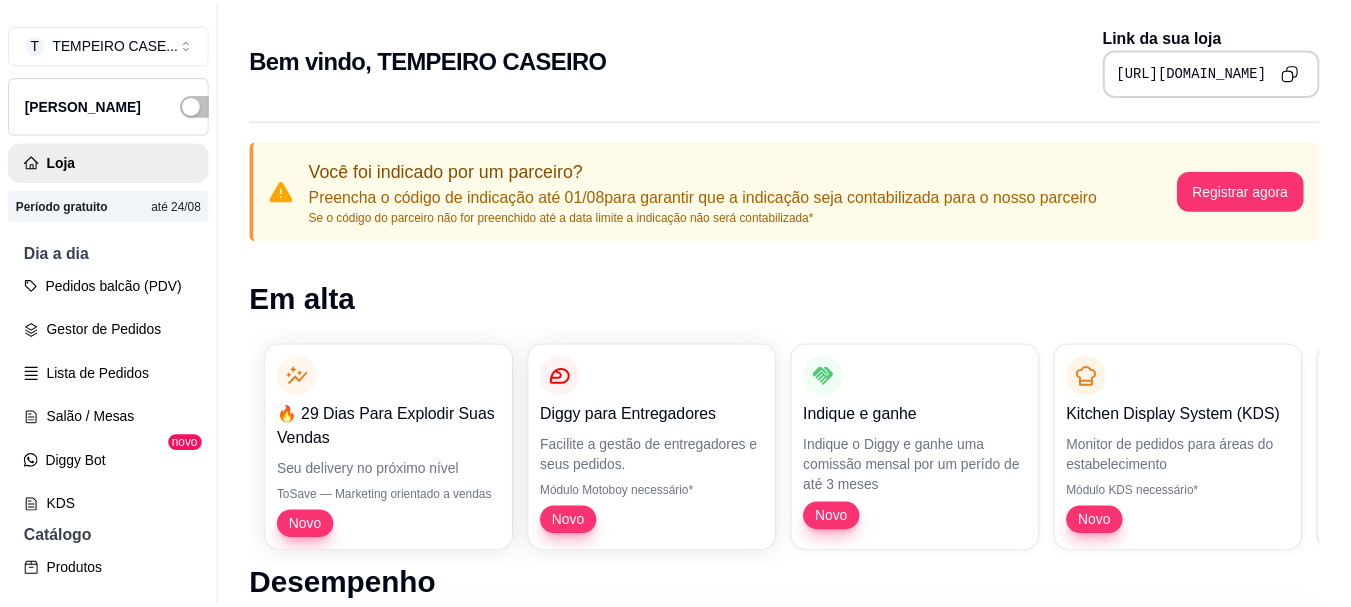 scroll, scrollTop: 0, scrollLeft: 0, axis: both 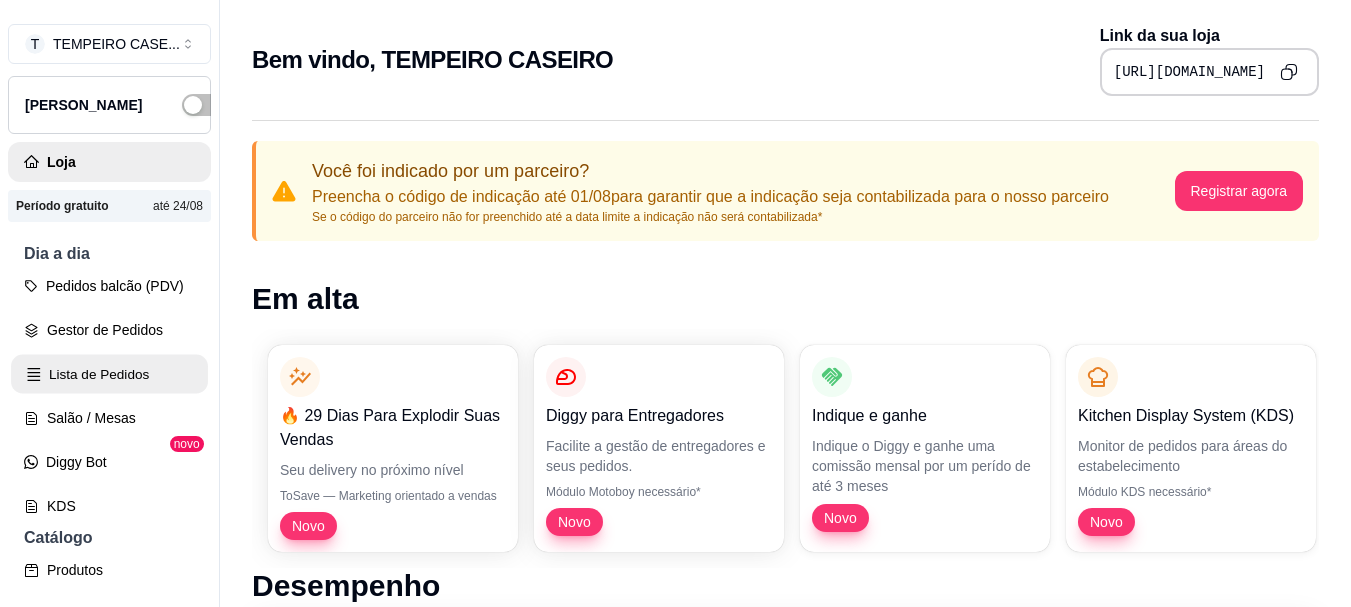 click on "Lista de Pedidos" at bounding box center (109, 374) 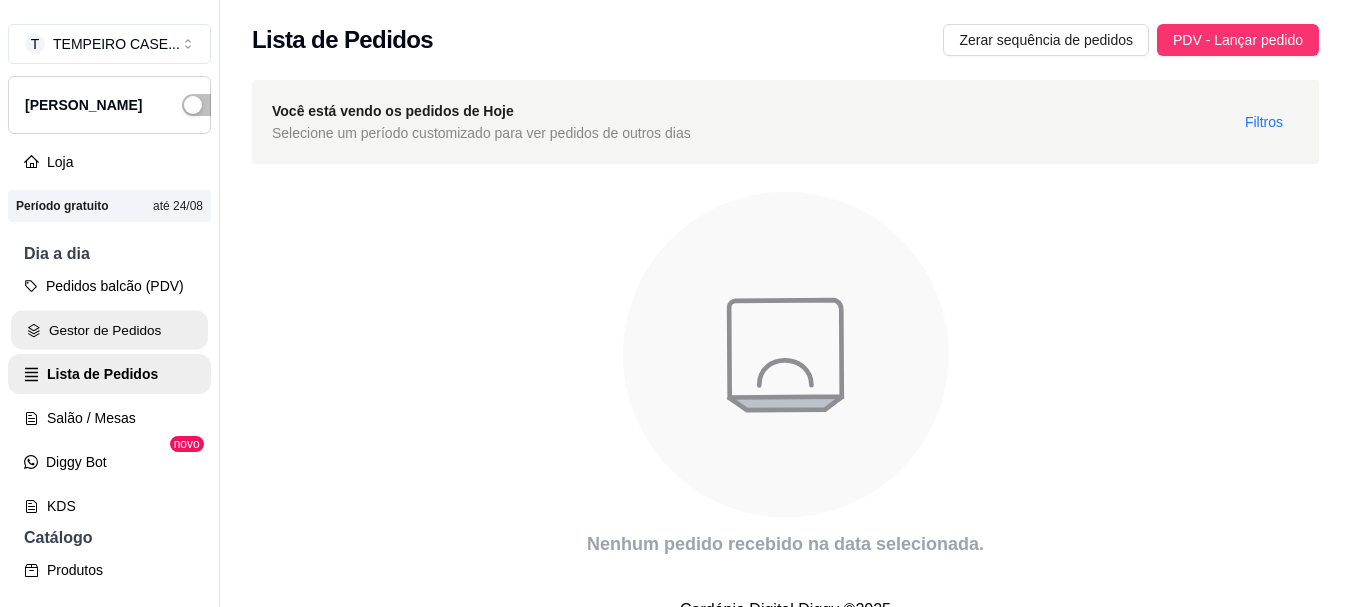 click on "Gestor de Pedidos" at bounding box center (109, 330) 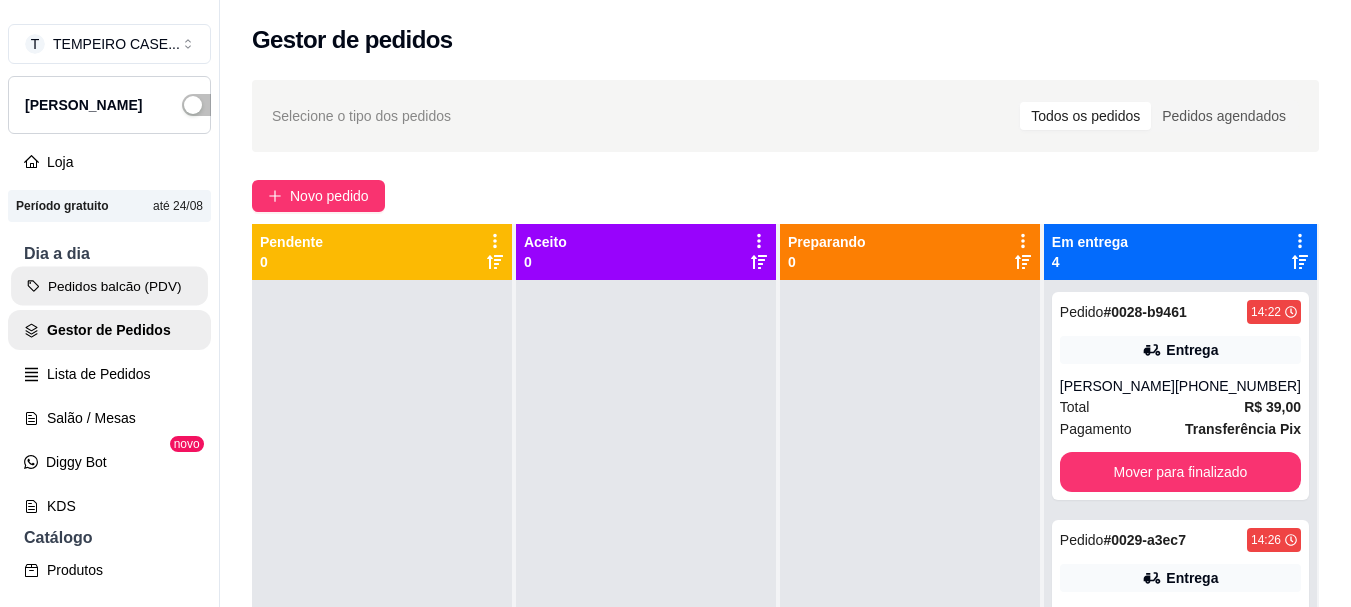 click on "Pedidos balcão (PDV)" at bounding box center (109, 286) 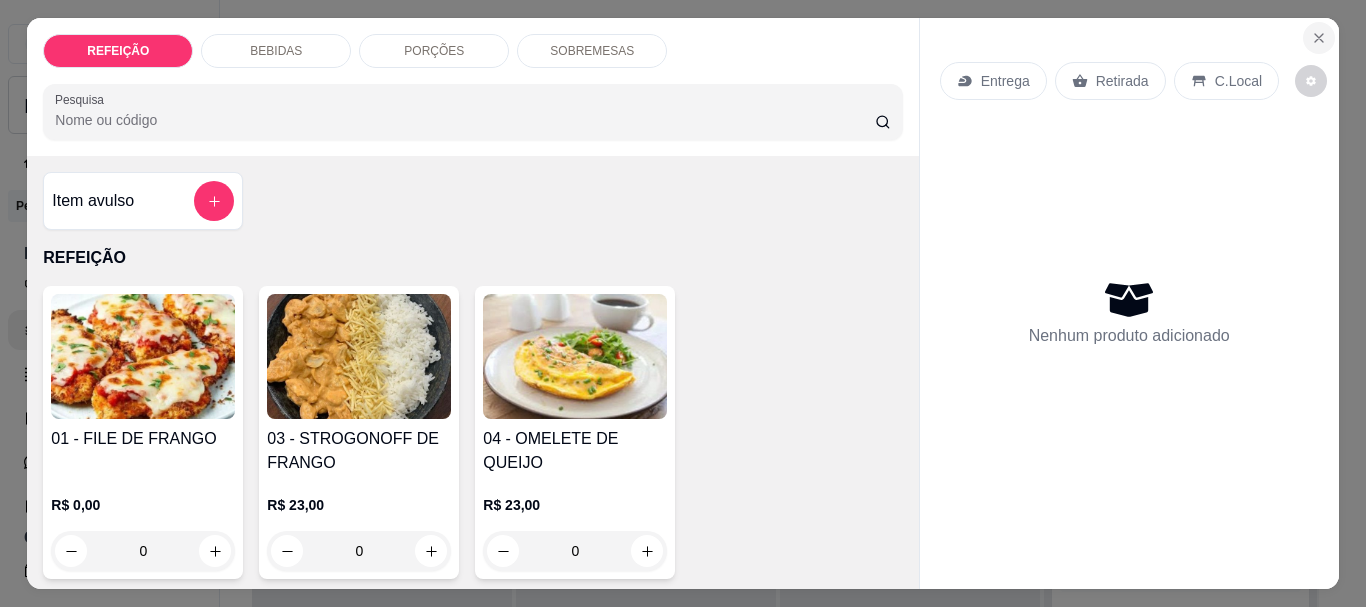 click at bounding box center [1319, 38] 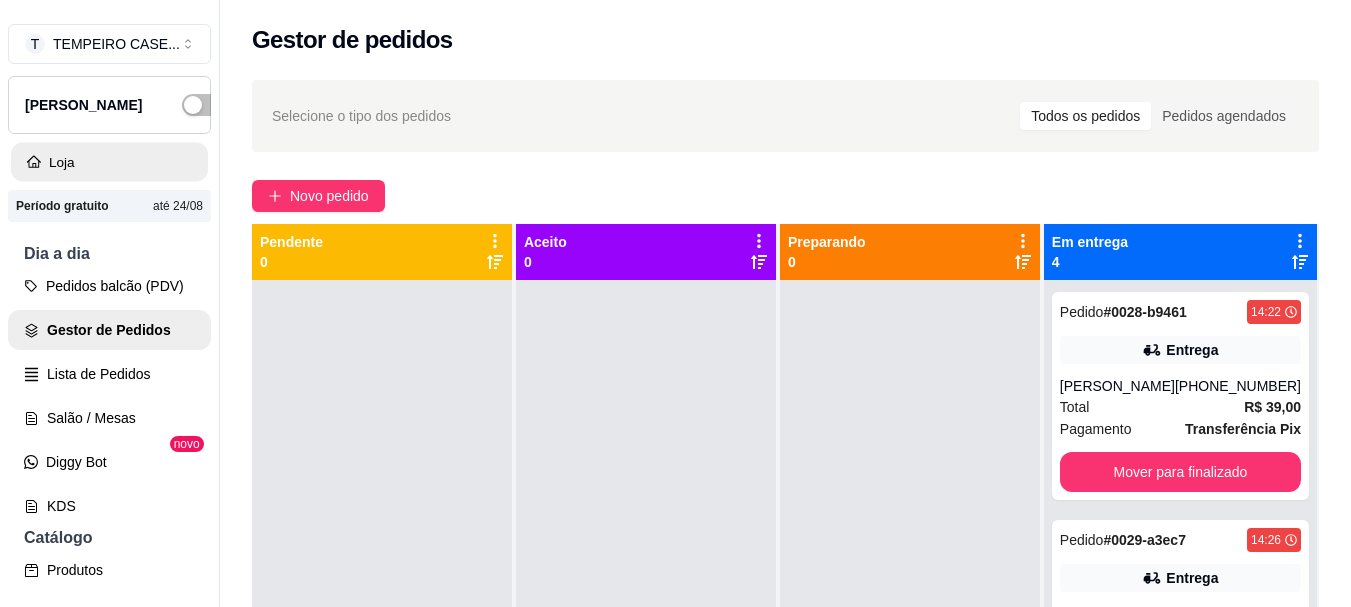 click on "Loja" at bounding box center (109, 162) 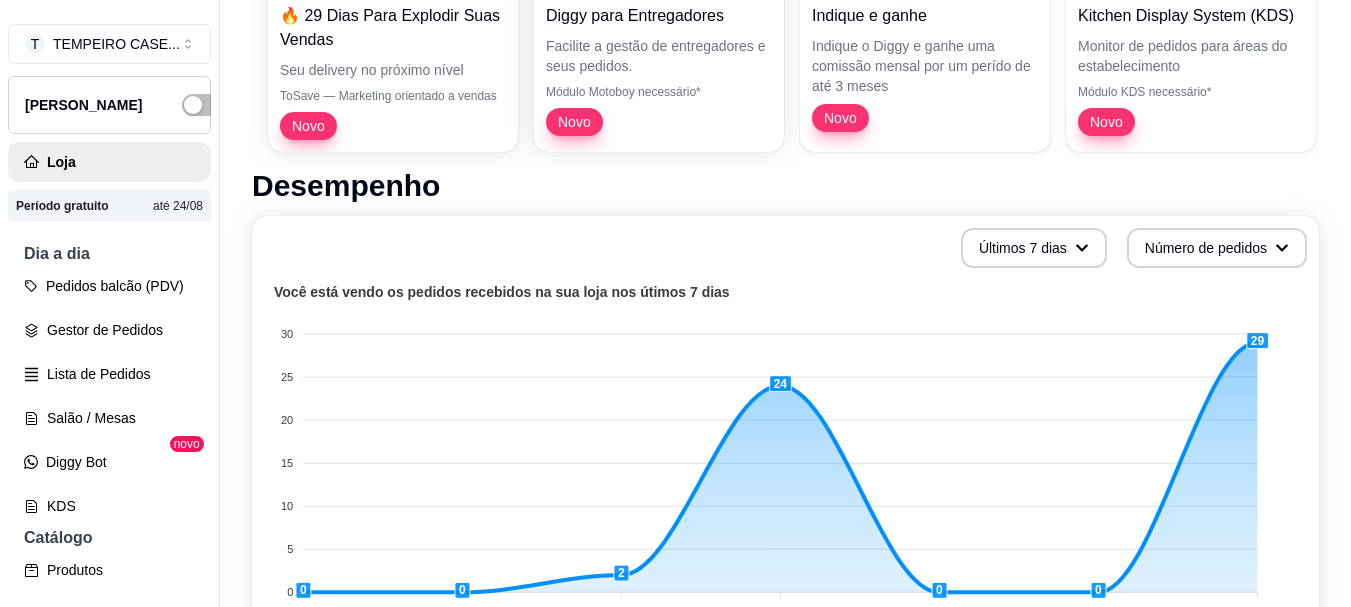 scroll, scrollTop: 0, scrollLeft: 0, axis: both 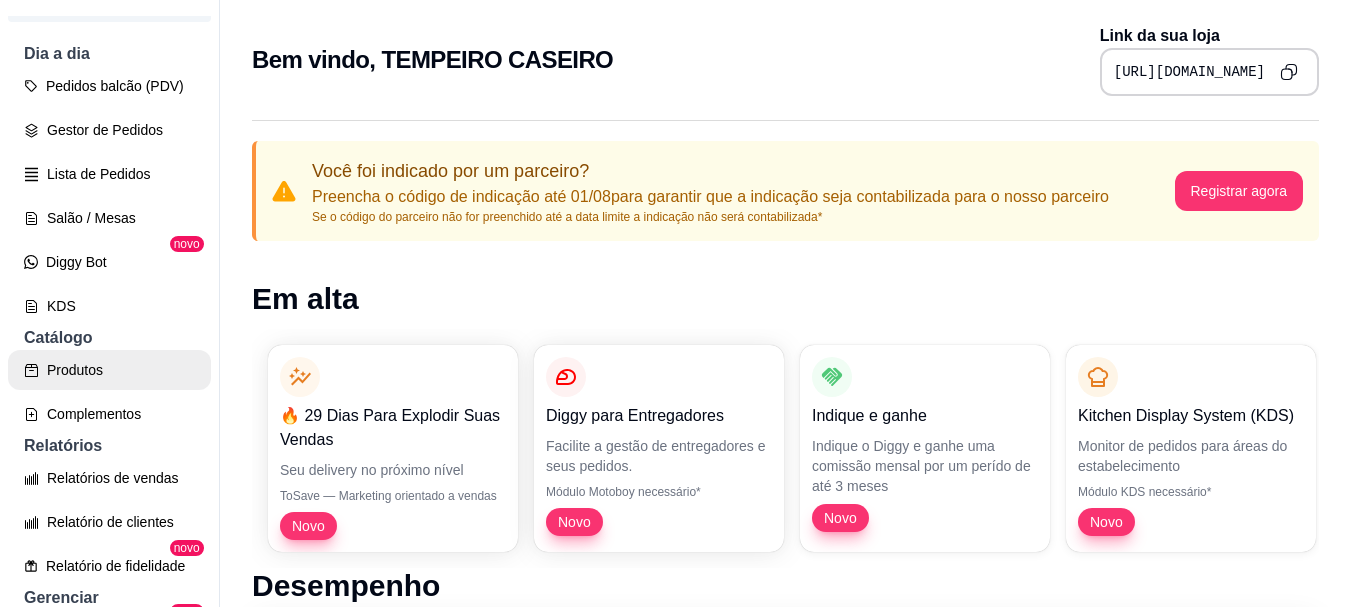 click on "Produtos" at bounding box center [109, 370] 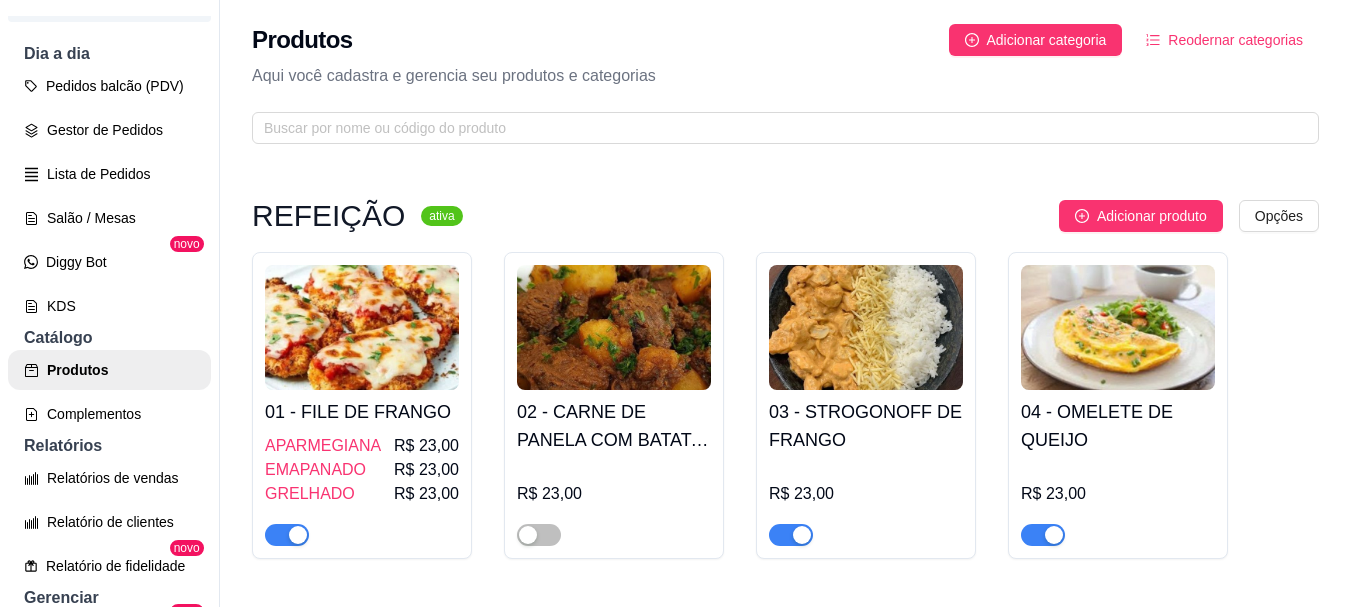 click at bounding box center [614, 327] 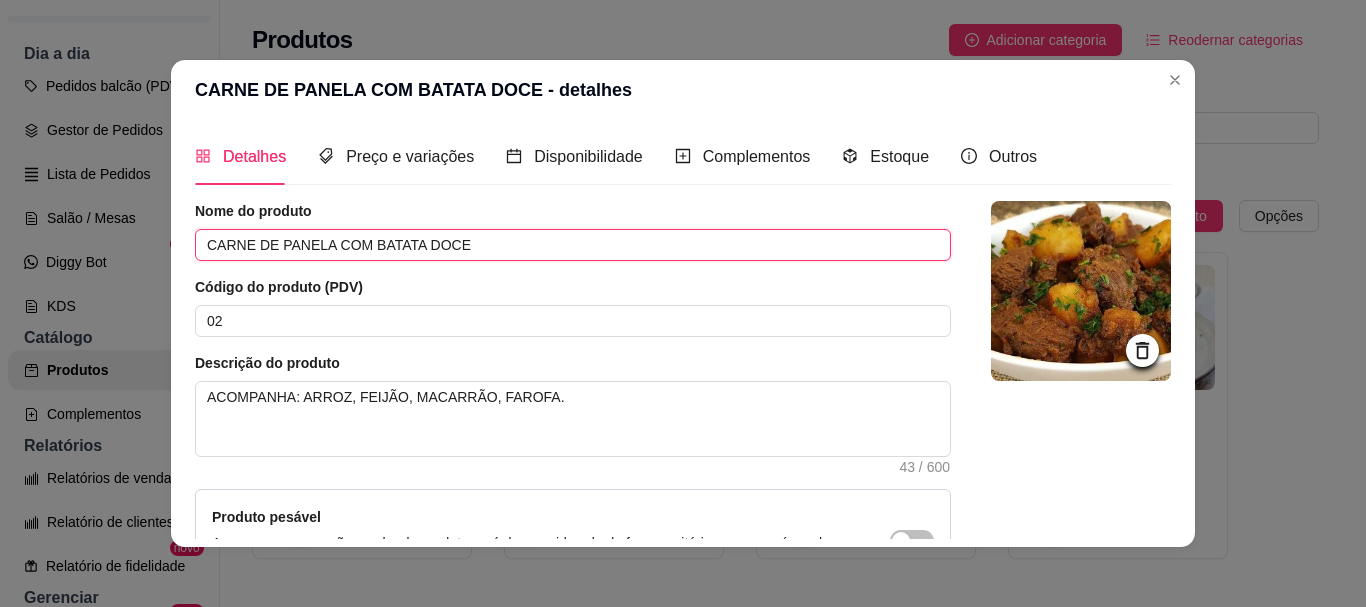 click on "CARNE DE PANELA COM BATATA DOCE" at bounding box center (573, 245) 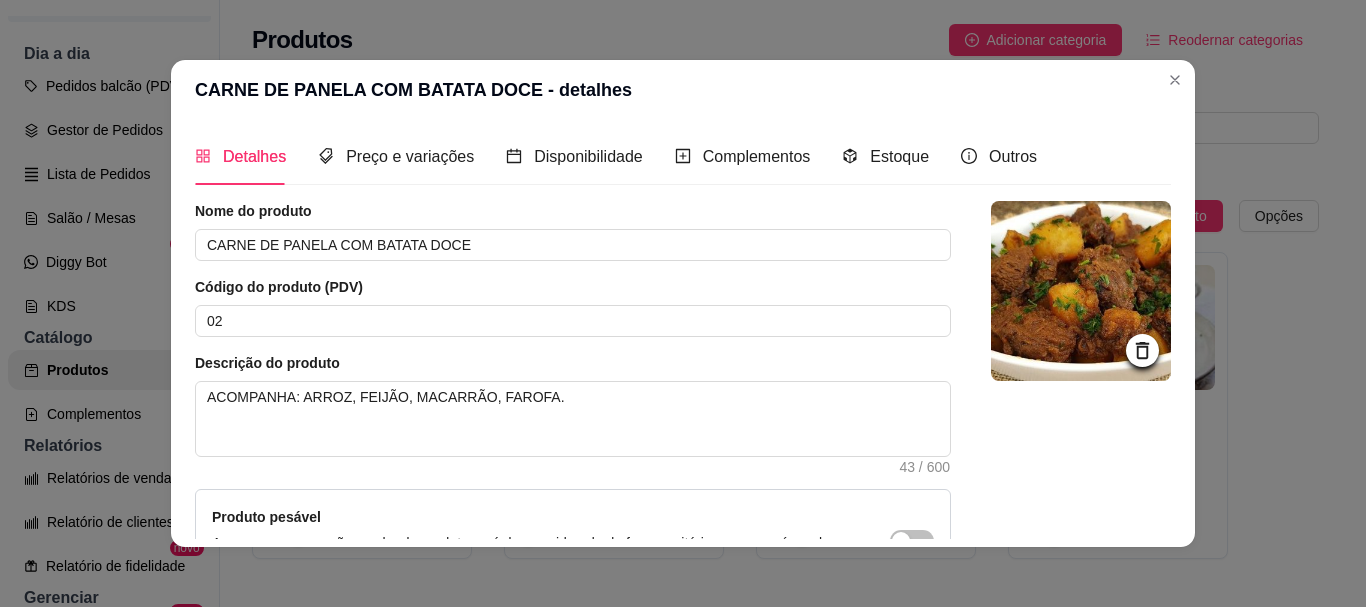 click at bounding box center [1081, 291] 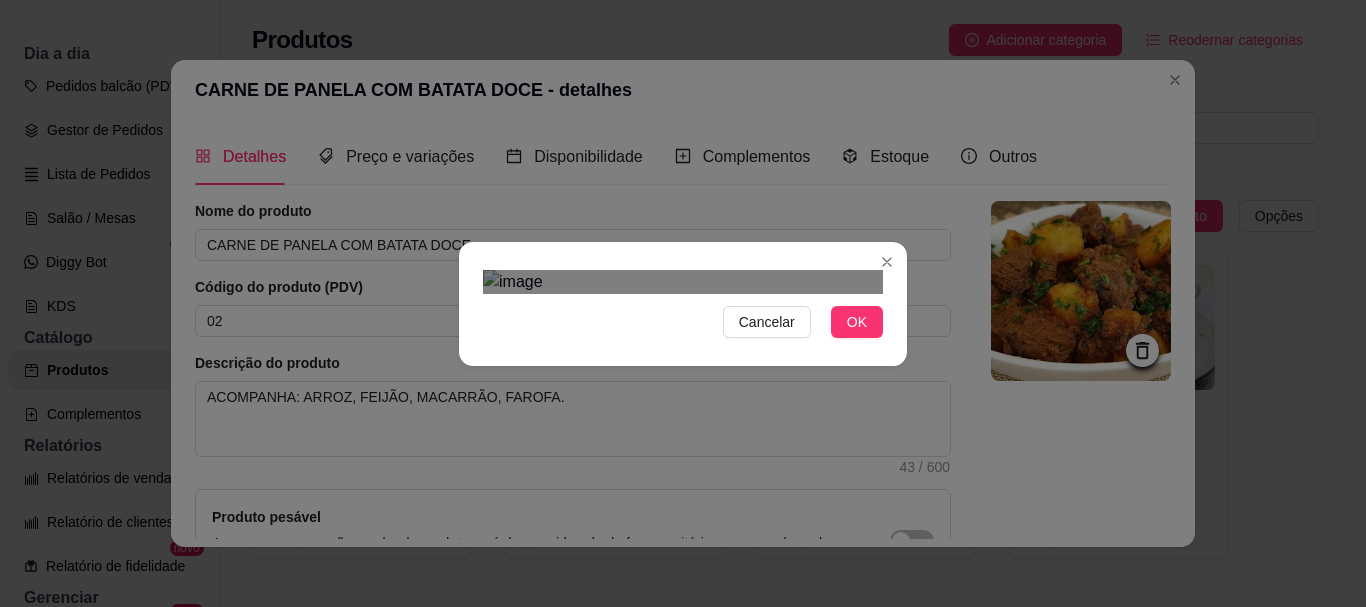 click at bounding box center (683, 531) 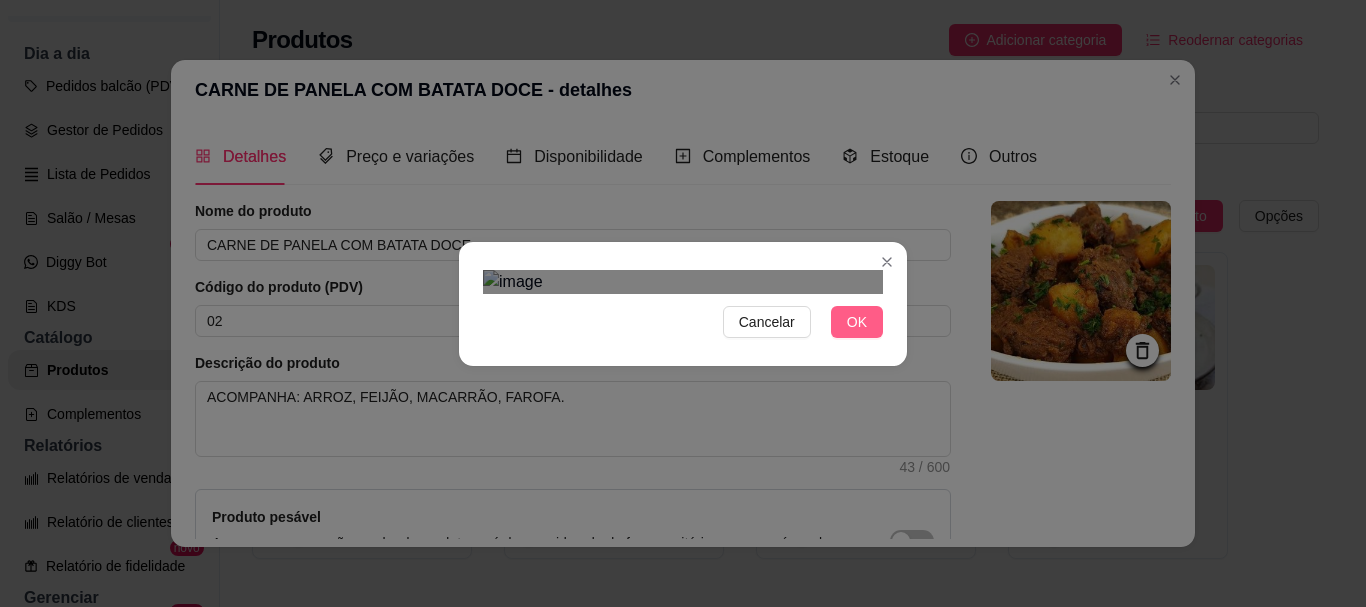 click on "OK" at bounding box center [857, 322] 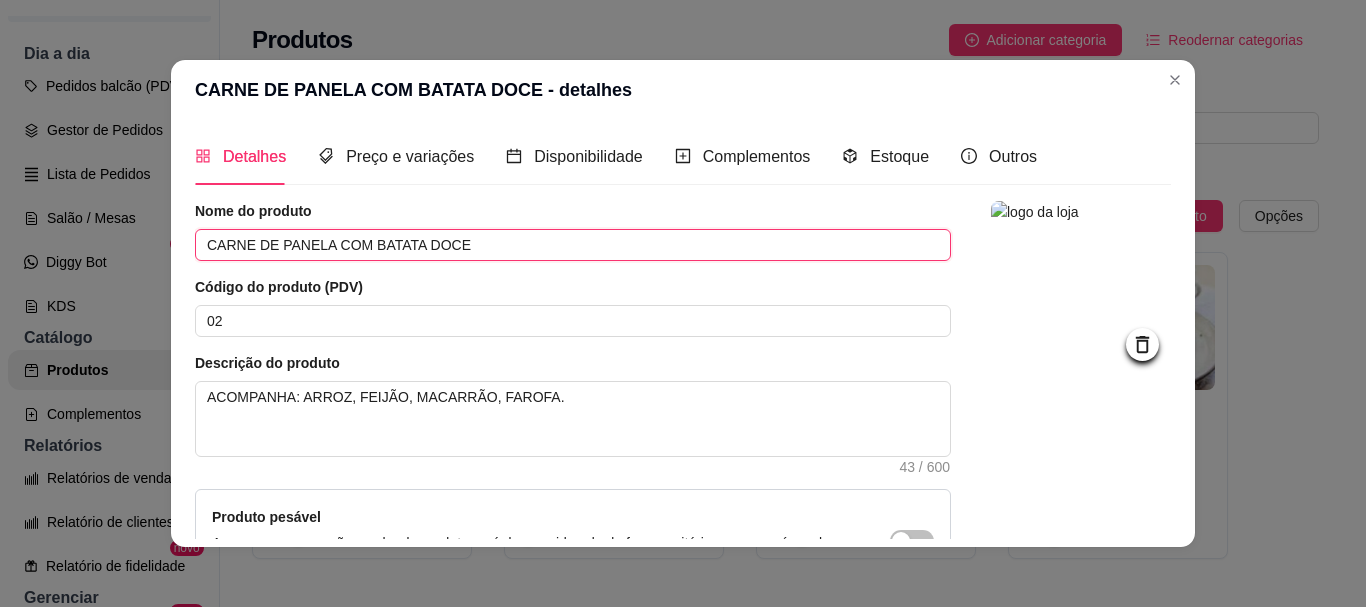 click on "CARNE DE PANELA COM BATATA DOCE" at bounding box center (573, 245) 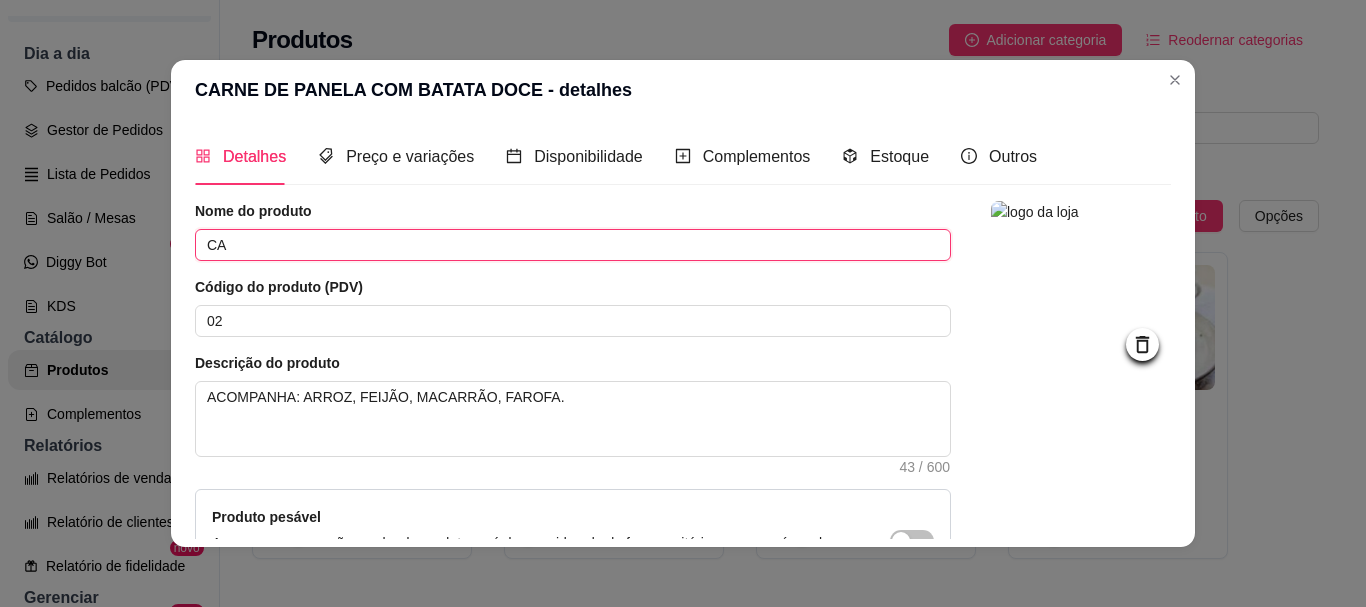 type on "C" 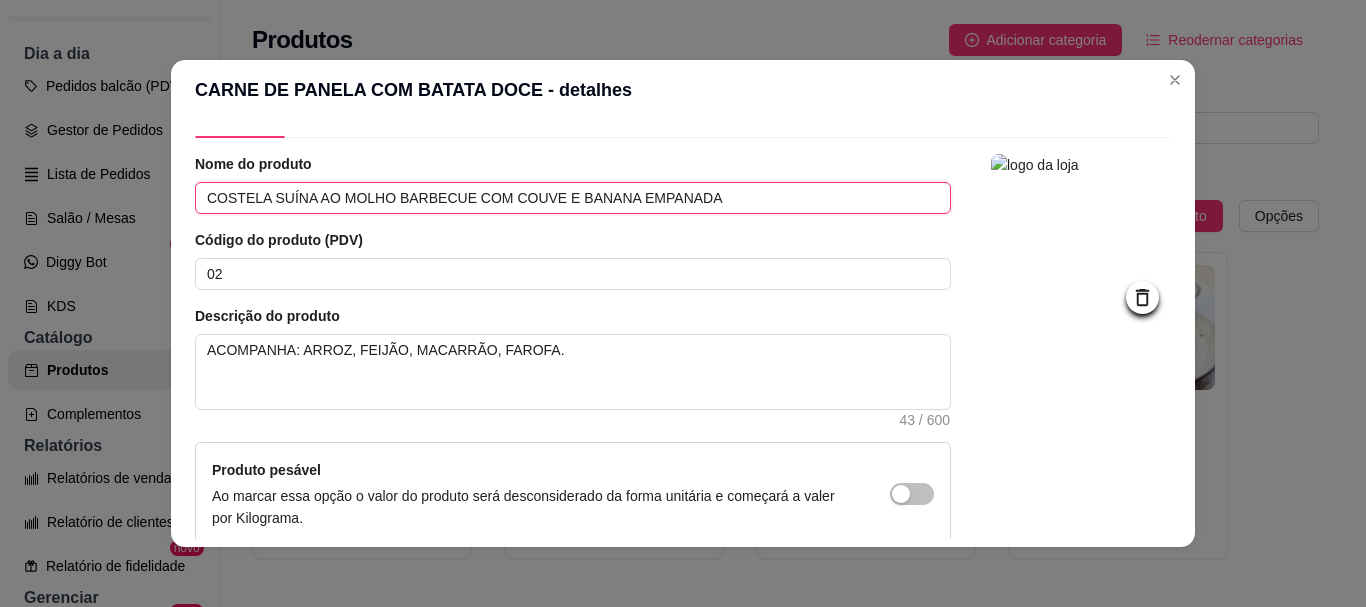 scroll, scrollTop: 41, scrollLeft: 0, axis: vertical 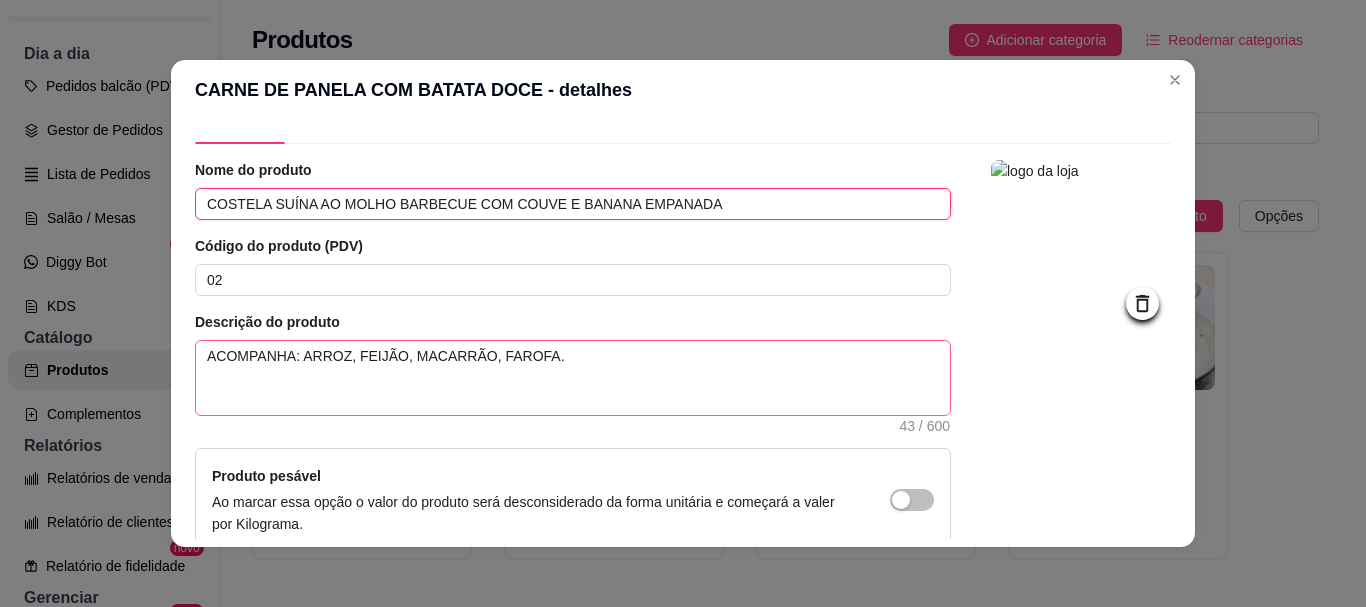 type on "COSTELA SUÍNA AO MOLHO BARBECUE COM COUVE E BANANA EMPANADA" 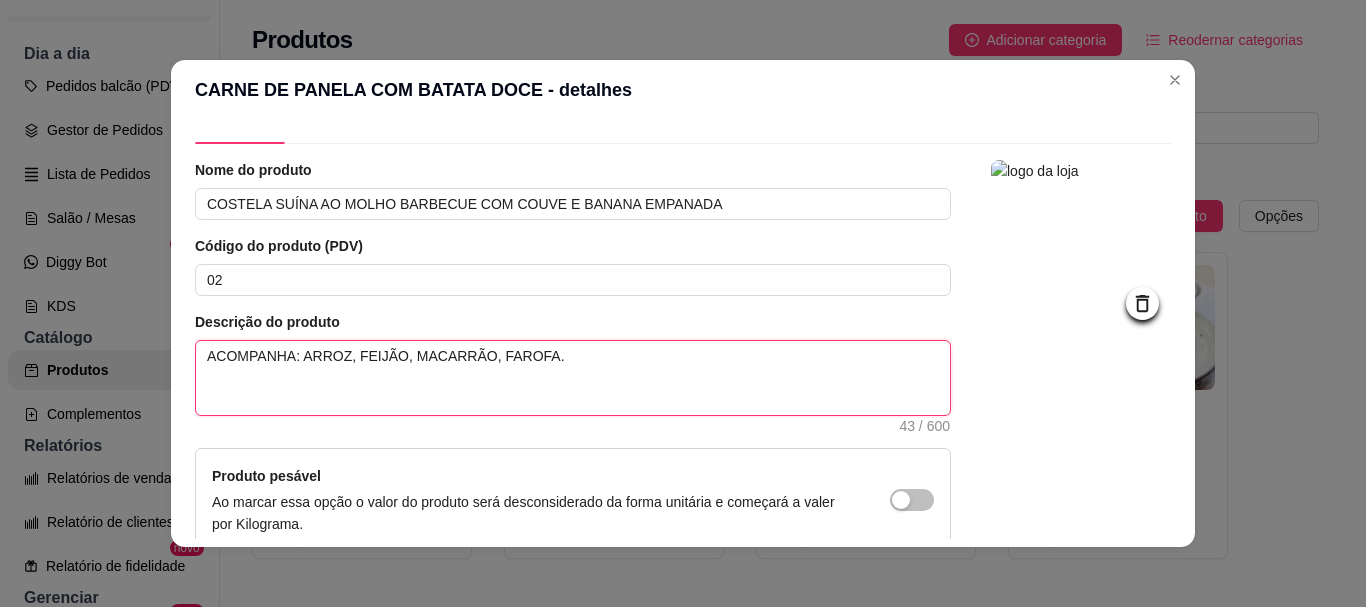 click on "ACOMPANHA: ARROZ, FEIJÃO, MACARRÃO, FAROFA." at bounding box center (573, 378) 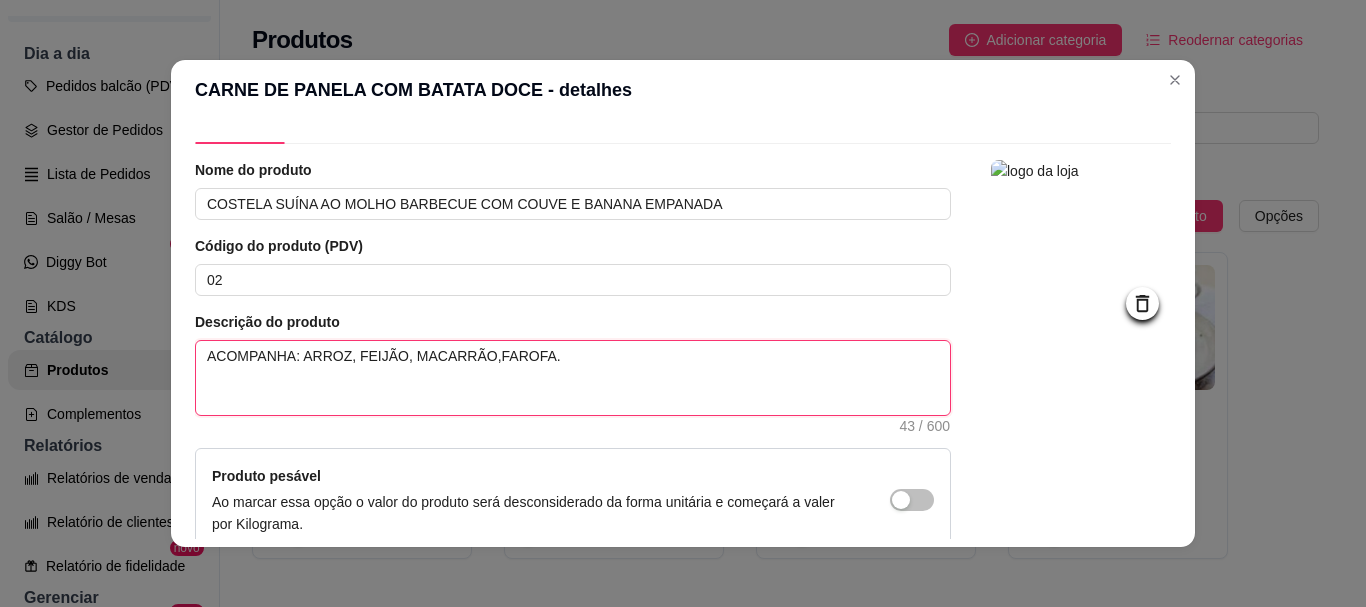 type on "ACOMPANHA: ARROZ, FEIJÃO, MACARRÃOFAROFA." 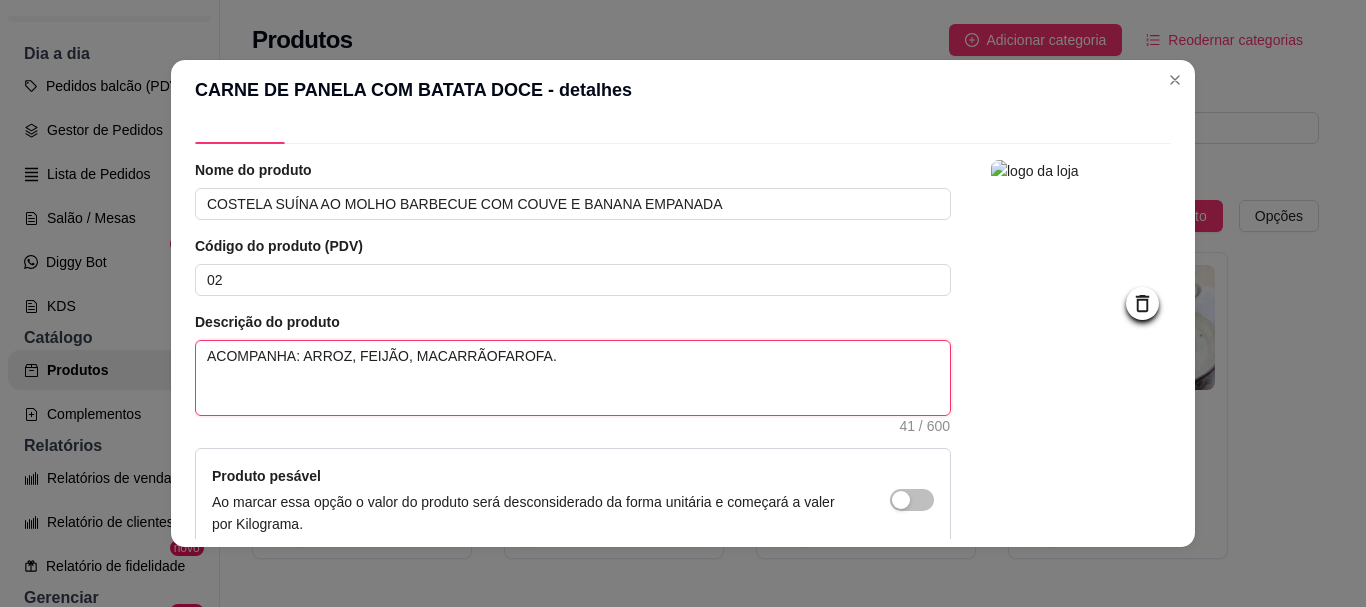 type on "ACOMPANHA: ARROZ, FEIJÃO, MACARRÃO FAROFA." 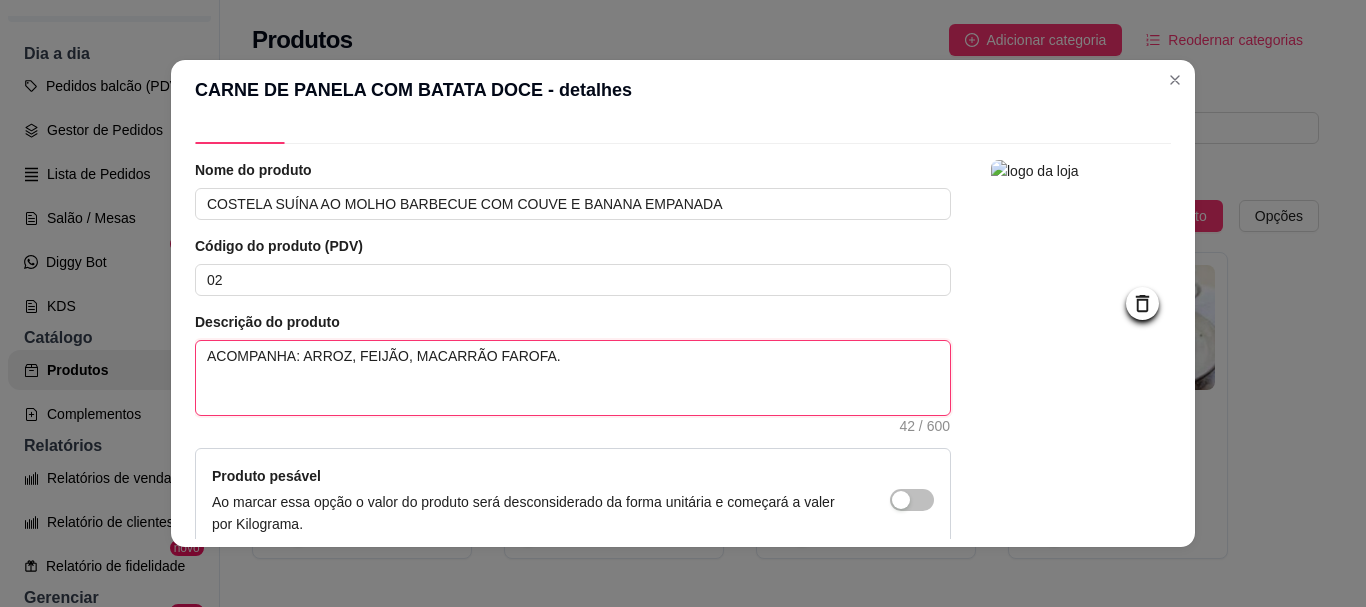 type on "ACOMPANHA: ARROZ, FEIJÃO, MACARRÃO EFAROFA." 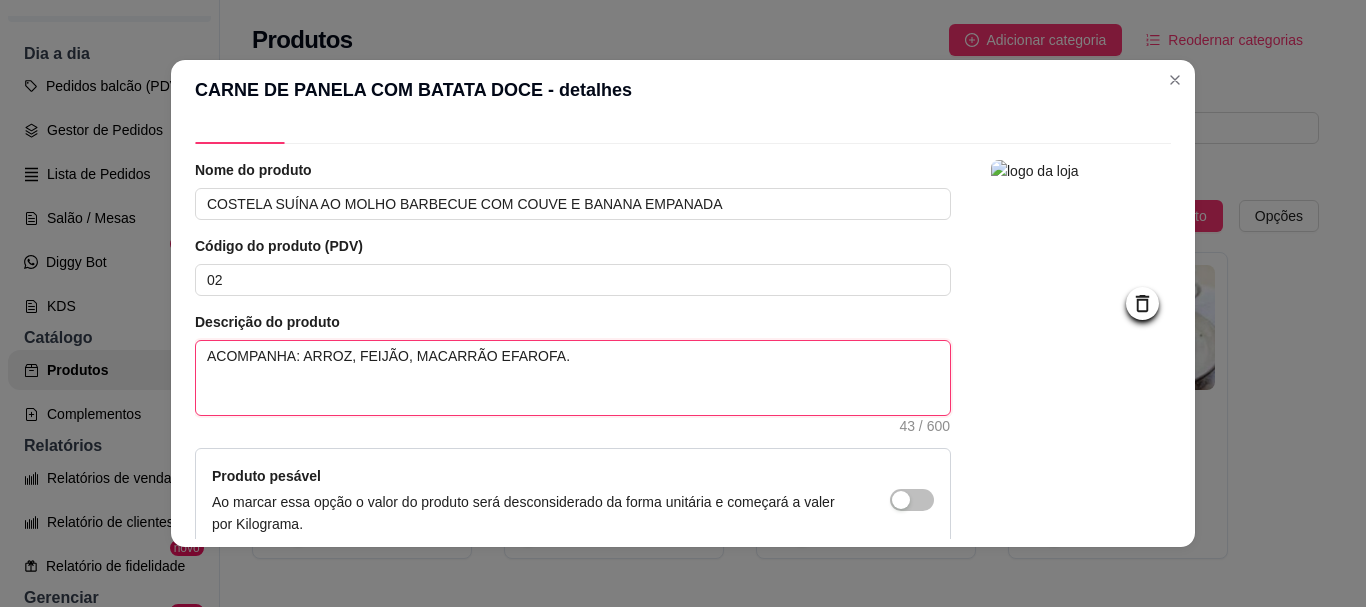 type on "ACOMPANHA: ARROZ, FEIJÃO, MACARRÃO E FAROFA." 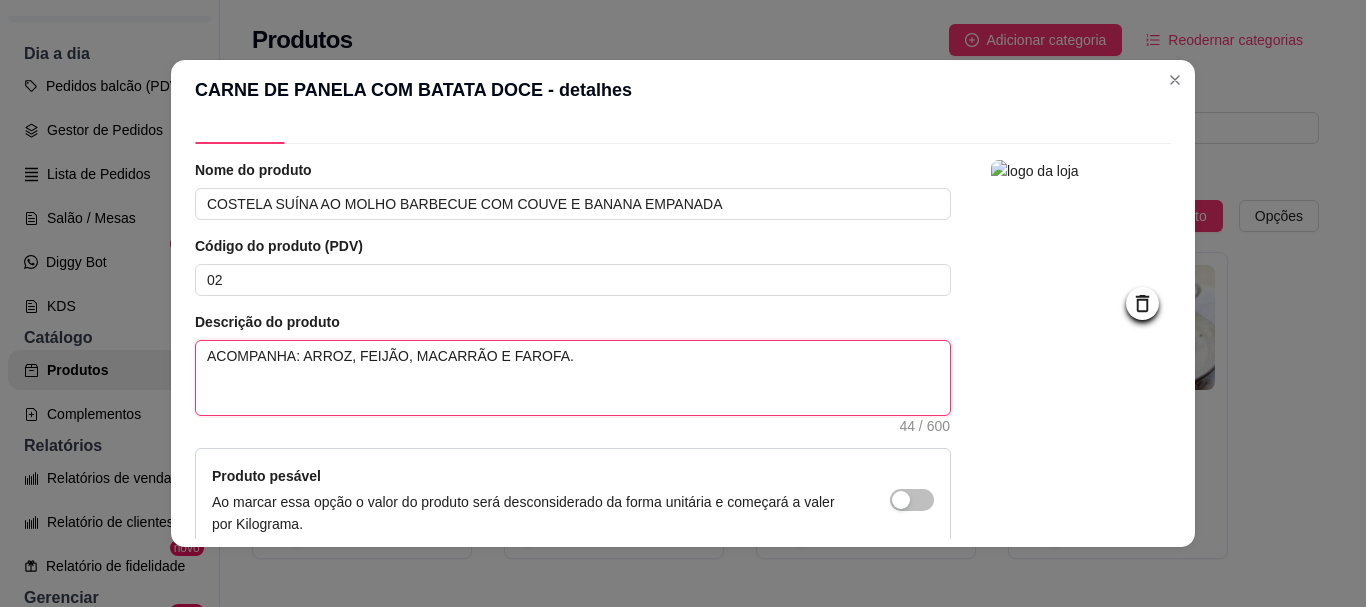 scroll, scrollTop: 241, scrollLeft: 0, axis: vertical 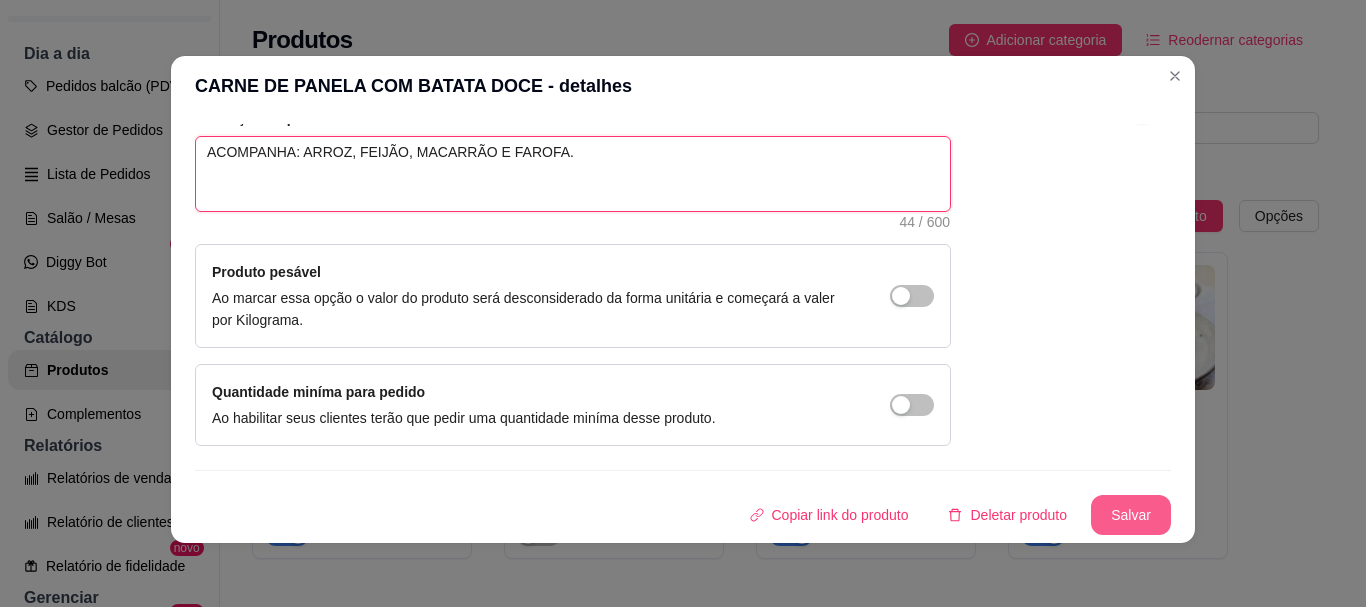 type on "ACOMPANHA: ARROZ, FEIJÃO, MACARRÃO E FAROFA." 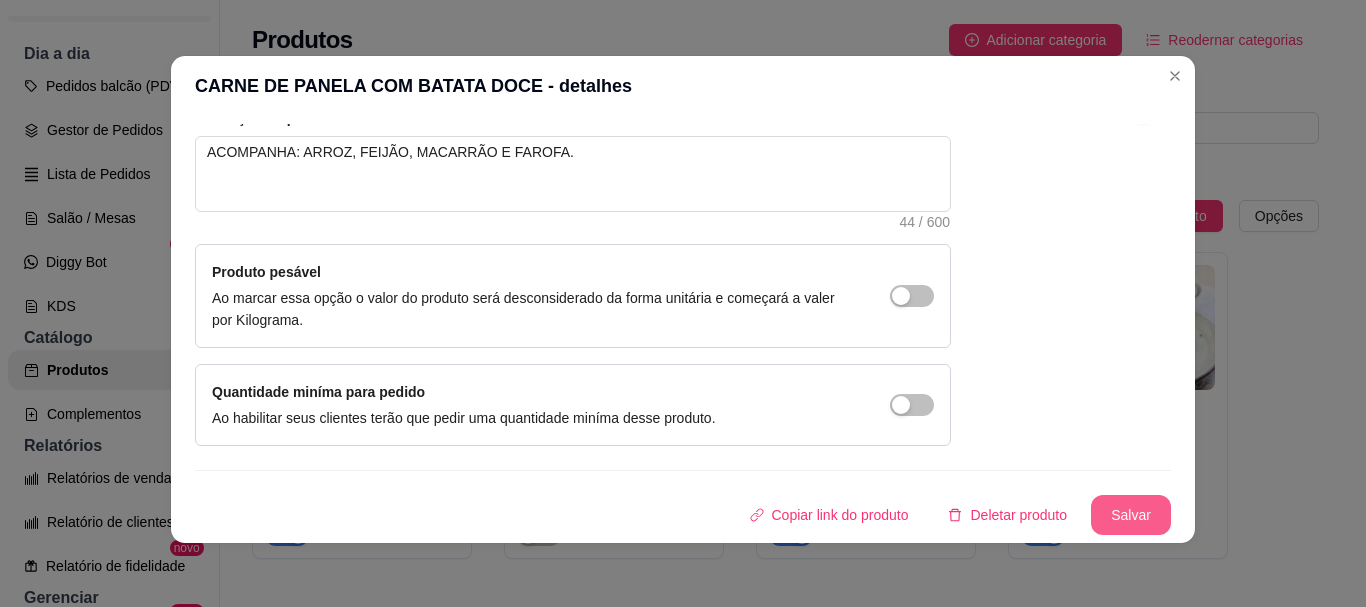 click on "Salvar" at bounding box center (1131, 515) 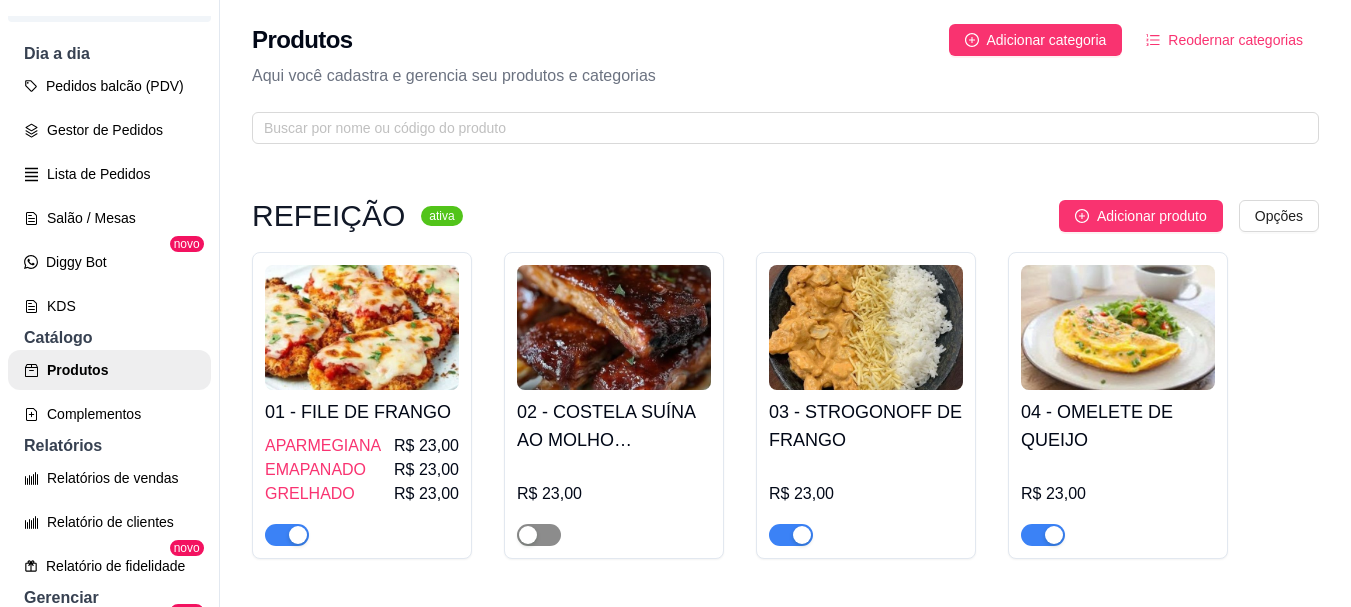 click at bounding box center [539, 535] 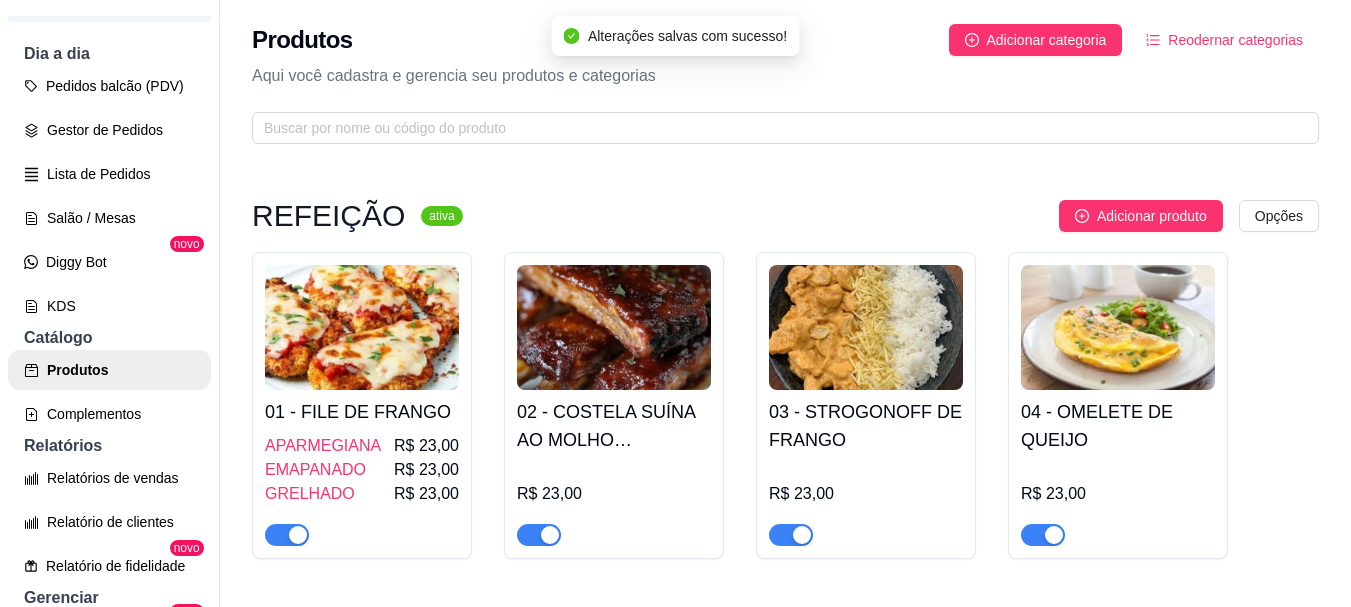 click at bounding box center (866, 327) 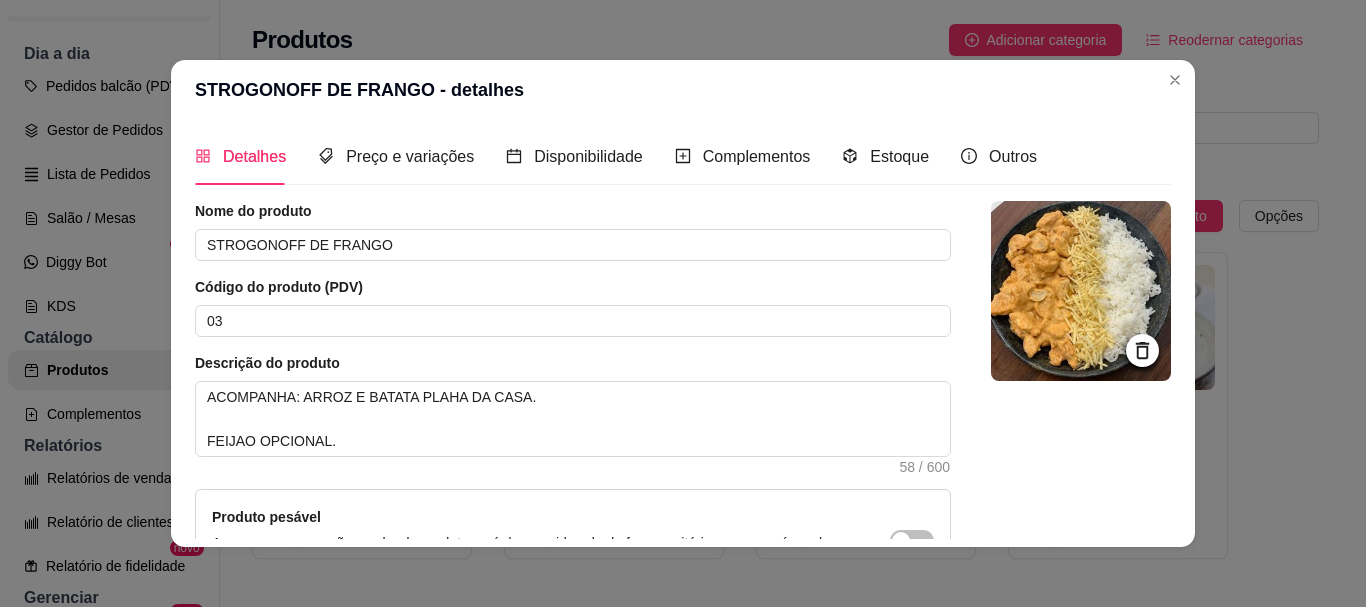 click at bounding box center [1081, 291] 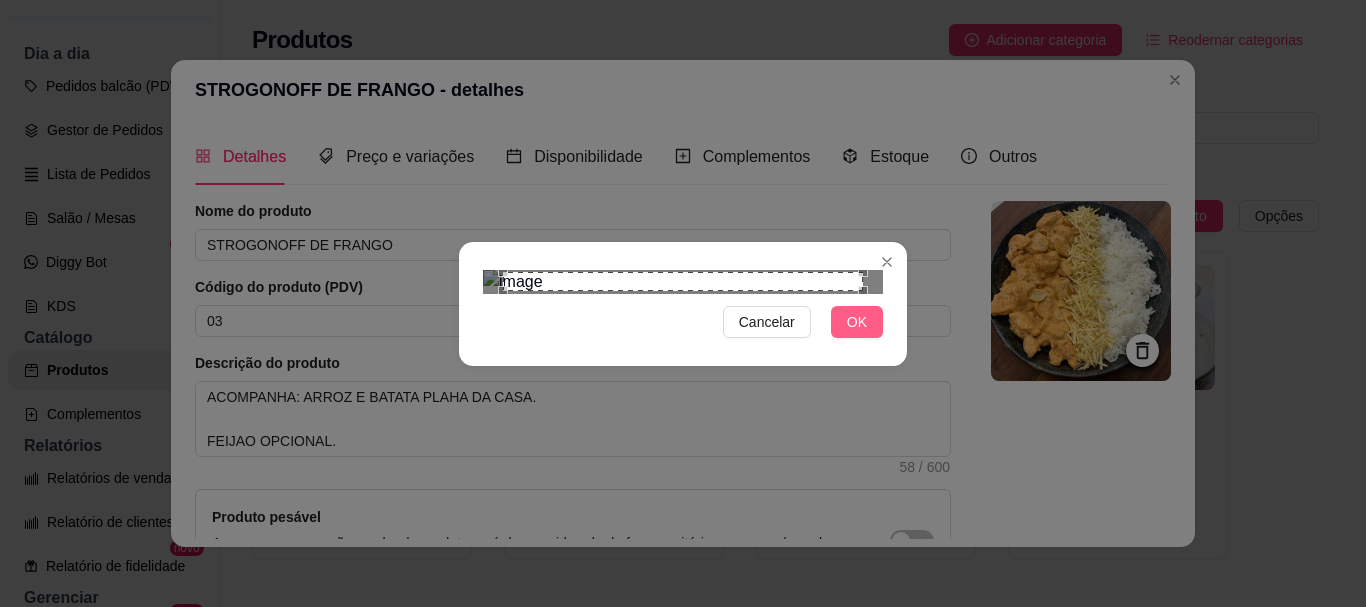 click on "OK" at bounding box center [857, 322] 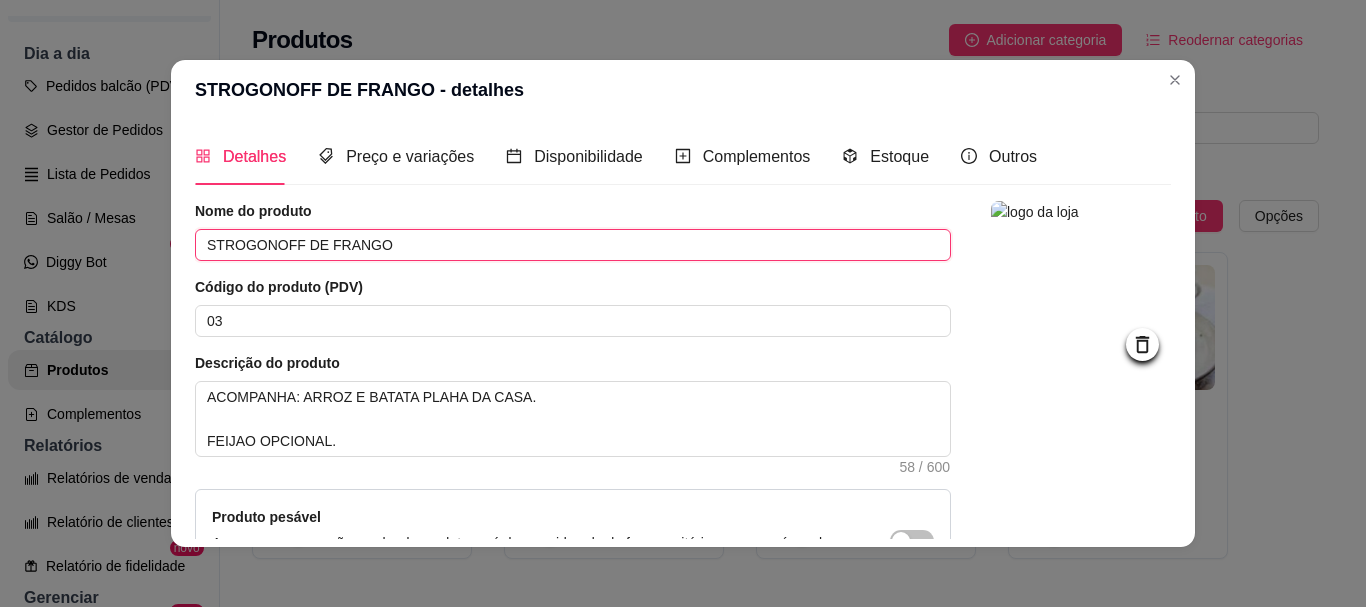 drag, startPoint x: 371, startPoint y: 239, endPoint x: 171, endPoint y: 261, distance: 201.20636 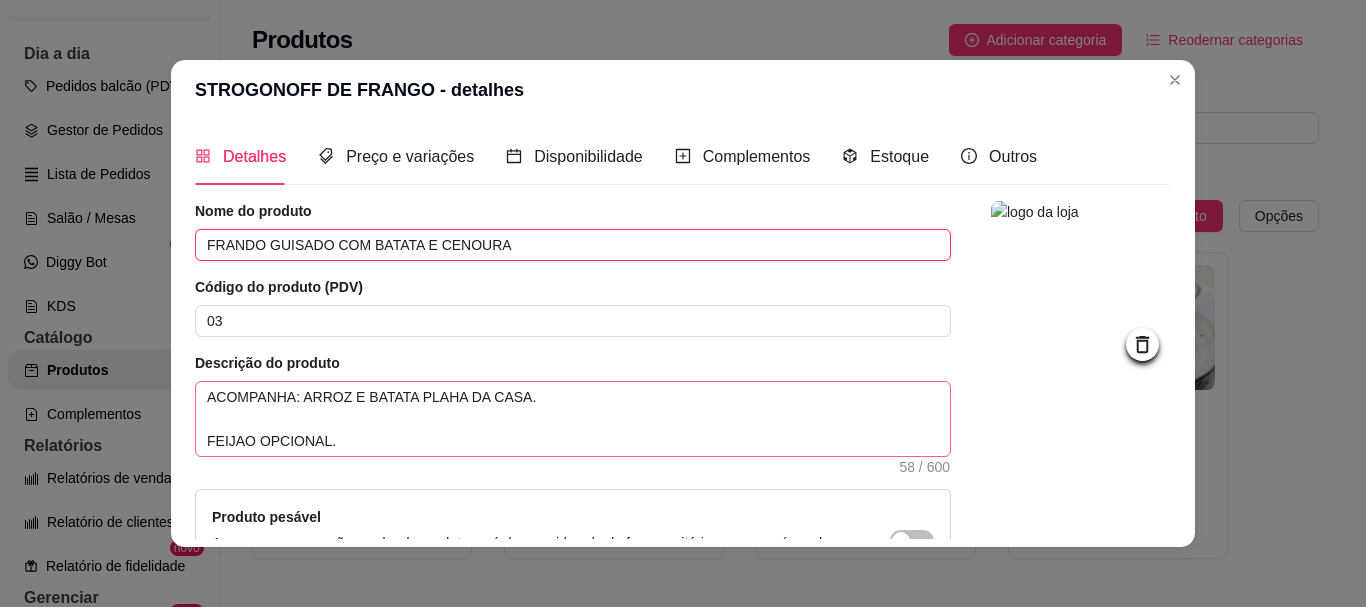type on "FRANDO GUISADO COM BATATA E CENOURA" 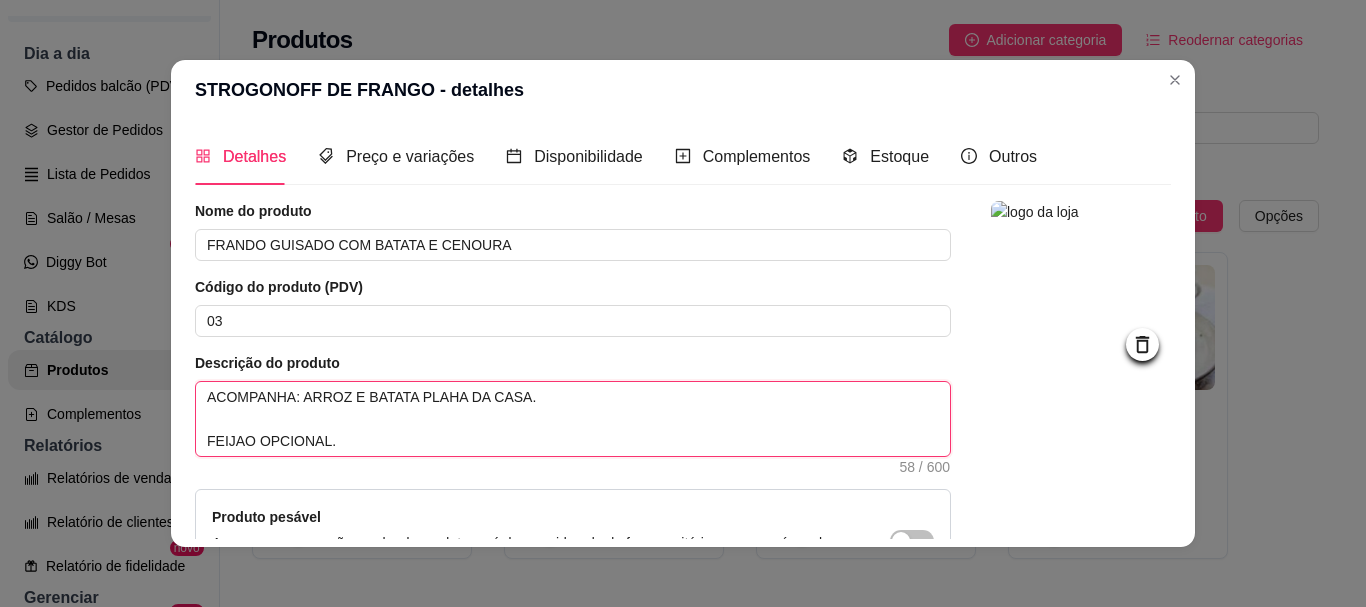 drag, startPoint x: 314, startPoint y: 435, endPoint x: 299, endPoint y: 395, distance: 42.72002 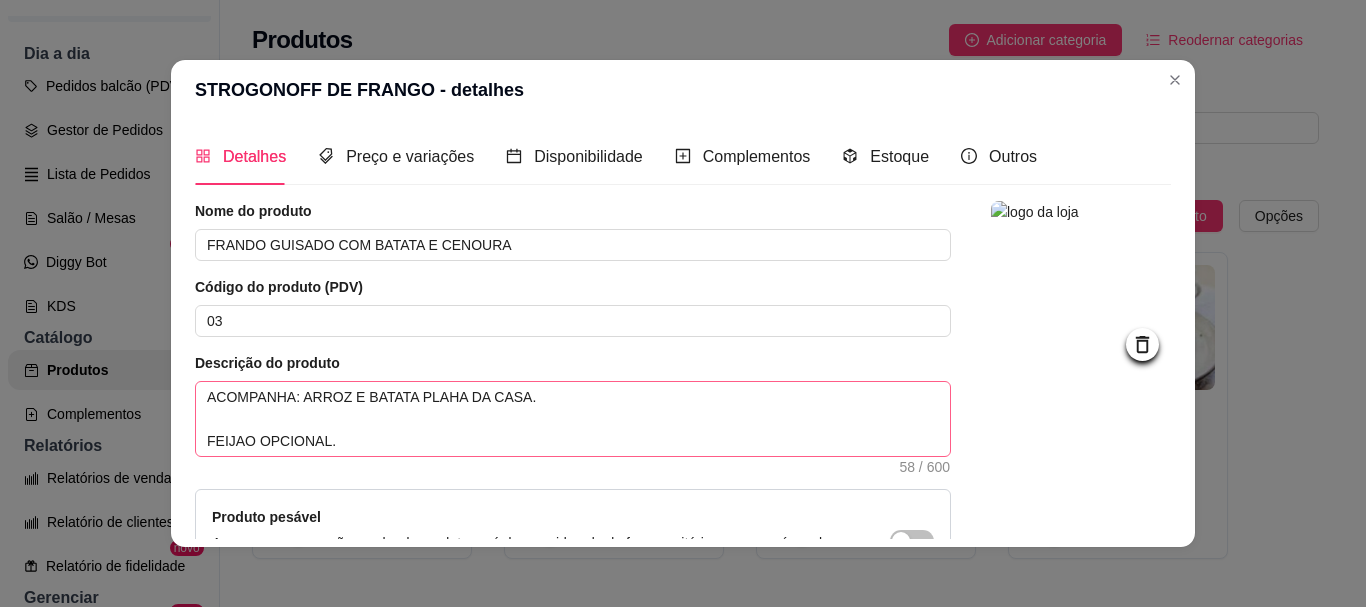 drag, startPoint x: 216, startPoint y: 377, endPoint x: 295, endPoint y: 395, distance: 81.02469 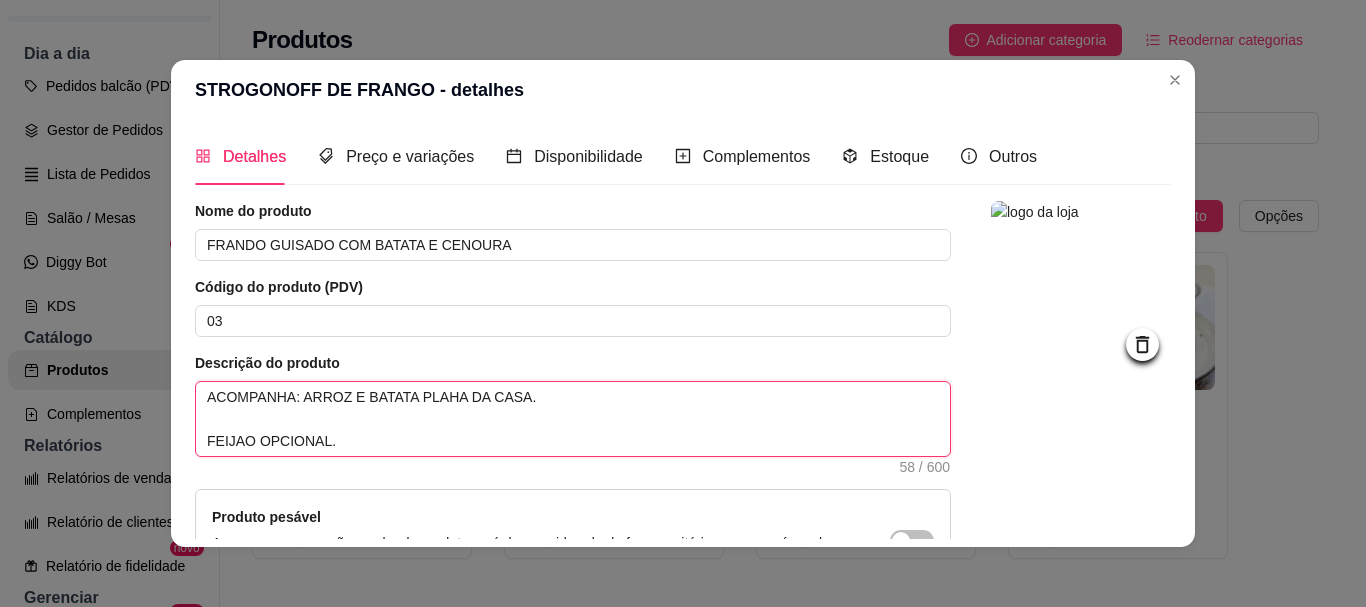 drag, startPoint x: 331, startPoint y: 446, endPoint x: 299, endPoint y: 392, distance: 62.76942 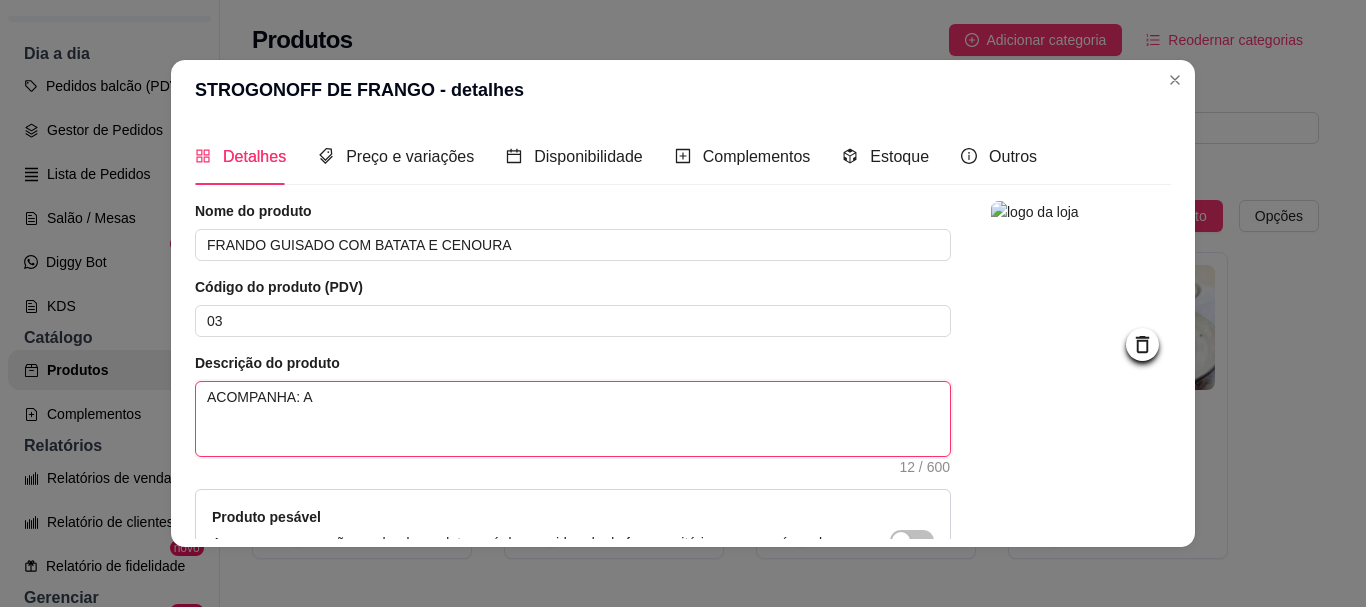 type 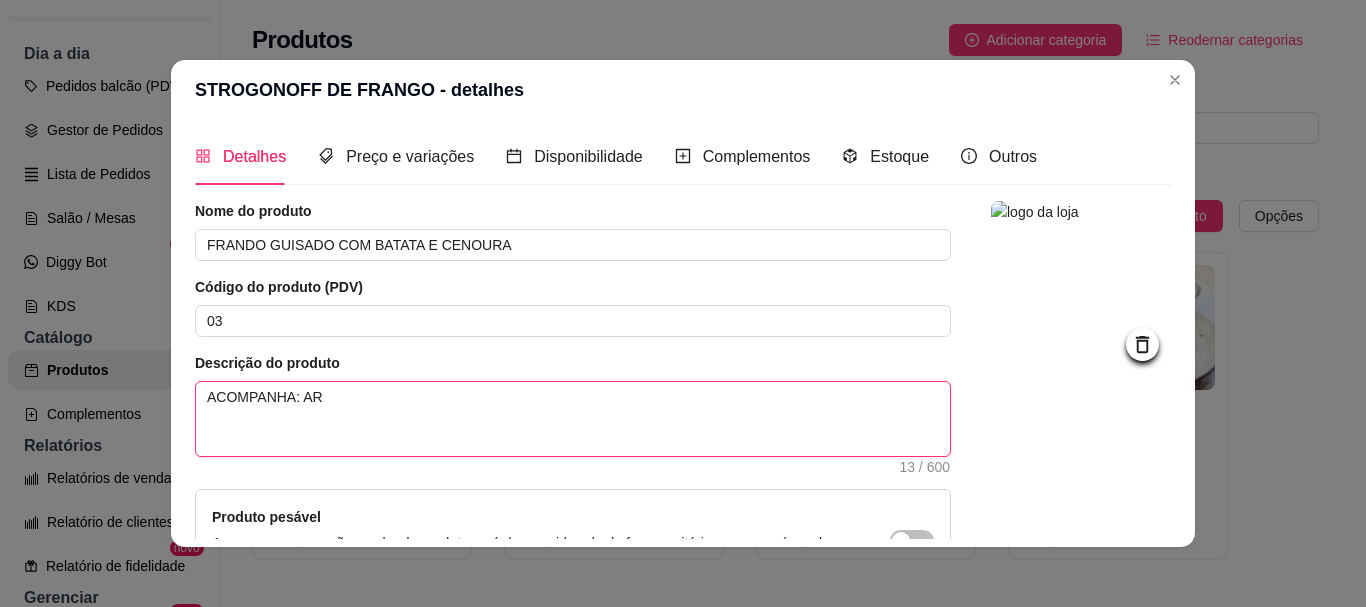 type 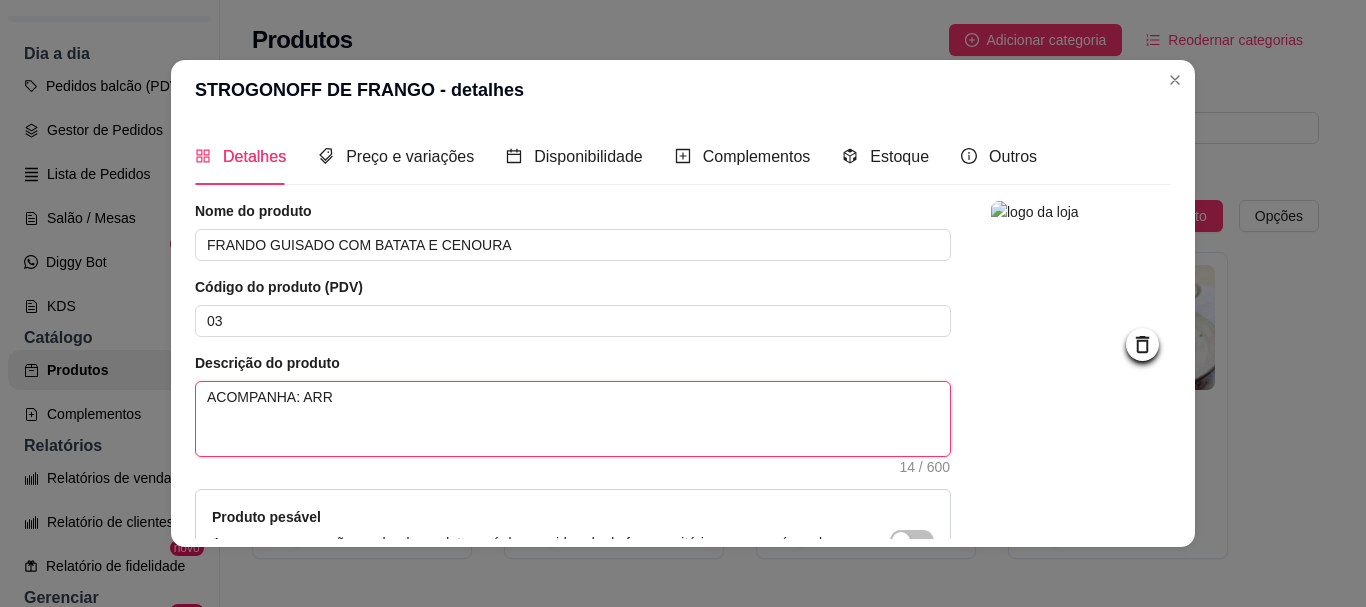 type 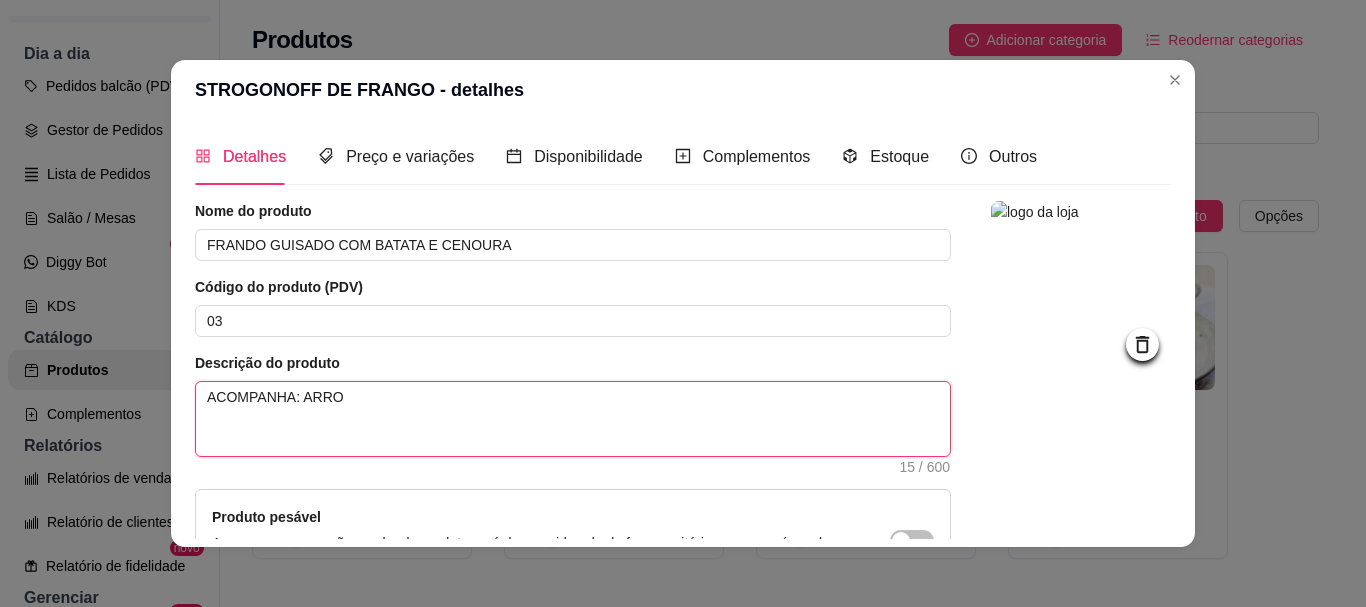 type 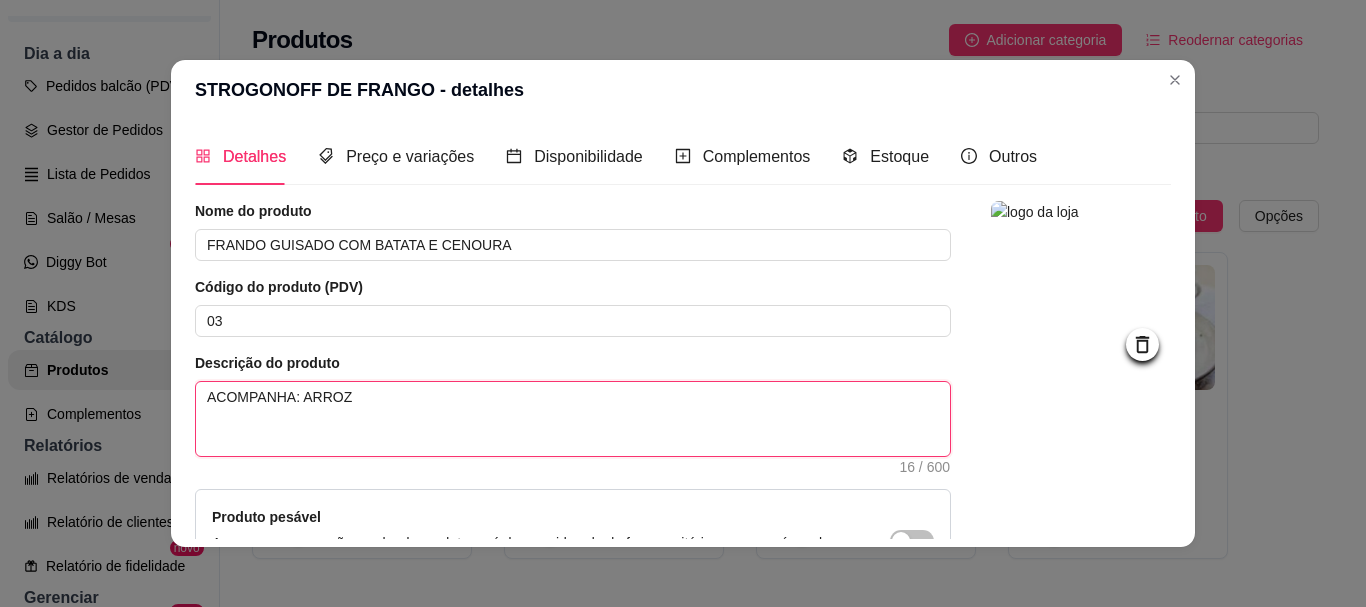 type 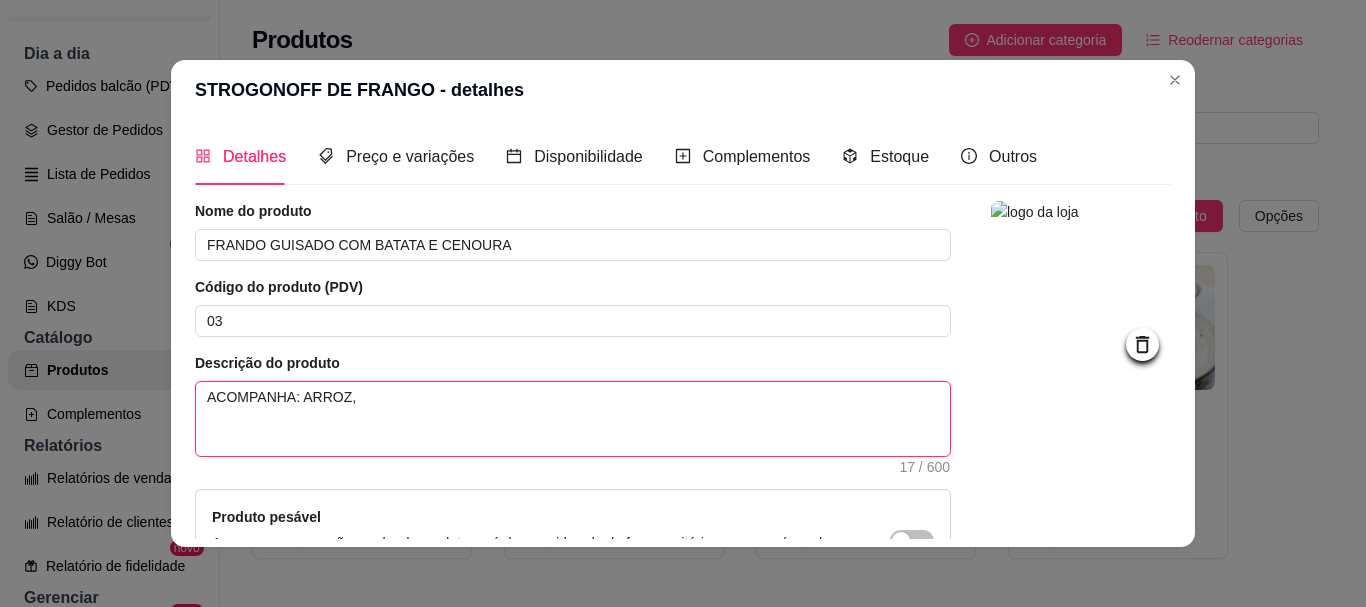 type 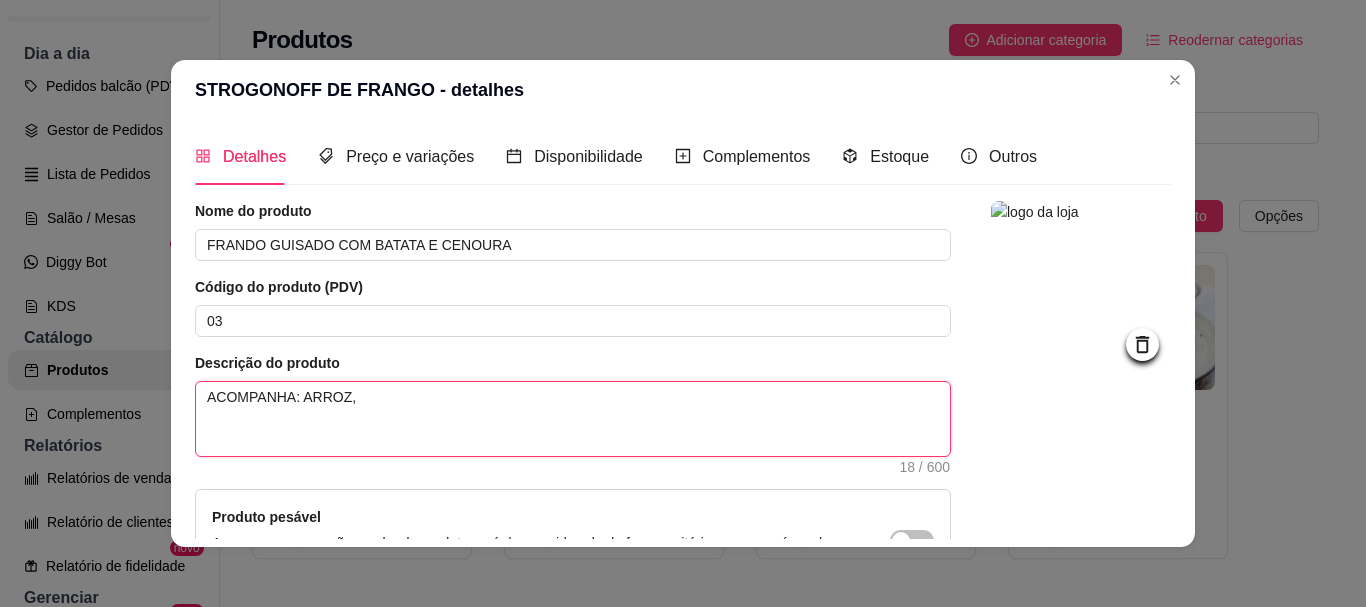type 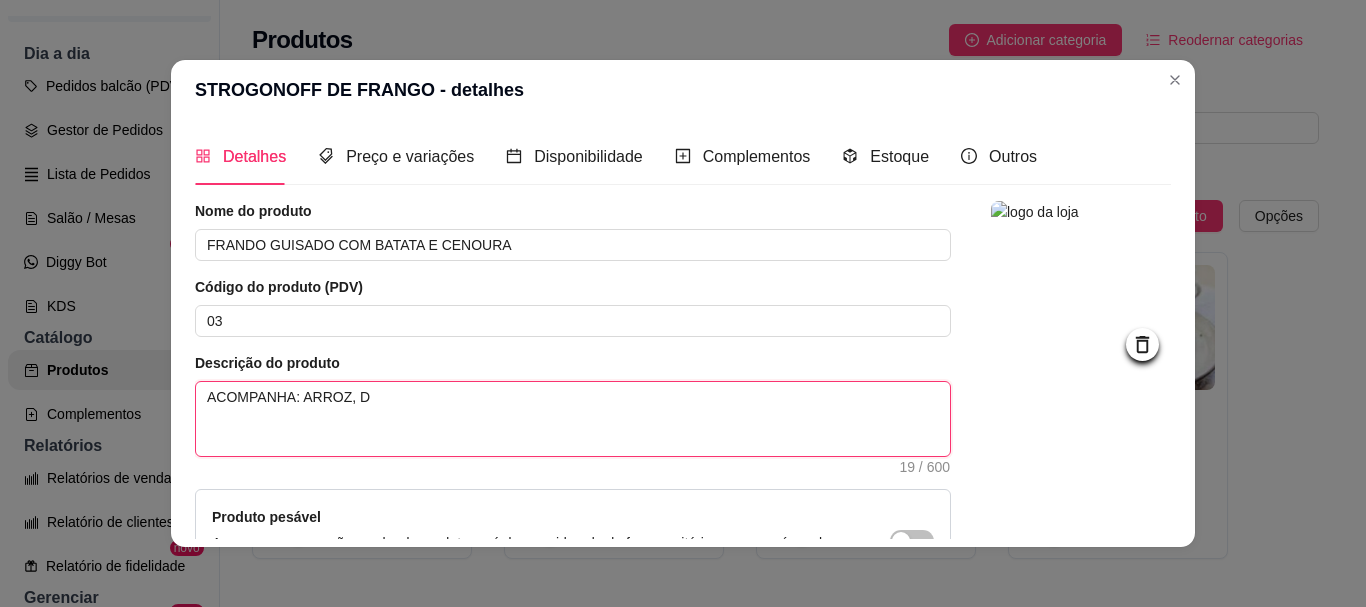 type 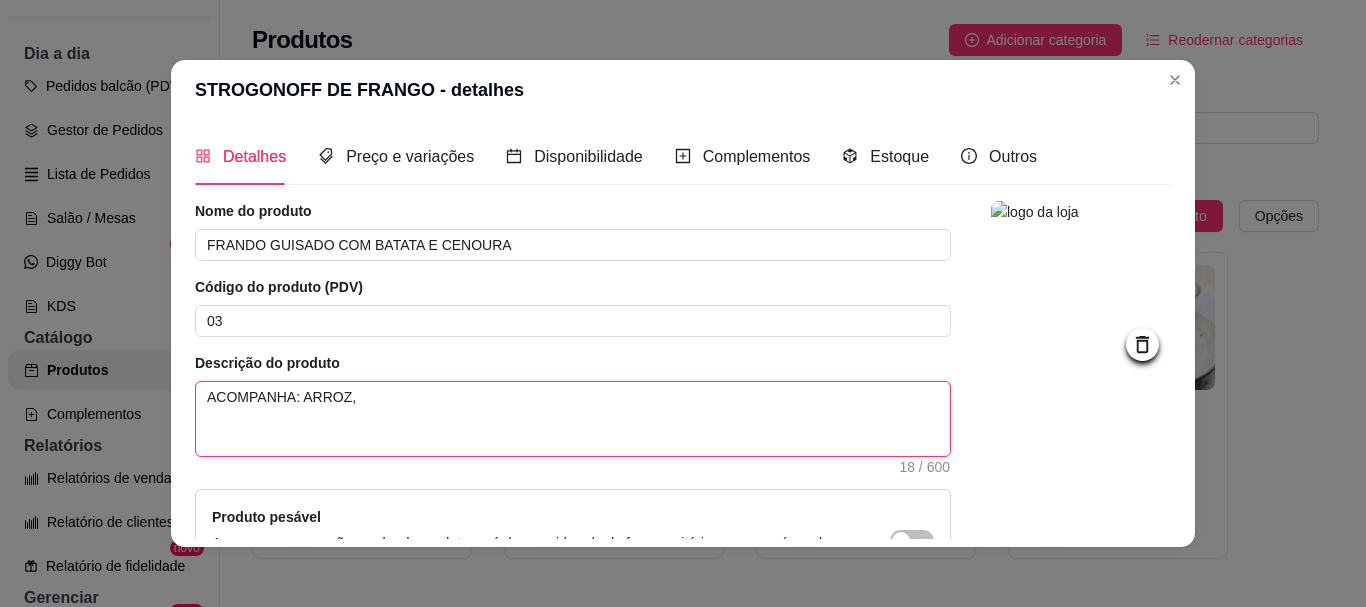 type 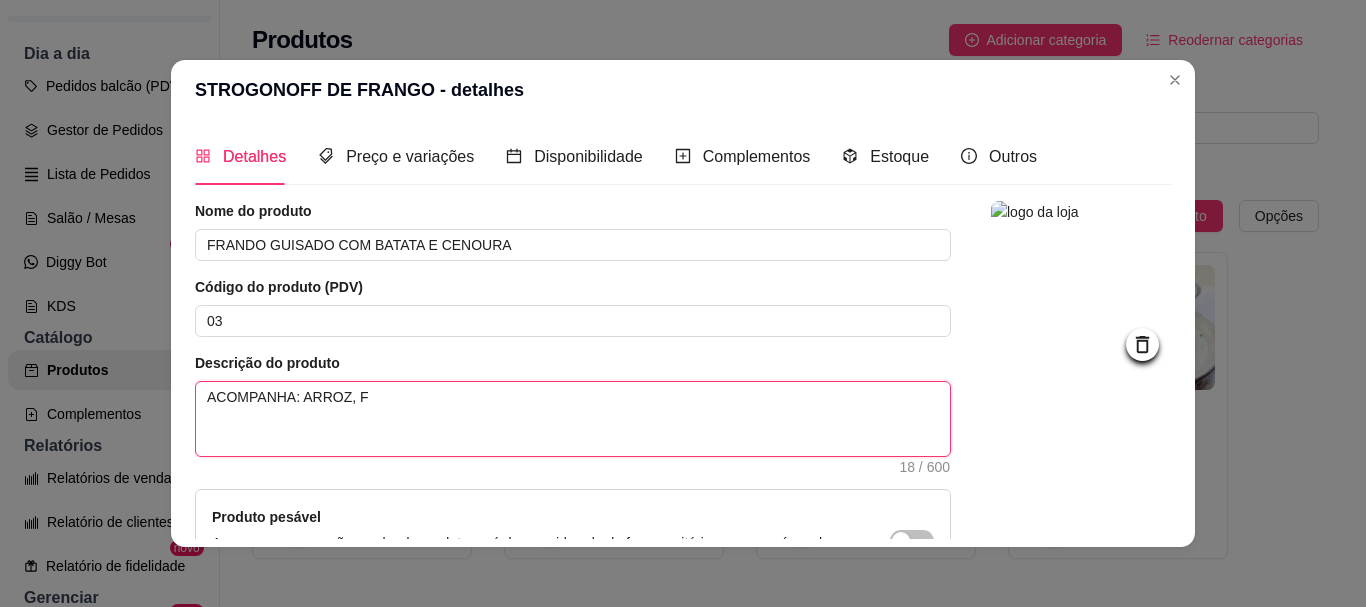 type 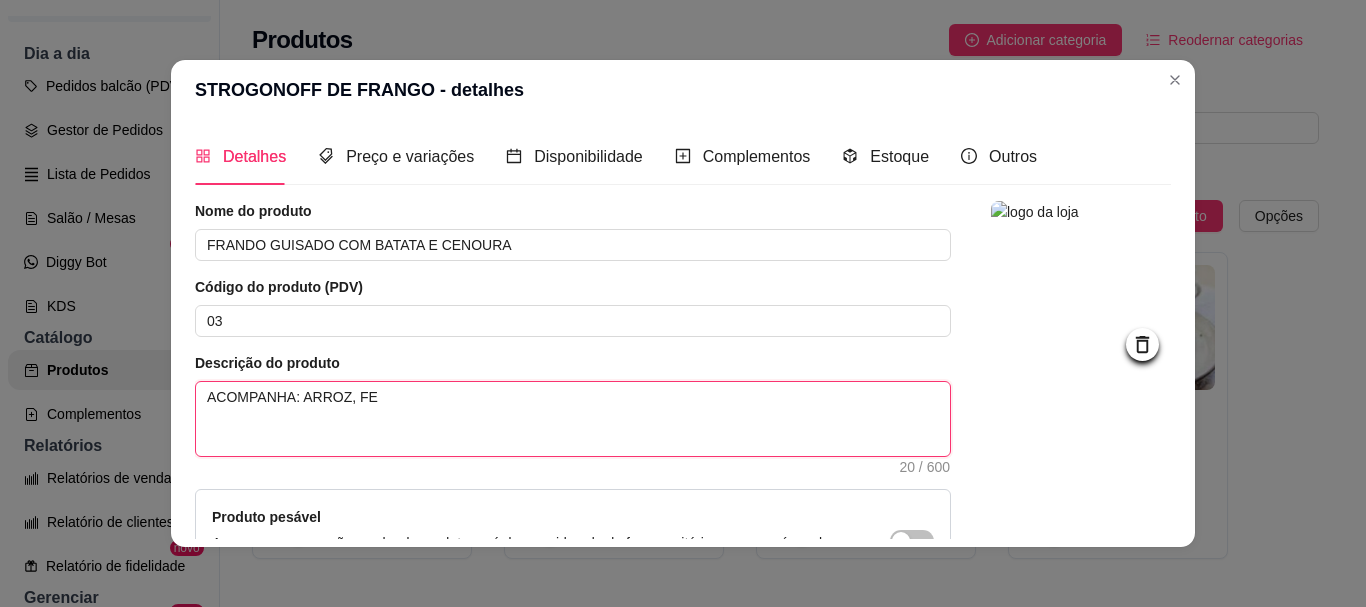 type 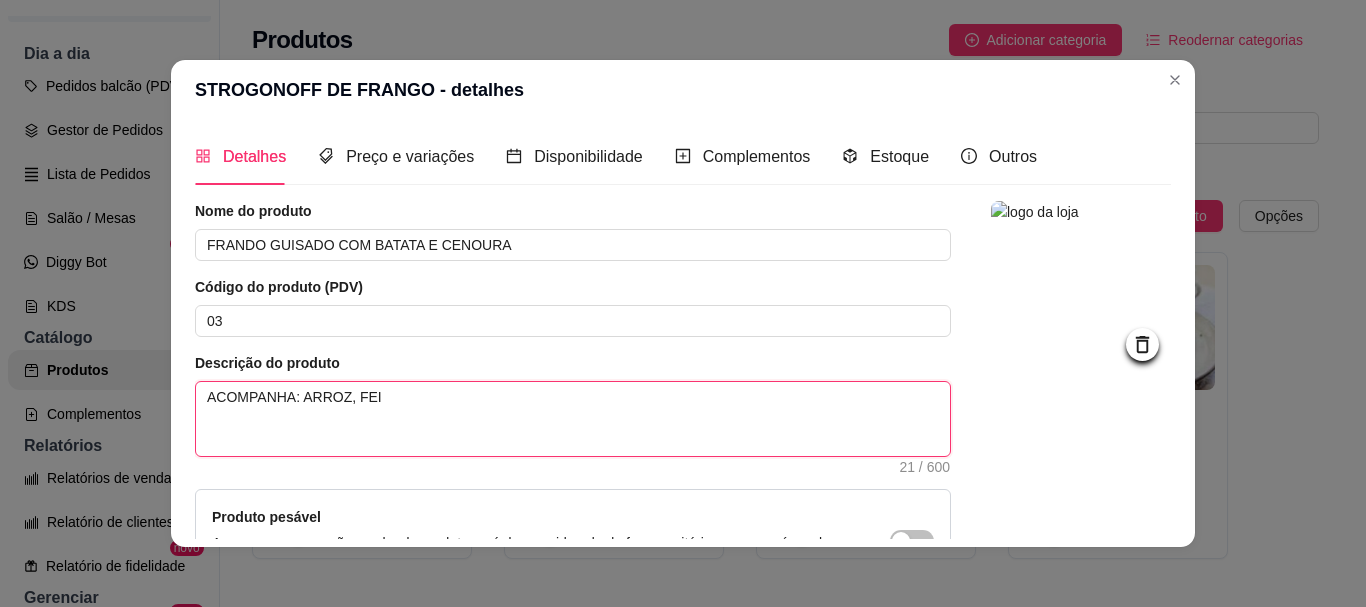 type 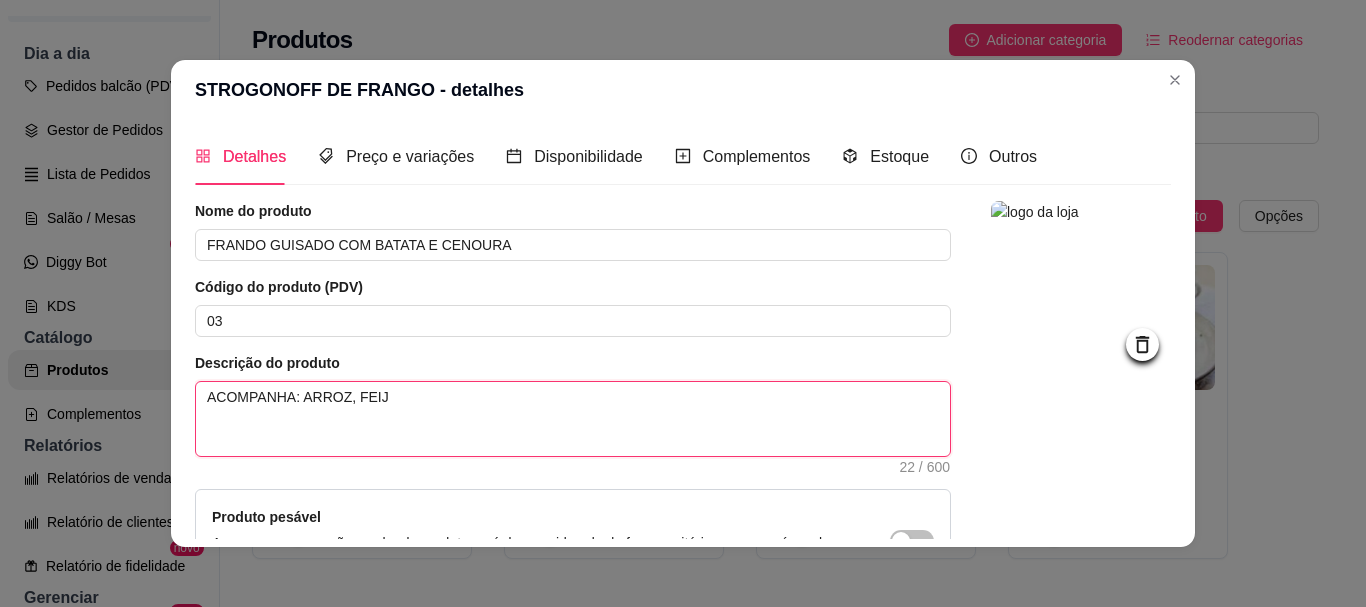 type 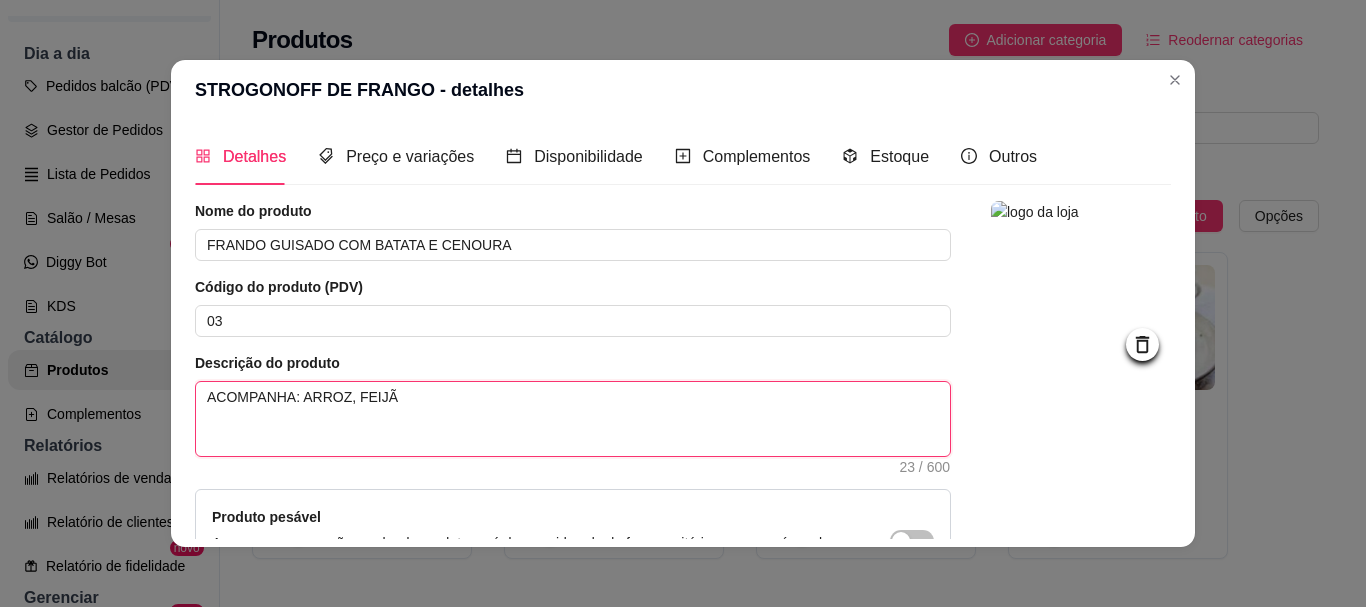 type 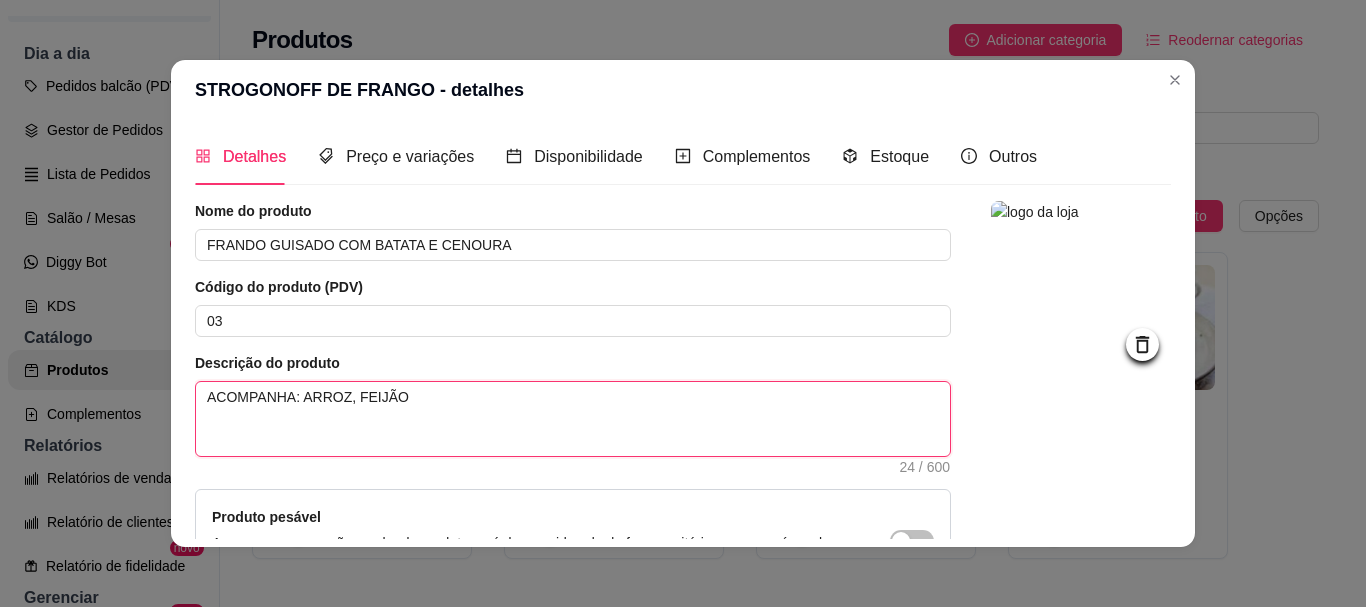 type 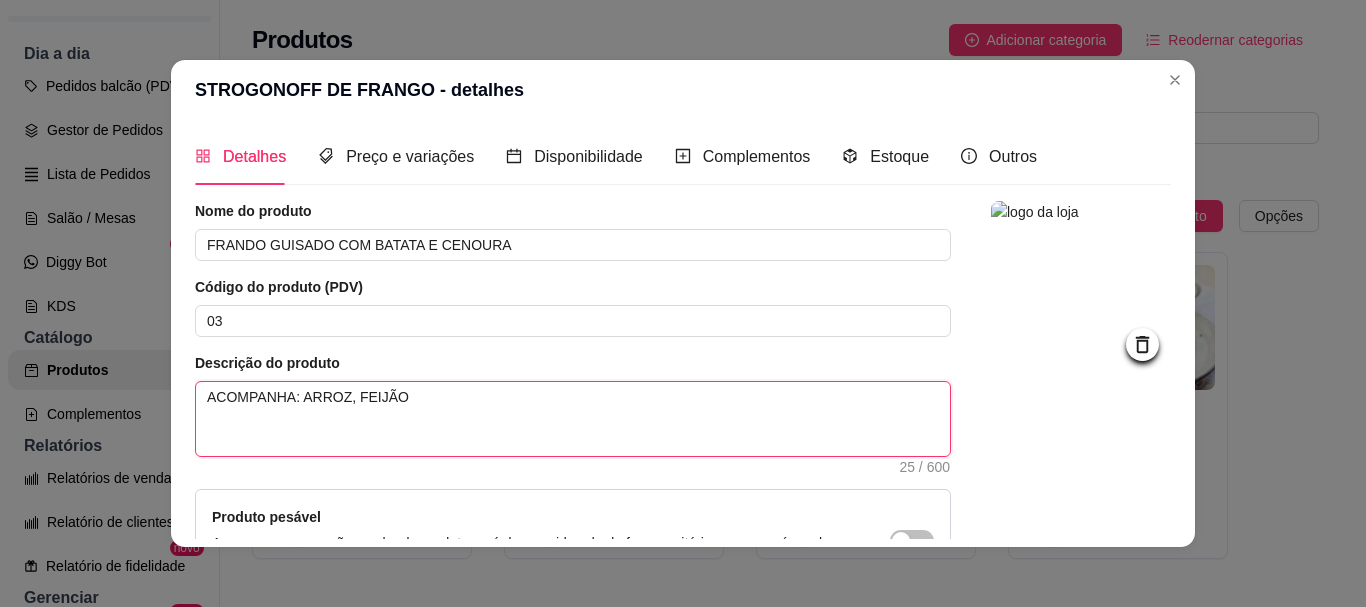 type 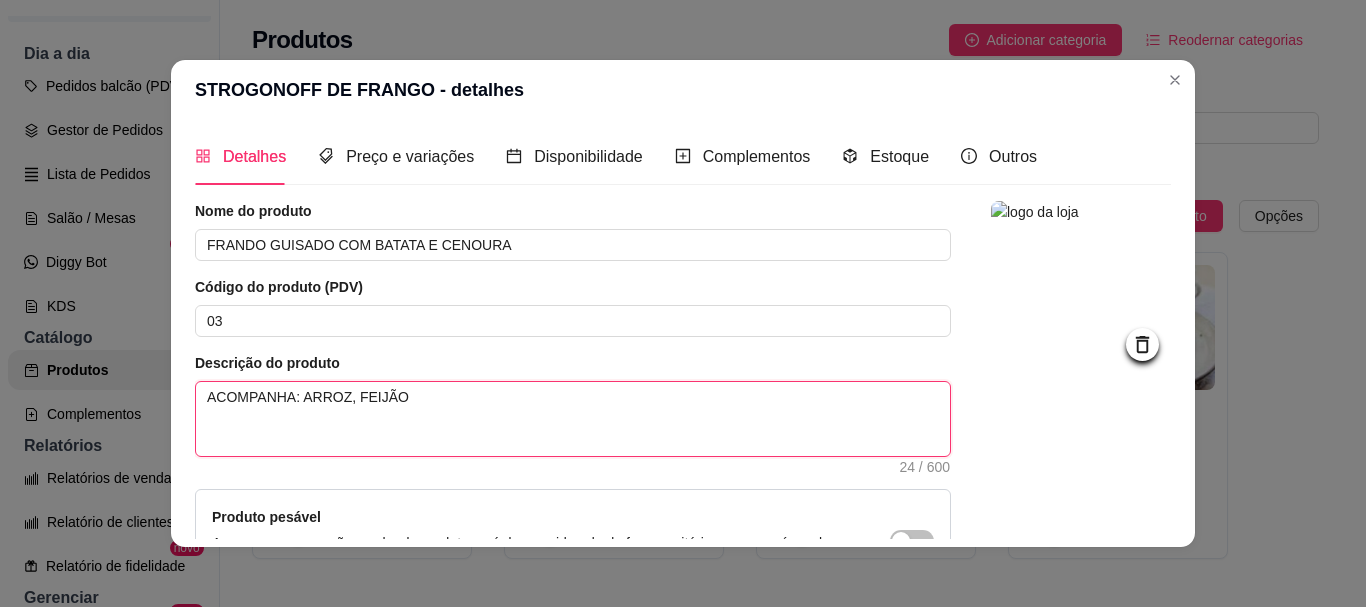 type 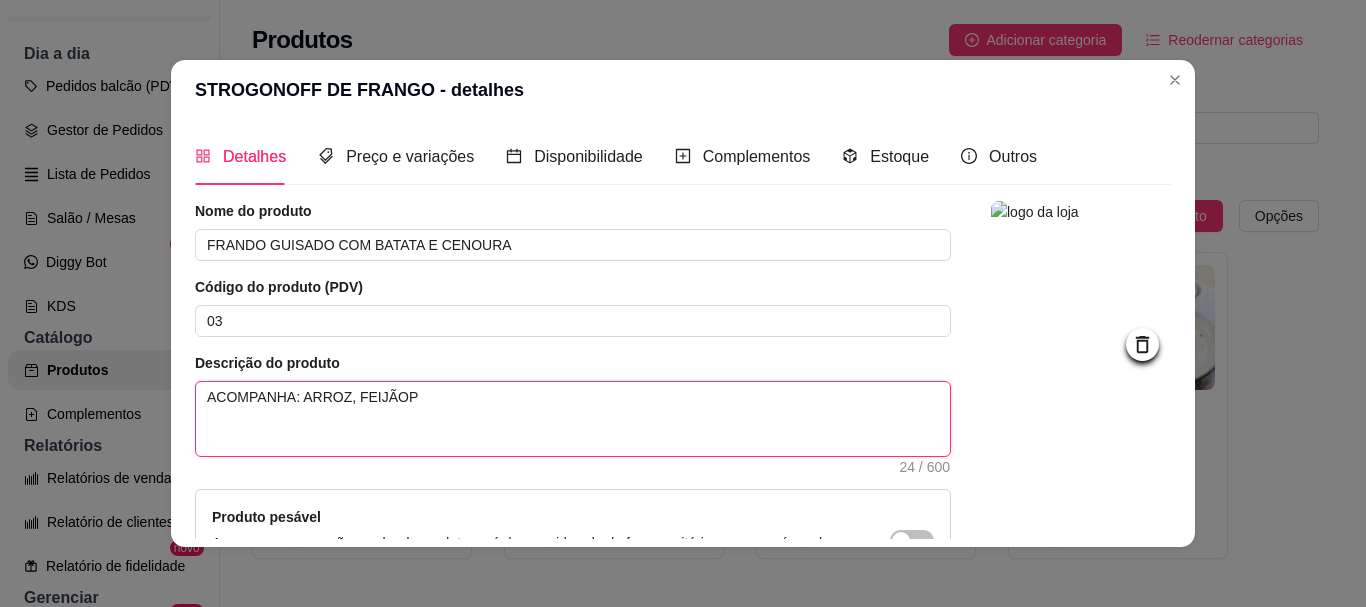 type 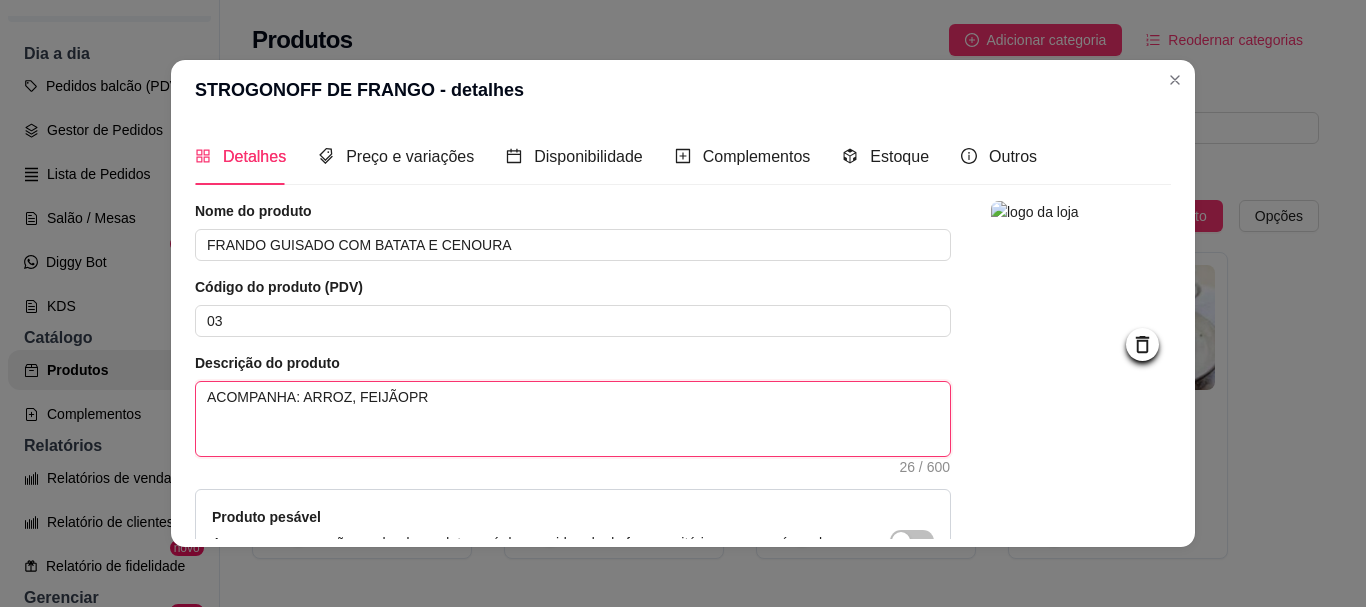 type 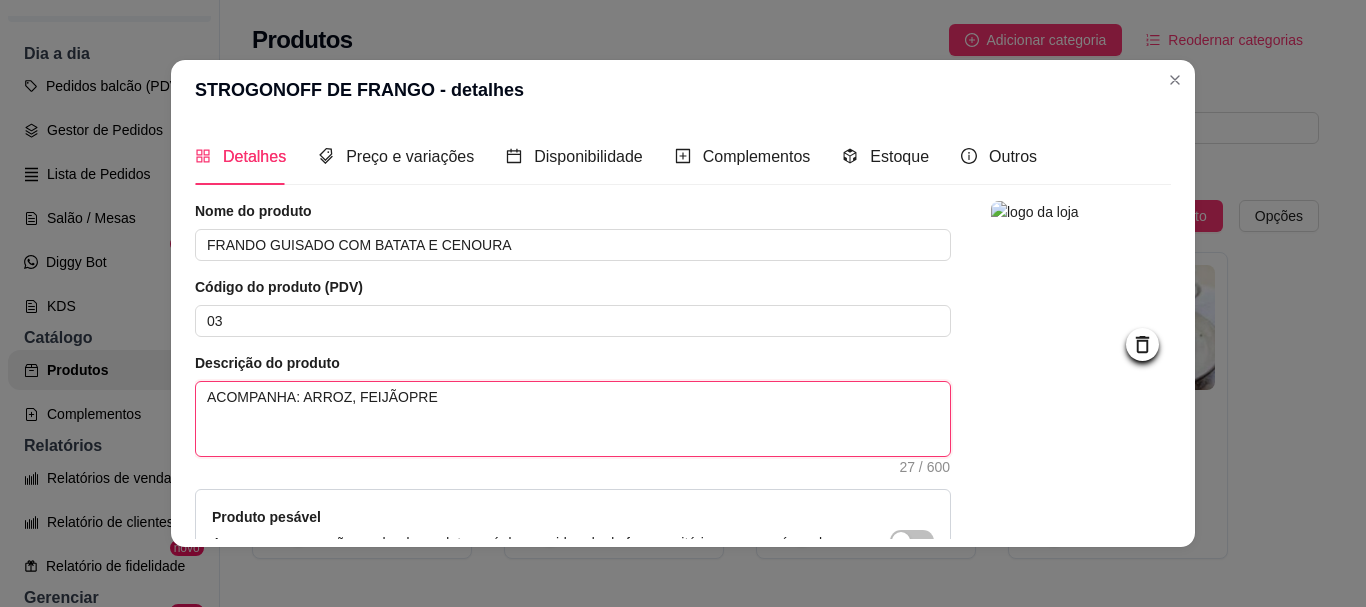 type 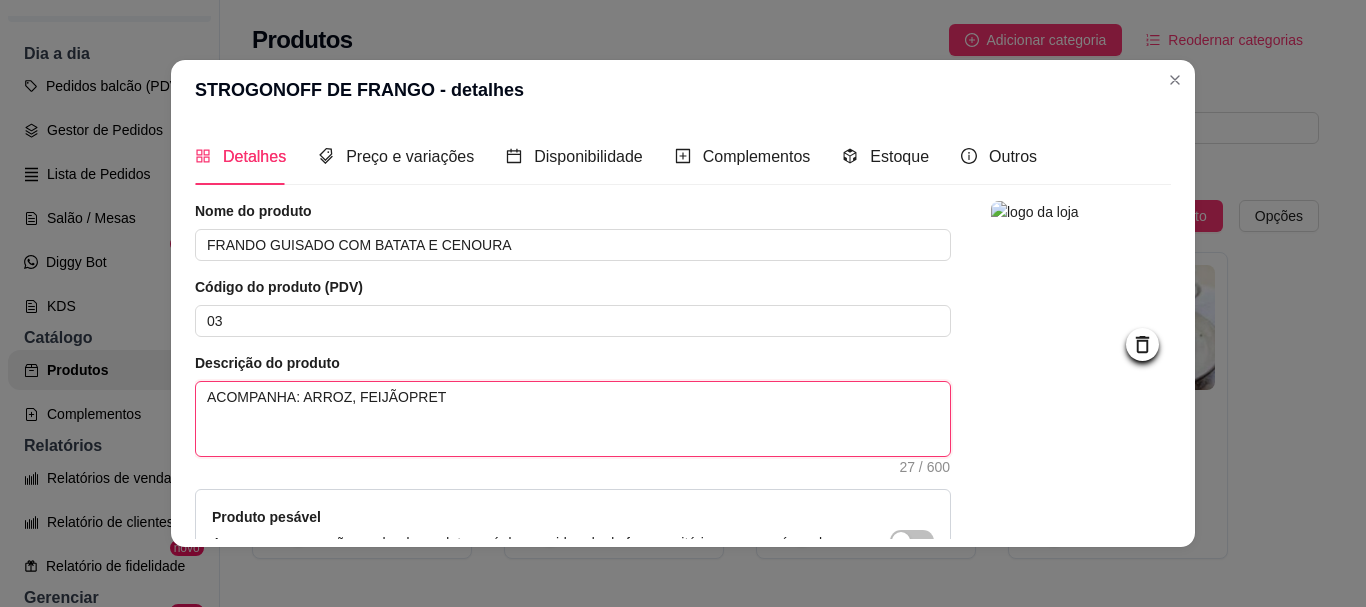 type on "ACOMPANHA: ARROZ, FEIJÃOPRETO" 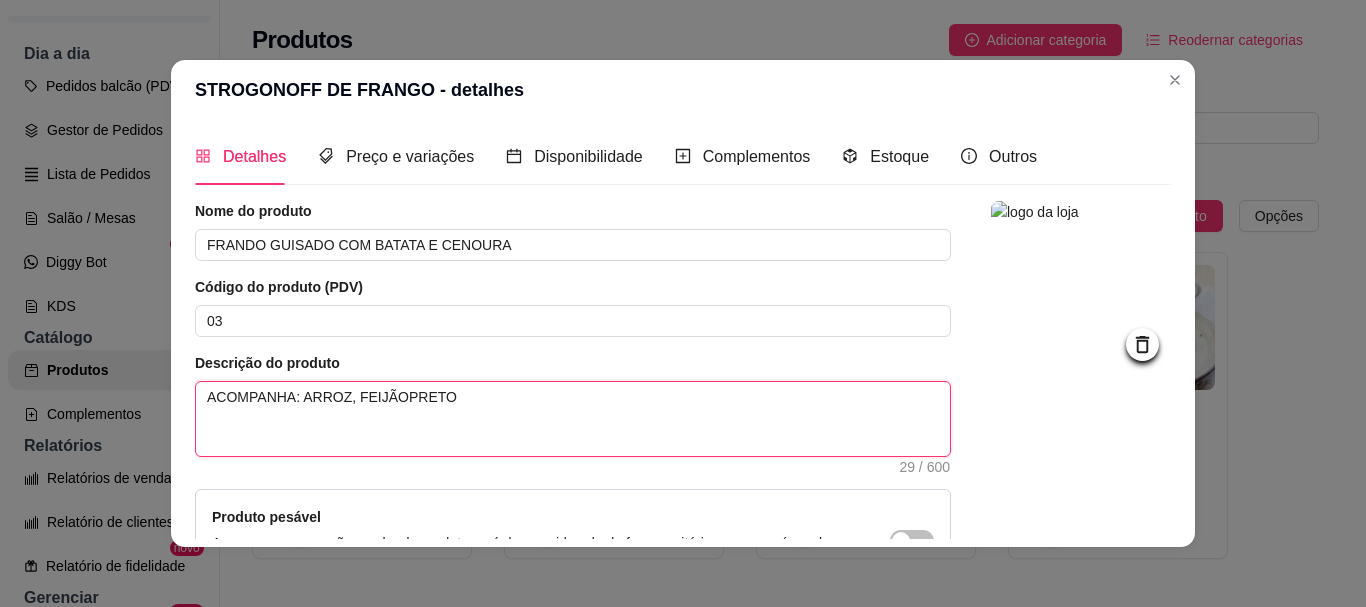 type 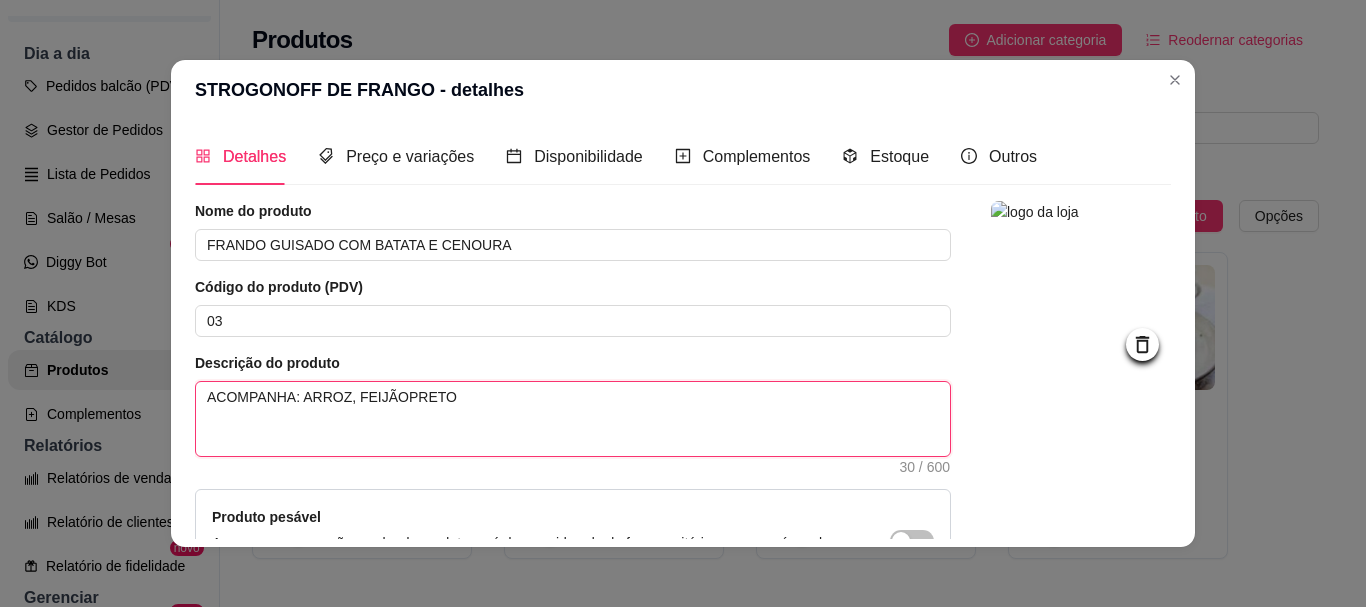 type 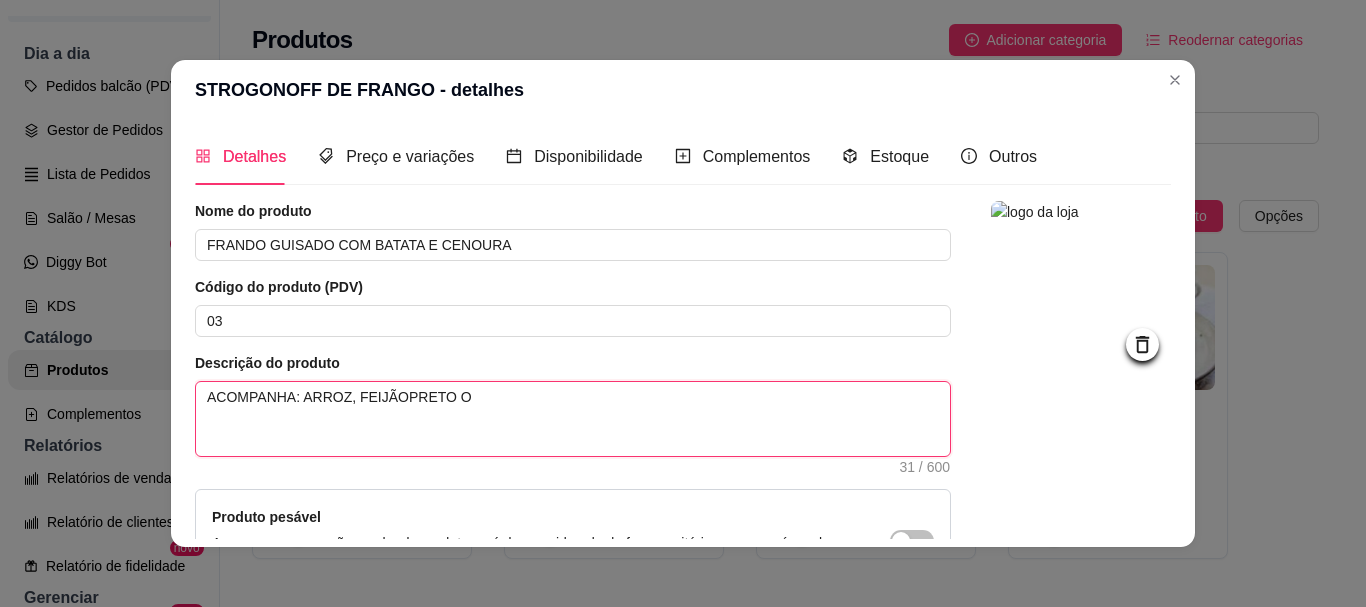 type 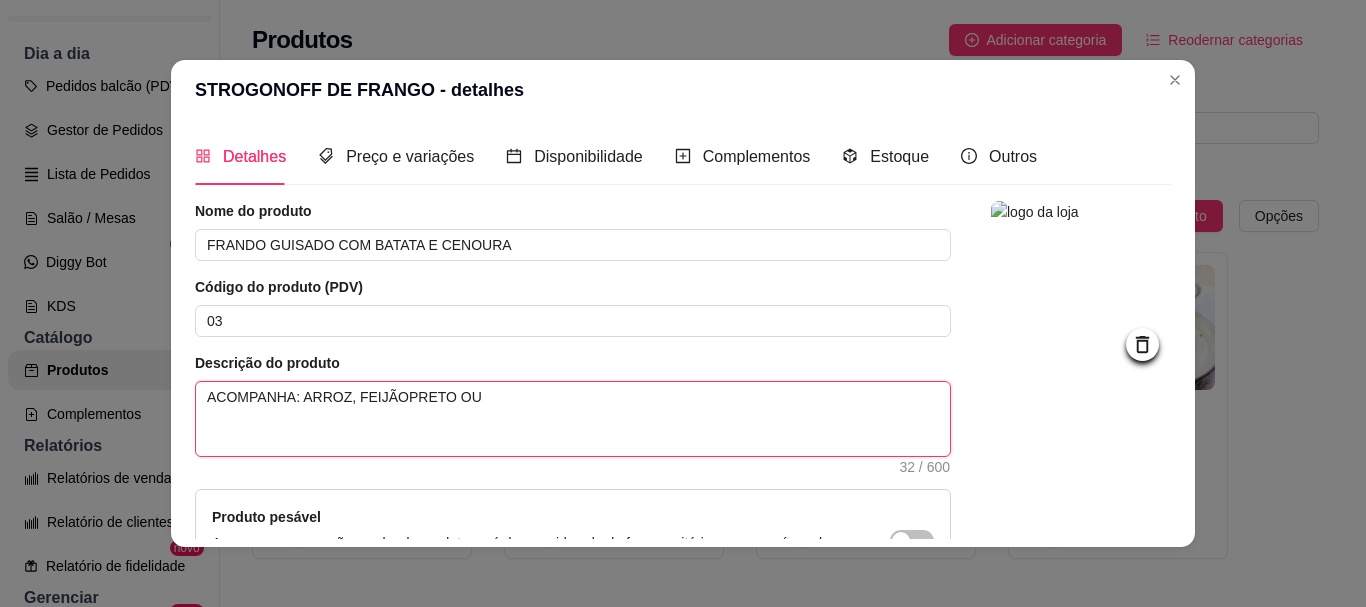 type 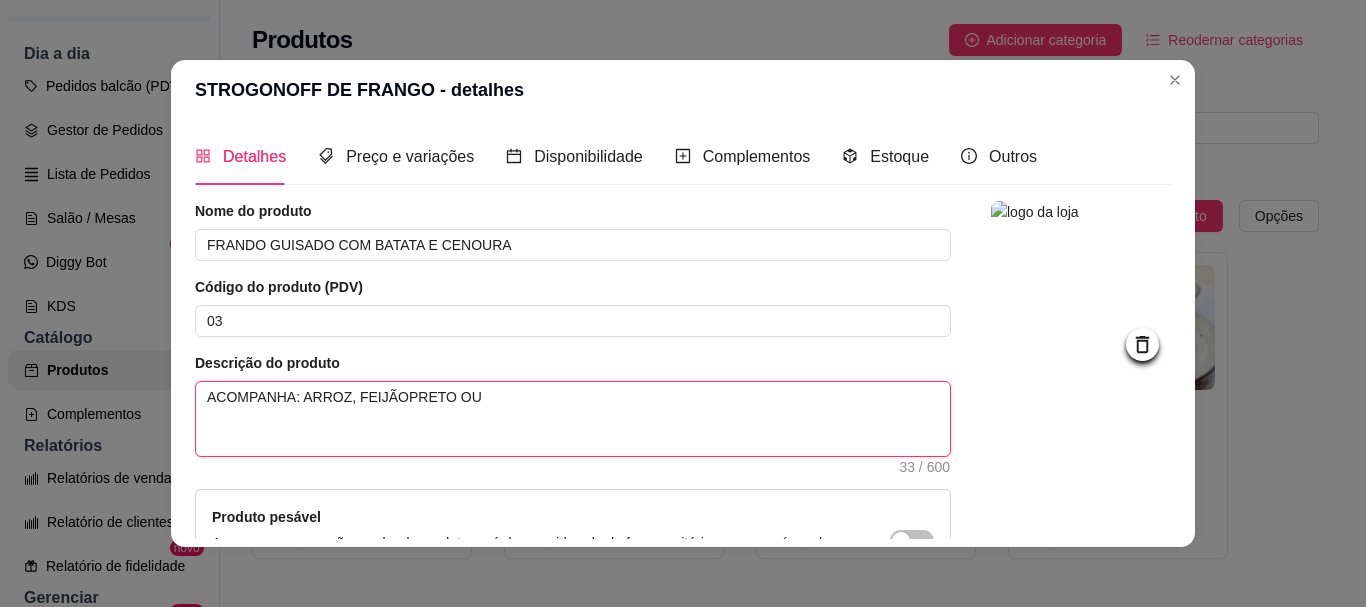 type 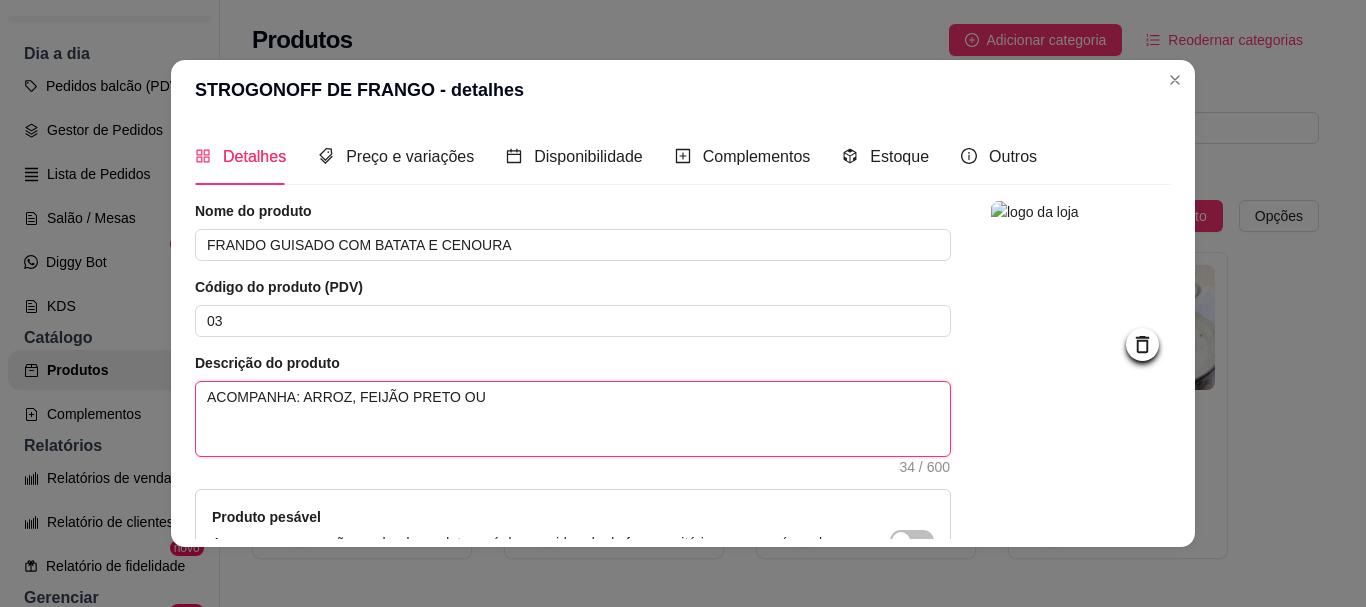type 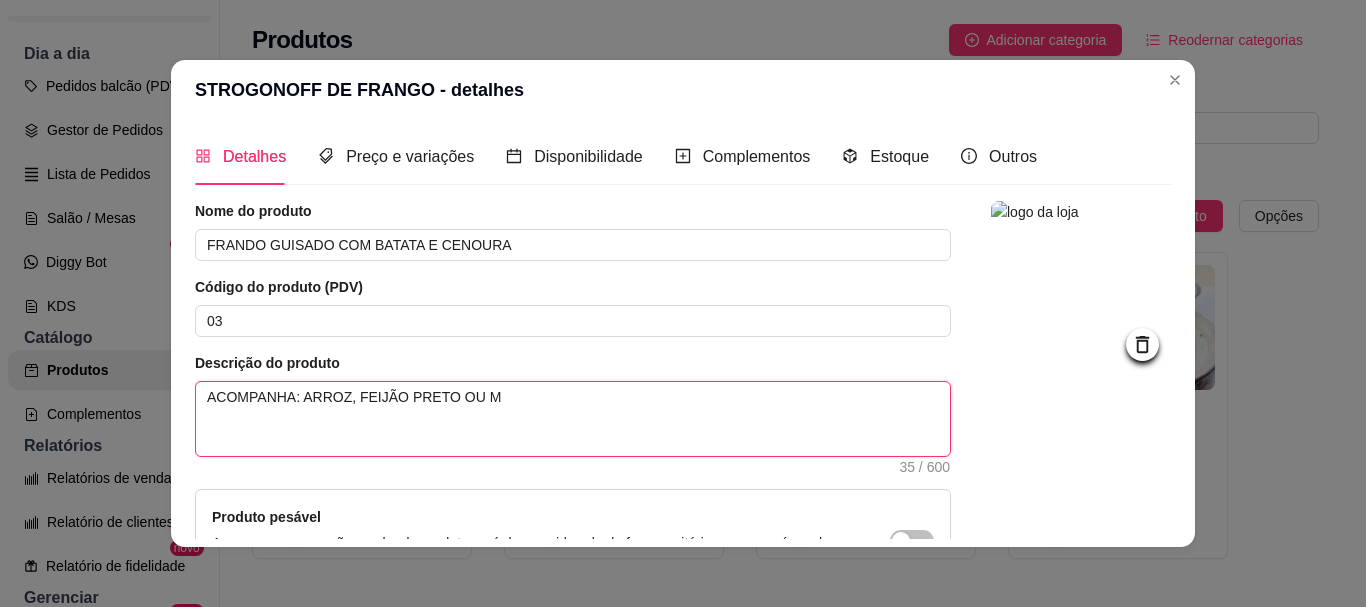 type 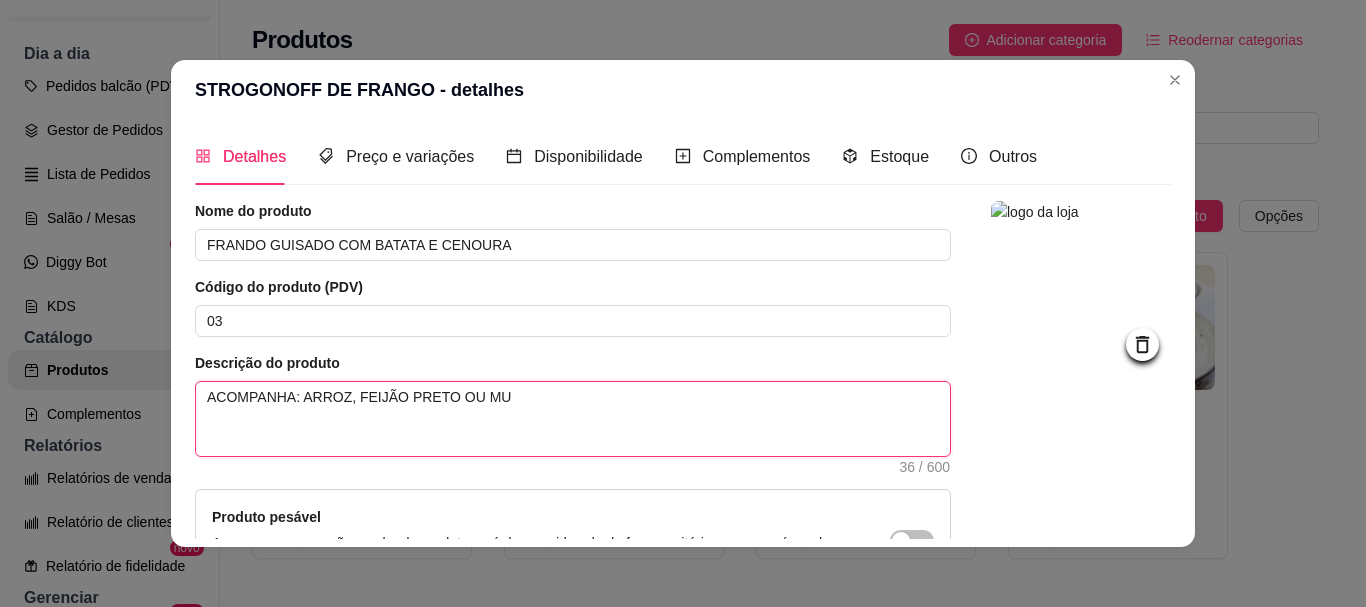 type 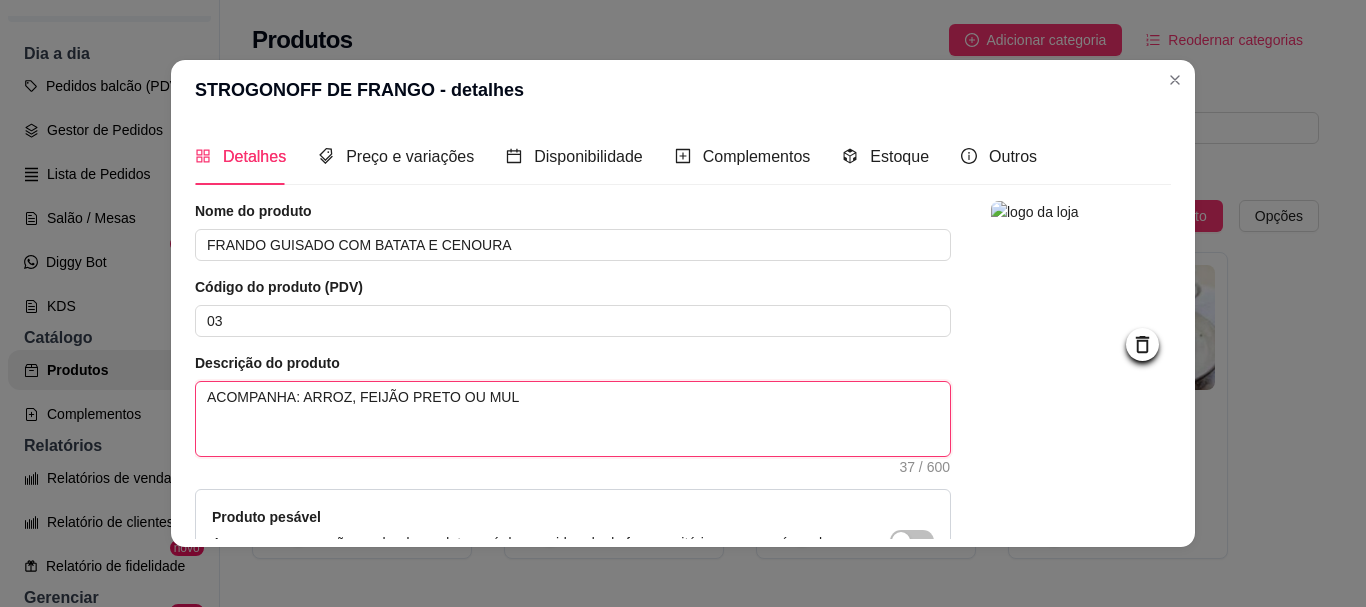 type 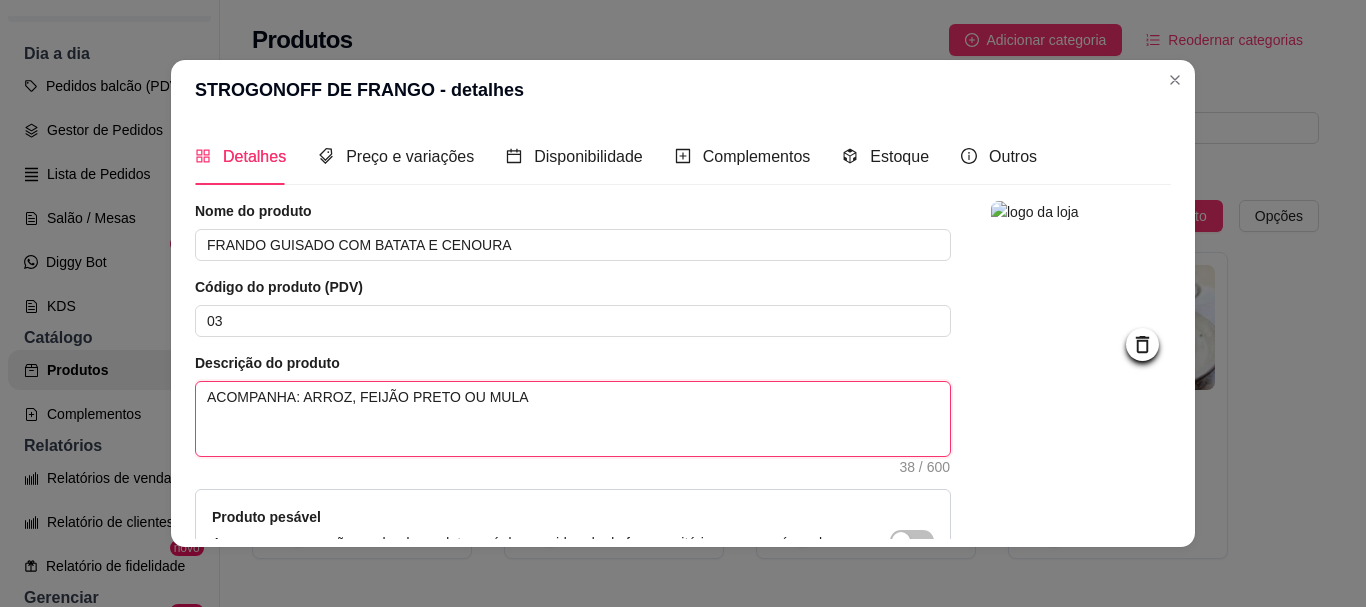 type 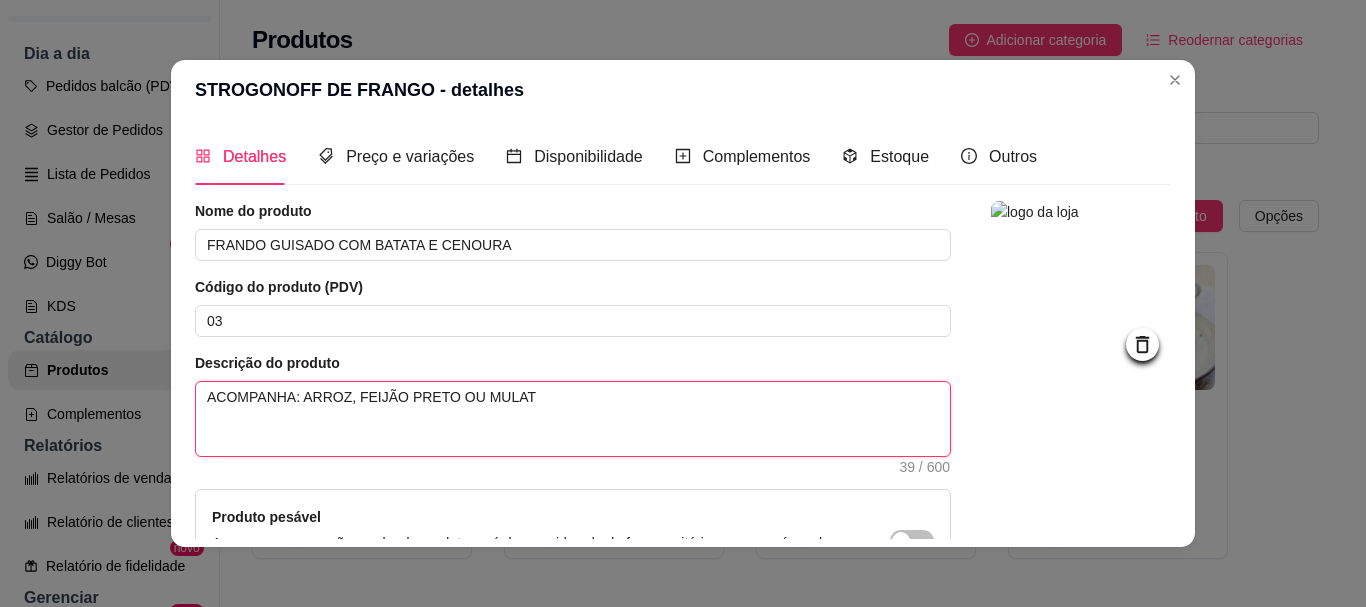 type 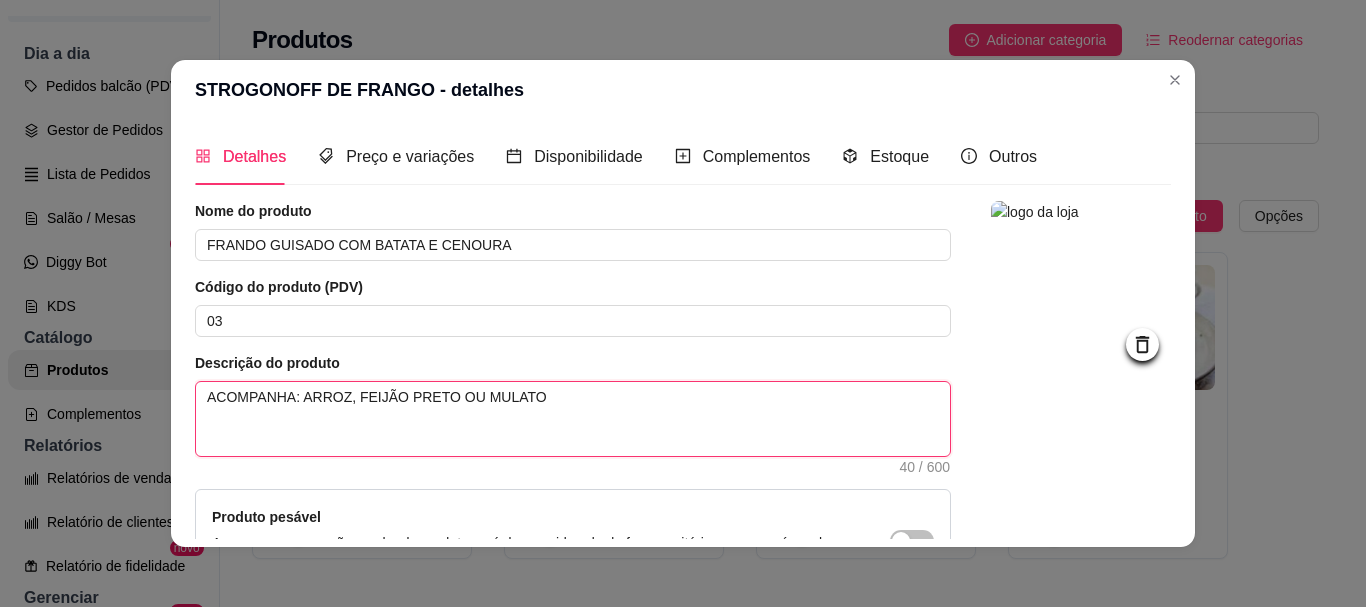 type 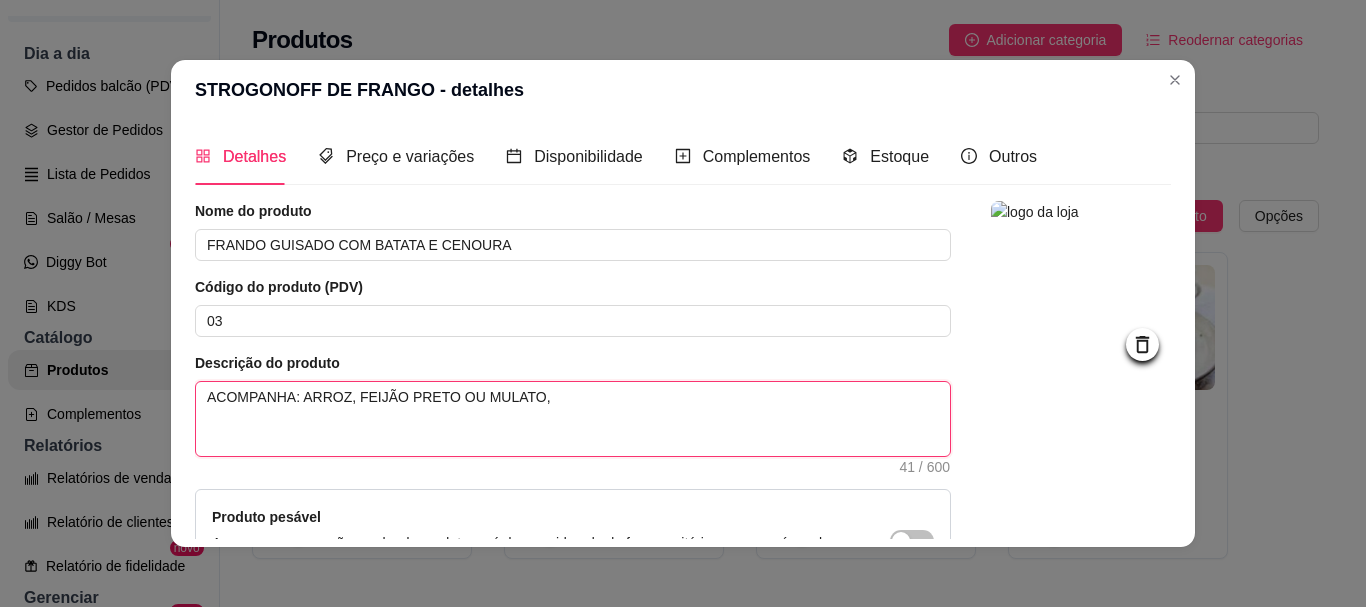 type 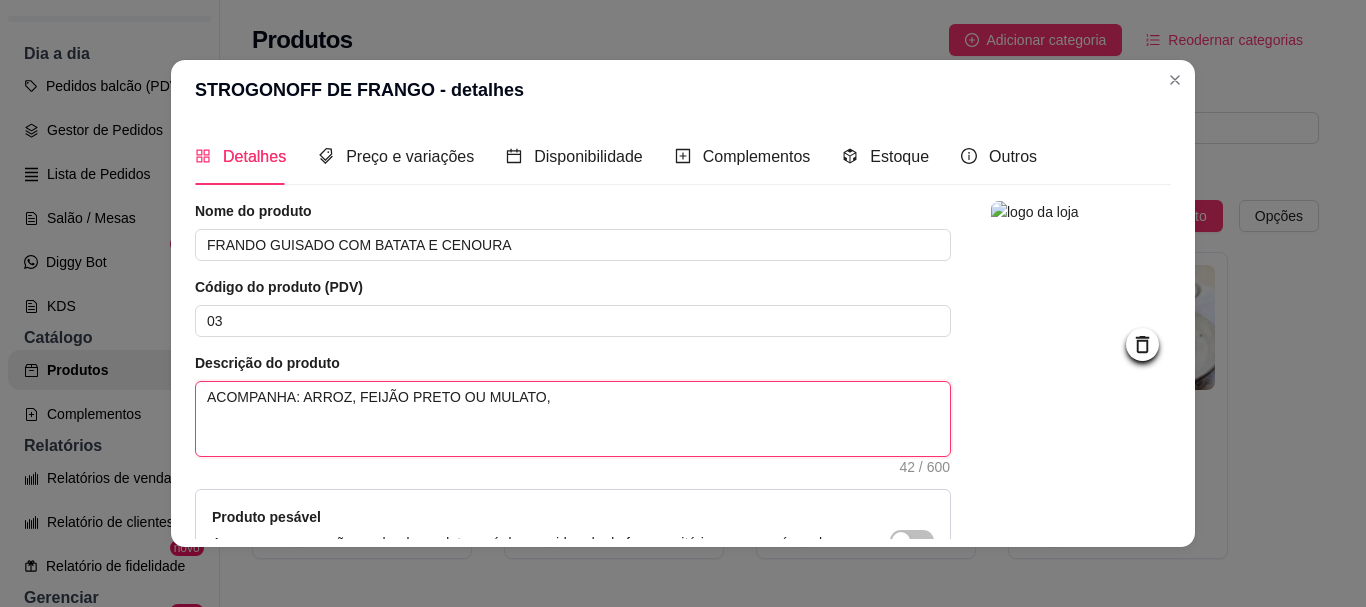 type 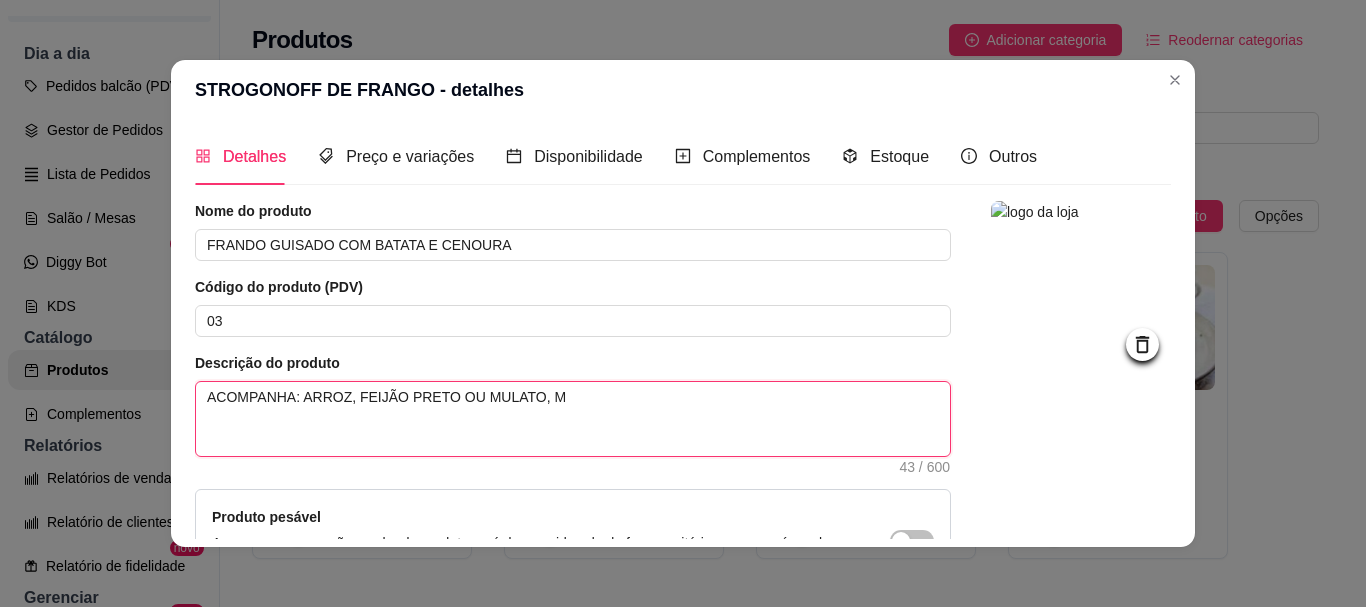 type 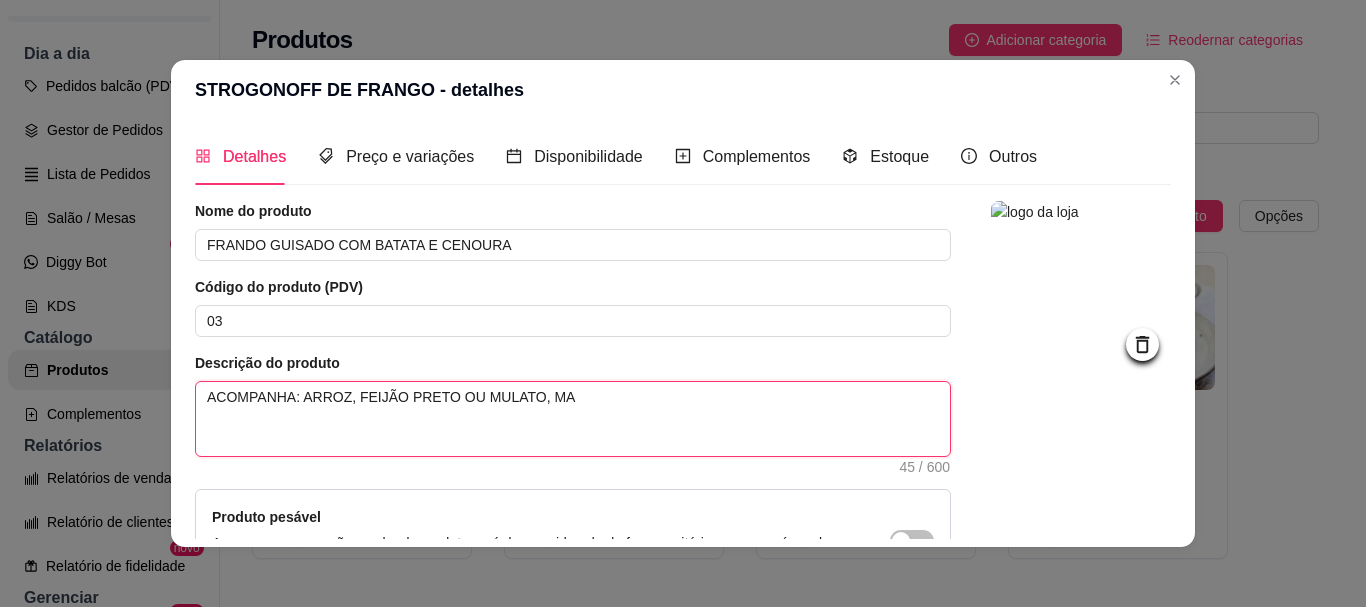 type 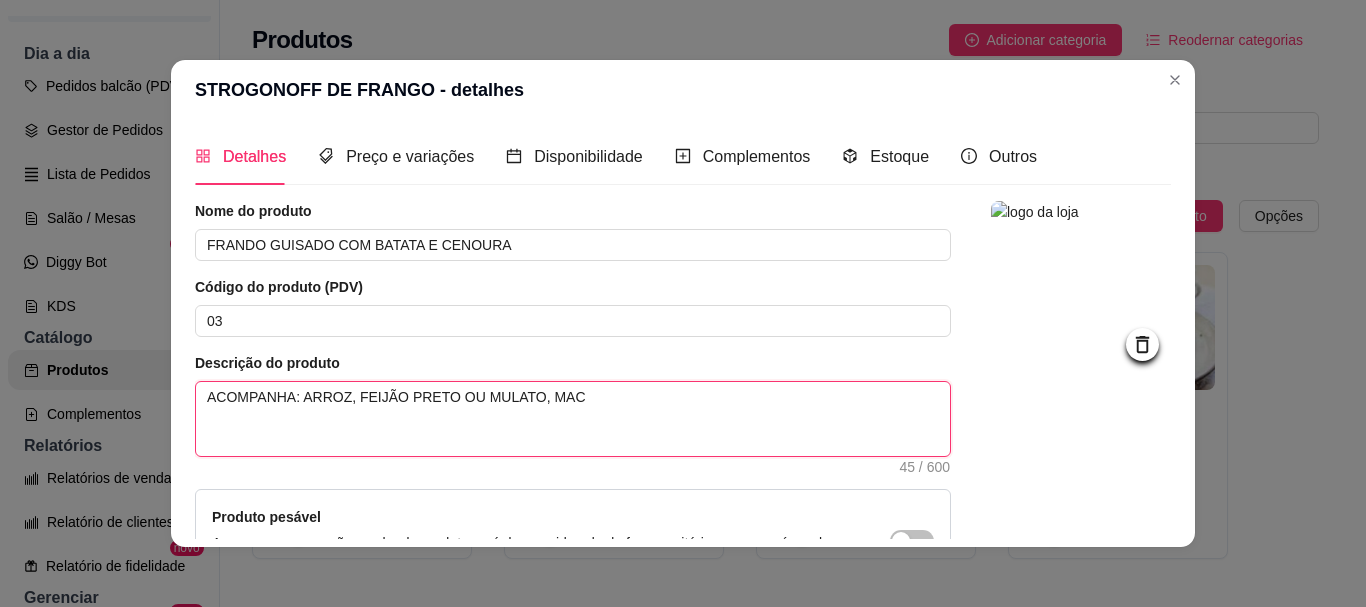 type 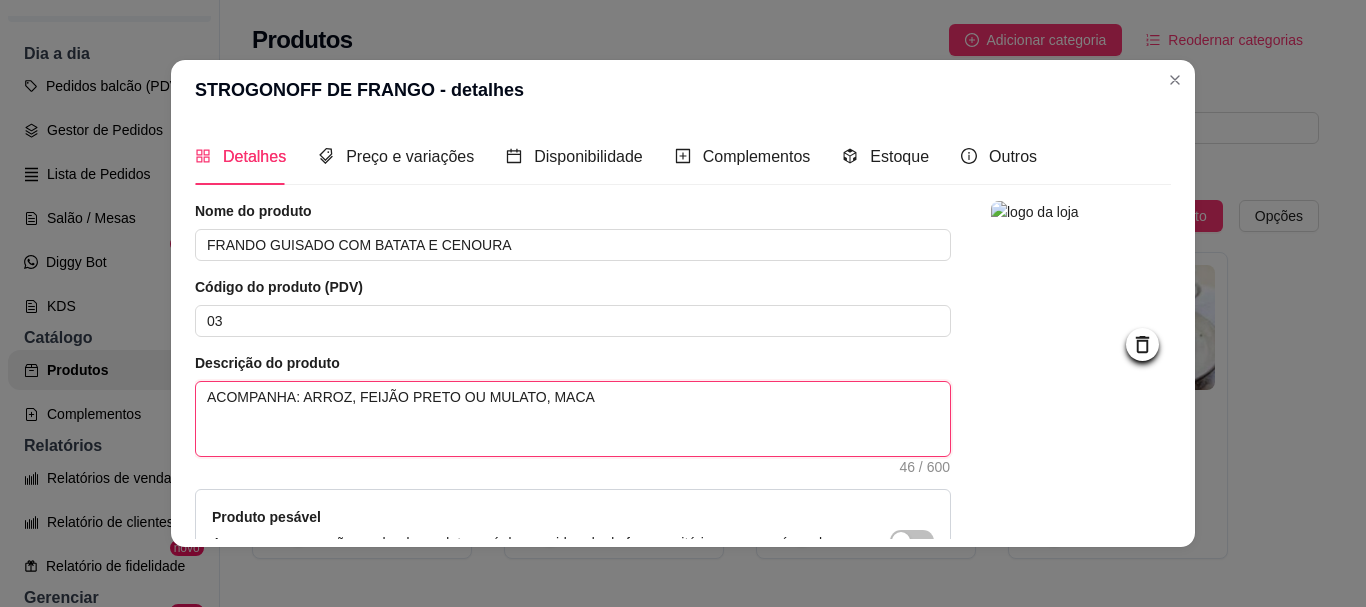 type 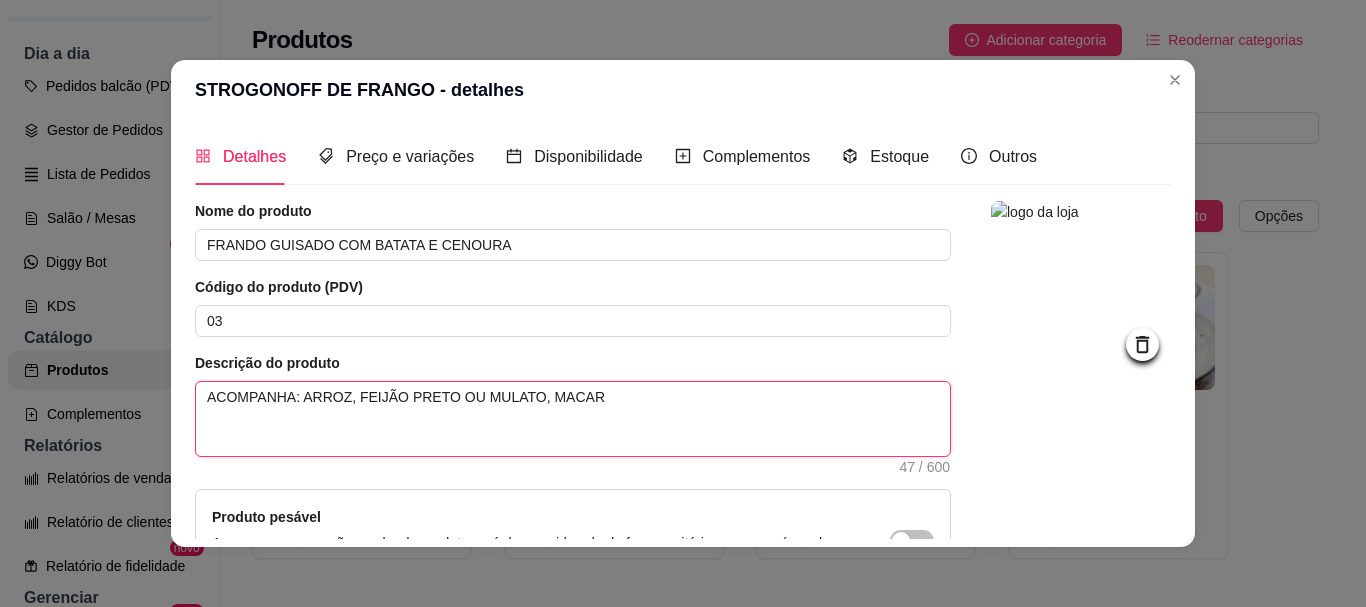 type 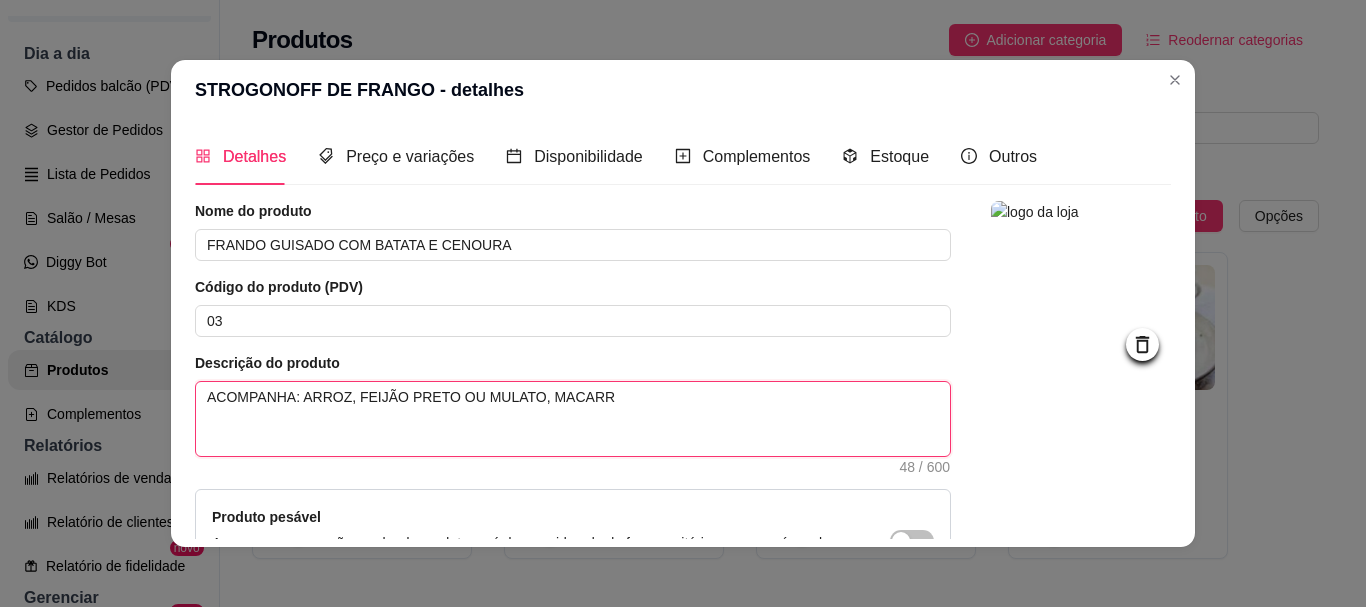 type 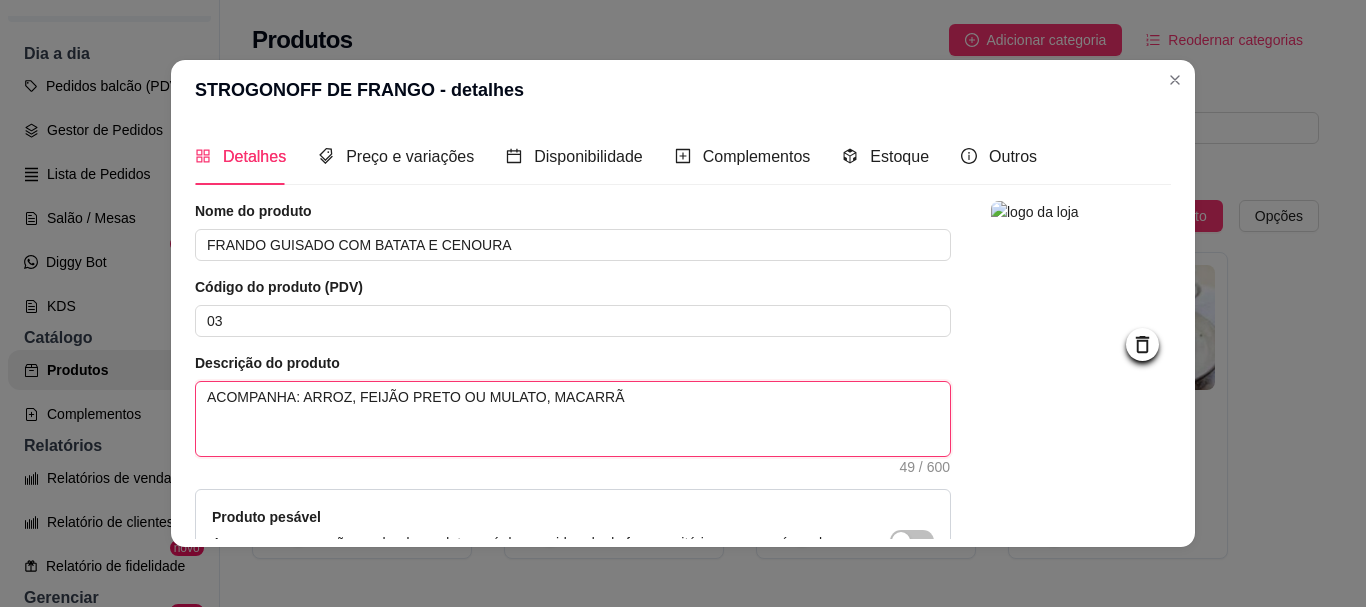 type 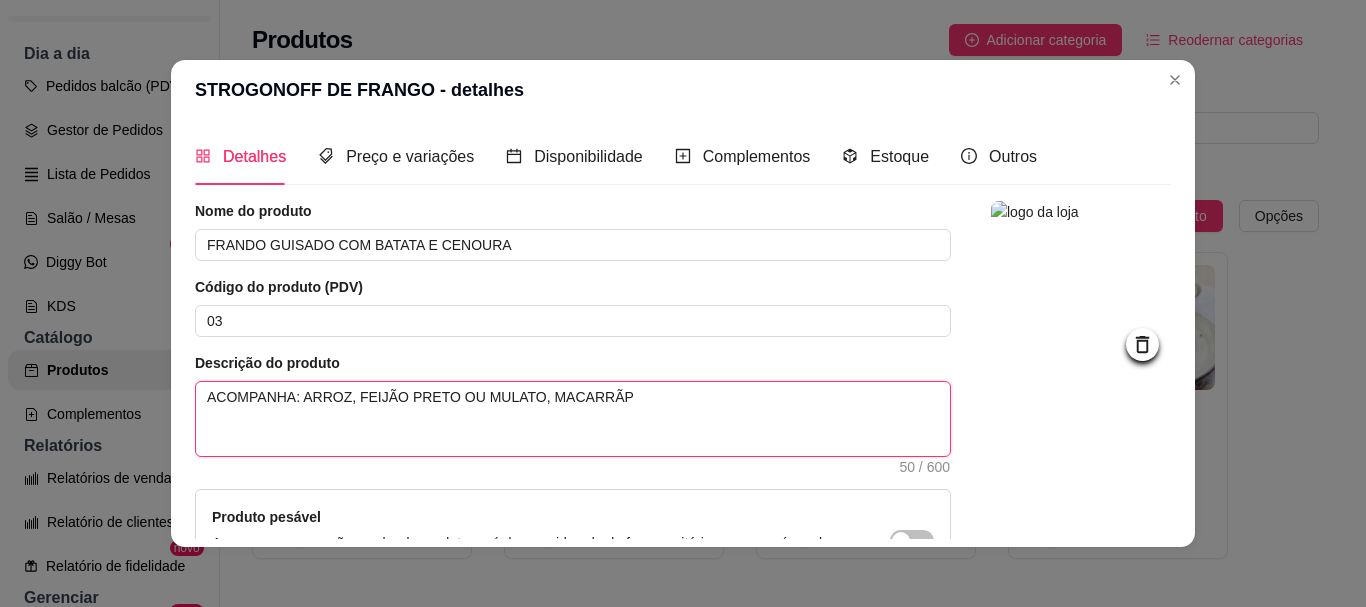 type 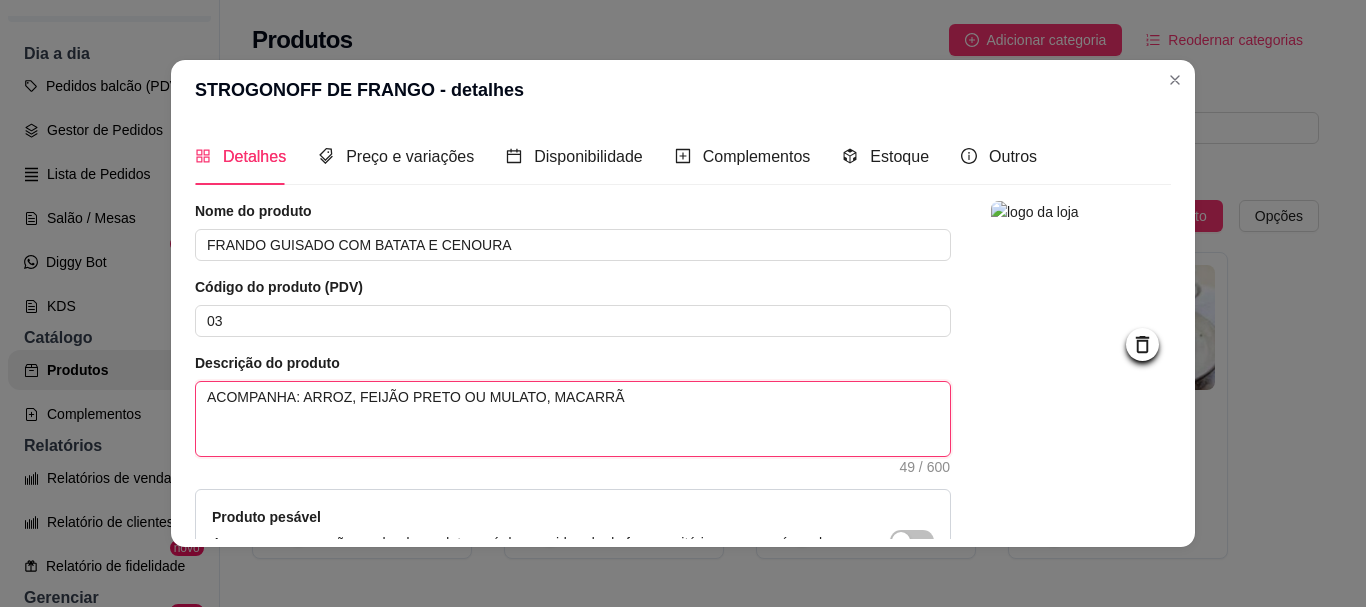 type 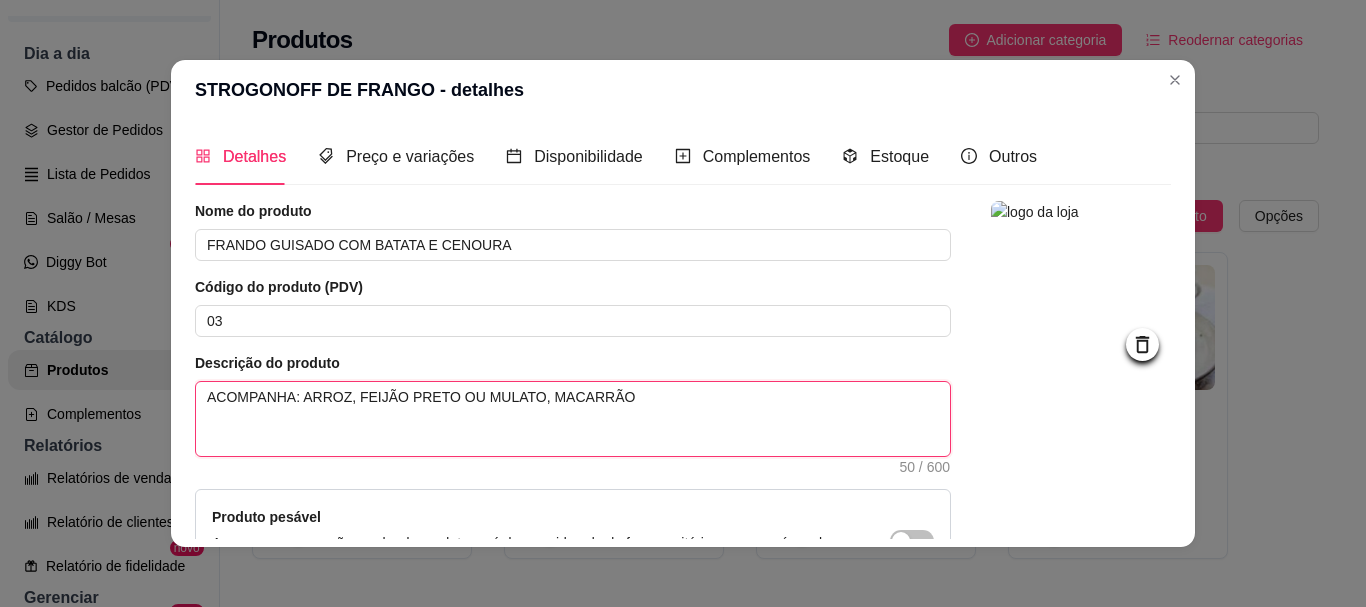 type 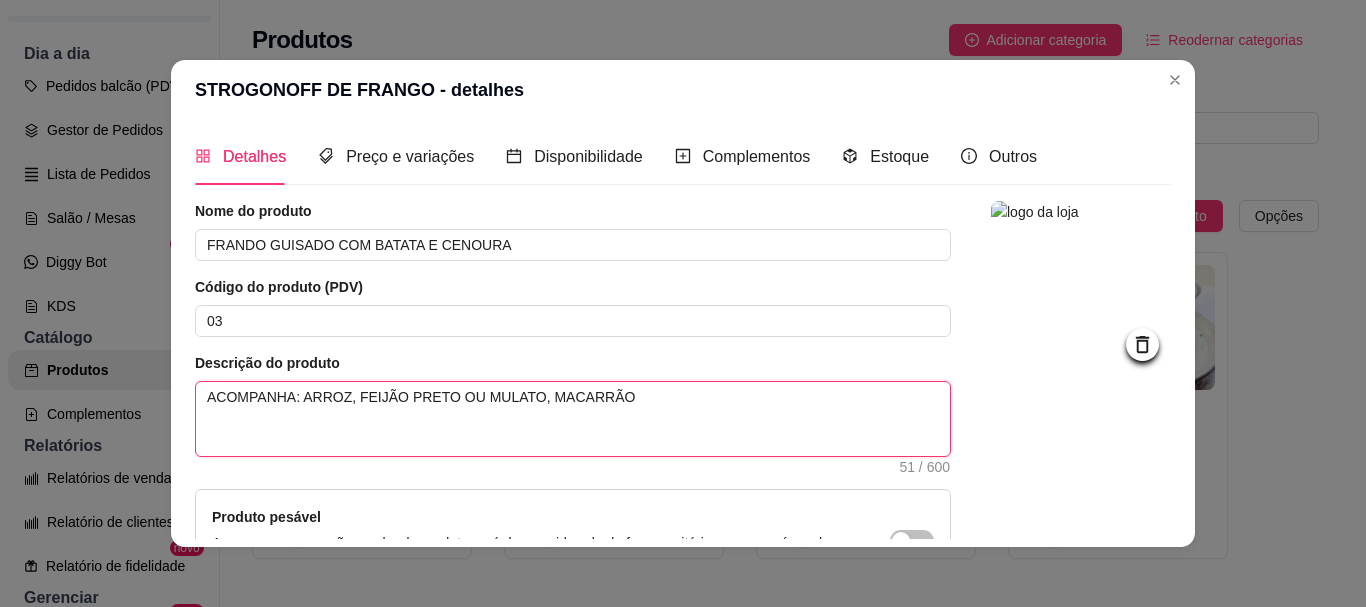 type 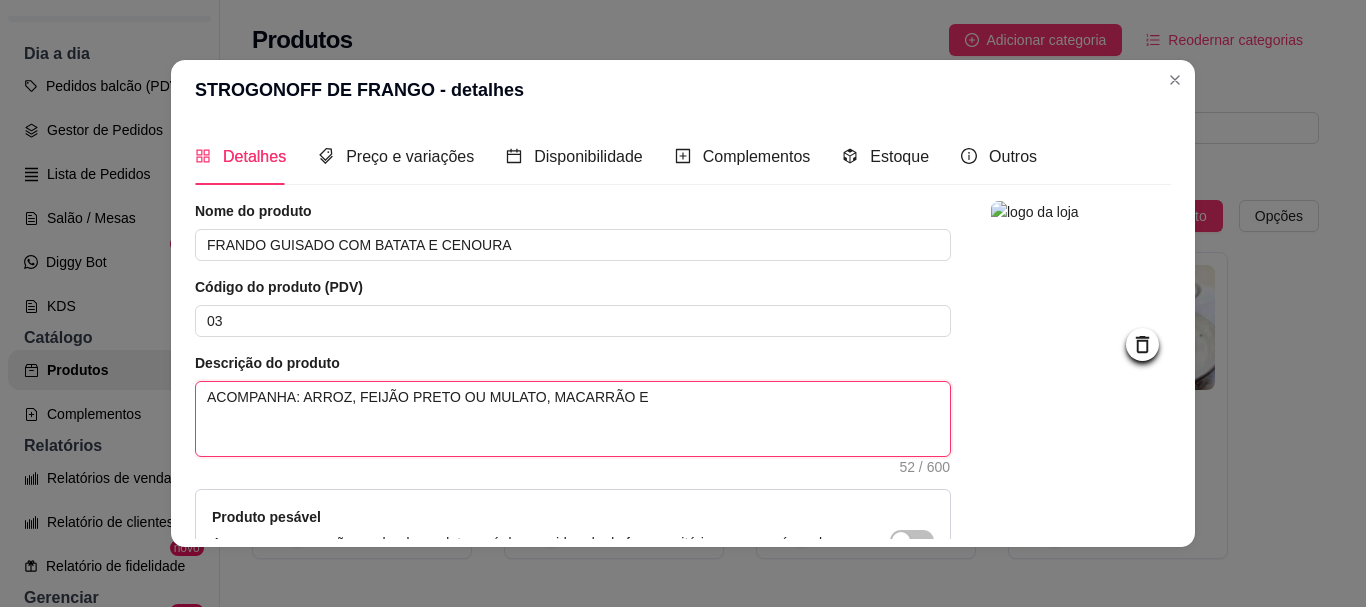 type 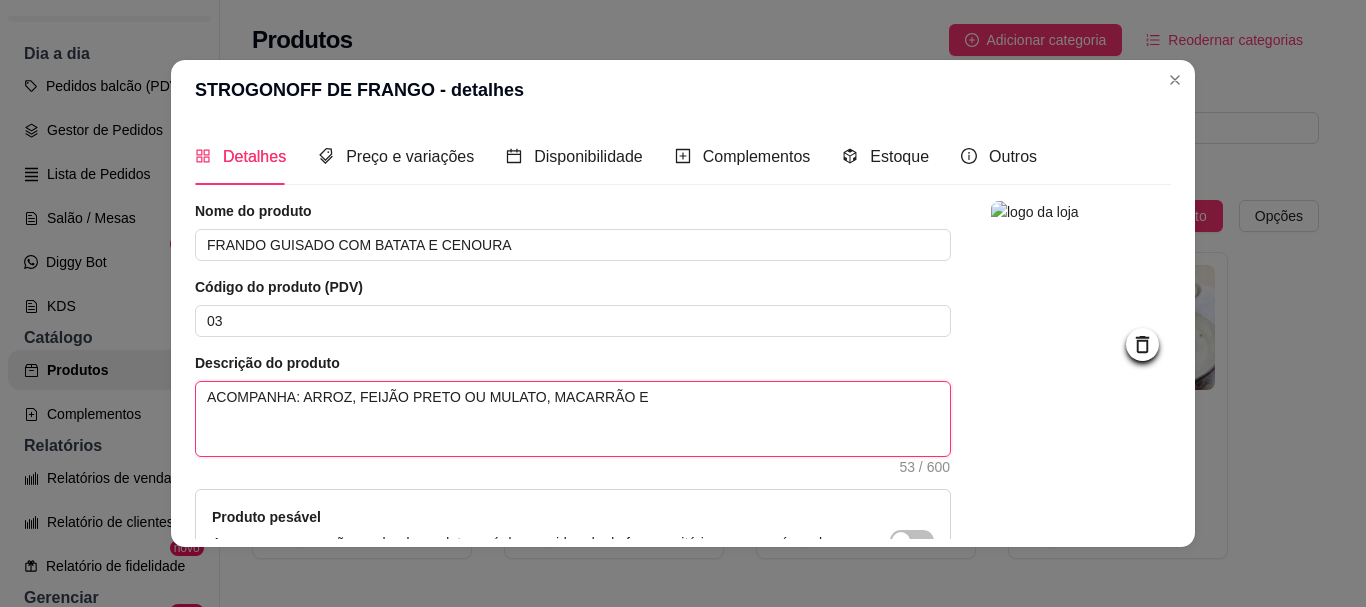 type 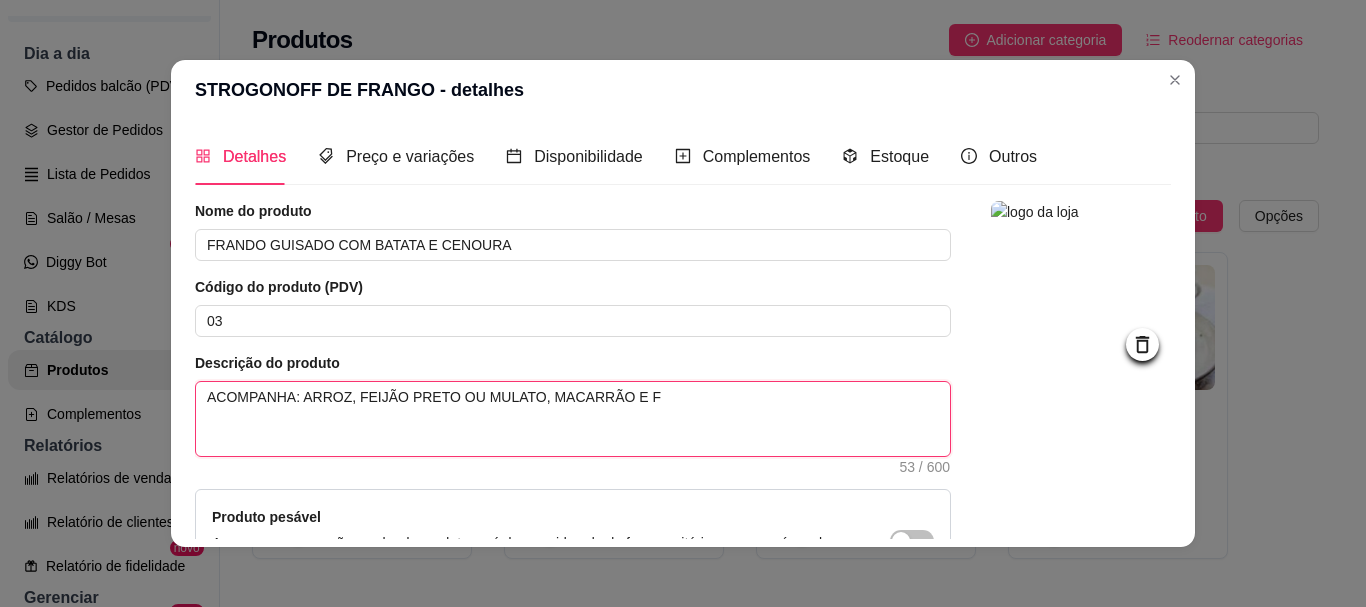 type 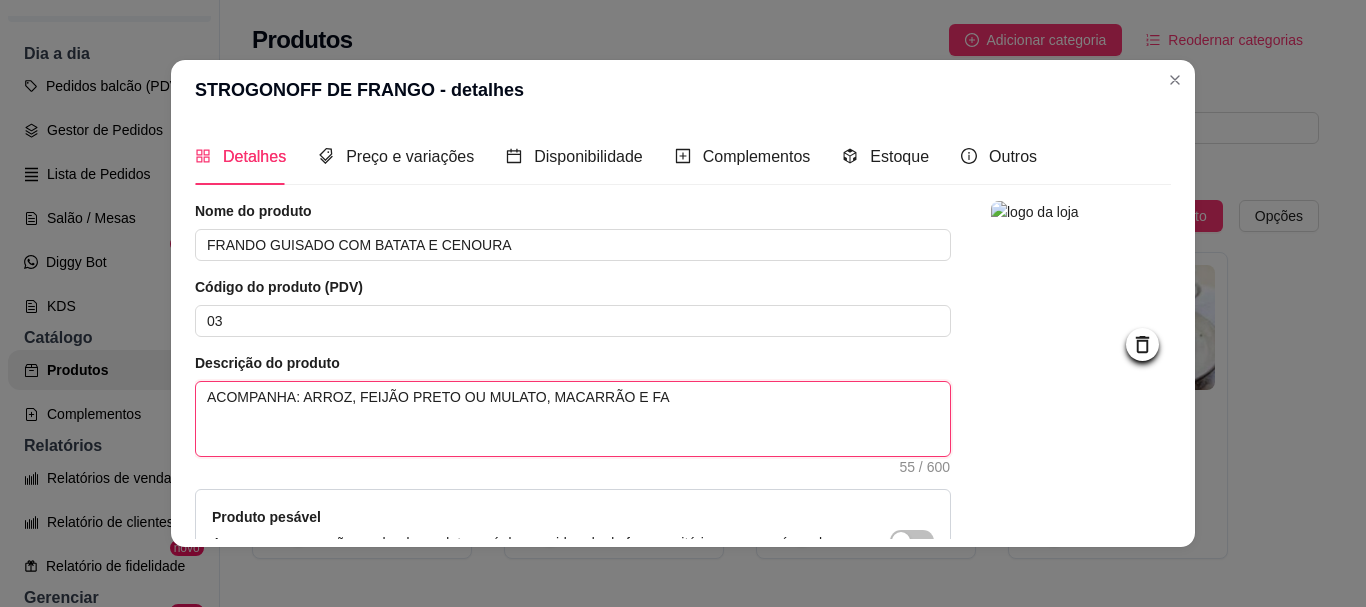 type 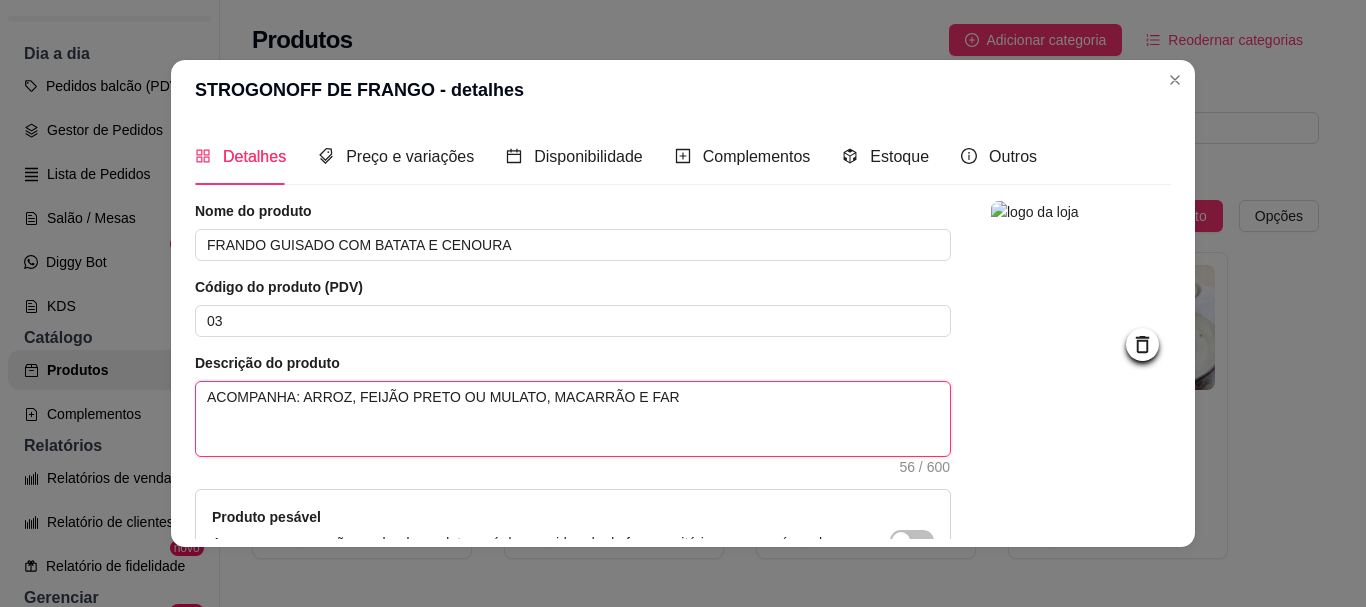 type 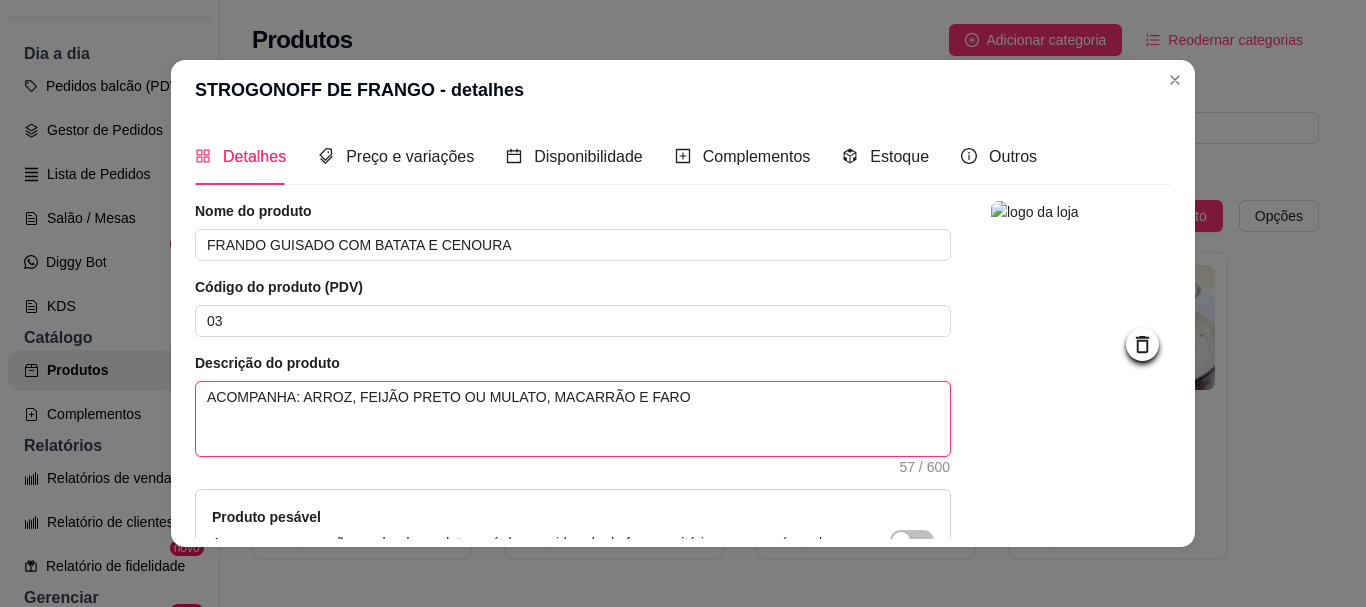 type 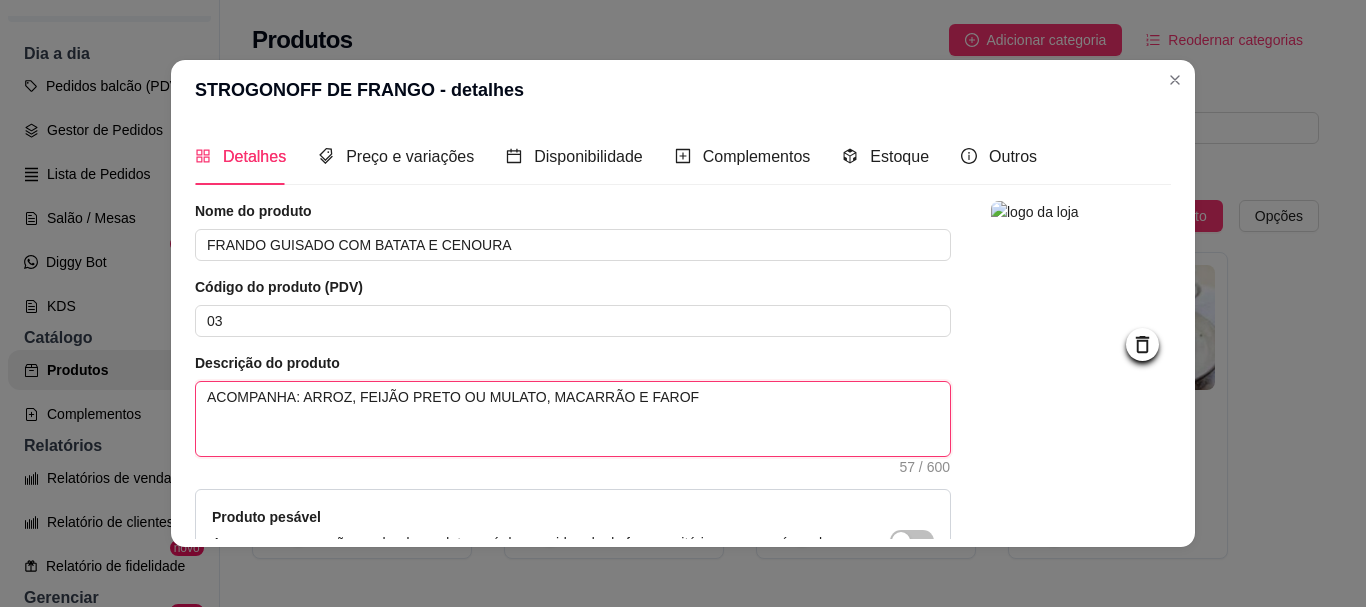 type 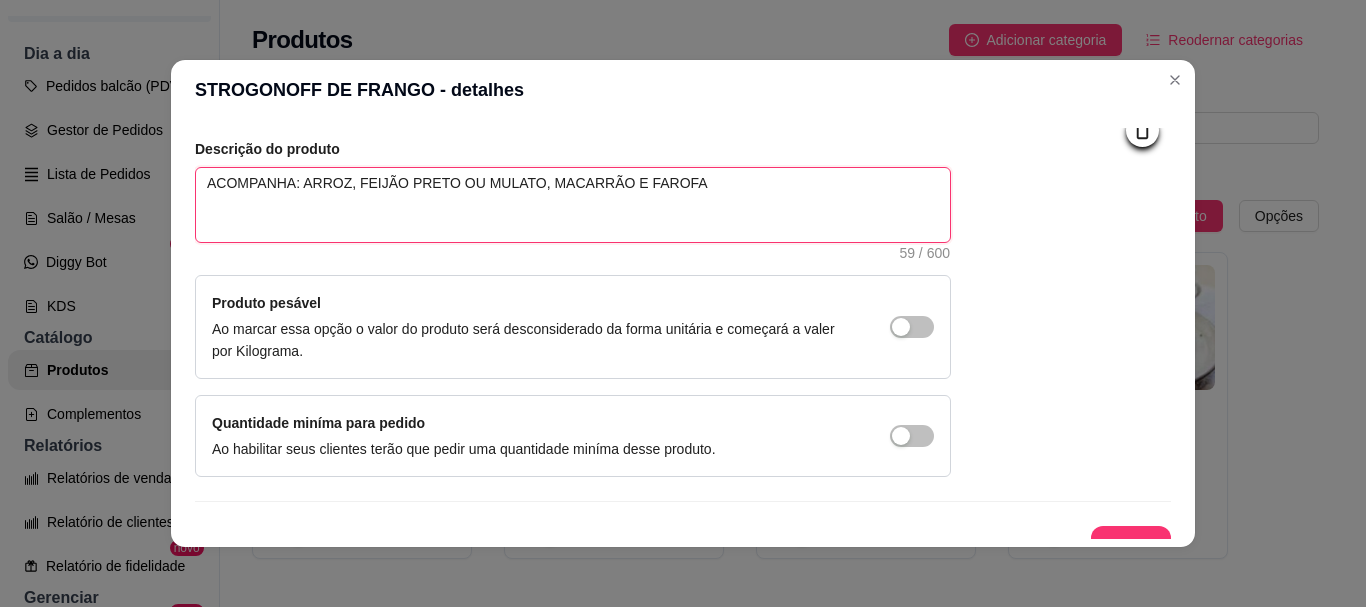 scroll, scrollTop: 241, scrollLeft: 0, axis: vertical 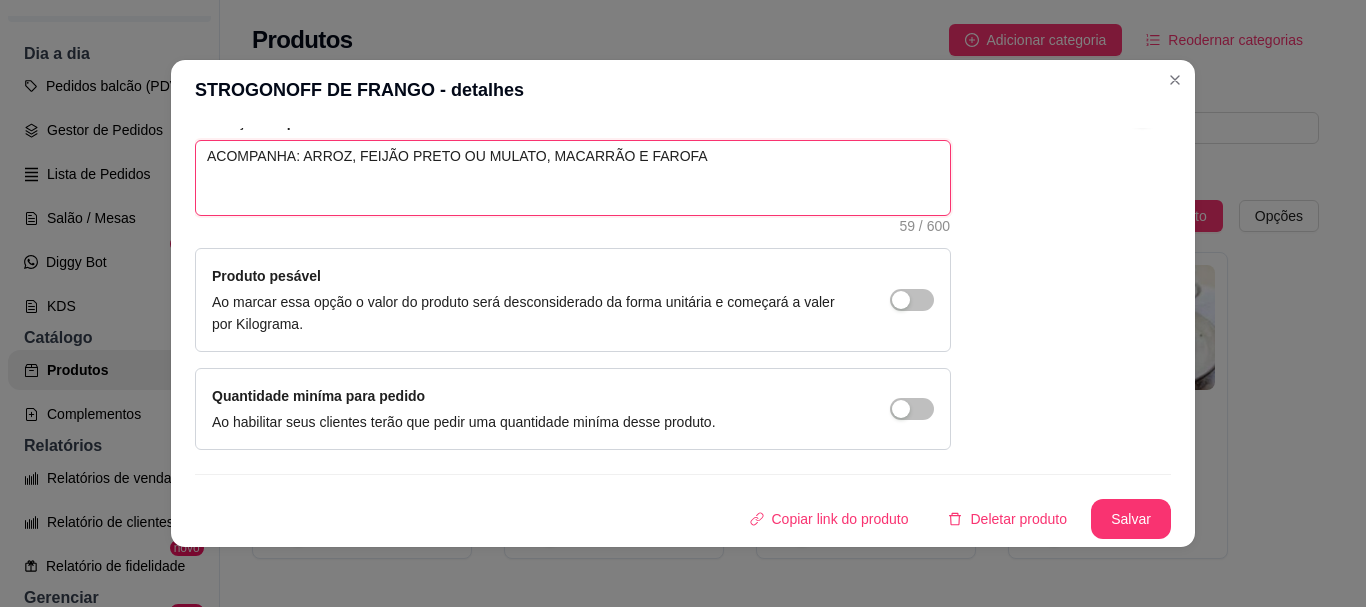 type on "ACOMPANHA: ARROZ, FEIJÃO PRETO OU MULATO, MACARRÃO E FAROFA" 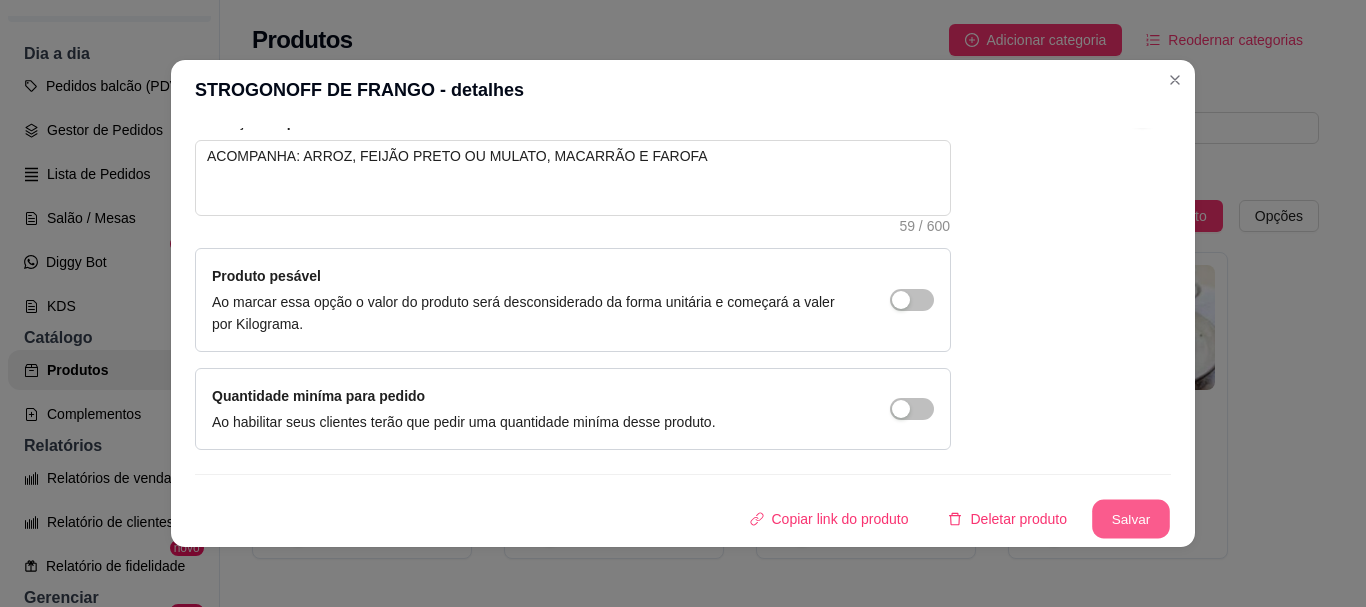 click on "Salvar" at bounding box center [1131, 519] 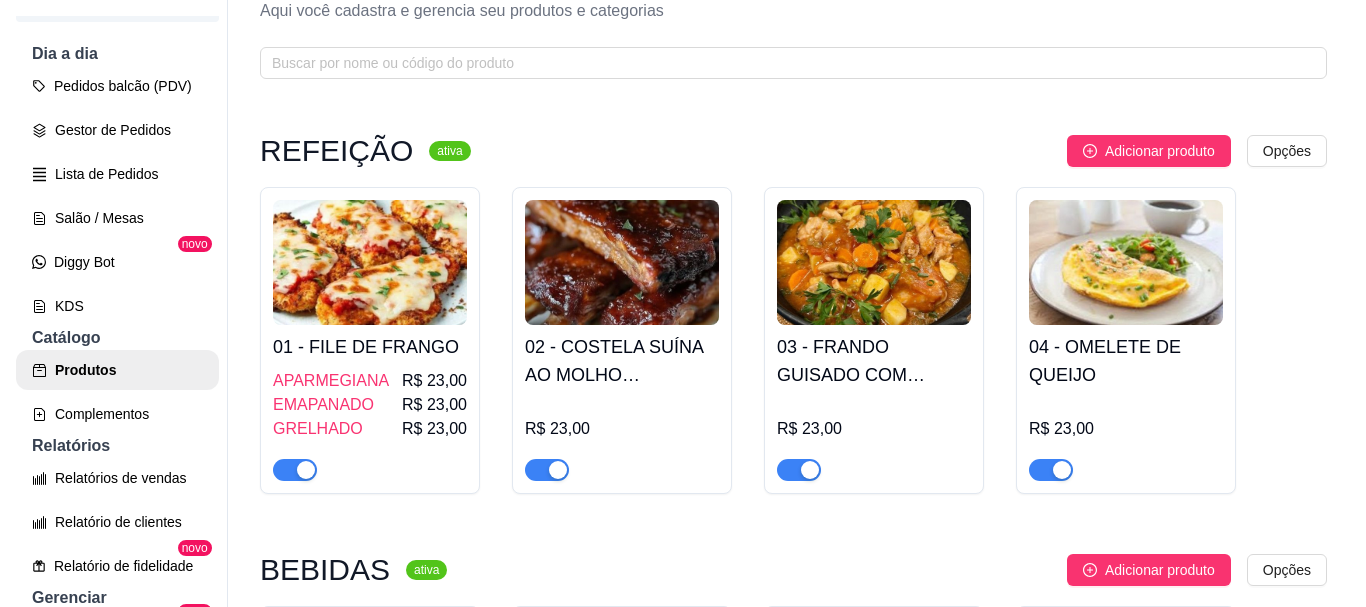 scroll, scrollTop: 100, scrollLeft: 0, axis: vertical 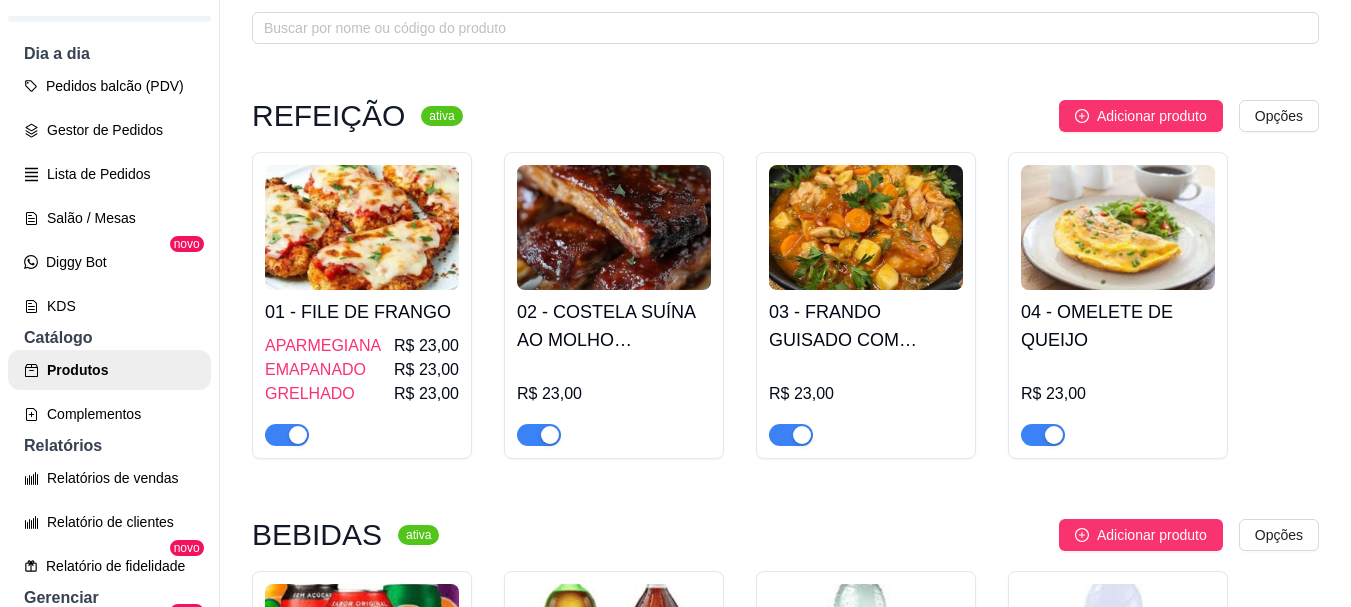click at bounding box center [1118, 227] 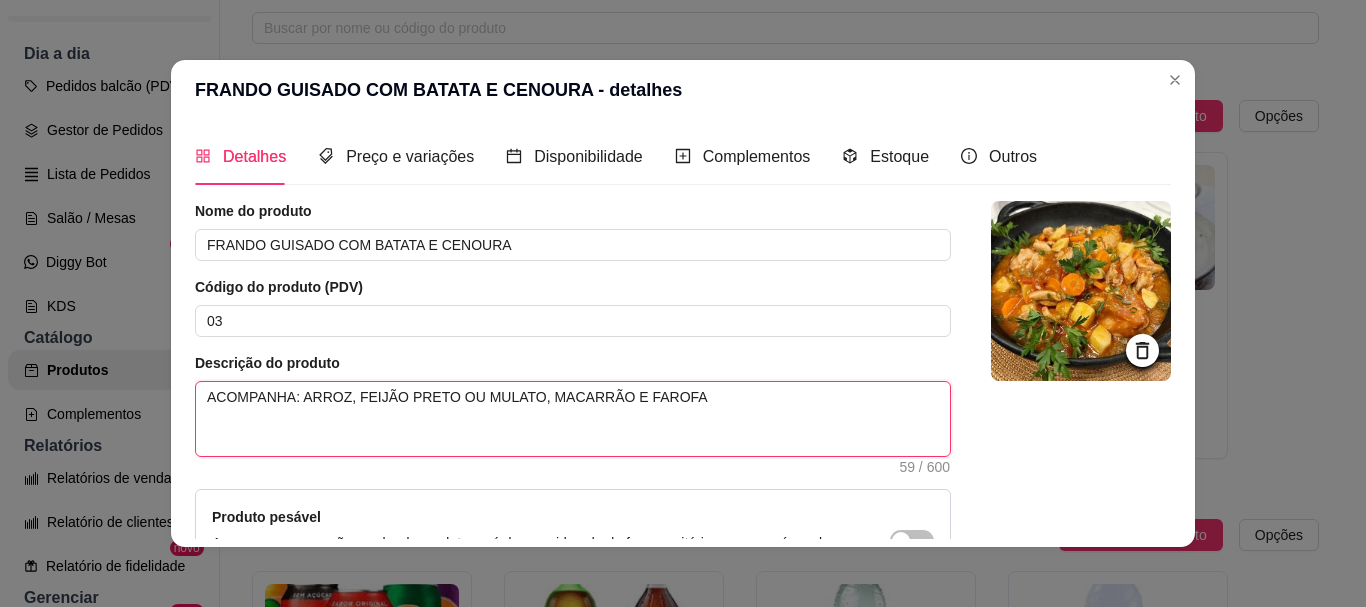 click on "ACOMPANHA: ARROZ, FEIJÃO PRETO OU MULATO, MACARRÃO E FAROFA" at bounding box center [573, 419] 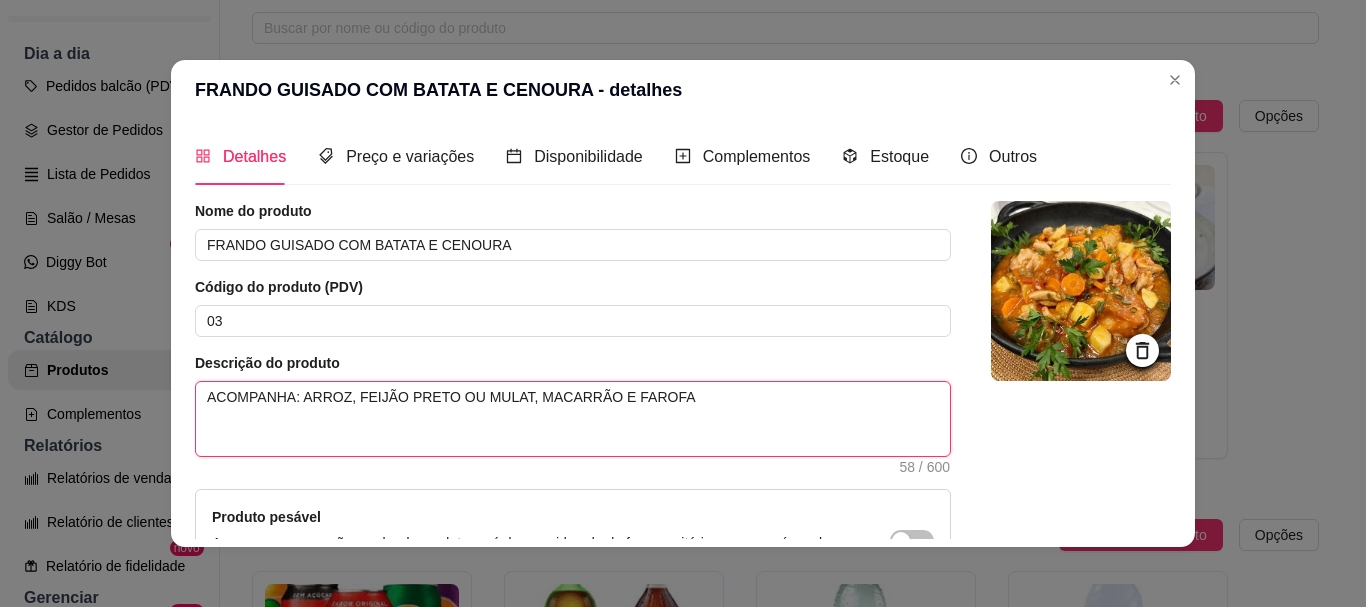type 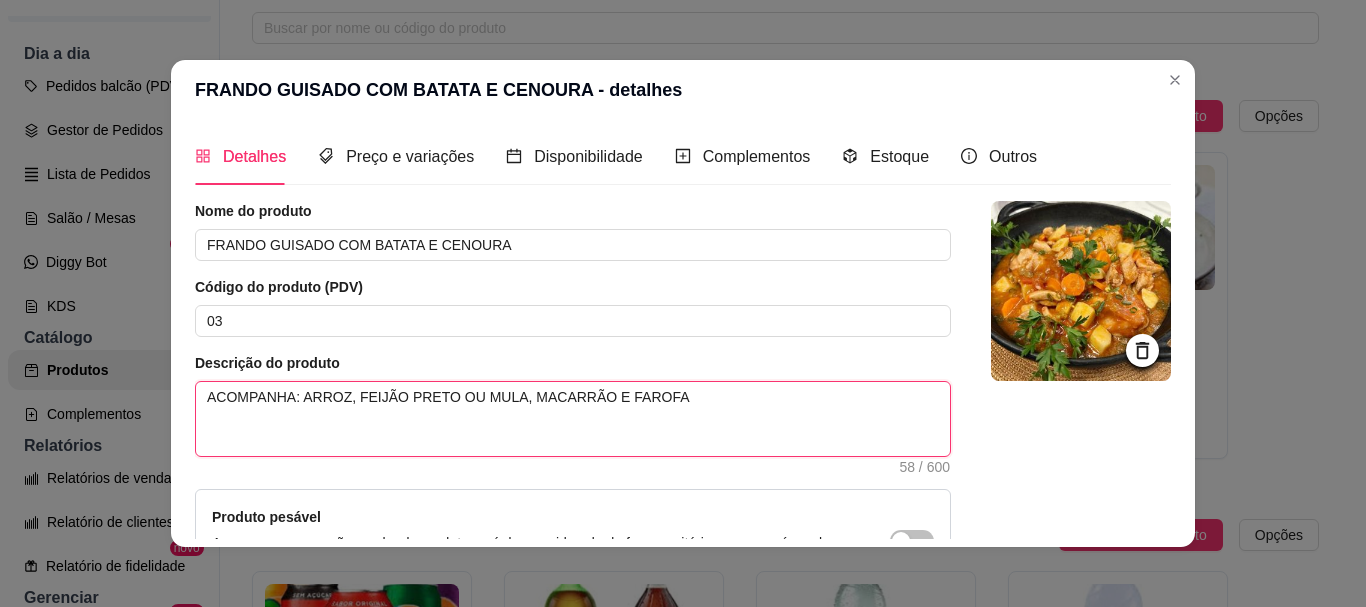 type 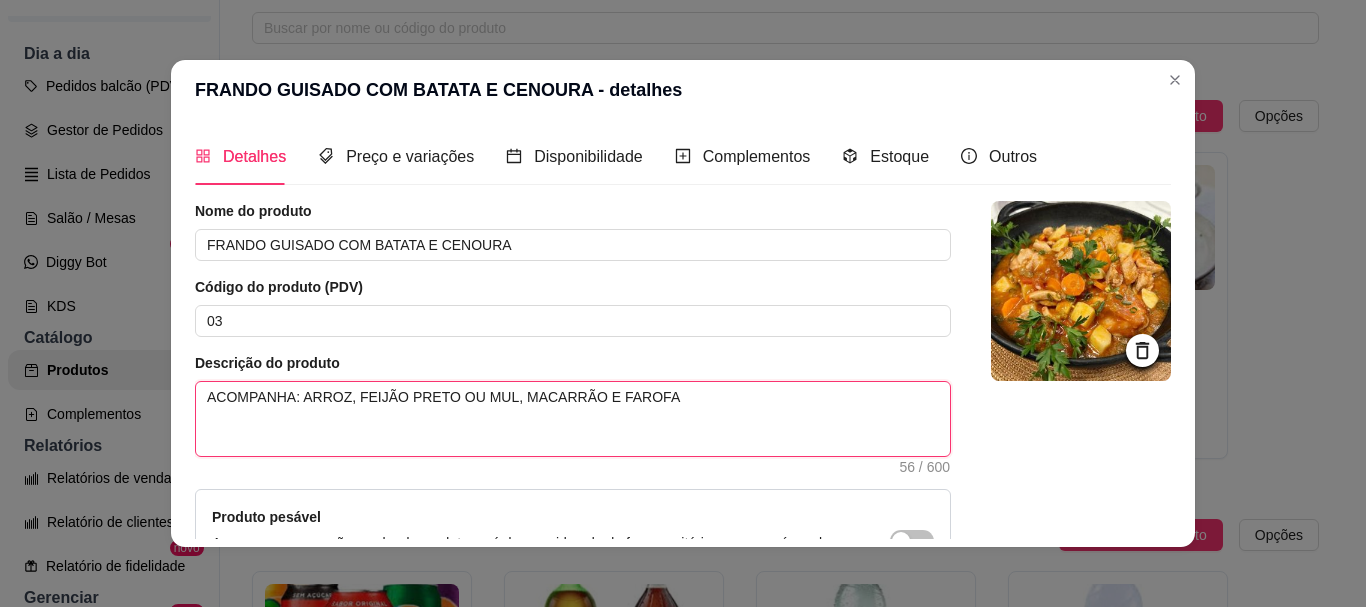 type 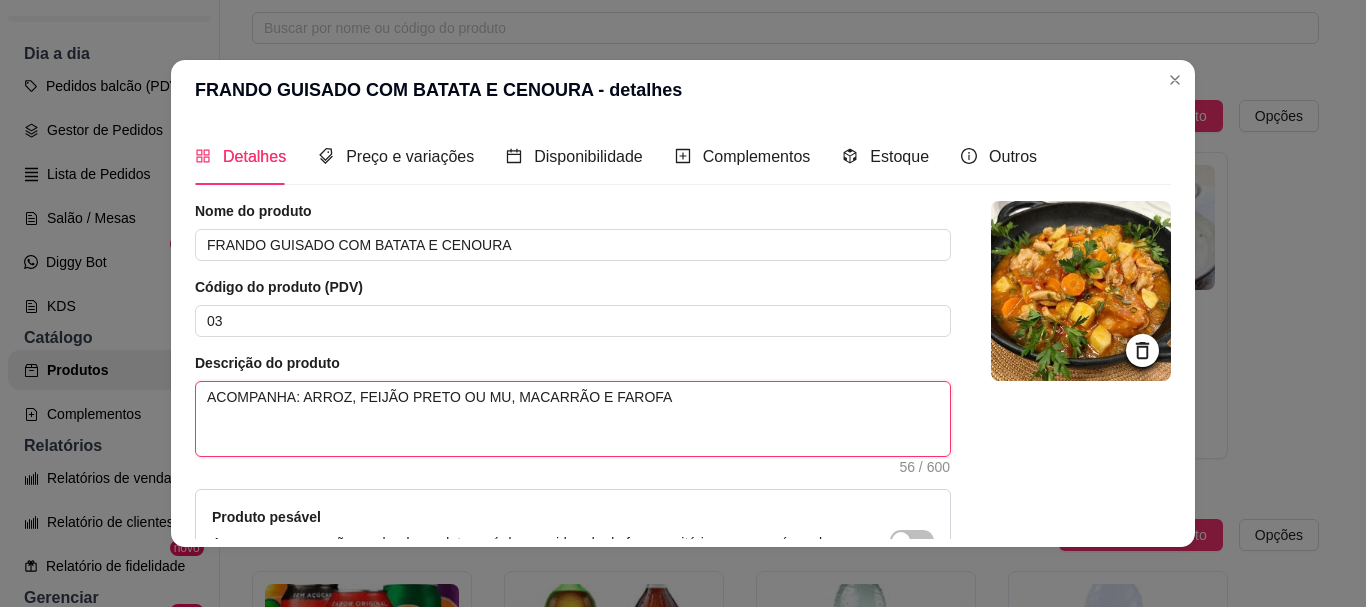 type 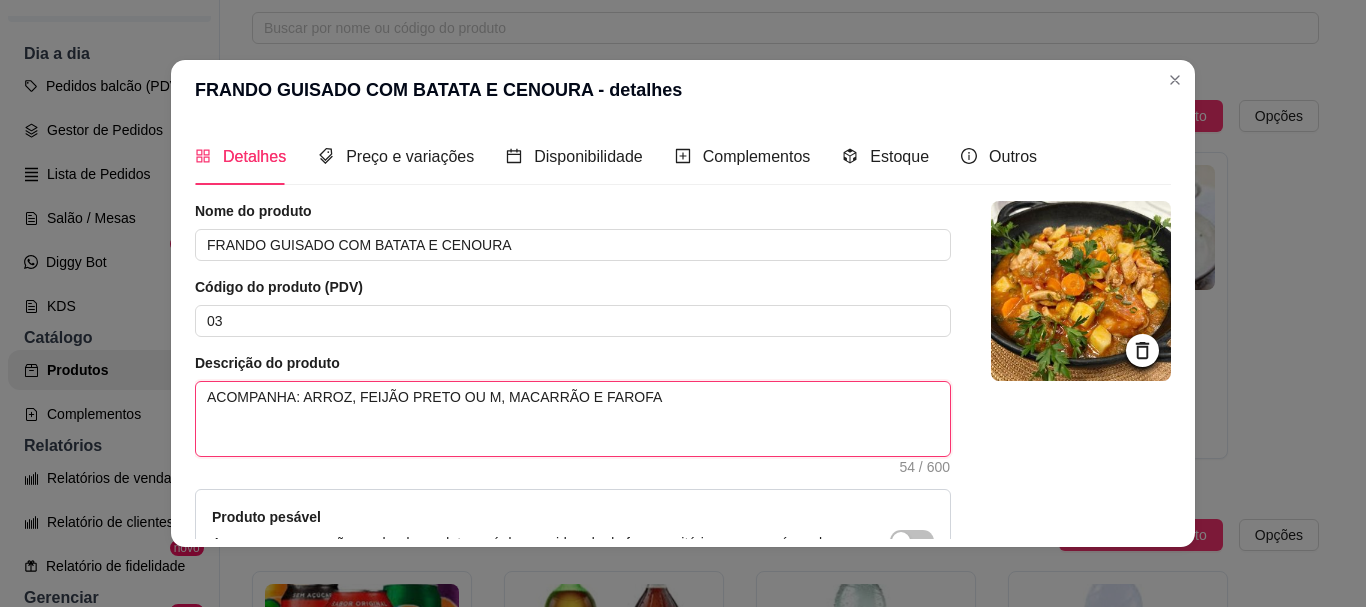 type 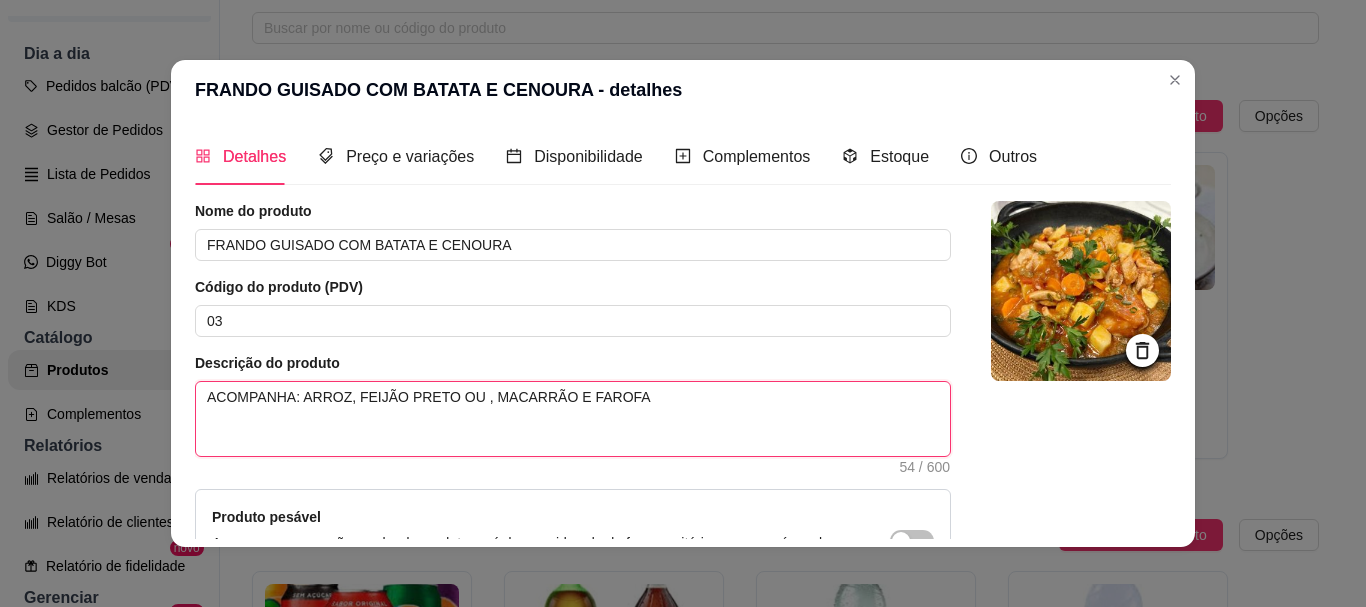 type 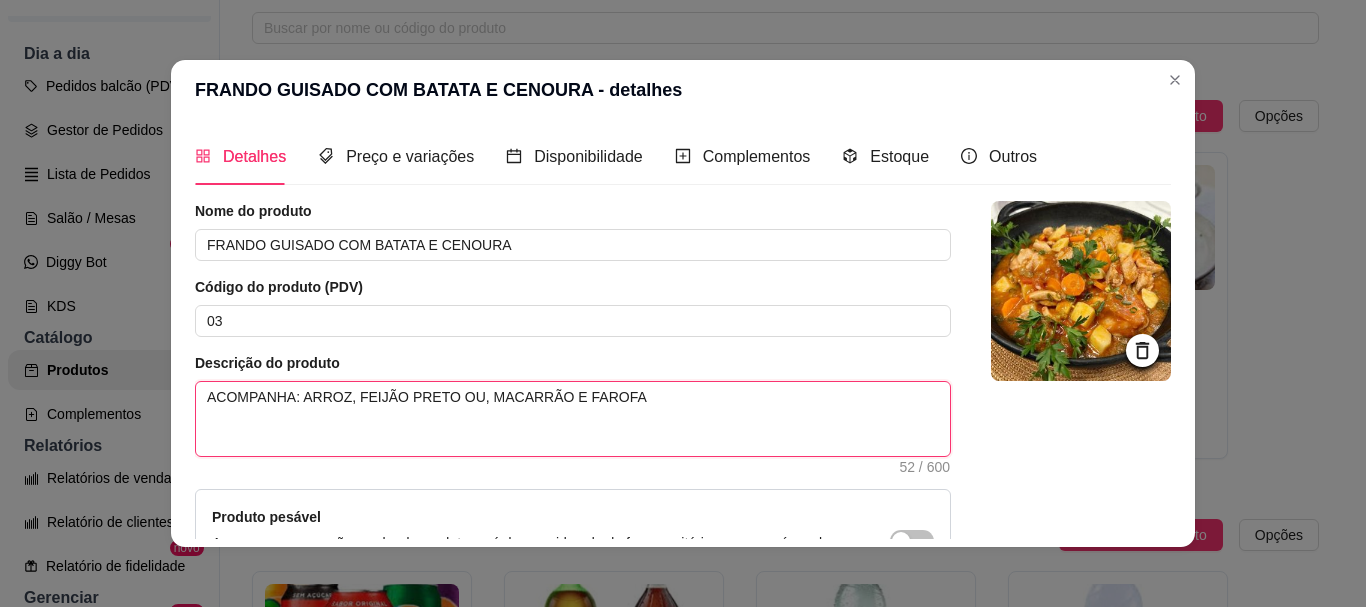 type 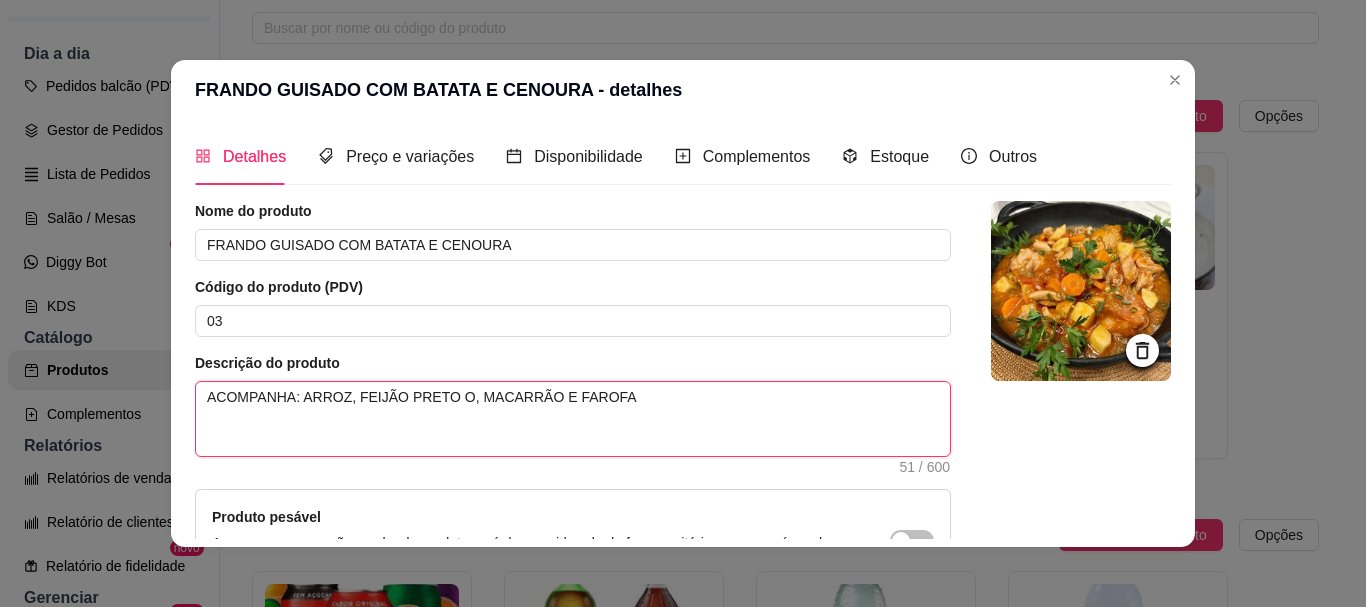 type 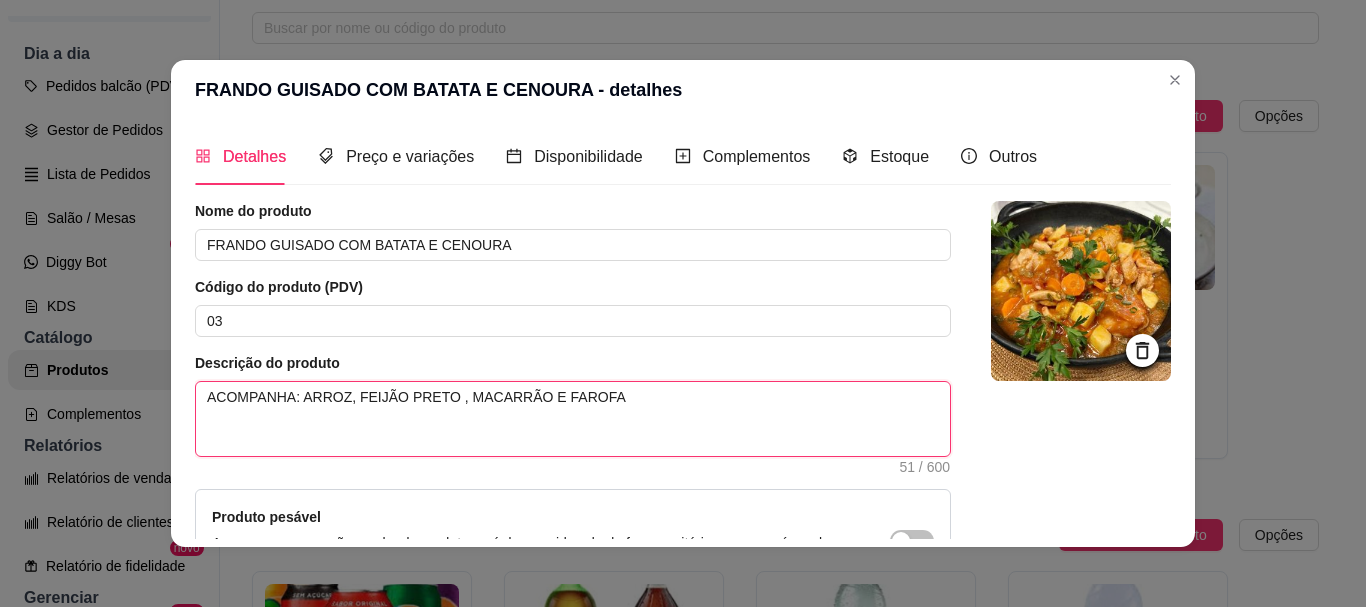 type 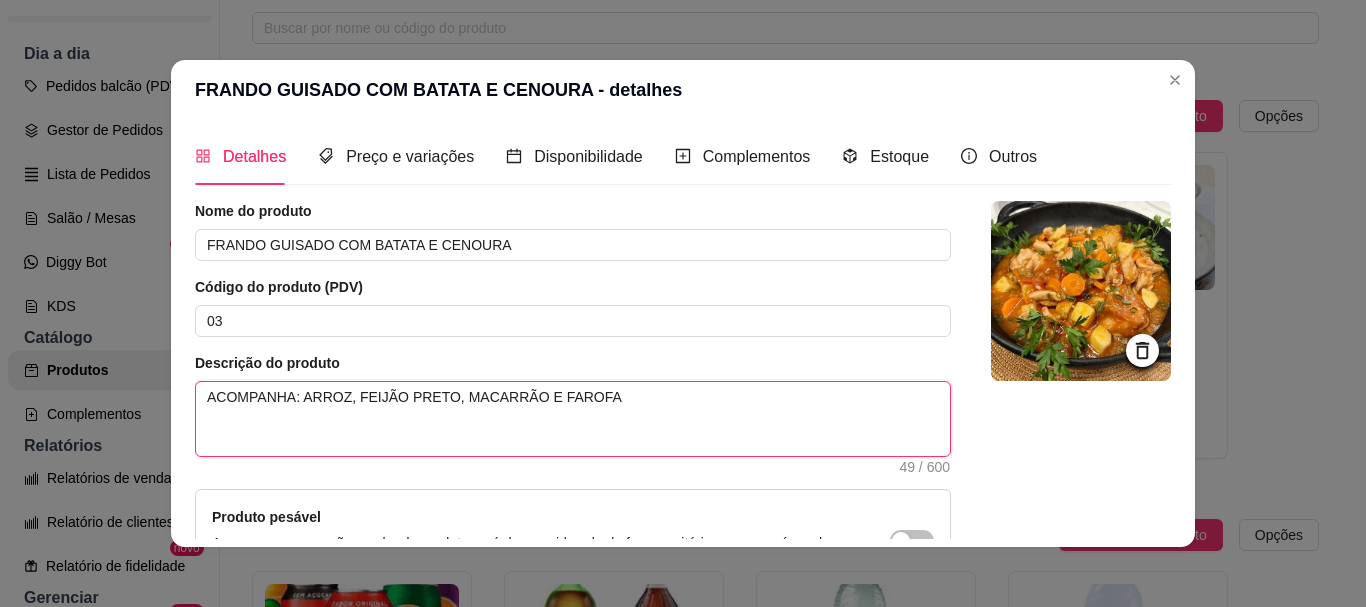 type 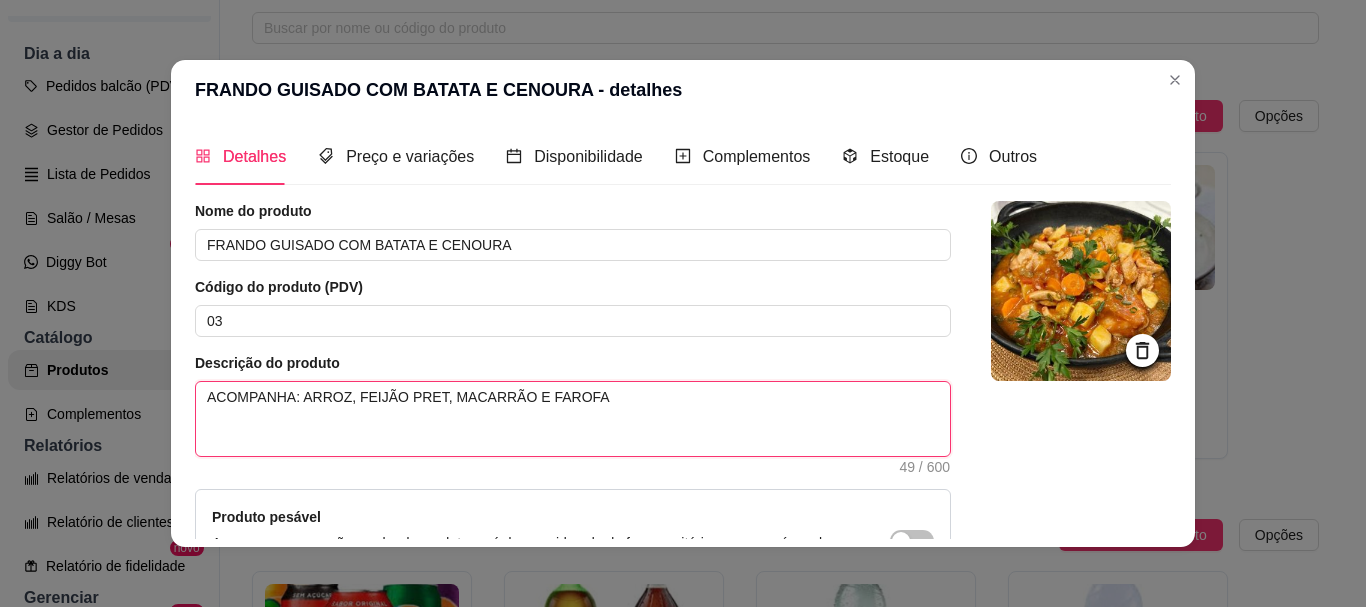 type 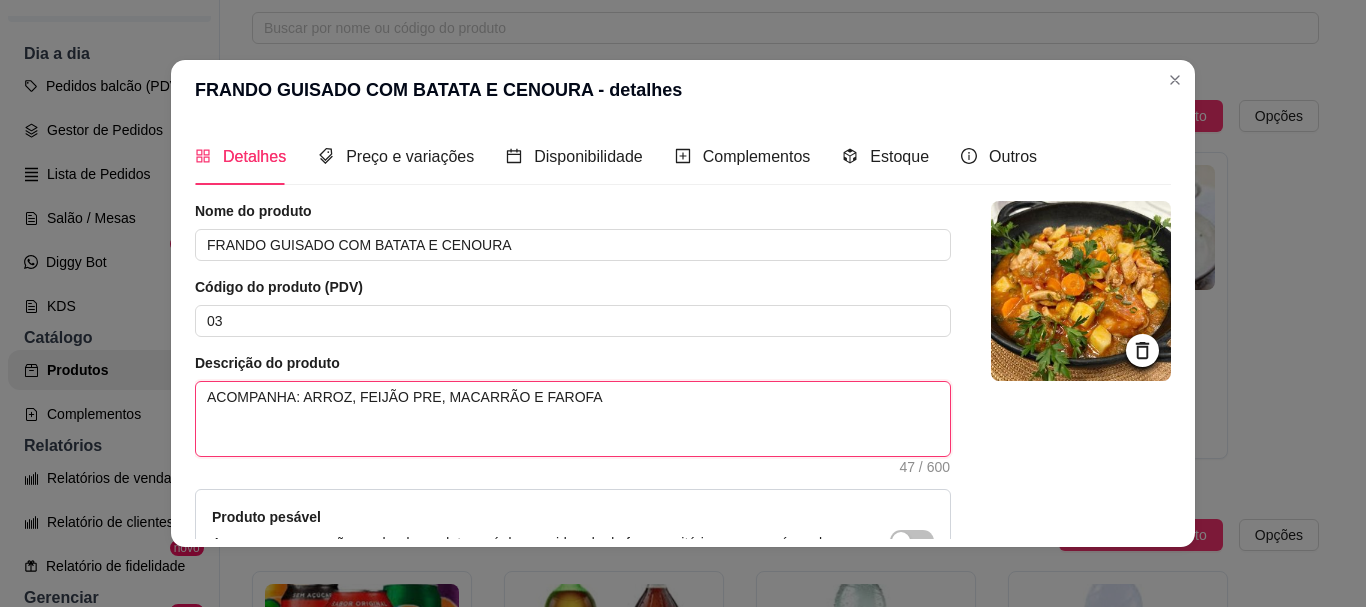 type 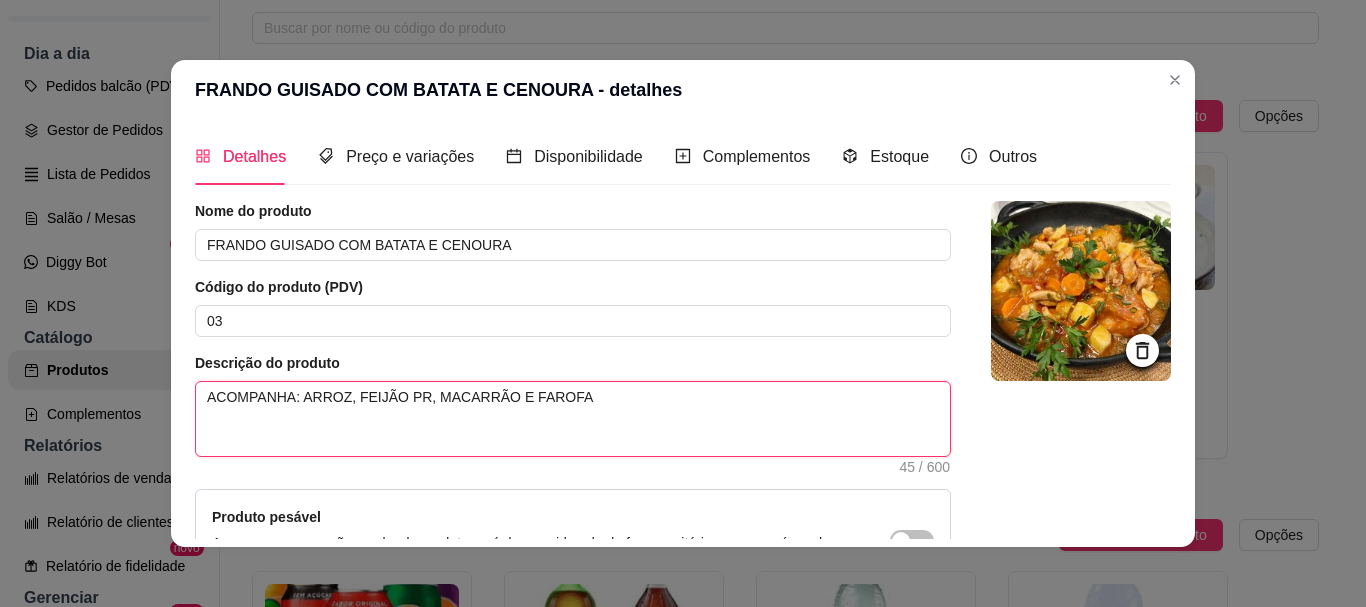 type 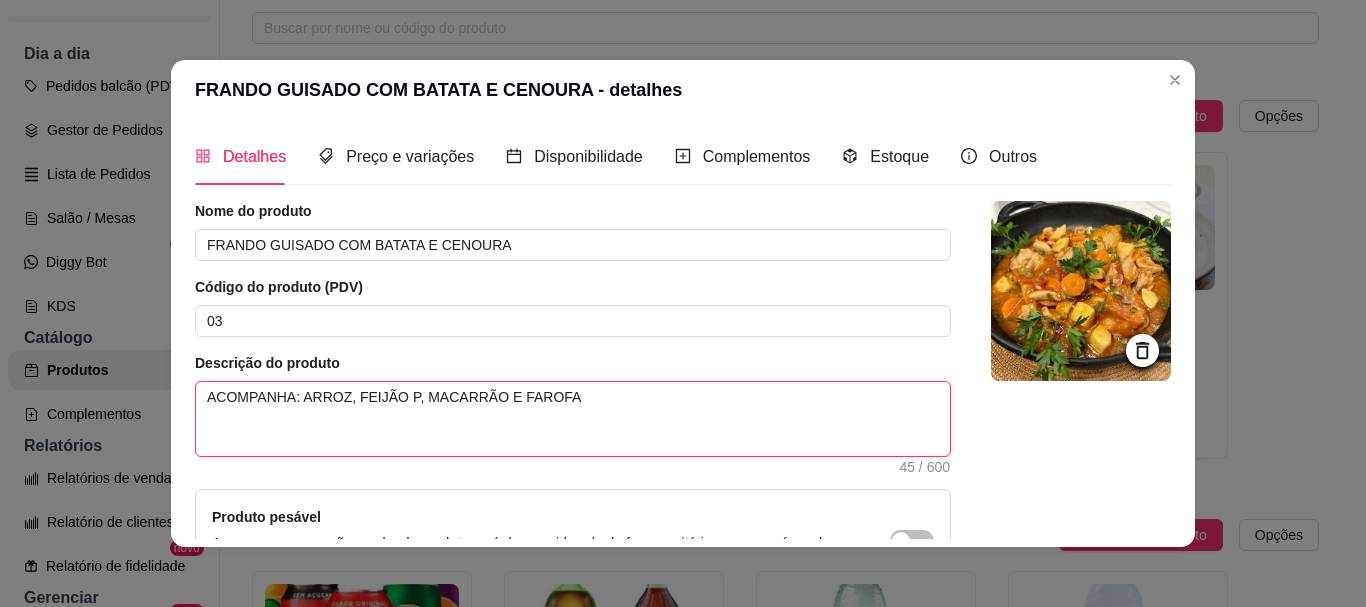type 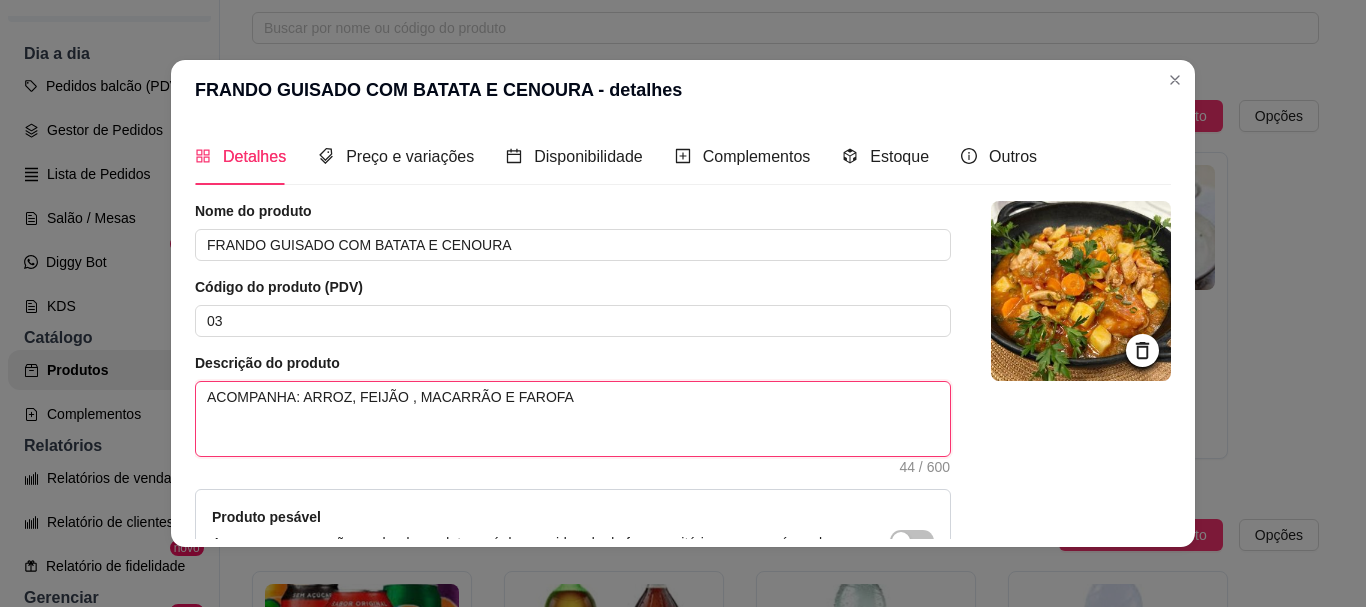 type 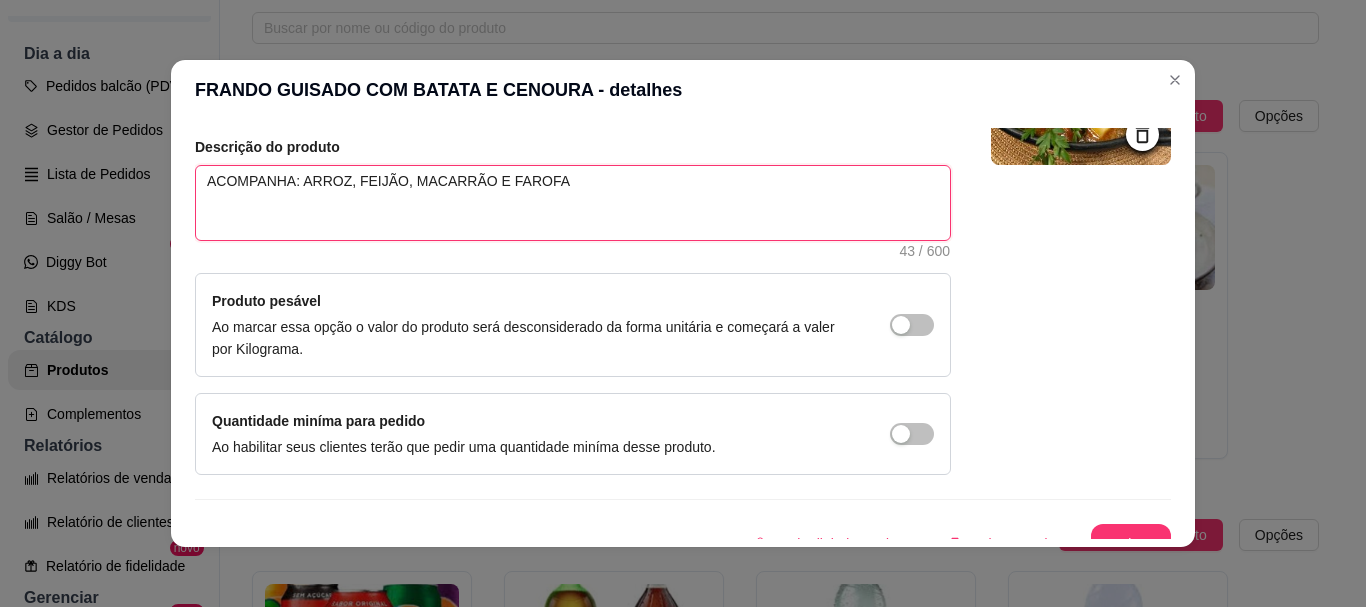 scroll, scrollTop: 241, scrollLeft: 0, axis: vertical 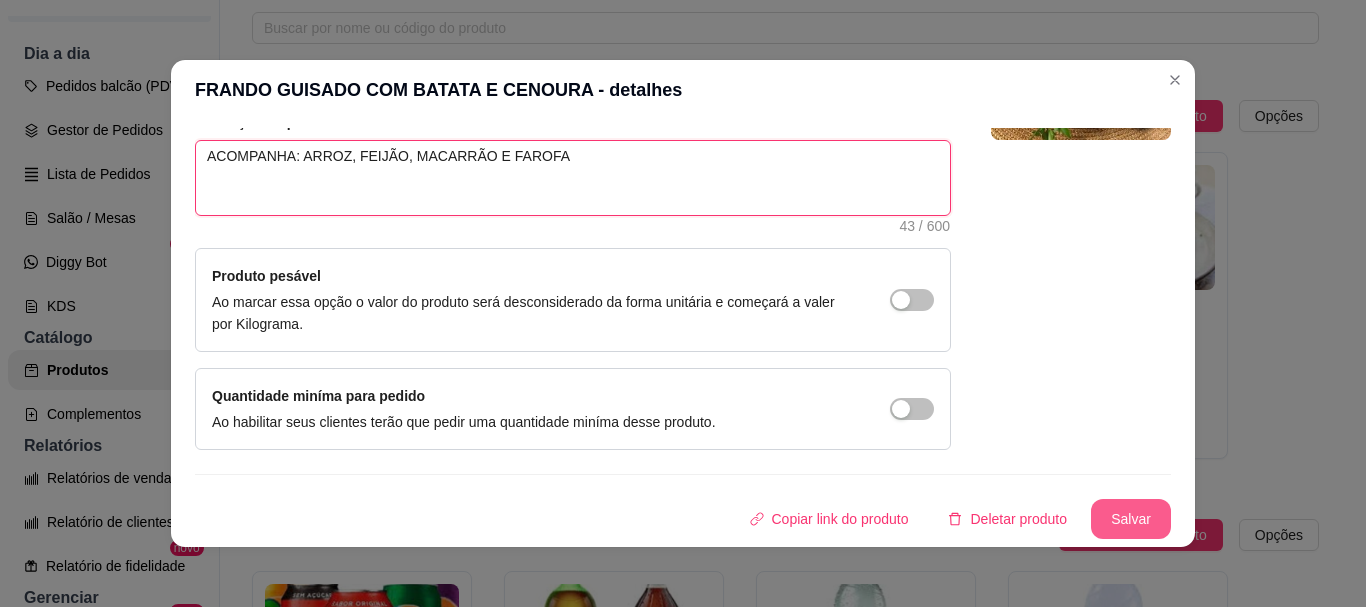 type on "ACOMPANHA: ARROZ, FEIJÃO, MACARRÃO E FAROFA" 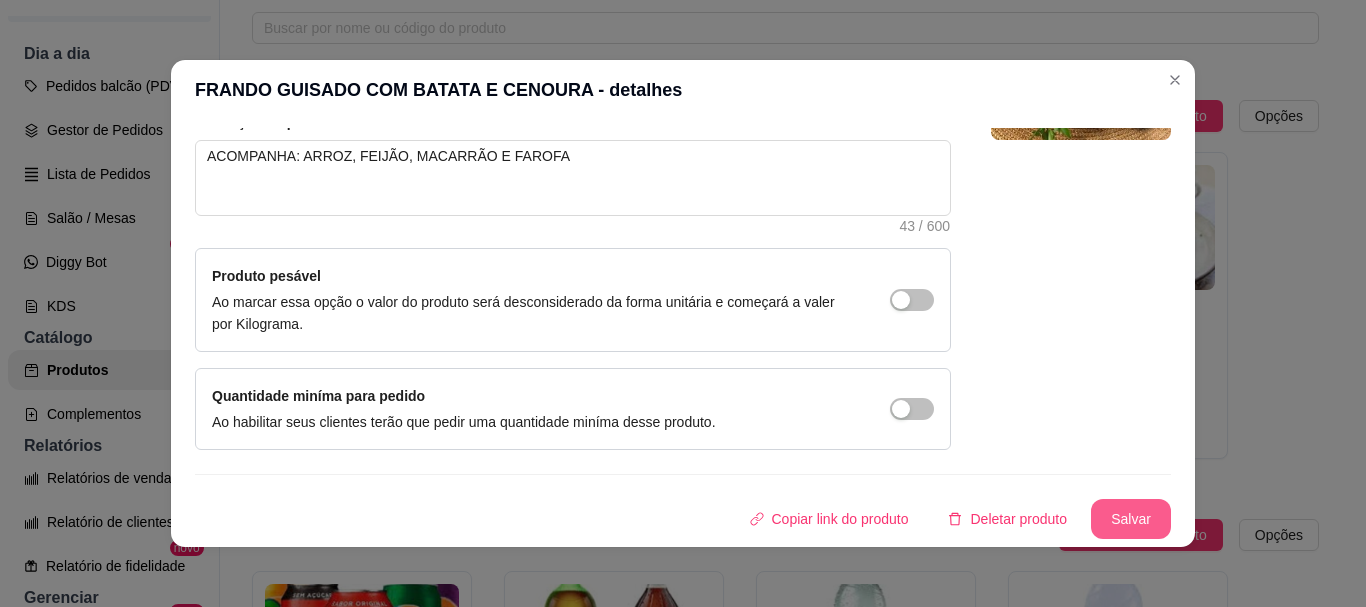 click on "Salvar" at bounding box center (1131, 519) 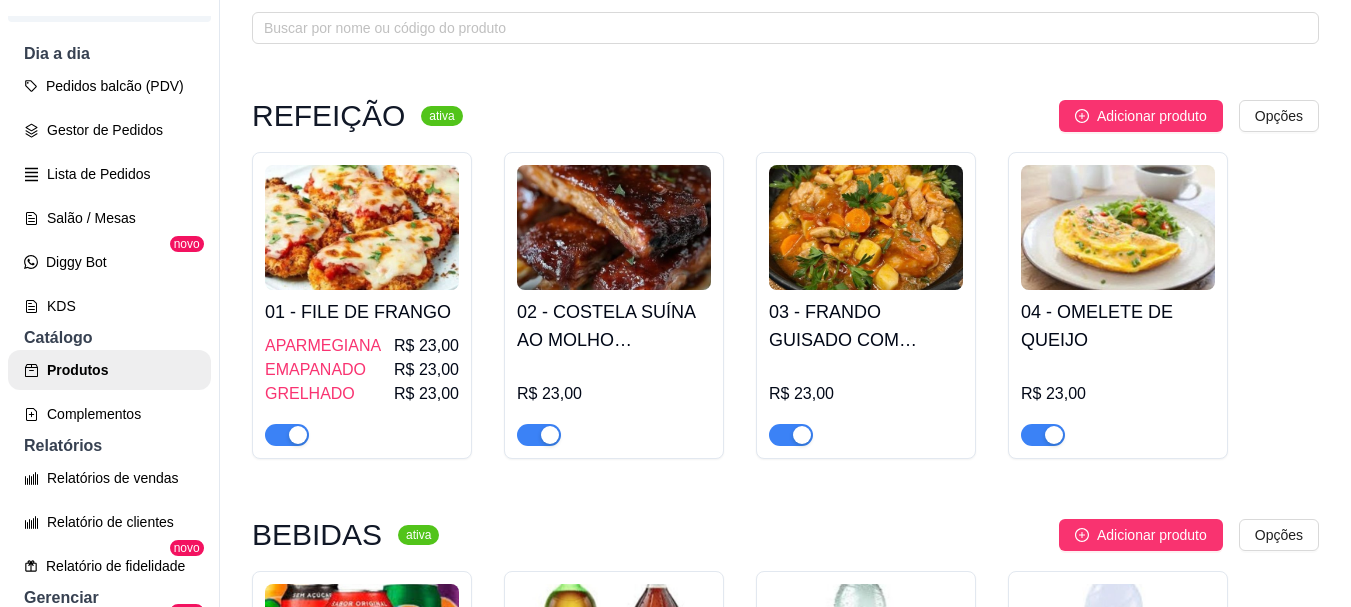 click at bounding box center (614, 227) 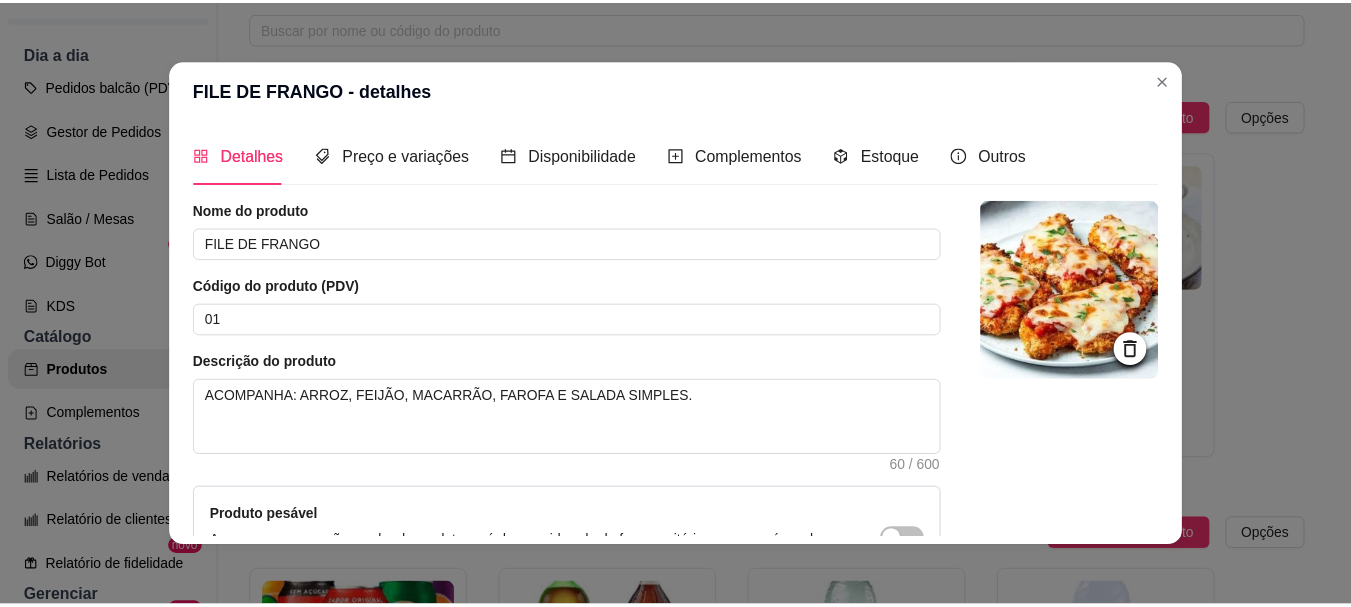 scroll, scrollTop: 0, scrollLeft: 0, axis: both 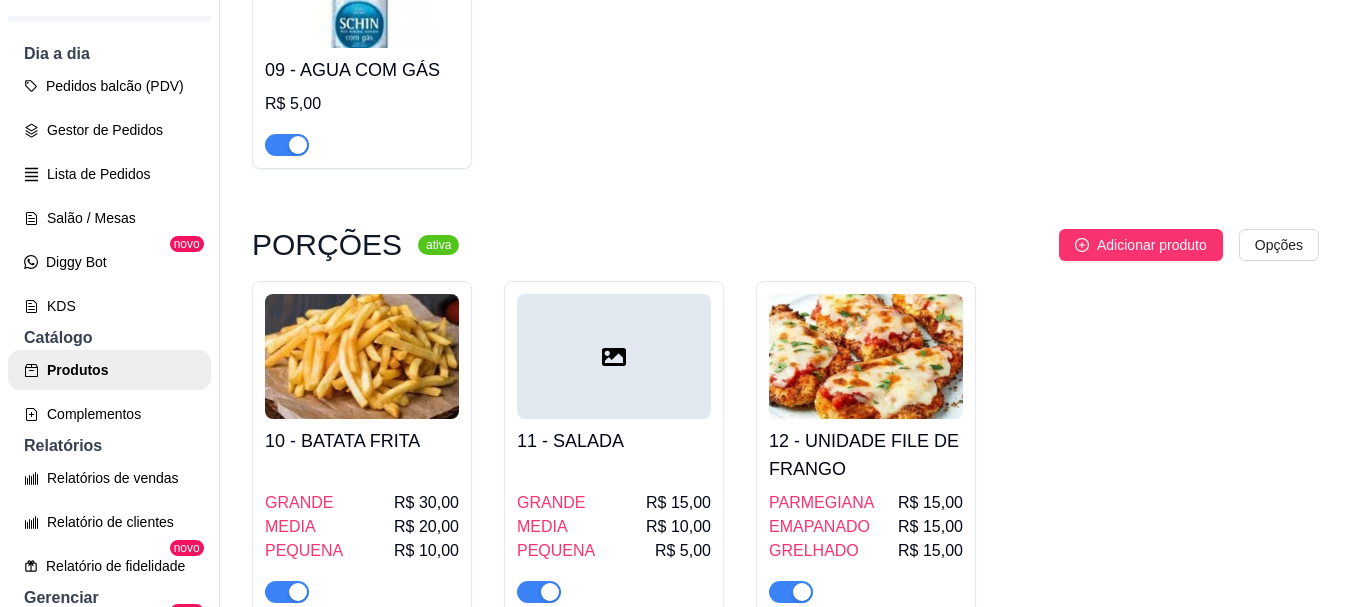click at bounding box center [614, 356] 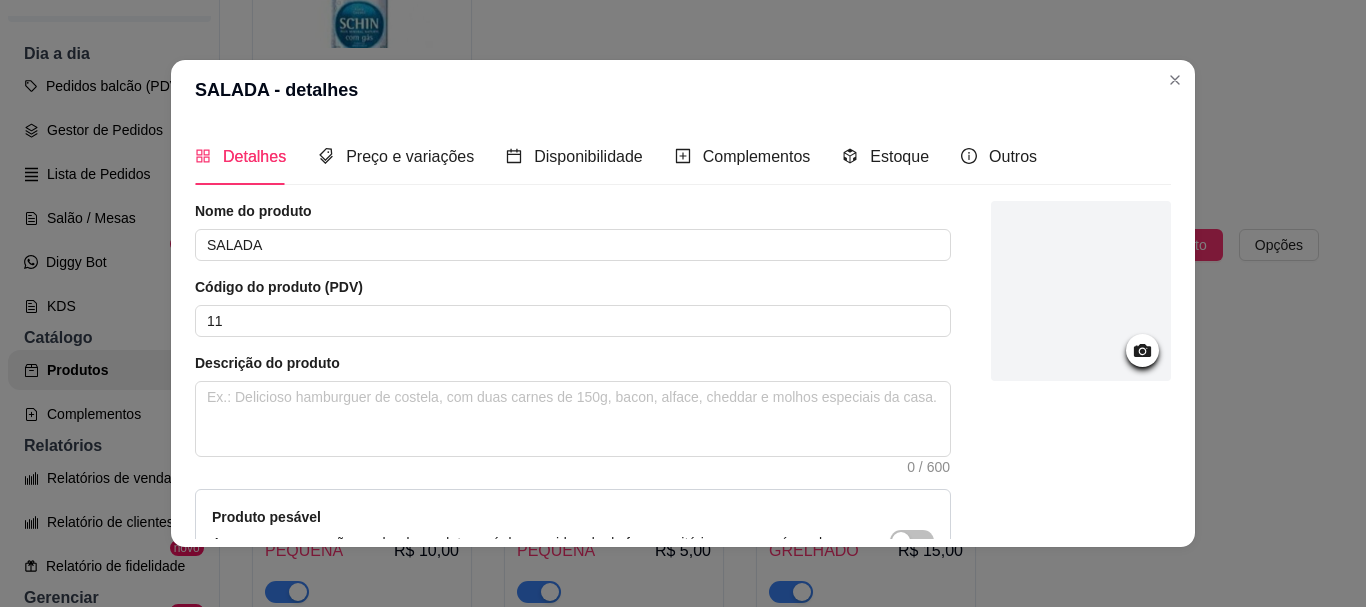 click at bounding box center (1142, 350) 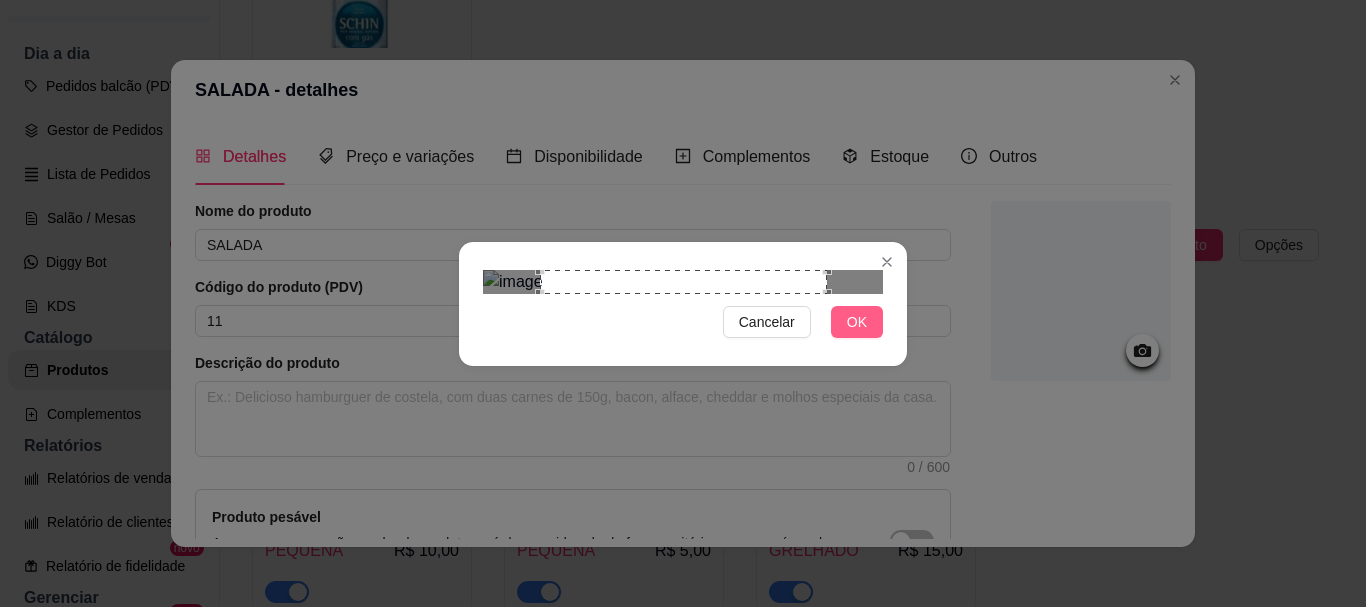 click on "OK" at bounding box center [857, 322] 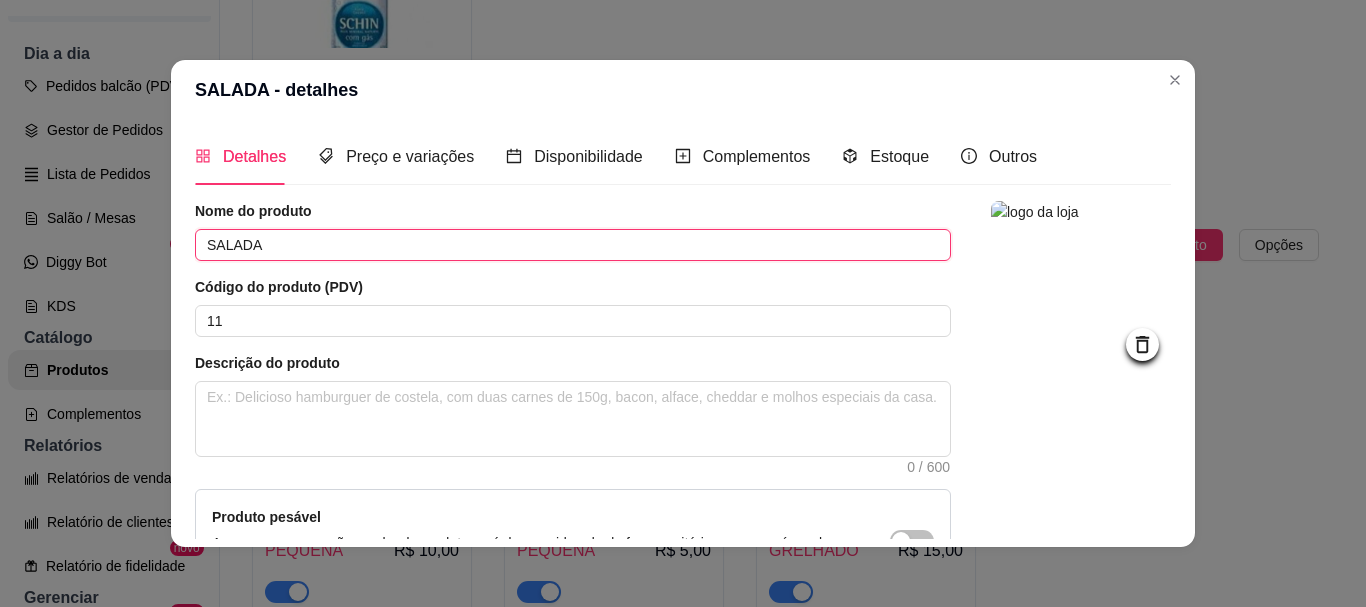 click on "SALADA" at bounding box center [573, 245] 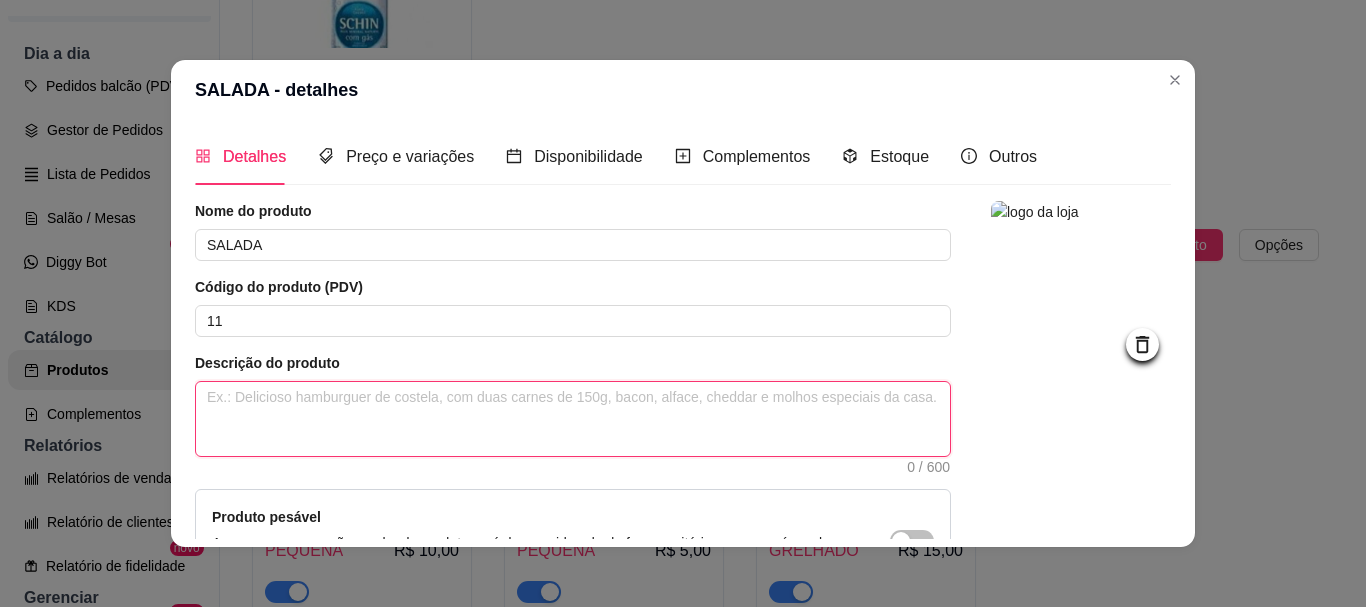click at bounding box center (573, 419) 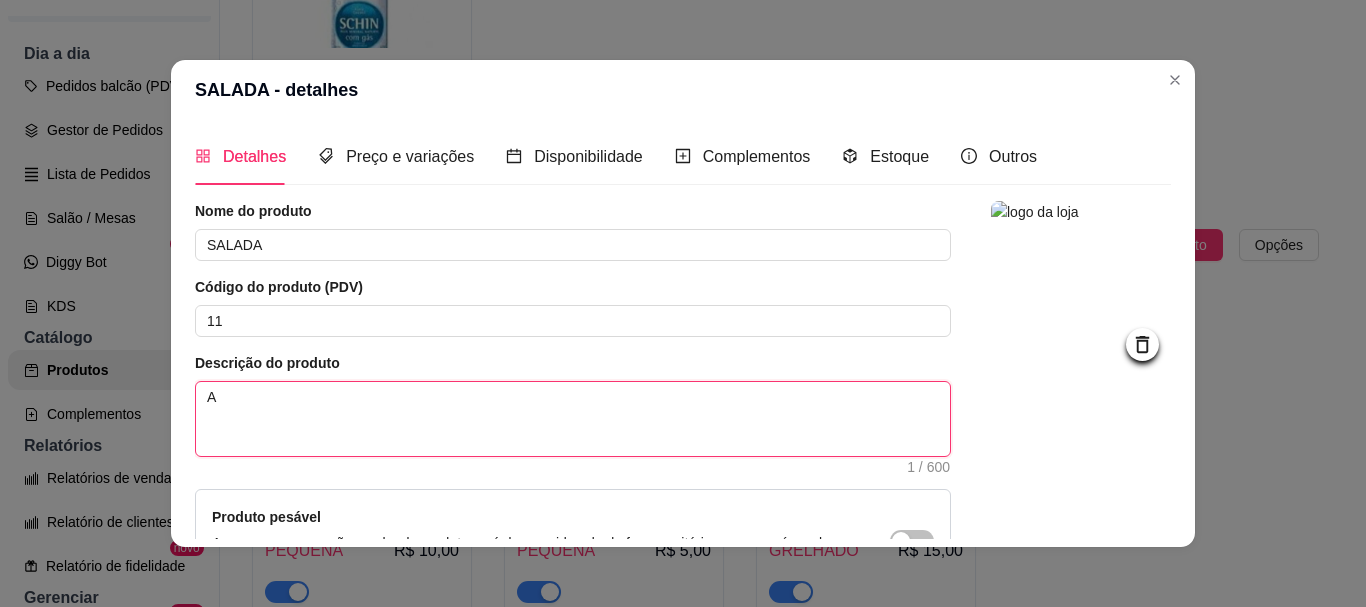 type 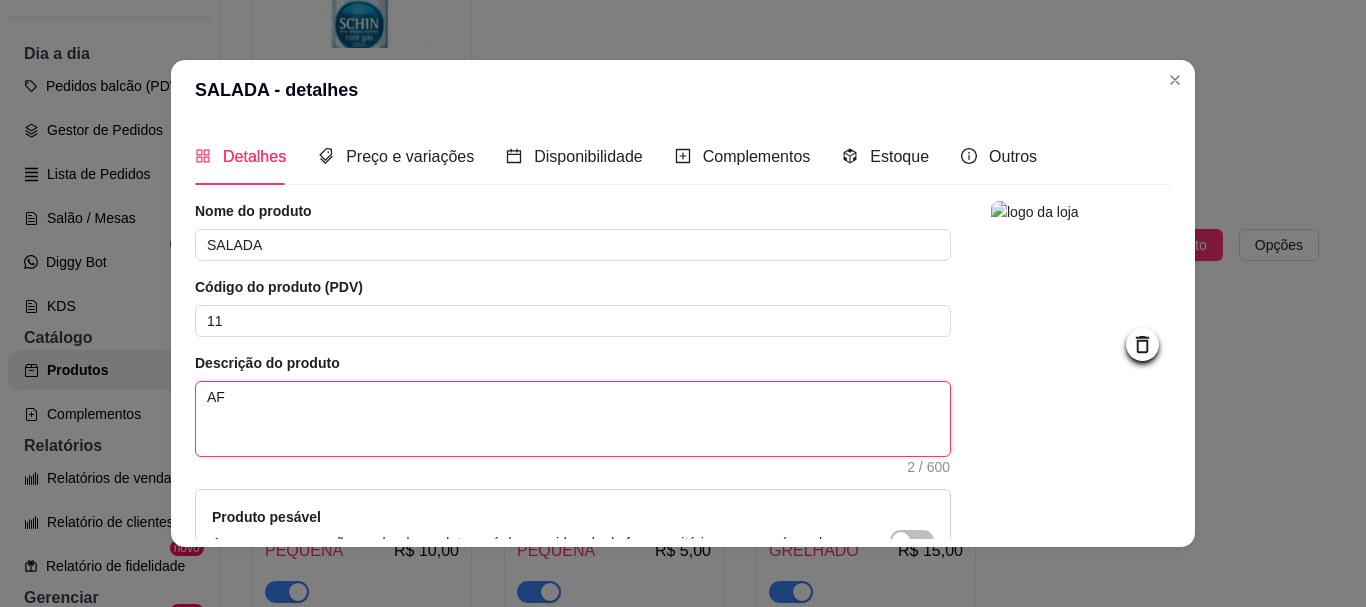 type 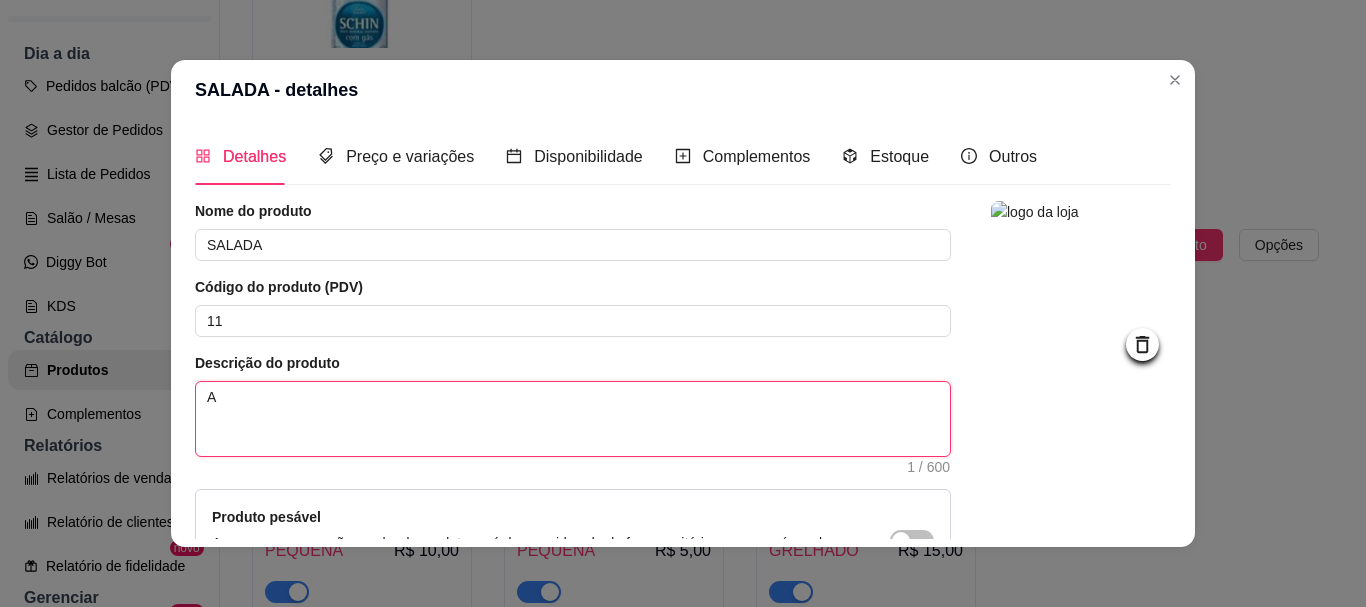 type 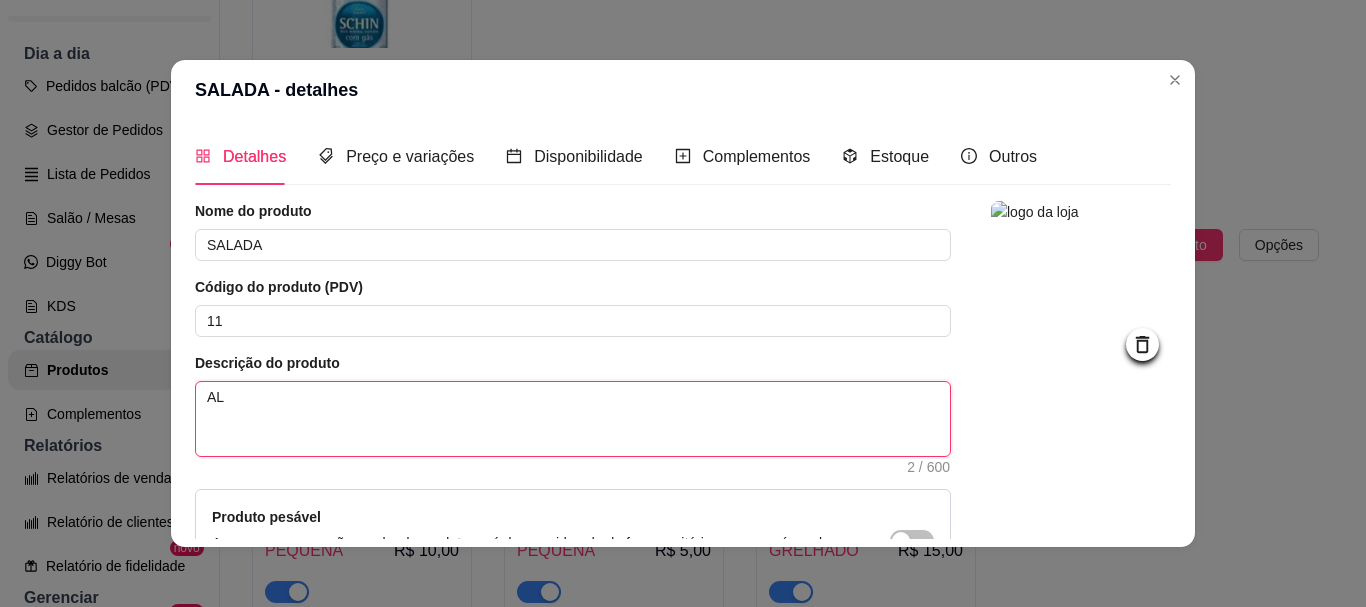 type 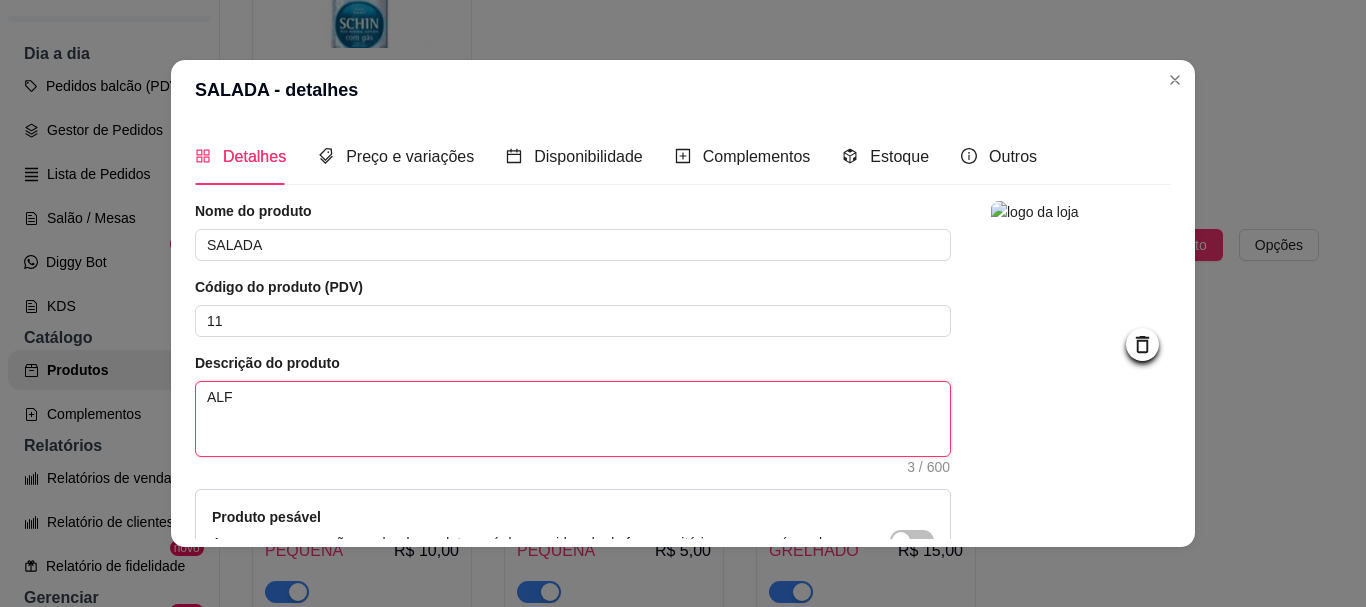 type 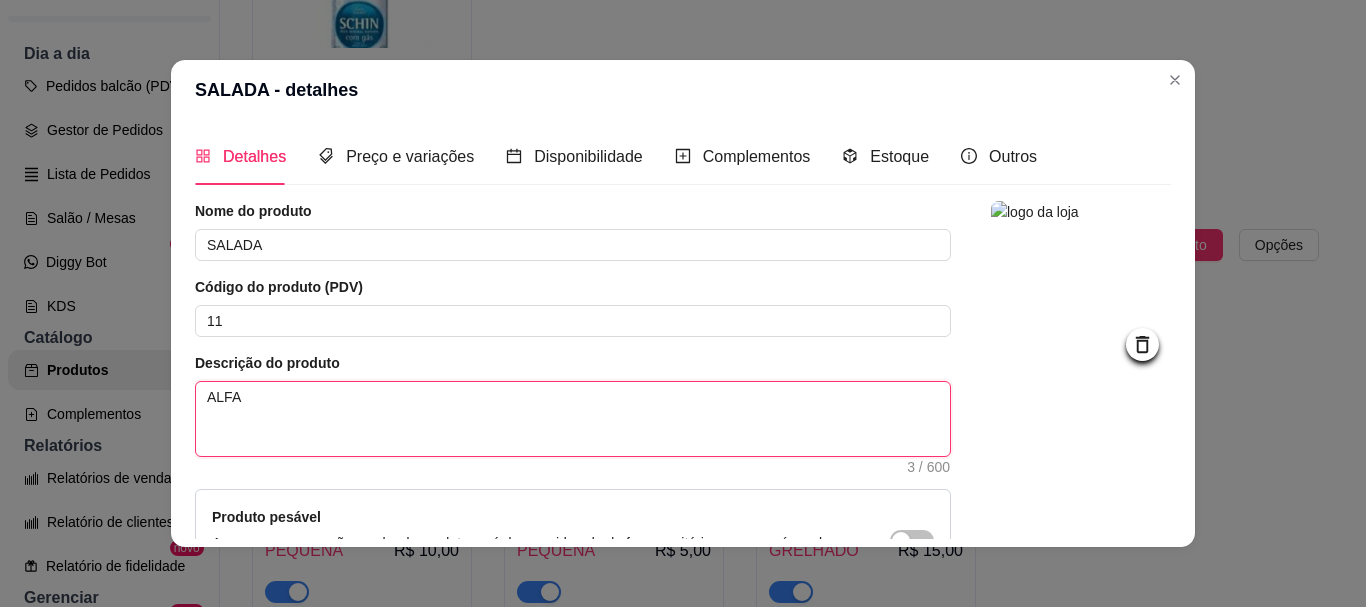 type 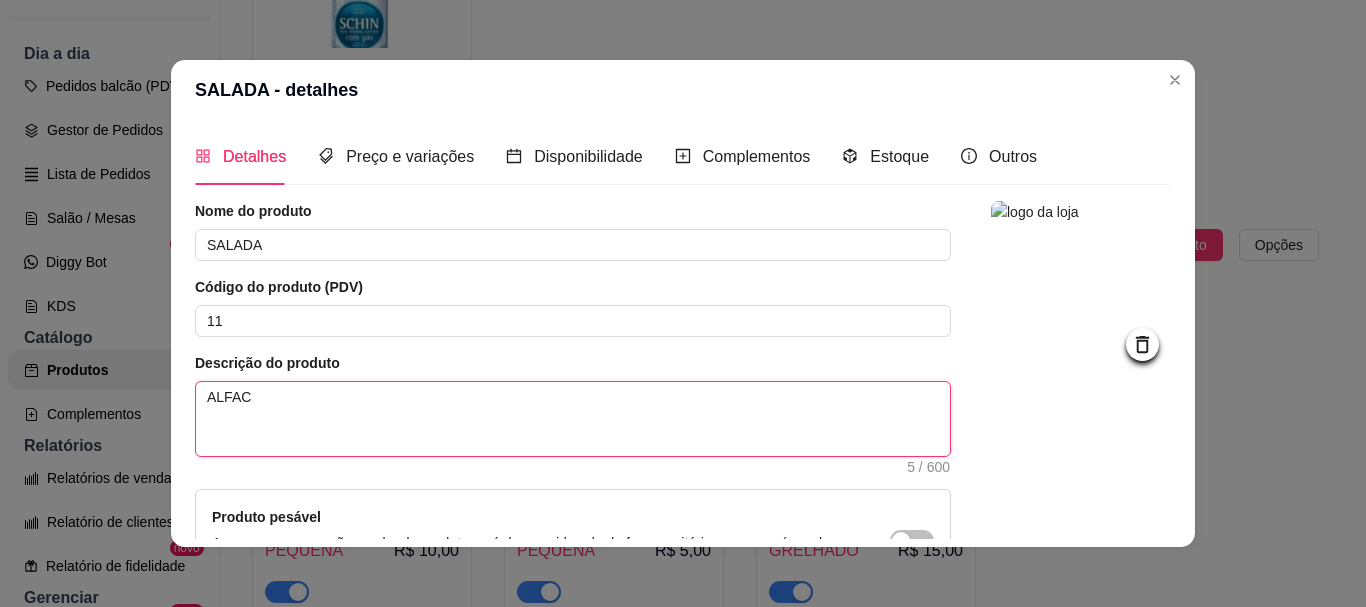 type 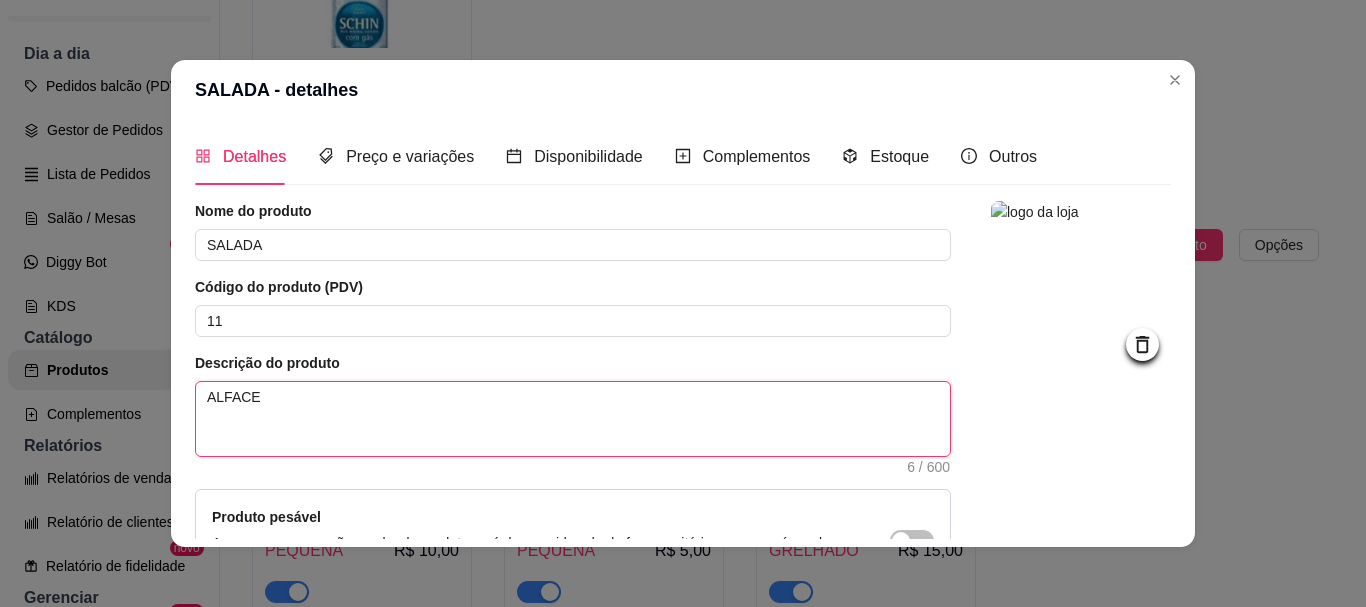 type 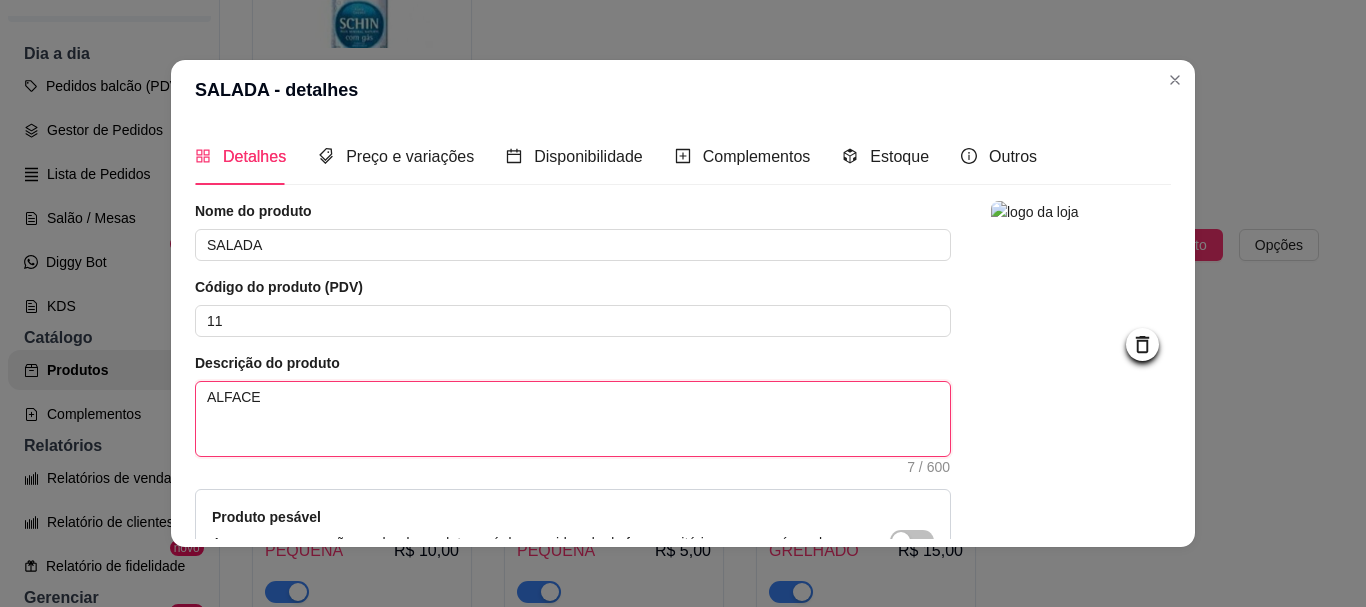 type 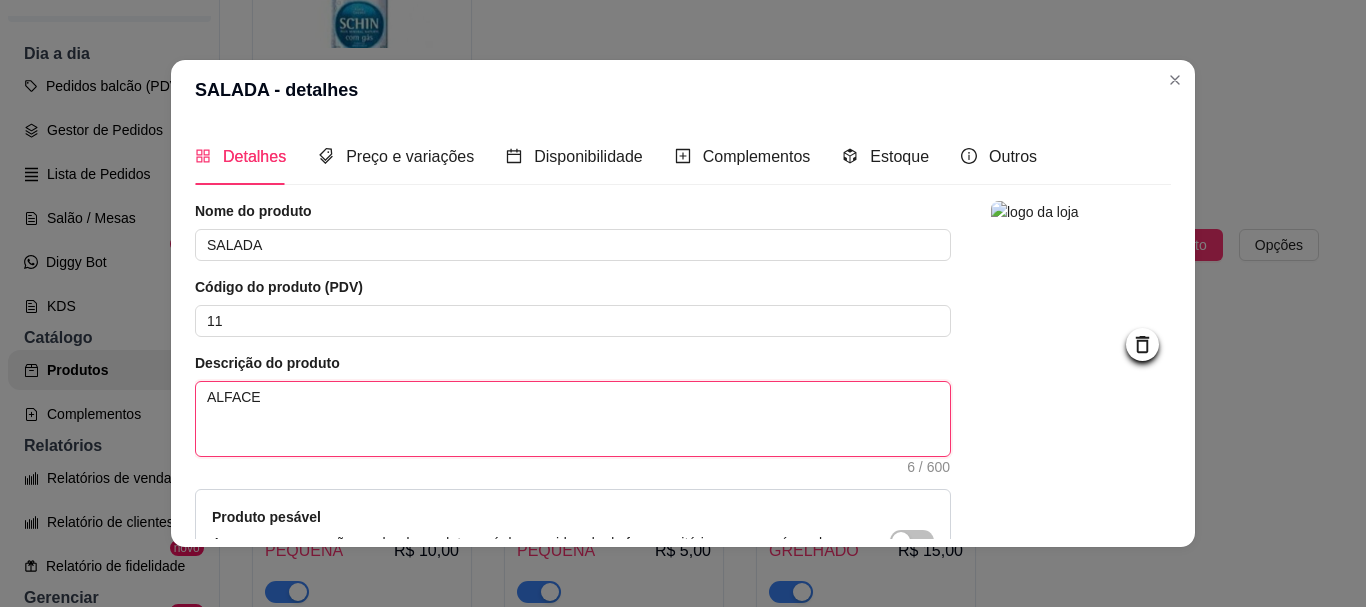 type 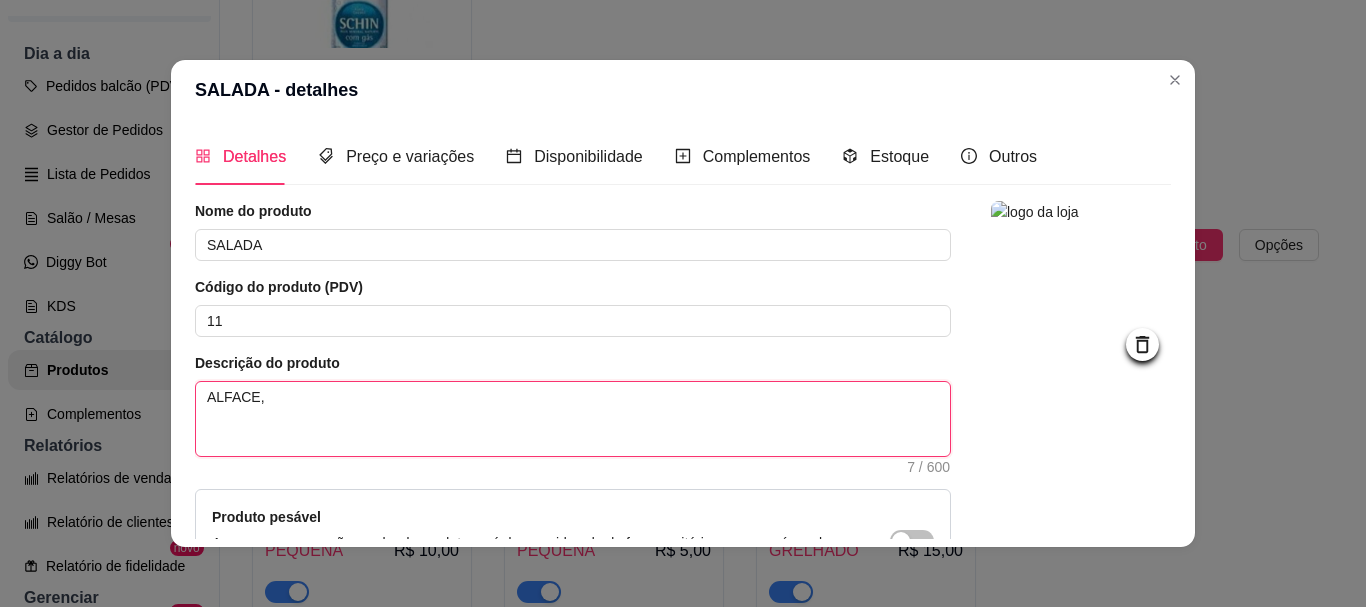 type 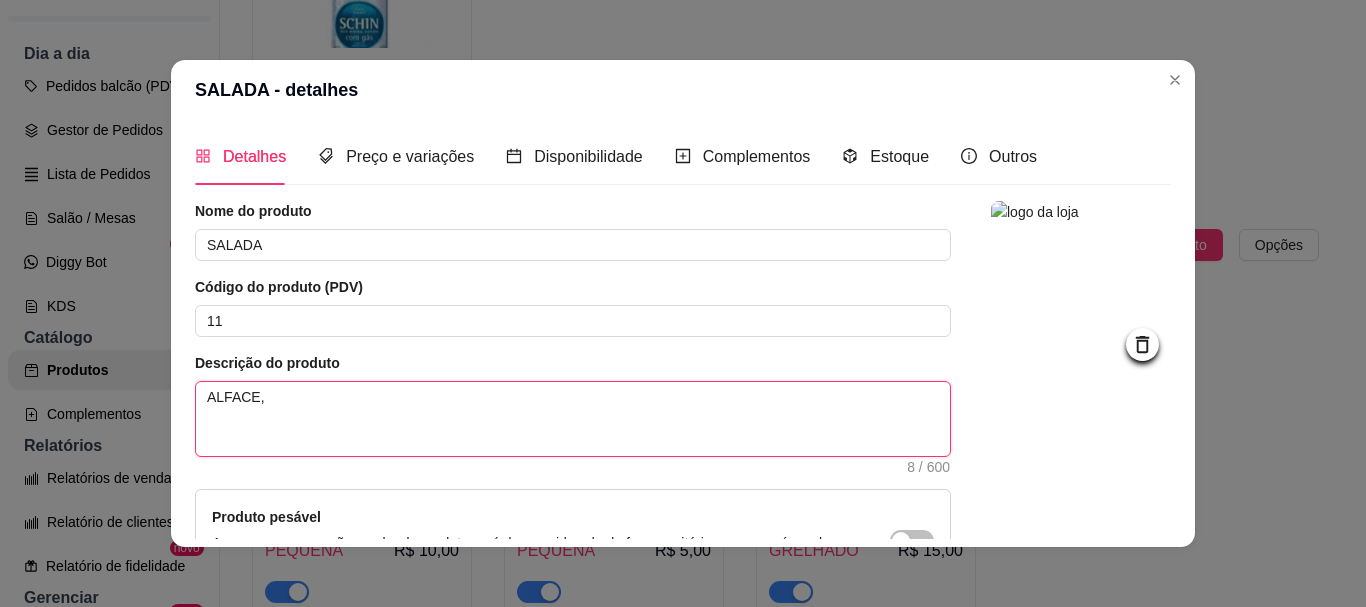 type 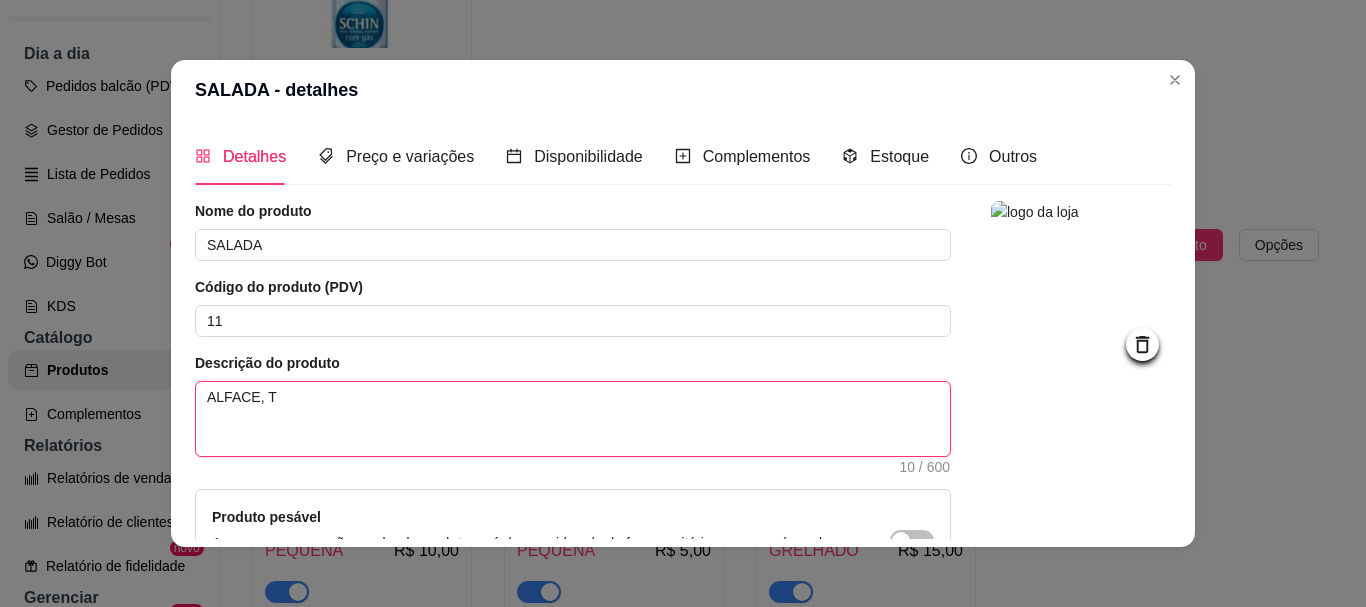 type 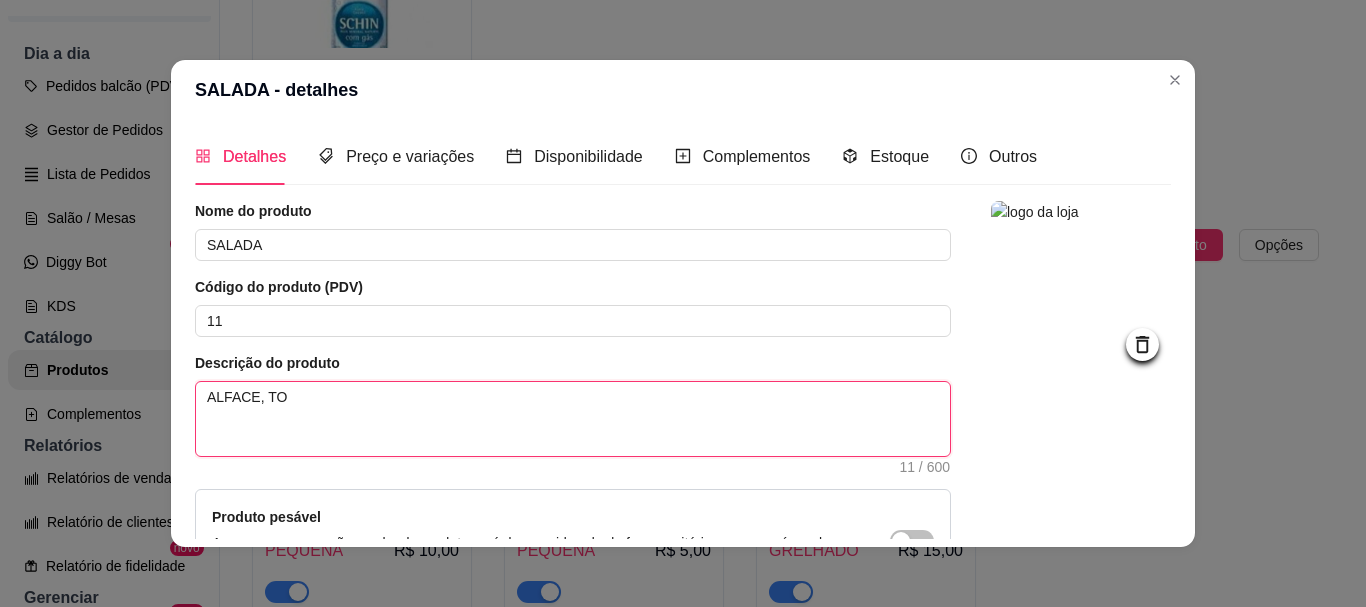 type 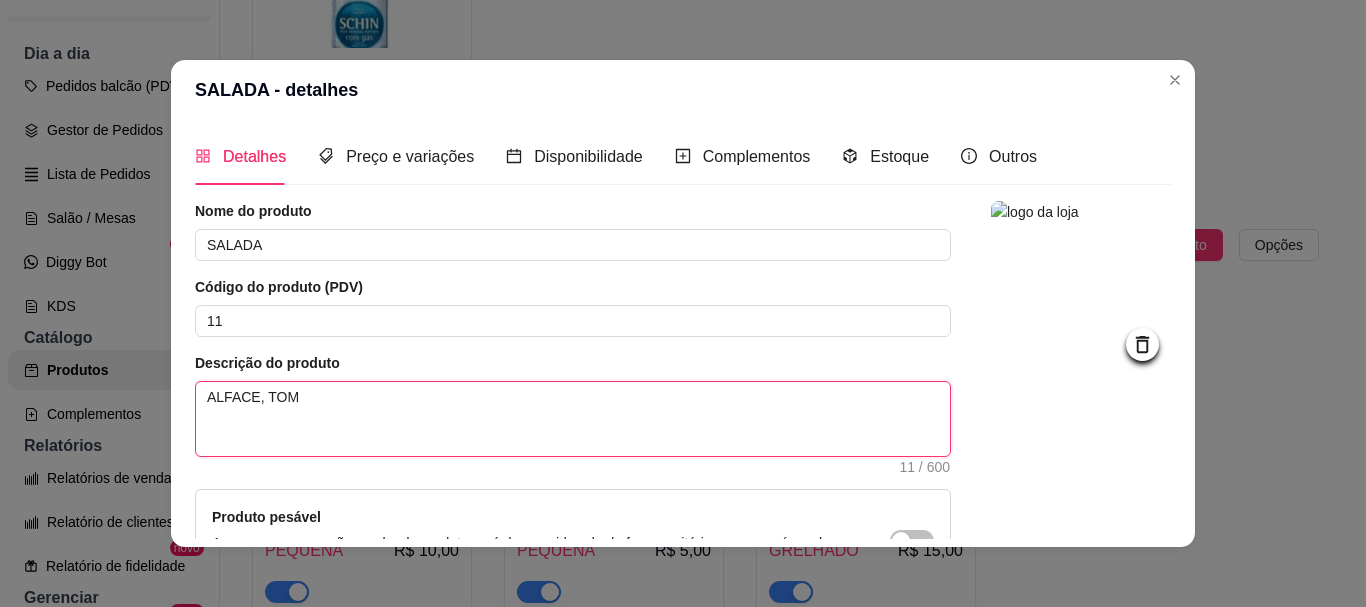 type 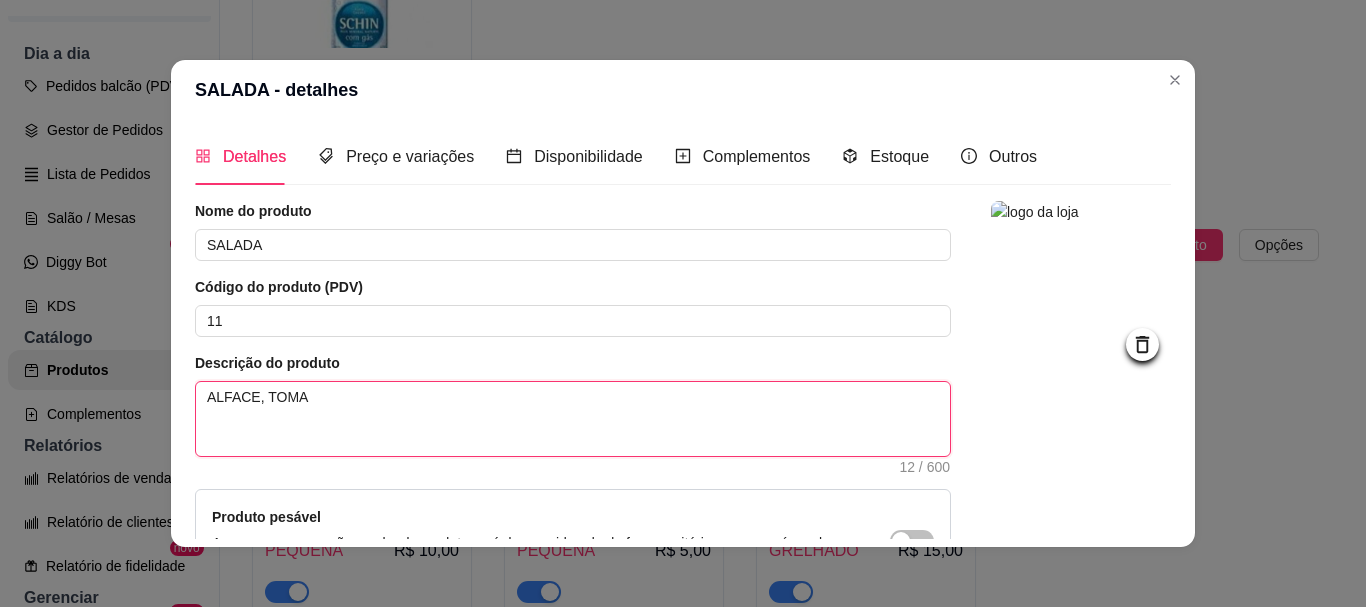 type 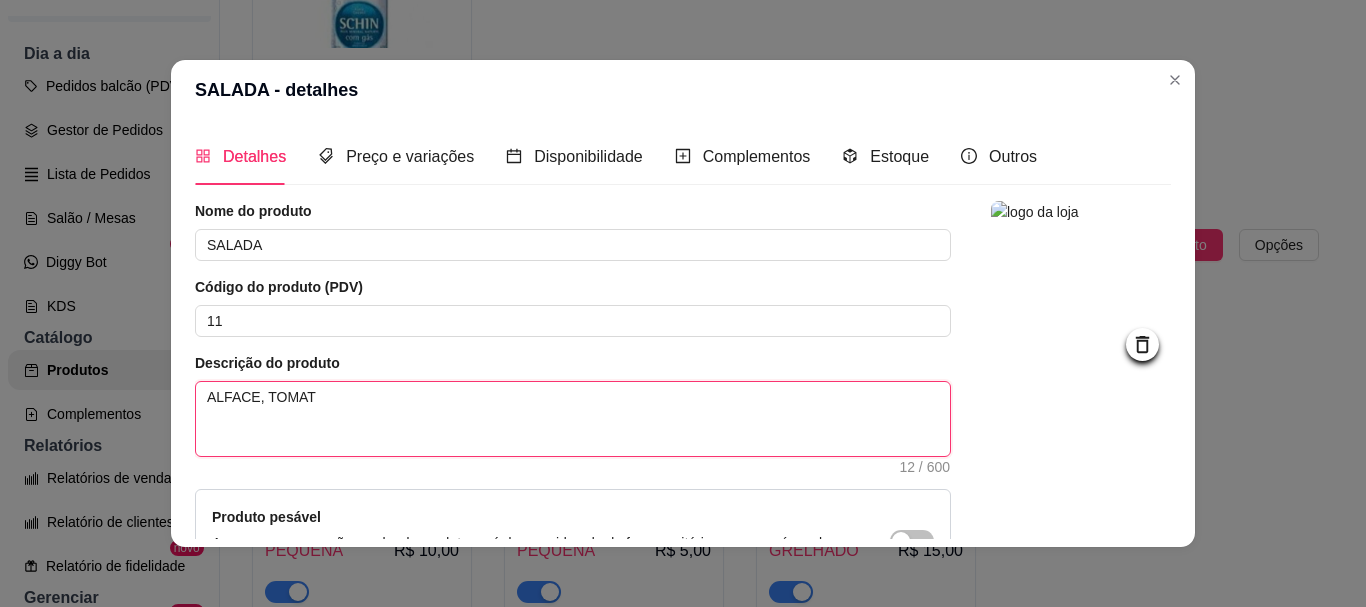 type 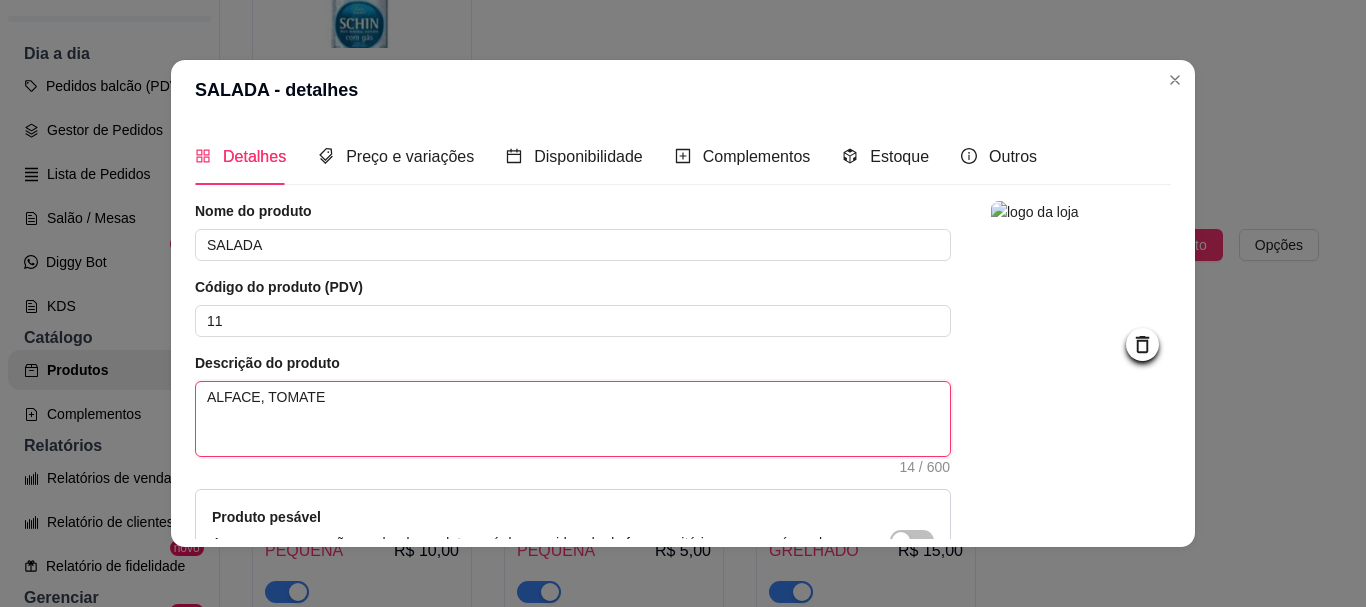 type 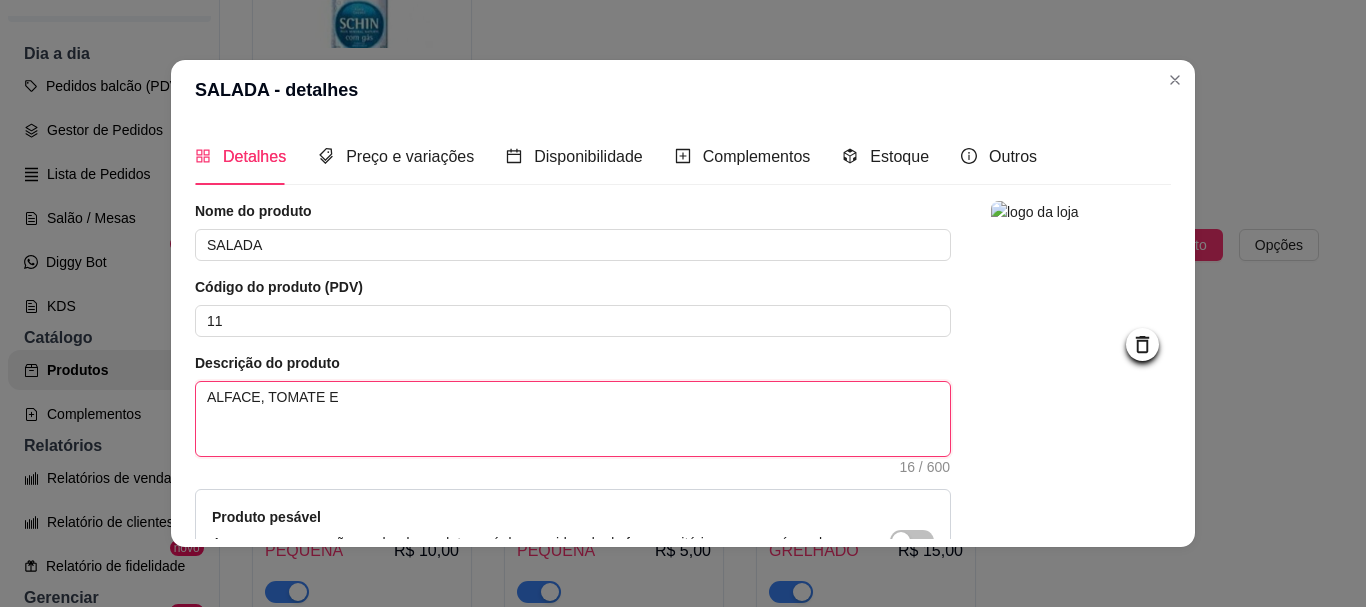 type 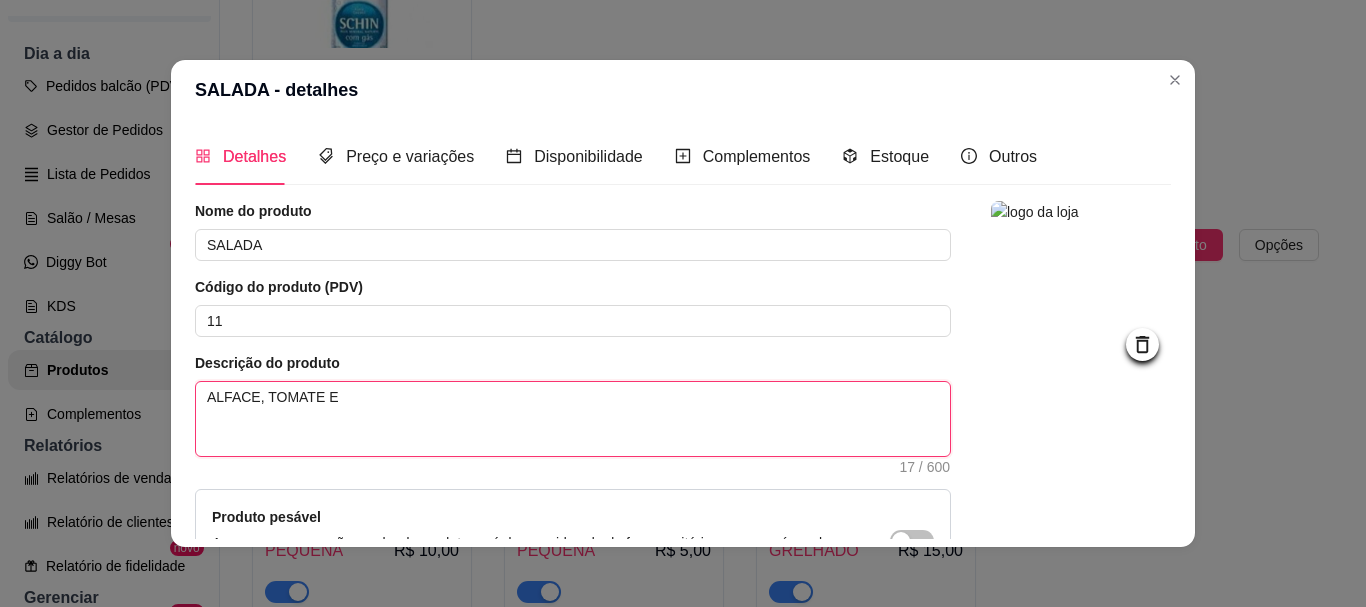 type 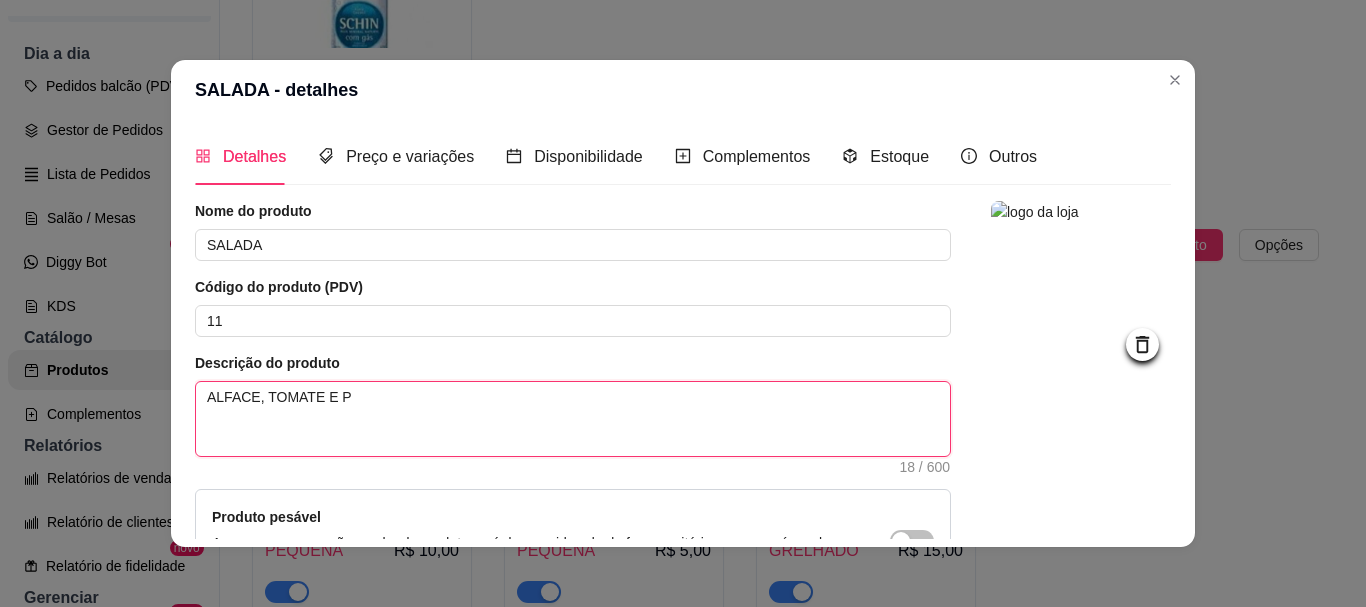 type 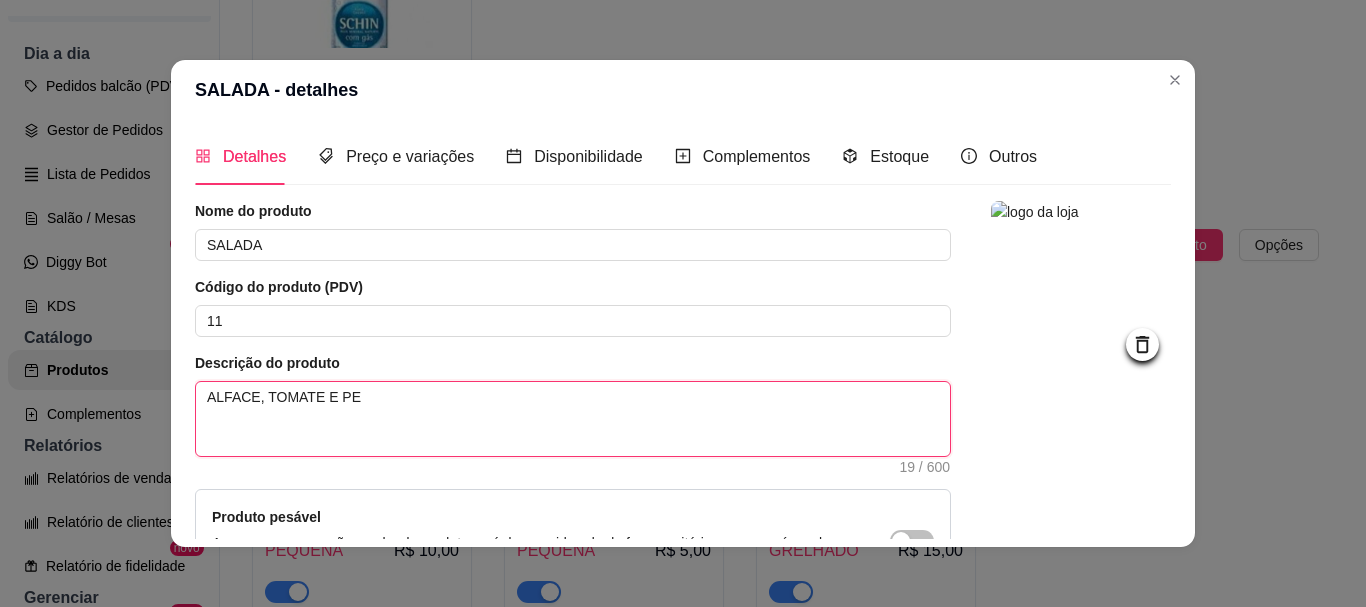 type 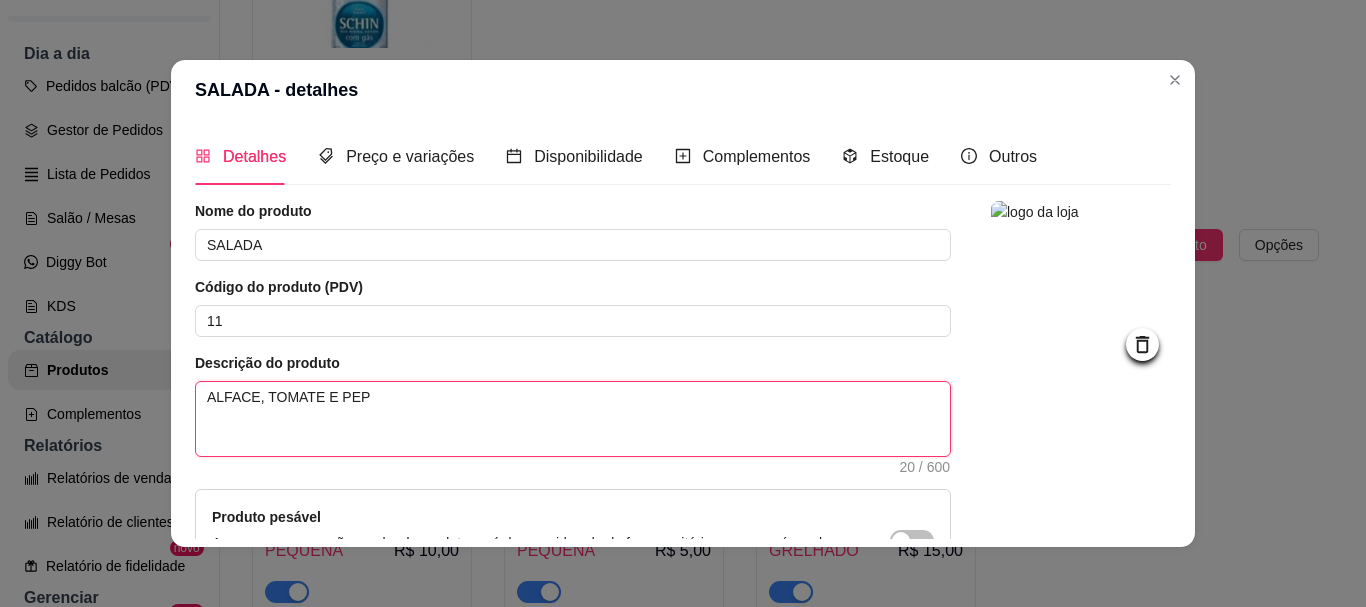 type 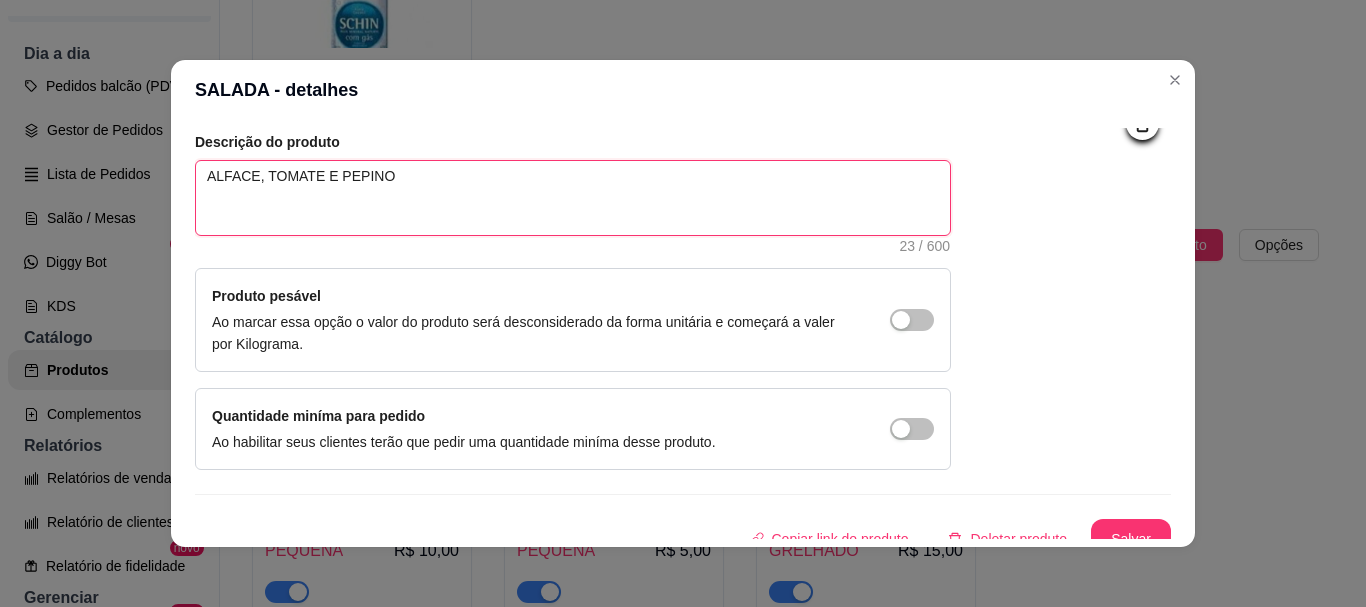 scroll, scrollTop: 241, scrollLeft: 0, axis: vertical 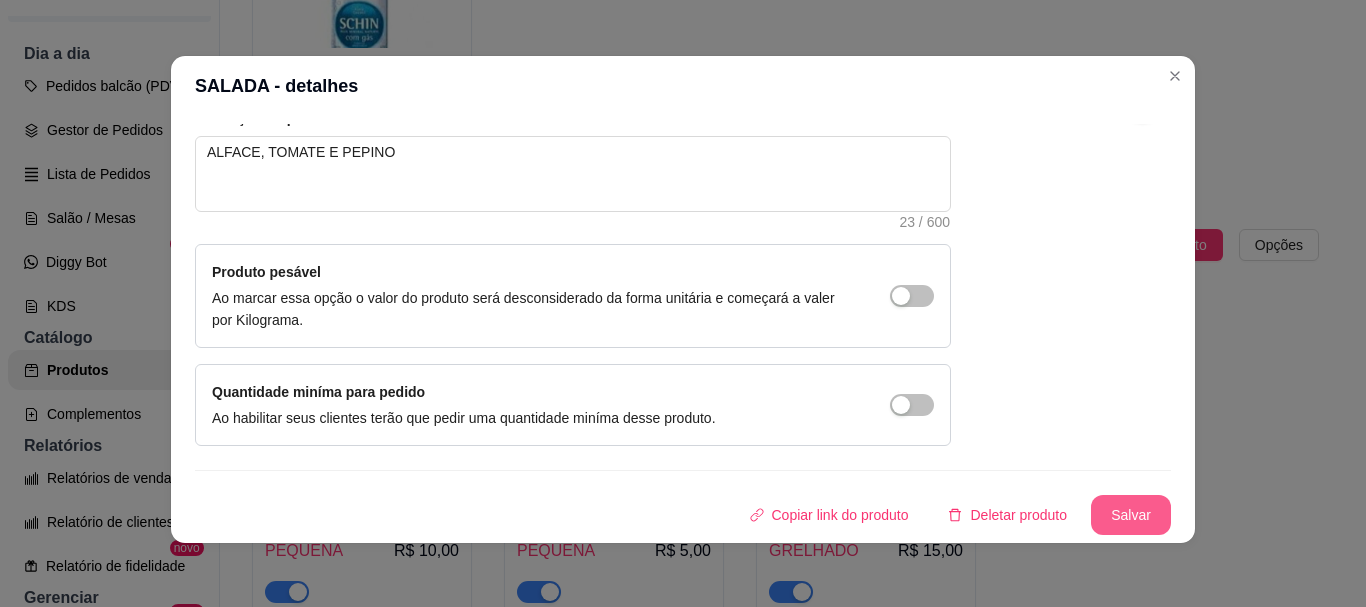 click on "Salvar" at bounding box center [1131, 515] 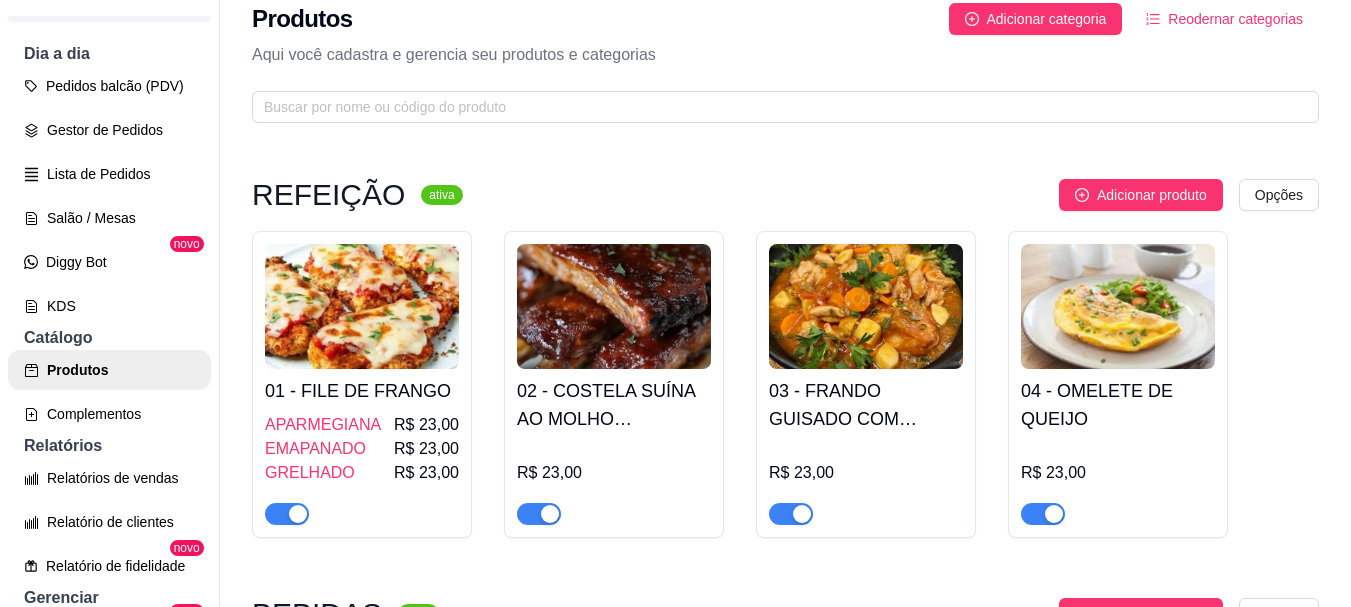 scroll, scrollTop: 0, scrollLeft: 0, axis: both 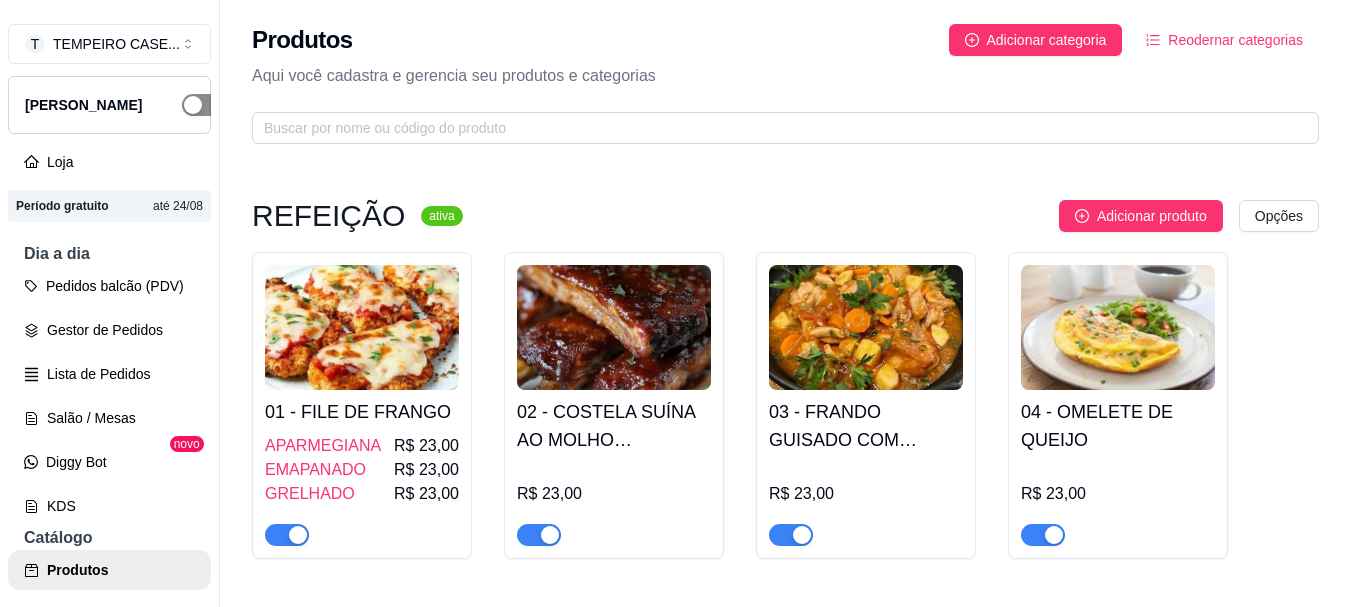 click at bounding box center [204, 105] 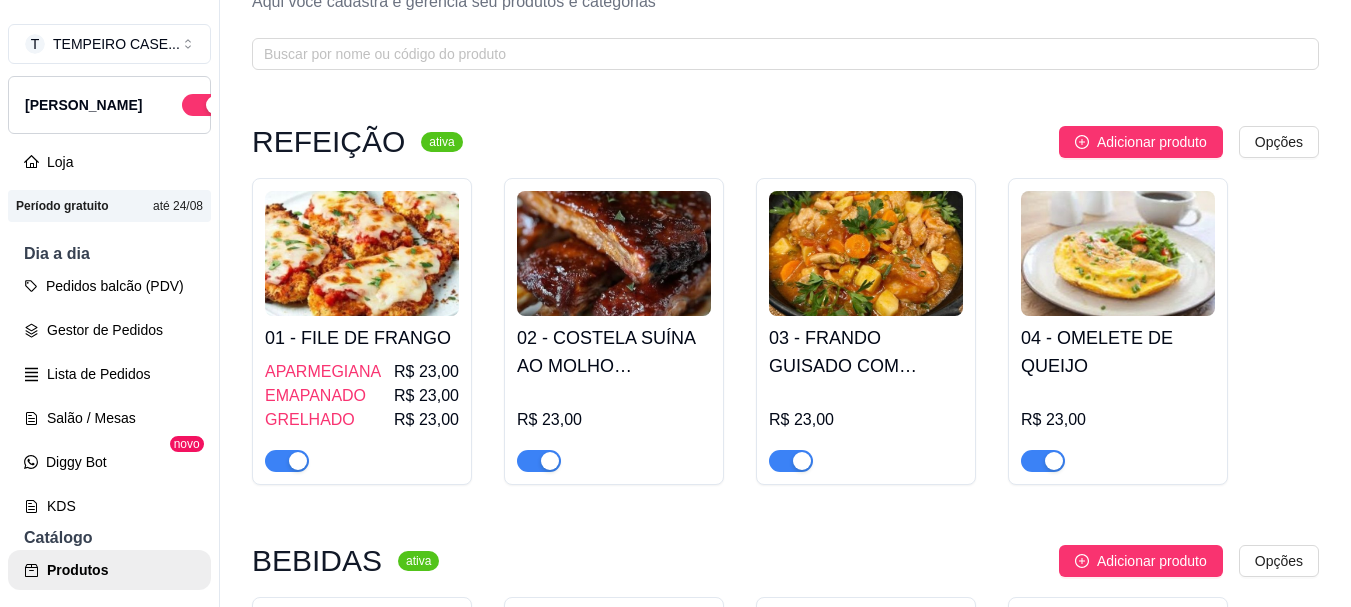 scroll, scrollTop: 0, scrollLeft: 0, axis: both 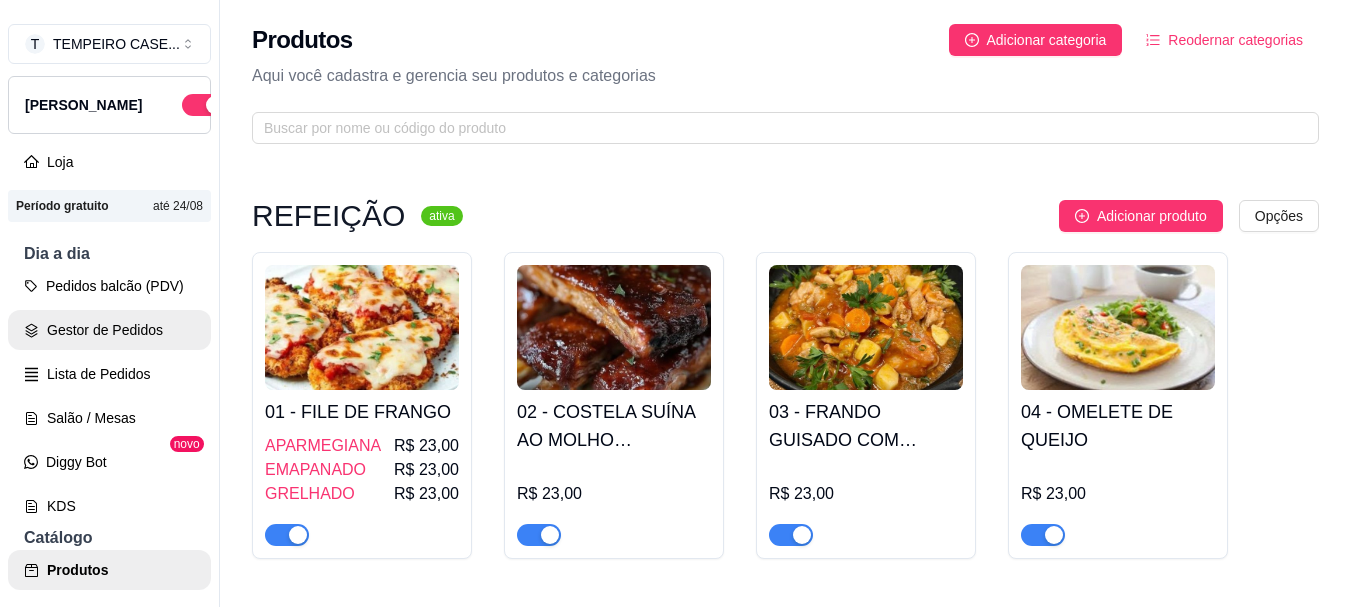 click on "Gestor de Pedidos" at bounding box center (109, 330) 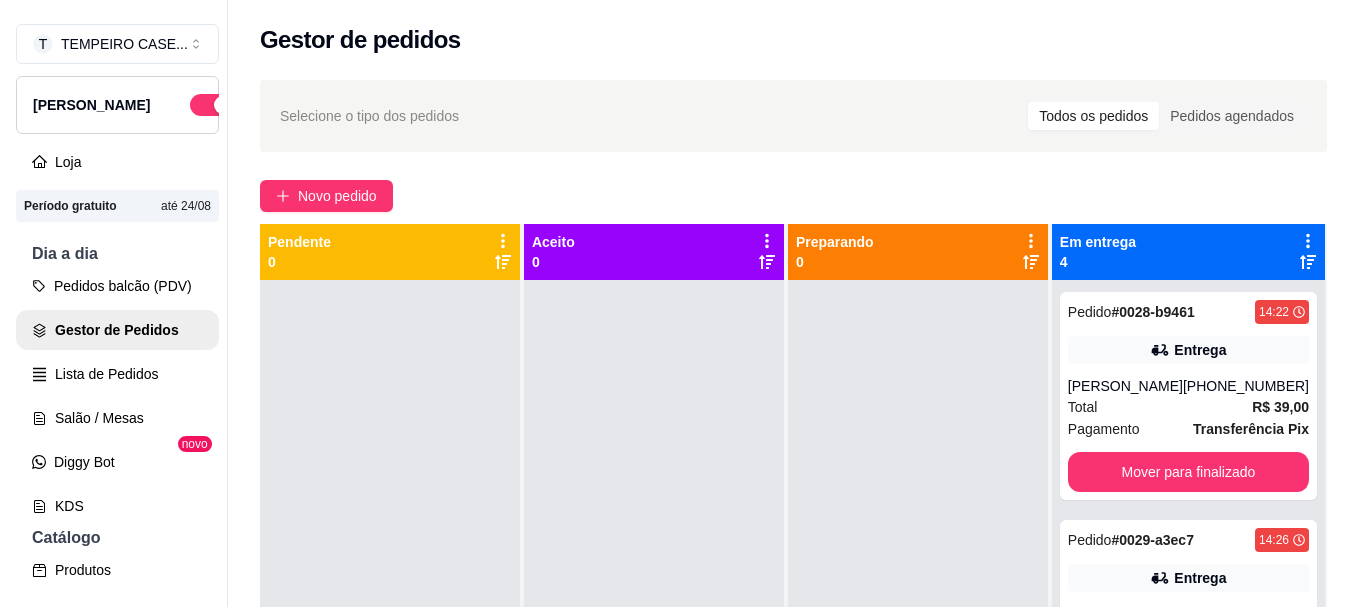 scroll, scrollTop: 56, scrollLeft: 0, axis: vertical 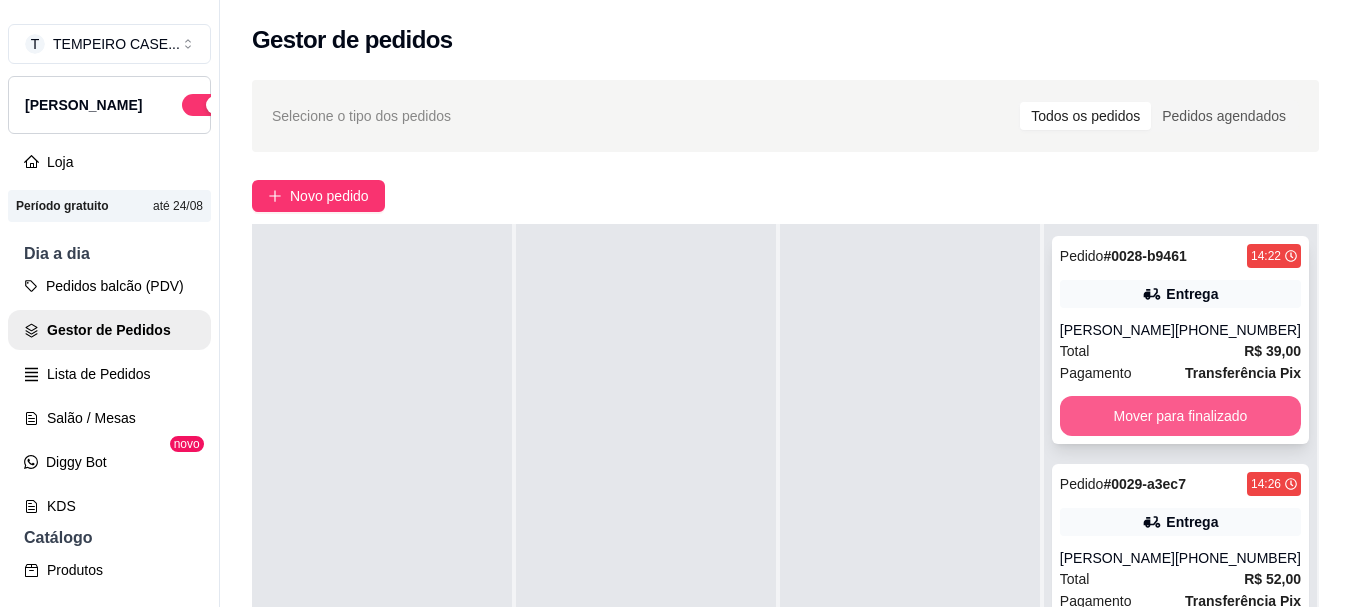 click on "Mover para finalizado" at bounding box center (1180, 416) 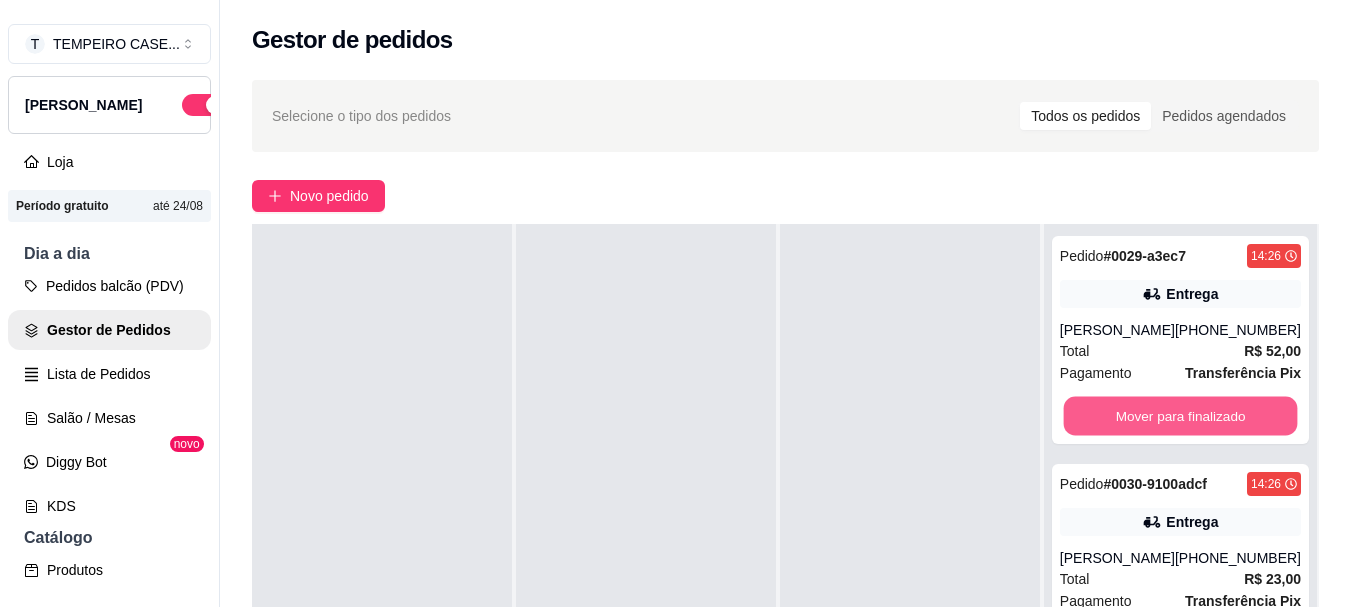 click on "Mover para finalizado" at bounding box center [1180, 416] 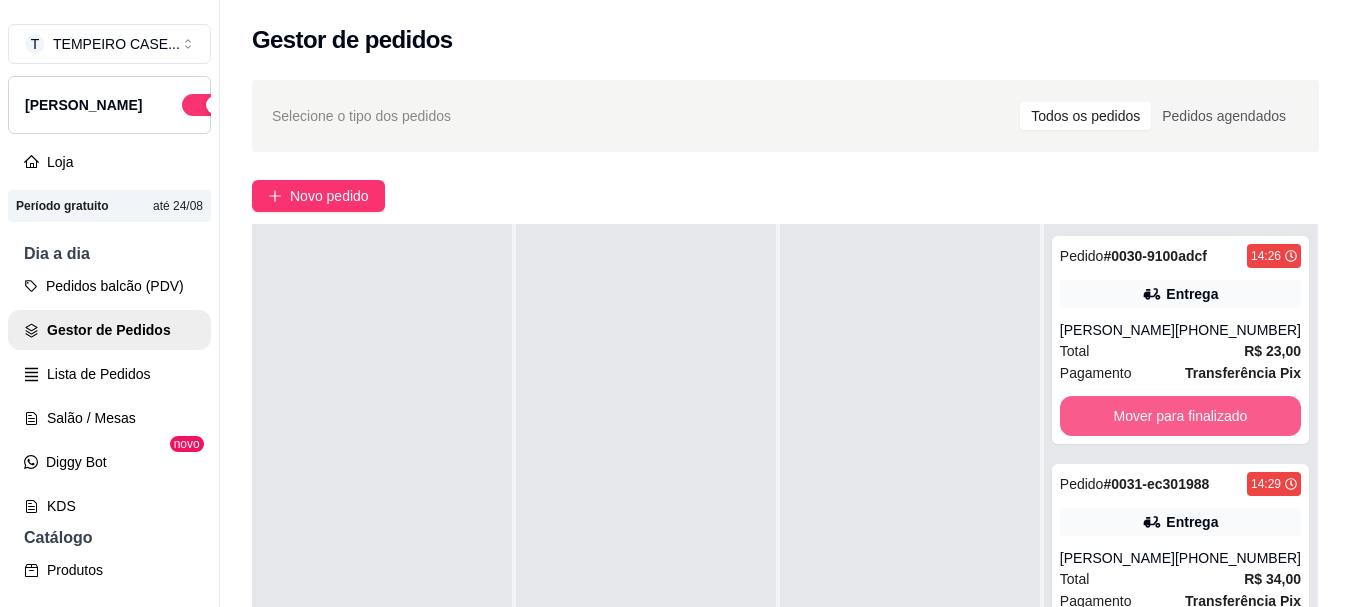 click on "Mover para finalizado" at bounding box center (1180, 416) 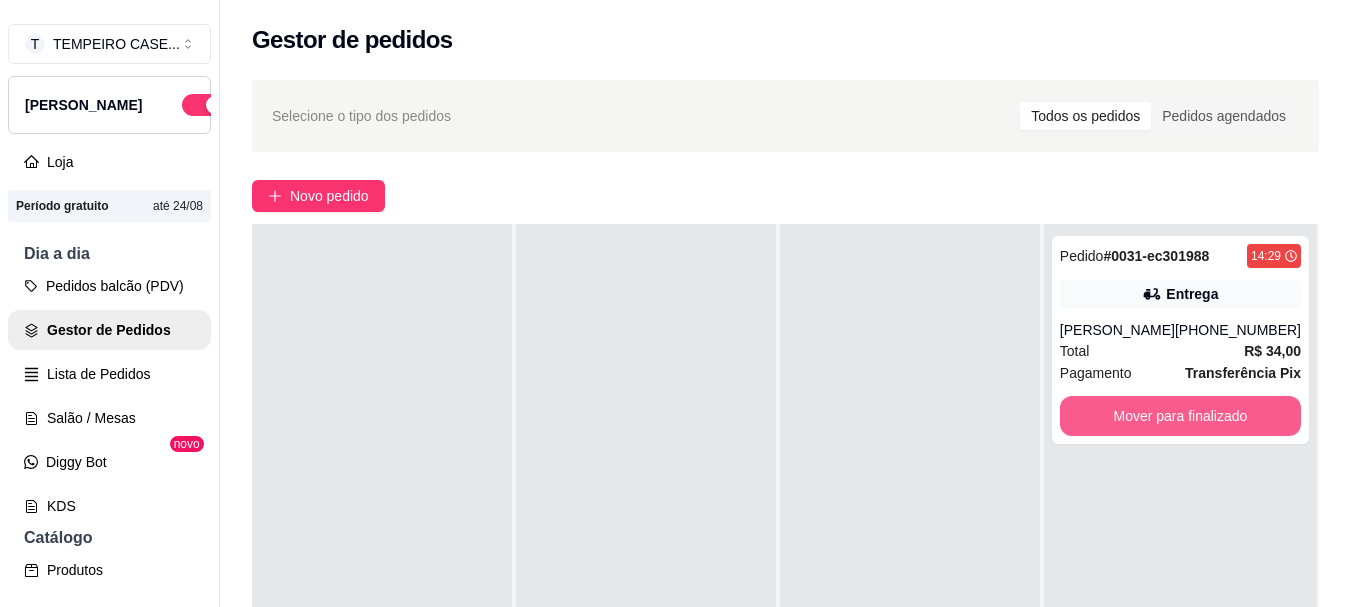 click on "Mover para finalizado" at bounding box center [1180, 416] 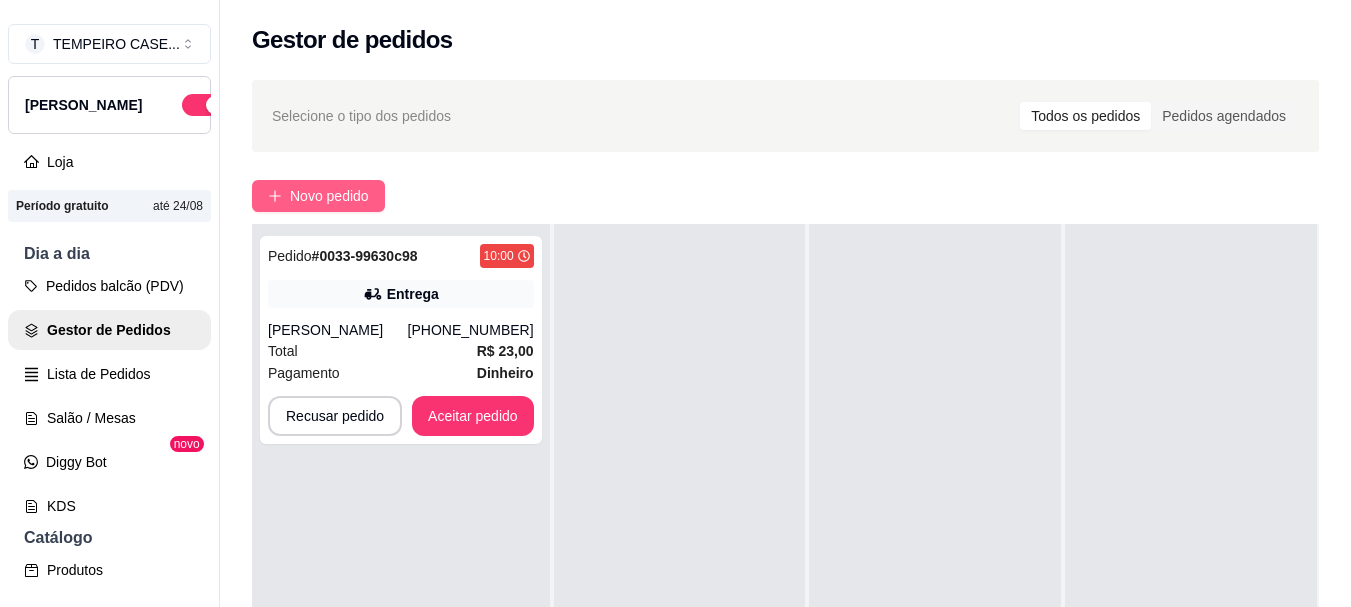 click on "Novo pedido" at bounding box center (318, 196) 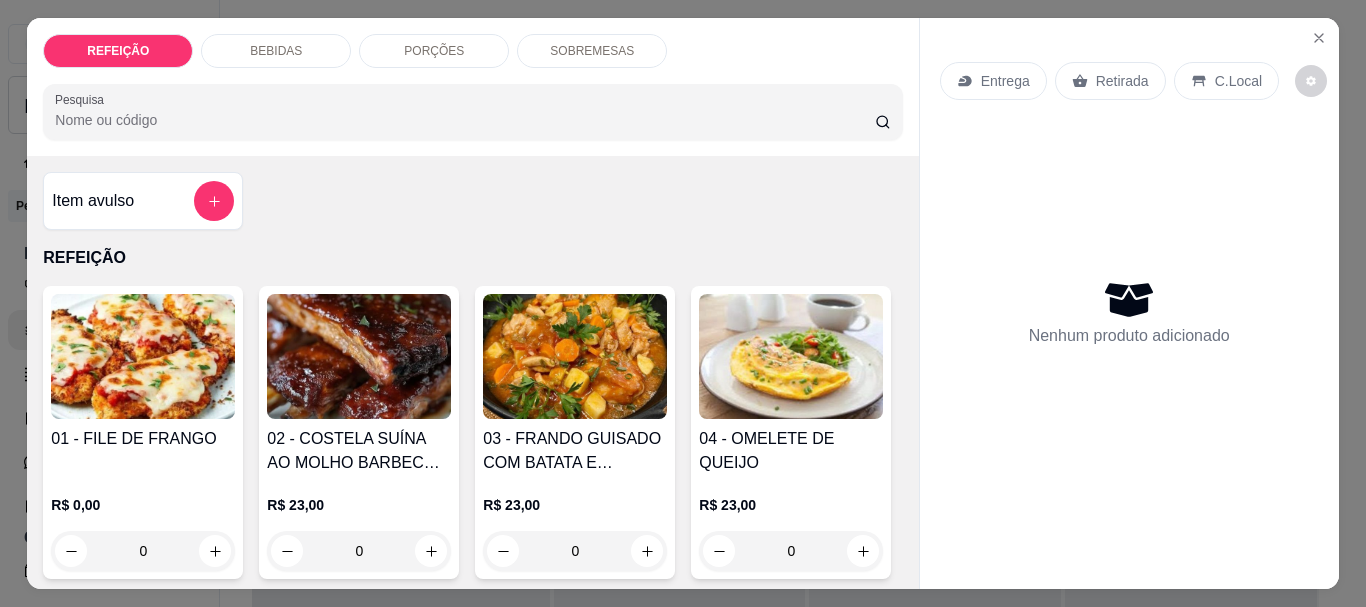 click at bounding box center (359, 356) 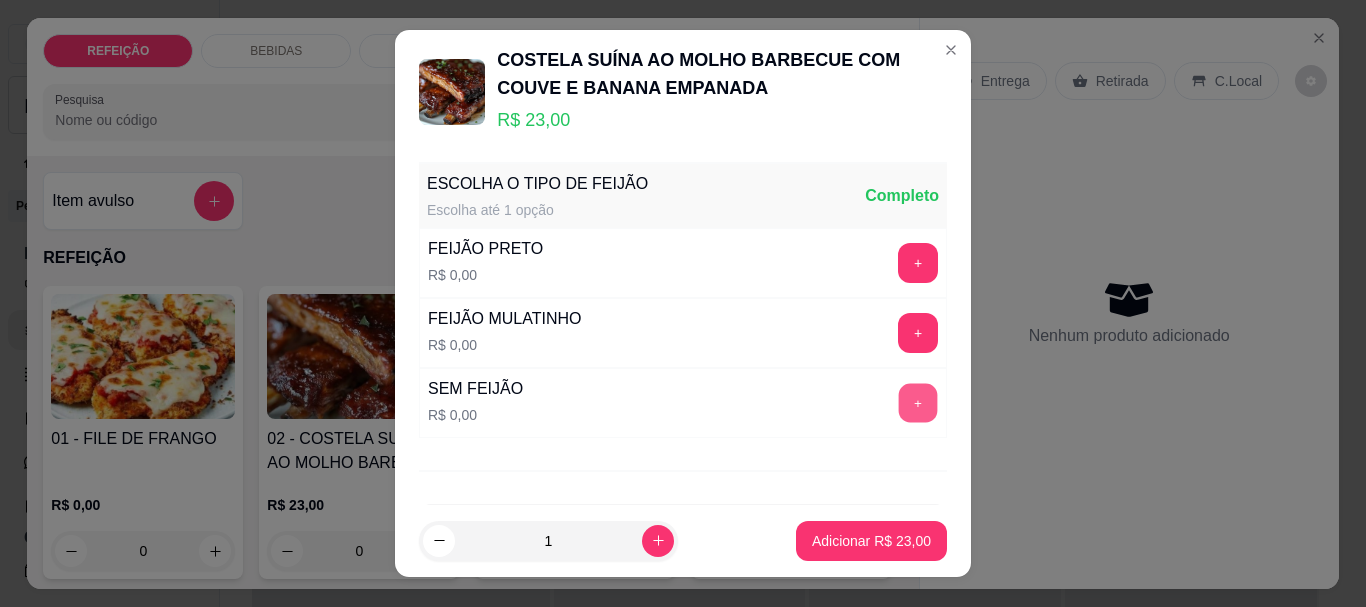 click on "+" at bounding box center (918, 403) 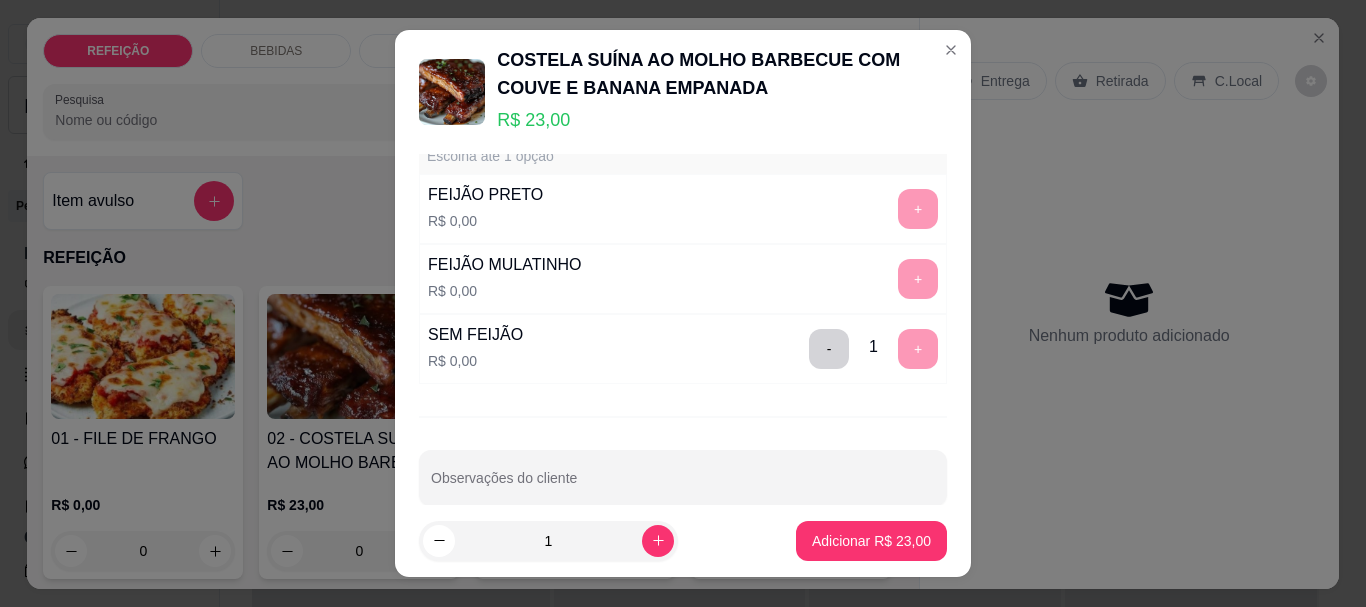 scroll, scrollTop: 83, scrollLeft: 0, axis: vertical 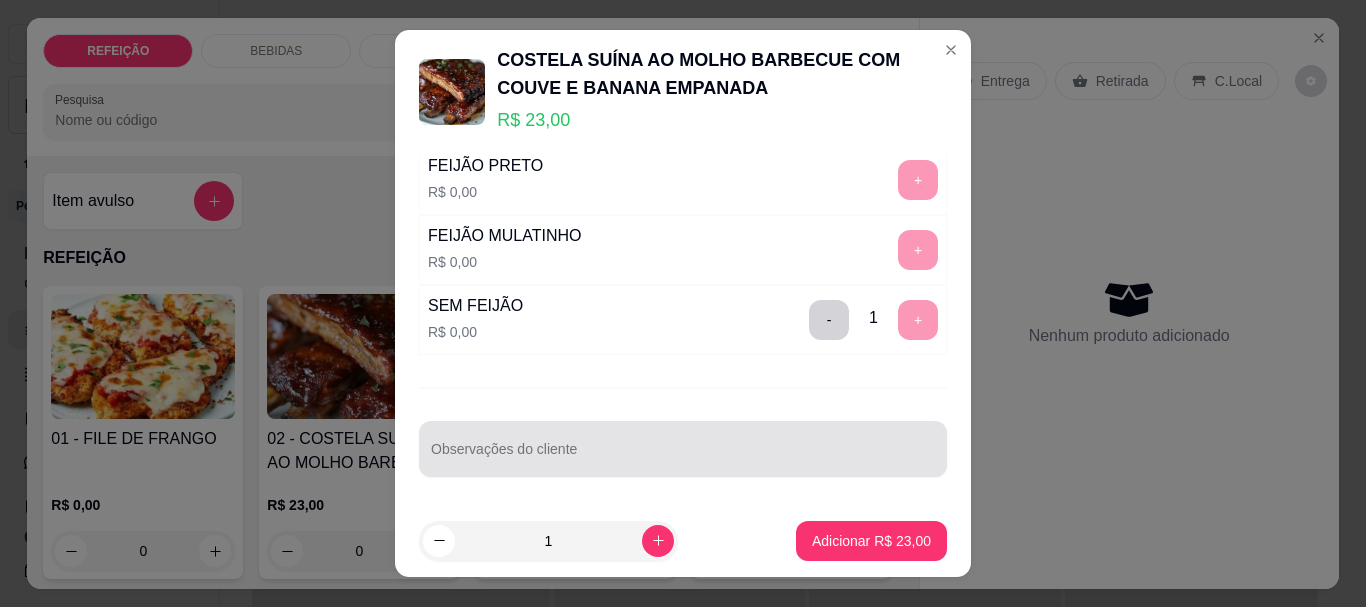 click at bounding box center (683, 449) 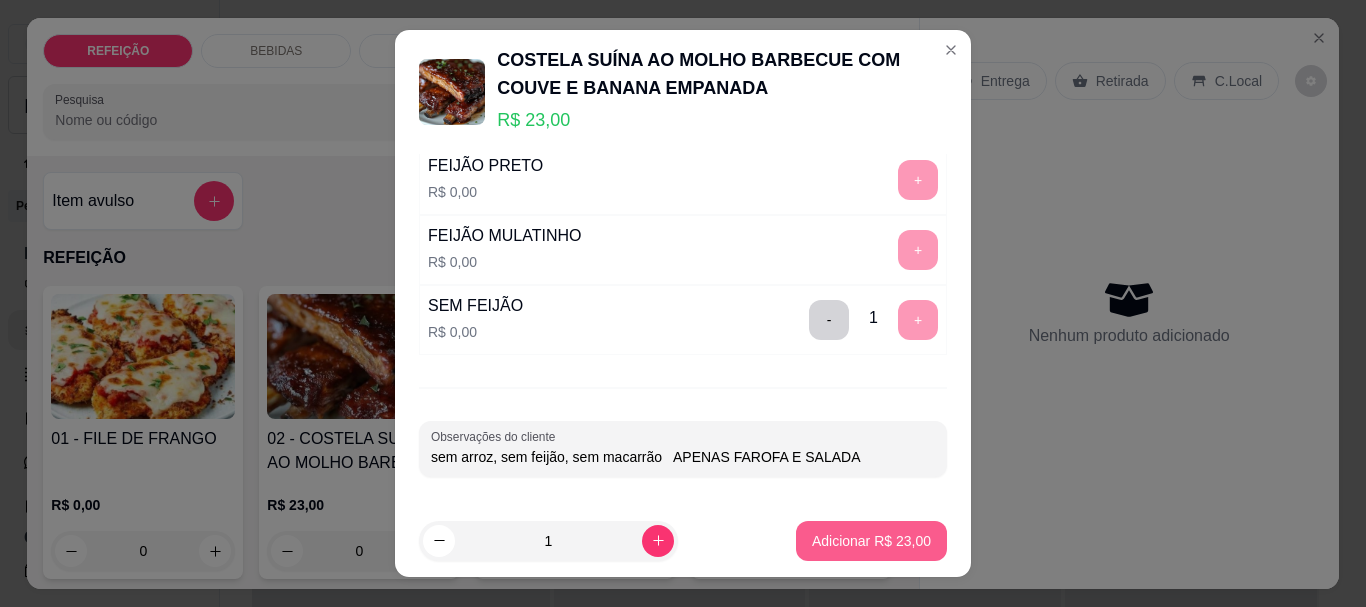 click on "Adicionar   R$ 23,00" at bounding box center (871, 541) 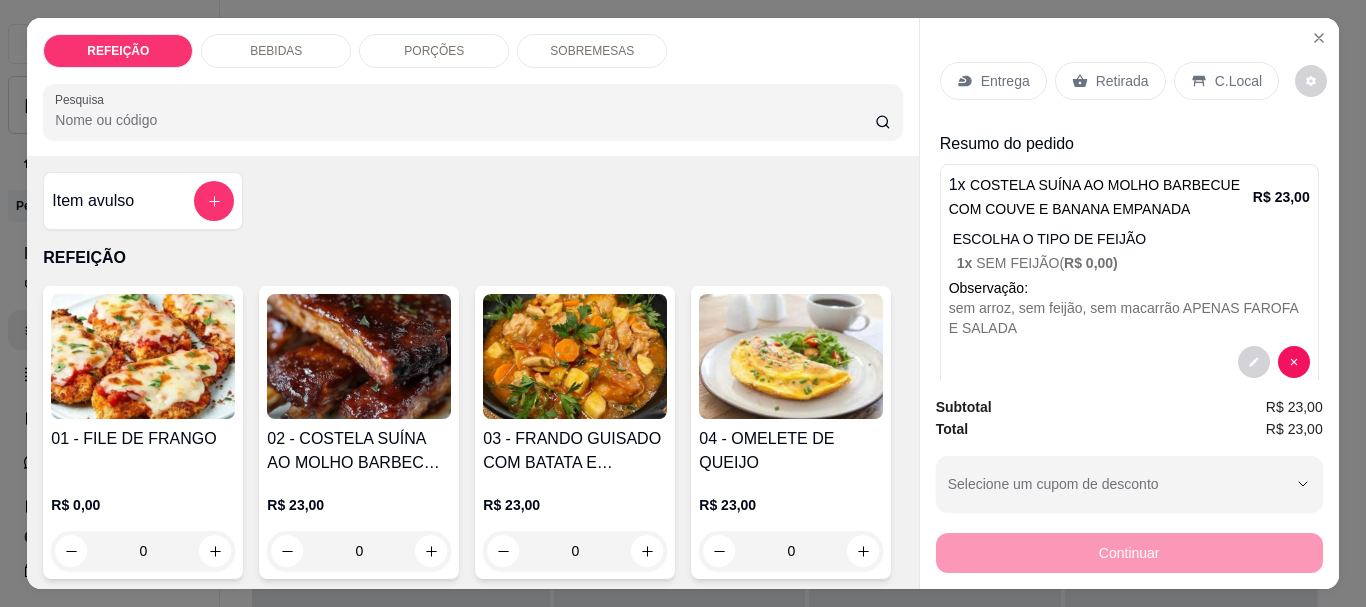 click at bounding box center [575, 356] 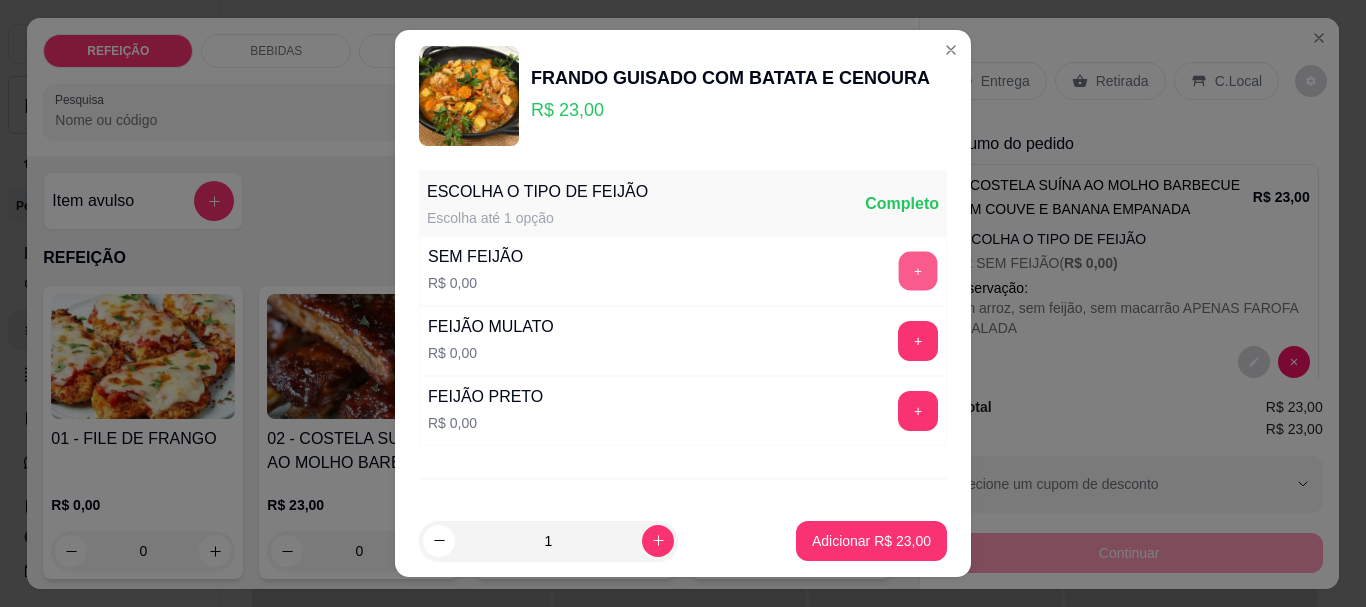 click on "+" at bounding box center (918, 271) 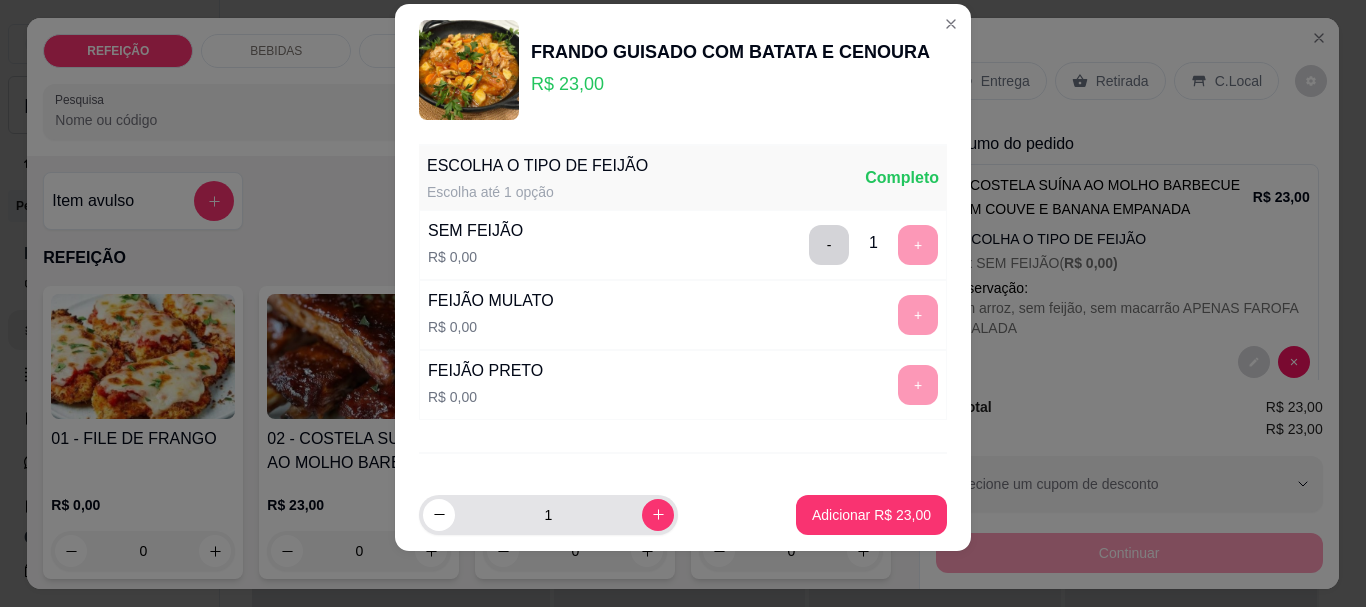 scroll, scrollTop: 34, scrollLeft: 0, axis: vertical 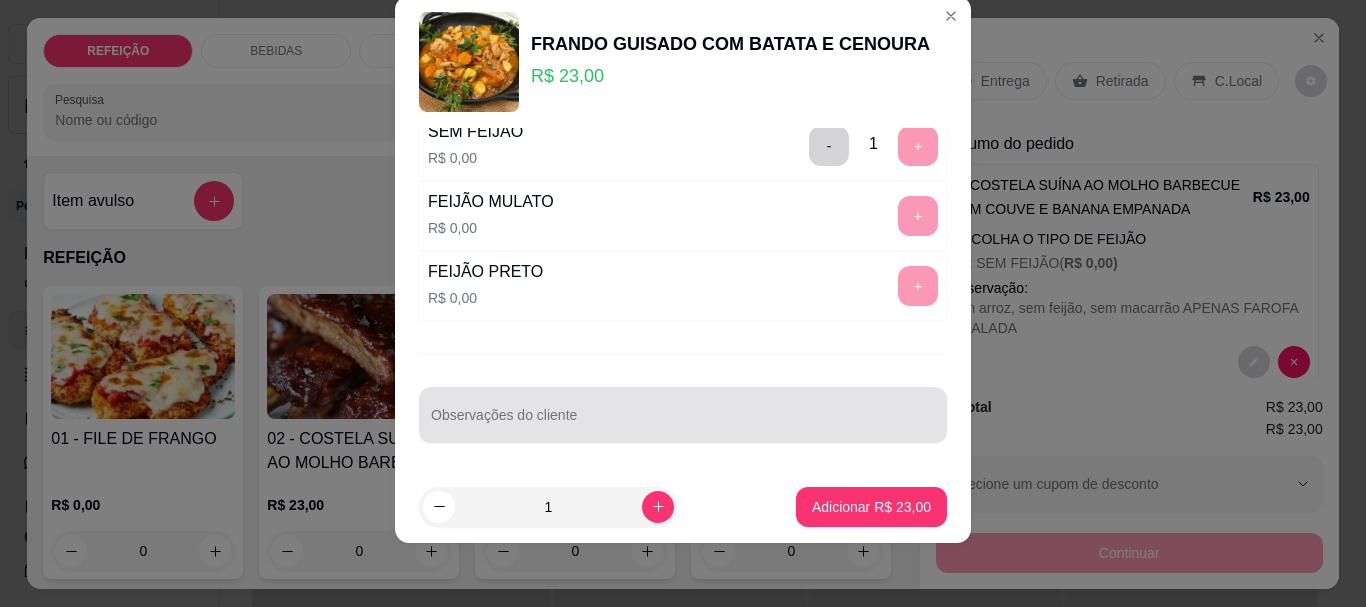 click on "Observações do cliente" at bounding box center [683, 423] 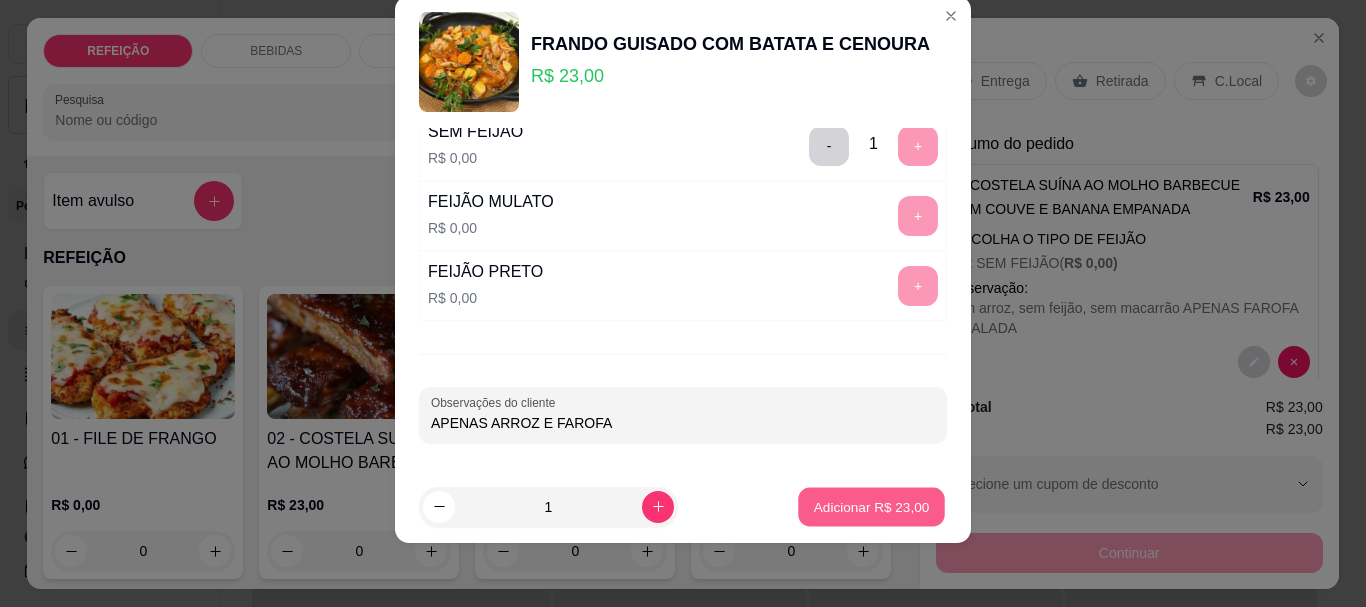click on "Adicionar   R$ 23,00" at bounding box center (871, 506) 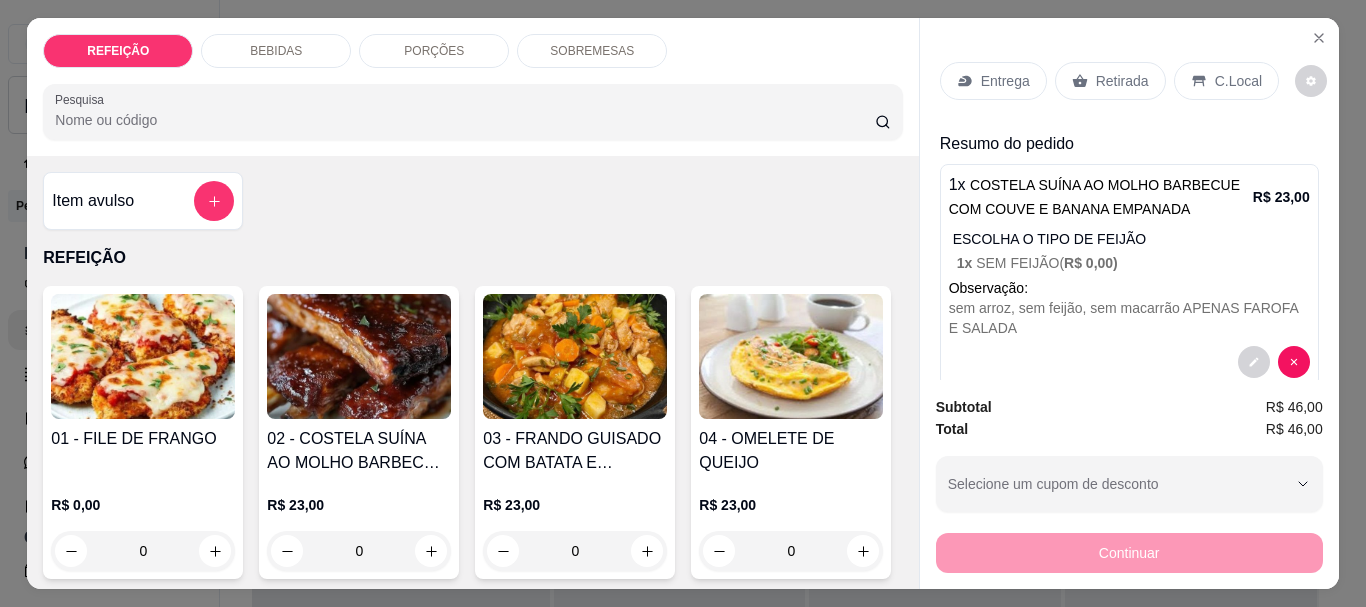 click on "Entrega" at bounding box center (1005, 81) 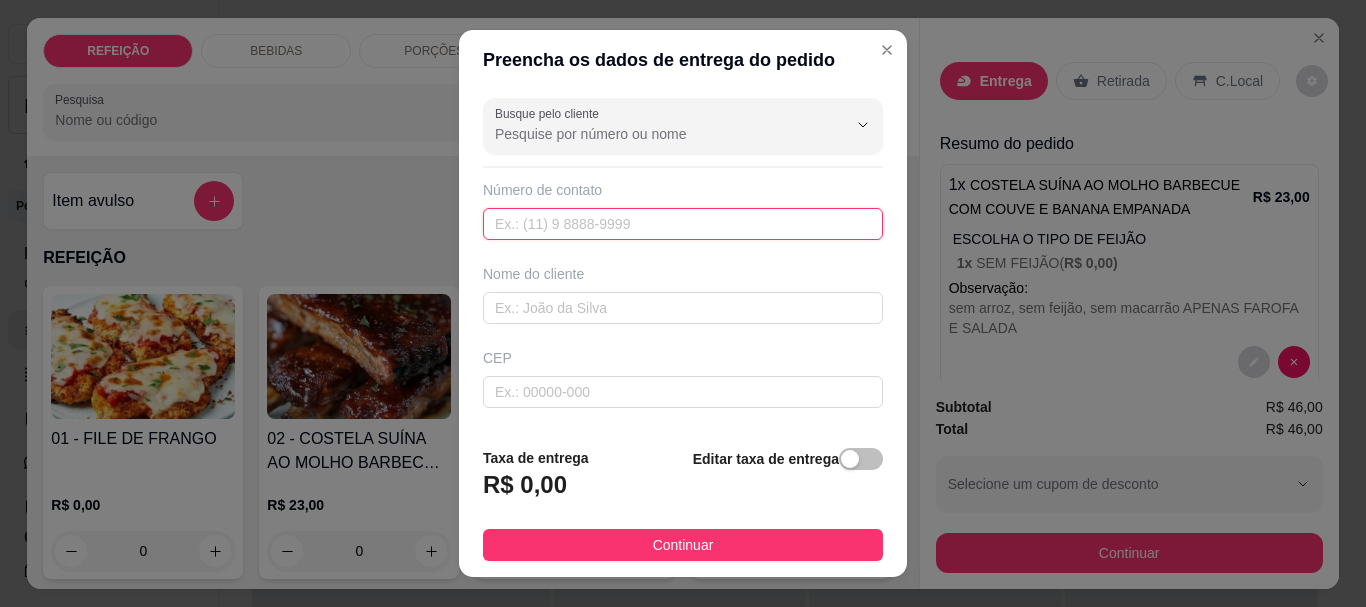 click at bounding box center (683, 224) 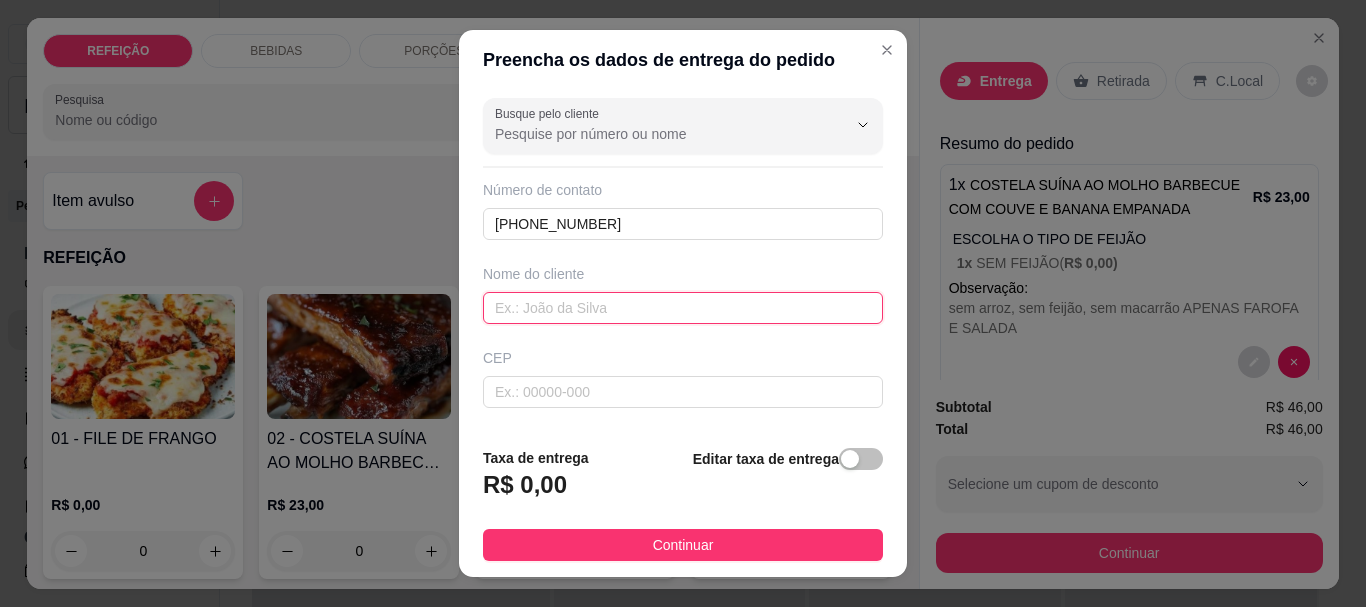 click at bounding box center (683, 308) 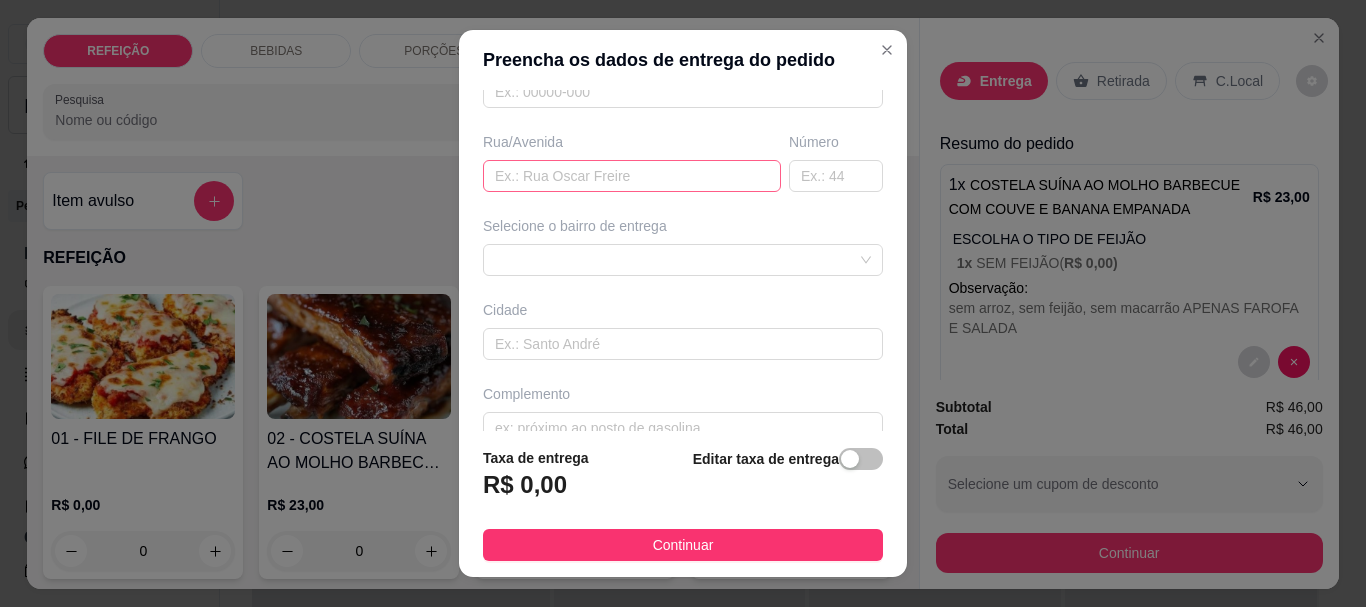 scroll, scrollTop: 333, scrollLeft: 0, axis: vertical 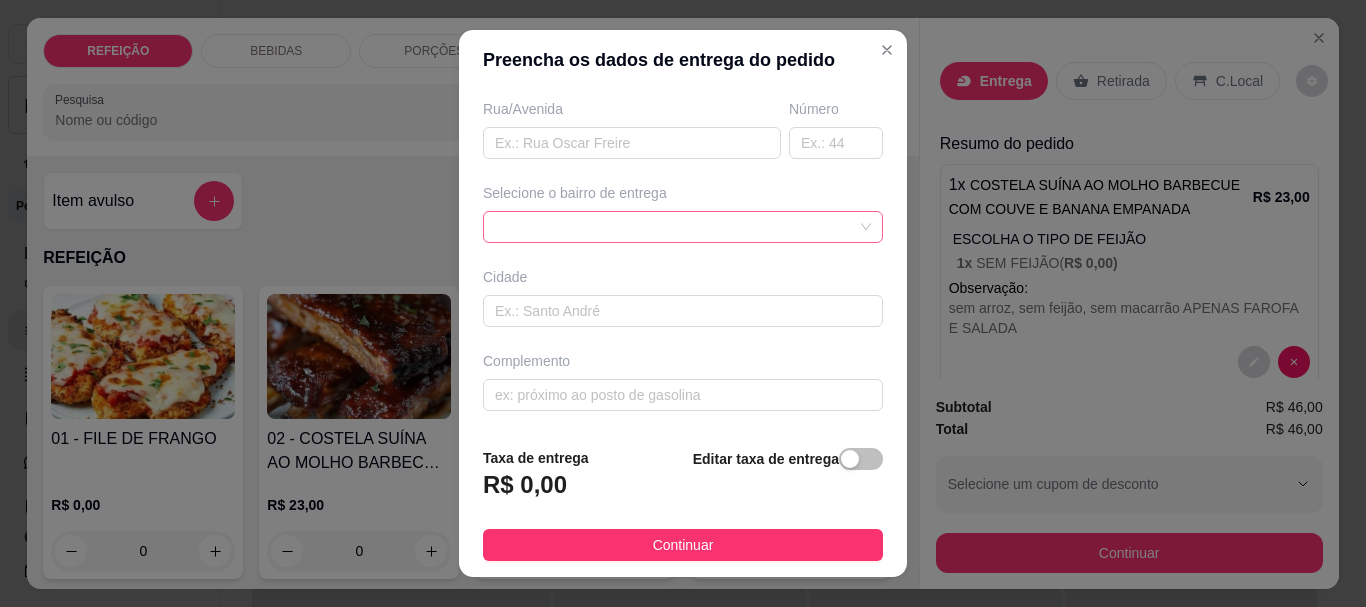 click at bounding box center (683, 227) 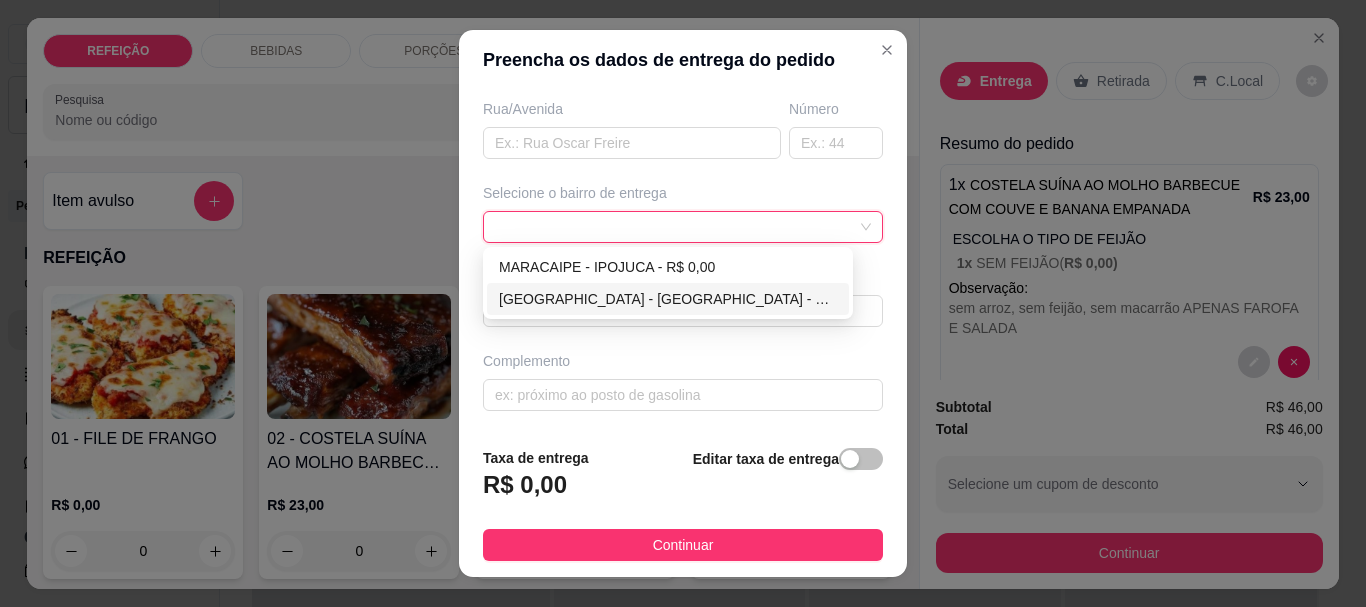 click on "Busque pelo cliente Número de contato (81) 9276-2548 Nome do cliente EVA CEP Rua/Avenida Número Selecione o bairro de entrega 6884ebf38fcb1afd617874ac 6884ec0e8fcb1afd617874af MARACAIPE - IPOJUCA -  R$ 0,00 PORTO DE GALINHAS - IPOJUCA -  R$ 5,00 Cidade Complemento" at bounding box center (683, 260) 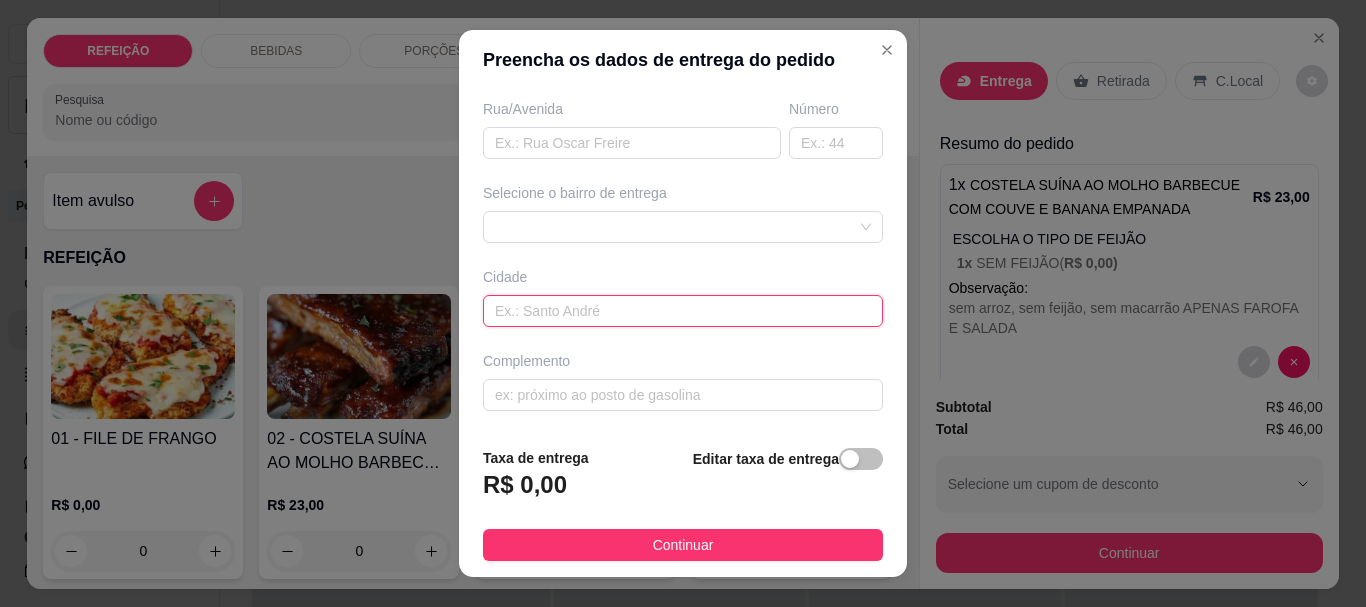 click at bounding box center [683, 311] 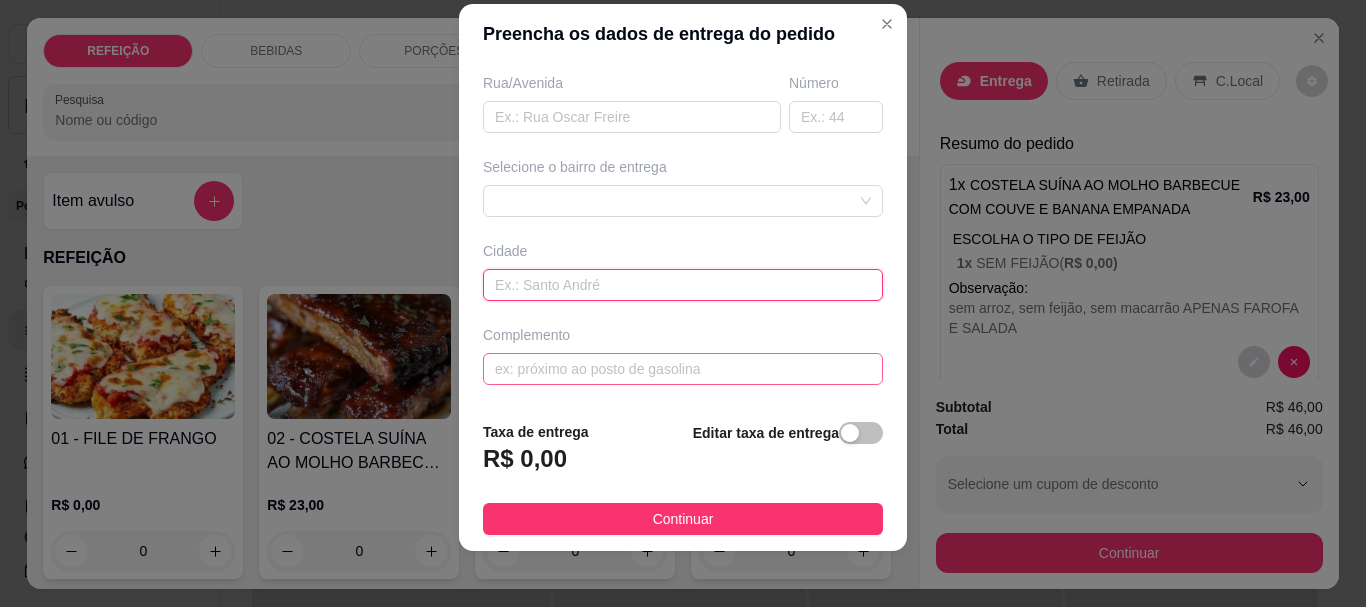 scroll, scrollTop: 34, scrollLeft: 0, axis: vertical 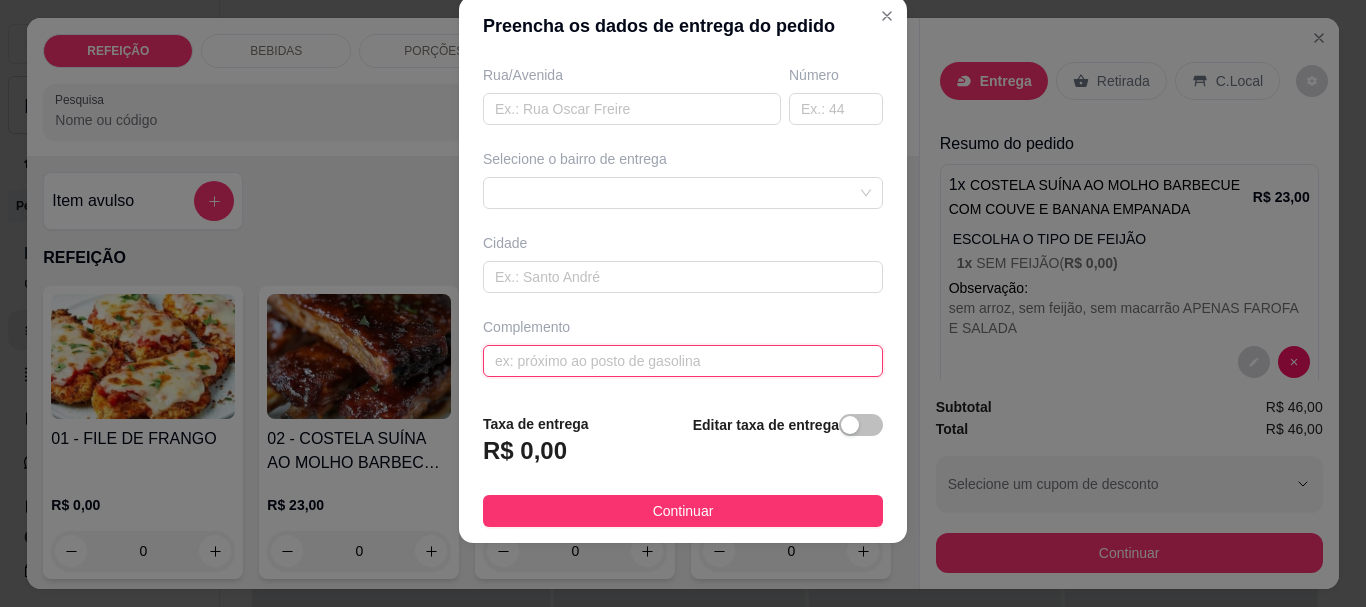 click at bounding box center (683, 361) 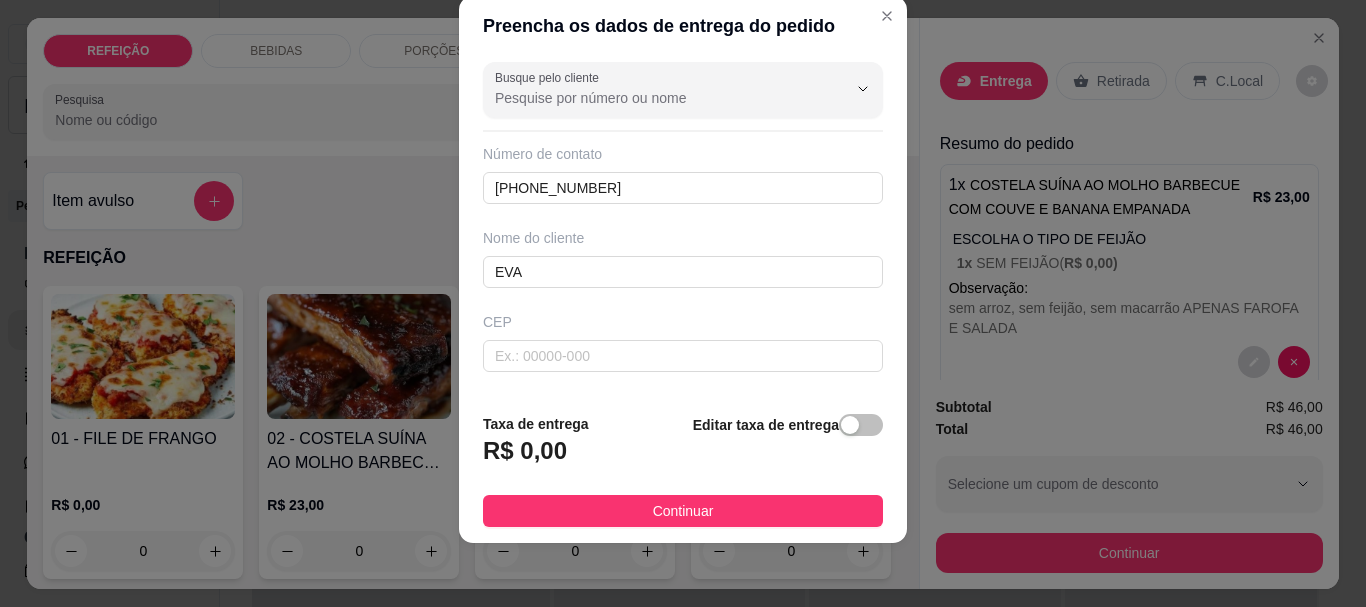 scroll, scrollTop: 0, scrollLeft: 0, axis: both 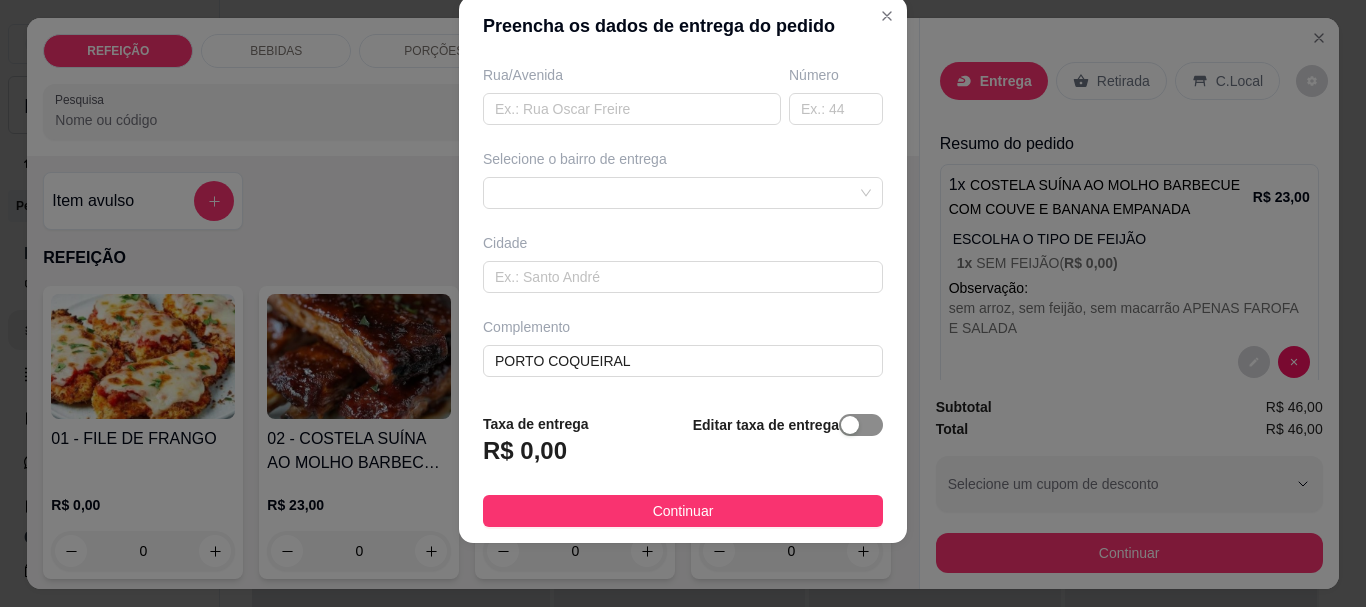 click at bounding box center (861, 425) 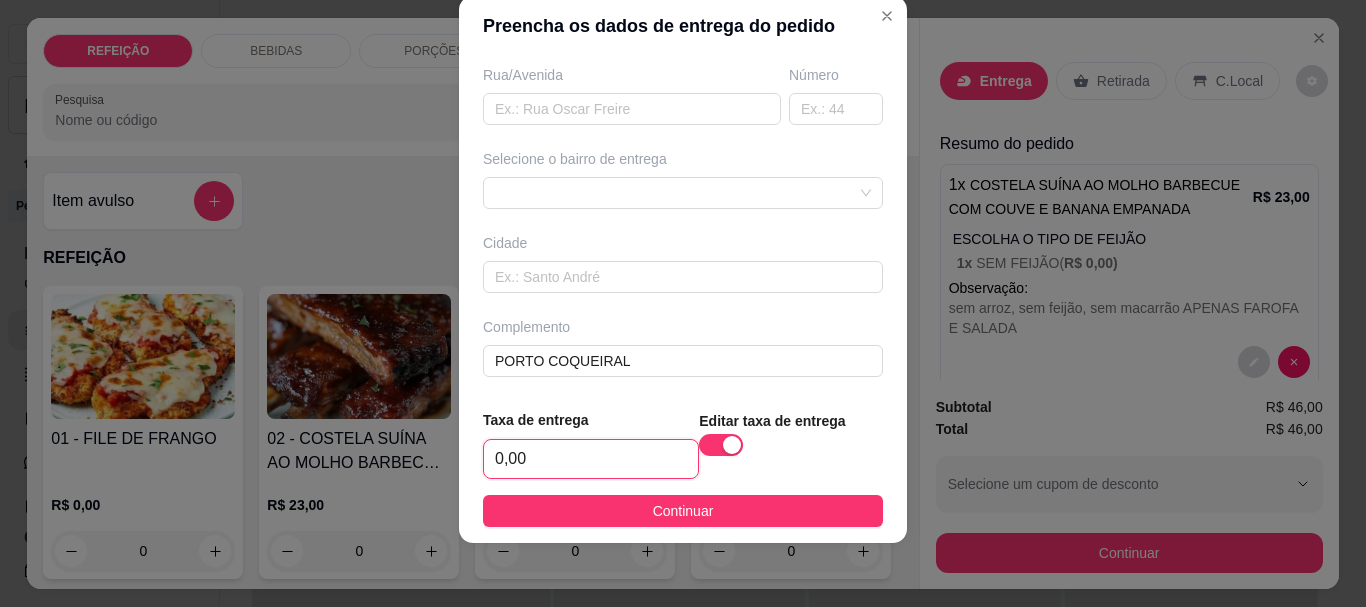click on "0,00" at bounding box center (591, 459) 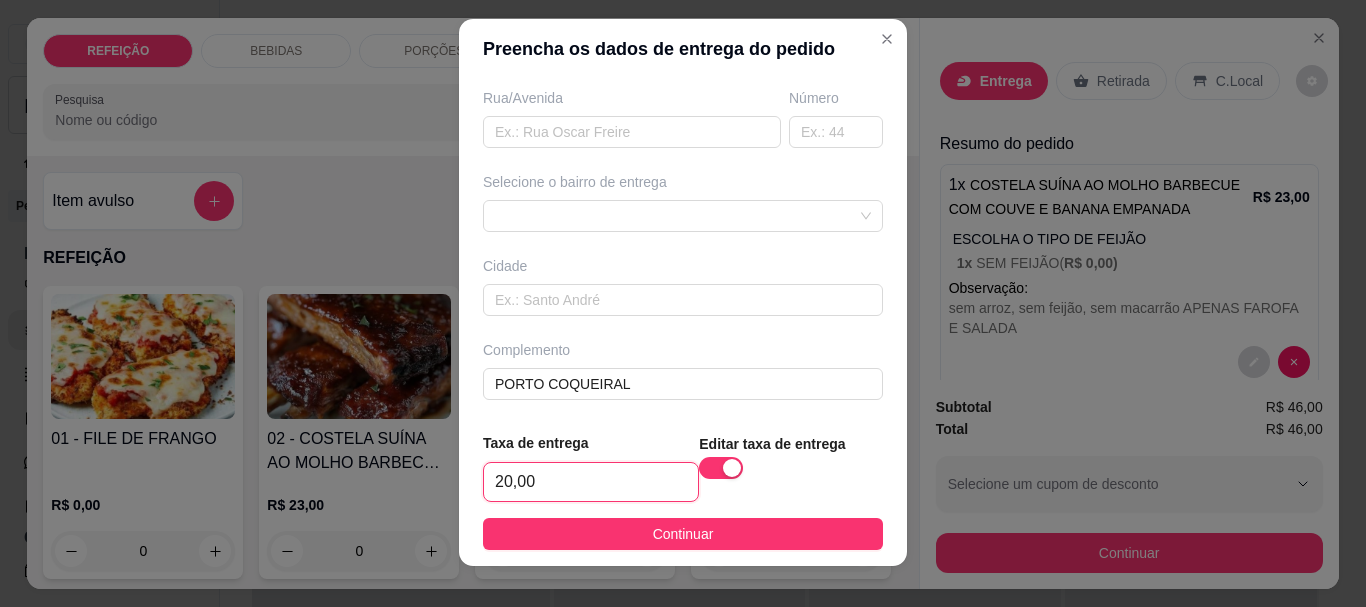 scroll, scrollTop: 0, scrollLeft: 0, axis: both 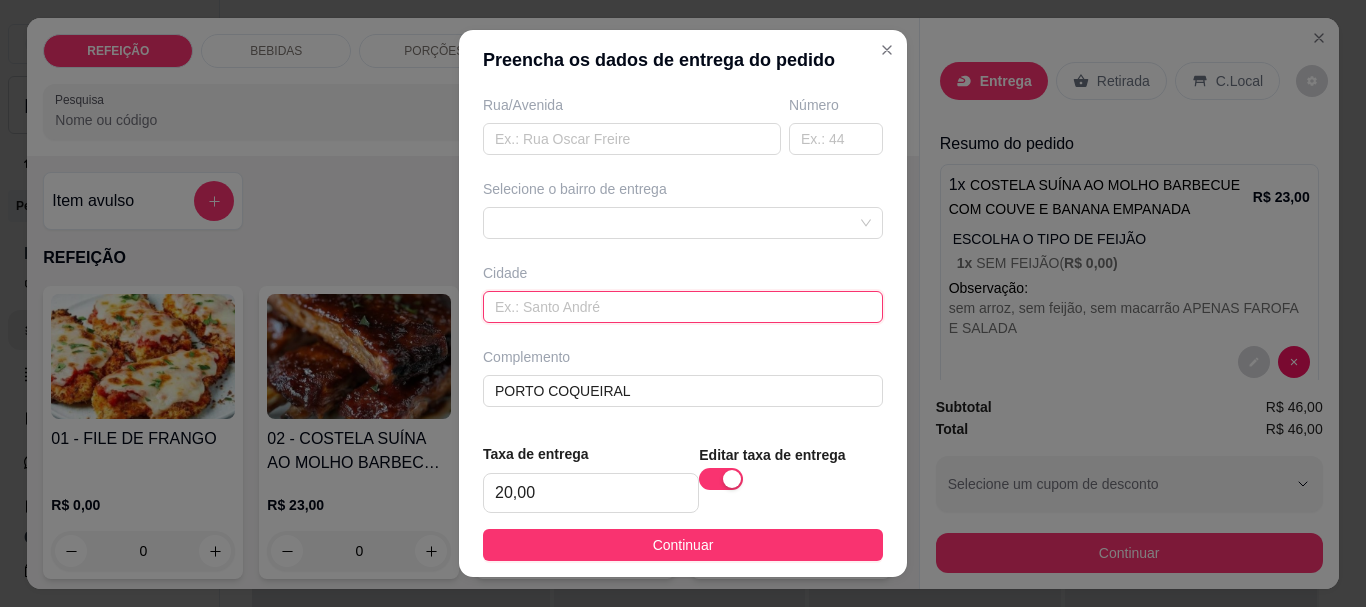 click at bounding box center [683, 307] 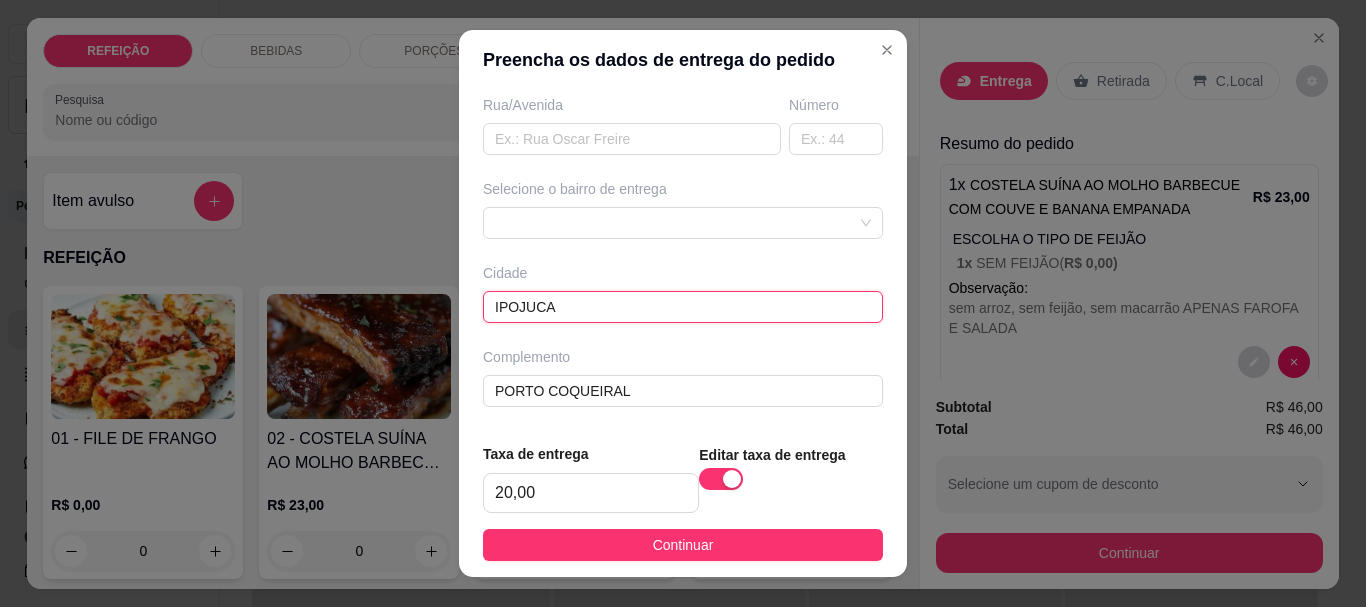 scroll, scrollTop: 34, scrollLeft: 0, axis: vertical 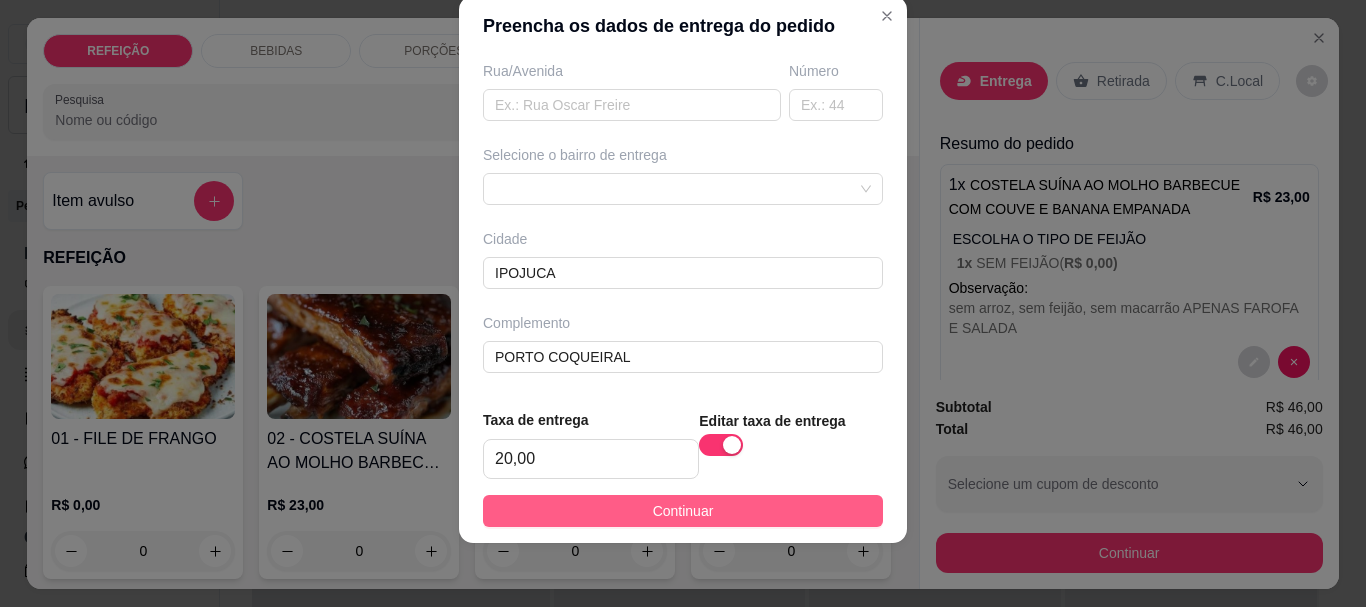 click on "Continuar" at bounding box center [683, 511] 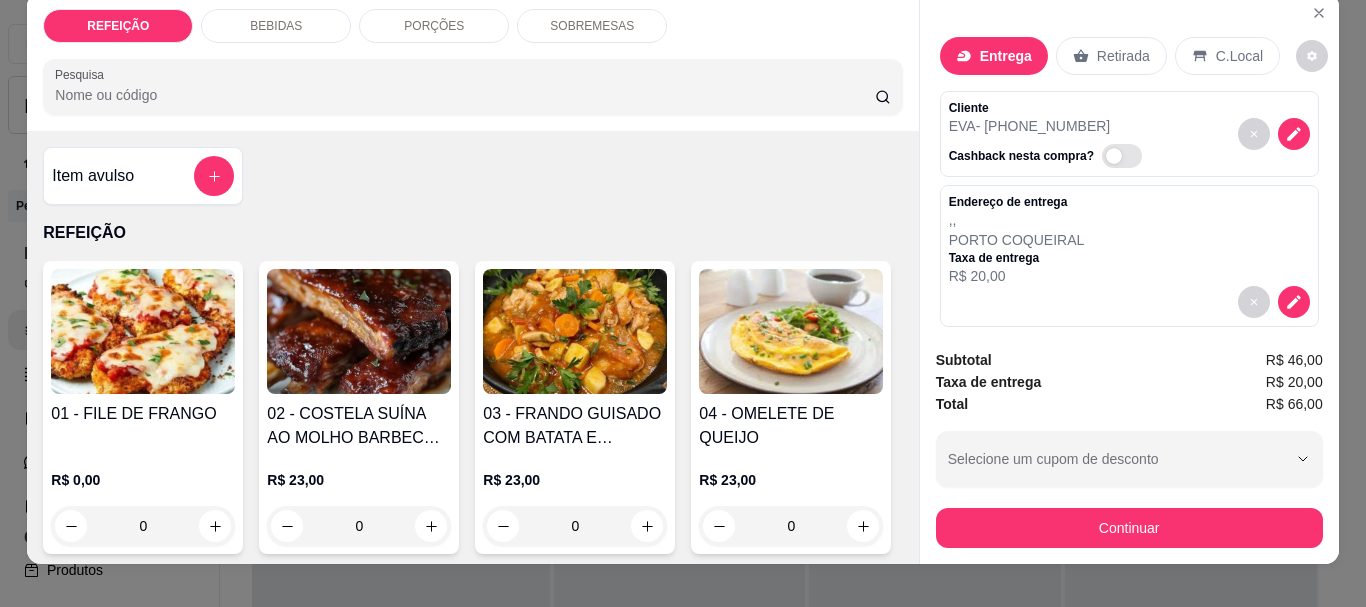 scroll, scrollTop: 0, scrollLeft: 0, axis: both 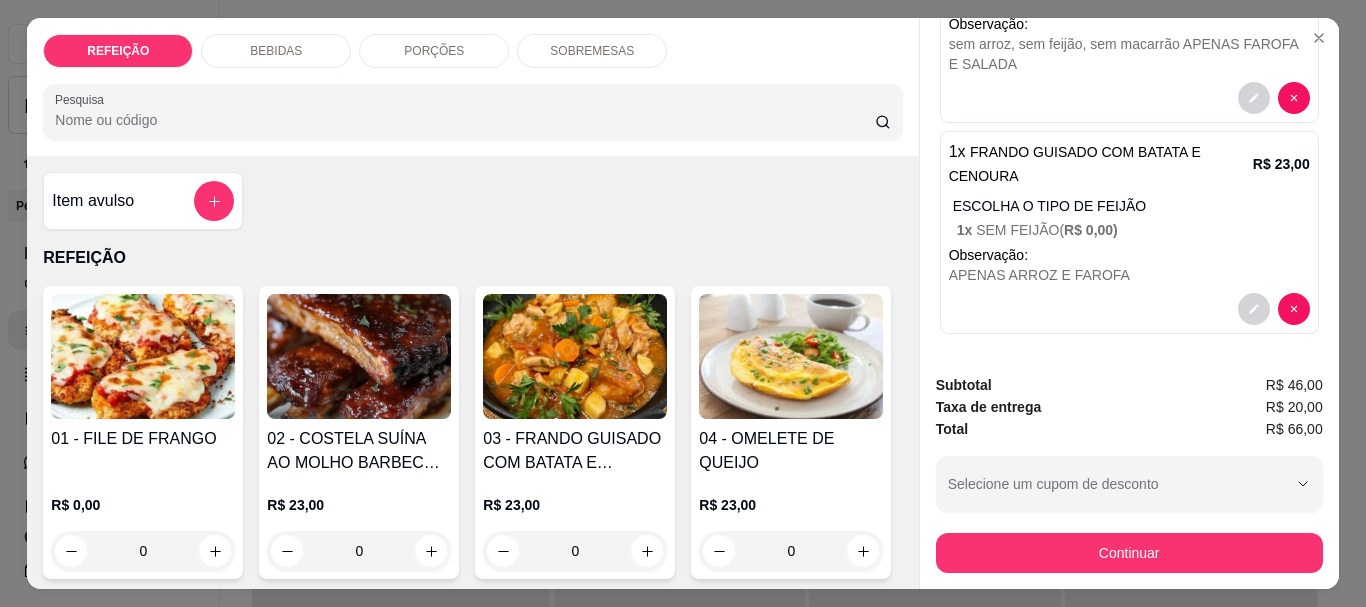 click on "sem arroz, sem feijão, sem macarrão   APENAS FAROFA E SALADA" at bounding box center [1129, 54] 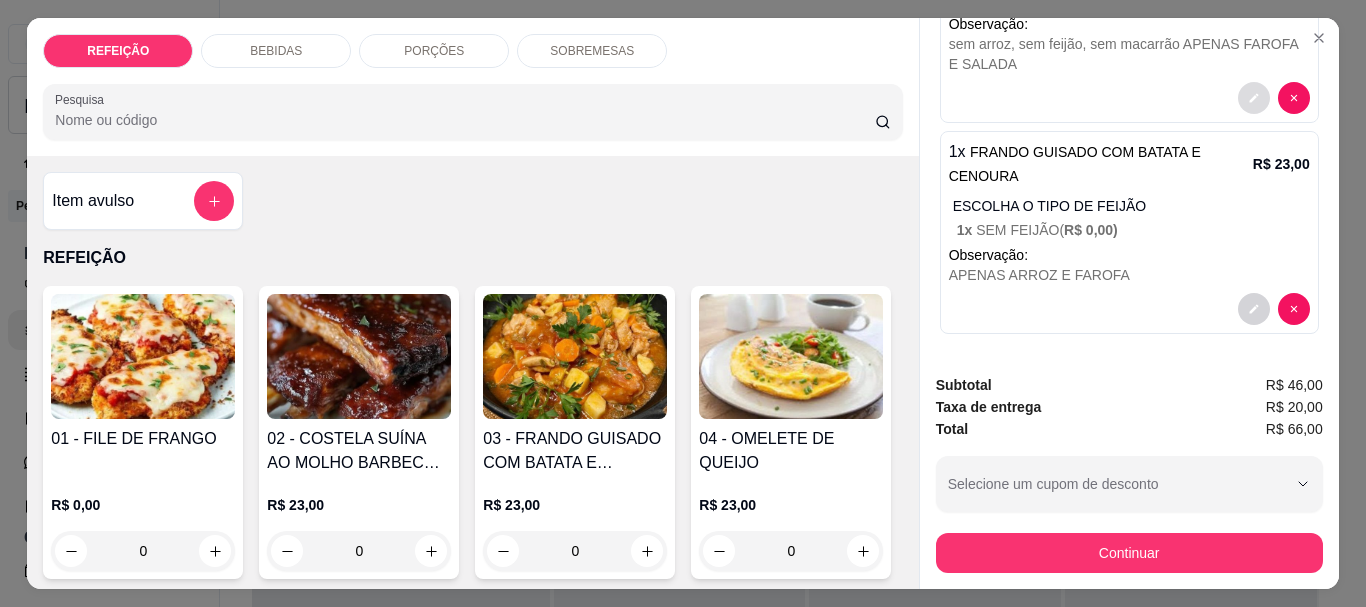 click 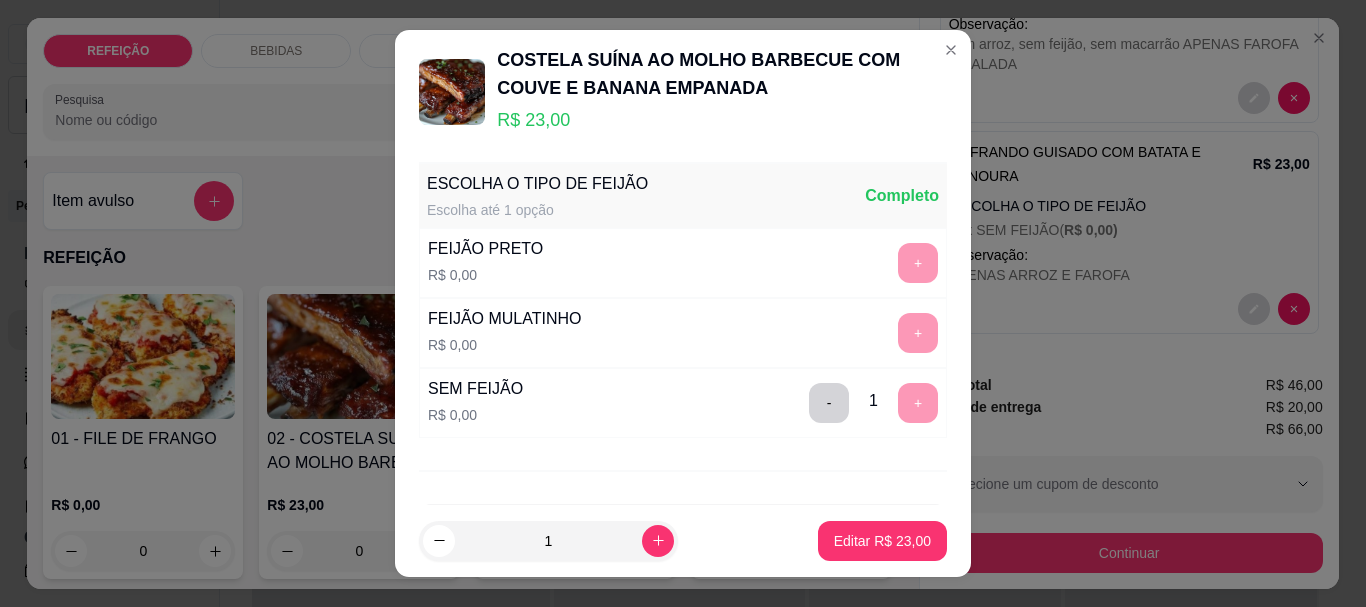 scroll, scrollTop: 83, scrollLeft: 0, axis: vertical 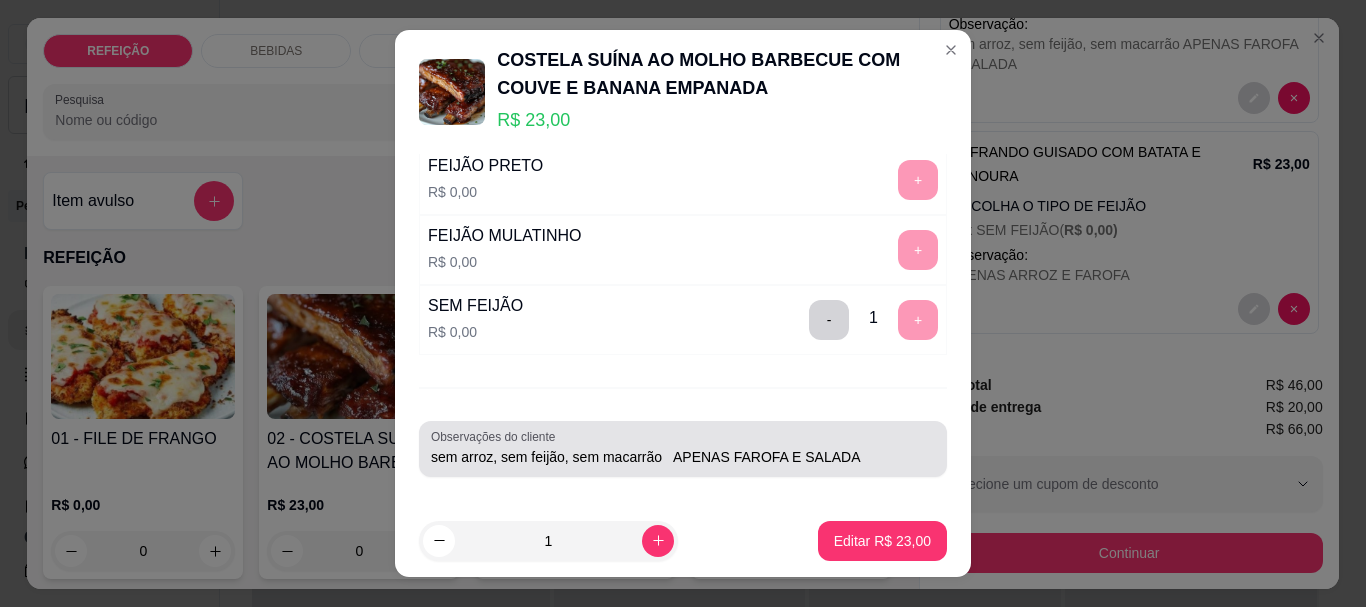 click on "sem arroz, sem feijão, sem macarrão   APENAS FAROFA E SALADA" at bounding box center [683, 457] 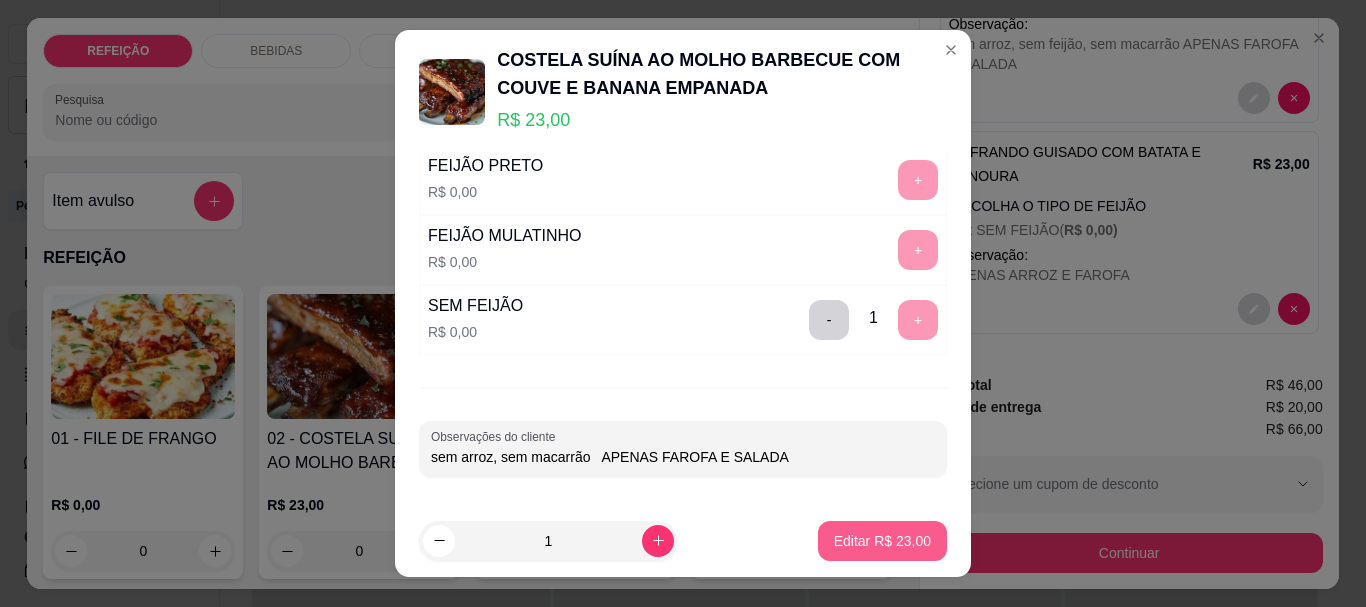 click on "Editar   R$ 23,00" at bounding box center (882, 541) 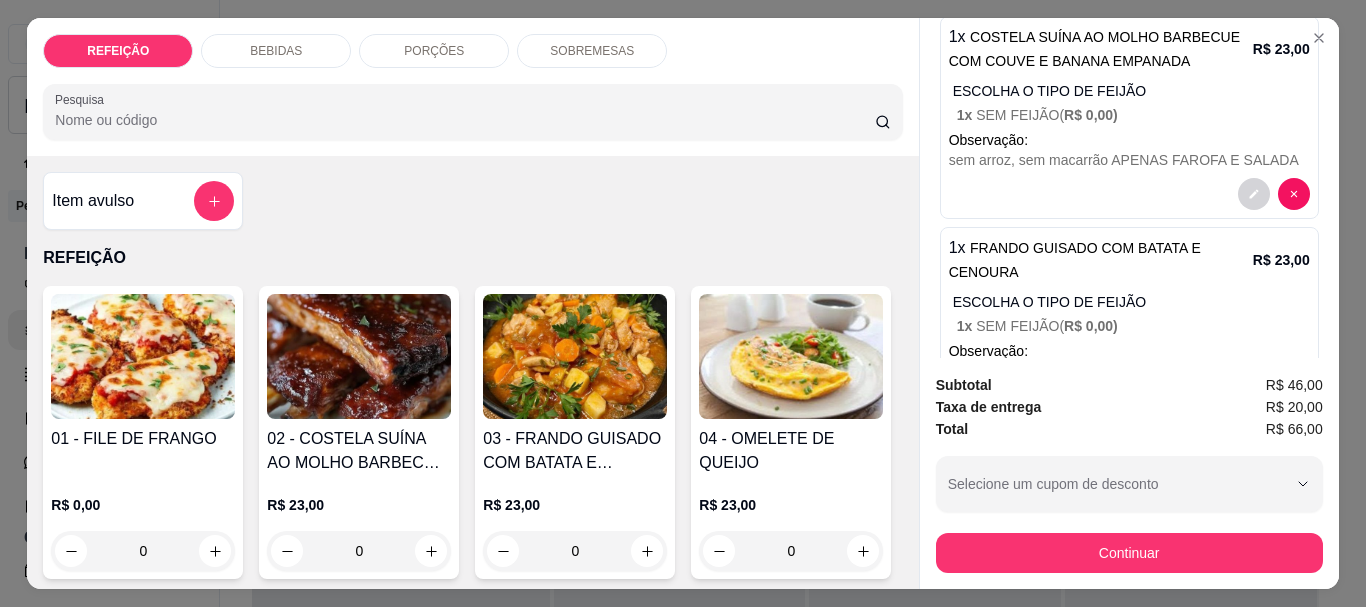 scroll, scrollTop: 484, scrollLeft: 0, axis: vertical 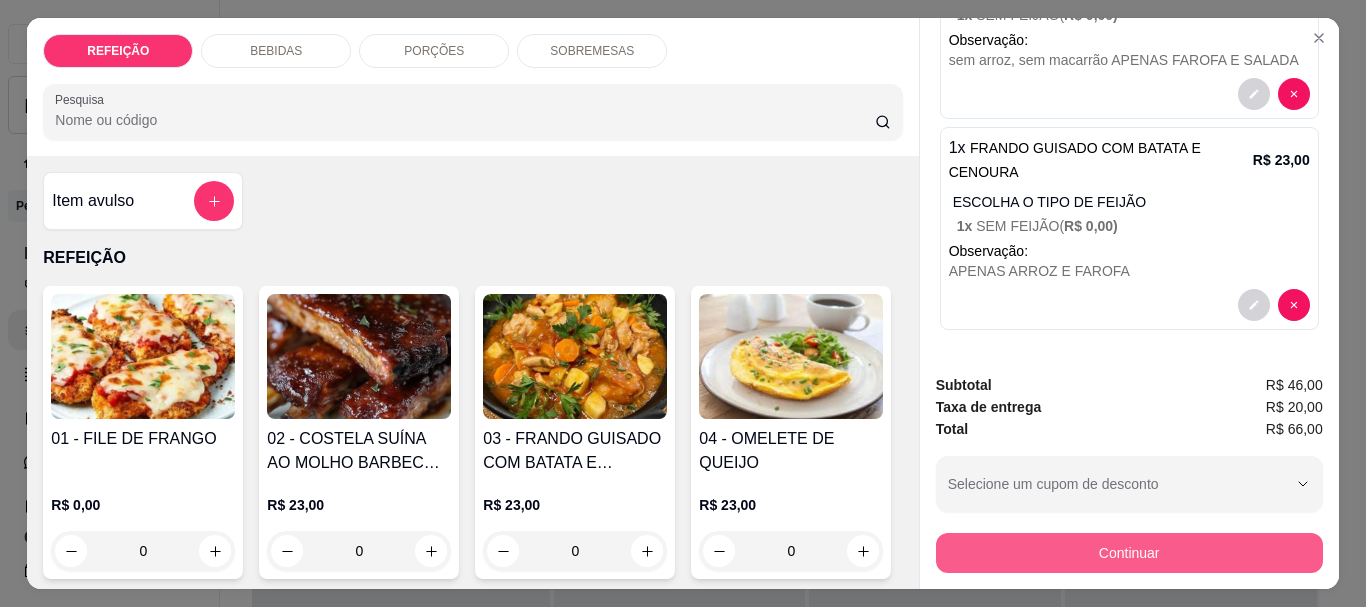 click on "Continuar" at bounding box center [1129, 553] 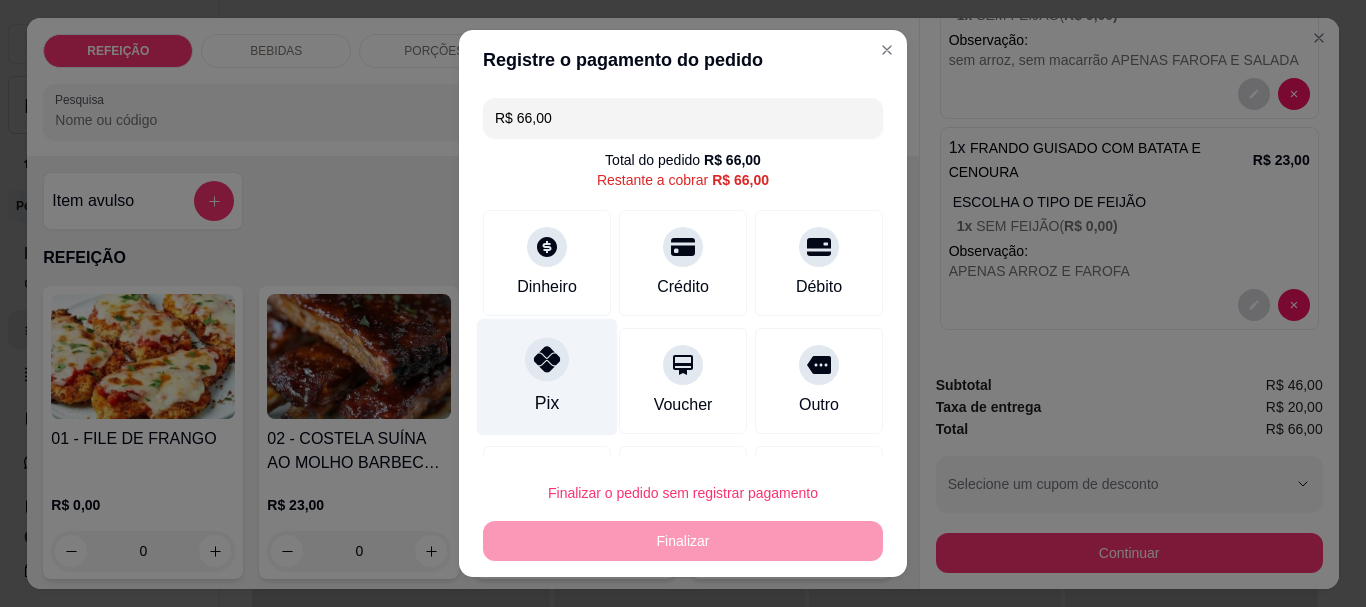 click on "Pix" at bounding box center [547, 377] 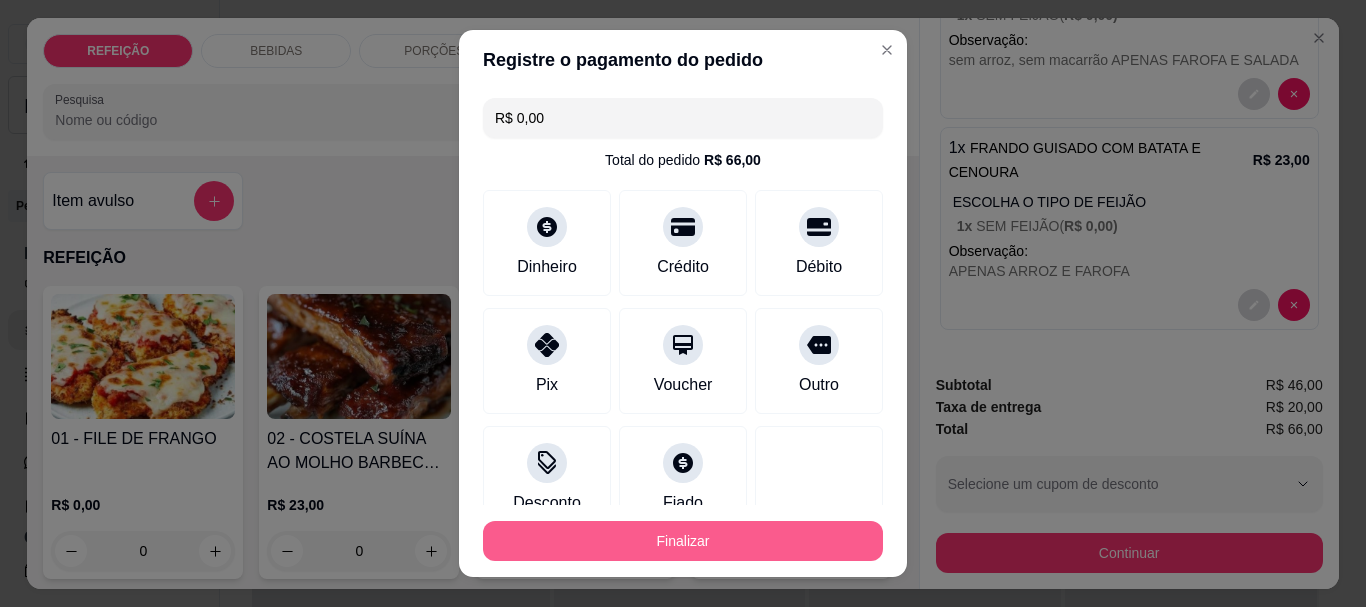 click on "Finalizar" at bounding box center [683, 541] 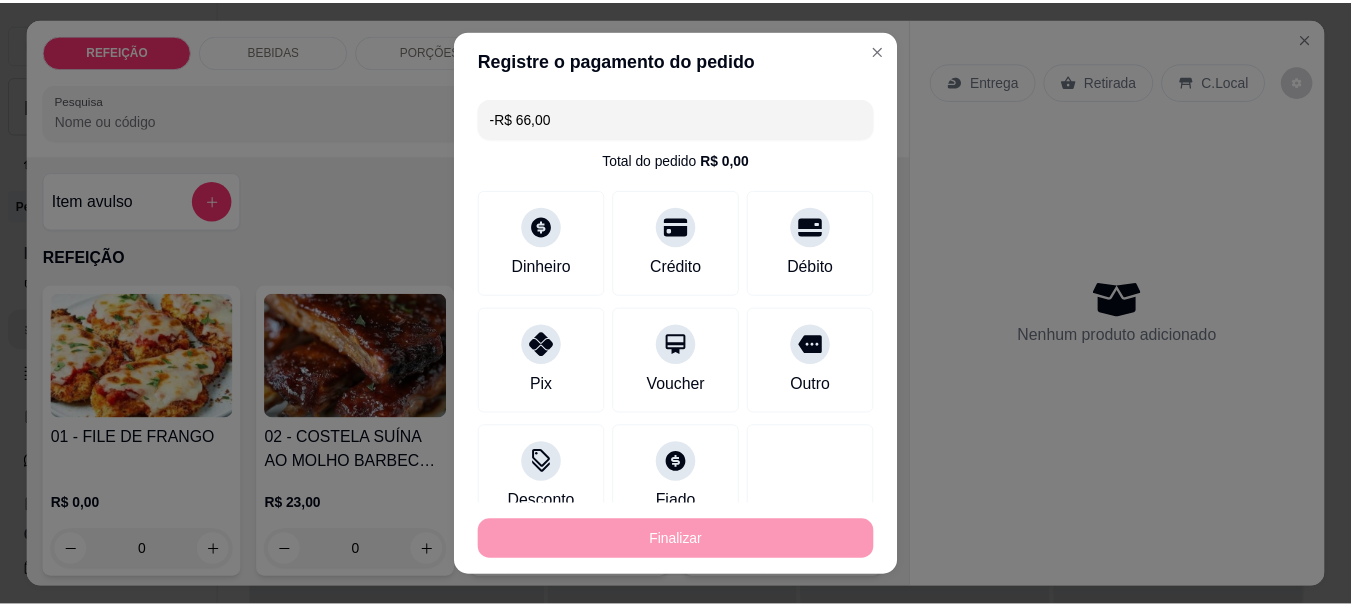 scroll, scrollTop: 0, scrollLeft: 0, axis: both 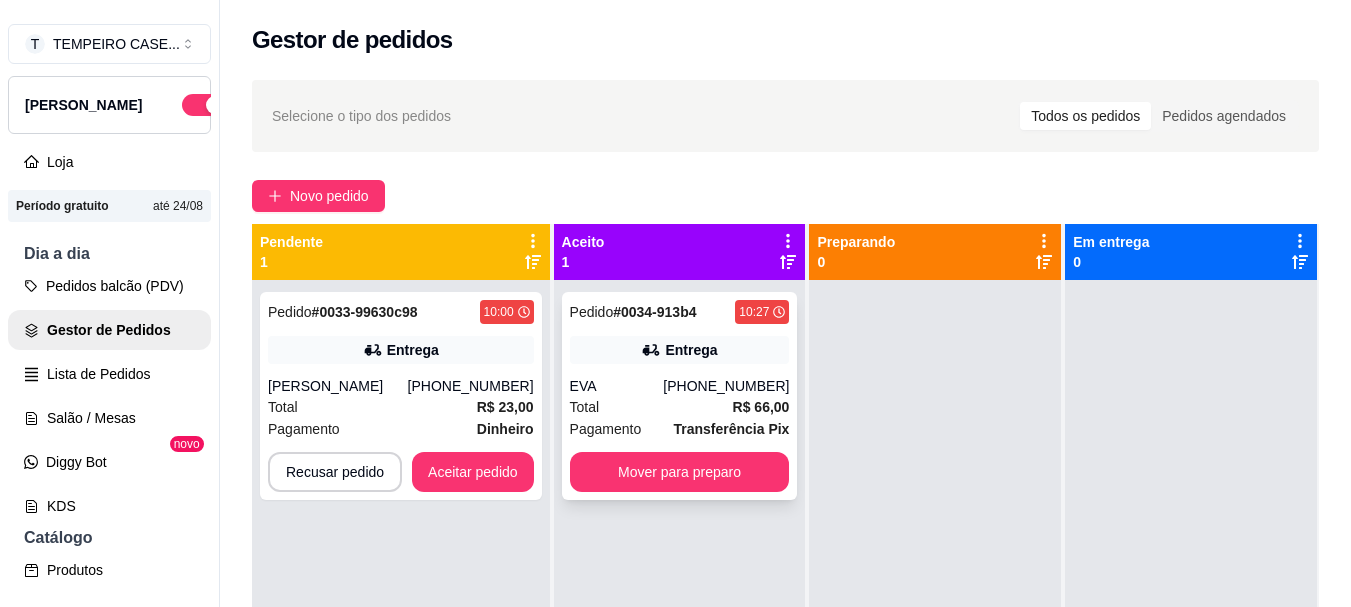 click on "Entrega" at bounding box center (691, 350) 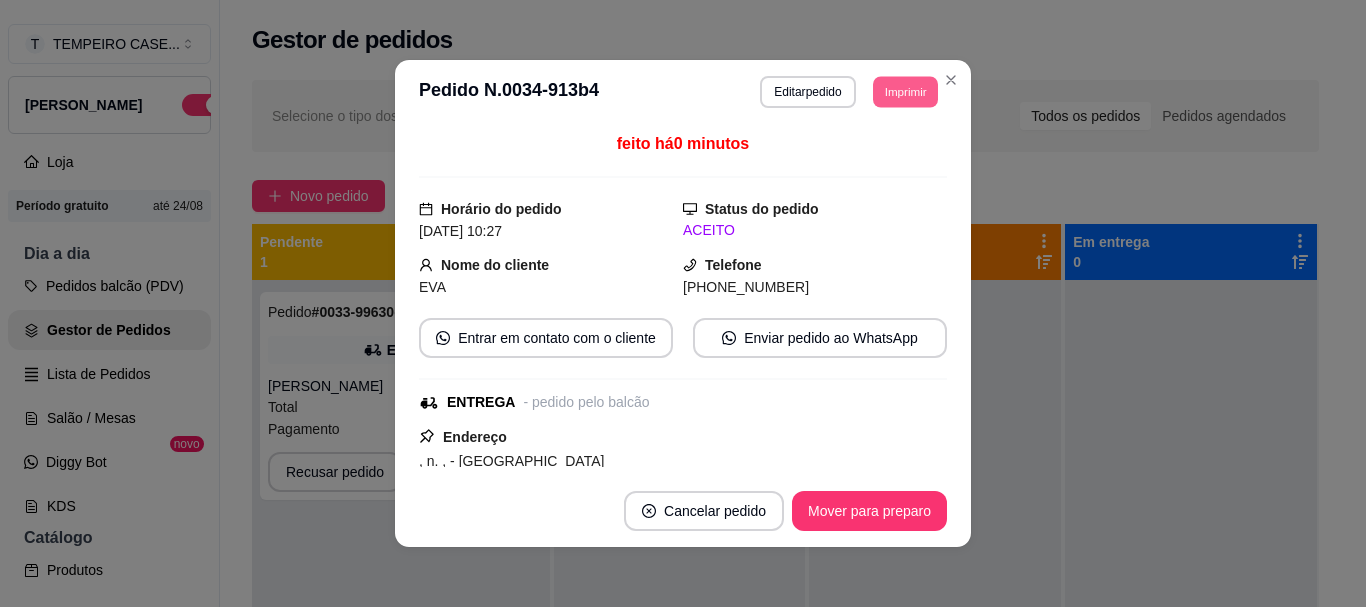 click on "Imprimir" at bounding box center [905, 91] 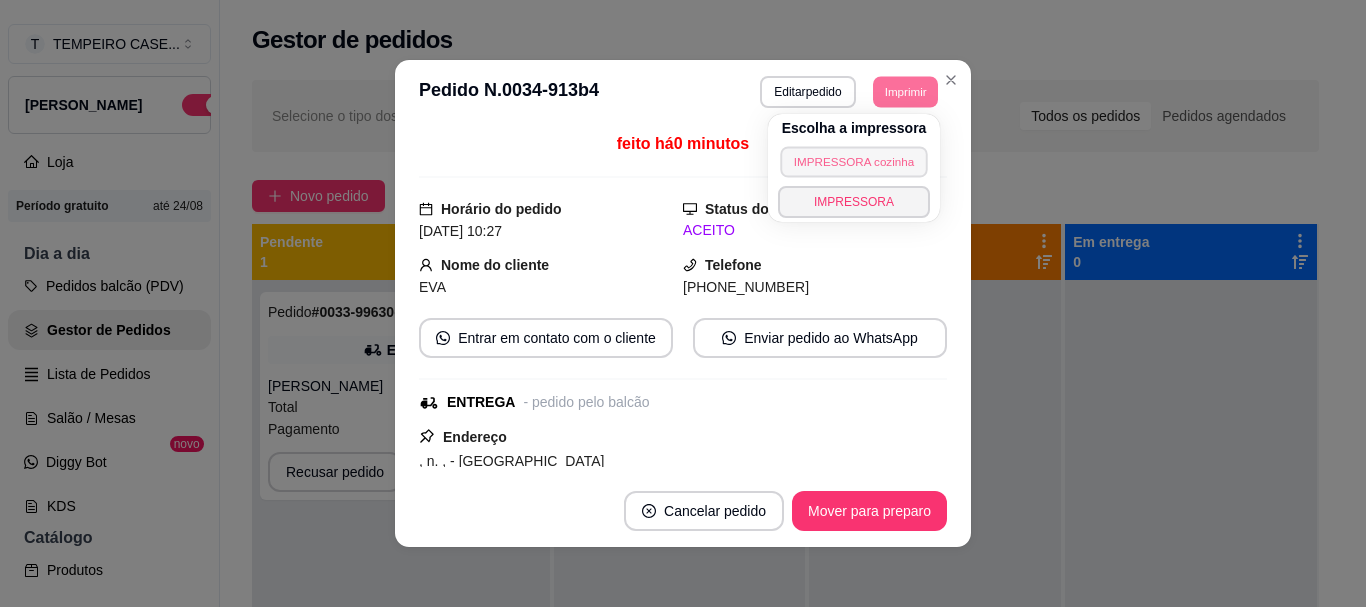 click on "IMPRESSORA cozinha" at bounding box center (854, 161) 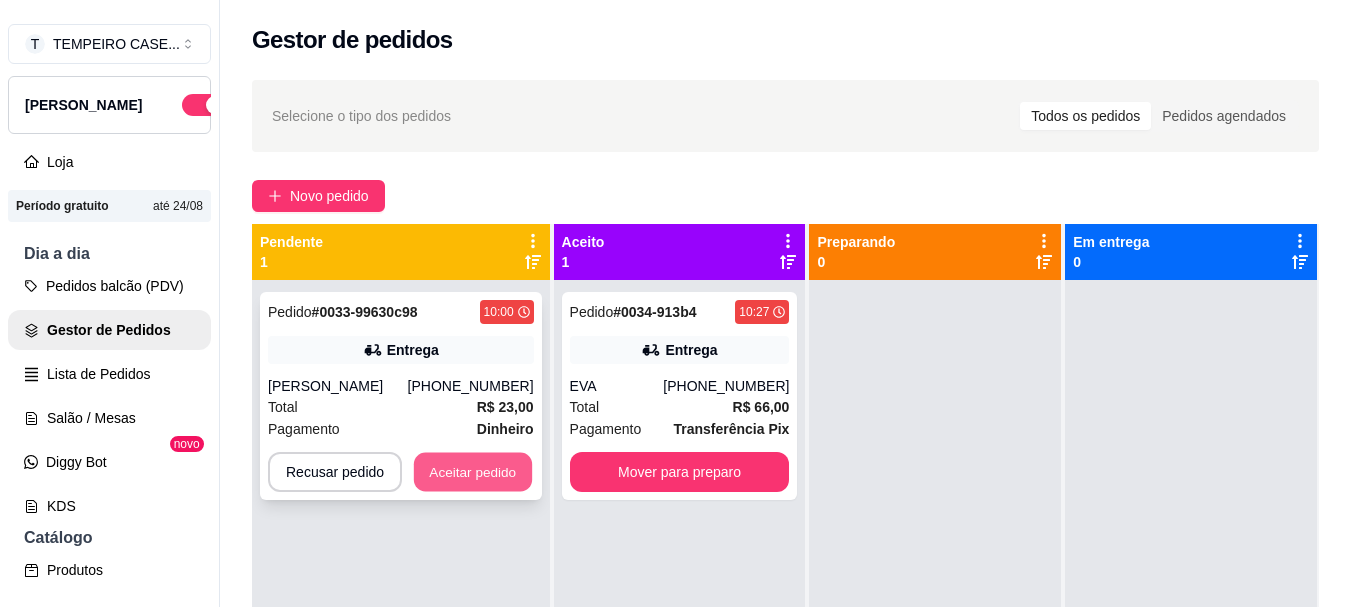 click on "Aceitar pedido" at bounding box center (473, 472) 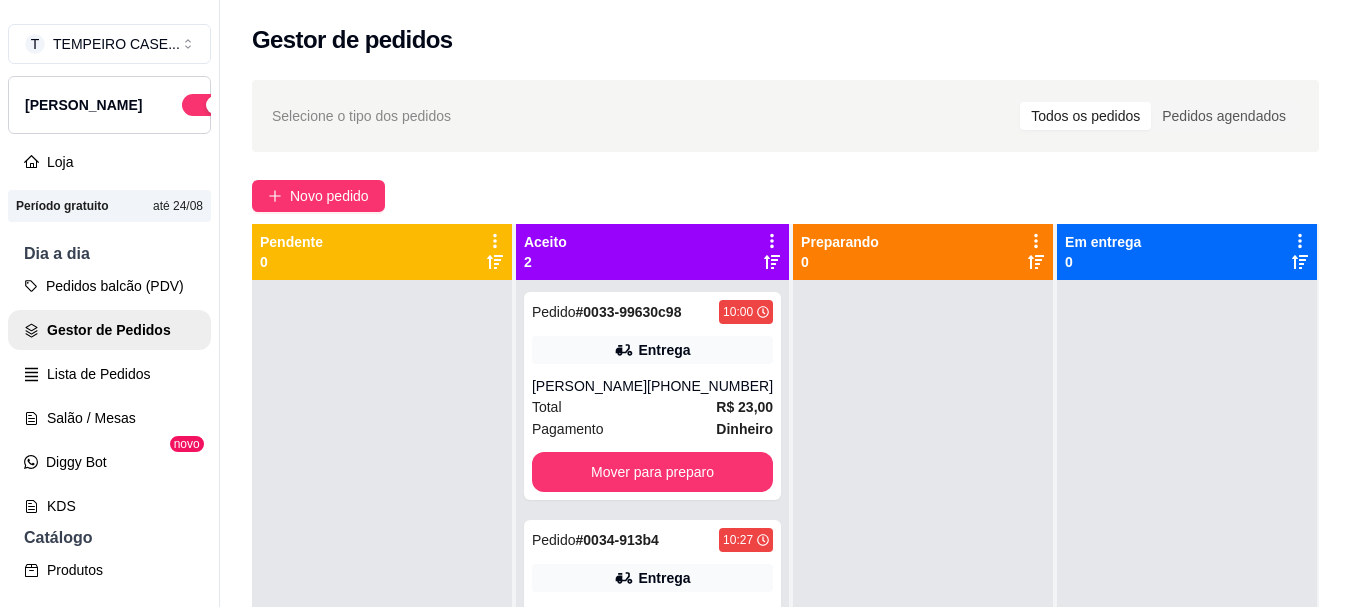 scroll, scrollTop: 56, scrollLeft: 0, axis: vertical 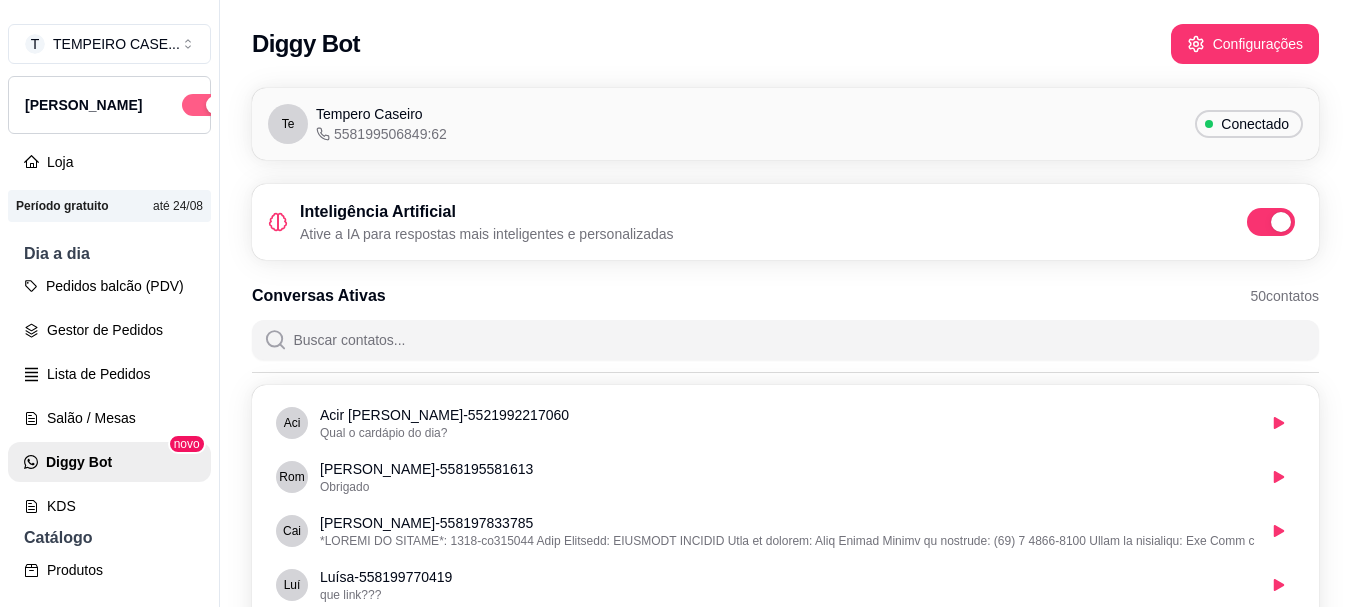click at bounding box center [215, 105] 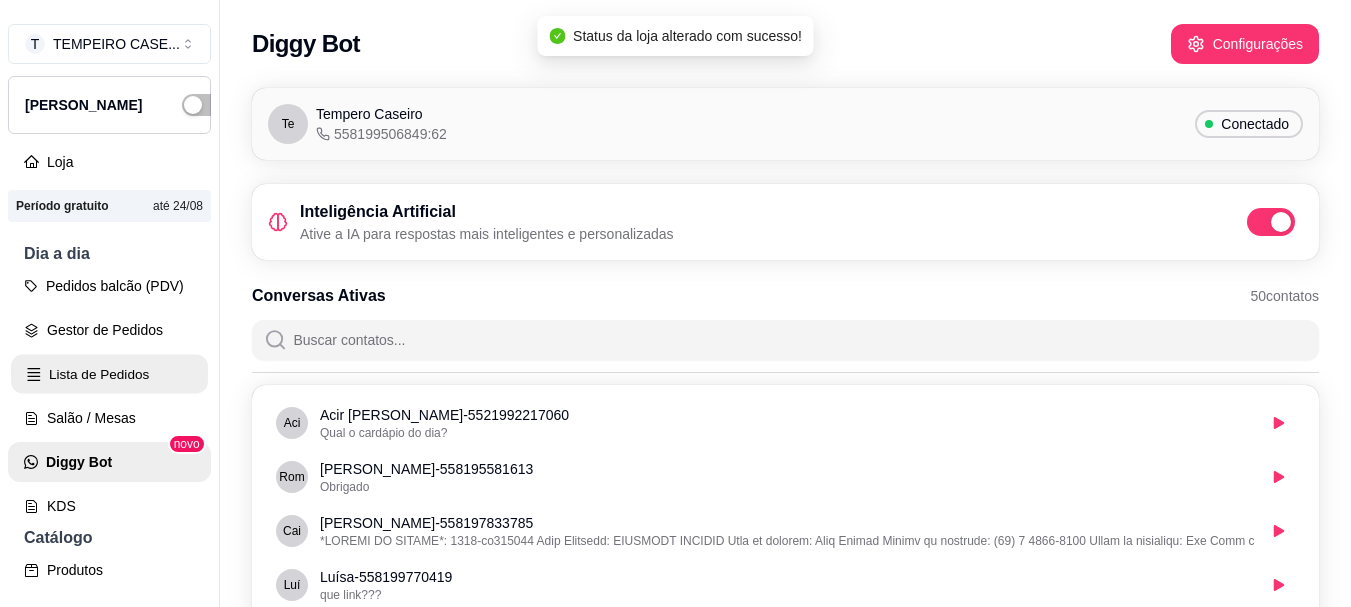 click on "Lista de Pedidos" at bounding box center (109, 374) 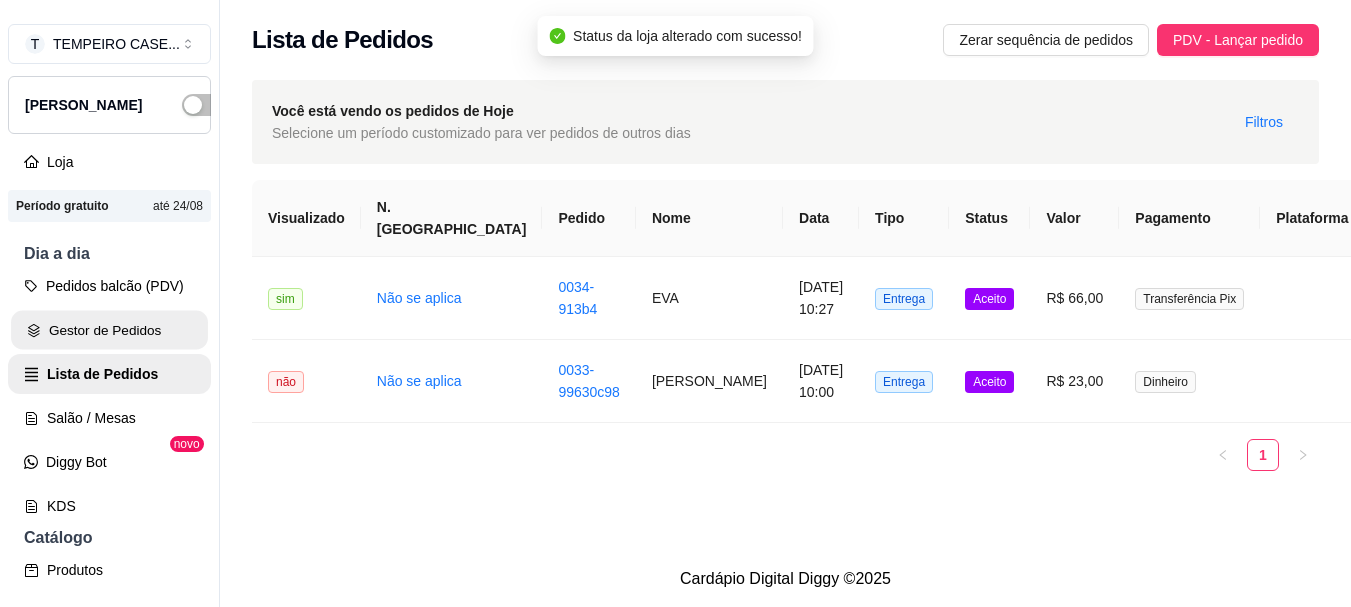 click on "Gestor de Pedidos" at bounding box center (109, 330) 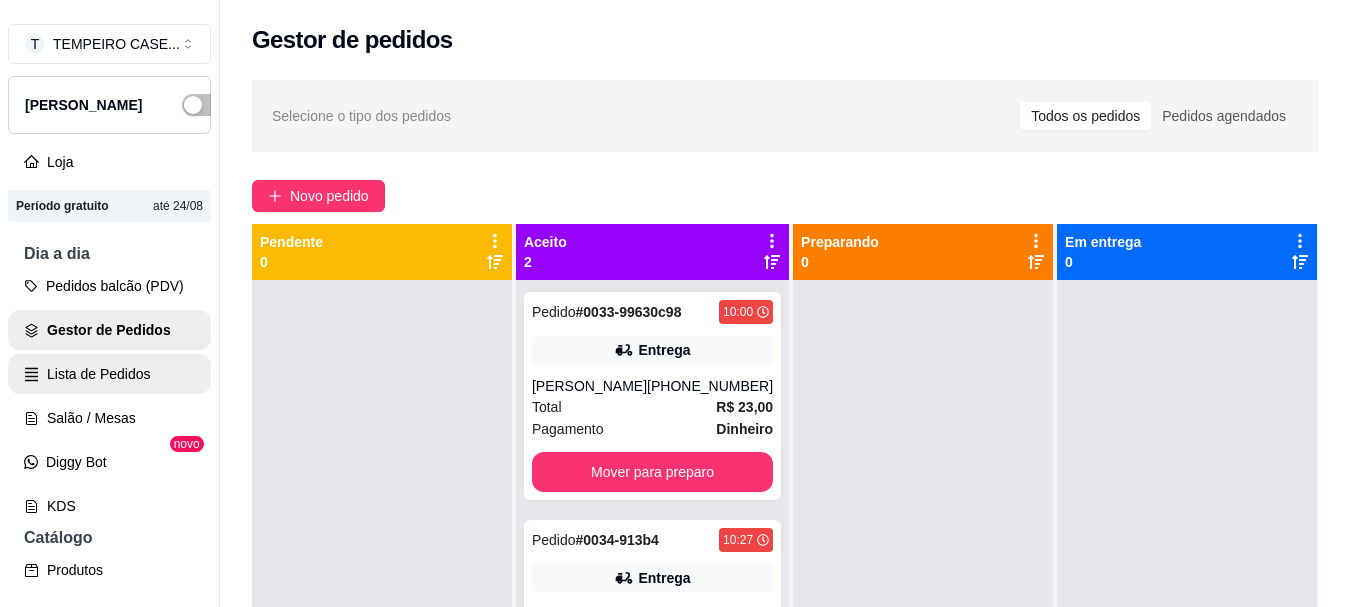 click on "Lista de Pedidos" at bounding box center (109, 374) 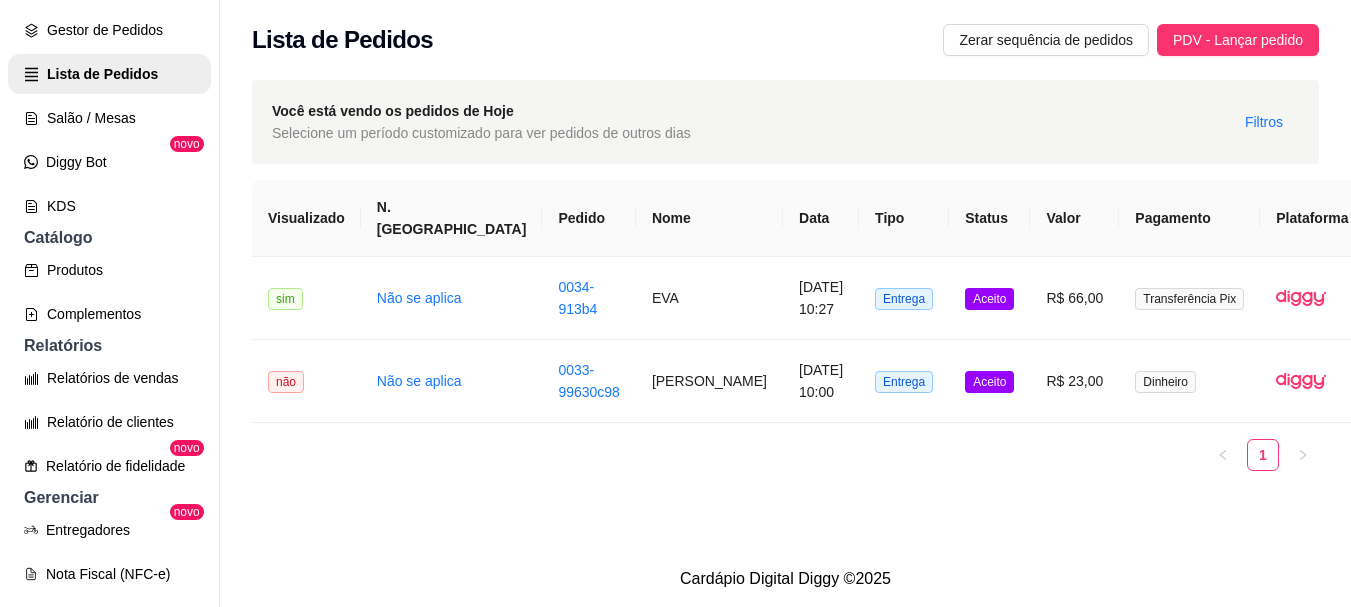 scroll, scrollTop: 500, scrollLeft: 0, axis: vertical 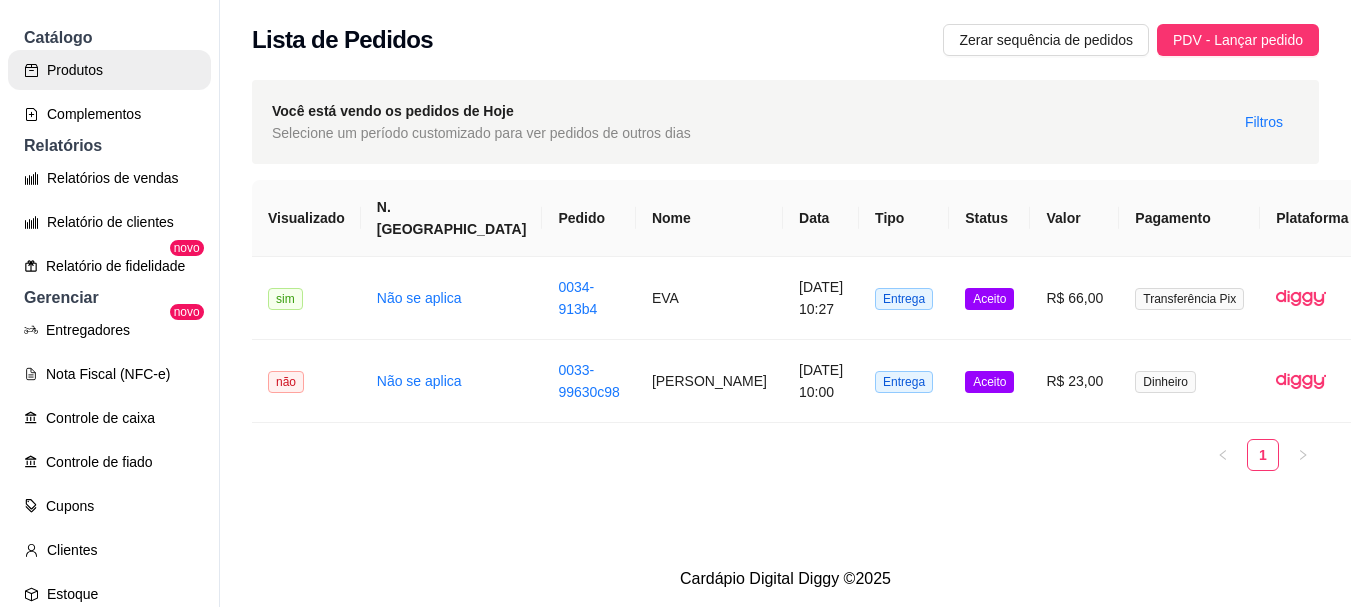 click on "Produtos" at bounding box center (109, 70) 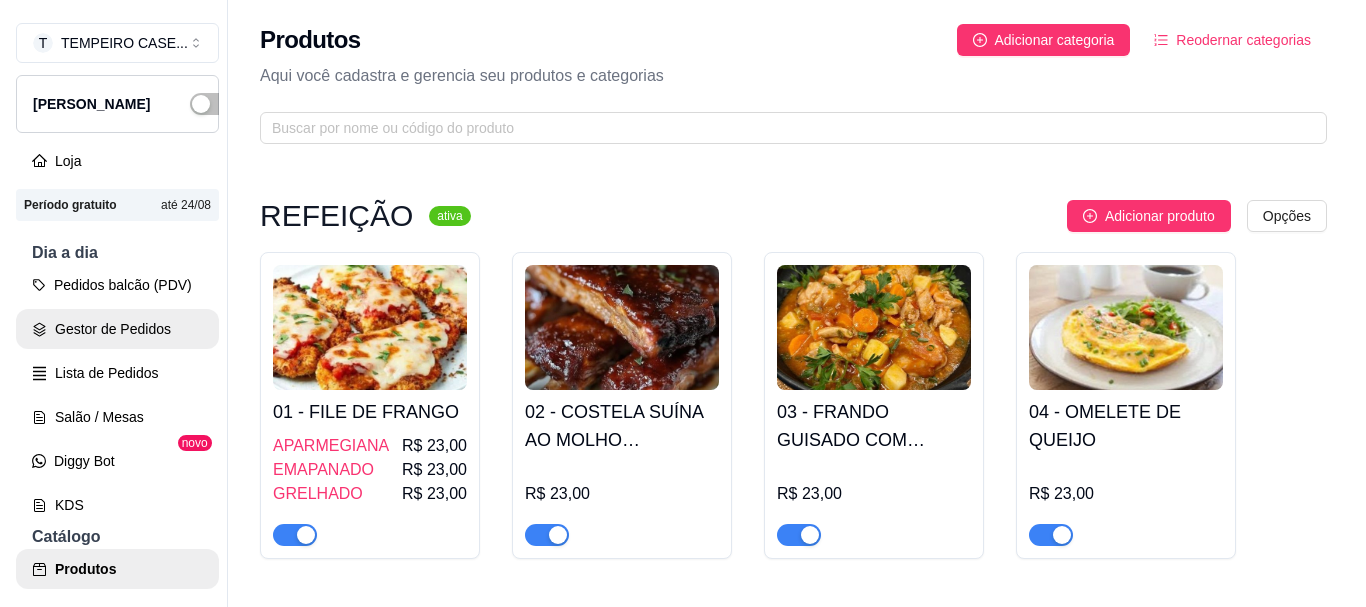 scroll, scrollTop: 0, scrollLeft: 0, axis: both 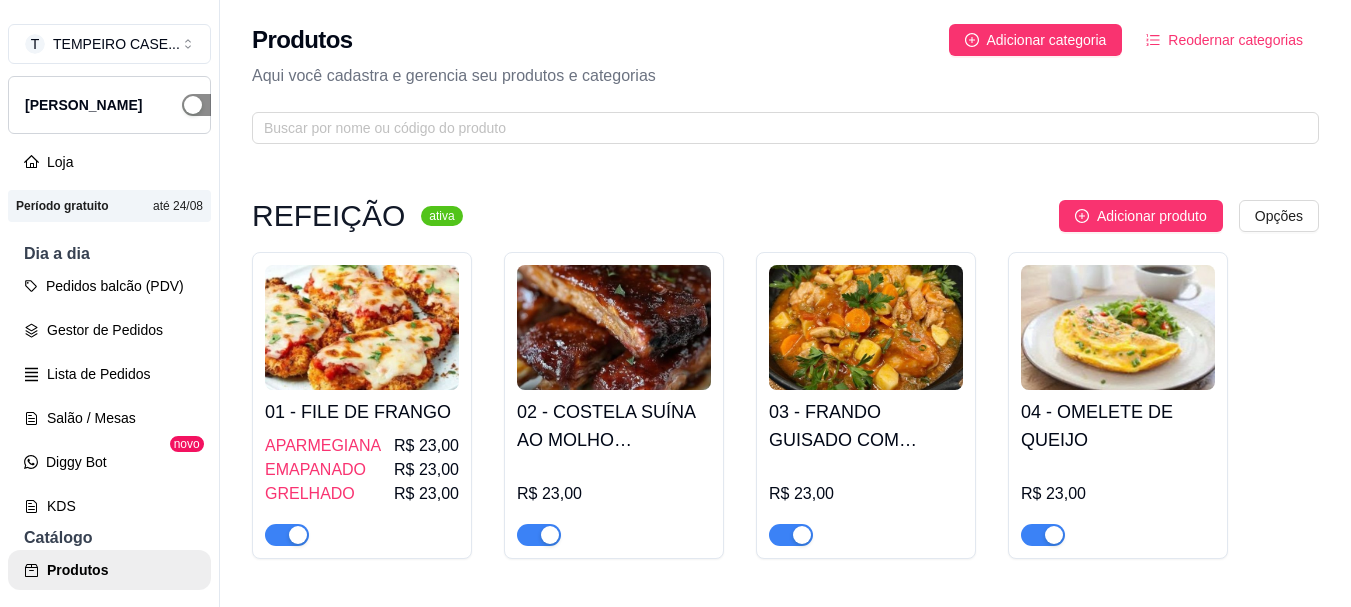 click at bounding box center (204, 105) 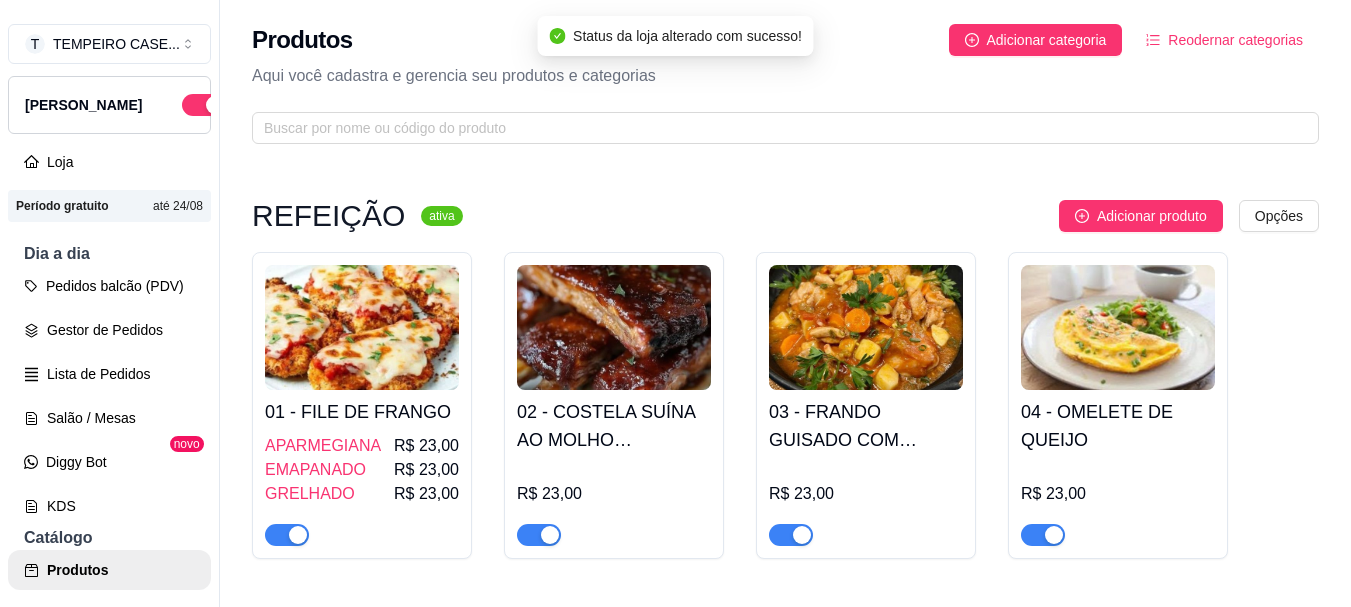 click at bounding box center [614, 327] 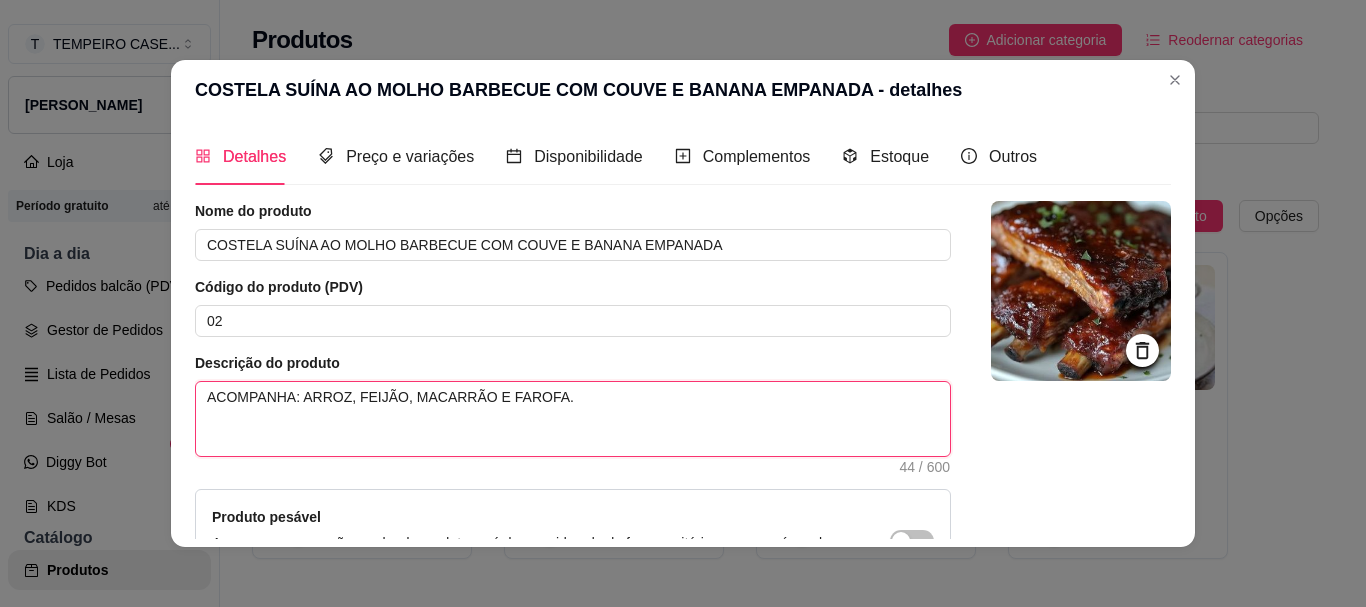 drag, startPoint x: 304, startPoint y: 395, endPoint x: 605, endPoint y: 407, distance: 301.2391 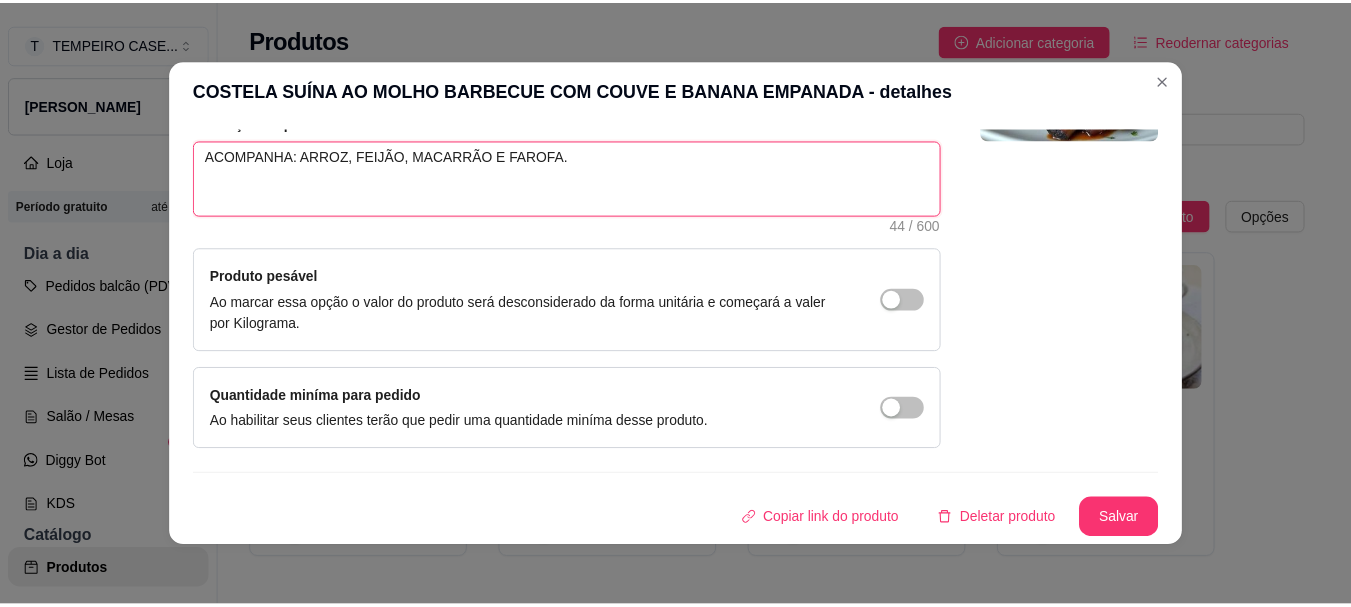 scroll, scrollTop: 0, scrollLeft: 0, axis: both 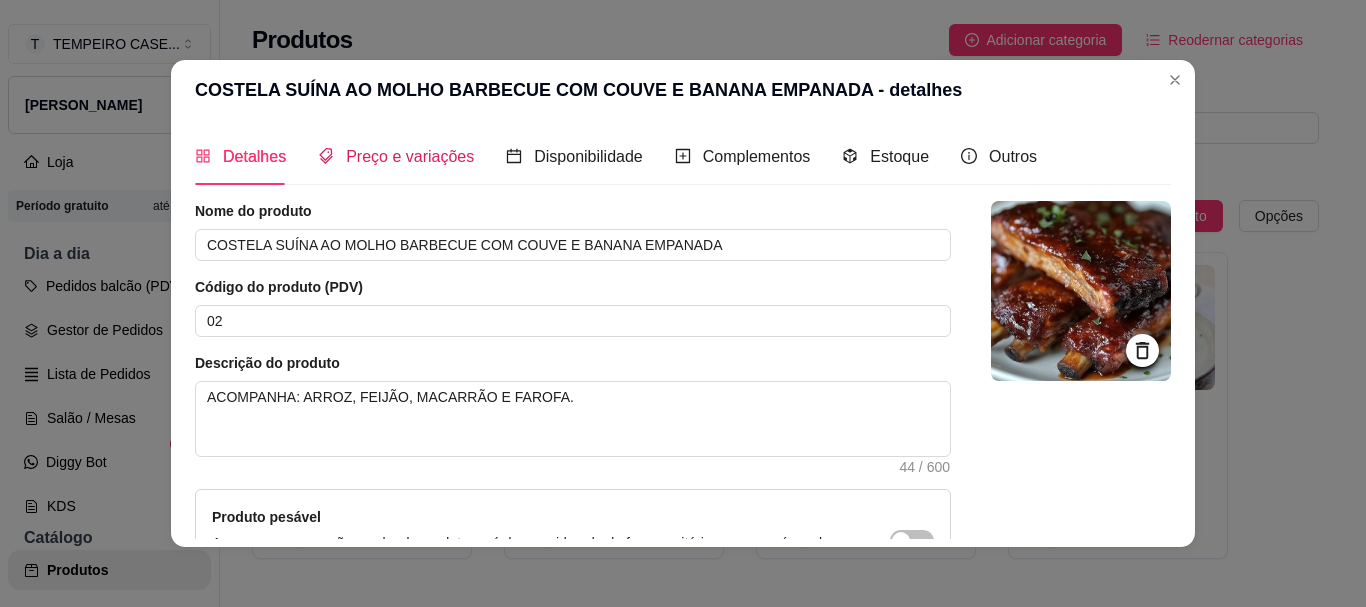 click on "Preço e variações" at bounding box center (410, 156) 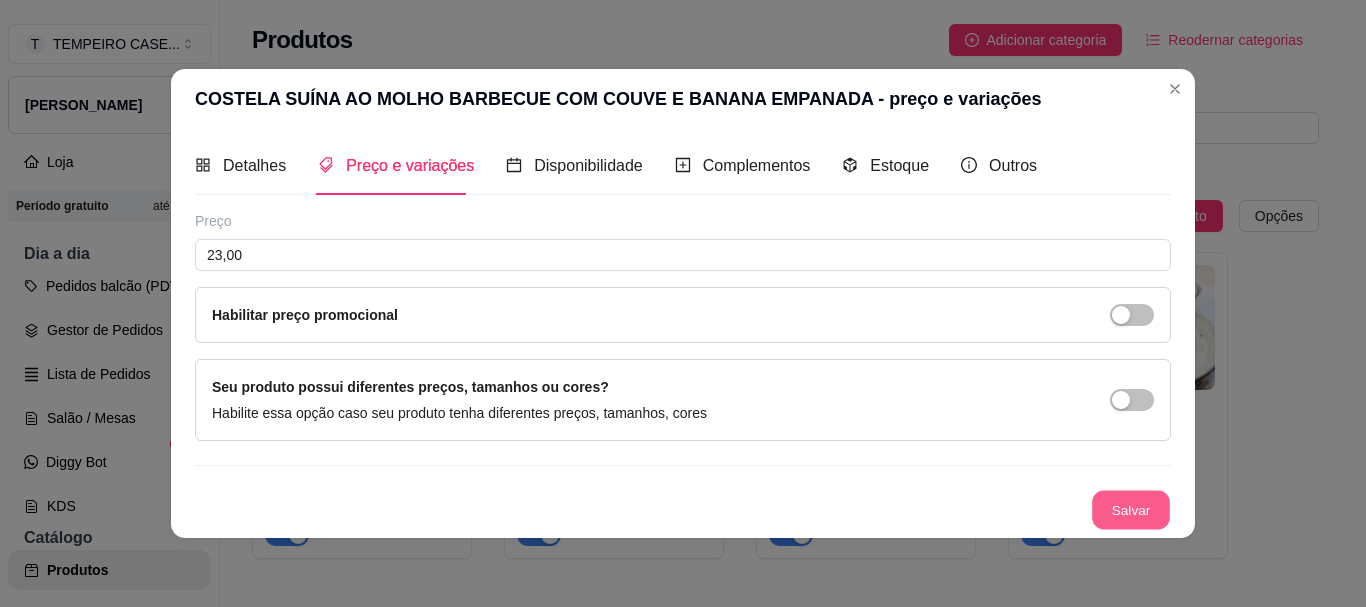 click on "Salvar" at bounding box center (1131, 509) 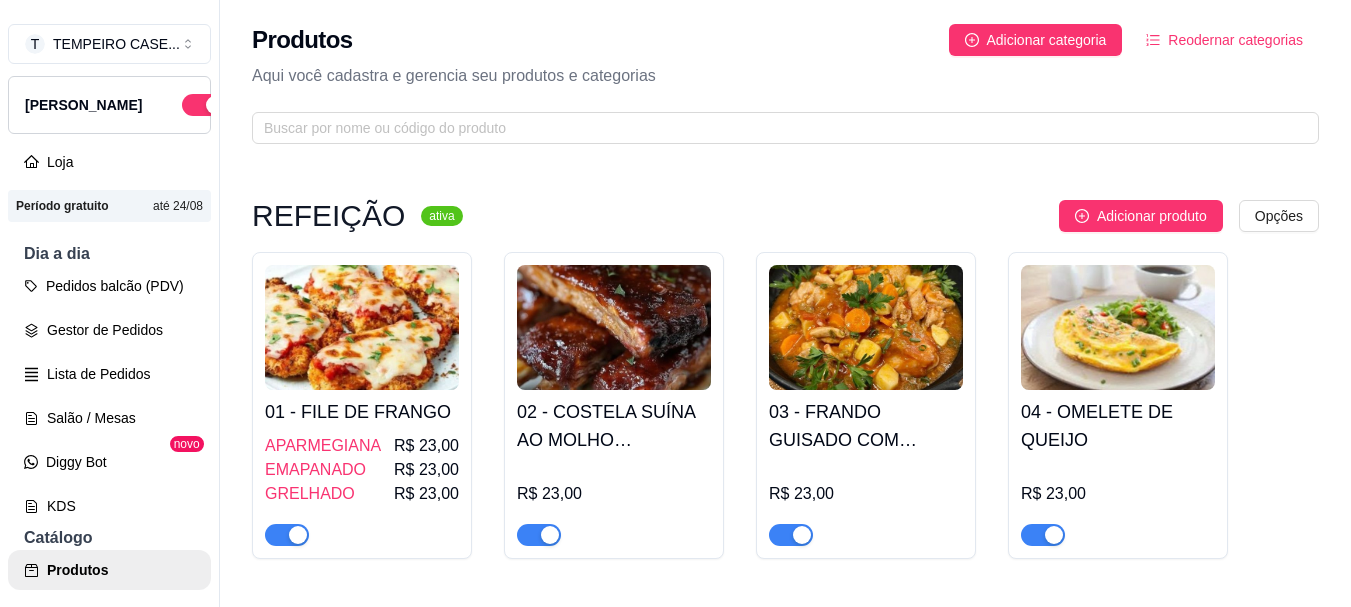click on "03 - FRANDO GUISADO COM BATATA E CENOURA" at bounding box center (866, 426) 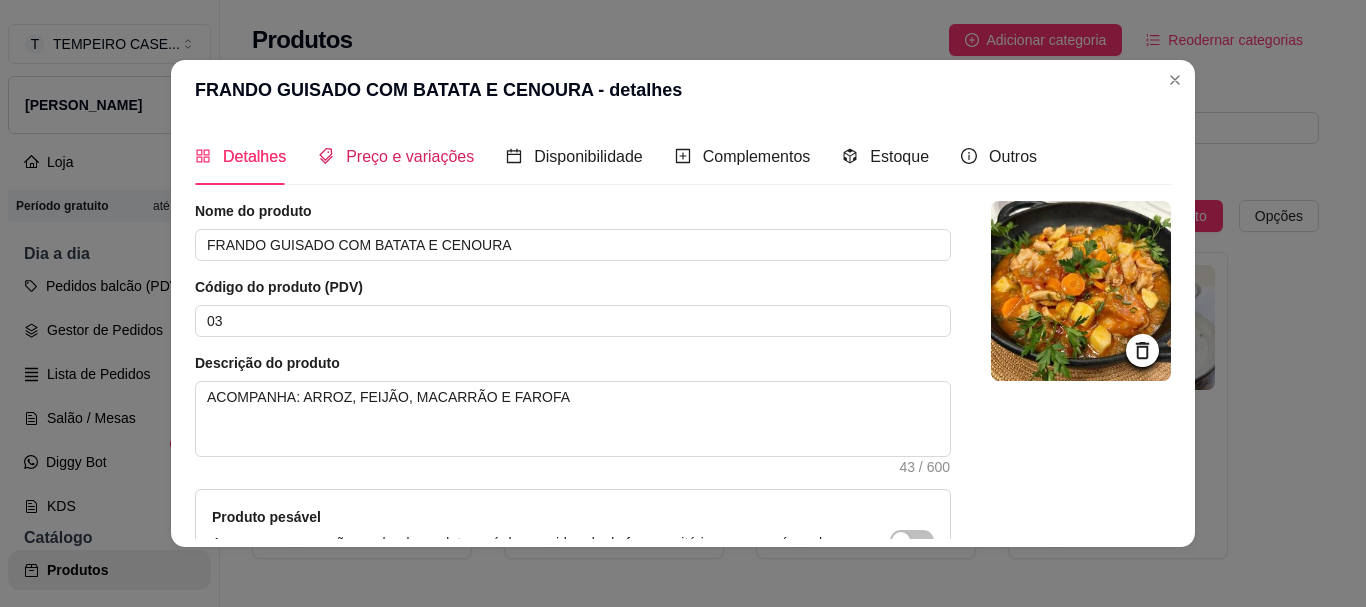click on "Preço e variações" at bounding box center [410, 156] 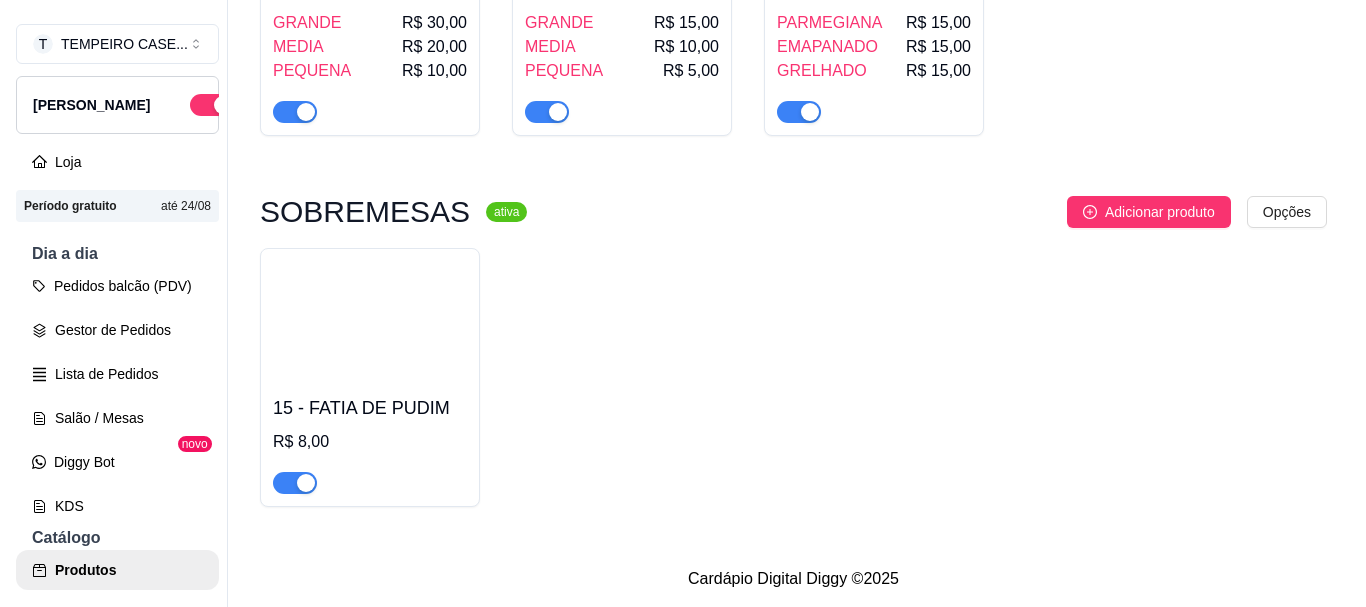 scroll, scrollTop: 1724, scrollLeft: 0, axis: vertical 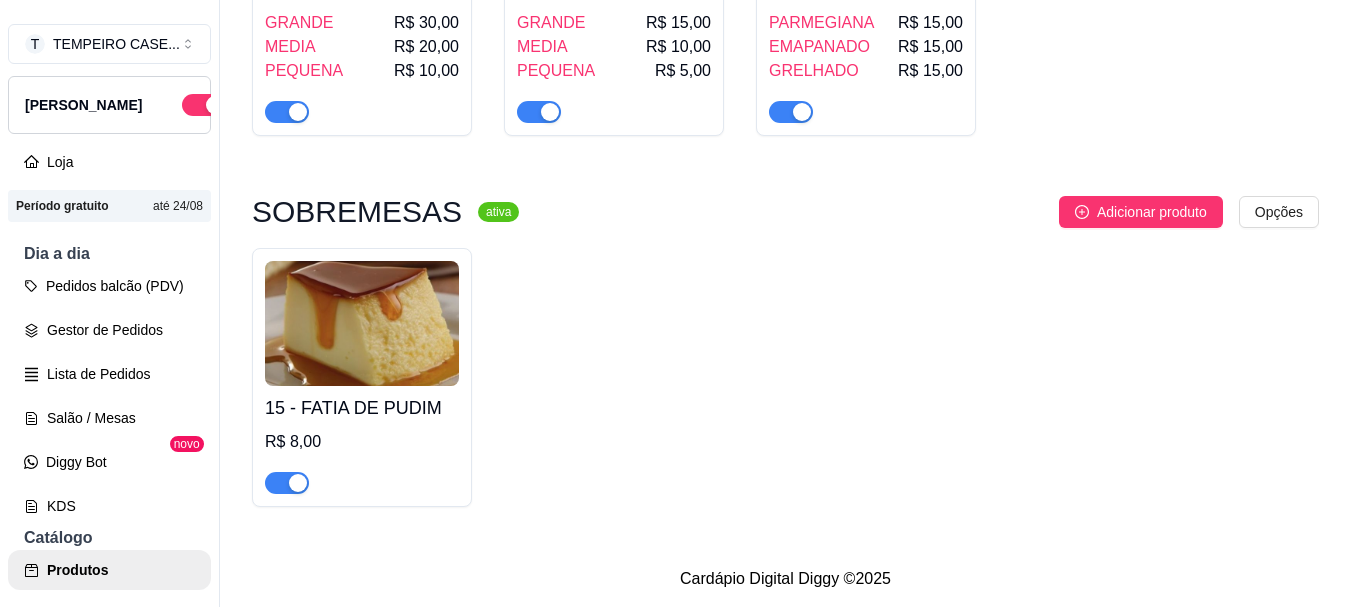 click at bounding box center [362, 323] 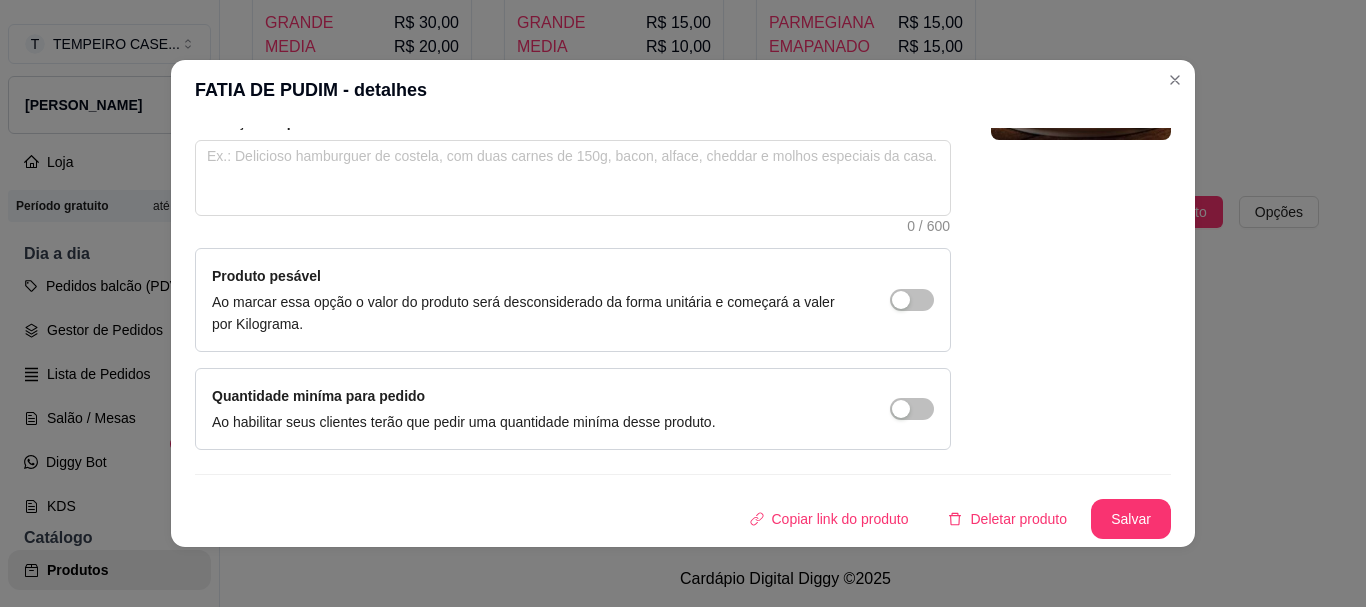 scroll, scrollTop: 0, scrollLeft: 0, axis: both 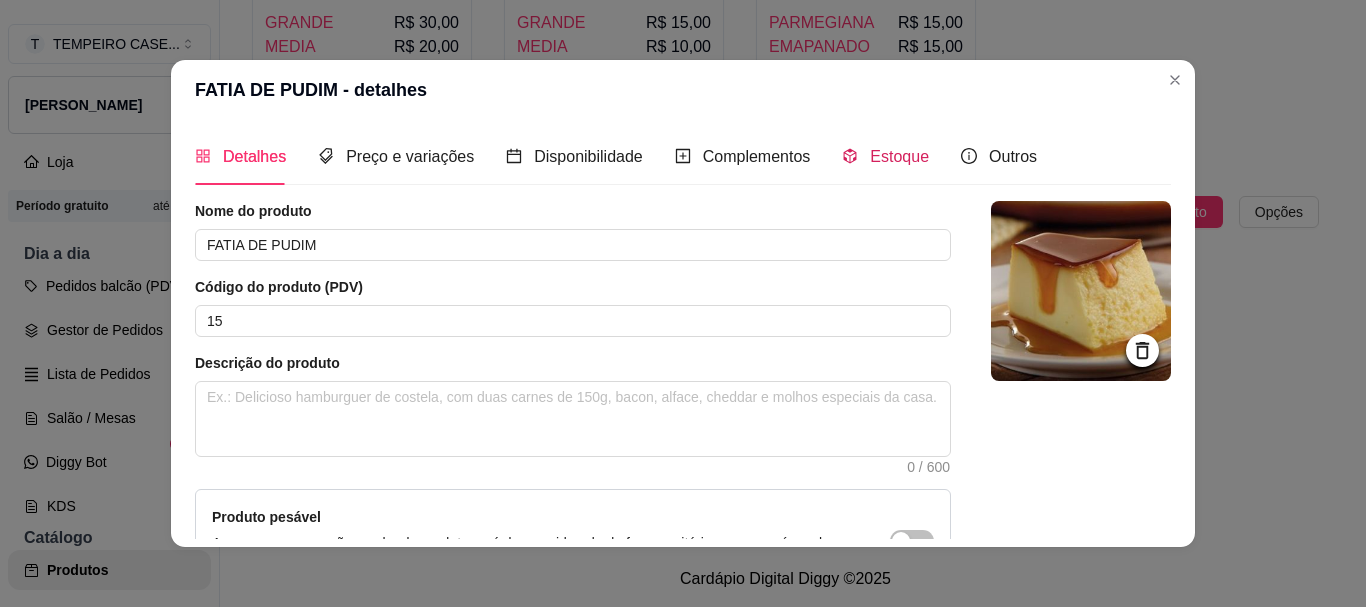 click on "Estoque" at bounding box center (899, 156) 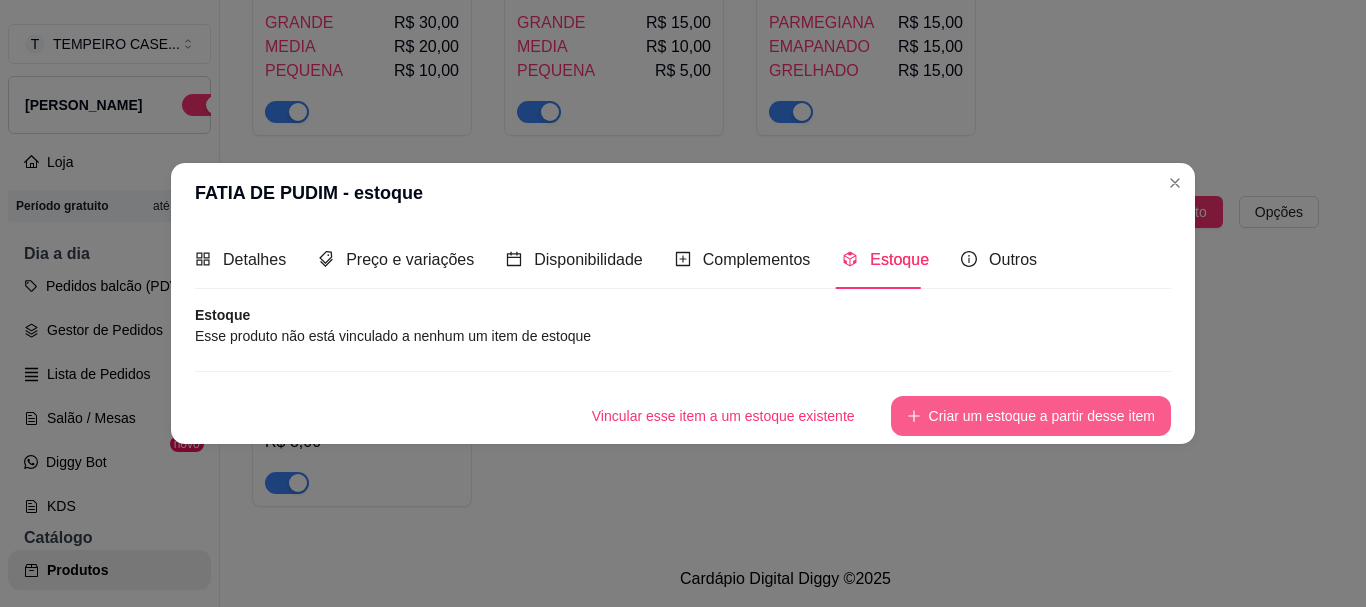 click on "Criar um estoque a partir desse item" at bounding box center [1031, 416] 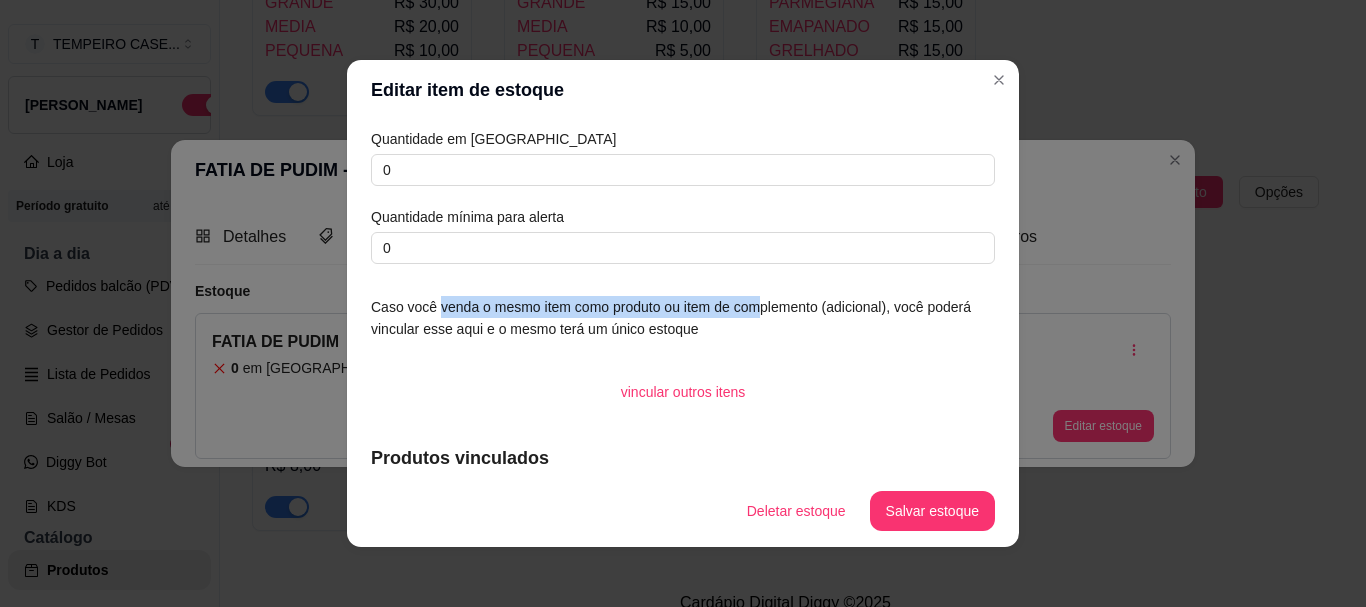 drag, startPoint x: 428, startPoint y: 304, endPoint x: 753, endPoint y: 317, distance: 325.2599 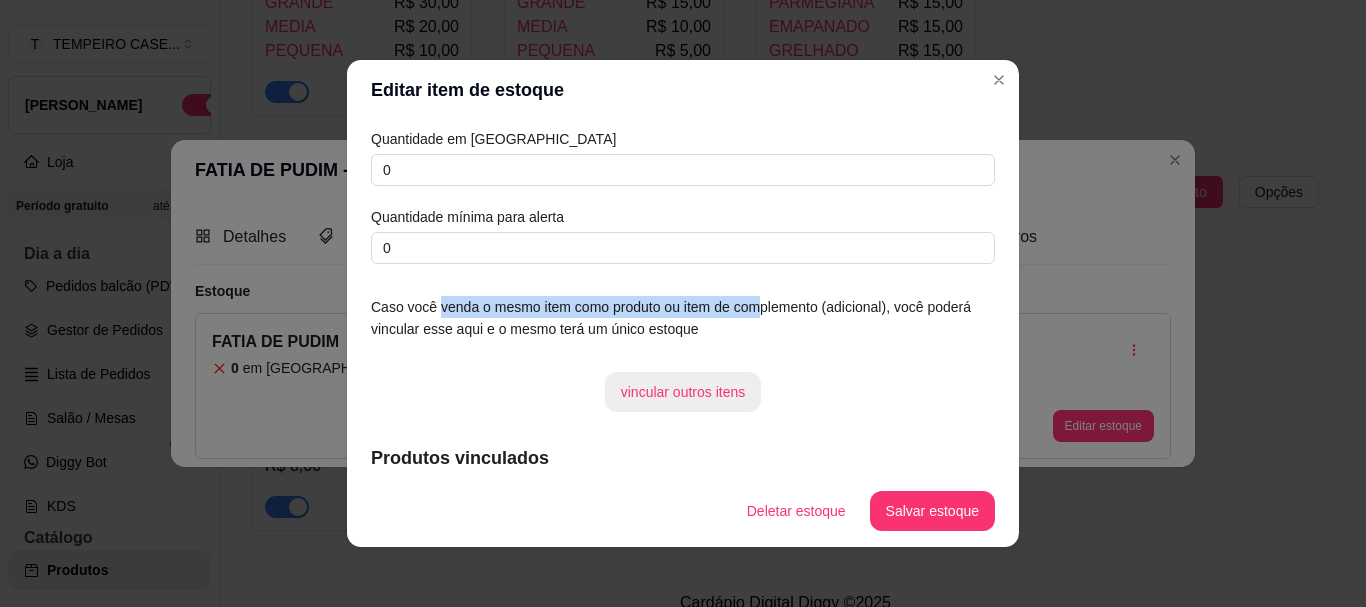 scroll, scrollTop: 87, scrollLeft: 0, axis: vertical 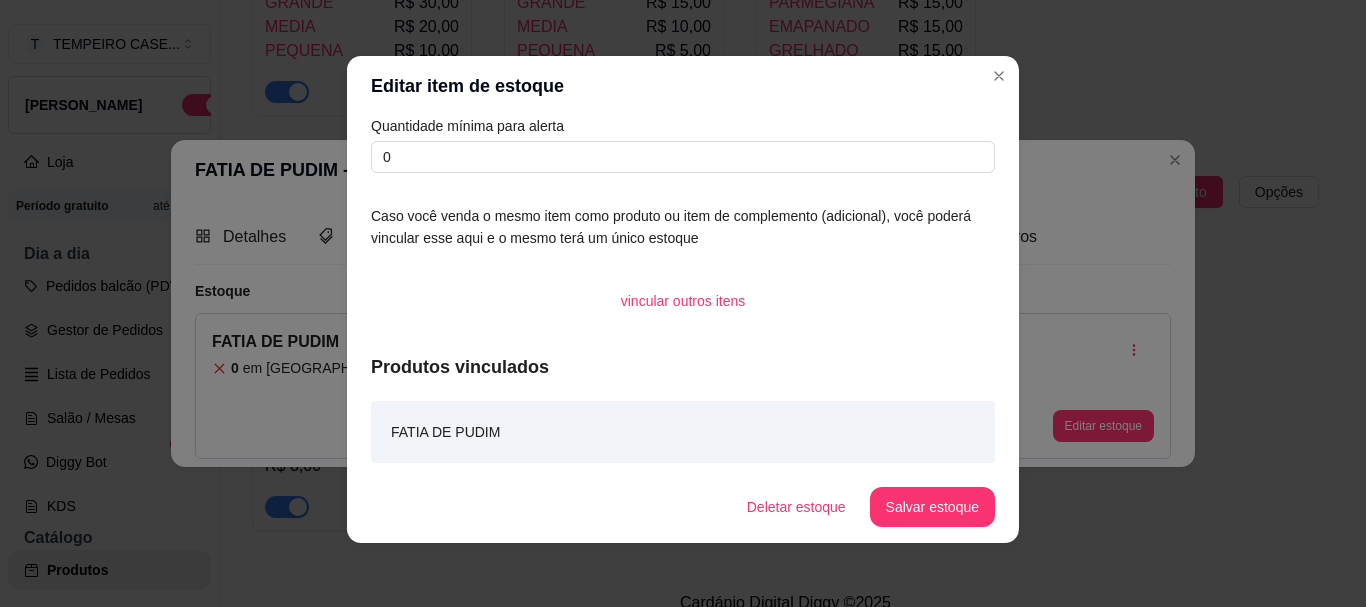 click on "FATIA DE PUDIM" at bounding box center (683, 432) 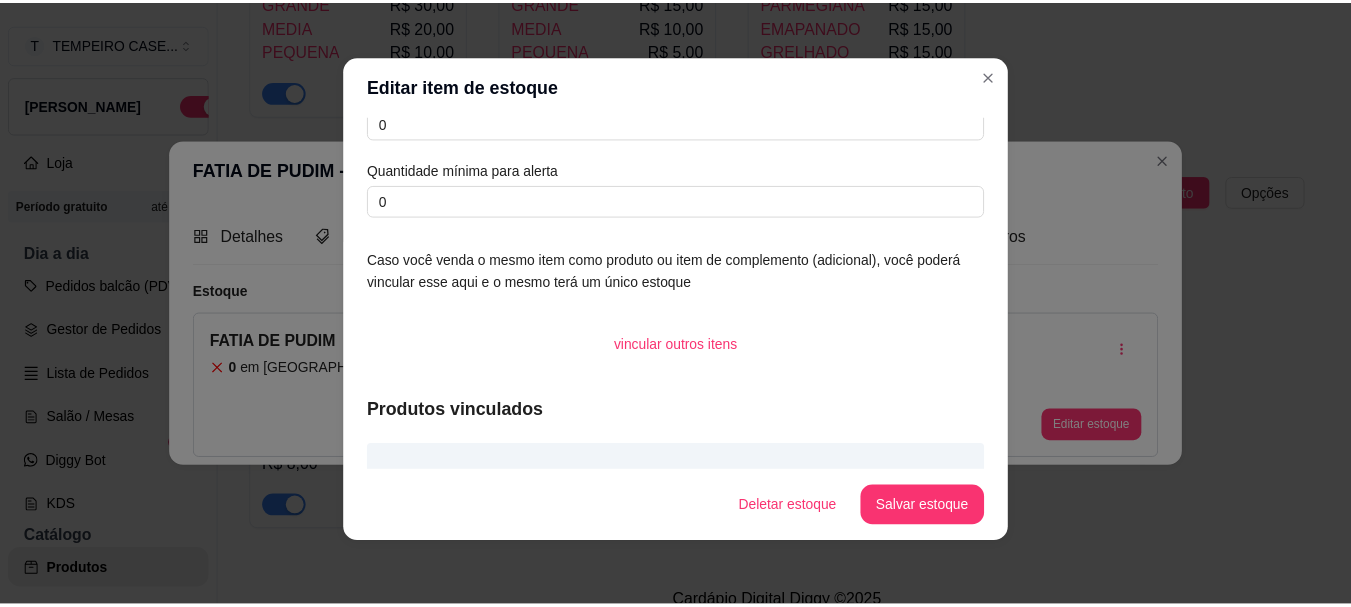 scroll, scrollTop: 0, scrollLeft: 0, axis: both 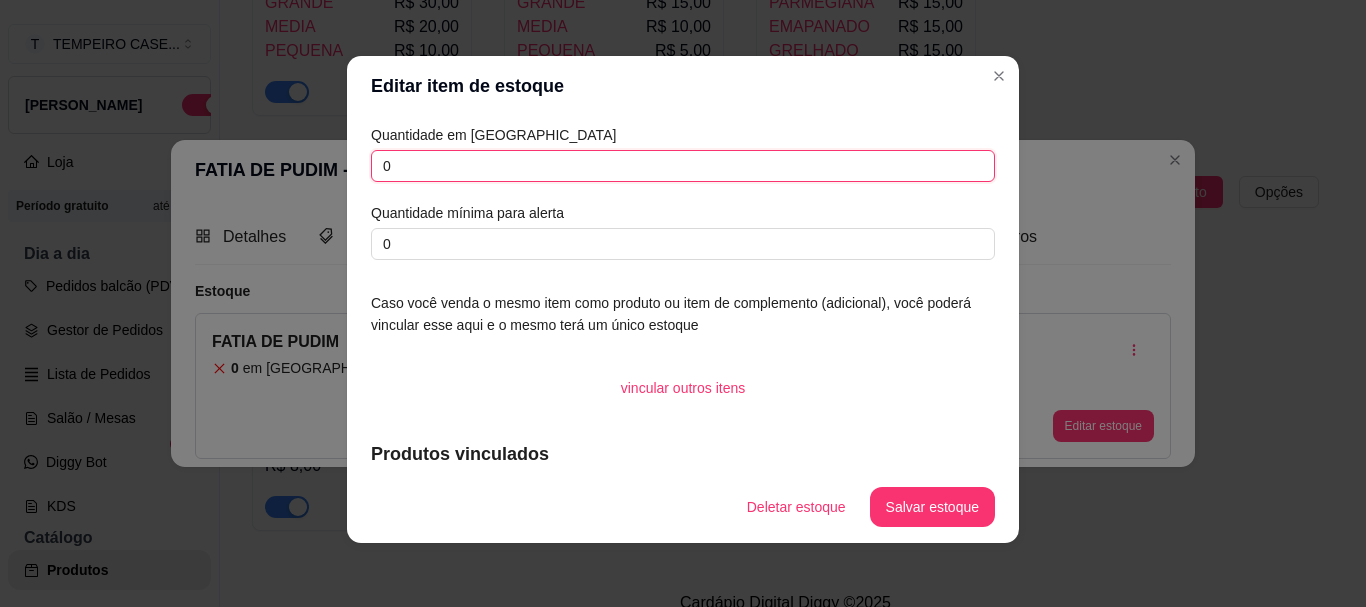 drag, startPoint x: 503, startPoint y: 172, endPoint x: 320, endPoint y: 171, distance: 183.00273 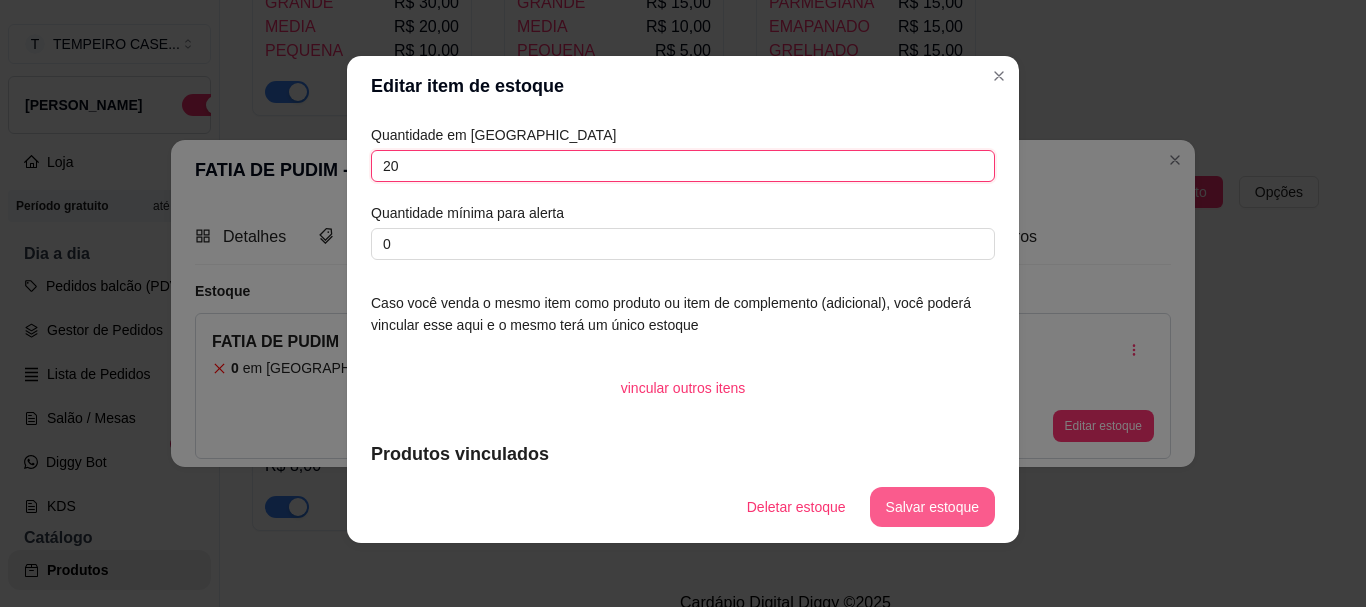 type on "20" 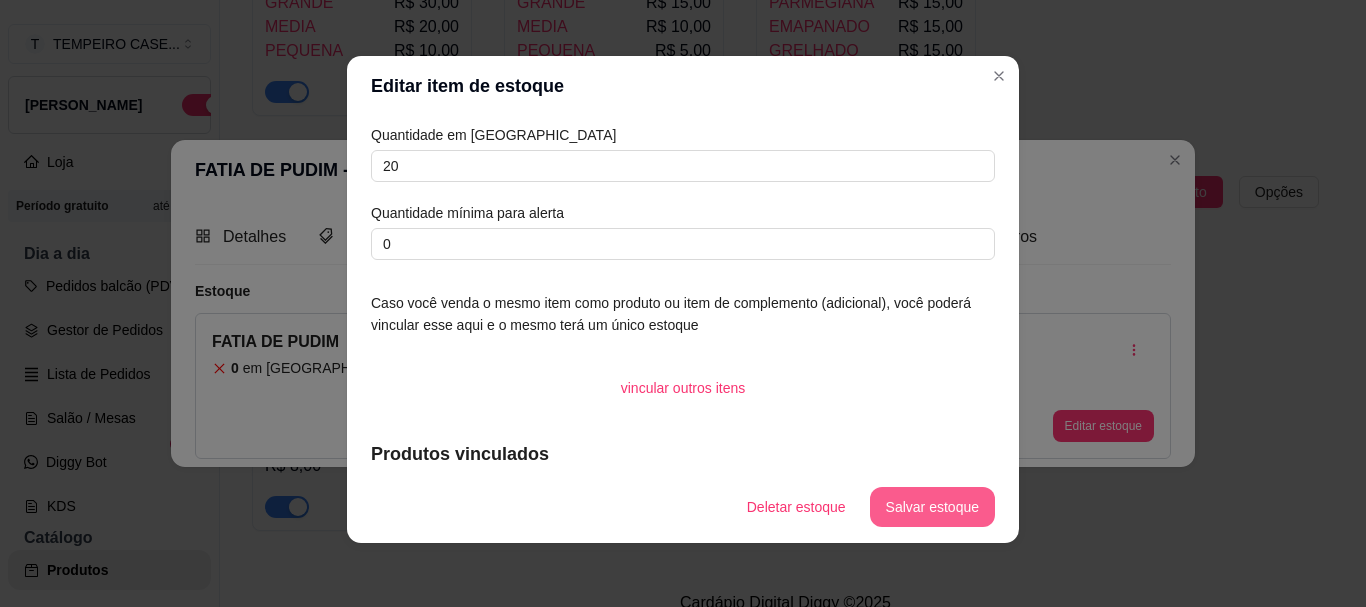 click on "Salvar estoque" at bounding box center (932, 507) 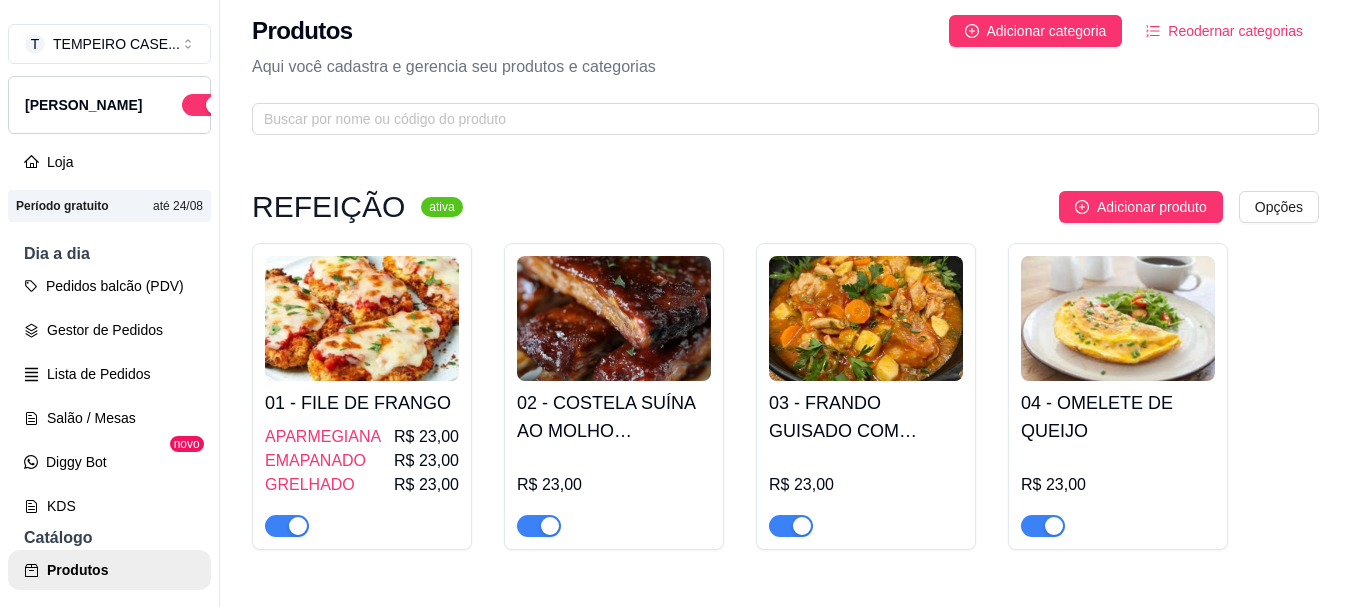 scroll, scrollTop: 0, scrollLeft: 0, axis: both 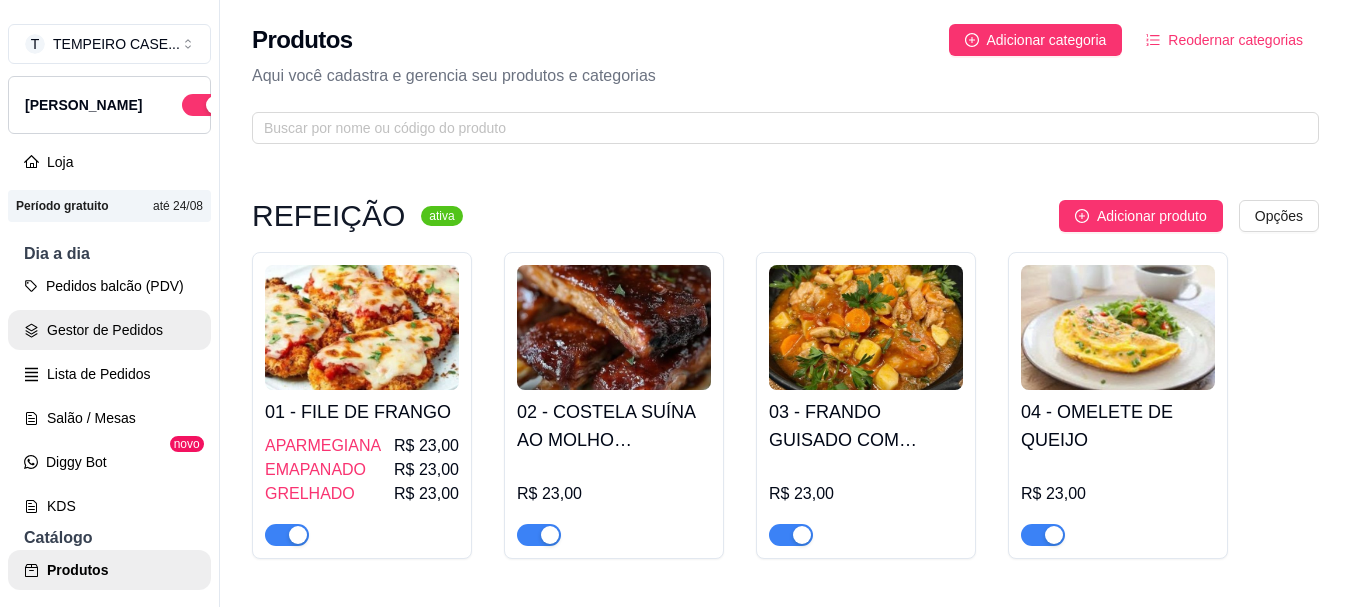 click on "Gestor de Pedidos" at bounding box center (109, 330) 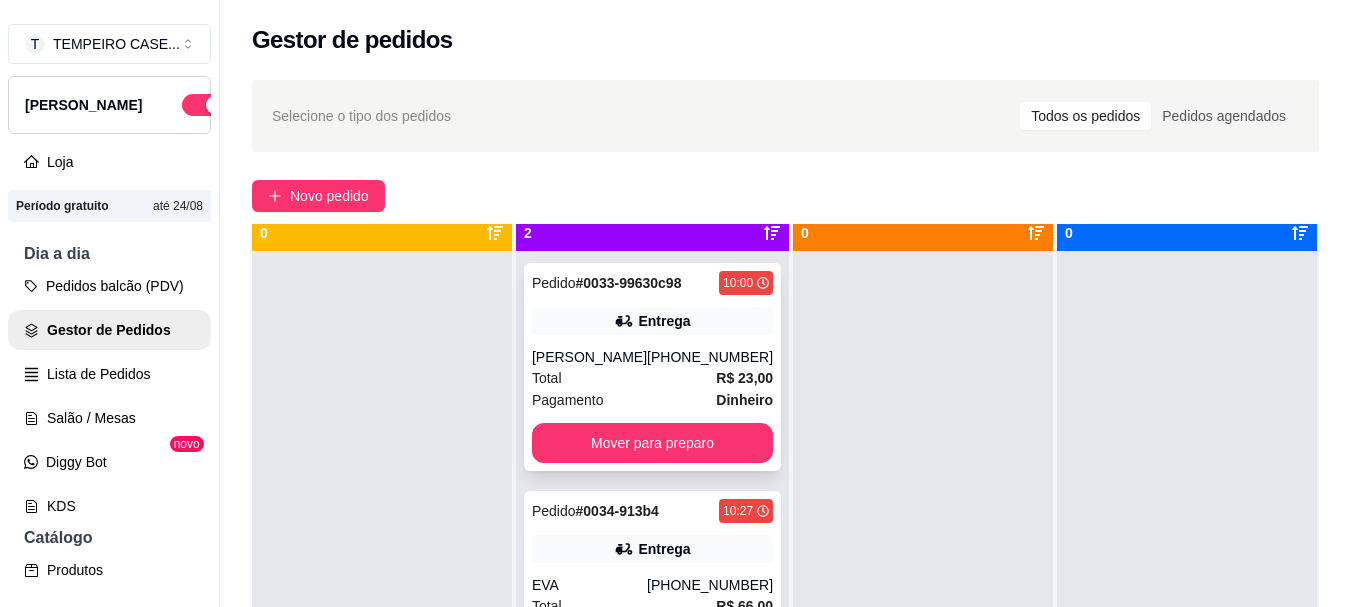 scroll, scrollTop: 56, scrollLeft: 0, axis: vertical 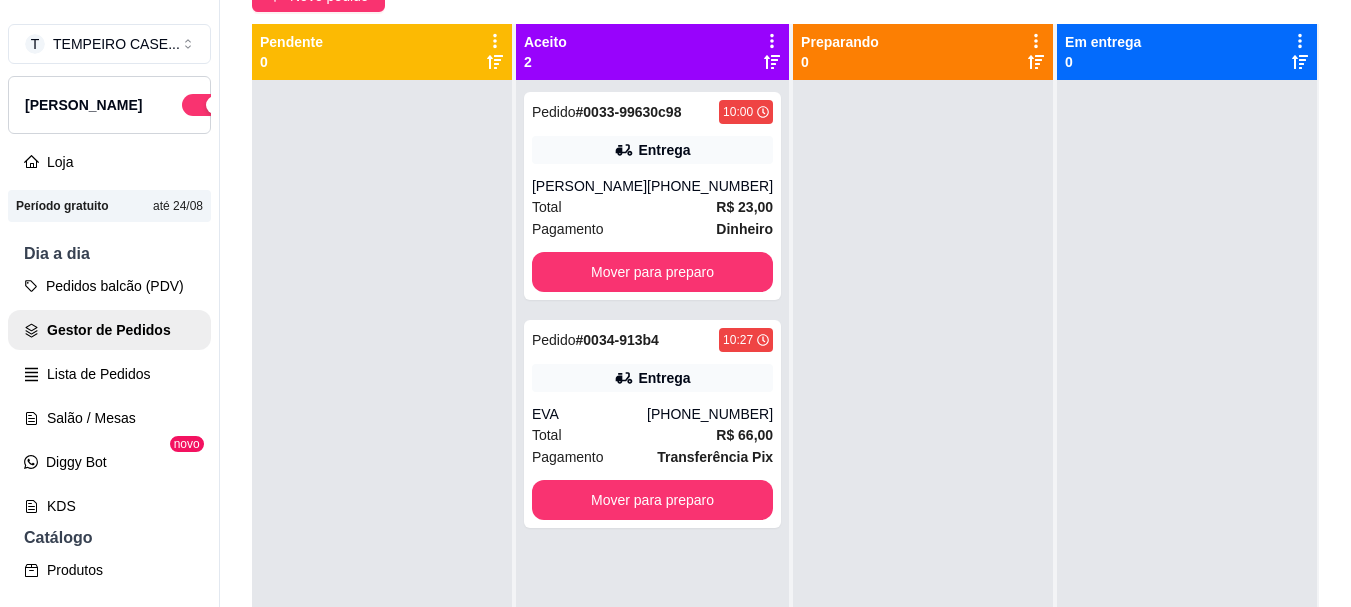 click at bounding box center [382, 383] 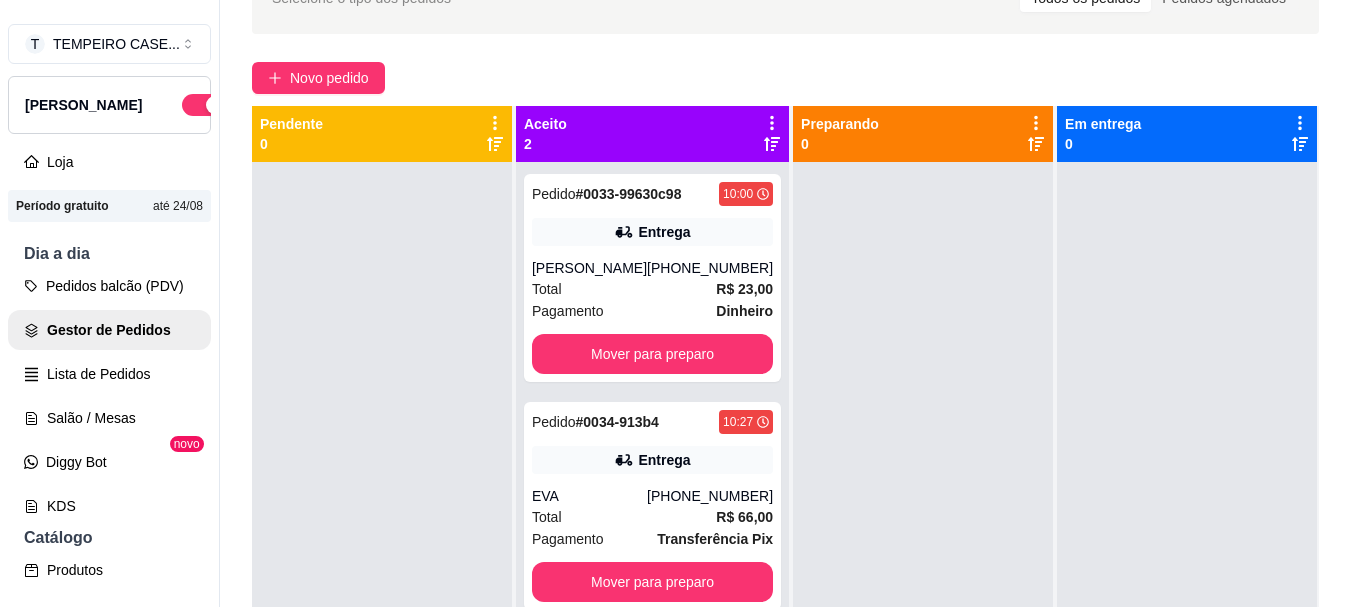 scroll, scrollTop: 319, scrollLeft: 0, axis: vertical 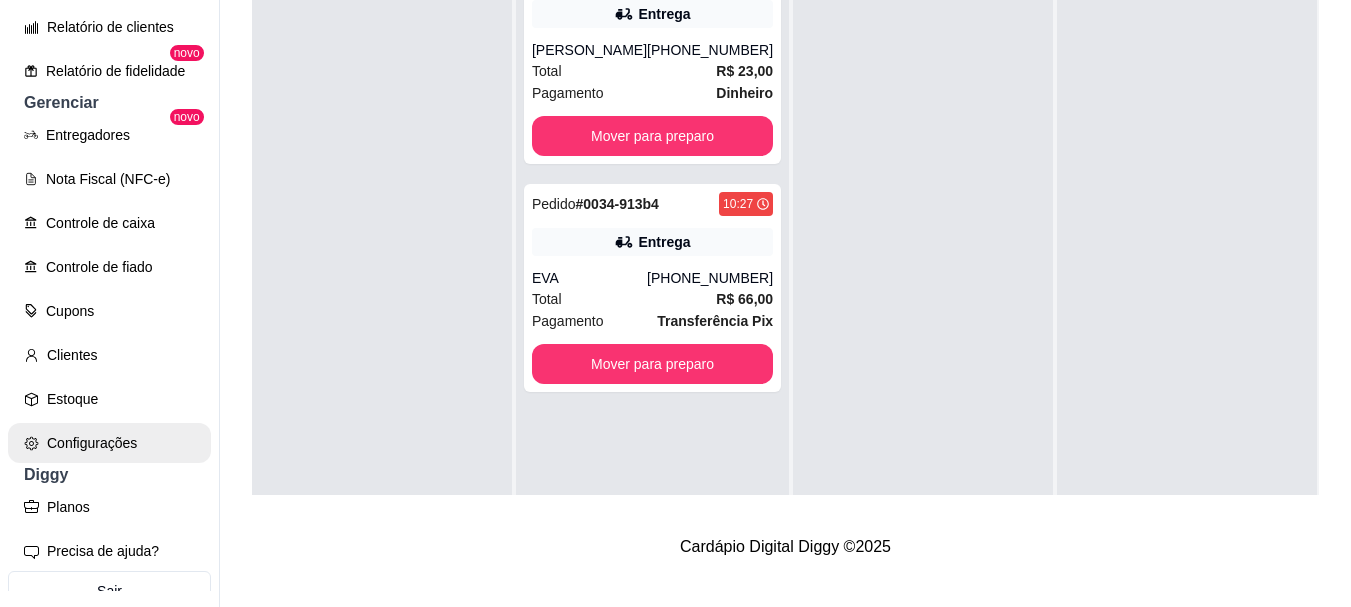 click on "Configurações" at bounding box center [109, 443] 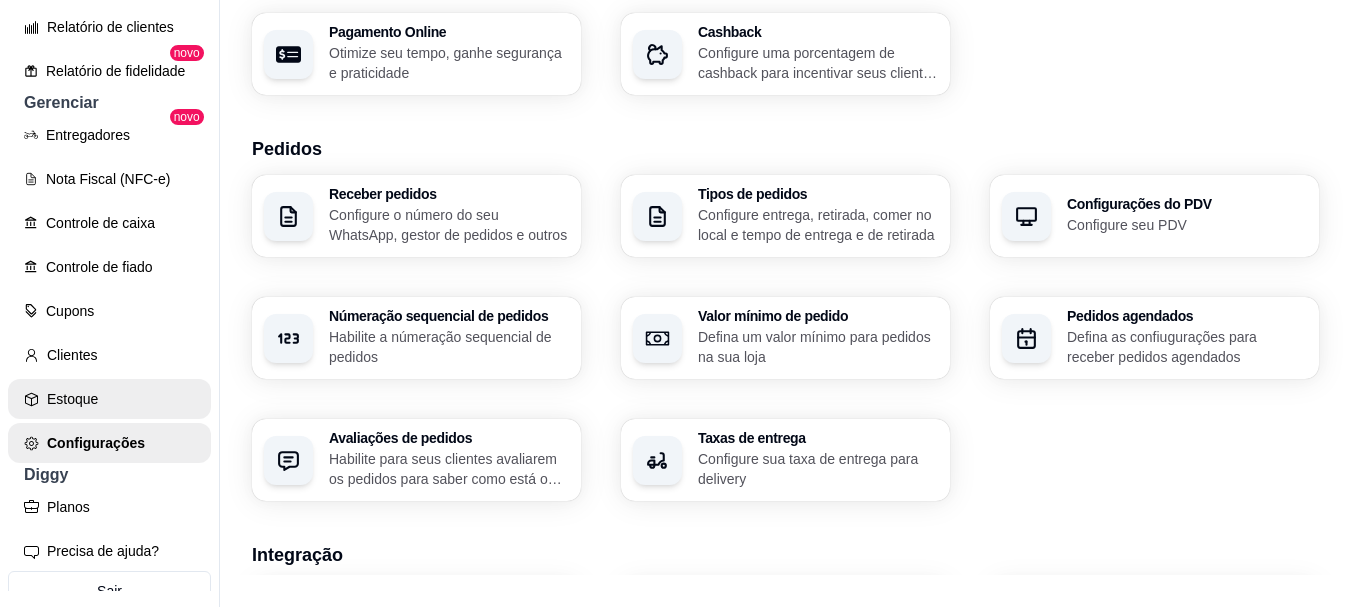 scroll, scrollTop: 0, scrollLeft: 0, axis: both 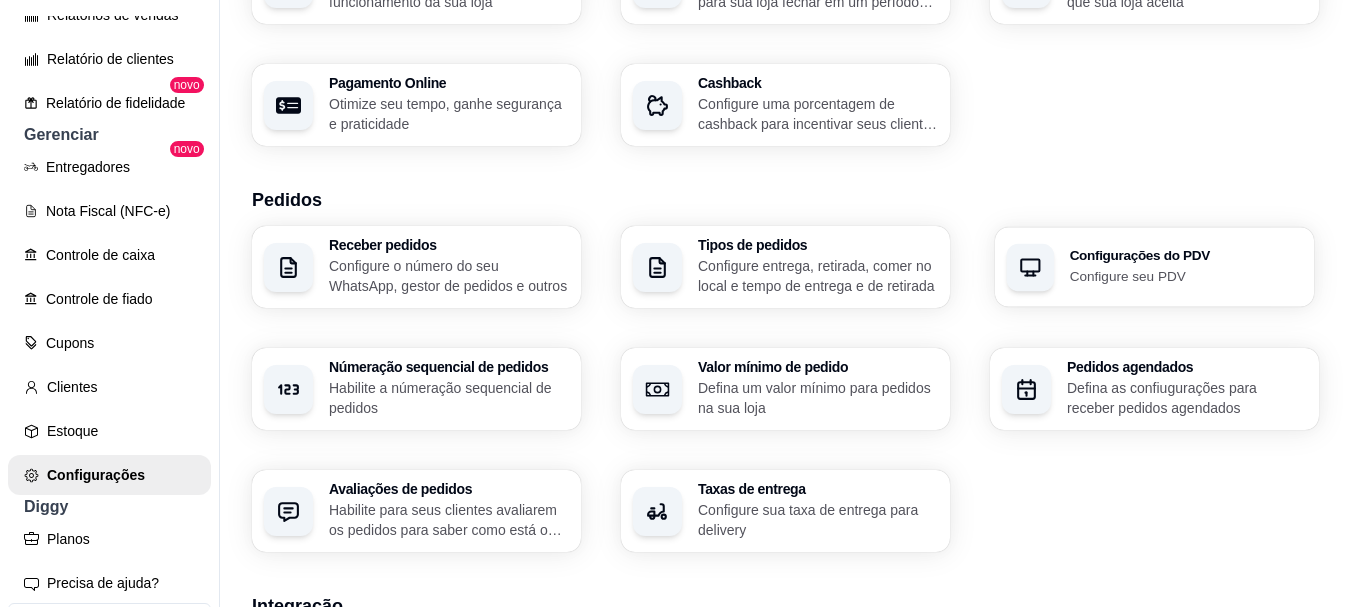 click on "Configure seu PDV" at bounding box center [1186, 275] 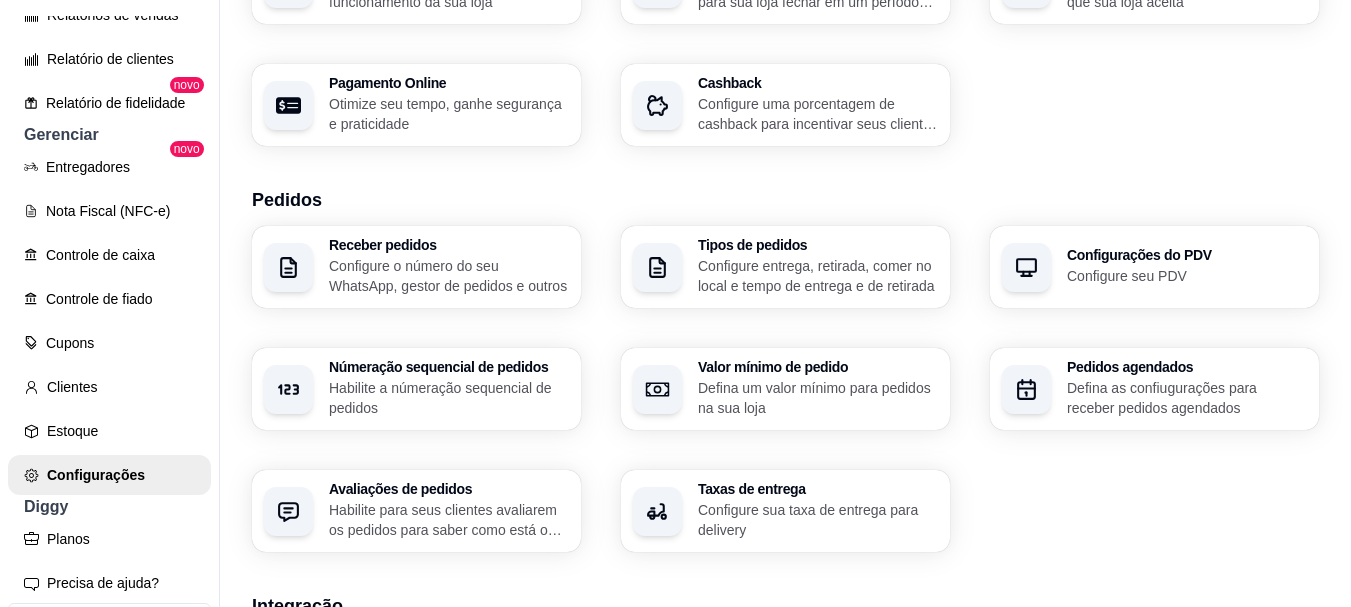 click on "Configure sua taxa de entrega para delivery" at bounding box center [818, 520] 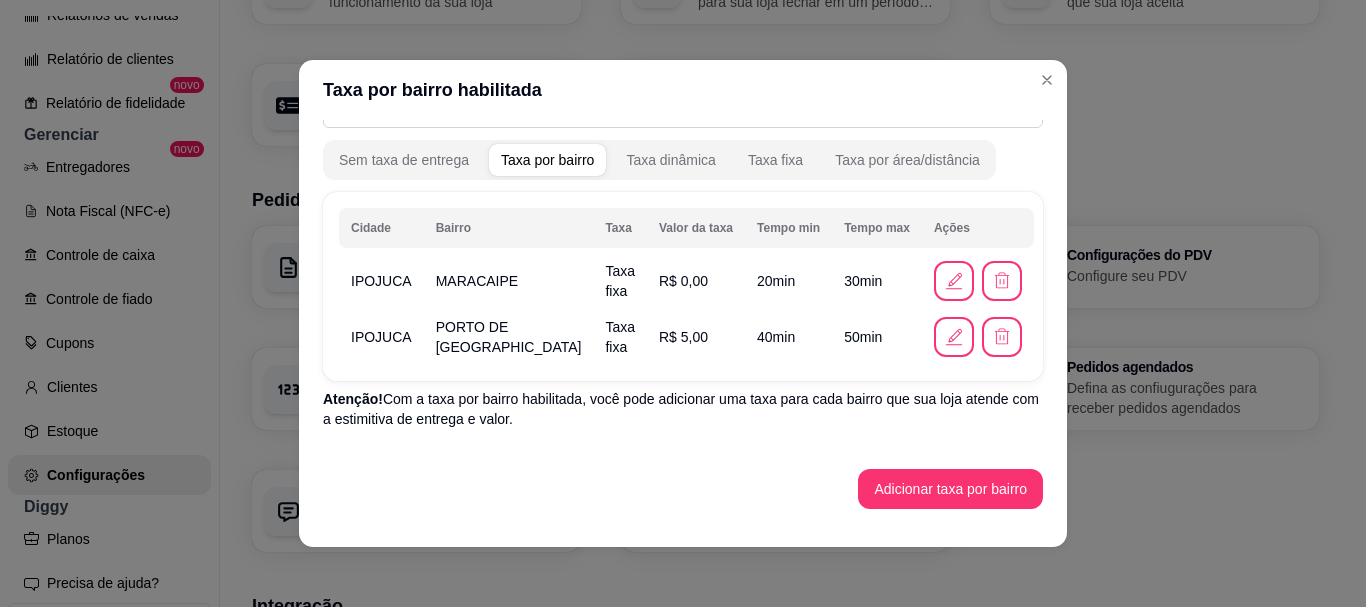 scroll, scrollTop: 112, scrollLeft: 0, axis: vertical 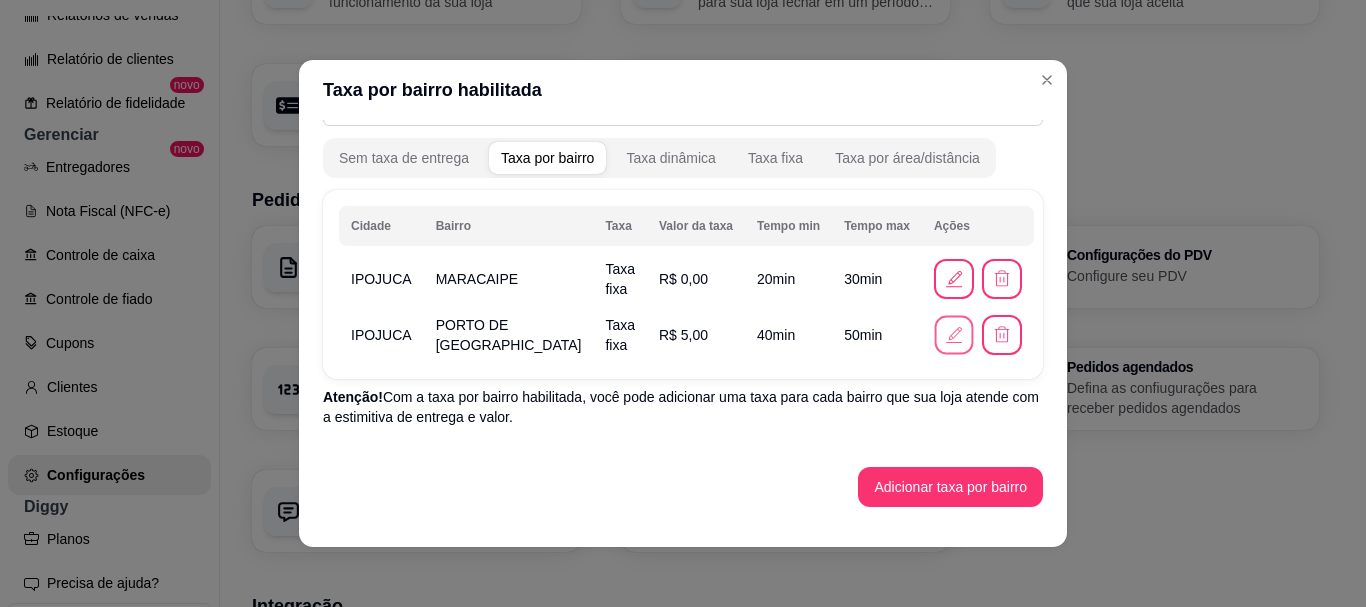click at bounding box center [954, 335] 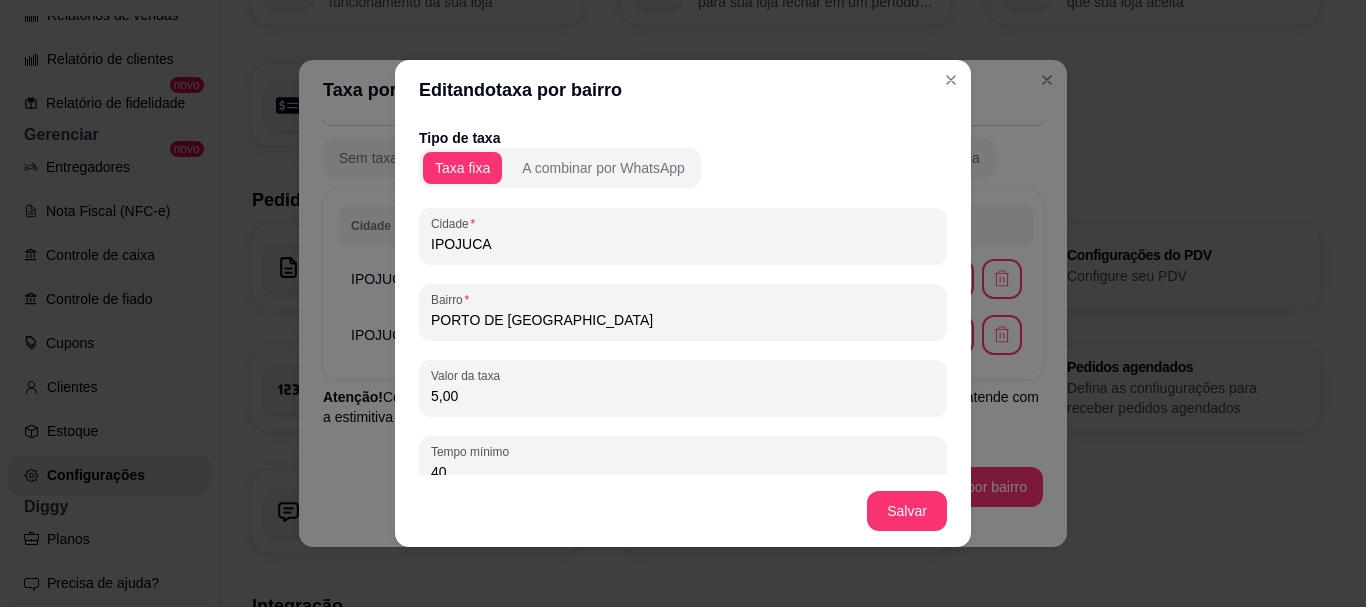 scroll, scrollTop: 100, scrollLeft: 0, axis: vertical 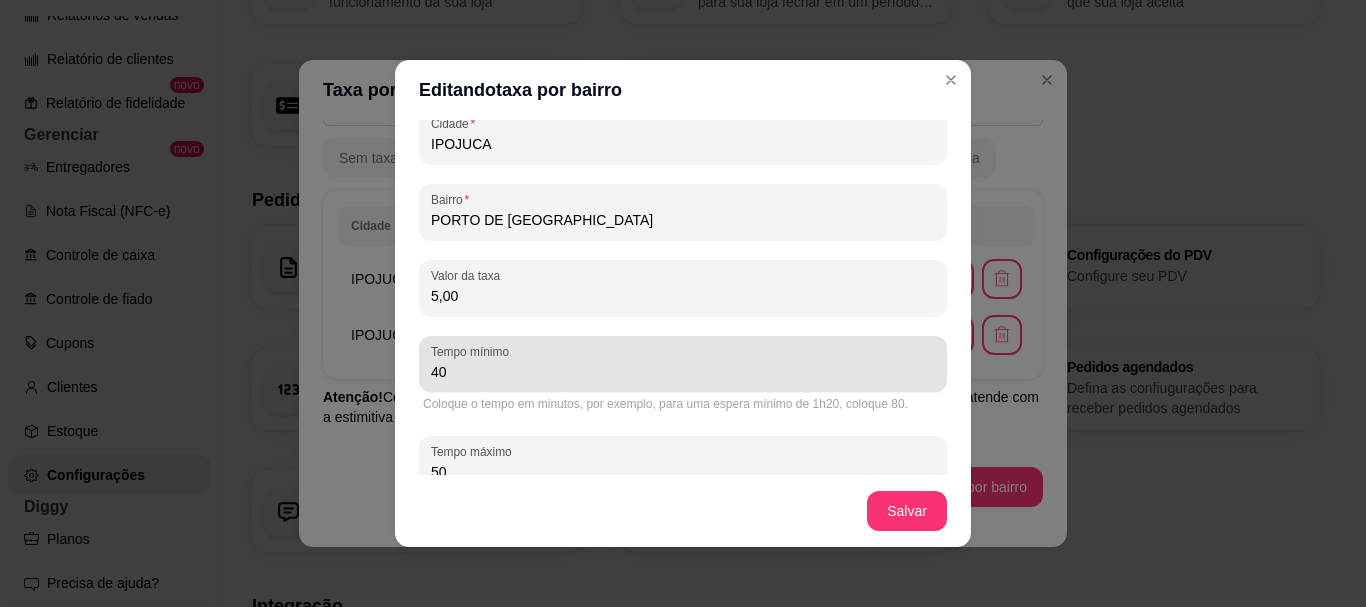 drag, startPoint x: 477, startPoint y: 380, endPoint x: 383, endPoint y: 369, distance: 94.641426 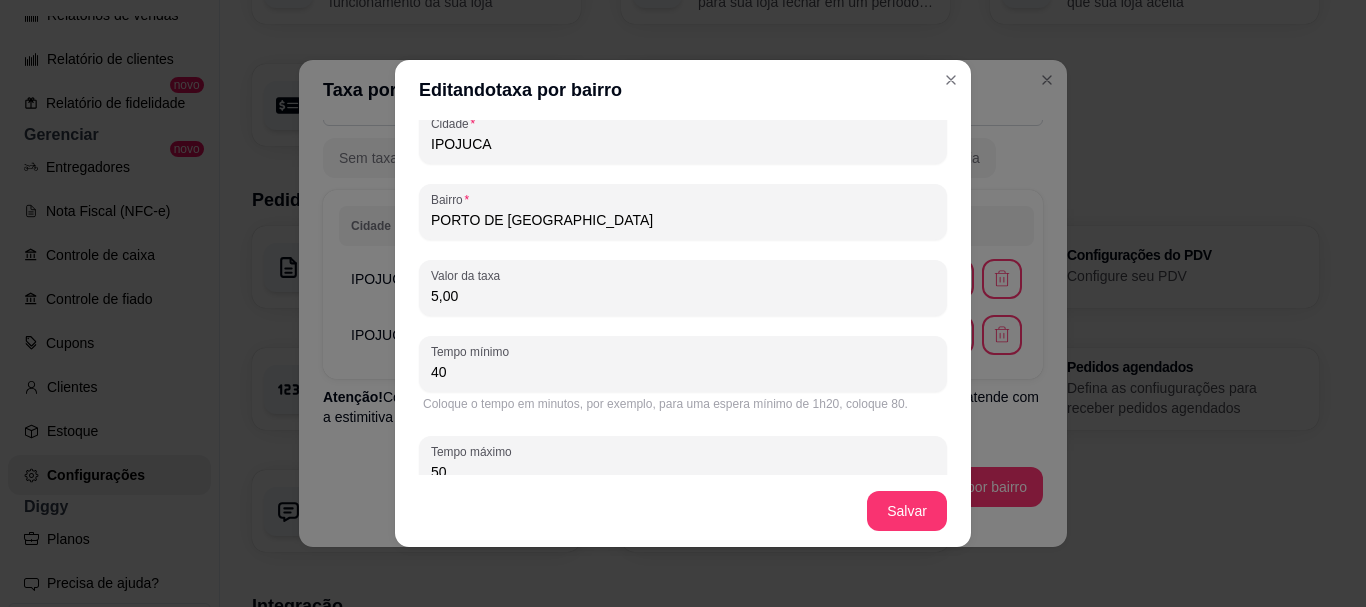 drag, startPoint x: 440, startPoint y: 381, endPoint x: 414, endPoint y: 381, distance: 26 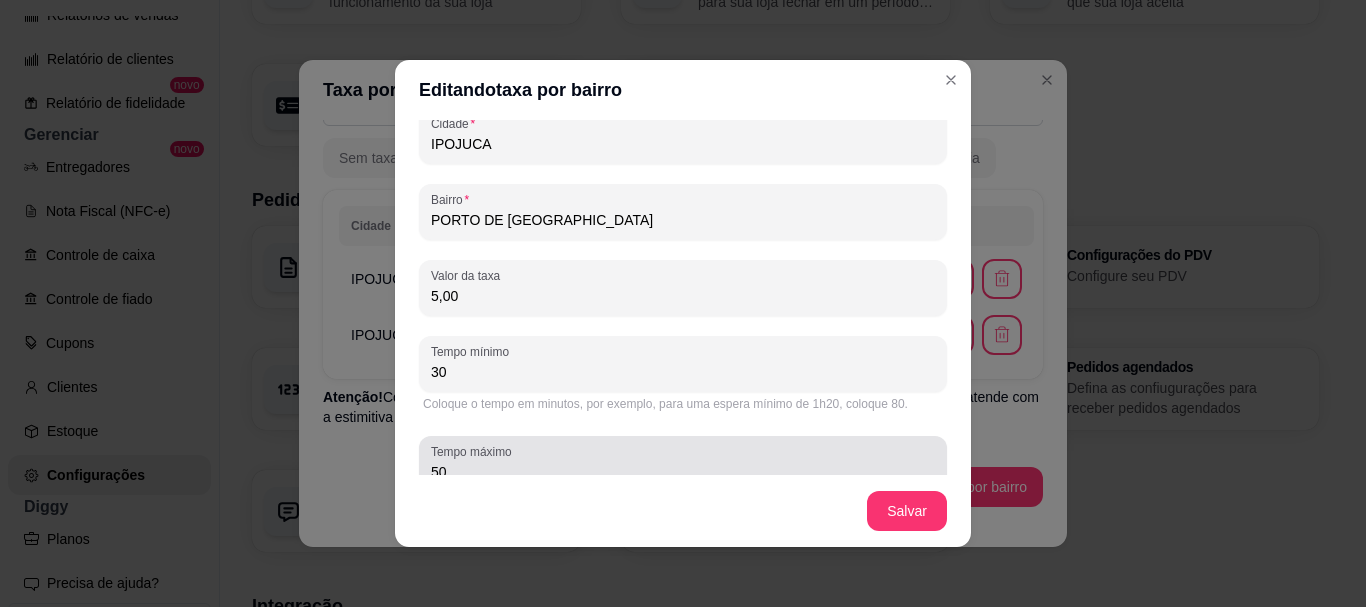 type on "30" 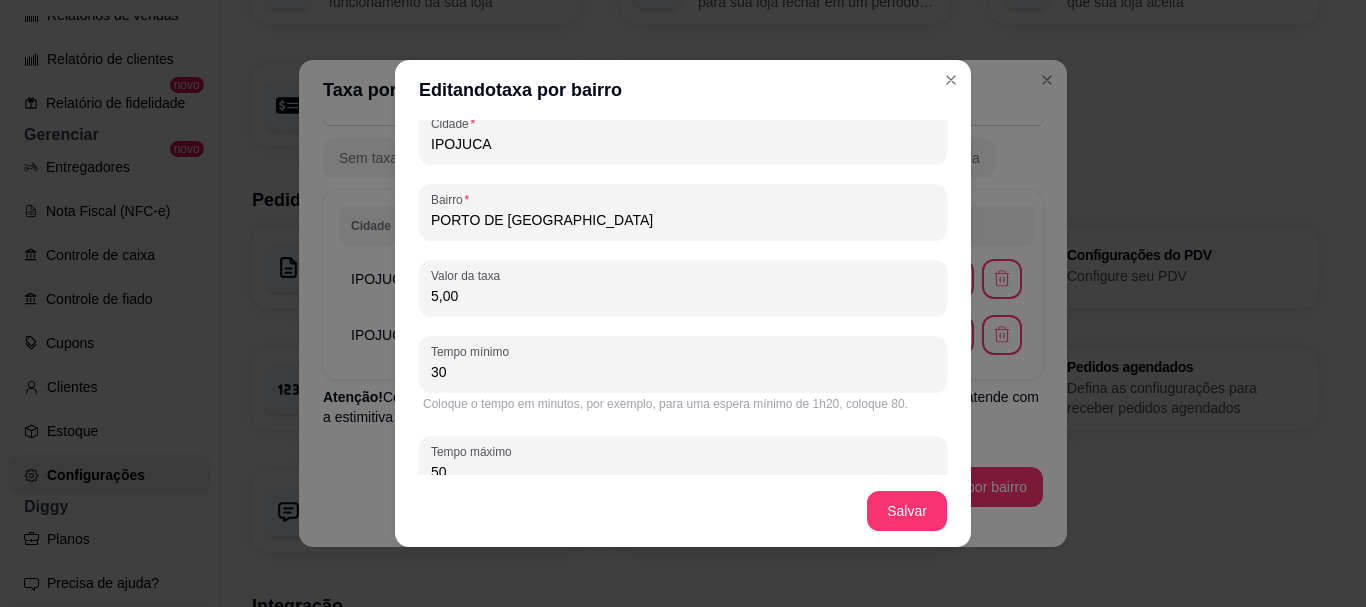 drag, startPoint x: 452, startPoint y: 474, endPoint x: 413, endPoint y: 476, distance: 39.051247 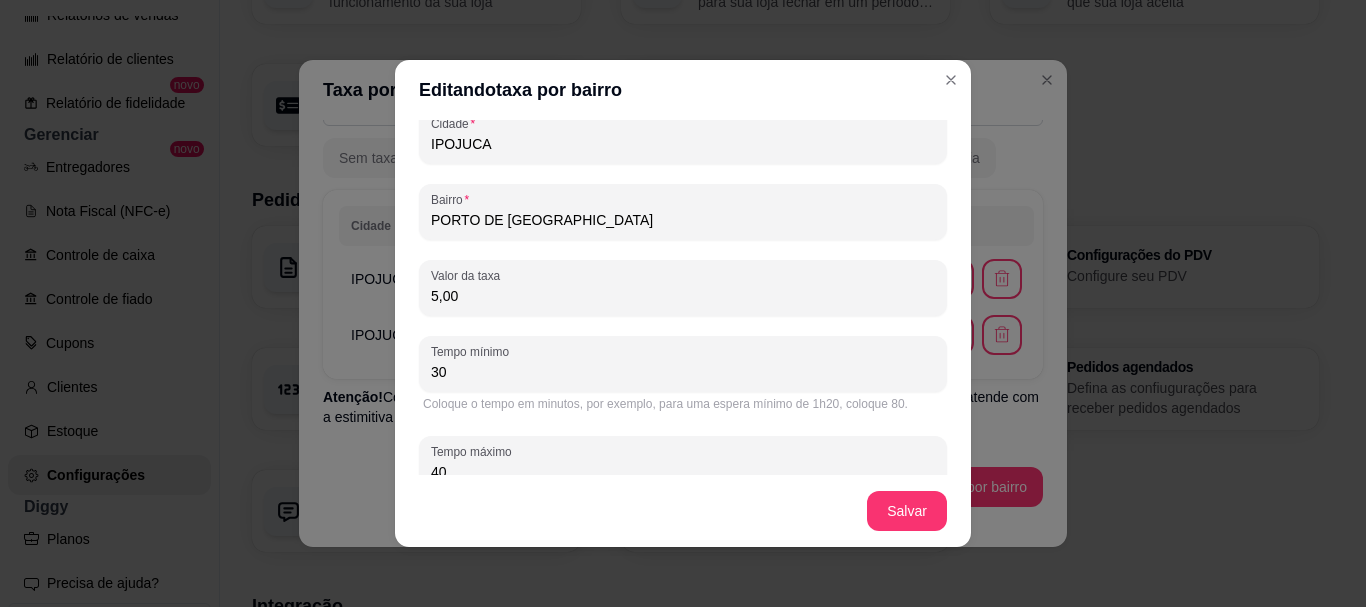 scroll, scrollTop: 106, scrollLeft: 0, axis: vertical 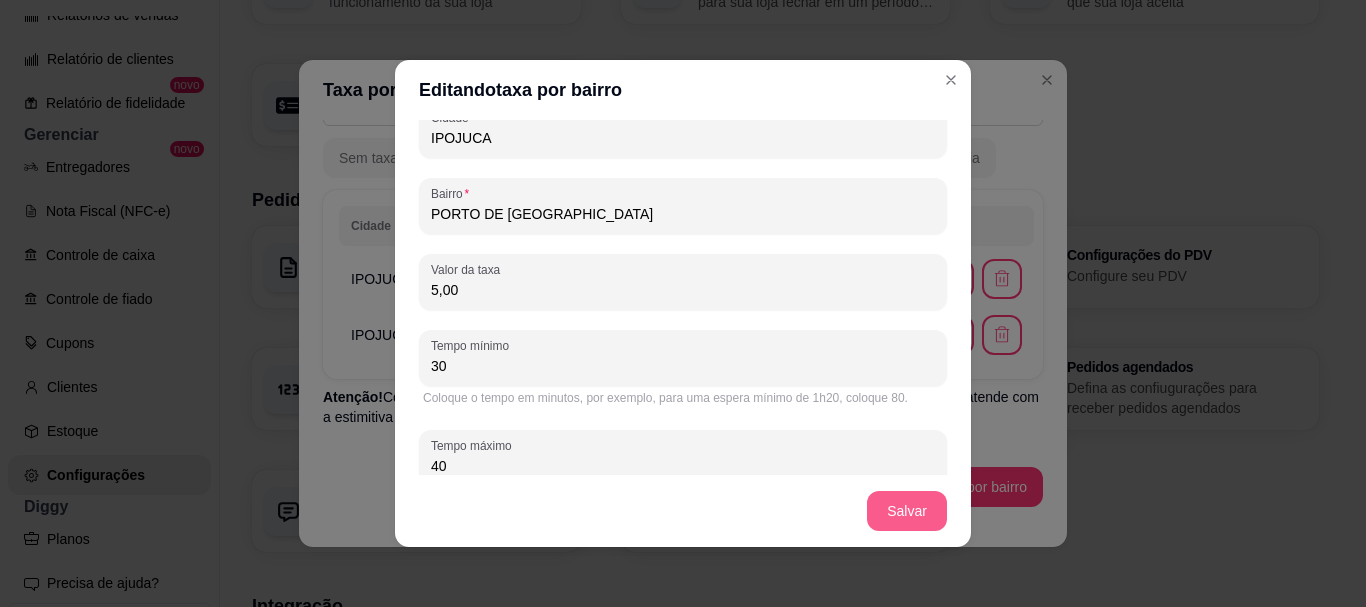 type on "40" 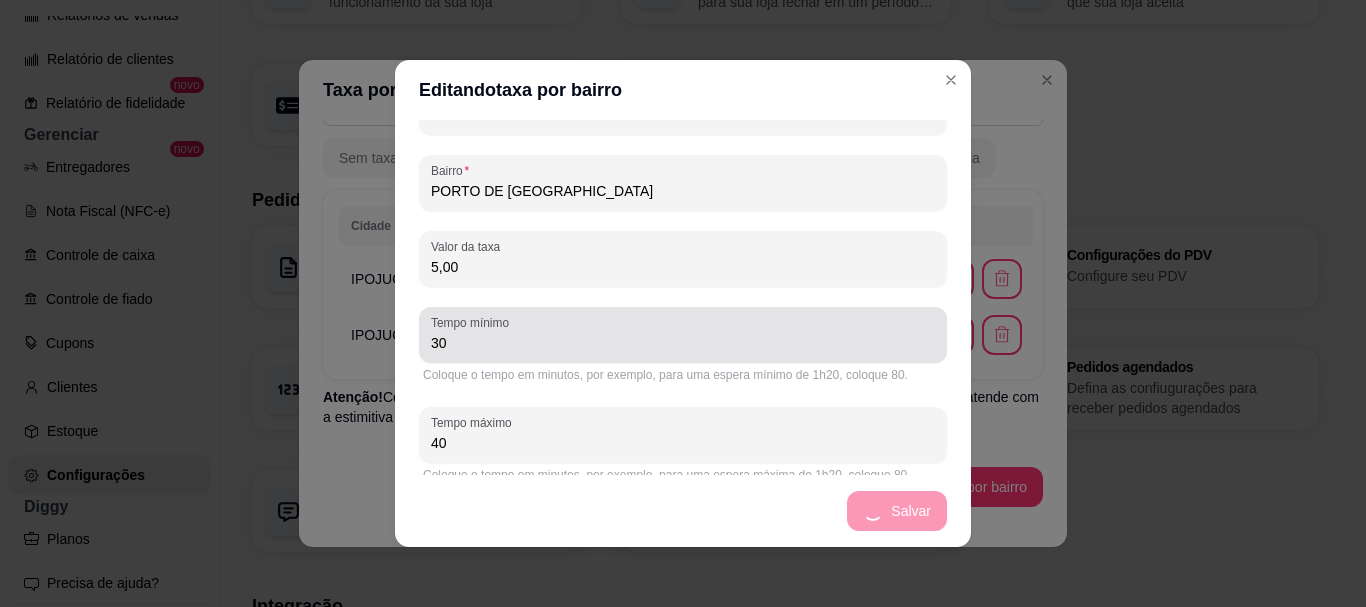 scroll, scrollTop: 149, scrollLeft: 0, axis: vertical 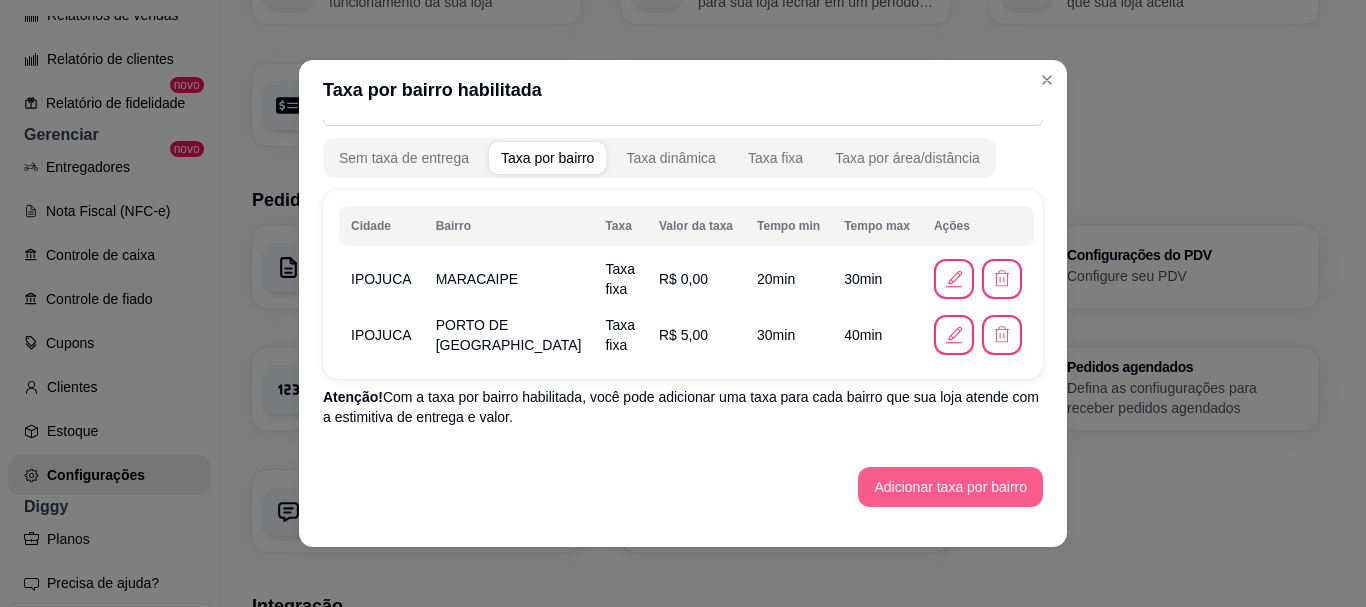 click on "Adicionar taxa por bairro" at bounding box center (950, 487) 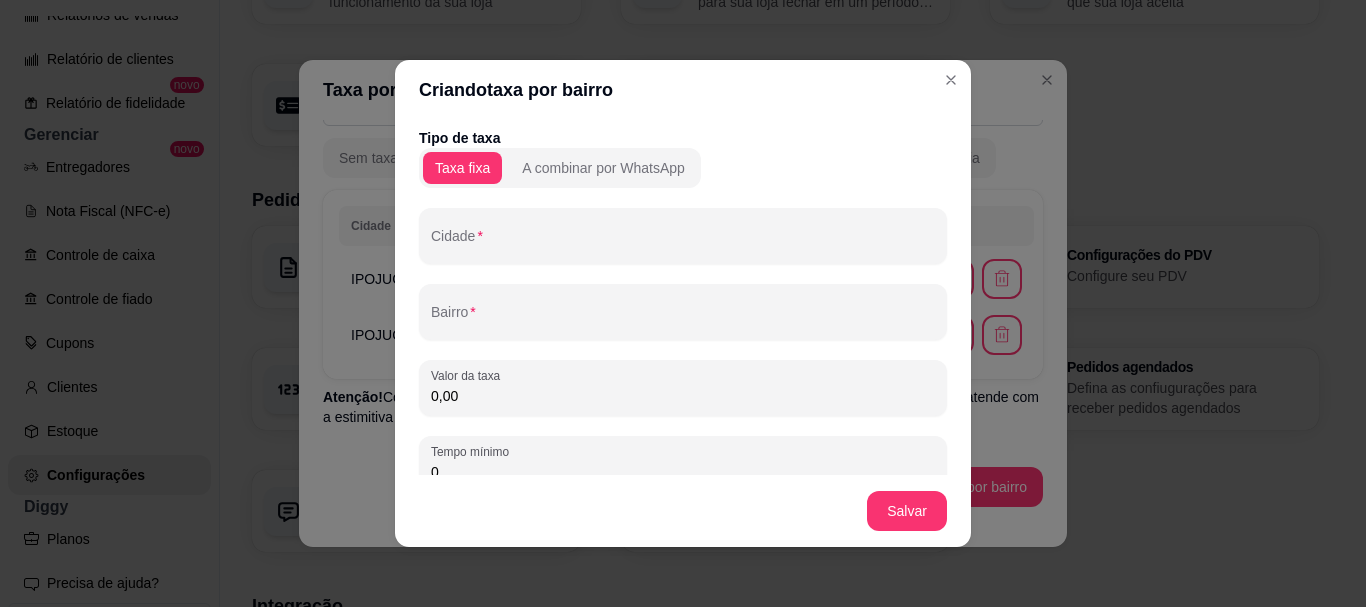 click on "Cidade" at bounding box center [683, 236] 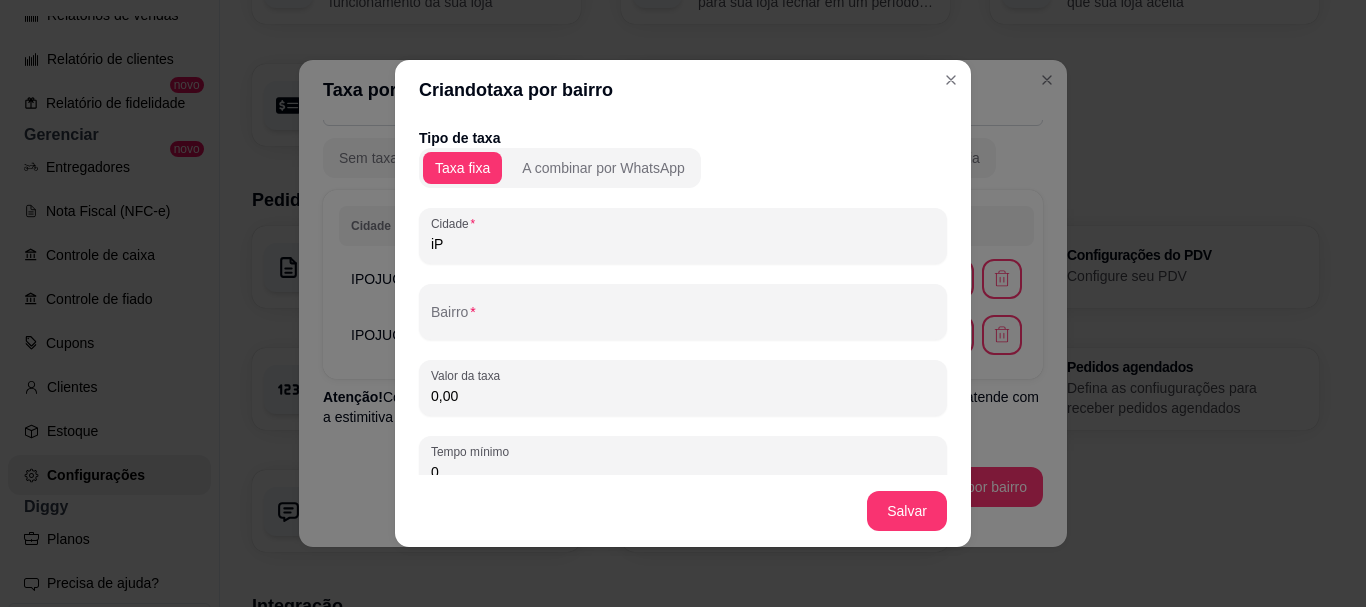 type on "i" 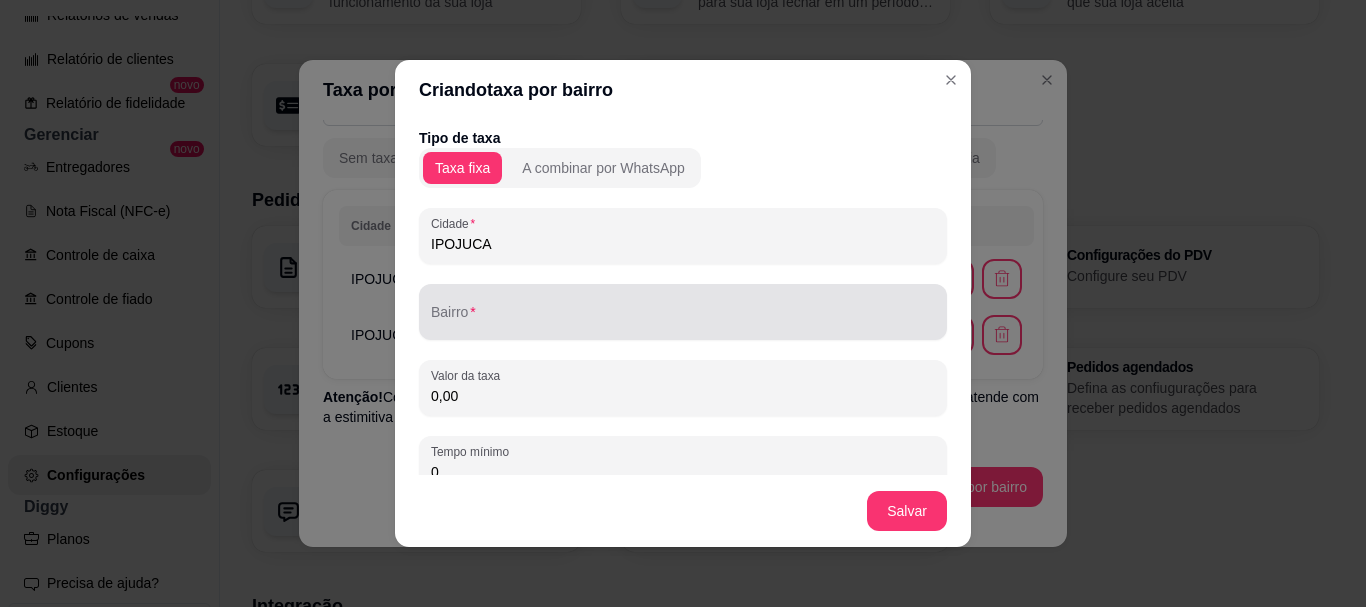 type on "IPOJUCA" 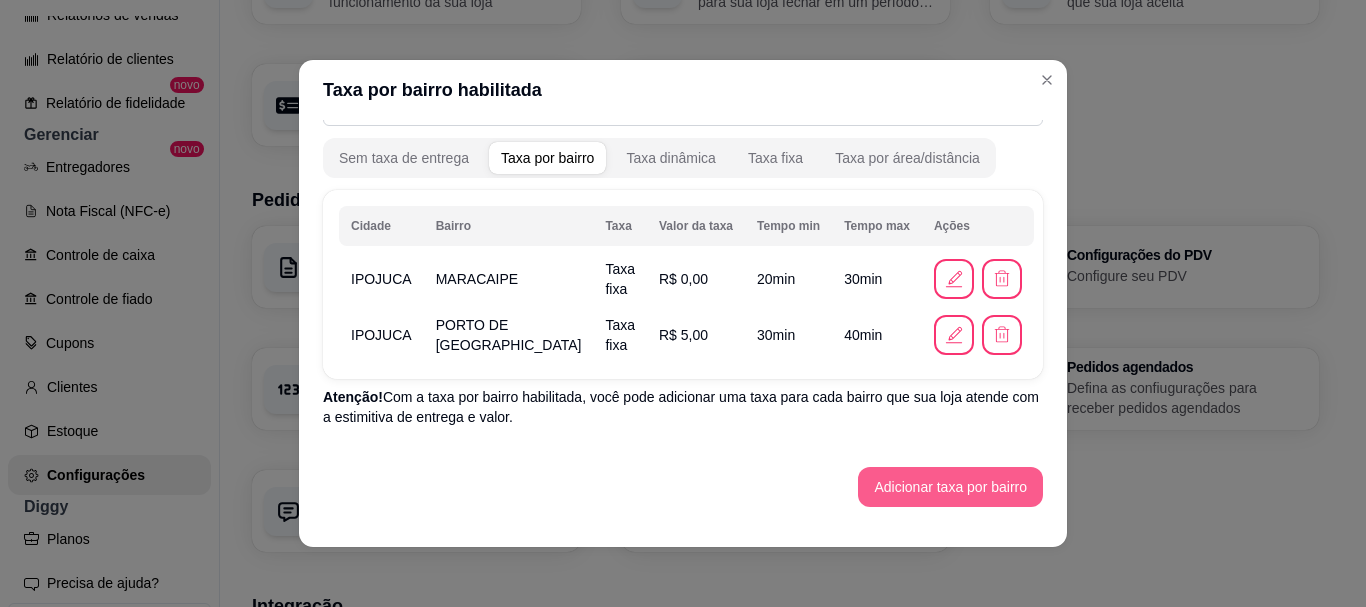 click on "Adicionar taxa por bairro" at bounding box center (950, 487) 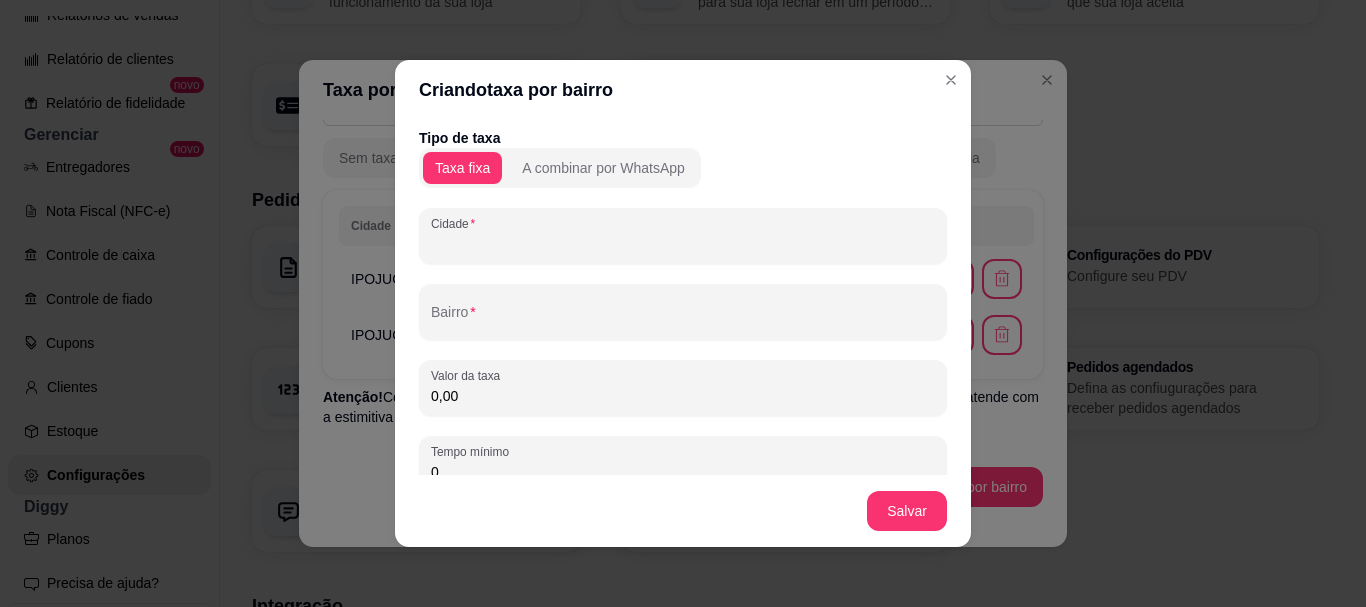 click on "Cidade" at bounding box center (683, 244) 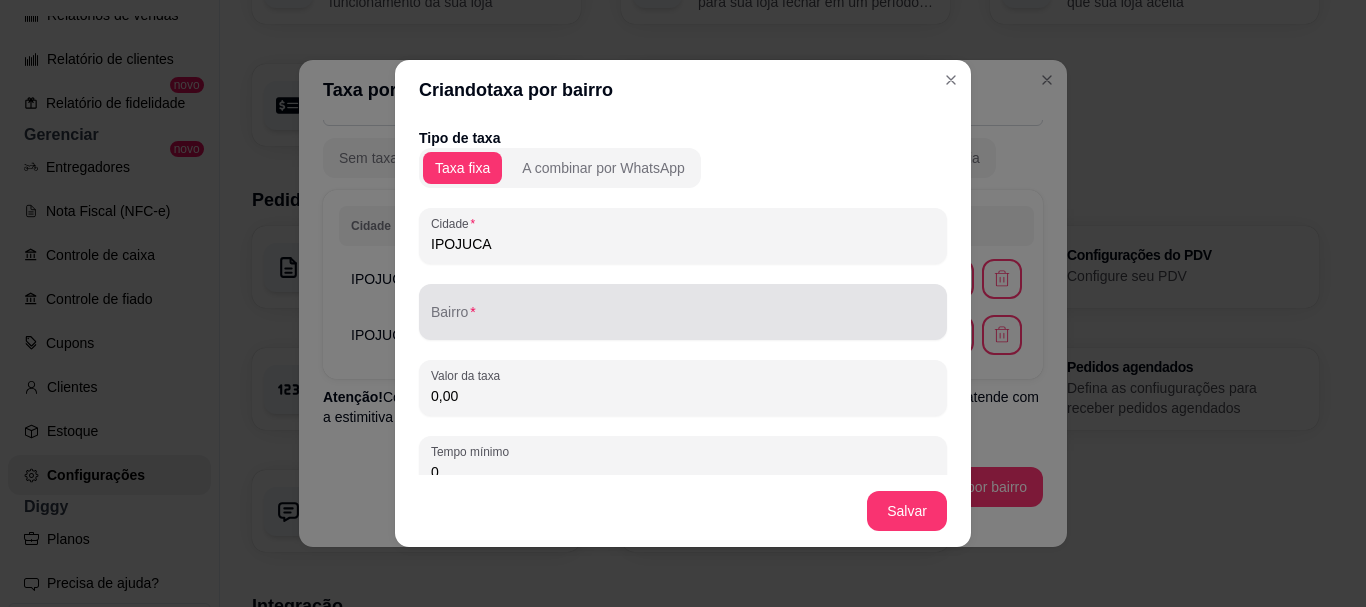 type on "IPOJUCA" 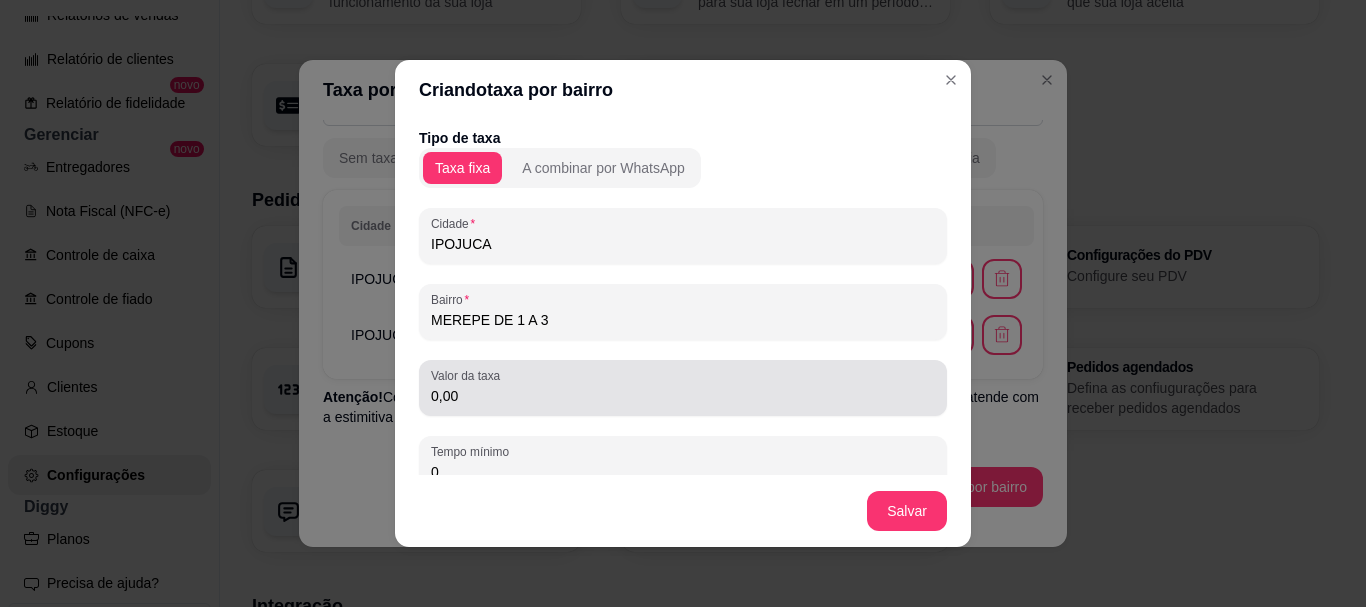 type on "MEREPE DE 1 A 3" 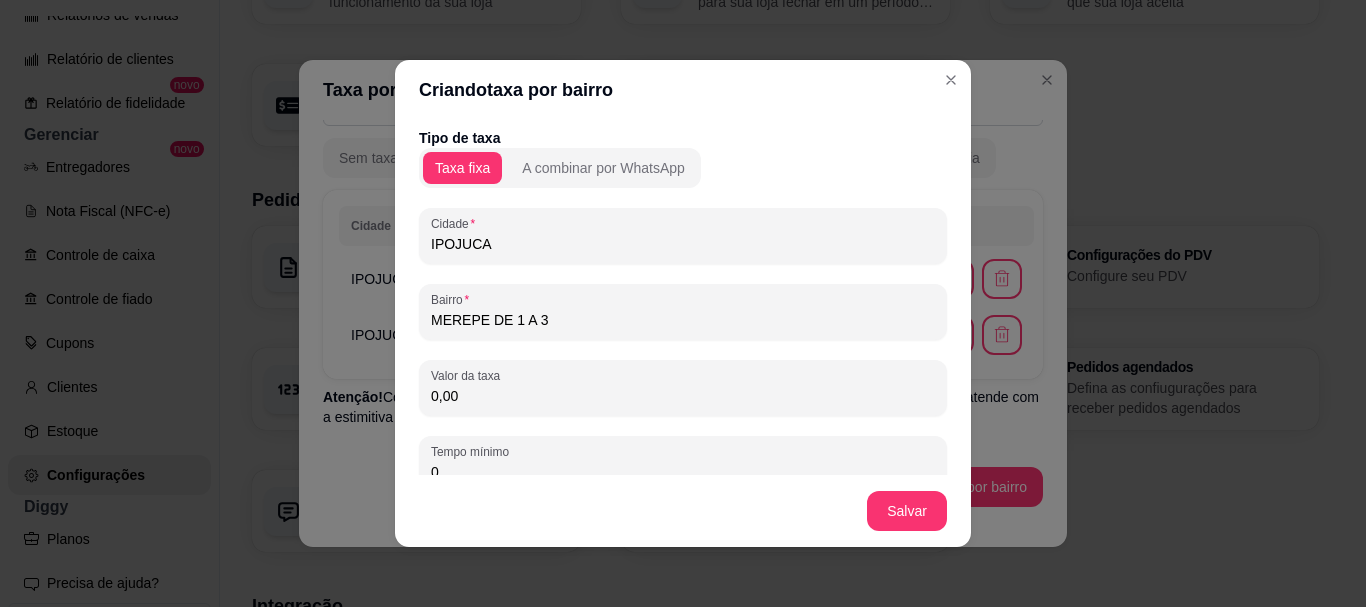 click on "0,00" at bounding box center (683, 396) 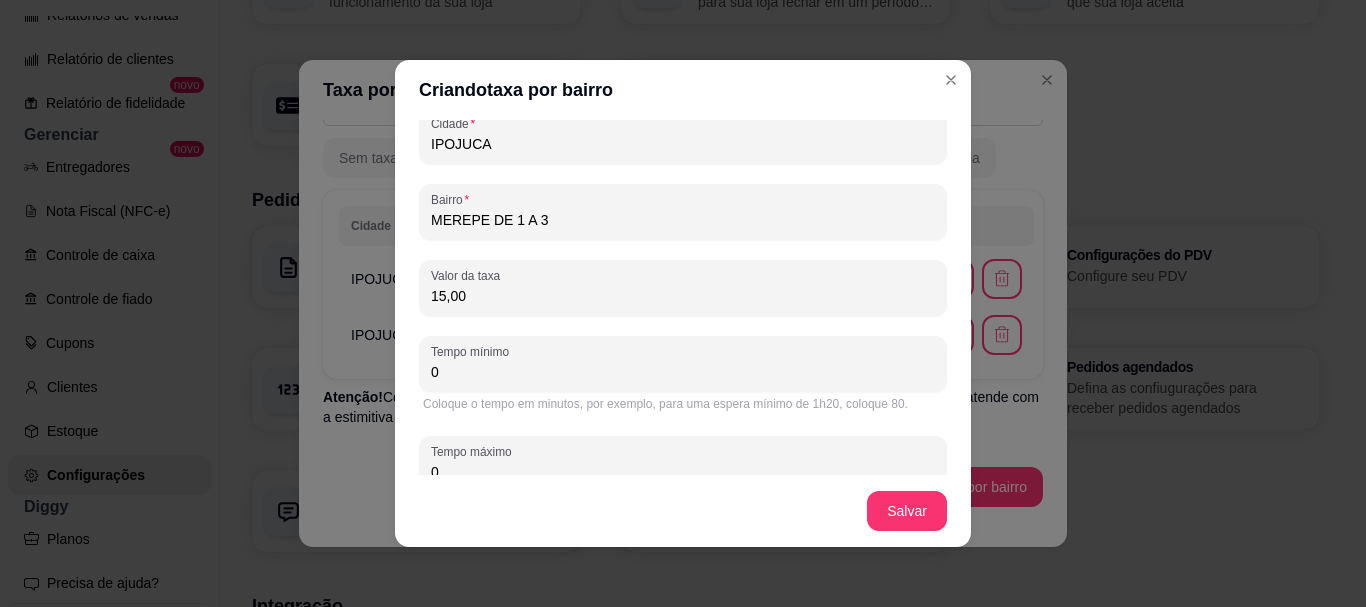scroll, scrollTop: 149, scrollLeft: 0, axis: vertical 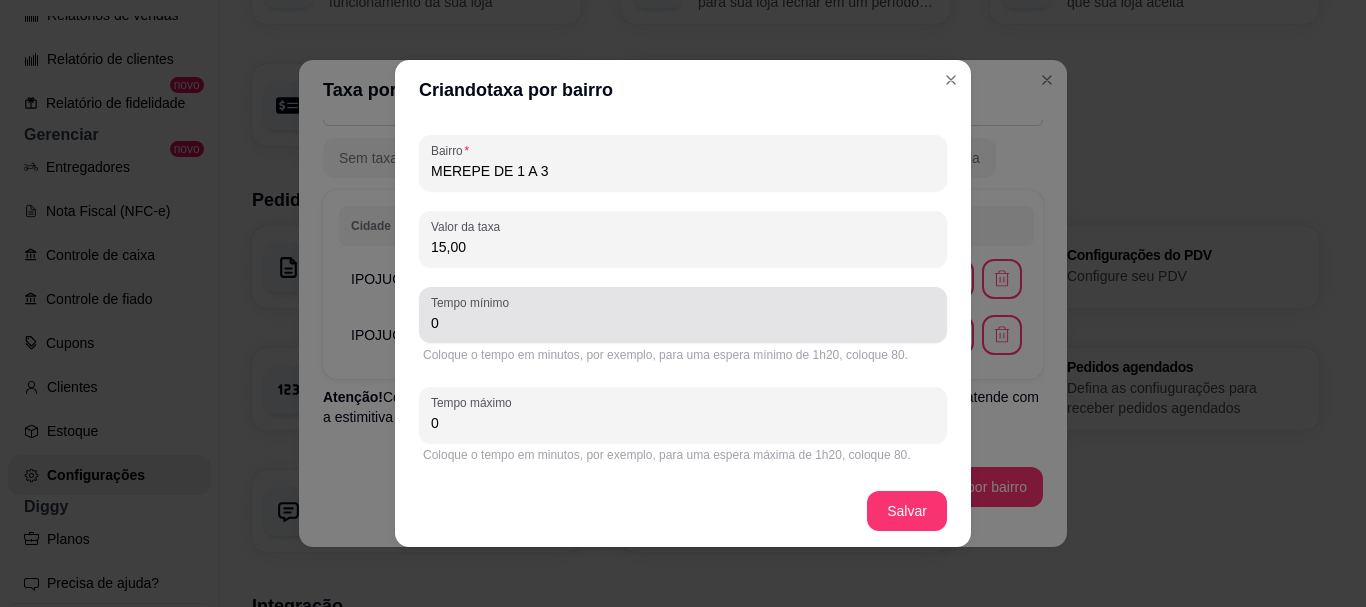 type on "15,00" 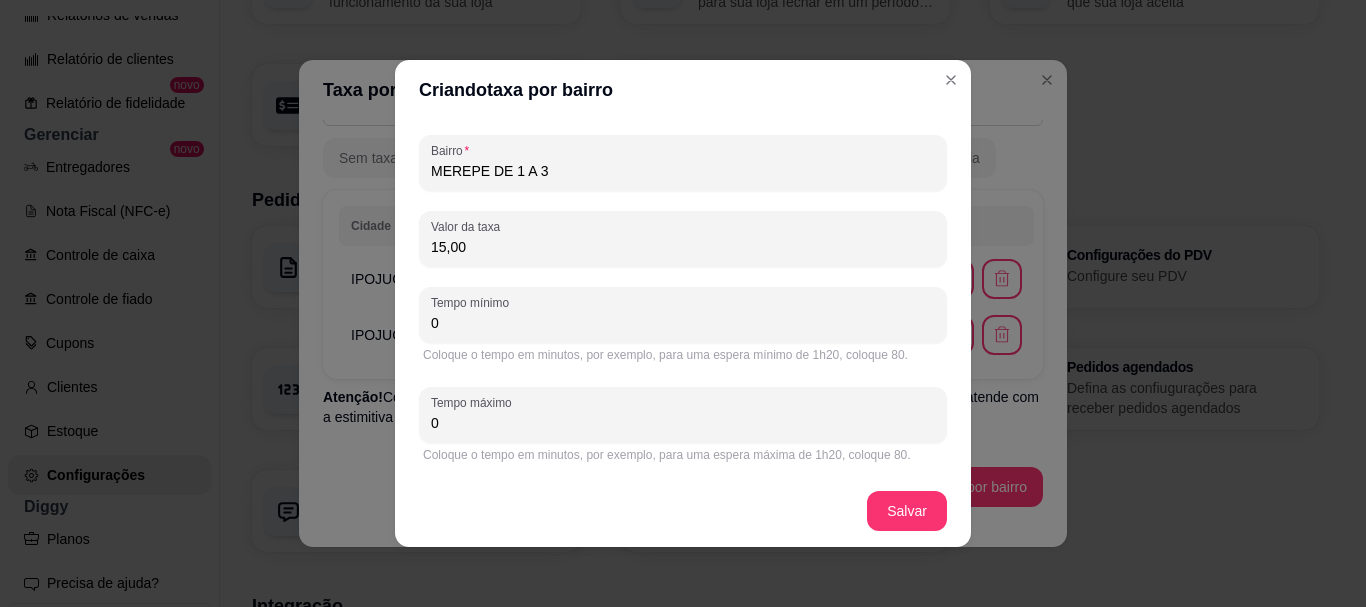 drag, startPoint x: 454, startPoint y: 321, endPoint x: 421, endPoint y: 314, distance: 33.734257 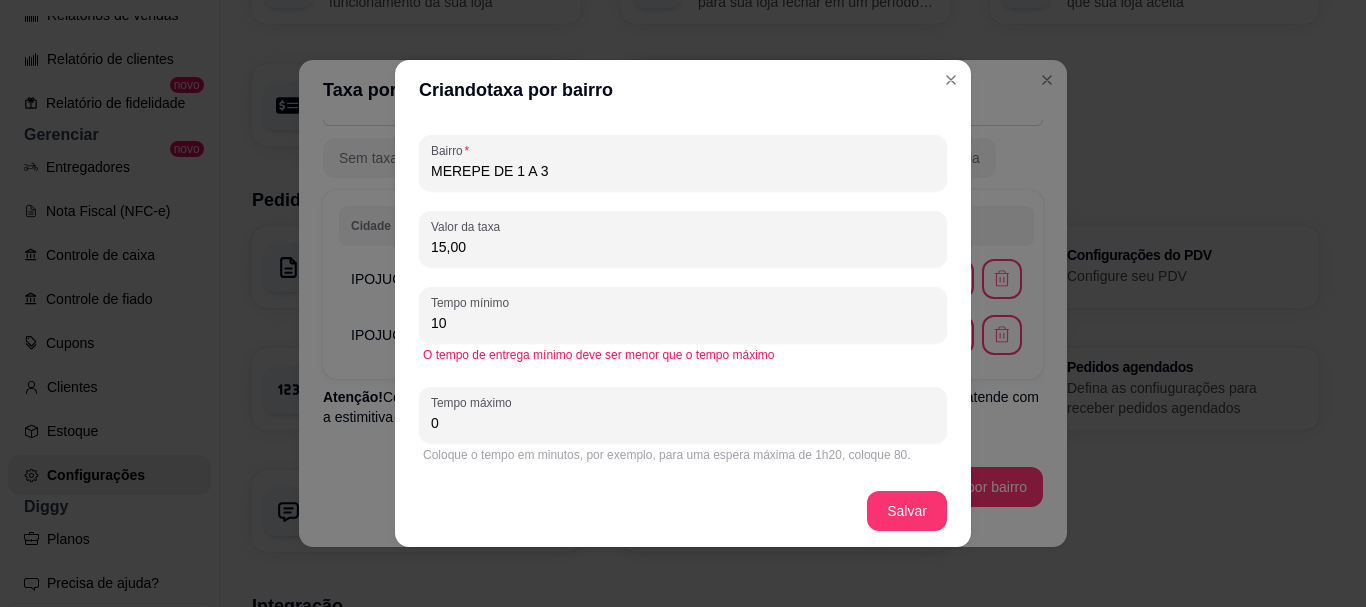 type on "1" 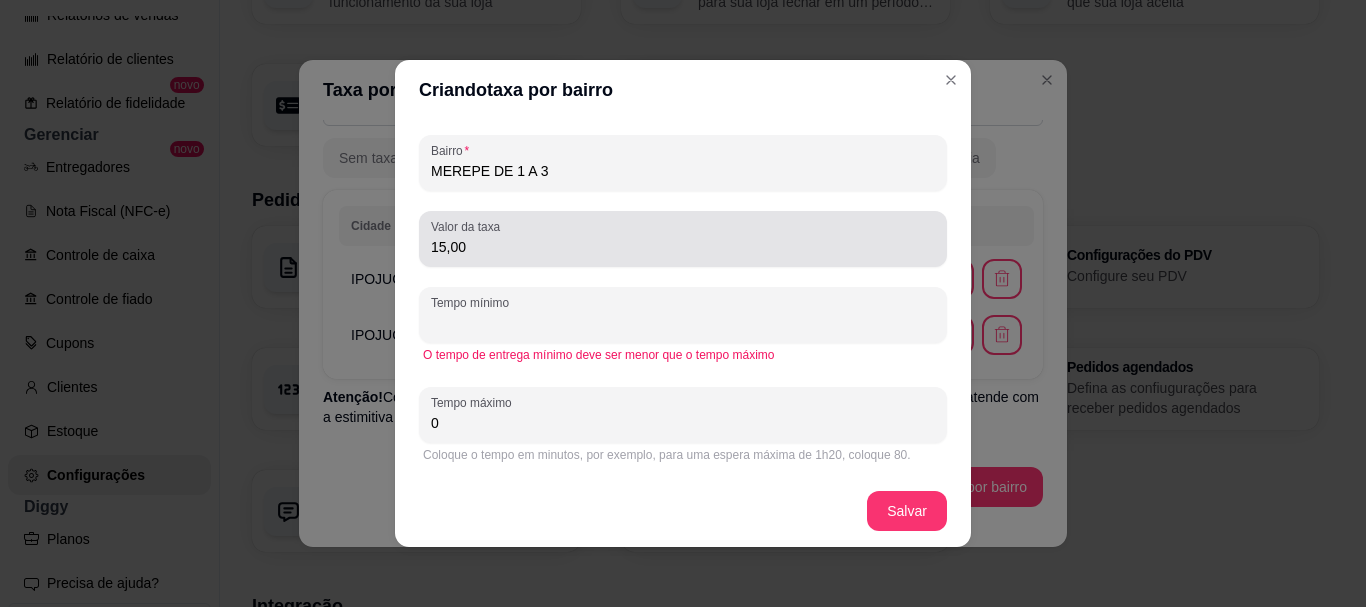 type 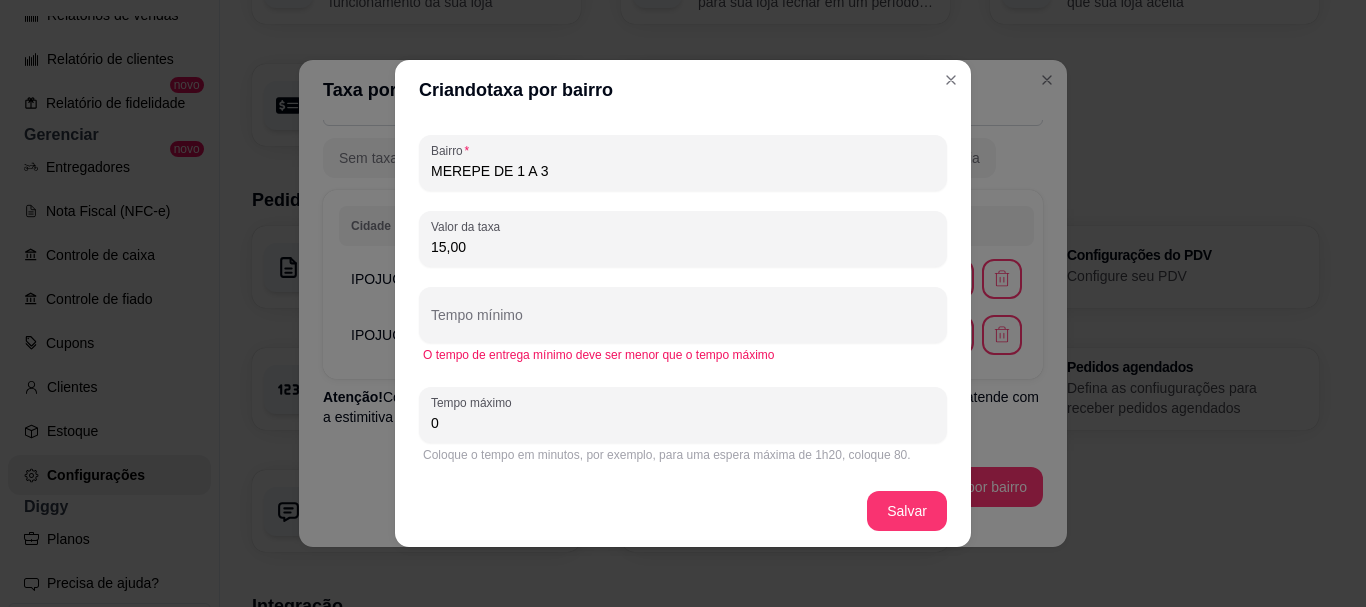 drag, startPoint x: 457, startPoint y: 254, endPoint x: 408, endPoint y: 254, distance: 49 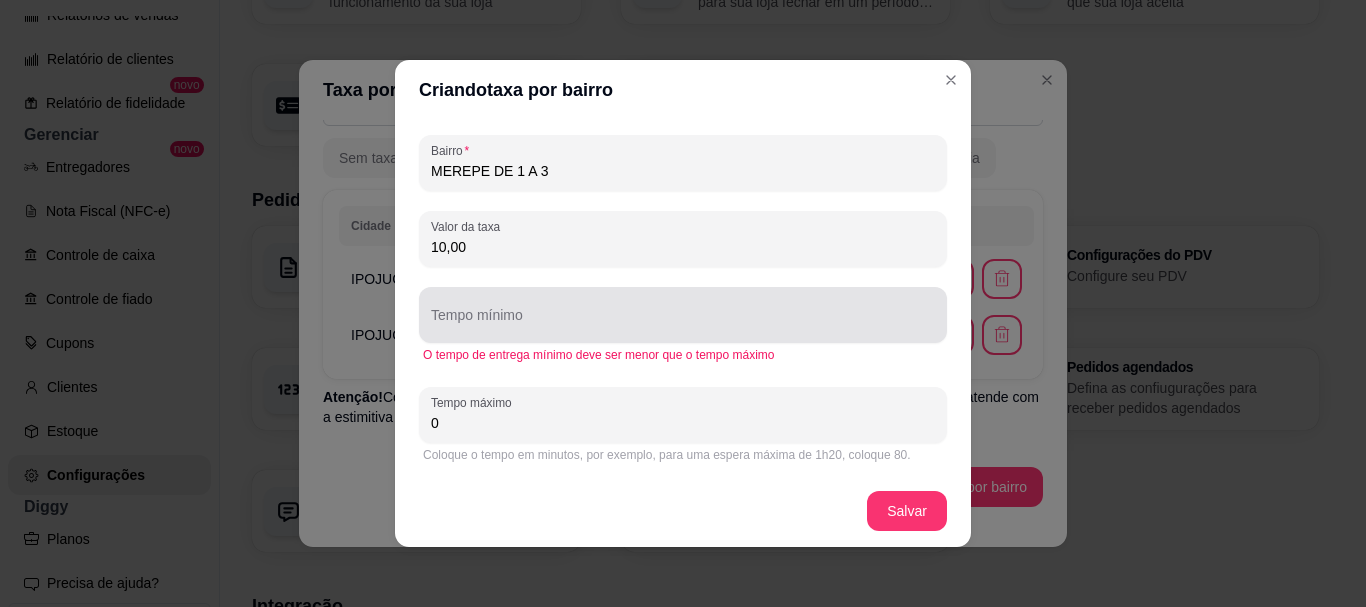 type on "10,00" 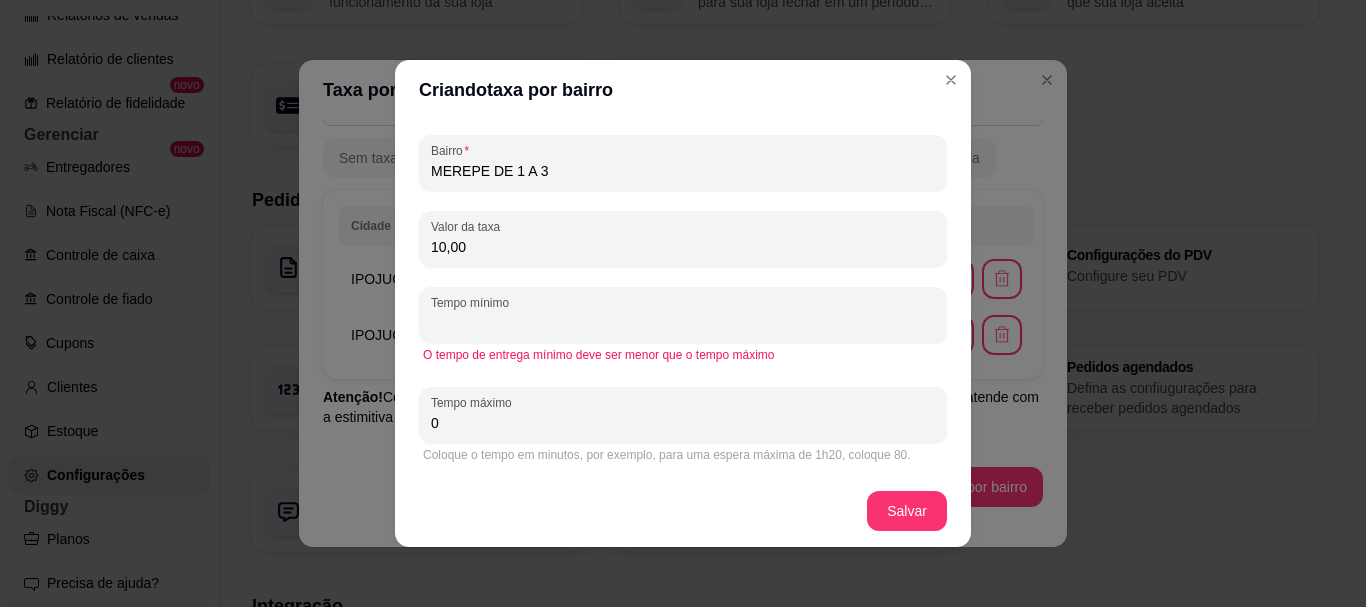 scroll, scrollTop: 4, scrollLeft: 0, axis: vertical 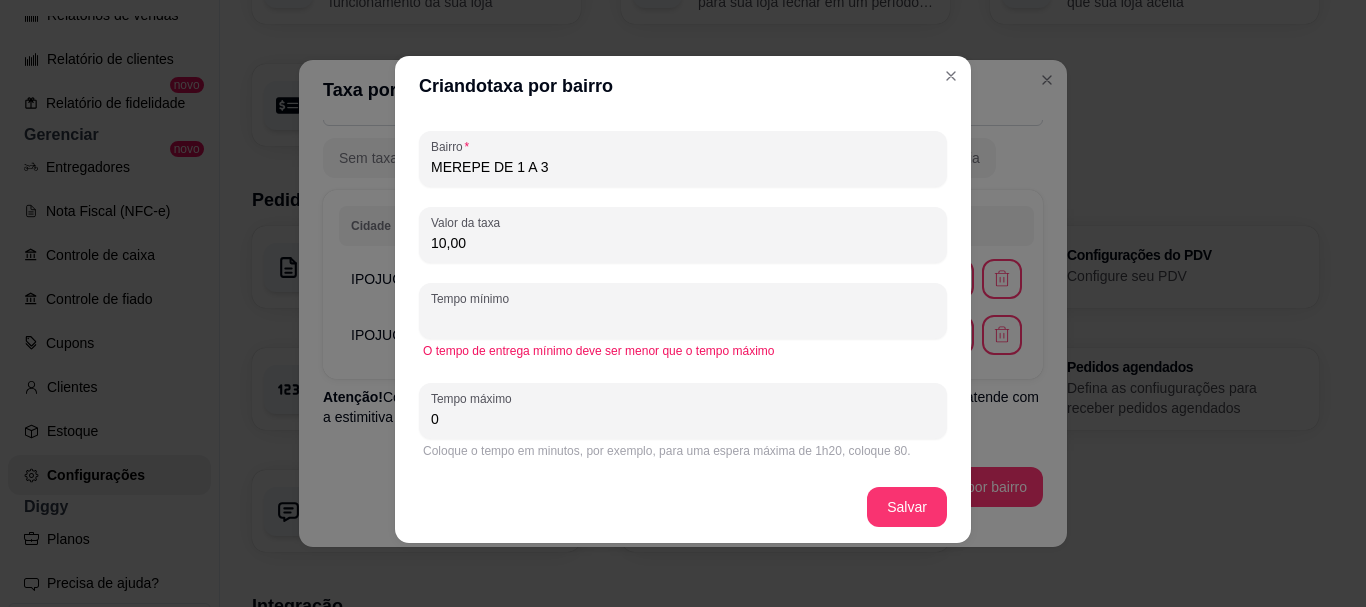 click on "Tempo mínimo" at bounding box center [683, 319] 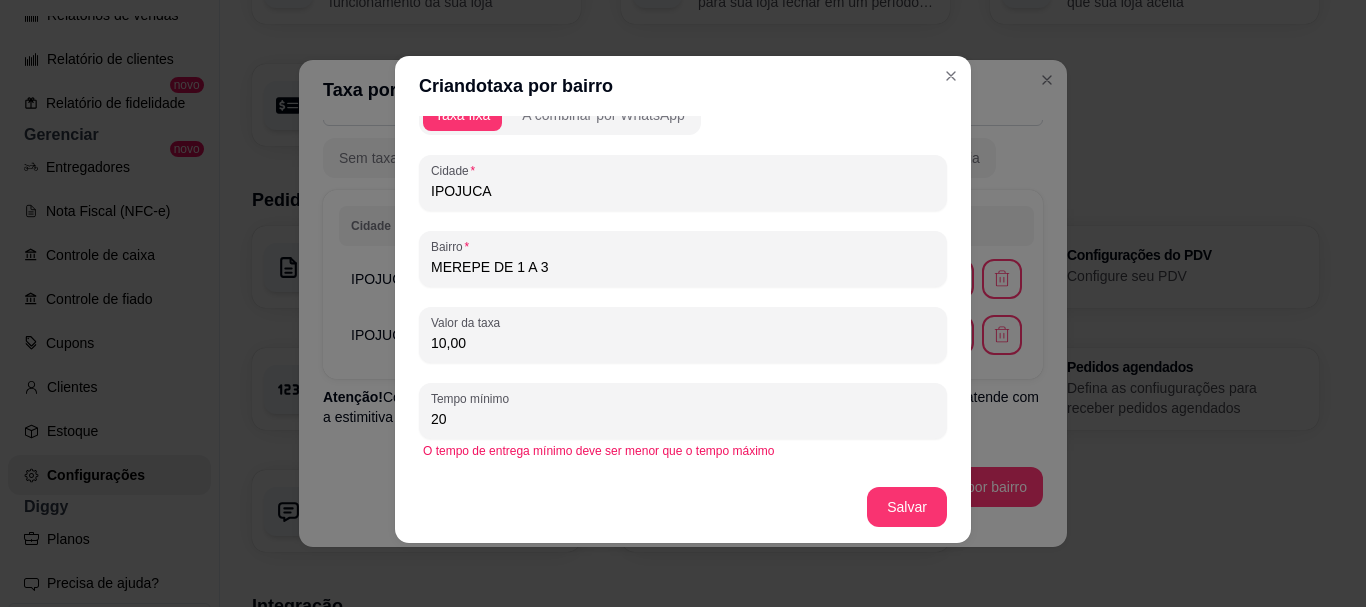 scroll, scrollTop: 149, scrollLeft: 0, axis: vertical 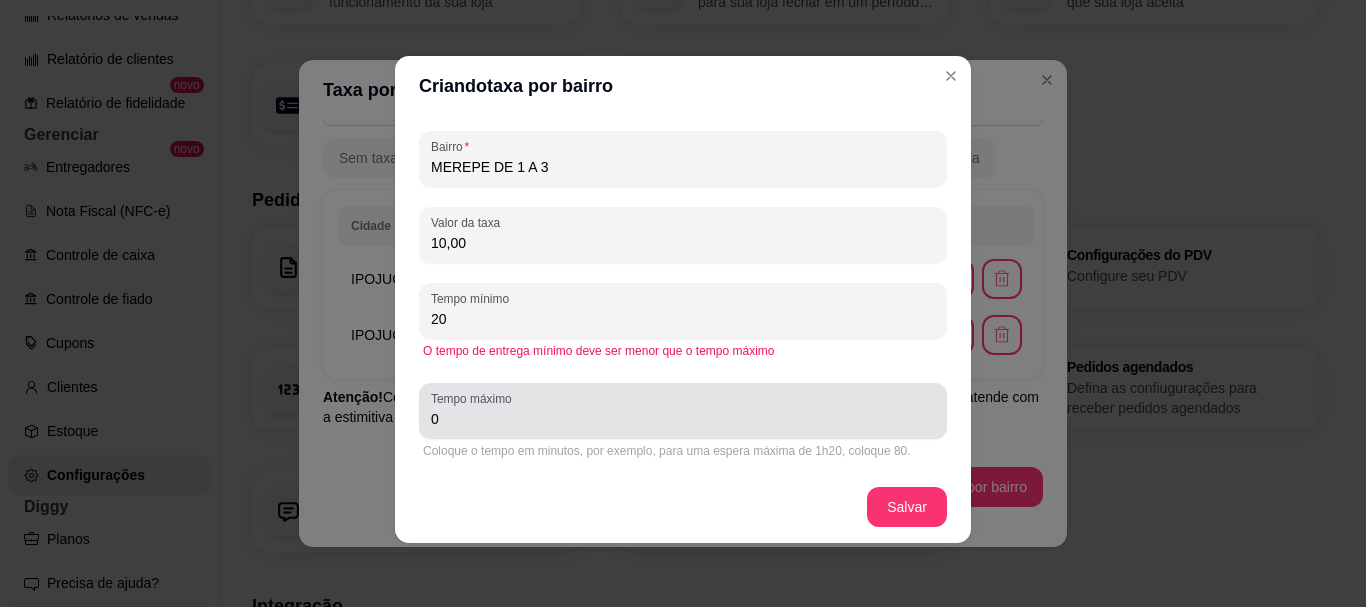 type on "20" 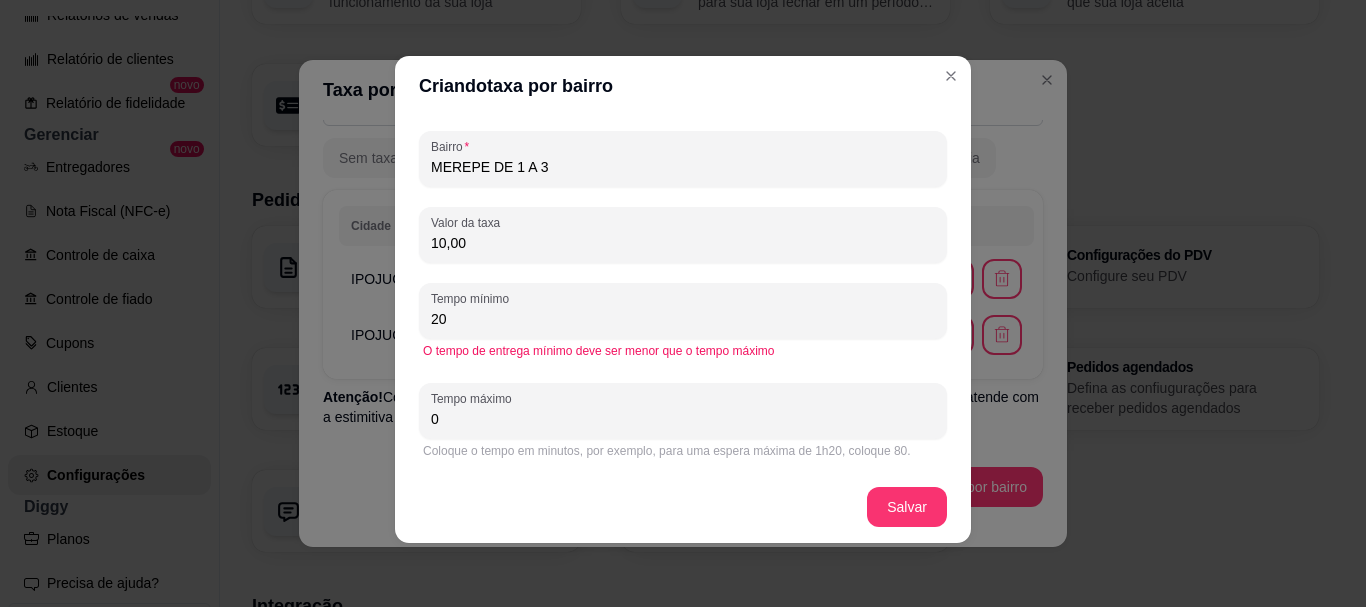 drag, startPoint x: 462, startPoint y: 427, endPoint x: 409, endPoint y: 427, distance: 53 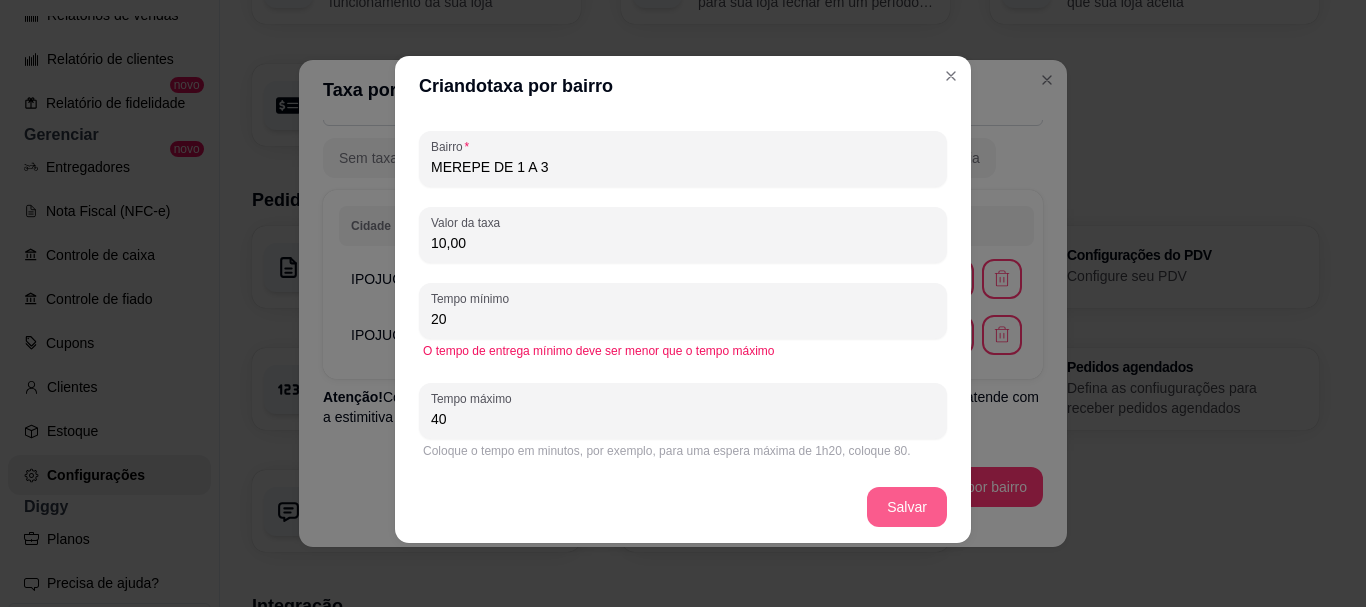 type on "40" 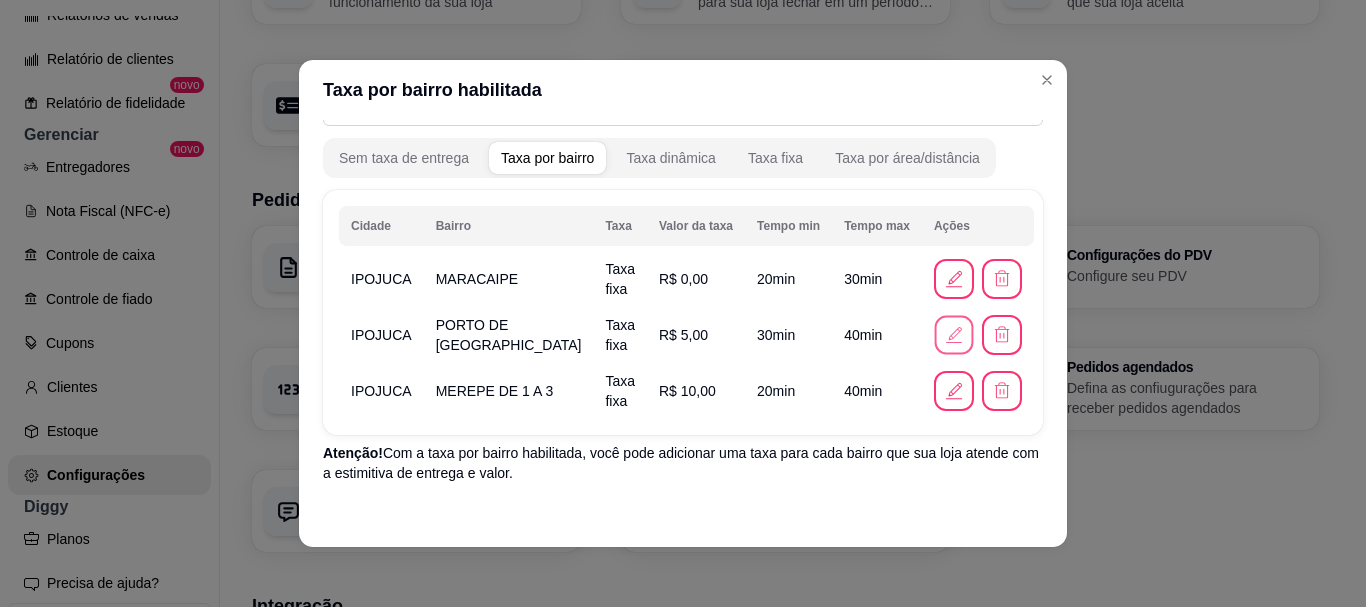 click 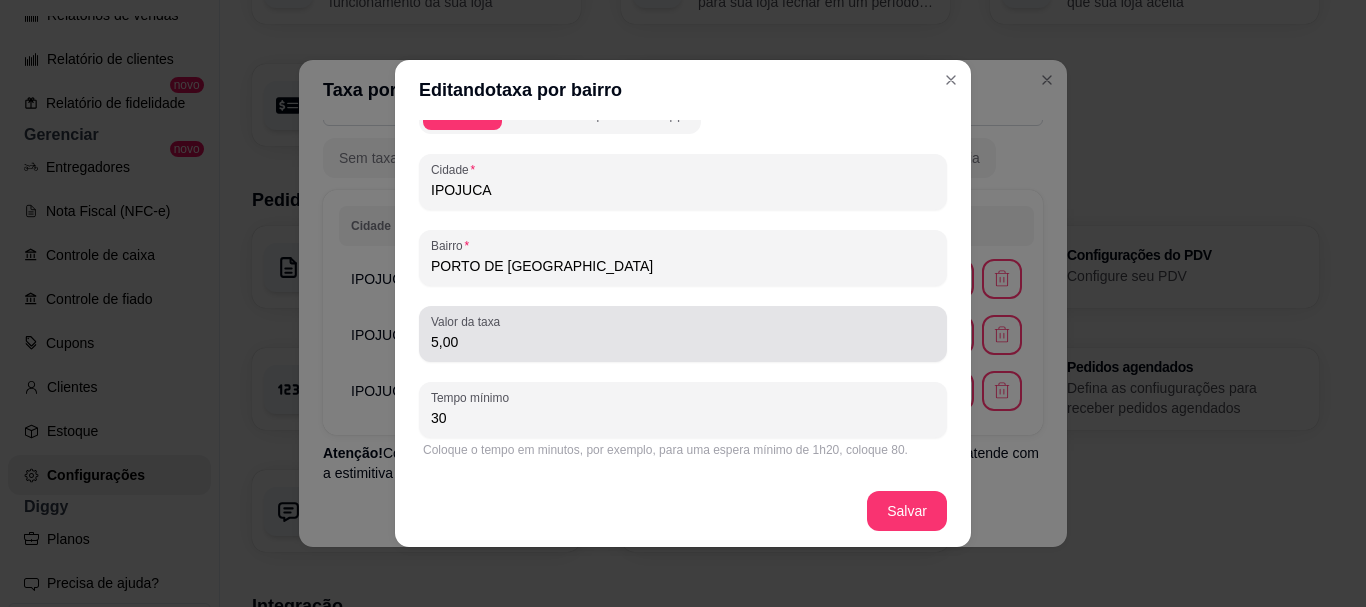 scroll, scrollTop: 100, scrollLeft: 0, axis: vertical 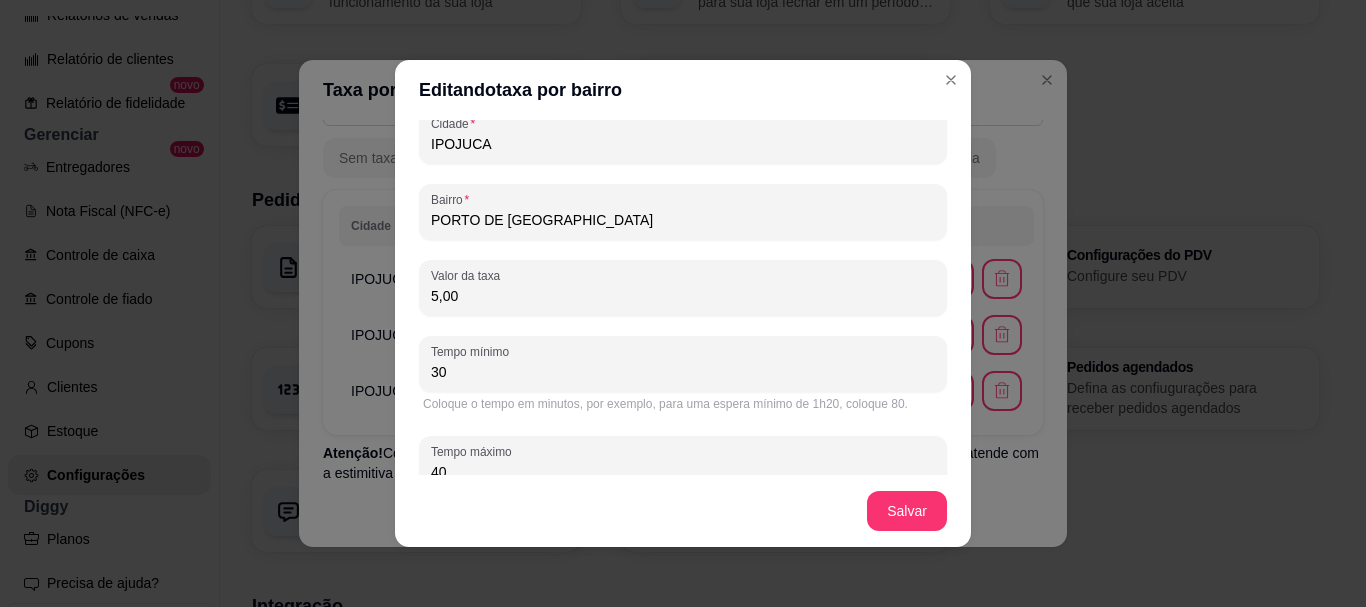 click on "30" at bounding box center (683, 372) 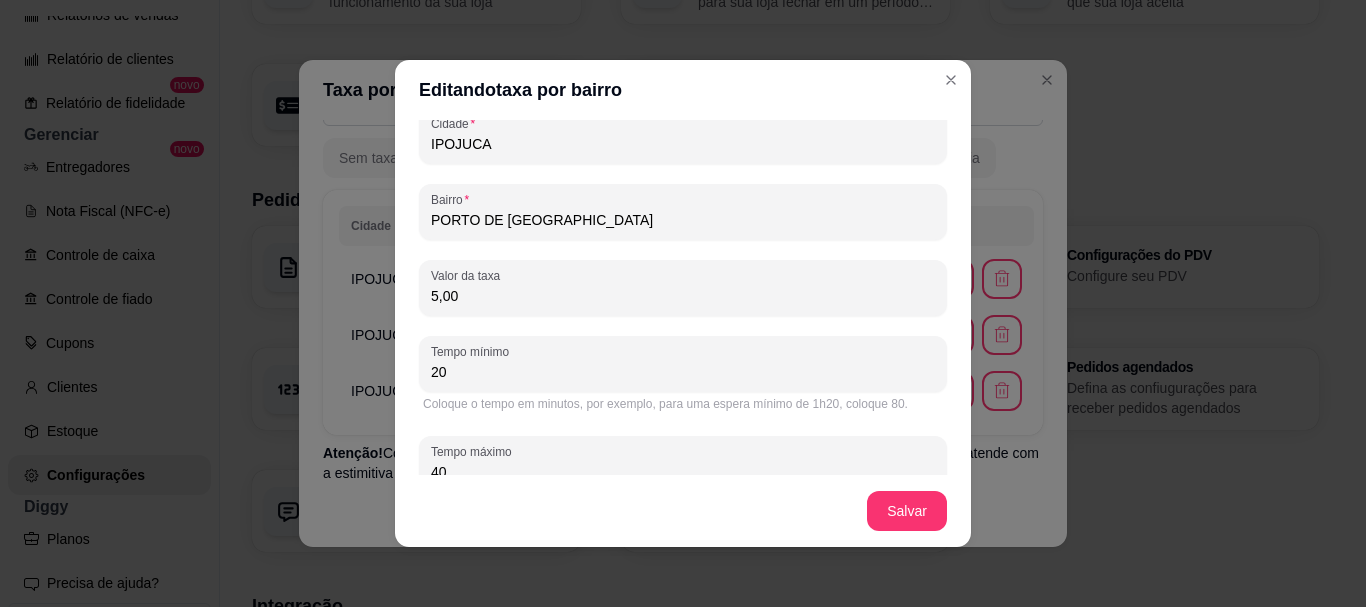 type on "20" 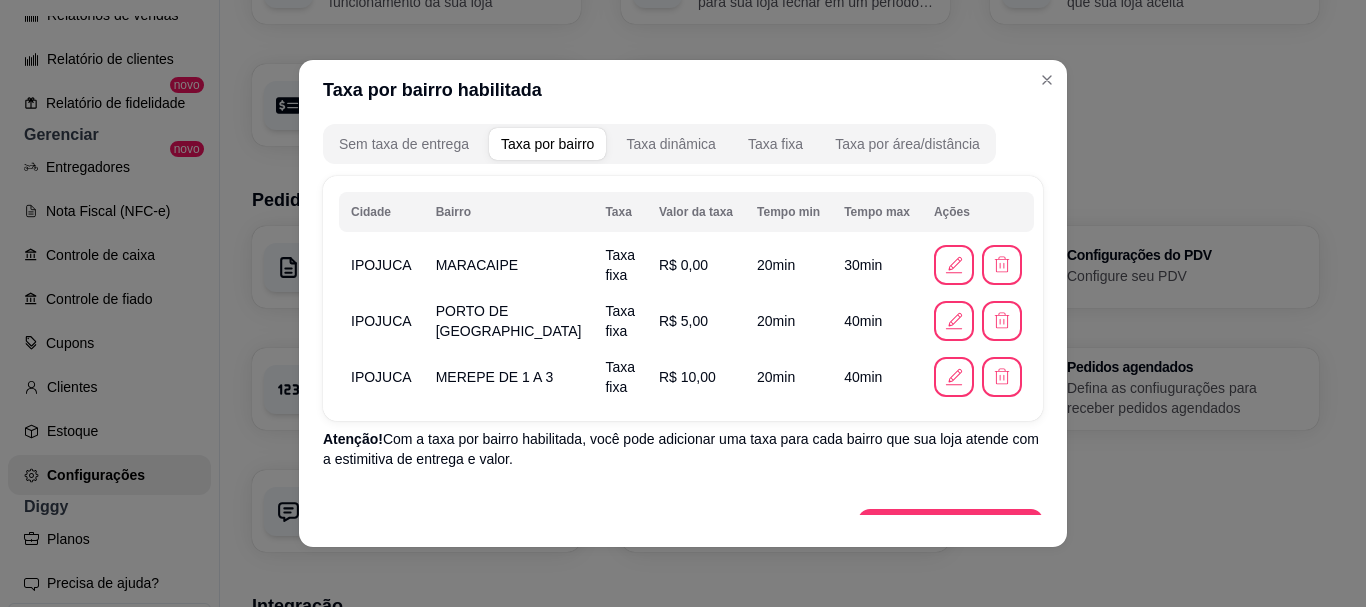scroll, scrollTop: 168, scrollLeft: 0, axis: vertical 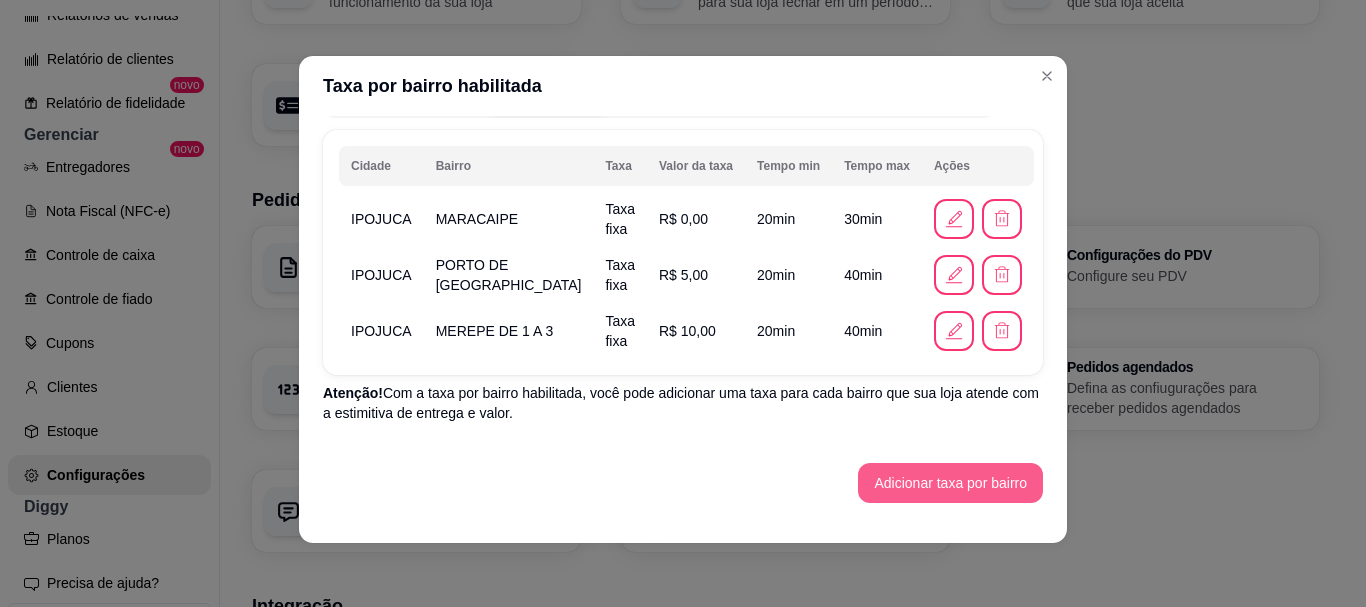 click on "Adicionar taxa por bairro" at bounding box center (950, 483) 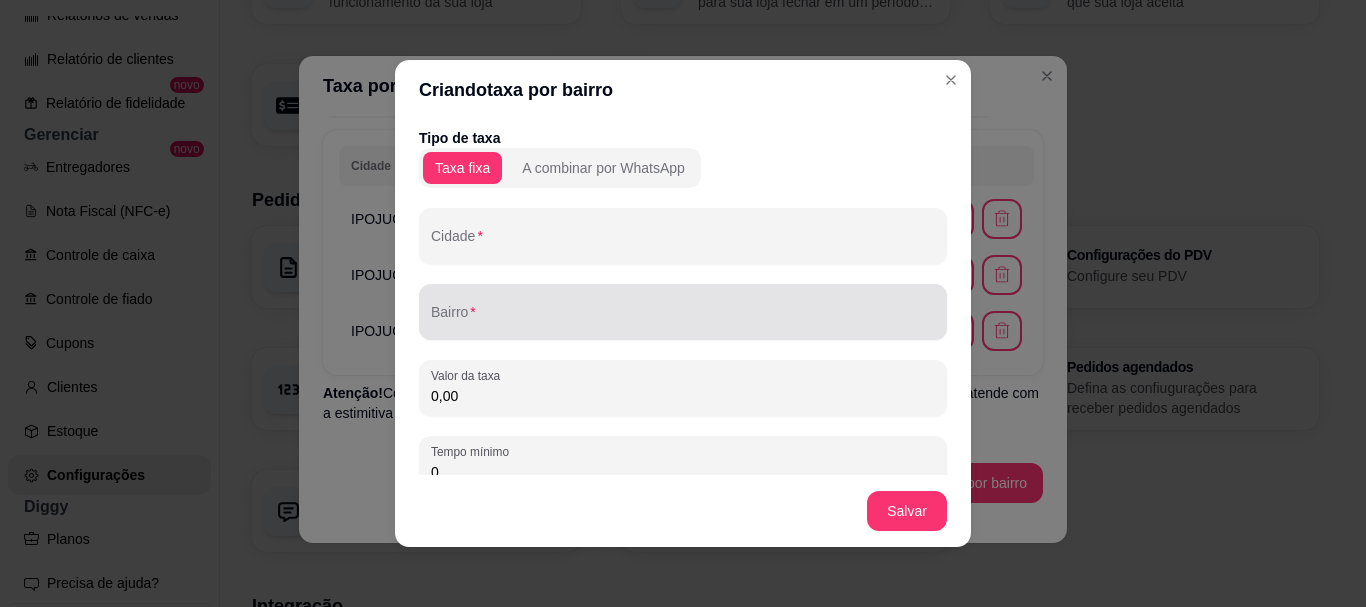 click on "Bairro" at bounding box center (683, 320) 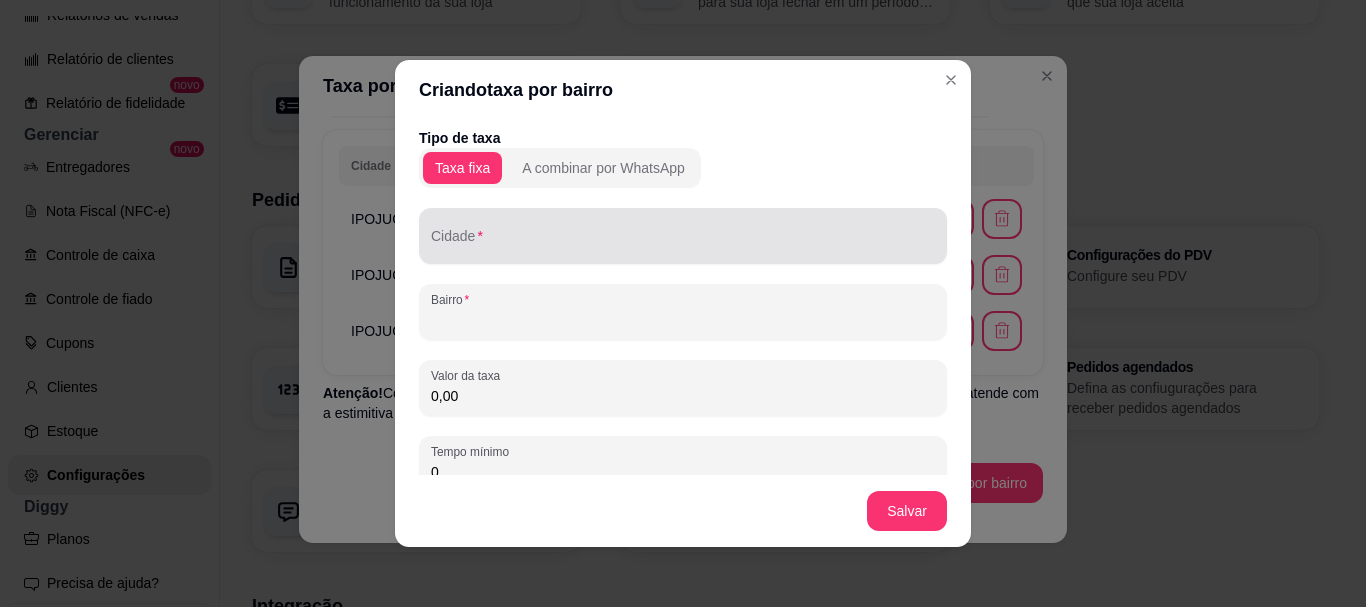 click on "Cidade" at bounding box center (683, 244) 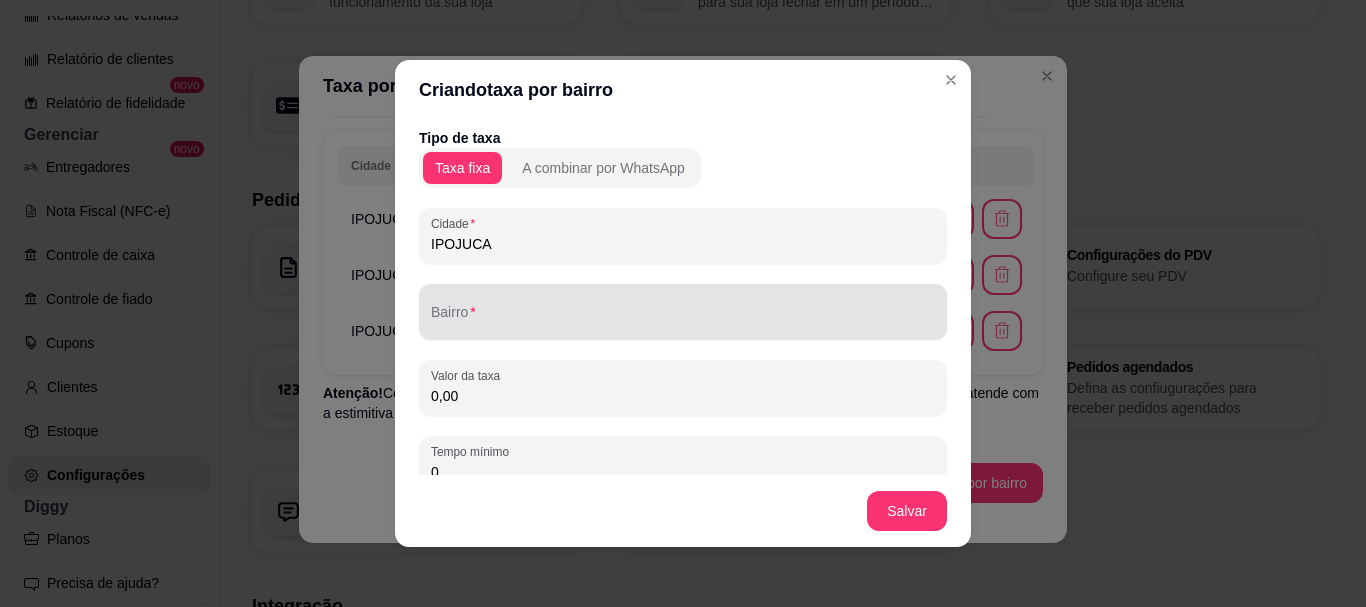 type on "IPOJUCA" 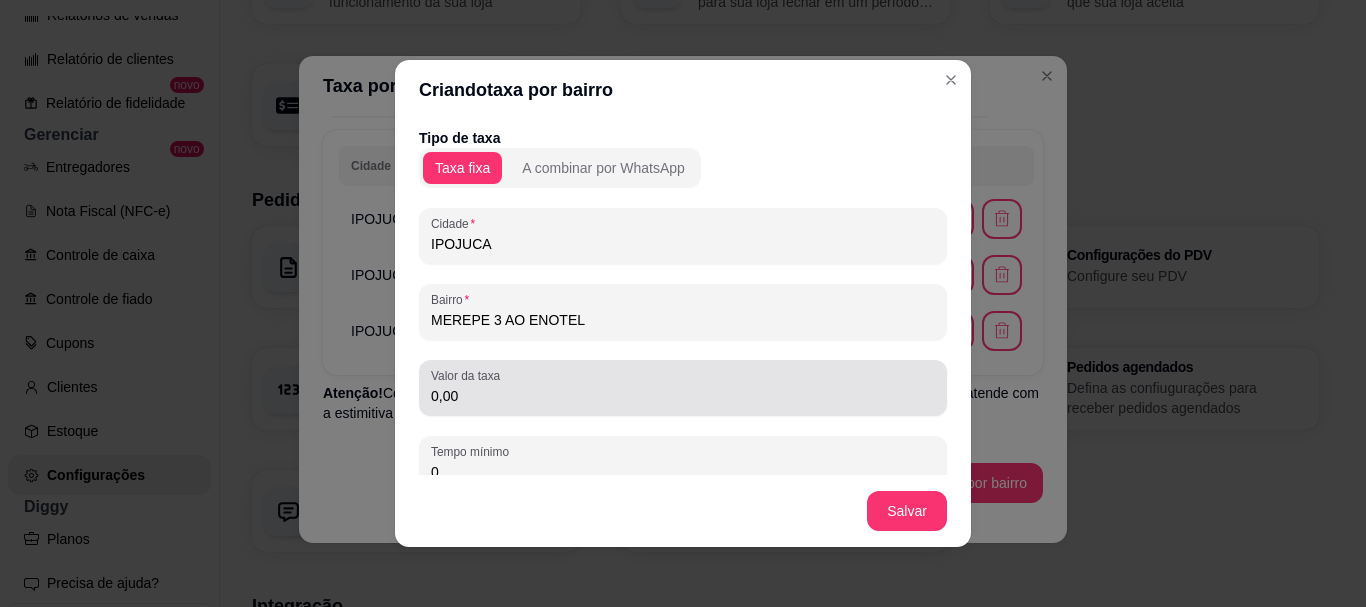 type on "MEREPE 3 AO ENOTEL" 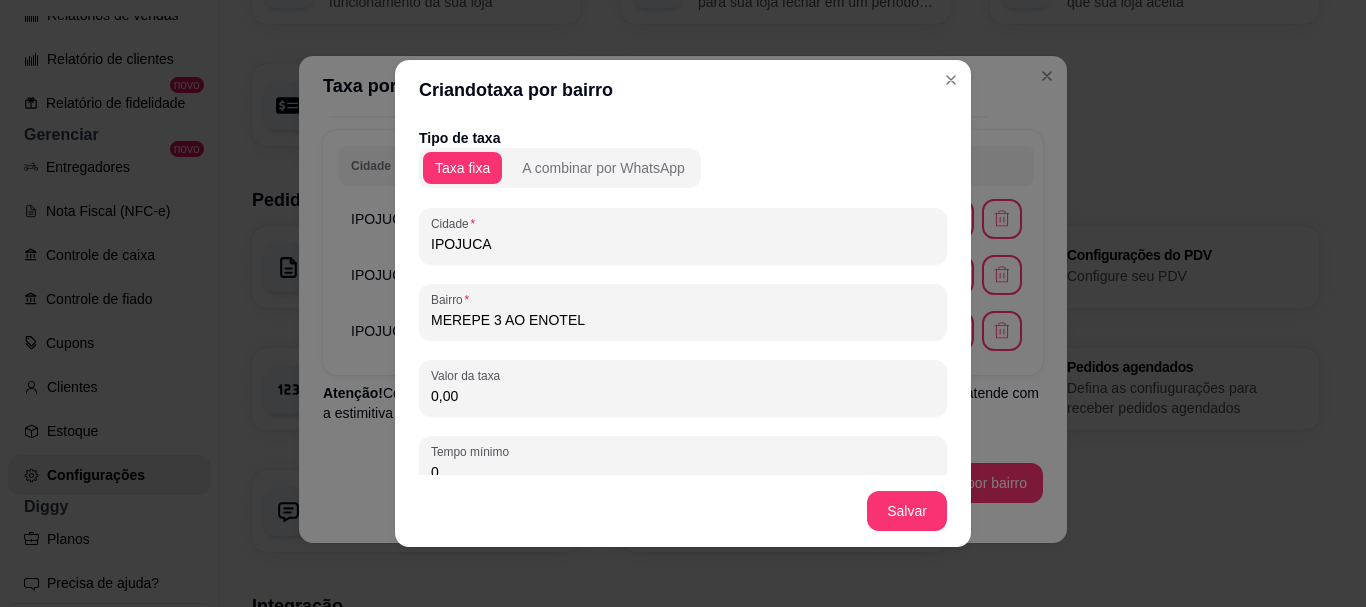drag, startPoint x: 483, startPoint y: 399, endPoint x: 393, endPoint y: 402, distance: 90.04999 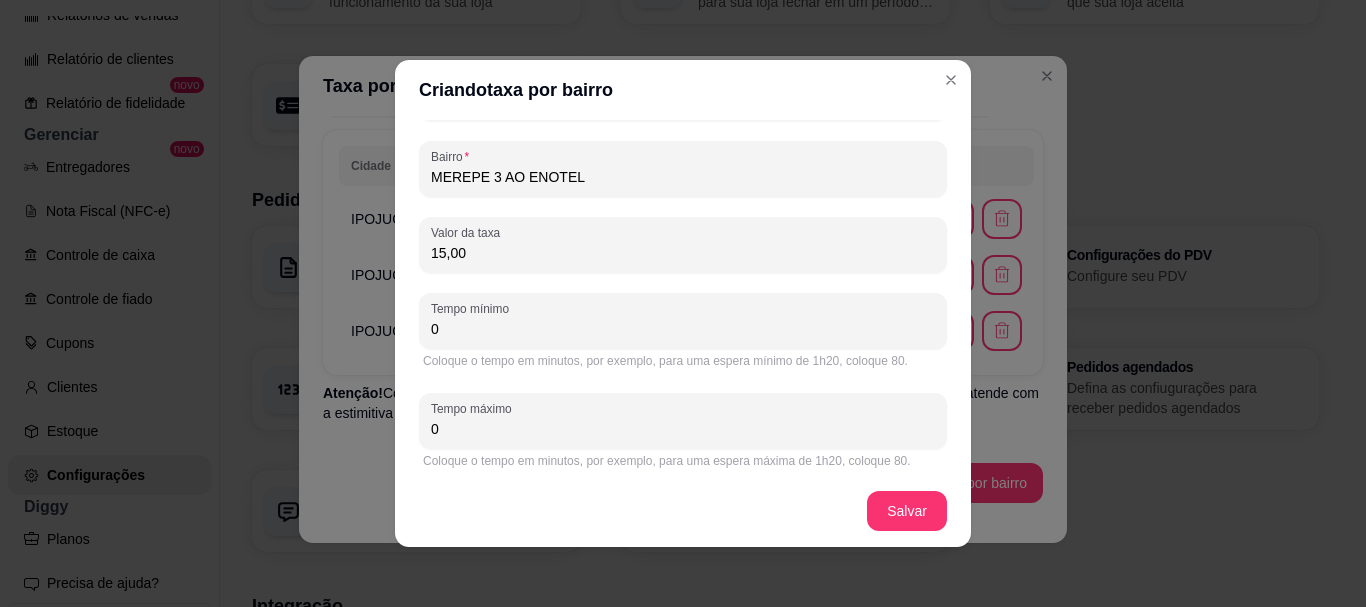 scroll, scrollTop: 149, scrollLeft: 0, axis: vertical 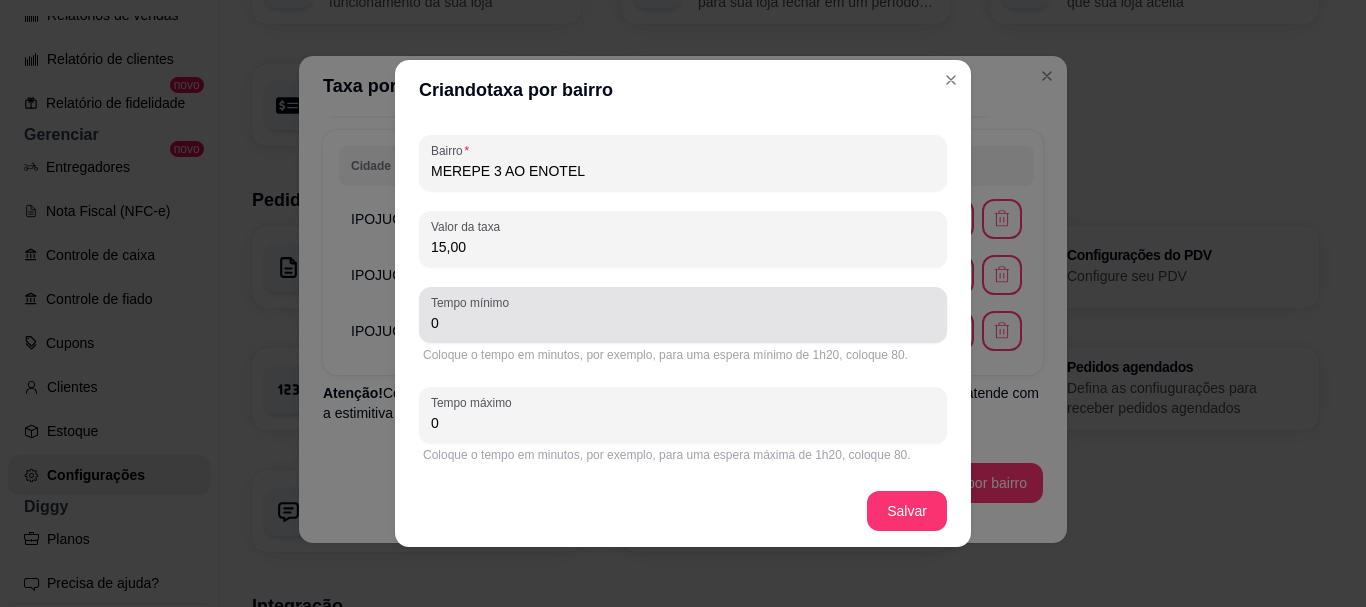 type on "15,00" 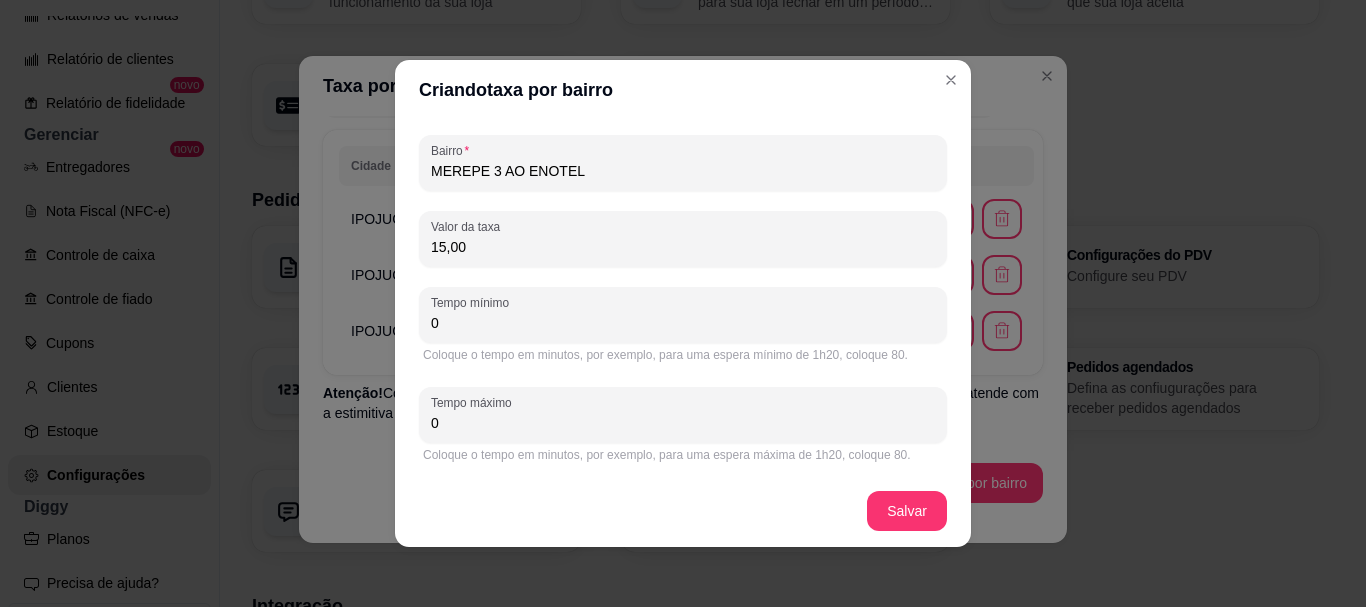 drag, startPoint x: 460, startPoint y: 318, endPoint x: 407, endPoint y: 318, distance: 53 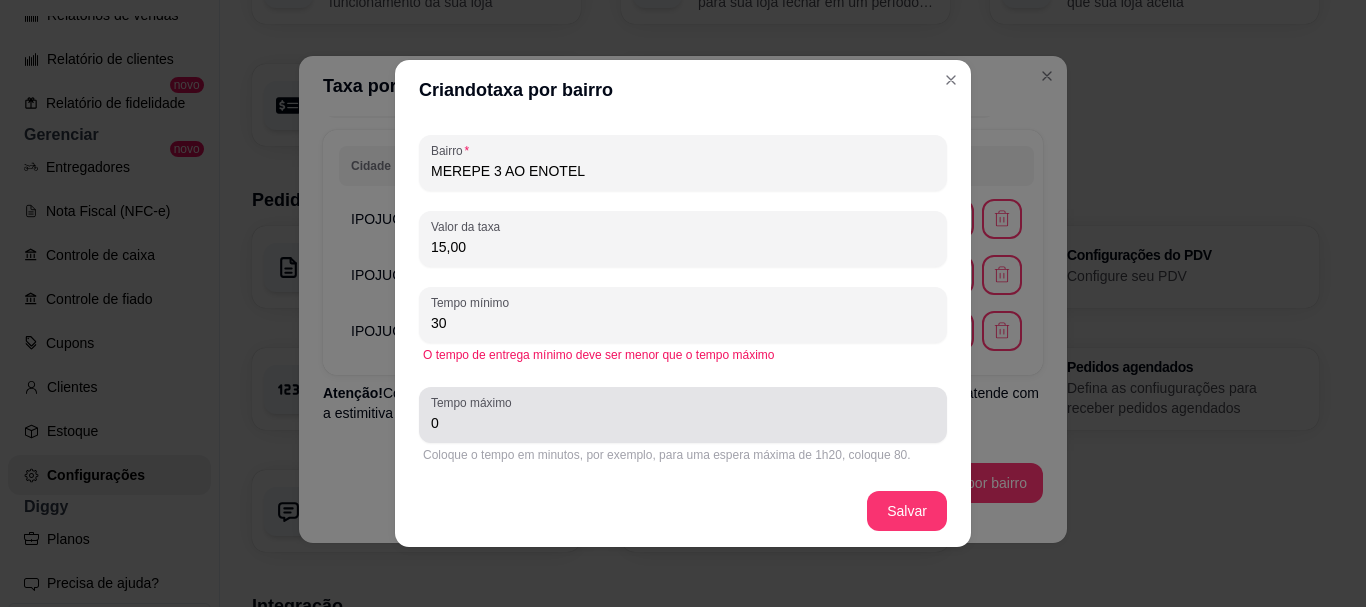 type on "30" 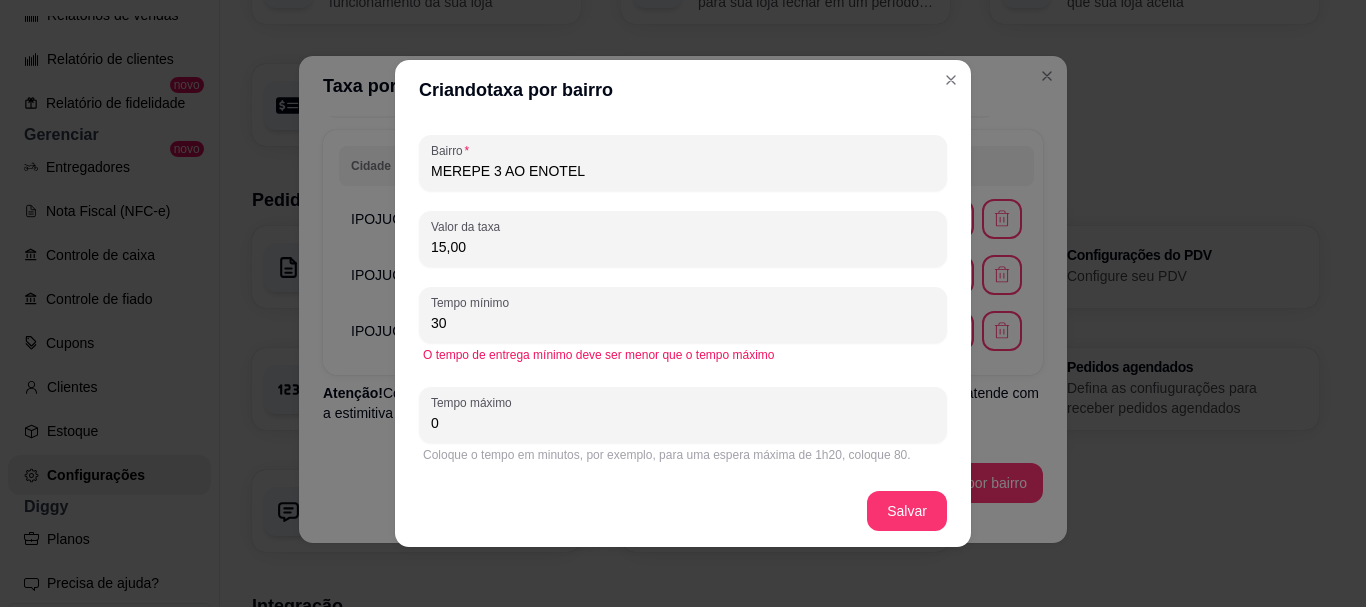 drag, startPoint x: 440, startPoint y: 431, endPoint x: 378, endPoint y: 431, distance: 62 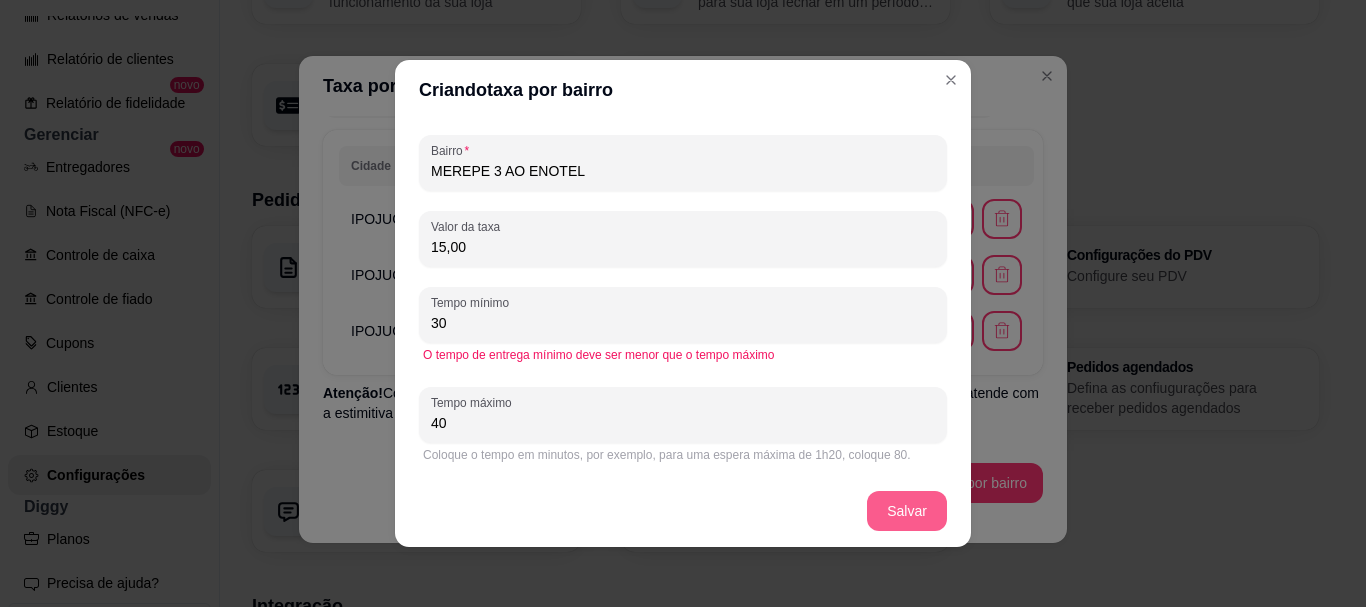 type on "40" 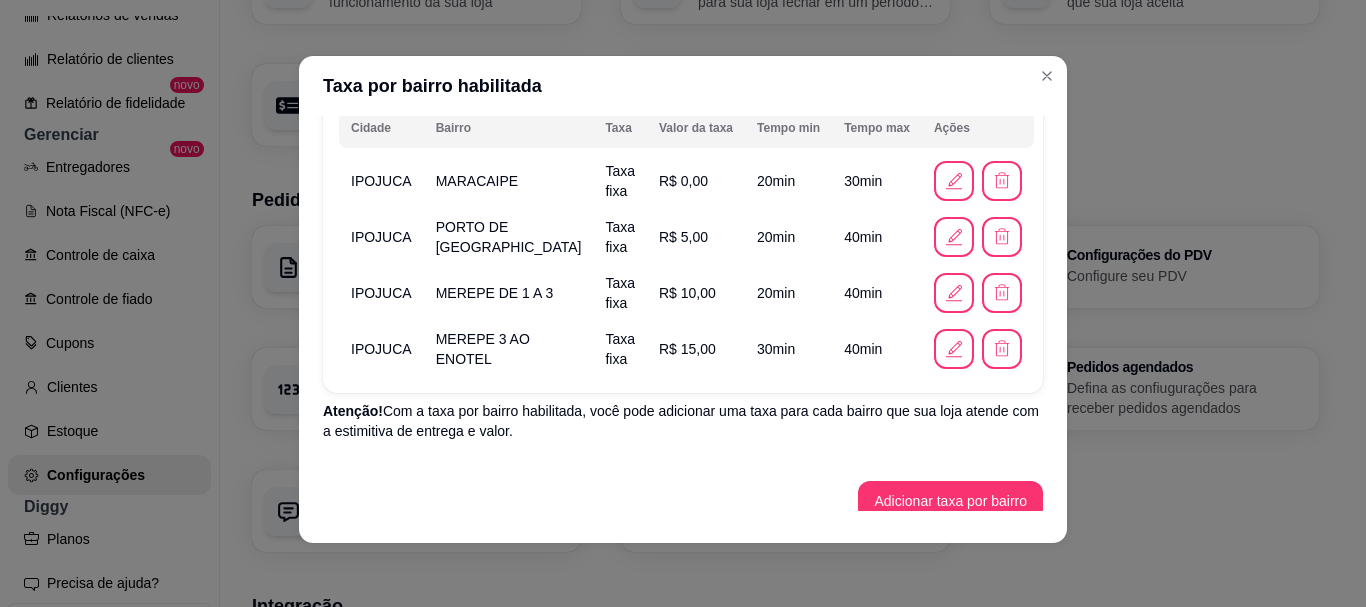 scroll, scrollTop: 224, scrollLeft: 0, axis: vertical 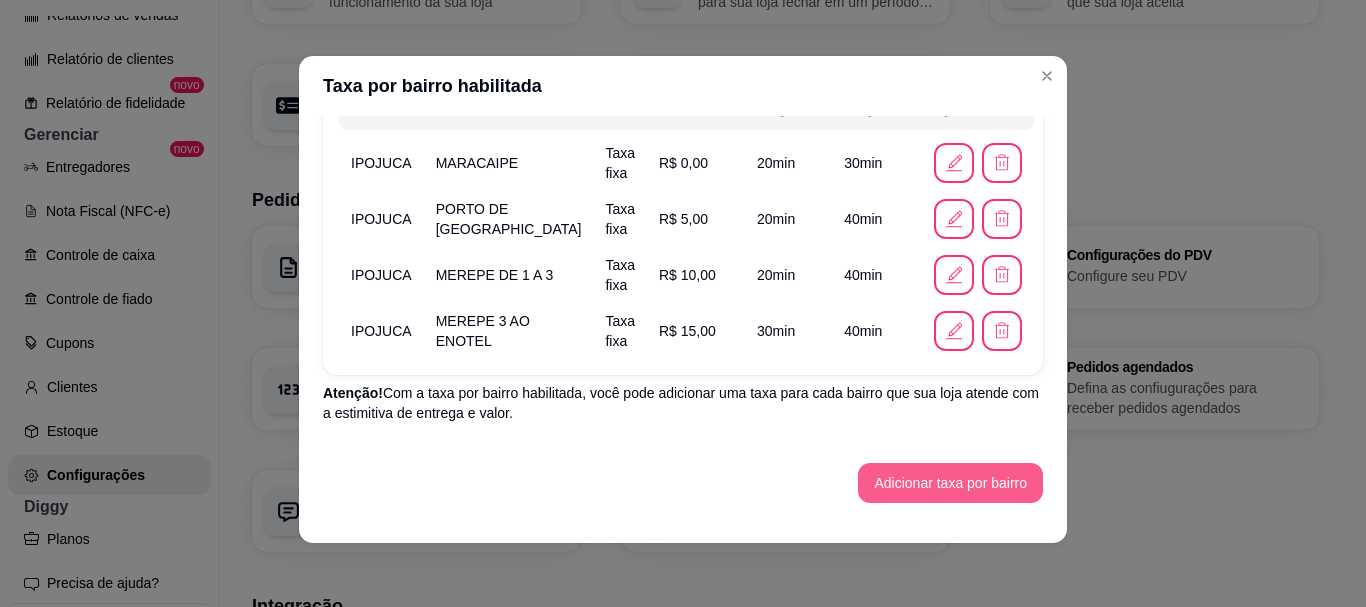 click on "Adicionar taxa por bairro" at bounding box center [950, 483] 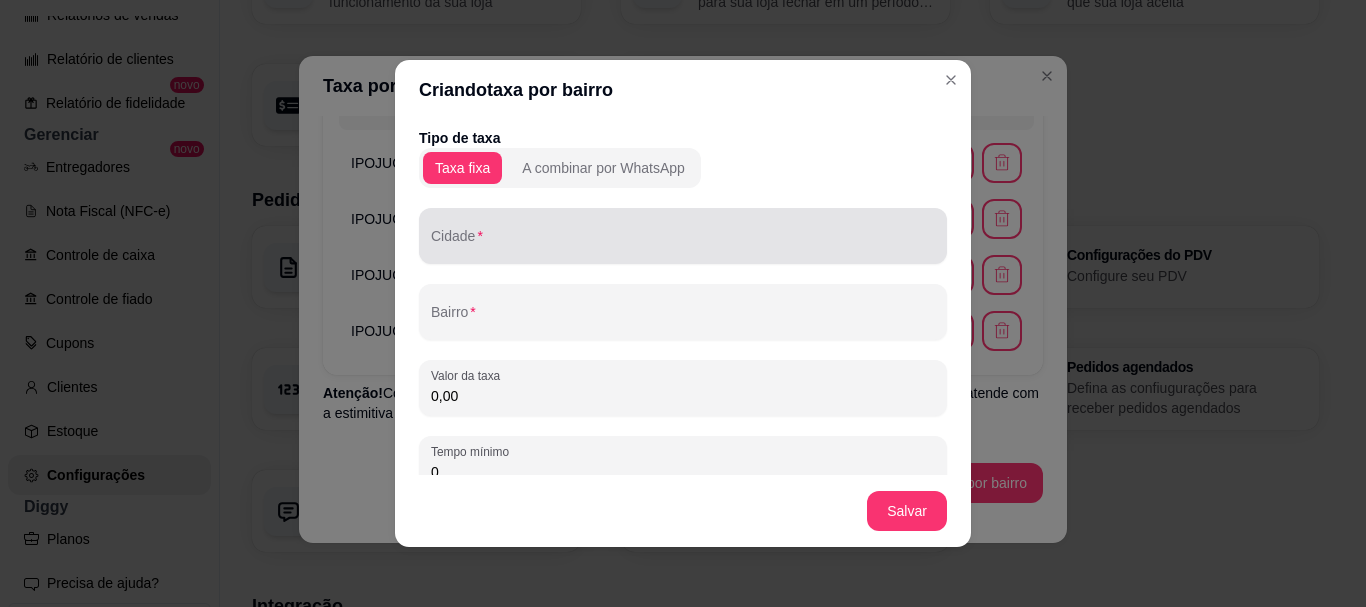 click on "Cidade" at bounding box center (683, 244) 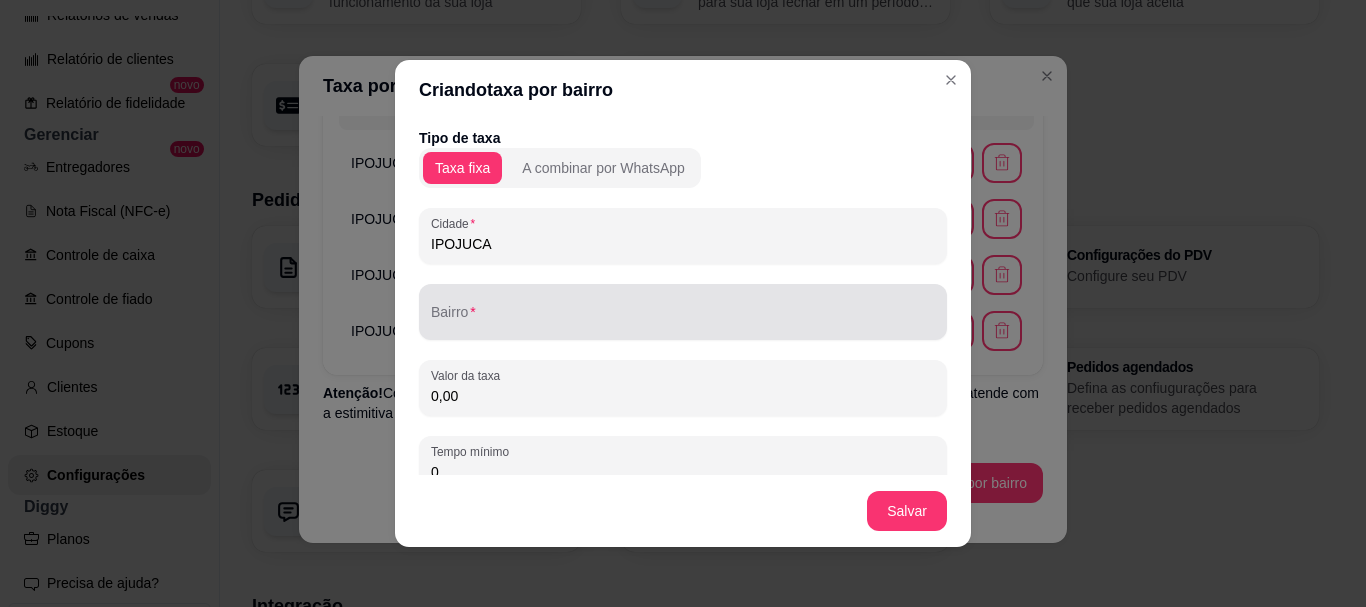 type on "IPOJUCA" 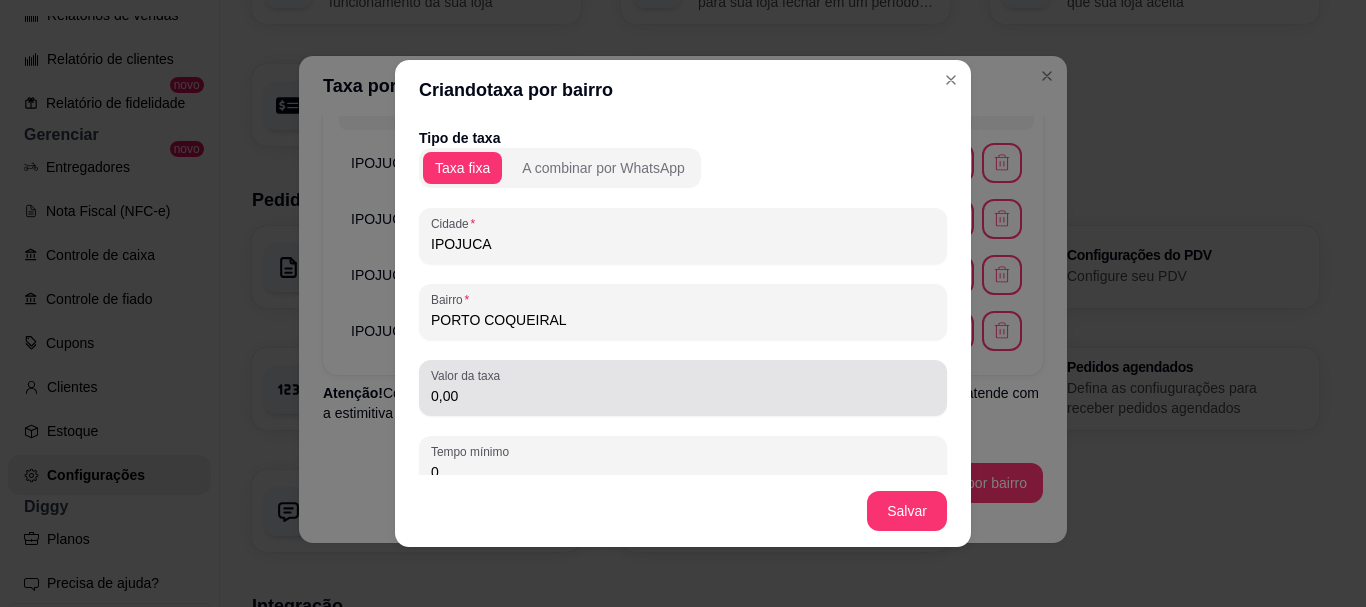 type on "PORTO COQUEIRAL" 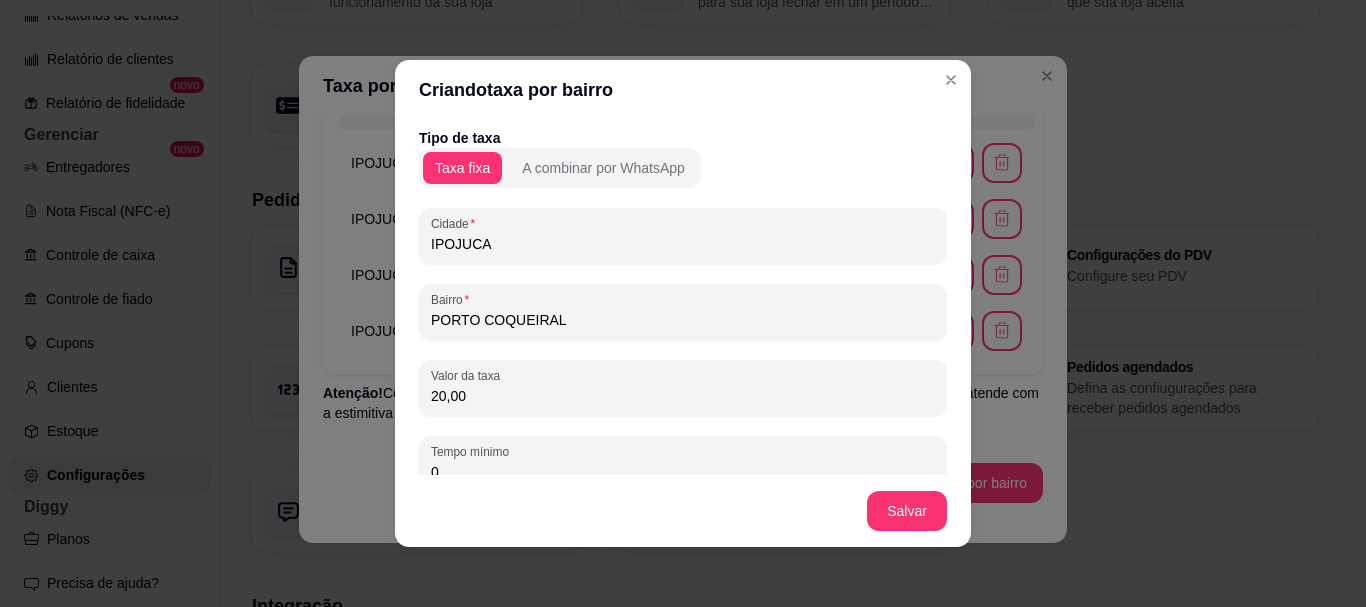 scroll, scrollTop: 4, scrollLeft: 0, axis: vertical 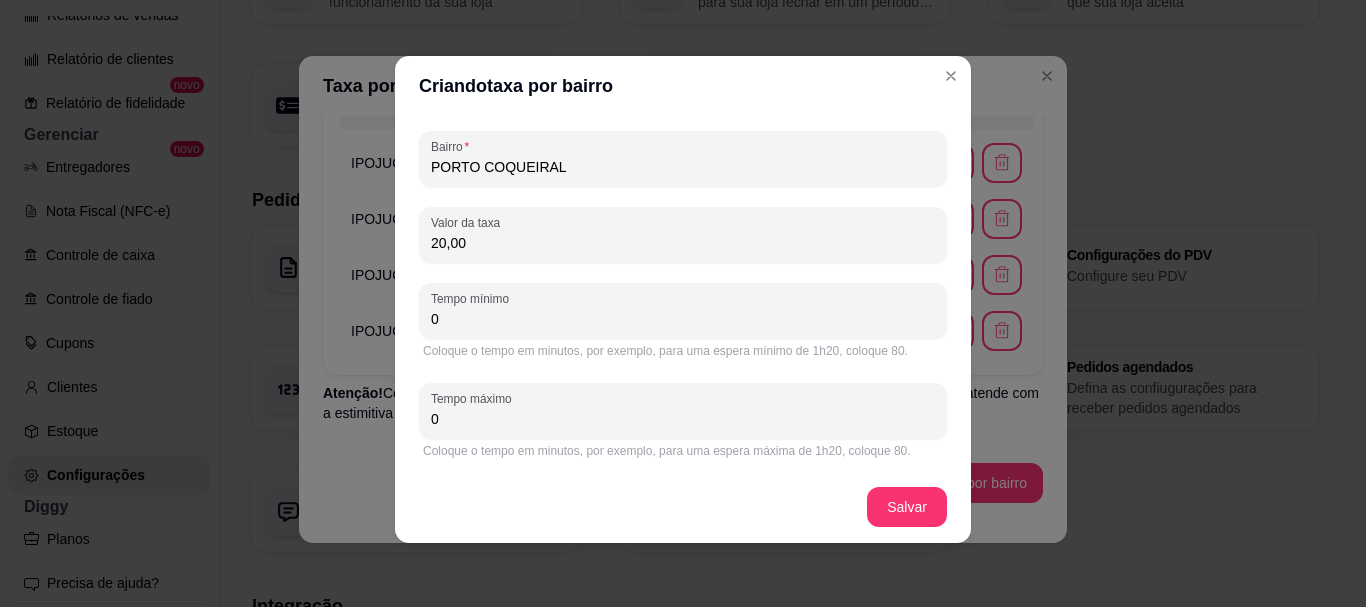 type on "20,00" 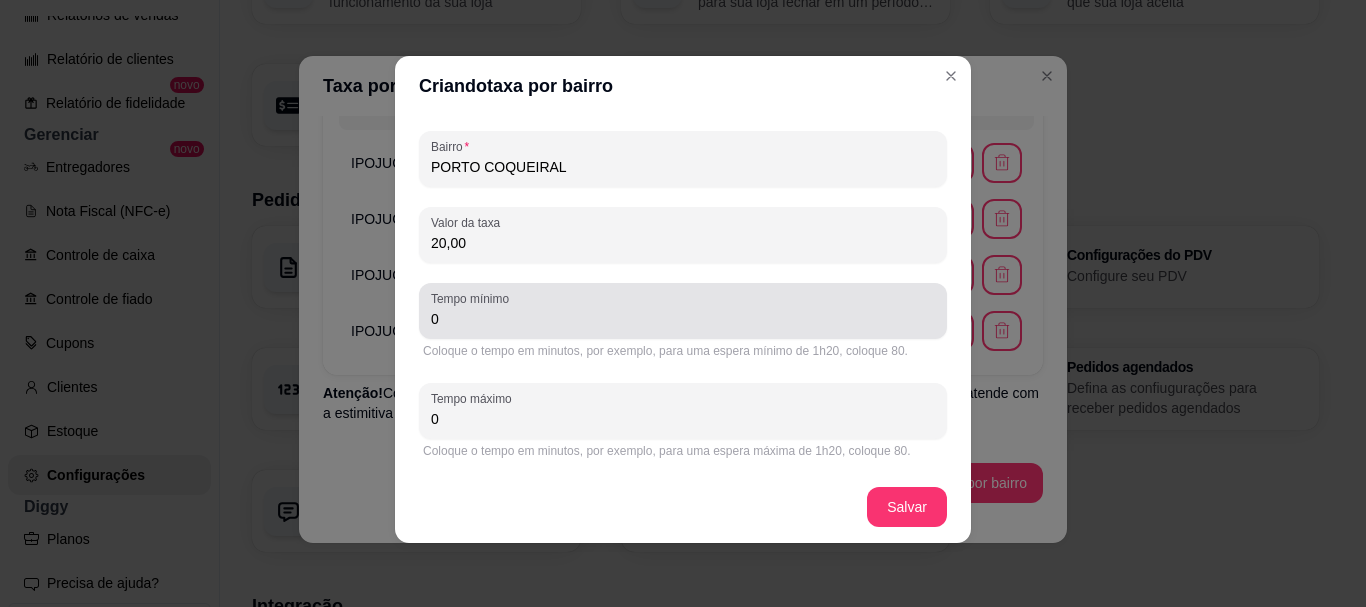 drag, startPoint x: 446, startPoint y: 329, endPoint x: 401, endPoint y: 329, distance: 45 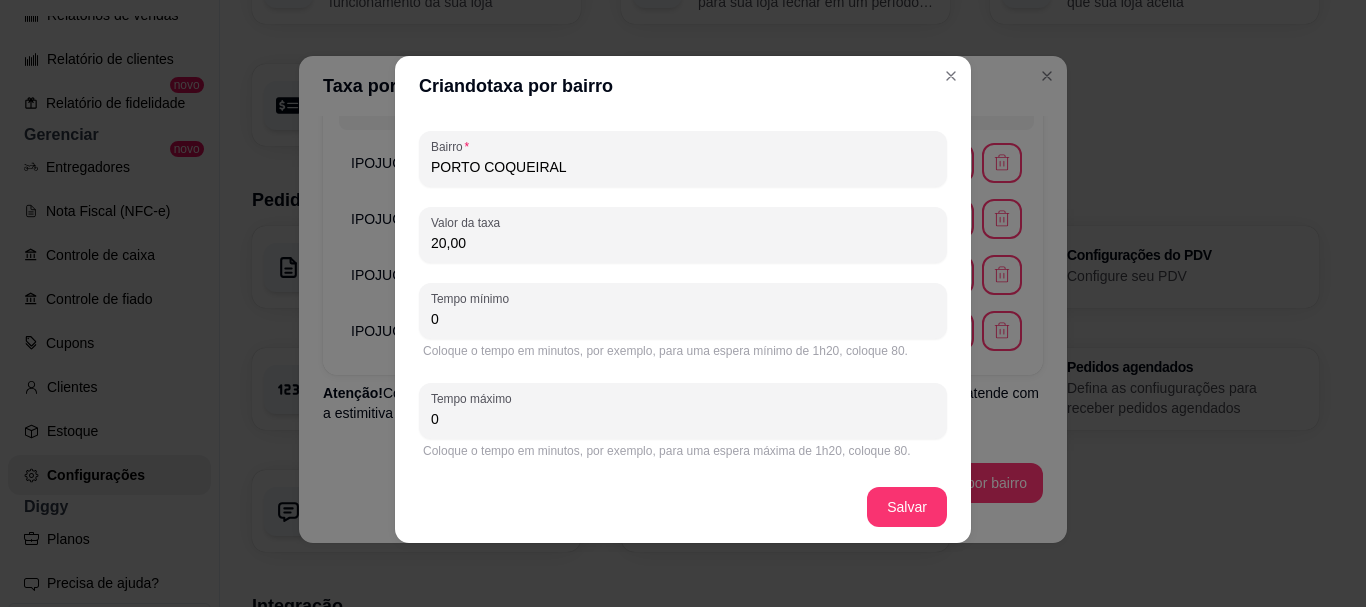 drag, startPoint x: 454, startPoint y: 320, endPoint x: 427, endPoint y: 320, distance: 27 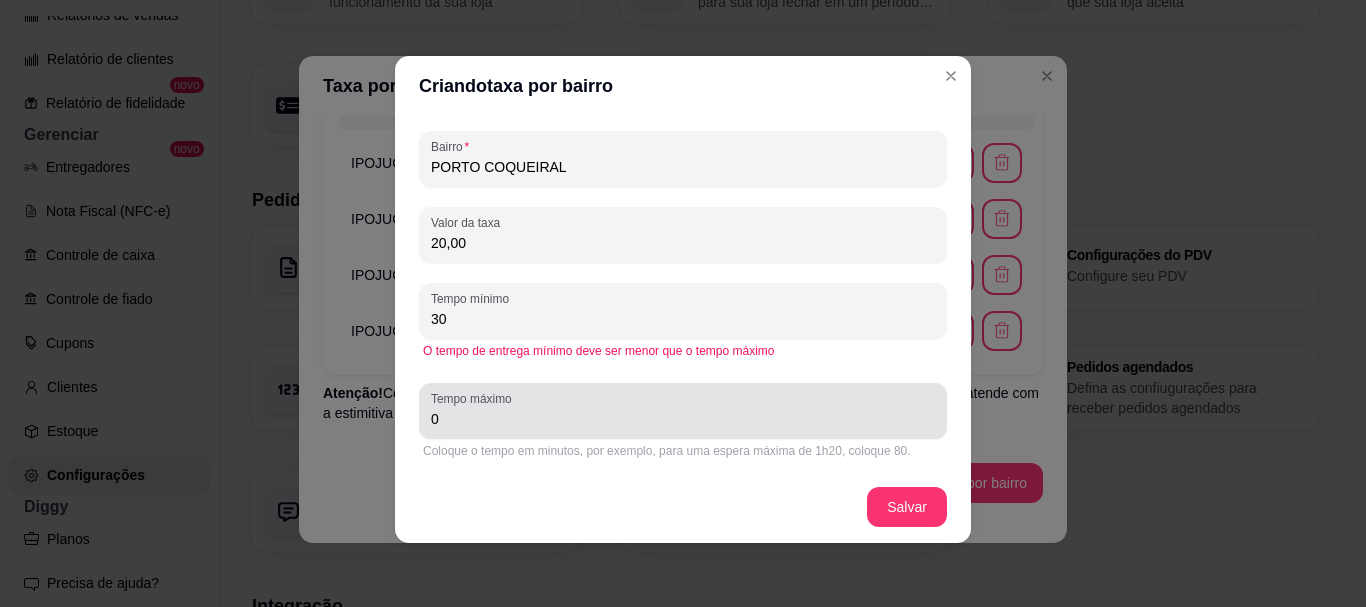 type on "30" 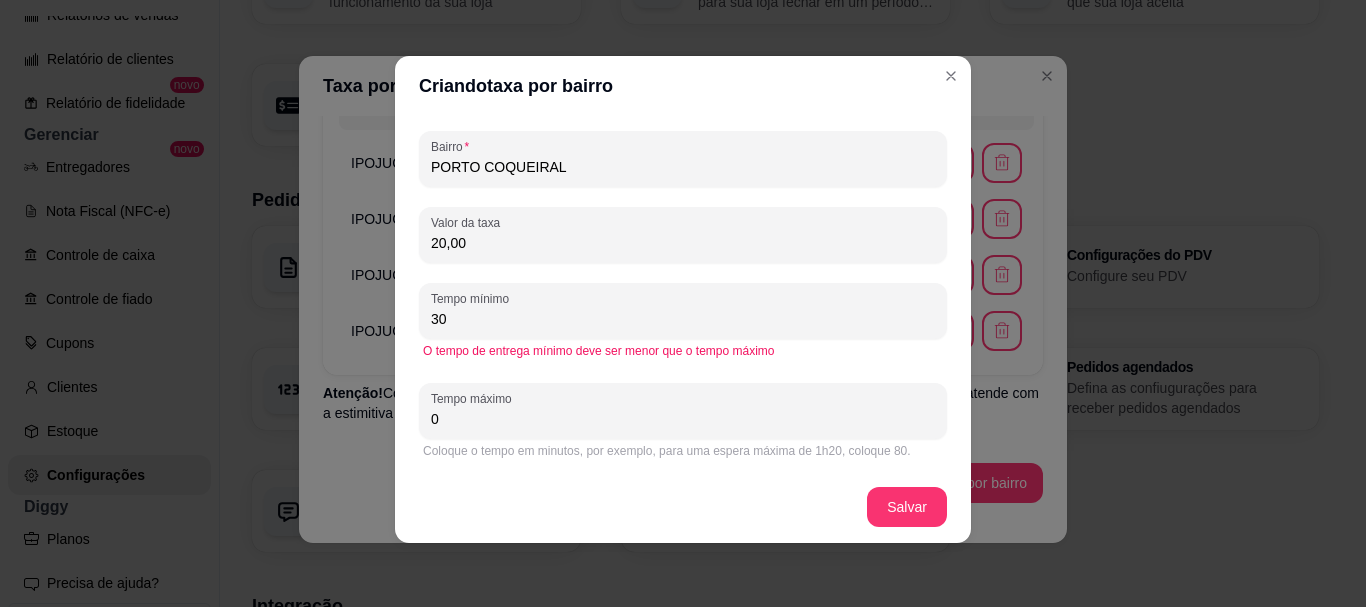 drag, startPoint x: 444, startPoint y: 410, endPoint x: 400, endPoint y: 411, distance: 44.011364 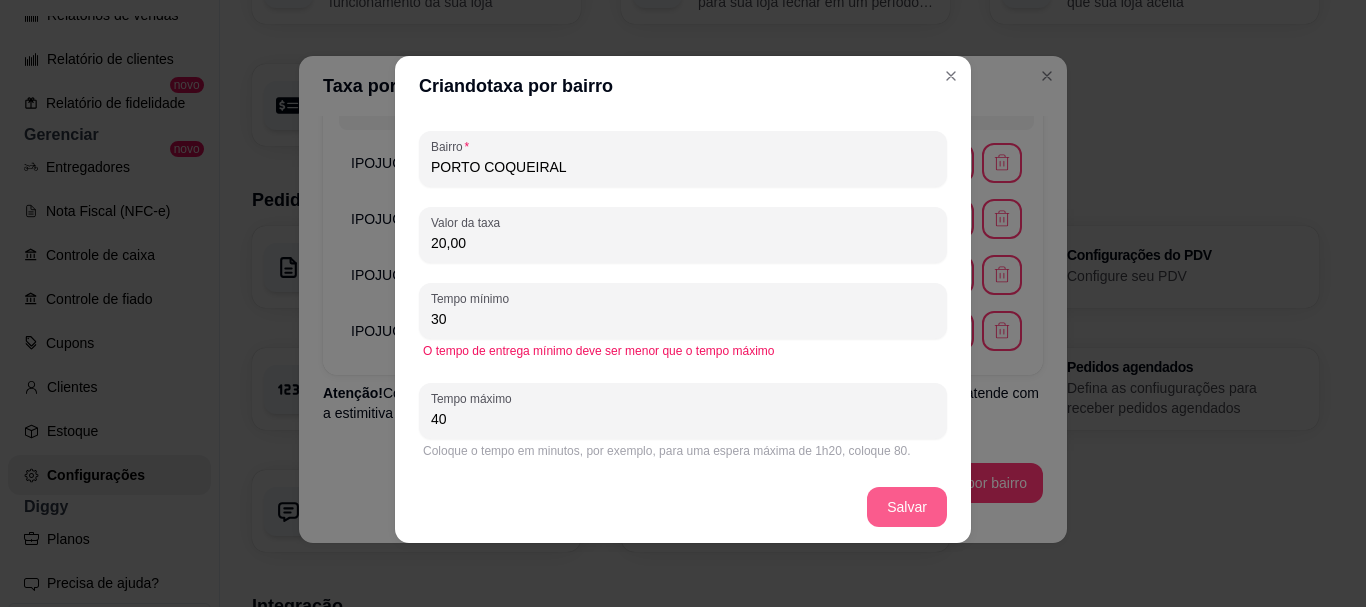 type on "40" 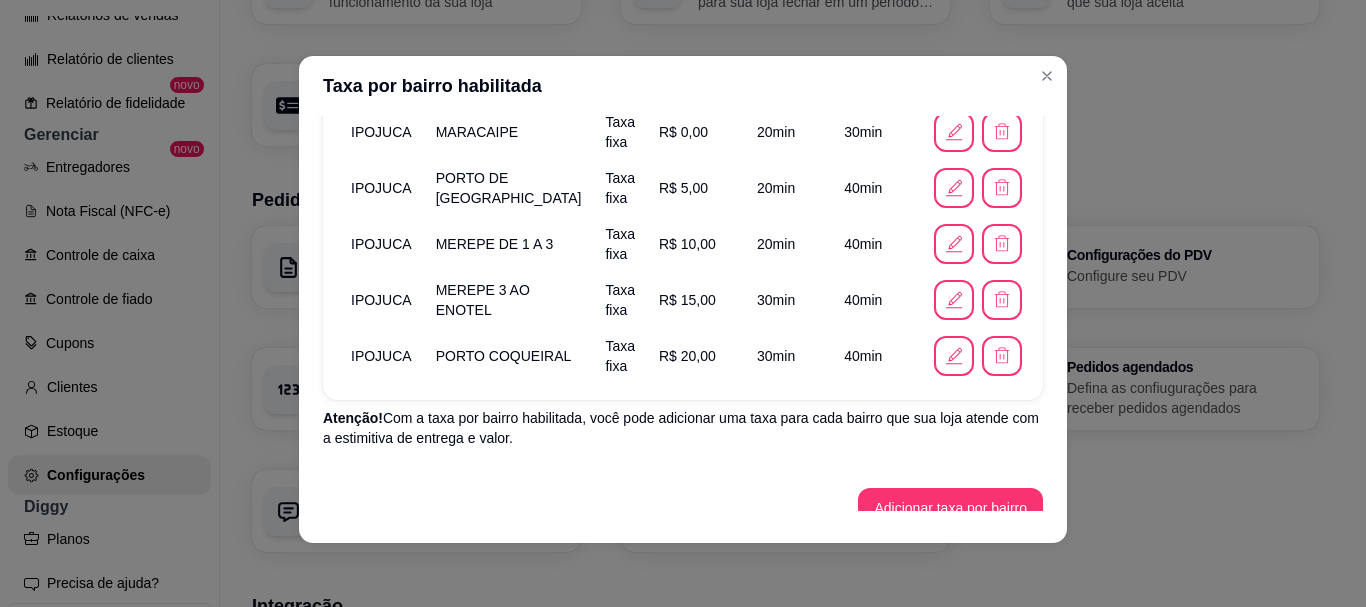 scroll, scrollTop: 280, scrollLeft: 0, axis: vertical 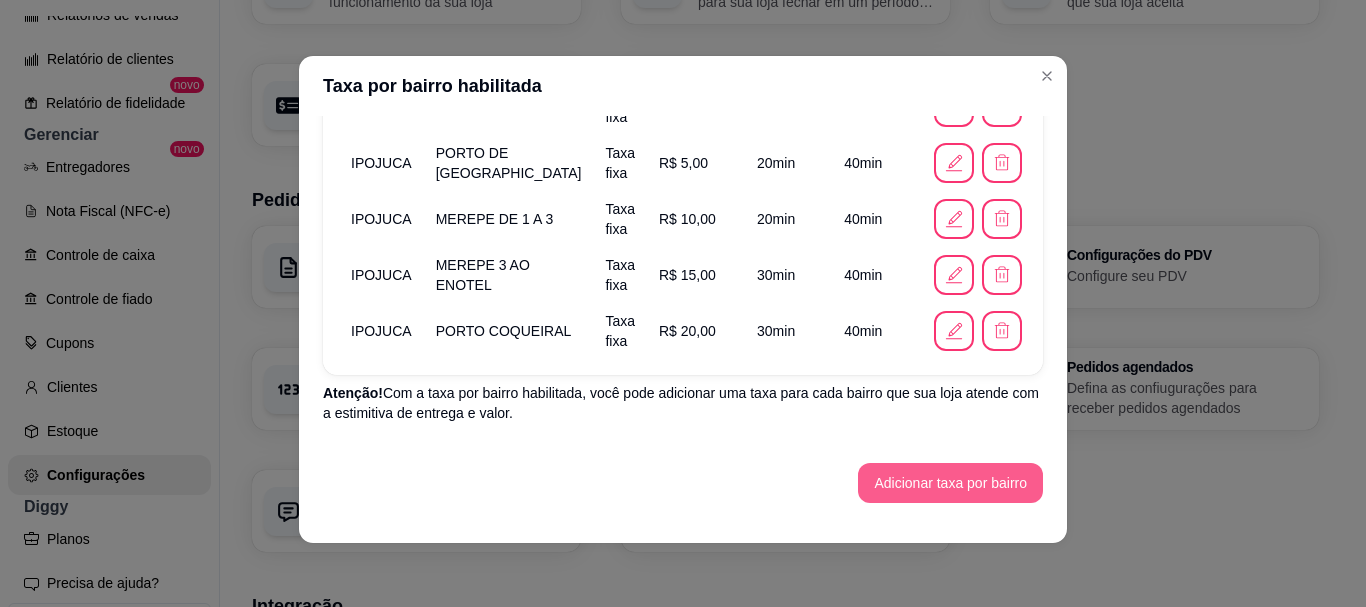click on "Adicionar taxa por bairro" at bounding box center (950, 483) 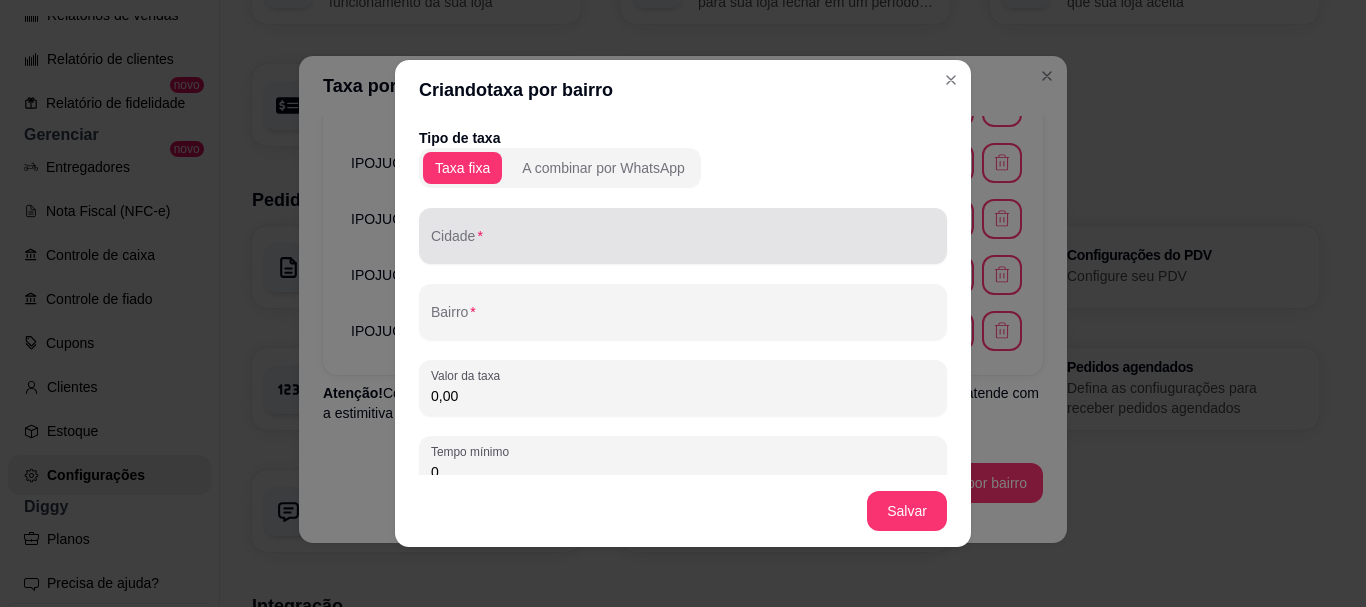 click on "Cidade" at bounding box center [683, 244] 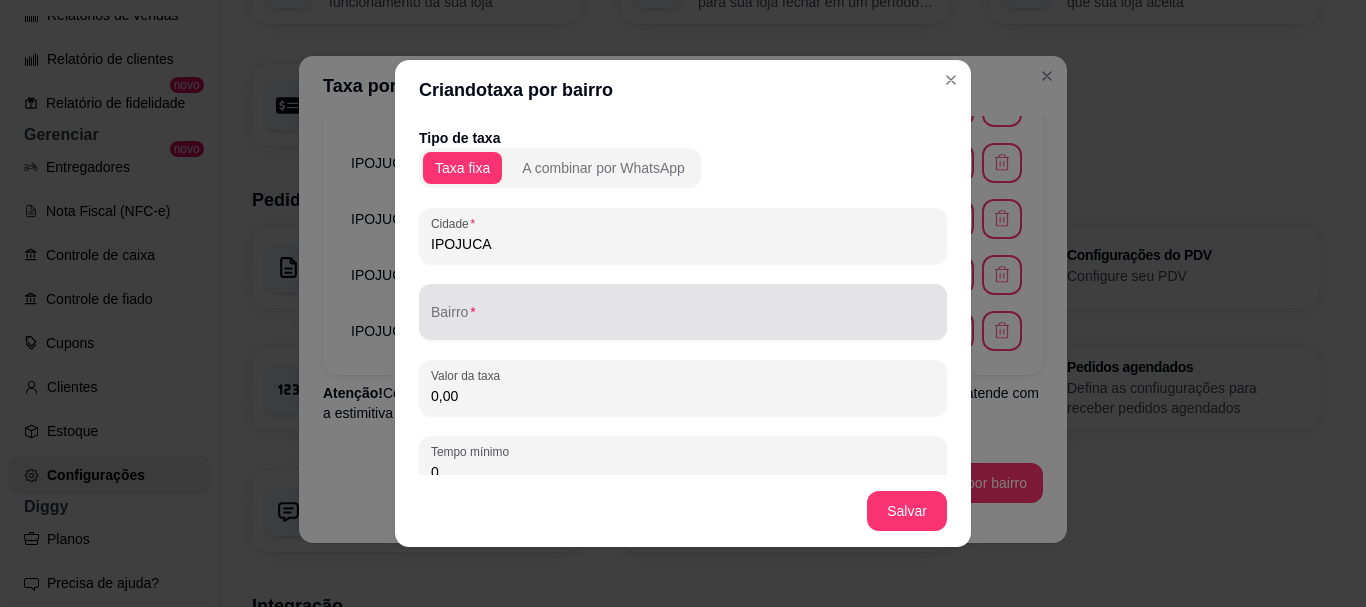 type on "IPOJUCA" 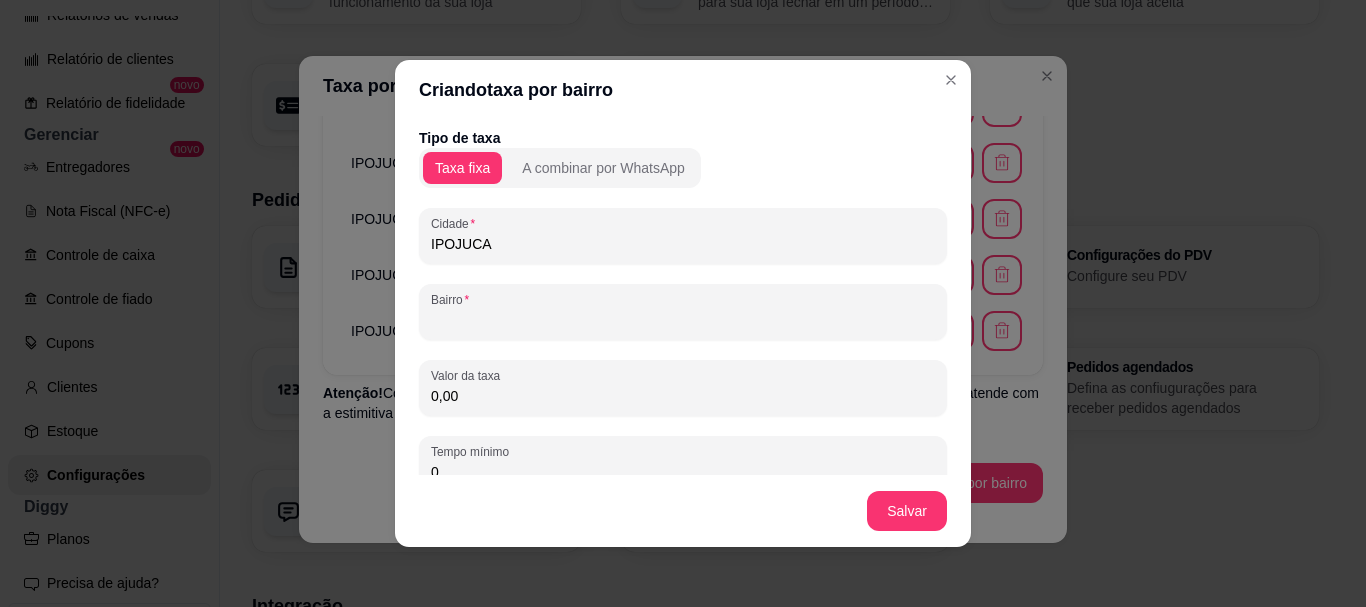 type on "M" 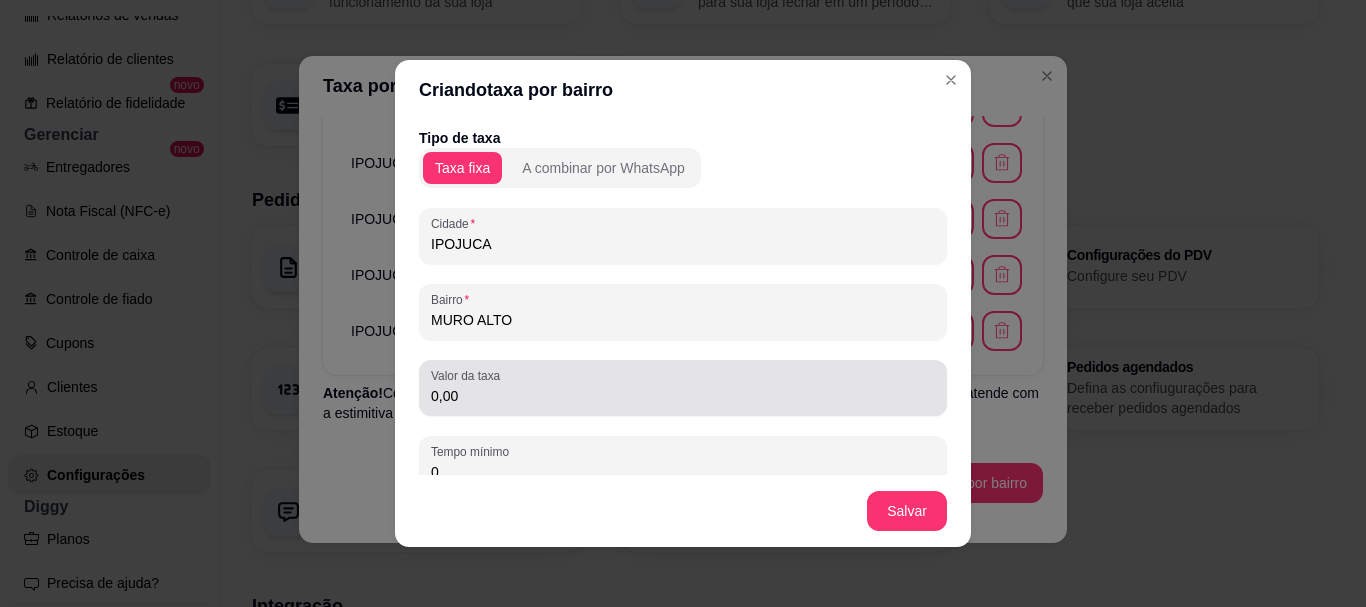 type on "MURO ALTO" 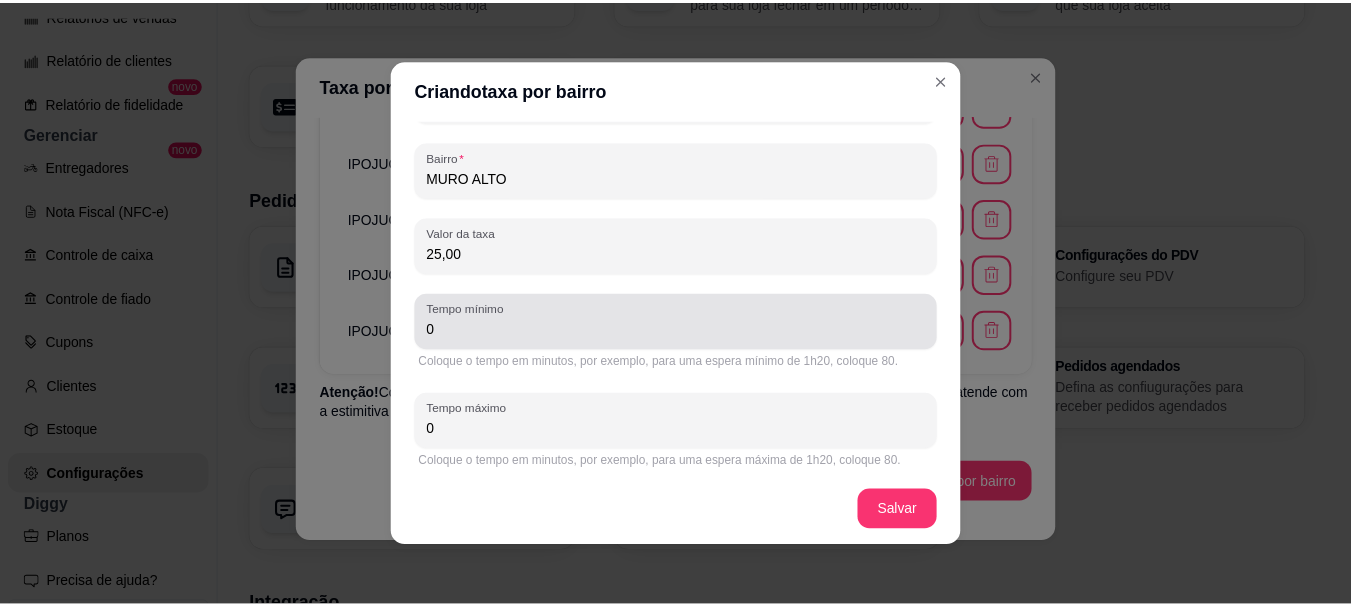 scroll, scrollTop: 149, scrollLeft: 0, axis: vertical 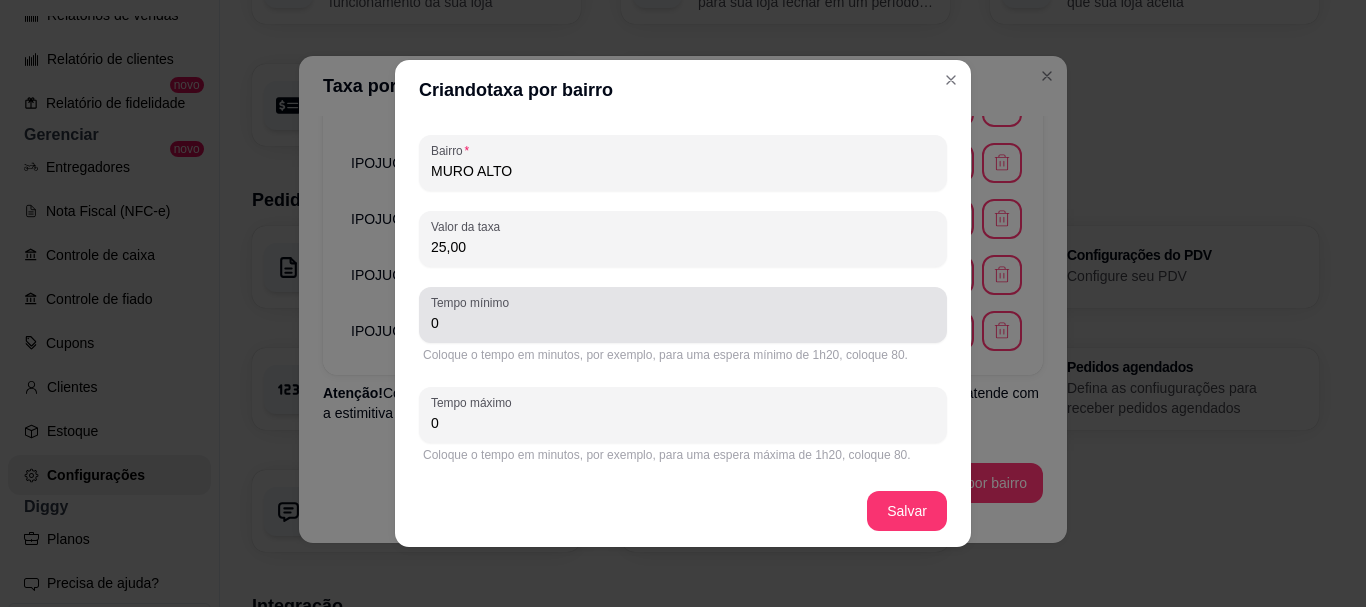 type on "25,00" 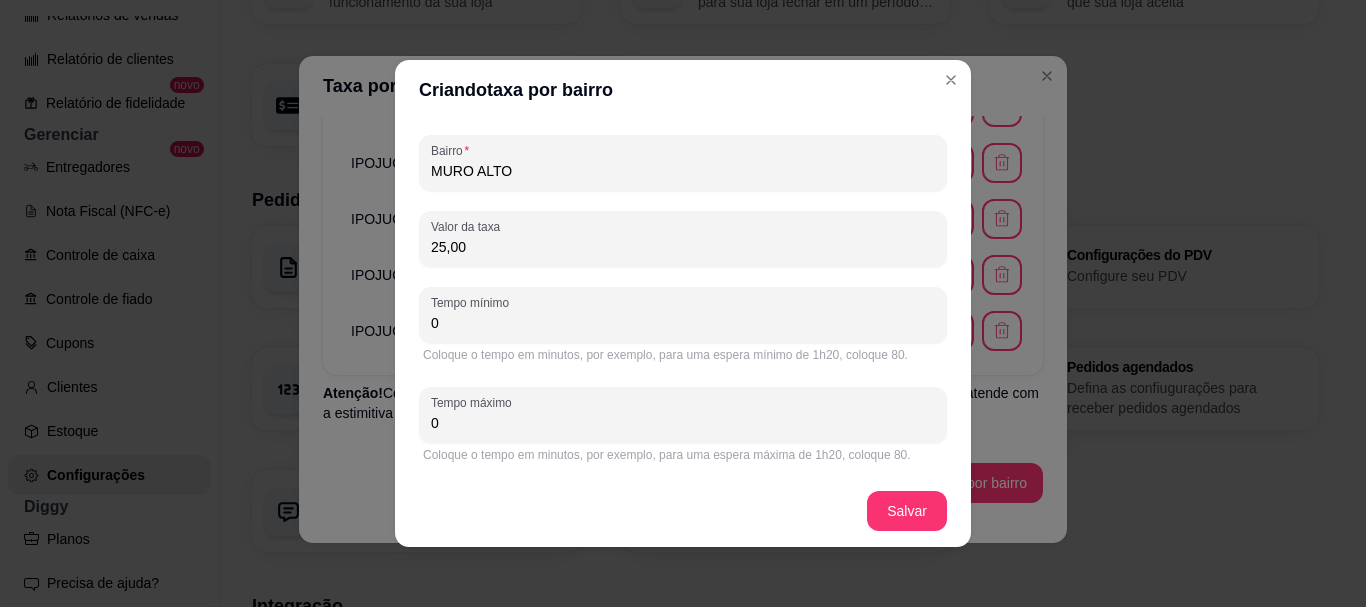 click on "0" at bounding box center [683, 323] 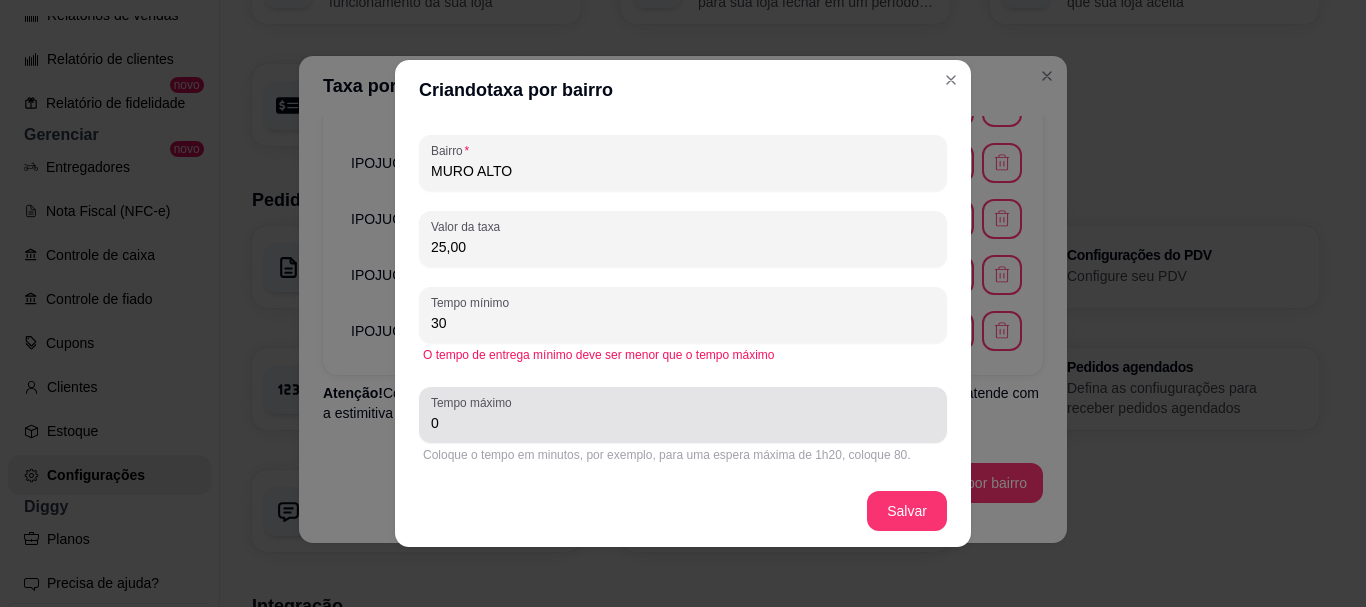 type on "30" 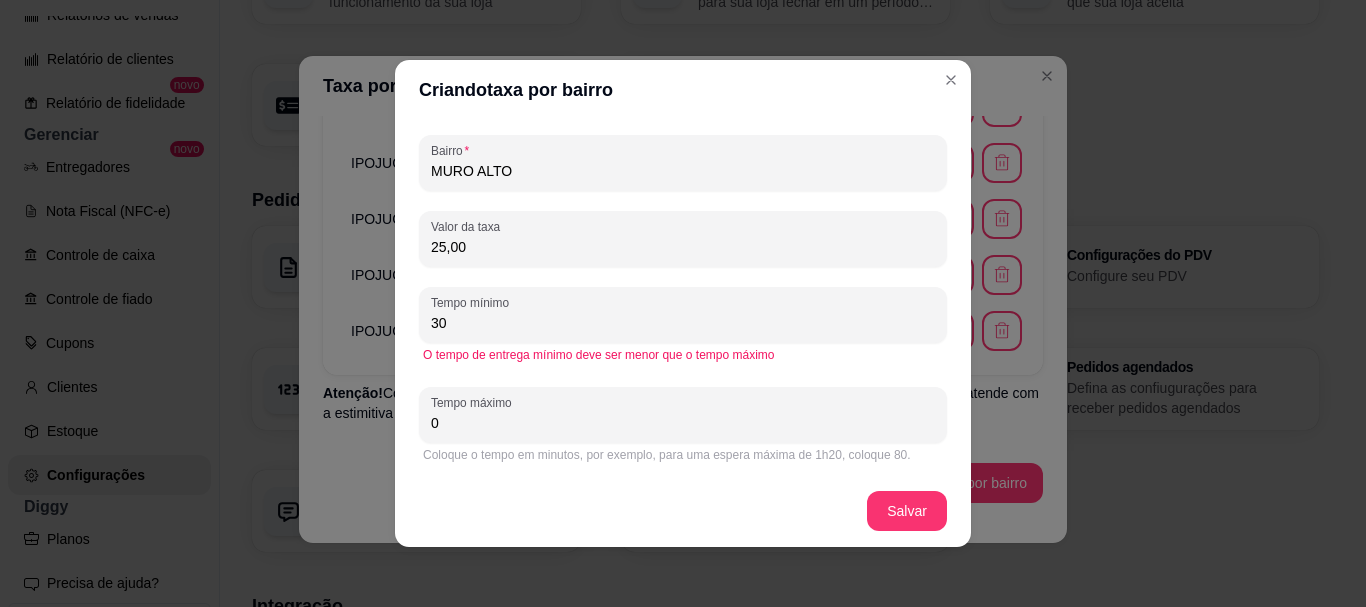 click on "Tipo de taxa Taxa fixa A combinar por WhatsApp Cidade IPOJUCA Bairro MURO ALTO Valor da taxa 25,00 Tempo mínimo 30 O tempo de entrega mínimo deve ser menor que o tempo máximo Tempo máximo 0 Coloque o tempo em minutos, por exemplo, para uma espera máxima de 1h20, coloque 80." at bounding box center [683, 297] 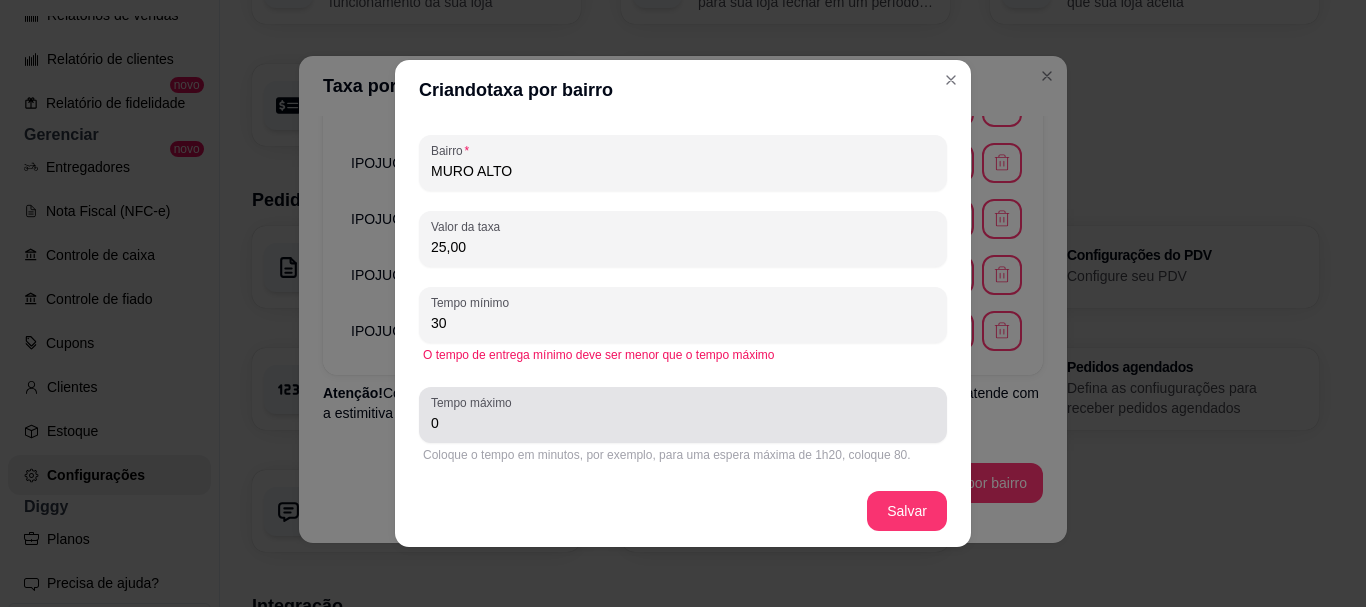 click on "Tempo máximo 0" at bounding box center [683, 415] 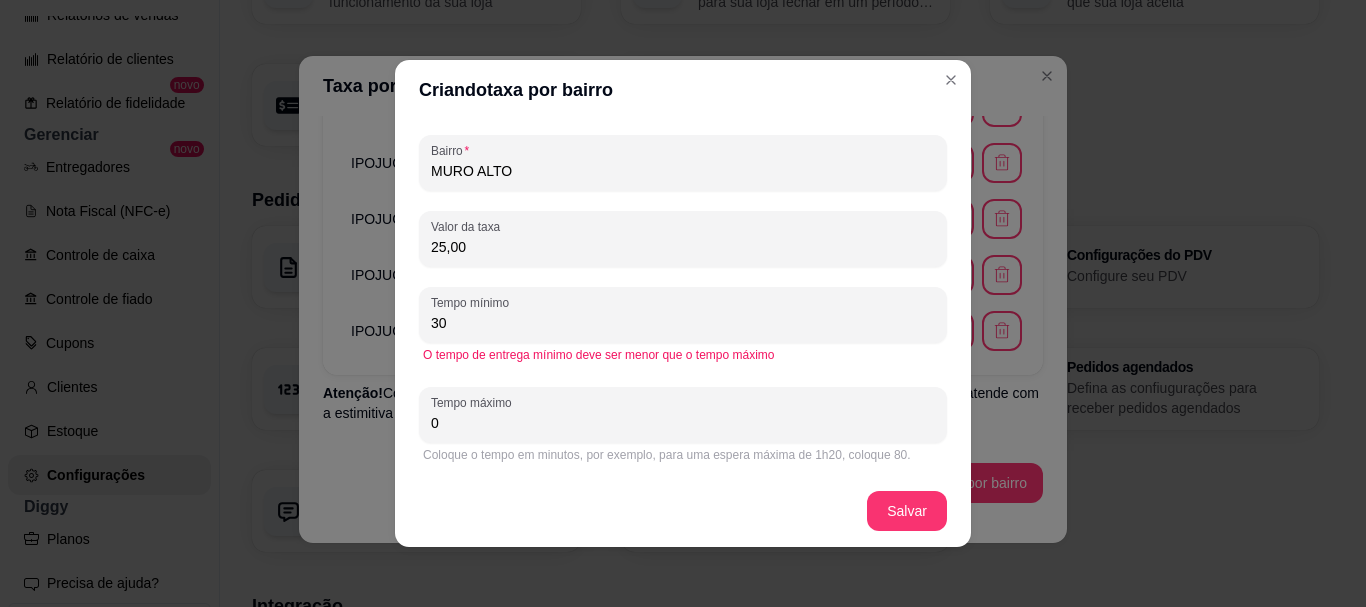 click on "Tempo máximo 0" at bounding box center [683, 415] 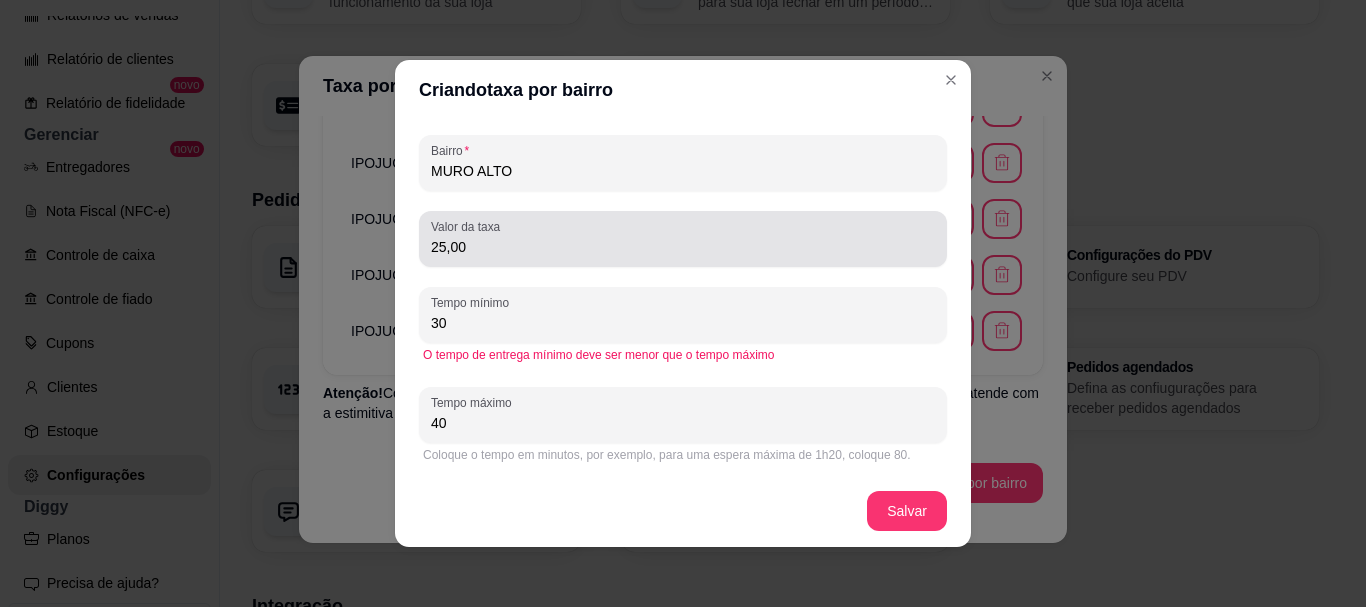 type on "40" 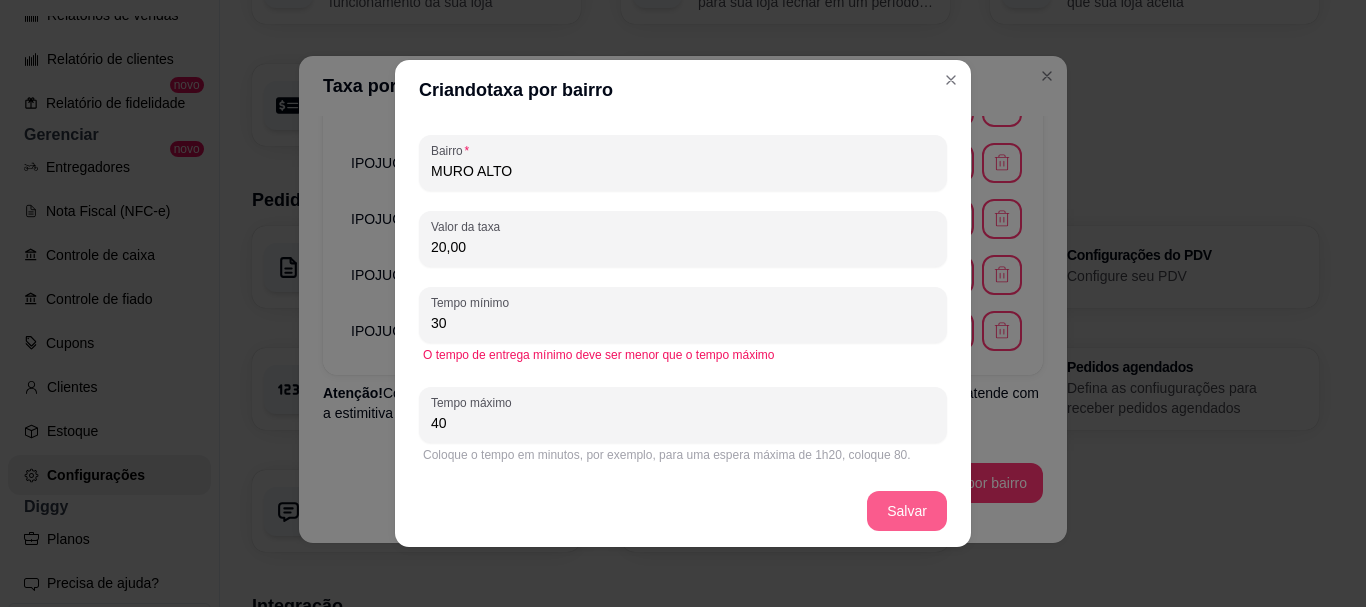 type on "20,00" 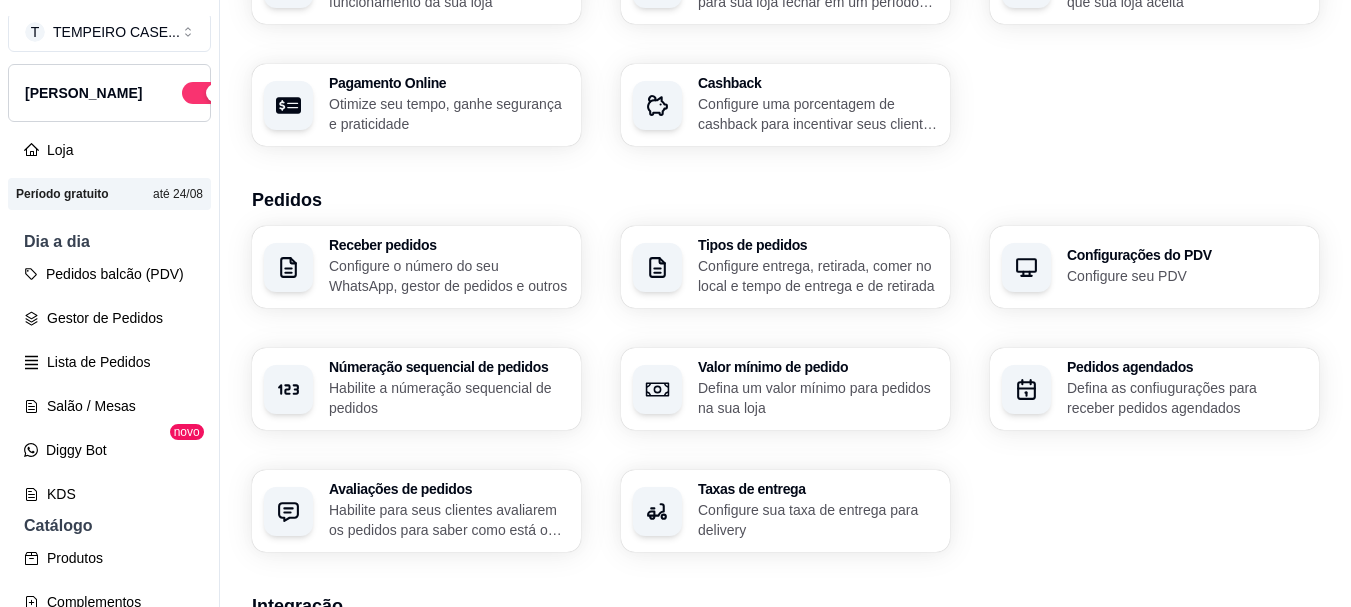 scroll, scrollTop: 0, scrollLeft: 0, axis: both 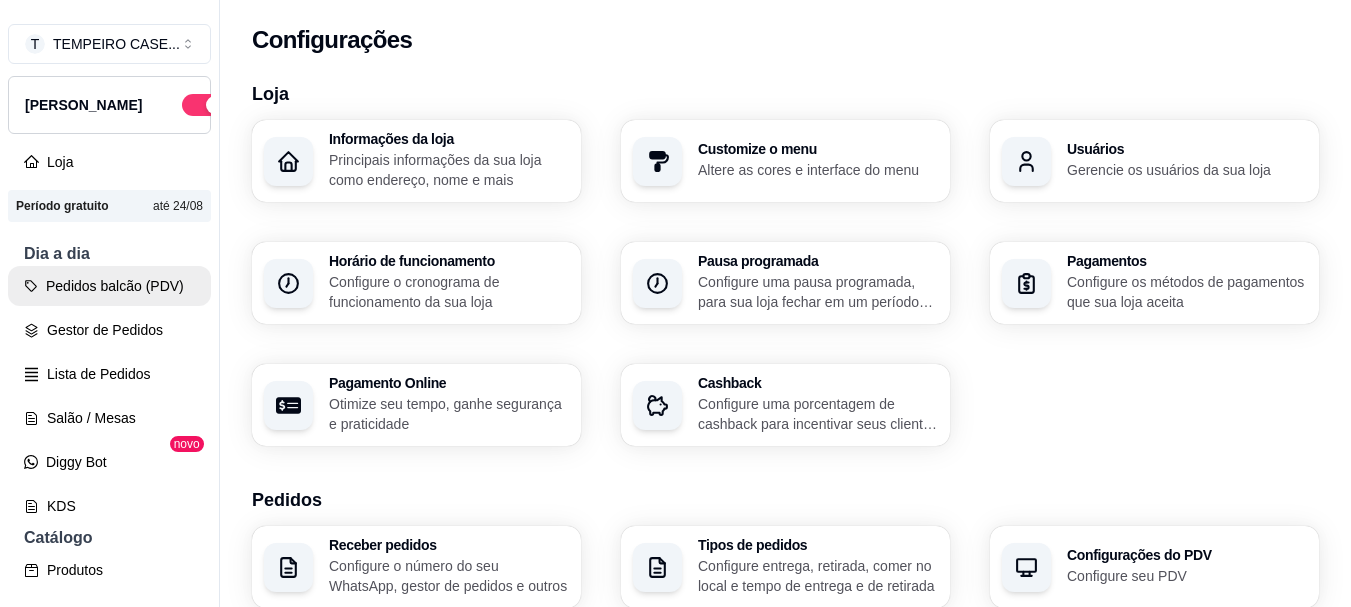 click on "Pedidos balcão (PDV)" at bounding box center [109, 286] 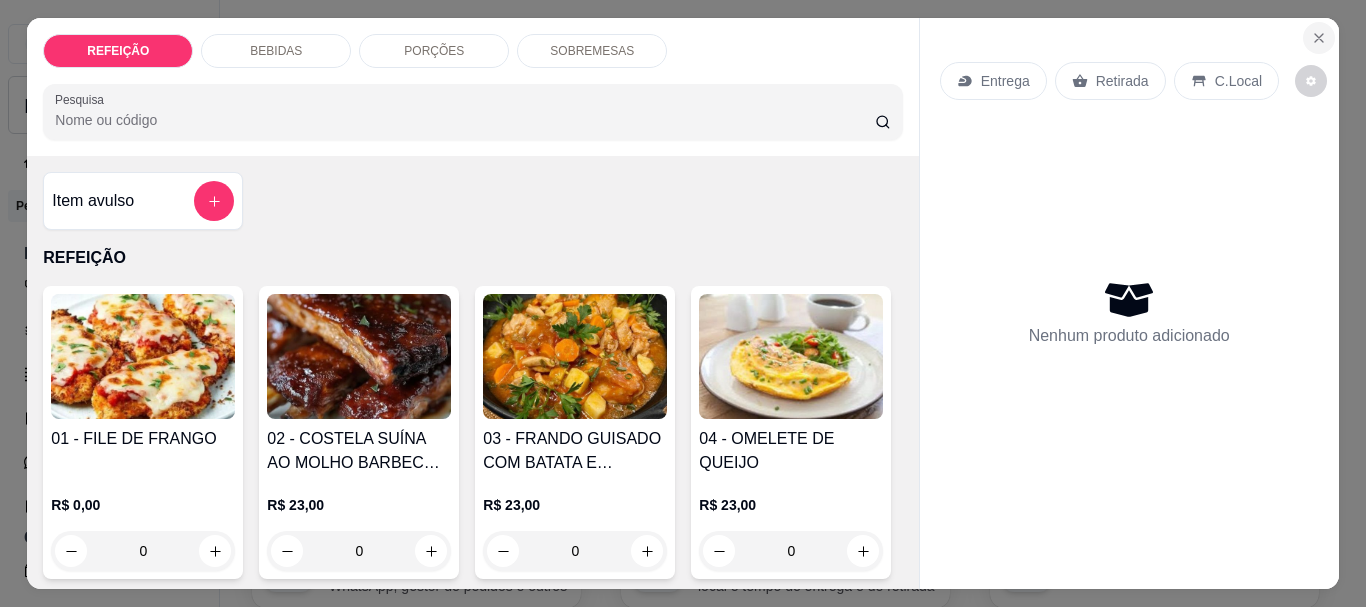click 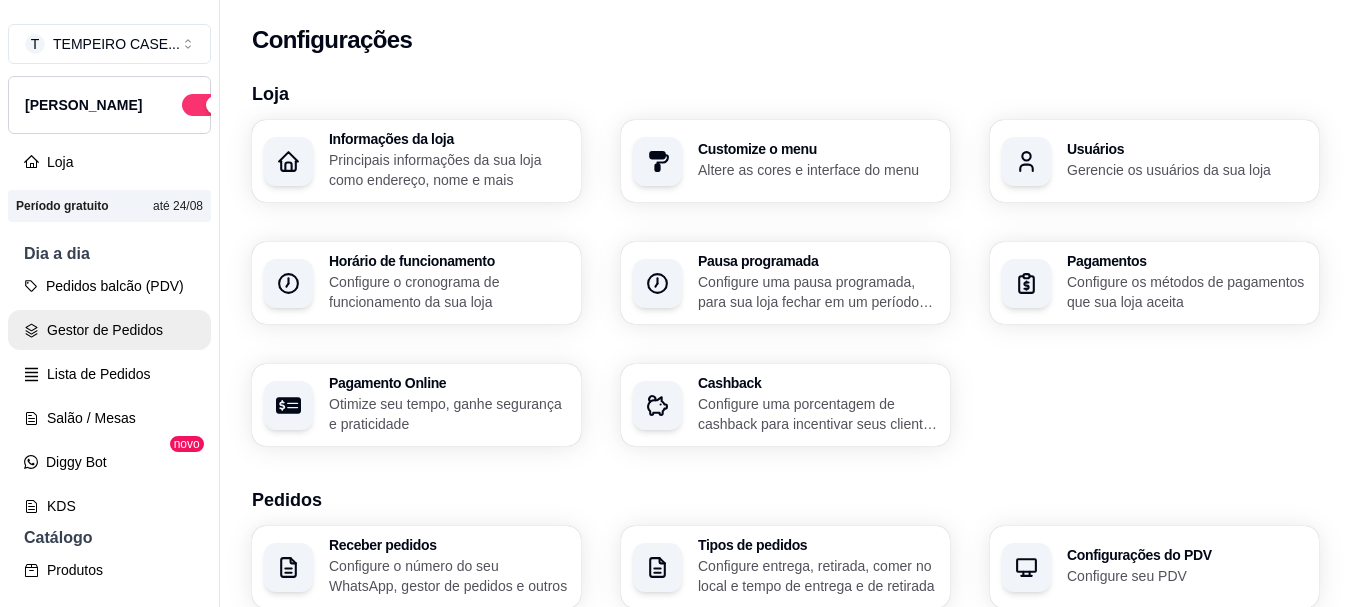click on "Gestor de Pedidos" at bounding box center (109, 330) 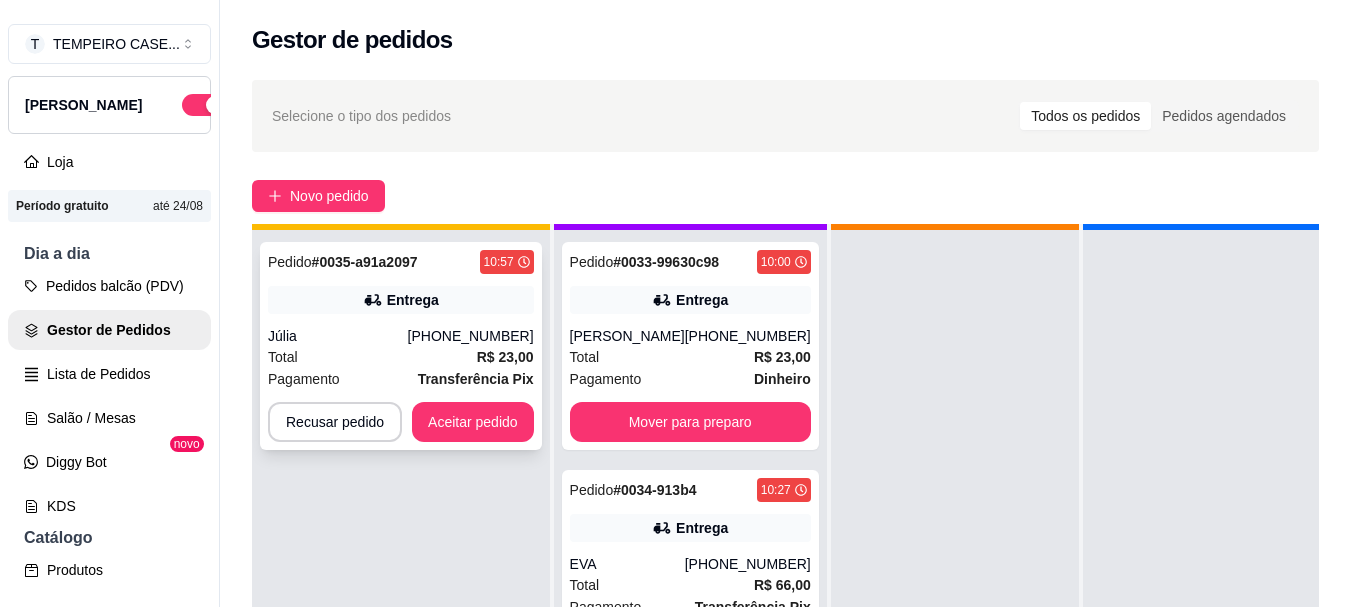 scroll, scrollTop: 71, scrollLeft: 0, axis: vertical 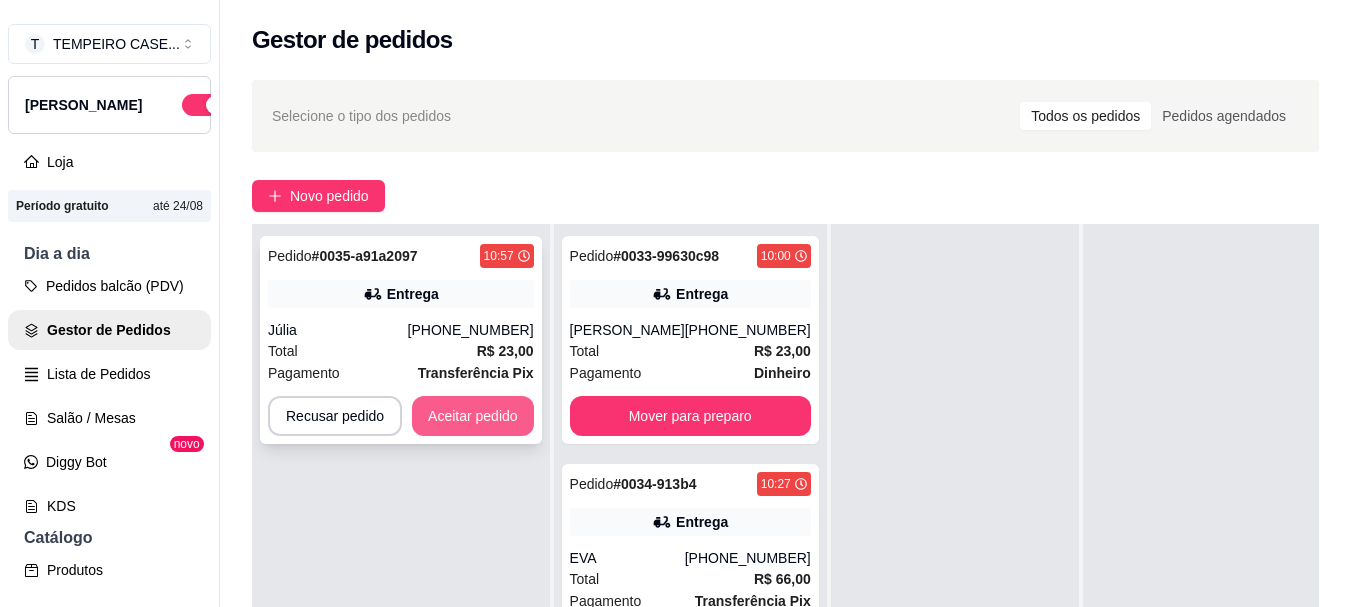 click on "Aceitar pedido" at bounding box center [473, 416] 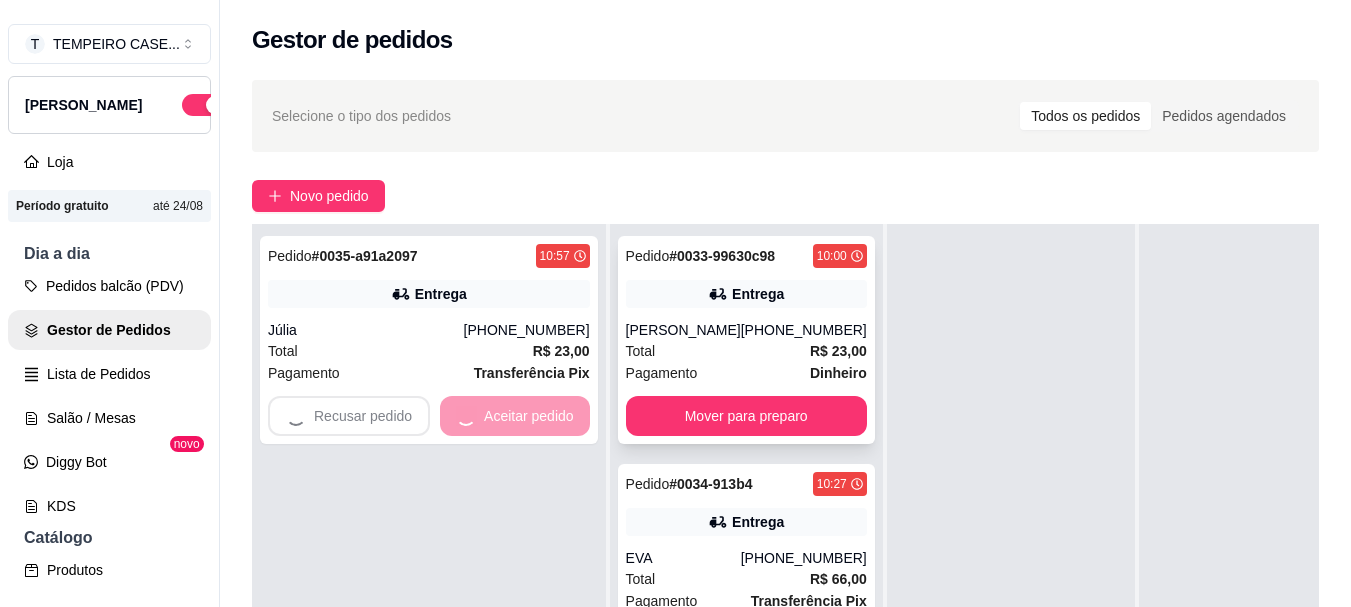 scroll, scrollTop: 56, scrollLeft: 0, axis: vertical 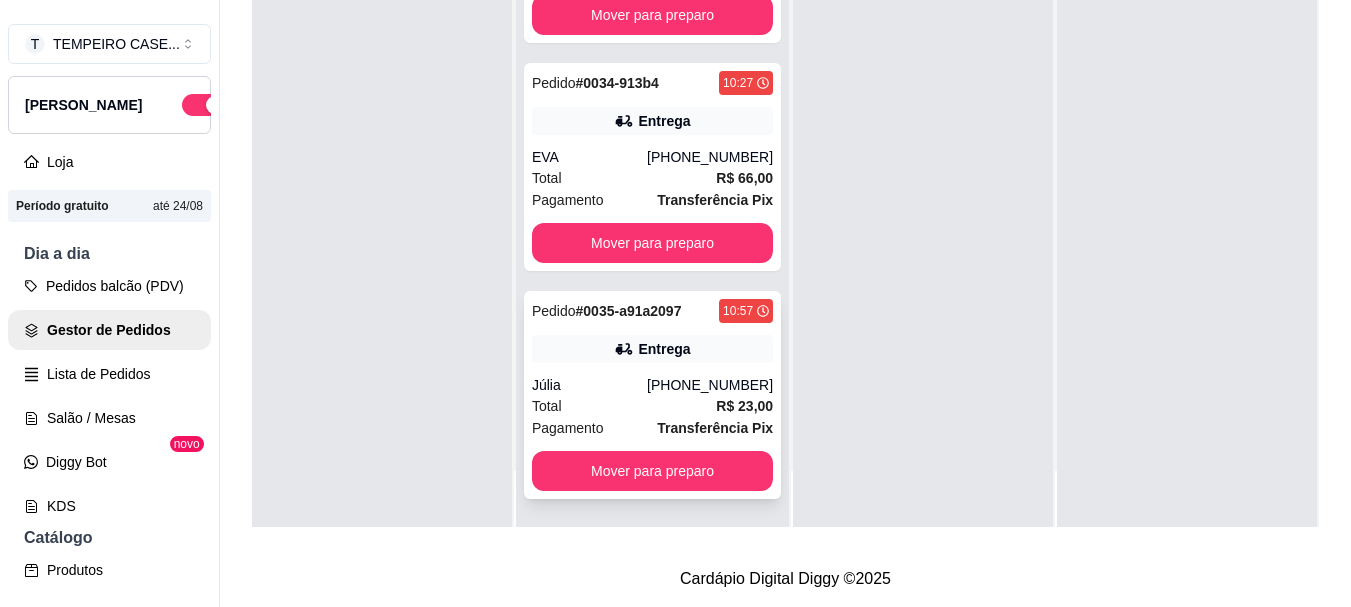 click on "Entrega" at bounding box center (652, 349) 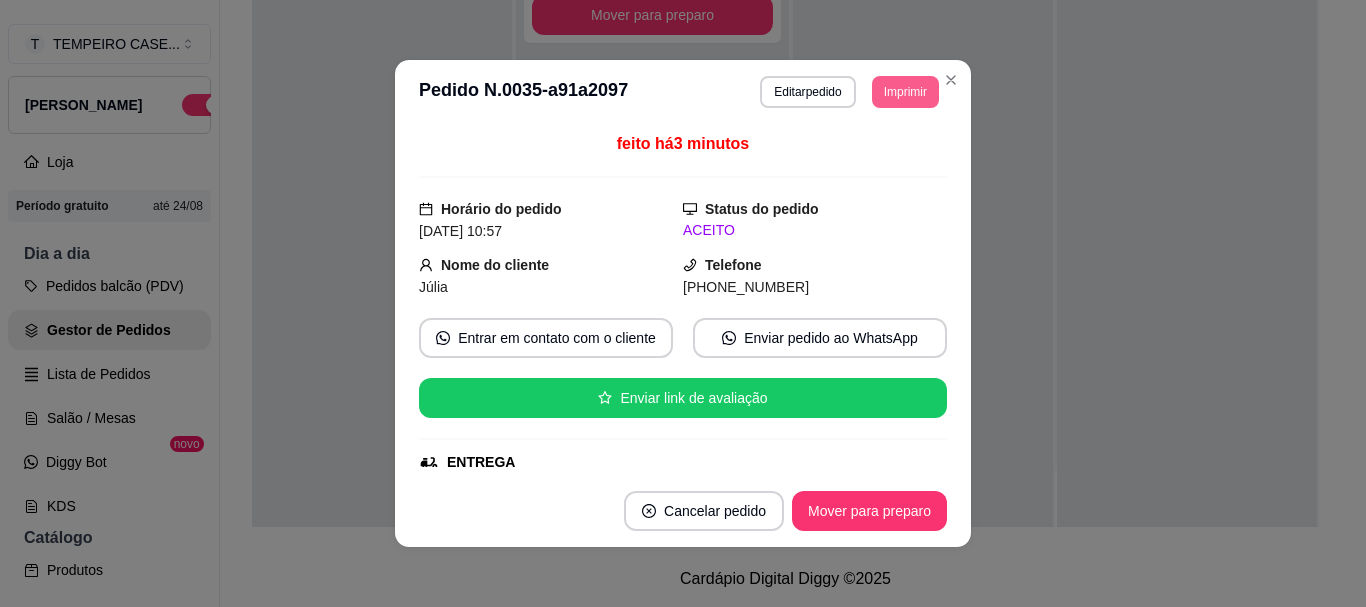 click on "Imprimir" at bounding box center [905, 92] 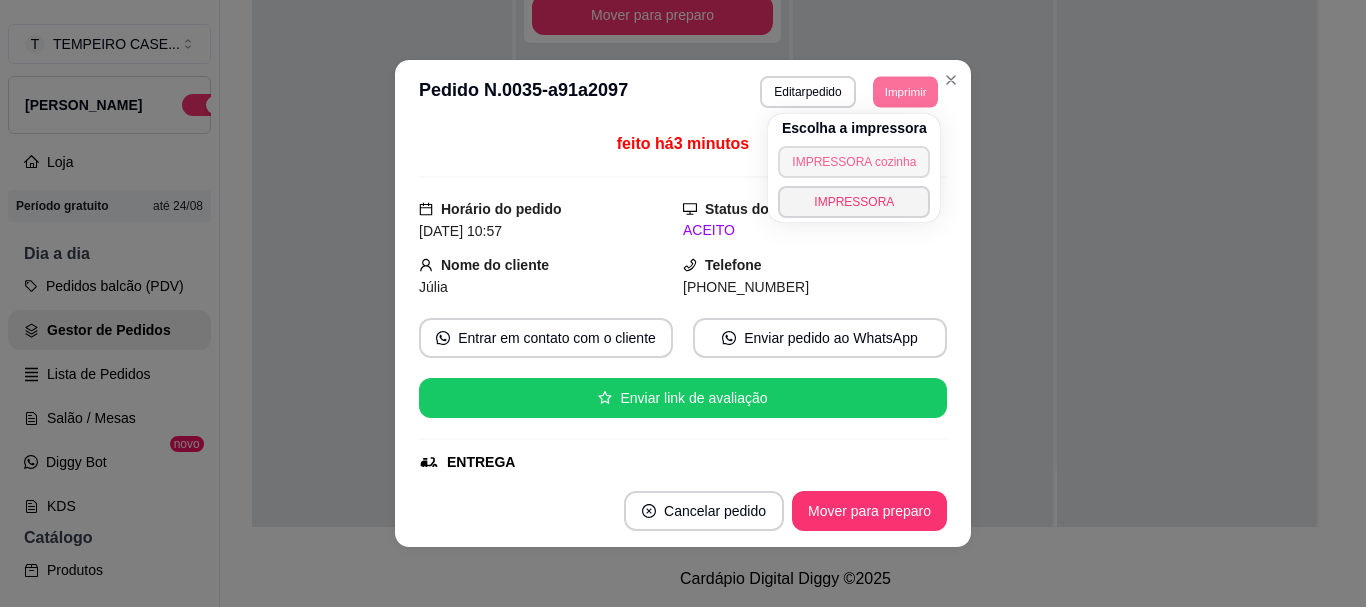 click on "IMPRESSORA cozinha" at bounding box center [854, 162] 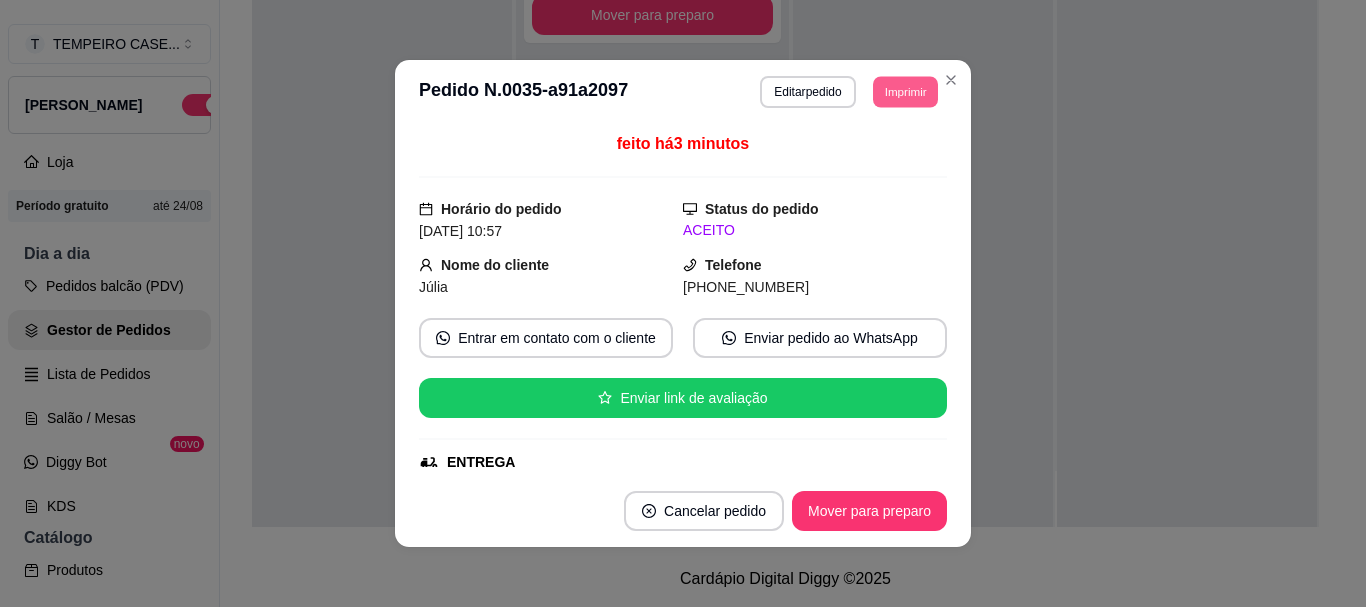 click on "Imprimir" at bounding box center [905, 91] 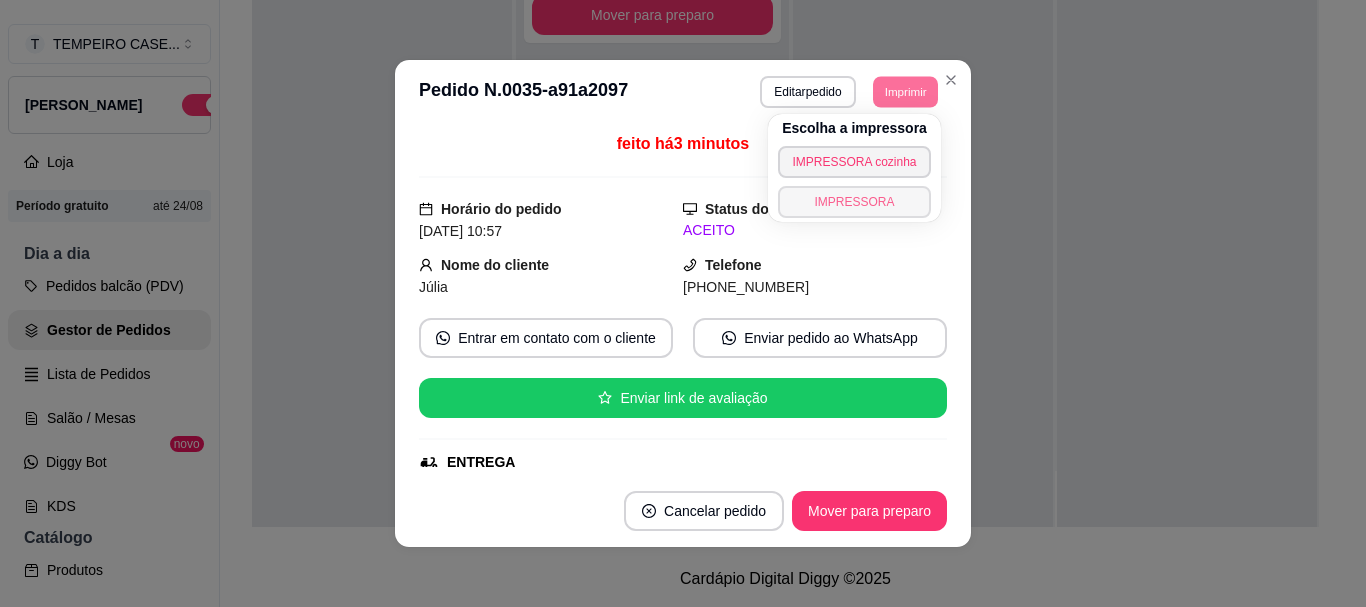 click on "IMPRESSORA" at bounding box center [854, 202] 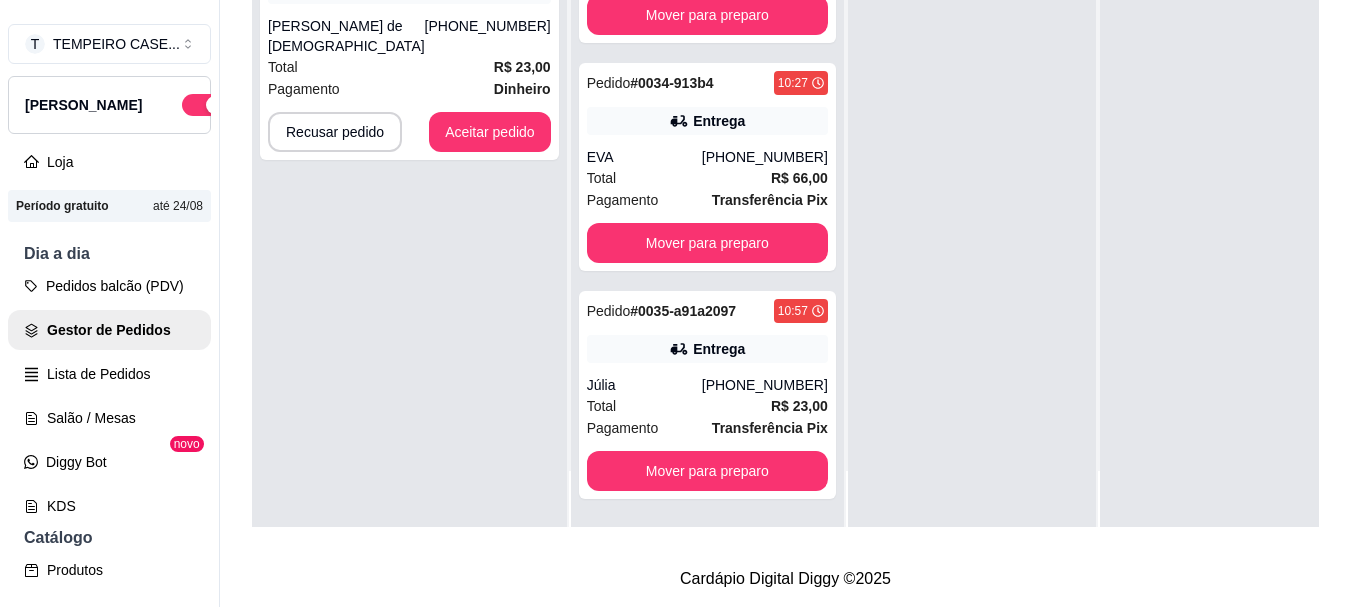 scroll, scrollTop: 121, scrollLeft: 0, axis: vertical 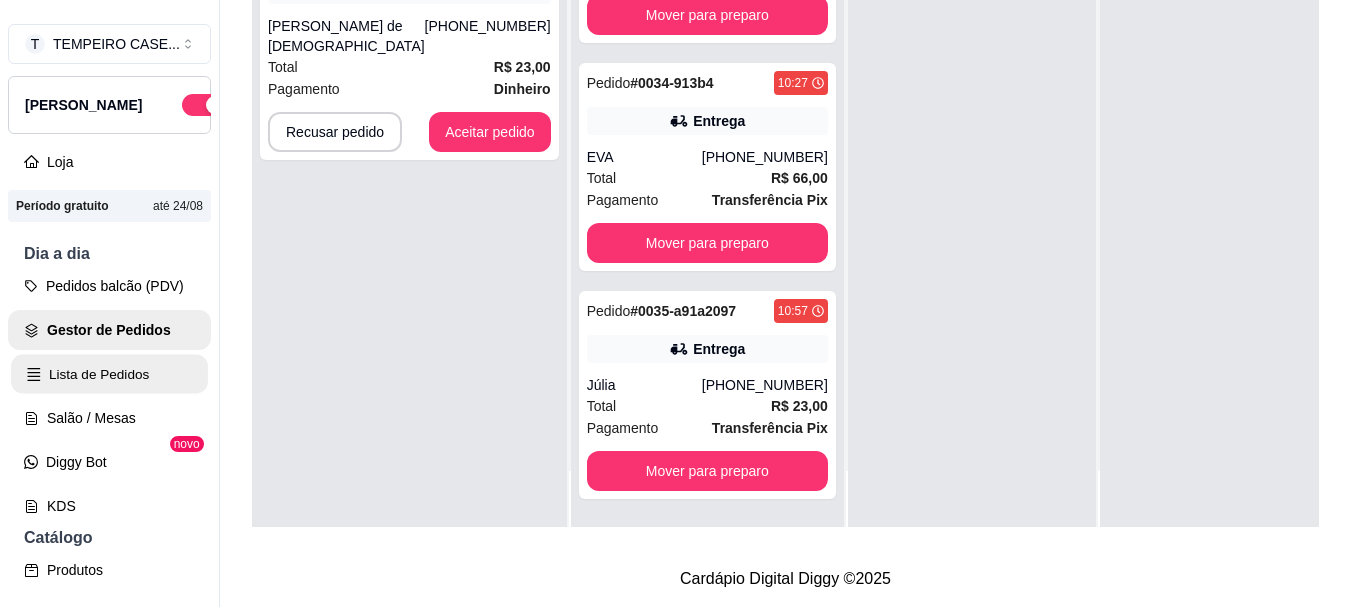 click on "Lista de Pedidos" at bounding box center [109, 374] 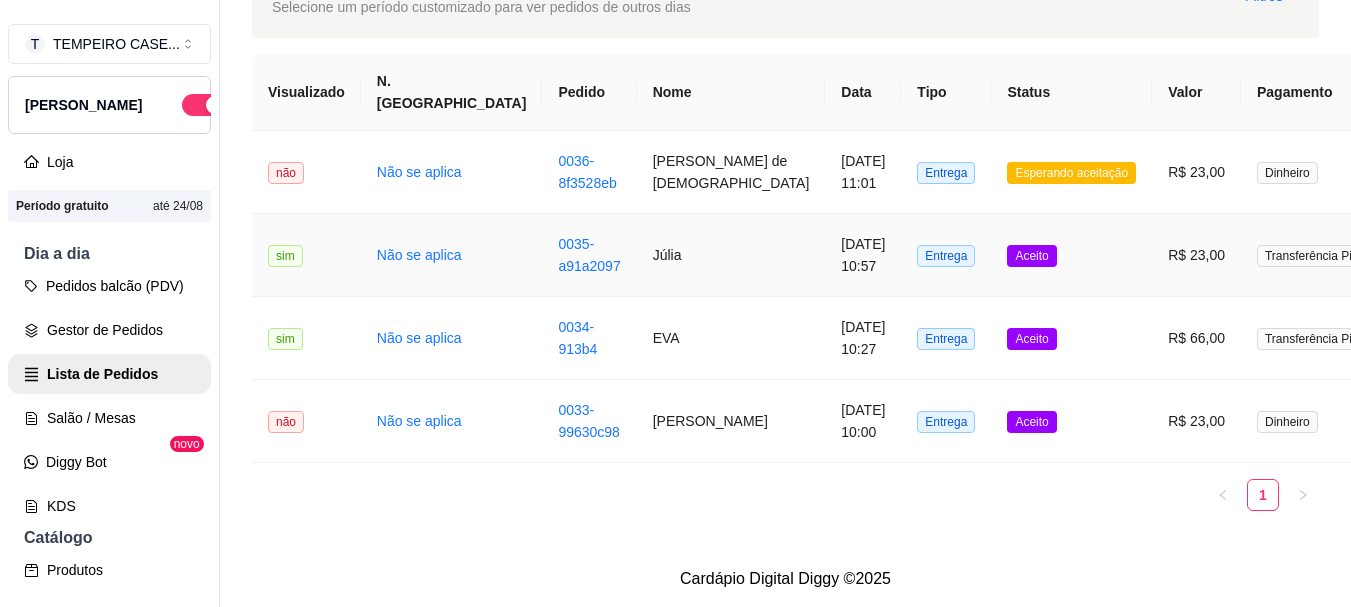 scroll, scrollTop: 227, scrollLeft: 0, axis: vertical 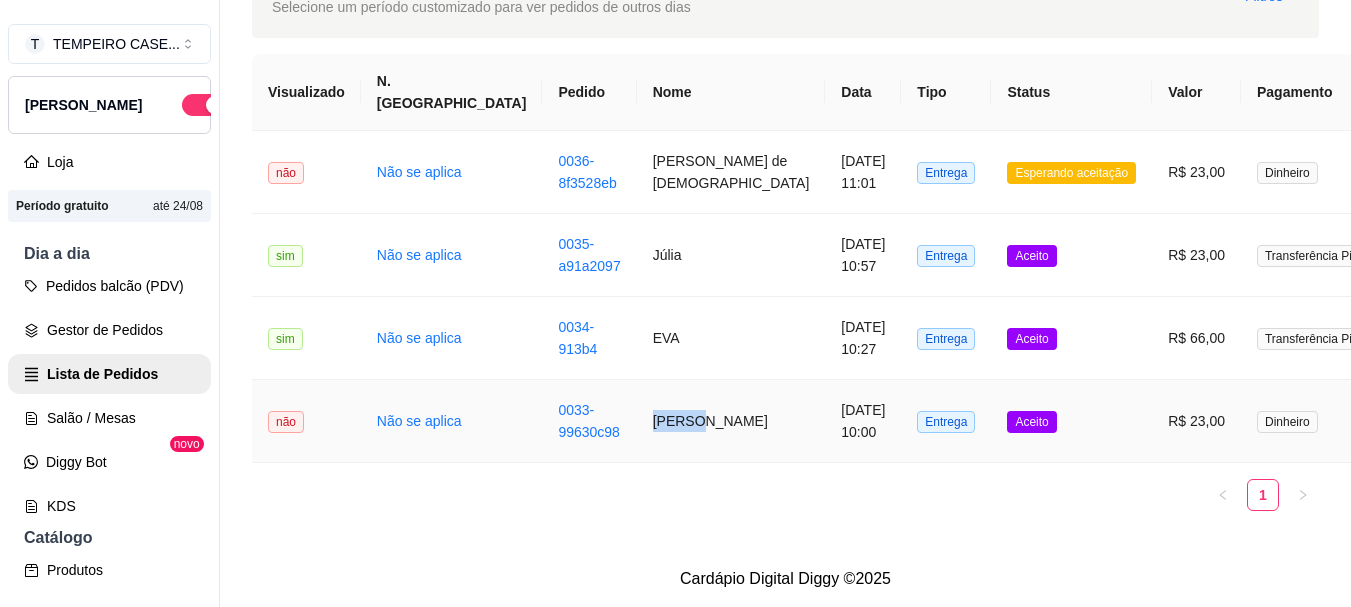 drag, startPoint x: 569, startPoint y: 398, endPoint x: 519, endPoint y: 395, distance: 50.08992 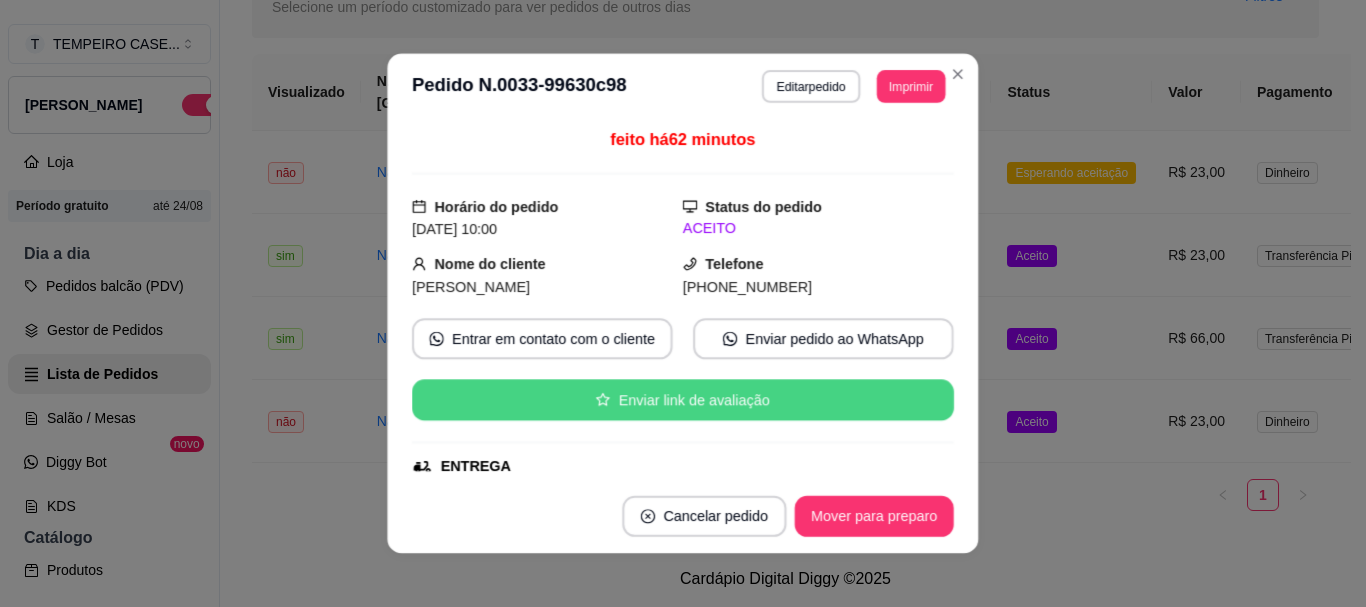 copy on "Evelyn" 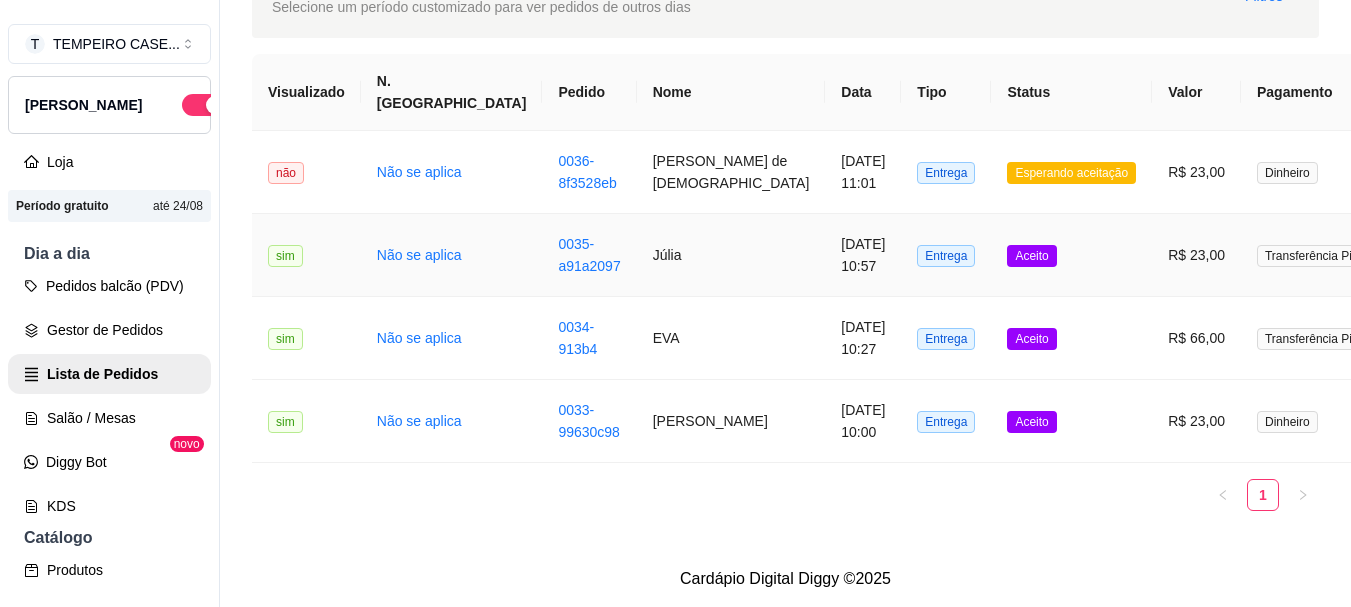 click on "Júlia" at bounding box center [731, 255] 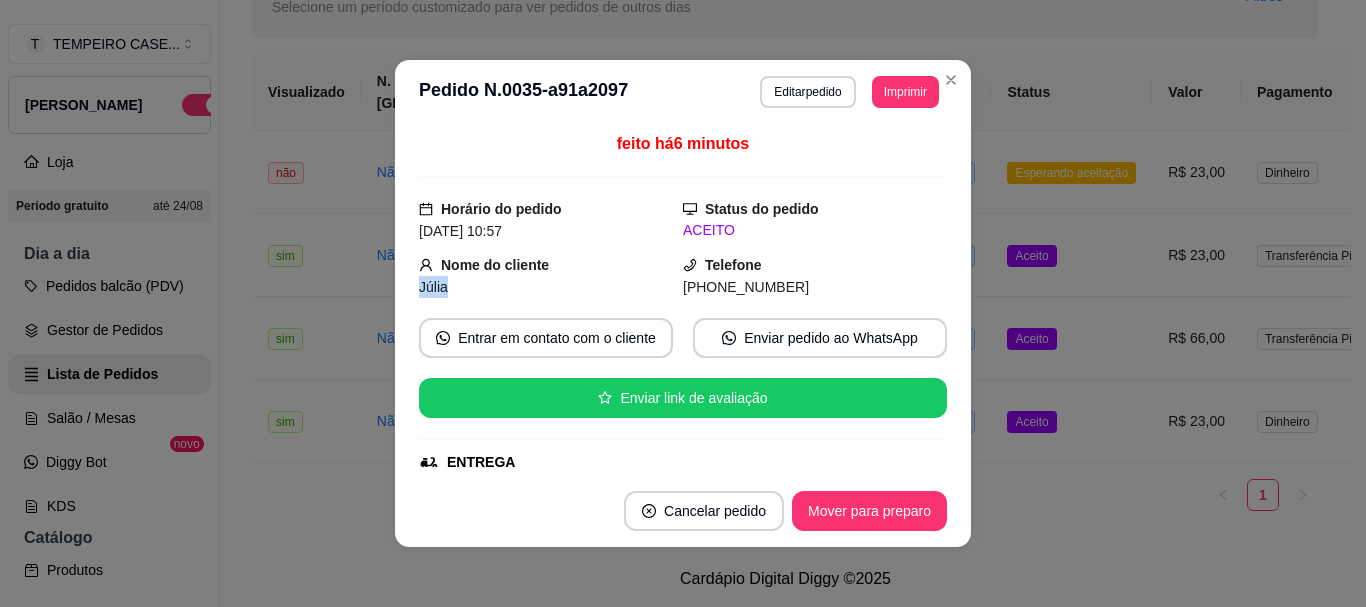 drag, startPoint x: 437, startPoint y: 288, endPoint x: 408, endPoint y: 288, distance: 29 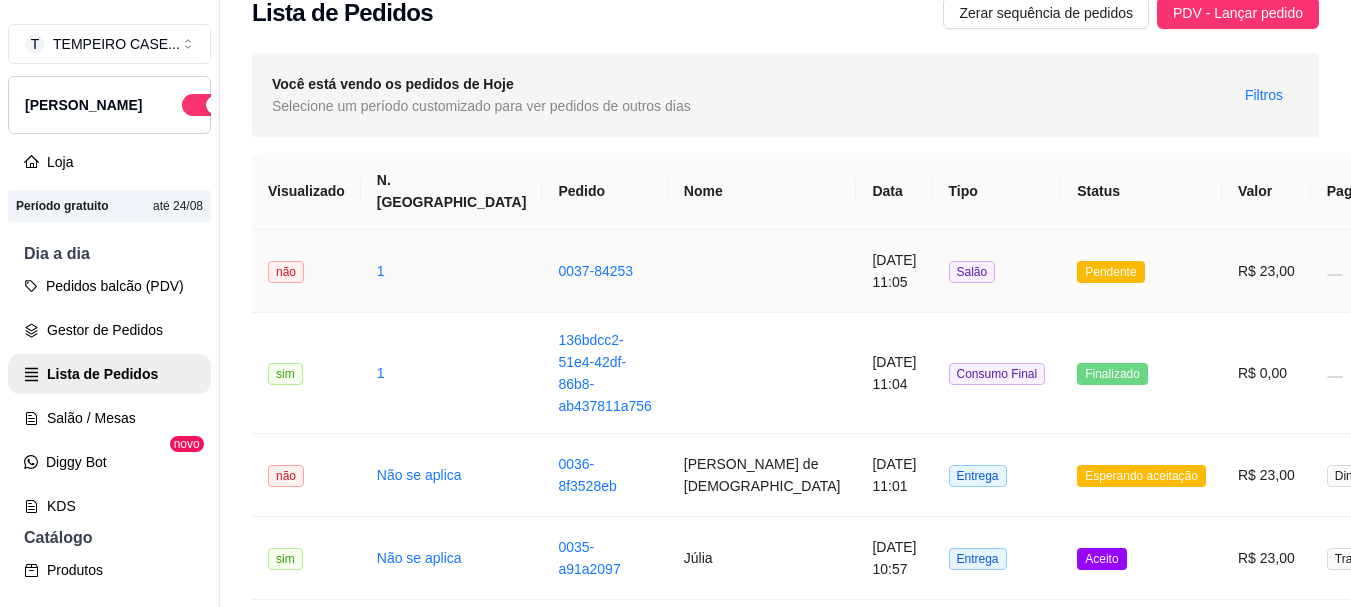 scroll, scrollTop: 127, scrollLeft: 0, axis: vertical 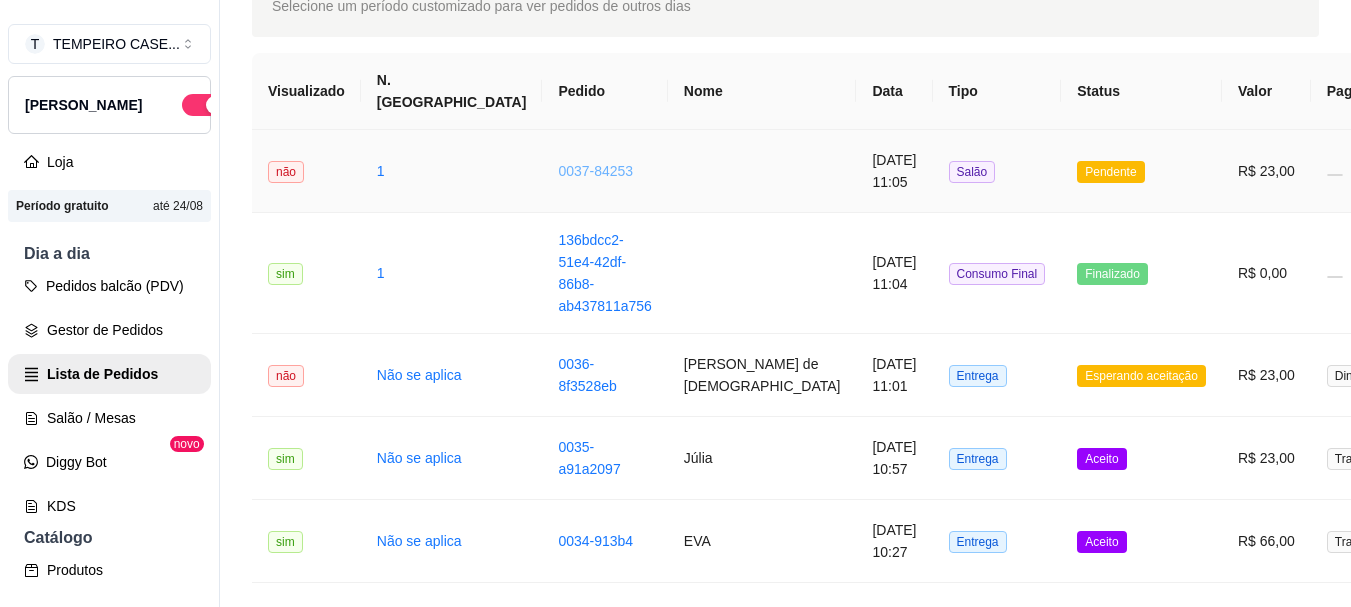click on "0037-84253" at bounding box center [595, 171] 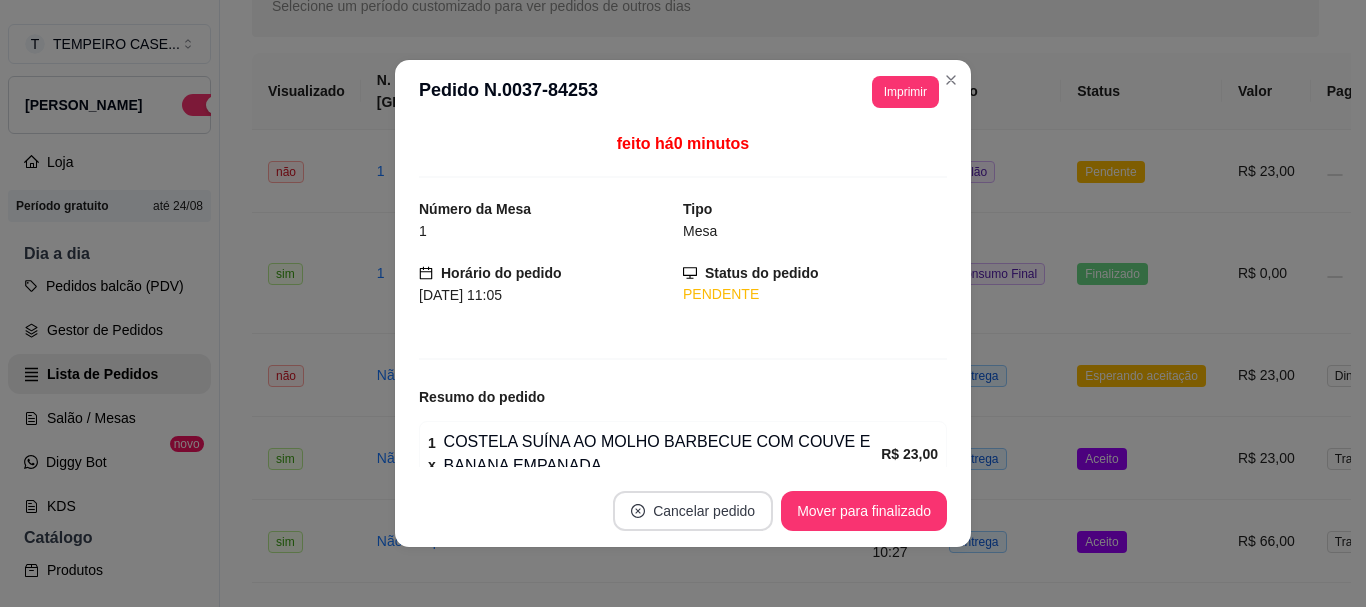 click on "Cancelar pedido" at bounding box center [693, 511] 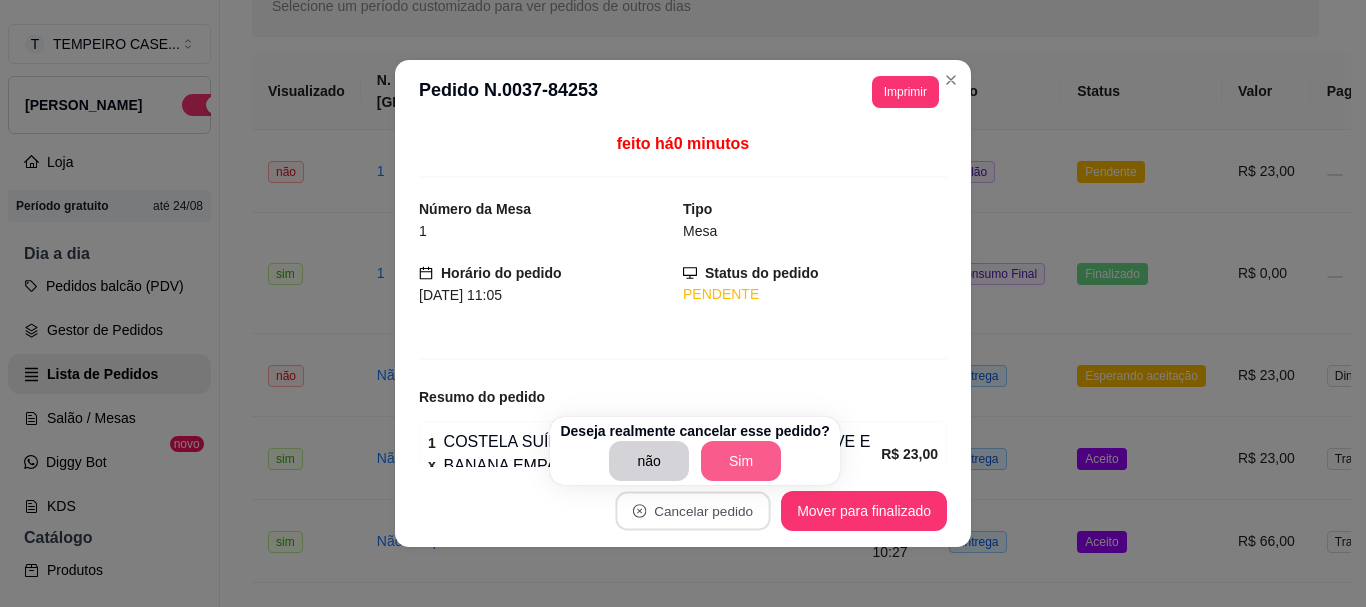 click on "Sim" at bounding box center [741, 461] 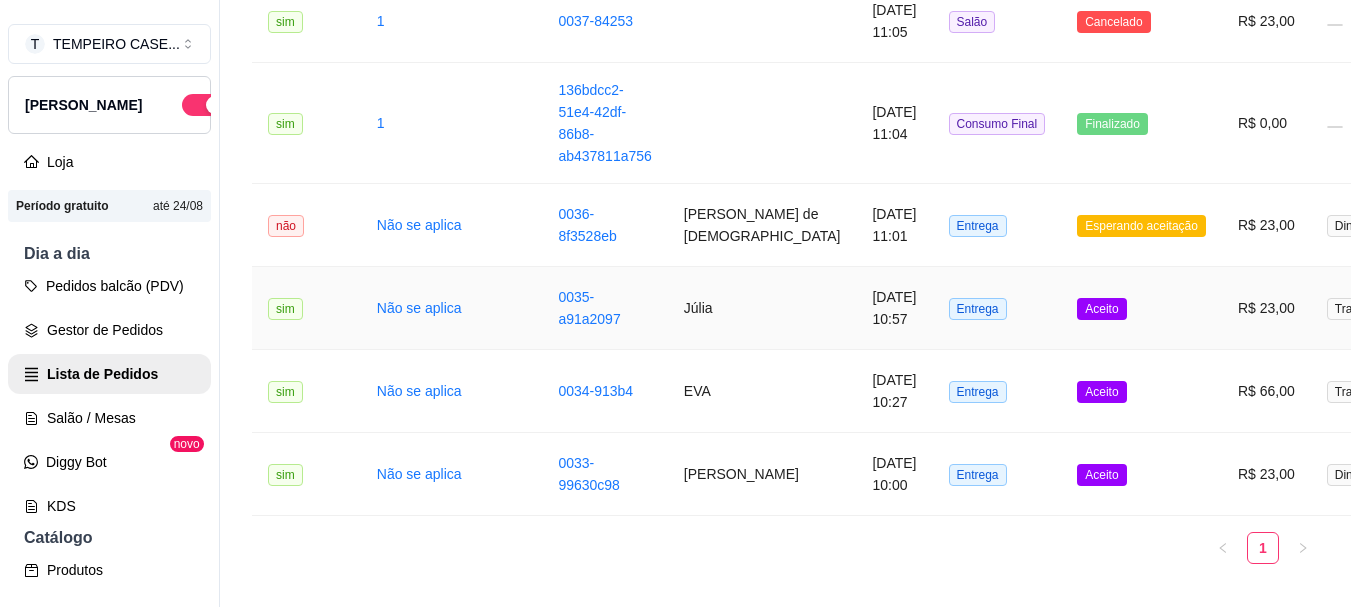scroll, scrollTop: 327, scrollLeft: 0, axis: vertical 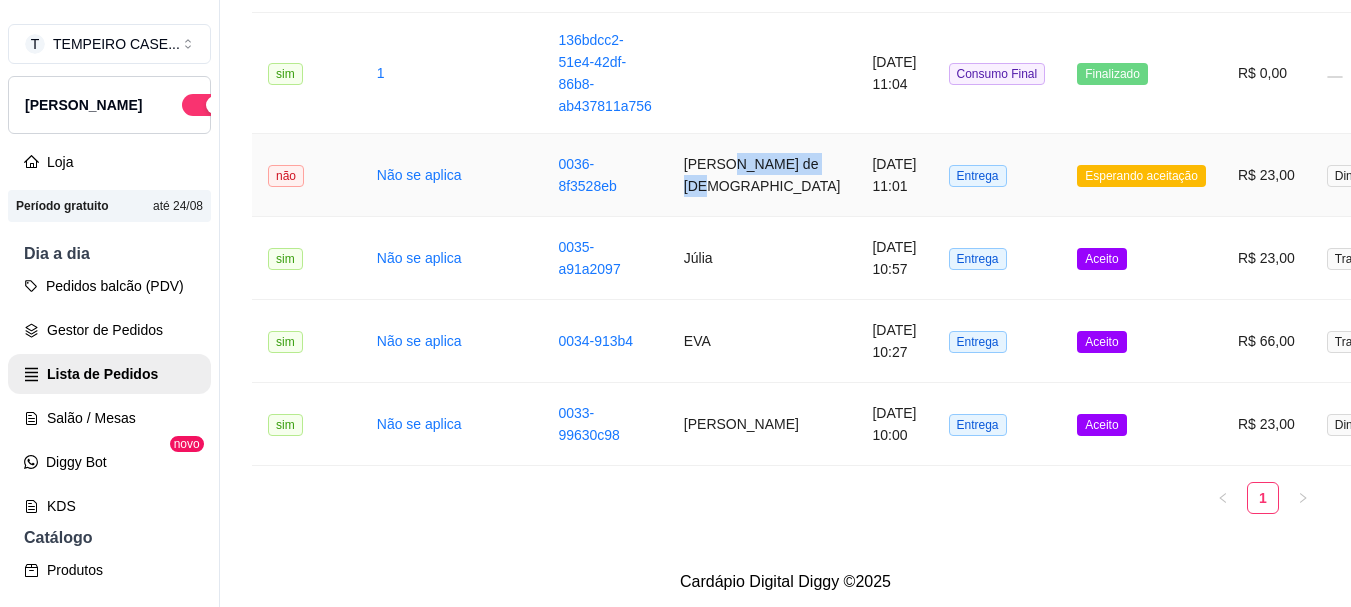 drag, startPoint x: 588, startPoint y: 231, endPoint x: 571, endPoint y: 172, distance: 61.400326 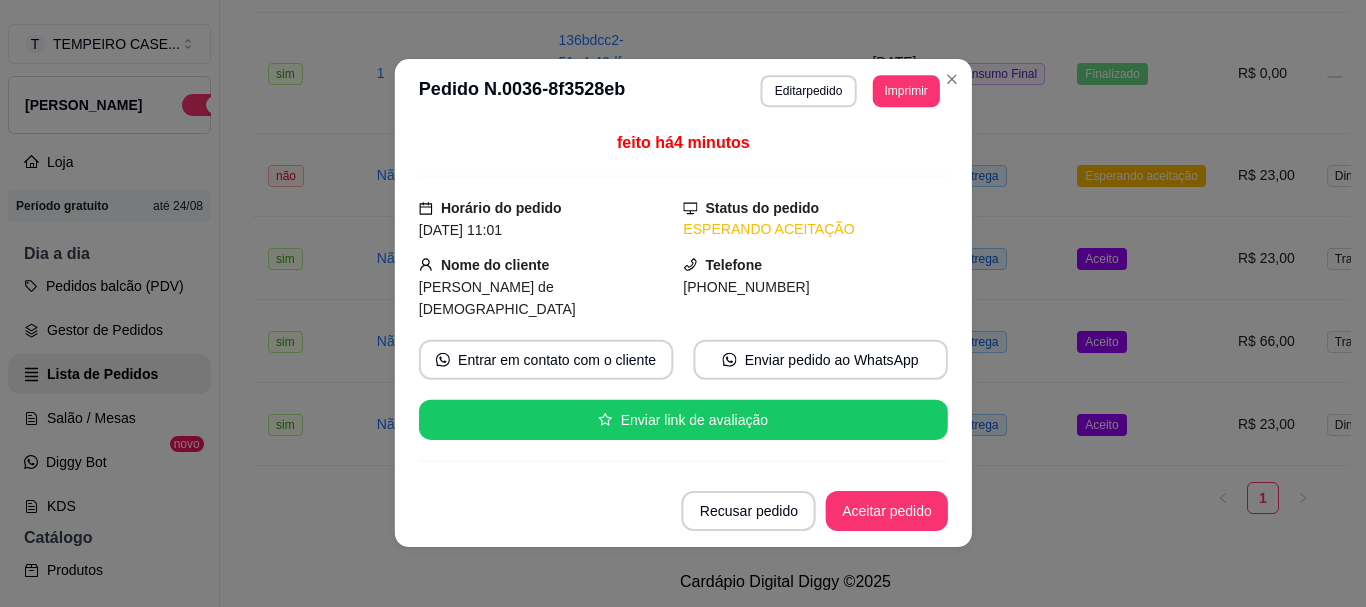 click on "feito há  4   minutos Horário do pedido 30/07/2025 11:01 Status do pedido ESPERANDO ACEITAÇÃO Nome do cliente José walatas de jesus  Telefone (81) 9 7345-6339 Entrar em contato com o cliente Enviar pedido ao WhatsApp Enviar link de avaliação ENTREGA Endereço  Alameda Pontal de Maracaipe, n. 00, MARACAIPE - 55595277 No estacionamento de Carlinhos !! Taxa de entrega  R$ 0,00 Copiar Endereço Vincular motoboy Pagamento Dinheiro   R$ 23,00 Cliente pagará com   R$ 50,00 Troco no valor de   R$ 27,00 Resumo do pedido 1 x     COSTELA SUÍNA AO MOLHO BARBECUE COM COUVE E BANANA EMPANADA R$ 23,00 ESCOLHA O TIPO DE FEIJÃO   1 x   FEIJÃO PRETO  ( R$ 0,00 ) Observações: Coloca um pouco de molho da galinha guisada por favor. Subtotal R$ 23,00 Total R$ 23,00" at bounding box center [682, 300] 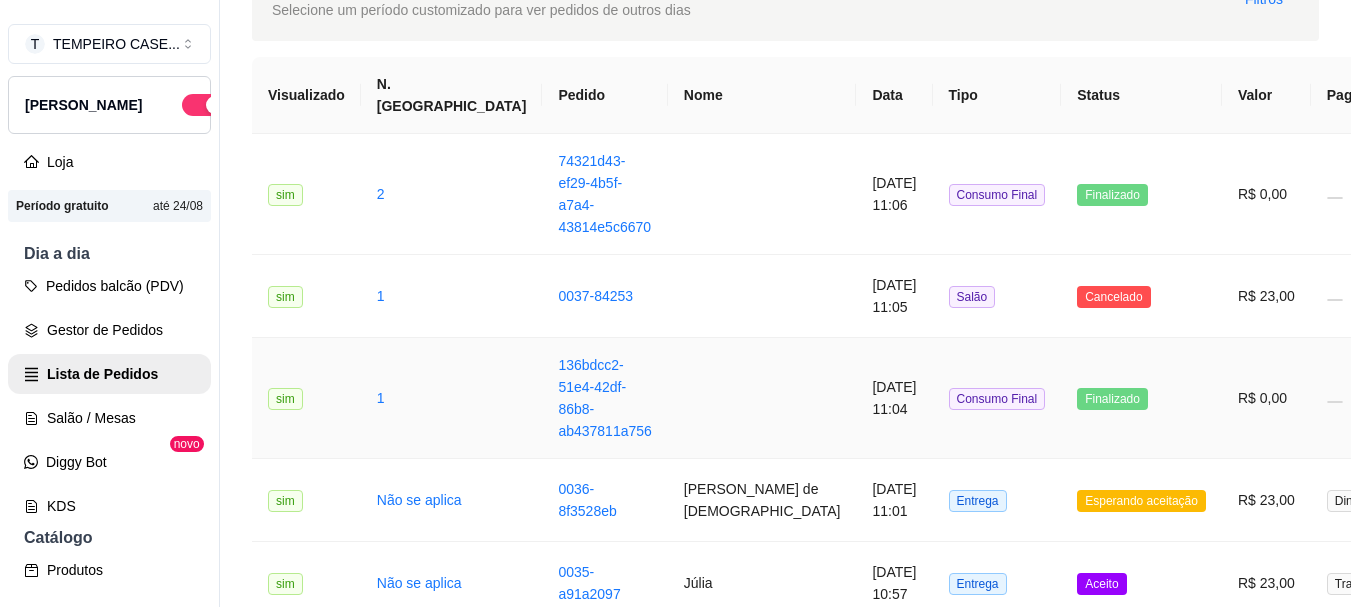scroll, scrollTop: 27, scrollLeft: 0, axis: vertical 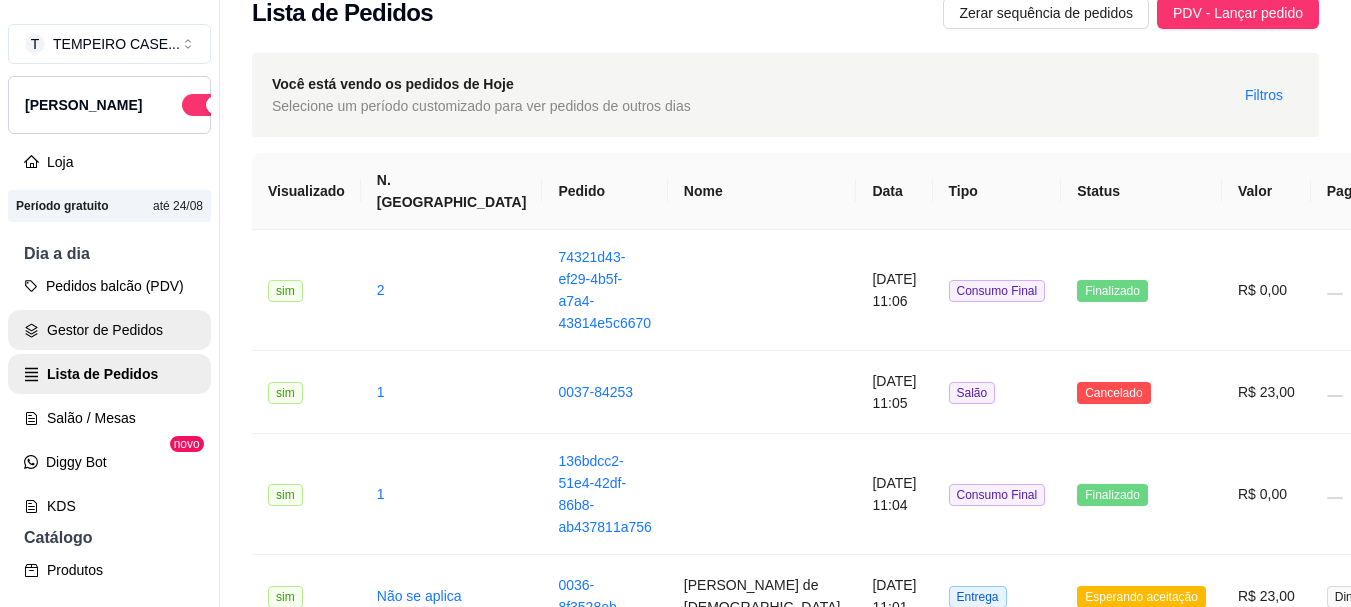 click on "Gestor de Pedidos" at bounding box center [109, 330] 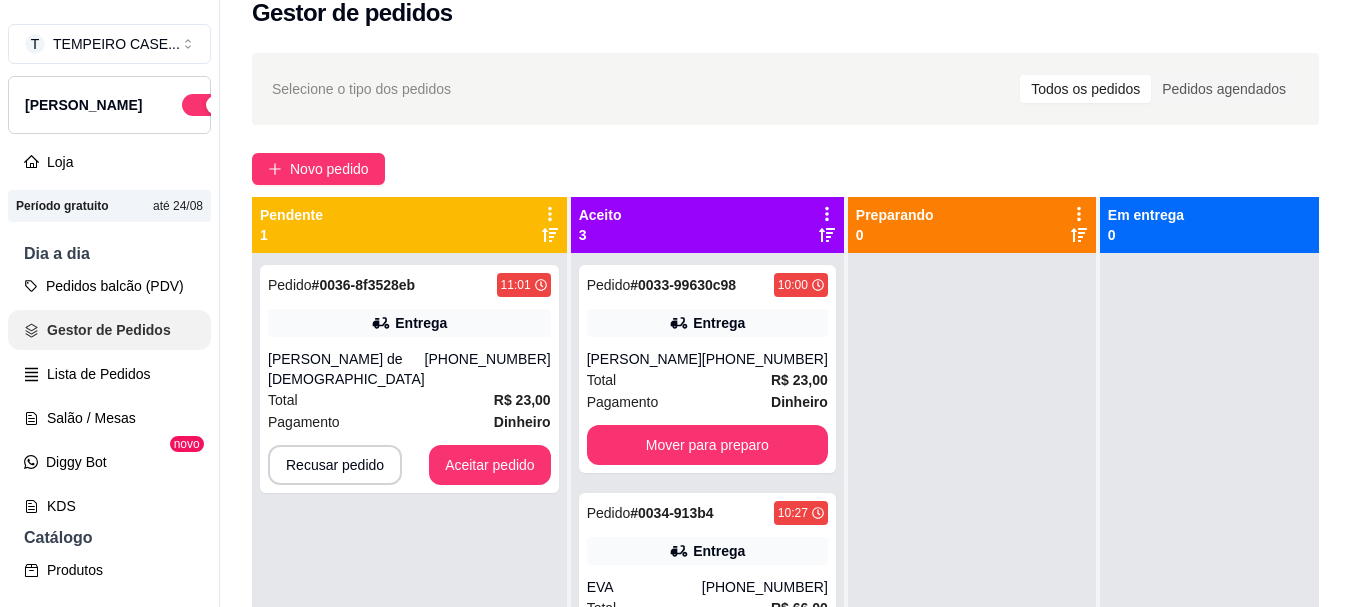 scroll, scrollTop: 0, scrollLeft: 0, axis: both 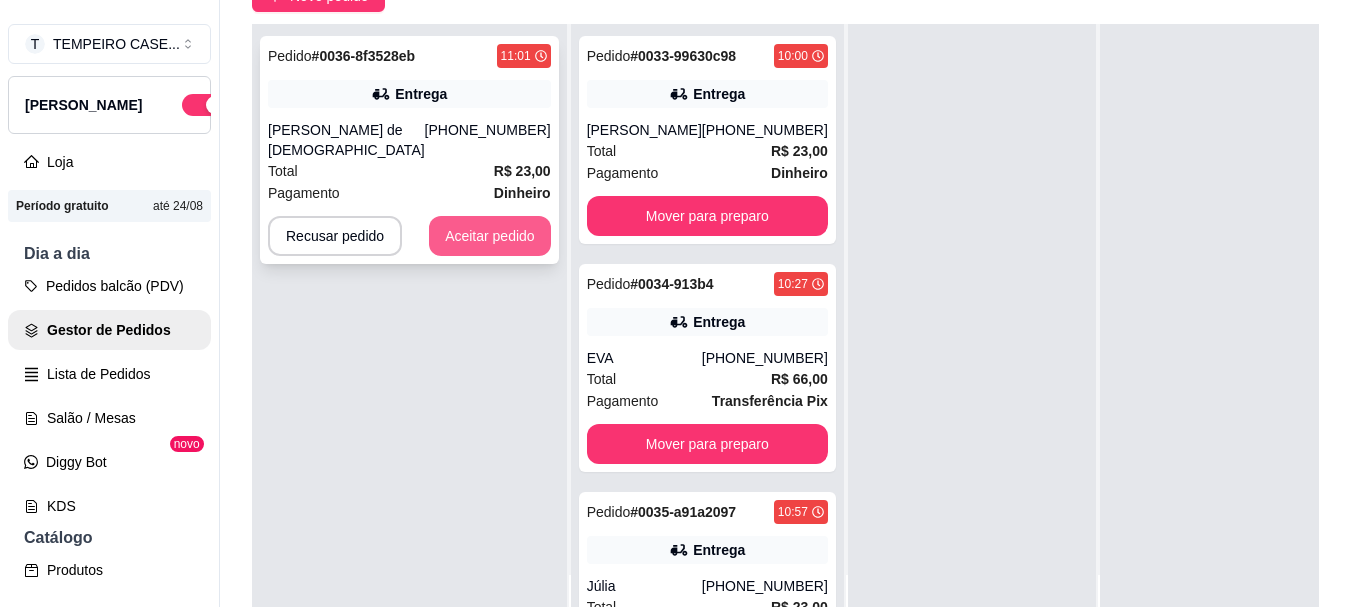 click on "Aceitar pedido" at bounding box center [490, 236] 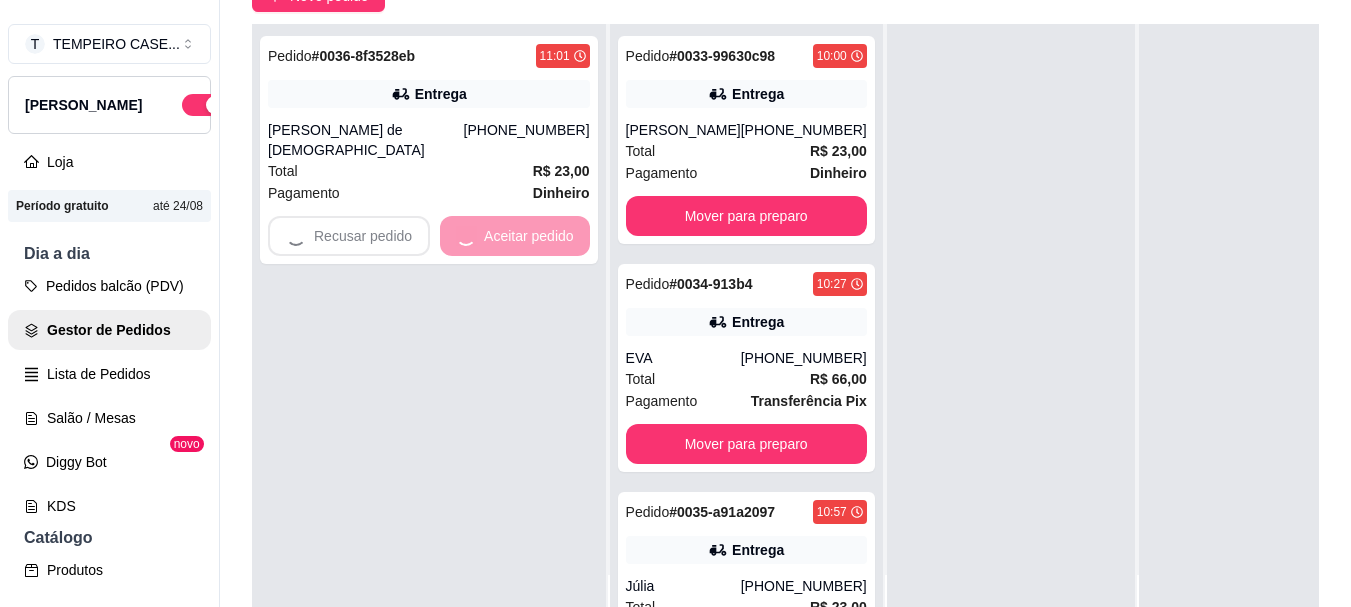 scroll, scrollTop: 56, scrollLeft: 0, axis: vertical 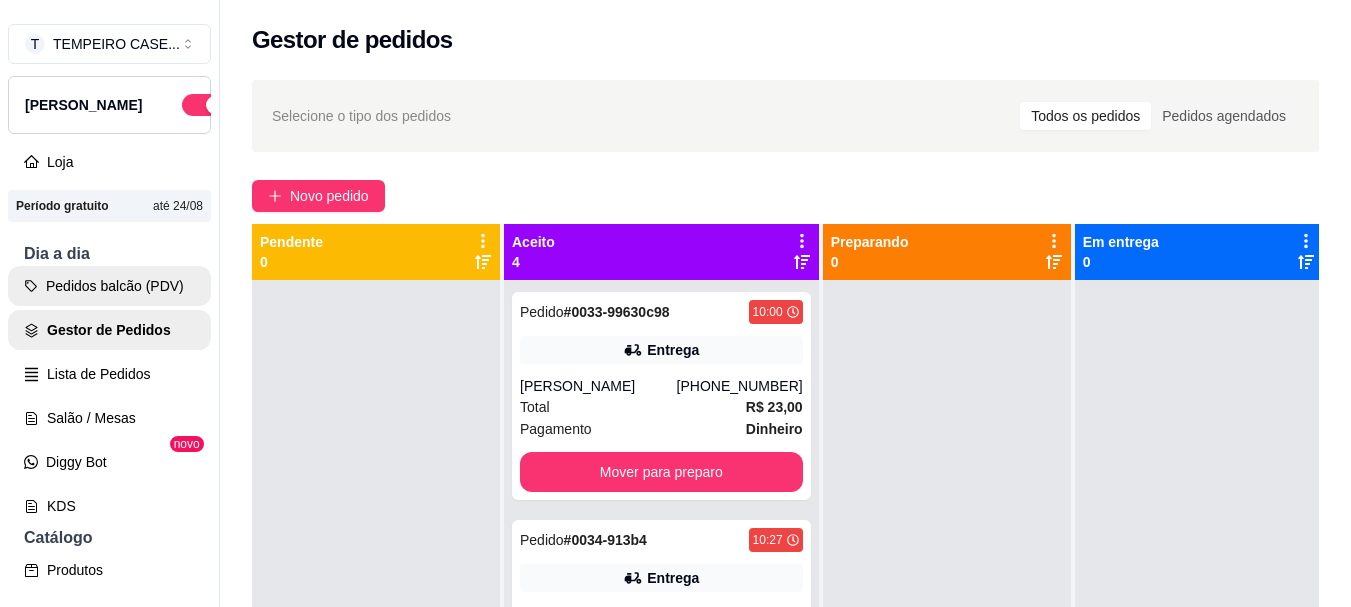 click on "Pedidos balcão (PDV)" at bounding box center [109, 286] 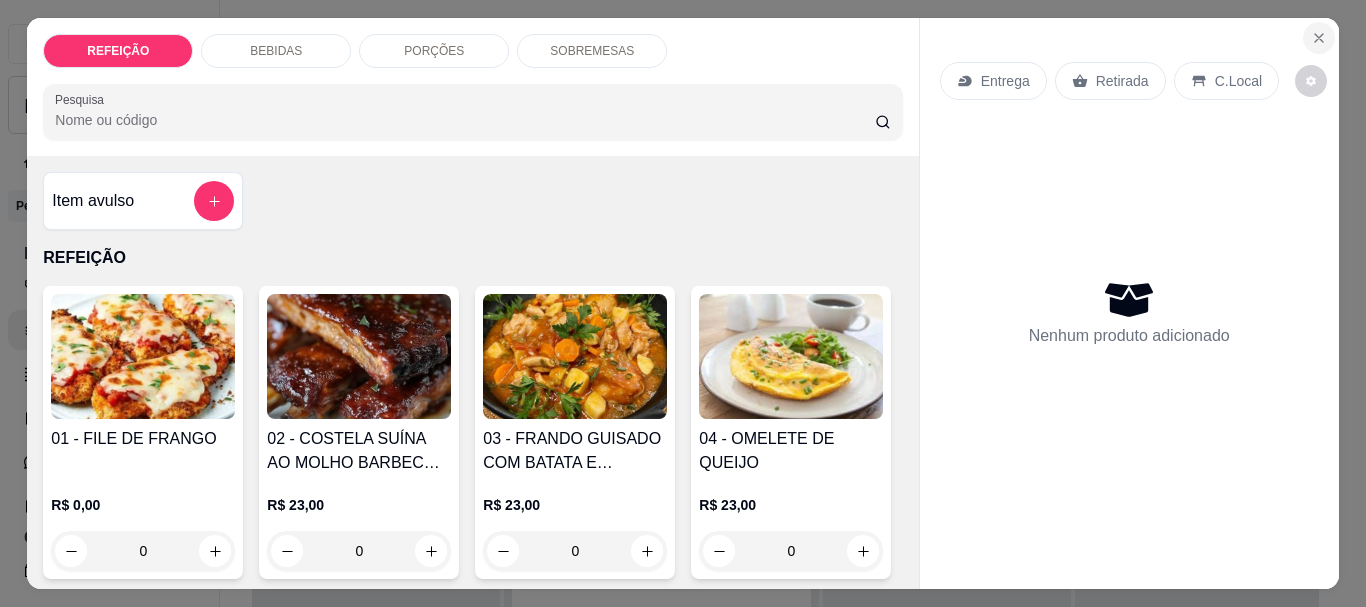 click at bounding box center (1319, 38) 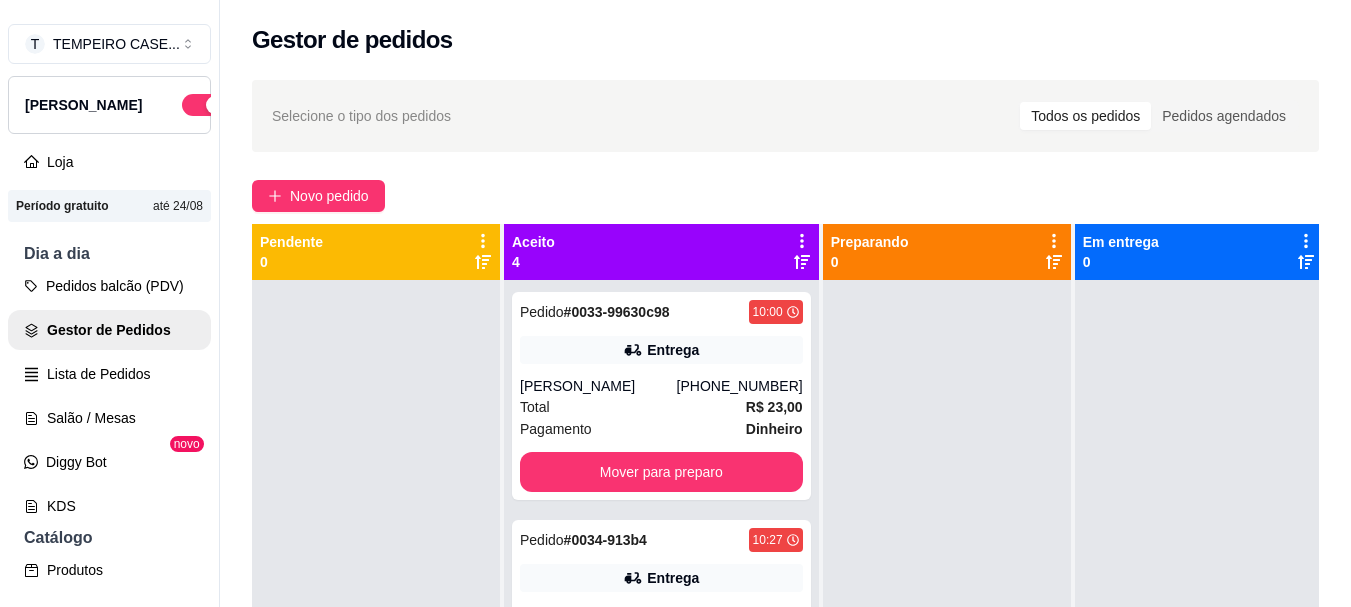 click on "Gestor de pedidos" at bounding box center [785, 34] 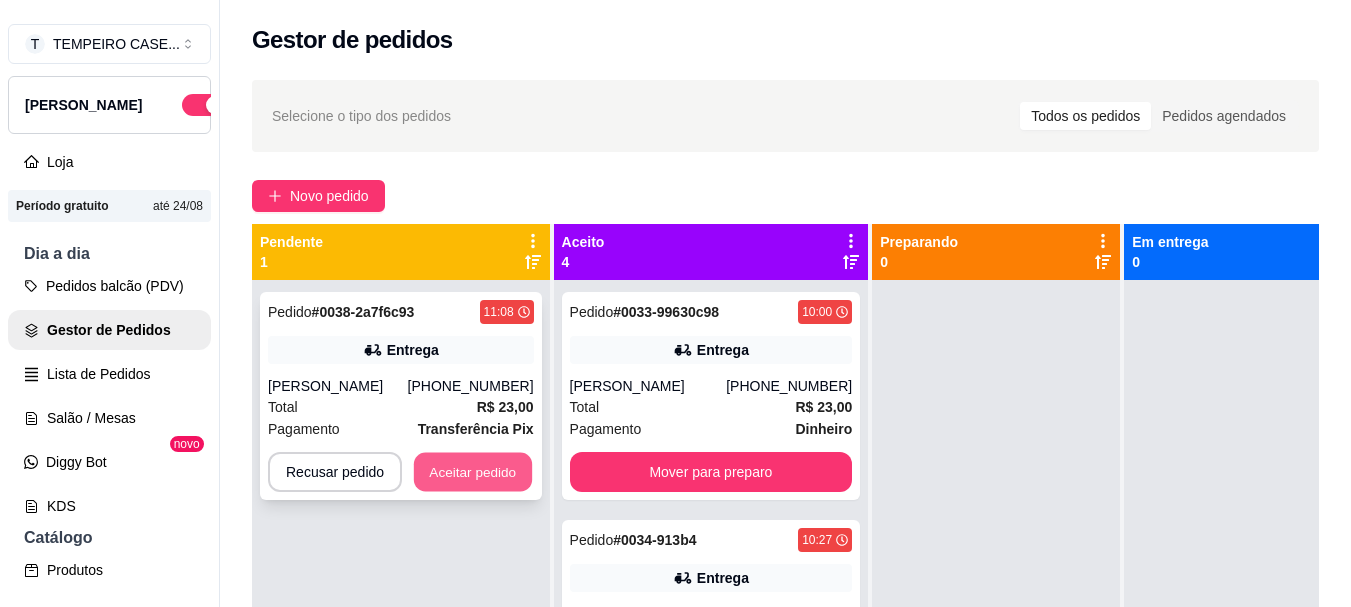 click on "Aceitar pedido" at bounding box center (473, 472) 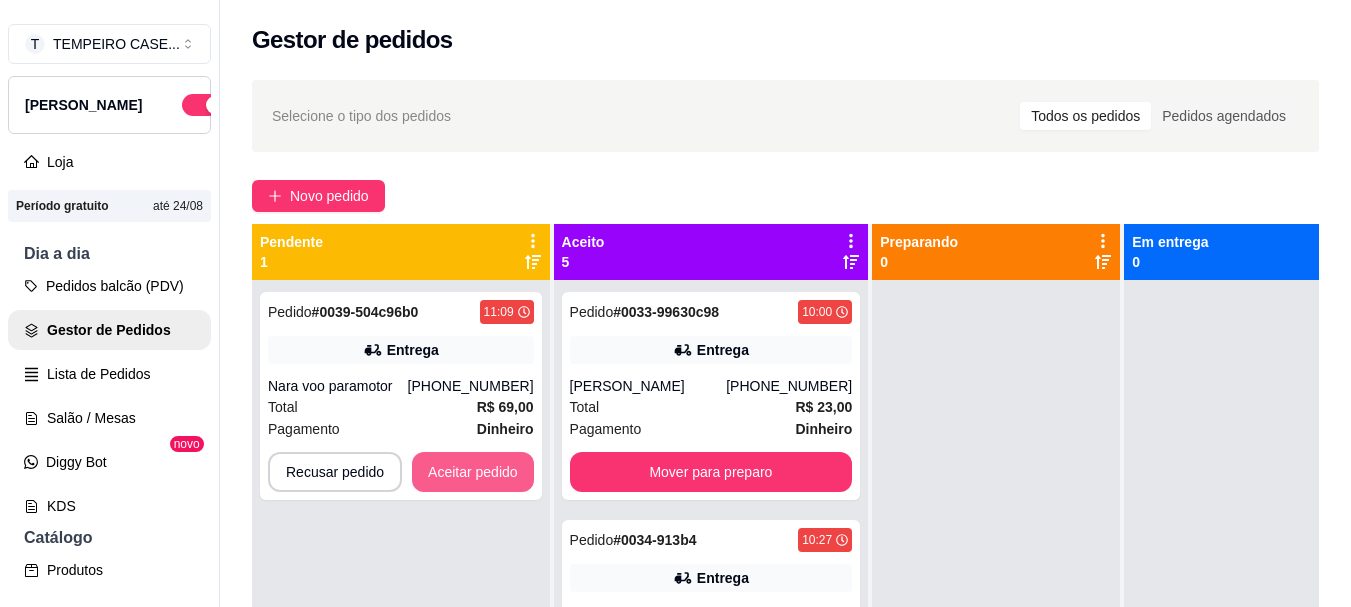 click on "Aceitar pedido" at bounding box center (473, 472) 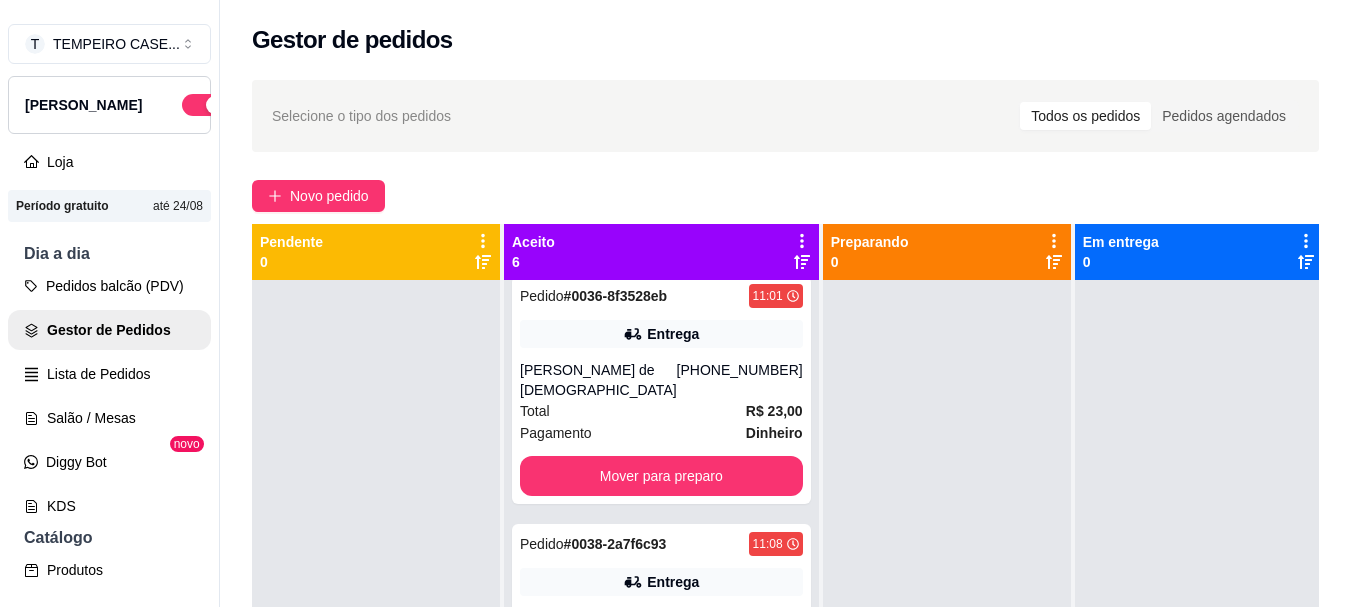 scroll, scrollTop: 841, scrollLeft: 0, axis: vertical 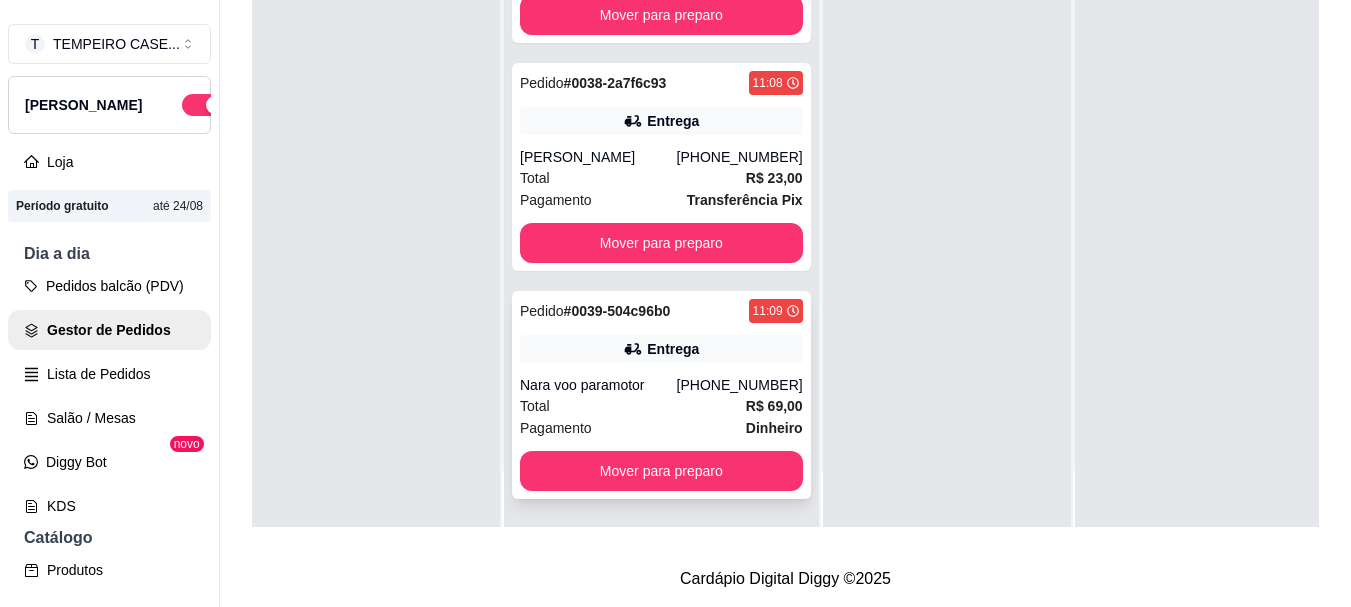 click on "Nara voo paramotor" at bounding box center (598, 385) 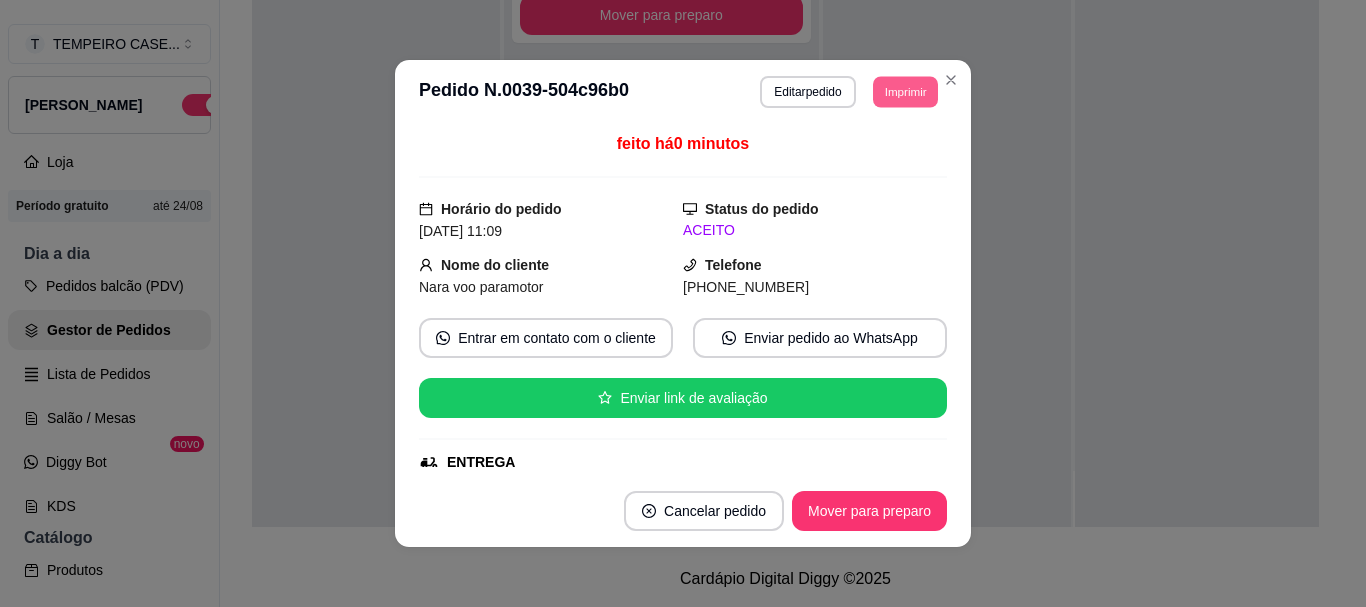 click on "Imprimir" at bounding box center (905, 91) 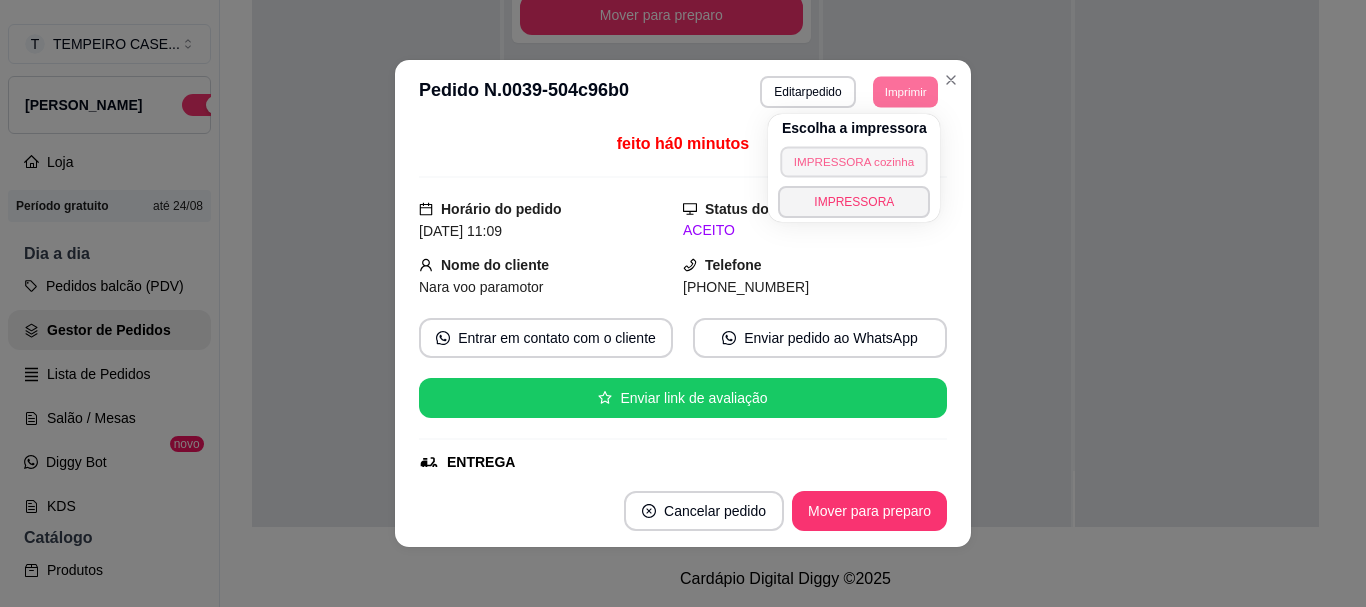 click on "IMPRESSORA cozinha" at bounding box center [855, 161] 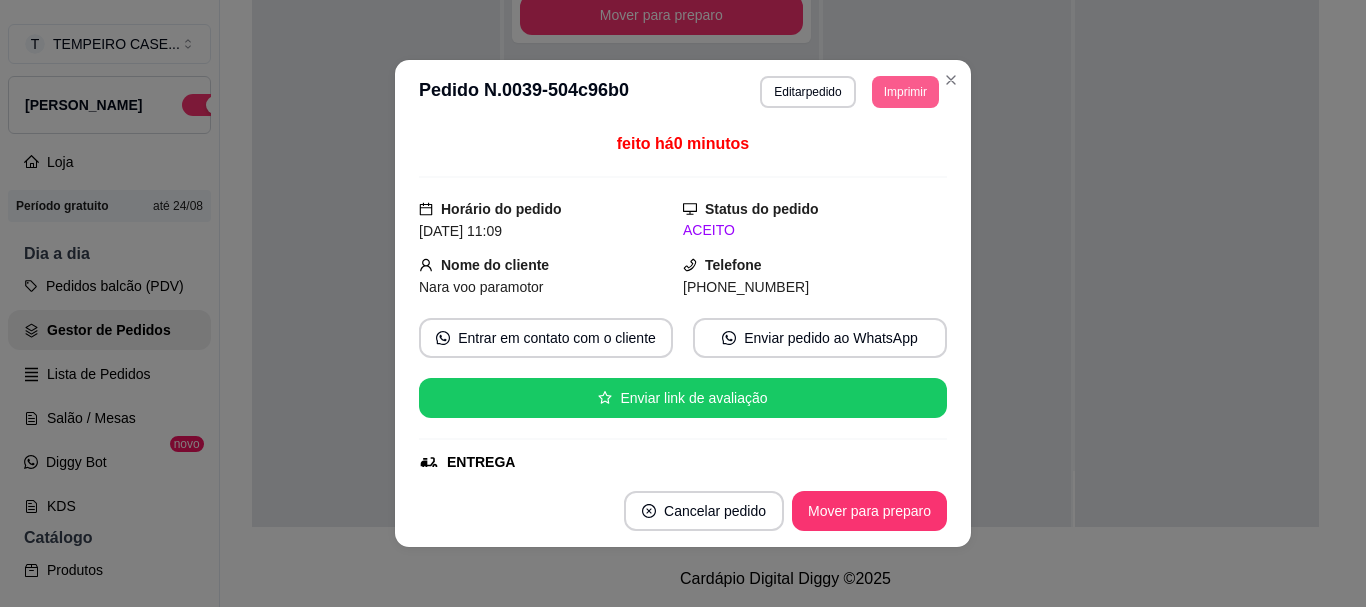 click on "Imprimir" at bounding box center (905, 92) 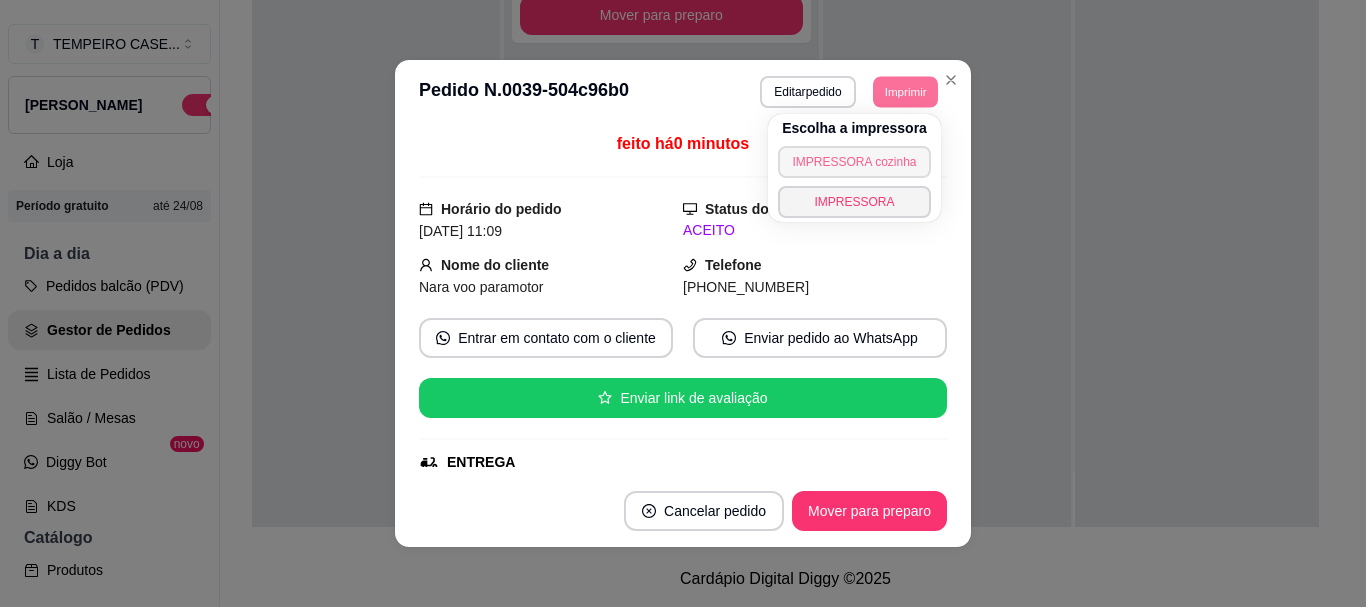 click on "IMPRESSORA cozinha" at bounding box center (854, 162) 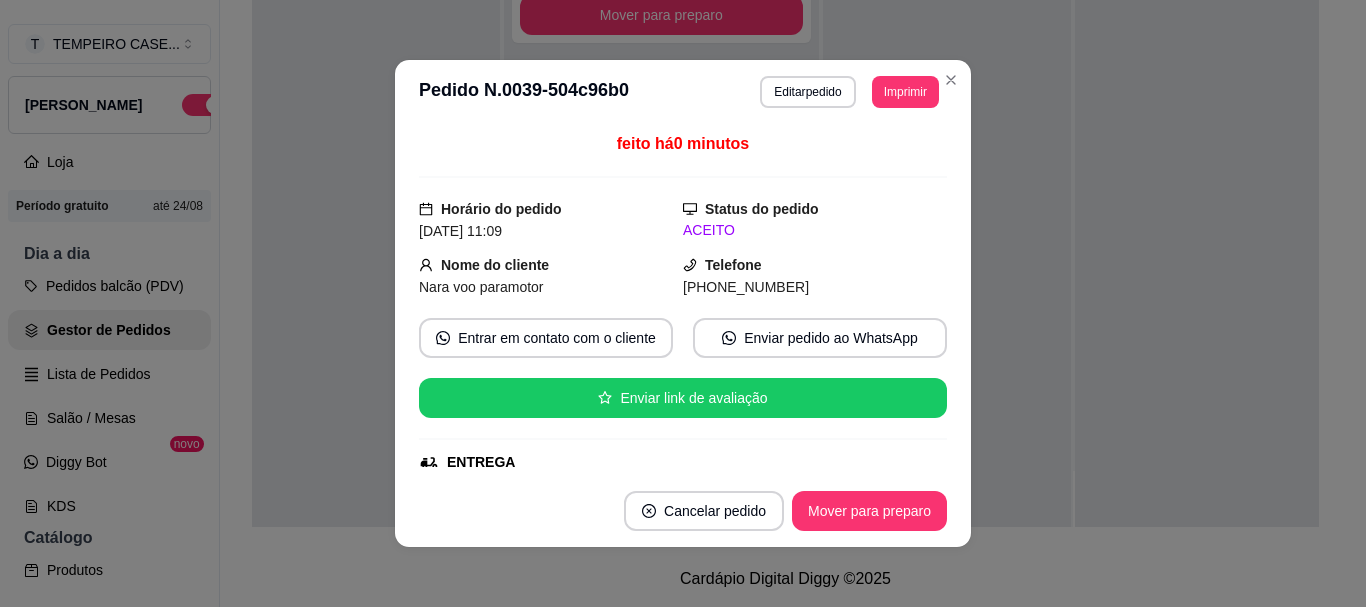click on "feito há  0   minutos" at bounding box center [683, 155] 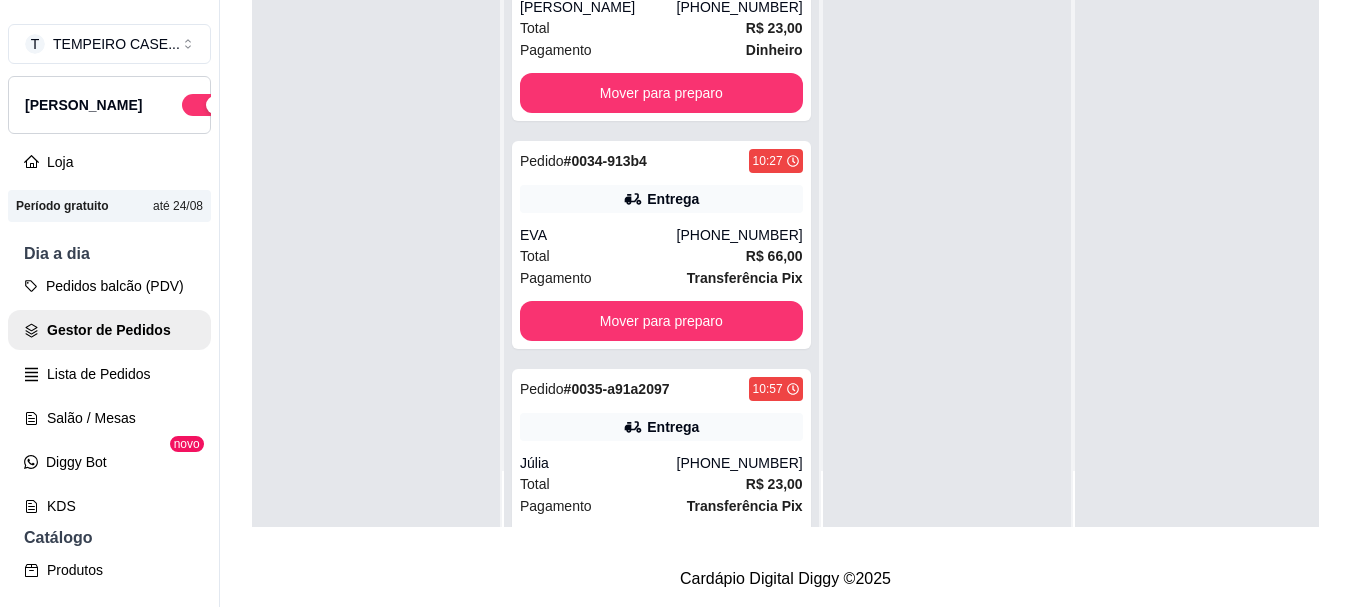 scroll, scrollTop: 0, scrollLeft: 0, axis: both 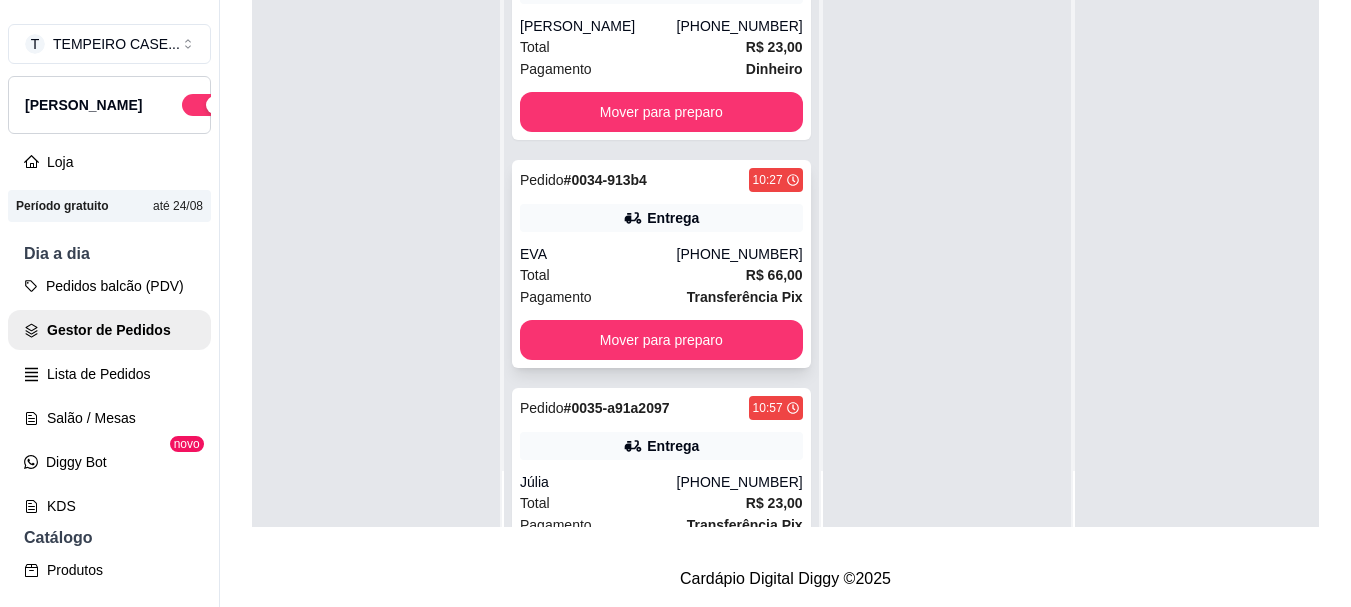 click 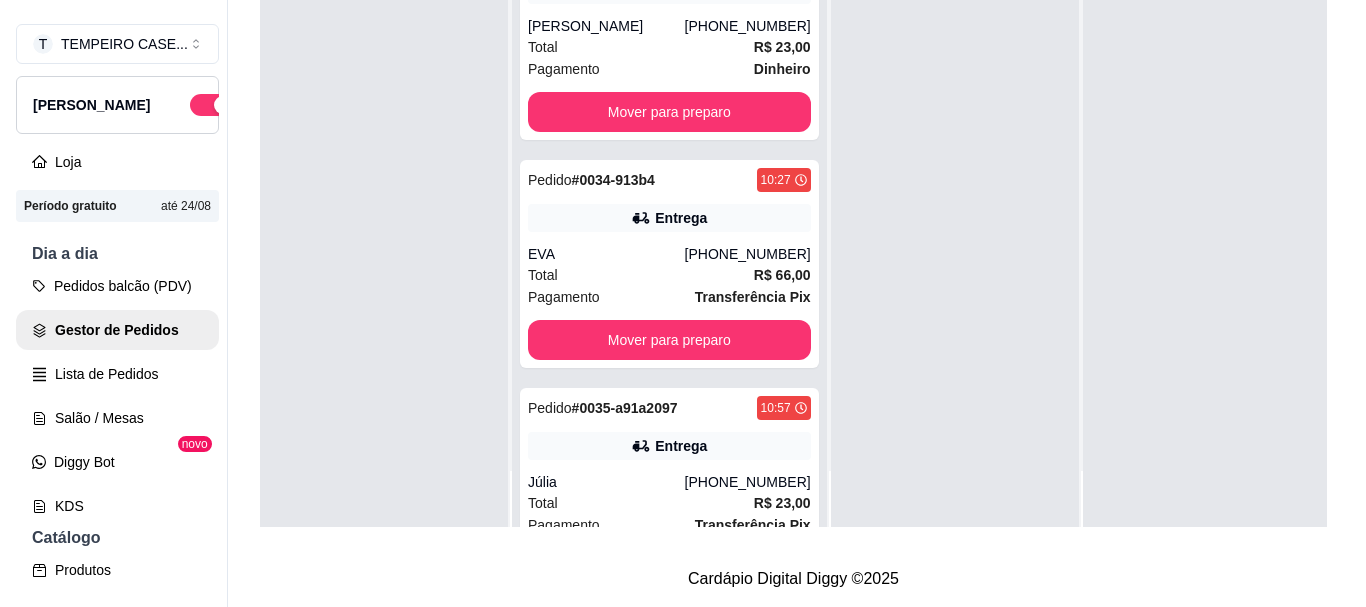 scroll, scrollTop: 0, scrollLeft: 0, axis: both 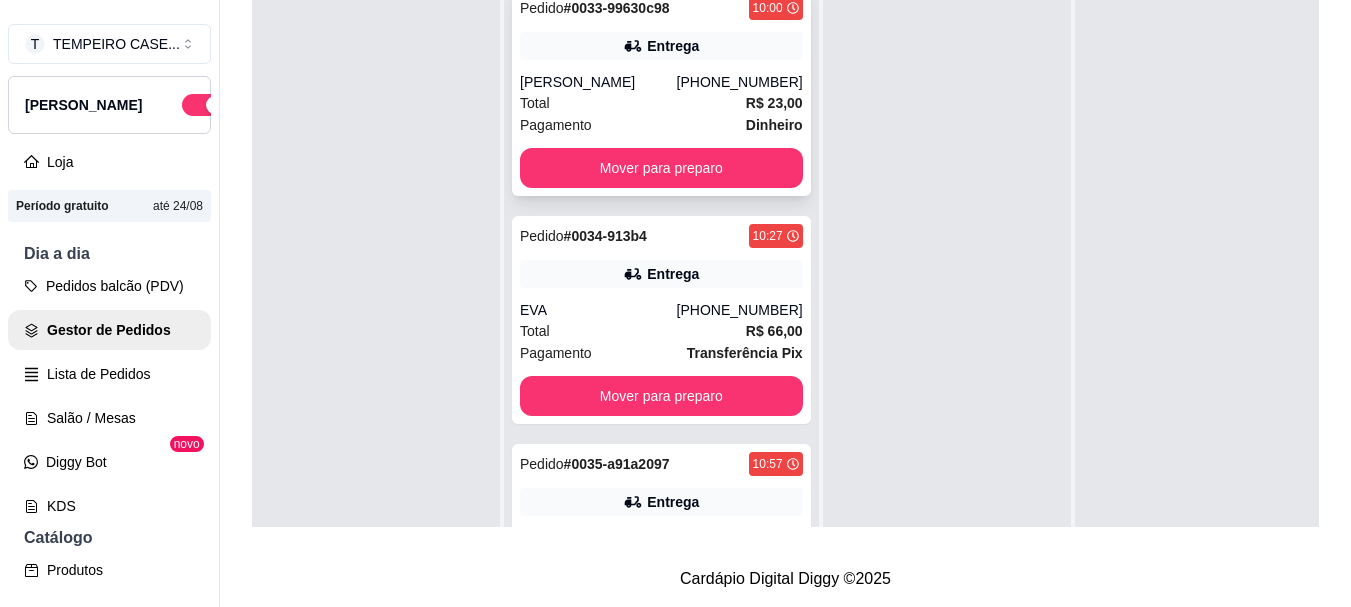 click on "Entrega" at bounding box center [673, 46] 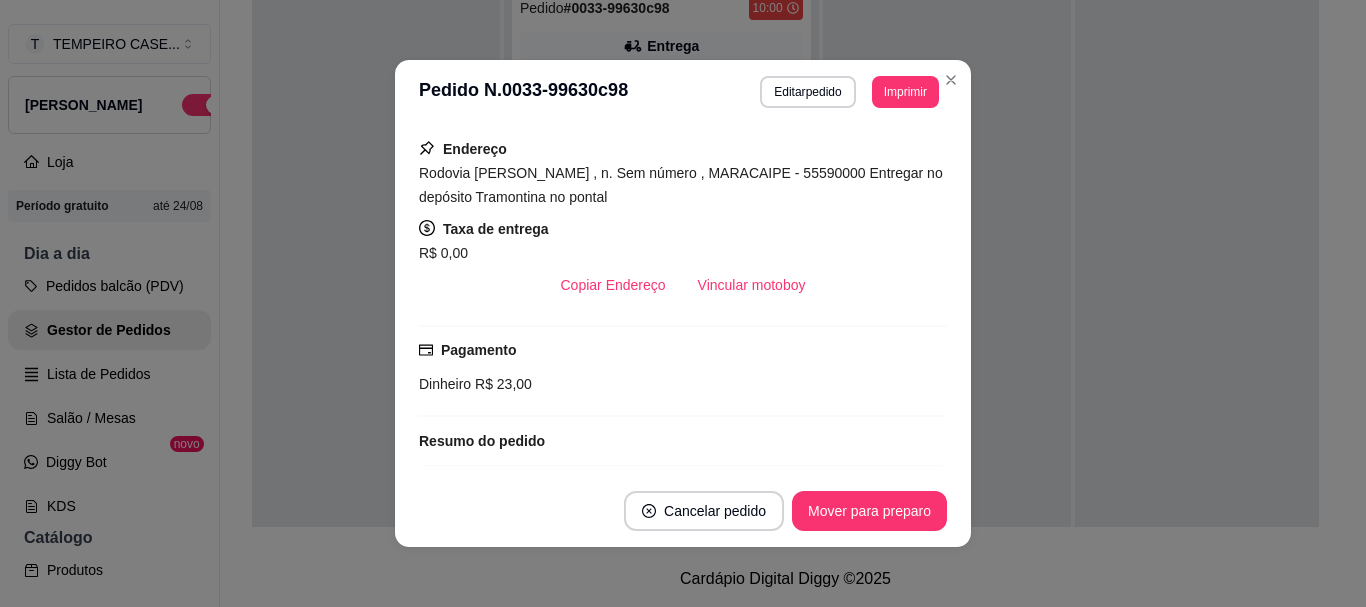 scroll, scrollTop: 400, scrollLeft: 0, axis: vertical 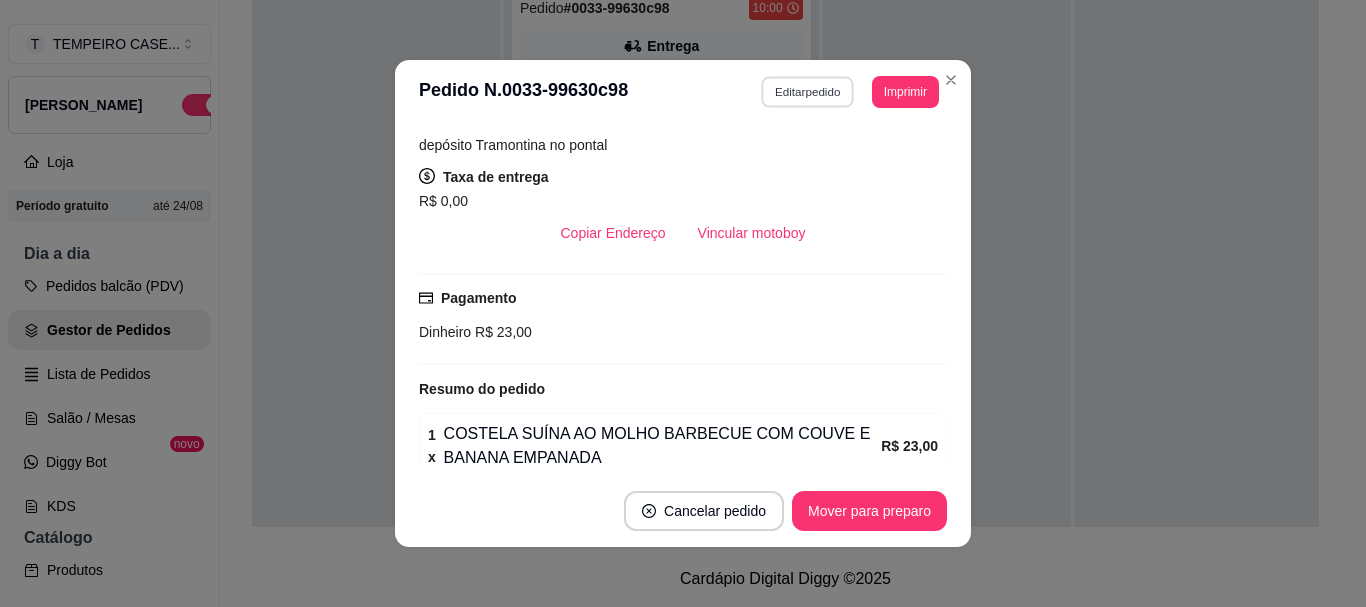 click on "Editar  pedido" at bounding box center (808, 91) 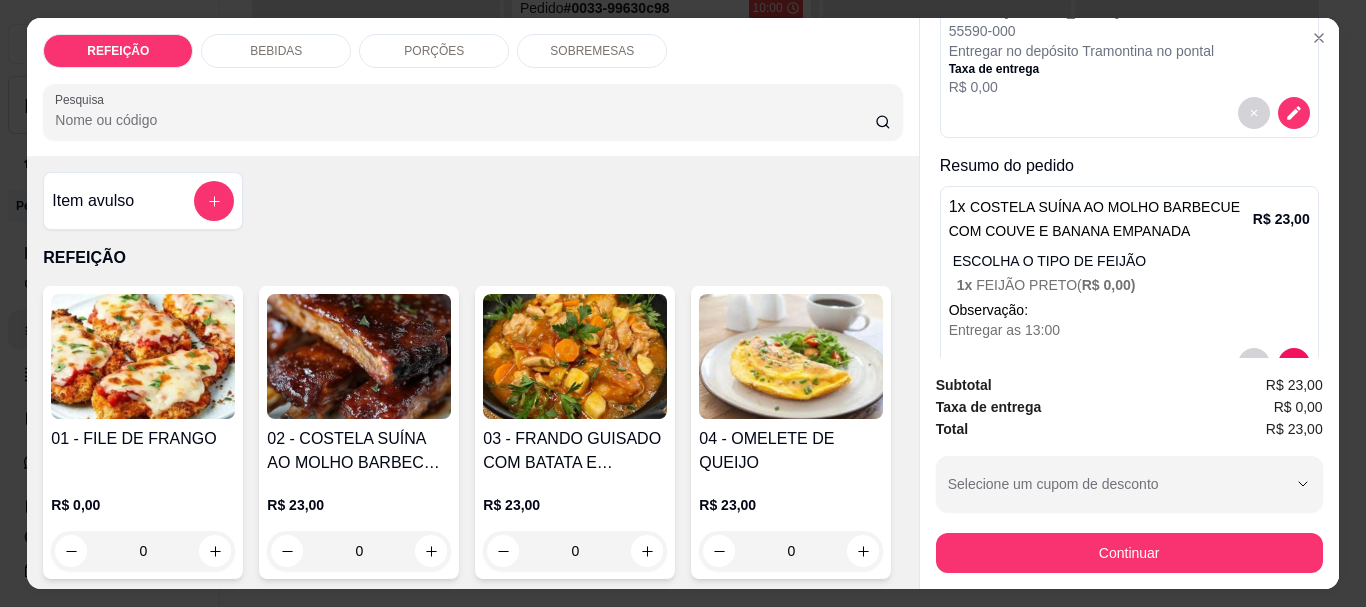 scroll, scrollTop: 293, scrollLeft: 0, axis: vertical 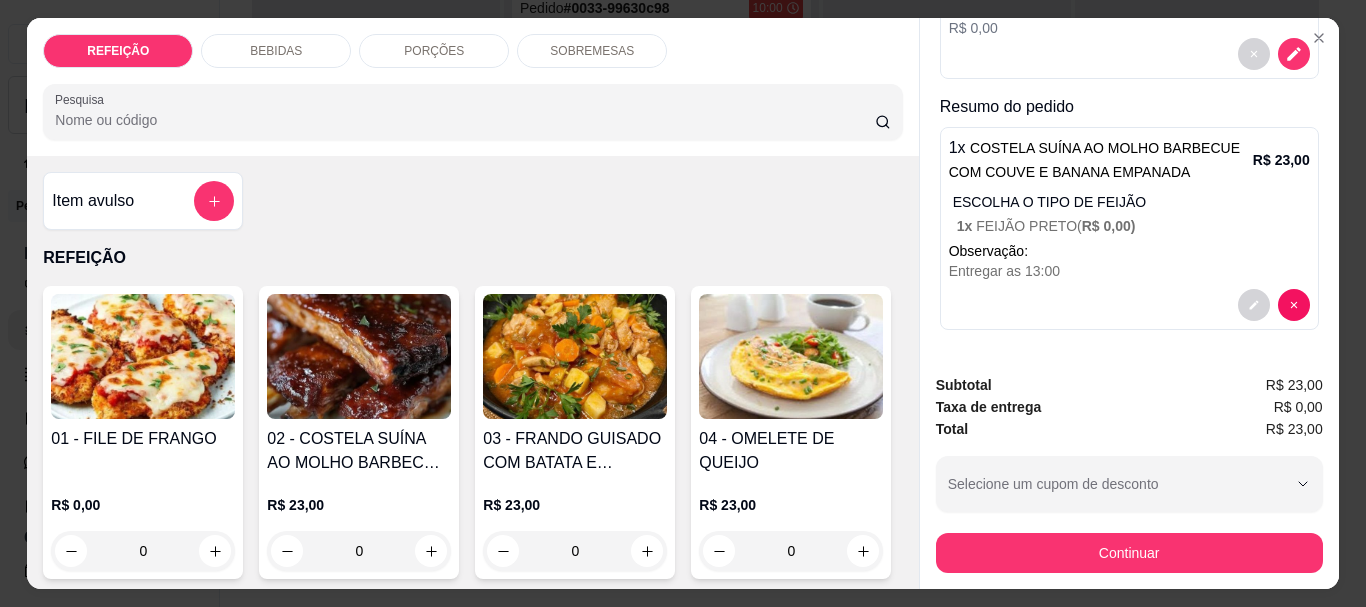 click on "Observação:" at bounding box center (1129, 251) 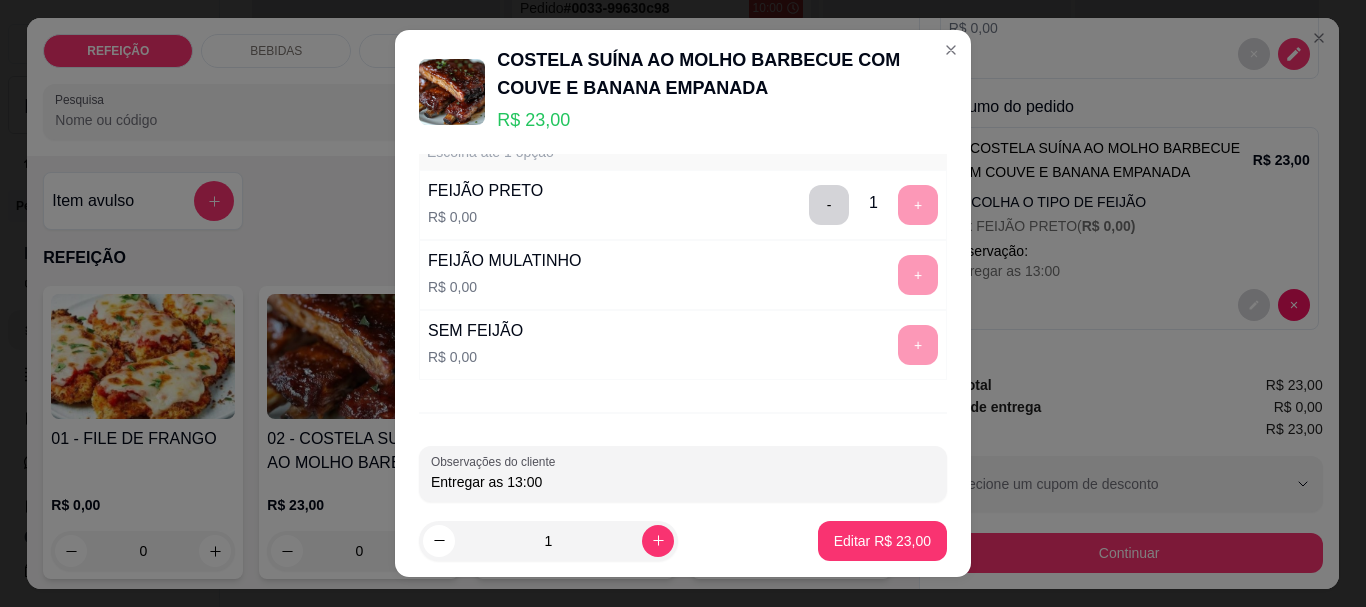 scroll, scrollTop: 83, scrollLeft: 0, axis: vertical 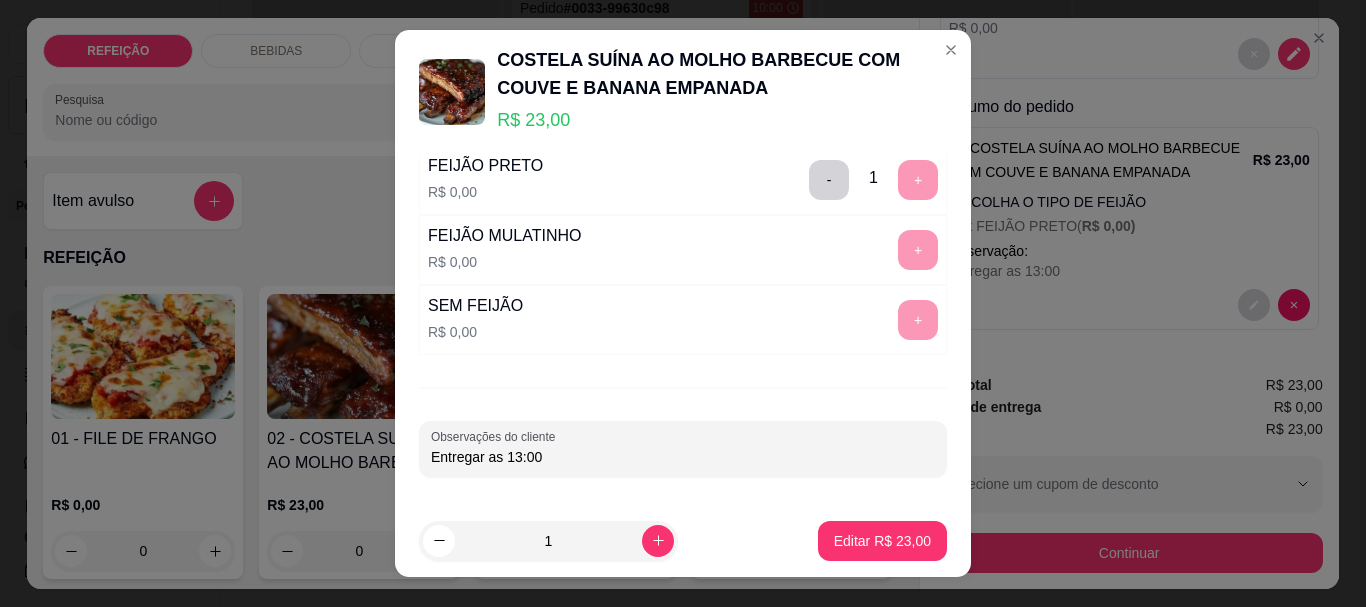 click on "Entregar as 13:00" at bounding box center [683, 457] 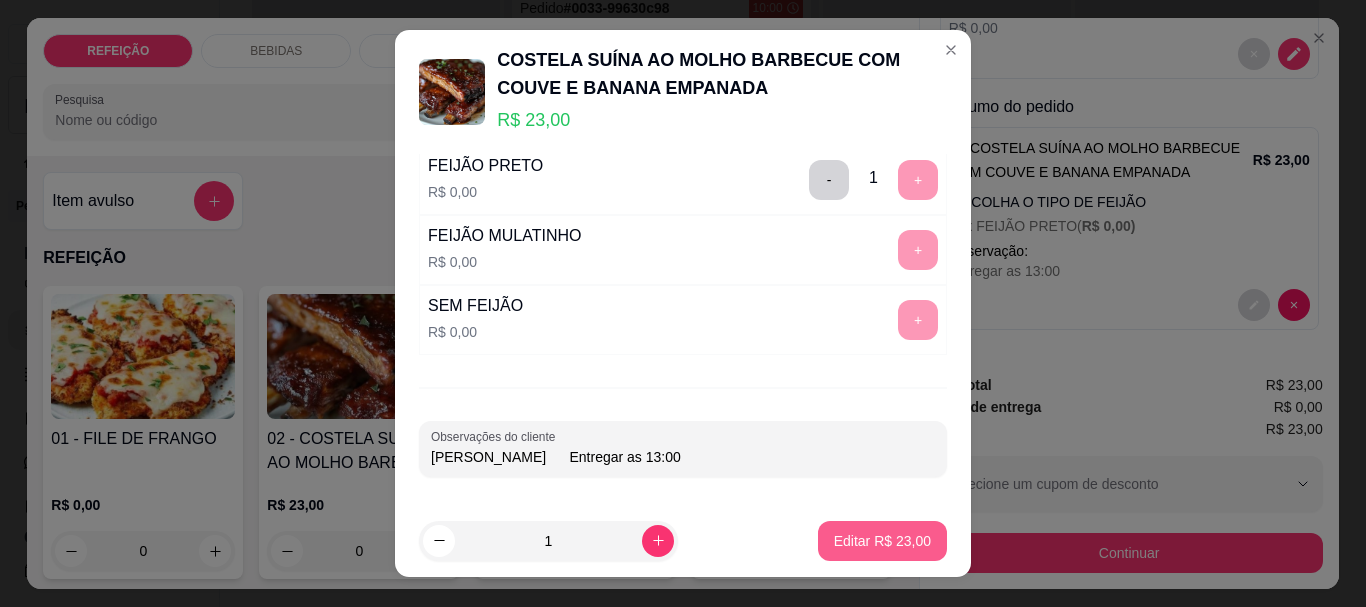 type on "Sem Macarrão      Entregar as 13:00" 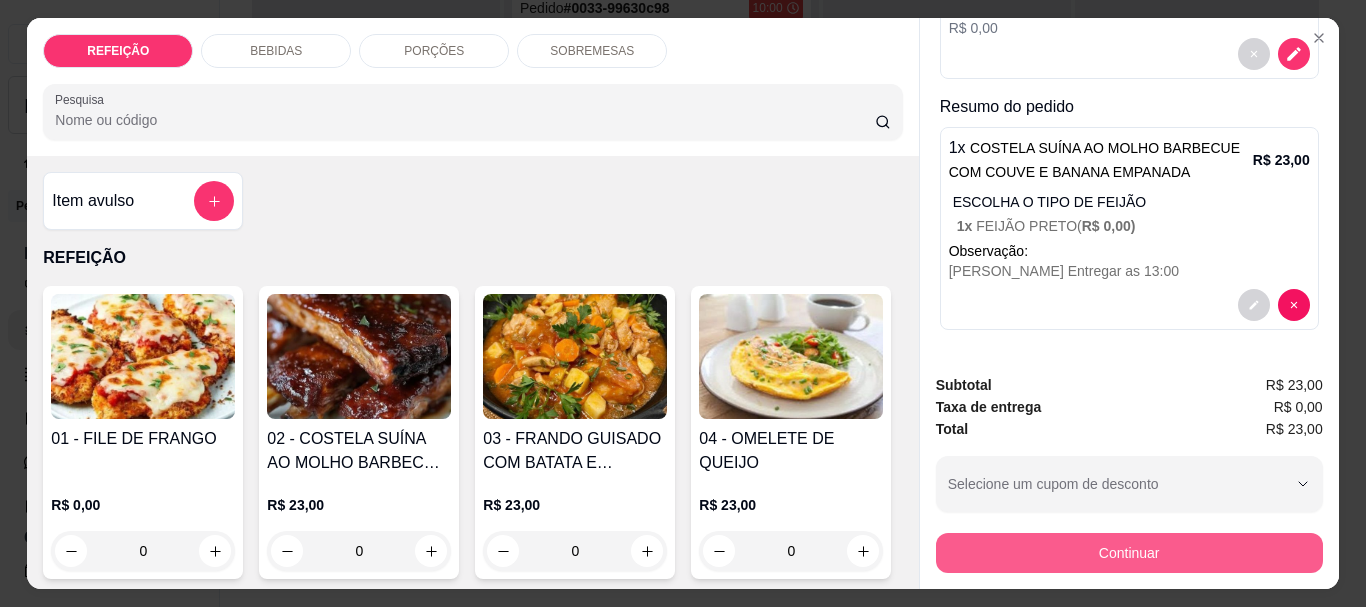 click on "Continuar" at bounding box center [1129, 553] 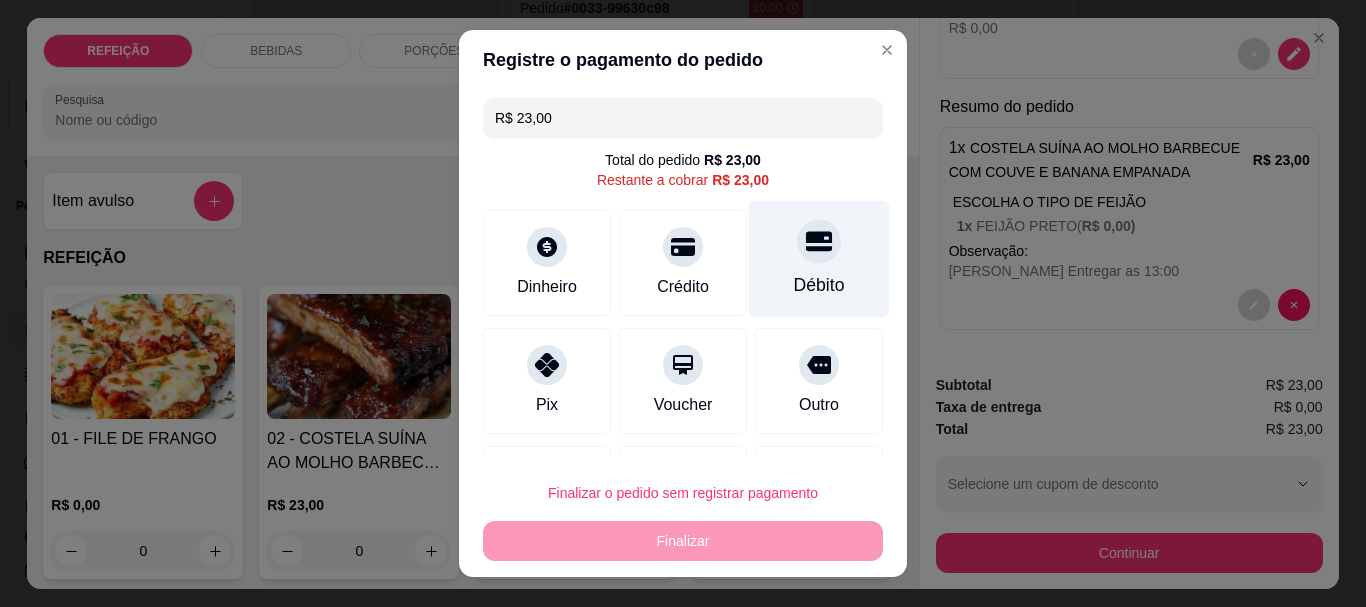 scroll, scrollTop: 103, scrollLeft: 0, axis: vertical 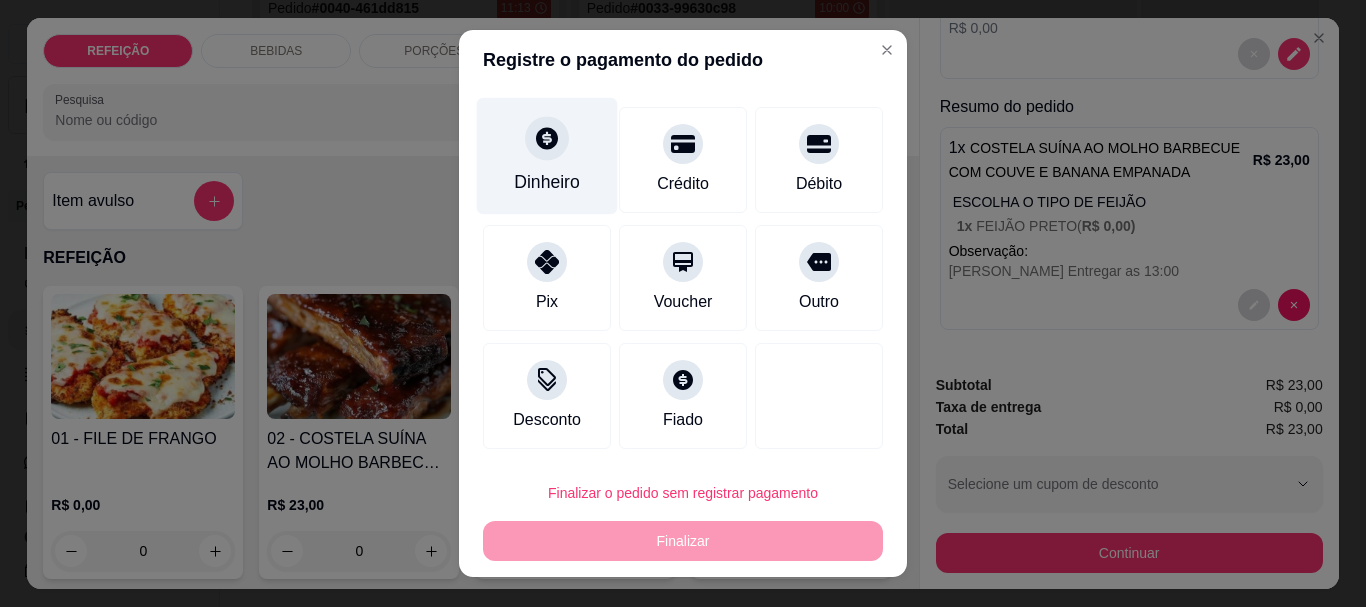 click on "Dinheiro" at bounding box center [547, 156] 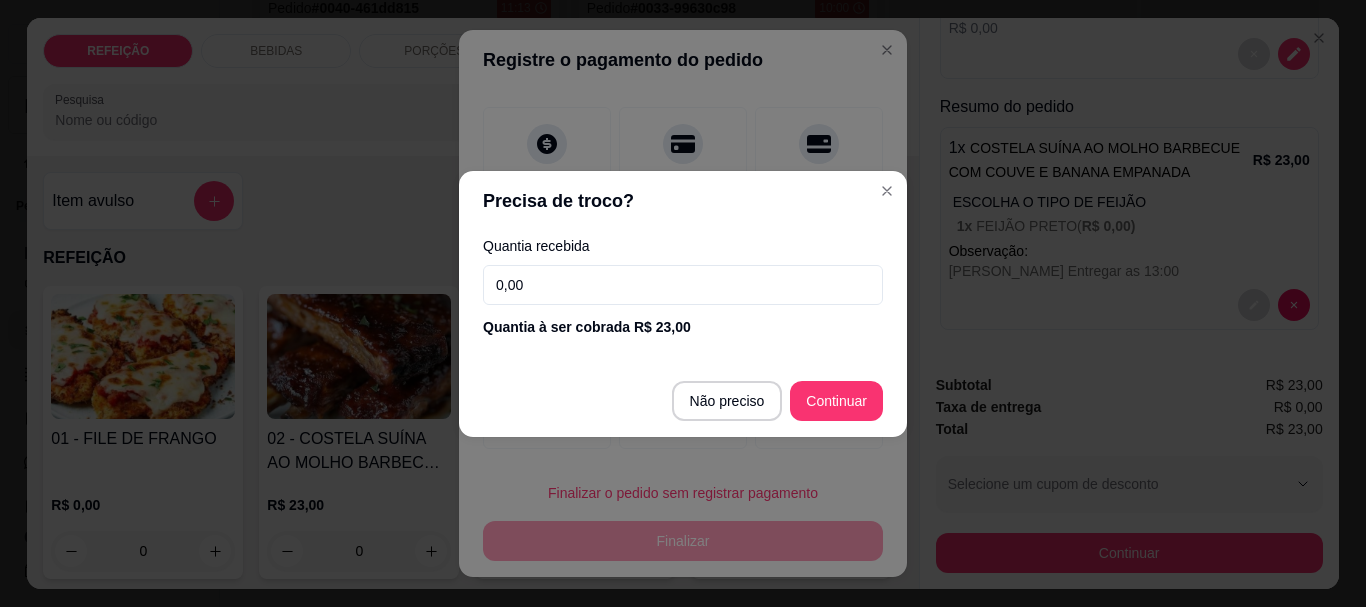 drag, startPoint x: 634, startPoint y: 272, endPoint x: 451, endPoint y: 279, distance: 183.13383 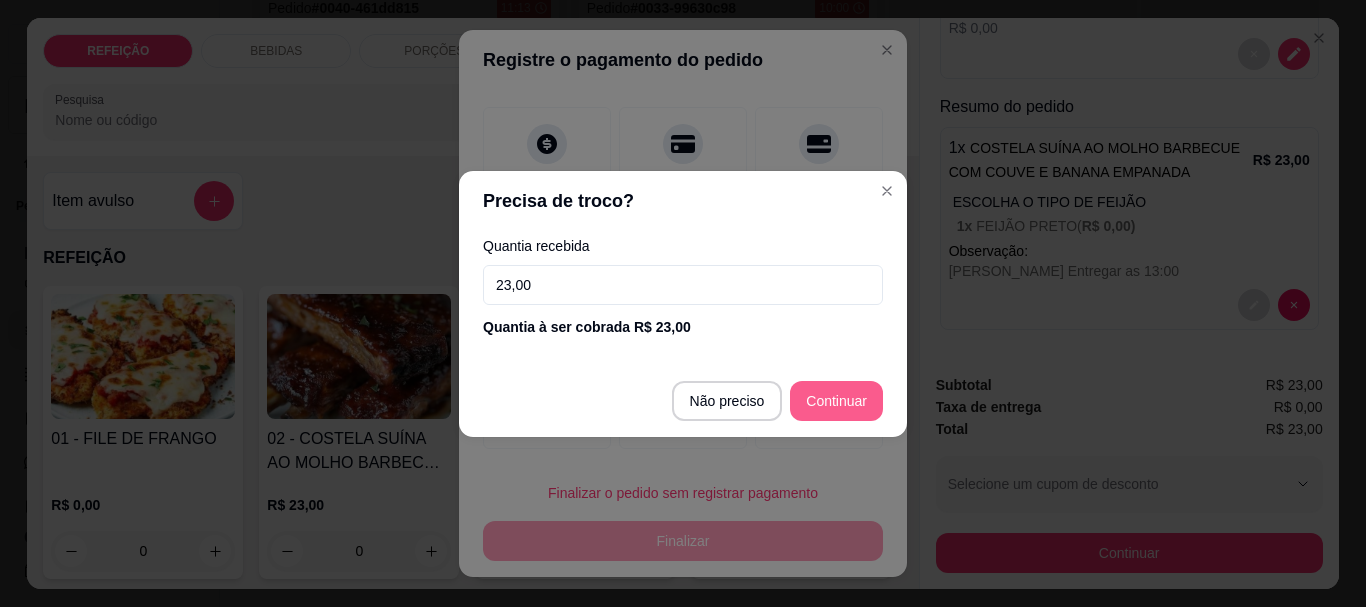 type on "23,00" 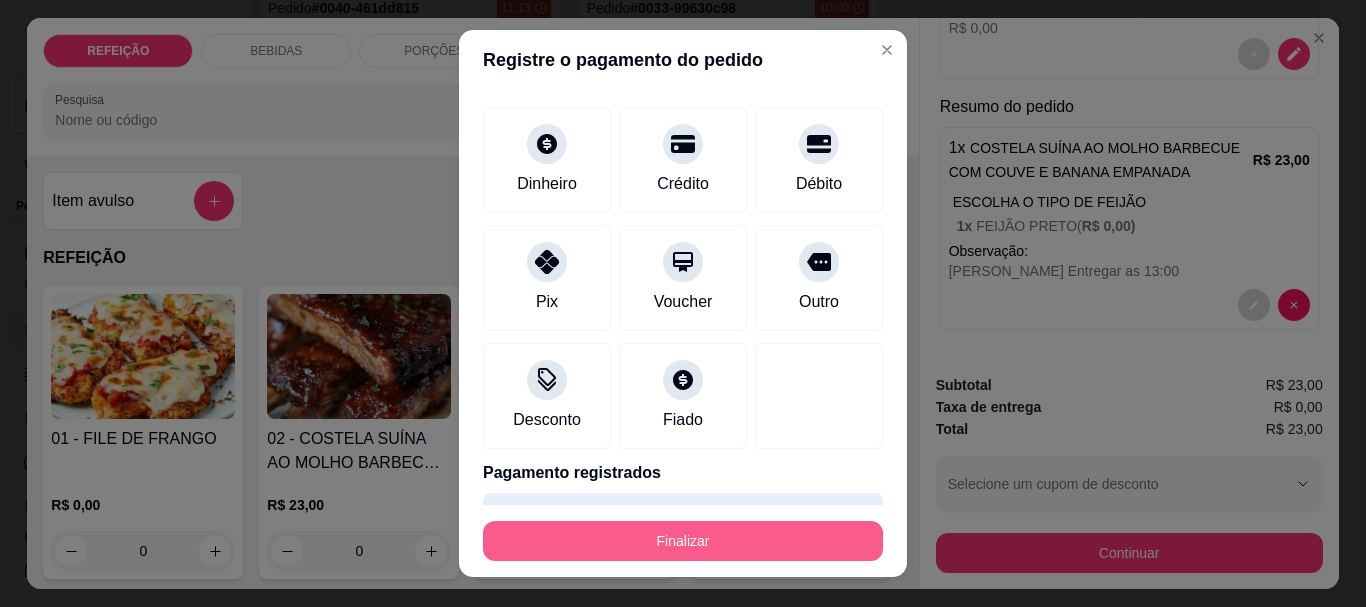 click on "Finalizar" at bounding box center (683, 541) 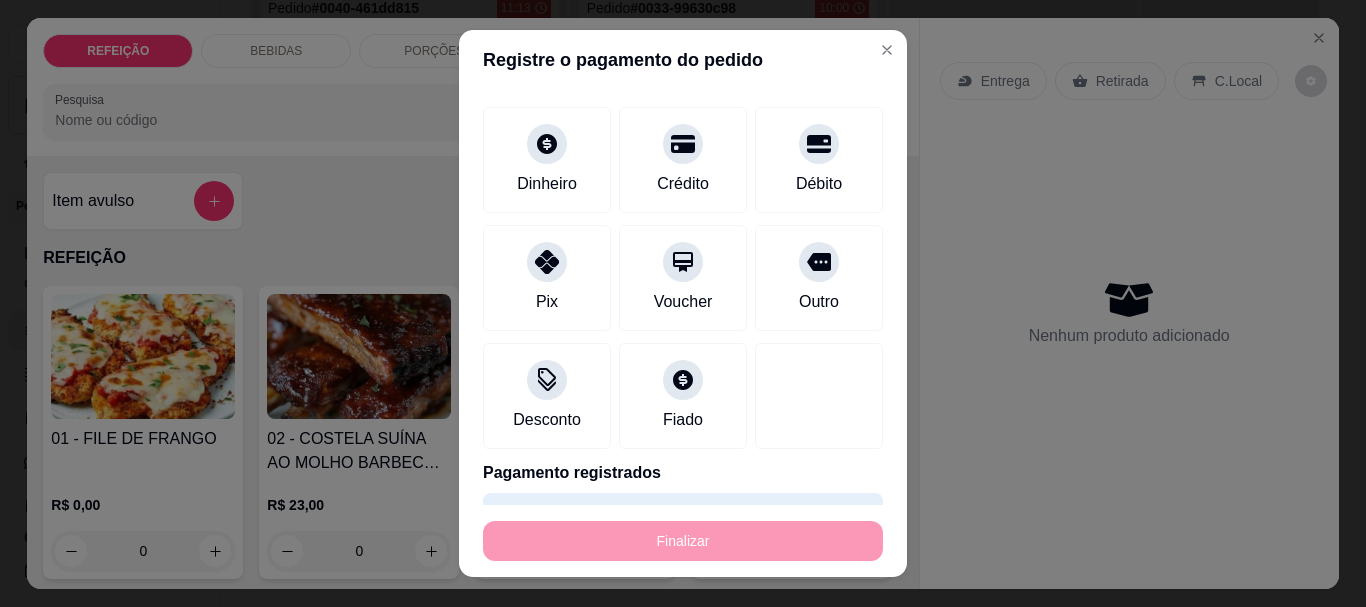 type on "-R$ 23,00" 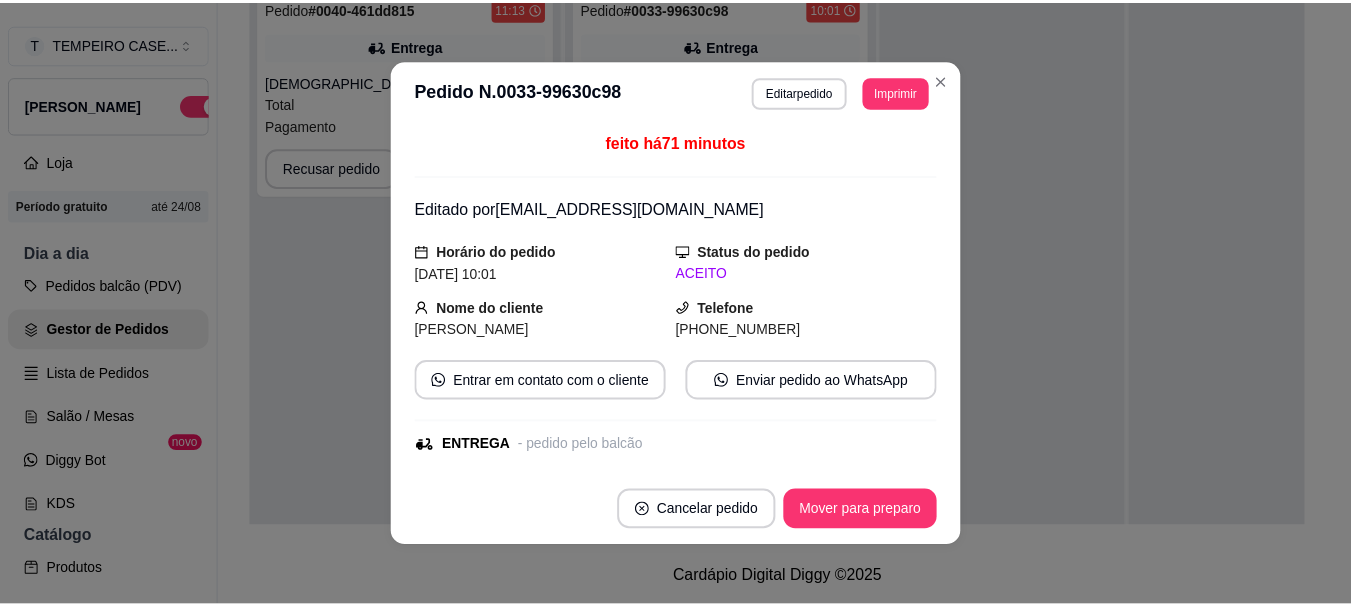 scroll, scrollTop: 0, scrollLeft: 0, axis: both 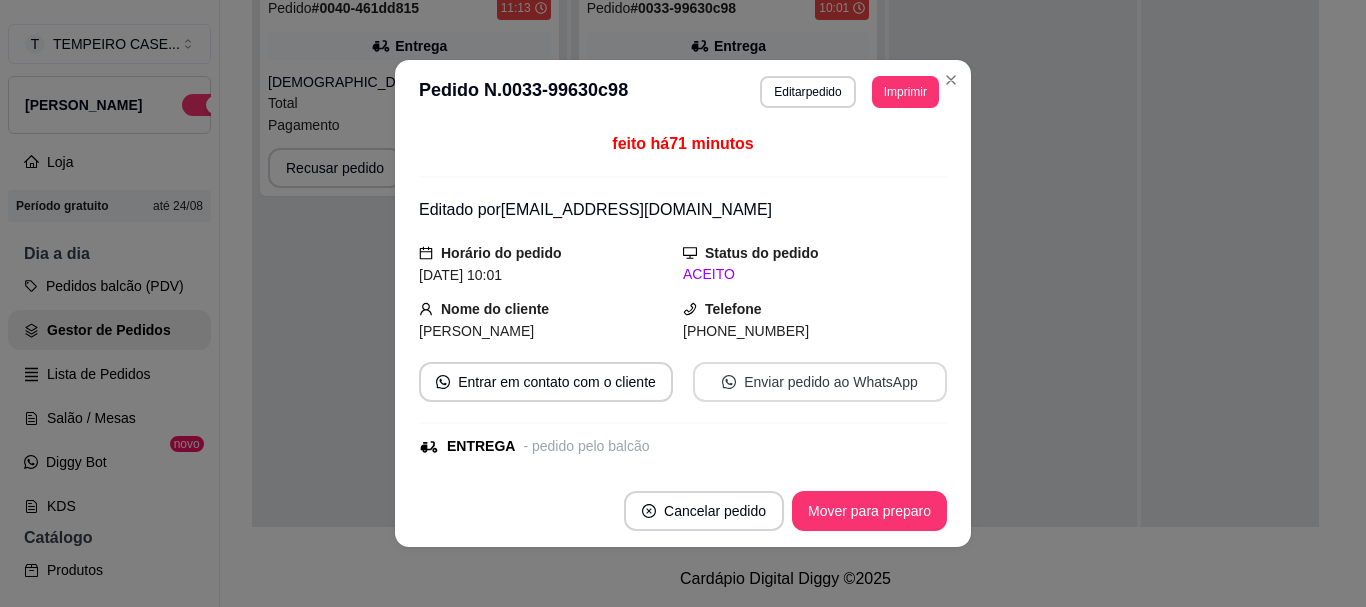 click on "Enviar pedido ao WhatsApp" at bounding box center [820, 382] 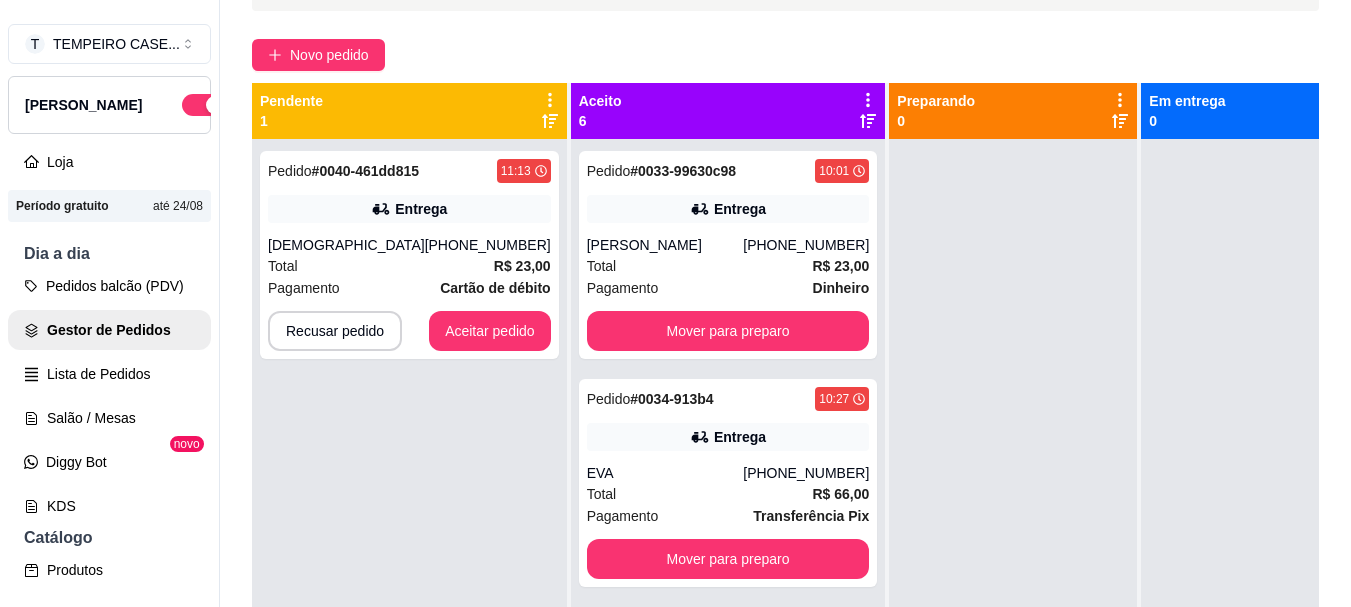 scroll, scrollTop: 19, scrollLeft: 0, axis: vertical 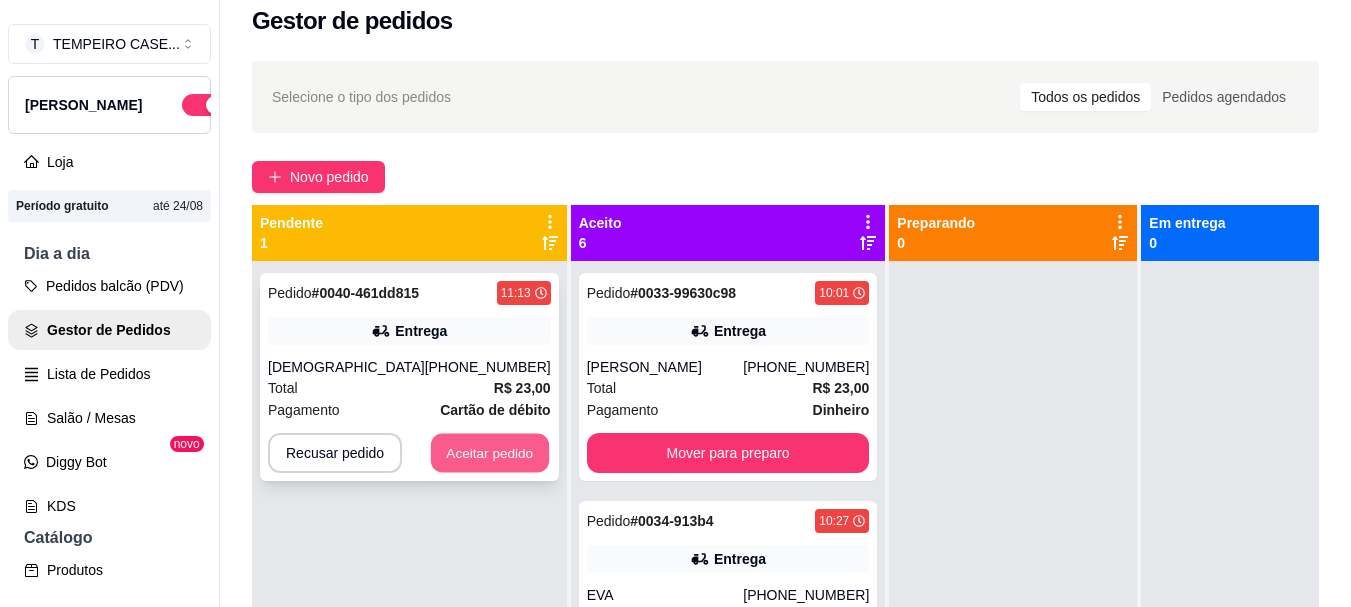 click on "Aceitar pedido" at bounding box center (490, 453) 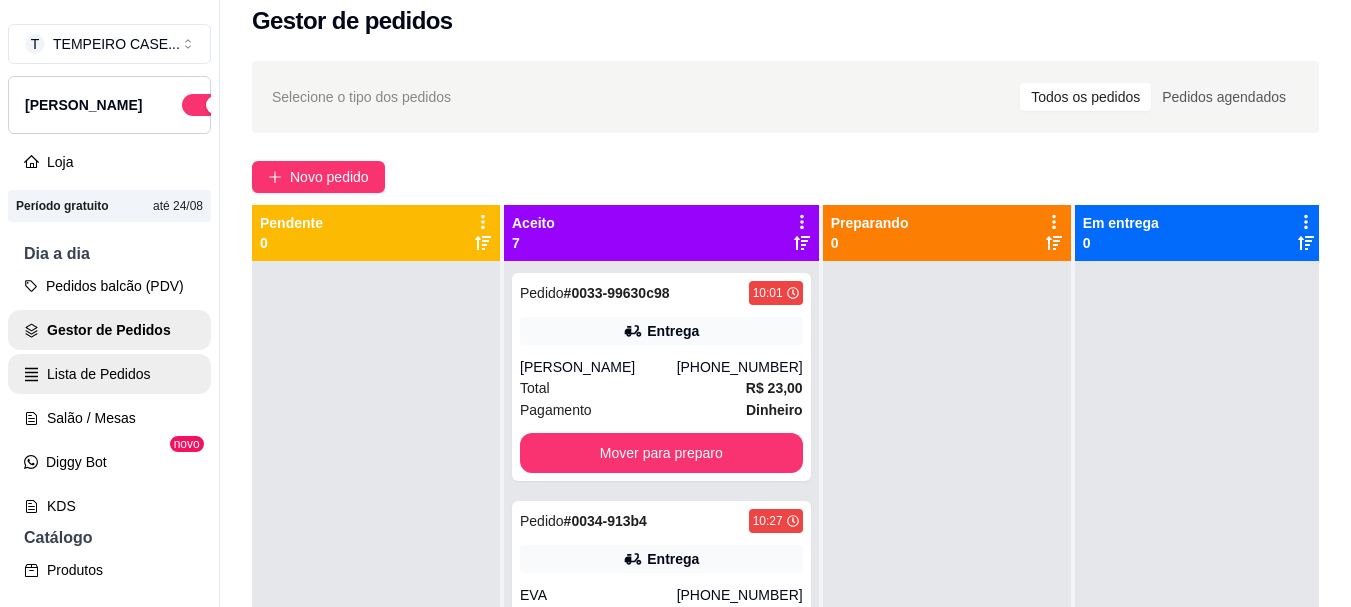 click on "Lista de Pedidos" at bounding box center [109, 374] 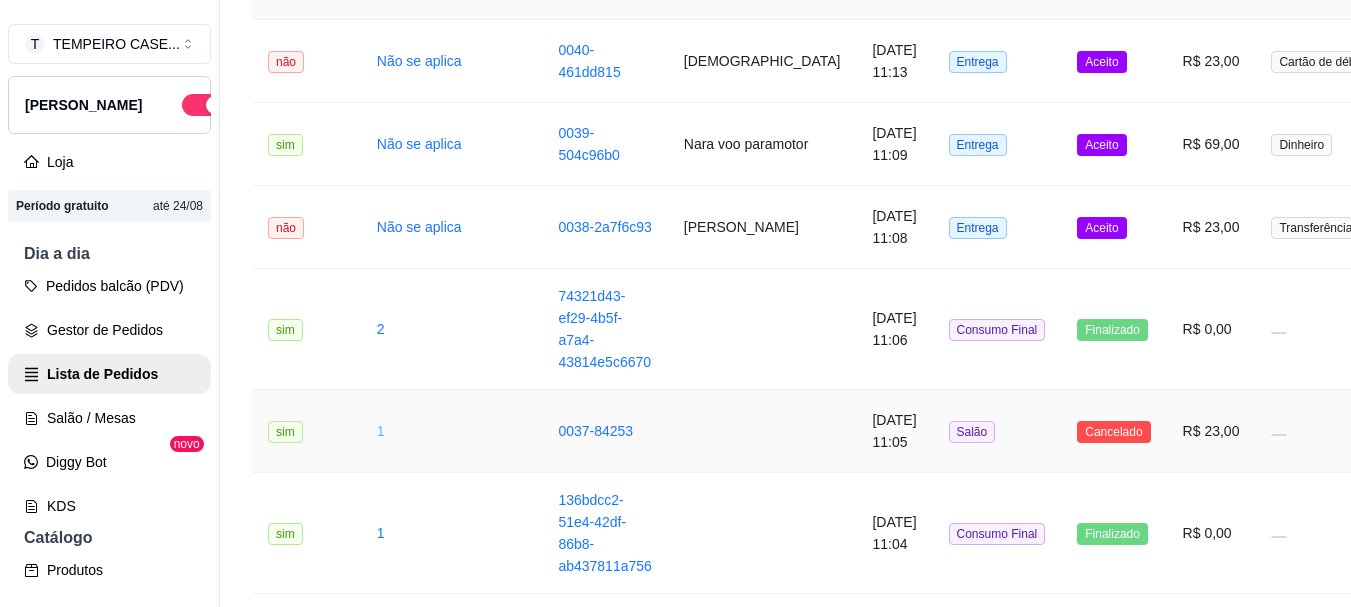 scroll, scrollTop: 300, scrollLeft: 0, axis: vertical 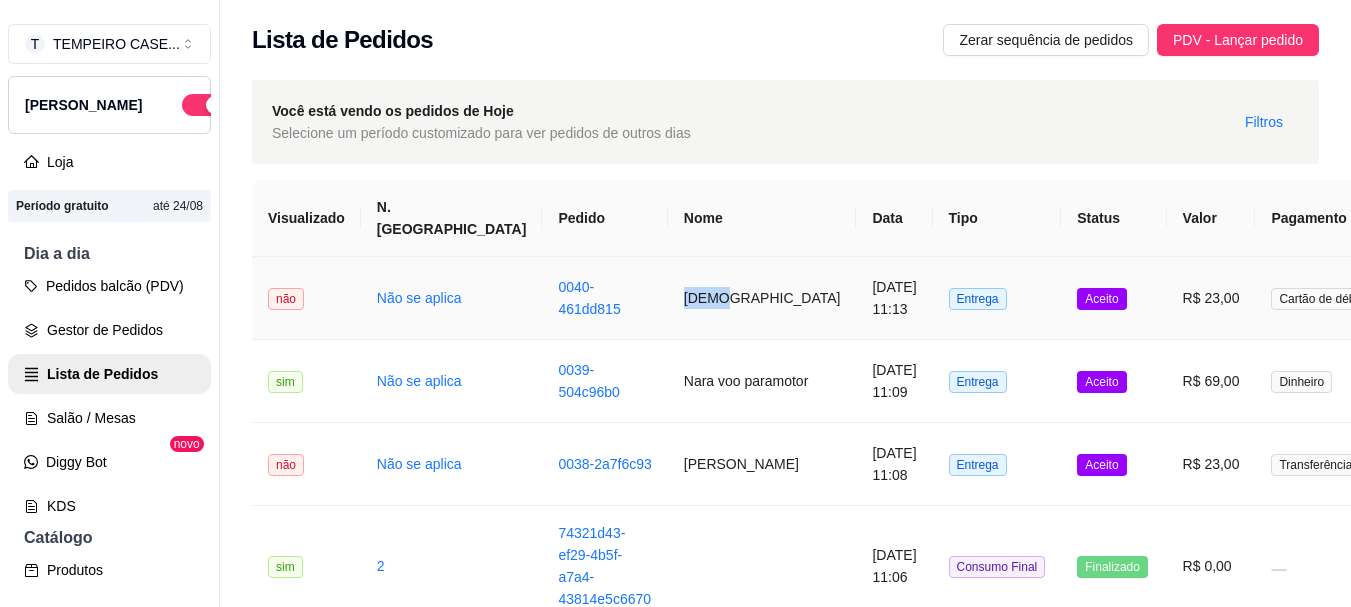 drag, startPoint x: 591, startPoint y: 308, endPoint x: 563, endPoint y: 312, distance: 28.284271 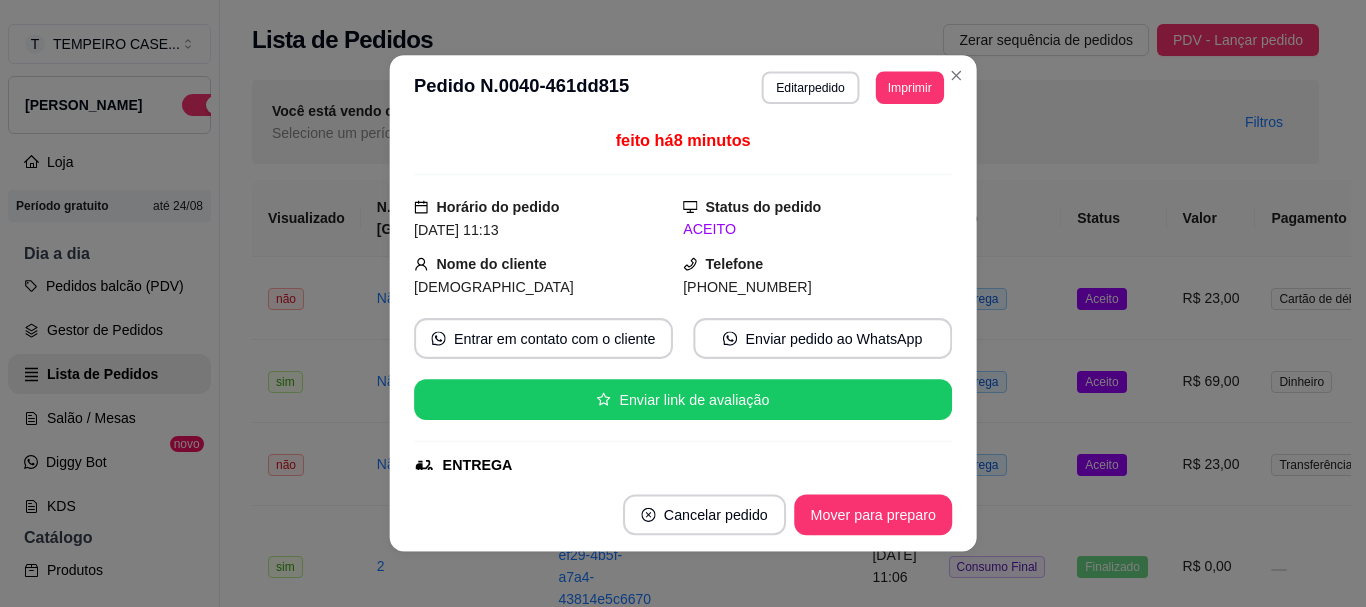 copy on "Thais" 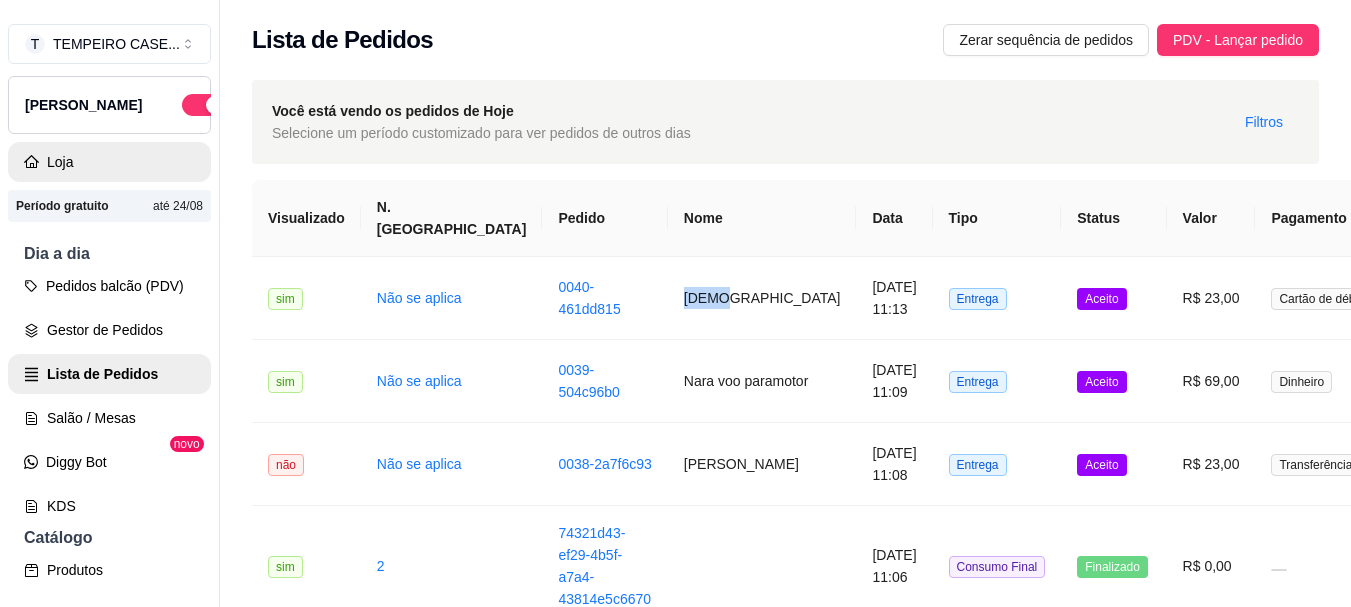click on "Loja" at bounding box center (109, 162) 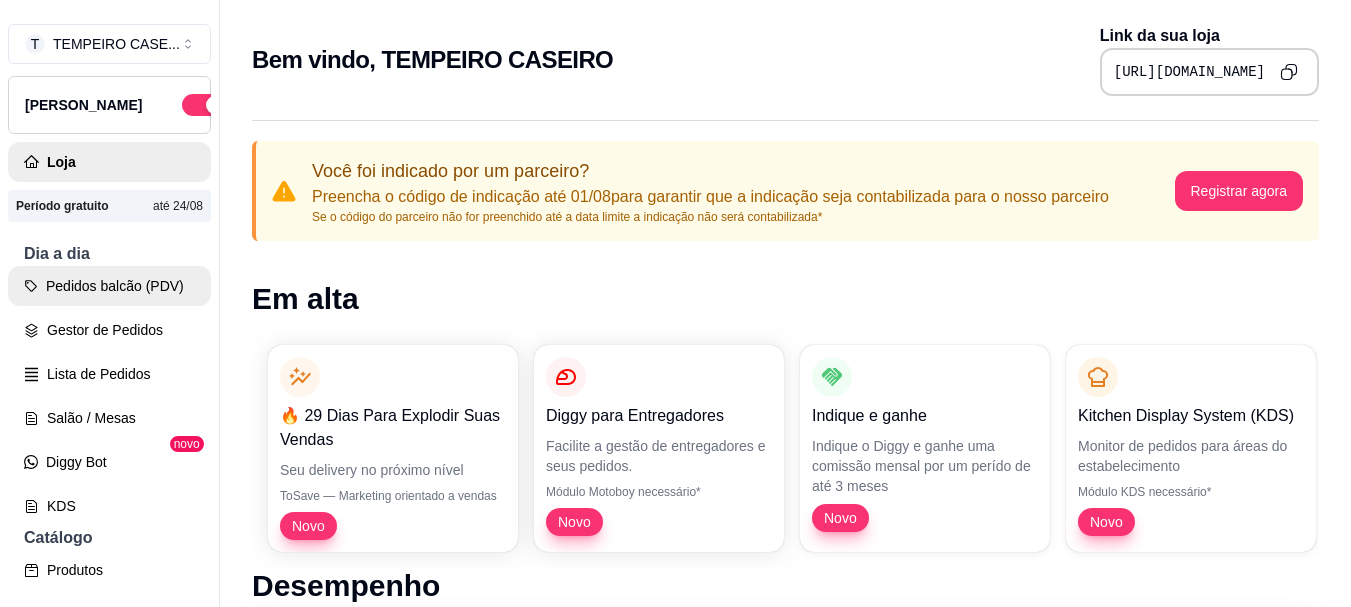 click on "Pedidos balcão (PDV)" at bounding box center (109, 286) 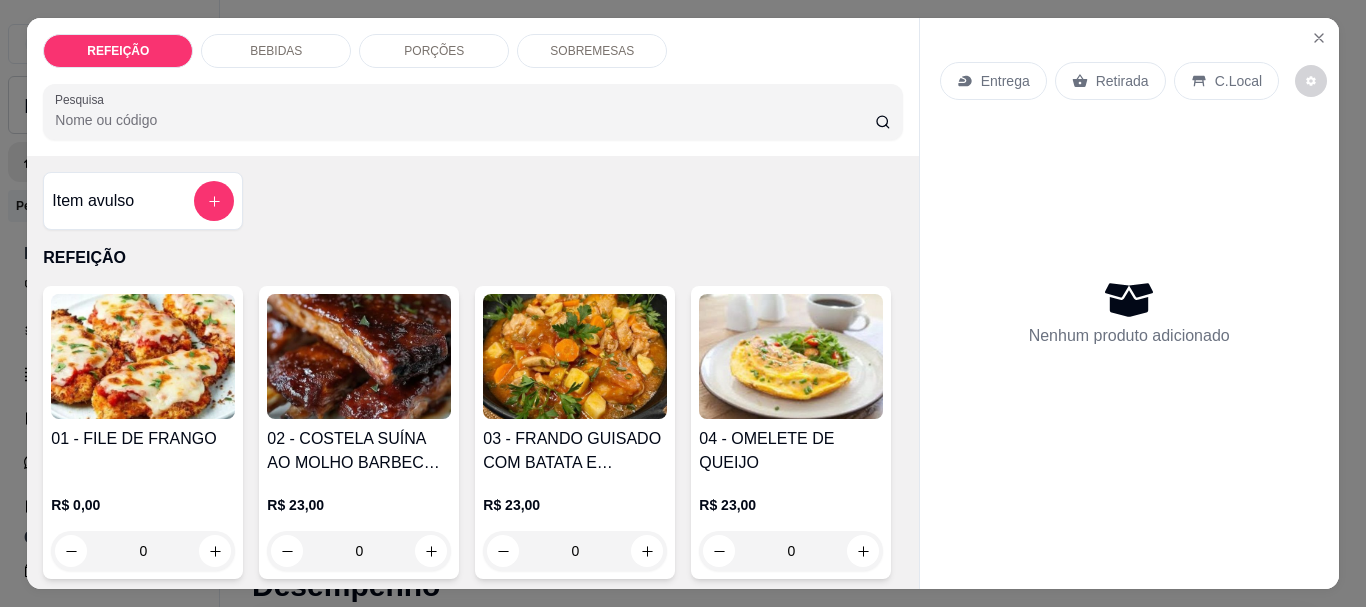 click at bounding box center [359, 356] 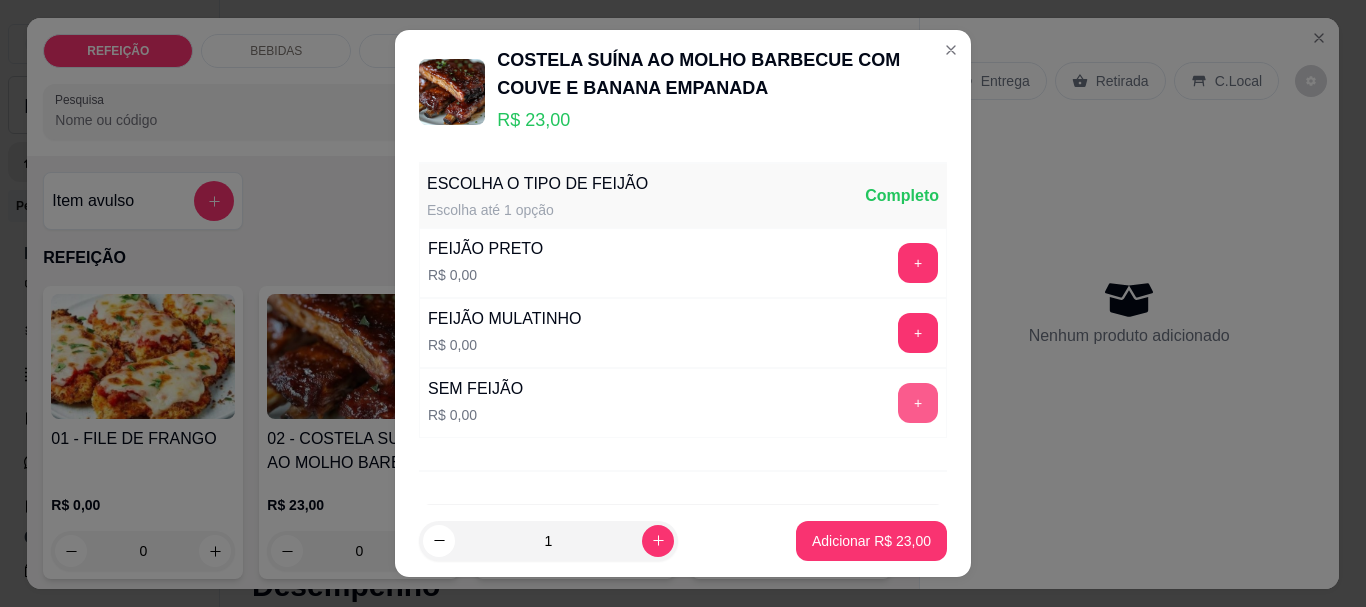 click on "+" at bounding box center (918, 403) 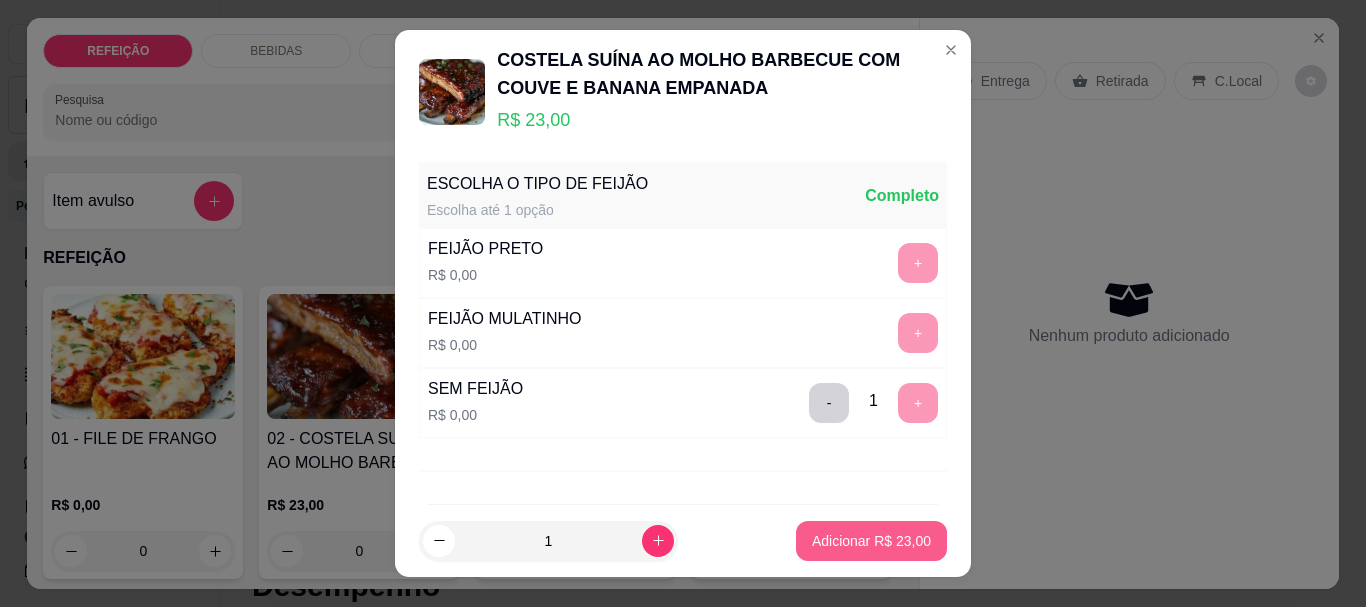 click on "Adicionar   R$ 23,00" at bounding box center [871, 541] 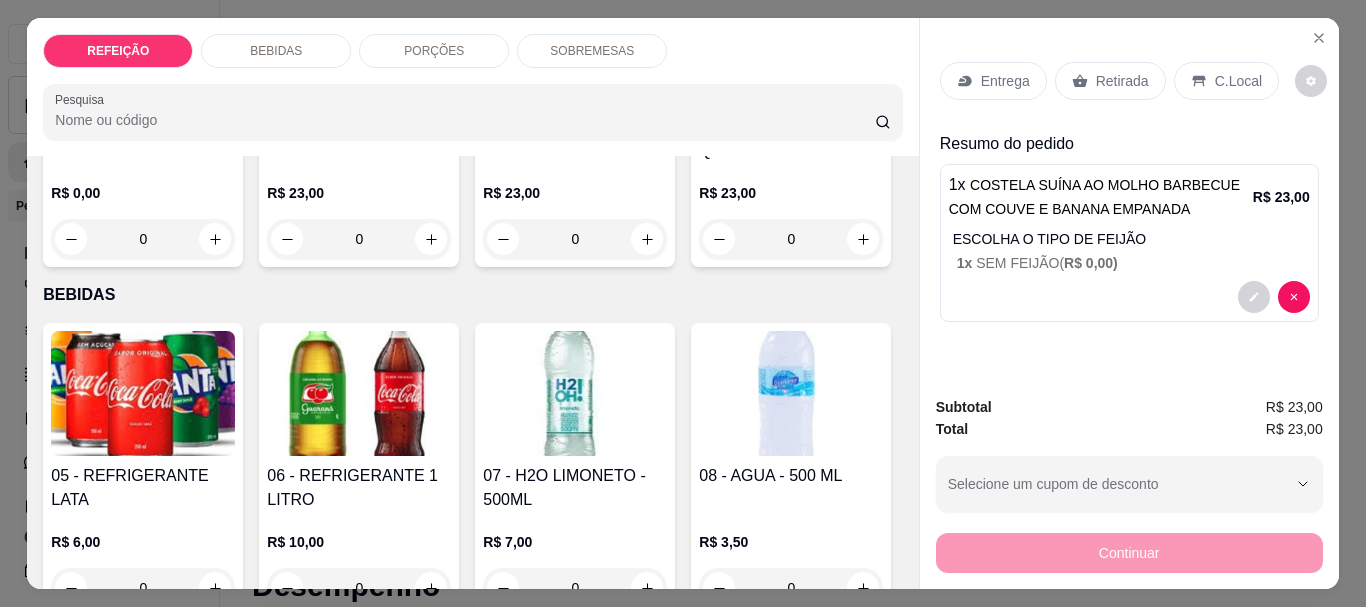 scroll, scrollTop: 600, scrollLeft: 0, axis: vertical 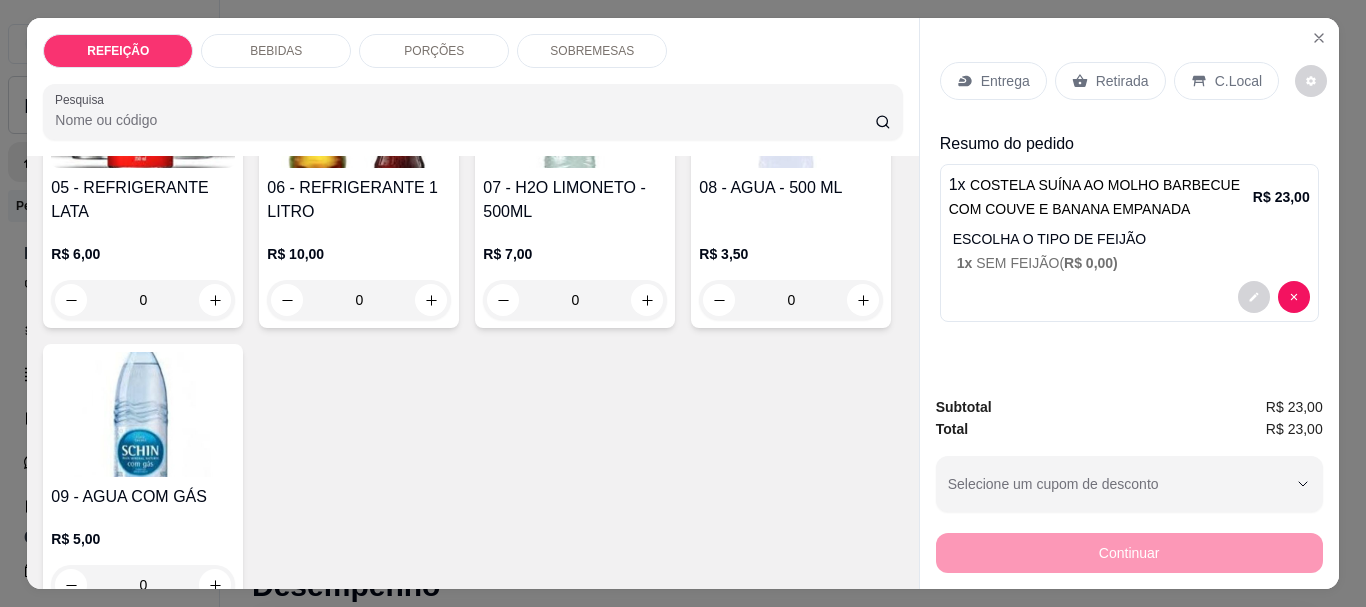 click on "COSTELA SUÍNA AO MOLHO BARBECUE COM COUVE E BANANA EMPANADA" at bounding box center [1094, 197] 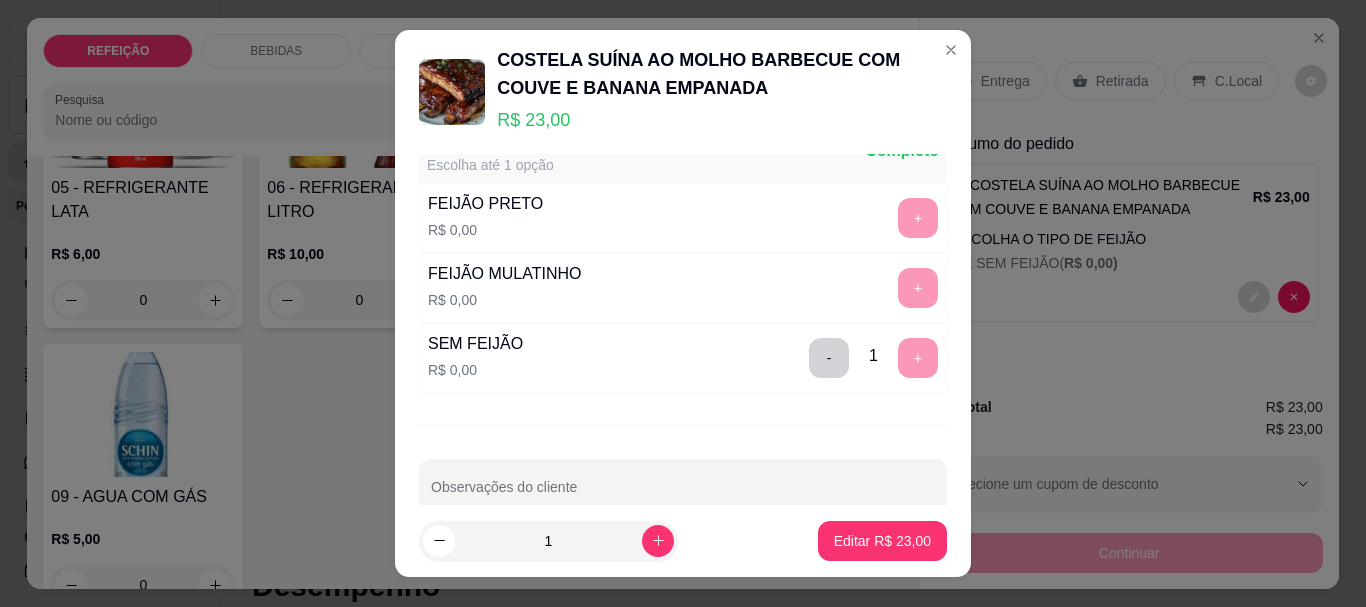 scroll, scrollTop: 83, scrollLeft: 0, axis: vertical 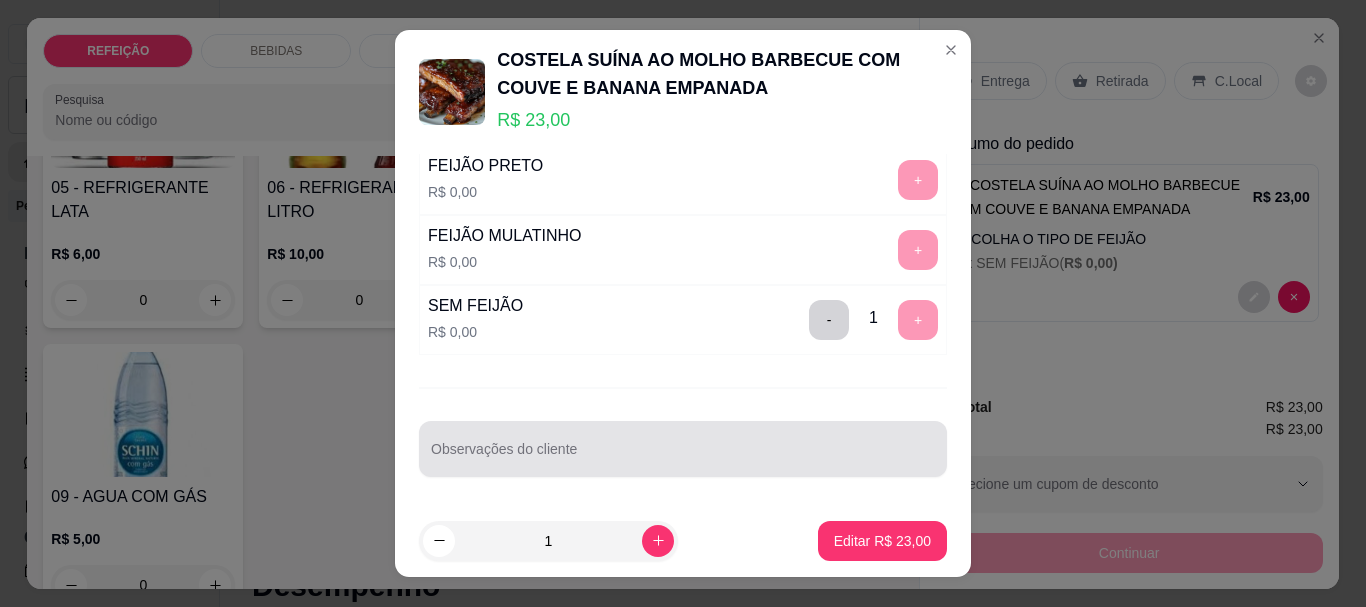 click on "Observações do cliente" at bounding box center [683, 457] 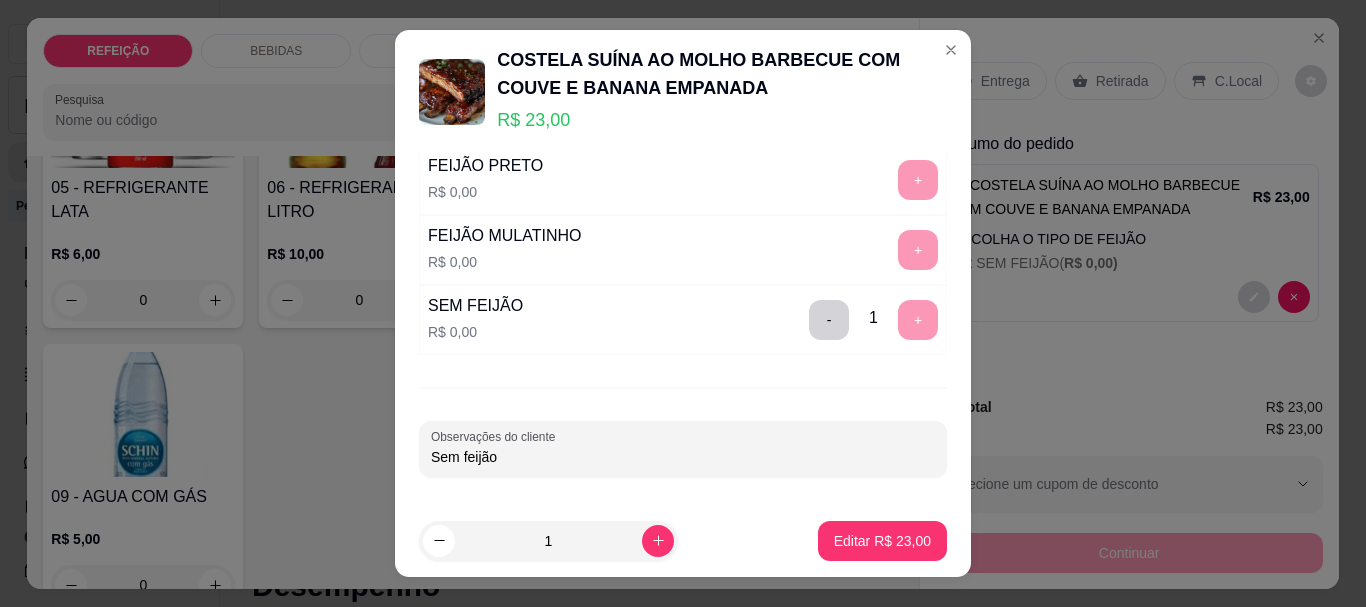 type on "Sem feijão" 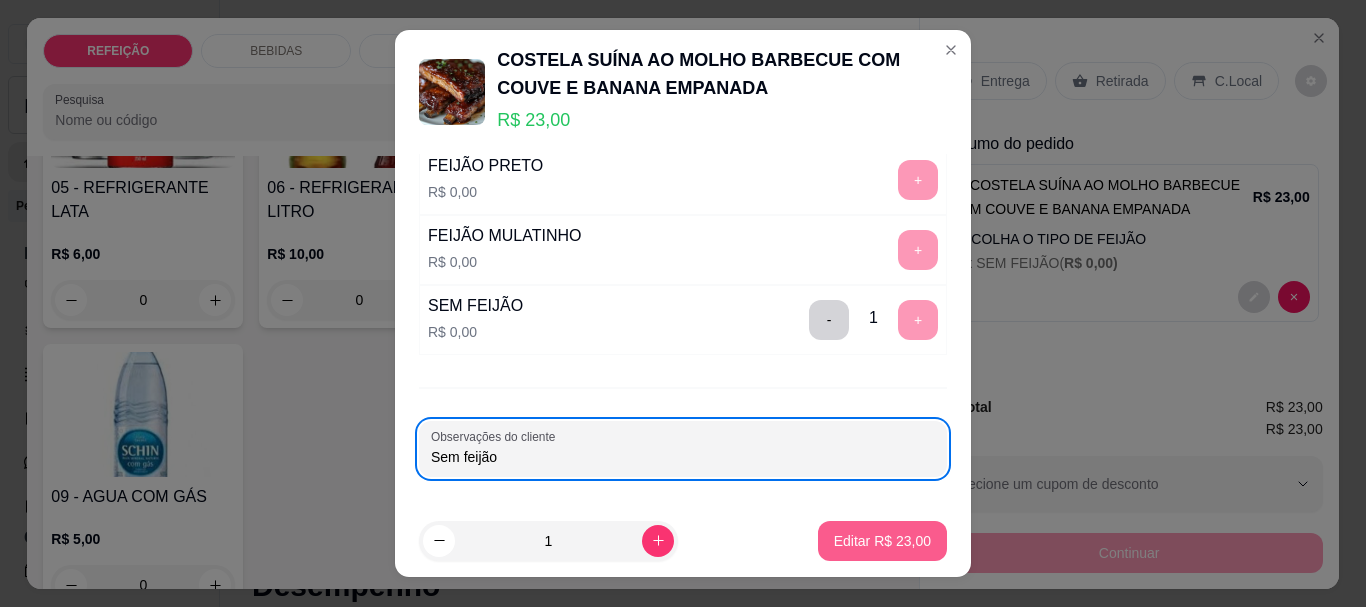 click on "Editar   R$ 23,00" at bounding box center [882, 541] 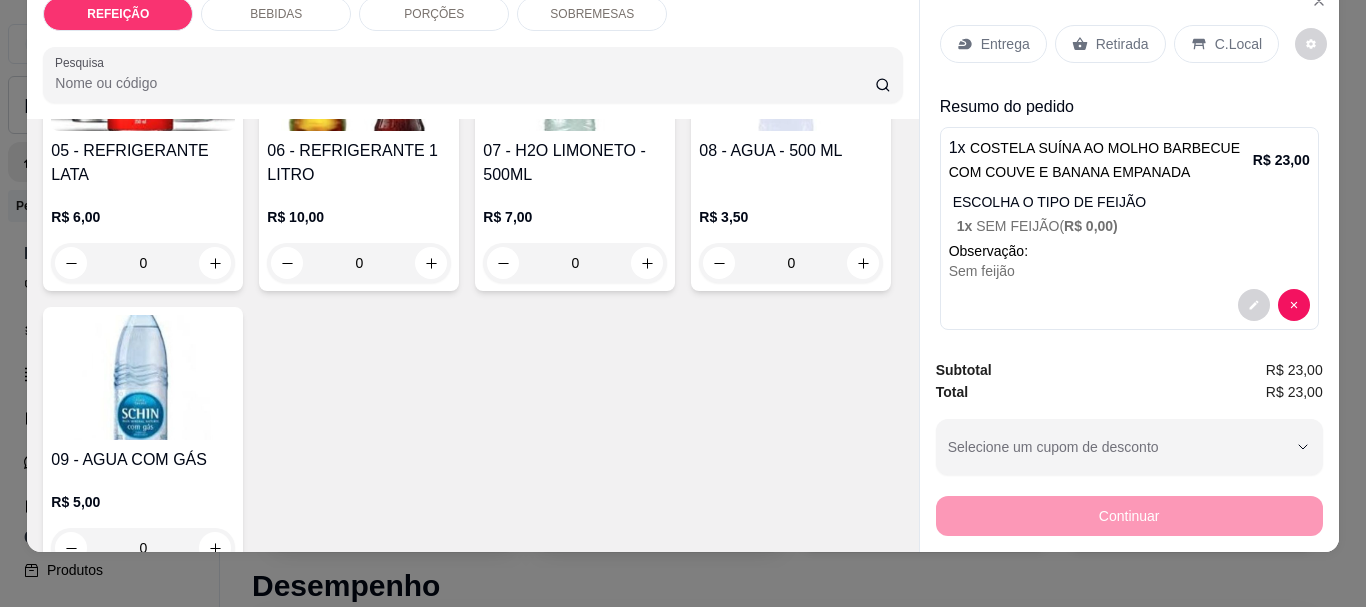 scroll, scrollTop: 53, scrollLeft: 0, axis: vertical 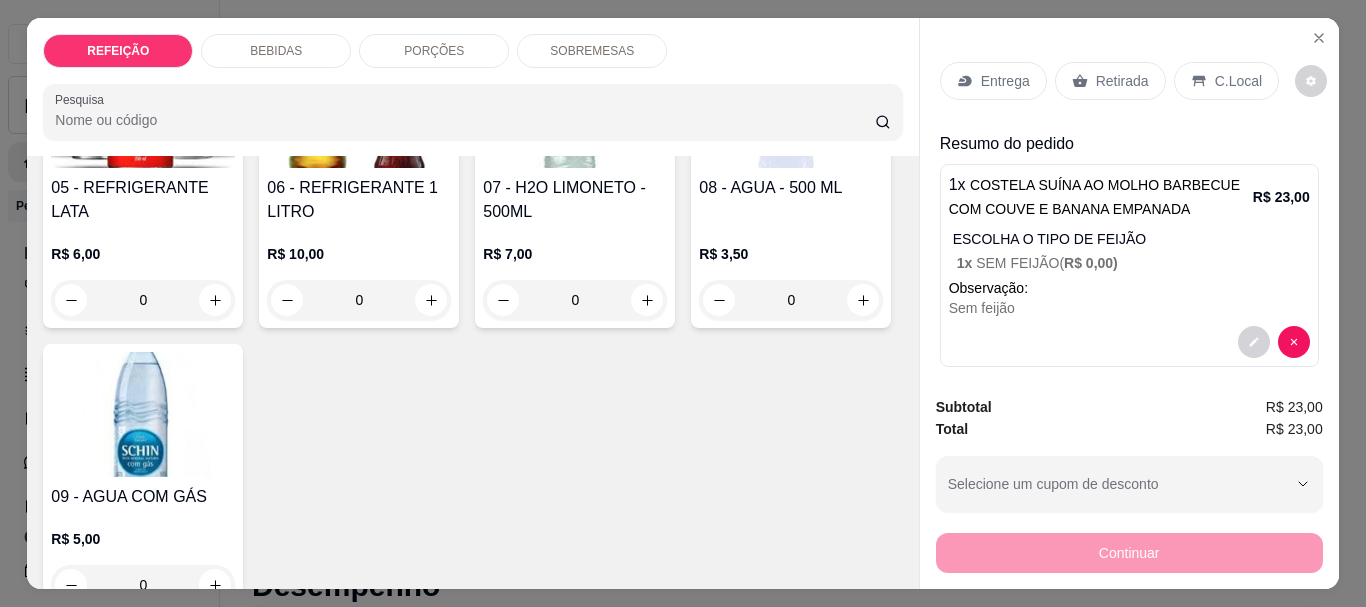 click on "Entrega" at bounding box center [1005, 81] 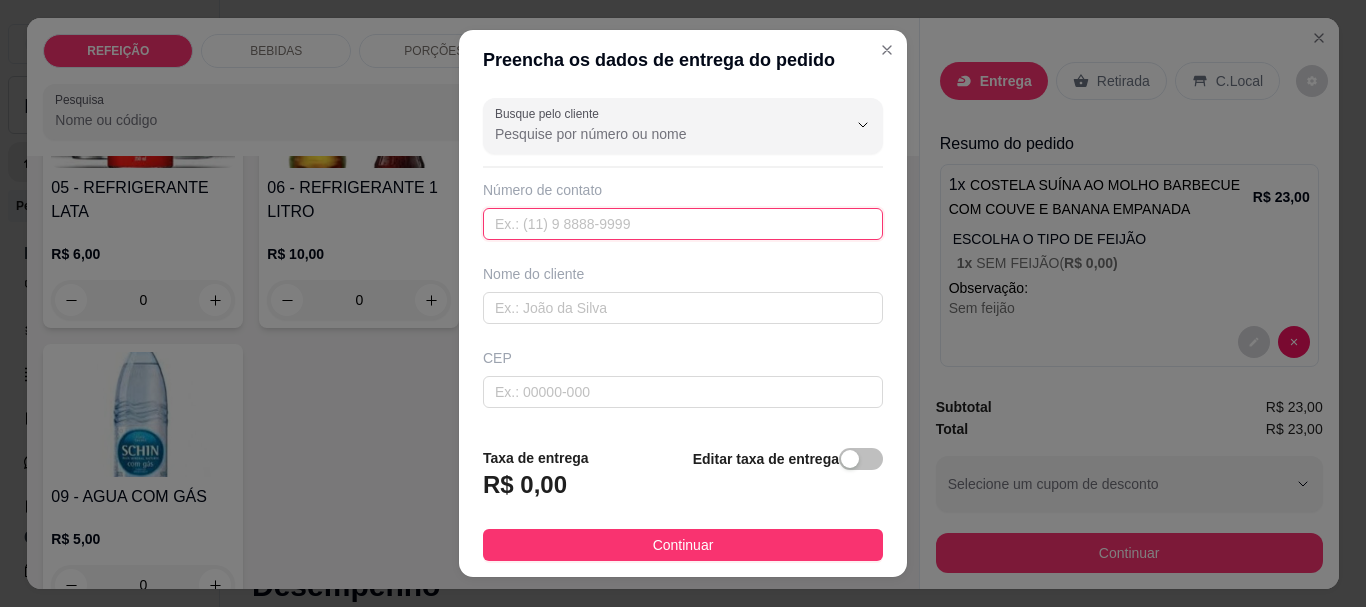 click at bounding box center (683, 224) 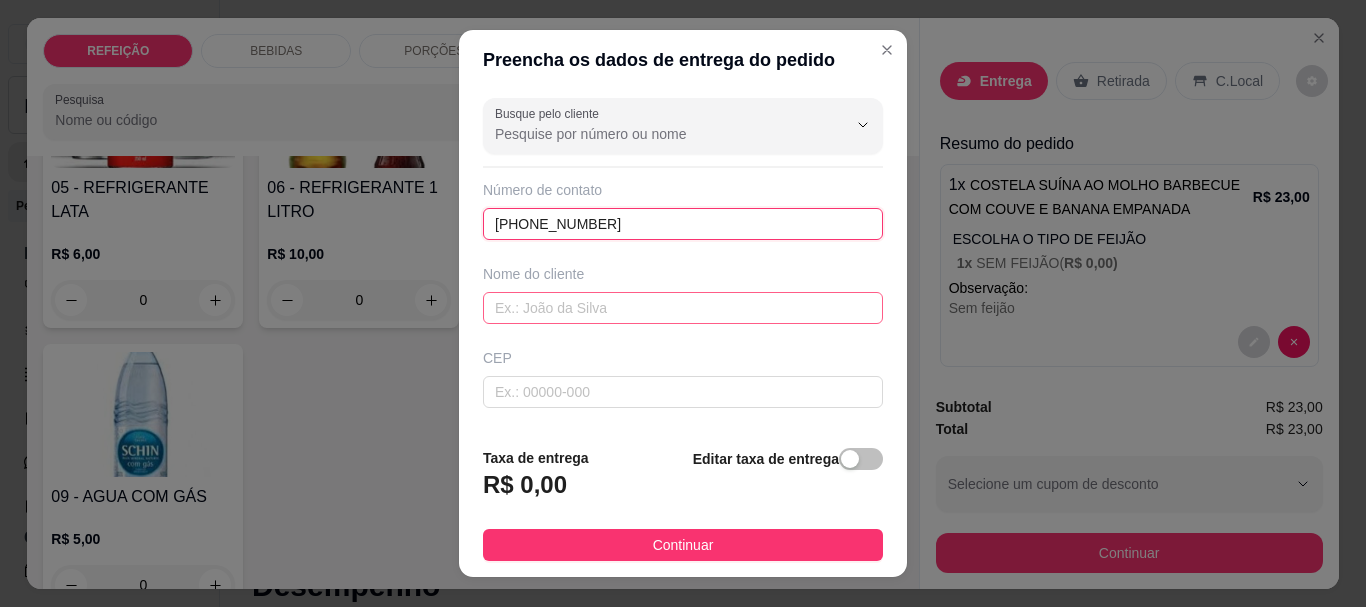 type on "(81) 8733-3573" 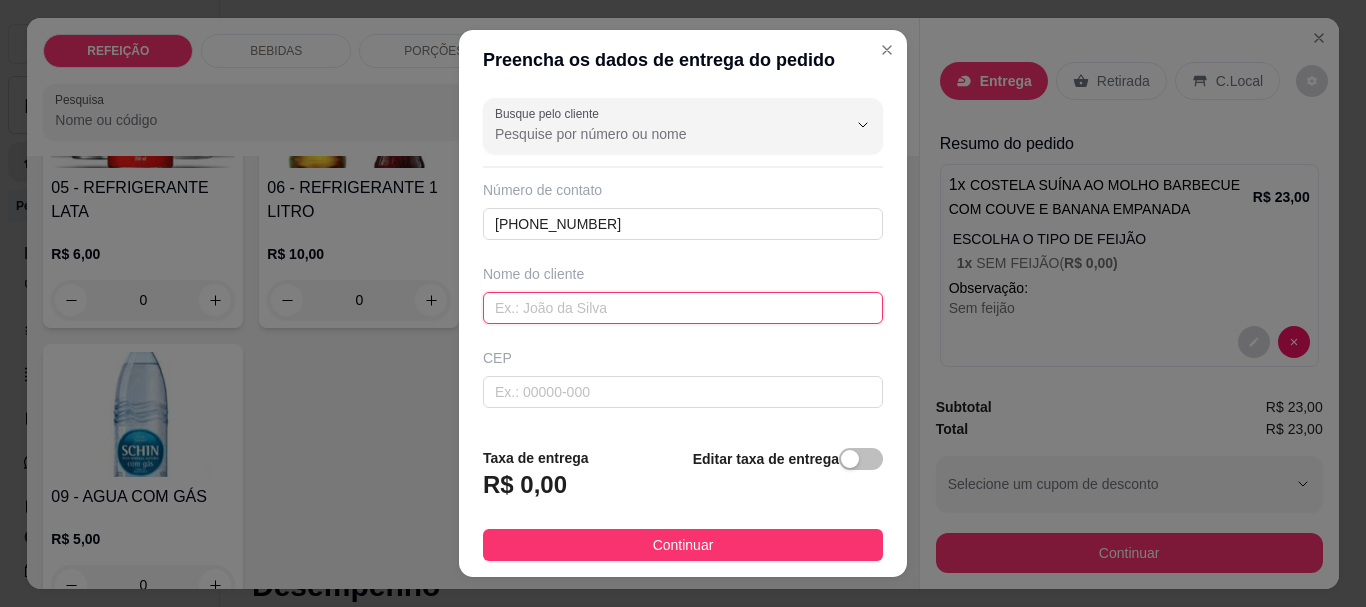 click at bounding box center [683, 308] 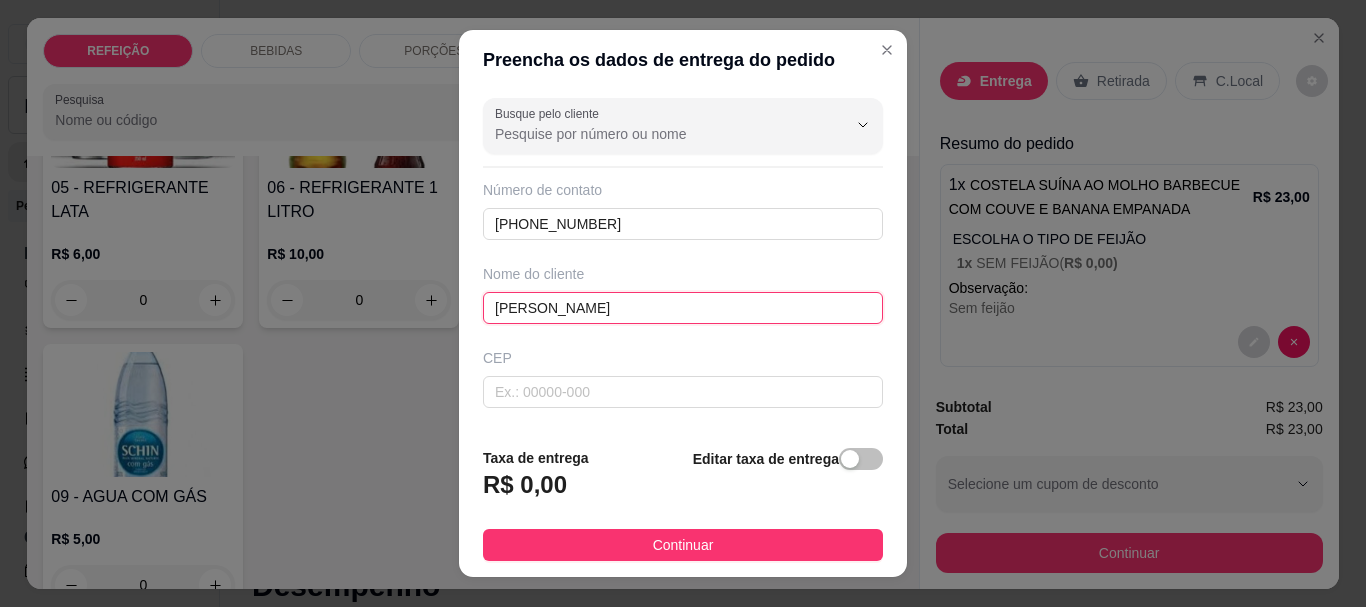 type on "agnon oliveira" 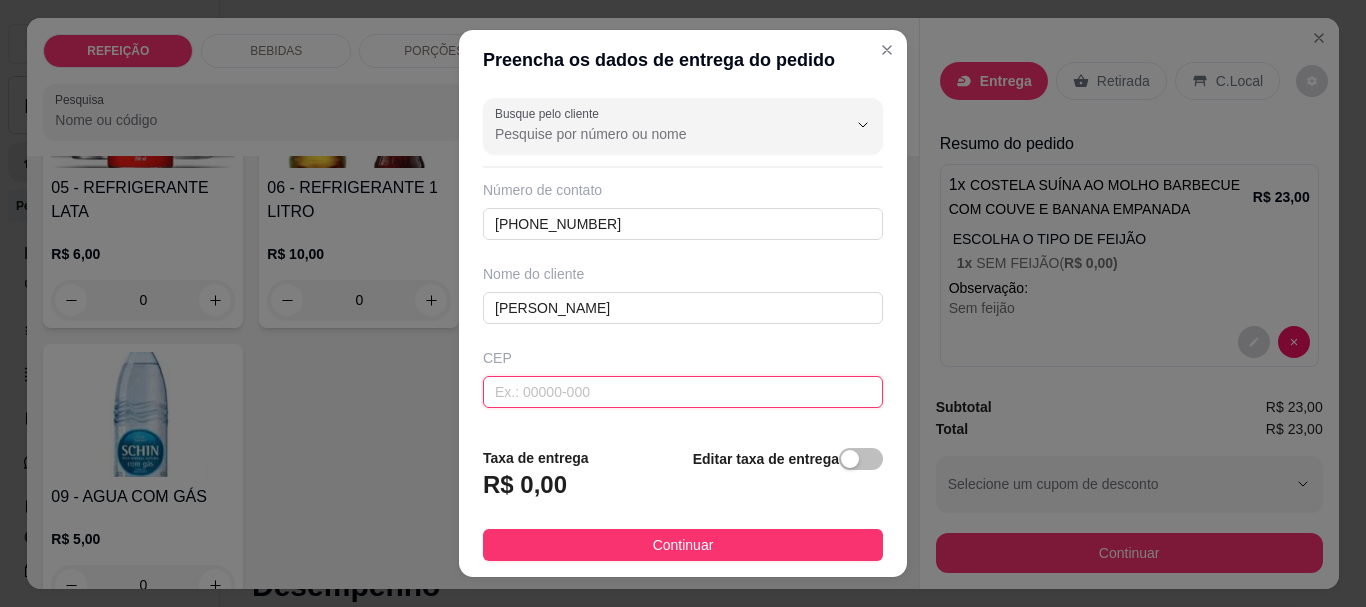click at bounding box center [683, 392] 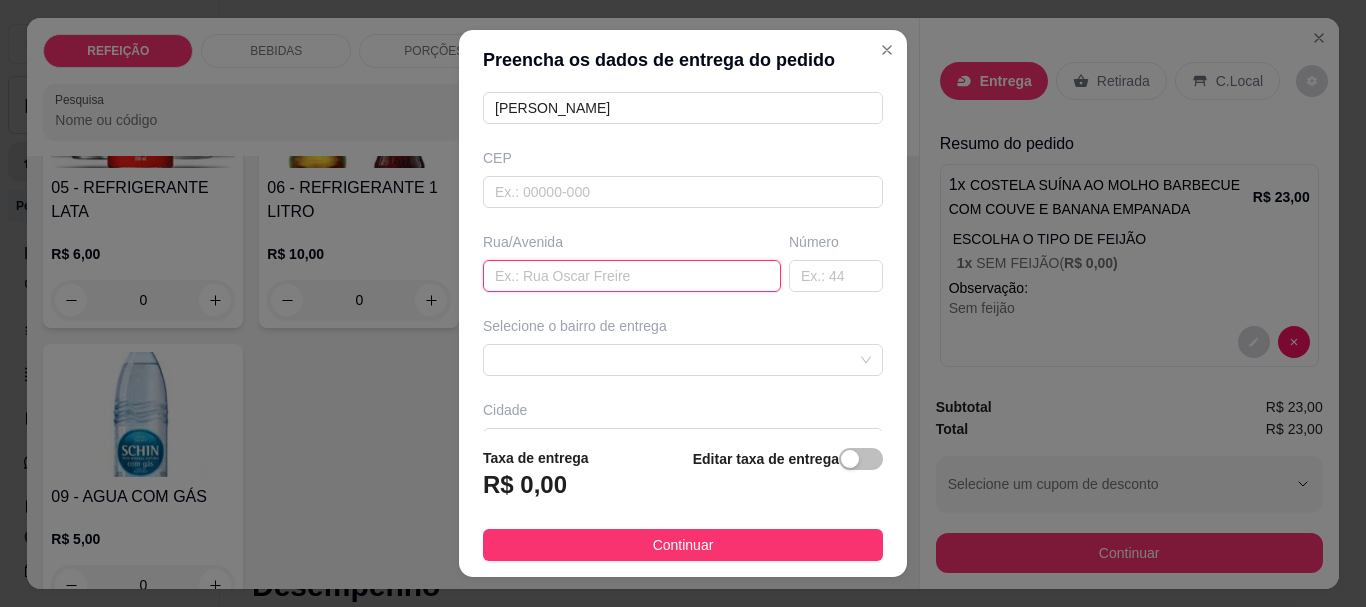 click at bounding box center (632, 276) 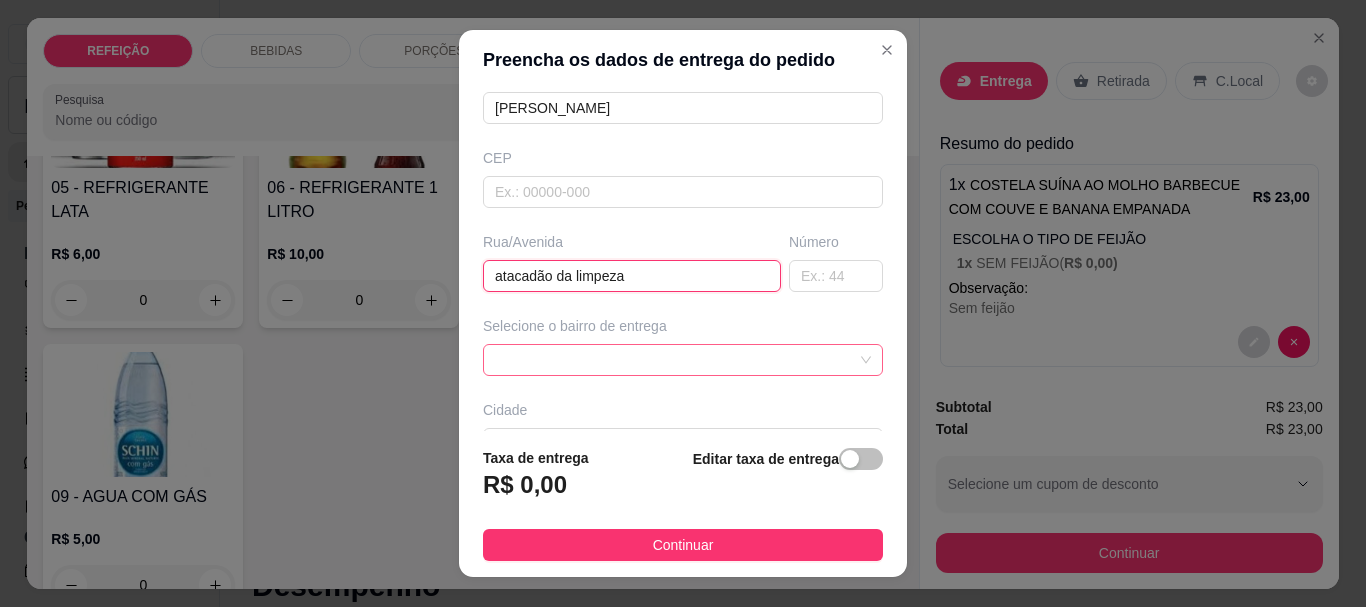 click at bounding box center (683, 360) 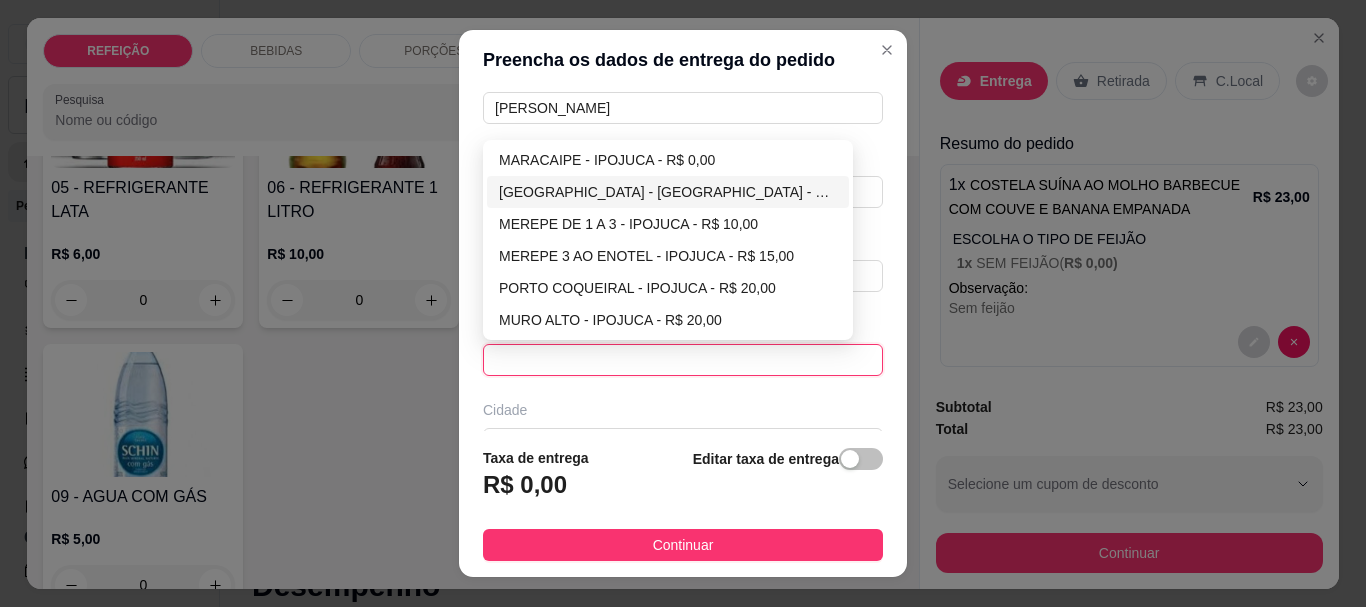 click on "PORTO DE GALINHAS - IPOJUCA -  R$ 5,00" at bounding box center (668, 192) 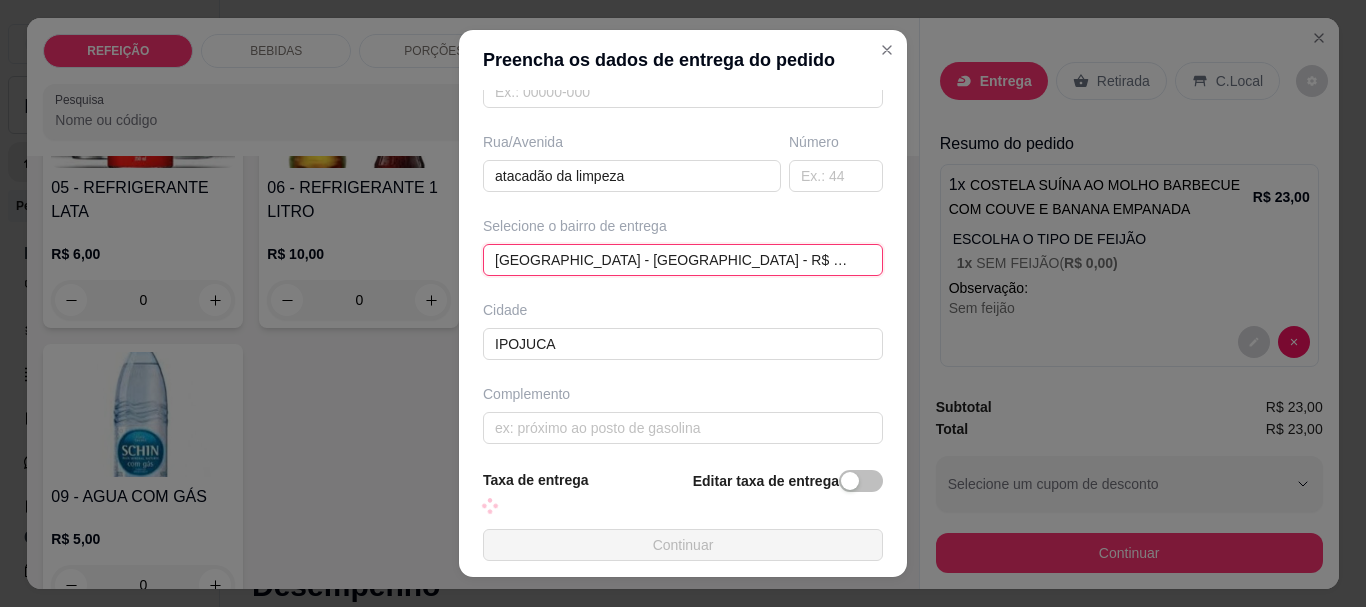 scroll, scrollTop: 311, scrollLeft: 0, axis: vertical 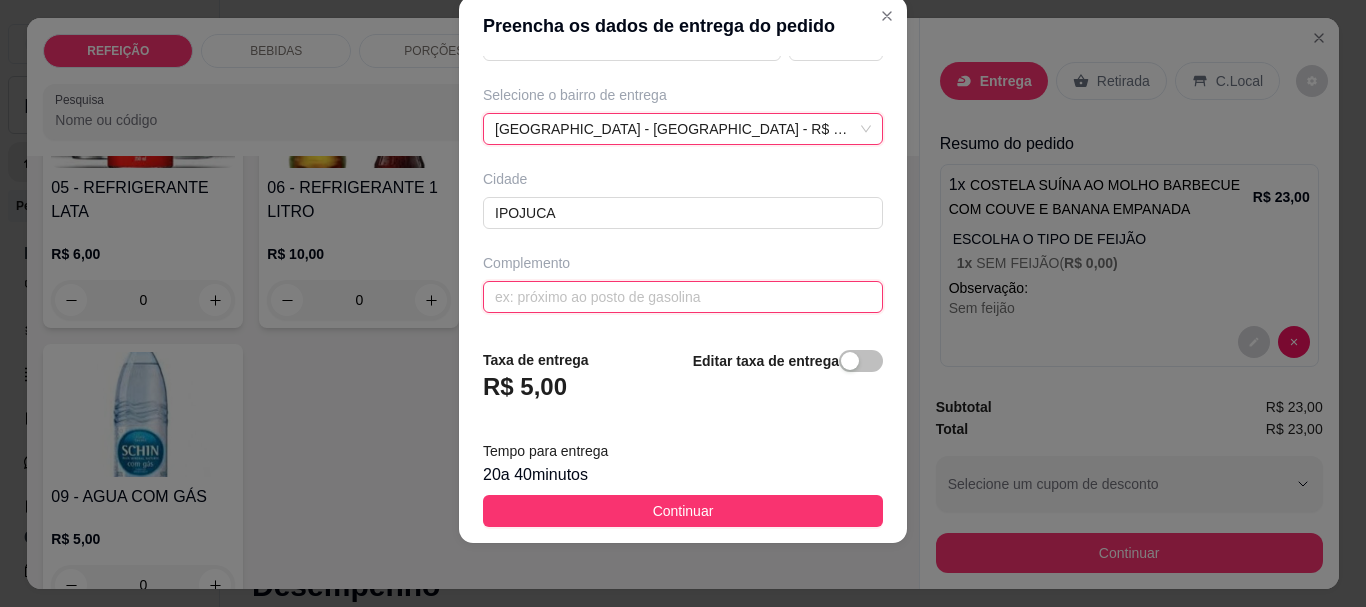 click at bounding box center (683, 297) 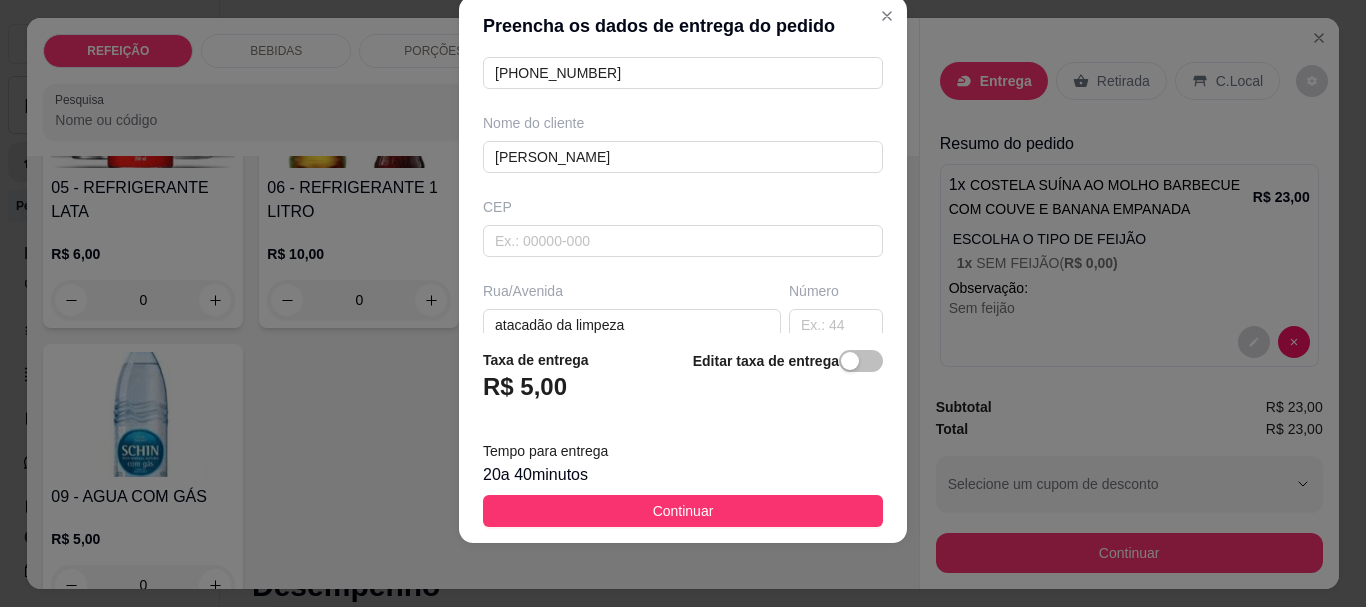 scroll, scrollTop: 0, scrollLeft: 0, axis: both 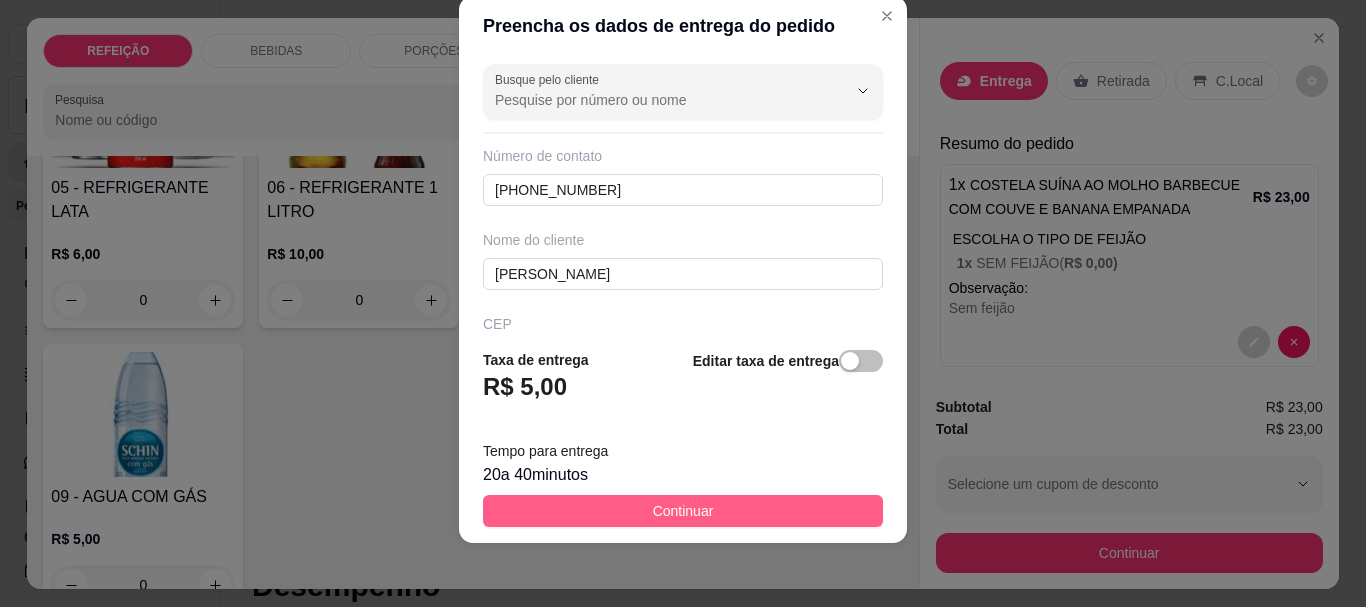 click on "Continuar" at bounding box center (683, 511) 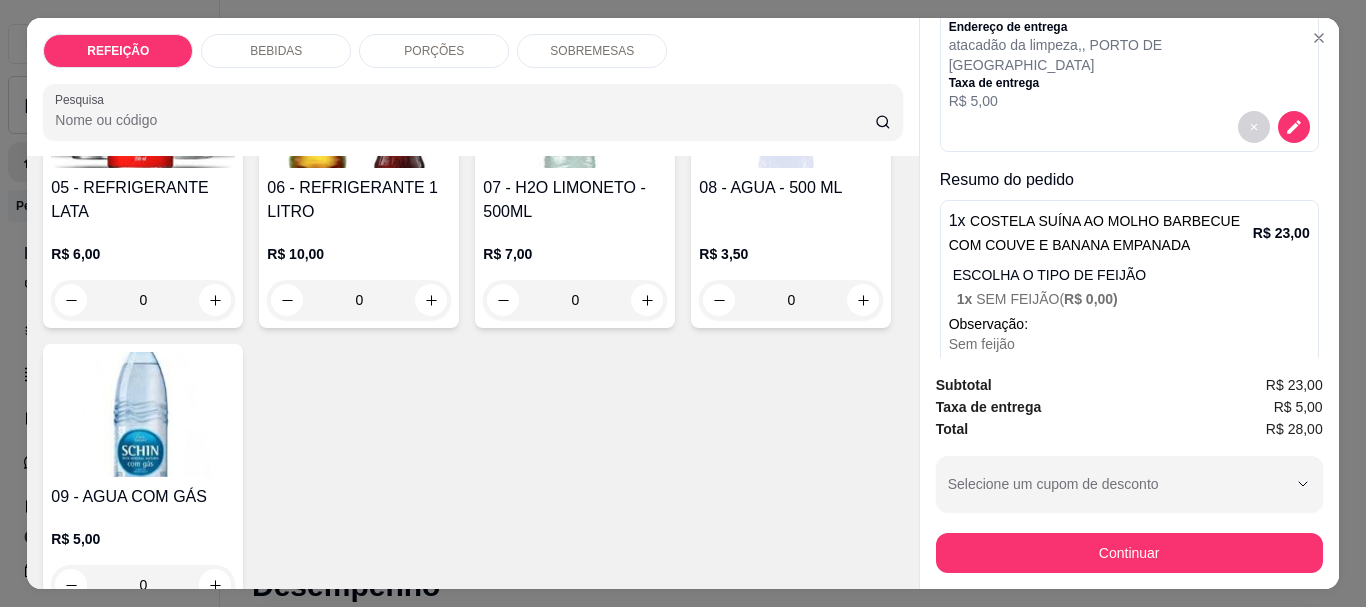 scroll, scrollTop: 253, scrollLeft: 0, axis: vertical 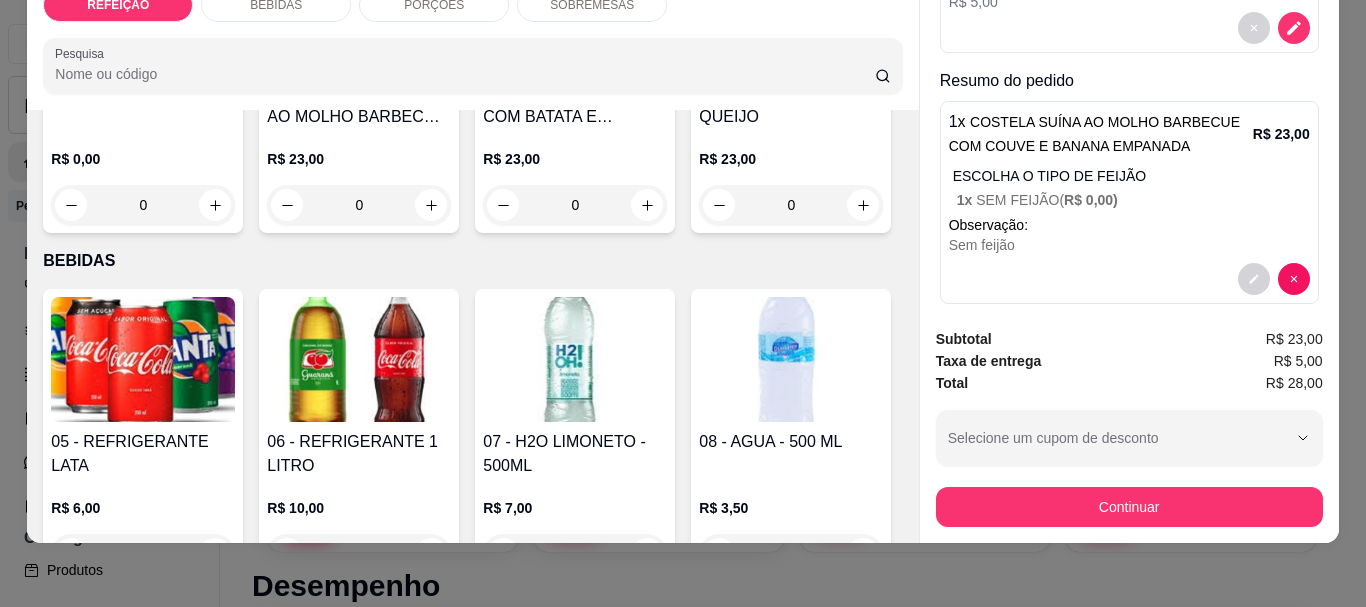 click on "1 x   SEM FEIJÃO  ( R$ 0,00 )" at bounding box center [1133, 200] 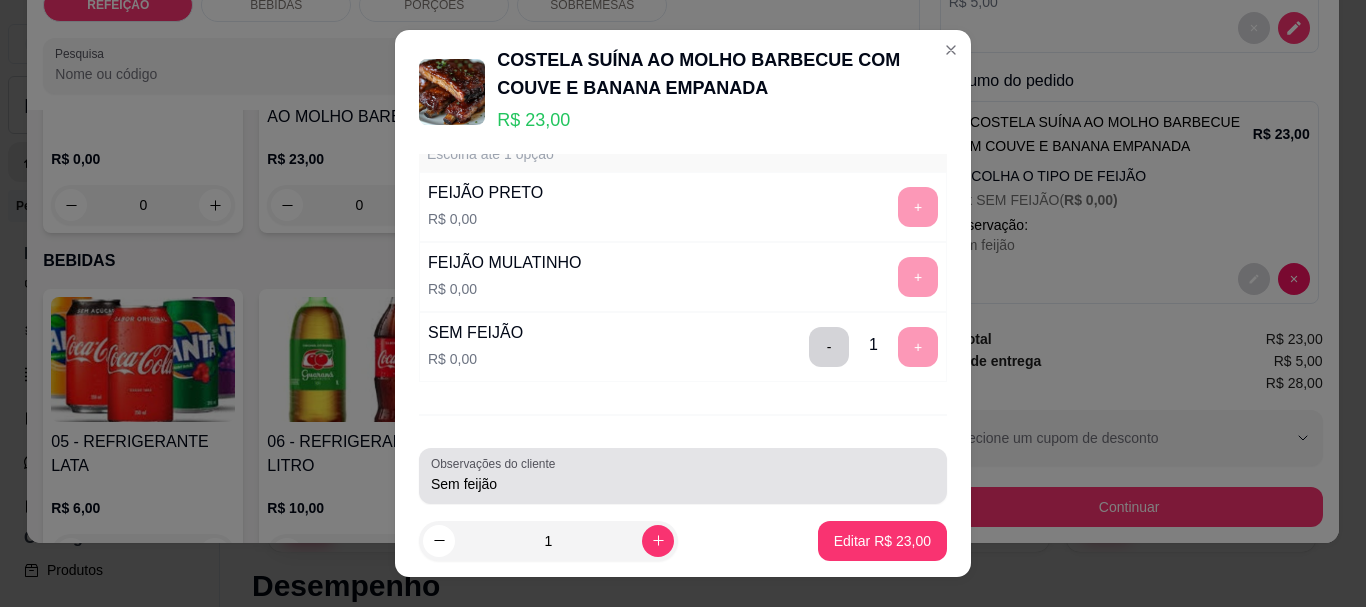 scroll, scrollTop: 83, scrollLeft: 0, axis: vertical 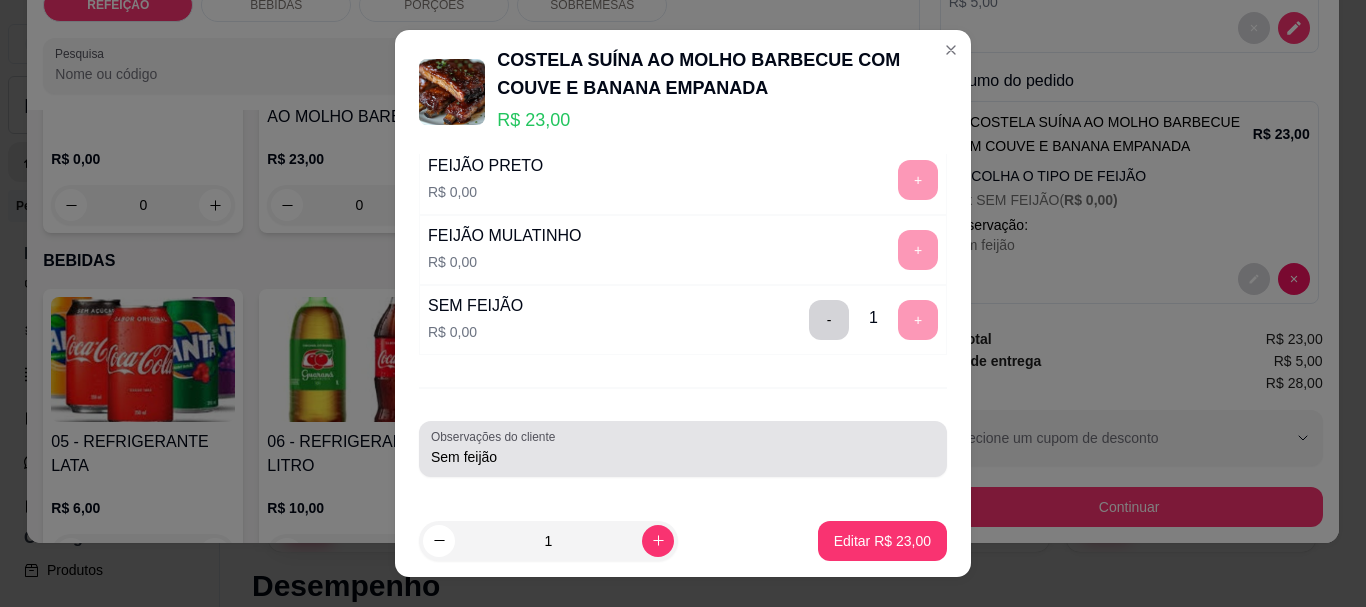 click on "Sem feijão" at bounding box center (683, 457) 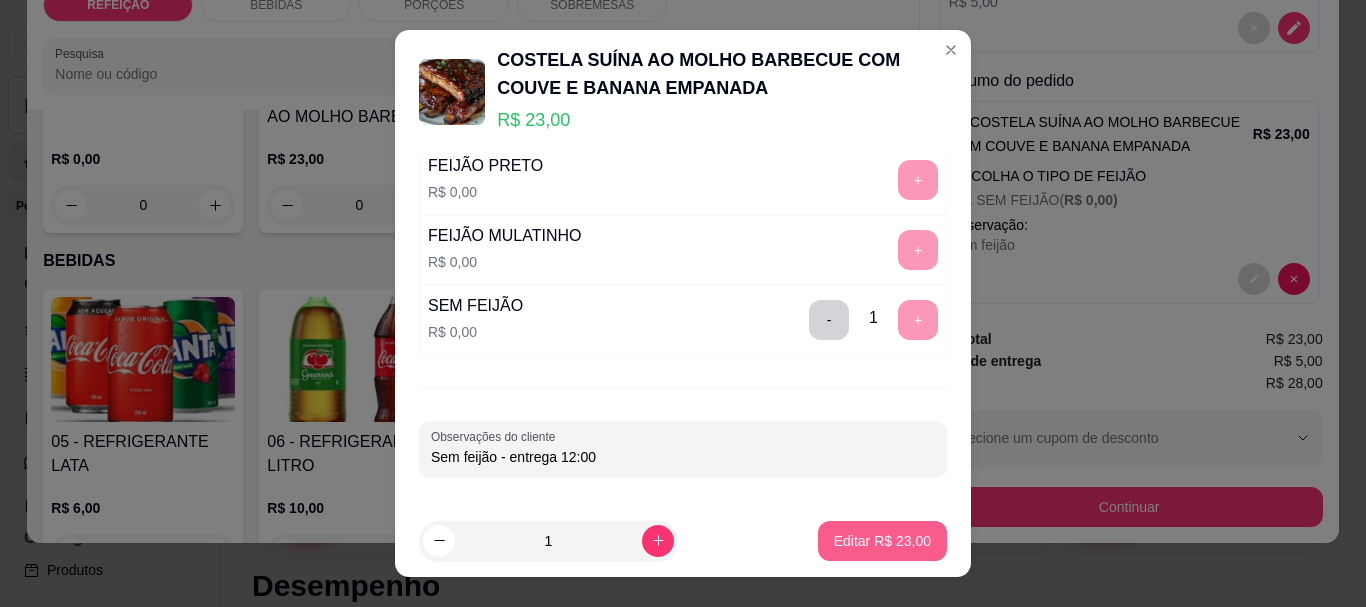 type on "Sem feijão - entrega 12:00" 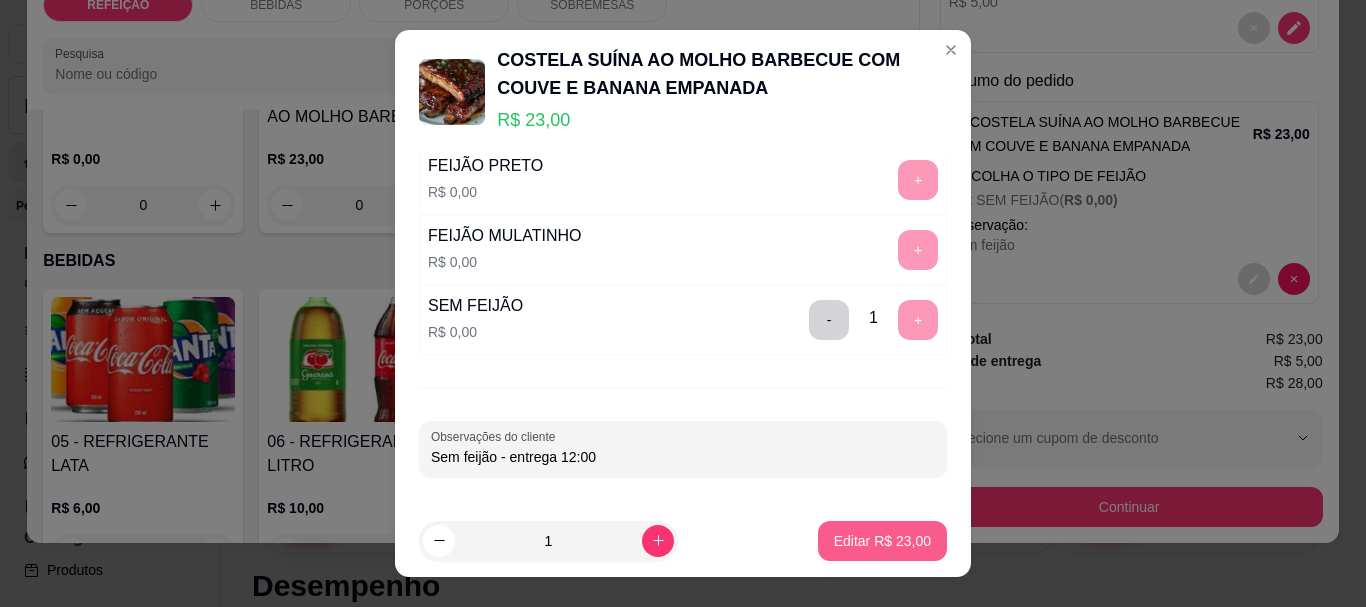 click on "Editar   R$ 23,00" at bounding box center [882, 541] 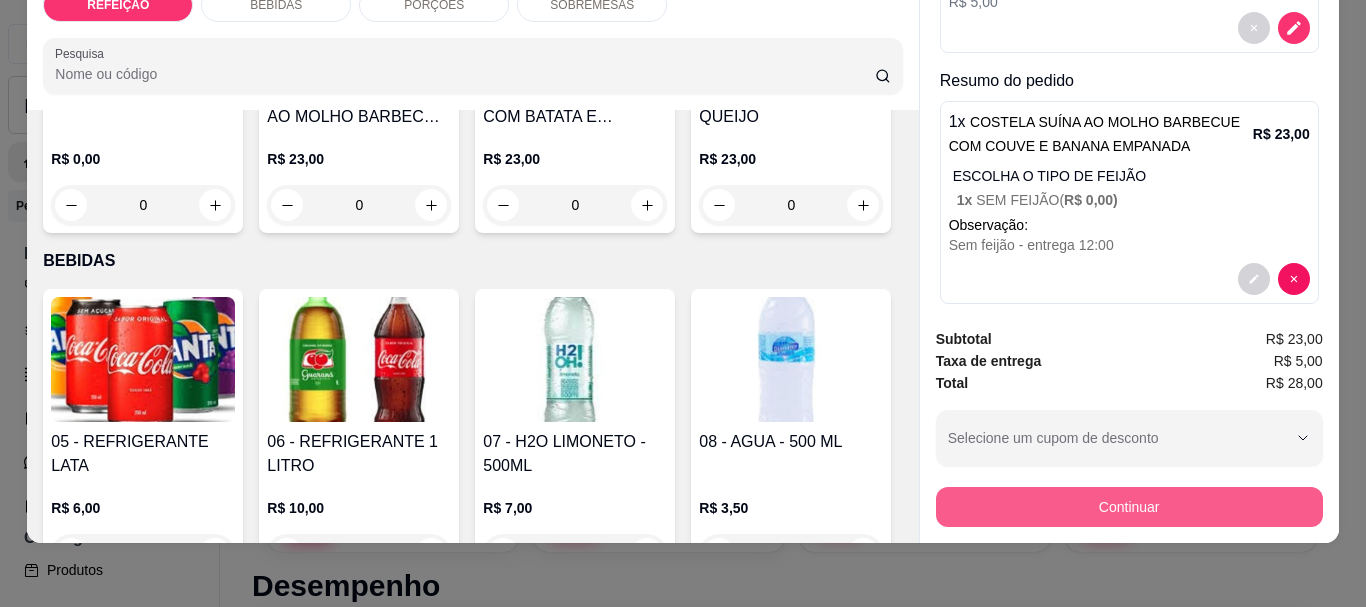 click on "Continuar" at bounding box center [1129, 507] 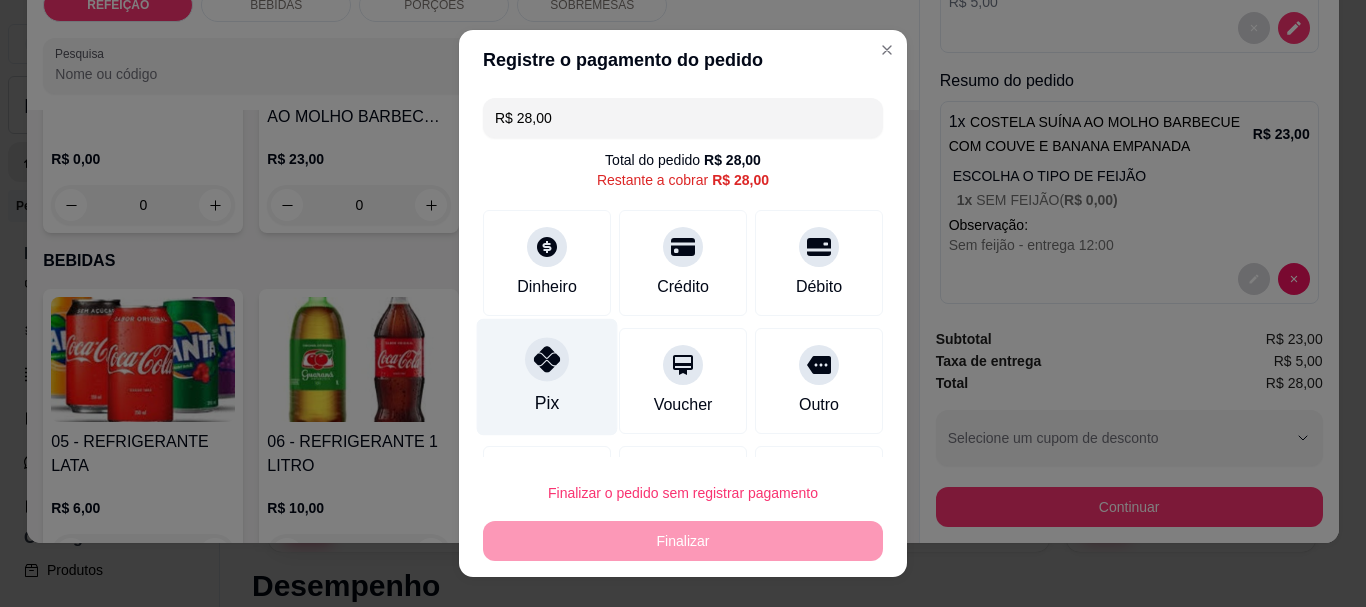 click at bounding box center (547, 360) 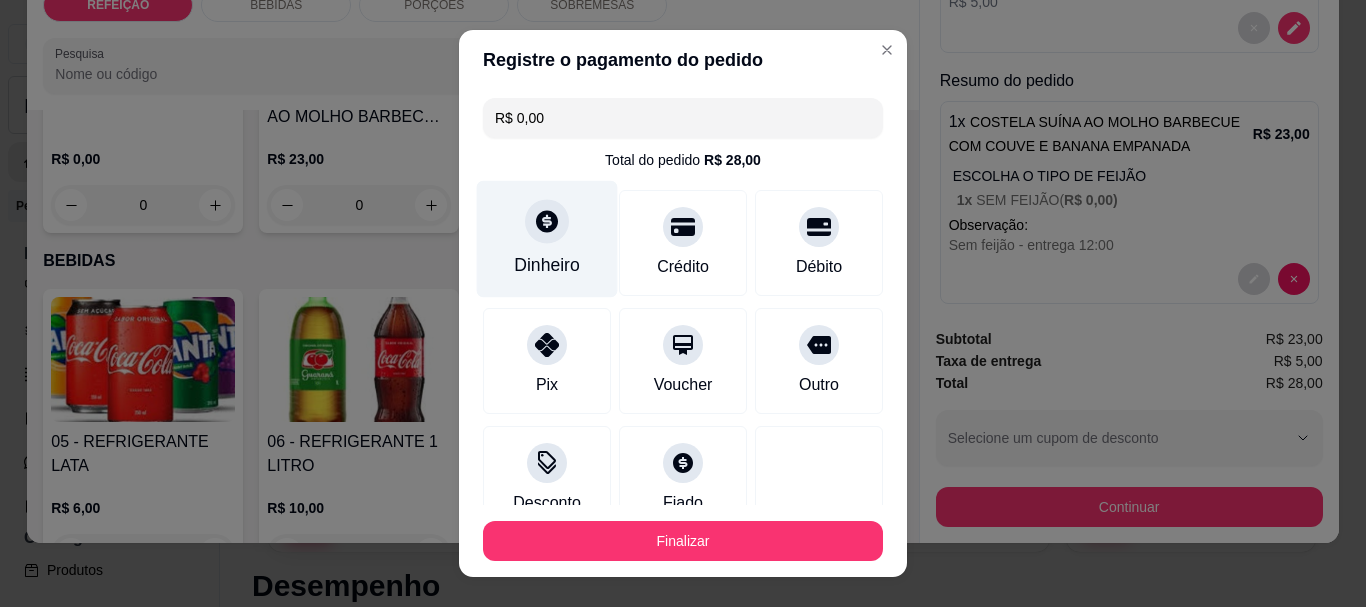 click on "Dinheiro" at bounding box center (547, 266) 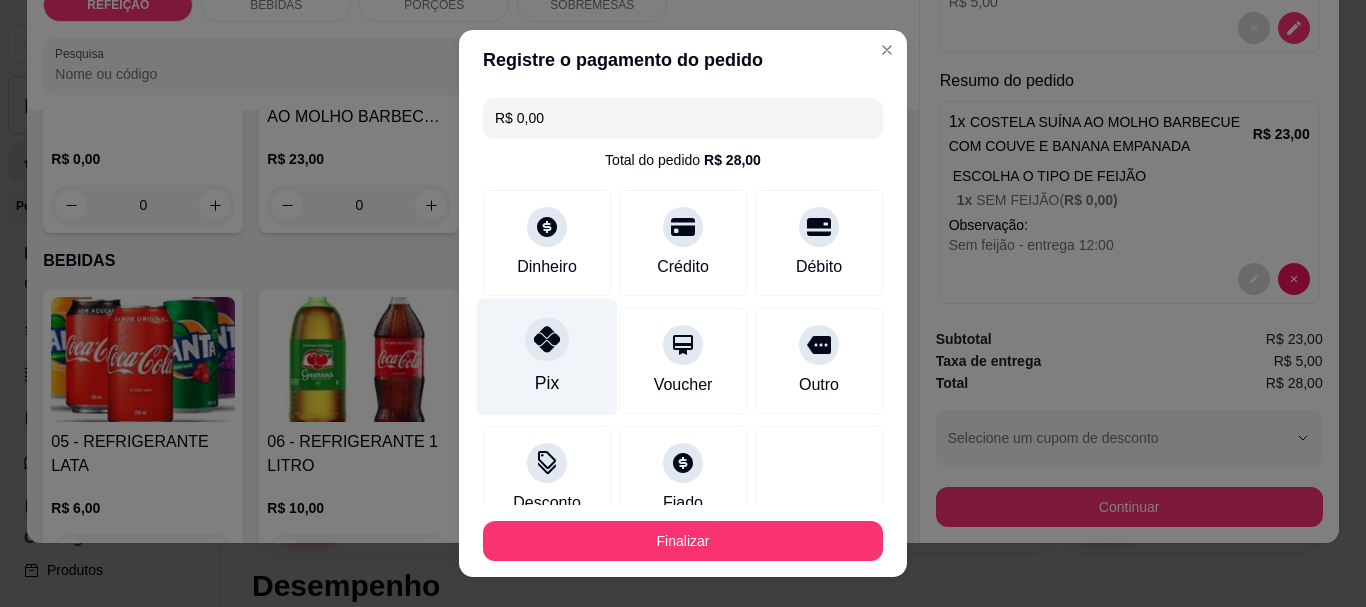 click on "Pix" at bounding box center (547, 384) 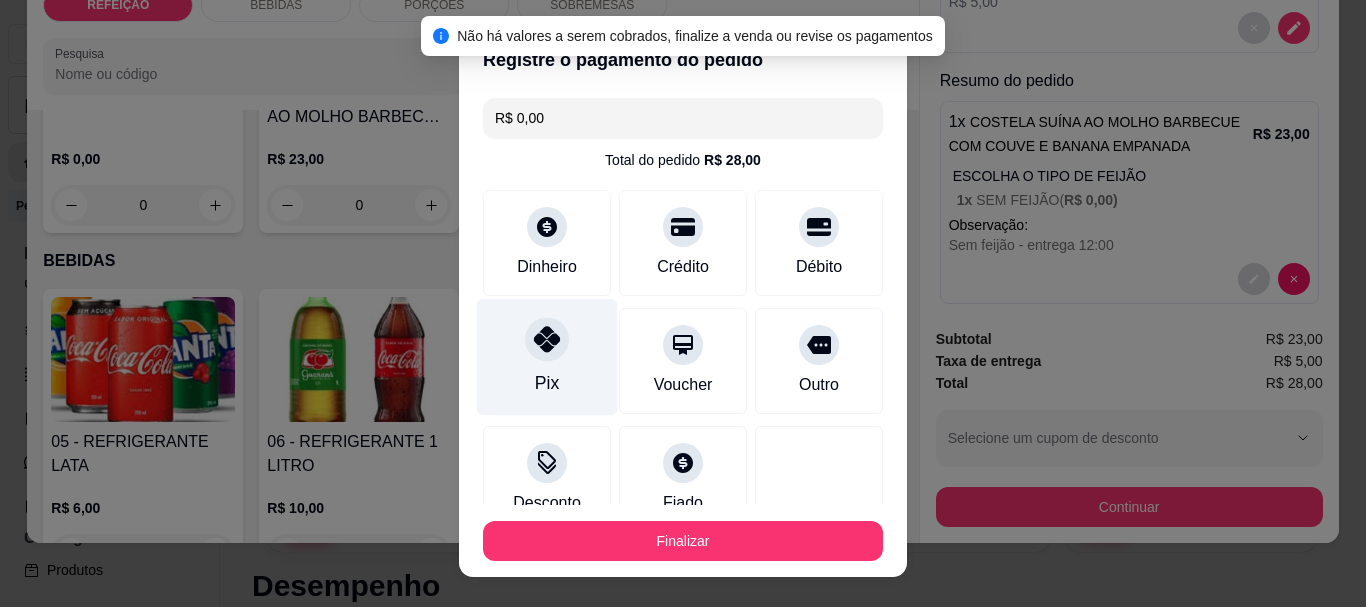 click 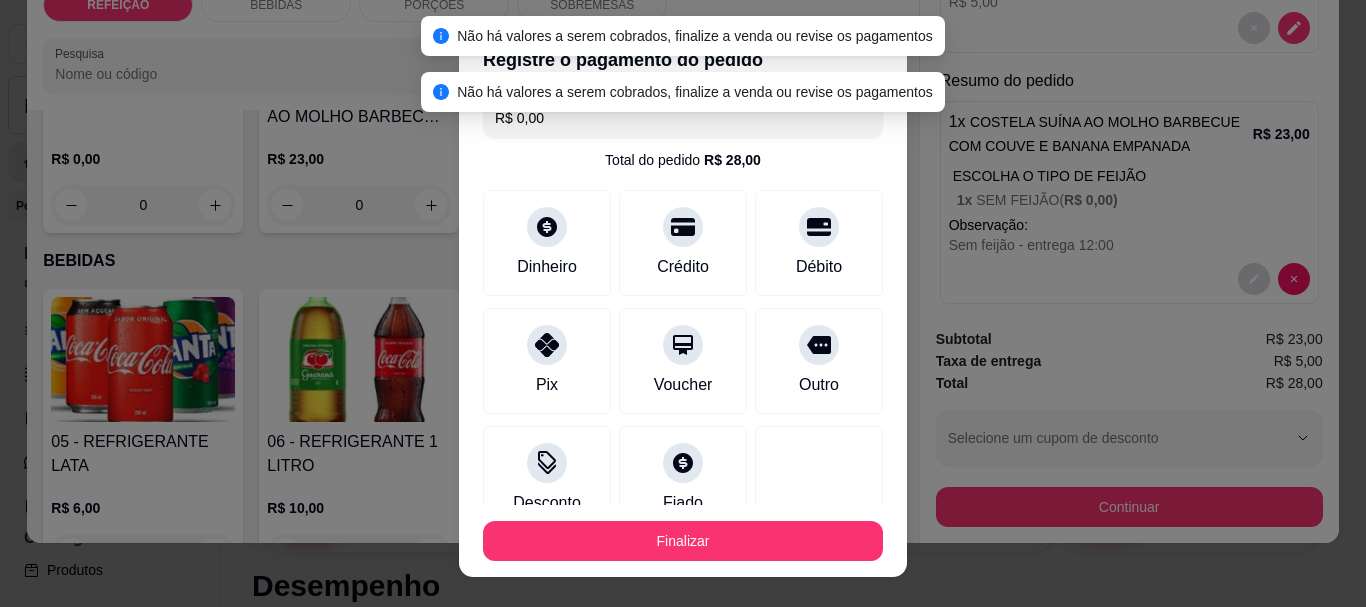 drag, startPoint x: 571, startPoint y: 132, endPoint x: 426, endPoint y: 134, distance: 145.0138 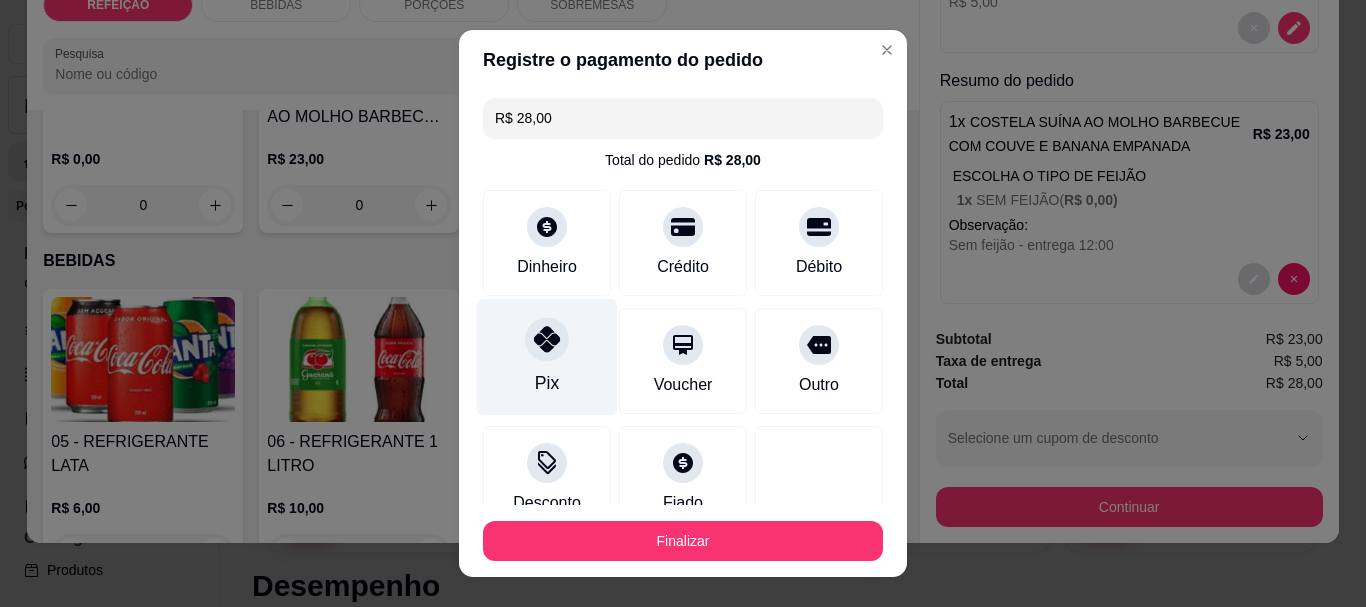 click at bounding box center [547, 340] 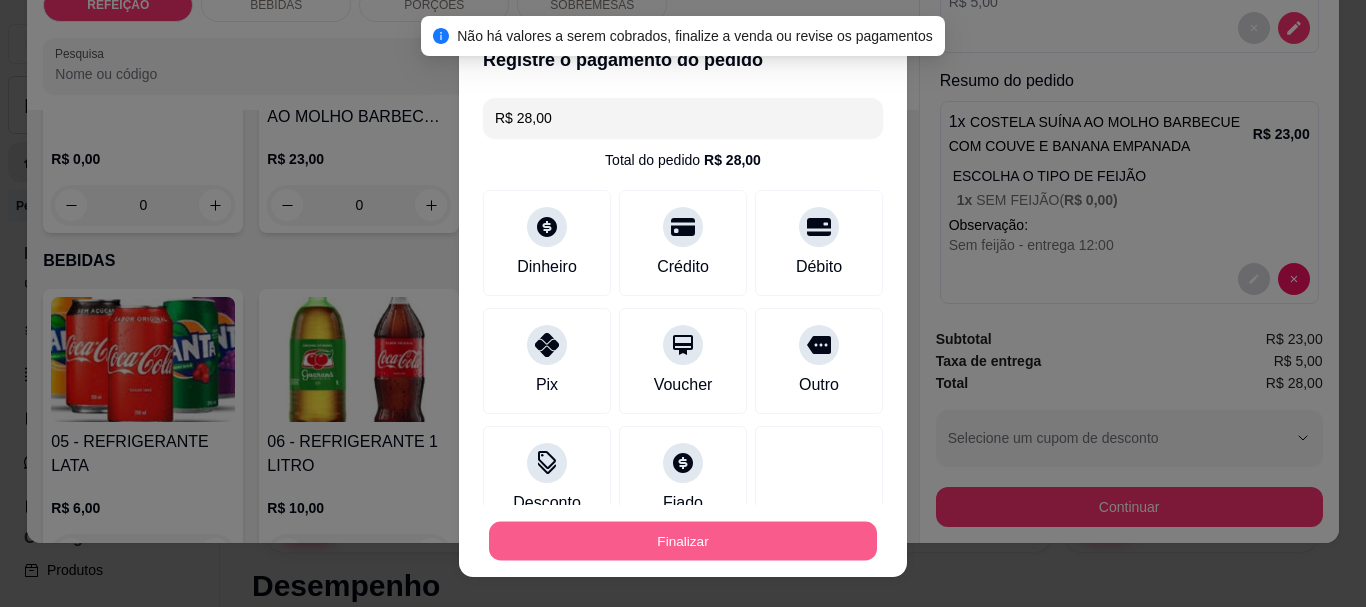 click on "Finalizar" at bounding box center (683, 540) 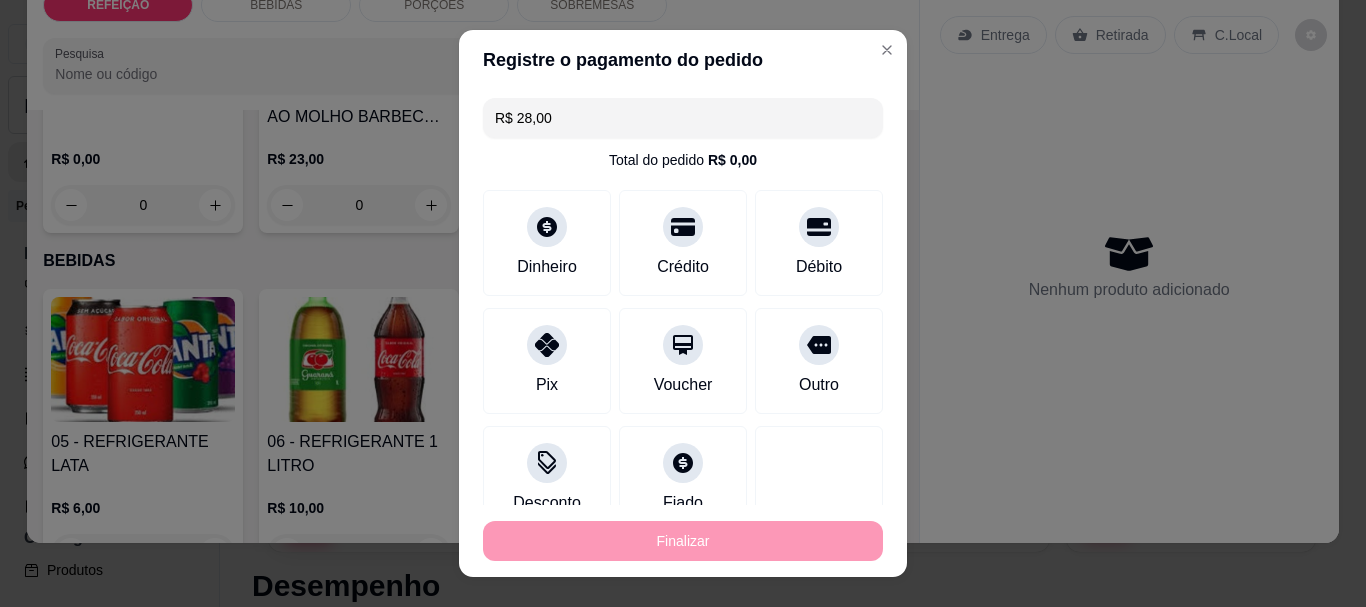 type on "-R$ 28,00" 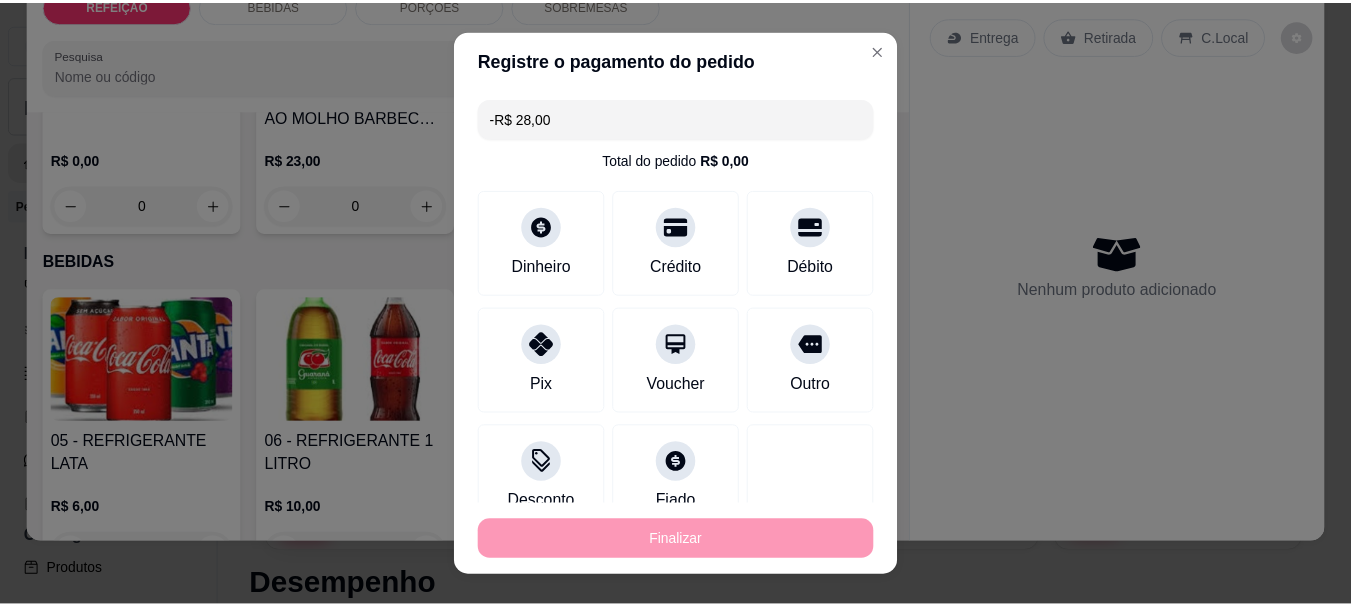 scroll, scrollTop: 0, scrollLeft: 0, axis: both 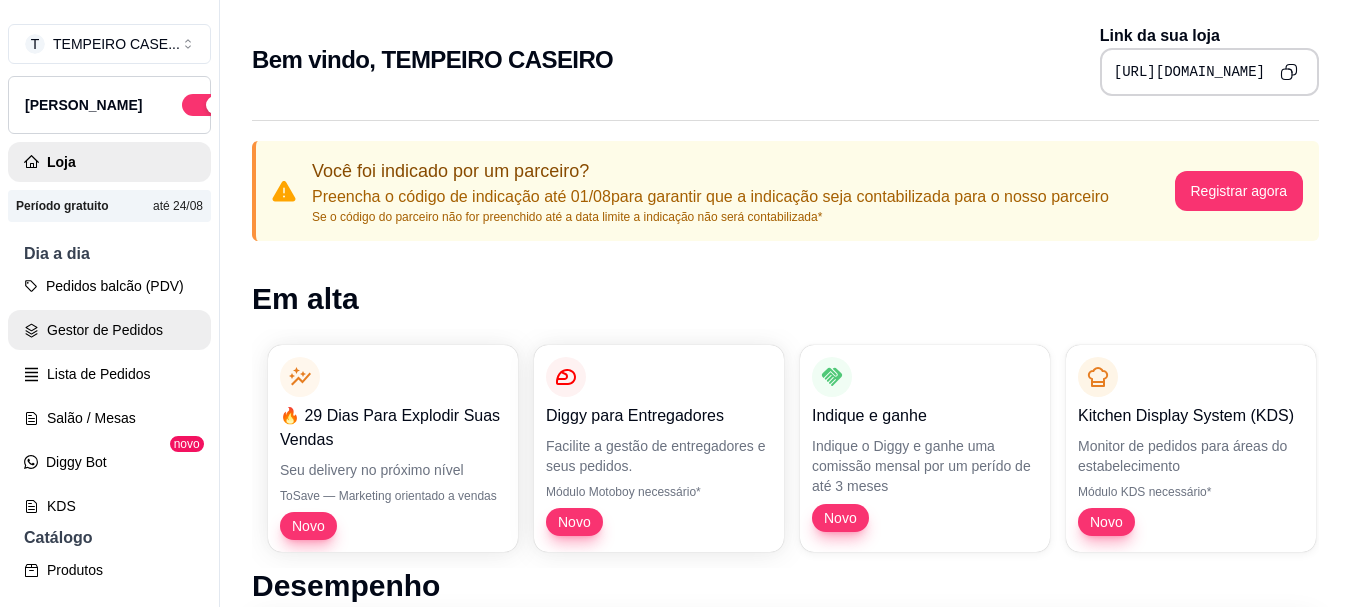 click on "Gestor de Pedidos" at bounding box center [109, 330] 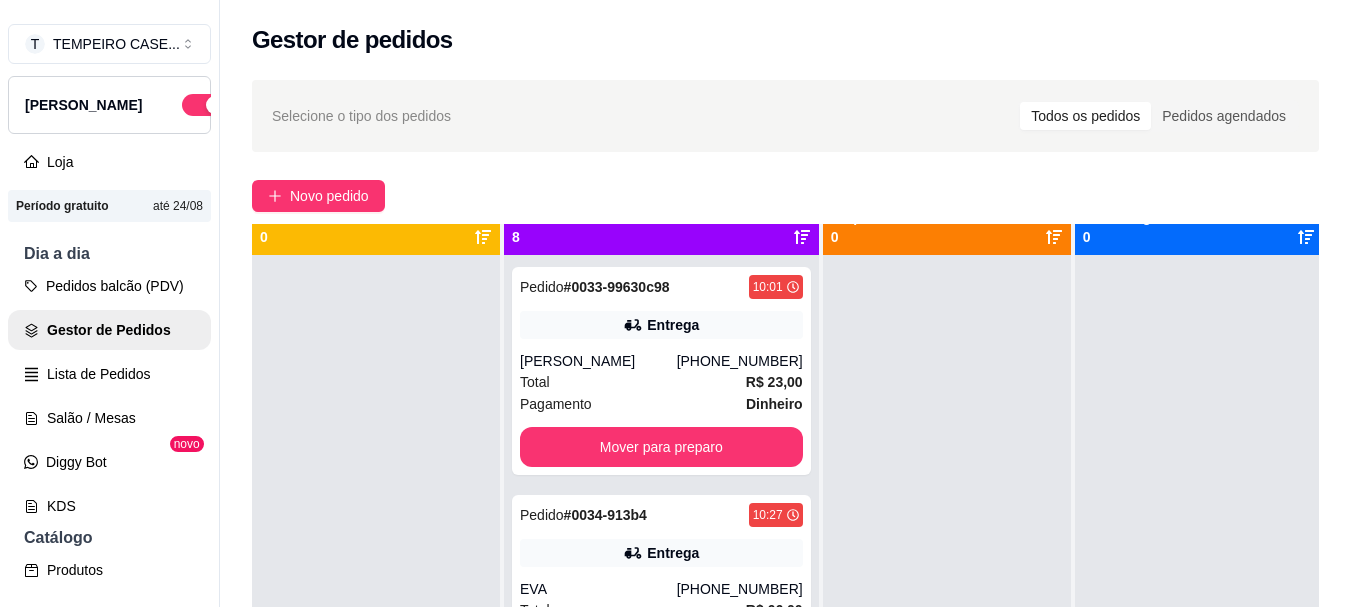 scroll, scrollTop: 0, scrollLeft: 0, axis: both 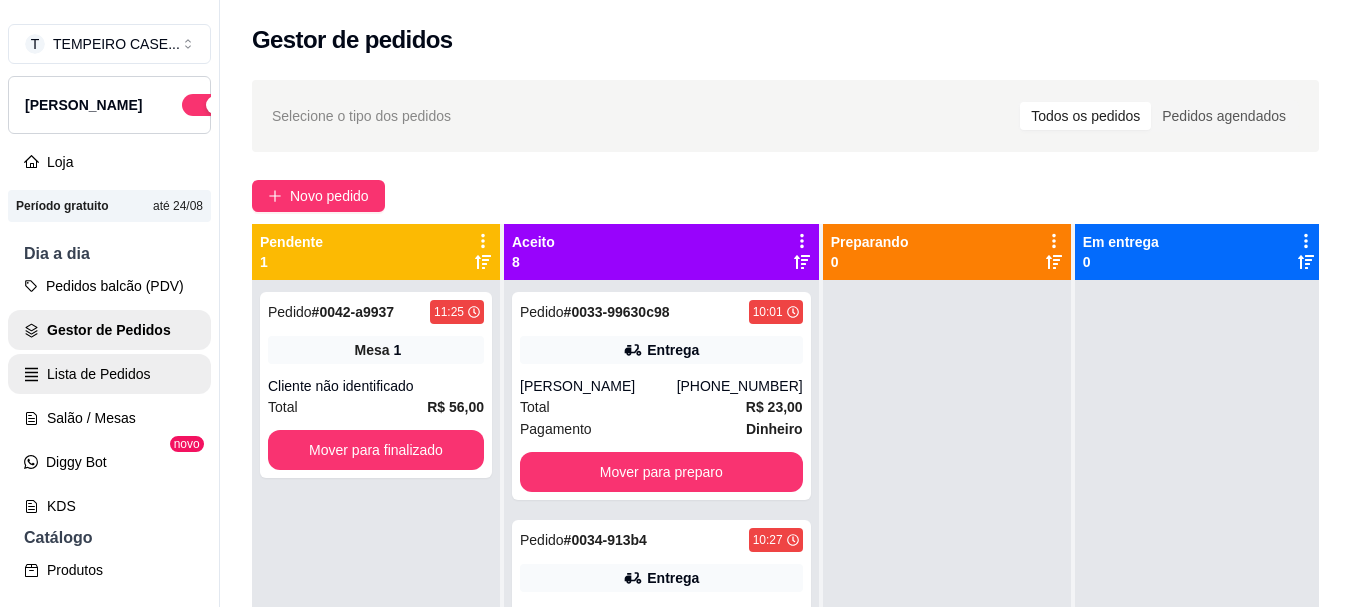 click on "Lista de Pedidos" at bounding box center [109, 374] 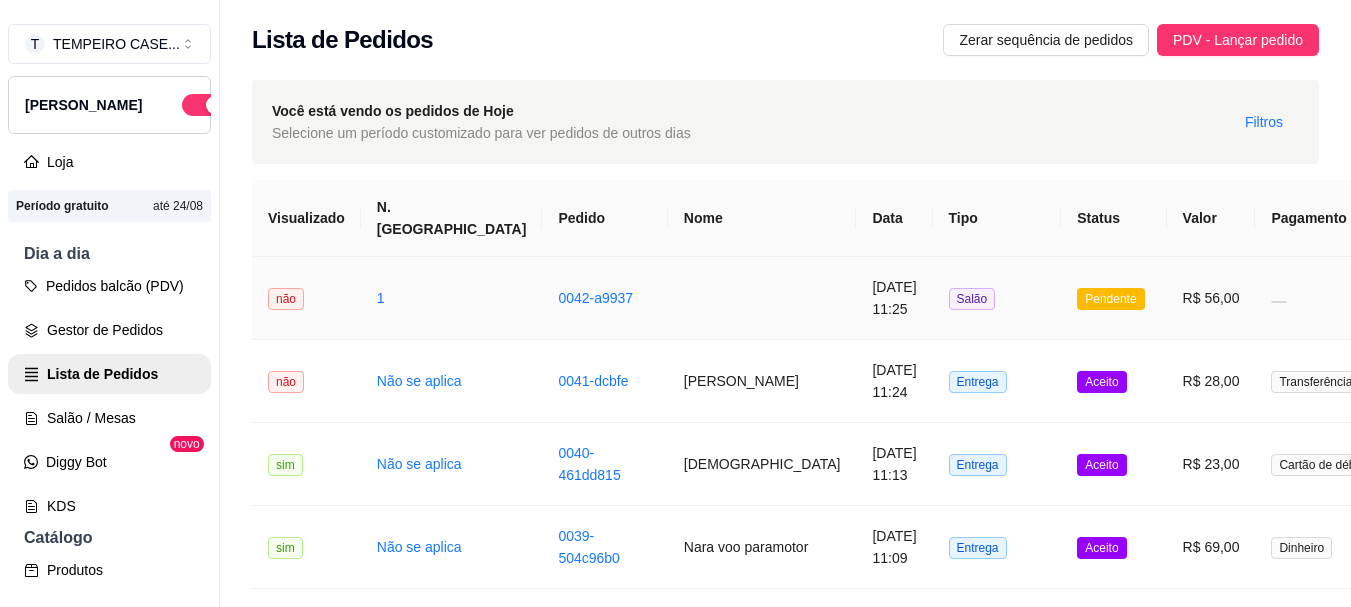 click at bounding box center [762, 298] 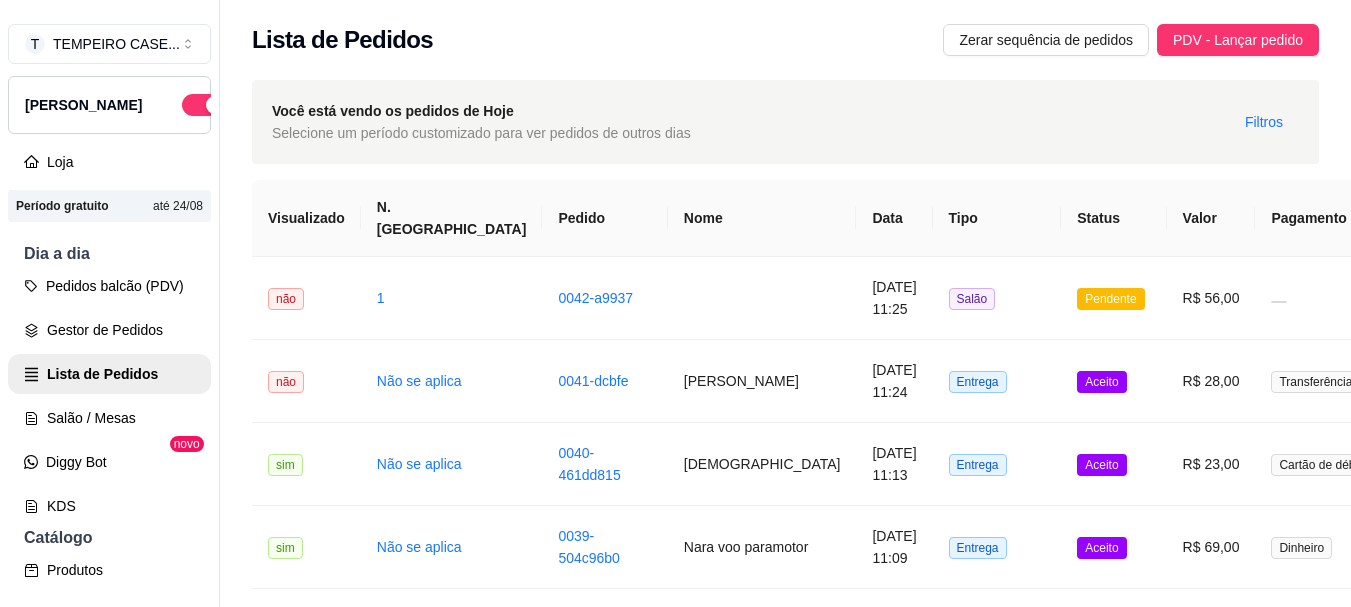 click on "**********" at bounding box center (785, 784) 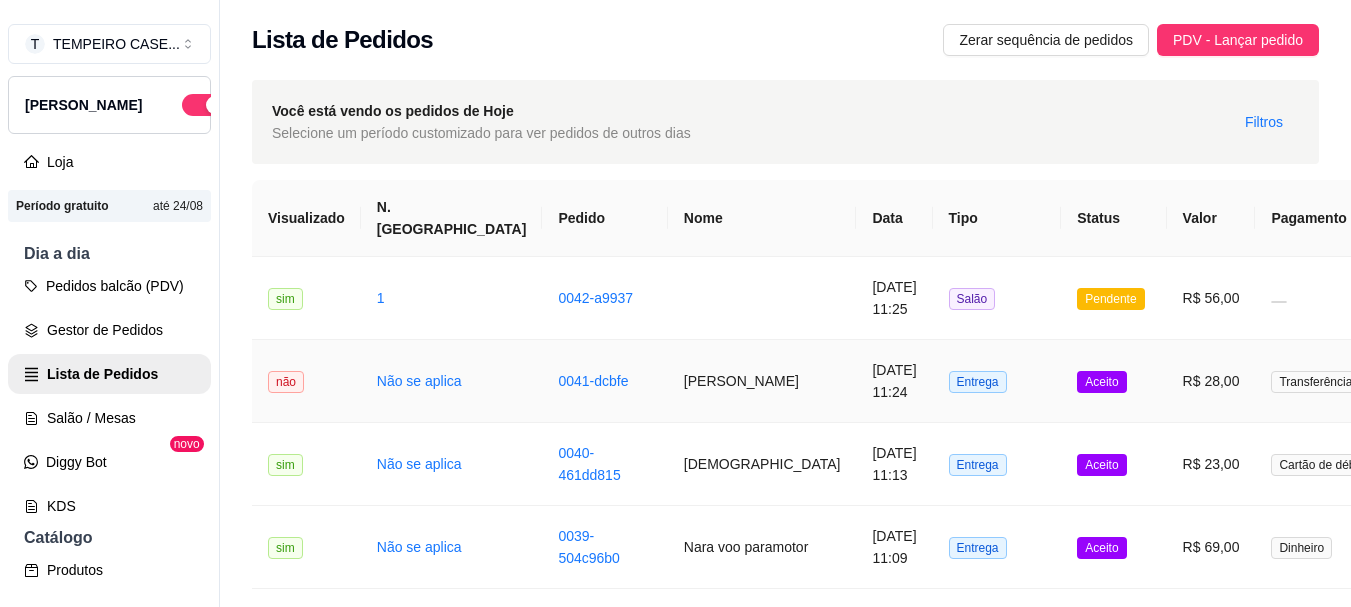 drag, startPoint x: 606, startPoint y: 405, endPoint x: 556, endPoint y: 375, distance: 58.30952 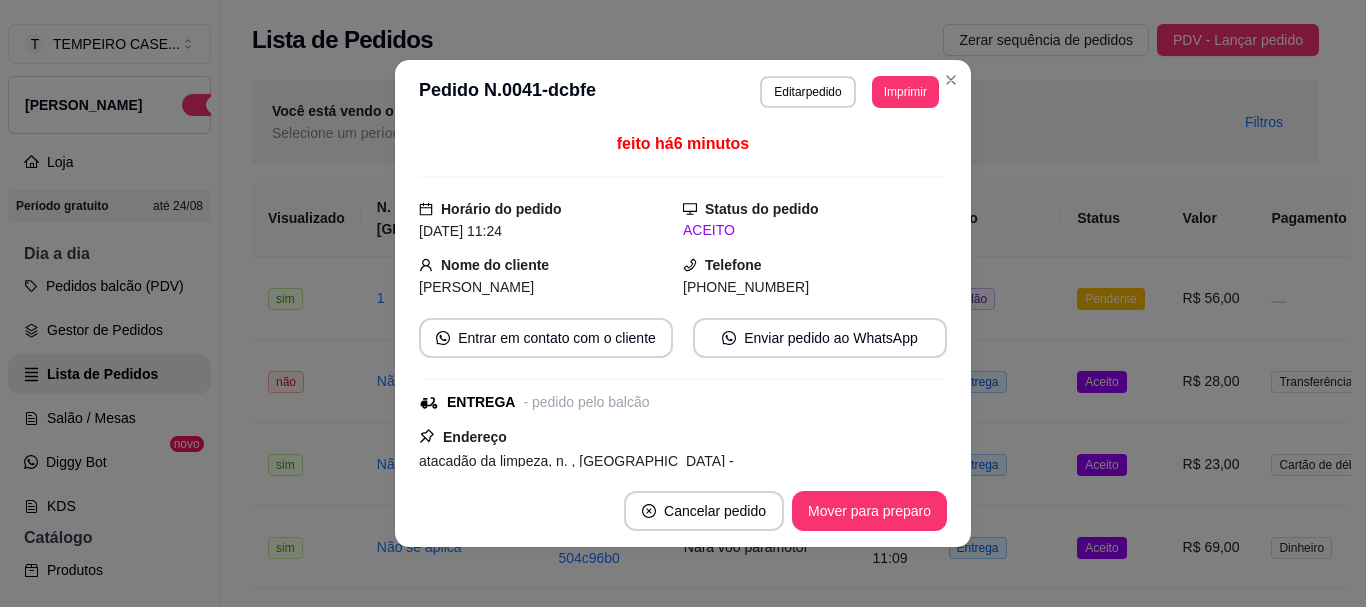 copy on "agnon oliveira" 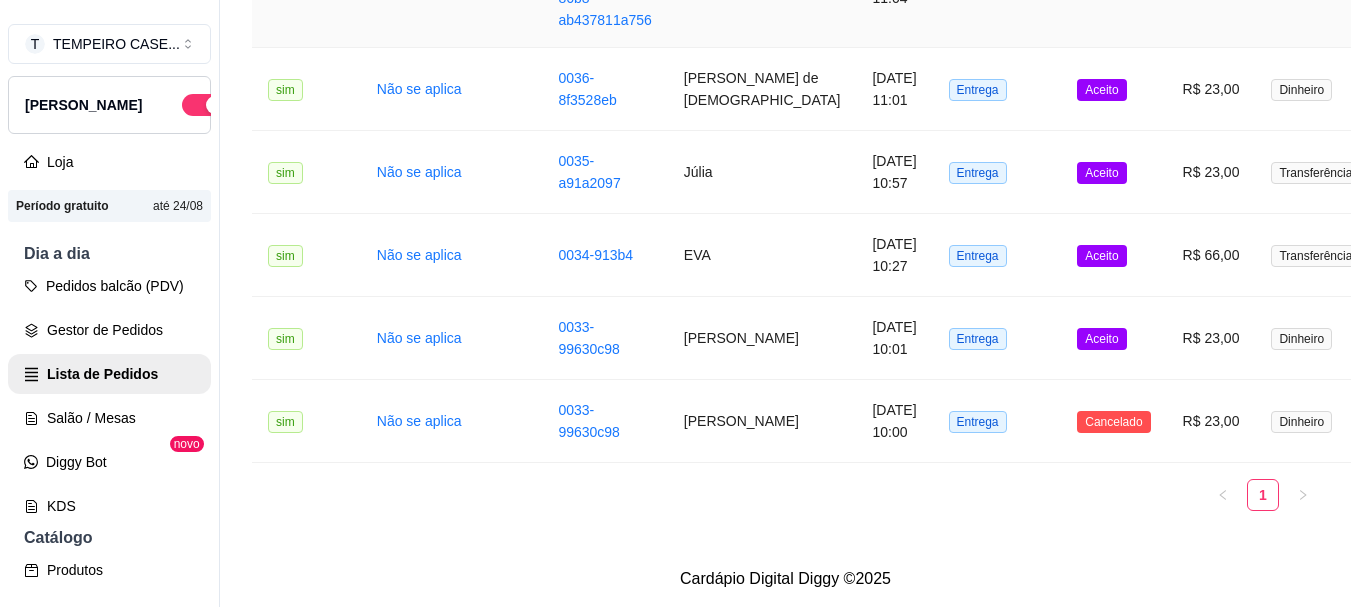 scroll, scrollTop: 1130, scrollLeft: 0, axis: vertical 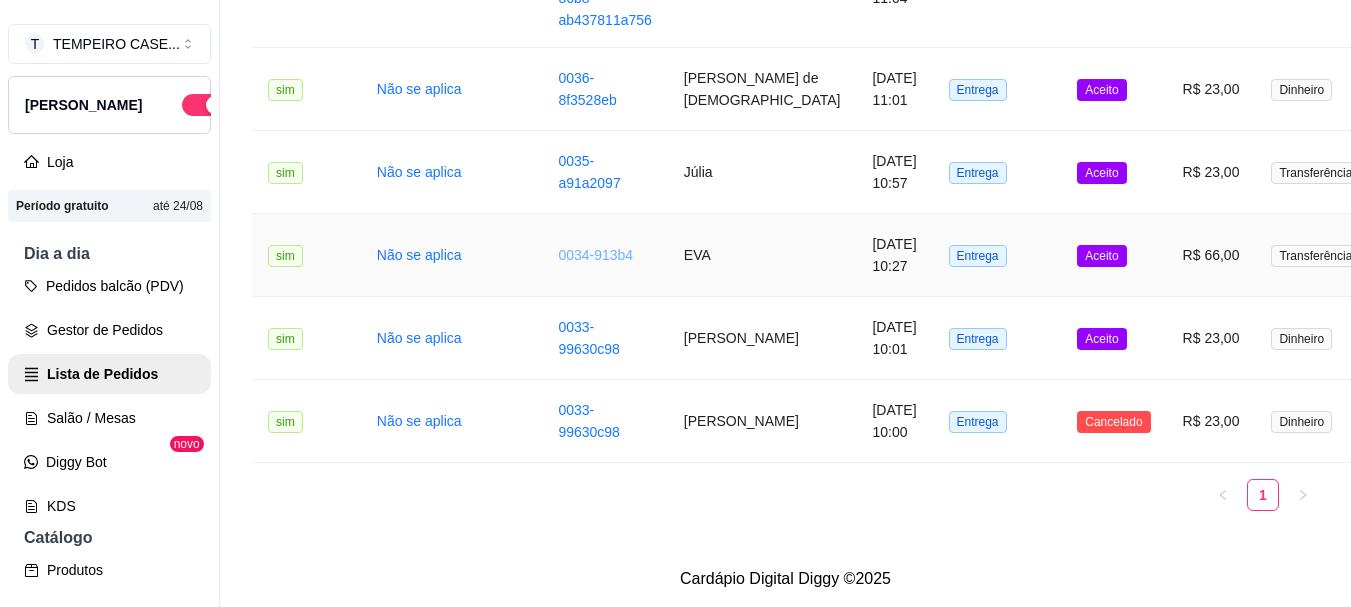 click on "0034-913b4" at bounding box center [595, 255] 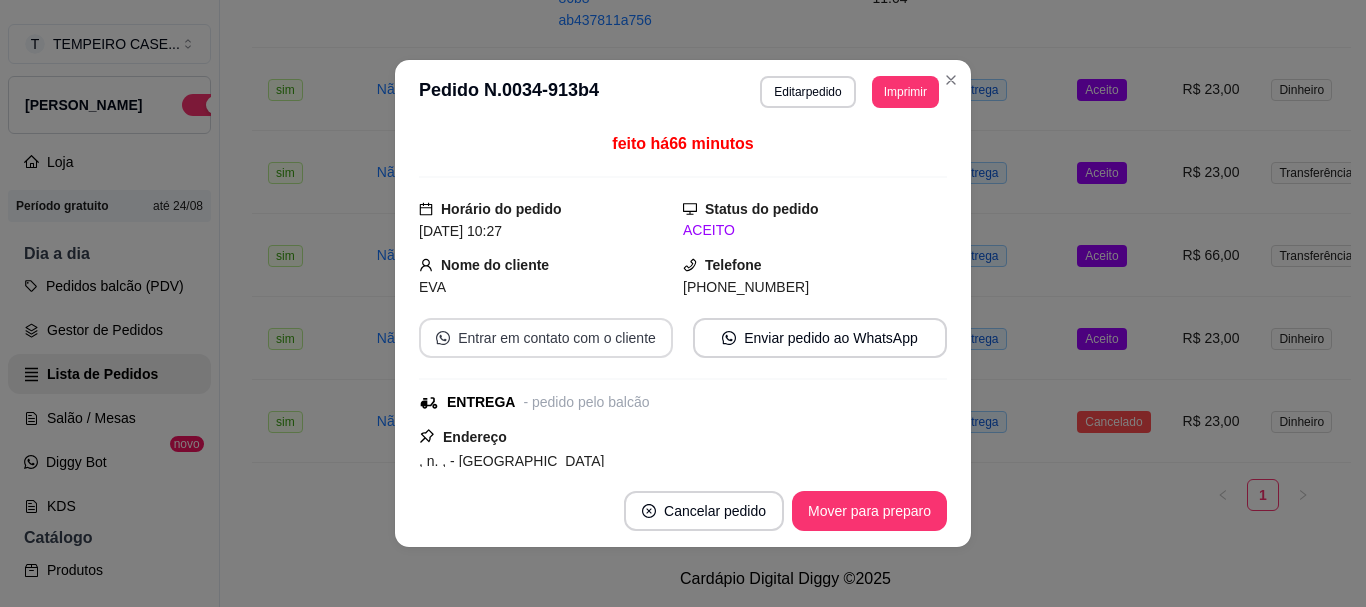 click on "Entrar em contato com o cliente" at bounding box center [546, 338] 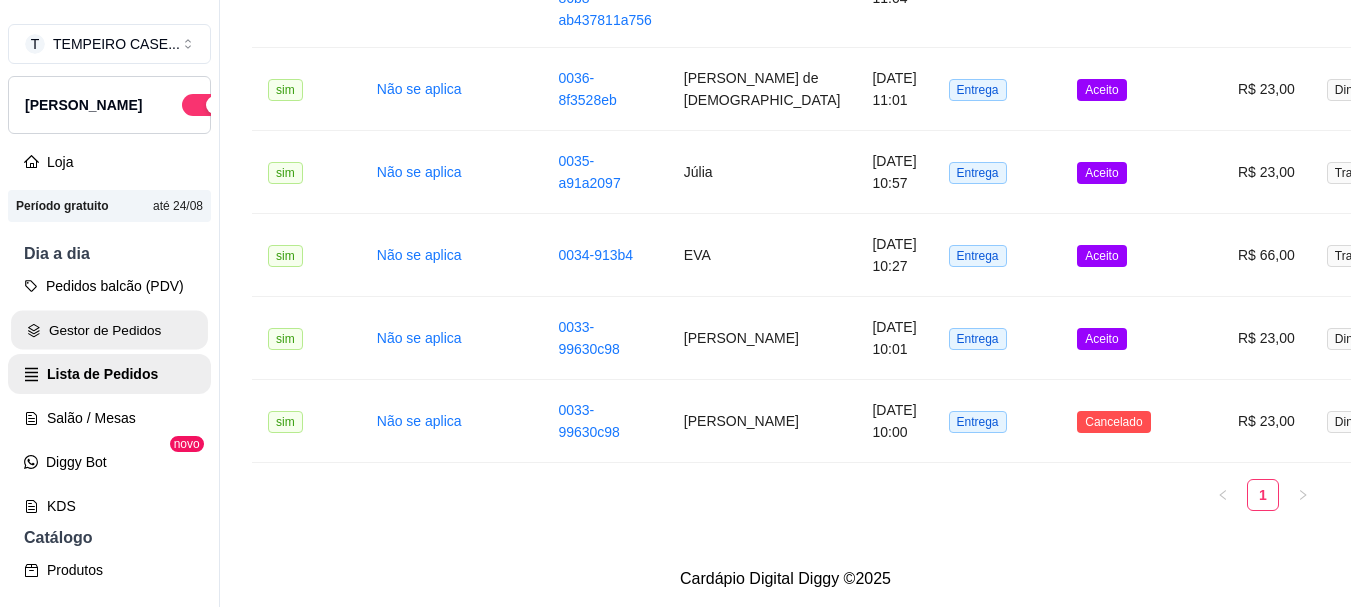click on "Gestor de Pedidos" at bounding box center (109, 330) 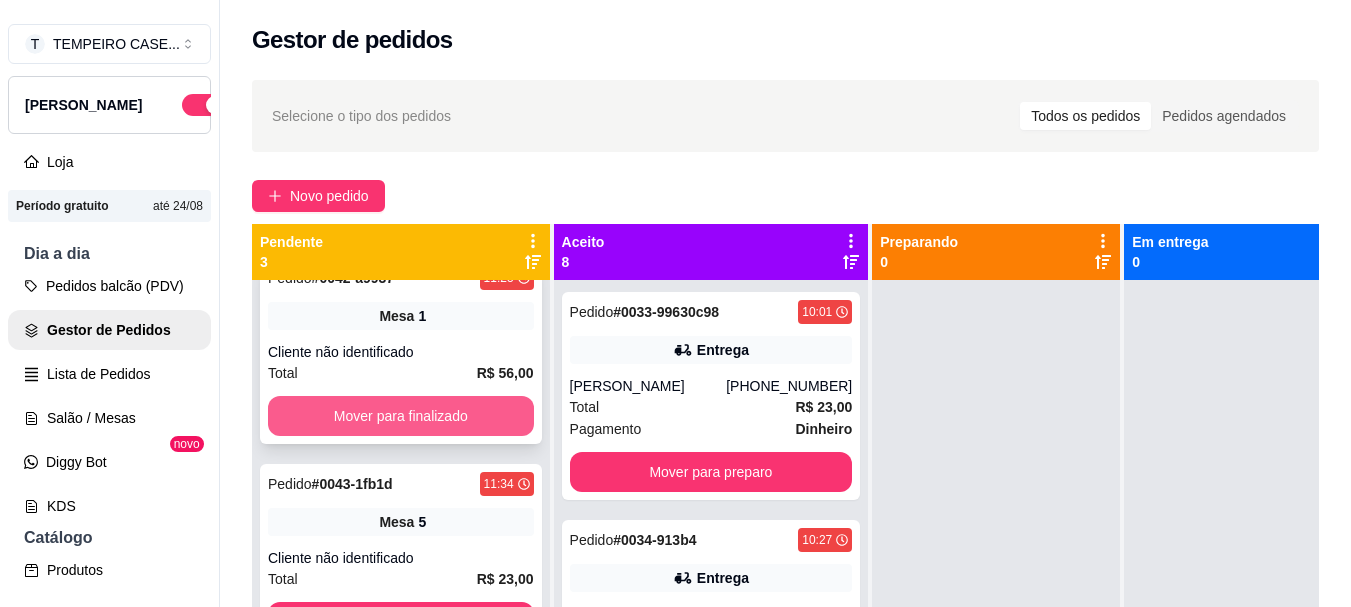 scroll, scrollTop: 53, scrollLeft: 0, axis: vertical 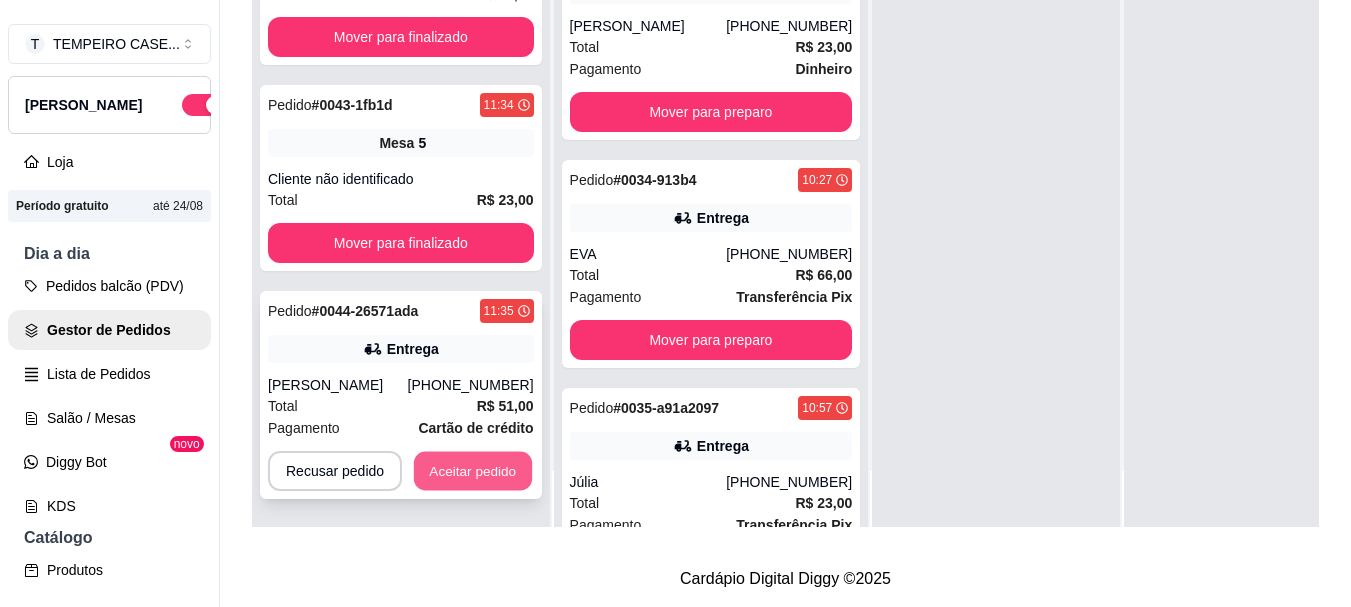 click on "Aceitar pedido" at bounding box center [473, 471] 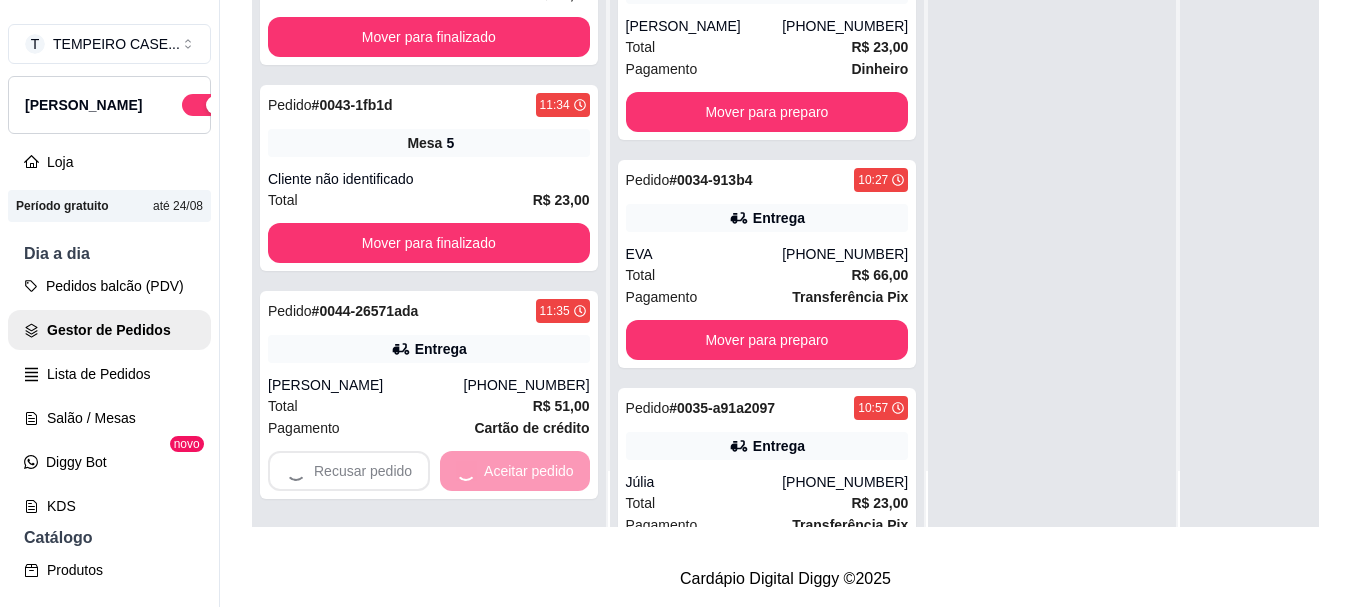 scroll, scrollTop: 0, scrollLeft: 0, axis: both 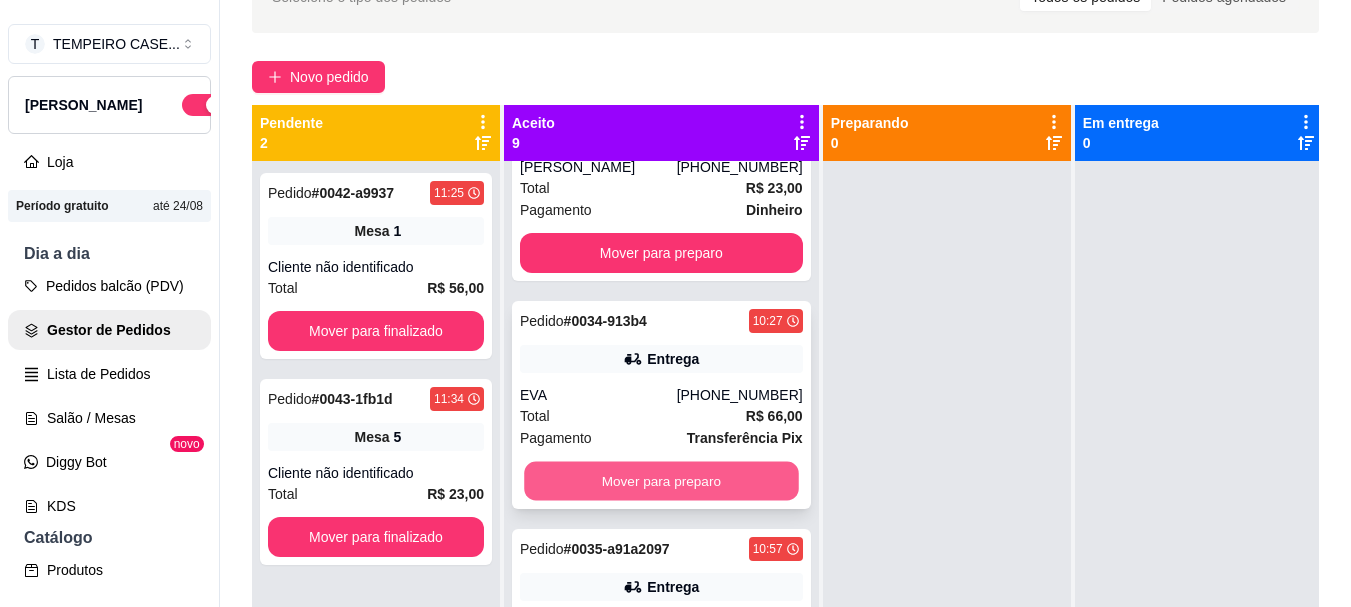click on "Mover para preparo" at bounding box center (661, 481) 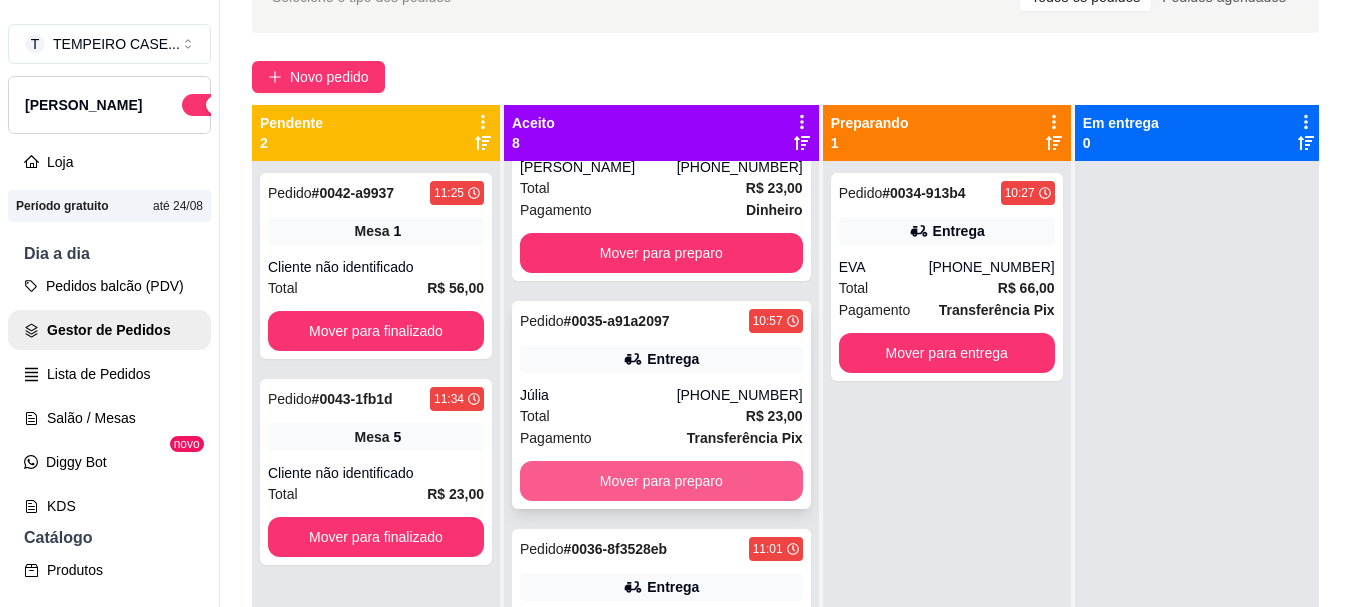 click on "Mover para preparo" at bounding box center [661, 481] 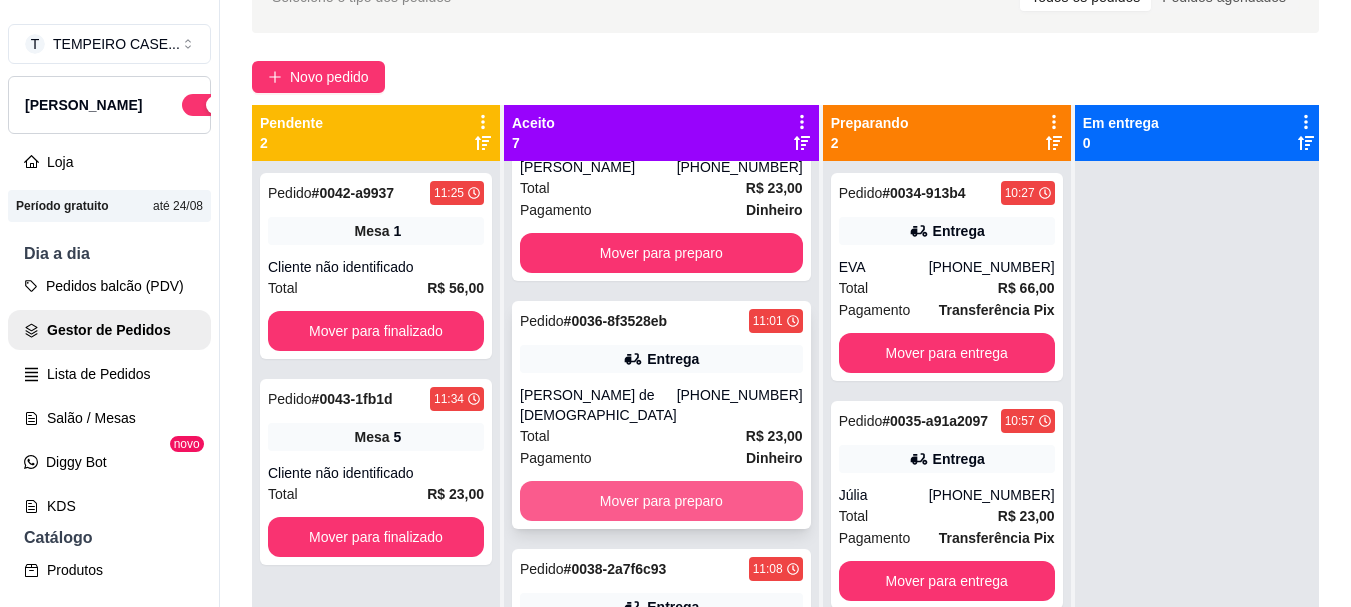click on "Mover para preparo" at bounding box center [661, 501] 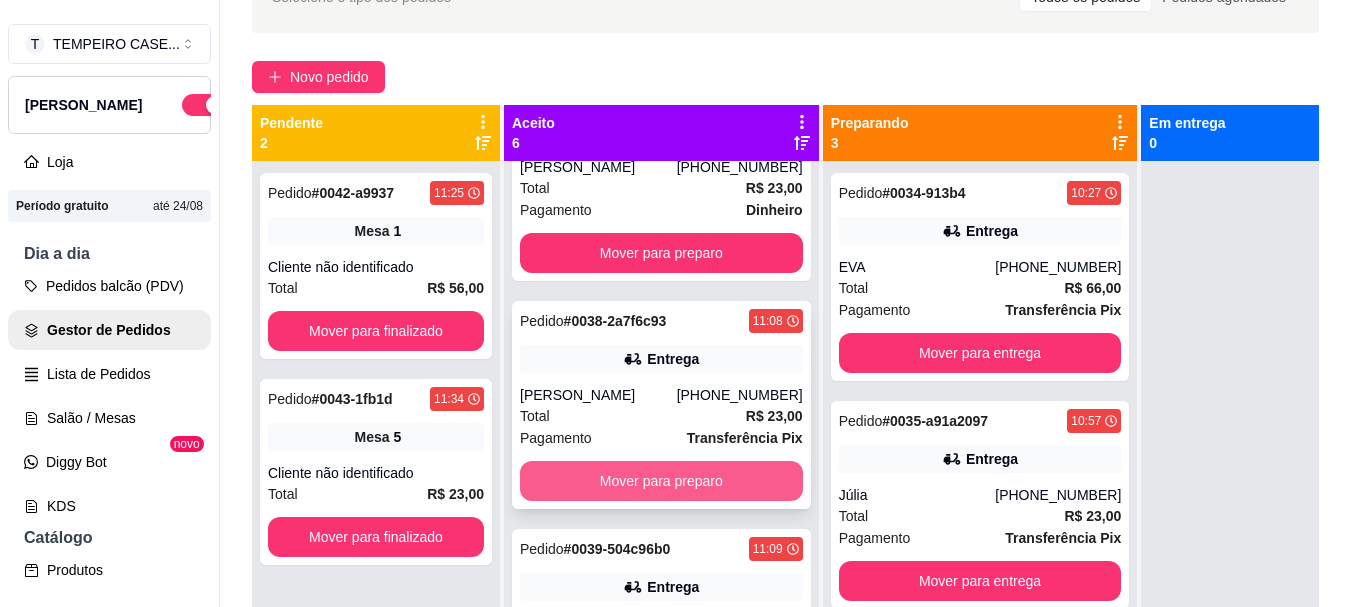 click on "Mover para preparo" at bounding box center (661, 481) 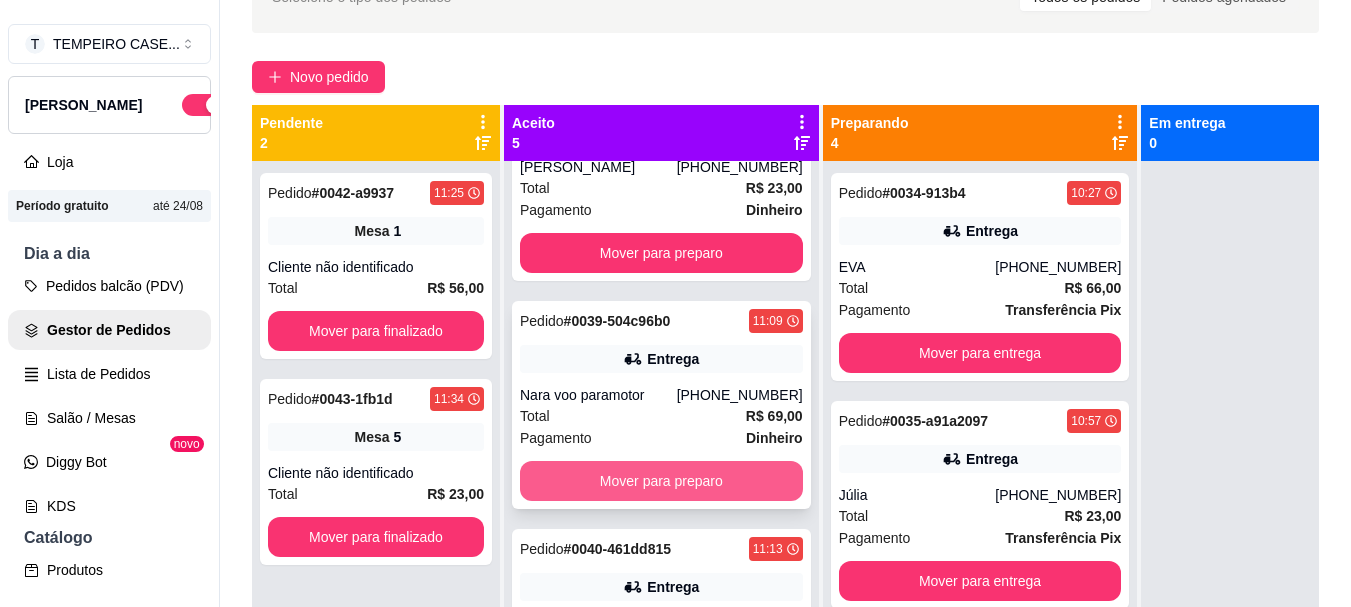 click on "Mover para preparo" at bounding box center (661, 481) 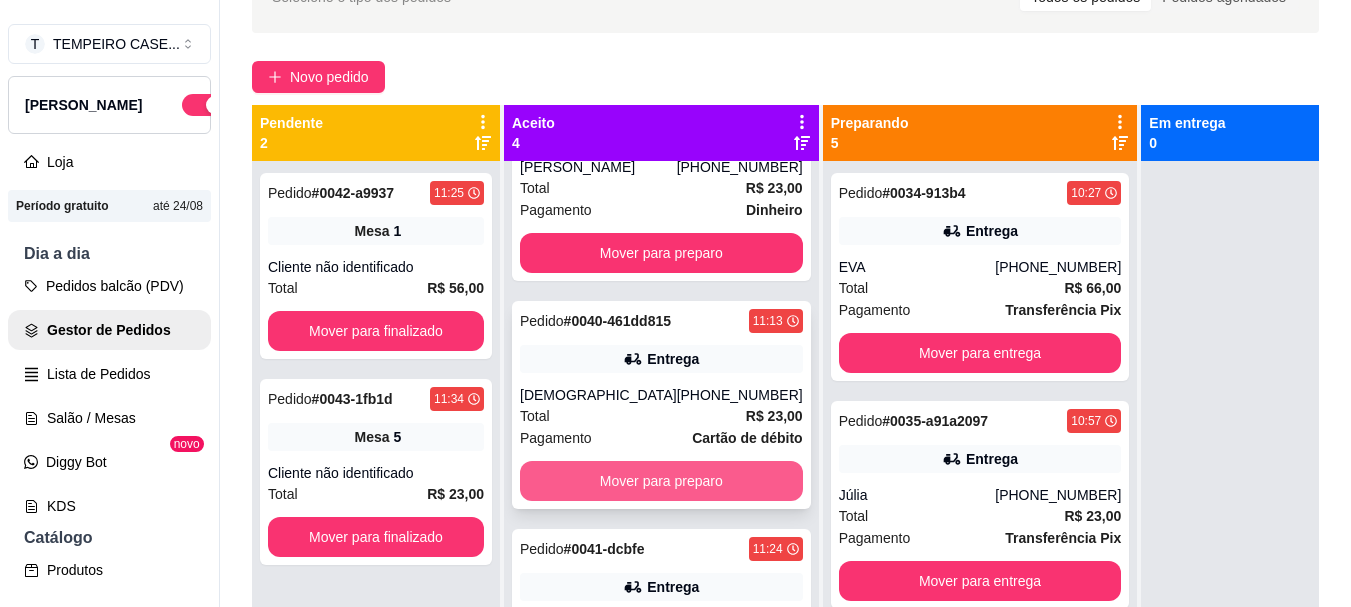 click on "Mover para preparo" at bounding box center (661, 481) 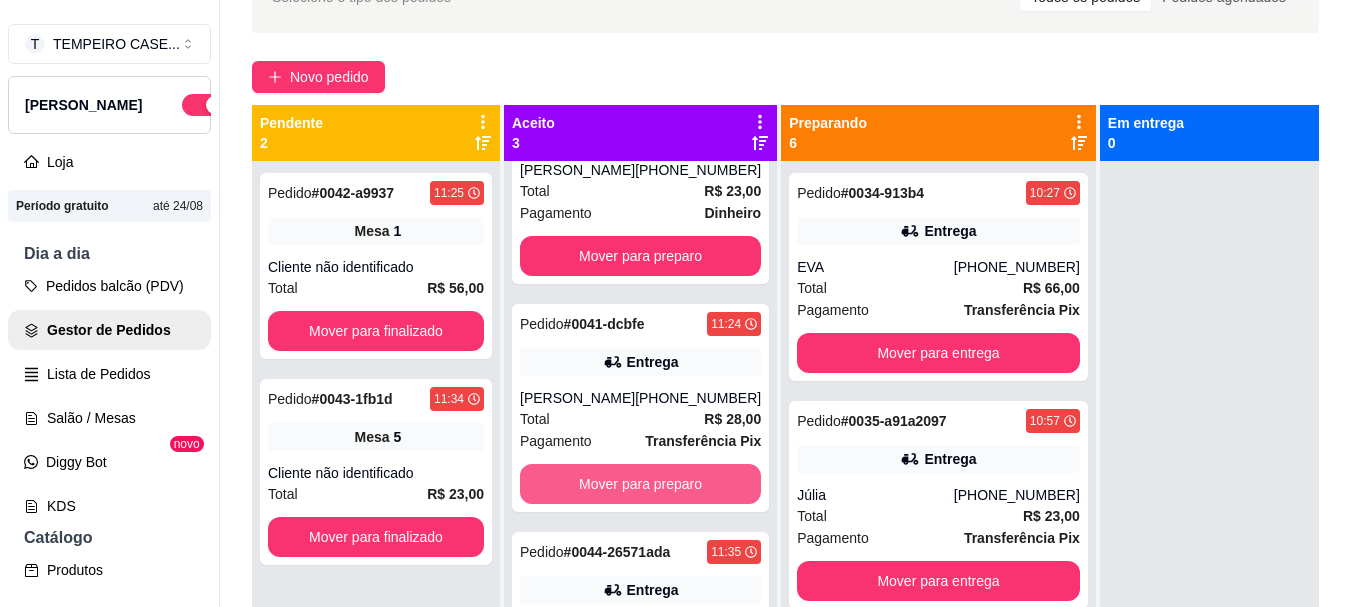 scroll, scrollTop: 97, scrollLeft: 0, axis: vertical 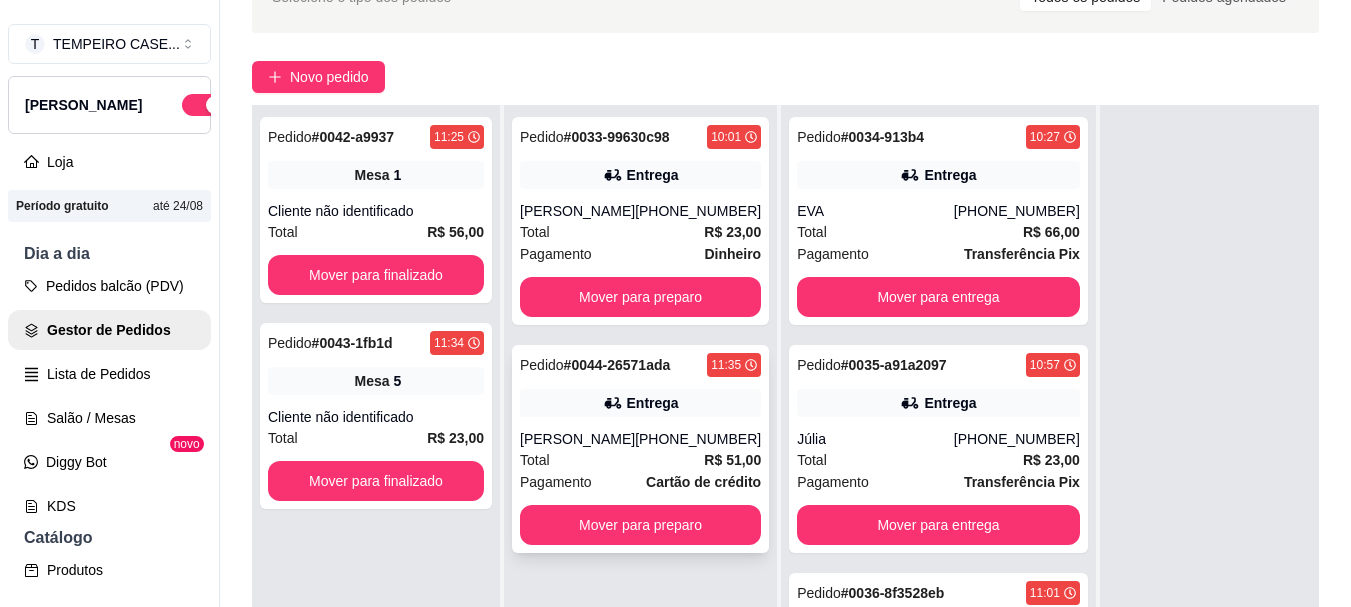click on "Entrega" at bounding box center (653, 403) 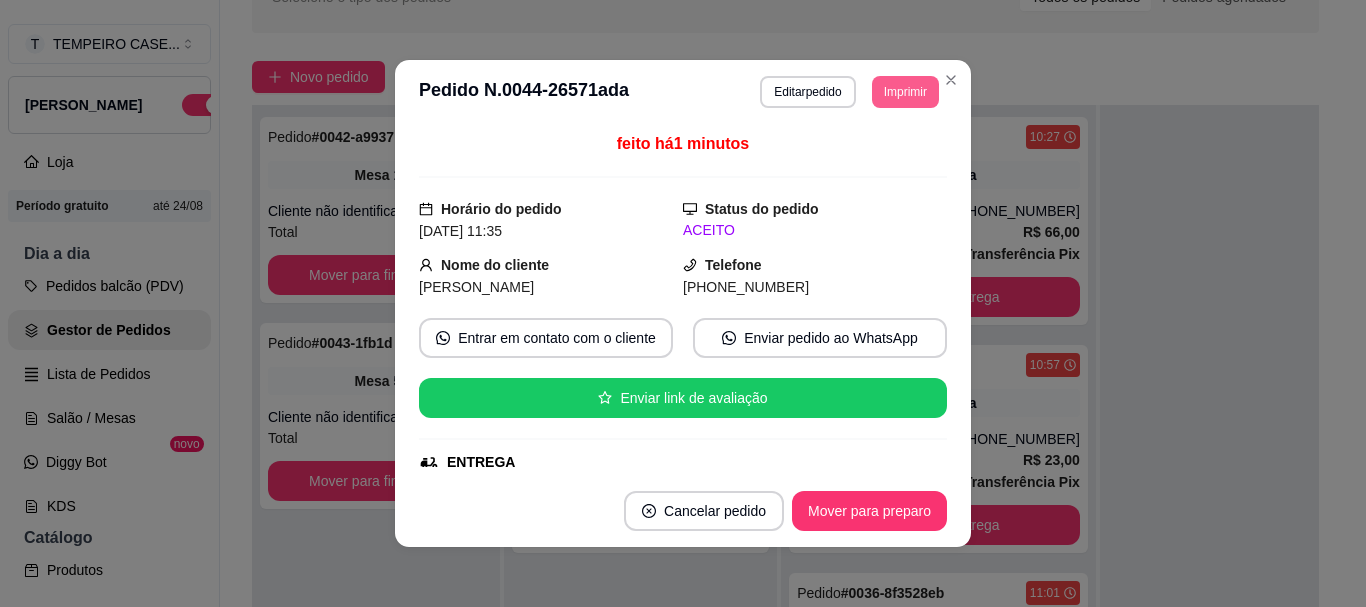 click on "Imprimir" at bounding box center [905, 92] 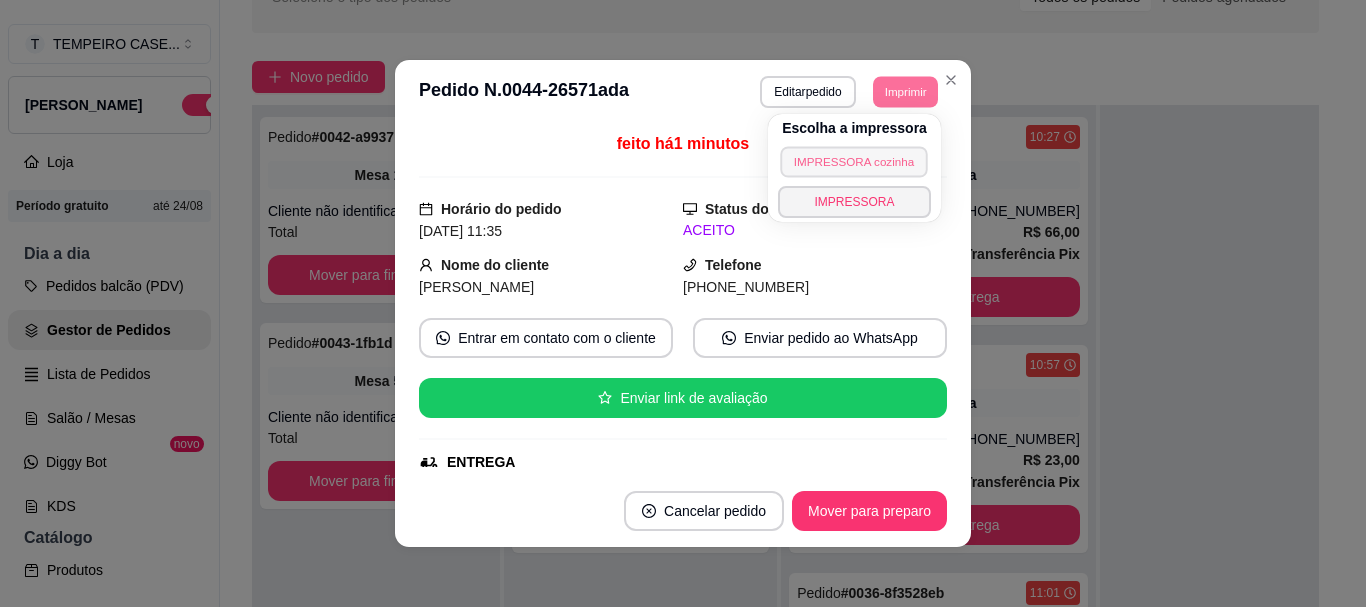 click on "IMPRESSORA cozinha" at bounding box center [855, 161] 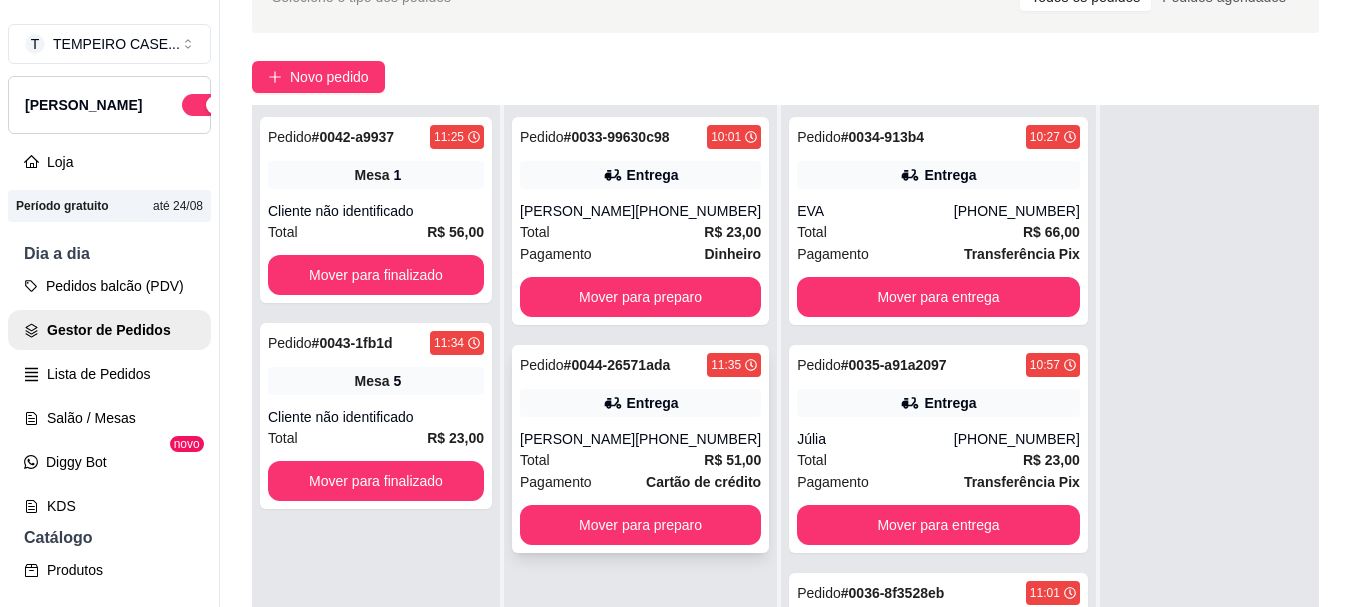 click on "Entrega" at bounding box center [640, 403] 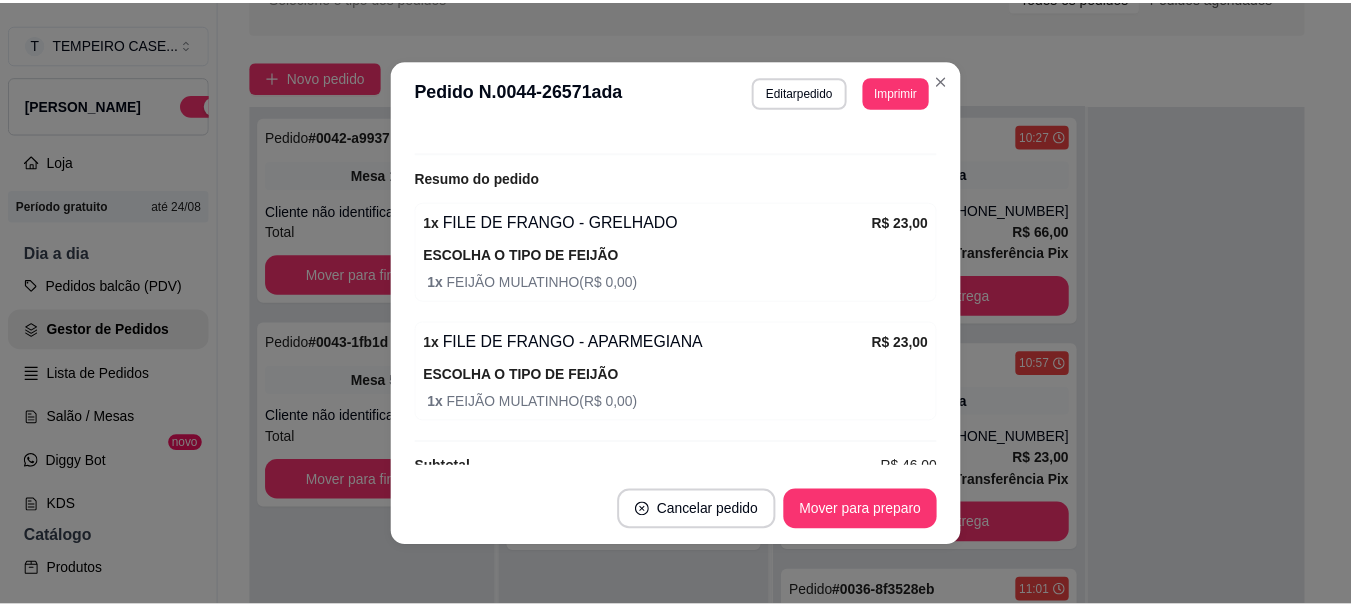 scroll, scrollTop: 668, scrollLeft: 0, axis: vertical 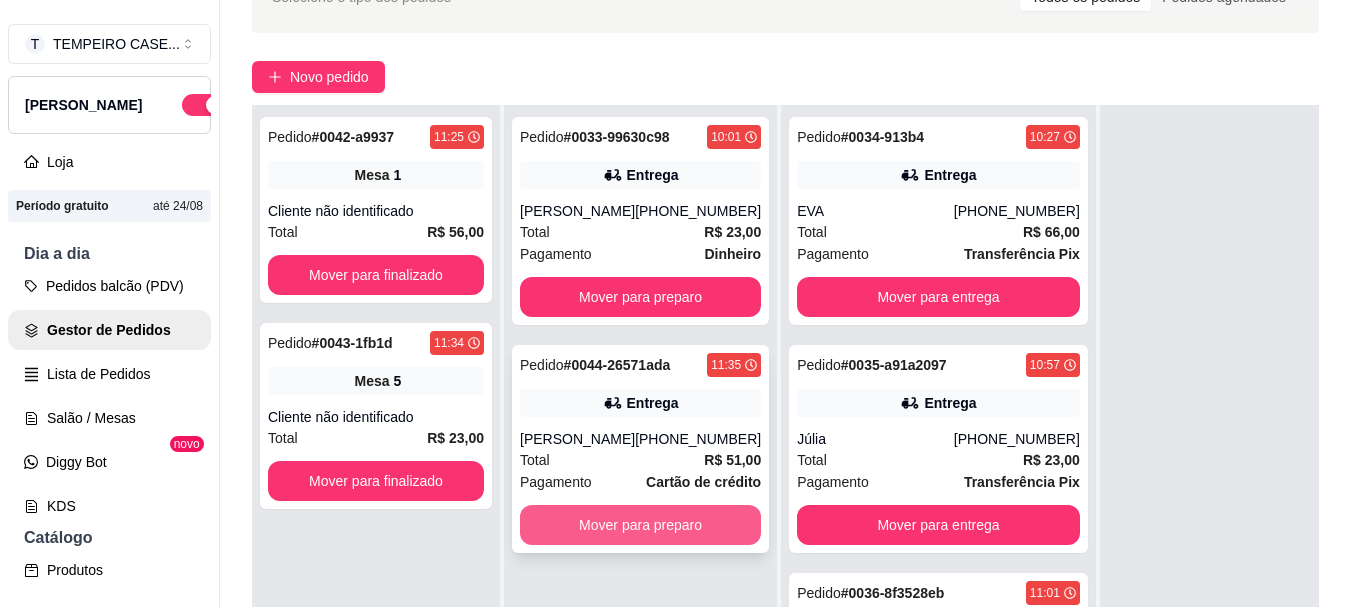 click on "Mover para preparo" at bounding box center (640, 525) 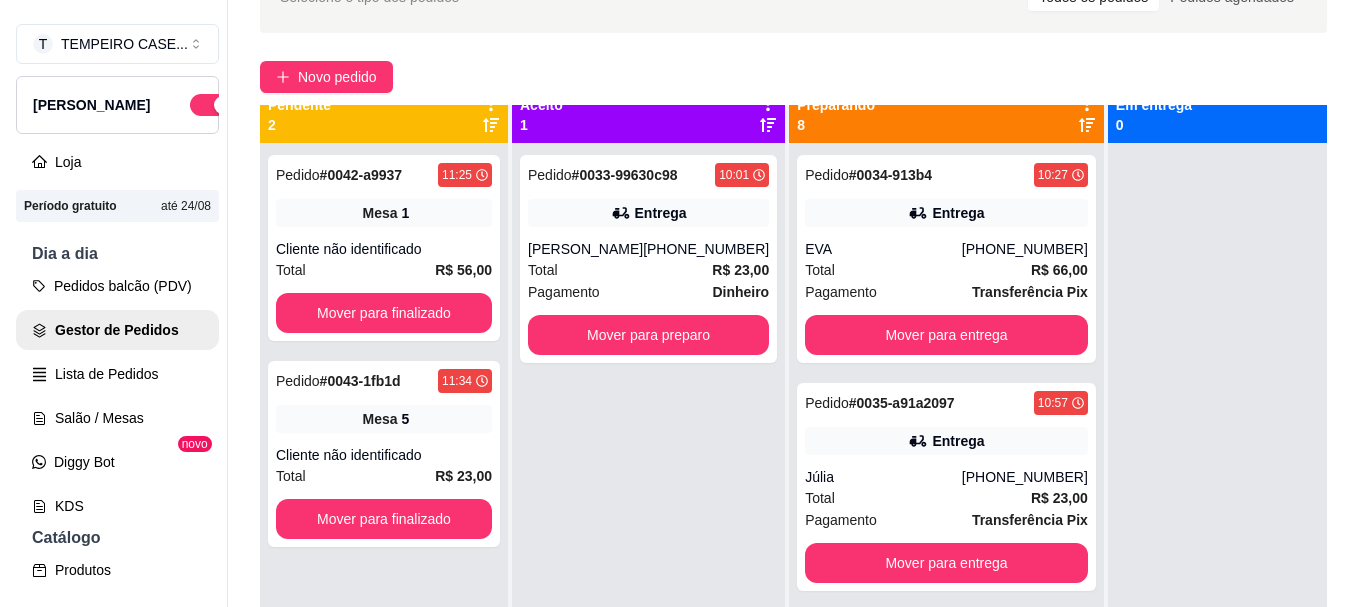 scroll, scrollTop: 0, scrollLeft: 0, axis: both 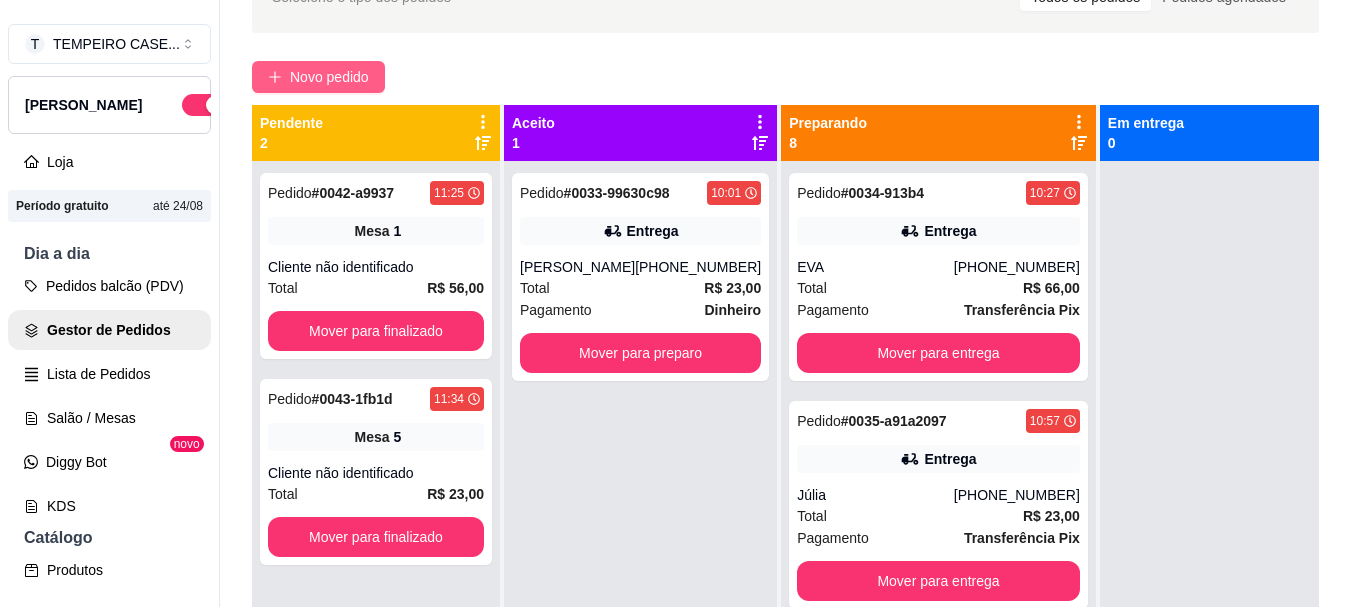 click on "Novo pedido" at bounding box center (329, 77) 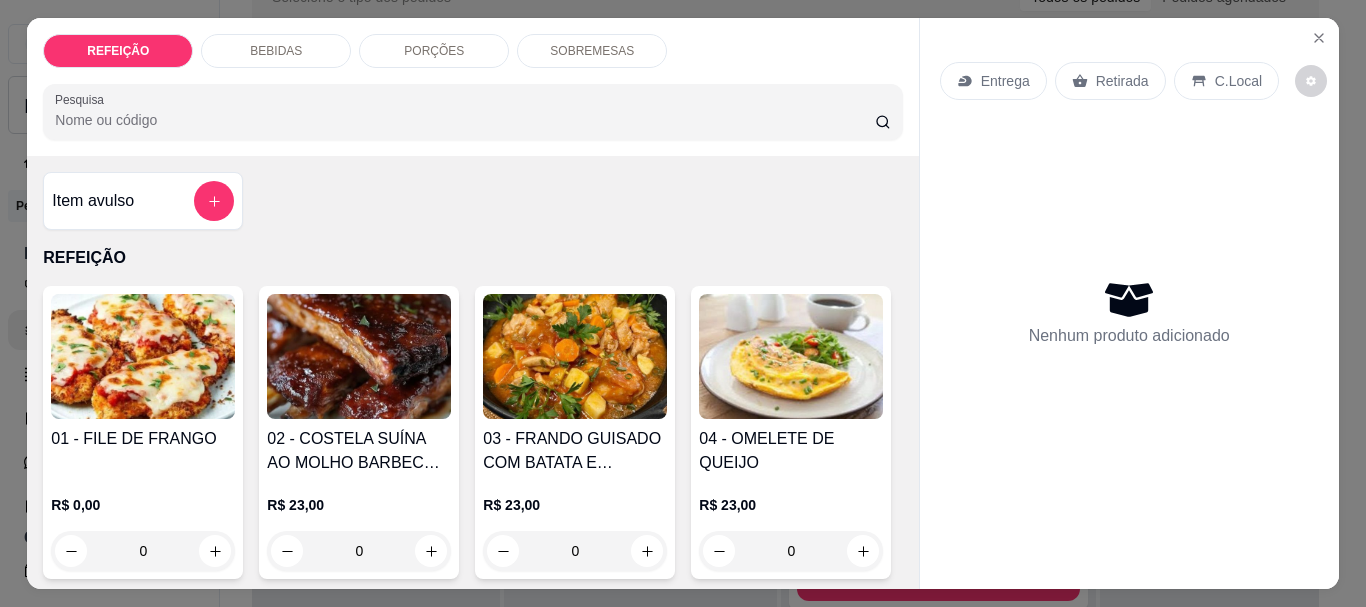 click at bounding box center (143, 356) 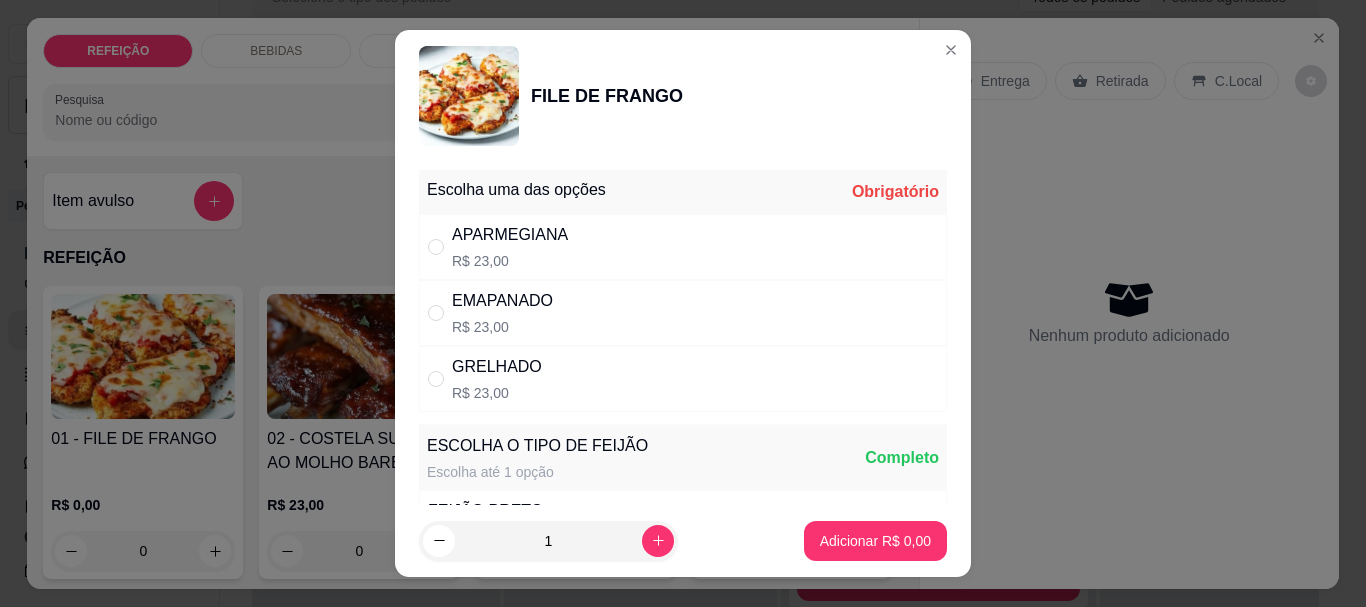 click on "APARMEGIANA" at bounding box center (510, 235) 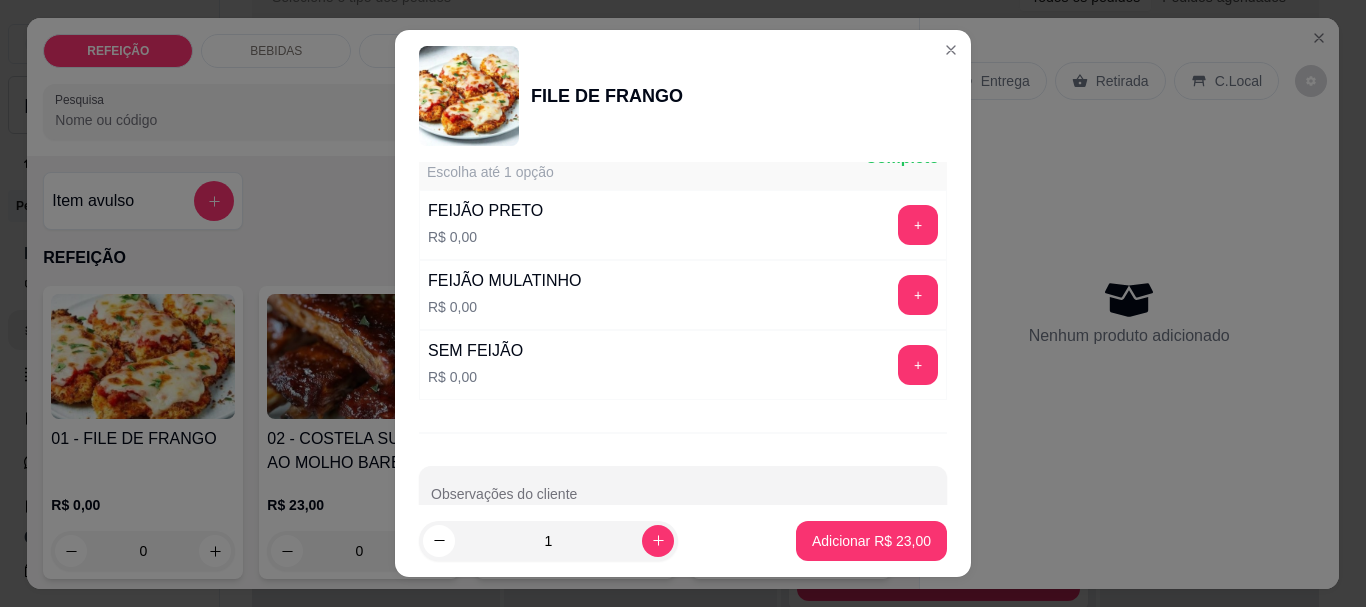 scroll, scrollTop: 200, scrollLeft: 0, axis: vertical 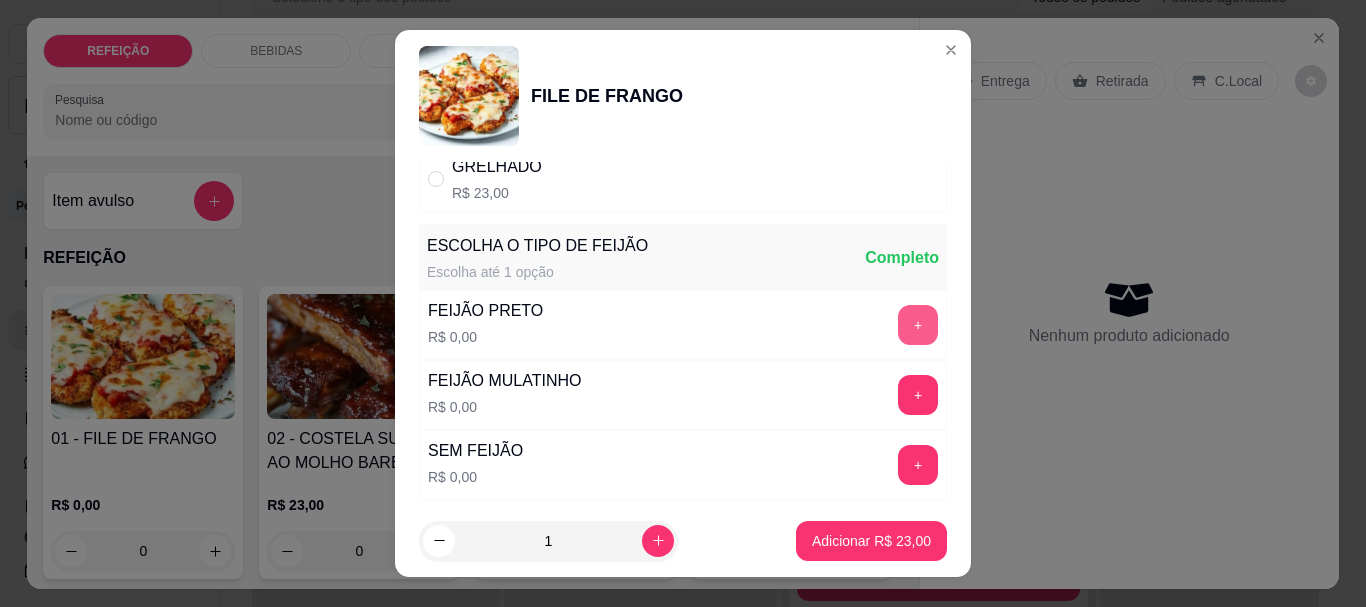 click on "+" at bounding box center (918, 325) 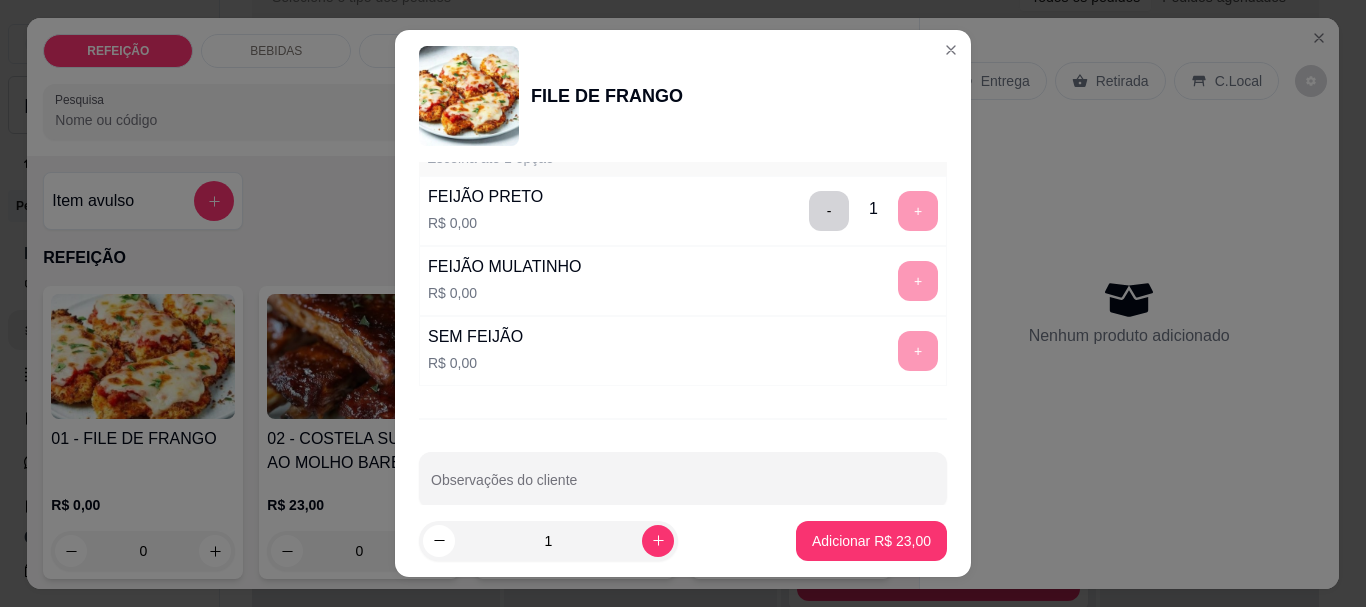 scroll, scrollTop: 345, scrollLeft: 0, axis: vertical 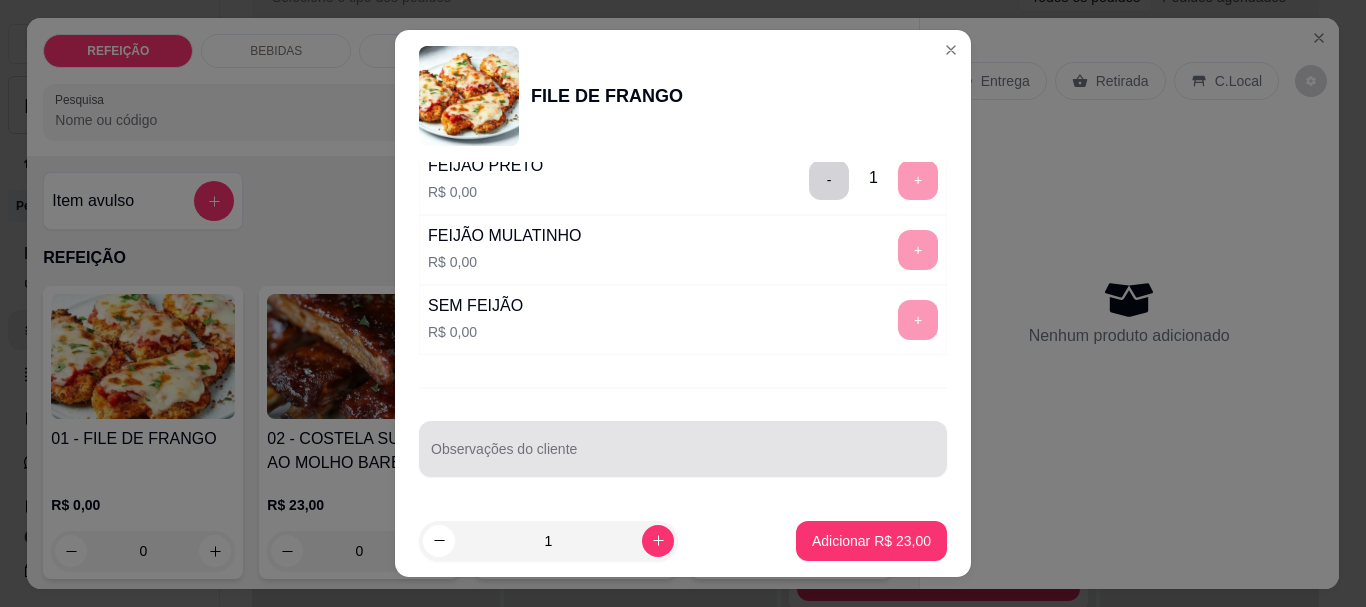 click on "Observações do cliente" at bounding box center (683, 457) 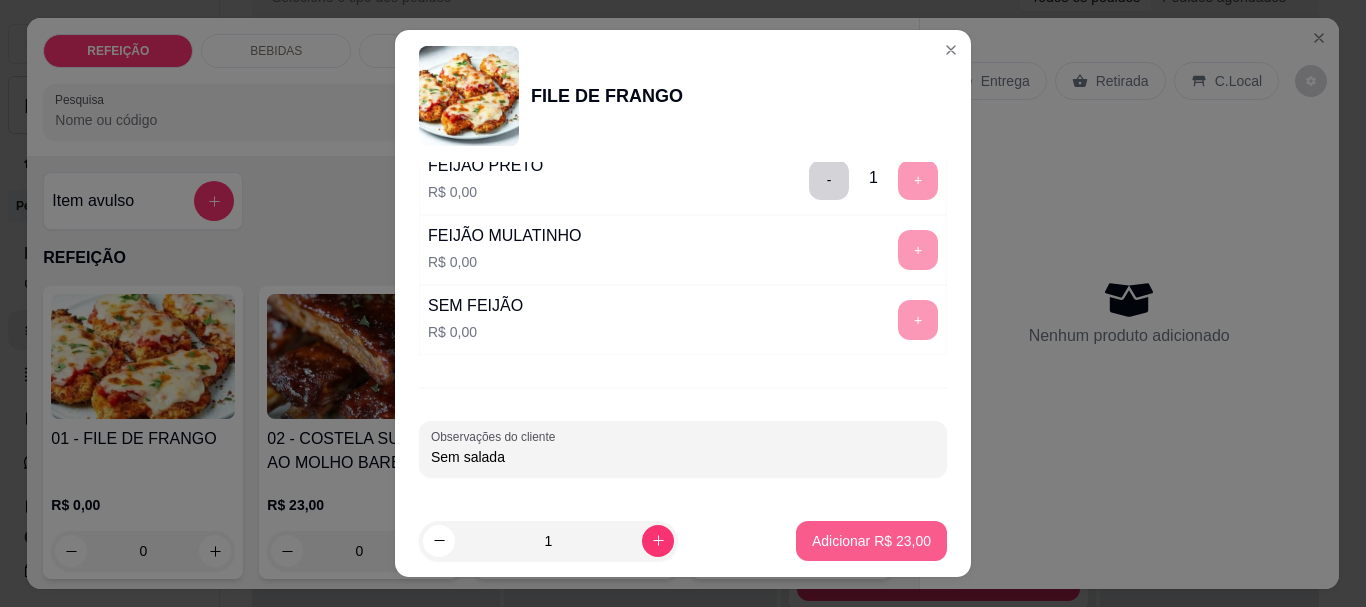 type on "Sem salada" 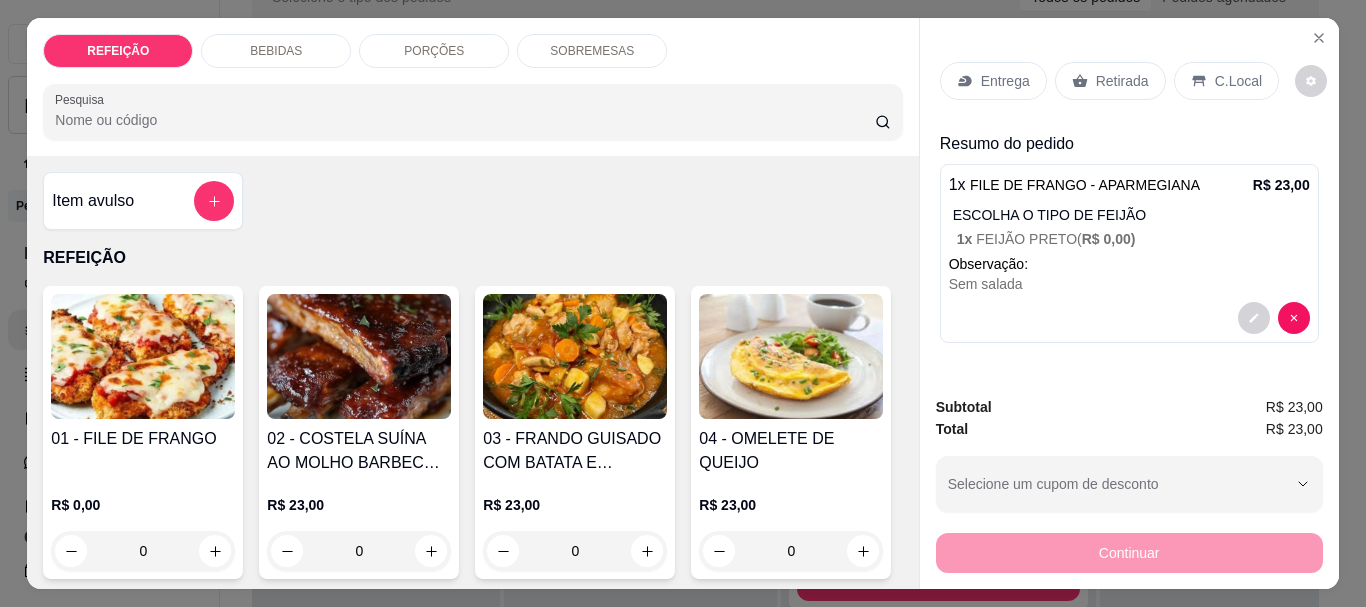 click on "Entrega" at bounding box center (1005, 81) 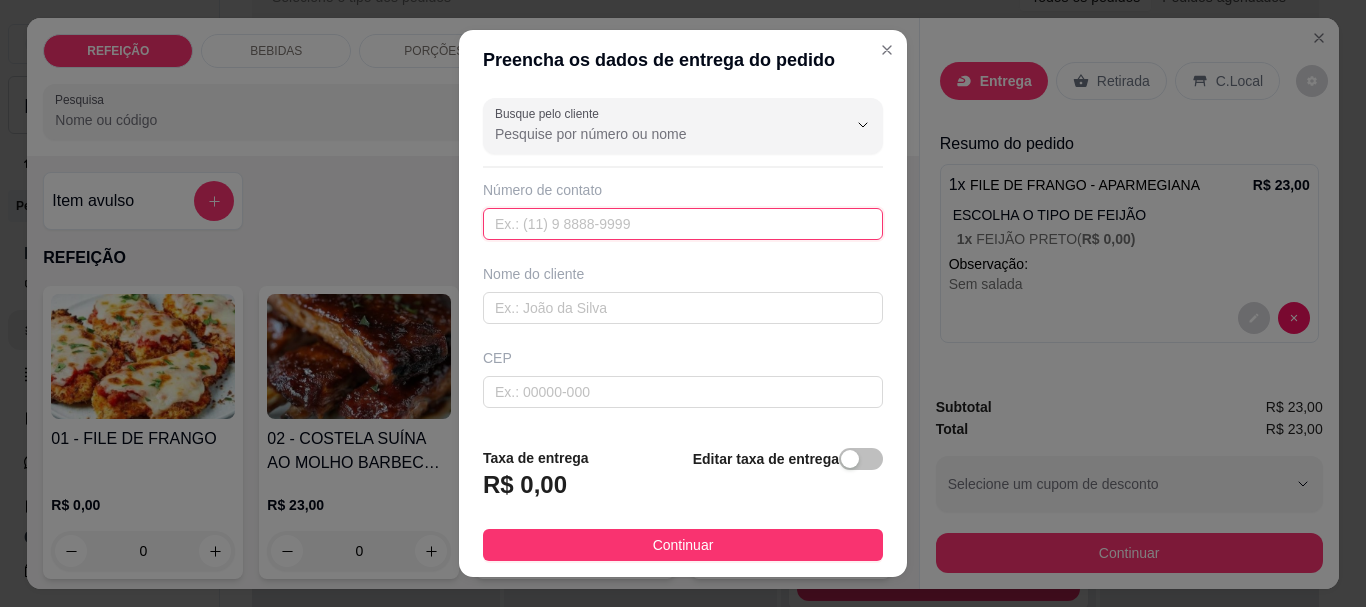 click at bounding box center [683, 224] 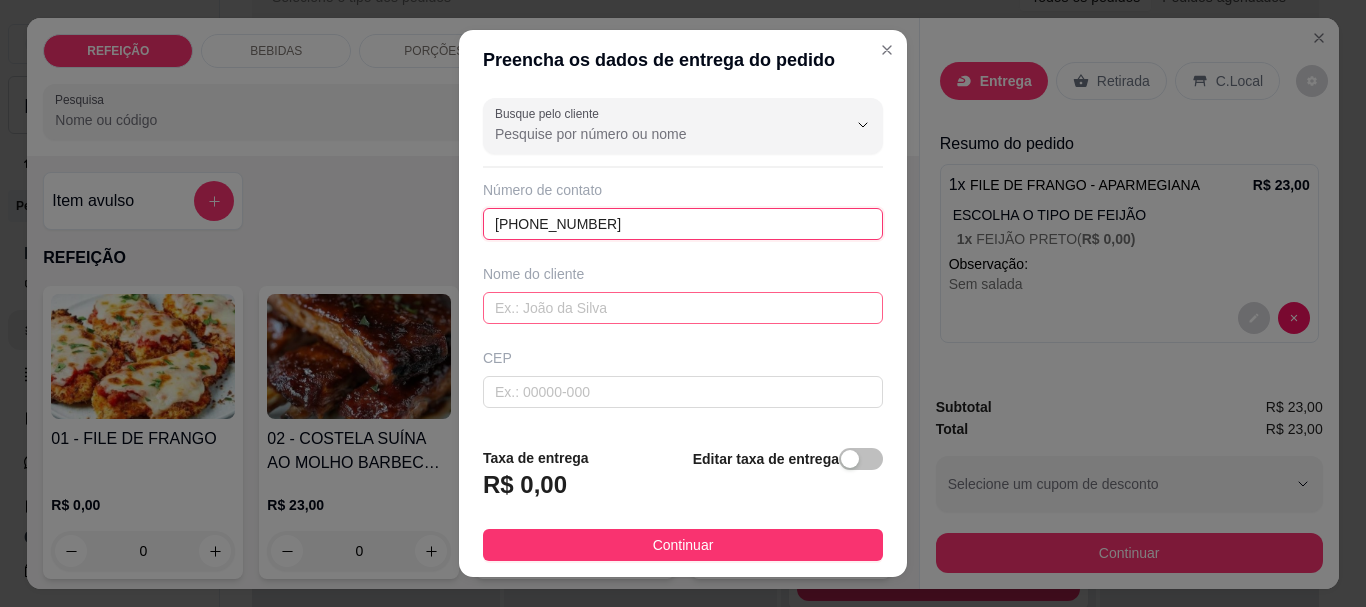 type on "(81) 8324-1300" 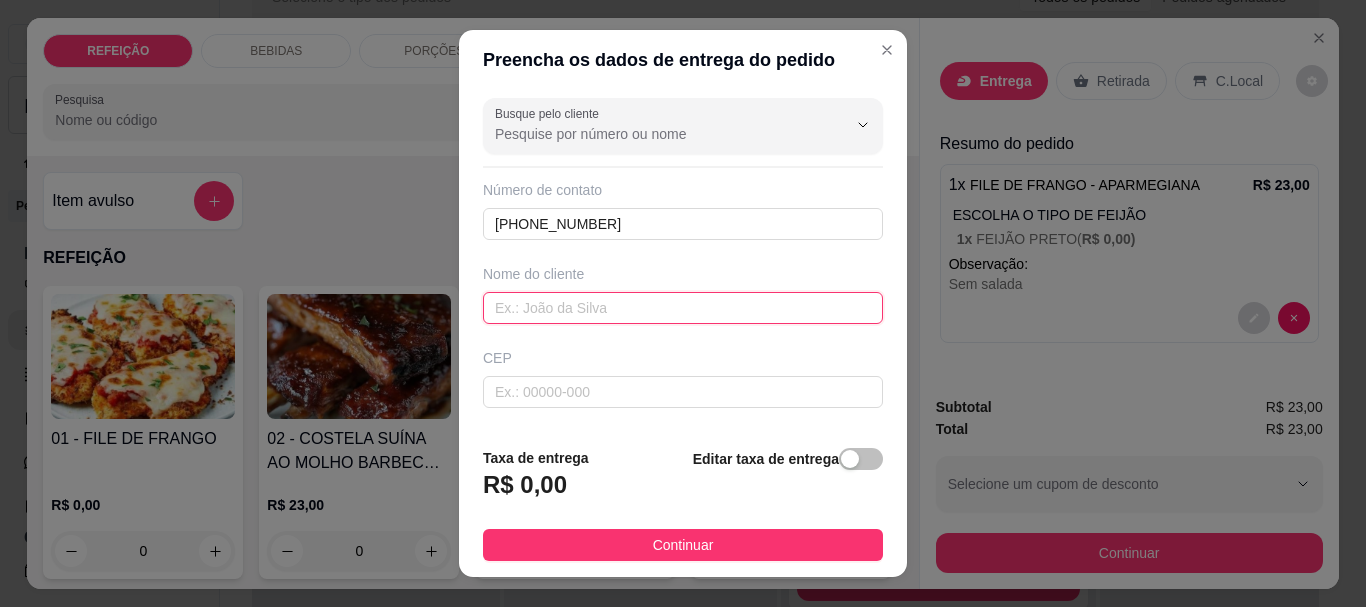click at bounding box center [683, 308] 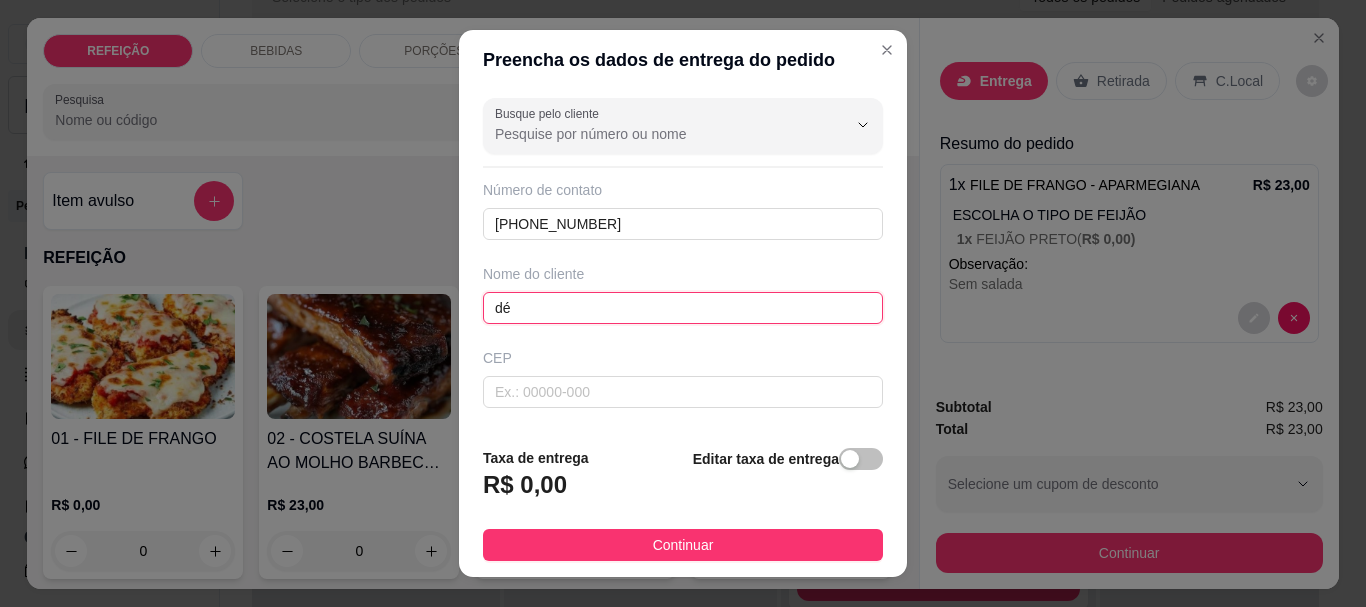 type on "d" 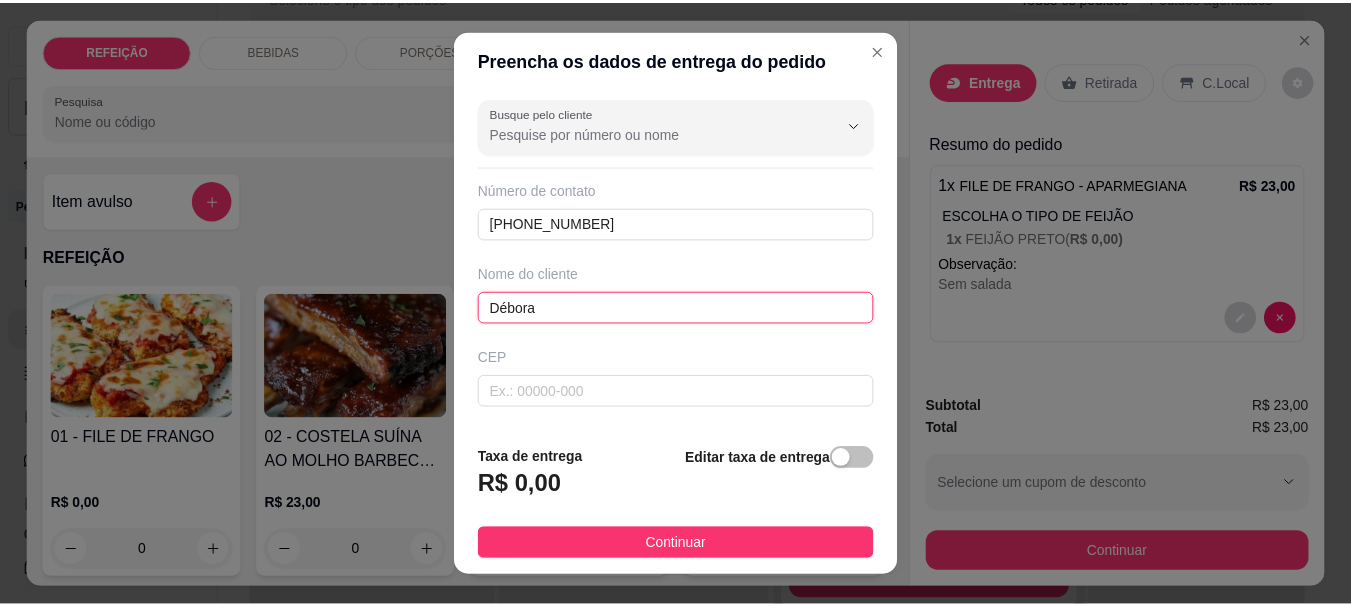 scroll, scrollTop: 300, scrollLeft: 0, axis: vertical 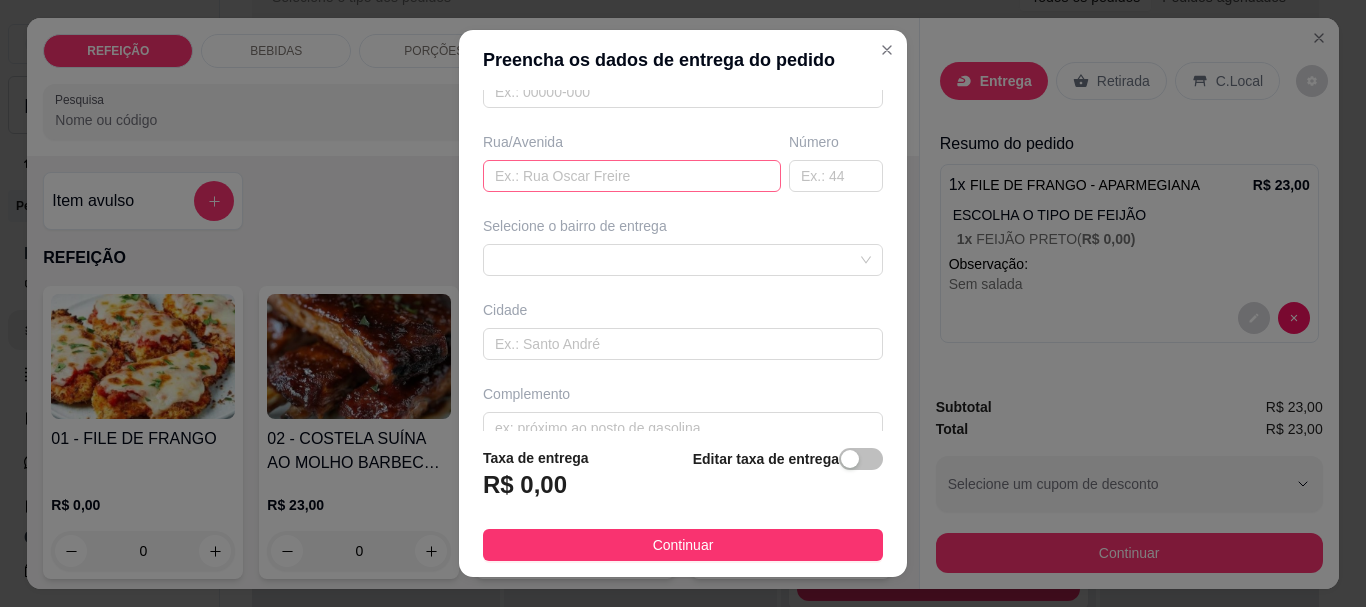 type on "Débora" 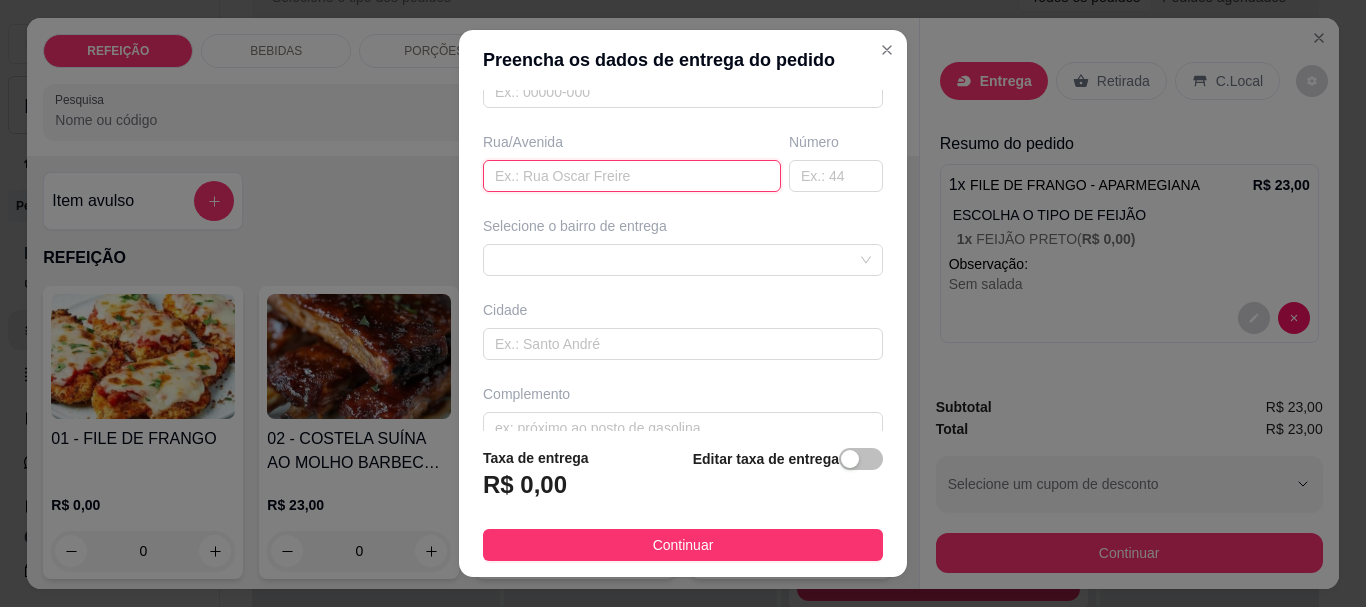 click at bounding box center (632, 176) 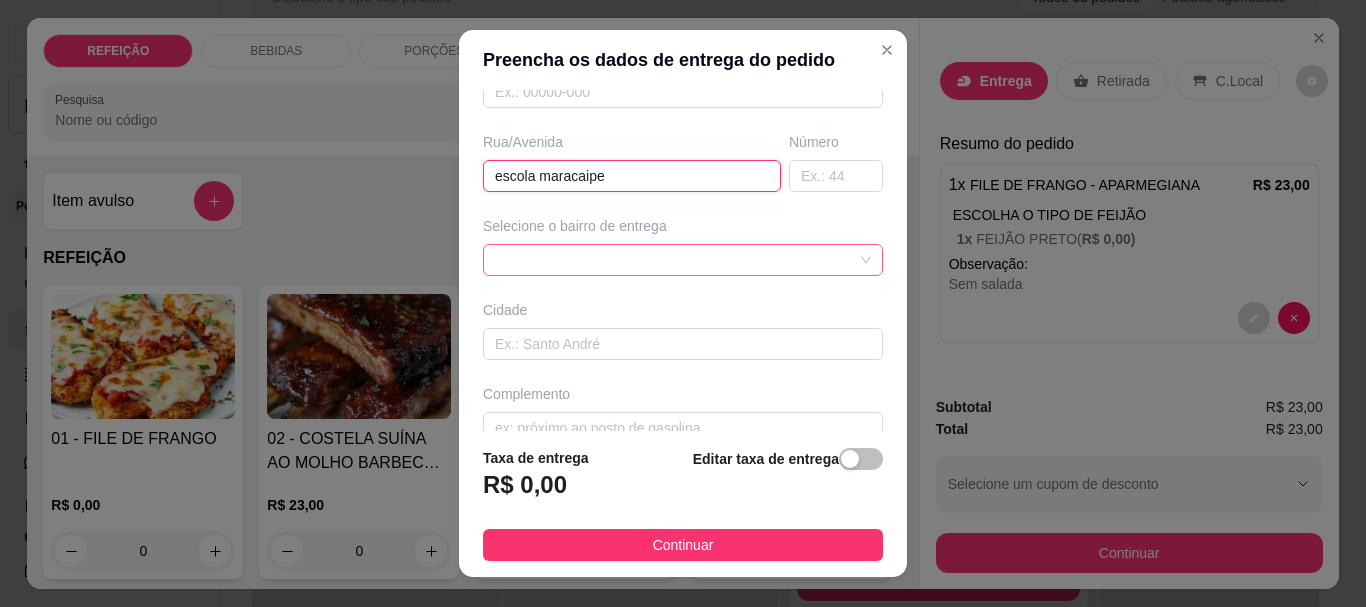 click at bounding box center [683, 260] 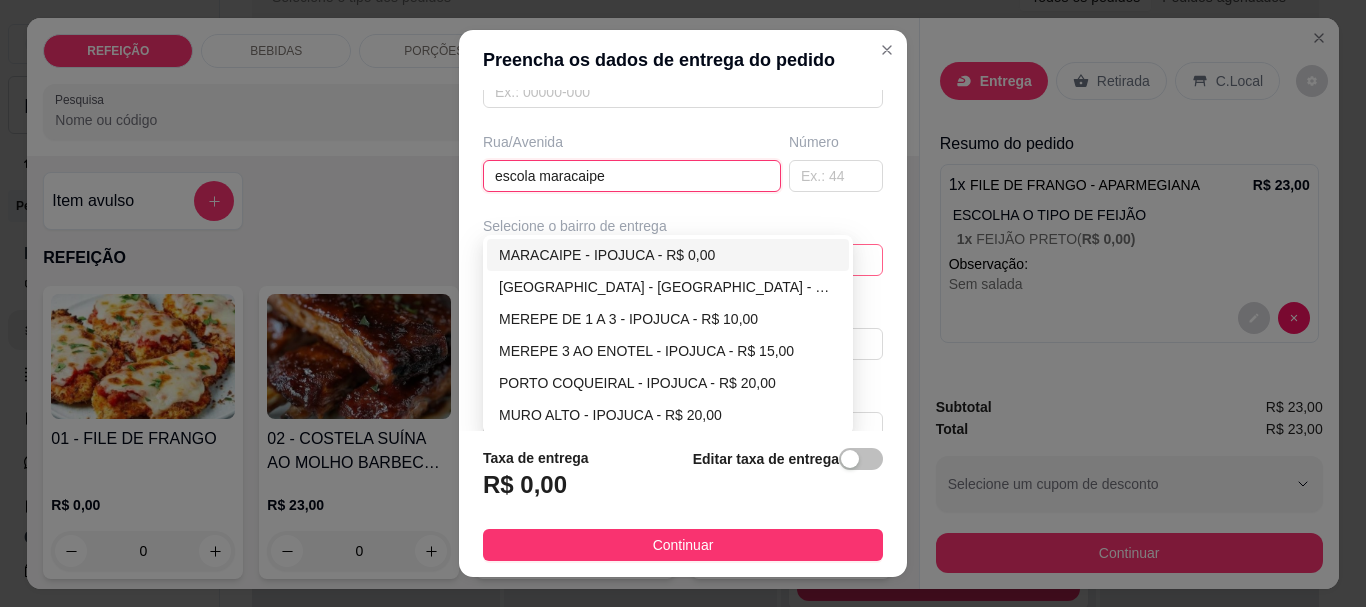 type on "escola maracaipe" 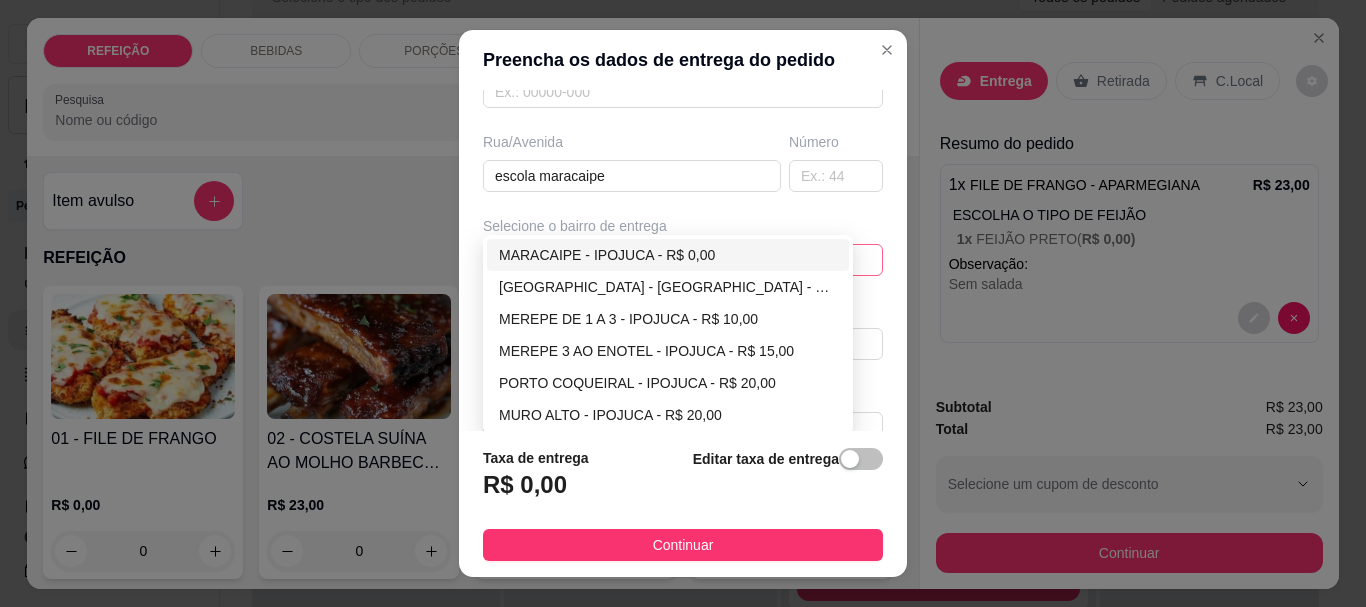 click on "MARACAIPE - IPOJUCA -  R$ 0,00" at bounding box center (668, 255) 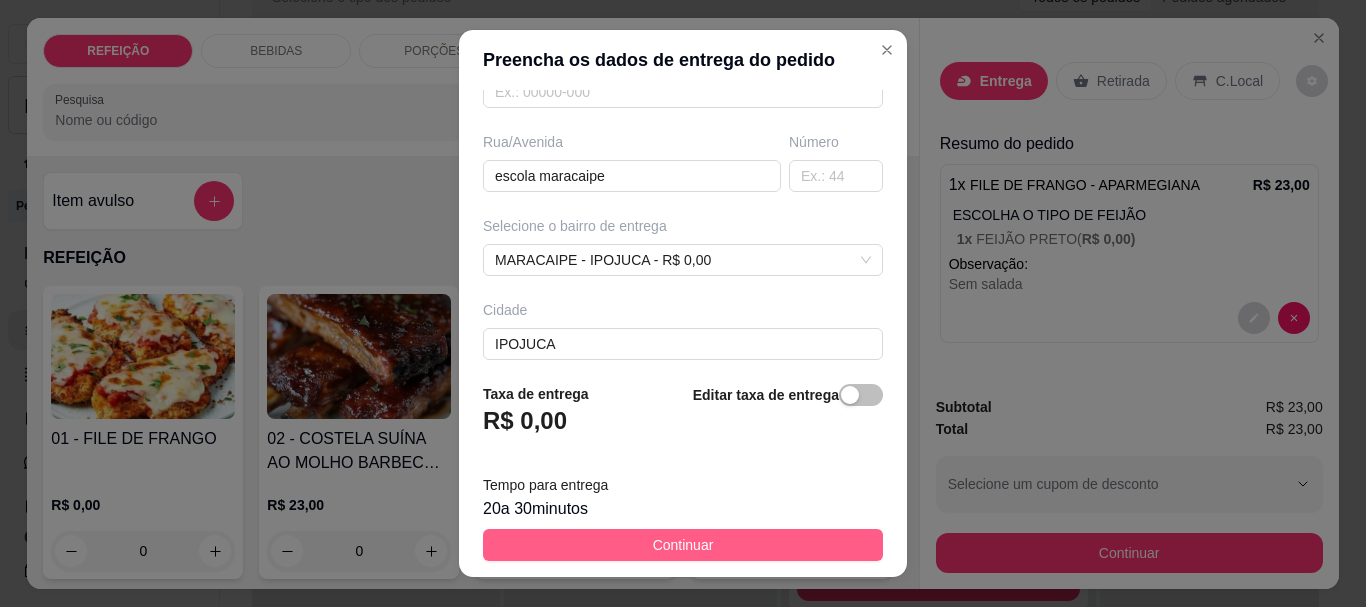 click on "Continuar" at bounding box center [683, 545] 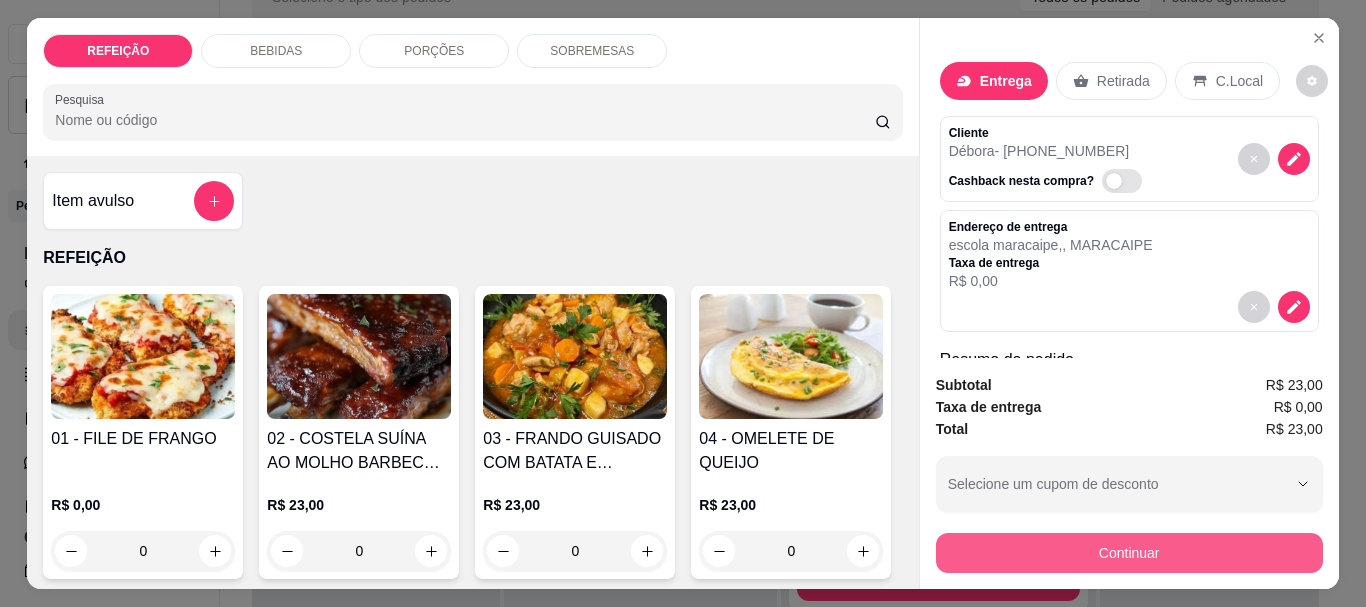 click on "Continuar" at bounding box center [1129, 553] 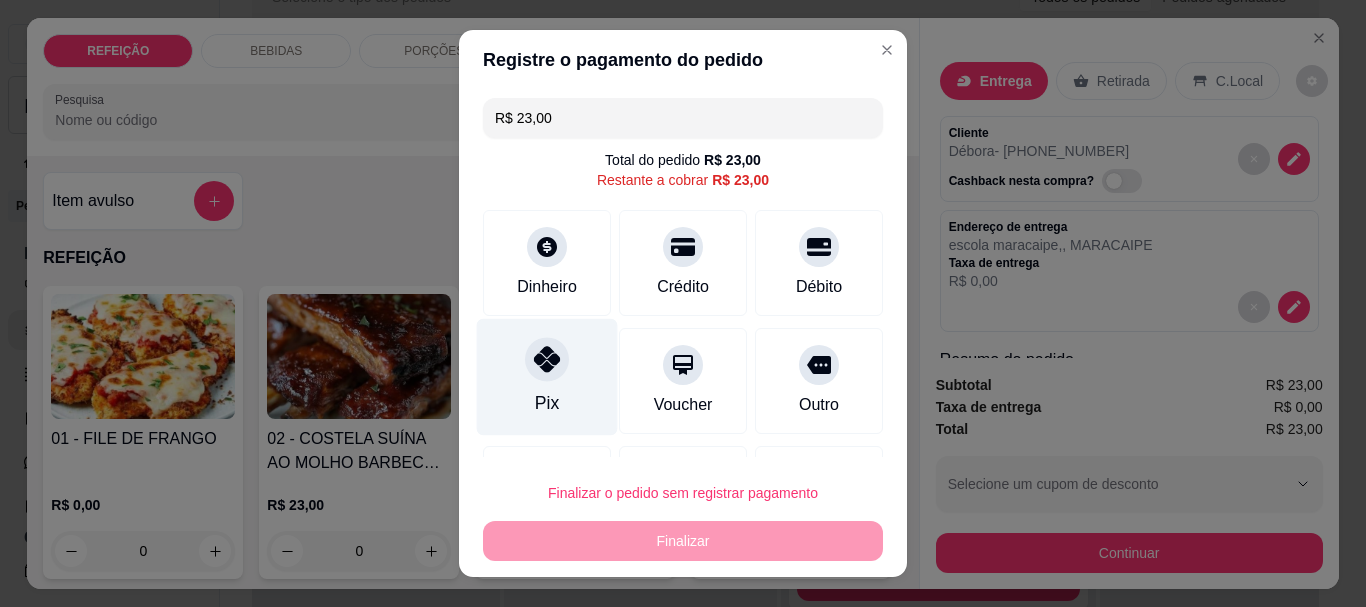 click on "Pix" at bounding box center [547, 377] 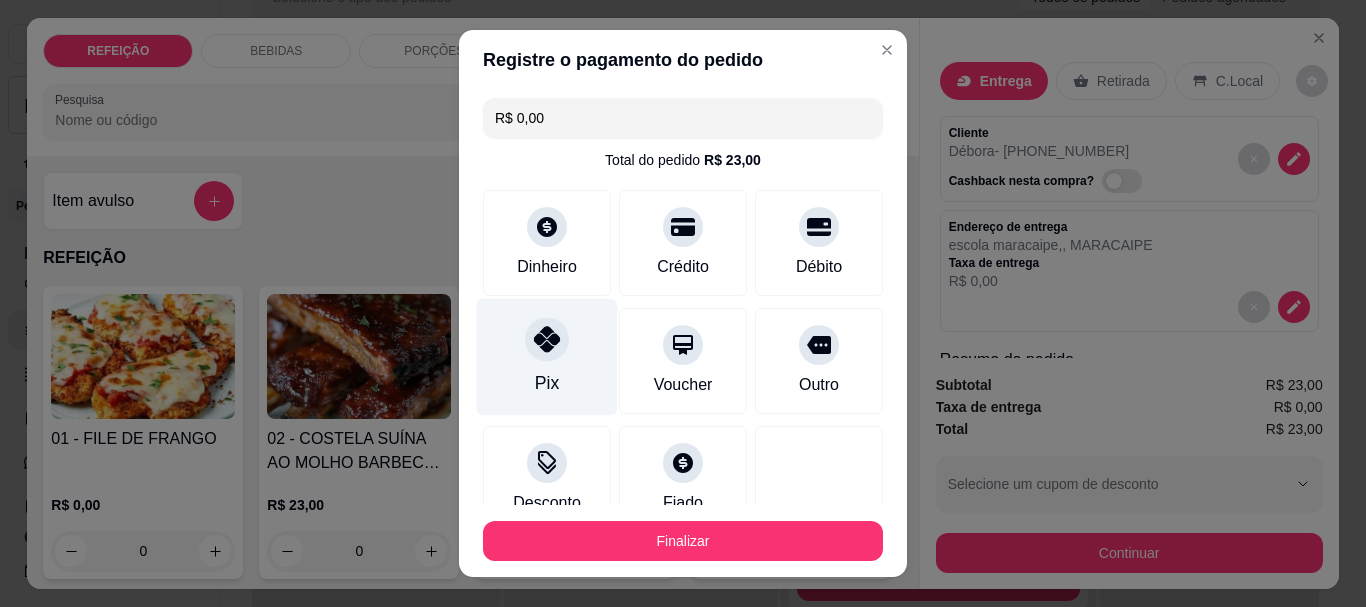 click 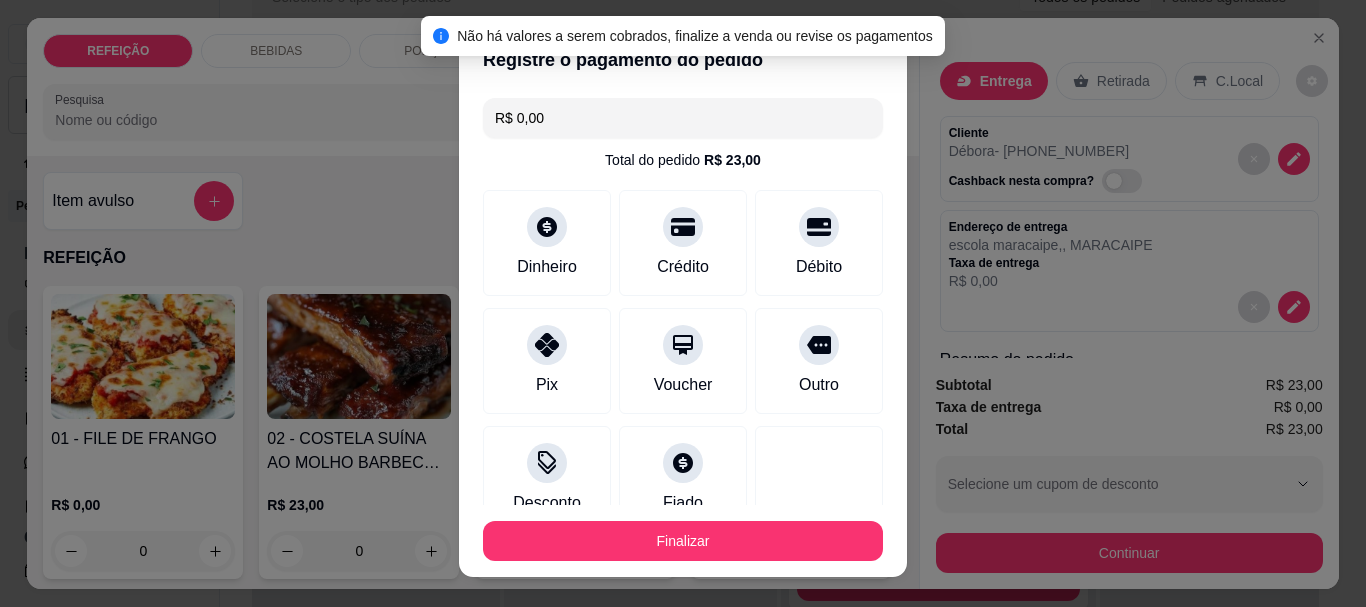 drag, startPoint x: 578, startPoint y: 101, endPoint x: 470, endPoint y: 107, distance: 108.16654 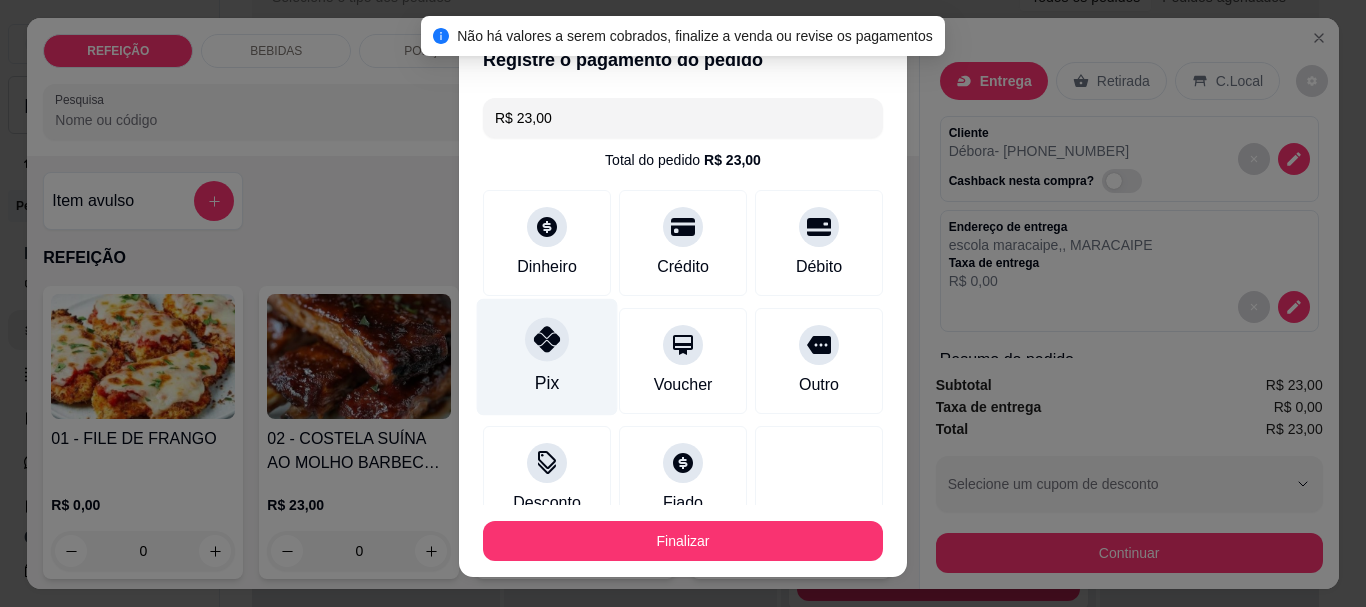 click 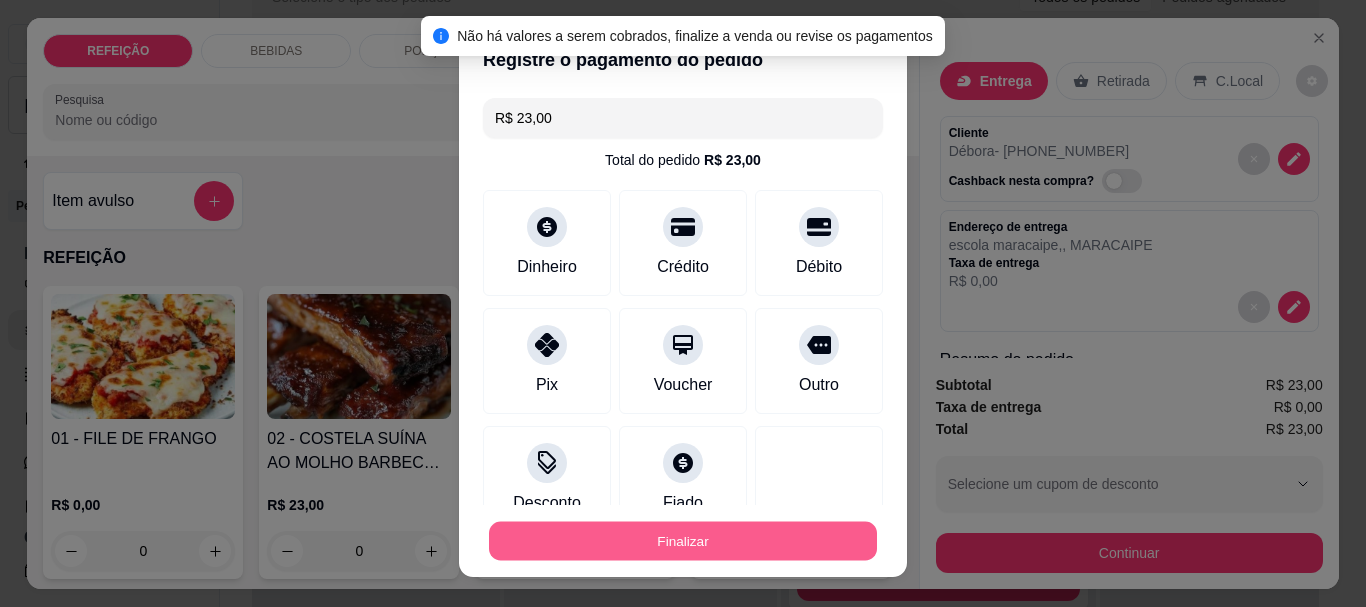 click on "Finalizar" at bounding box center [683, 540] 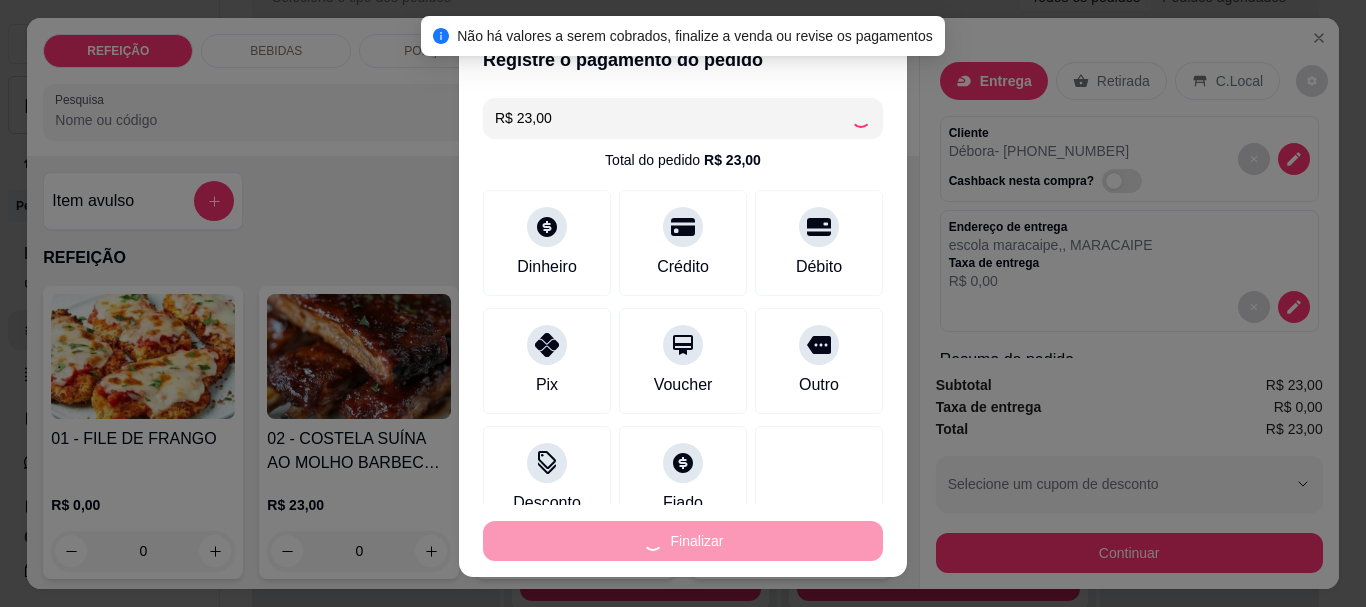 type on "-R$ 23,00" 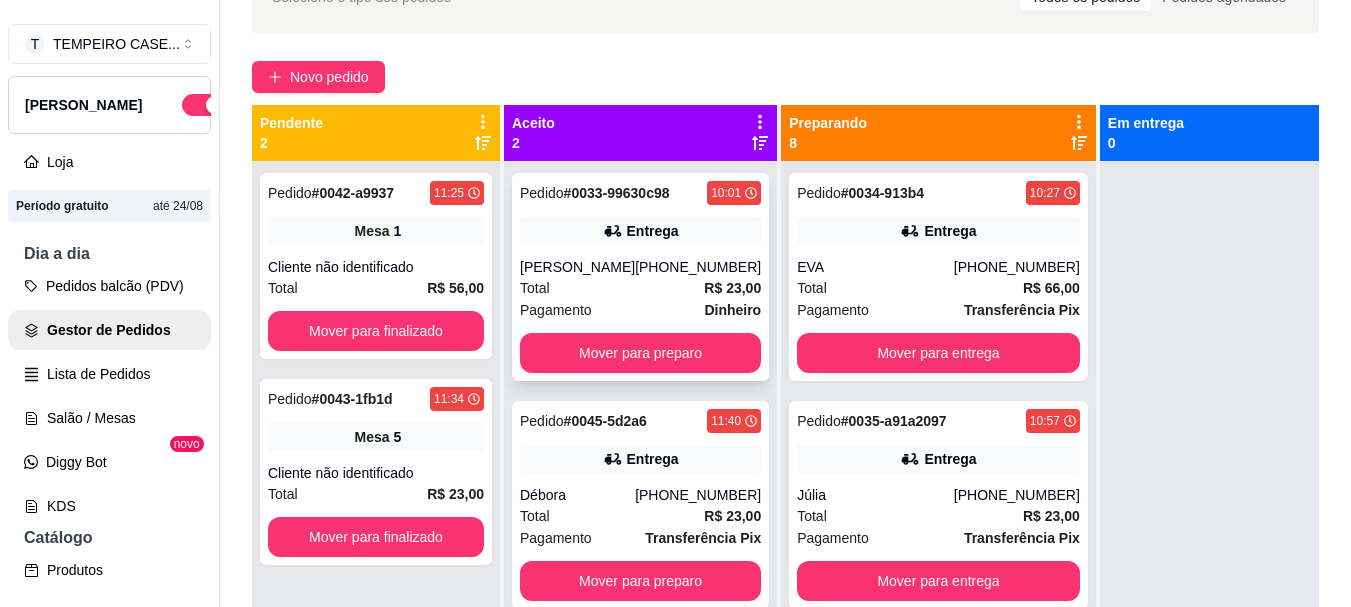 scroll, scrollTop: 56, scrollLeft: 0, axis: vertical 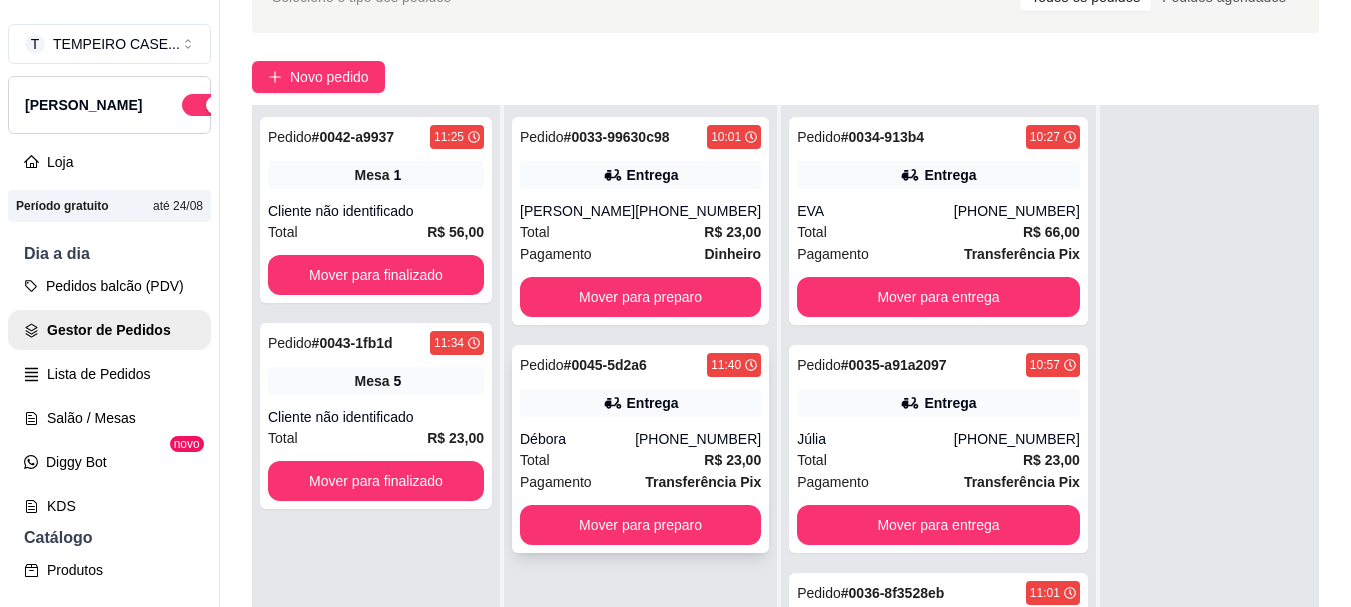click on "Entrega" at bounding box center (653, 403) 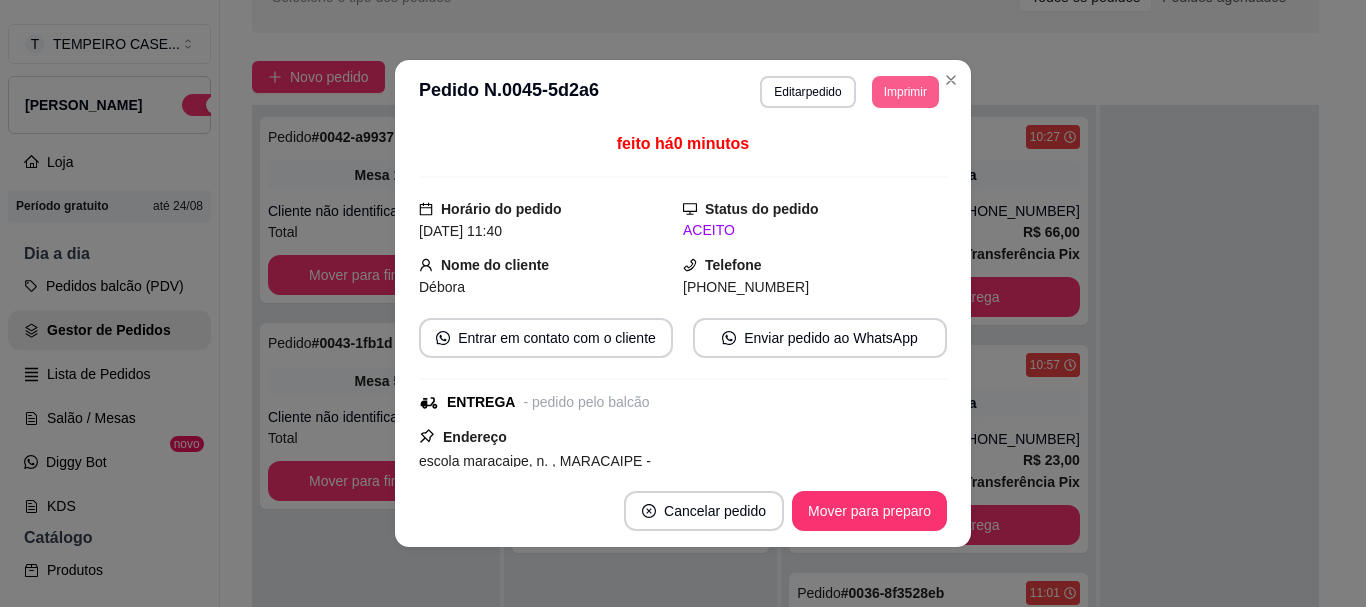 click on "Imprimir" at bounding box center (905, 92) 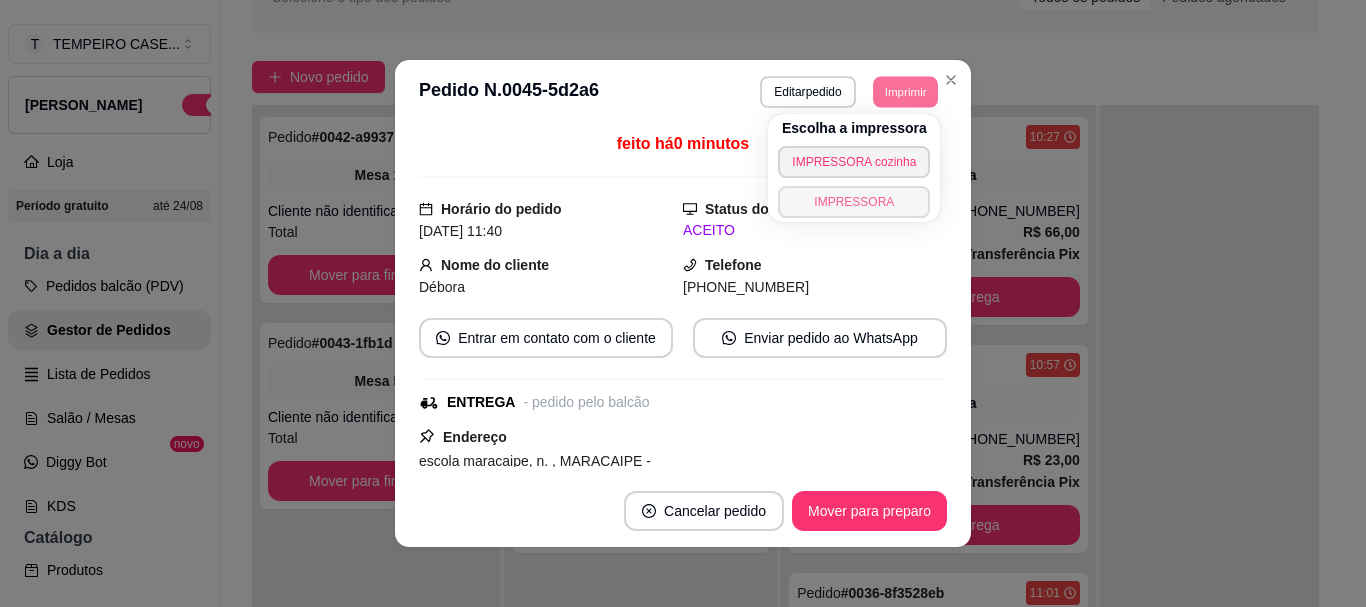 click on "IMPRESSORA" at bounding box center (854, 202) 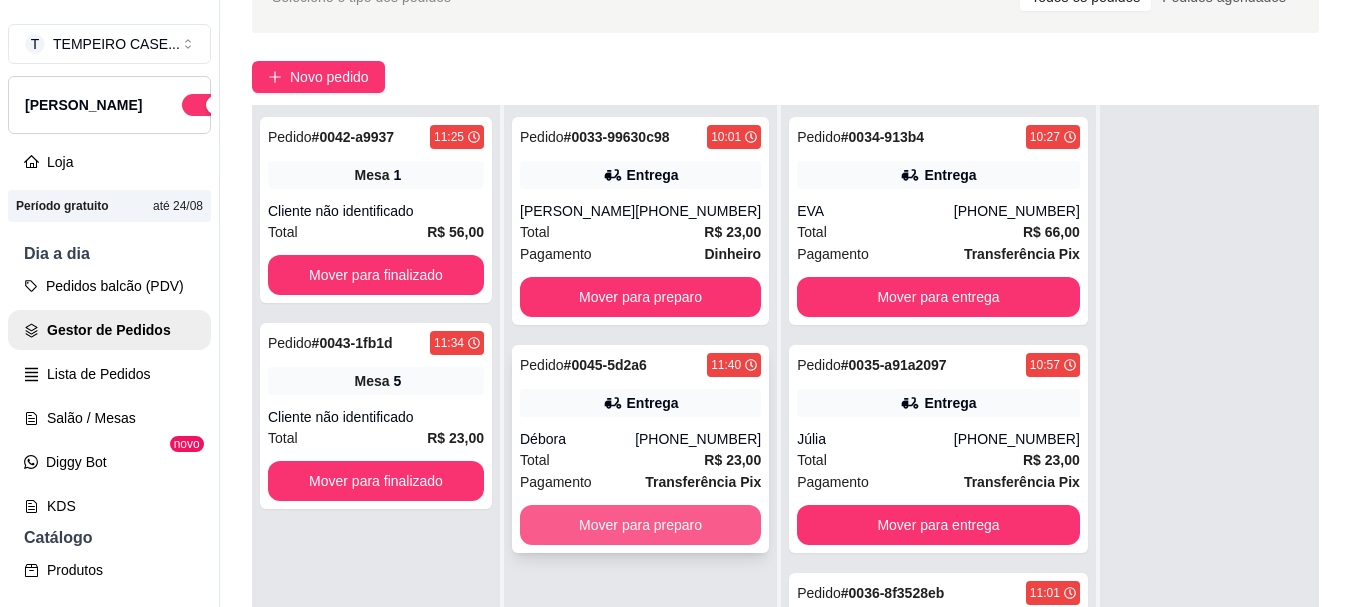 click on "Mover para preparo" at bounding box center [640, 525] 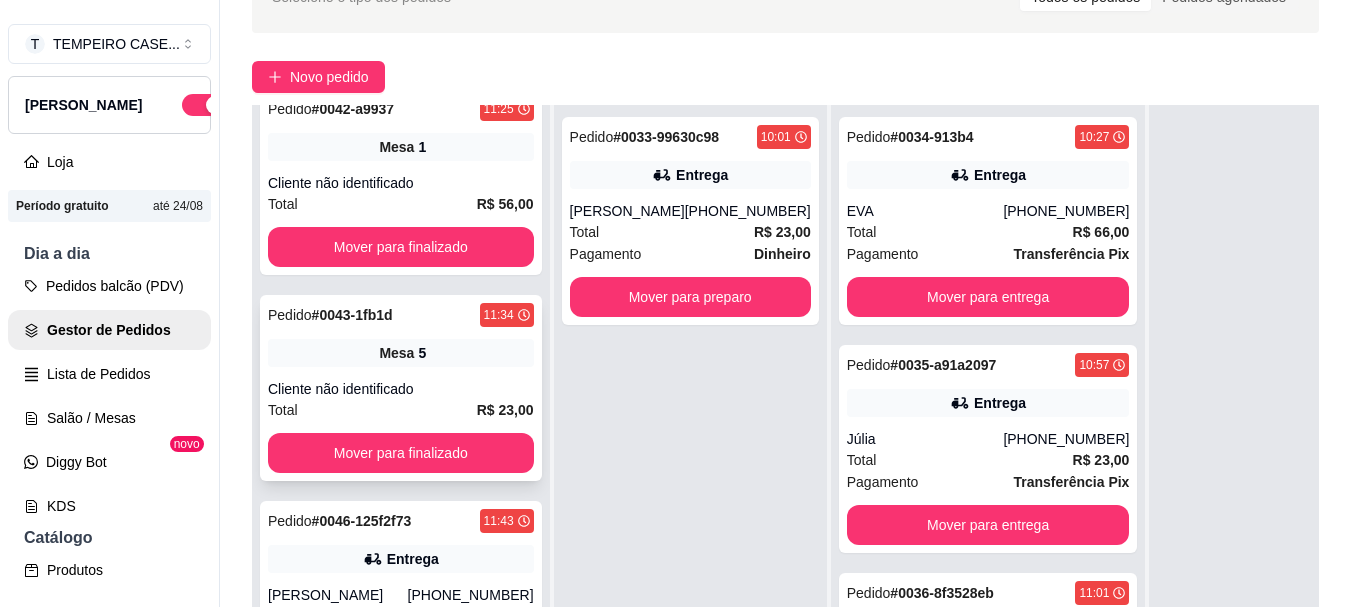 scroll, scrollTop: 53, scrollLeft: 0, axis: vertical 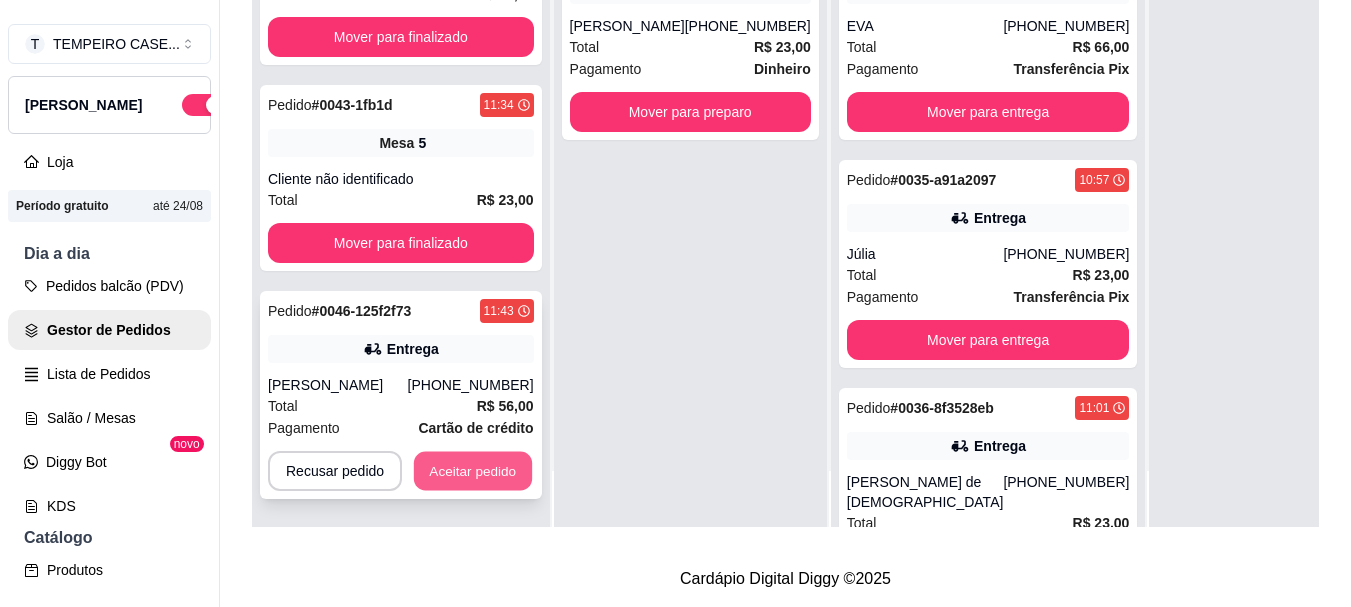 click on "Aceitar pedido" at bounding box center [473, 471] 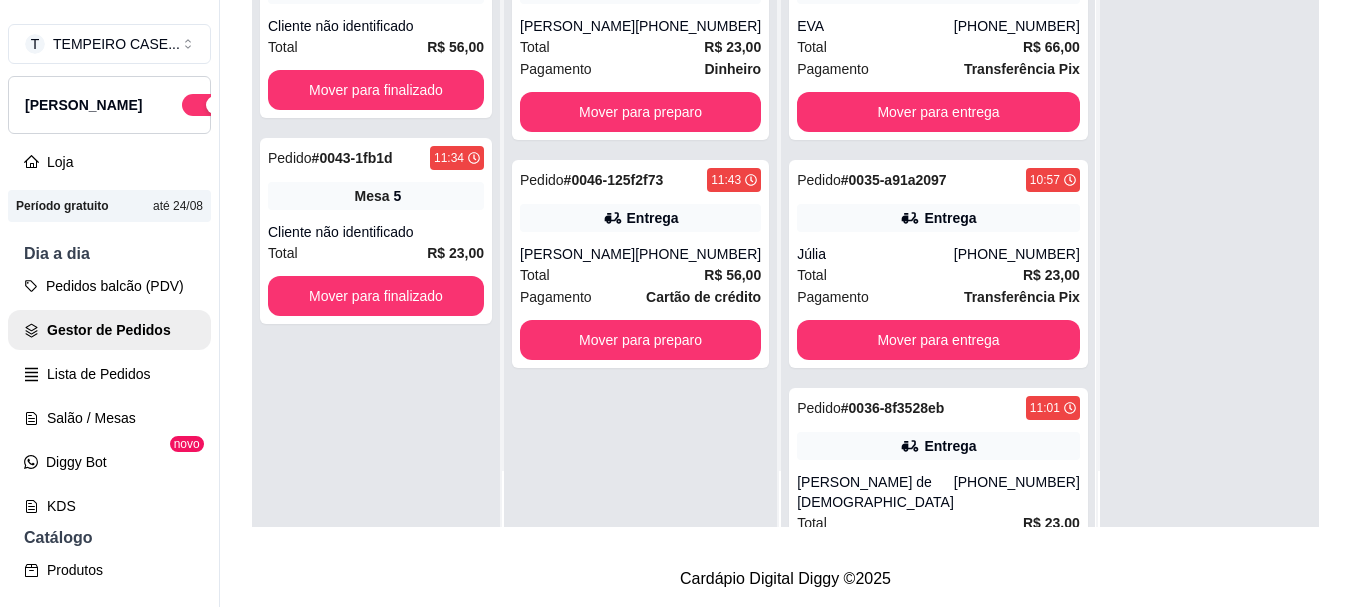 scroll, scrollTop: 0, scrollLeft: 0, axis: both 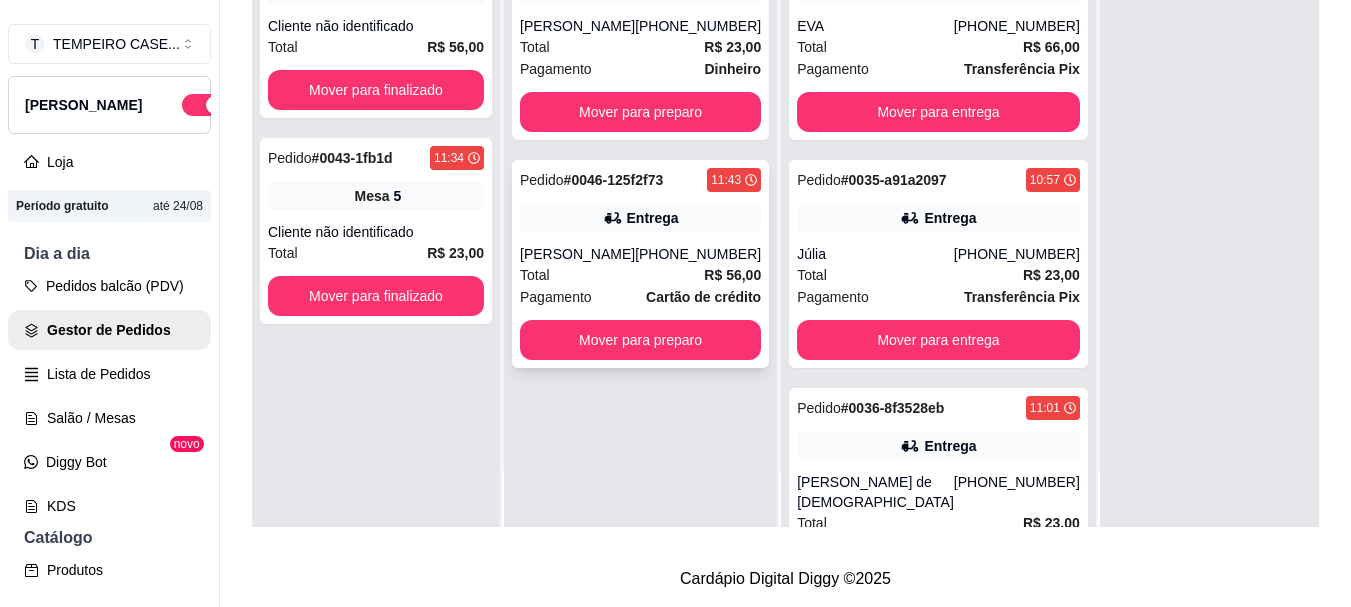 click on "Entrega" at bounding box center (653, 218) 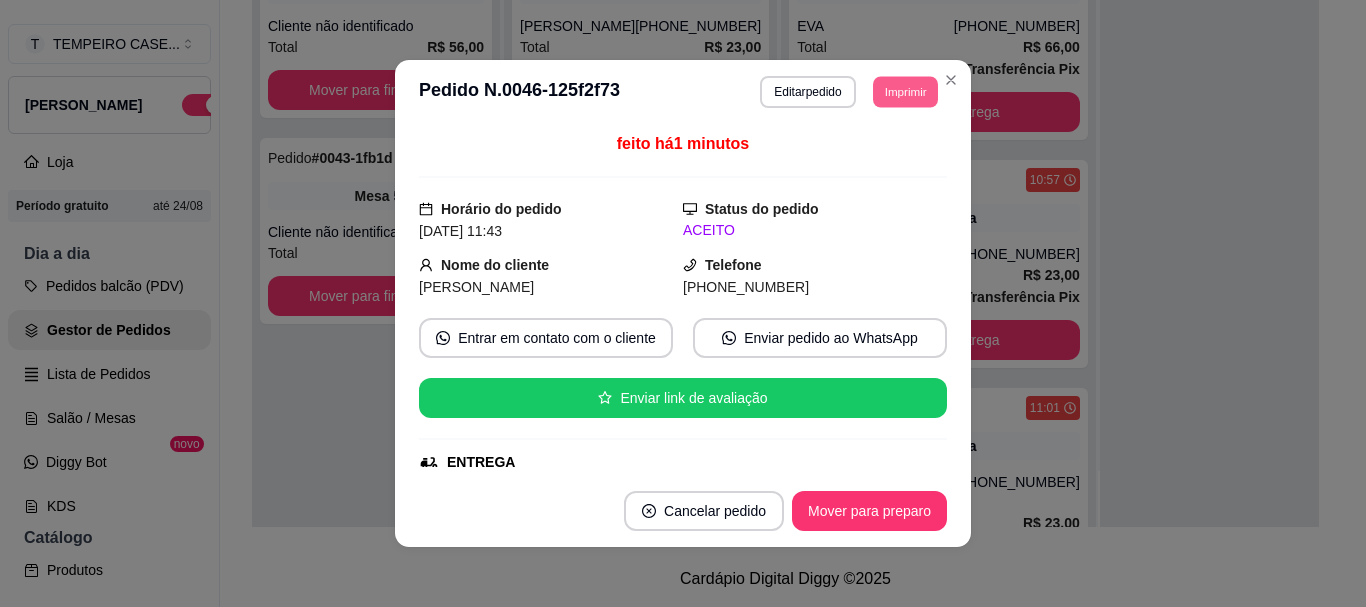 click on "Imprimir" at bounding box center [905, 91] 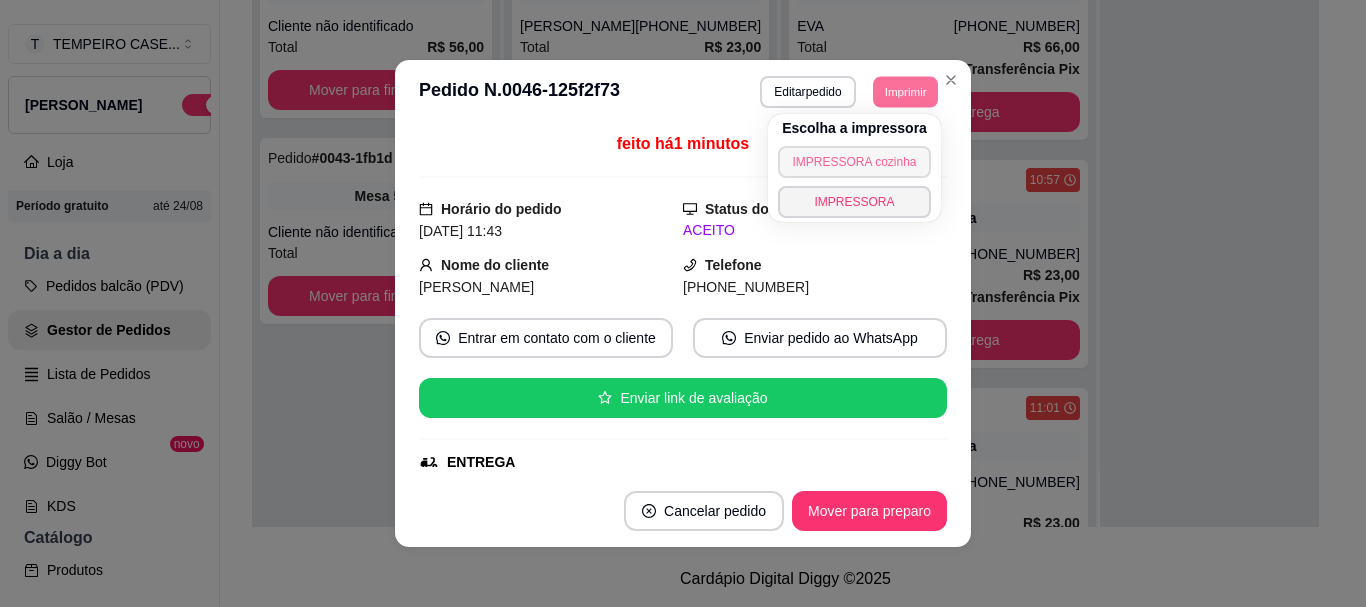 click on "IMPRESSORA cozinha" at bounding box center (854, 162) 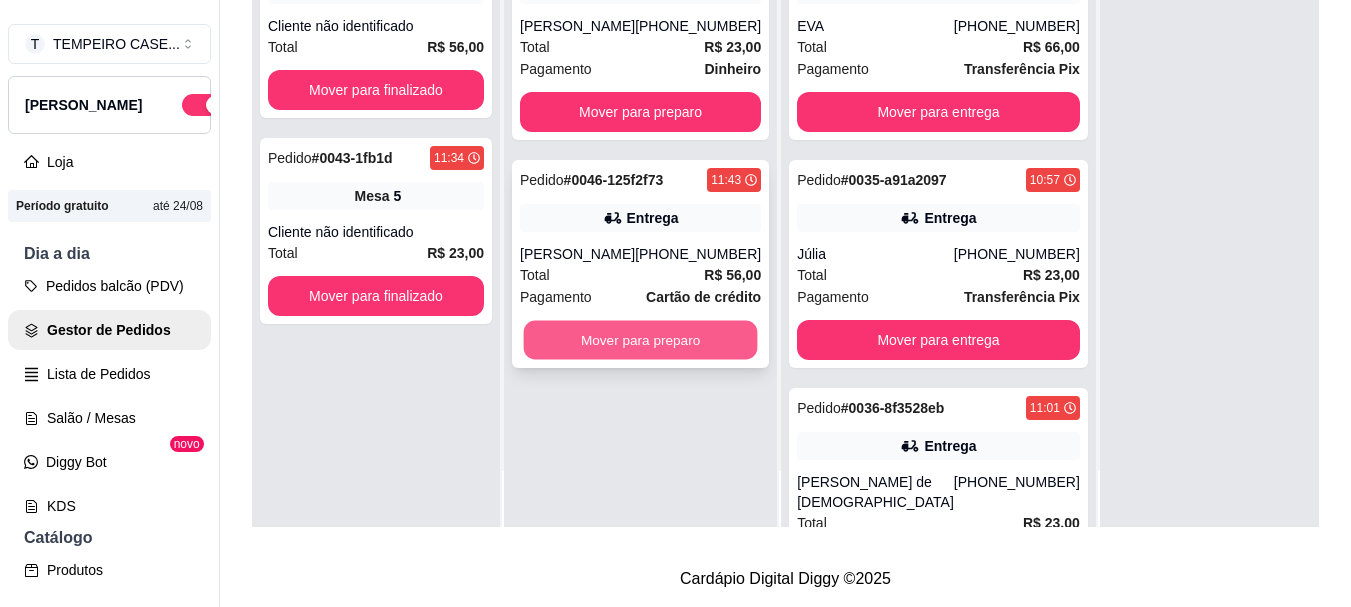 click on "Mover para preparo" at bounding box center [641, 340] 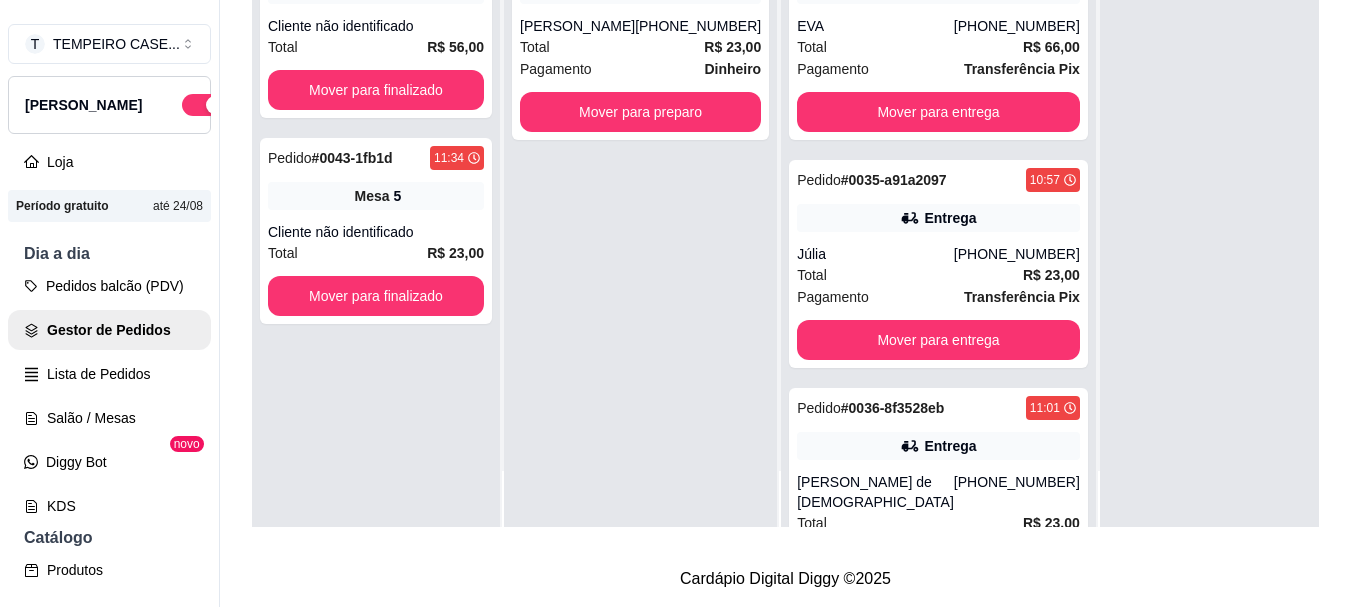 scroll, scrollTop: 0, scrollLeft: 0, axis: both 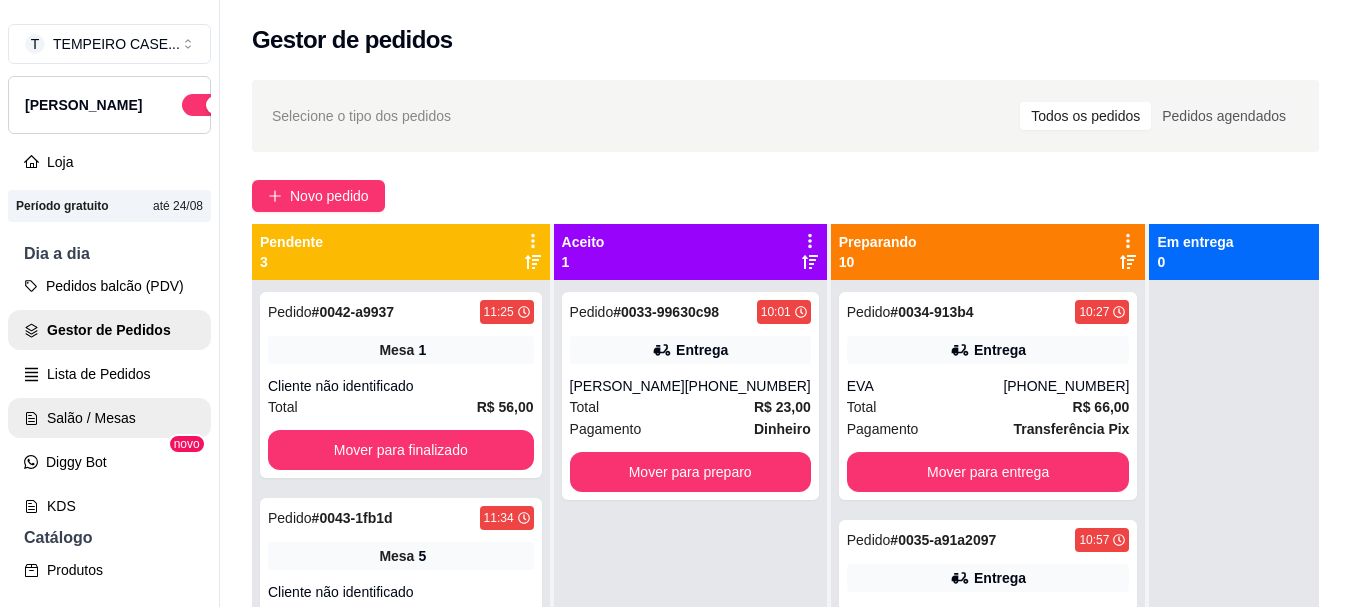 click on "Salão / Mesas" at bounding box center [109, 418] 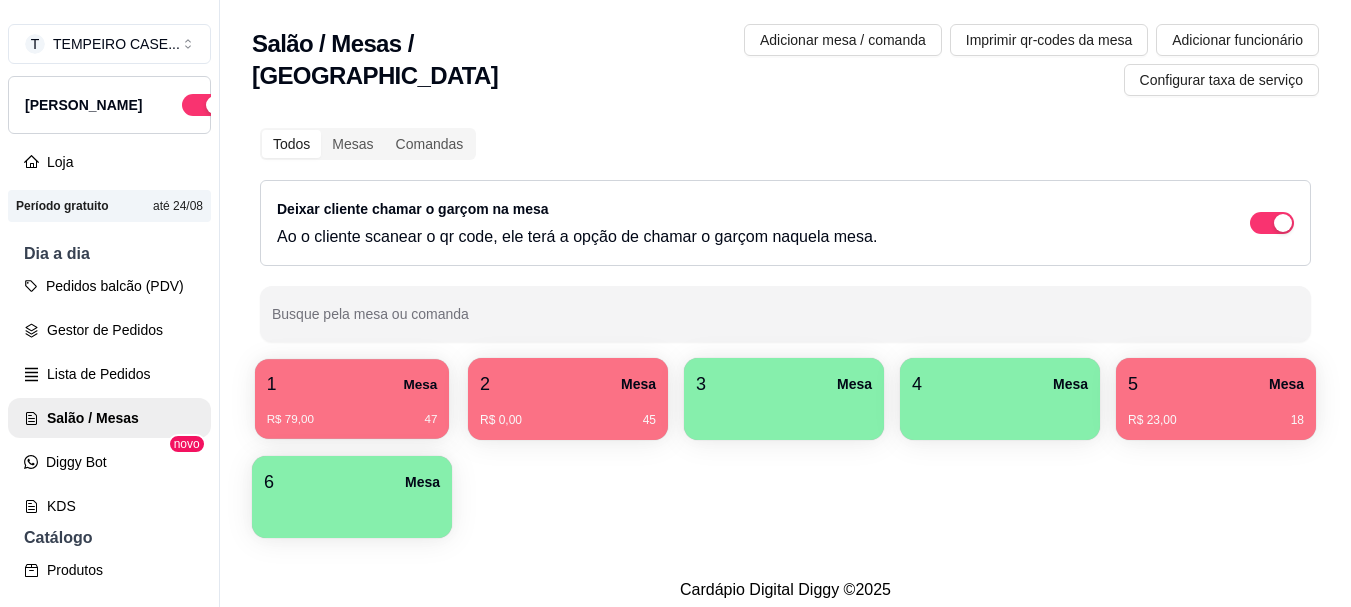 click on "R$ 79,00 47" at bounding box center [352, 412] 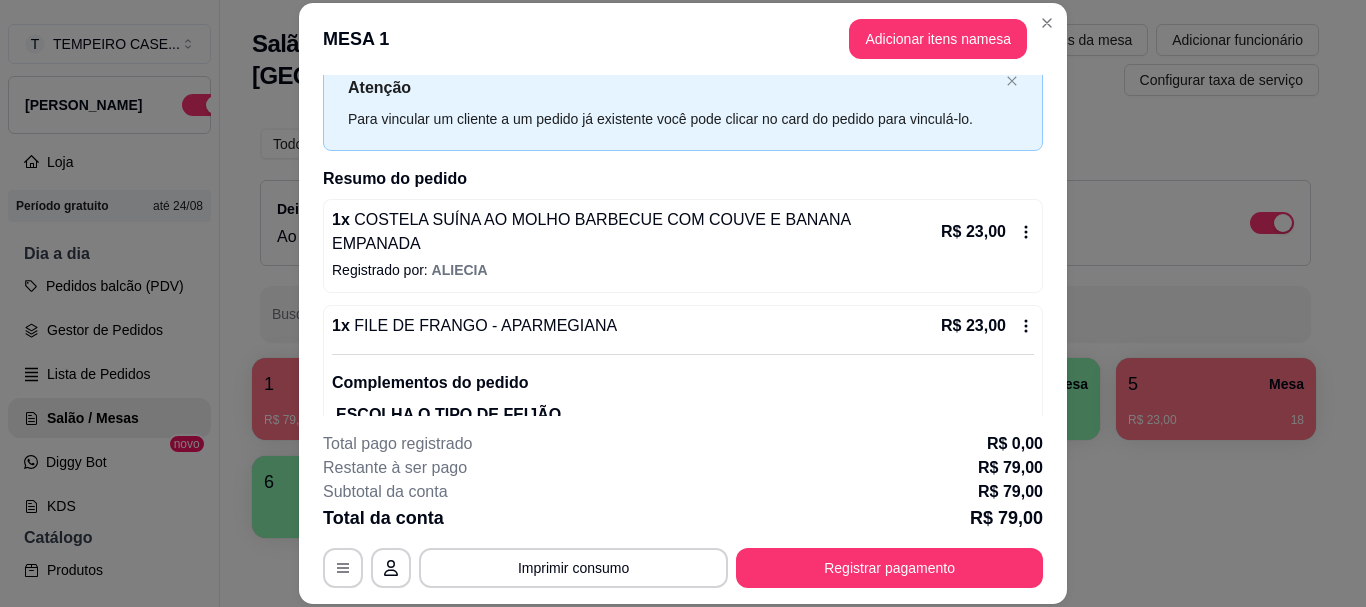 scroll, scrollTop: 100, scrollLeft: 0, axis: vertical 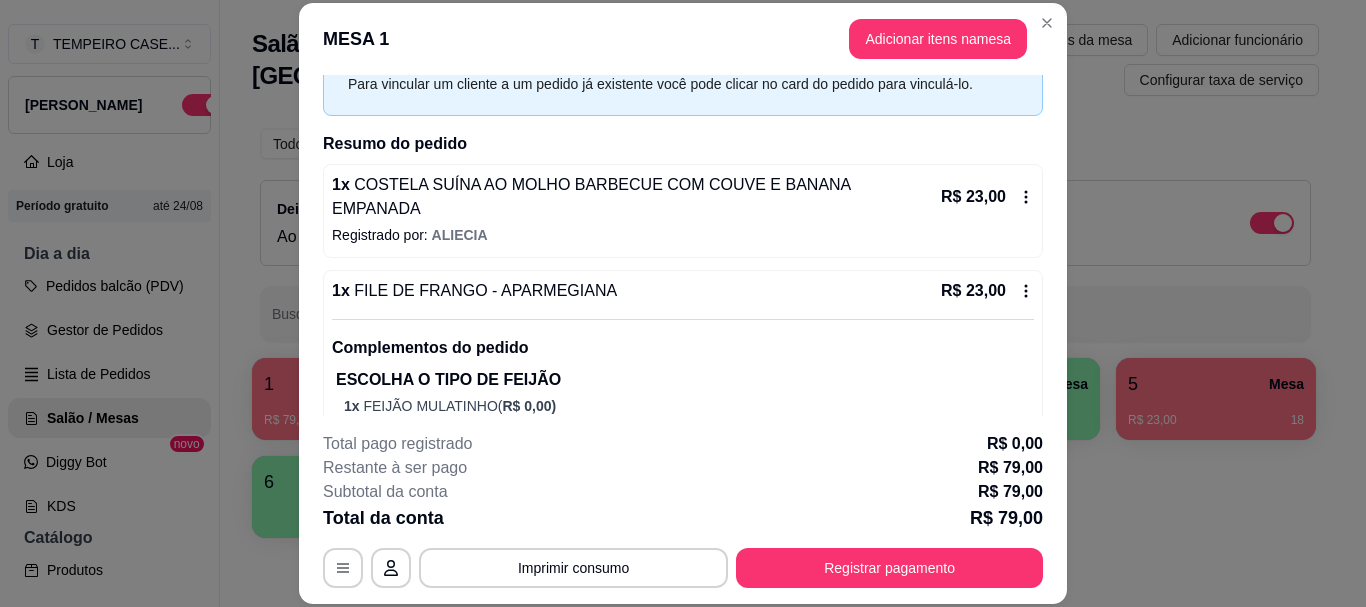 click 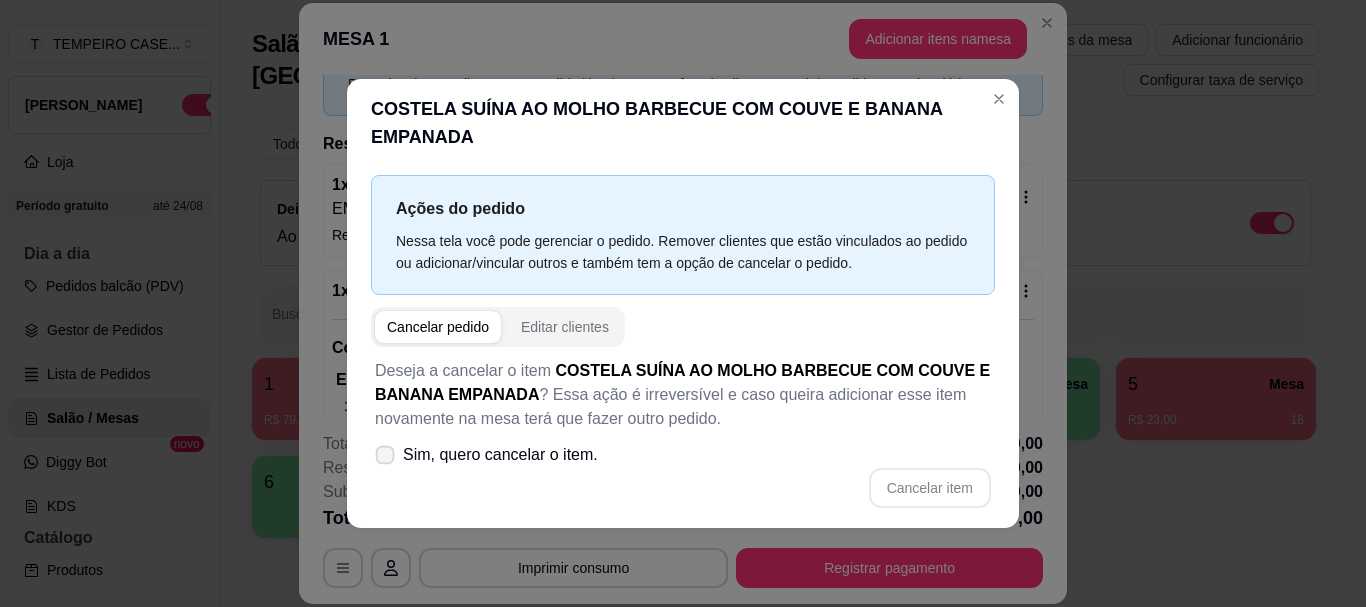 click on "Sim, quero cancelar o item." at bounding box center (500, 455) 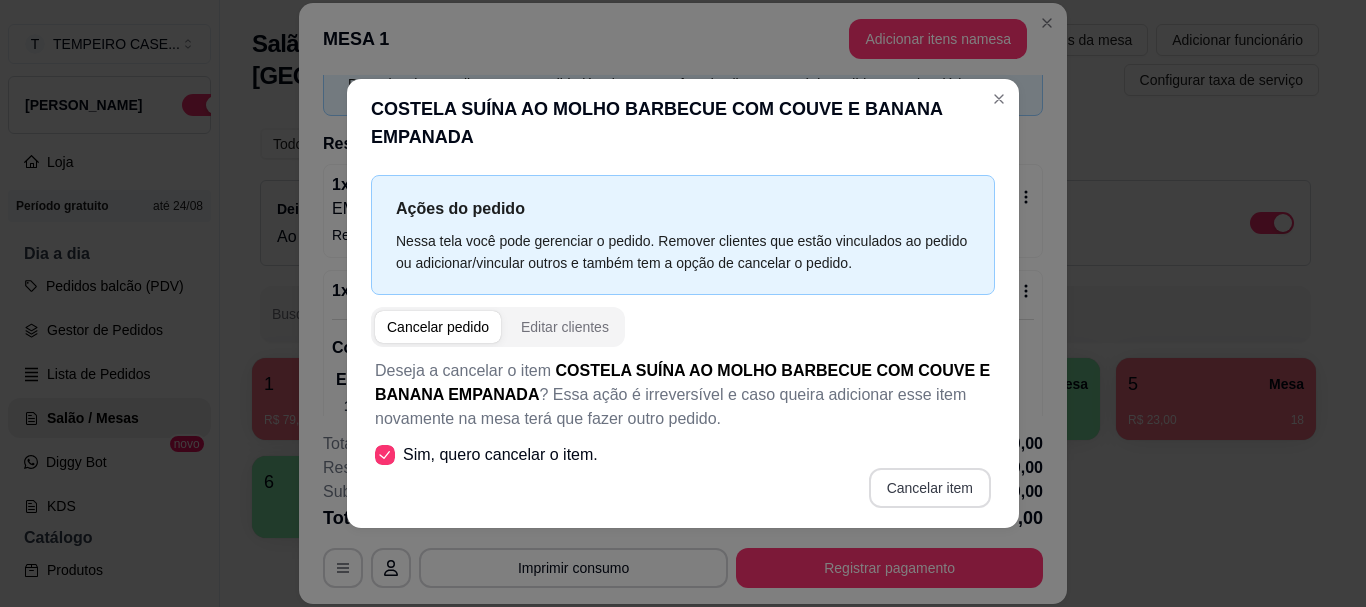 click on "Cancelar item" at bounding box center [930, 488] 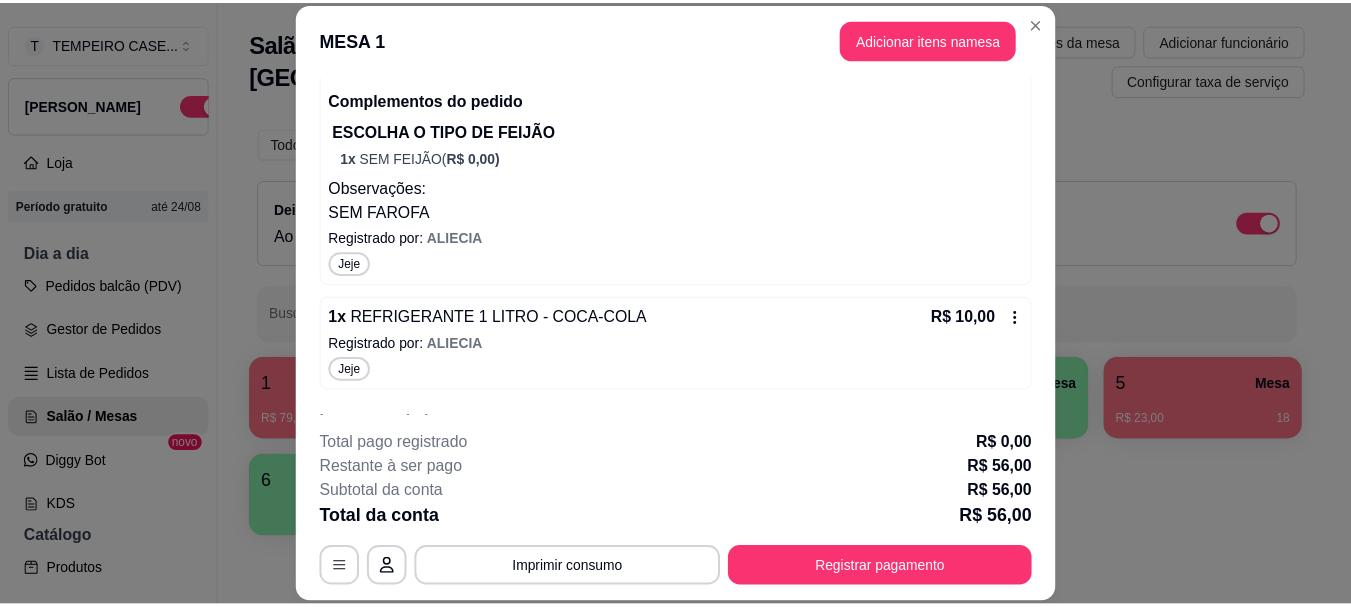 scroll, scrollTop: 614, scrollLeft: 0, axis: vertical 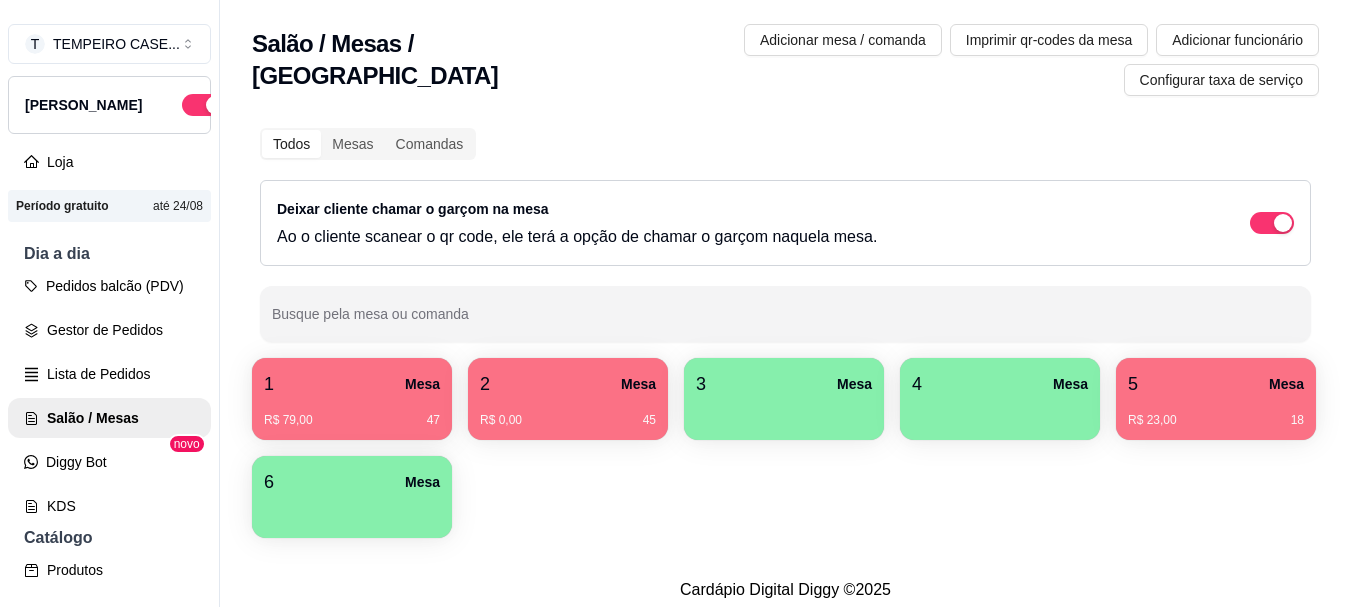 click on "R$ 0,00 45" at bounding box center (568, 413) 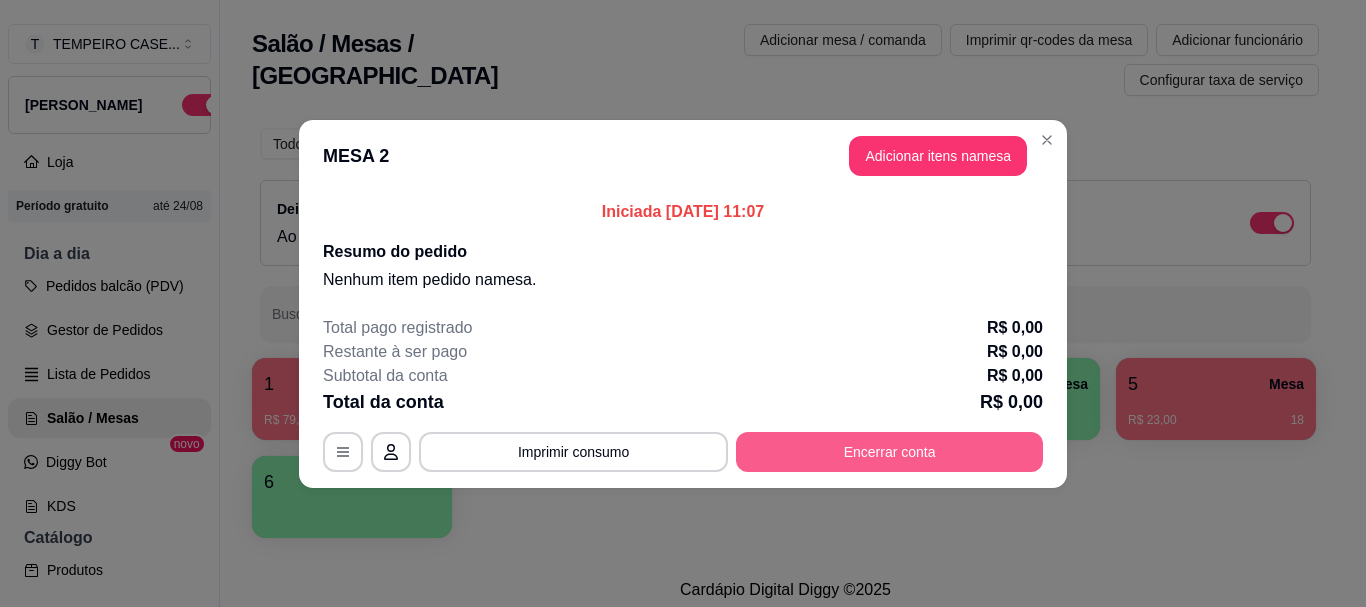 click on "Encerrar conta" at bounding box center (889, 452) 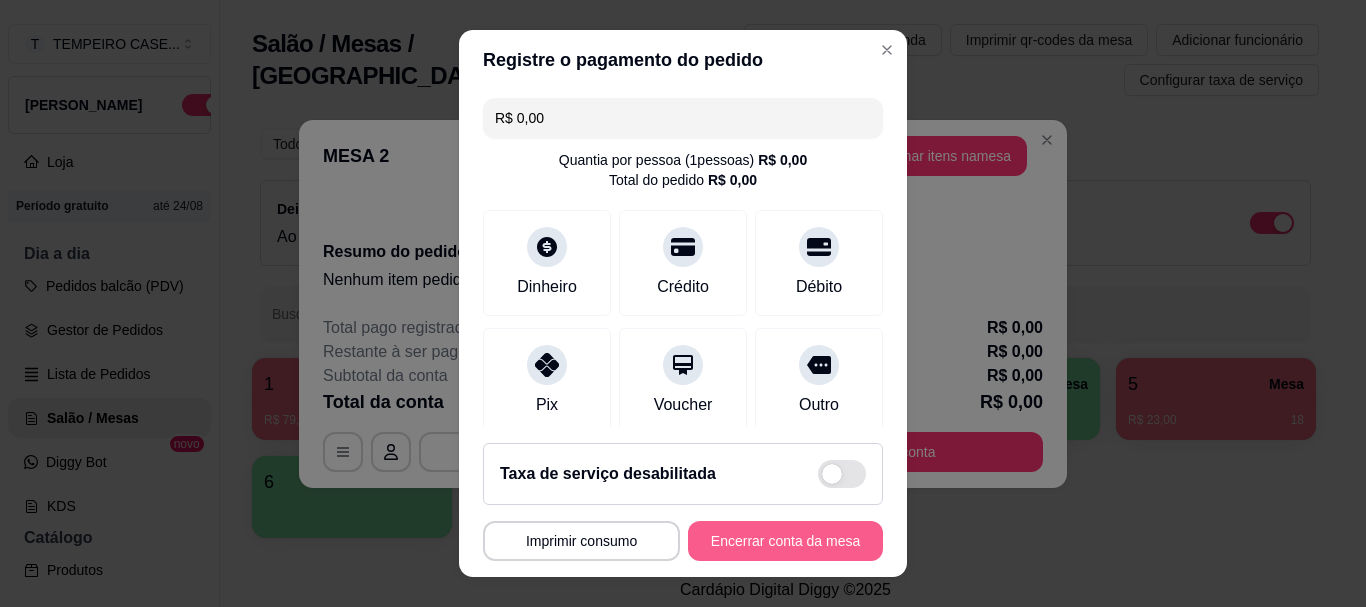 click on "Encerrar conta da mesa" at bounding box center [785, 541] 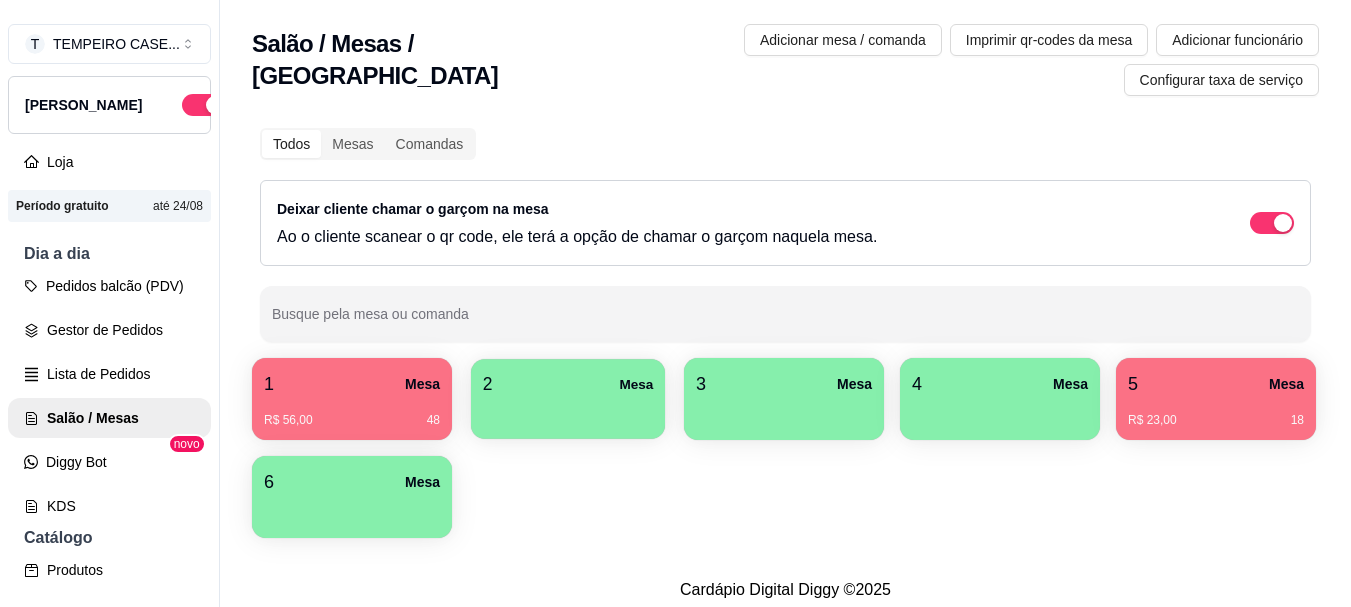 click at bounding box center (568, 412) 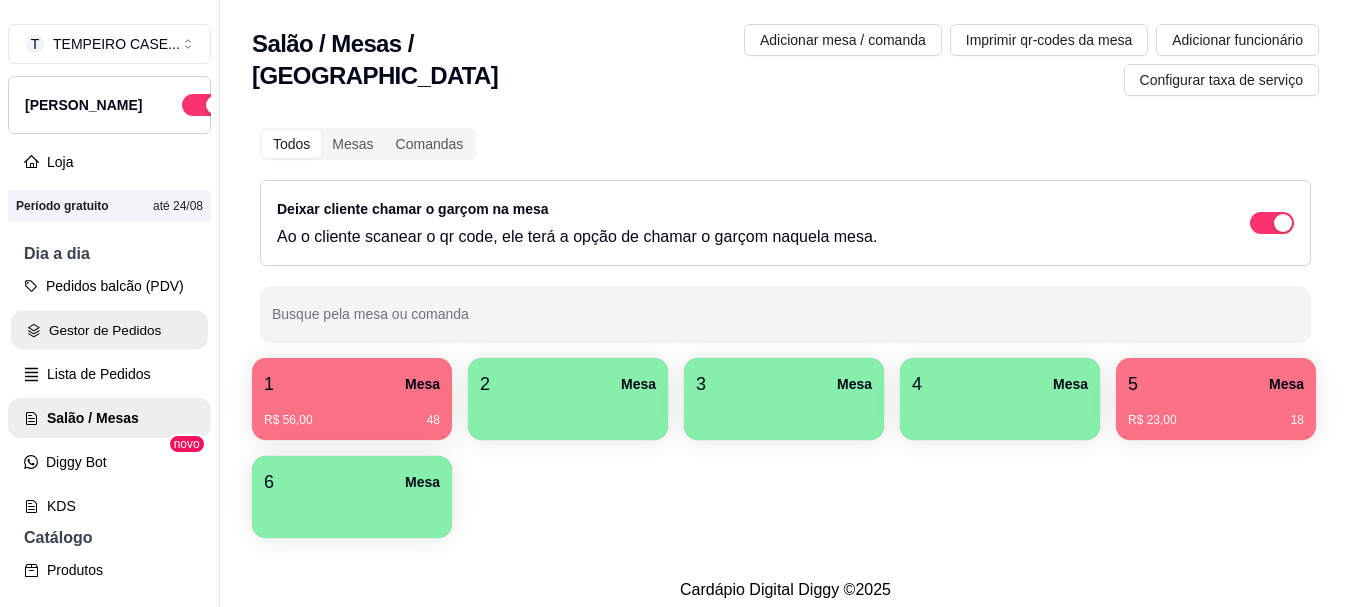 click on "Gestor de Pedidos" at bounding box center (109, 330) 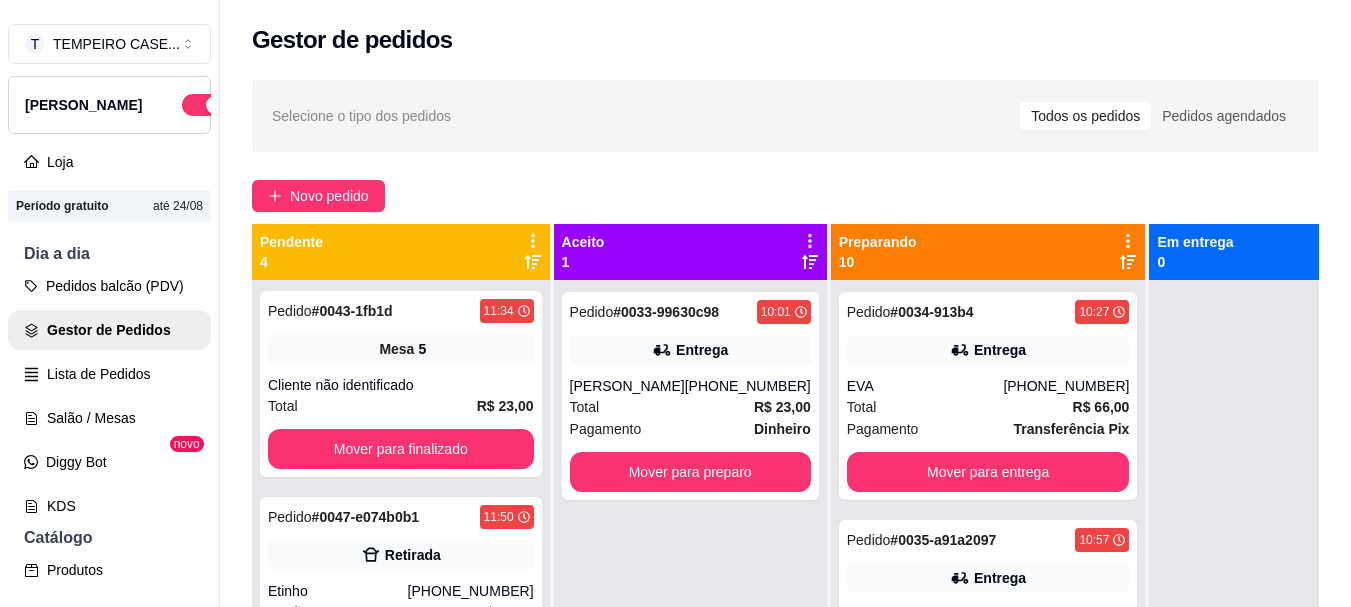 scroll, scrollTop: 259, scrollLeft: 0, axis: vertical 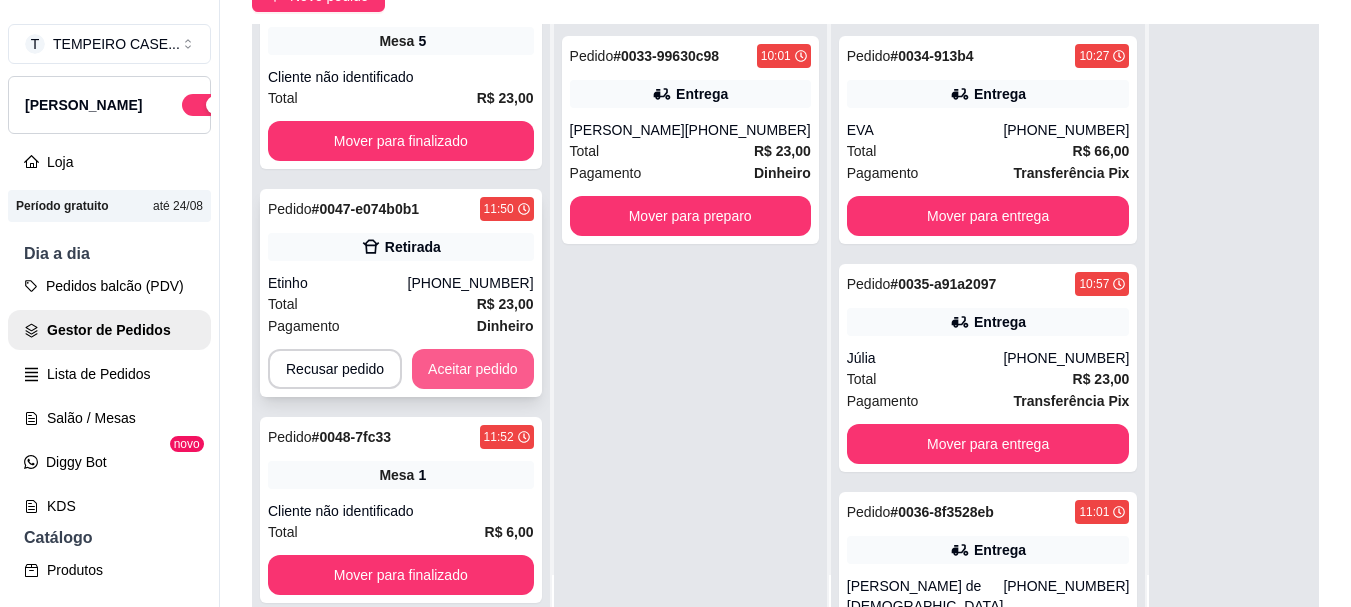 click on "Aceitar pedido" at bounding box center (473, 369) 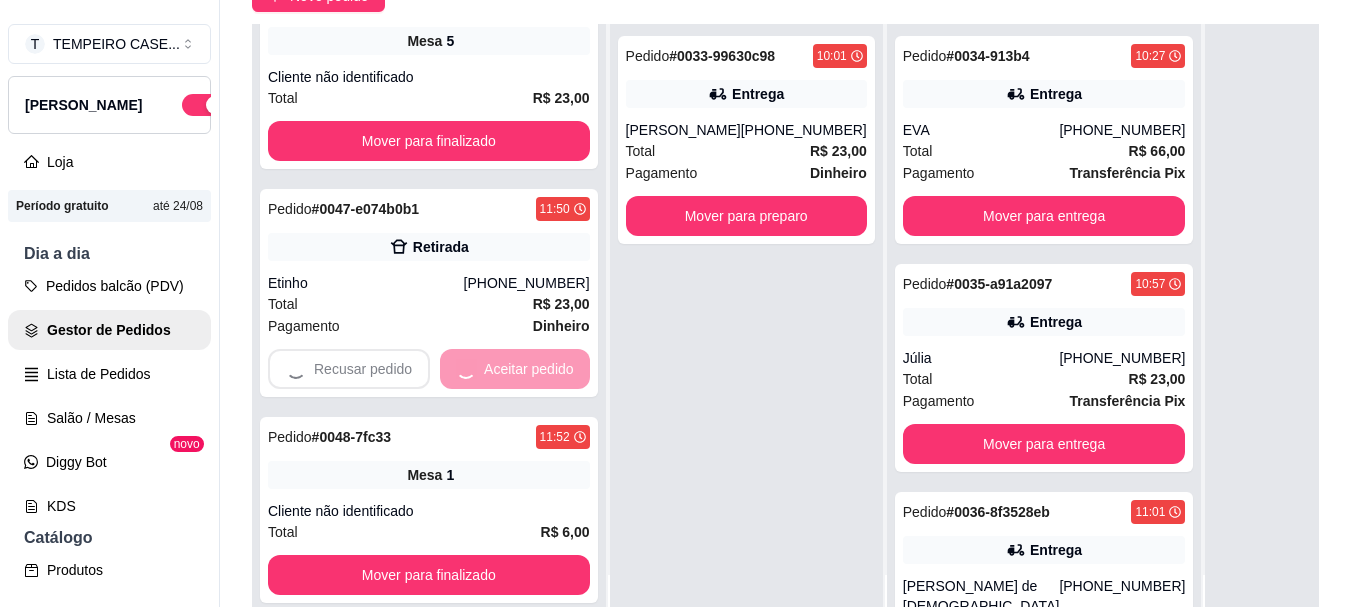 scroll, scrollTop: 31, scrollLeft: 0, axis: vertical 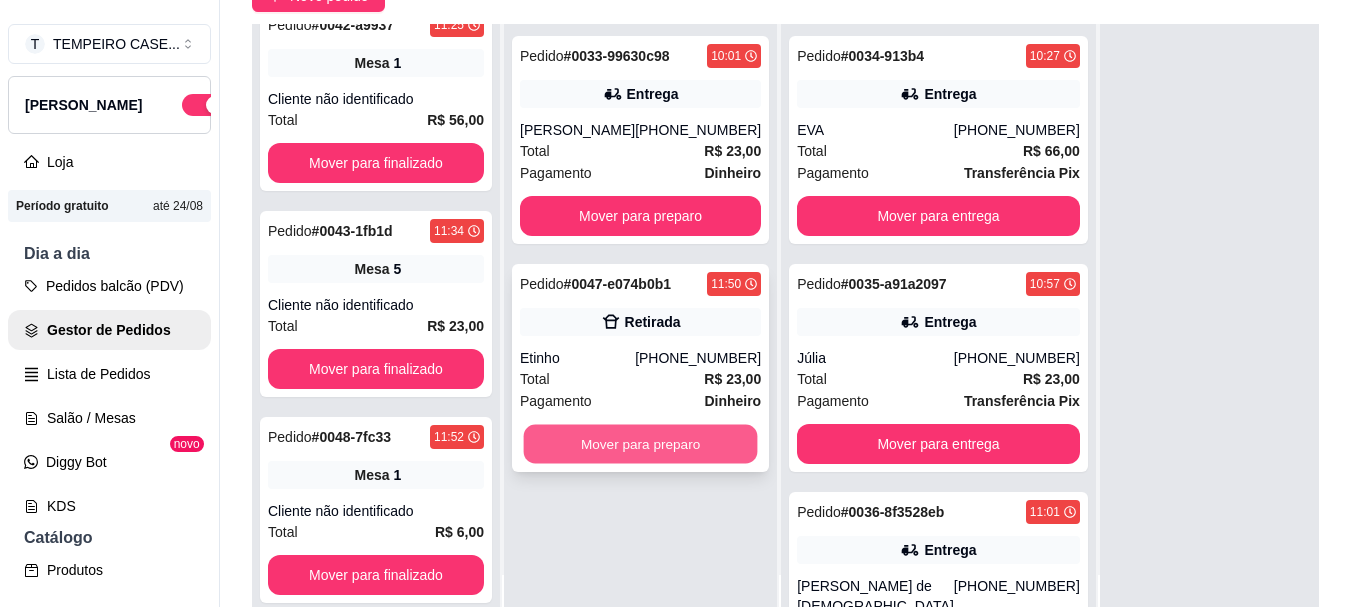click on "Mover para preparo" at bounding box center [641, 444] 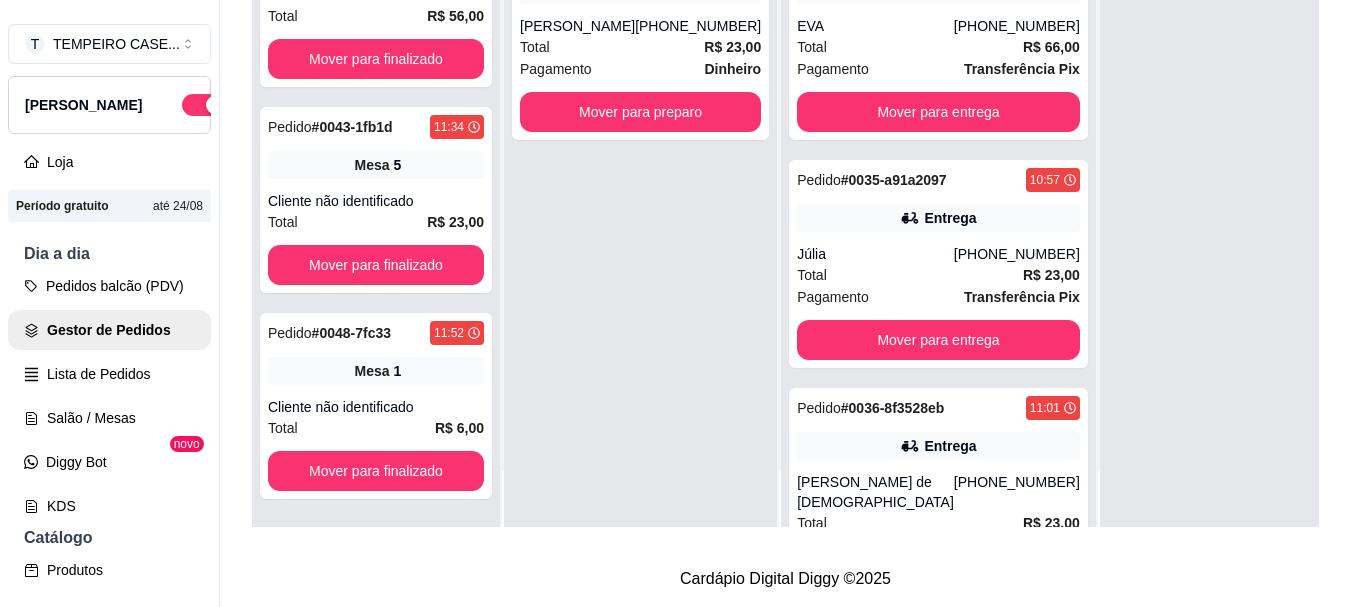 scroll, scrollTop: 319, scrollLeft: 0, axis: vertical 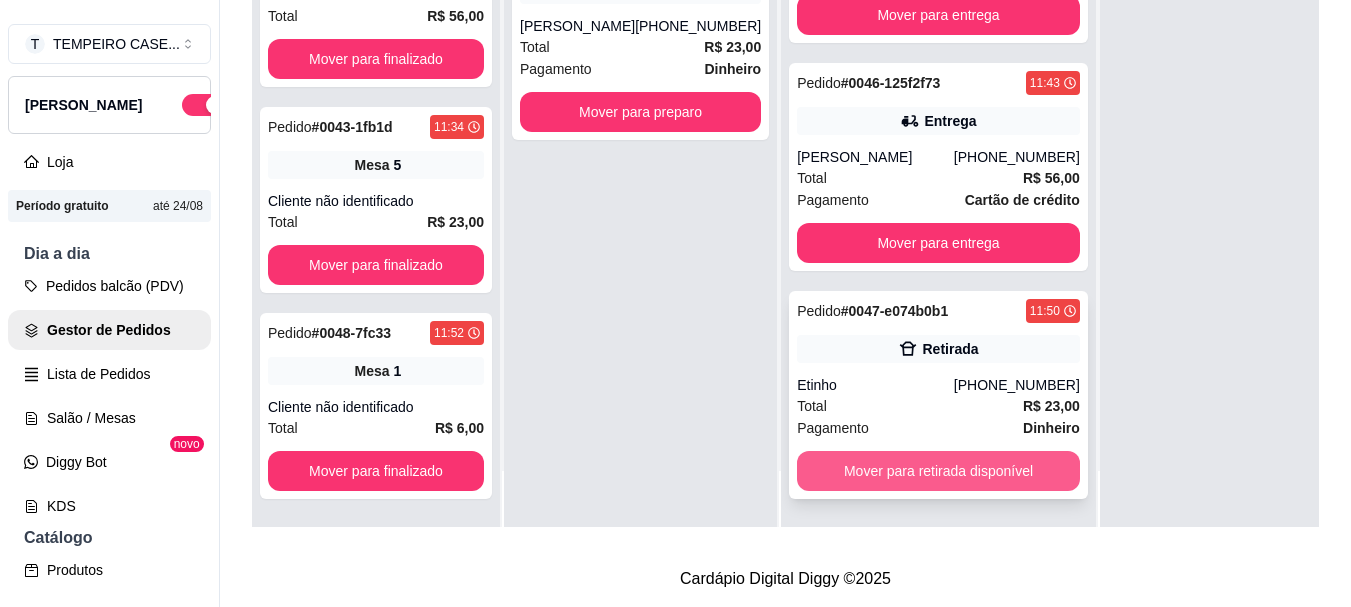 click on "Mover para retirada disponível" at bounding box center [938, 471] 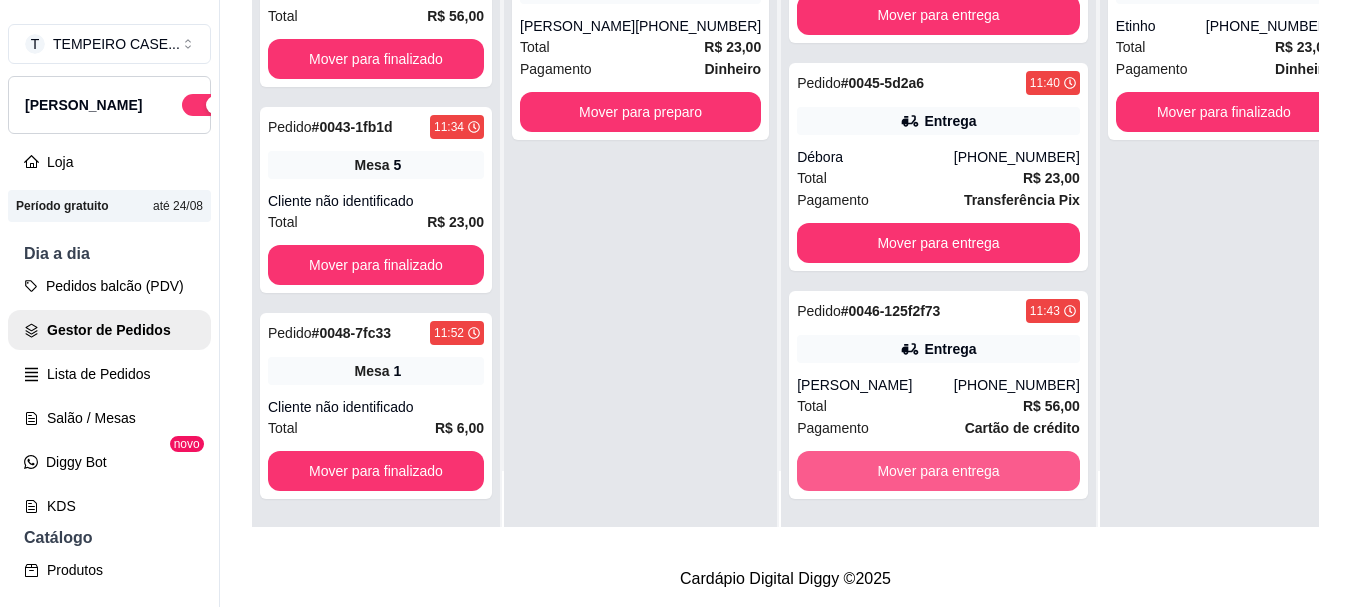 scroll, scrollTop: 1753, scrollLeft: 0, axis: vertical 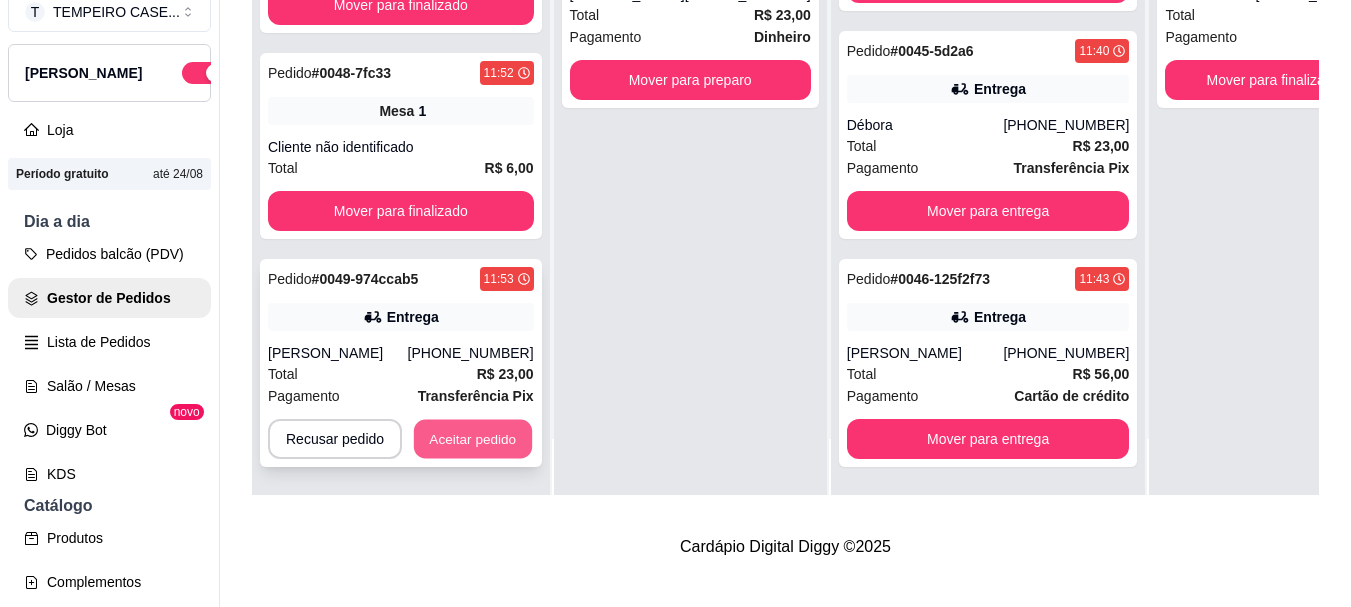 click on "Aceitar pedido" at bounding box center (473, 439) 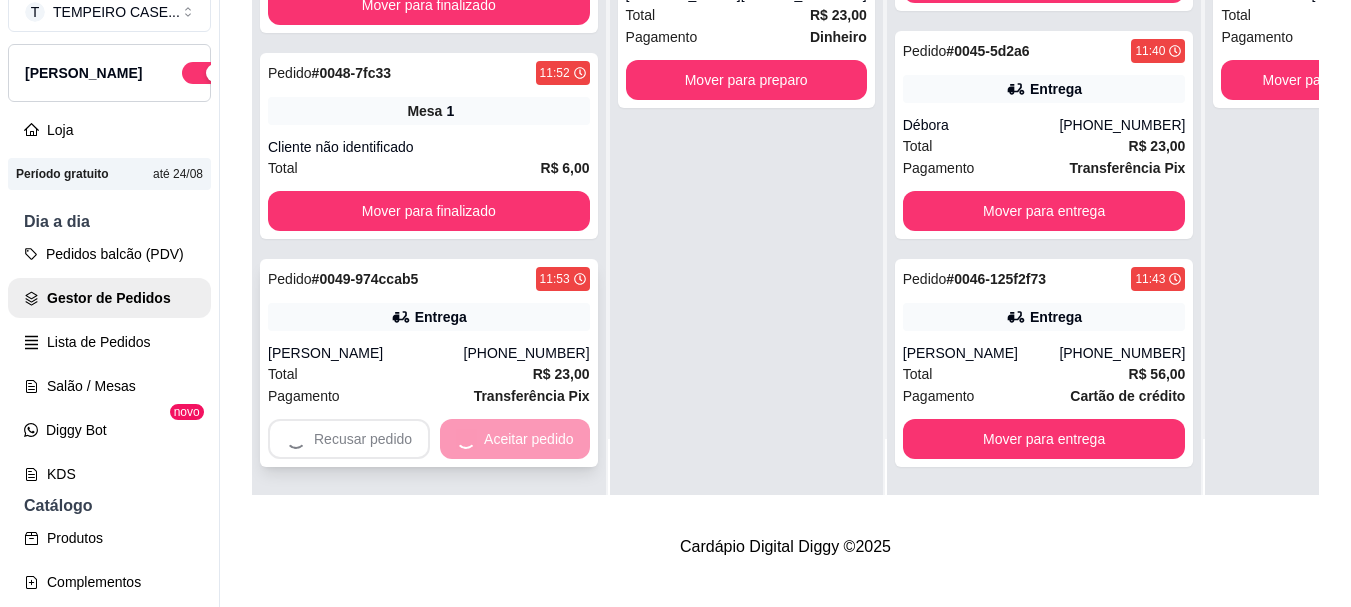 scroll, scrollTop: 31, scrollLeft: 0, axis: vertical 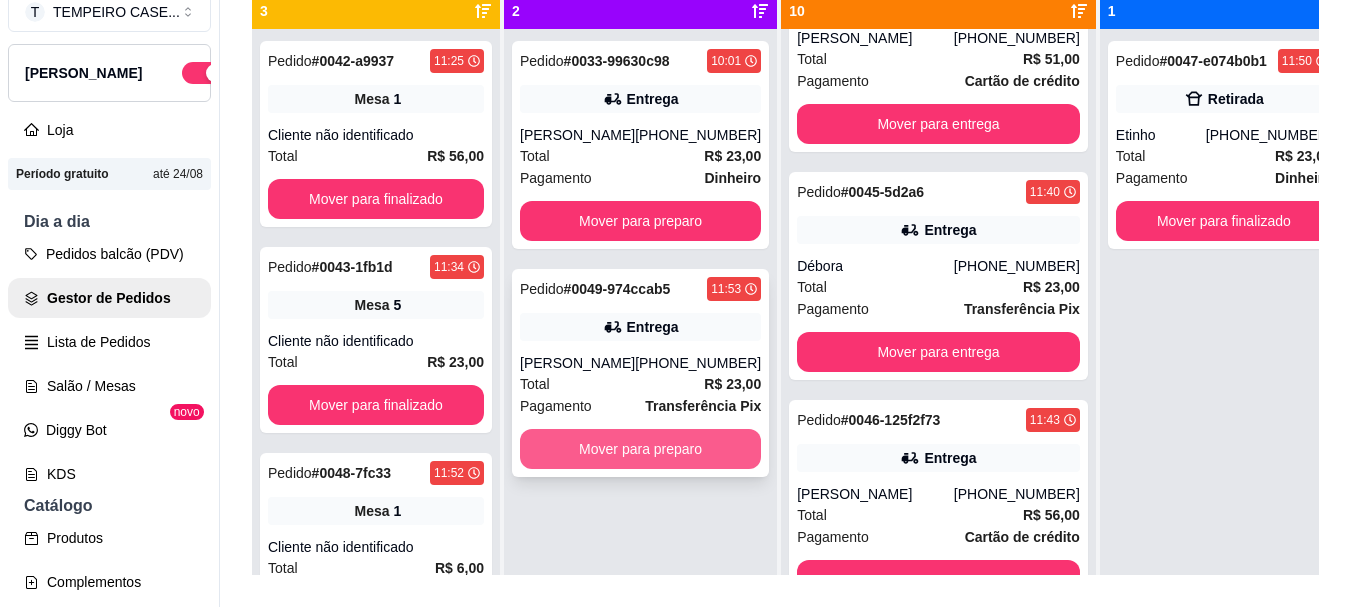 click on "Mover para preparo" at bounding box center [640, 449] 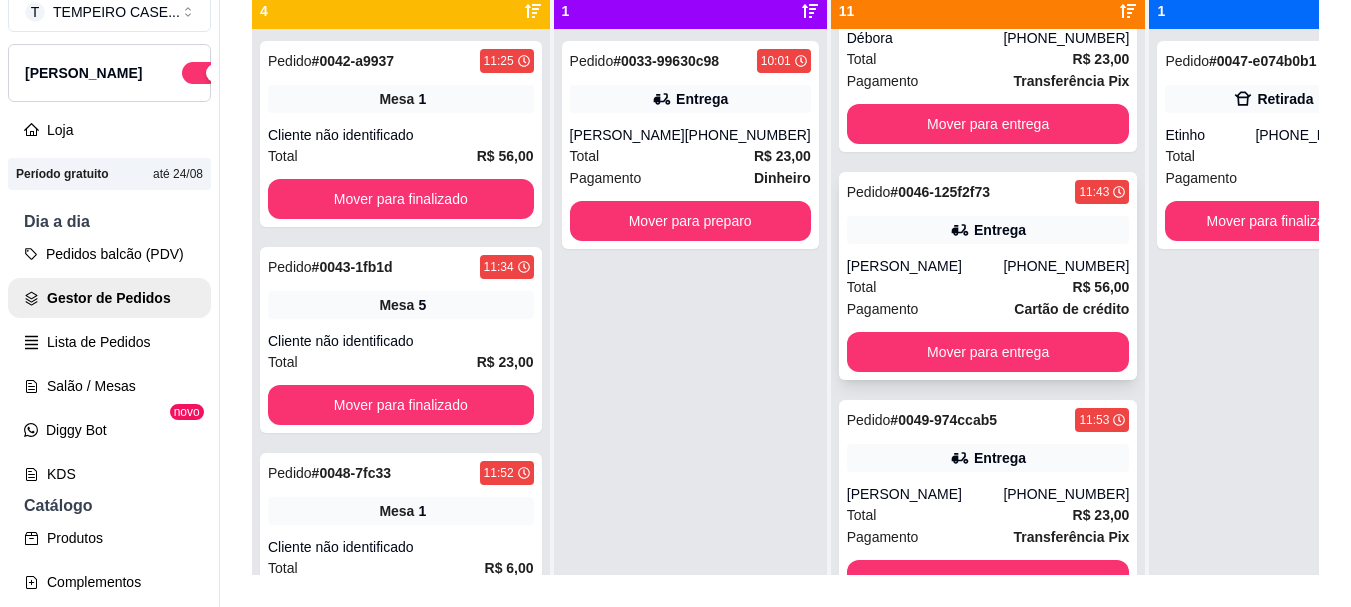 scroll, scrollTop: 2125, scrollLeft: 0, axis: vertical 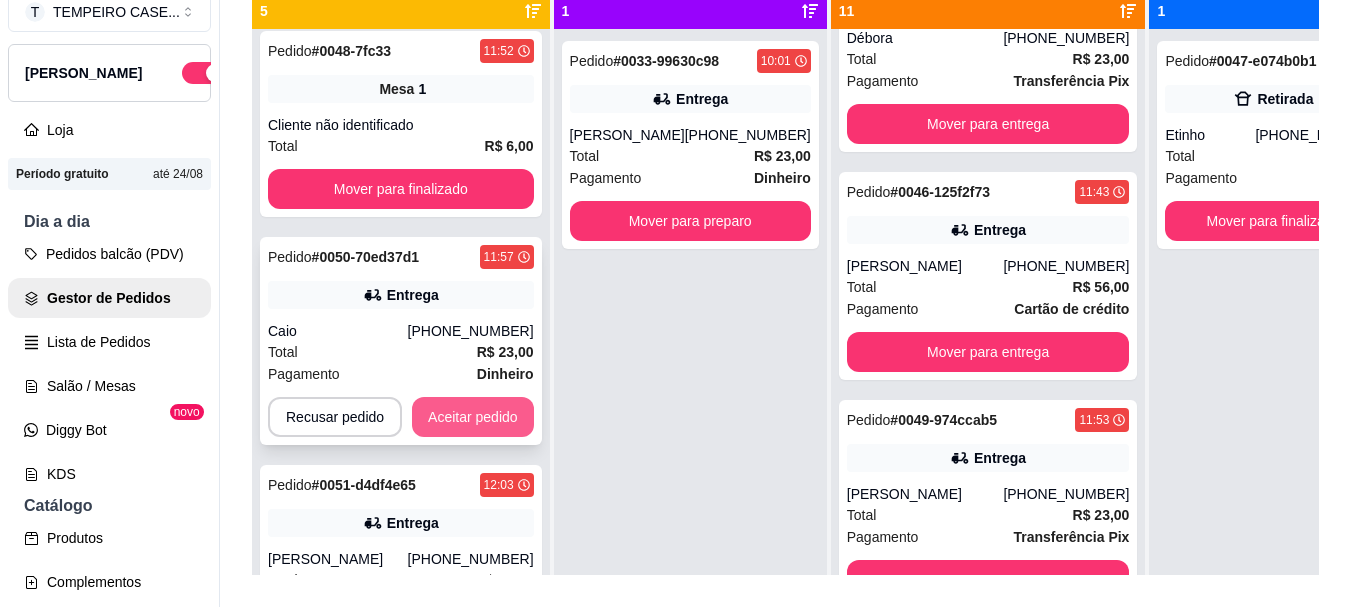 click on "Aceitar pedido" at bounding box center (473, 417) 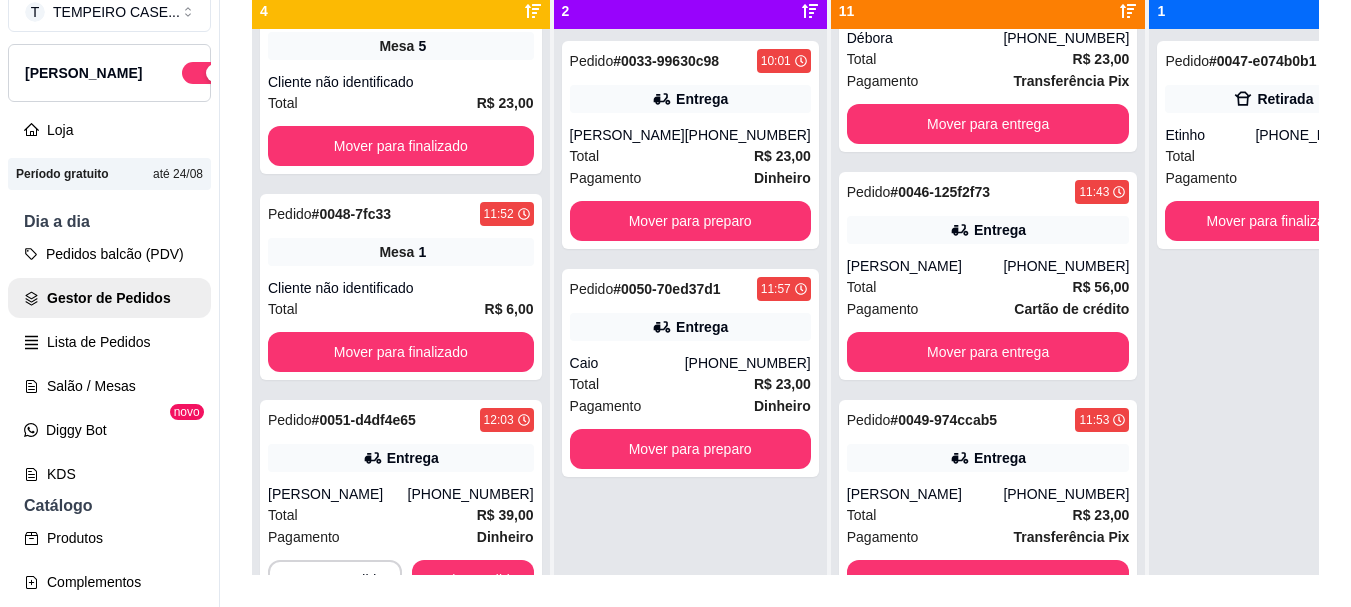 scroll, scrollTop: 259, scrollLeft: 0, axis: vertical 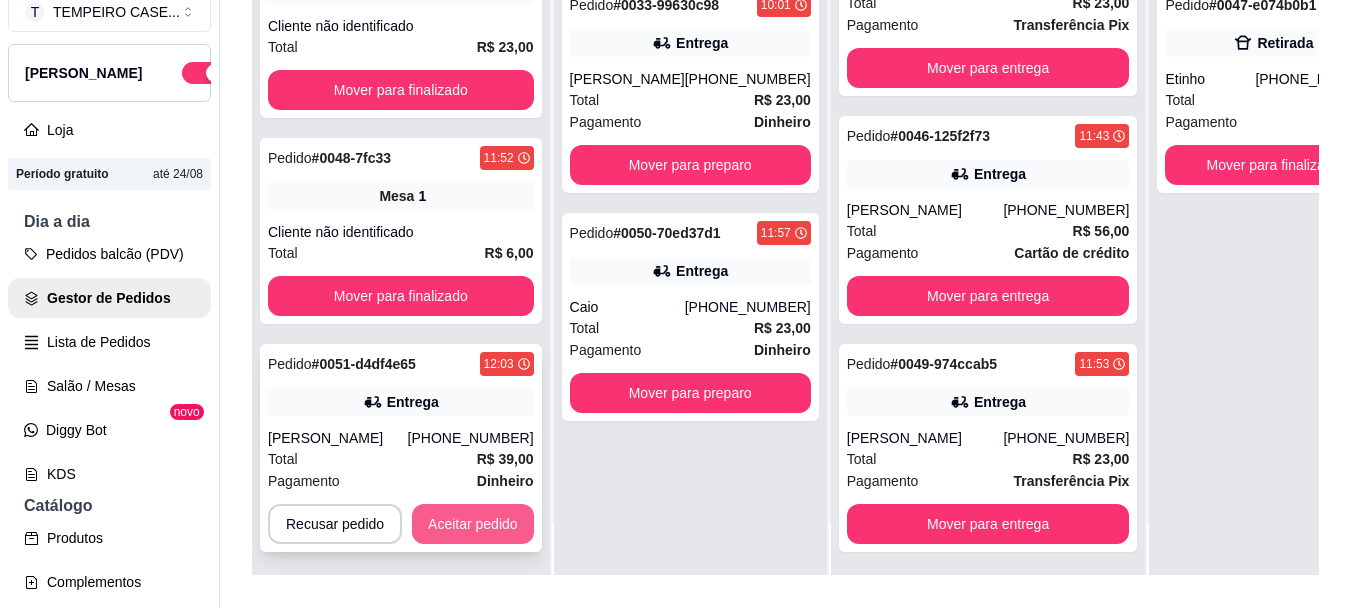 click on "Aceitar pedido" at bounding box center (473, 524) 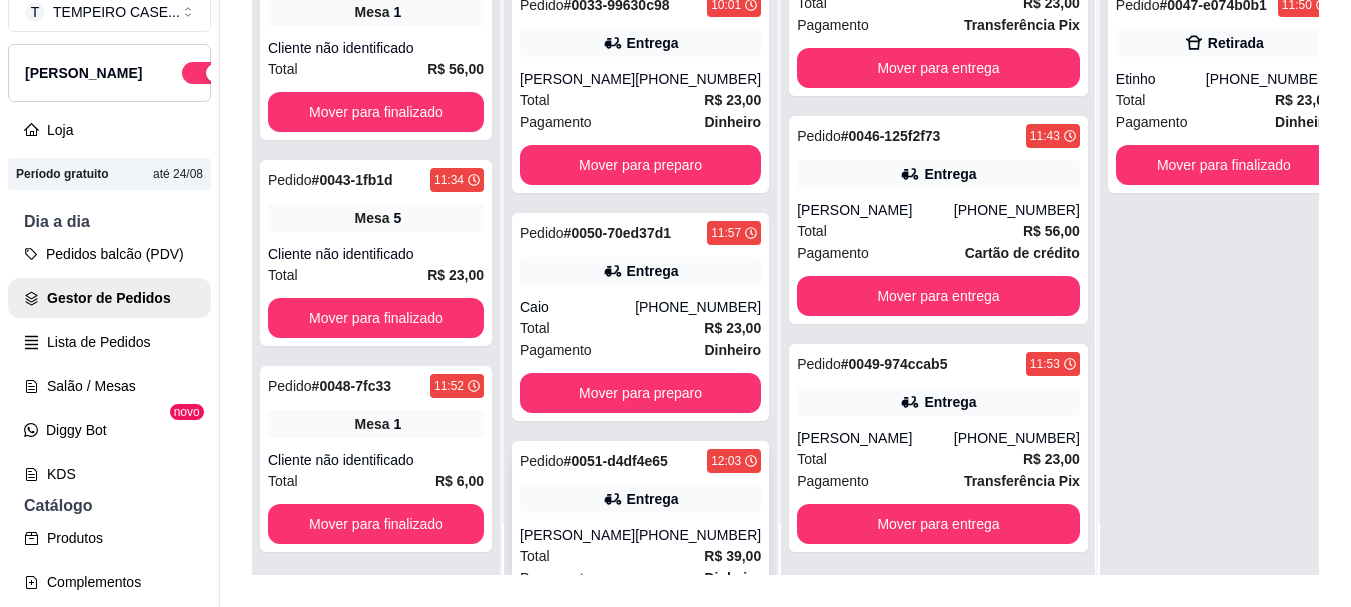 scroll, scrollTop: 31, scrollLeft: 0, axis: vertical 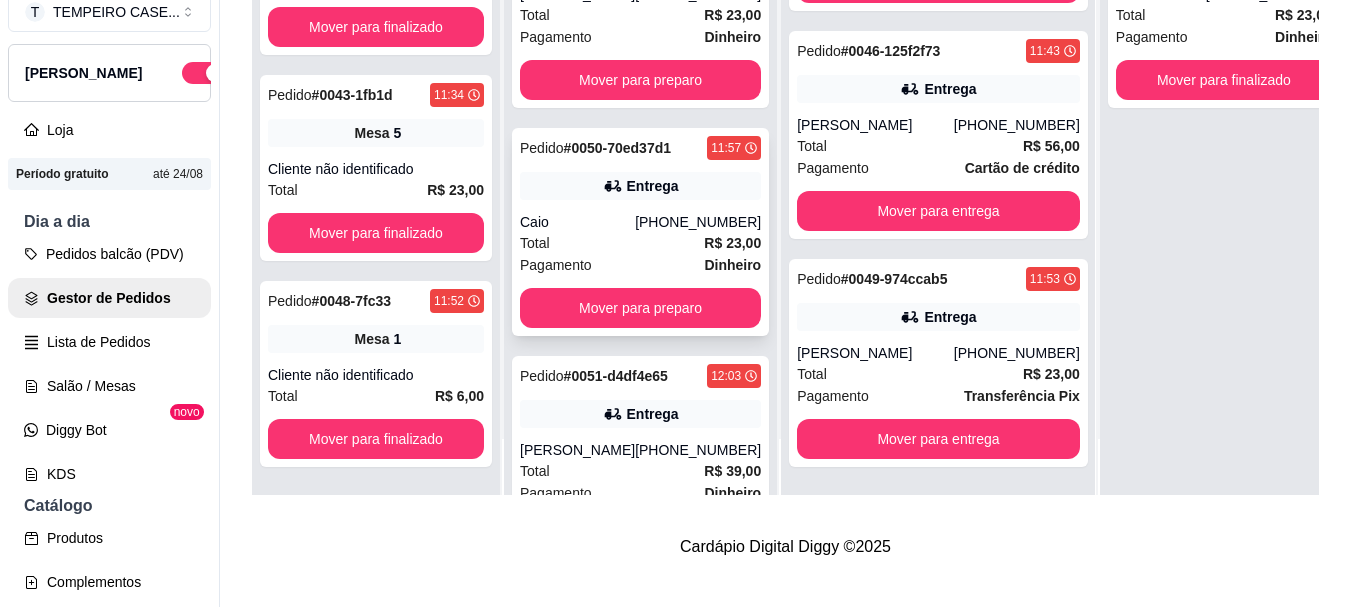click on "Caio" at bounding box center (577, 222) 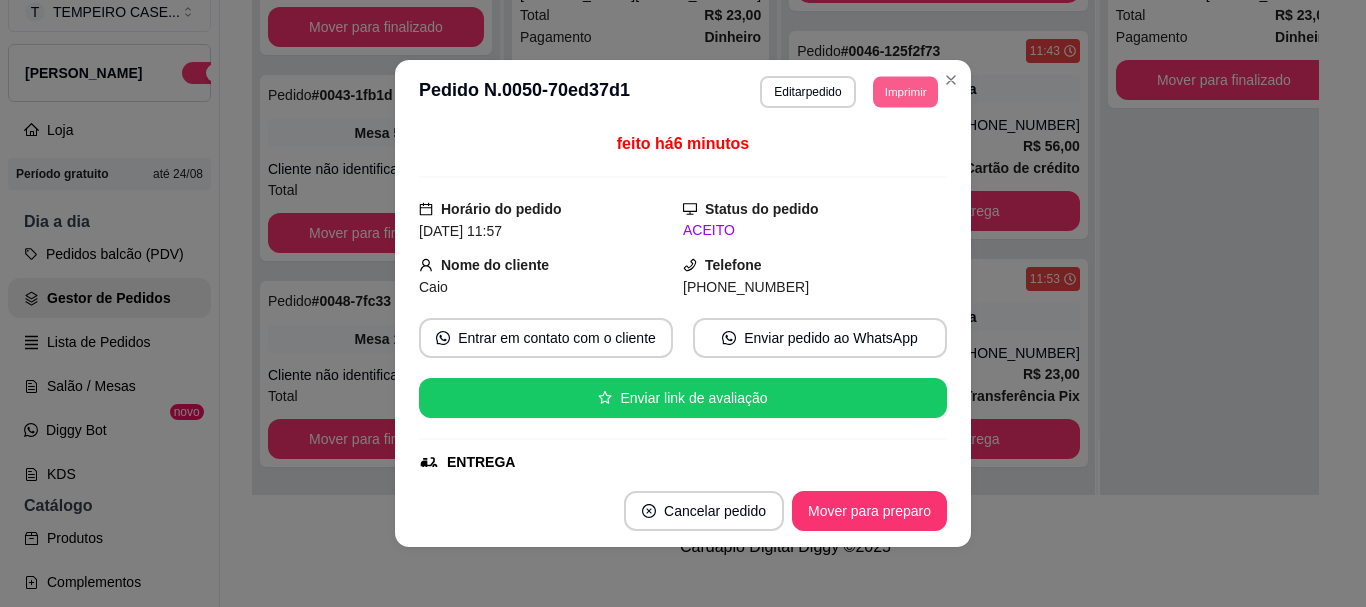 click on "Imprimir" at bounding box center (905, 91) 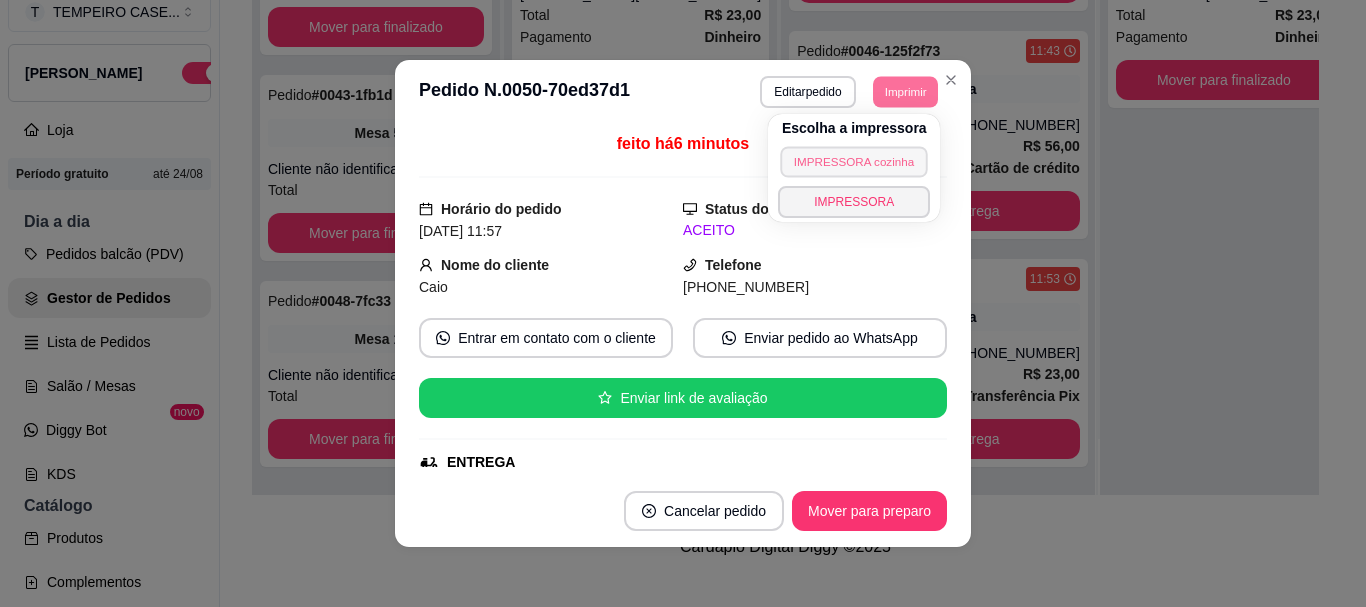click on "IMPRESSORA cozinha" at bounding box center [855, 161] 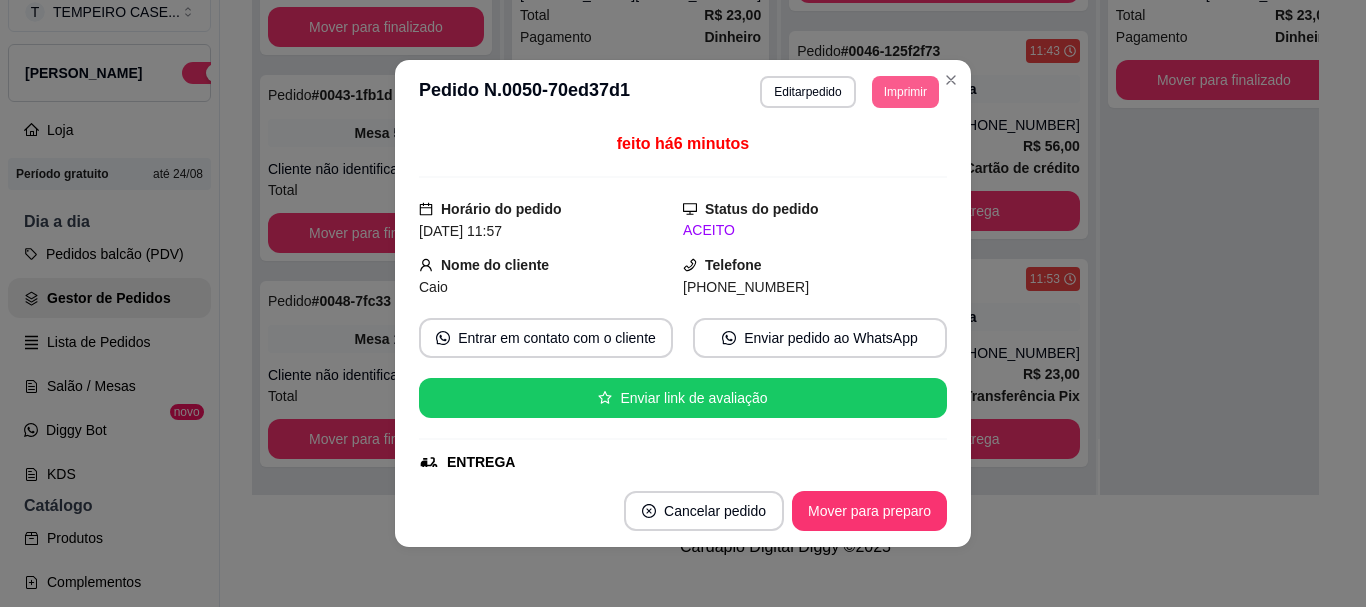 click on "Imprimir" at bounding box center (905, 92) 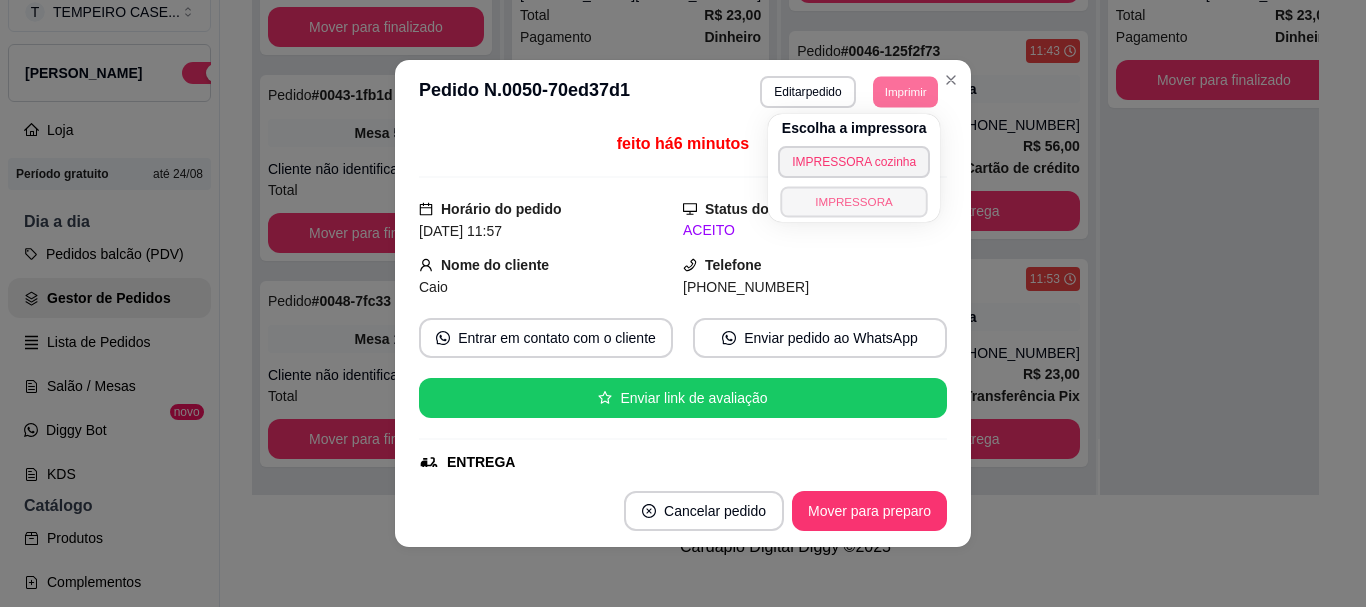 click on "IMPRESSORA" at bounding box center (854, 201) 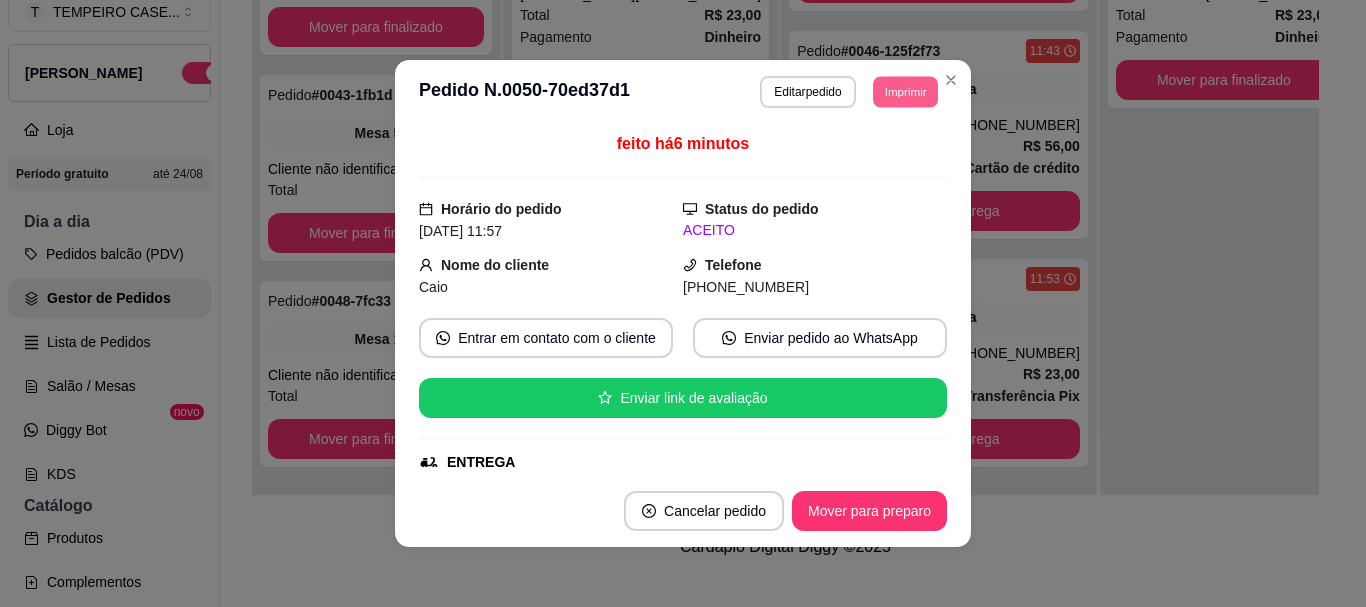 click on "Imprimir" at bounding box center (905, 91) 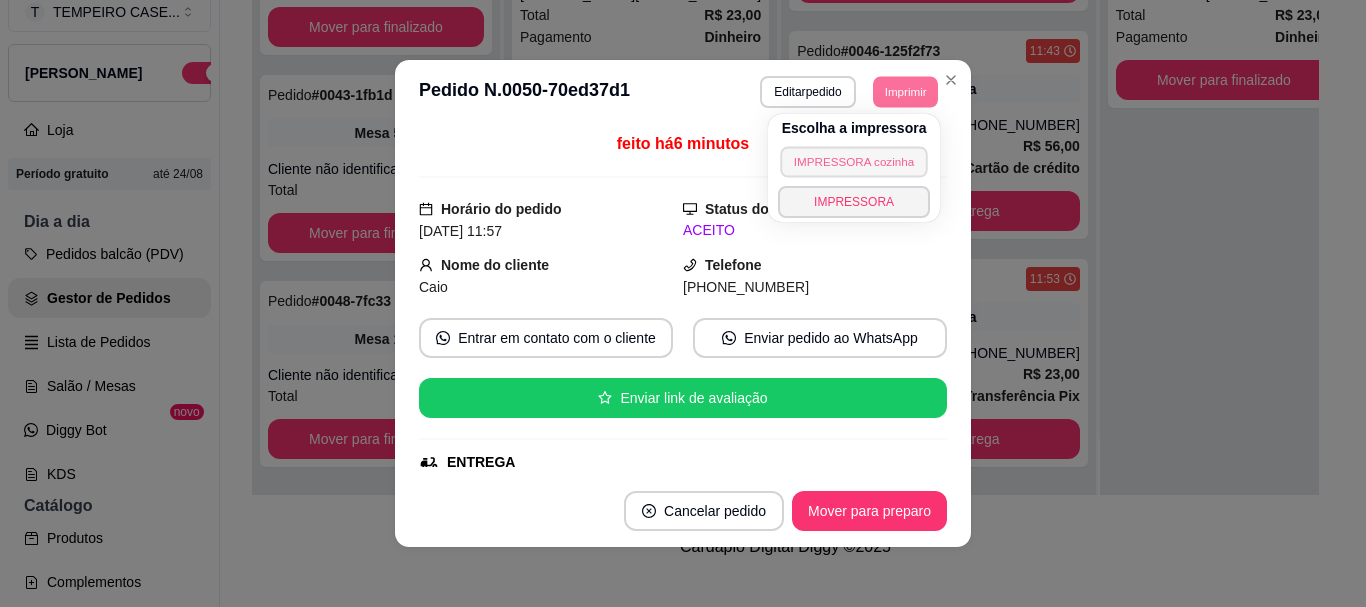 click on "IMPRESSORA cozinha" at bounding box center (854, 161) 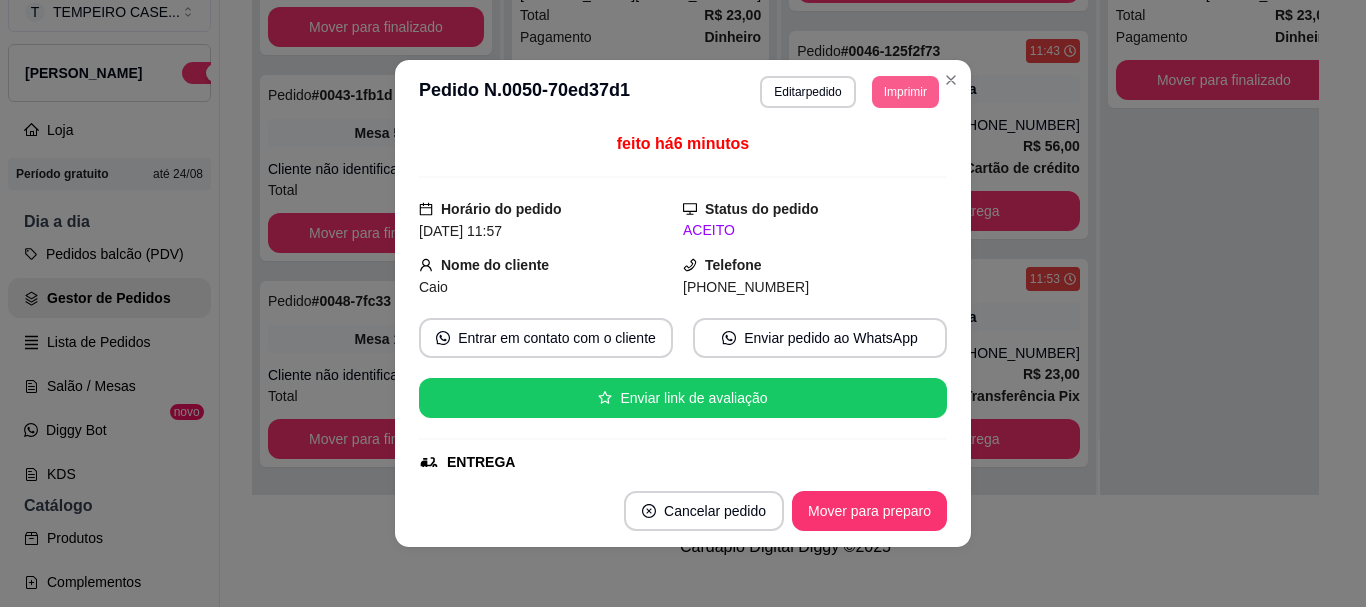 click on "Imprimir" at bounding box center (905, 92) 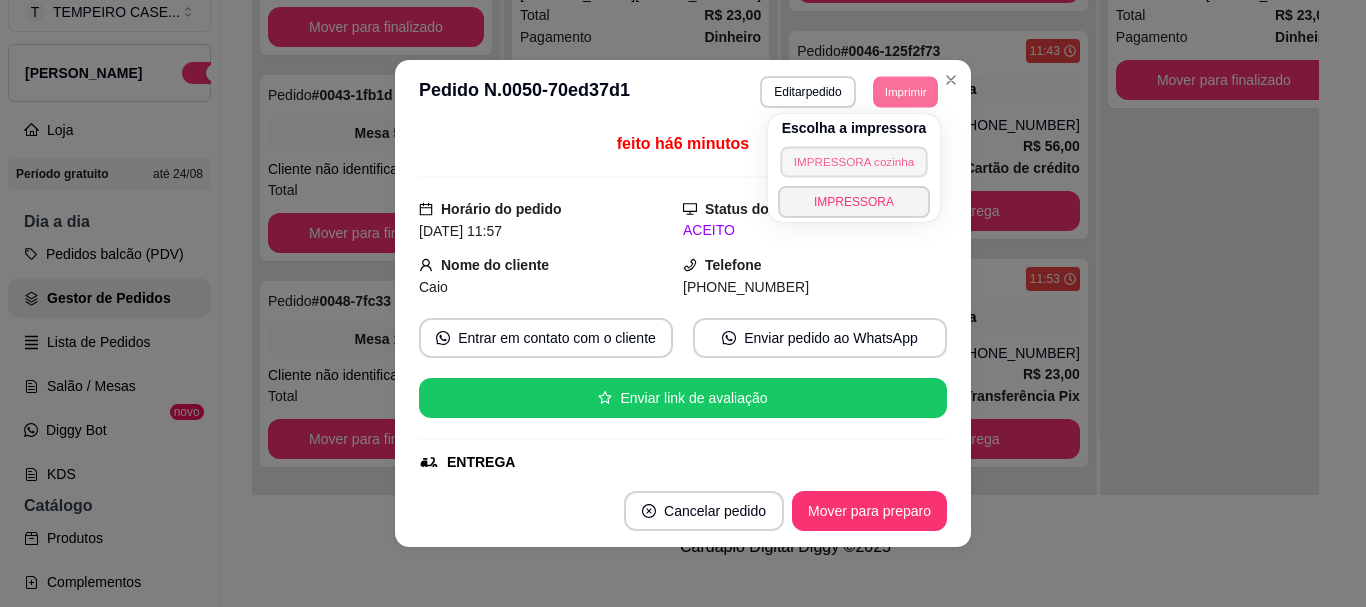 click on "IMPRESSORA cozinha" at bounding box center (854, 161) 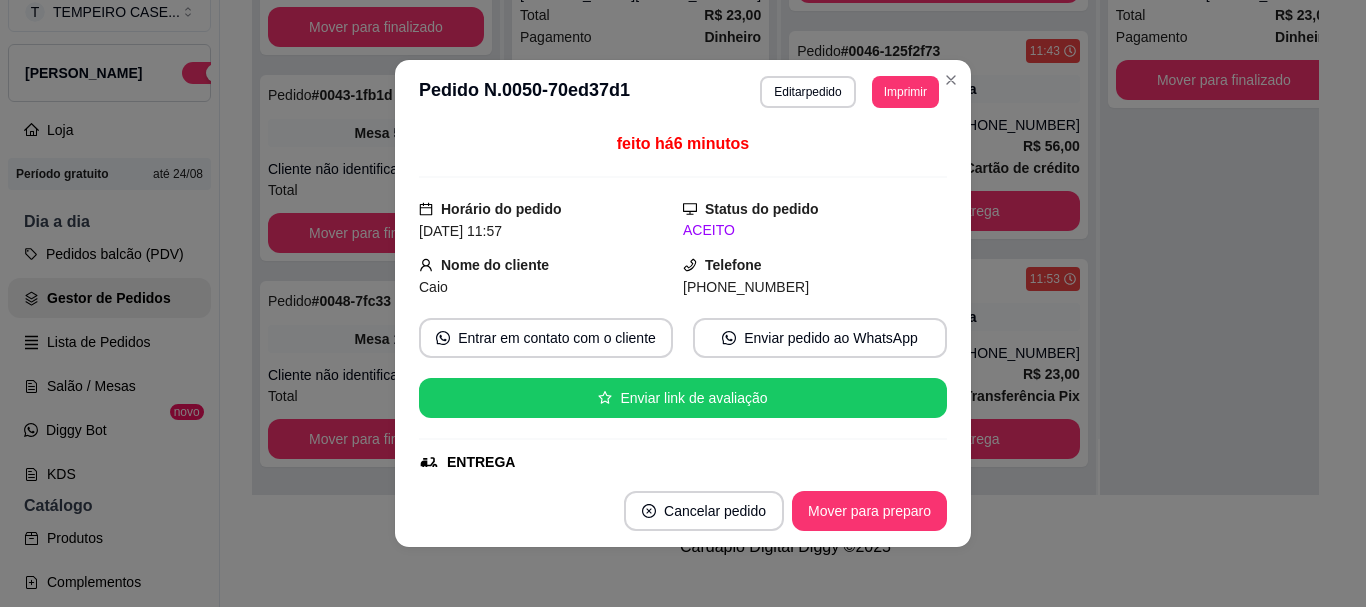 click on "feito há  6   minutos" at bounding box center (683, 155) 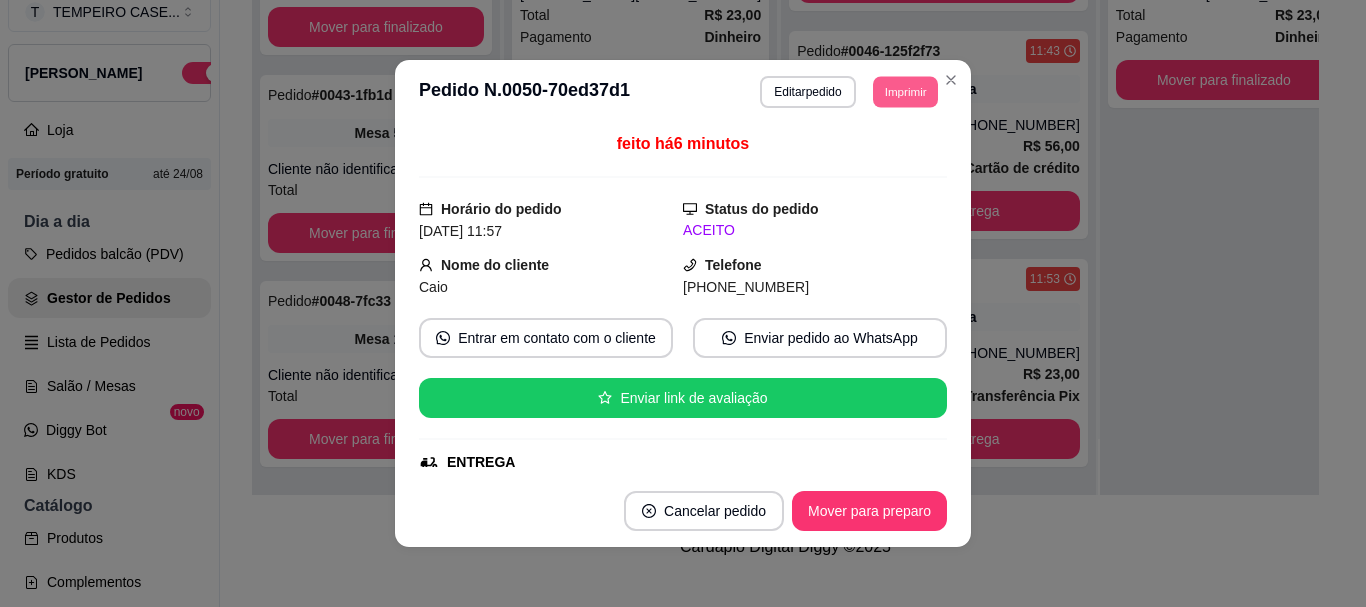 click on "Imprimir" at bounding box center (905, 91) 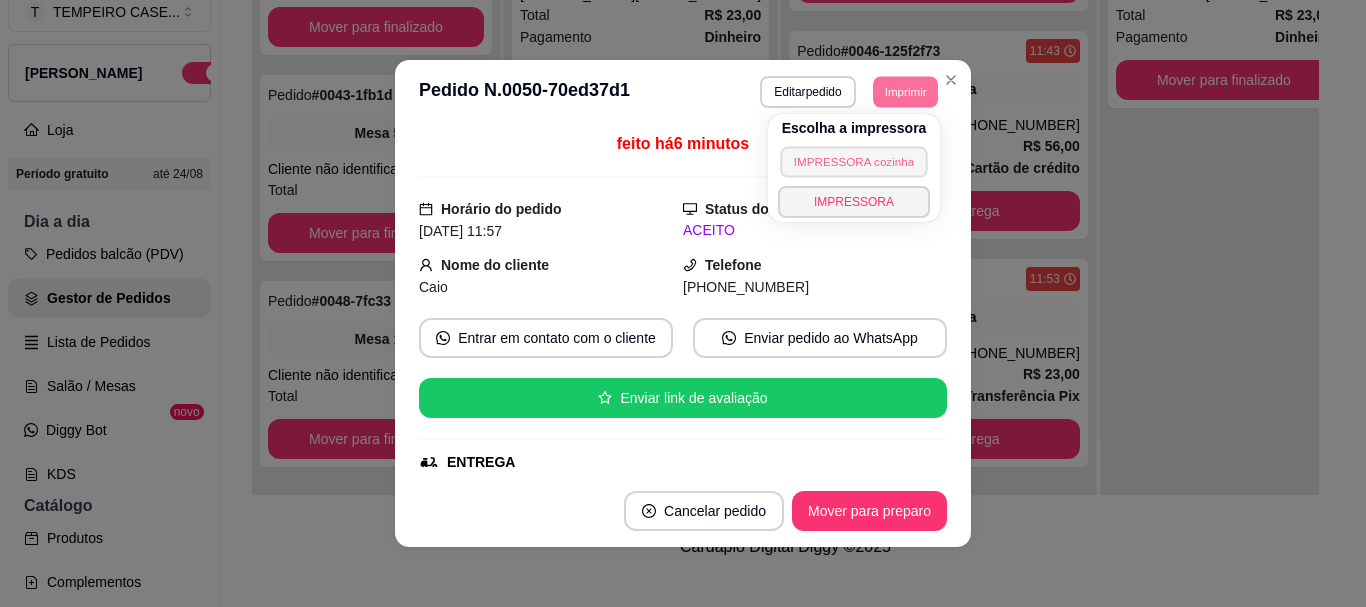 click on "IMPRESSORA cozinha" at bounding box center [854, 161] 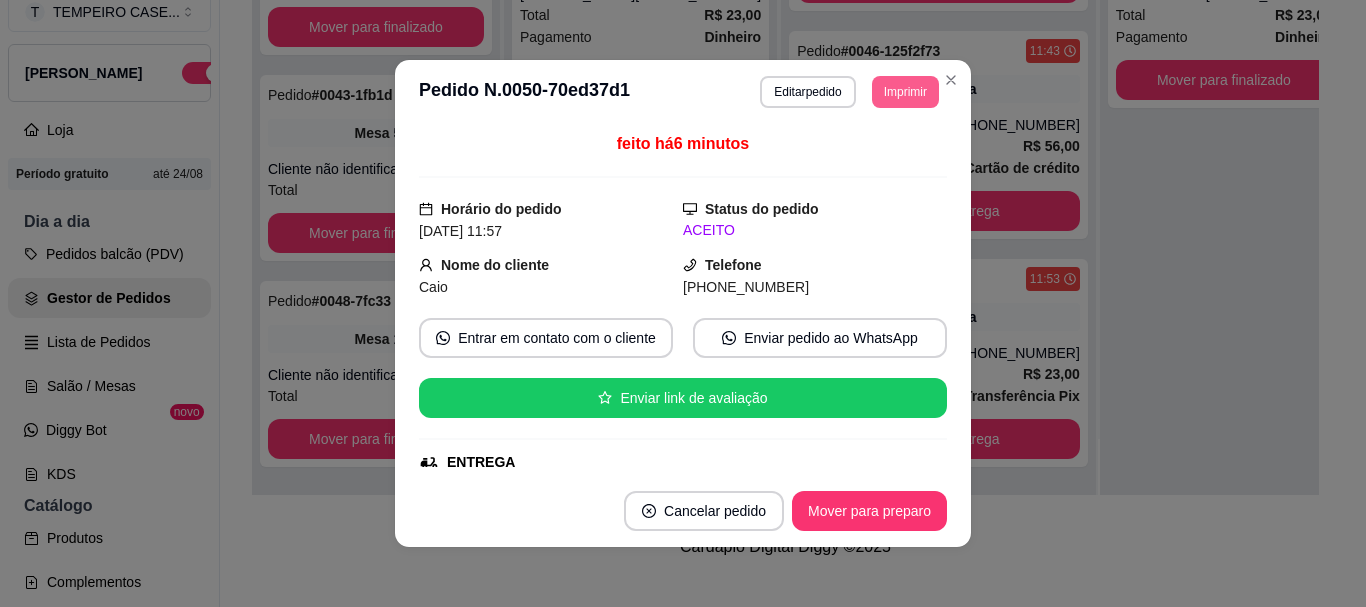 click on "Imprimir" at bounding box center (905, 92) 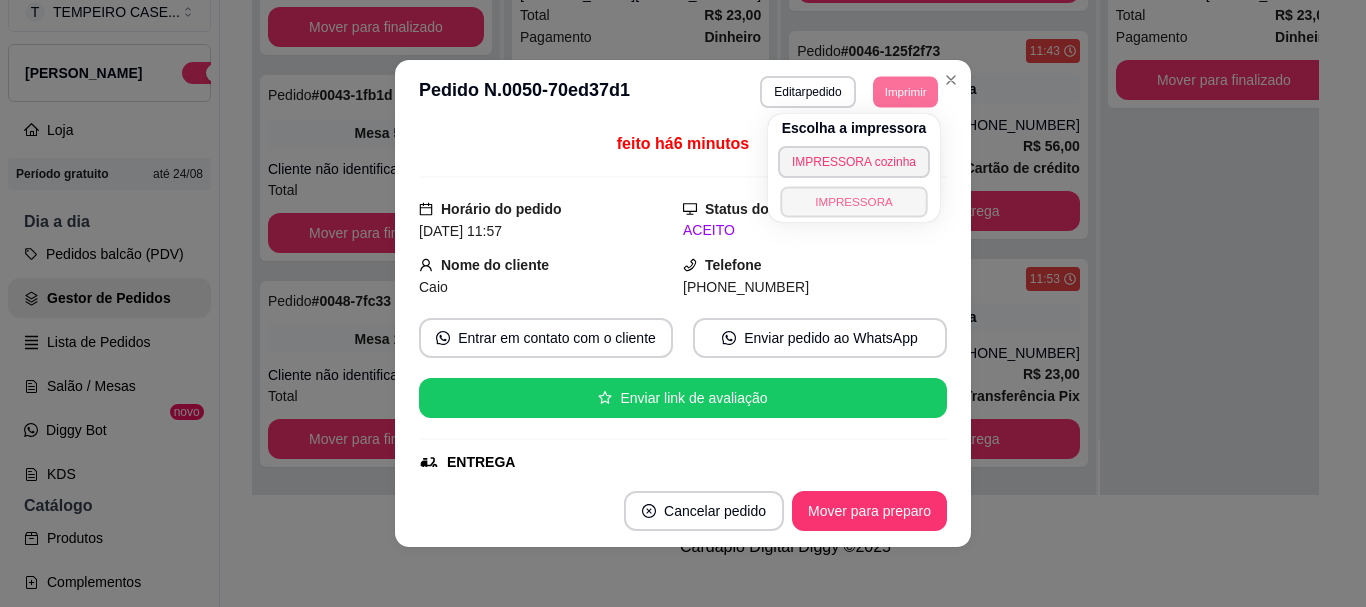 click on "IMPRESSORA" at bounding box center (854, 201) 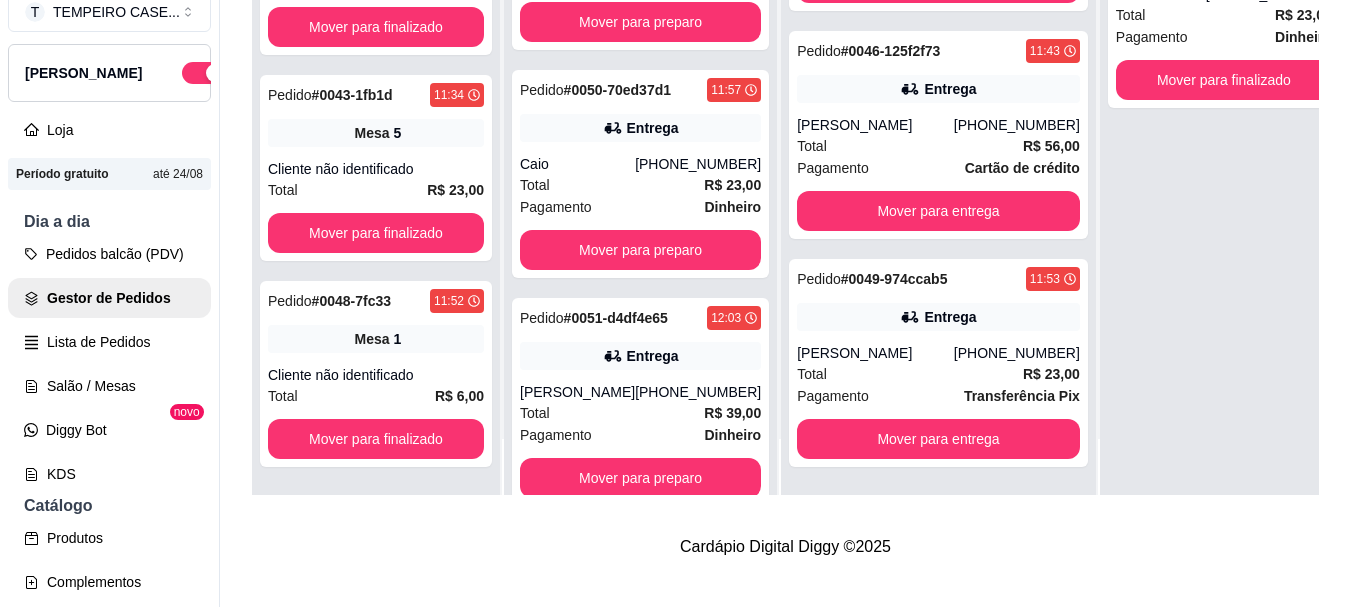 scroll, scrollTop: 97, scrollLeft: 0, axis: vertical 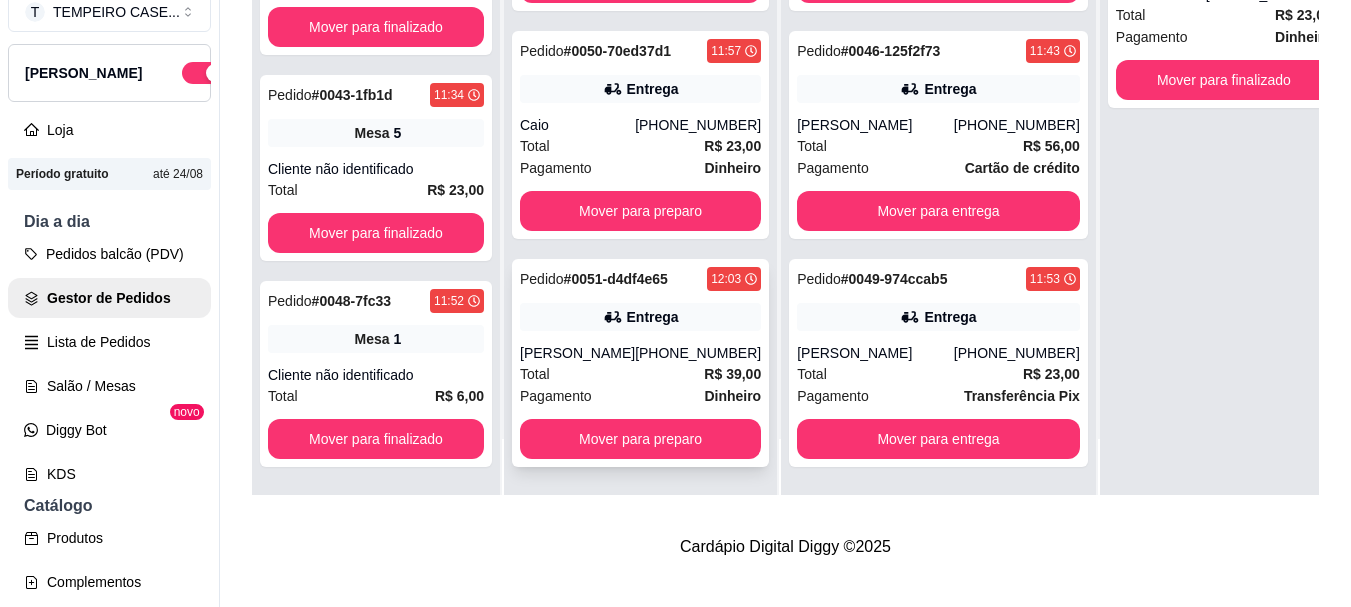 click on "(81) 99589-3281" at bounding box center (698, 353) 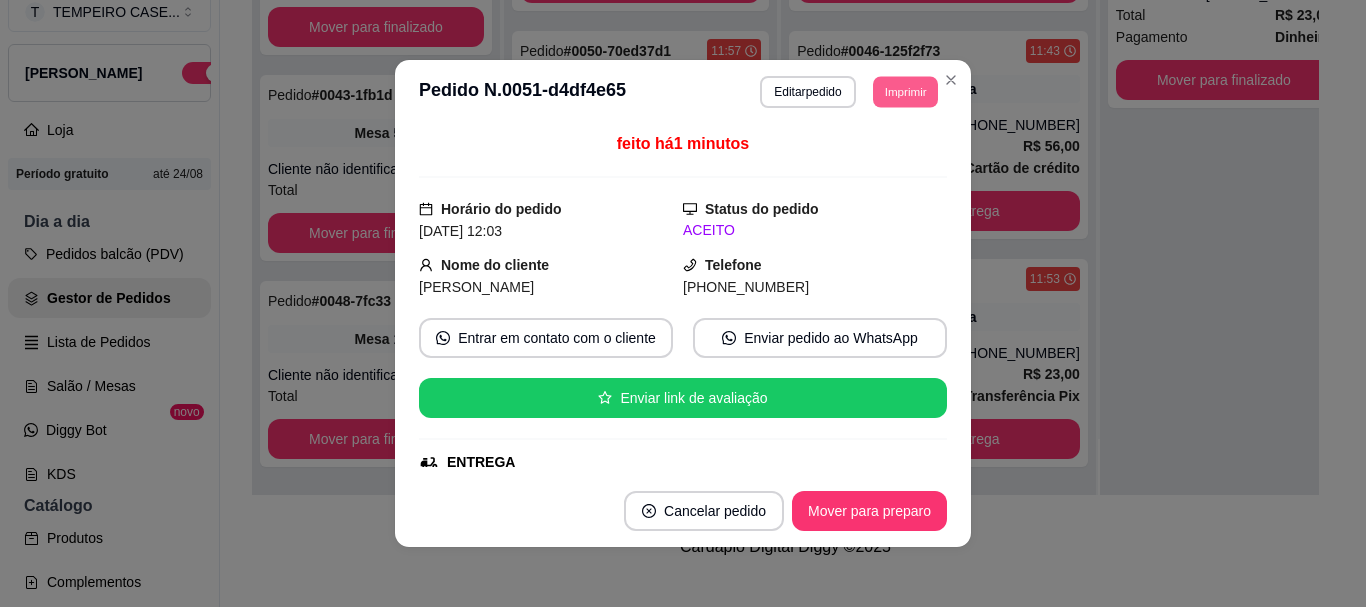 click on "Imprimir" at bounding box center (905, 91) 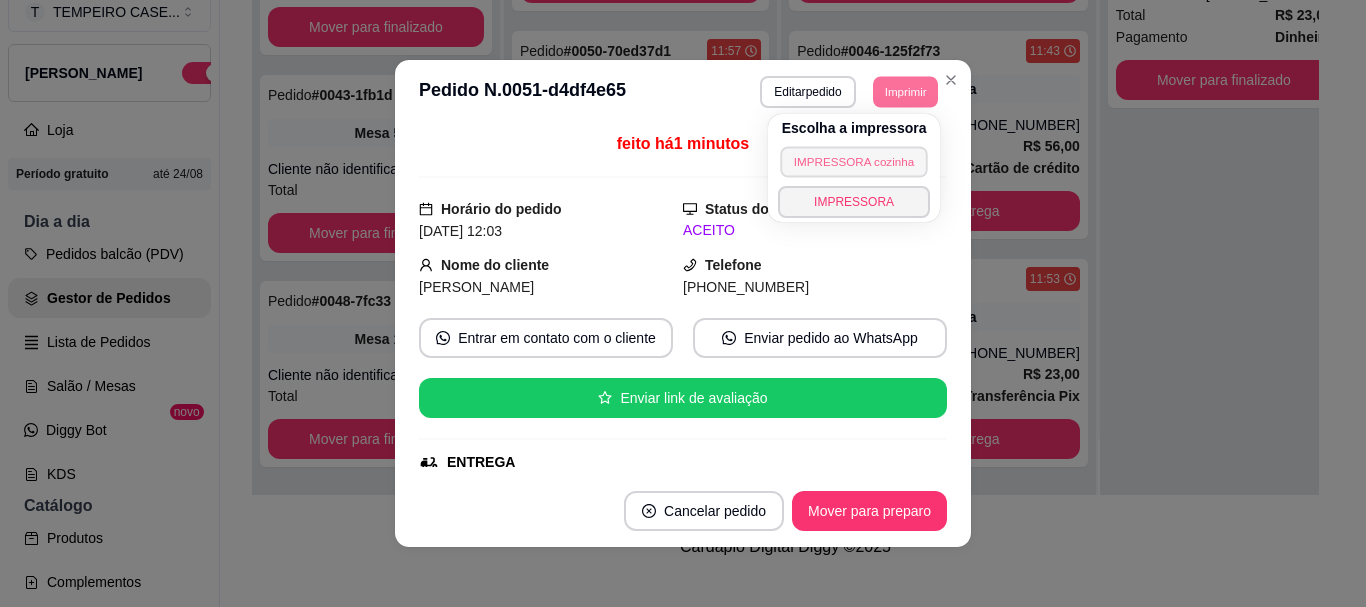 click on "IMPRESSORA cozinha" at bounding box center [854, 161] 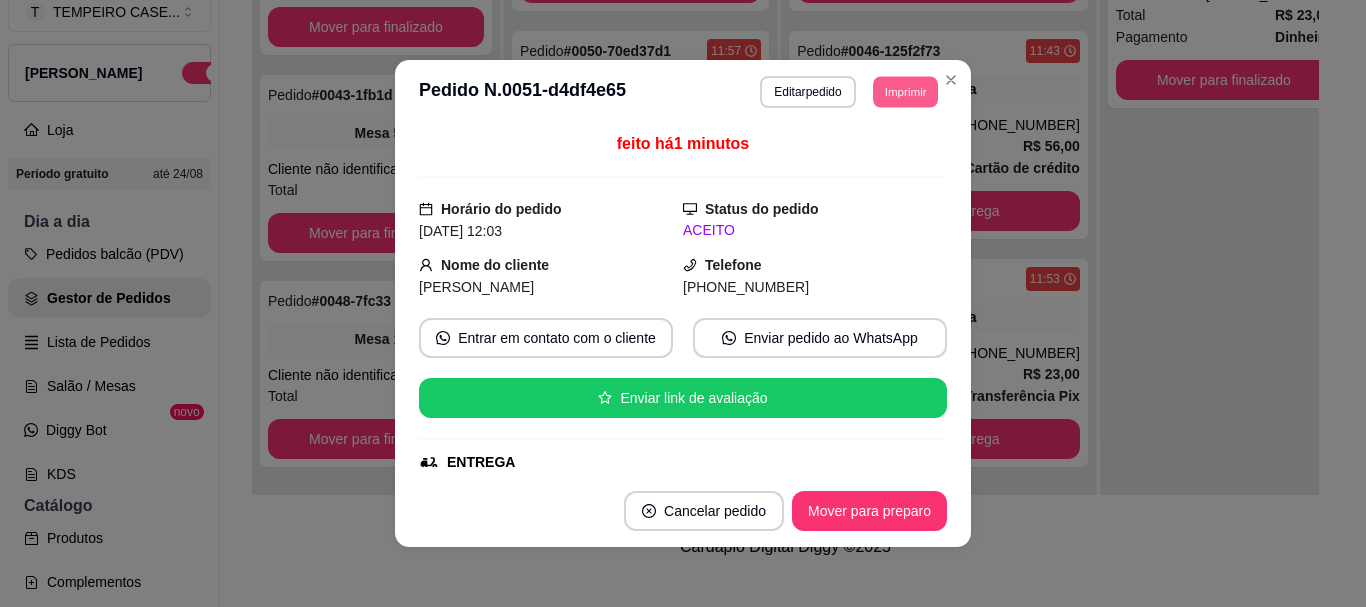 click on "Imprimir" at bounding box center (905, 91) 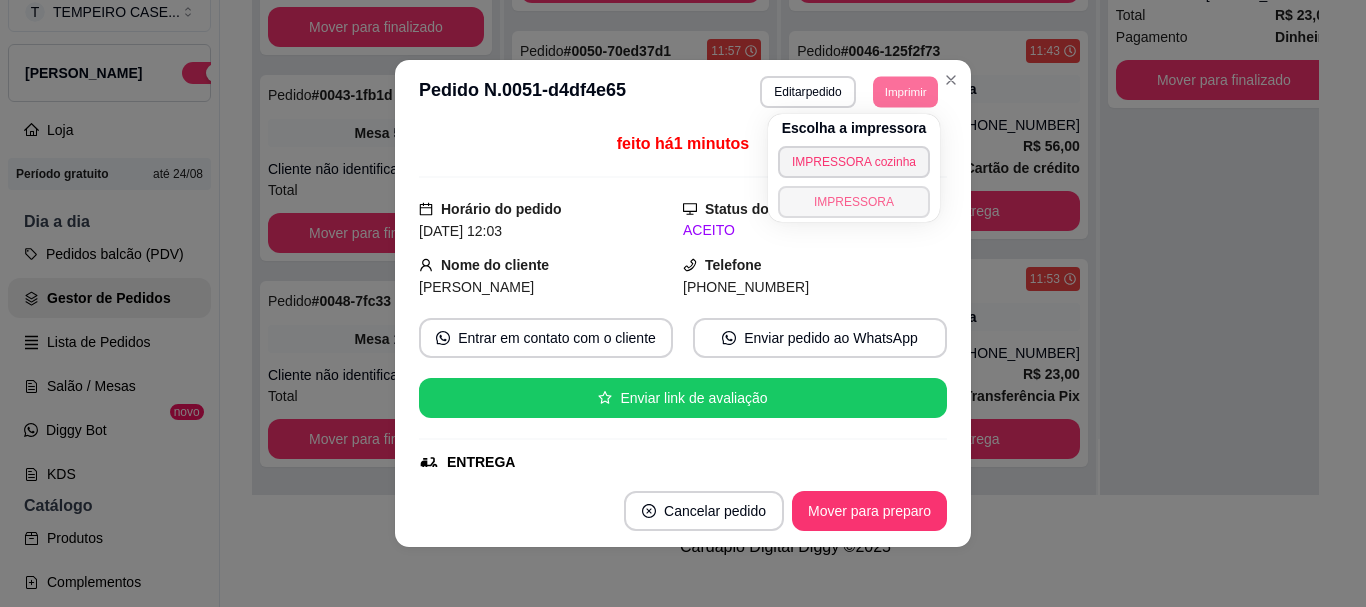 click on "Escolha a impressora IMPRESSORA cozinha IMPRESSORA" at bounding box center [854, 168] 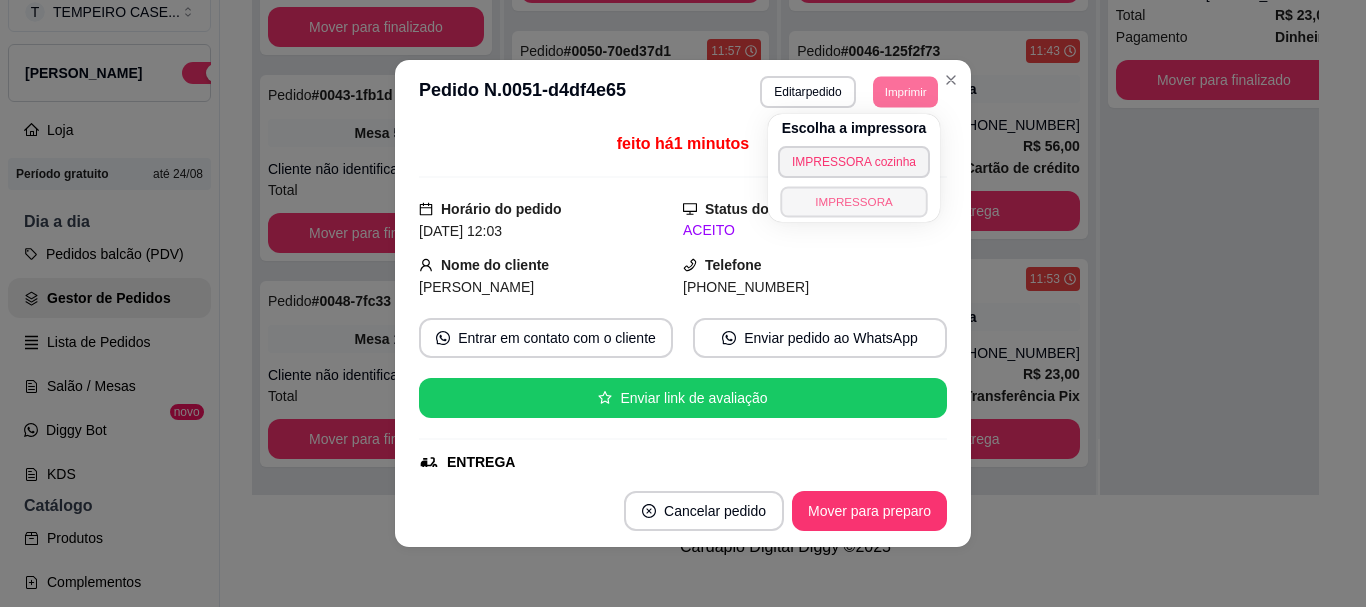 click on "IMPRESSORA" at bounding box center [854, 201] 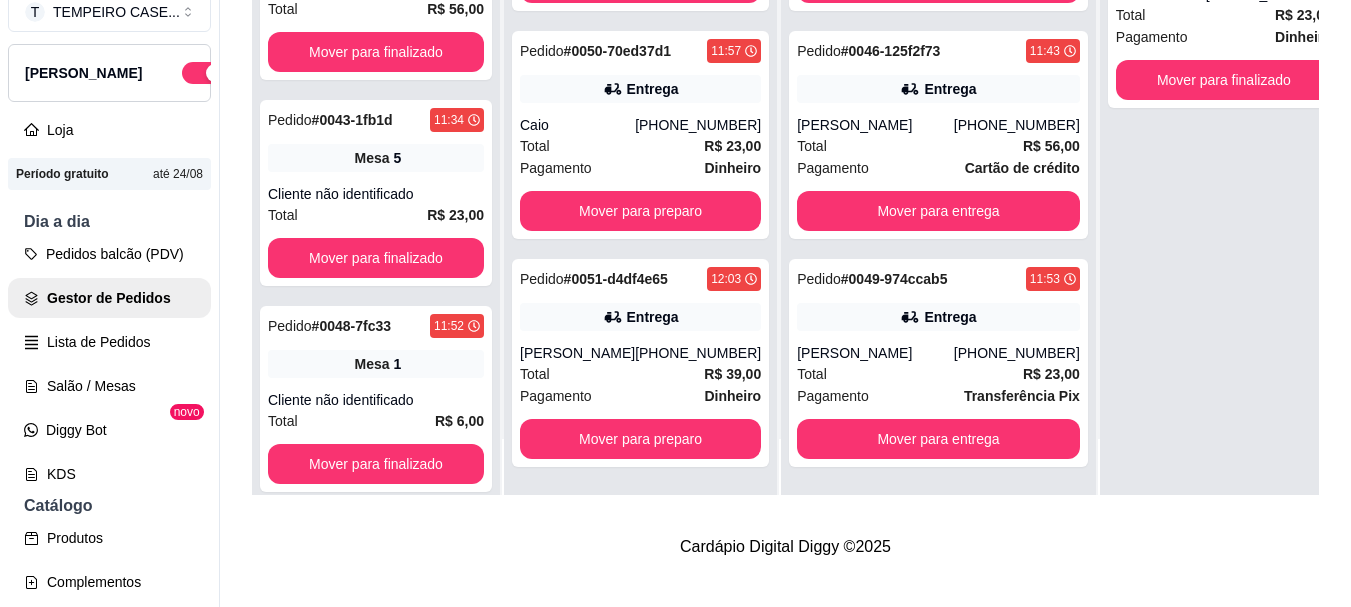 scroll, scrollTop: 0, scrollLeft: 0, axis: both 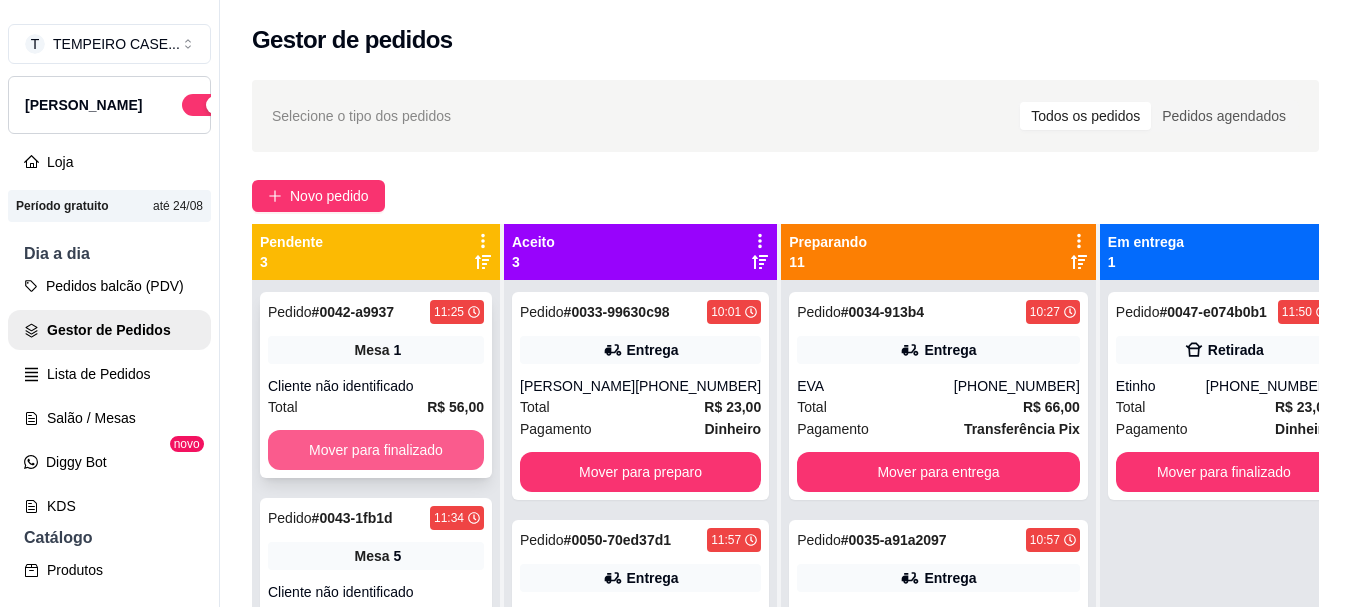 click on "Mover para finalizado" at bounding box center [376, 450] 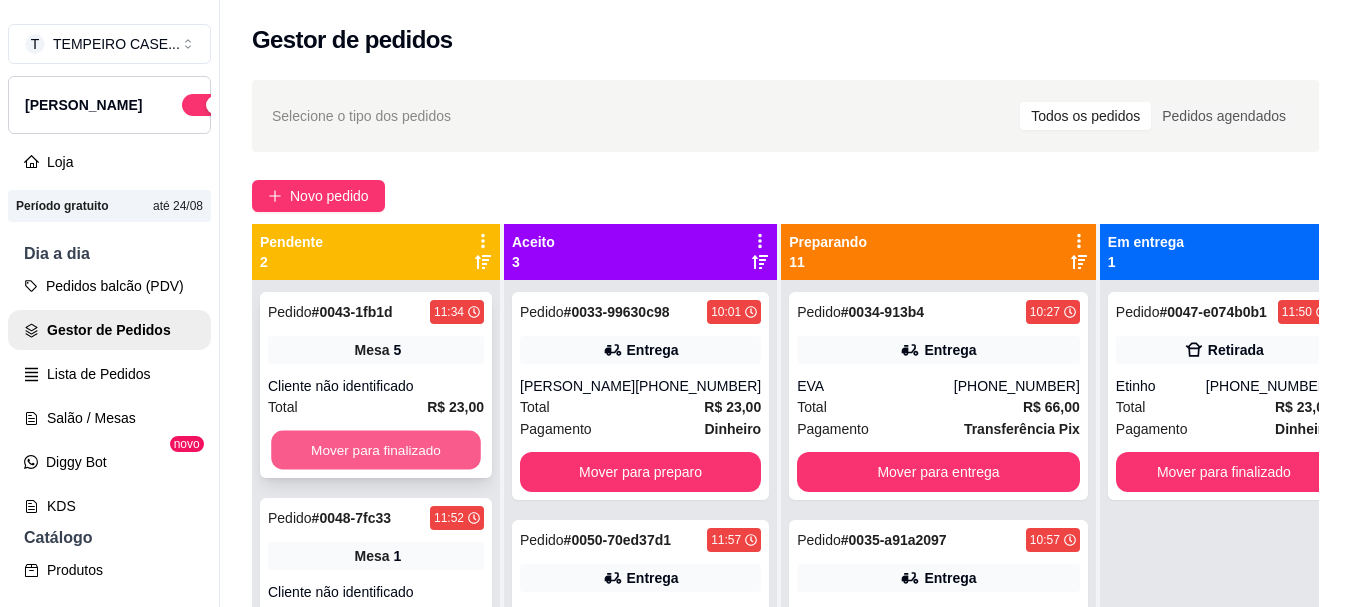 click on "Mover para finalizado" at bounding box center [376, 450] 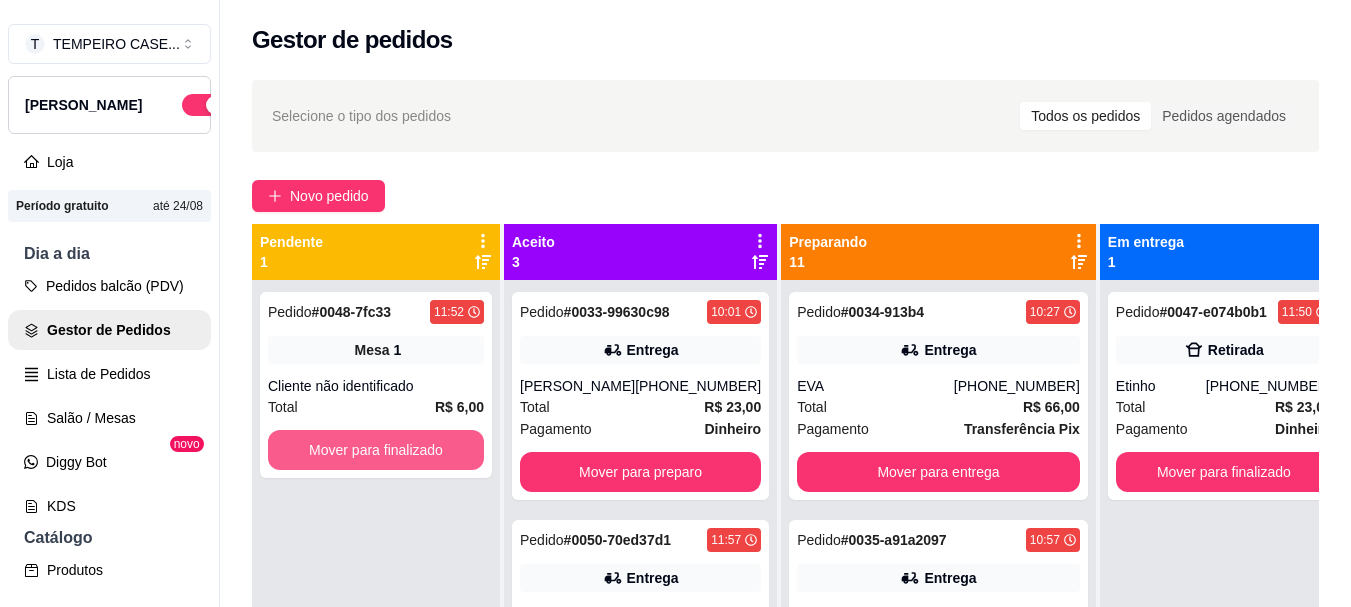 click on "Mover para finalizado" at bounding box center (376, 450) 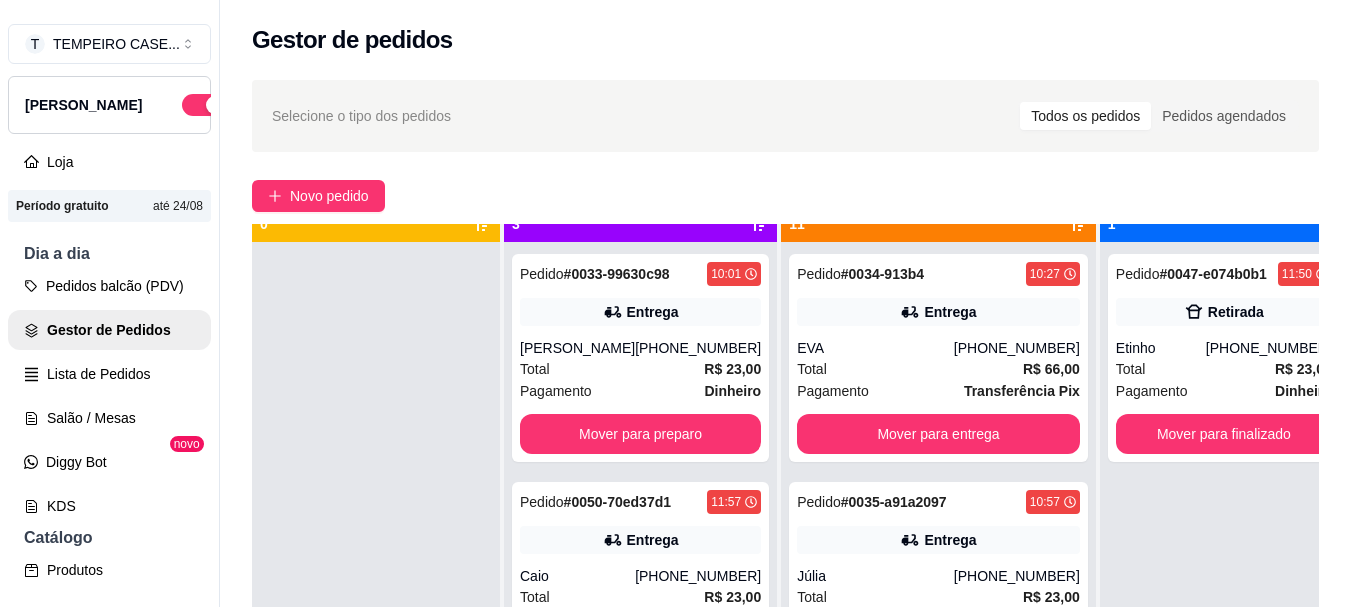 scroll, scrollTop: 56, scrollLeft: 0, axis: vertical 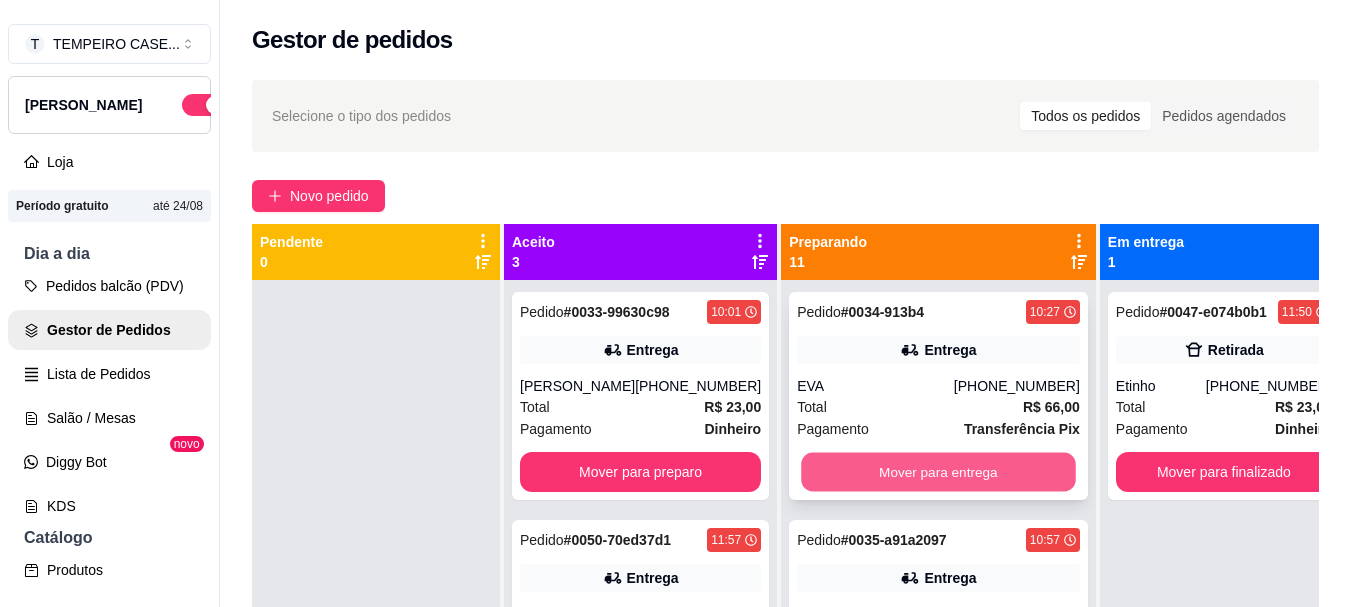 click on "Mover para entrega" at bounding box center (938, 472) 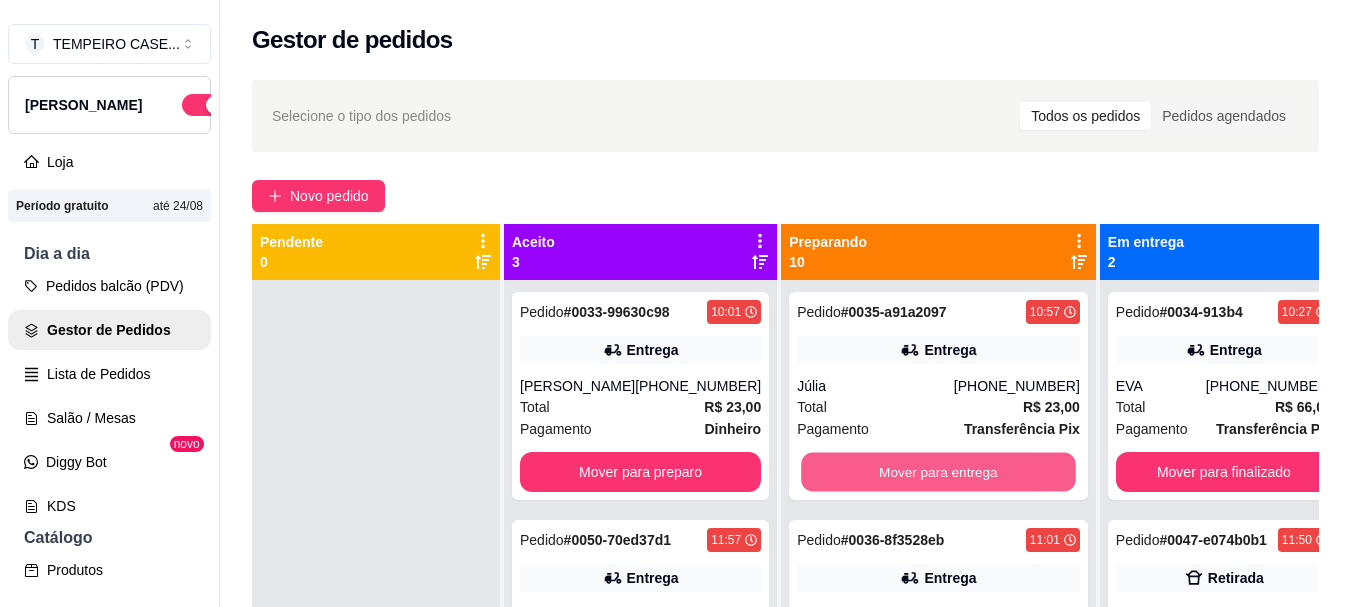 click on "Mover para entrega" at bounding box center [938, 472] 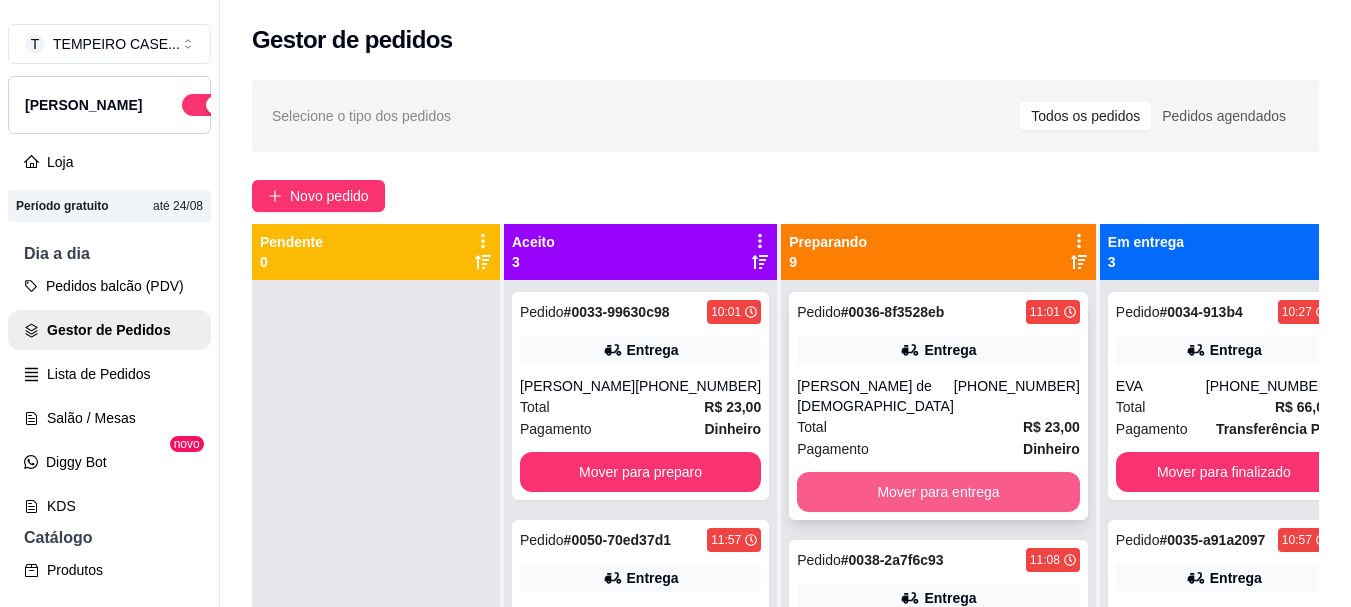 click on "Mover para entrega" at bounding box center (938, 492) 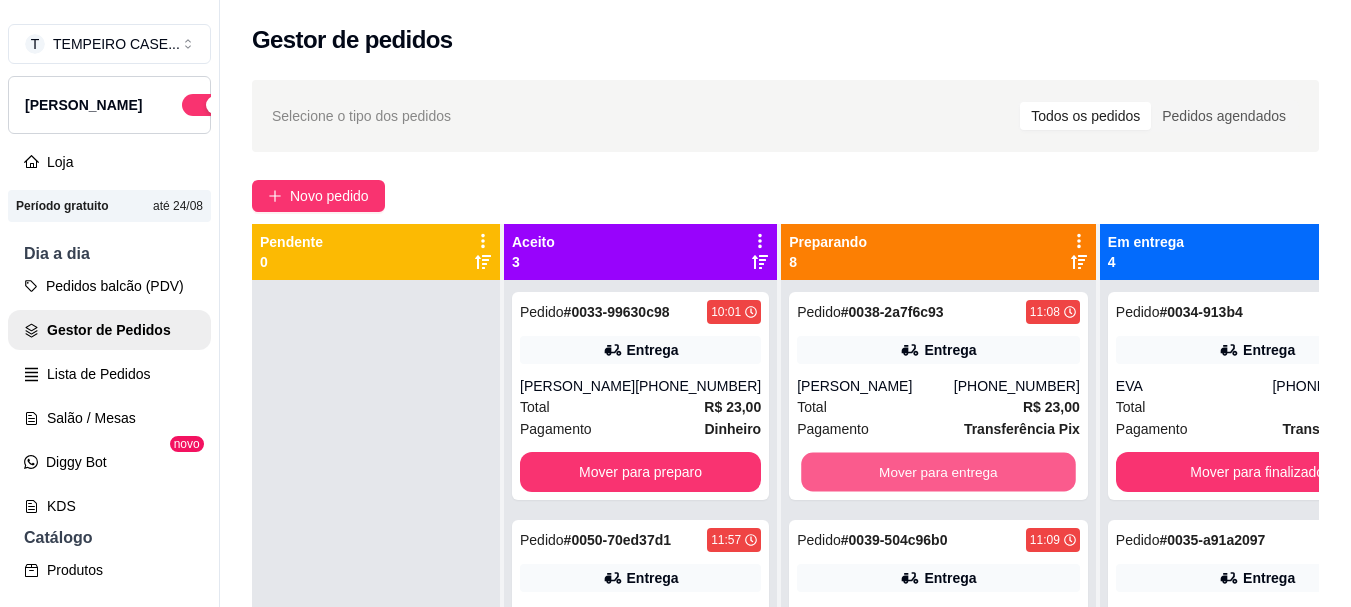 click on "Mover para entrega" at bounding box center (938, 472) 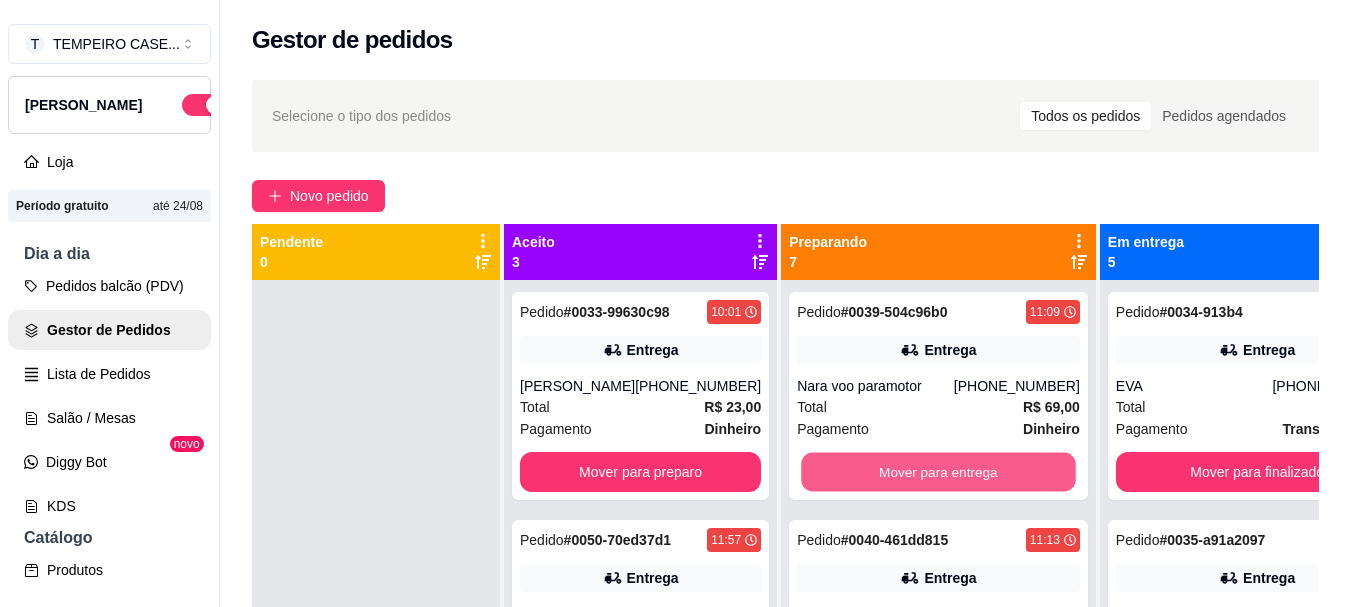 click on "Mover para entrega" at bounding box center [938, 472] 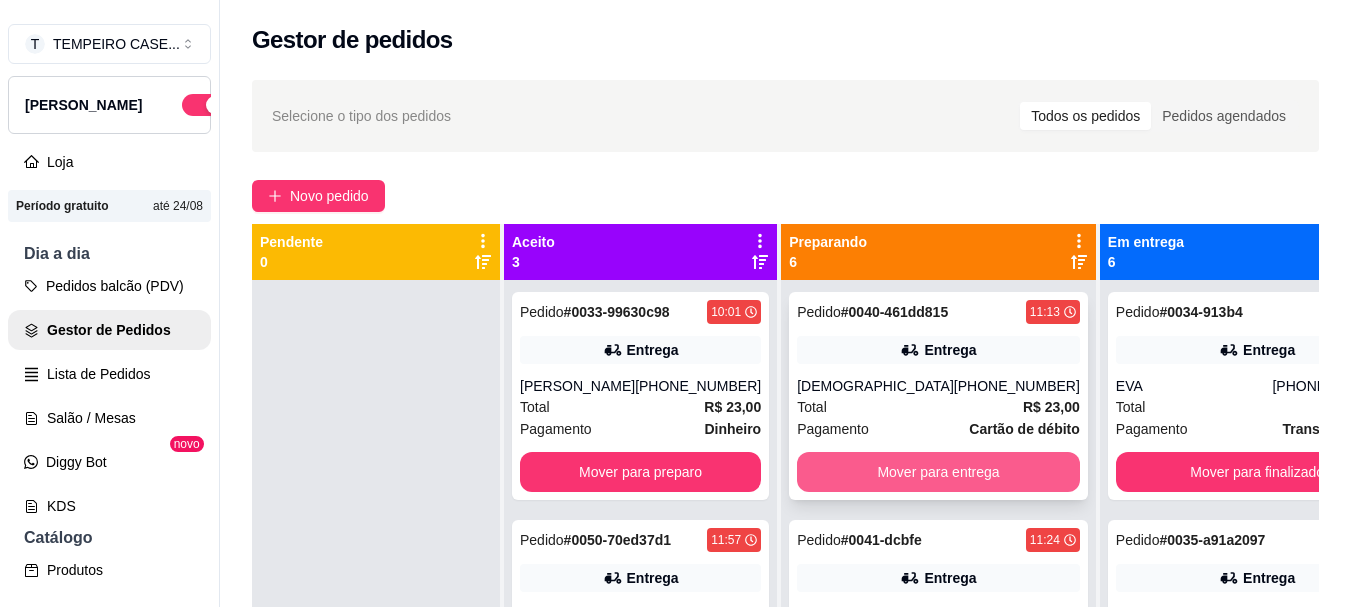 click on "Mover para entrega" at bounding box center (938, 472) 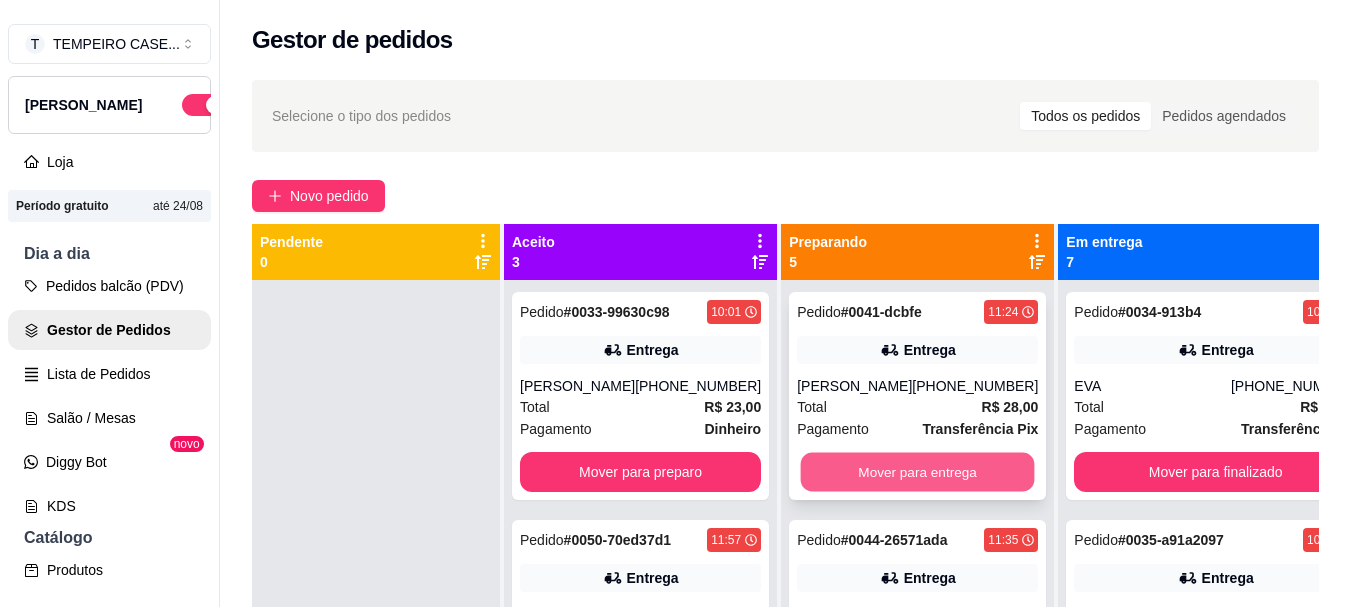 click on "Mover para entrega" at bounding box center [918, 472] 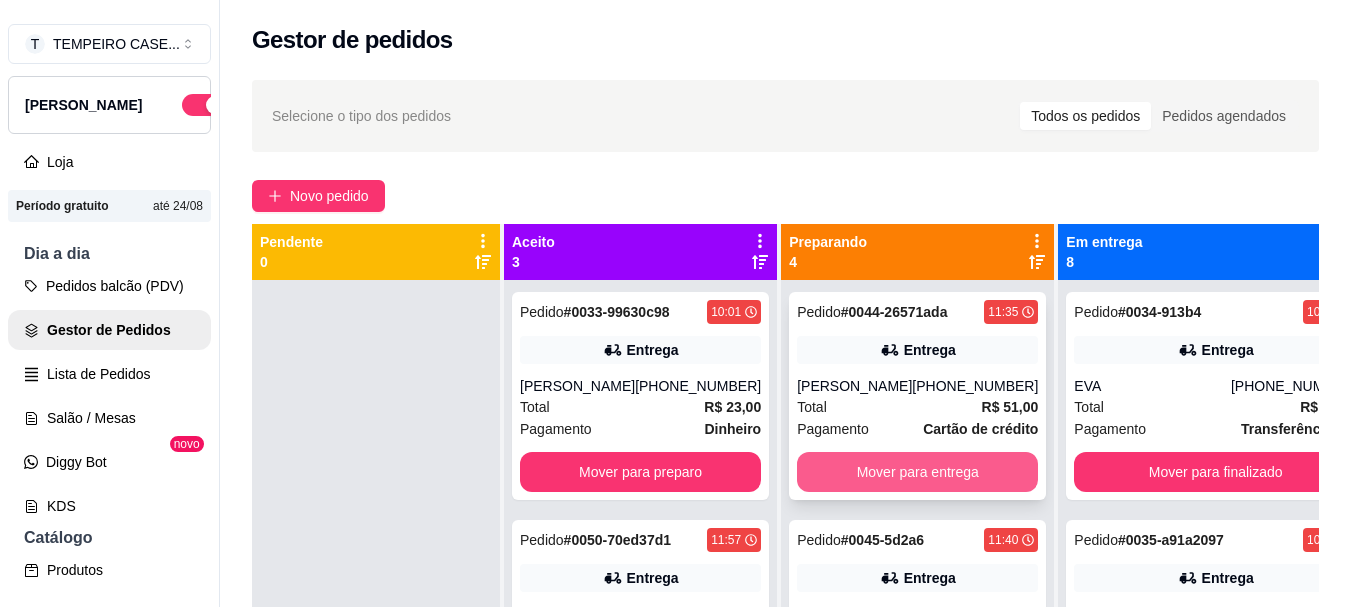 click on "Mover para entrega" at bounding box center [917, 472] 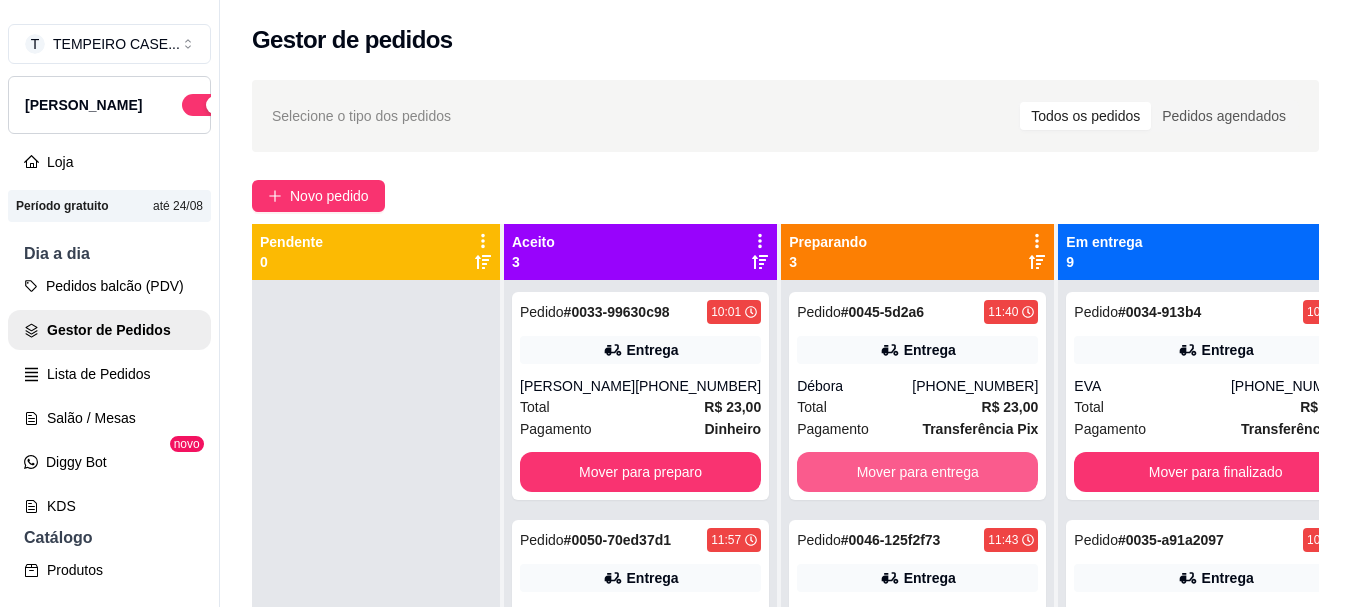 click on "Mover para entrega" at bounding box center (917, 472) 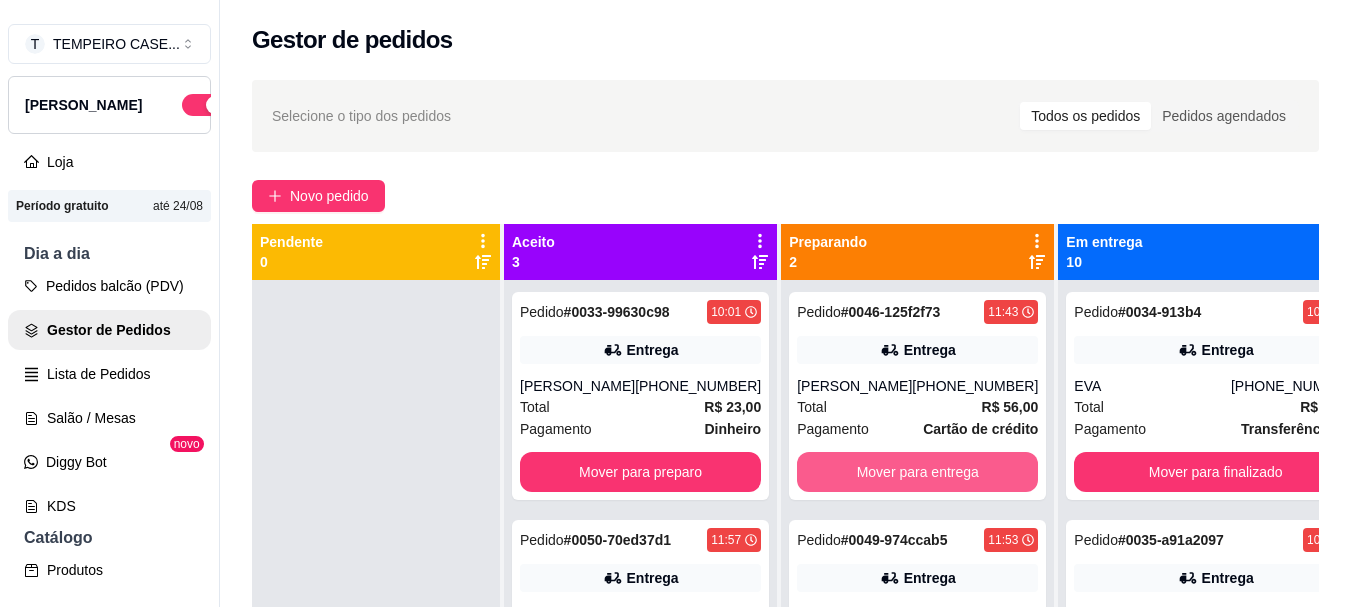 click on "Mover para entrega" at bounding box center [917, 472] 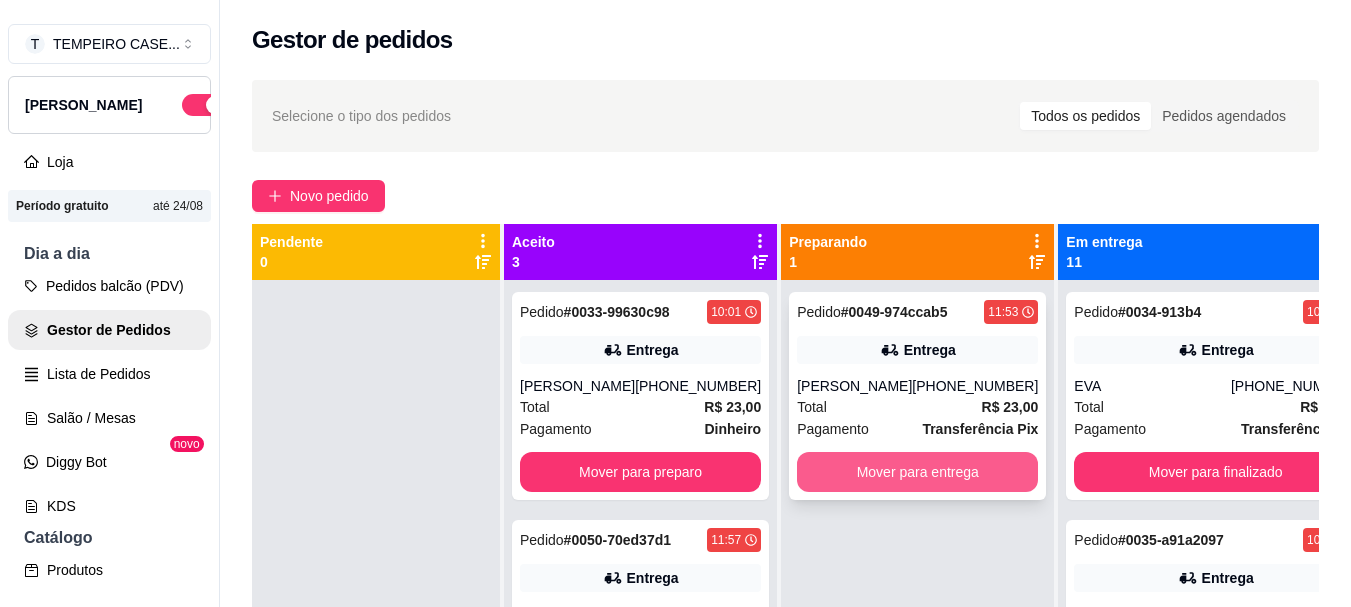 click on "Mover para entrega" at bounding box center (917, 472) 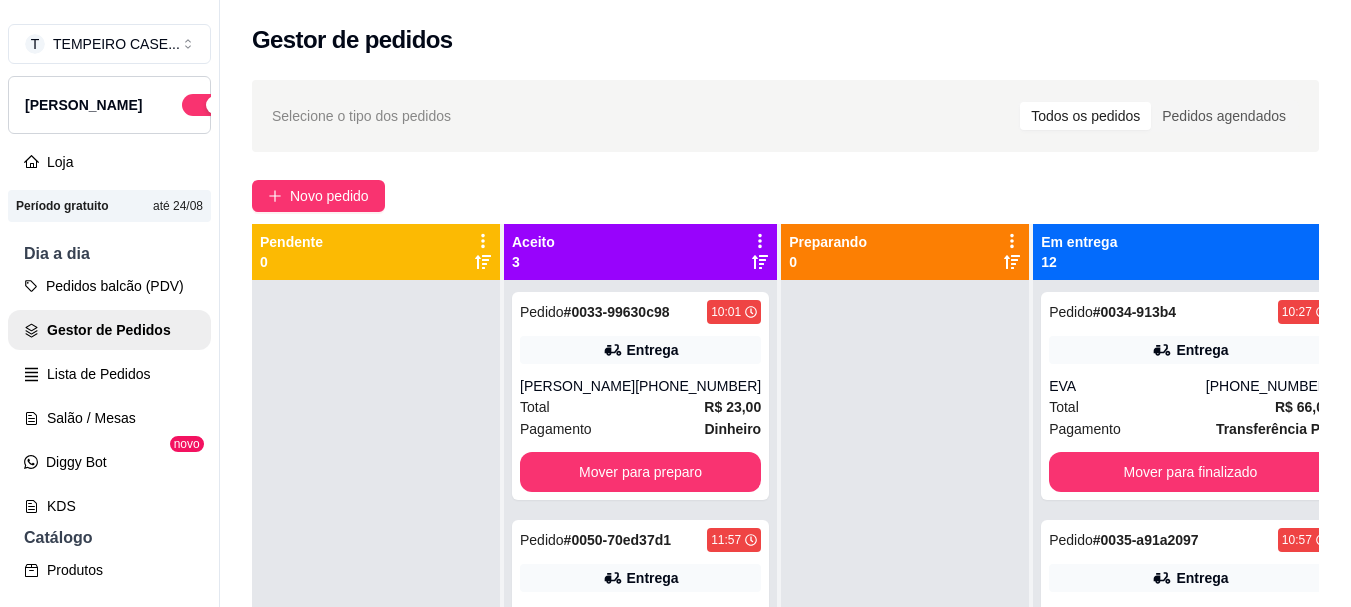 scroll, scrollTop: 97, scrollLeft: 0, axis: vertical 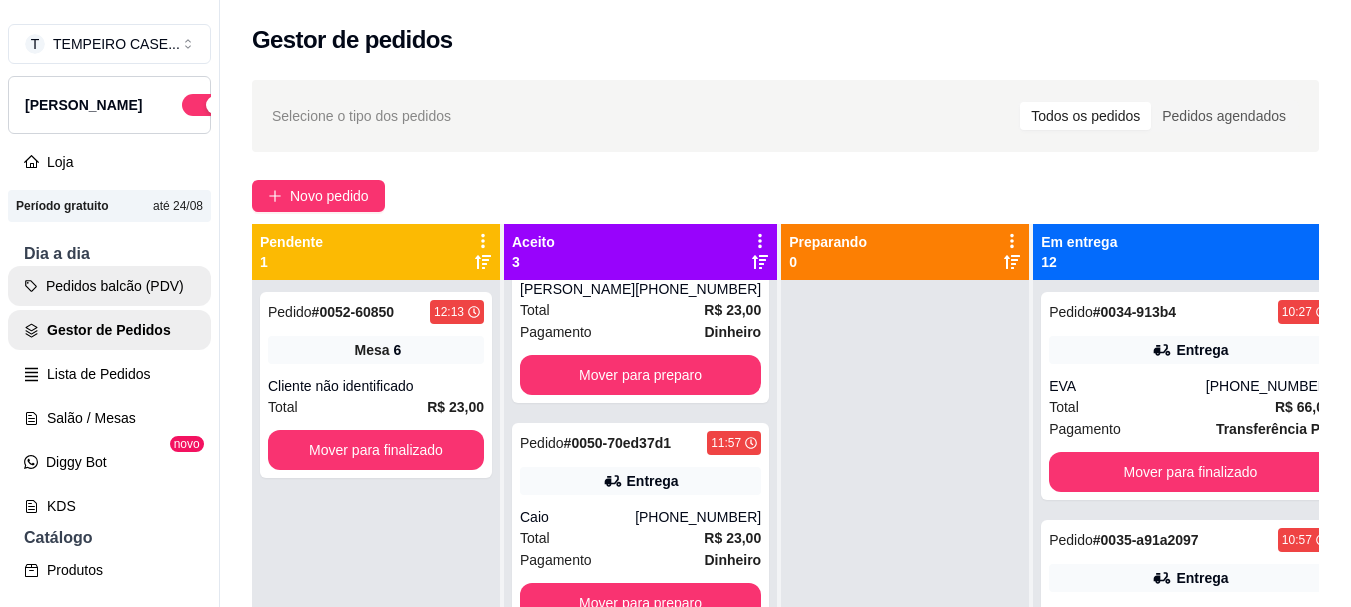 click on "Pedidos balcão (PDV)" at bounding box center [109, 286] 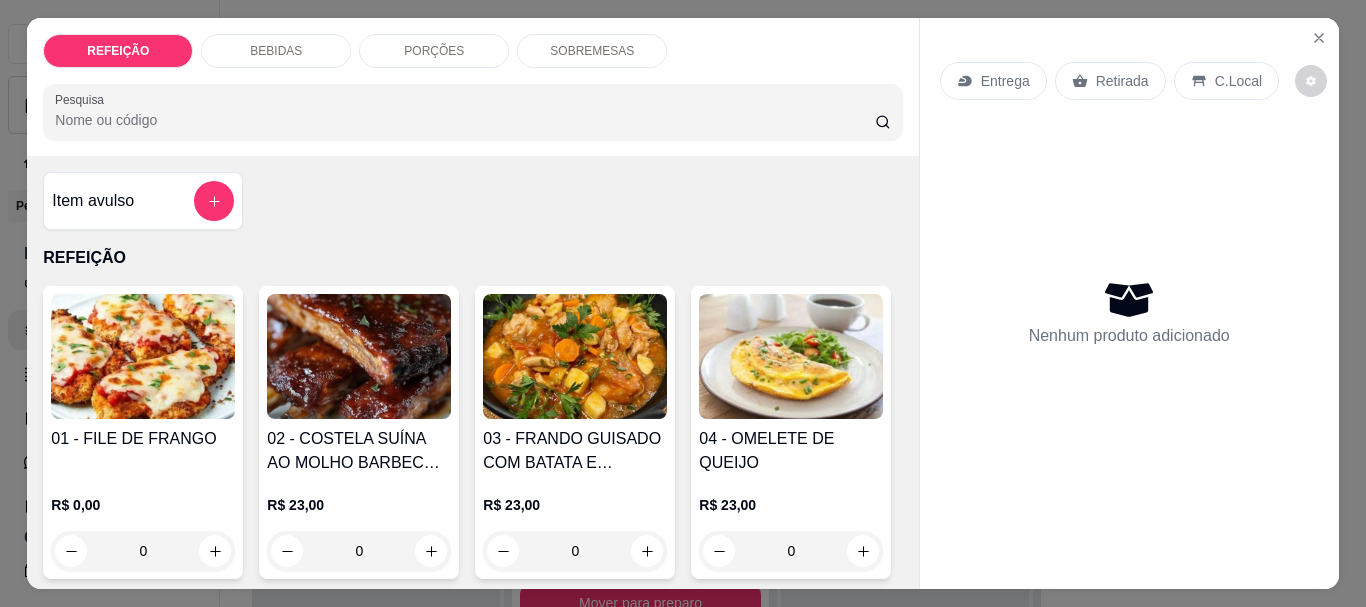 click at bounding box center [143, 356] 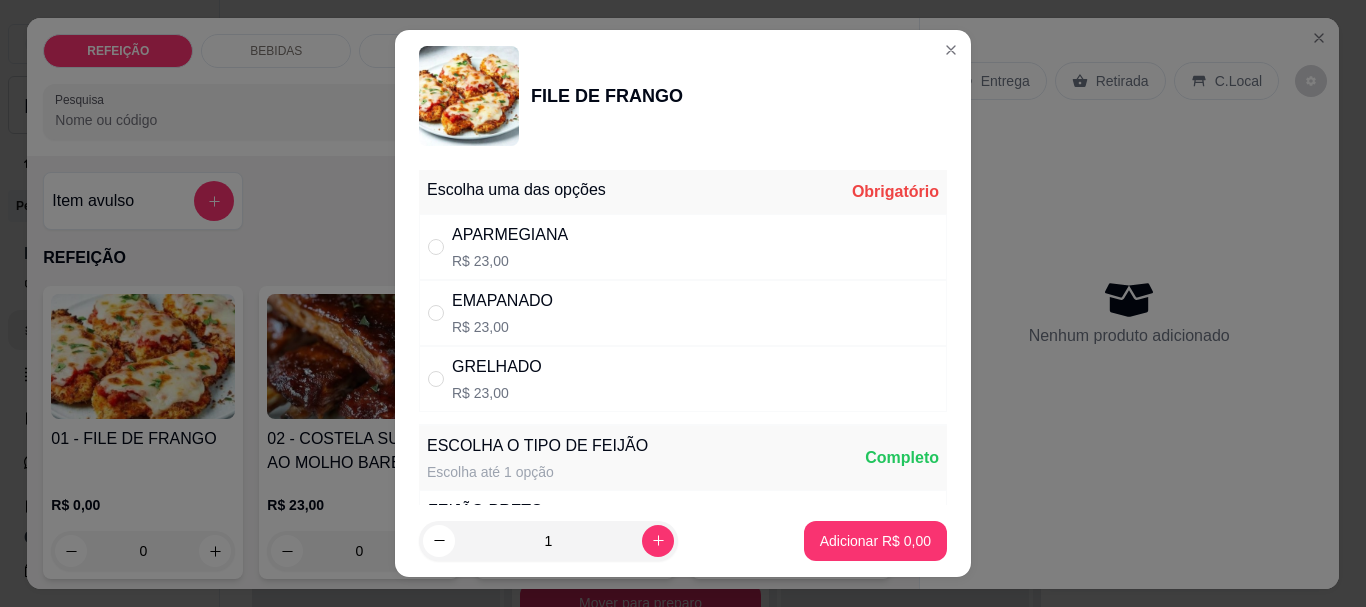 click on "APARMEGIANA" at bounding box center [510, 235] 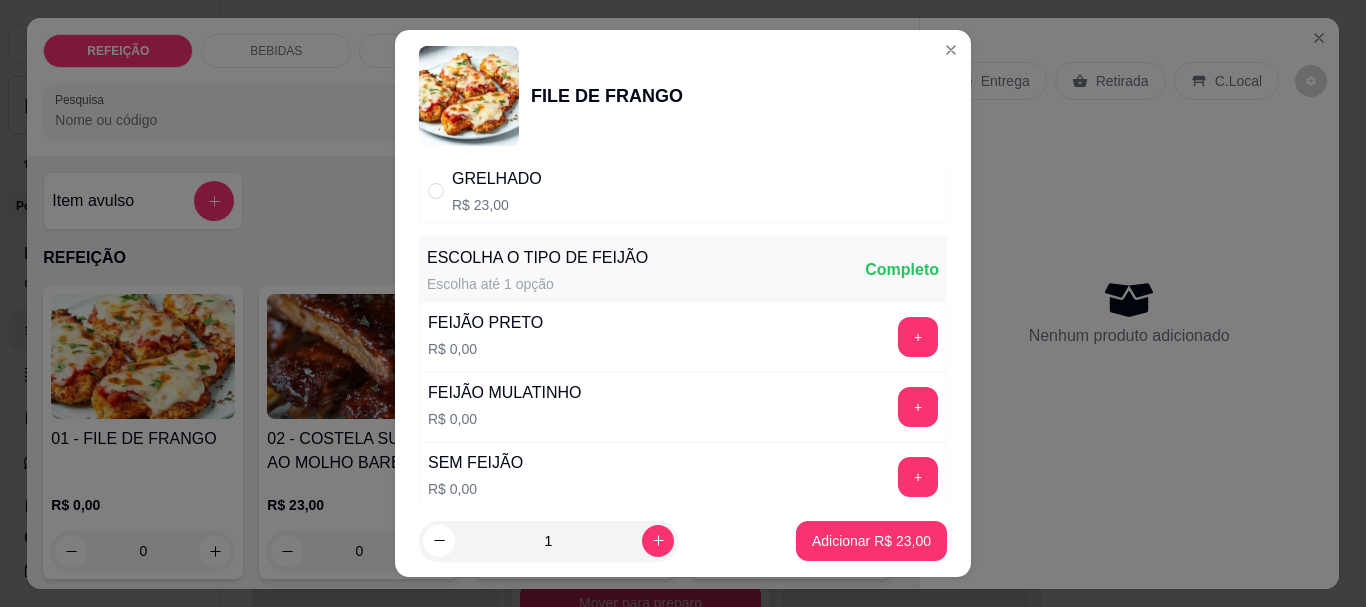 scroll, scrollTop: 200, scrollLeft: 0, axis: vertical 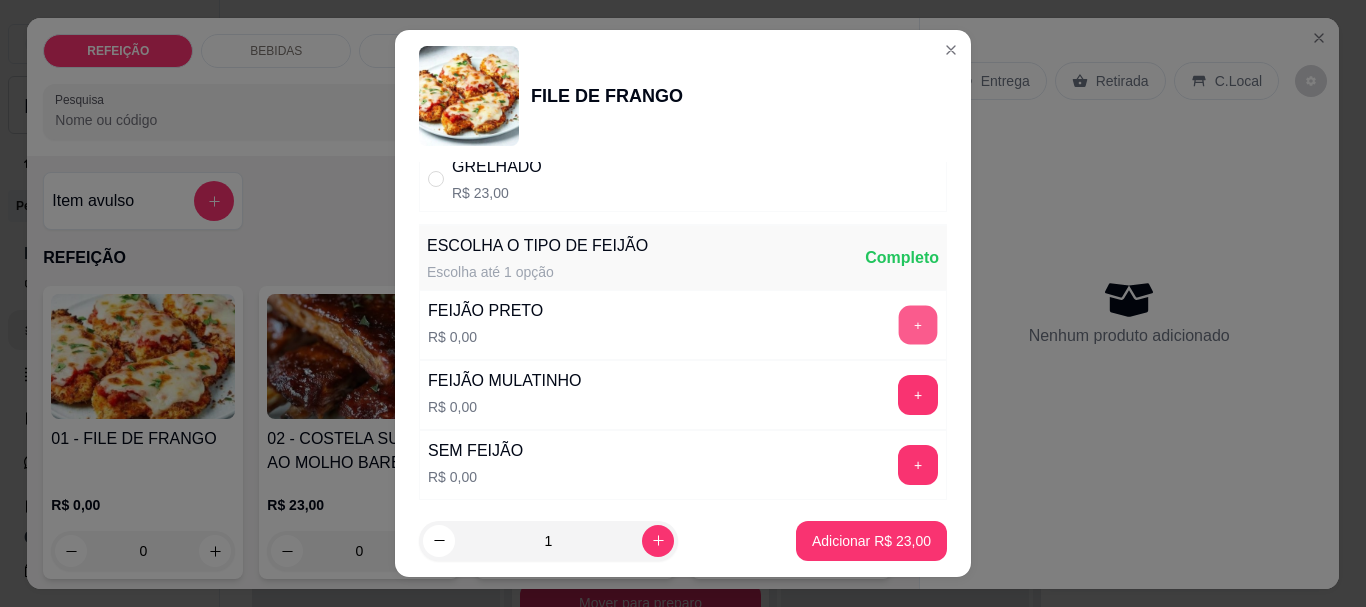 click on "+" at bounding box center (918, 325) 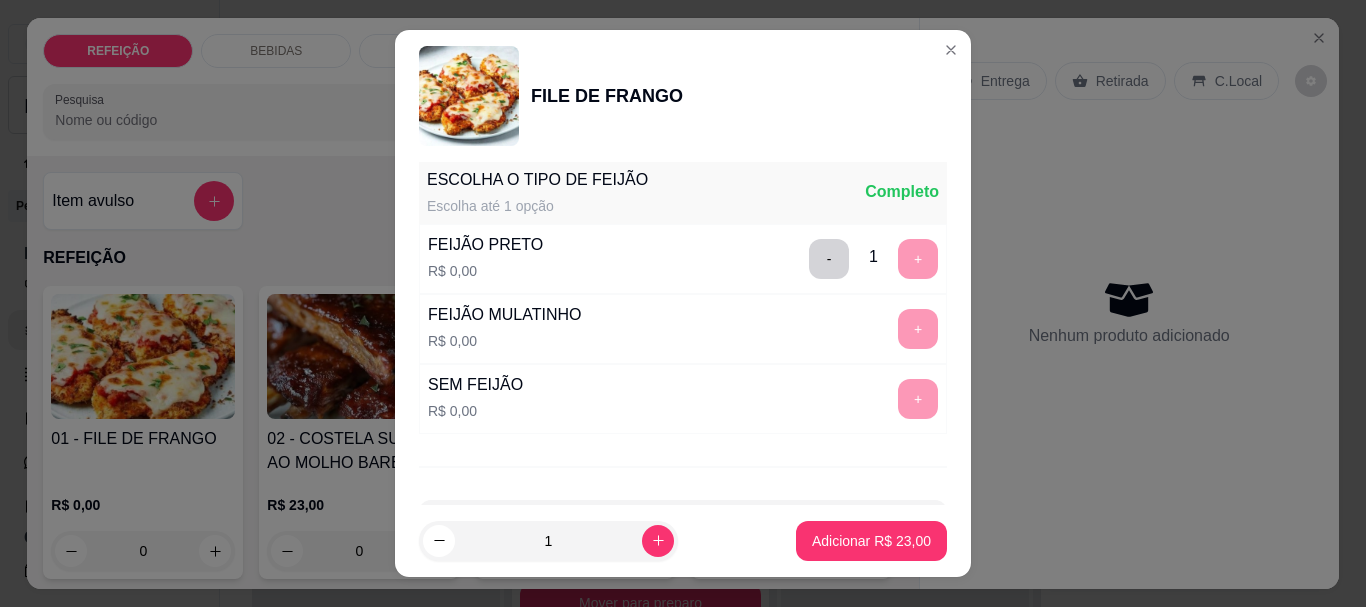 scroll, scrollTop: 345, scrollLeft: 0, axis: vertical 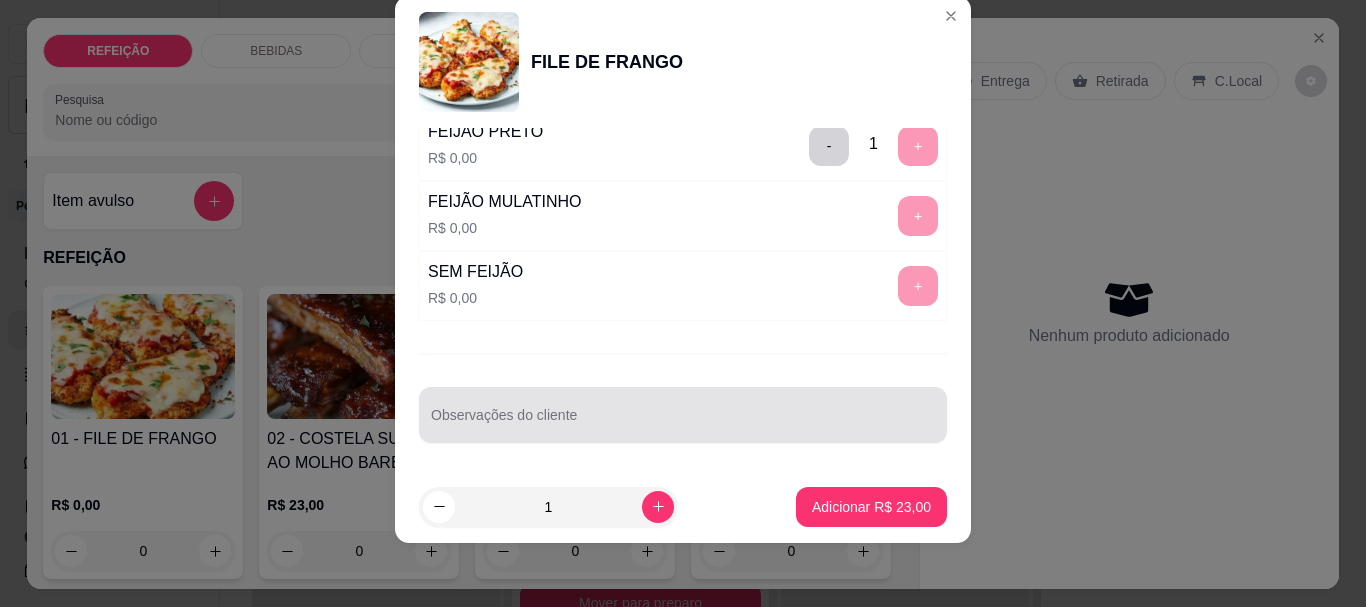 click at bounding box center [683, 415] 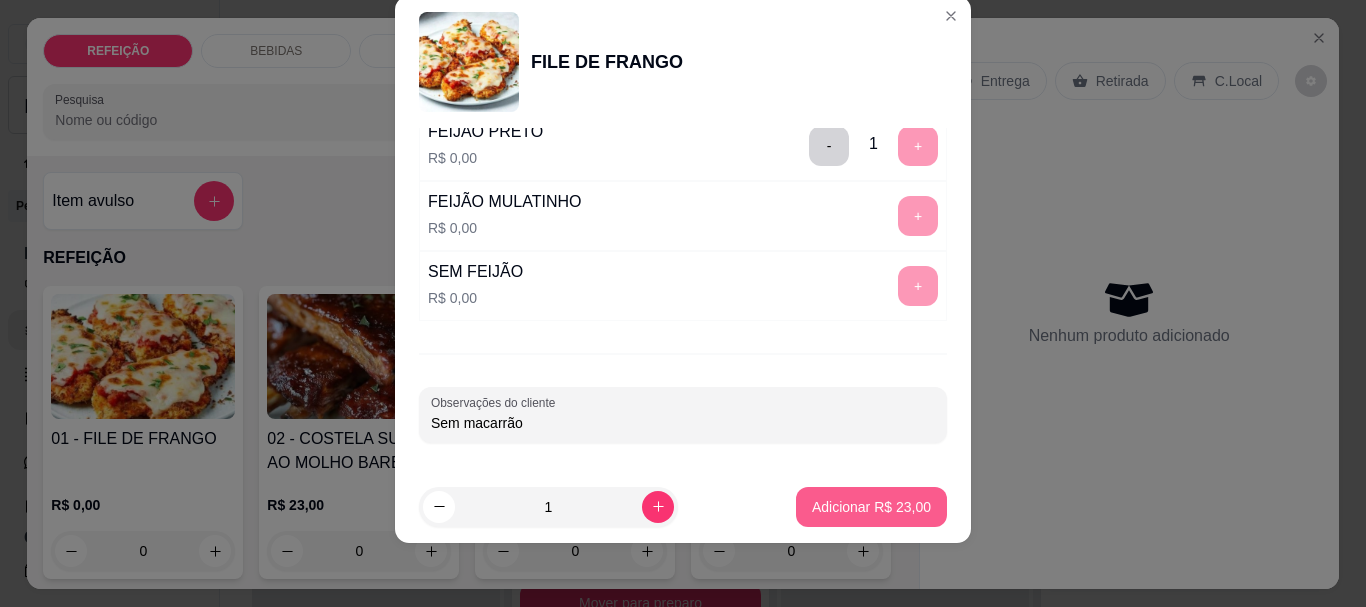 type on "Sem macarrão" 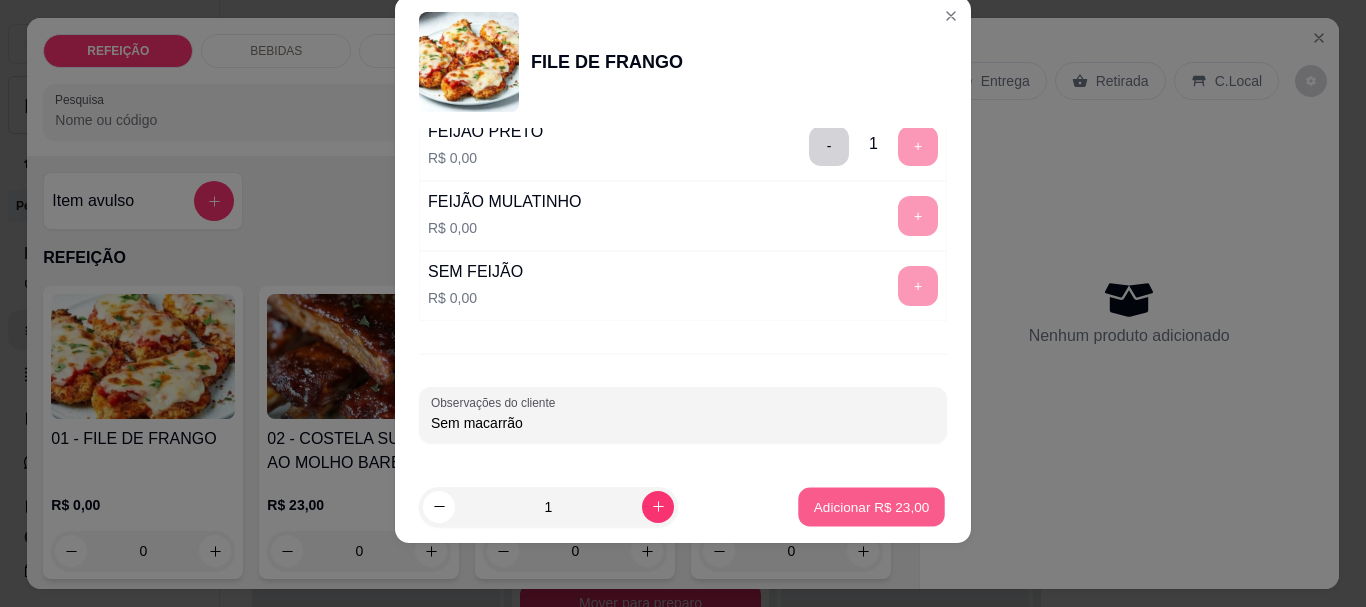 click on "Adicionar   R$ 23,00" at bounding box center (871, 506) 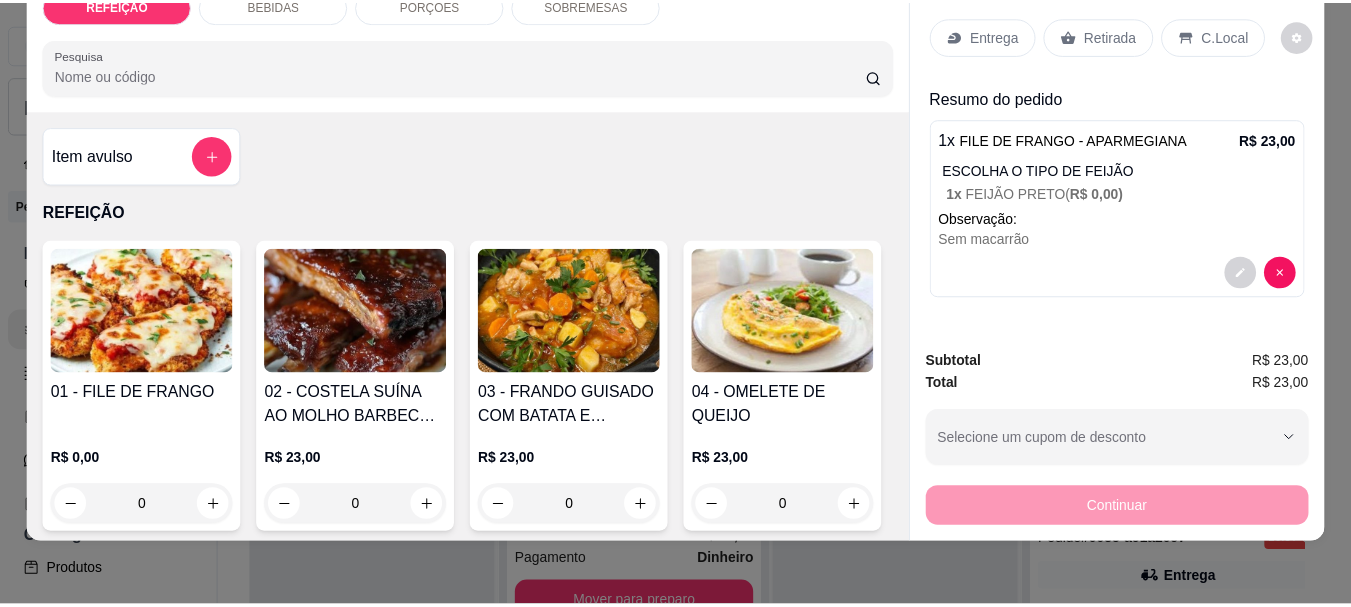 scroll, scrollTop: 0, scrollLeft: 0, axis: both 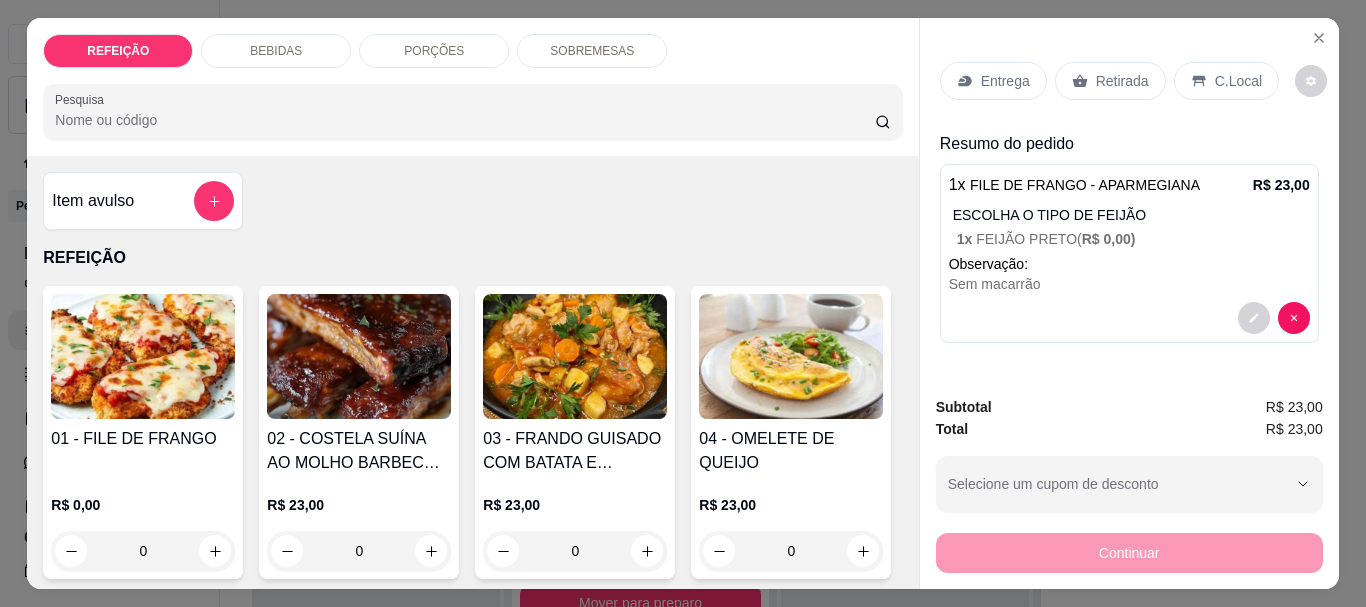 click on "Retirada" at bounding box center [1122, 81] 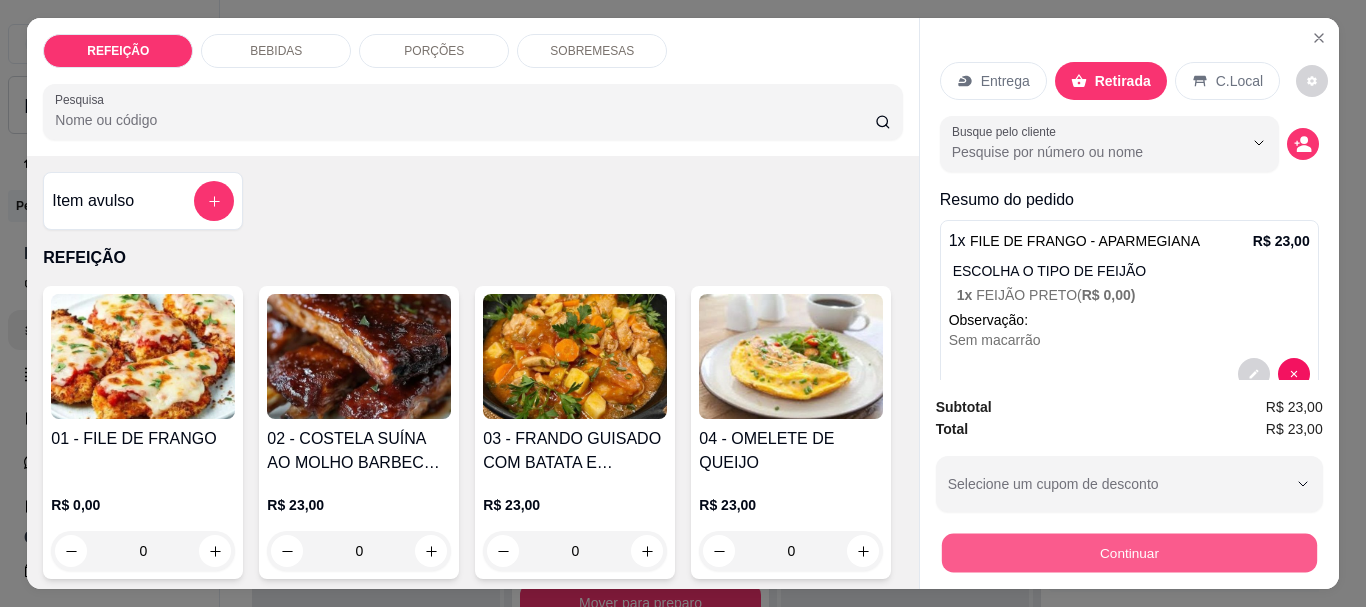 click on "Continuar" at bounding box center [1128, 552] 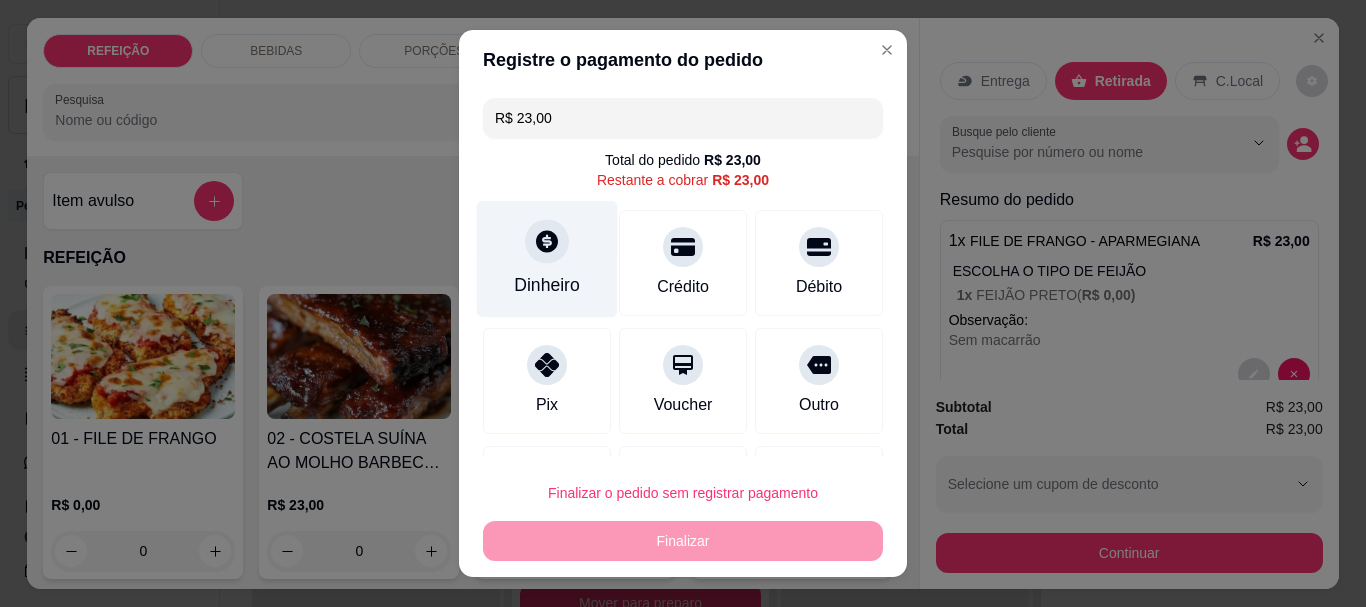 click 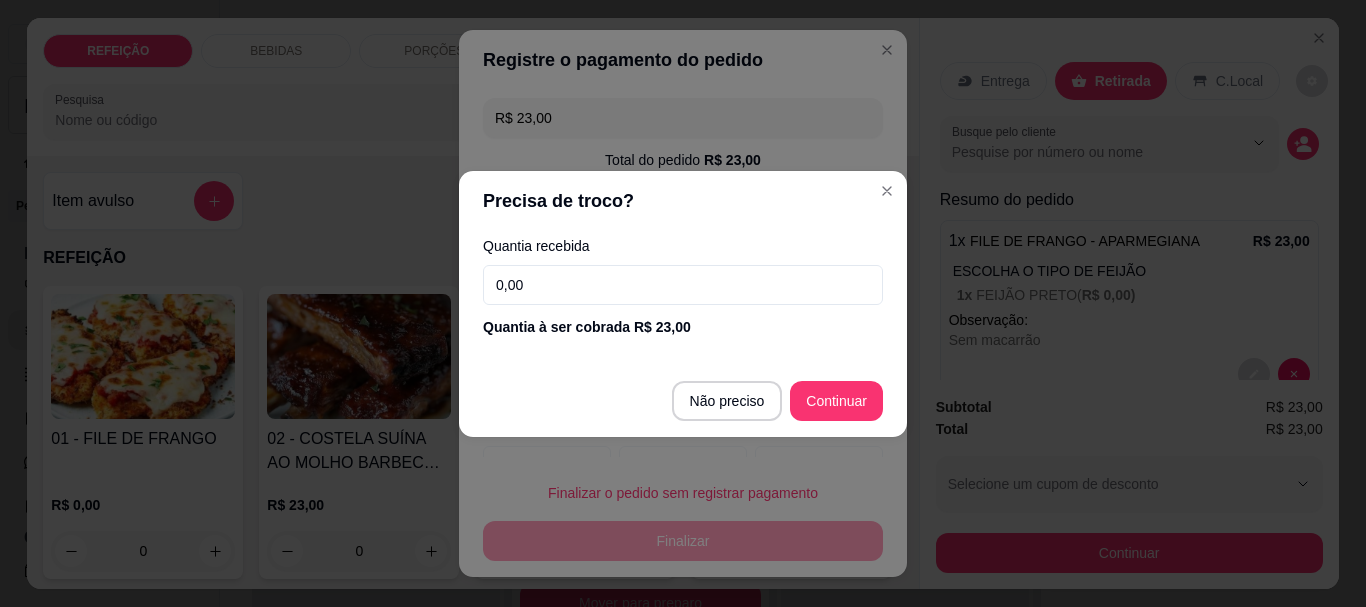 drag, startPoint x: 554, startPoint y: 273, endPoint x: 469, endPoint y: 279, distance: 85.2115 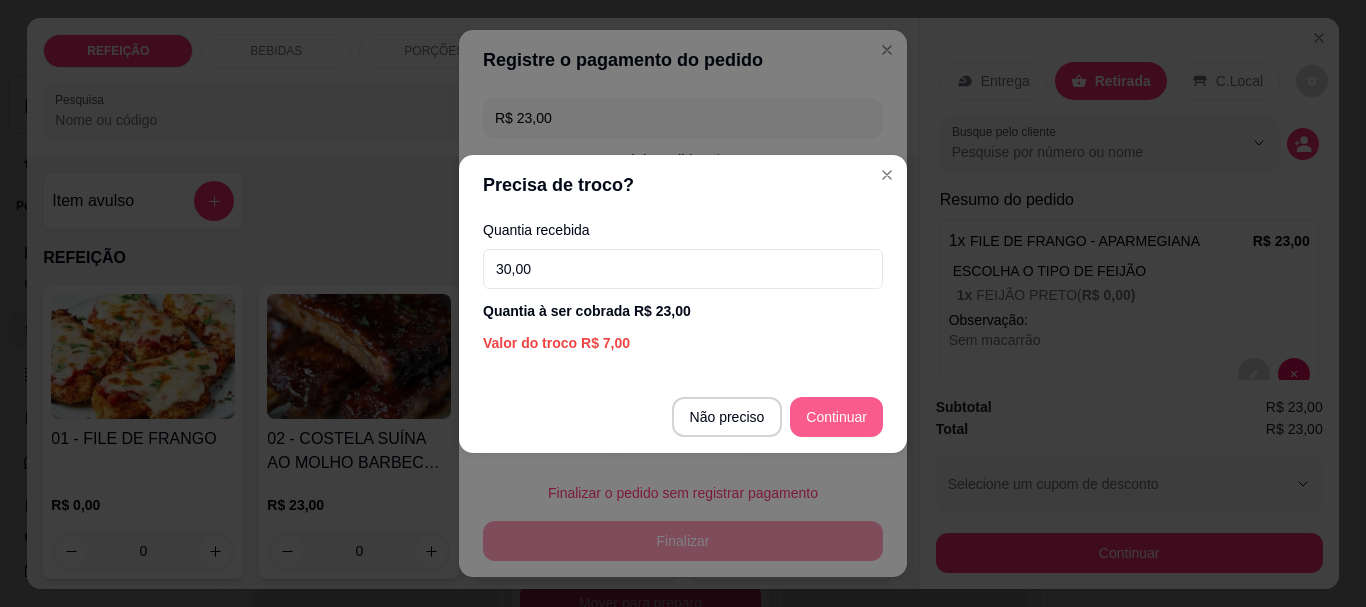 type on "30,00" 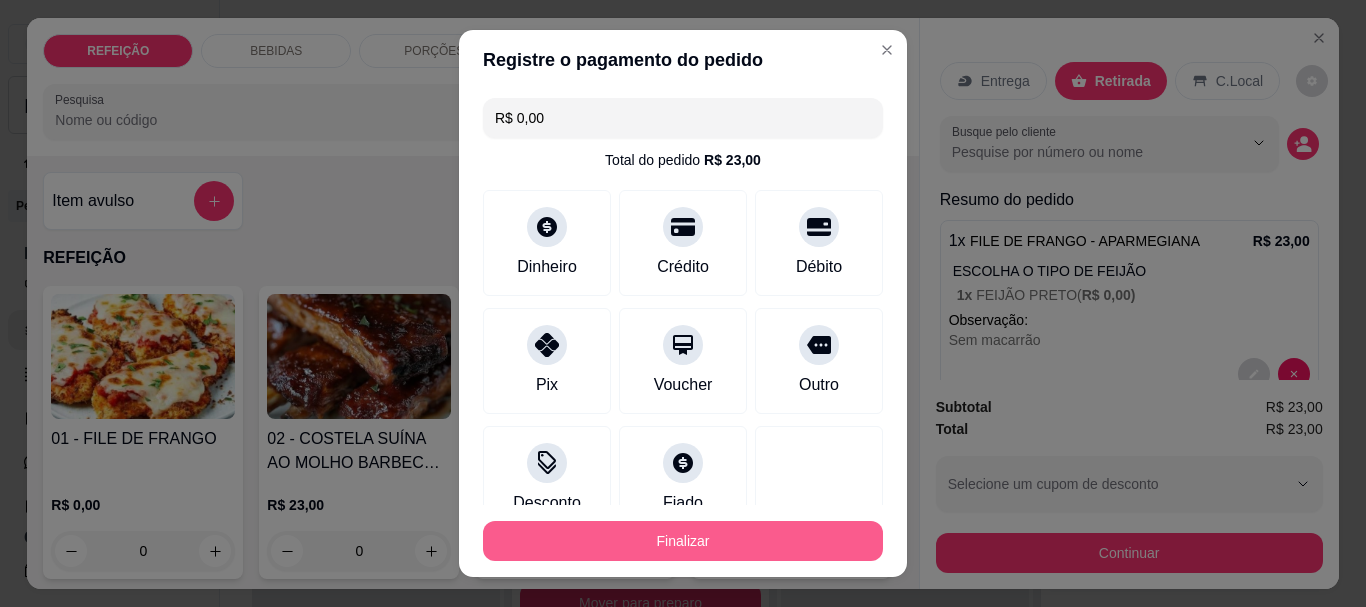 click on "Finalizar" at bounding box center (683, 541) 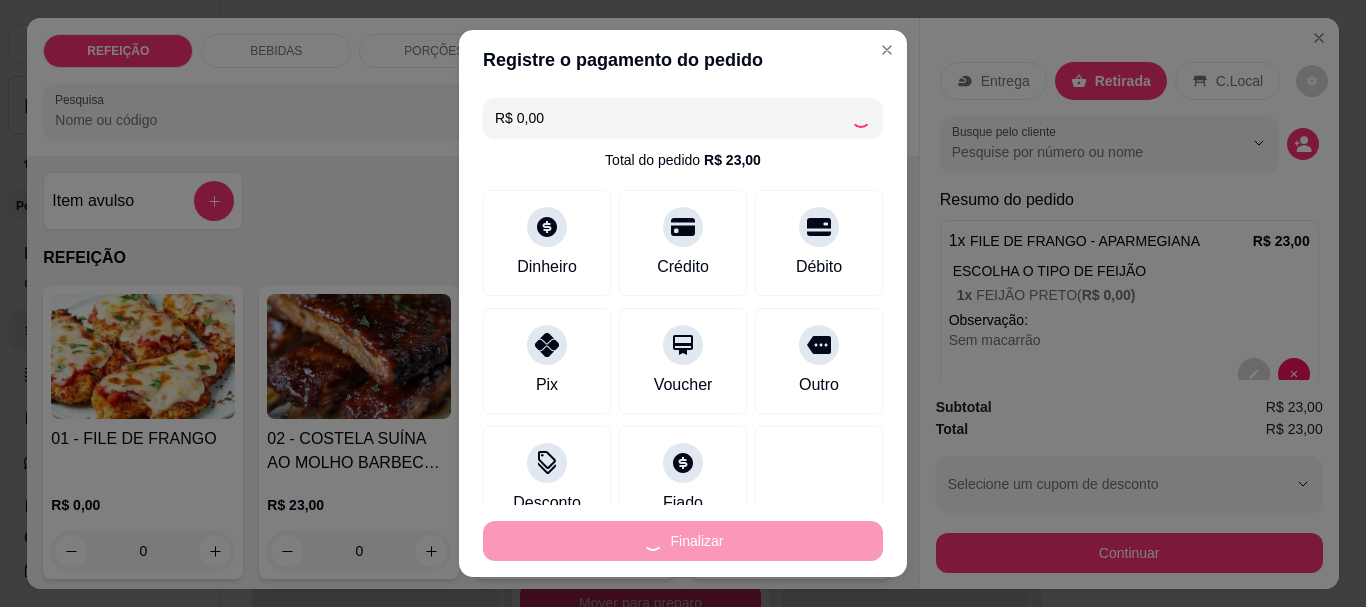 type on "-R$ 23,00" 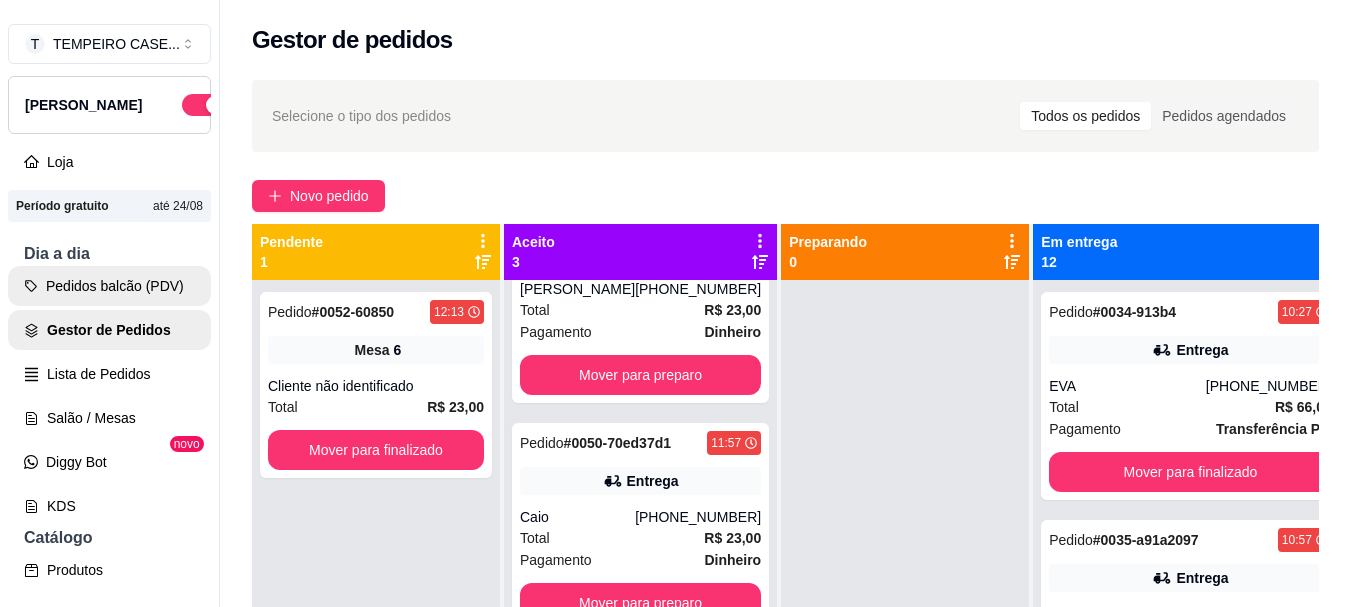 click on "Pedidos balcão (PDV)" at bounding box center (109, 286) 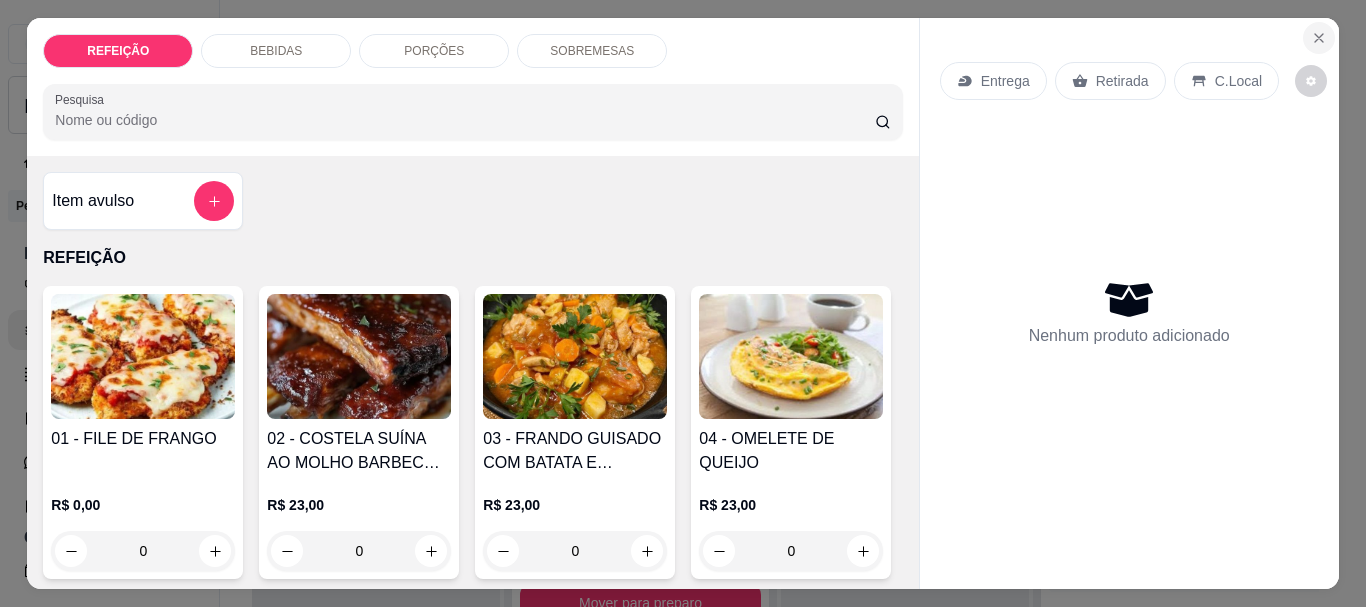 click 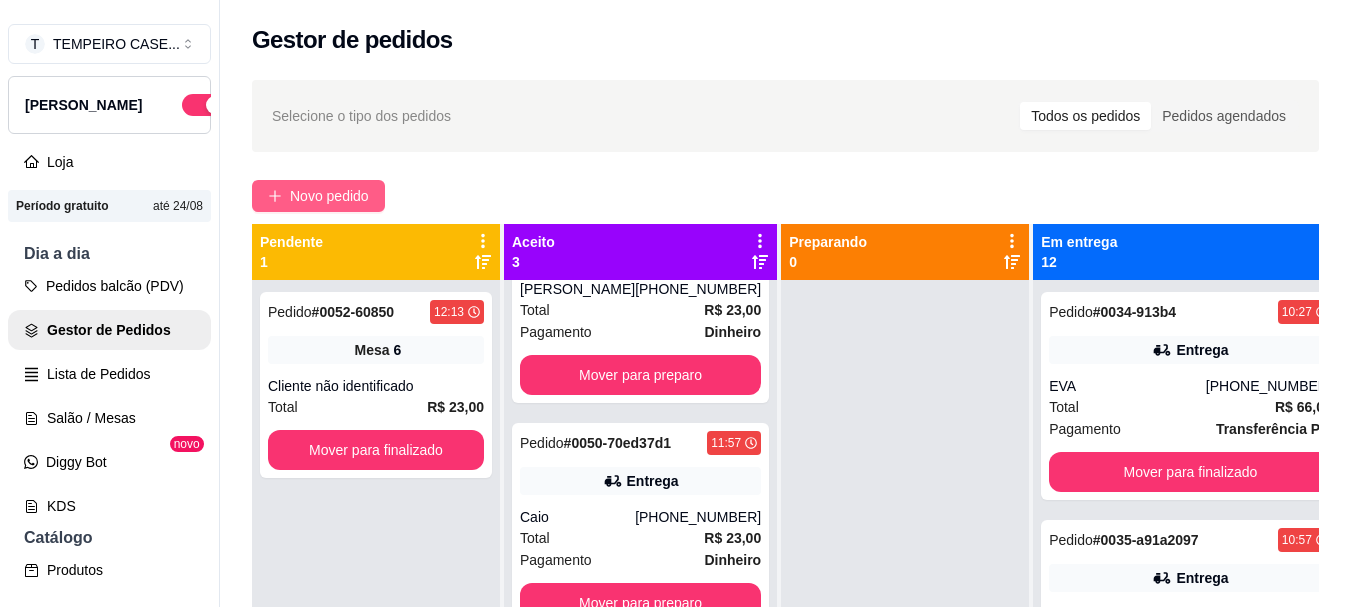 click on "Novo pedido" at bounding box center (329, 196) 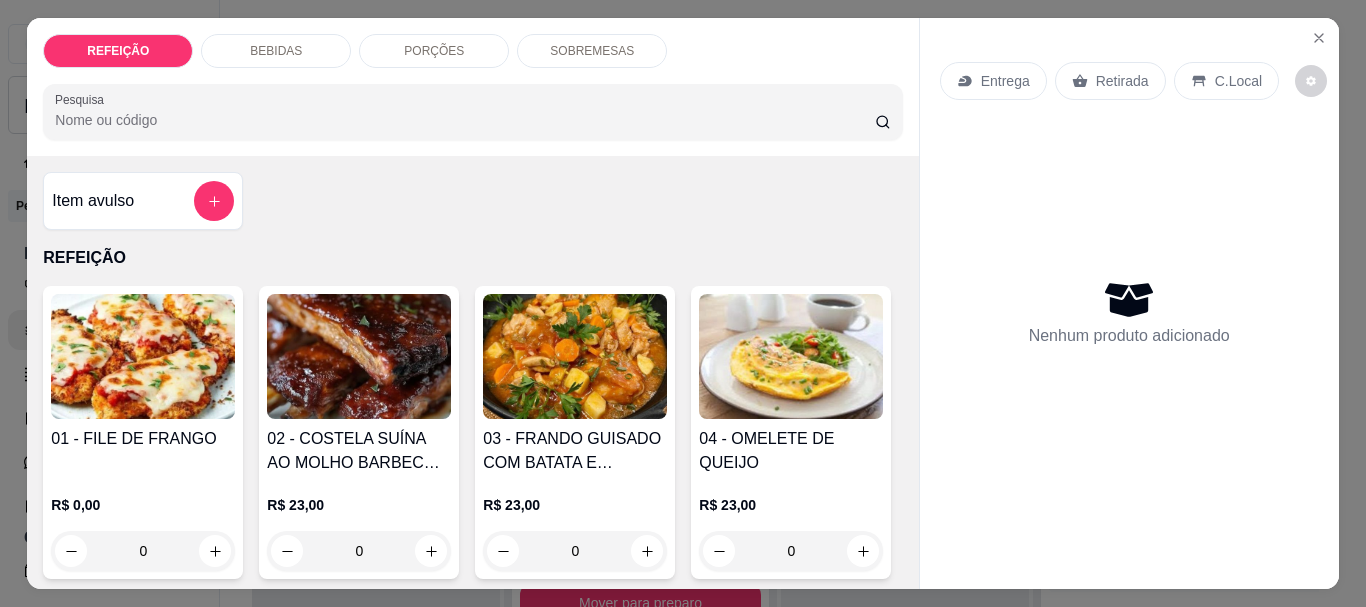 click at bounding box center (359, 356) 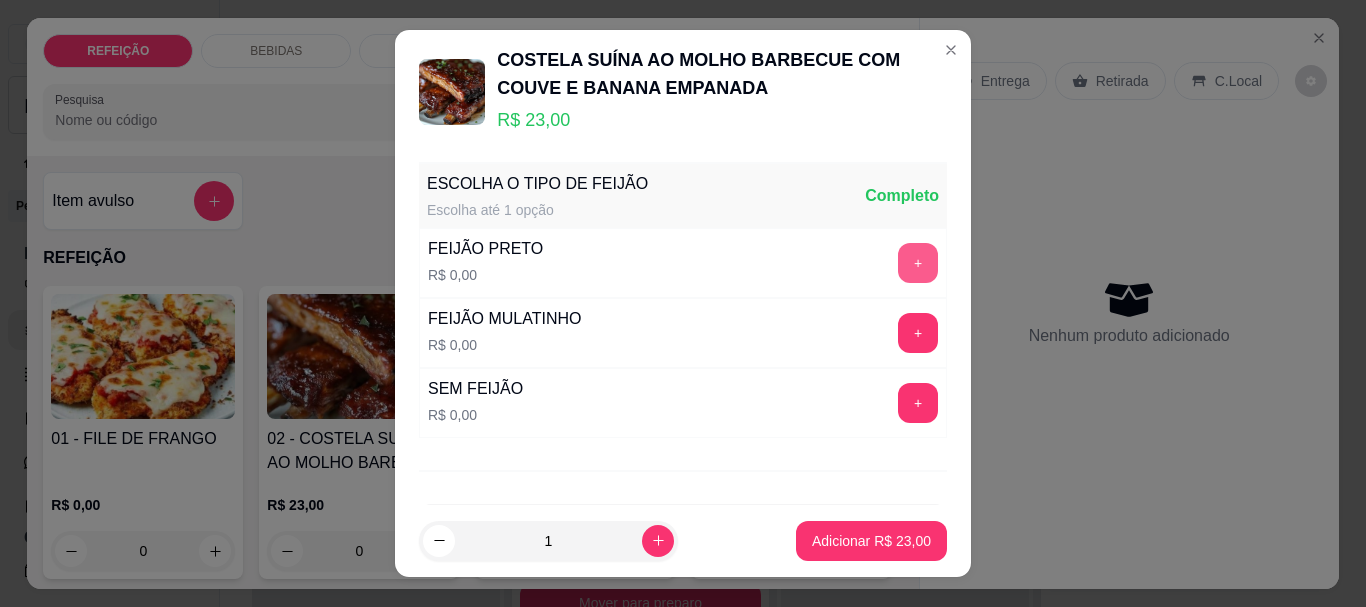 click on "+" at bounding box center [918, 263] 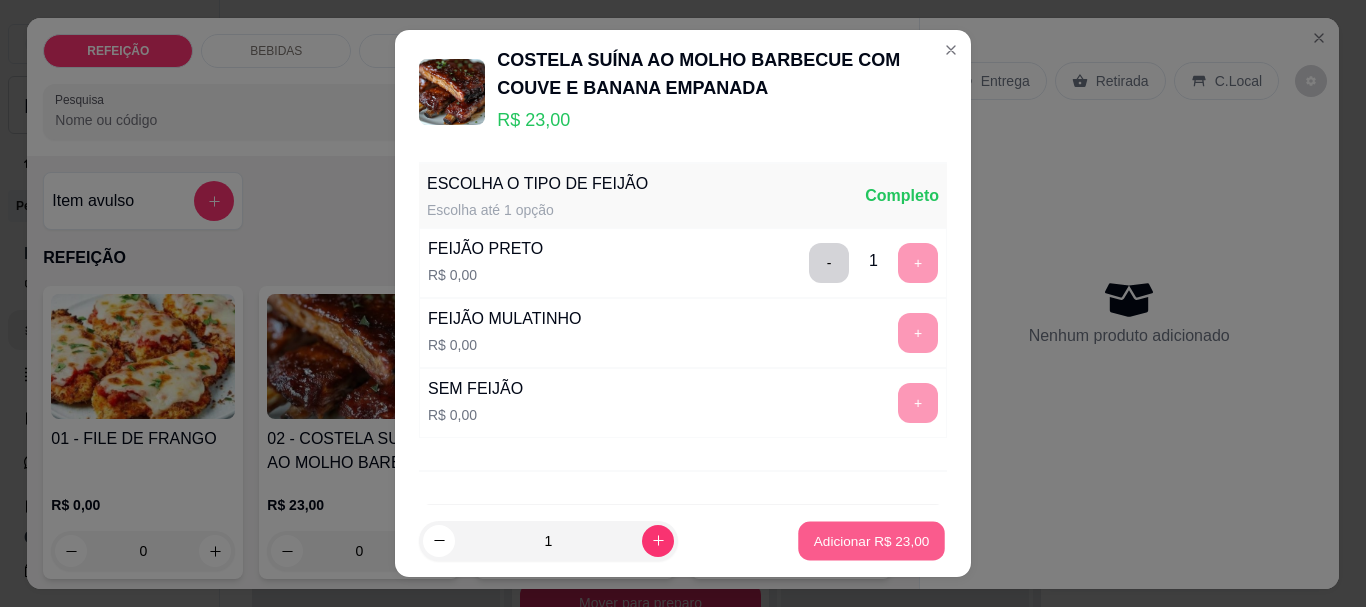 click on "Adicionar   R$ 23,00" at bounding box center [871, 540] 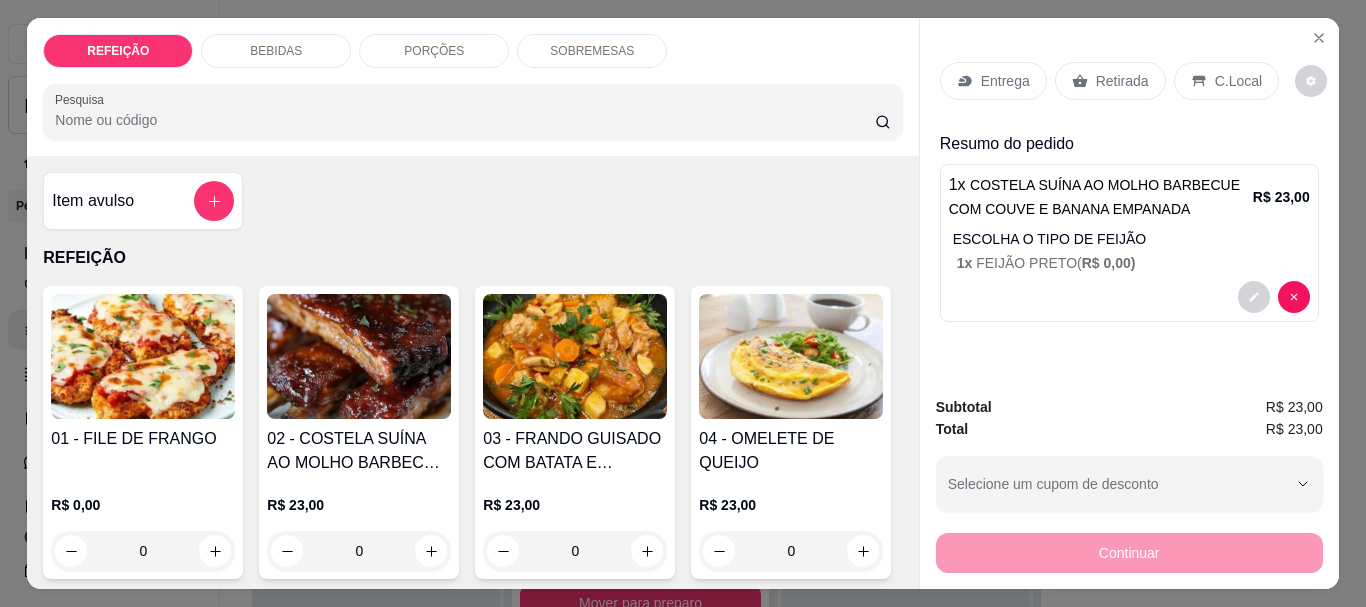 click on "Retirada" at bounding box center [1122, 81] 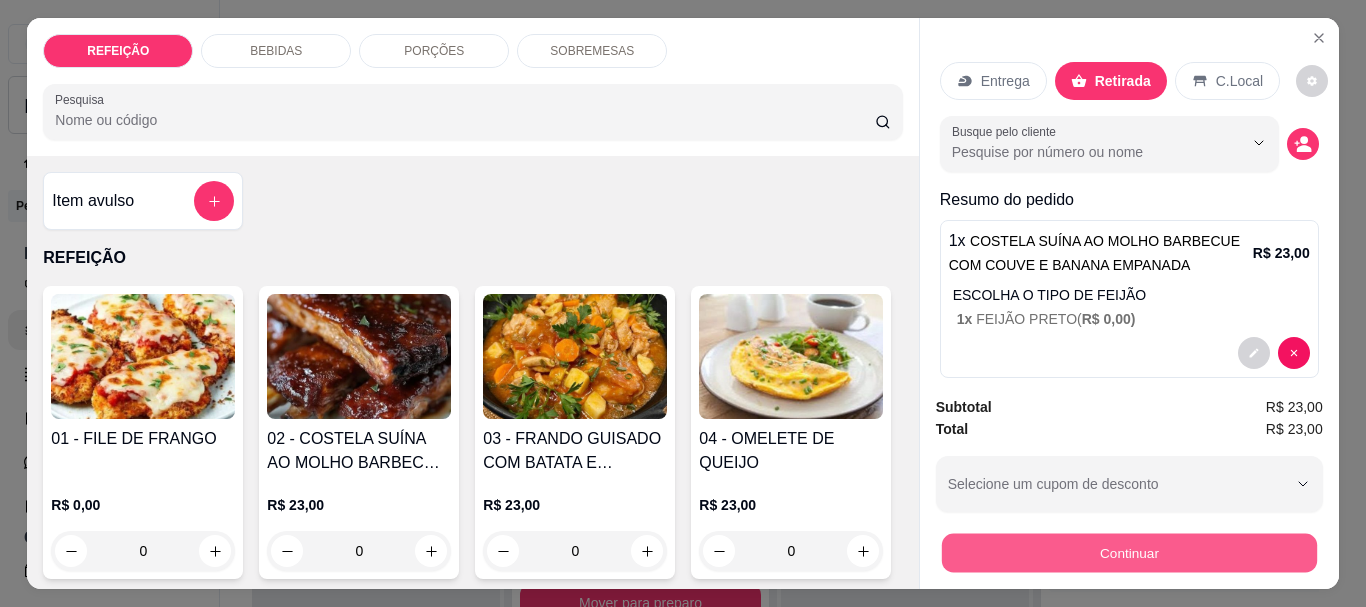 click on "Continuar" at bounding box center (1128, 552) 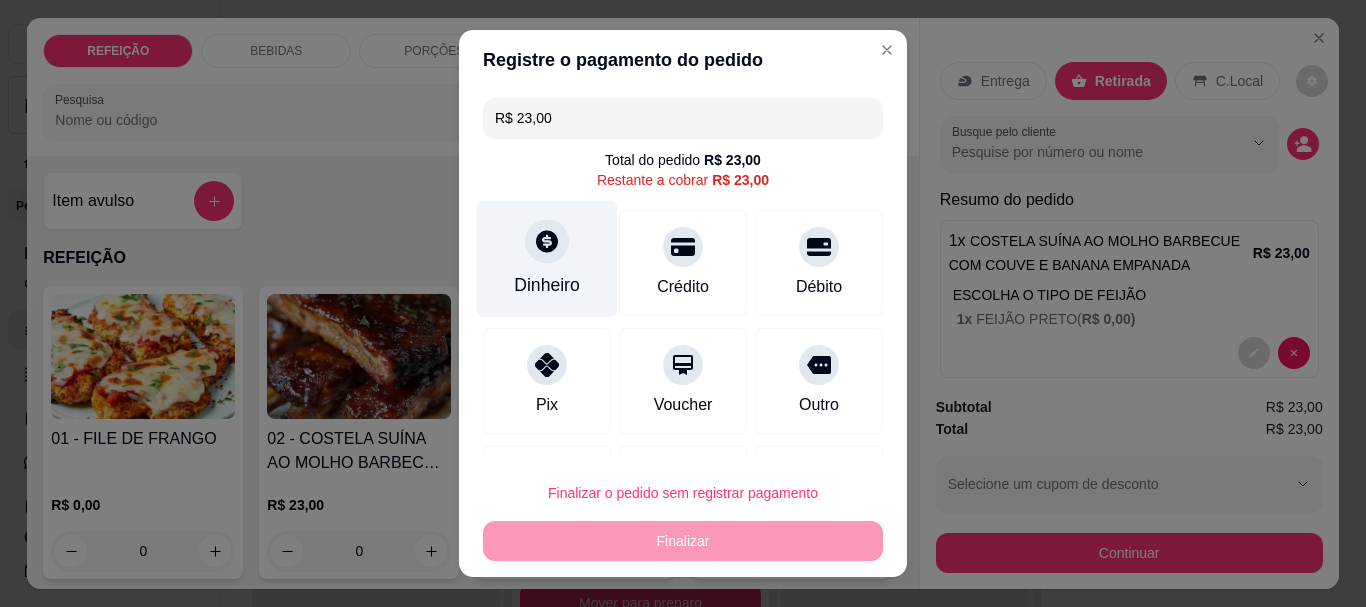 click 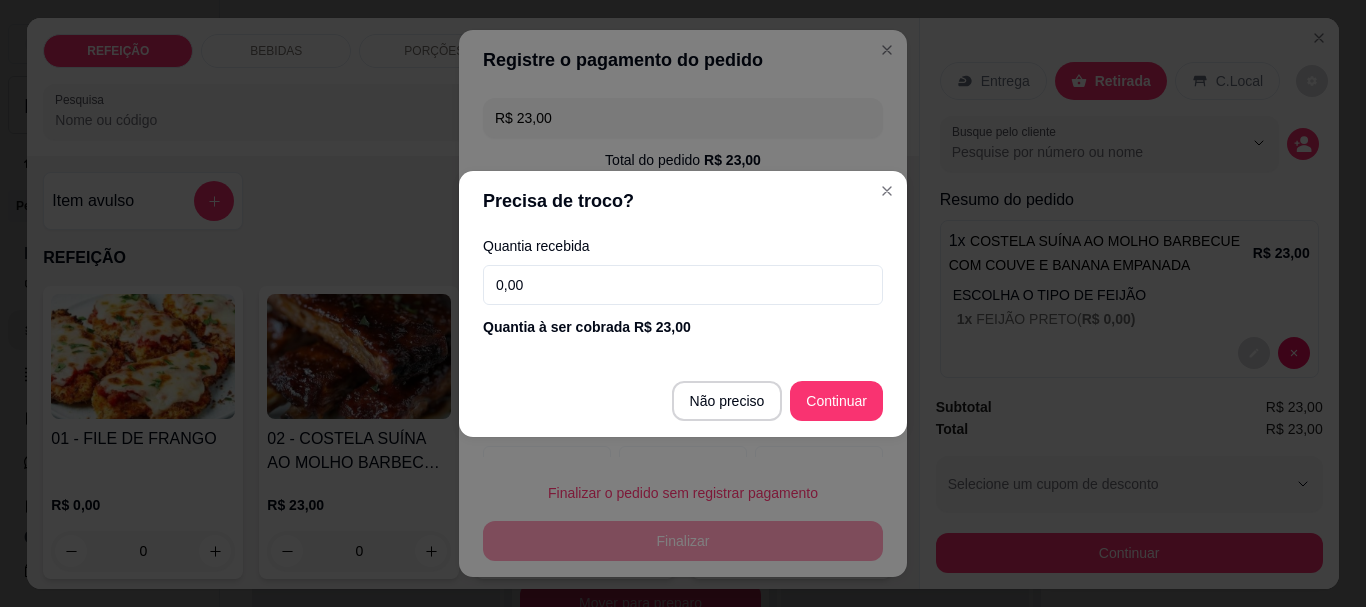 drag, startPoint x: 578, startPoint y: 284, endPoint x: 455, endPoint y: 278, distance: 123.146255 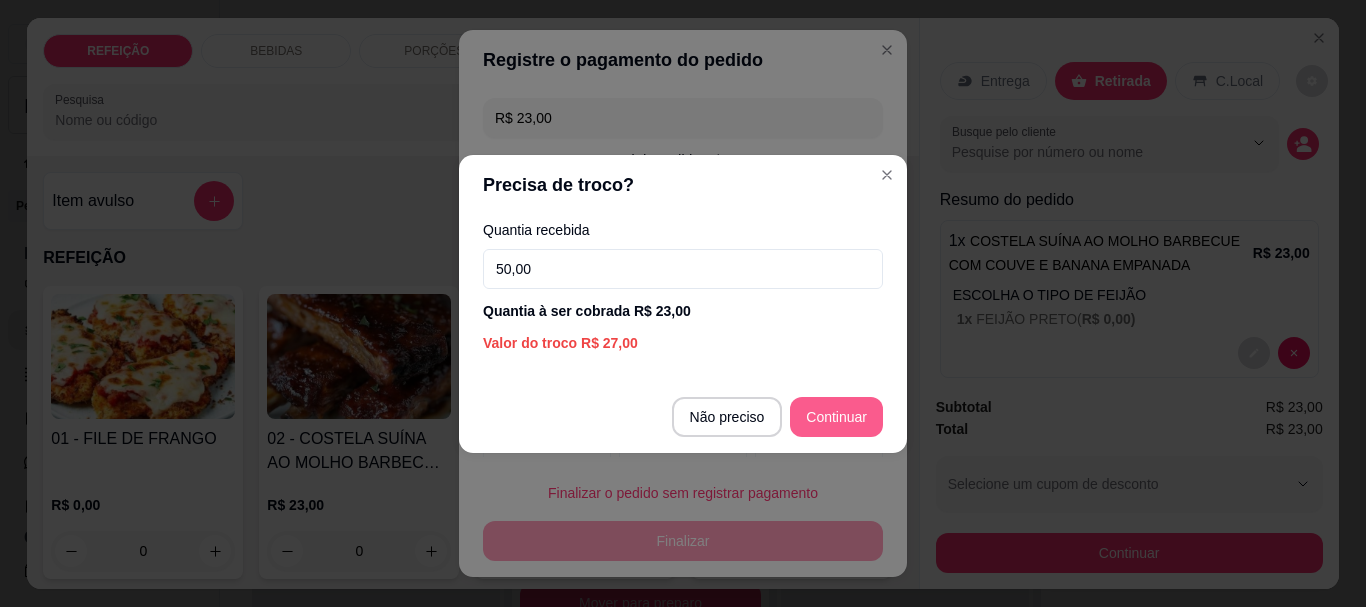type on "50,00" 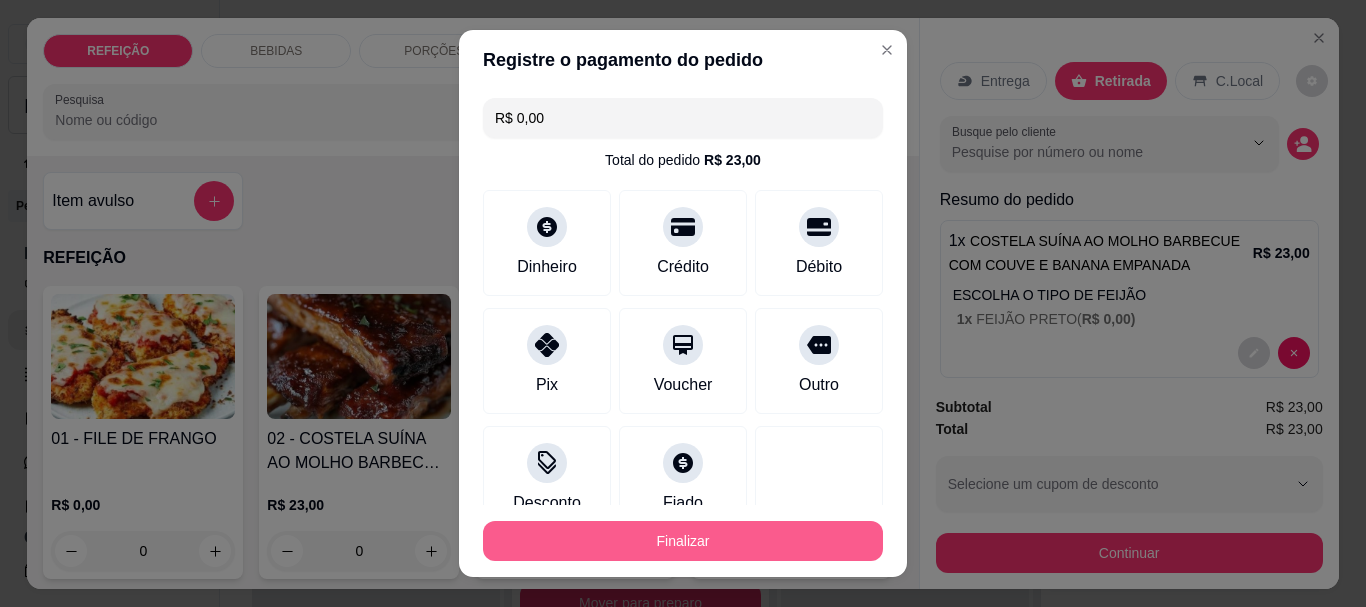 click on "Finalizar" at bounding box center (683, 541) 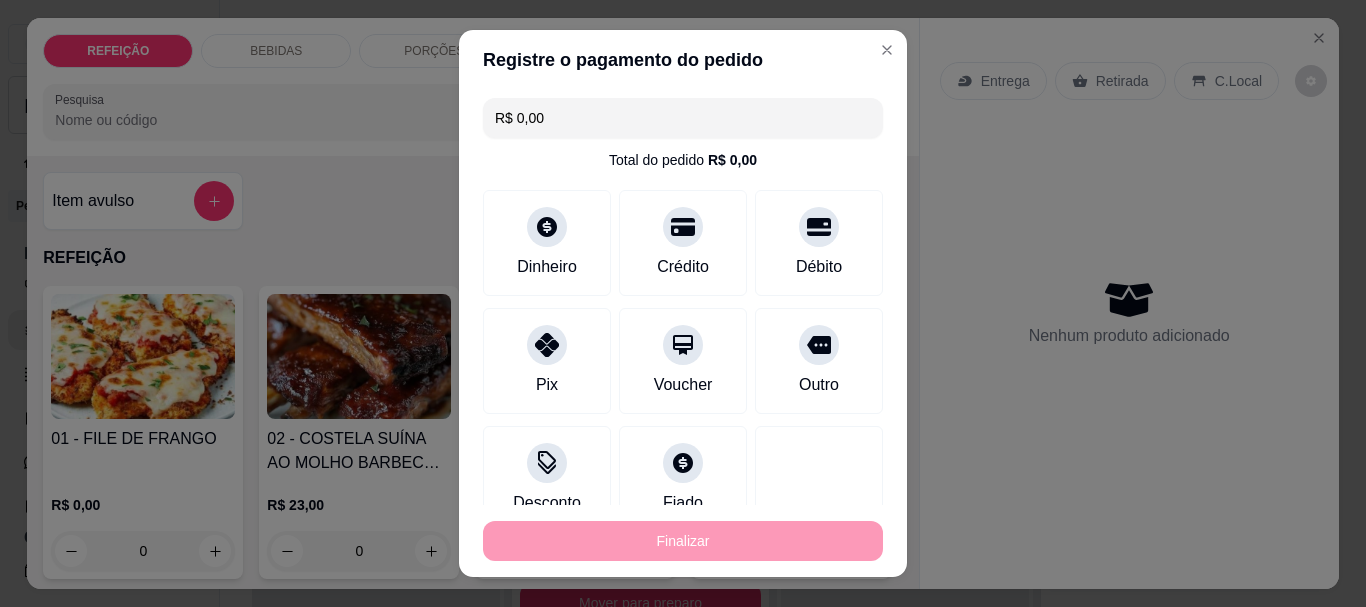 type on "-R$ 23,00" 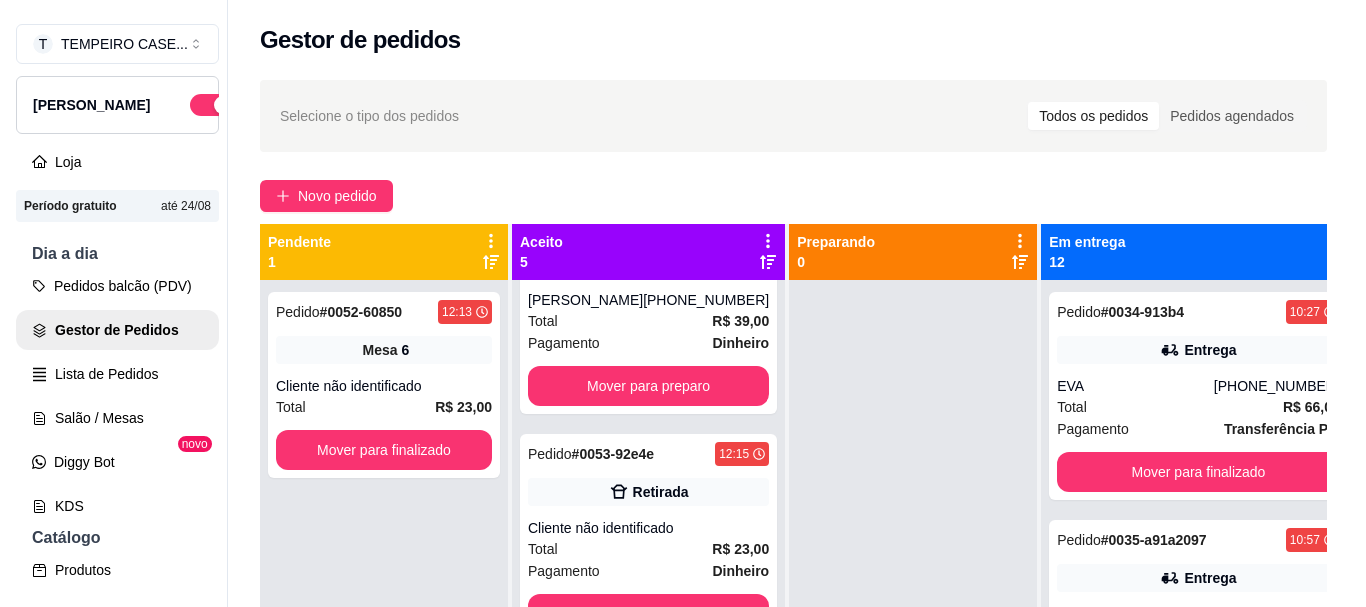 scroll, scrollTop: 553, scrollLeft: 0, axis: vertical 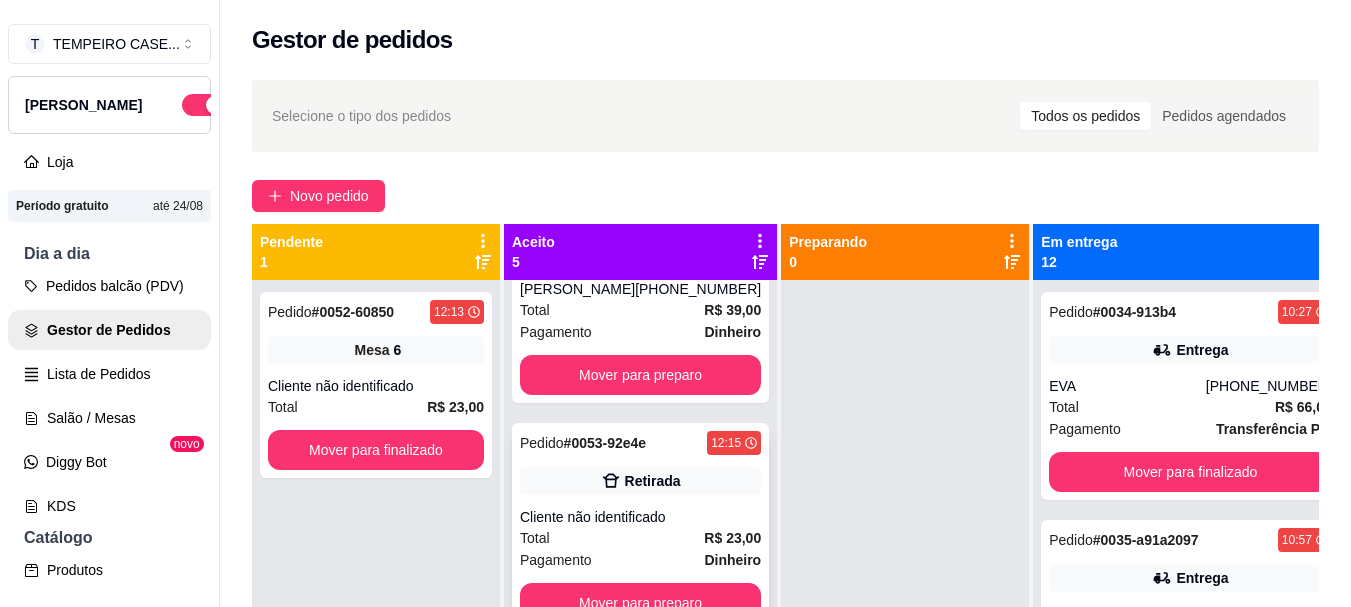 click on "Retirada" at bounding box center (653, 481) 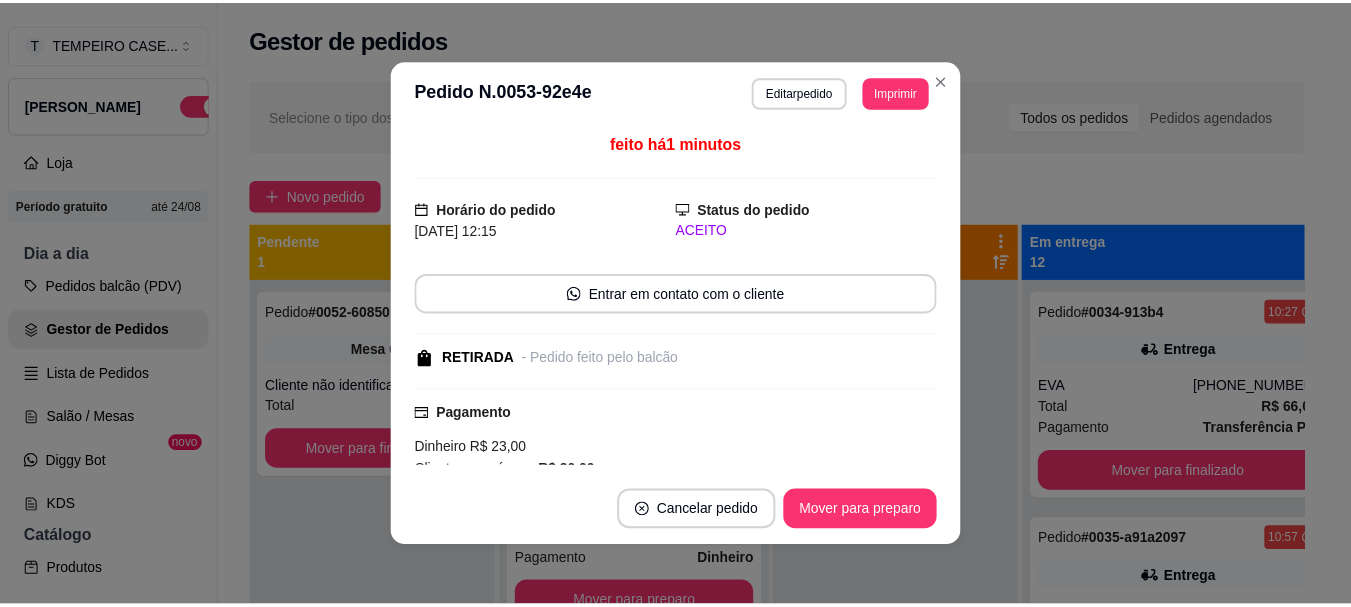scroll, scrollTop: 100, scrollLeft: 0, axis: vertical 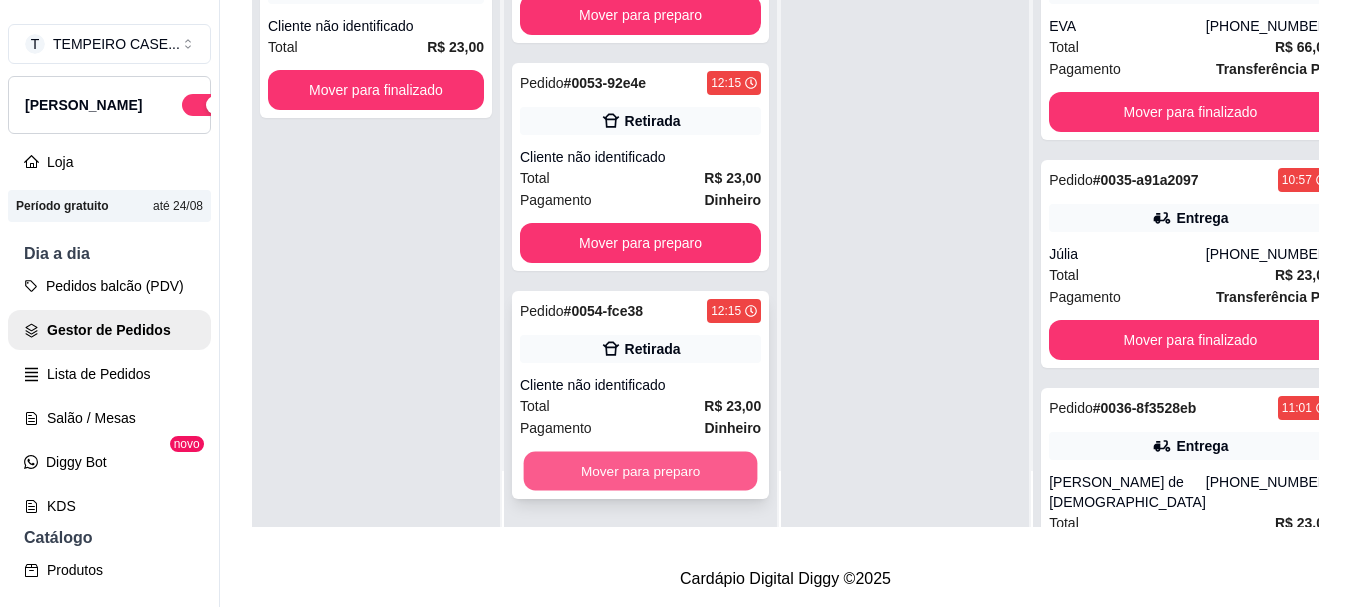 click on "Mover para preparo" at bounding box center (641, 471) 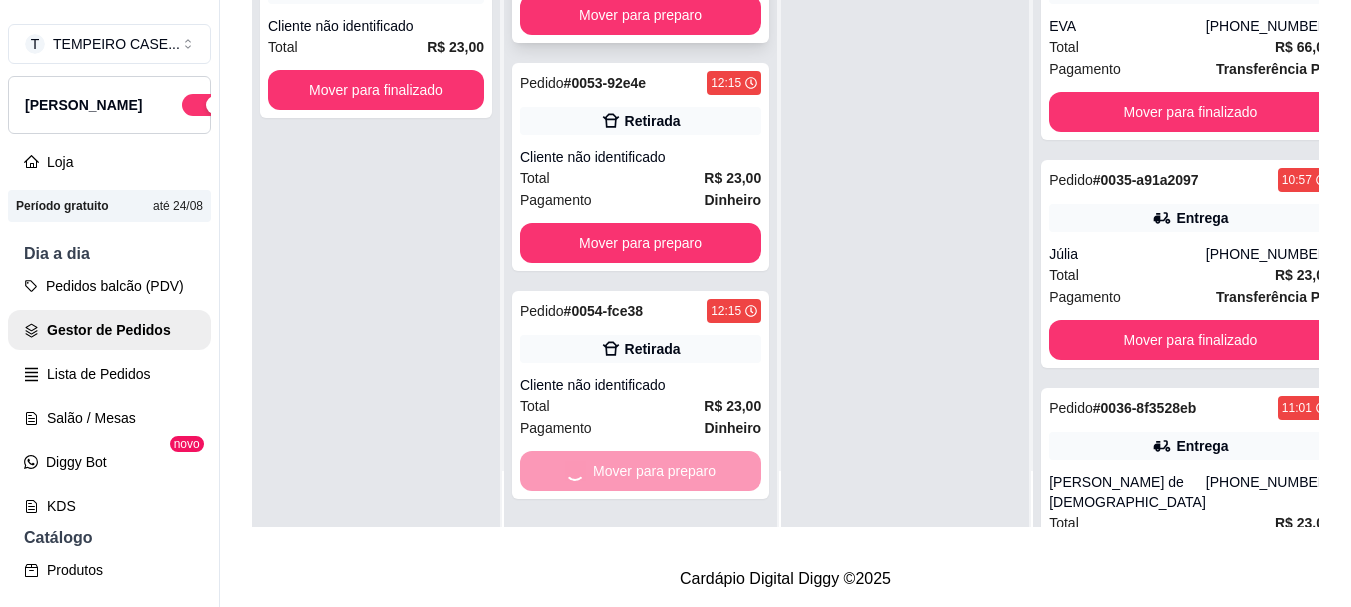 scroll, scrollTop: 325, scrollLeft: 0, axis: vertical 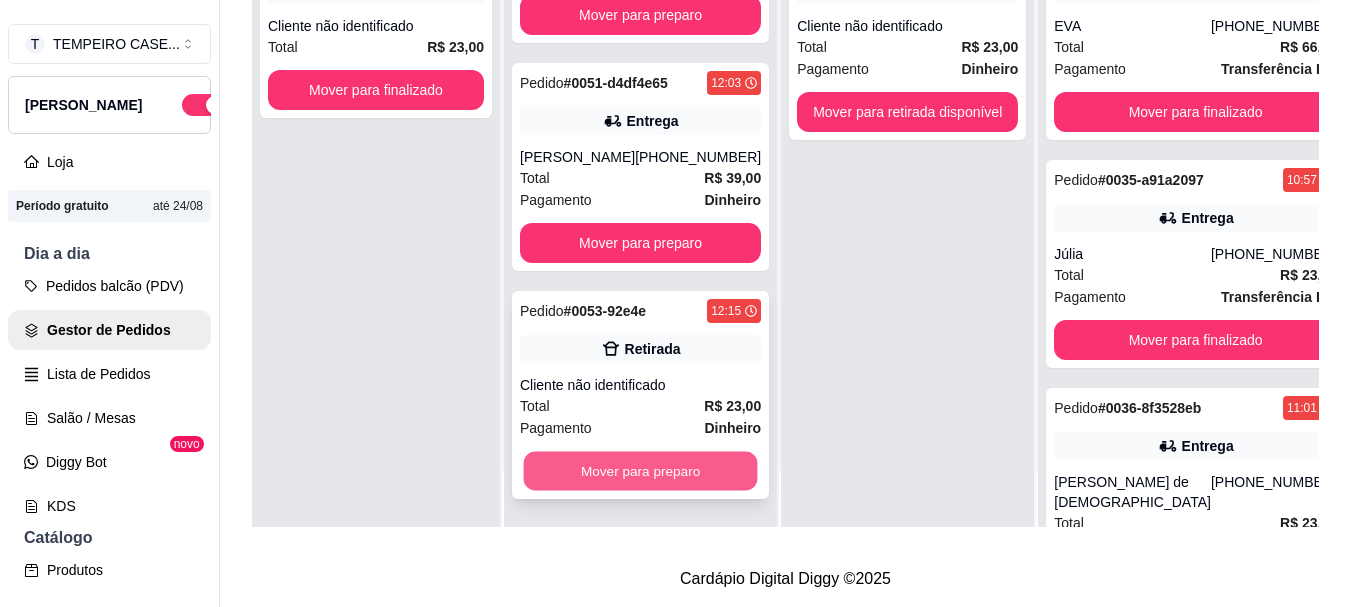 click on "Mover para preparo" at bounding box center [641, 471] 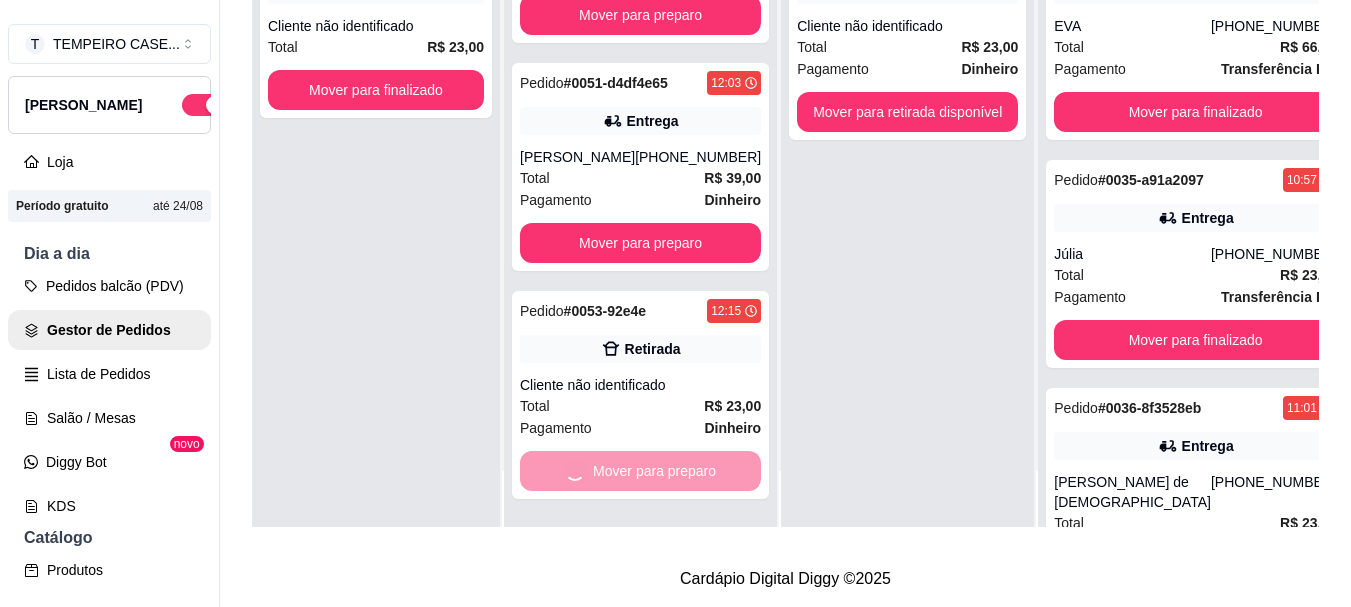 scroll, scrollTop: 97, scrollLeft: 0, axis: vertical 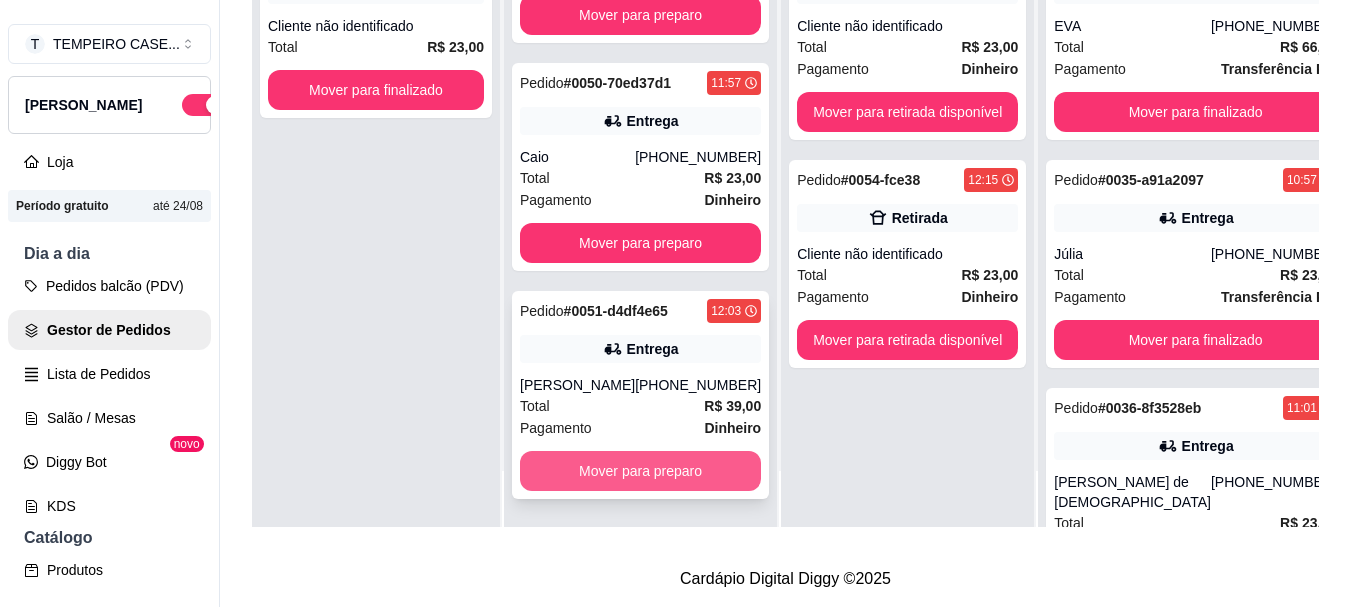 click on "Mover para preparo" at bounding box center (640, 471) 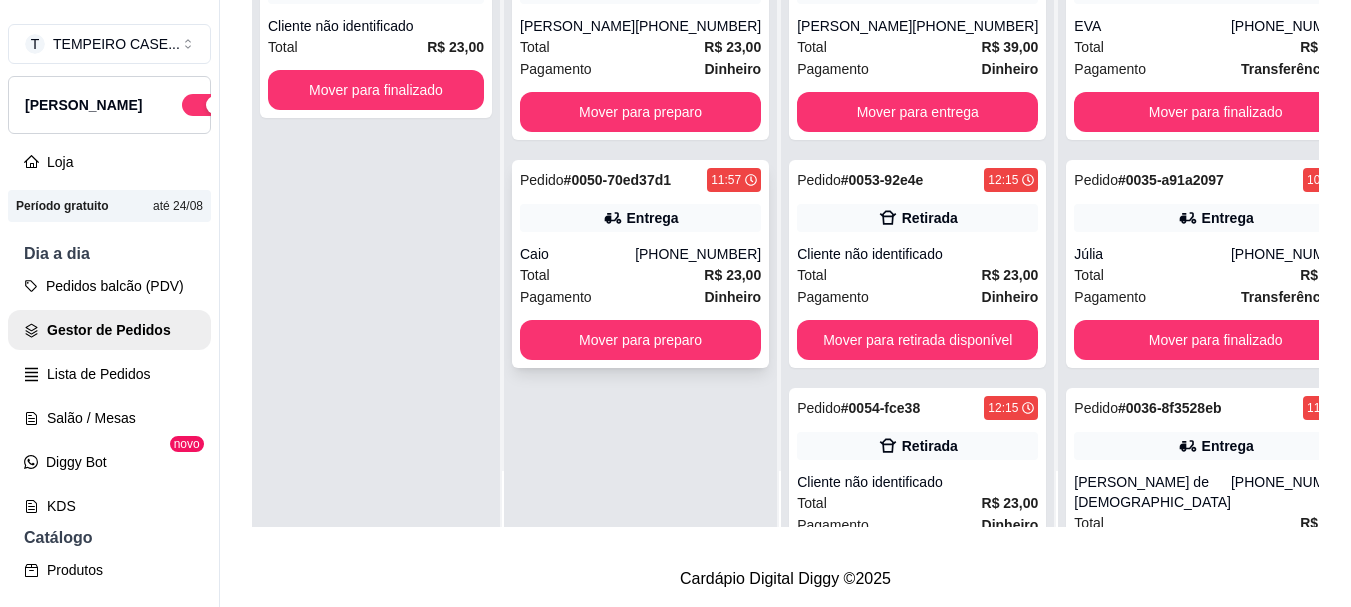 scroll, scrollTop: 0, scrollLeft: 0, axis: both 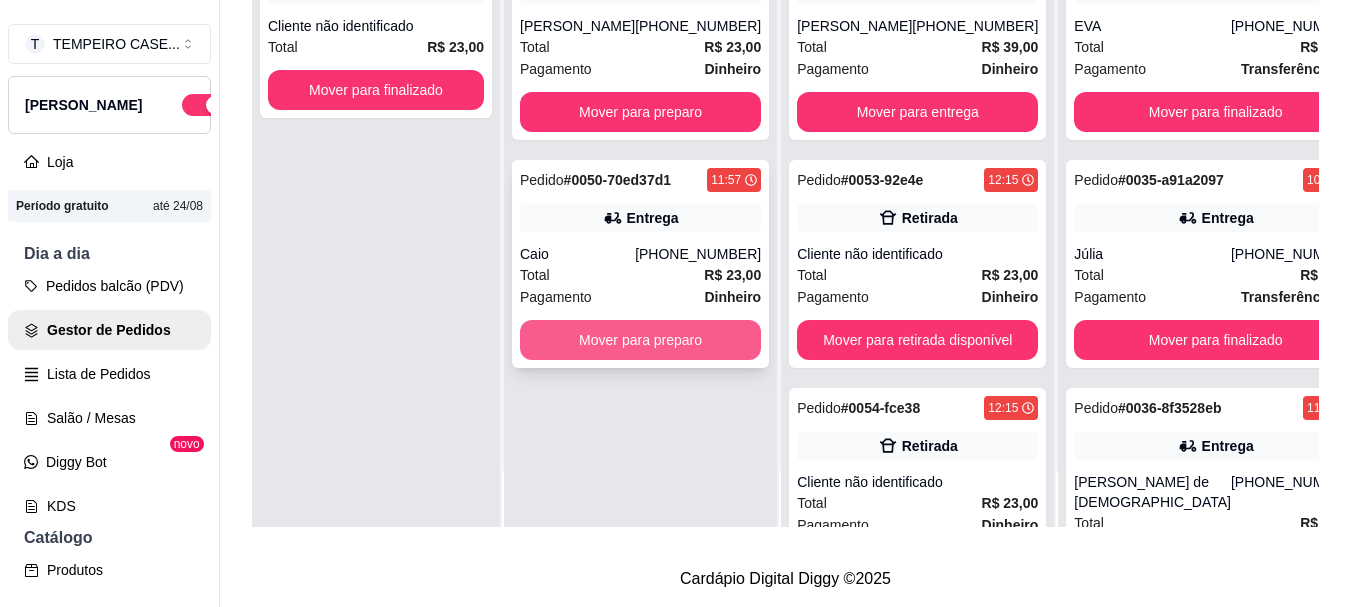 click on "Mover para preparo" at bounding box center (640, 340) 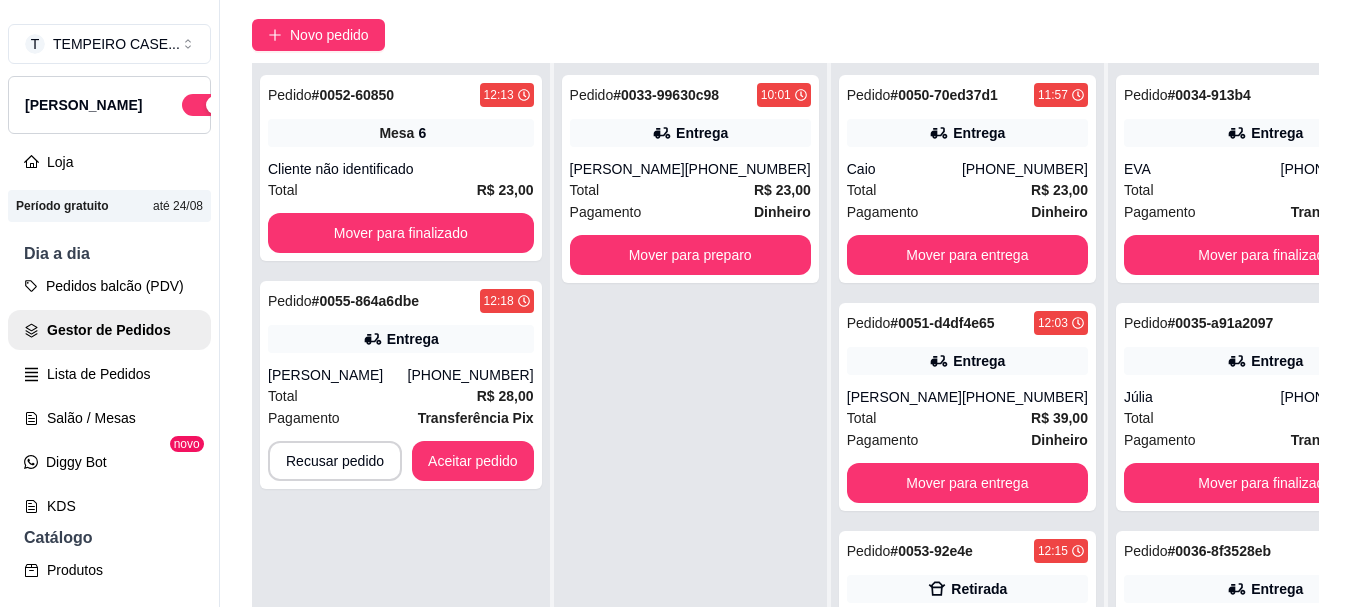scroll, scrollTop: 0, scrollLeft: 0, axis: both 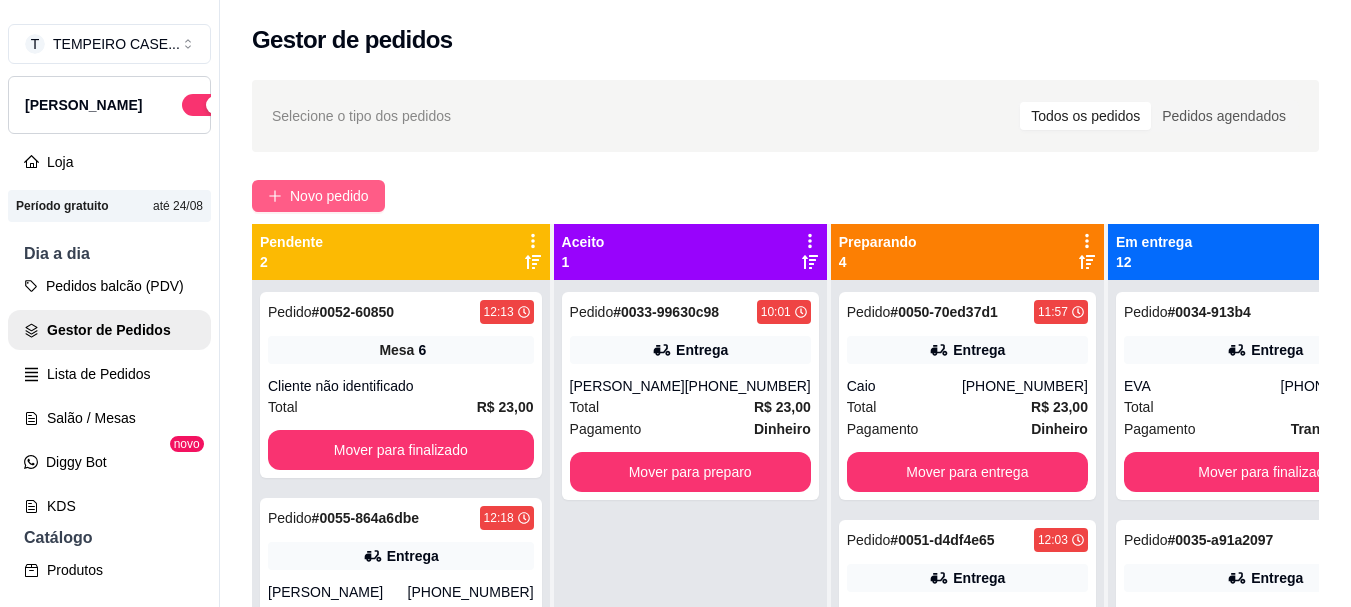 click on "Novo pedido" at bounding box center [329, 196] 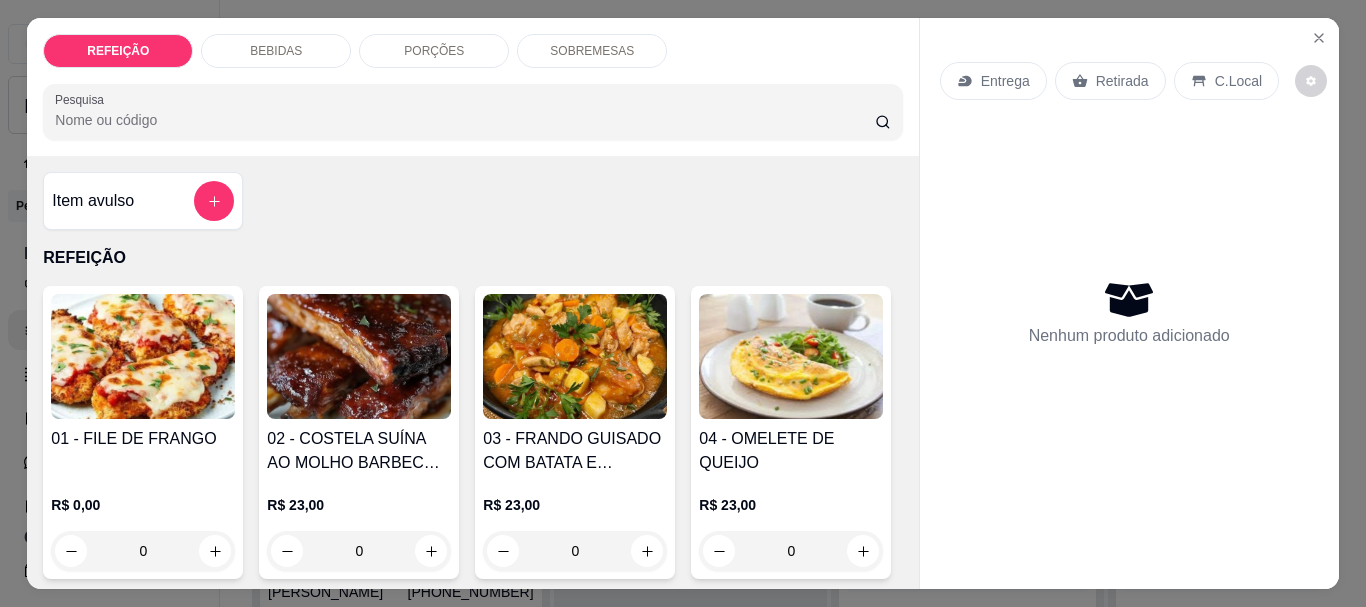 click at bounding box center [359, 356] 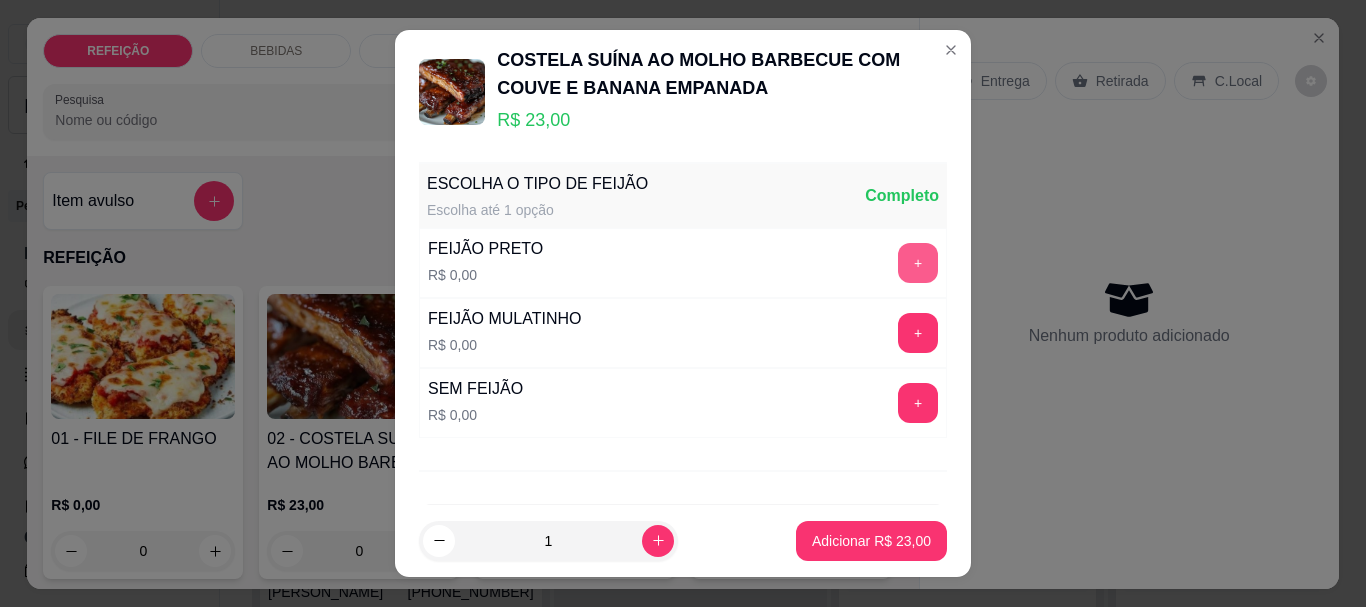 click on "+" at bounding box center [918, 263] 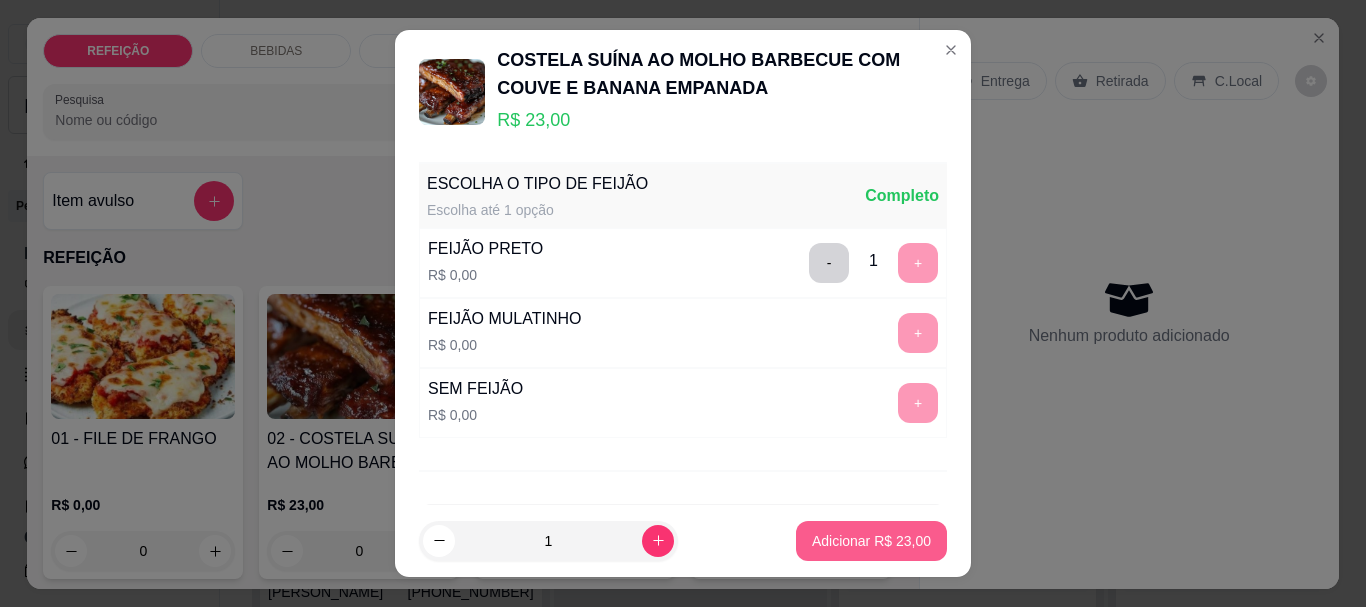 click on "Adicionar   R$ 23,00" at bounding box center (871, 541) 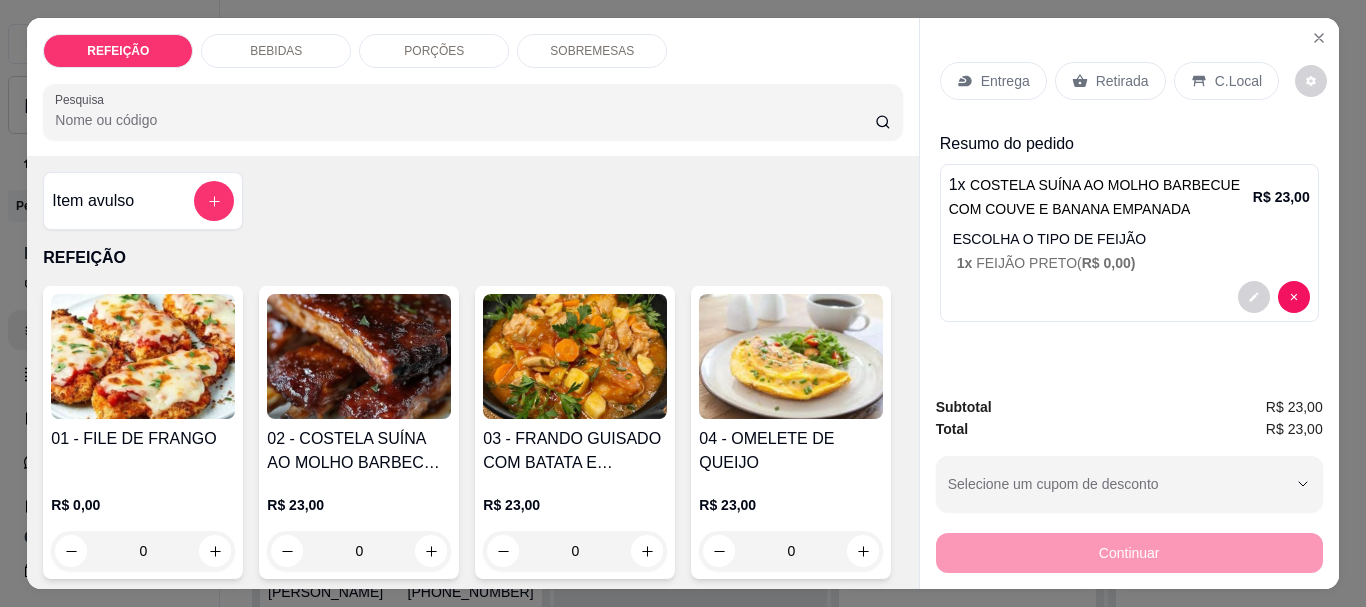 click on "Retirada" at bounding box center [1110, 81] 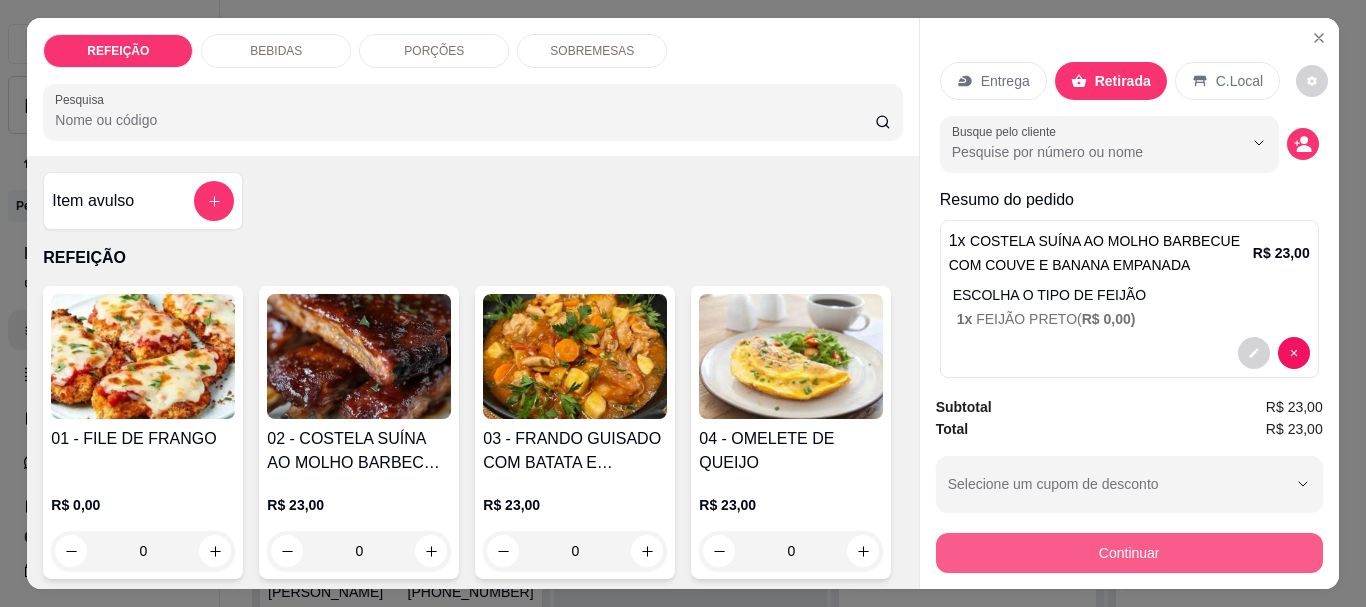 click on "Continuar" at bounding box center (1129, 553) 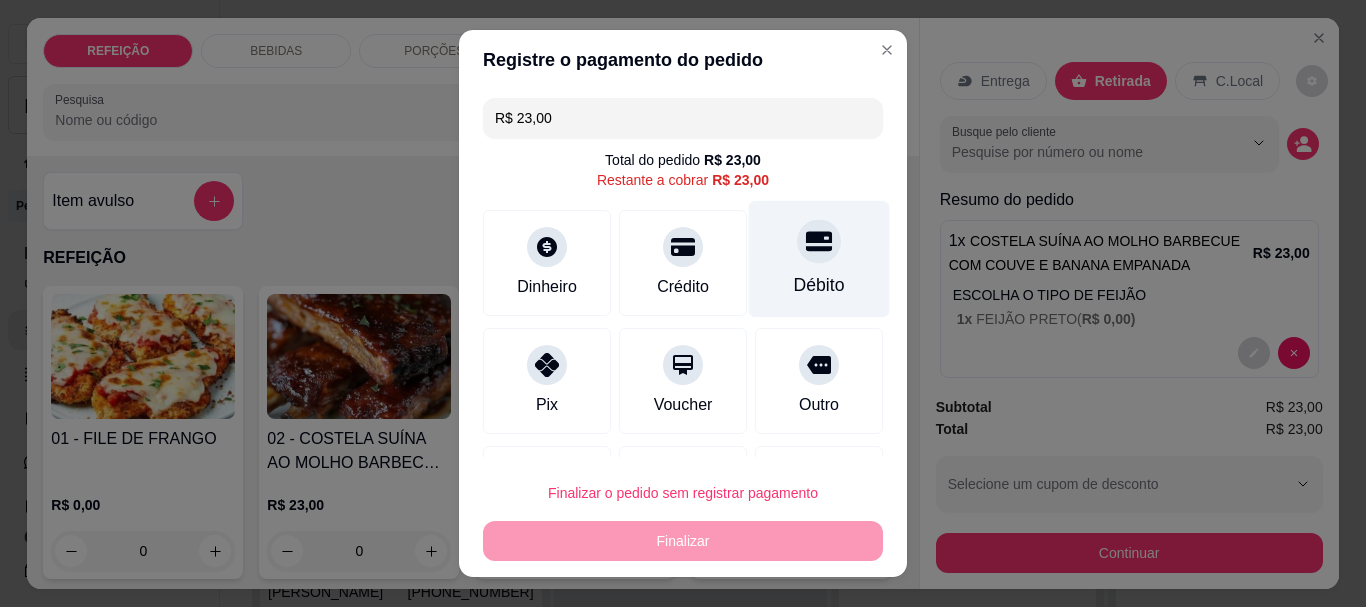 click on "Débito" at bounding box center (819, 286) 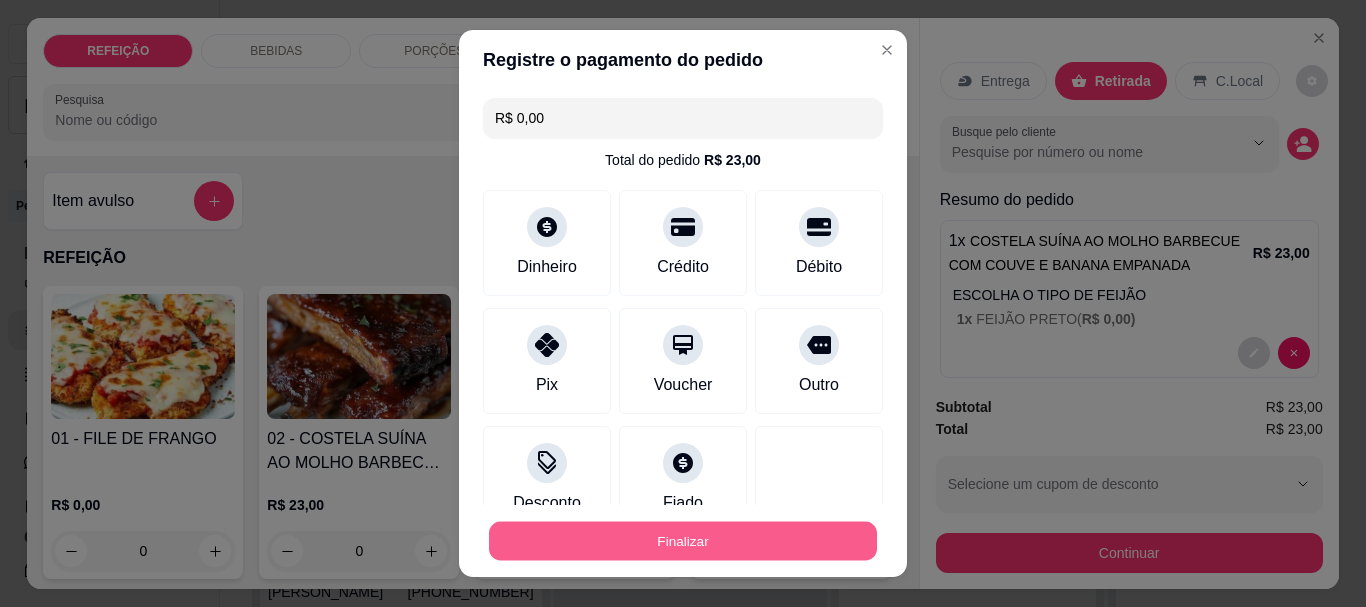 click on "Finalizar" at bounding box center [683, 540] 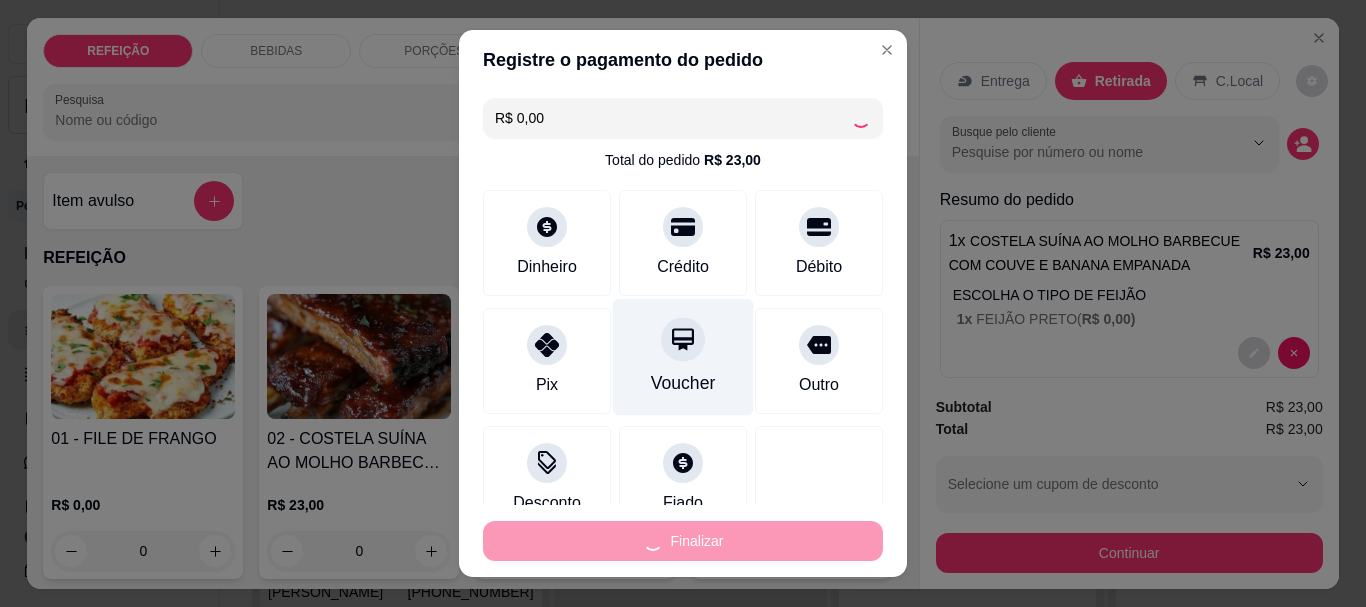 type on "-R$ 23,00" 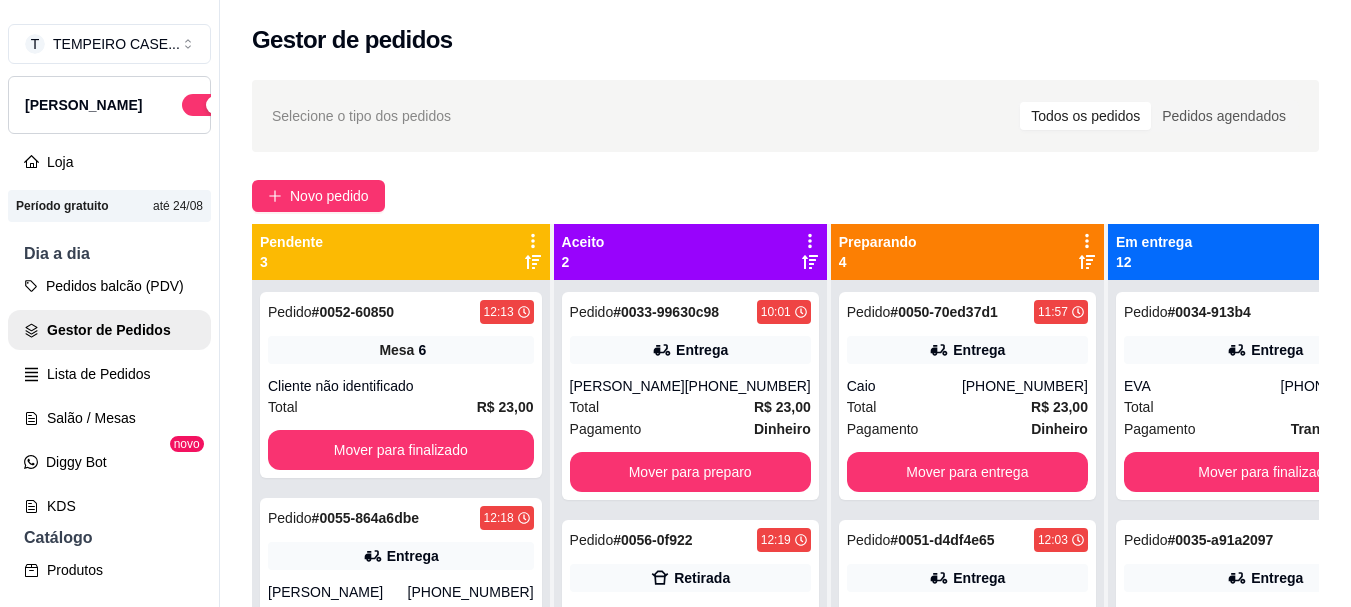 scroll, scrollTop: 200, scrollLeft: 0, axis: vertical 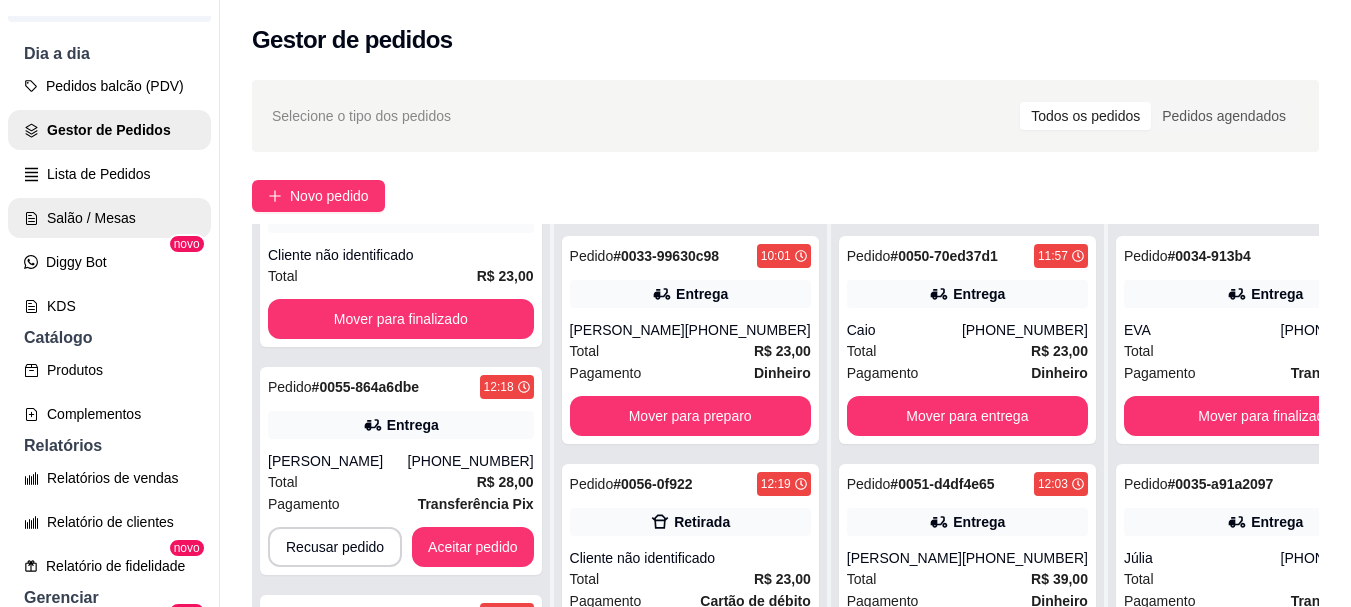 click on "Salão / Mesas" at bounding box center (109, 218) 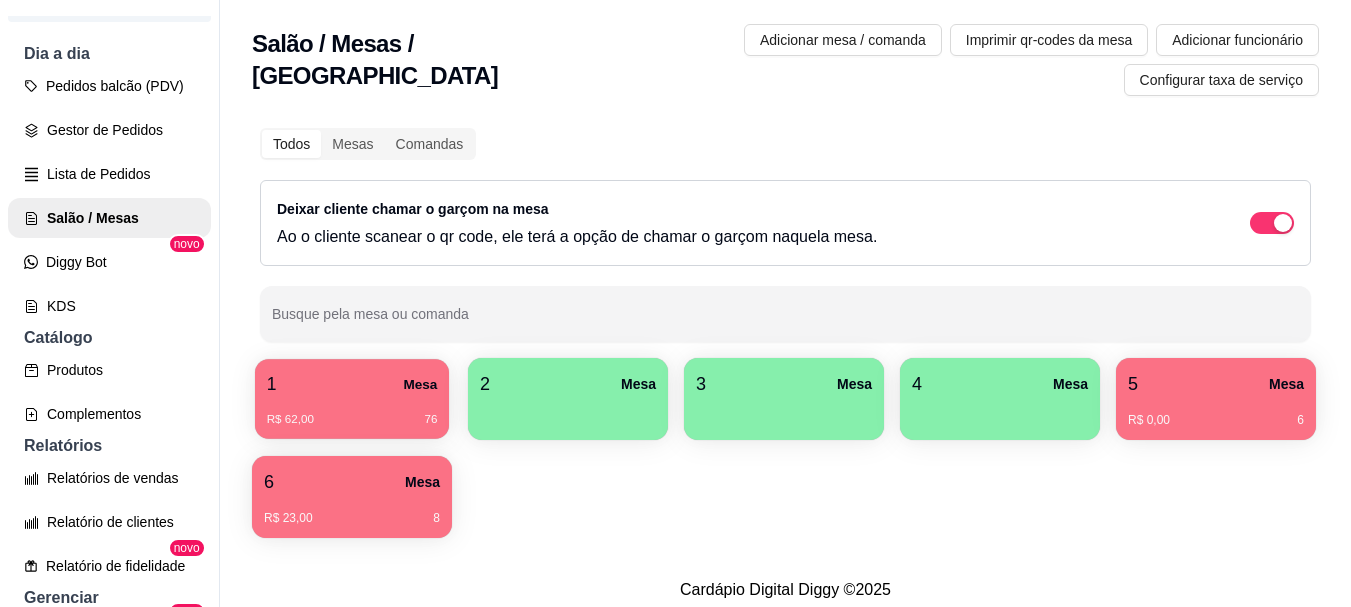 click on "R$ 62,00 76" at bounding box center [352, 412] 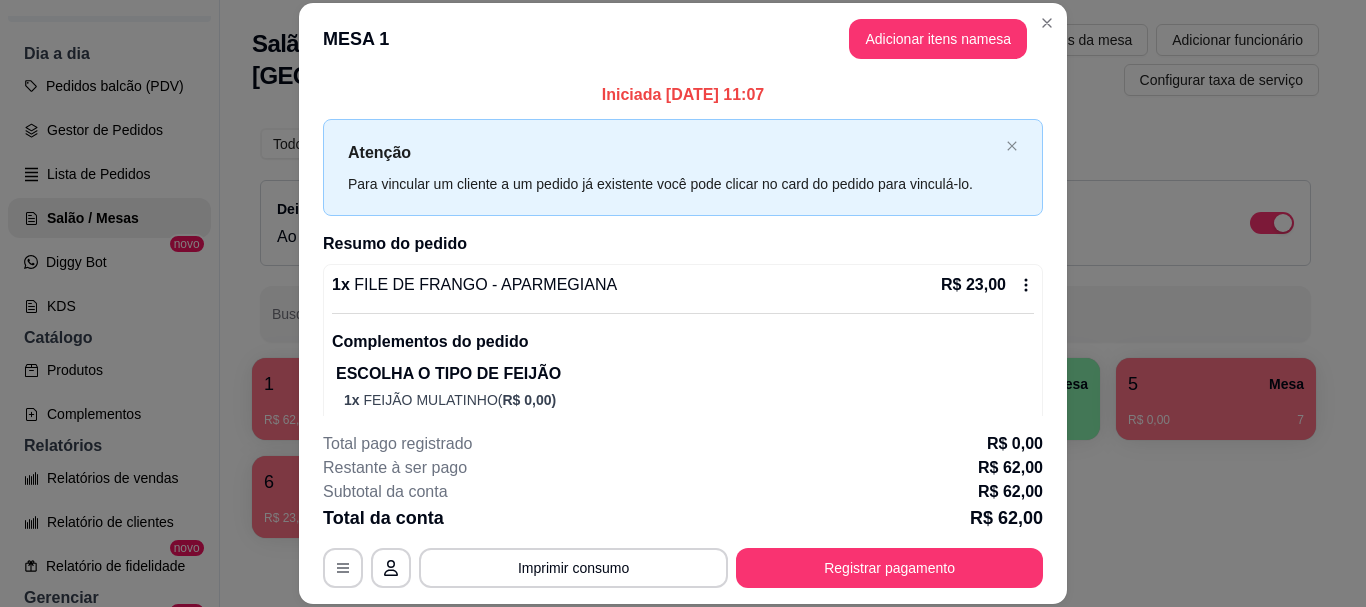 scroll, scrollTop: 61, scrollLeft: 0, axis: vertical 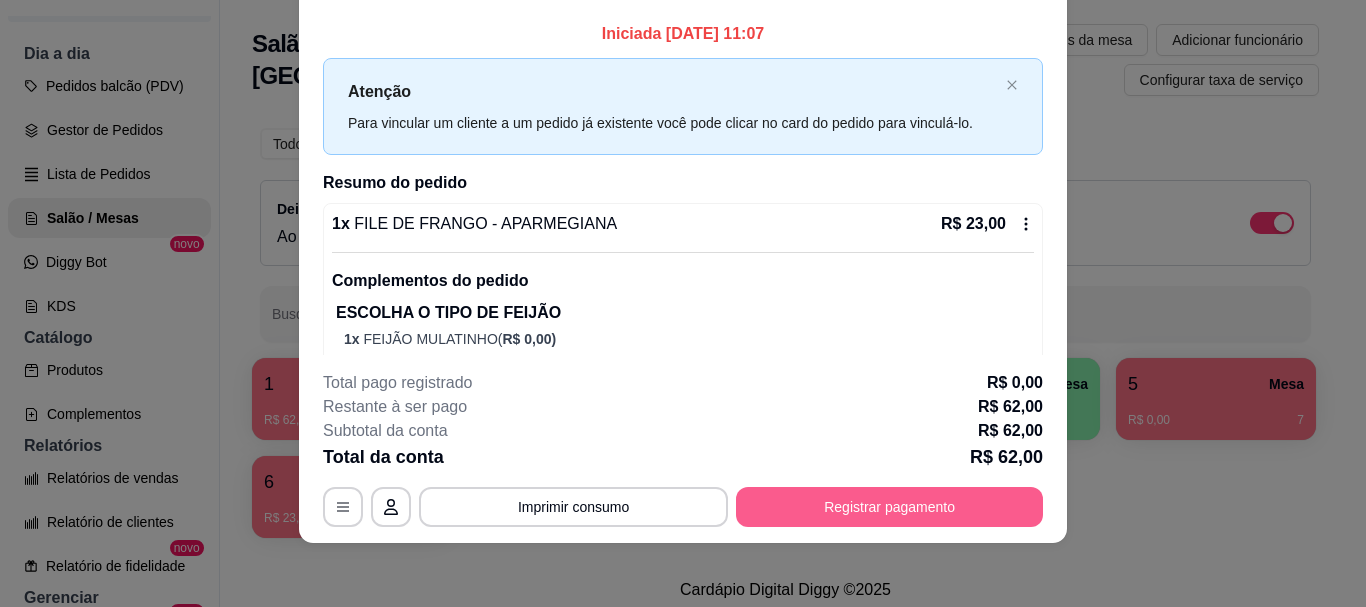 click on "Registrar pagamento" at bounding box center [889, 507] 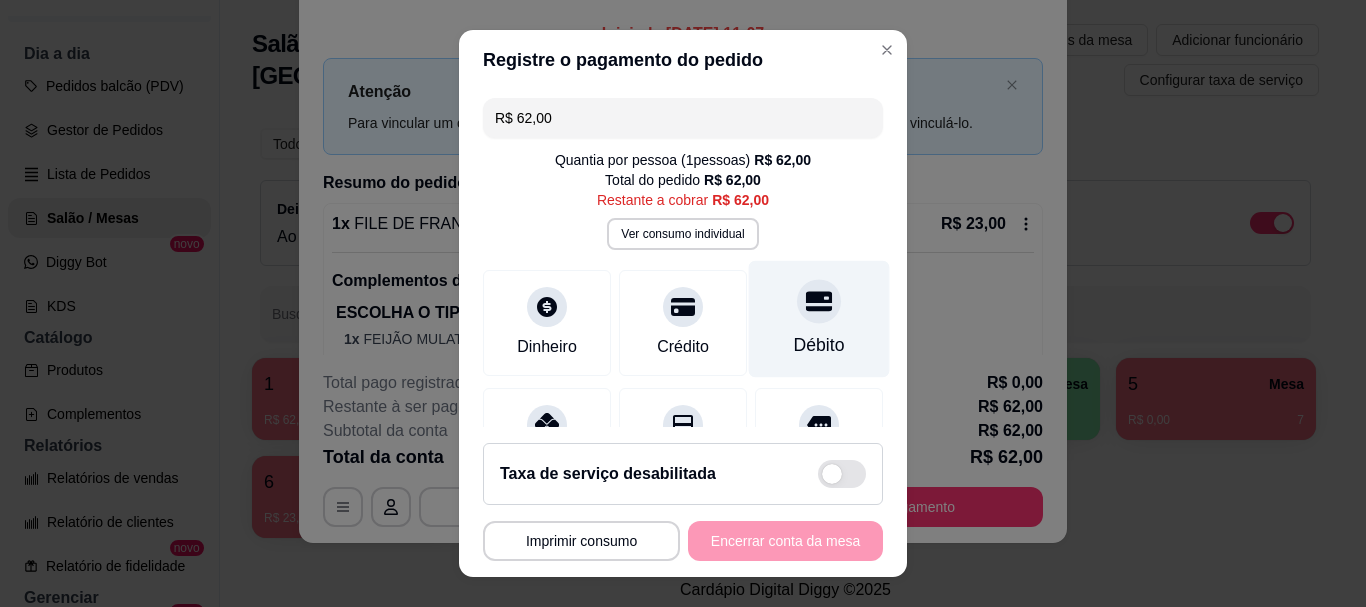 scroll, scrollTop: 100, scrollLeft: 0, axis: vertical 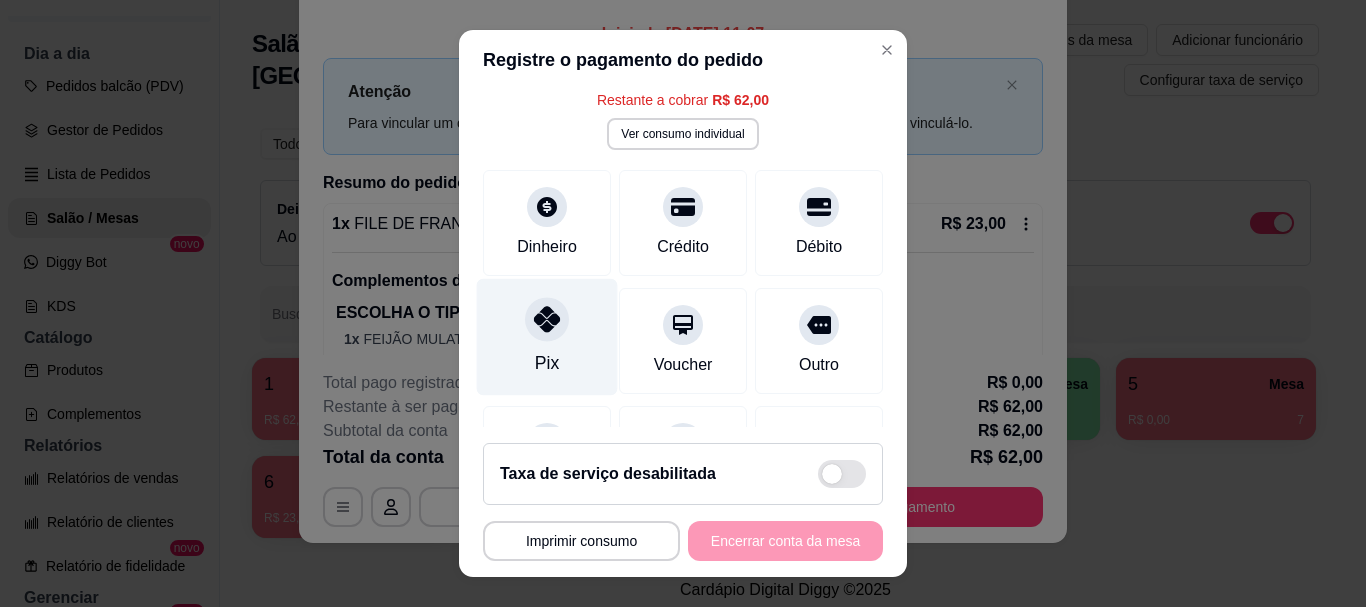 click 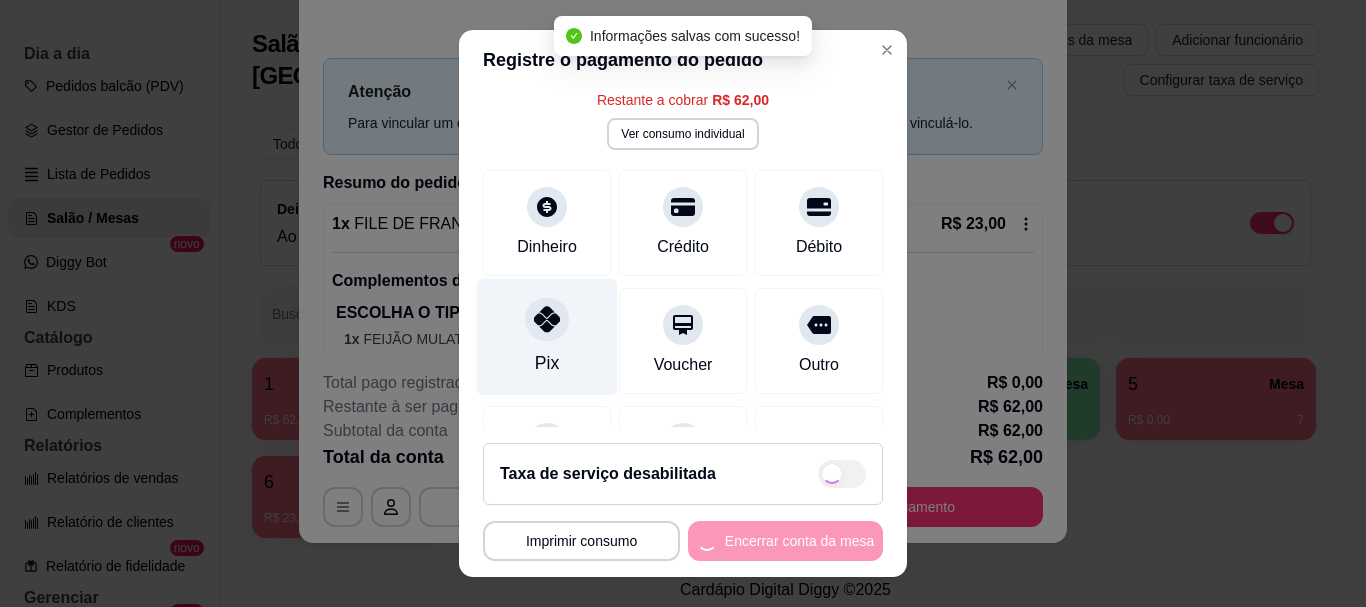 type on "R$ 0,00" 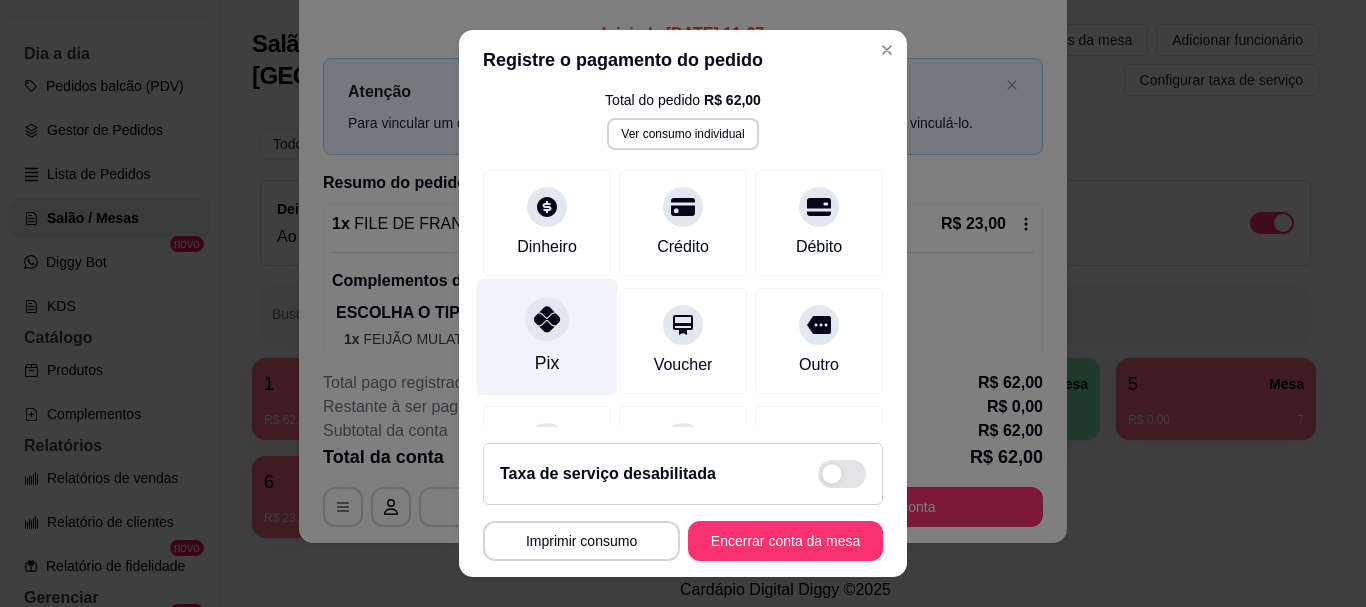 click on "Pix" at bounding box center (547, 364) 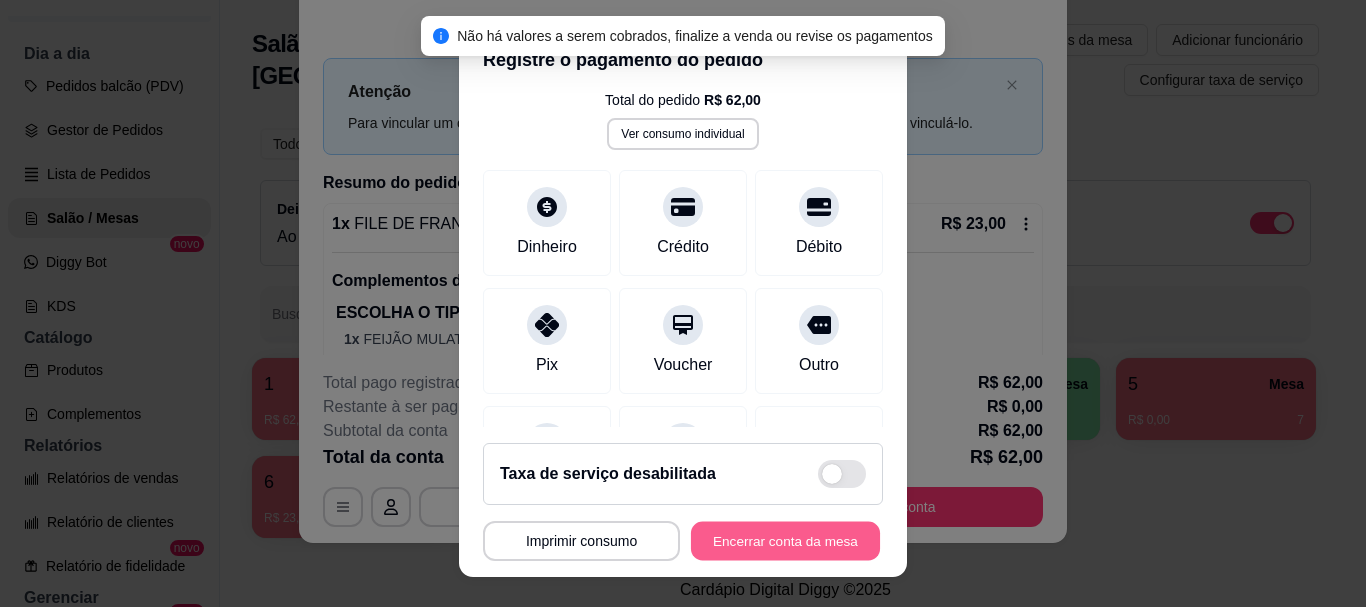 click on "Encerrar conta da mesa" at bounding box center (785, 540) 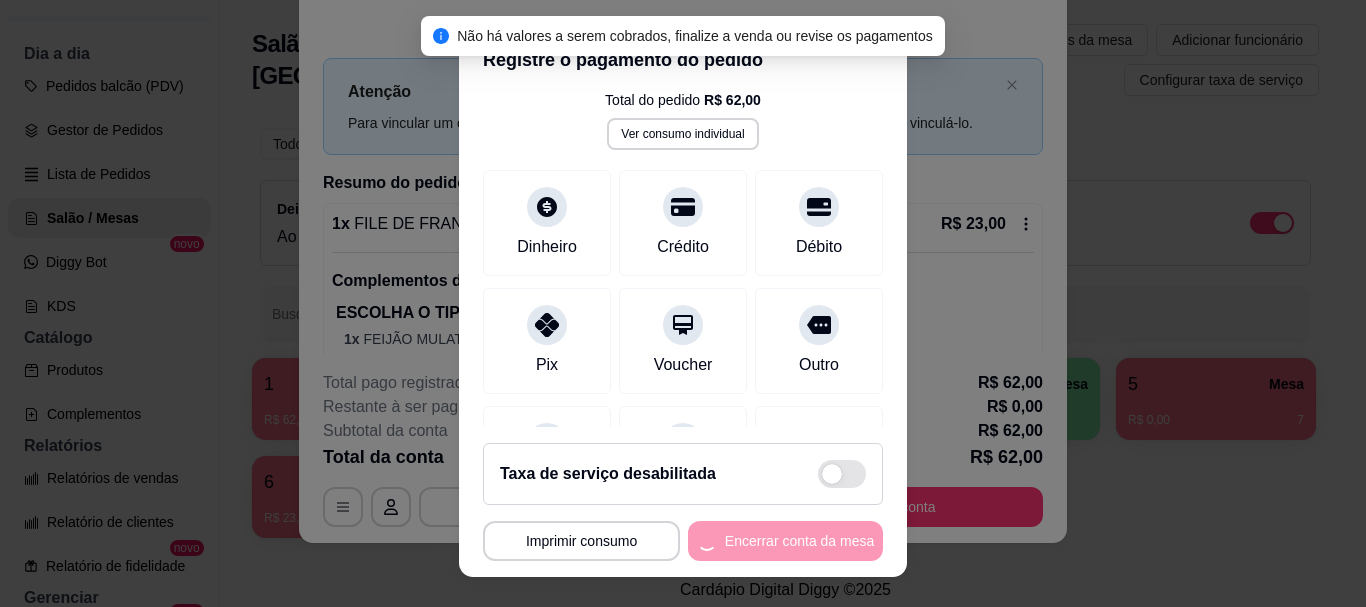 scroll, scrollTop: 0, scrollLeft: 0, axis: both 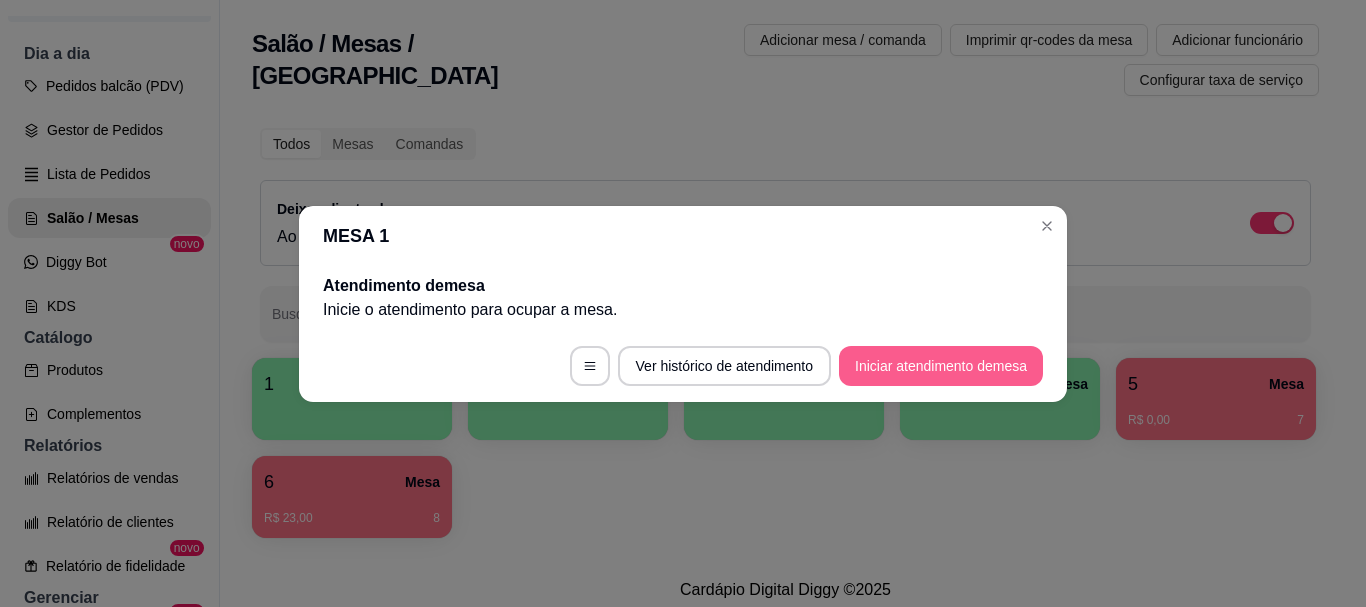 click on "Iniciar atendimento de  mesa" at bounding box center (941, 366) 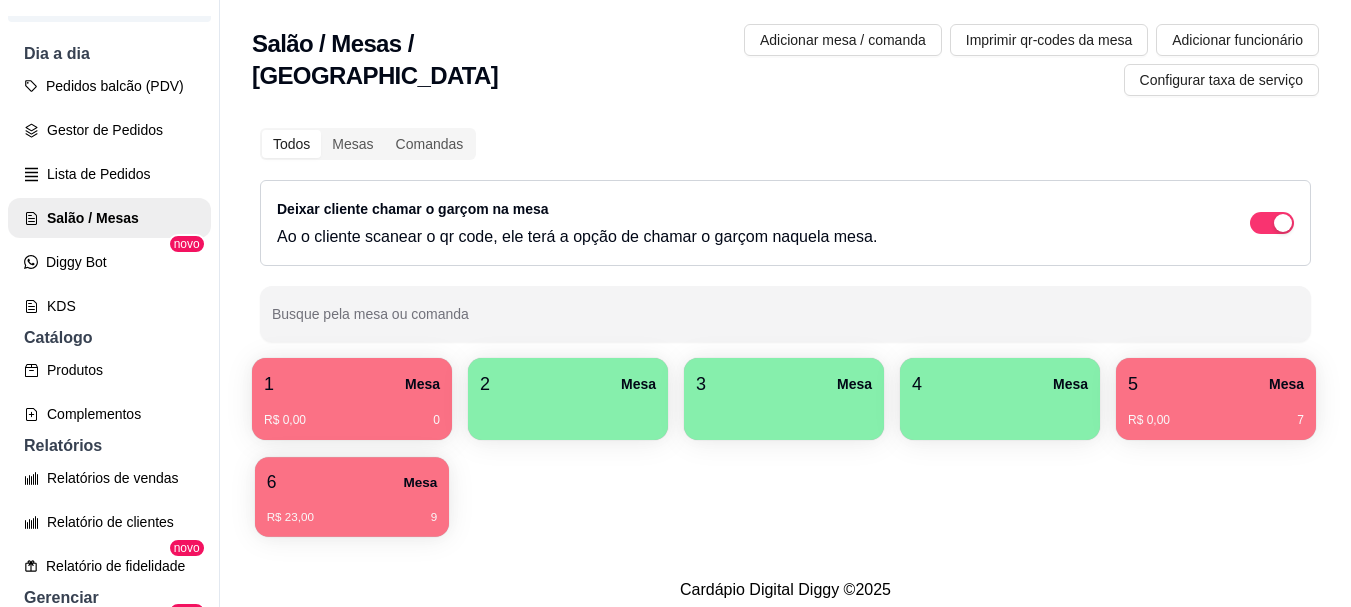 click on "R$ 23,00 9" at bounding box center (352, 518) 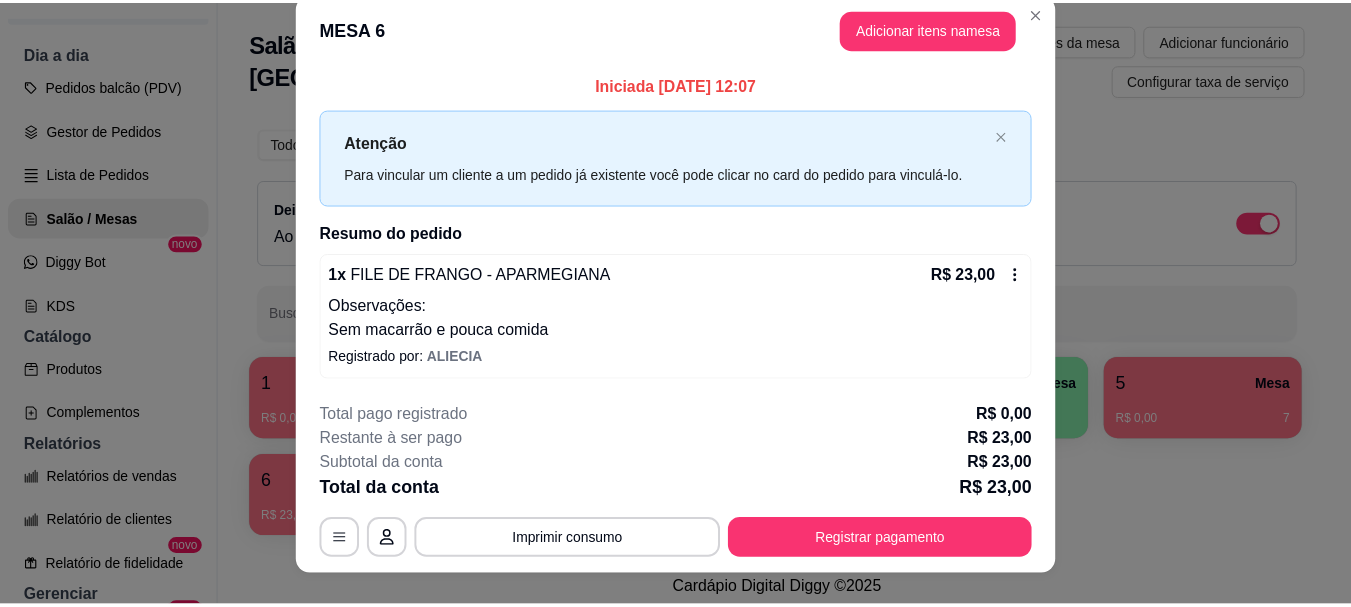 scroll, scrollTop: 0, scrollLeft: 0, axis: both 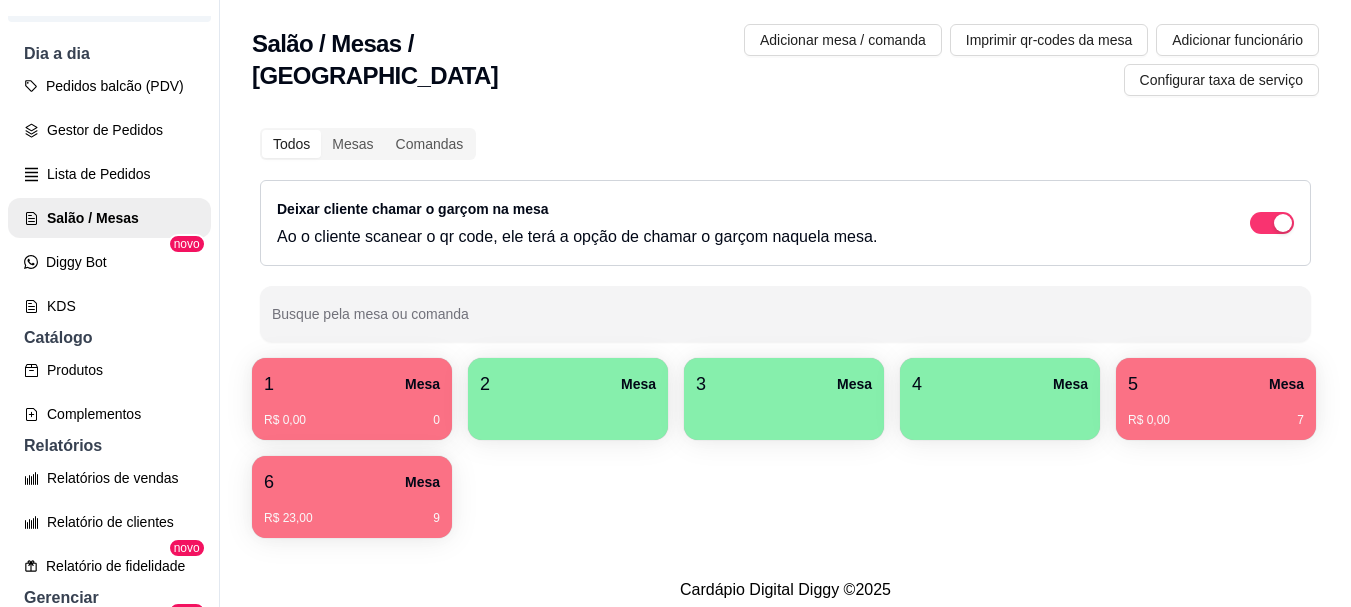 click on "5 Mesa" at bounding box center [1216, 384] 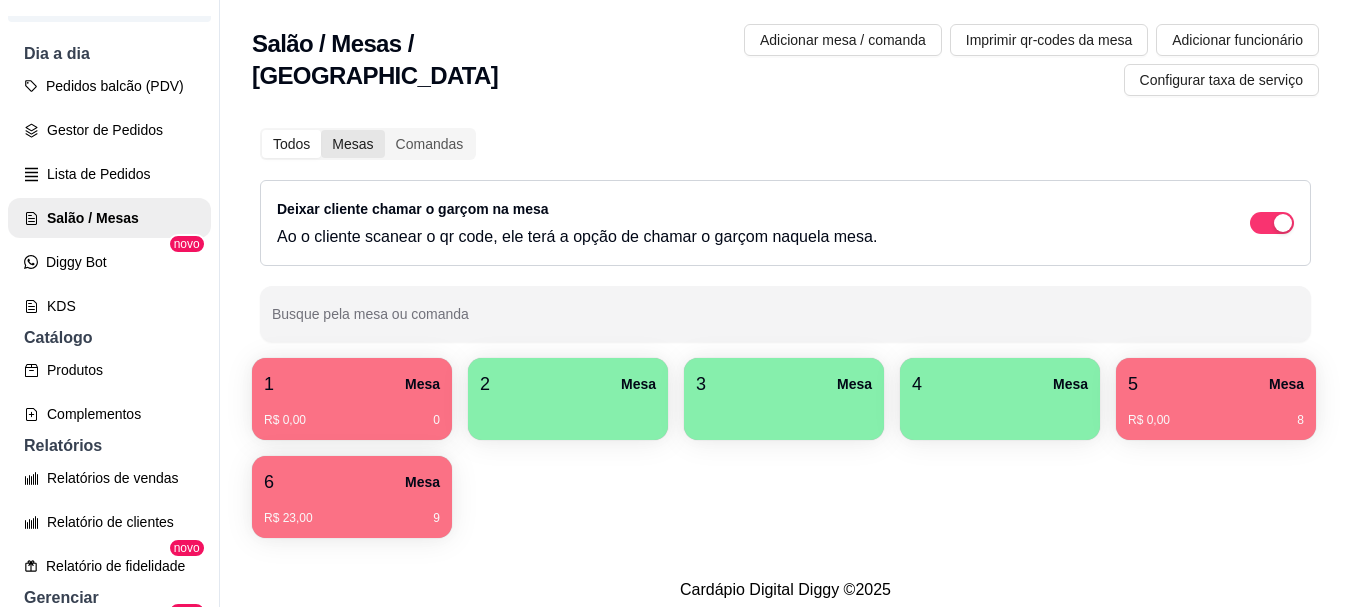 click on "Mesas" at bounding box center (352, 144) 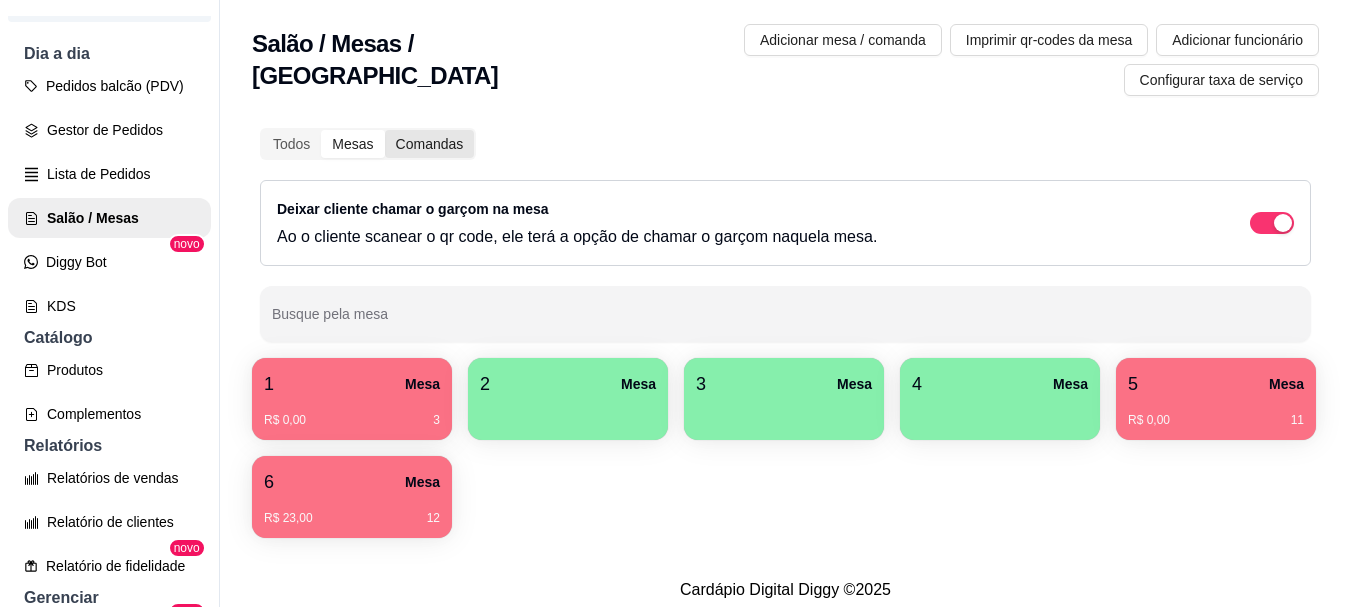 click on "Comandas" at bounding box center (430, 144) 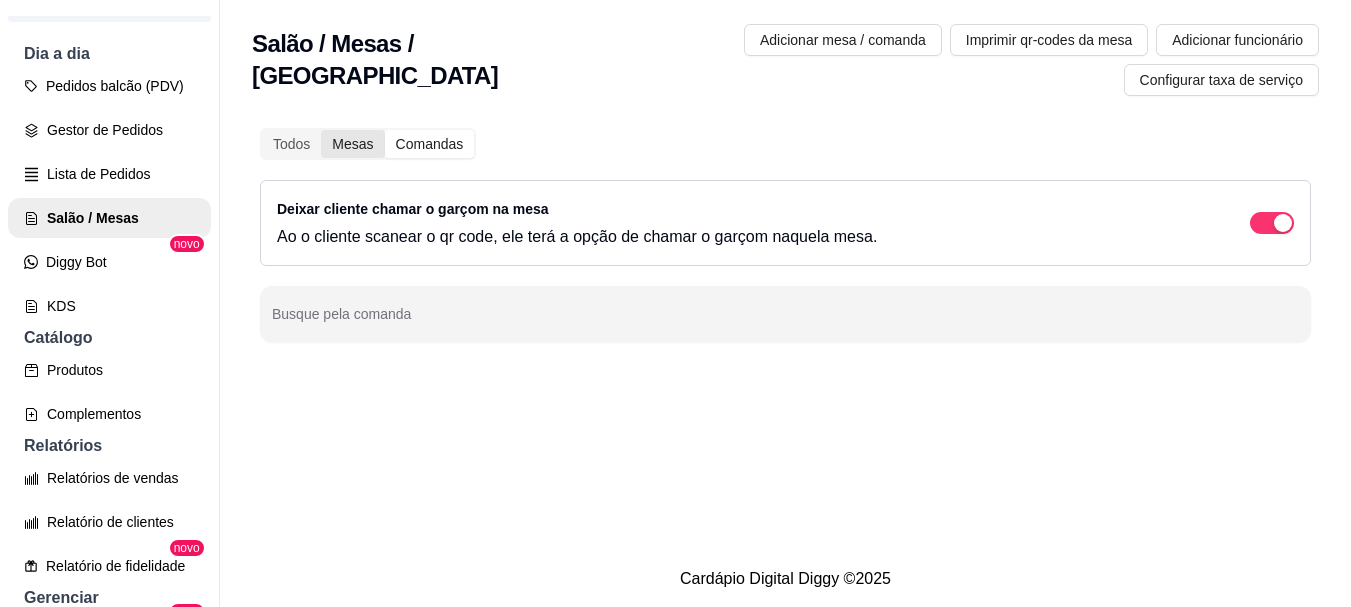 click on "Mesas" at bounding box center [352, 144] 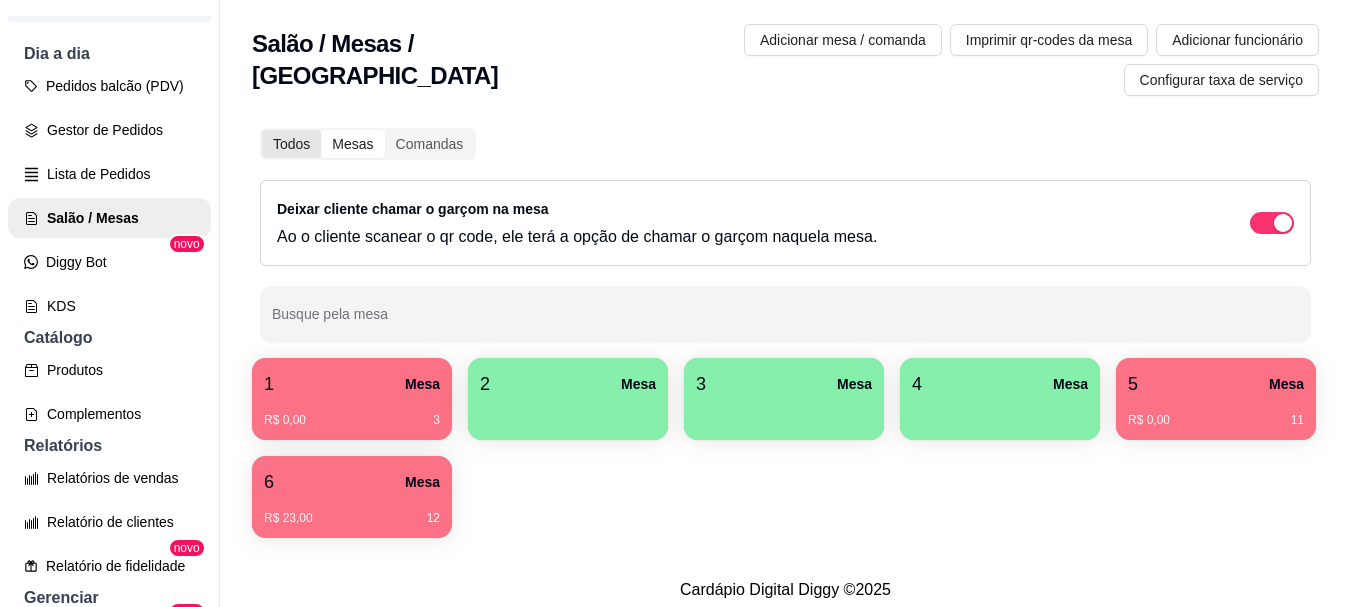 click on "Todos" at bounding box center (291, 144) 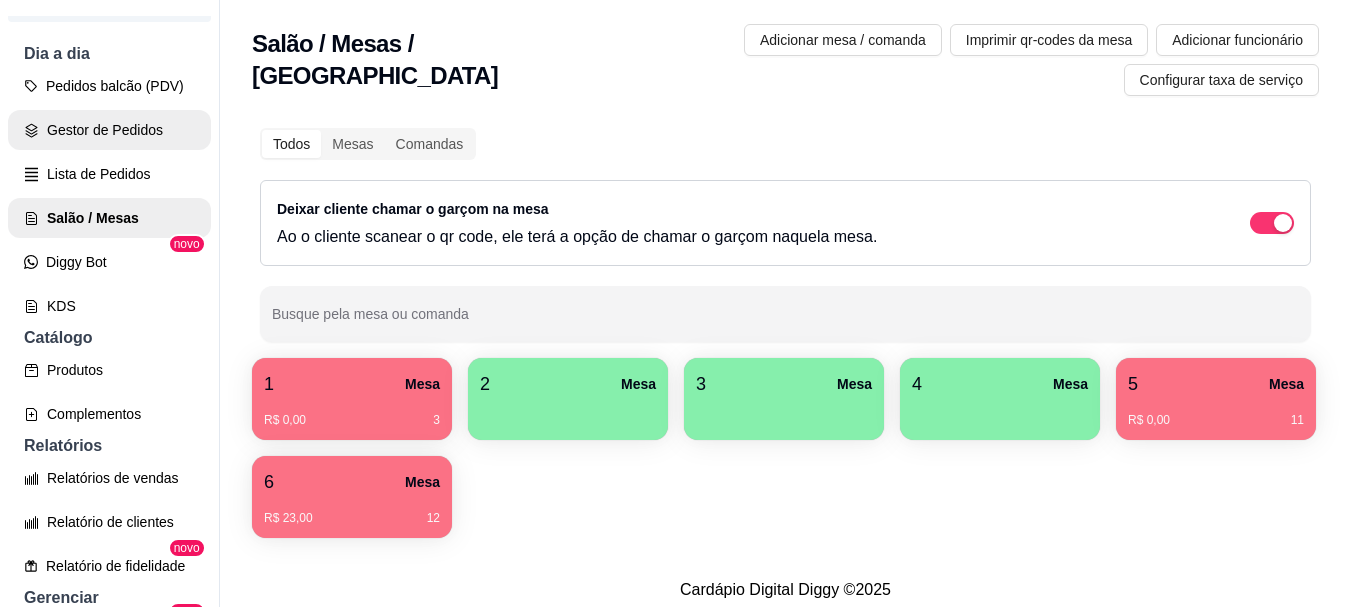 click on "Gestor de Pedidos" at bounding box center [109, 130] 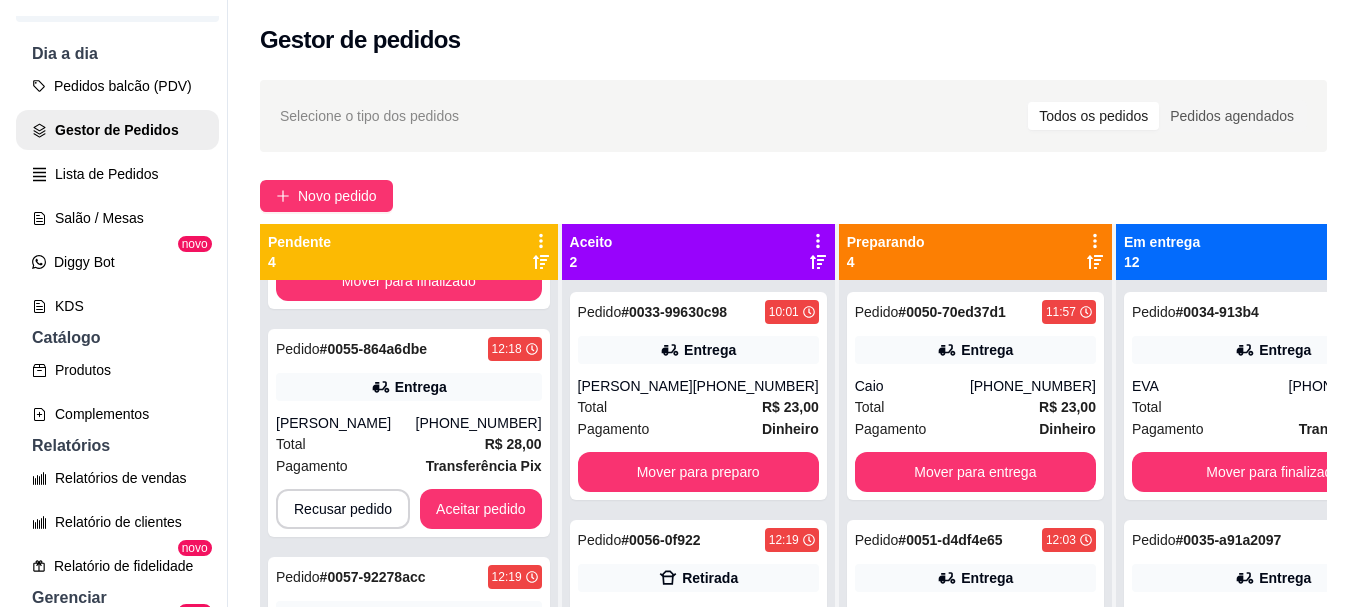 scroll, scrollTop: 0, scrollLeft: 0, axis: both 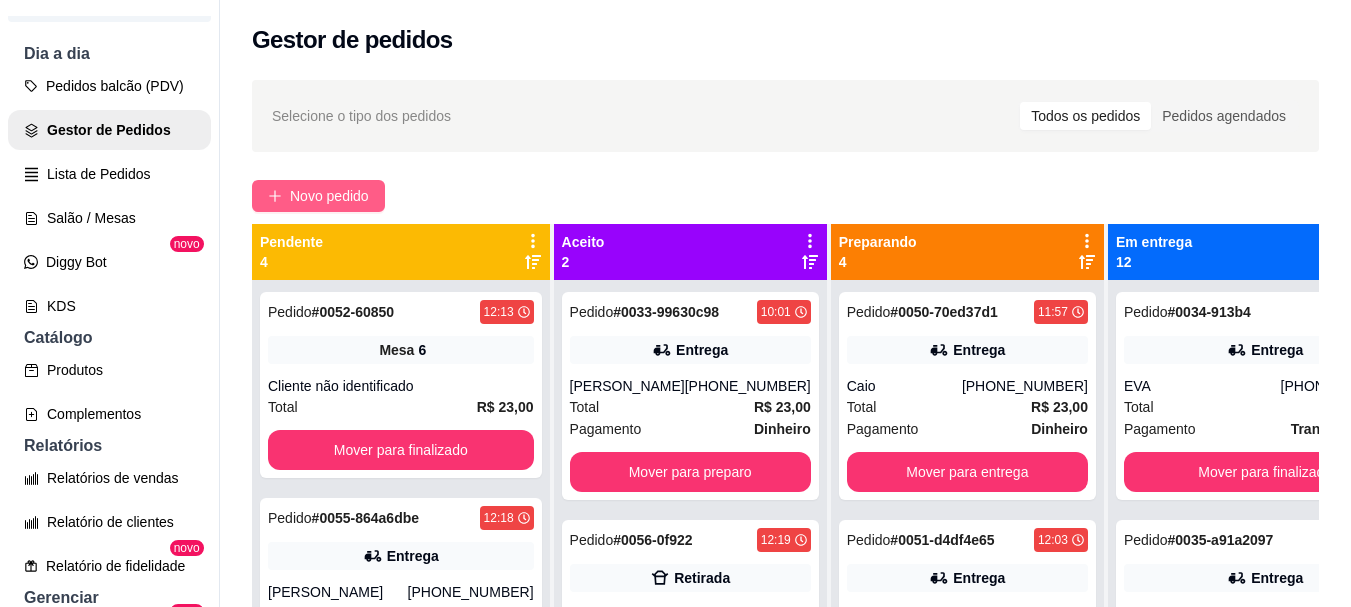 click on "Novo pedido" at bounding box center [329, 196] 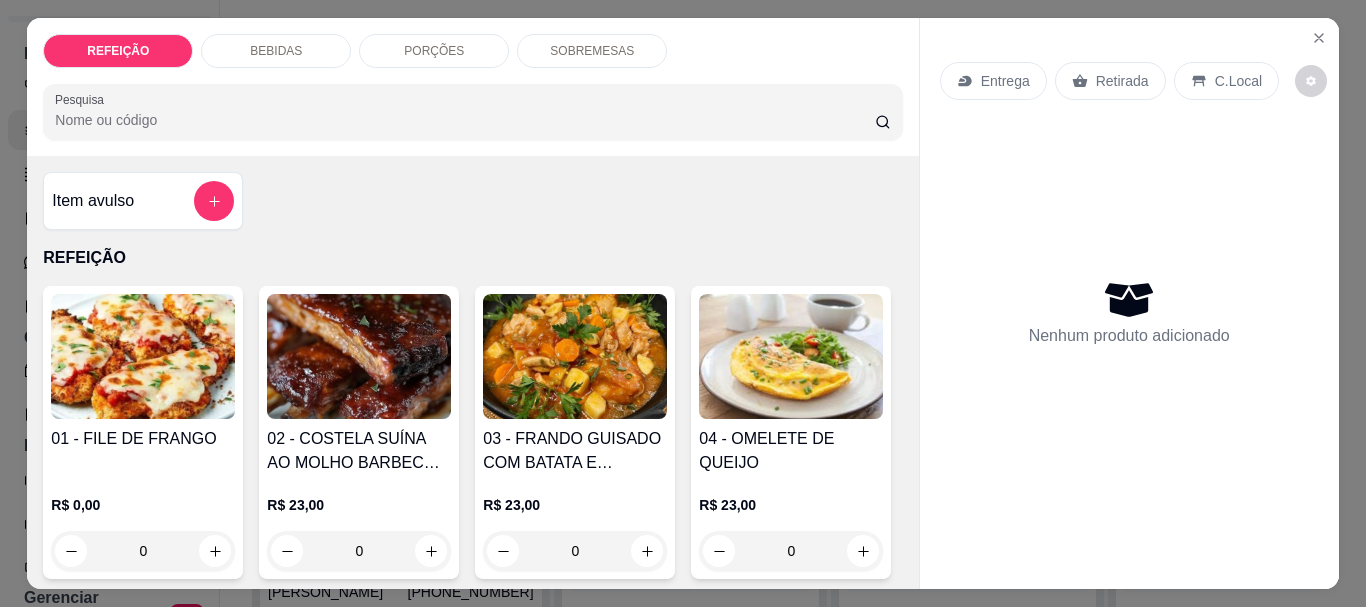 click at bounding box center (359, 356) 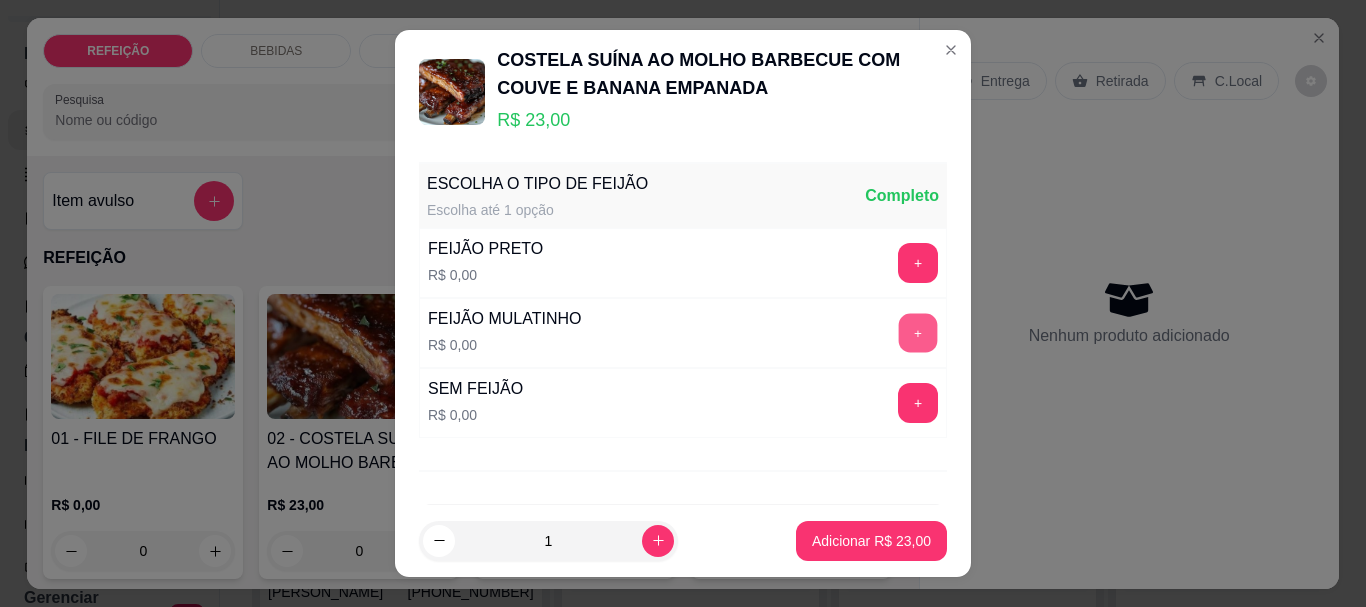 click on "+" at bounding box center (918, 333) 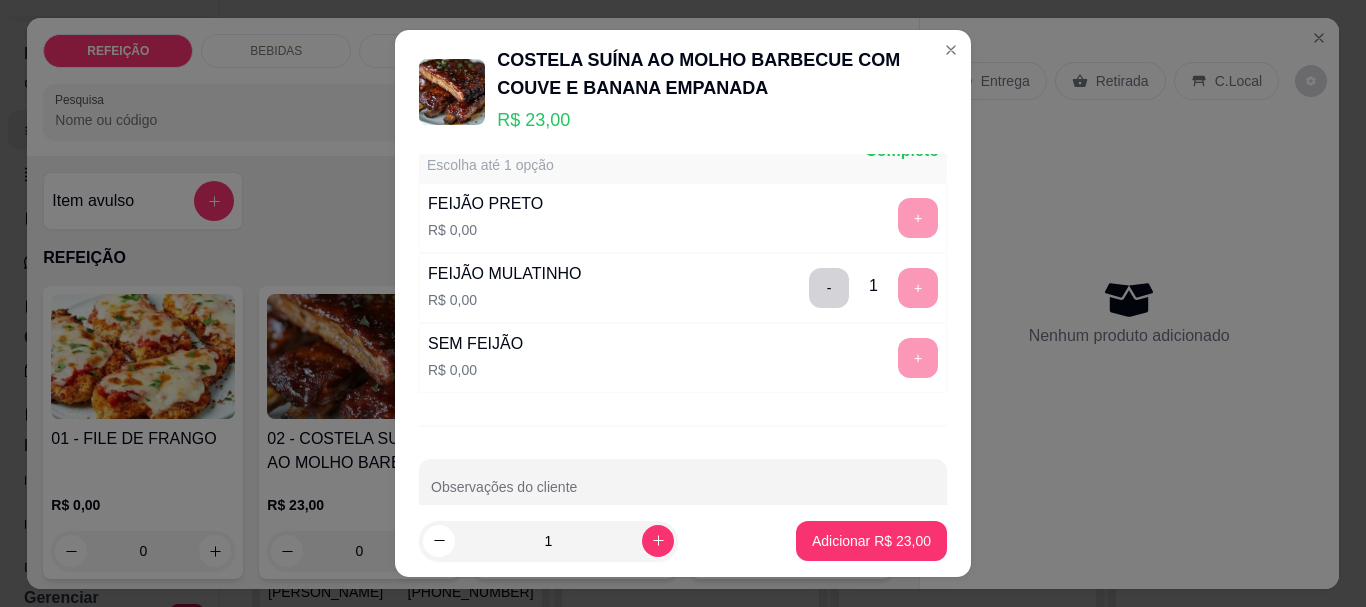 scroll, scrollTop: 83, scrollLeft: 0, axis: vertical 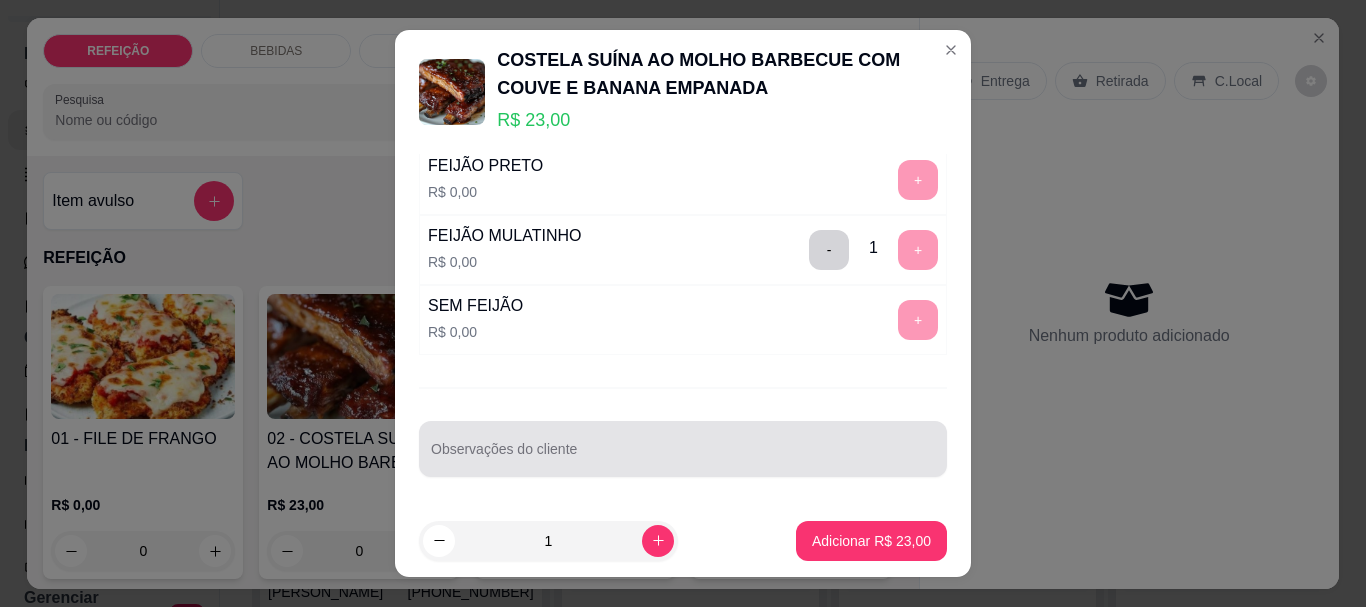 click on "Observações do cliente" at bounding box center (683, 449) 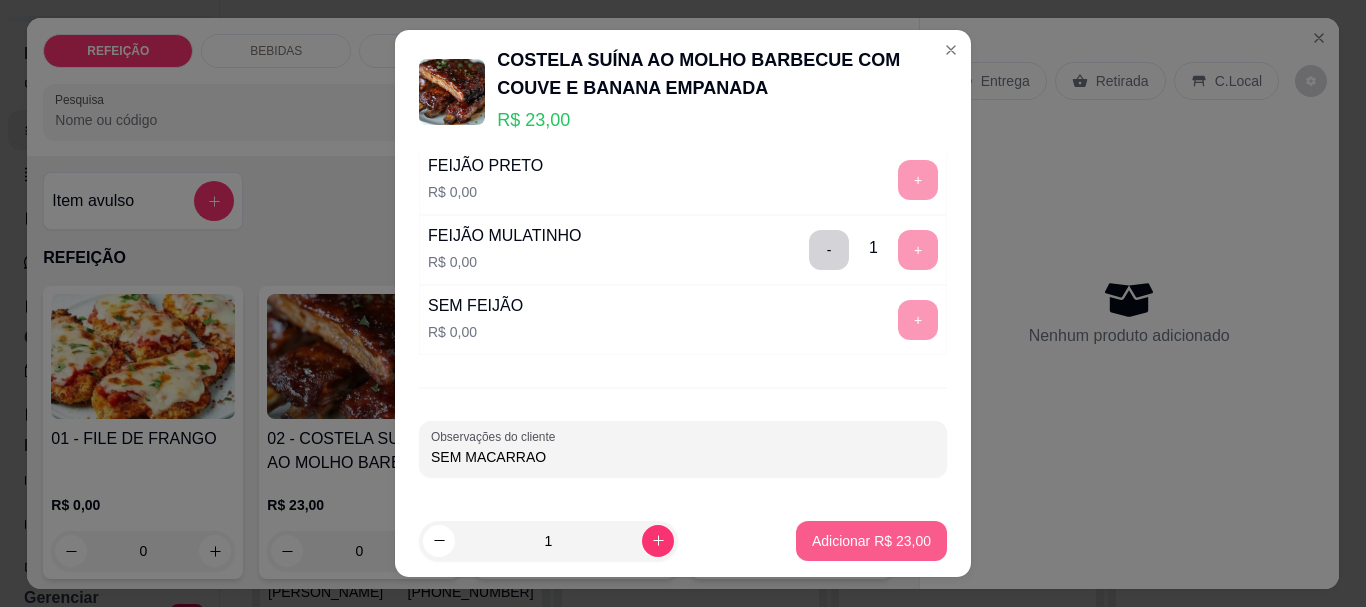 type on "SEM MACARRAO" 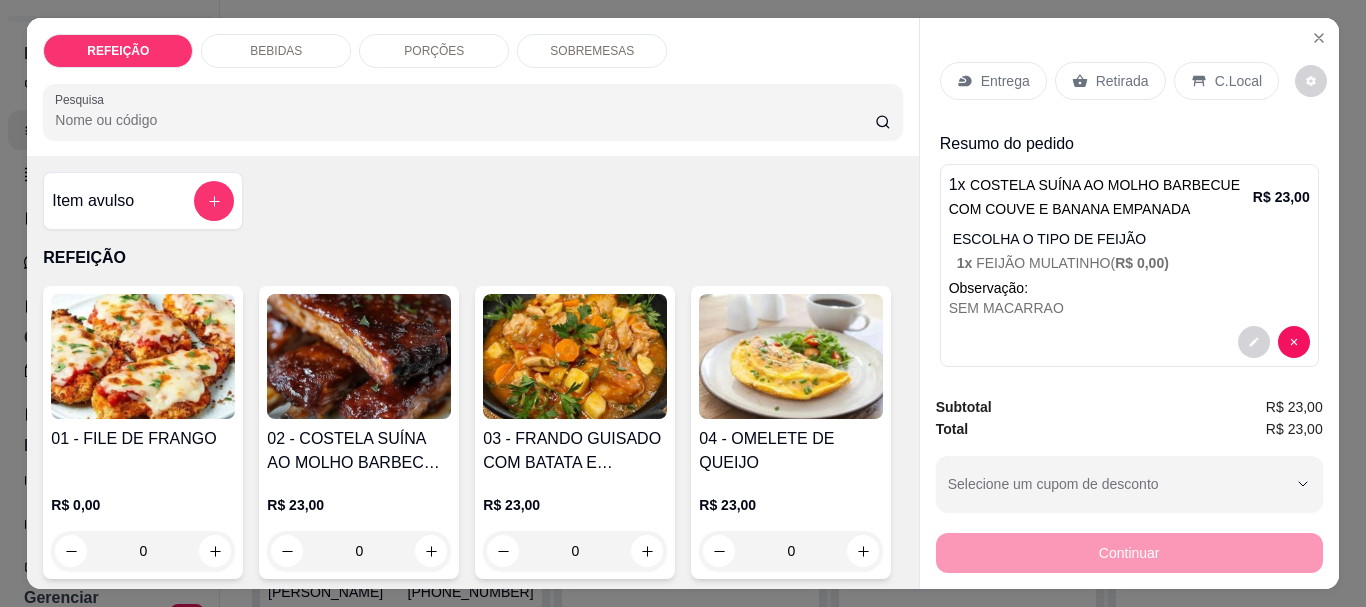 scroll, scrollTop: 15, scrollLeft: 0, axis: vertical 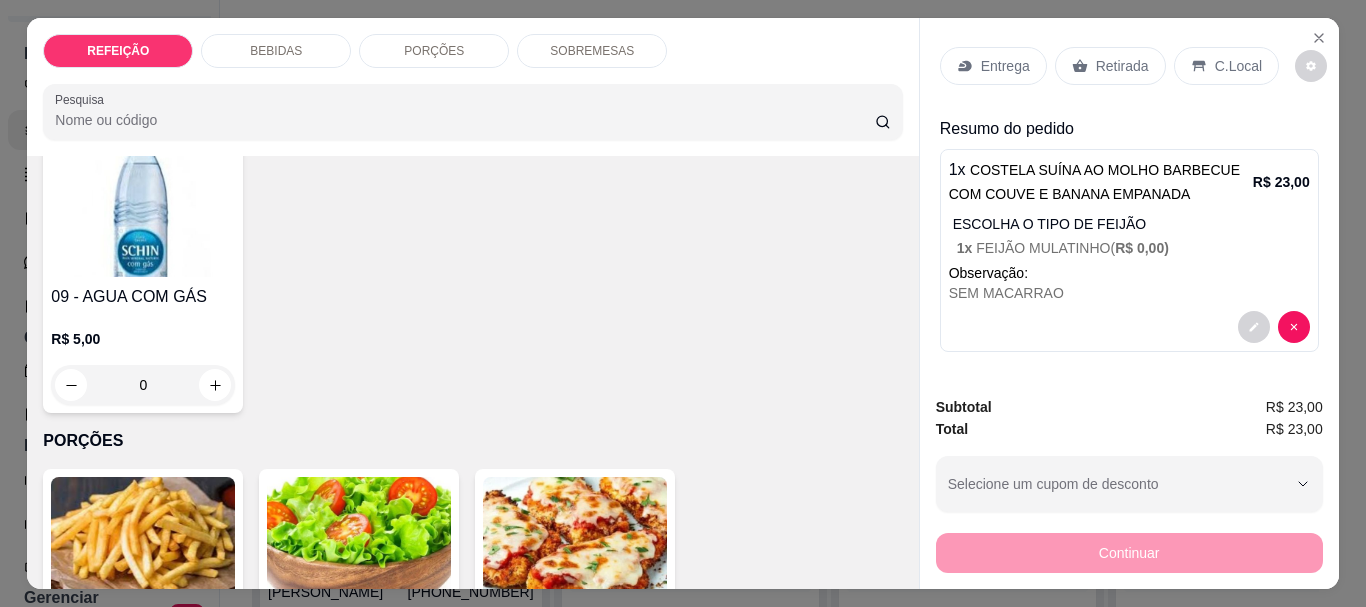 click on "Entrega Retirada C.Local" at bounding box center (1129, 66) 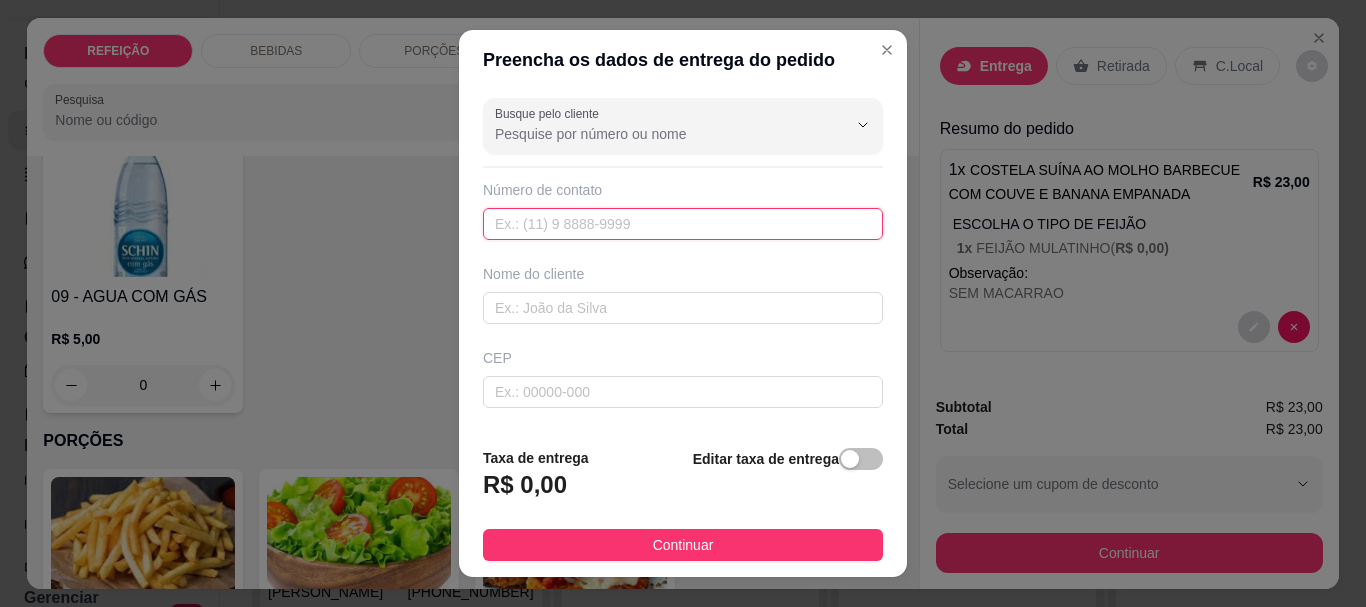 click at bounding box center [683, 224] 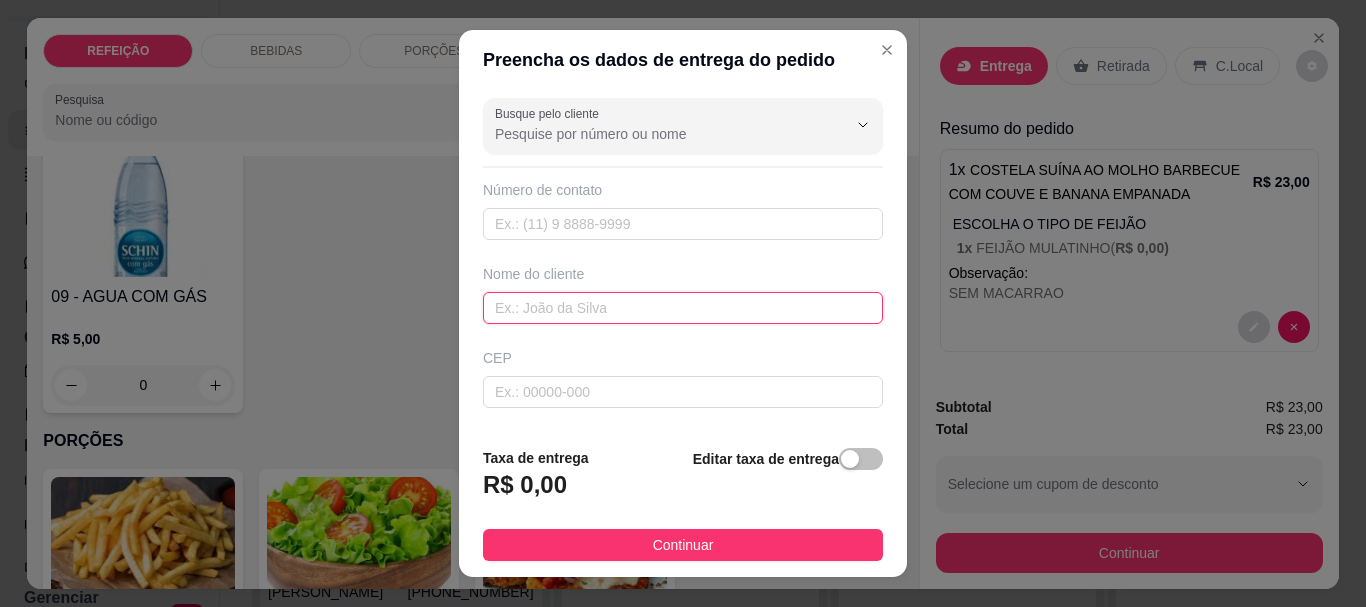 click at bounding box center (683, 308) 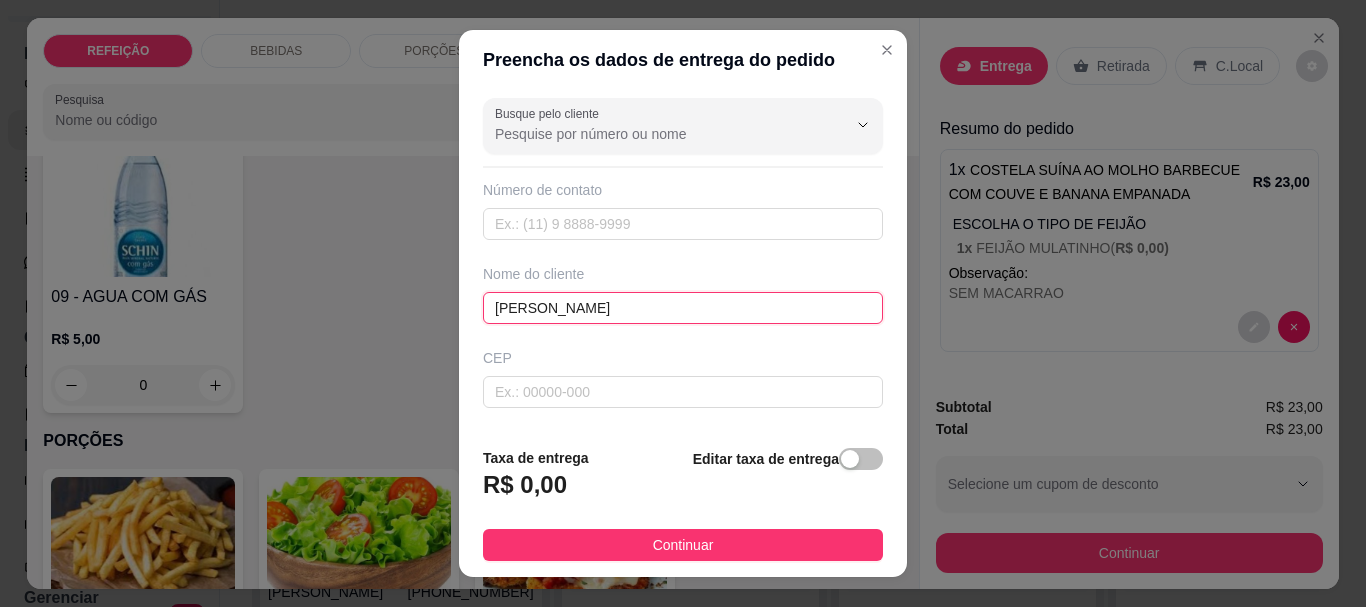 type on "[PERSON_NAME]" 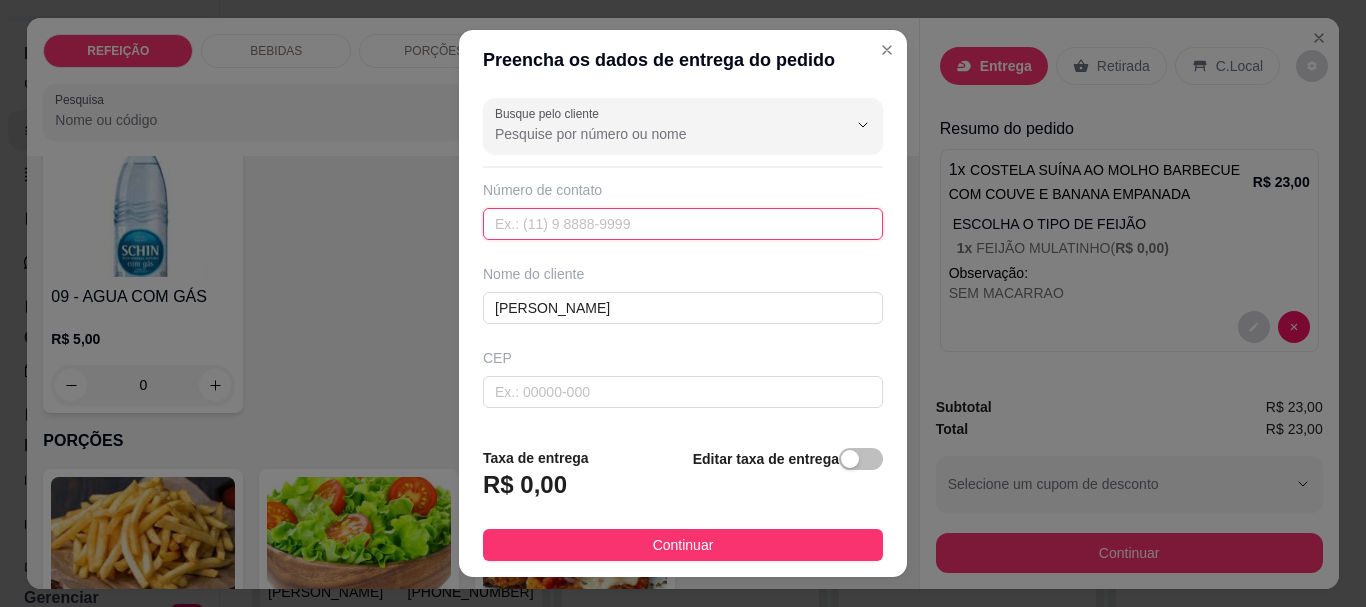 click at bounding box center [683, 224] 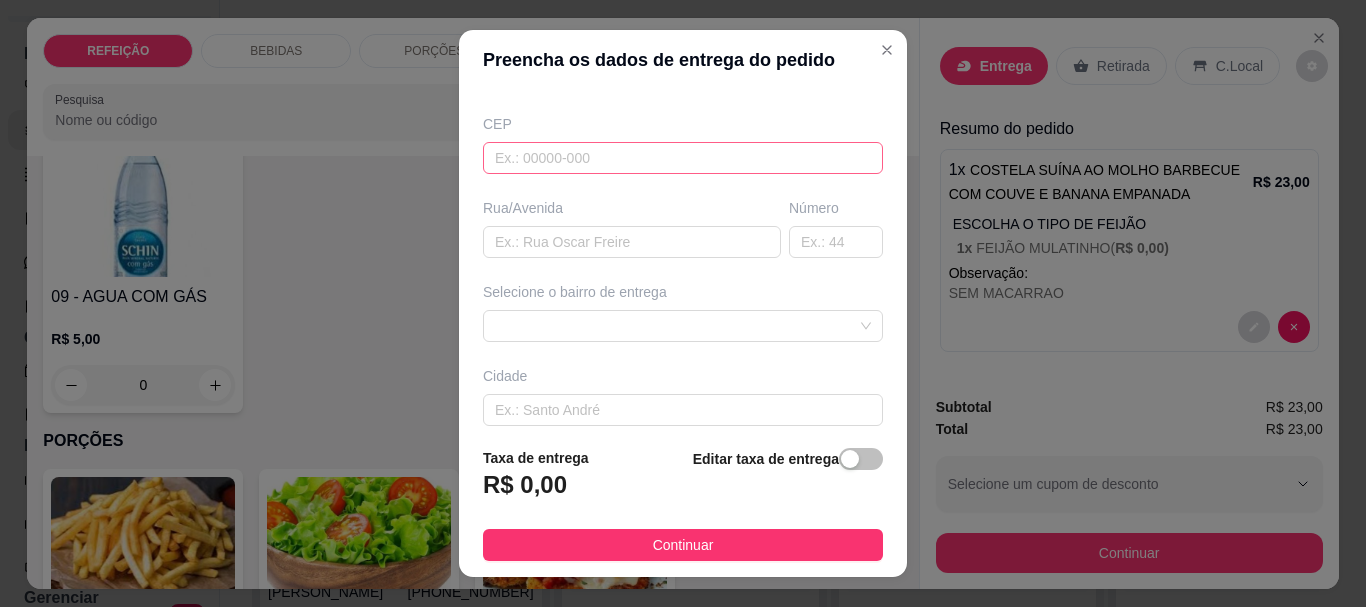 scroll, scrollTop: 233, scrollLeft: 0, axis: vertical 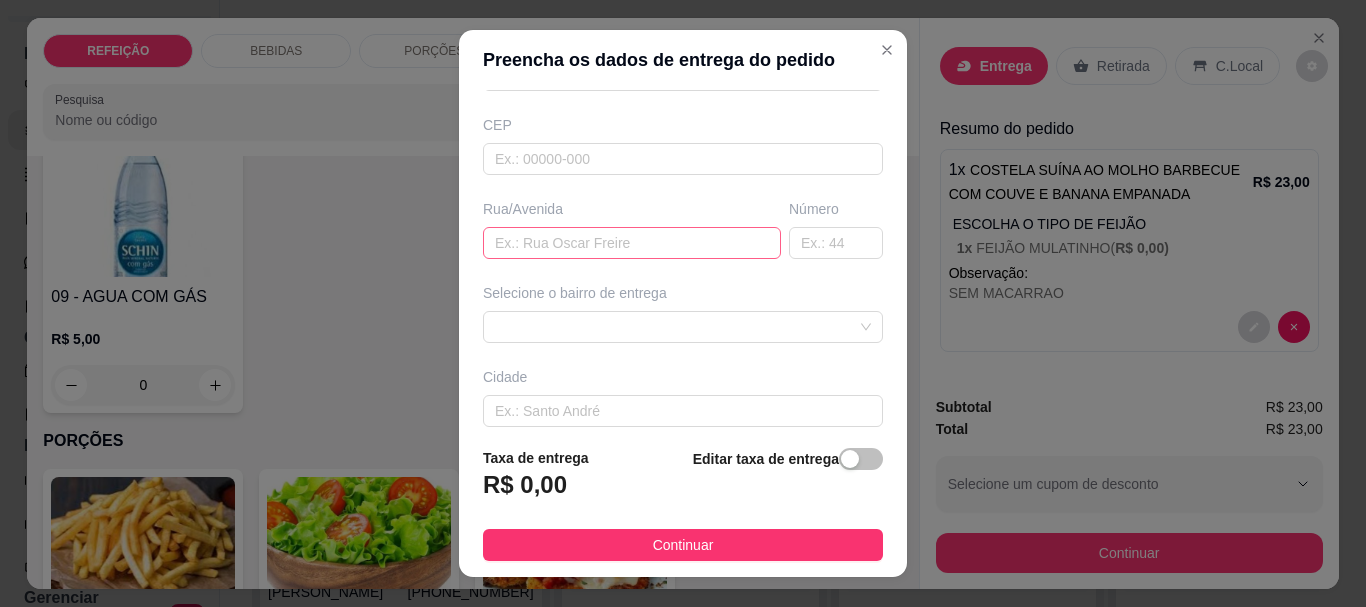 type on "(11) 99978-4055" 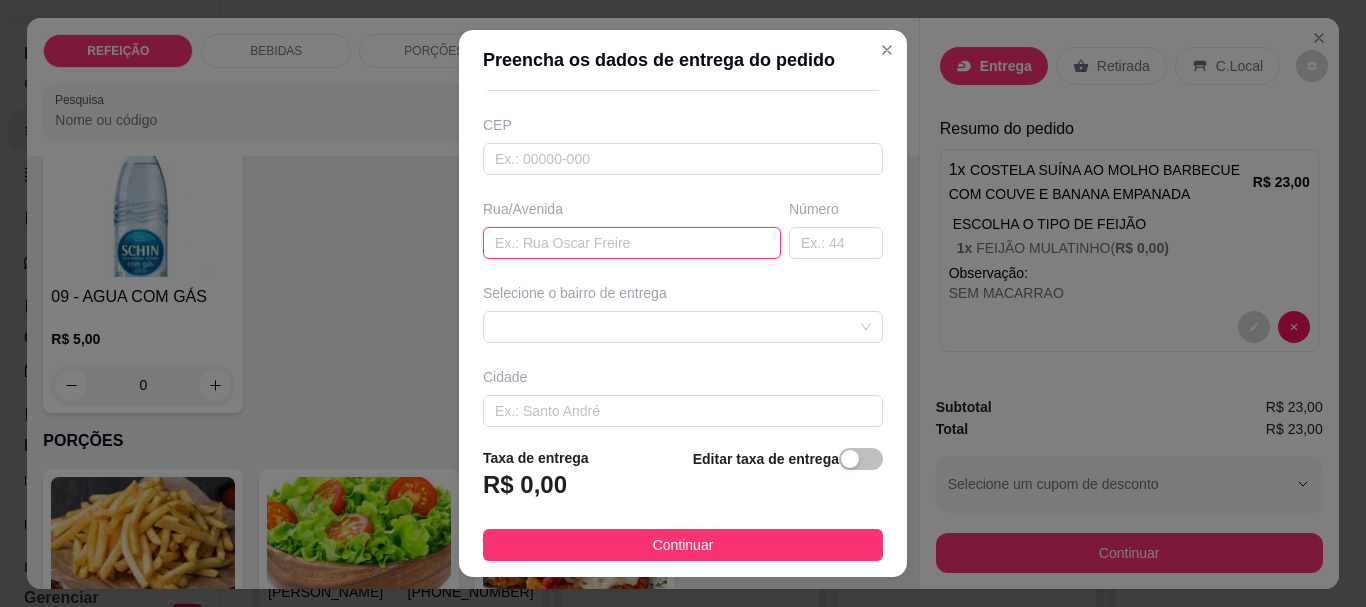 click at bounding box center [632, 243] 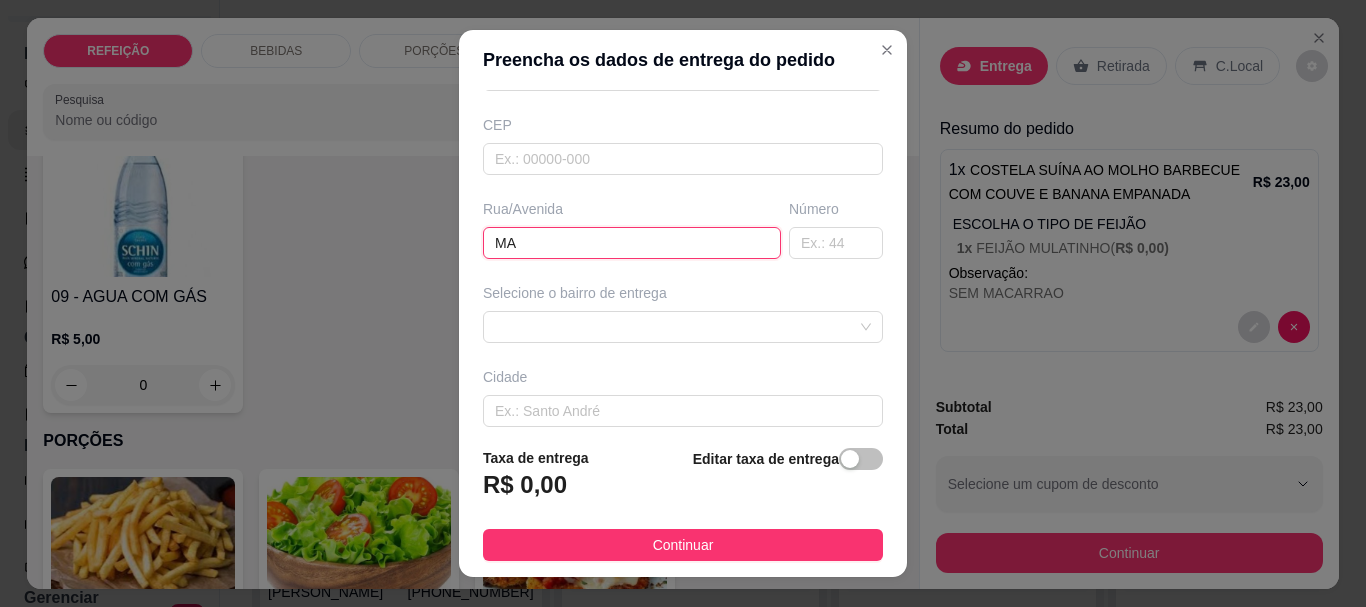 type on "M" 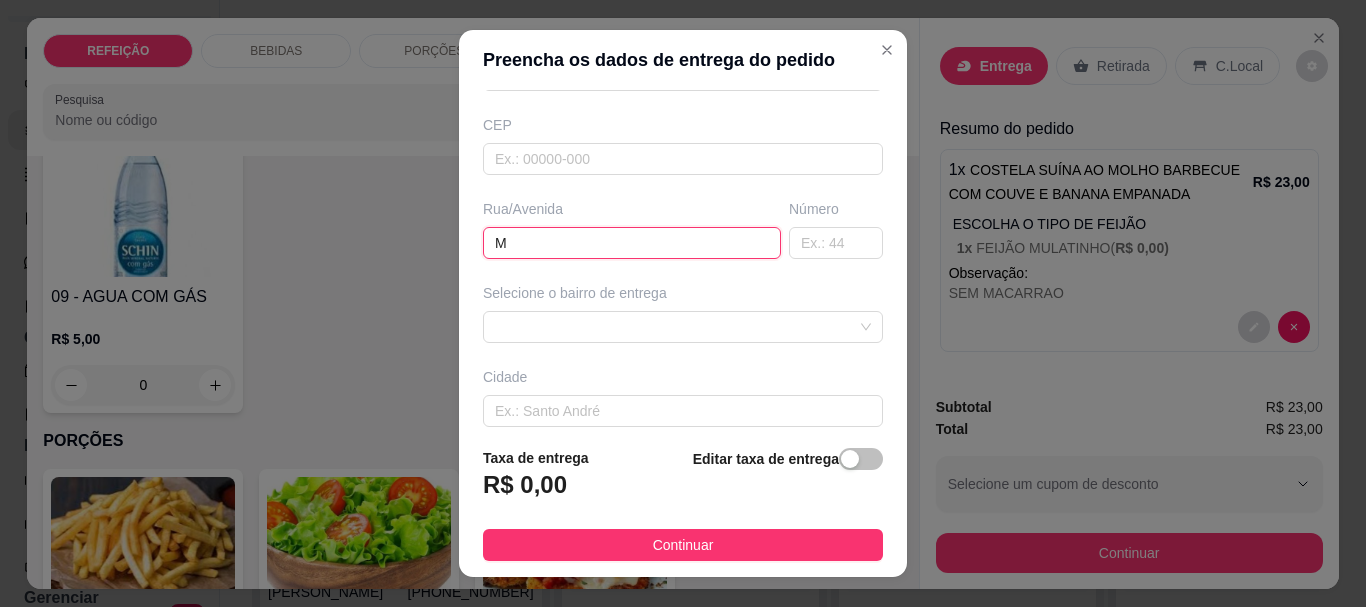 type 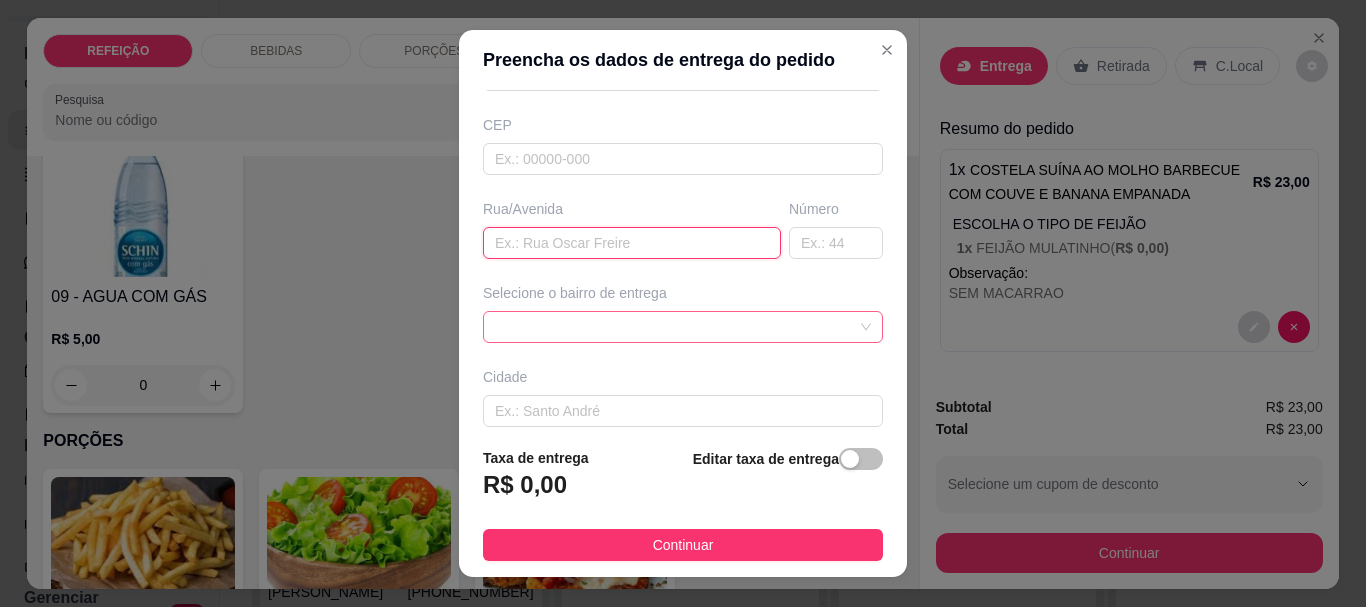click at bounding box center (683, 327) 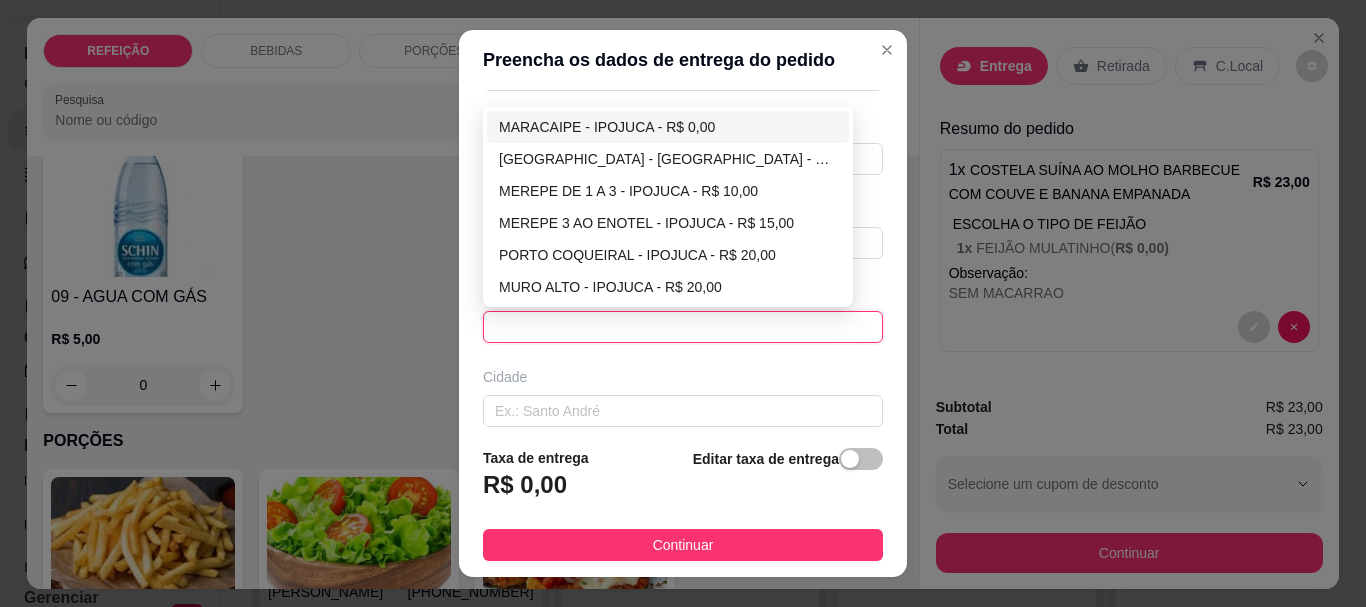 click on "Busque pelo cliente Número de contato (11) 99978-4055 Nome do cliente ROSANA LEMOS CEP Rua/Avenida Número Selecione o bairro de entrega 6884ebf38fcb1afd617874ac 6884ec0e8fcb1afd617874af MARACAIPE - IPOJUCA -  R$ 0,00 PORTO DE GALINHAS - IPOJUCA -  R$ 5,00 MEREPE DE 1 A 3 - IPOJUCA -  R$ 10,00 MEREPE 3 AO ENOTEL - IPOJUCA -  R$ 15,00 PORTO COQUEIRAL - IPOJUCA -  R$ 20,00 MURO ALTO - IPOJUCA -  R$ 20,00 Cidade Complemento" at bounding box center (683, 260) 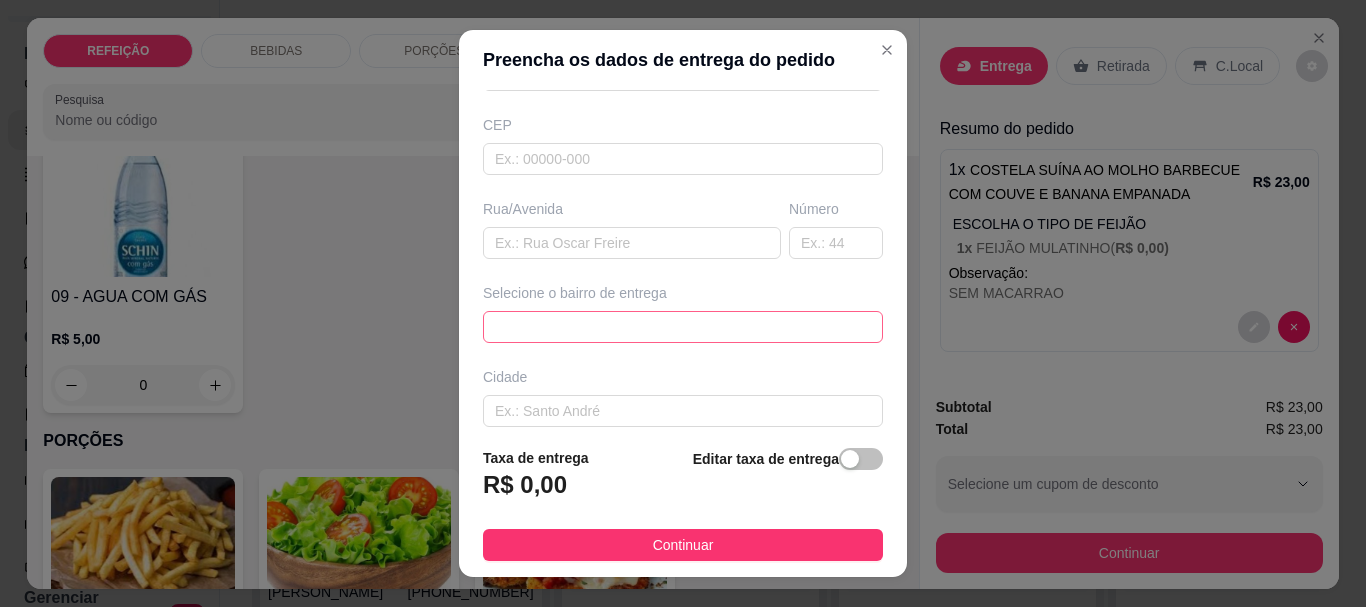 click at bounding box center (683, 327) 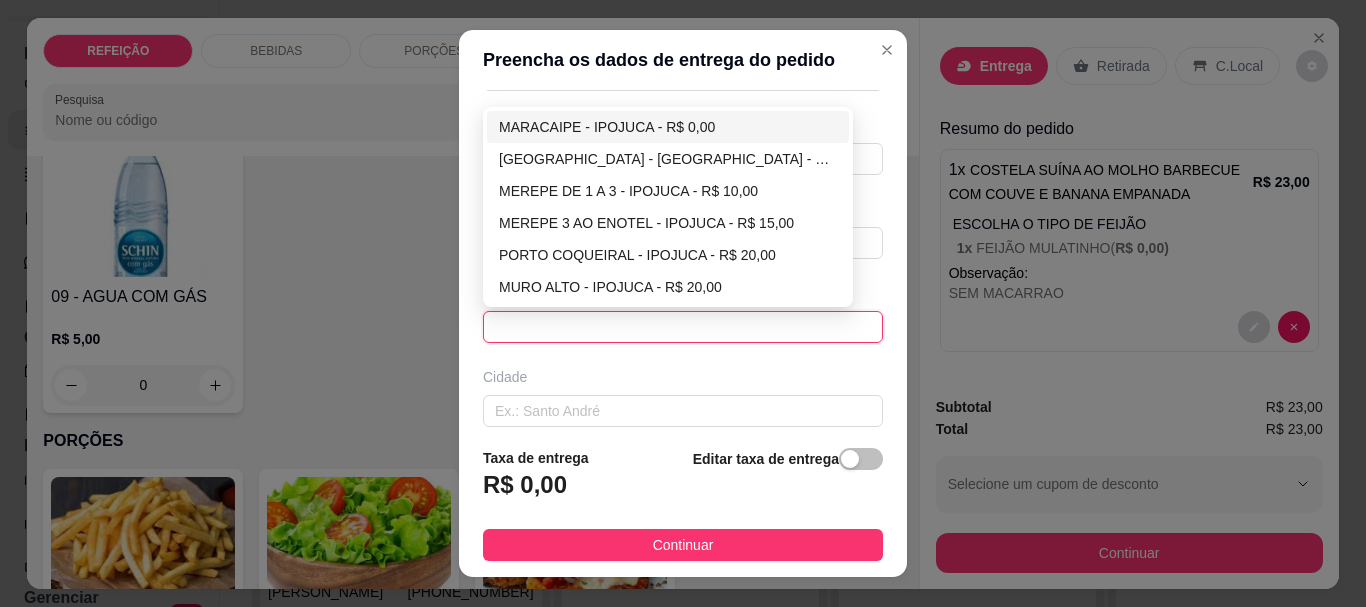 click on "MARACAIPE - IPOJUCA -  R$ 0,00" at bounding box center [668, 127] 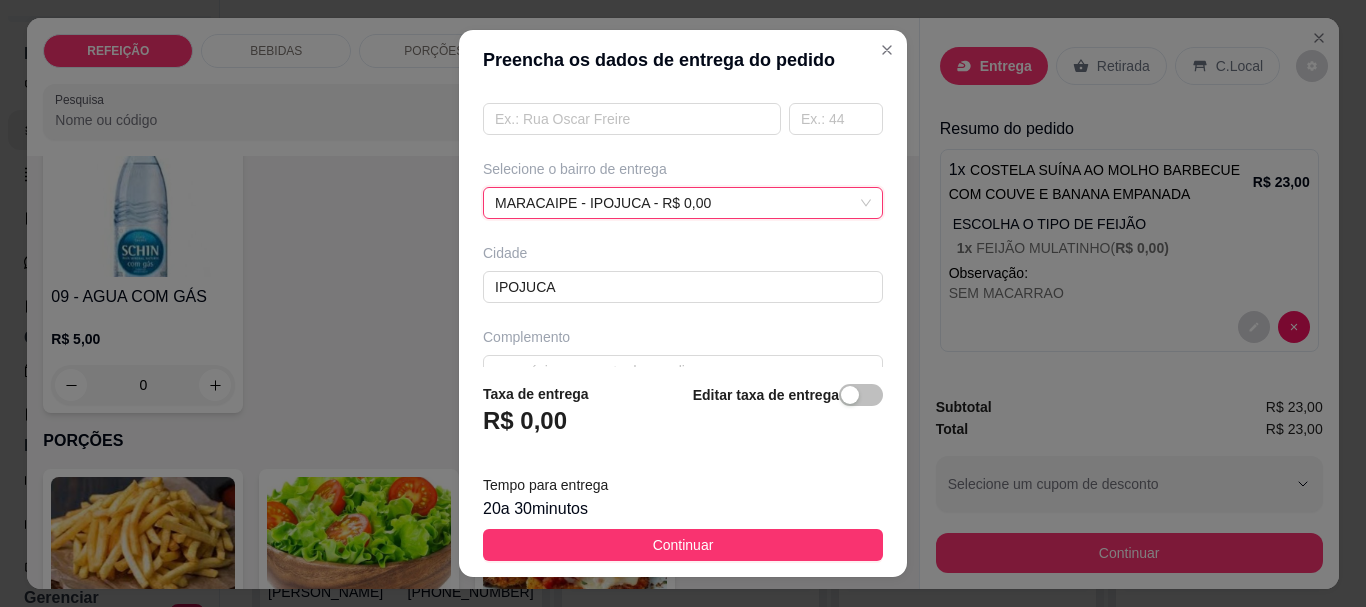scroll, scrollTop: 397, scrollLeft: 0, axis: vertical 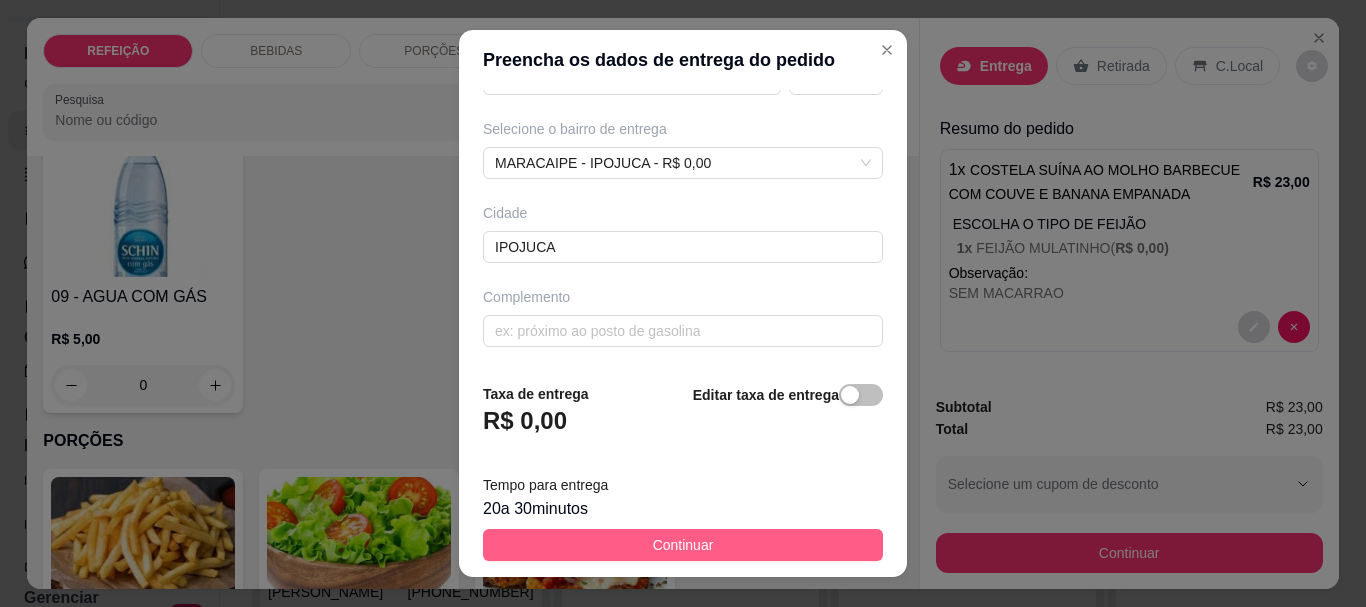click on "Continuar" at bounding box center (683, 545) 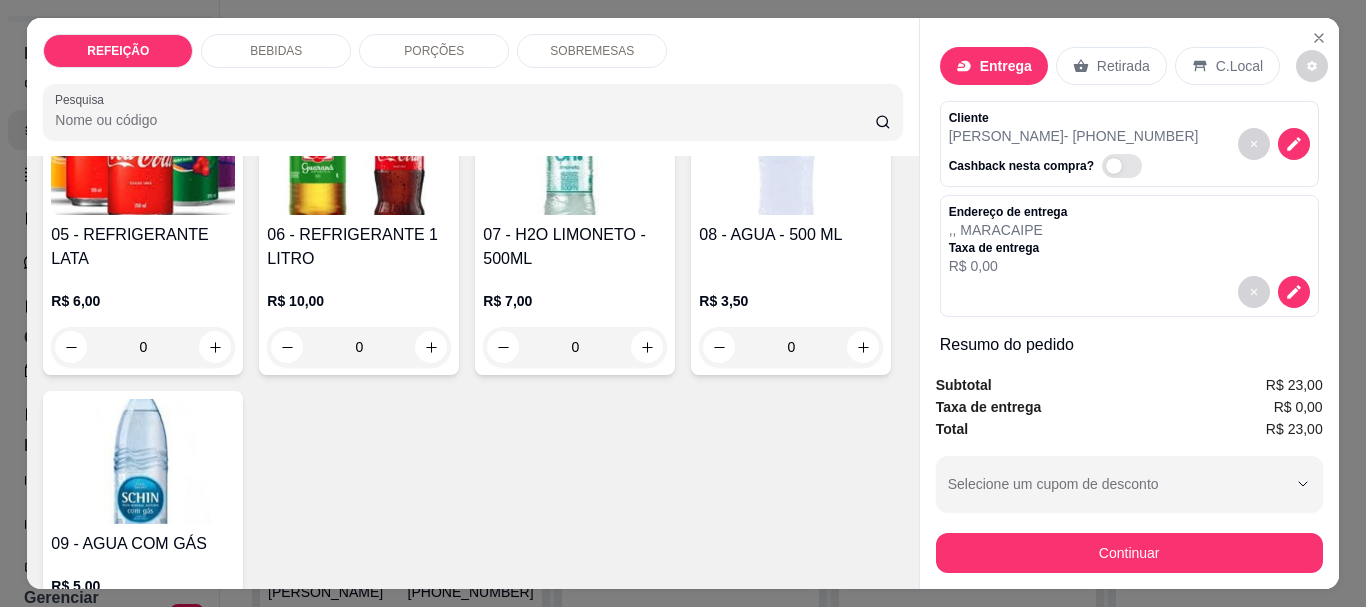 scroll, scrollTop: 500, scrollLeft: 0, axis: vertical 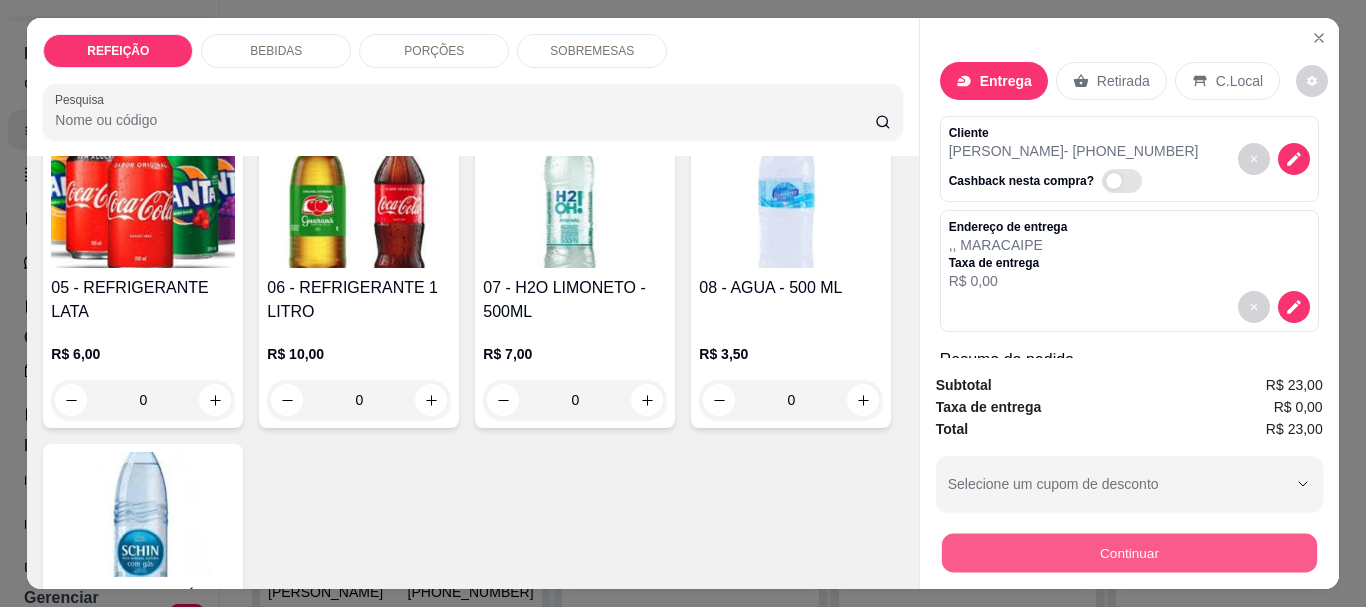 click on "Continuar" at bounding box center [1128, 552] 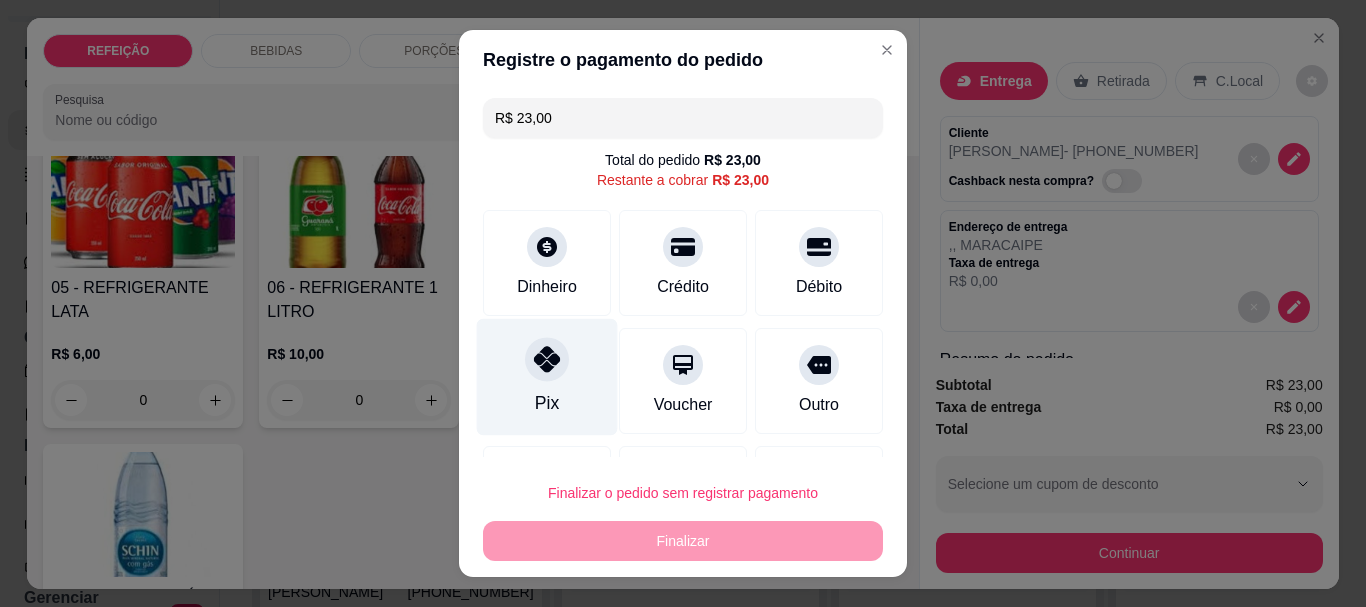 click at bounding box center (547, 360) 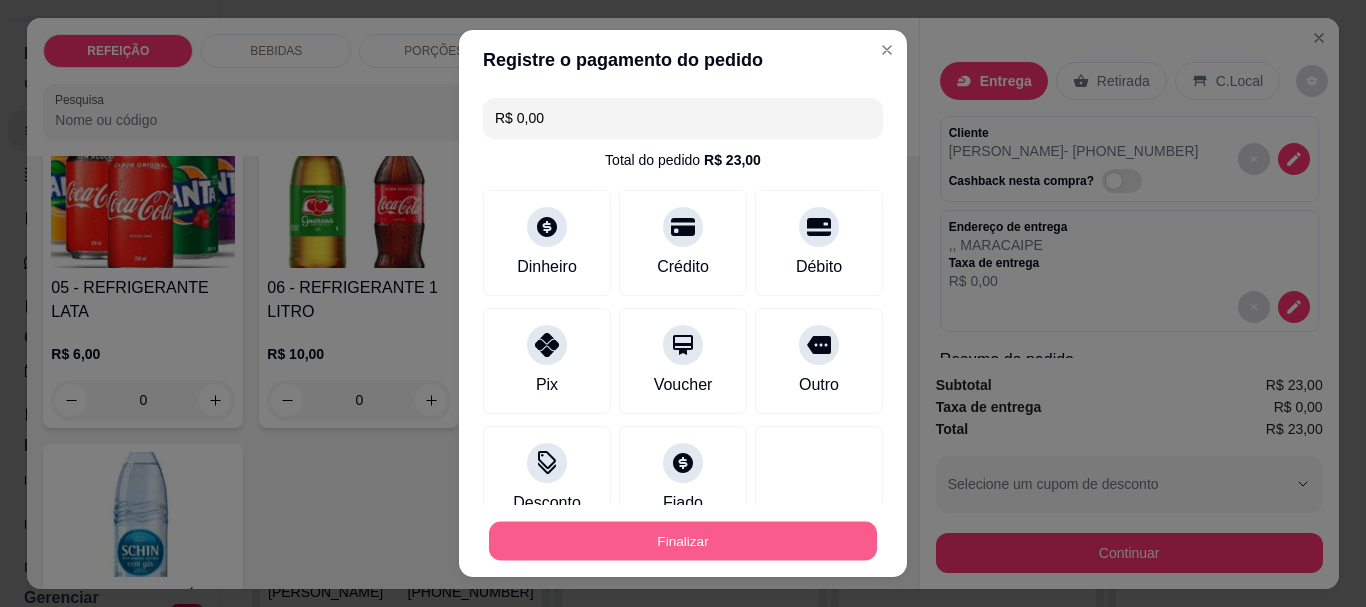 click on "Finalizar" at bounding box center [683, 540] 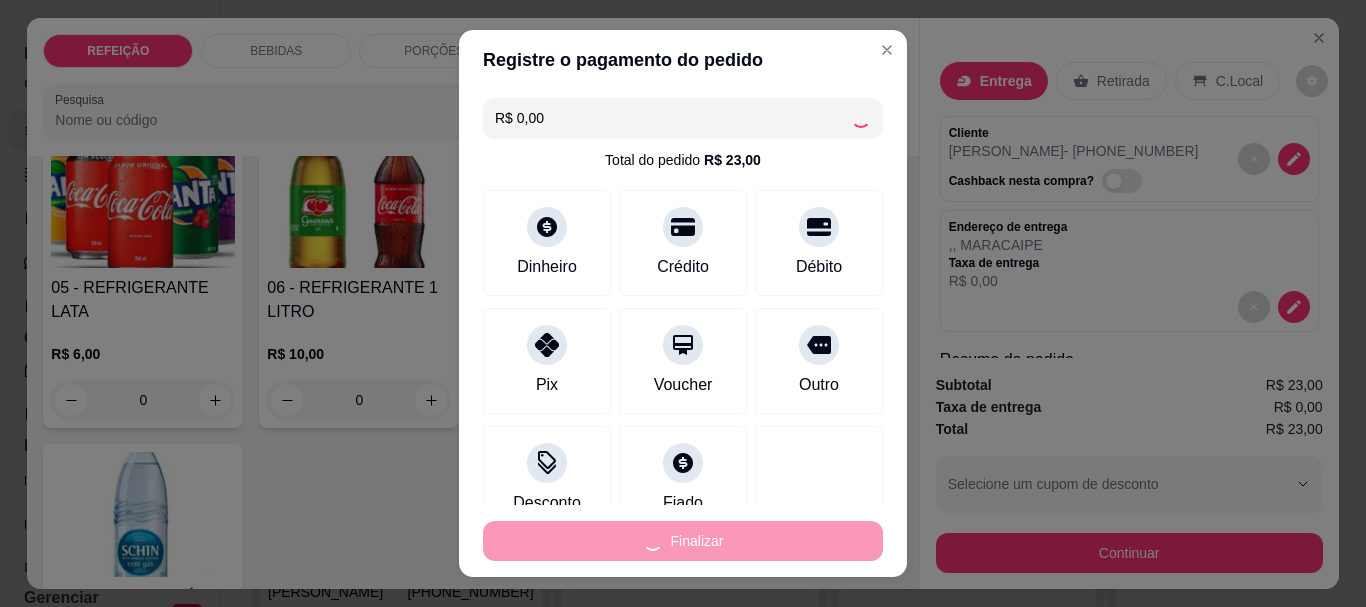 type on "-R$ 23,00" 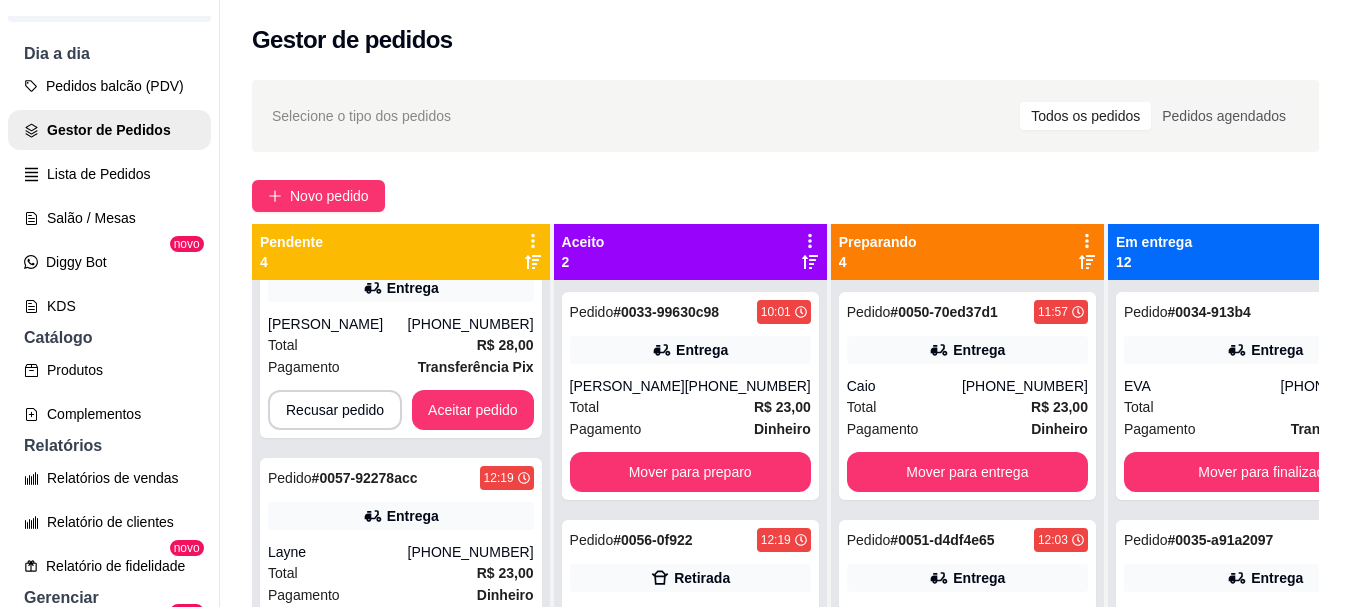 scroll, scrollTop: 303, scrollLeft: 0, axis: vertical 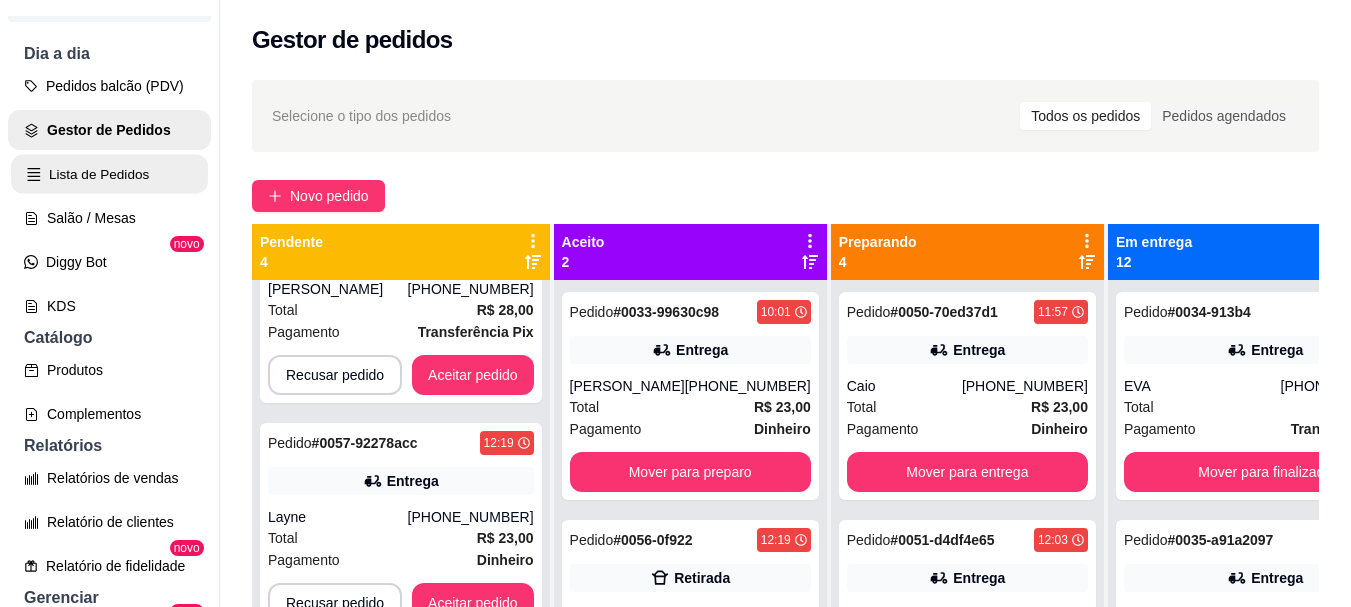 click on "Lista de Pedidos" at bounding box center (109, 174) 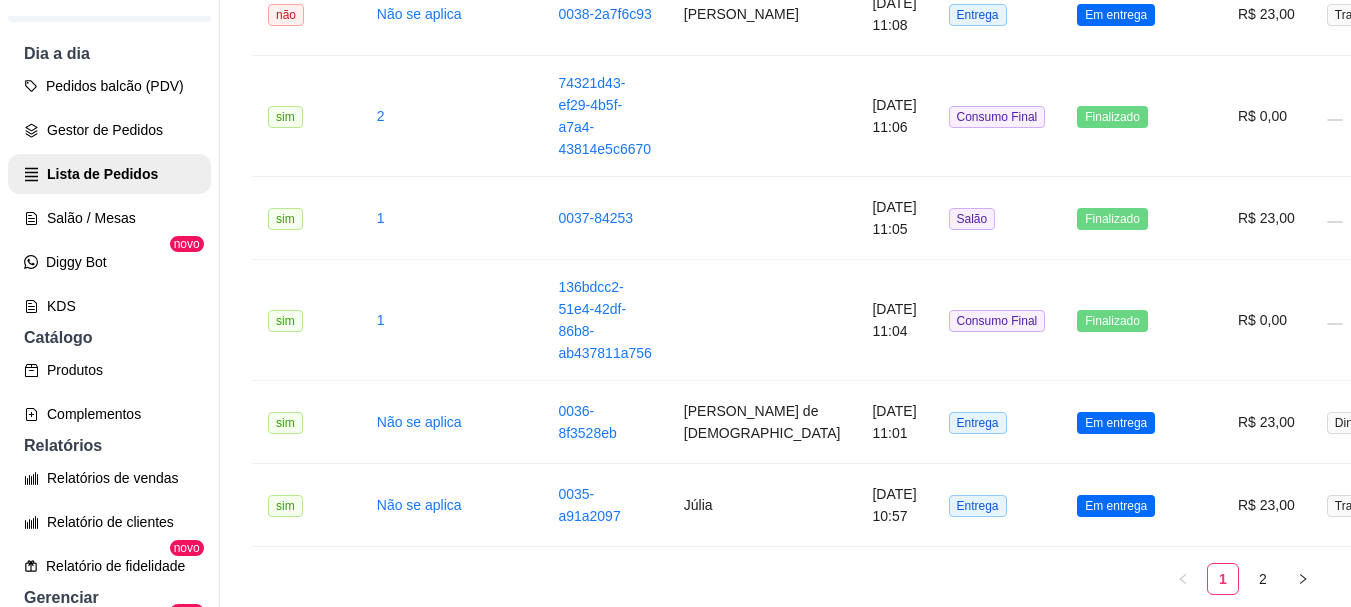 scroll, scrollTop: 2131, scrollLeft: 0, axis: vertical 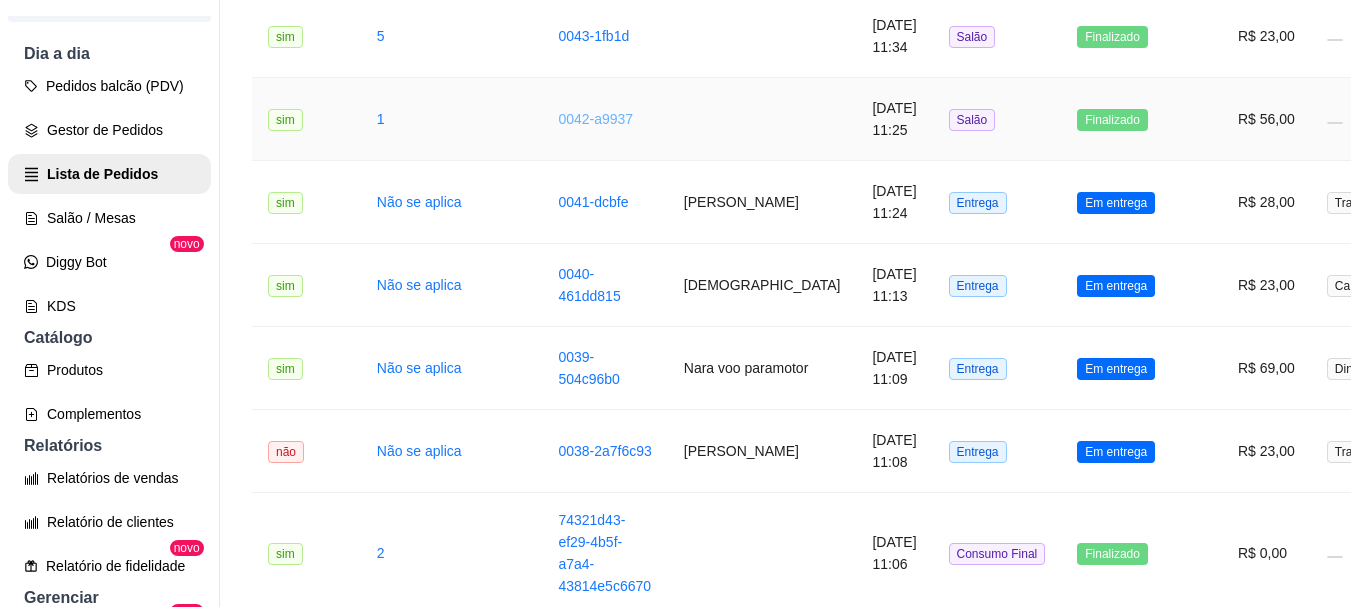 click on "0042-a9937" at bounding box center [595, 119] 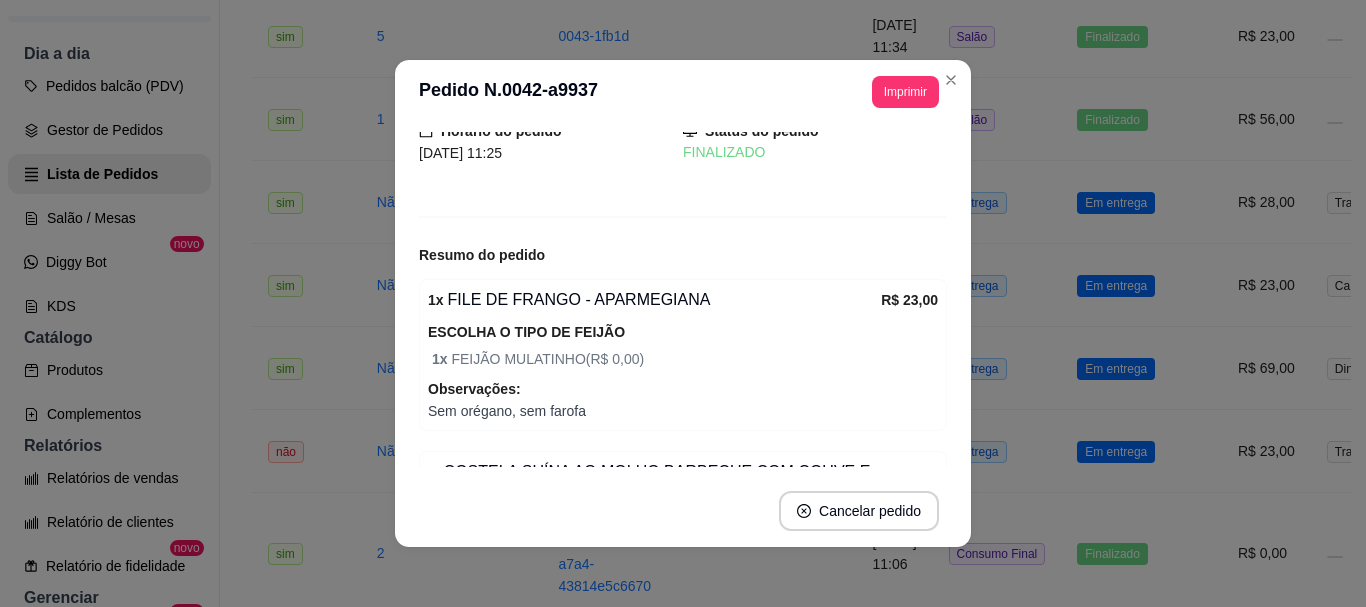 scroll, scrollTop: 0, scrollLeft: 0, axis: both 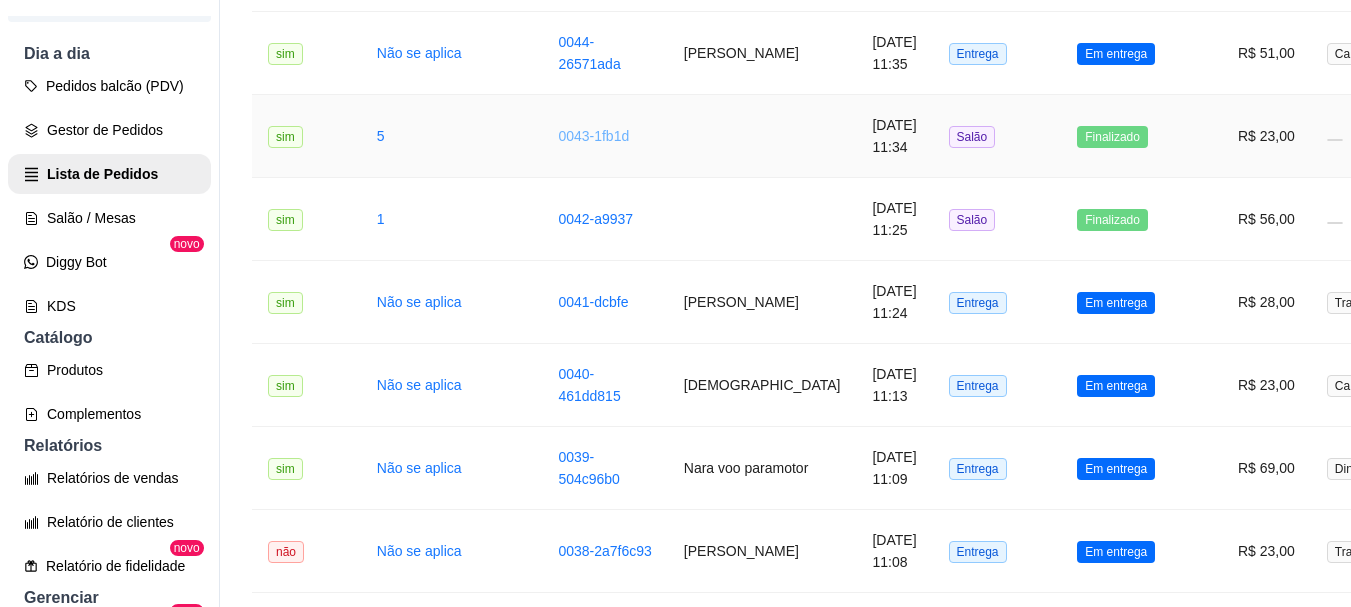 click on "0043-1fb1d" at bounding box center (593, 136) 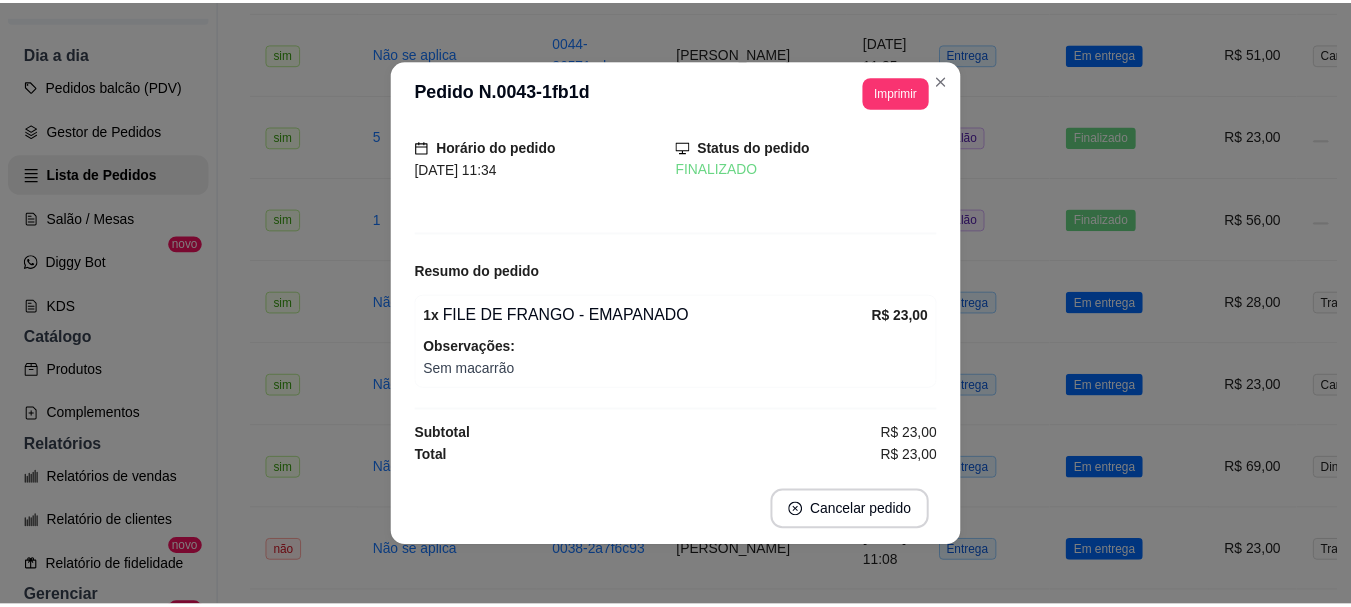 scroll, scrollTop: 0, scrollLeft: 0, axis: both 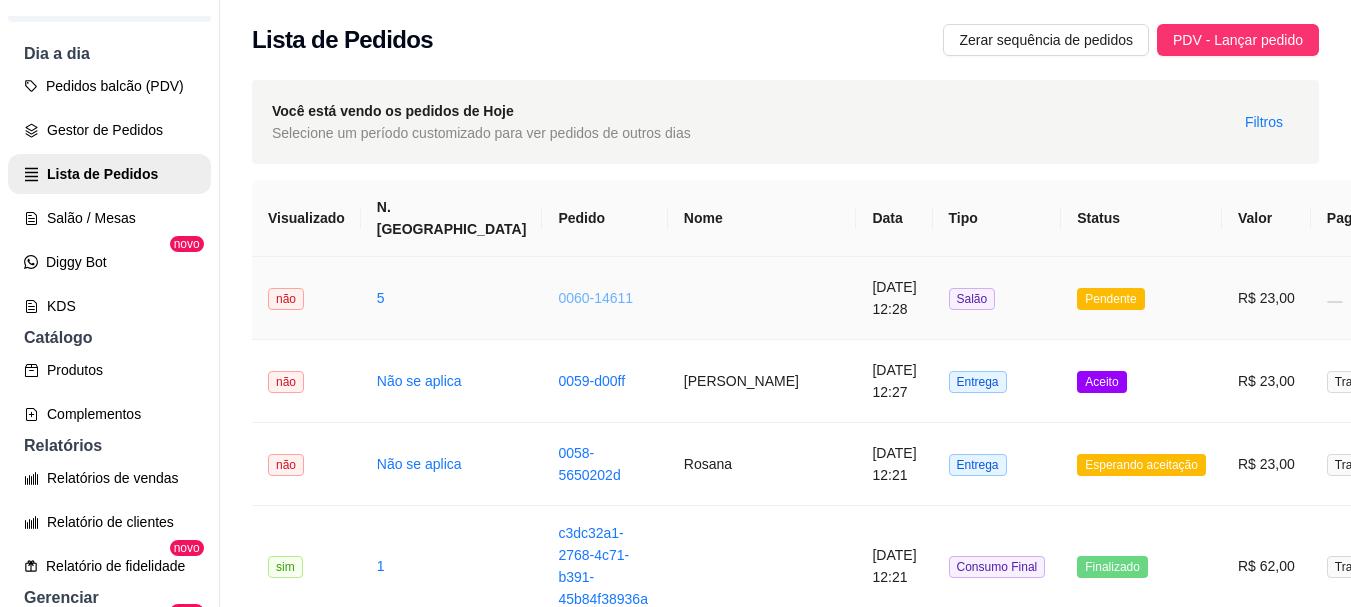 click on "0060-14611" at bounding box center [595, 298] 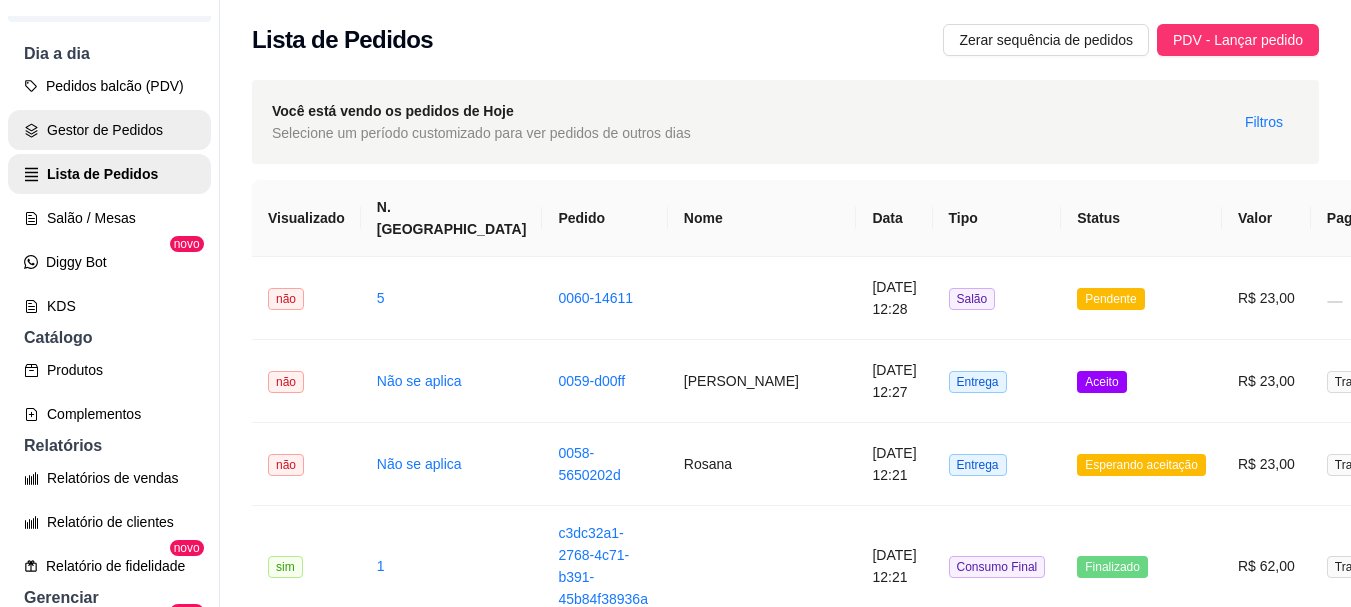 click on "Gestor de Pedidos" at bounding box center (109, 130) 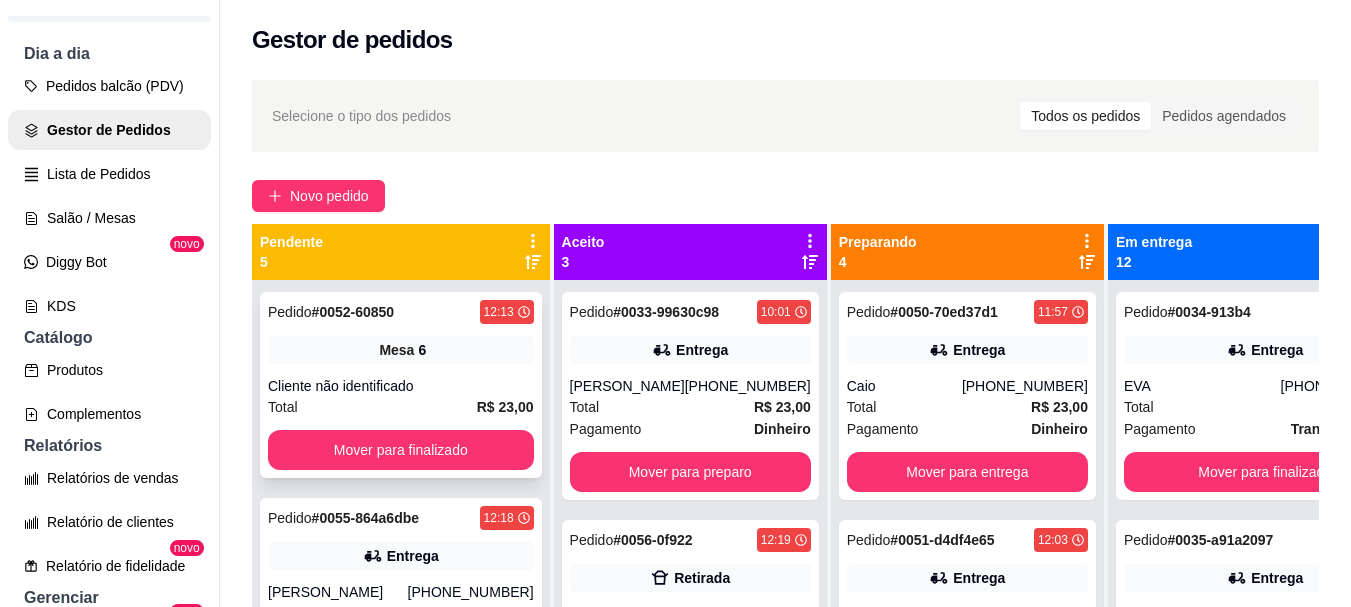 click on "6" at bounding box center (422, 350) 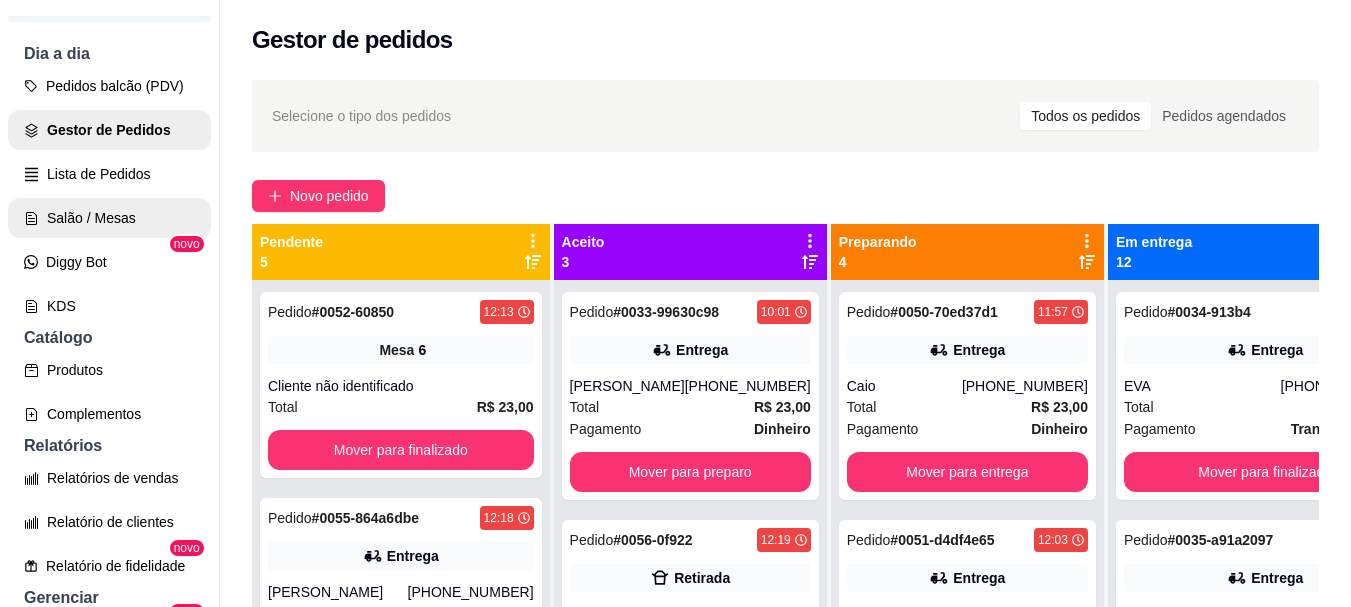 click on "Salão / Mesas" at bounding box center (109, 218) 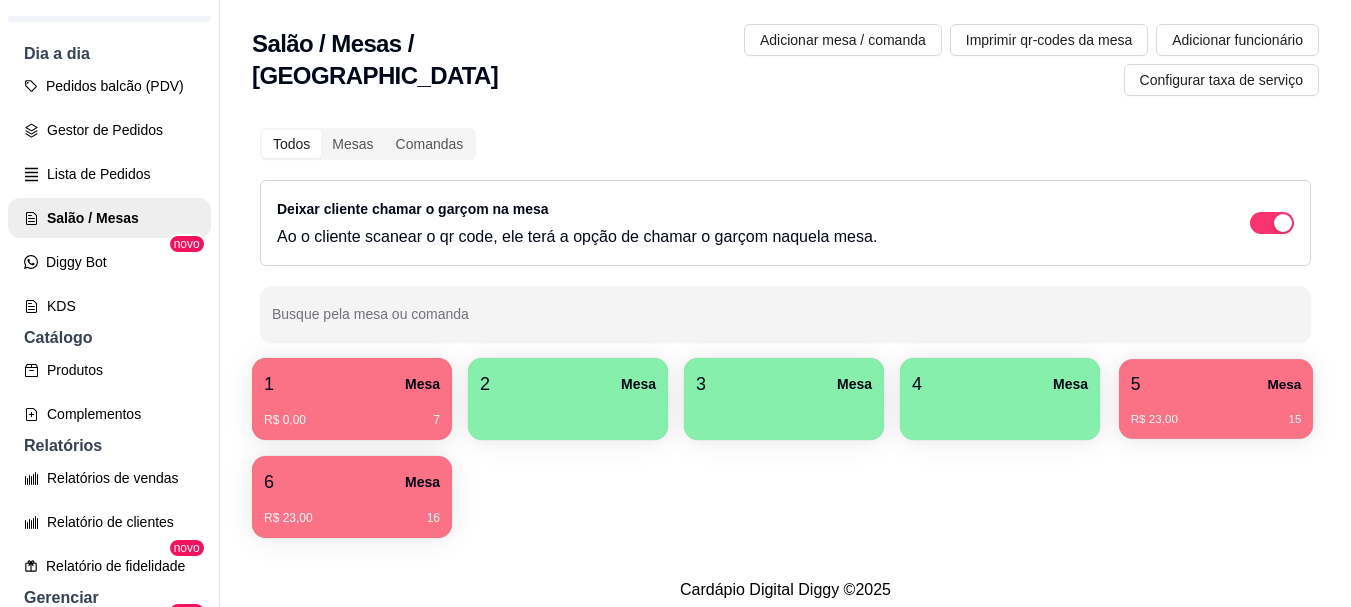 click on "R$ 23,00 15" at bounding box center [1216, 412] 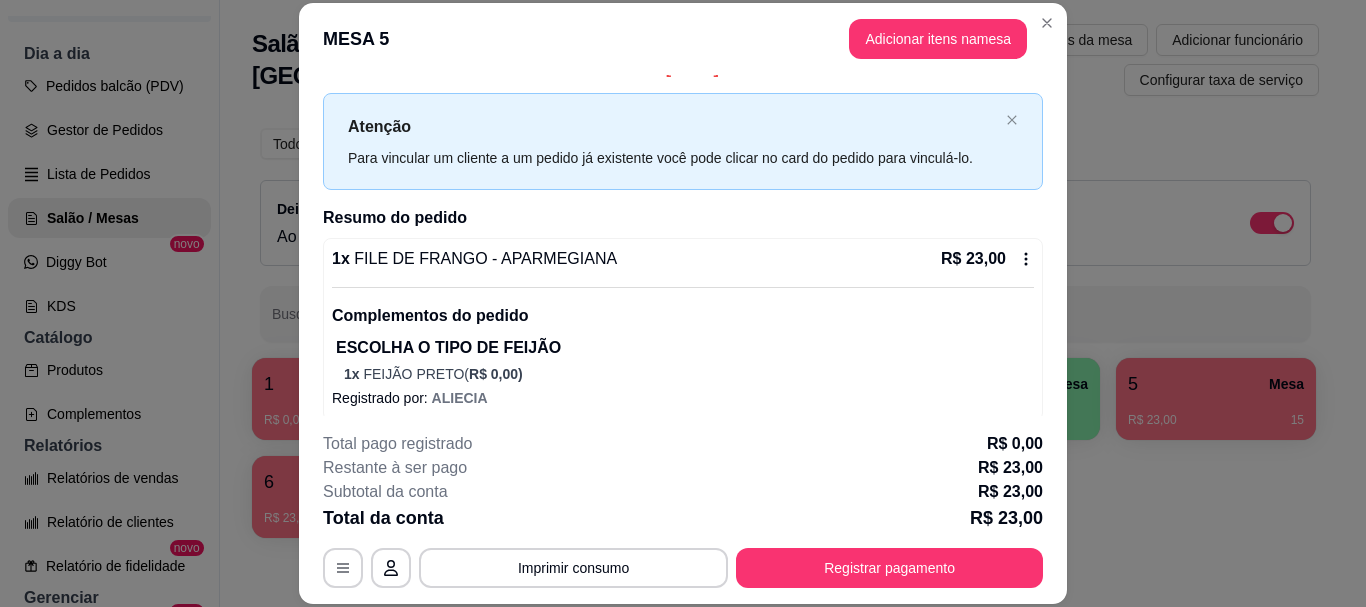 scroll, scrollTop: 39, scrollLeft: 0, axis: vertical 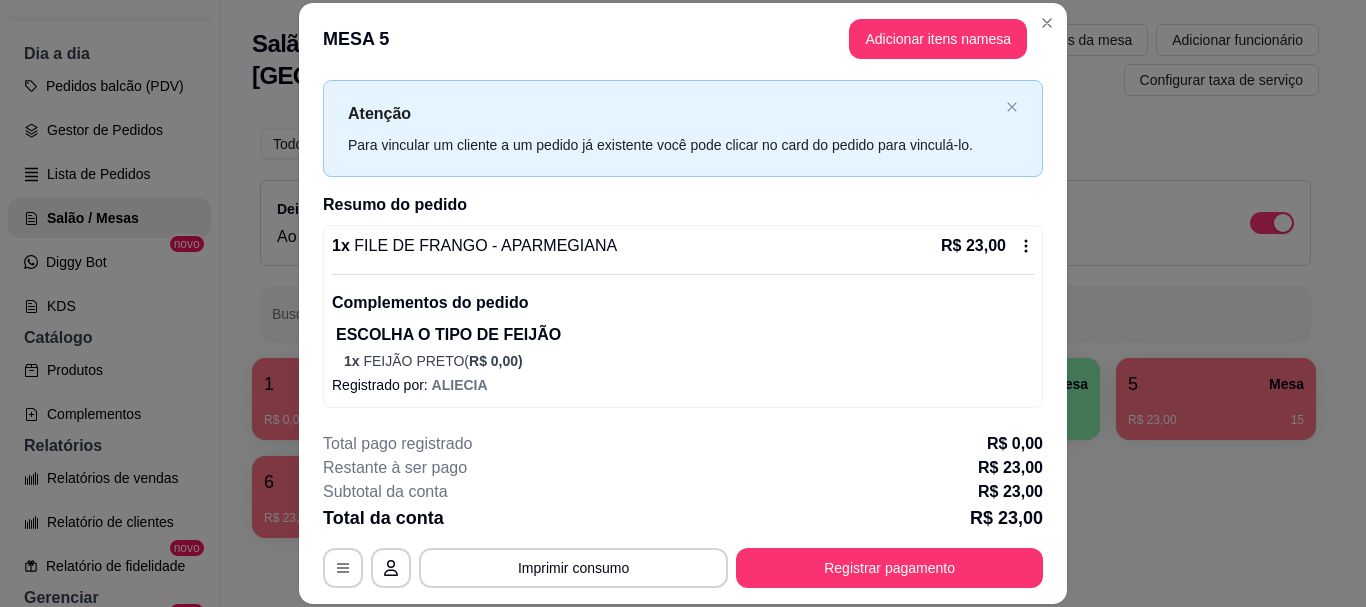 click 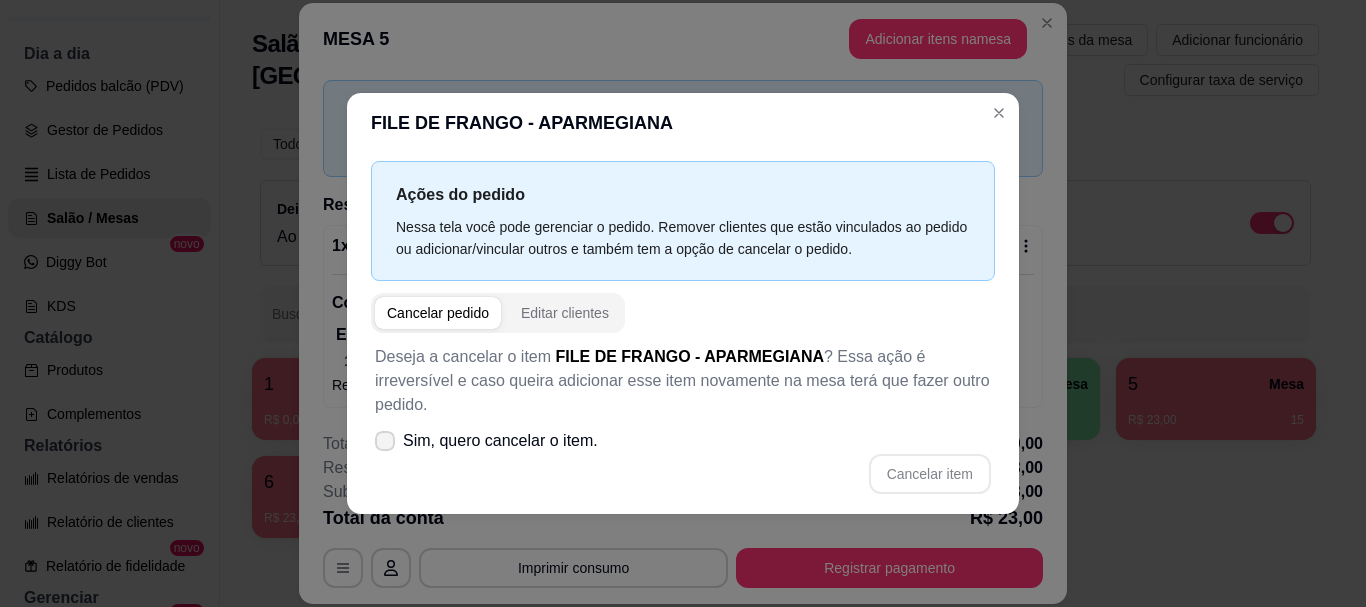 click on "Sim, quero cancelar o item." at bounding box center (500, 441) 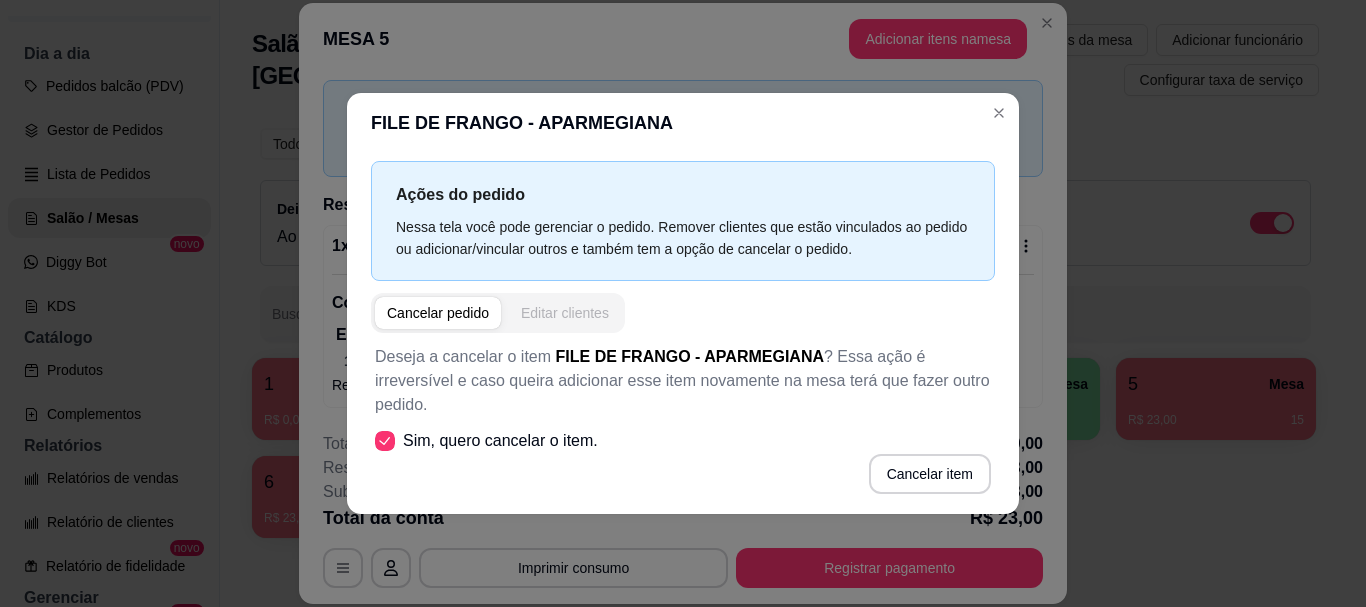 click on "Editar clientes" at bounding box center [565, 313] 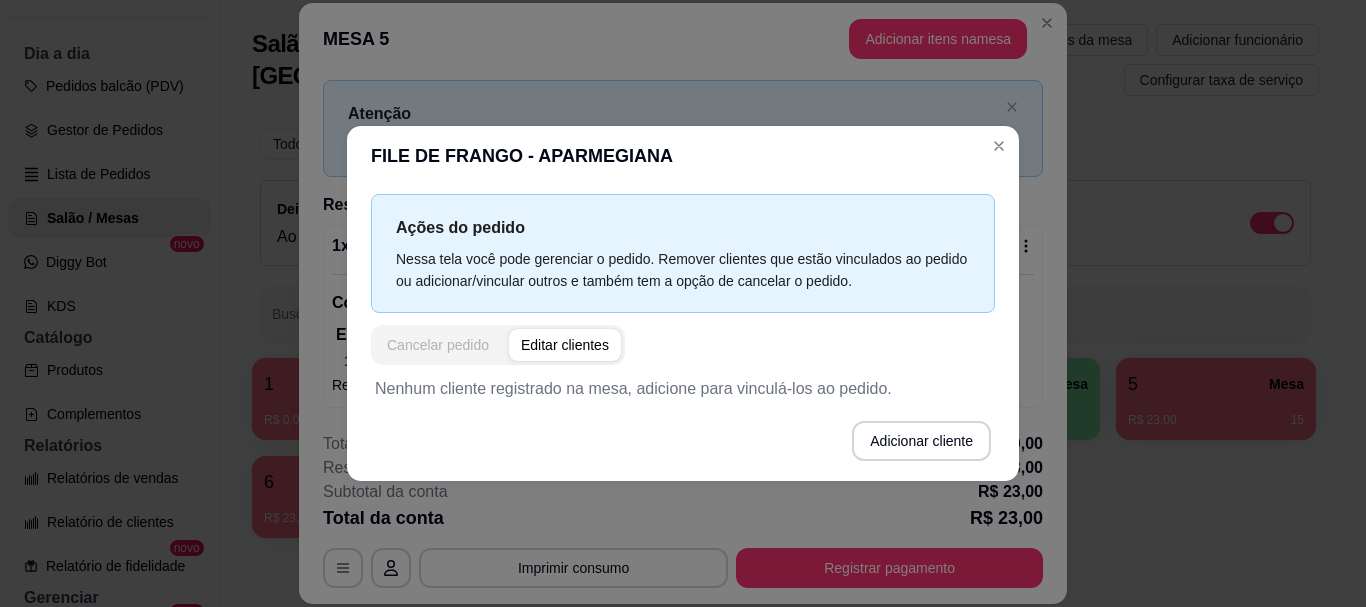click on "Cancelar pedido" at bounding box center [438, 345] 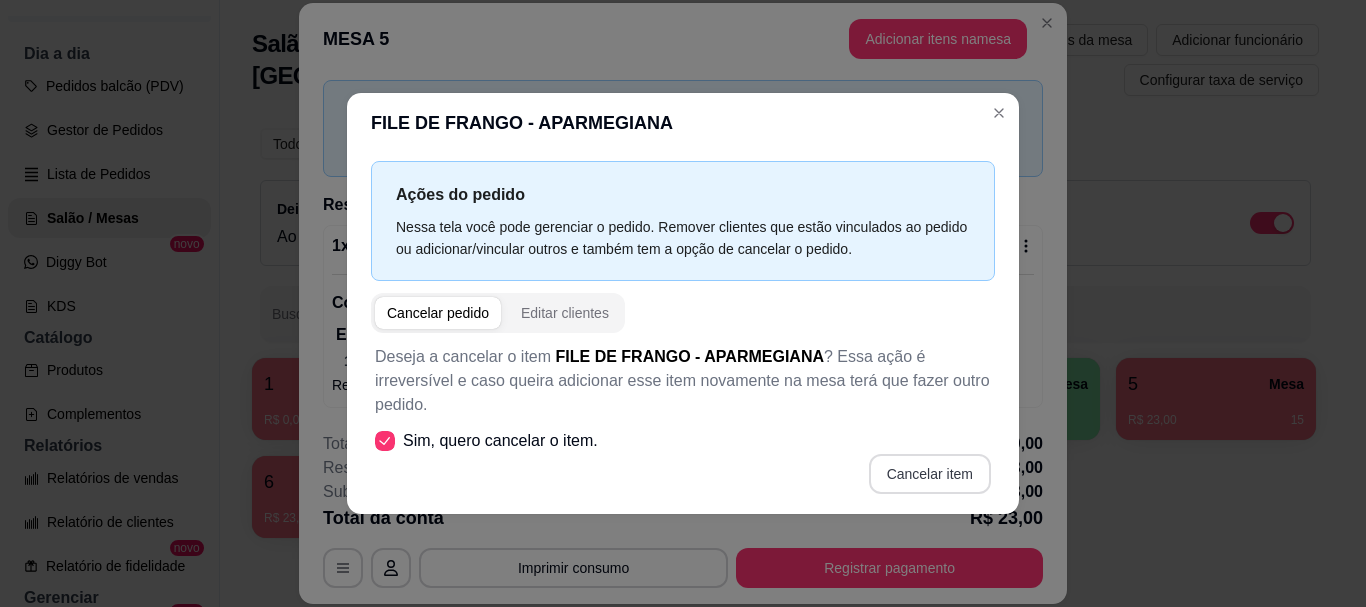 click on "Cancelar item" at bounding box center [930, 474] 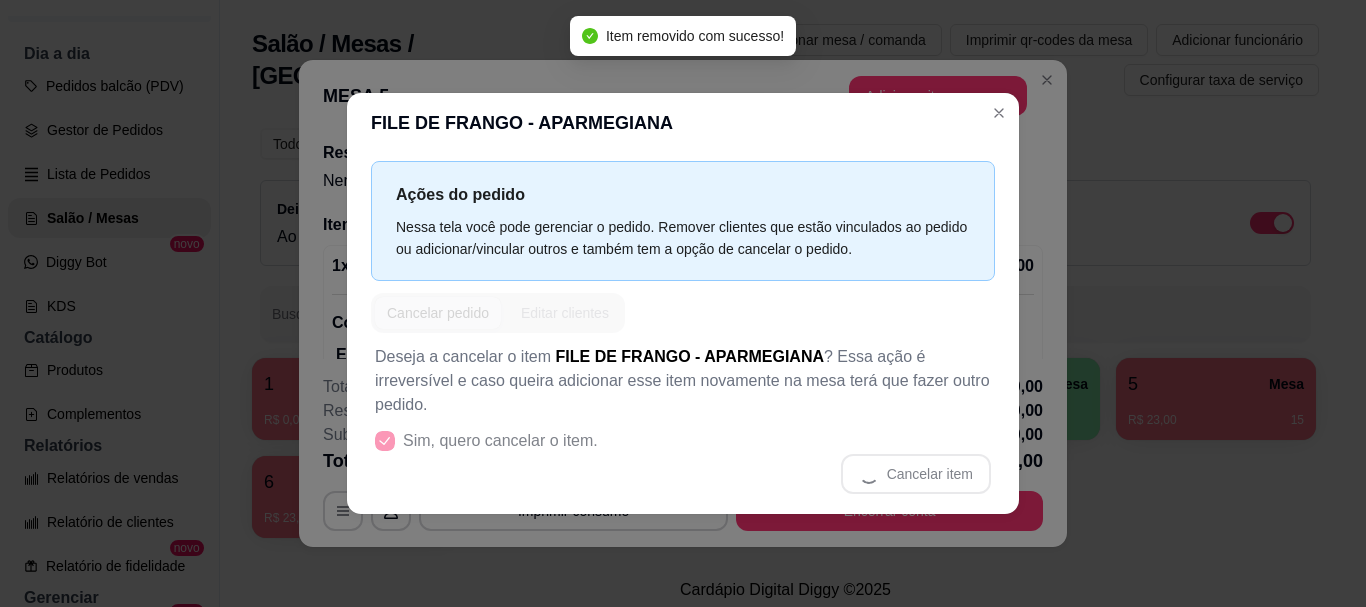 scroll, scrollTop: 0, scrollLeft: 0, axis: both 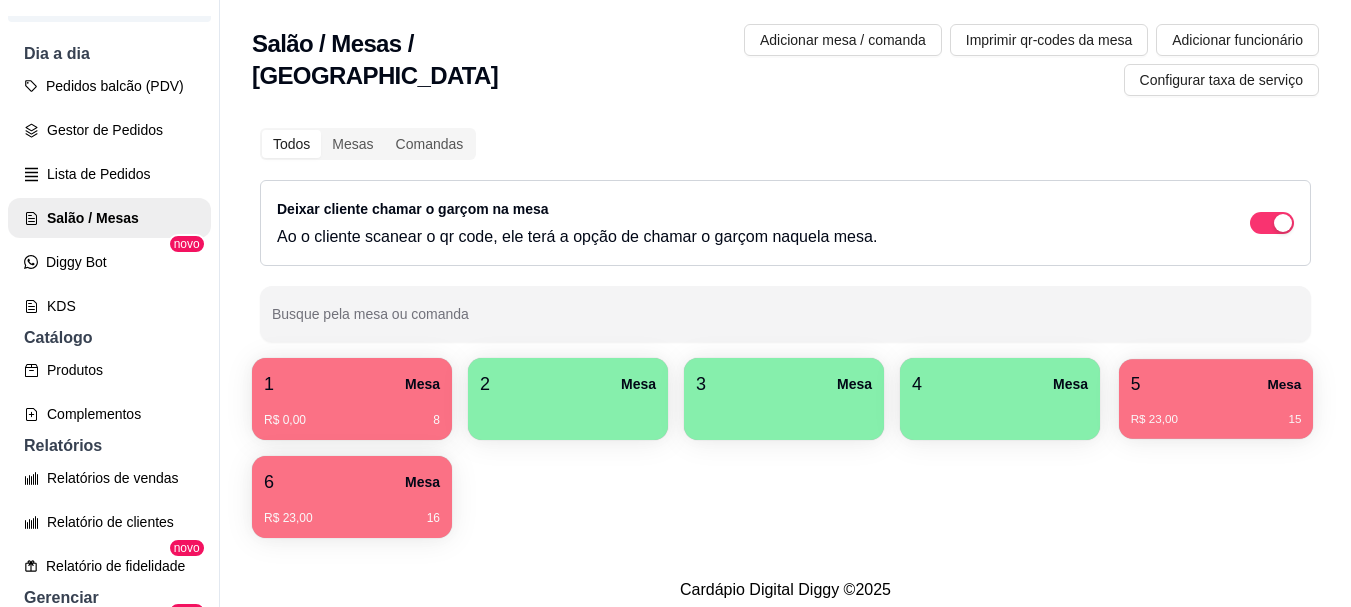 click on "5 Mesa" at bounding box center [1216, 384] 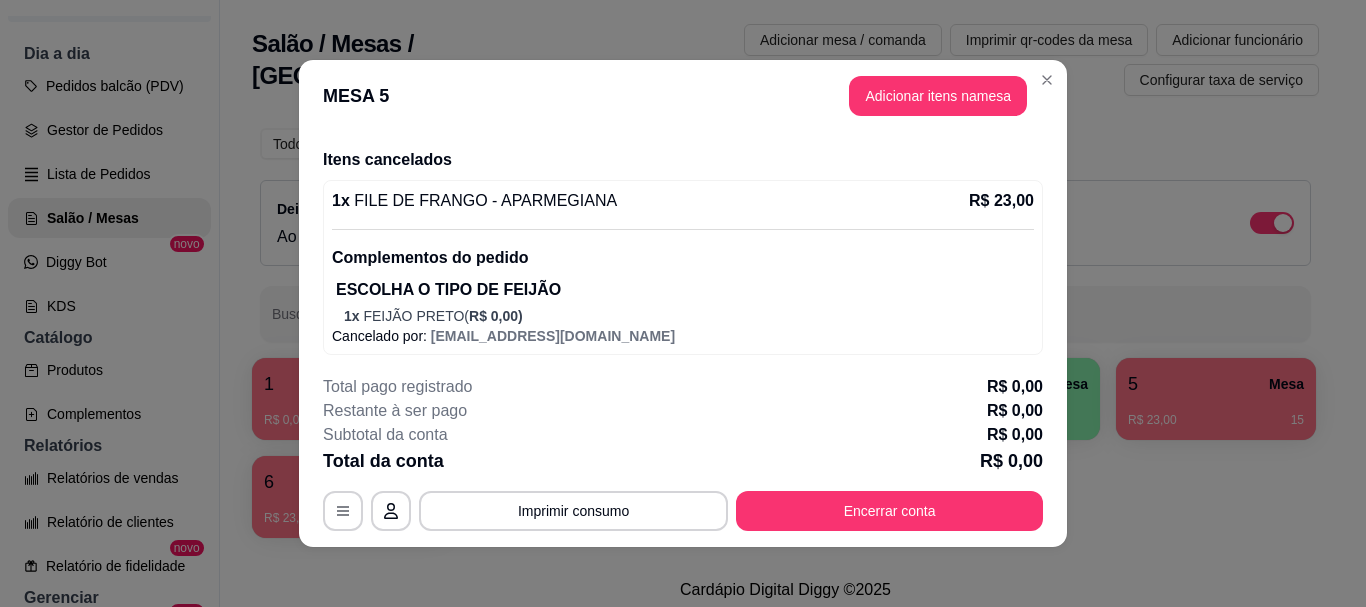 scroll, scrollTop: 108, scrollLeft: 0, axis: vertical 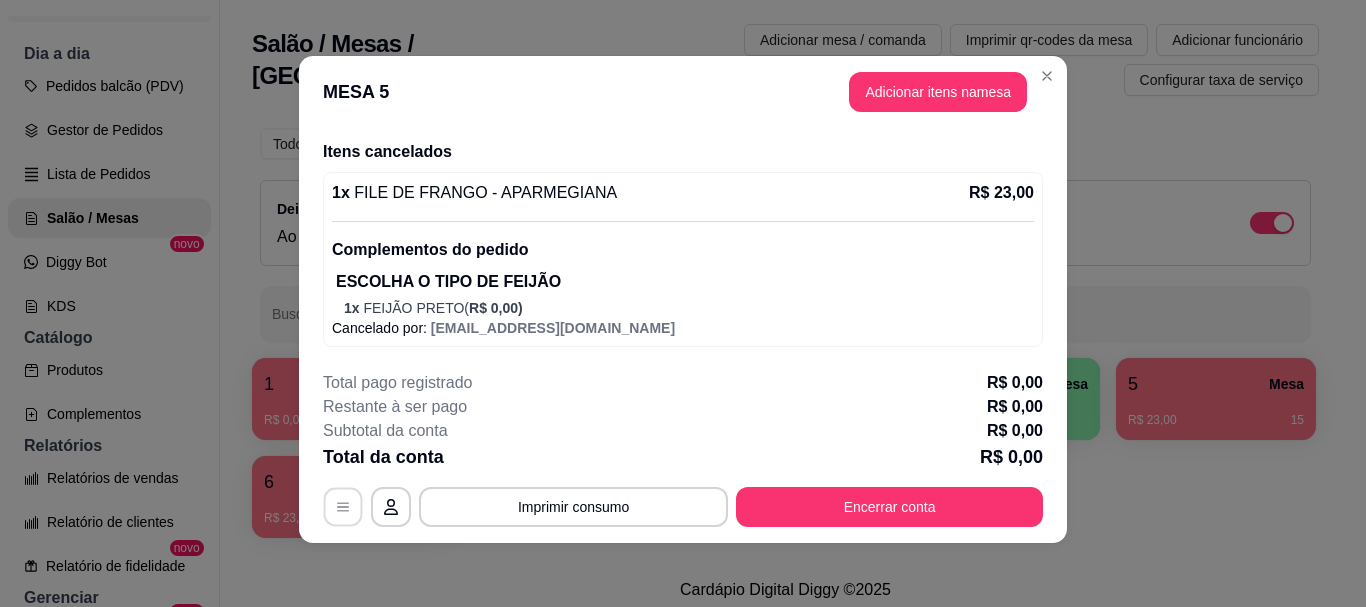 click 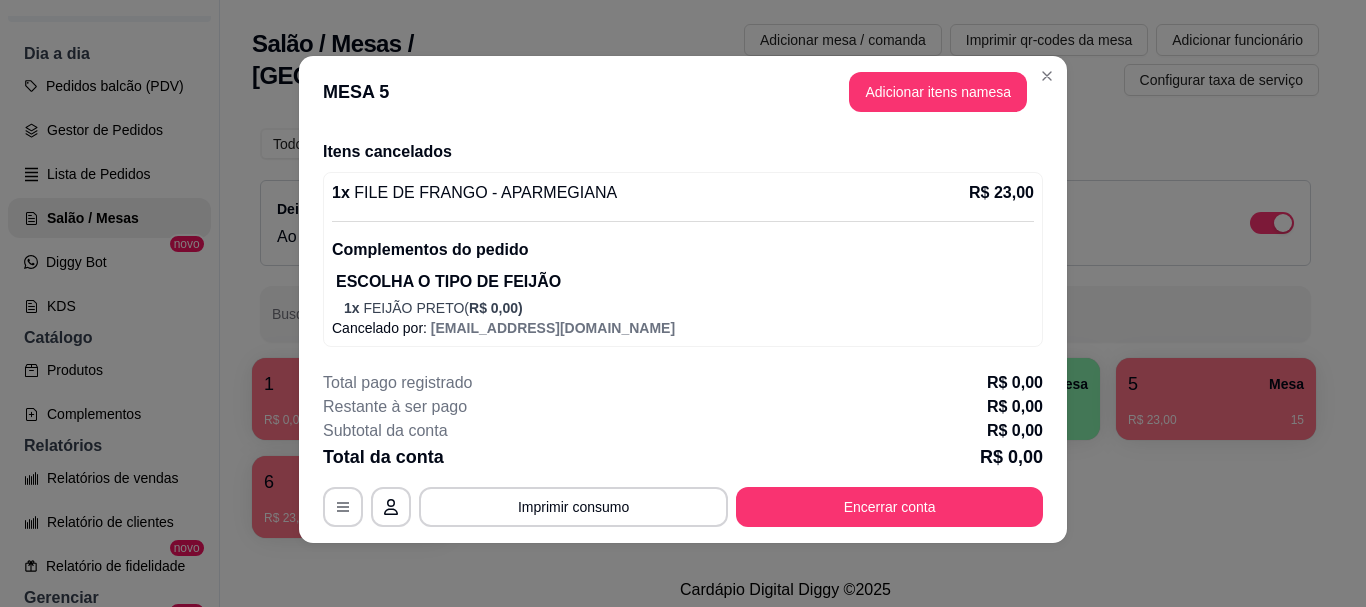 scroll, scrollTop: 0, scrollLeft: 0, axis: both 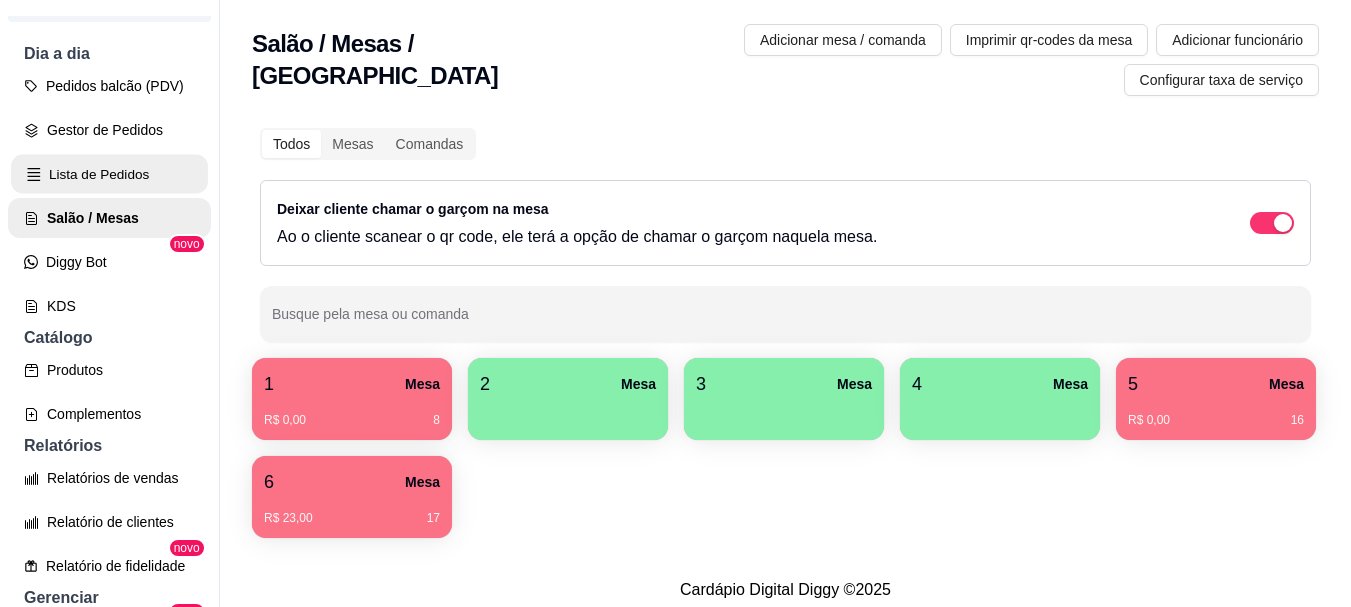 click on "Lista de Pedidos" at bounding box center (109, 174) 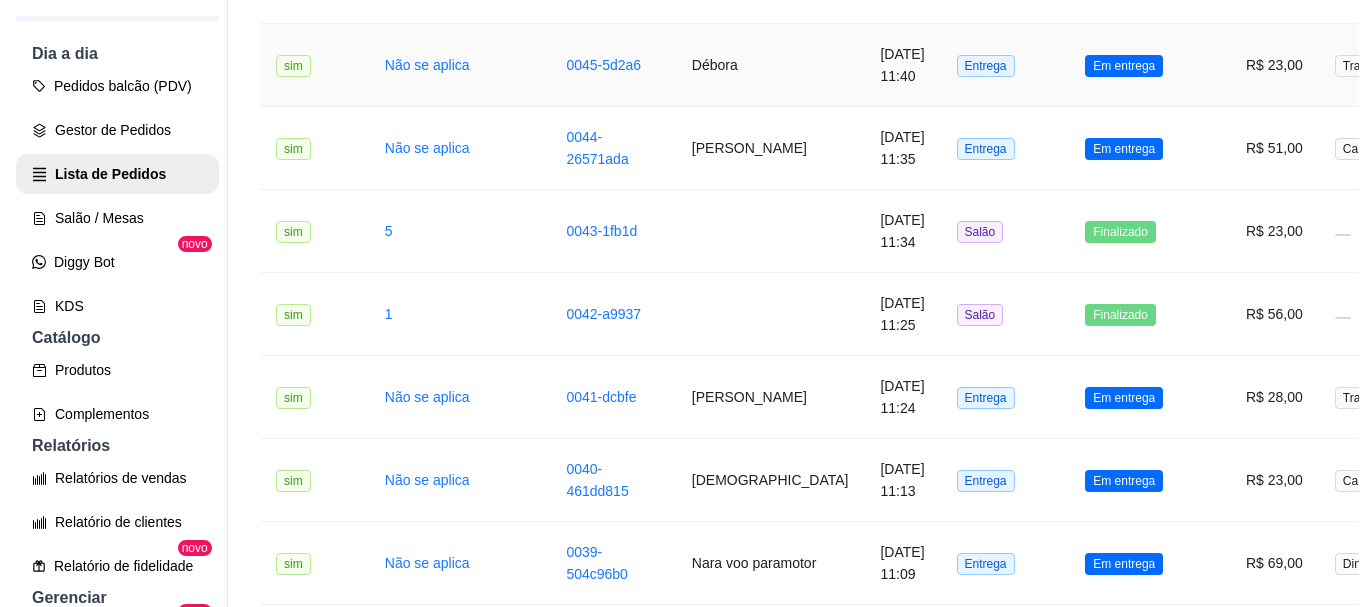 scroll, scrollTop: 1800, scrollLeft: 0, axis: vertical 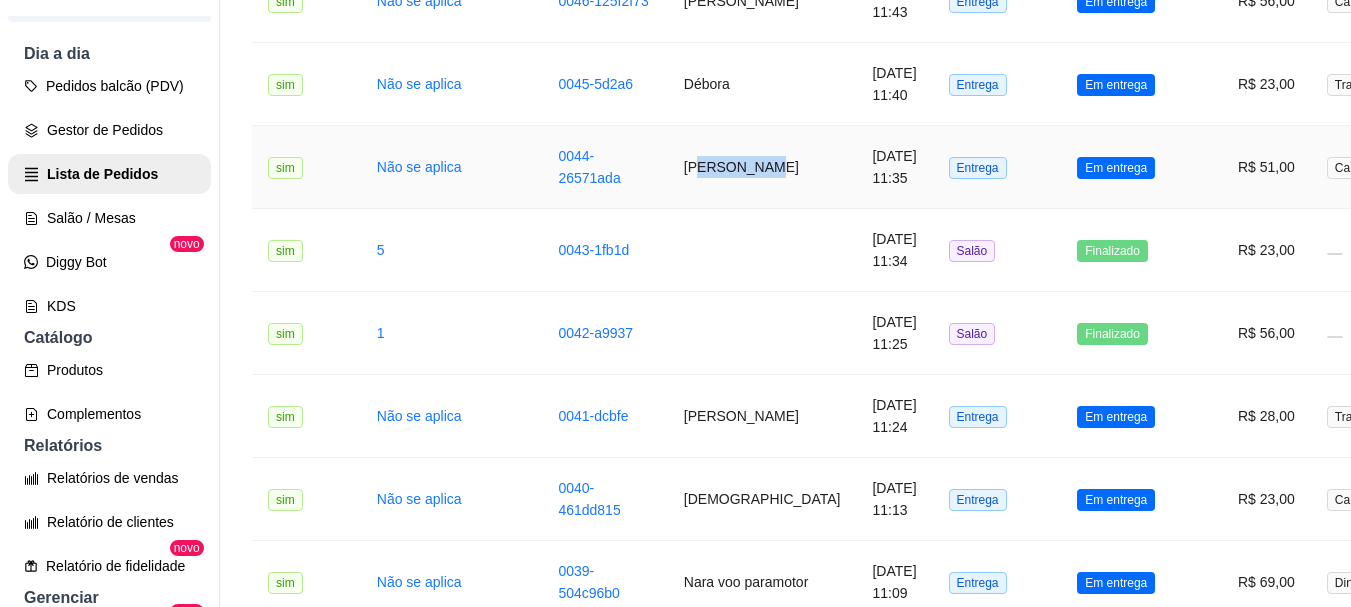 drag, startPoint x: 599, startPoint y: 413, endPoint x: 574, endPoint y: 389, distance: 34.655445 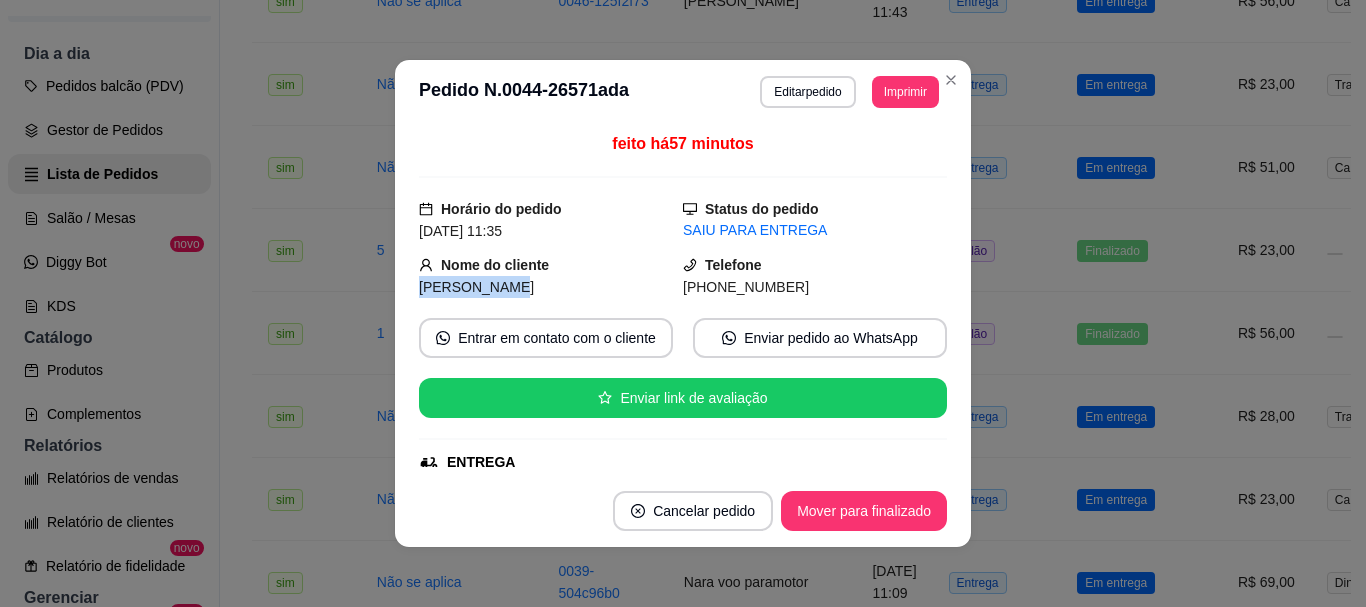 drag, startPoint x: 478, startPoint y: 285, endPoint x: 395, endPoint y: 285, distance: 83 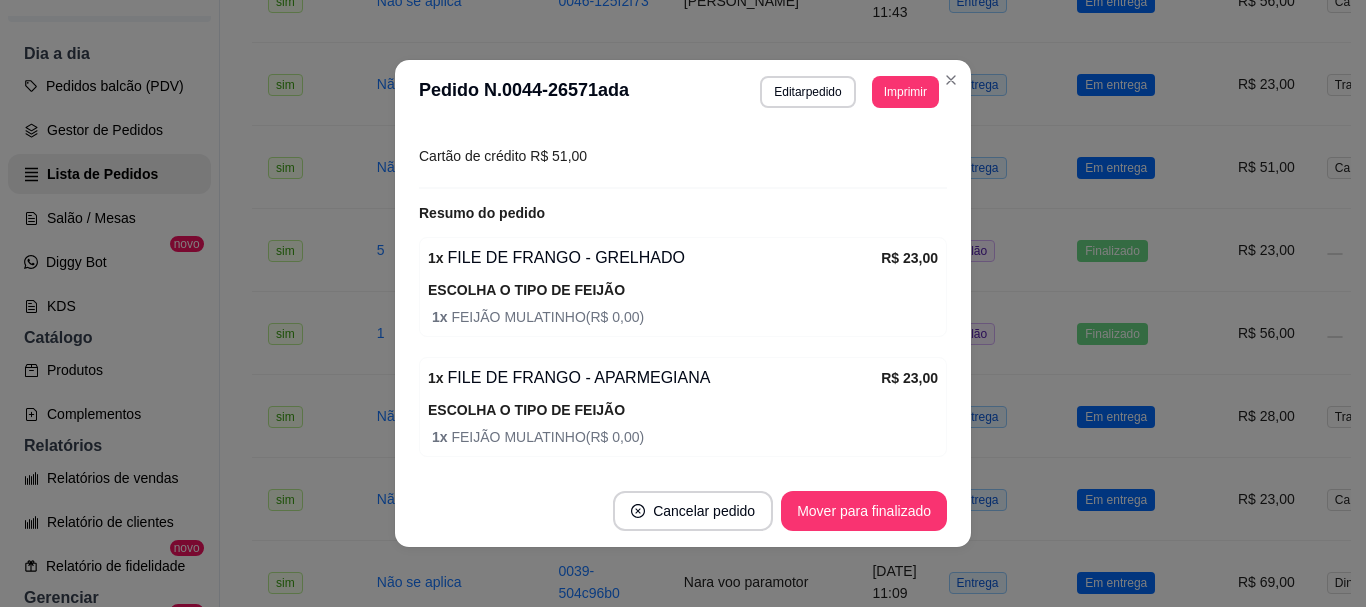 scroll, scrollTop: 668, scrollLeft: 0, axis: vertical 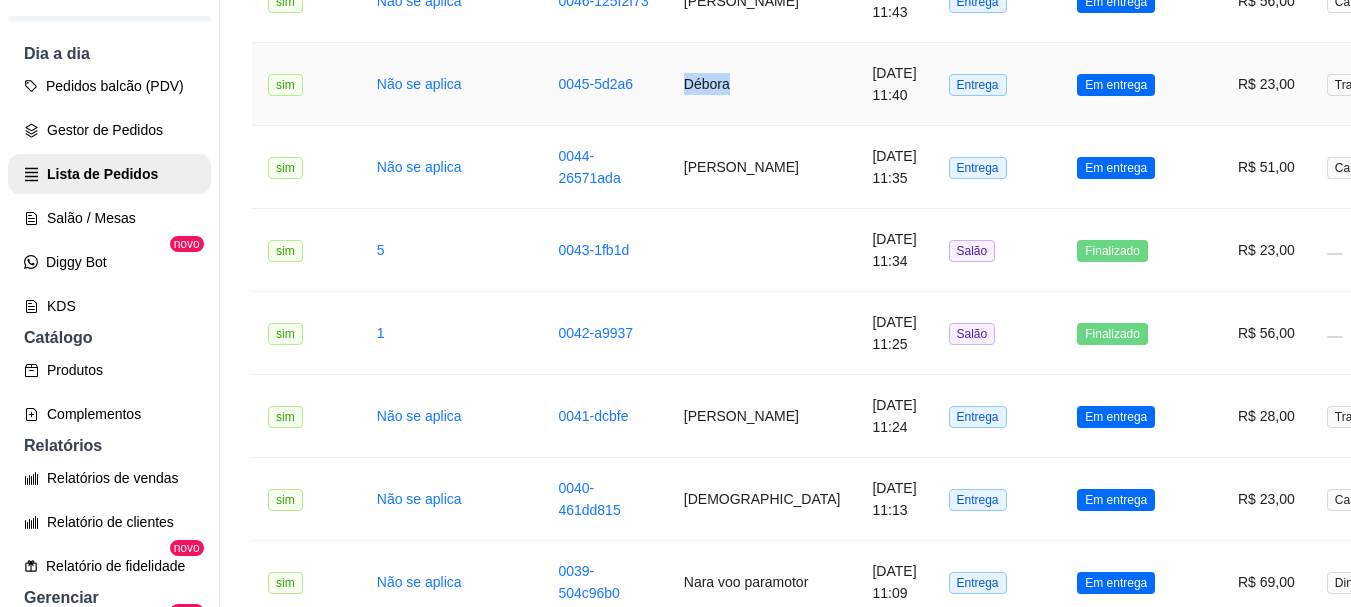 drag, startPoint x: 605, startPoint y: 309, endPoint x: 549, endPoint y: 311, distance: 56.0357 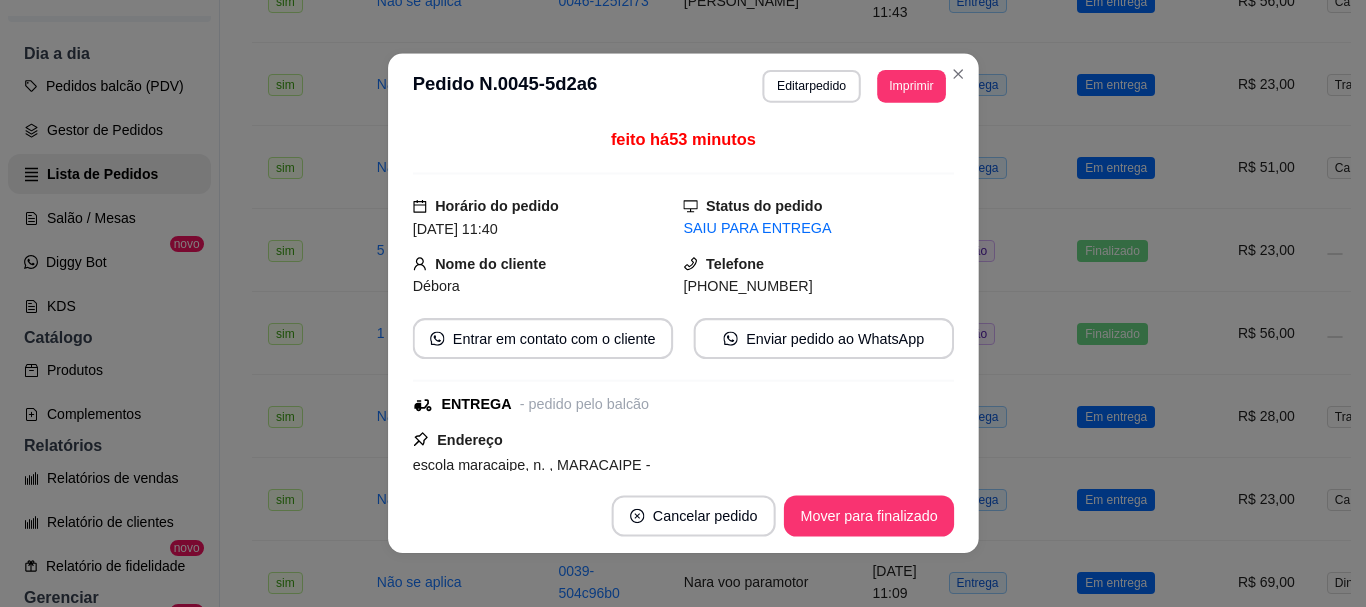 copy on "Débora" 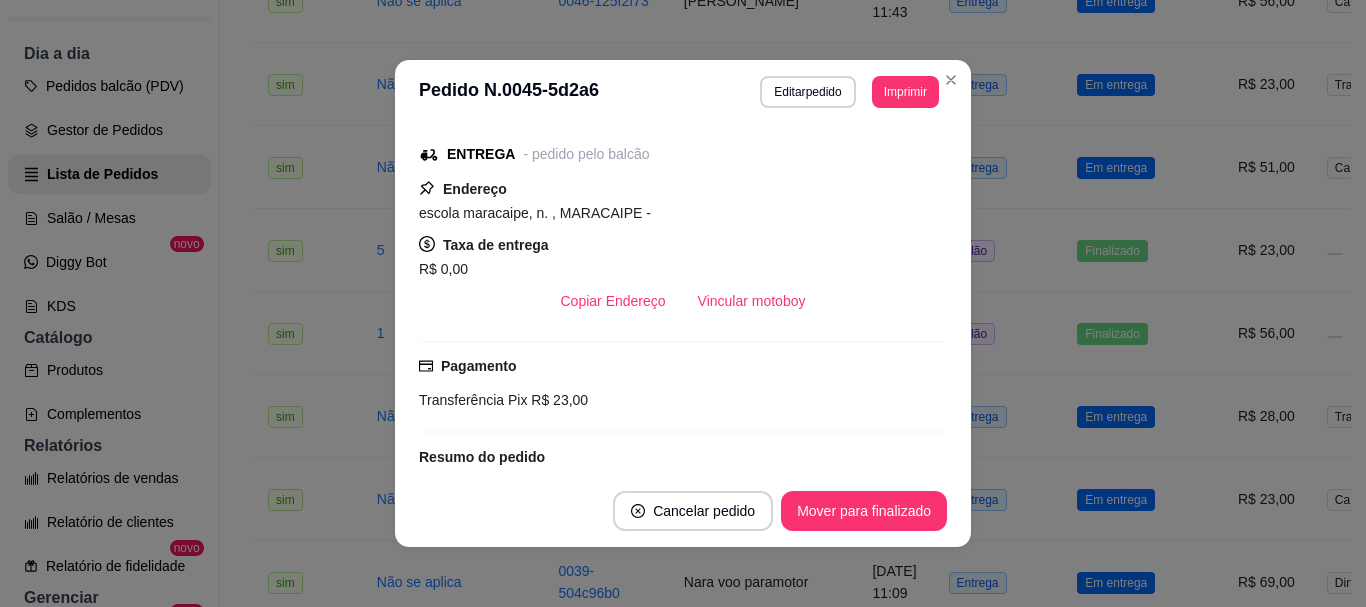 scroll, scrollTop: 300, scrollLeft: 0, axis: vertical 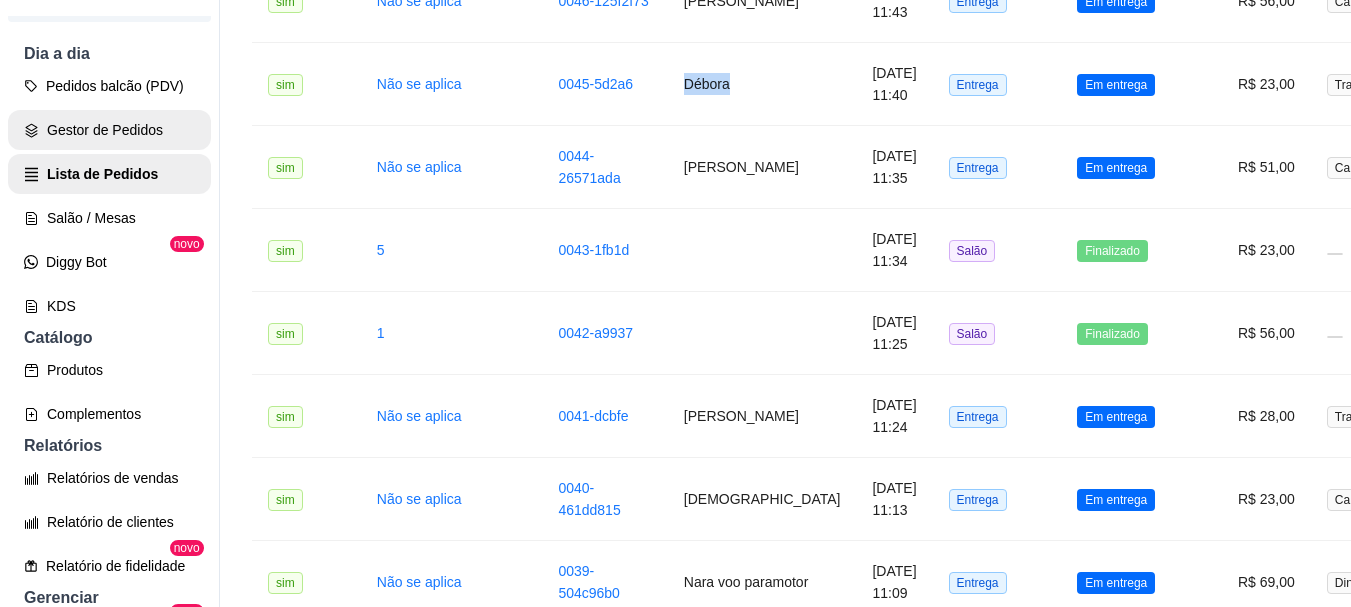 click on "Gestor de Pedidos" at bounding box center [109, 130] 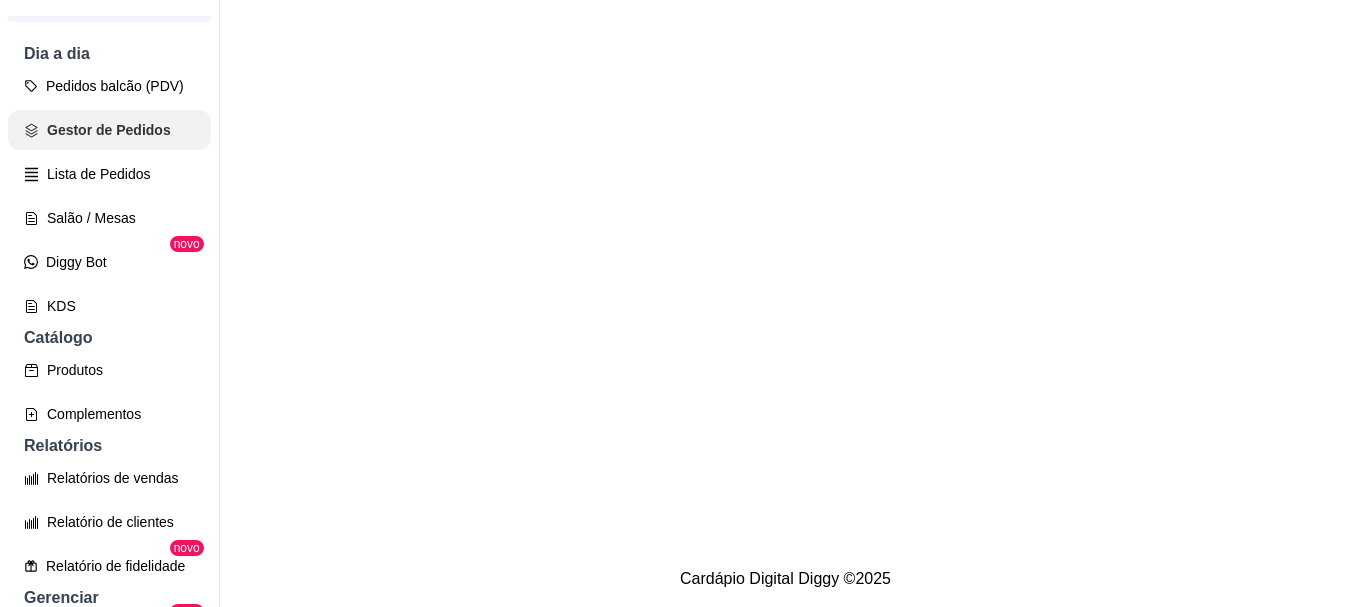 scroll, scrollTop: 0, scrollLeft: 0, axis: both 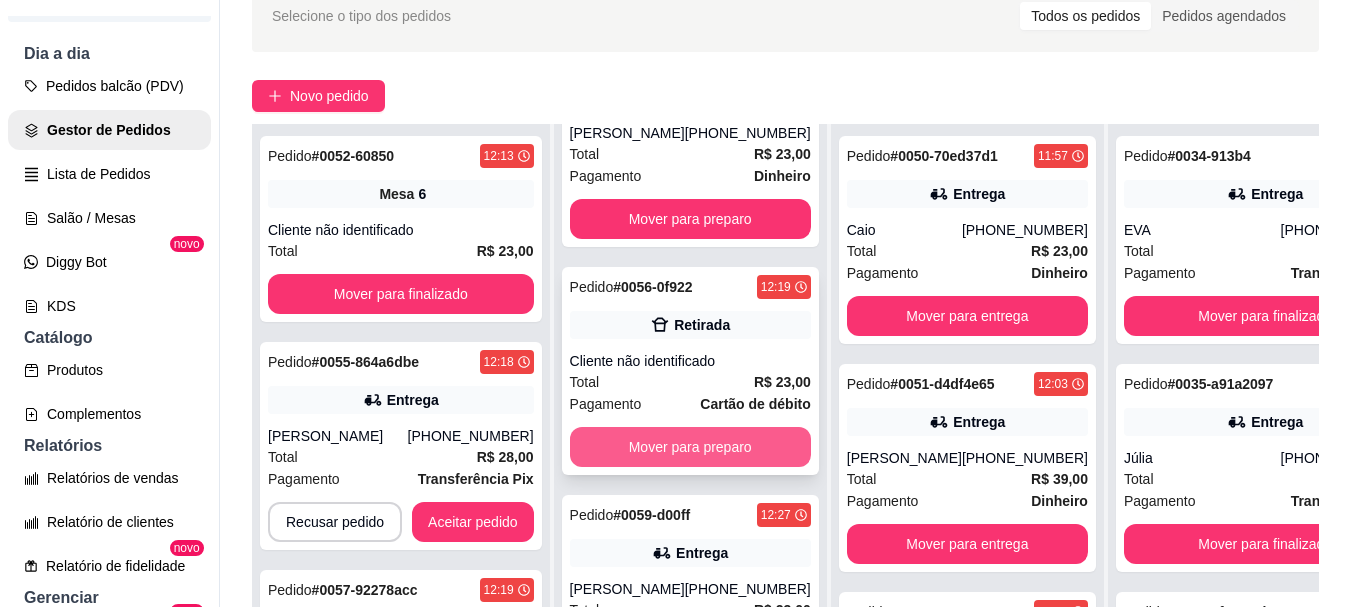 click on "Mover para preparo" at bounding box center (690, 447) 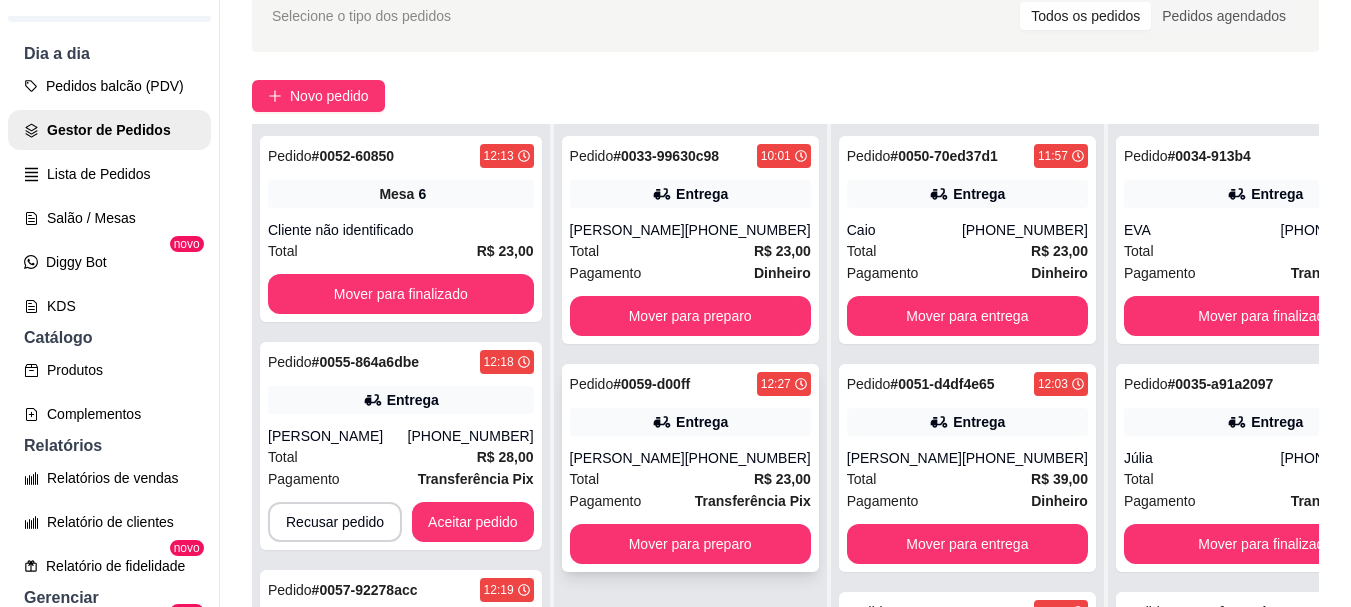 scroll, scrollTop: 0, scrollLeft: 0, axis: both 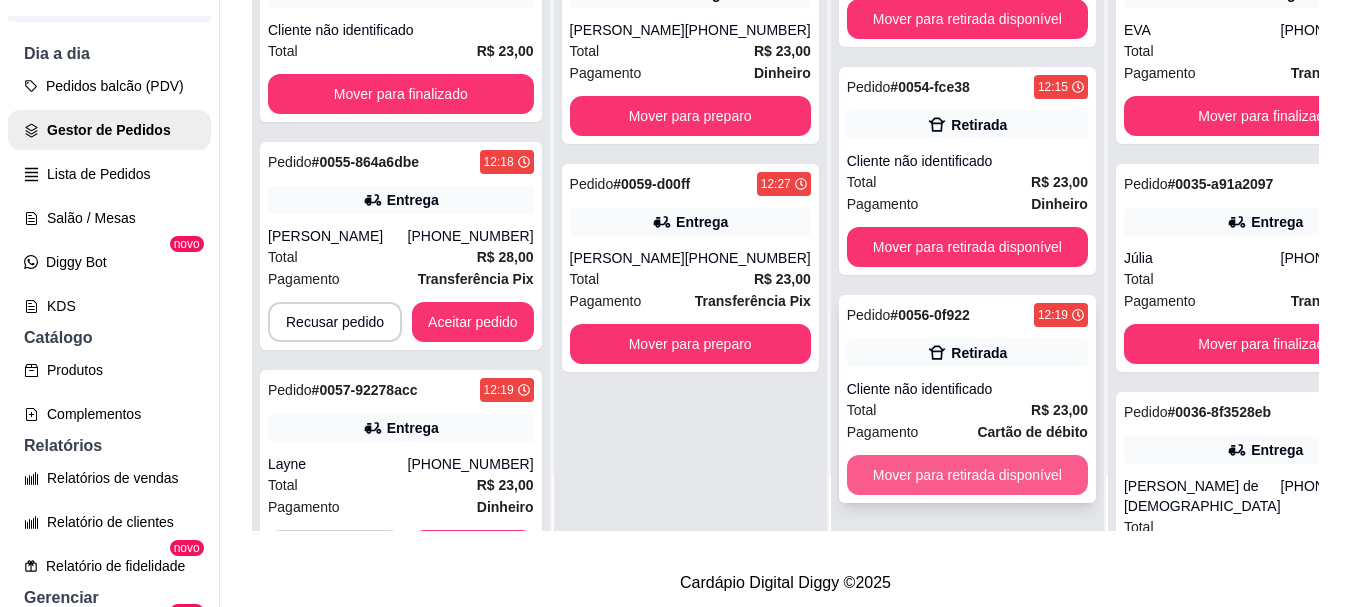 click on "Mover para retirada disponível" at bounding box center [967, 475] 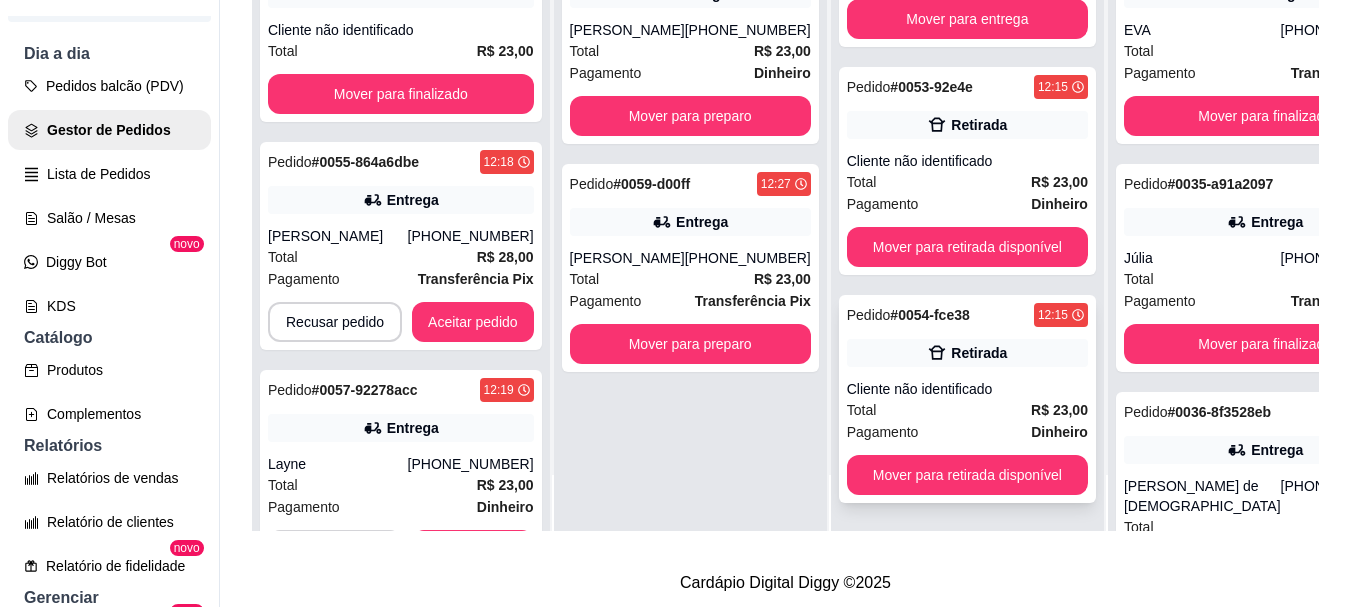 scroll, scrollTop: 325, scrollLeft: 0, axis: vertical 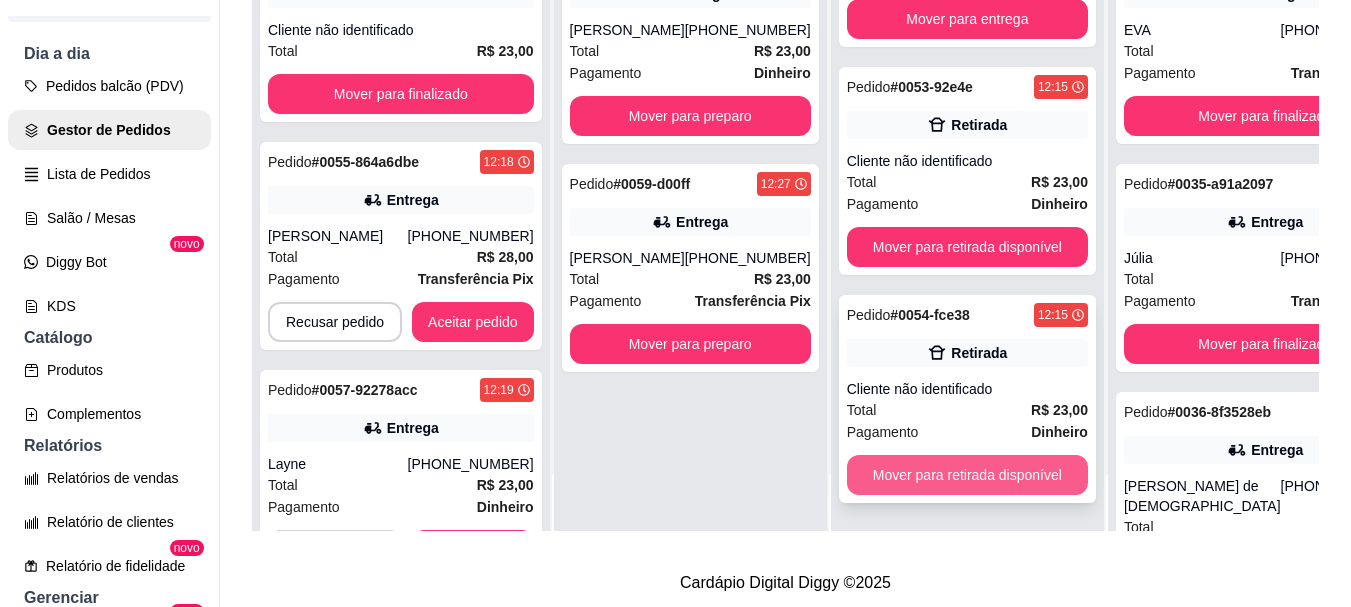 click on "Mover para retirada disponível" at bounding box center [967, 475] 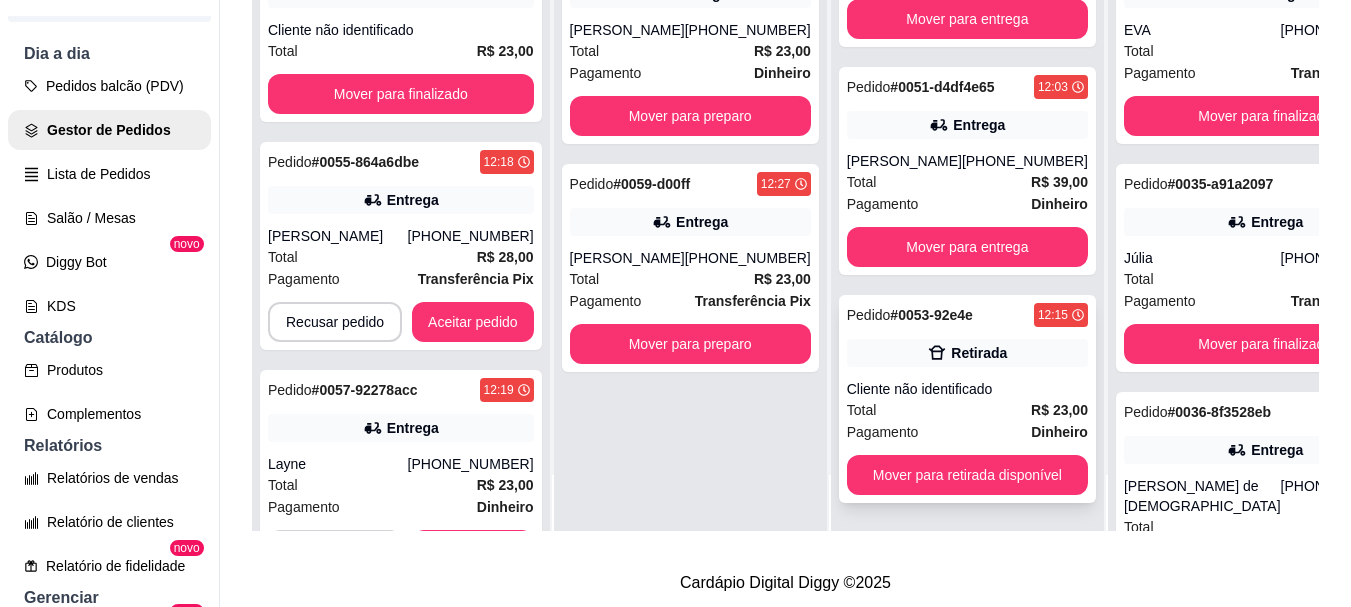 scroll, scrollTop: 97, scrollLeft: 0, axis: vertical 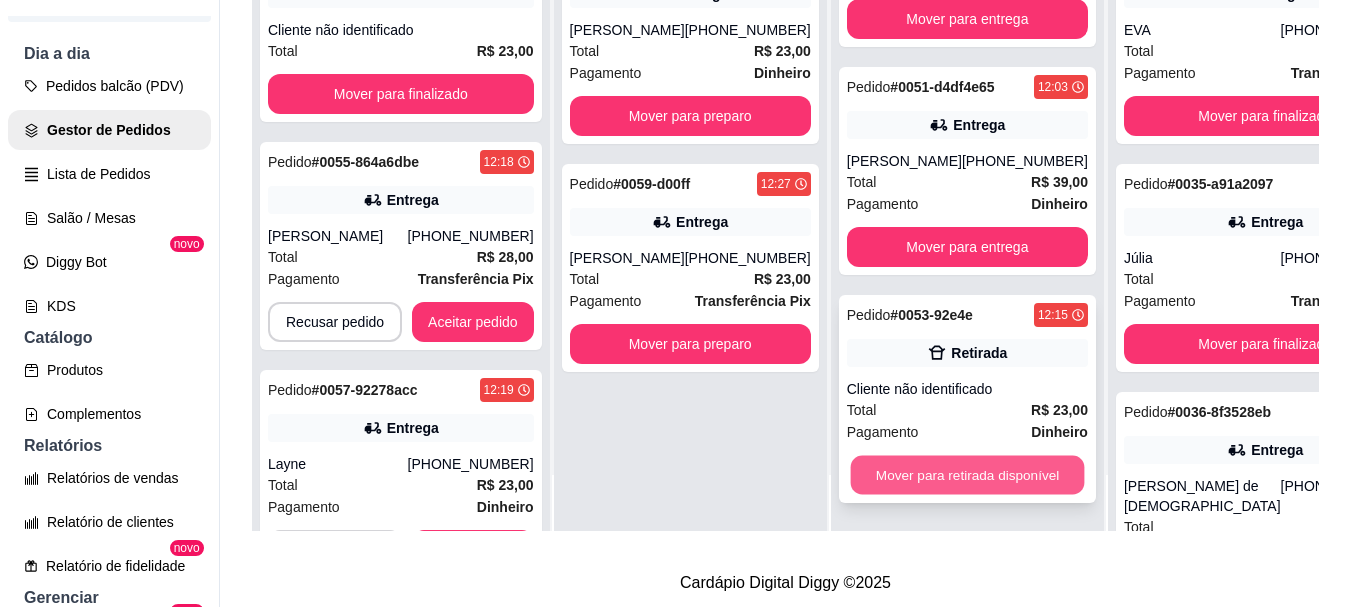 click on "Mover para retirada disponível" at bounding box center [967, 475] 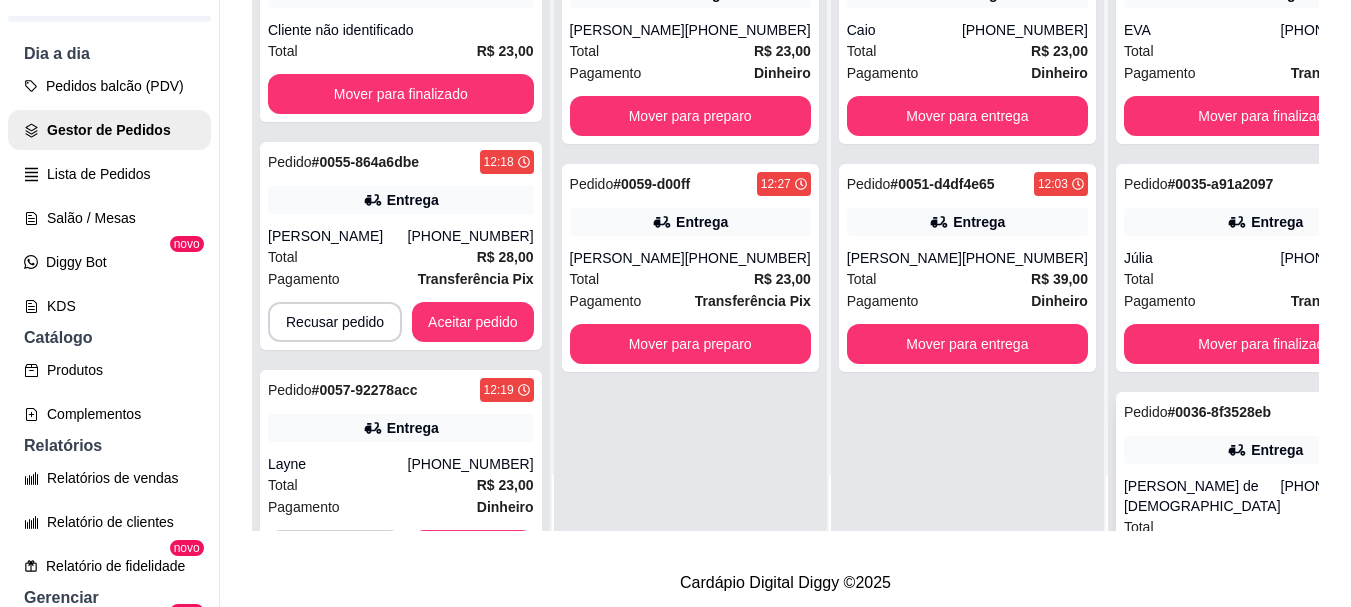 scroll, scrollTop: 0, scrollLeft: 0, axis: both 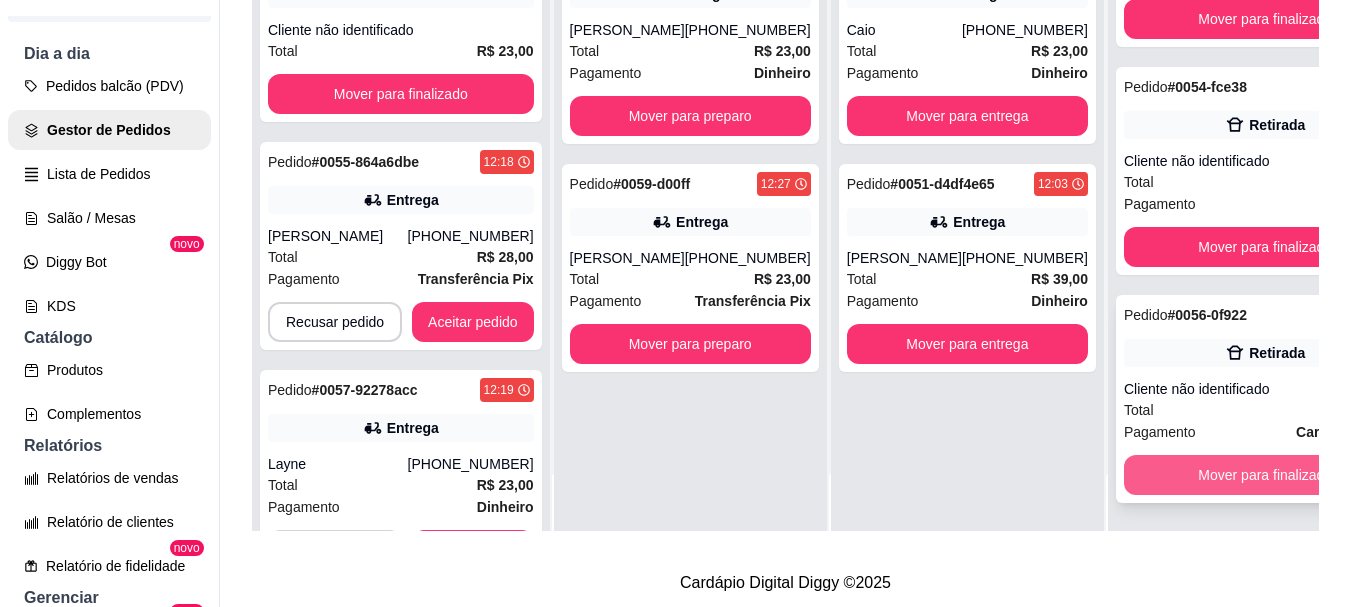 click on "Mover para finalizado" at bounding box center [1265, 475] 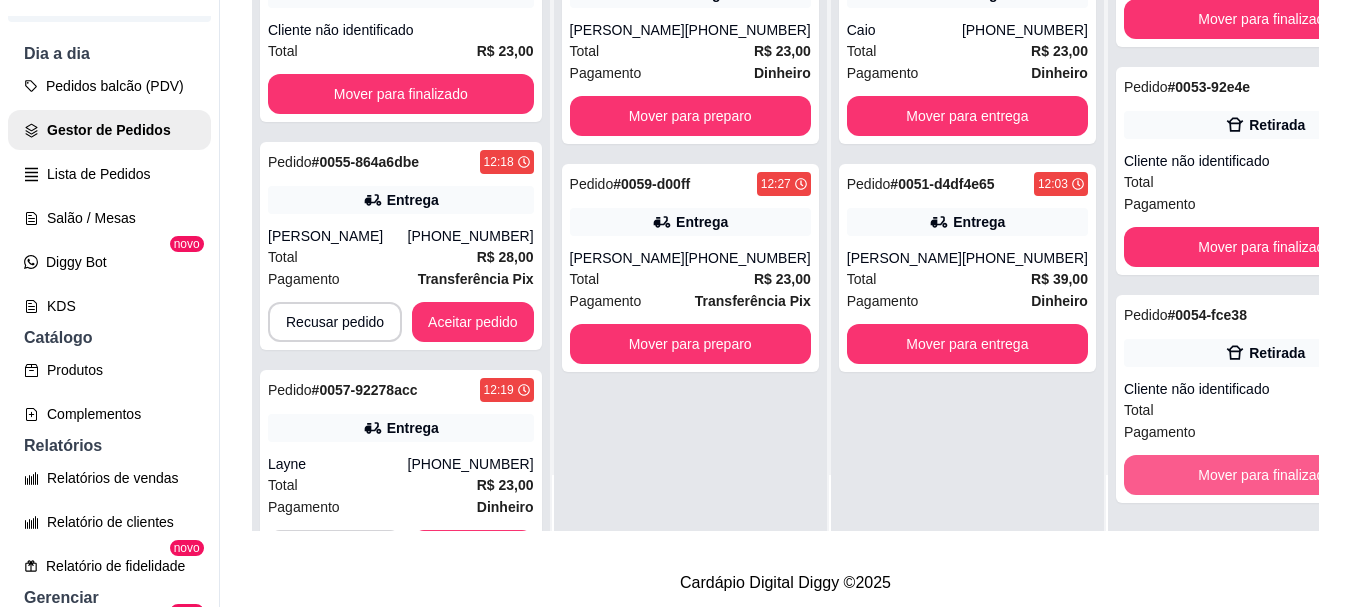 click on "Mover para finalizado" at bounding box center (1265, 475) 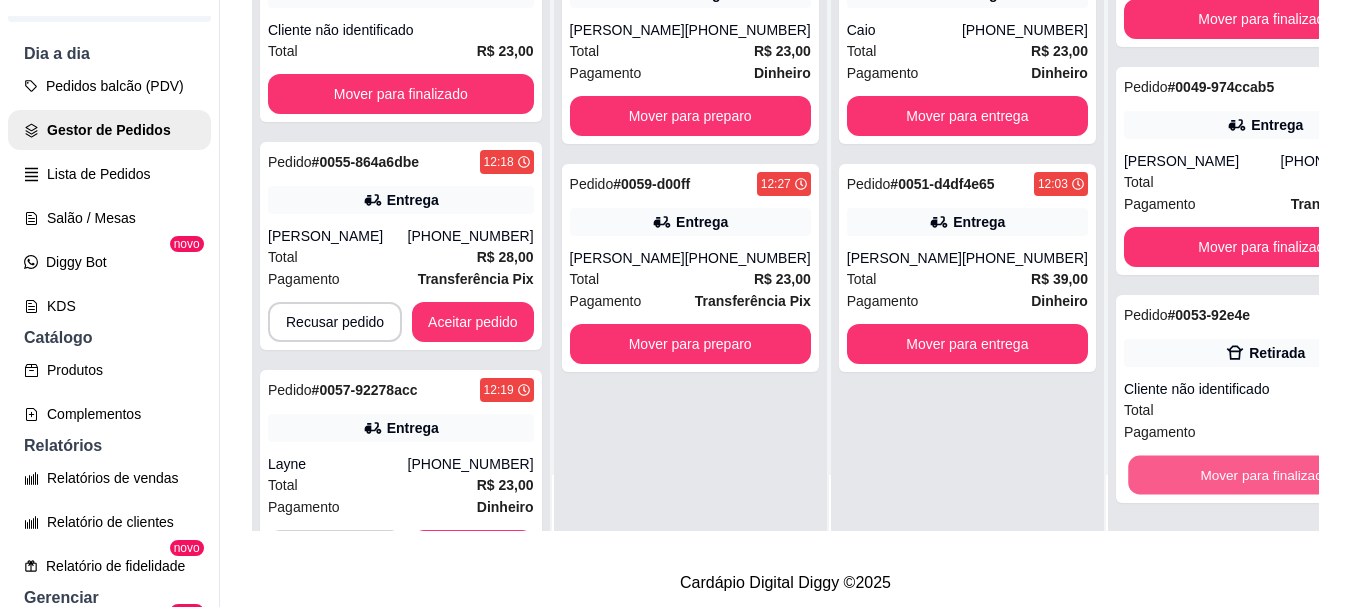 click on "Mover para finalizado" at bounding box center (1265, 475) 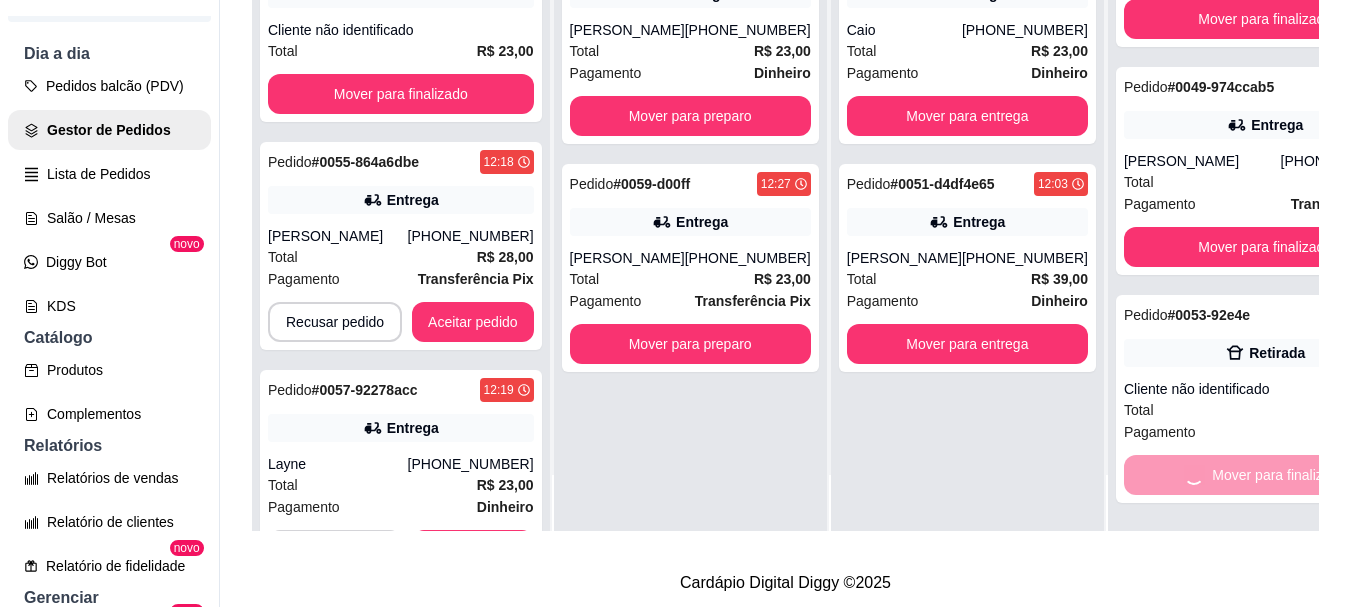 scroll, scrollTop: 2401, scrollLeft: 0, axis: vertical 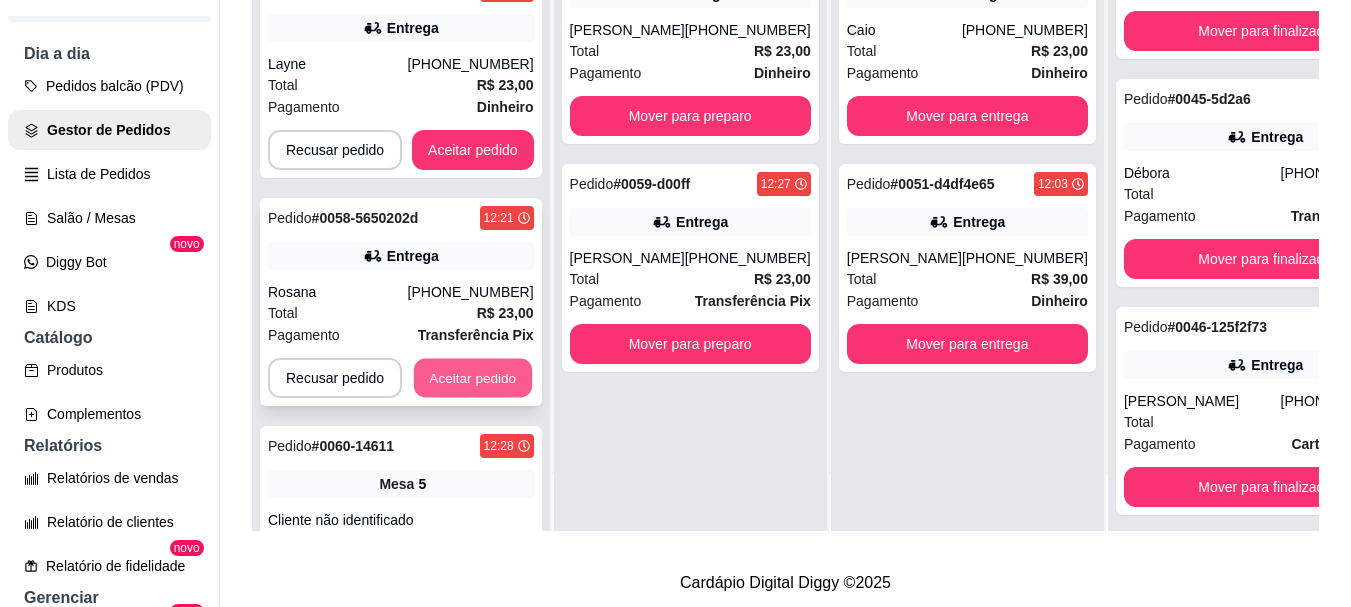 click on "Aceitar pedido" at bounding box center (473, 378) 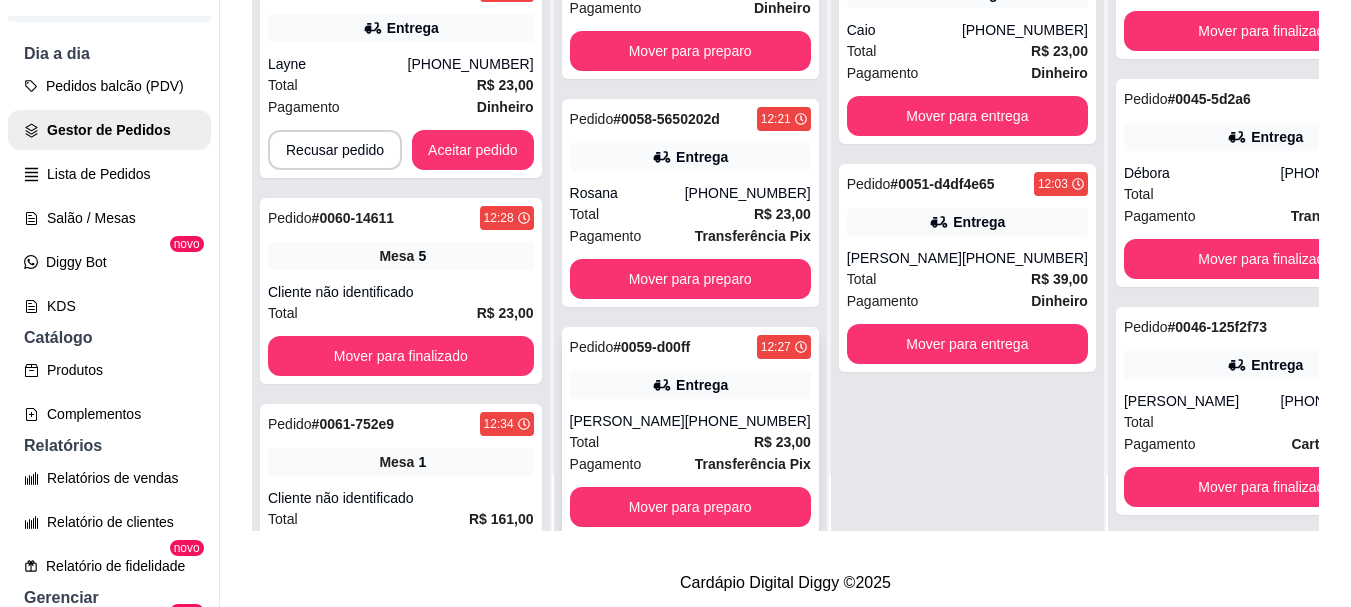 scroll, scrollTop: 165, scrollLeft: 0, axis: vertical 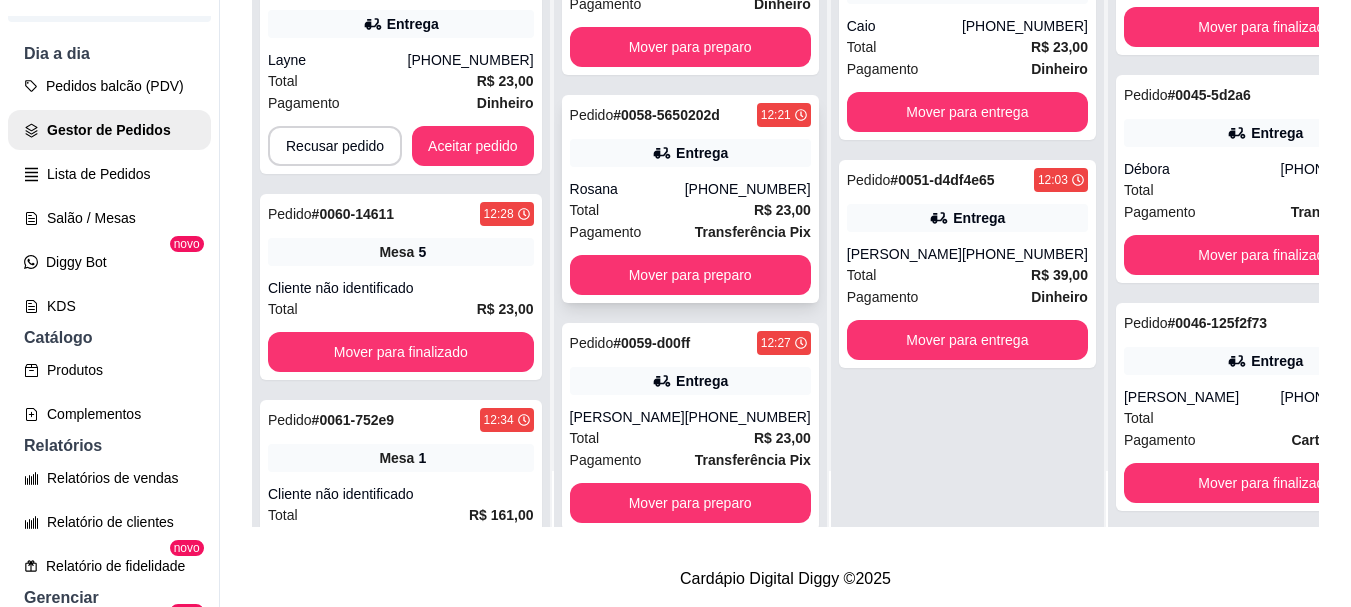 click on "(11) 99978-4055" at bounding box center (748, 189) 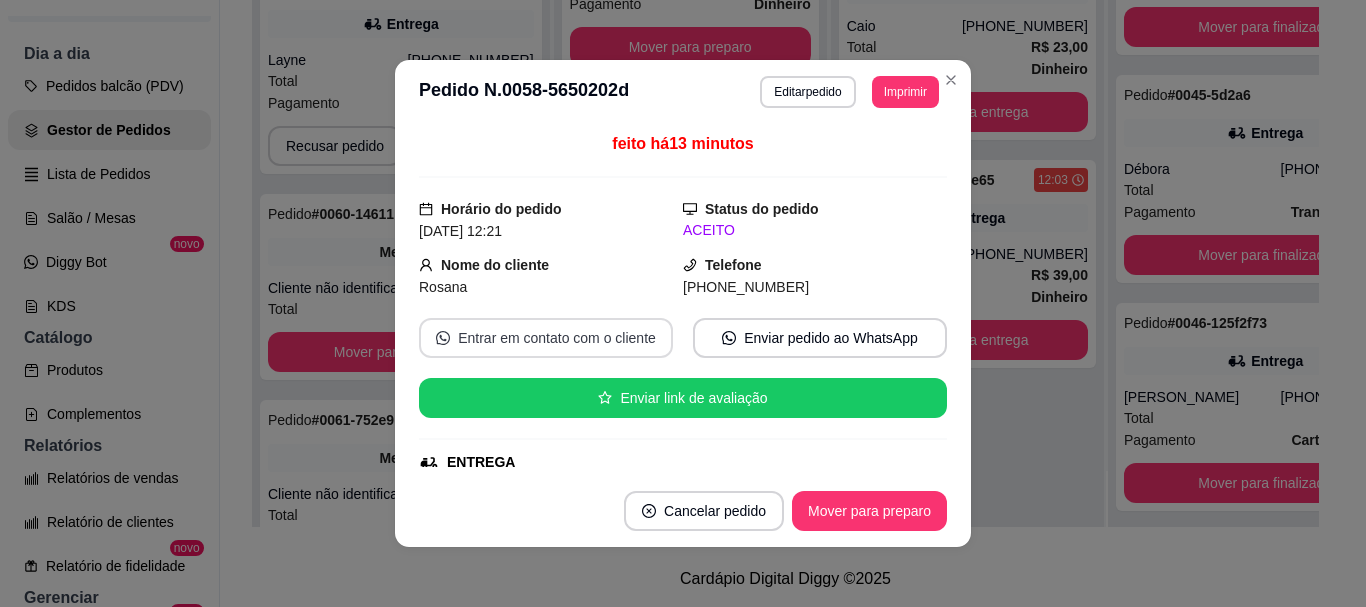 click on "Entrar em contato com o cliente" at bounding box center (546, 338) 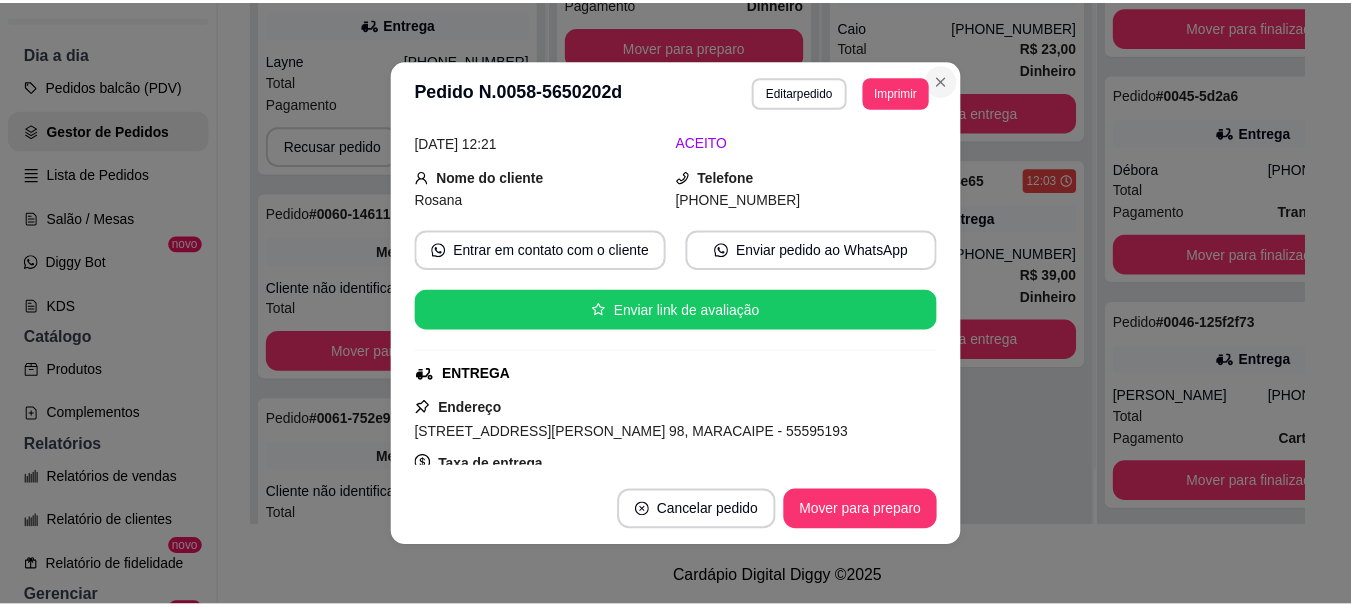 scroll, scrollTop: 100, scrollLeft: 0, axis: vertical 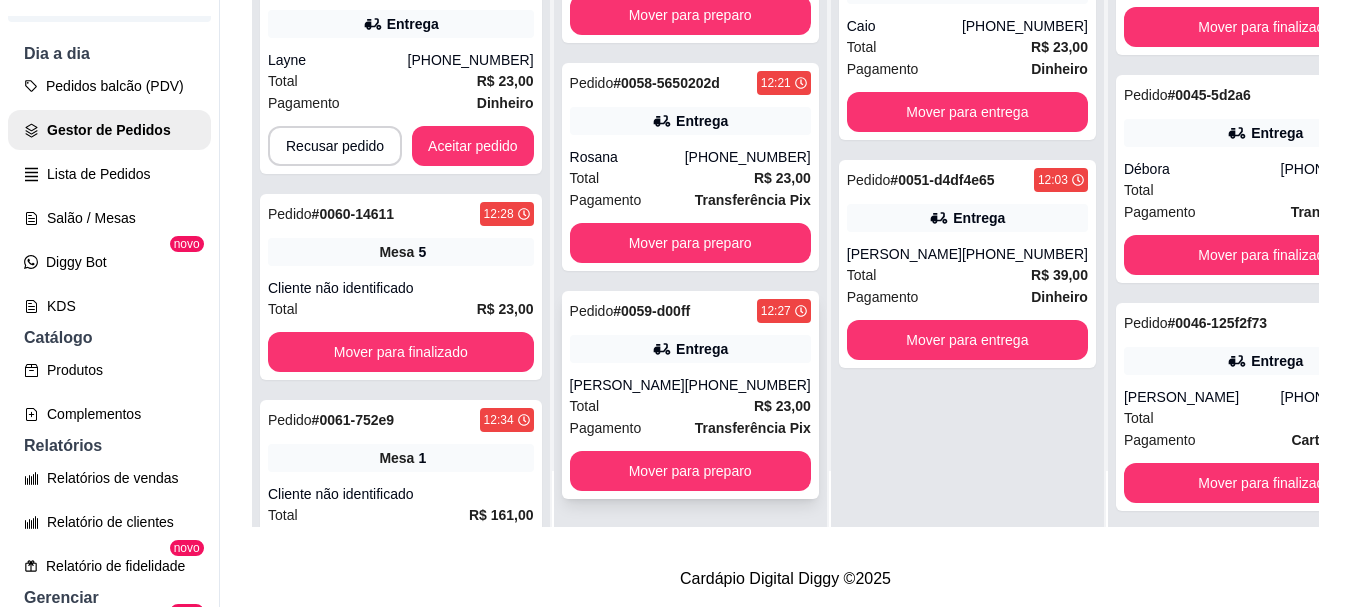 click on "Pedido  # 0059-d00ff 12:27 Entrega ROSANA LEMOS  (11) 99978-4055 Total R$ 23,00 Pagamento Transferência Pix Mover para preparo" at bounding box center [690, 395] 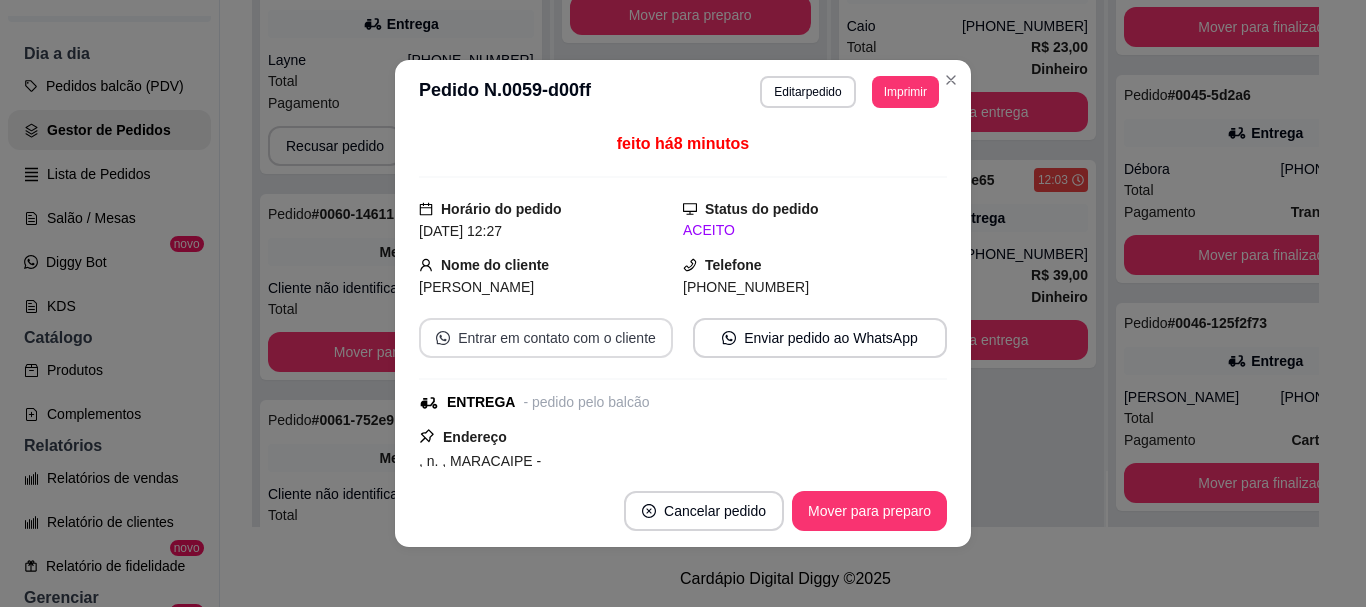 click on "Entrar em contato com o cliente" at bounding box center [546, 338] 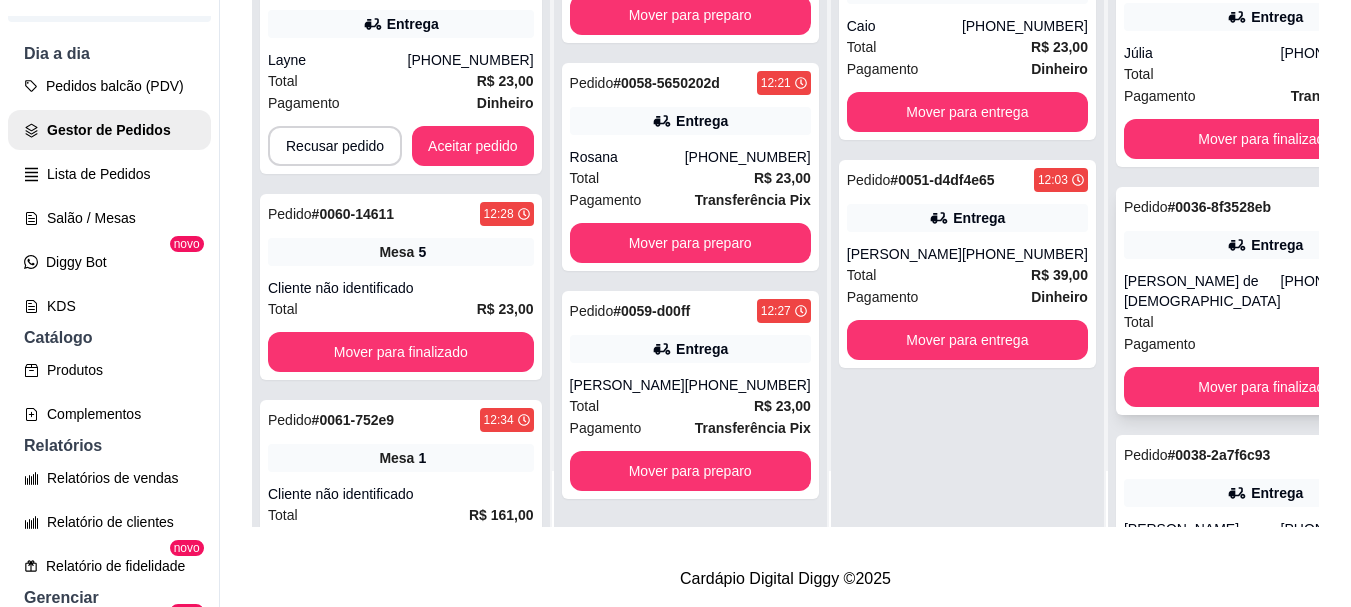 scroll, scrollTop: 0, scrollLeft: 0, axis: both 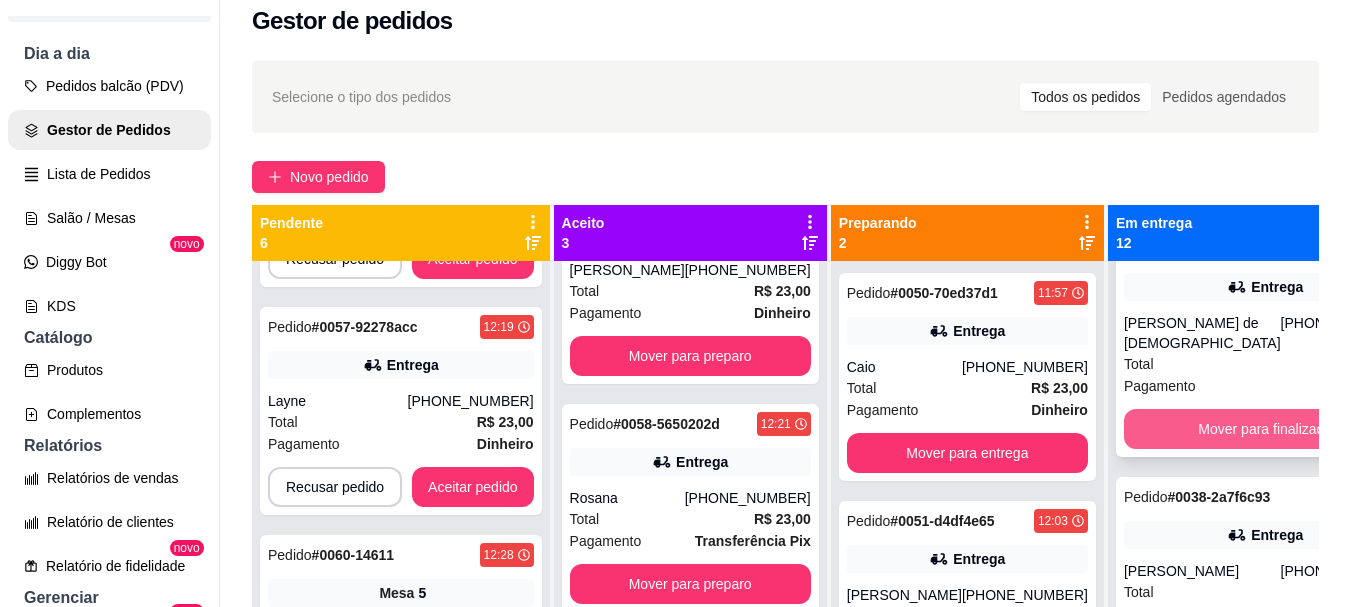 click on "Mover para finalizado" at bounding box center (1265, 429) 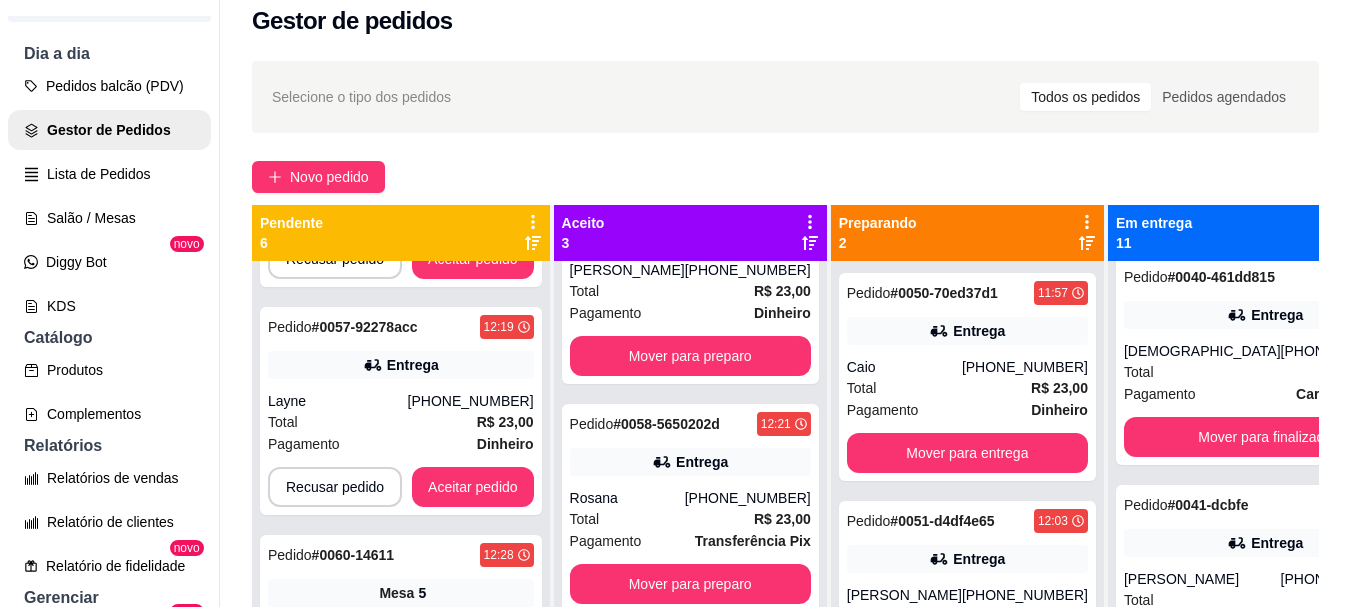 scroll, scrollTop: 1028, scrollLeft: 0, axis: vertical 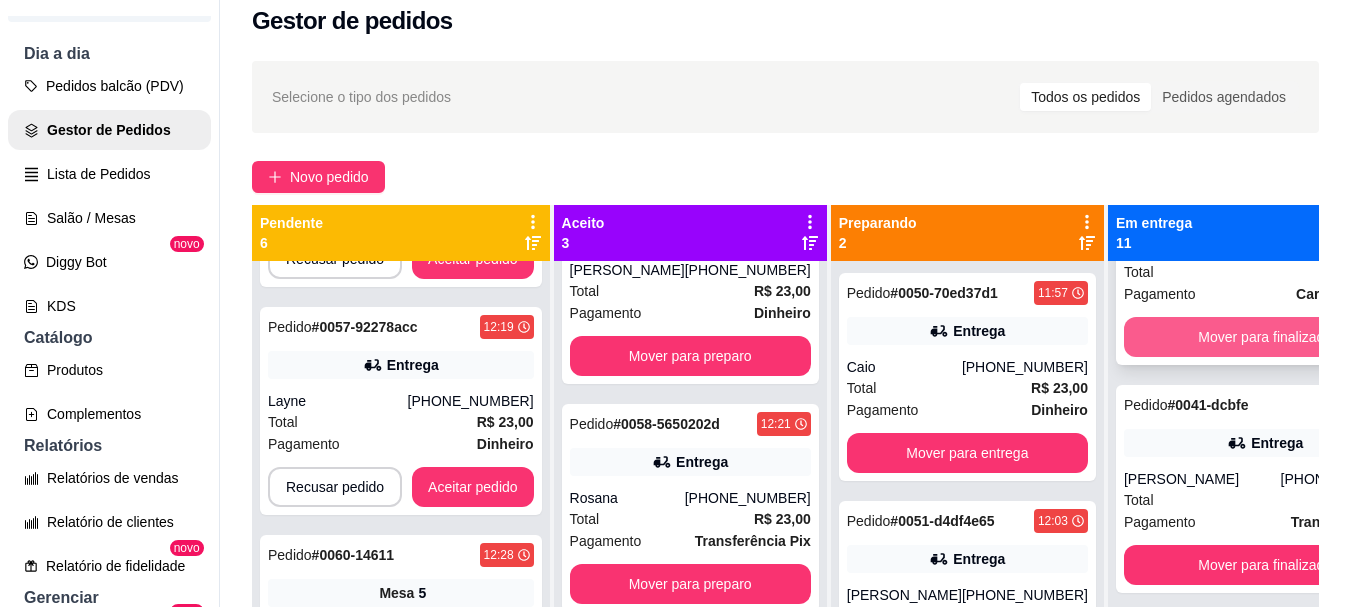 click on "Mover para finalizado" at bounding box center (1265, 337) 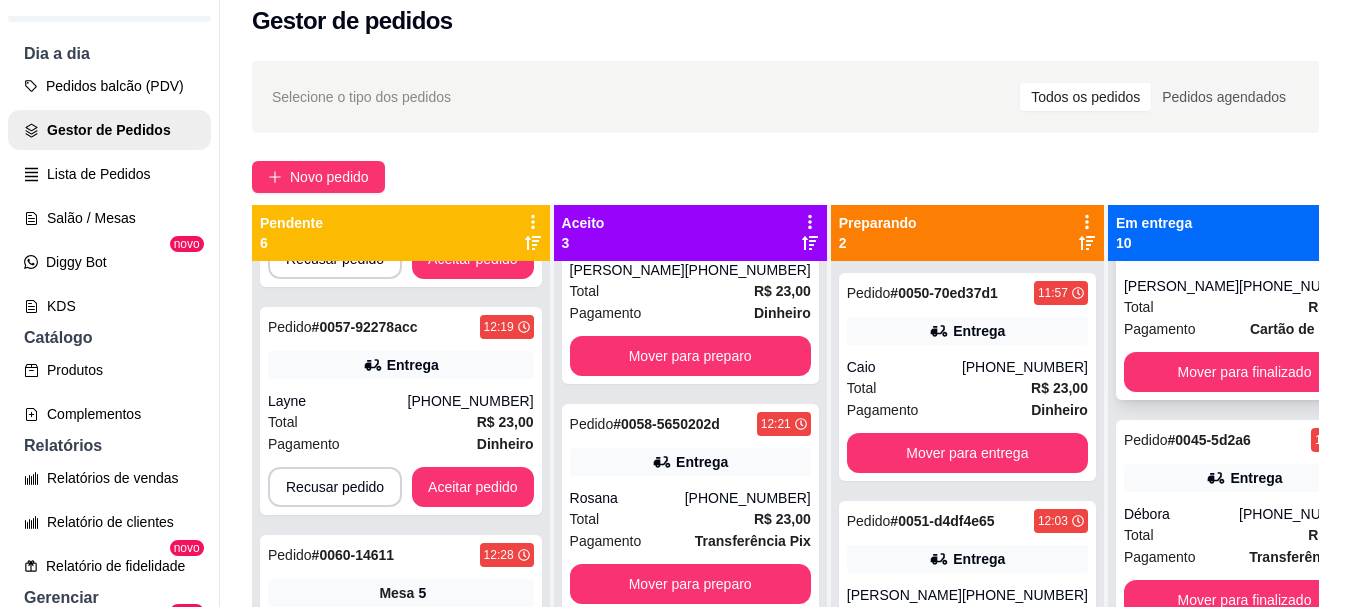 scroll, scrollTop: 1276, scrollLeft: 0, axis: vertical 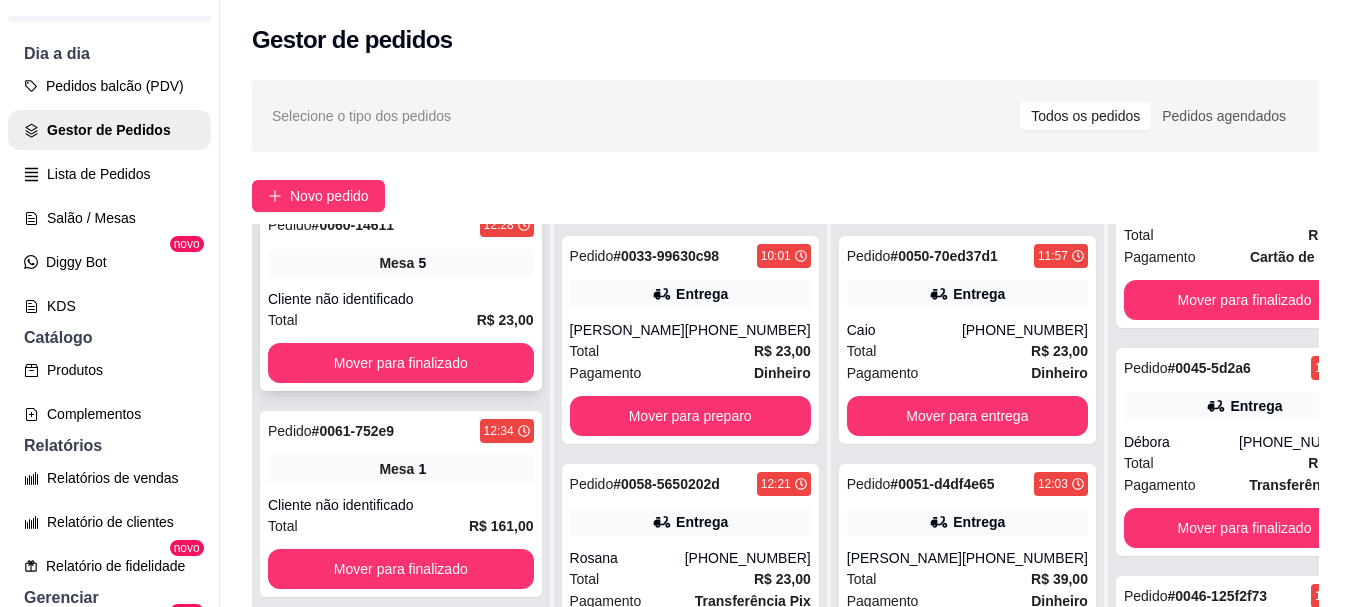click on "Cliente não identificado" at bounding box center [401, 299] 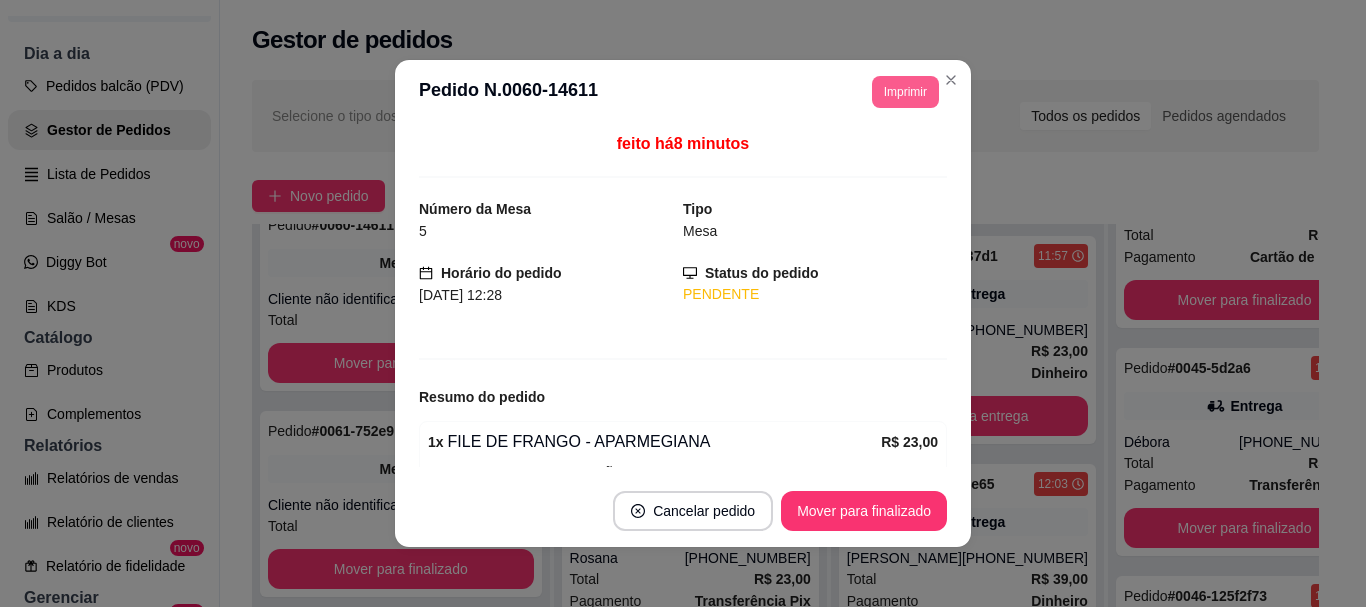 click on "Imprimir" at bounding box center (905, 92) 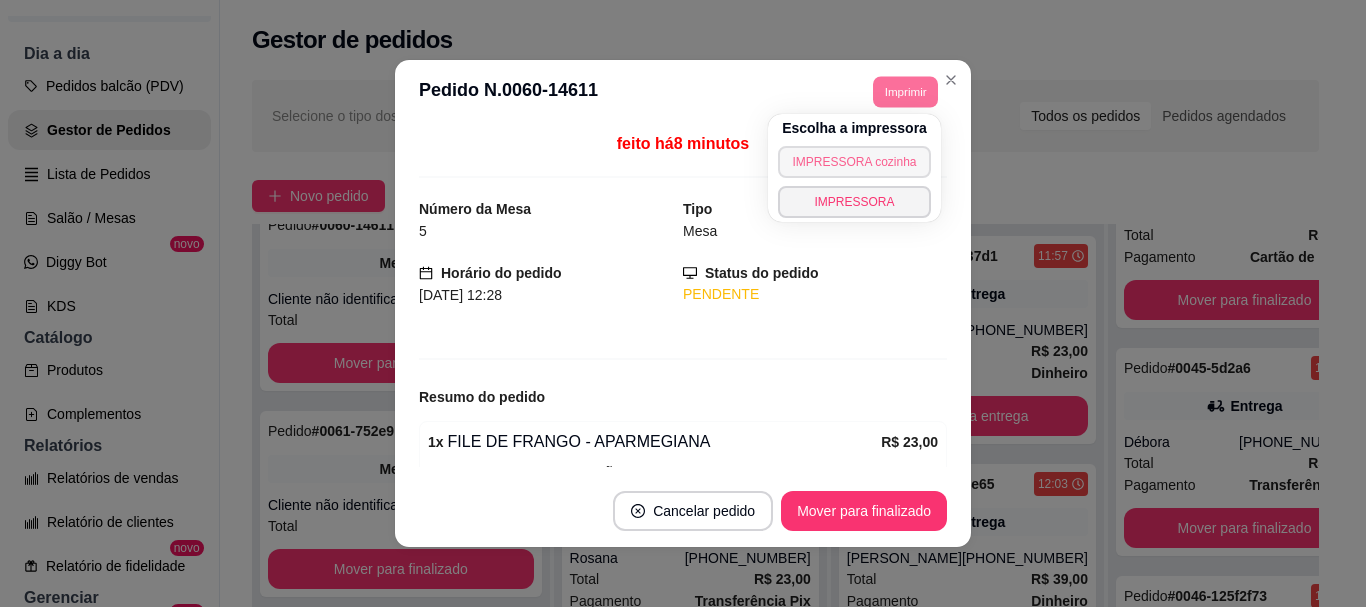 click on "IMPRESSORA cozinha" at bounding box center [854, 162] 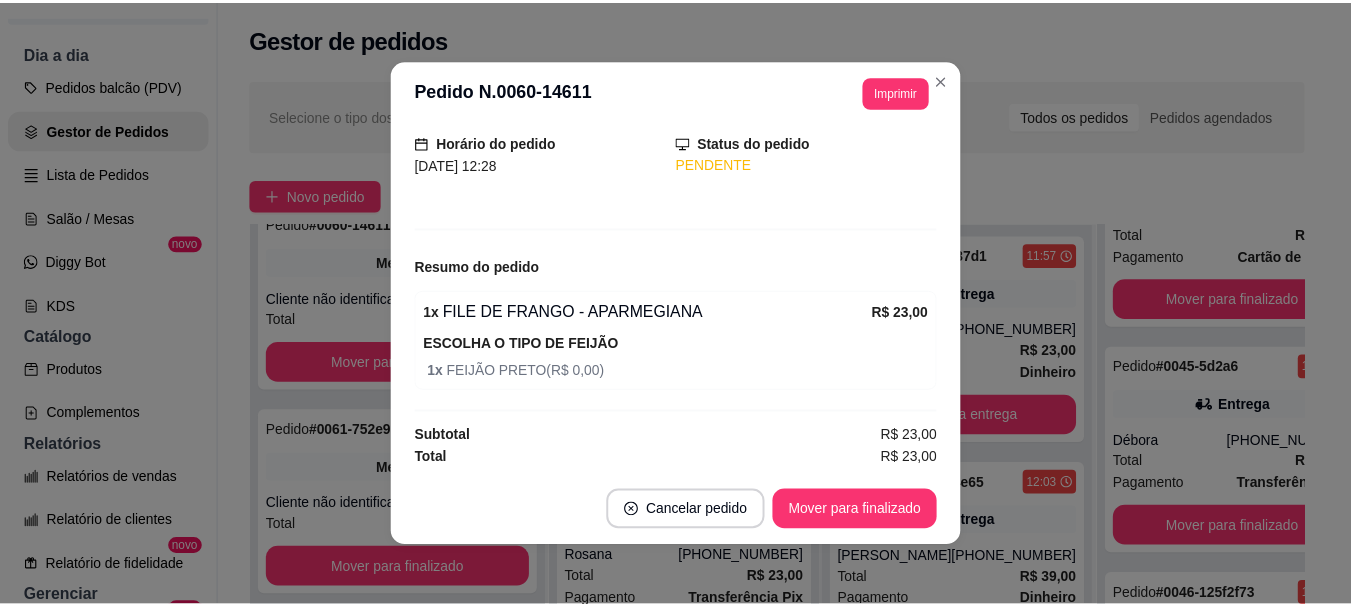 scroll, scrollTop: 132, scrollLeft: 0, axis: vertical 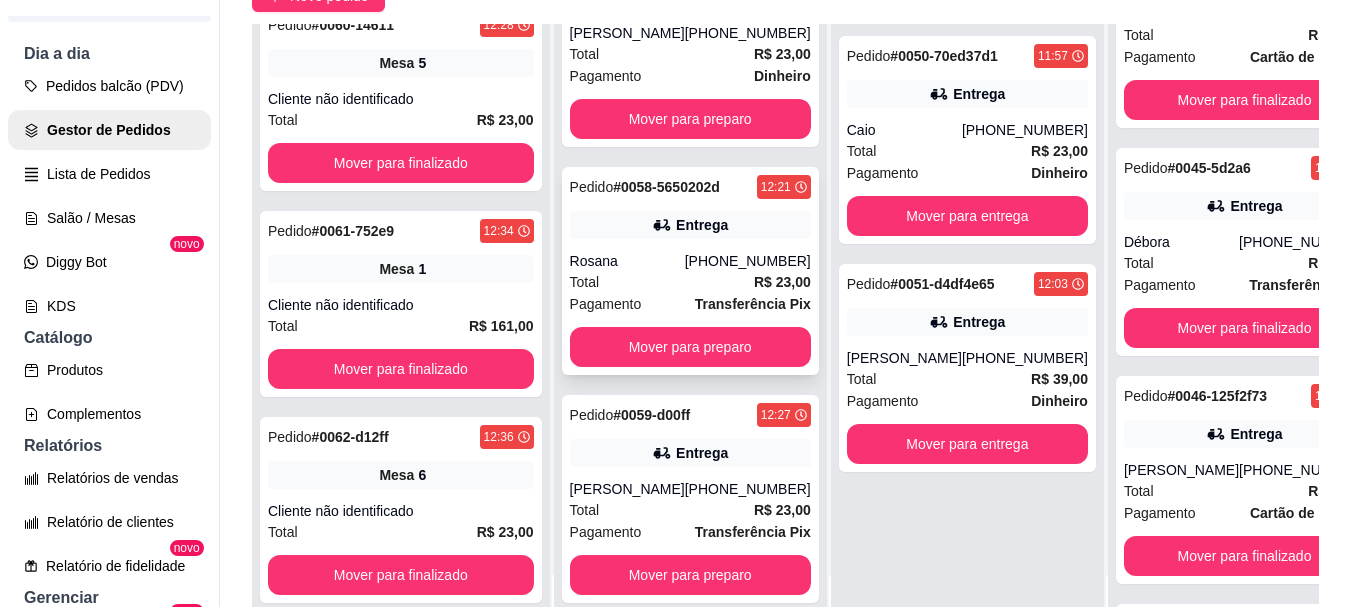 click on "Entrega" at bounding box center [690, 225] 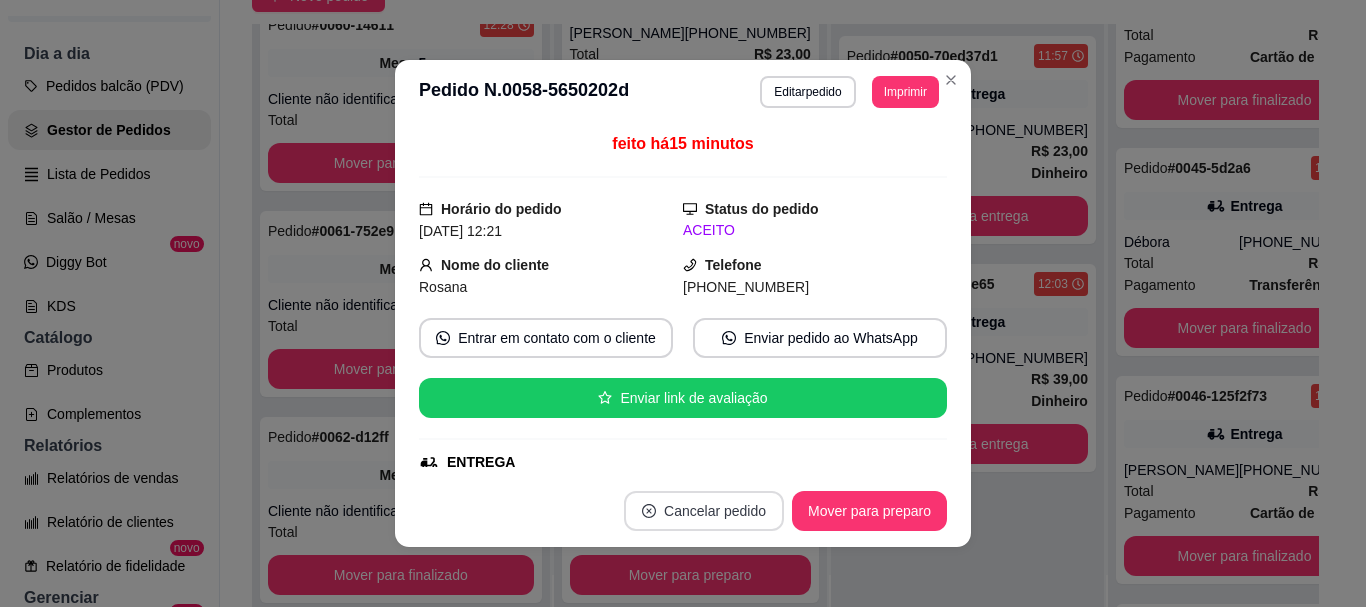 click on "Cancelar pedido" at bounding box center [704, 511] 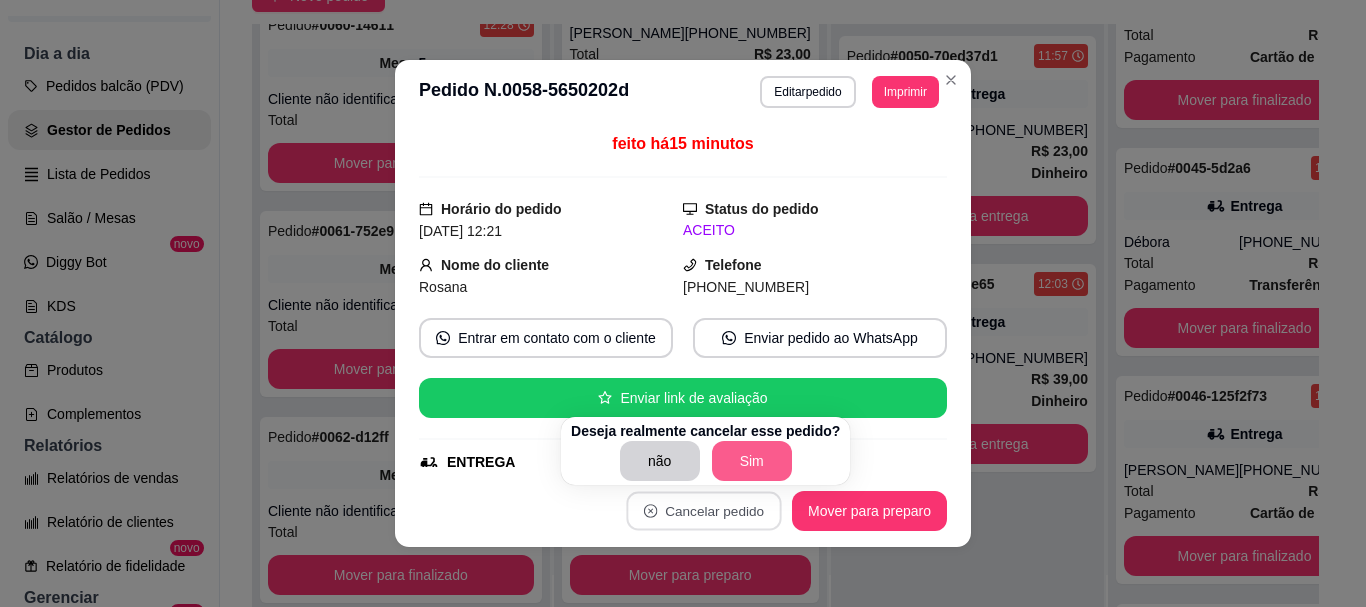 click on "Sim" at bounding box center (752, 461) 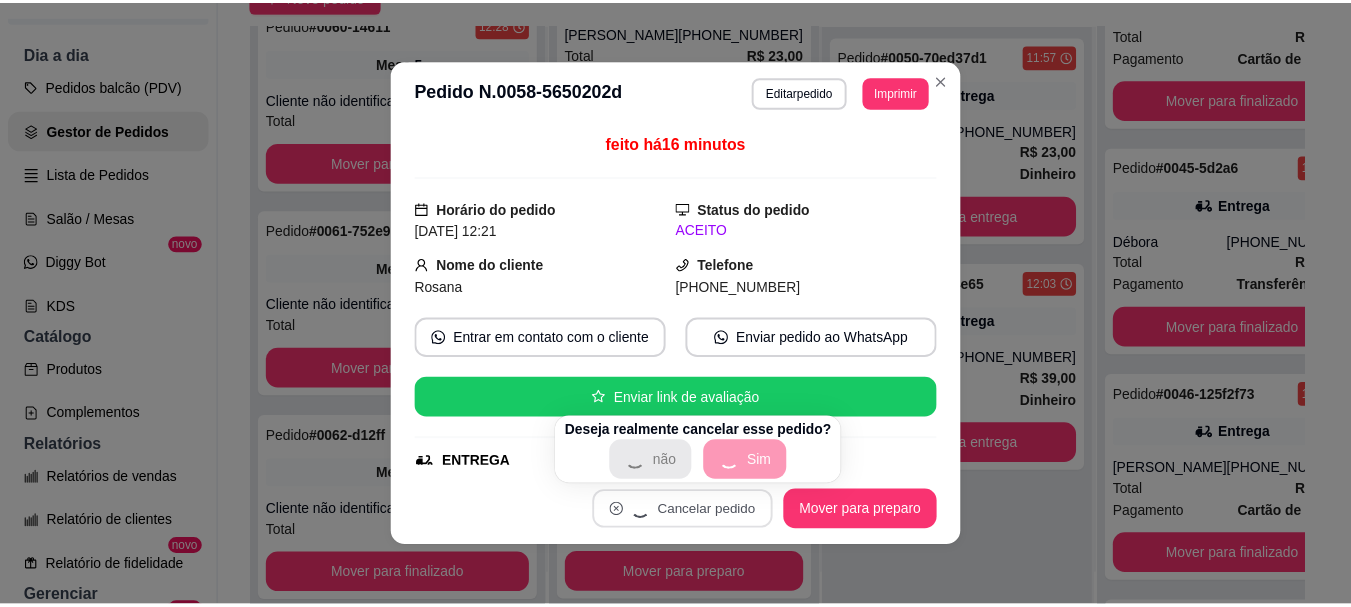 scroll, scrollTop: 0, scrollLeft: 0, axis: both 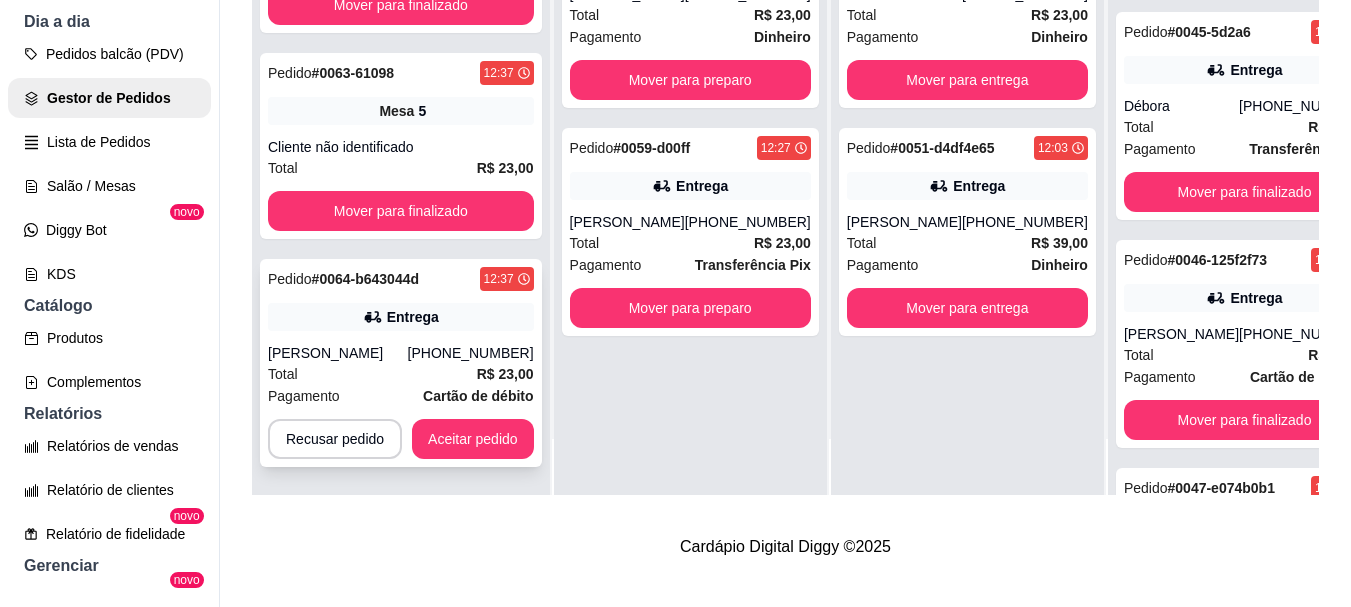 click on "Pedido  # 0064-b643044d 12:37 Entrega MARCEL FILHO (81) 99363-1866 Total R$ 23,00 Pagamento Cartão de débito Recusar pedido Aceitar pedido" at bounding box center [401, 363] 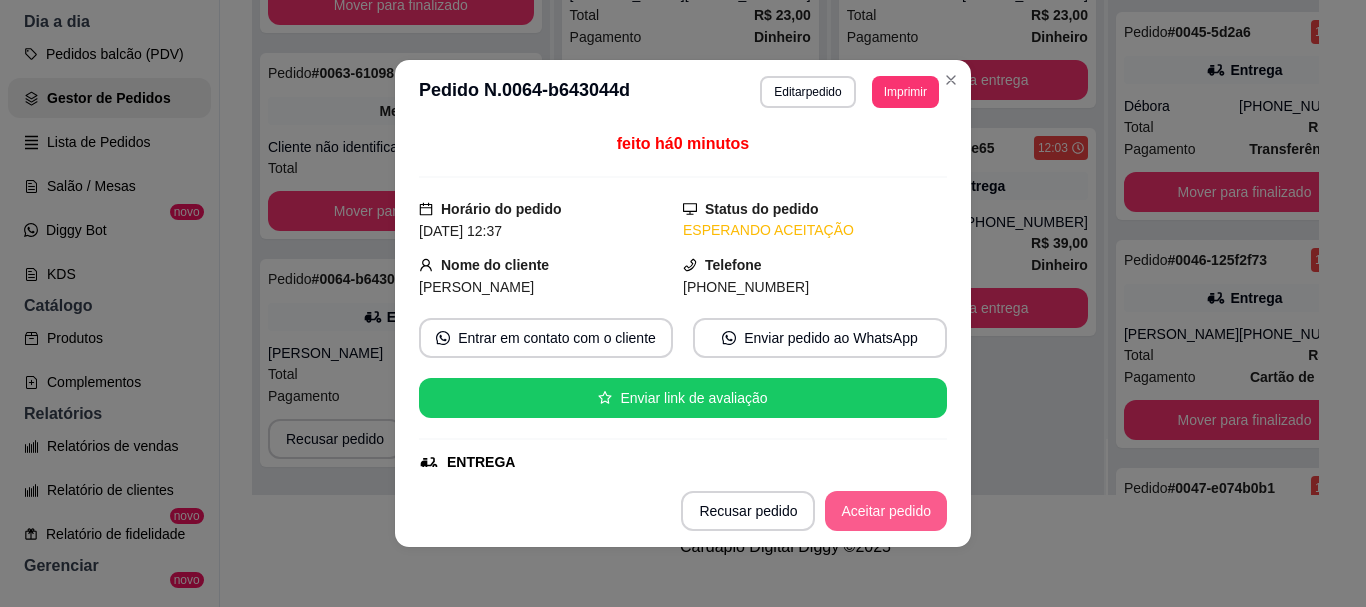 click on "Aceitar pedido" at bounding box center (886, 511) 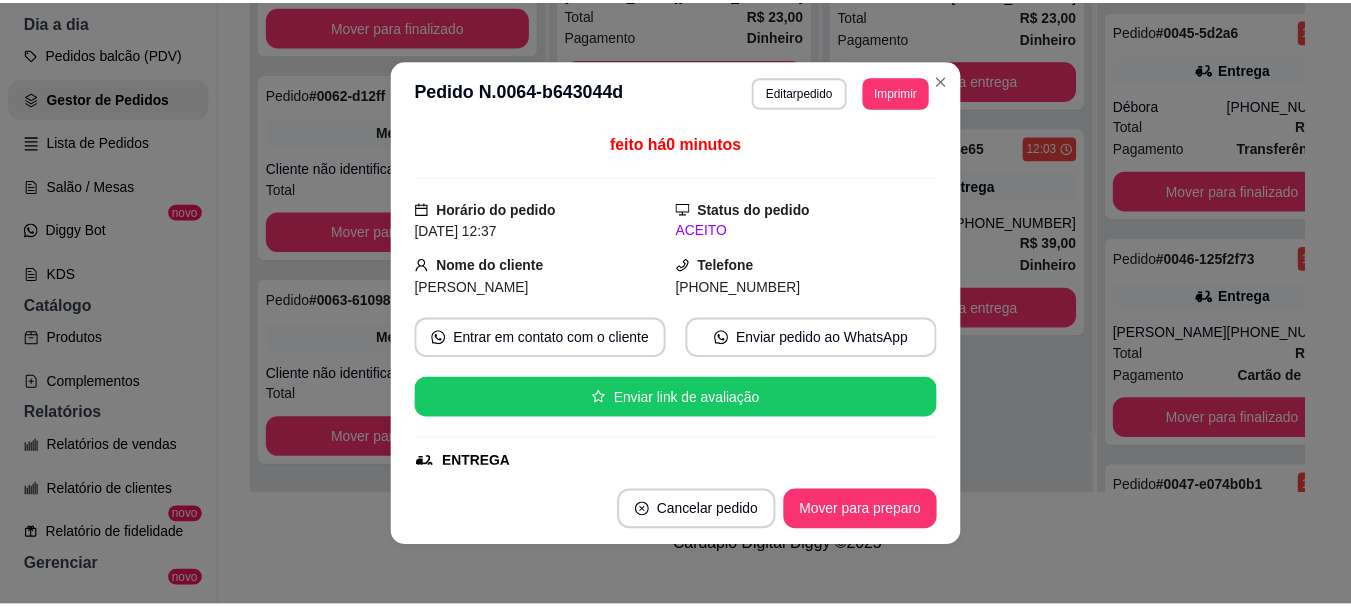 scroll, scrollTop: 899, scrollLeft: 0, axis: vertical 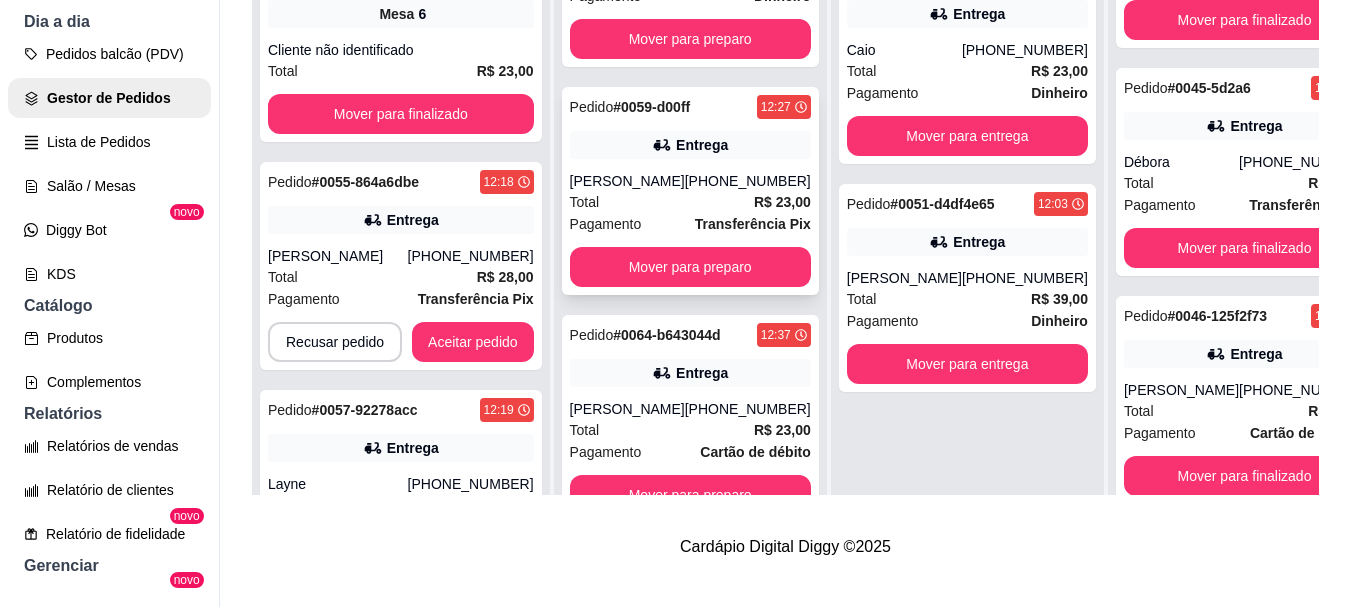 click on "(11) 99978-4055" at bounding box center (748, 181) 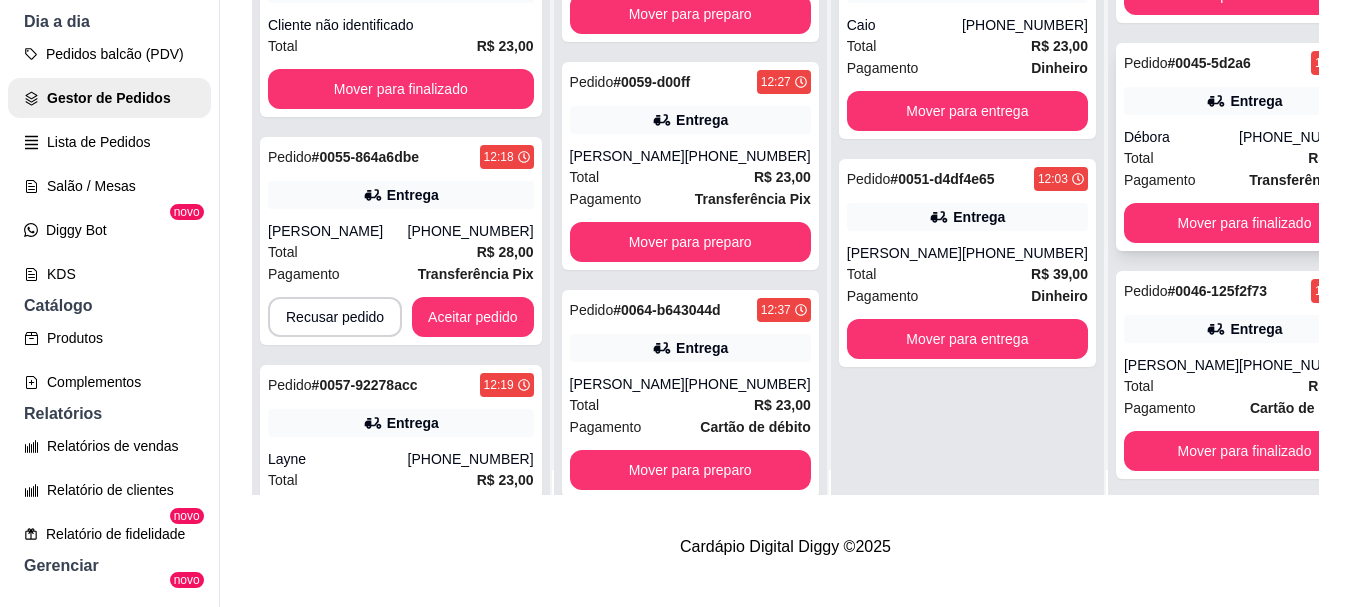 scroll, scrollTop: 0, scrollLeft: 0, axis: both 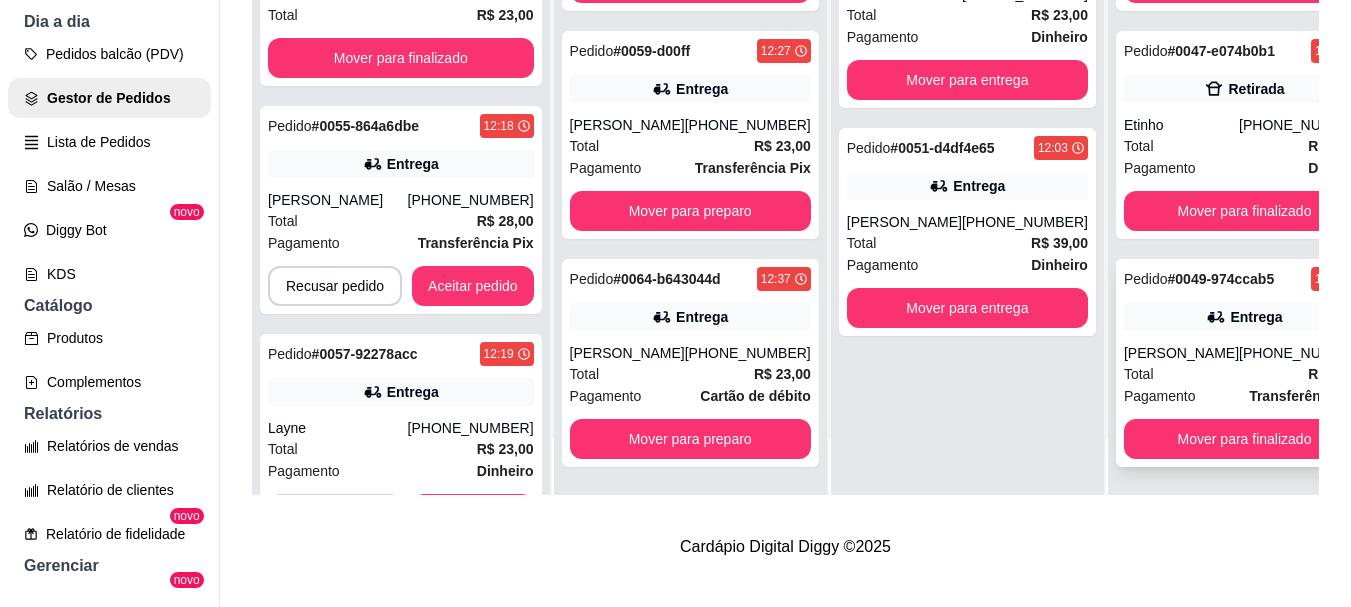 click on "Entrega" at bounding box center [1256, 317] 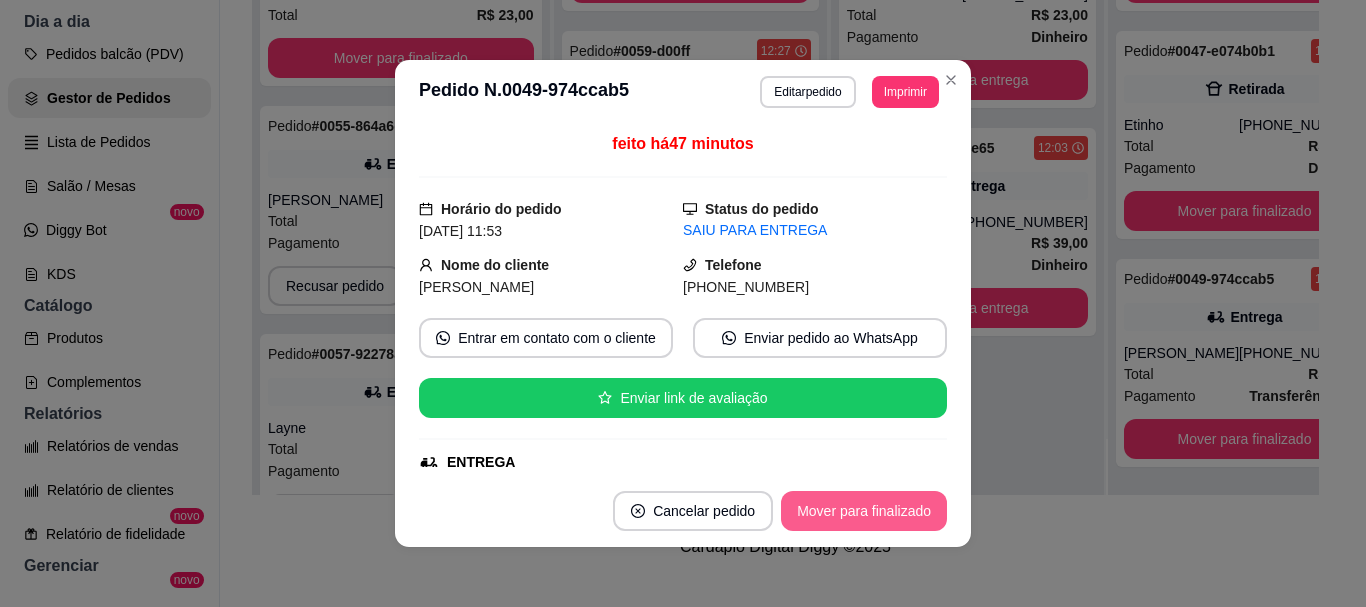click on "Mover para finalizado" at bounding box center [864, 511] 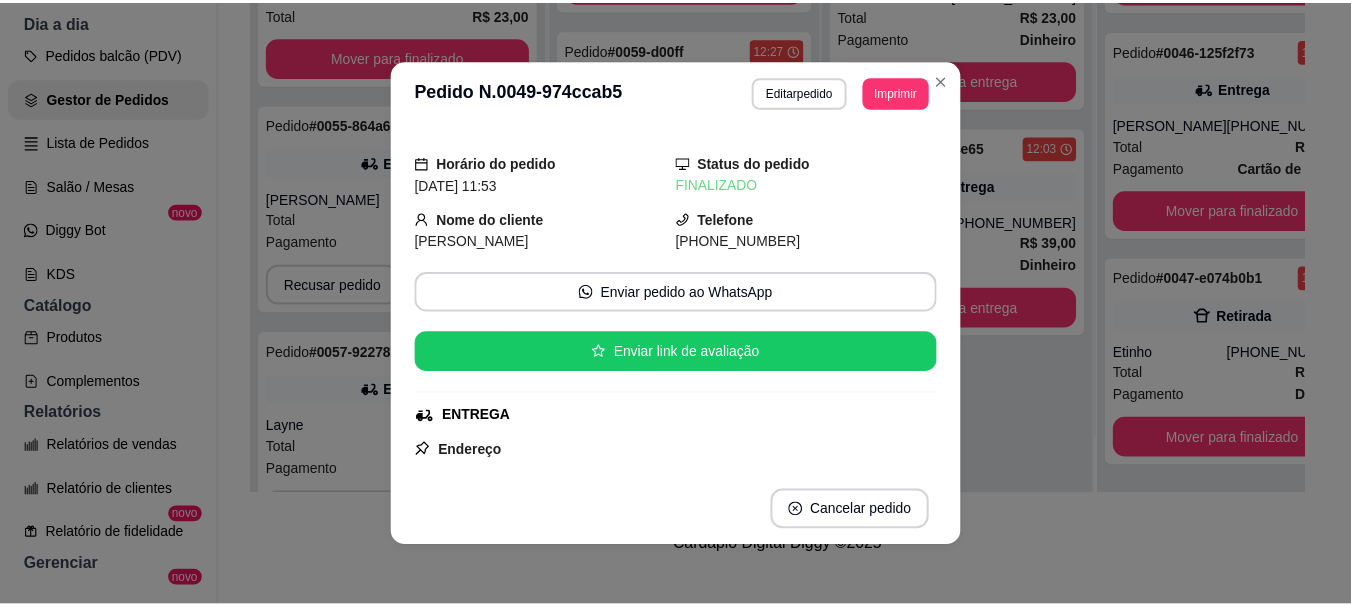 scroll, scrollTop: 1625, scrollLeft: 0, axis: vertical 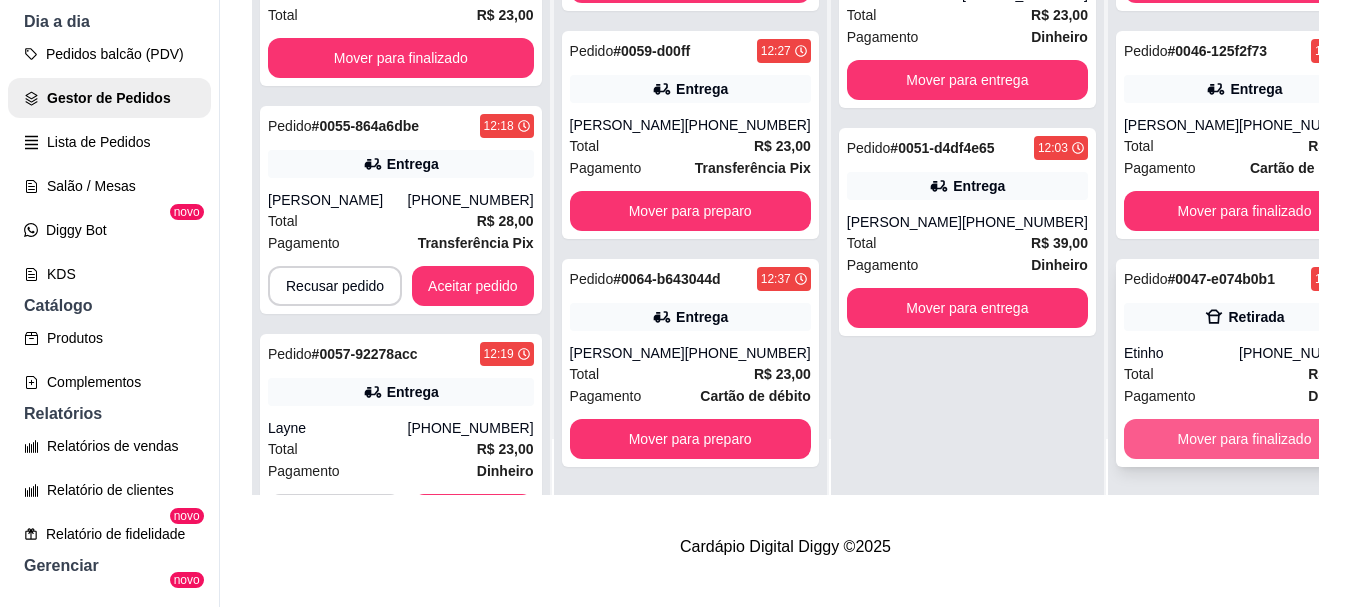 click on "Mover para finalizado" at bounding box center (1244, 439) 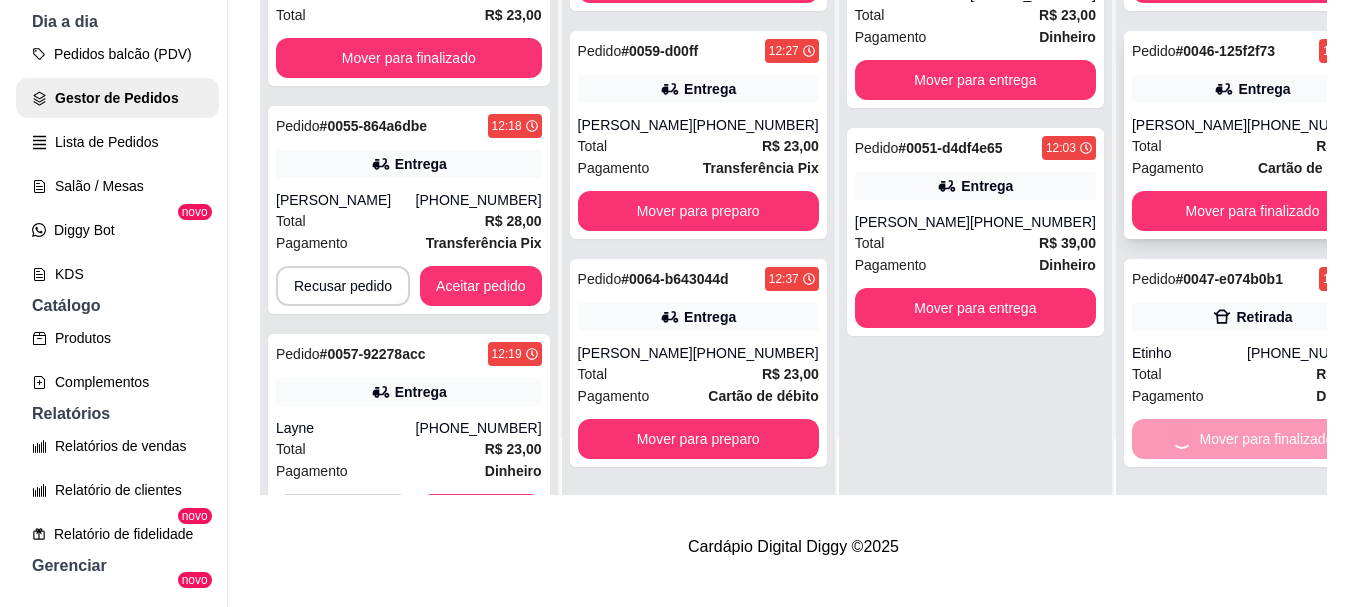 scroll, scrollTop: 1373, scrollLeft: 0, axis: vertical 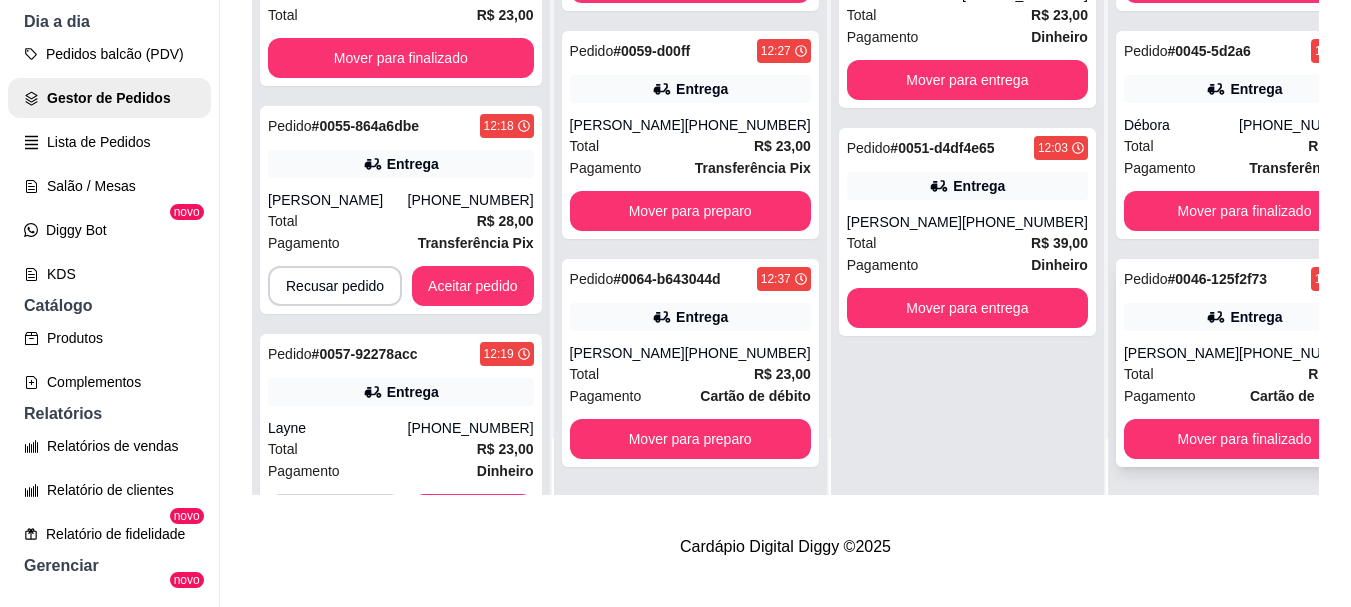 click on "[PERSON_NAME]" at bounding box center [1181, 353] 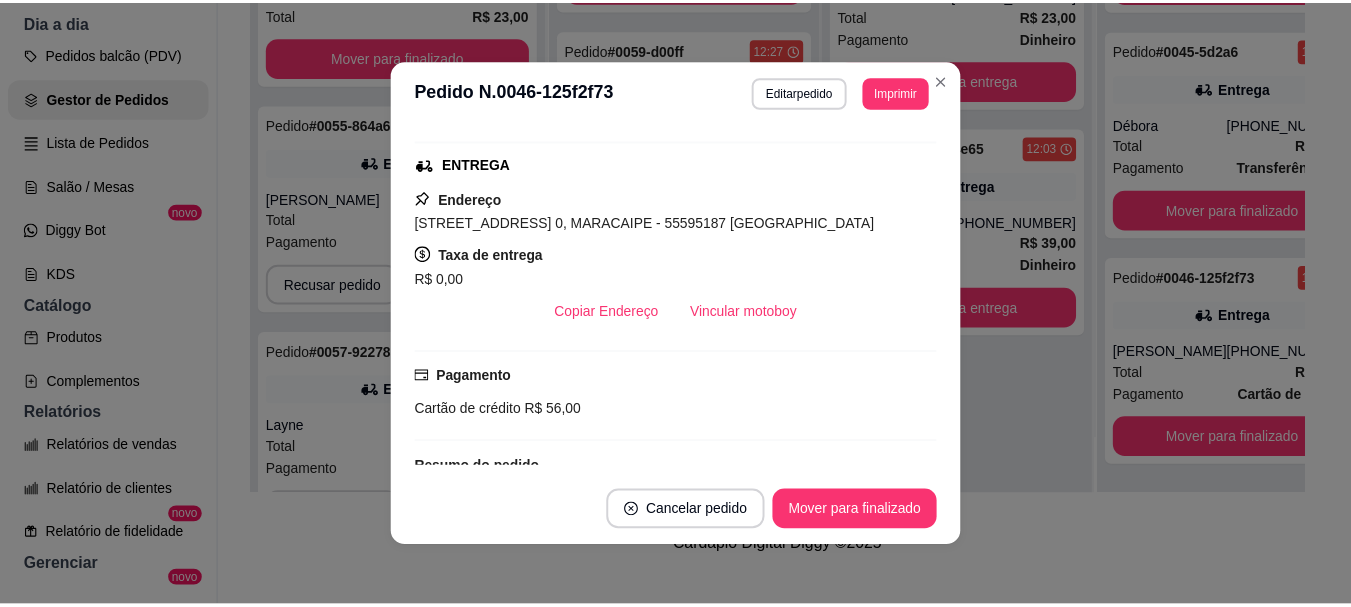 scroll, scrollTop: 300, scrollLeft: 0, axis: vertical 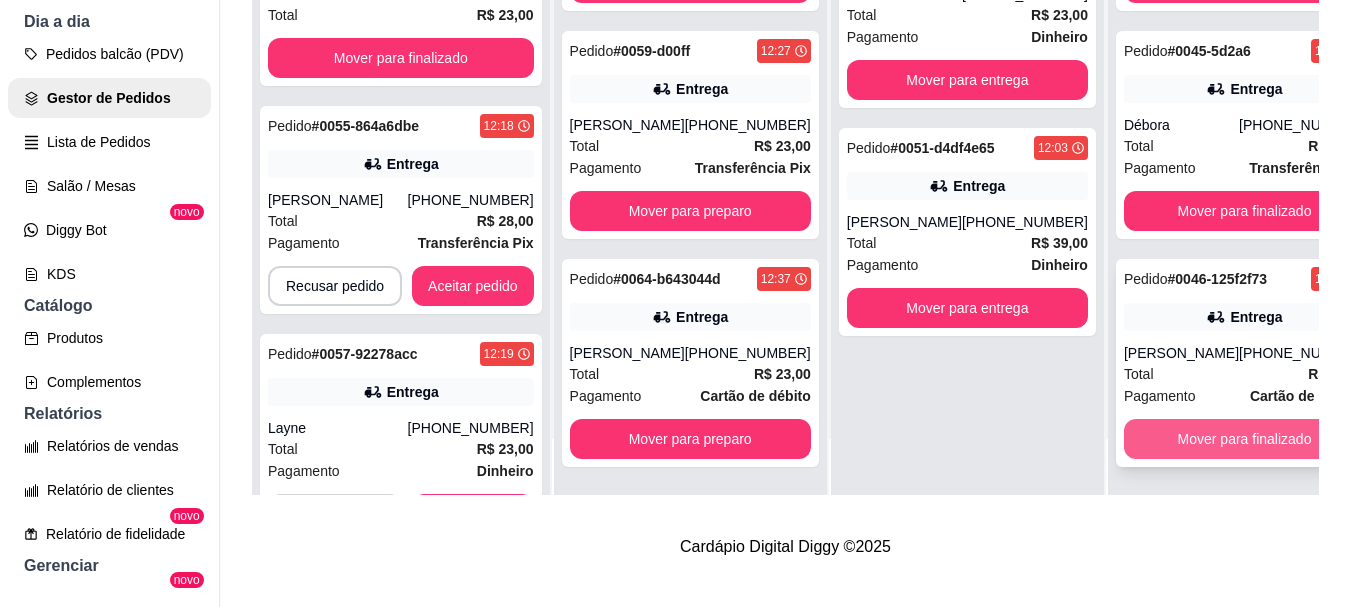 click on "Mover para finalizado" at bounding box center [1244, 439] 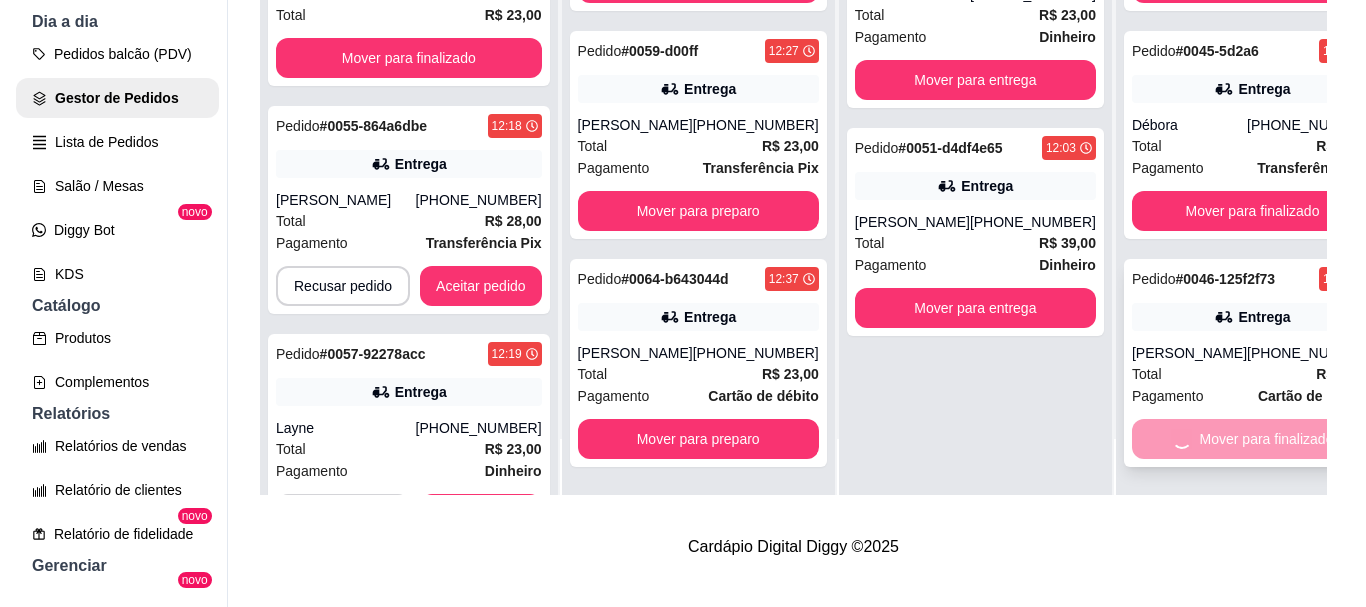 scroll, scrollTop: 1145, scrollLeft: 0, axis: vertical 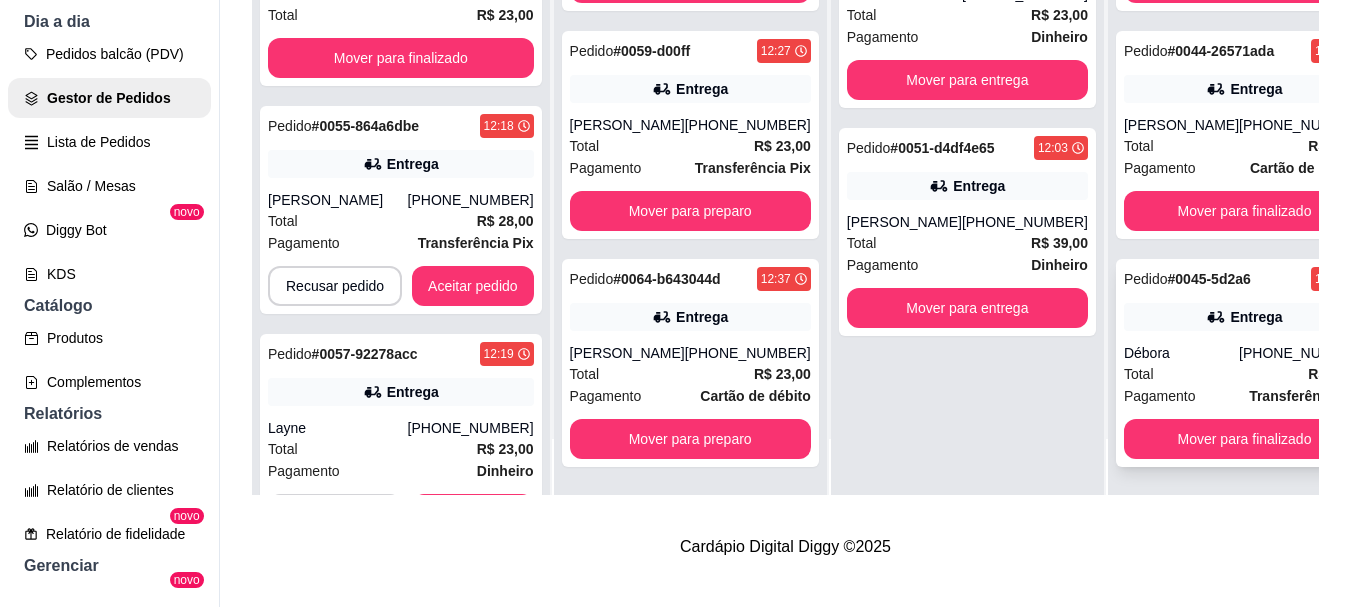 click on "Pedido  # 0045-5d2a6 11:40 Entrega Débora (81) 8324-1300 Total R$ 23,00 Pagamento Transferência Pix Mover para finalizado" at bounding box center [1244, 363] 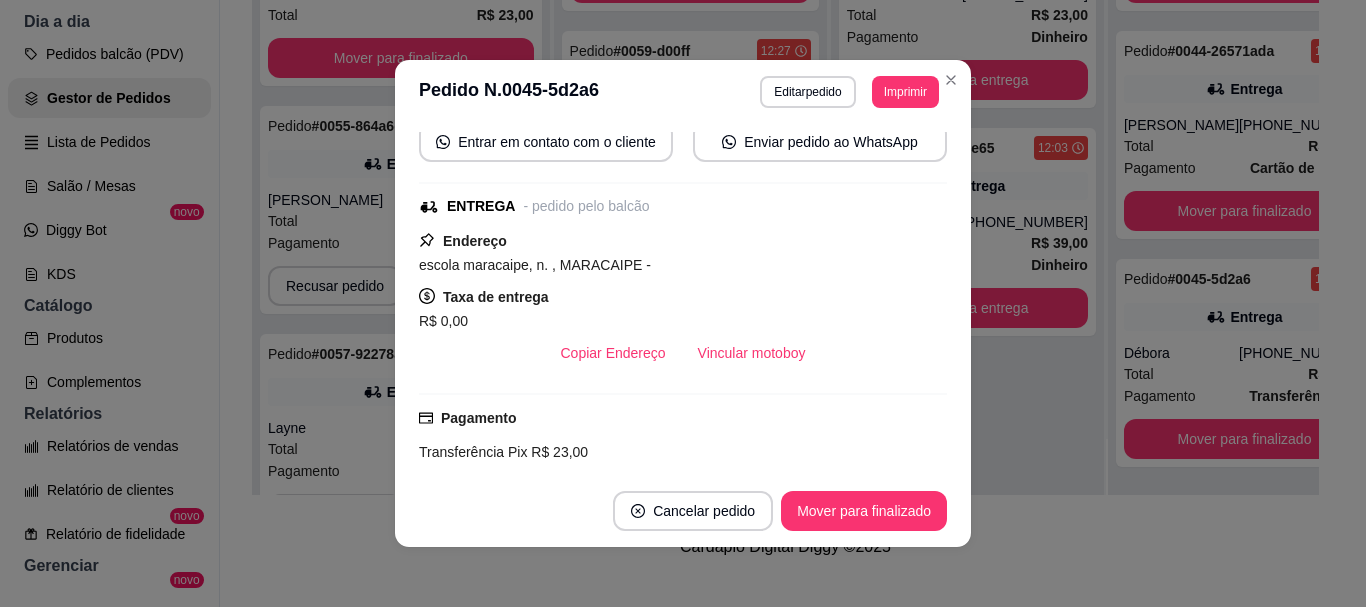 scroll, scrollTop: 200, scrollLeft: 0, axis: vertical 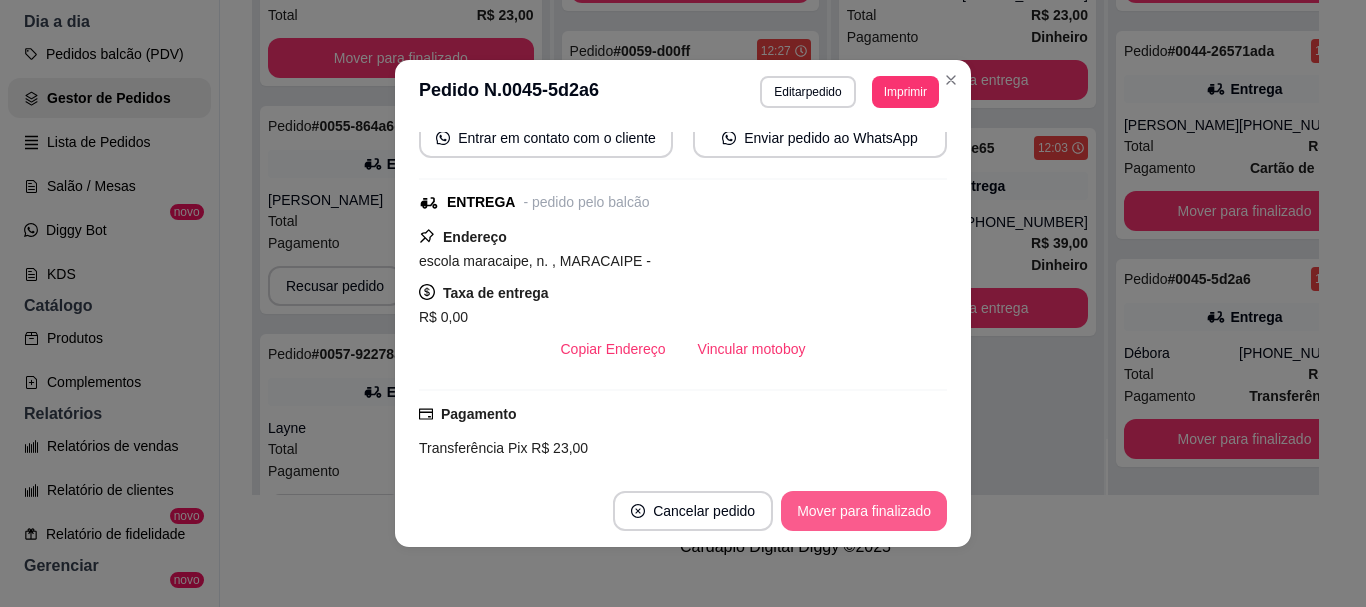 click on "Mover para finalizado" at bounding box center (864, 511) 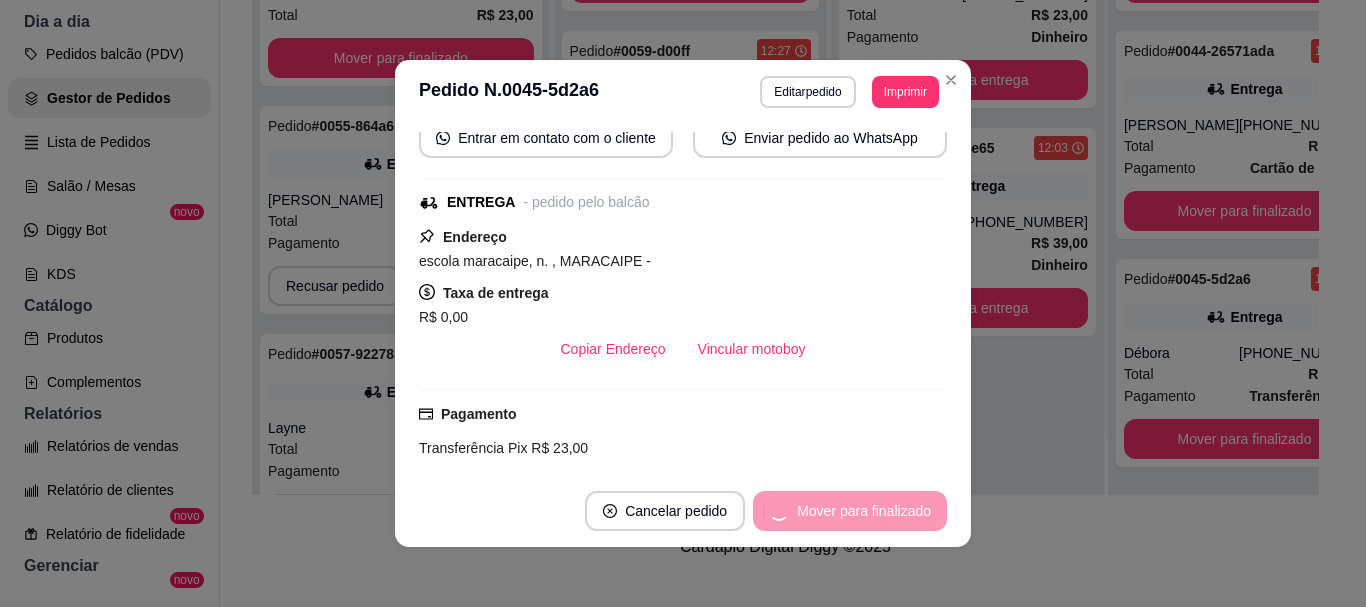 scroll, scrollTop: 917, scrollLeft: 0, axis: vertical 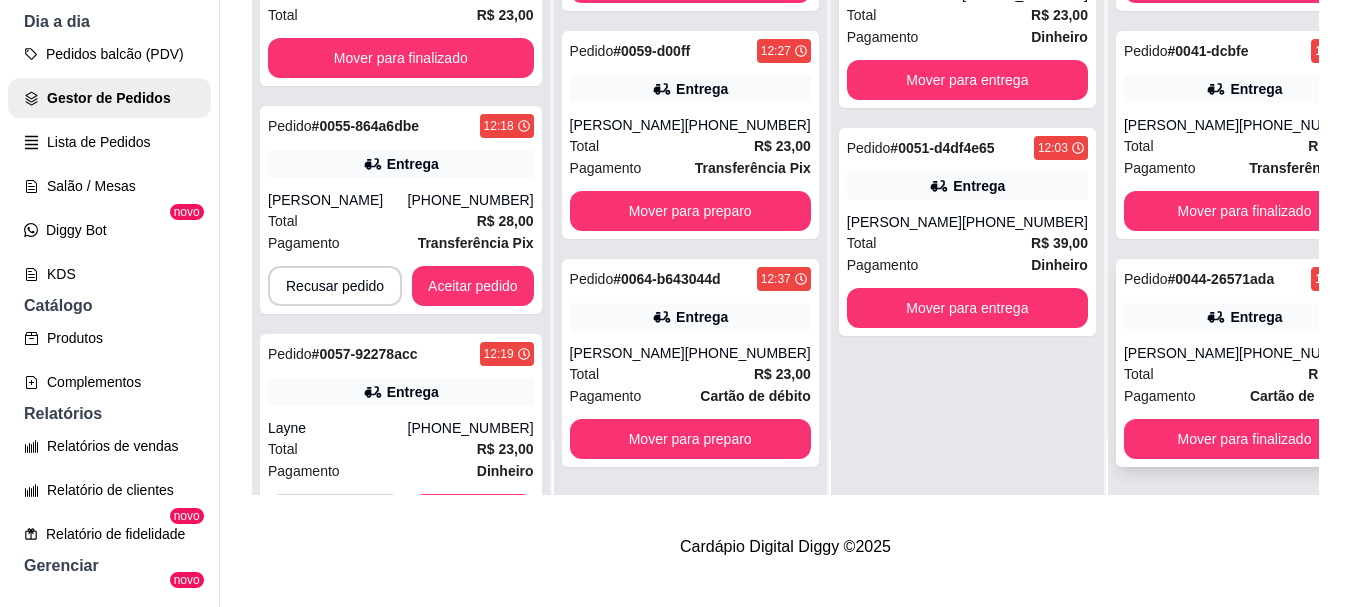 click on "Lilly Aguiar" at bounding box center (1181, 353) 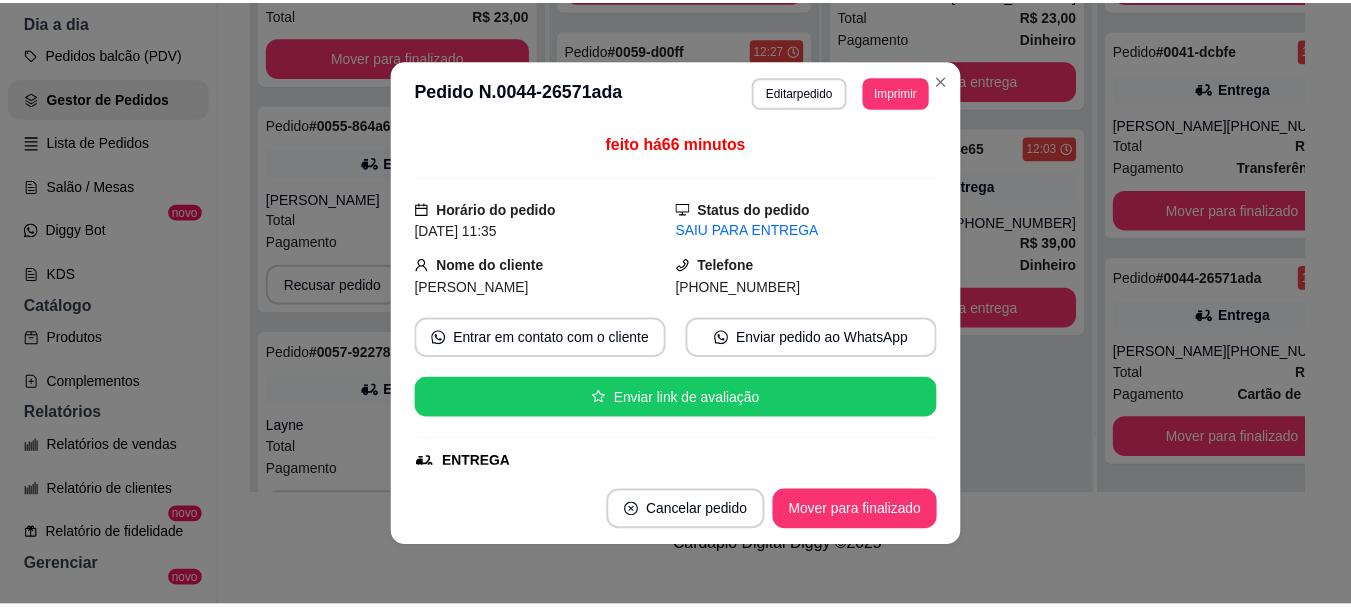 scroll, scrollTop: 100, scrollLeft: 0, axis: vertical 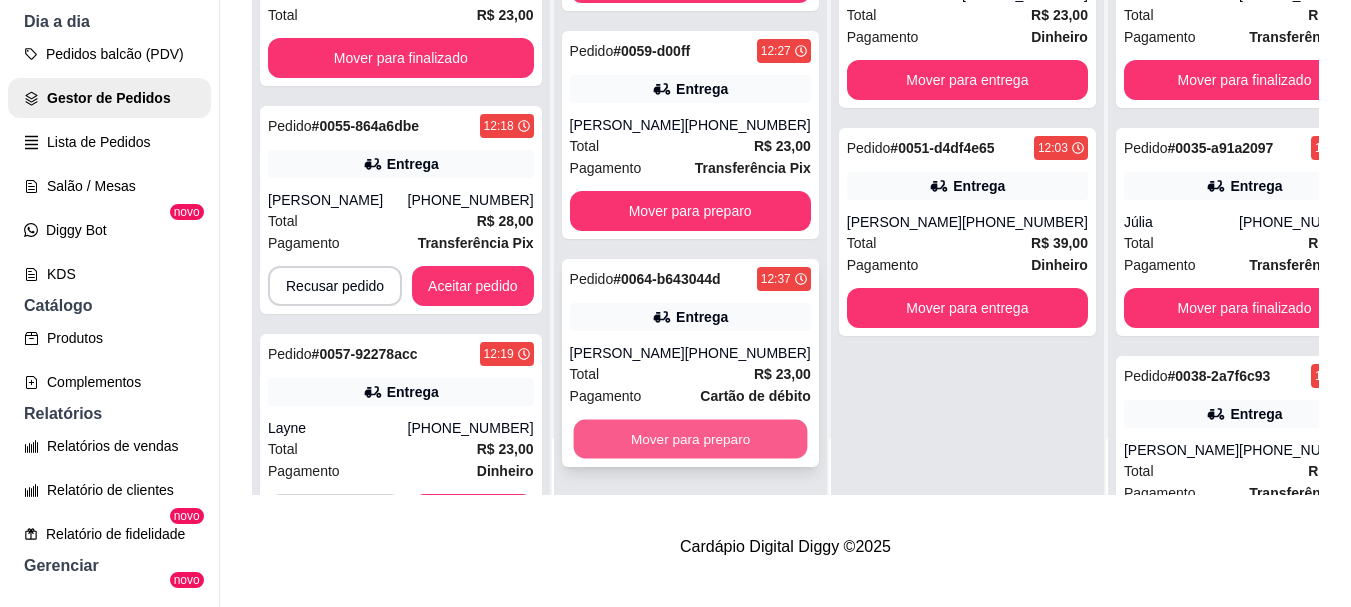 click on "Mover para preparo" at bounding box center (690, 439) 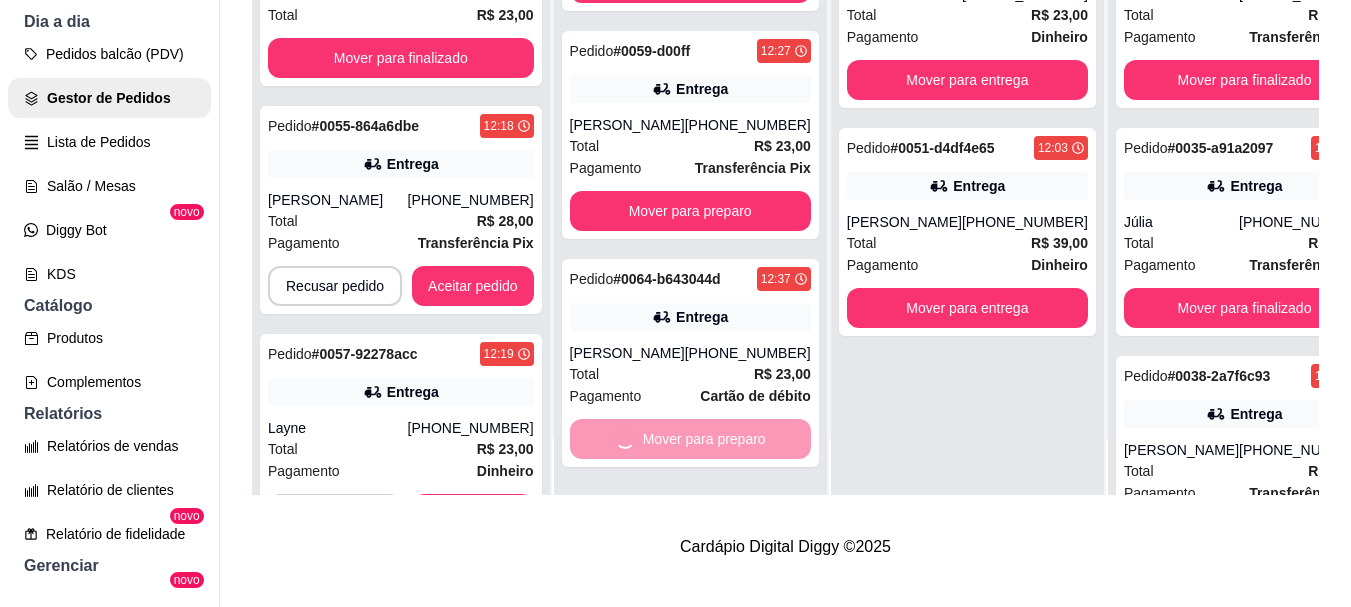 scroll, scrollTop: 0, scrollLeft: 0, axis: both 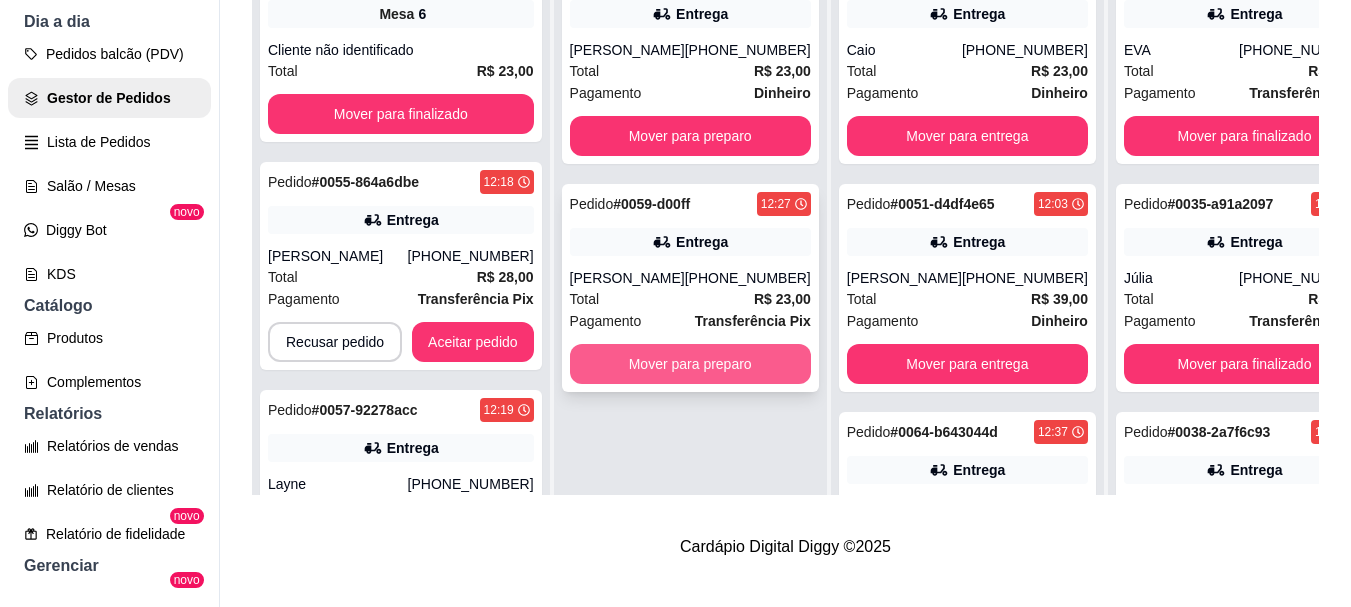 click on "Mover para preparo" at bounding box center (690, 364) 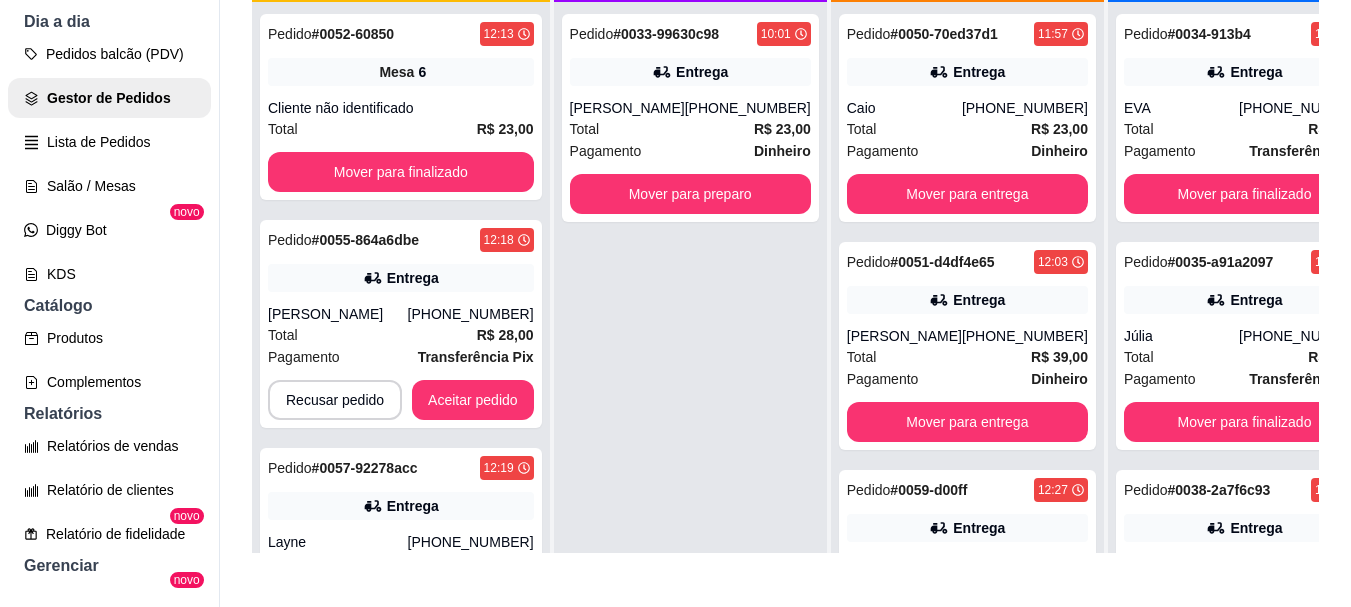scroll, scrollTop: 219, scrollLeft: 0, axis: vertical 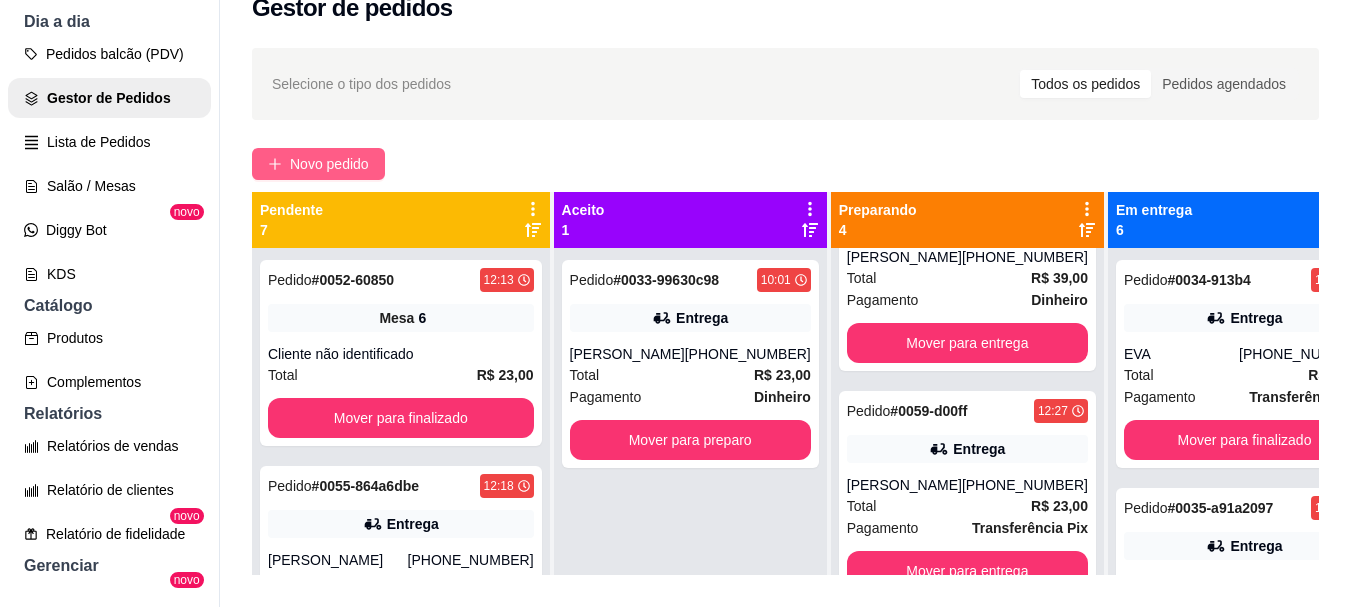 click on "Novo pedido" at bounding box center (329, 164) 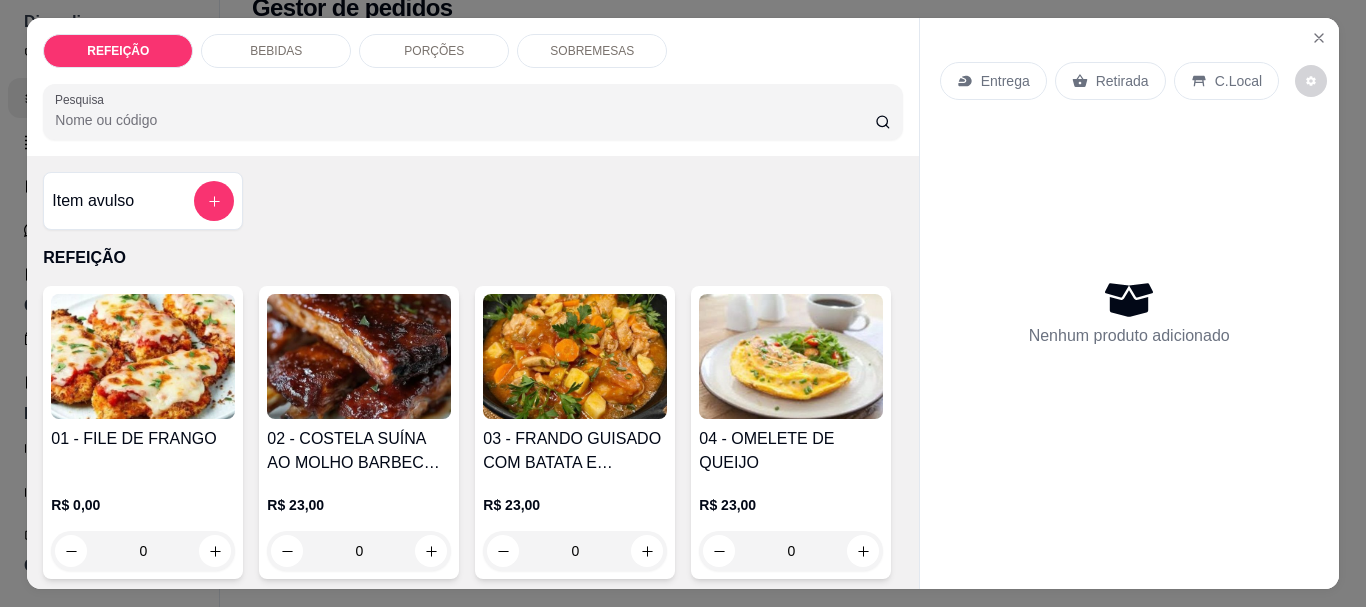 click at bounding box center (143, 356) 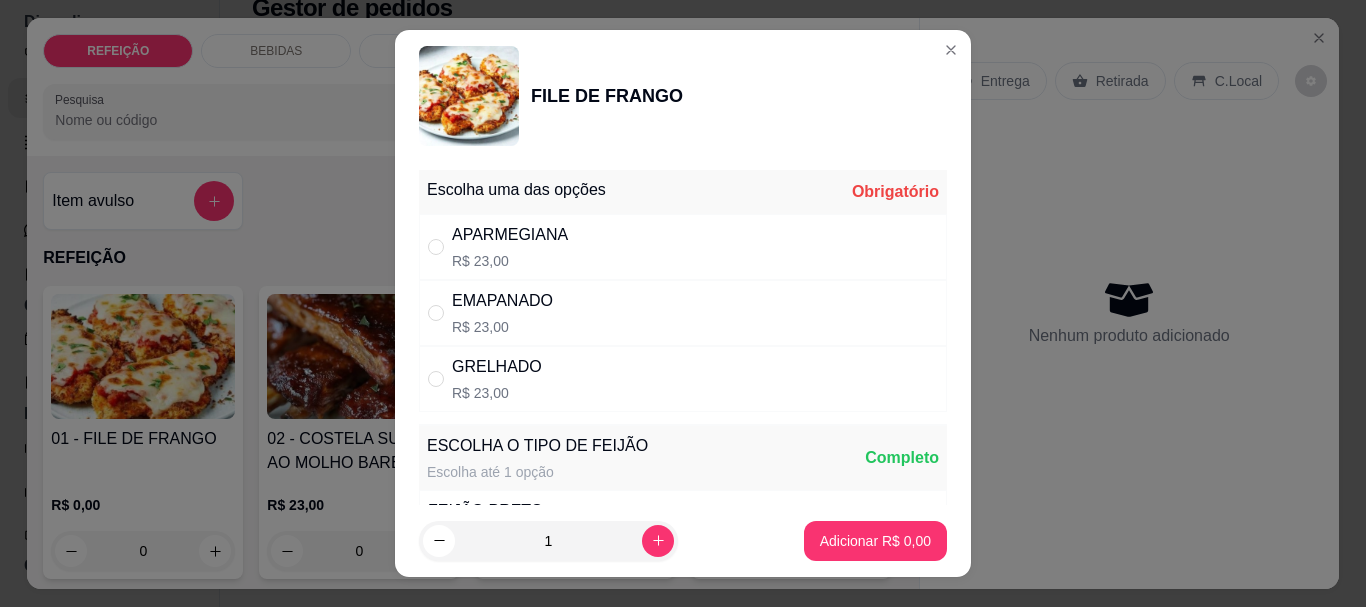 click on "APARMEGIANA" at bounding box center [510, 235] 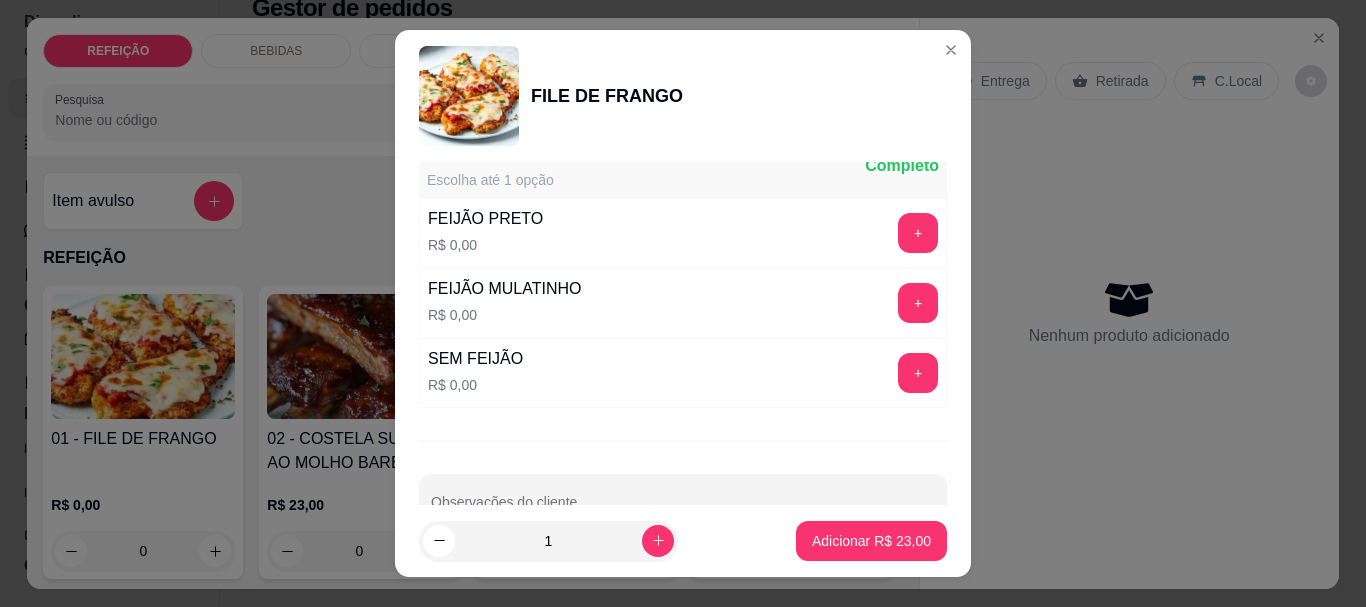scroll, scrollTop: 245, scrollLeft: 0, axis: vertical 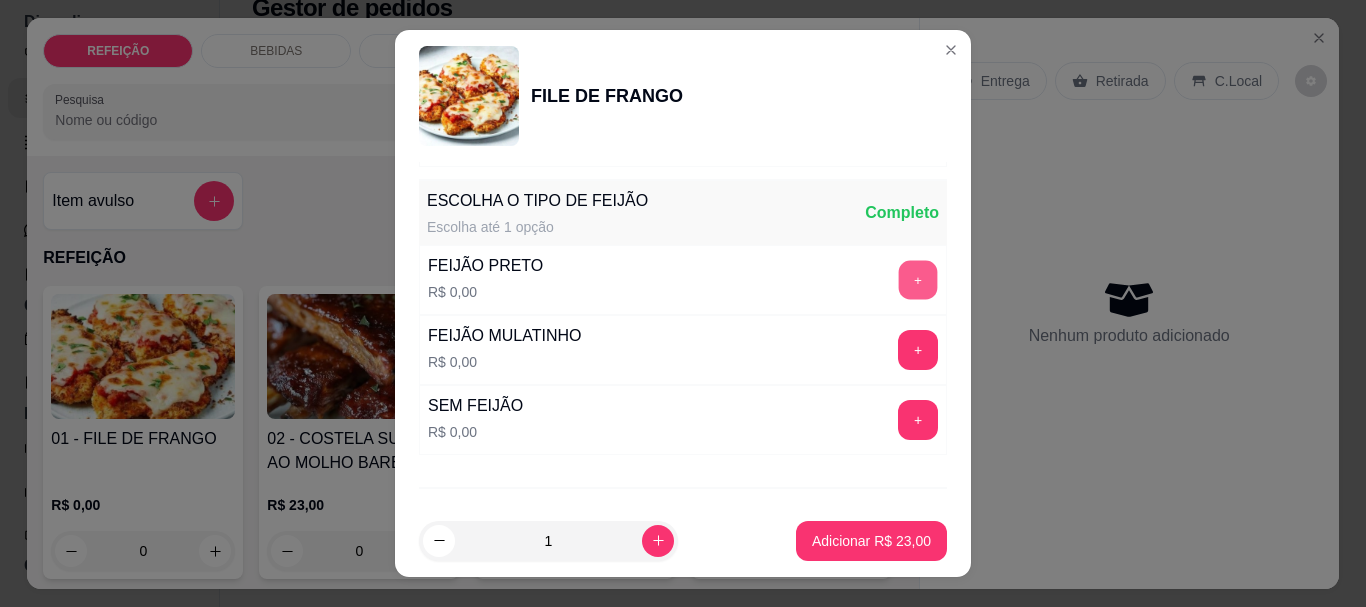 click on "+" at bounding box center [918, 280] 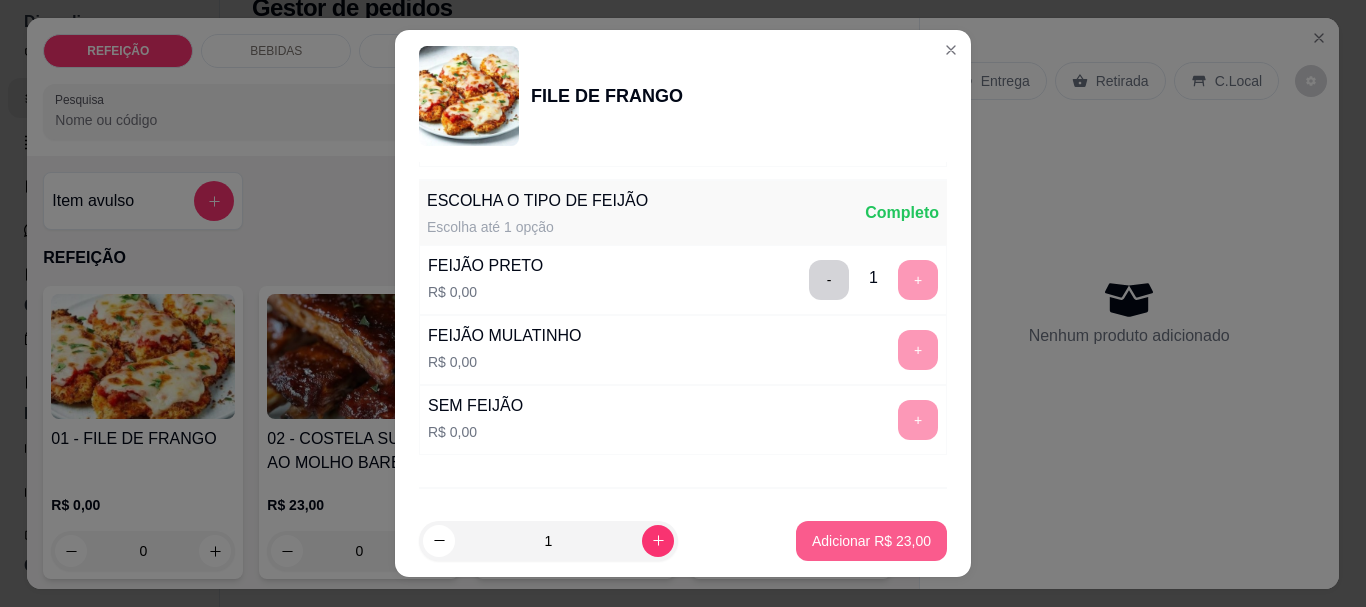 click on "Adicionar   R$ 23,00" at bounding box center [871, 541] 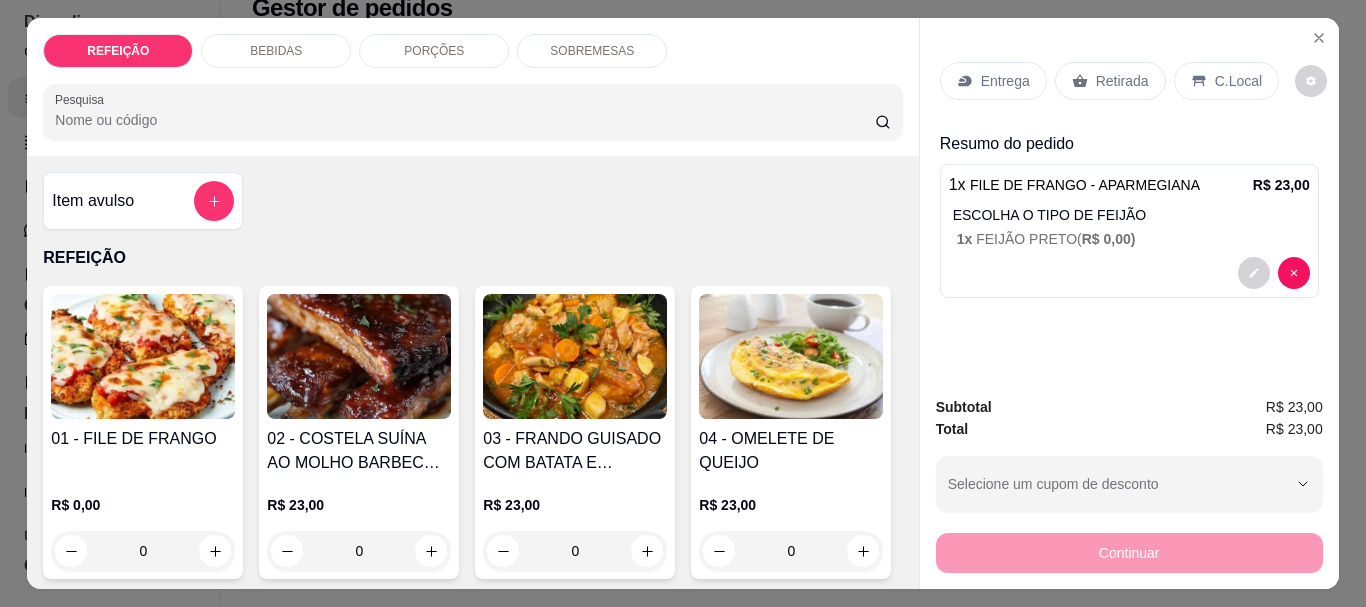 click on "Entrega" at bounding box center (1005, 81) 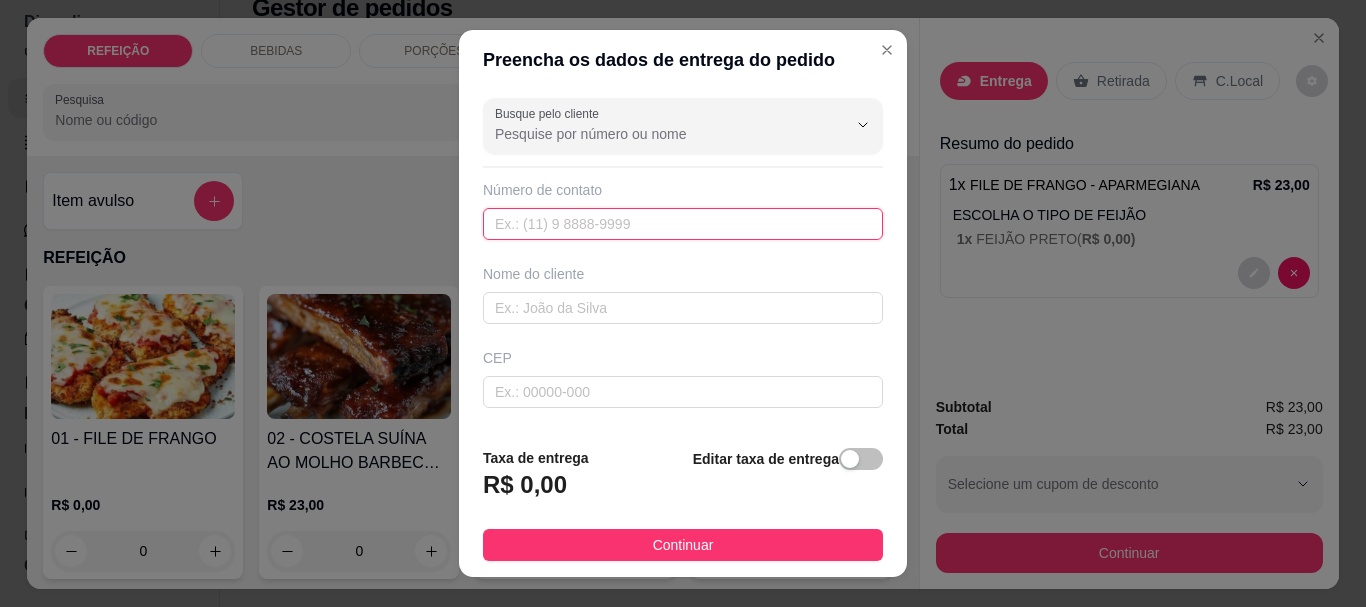 click at bounding box center (683, 224) 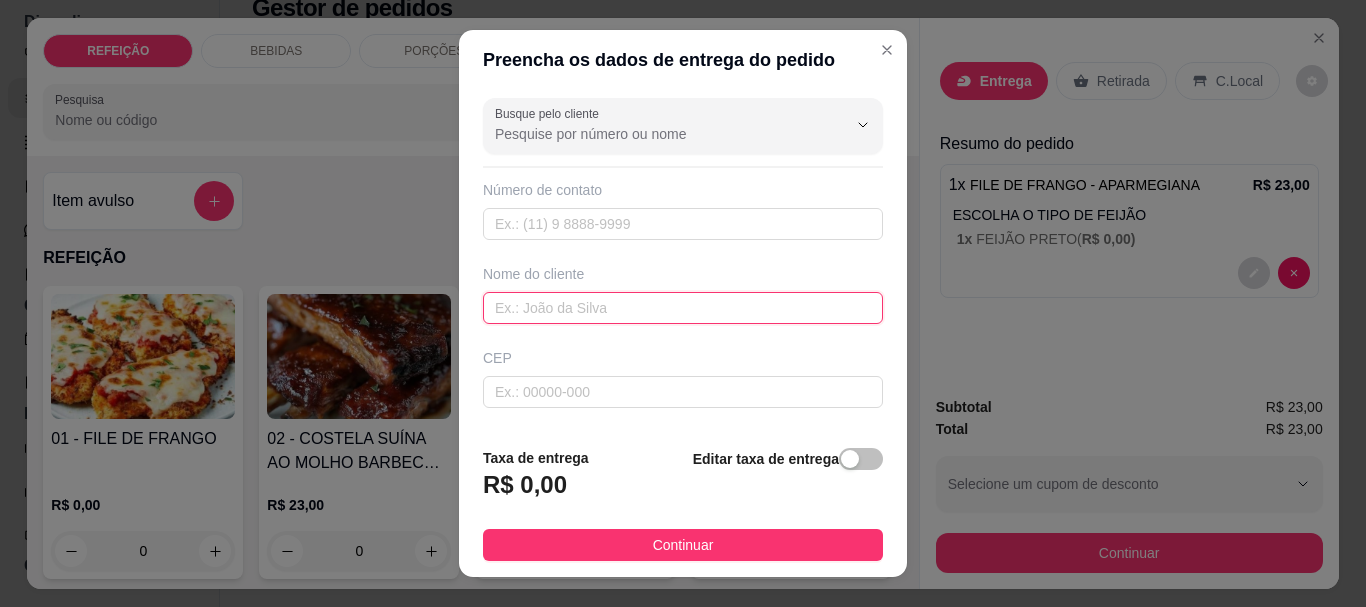 click at bounding box center (683, 308) 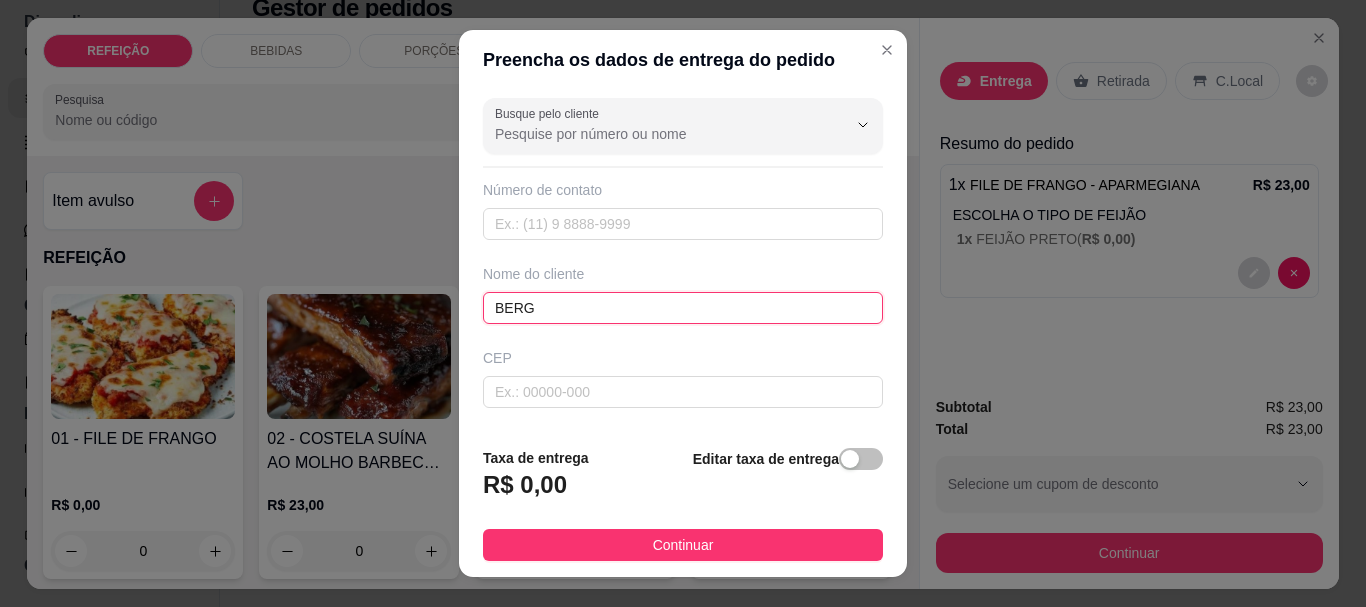 type on "BERG" 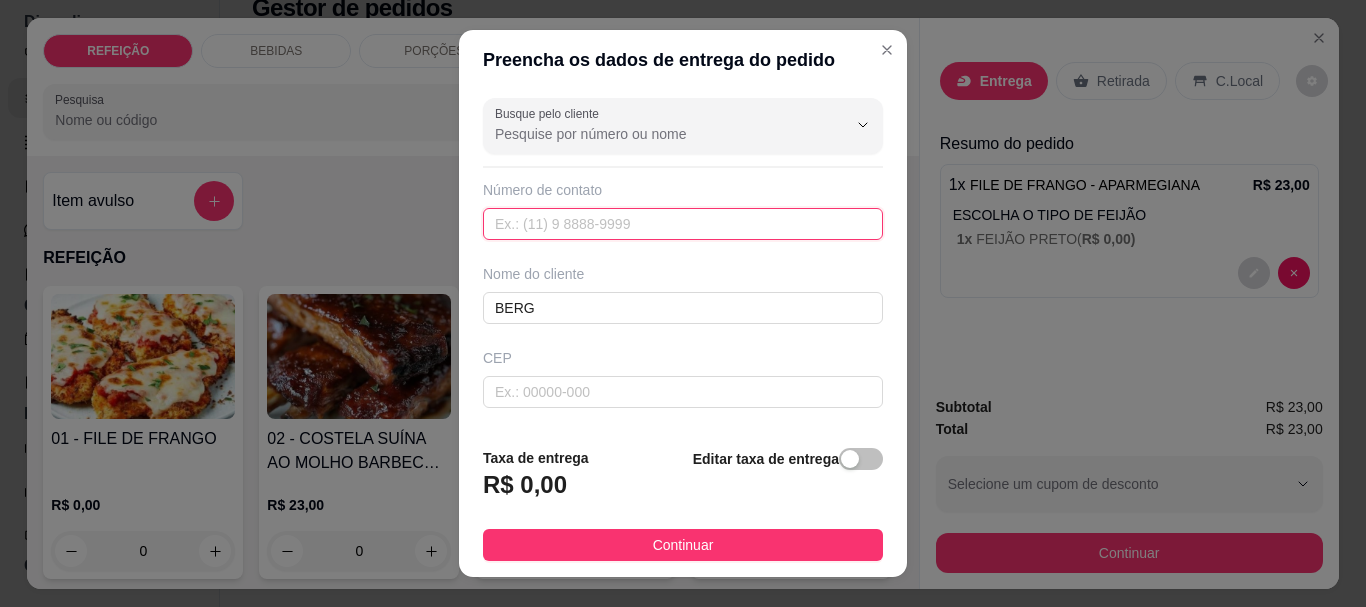 click at bounding box center [683, 224] 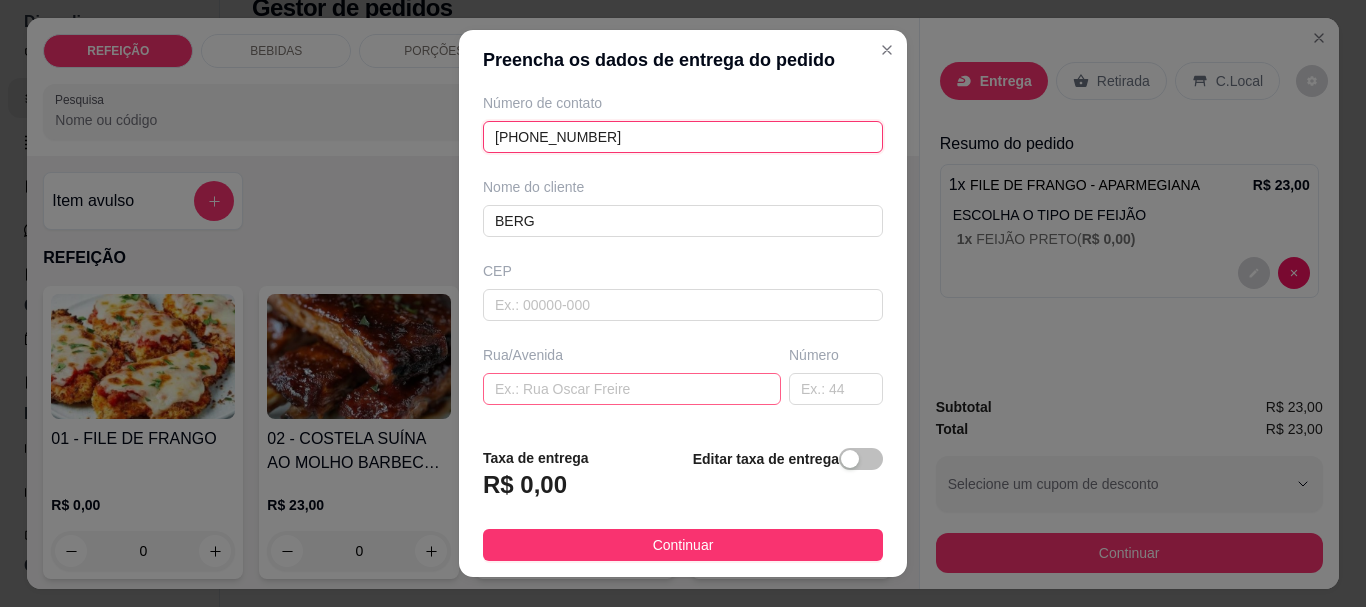scroll, scrollTop: 200, scrollLeft: 0, axis: vertical 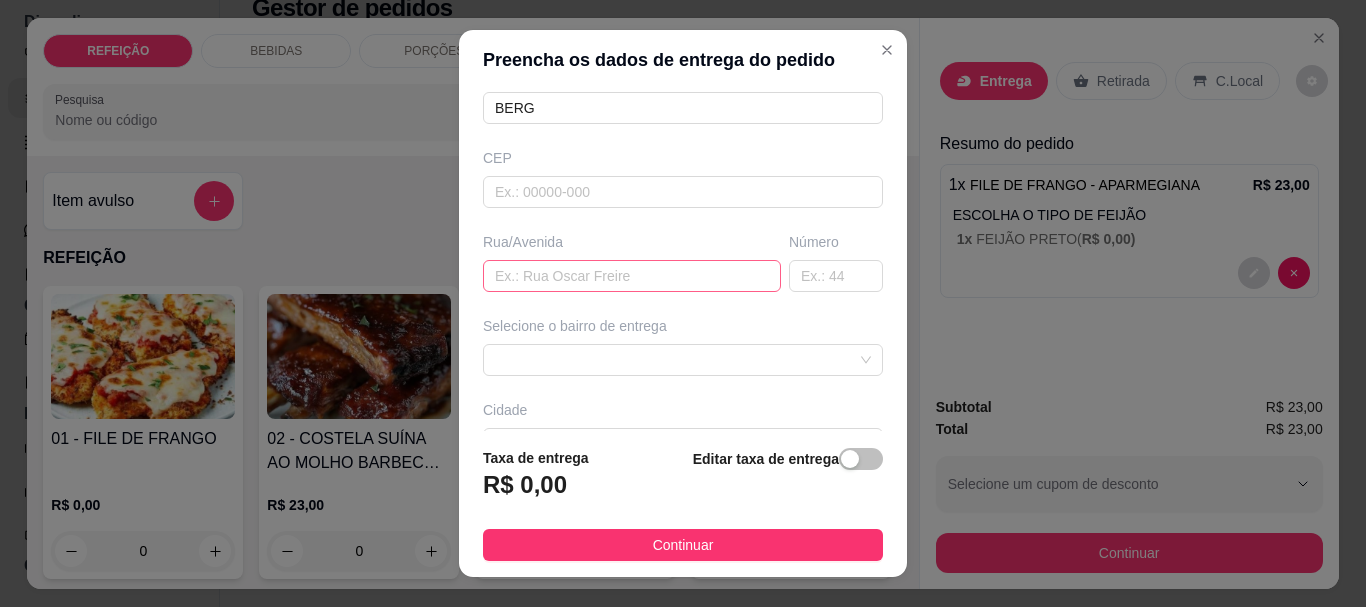 type on "(81) 8816-3906" 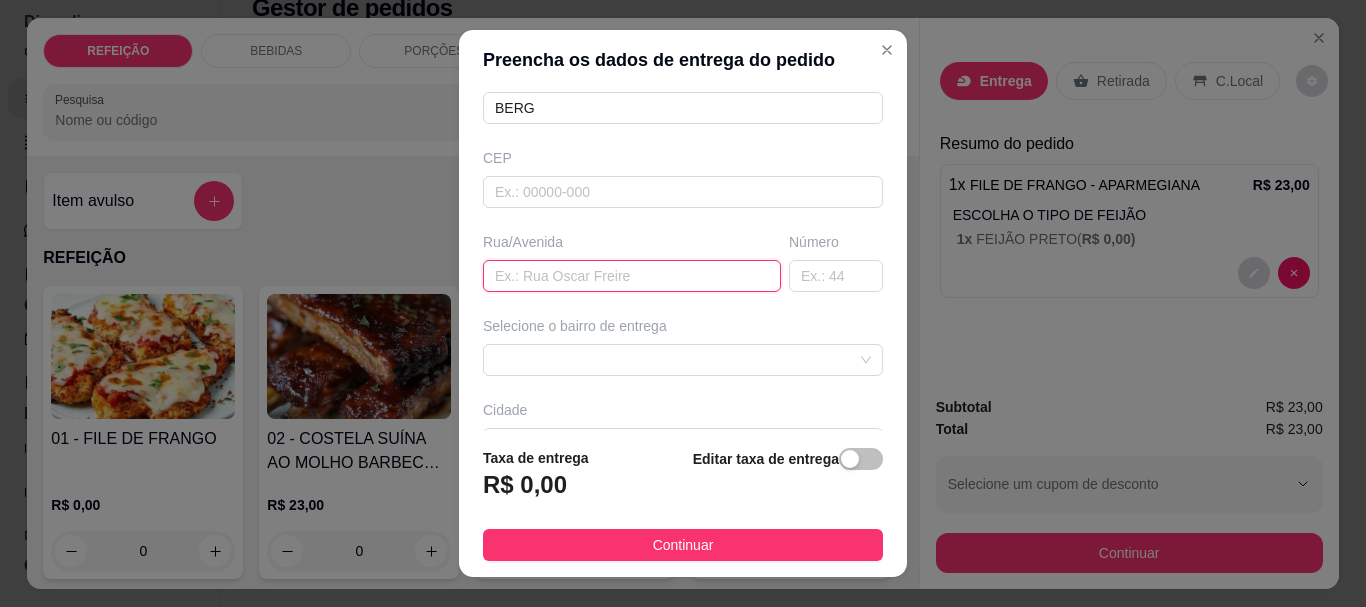 click at bounding box center (632, 276) 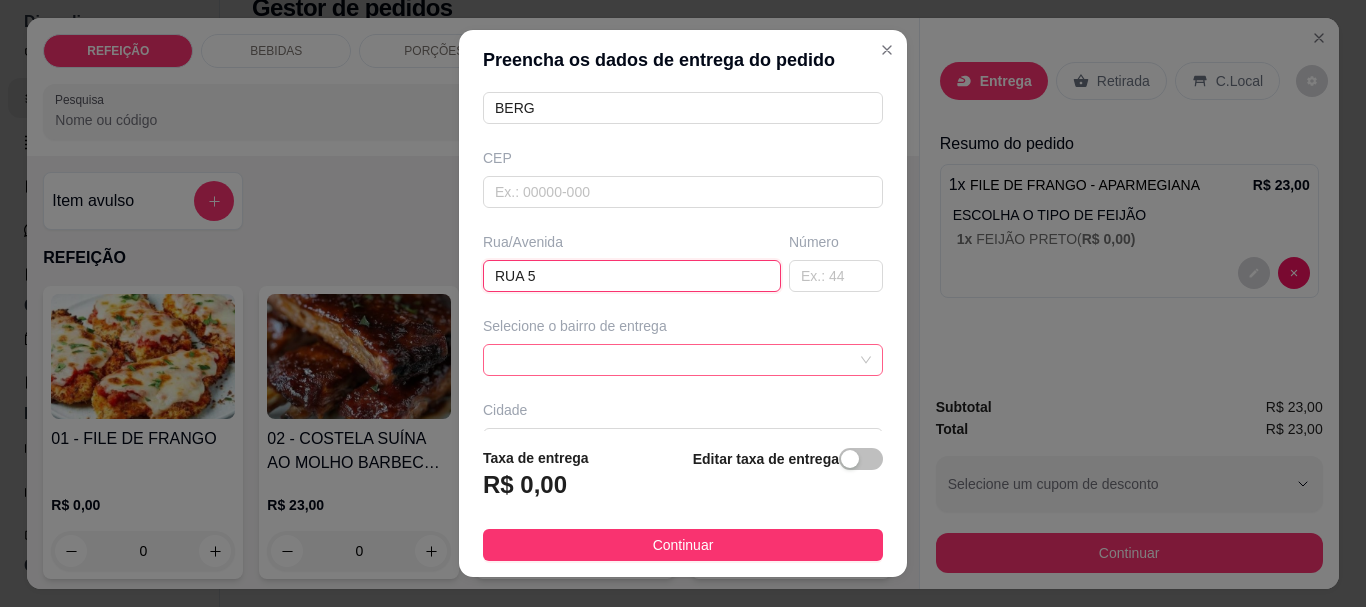 click at bounding box center [683, 360] 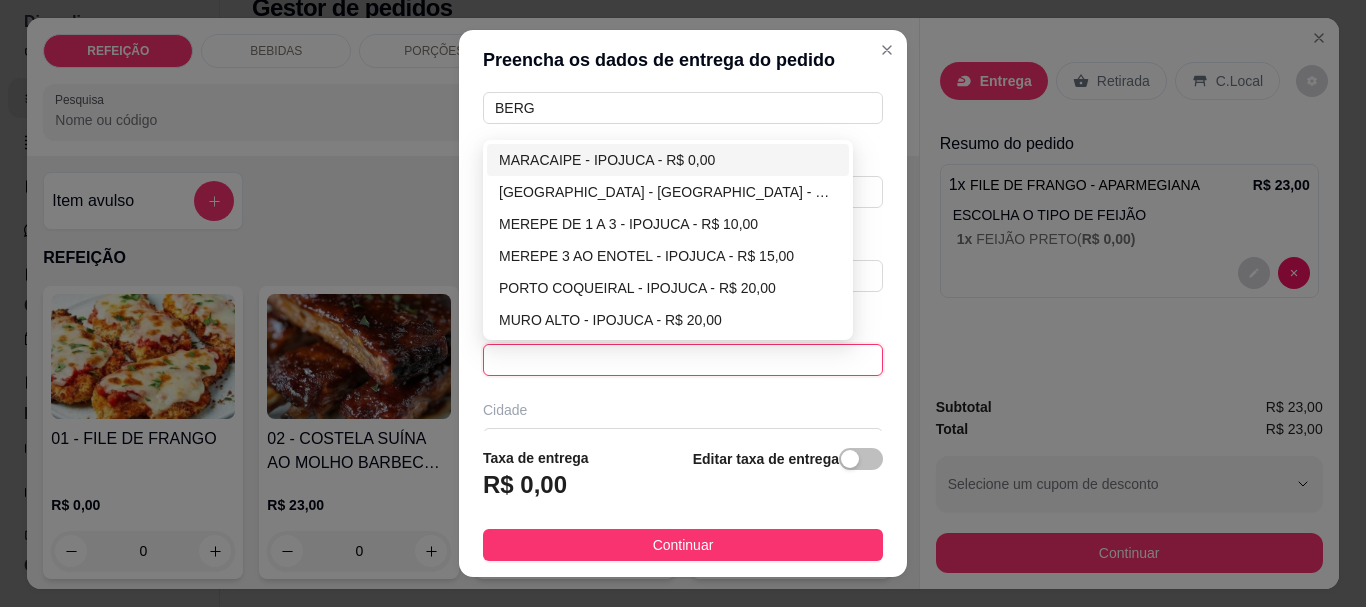 click on "MARACAIPE - IPOJUCA -  R$ 0,00" at bounding box center (668, 160) 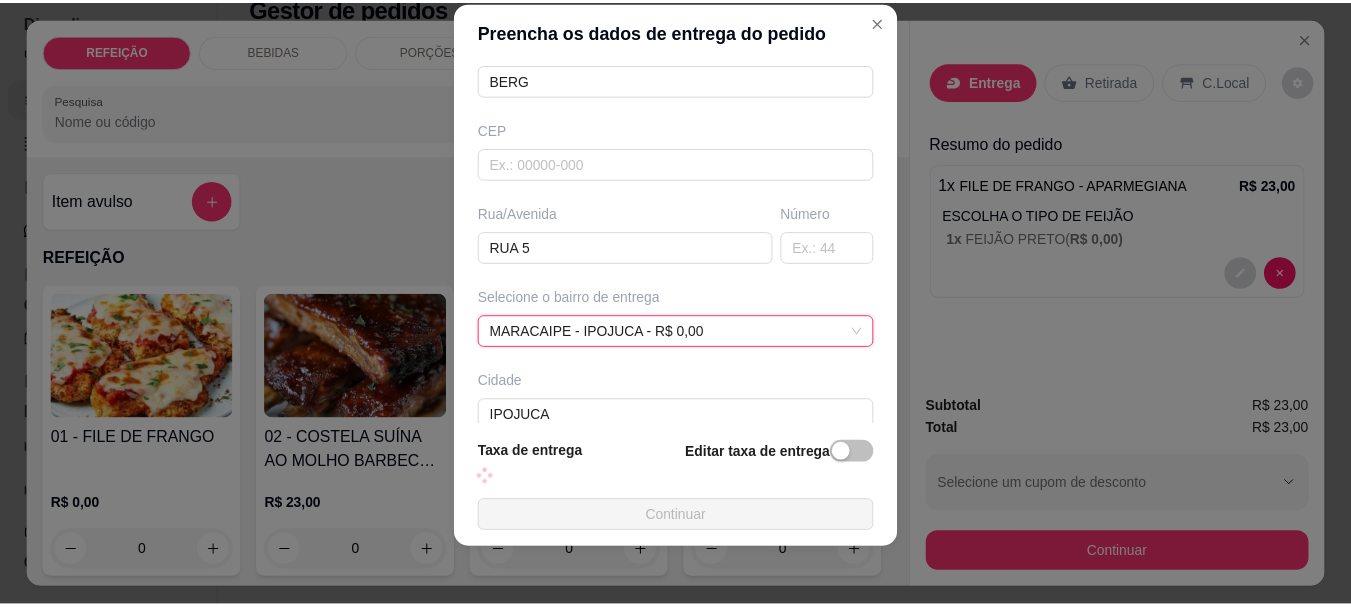 scroll, scrollTop: 34, scrollLeft: 0, axis: vertical 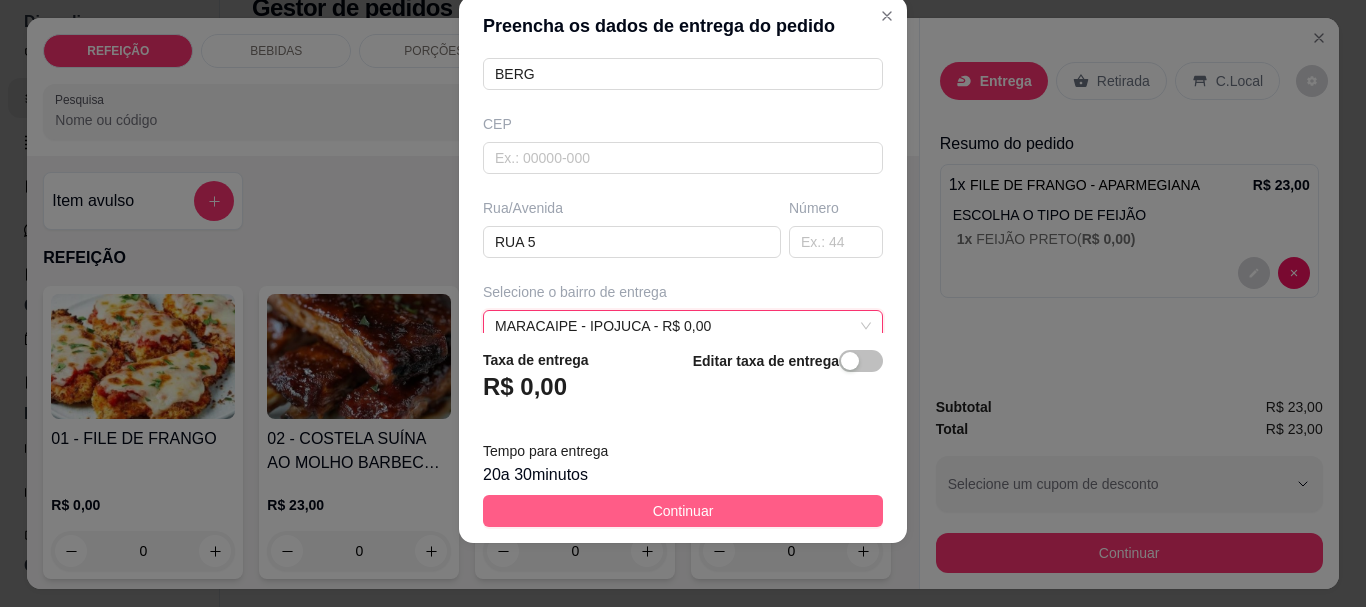 click on "Continuar" at bounding box center (683, 511) 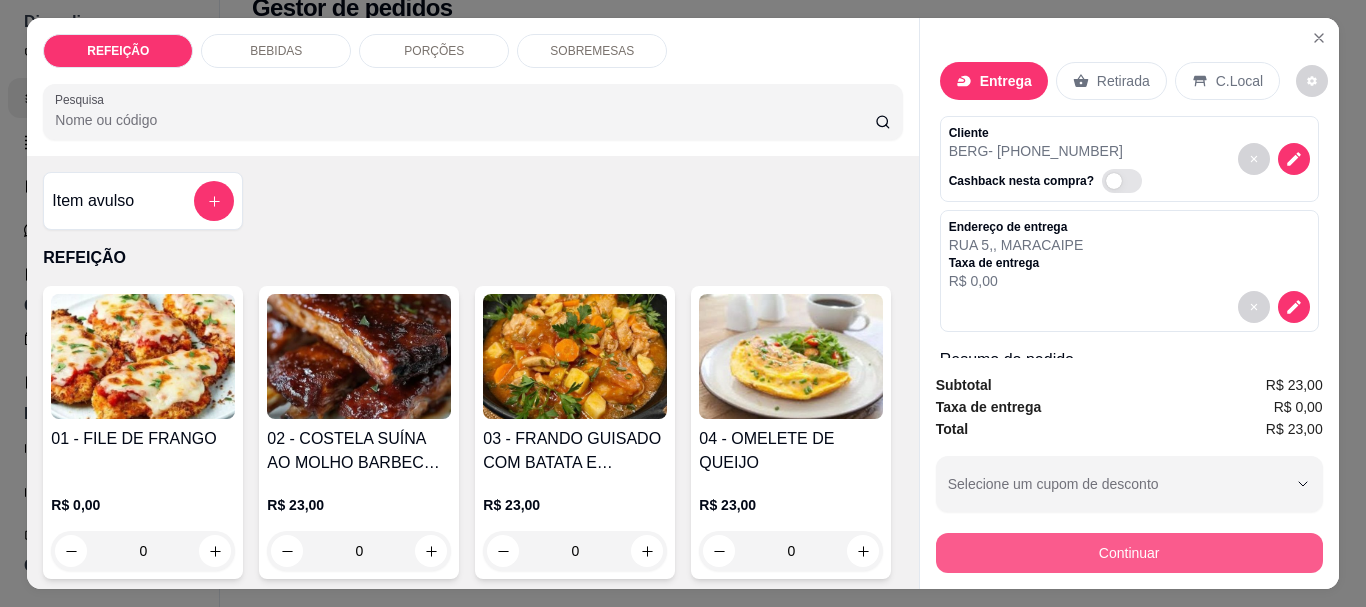 click on "Continuar" at bounding box center (1129, 553) 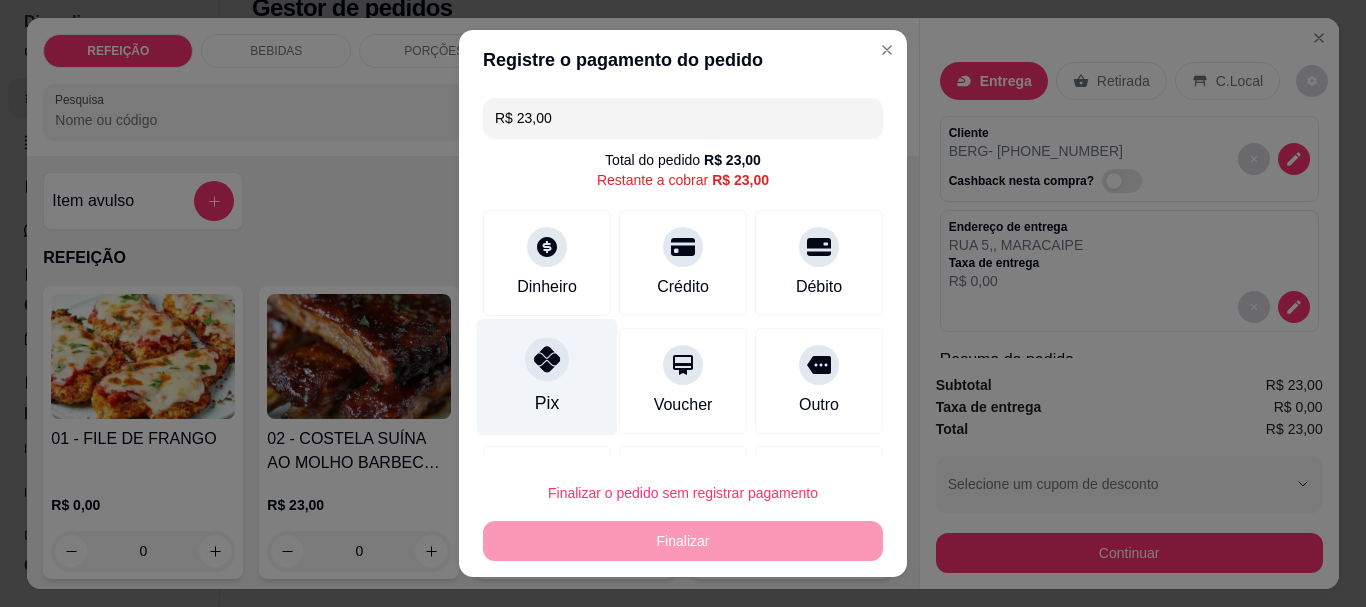 click at bounding box center [547, 360] 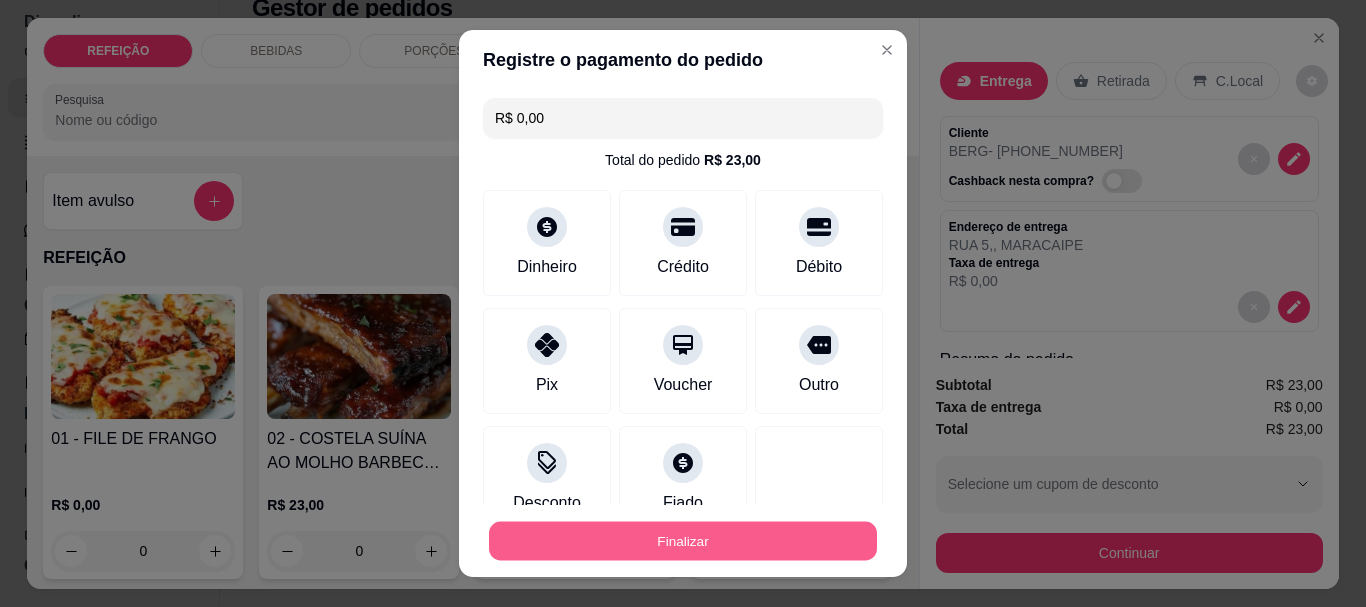 click on "Finalizar" at bounding box center [683, 540] 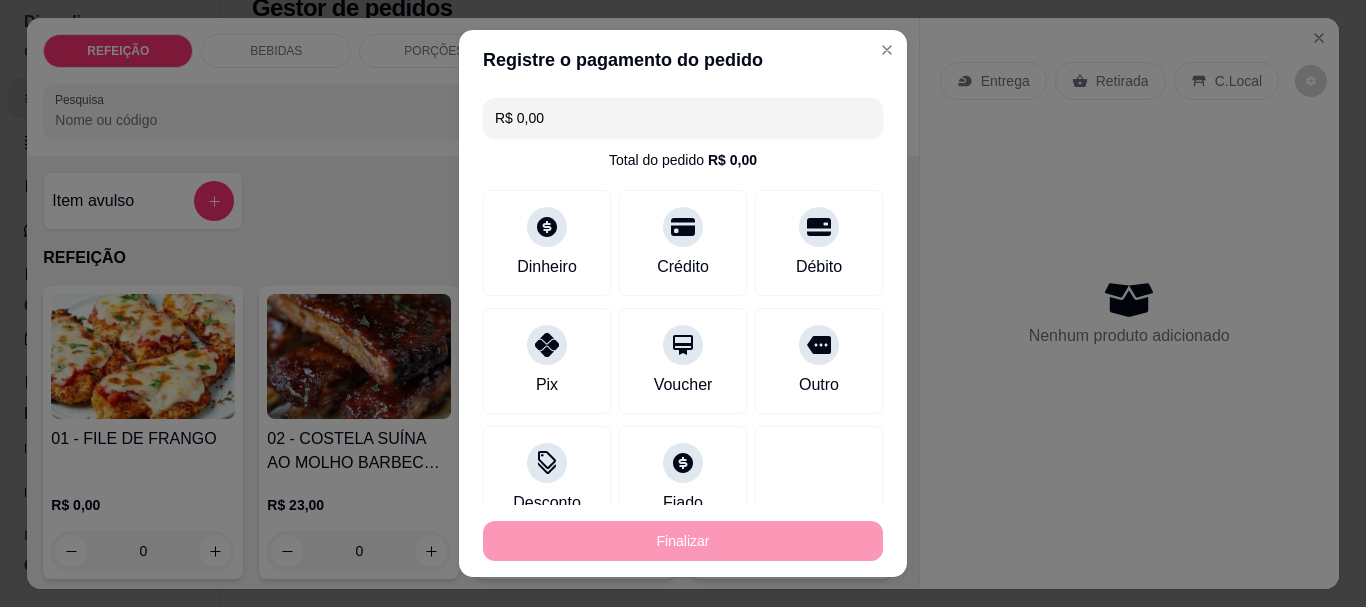 type on "-R$ 23,00" 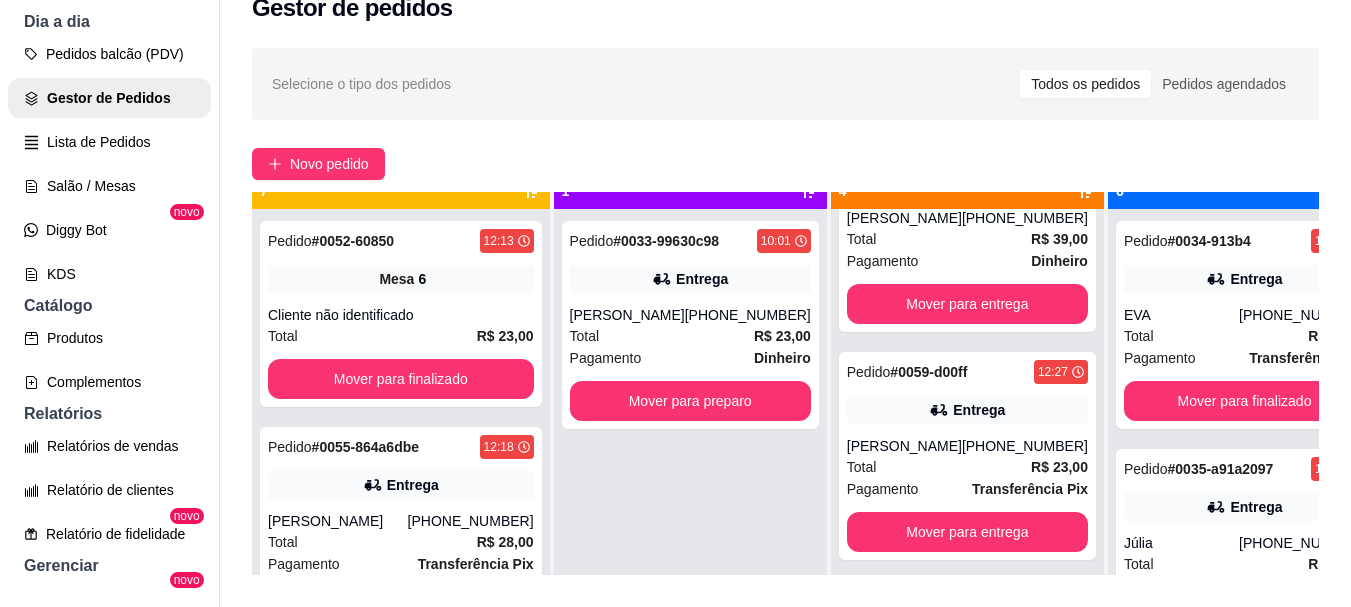 scroll, scrollTop: 71, scrollLeft: 0, axis: vertical 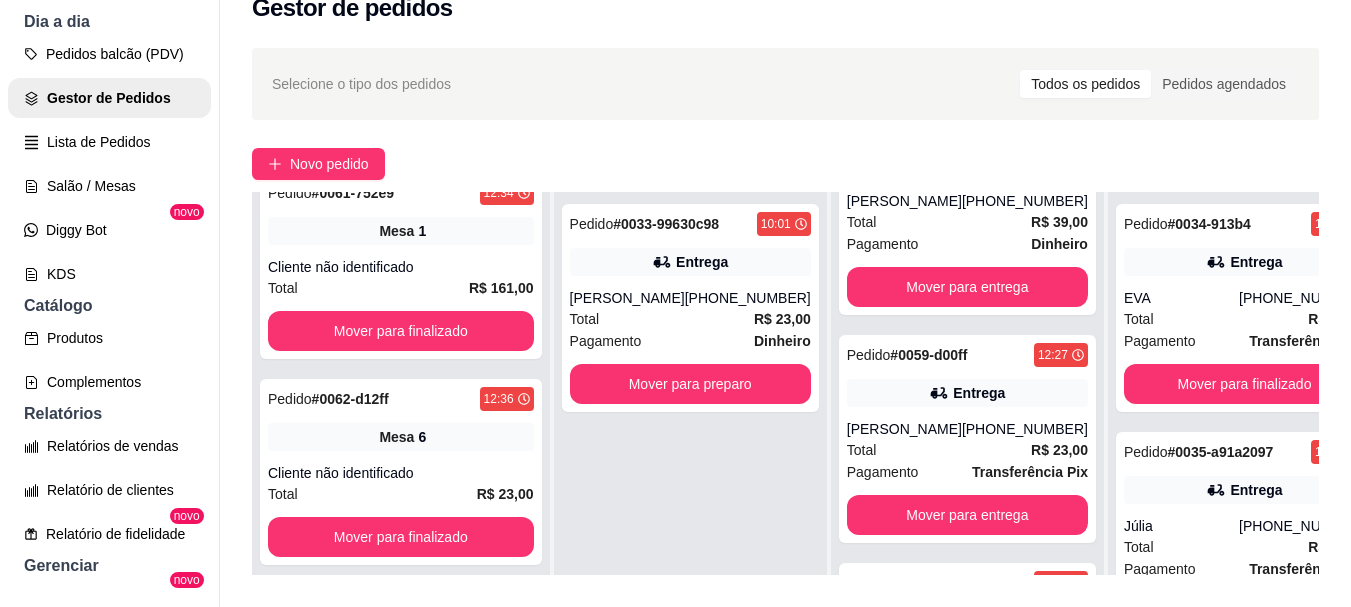 click on "Pedido  # 0033-99630c98 10:01 Entrega Evelyn  (81) 99137-7833 Total R$ 23,00 Pagamento Dinheiro Mover para preparo" at bounding box center [690, 495] 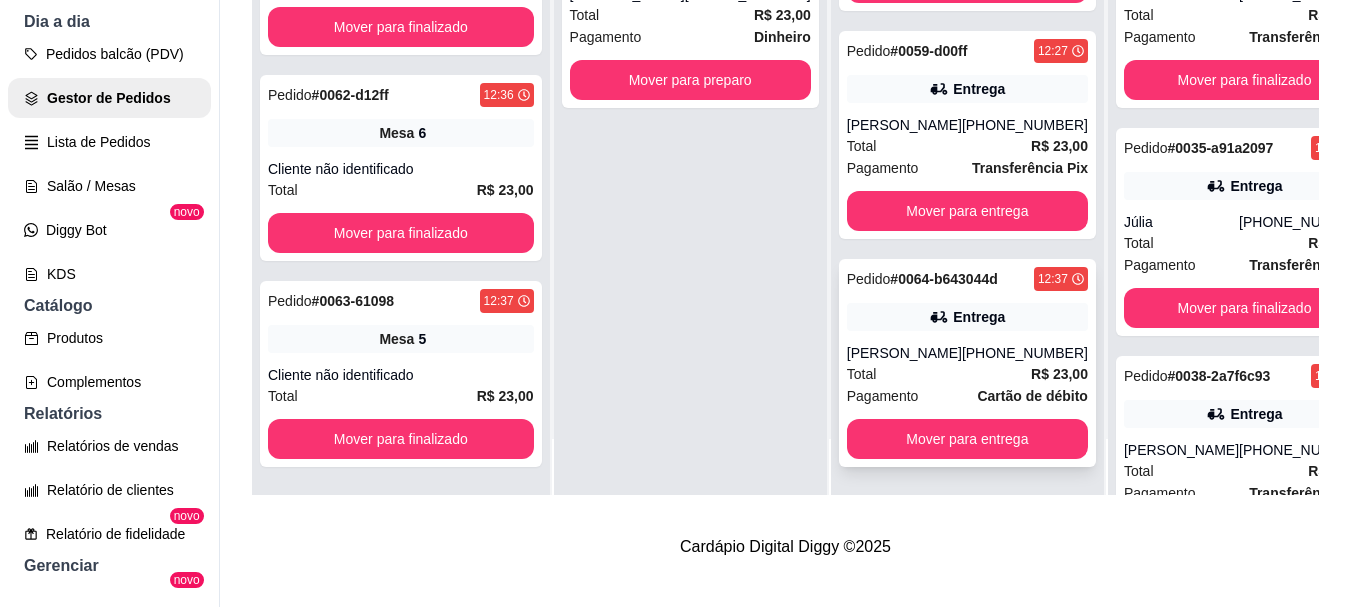 scroll, scrollTop: 319, scrollLeft: 0, axis: vertical 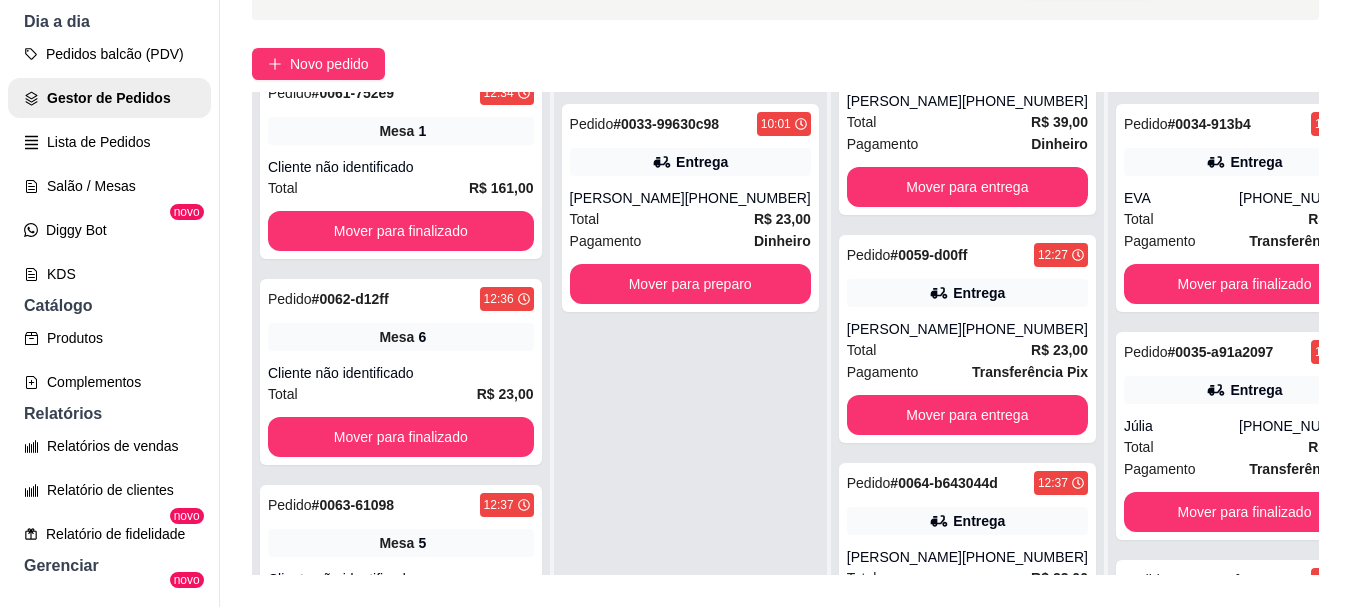 click on "Pedido  # 0033-99630c98 10:01 Entrega Evelyn  (81) 99137-7833 Total R$ 23,00 Pagamento Dinheiro Mover para preparo" at bounding box center [690, 395] 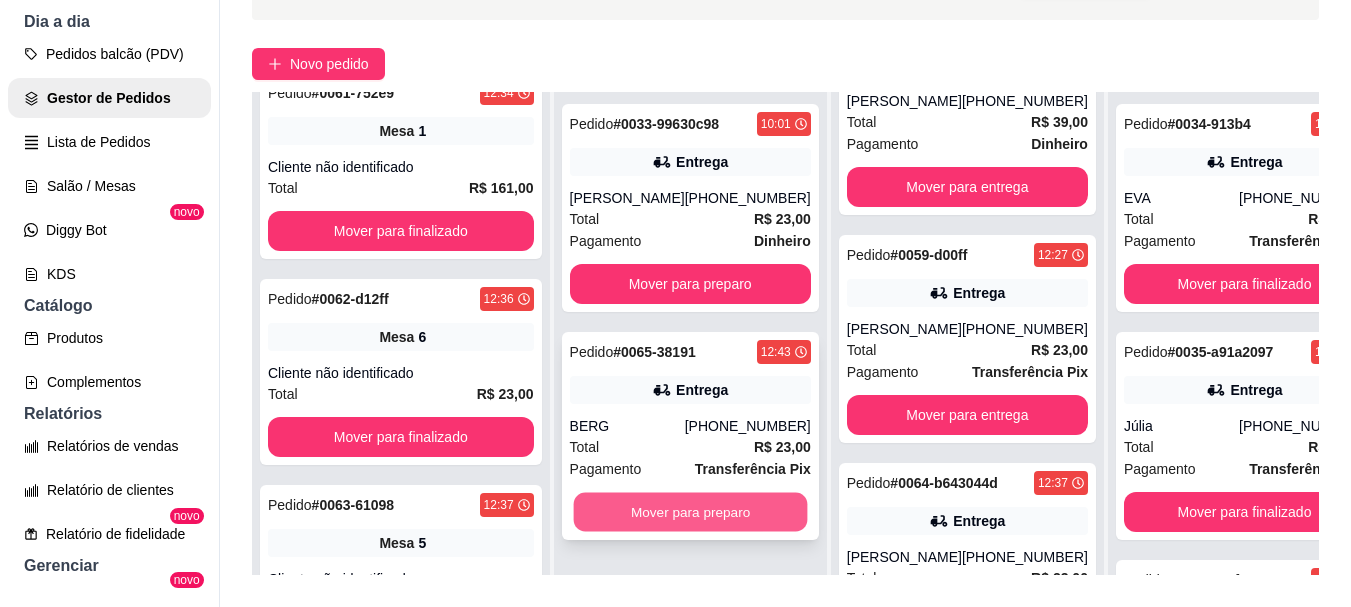 click on "Mover para preparo" at bounding box center [690, 512] 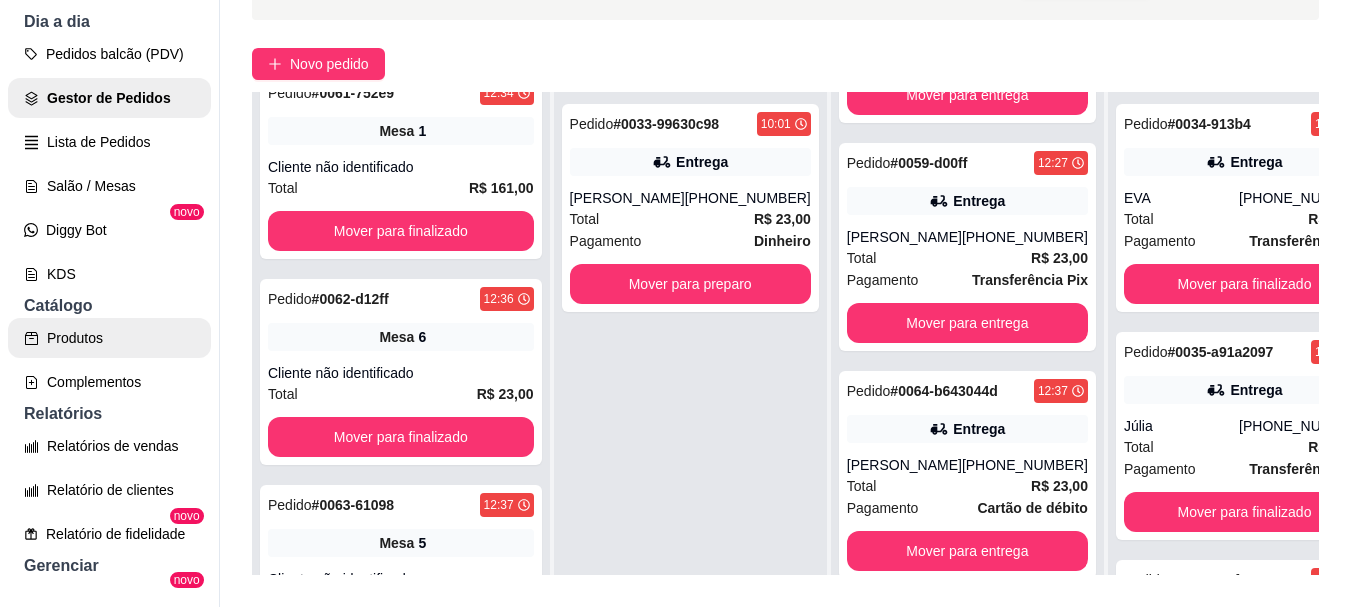 click on "Produtos" at bounding box center (109, 338) 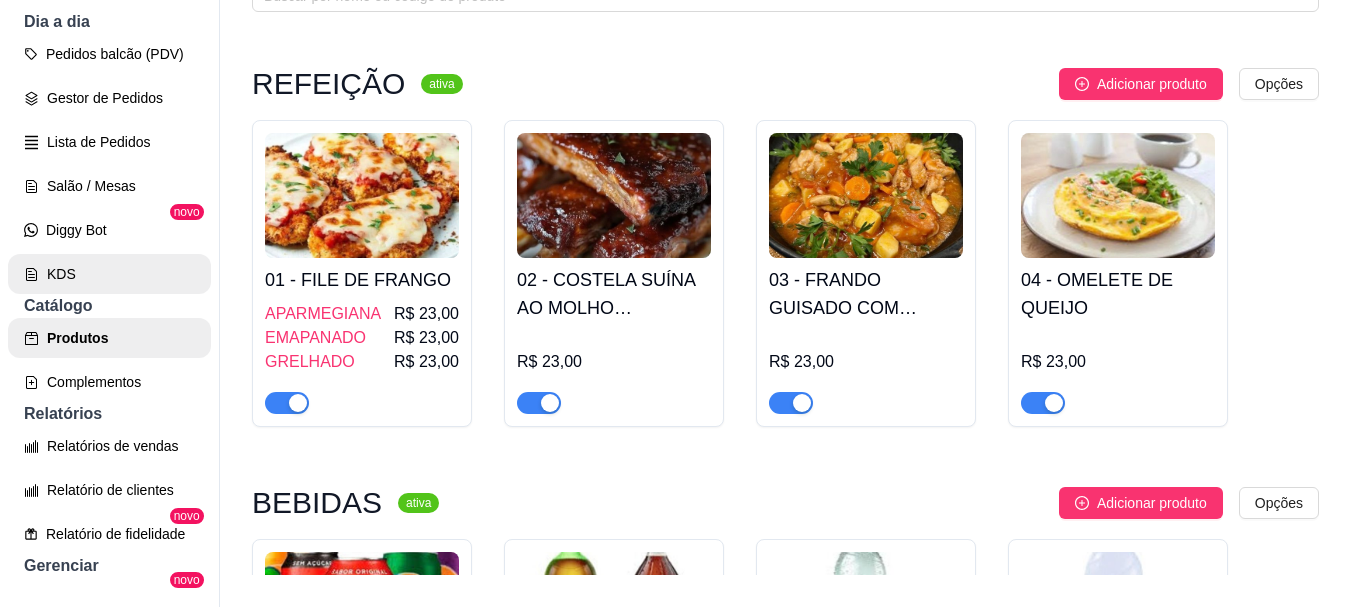 scroll, scrollTop: 0, scrollLeft: 0, axis: both 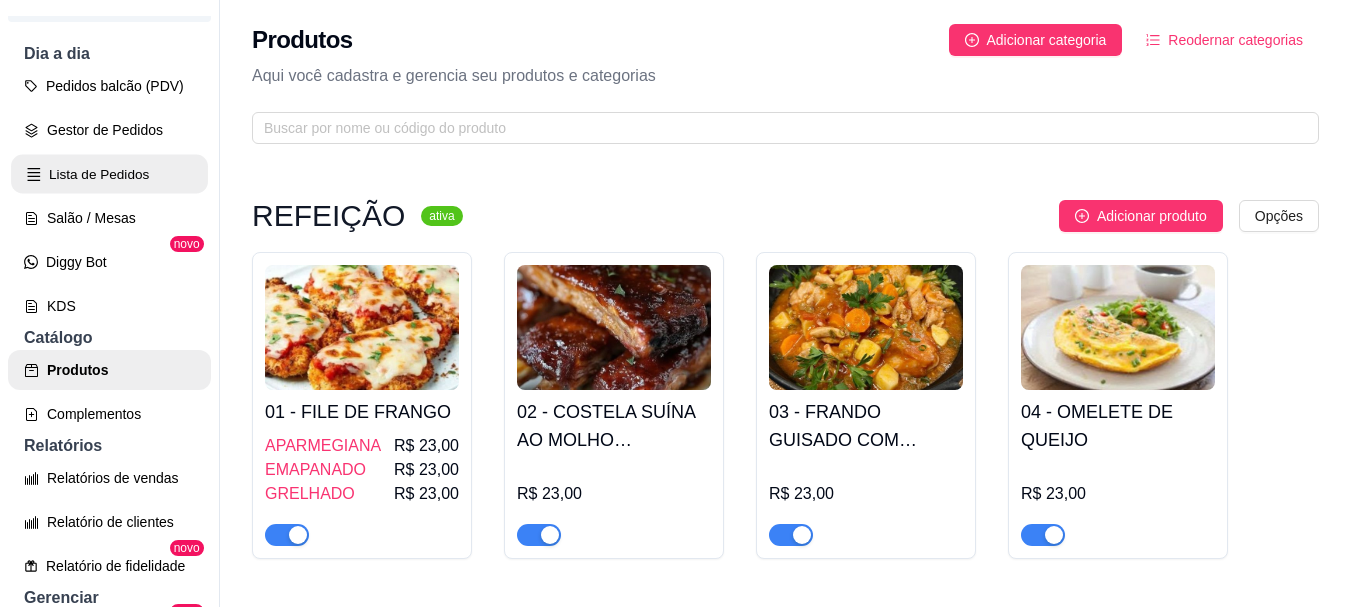 click on "Lista de Pedidos" at bounding box center [109, 174] 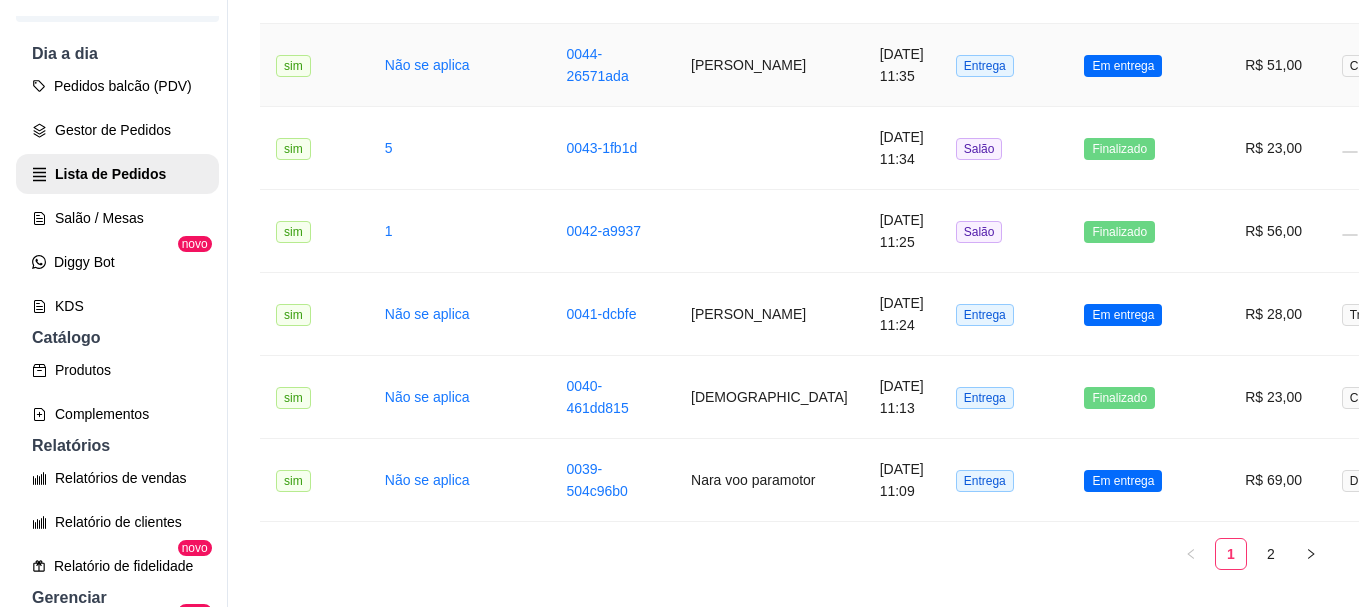 scroll, scrollTop: 2217, scrollLeft: 0, axis: vertical 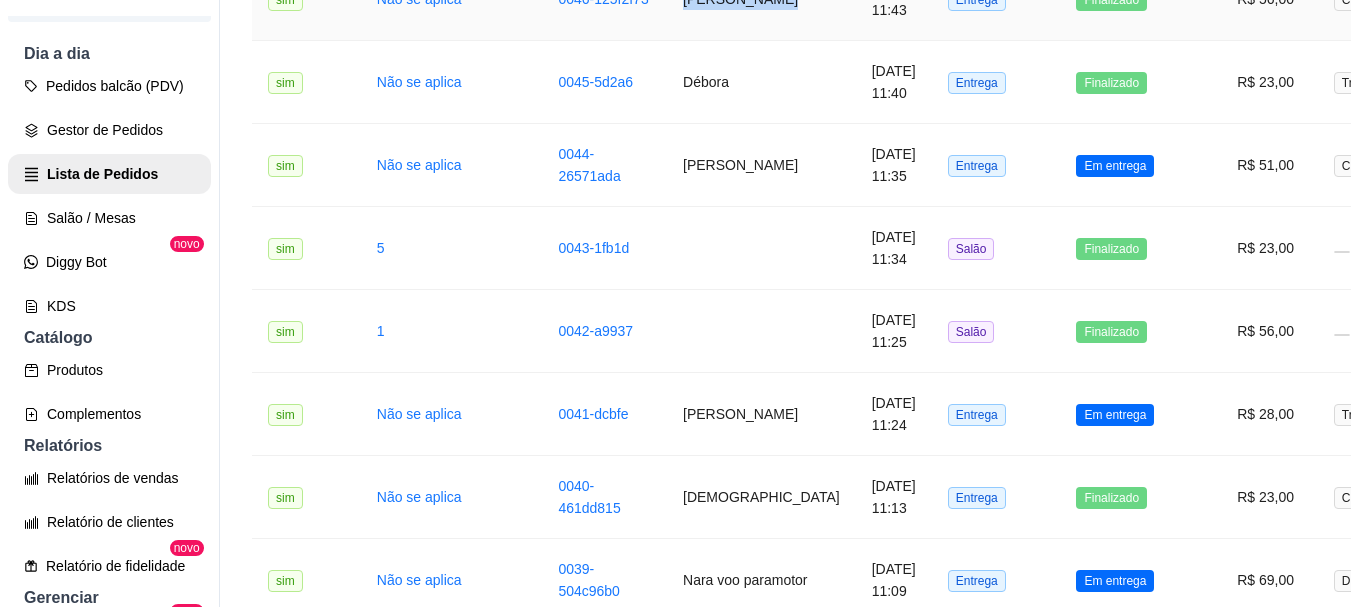 drag, startPoint x: 612, startPoint y: 248, endPoint x: 566, endPoint y: 228, distance: 50.159744 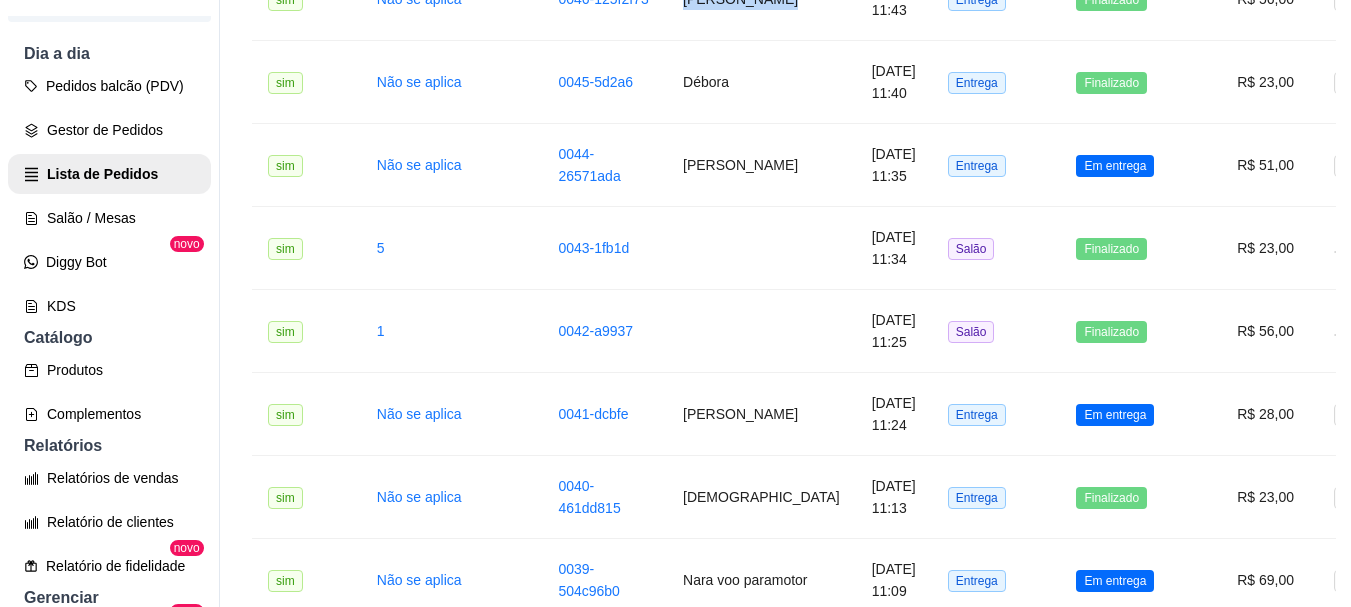 copy on "[PERSON_NAME]" 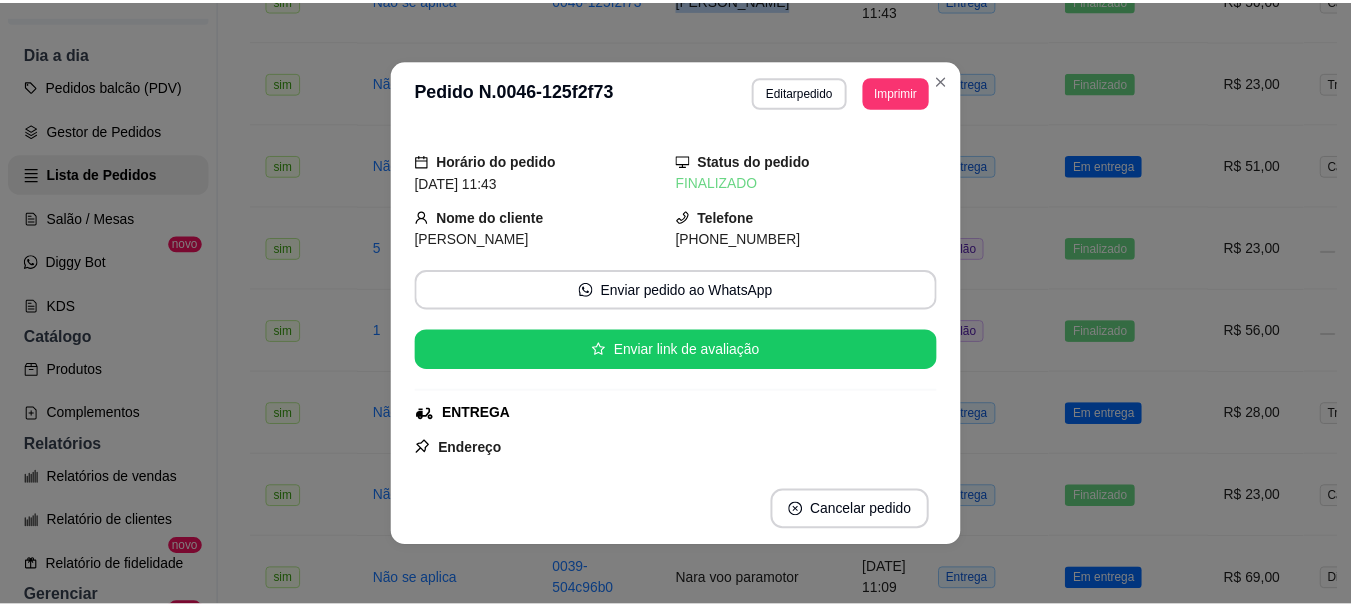 scroll, scrollTop: 0, scrollLeft: 0, axis: both 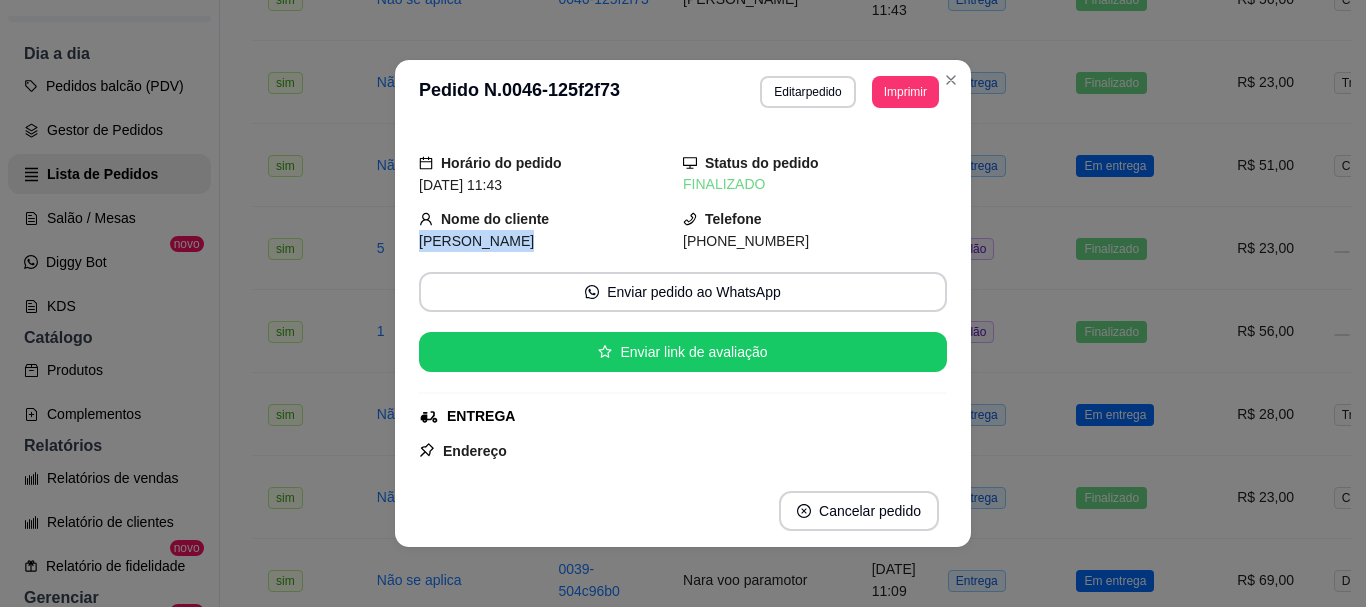 drag, startPoint x: 500, startPoint y: 246, endPoint x: 403, endPoint y: 246, distance: 97 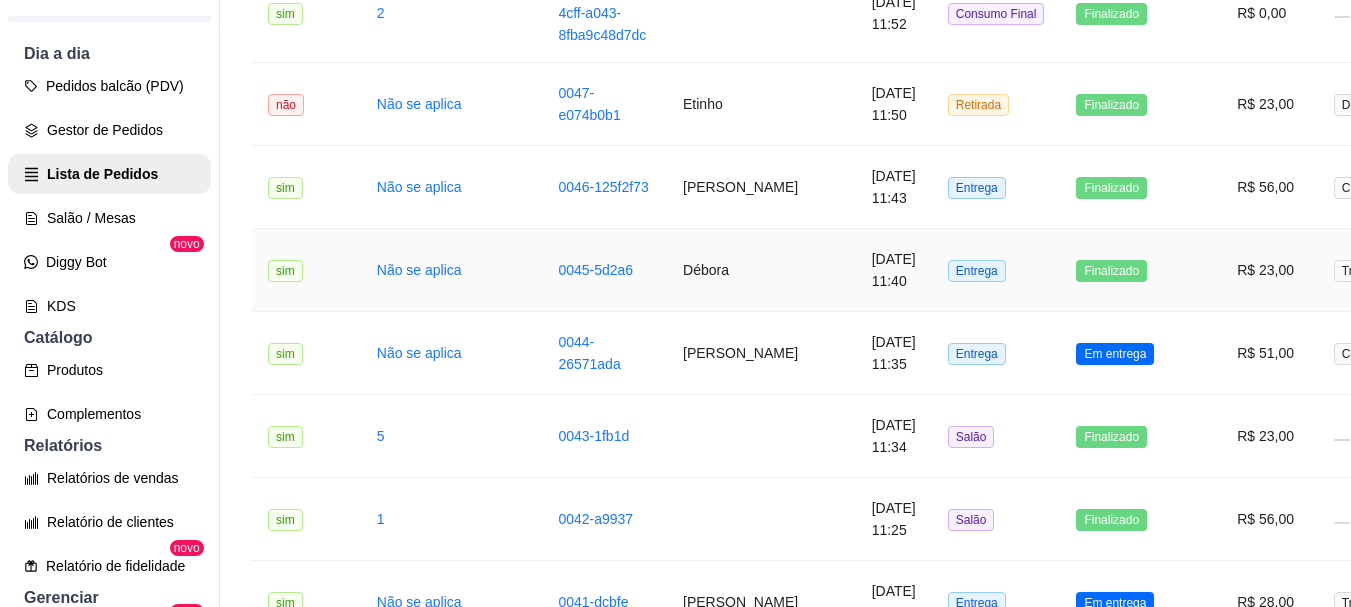 scroll, scrollTop: 2017, scrollLeft: 0, axis: vertical 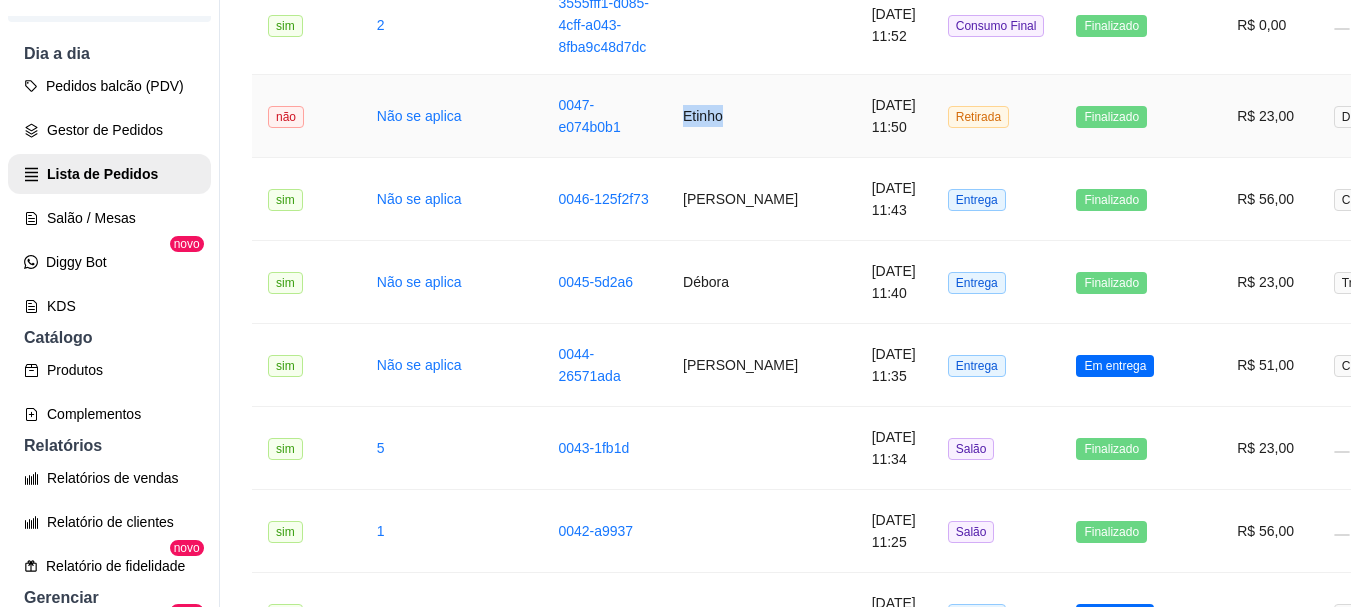 drag, startPoint x: 599, startPoint y: 341, endPoint x: 561, endPoint y: 341, distance: 38 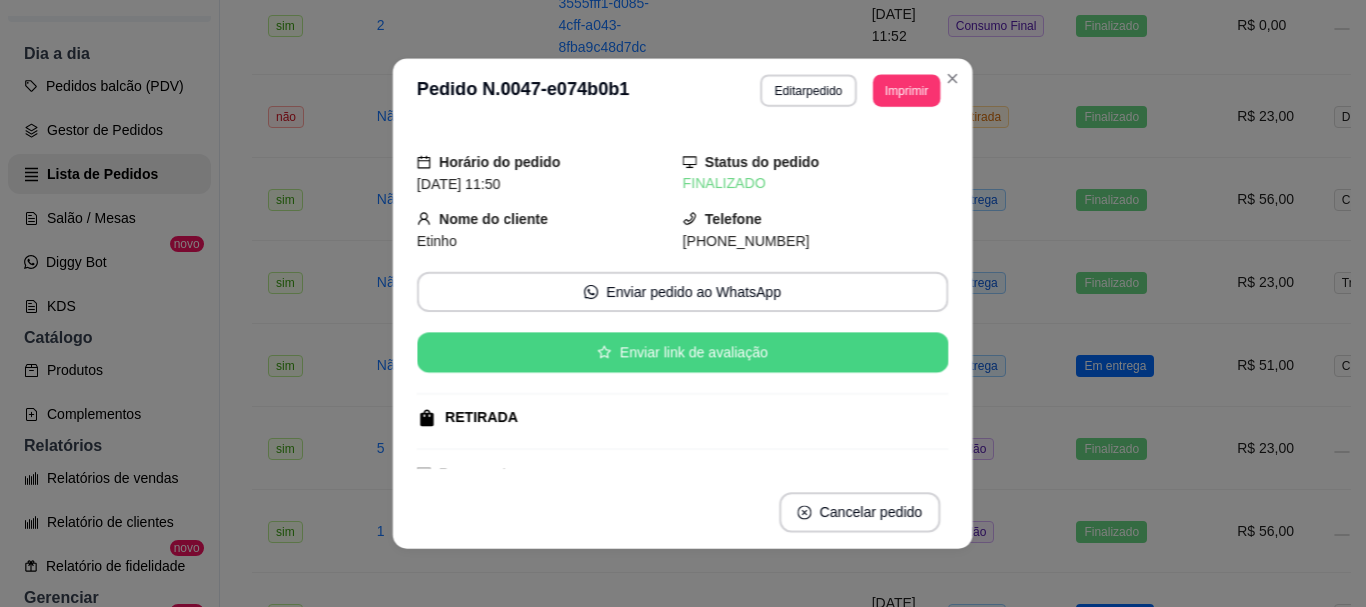 copy on "Etinho" 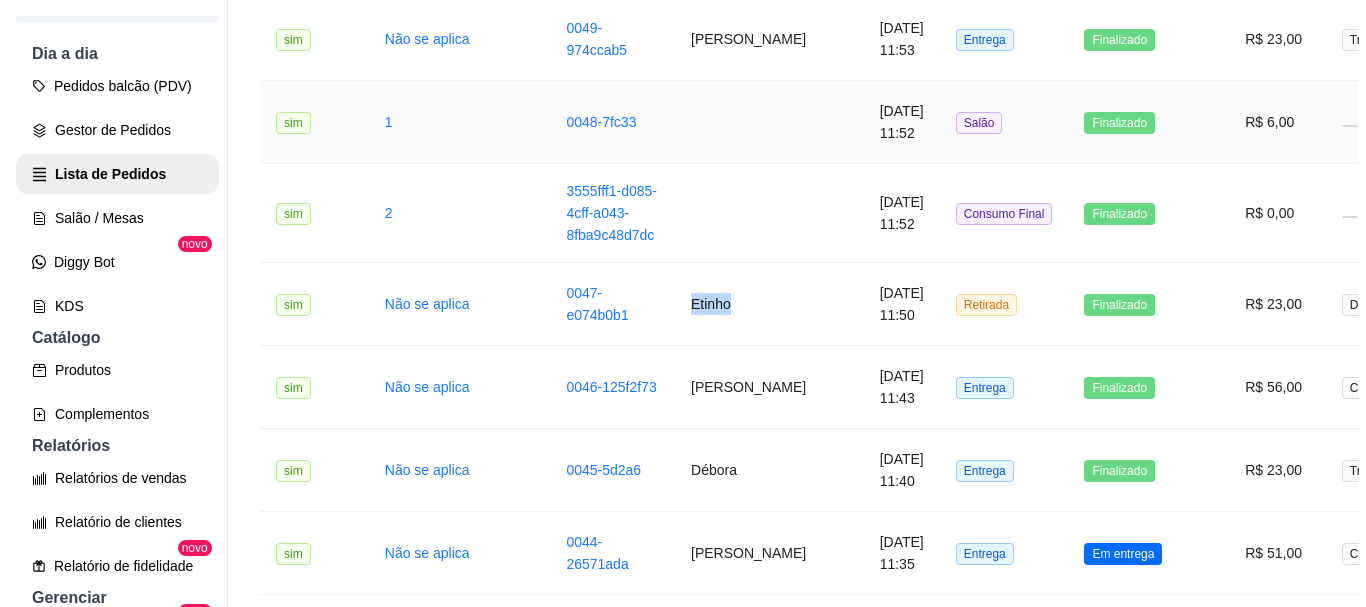 scroll, scrollTop: 1817, scrollLeft: 0, axis: vertical 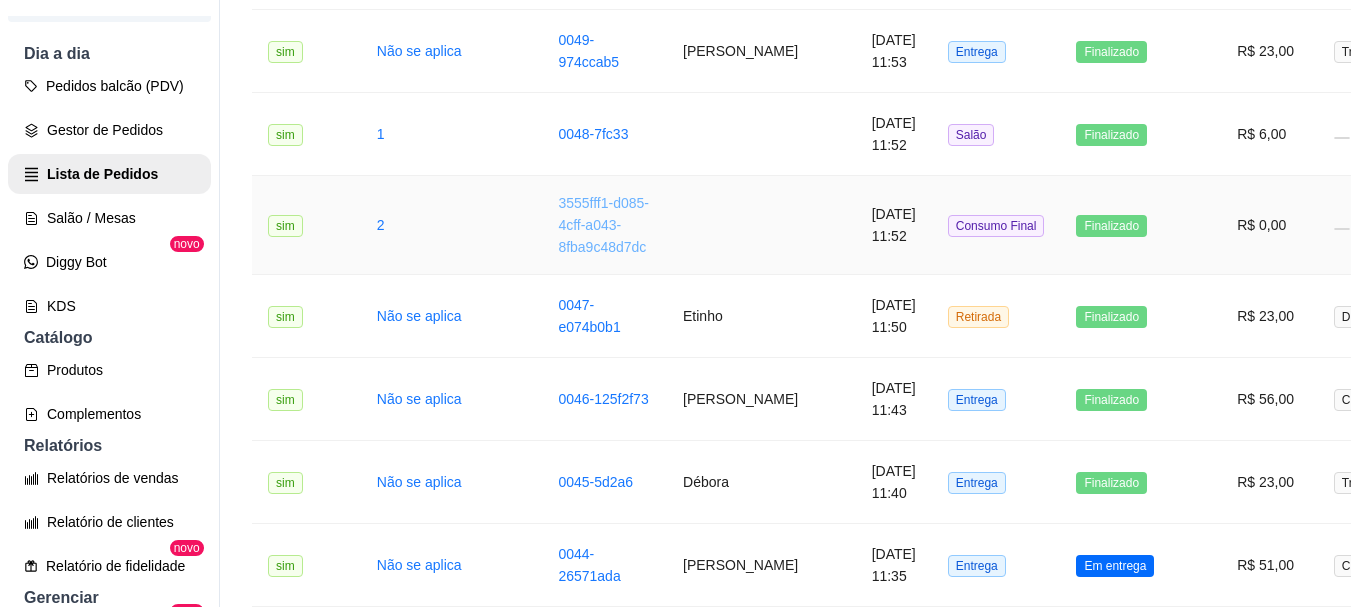 click on "3555fff1-d085-4cff-a043-8fba9c48d7dc" at bounding box center (603, 225) 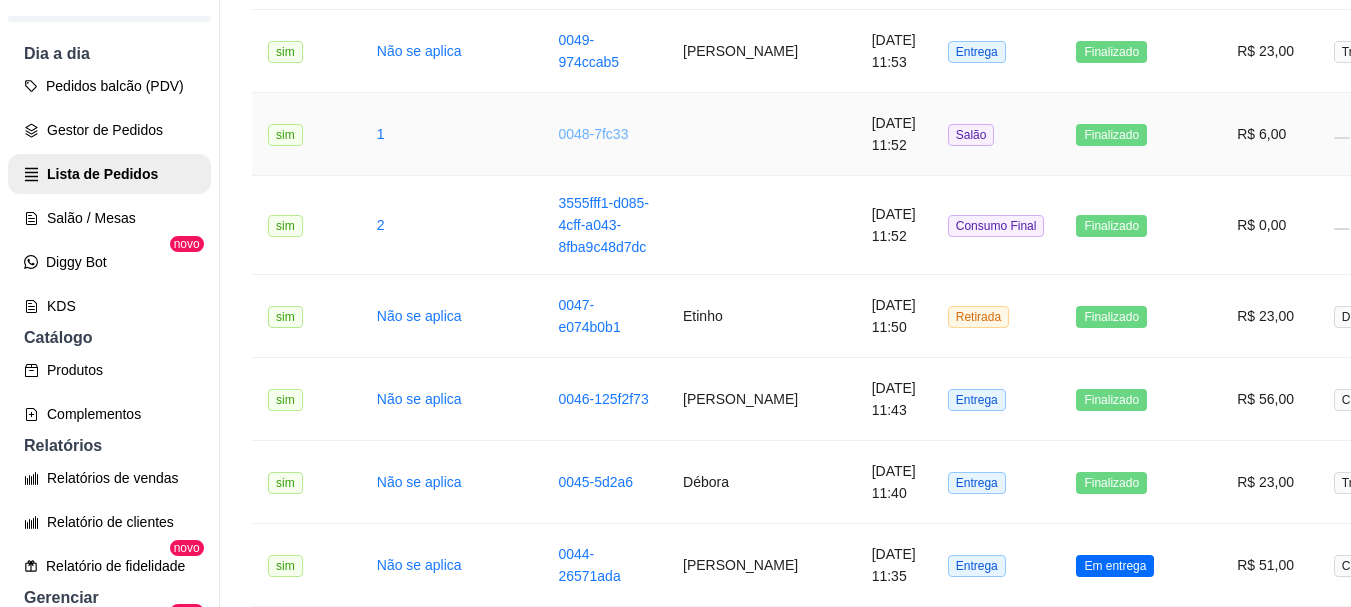 click on "0048-7fc33" at bounding box center [593, 134] 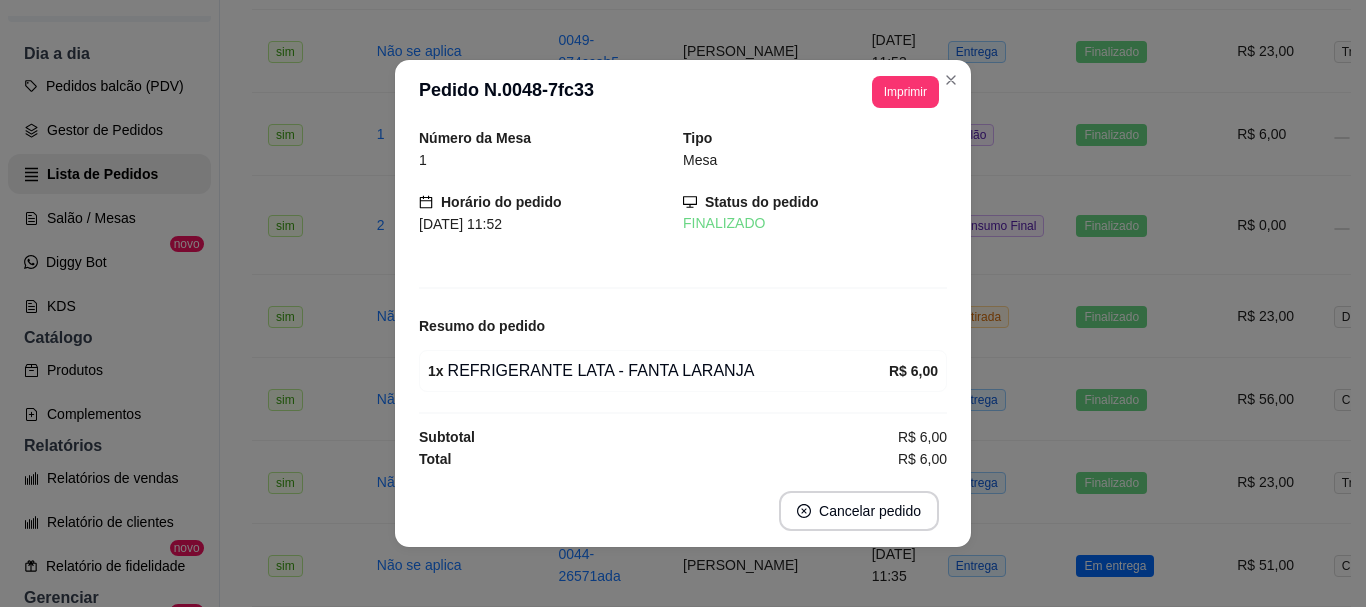 scroll, scrollTop: 8, scrollLeft: 0, axis: vertical 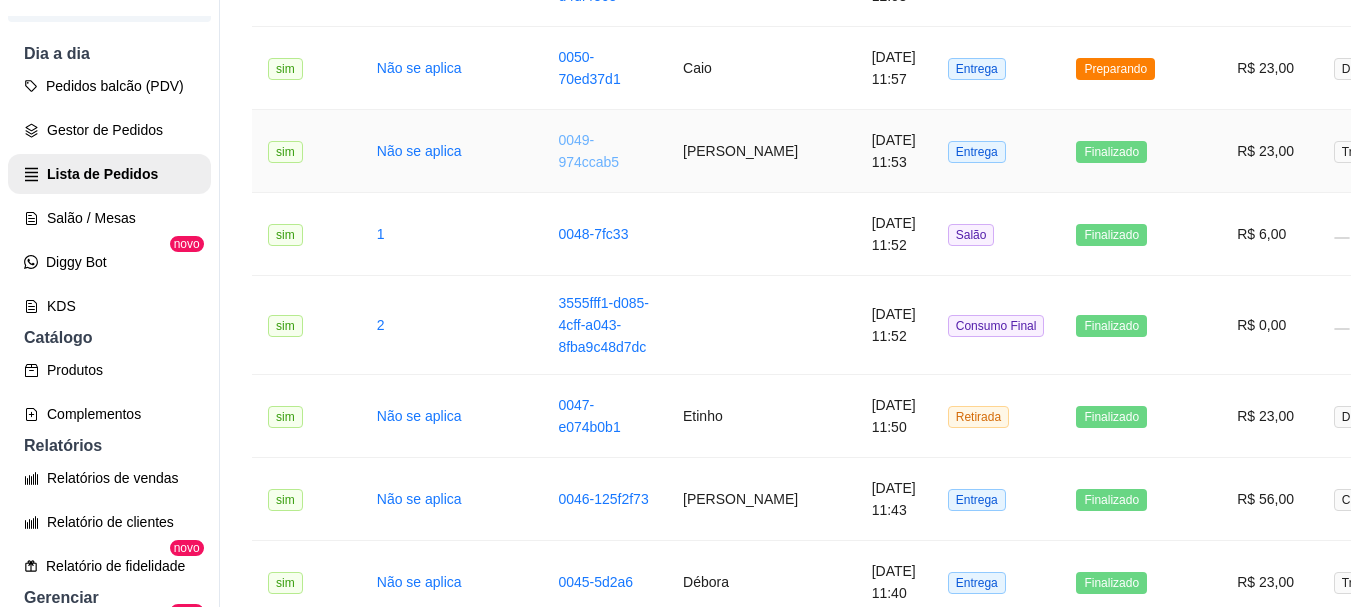 click on "0049-974ccab5" at bounding box center [588, 151] 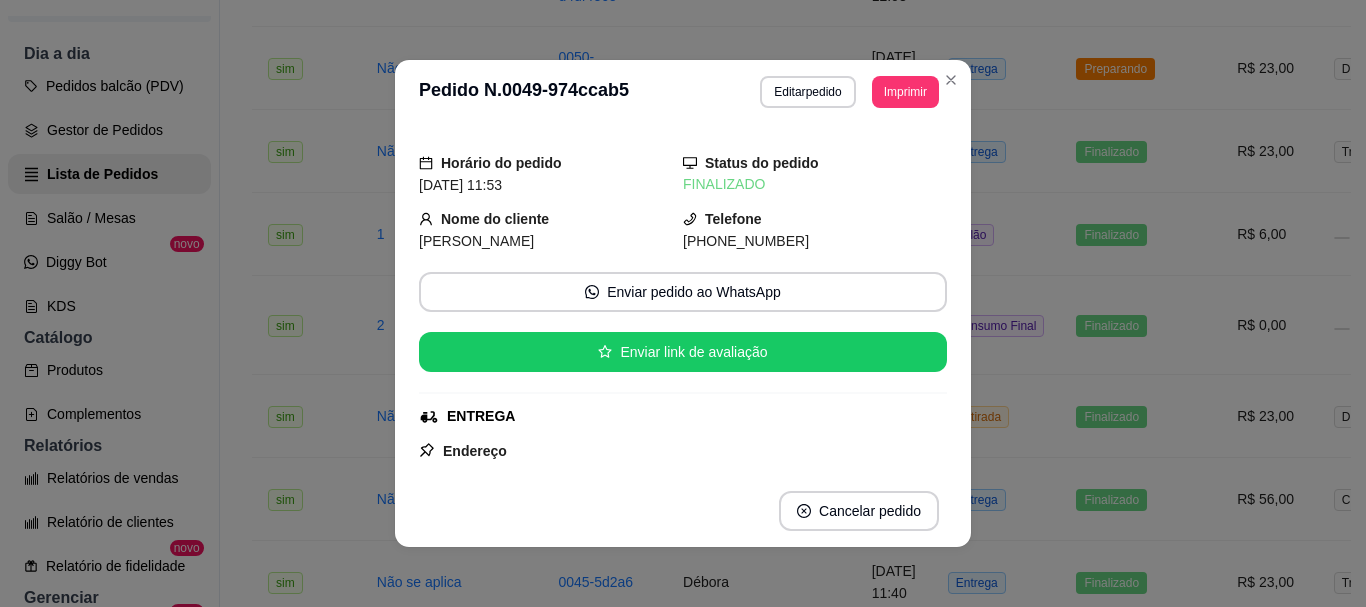 drag, startPoint x: 505, startPoint y: 244, endPoint x: 408, endPoint y: 247, distance: 97.04638 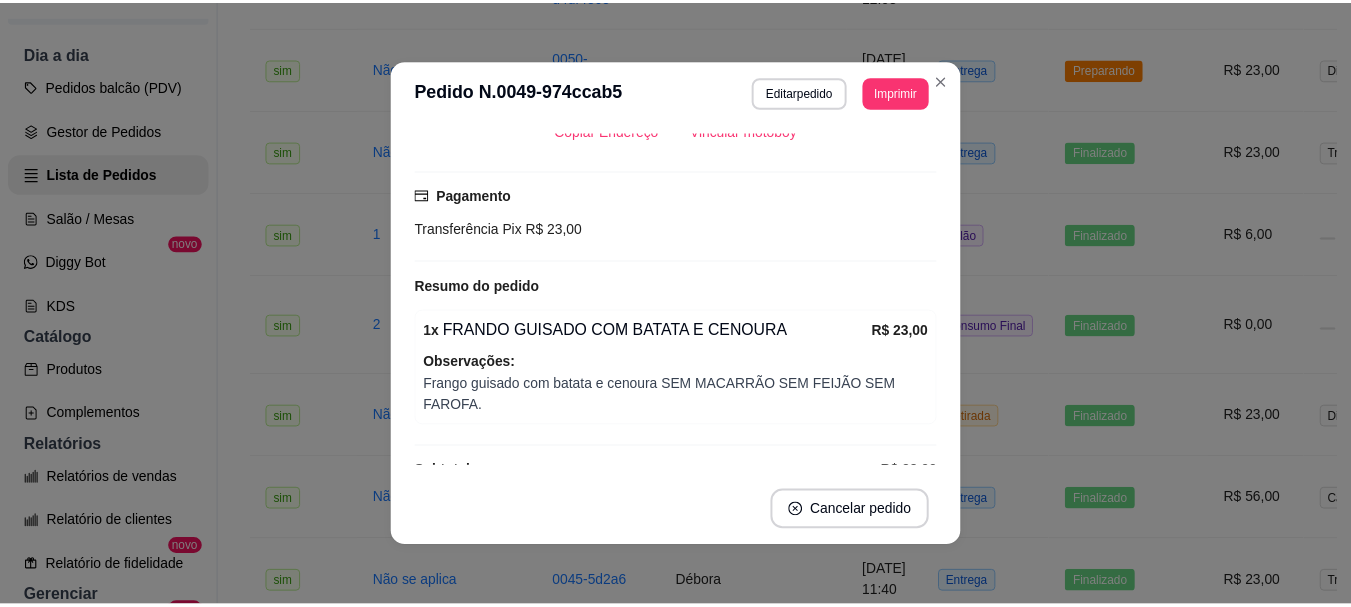 scroll, scrollTop: 470, scrollLeft: 0, axis: vertical 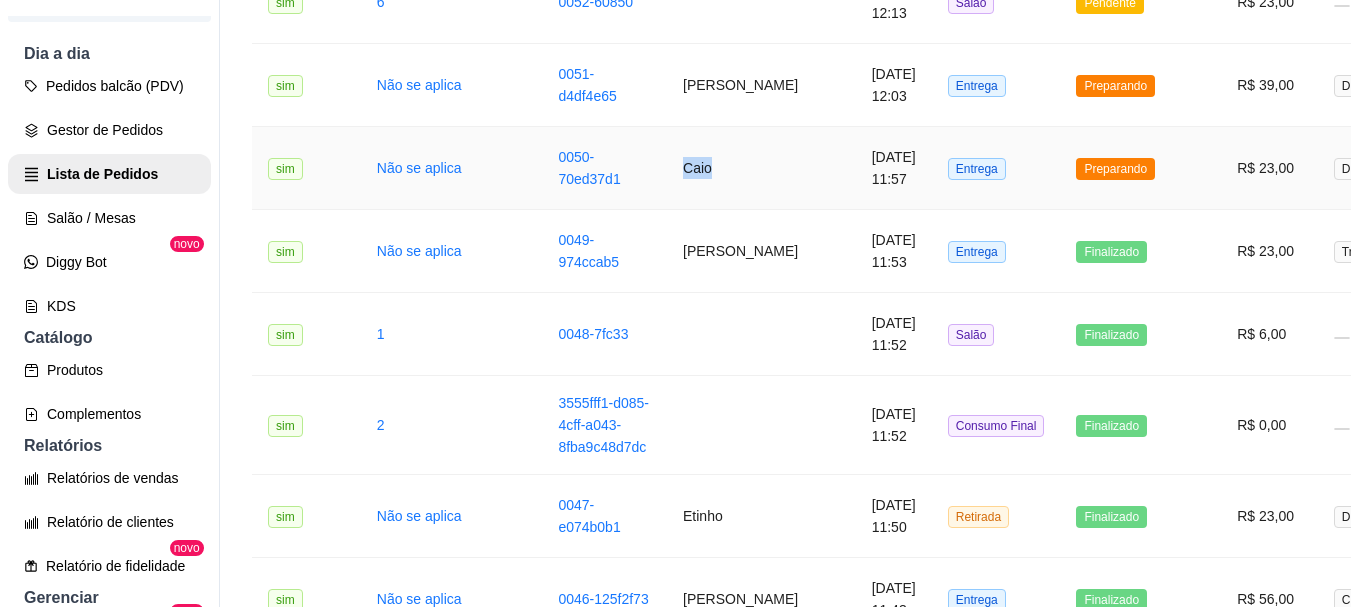 drag, startPoint x: 591, startPoint y: 336, endPoint x: 560, endPoint y: 336, distance: 31 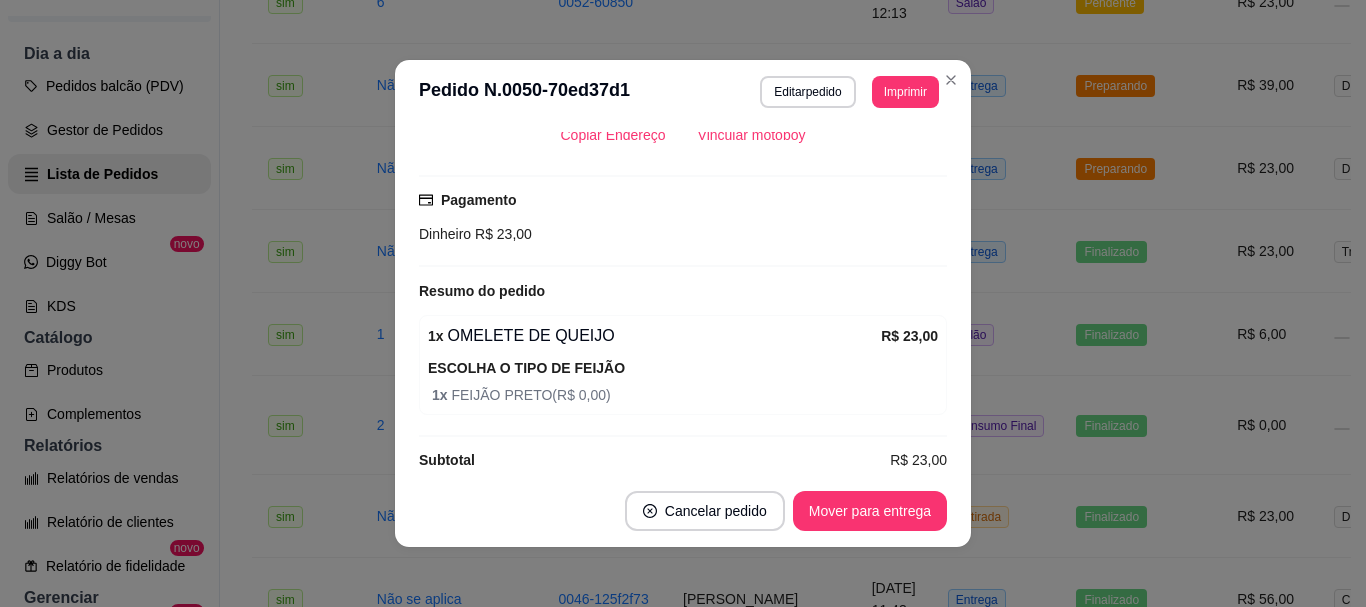 scroll, scrollTop: 500, scrollLeft: 0, axis: vertical 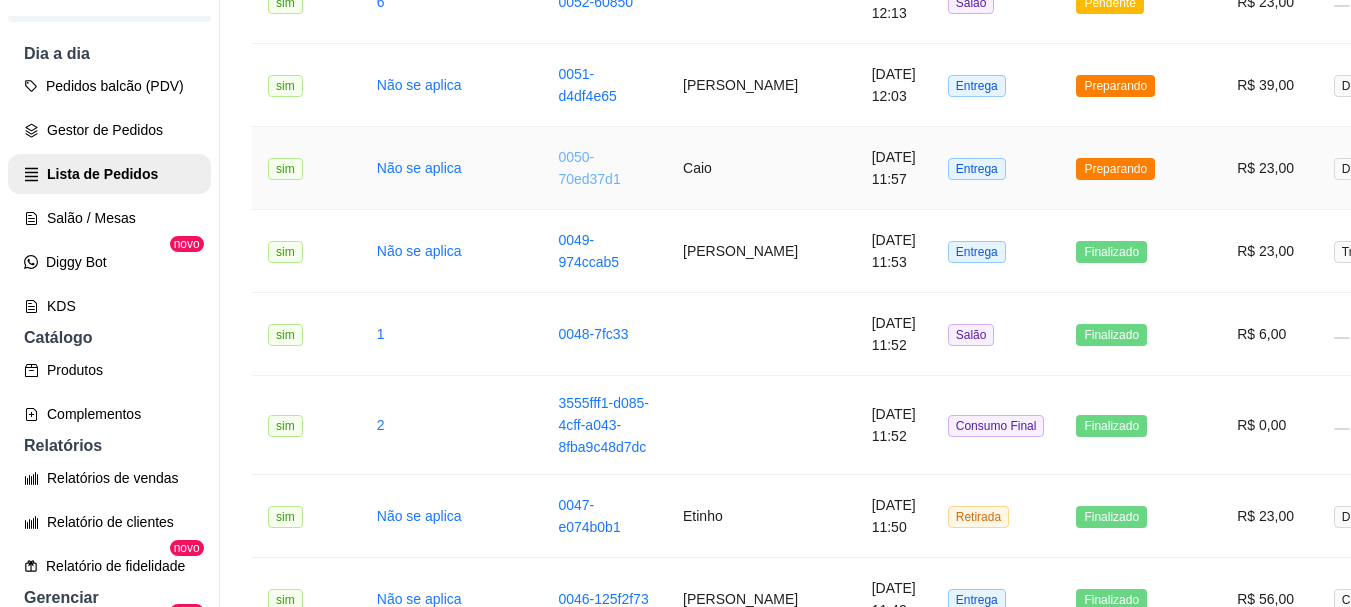 click on "0050-70ed37d1" at bounding box center (589, 168) 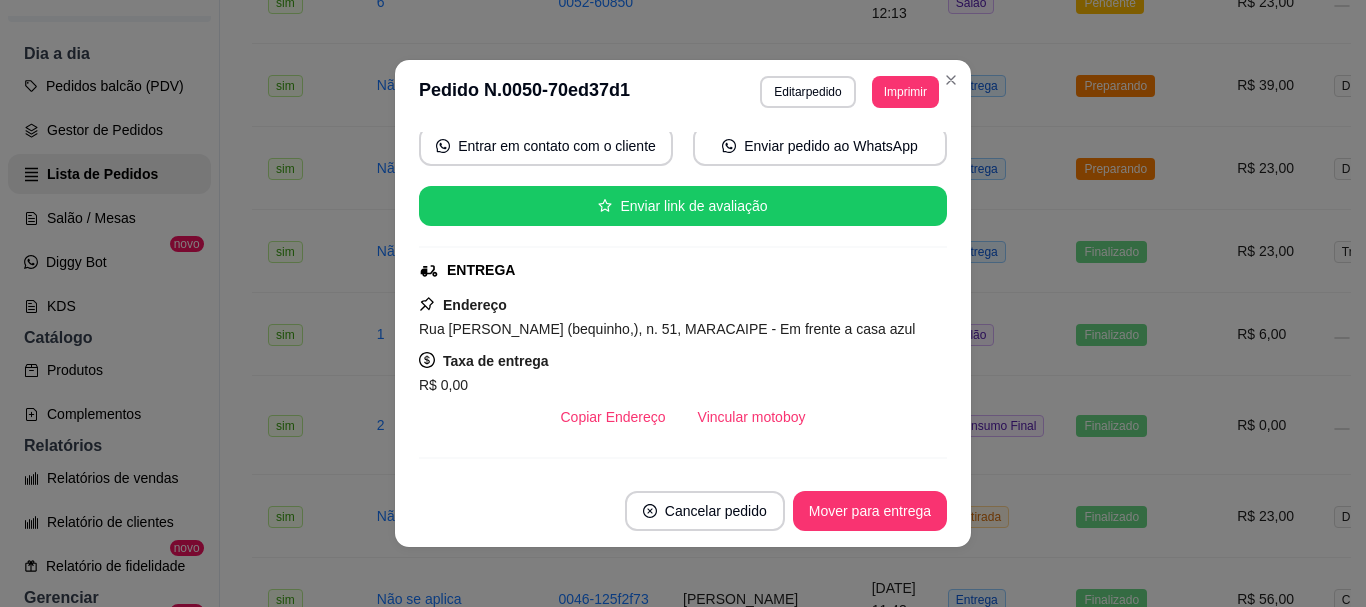 scroll, scrollTop: 400, scrollLeft: 0, axis: vertical 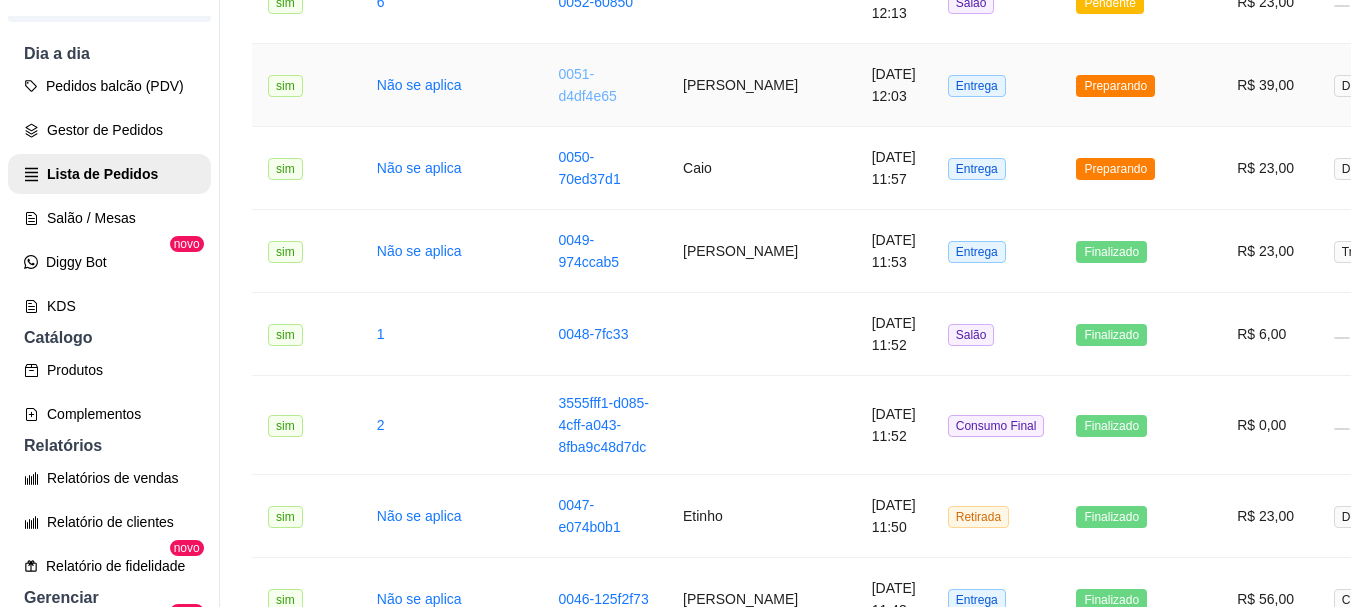 click on "0051-d4df4e65" at bounding box center (587, 85) 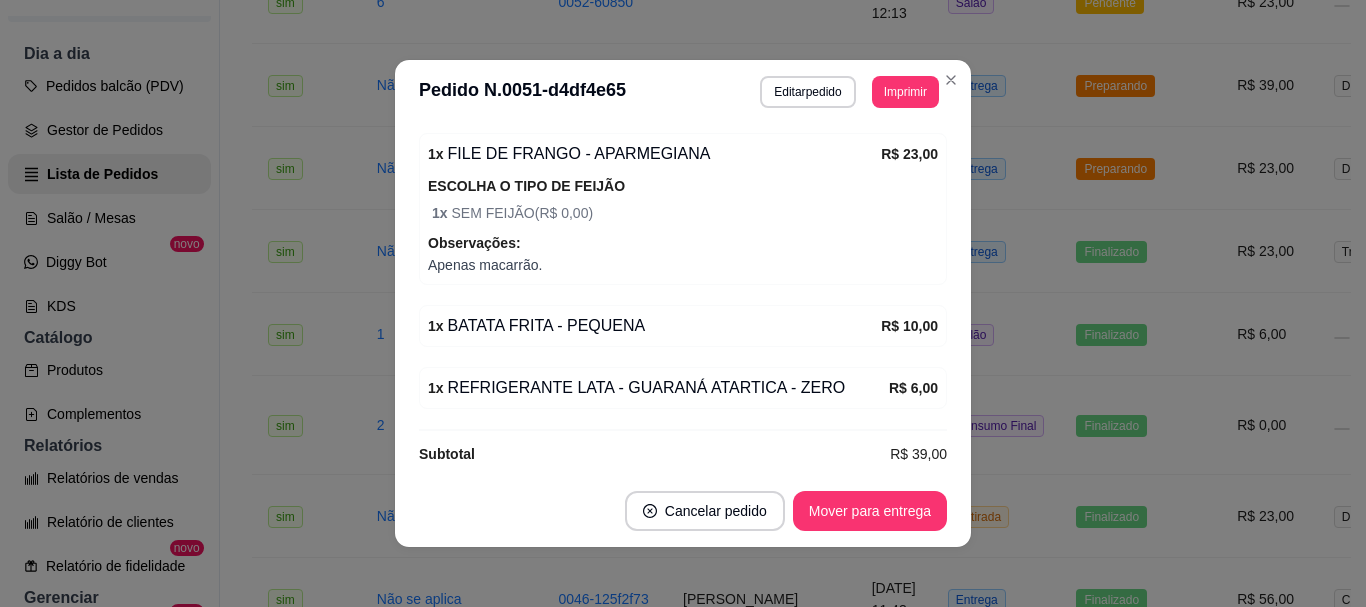 scroll, scrollTop: 720, scrollLeft: 0, axis: vertical 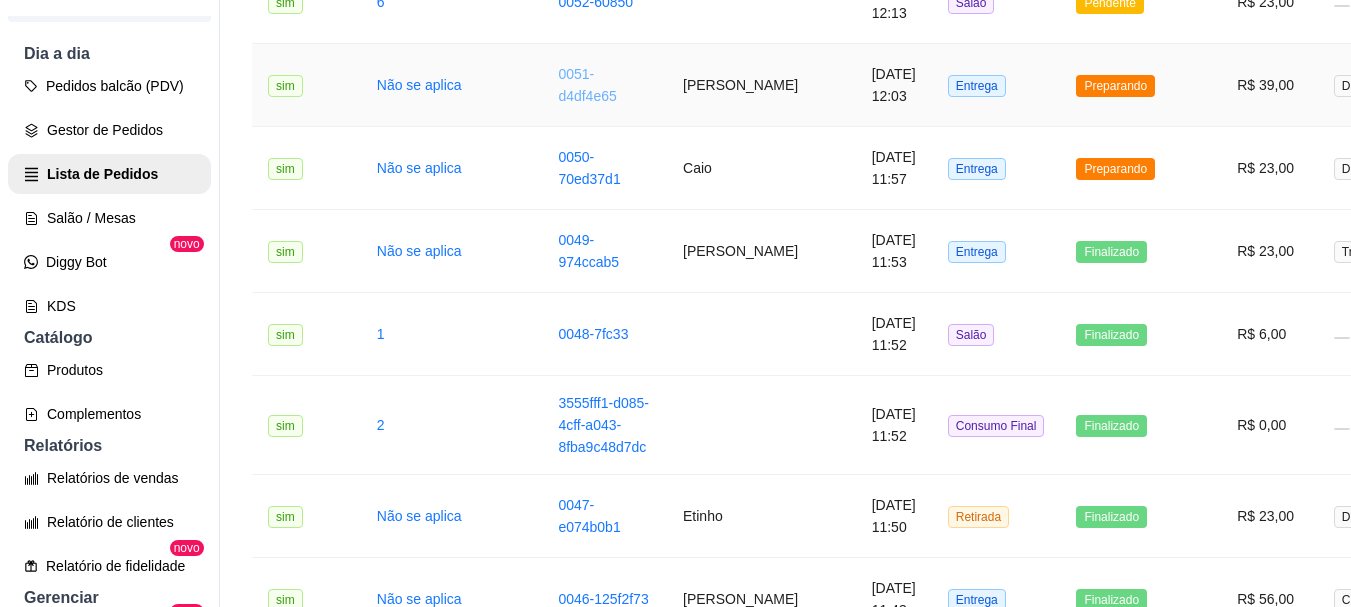 click on "0051-d4df4e65" at bounding box center [587, 85] 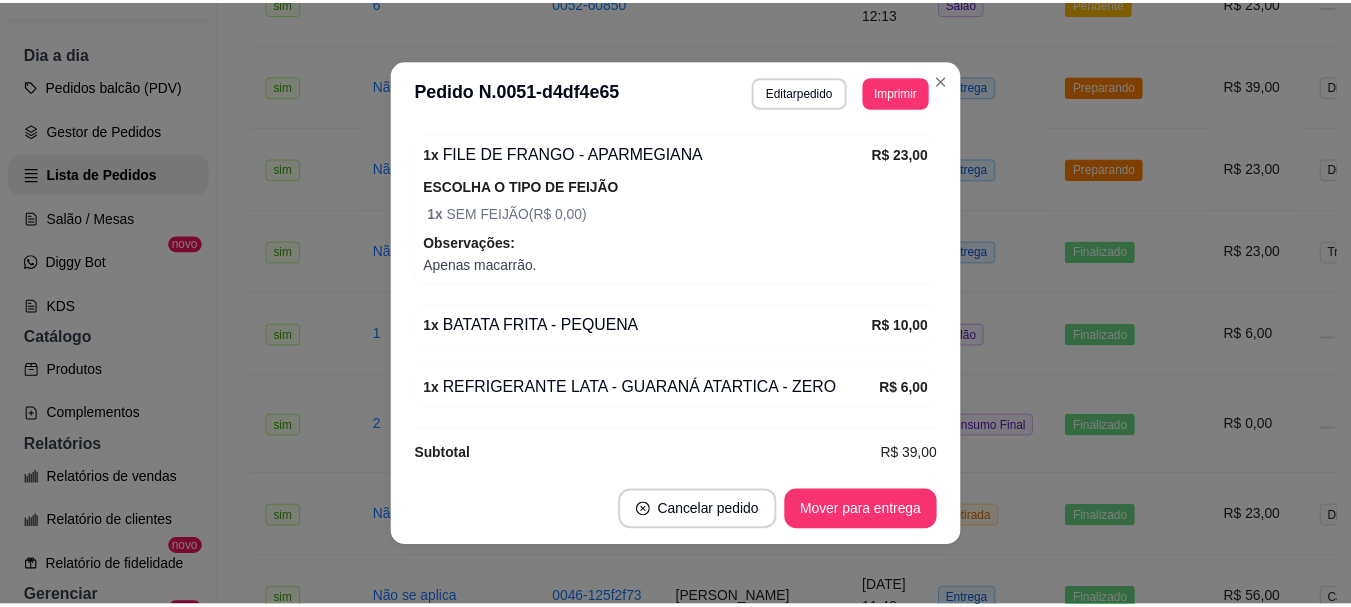 scroll, scrollTop: 720, scrollLeft: 0, axis: vertical 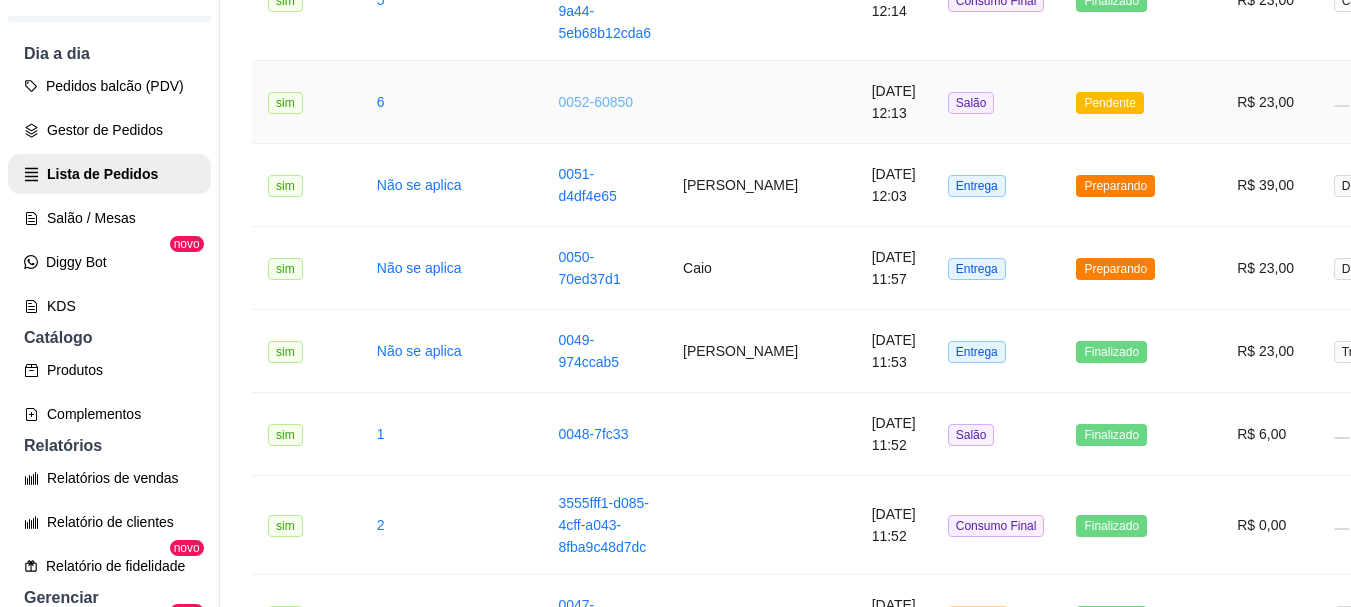 click on "0052-60850" at bounding box center (595, 102) 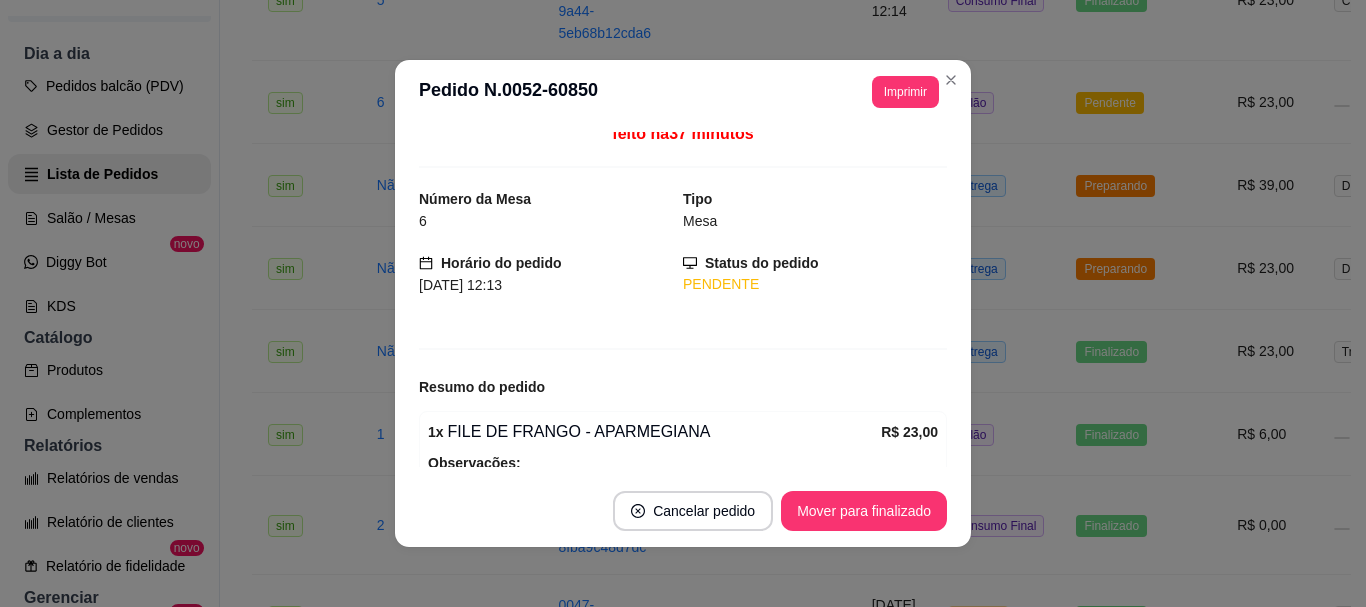 scroll, scrollTop: 0, scrollLeft: 0, axis: both 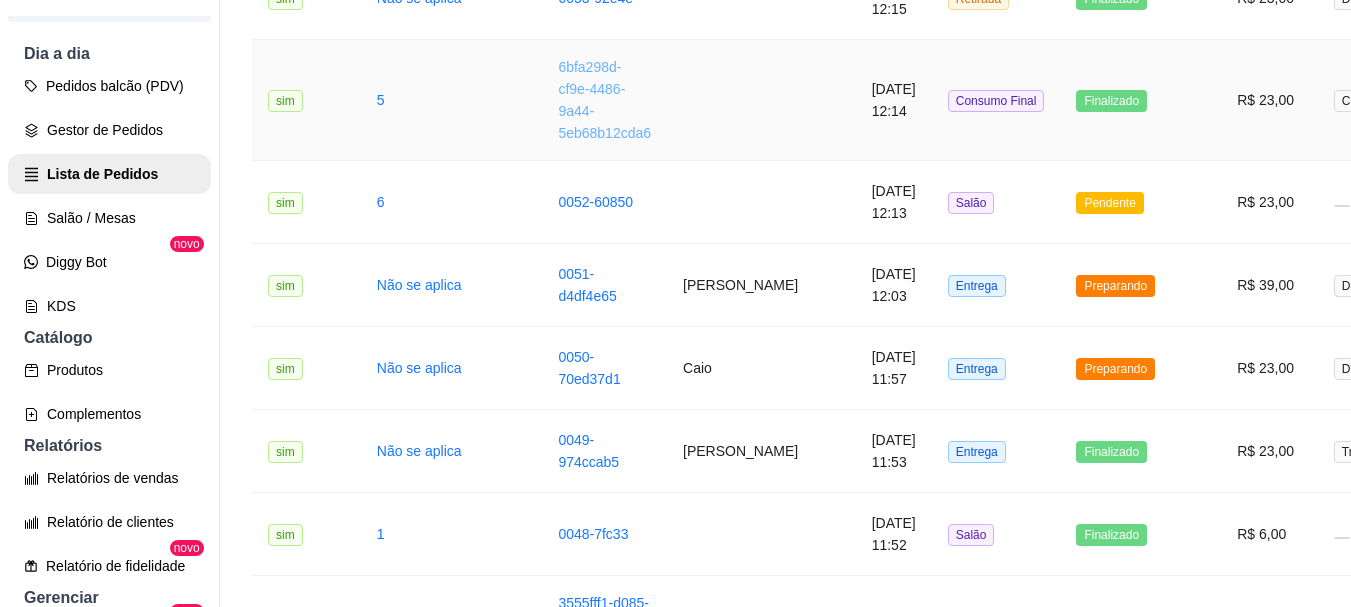 click on "6bfa298d-cf9e-4486-9a44-5eb68b12cda6" at bounding box center [604, 100] 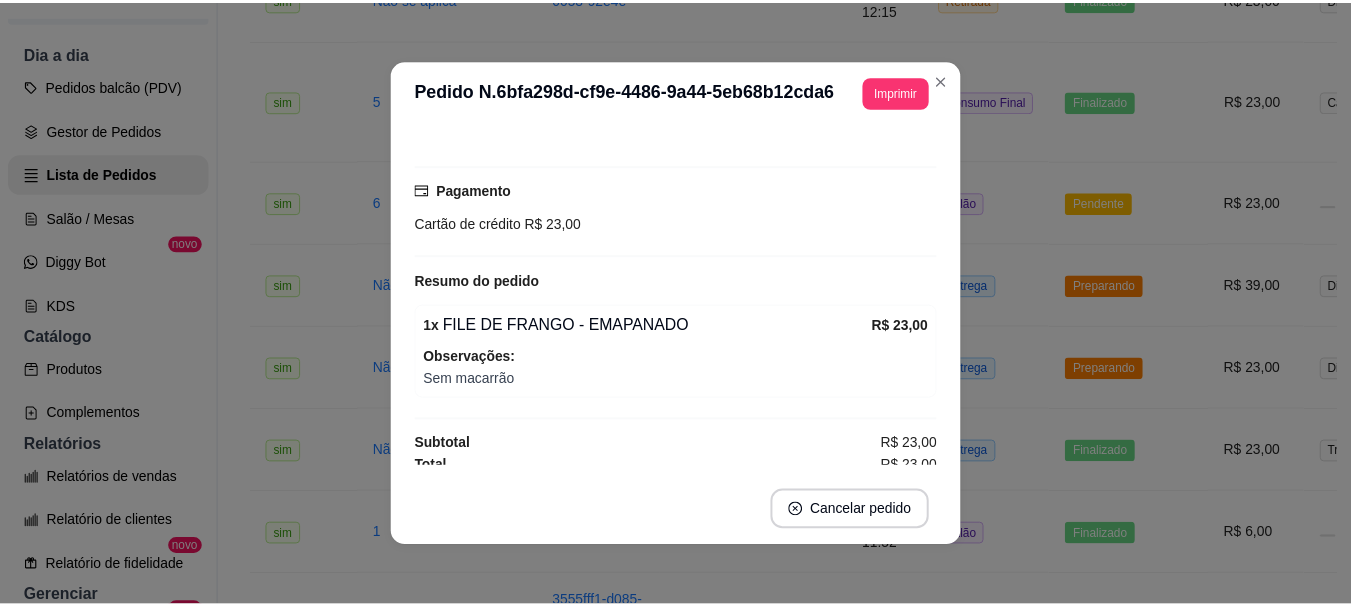 scroll, scrollTop: 172, scrollLeft: 0, axis: vertical 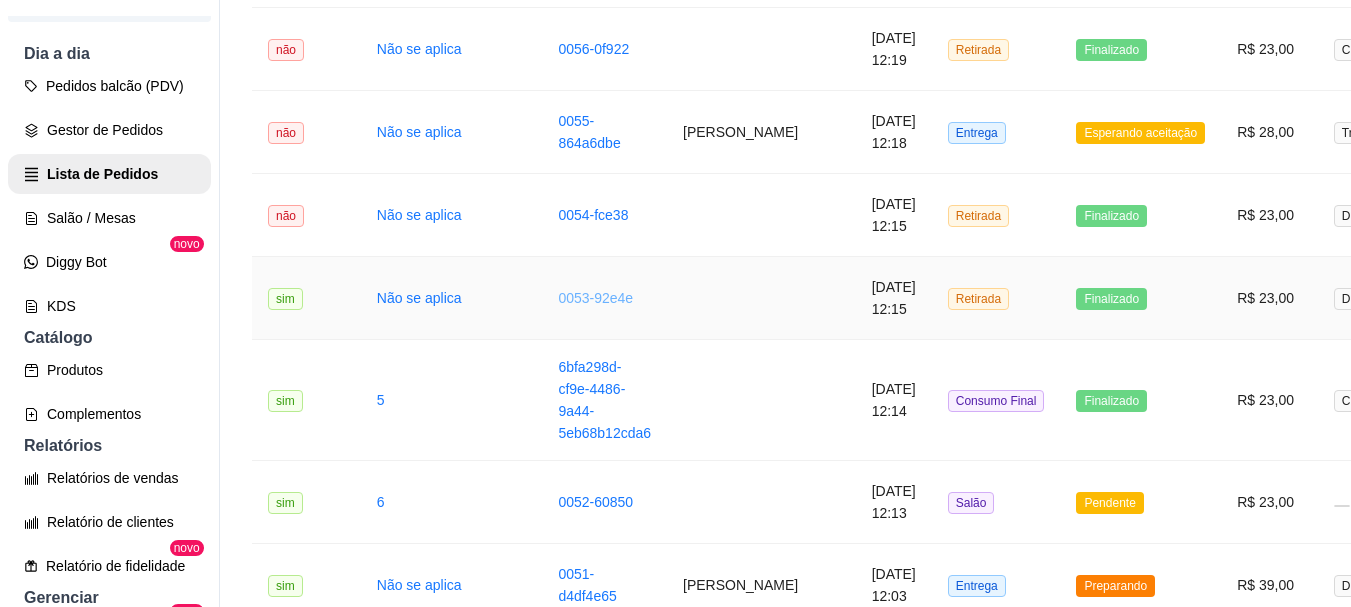 click on "0053-92e4e" at bounding box center [595, 298] 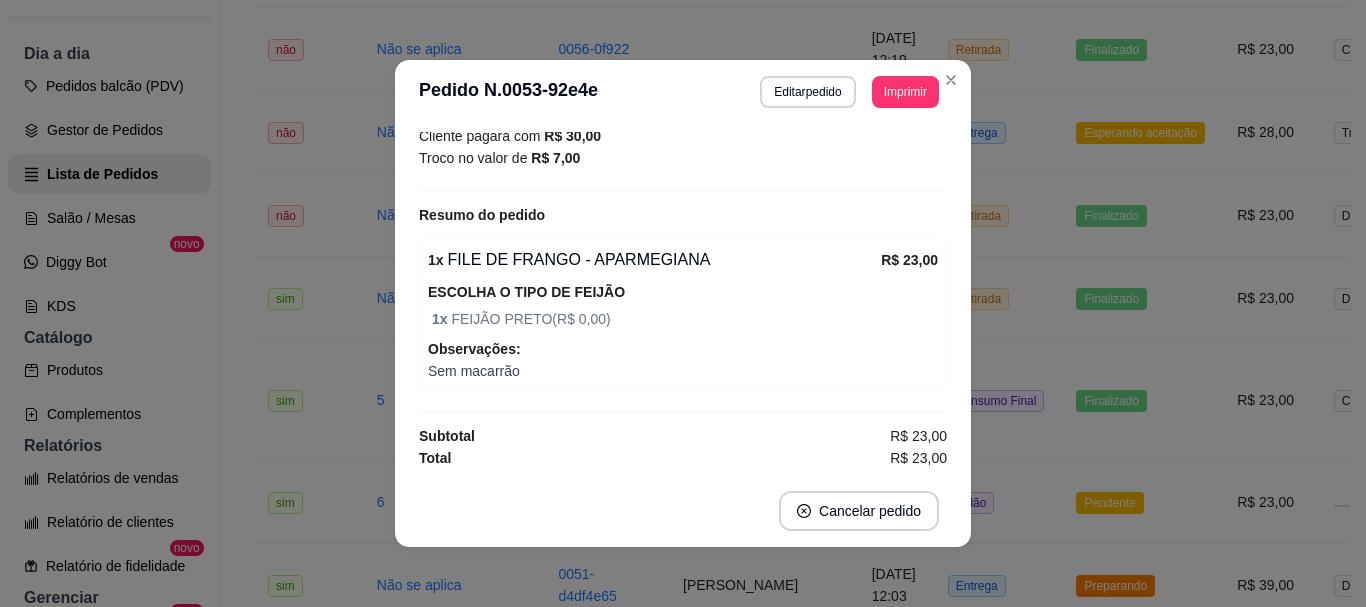 scroll, scrollTop: 250, scrollLeft: 0, axis: vertical 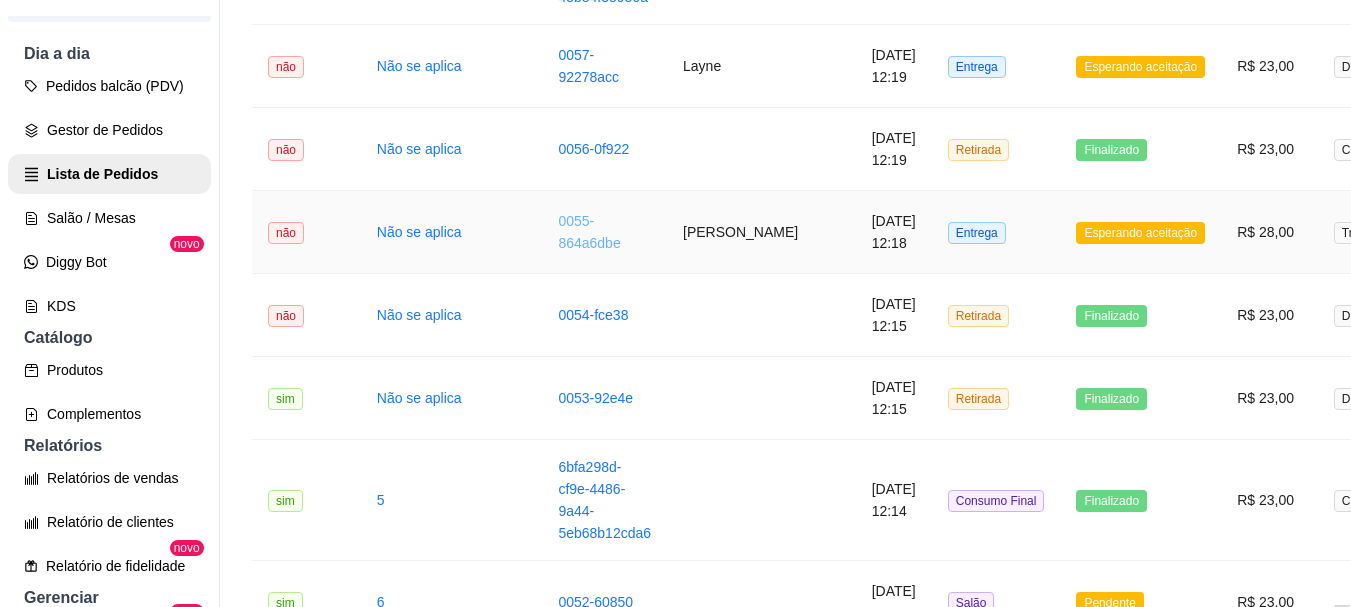 click on "0055-864a6dbe" at bounding box center [589, 232] 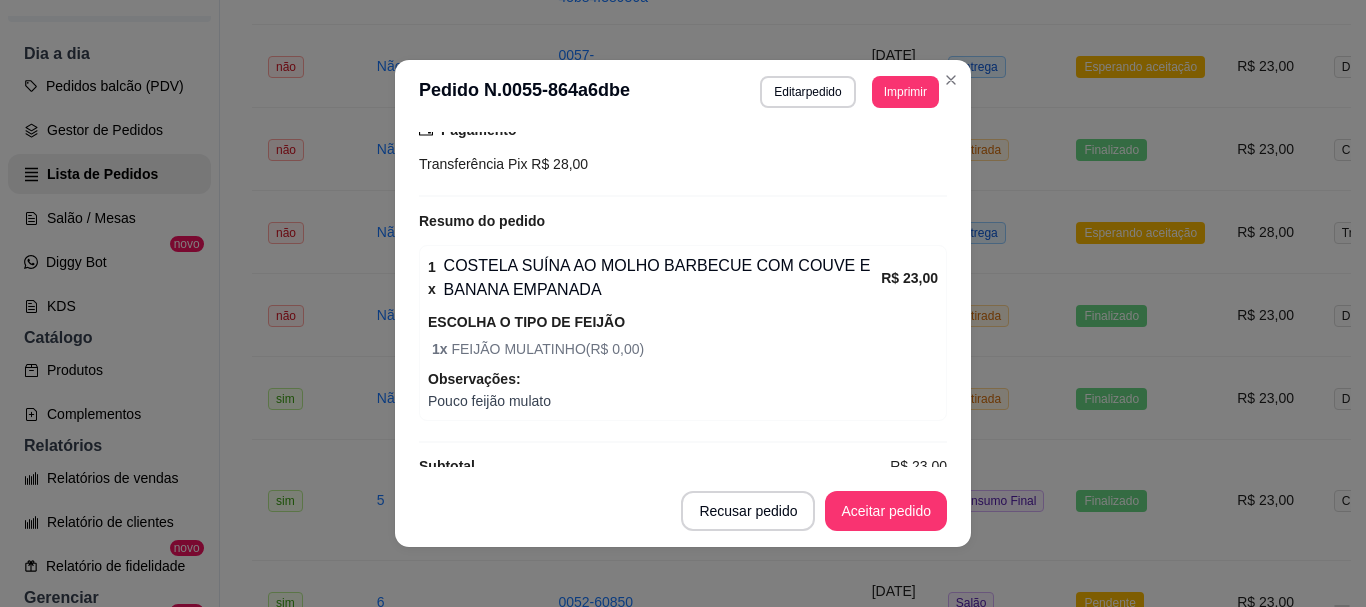 scroll, scrollTop: 576, scrollLeft: 0, axis: vertical 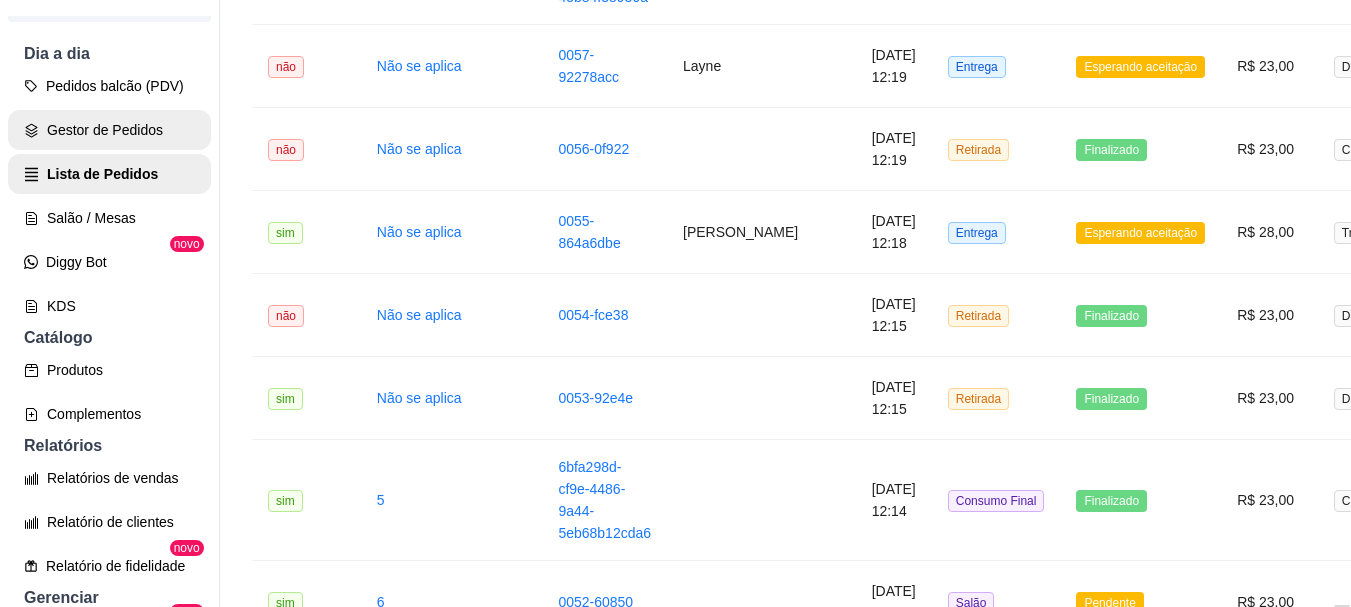 click on "Gestor de Pedidos" at bounding box center [109, 130] 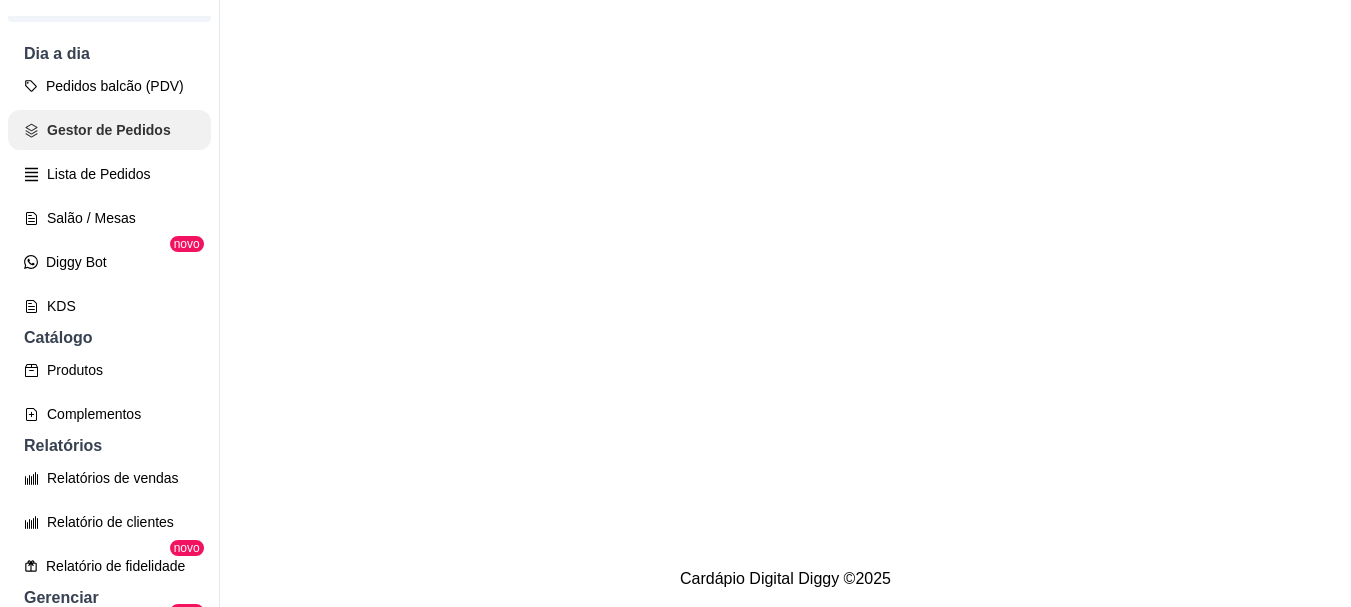 scroll, scrollTop: 0, scrollLeft: 0, axis: both 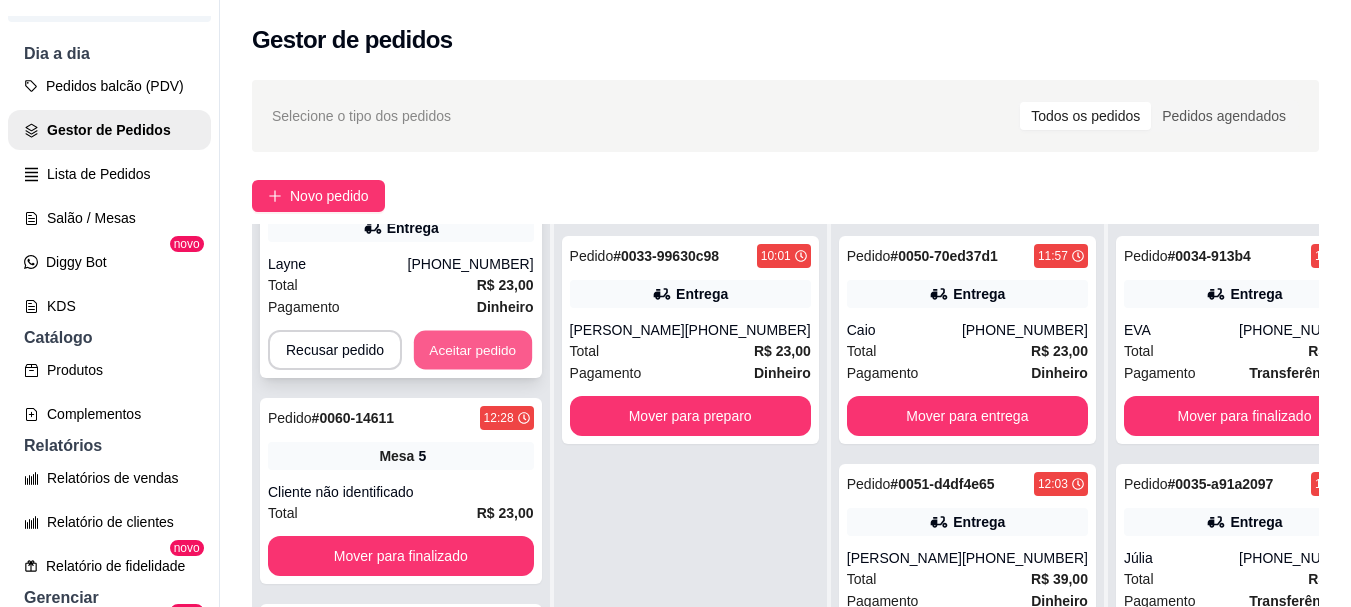 click on "Aceitar pedido" at bounding box center [473, 350] 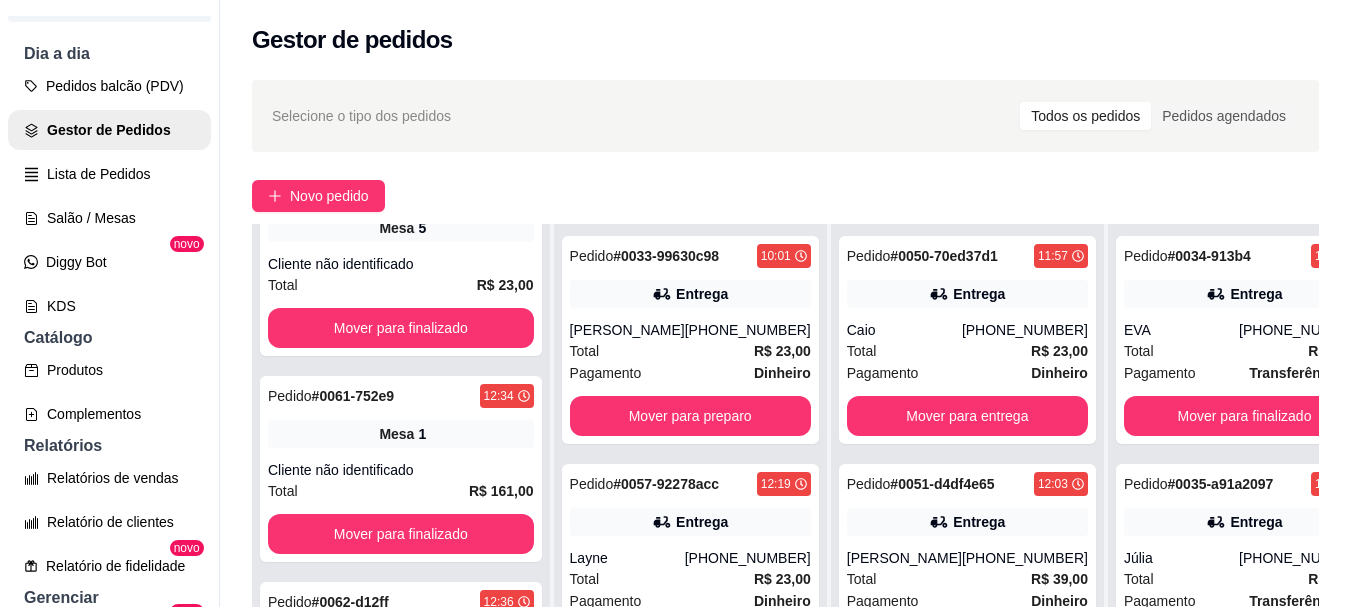 scroll, scrollTop: 0, scrollLeft: 0, axis: both 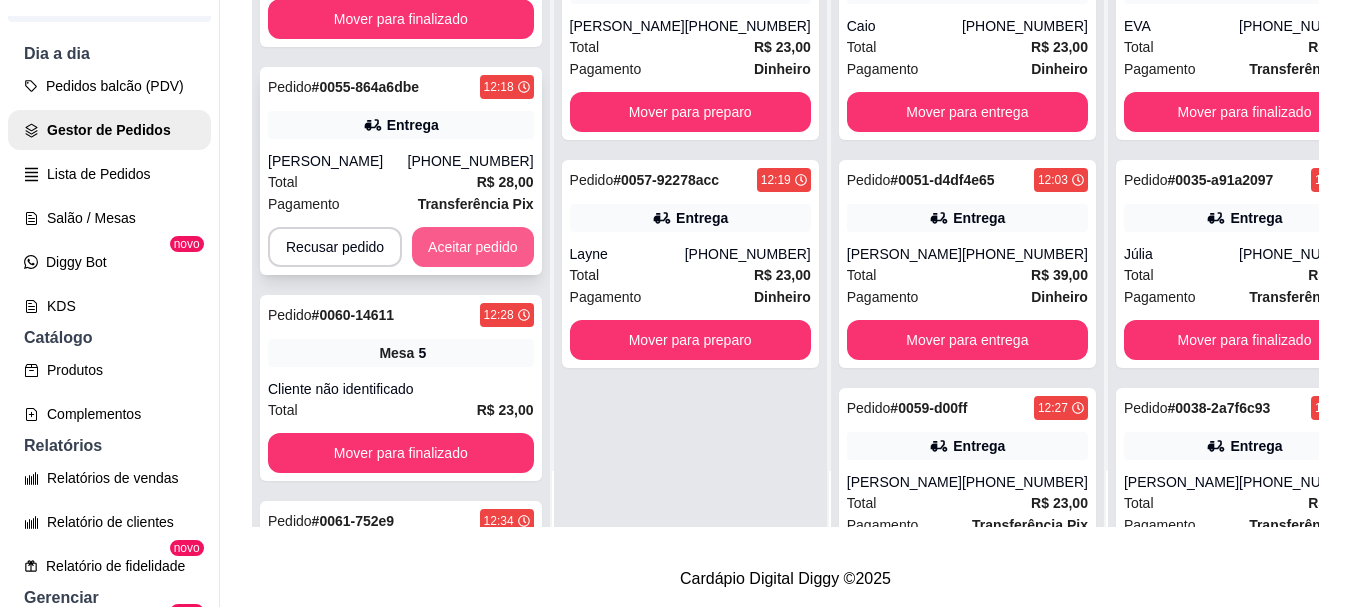 click on "Aceitar pedido" at bounding box center (473, 247) 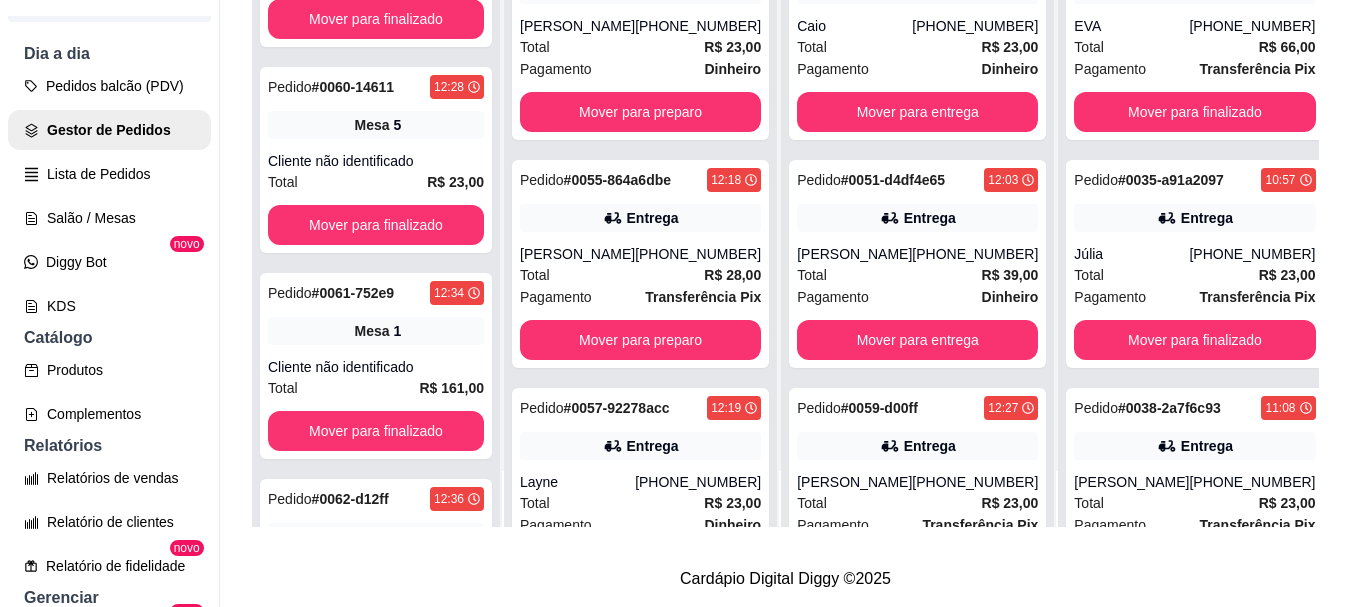 scroll, scrollTop: 56, scrollLeft: 0, axis: vertical 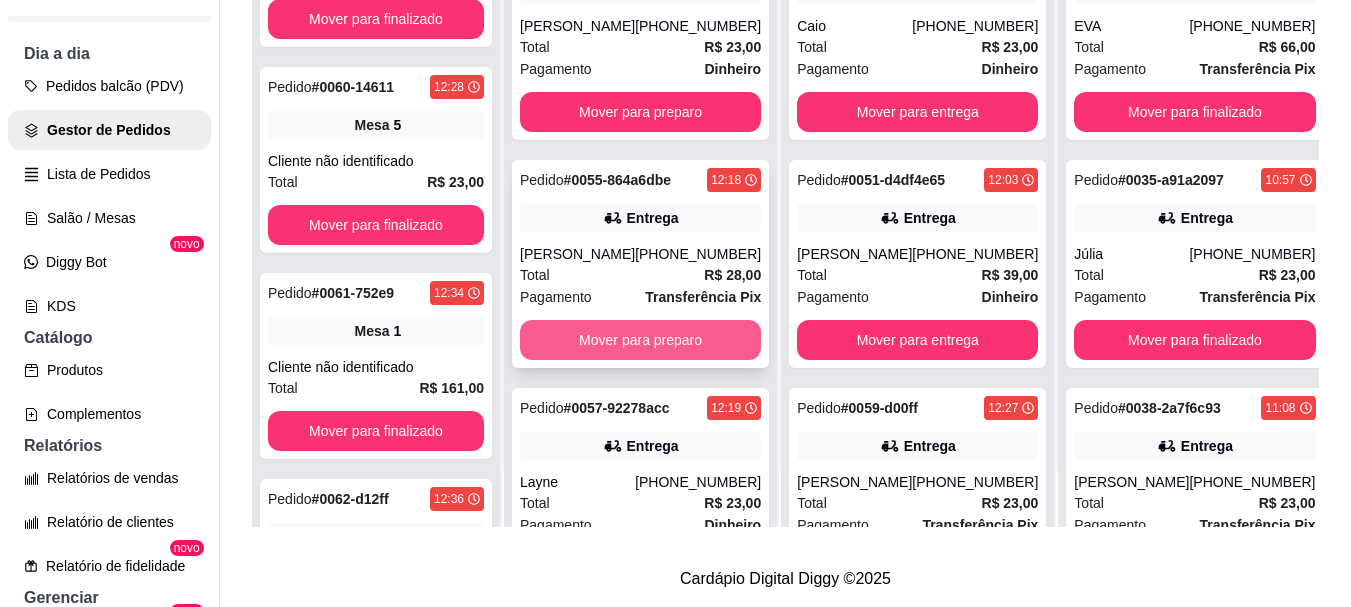 click on "Mover para preparo" at bounding box center [640, 340] 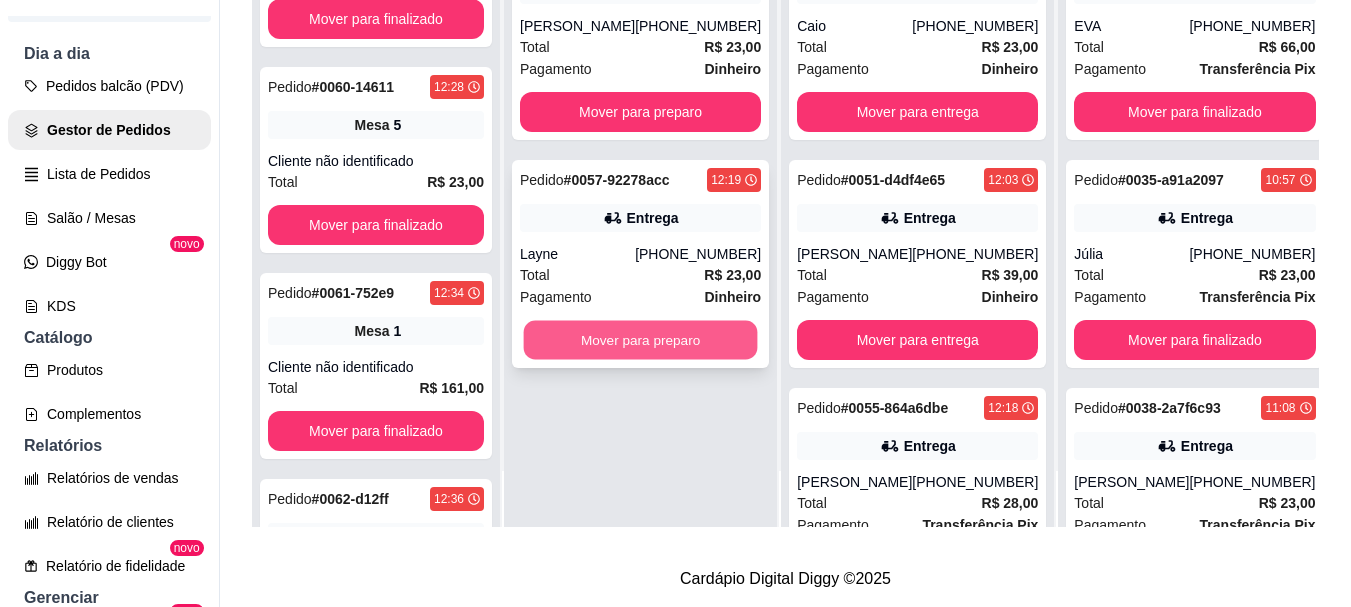 click on "Mover para preparo" at bounding box center (641, 340) 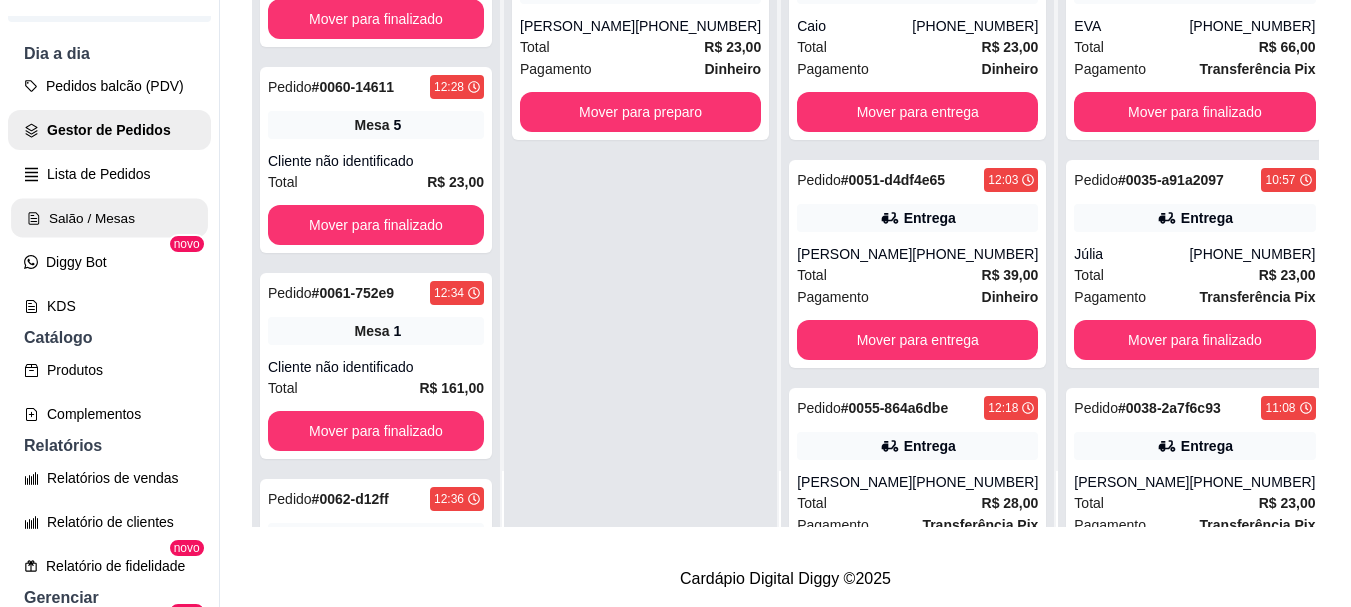 click on "Salão / Mesas" at bounding box center [109, 218] 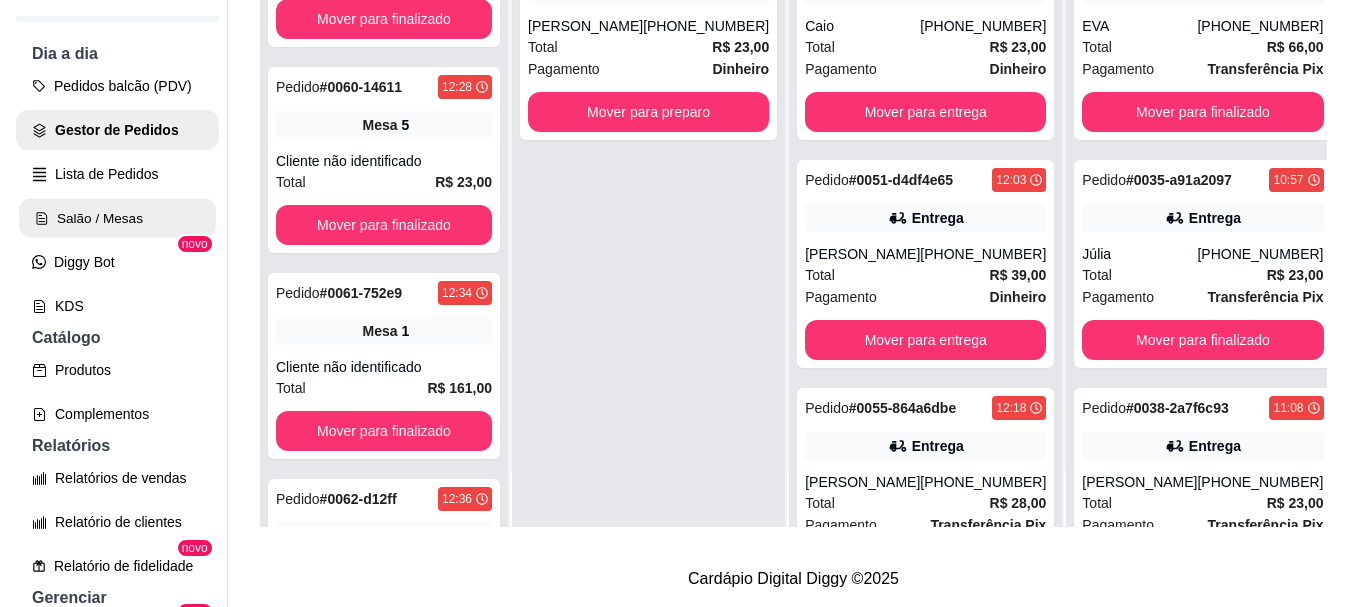 scroll, scrollTop: 0, scrollLeft: 0, axis: both 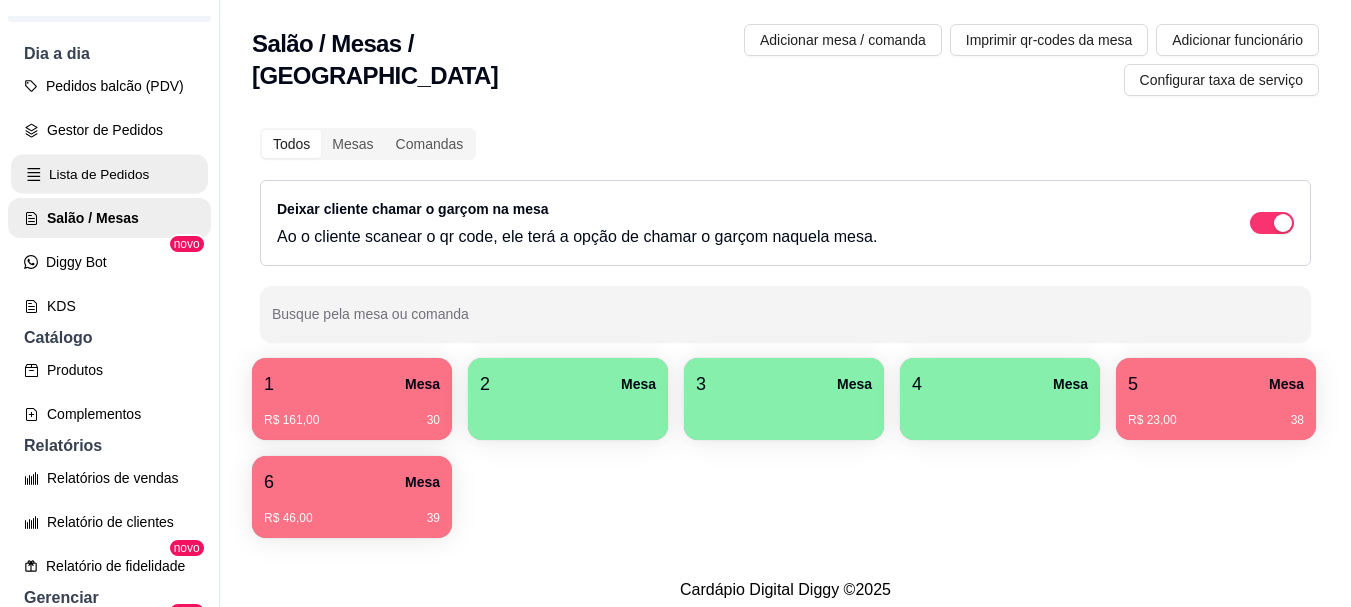 click on "Lista de Pedidos" at bounding box center (109, 174) 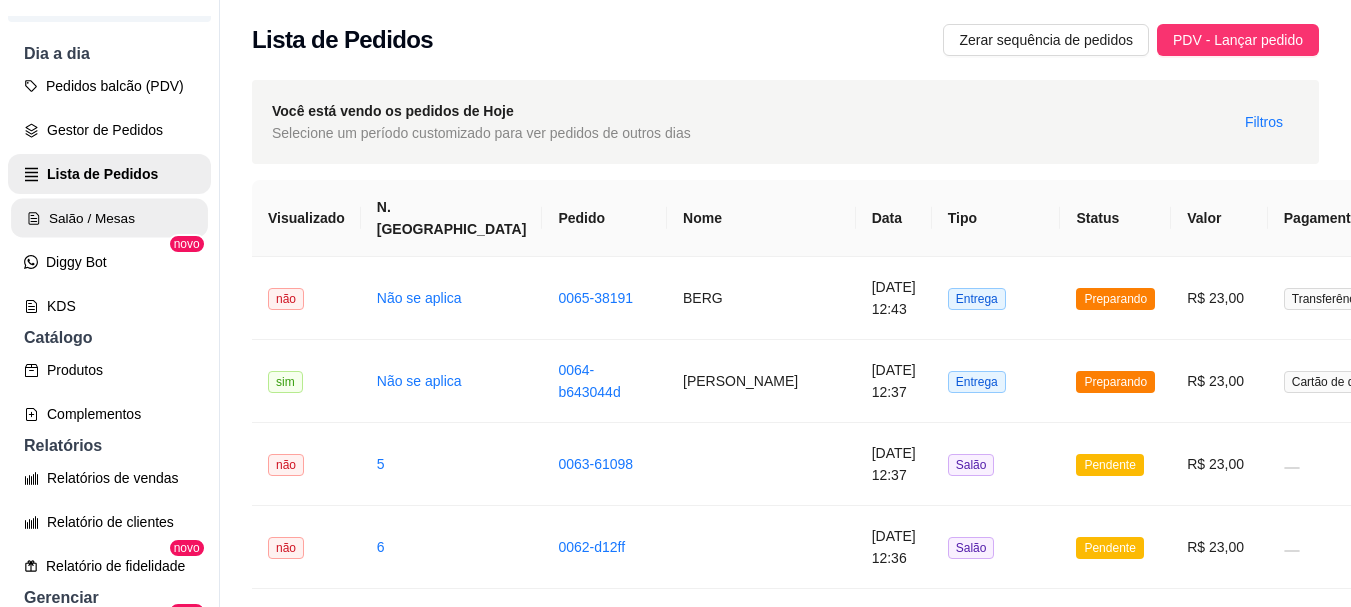 click on "Salão / Mesas" at bounding box center [109, 218] 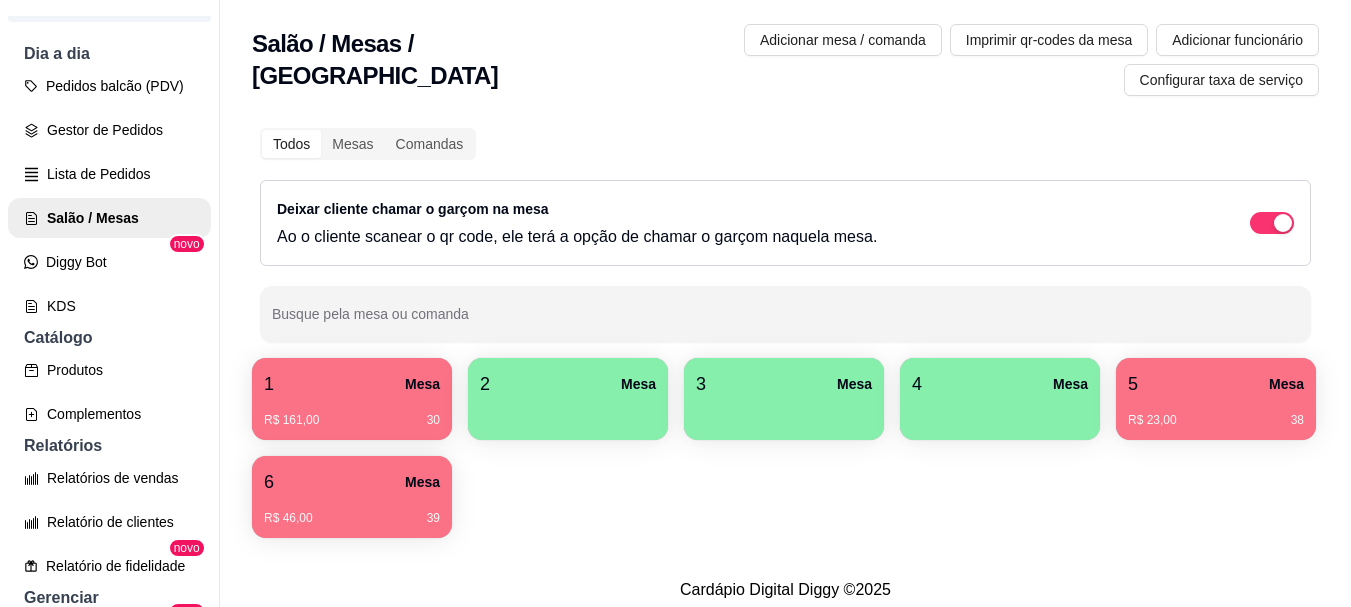click on "R$ 23,00 38" at bounding box center (1216, 413) 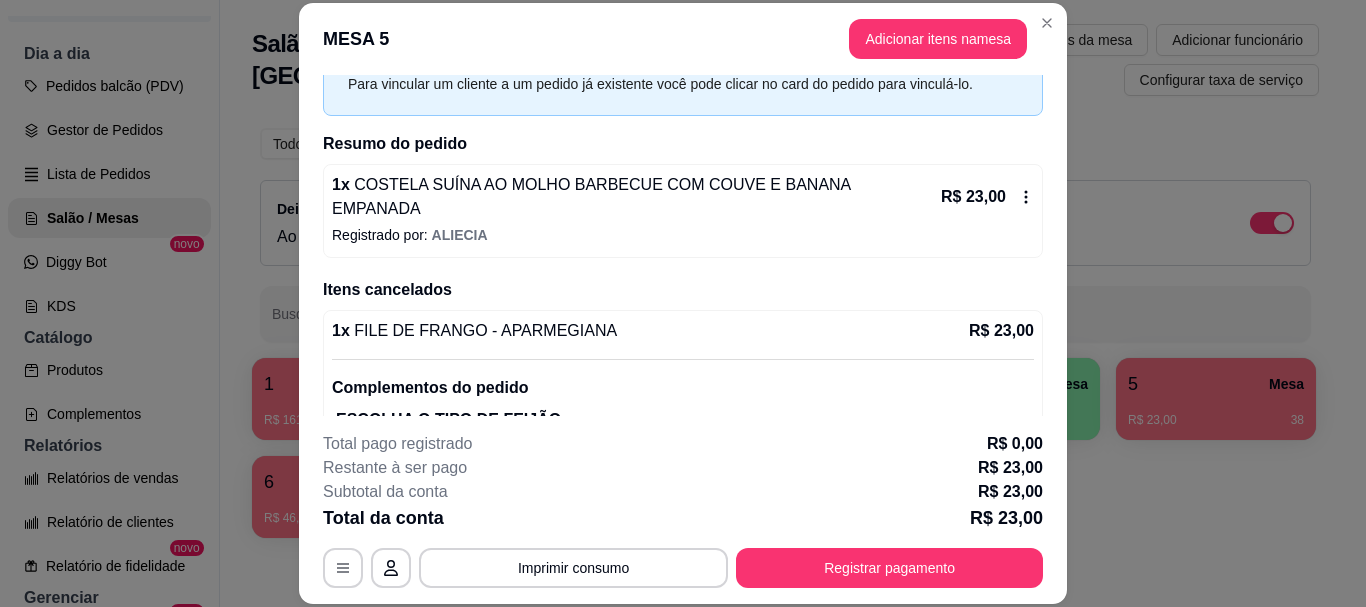 scroll, scrollTop: 153, scrollLeft: 0, axis: vertical 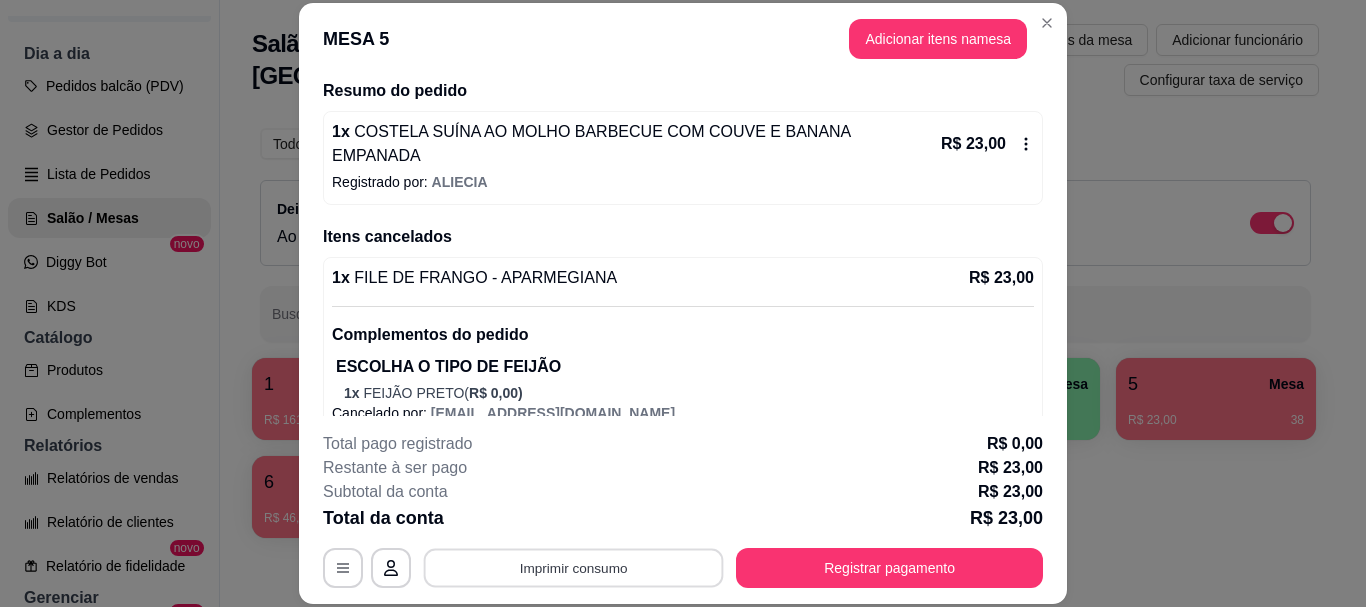 click on "Imprimir consumo" at bounding box center (574, 568) 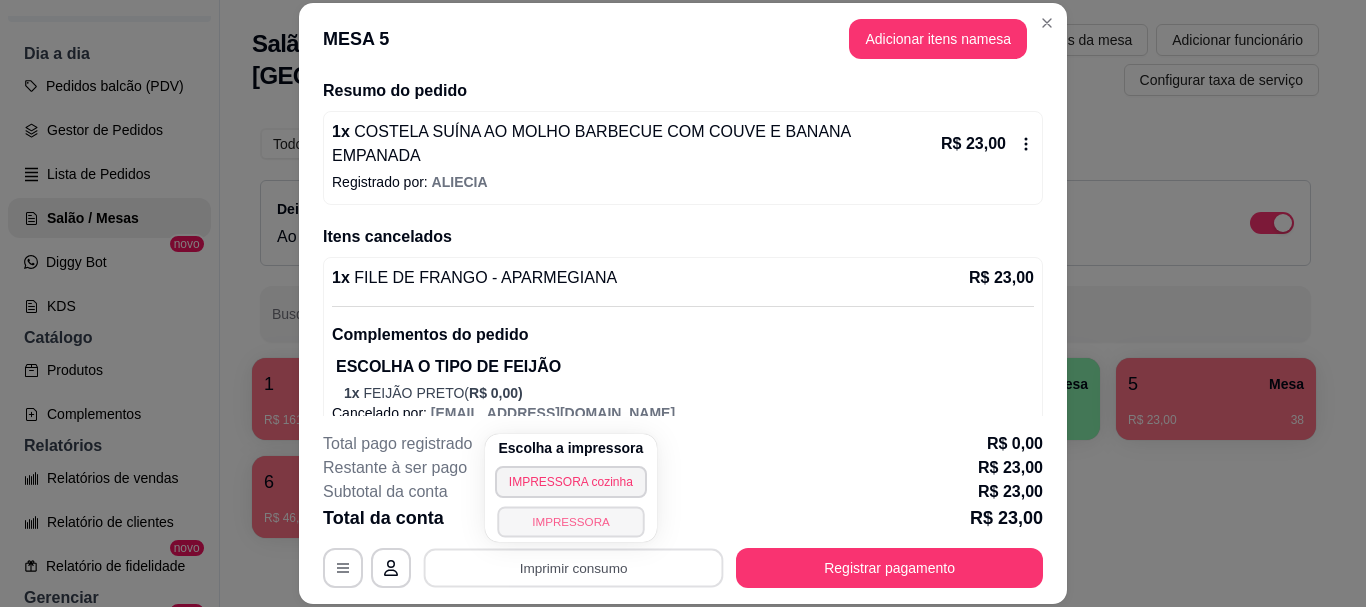 click on "IMPRESSORA" at bounding box center [571, 521] 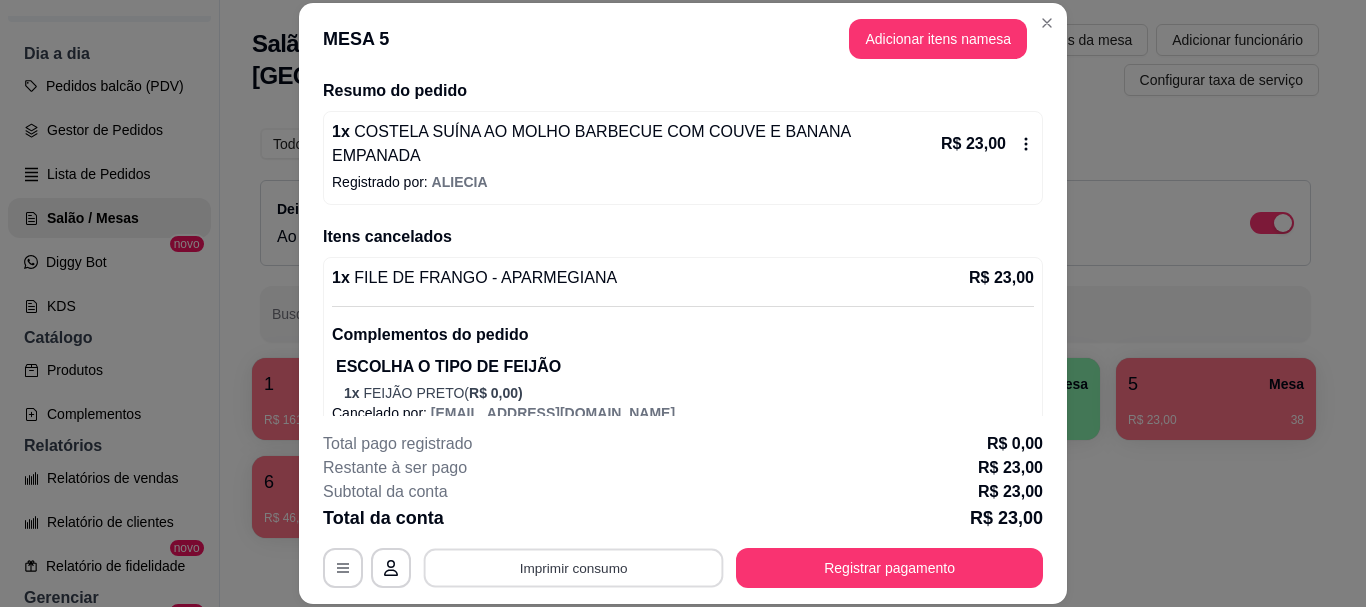 click on "Imprimir consumo" at bounding box center (574, 568) 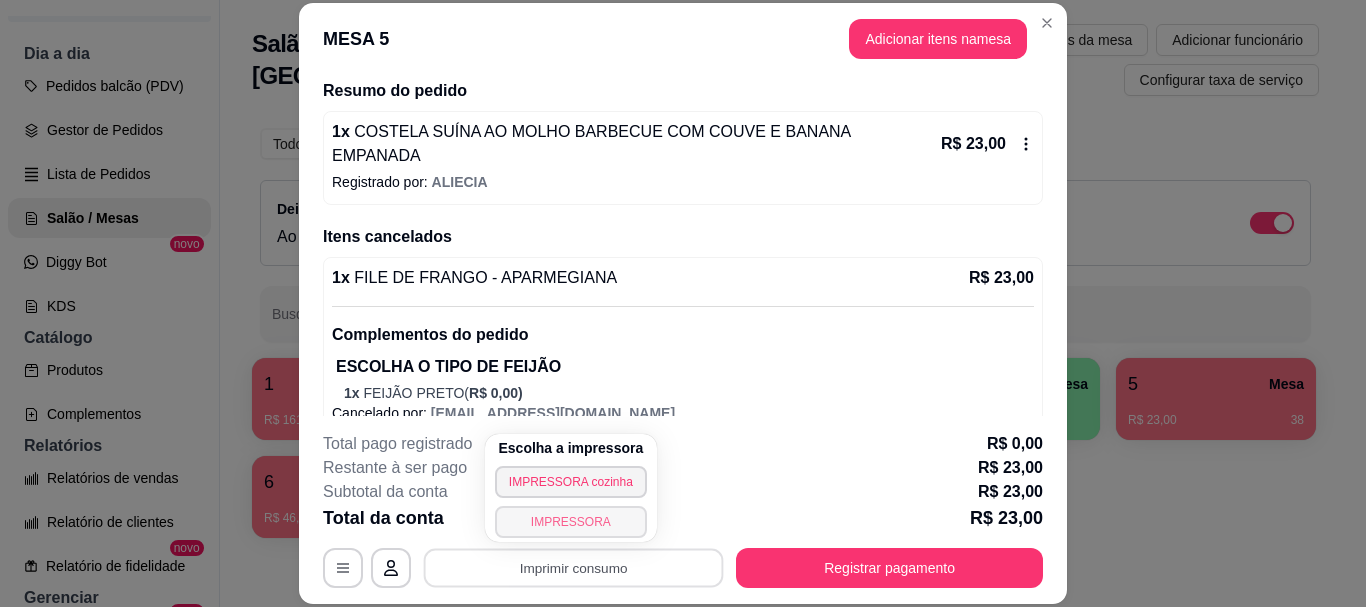 click on "IMPRESSORA" at bounding box center [571, 522] 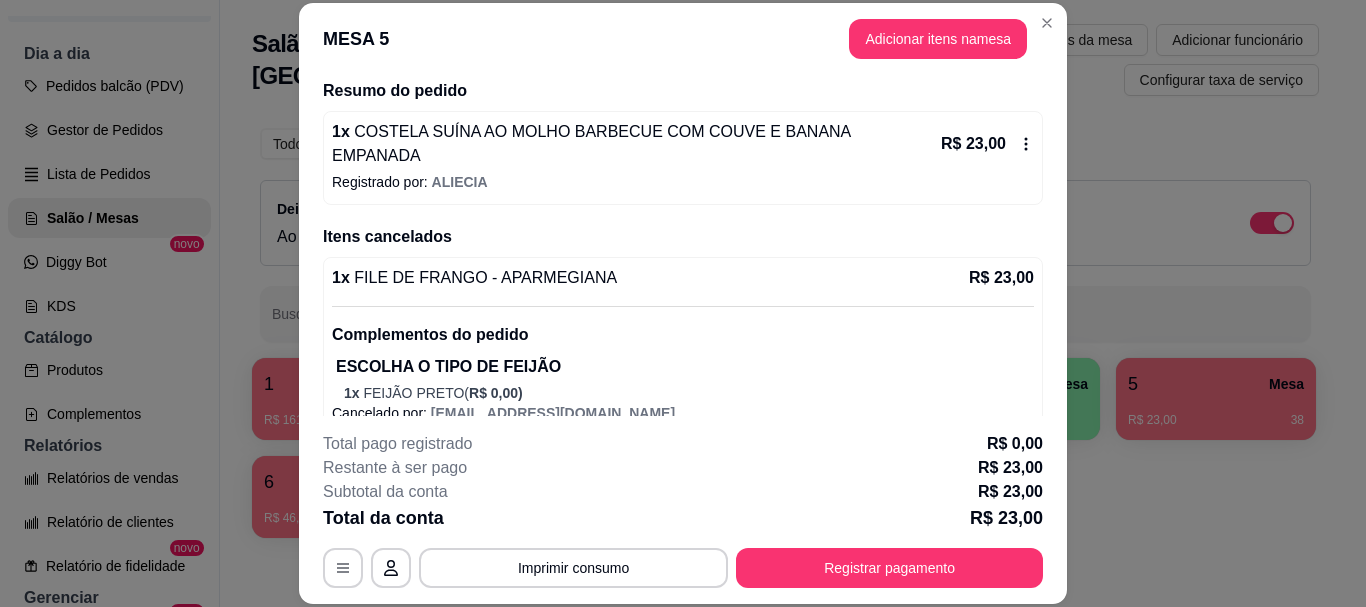 scroll, scrollTop: 61, scrollLeft: 0, axis: vertical 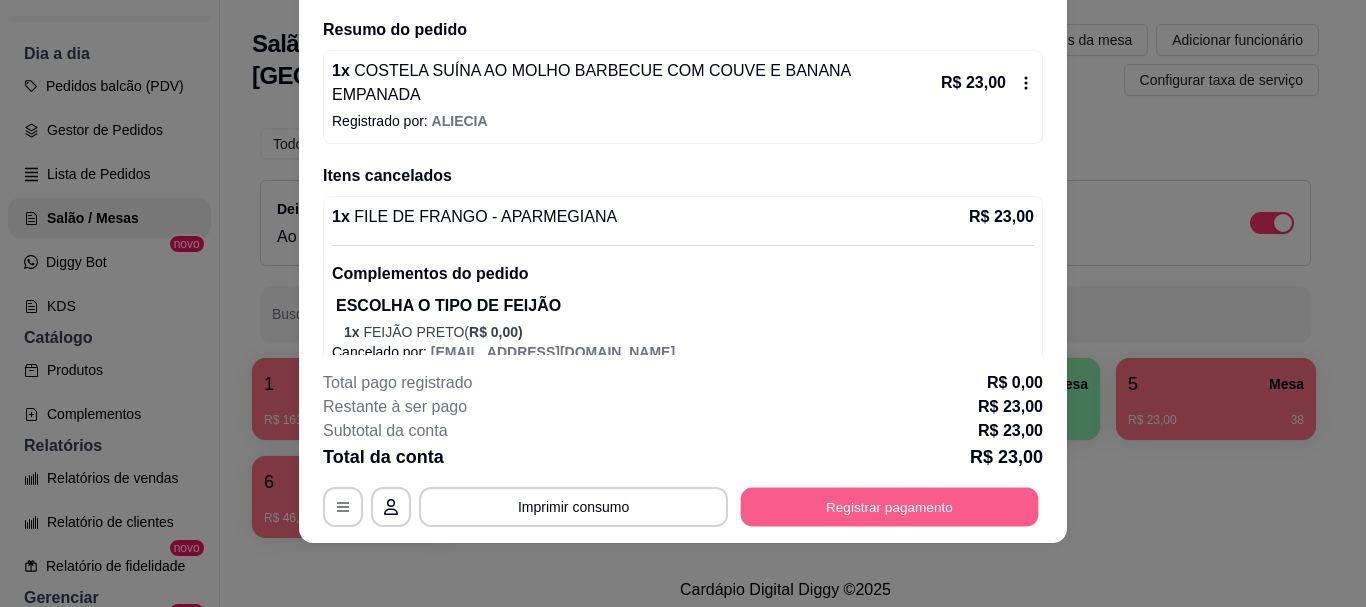 click on "Registrar pagamento" at bounding box center (890, 507) 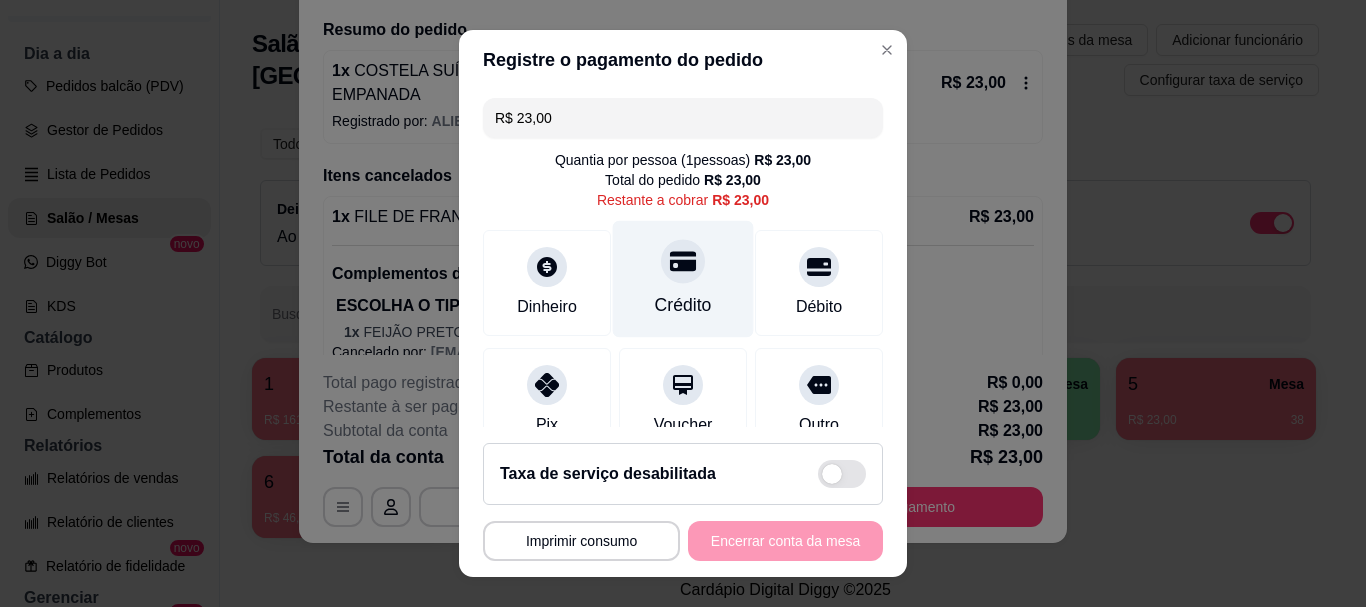 click on "Crédito" at bounding box center (683, 279) 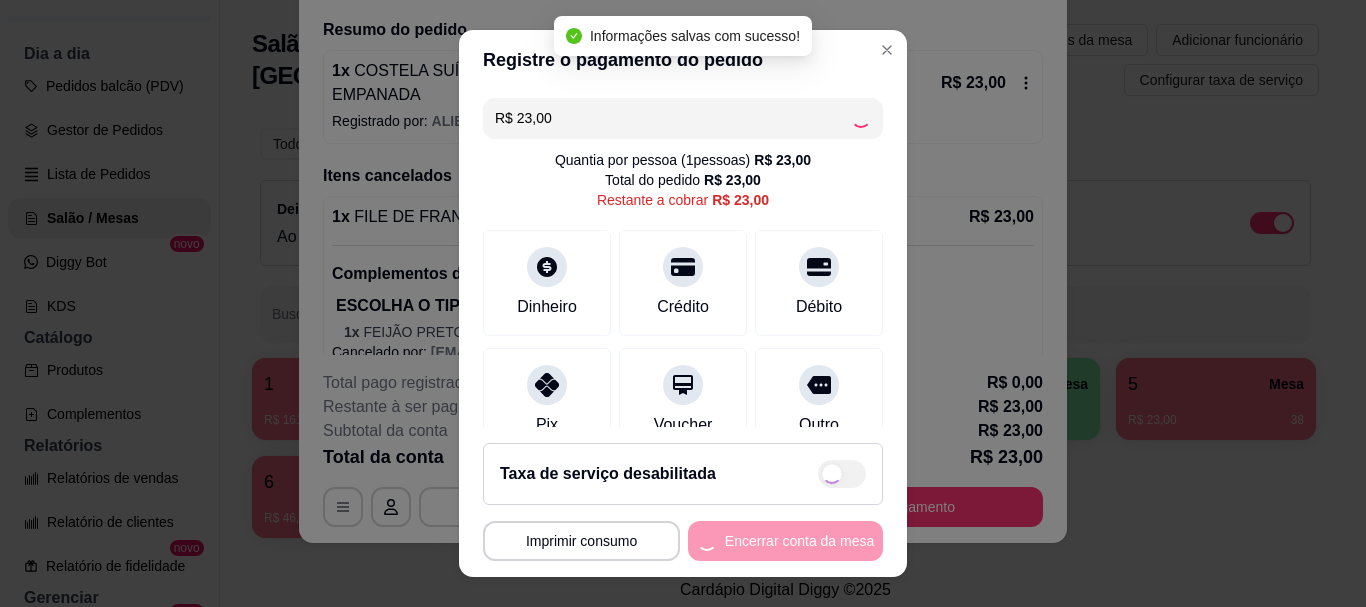 type on "R$ 0,00" 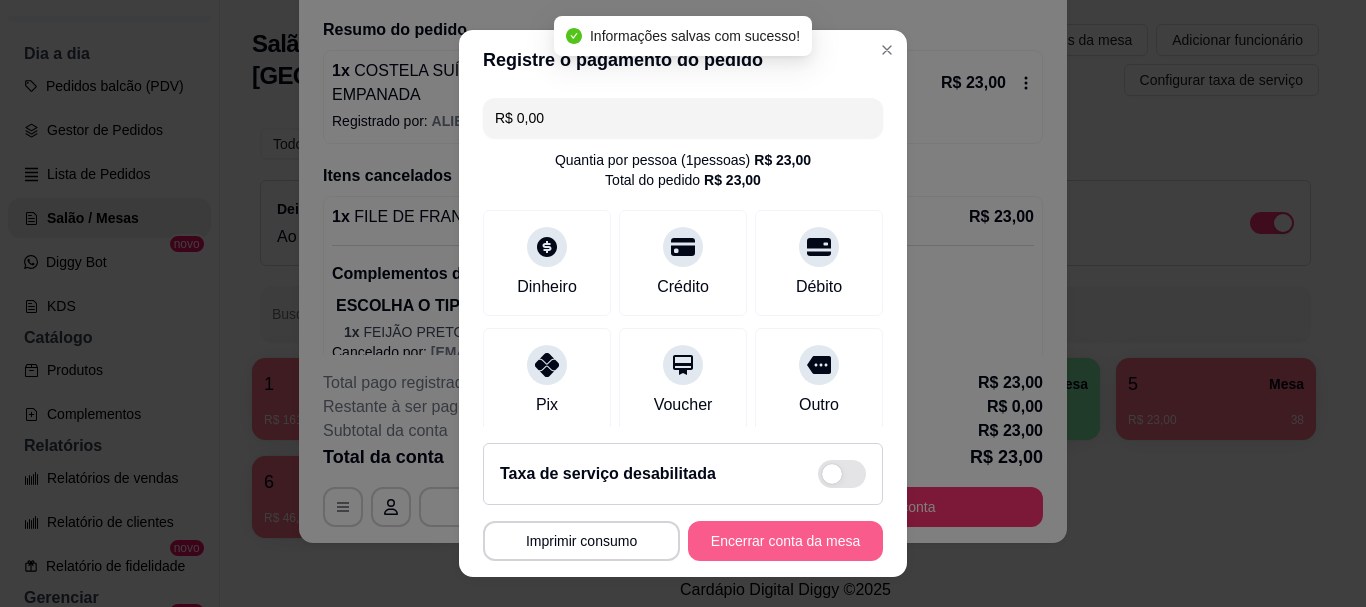 click on "Encerrar conta da mesa" at bounding box center (785, 541) 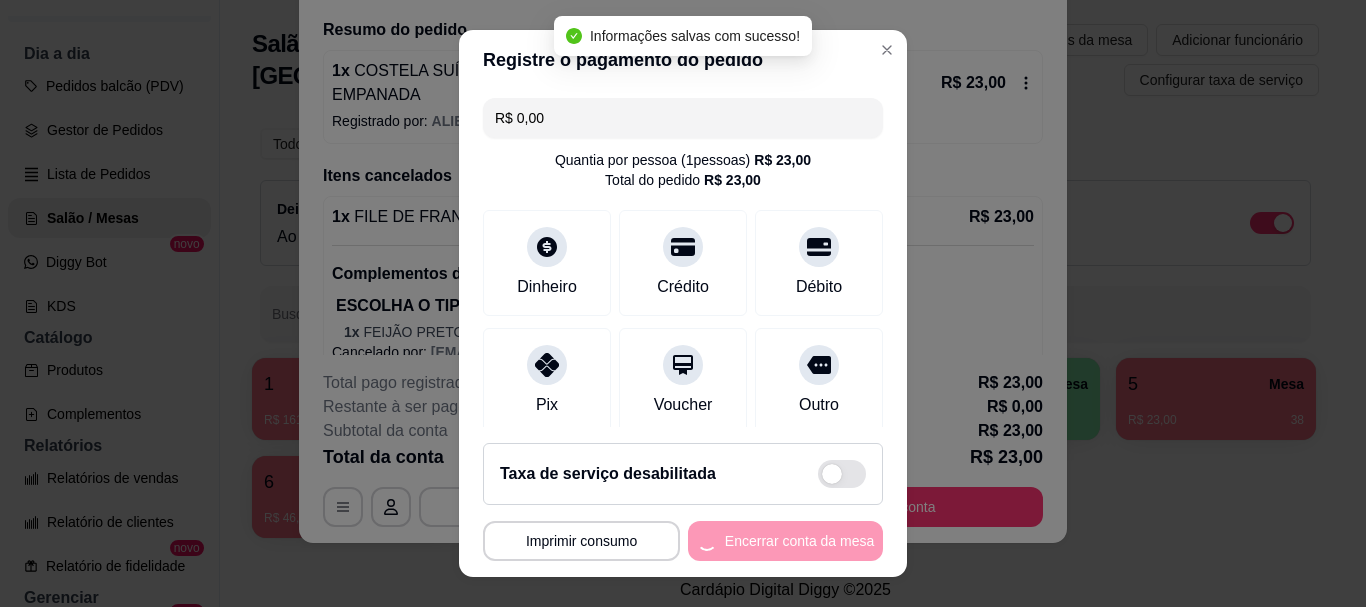 scroll, scrollTop: 0, scrollLeft: 0, axis: both 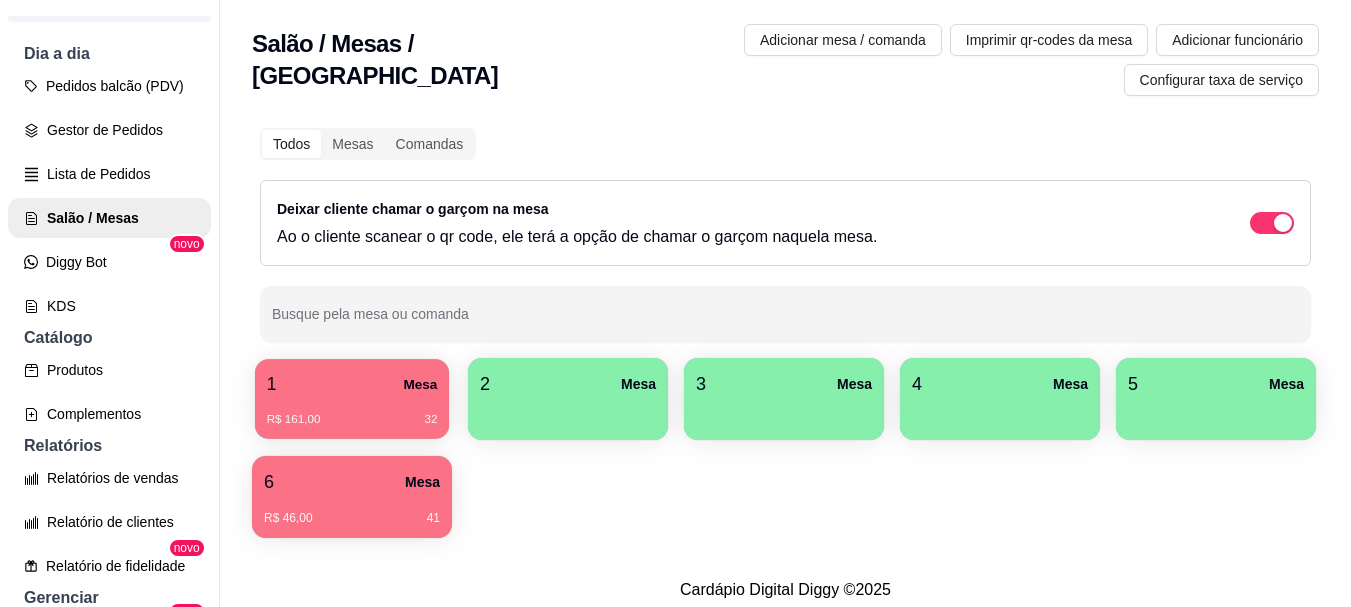 click on "R$ 161,00 32" at bounding box center (352, 412) 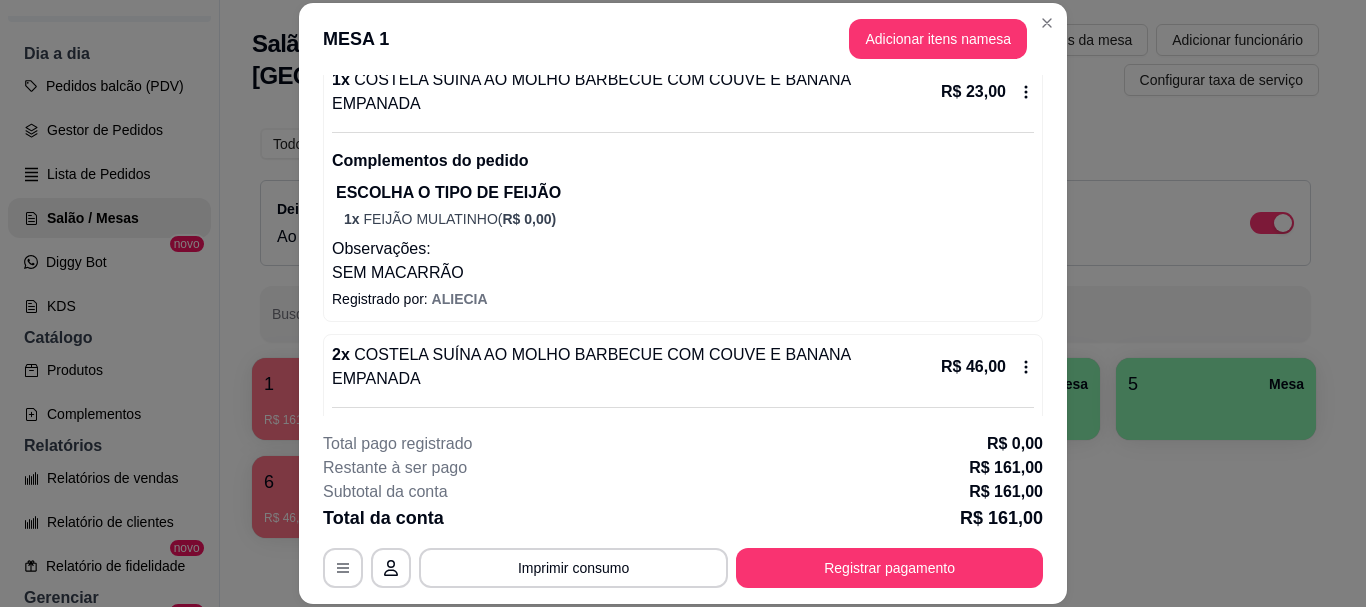 scroll, scrollTop: 680, scrollLeft: 0, axis: vertical 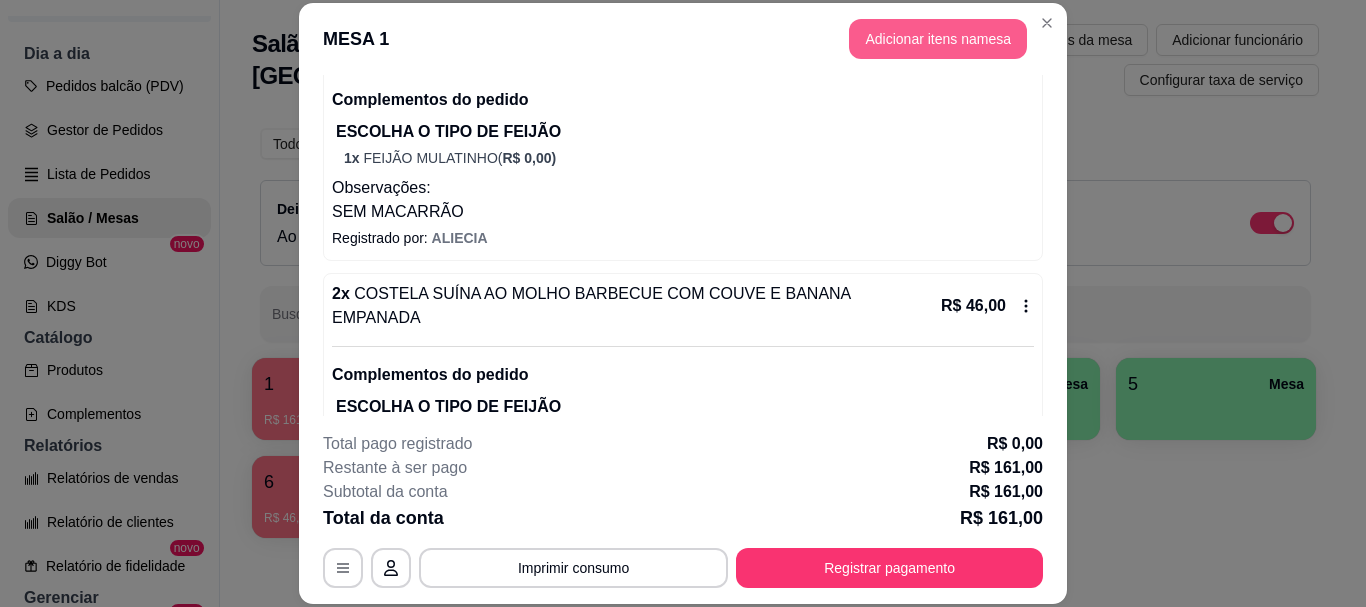 click on "Adicionar itens na  mesa" at bounding box center [938, 39] 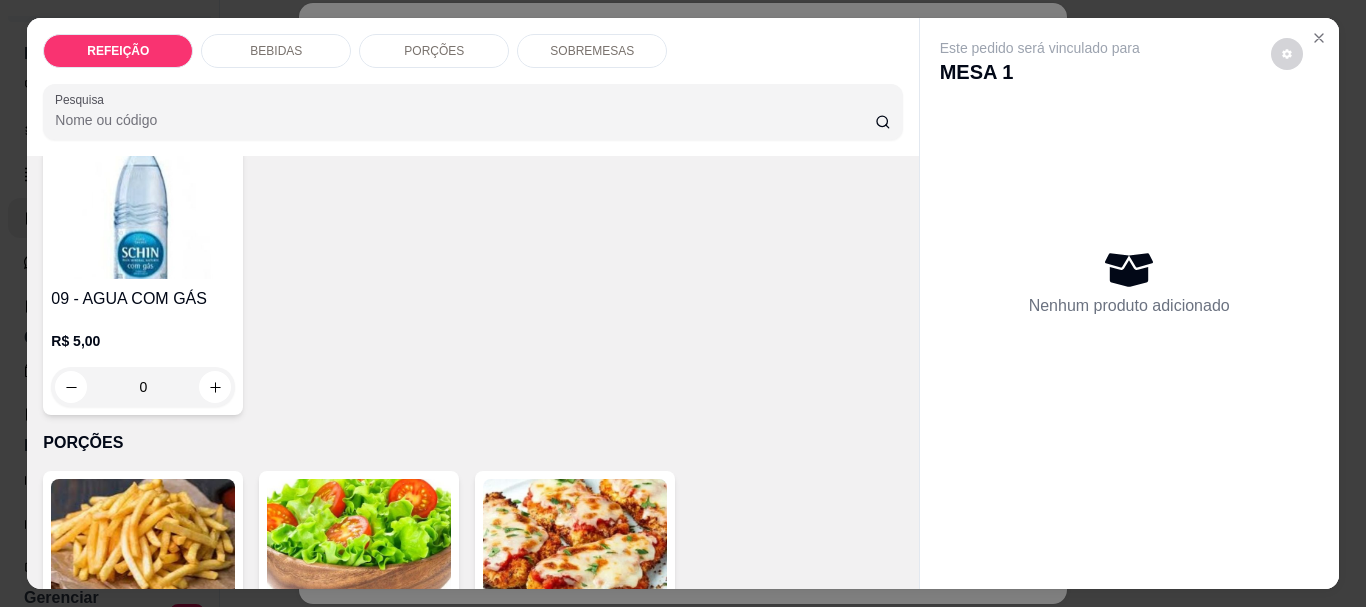 scroll, scrollTop: 800, scrollLeft: 0, axis: vertical 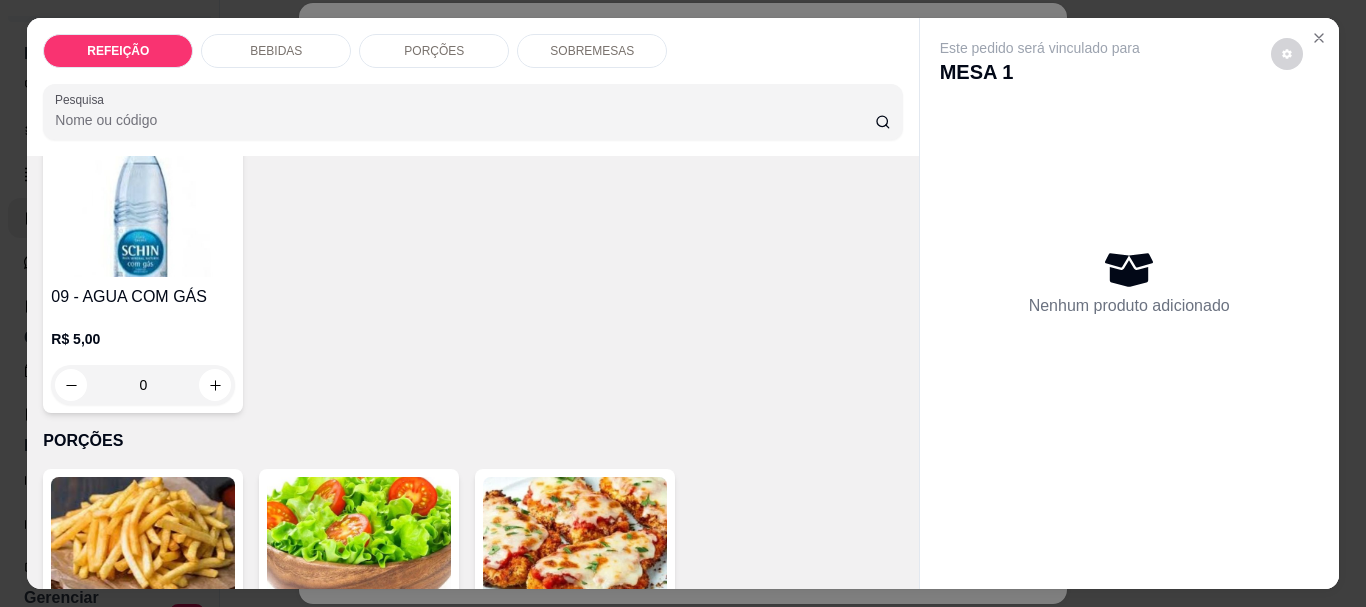 click on "06 - REFRIGERANTE 1 LITRO" at bounding box center (359, 0) 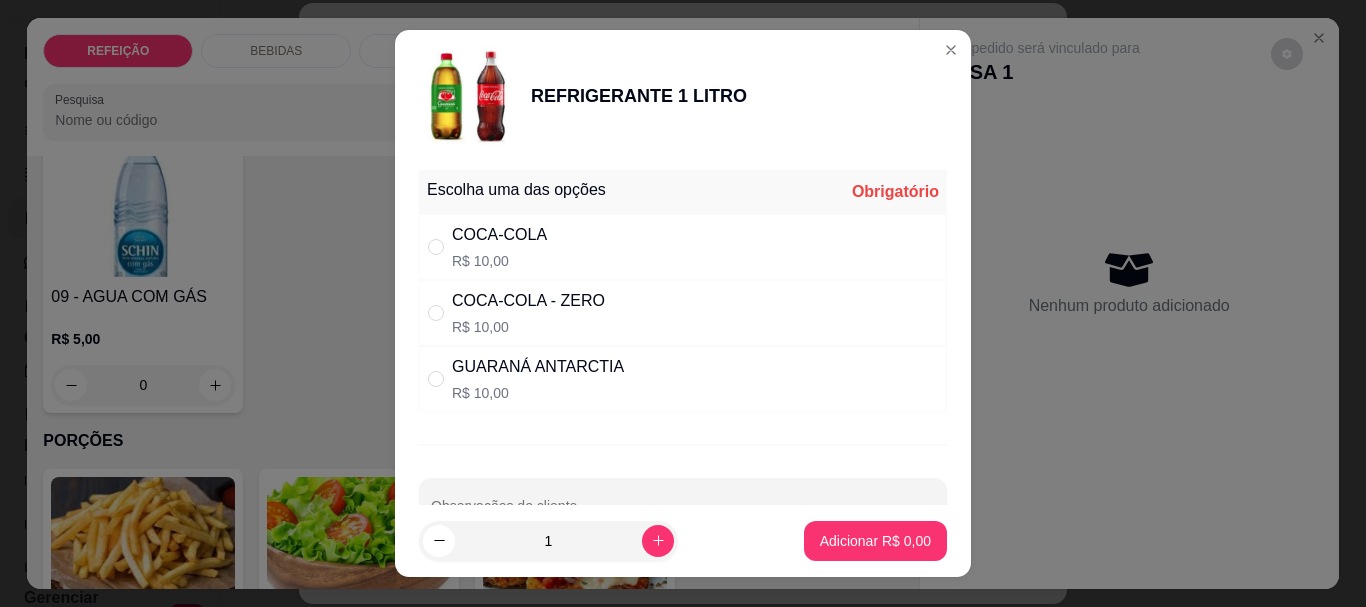 click on "COCA-COLA - ZERO" at bounding box center [528, 301] 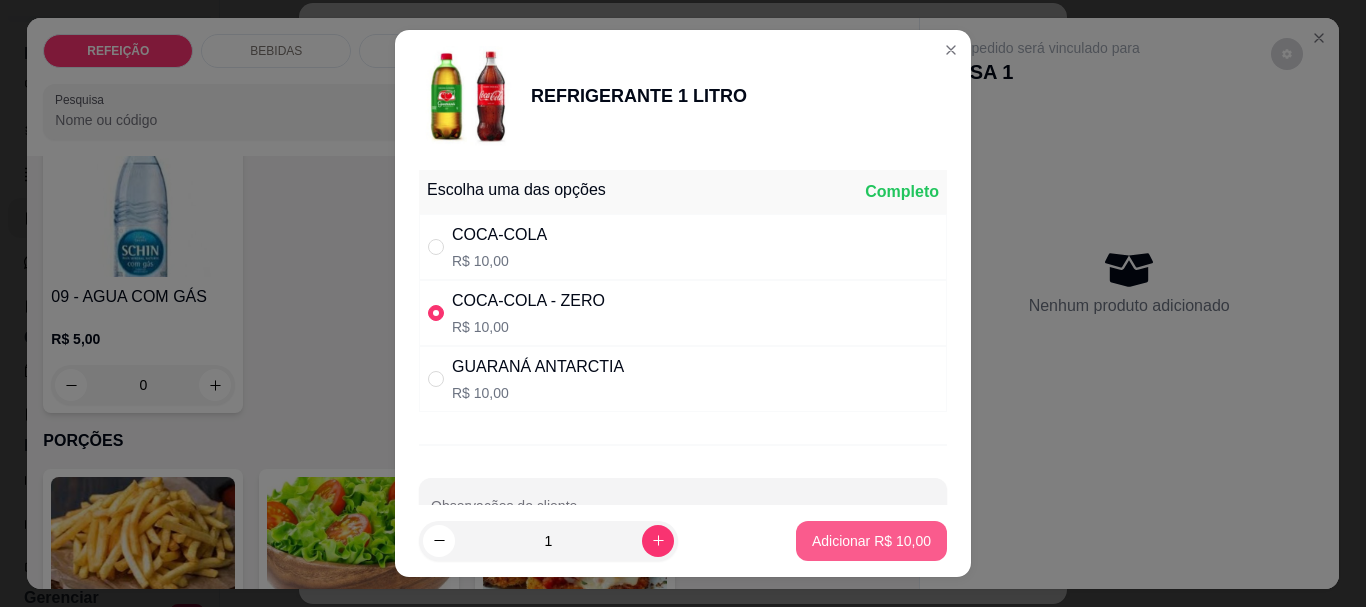 click on "Adicionar   R$ 10,00" at bounding box center (871, 541) 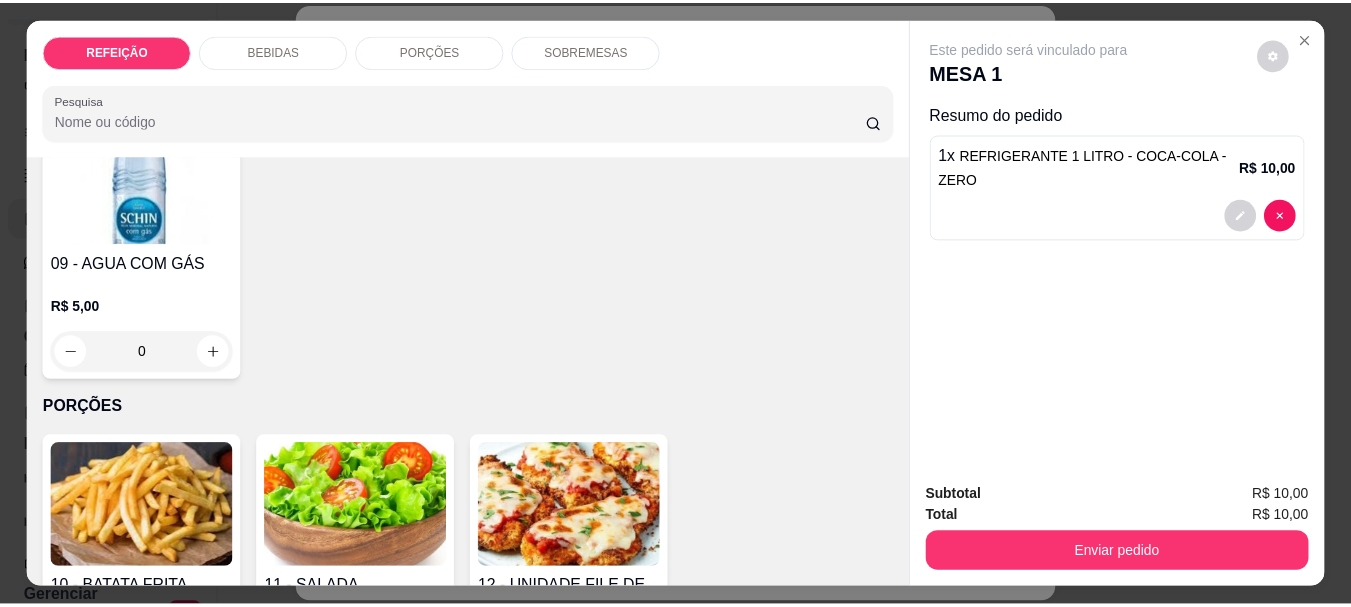 scroll, scrollTop: 800, scrollLeft: 0, axis: vertical 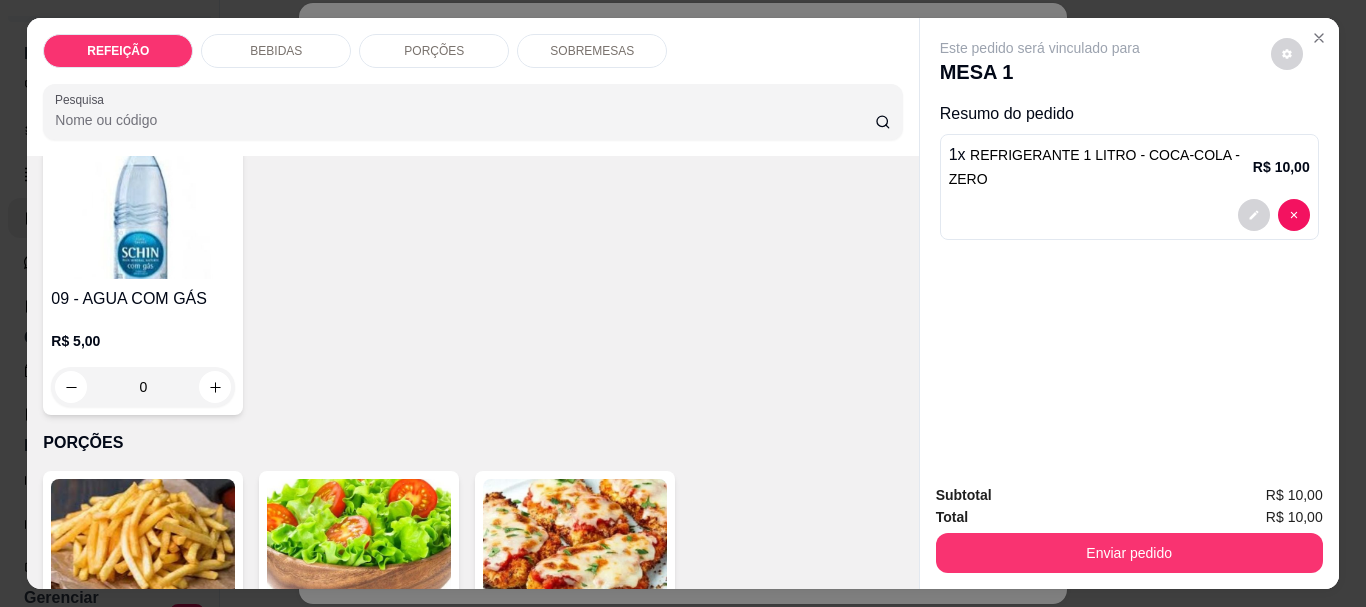 click 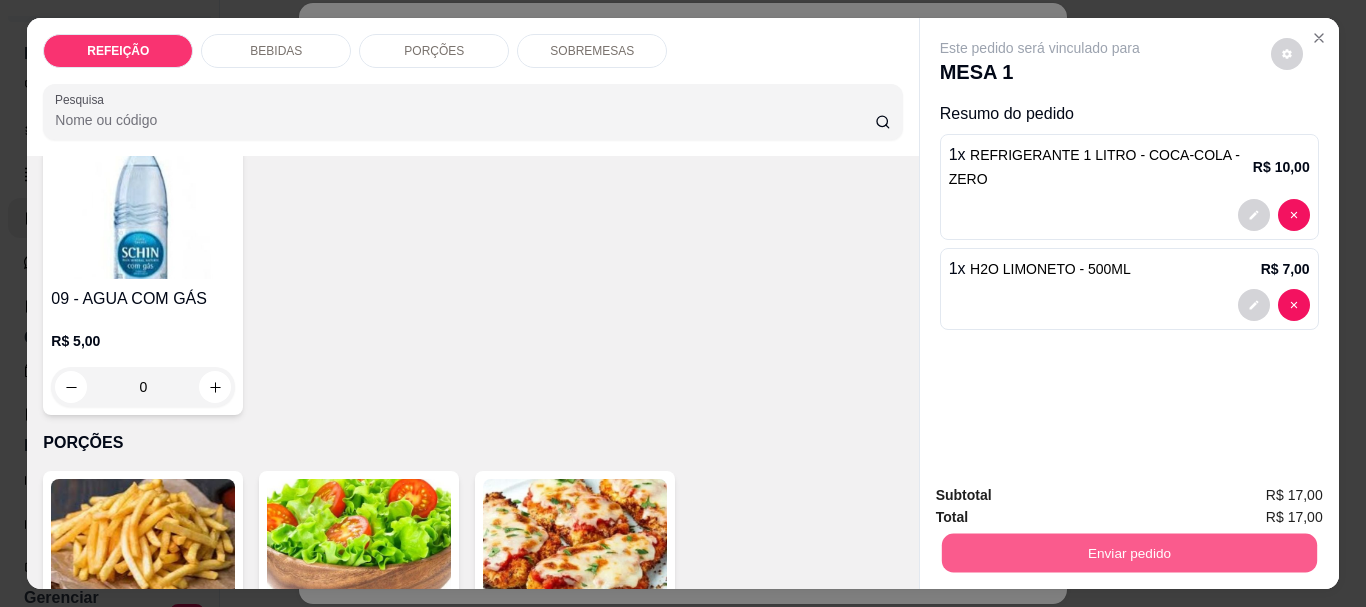 click on "Enviar pedido" at bounding box center (1128, 552) 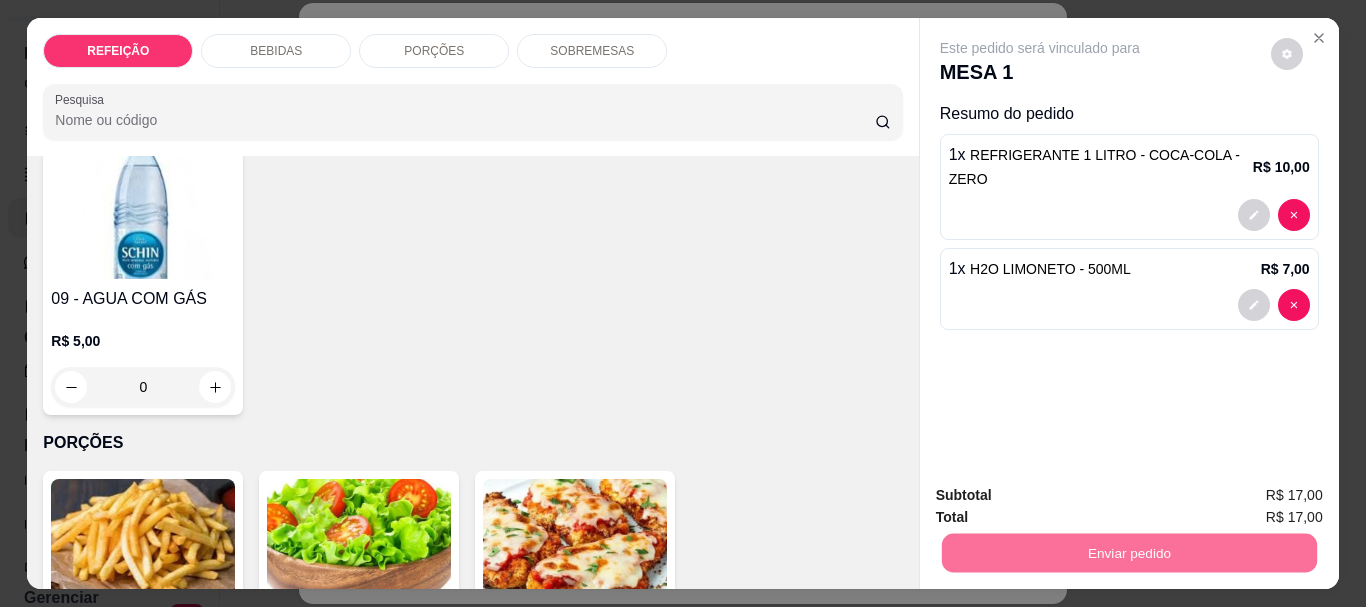 click on "Não registrar e enviar pedido" at bounding box center (1063, 496) 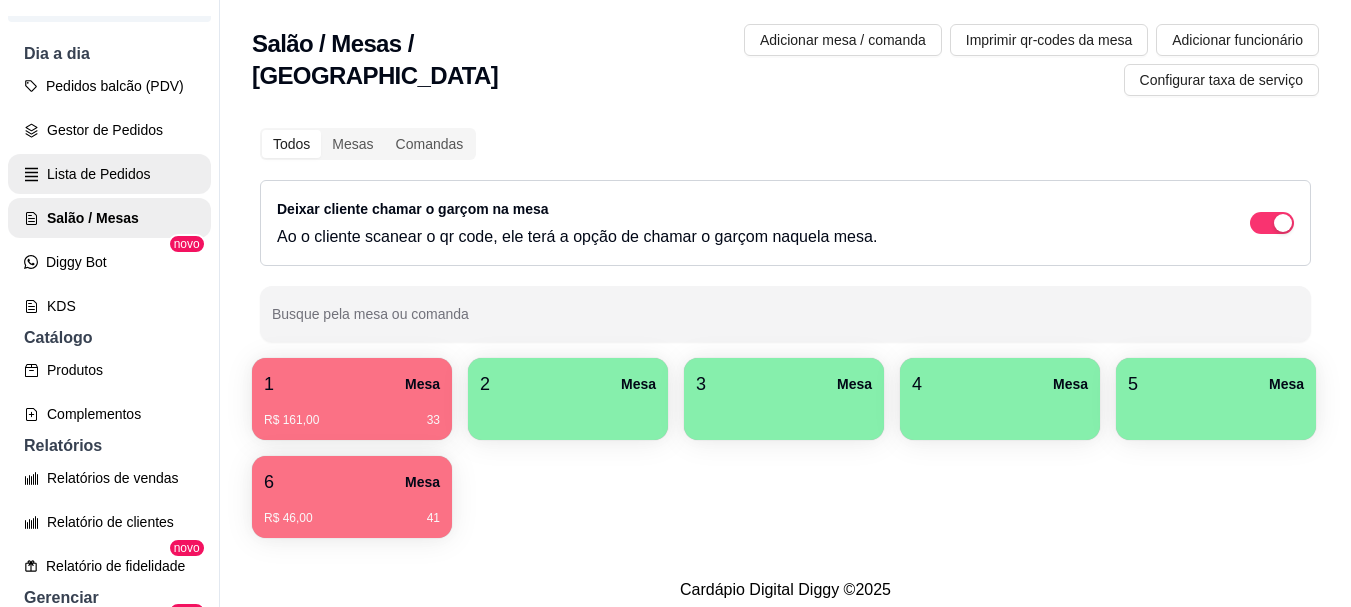 click on "Lista de Pedidos" at bounding box center (109, 174) 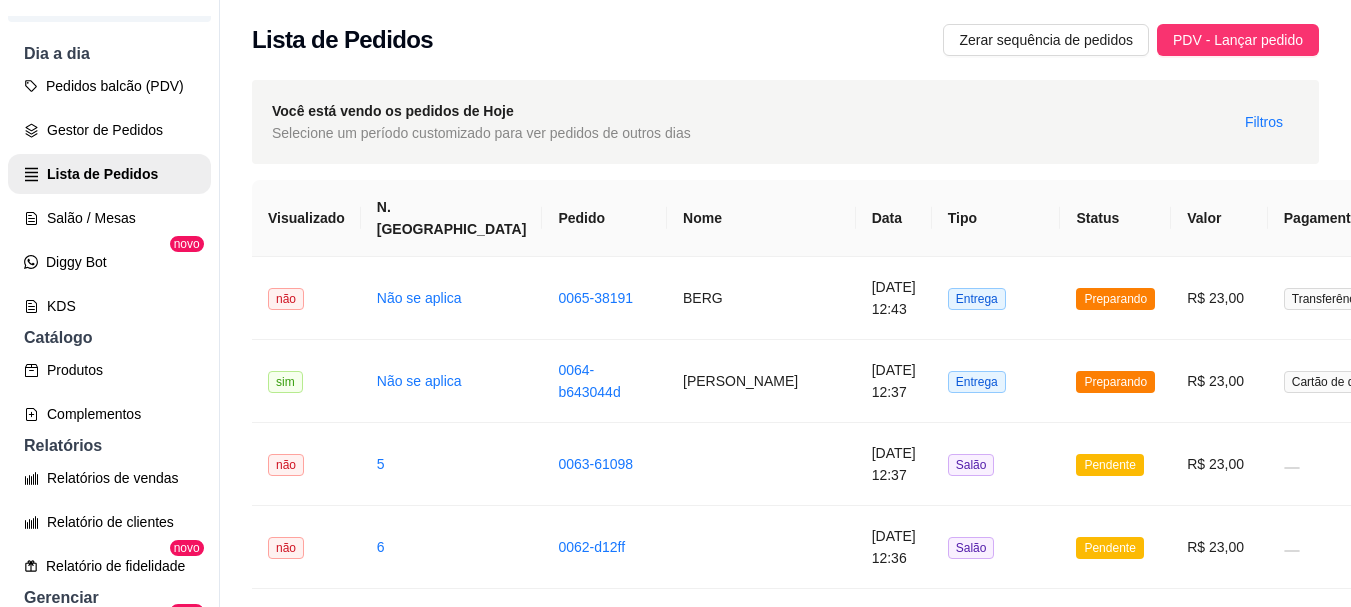 click on "Pedidos balcão (PDV) Gestor de Pedidos Lista de Pedidos Salão / Mesas Diggy Bot novo KDS" at bounding box center (109, 196) 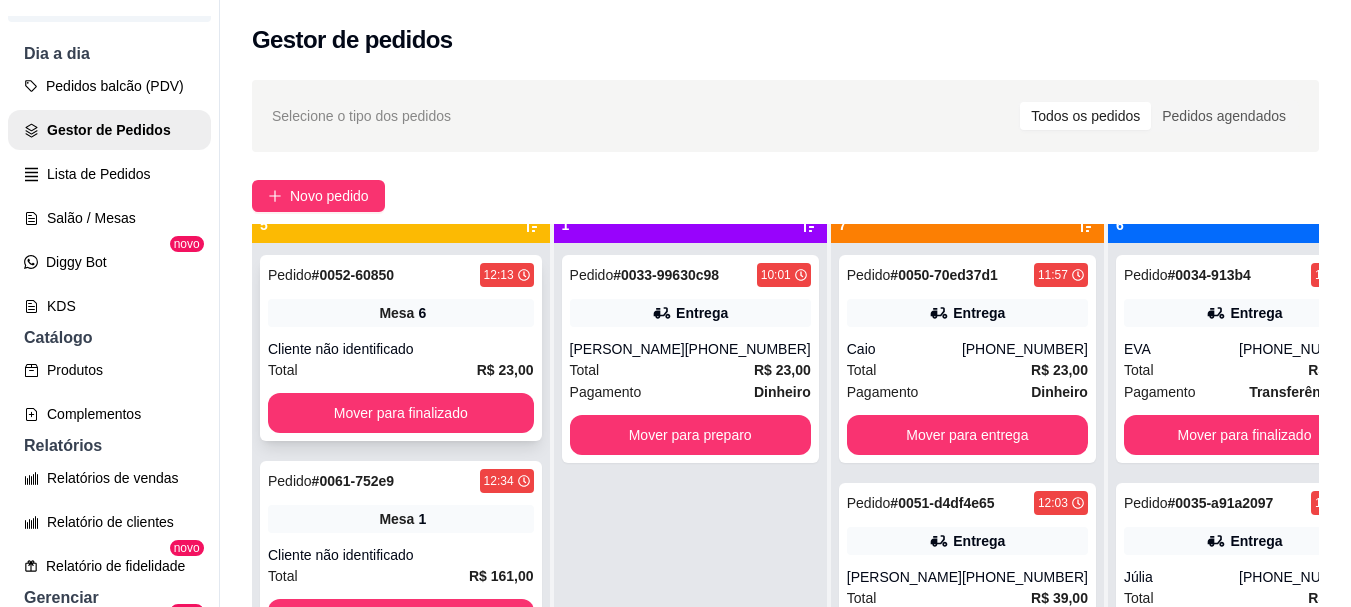 scroll, scrollTop: 71, scrollLeft: 0, axis: vertical 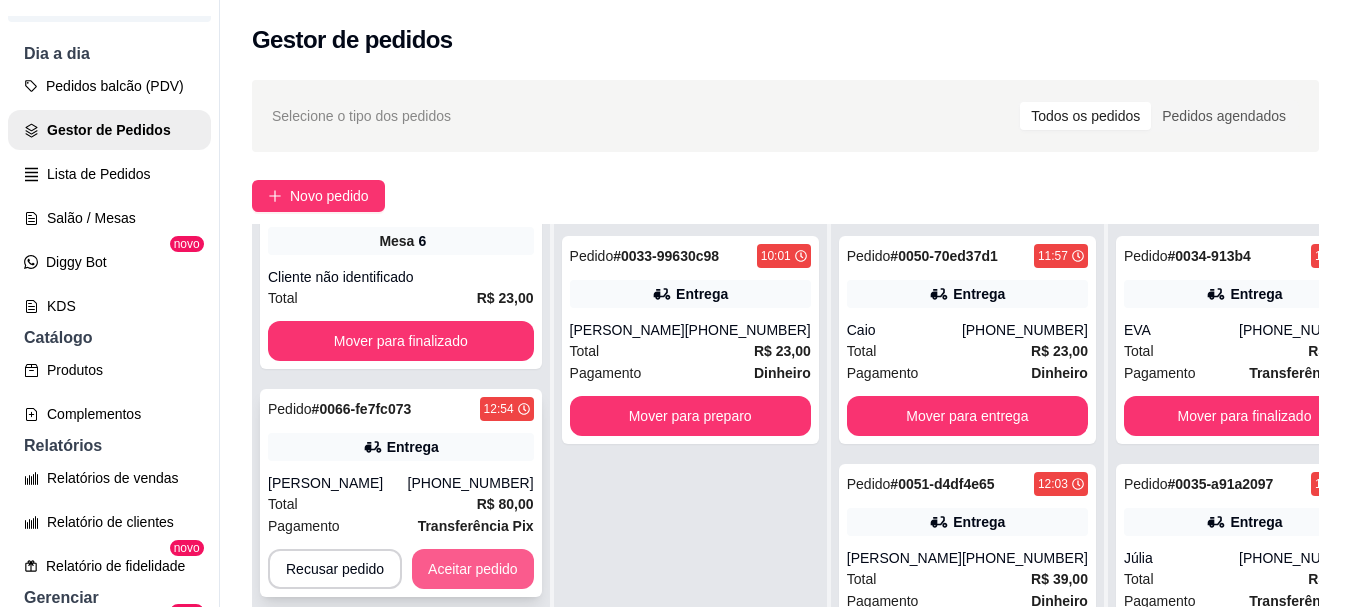 click on "Aceitar pedido" at bounding box center (473, 569) 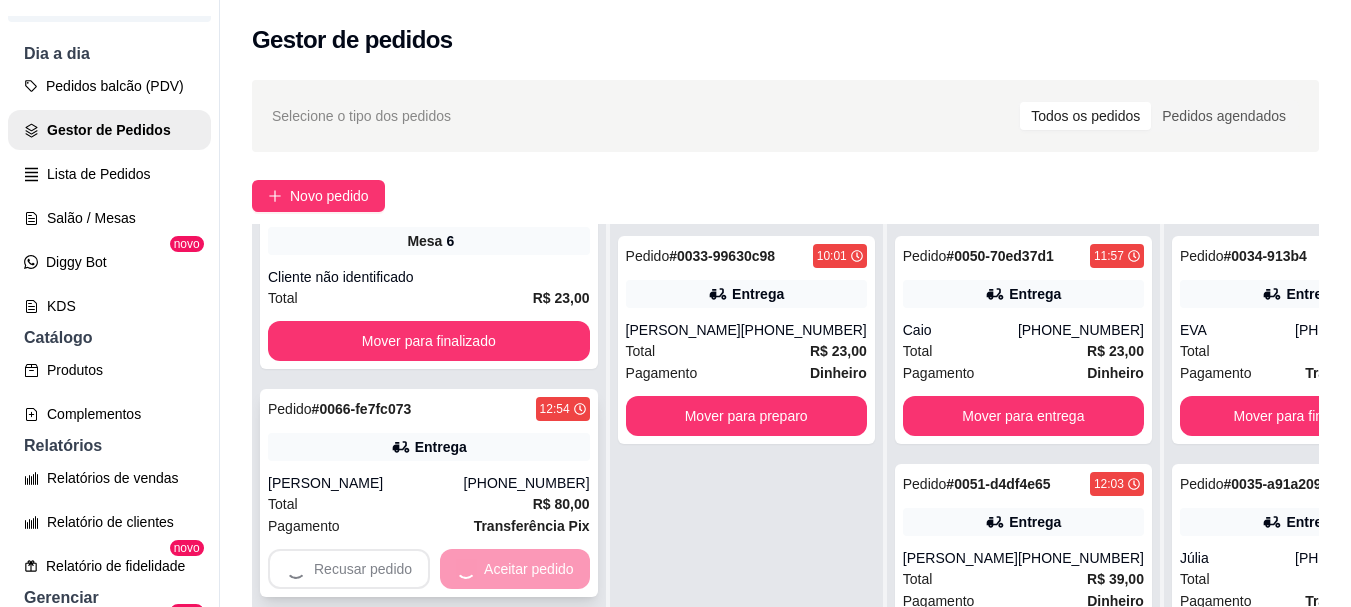 scroll, scrollTop: 237, scrollLeft: 0, axis: vertical 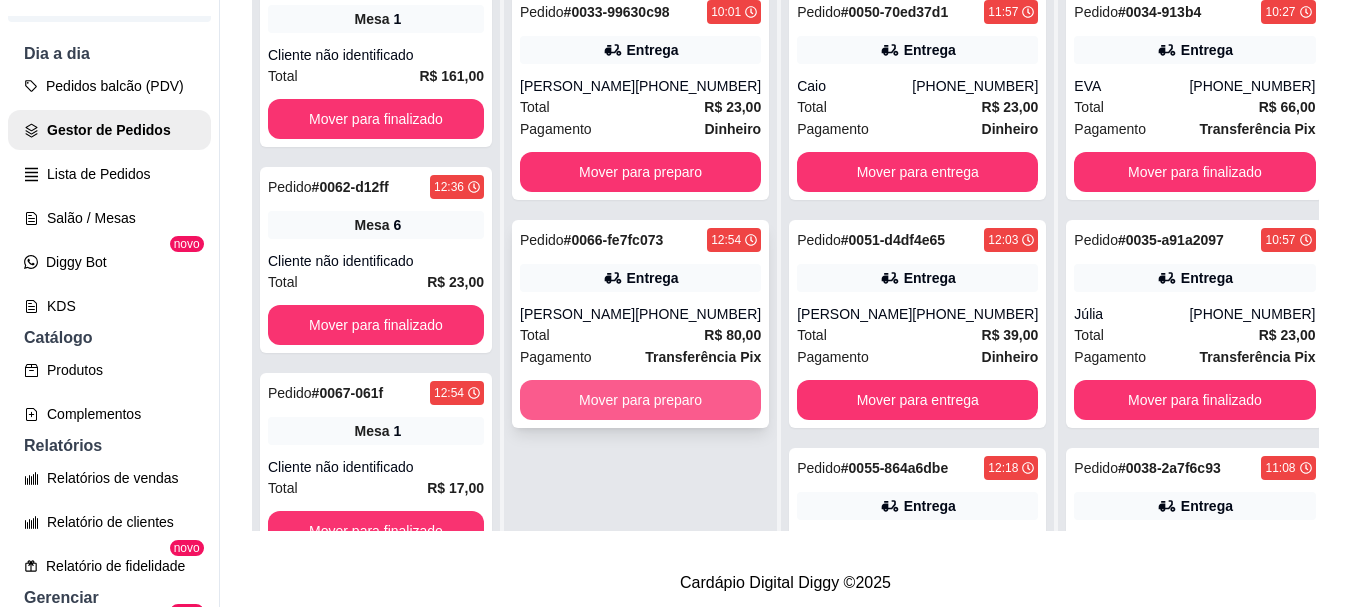 click on "Mover para preparo" at bounding box center [640, 400] 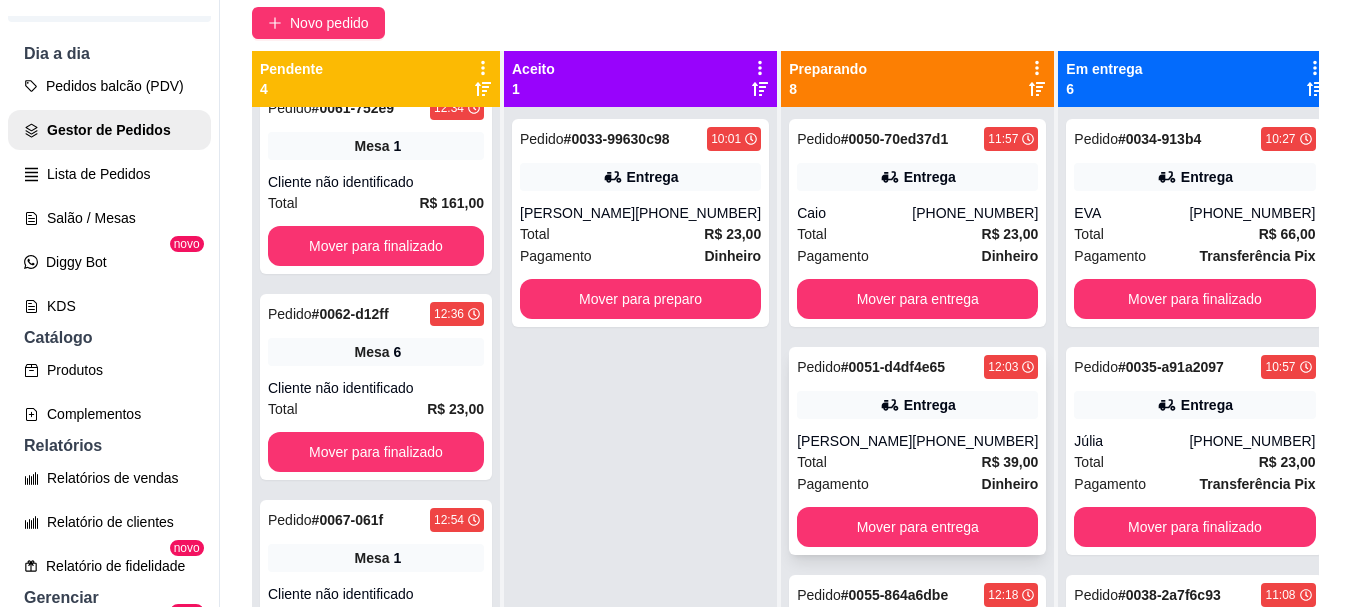scroll, scrollTop: 319, scrollLeft: 0, axis: vertical 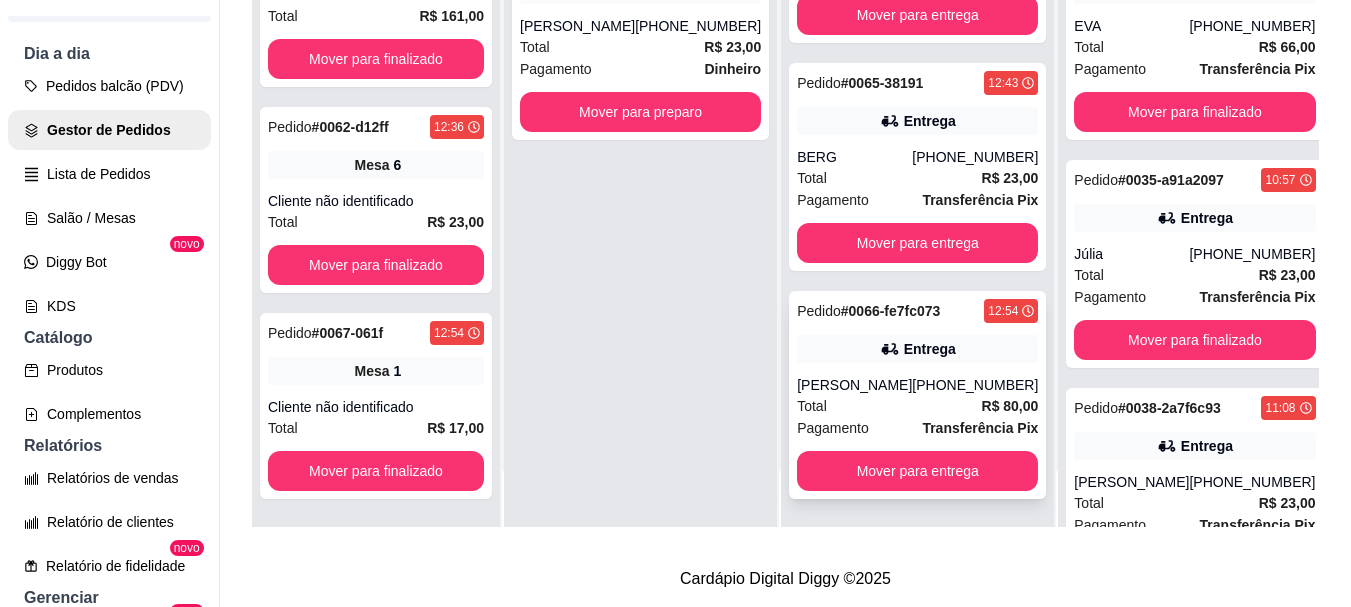 click on "[PERSON_NAME]" at bounding box center (854, 385) 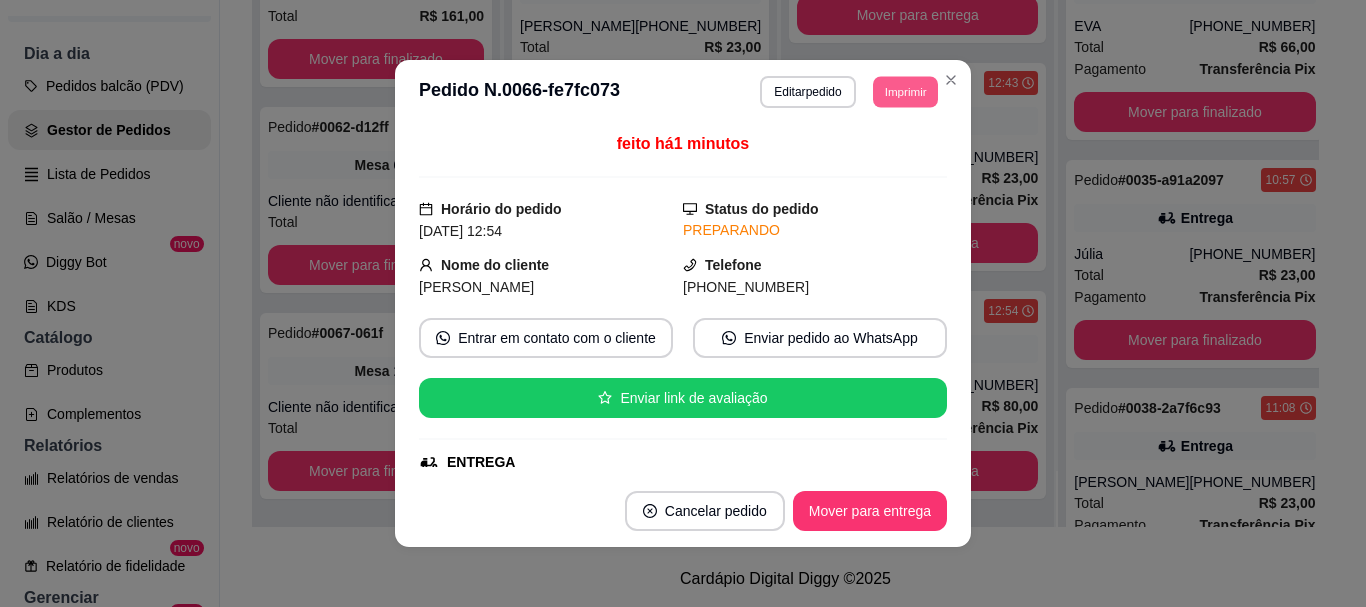 click on "Imprimir" at bounding box center (905, 91) 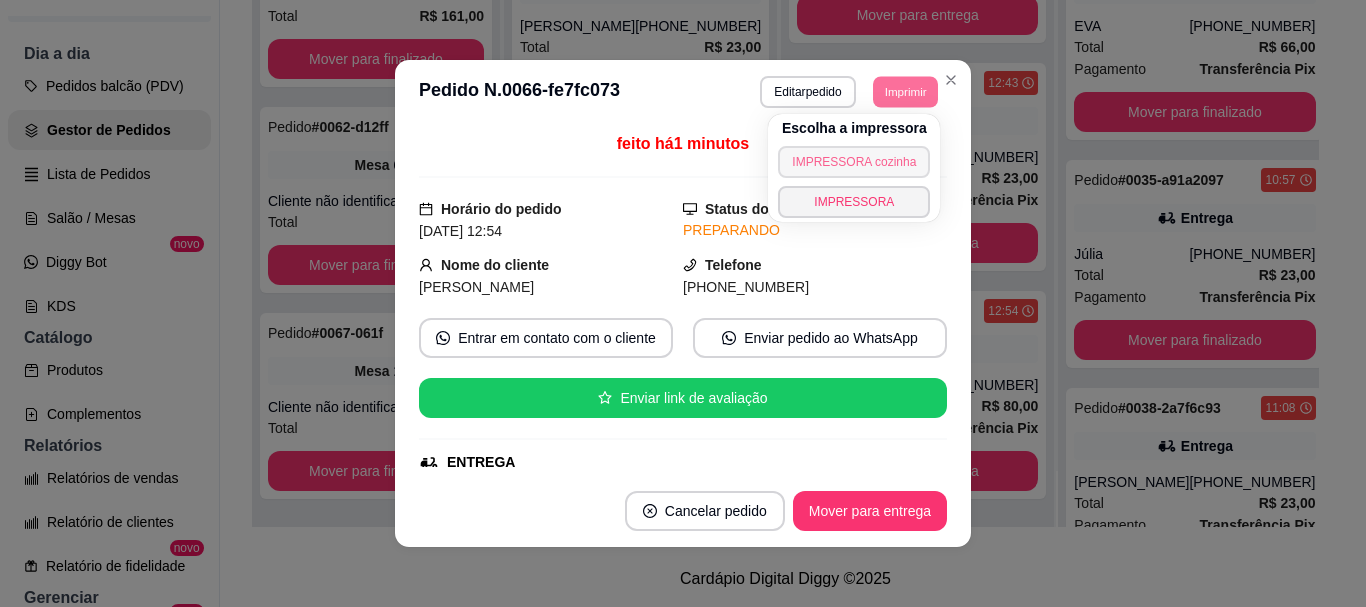 click on "IMPRESSORA cozinha" at bounding box center [854, 162] 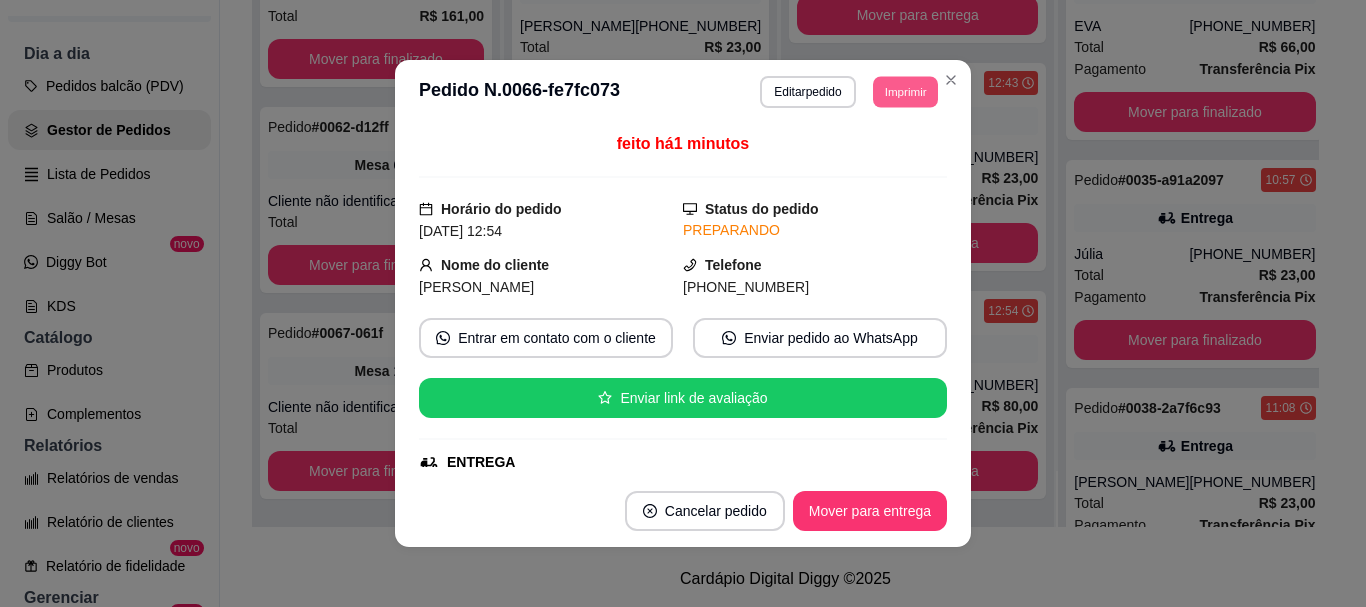 click on "Imprimir" at bounding box center [905, 91] 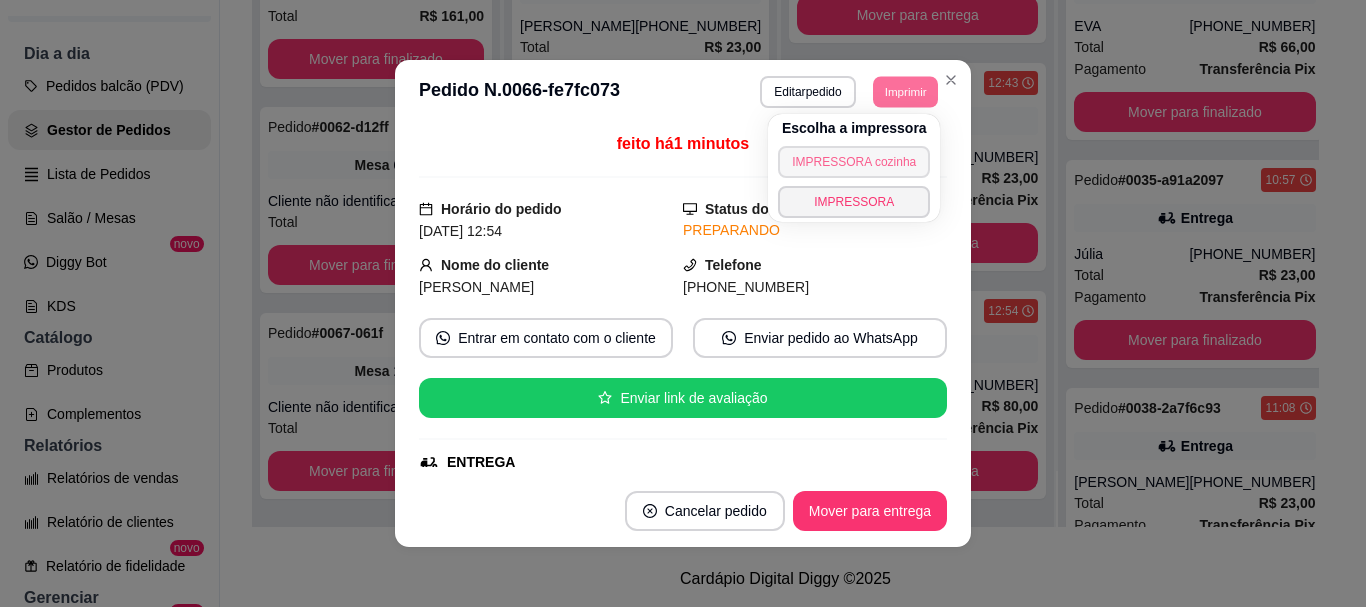 click on "IMPRESSORA cozinha" at bounding box center [854, 162] 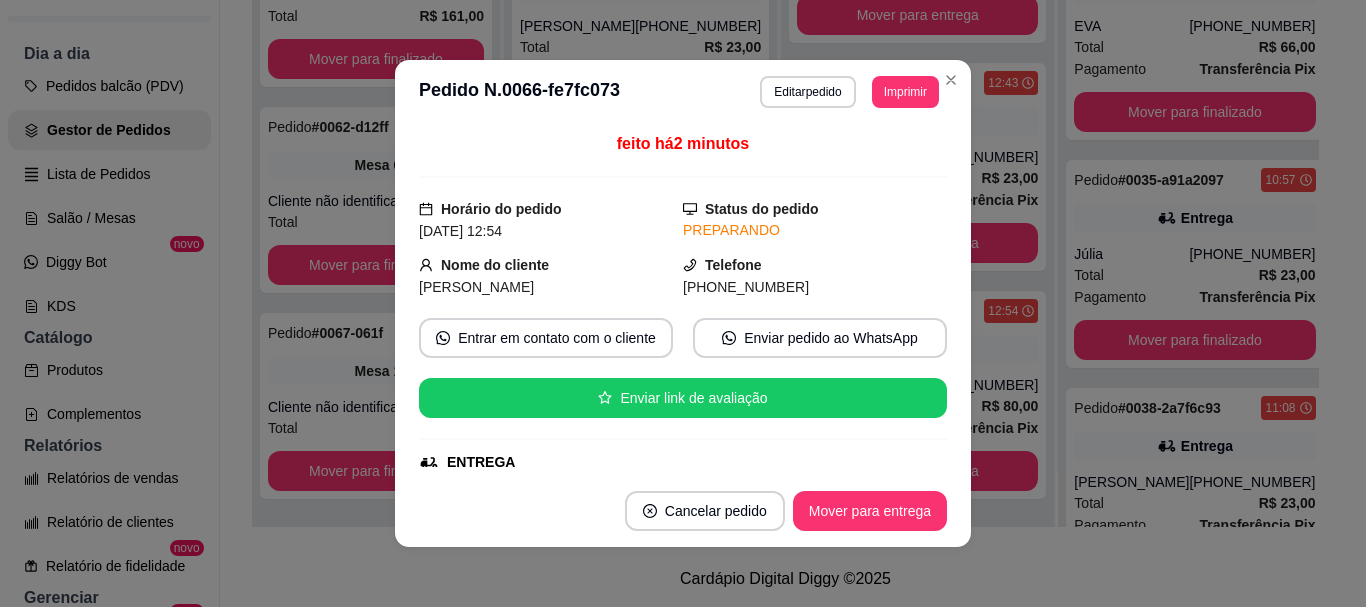click on "Status do pedido PREPARANDO" at bounding box center (815, 220) 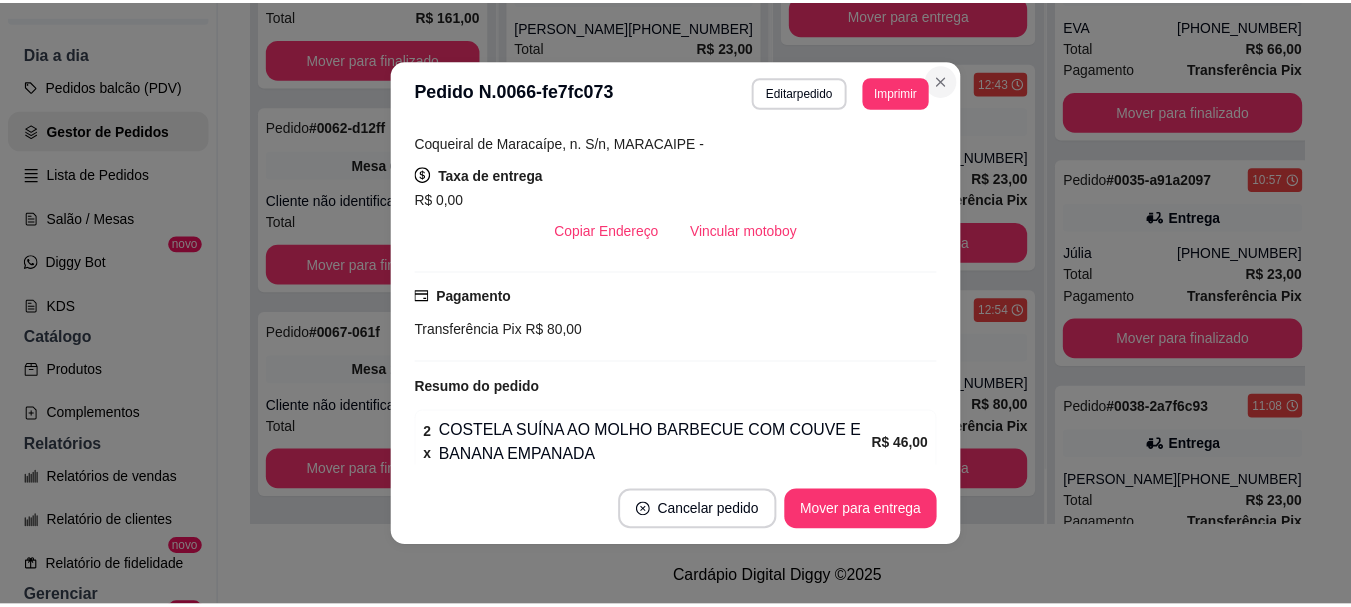 scroll, scrollTop: 368, scrollLeft: 0, axis: vertical 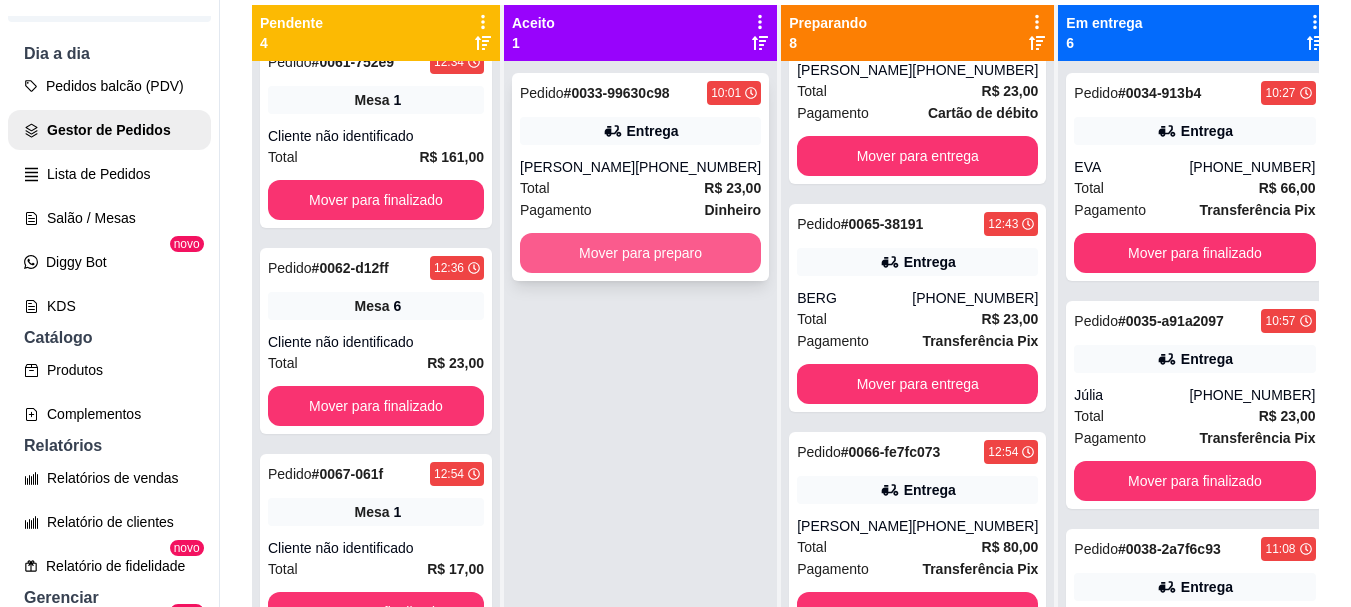 click on "Mover para preparo" at bounding box center [640, 253] 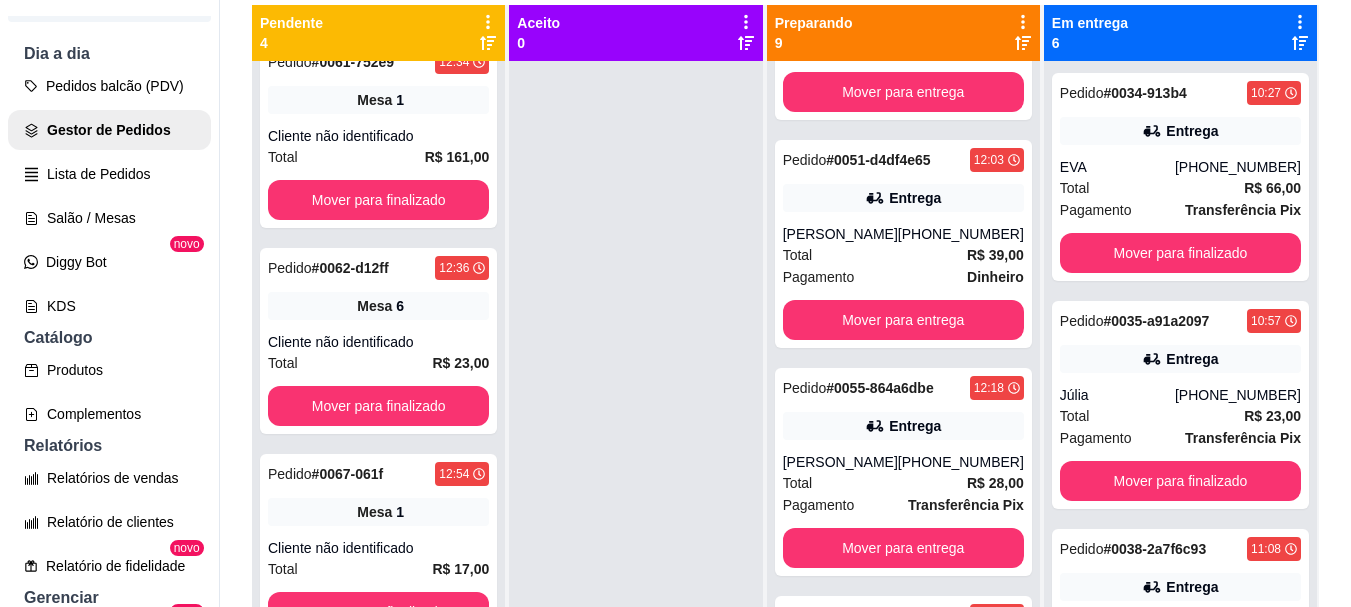scroll, scrollTop: 0, scrollLeft: 0, axis: both 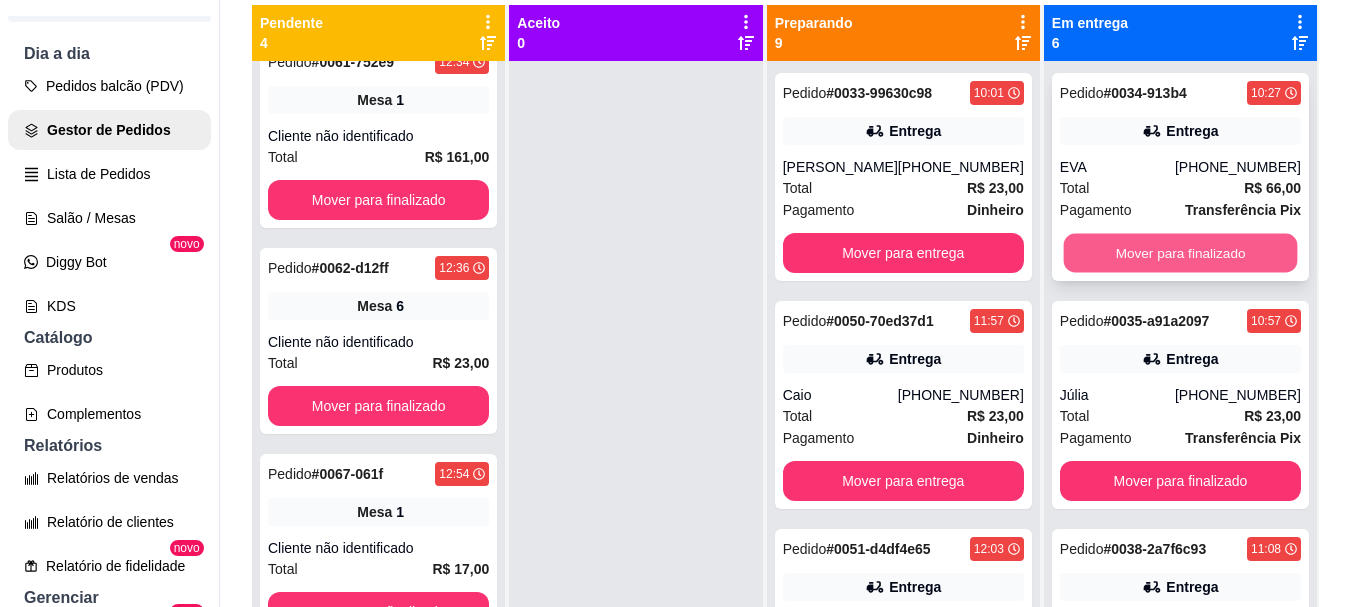 click on "Mover para finalizado" at bounding box center (1180, 253) 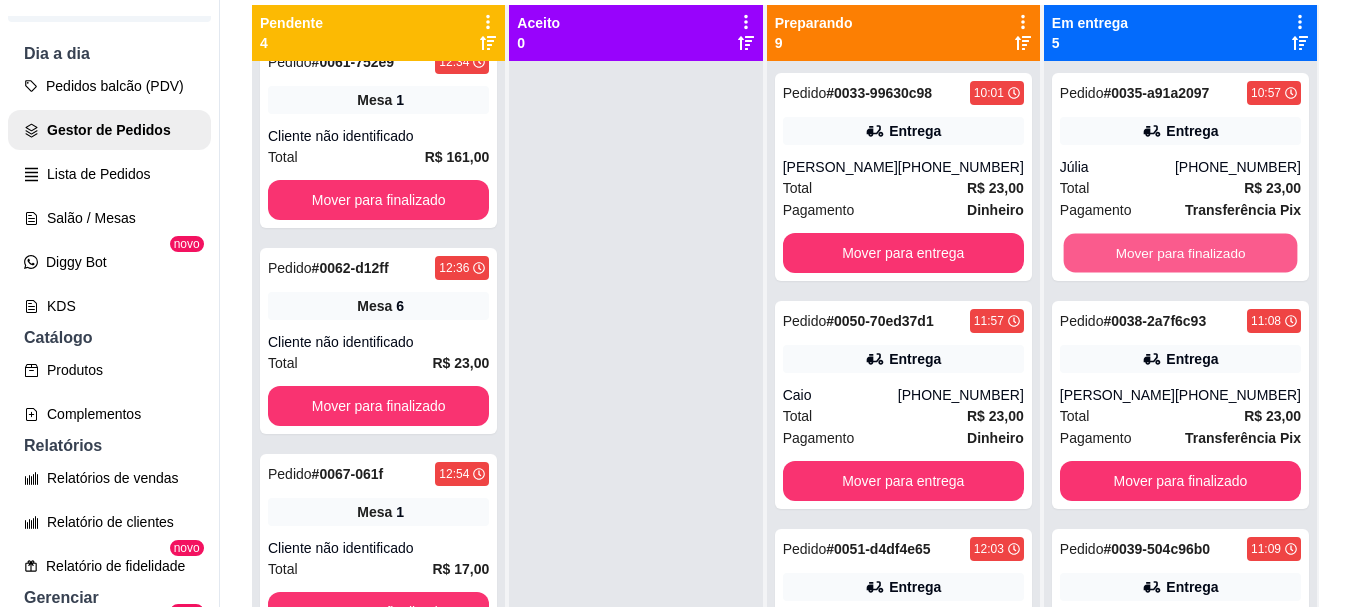 click on "Mover para finalizado" at bounding box center [1180, 253] 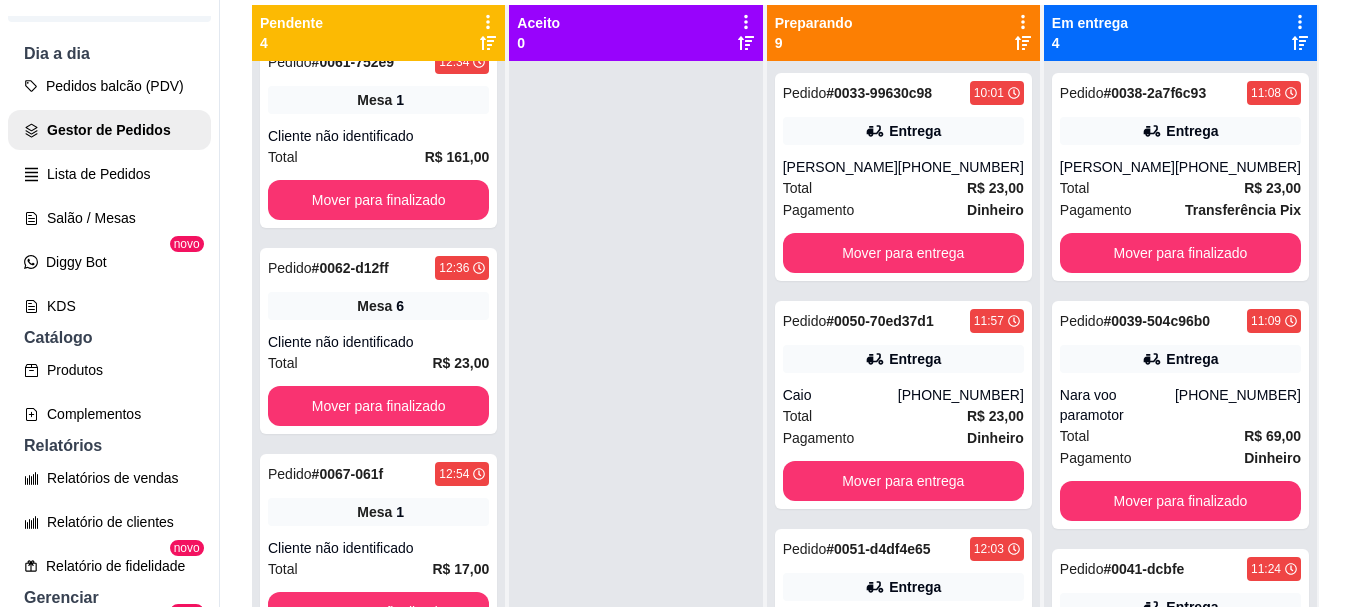 click on "Pedido  # 0038-2a7f6c93 11:08 Entrega Diogynes dos Santos Silva  (81) 99362-8094 Total R$ 23,00 Pagamento Transferência Pix Mover para finalizado" at bounding box center [1180, 177] 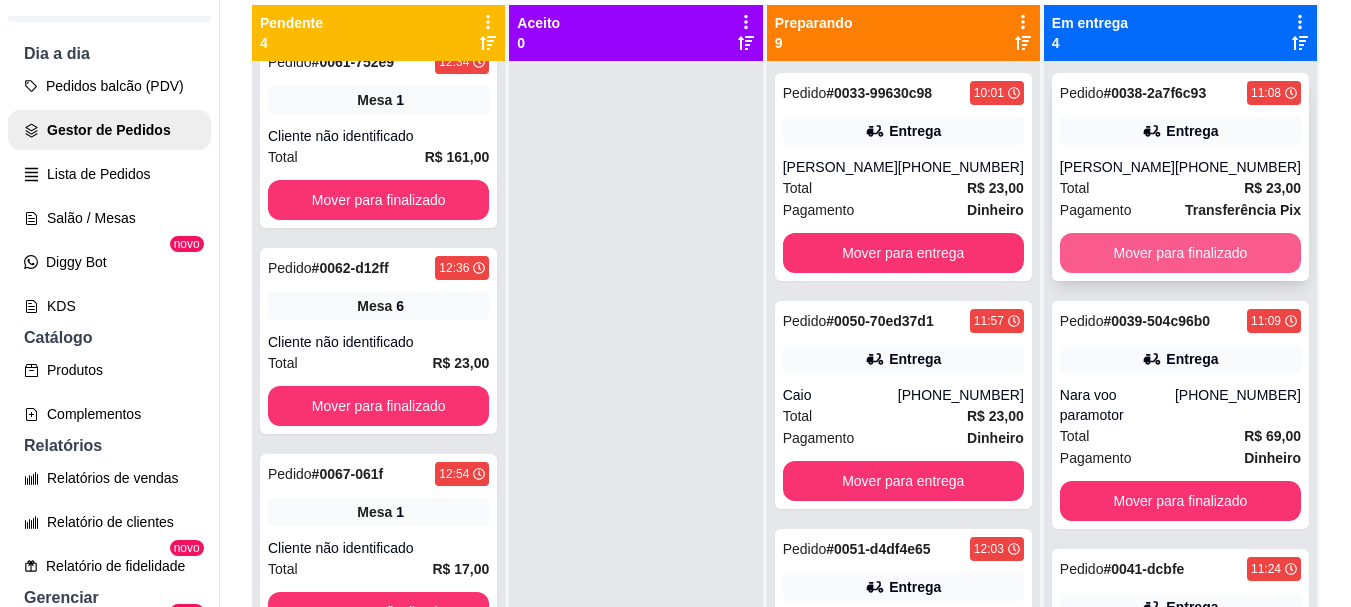 click on "Mover para finalizado" at bounding box center [1180, 253] 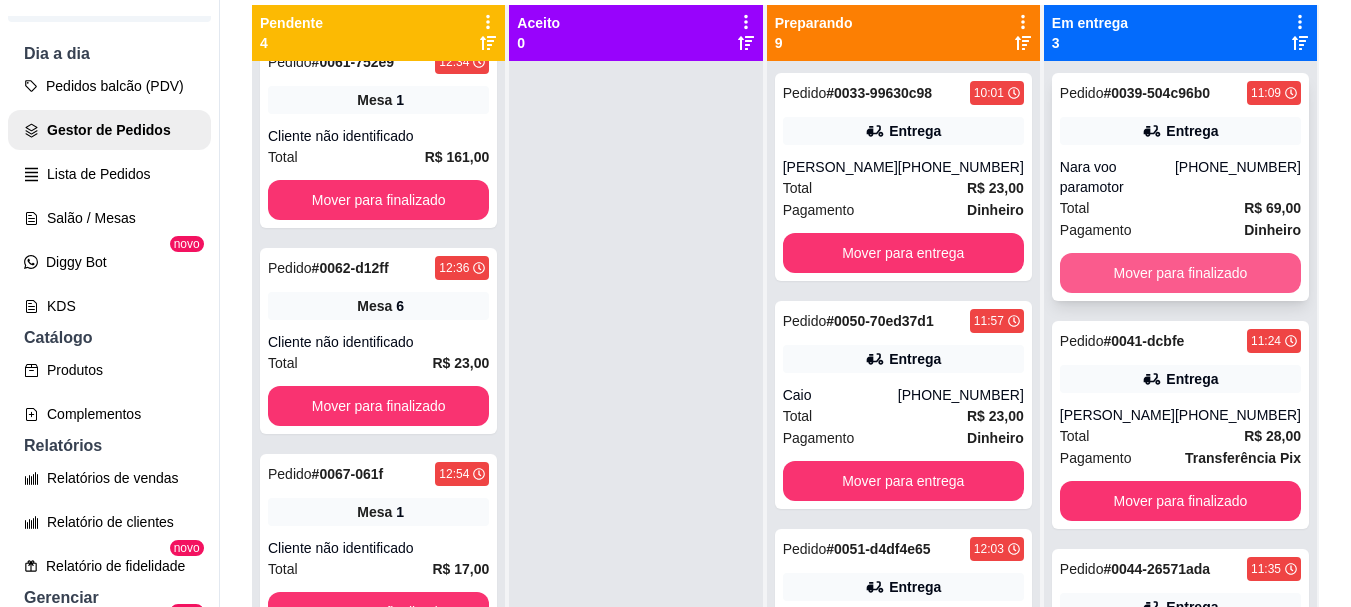 click on "Mover para finalizado" at bounding box center [1180, 273] 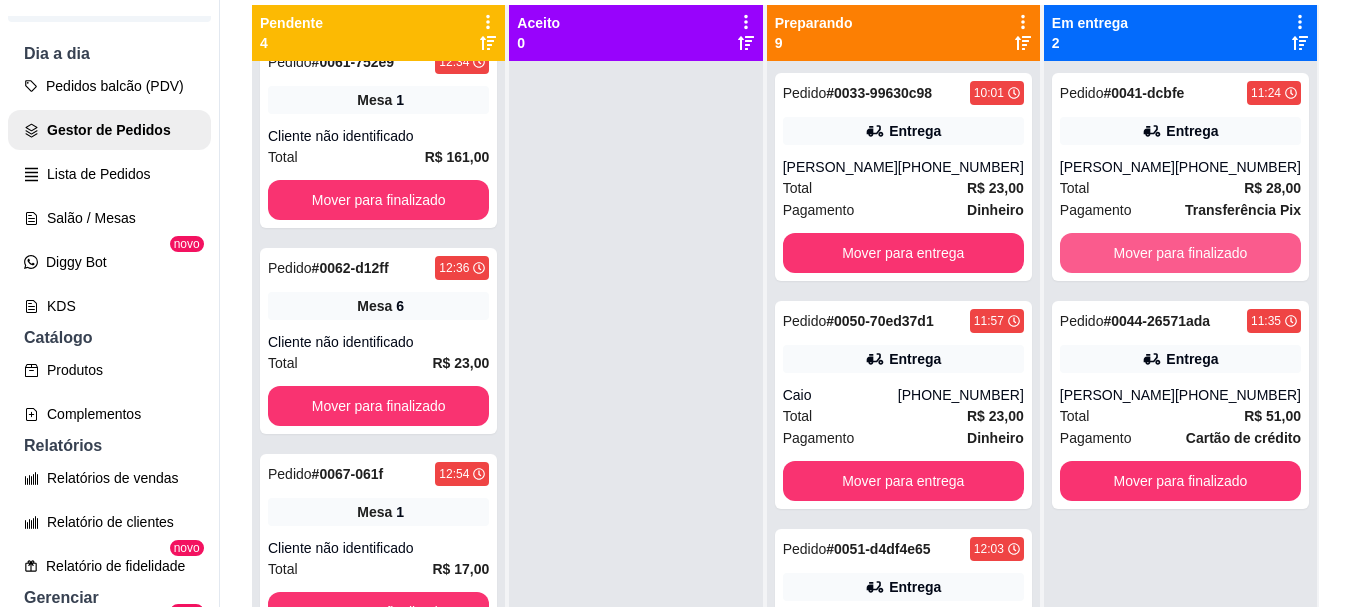 click on "Mover para finalizado" at bounding box center (1180, 253) 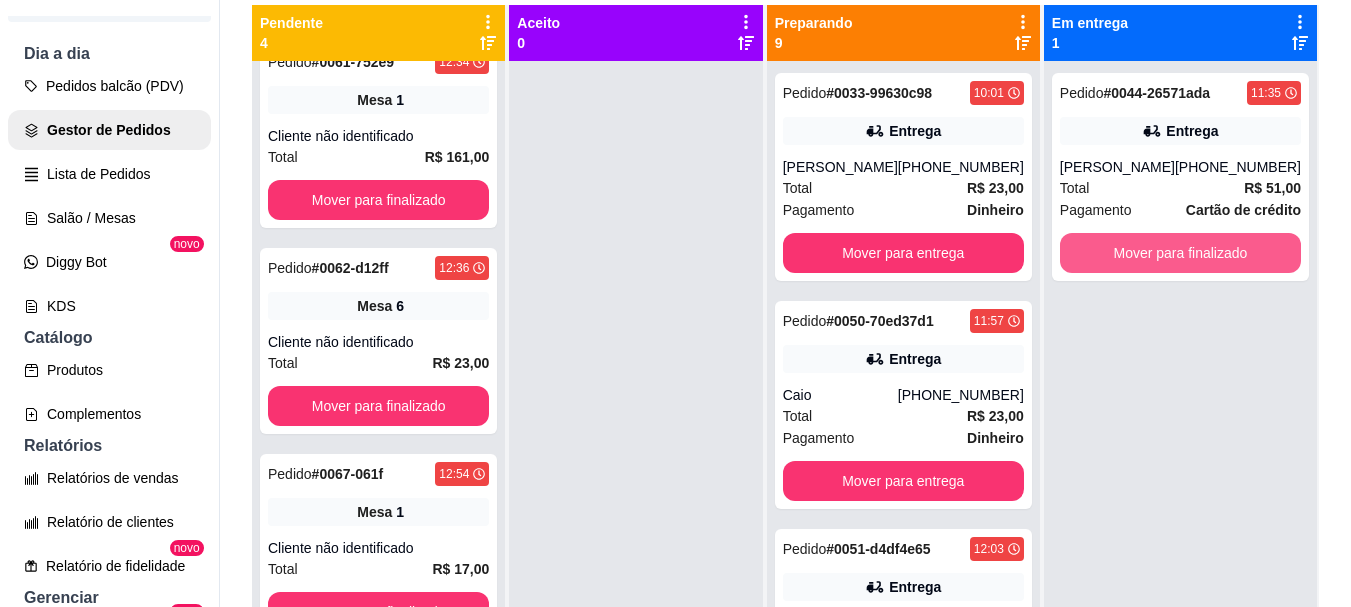 click on "Mover para finalizado" at bounding box center [1180, 253] 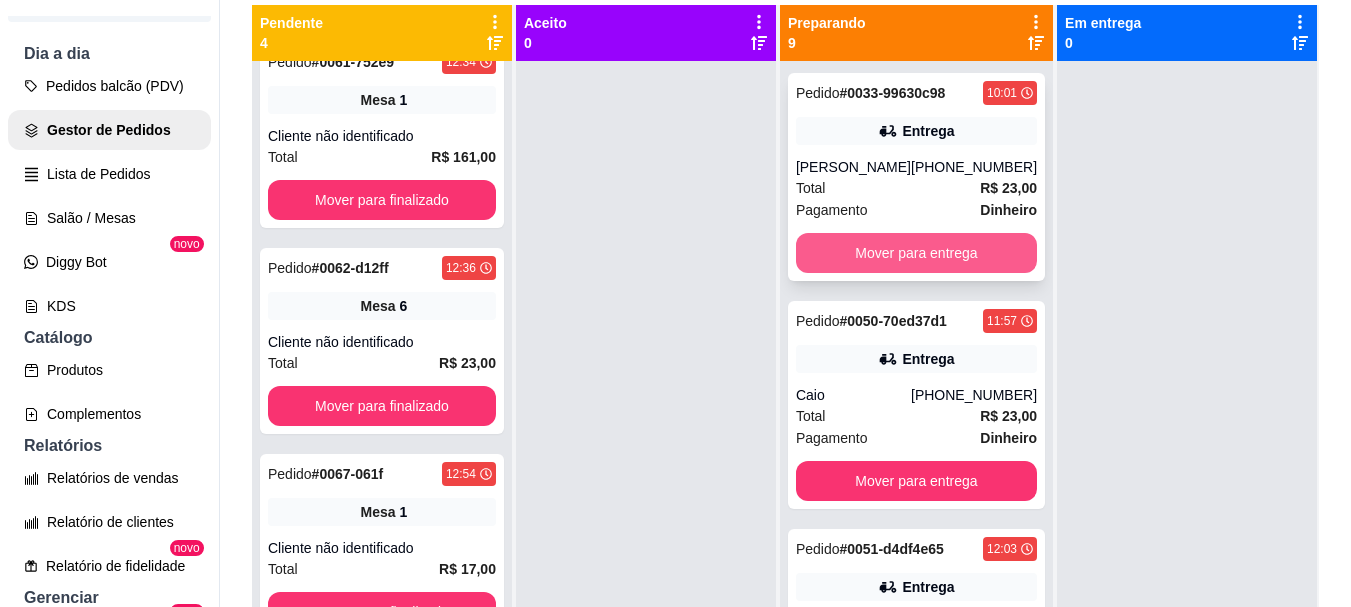 click on "Mover para entrega" at bounding box center (916, 253) 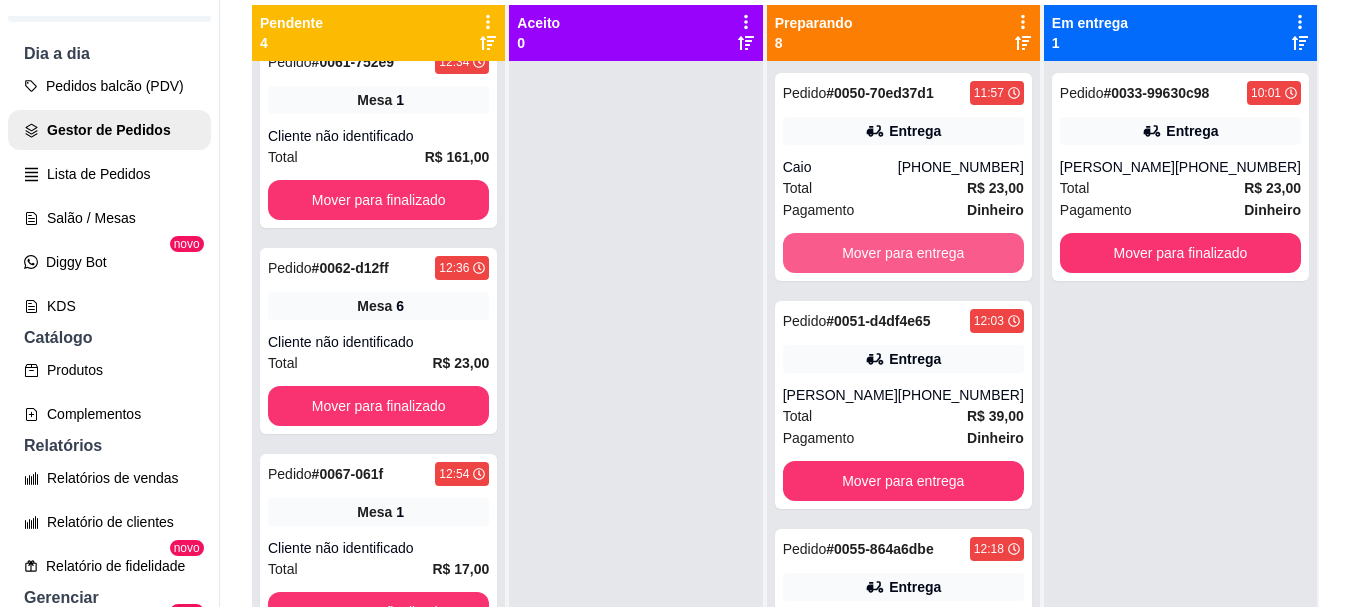 click on "Mover para entrega" at bounding box center [903, 253] 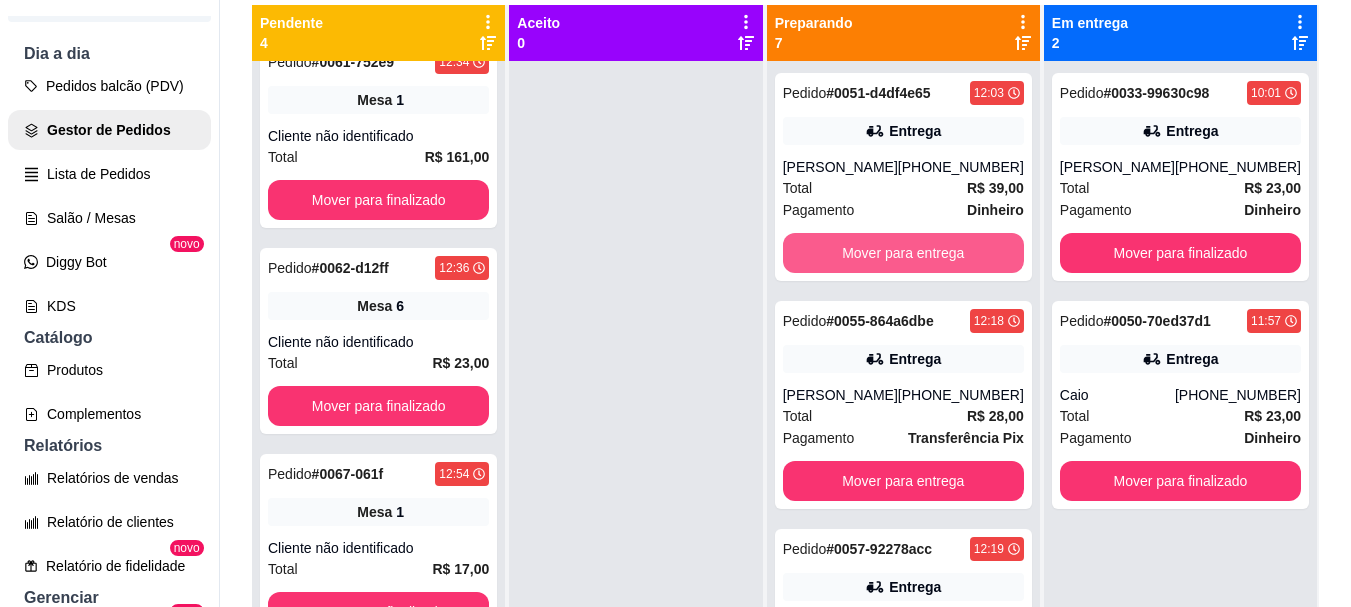 click on "Mover para entrega" at bounding box center [903, 253] 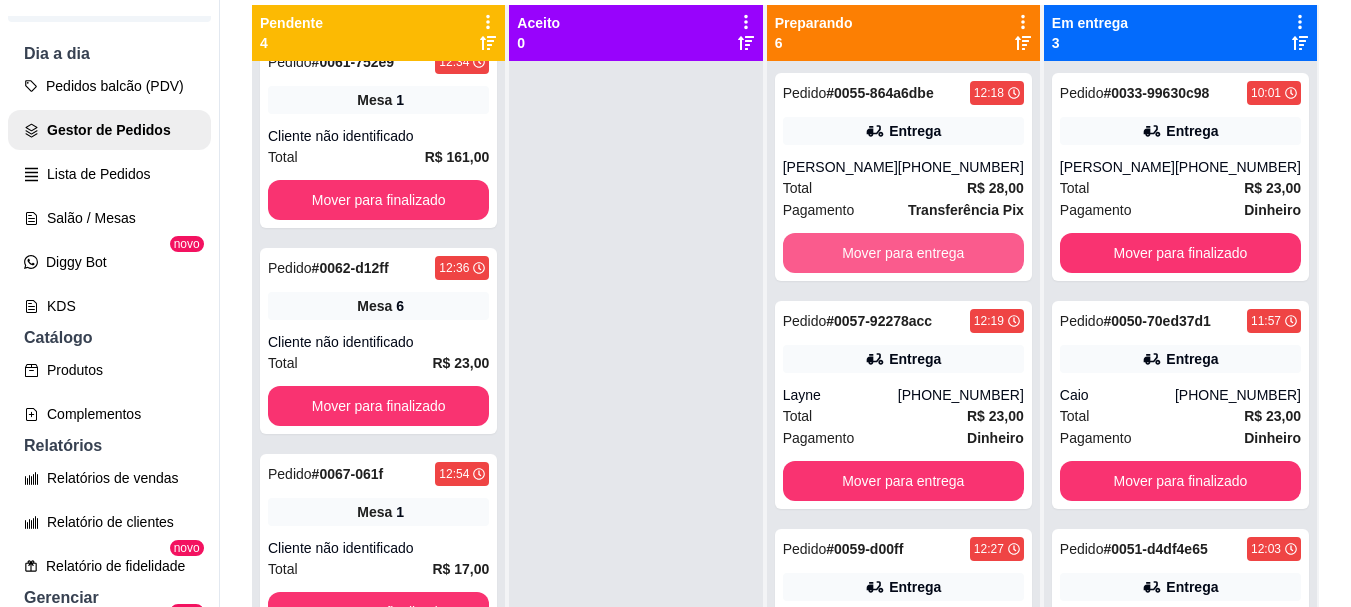click on "Mover para entrega" at bounding box center [903, 253] 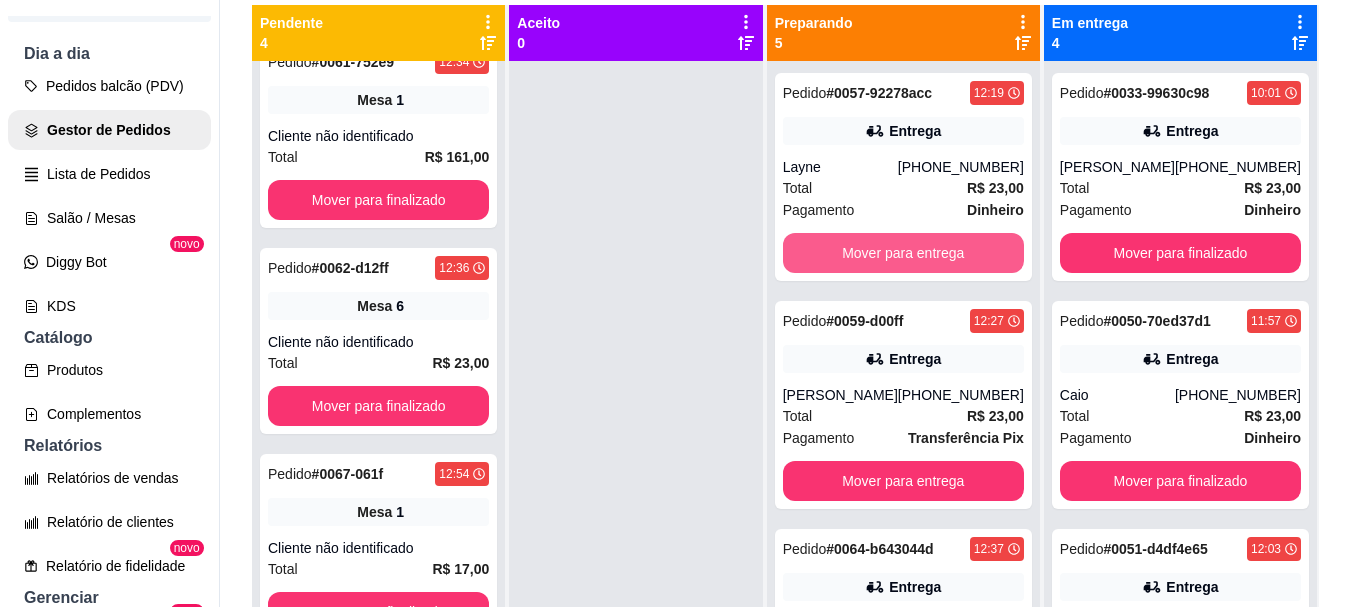 click on "Mover para entrega" at bounding box center (903, 253) 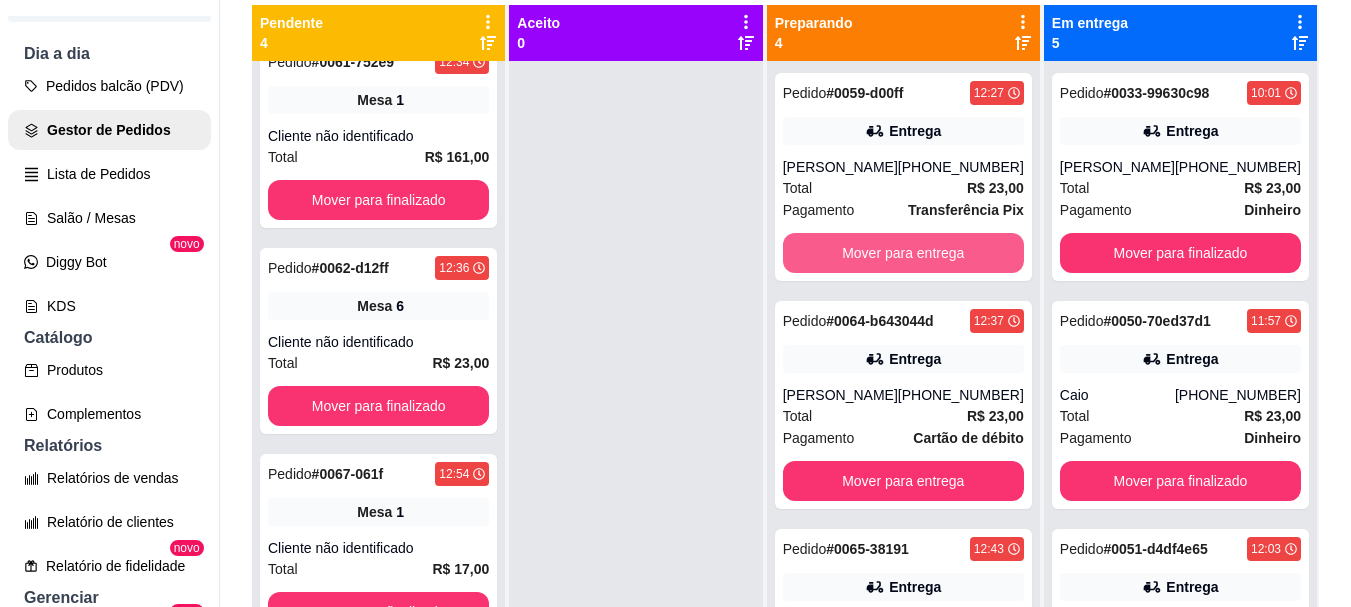 click on "Mover para entrega" at bounding box center [903, 253] 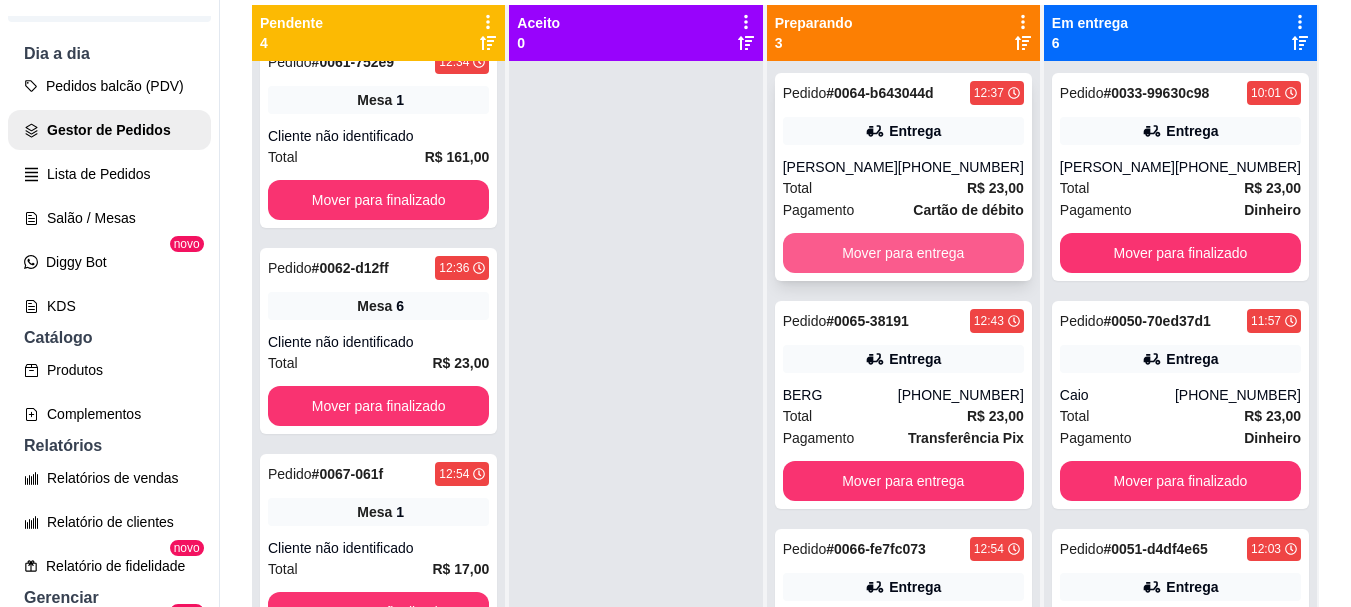 click on "Mover para entrega" at bounding box center (903, 253) 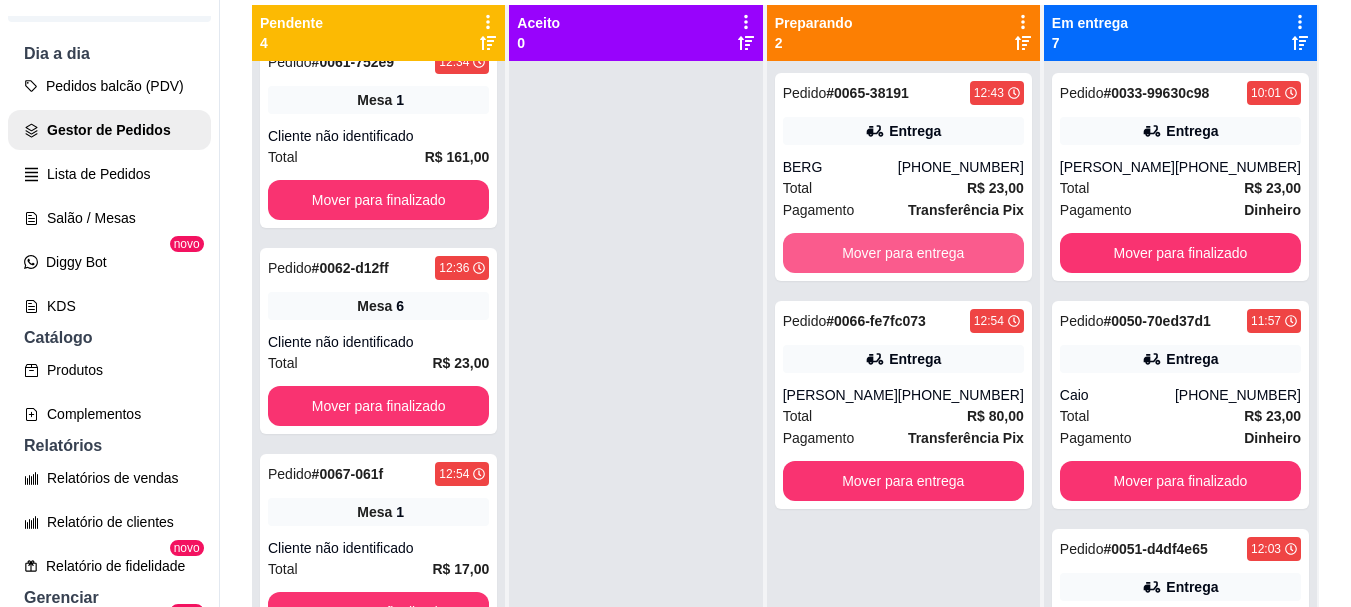 click on "Mover para entrega" at bounding box center [903, 253] 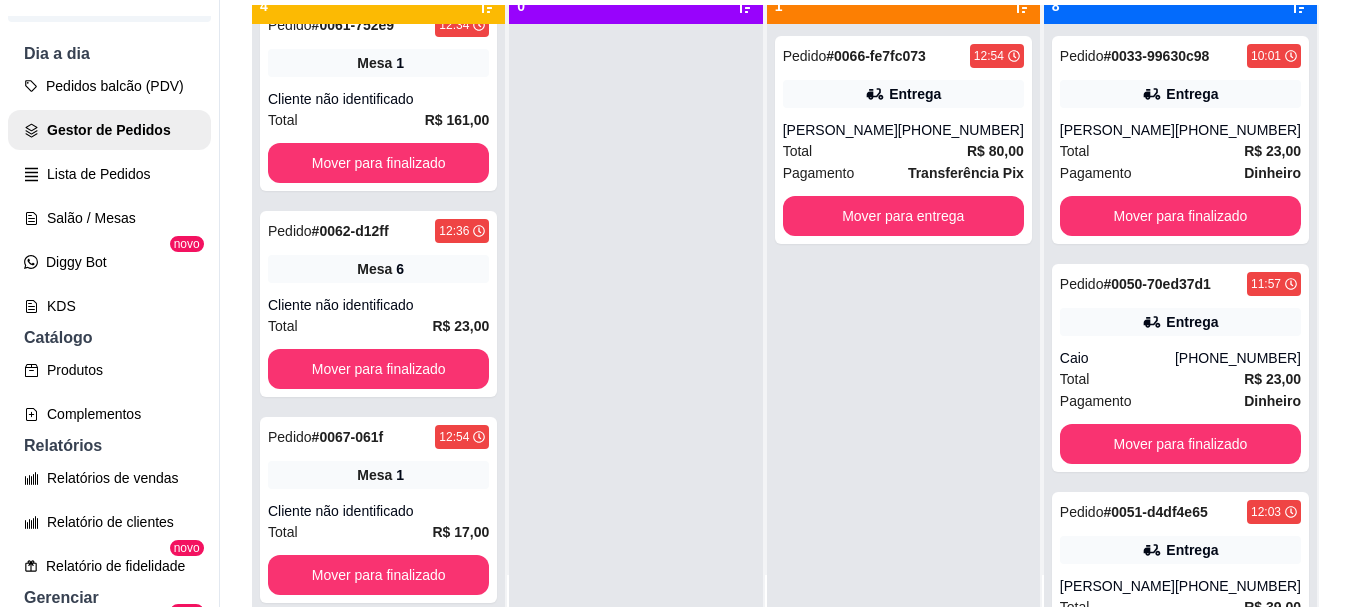 scroll, scrollTop: 56, scrollLeft: 0, axis: vertical 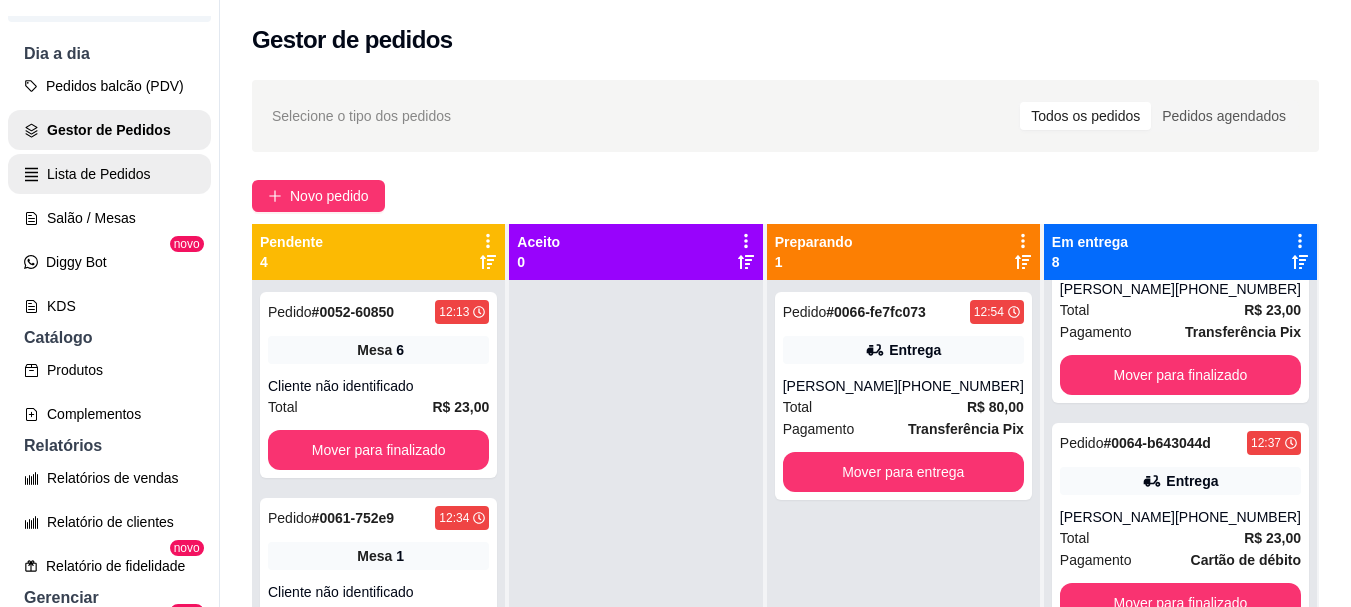 click on "Lista de Pedidos" at bounding box center [109, 174] 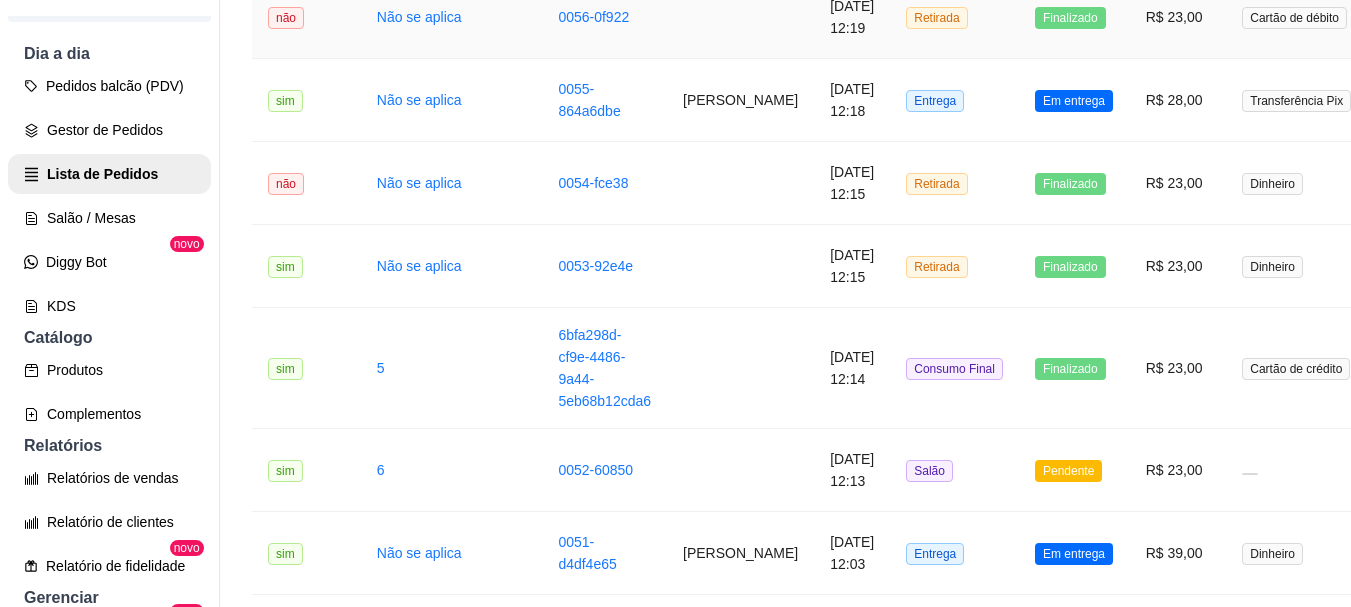 scroll, scrollTop: 1400, scrollLeft: 0, axis: vertical 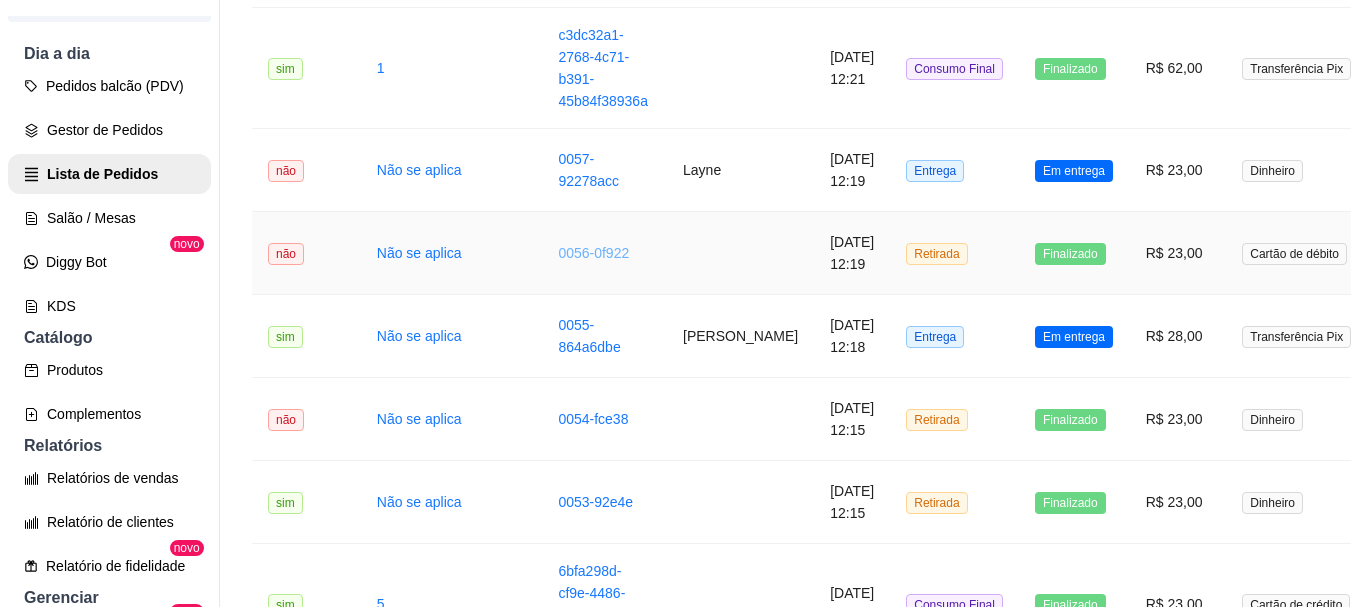click on "0056-0f922" at bounding box center [593, 253] 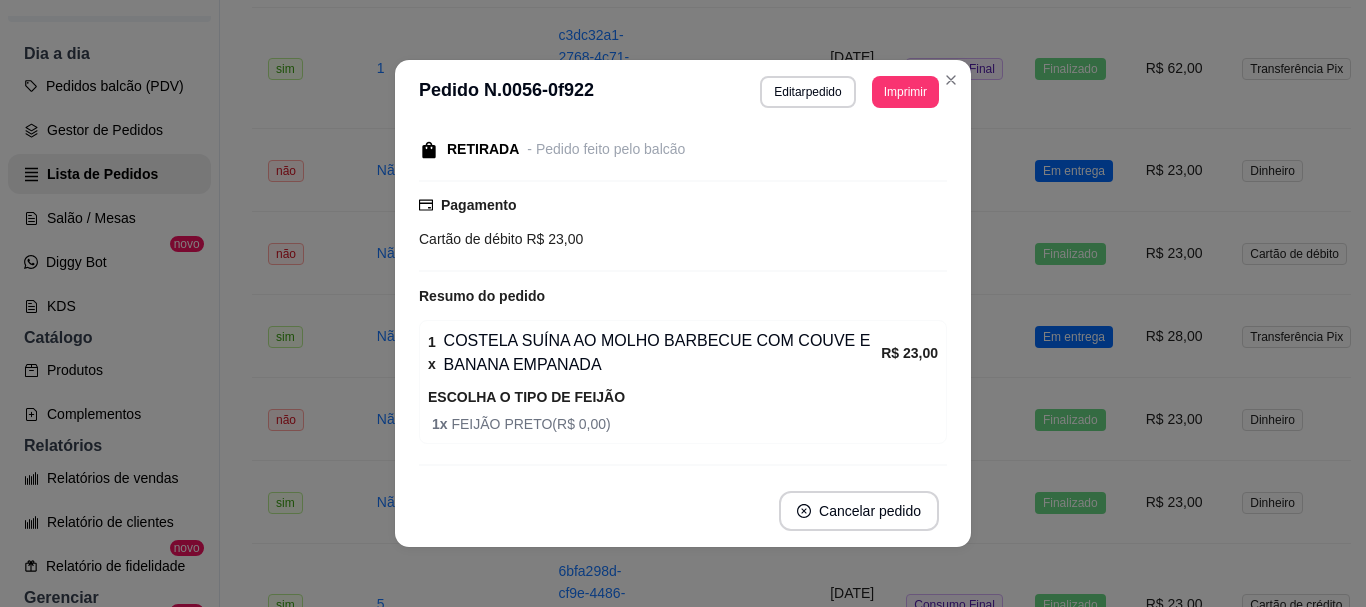 scroll, scrollTop: 178, scrollLeft: 0, axis: vertical 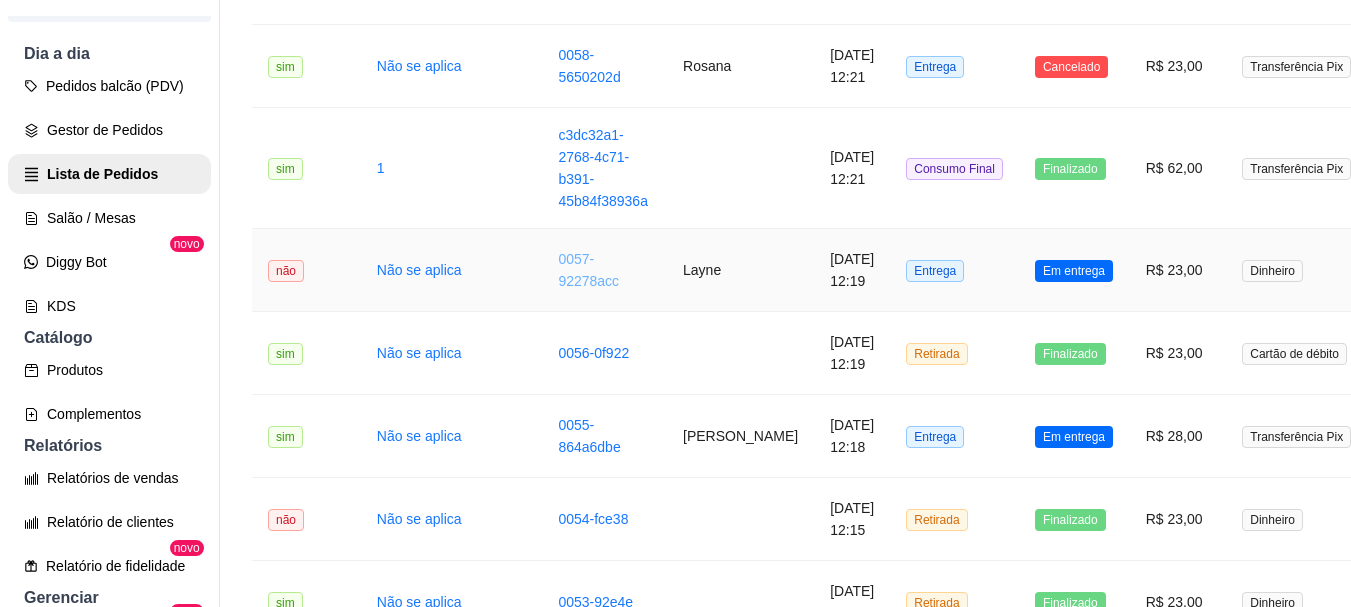 click on "0057-92278acc" at bounding box center (588, 270) 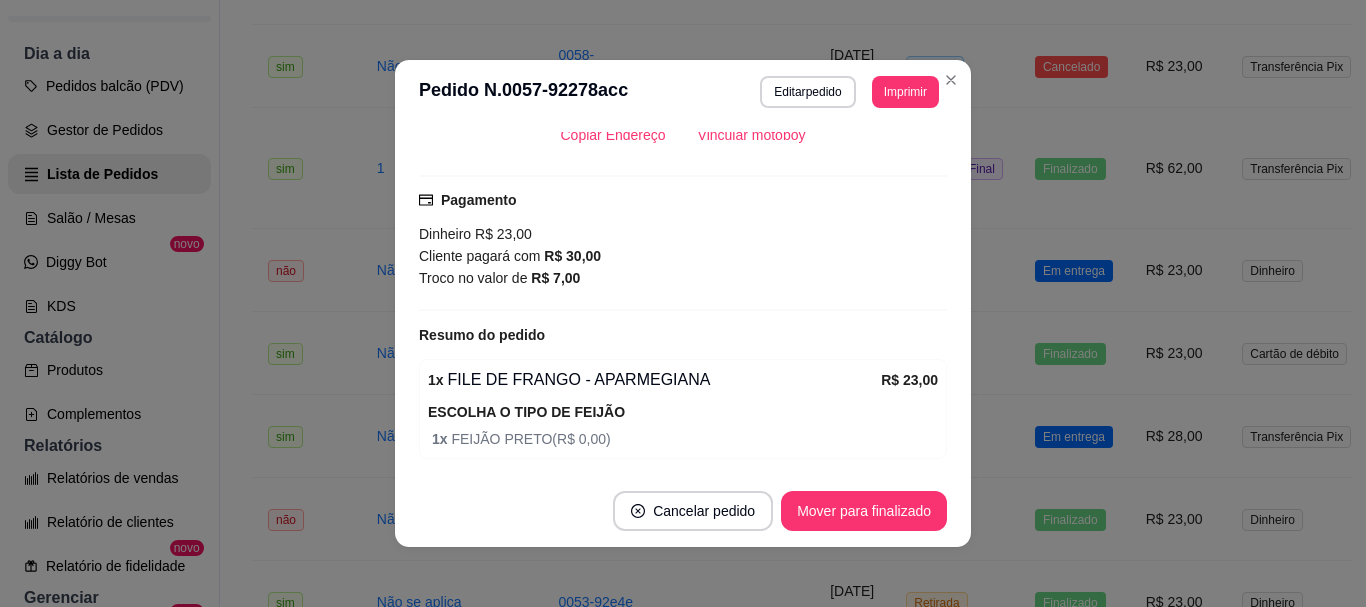 scroll, scrollTop: 544, scrollLeft: 0, axis: vertical 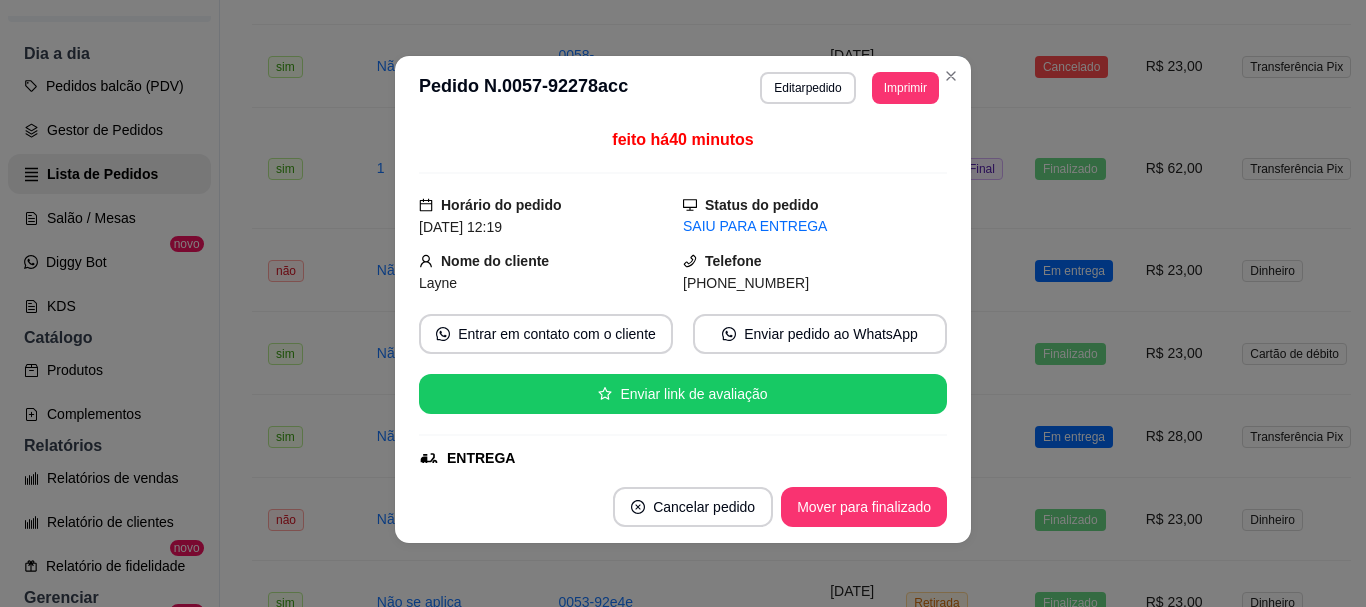 click on "Layne" at bounding box center [438, 283] 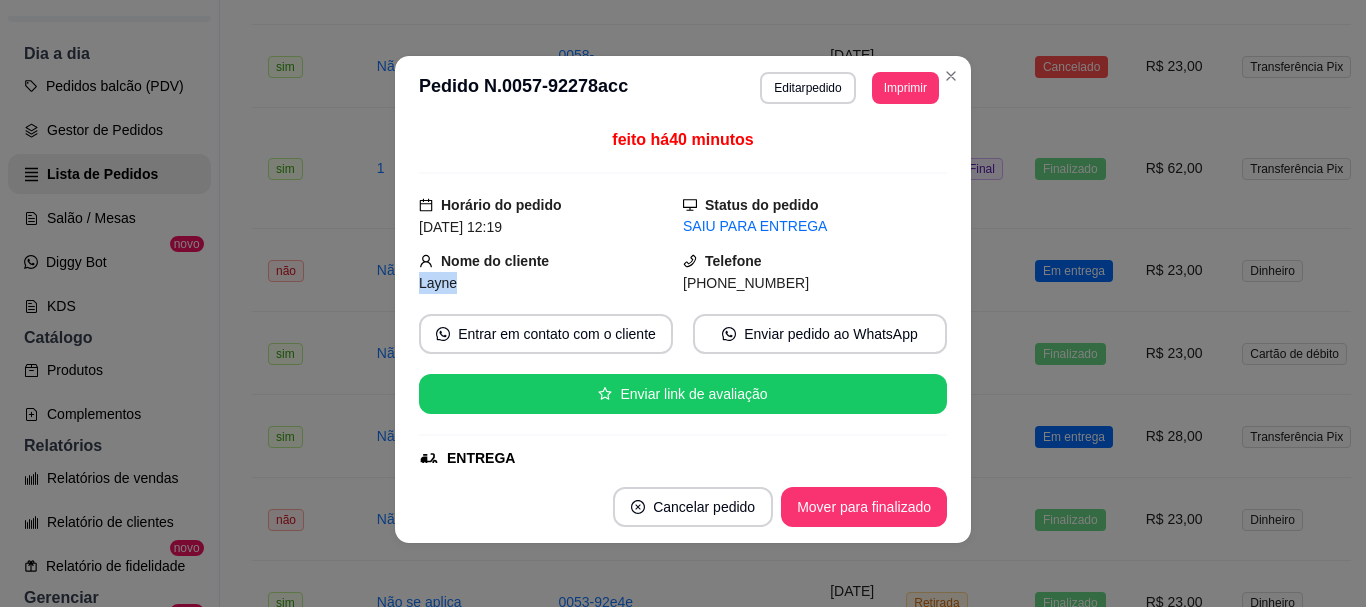 click on "Layne" at bounding box center (438, 283) 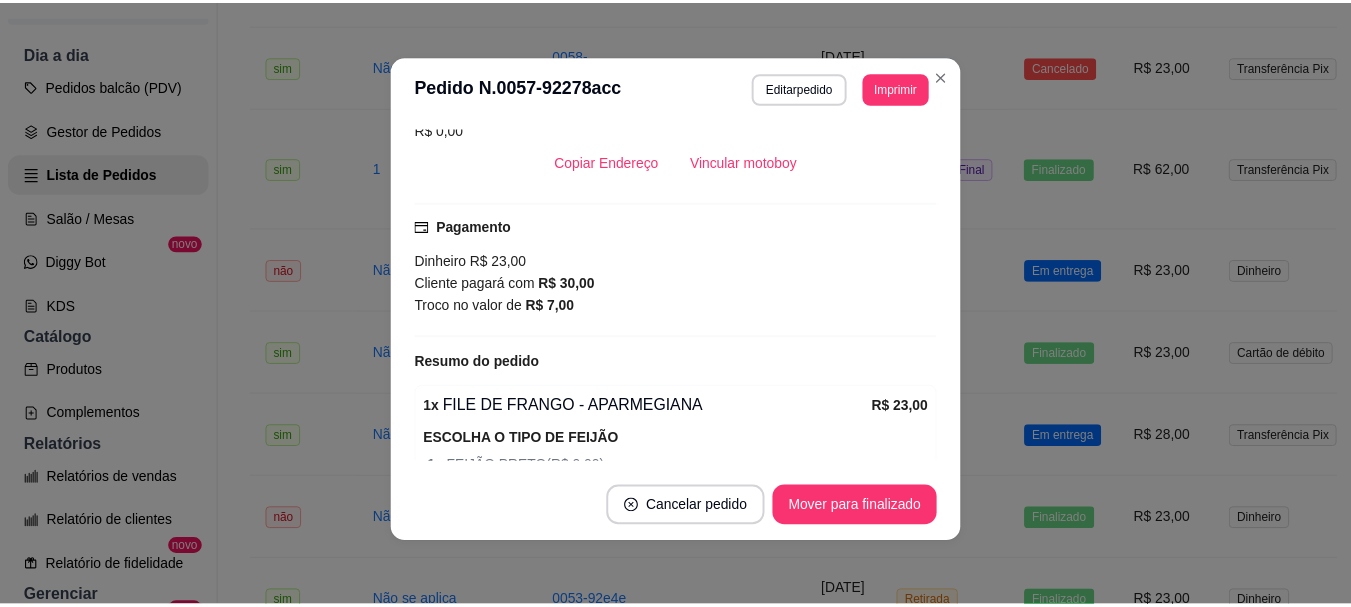 scroll, scrollTop: 544, scrollLeft: 0, axis: vertical 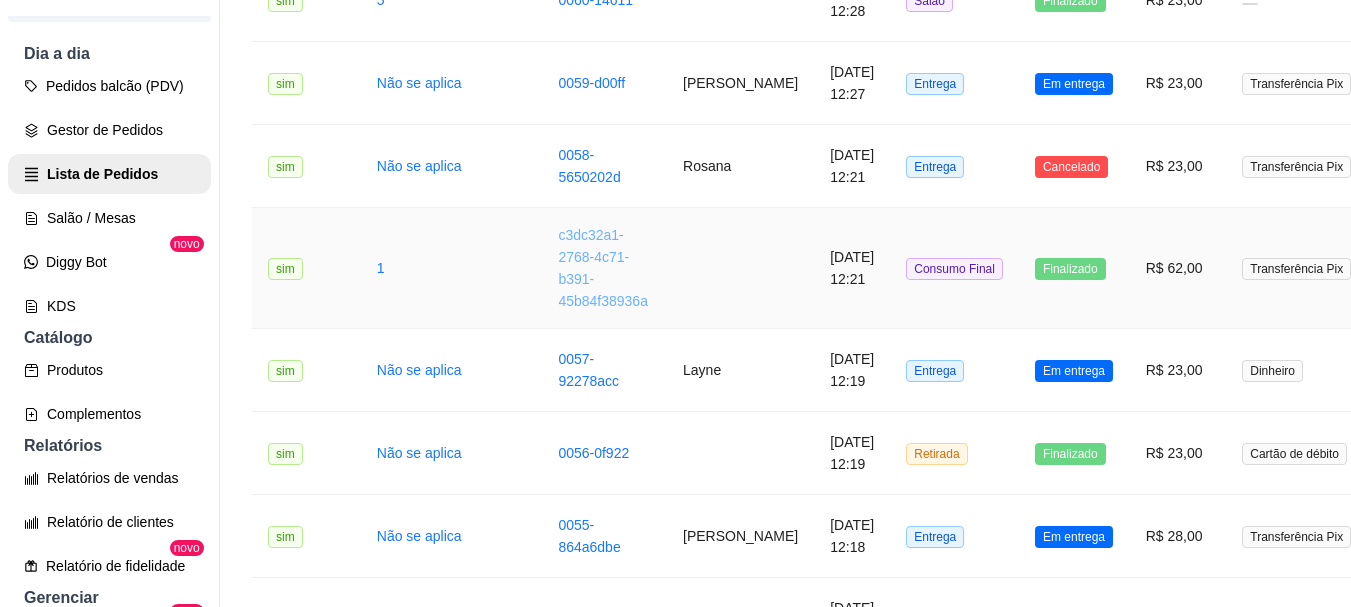 click on "c3dc32a1-2768-4c71-b391-45b84f38936a" at bounding box center (603, 268) 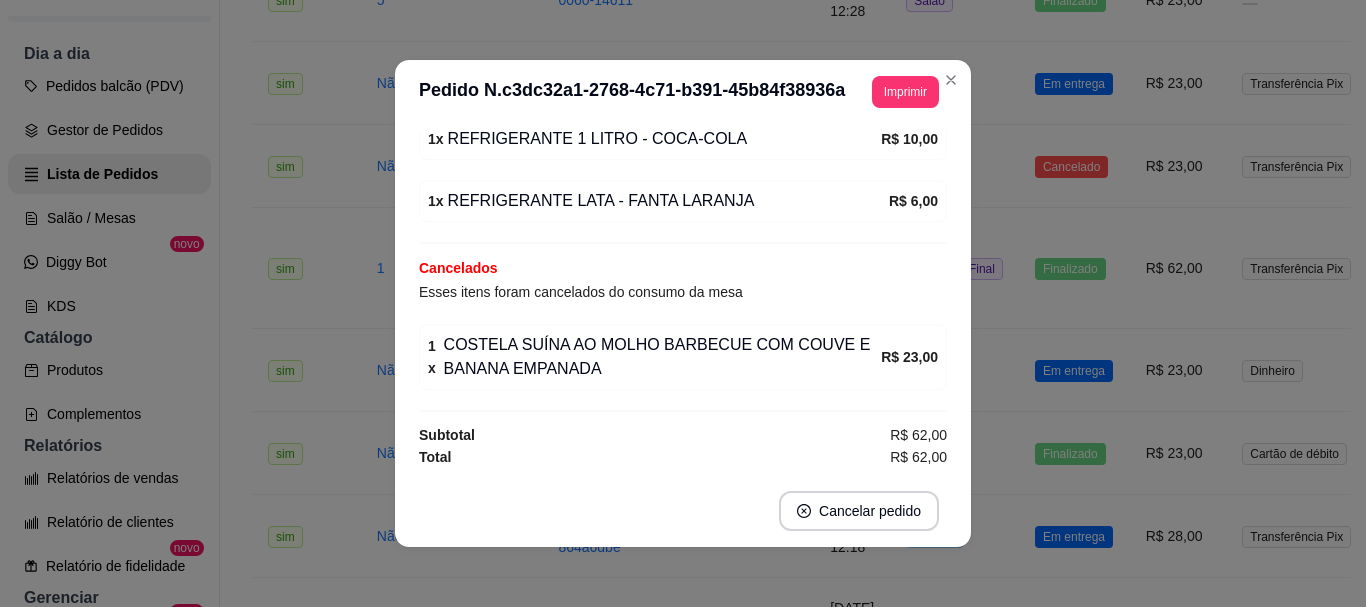 scroll, scrollTop: 718, scrollLeft: 0, axis: vertical 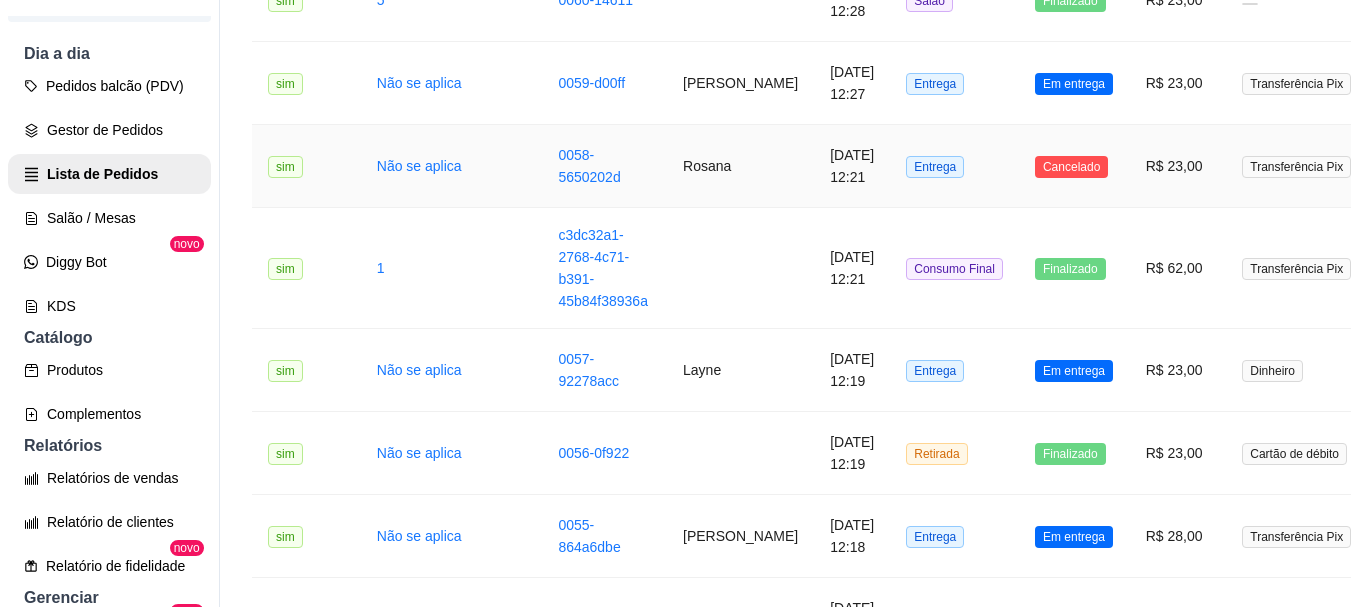 click on "0058-5650202d" at bounding box center (604, 166) 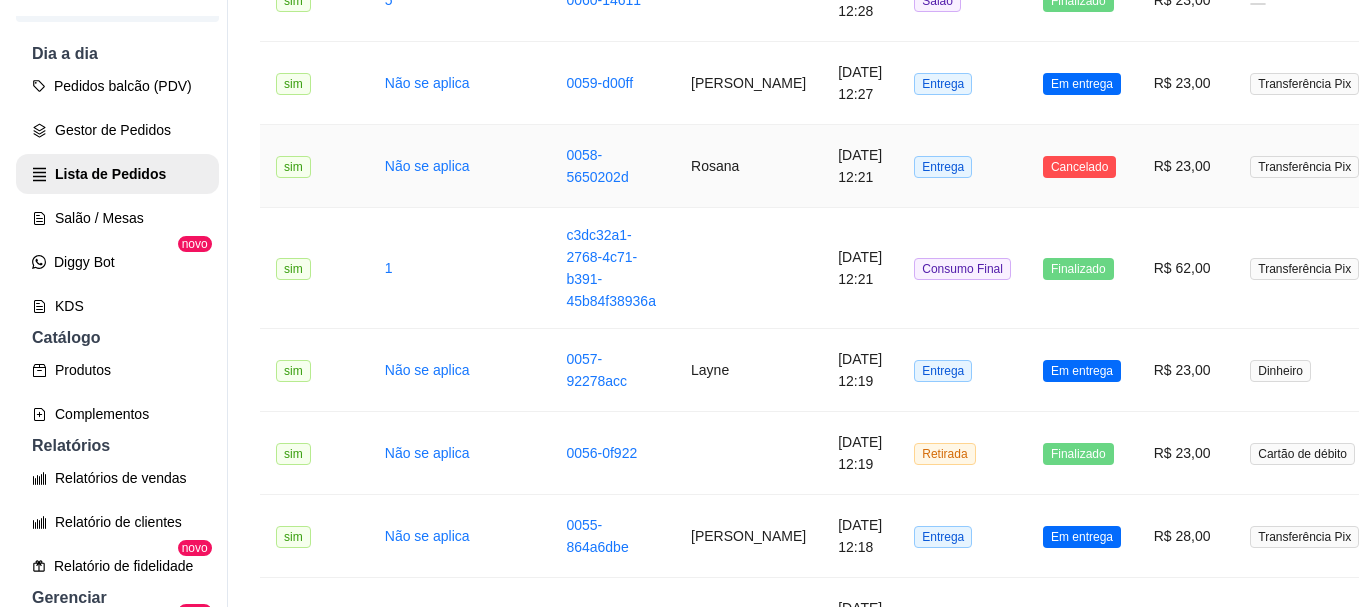 scroll, scrollTop: 900, scrollLeft: 0, axis: vertical 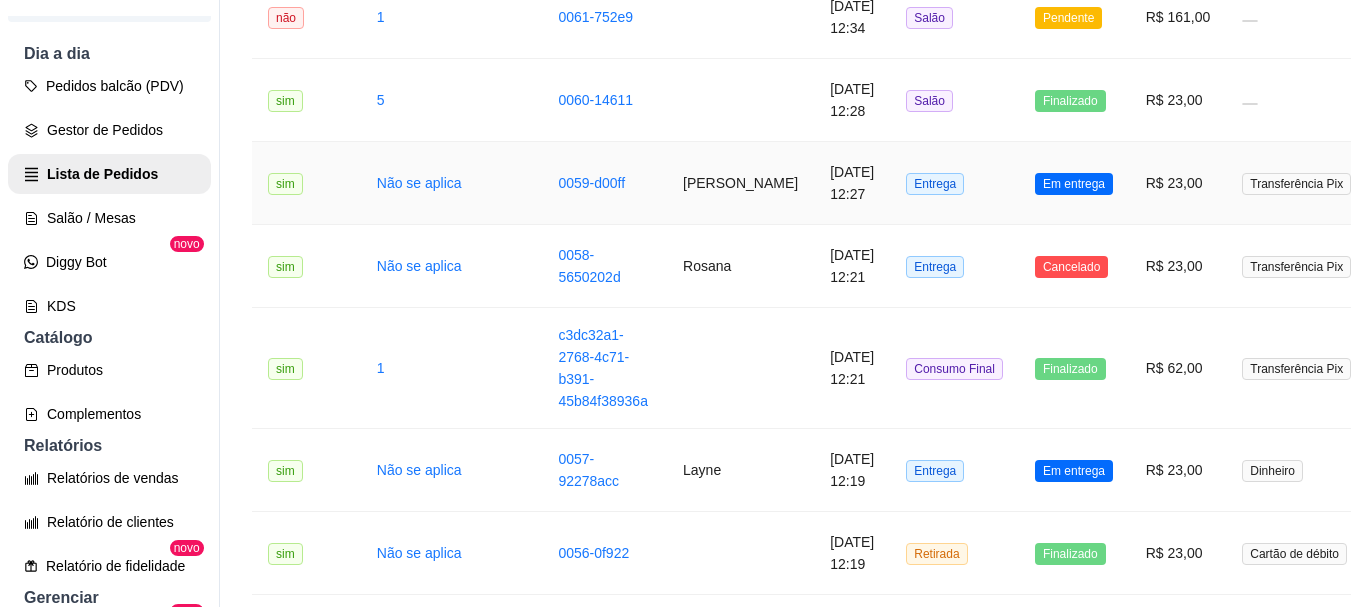click on "0059-d00ff" at bounding box center [604, 183] 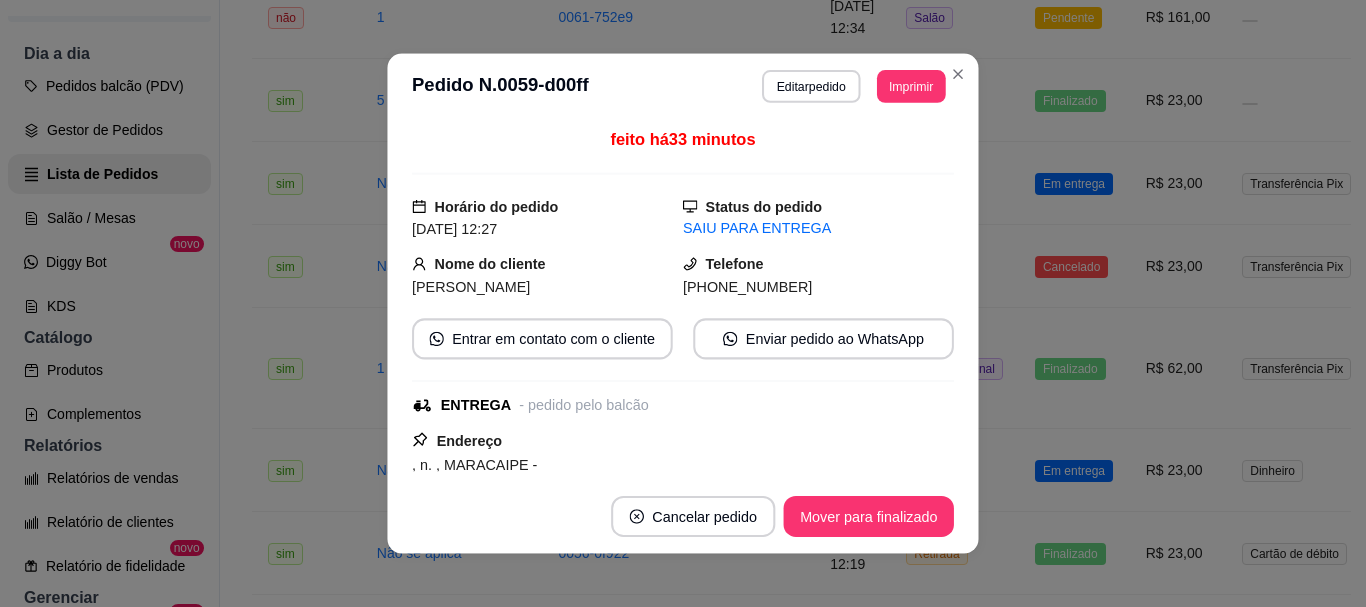 click on "30/07/2025 12:27" at bounding box center (454, 229) 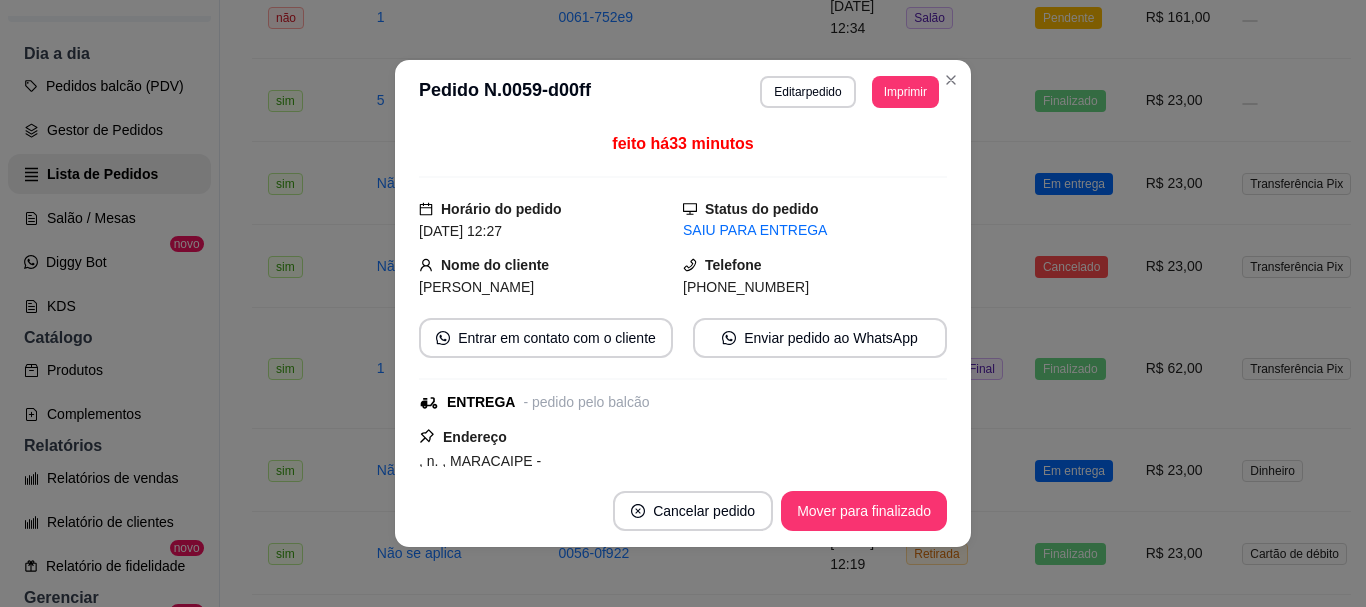 scroll, scrollTop: 100, scrollLeft: 0, axis: vertical 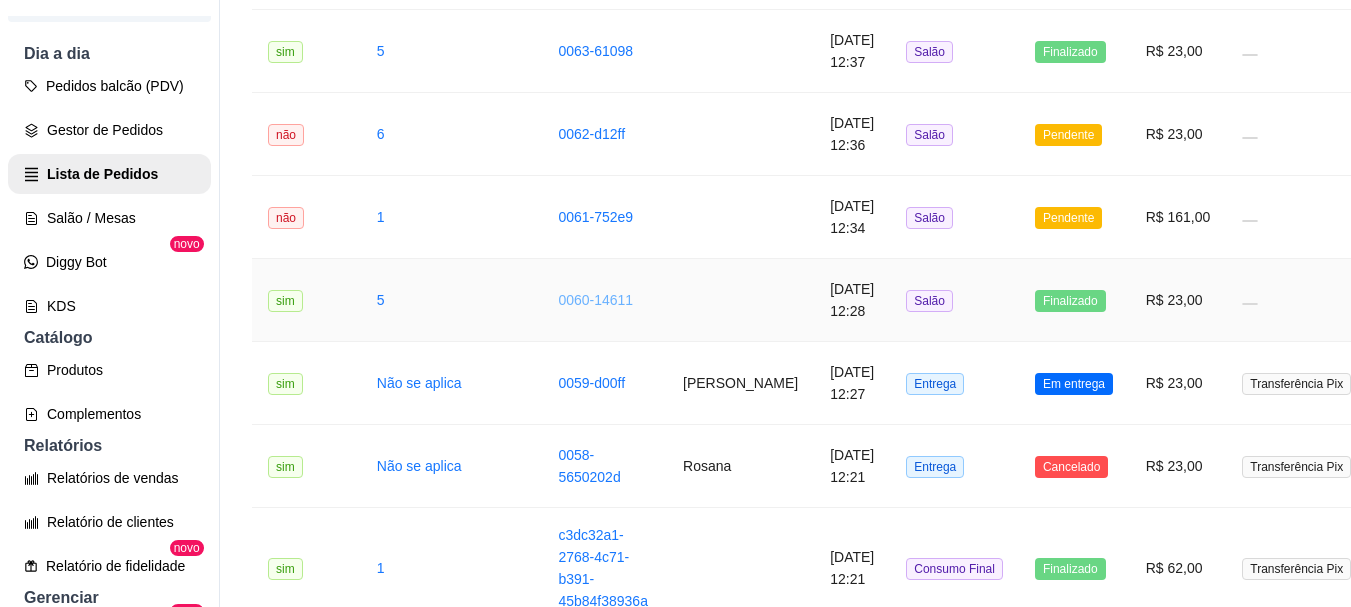 click on "0060-14611" at bounding box center [595, 300] 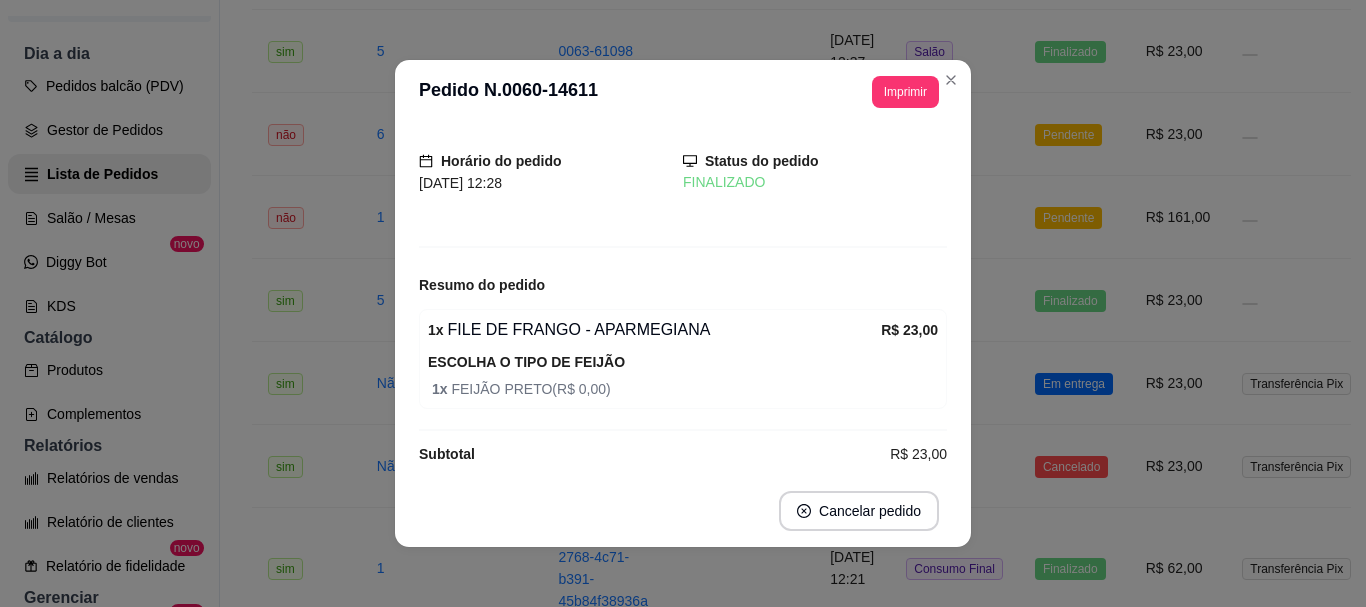 scroll, scrollTop: 66, scrollLeft: 0, axis: vertical 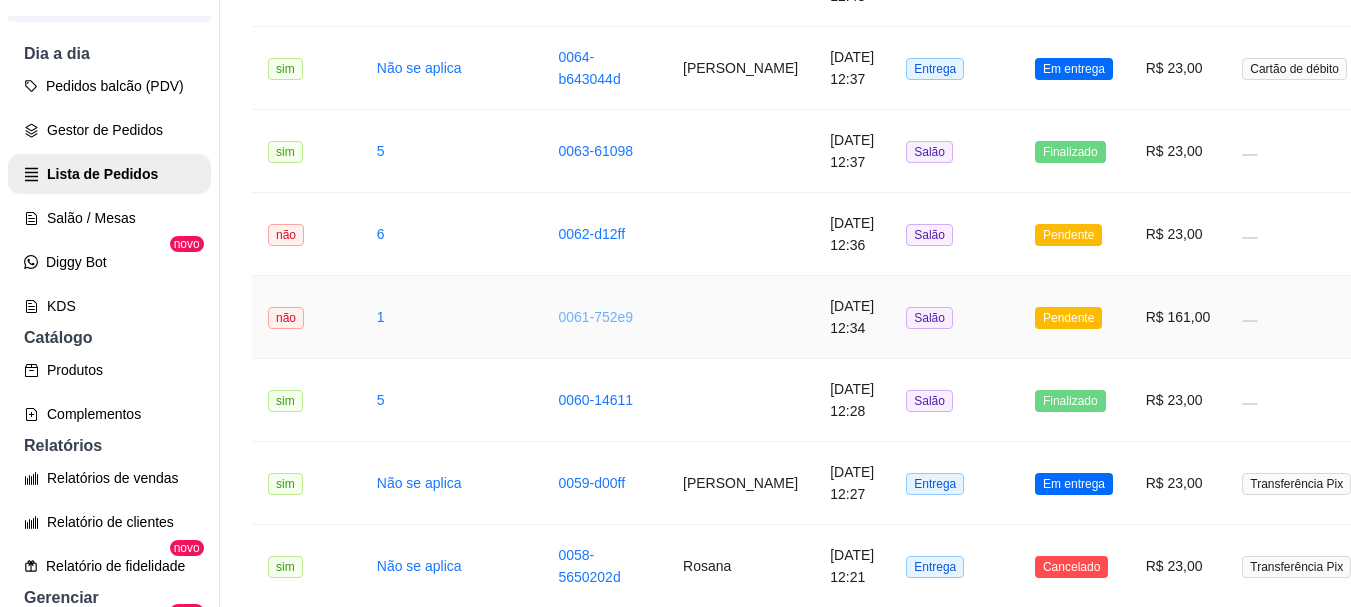 click on "0061-752e9" at bounding box center [595, 317] 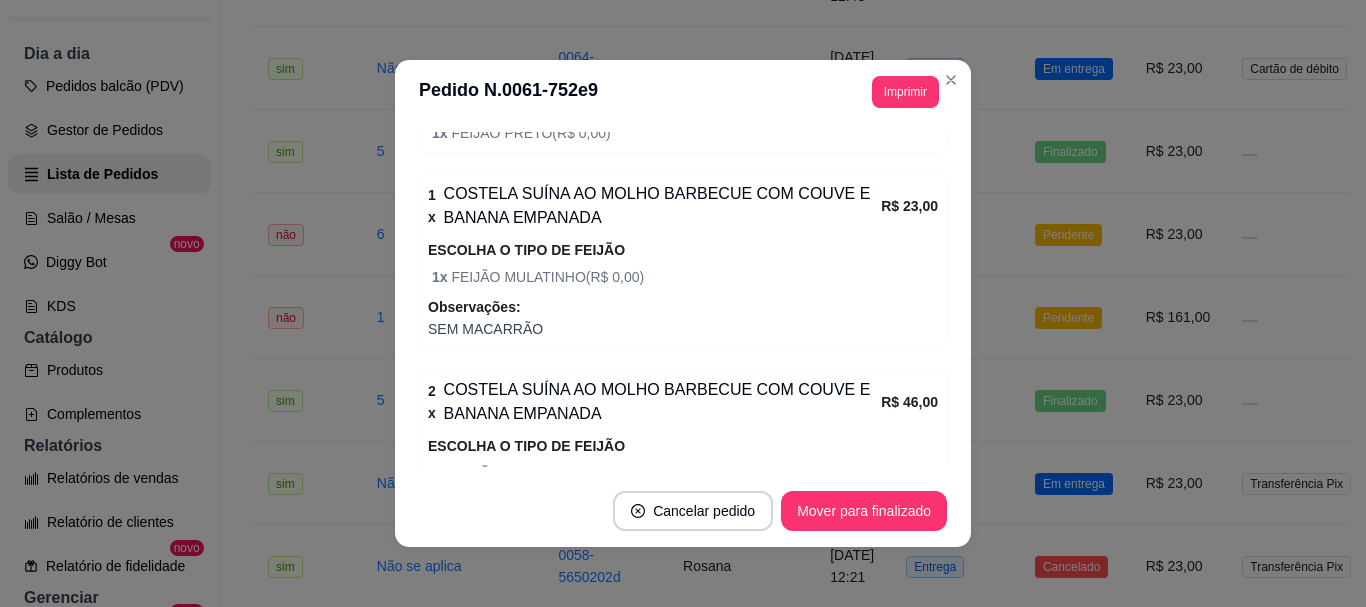 scroll, scrollTop: 616, scrollLeft: 0, axis: vertical 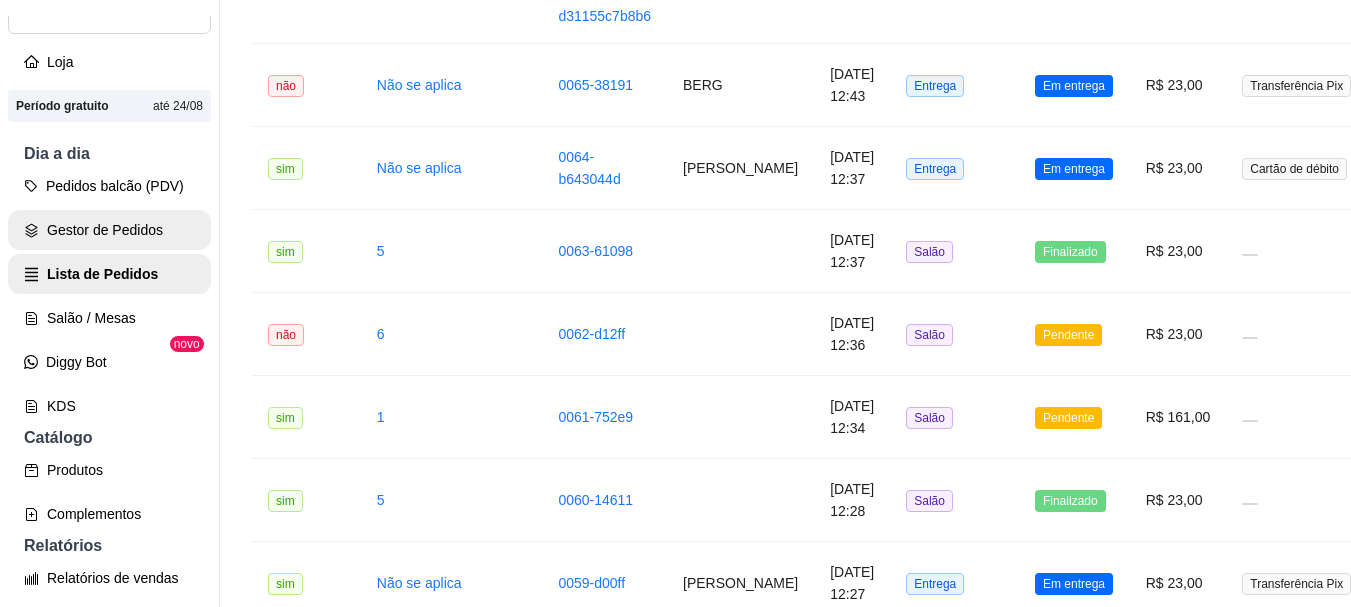 click on "Gestor de Pedidos" at bounding box center [109, 230] 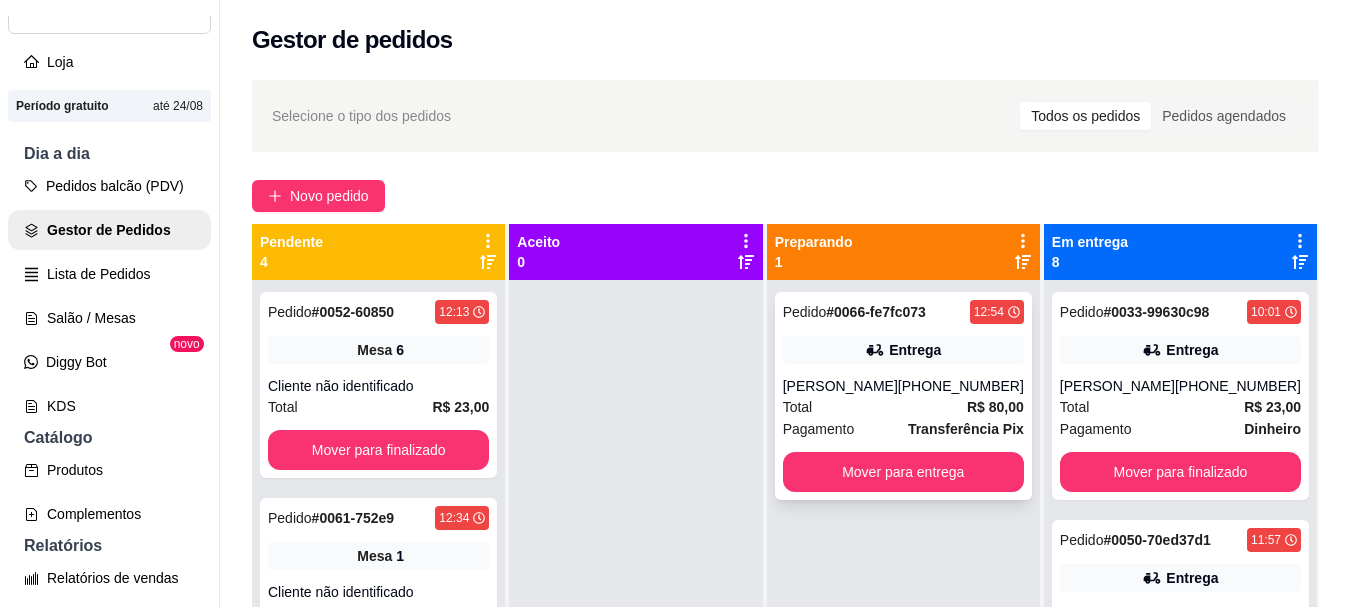 click 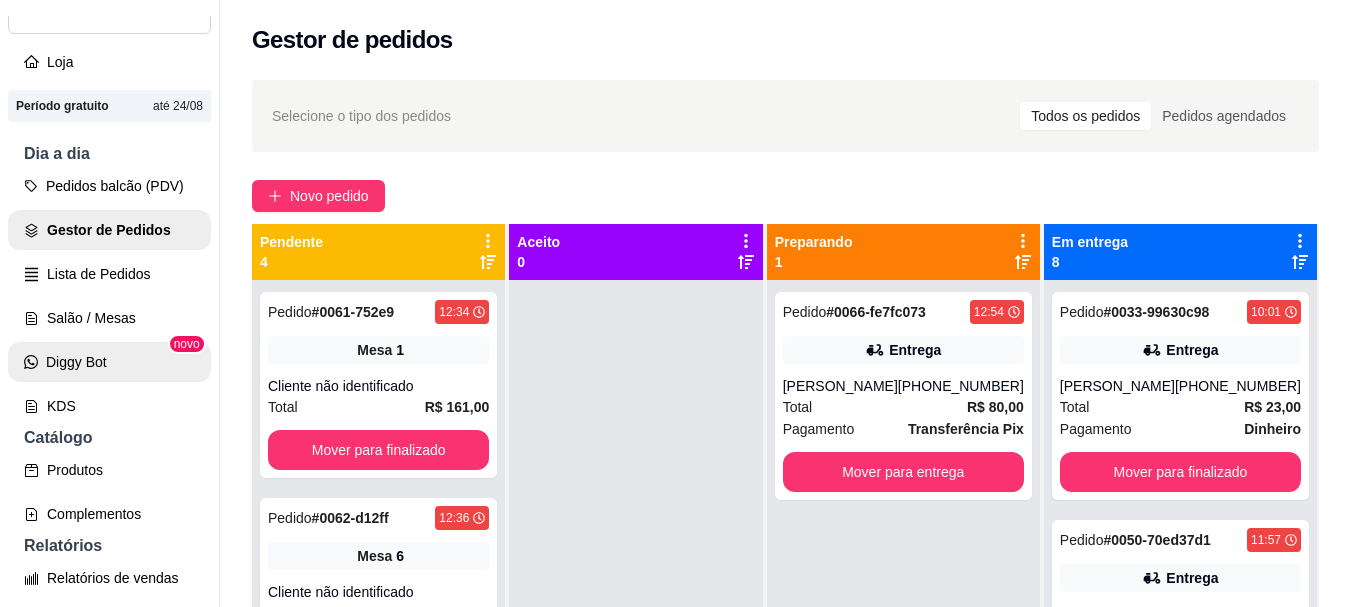 scroll, scrollTop: 237, scrollLeft: 0, axis: vertical 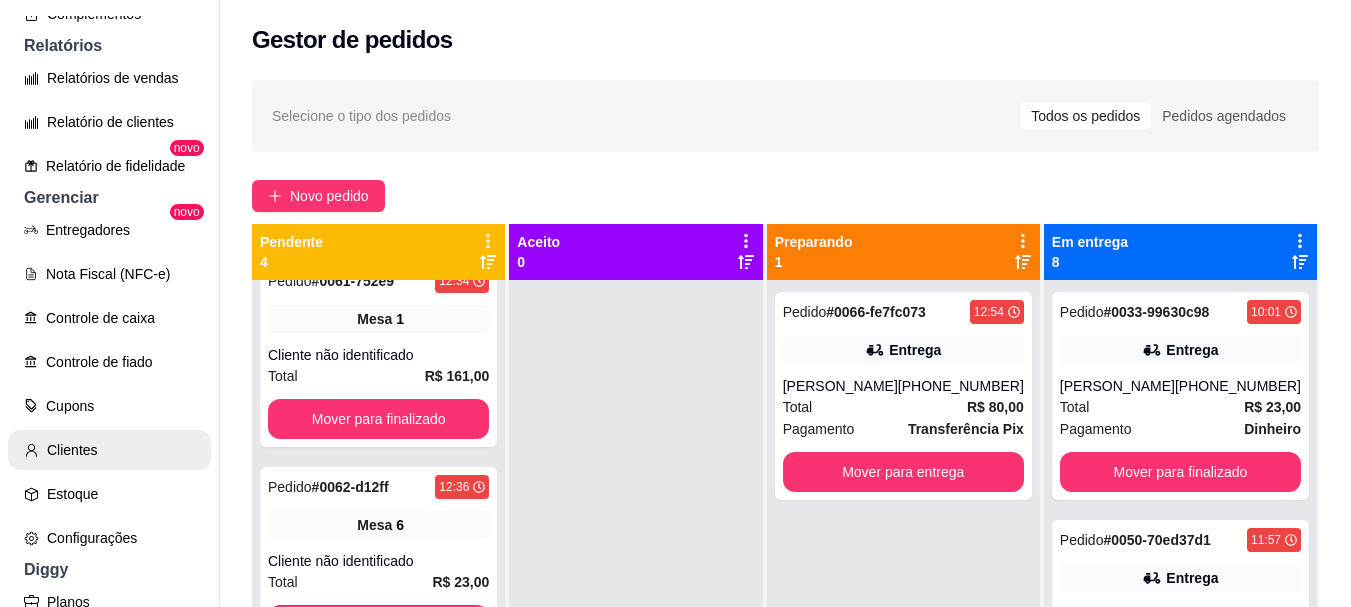 click on "Clientes" at bounding box center (109, 450) 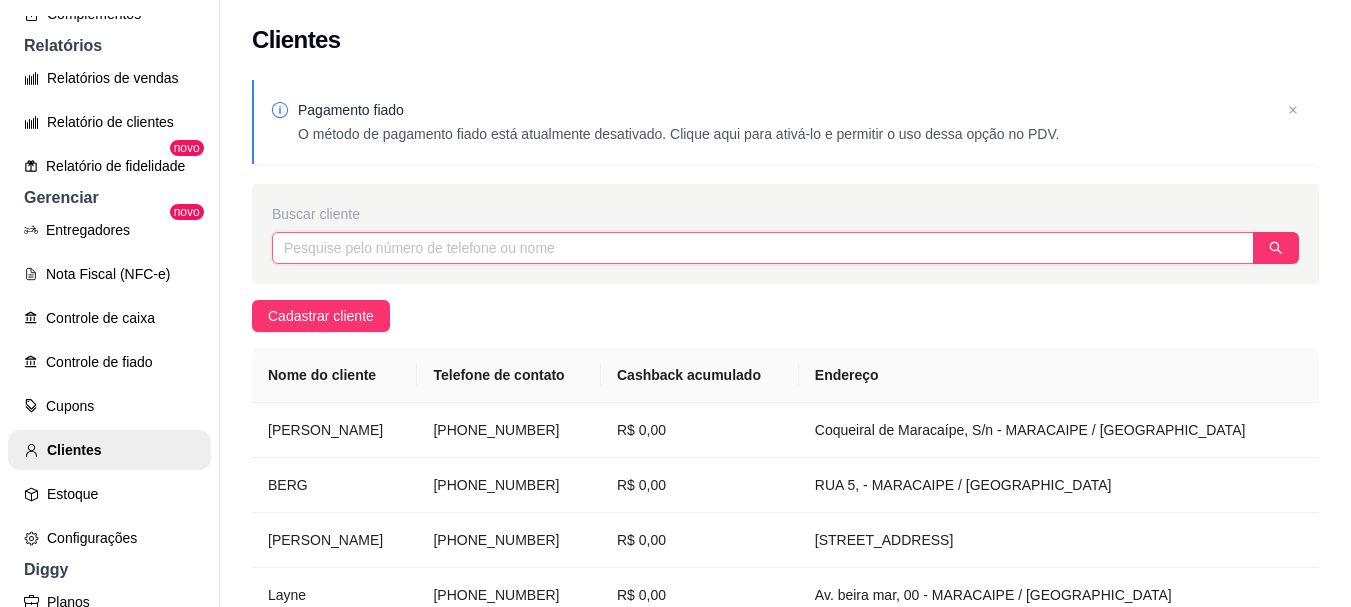 click at bounding box center [763, 248] 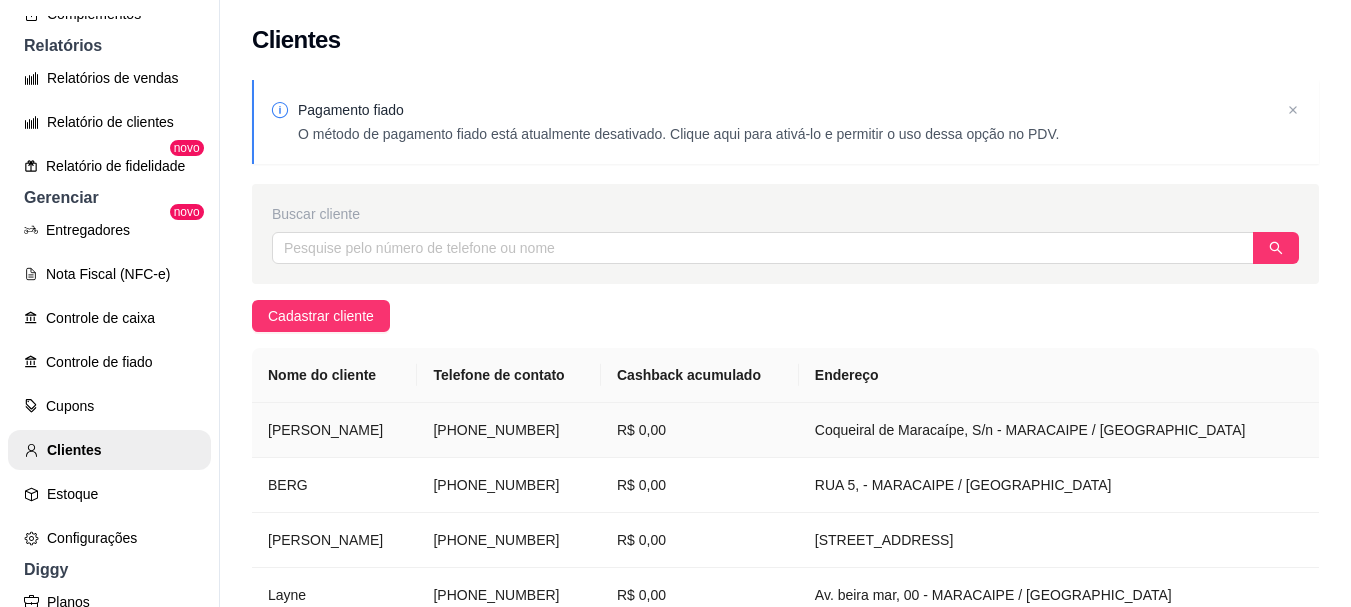 click on "[PERSON_NAME]" at bounding box center (334, 430) 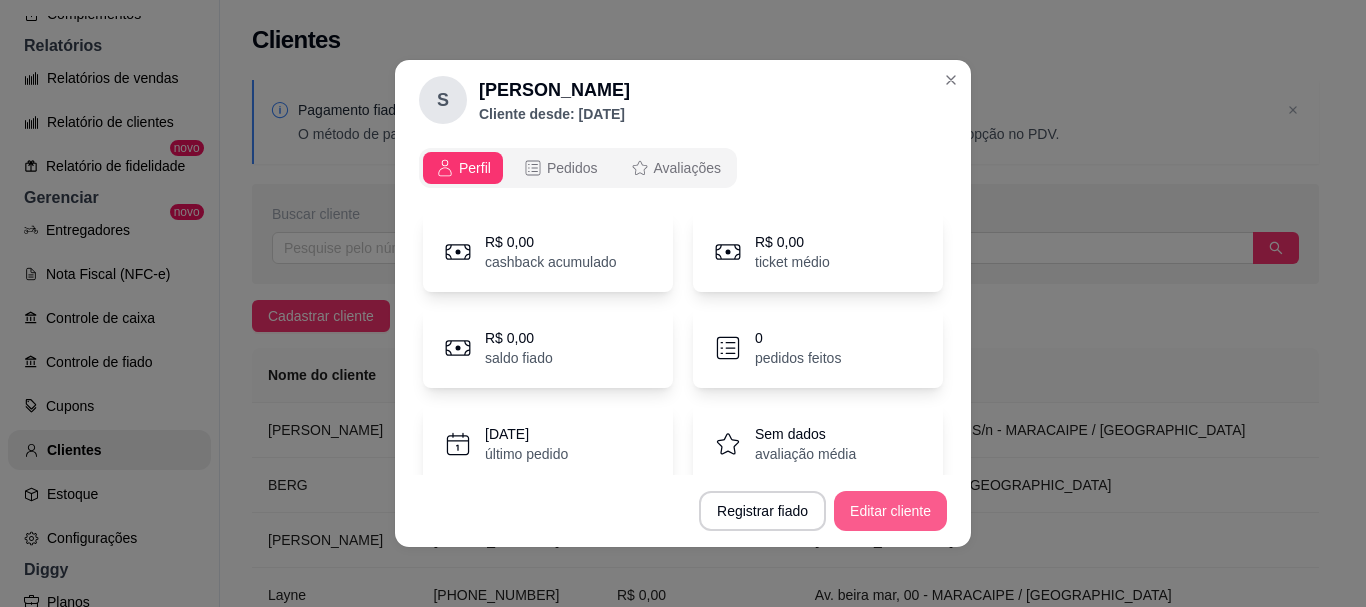 click on "Editar cliente" at bounding box center (890, 511) 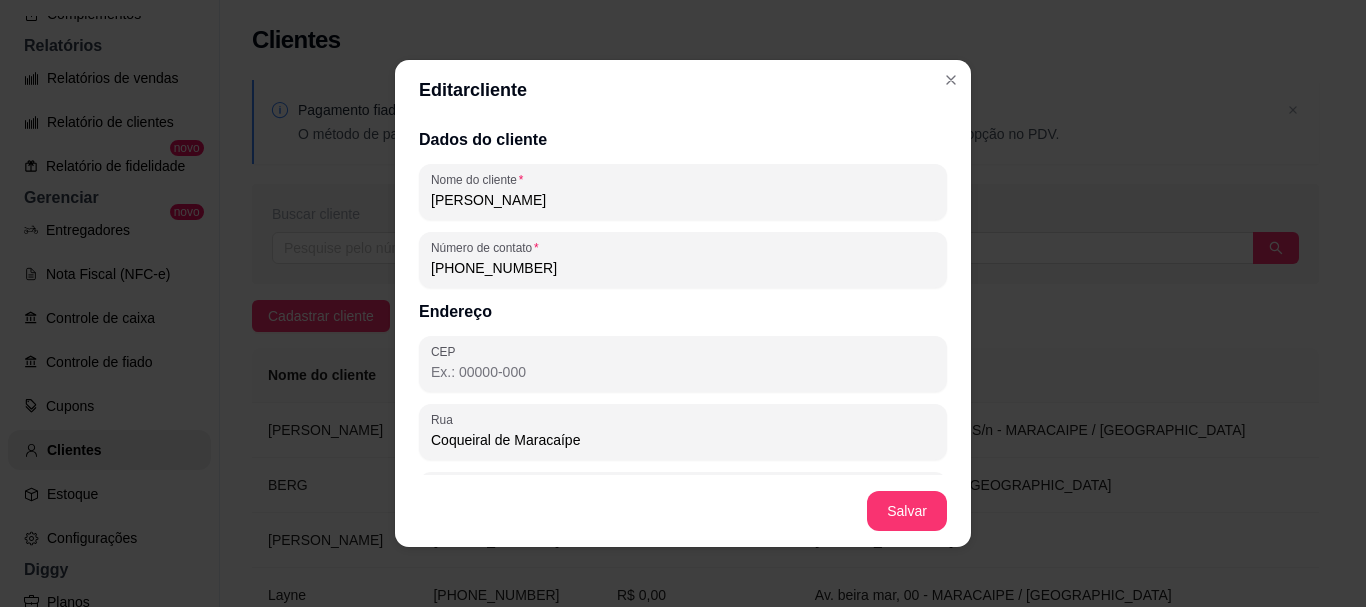 drag, startPoint x: 571, startPoint y: 259, endPoint x: 550, endPoint y: 264, distance: 21.587032 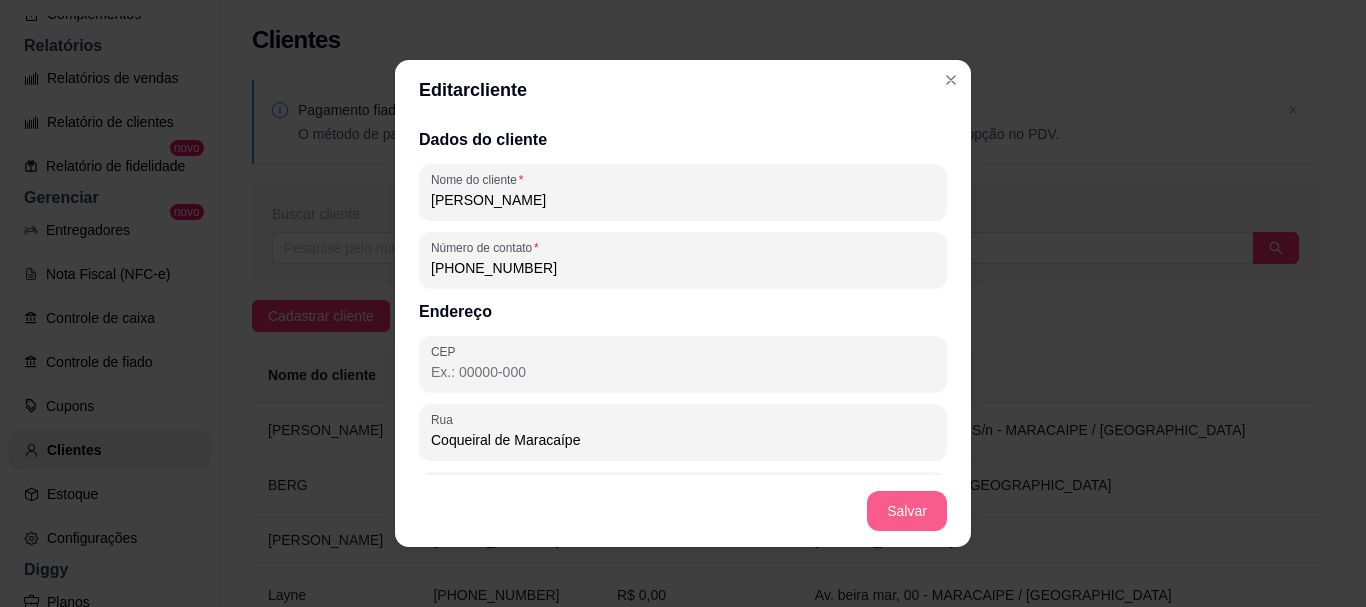 type on "(81) 9481-3949" 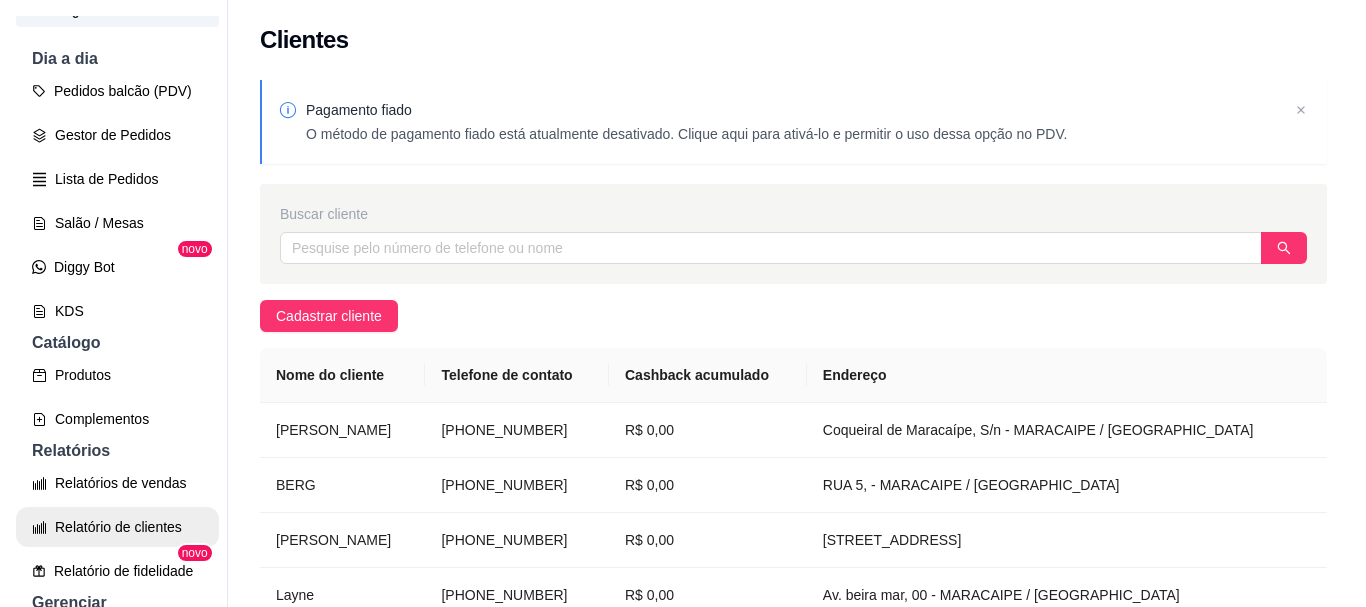 scroll, scrollTop: 0, scrollLeft: 0, axis: both 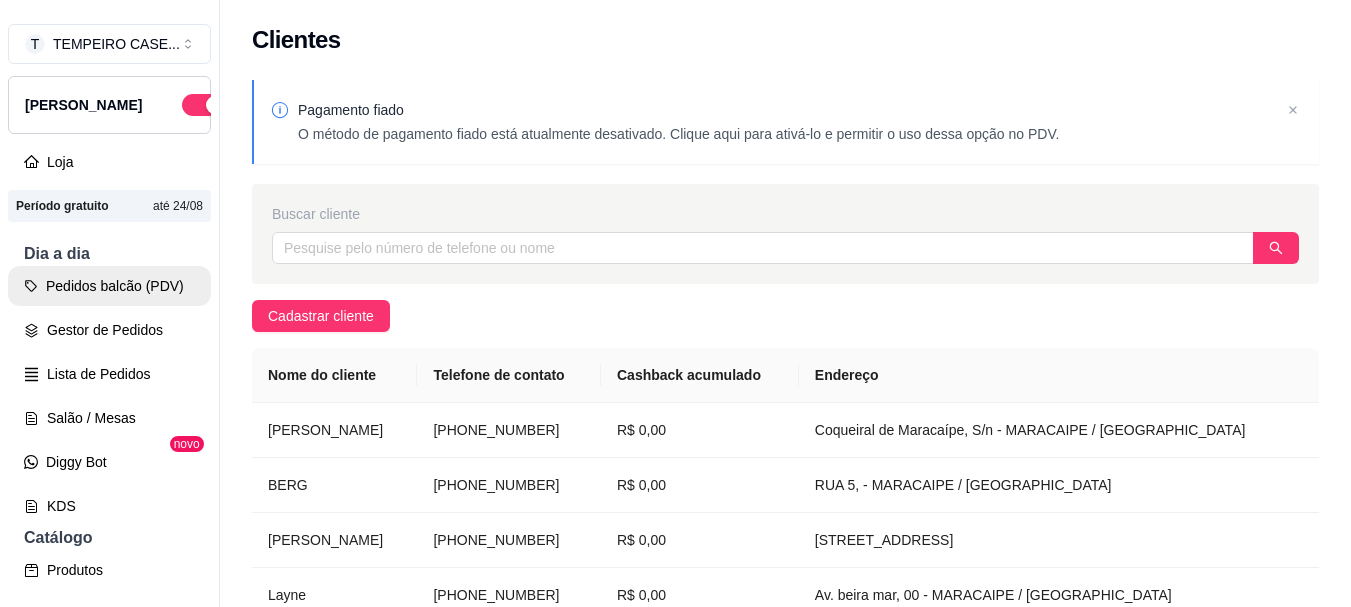 click on "Pedidos balcão (PDV)" at bounding box center [109, 286] 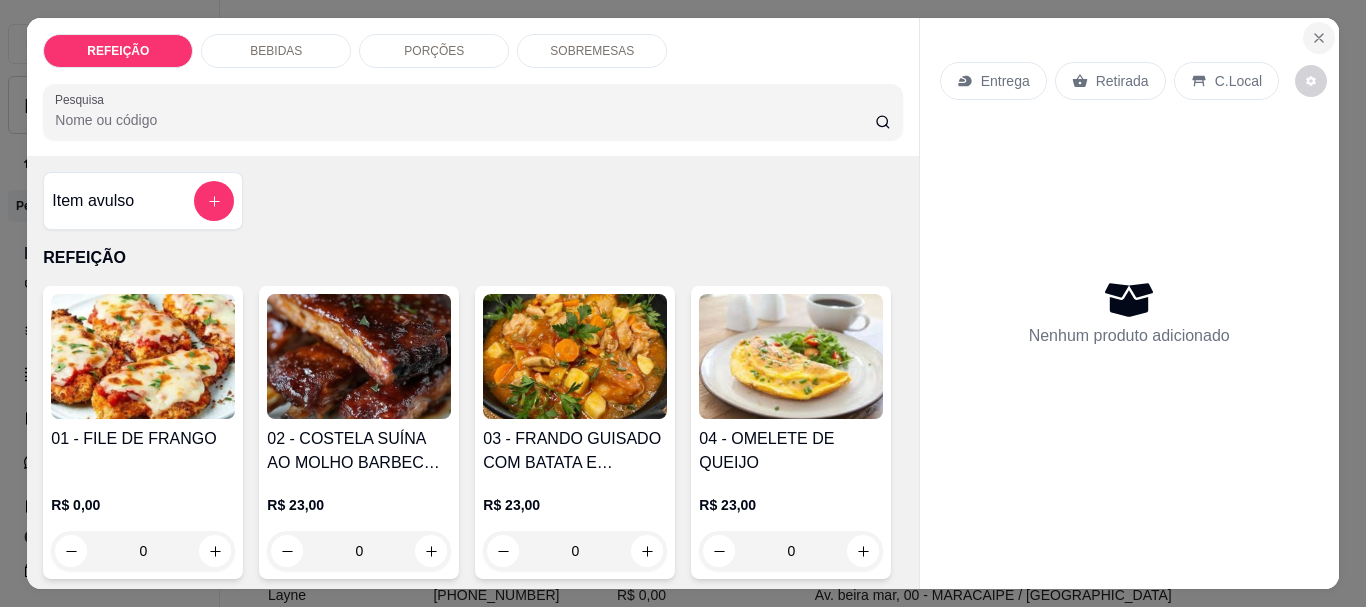 click 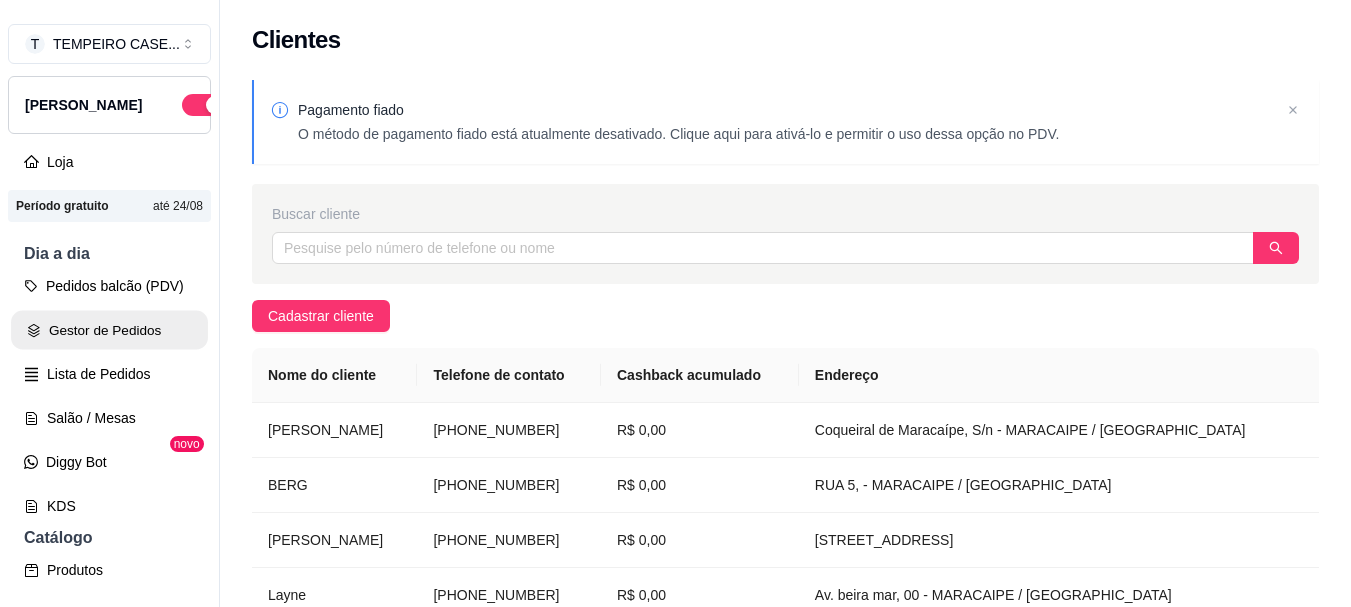 click on "Gestor de Pedidos" at bounding box center [109, 330] 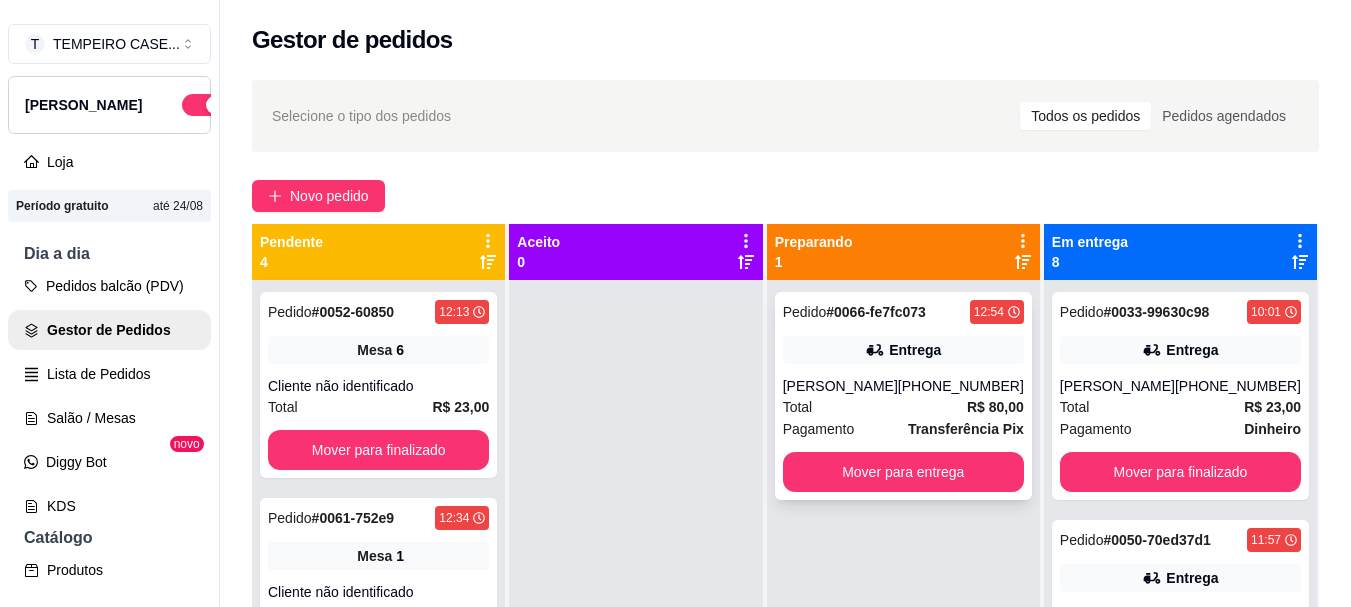 click on "[PERSON_NAME]" at bounding box center [840, 386] 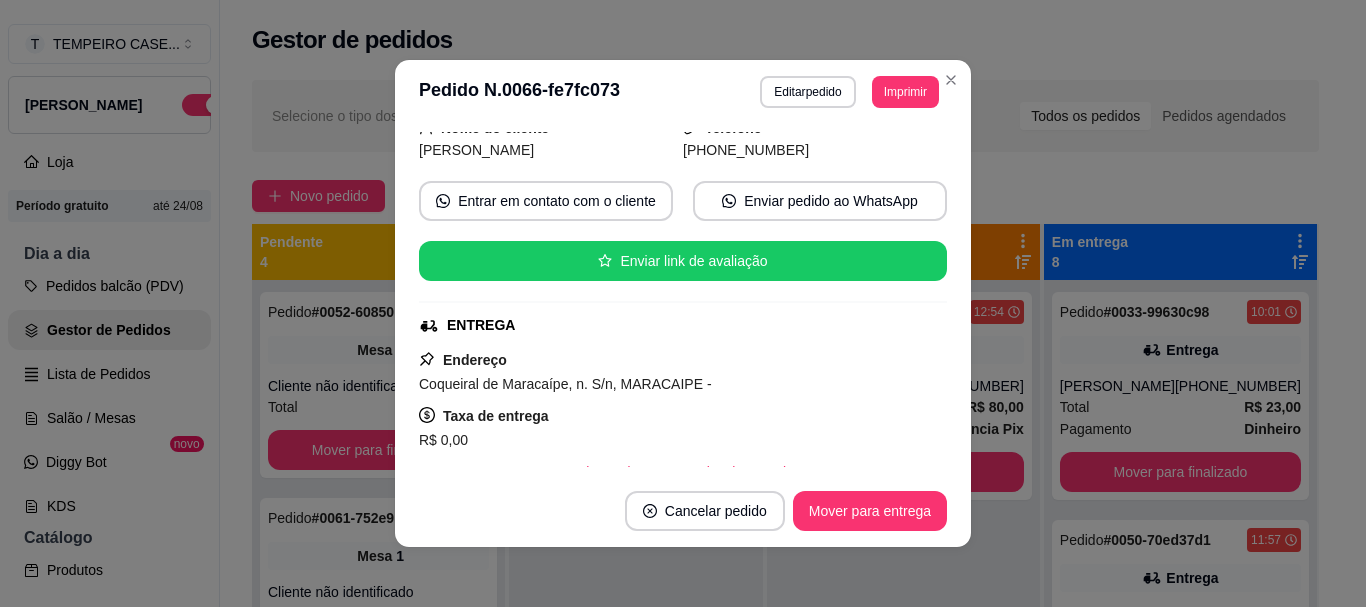 scroll, scrollTop: 100, scrollLeft: 0, axis: vertical 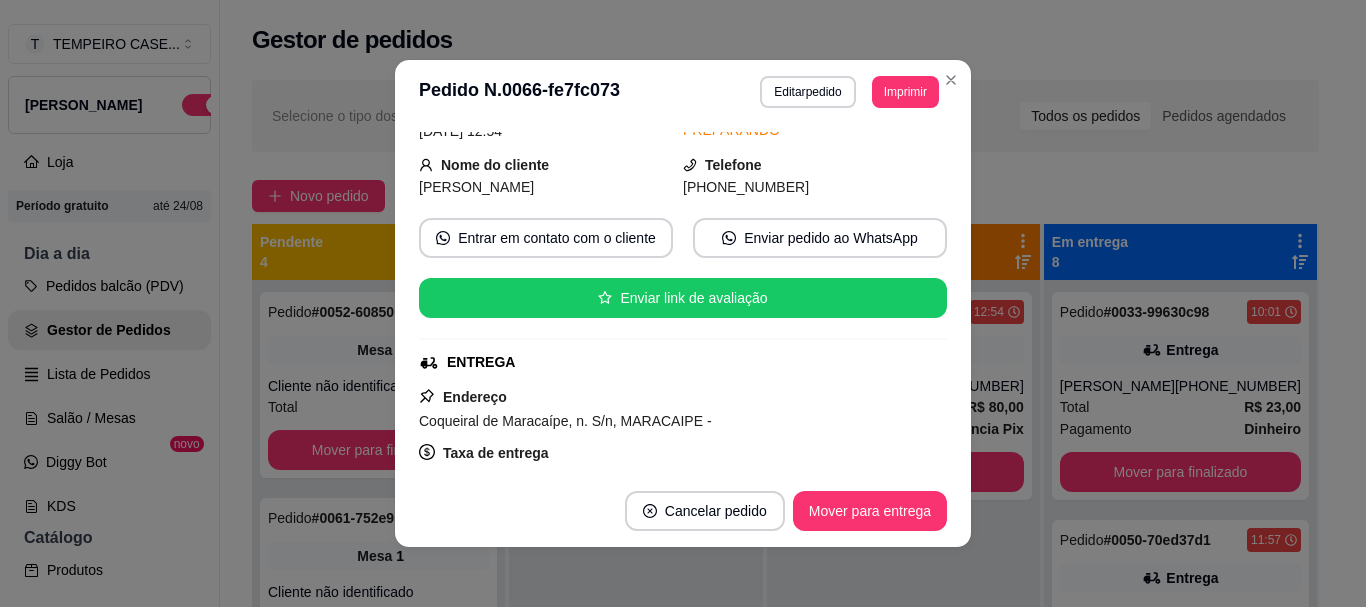 drag, startPoint x: 782, startPoint y: 110, endPoint x: 787, endPoint y: 100, distance: 11.18034 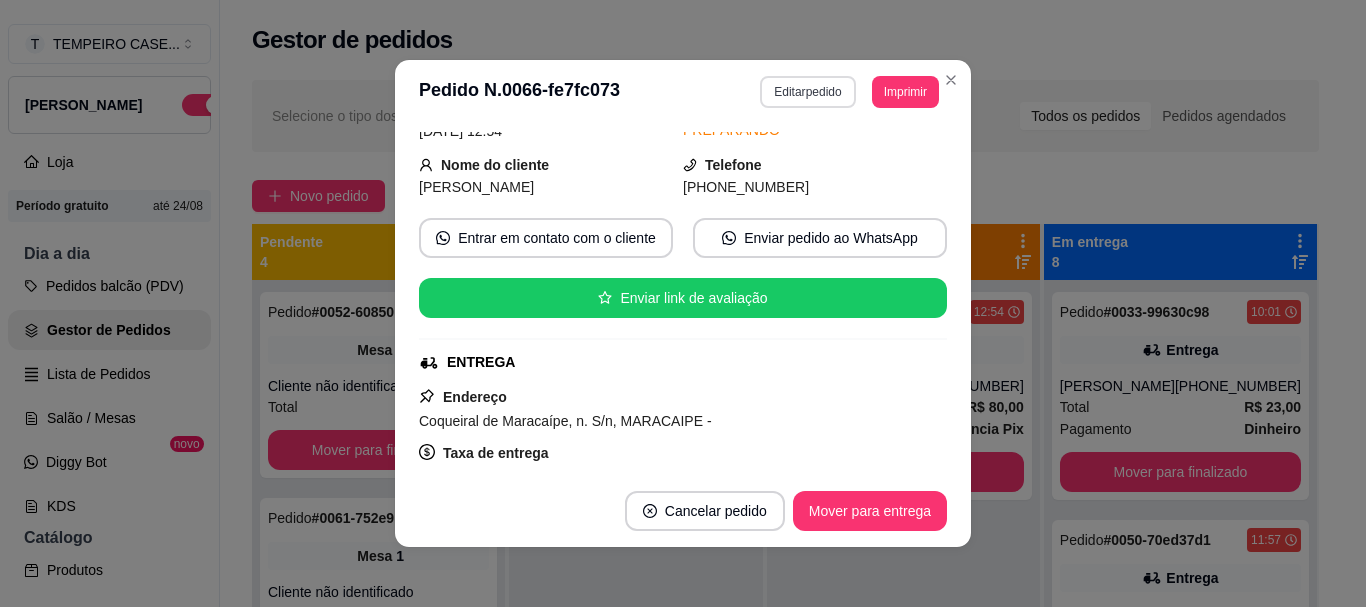 click on "Editar  pedido" at bounding box center (807, 92) 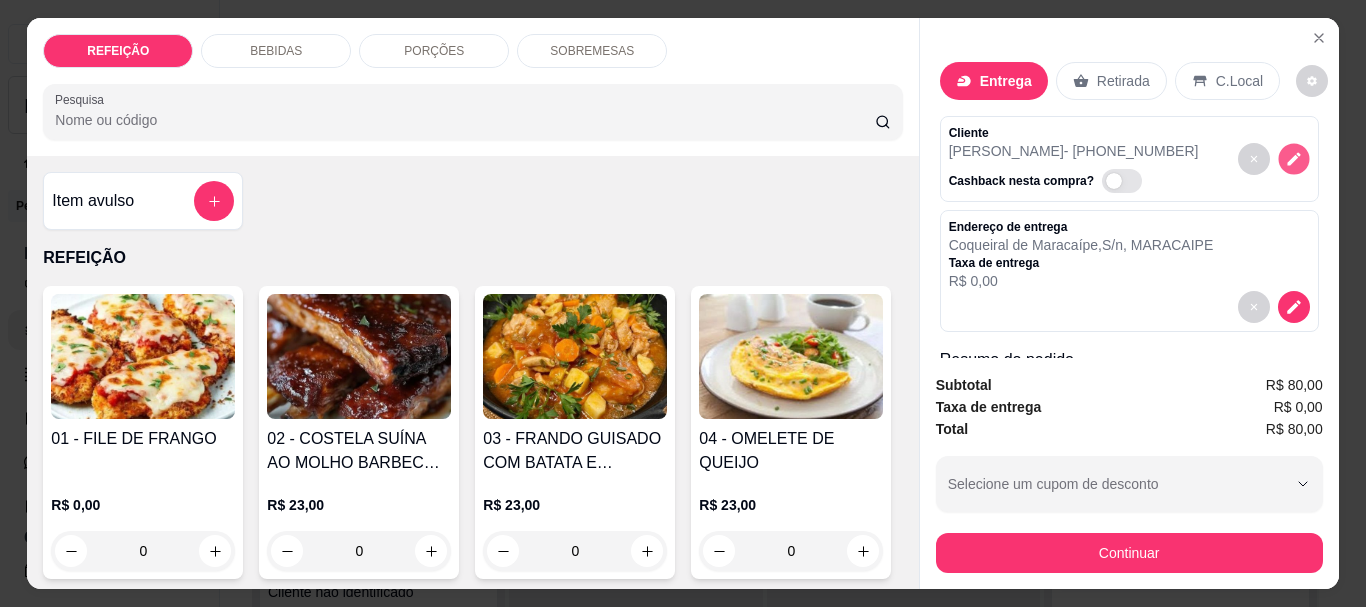 click 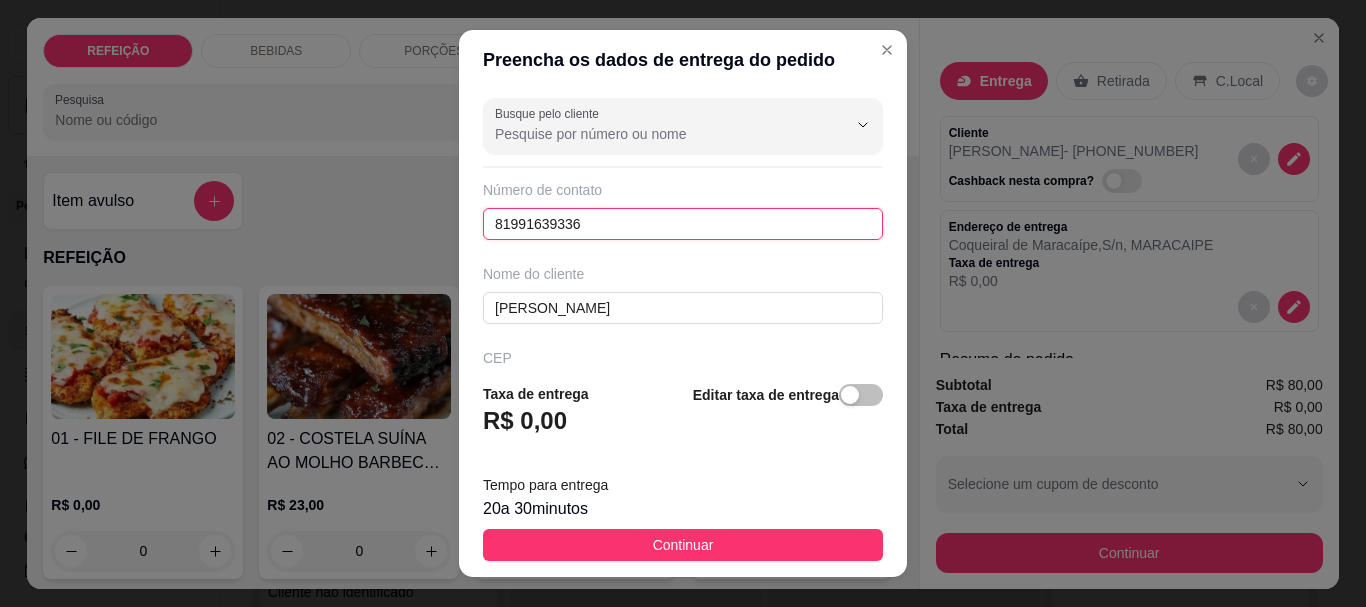 drag, startPoint x: 608, startPoint y: 234, endPoint x: 461, endPoint y: 228, distance: 147.12239 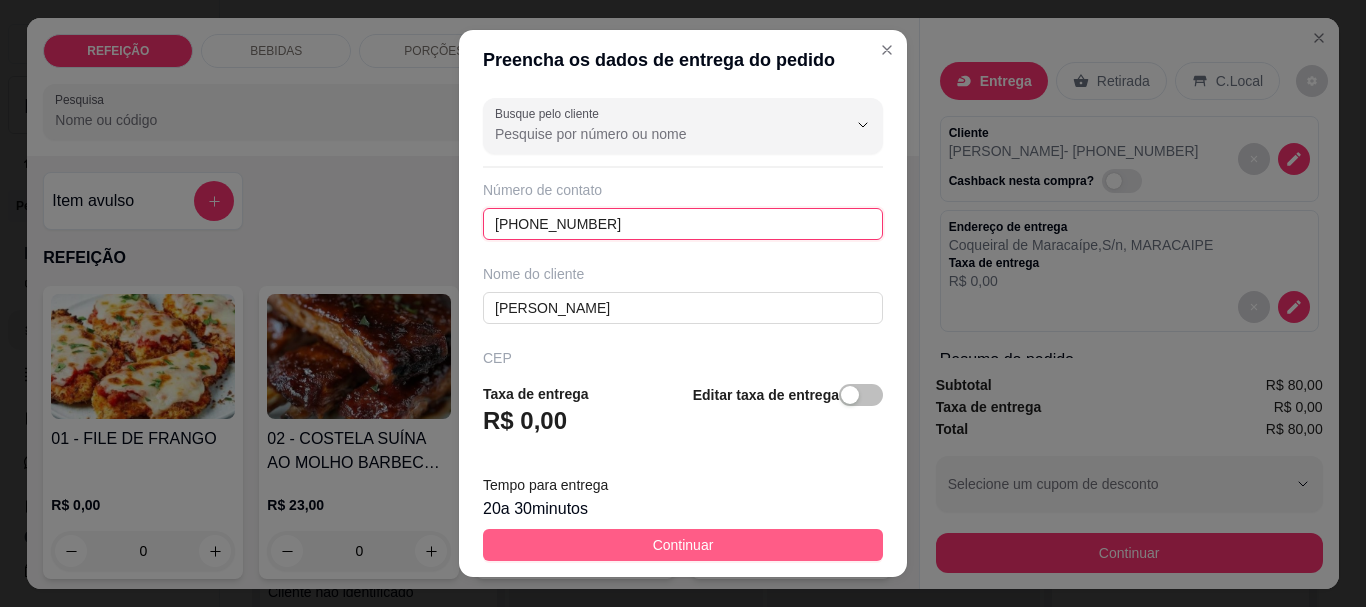 type on "(81) 9481-3949" 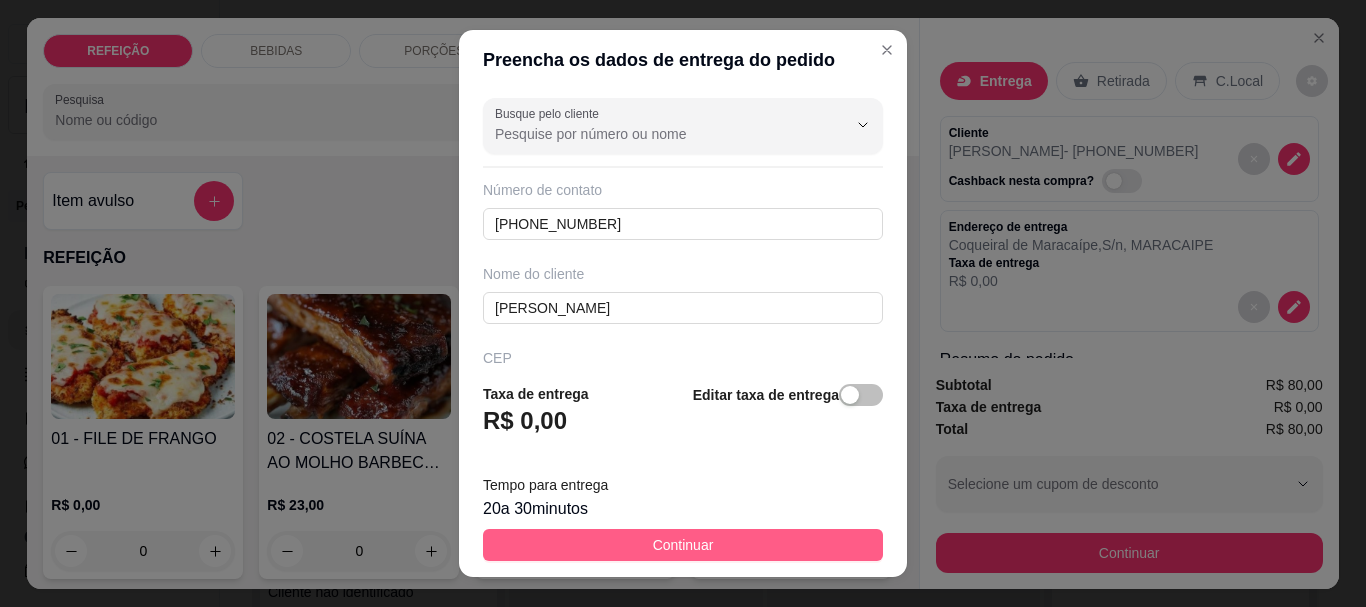 click on "Continuar" at bounding box center (683, 545) 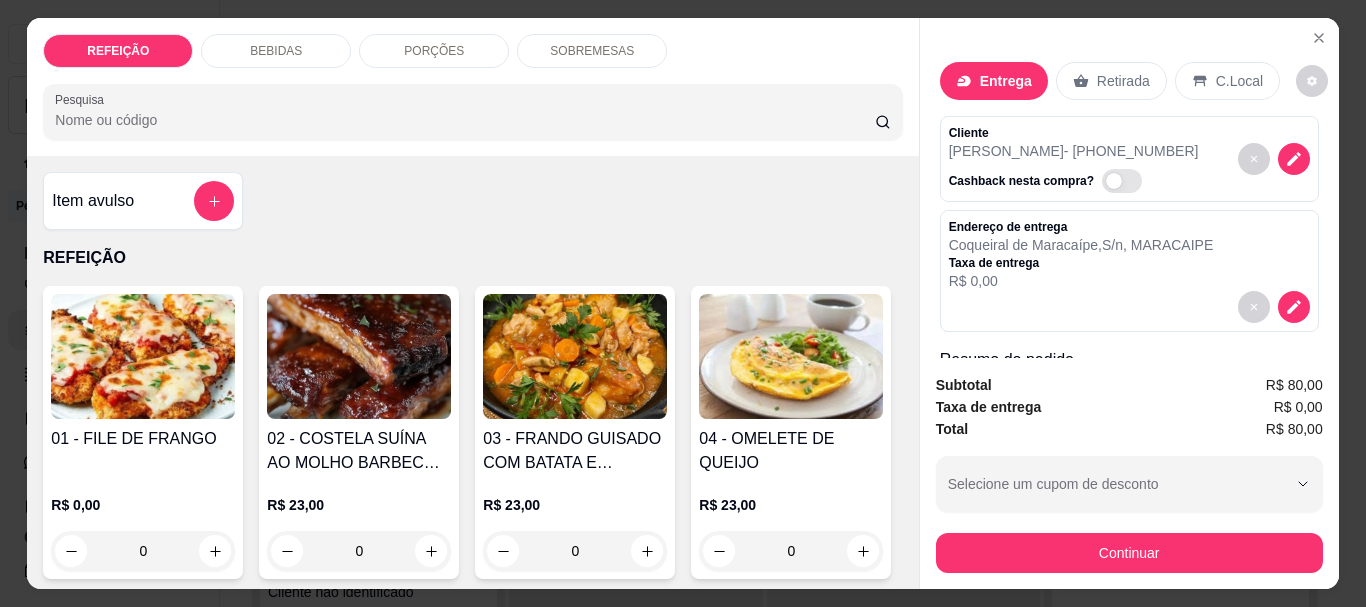 type 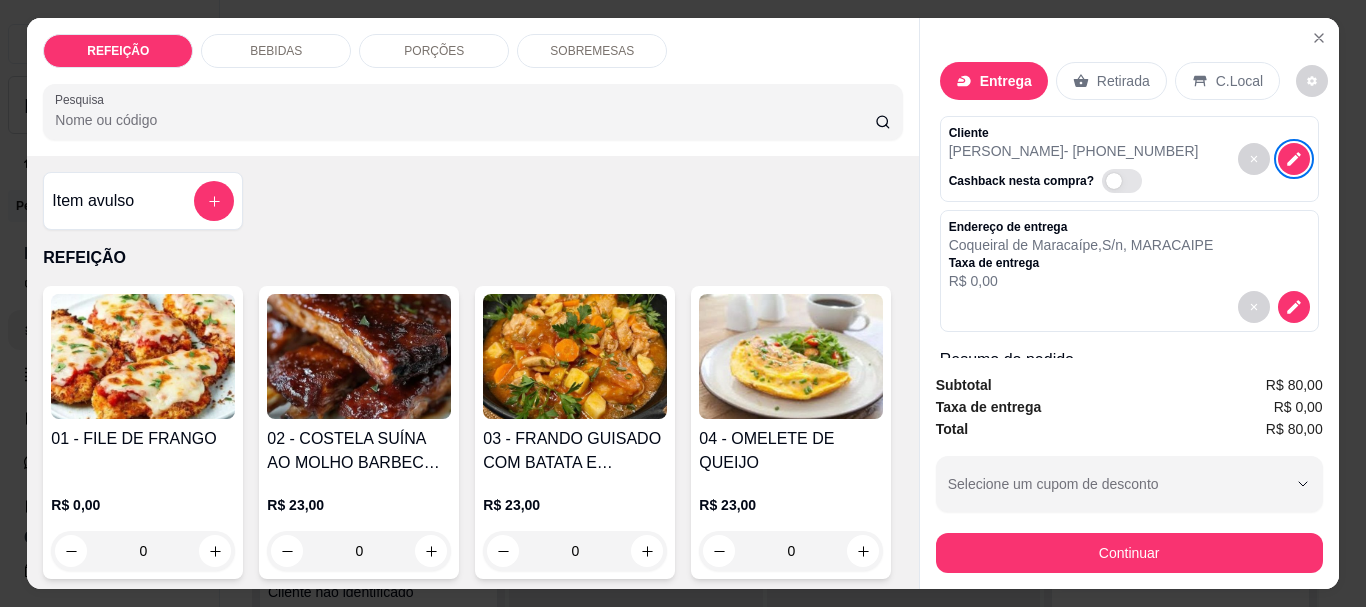 click on "Continuar" at bounding box center (1129, 553) 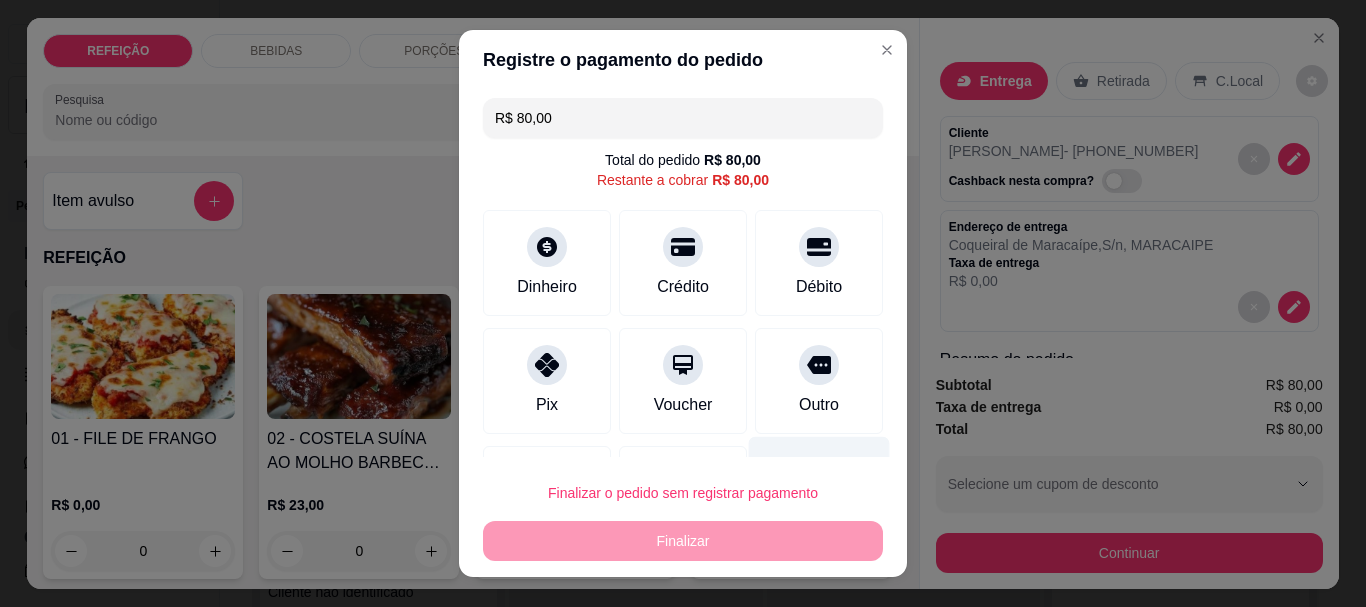 scroll, scrollTop: 103, scrollLeft: 0, axis: vertical 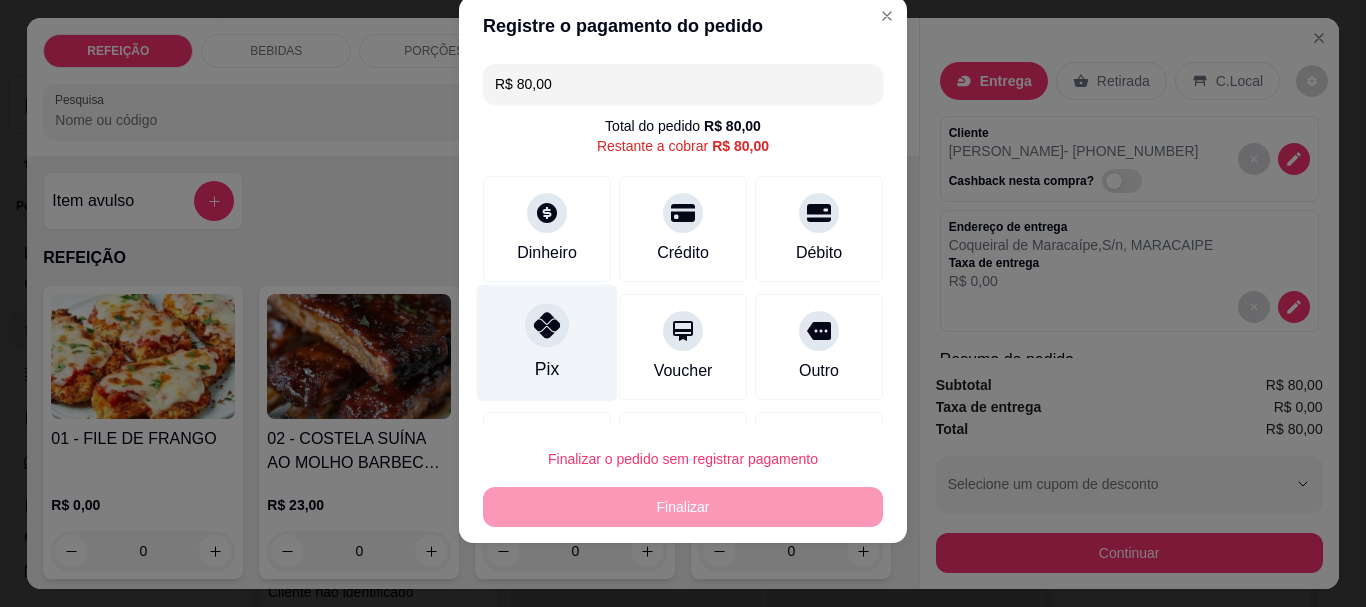 click on "Pix" at bounding box center (547, 343) 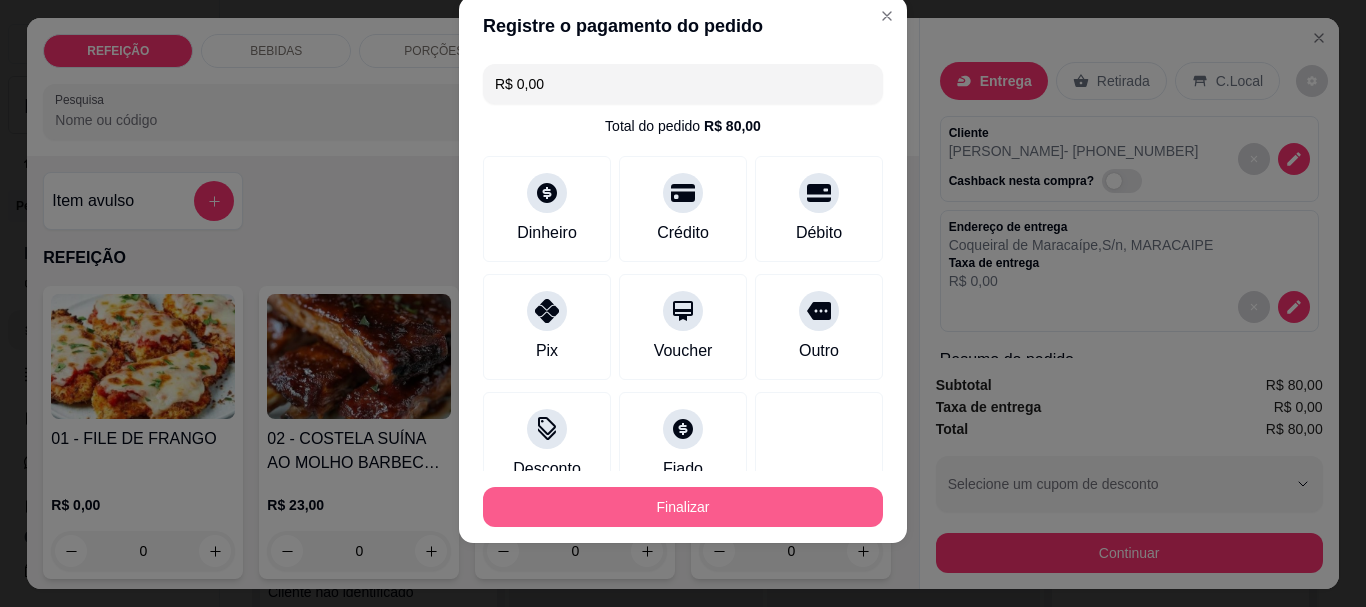 click on "Finalizar" at bounding box center (683, 507) 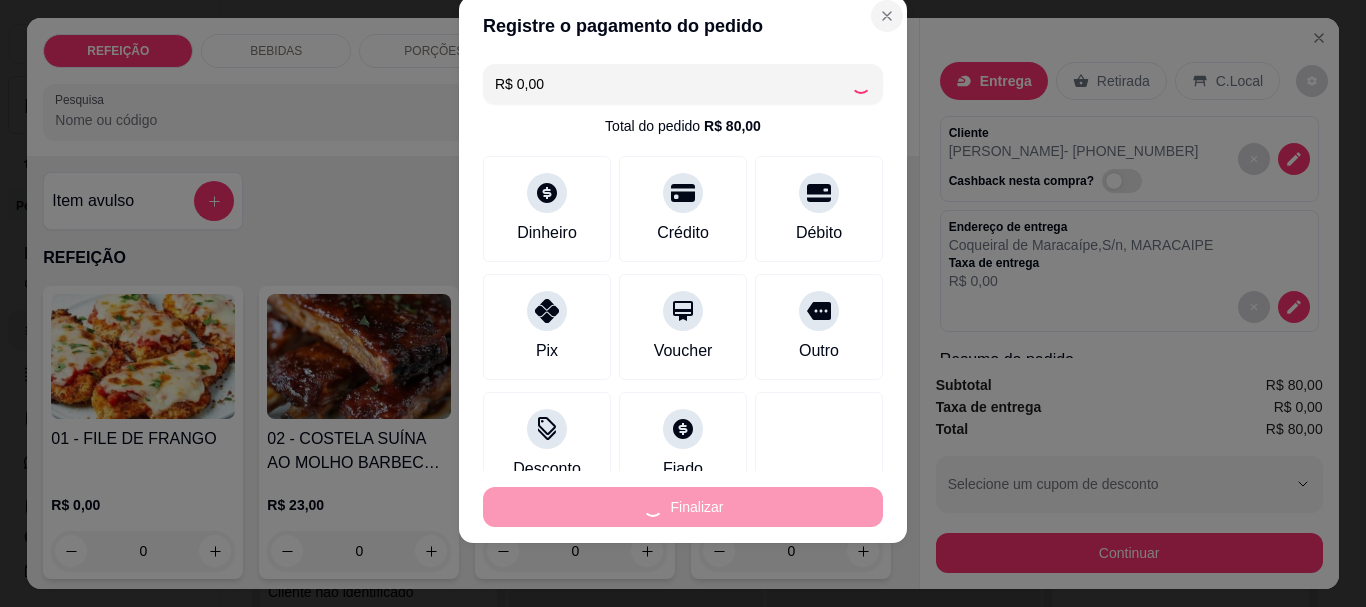 type on "0" 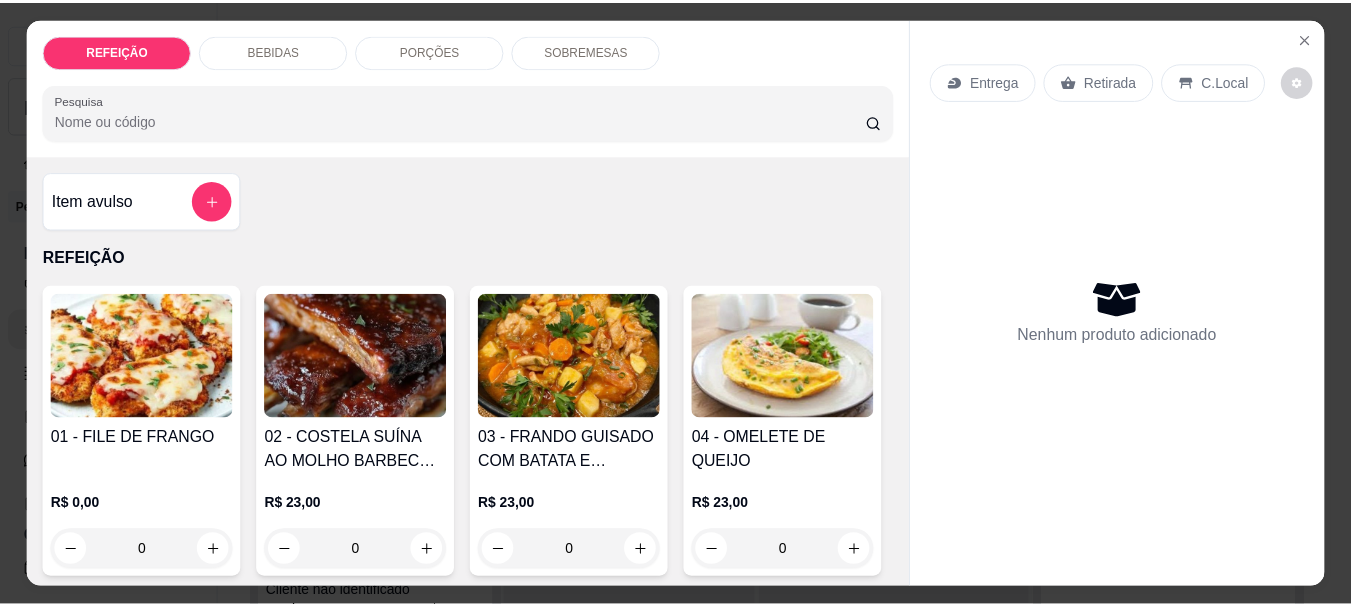 scroll, scrollTop: 144, scrollLeft: 0, axis: vertical 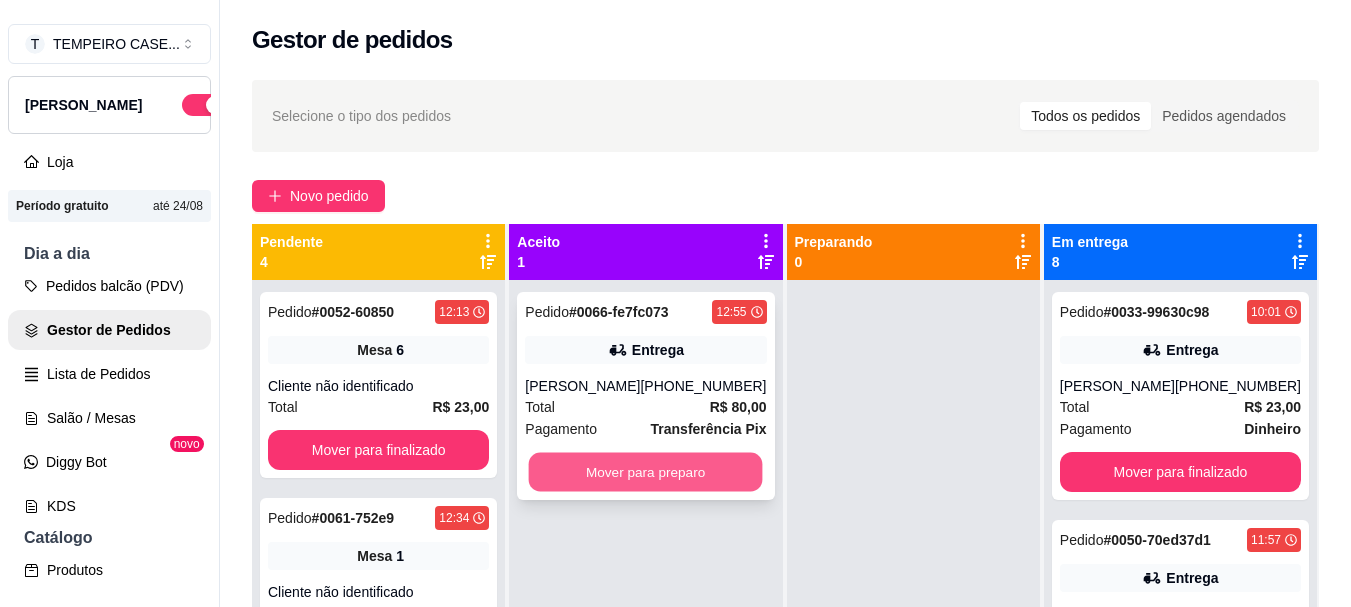 click on "Mover para preparo" at bounding box center [646, 472] 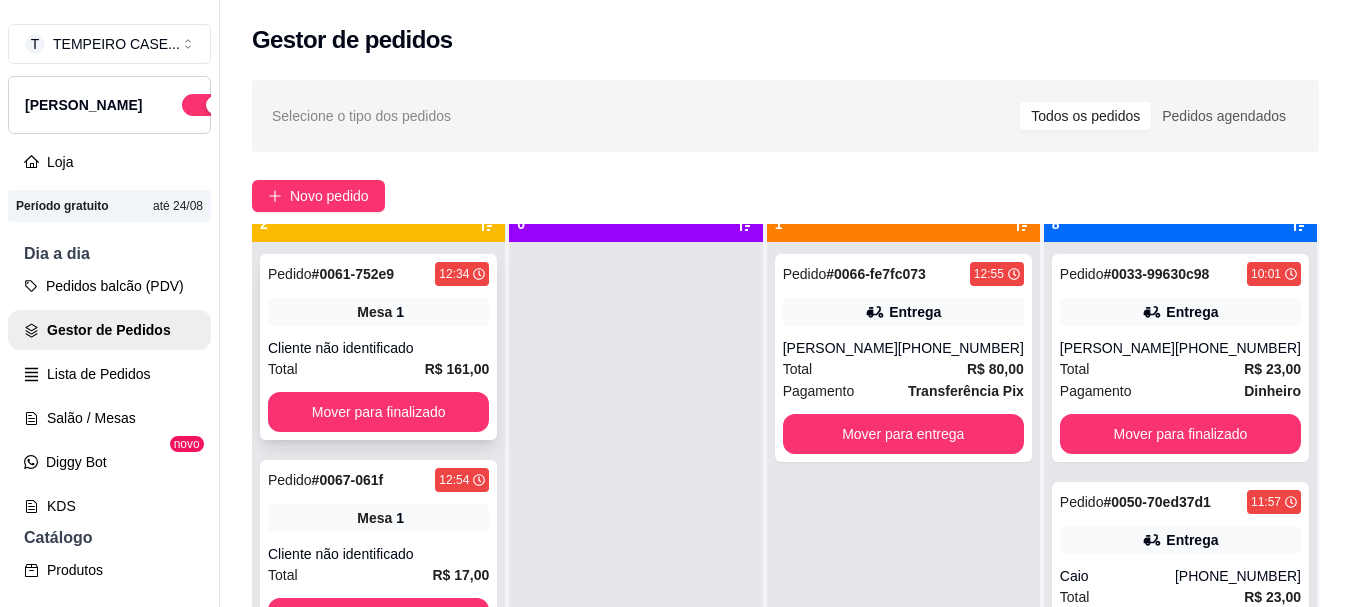 scroll, scrollTop: 56, scrollLeft: 0, axis: vertical 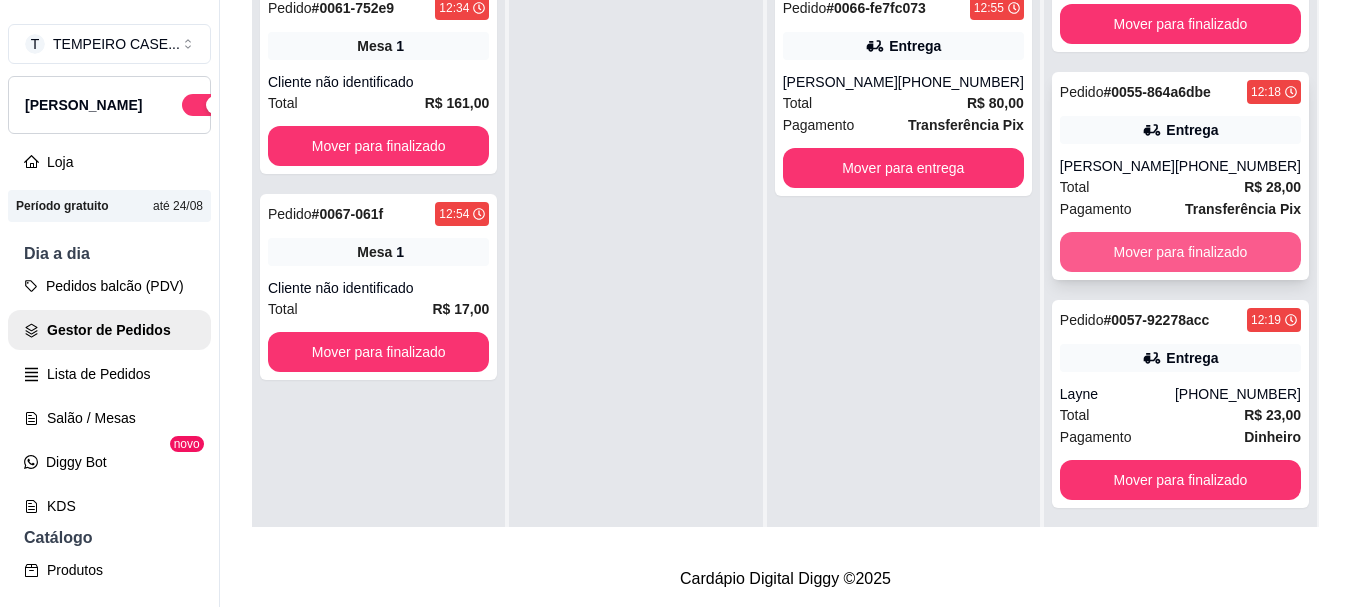 click on "Mover para finalizado" at bounding box center (1180, 252) 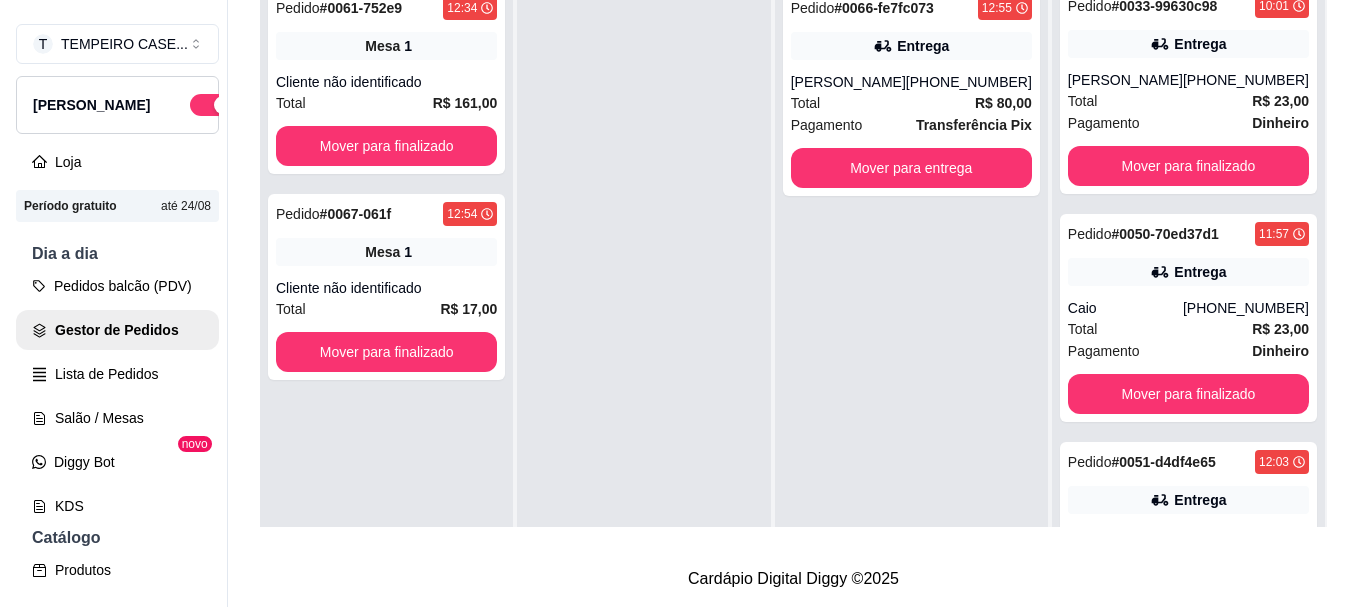 scroll, scrollTop: 0, scrollLeft: 0, axis: both 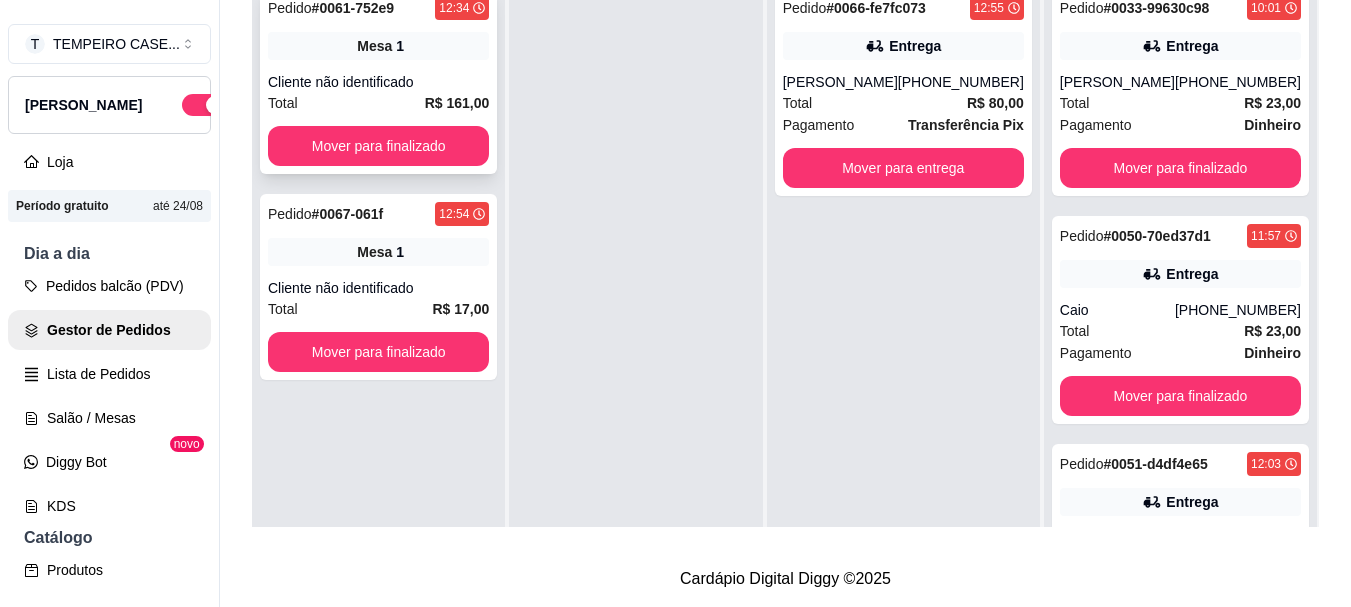 click on "Total R$ 161,00" at bounding box center [378, 103] 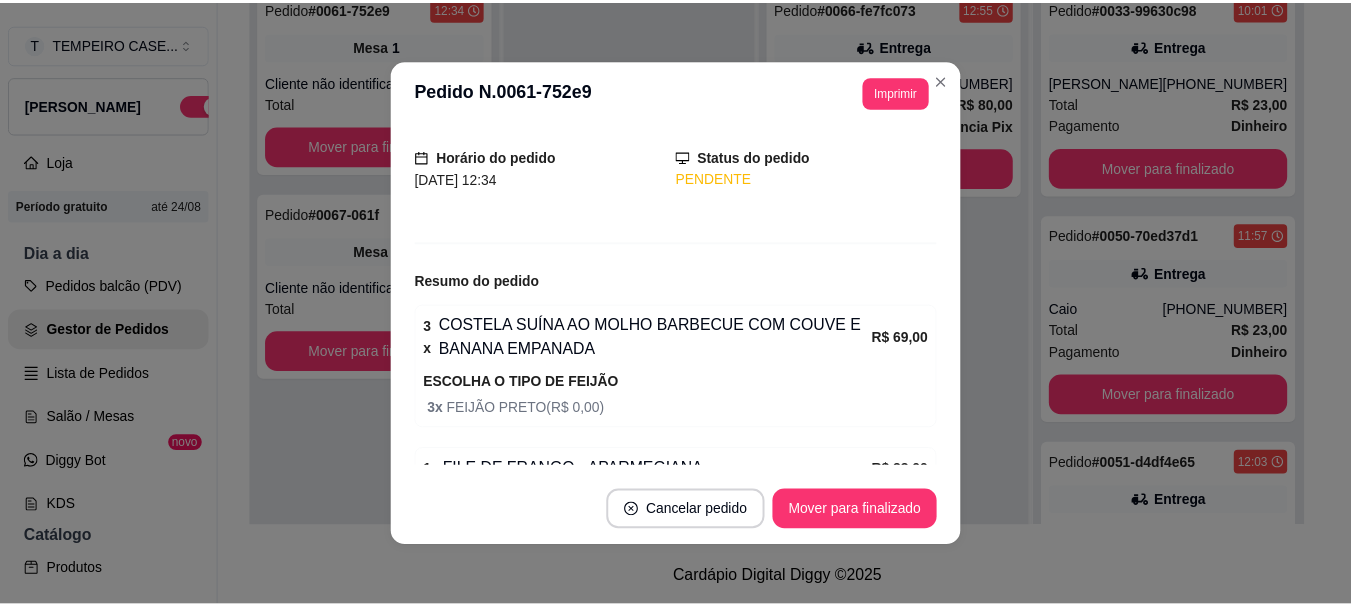 scroll, scrollTop: 16, scrollLeft: 0, axis: vertical 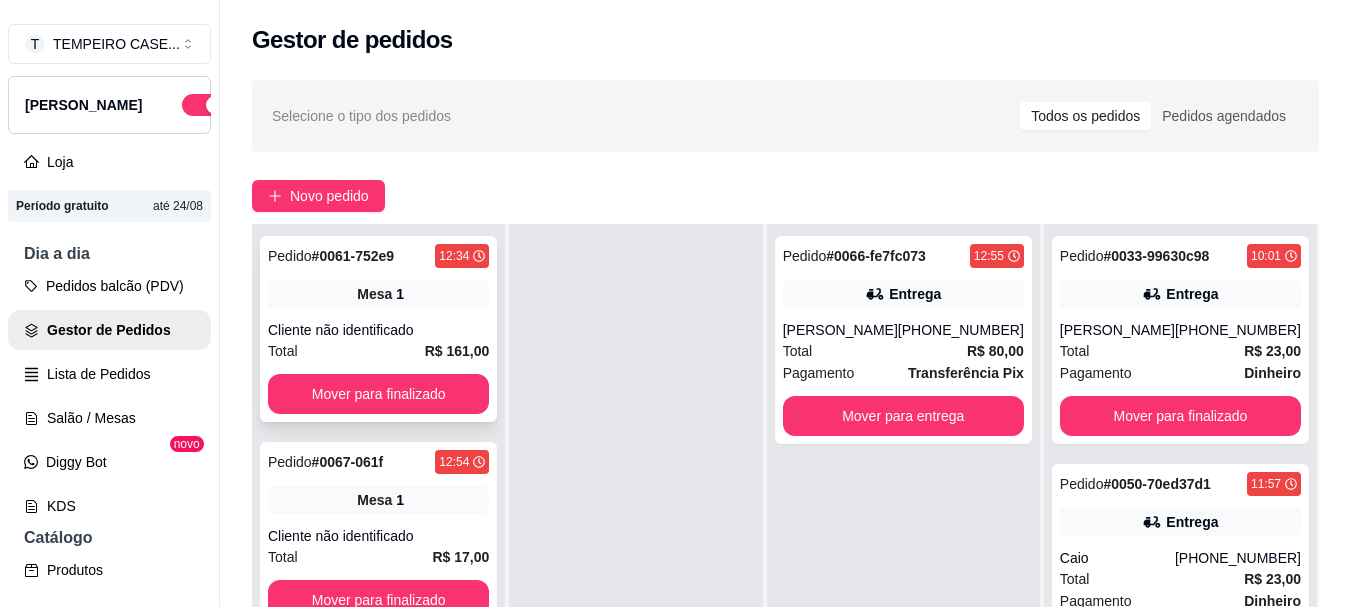 click on "Cliente não identificado" at bounding box center [378, 330] 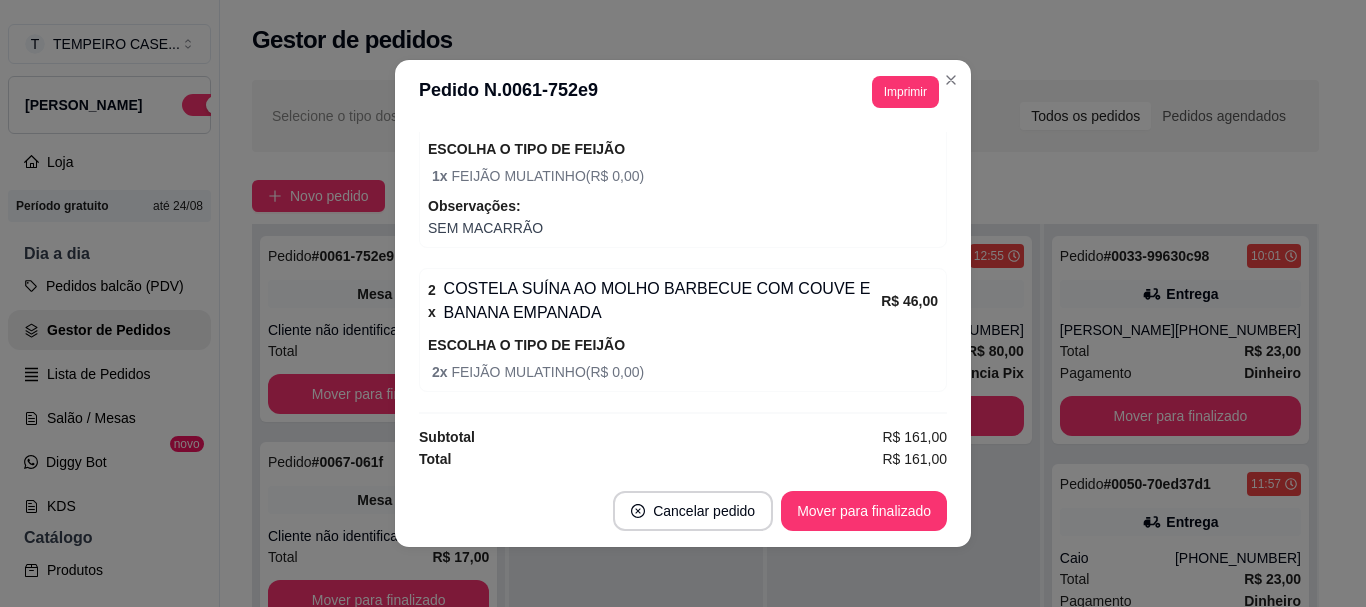 scroll, scrollTop: 616, scrollLeft: 0, axis: vertical 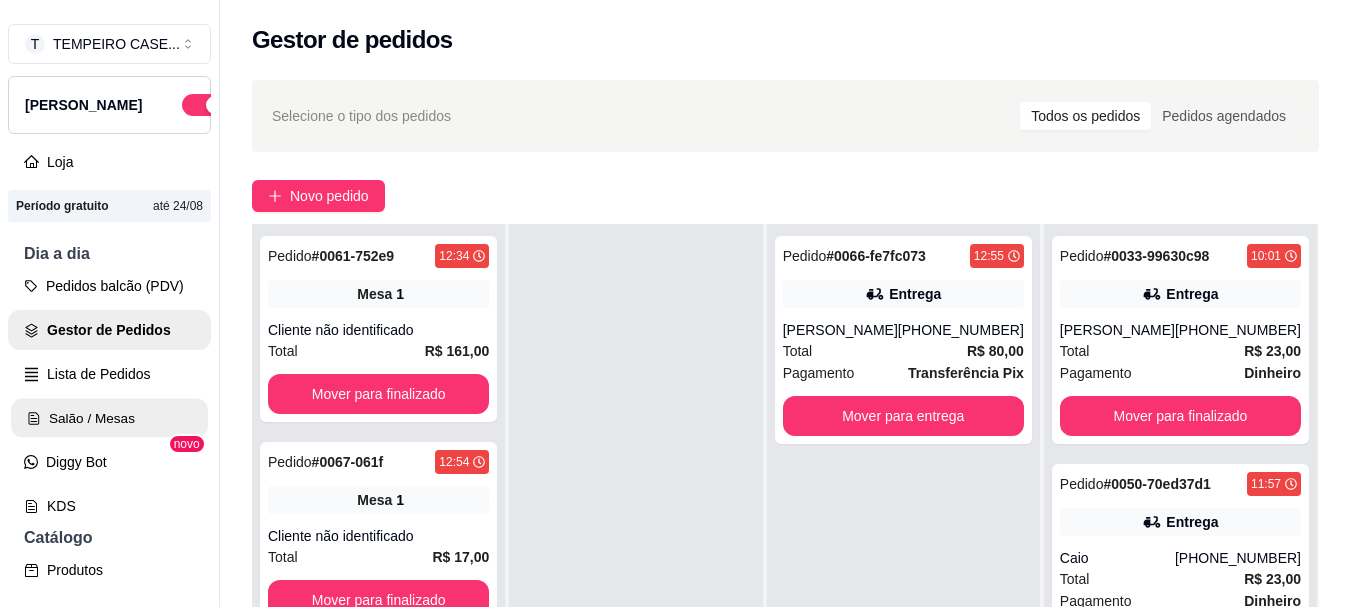 click on "Salão / Mesas" at bounding box center (109, 418) 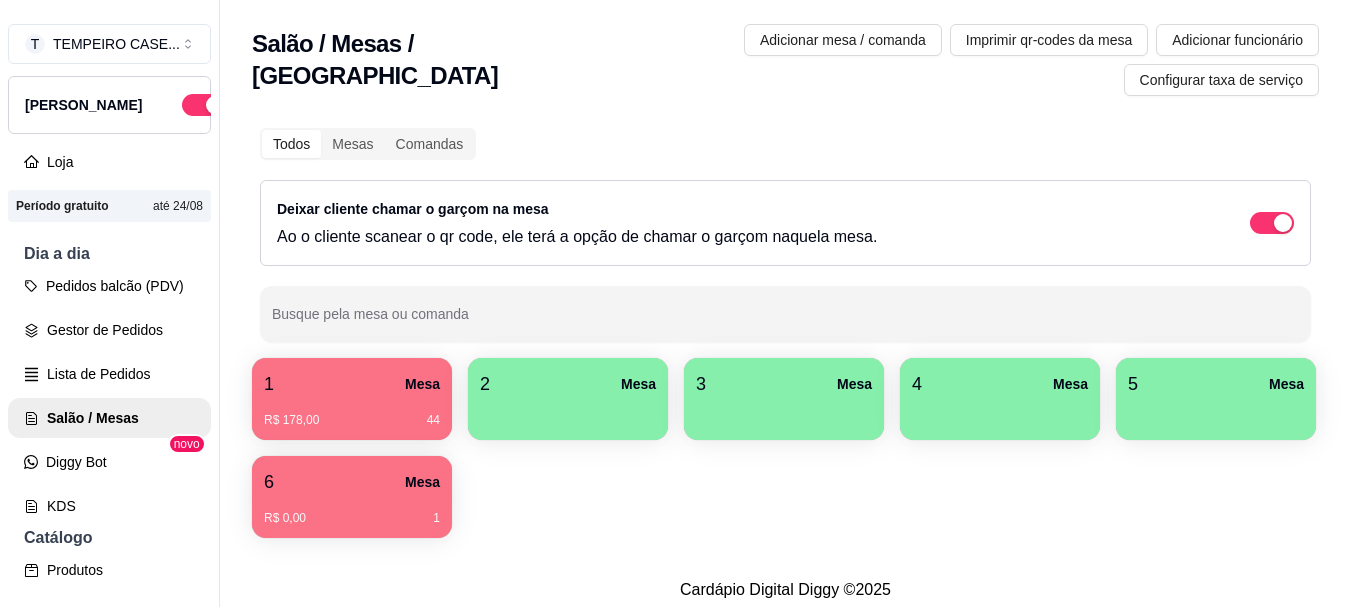 click on "R$ 178,00 44" at bounding box center [352, 413] 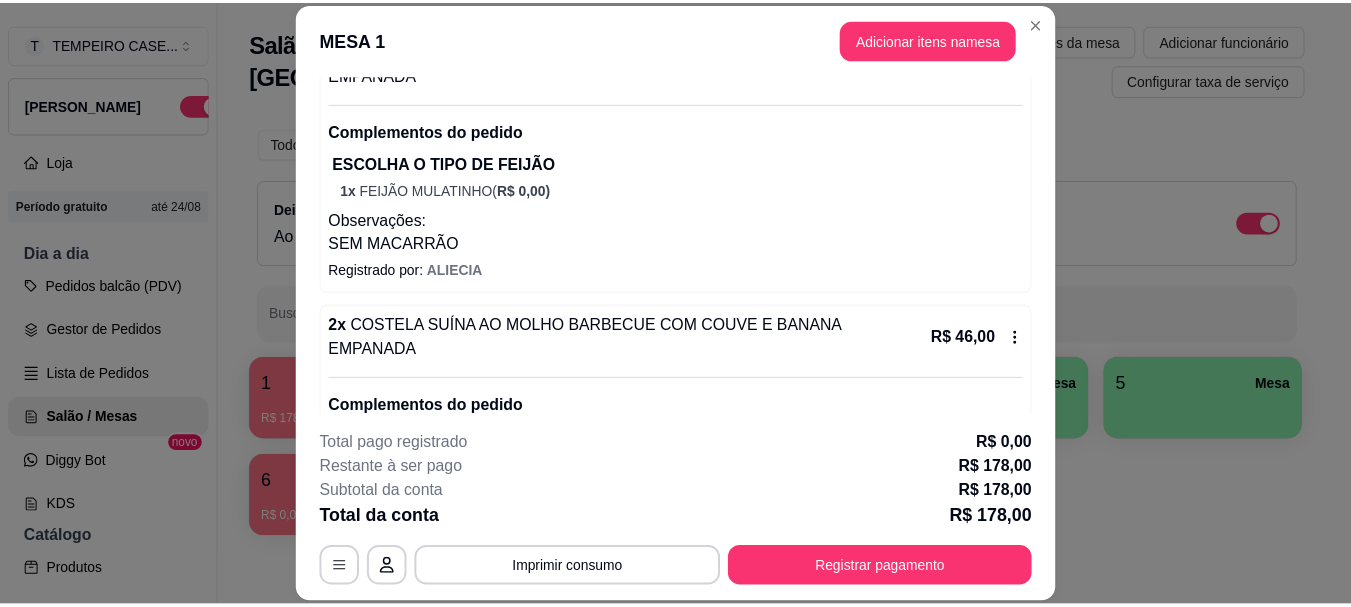 scroll, scrollTop: 844, scrollLeft: 0, axis: vertical 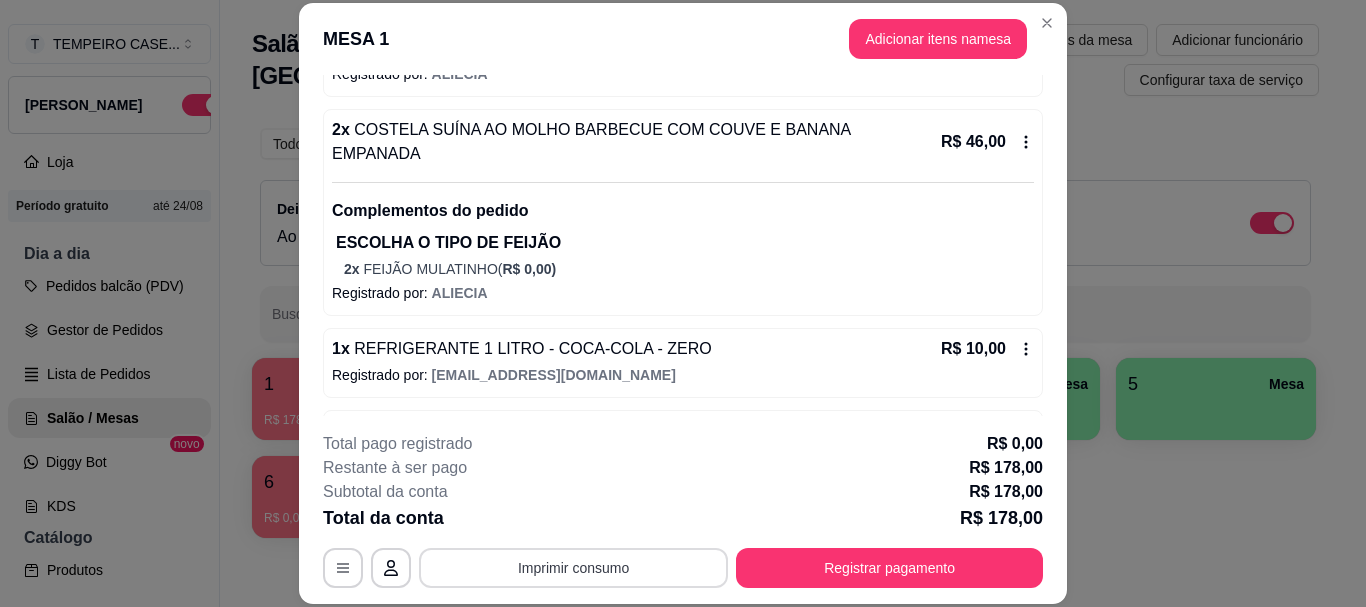 click on "Imprimir consumo" at bounding box center (573, 568) 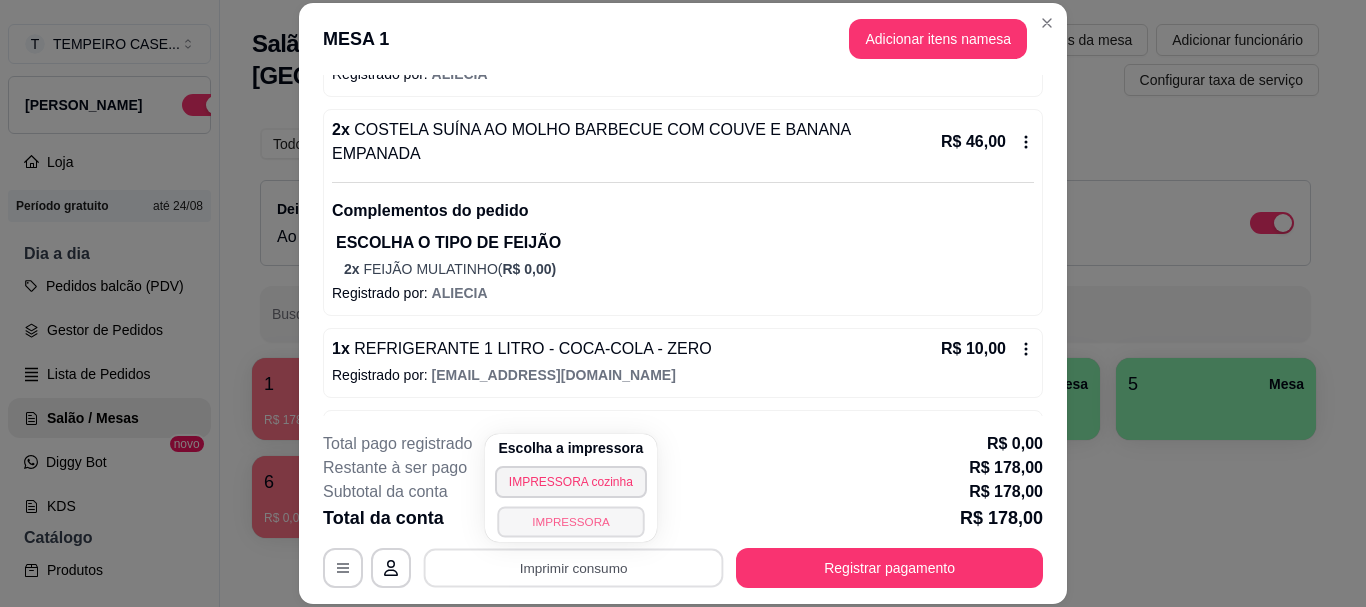 click on "IMPRESSORA" at bounding box center [571, 521] 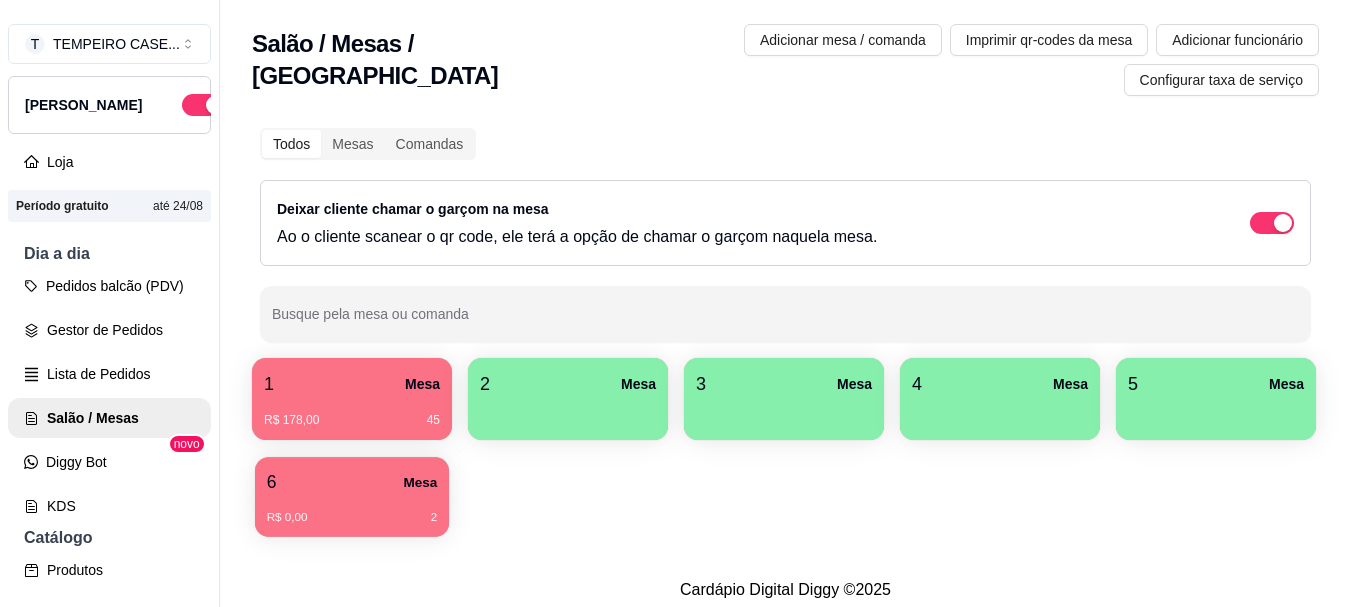 click on "6 Mesa R$ 0,00 2" at bounding box center (352, 497) 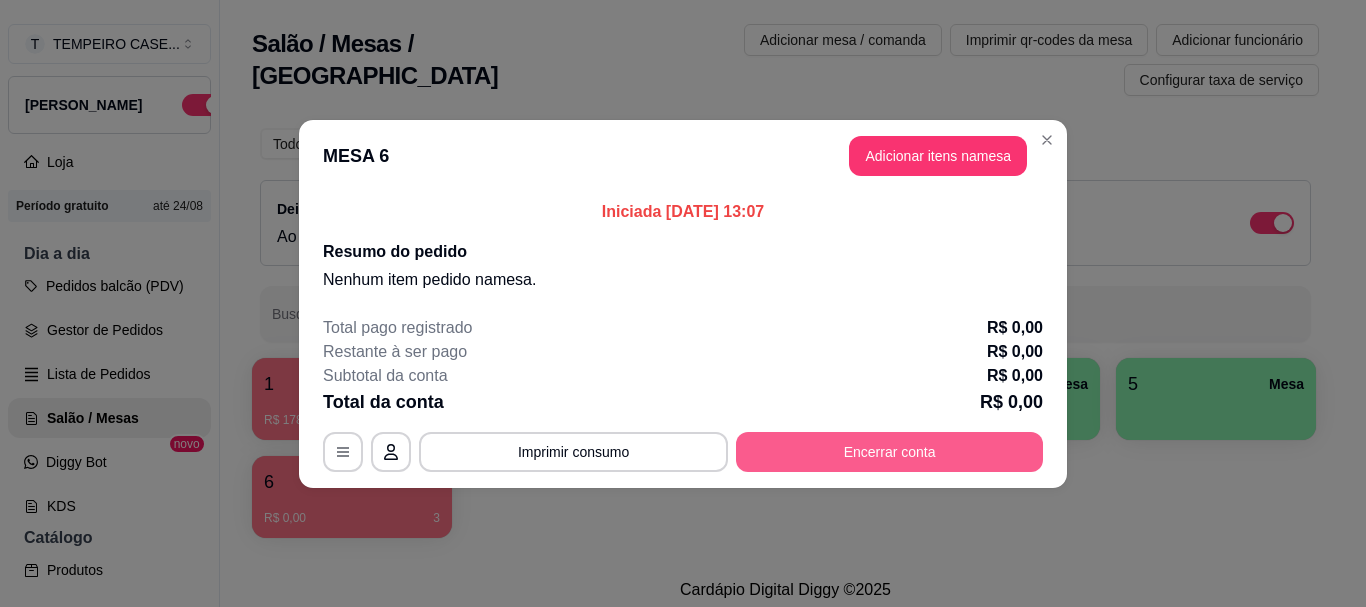 click on "Encerrar conta" at bounding box center [889, 452] 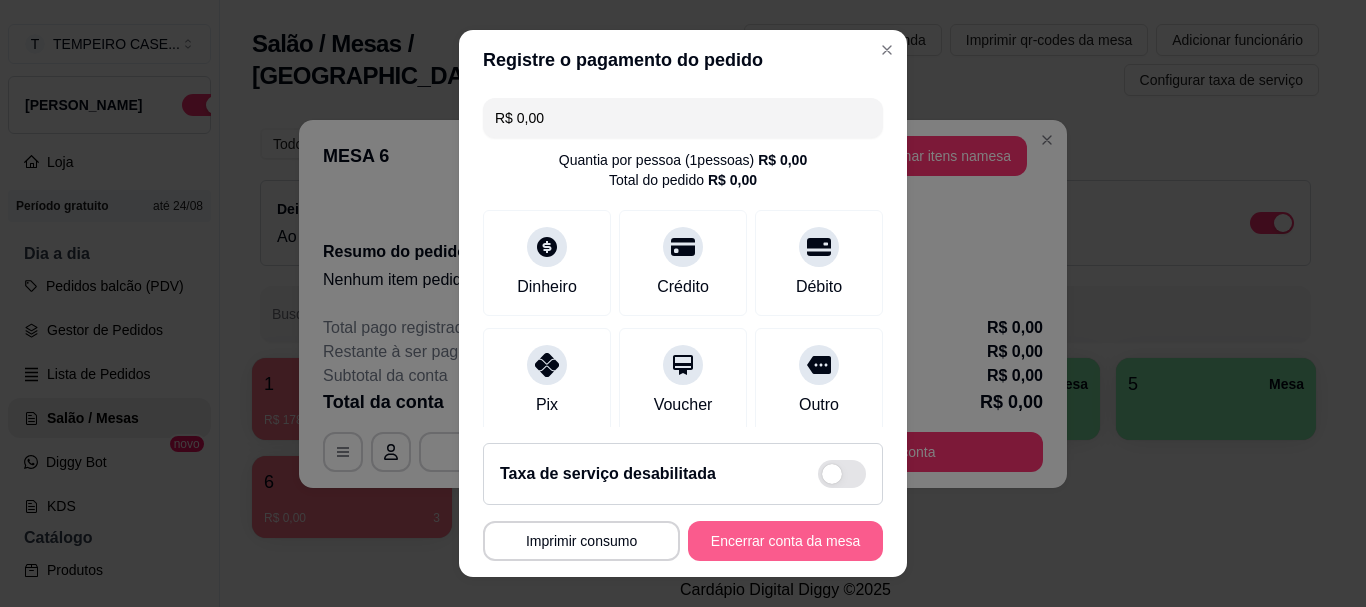 click on "Encerrar conta da mesa" at bounding box center (785, 541) 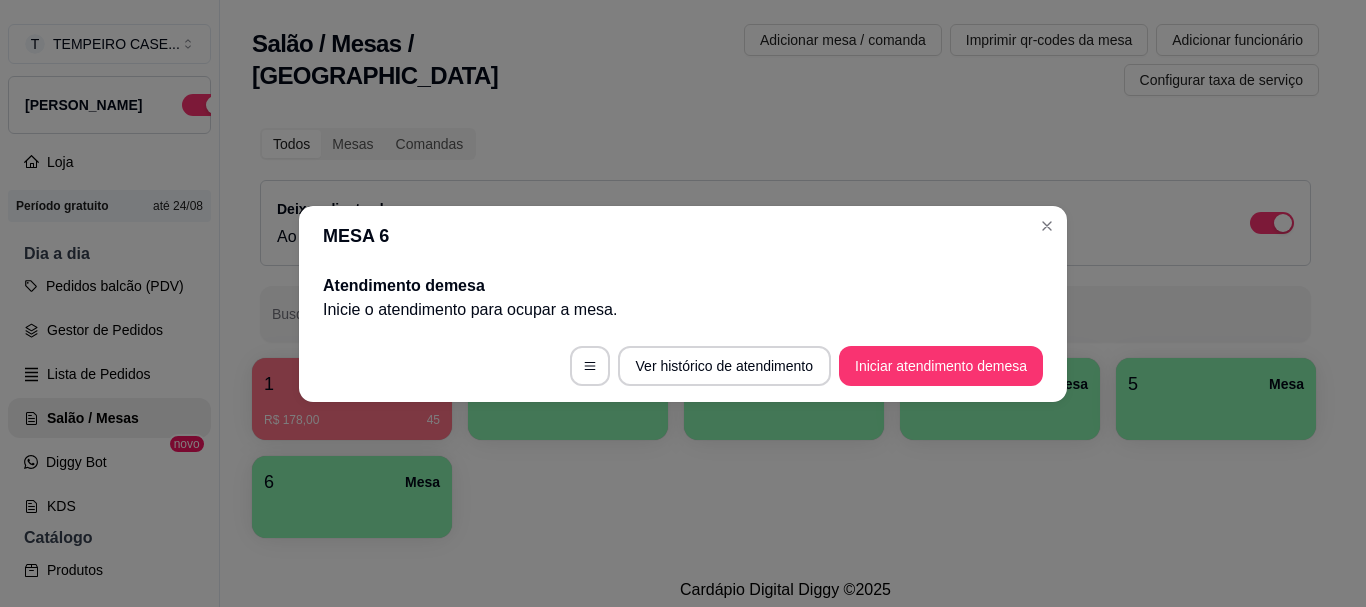 click on "MESA 6" at bounding box center [683, 236] 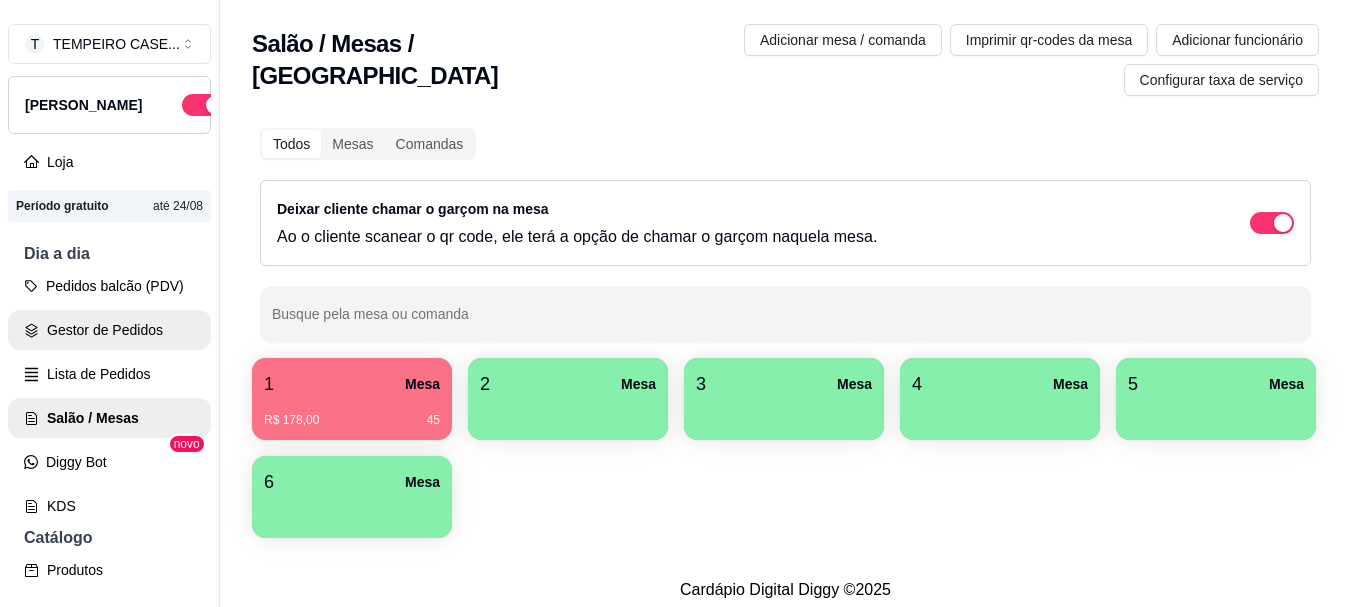 click on "Pedidos balcão (PDV)" at bounding box center [109, 286] 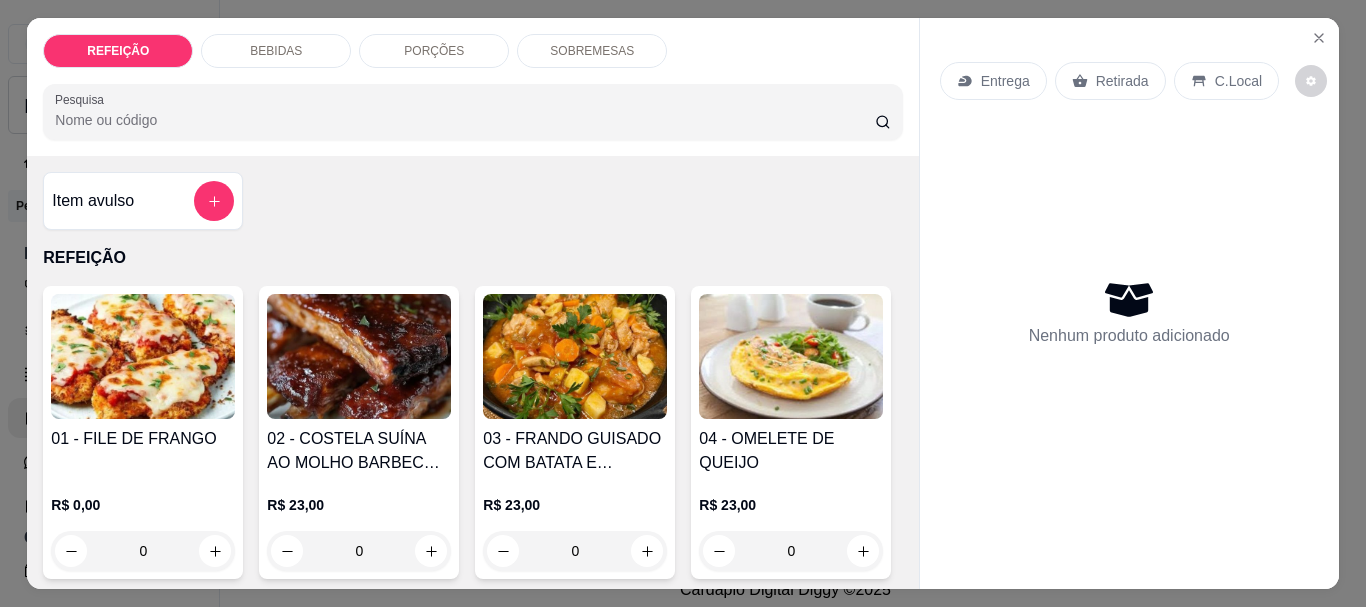 click on "Entrega Retirada C.Local Nenhum produto adicionado" at bounding box center (1129, 287) 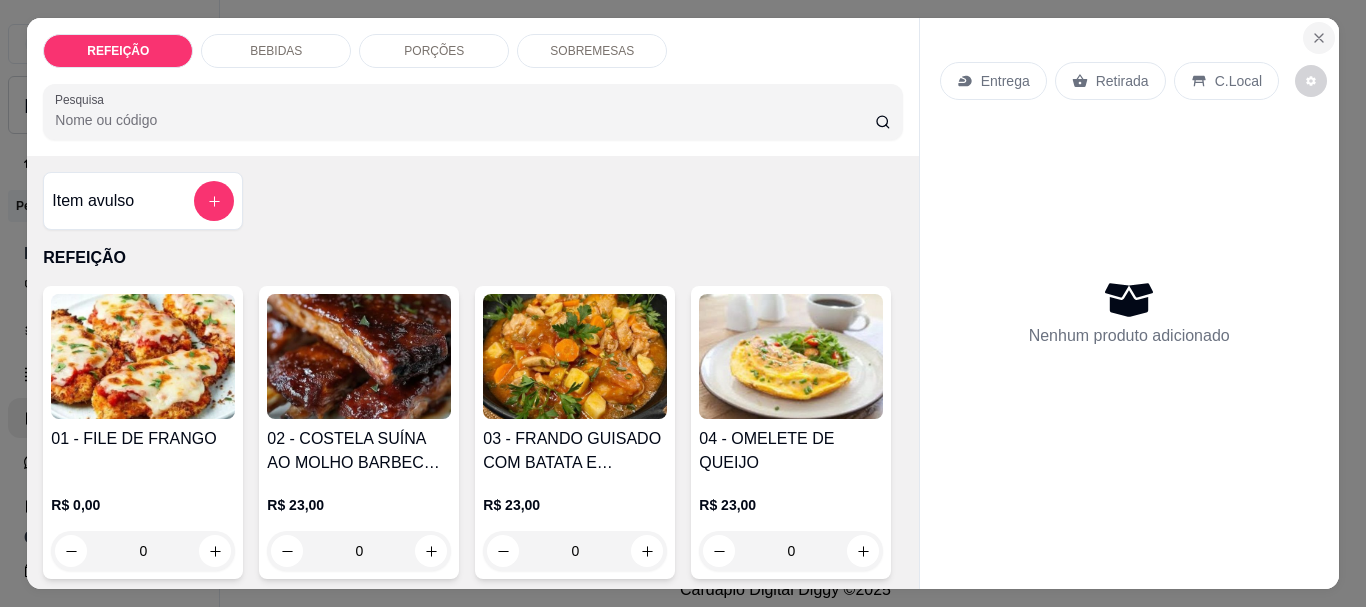 click 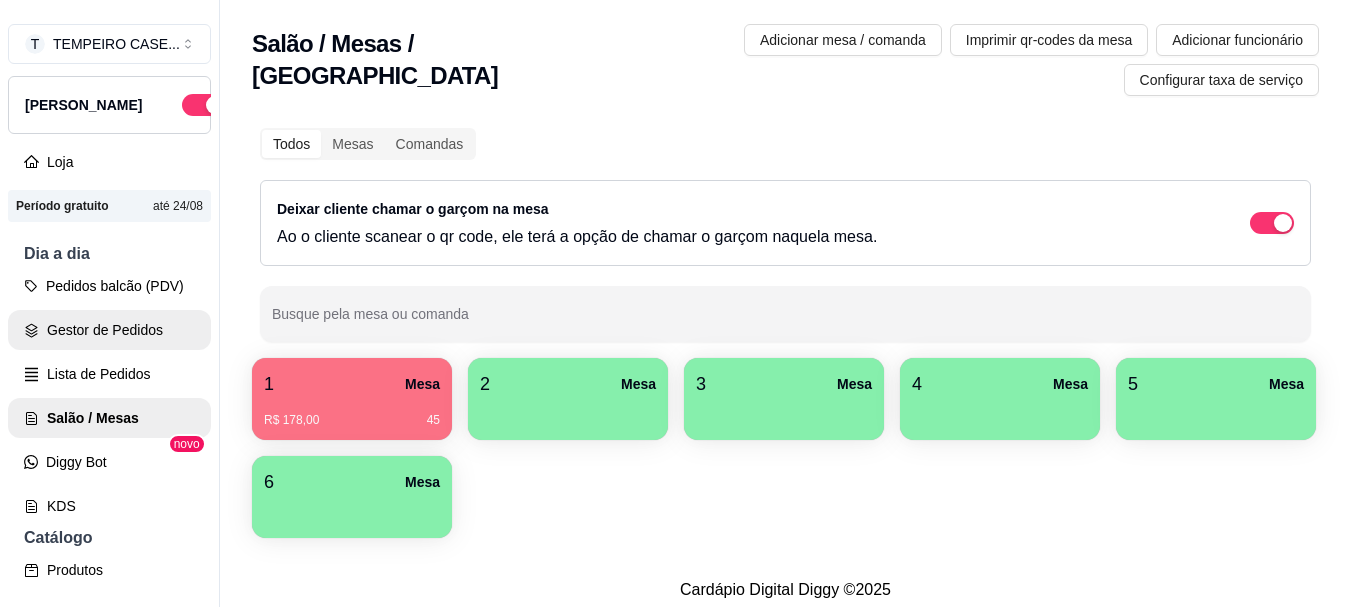 click on "Gestor de Pedidos" at bounding box center (109, 330) 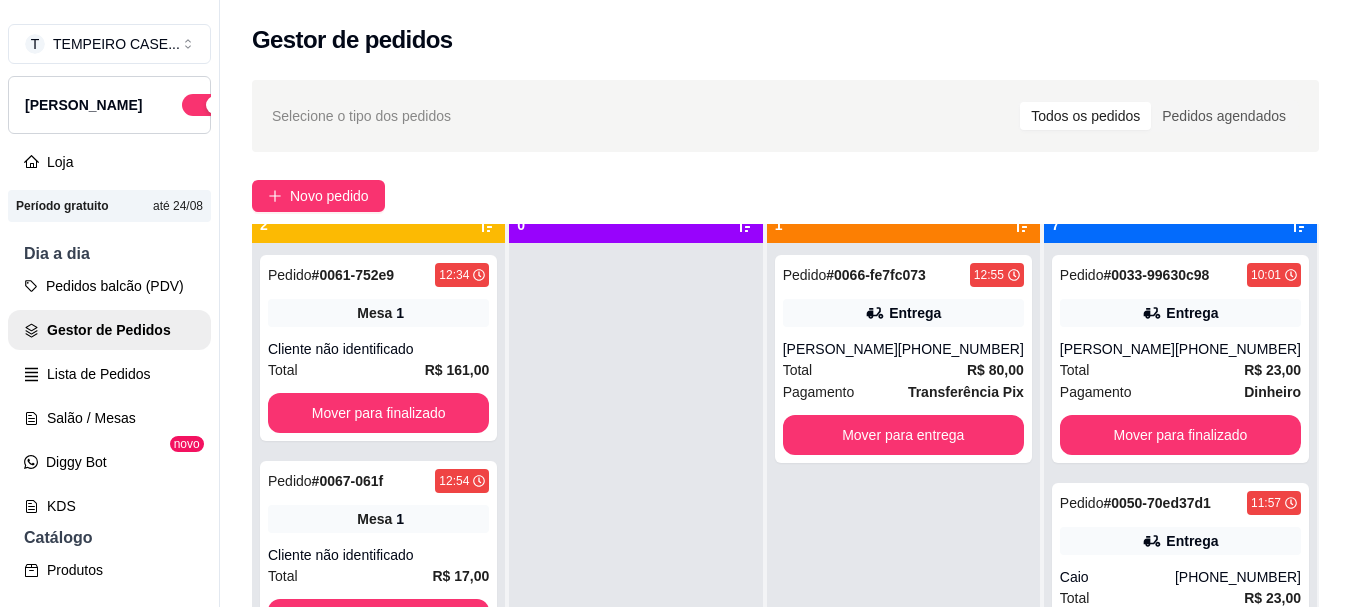 scroll, scrollTop: 56, scrollLeft: 0, axis: vertical 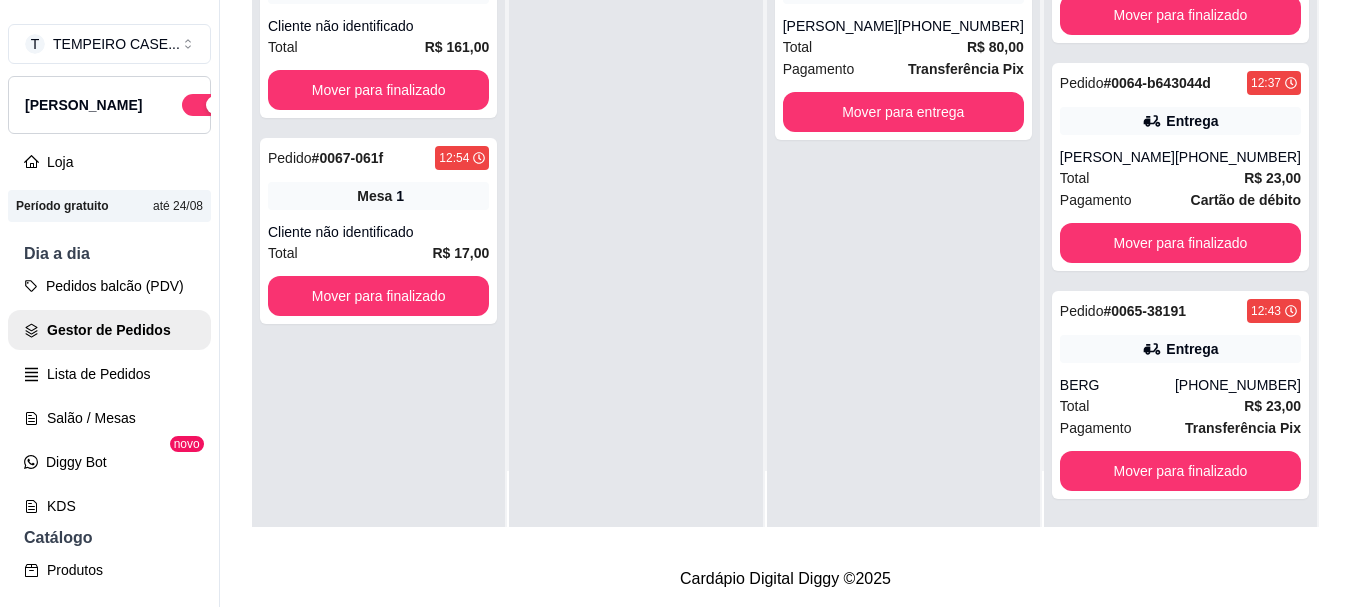 click on "Pedido  # 0066-fe7fc073 12:55 Entrega Sérgio Voador  (81) 9481-3949 Total R$ 80,00 Pagamento Transferência Pix Mover para entrega" at bounding box center (903, 223) 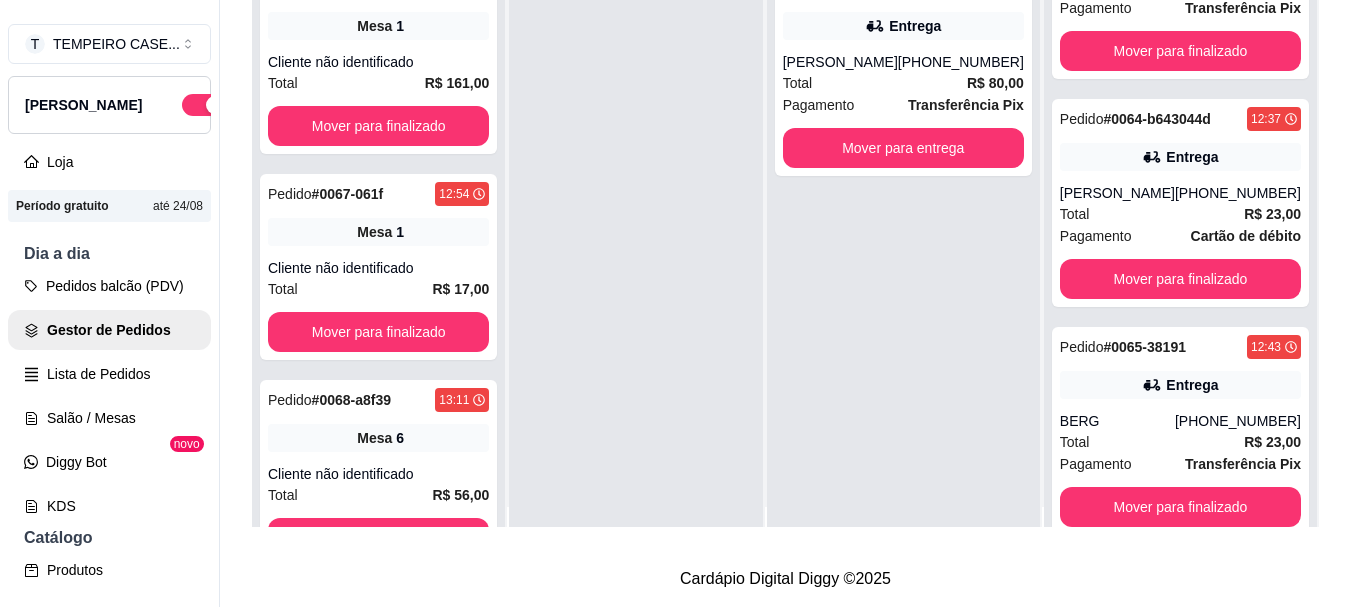 scroll, scrollTop: 0, scrollLeft: 0, axis: both 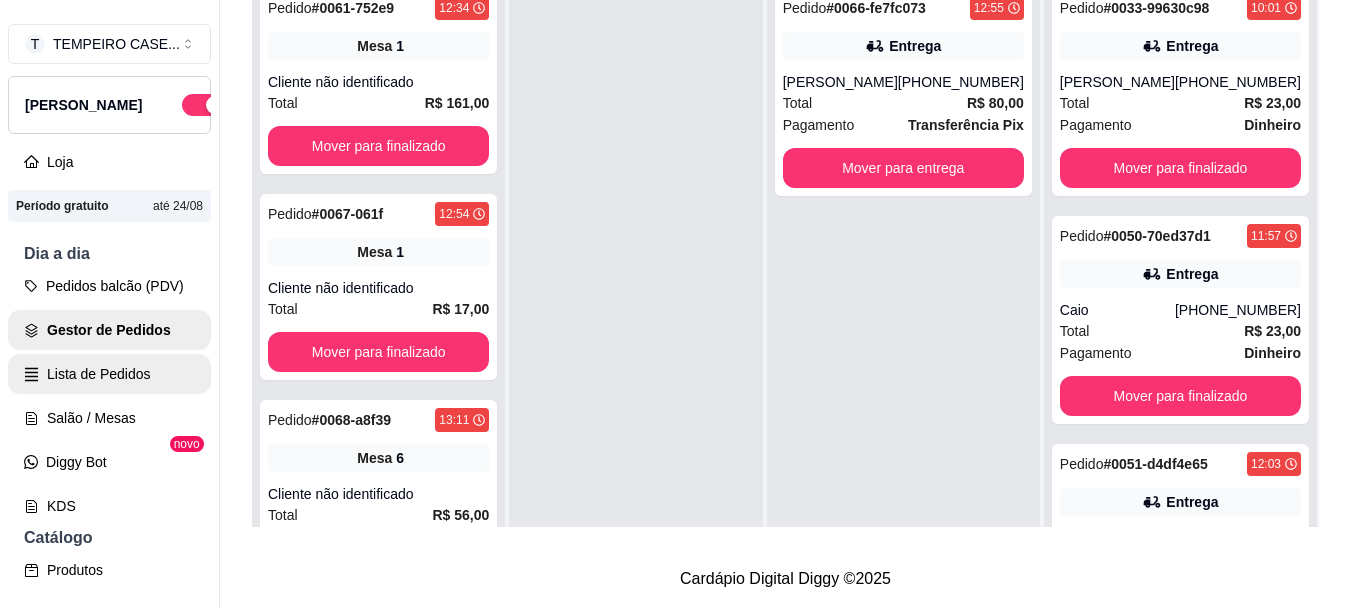 click on "Lista de Pedidos" at bounding box center [109, 374] 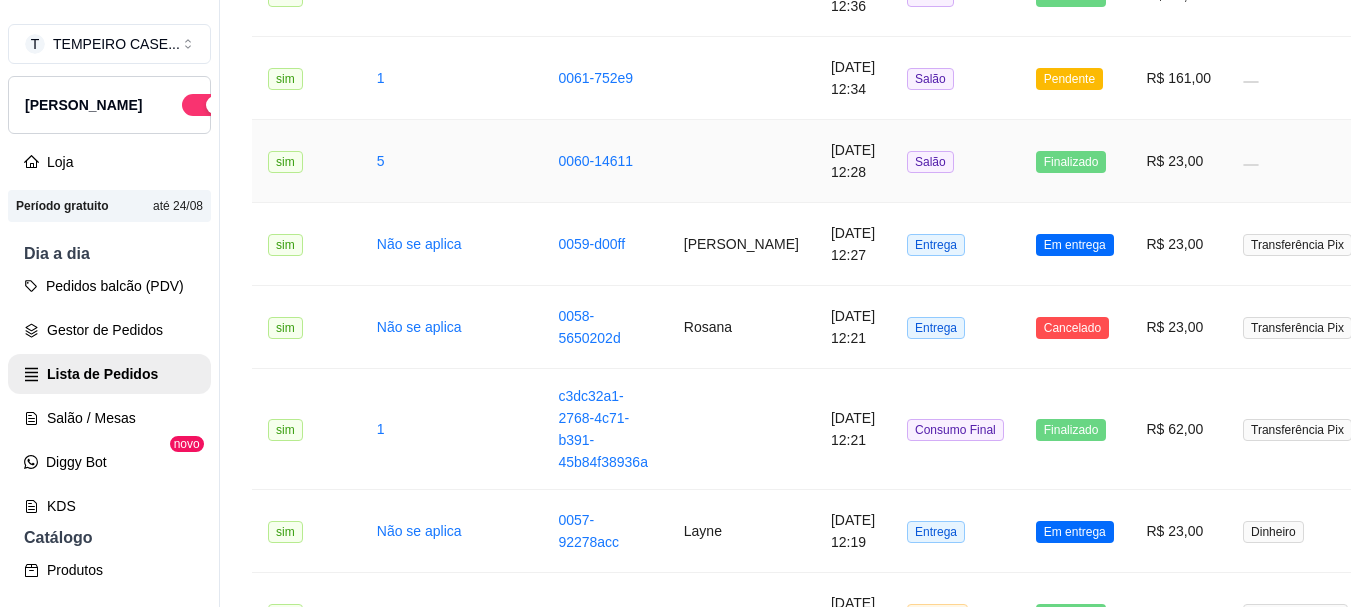 scroll, scrollTop: 1400, scrollLeft: 0, axis: vertical 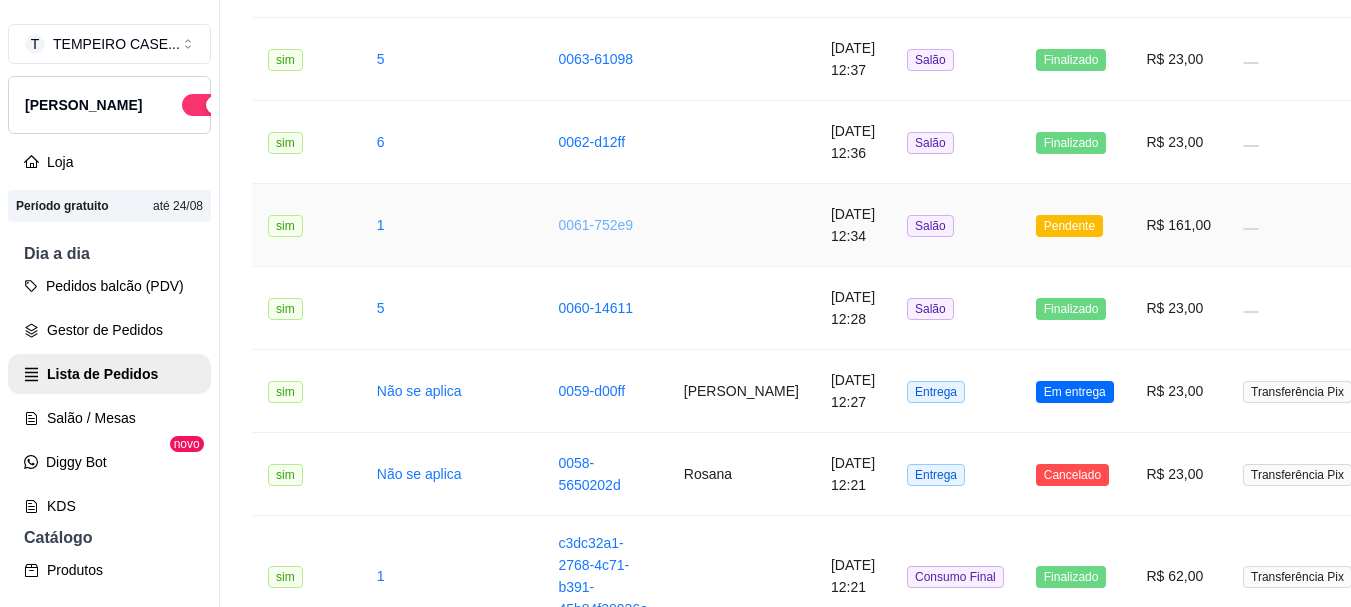 click on "0061-752e9" at bounding box center [595, 225] 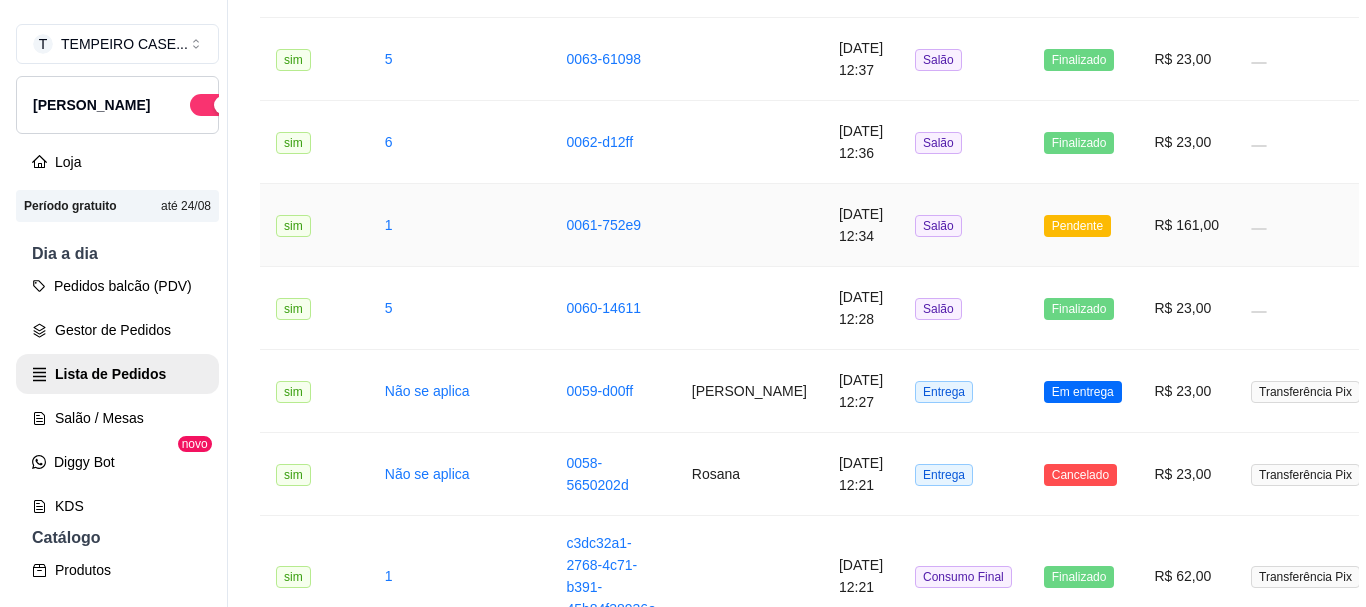 scroll, scrollTop: 1000, scrollLeft: 0, axis: vertical 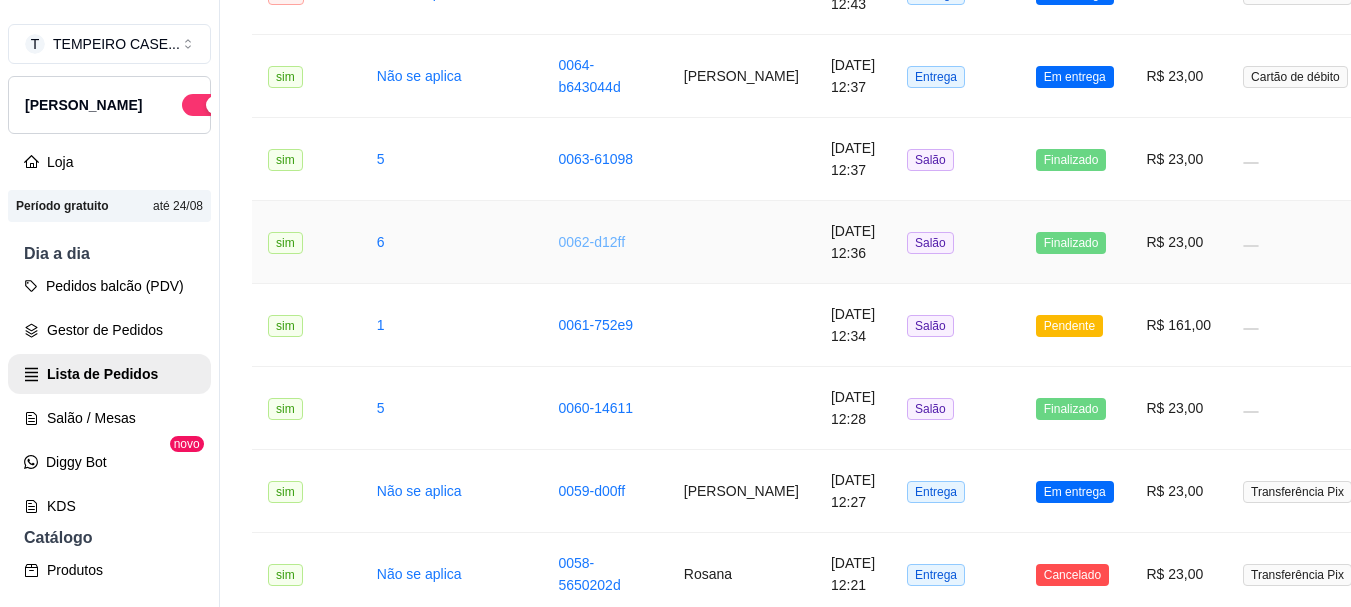 click on "0062-d12ff" at bounding box center [591, 242] 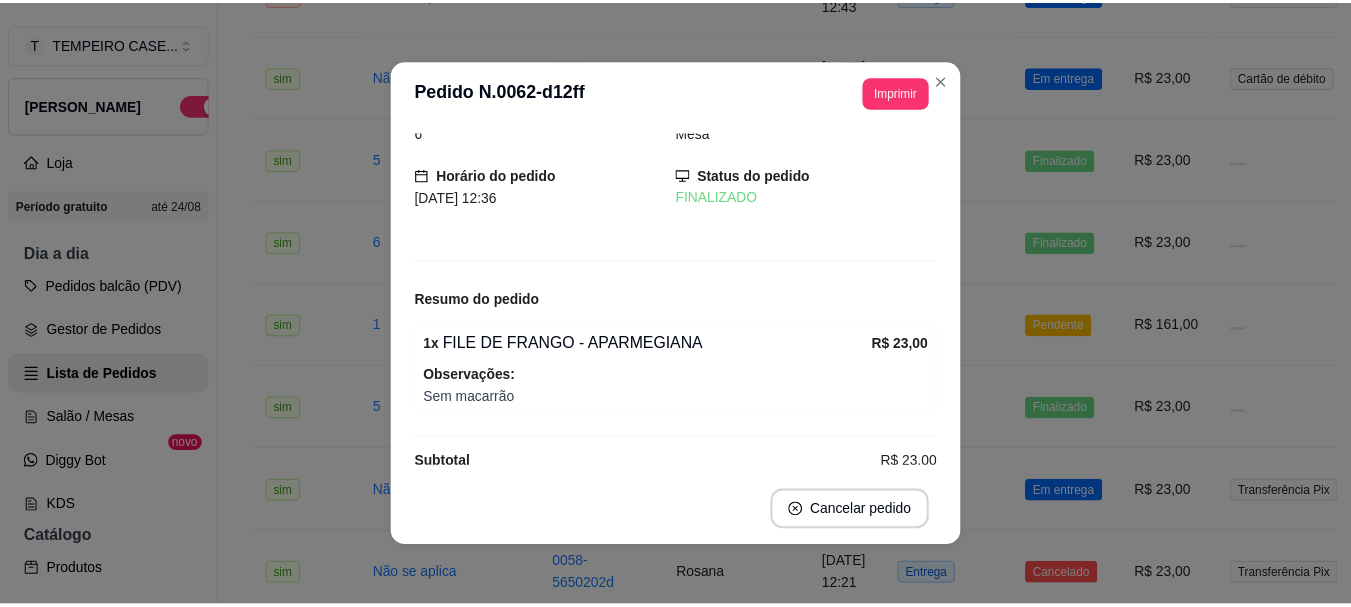 scroll, scrollTop: 60, scrollLeft: 0, axis: vertical 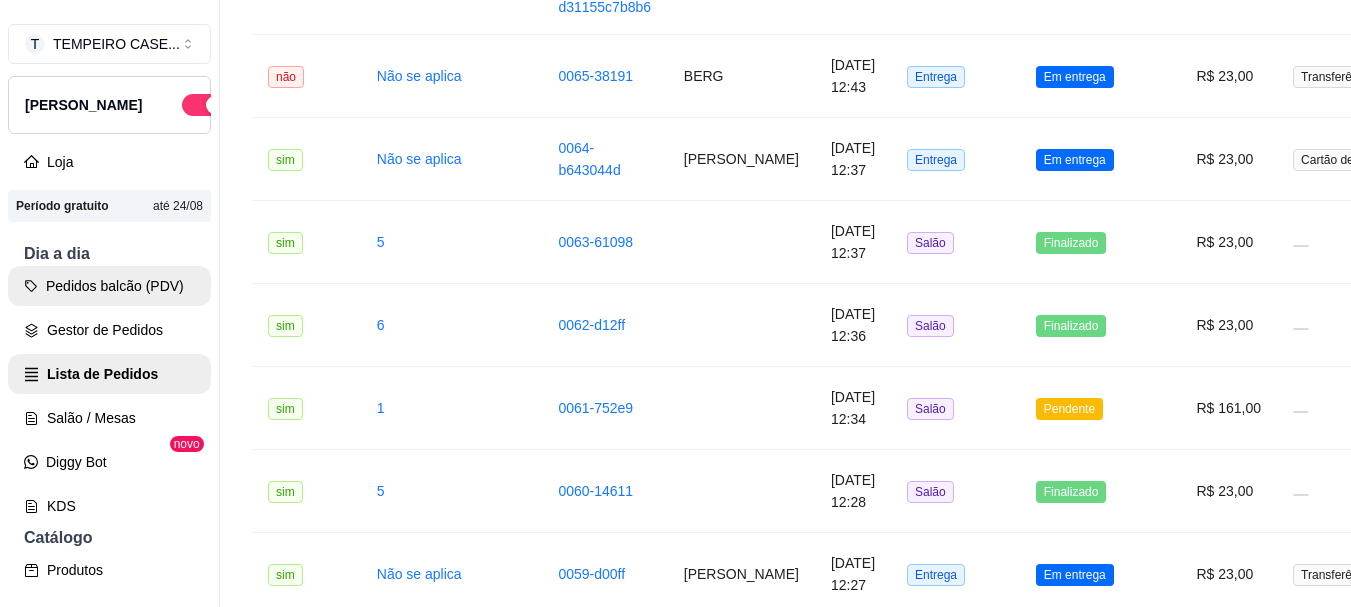 click on "Pedidos balcão (PDV)" at bounding box center (109, 286) 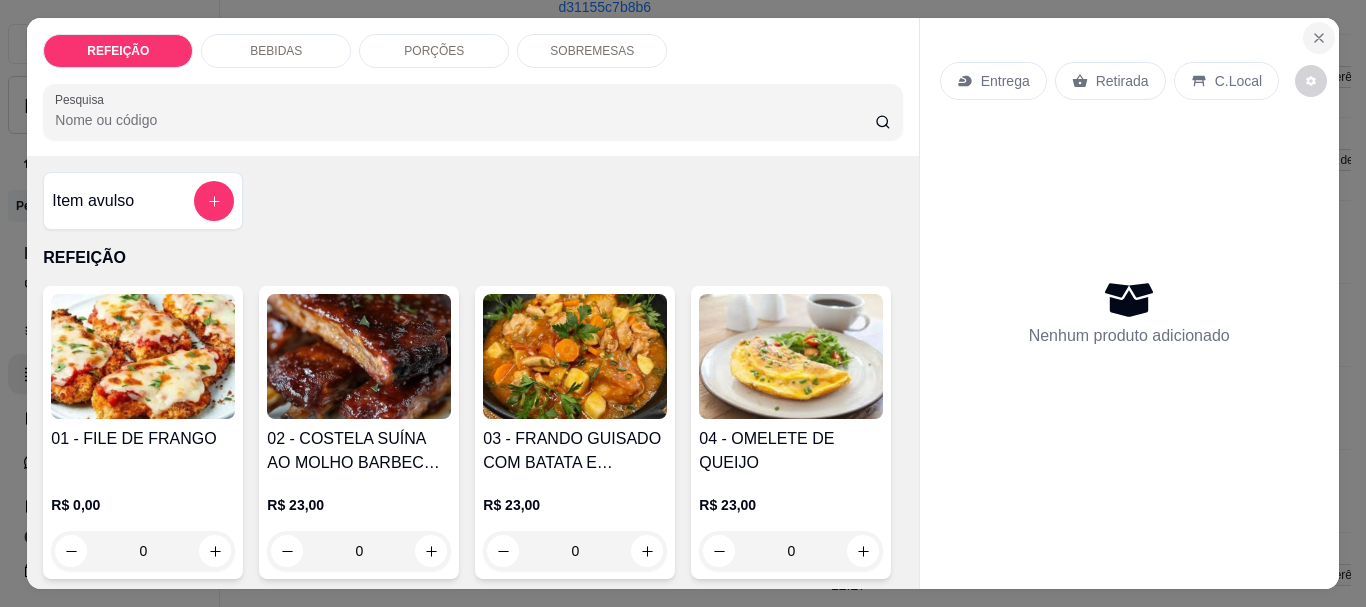 click 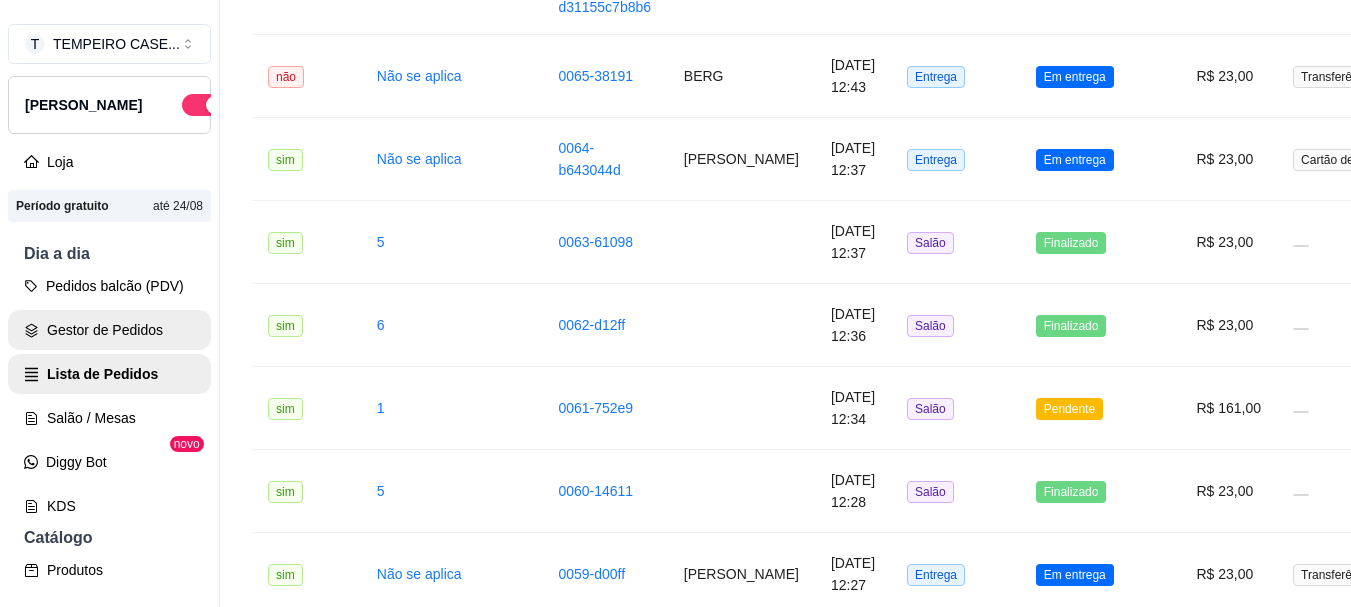 click on "Gestor de Pedidos" at bounding box center [109, 330] 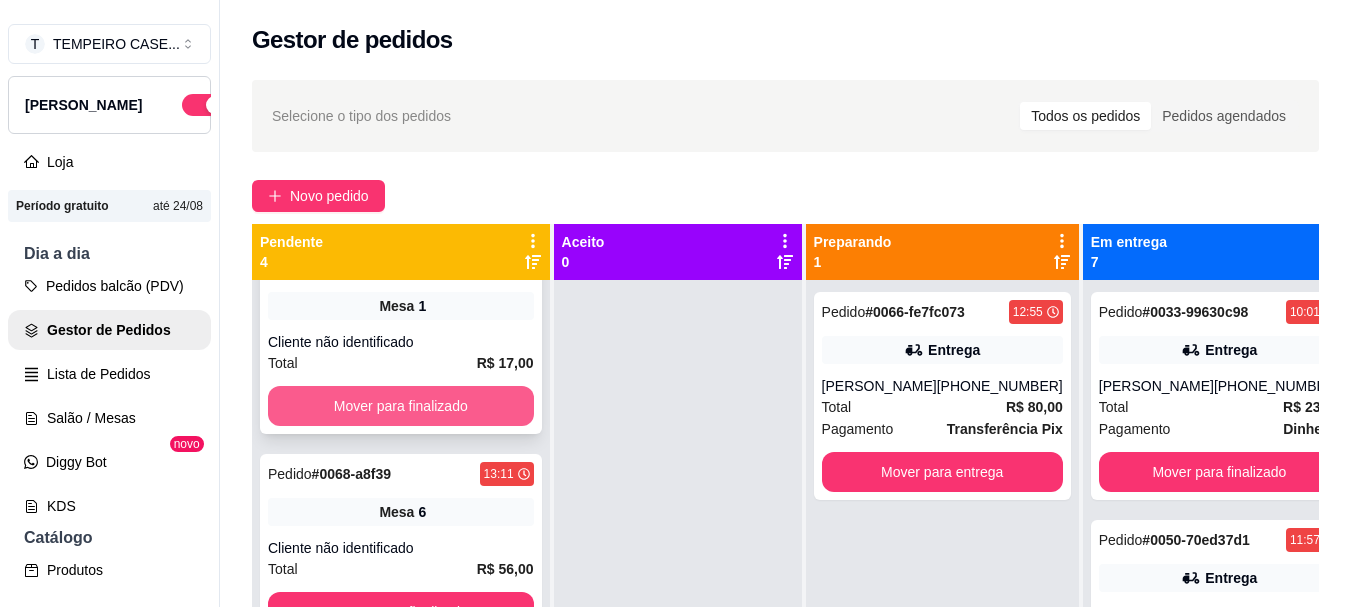 scroll, scrollTop: 259, scrollLeft: 0, axis: vertical 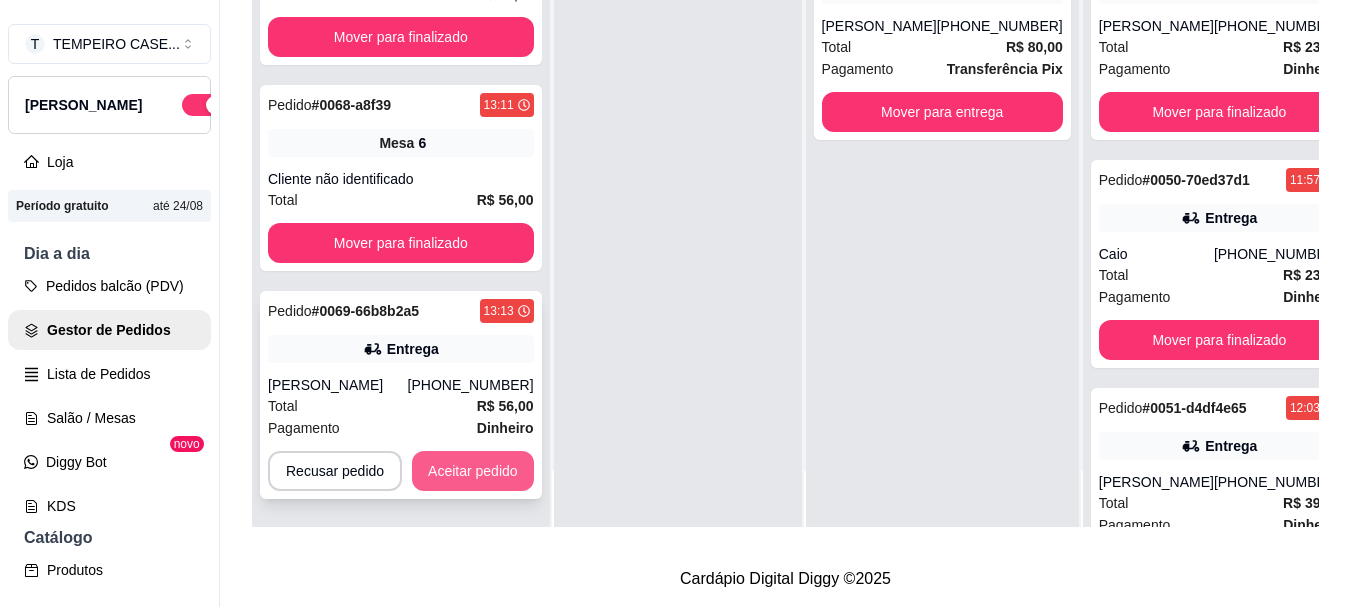 click on "Aceitar pedido" at bounding box center (473, 471) 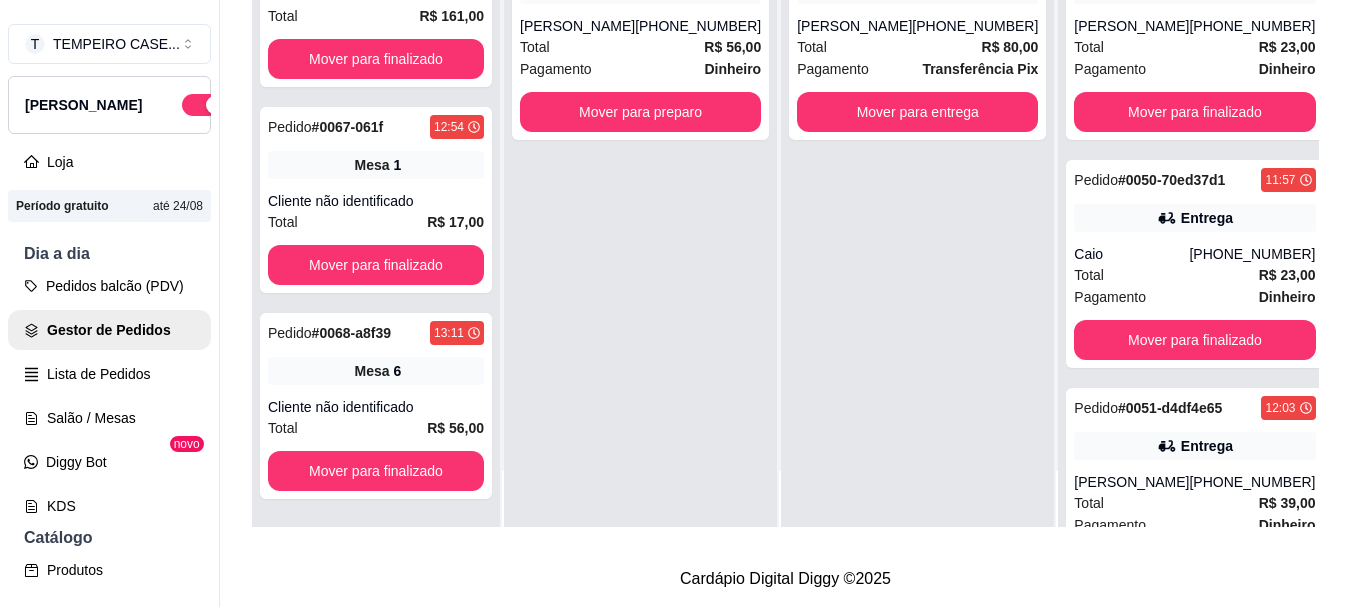 scroll, scrollTop: 31, scrollLeft: 0, axis: vertical 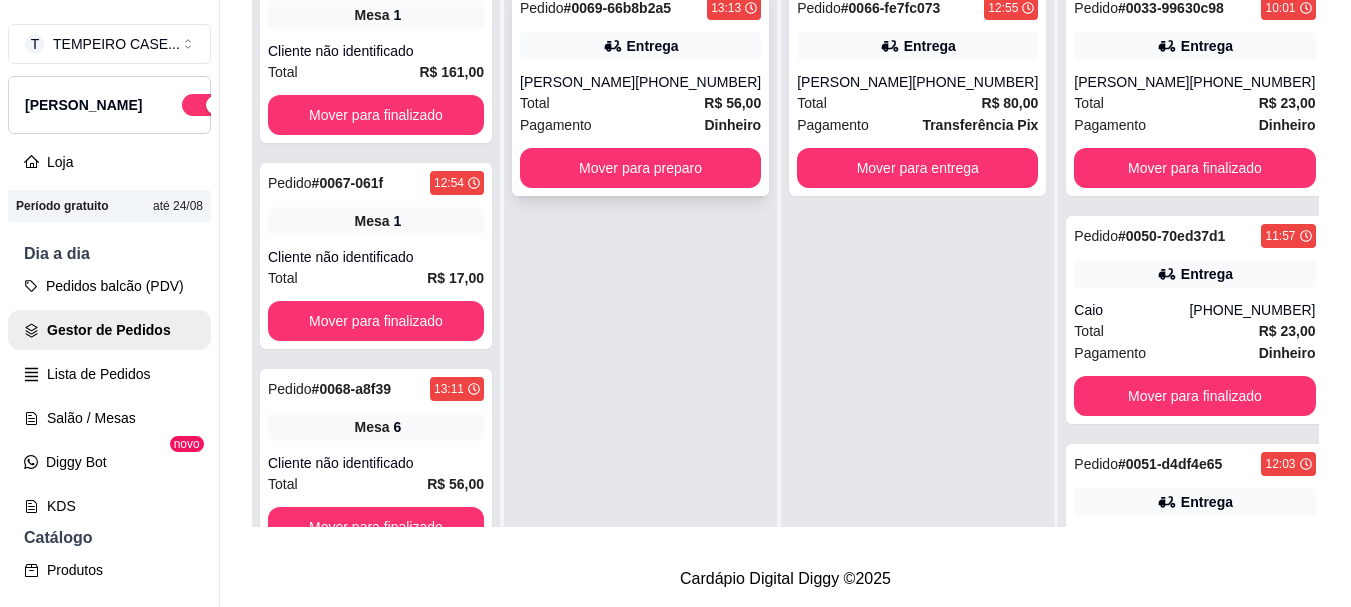 click on "(81) 98870-2677" at bounding box center (698, 82) 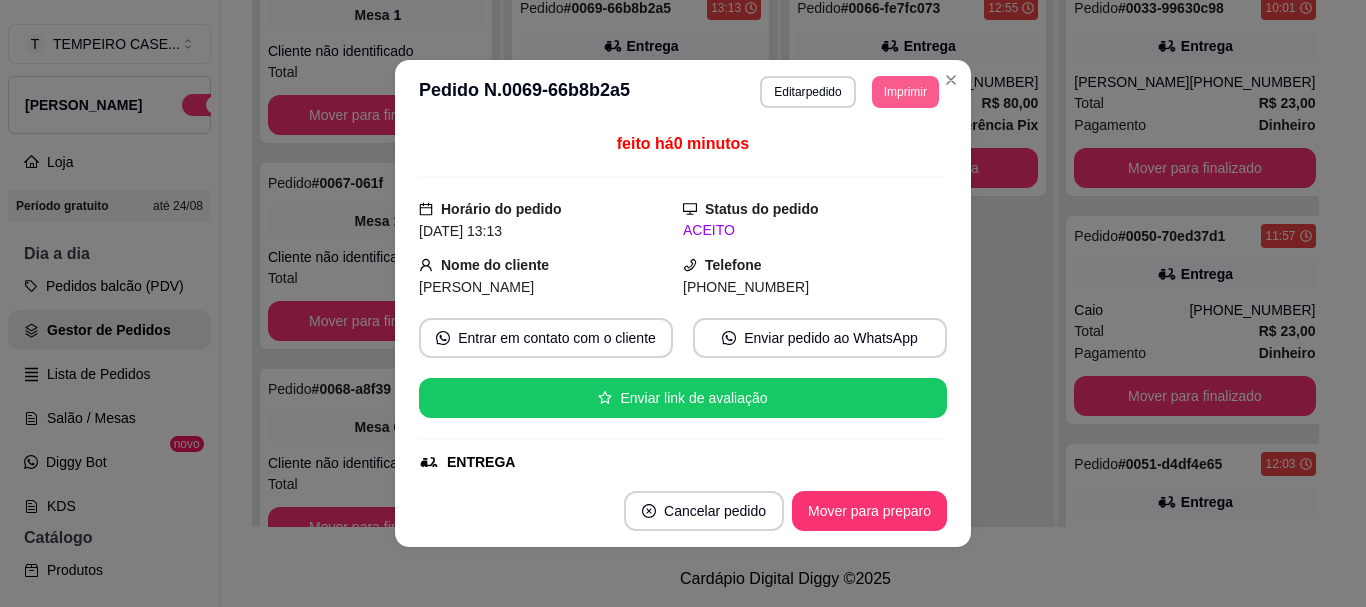 click on "Imprimir" at bounding box center (905, 92) 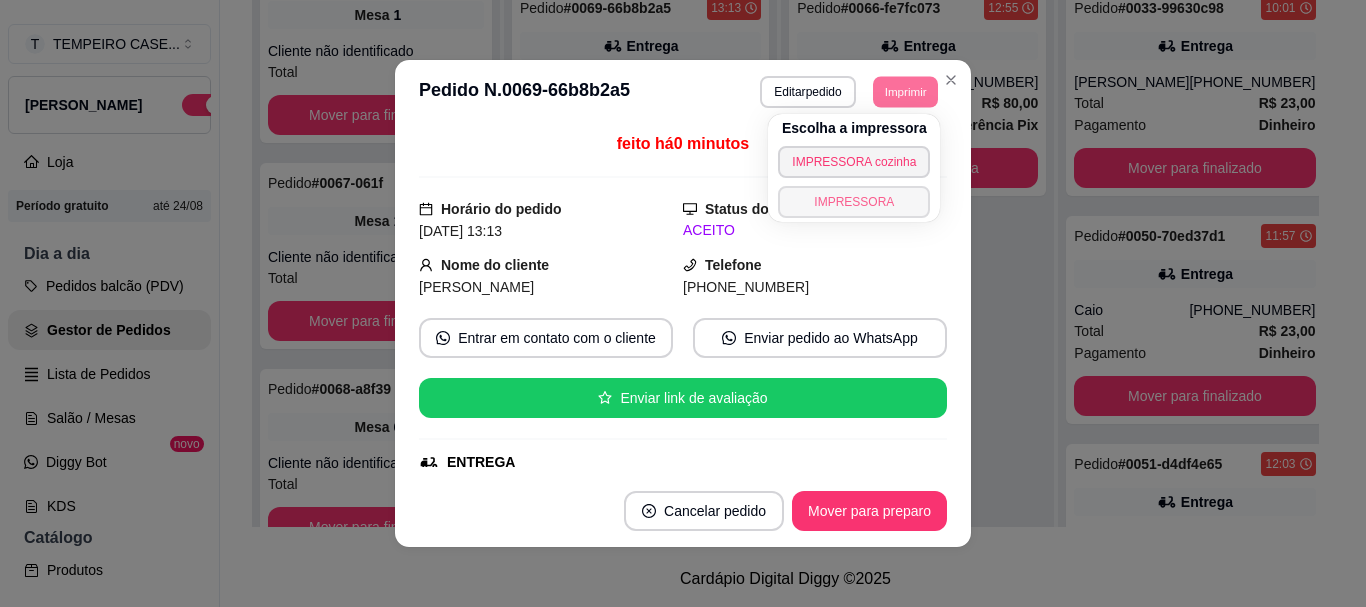 click on "IMPRESSORA" at bounding box center (854, 202) 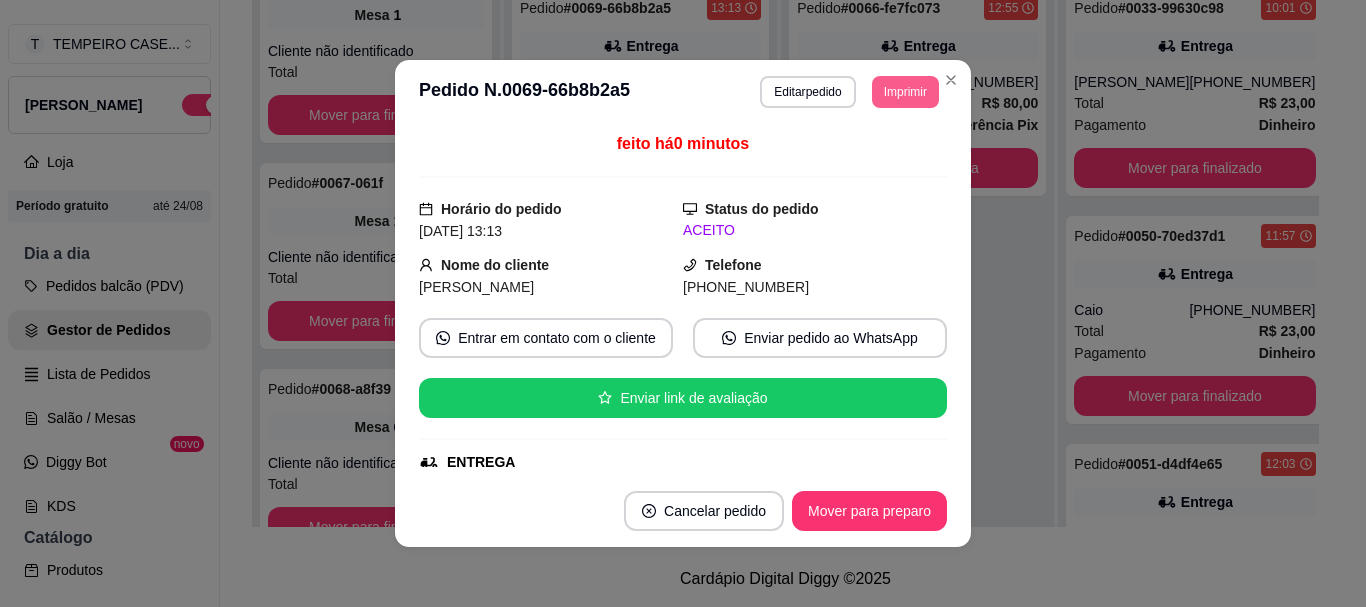 click on "Imprimir" at bounding box center [905, 92] 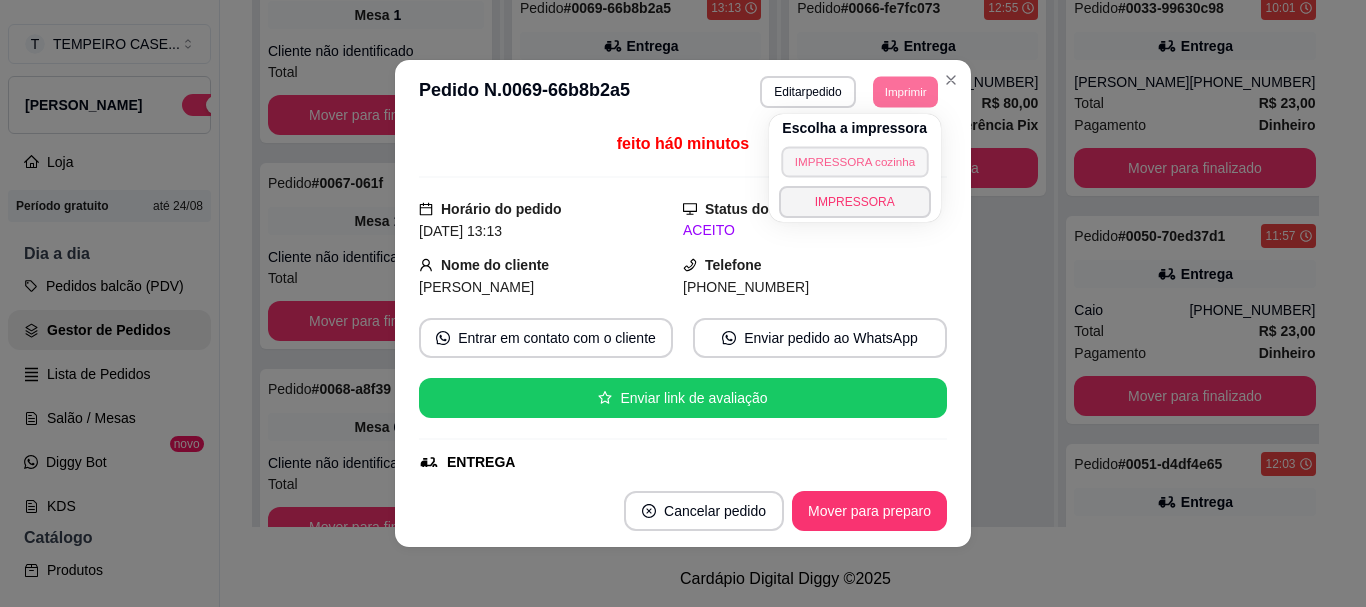 click on "IMPRESSORA cozinha" at bounding box center [855, 161] 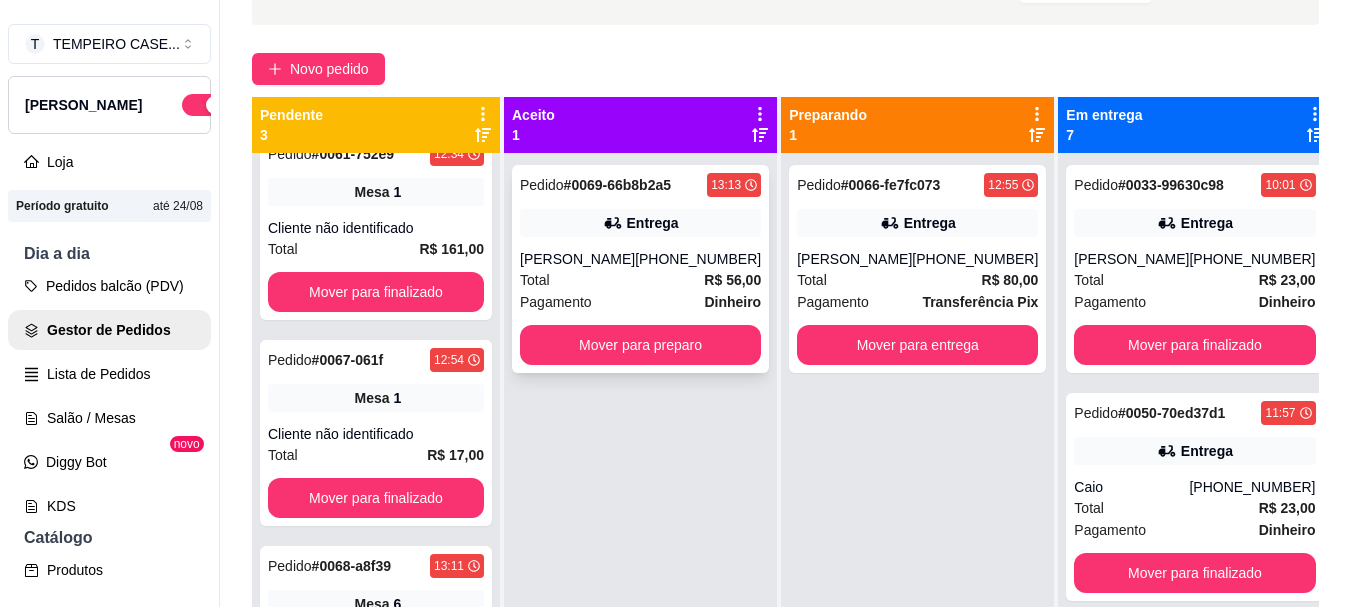 scroll, scrollTop: 119, scrollLeft: 0, axis: vertical 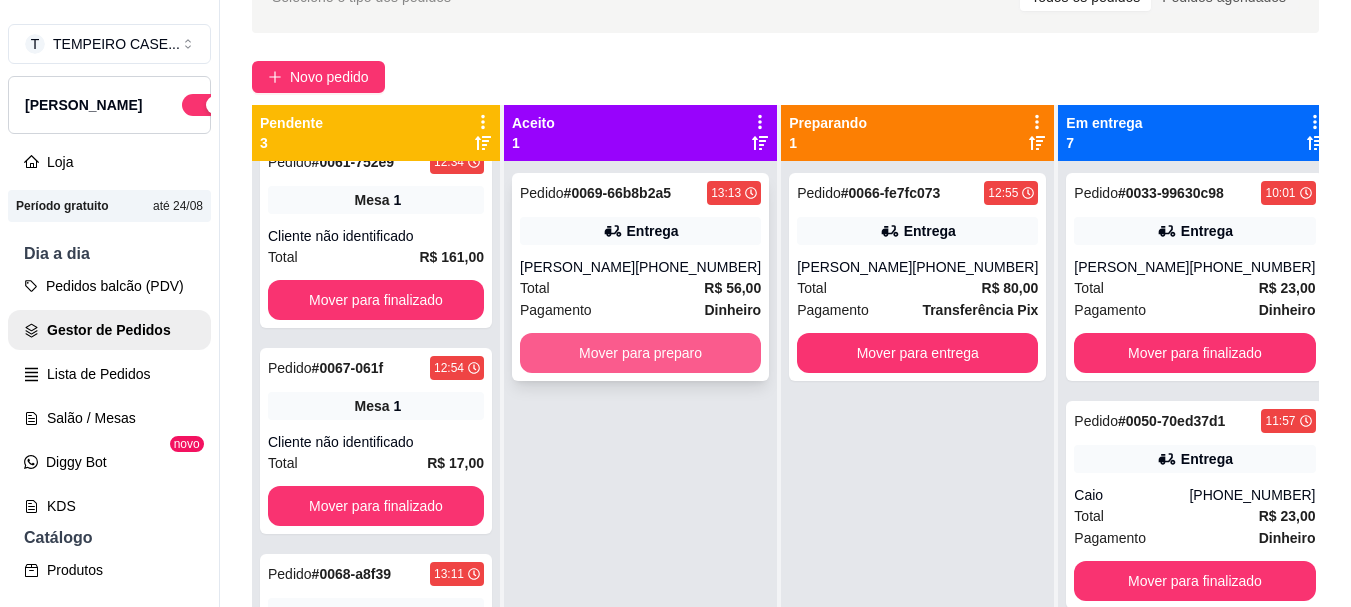 click on "Mover para preparo" at bounding box center (640, 353) 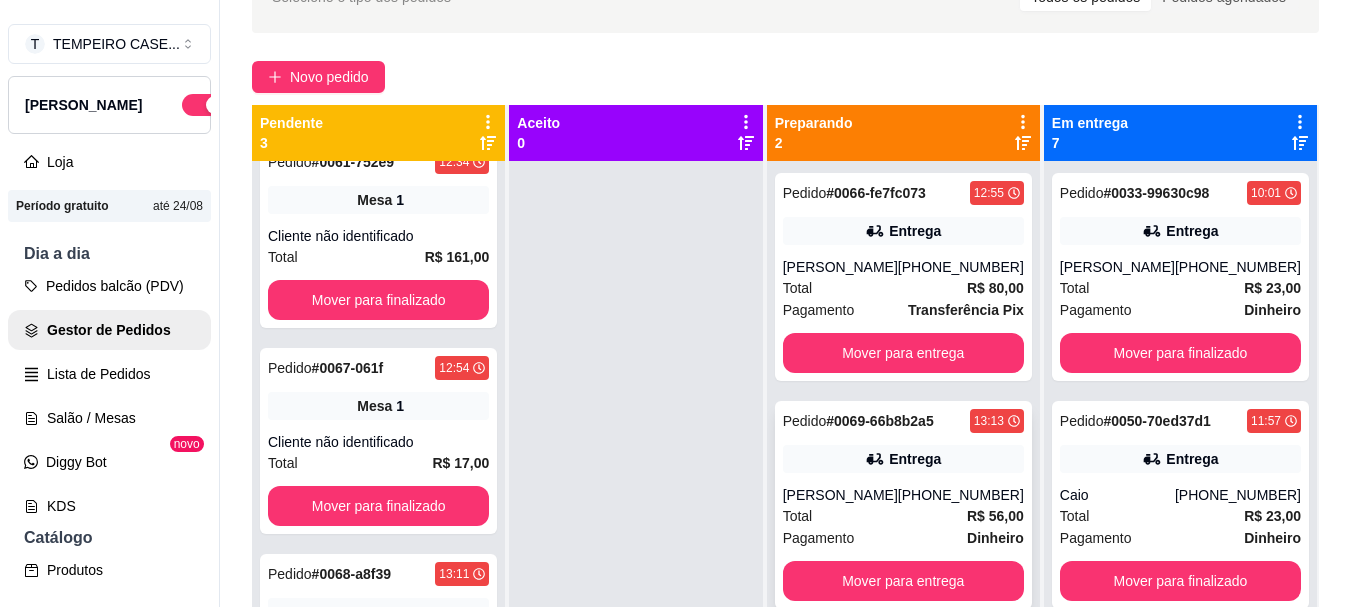 scroll, scrollTop: 56, scrollLeft: 0, axis: vertical 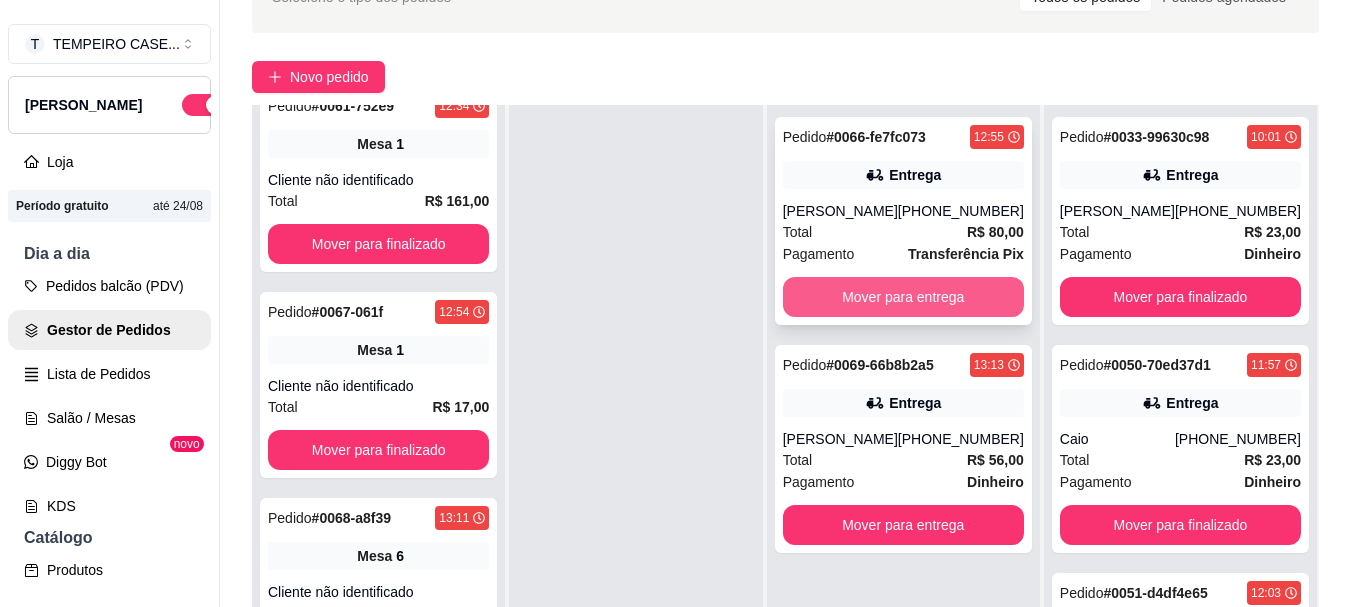 click on "Mover para entrega" at bounding box center (903, 297) 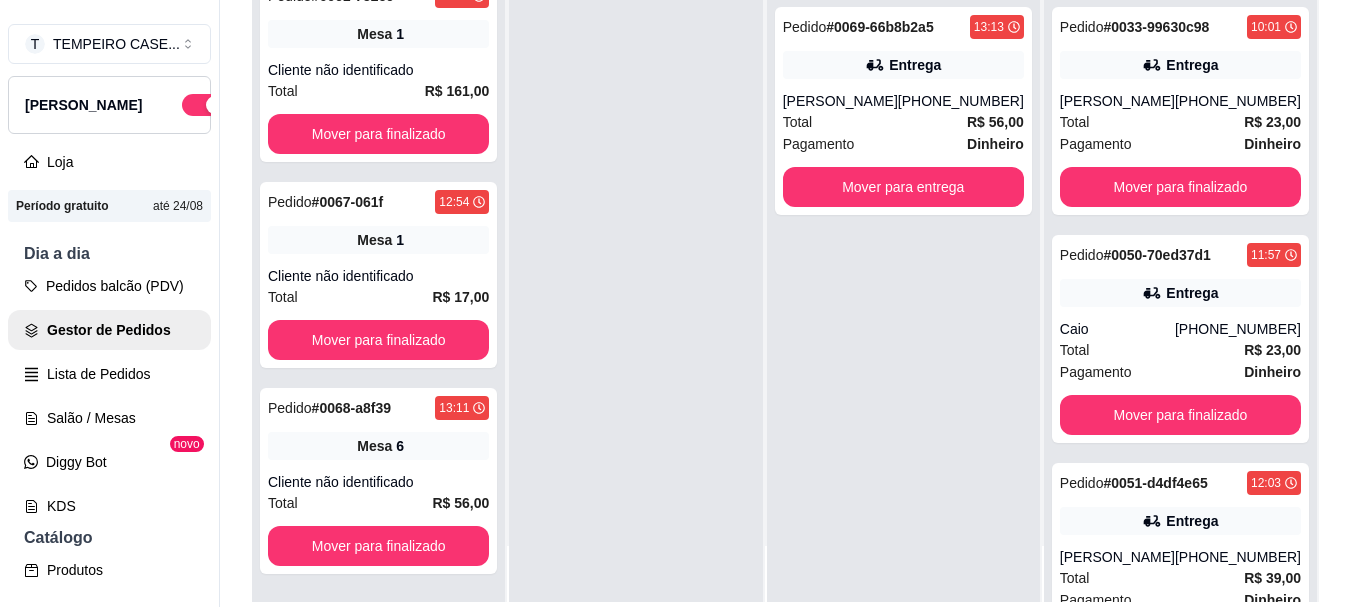 scroll, scrollTop: 319, scrollLeft: 0, axis: vertical 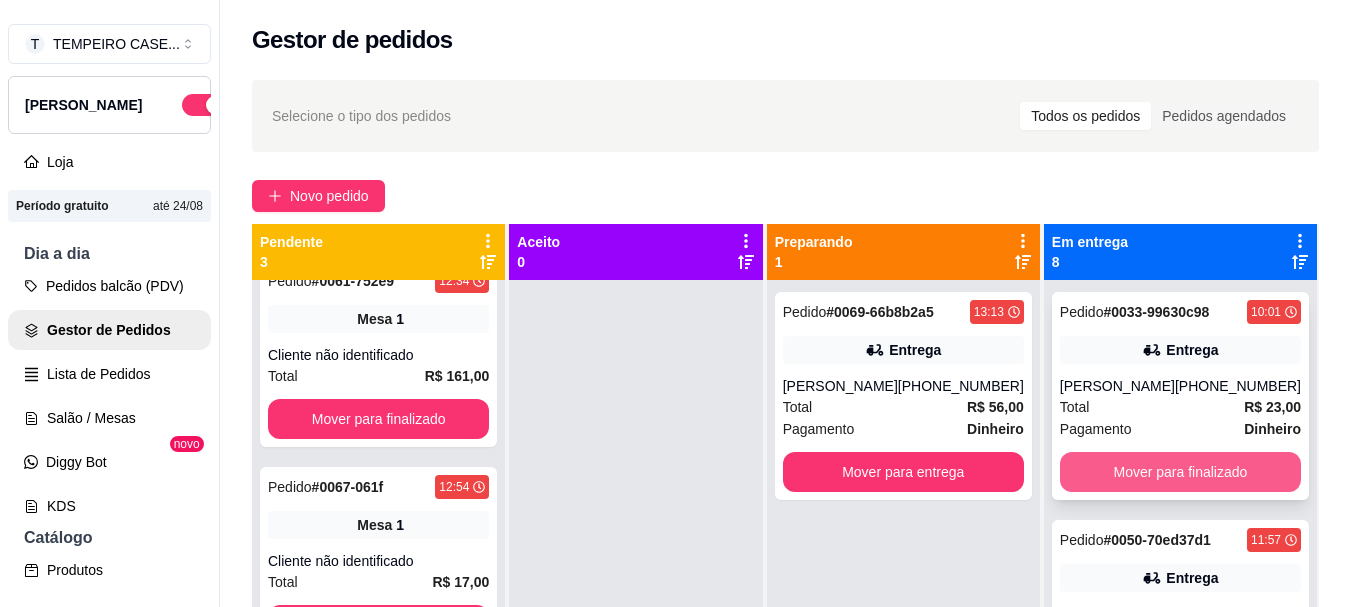 click on "Mover para finalizado" at bounding box center [1180, 472] 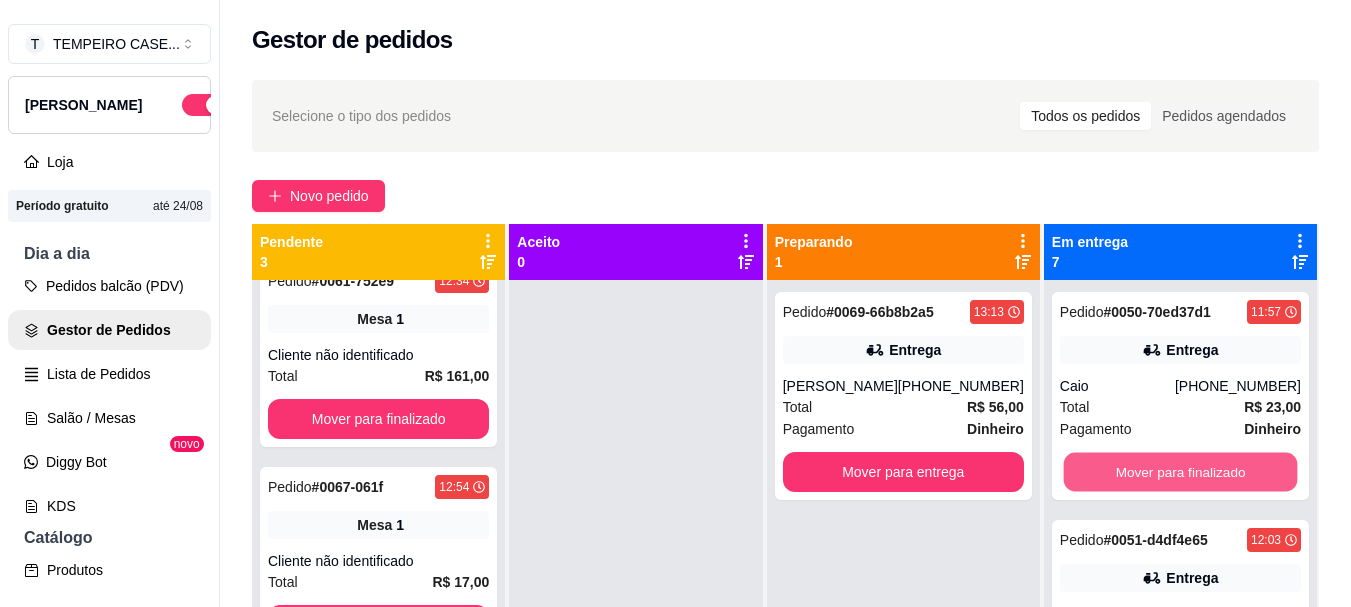 click on "Mover para finalizado" at bounding box center (1180, 472) 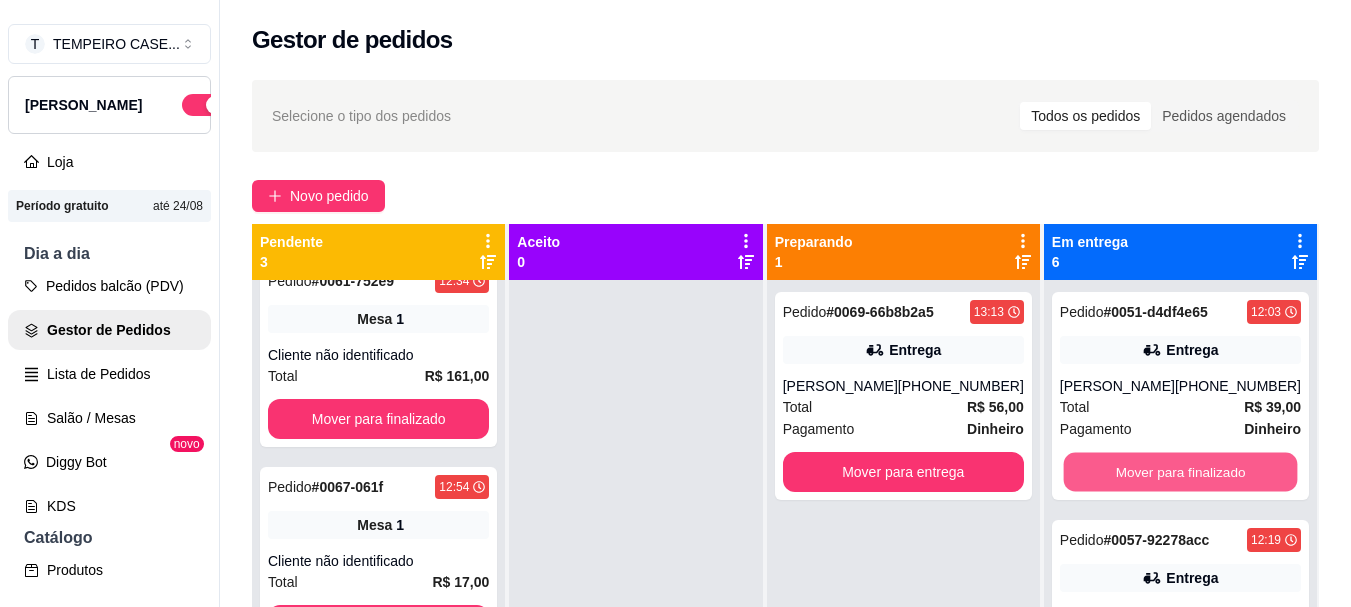 click on "Mover para finalizado" at bounding box center (1180, 472) 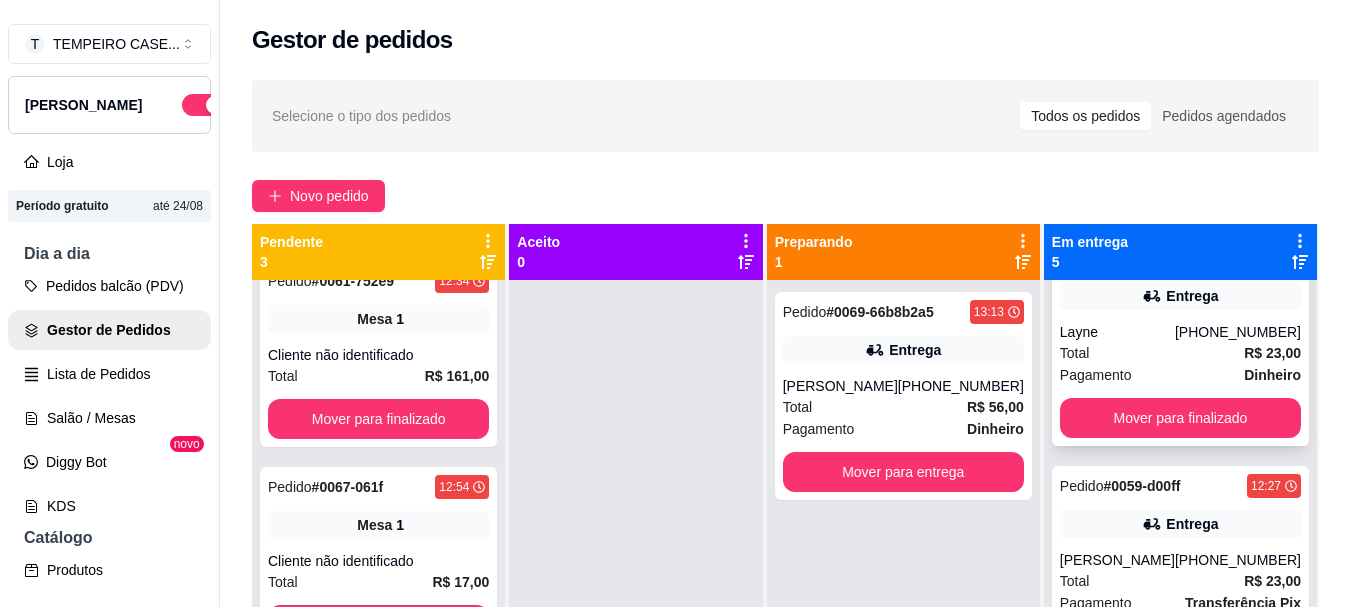 scroll, scrollTop: 100, scrollLeft: 0, axis: vertical 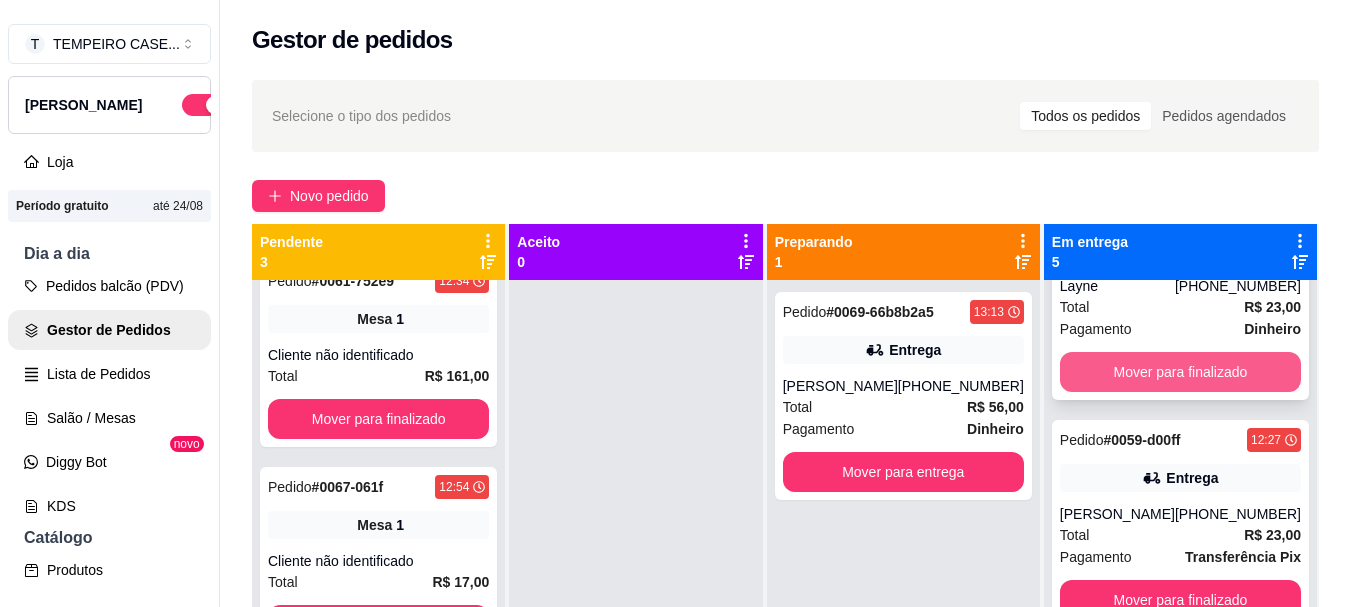 click on "Mover para finalizado" at bounding box center (1180, 372) 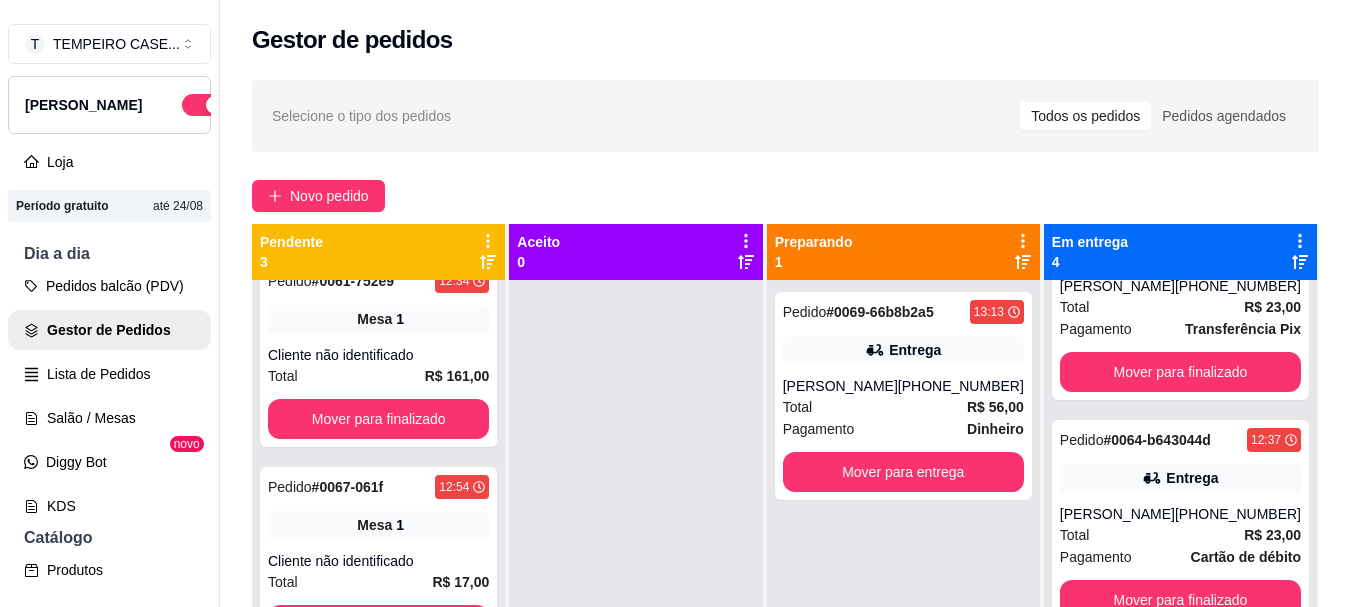 scroll, scrollTop: 0, scrollLeft: 0, axis: both 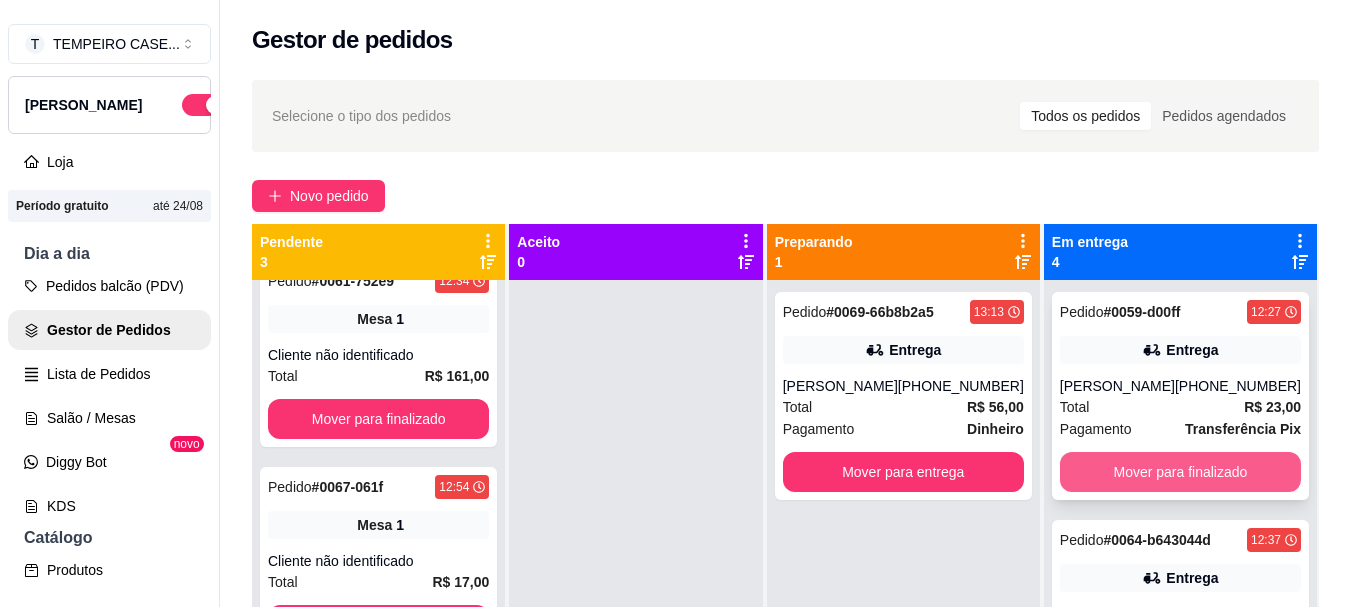 click on "Mover para finalizado" at bounding box center (1180, 472) 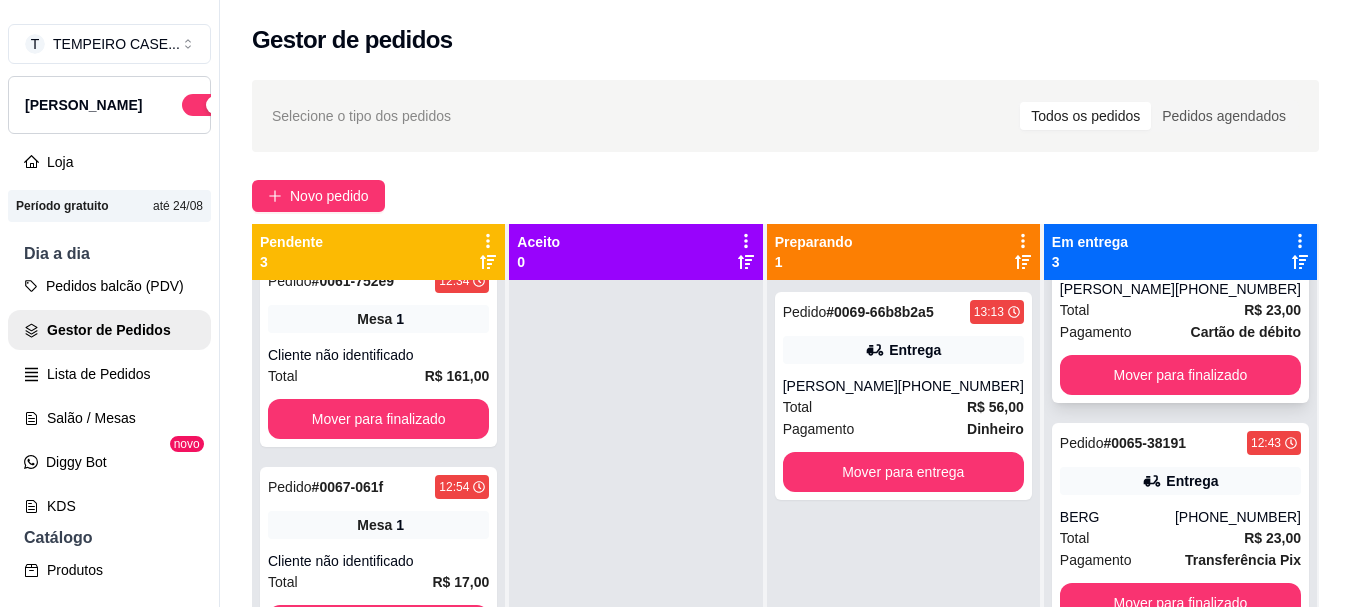 scroll, scrollTop: 121, scrollLeft: 0, axis: vertical 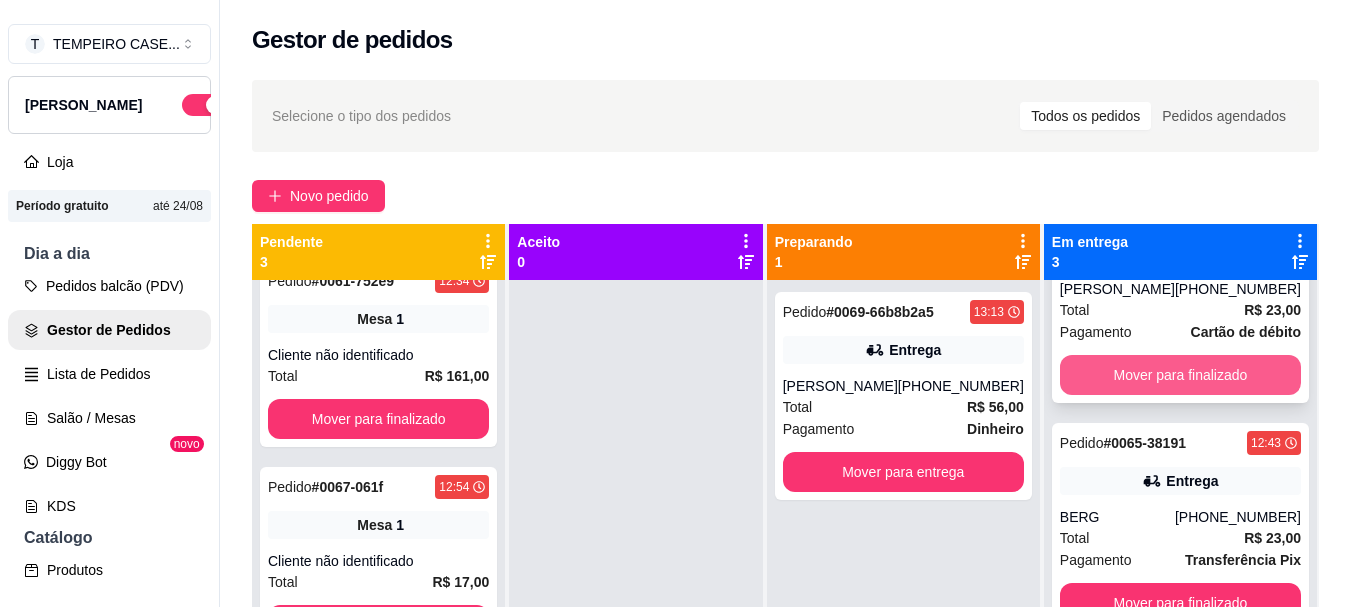 click on "Mover para finalizado" at bounding box center (1180, 375) 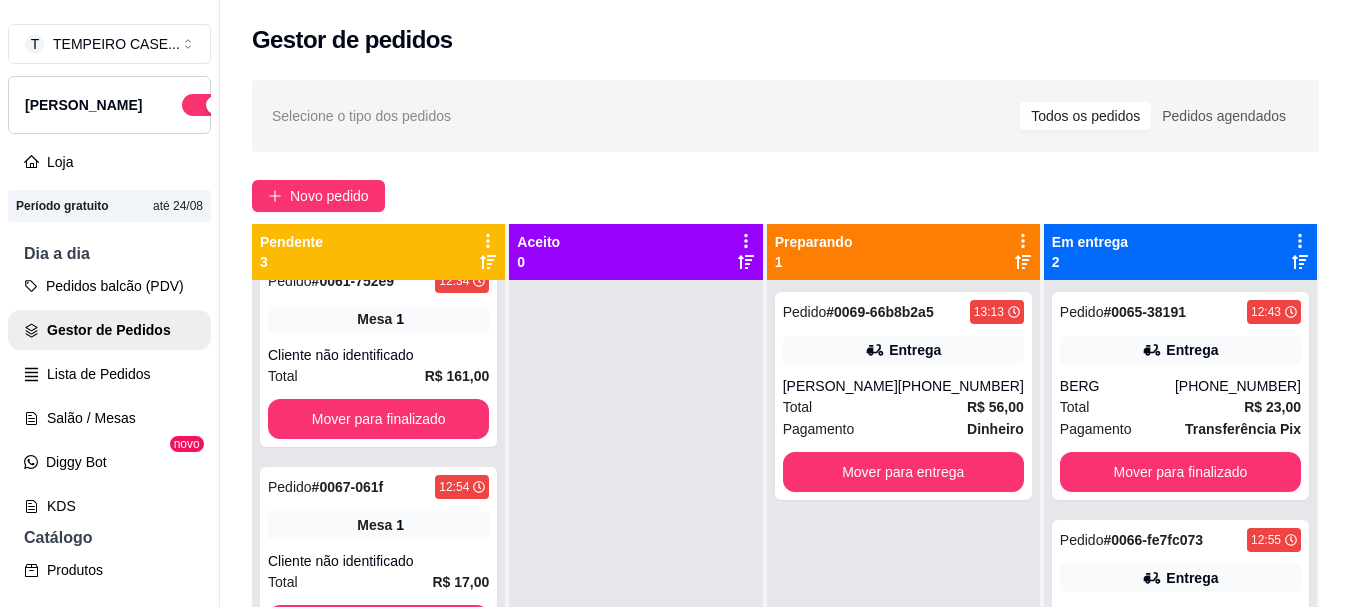 scroll, scrollTop: 0, scrollLeft: 0, axis: both 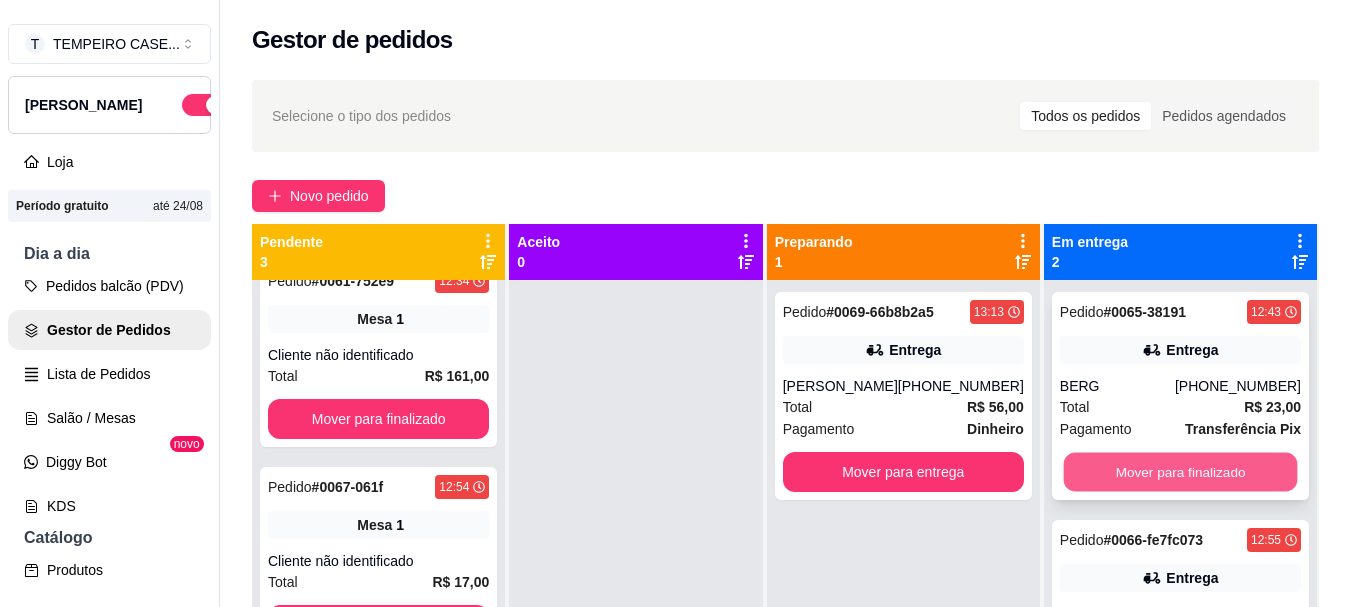 click on "Mover para finalizado" at bounding box center (1180, 472) 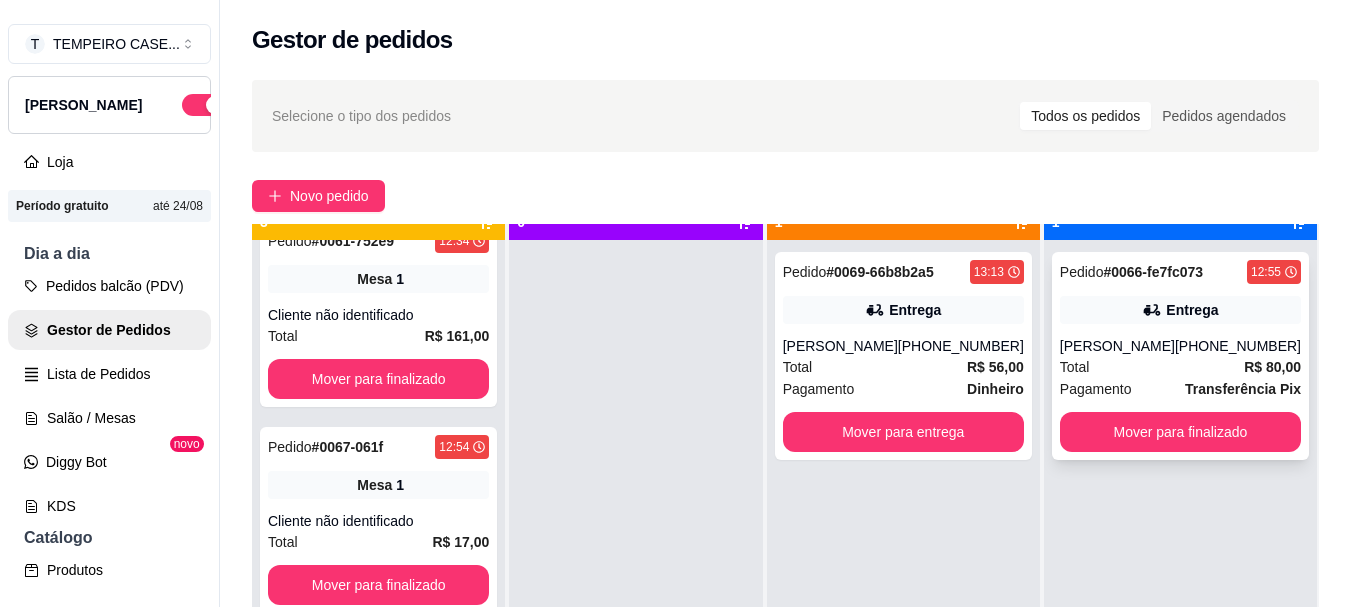 scroll, scrollTop: 56, scrollLeft: 0, axis: vertical 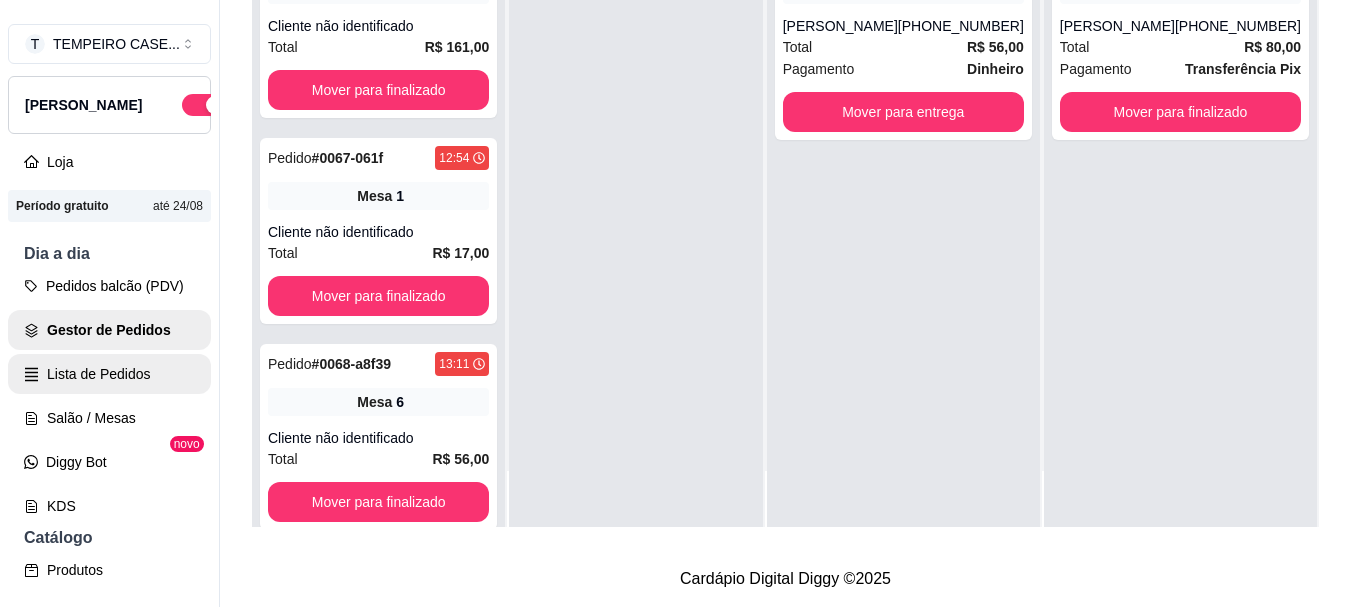 click on "Lista de Pedidos" at bounding box center [109, 374] 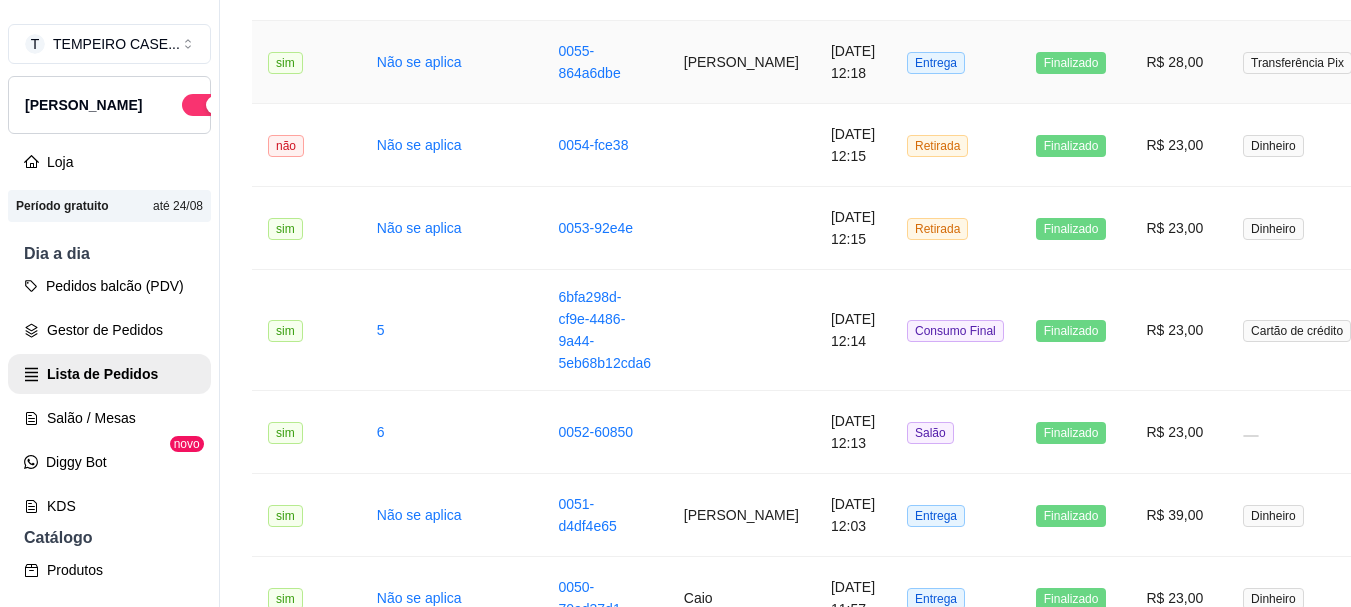 scroll, scrollTop: 2000, scrollLeft: 0, axis: vertical 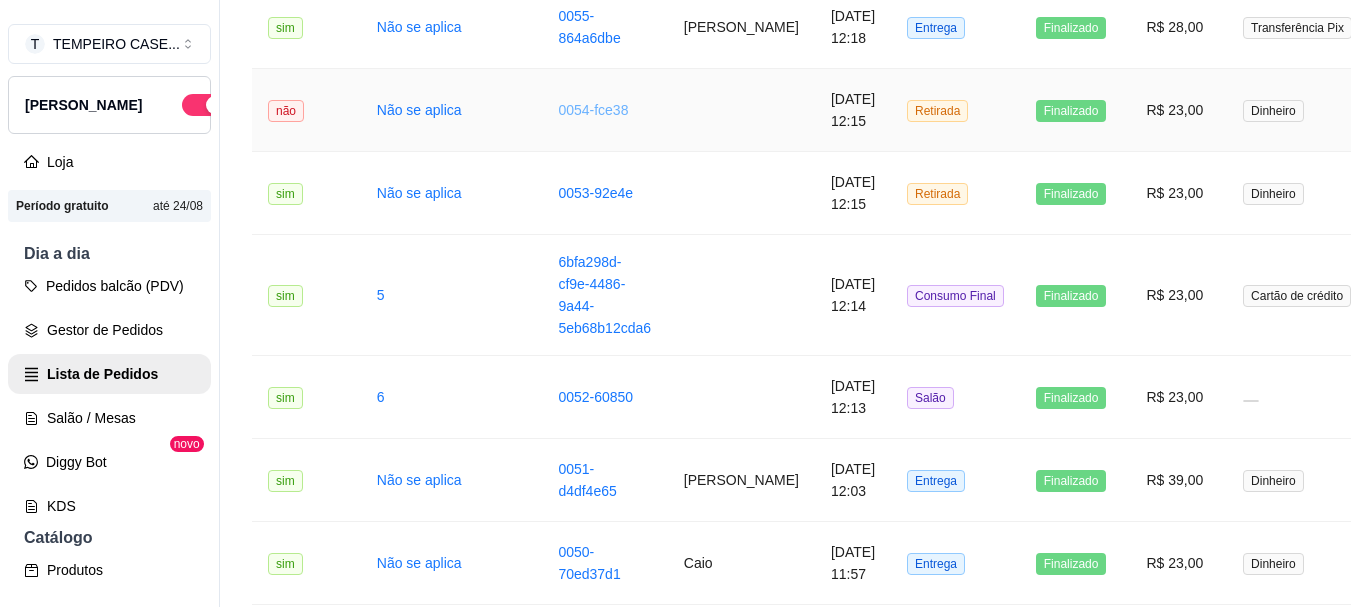 click on "0054-fce38" at bounding box center (593, 110) 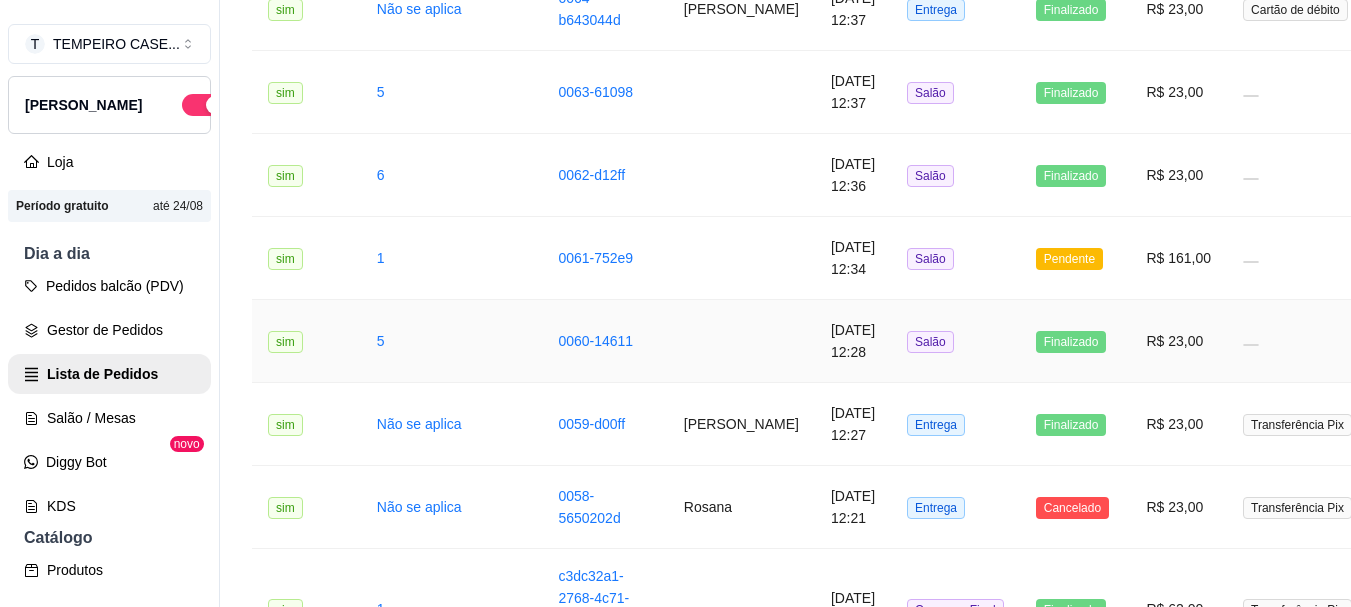 scroll, scrollTop: 1100, scrollLeft: 0, axis: vertical 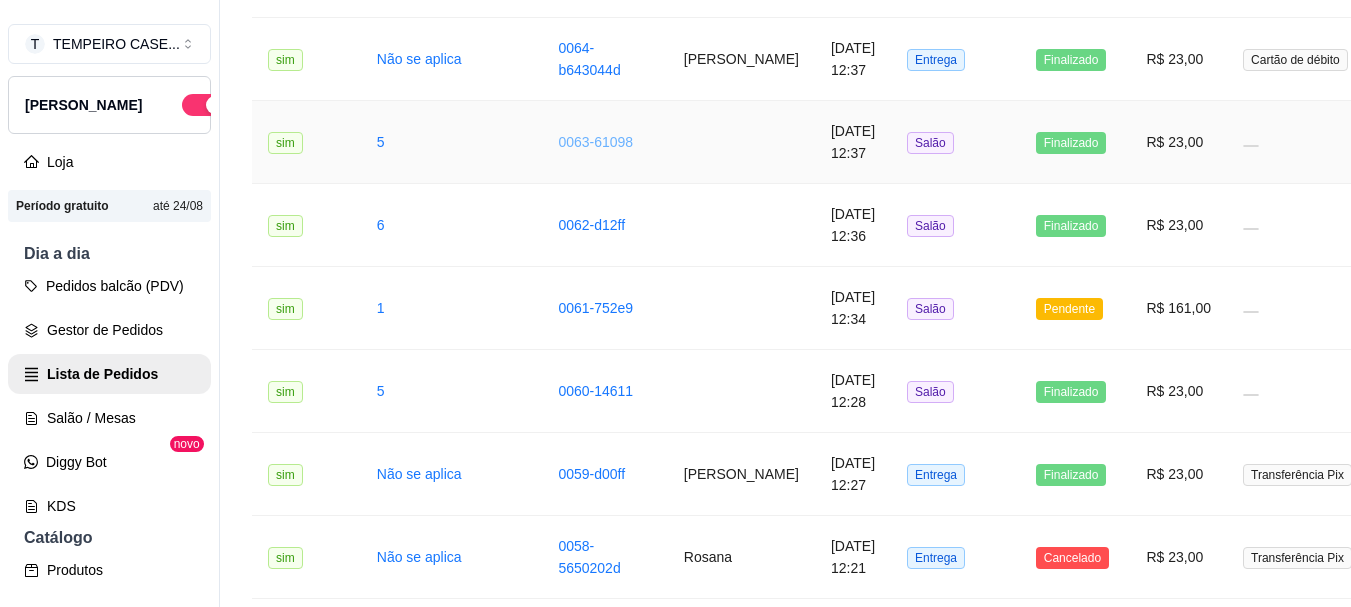 click on "0063-61098" at bounding box center [595, 142] 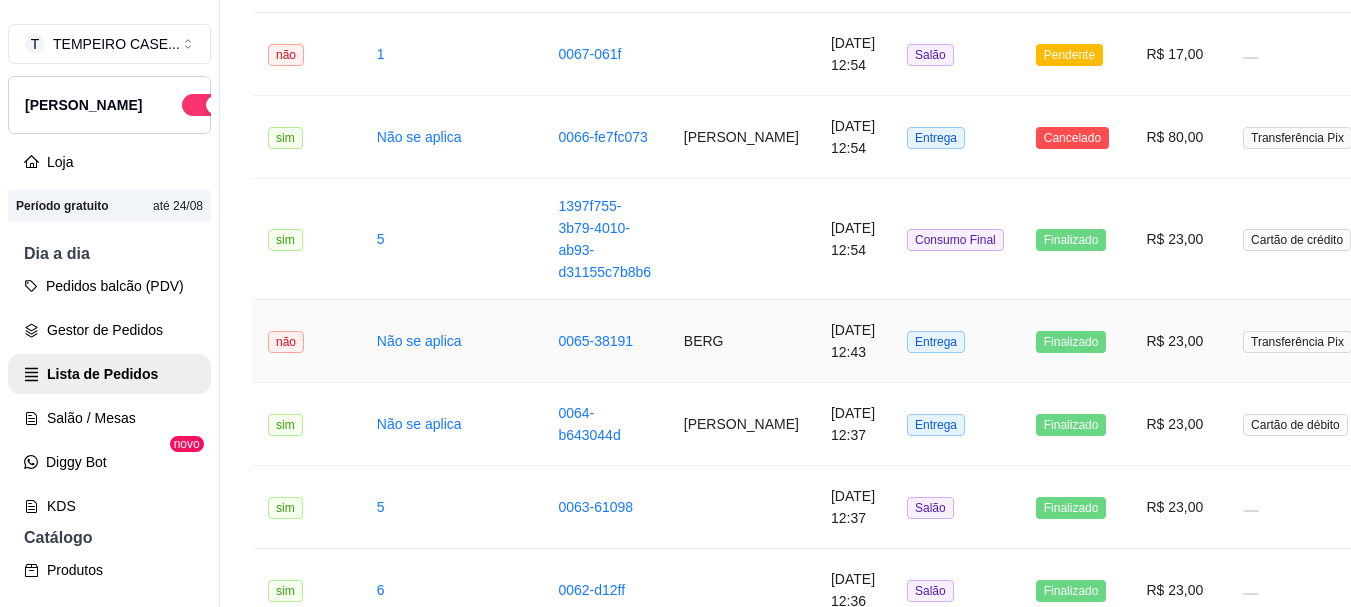 scroll, scrollTop: 700, scrollLeft: 0, axis: vertical 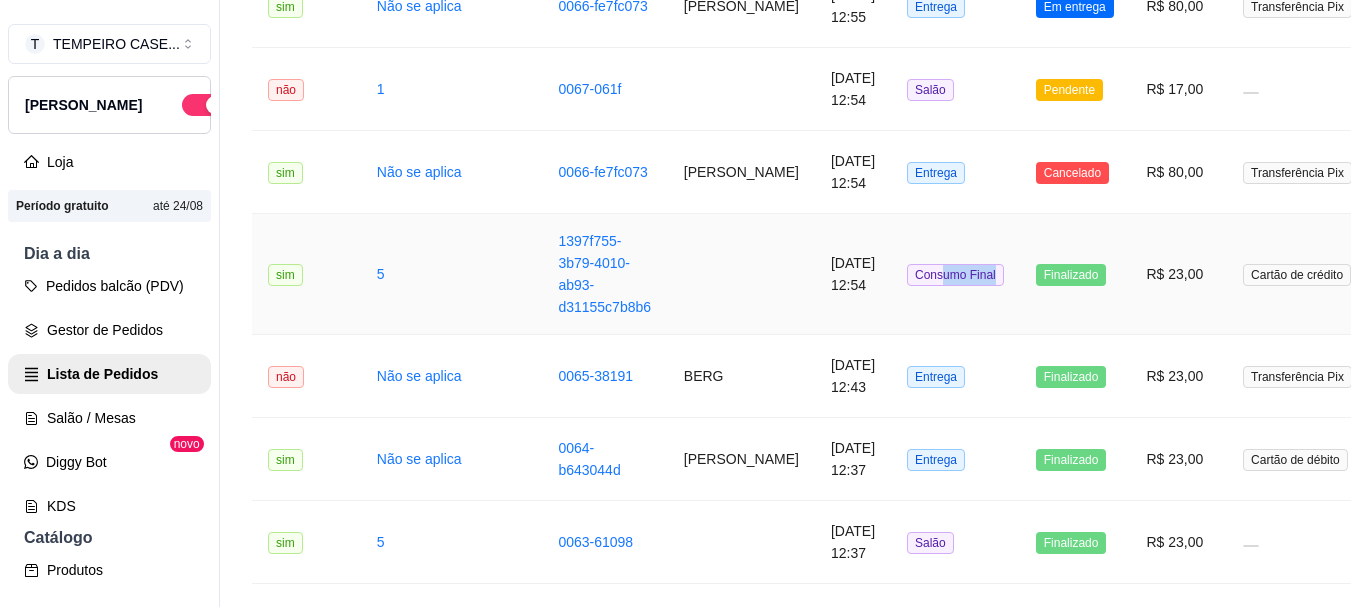 drag, startPoint x: 794, startPoint y: 320, endPoint x: 852, endPoint y: 320, distance: 58 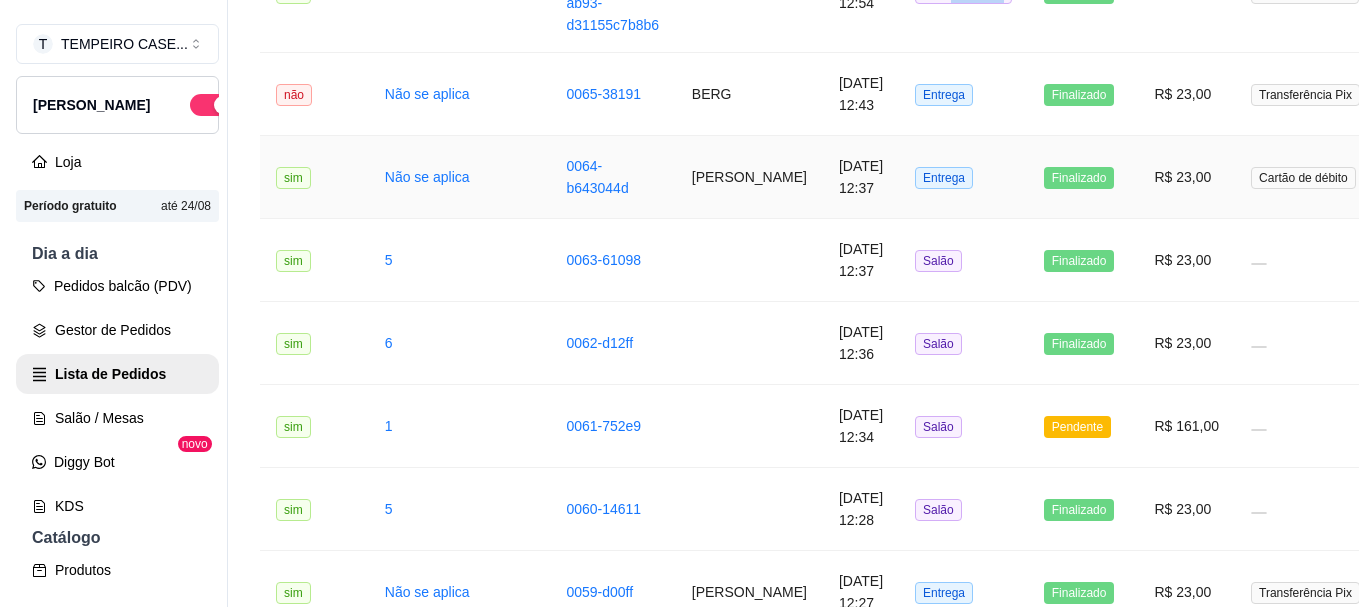 scroll, scrollTop: 1000, scrollLeft: 0, axis: vertical 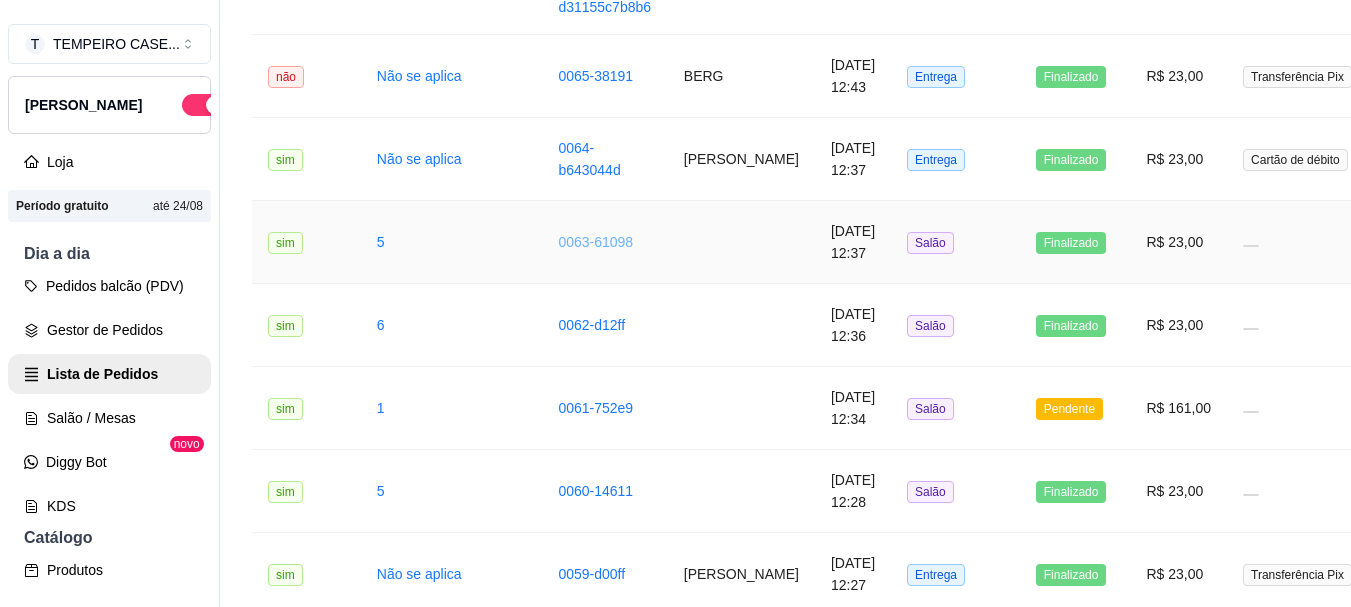click on "0063-61098" at bounding box center (595, 242) 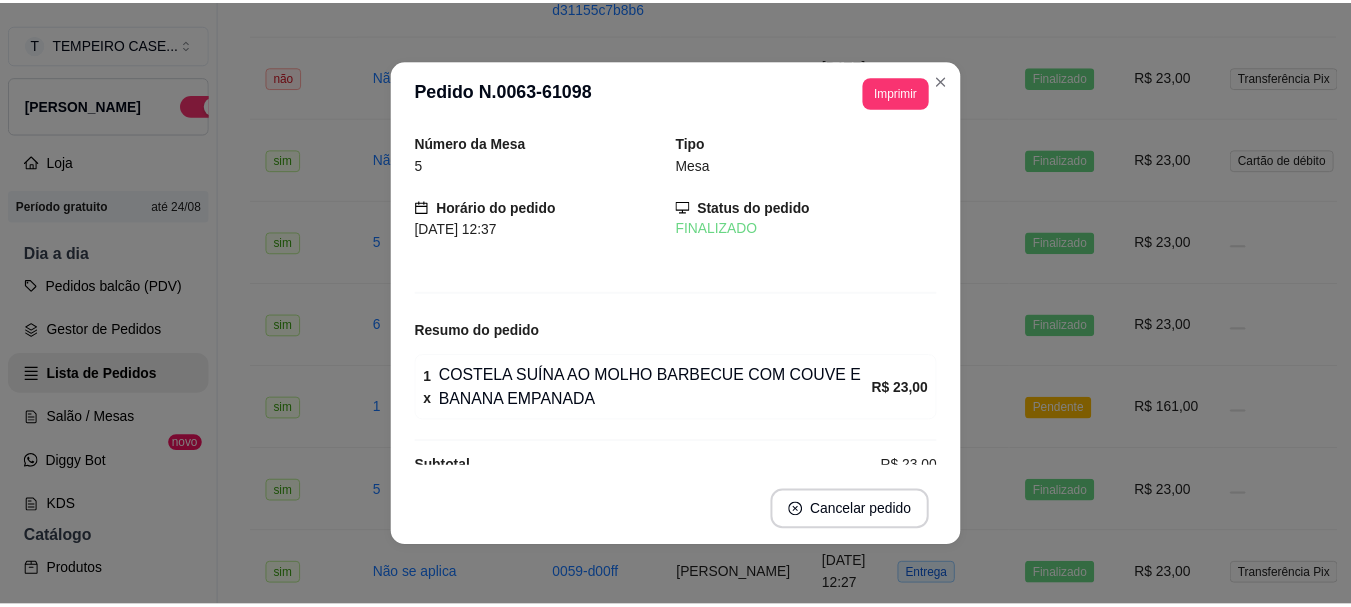 scroll, scrollTop: 32, scrollLeft: 0, axis: vertical 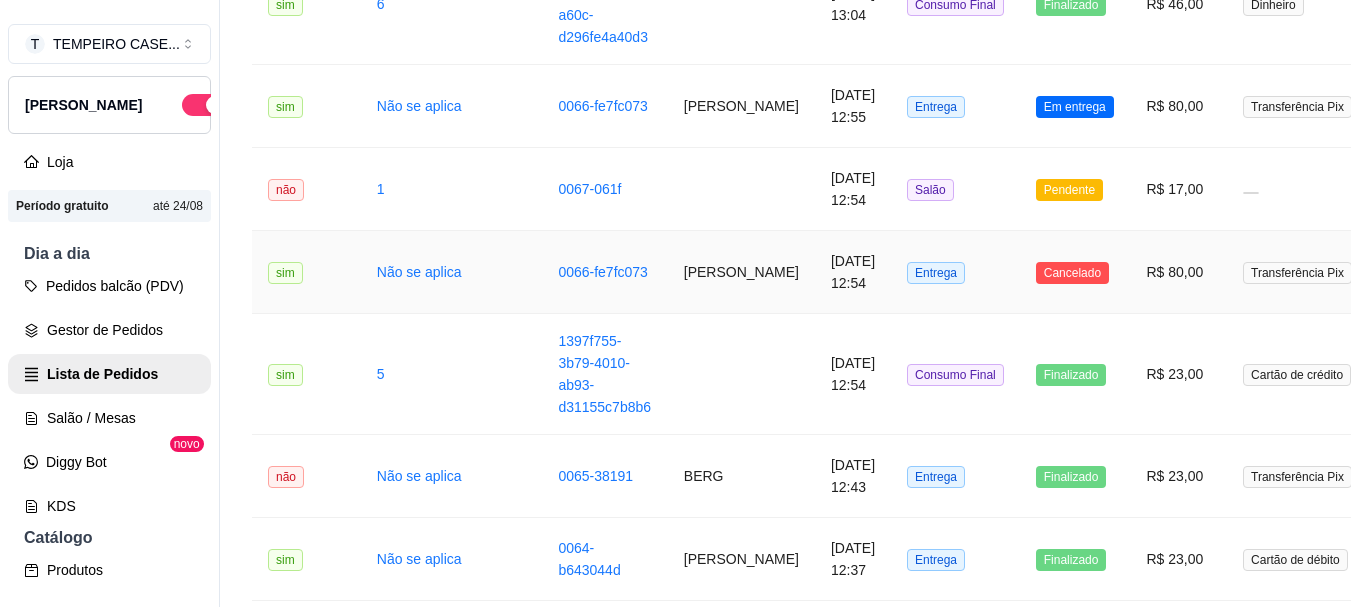 click on "[DATE] 12:54" at bounding box center [853, 272] 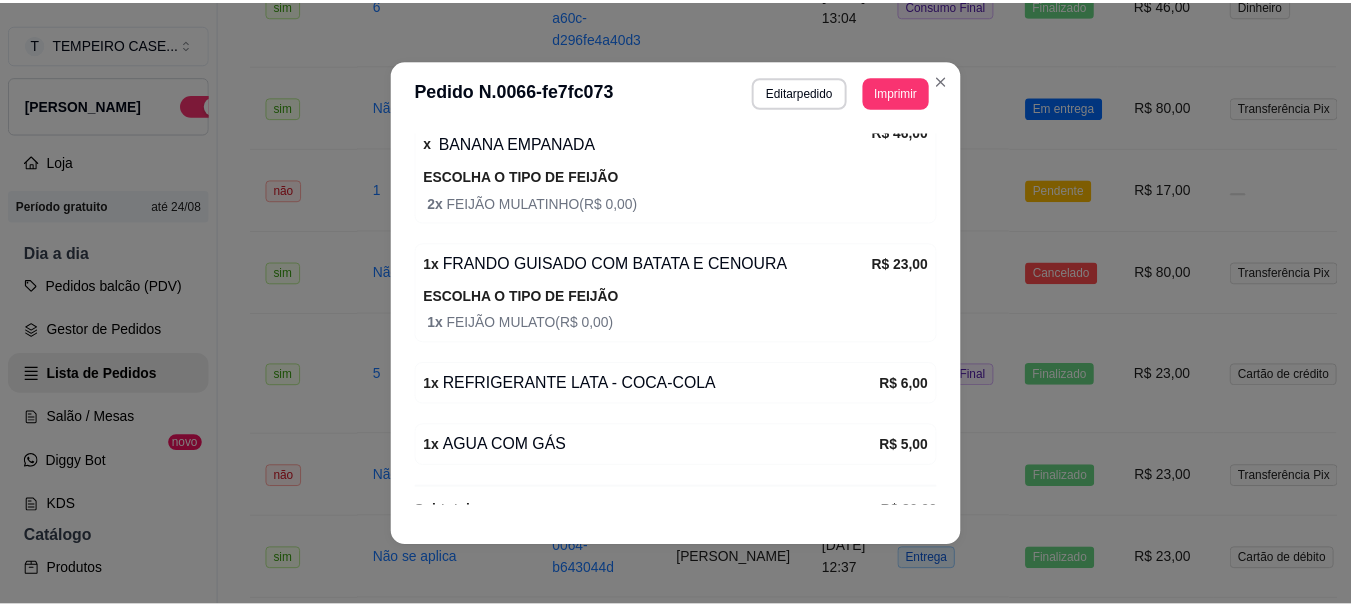 scroll, scrollTop: 728, scrollLeft: 0, axis: vertical 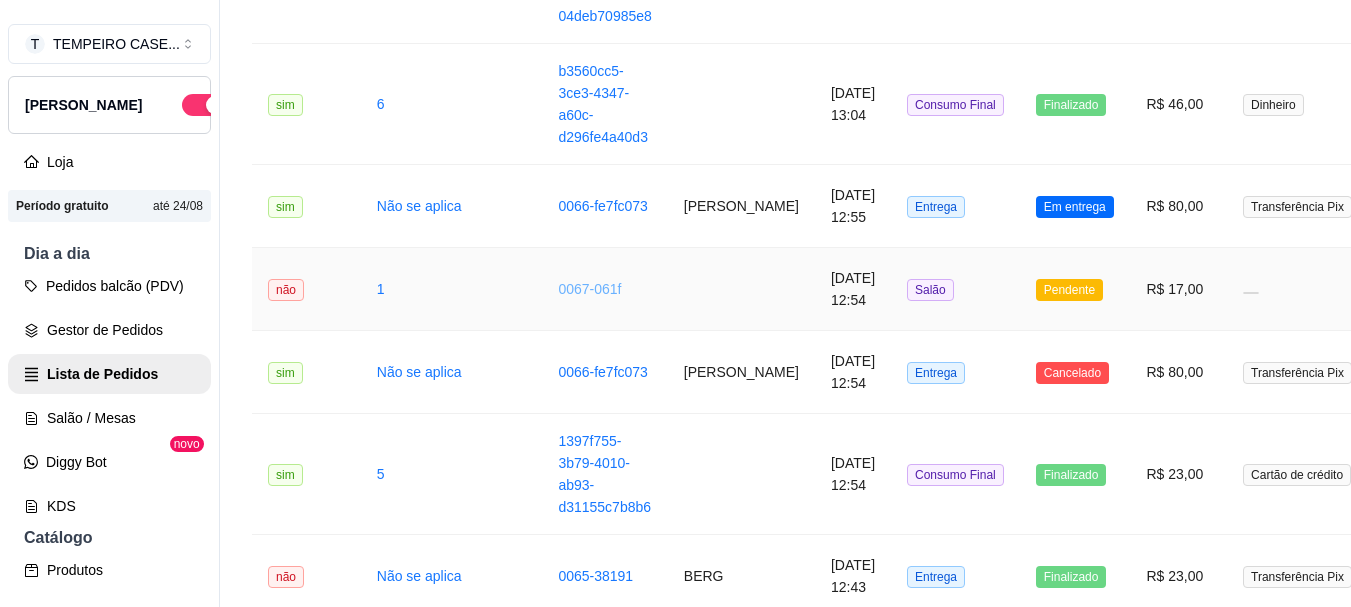 click on "0067-061f" at bounding box center [589, 289] 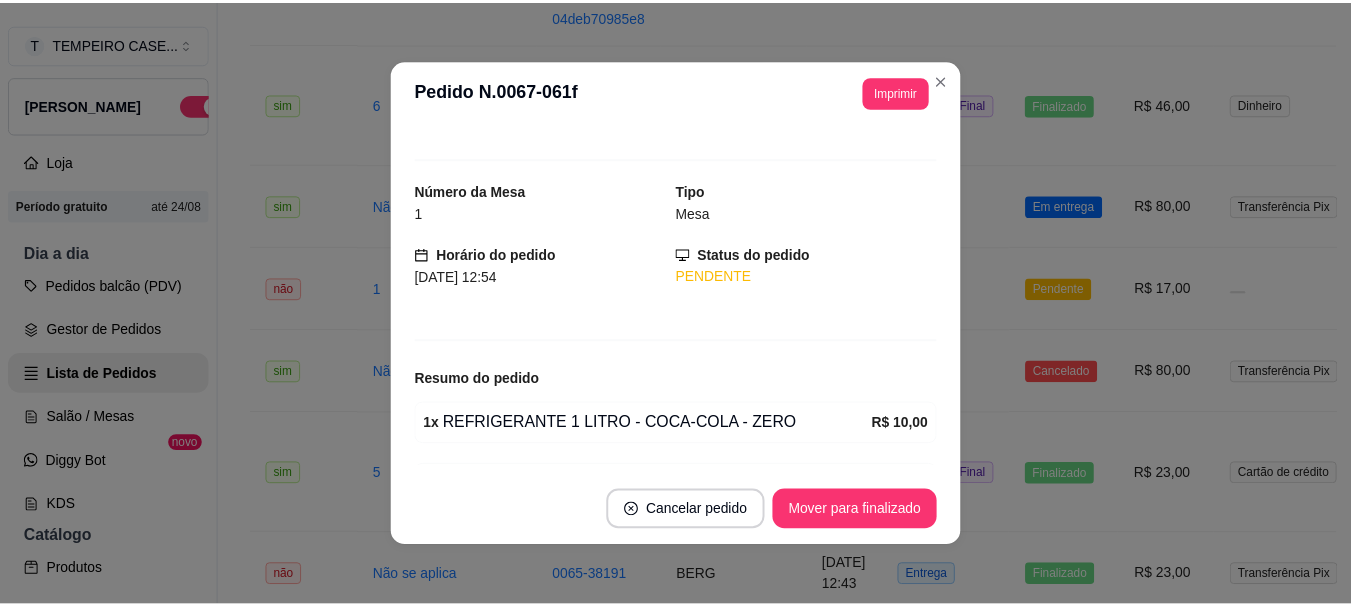 scroll, scrollTop: 0, scrollLeft: 0, axis: both 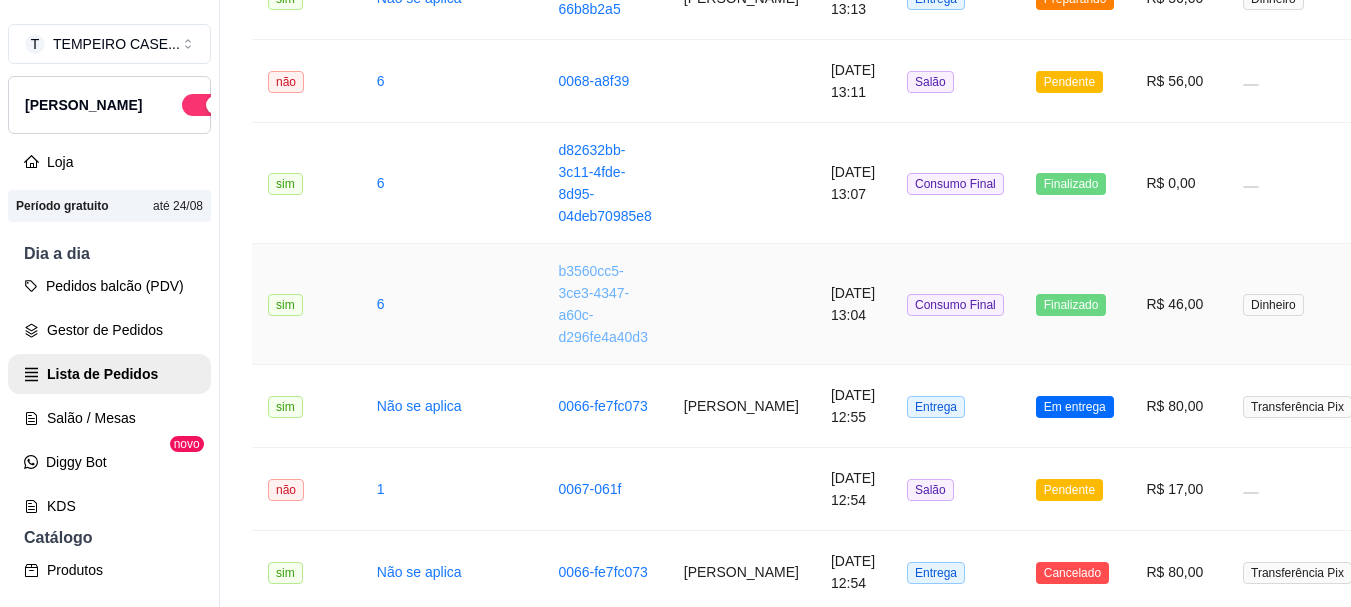 click on "b3560cc5-3ce3-4347-a60c-d296fe4a40d3" at bounding box center (603, 304) 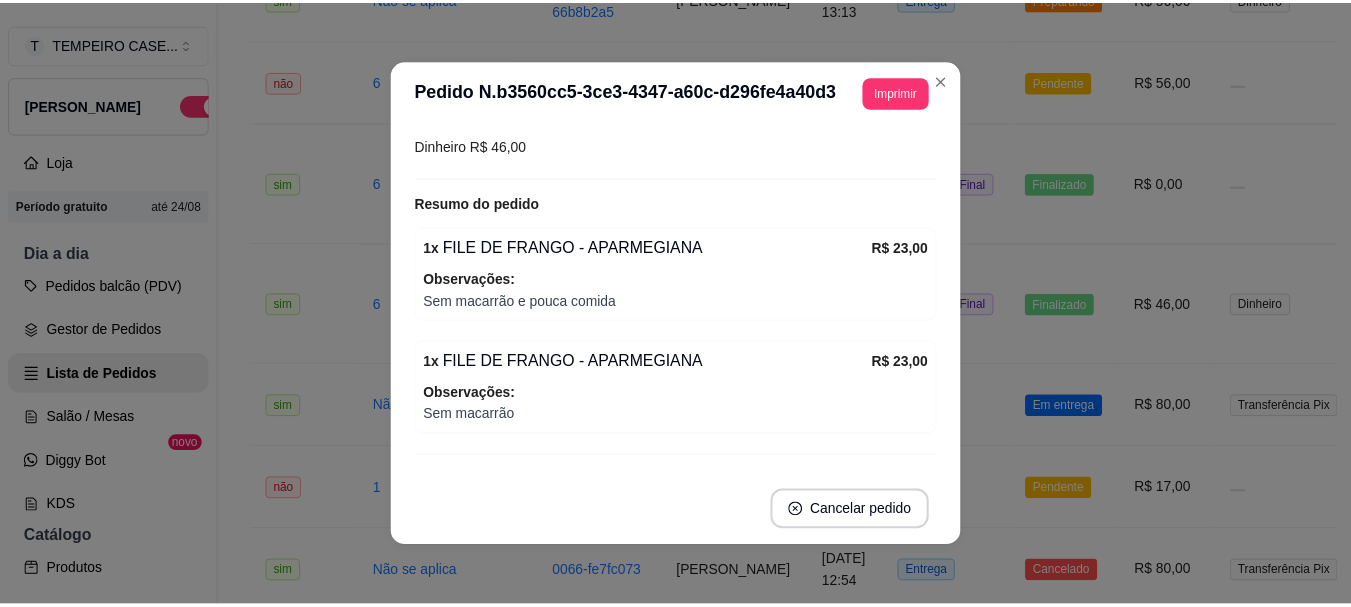 scroll, scrollTop: 286, scrollLeft: 0, axis: vertical 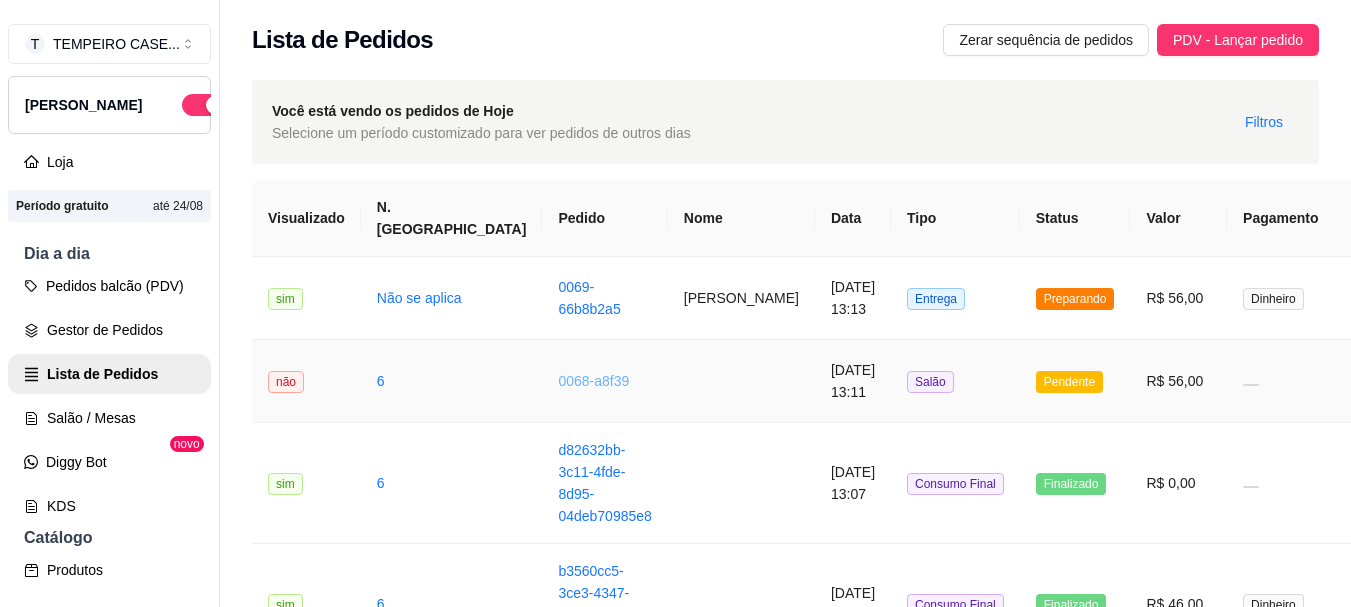 click on "0068-a8f39" at bounding box center [593, 381] 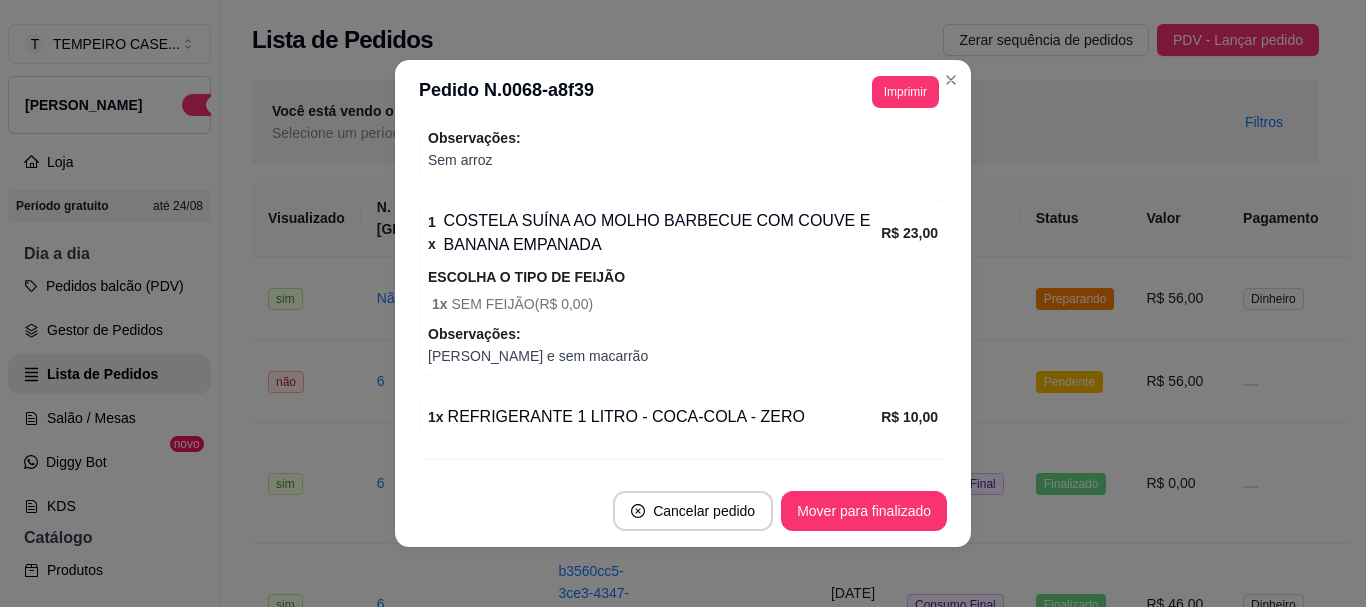 scroll, scrollTop: 466, scrollLeft: 0, axis: vertical 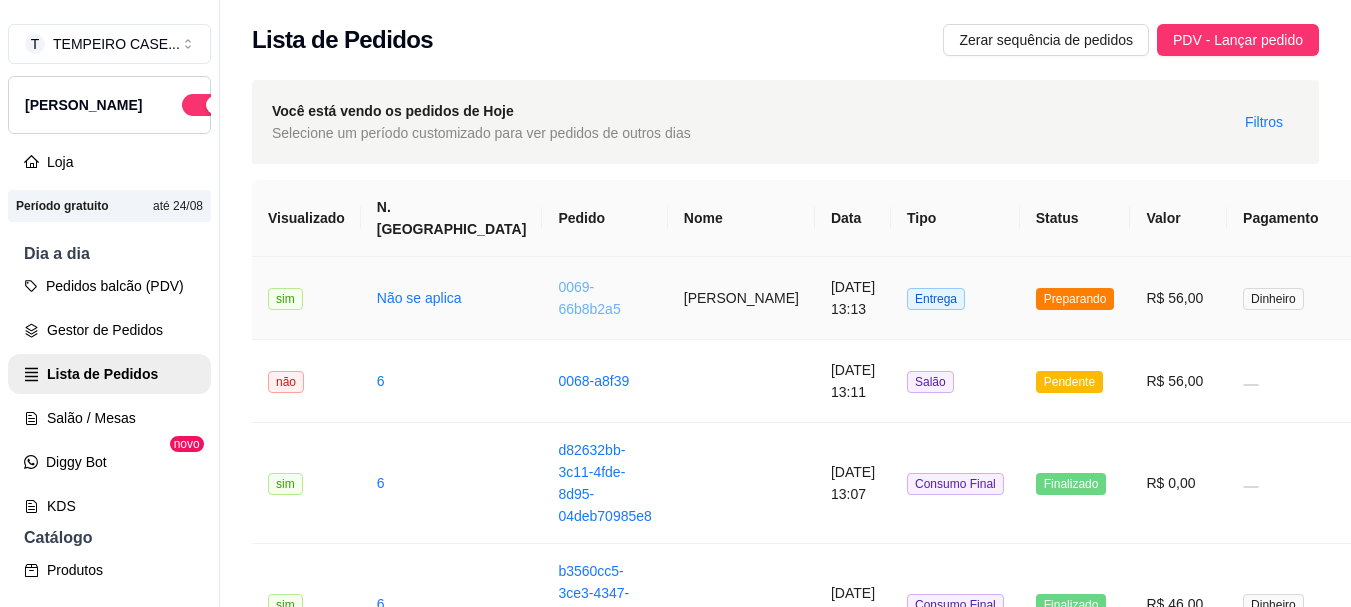 click on "0069-66b8b2a5" at bounding box center [589, 298] 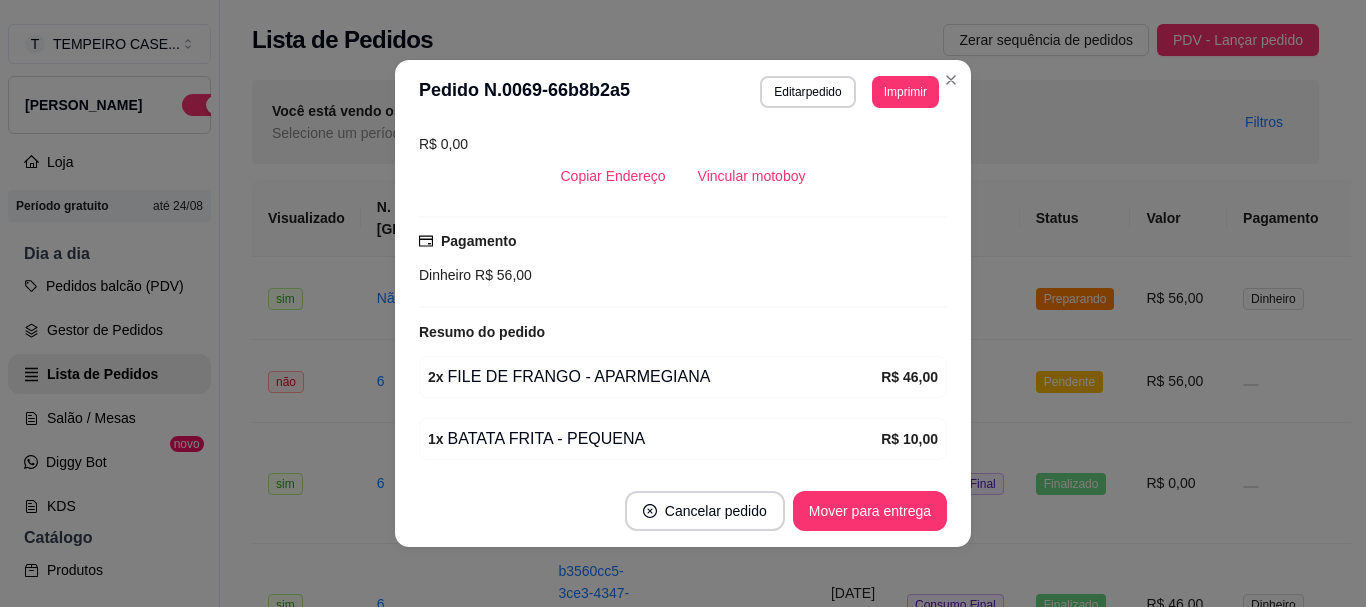 scroll, scrollTop: 504, scrollLeft: 0, axis: vertical 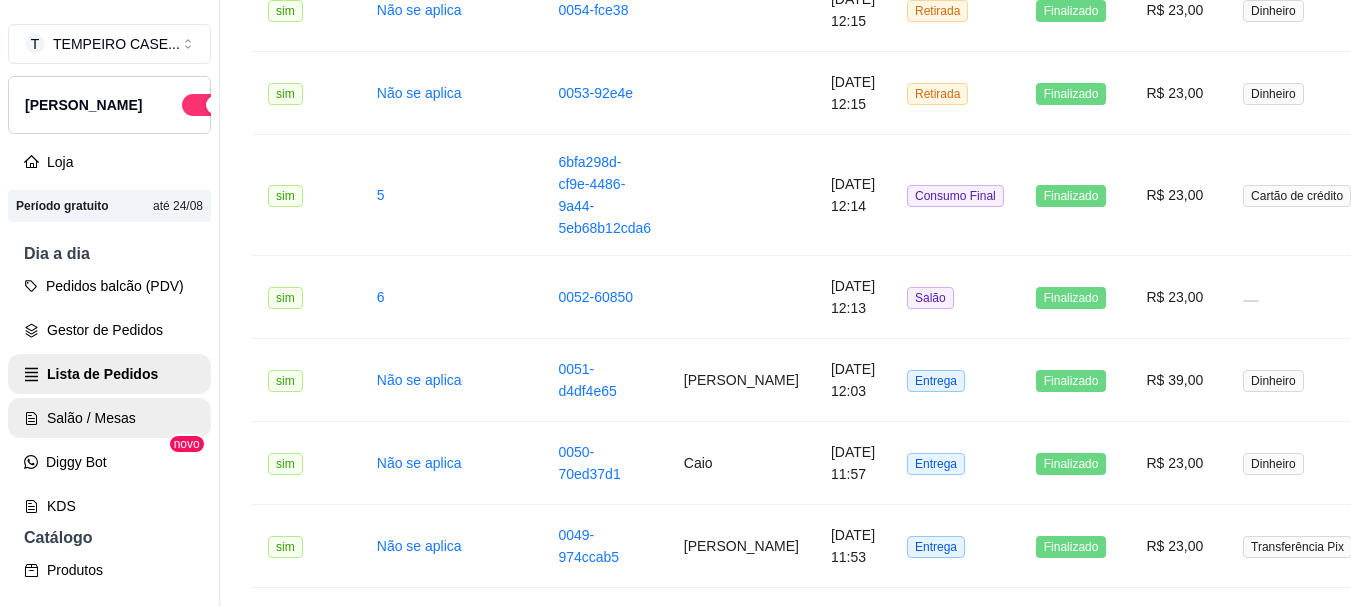 click on "Salão / Mesas" at bounding box center (109, 418) 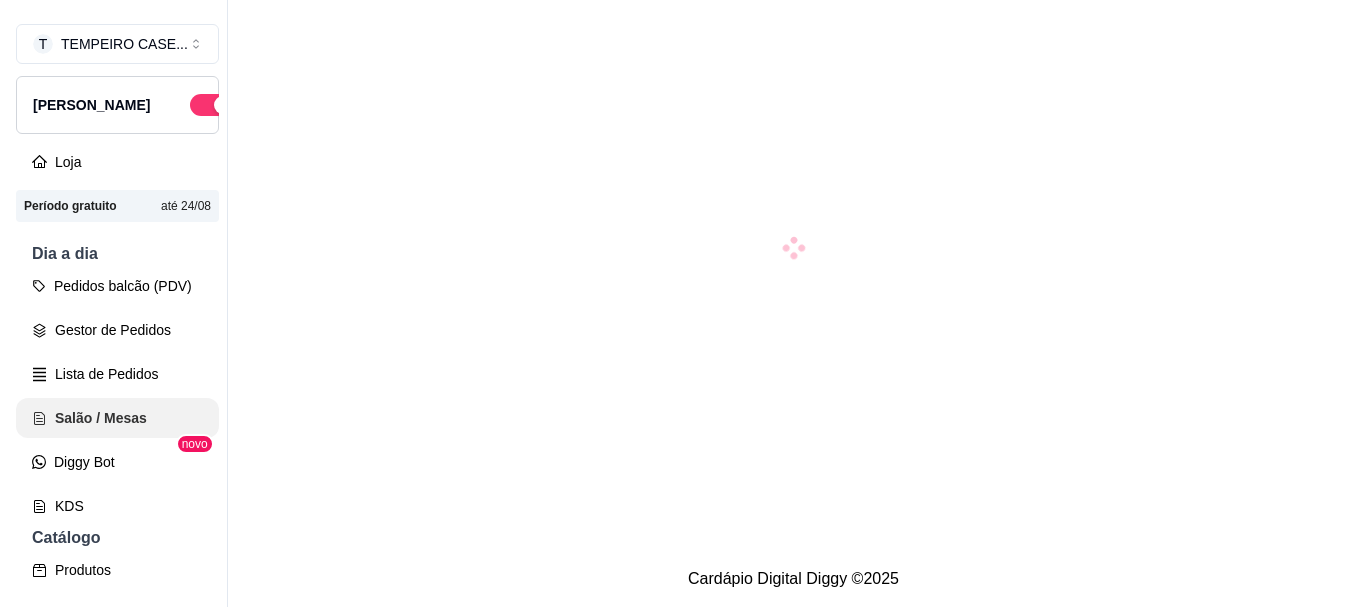 scroll, scrollTop: 0, scrollLeft: 0, axis: both 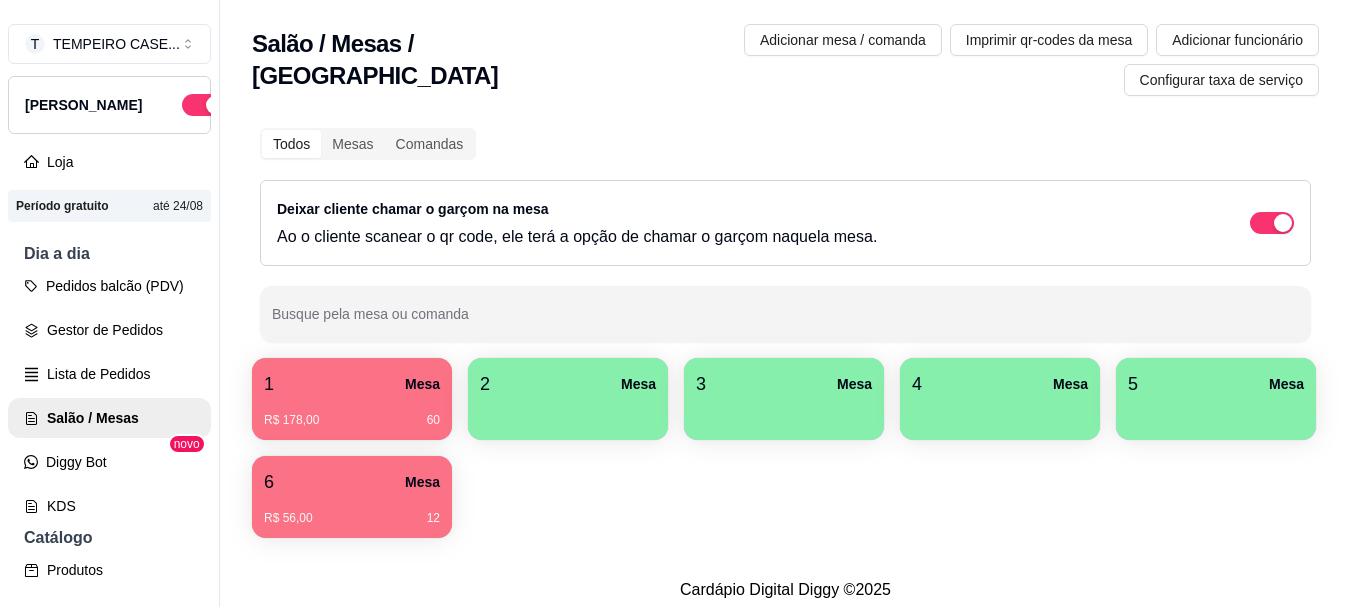 click on "R$ 178,00 60" at bounding box center [352, 413] 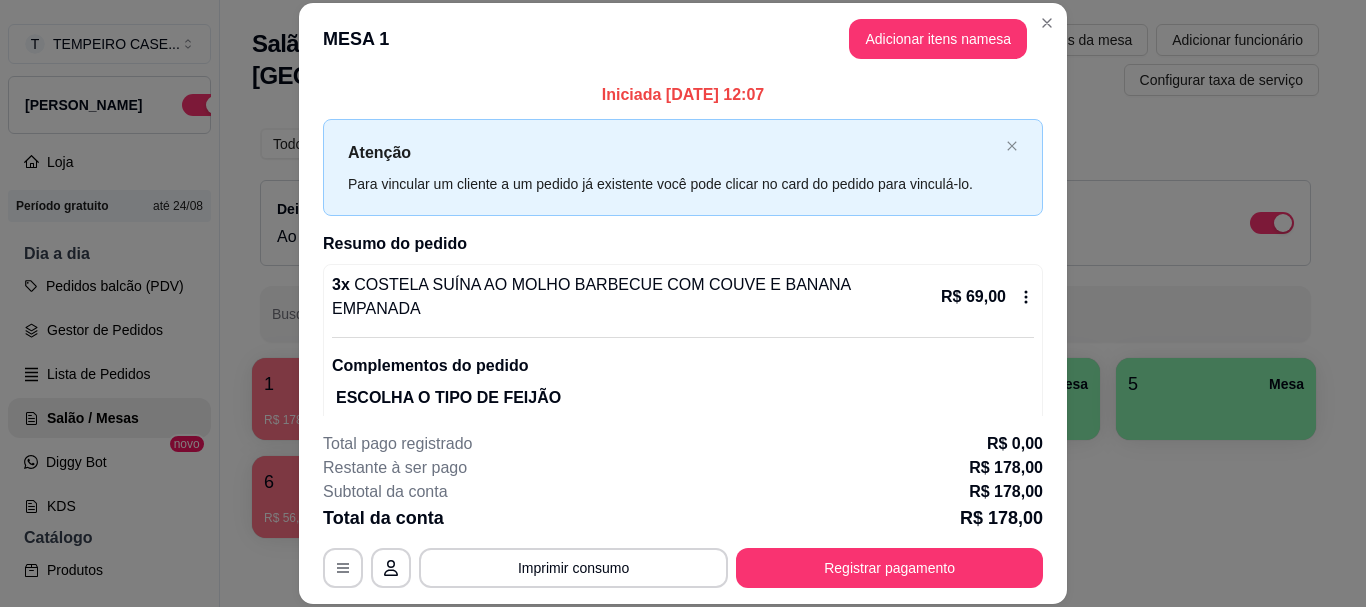 click on "MESA 1 Adicionar itens na  mesa" at bounding box center (683, 39) 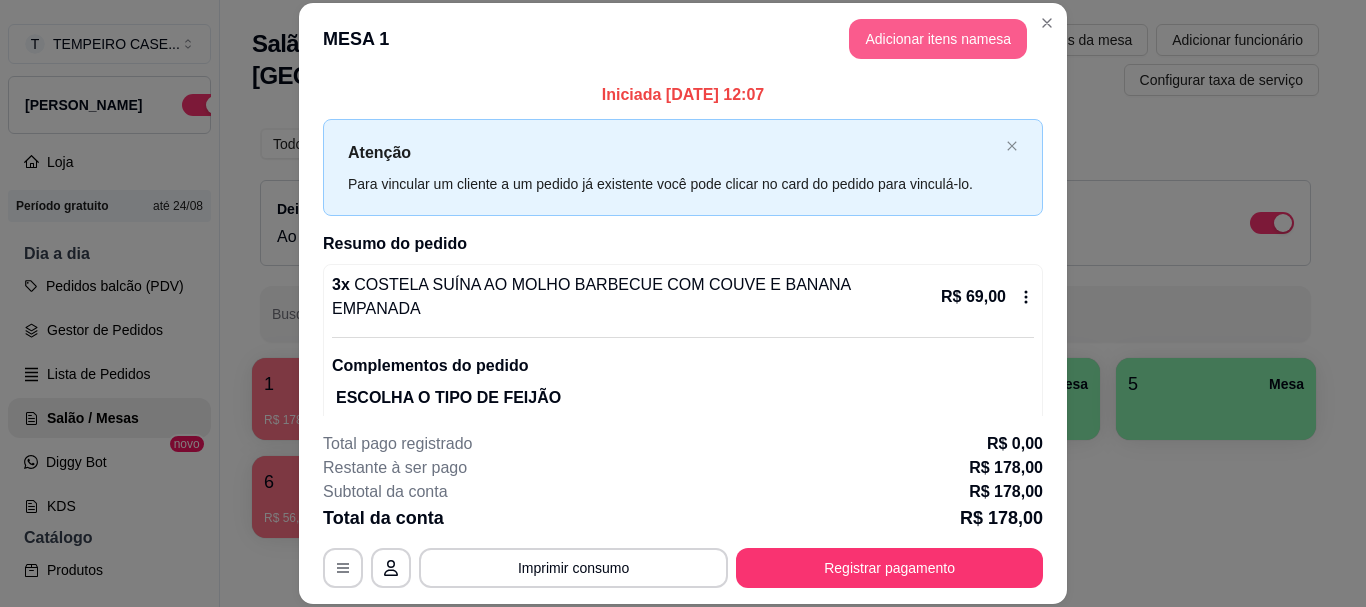 click on "Adicionar itens na  mesa" at bounding box center (938, 39) 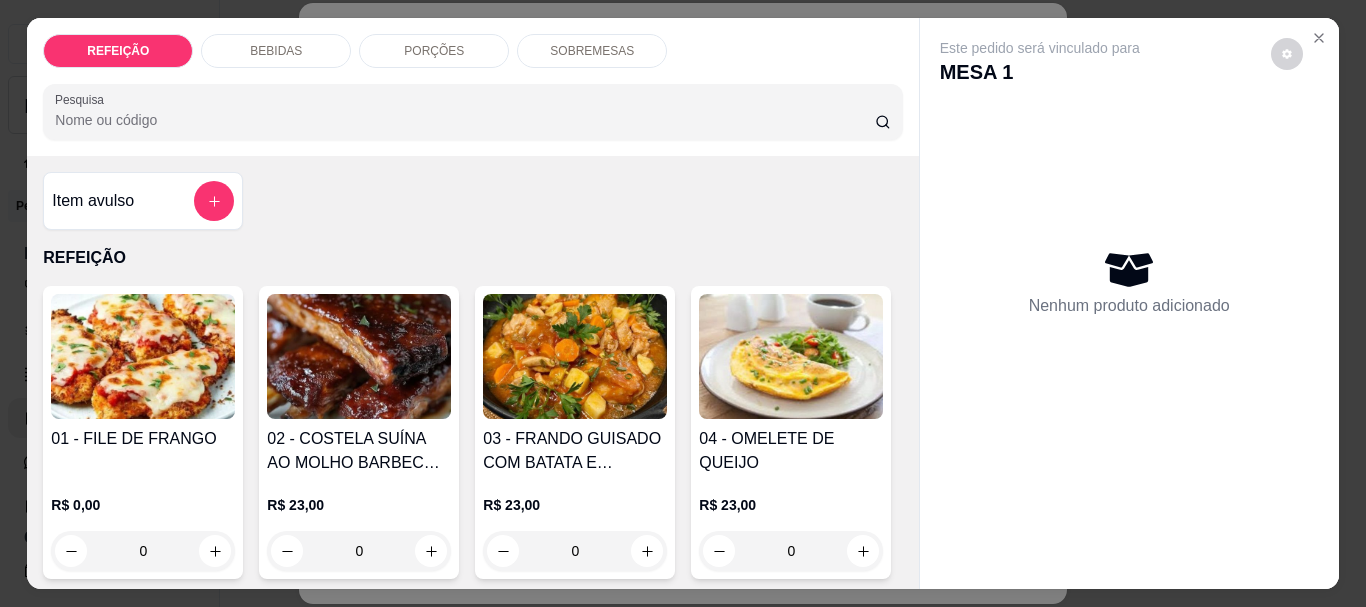 click on "BEBIDAS" at bounding box center (276, 51) 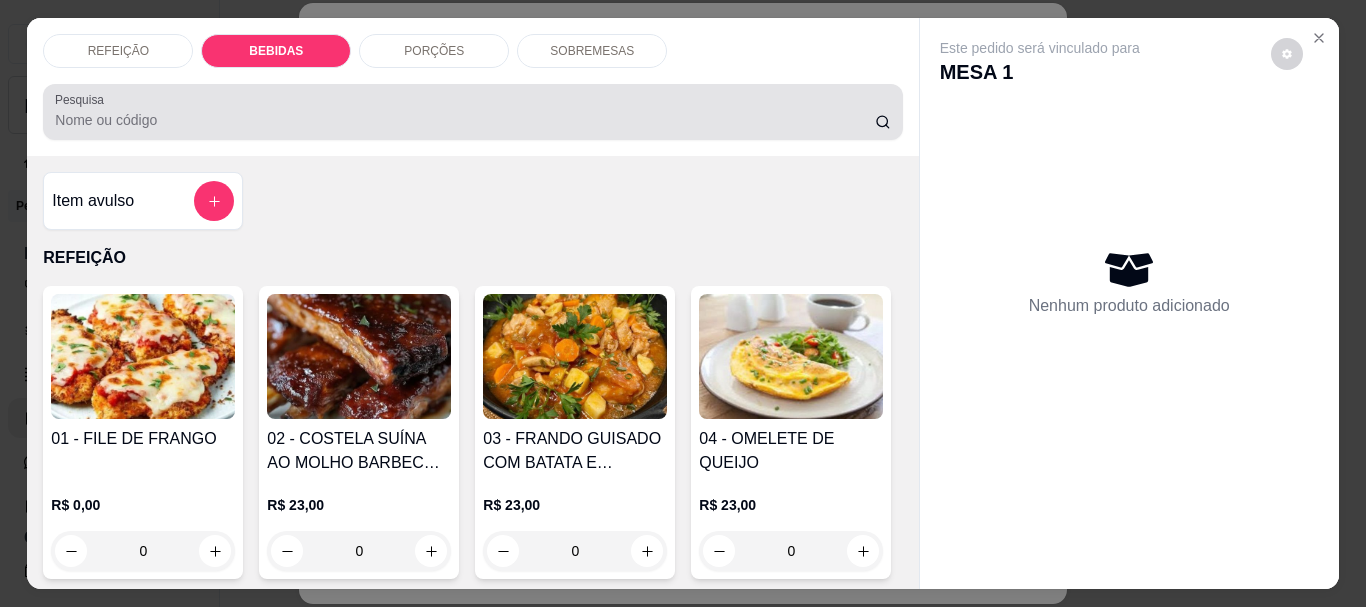 scroll, scrollTop: 724, scrollLeft: 0, axis: vertical 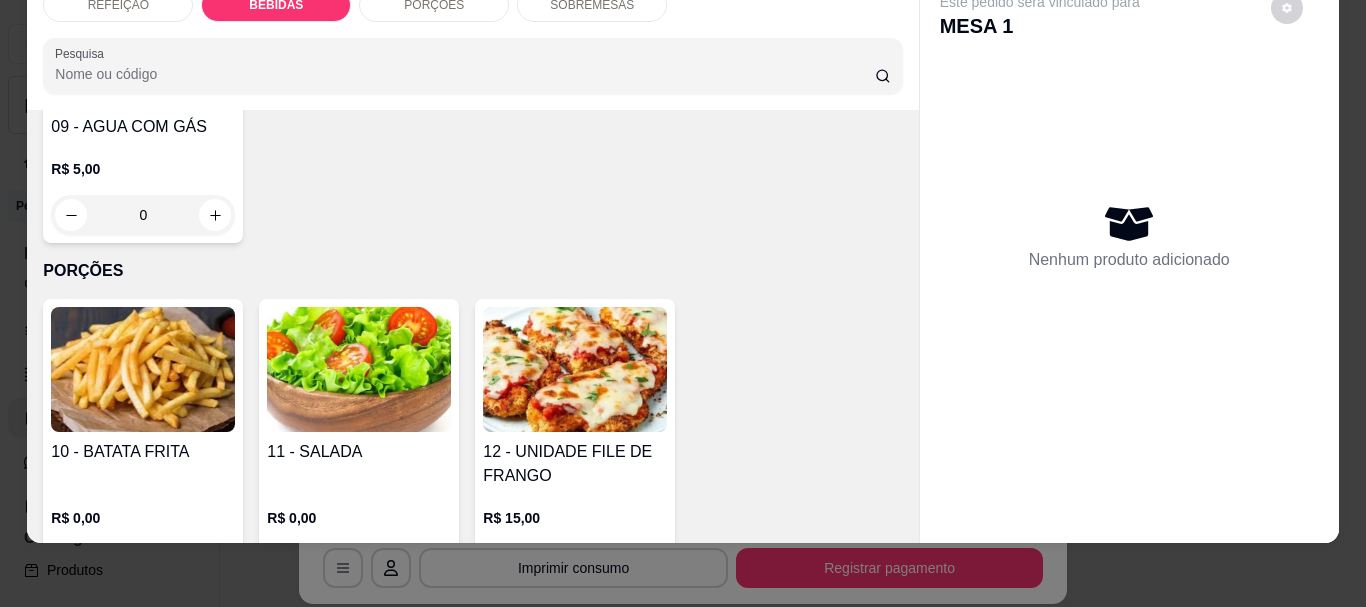 click at bounding box center [143, 44] 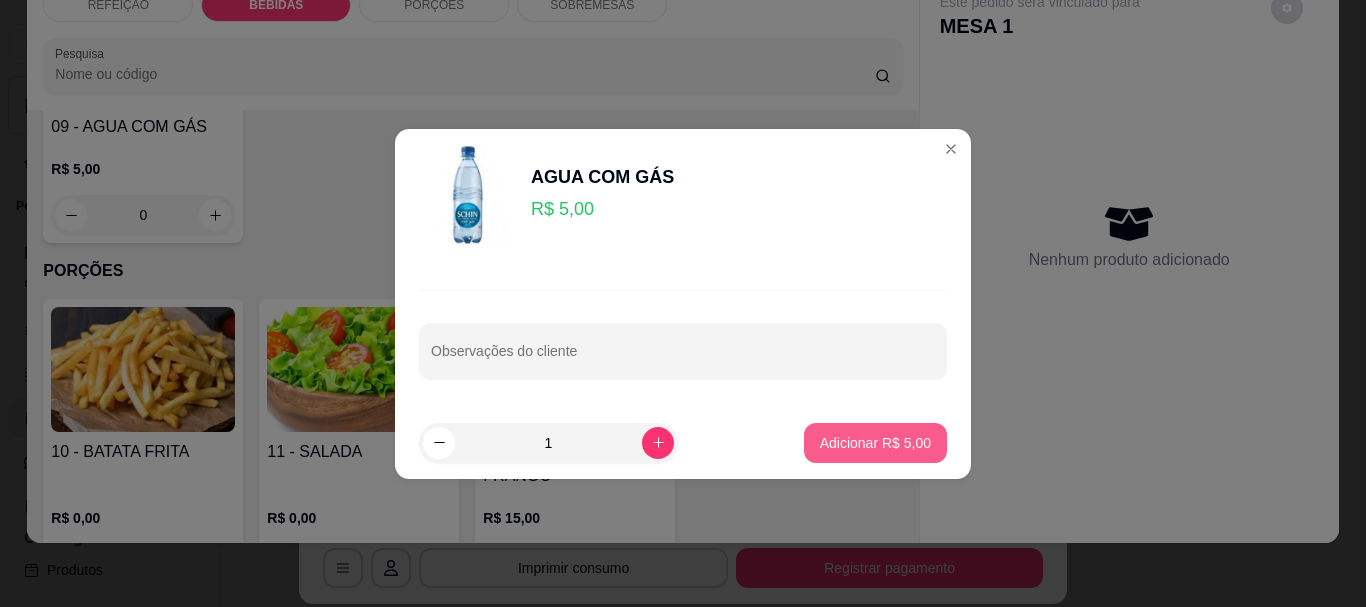 click on "Adicionar   R$ 5,00" at bounding box center [875, 443] 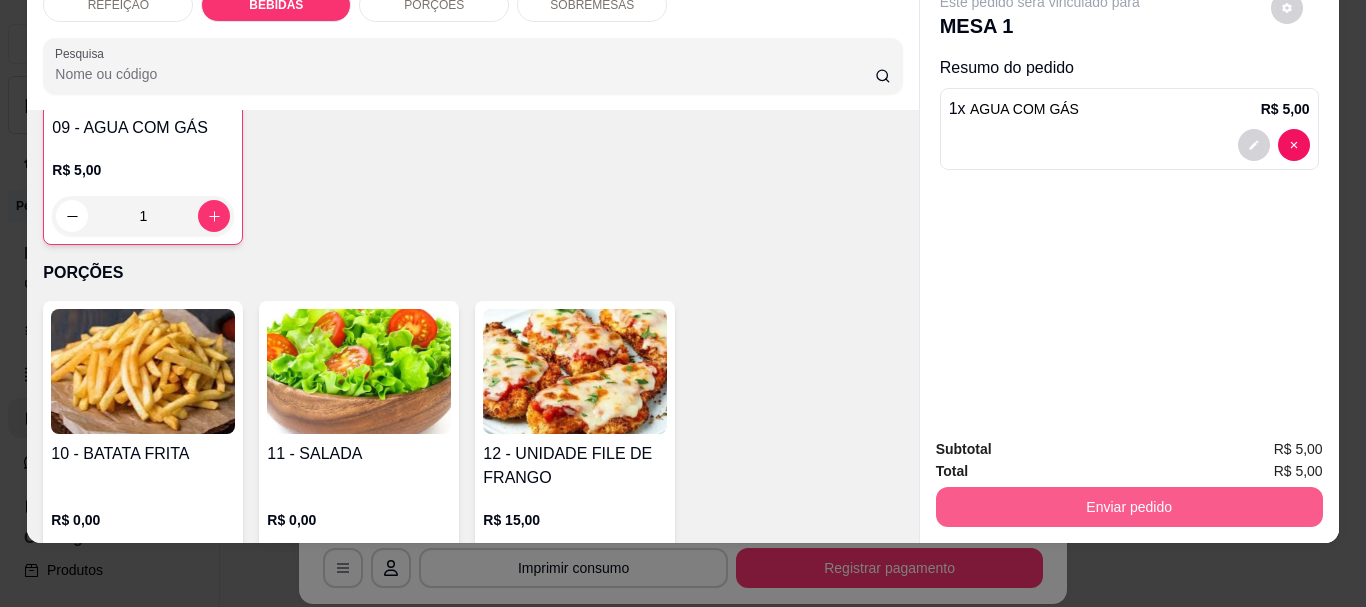 click on "Enviar pedido" at bounding box center (1129, 507) 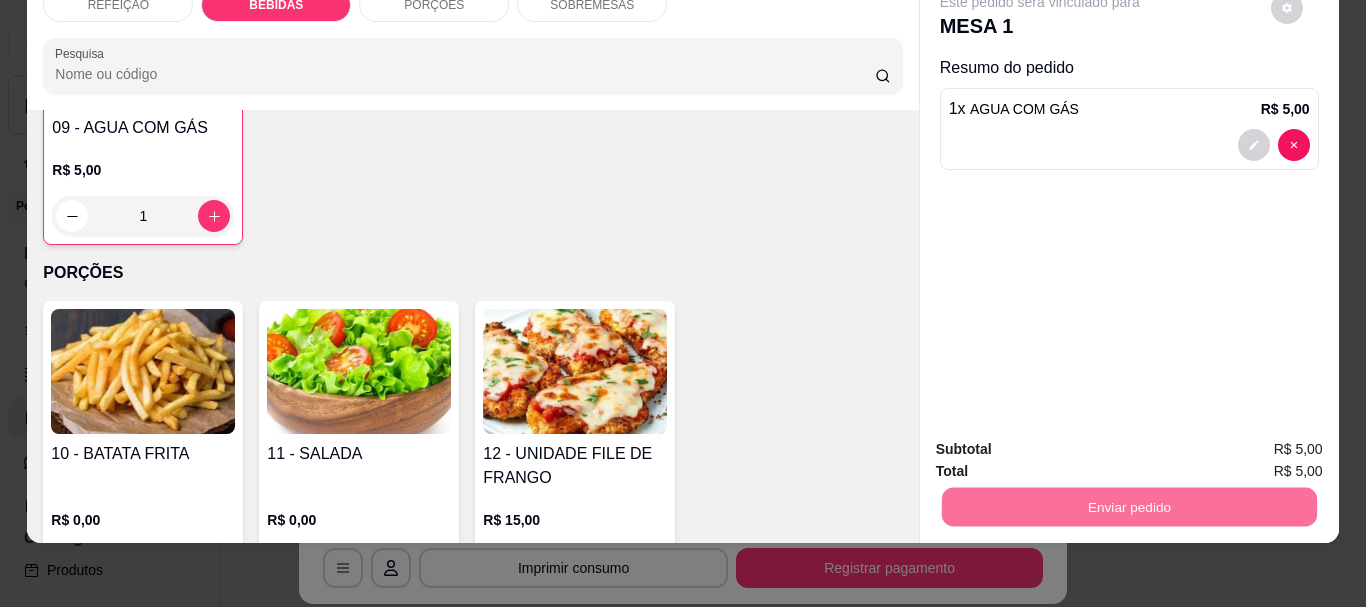 click on "Não registrar e enviar pedido" at bounding box center (1063, 443) 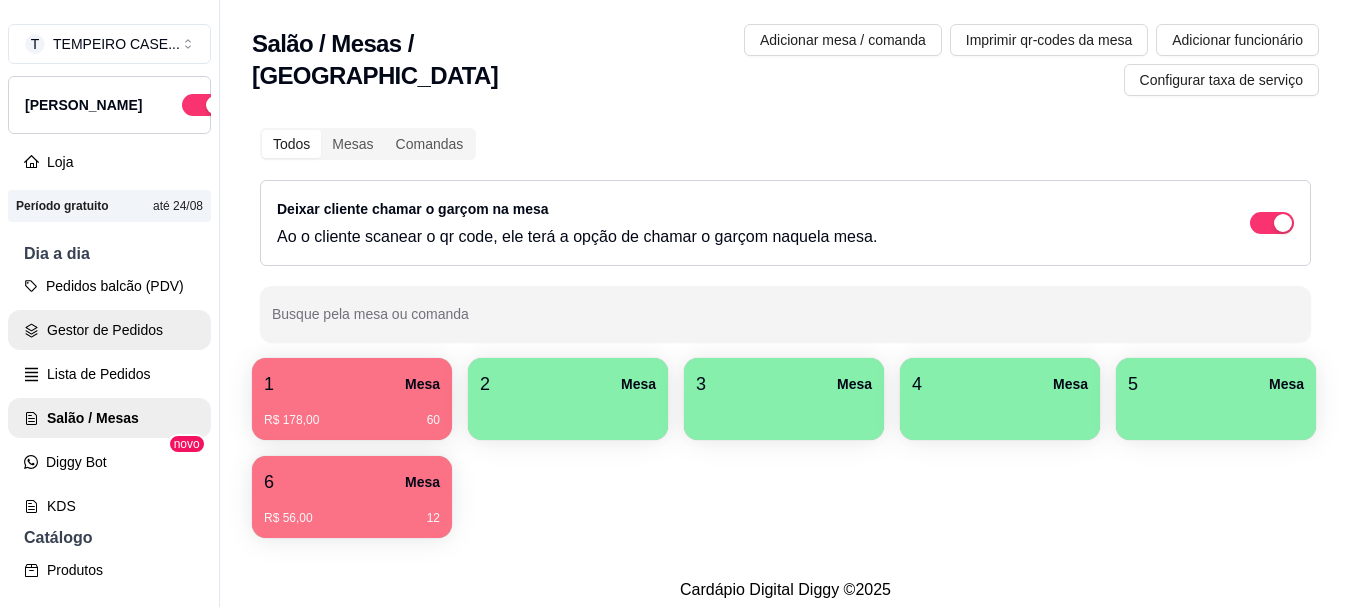 click on "Gestor de Pedidos" at bounding box center [109, 330] 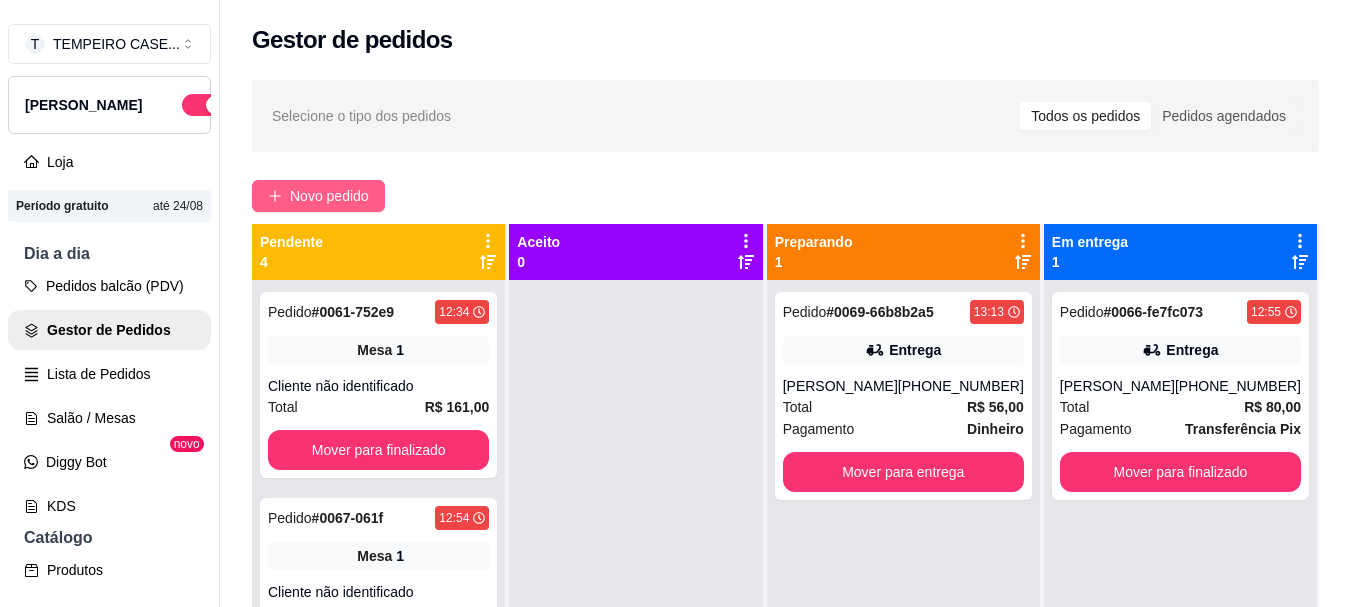 click on "Novo pedido" at bounding box center [329, 196] 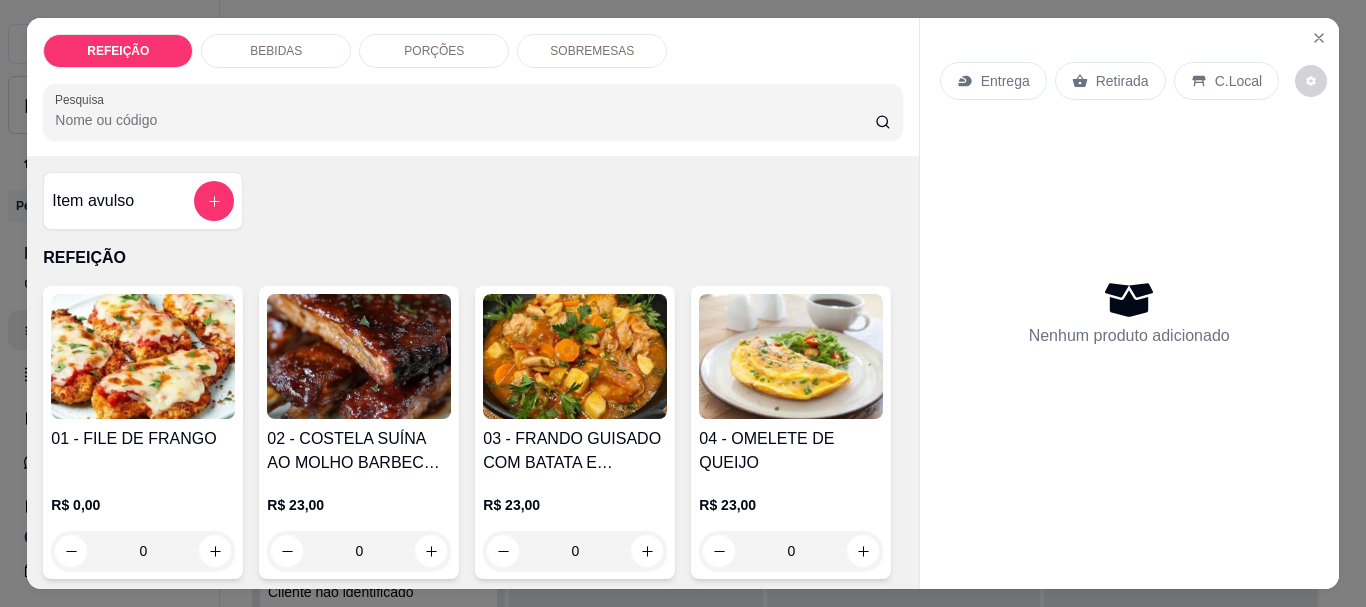 click at bounding box center (143, 356) 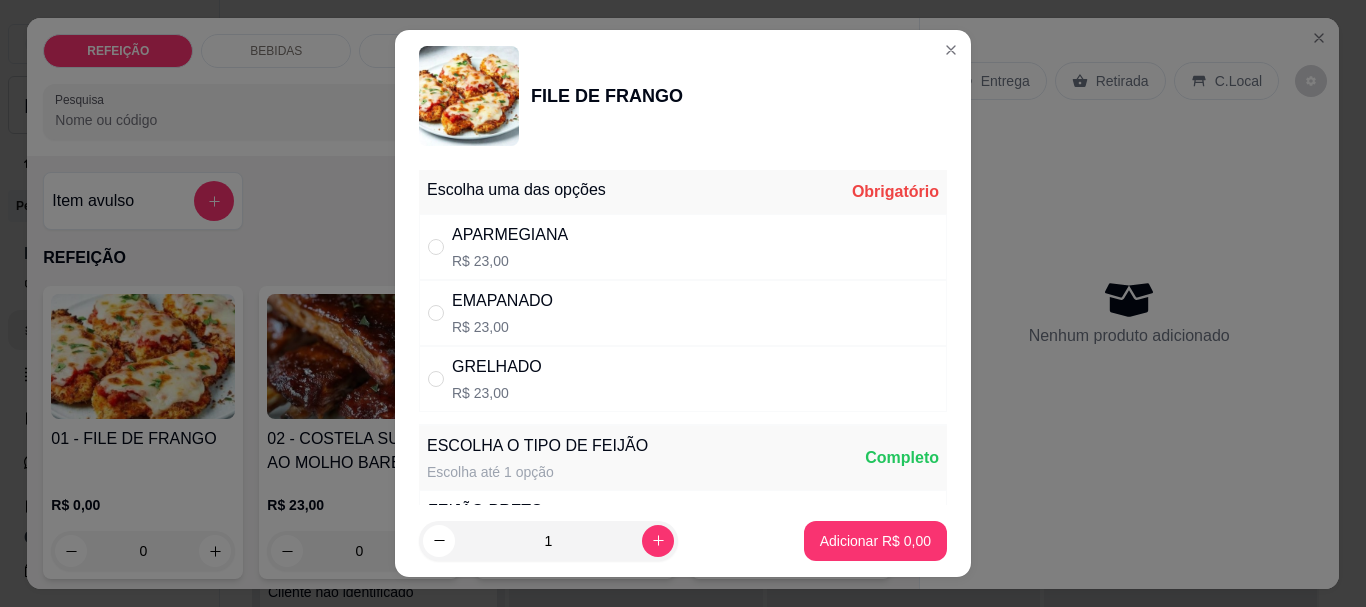 click on "APARMEGIANA R$ 23,00" at bounding box center (683, 247) 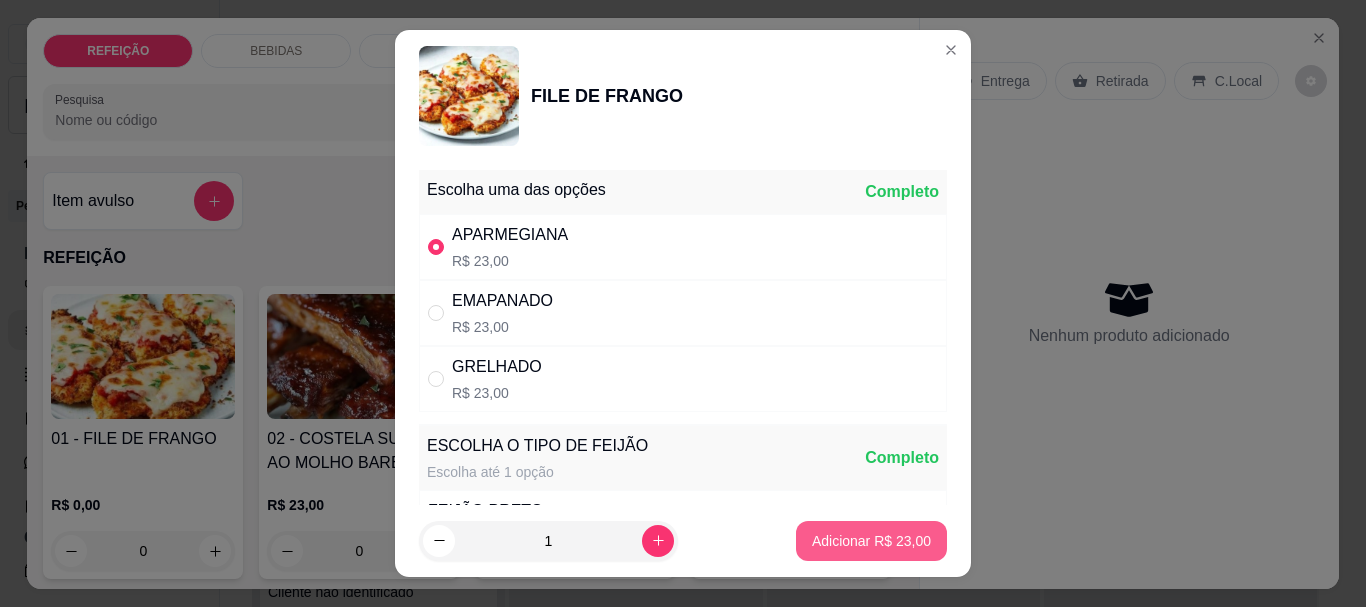 click on "Adicionar   R$ 23,00" at bounding box center [871, 541] 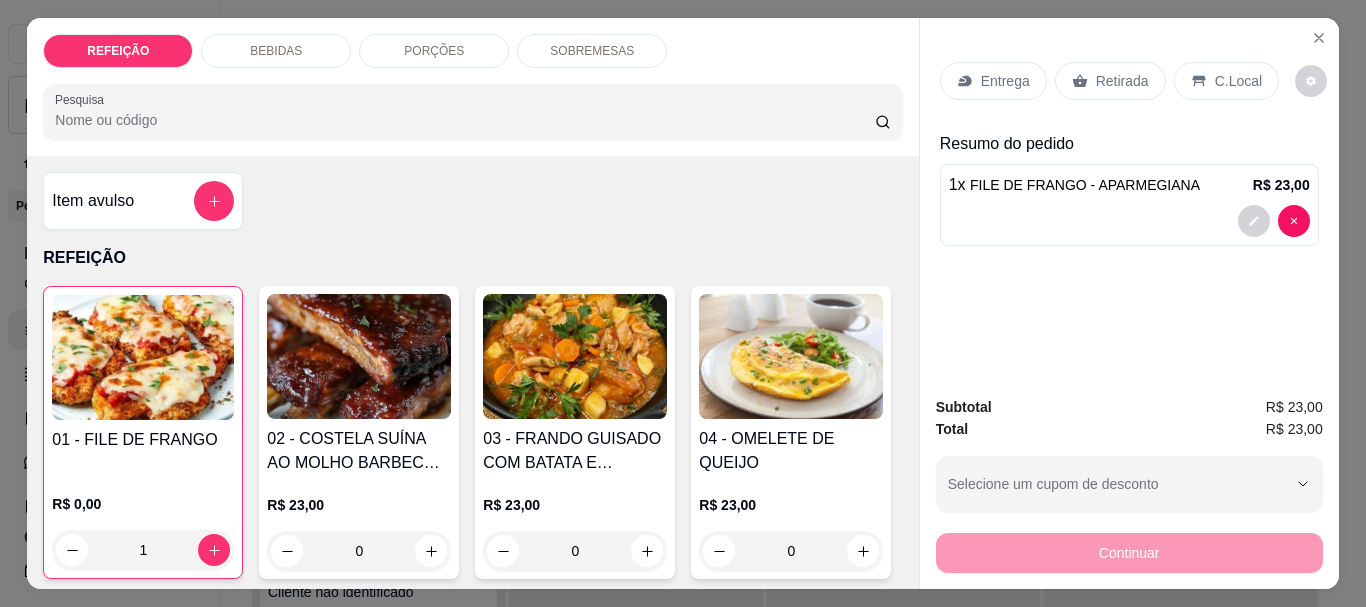 click on "Retirada" at bounding box center [1122, 81] 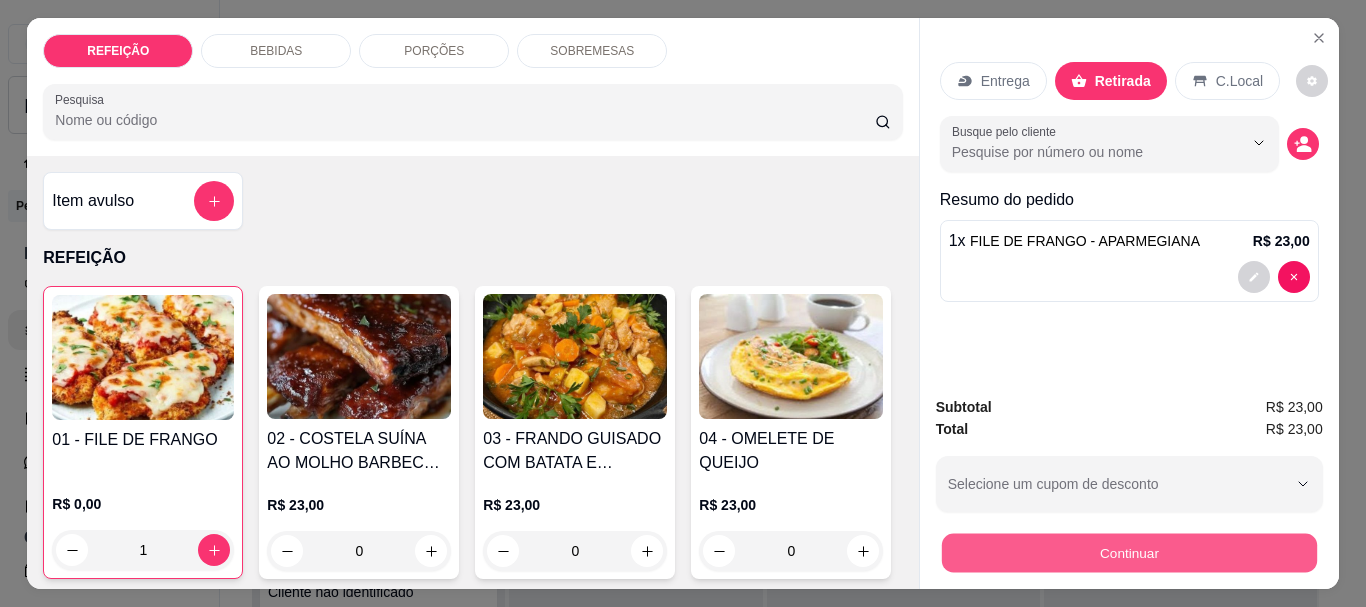 click on "Continuar" at bounding box center (1128, 552) 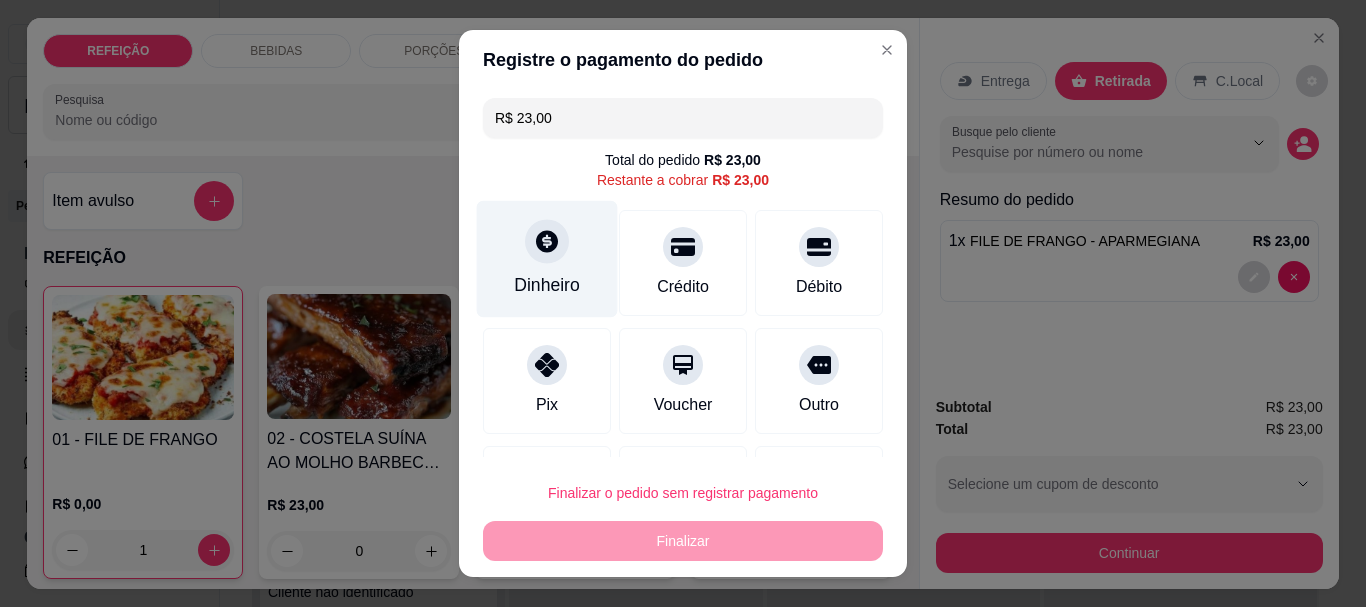 click on "Dinheiro" at bounding box center (547, 286) 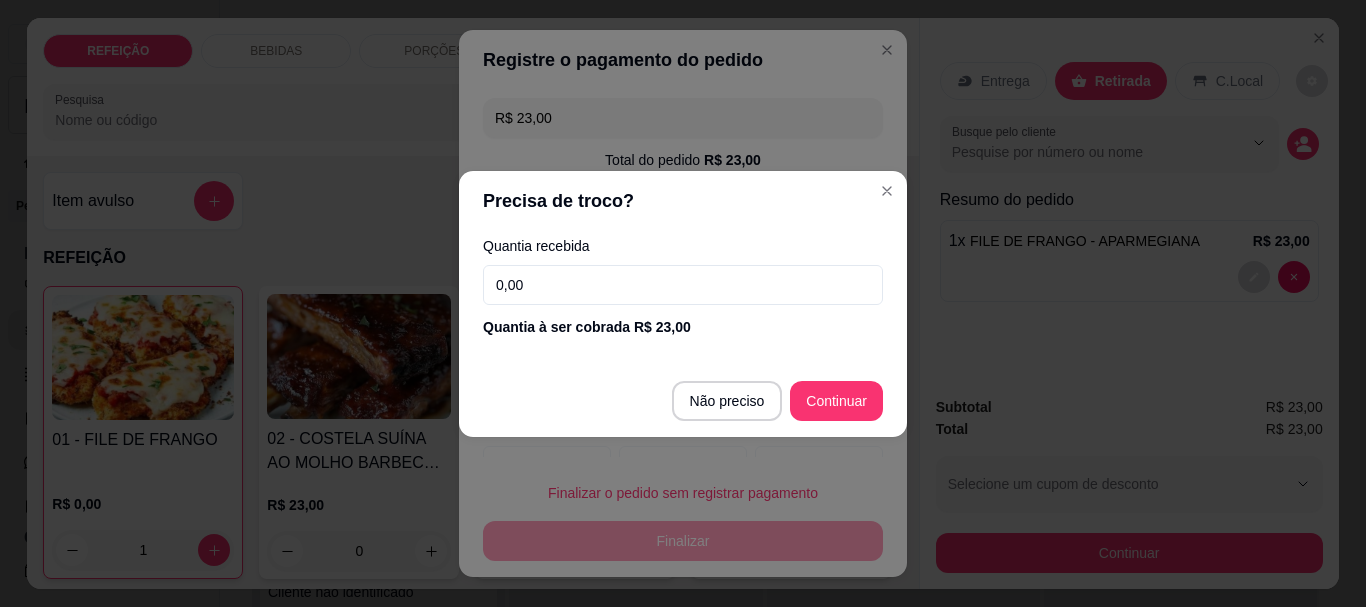 drag, startPoint x: 675, startPoint y: 293, endPoint x: 366, endPoint y: 291, distance: 309.00647 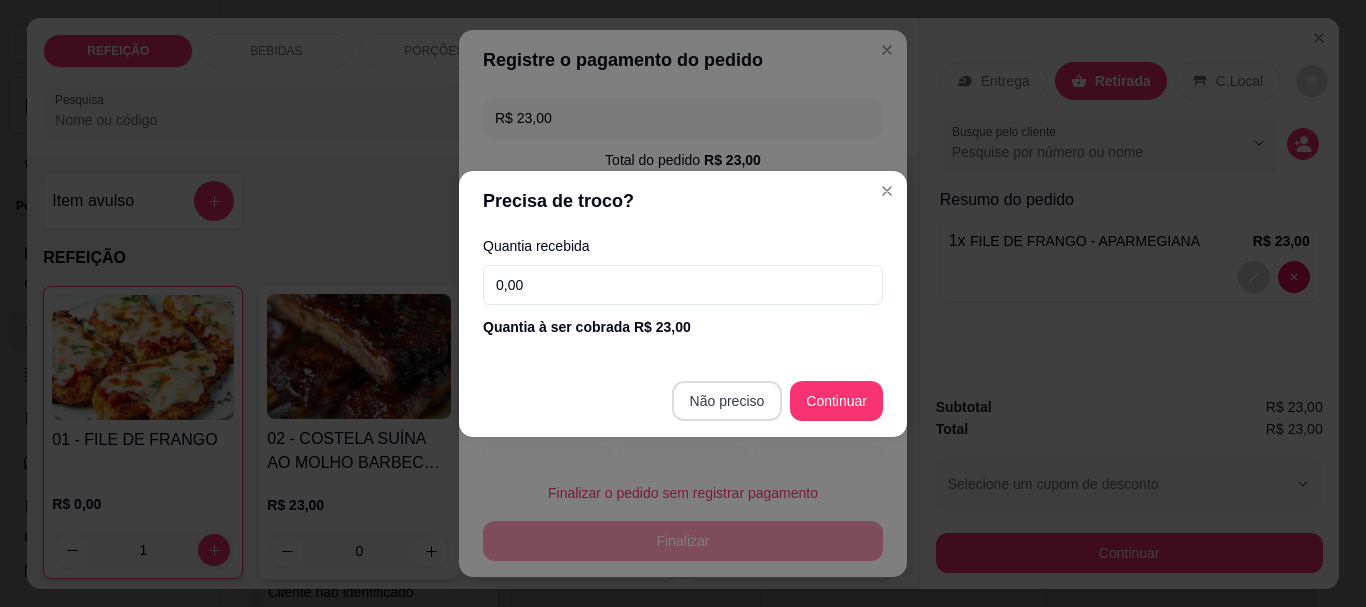 type on "R$ 0,00" 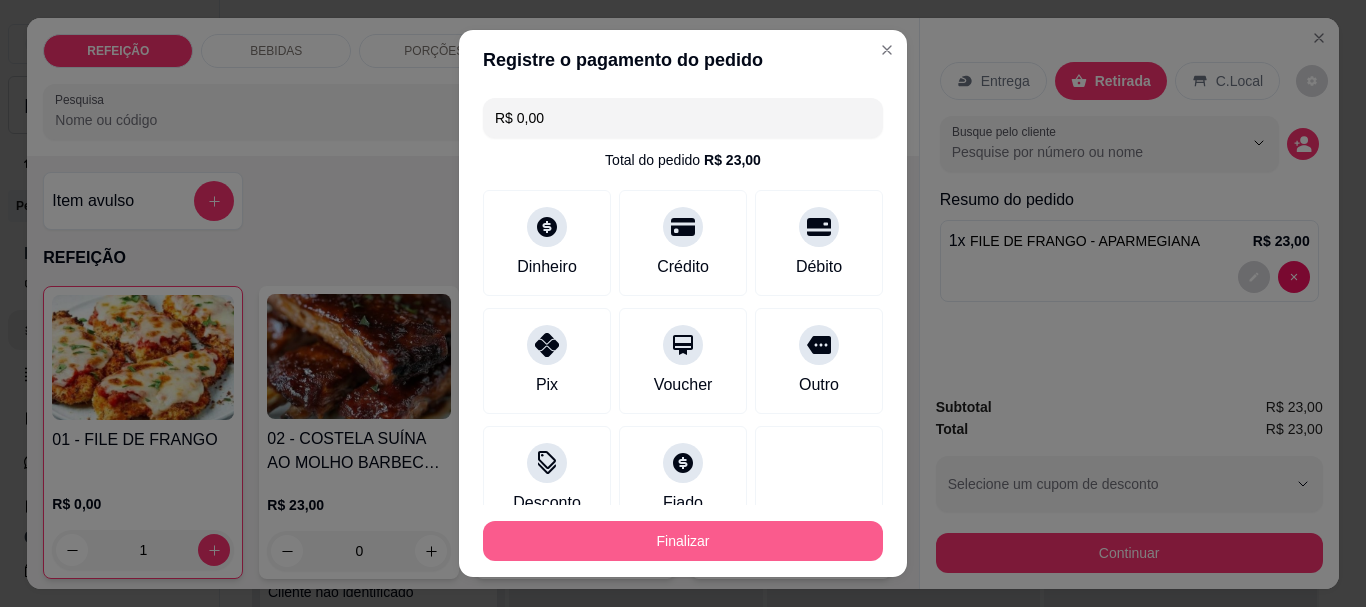 click on "Finalizar" at bounding box center (683, 541) 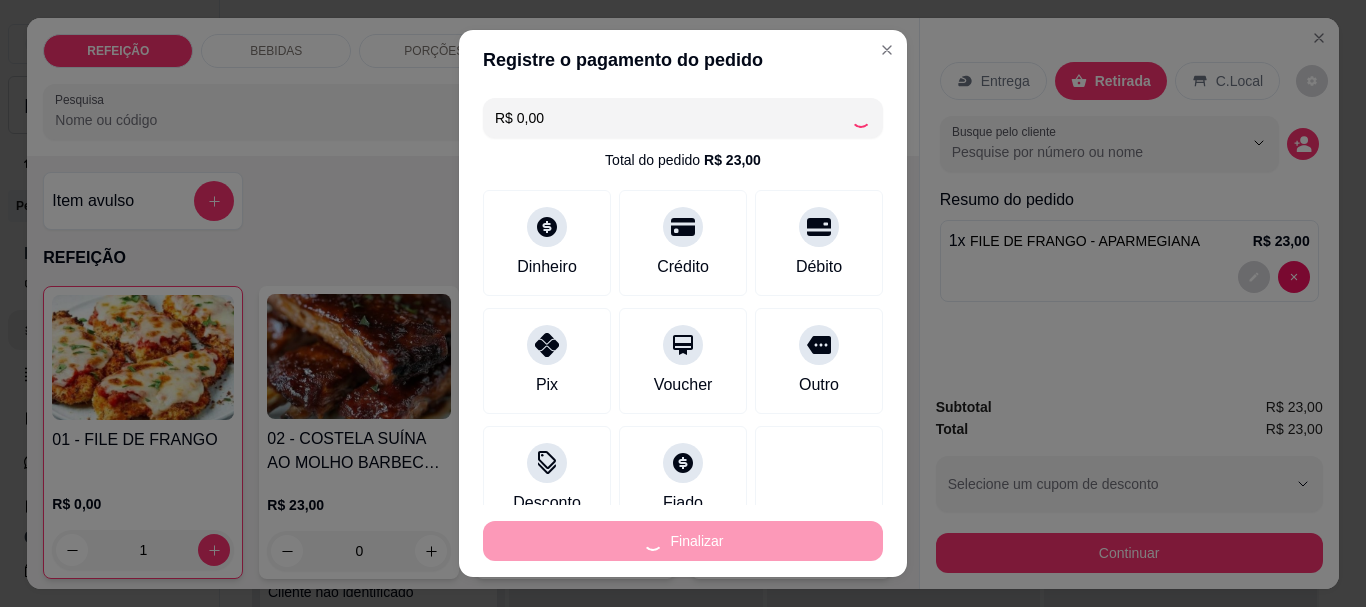 type on "0" 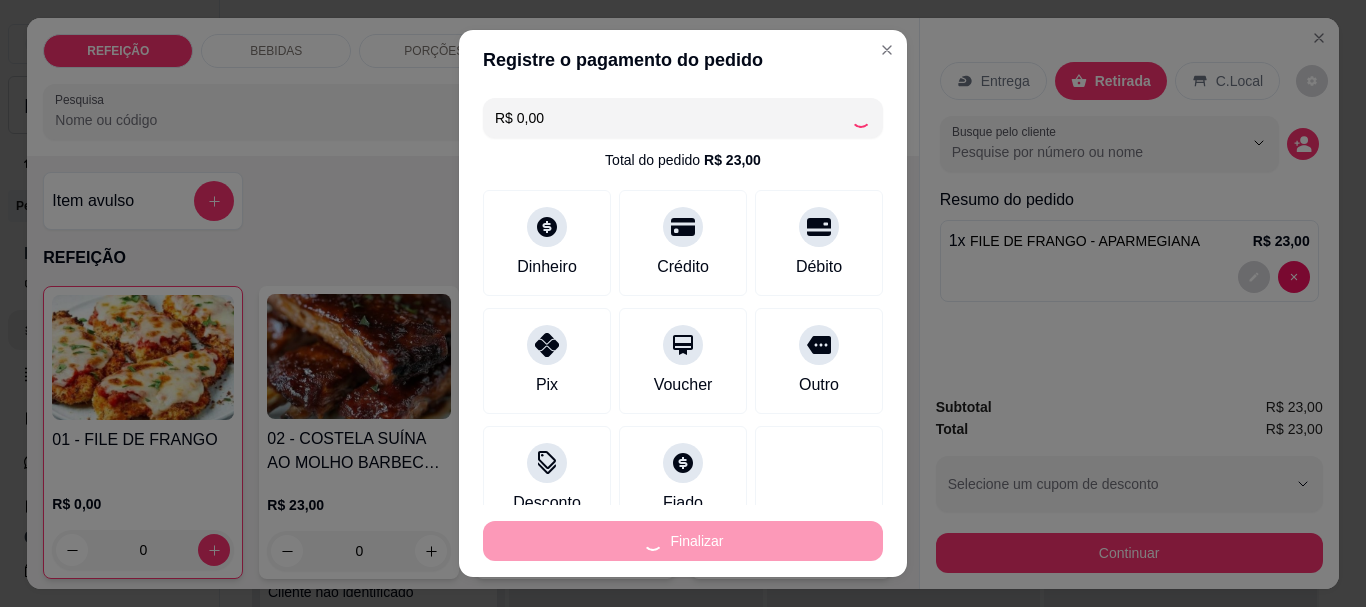 type on "-R$ 23,00" 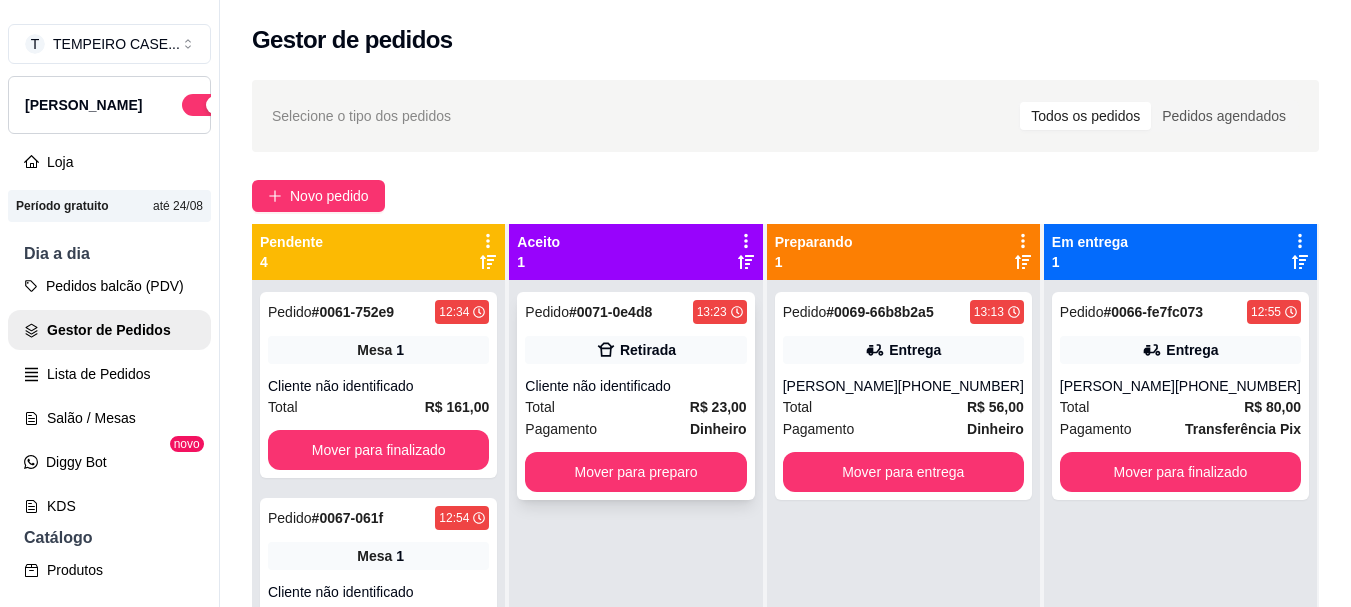click on "Retirada" at bounding box center [635, 350] 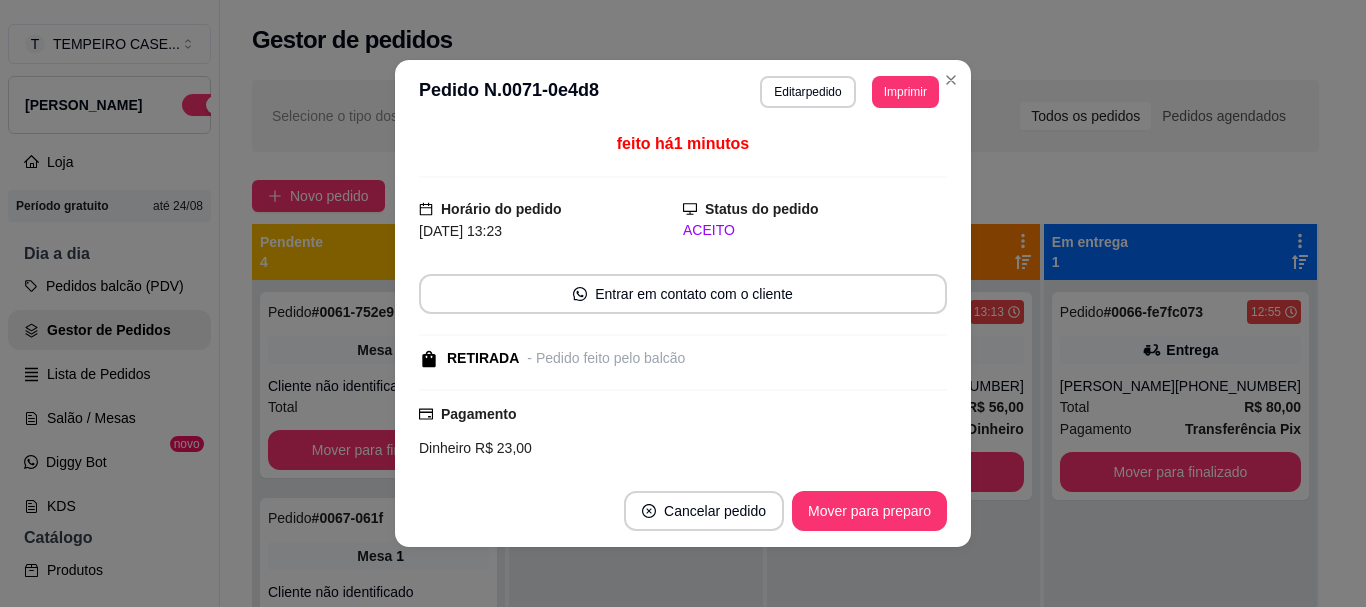 click on "Cancelar pedido" at bounding box center [704, 511] 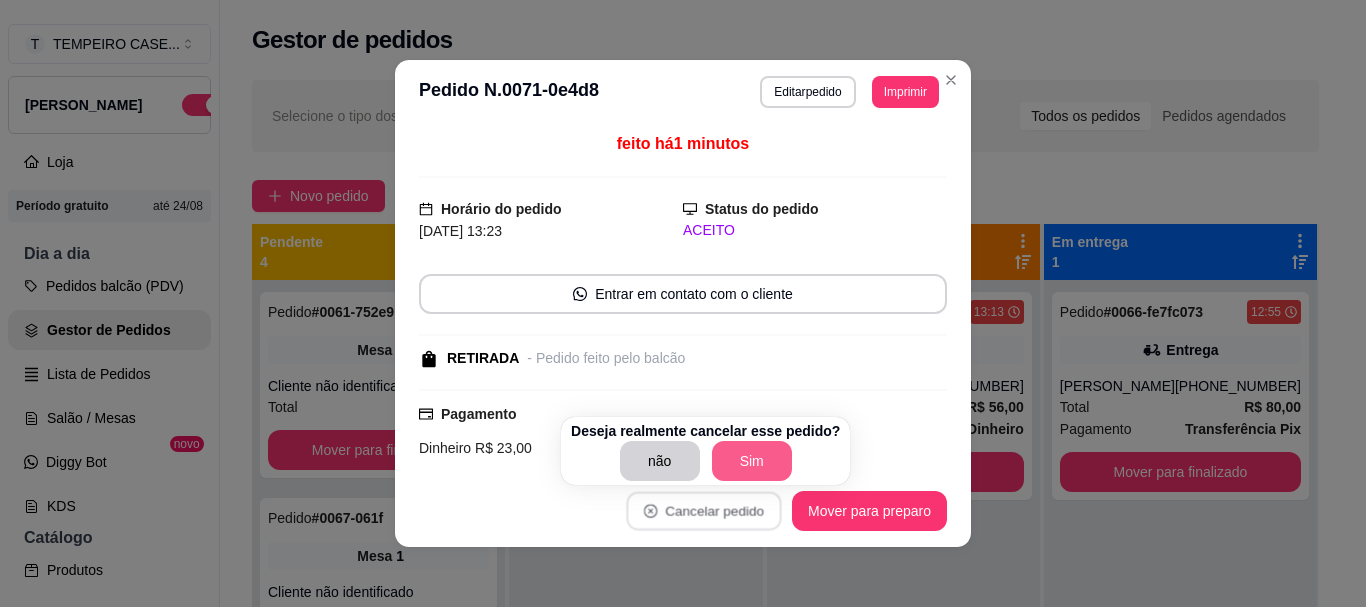click on "Sim" at bounding box center (752, 461) 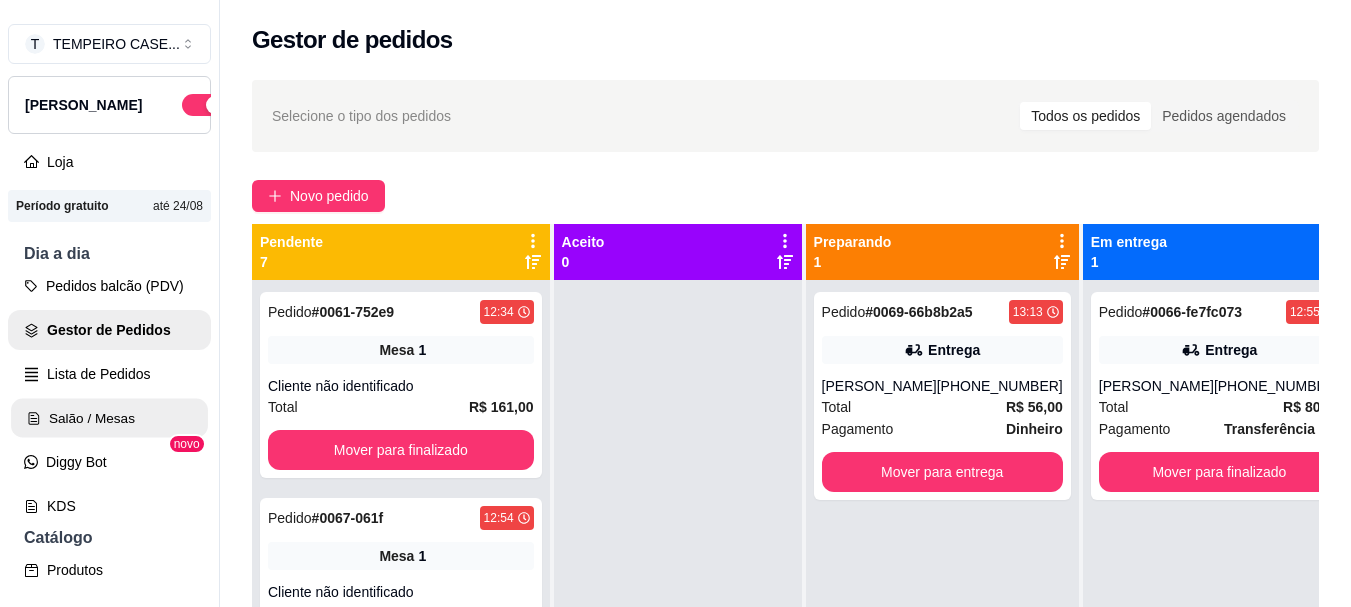 click on "Salão / Mesas" at bounding box center (109, 418) 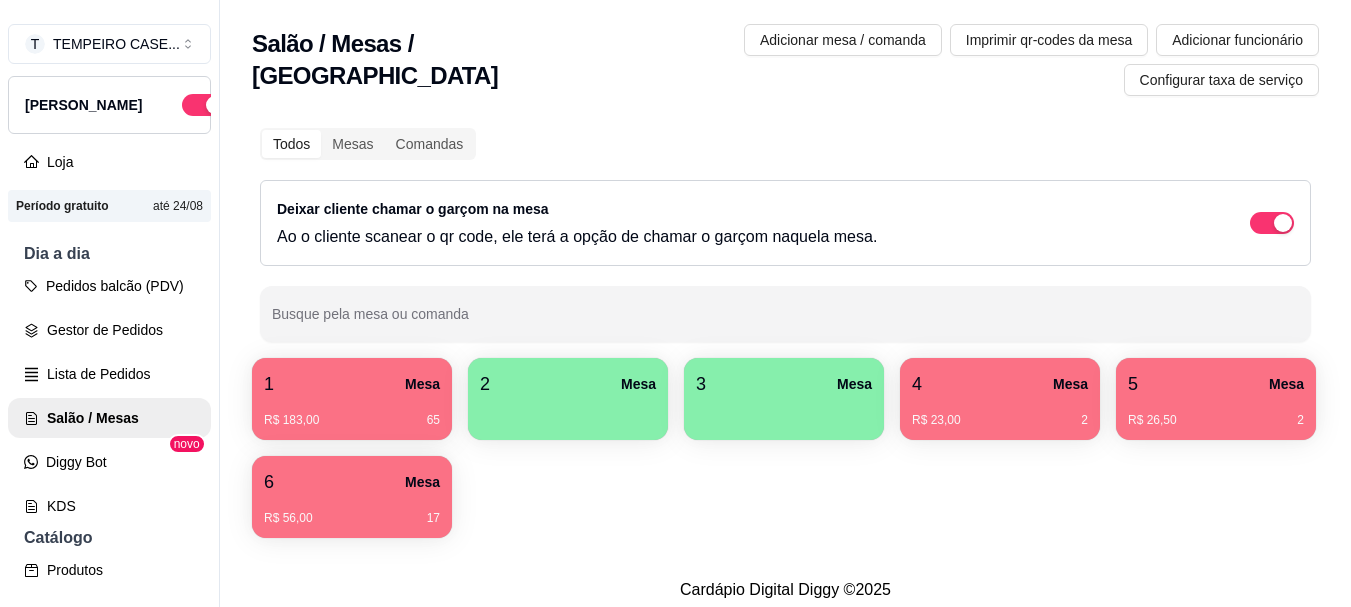 click on "R$ 183,00 65" at bounding box center (352, 413) 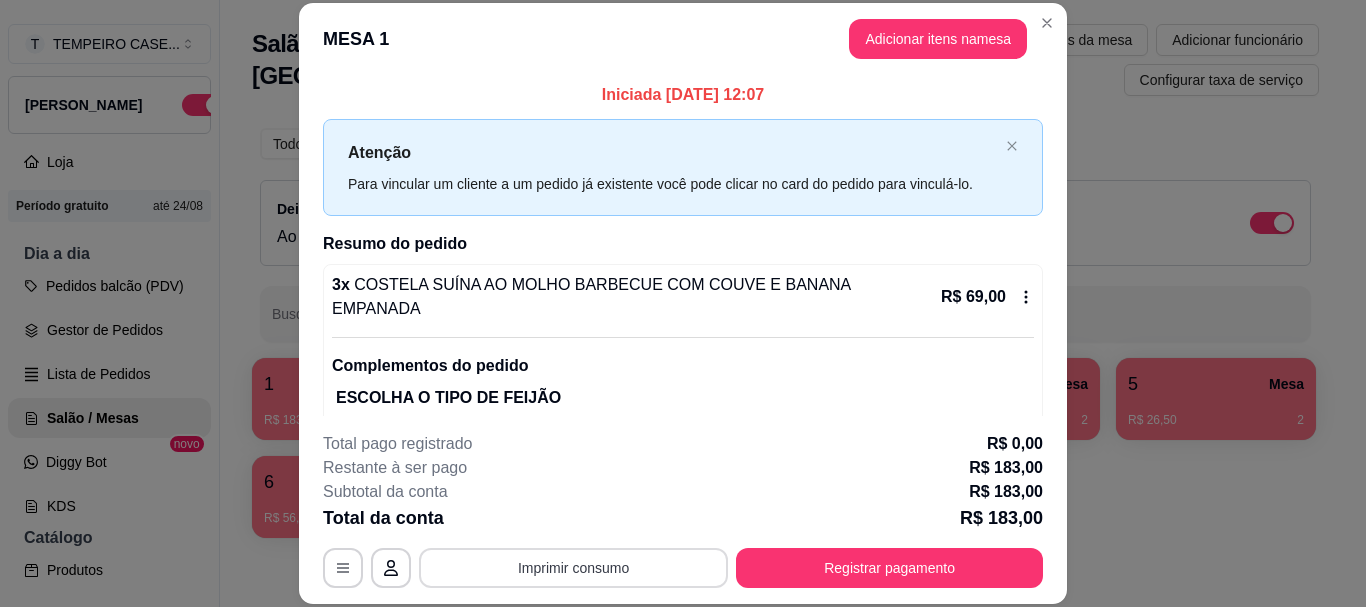 click on "Imprimir consumo" at bounding box center [573, 568] 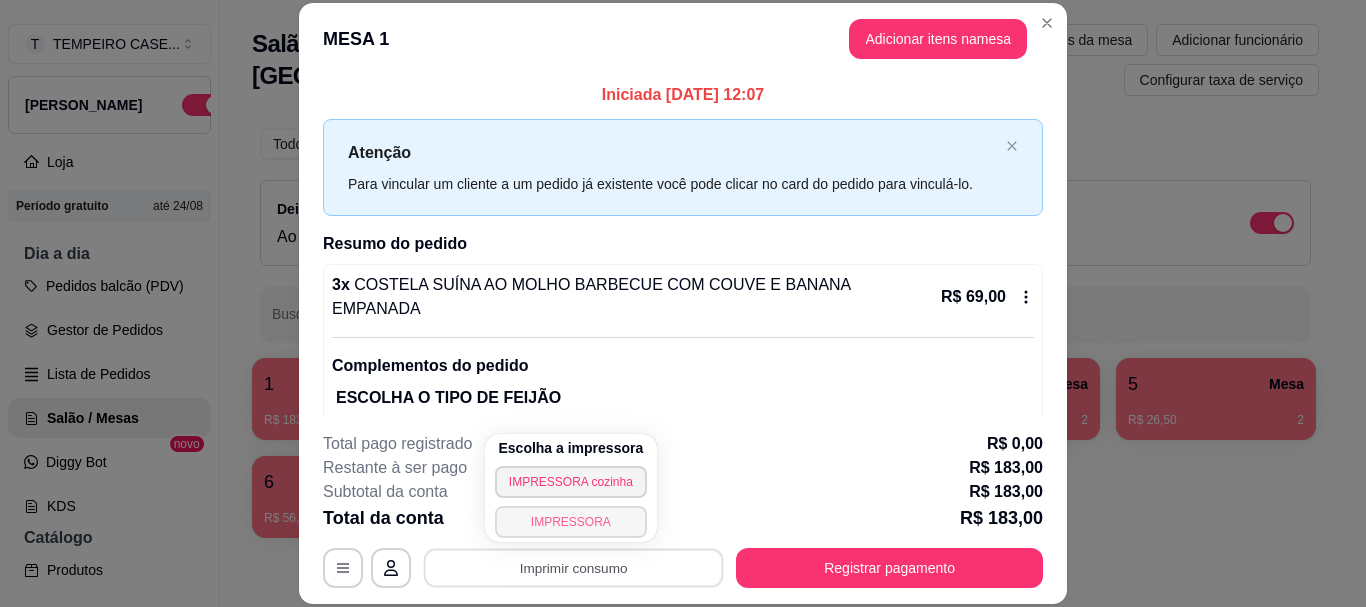 click on "IMPRESSORA" at bounding box center (571, 522) 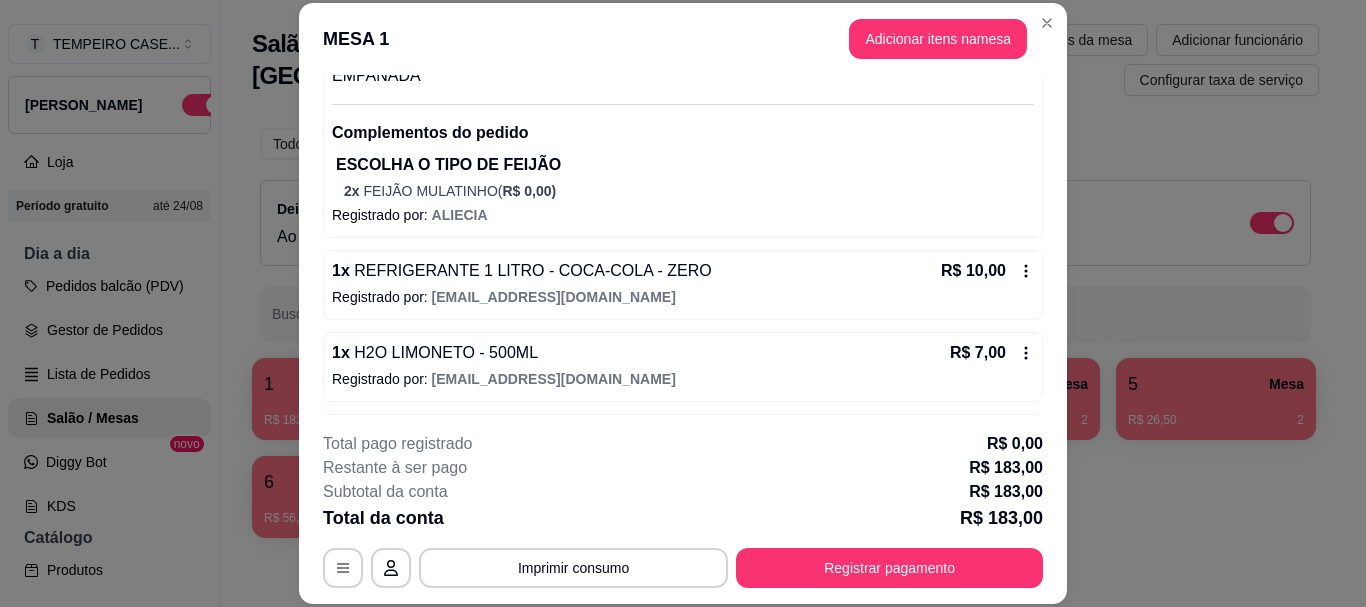 scroll, scrollTop: 926, scrollLeft: 0, axis: vertical 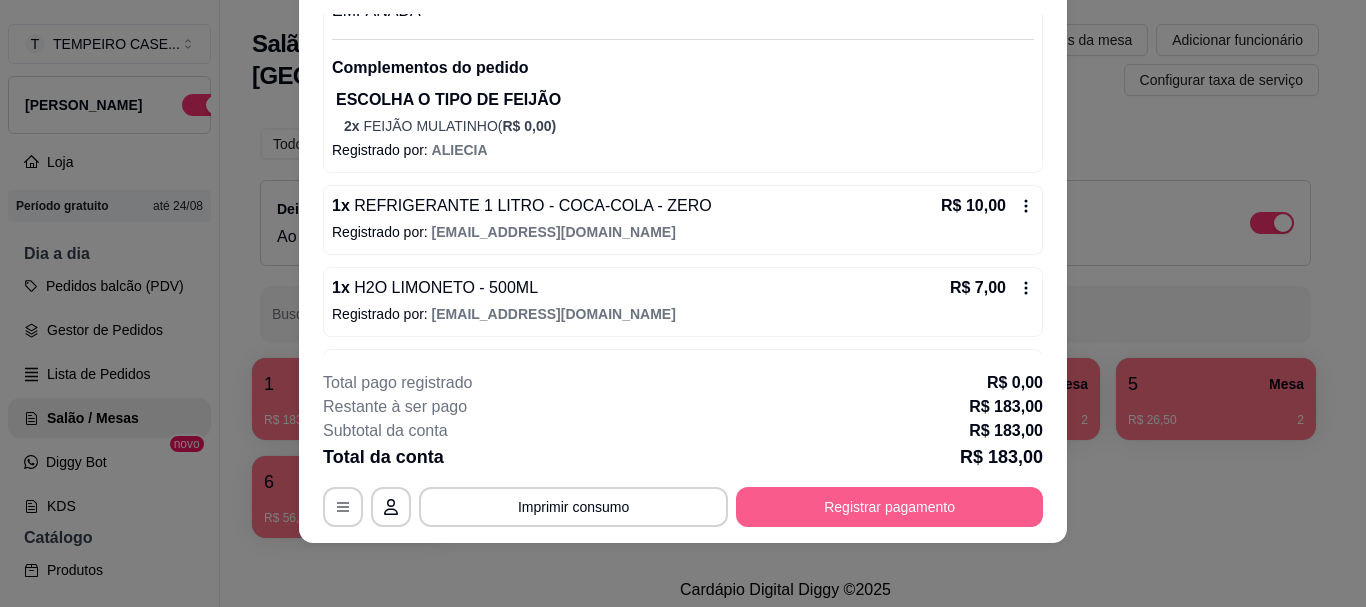 click on "Registrar pagamento" at bounding box center (889, 507) 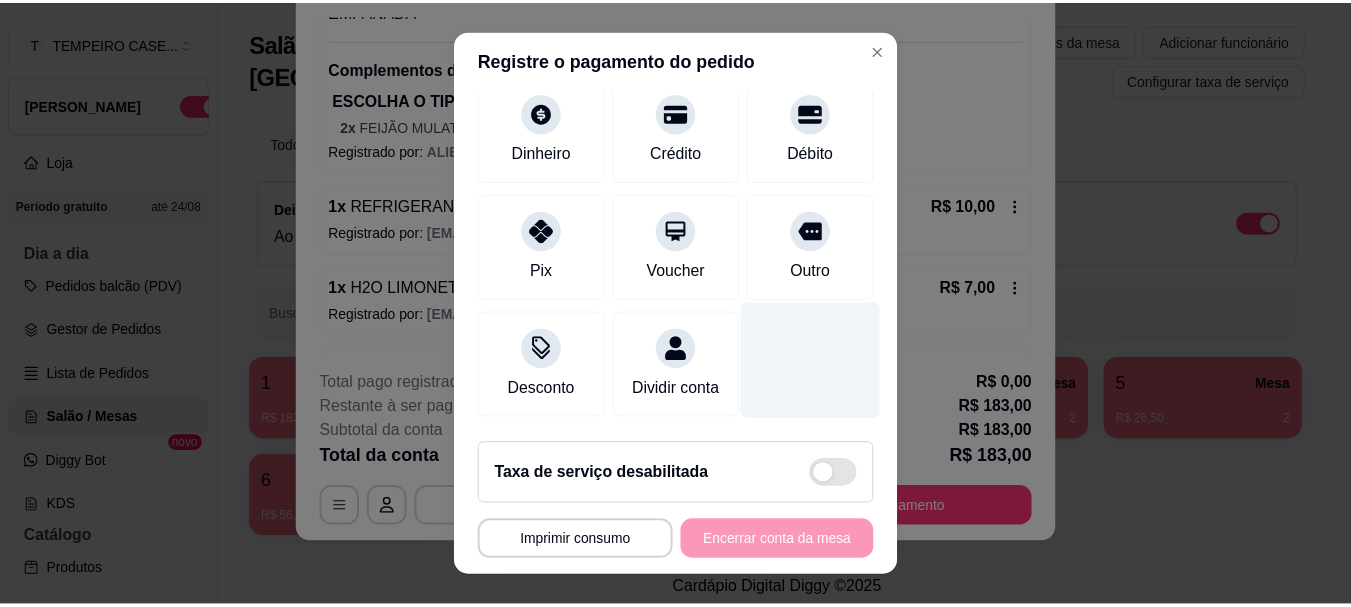 scroll, scrollTop: 177, scrollLeft: 0, axis: vertical 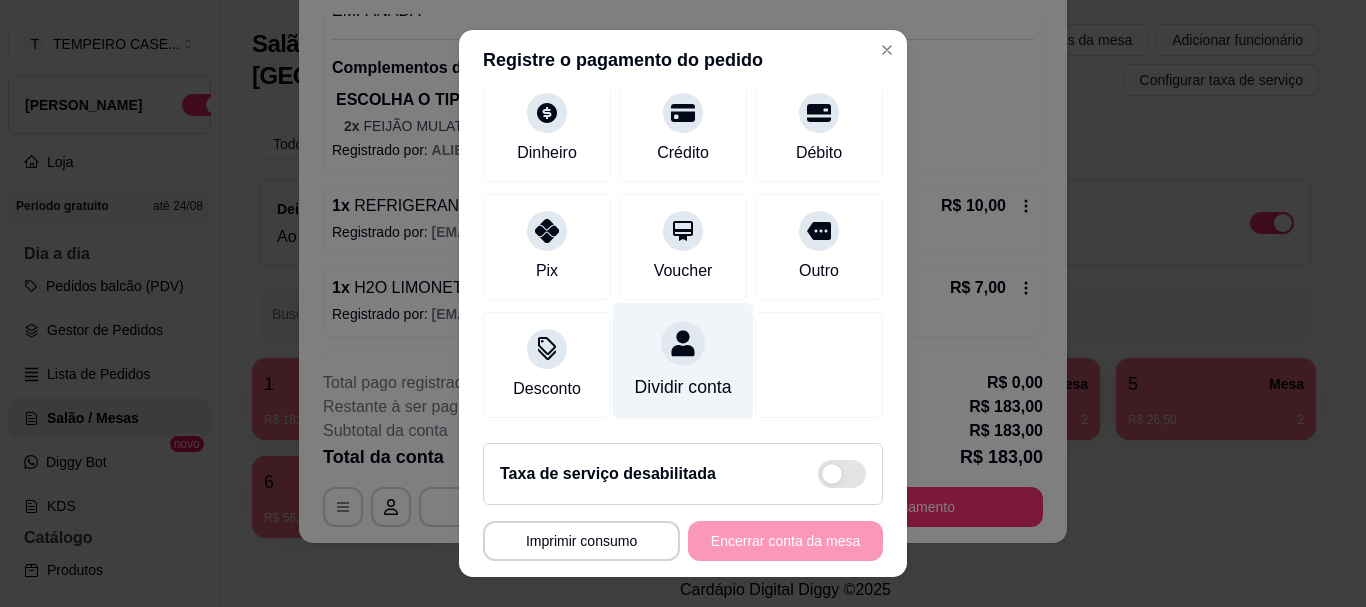 click on "Dividir conta" at bounding box center [683, 361] 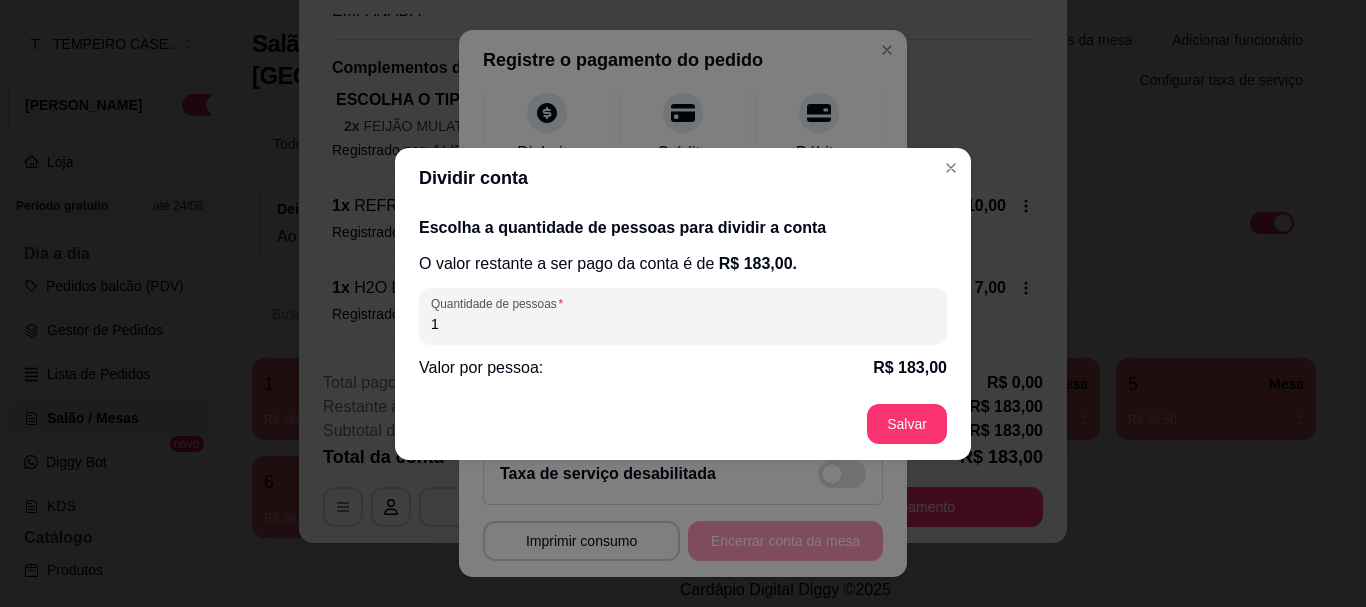 drag, startPoint x: 459, startPoint y: 325, endPoint x: 394, endPoint y: 325, distance: 65 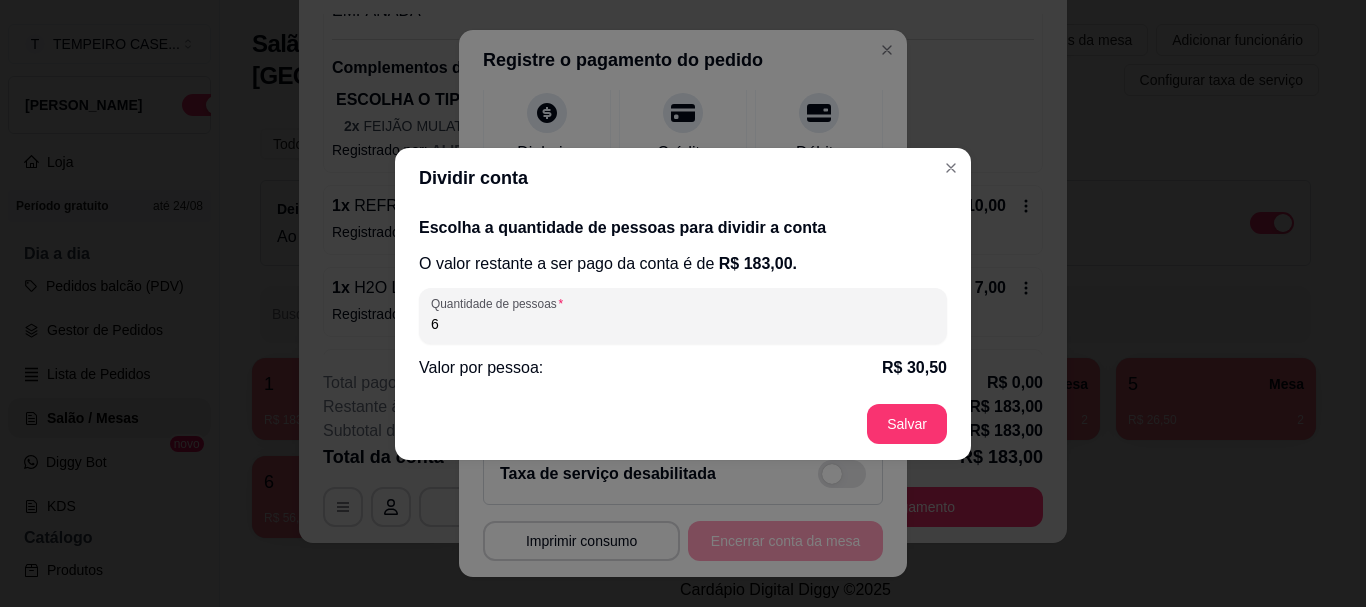 type on "6" 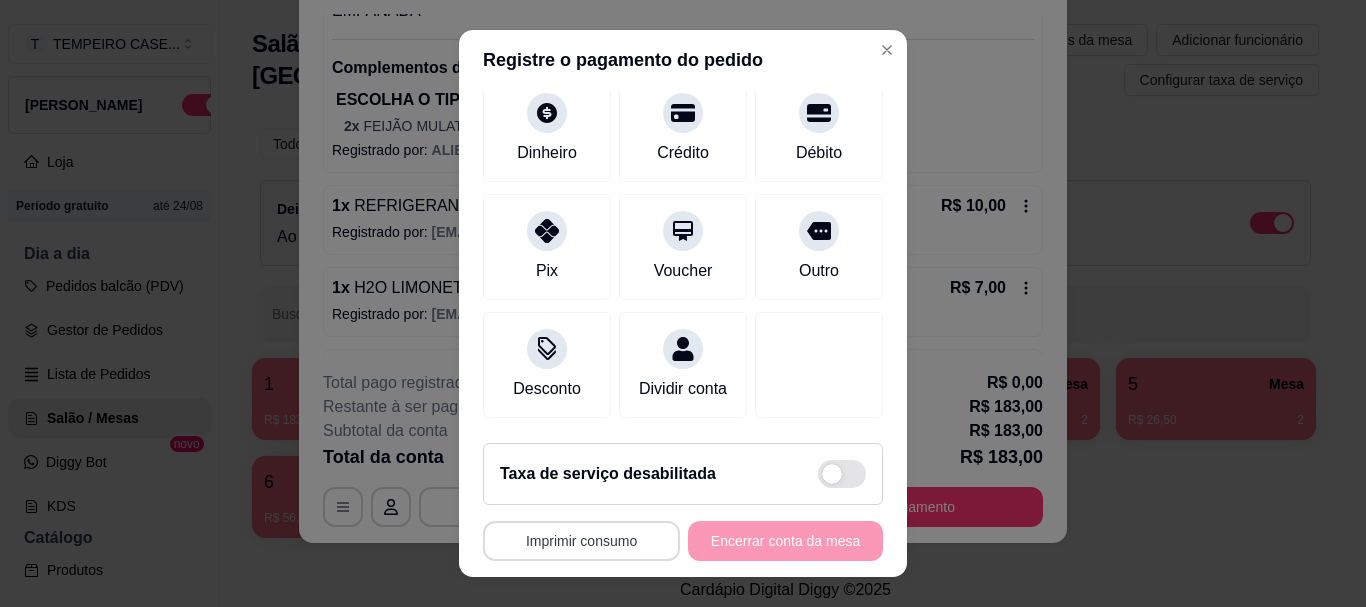 click on "Imprimir consumo" at bounding box center [581, 541] 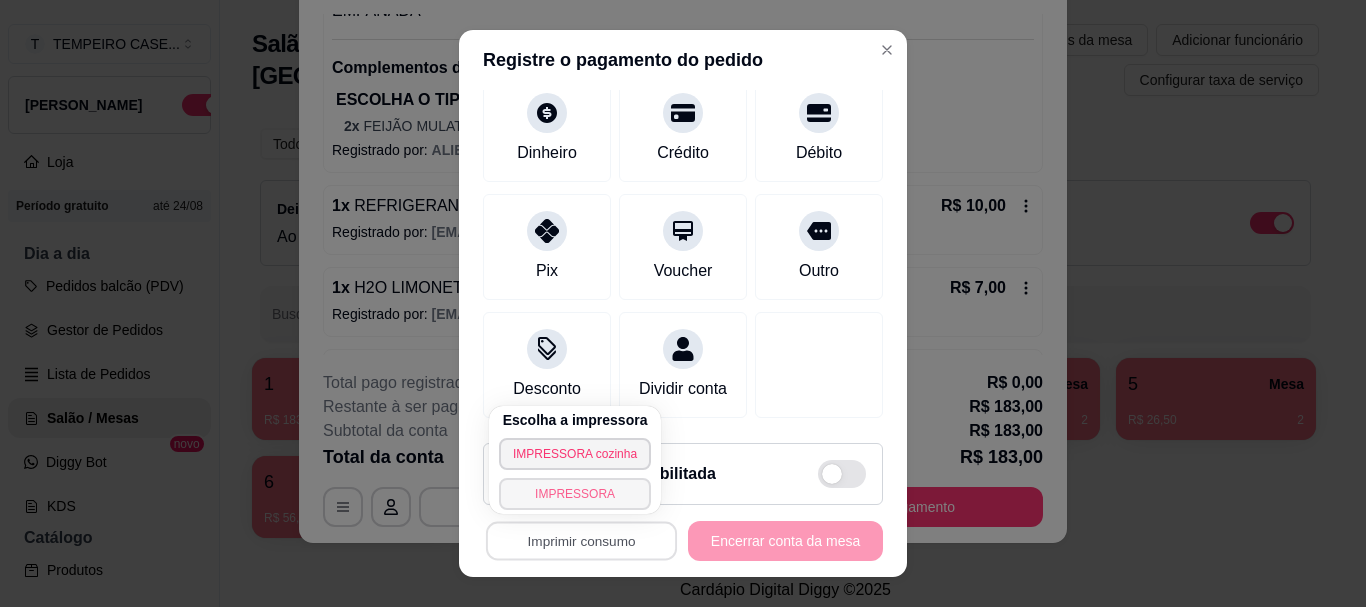 click on "IMPRESSORA" at bounding box center [575, 494] 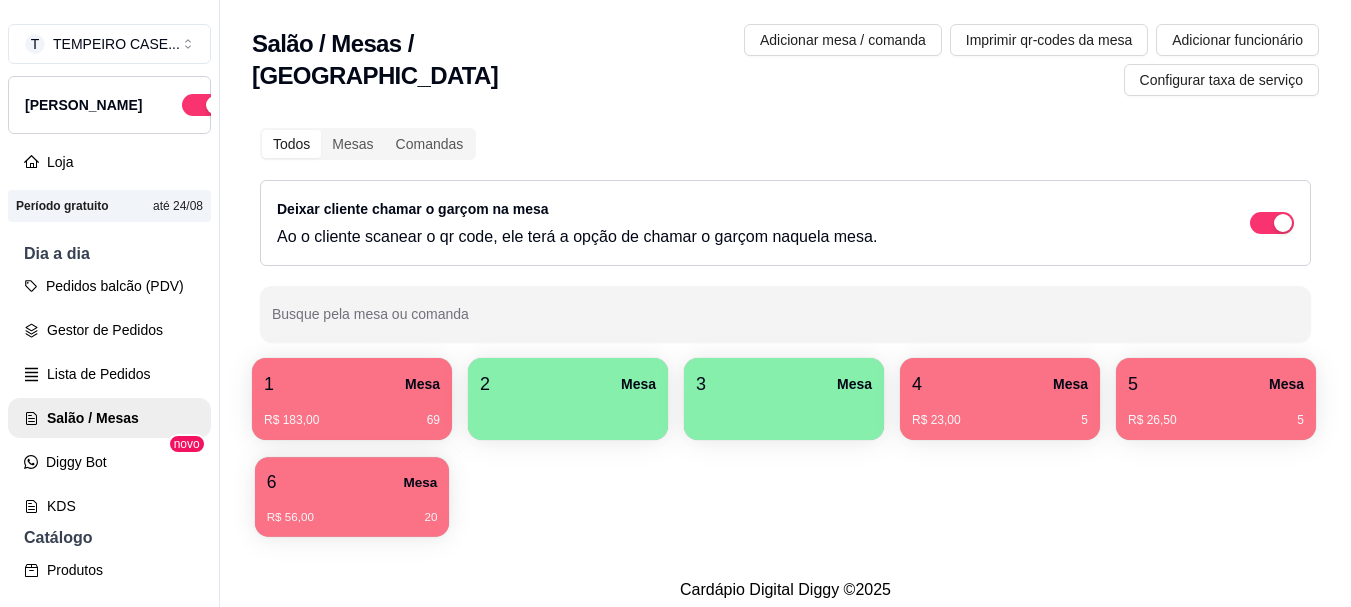 click on "6 Mesa" at bounding box center (352, 482) 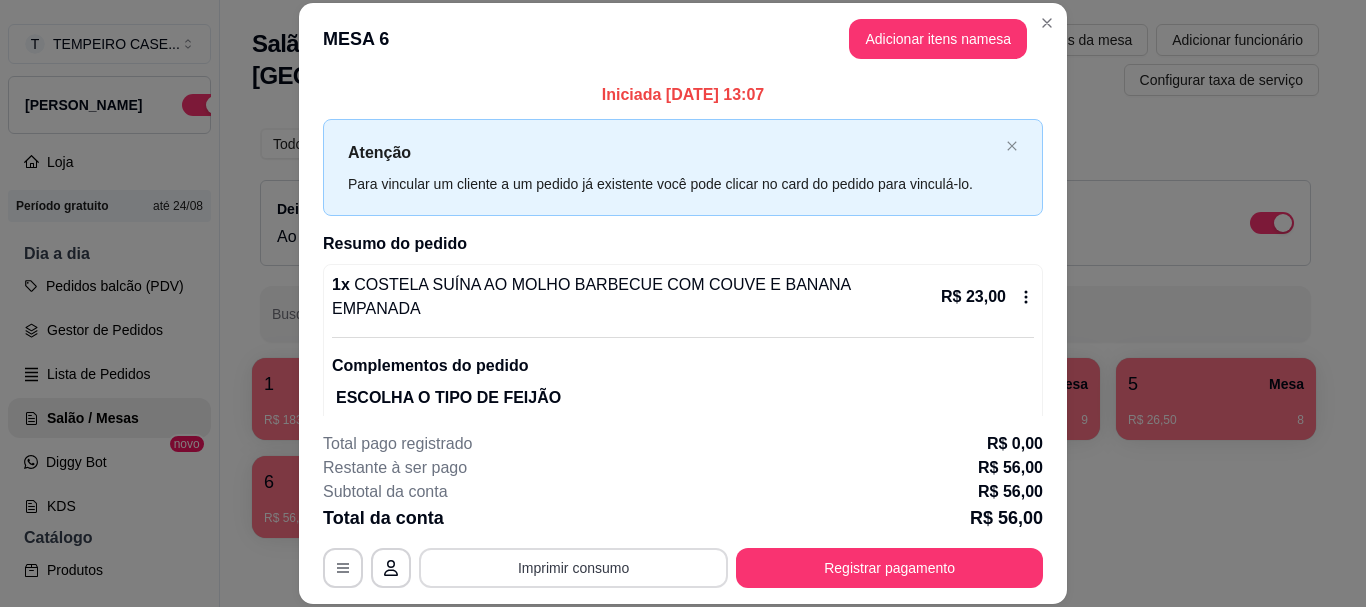 click on "Imprimir consumo" at bounding box center [573, 568] 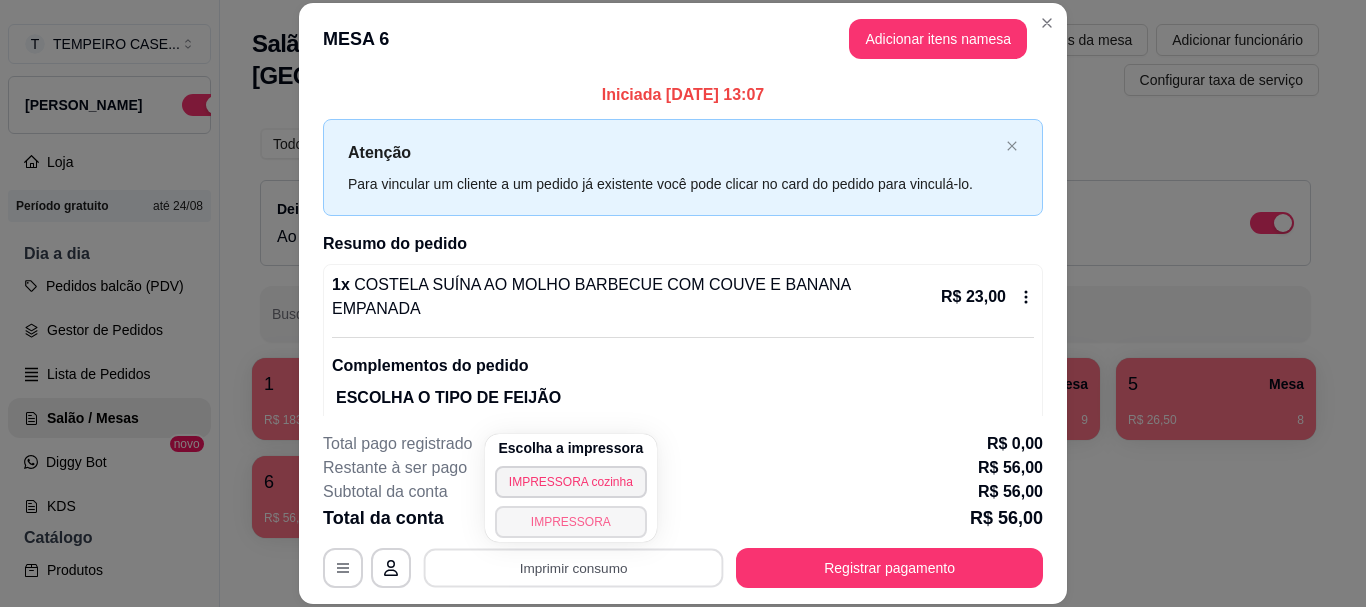 click on "IMPRESSORA" at bounding box center (571, 522) 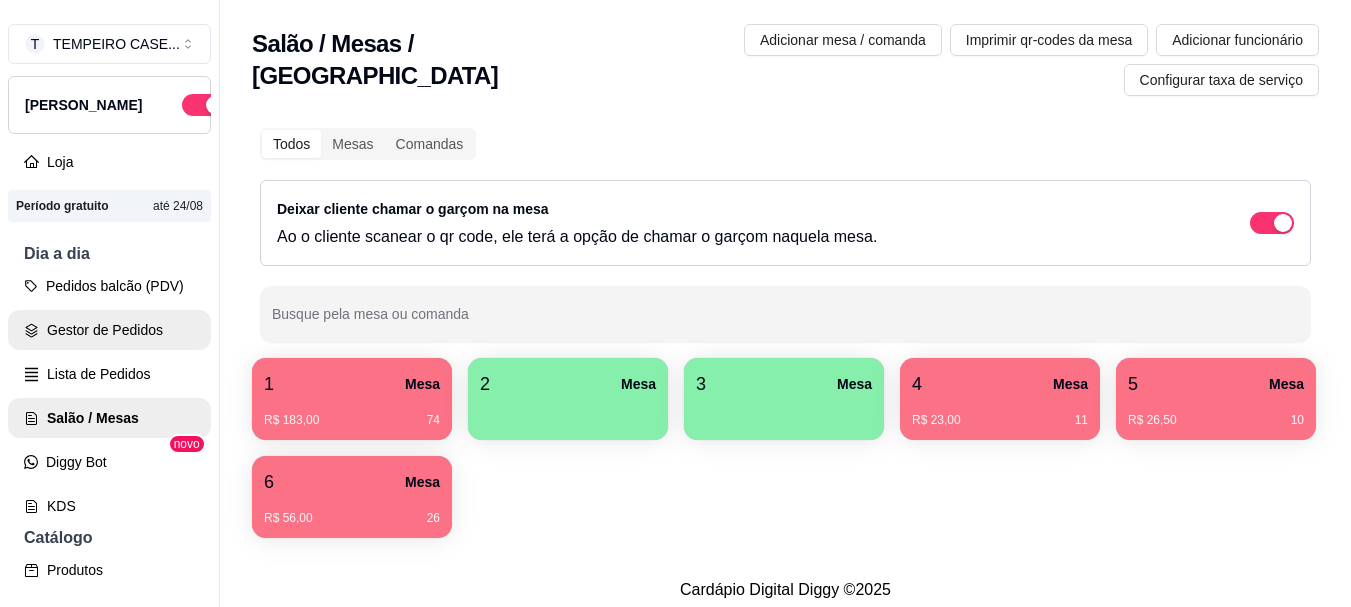 click on "Gestor de Pedidos" at bounding box center [109, 330] 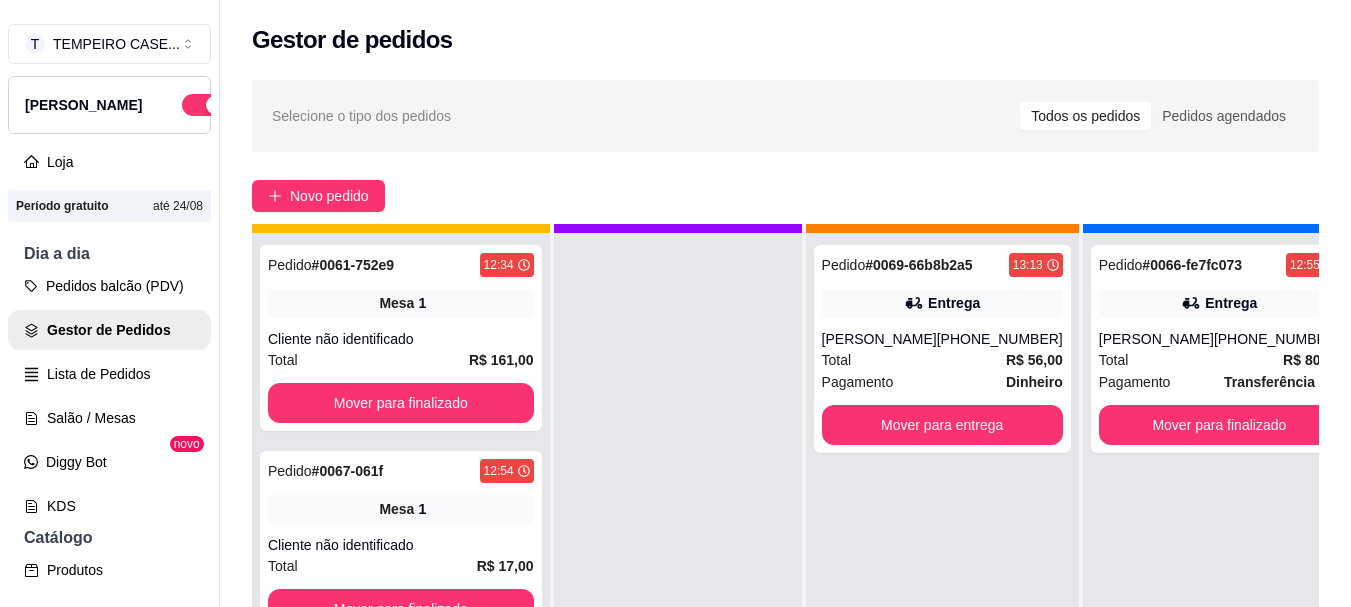 scroll, scrollTop: 71, scrollLeft: 0, axis: vertical 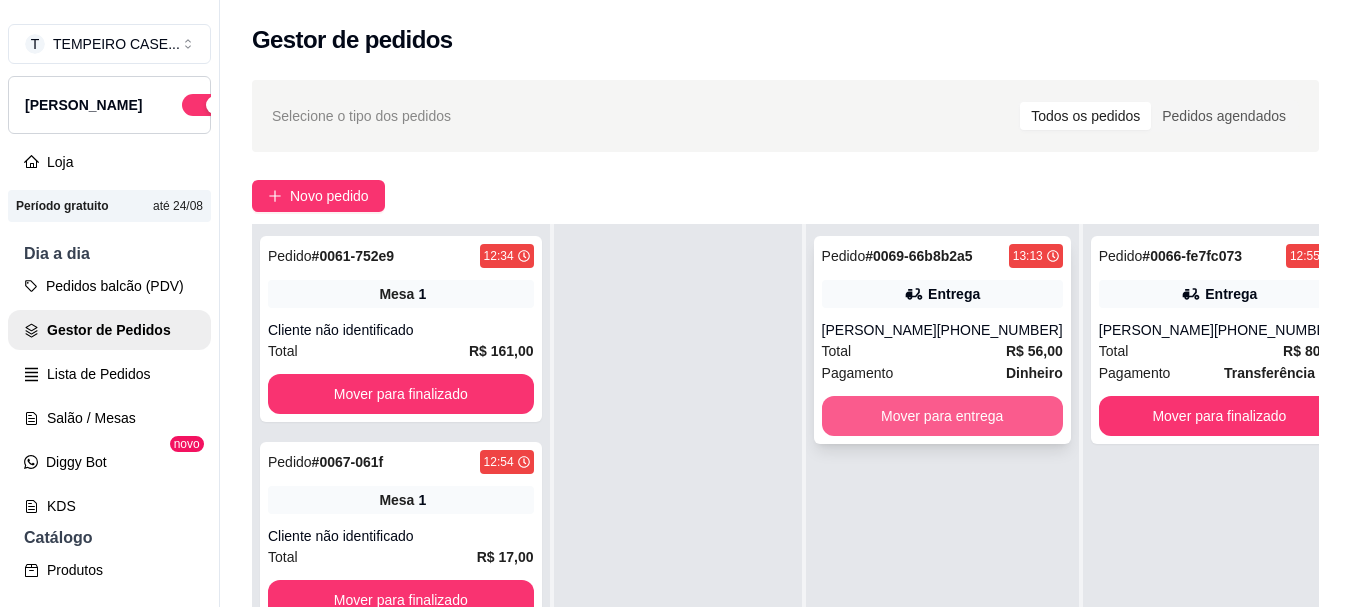 click on "Mover para entrega" at bounding box center [942, 416] 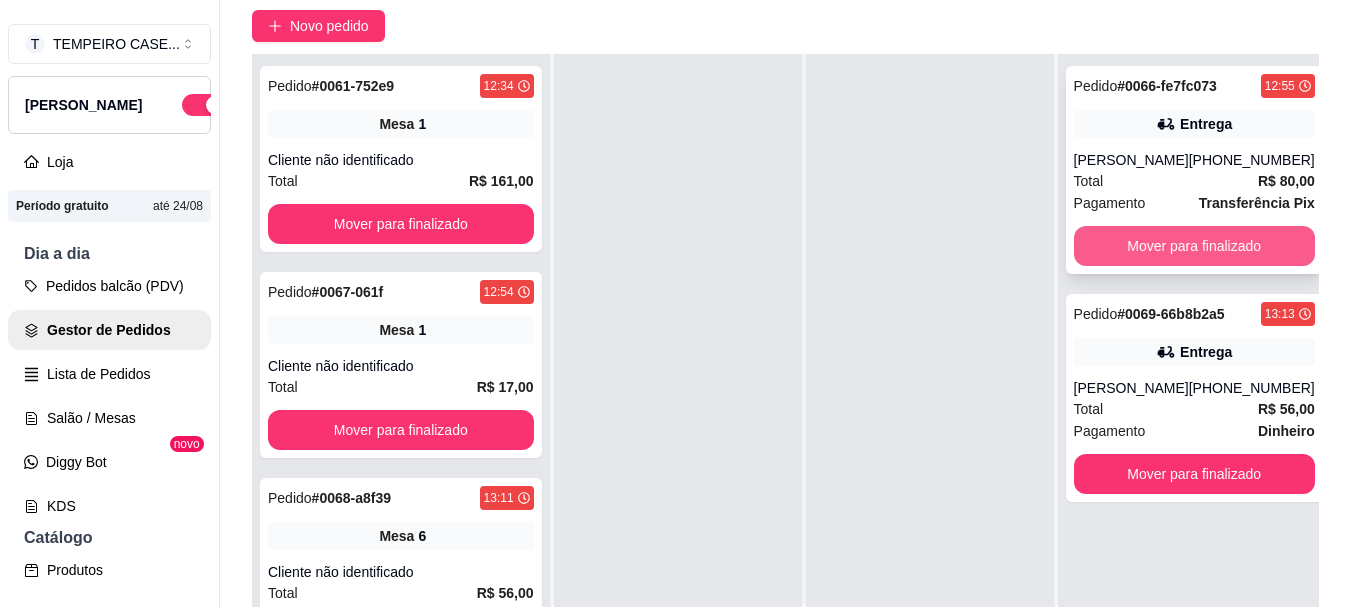 scroll, scrollTop: 19, scrollLeft: 0, axis: vertical 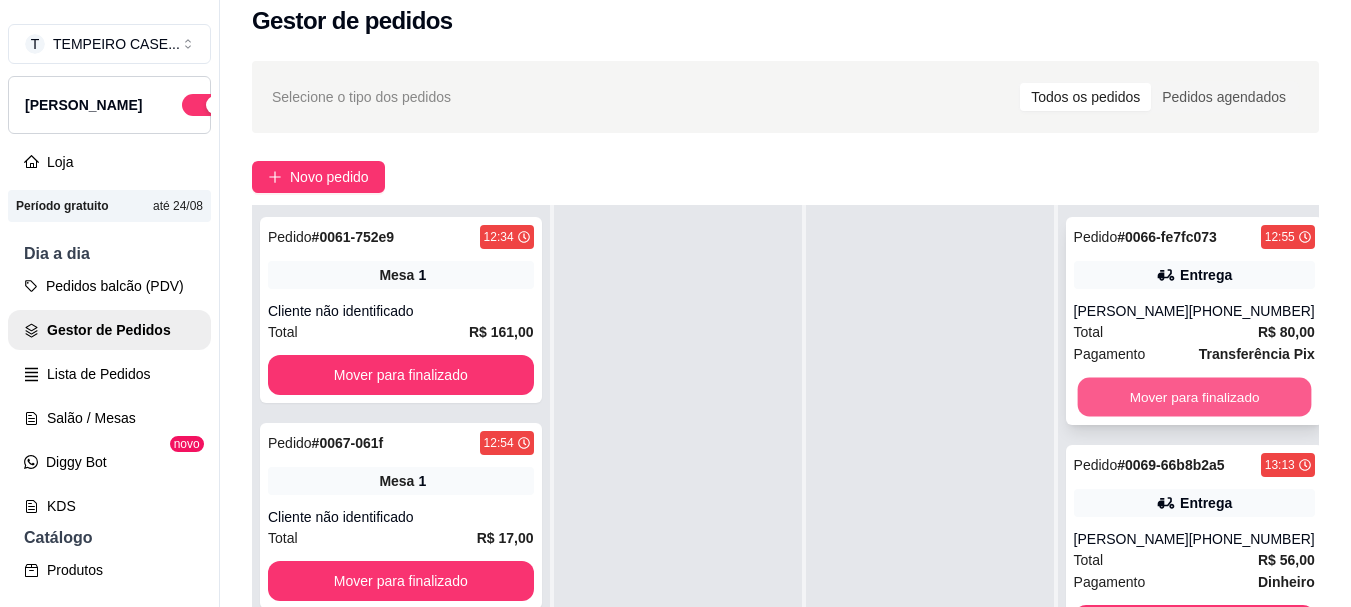 click on "Mover para finalizado" at bounding box center [1194, 397] 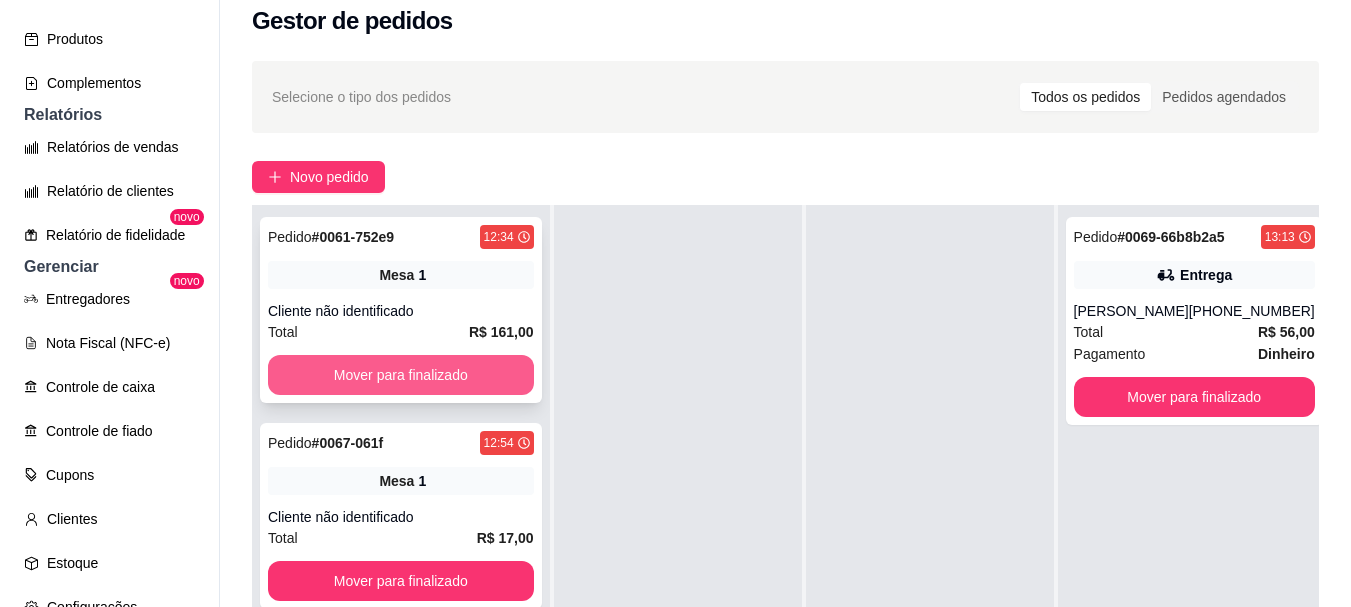 scroll, scrollTop: 600, scrollLeft: 0, axis: vertical 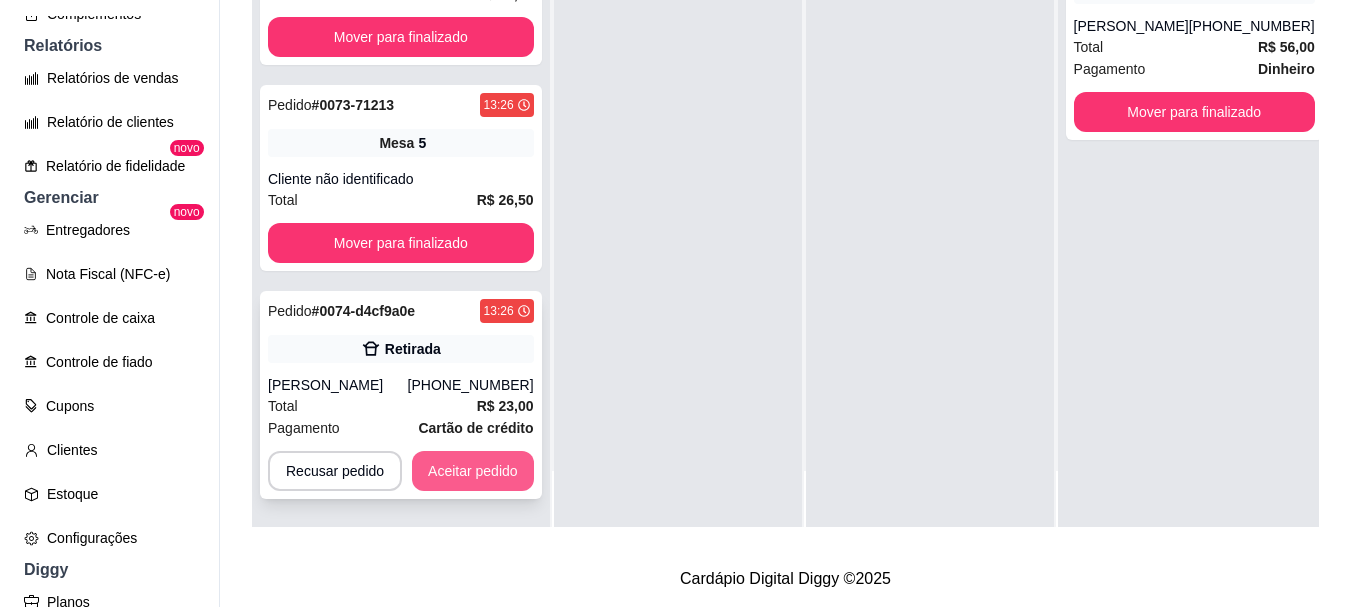 click on "Aceitar pedido" at bounding box center (473, 471) 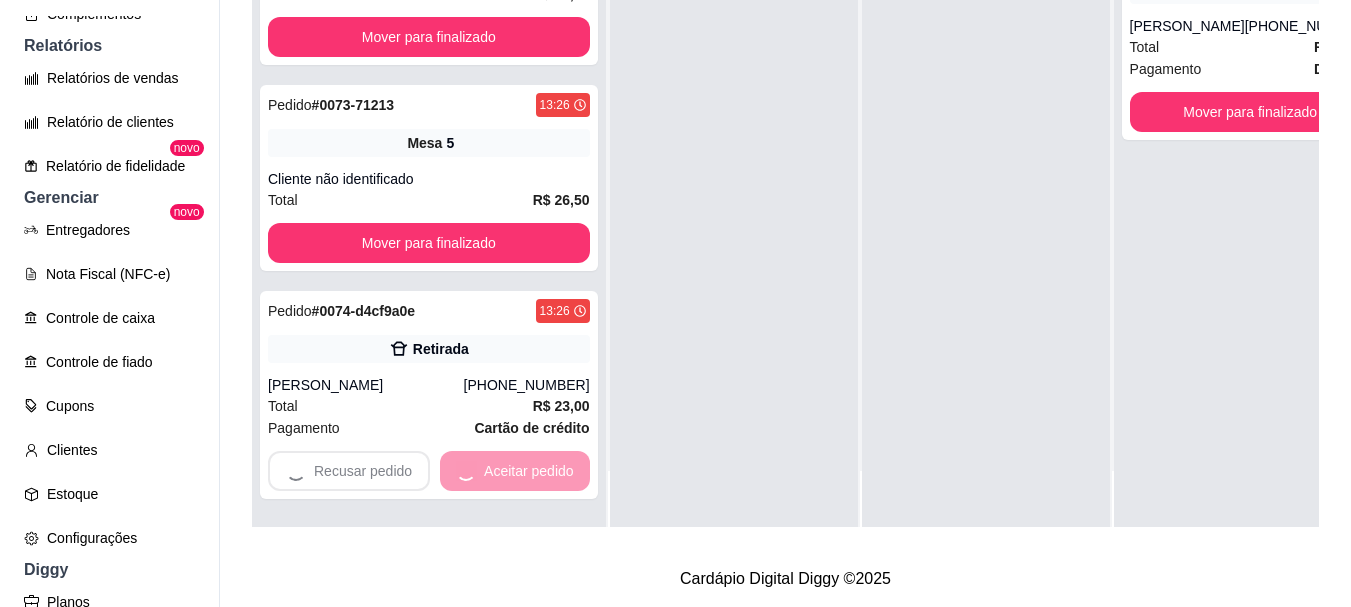scroll, scrollTop: 649, scrollLeft: 0, axis: vertical 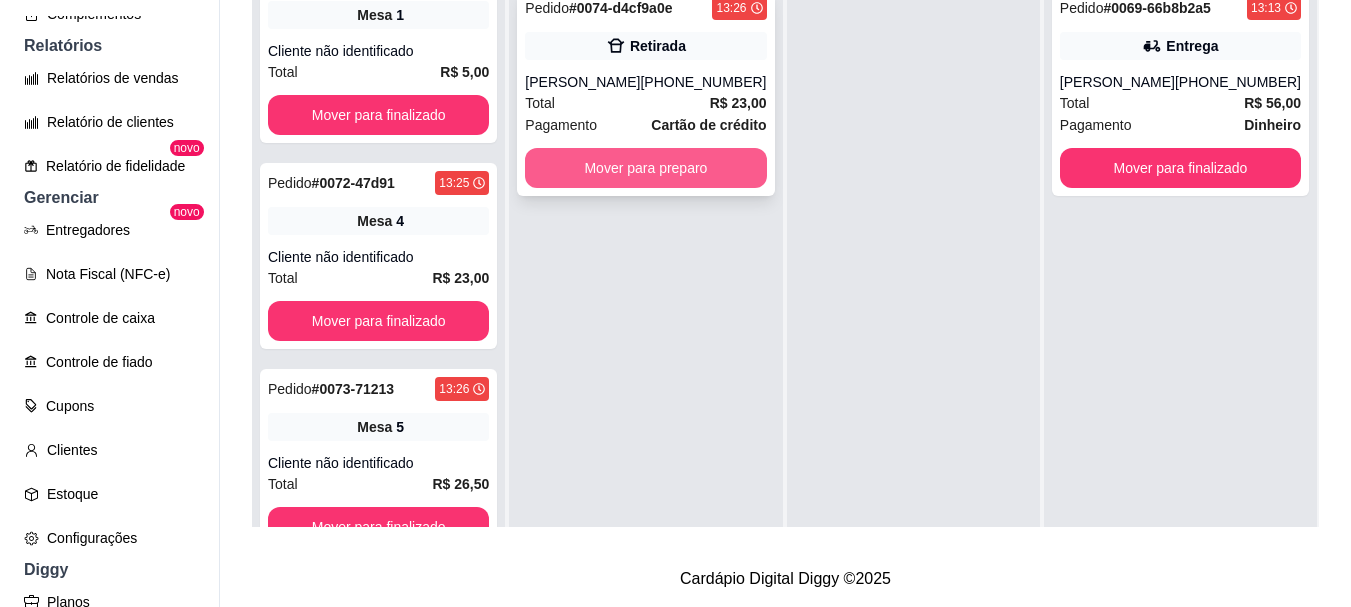 click on "Mover para preparo" at bounding box center (645, 168) 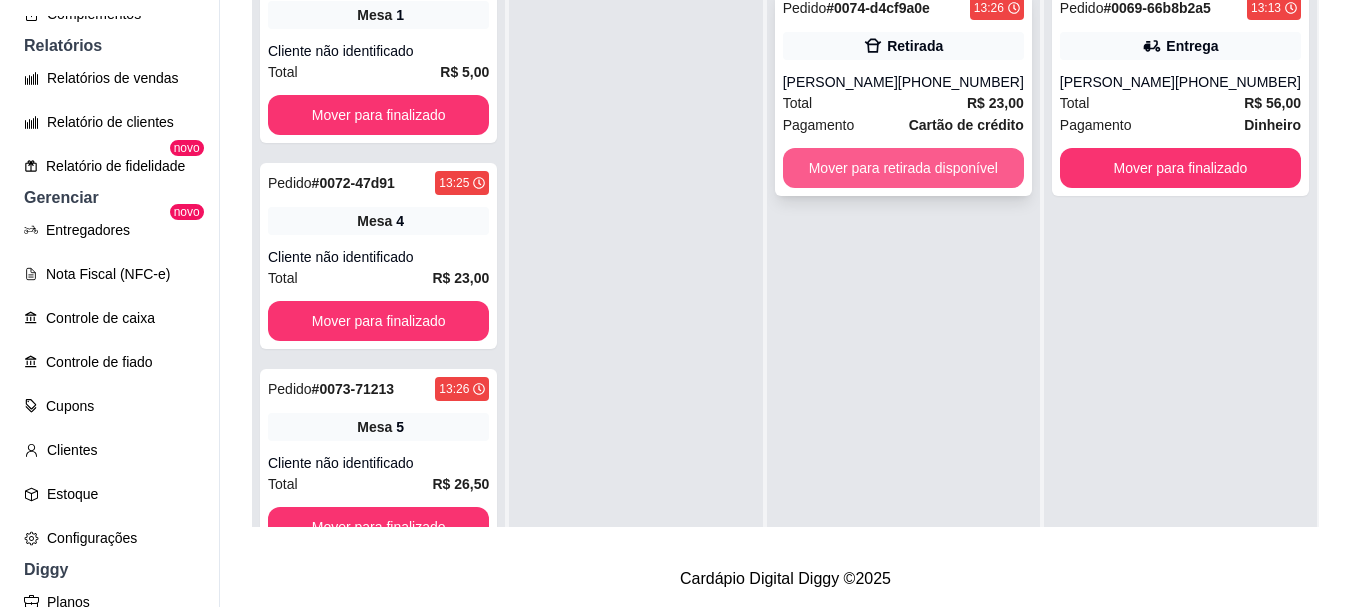 click on "Mover para retirada disponível" at bounding box center [903, 168] 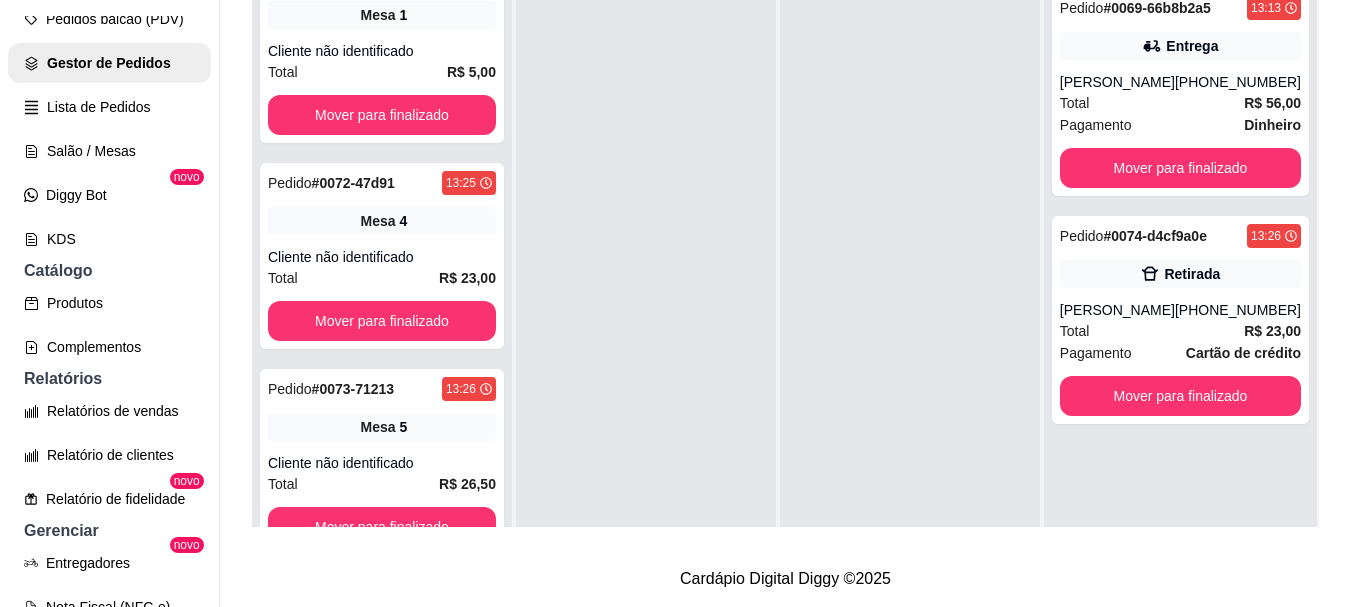 scroll, scrollTop: 200, scrollLeft: 0, axis: vertical 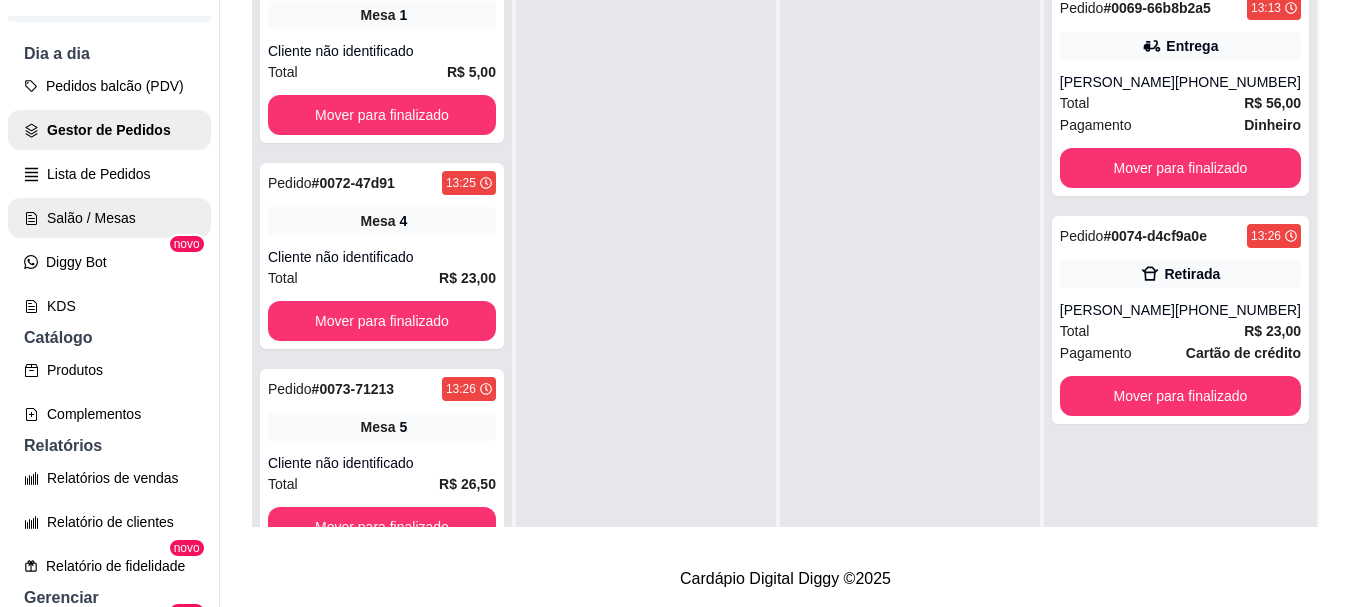click on "Salão / Mesas" at bounding box center [109, 218] 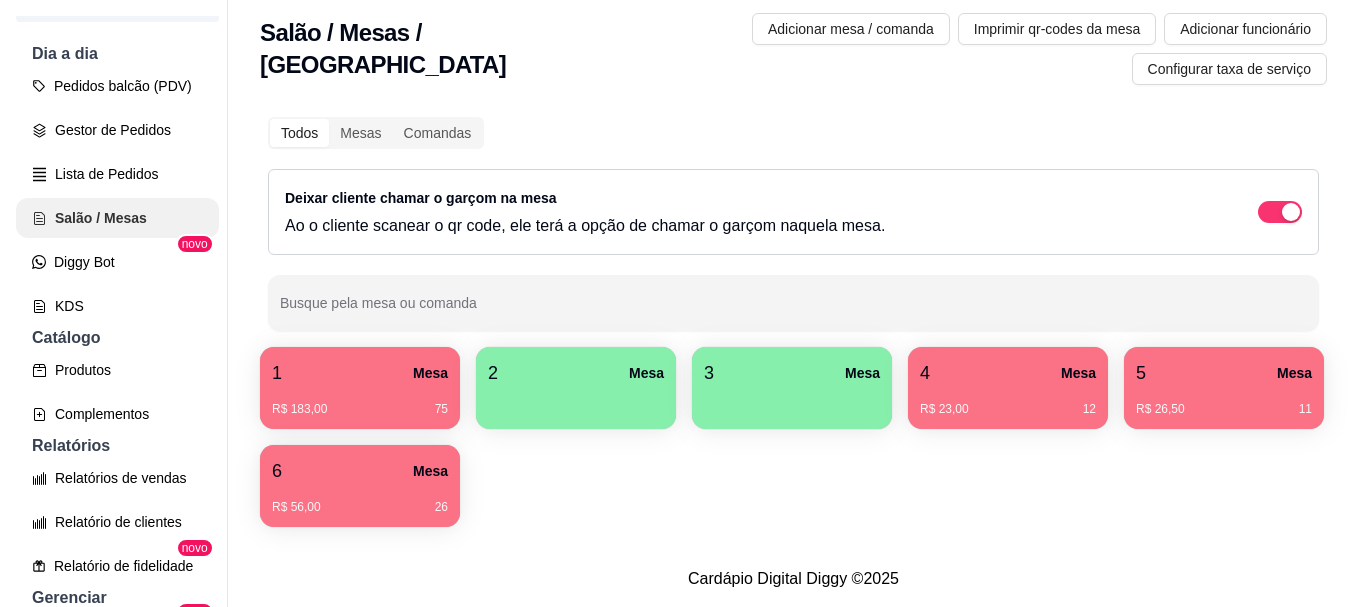 scroll, scrollTop: 0, scrollLeft: 0, axis: both 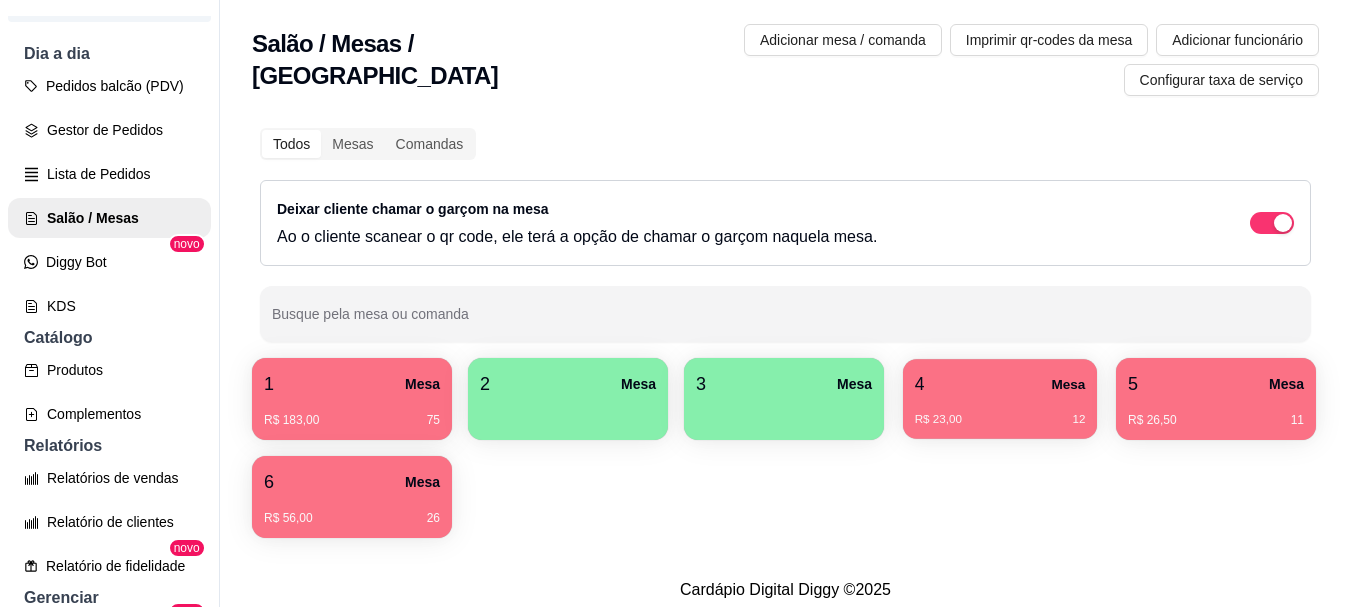 click on "4 Mesa" at bounding box center [1000, 384] 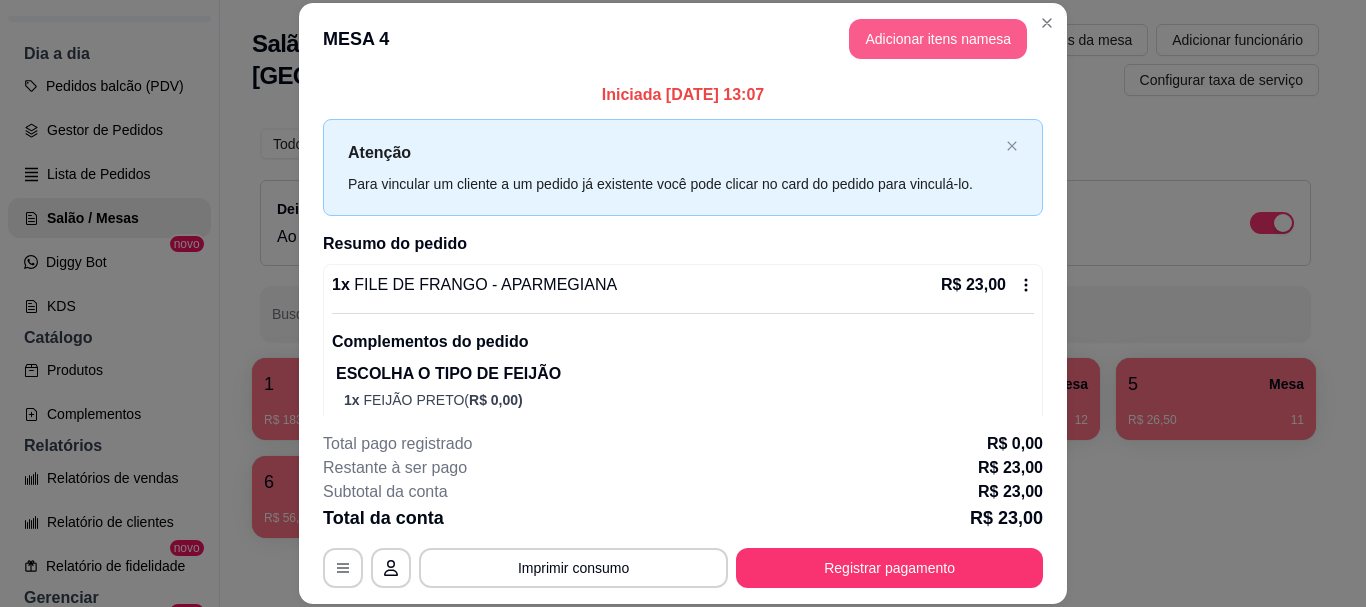 click on "Adicionar itens na  mesa" at bounding box center [938, 39] 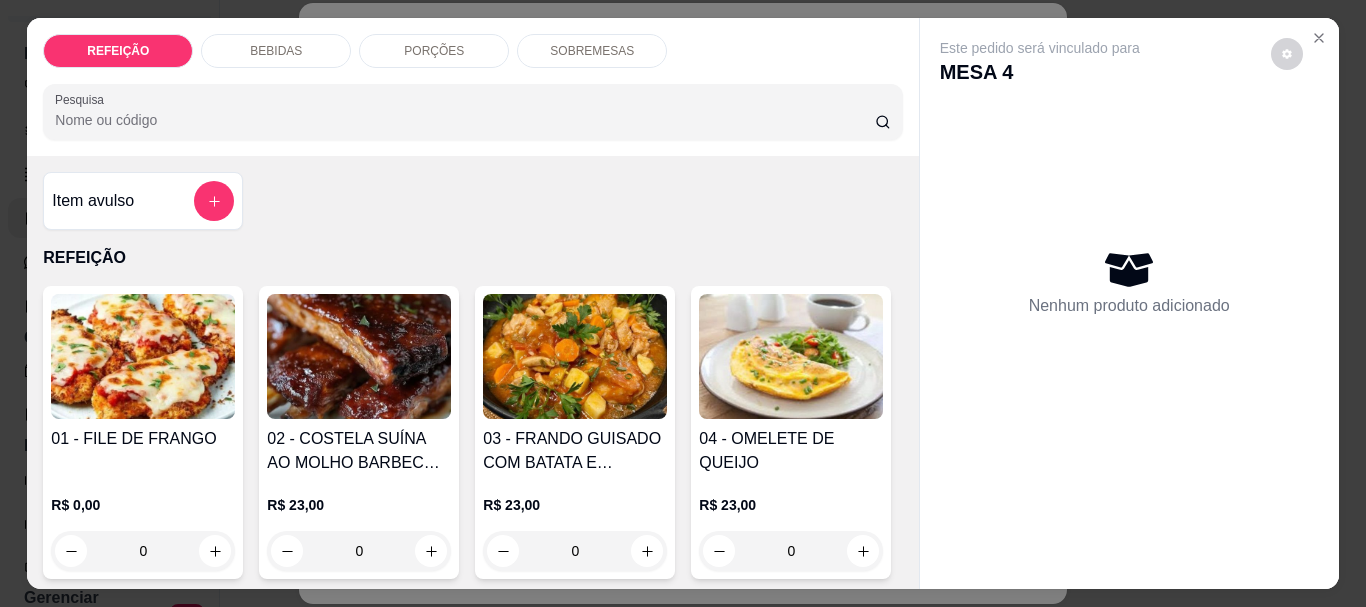 click on "BEBIDAS" at bounding box center [276, 51] 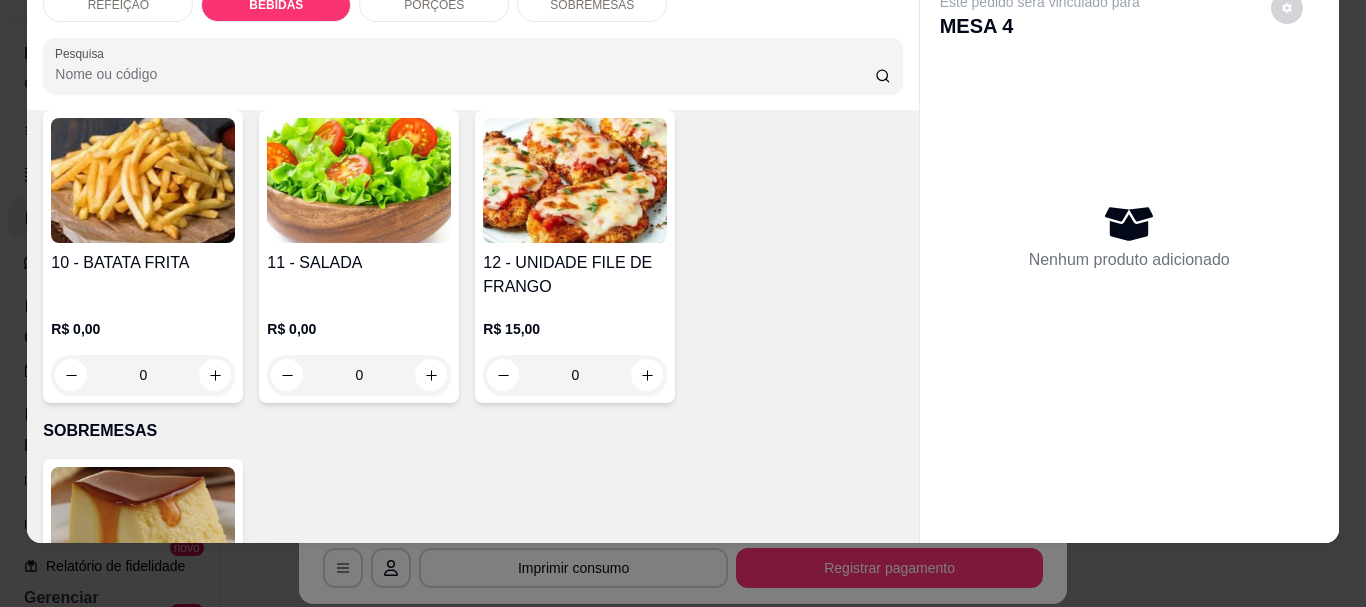 scroll, scrollTop: 1124, scrollLeft: 0, axis: vertical 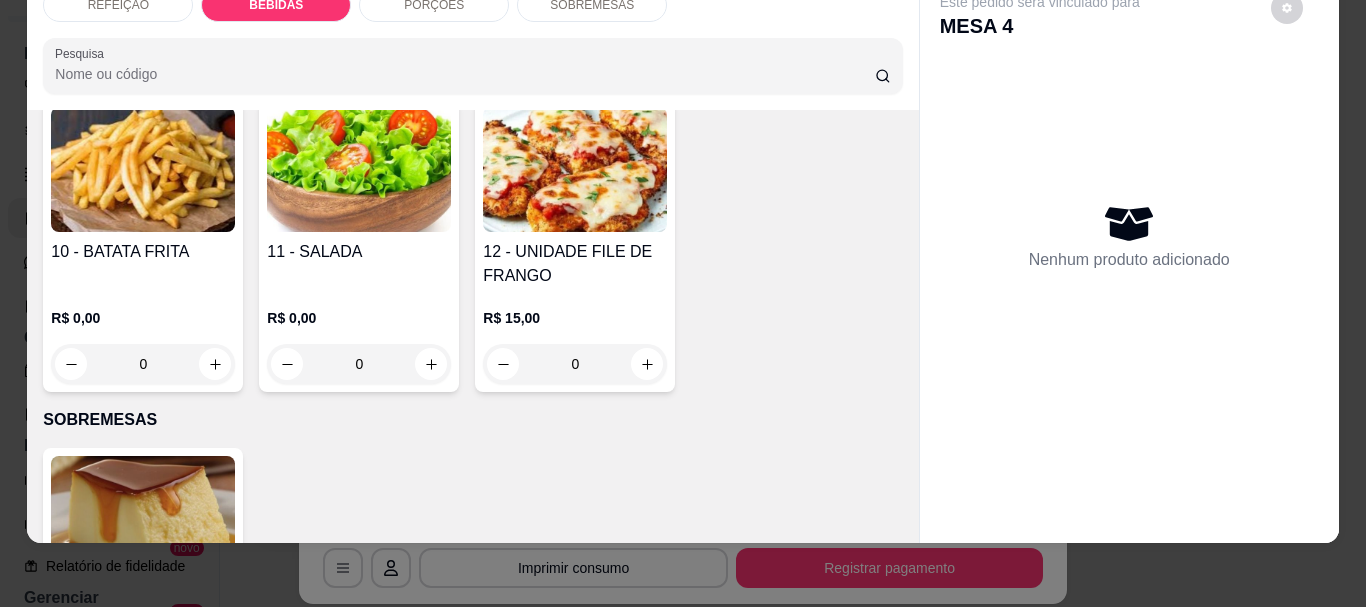 click at bounding box center (791, -465) 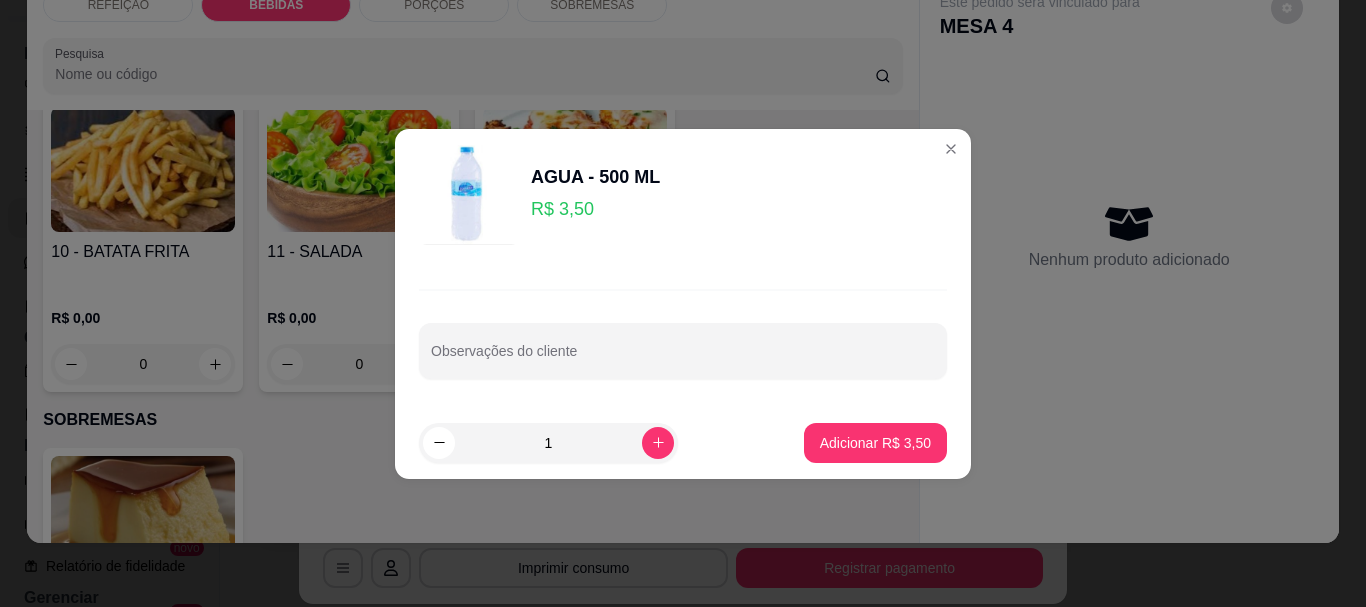 click on "Adicionar   R$ 3,50" at bounding box center (875, 443) 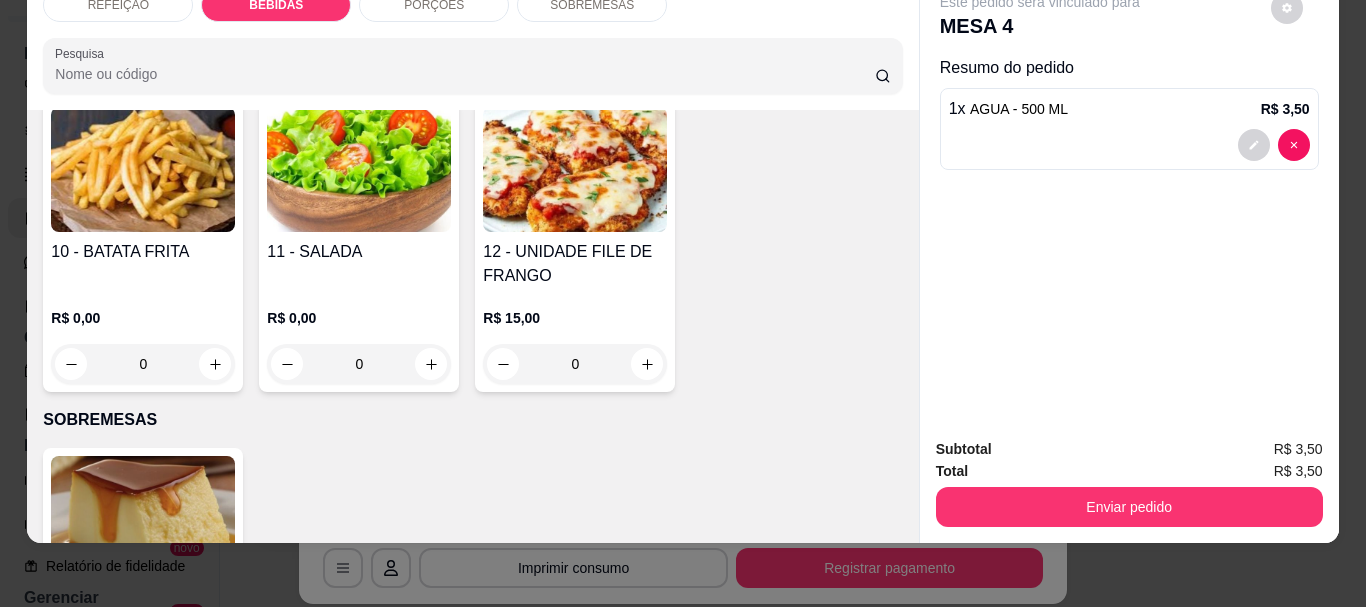 scroll, scrollTop: 1125, scrollLeft: 0, axis: vertical 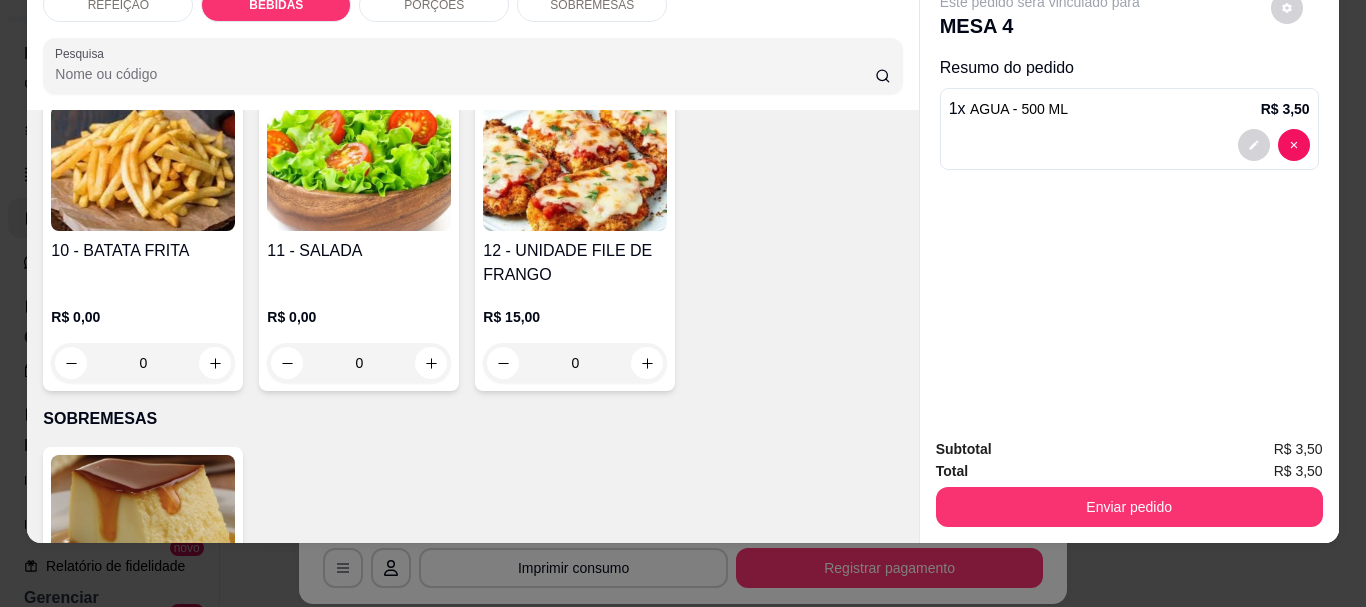 click on "Enviar pedido" at bounding box center [1129, 507] 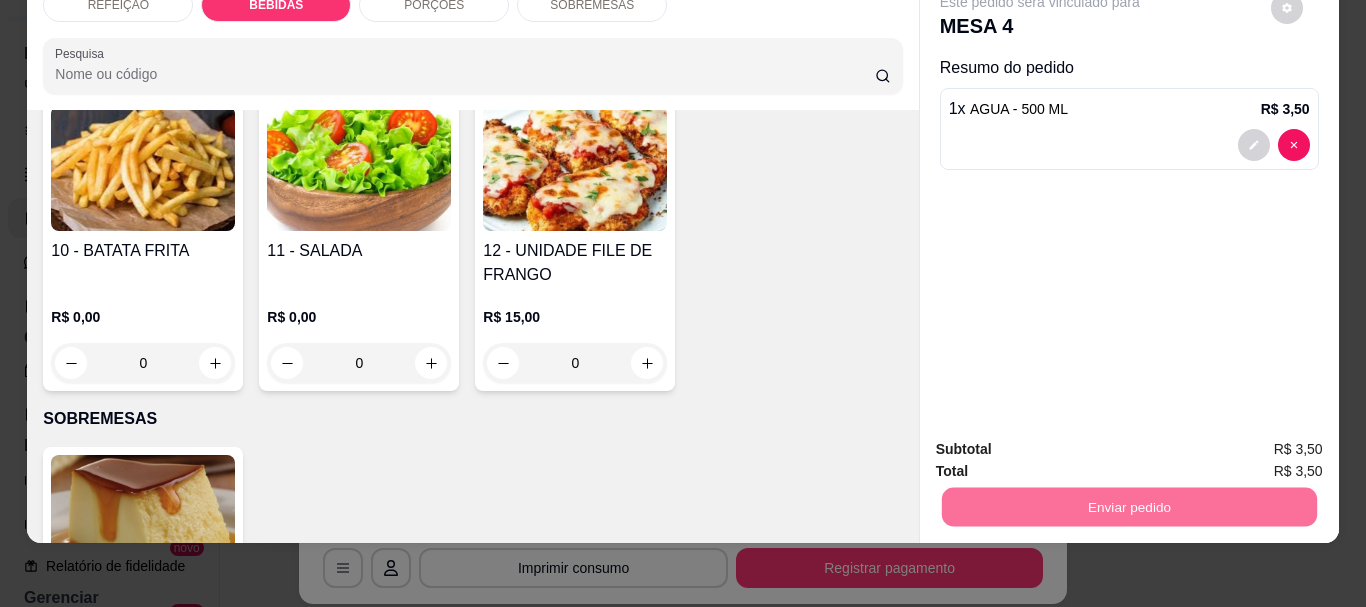 click on "Não registrar e enviar pedido" at bounding box center (1063, 443) 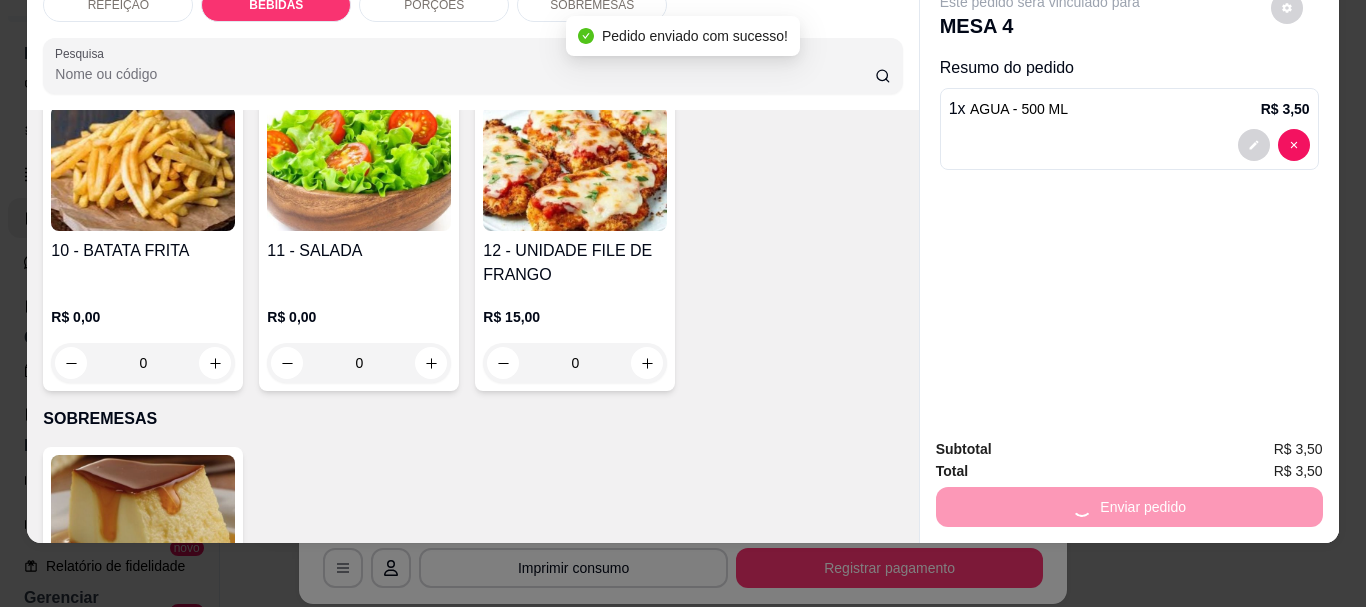 scroll, scrollTop: 0, scrollLeft: 0, axis: both 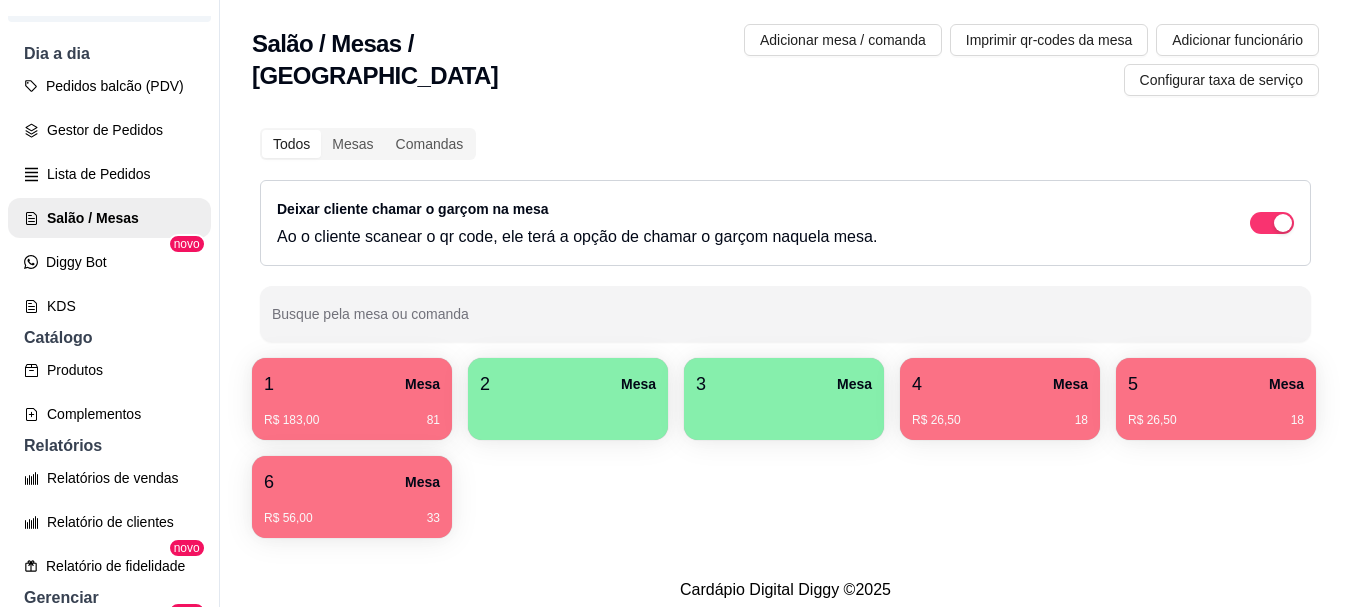 click on "4 Mesa" at bounding box center (1000, 384) 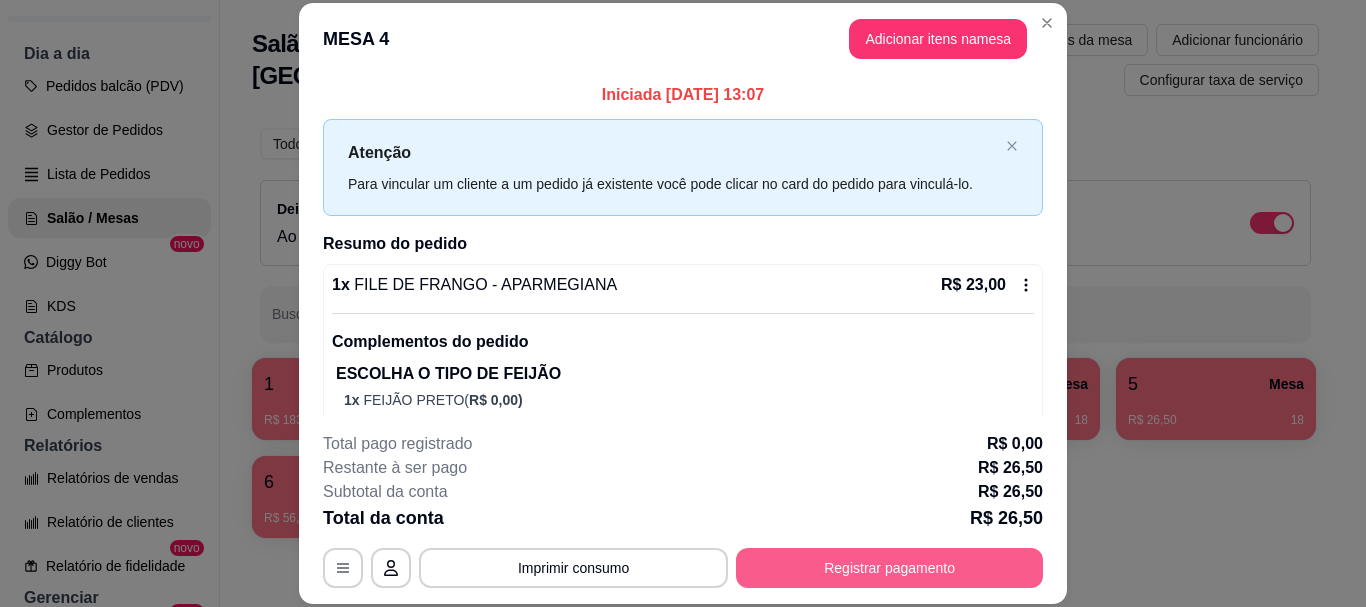 click on "Registrar pagamento" at bounding box center [889, 568] 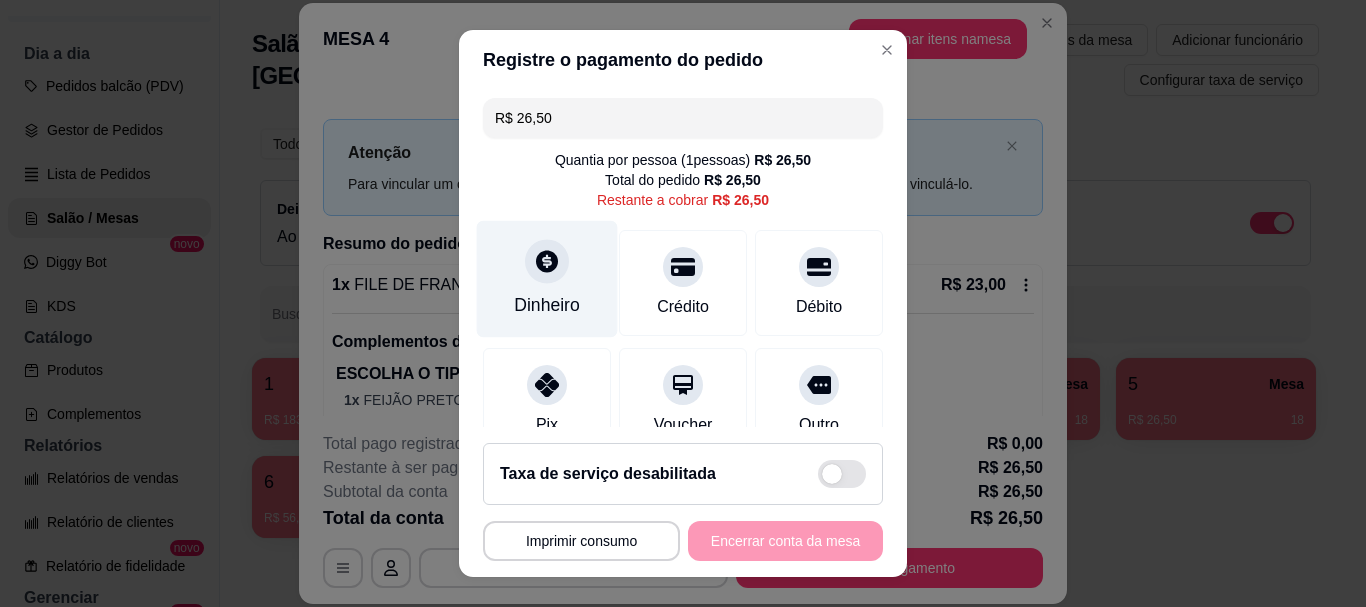 click 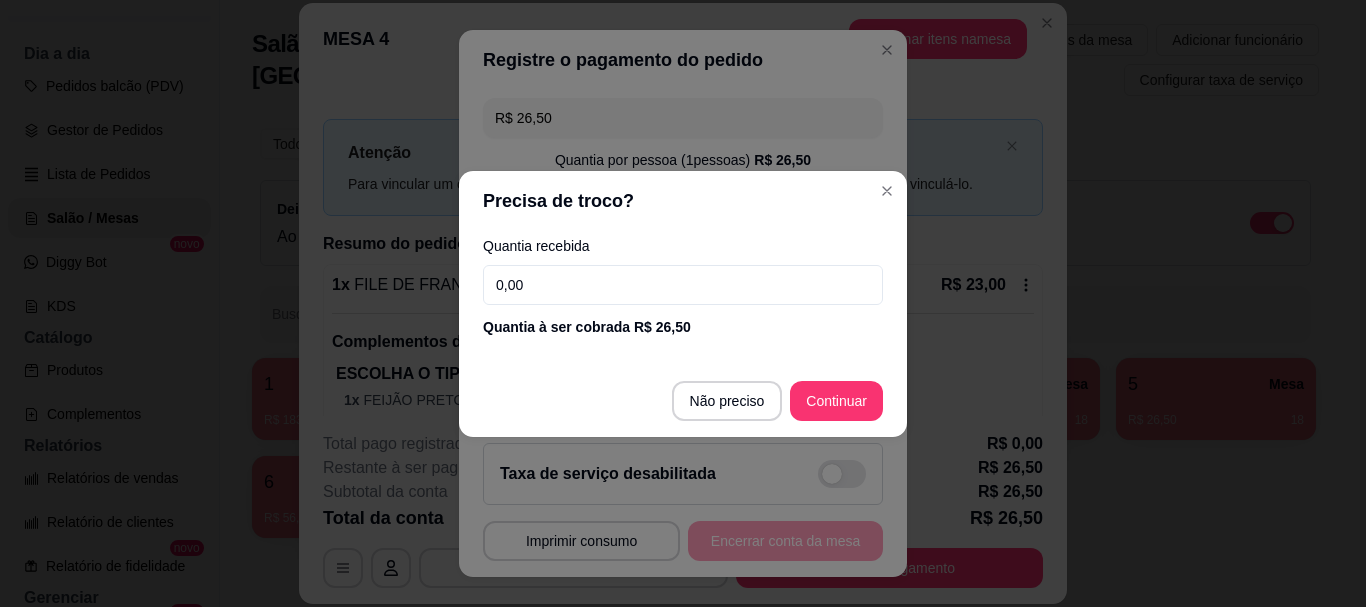click on "0,00" at bounding box center [683, 285] 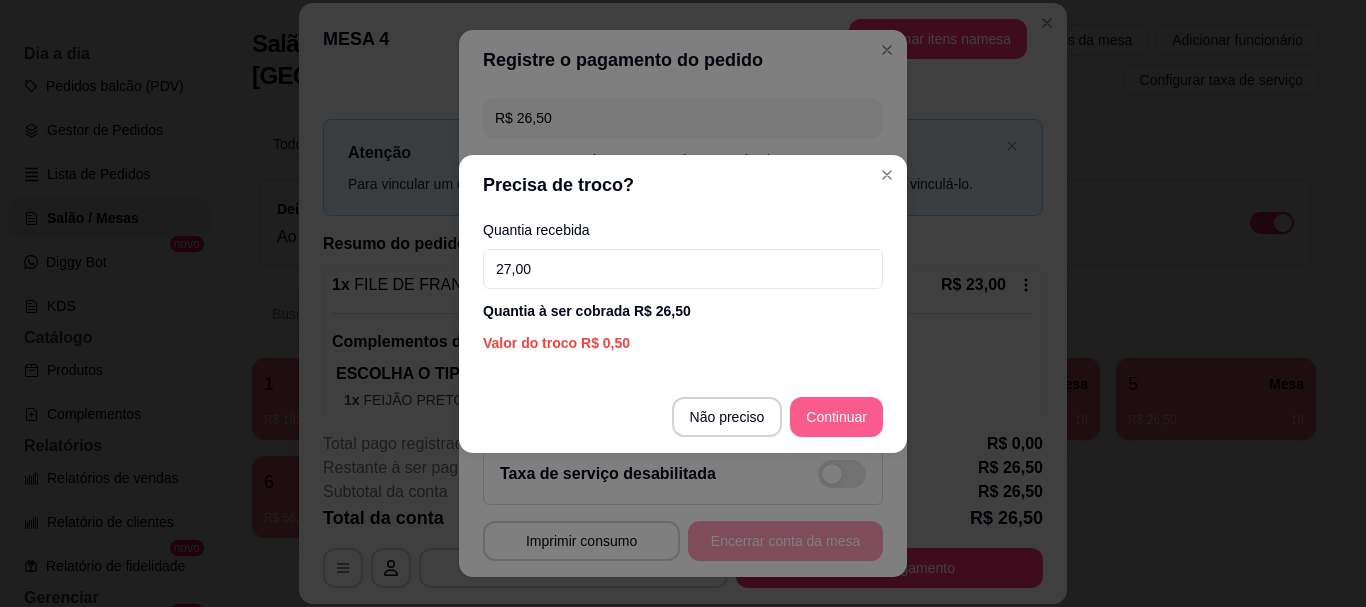 type on "27,00" 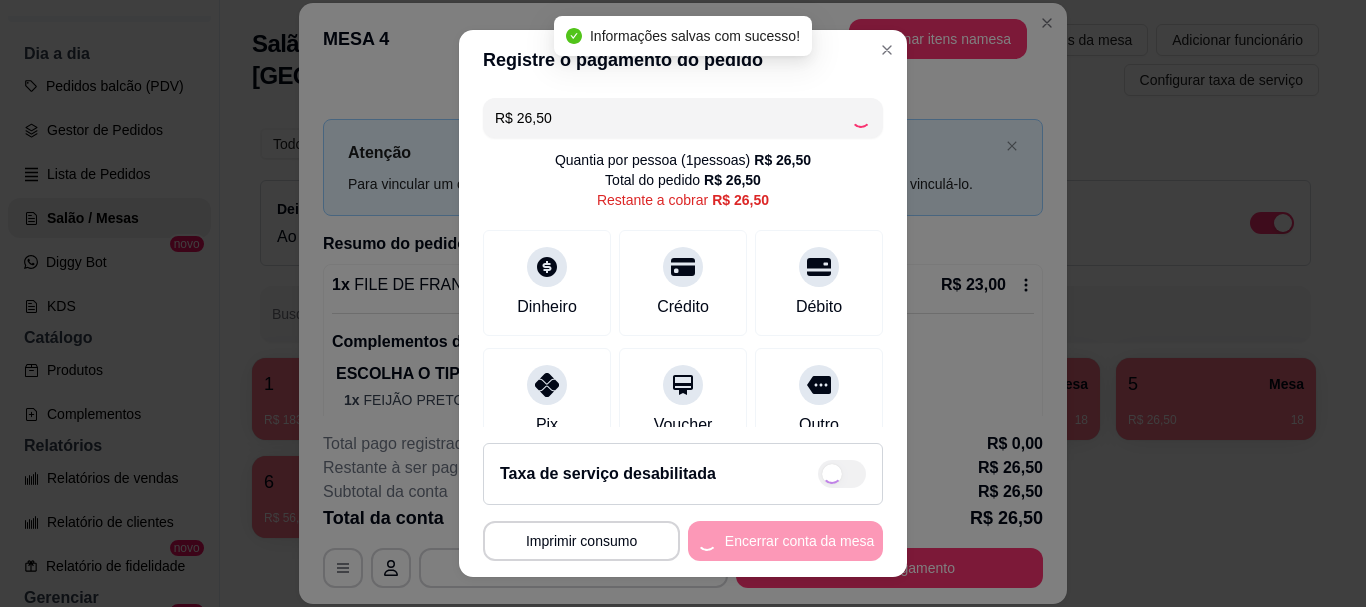 type on "R$ 0,00" 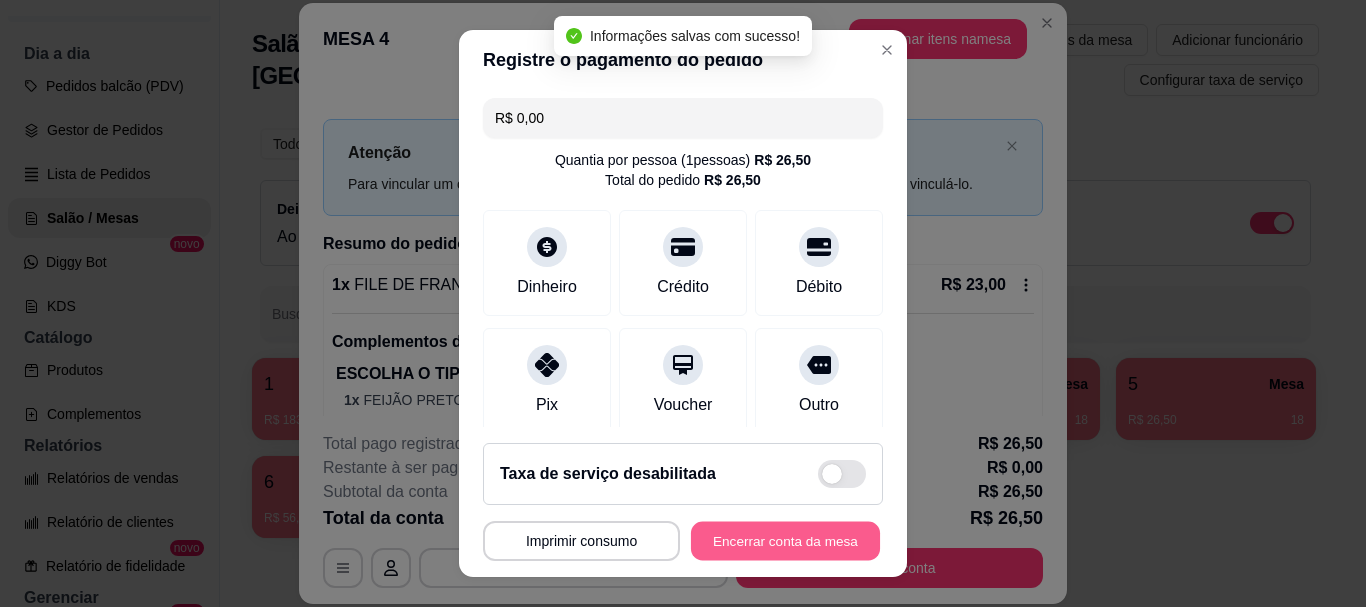 click on "Encerrar conta da mesa" at bounding box center (785, 540) 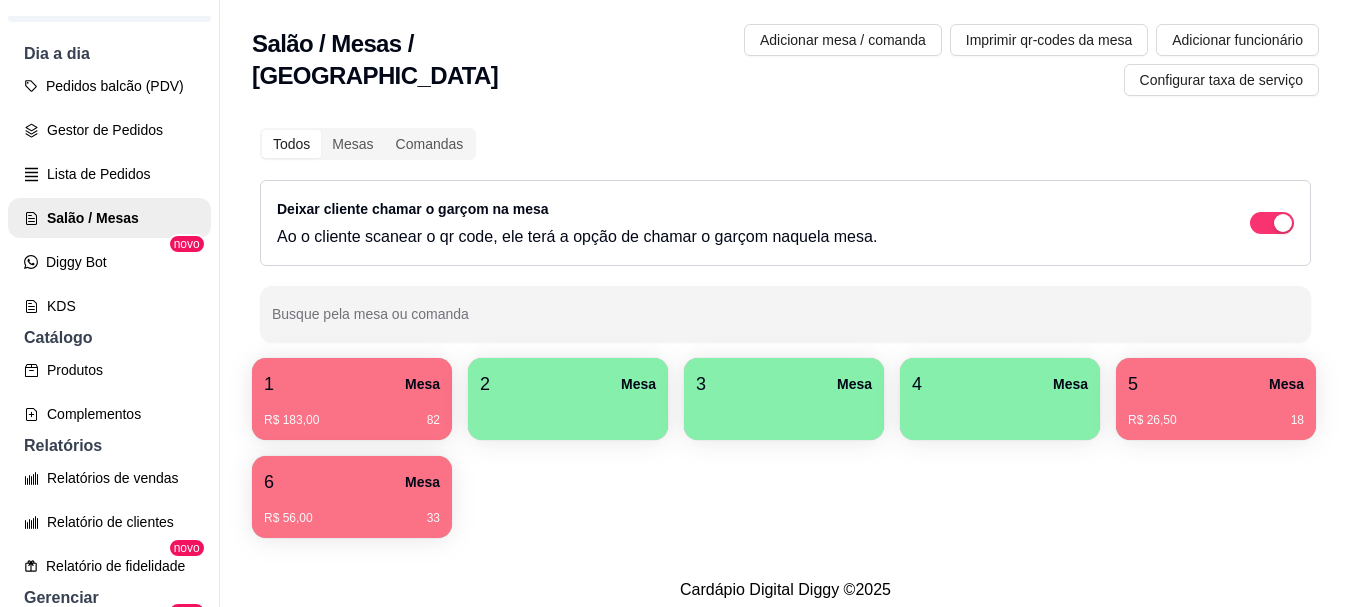 click on "6 Mesa R$ 56,00 33" at bounding box center (352, 497) 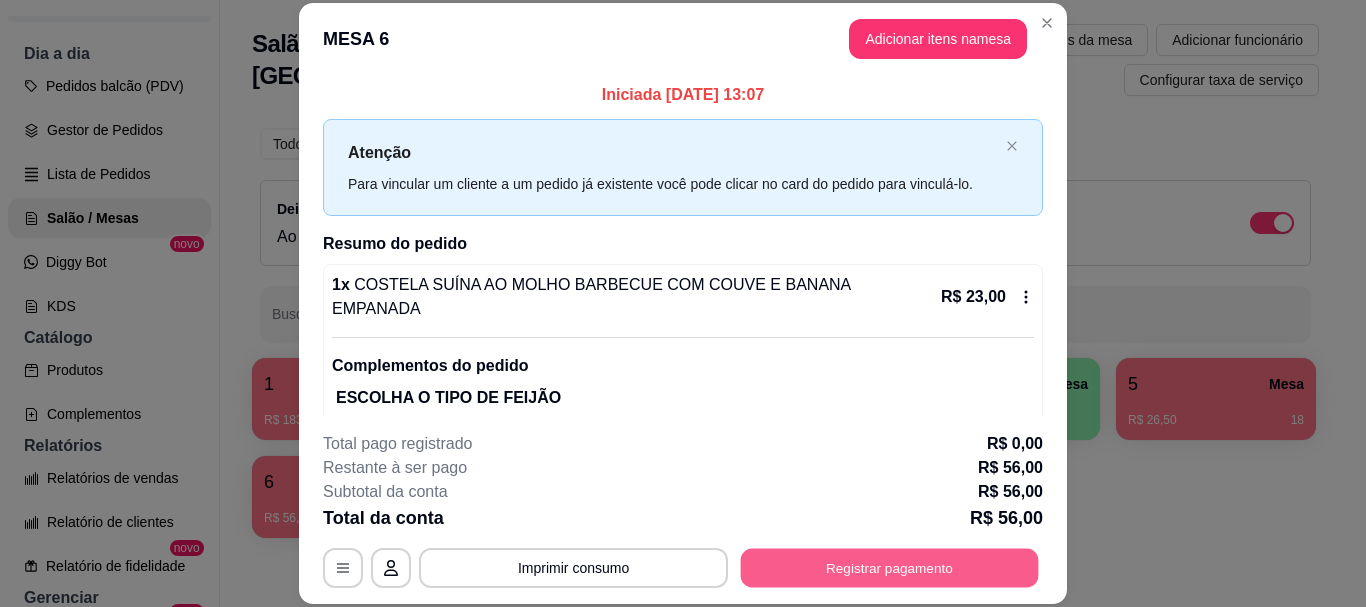 click on "Registrar pagamento" at bounding box center (890, 568) 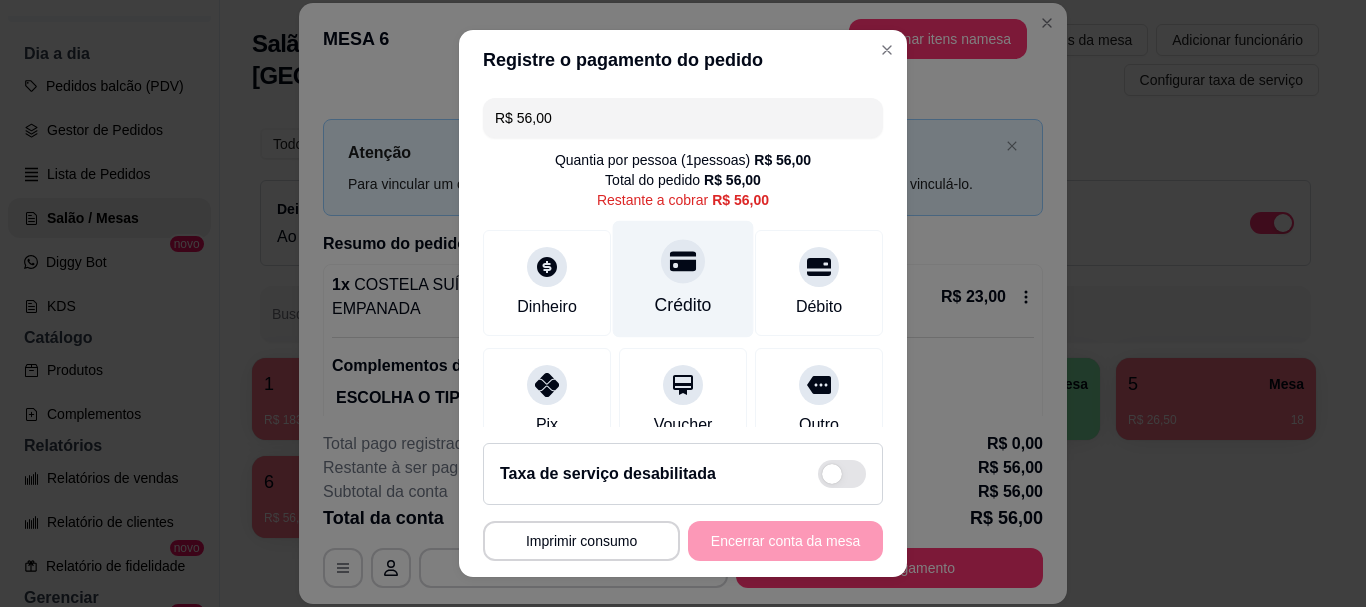 click on "Crédito" at bounding box center [683, 306] 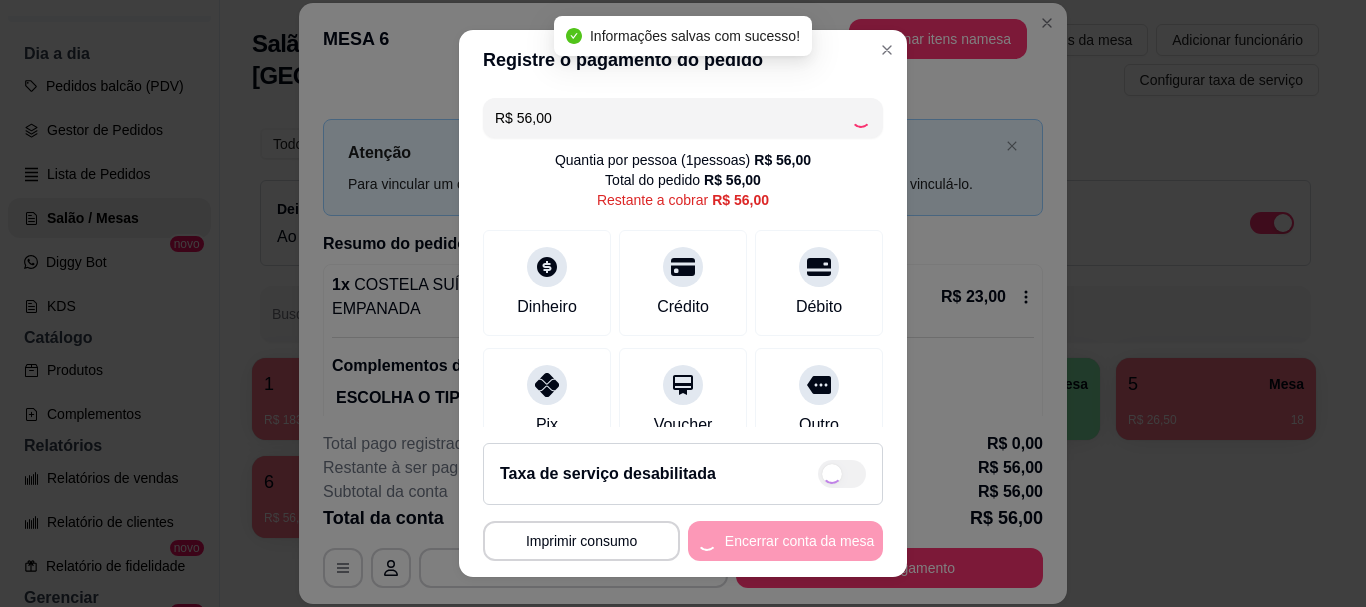 type on "R$ 0,00" 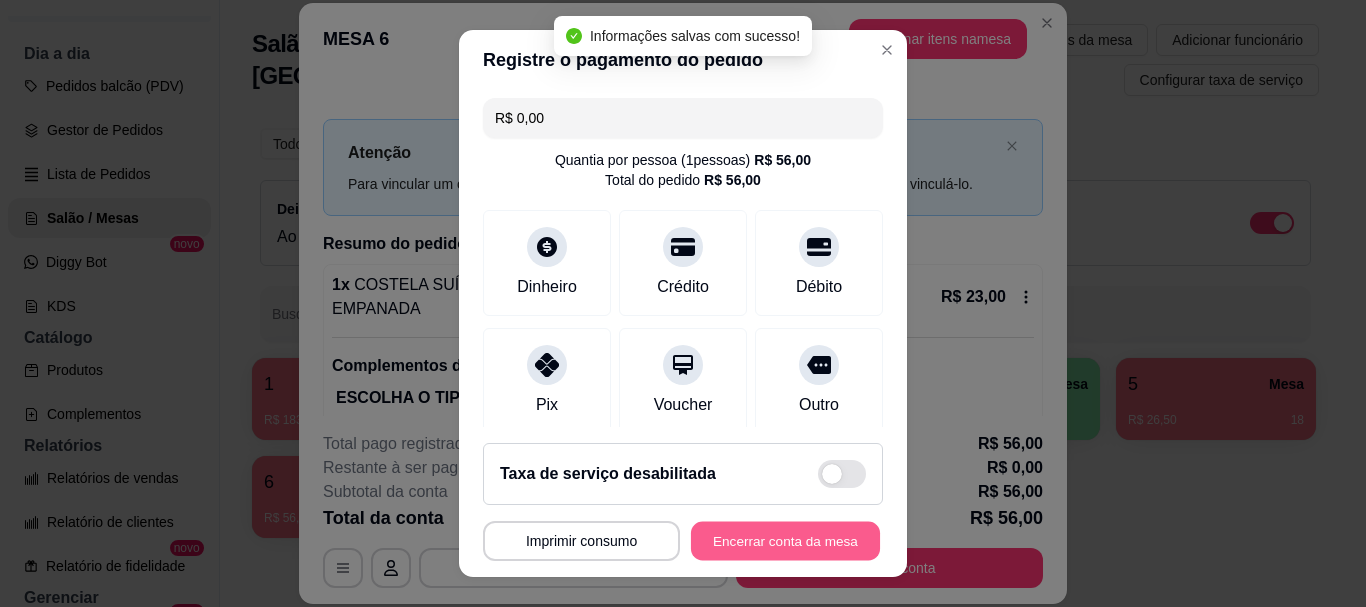 click on "Encerrar conta da mesa" at bounding box center [785, 540] 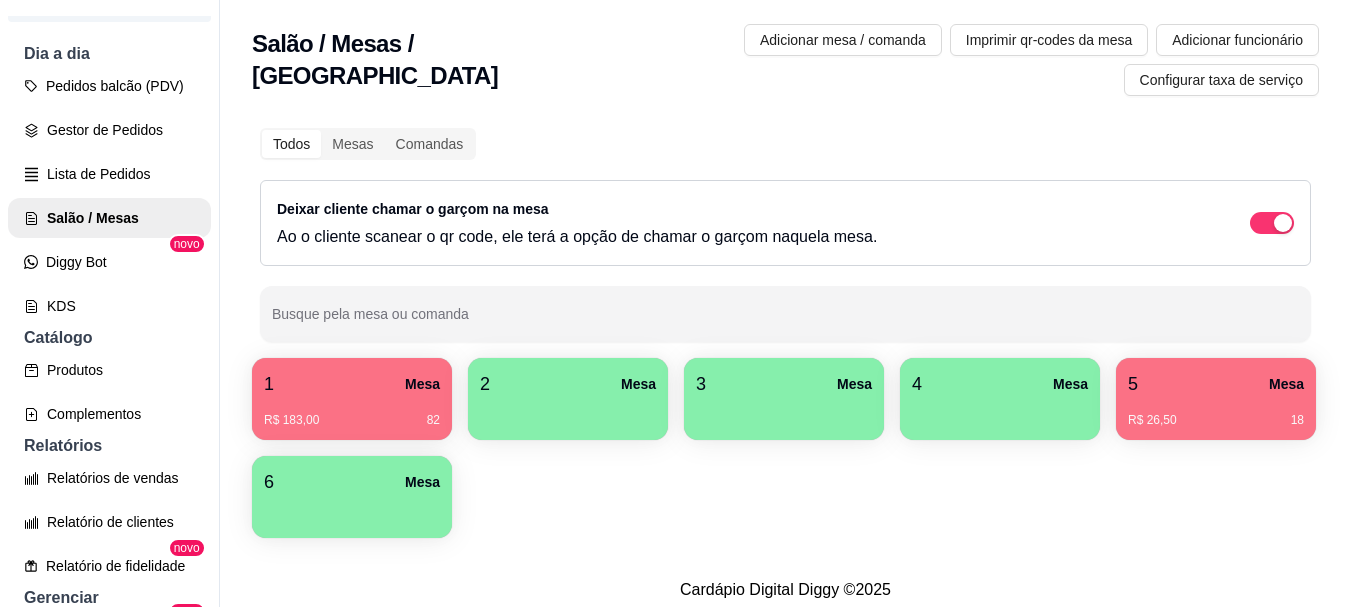 click on "1 Mesa" at bounding box center (352, 384) 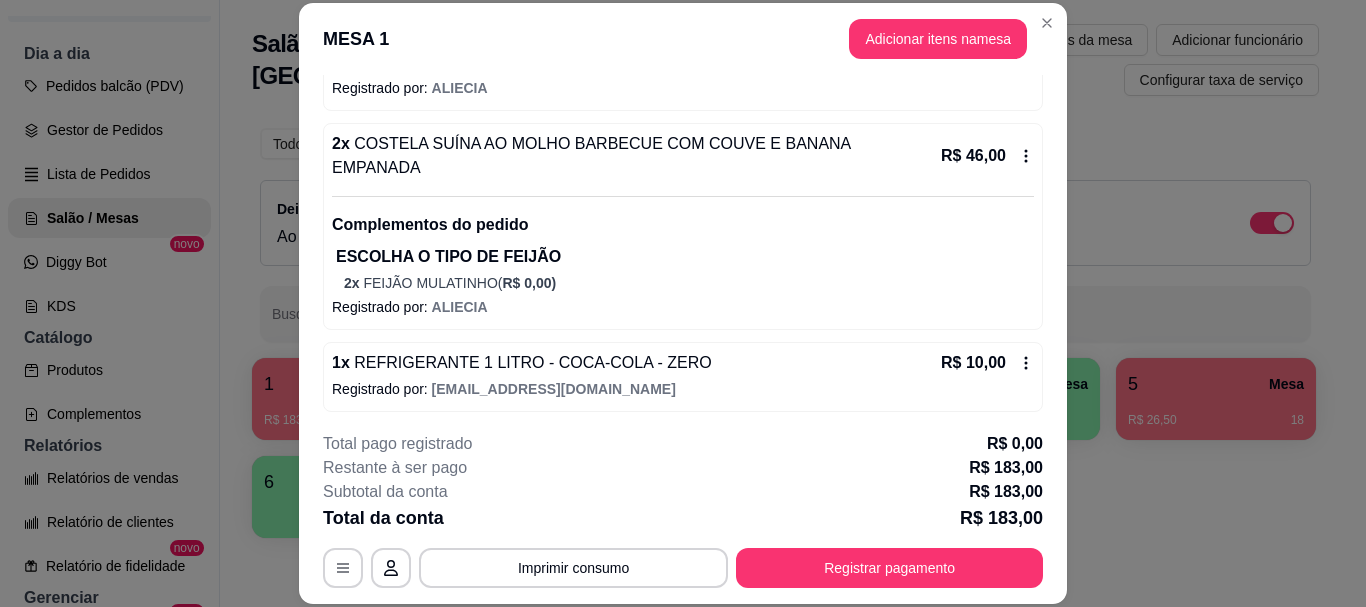 scroll, scrollTop: 926, scrollLeft: 0, axis: vertical 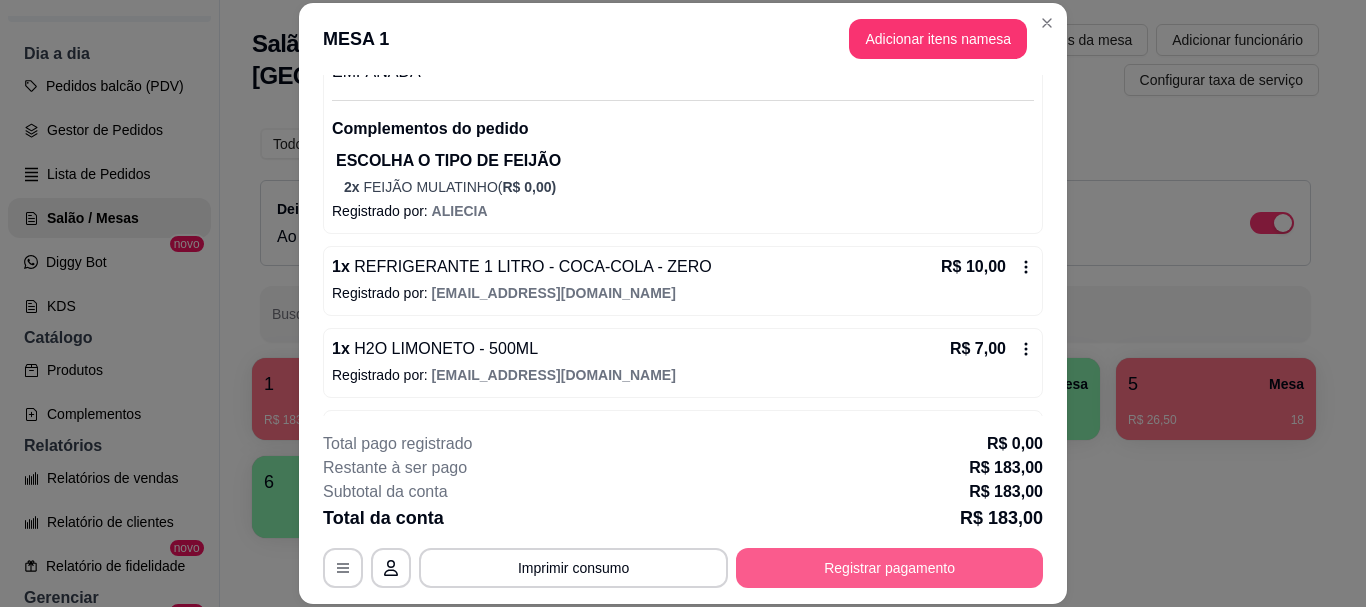 click on "Registrar pagamento" at bounding box center [889, 568] 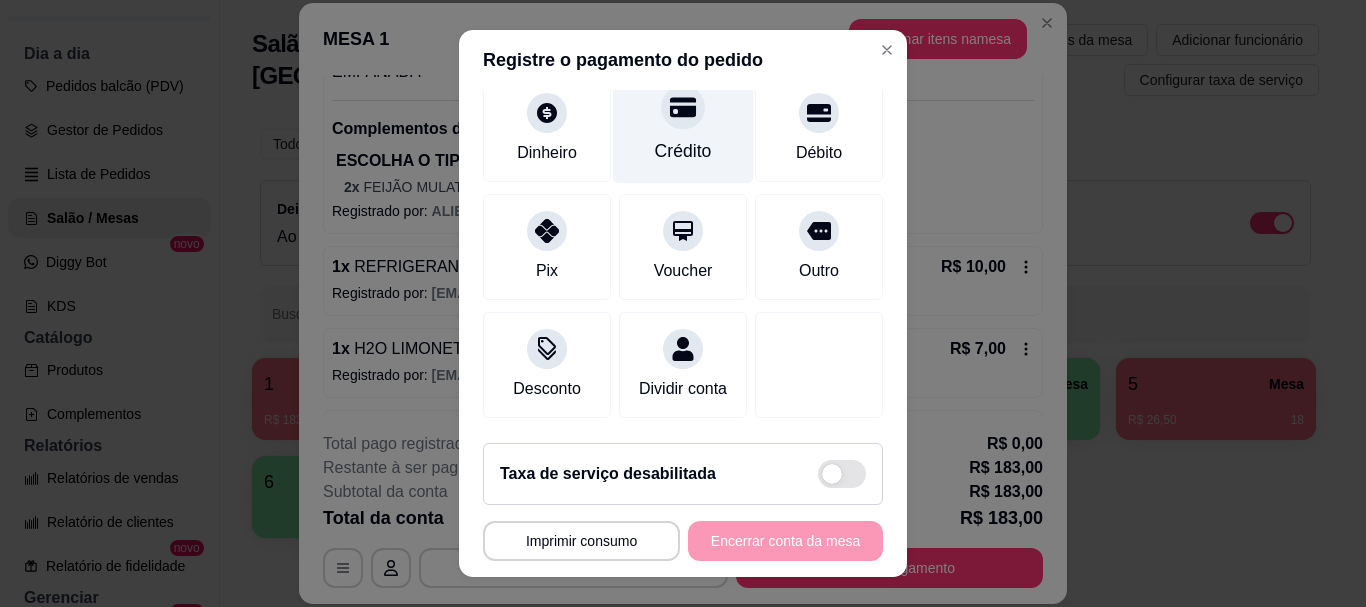 scroll, scrollTop: 177, scrollLeft: 0, axis: vertical 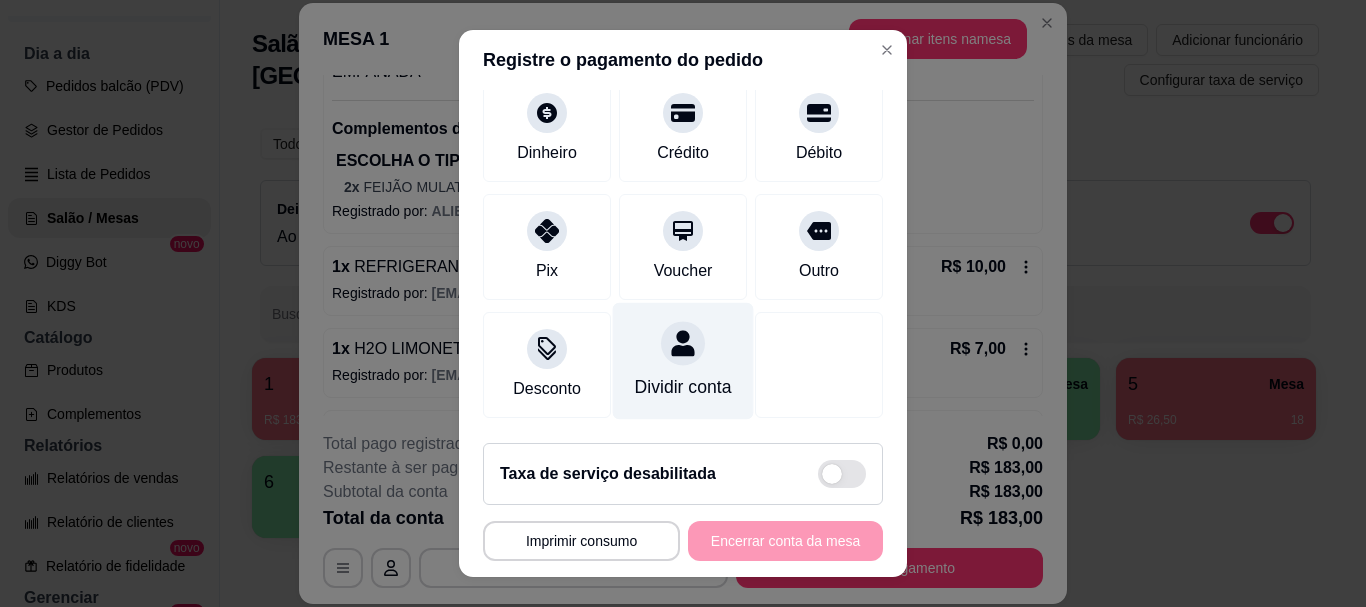 click on "Dividir conta" at bounding box center [683, 388] 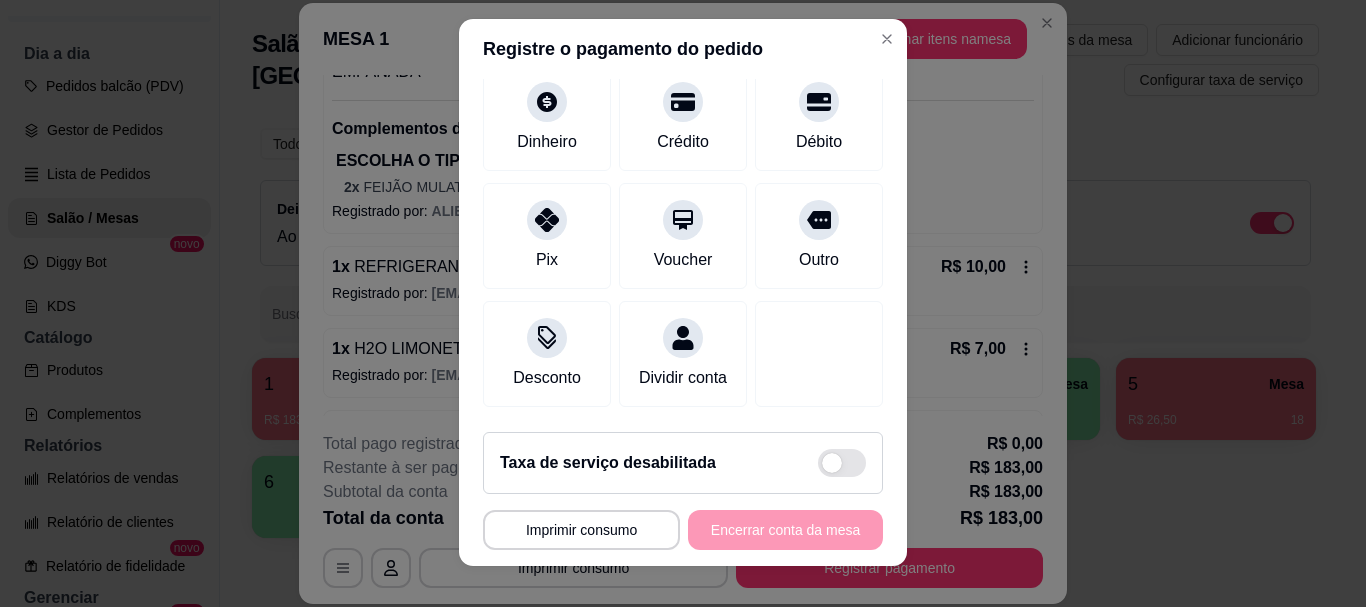 scroll, scrollTop: 0, scrollLeft: 0, axis: both 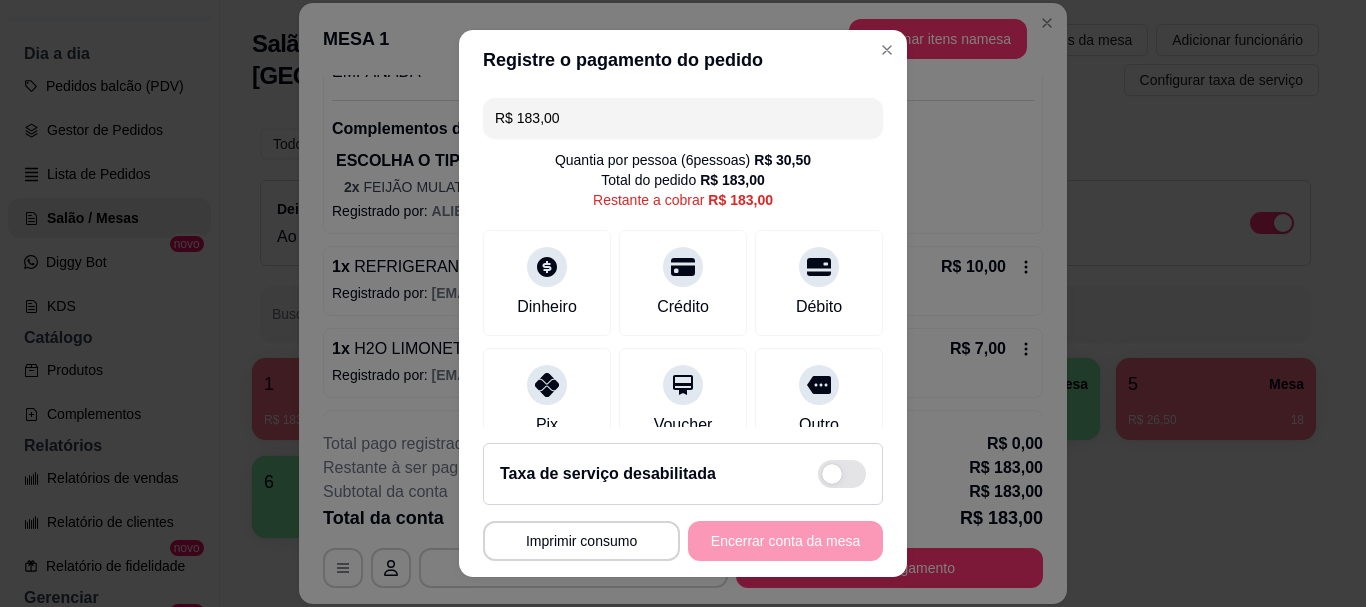 drag, startPoint x: 669, startPoint y: 125, endPoint x: 480, endPoint y: 128, distance: 189.0238 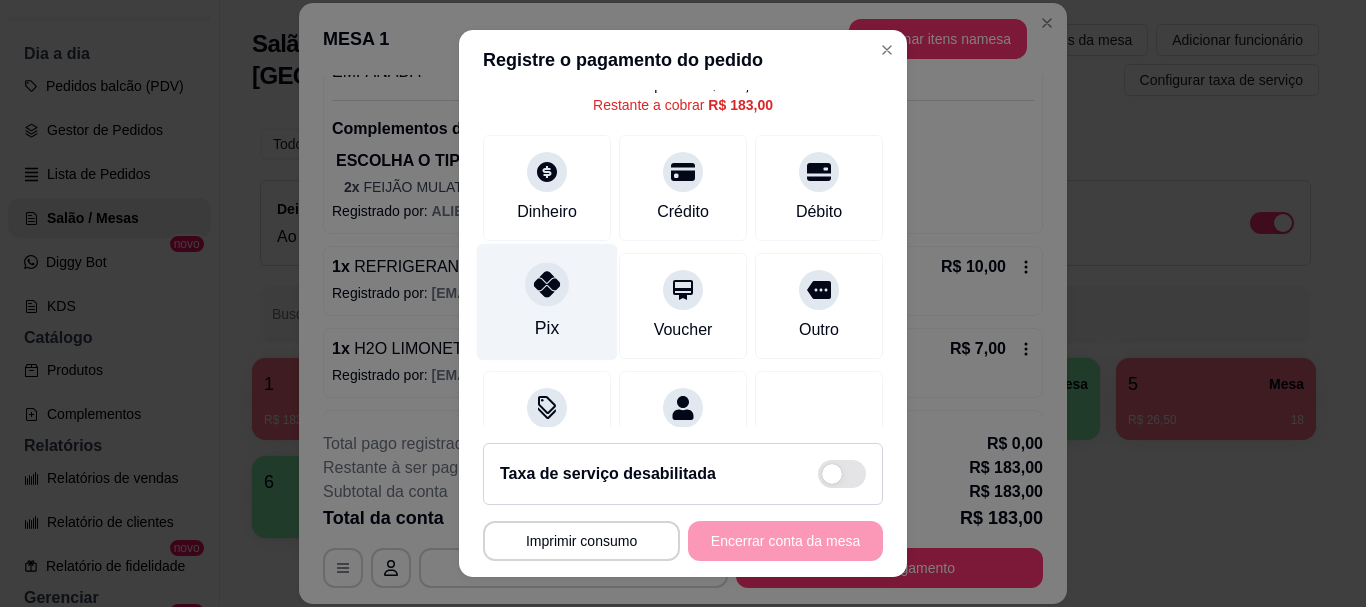 scroll, scrollTop: 0, scrollLeft: 0, axis: both 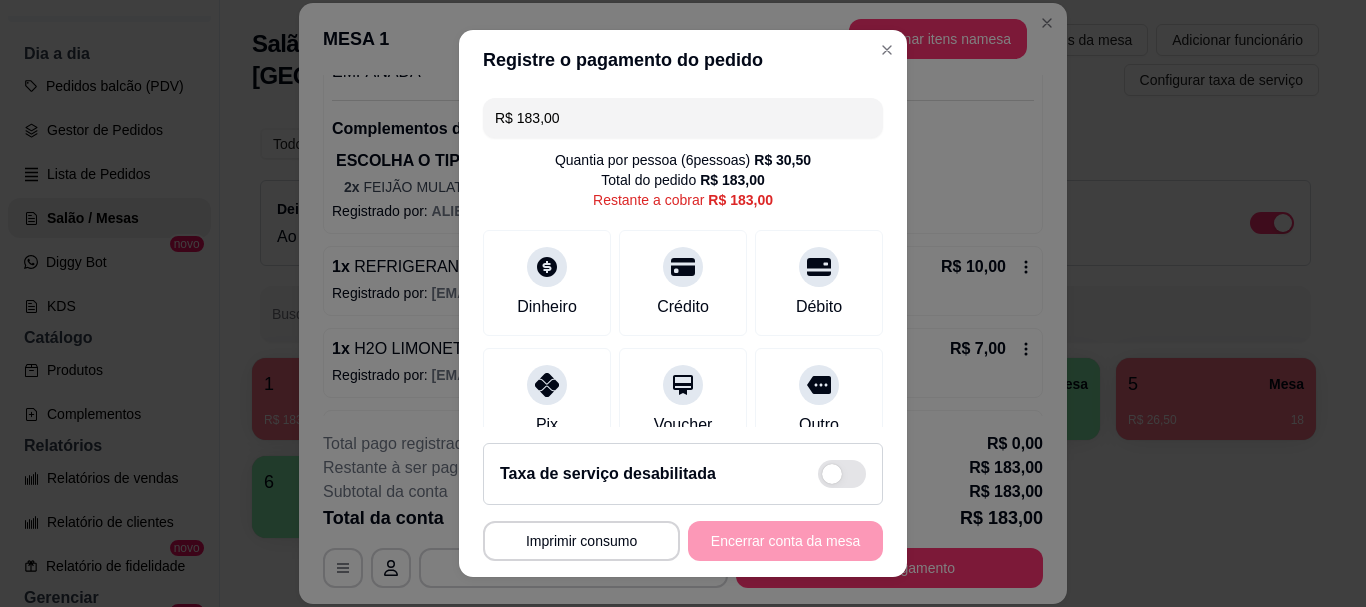 click on "R$ 183,00" at bounding box center [732, 180] 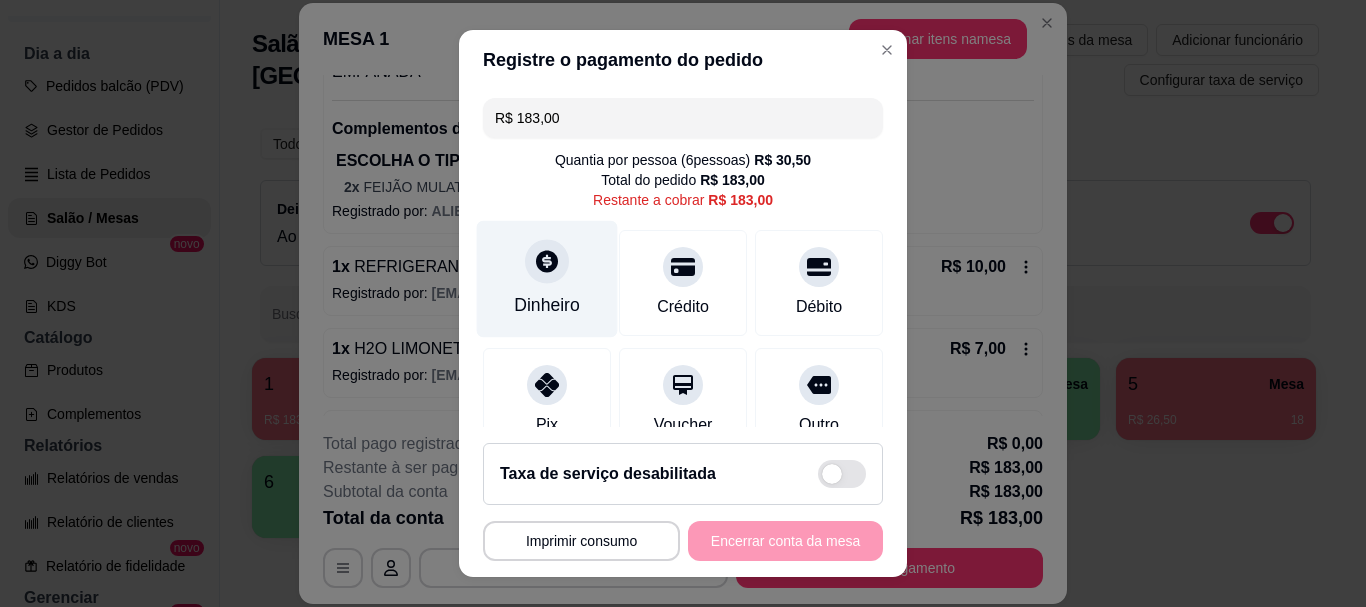 click at bounding box center [547, 262] 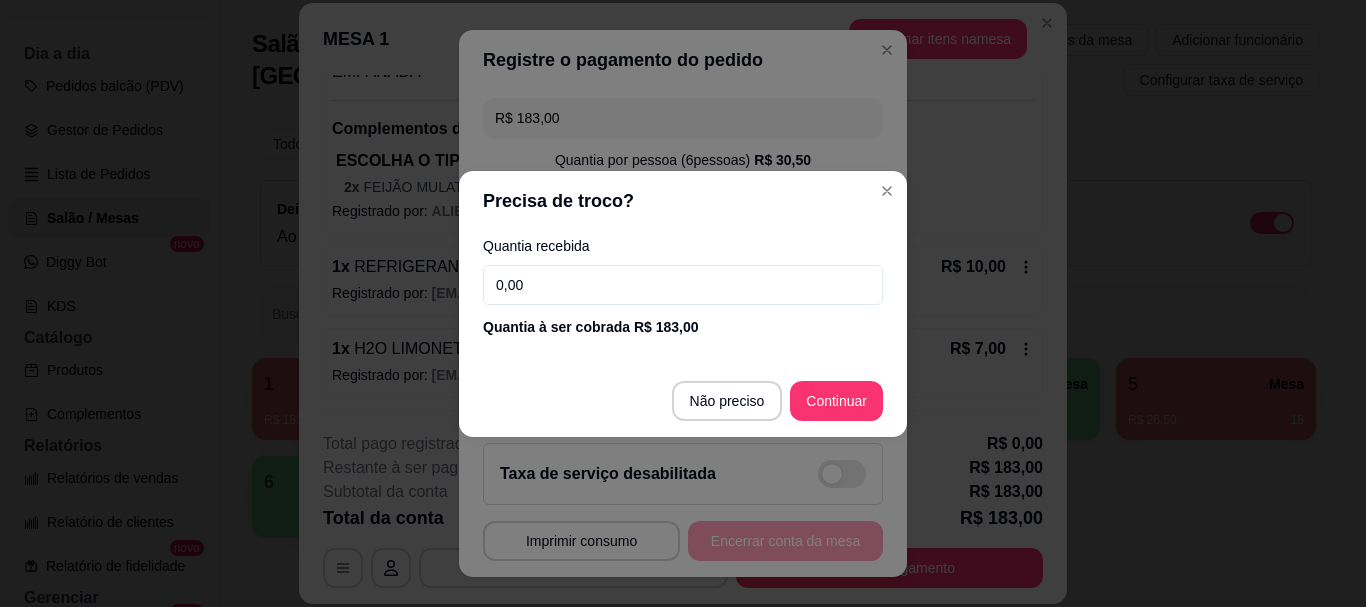 drag, startPoint x: 678, startPoint y: 279, endPoint x: 473, endPoint y: 278, distance: 205.00244 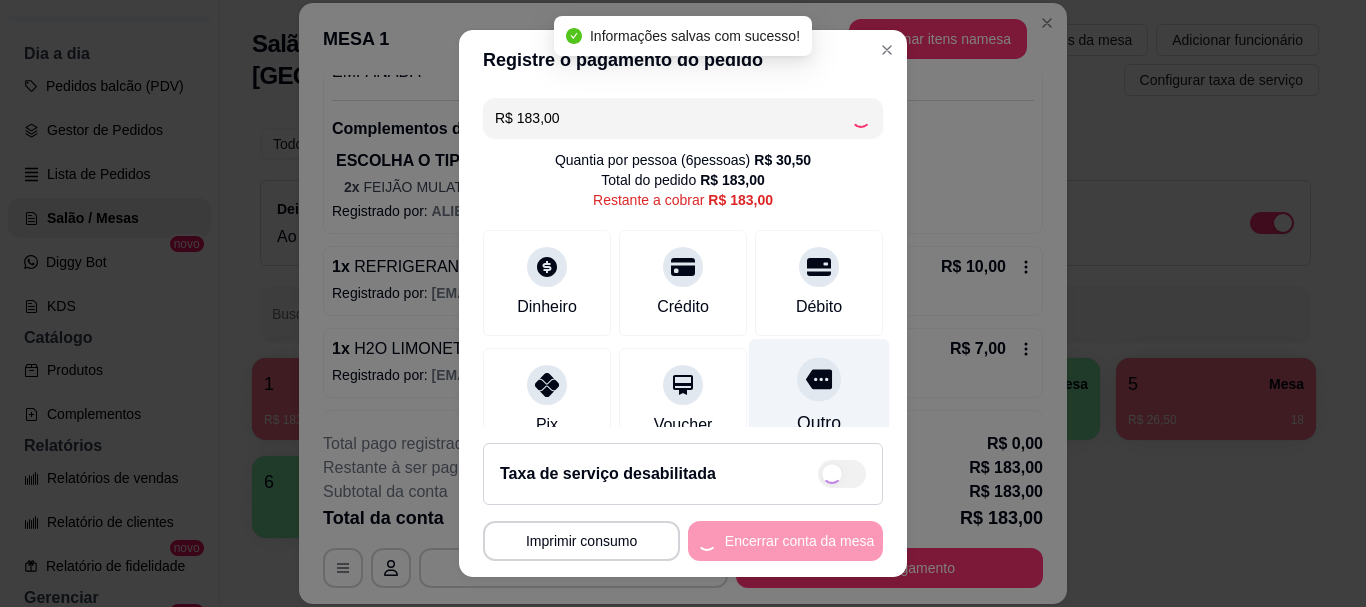type on "R$ 0,00" 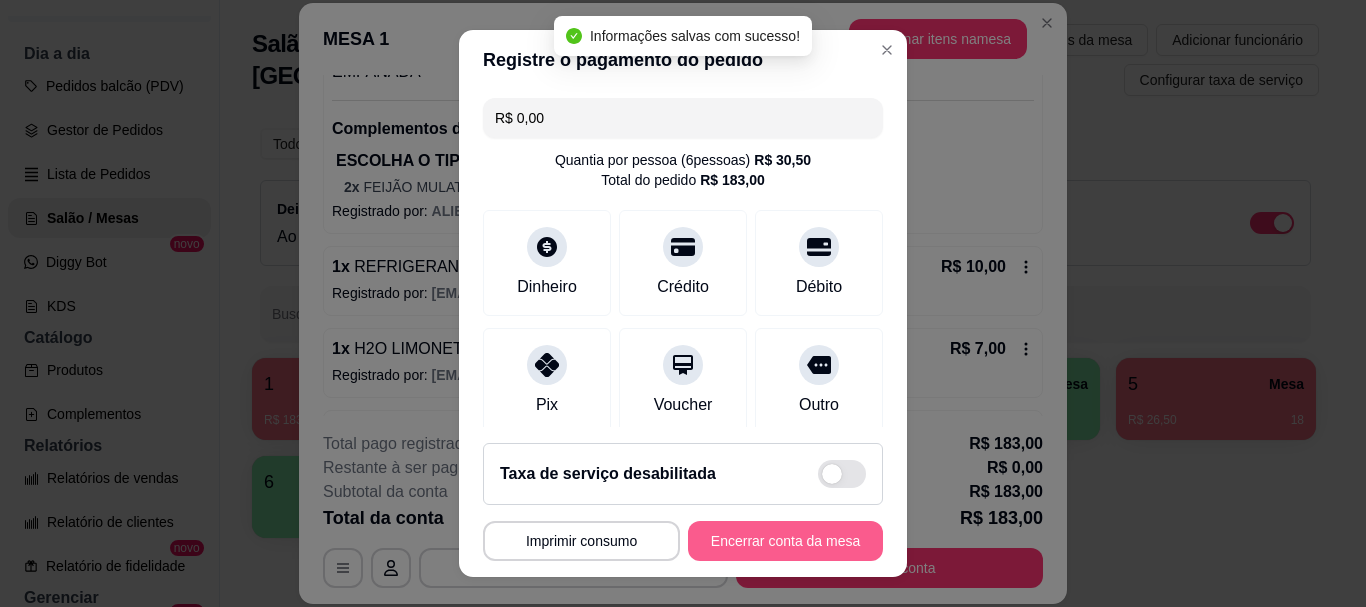 click on "Encerrar conta da mesa" at bounding box center [785, 541] 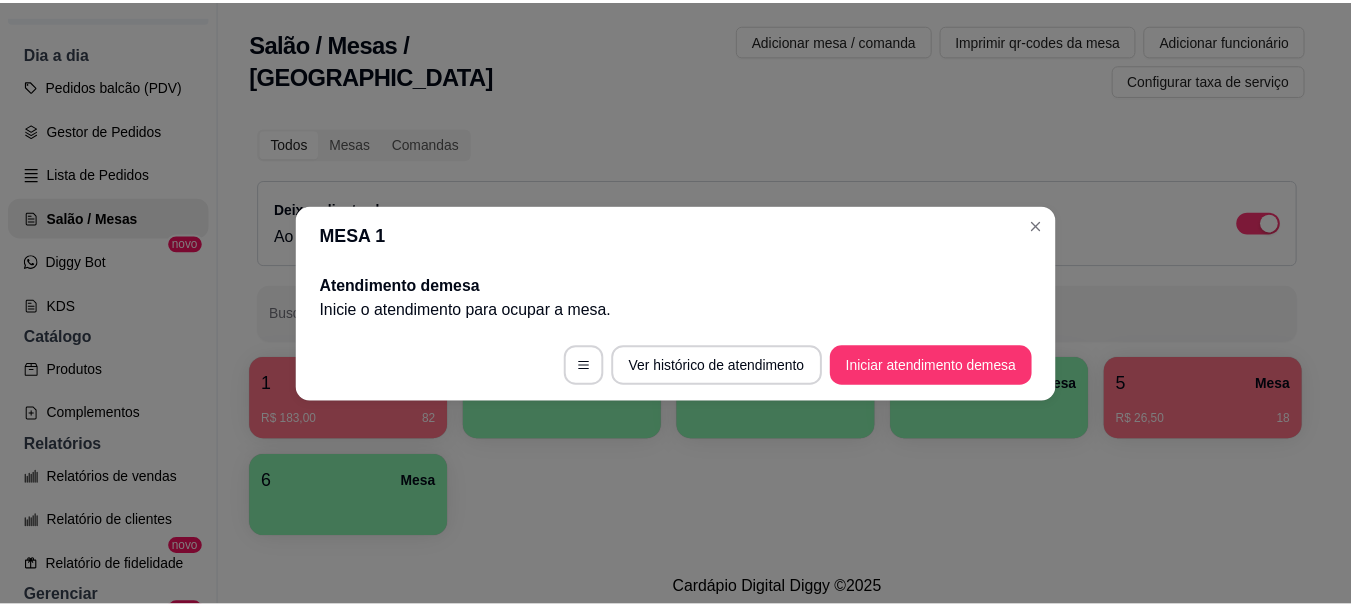 scroll, scrollTop: 0, scrollLeft: 0, axis: both 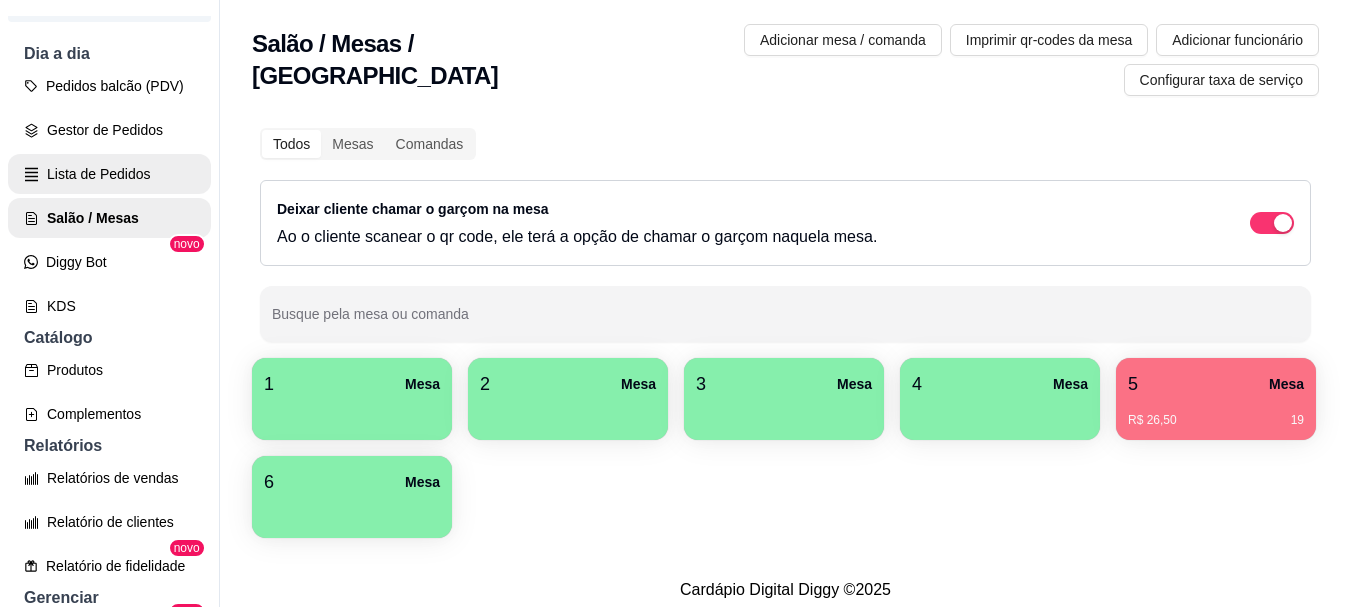 click on "Lista de Pedidos" at bounding box center (109, 174) 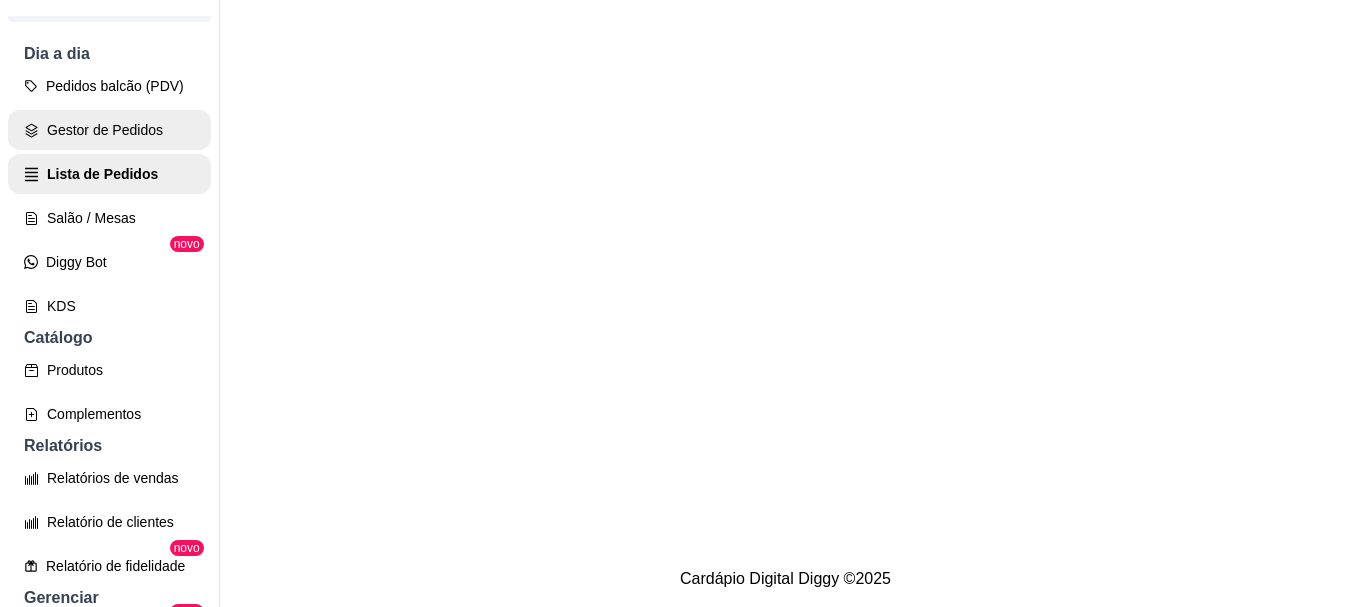 click on "Gestor de Pedidos" at bounding box center [109, 130] 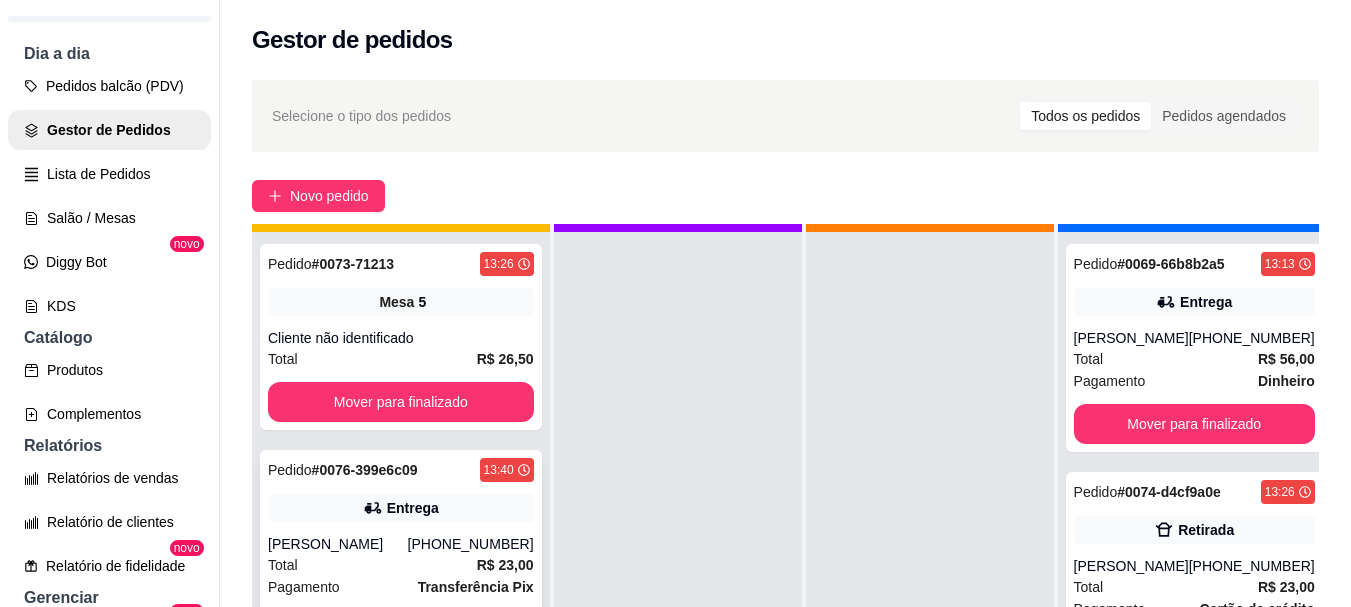 scroll, scrollTop: 71, scrollLeft: 0, axis: vertical 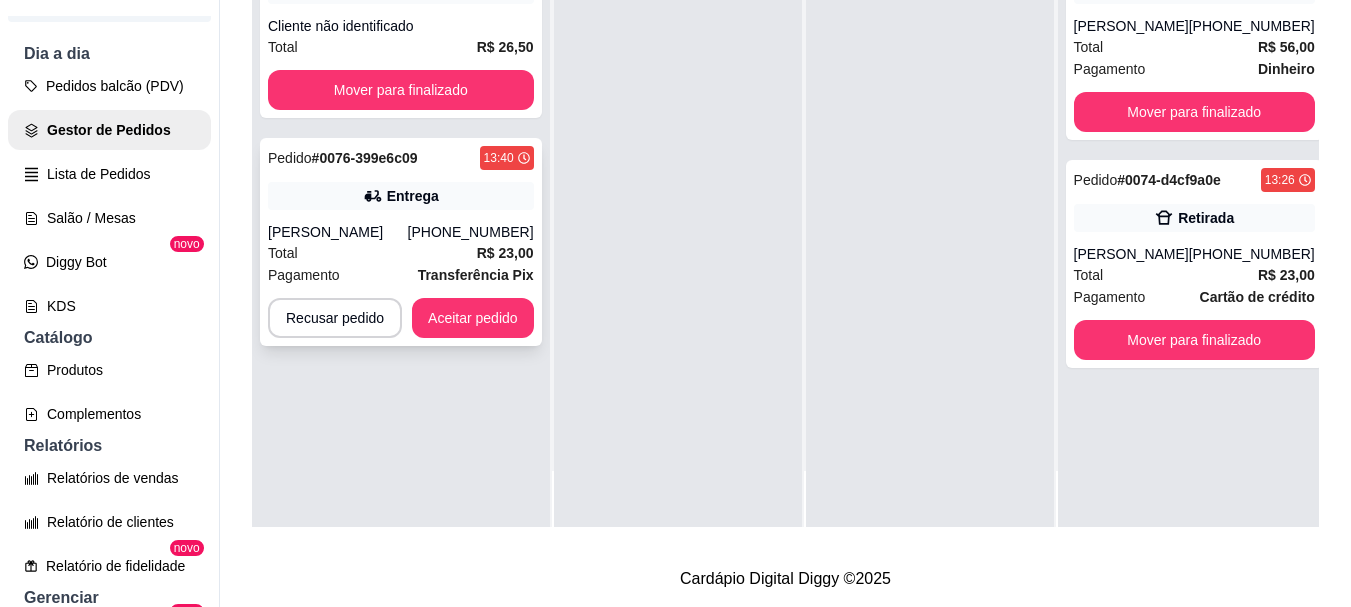 click on "Pedido  # 0076-399e6c09 13:40 Entrega Ana Caroline (21) 97672-1622 Total R$ 23,00 Pagamento Transferência Pix Recusar pedido Aceitar pedido" at bounding box center [401, 242] 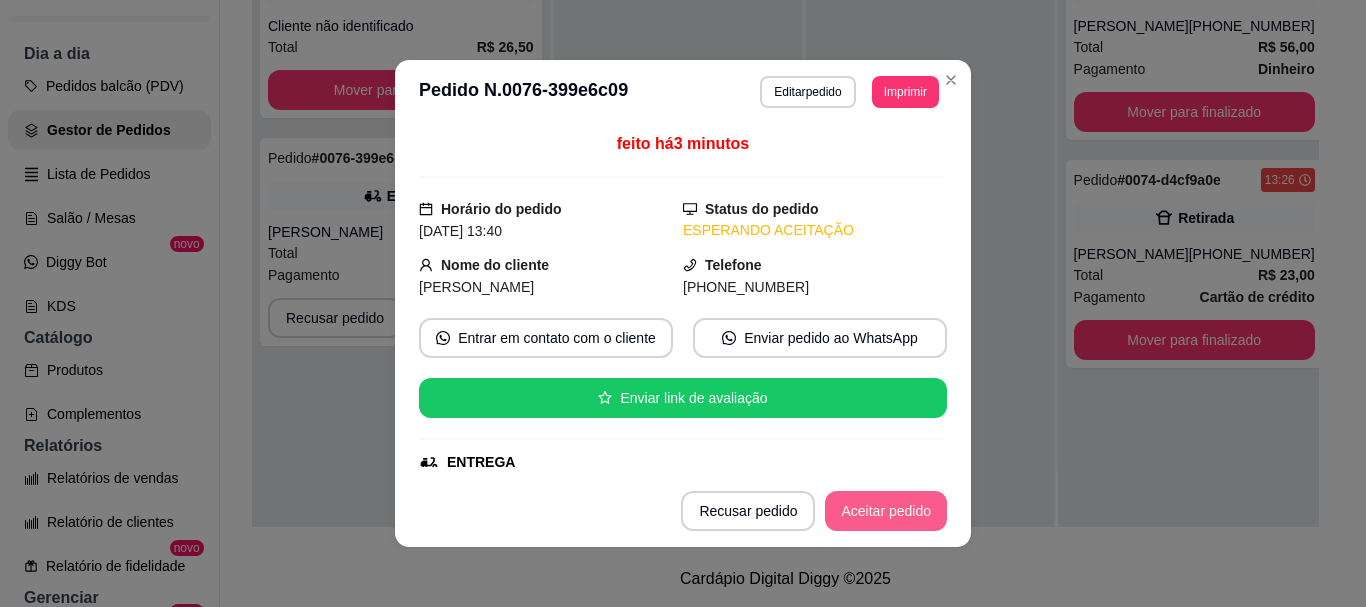 click on "Aceitar pedido" at bounding box center (886, 511) 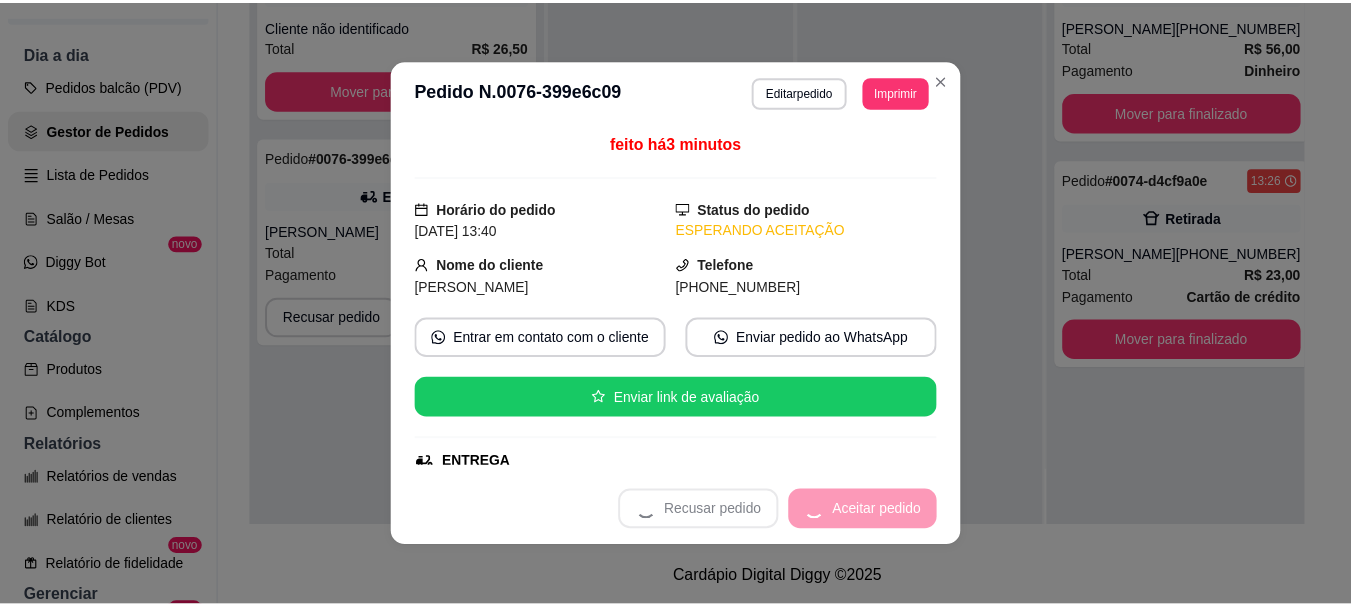 scroll, scrollTop: 56, scrollLeft: 0, axis: vertical 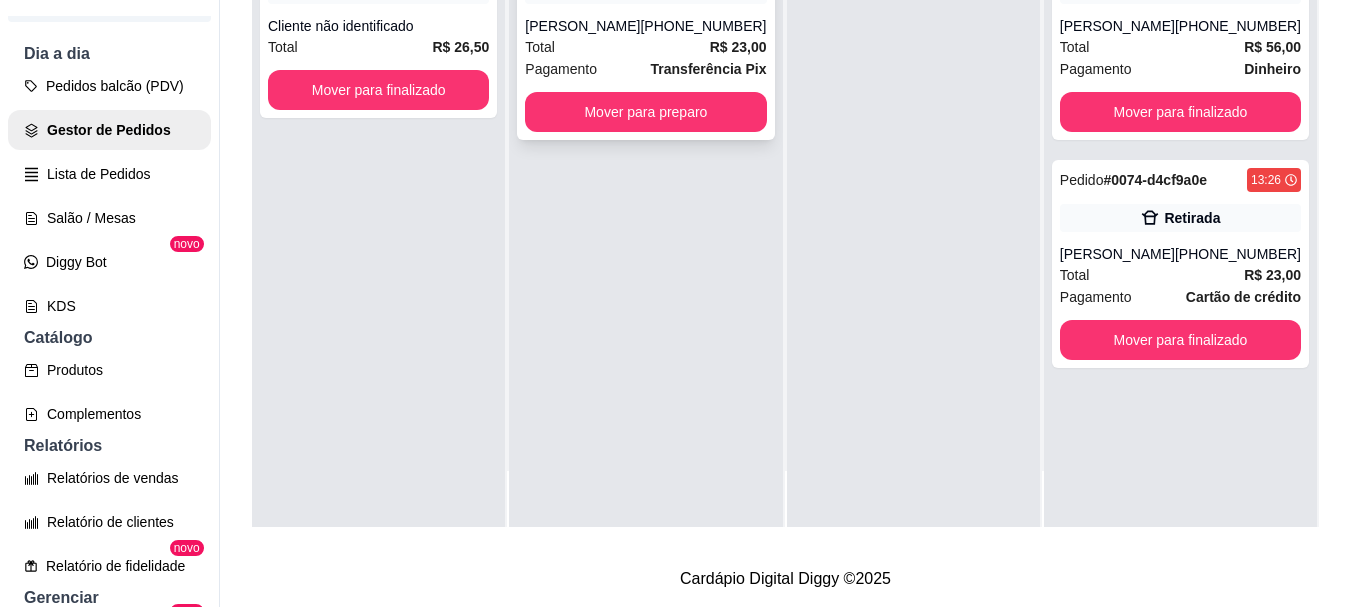 click on "Mover para preparo" at bounding box center (645, 112) 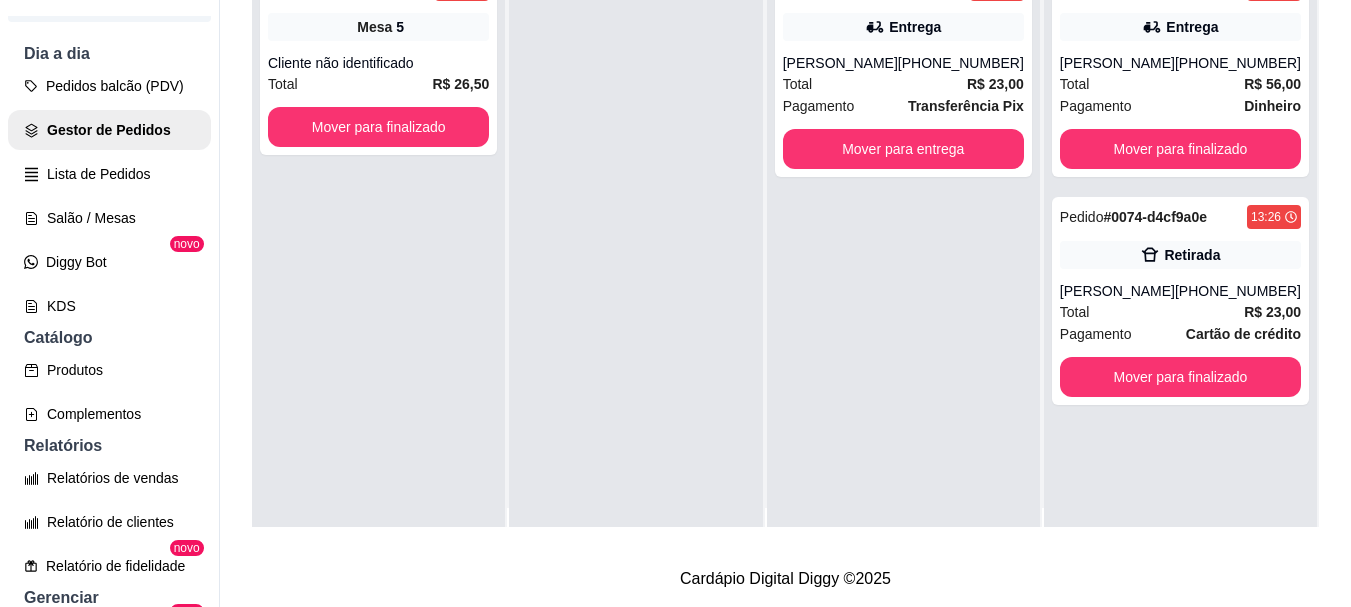 scroll, scrollTop: 0, scrollLeft: 0, axis: both 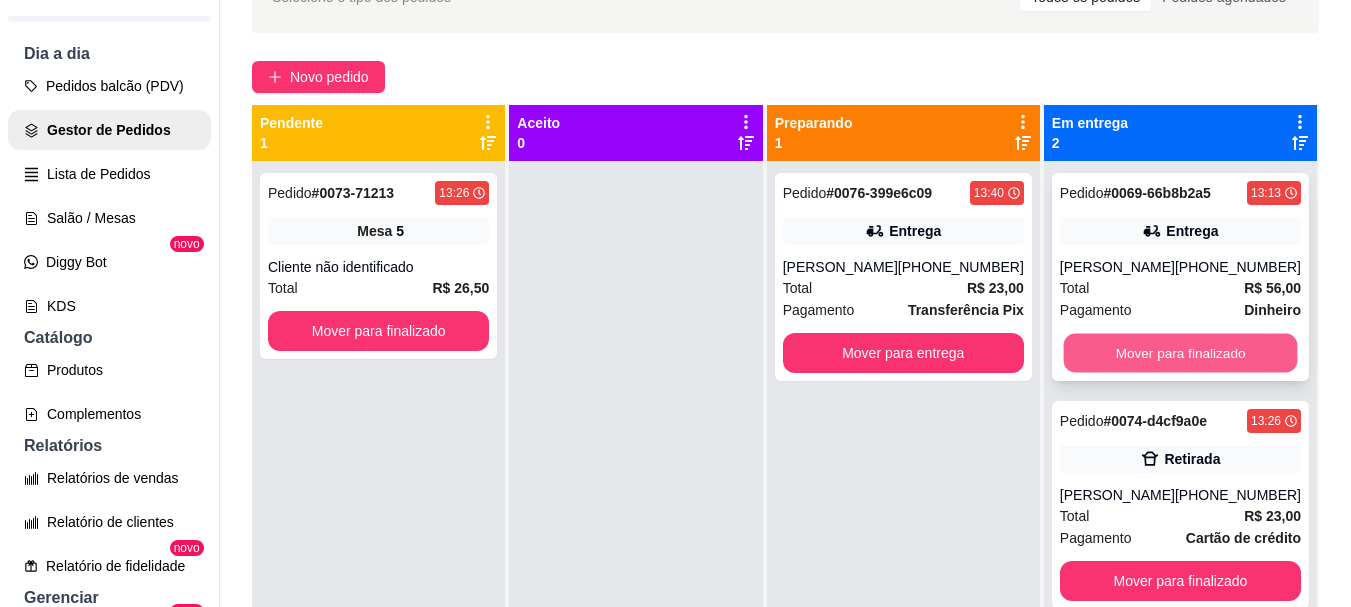 click on "Mover para finalizado" at bounding box center [1180, 353] 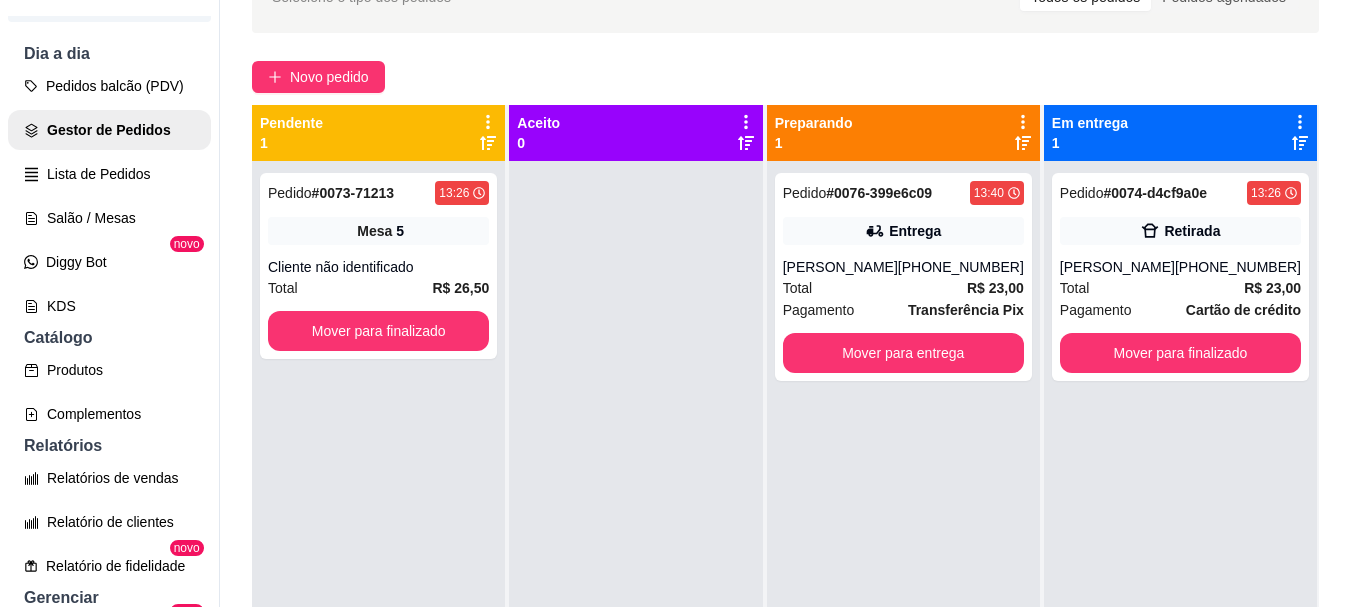 click at bounding box center (635, 464) 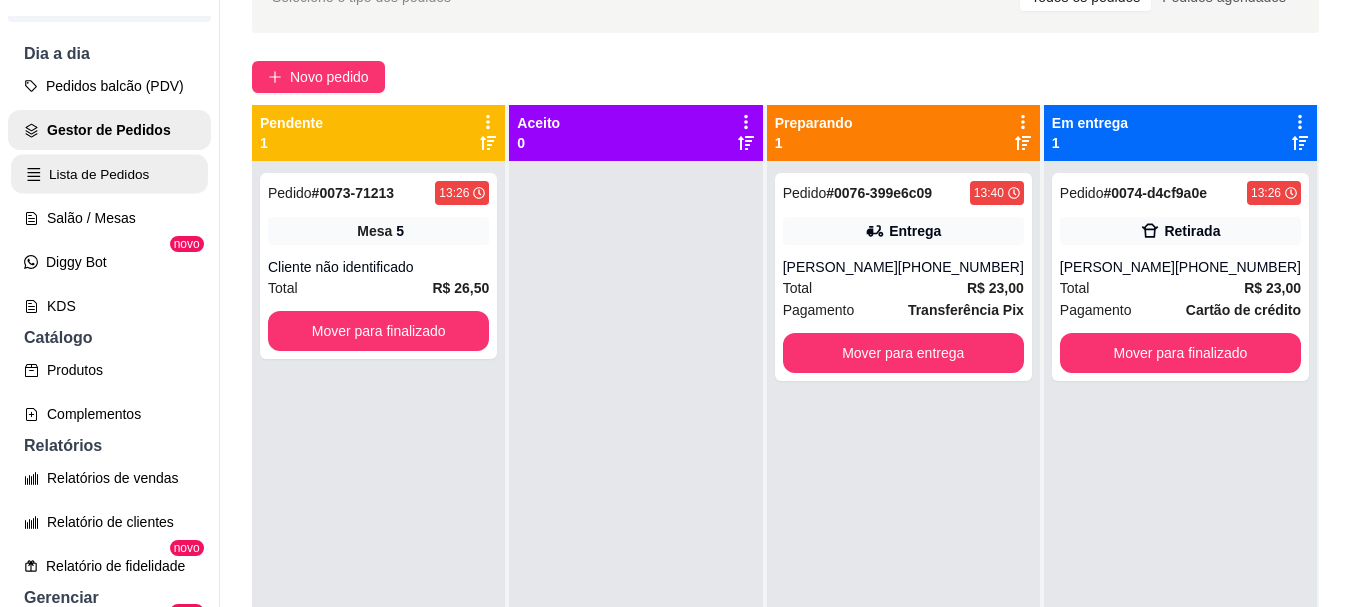 click on "Lista de Pedidos" at bounding box center (109, 174) 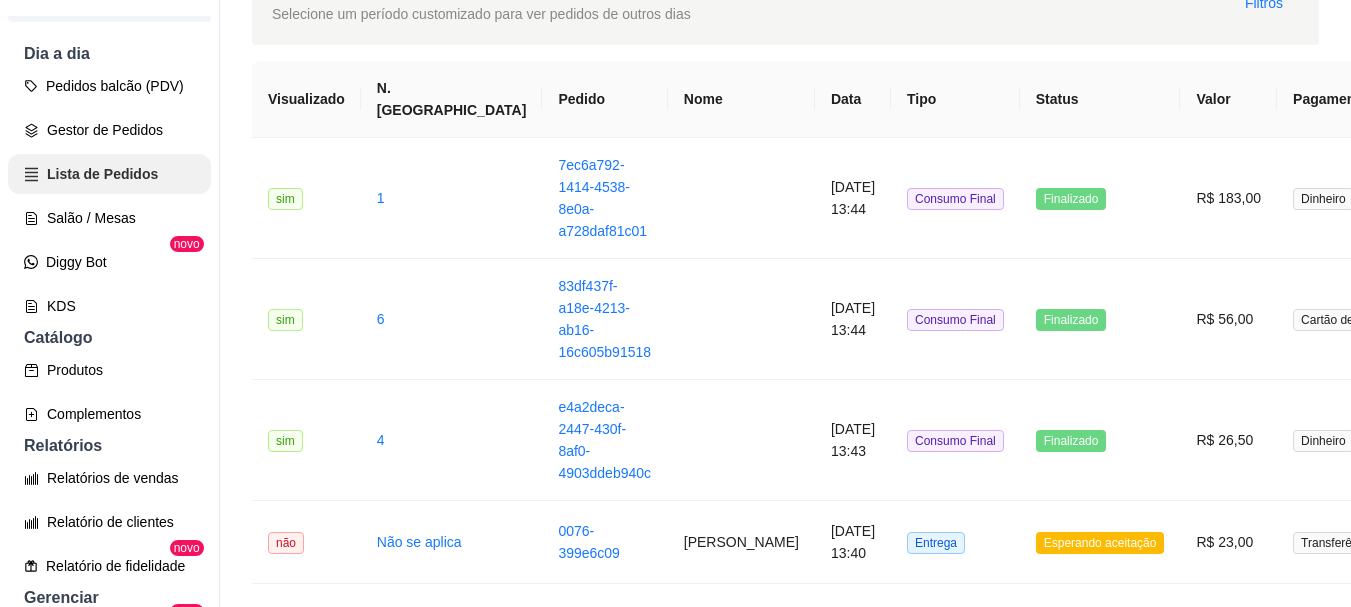 scroll, scrollTop: 0, scrollLeft: 0, axis: both 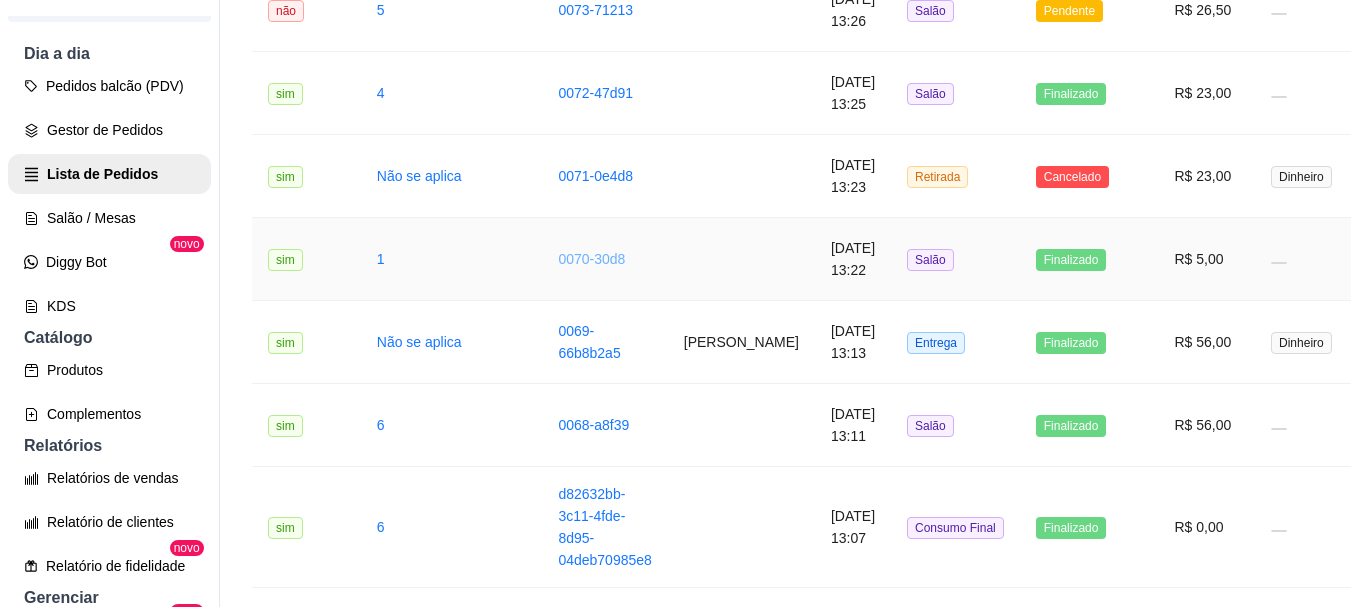 click on "0070-30d8" at bounding box center (591, 259) 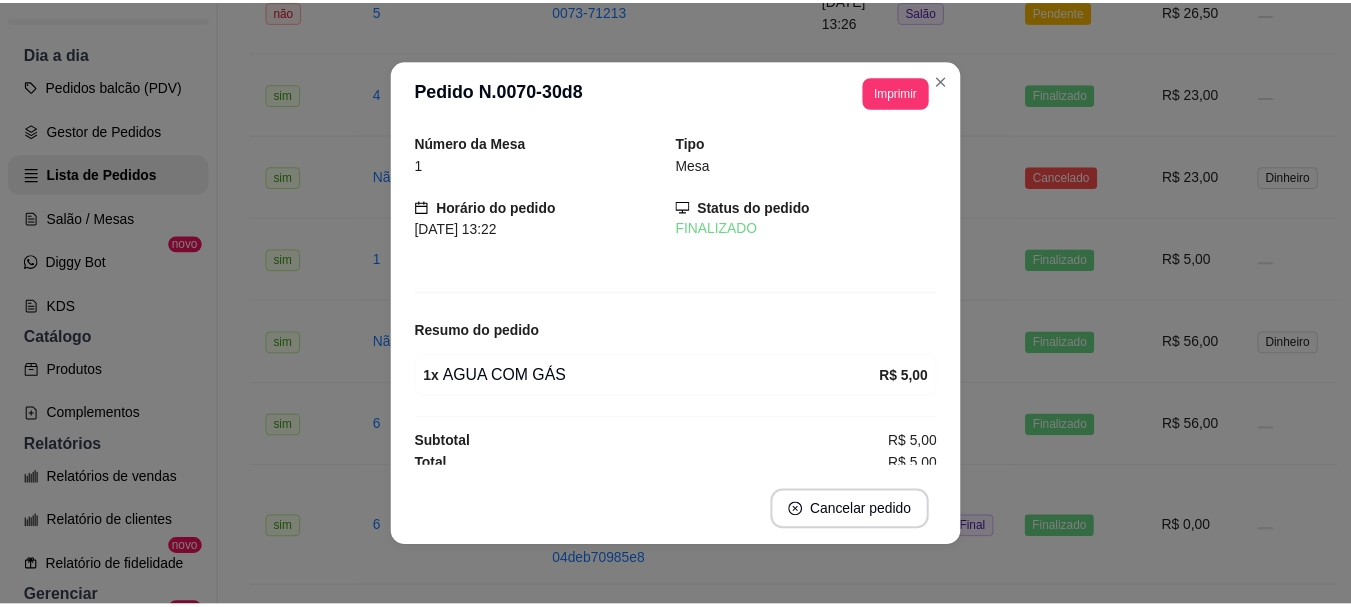 scroll, scrollTop: 8, scrollLeft: 0, axis: vertical 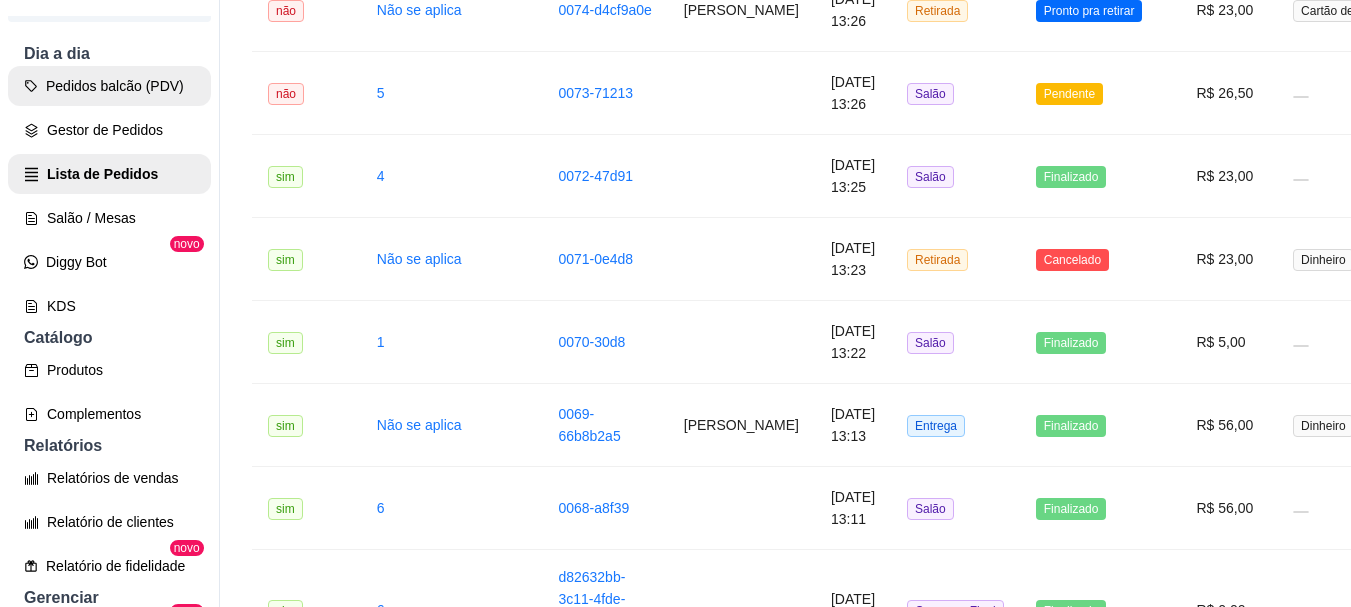 click on "Gestor de Pedidos" at bounding box center (109, 130) 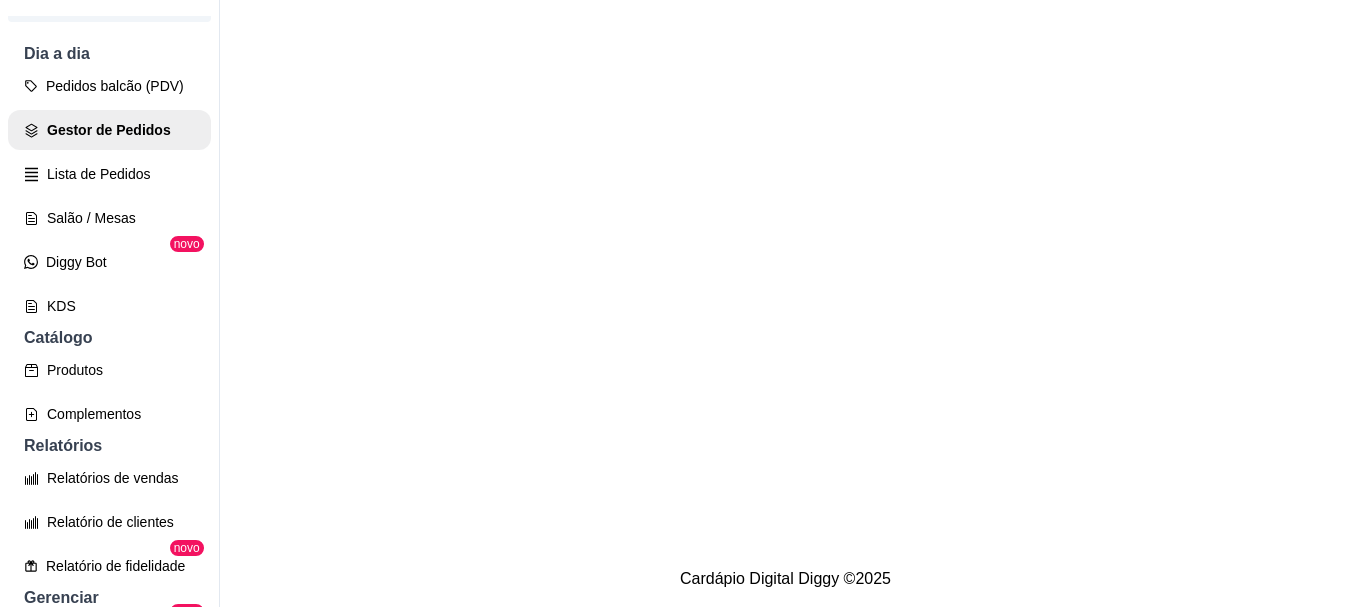 scroll, scrollTop: 0, scrollLeft: 0, axis: both 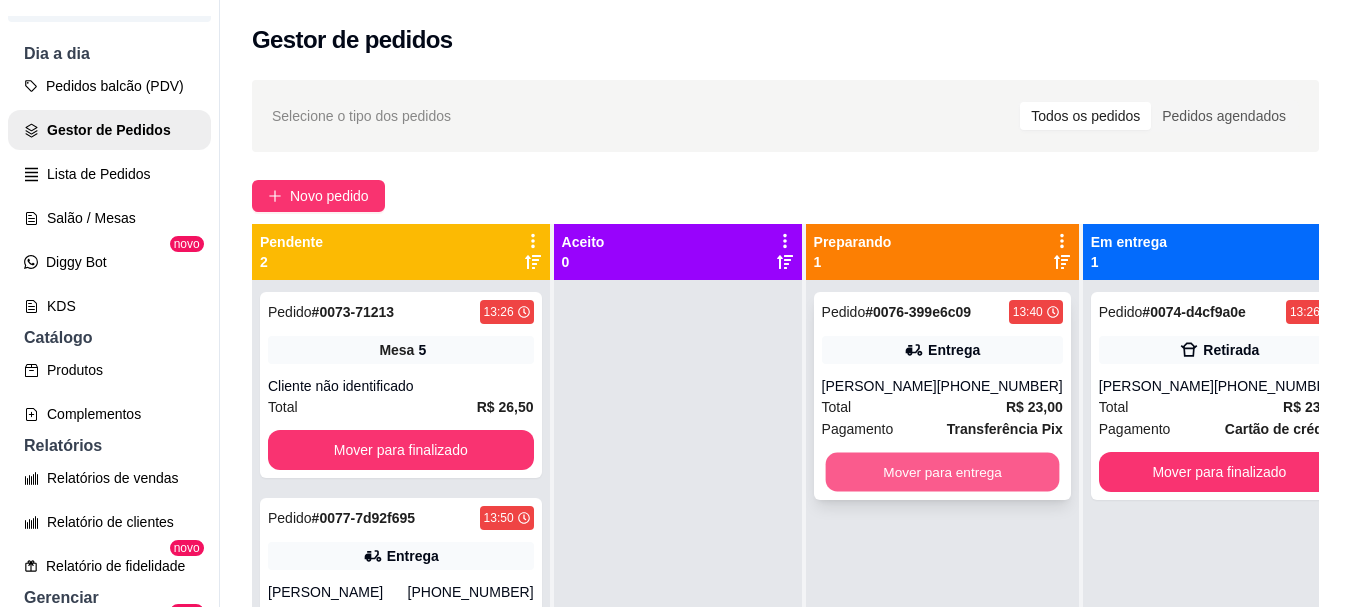 click on "Mover para entrega" at bounding box center [942, 472] 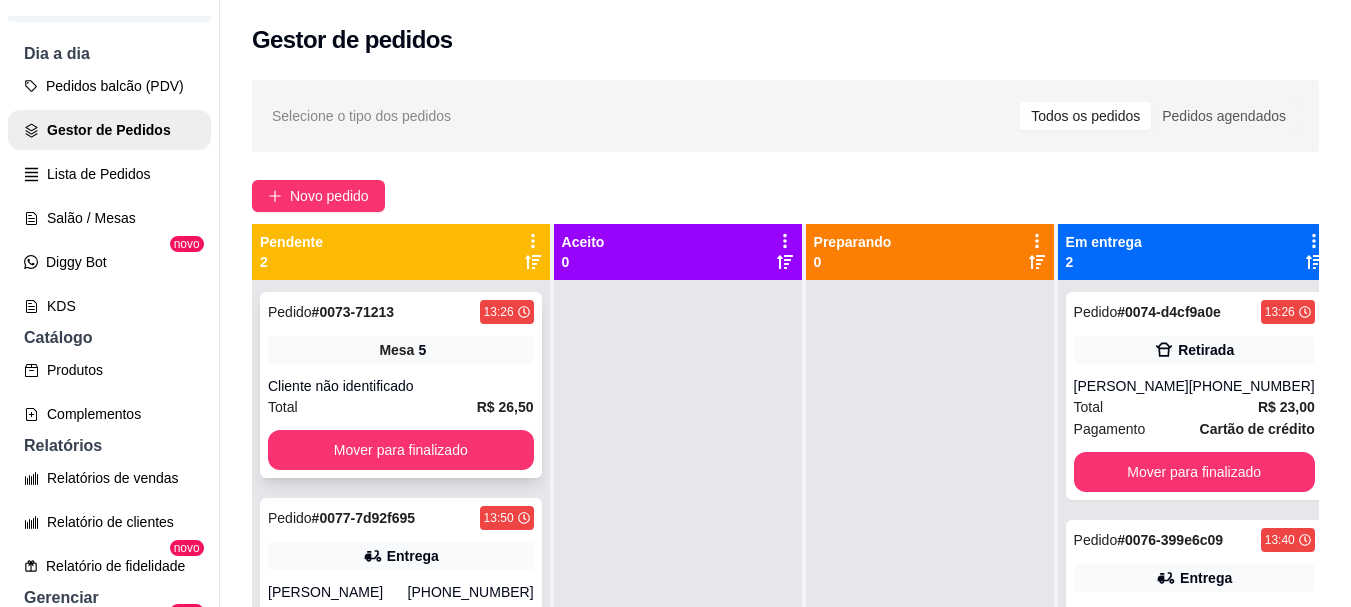 scroll, scrollTop: 71, scrollLeft: 0, axis: vertical 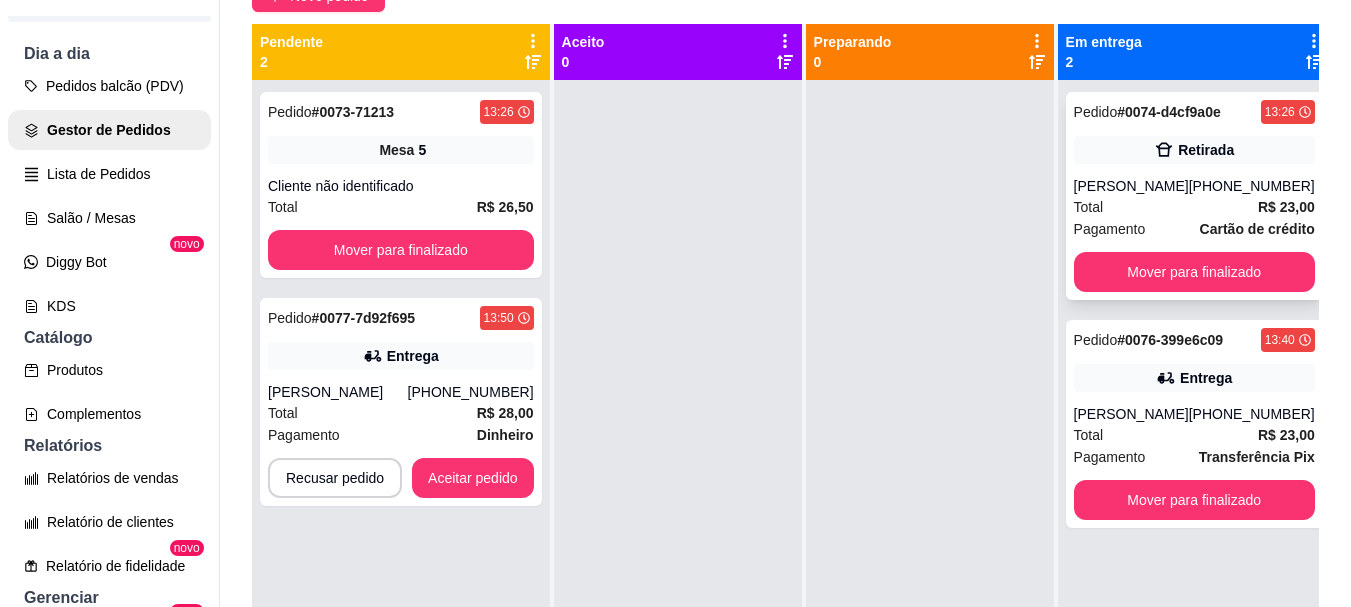 click on "Pedido  # 0074-d4cf9a0e 13:26 Retirada Beatriz (81) 97900-5068 Total R$ 23,00 Pagamento Cartão de crédito Mover para finalizado" at bounding box center (1194, 196) 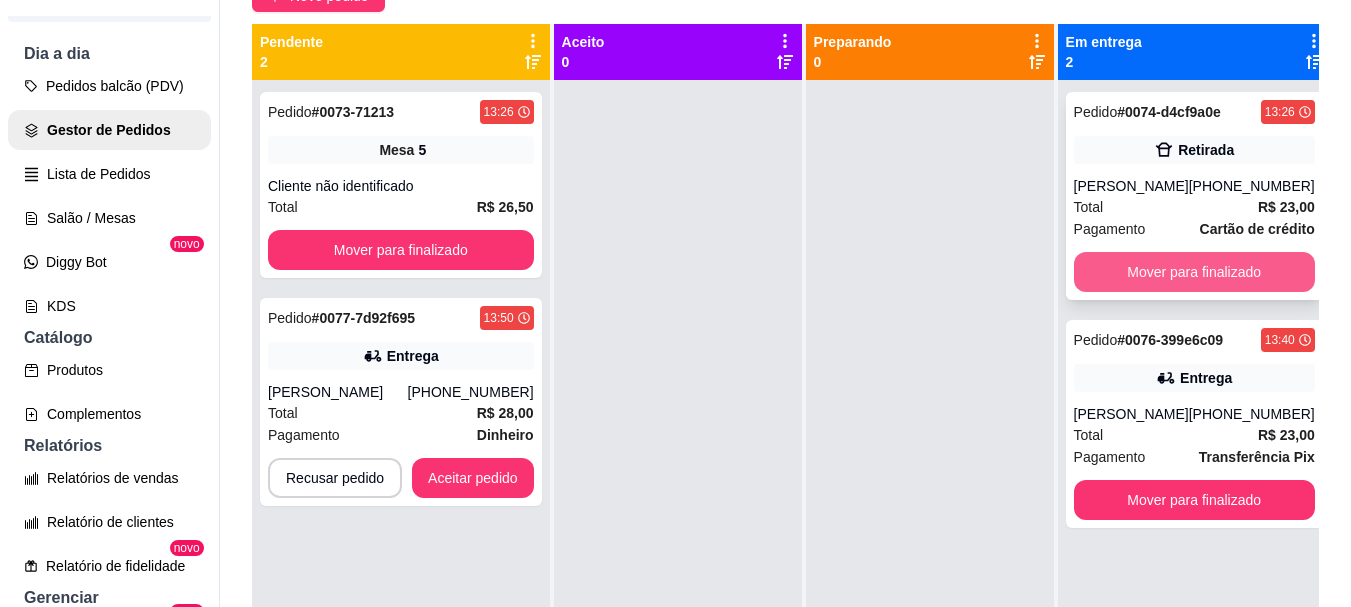 click on "Mover para finalizado" at bounding box center (1194, 272) 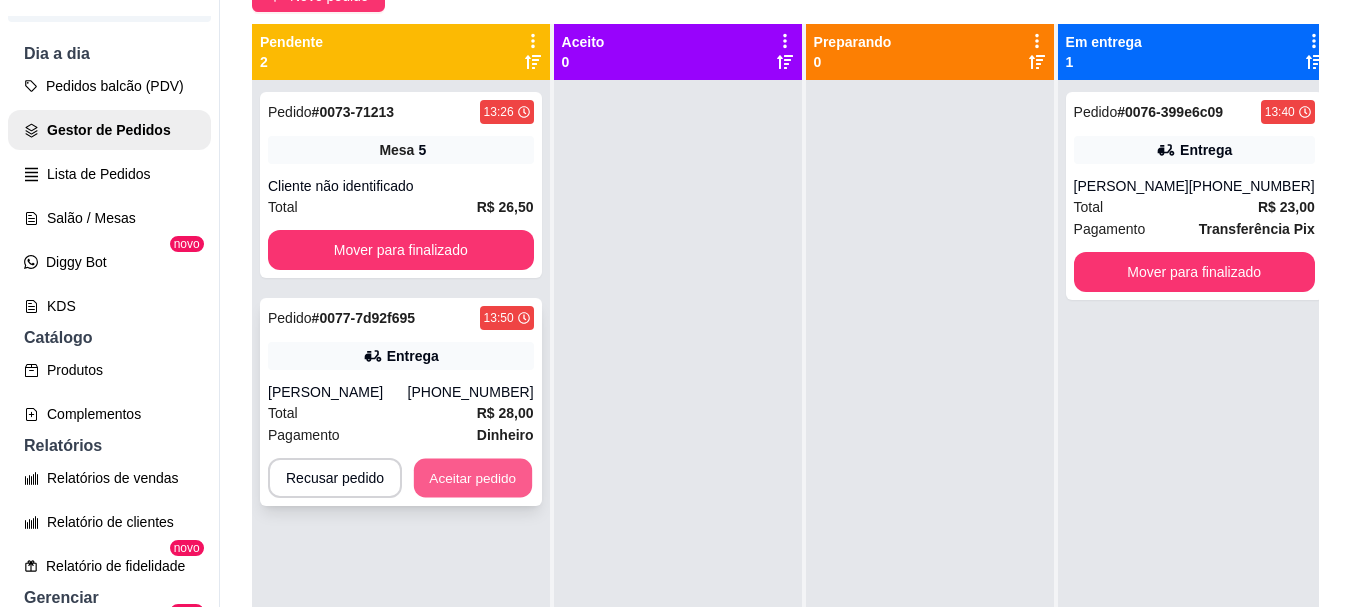 click on "Aceitar pedido" at bounding box center (473, 478) 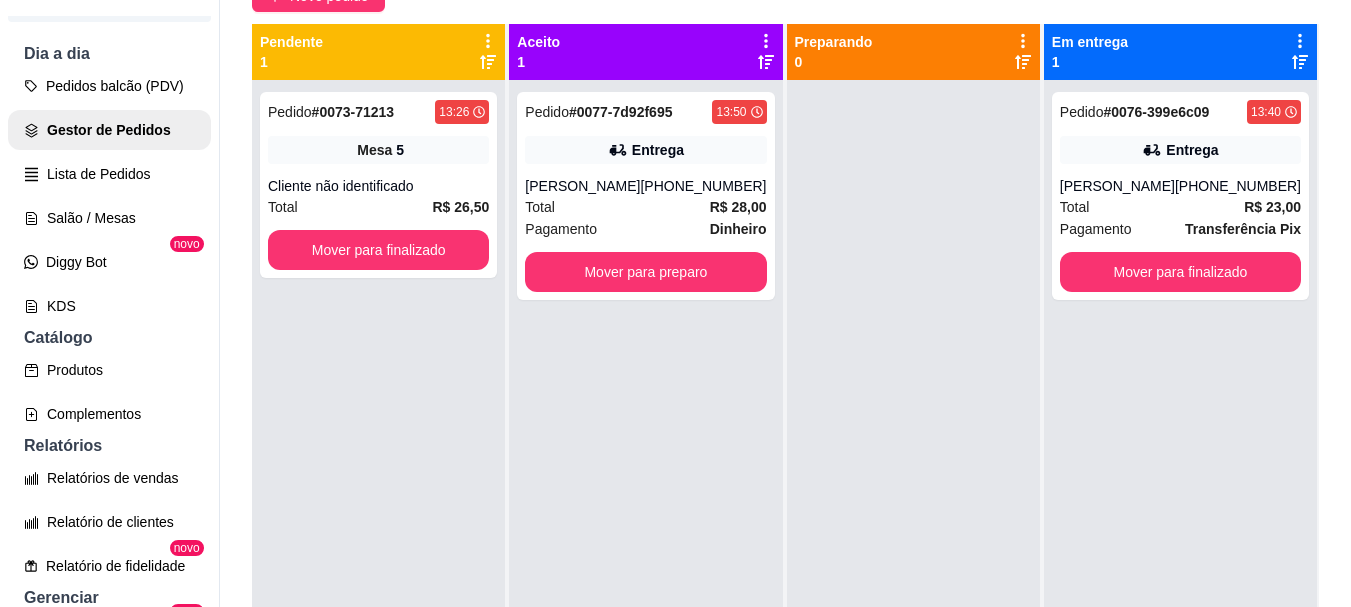click at bounding box center [913, 383] 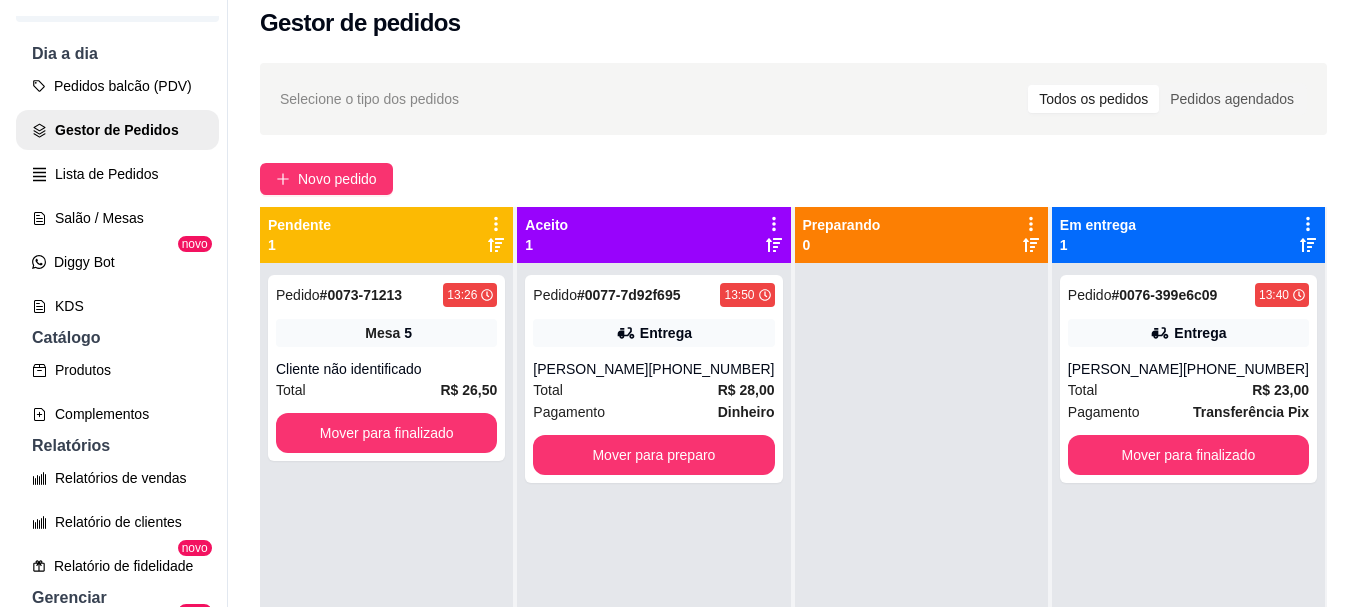 scroll, scrollTop: 0, scrollLeft: 0, axis: both 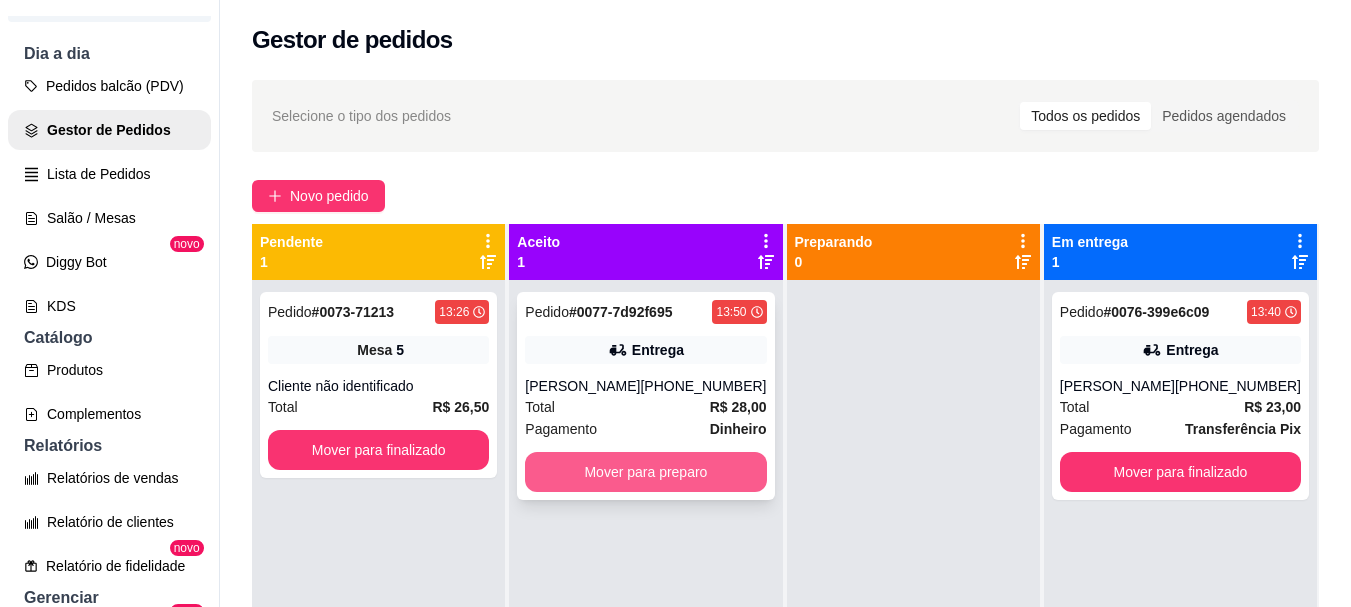 click on "Mover para preparo" at bounding box center [645, 472] 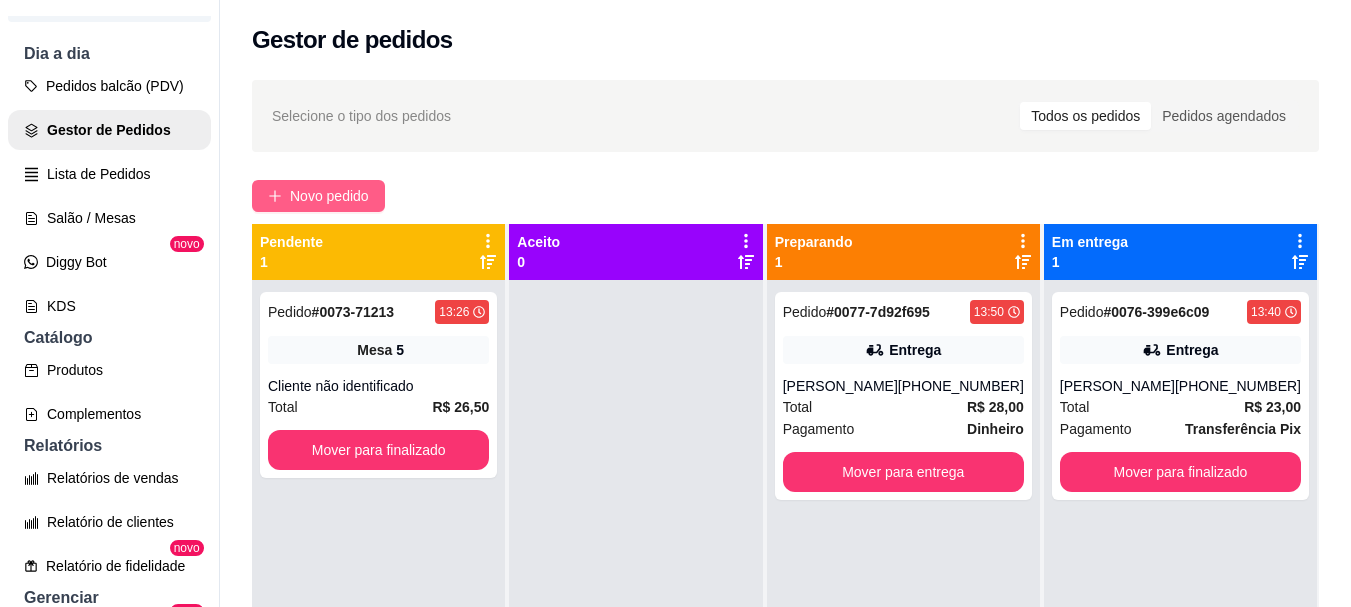 click on "Novo pedido" at bounding box center (329, 196) 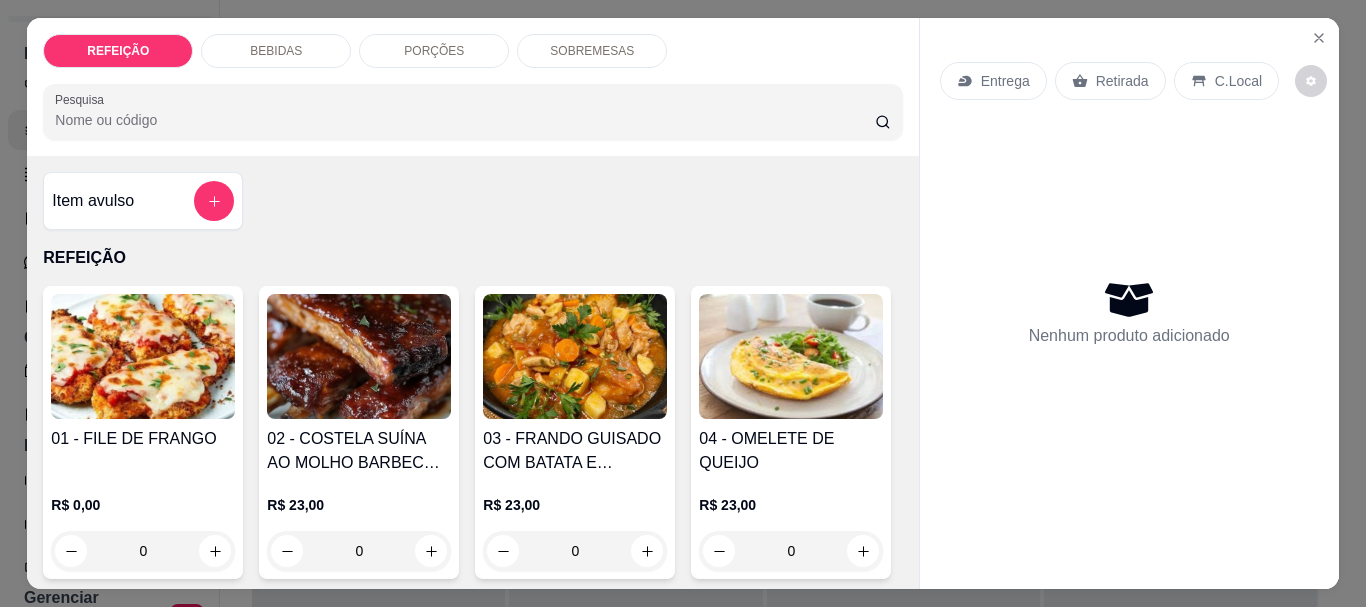 click at bounding box center (575, 356) 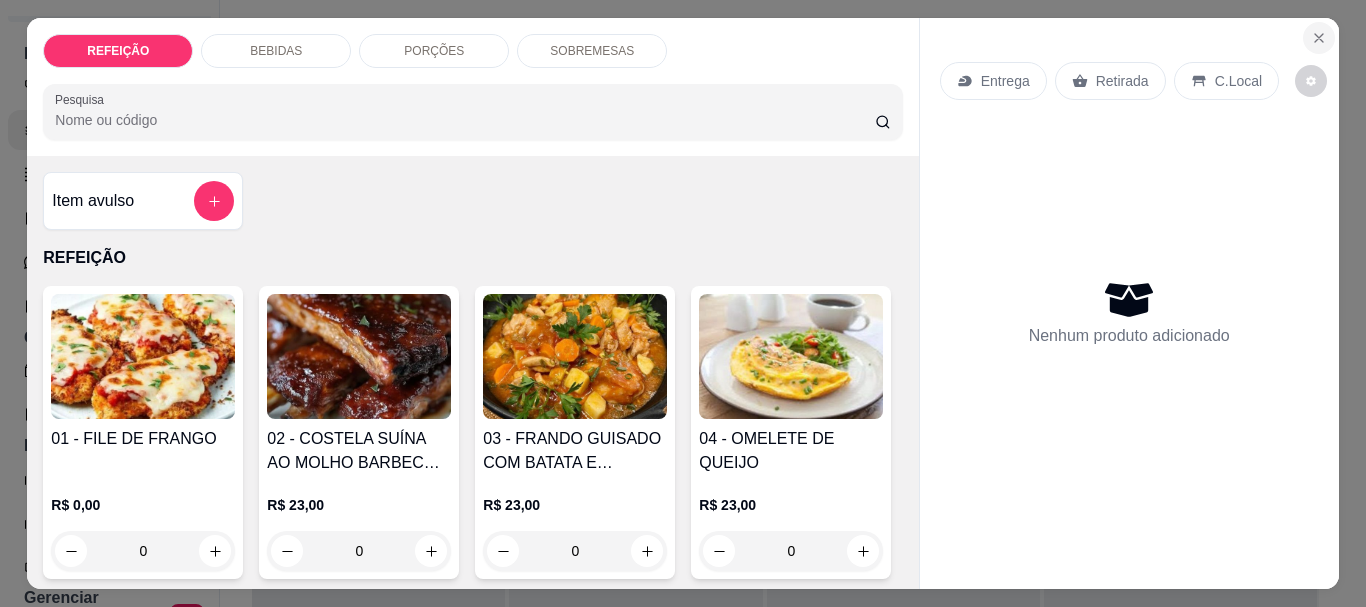 click at bounding box center (1319, 38) 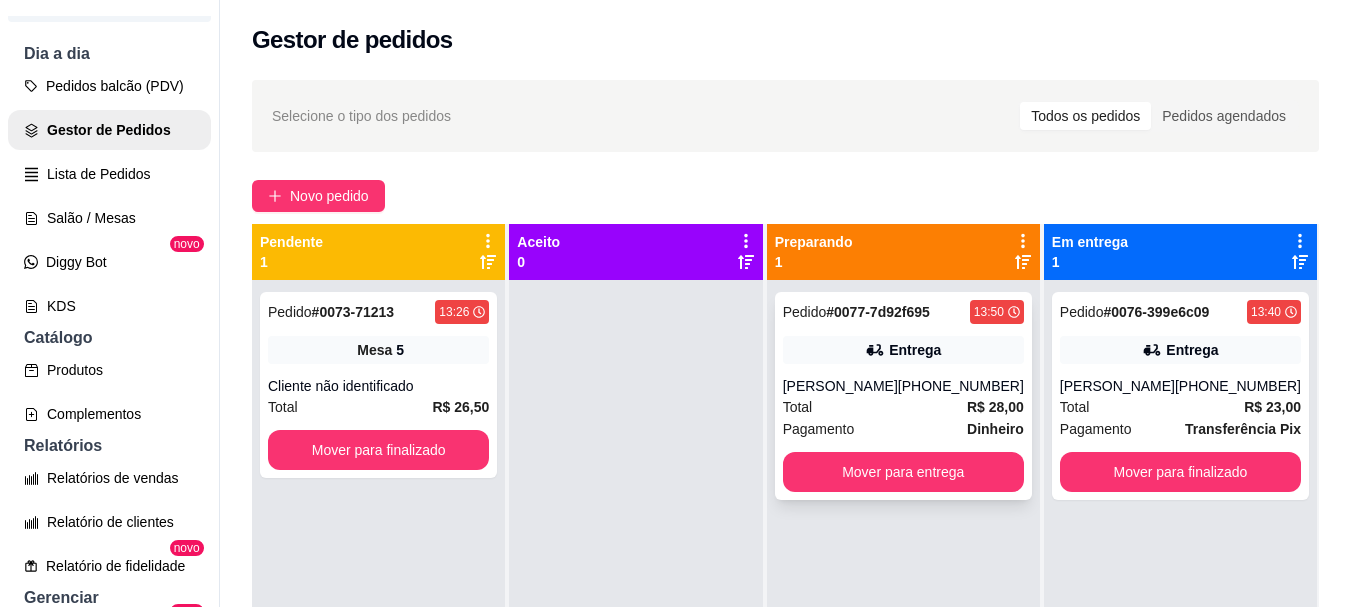 click on "[PERSON_NAME]" at bounding box center (840, 386) 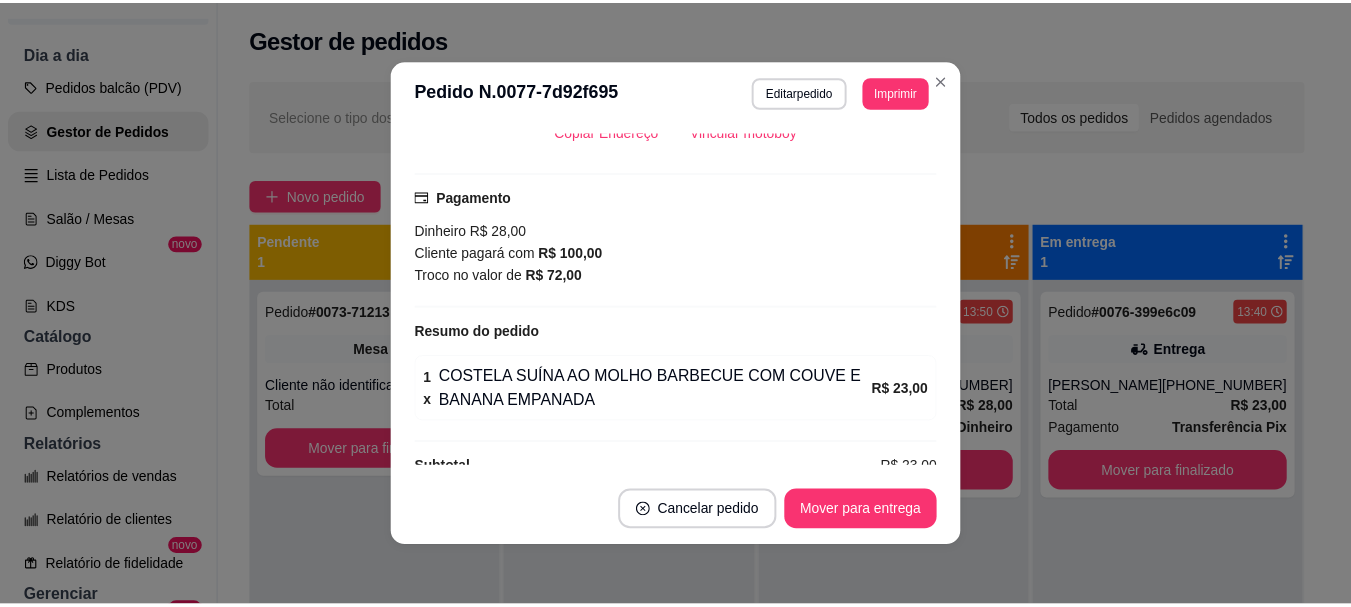 scroll, scrollTop: 534, scrollLeft: 0, axis: vertical 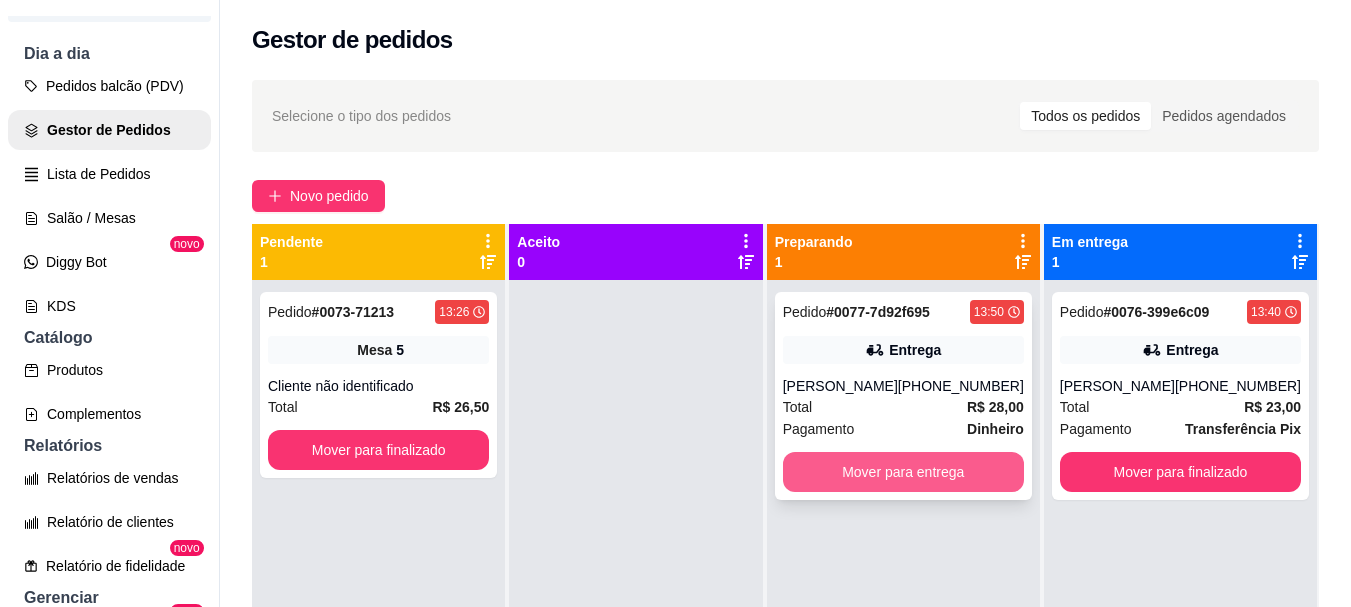 click on "Mover para entrega" at bounding box center [903, 472] 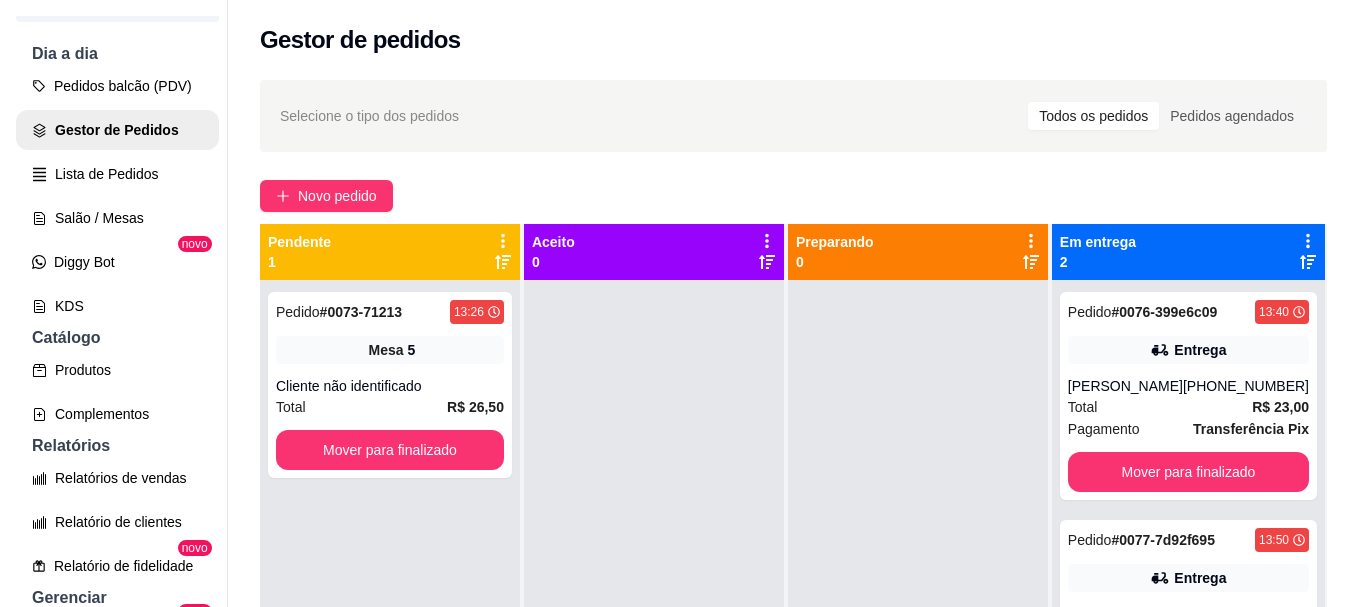 scroll, scrollTop: 56, scrollLeft: 0, axis: vertical 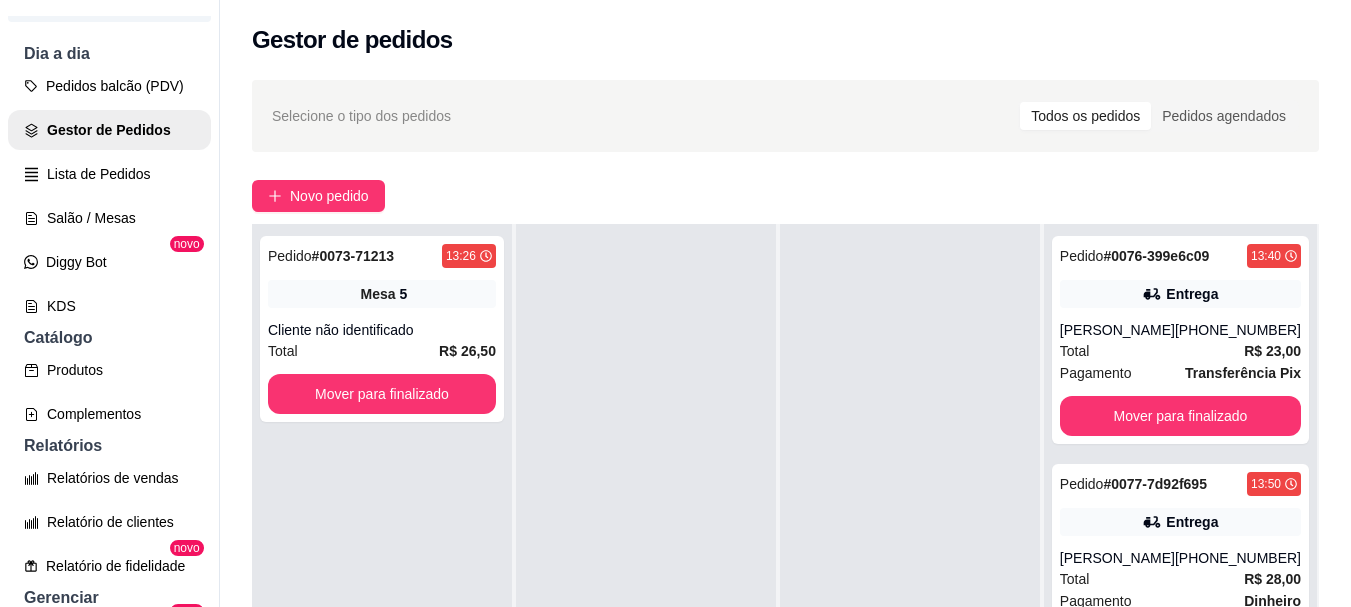 click at bounding box center [646, 527] 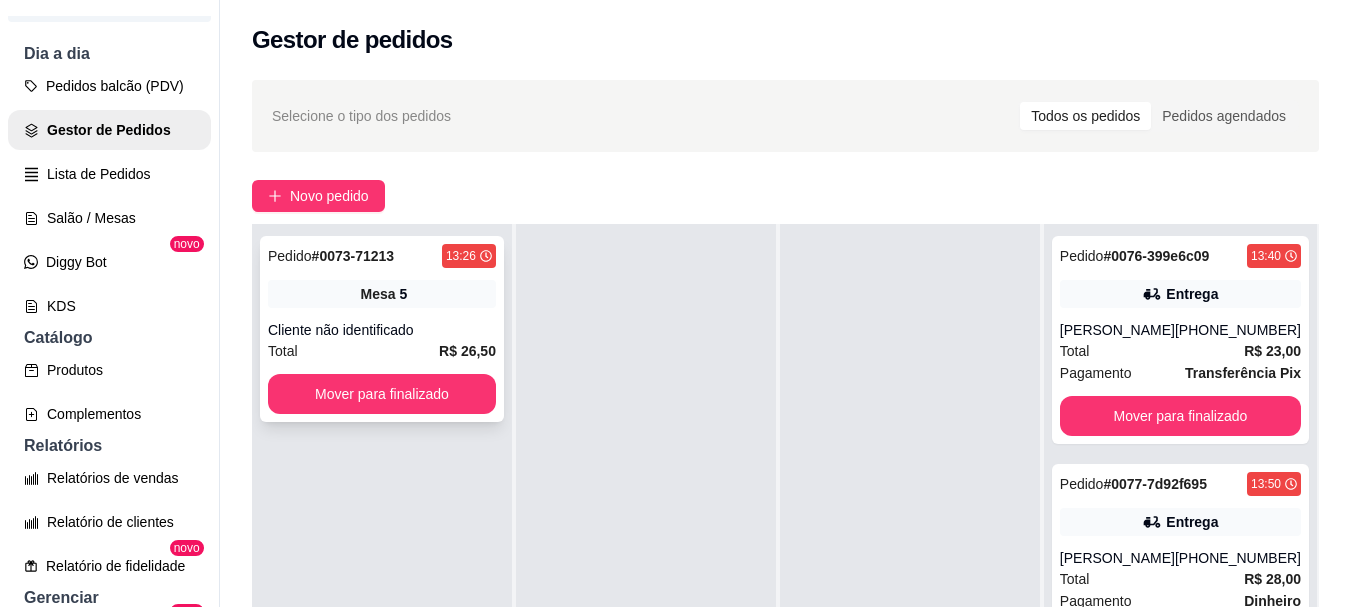 click on "# 0073-71213" at bounding box center (353, 256) 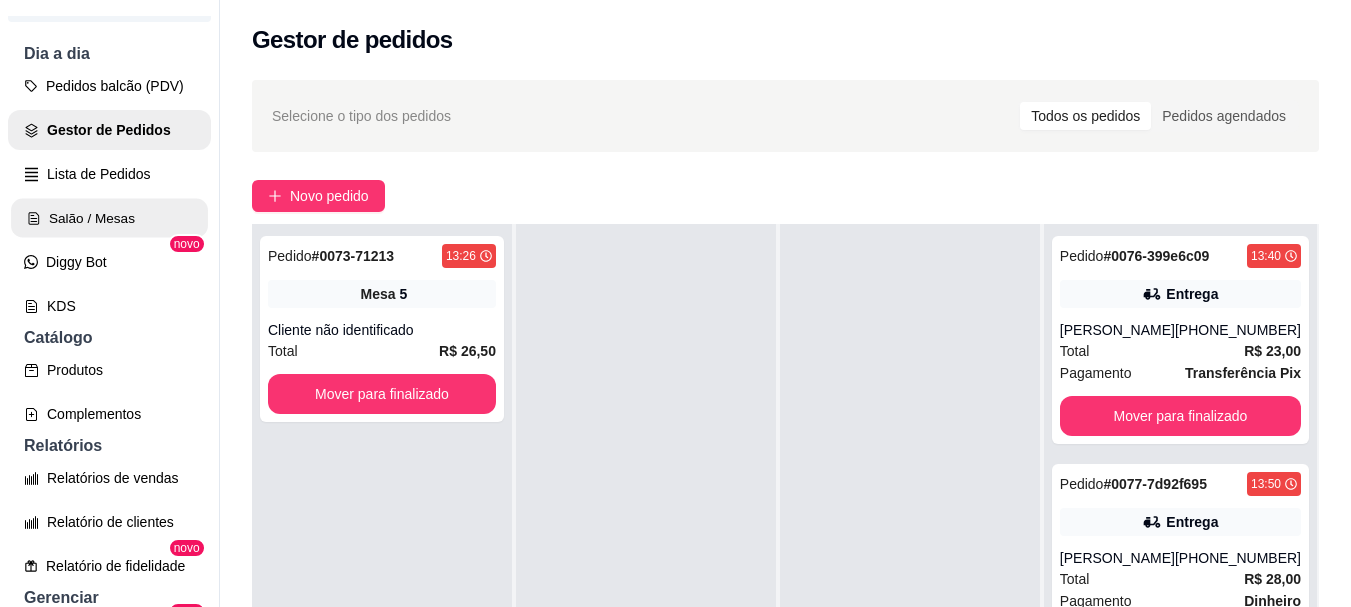 click on "Salão / Mesas" at bounding box center [109, 218] 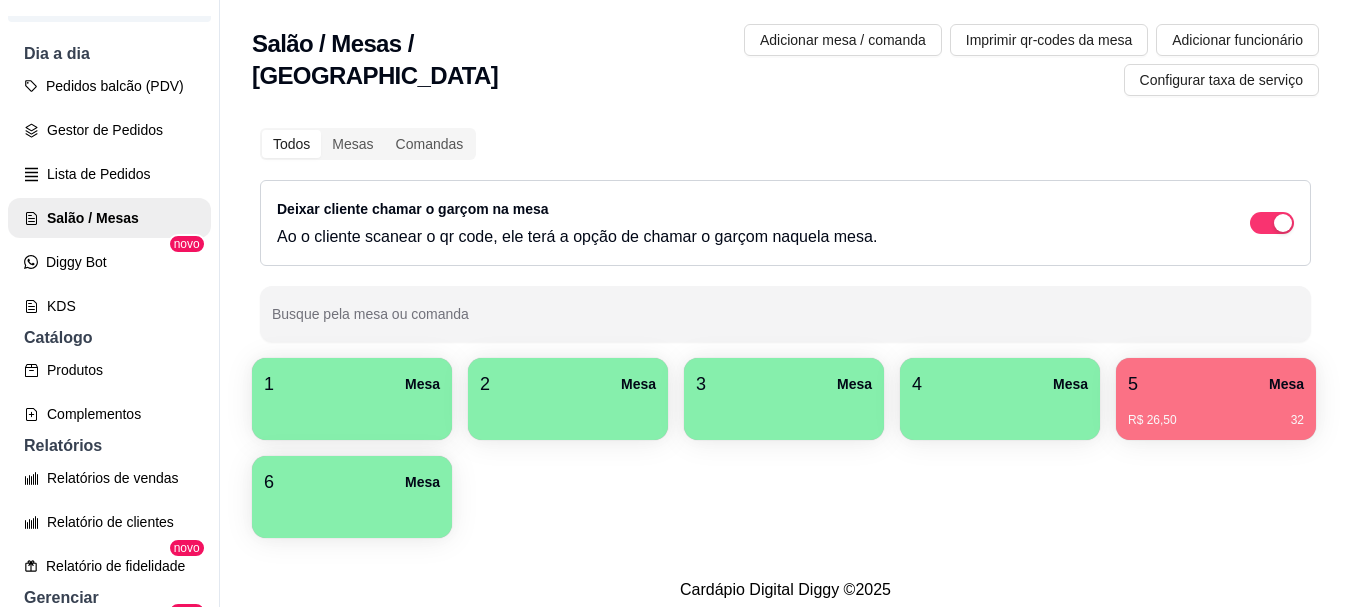 click on "R$ 26,50 32" at bounding box center [1216, 413] 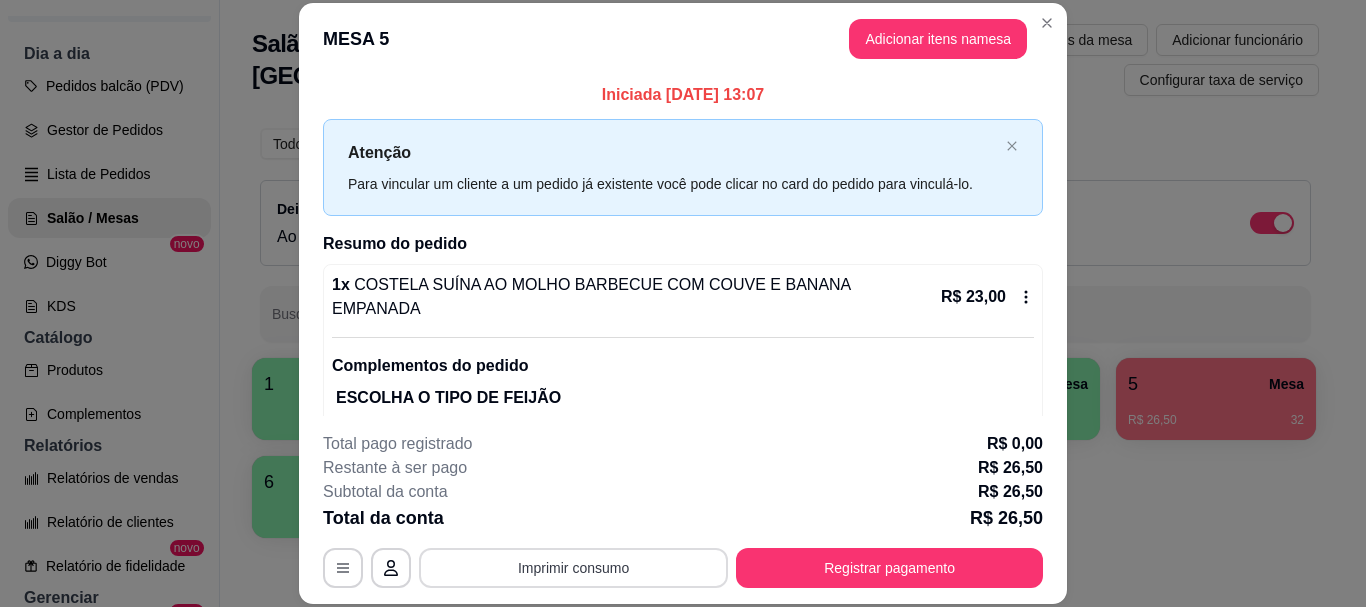 click on "Imprimir consumo" at bounding box center (573, 568) 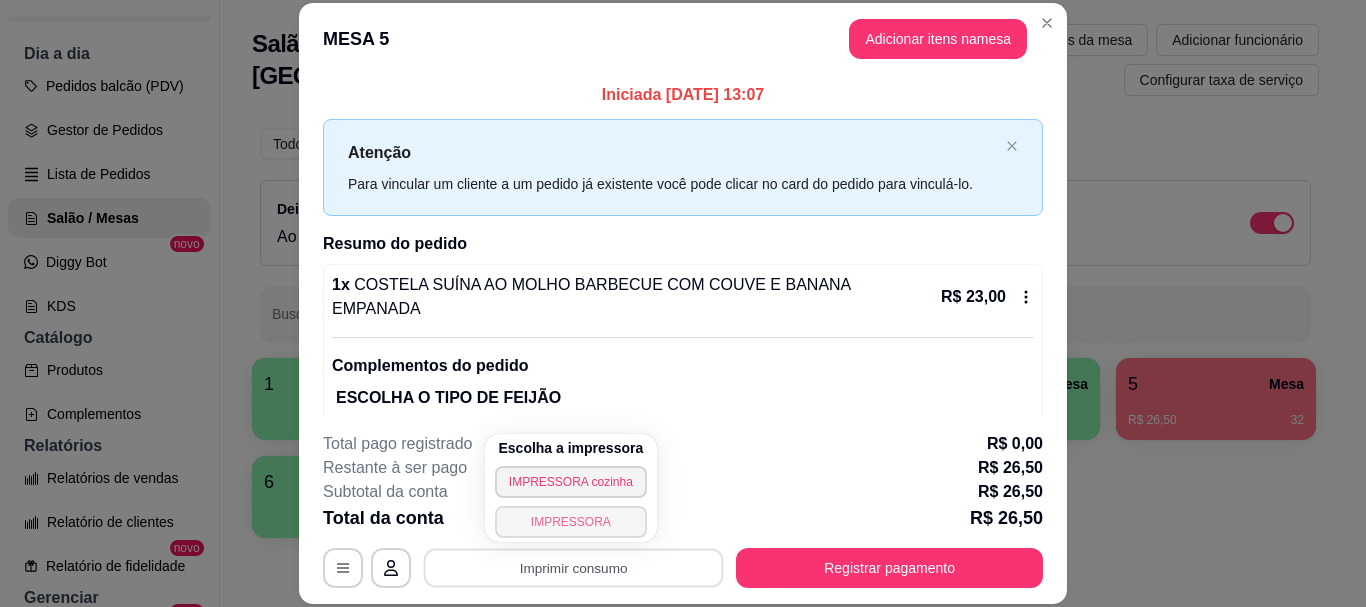 click on "IMPRESSORA" at bounding box center (571, 522) 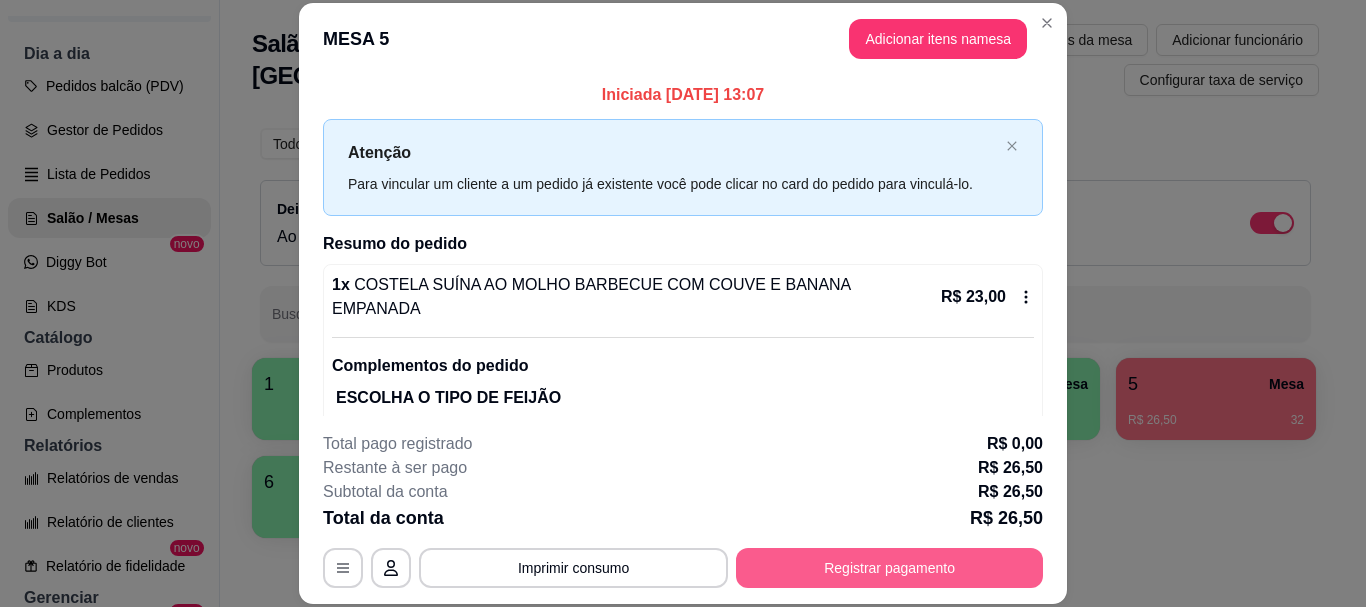 click on "Registrar pagamento" at bounding box center [889, 568] 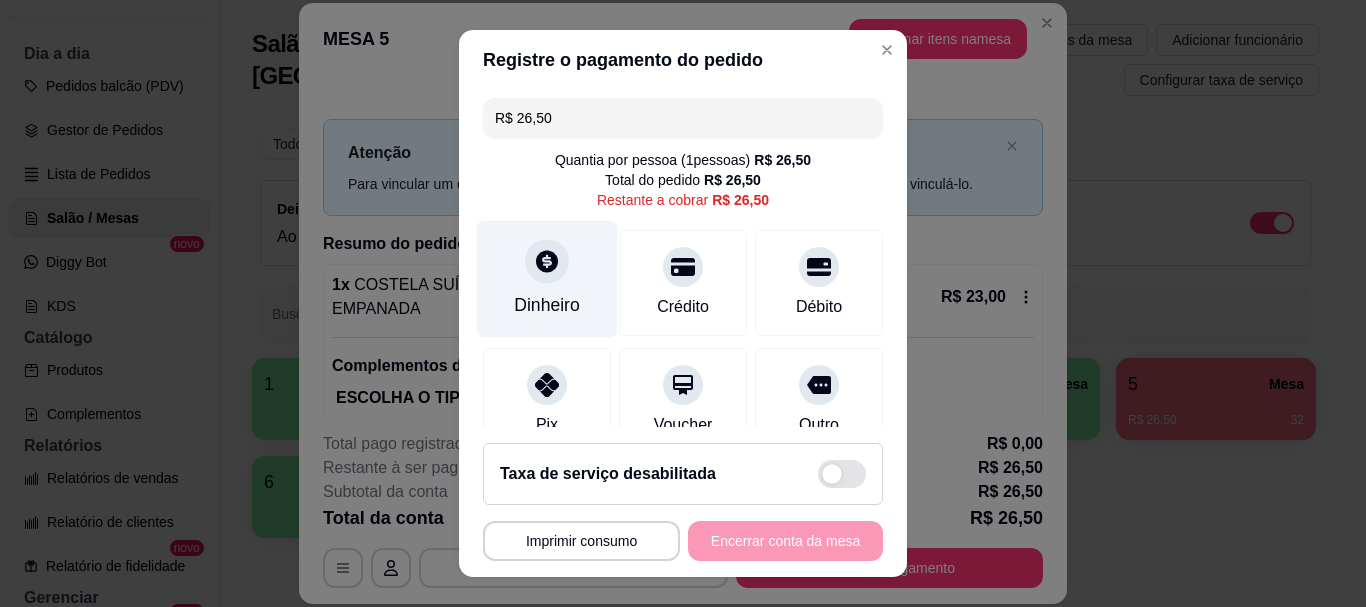 click on "Dinheiro" at bounding box center (547, 279) 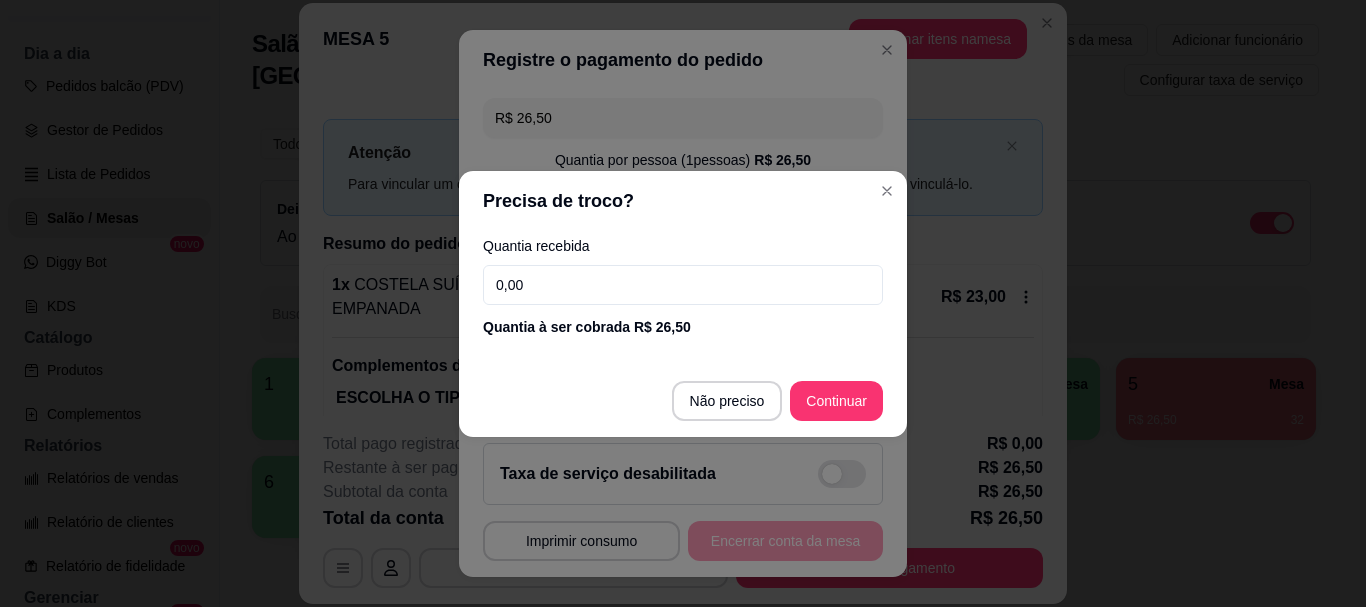 drag, startPoint x: 588, startPoint y: 281, endPoint x: 482, endPoint y: 286, distance: 106.11786 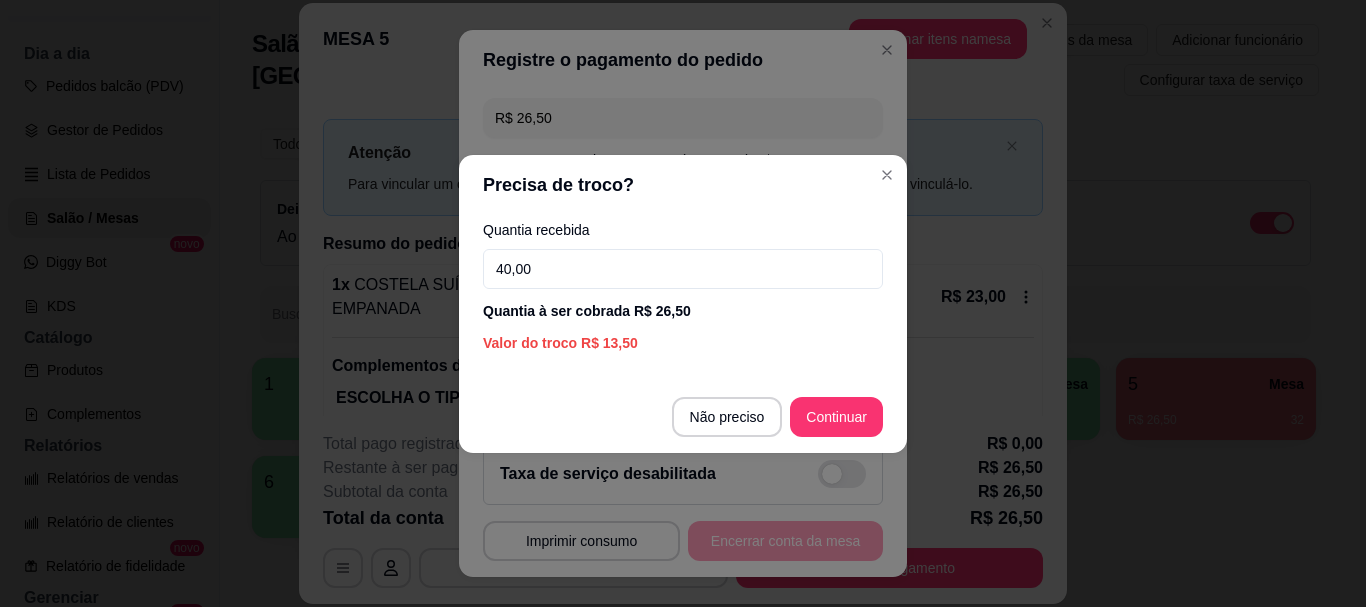 type on "40,00" 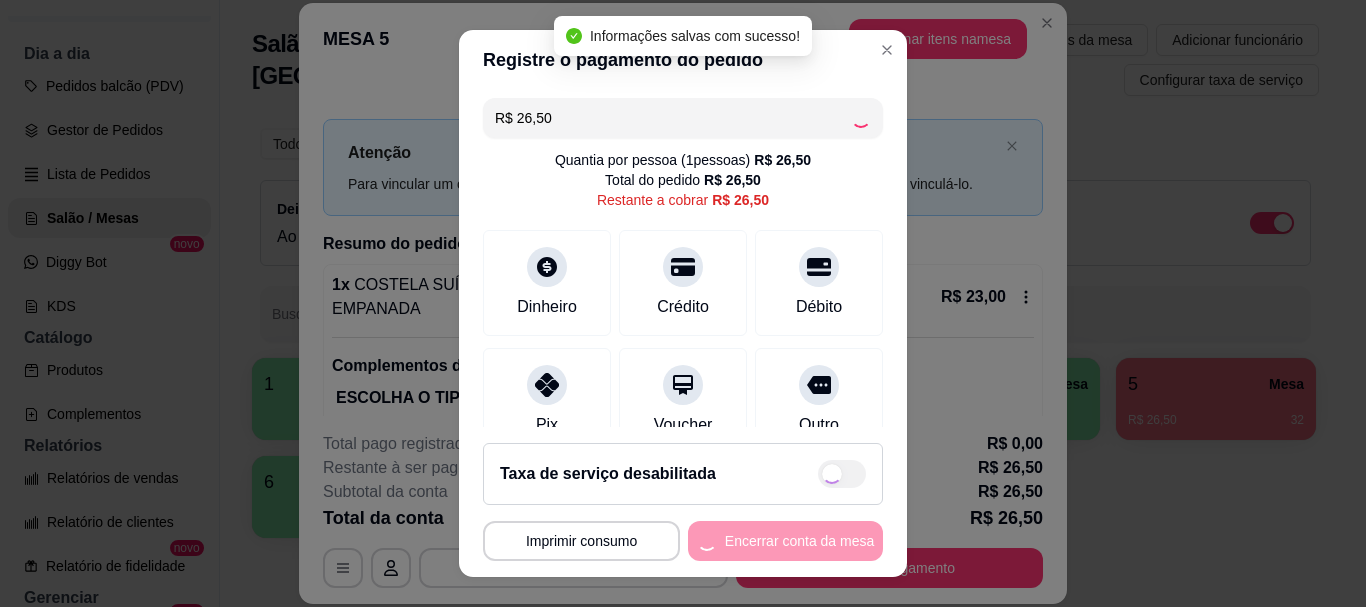 type on "R$ 0,00" 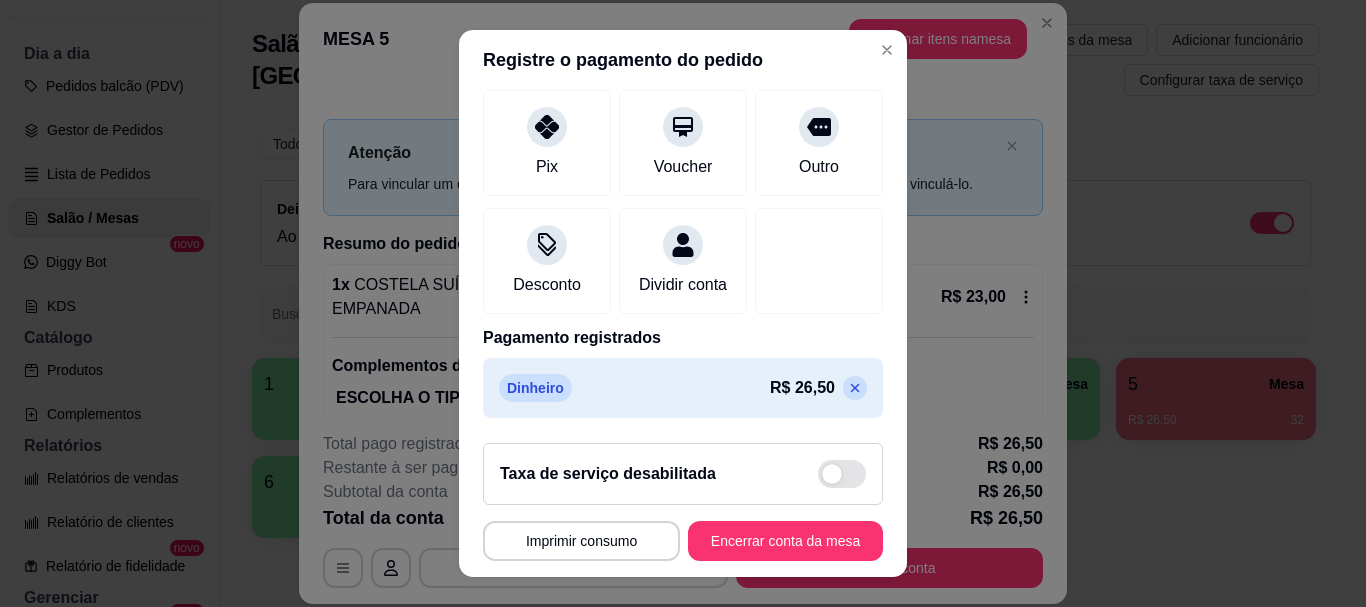 scroll, scrollTop: 261, scrollLeft: 0, axis: vertical 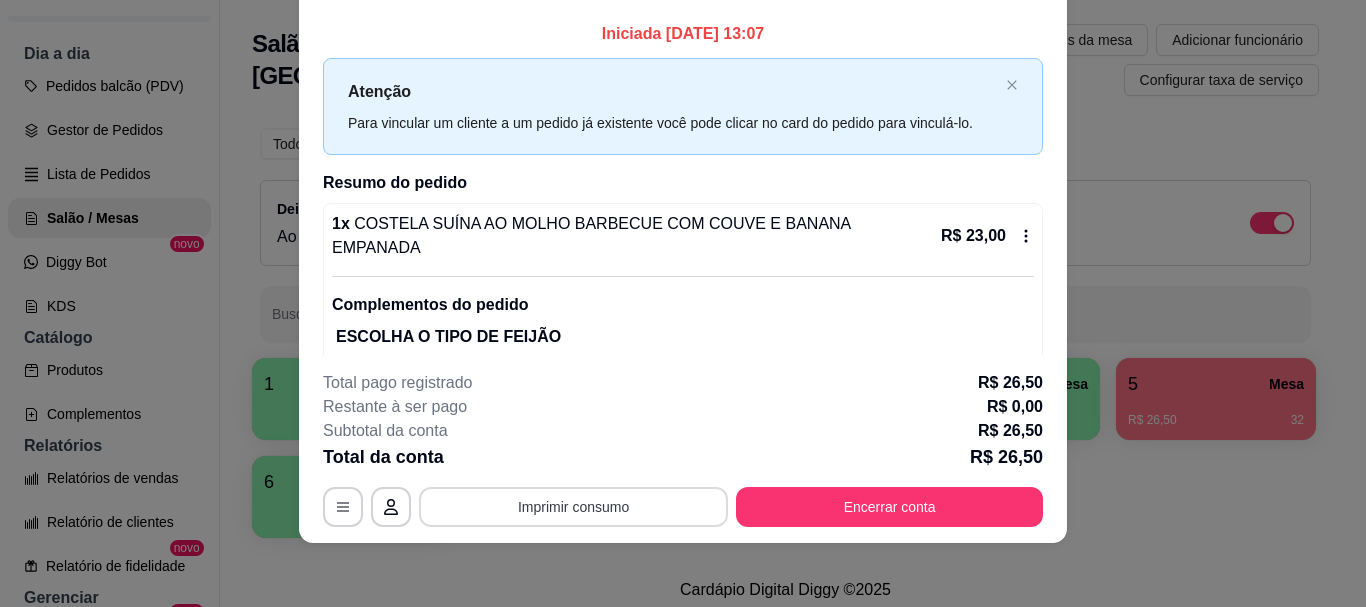 click on "Imprimir consumo" at bounding box center (573, 507) 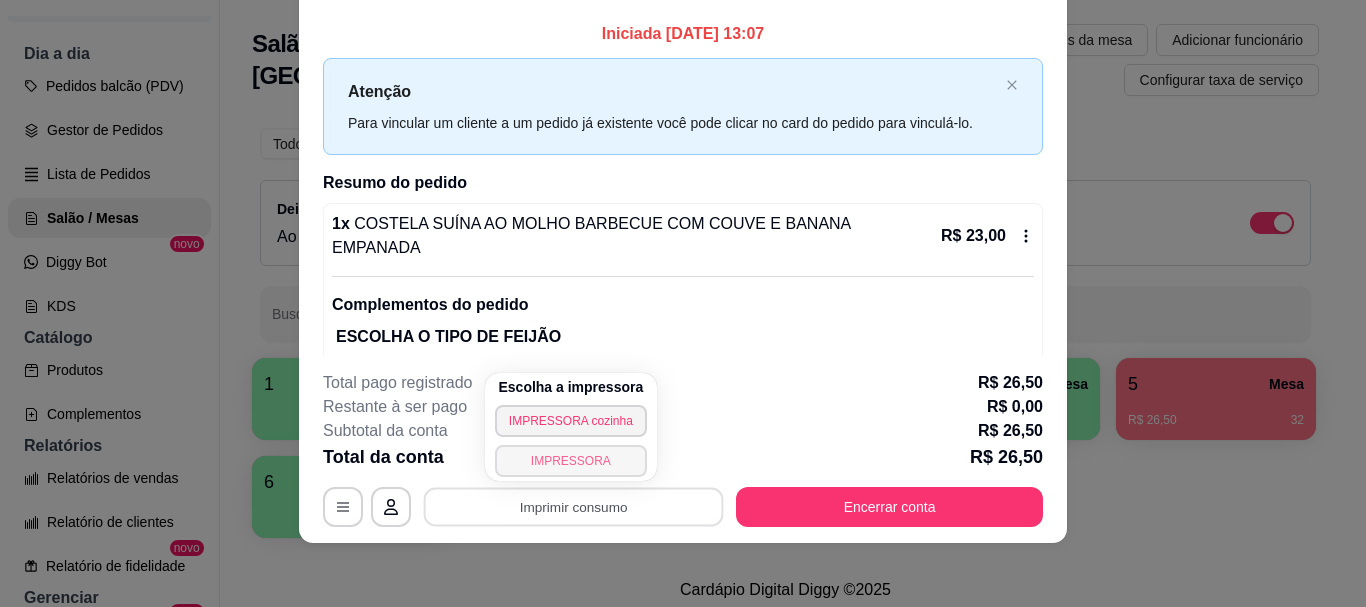 click on "IMPRESSORA" at bounding box center (571, 461) 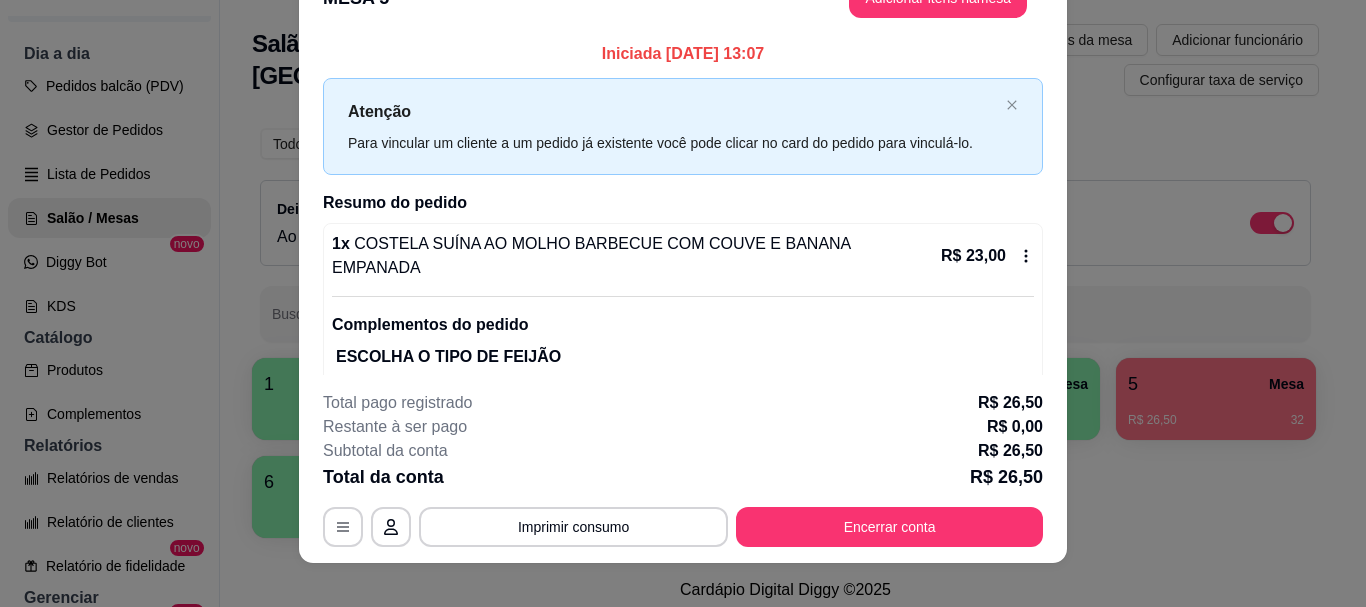 scroll, scrollTop: 61, scrollLeft: 0, axis: vertical 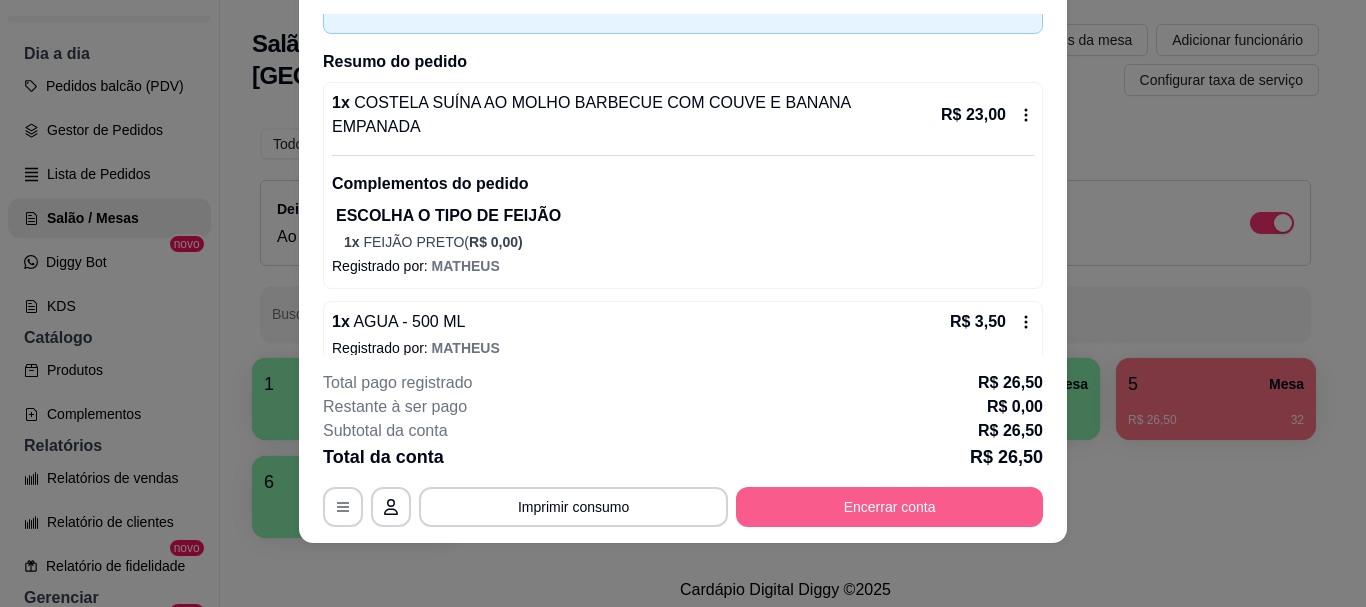 click on "Encerrar conta" at bounding box center [889, 507] 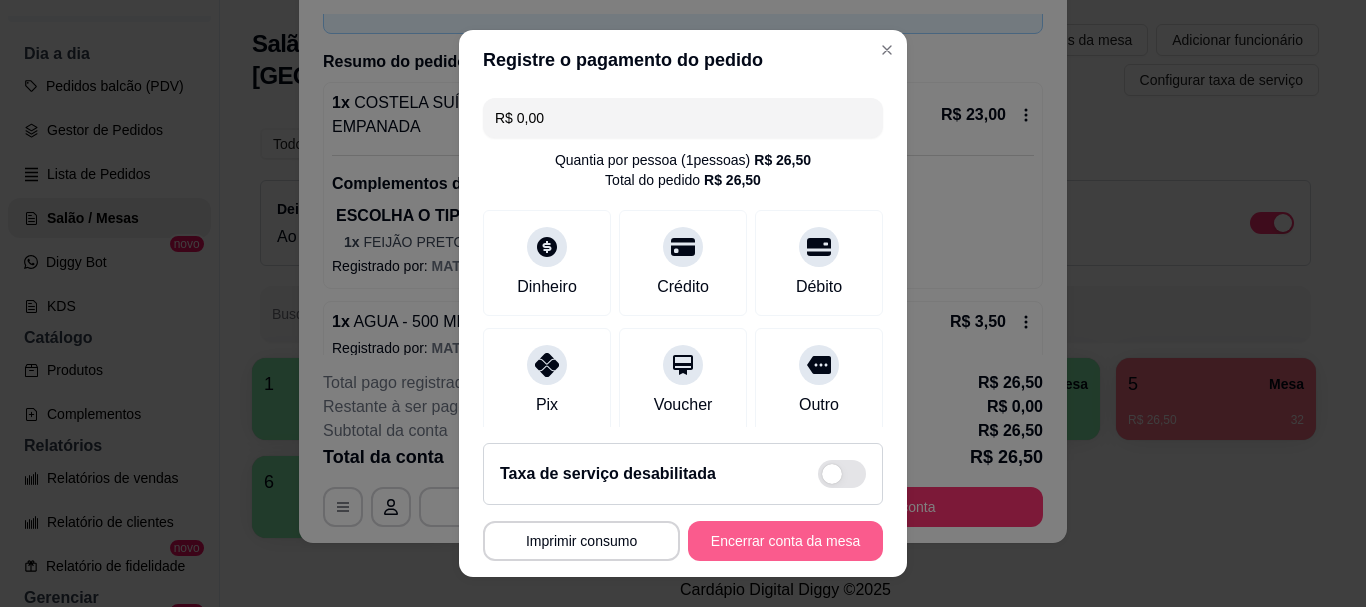 click on "Encerrar conta da mesa" at bounding box center (785, 541) 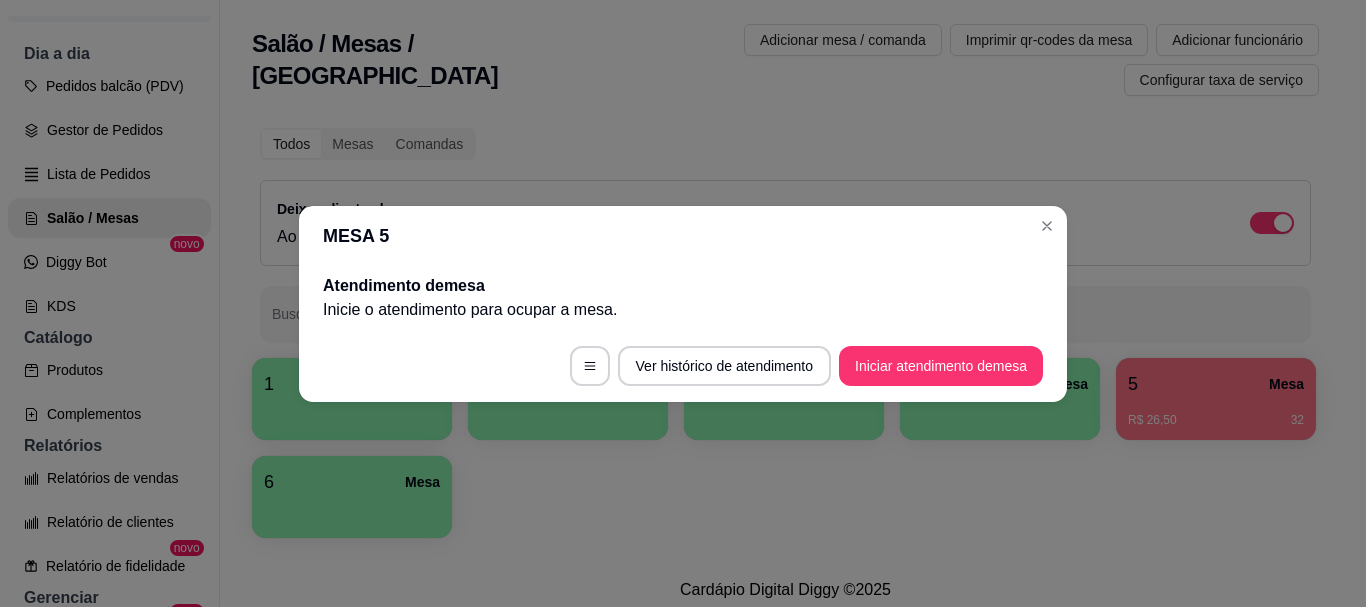 scroll, scrollTop: 0, scrollLeft: 0, axis: both 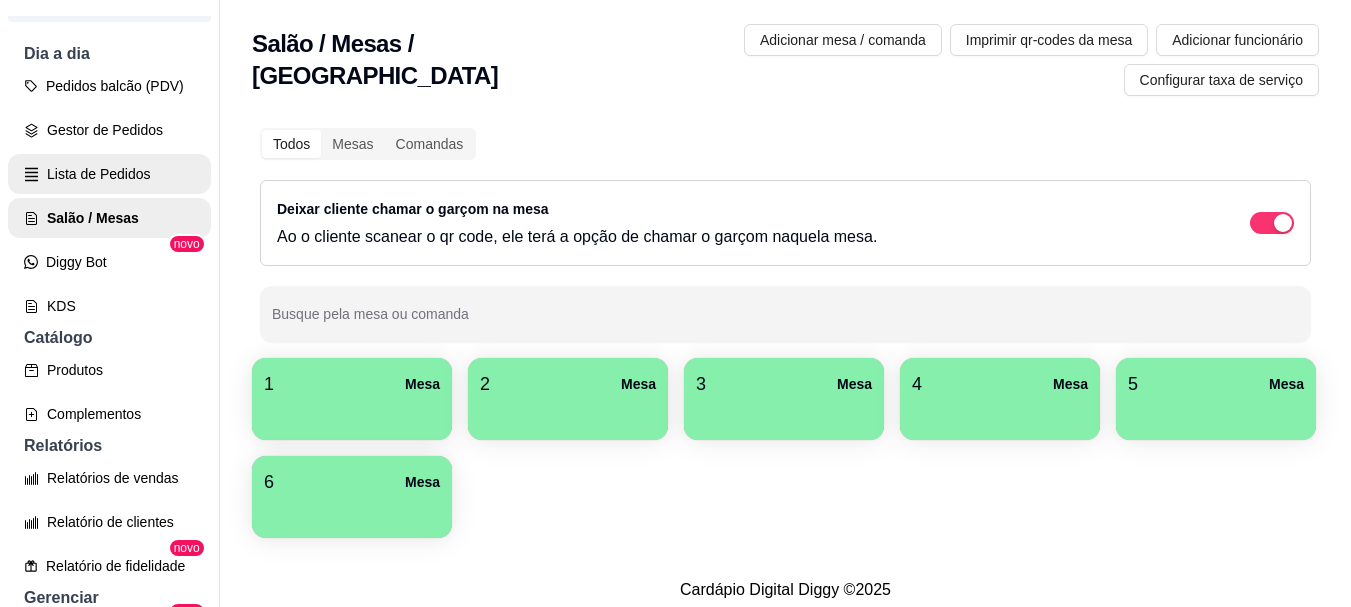 click on "Lista de Pedidos" at bounding box center [109, 174] 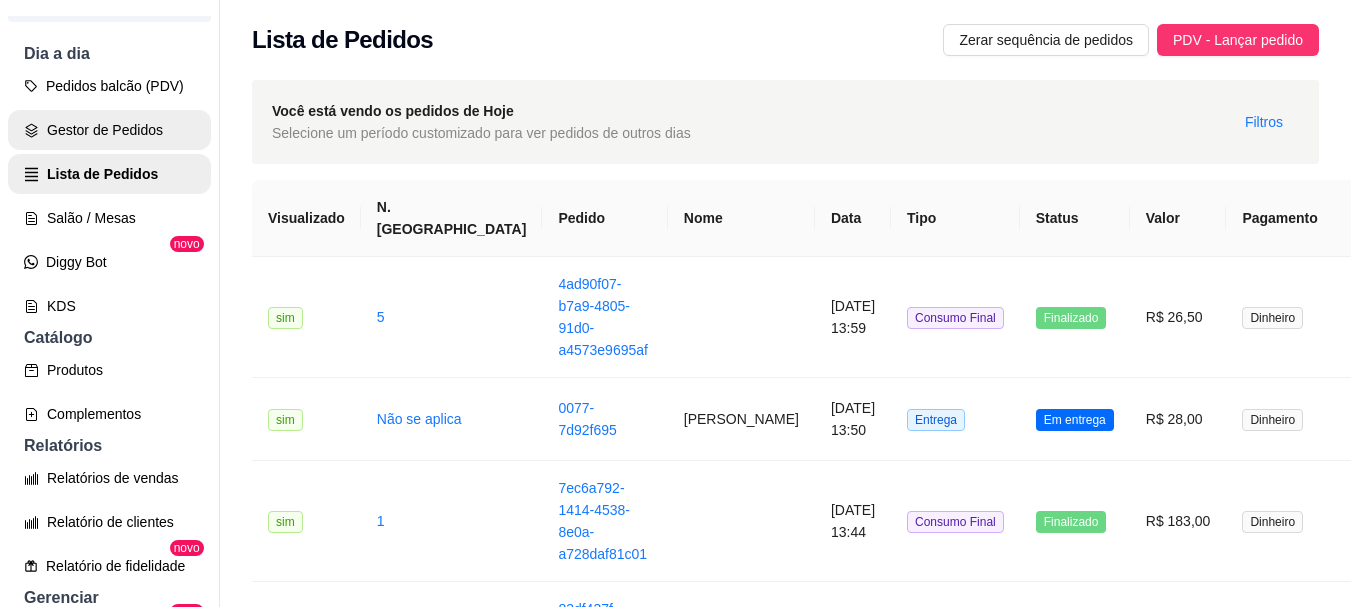 click on "Gestor de Pedidos" at bounding box center (109, 130) 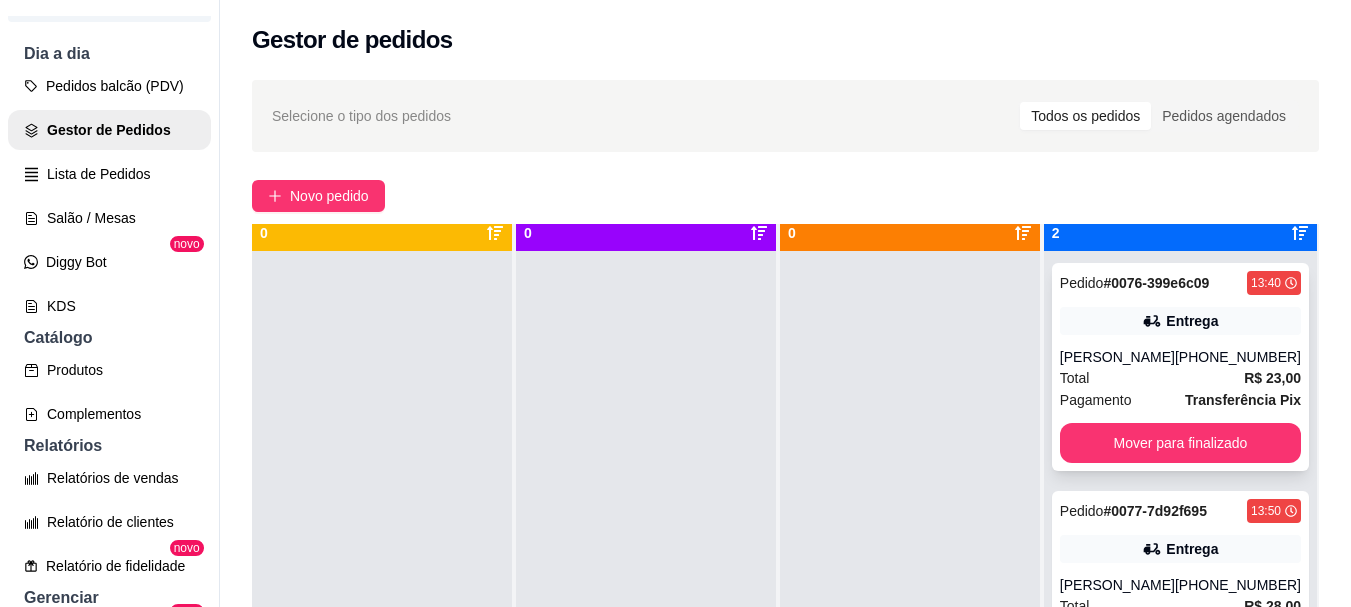 scroll, scrollTop: 56, scrollLeft: 0, axis: vertical 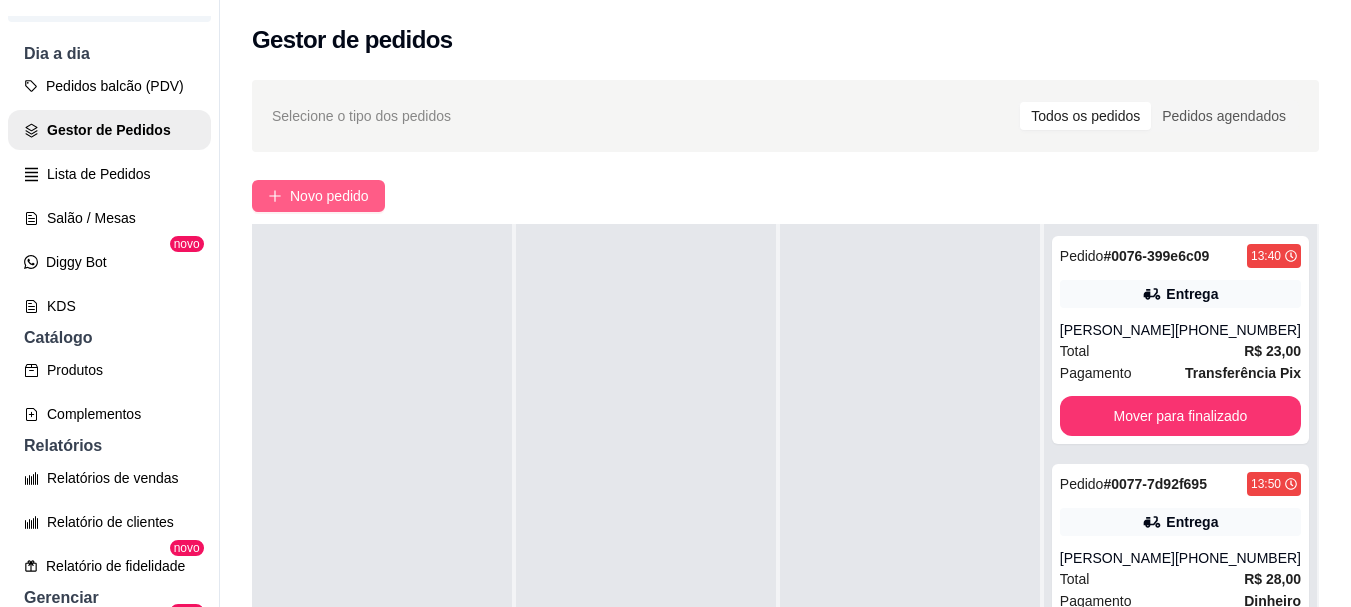 click on "Novo pedido" at bounding box center (329, 196) 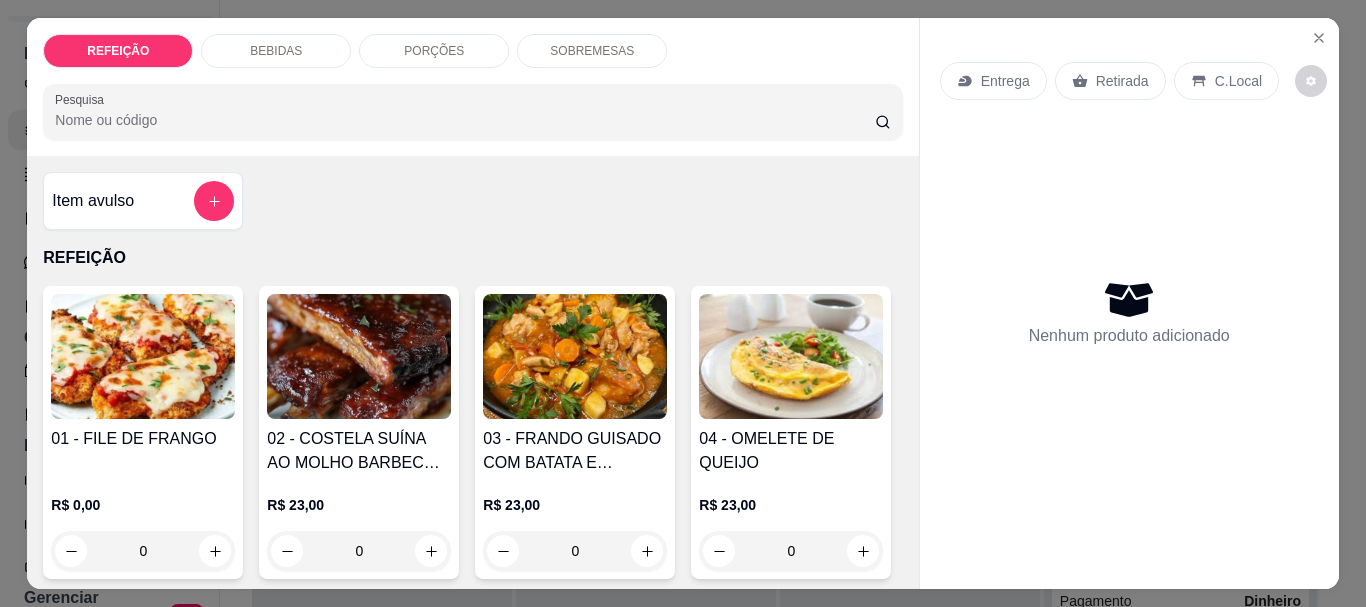 click at bounding box center [575, 356] 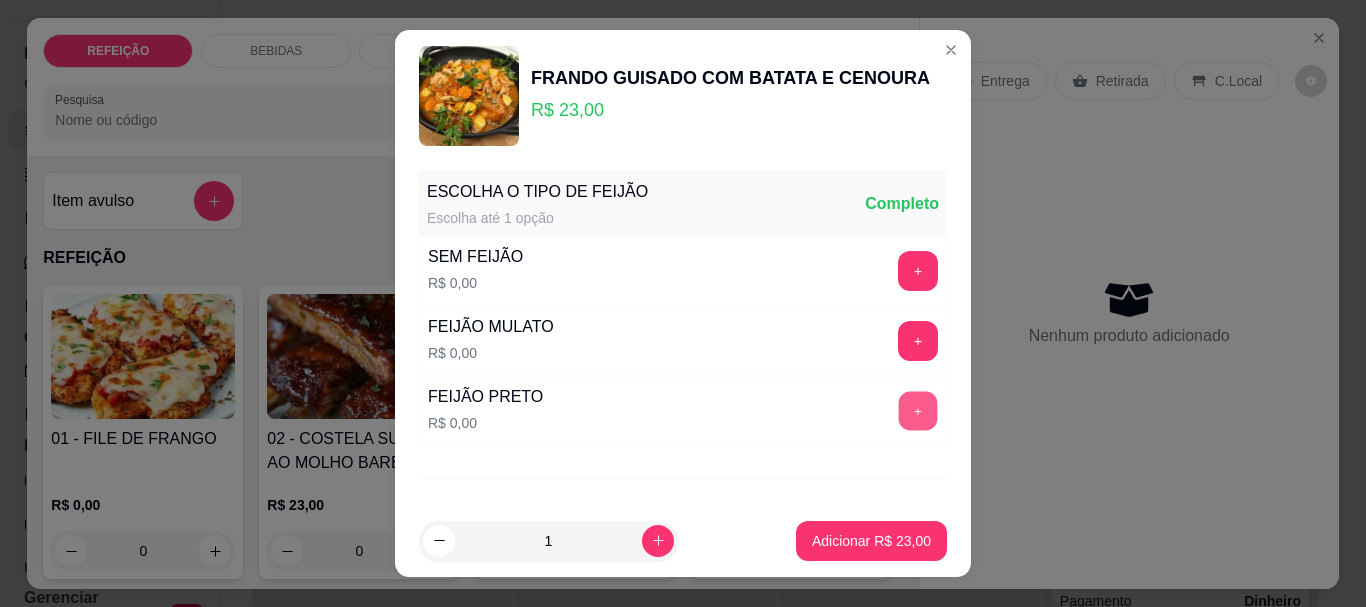click on "+" at bounding box center [918, 411] 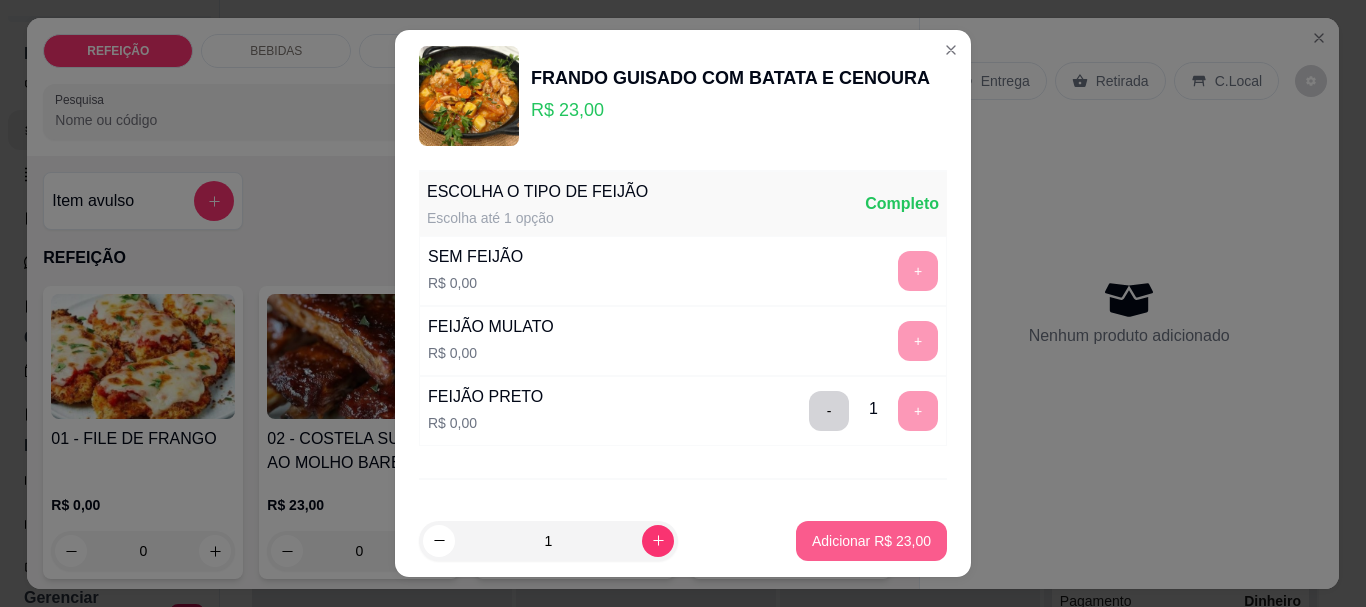 click on "Adicionar   R$ 23,00" at bounding box center [871, 541] 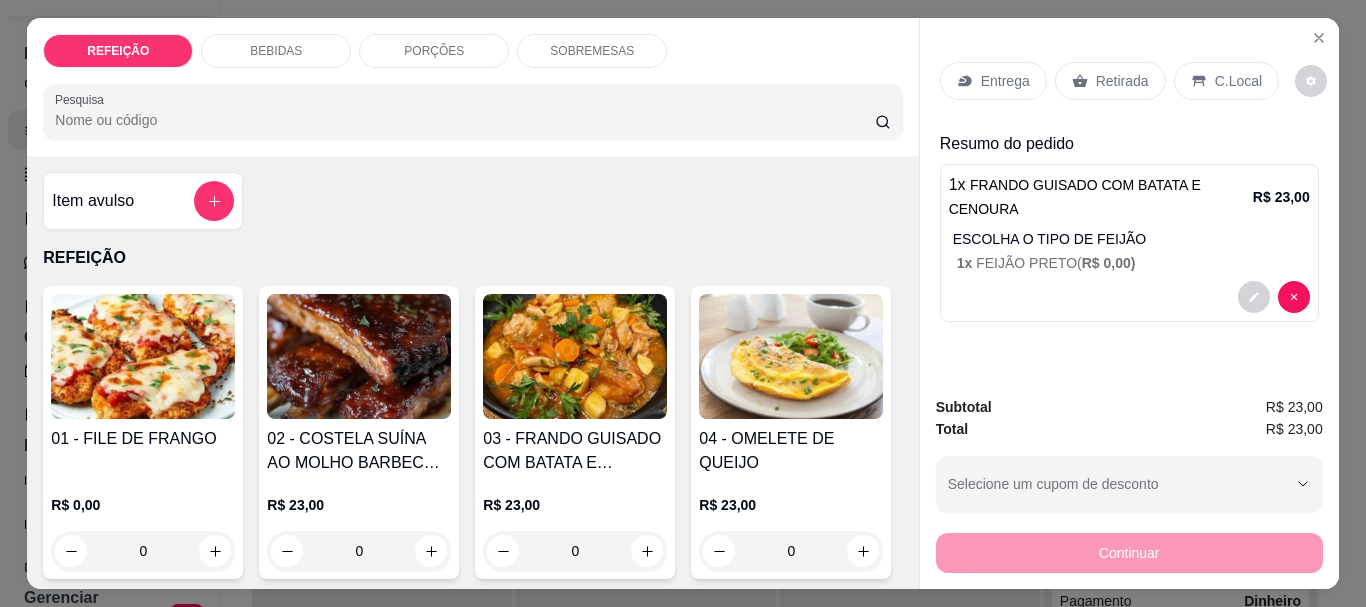 click on "Entrega" at bounding box center [1005, 81] 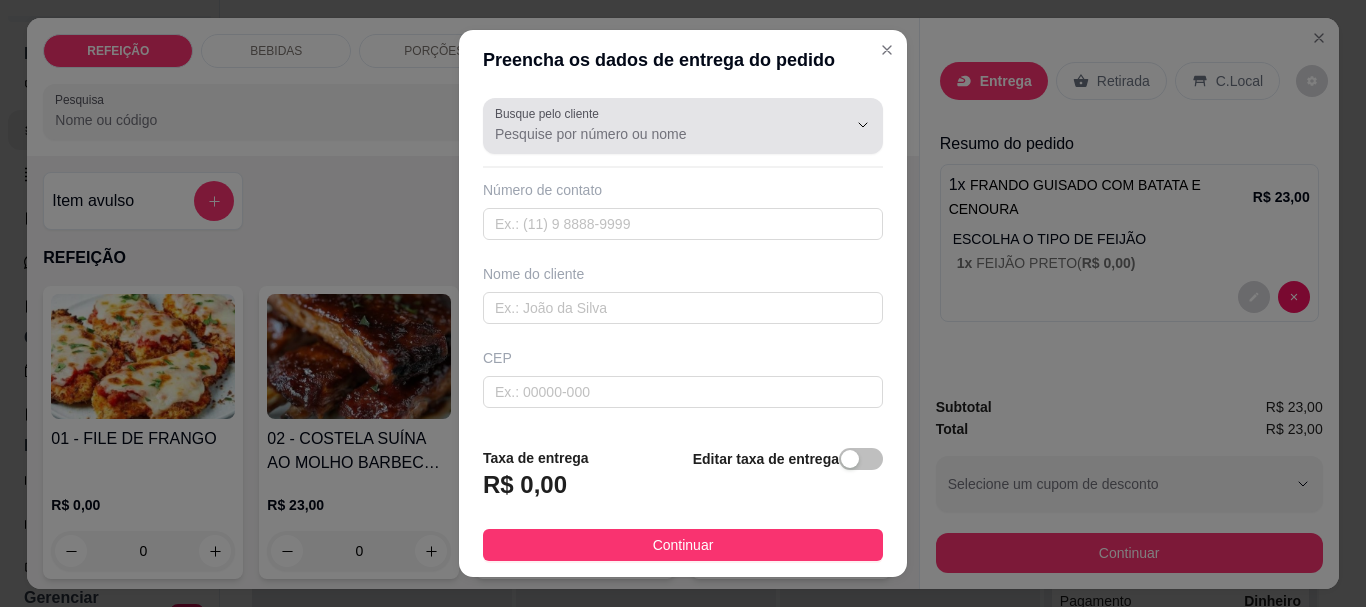 click on "Busque pelo cliente" at bounding box center [655, 134] 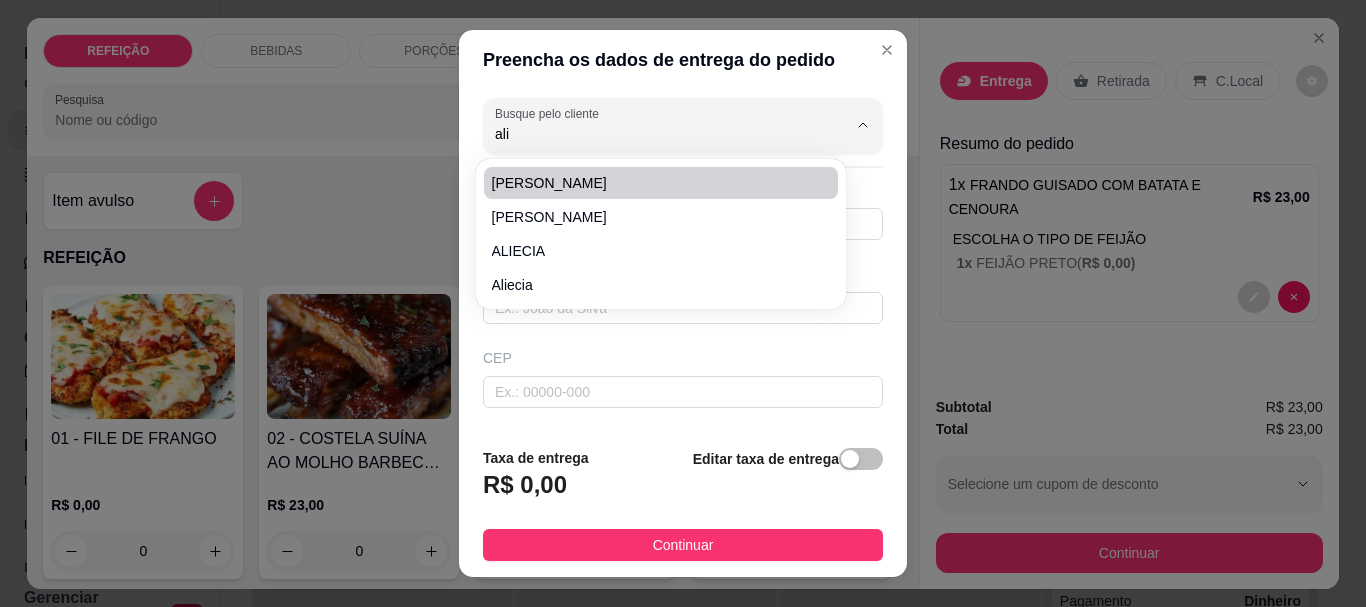 click on "[PERSON_NAME]" at bounding box center (651, 183) 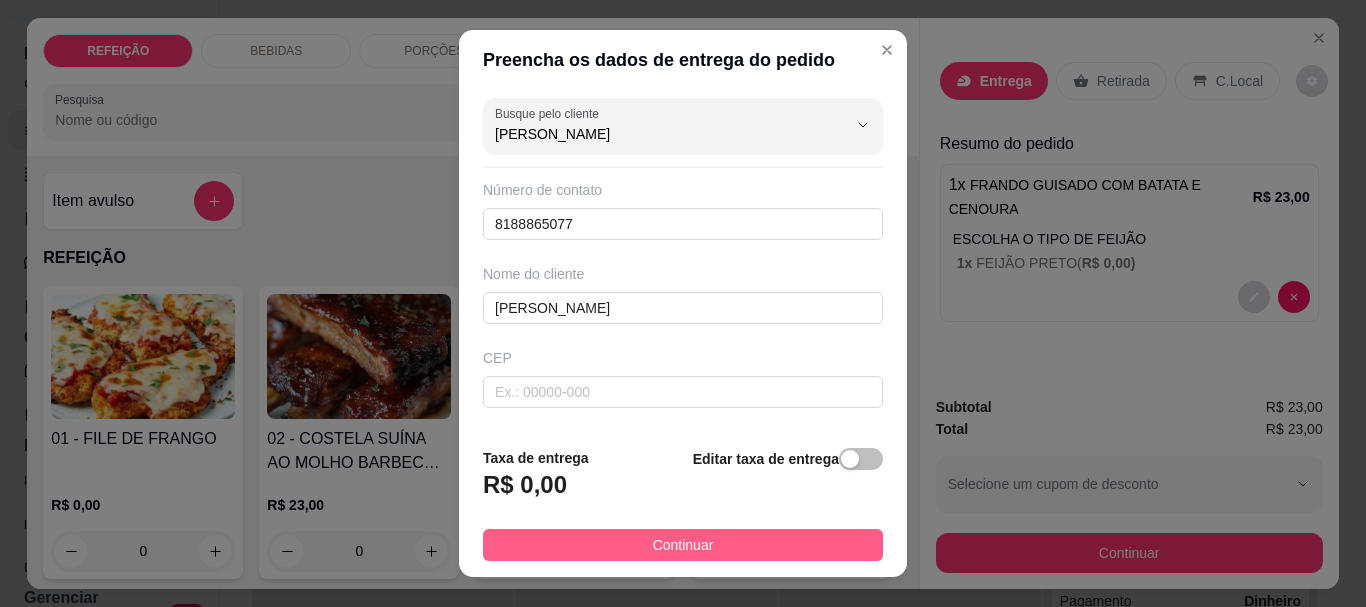 type on "[PERSON_NAME]" 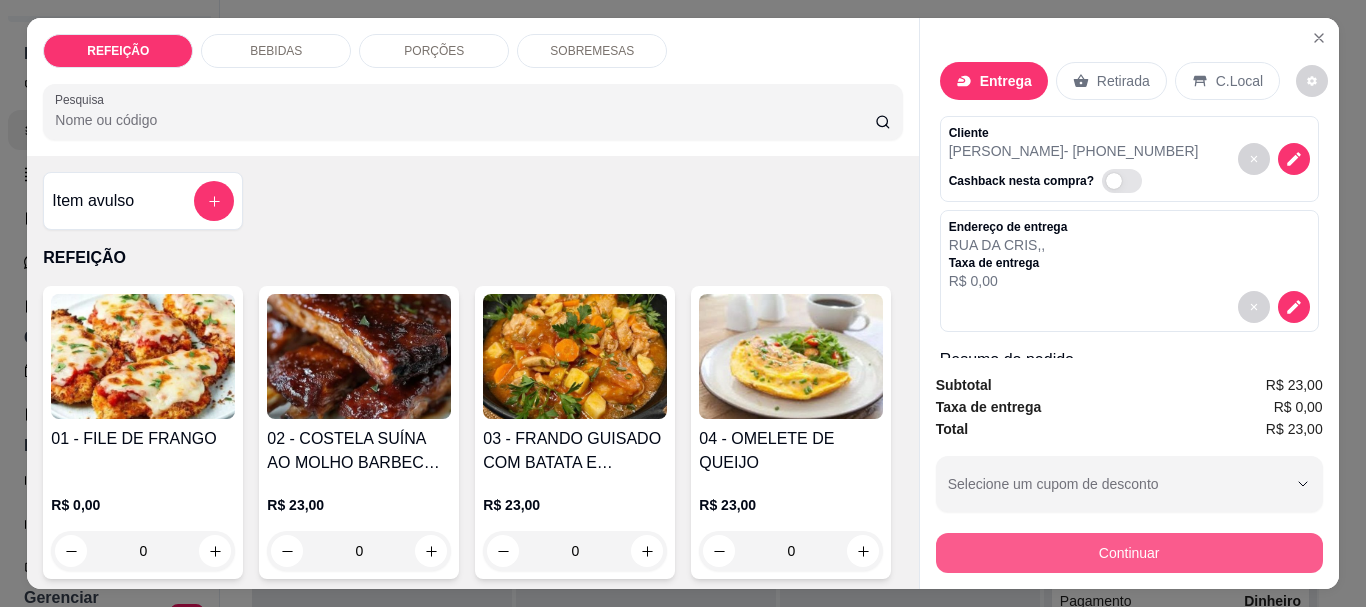 click on "Continuar" at bounding box center [1129, 553] 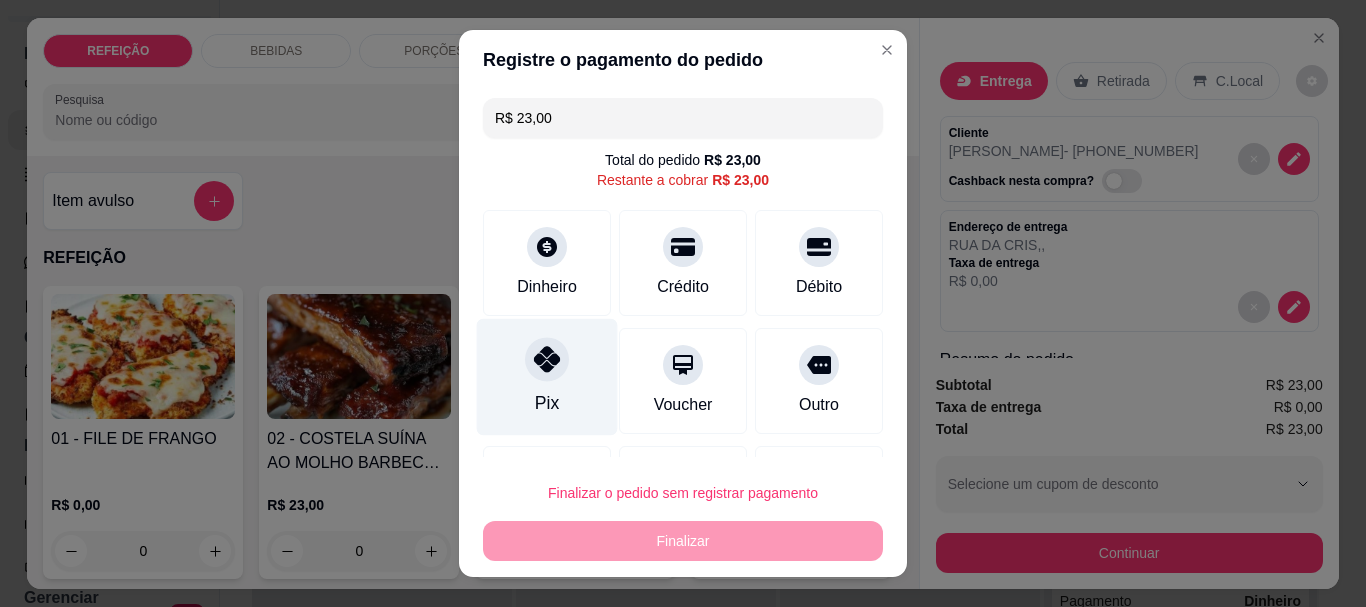 click at bounding box center (547, 360) 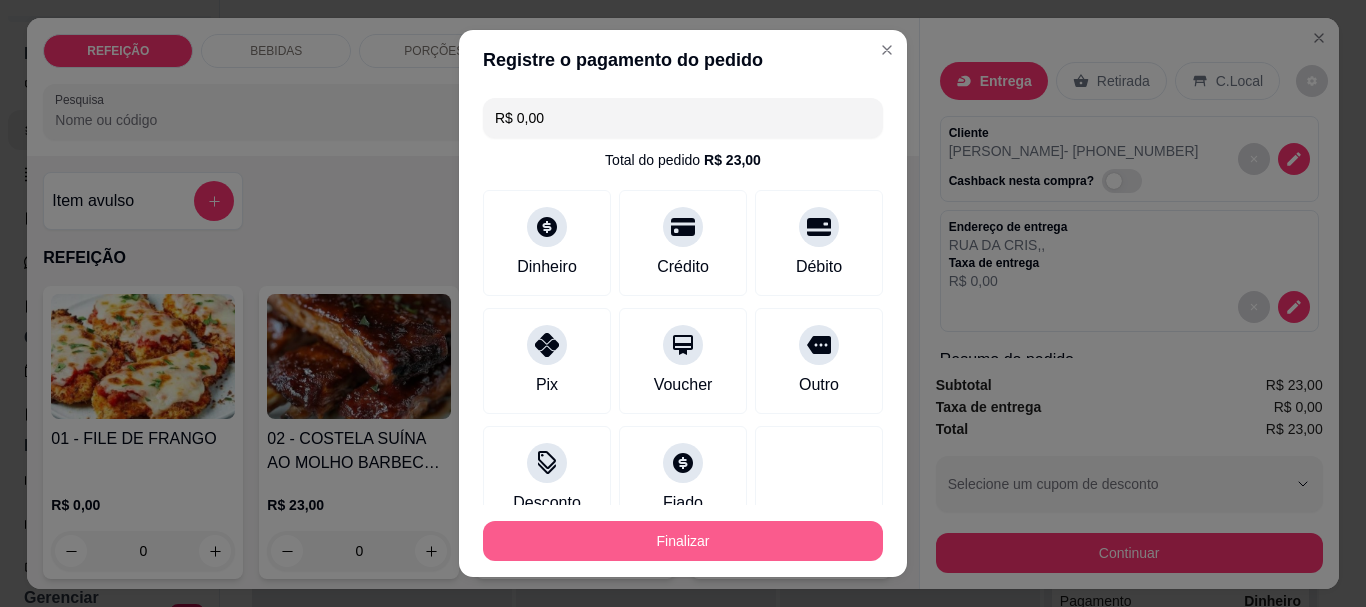 click on "Finalizar" at bounding box center [683, 541] 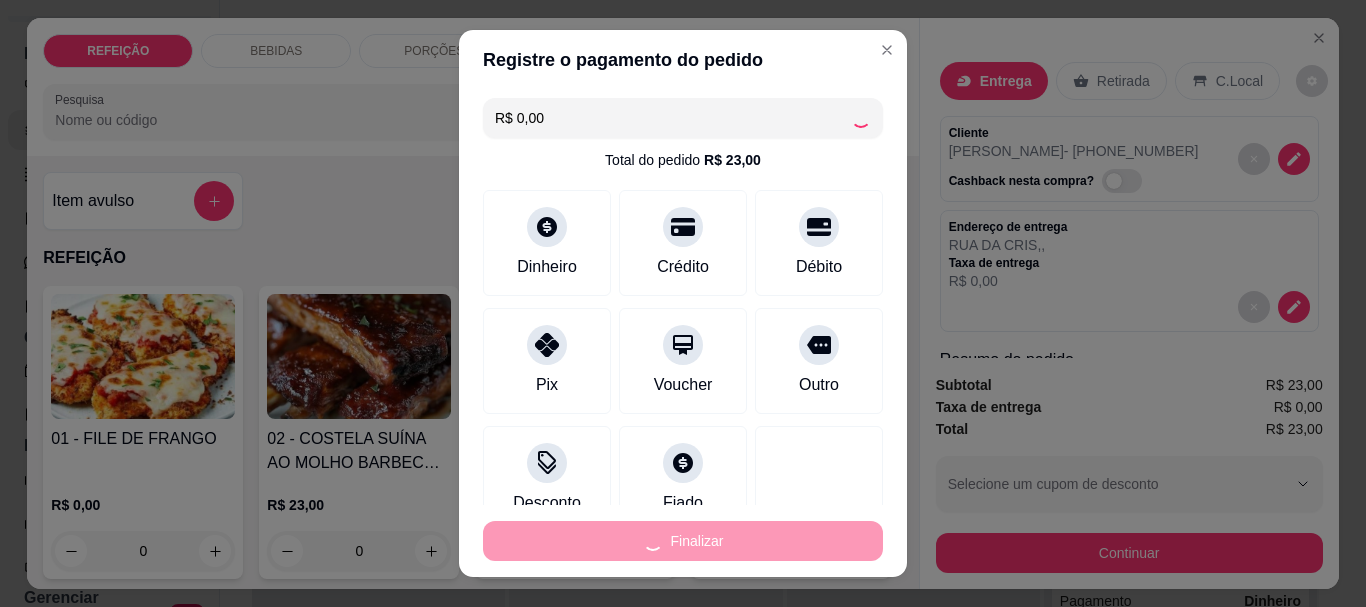 type on "-R$ 23,00" 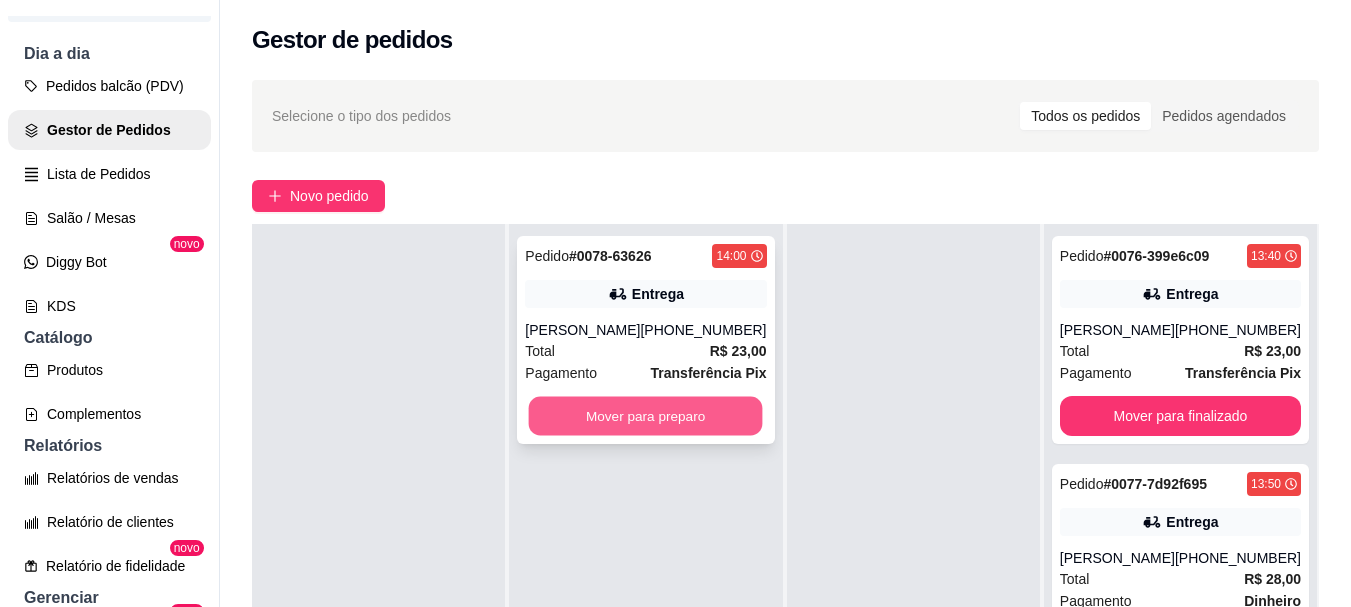 click on "Mover para preparo" at bounding box center (646, 416) 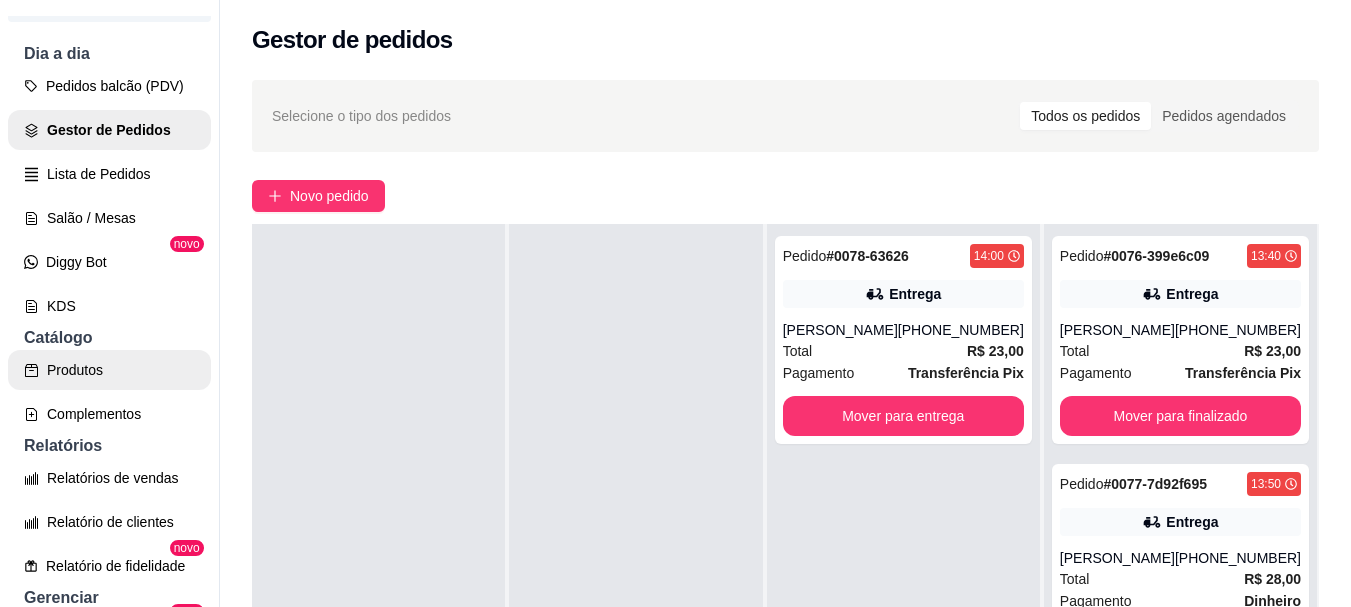 click on "Produtos" at bounding box center (109, 370) 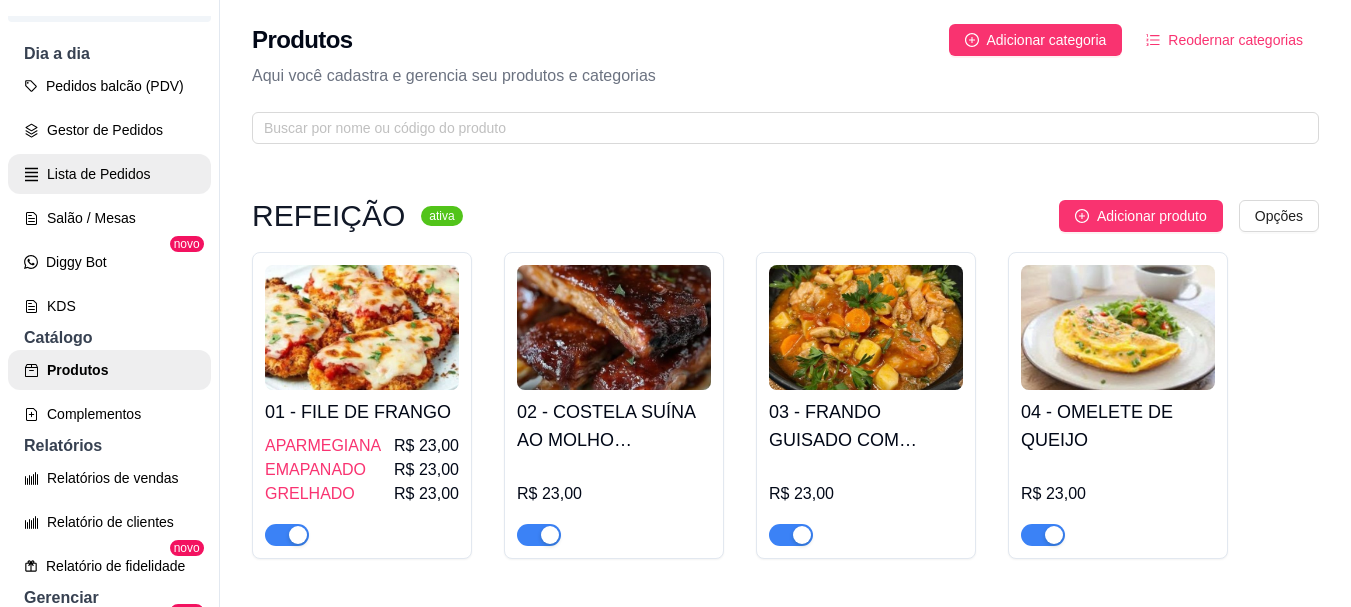click on "Lista de Pedidos" at bounding box center (109, 174) 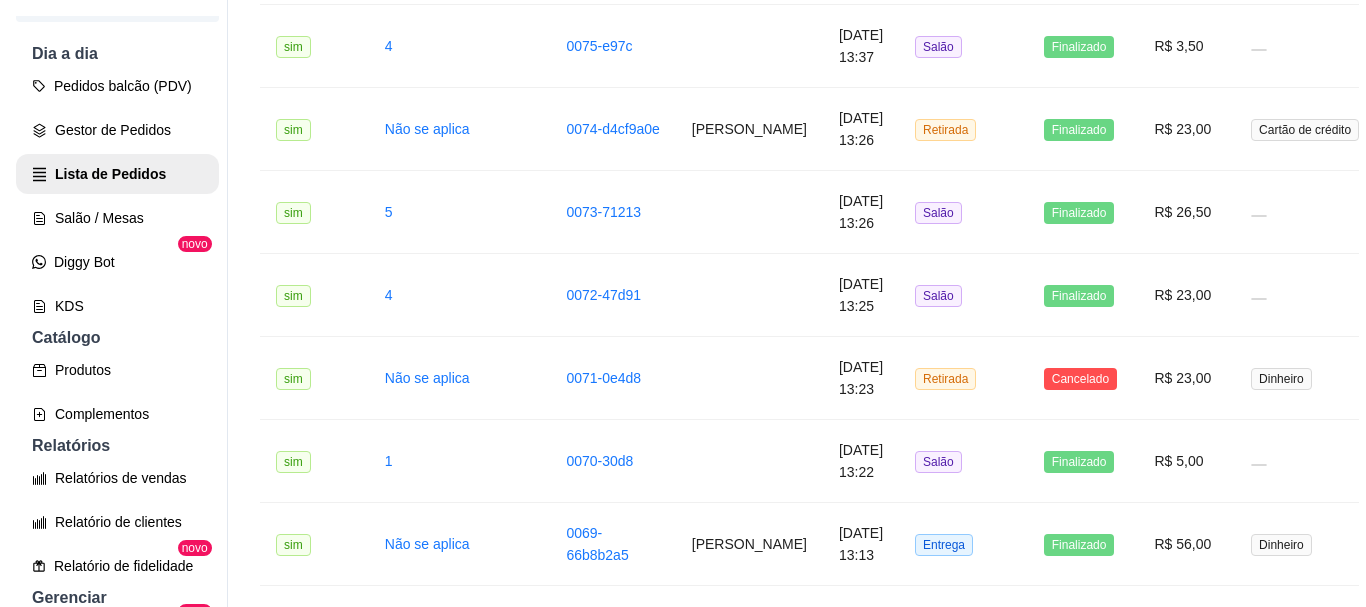 scroll, scrollTop: 1200, scrollLeft: 0, axis: vertical 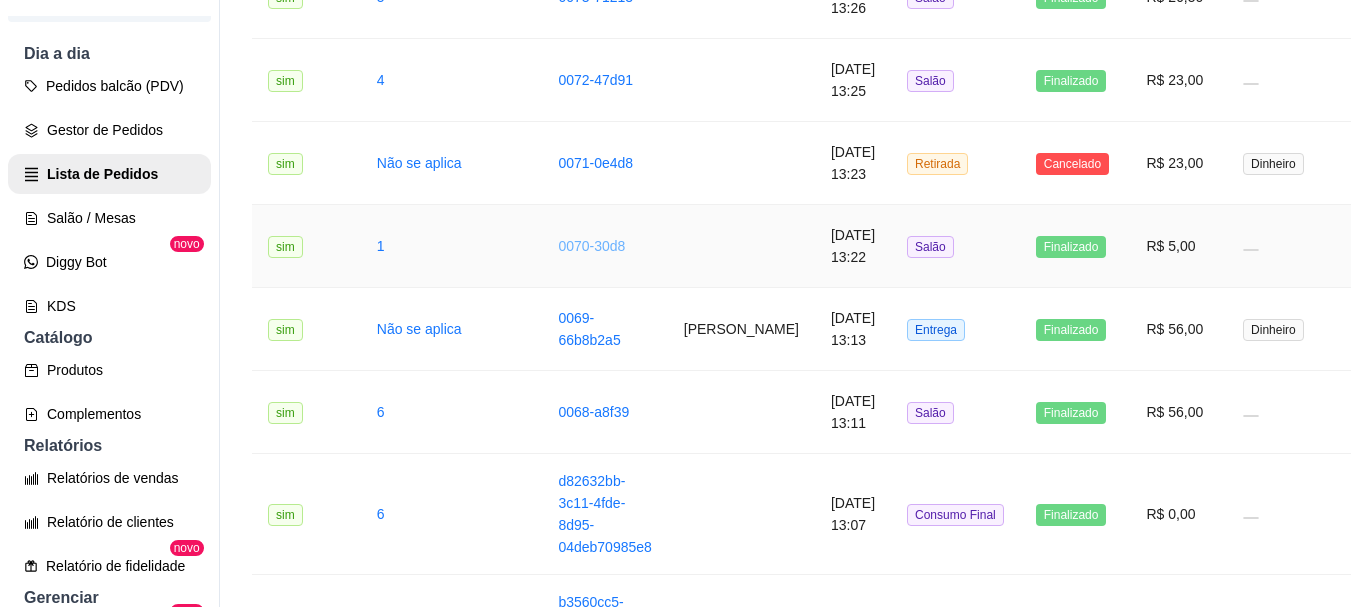 click on "0070-30d8" at bounding box center (591, 246) 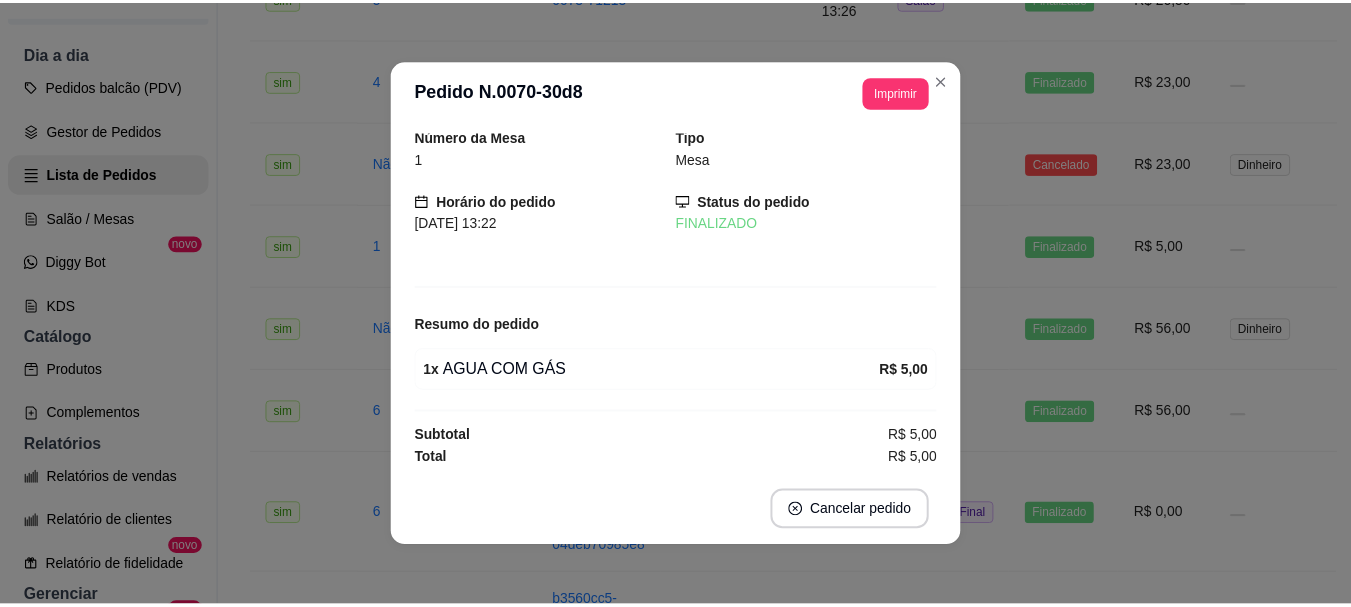 scroll, scrollTop: 8, scrollLeft: 0, axis: vertical 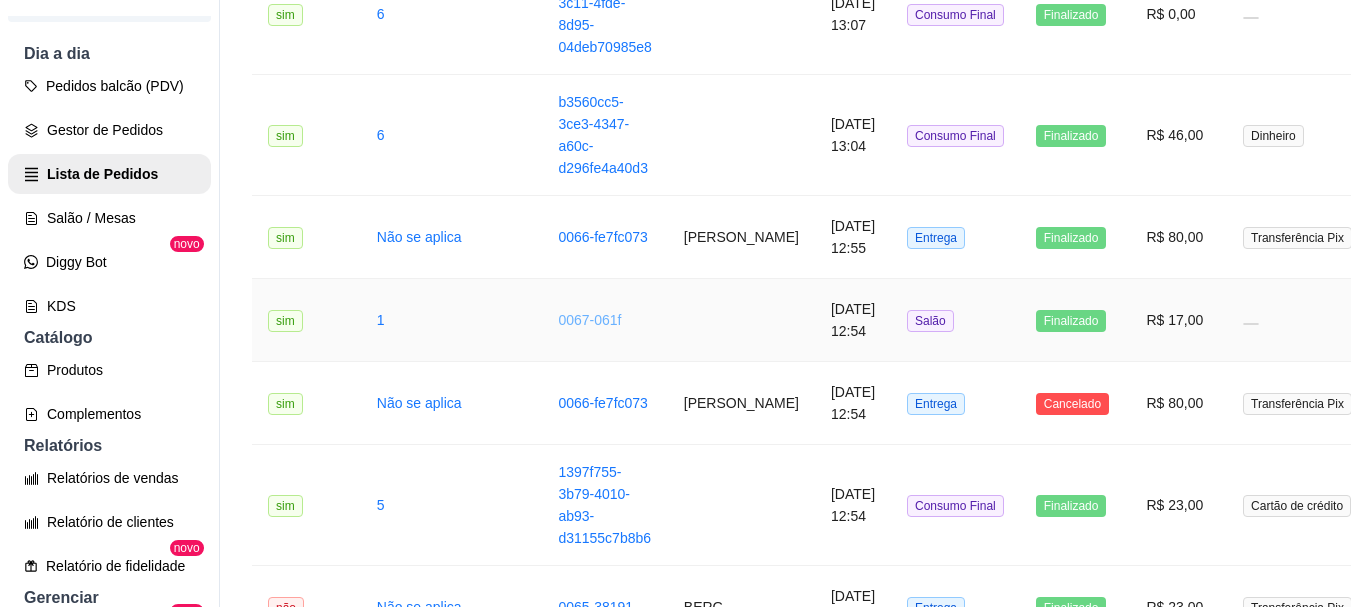 click on "0067-061f" at bounding box center (589, 320) 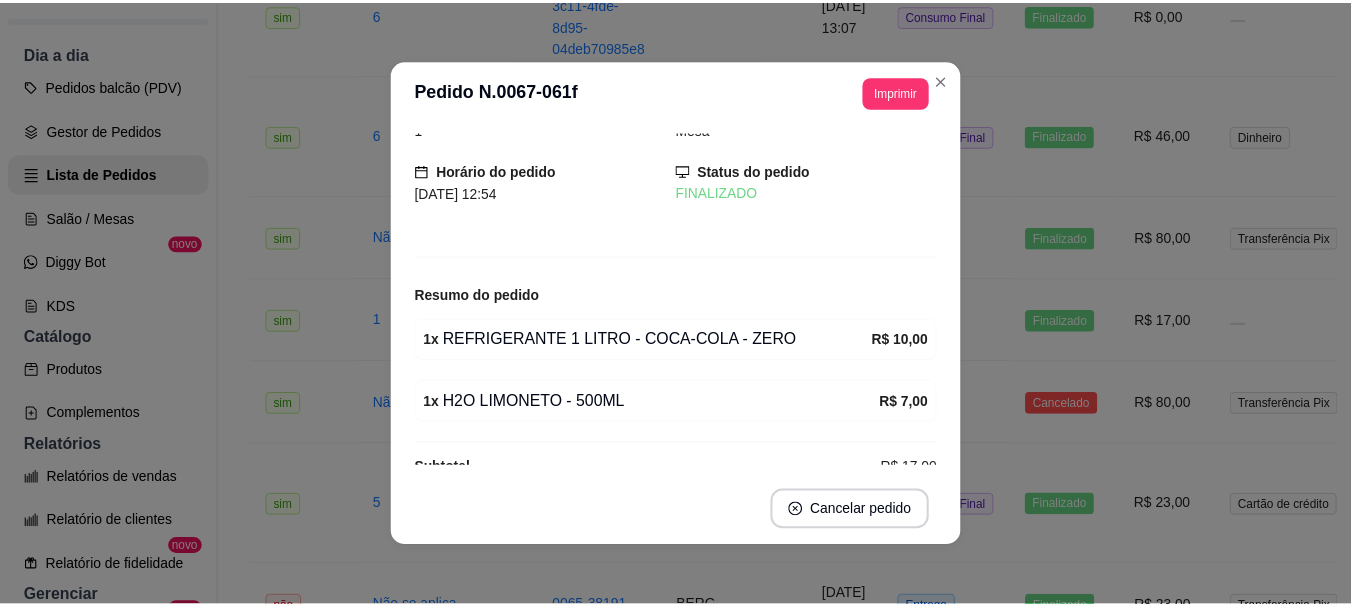 scroll, scrollTop: 70, scrollLeft: 0, axis: vertical 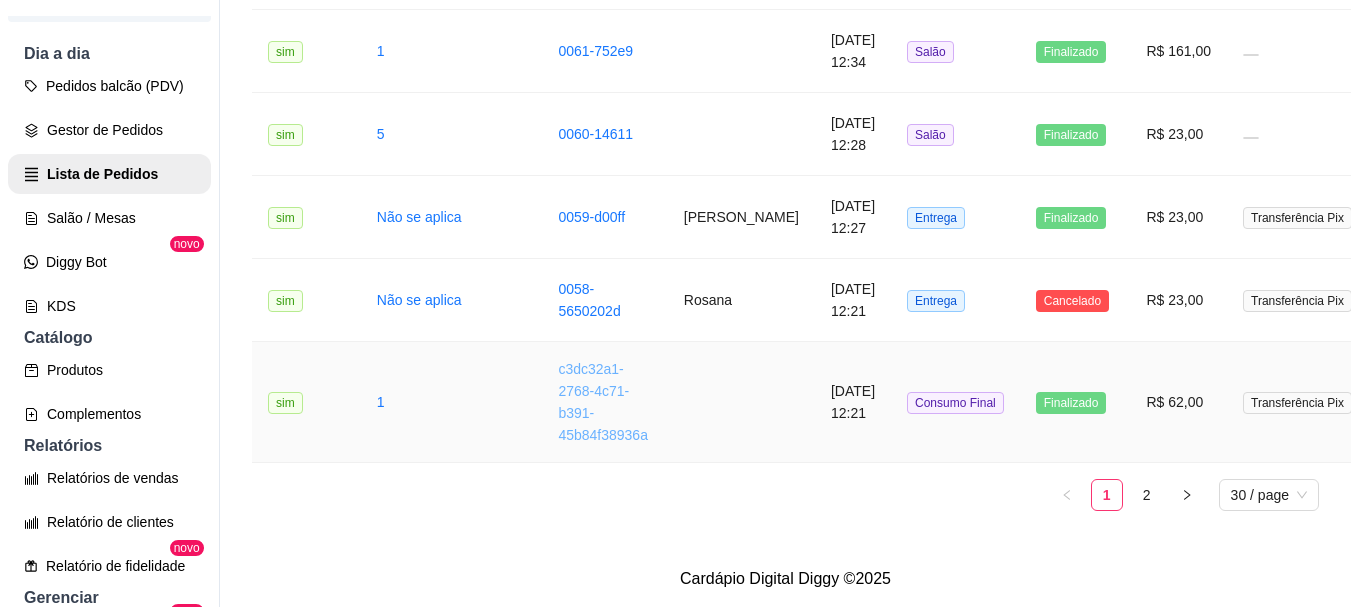 click on "c3dc32a1-2768-4c71-b391-45b84f38936a" at bounding box center [603, 402] 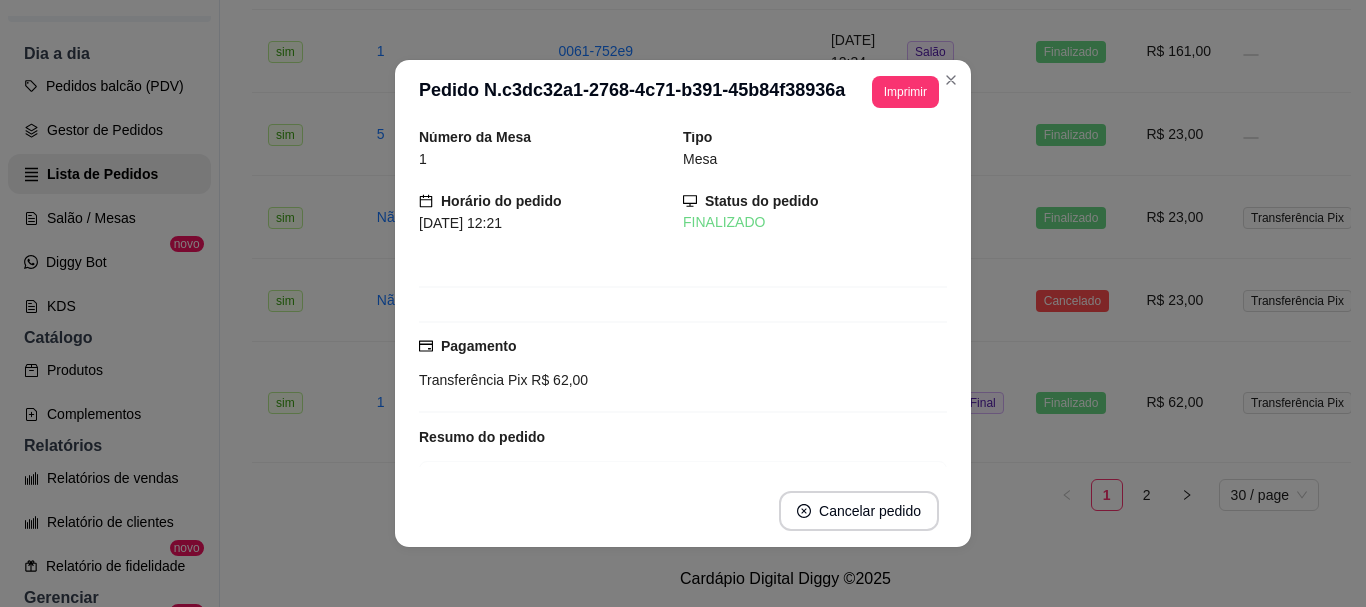 scroll, scrollTop: 0, scrollLeft: 0, axis: both 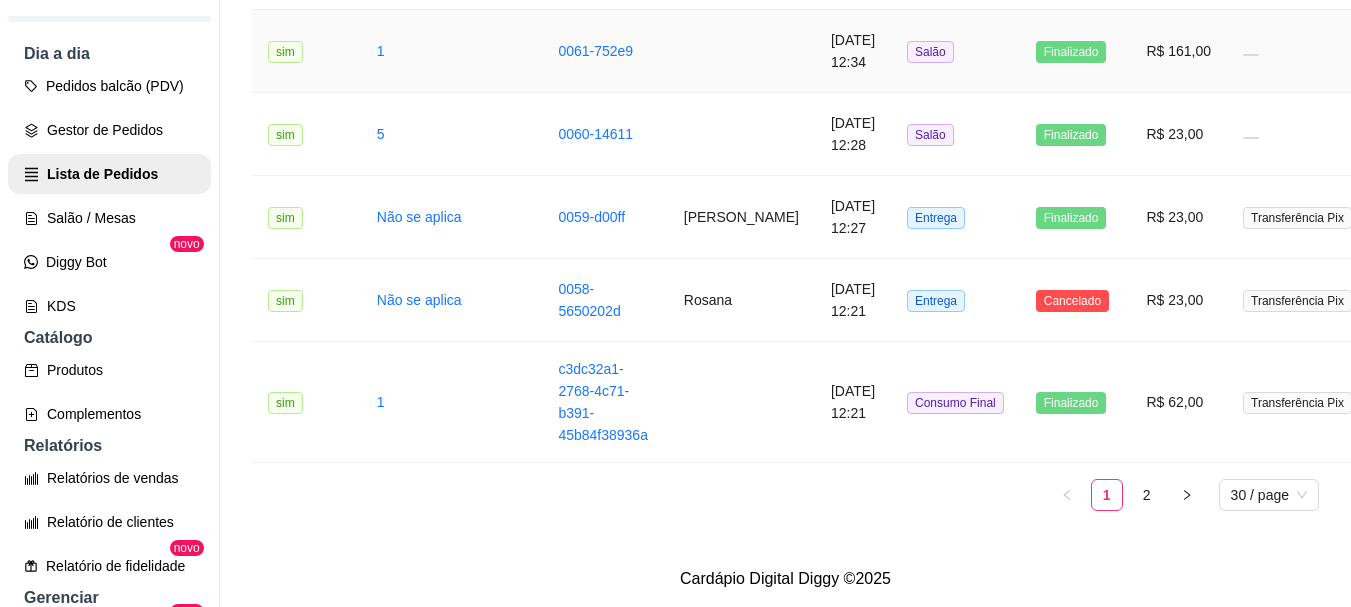 click on "0061-752e9" at bounding box center (604, 51) 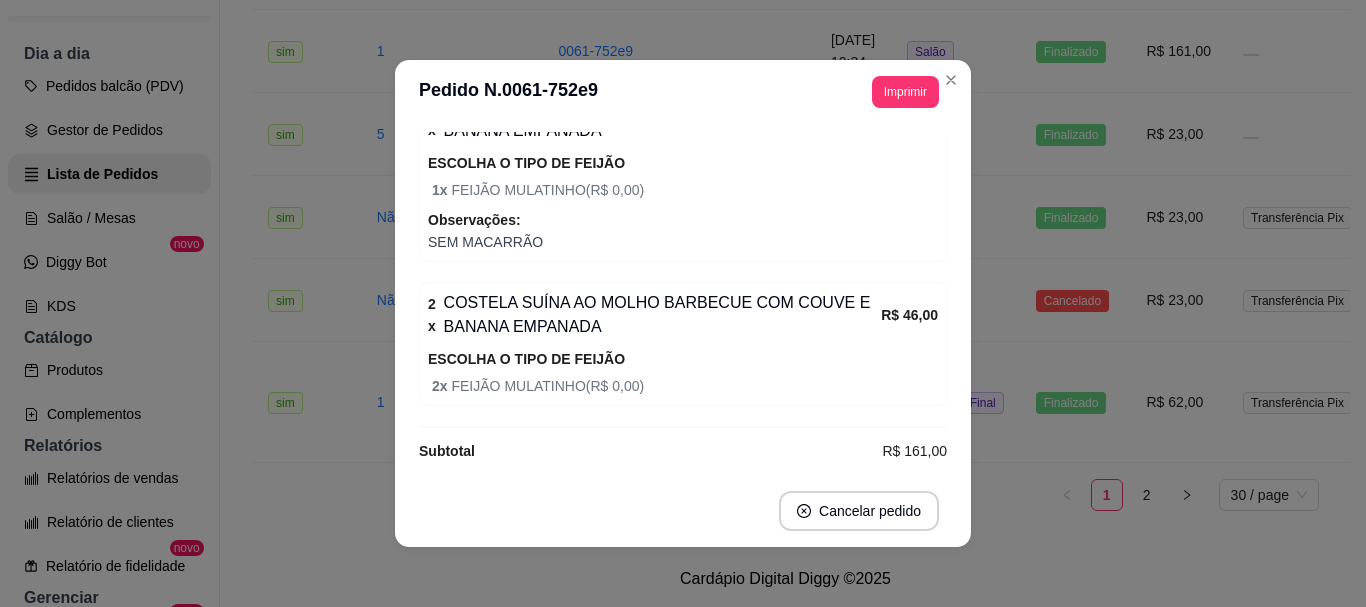 scroll, scrollTop: 550, scrollLeft: 0, axis: vertical 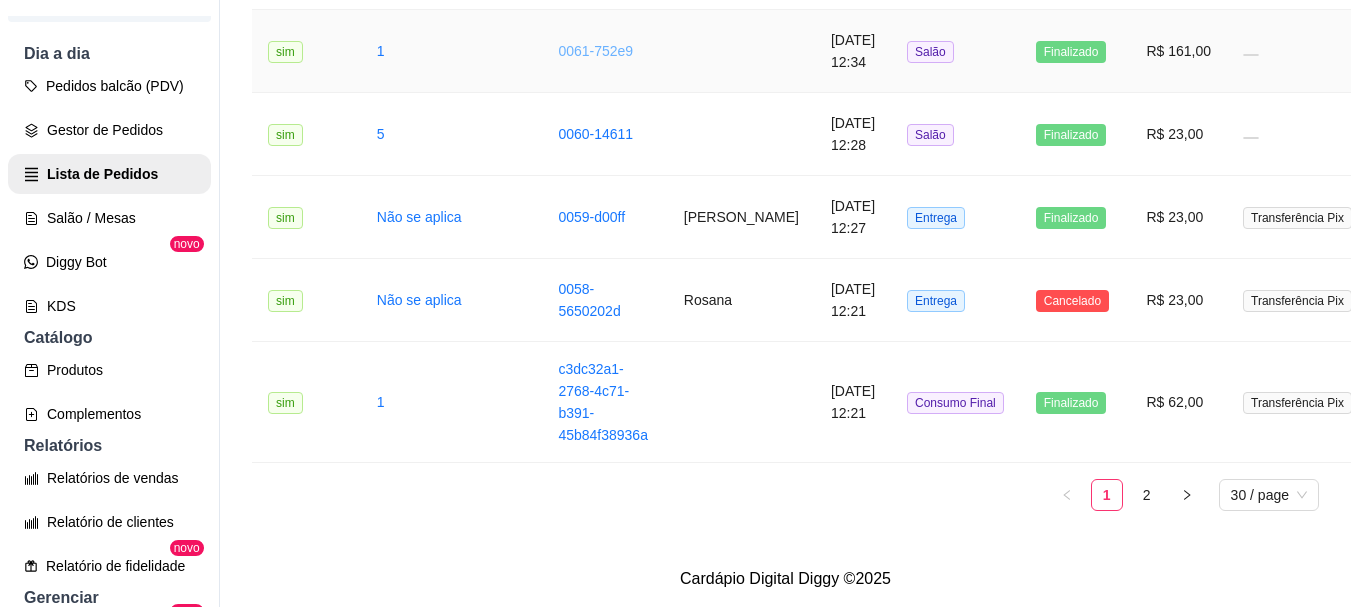 click on "0061-752e9" at bounding box center (595, 51) 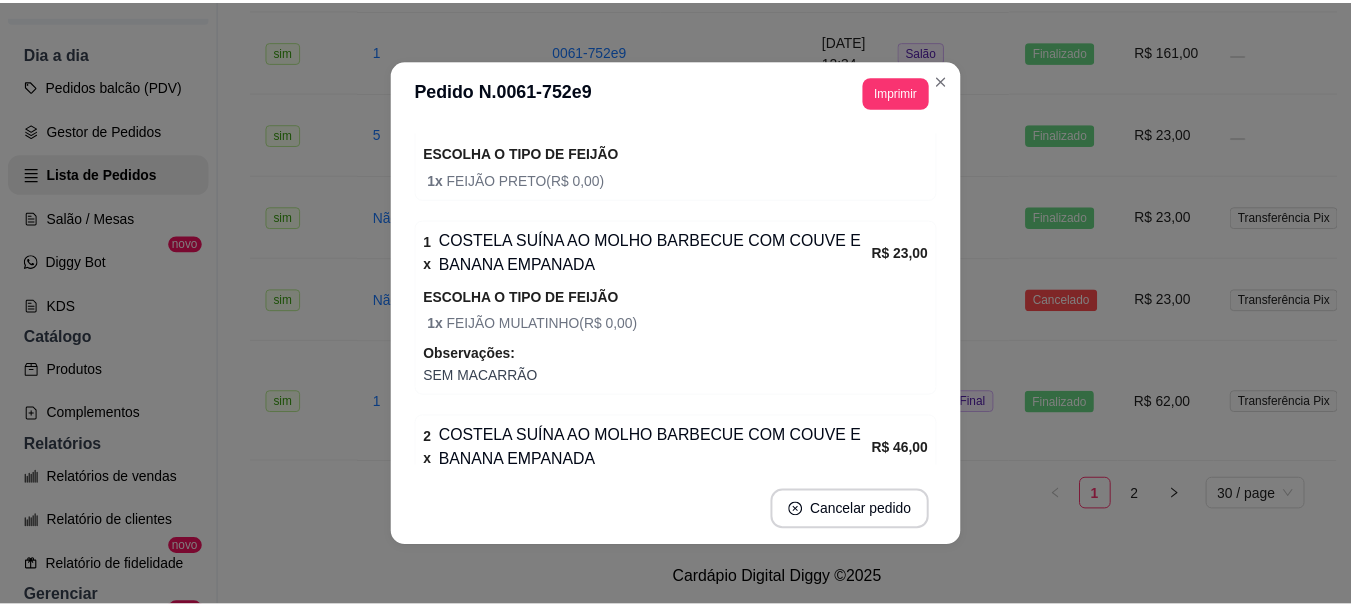scroll, scrollTop: 400, scrollLeft: 0, axis: vertical 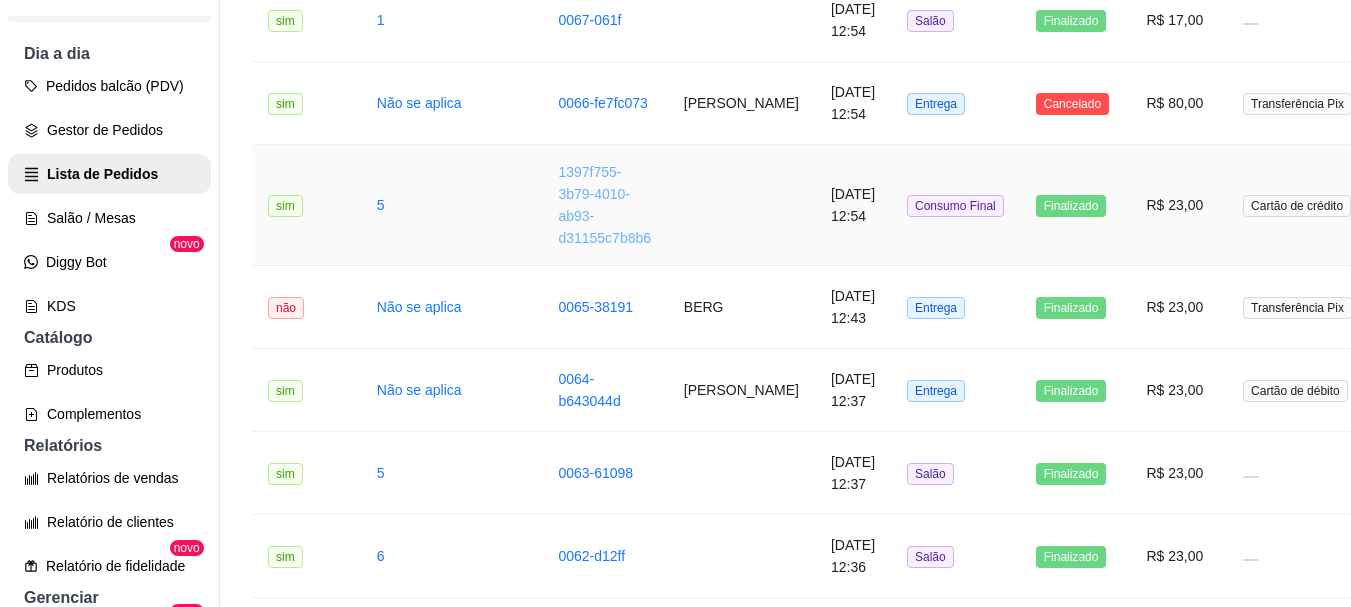 click on "1397f755-3b79-4010-ab93-d31155c7b8b6" at bounding box center (604, 205) 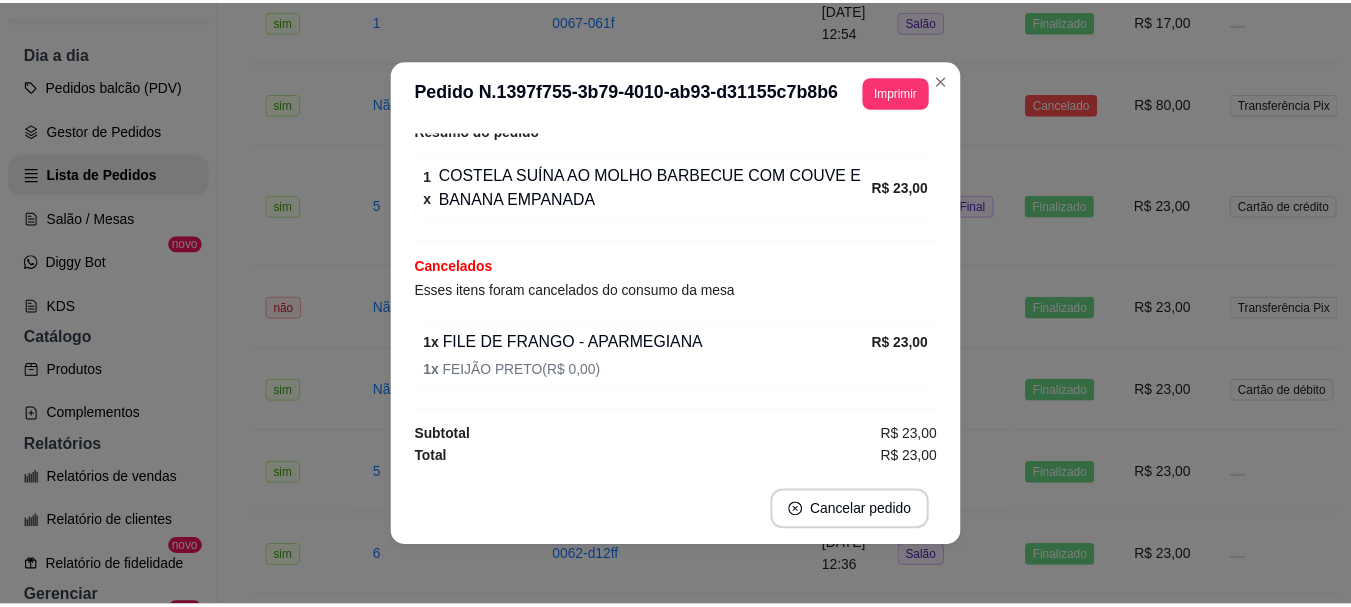 scroll, scrollTop: 314, scrollLeft: 0, axis: vertical 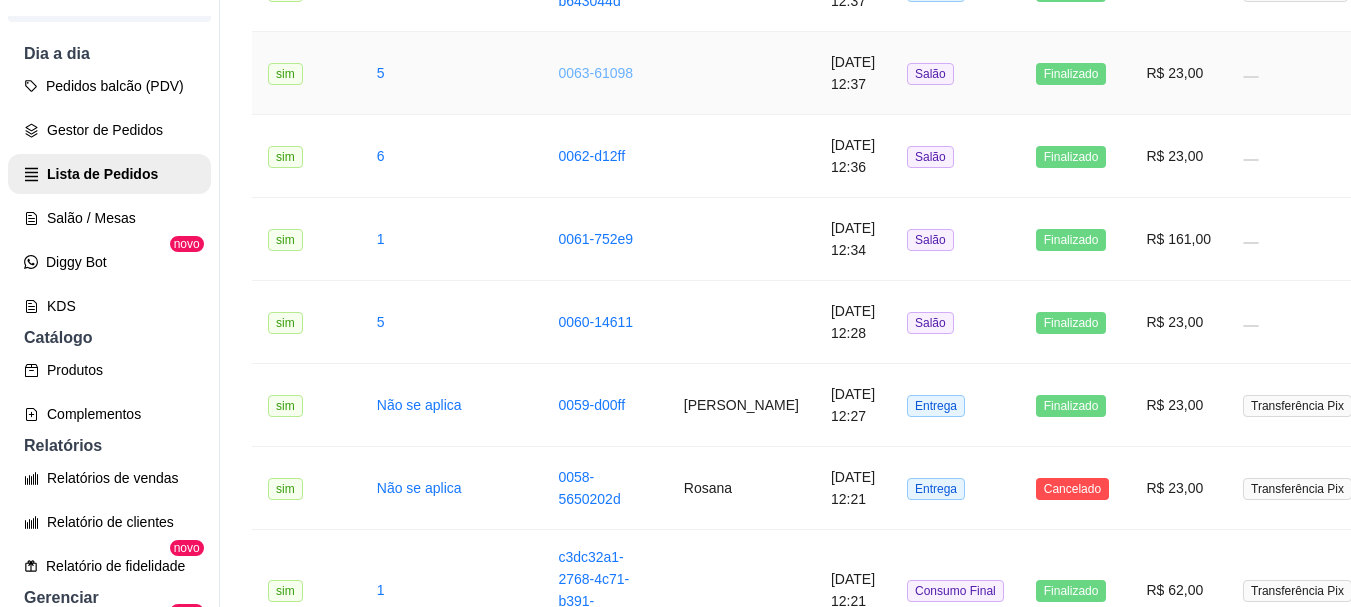 click on "0063-61098" at bounding box center [595, 73] 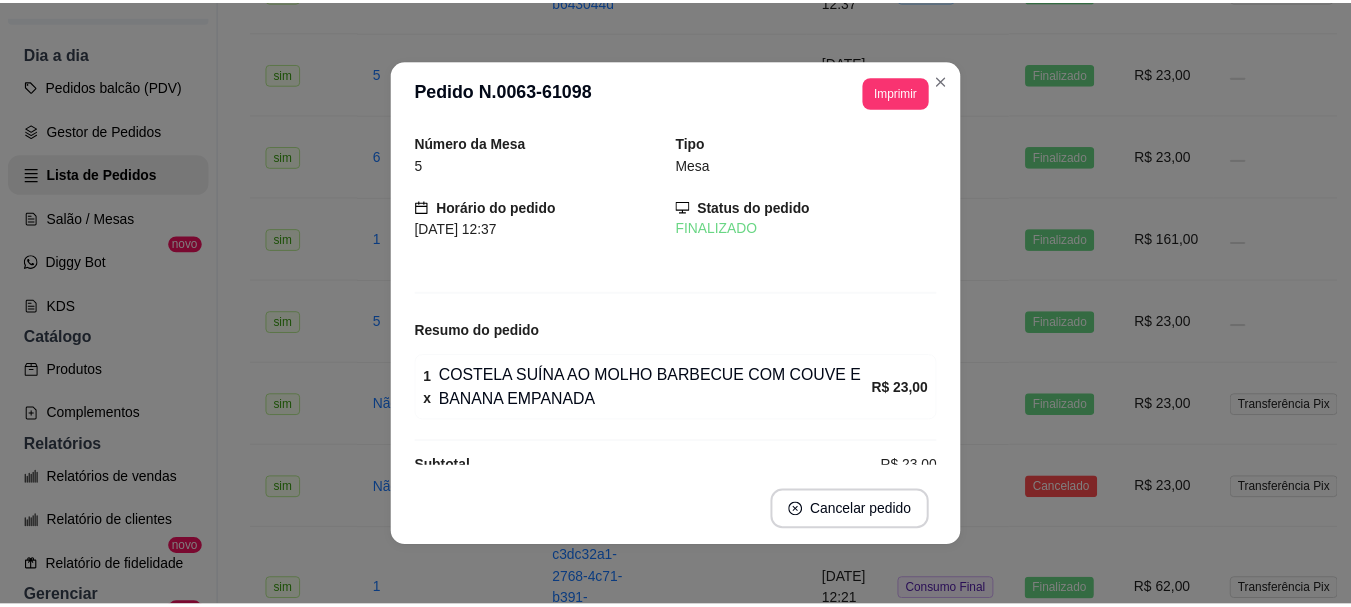 scroll, scrollTop: 32, scrollLeft: 0, axis: vertical 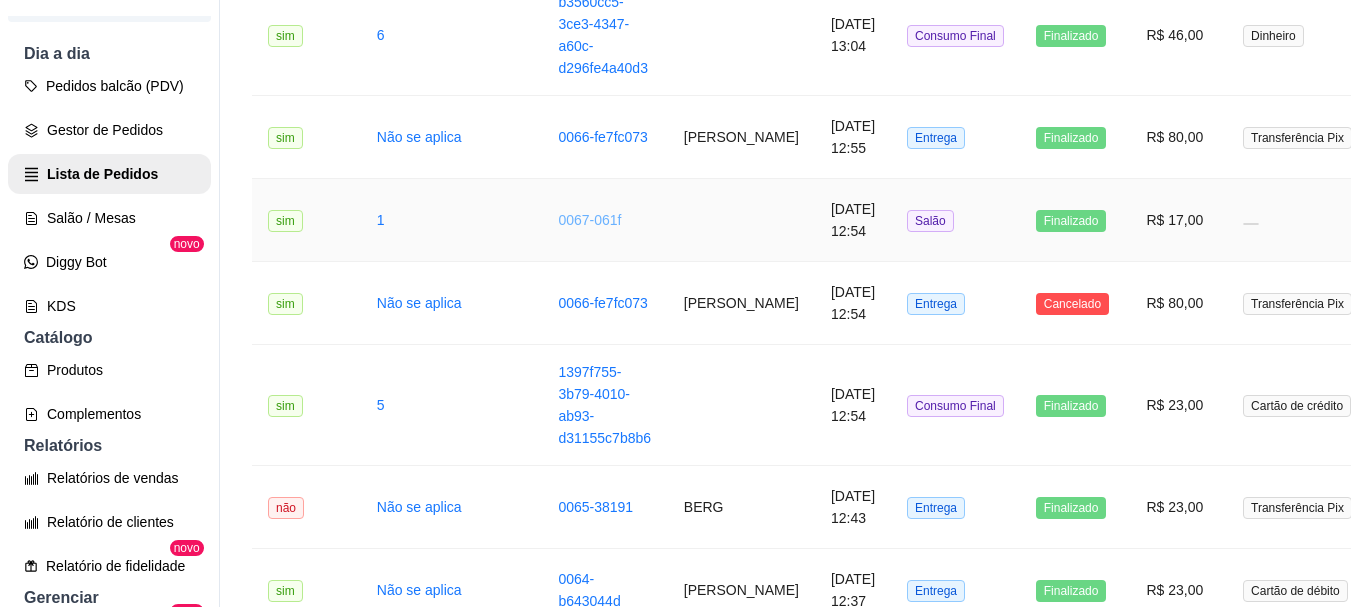 click on "0067-061f" at bounding box center (589, 220) 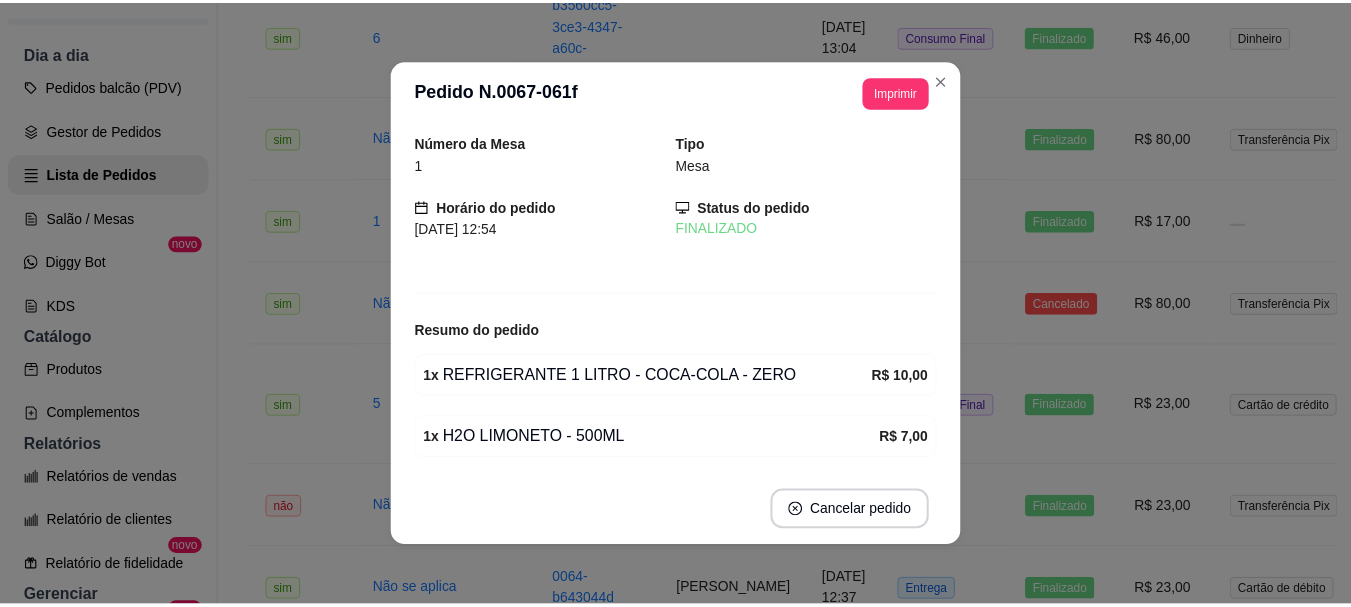 scroll, scrollTop: 4, scrollLeft: 0, axis: vertical 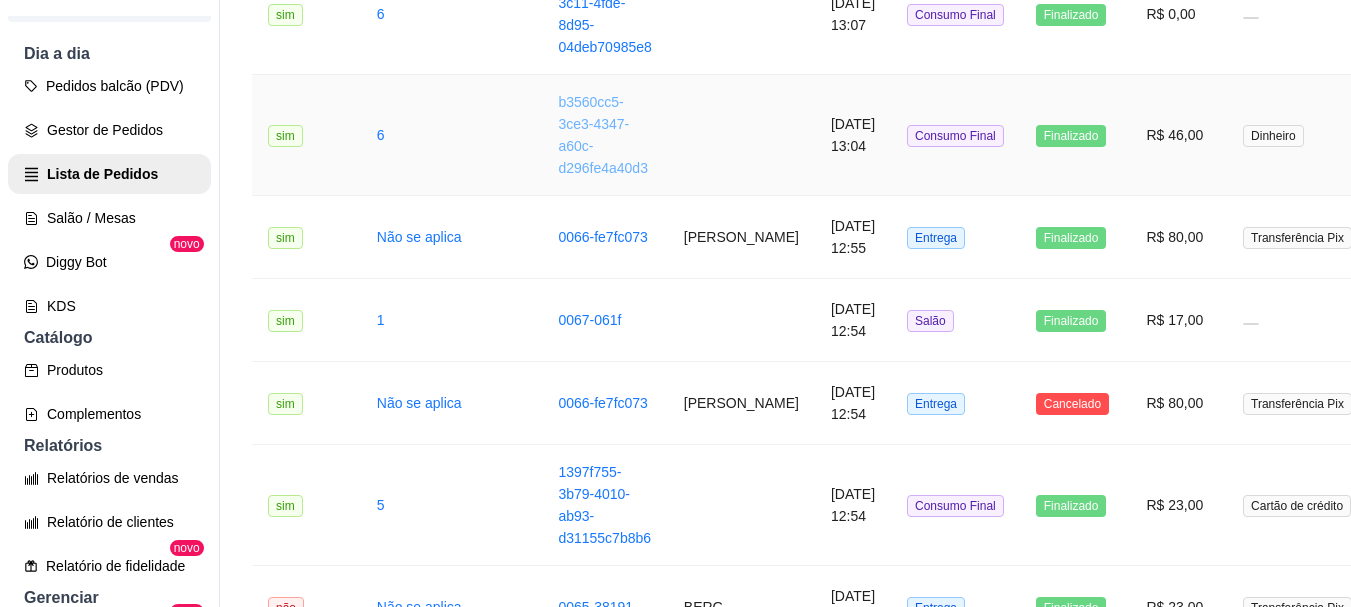 click on "b3560cc5-3ce3-4347-a60c-d296fe4a40d3" at bounding box center [603, 135] 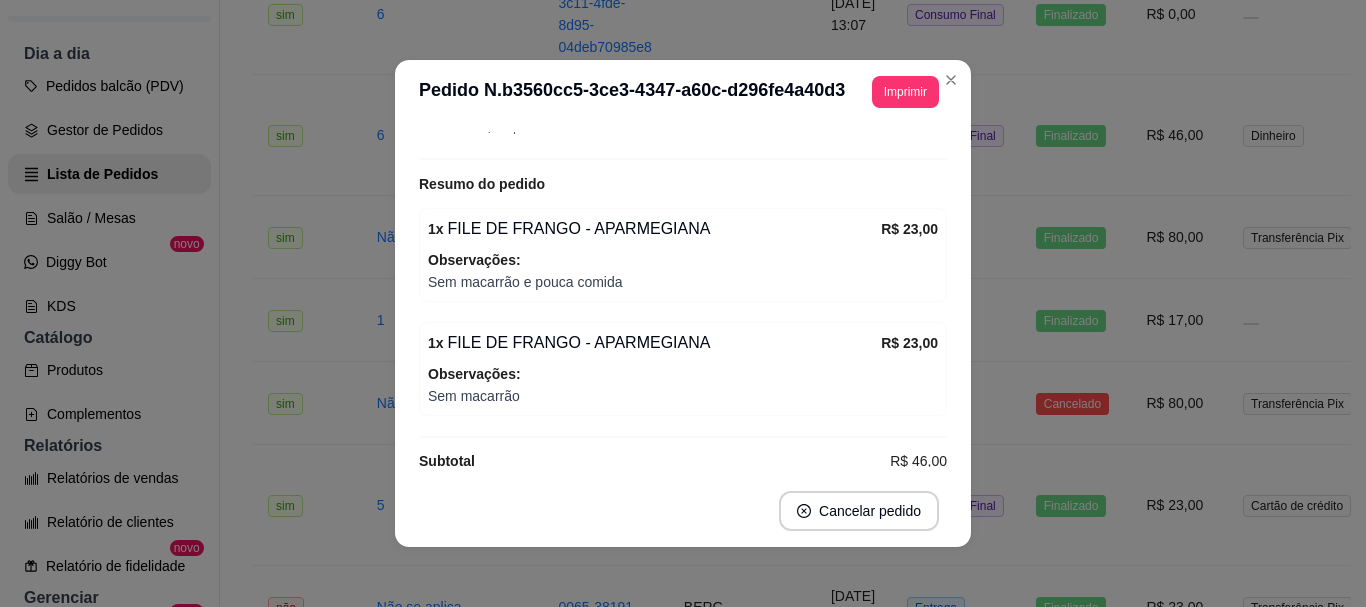 scroll, scrollTop: 286, scrollLeft: 0, axis: vertical 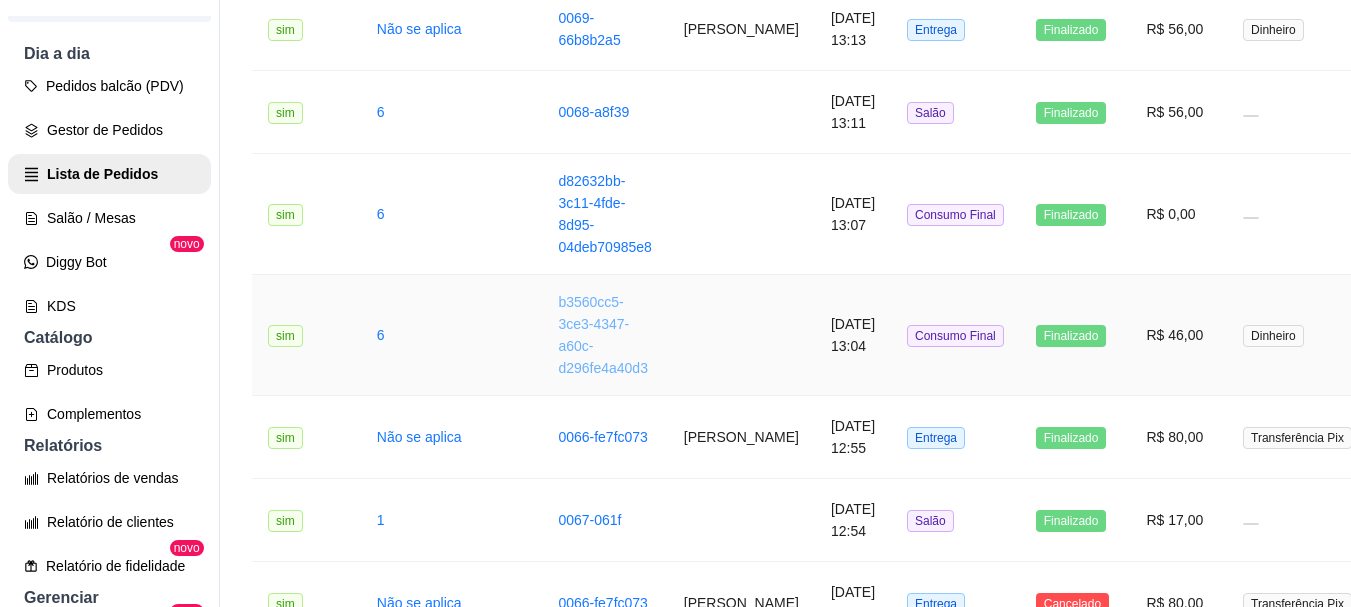 click on "b3560cc5-3ce3-4347-a60c-d296fe4a40d3" at bounding box center [603, 335] 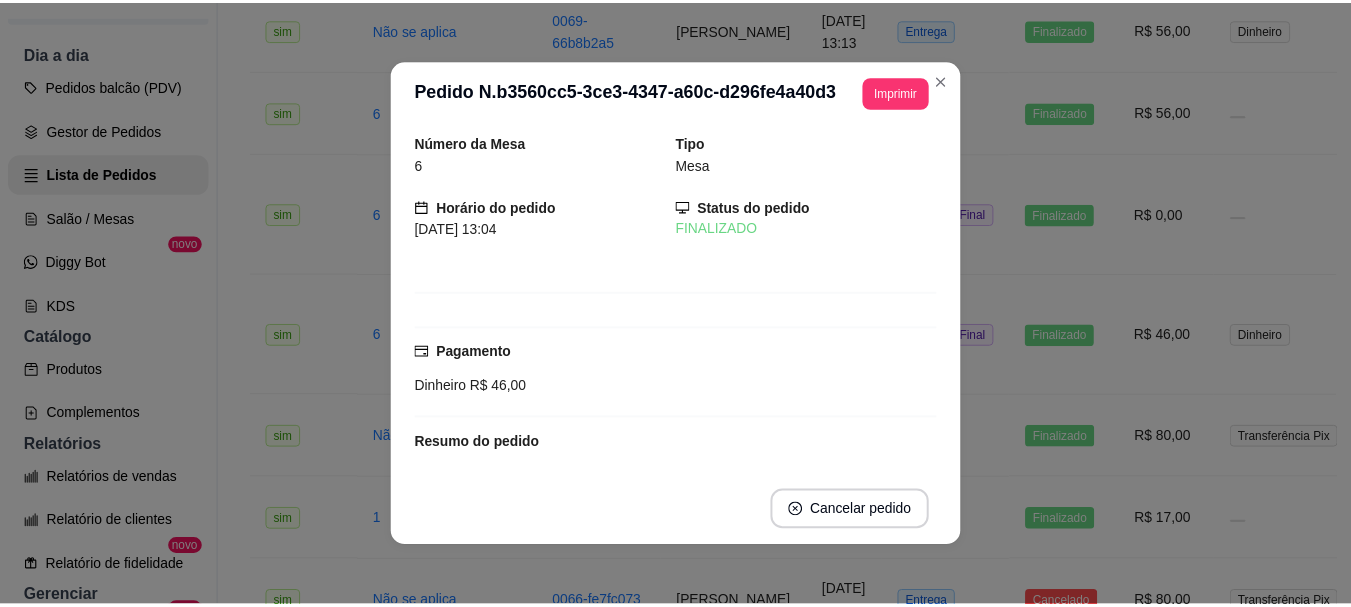 scroll, scrollTop: 286, scrollLeft: 0, axis: vertical 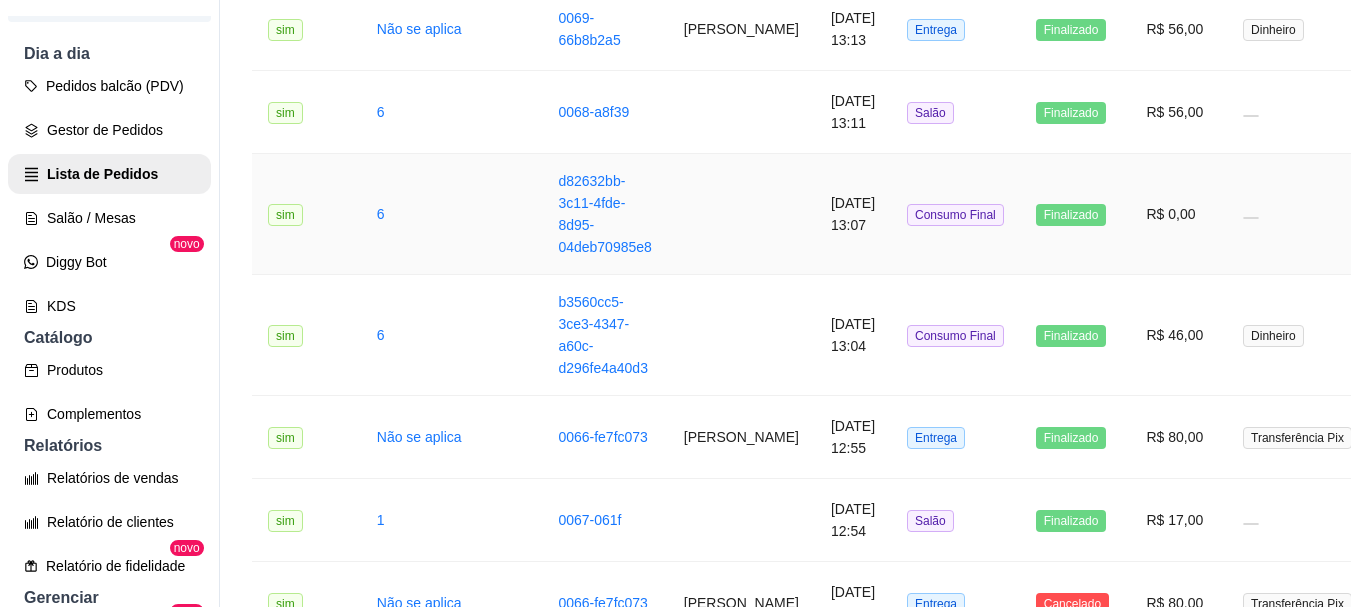 click on "d82632bb-3c11-4fde-8d95-04deb70985e8" at bounding box center [604, 214] 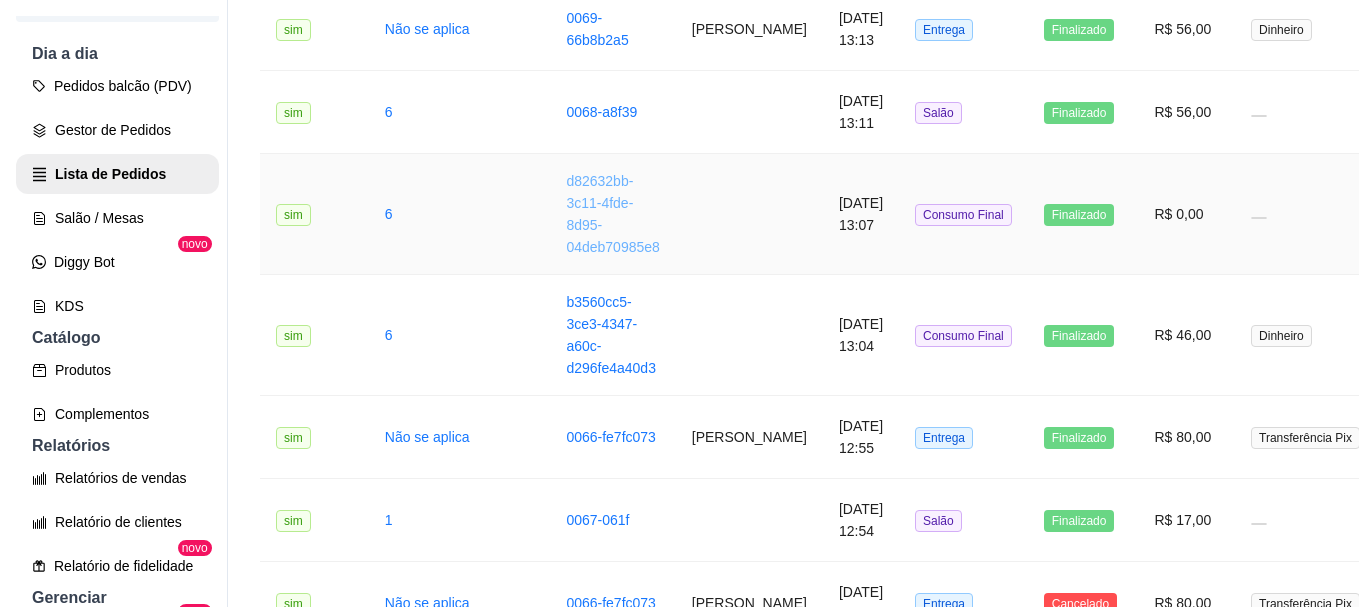 scroll, scrollTop: 1400, scrollLeft: 0, axis: vertical 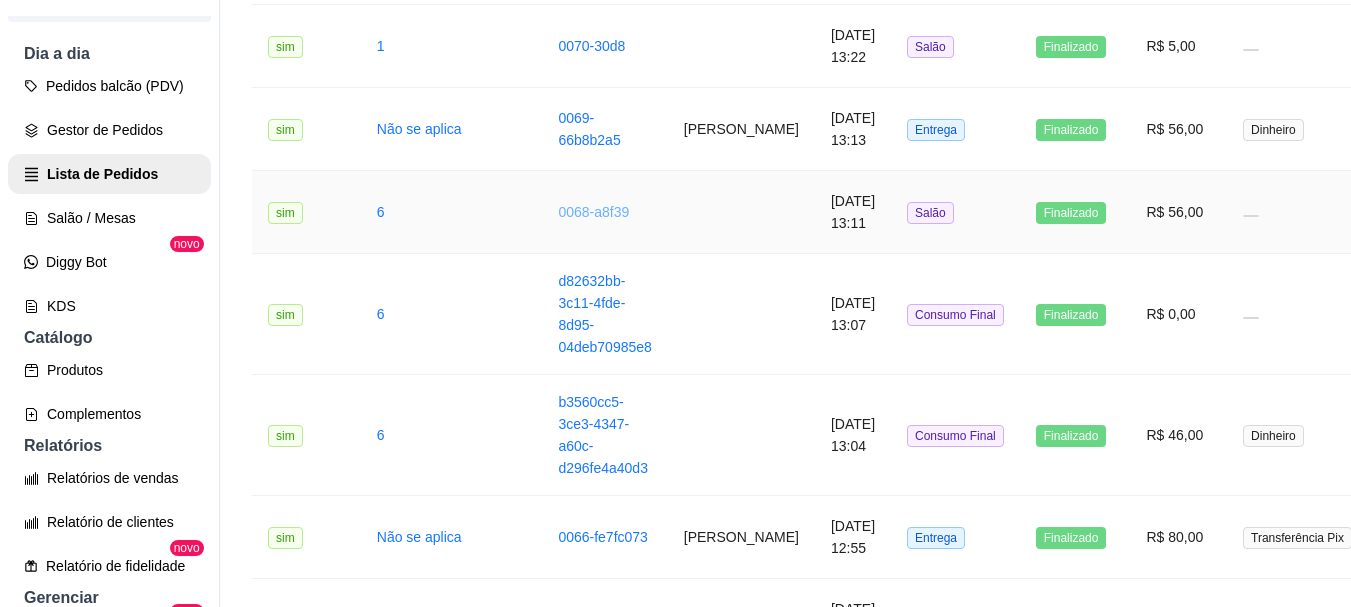 click on "0068-a8f39" at bounding box center (593, 212) 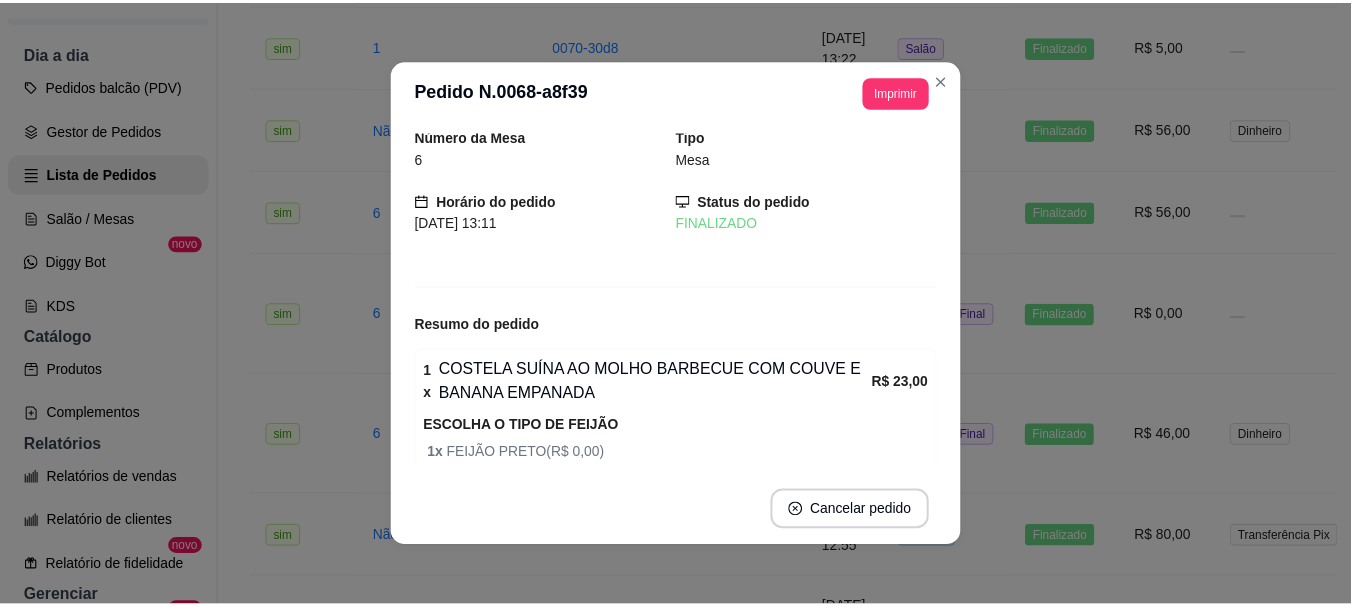 scroll, scrollTop: 400, scrollLeft: 0, axis: vertical 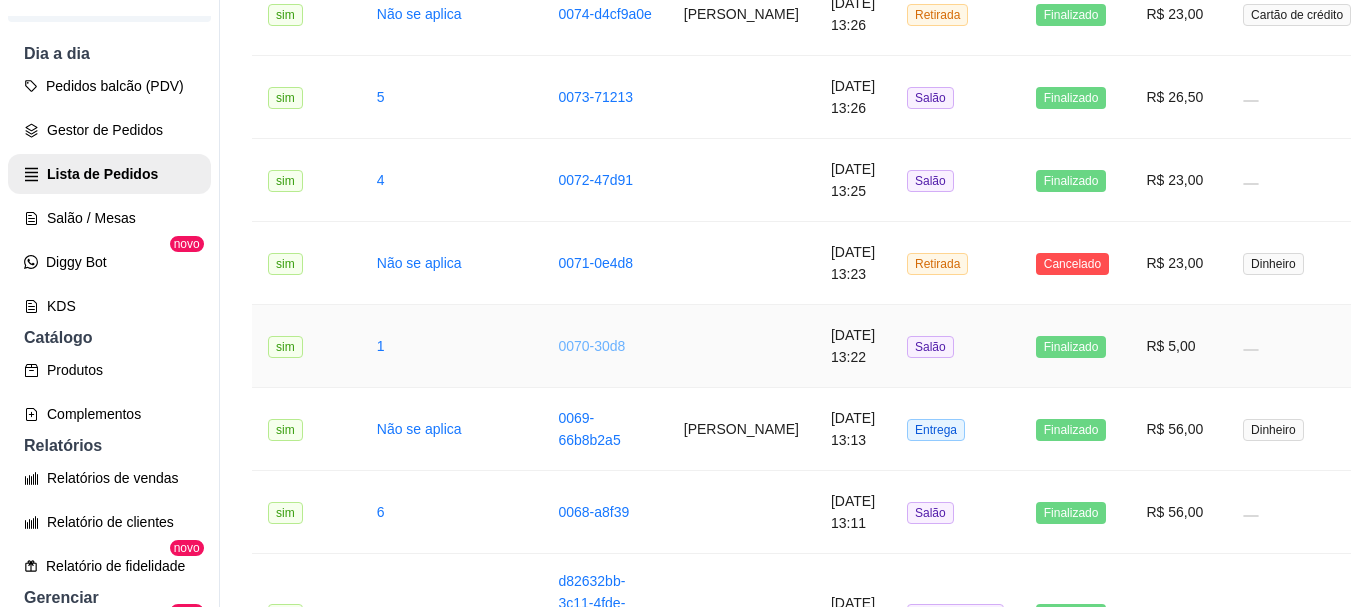 click on "0070-30d8" at bounding box center (591, 346) 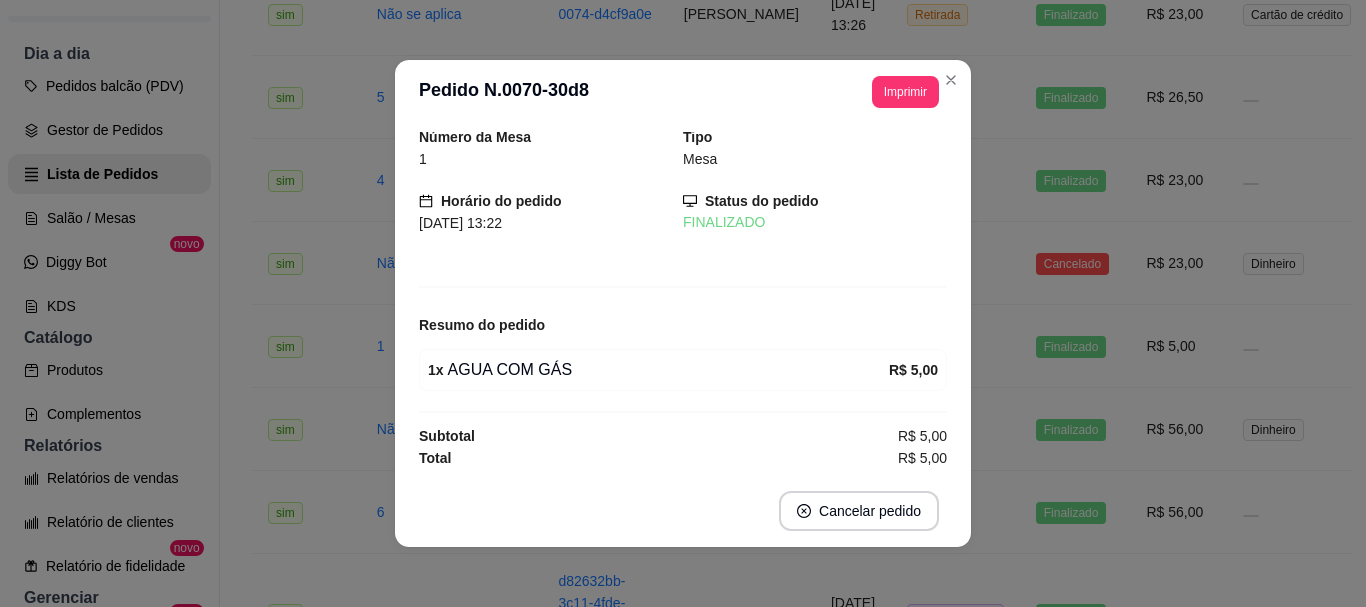 scroll, scrollTop: 8, scrollLeft: 0, axis: vertical 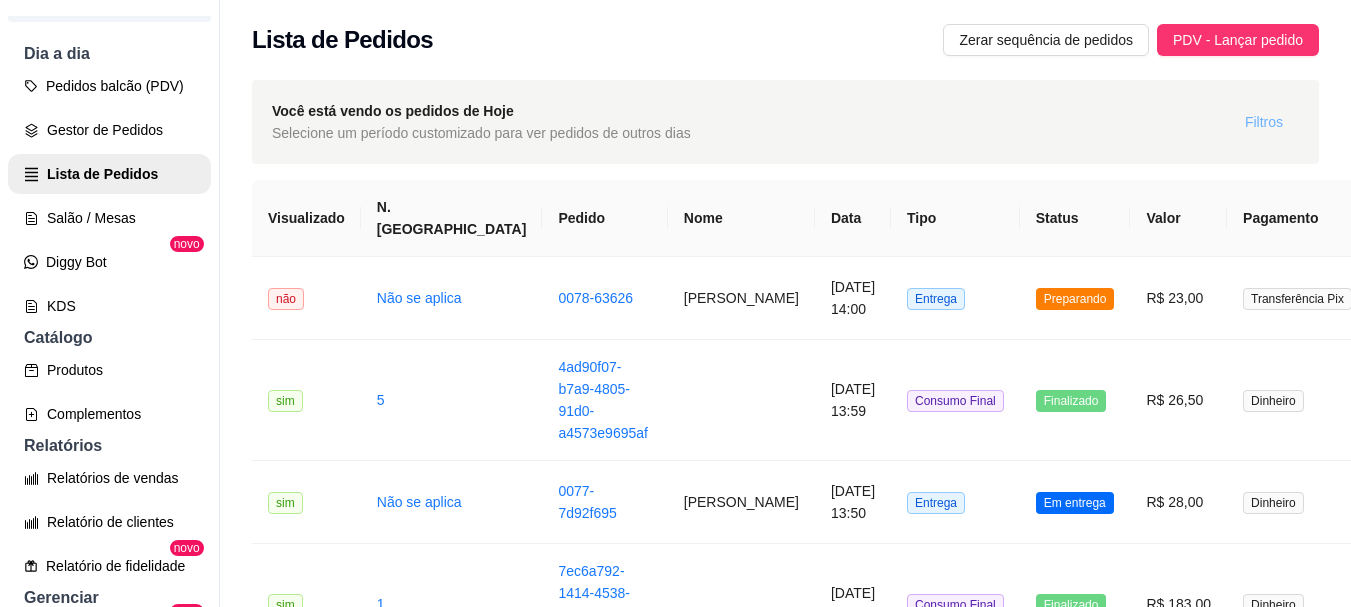 click on "Filtros" at bounding box center (1264, 122) 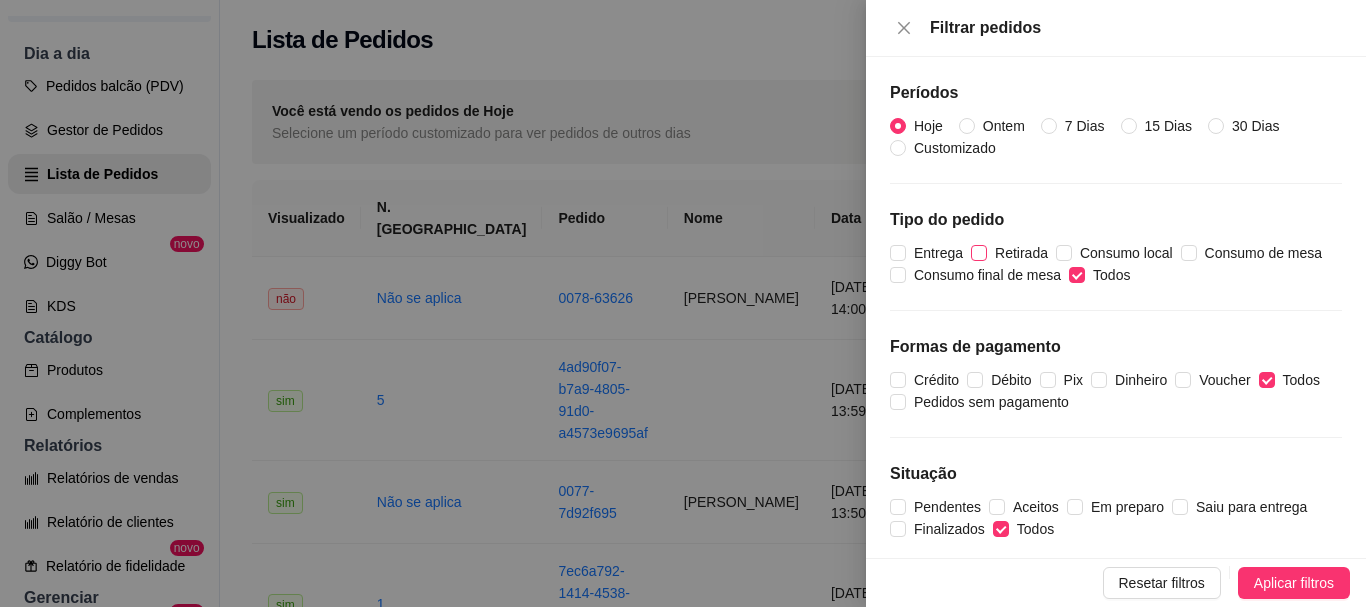click on "Retirada" at bounding box center [979, 253] 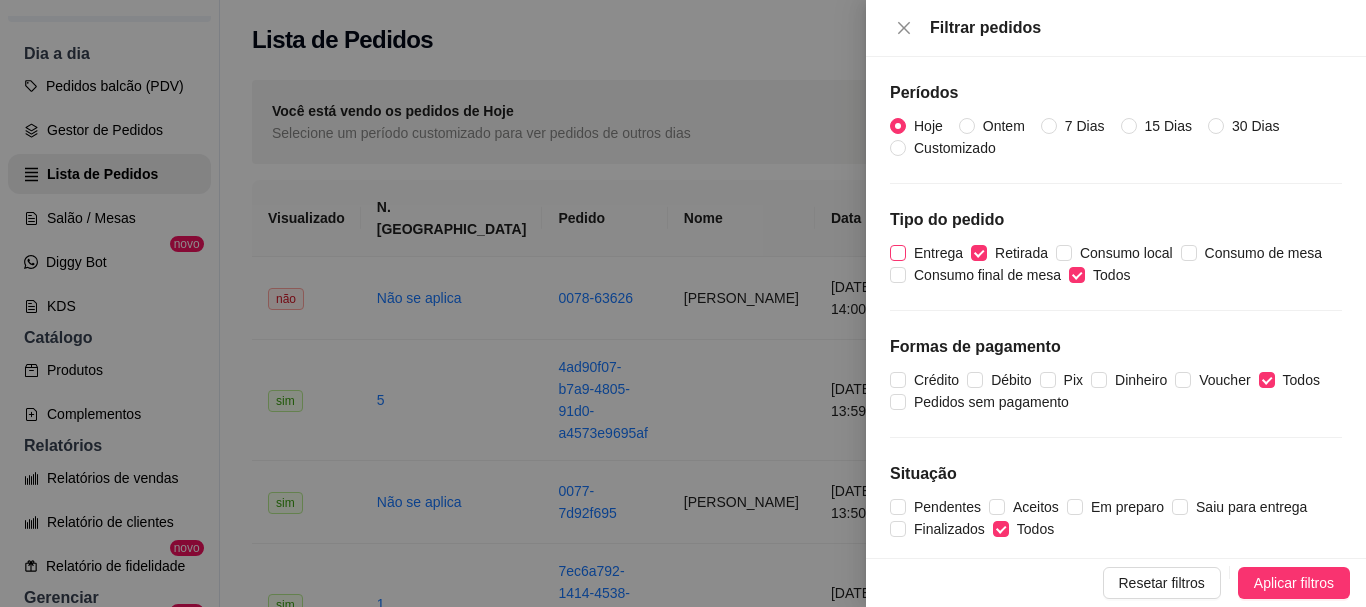 click on "Entrega" at bounding box center [938, 253] 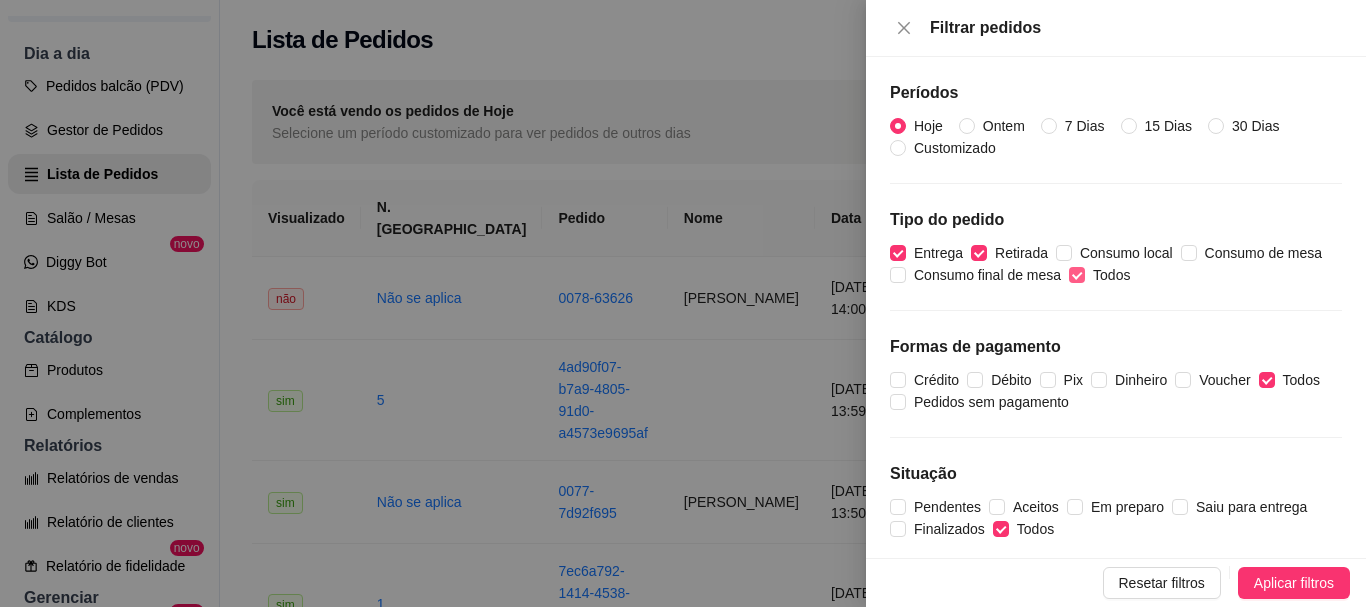 click on "Todos" at bounding box center [1077, 275] 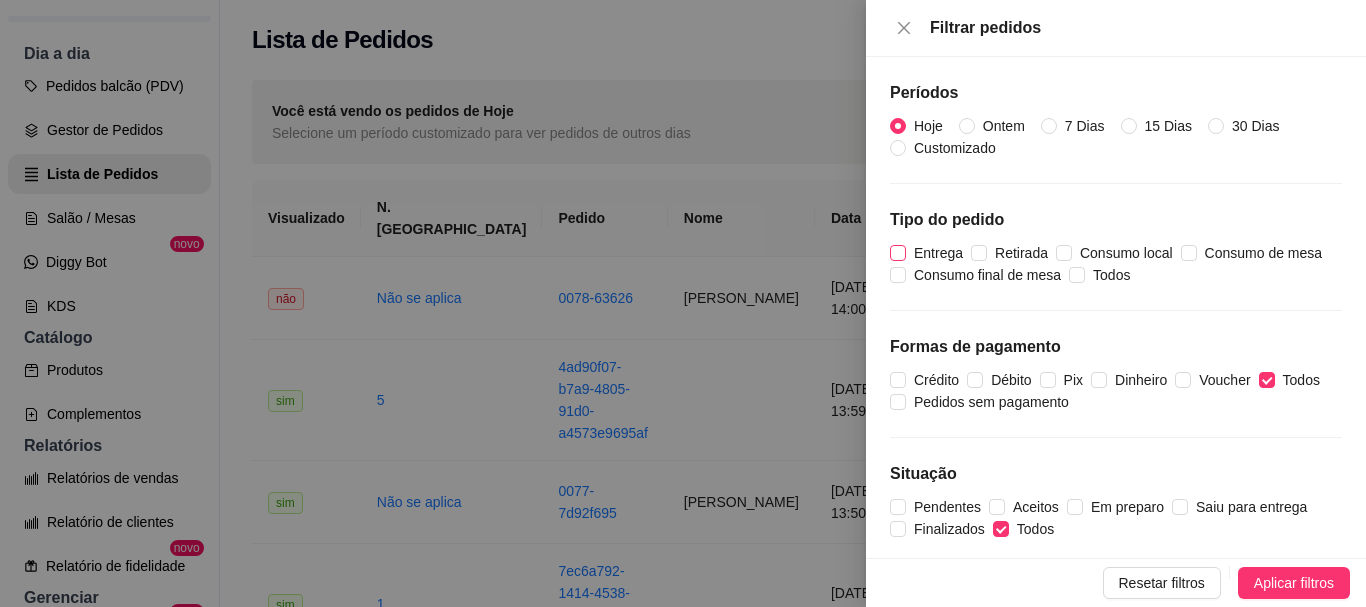 click on "Entrega" at bounding box center [938, 253] 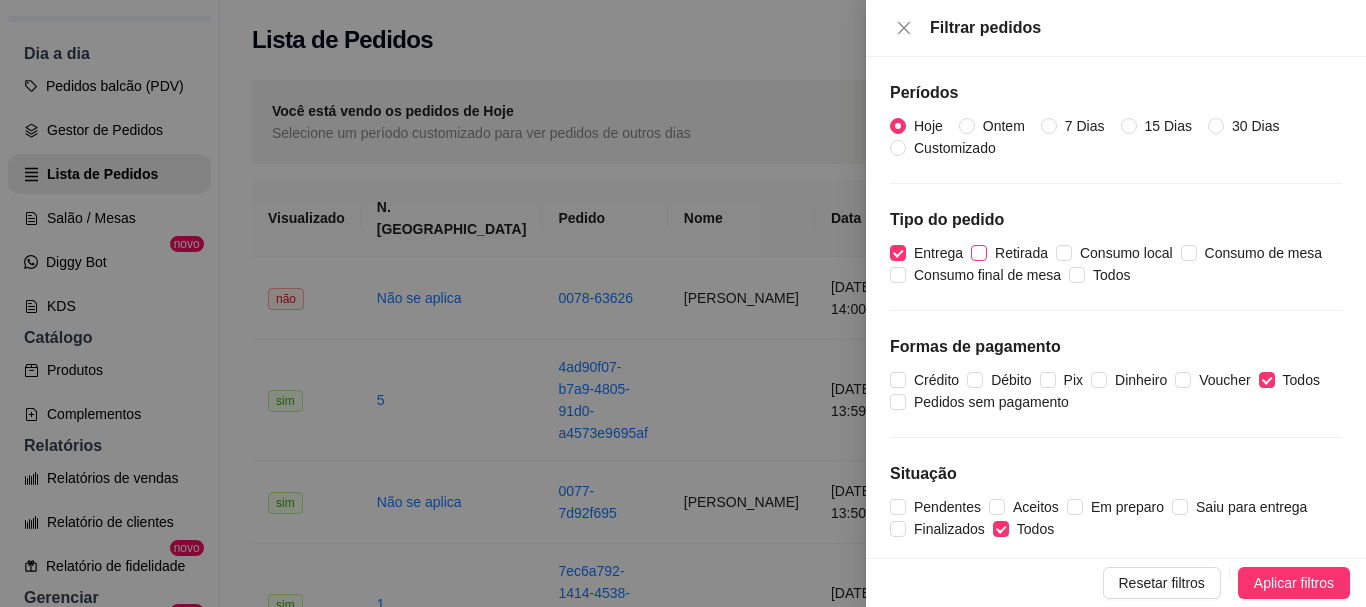 click on "Retirada" at bounding box center [1021, 253] 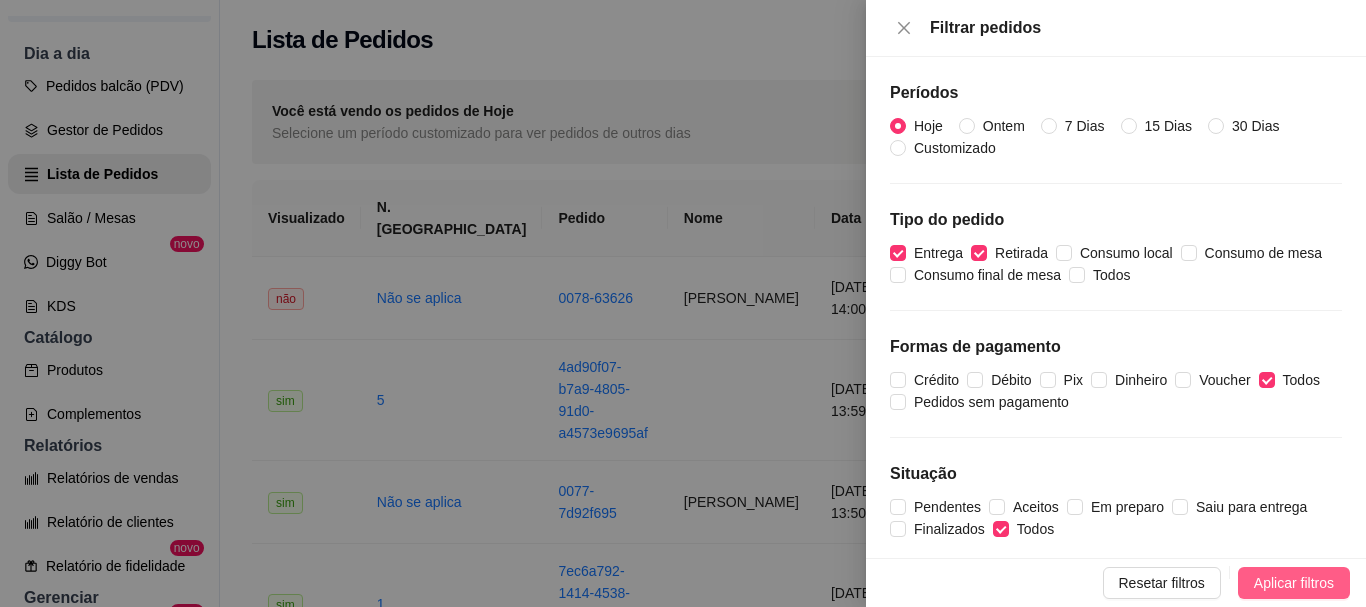 click on "Aplicar filtros" at bounding box center [1294, 583] 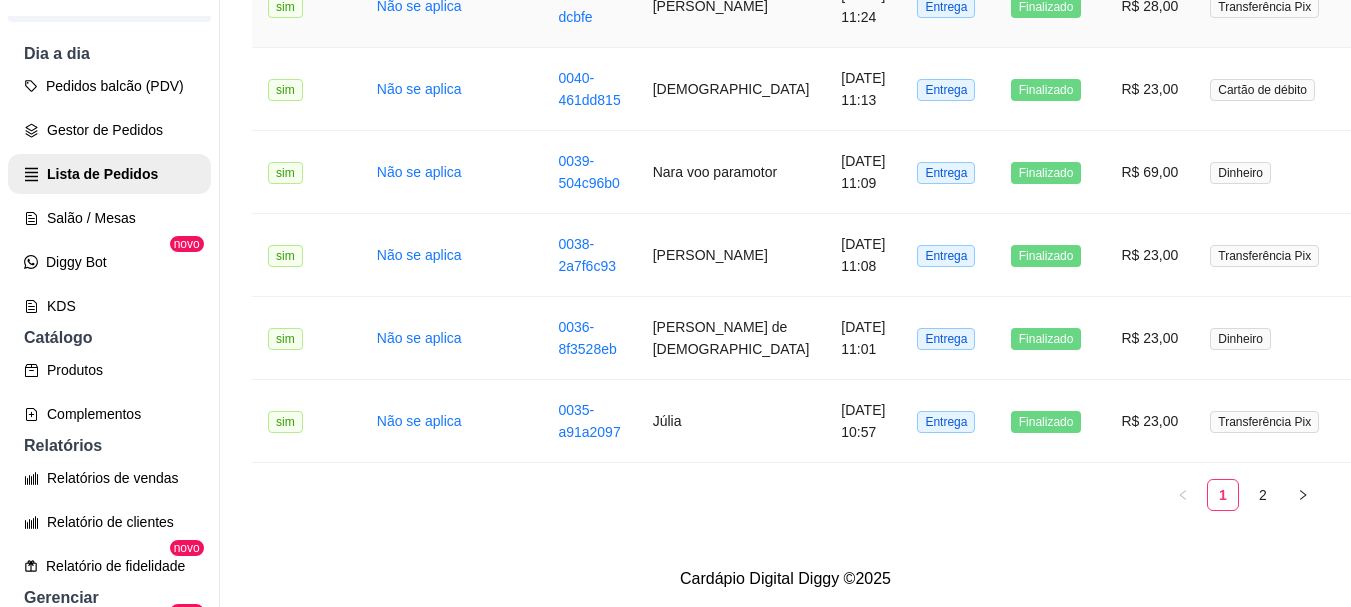 scroll, scrollTop: 2801, scrollLeft: 0, axis: vertical 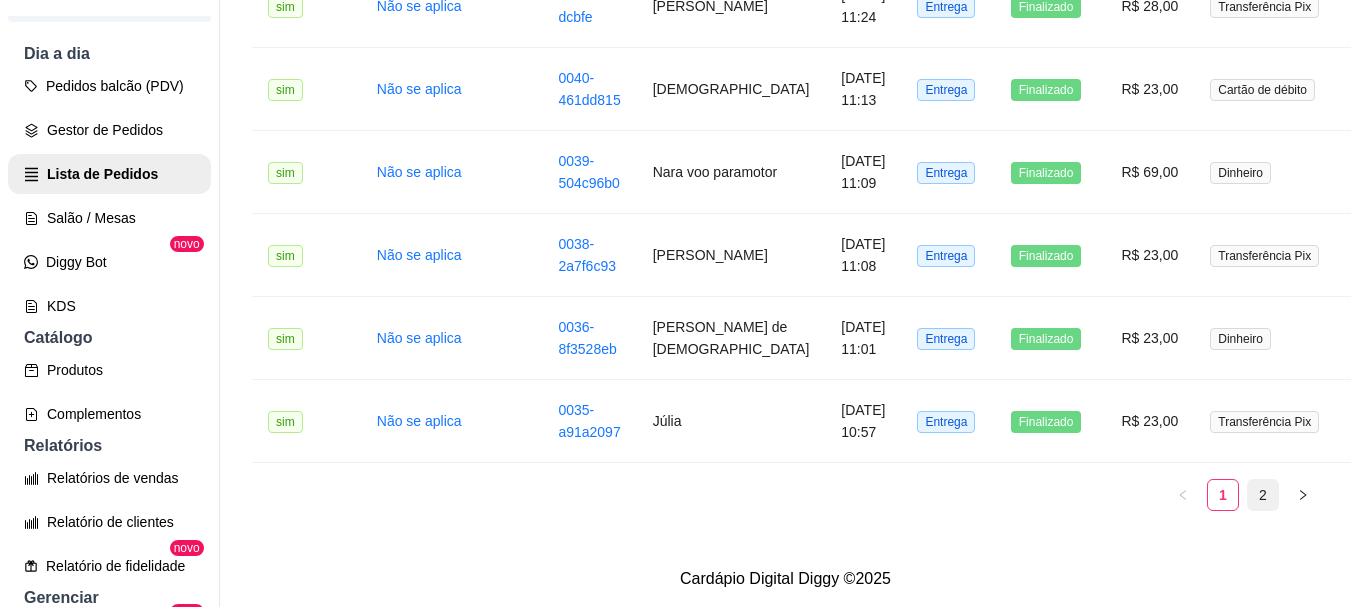click on "2" at bounding box center (1263, 495) 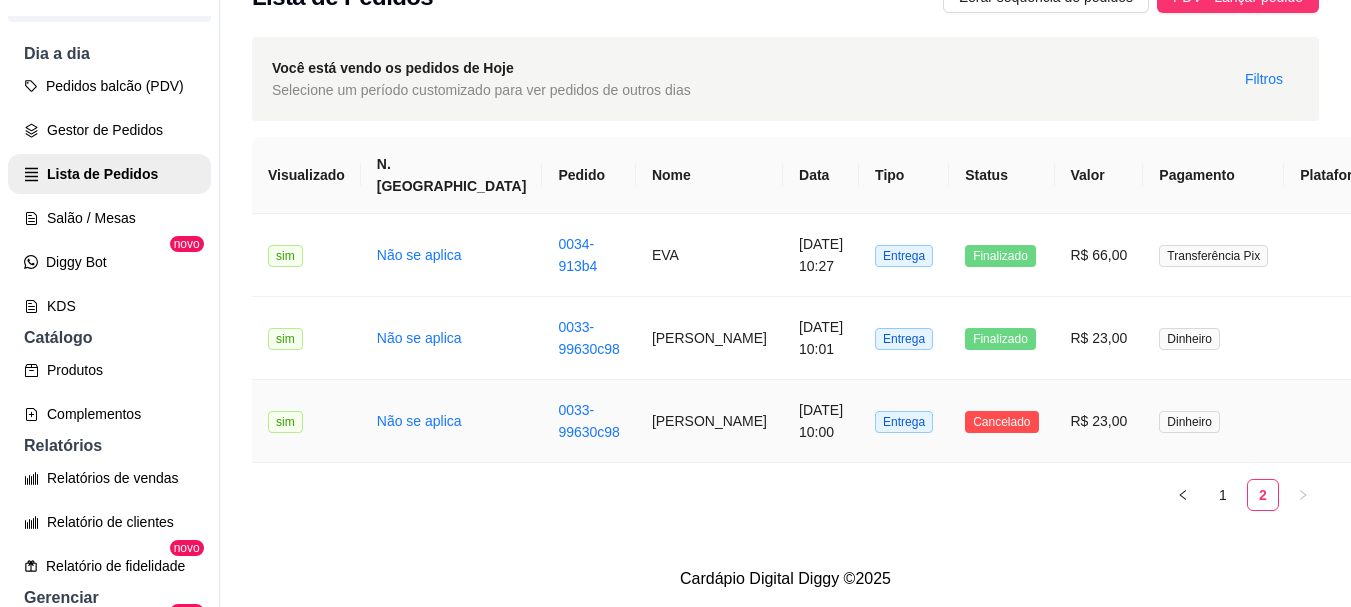 scroll, scrollTop: 106, scrollLeft: 0, axis: vertical 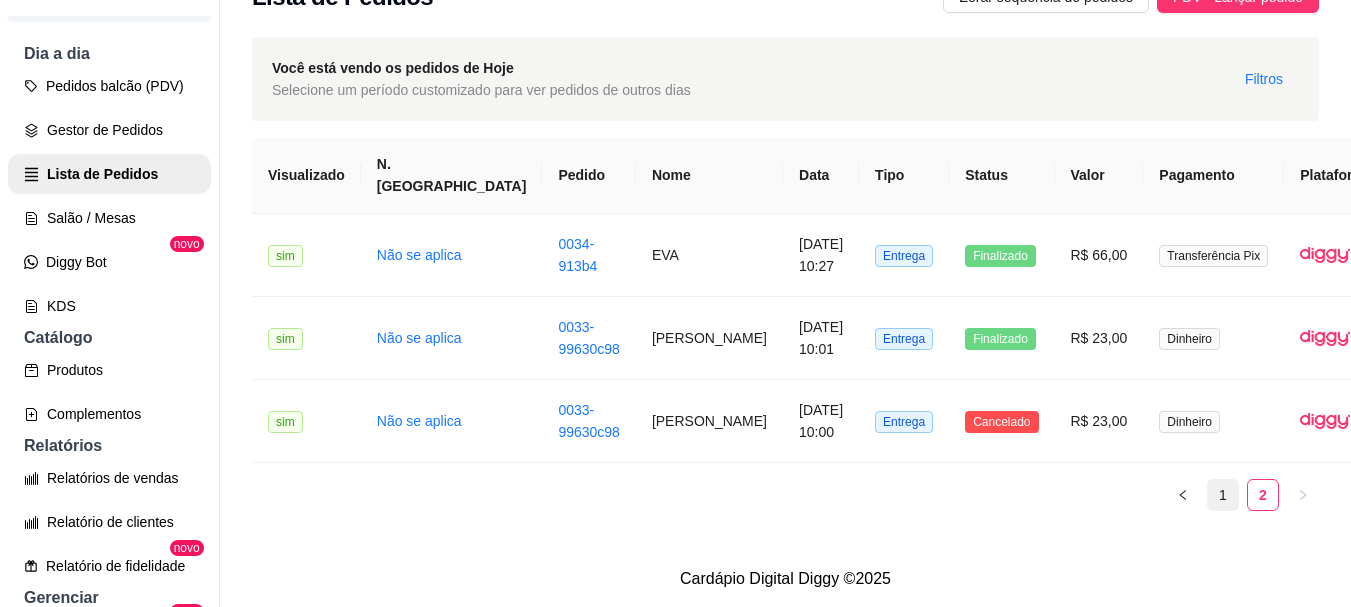 click on "1" at bounding box center (1223, 495) 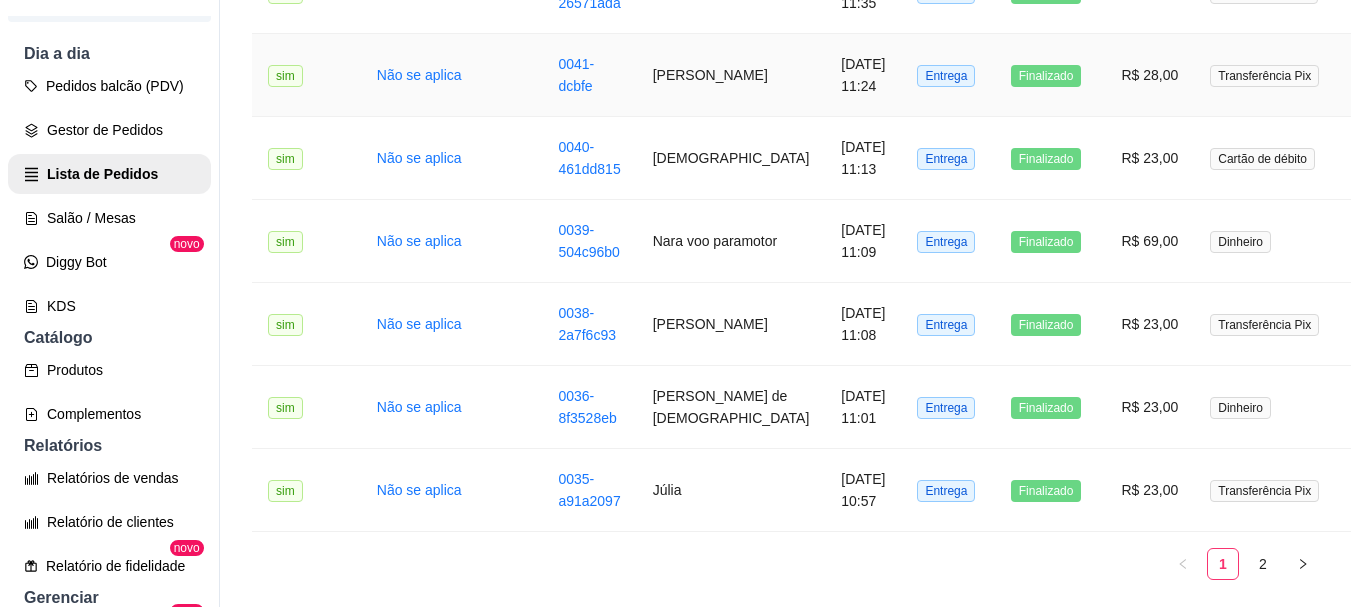 scroll, scrollTop: 2801, scrollLeft: 0, axis: vertical 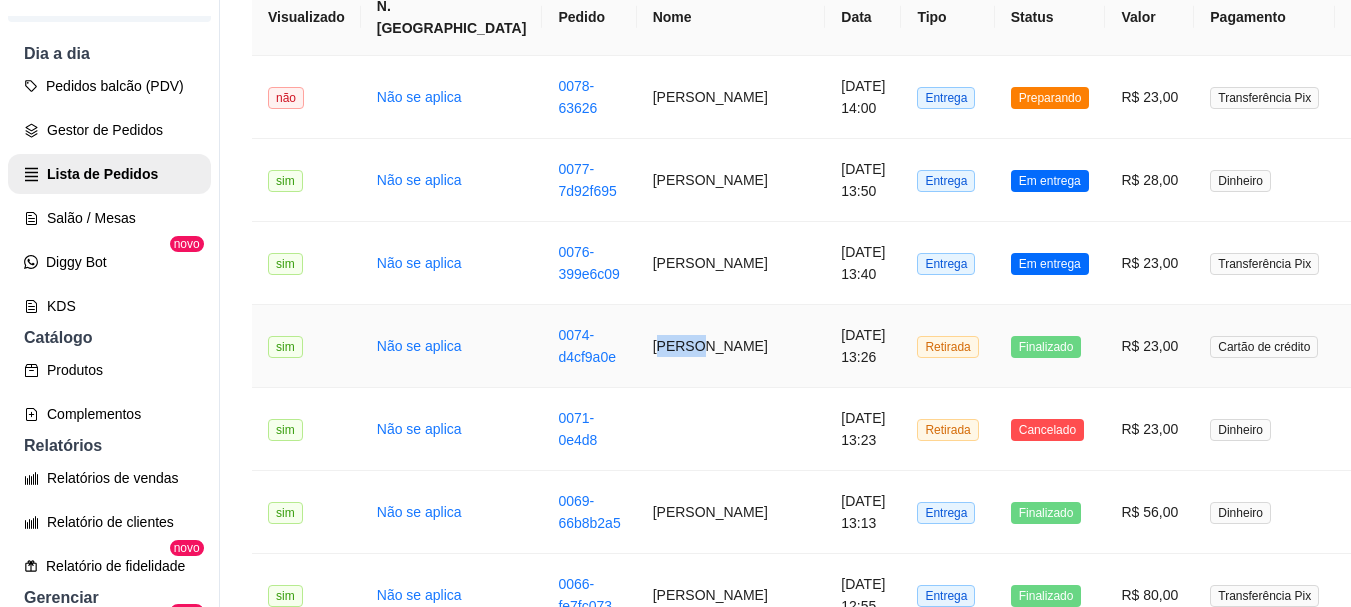 drag, startPoint x: 572, startPoint y: 399, endPoint x: 539, endPoint y: 396, distance: 33.13608 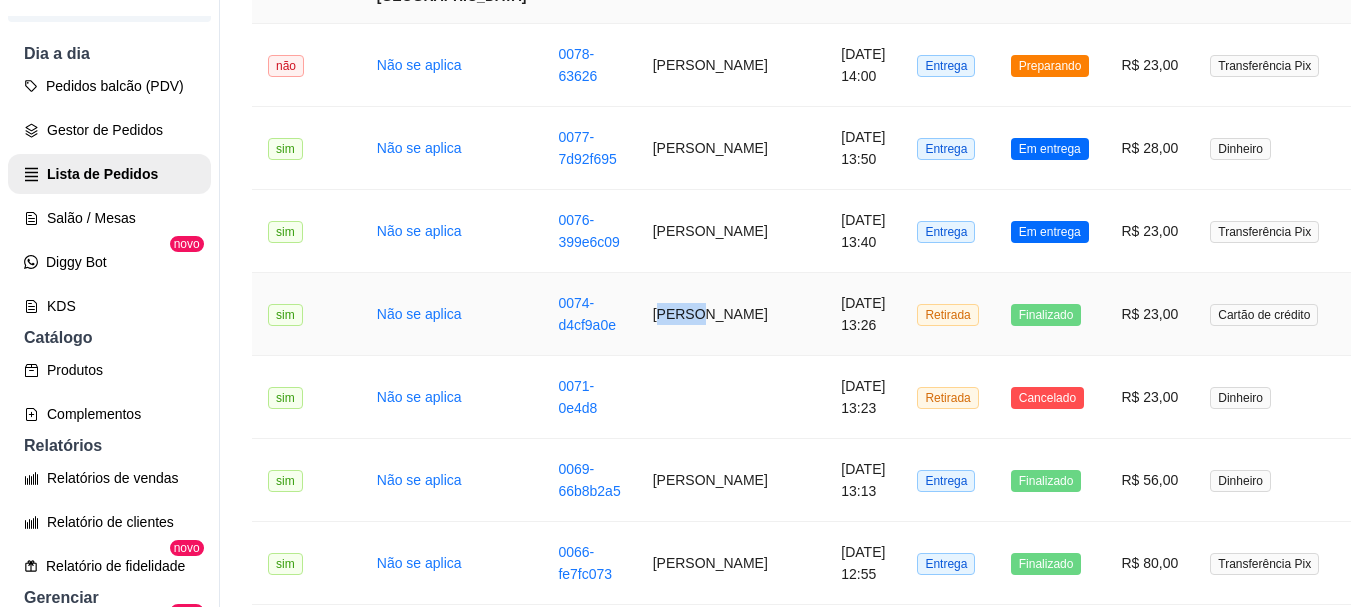 scroll, scrollTop: 201, scrollLeft: 0, axis: vertical 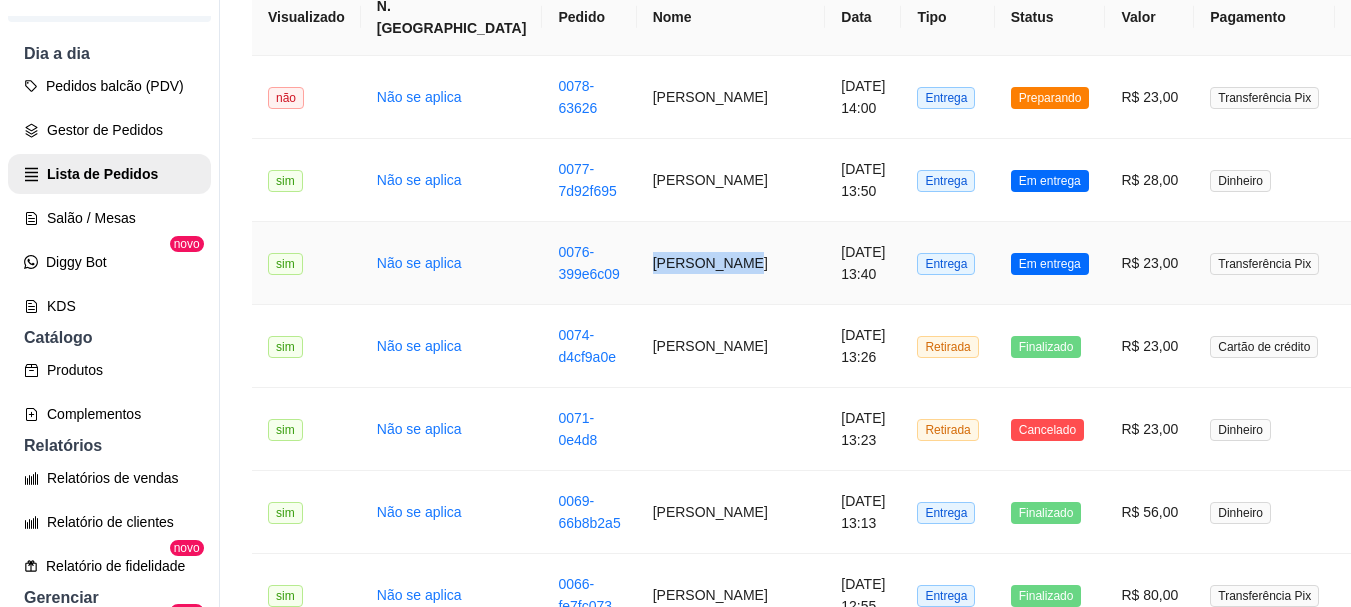 drag, startPoint x: 583, startPoint y: 319, endPoint x: 535, endPoint y: 301, distance: 51.264023 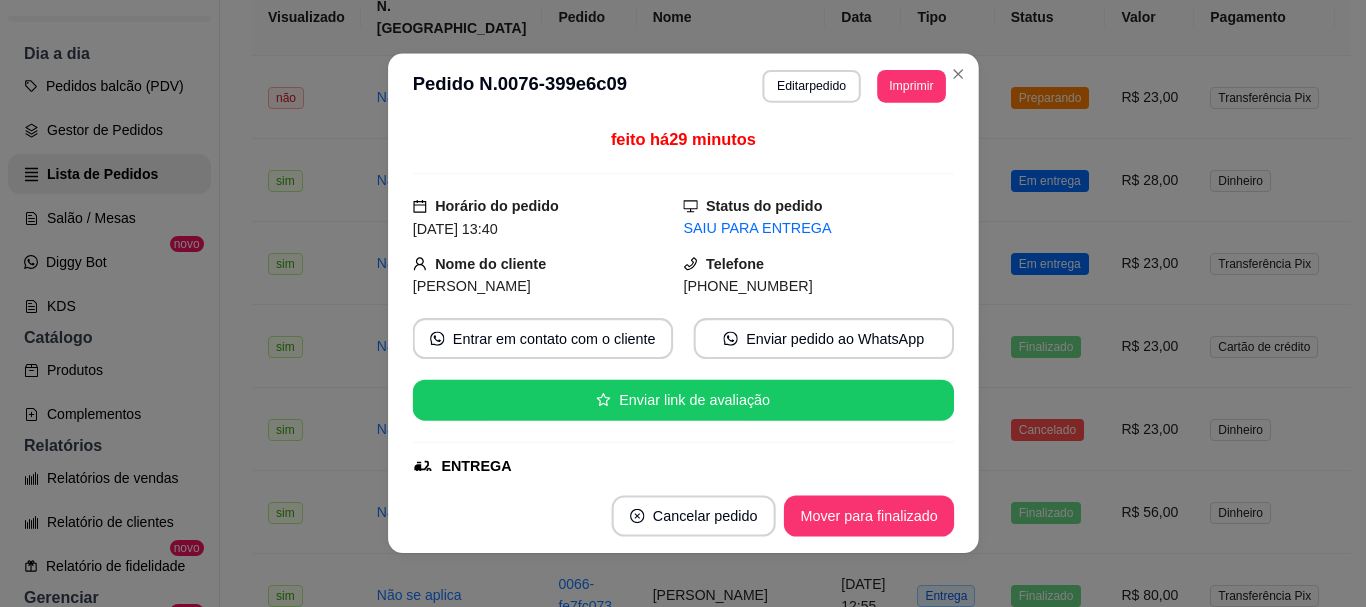 copy on "[PERSON_NAME]" 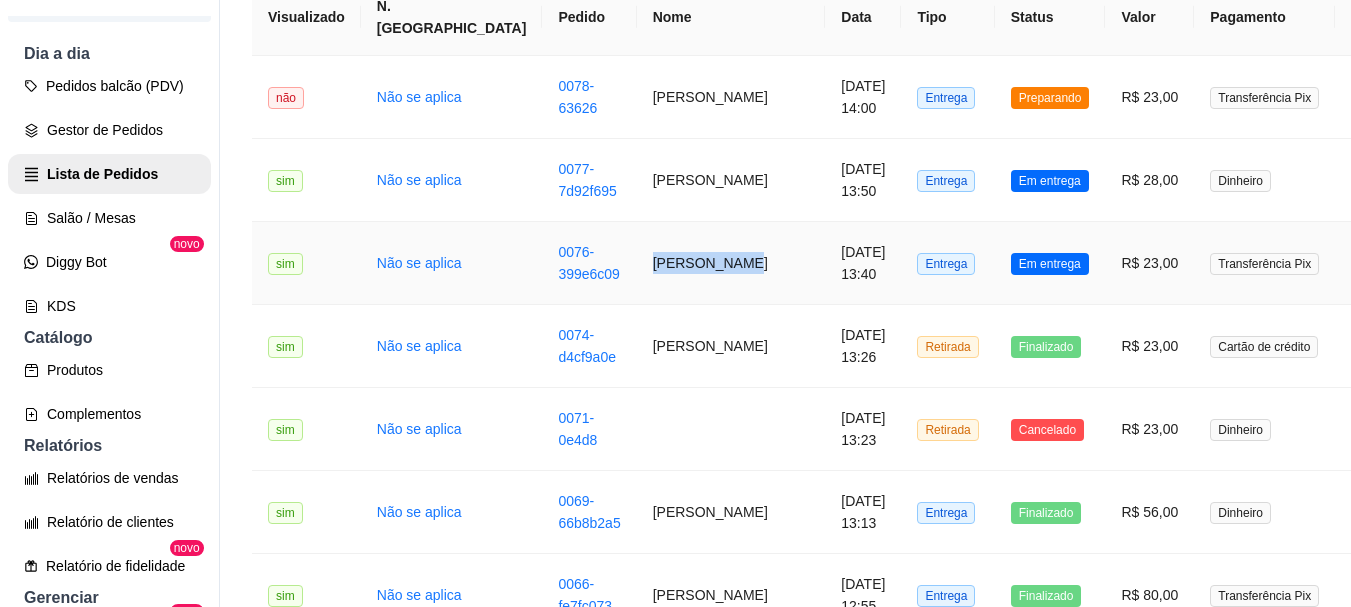 scroll, scrollTop: 101, scrollLeft: 0, axis: vertical 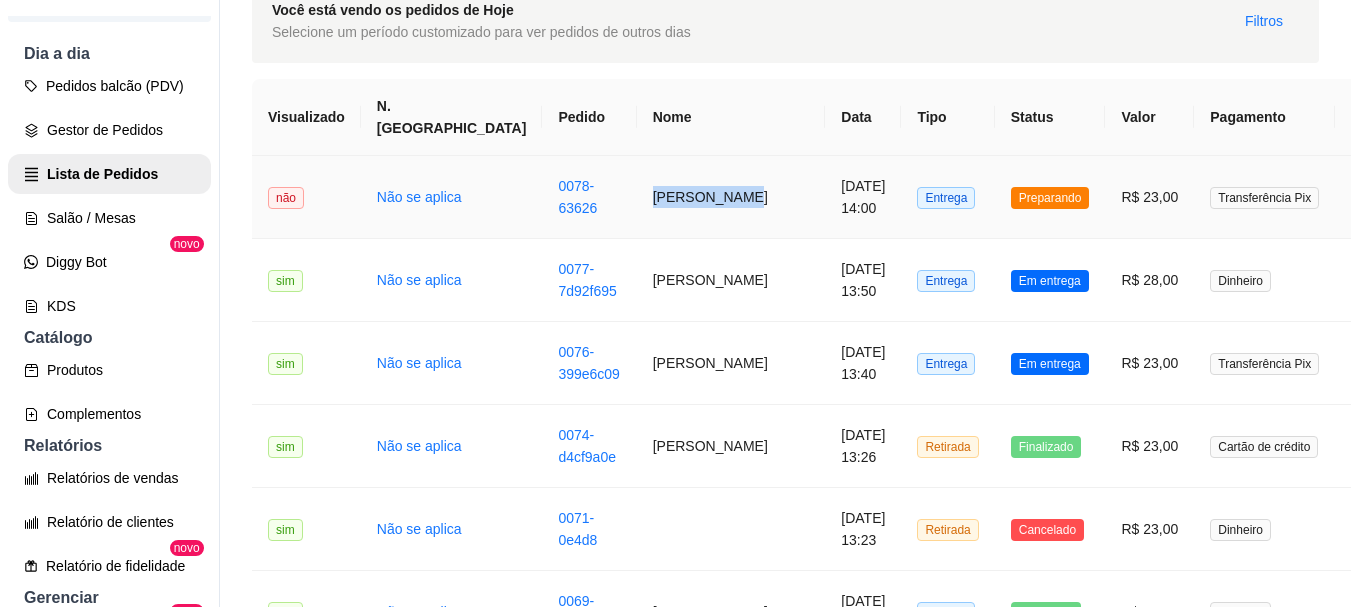 drag, startPoint x: 589, startPoint y: 222, endPoint x: 538, endPoint y: 194, distance: 58.18075 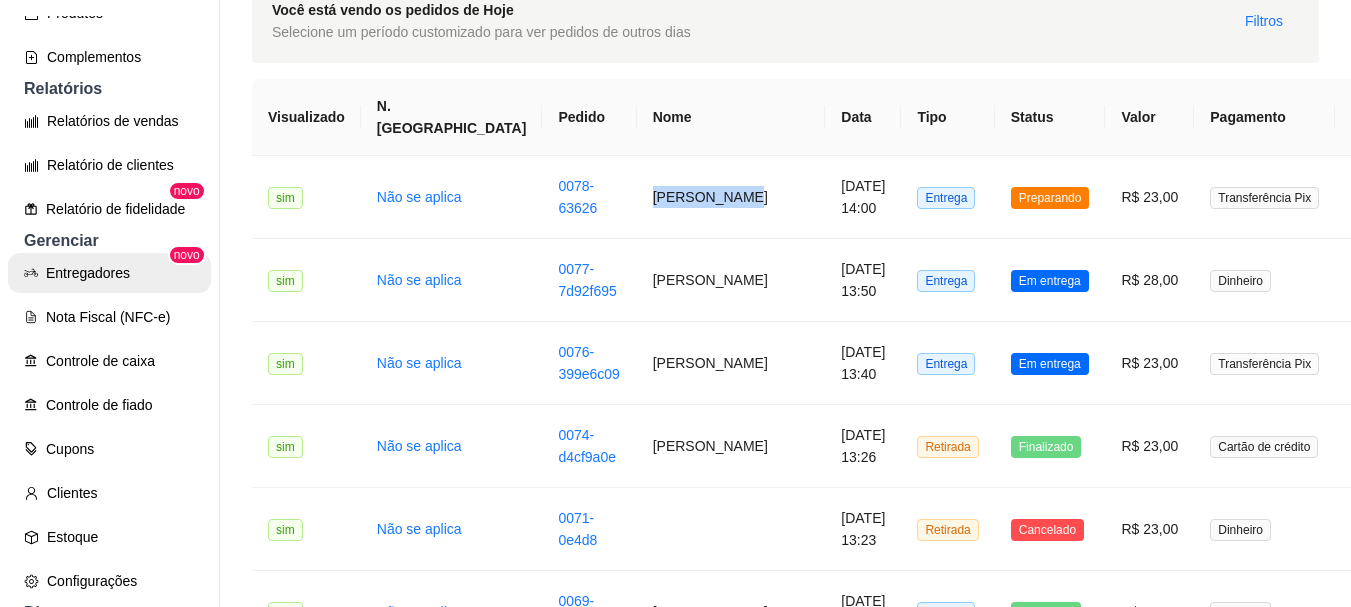 scroll, scrollTop: 700, scrollLeft: 0, axis: vertical 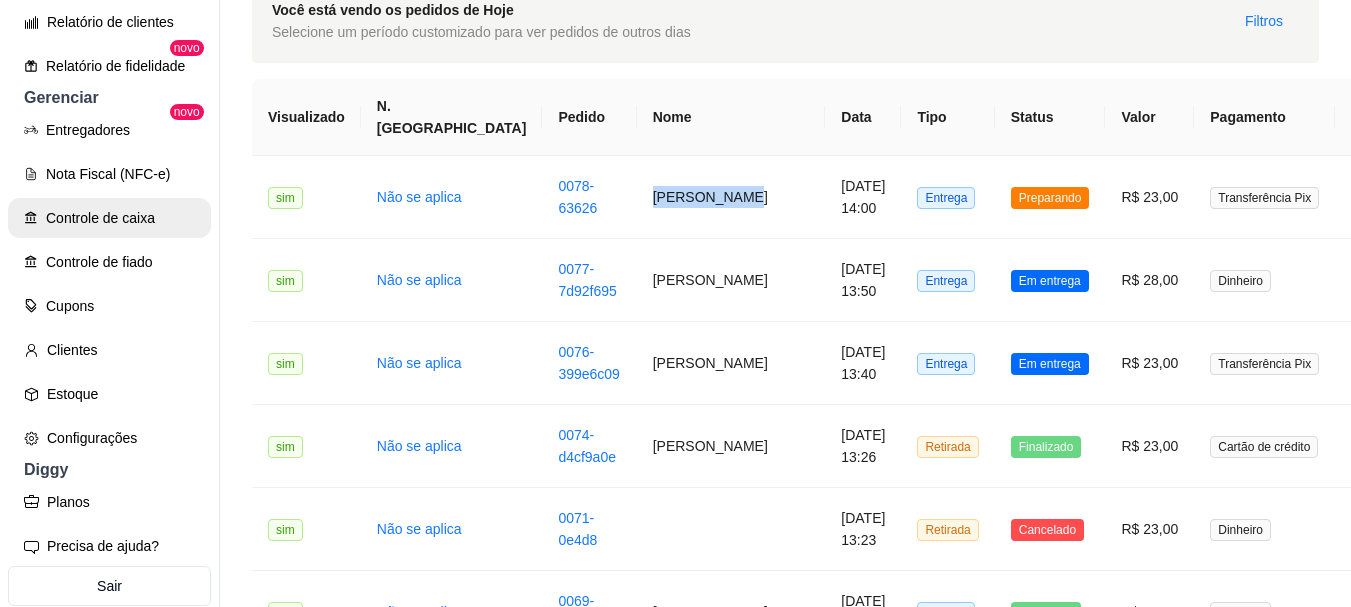 click on "Controle de caixa" at bounding box center [109, 218] 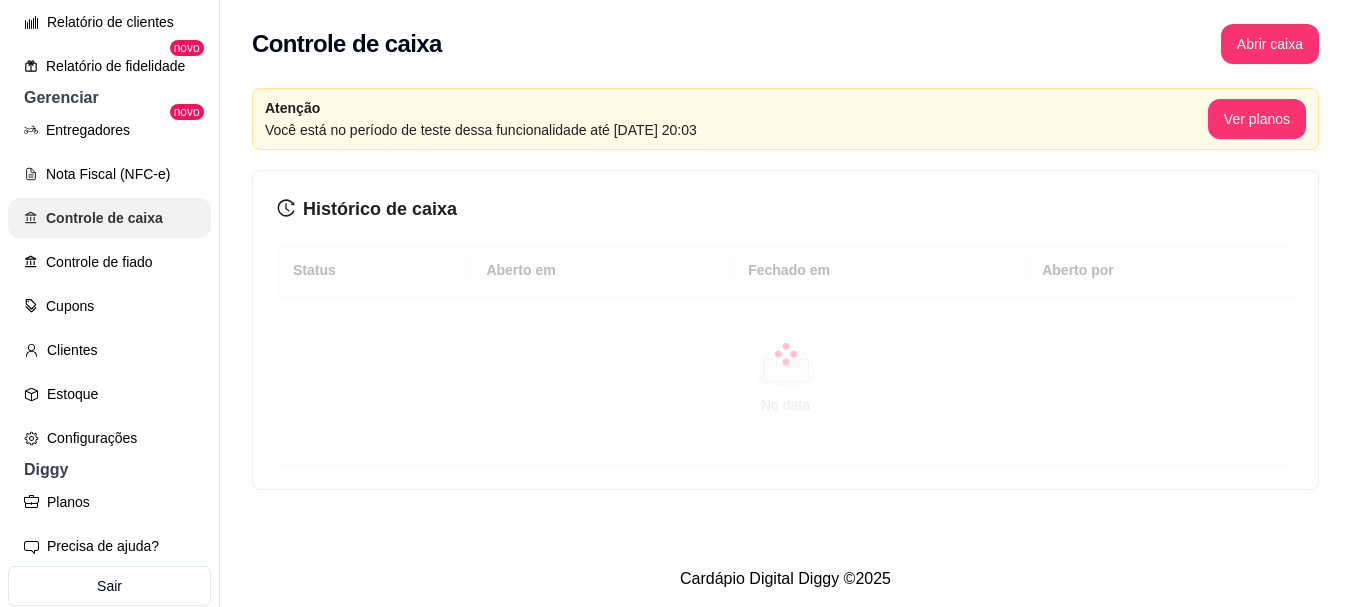 scroll, scrollTop: 0, scrollLeft: 0, axis: both 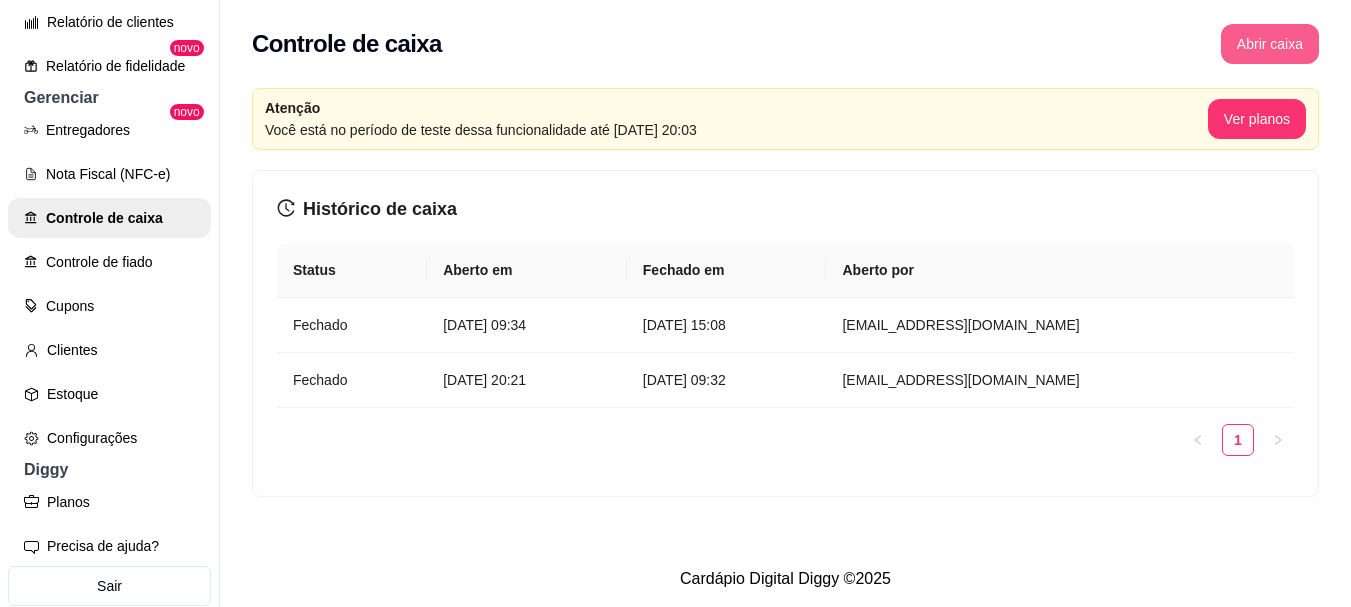 click on "Abrir caixa" at bounding box center [1270, 44] 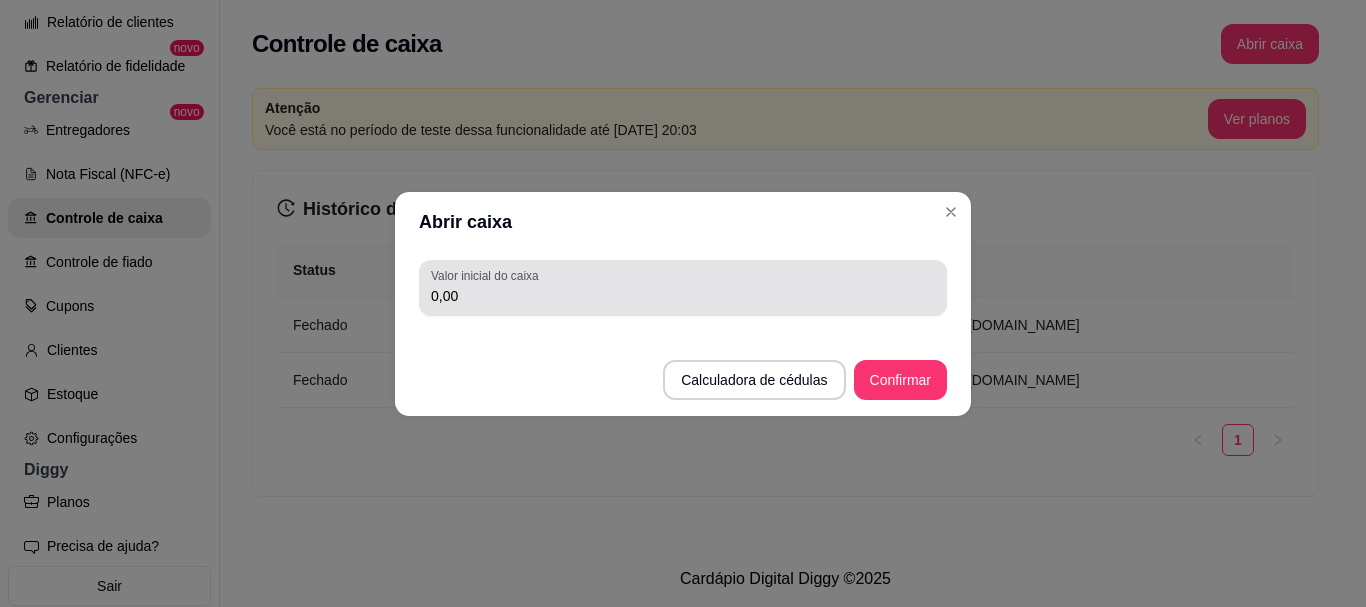 drag, startPoint x: 611, startPoint y: 301, endPoint x: 562, endPoint y: 301, distance: 49 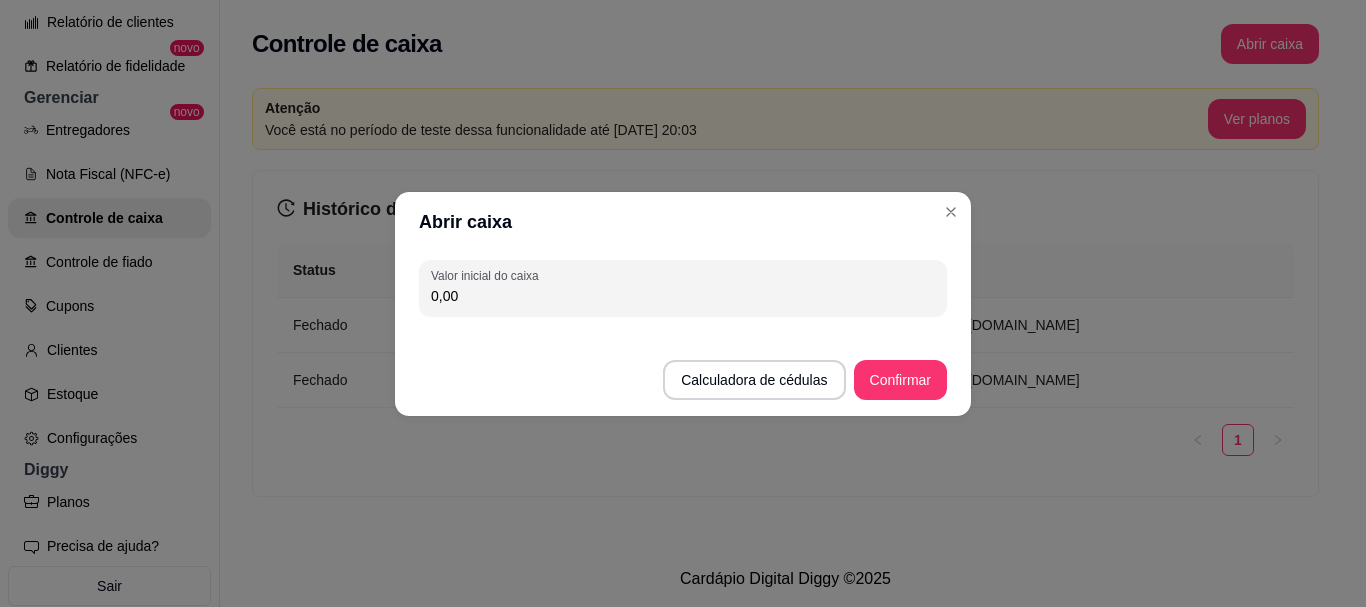 type on "0,00" 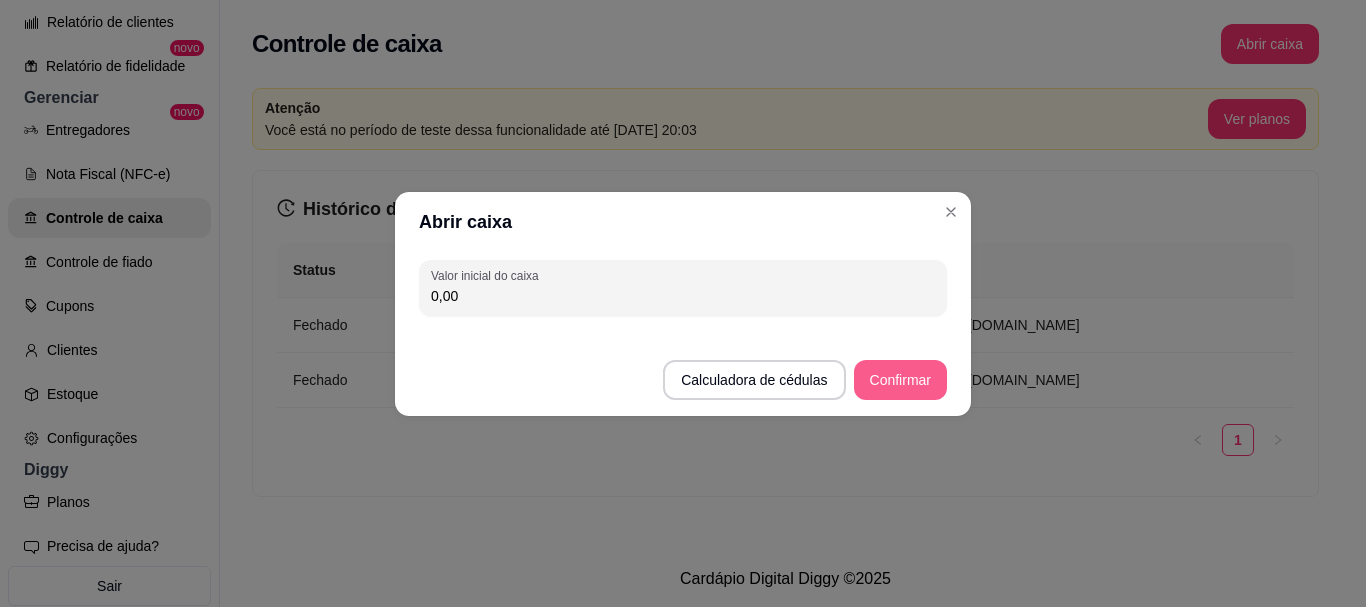 click on "Confirmar" at bounding box center [900, 380] 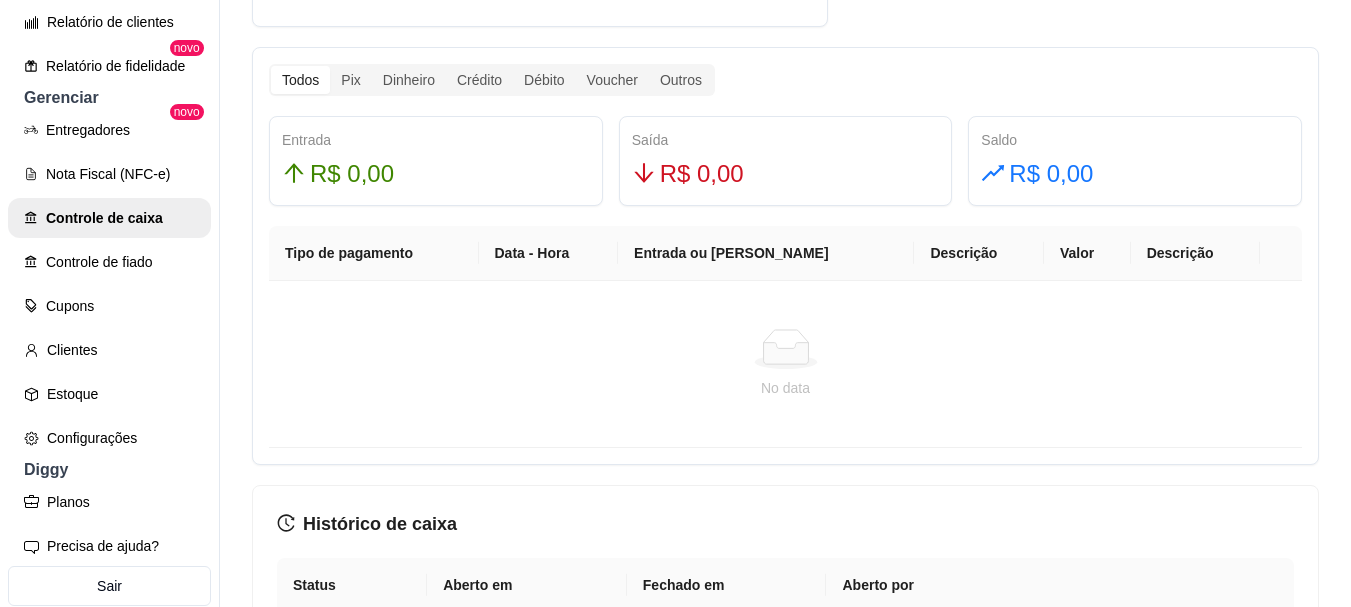 scroll, scrollTop: 1500, scrollLeft: 0, axis: vertical 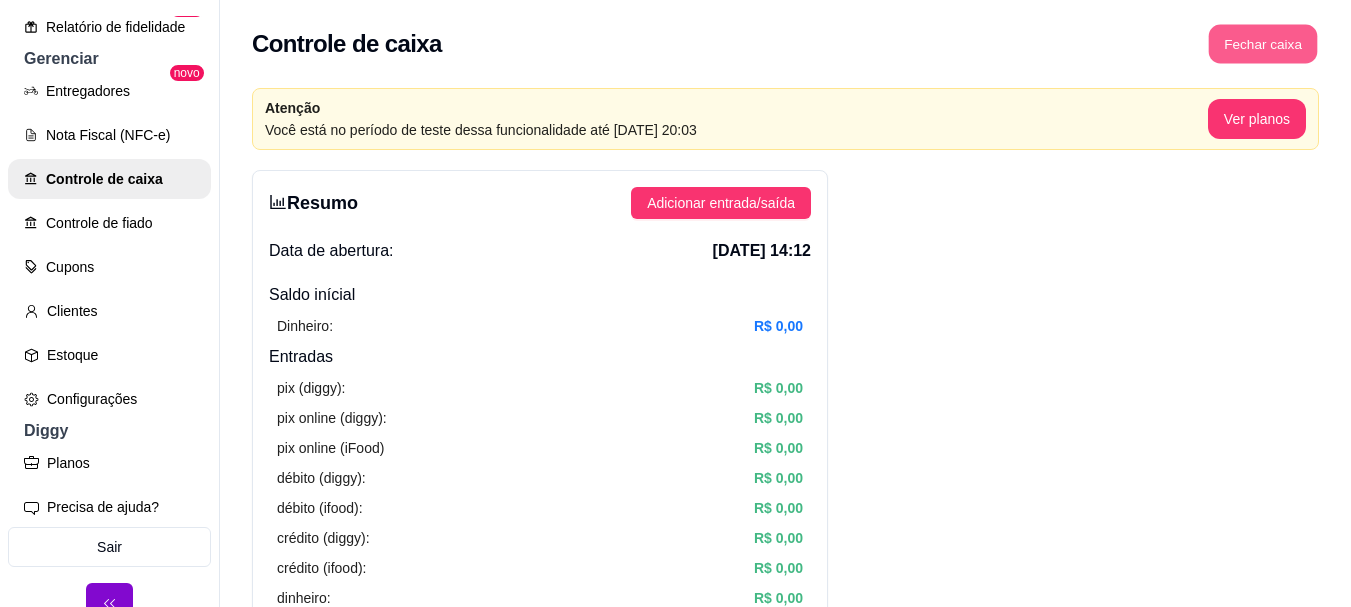 click on "Fechar caixa" at bounding box center (1263, 44) 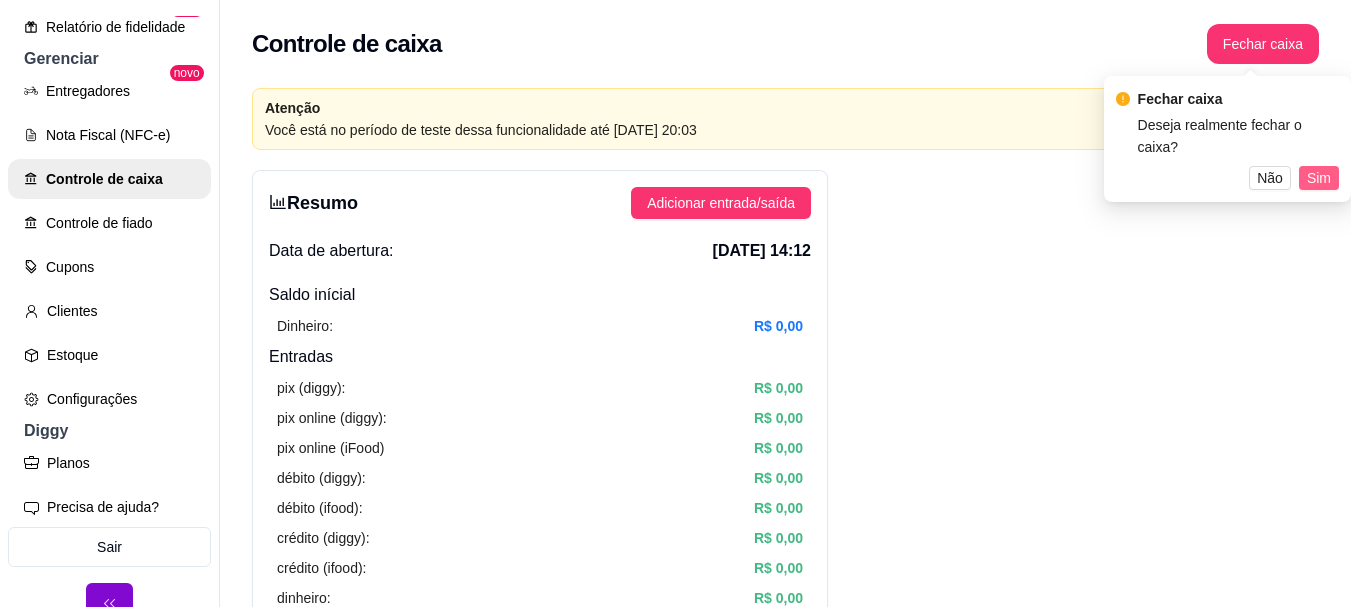 click on "Sim" at bounding box center (1319, 178) 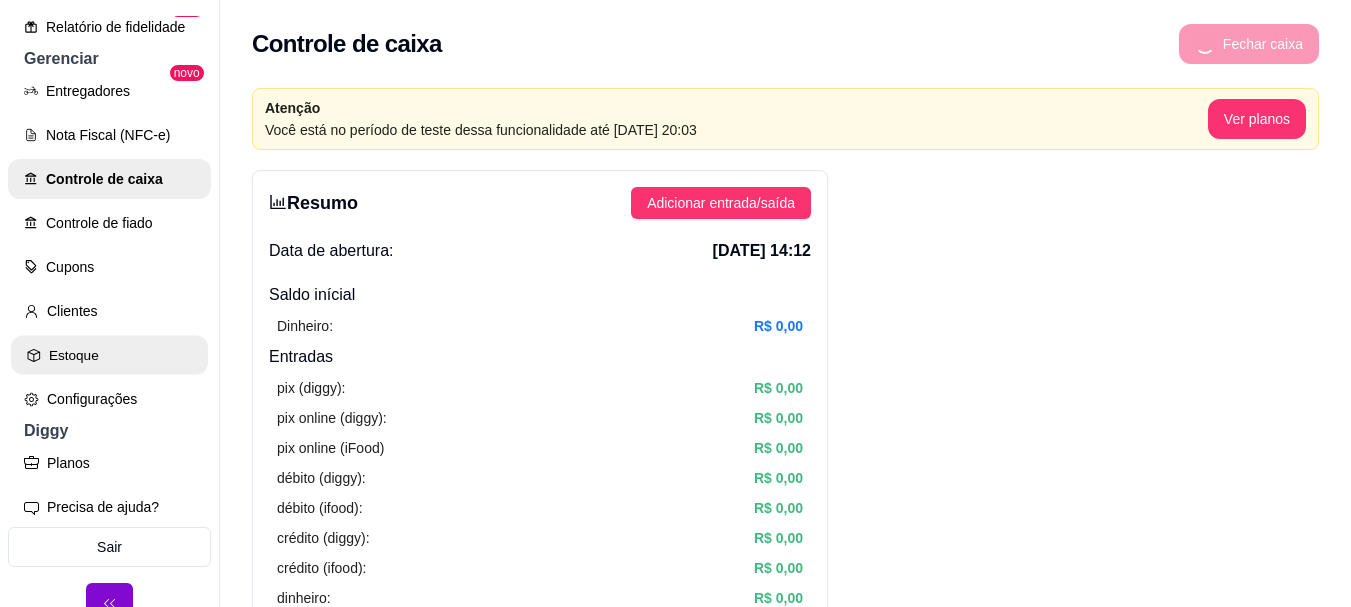 click on "Estoque" at bounding box center [109, 355] 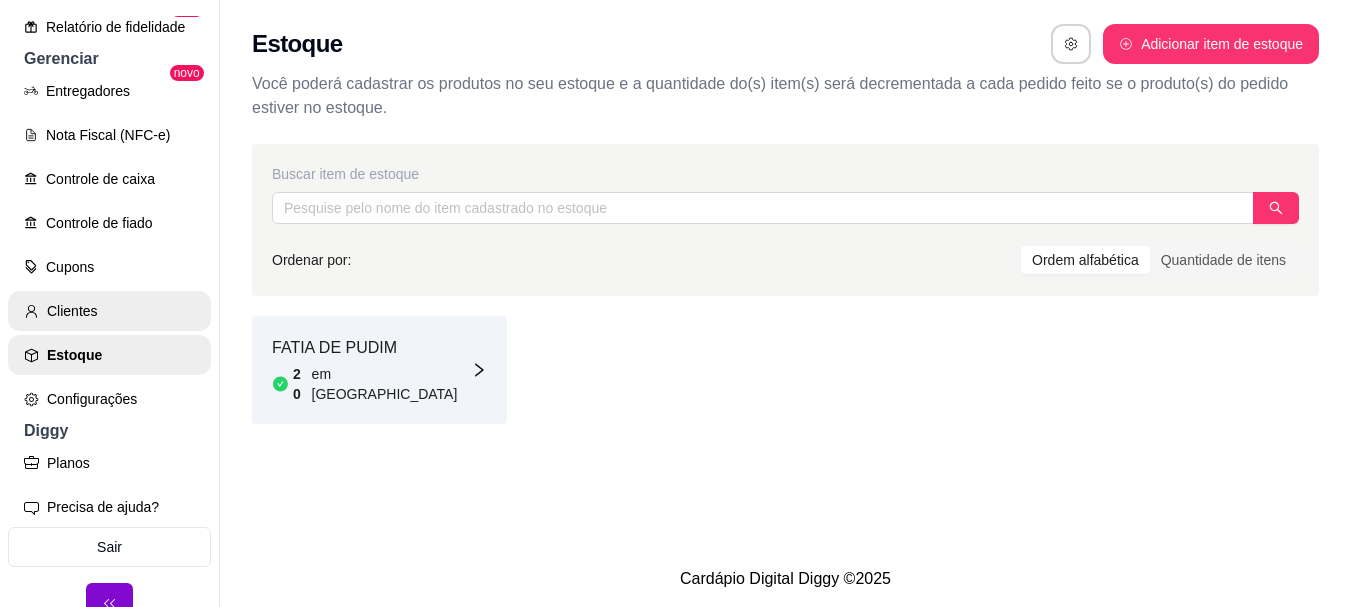 click on "Clientes" at bounding box center [109, 311] 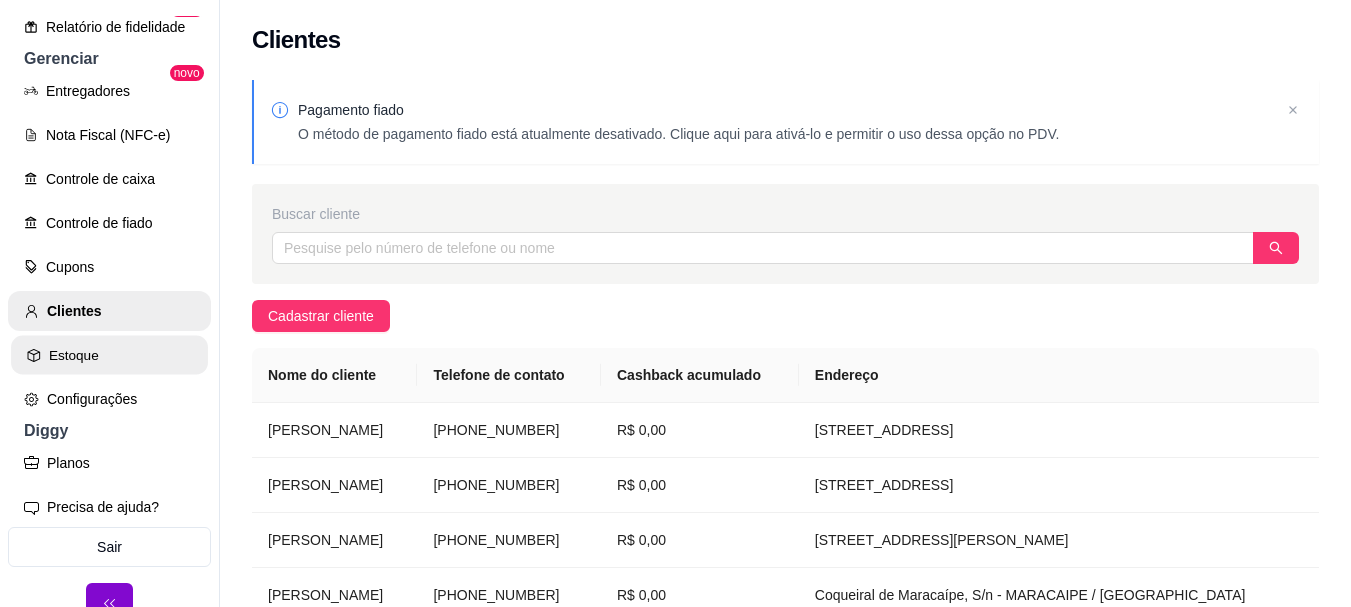 click on "Estoque" at bounding box center (109, 355) 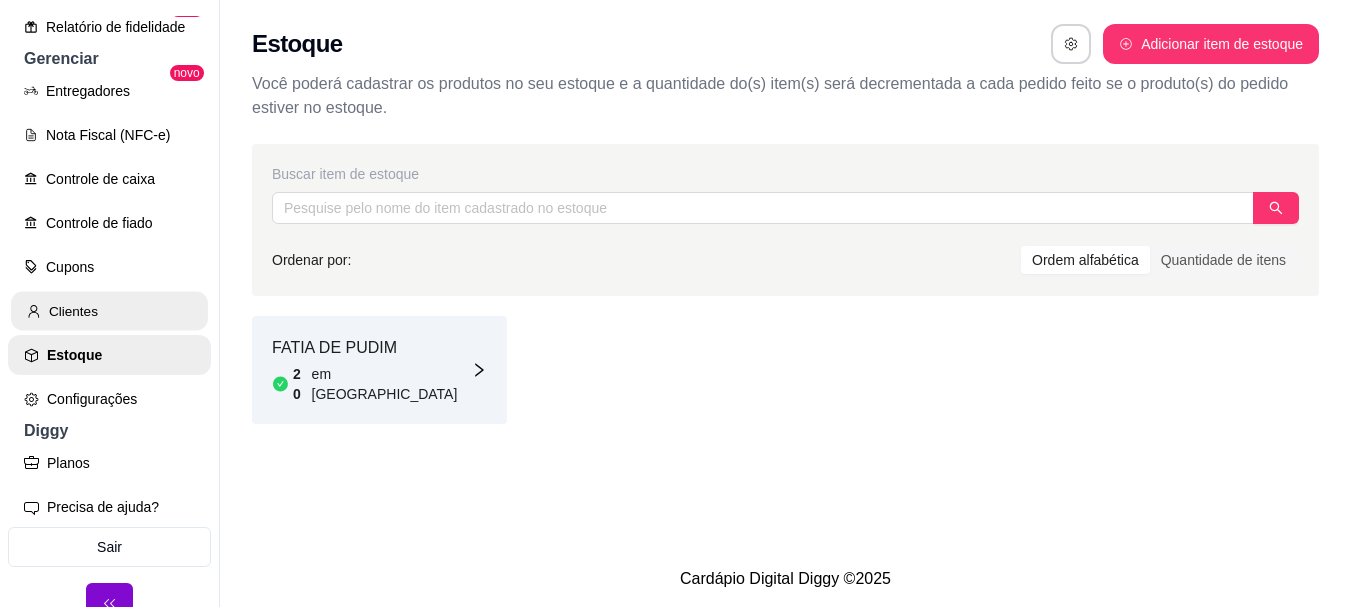 click on "Clientes" at bounding box center [109, 311] 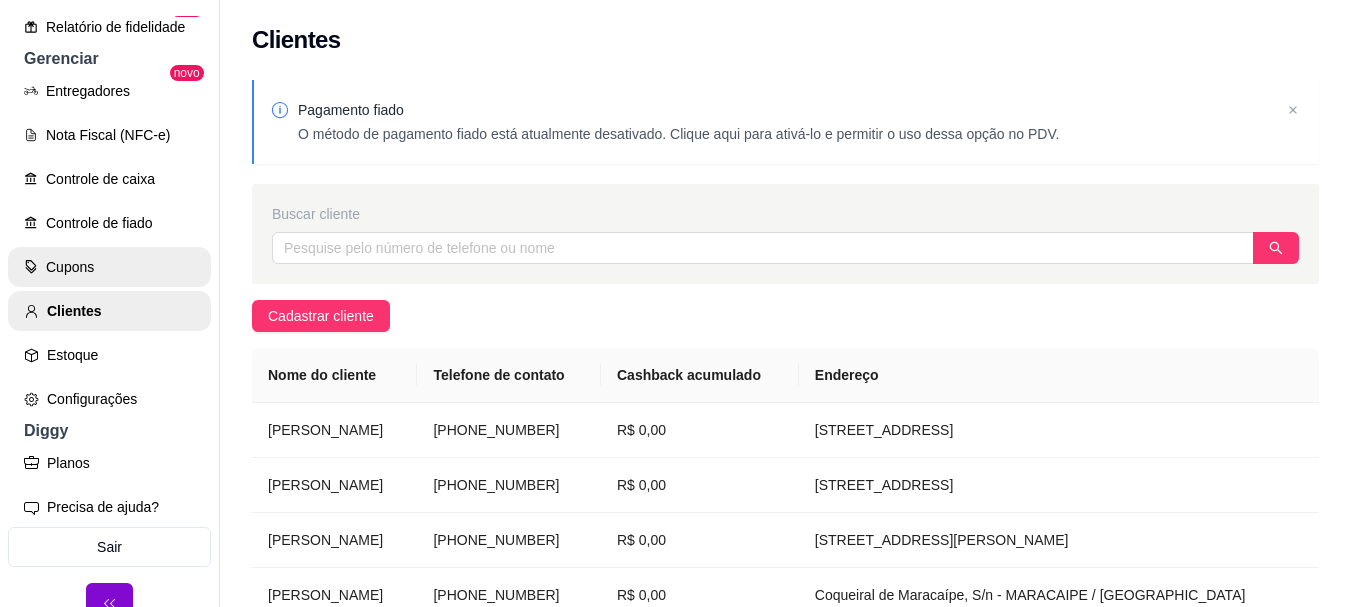 click on "Cupons" at bounding box center (109, 267) 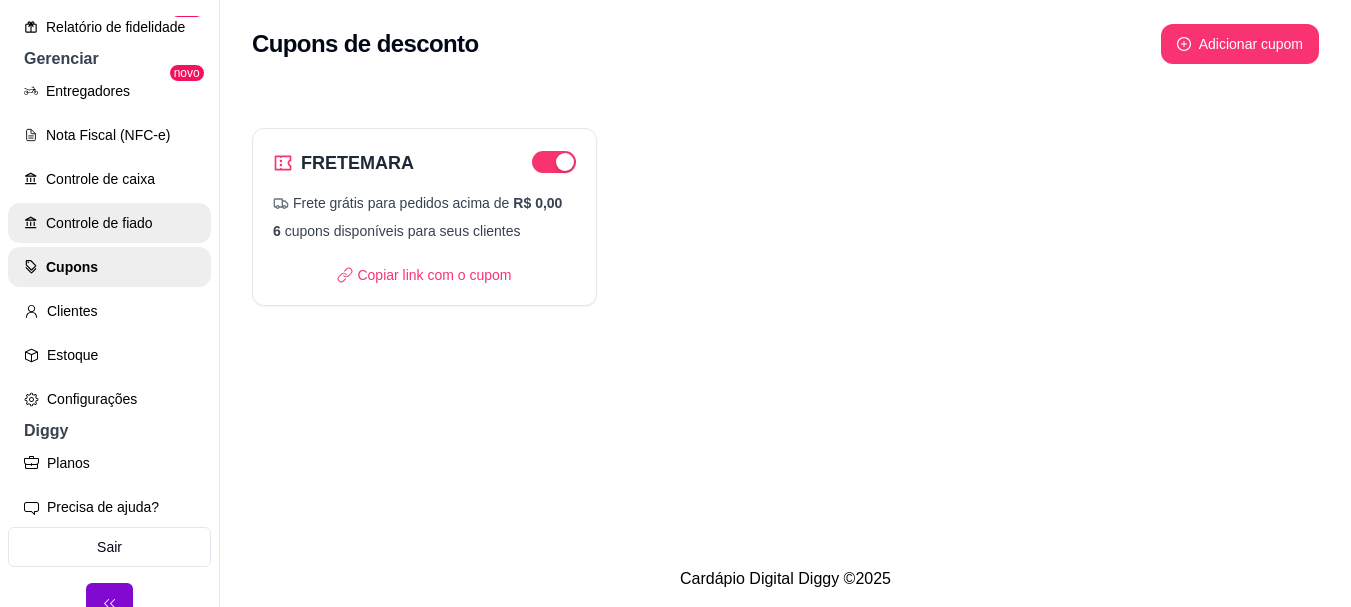 click on "Controle de fiado" at bounding box center [109, 223] 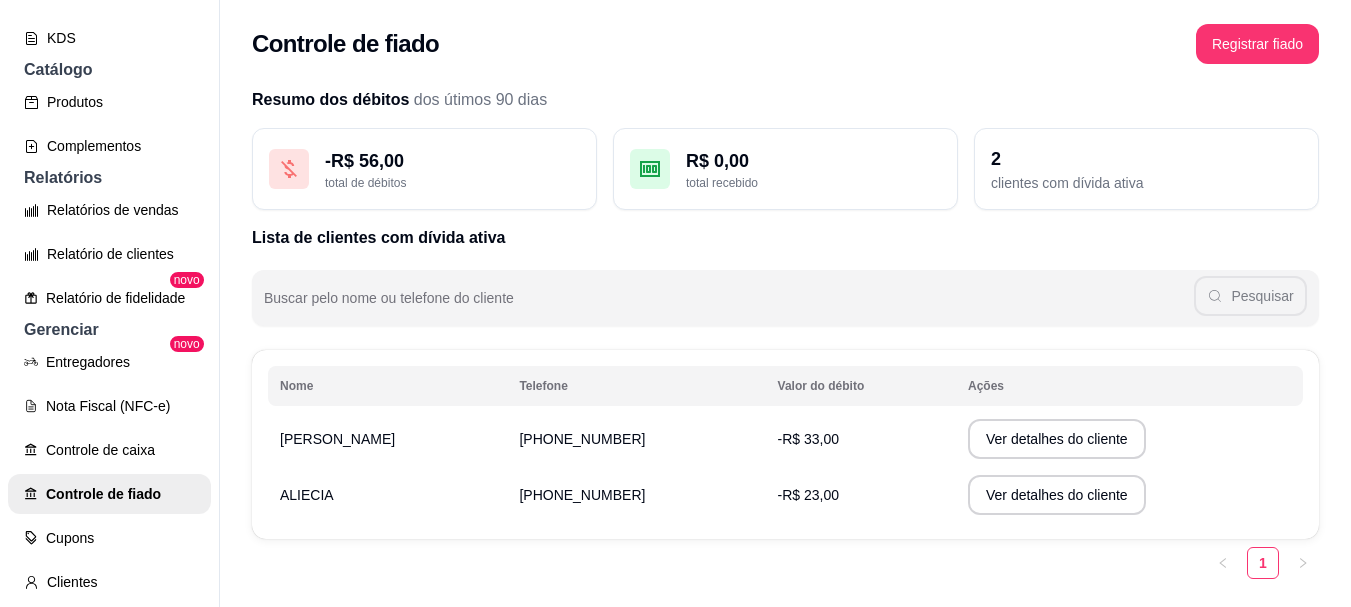 scroll, scrollTop: 463, scrollLeft: 0, axis: vertical 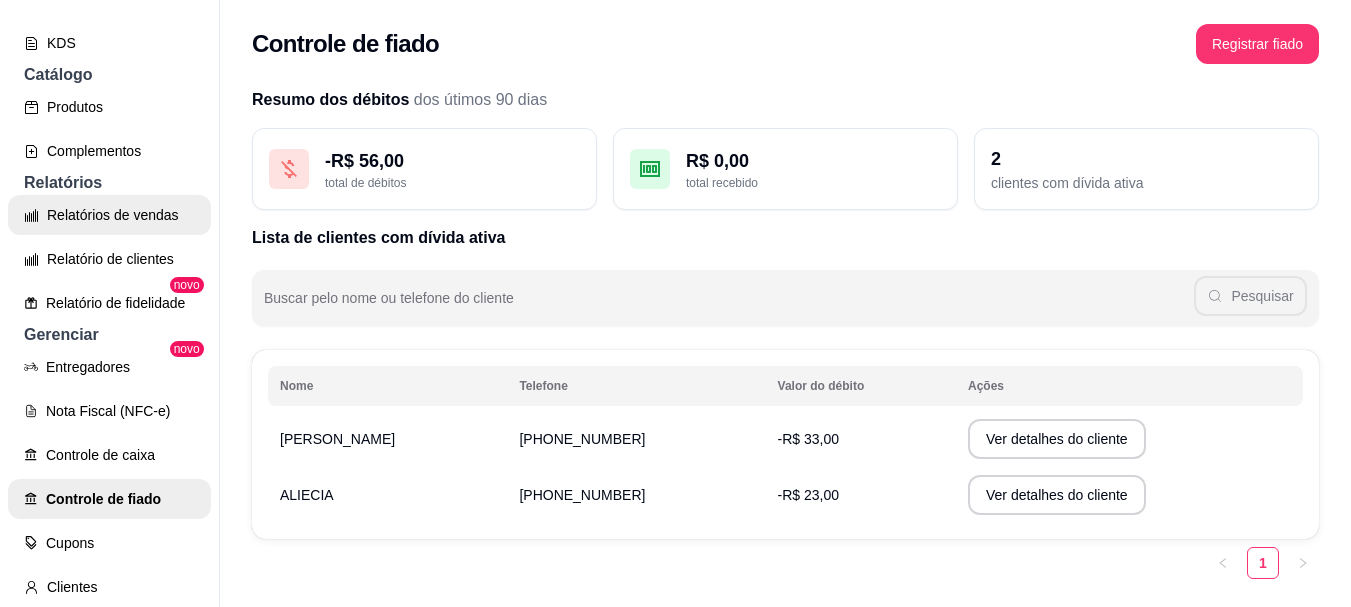 click on "Relatórios de vendas" at bounding box center [109, 215] 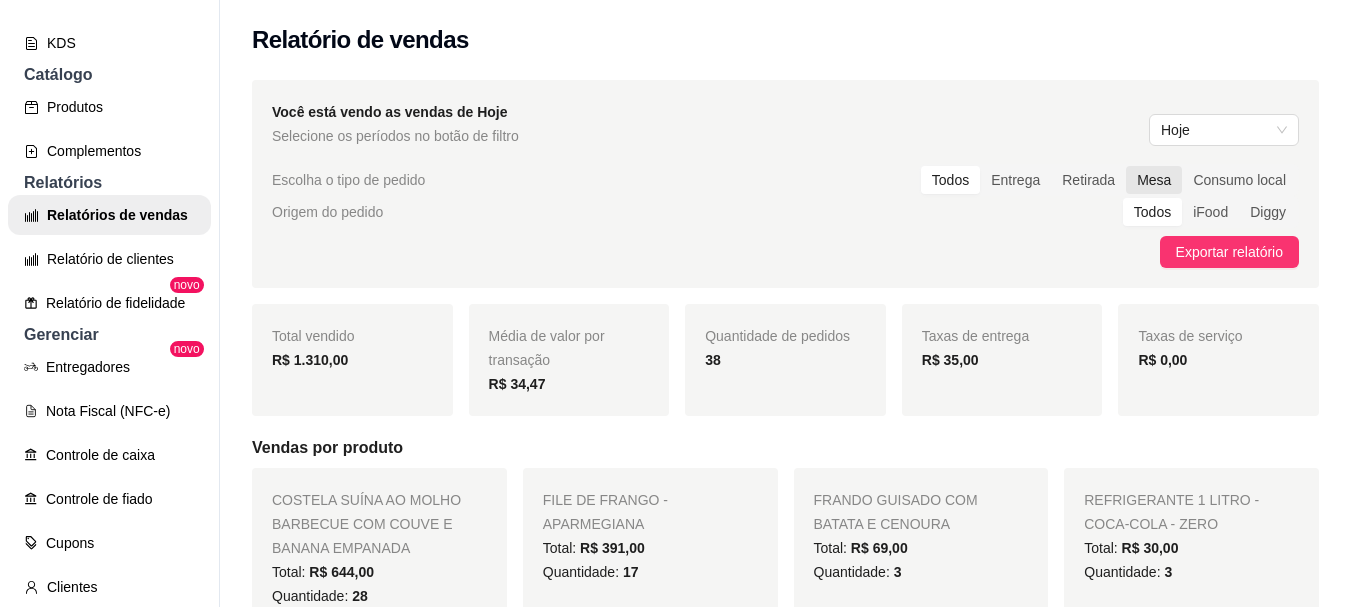 click on "Mesa" at bounding box center [1154, 180] 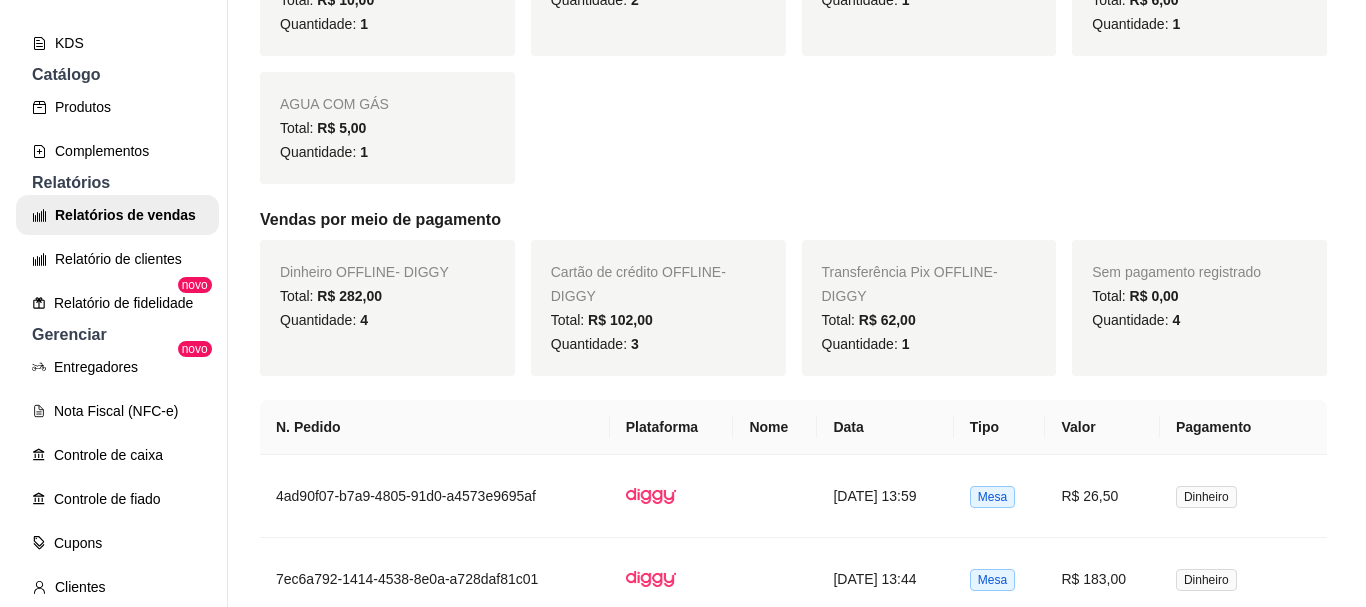 scroll, scrollTop: 1100, scrollLeft: 0, axis: vertical 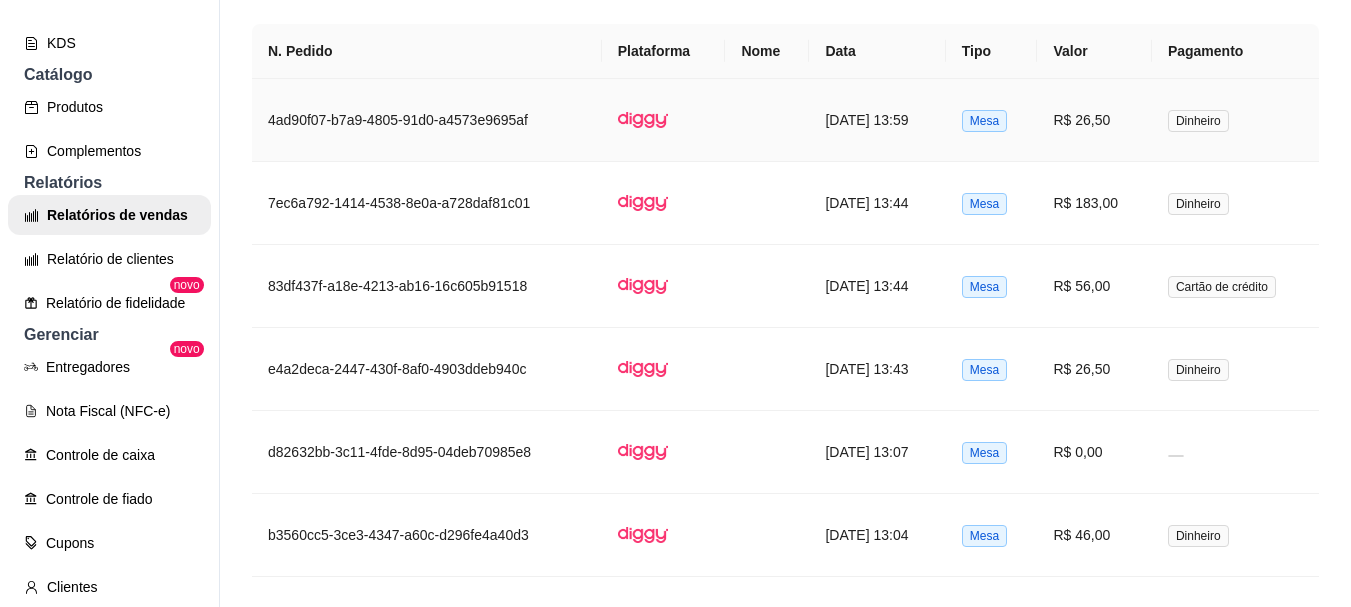 click on "R$ 26,50" at bounding box center (1094, 120) 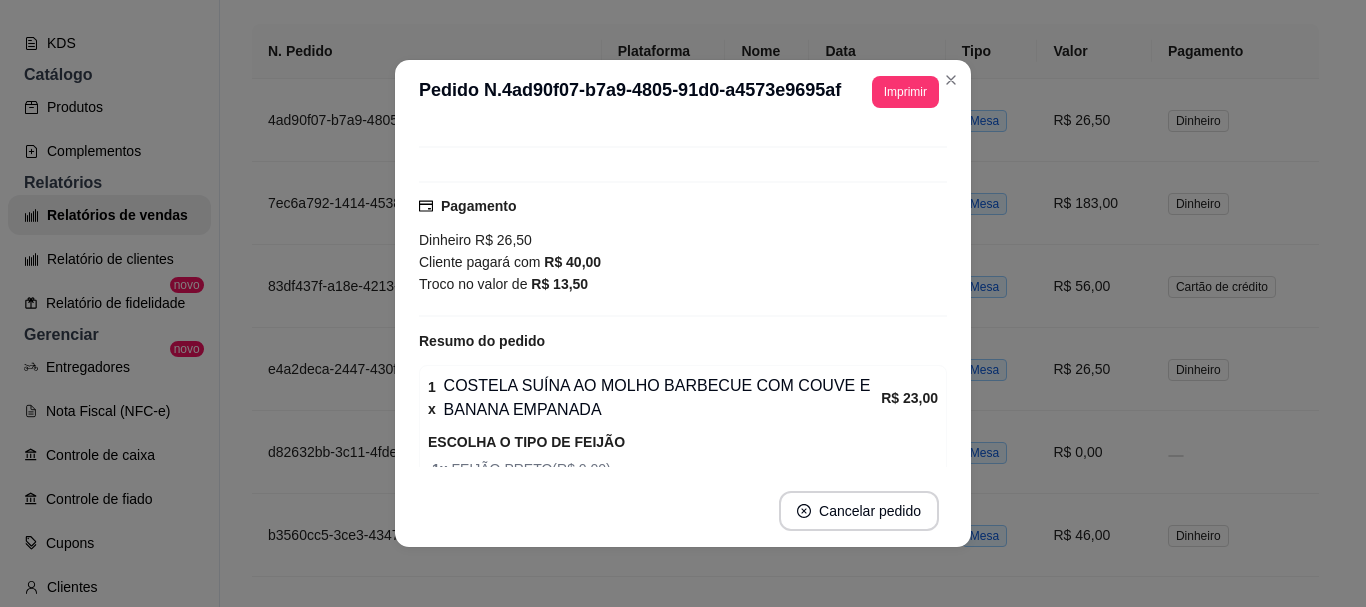 scroll, scrollTop: 308, scrollLeft: 0, axis: vertical 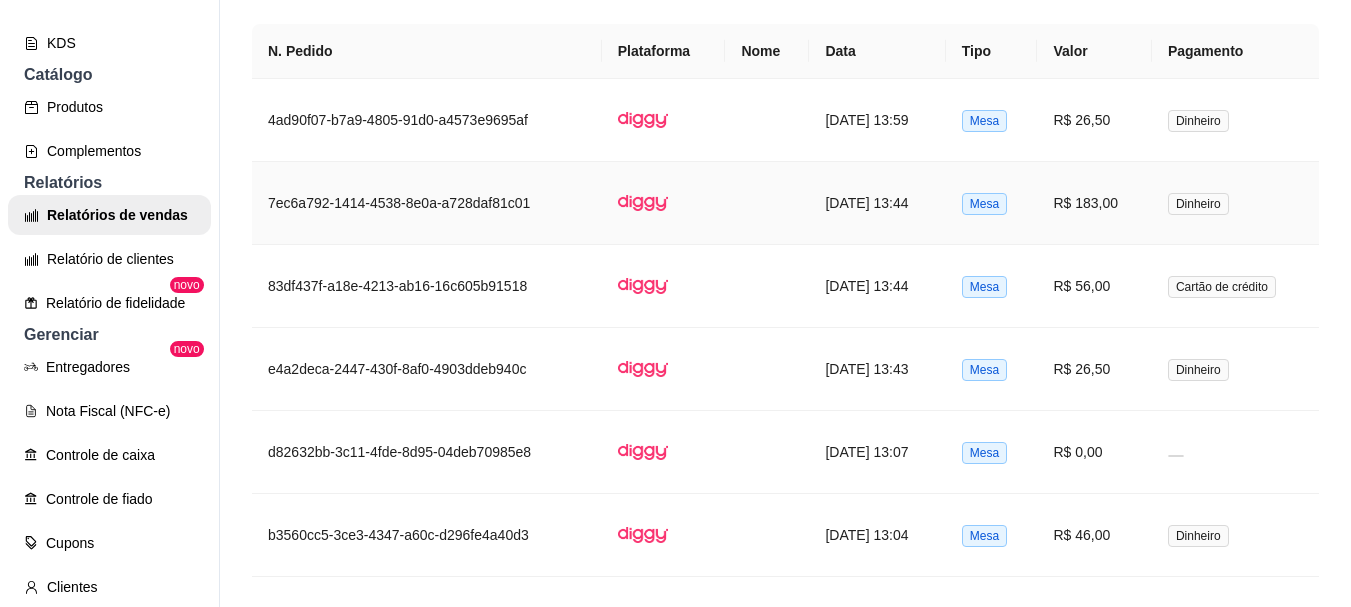 click on "R$ 183,00" at bounding box center (1094, 203) 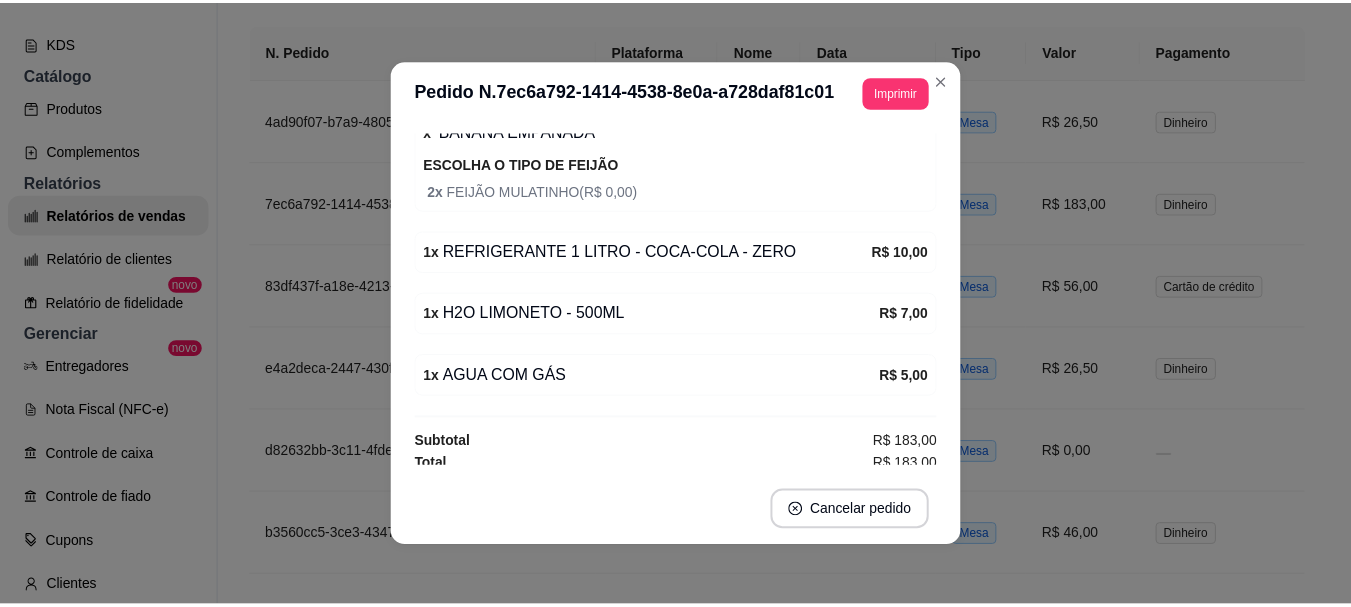 scroll, scrollTop: 848, scrollLeft: 0, axis: vertical 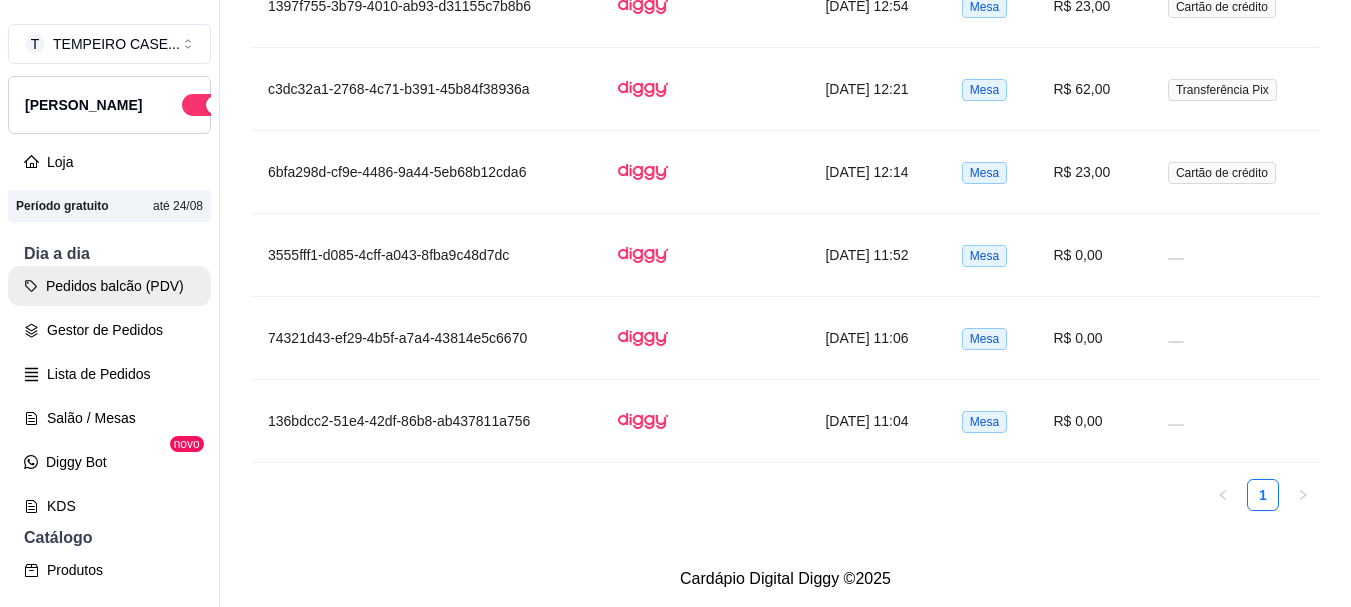 click on "Pedidos balcão (PDV)" at bounding box center (109, 286) 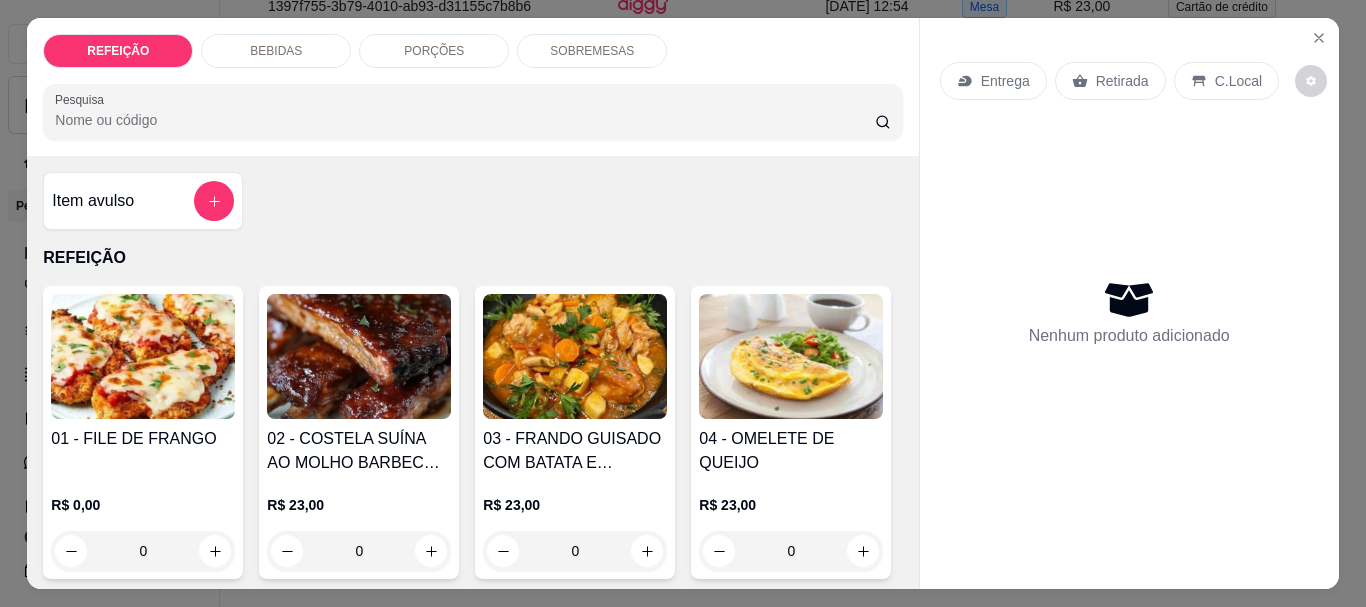 click at bounding box center (359, 356) 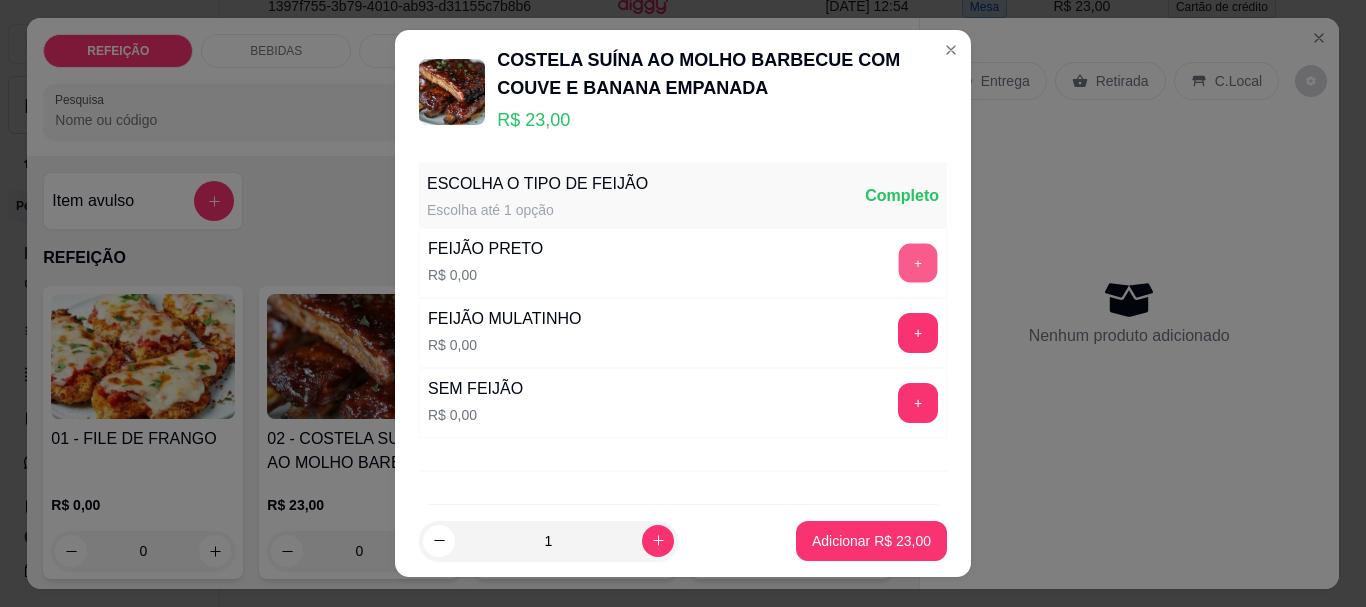 click on "+" at bounding box center (918, 263) 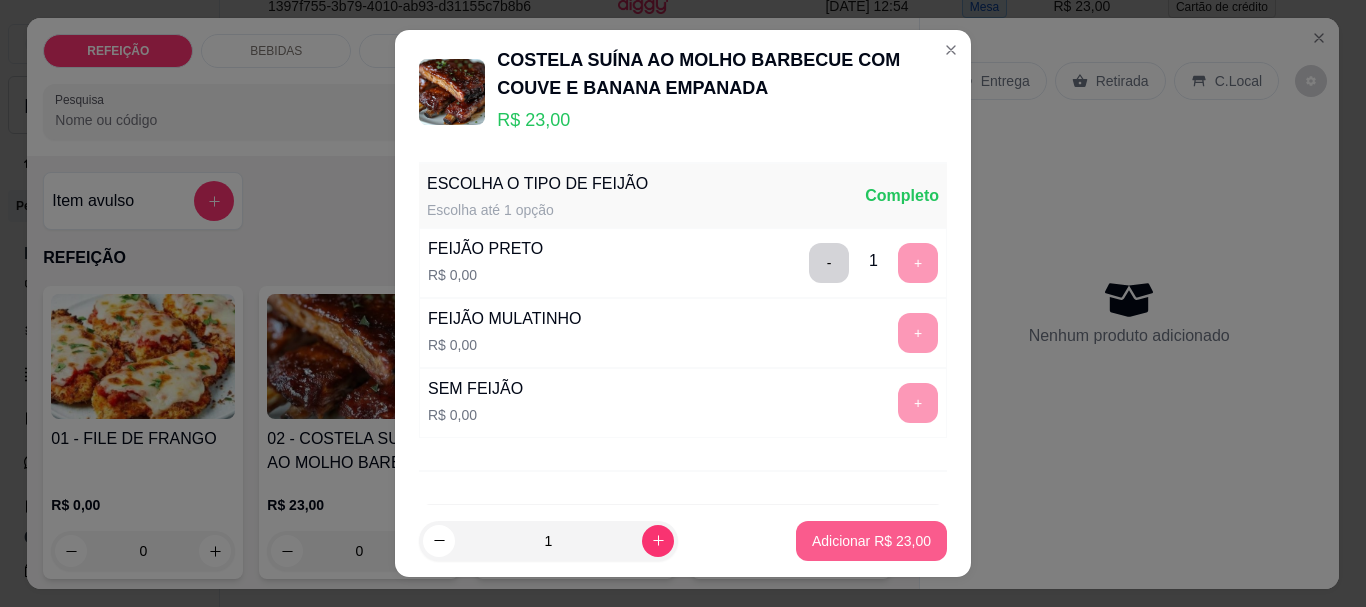 click on "Adicionar   R$ 23,00" at bounding box center [871, 541] 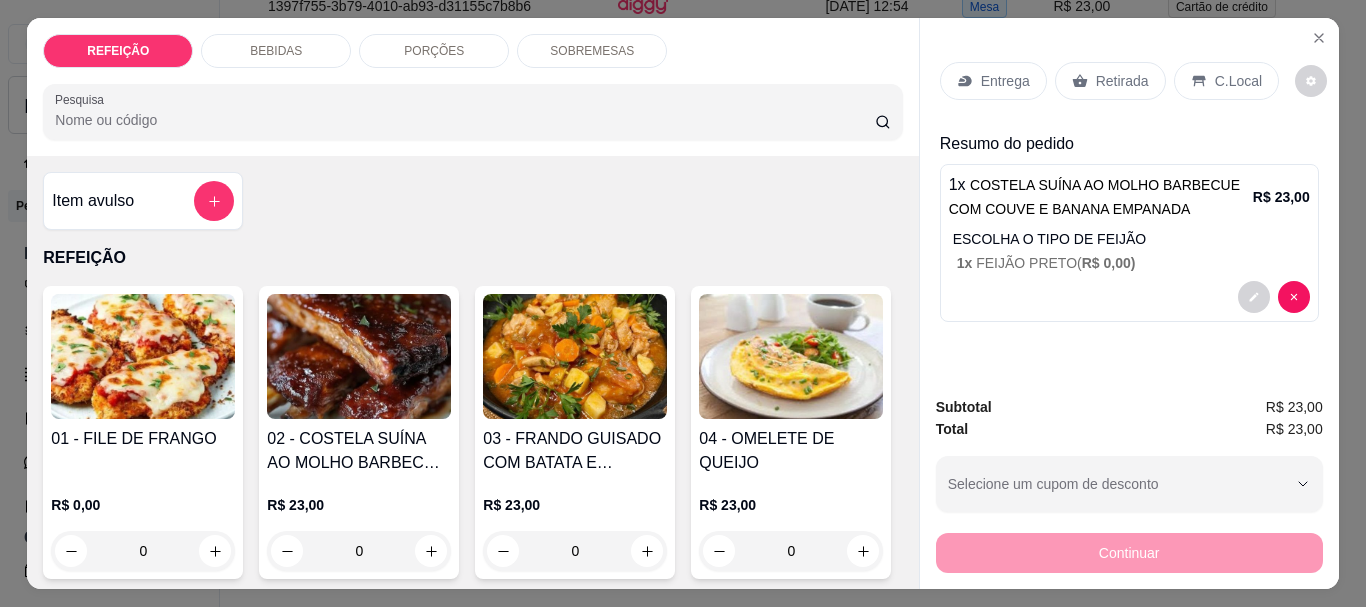 click on "Retirada" at bounding box center [1122, 81] 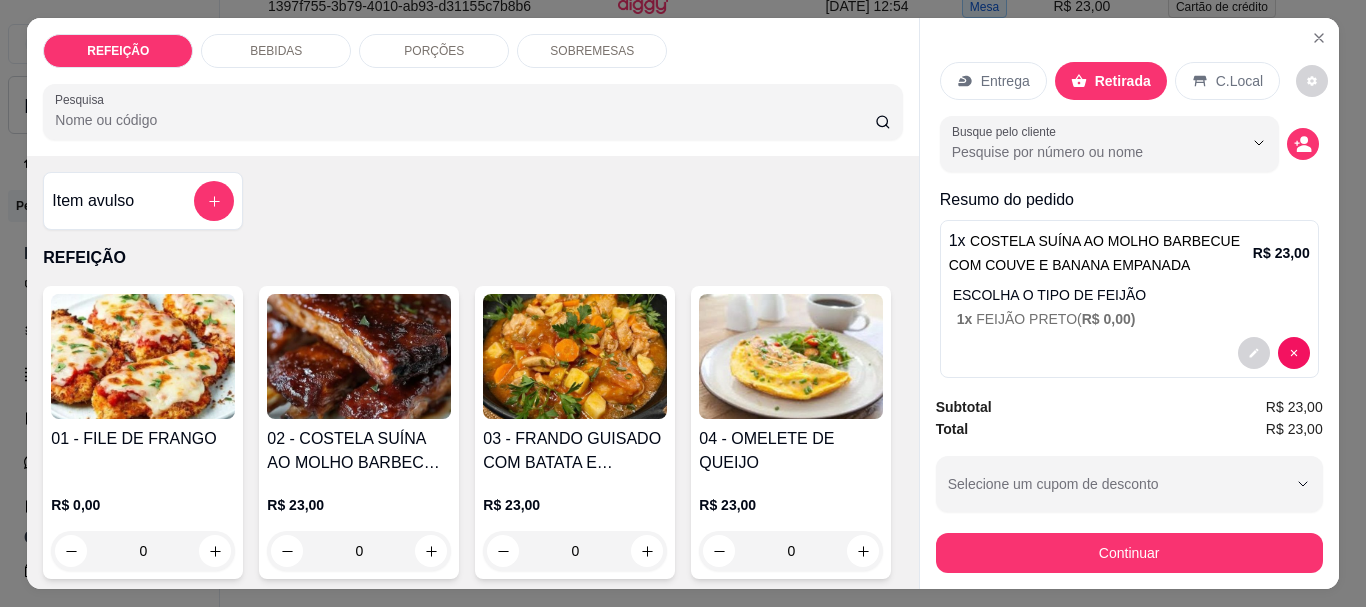 click on "Continuar" at bounding box center [1129, 553] 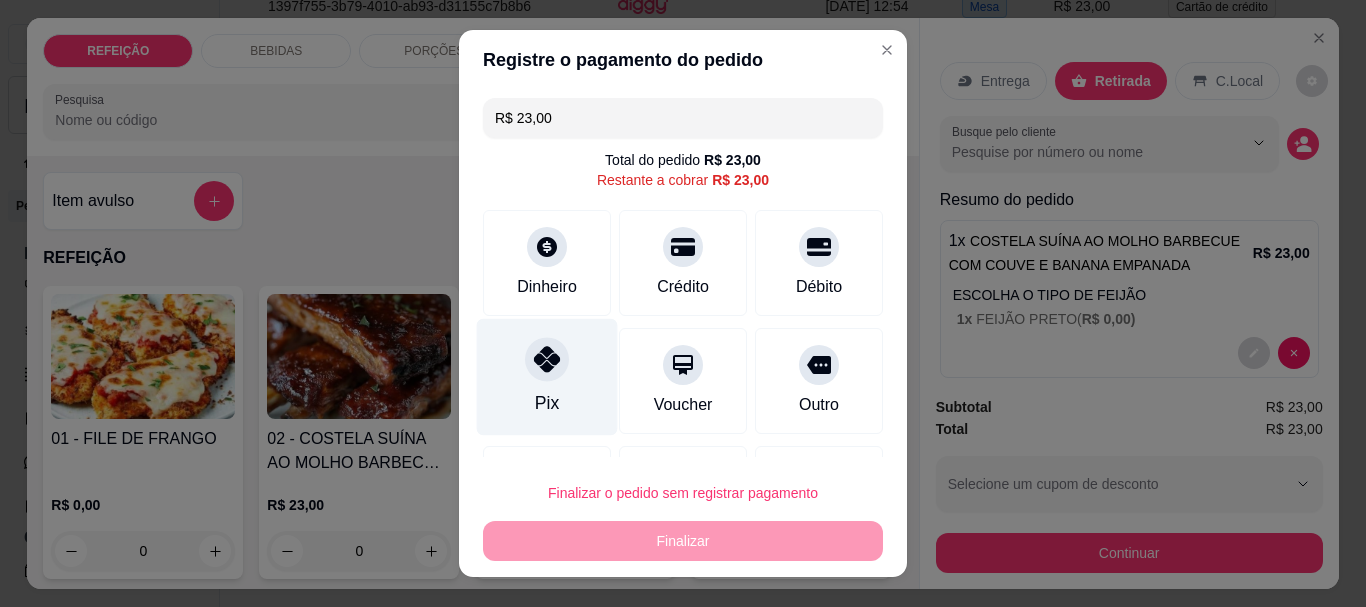 click on "Pix" at bounding box center [547, 377] 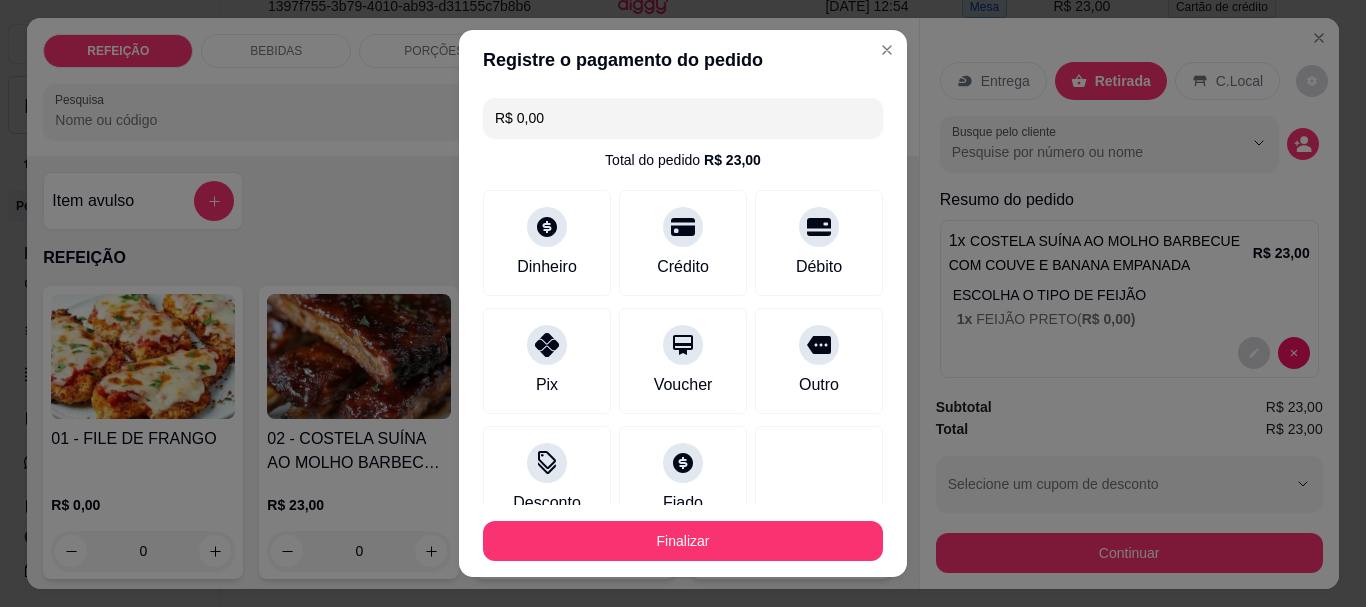 drag, startPoint x: 602, startPoint y: 107, endPoint x: 430, endPoint y: 107, distance: 172 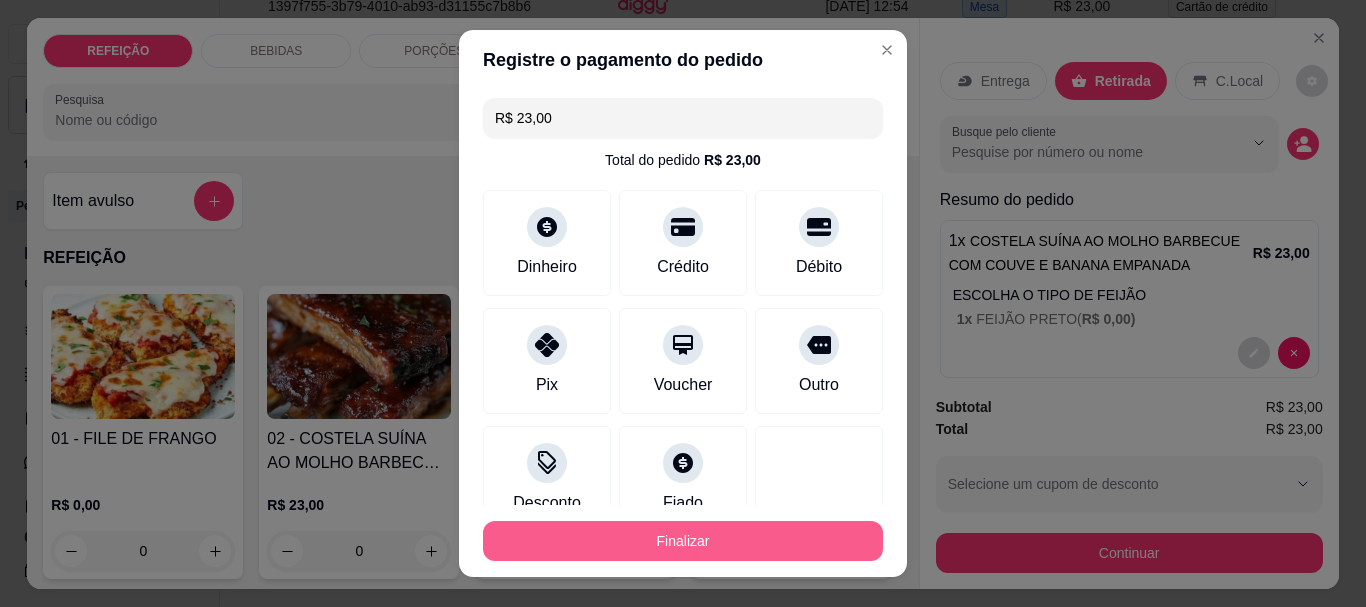click on "Finalizar" at bounding box center (683, 541) 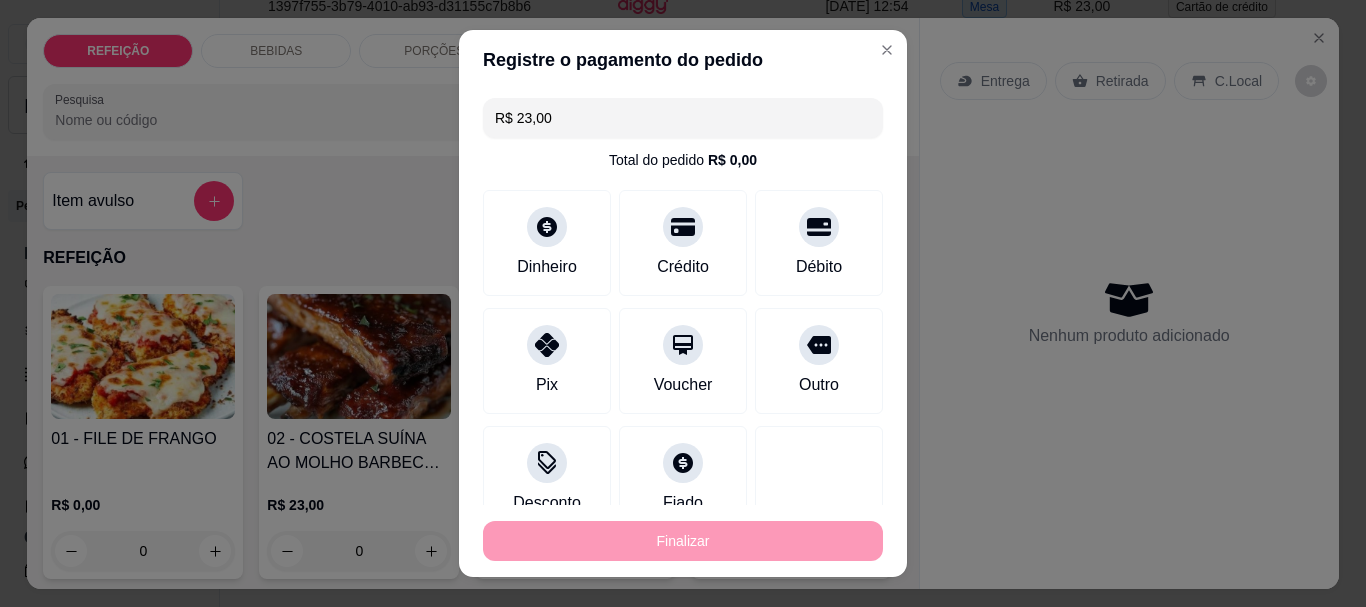 type on "-R$ 23,00" 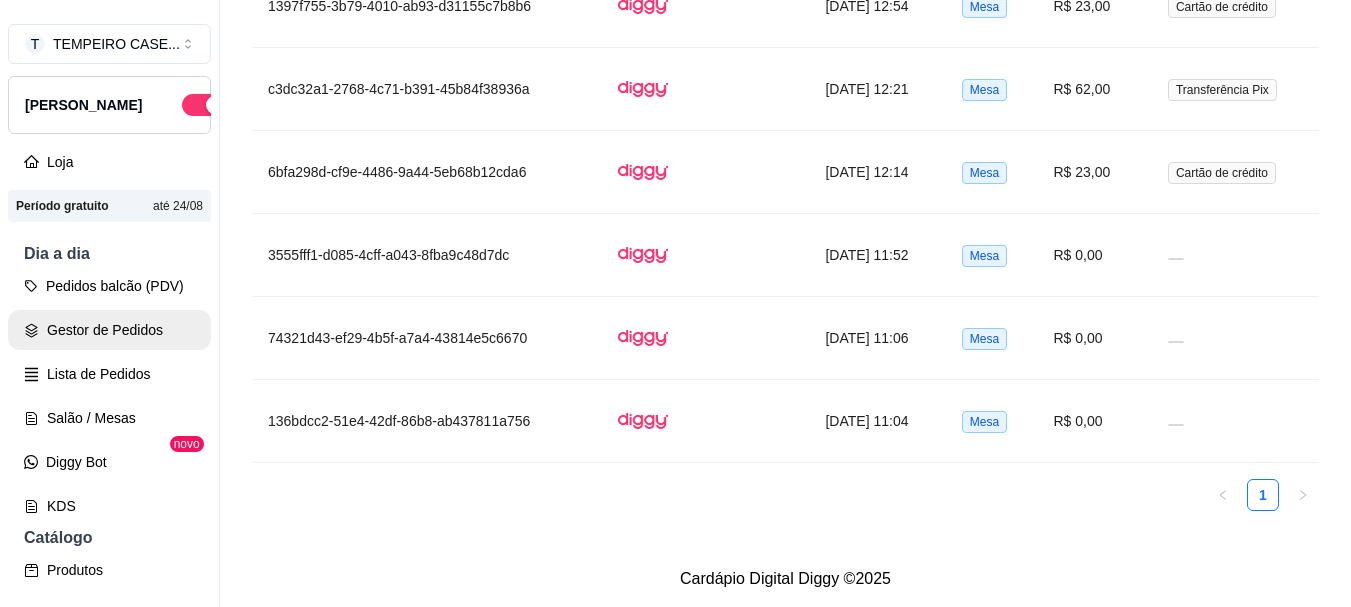 click on "Gestor de Pedidos" at bounding box center [109, 330] 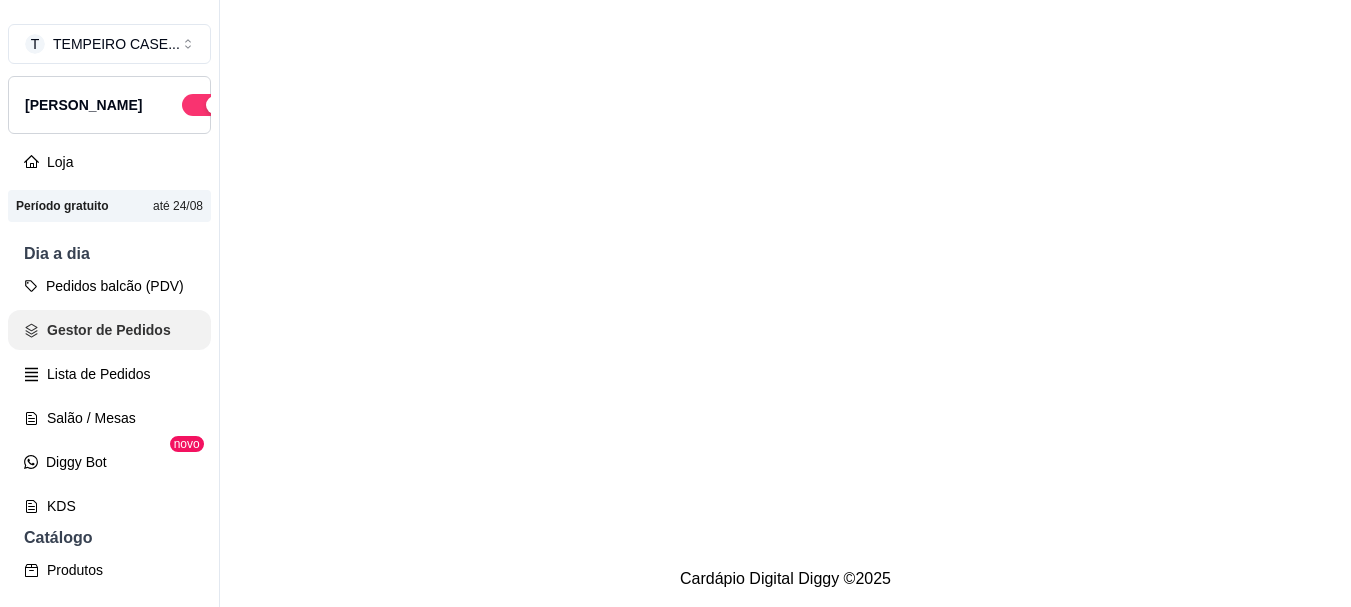 scroll, scrollTop: 0, scrollLeft: 0, axis: both 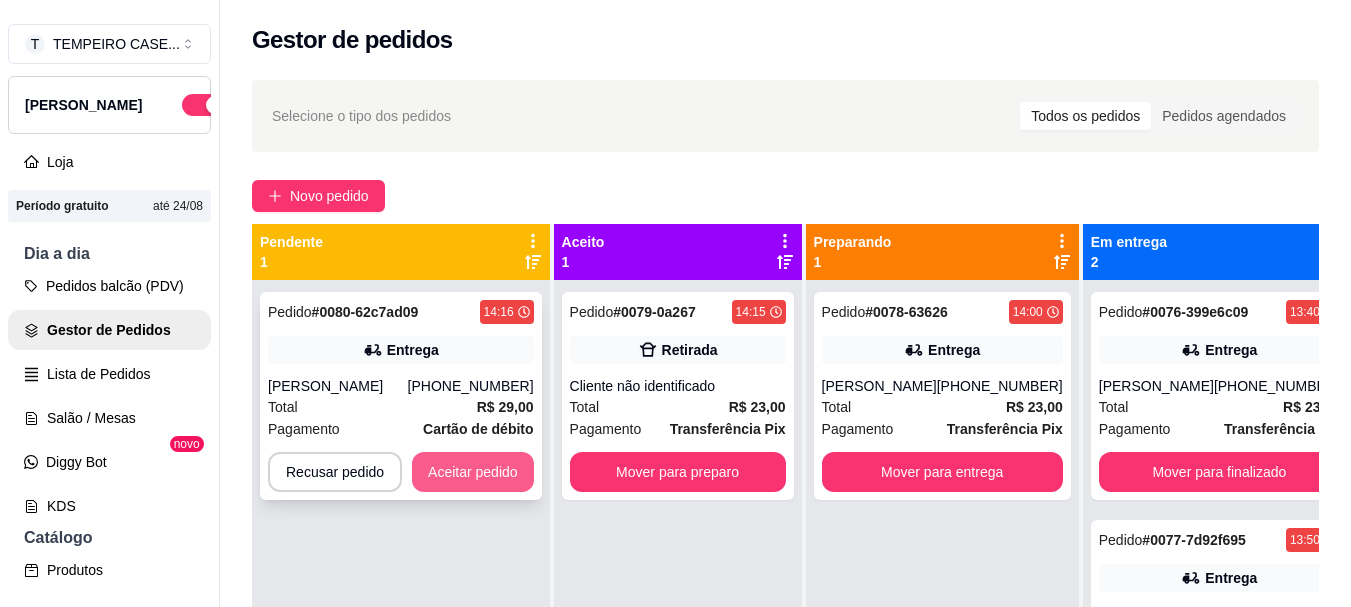 click on "Aceitar pedido" at bounding box center [473, 472] 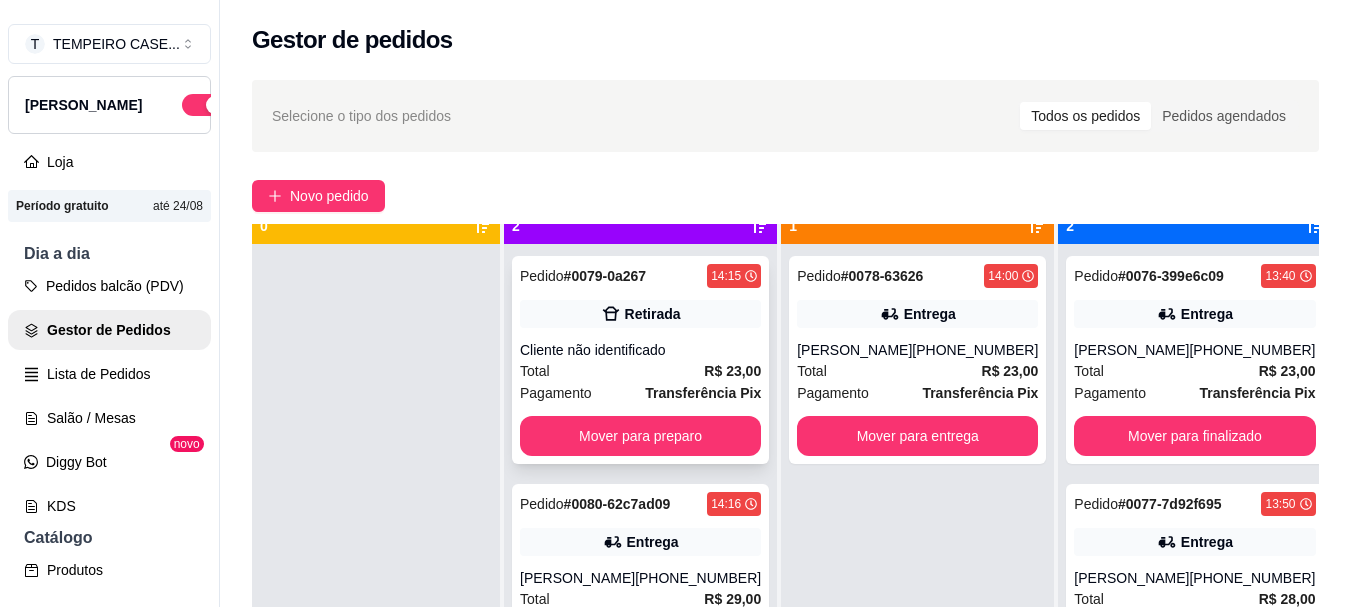 scroll, scrollTop: 56, scrollLeft: 0, axis: vertical 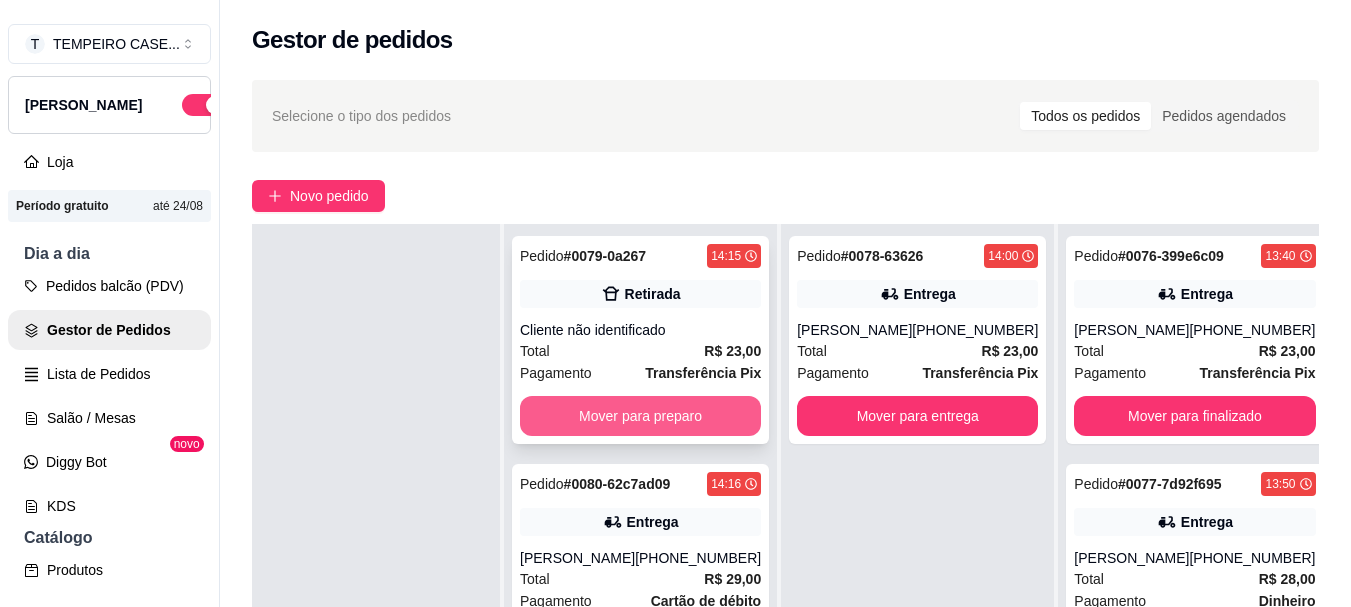 click on "Mover para preparo" at bounding box center [640, 416] 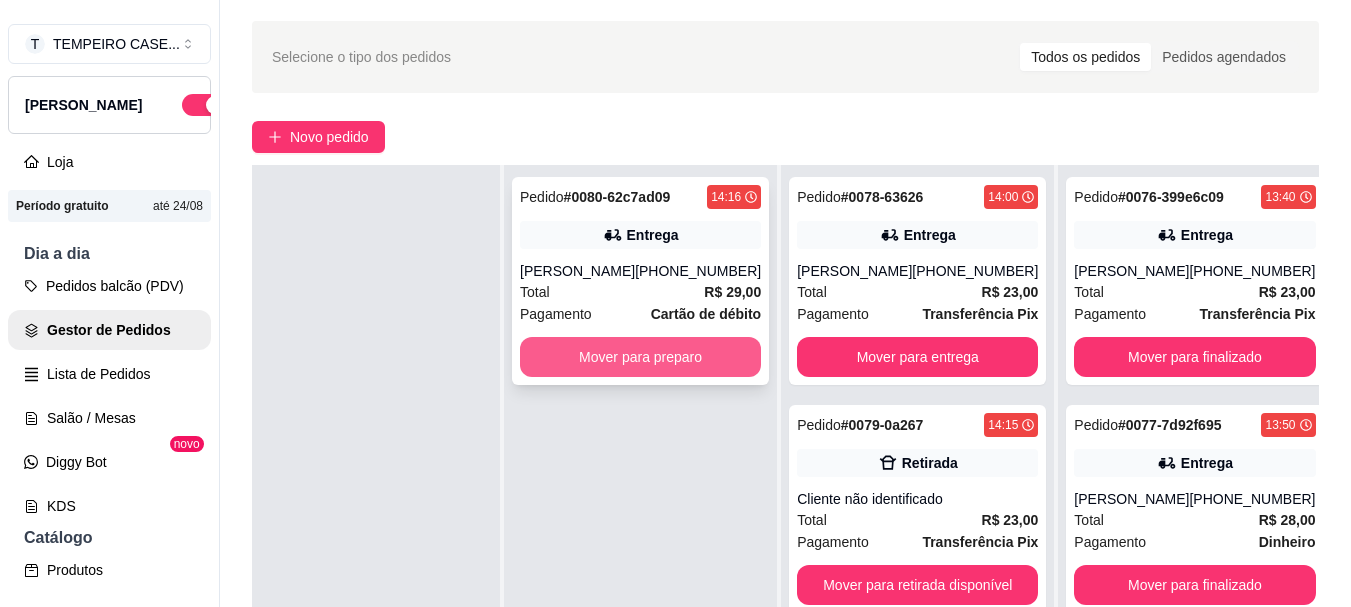 scroll, scrollTop: 100, scrollLeft: 0, axis: vertical 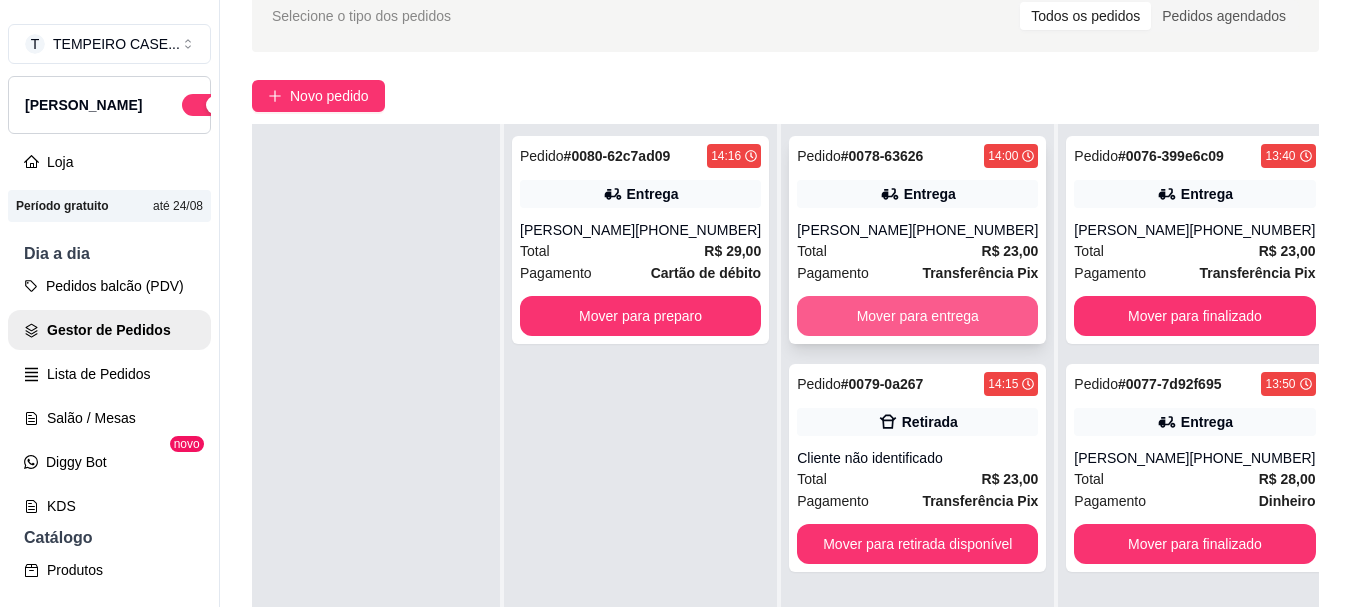 click on "Mover para entrega" at bounding box center [917, 316] 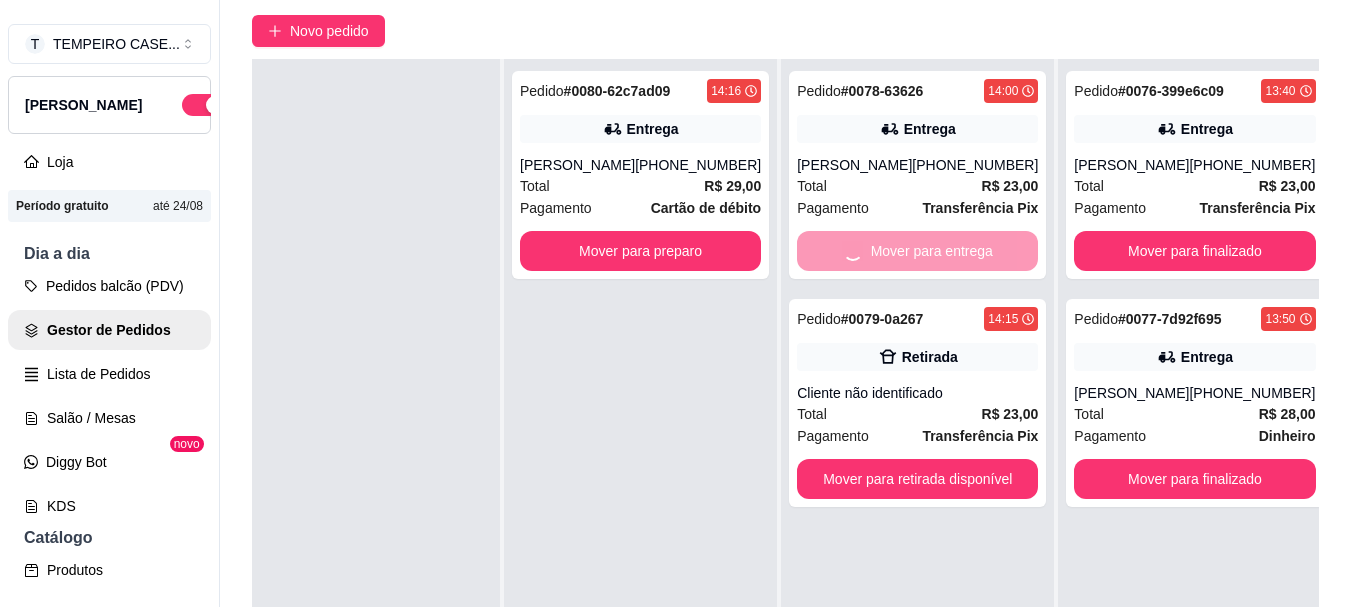 scroll, scrollTop: 300, scrollLeft: 0, axis: vertical 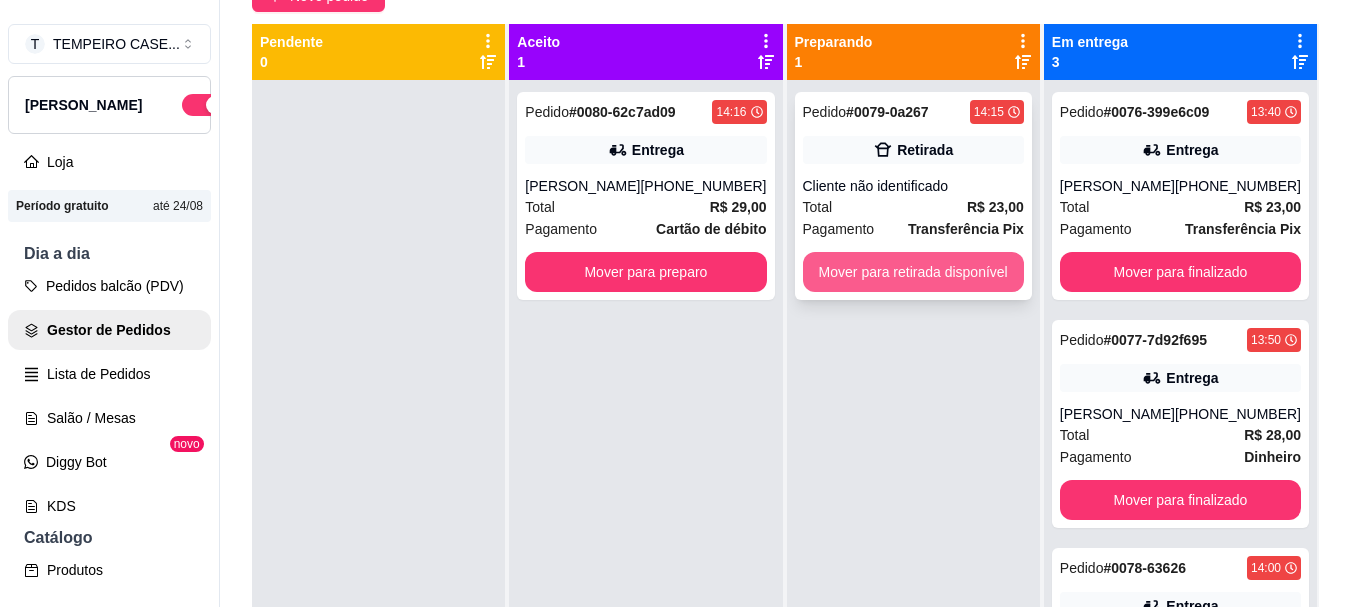 click on "Mover para retirada disponível" at bounding box center (913, 272) 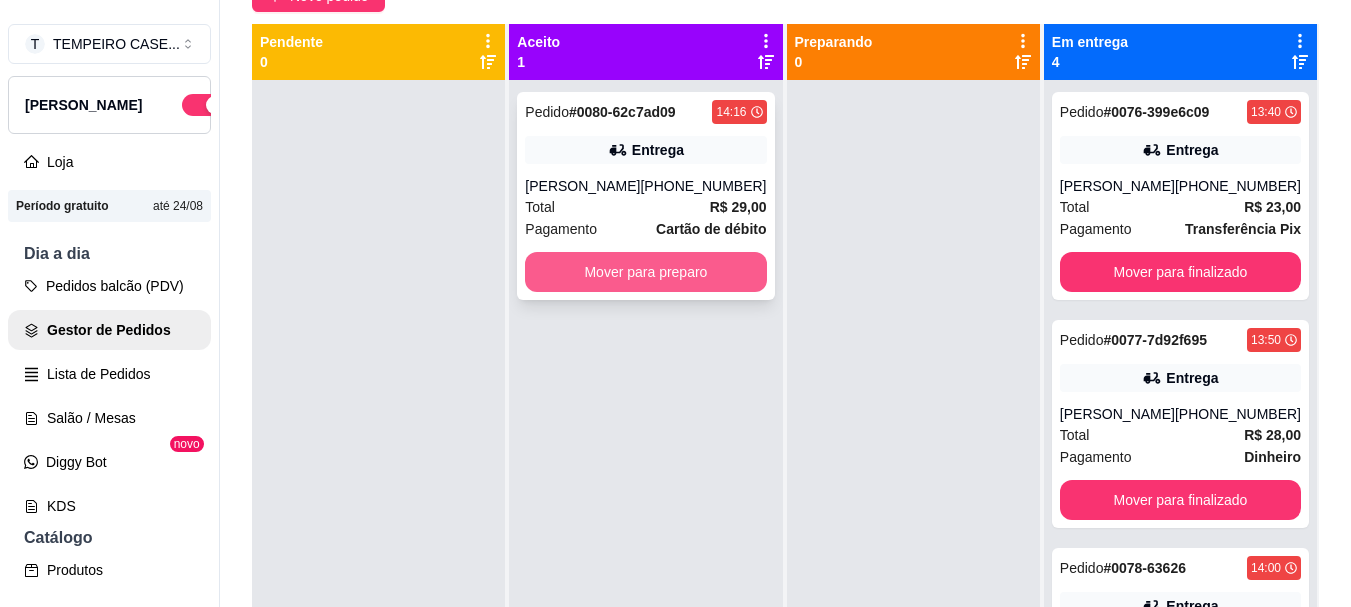 click on "Mover para preparo" at bounding box center (645, 272) 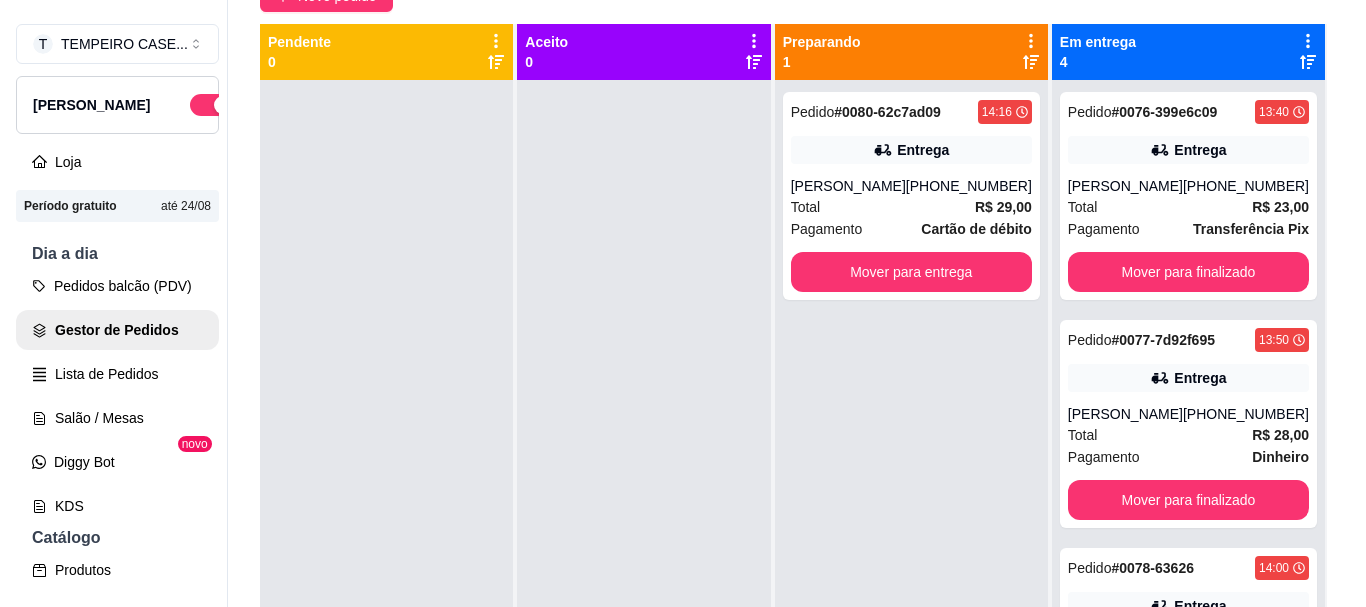 scroll, scrollTop: 0, scrollLeft: 0, axis: both 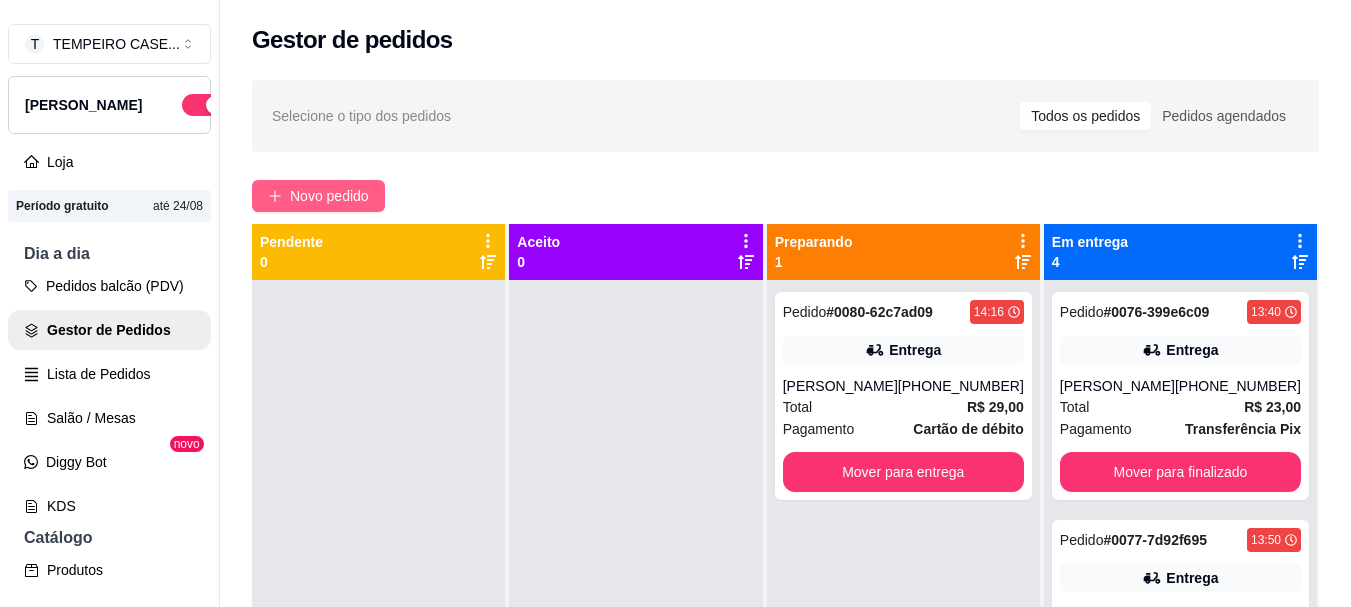 click on "Novo pedido" at bounding box center [329, 196] 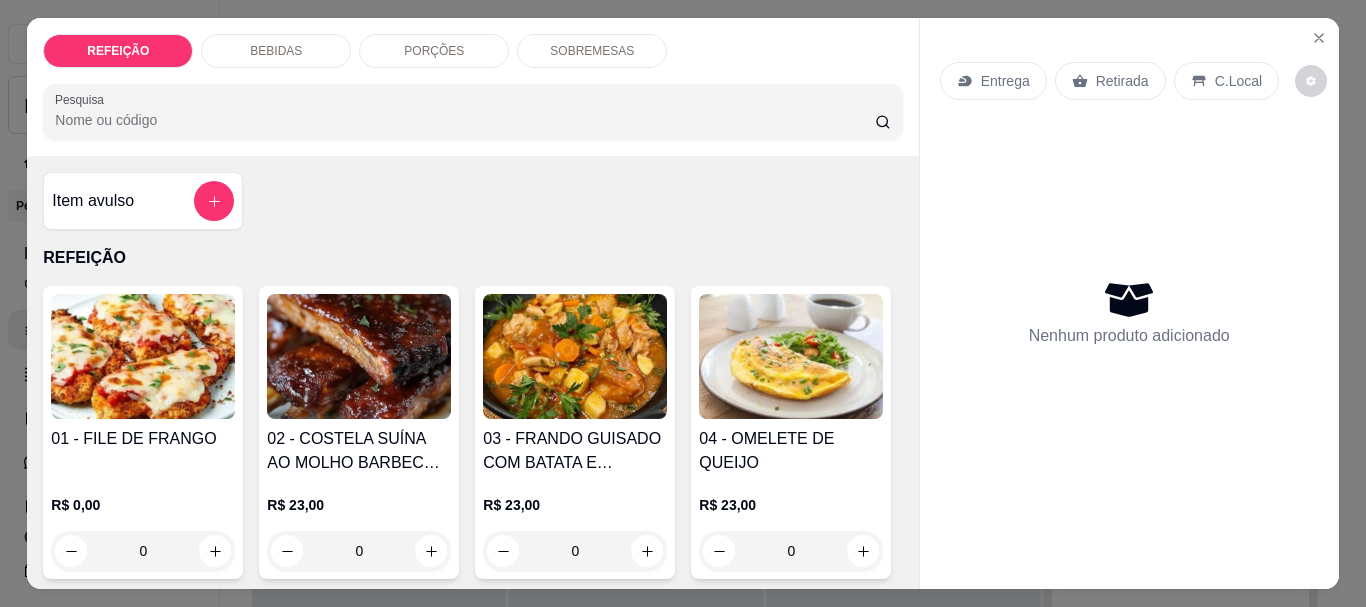 click at bounding box center (143, 356) 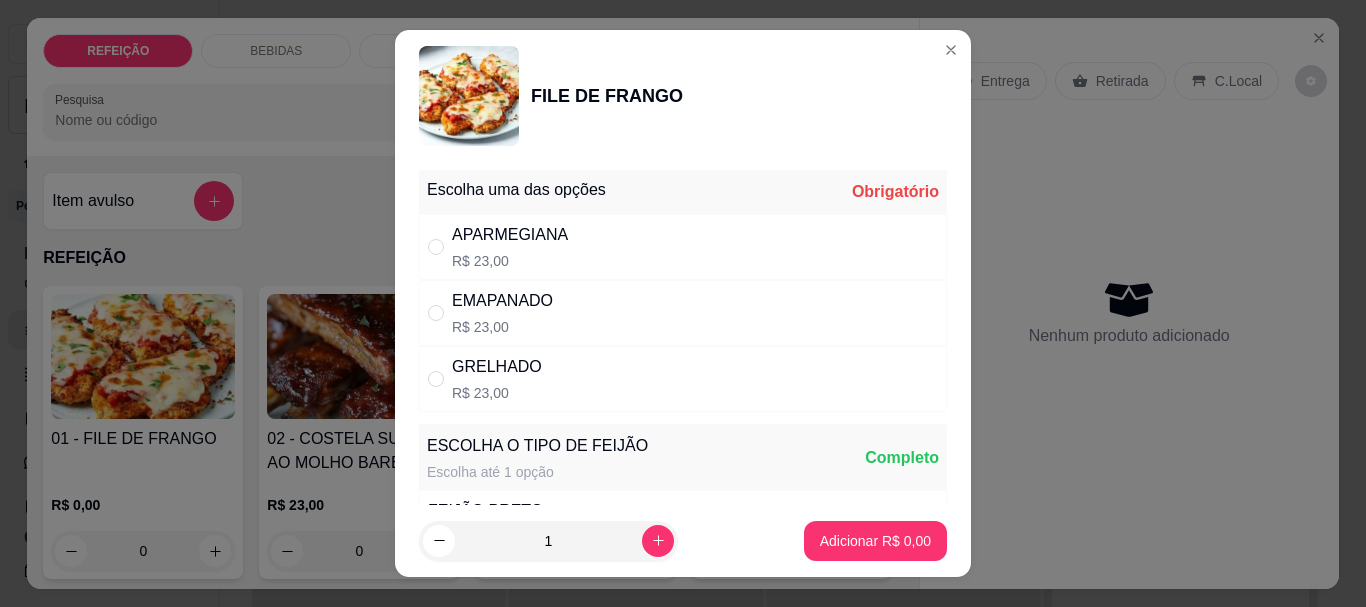 click on "R$ 23,00" at bounding box center [502, 327] 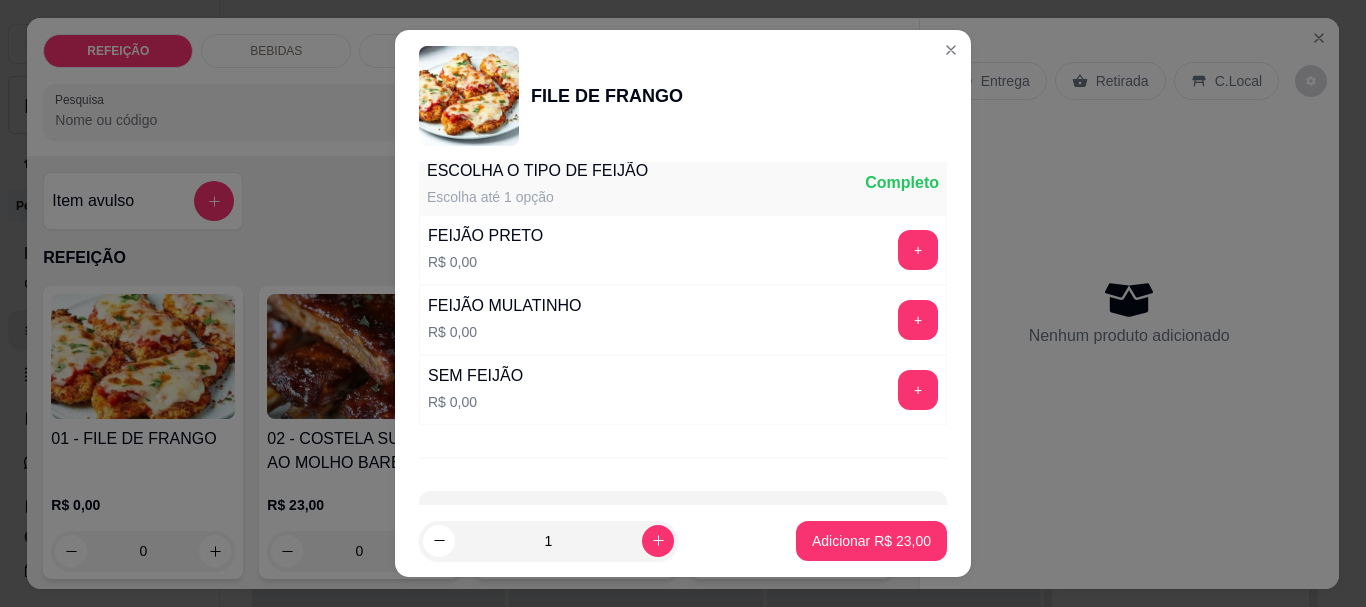 scroll, scrollTop: 300, scrollLeft: 0, axis: vertical 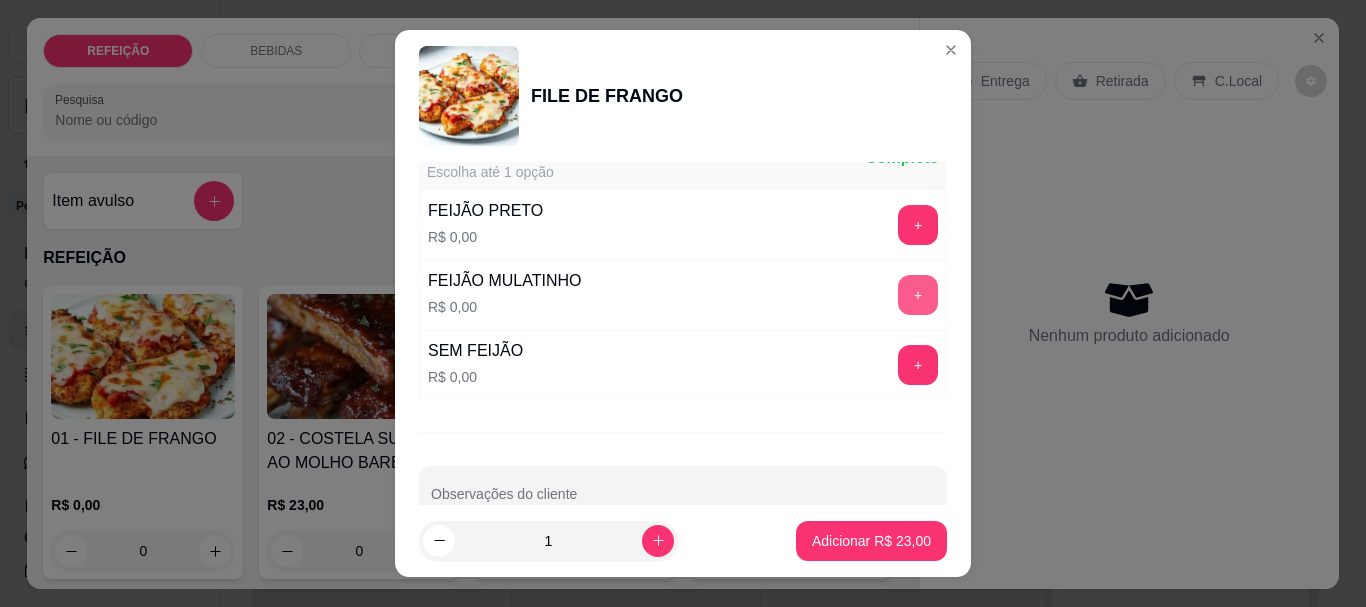 click on "+" at bounding box center (918, 295) 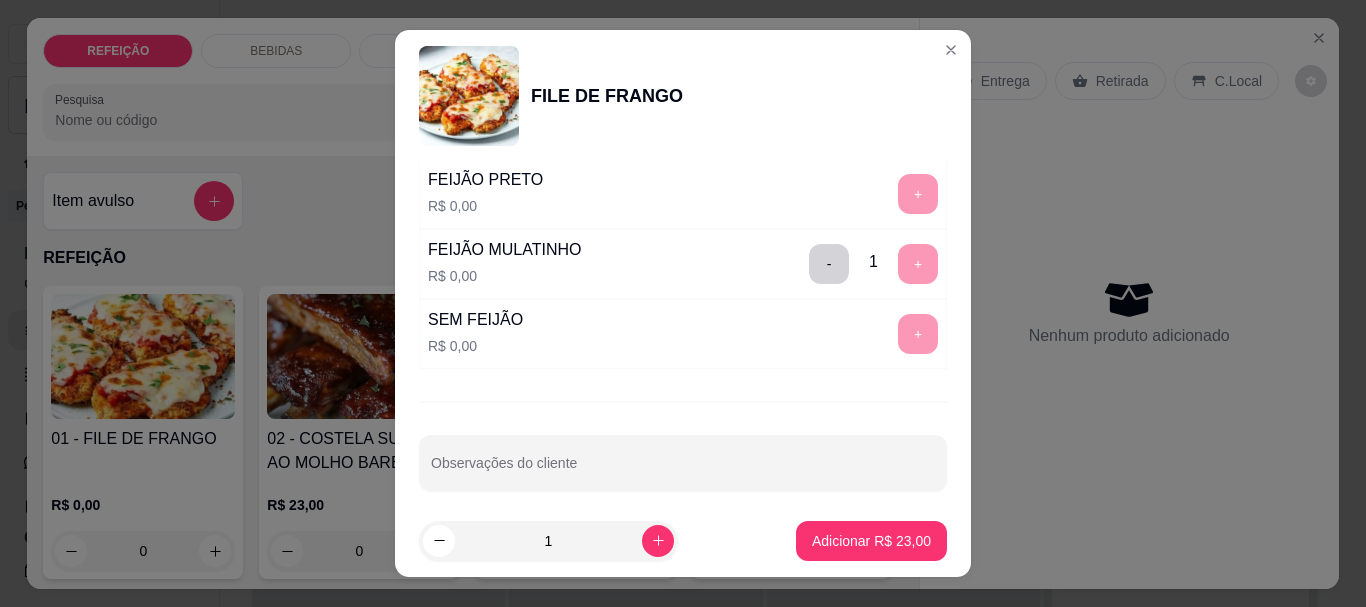 scroll, scrollTop: 345, scrollLeft: 0, axis: vertical 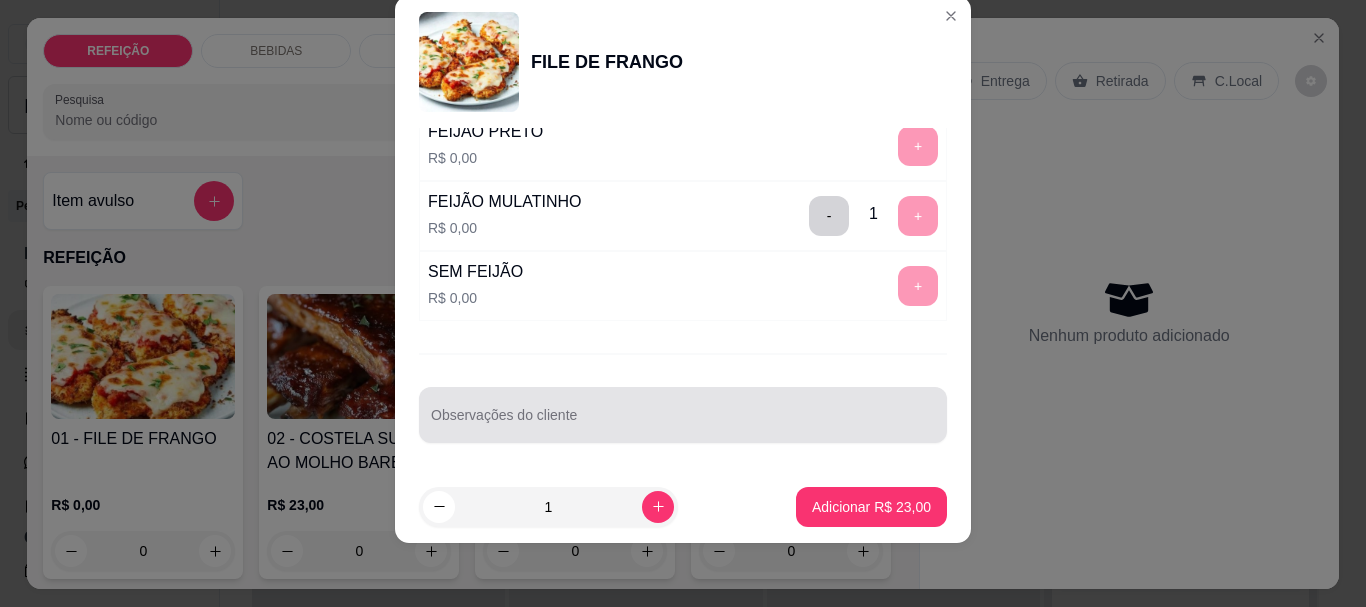 click on "Observações do cliente" at bounding box center (683, 423) 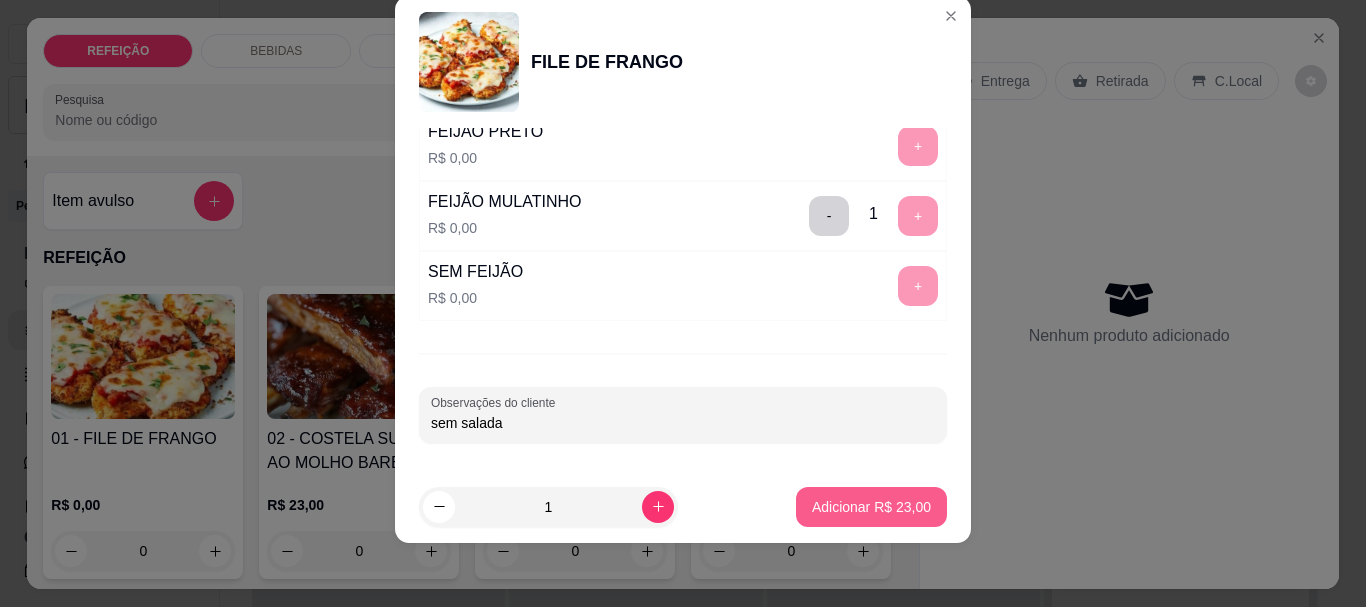 type on "sem salada" 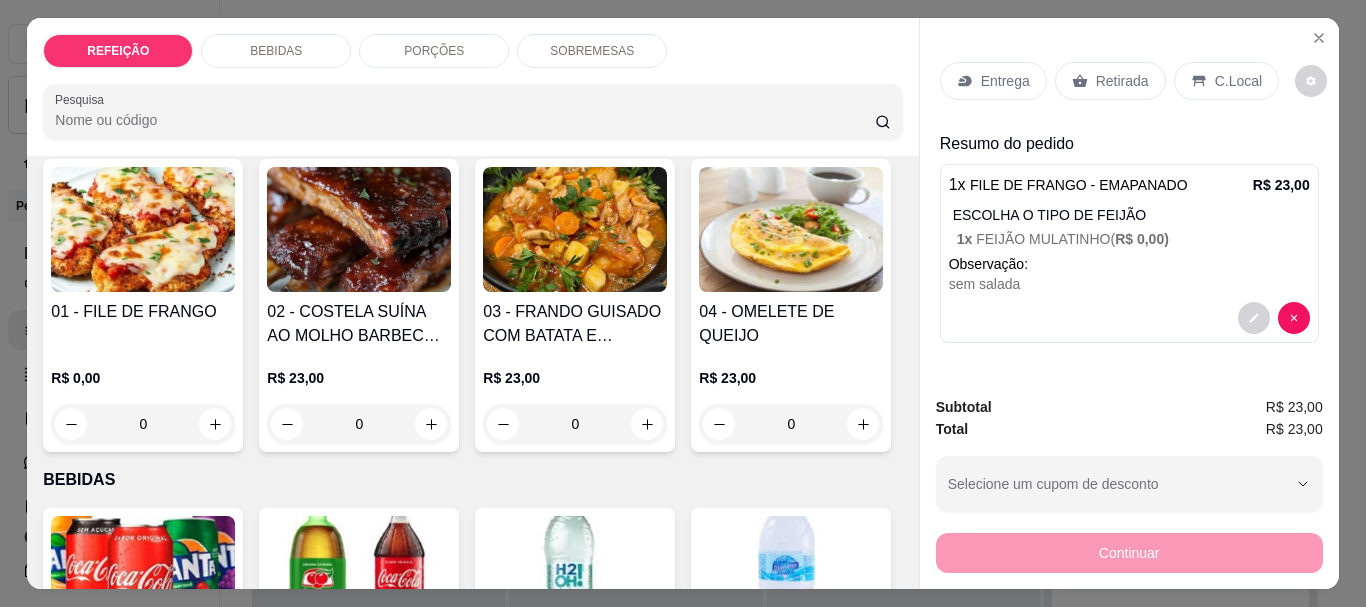 scroll, scrollTop: 600, scrollLeft: 0, axis: vertical 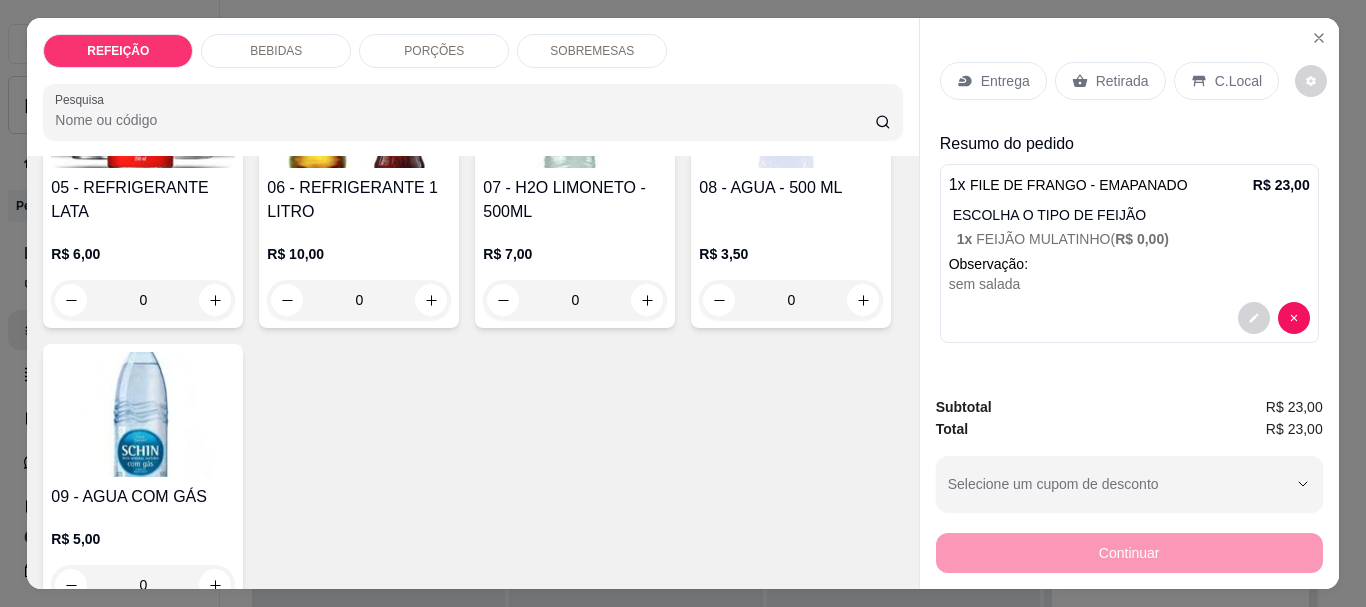 click at bounding box center [143, 105] 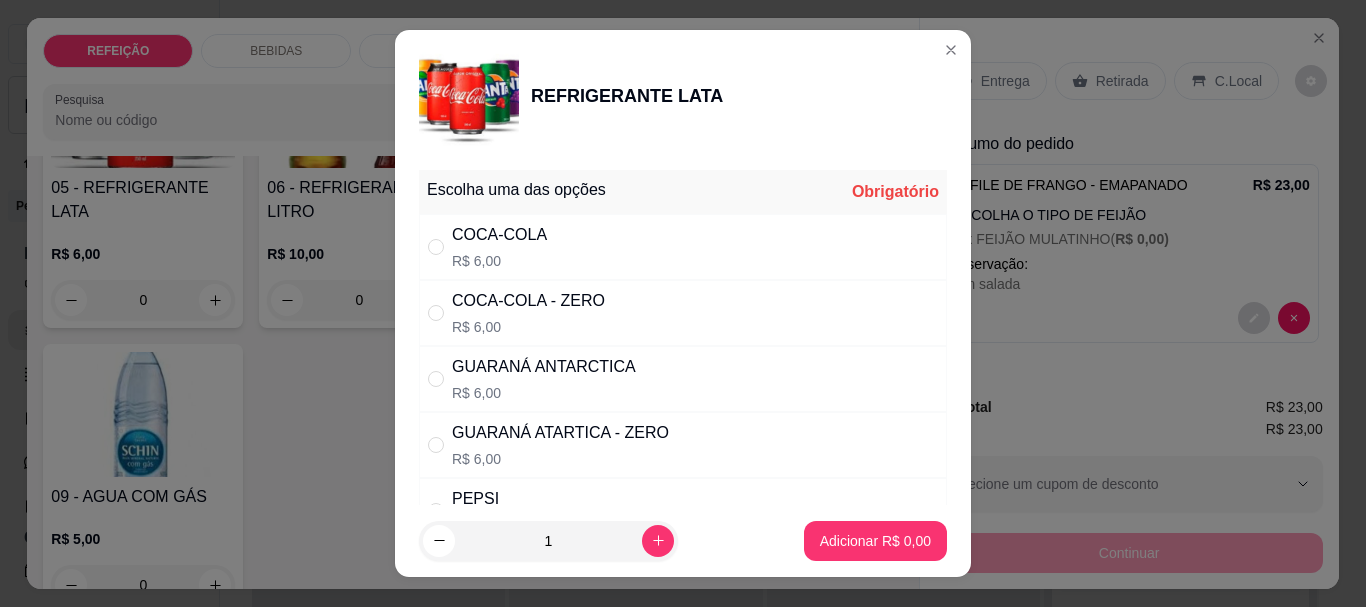 click on "COCA-COLA R$ 6,00" at bounding box center [683, 247] 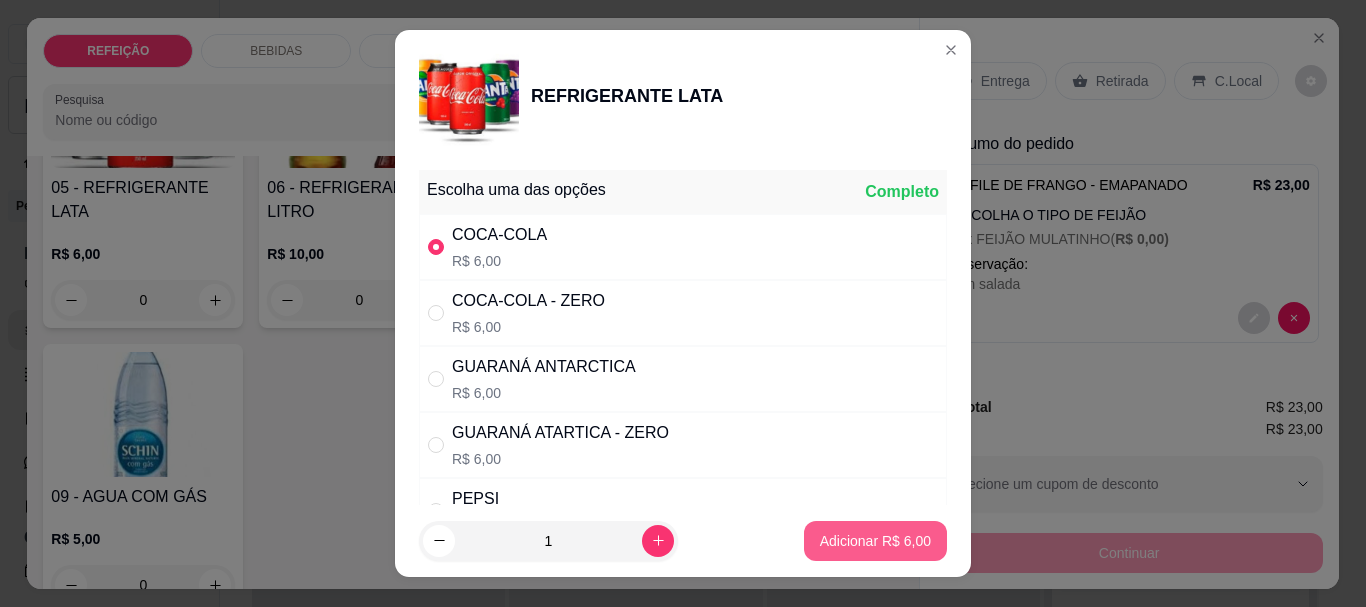 click on "Adicionar   R$ 6,00" at bounding box center (875, 541) 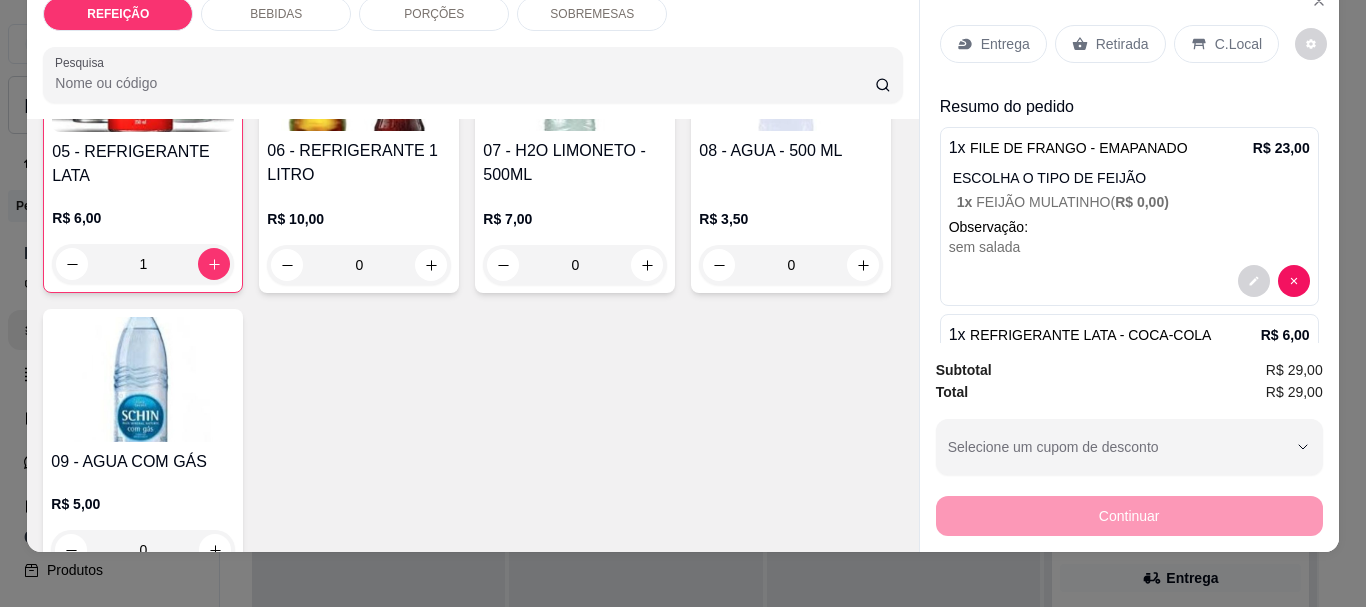 scroll, scrollTop: 53, scrollLeft: 0, axis: vertical 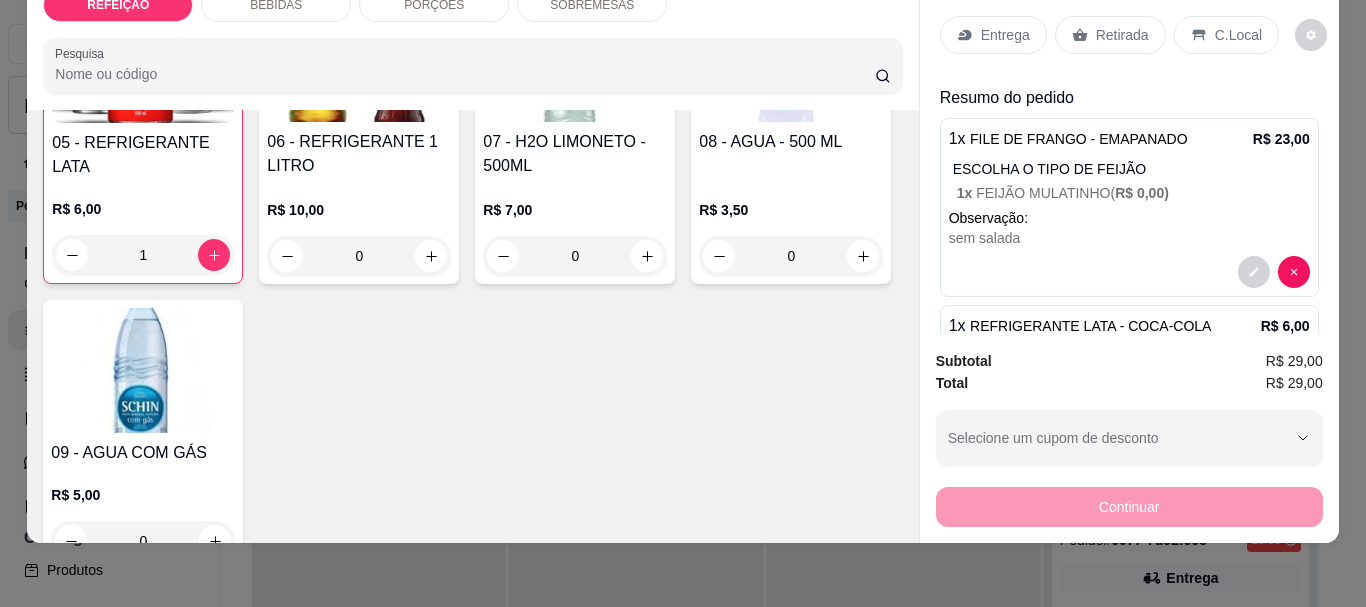 click on "Entrega" at bounding box center [993, 35] 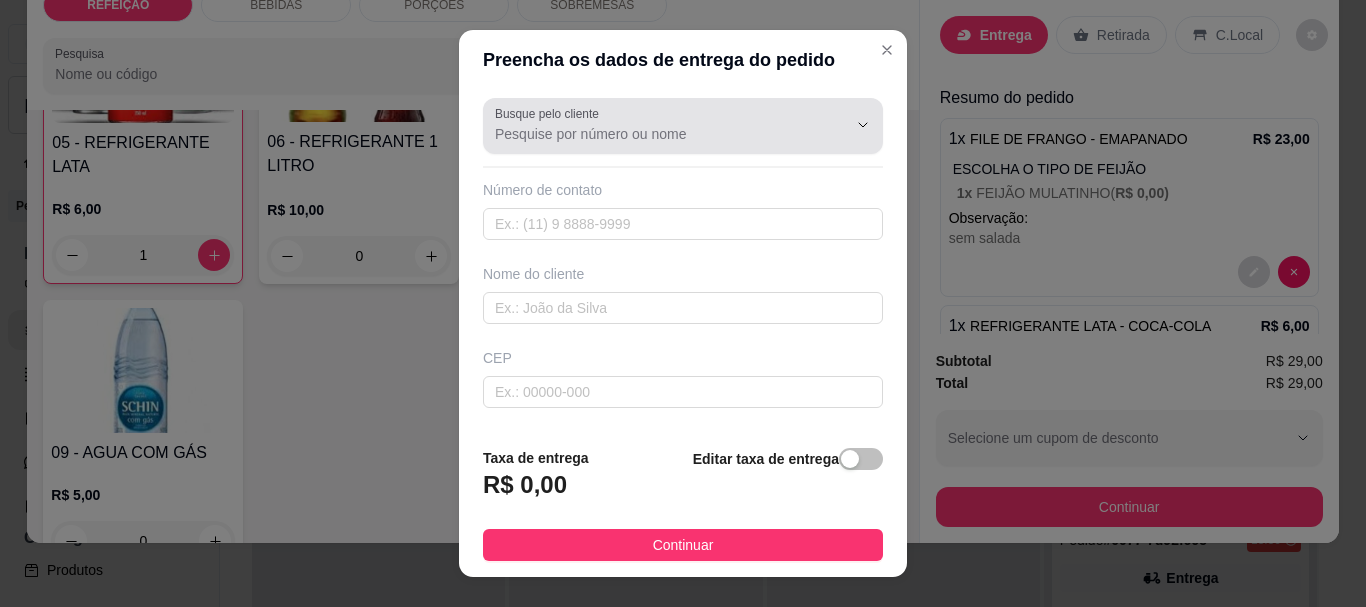 click on "Busque pelo cliente" at bounding box center [655, 134] 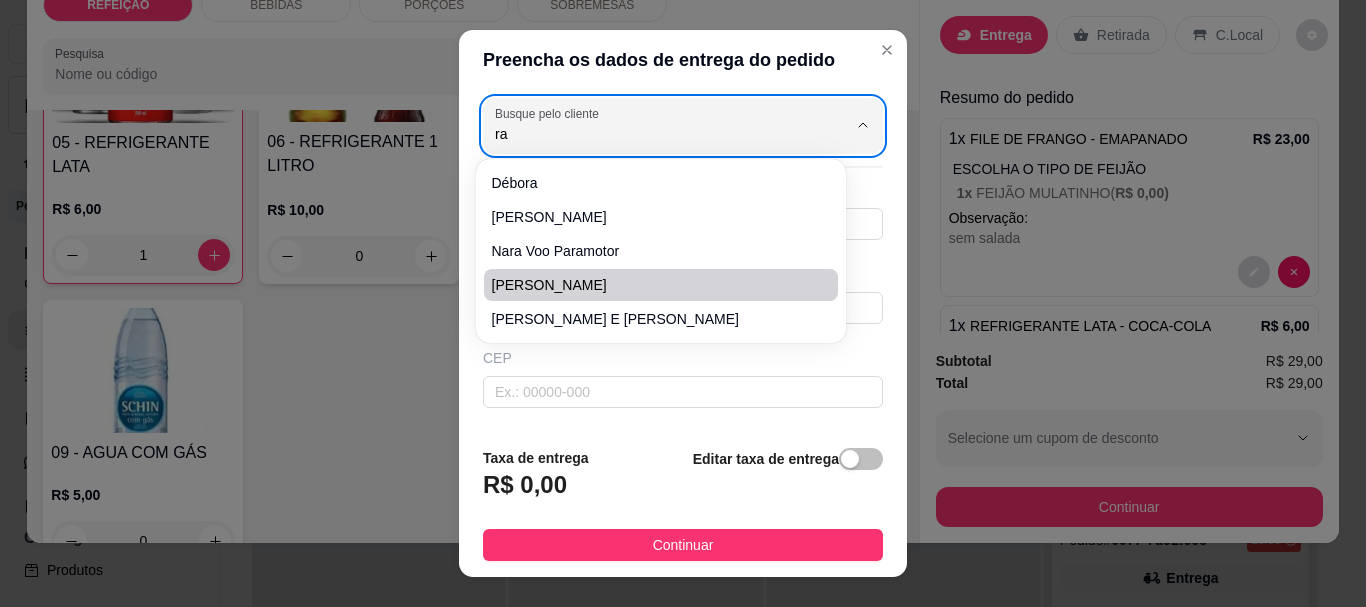 click on "[PERSON_NAME]" at bounding box center [651, 285] 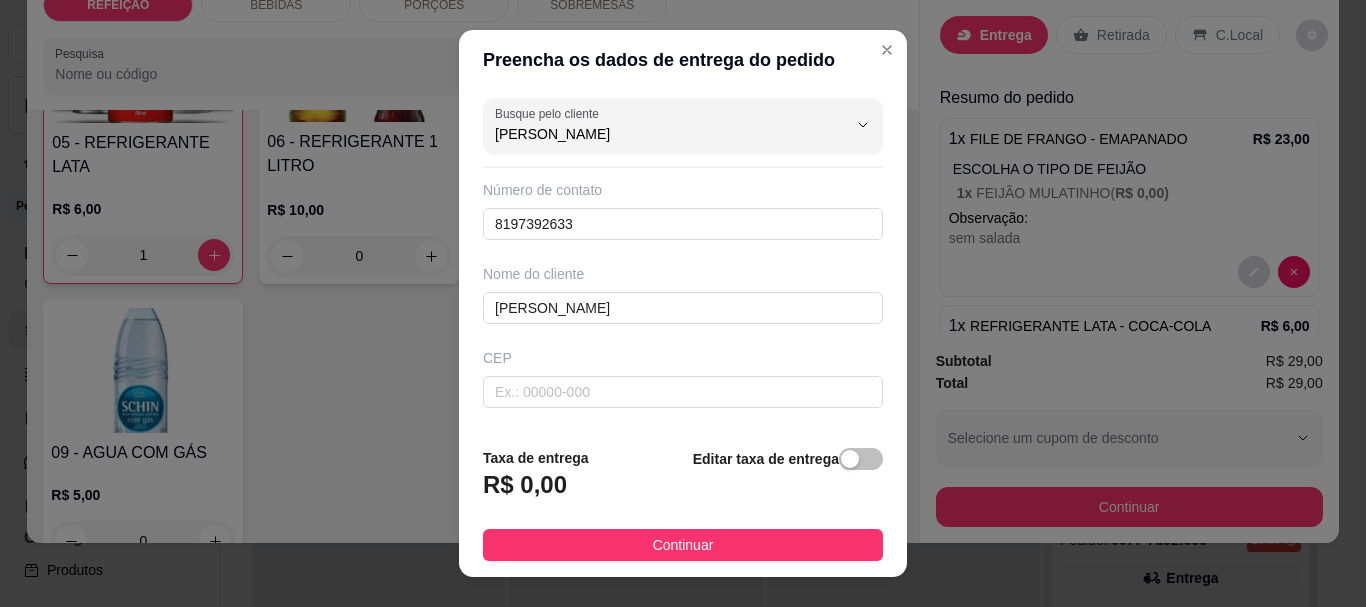 type on "[PERSON_NAME]" 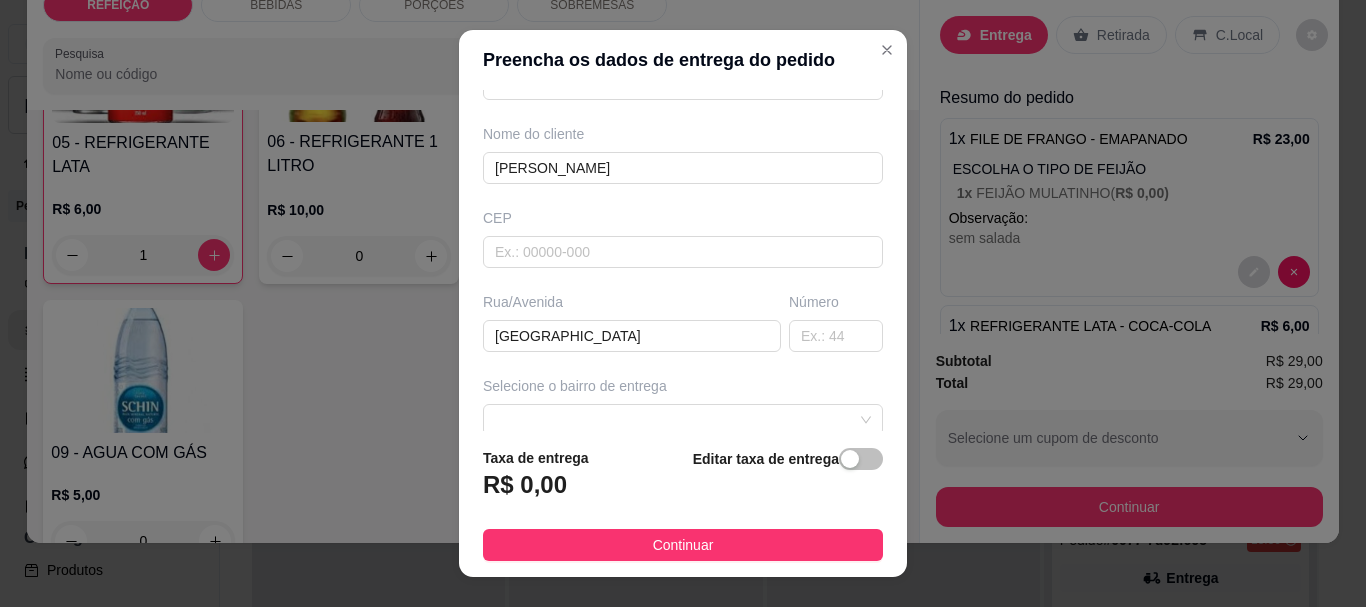 scroll, scrollTop: 333, scrollLeft: 0, axis: vertical 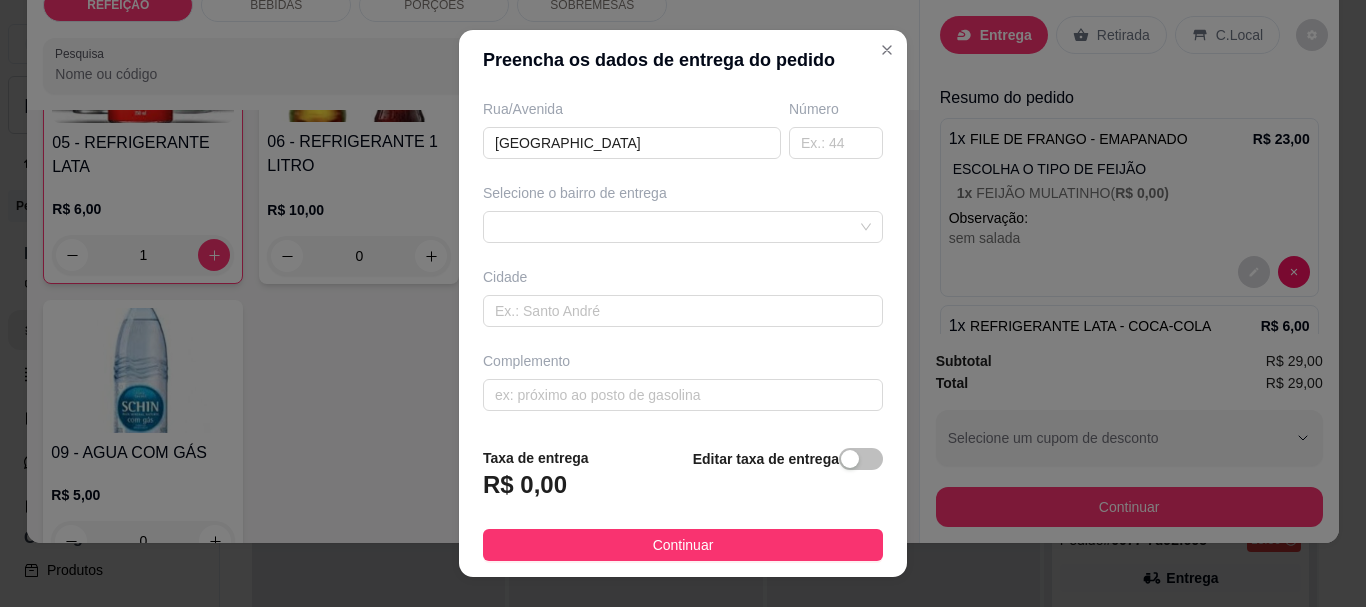 click on "8197392633" at bounding box center [683, -109] 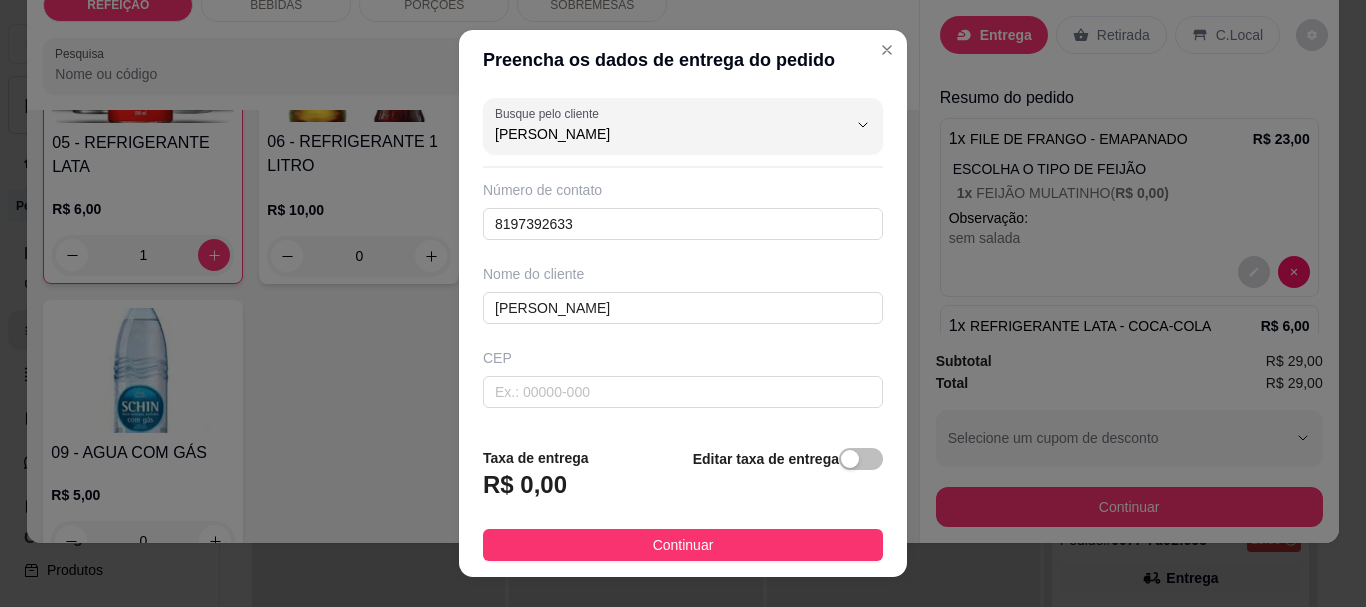 scroll, scrollTop: 333, scrollLeft: 0, axis: vertical 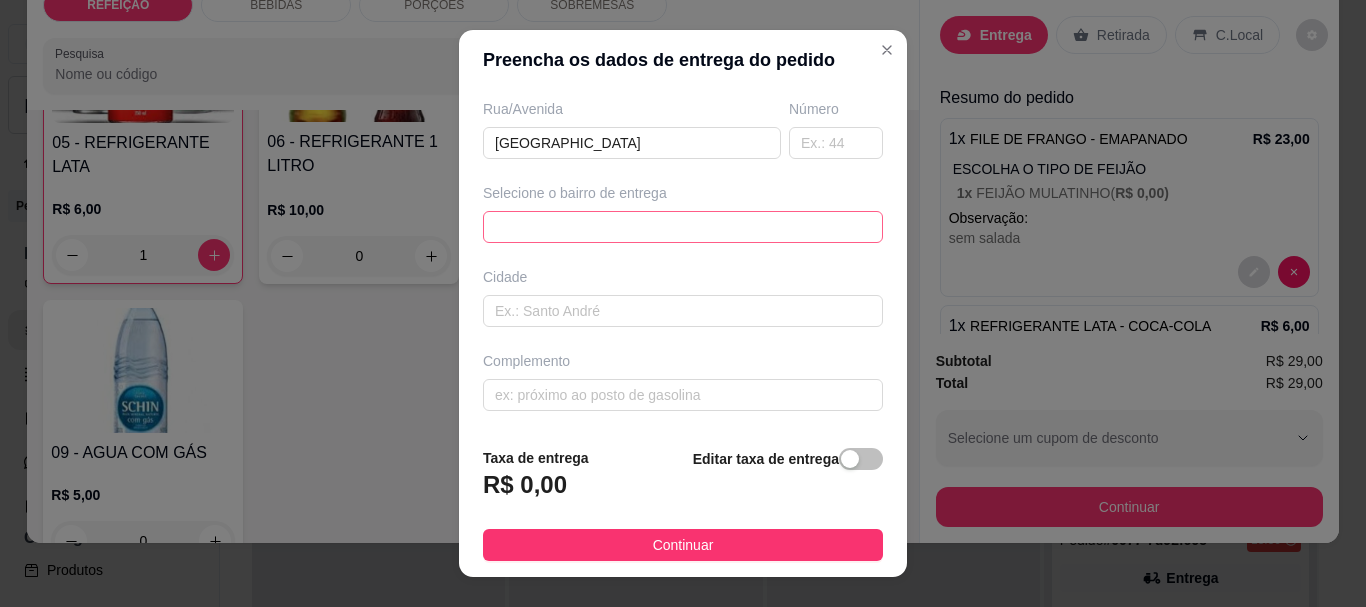 click at bounding box center (683, 227) 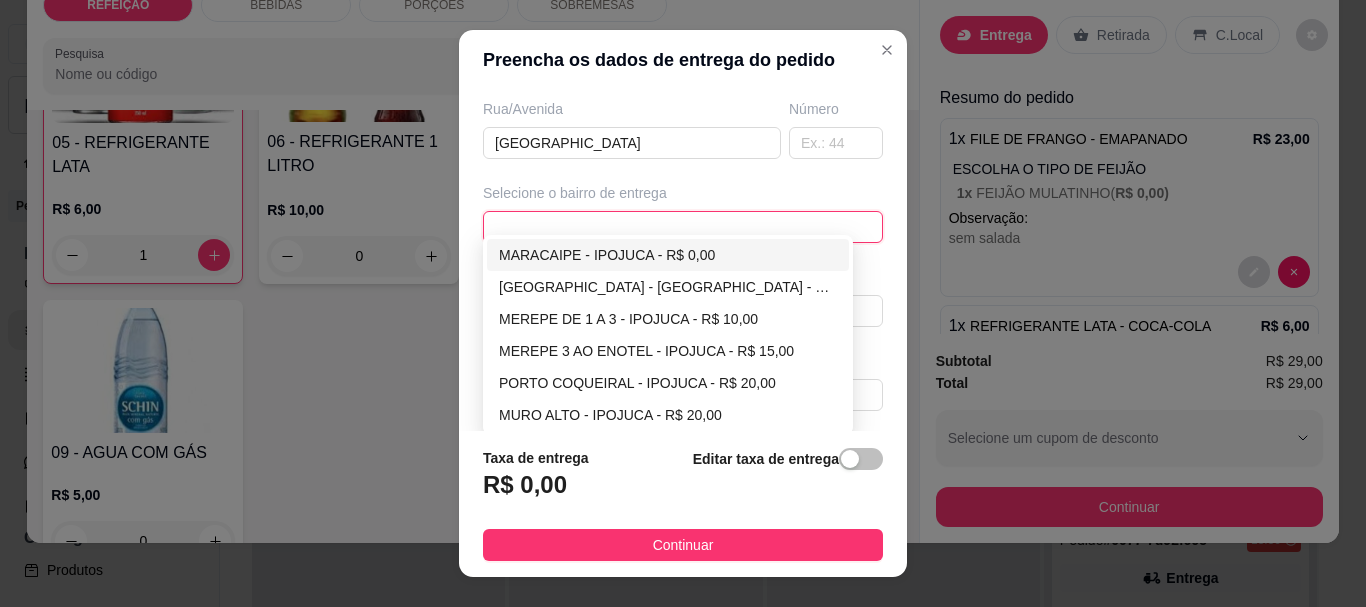 click on "MARACAIPE - IPOJUCA -  R$ 0,00" at bounding box center (668, 255) 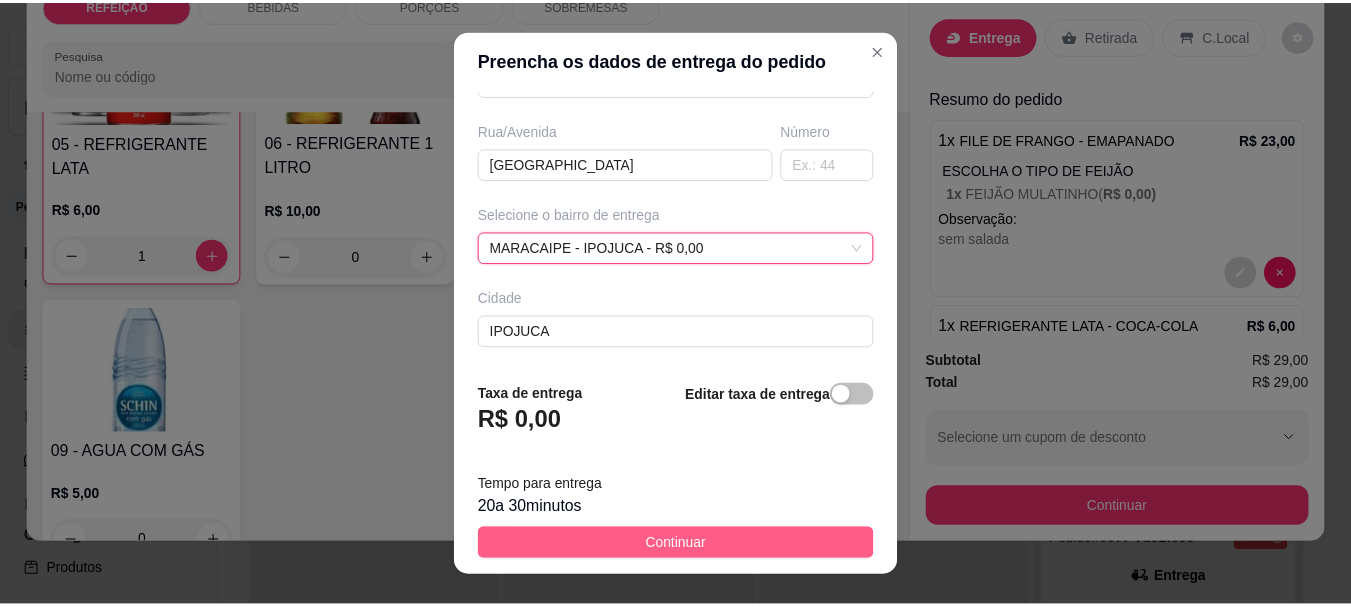 scroll, scrollTop: 333, scrollLeft: 0, axis: vertical 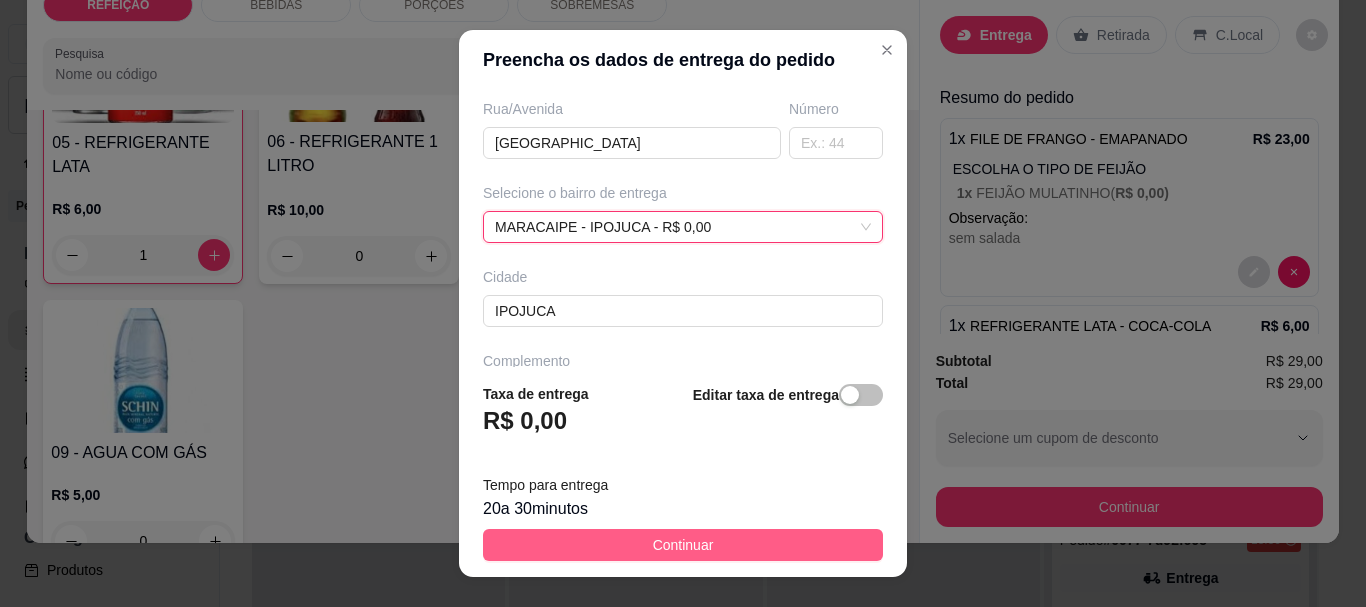 click on "Continuar" at bounding box center [683, 545] 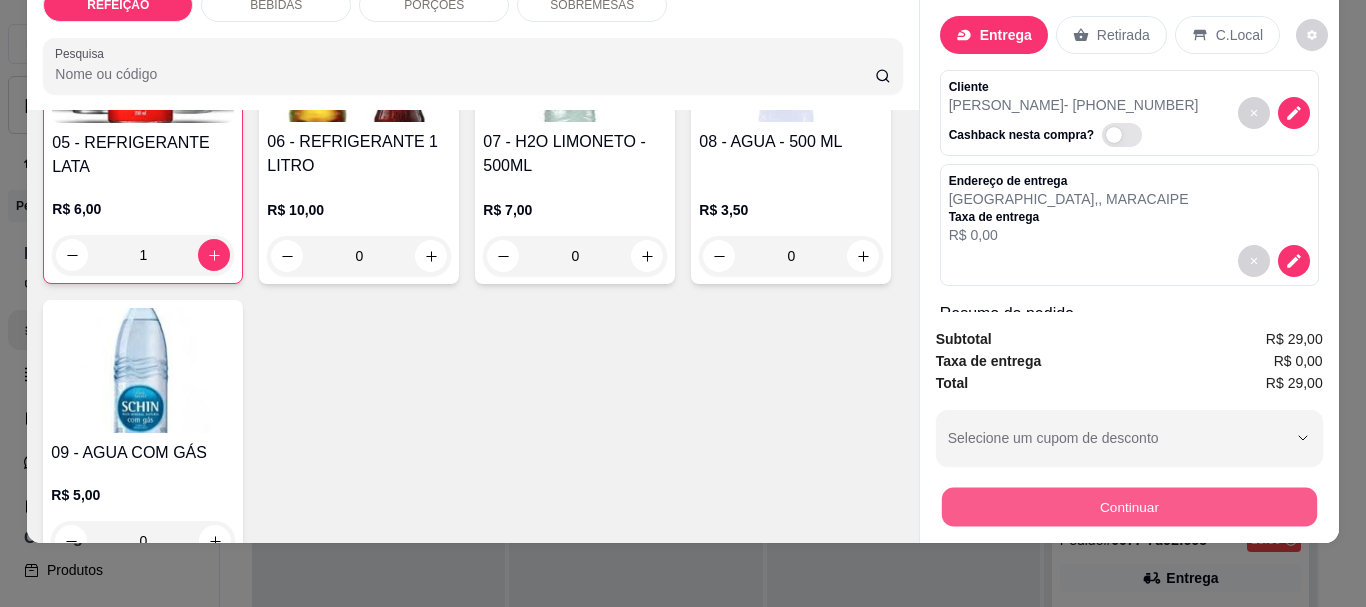 click on "Continuar" at bounding box center (1128, 506) 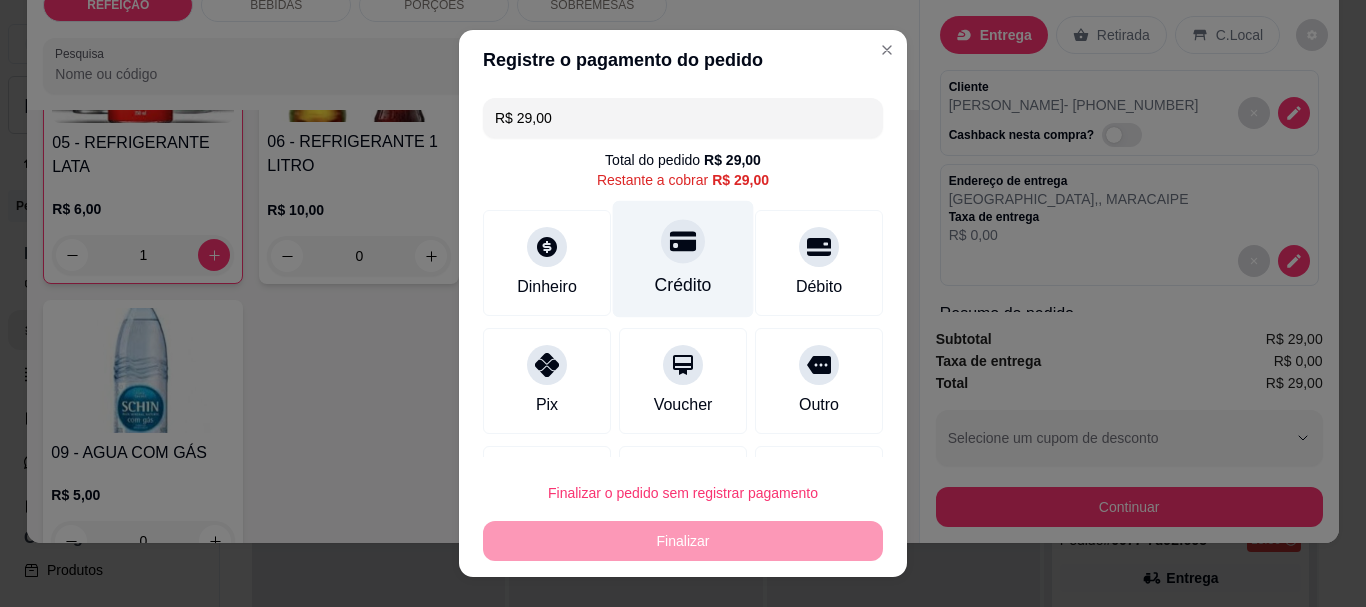 click at bounding box center (683, 242) 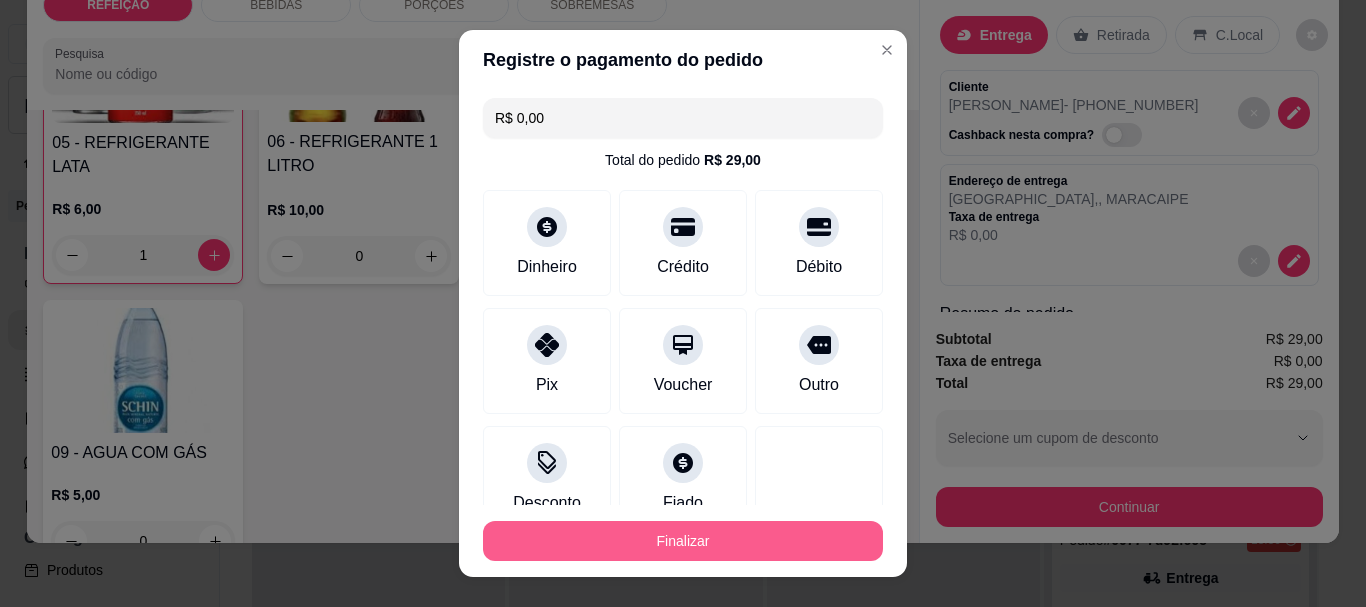 click on "Finalizar" at bounding box center [683, 541] 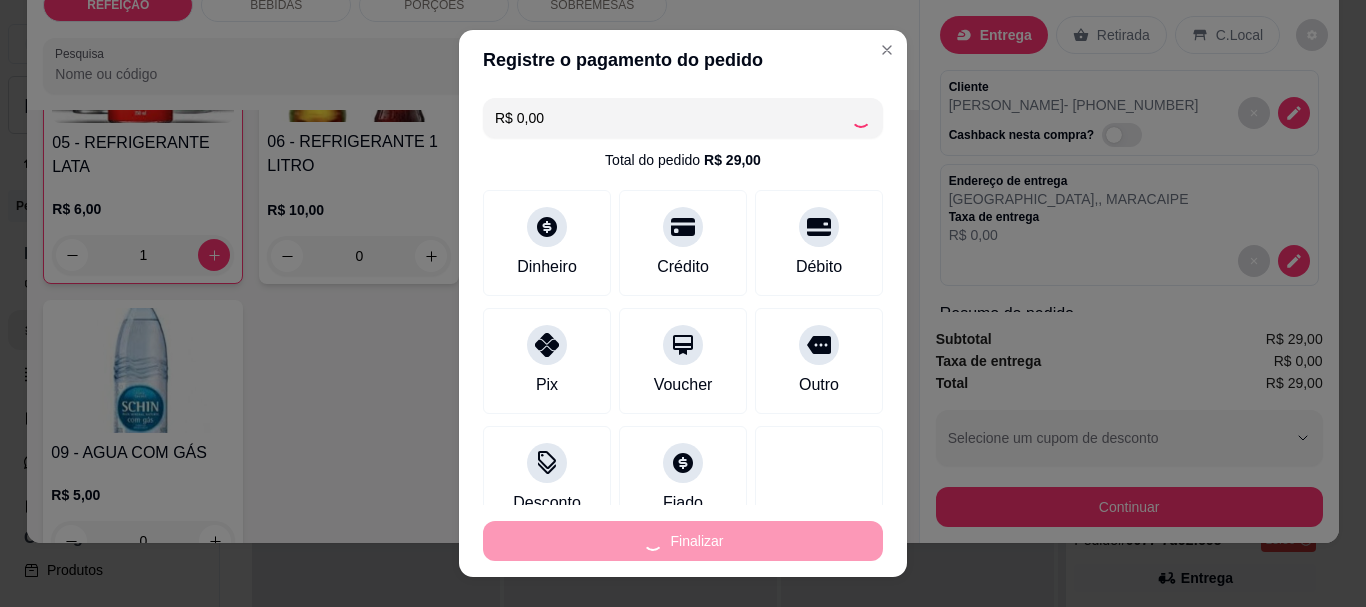 type on "0" 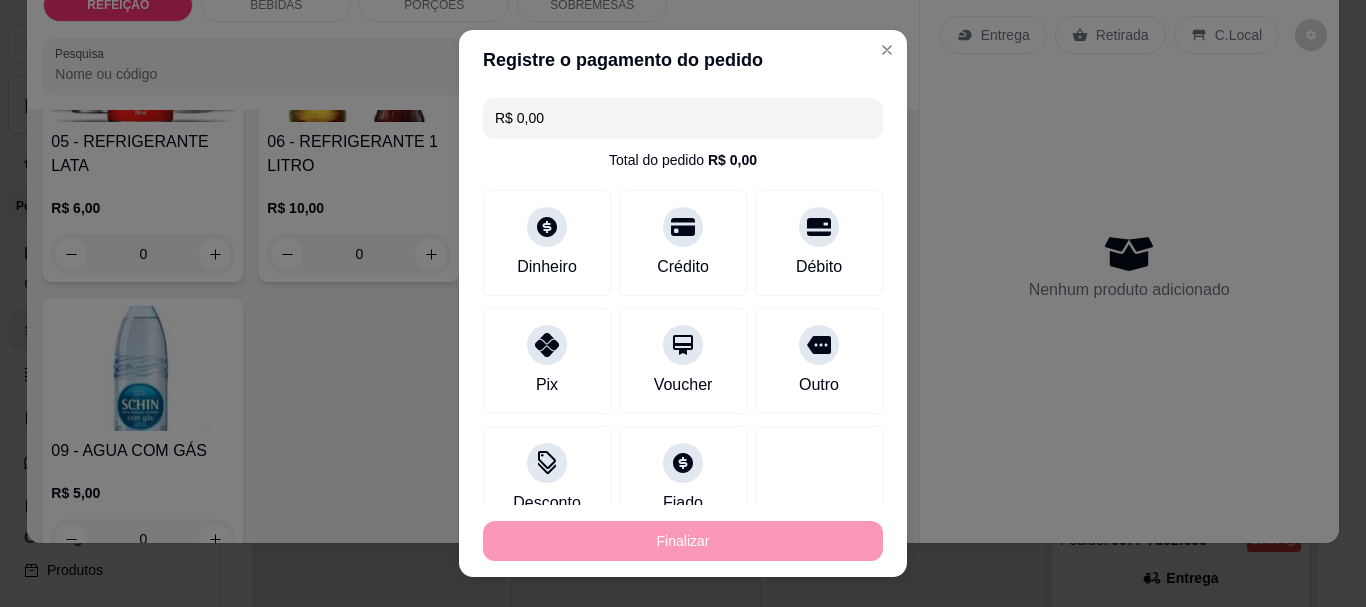 type on "-R$ 29,00" 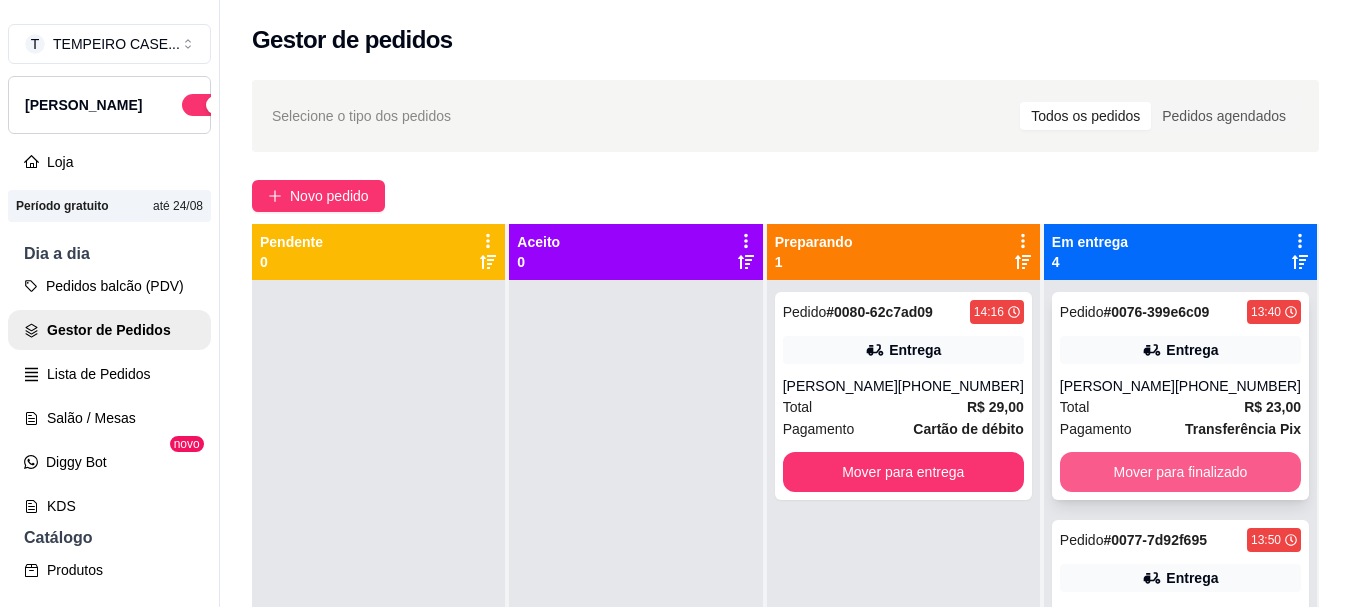 click on "Mover para finalizado" at bounding box center [1180, 472] 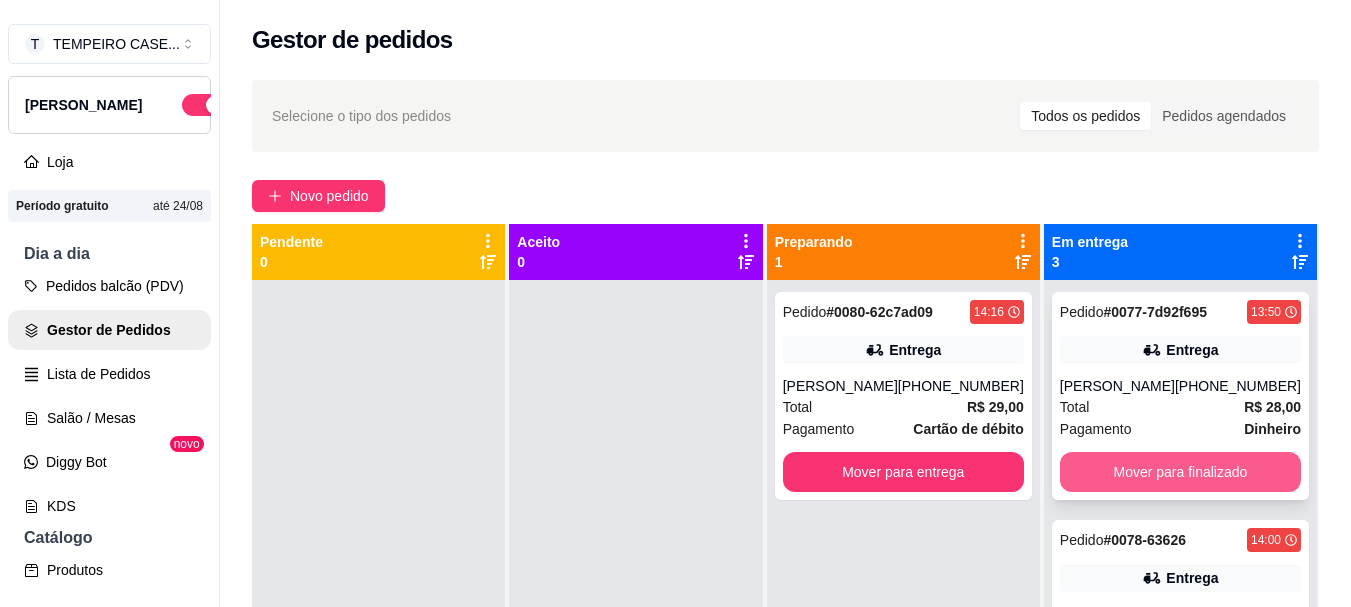 click on "Mover para finalizado" at bounding box center (1180, 472) 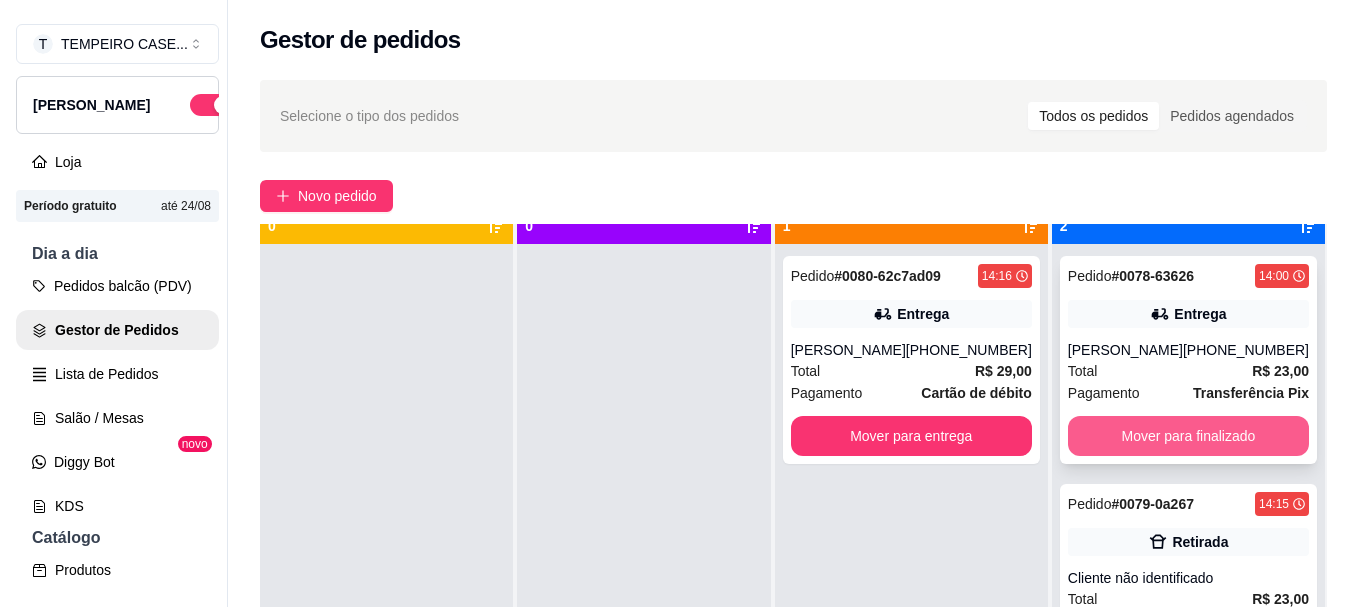 scroll, scrollTop: 56, scrollLeft: 0, axis: vertical 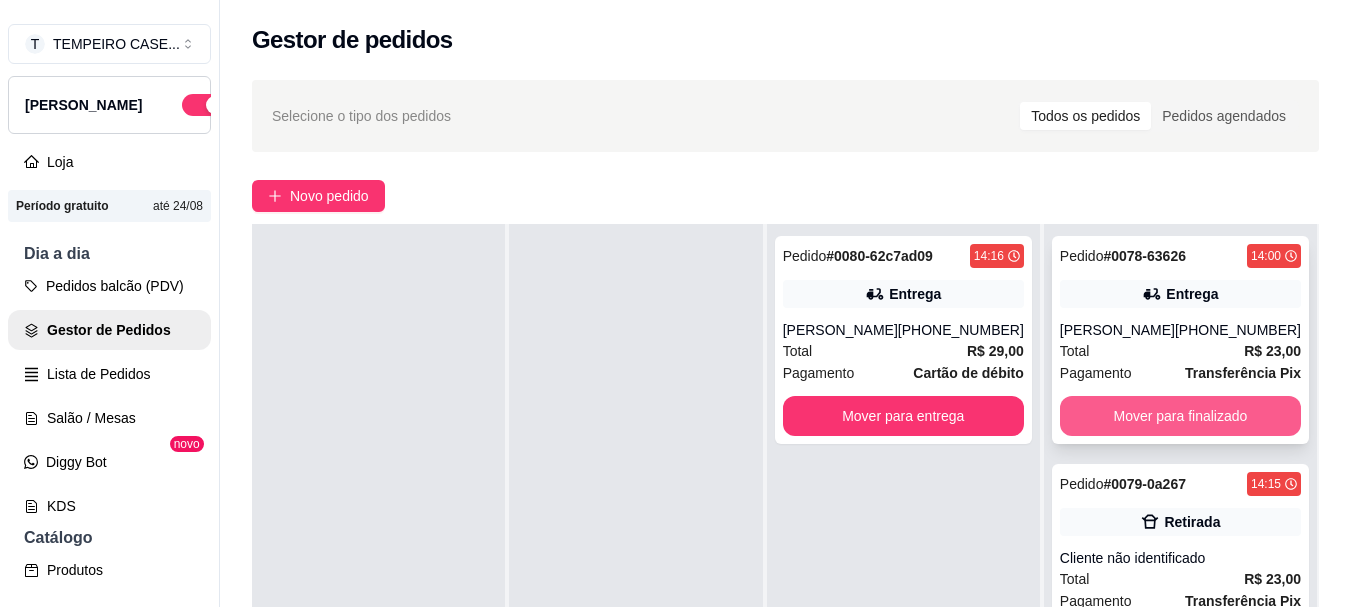 click on "Mover para finalizado" at bounding box center (1180, 416) 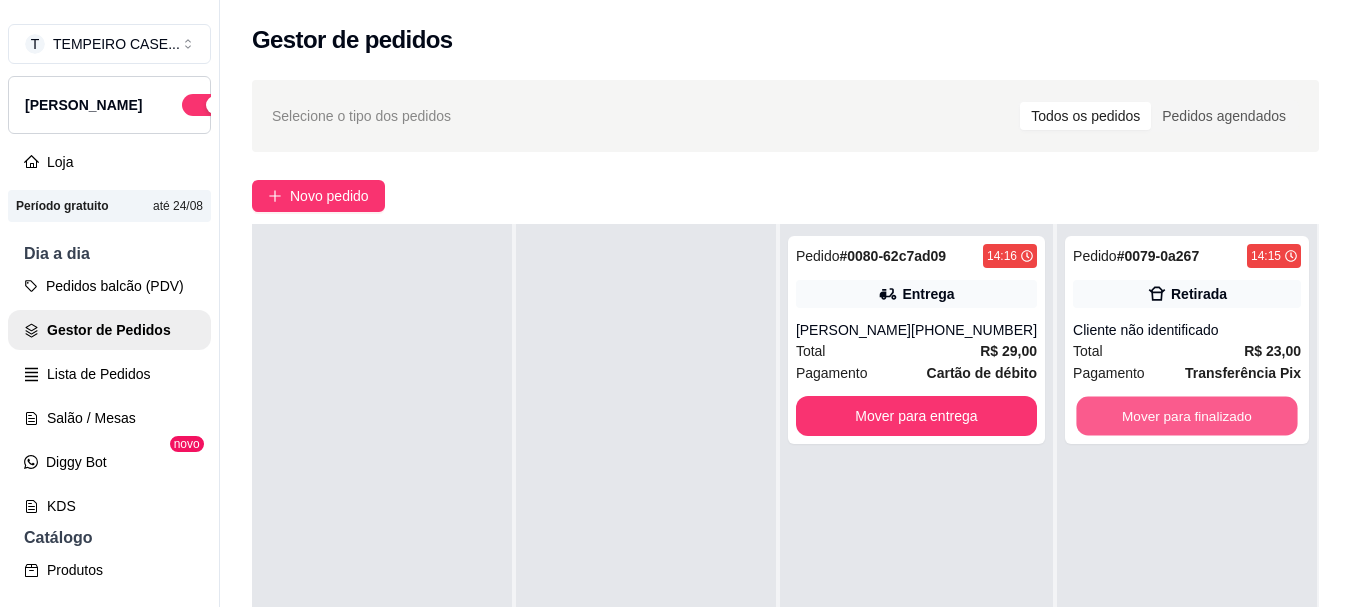 click on "Mover para finalizado" at bounding box center (1186, 416) 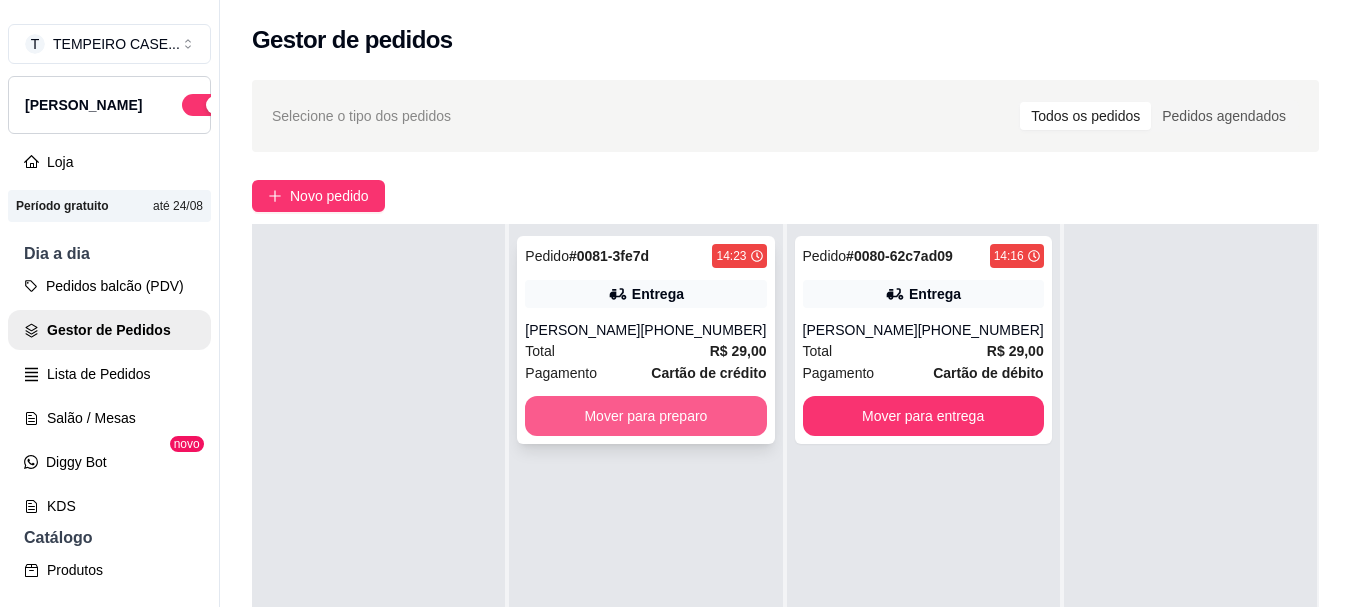 click on "Mover para preparo" at bounding box center [645, 416] 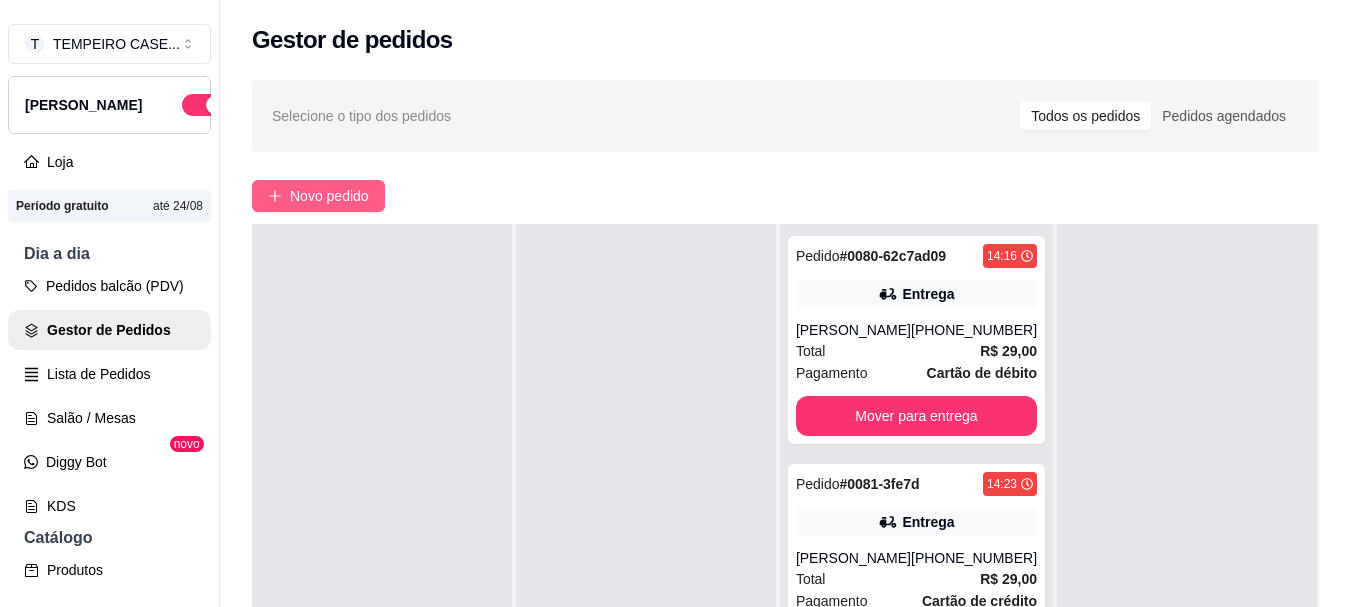 click on "Novo pedido" at bounding box center (329, 196) 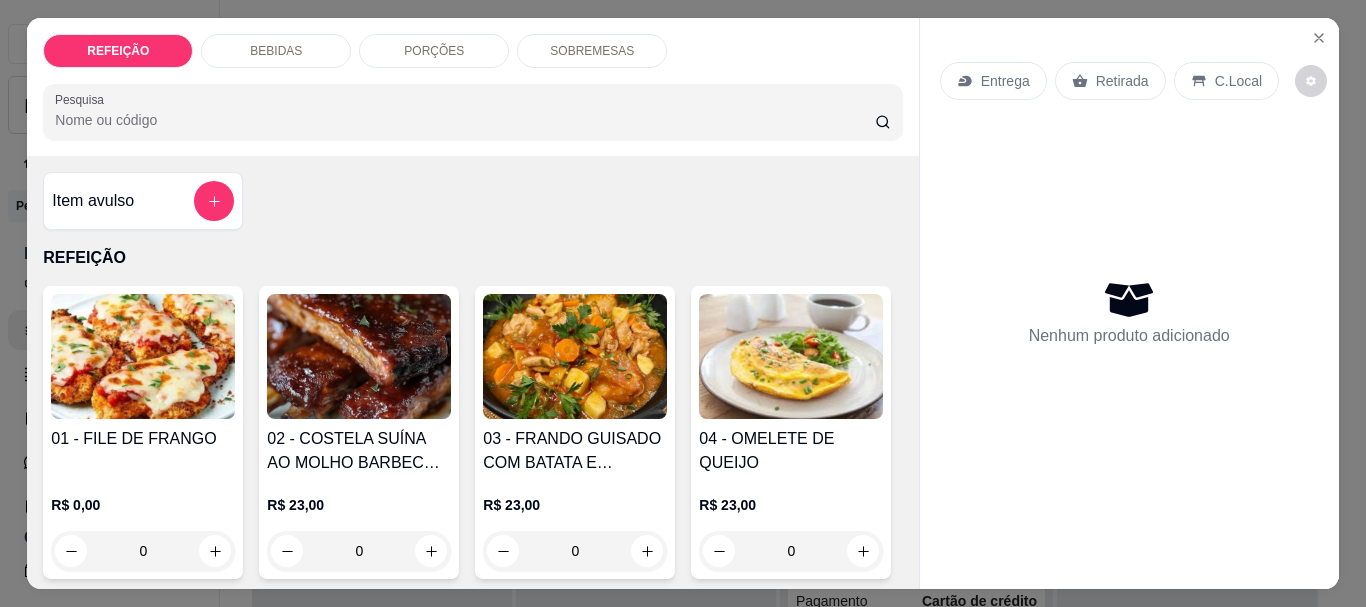 click at bounding box center [143, 356] 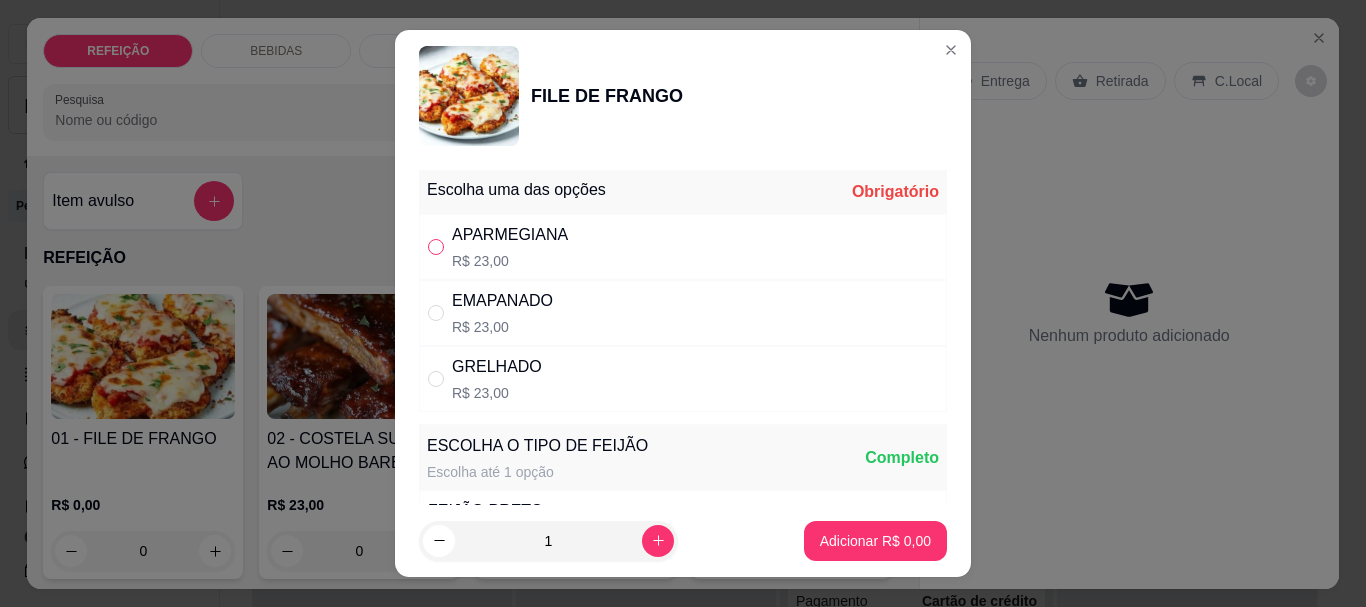click at bounding box center (436, 247) 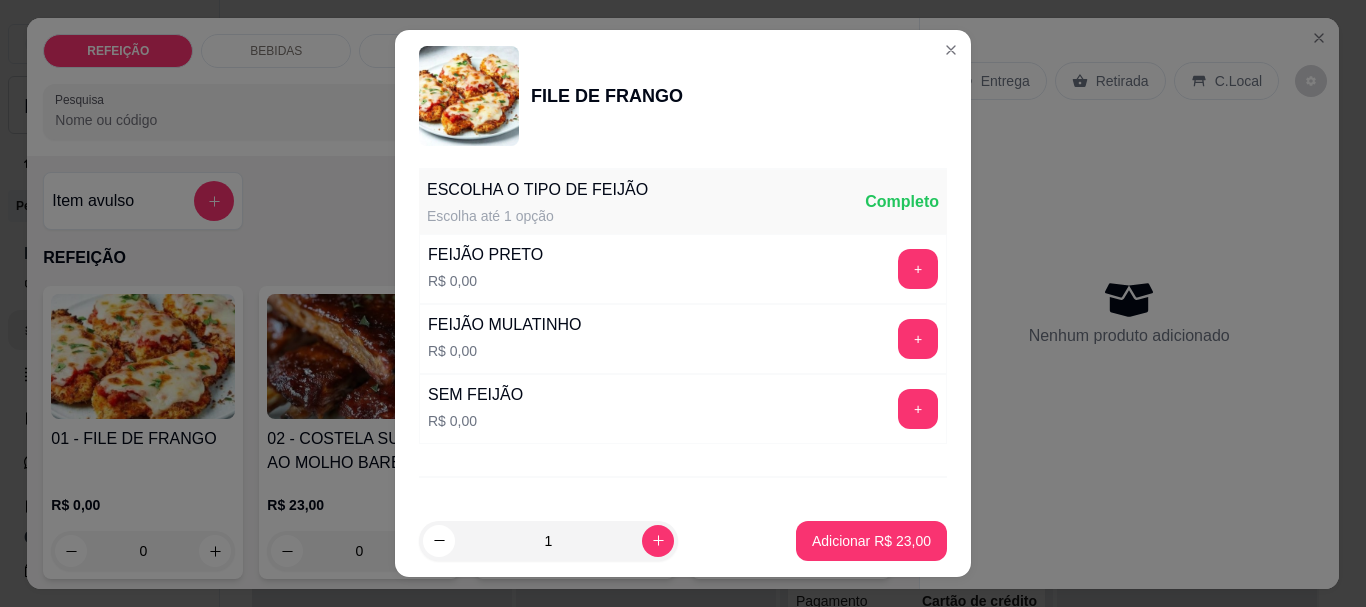 scroll, scrollTop: 345, scrollLeft: 0, axis: vertical 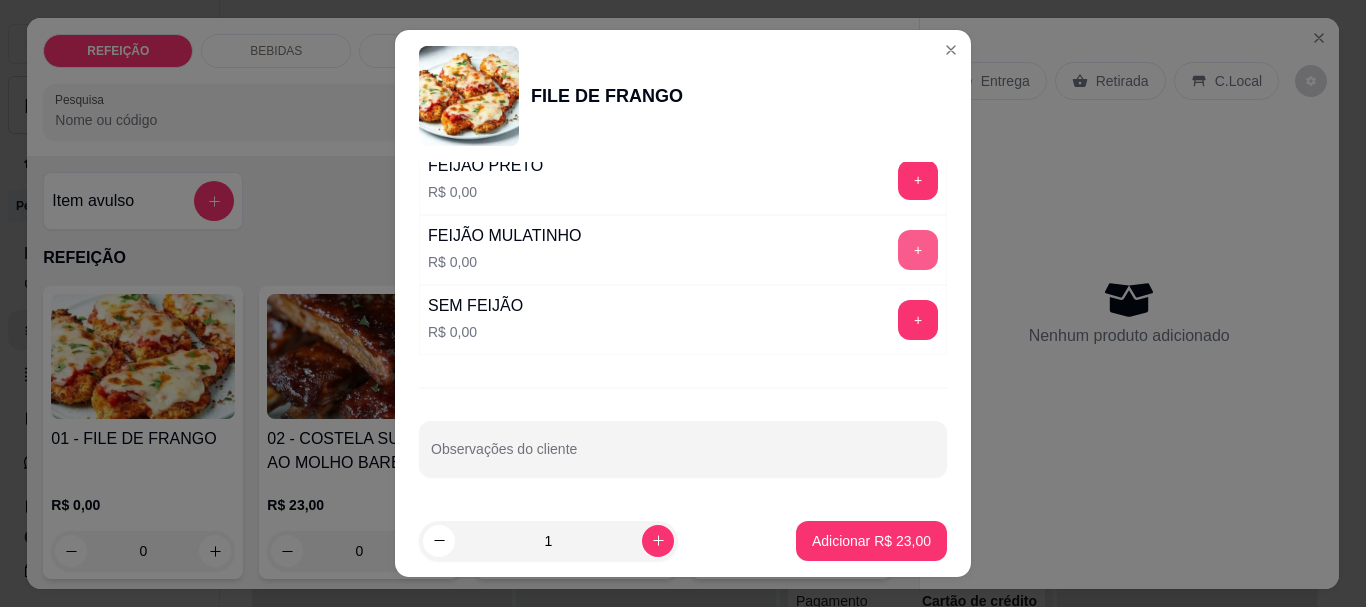 click on "+" at bounding box center (918, 250) 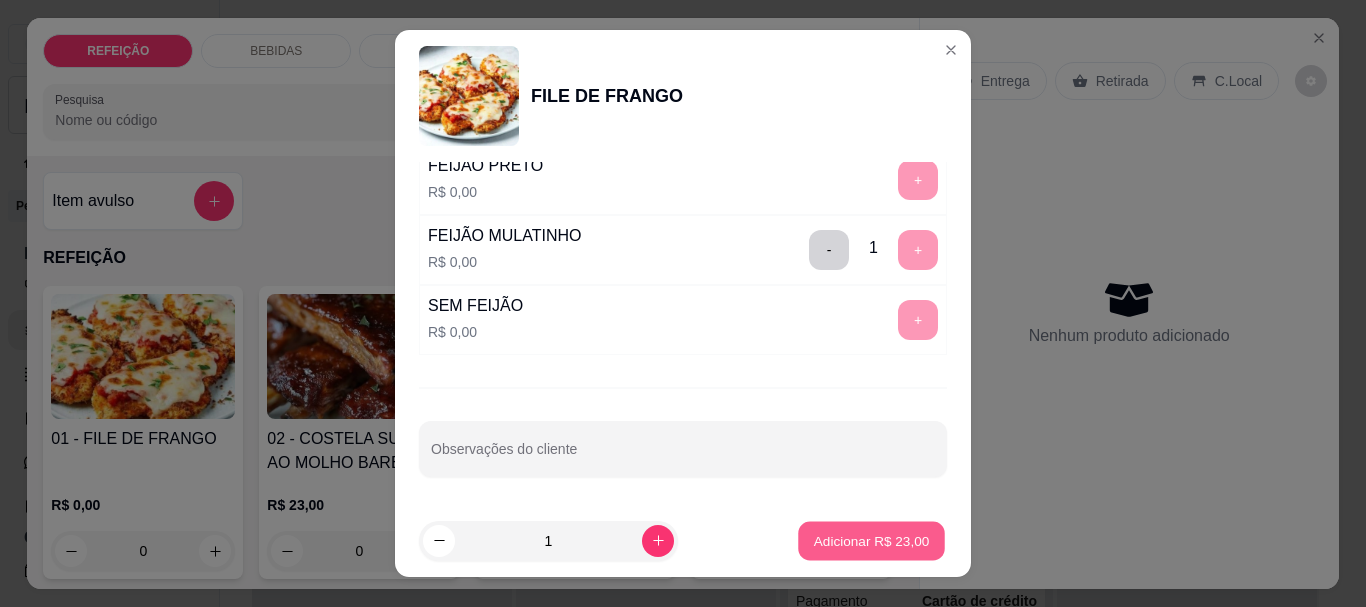 click on "Adicionar   R$ 23,00" at bounding box center (871, 540) 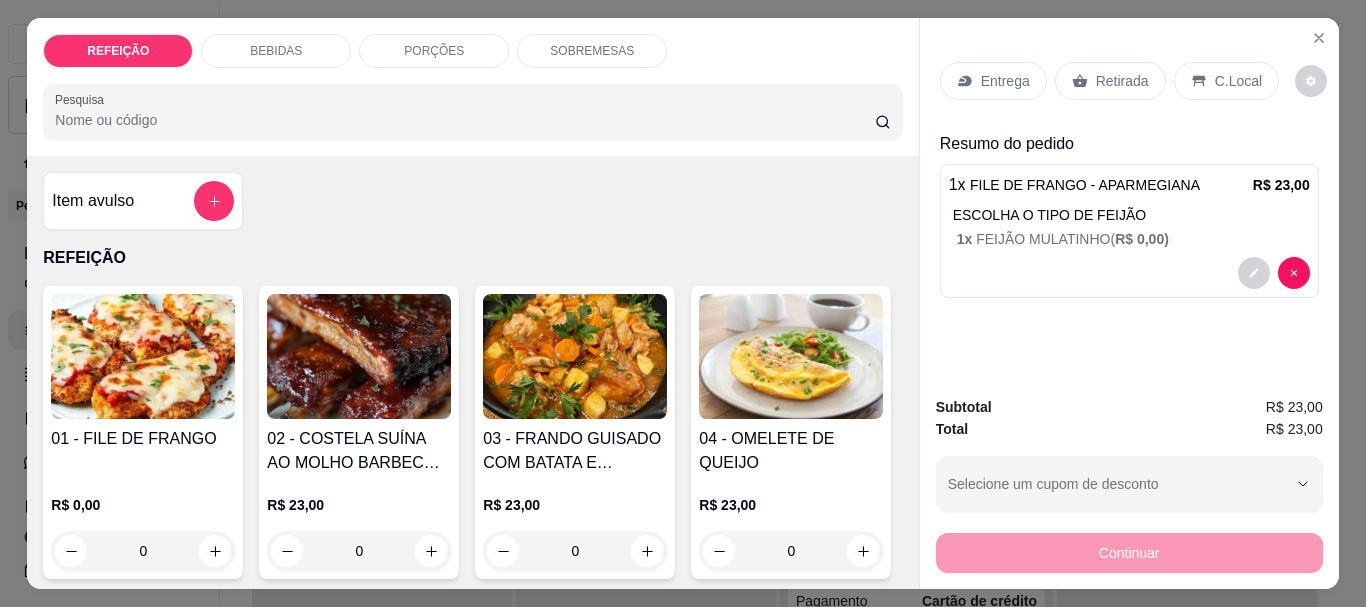 click on "Entrega" at bounding box center [1005, 81] 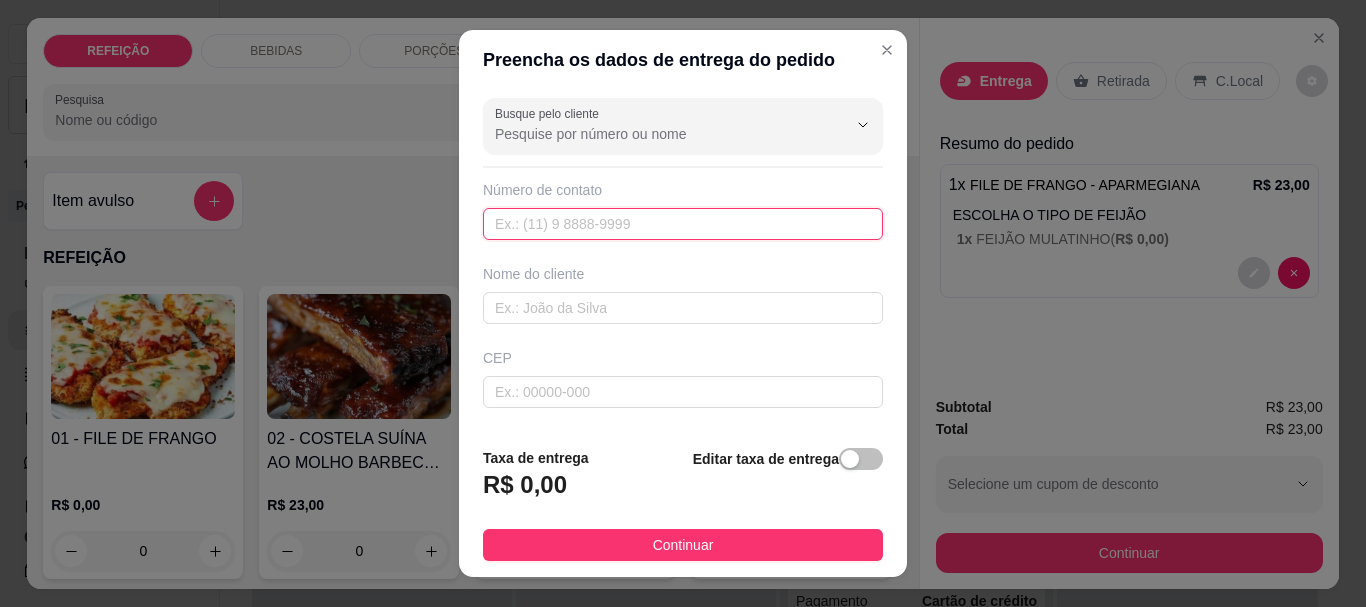 click at bounding box center [683, 224] 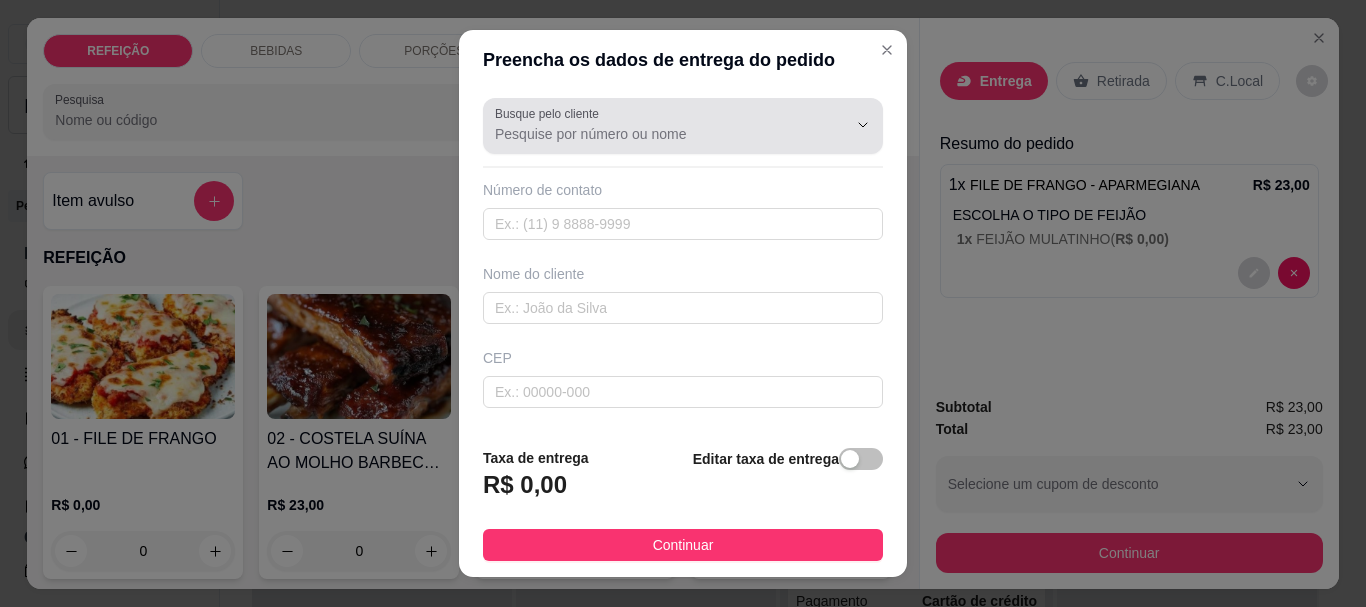click at bounding box center [683, 126] 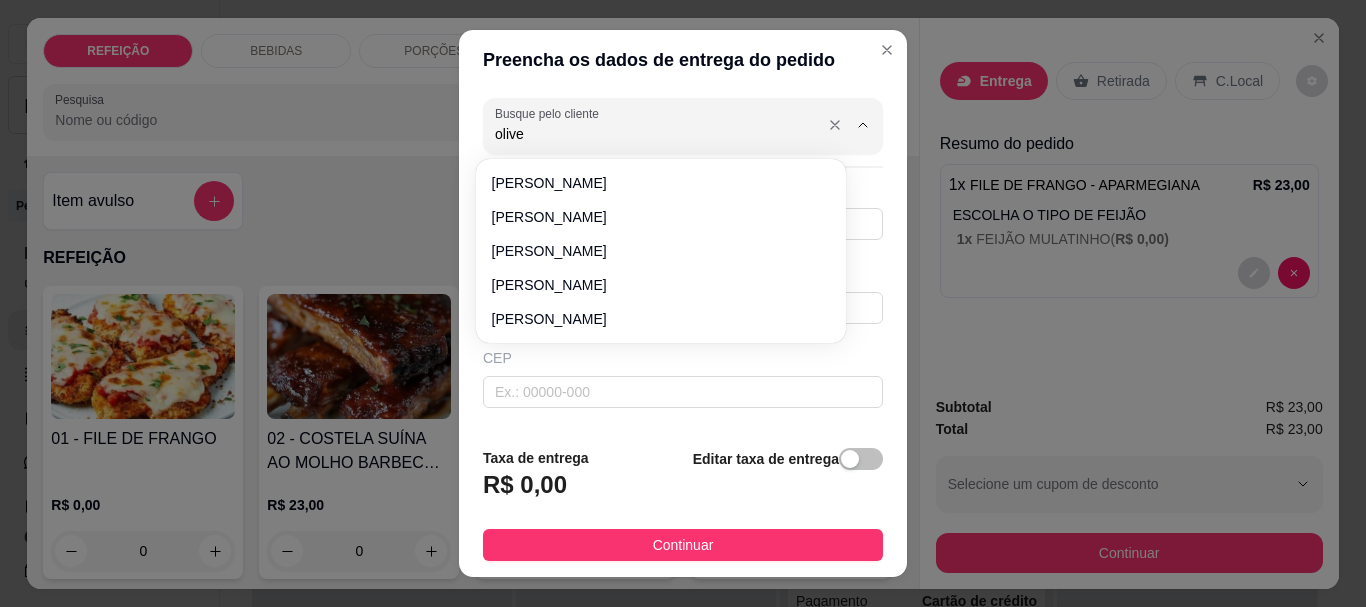 type on "[PERSON_NAME]" 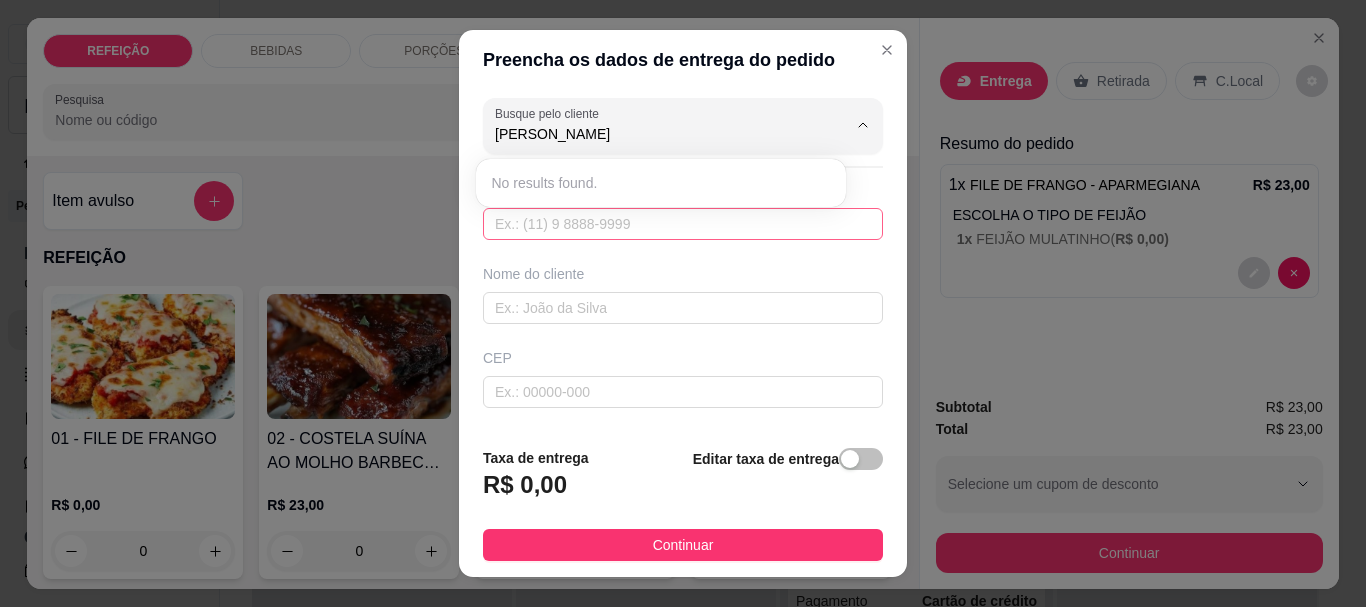 click at bounding box center (683, 224) 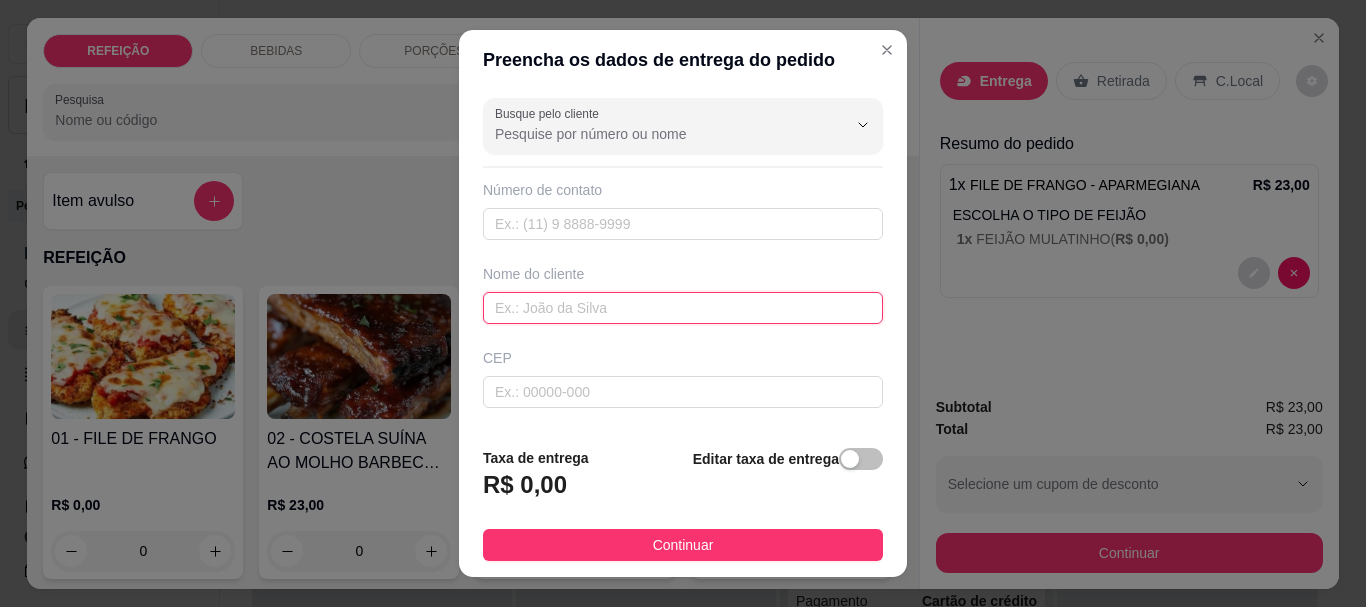 click at bounding box center [683, 308] 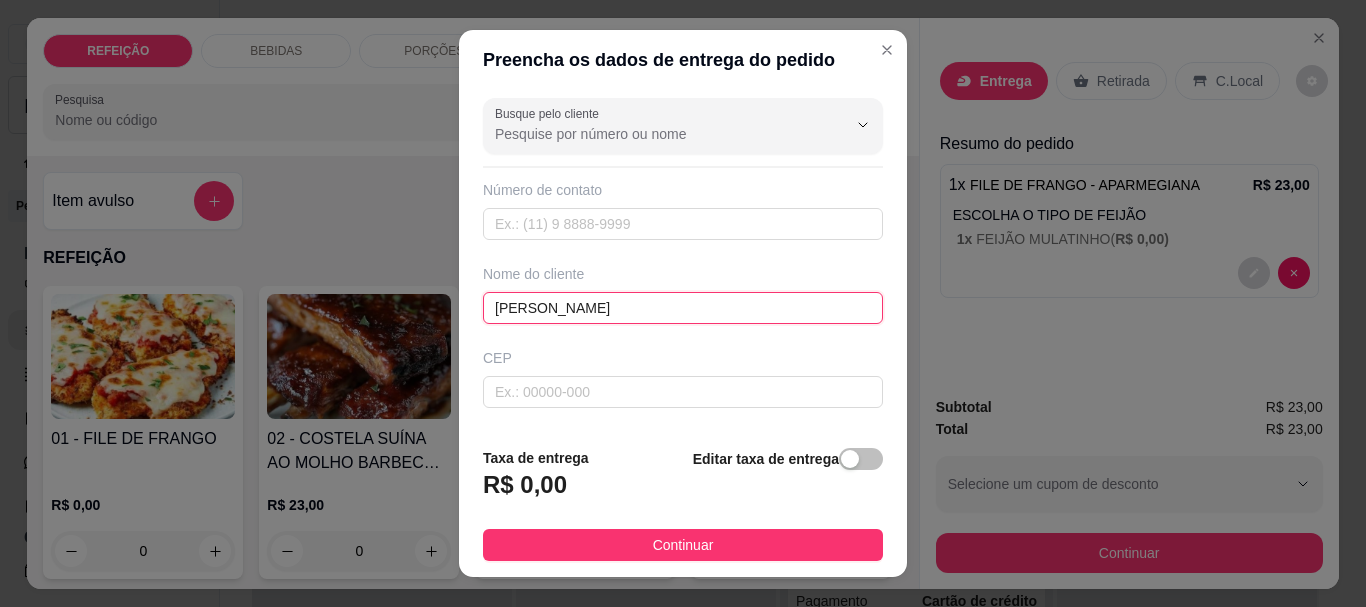 type on "[PERSON_NAME]" 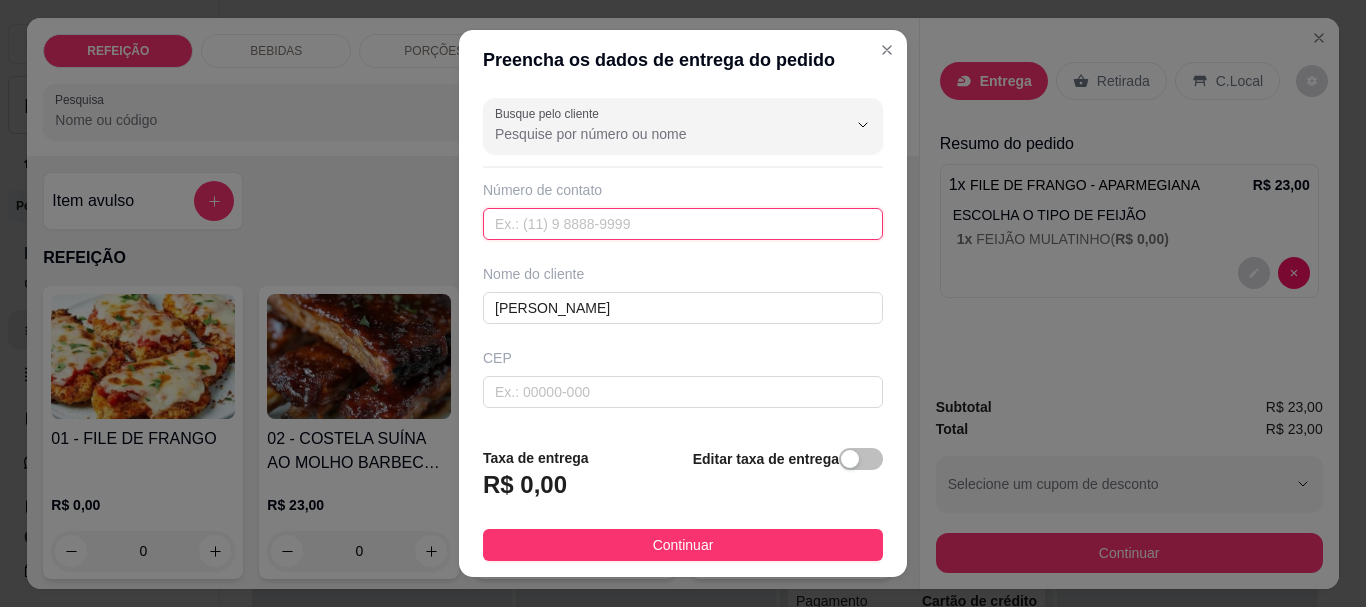 click at bounding box center [683, 224] 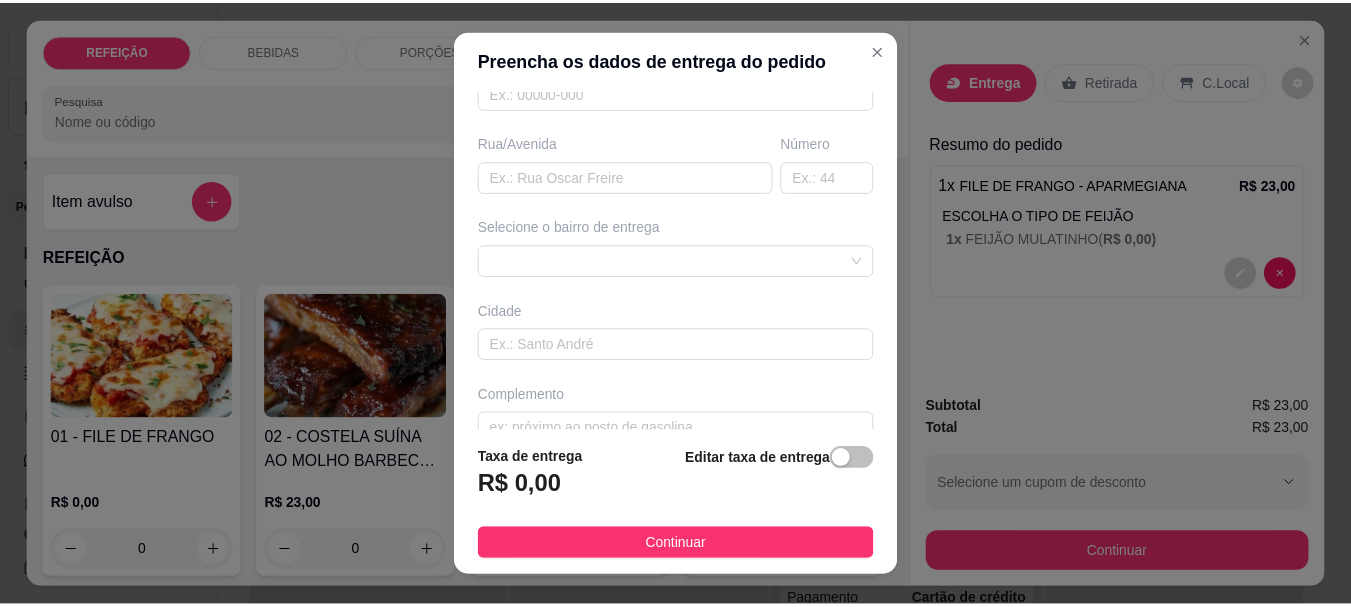 scroll, scrollTop: 300, scrollLeft: 0, axis: vertical 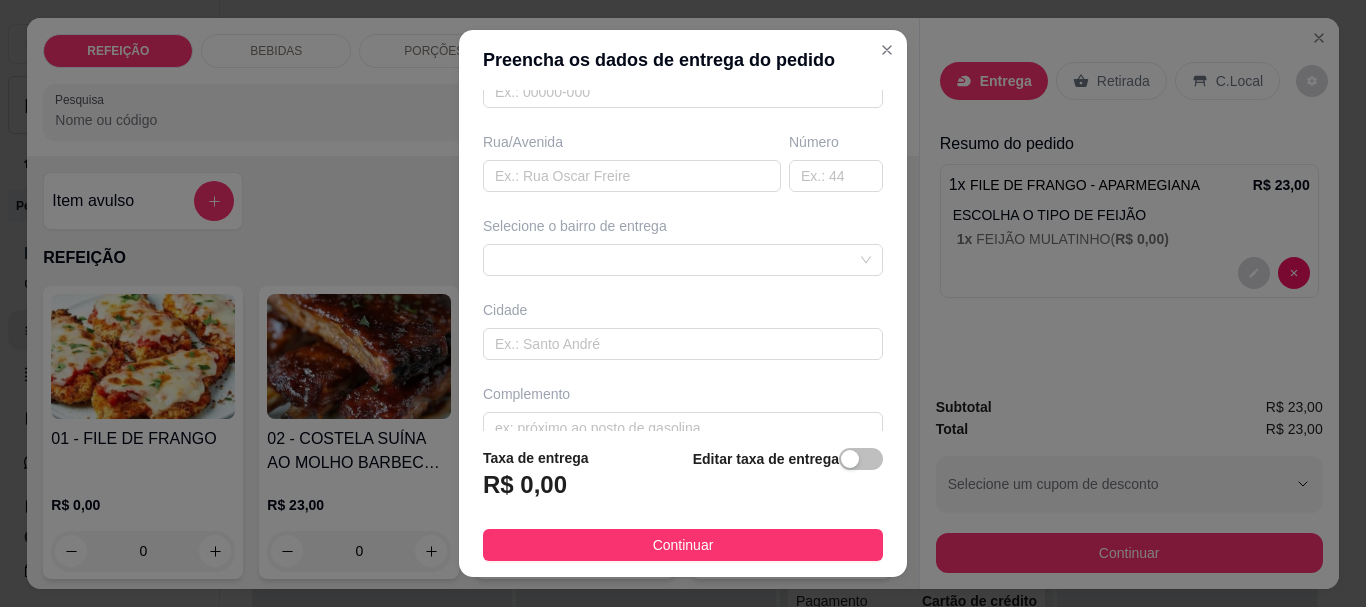 type on "[PHONE_NUMBER]" 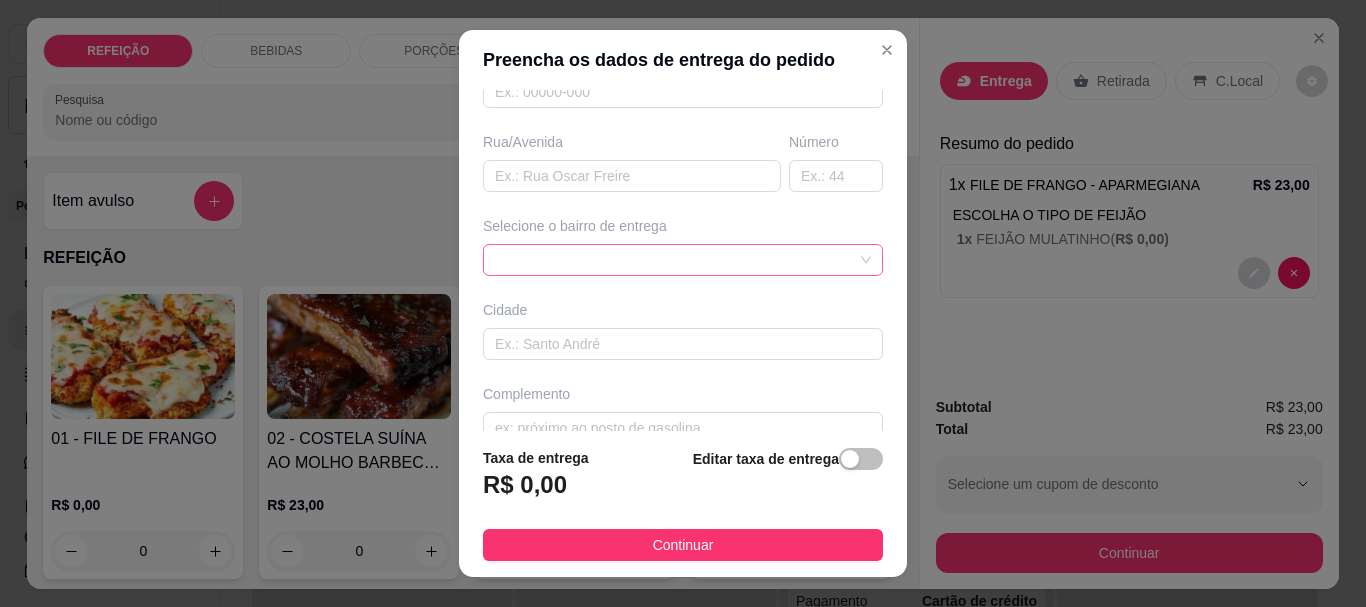 click at bounding box center [683, 260] 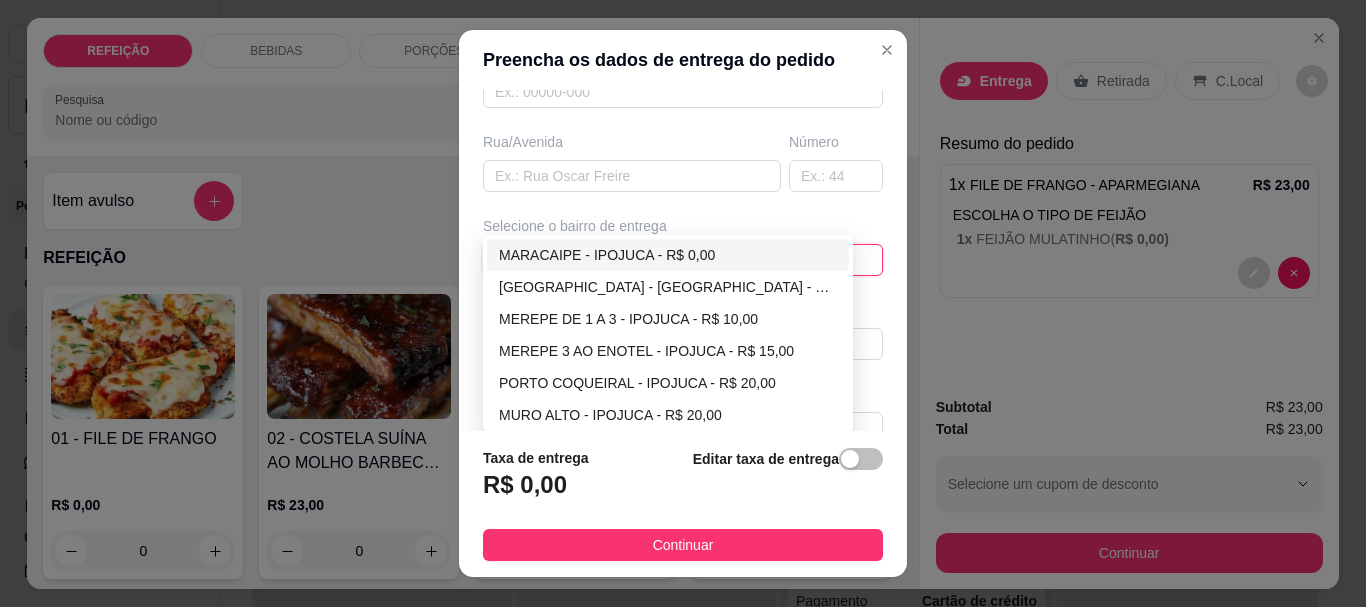 click on "MARACAIPE - IPOJUCA -  R$ 0,00" at bounding box center (668, 255) 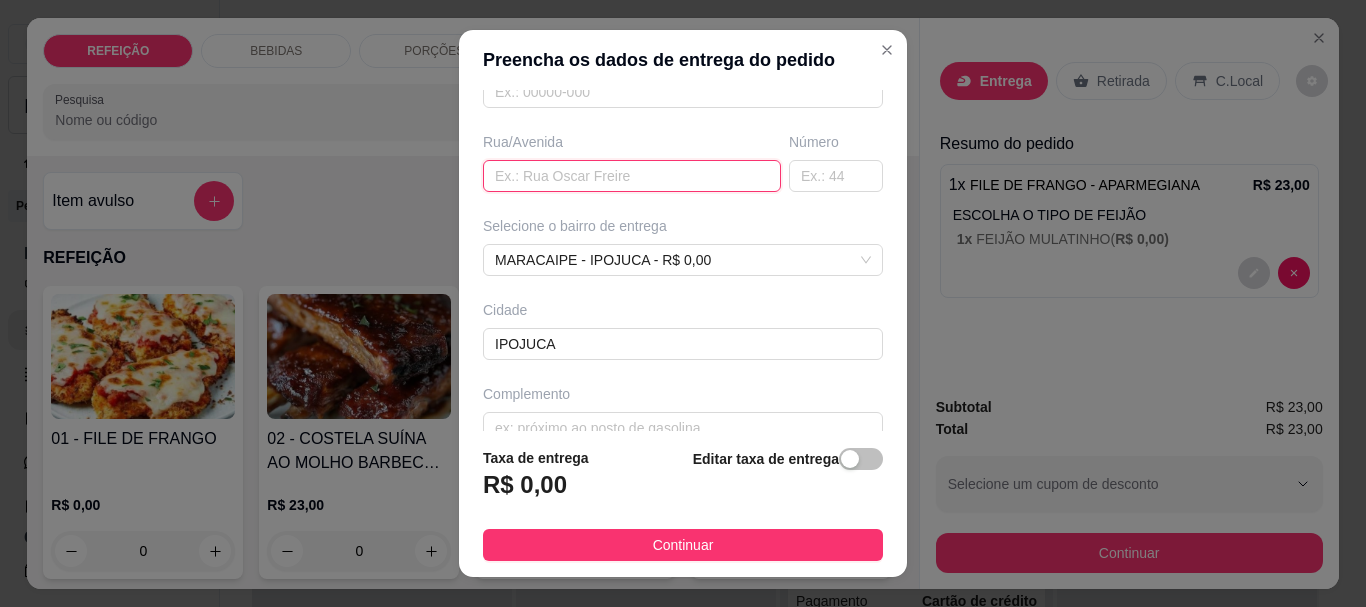 click at bounding box center (632, 176) 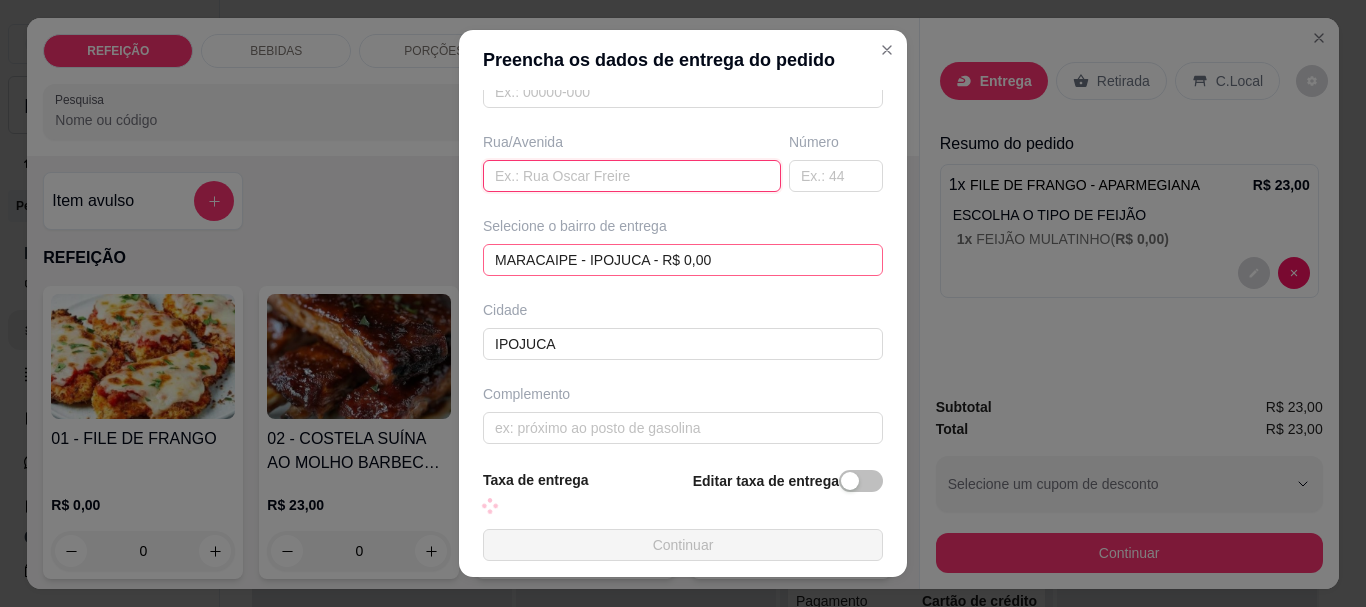 paste on "Casa de [PERSON_NAME] rua [GEOGRAPHIC_DATA]" 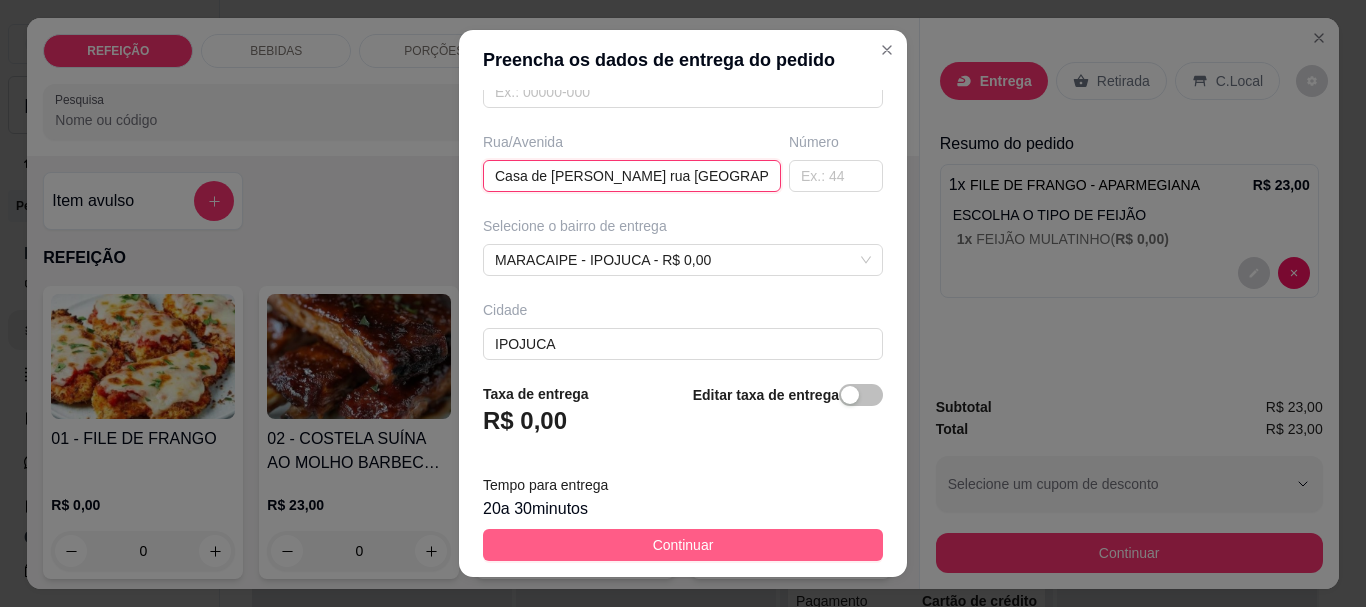 type on "Casa de [PERSON_NAME] rua [GEOGRAPHIC_DATA]" 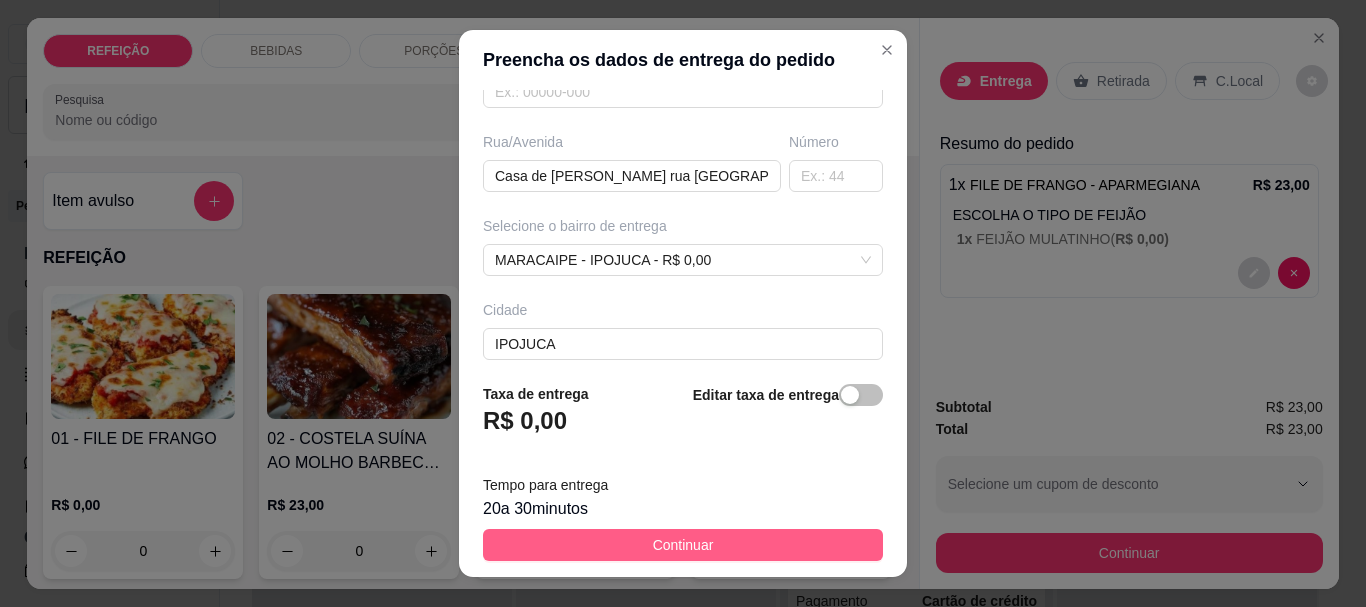 click on "Continuar" at bounding box center [683, 545] 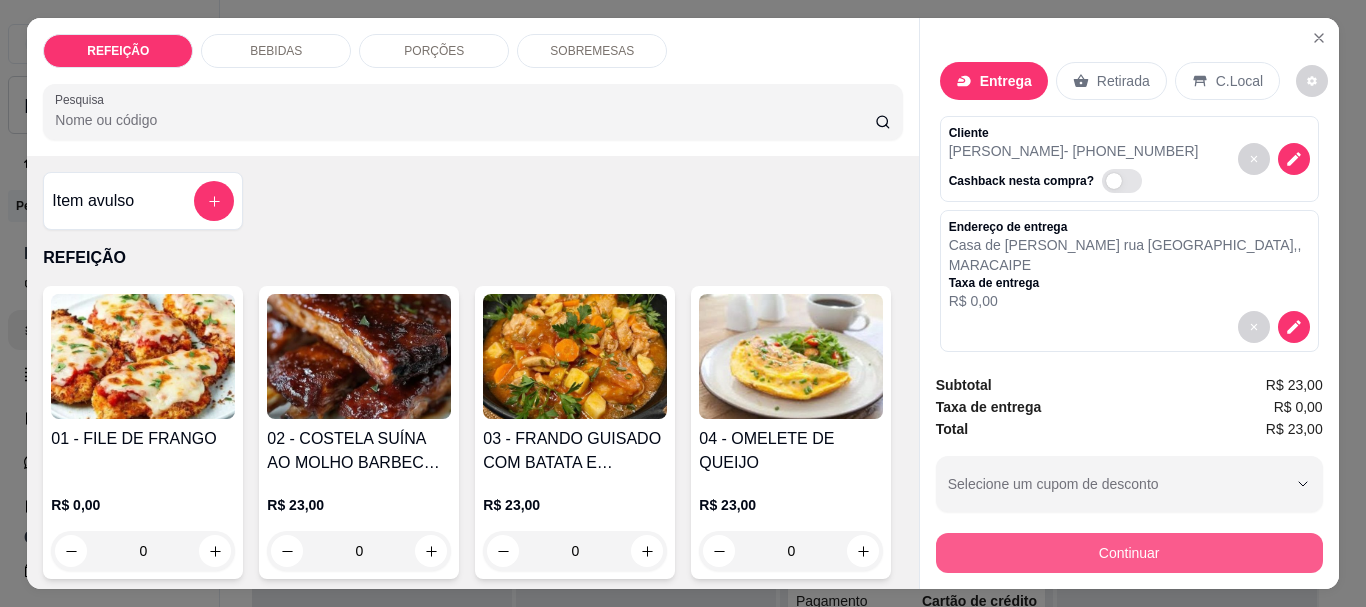 click on "Continuar" at bounding box center (1129, 553) 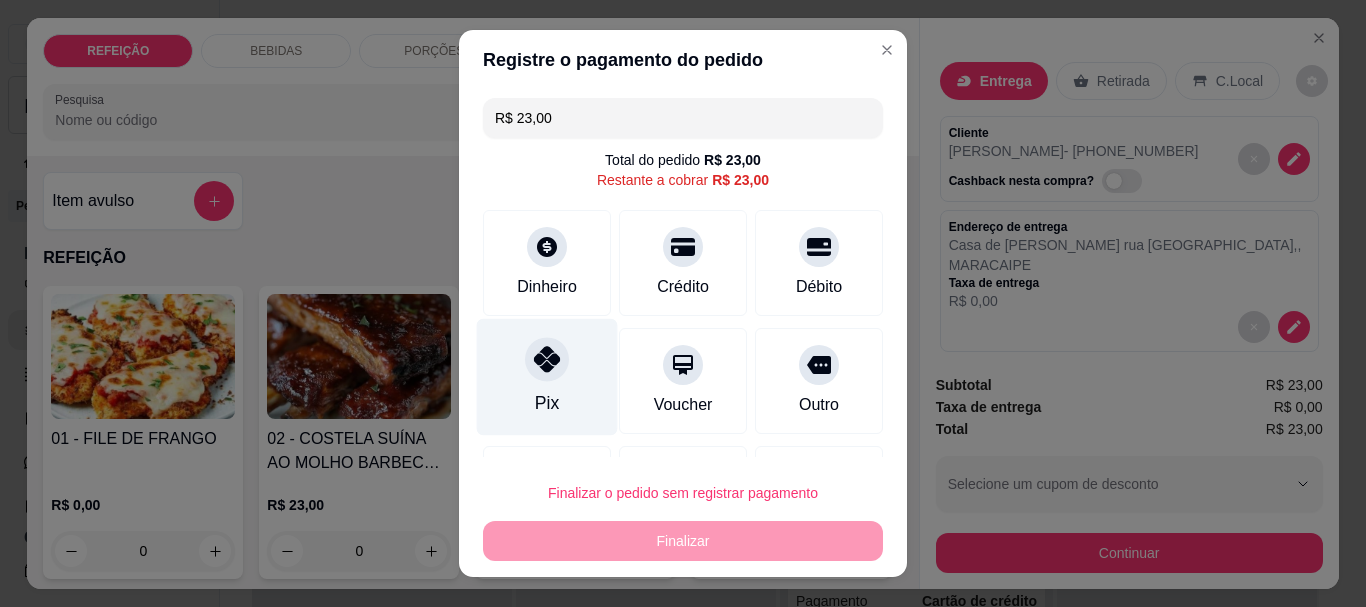 click 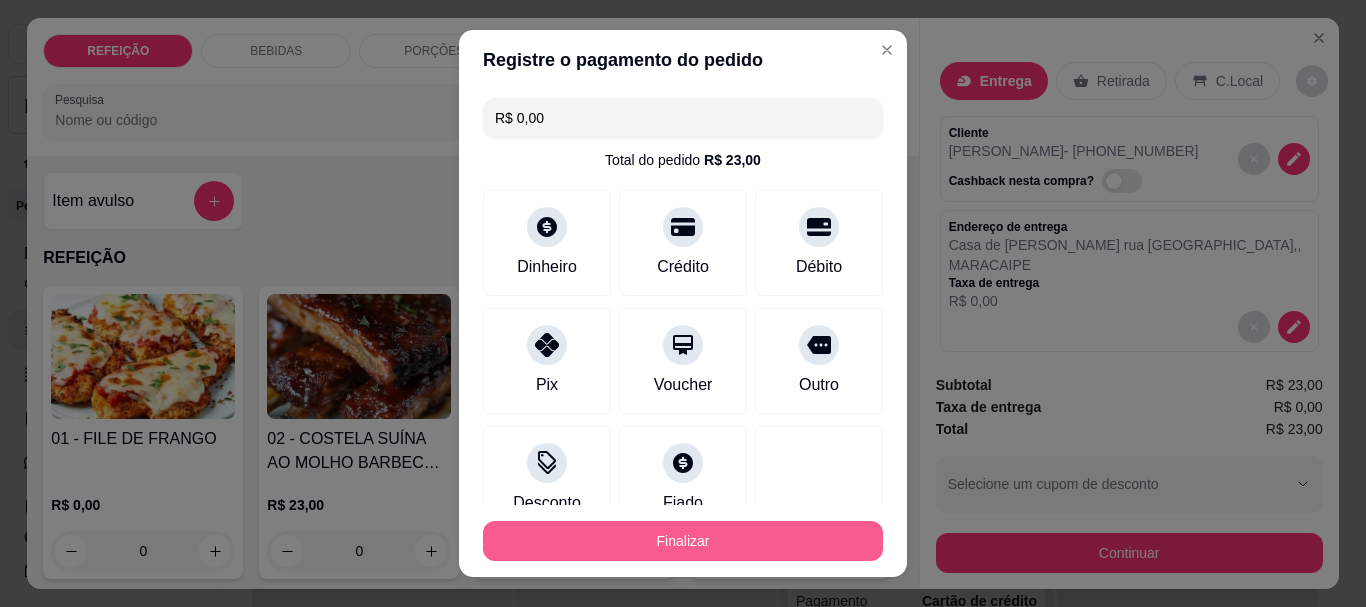 click on "Finalizar" at bounding box center [683, 541] 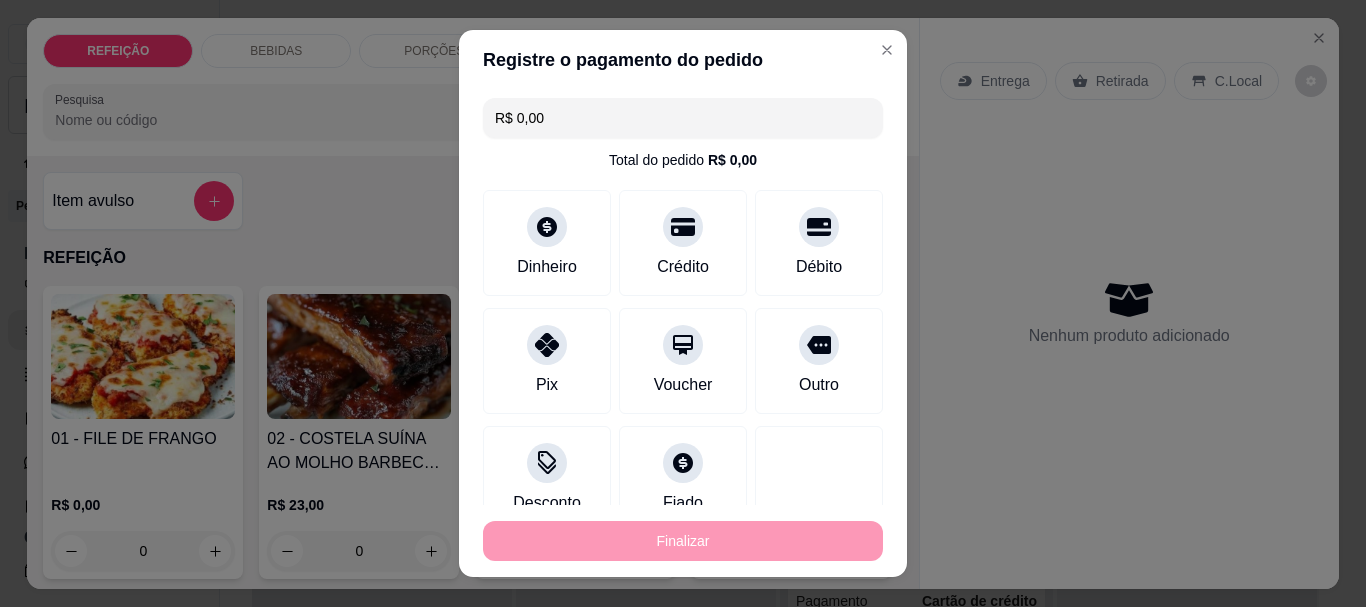 type on "-R$ 23,00" 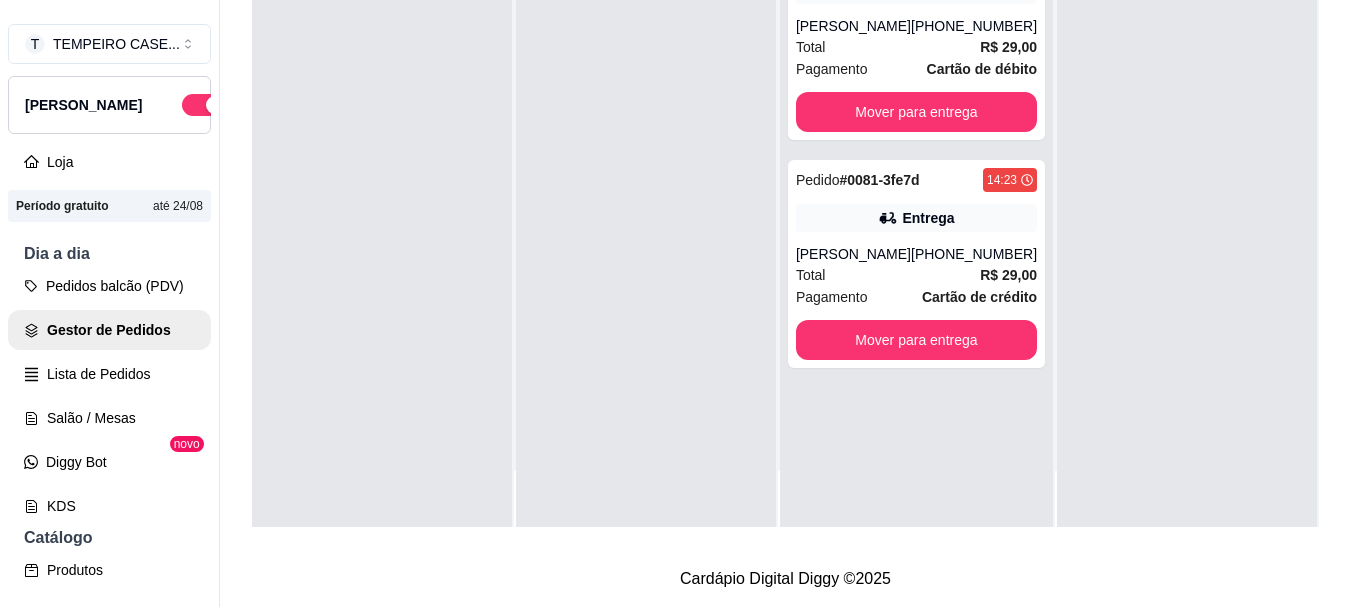 scroll, scrollTop: 319, scrollLeft: 0, axis: vertical 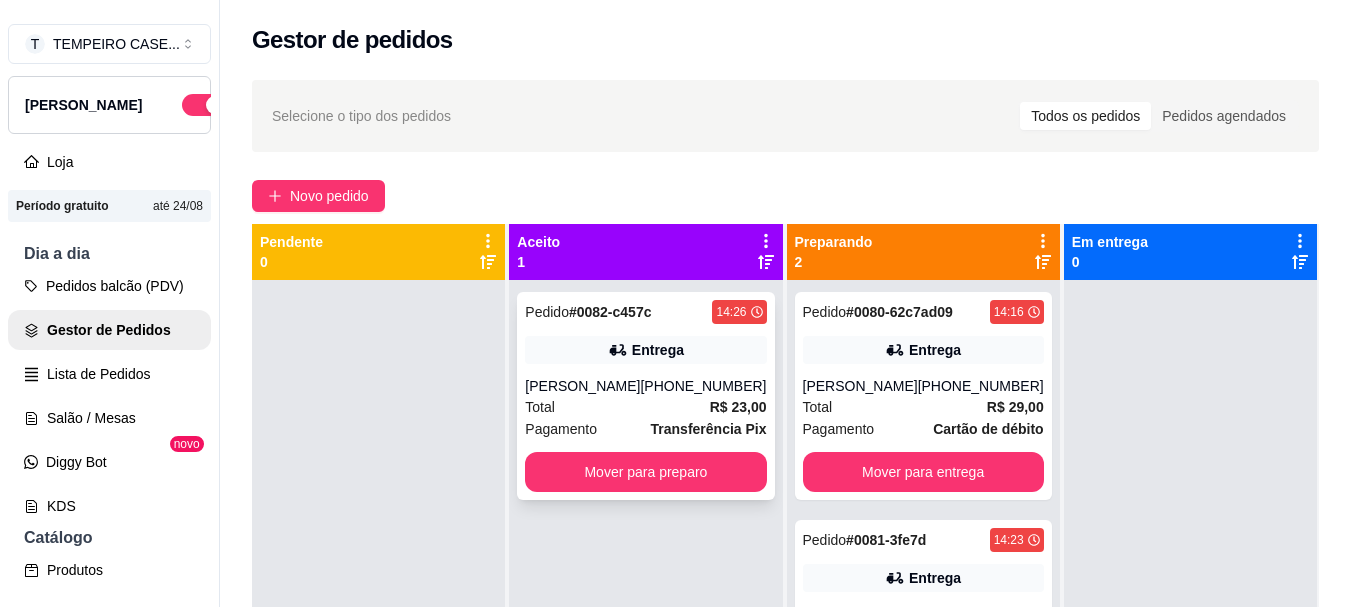 click on "Mover para preparo" at bounding box center (645, 472) 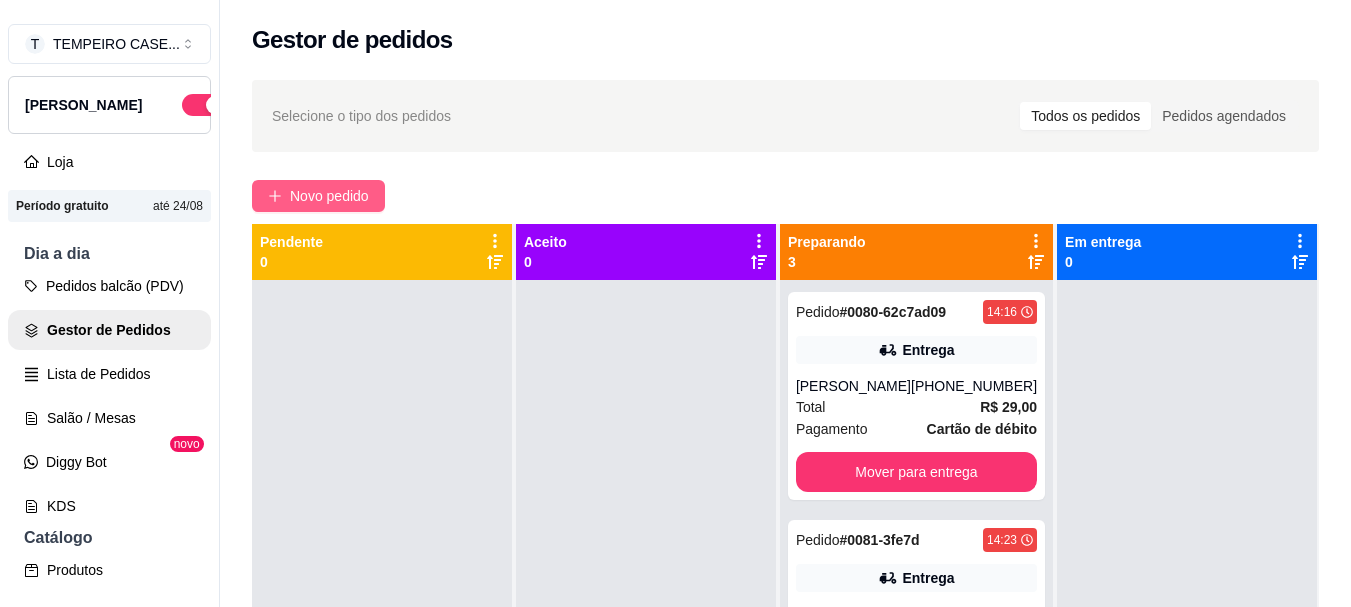 click on "Novo pedido" at bounding box center [329, 196] 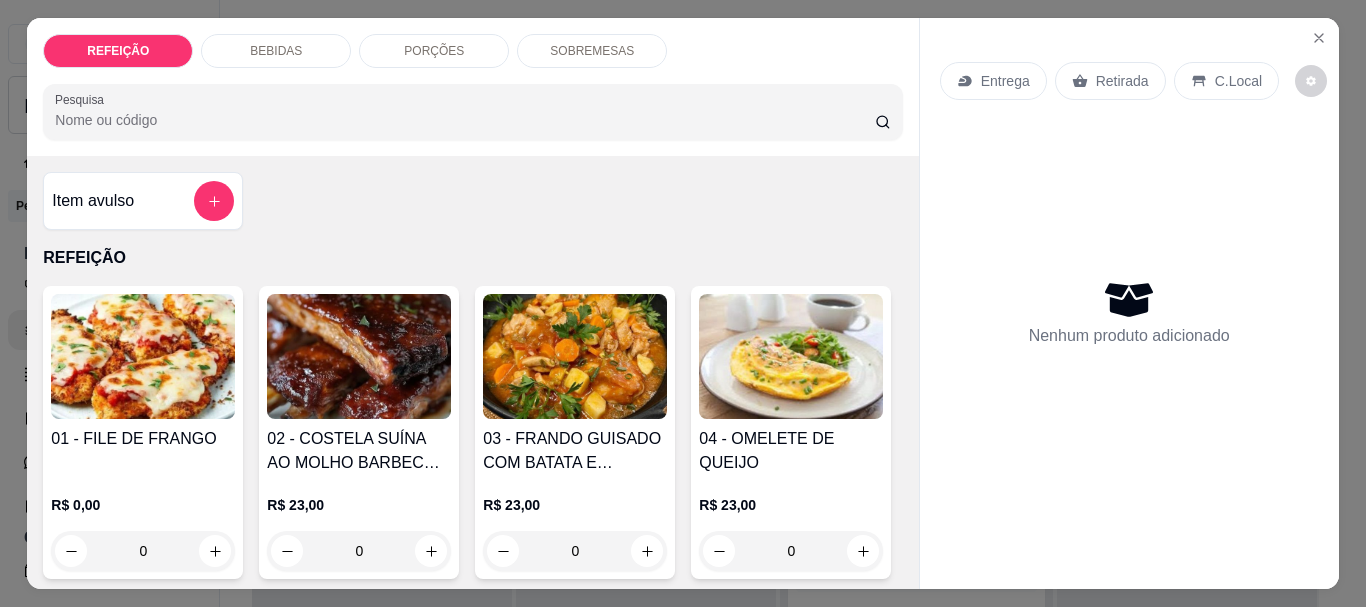 click on "01 - FILE DE FRANGO" at bounding box center (143, 439) 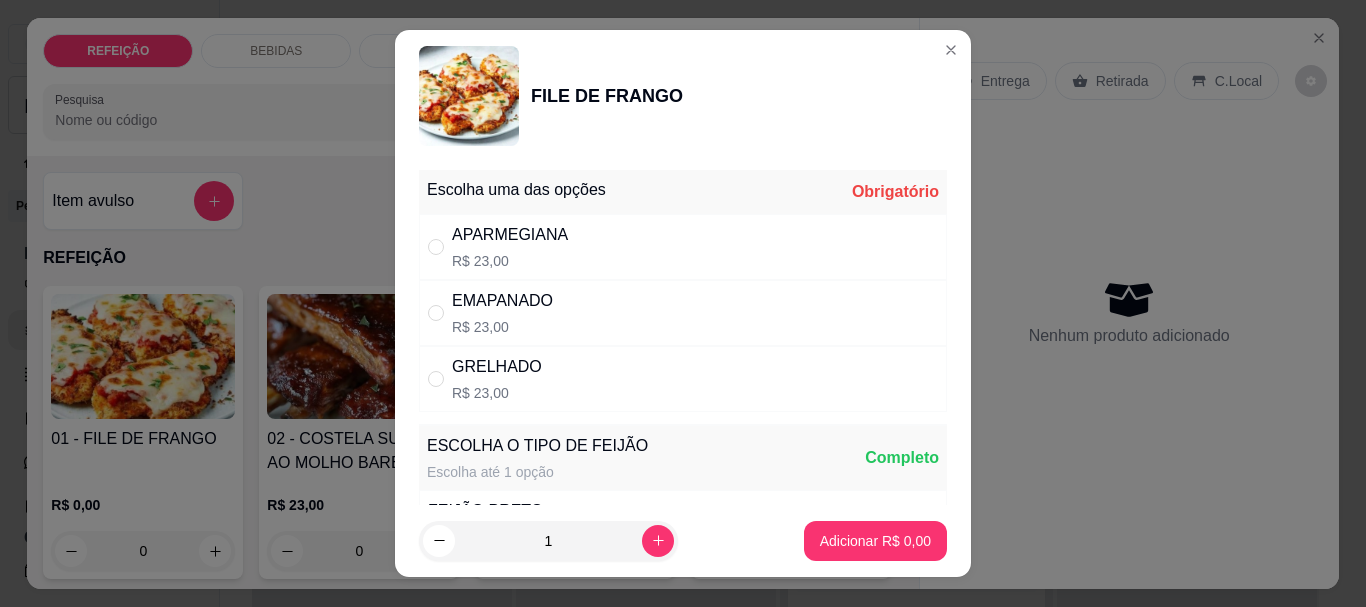 click on "GRELHADO R$ 23,00" at bounding box center [497, 379] 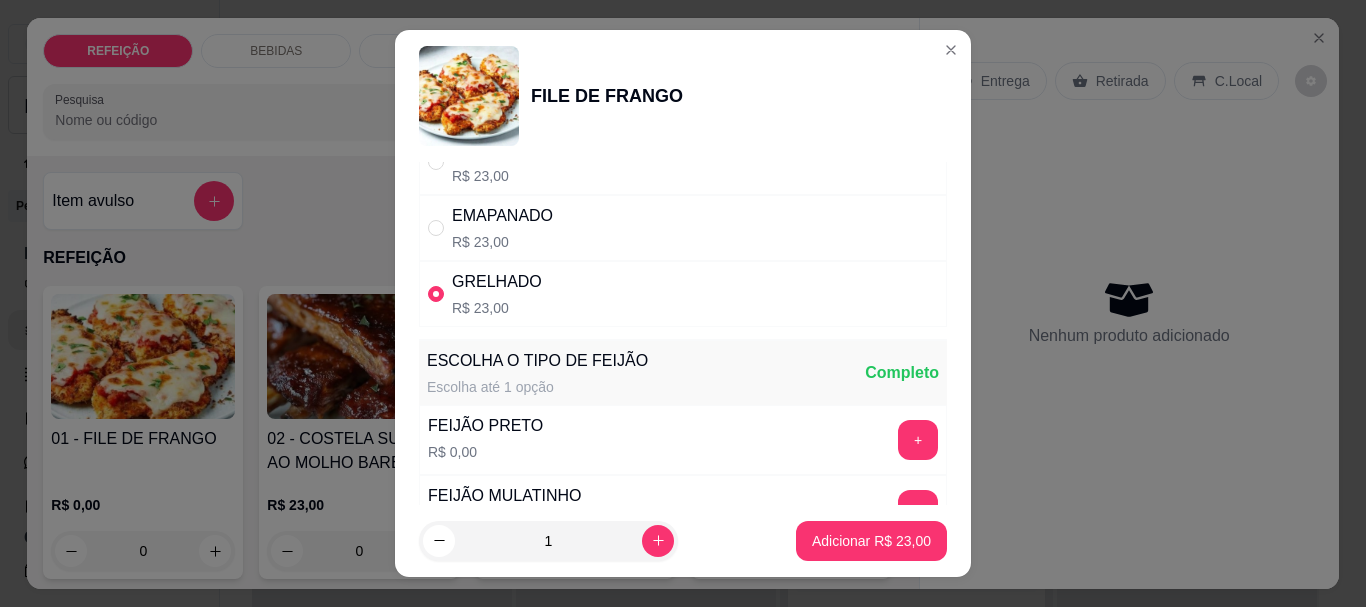 scroll, scrollTop: 200, scrollLeft: 0, axis: vertical 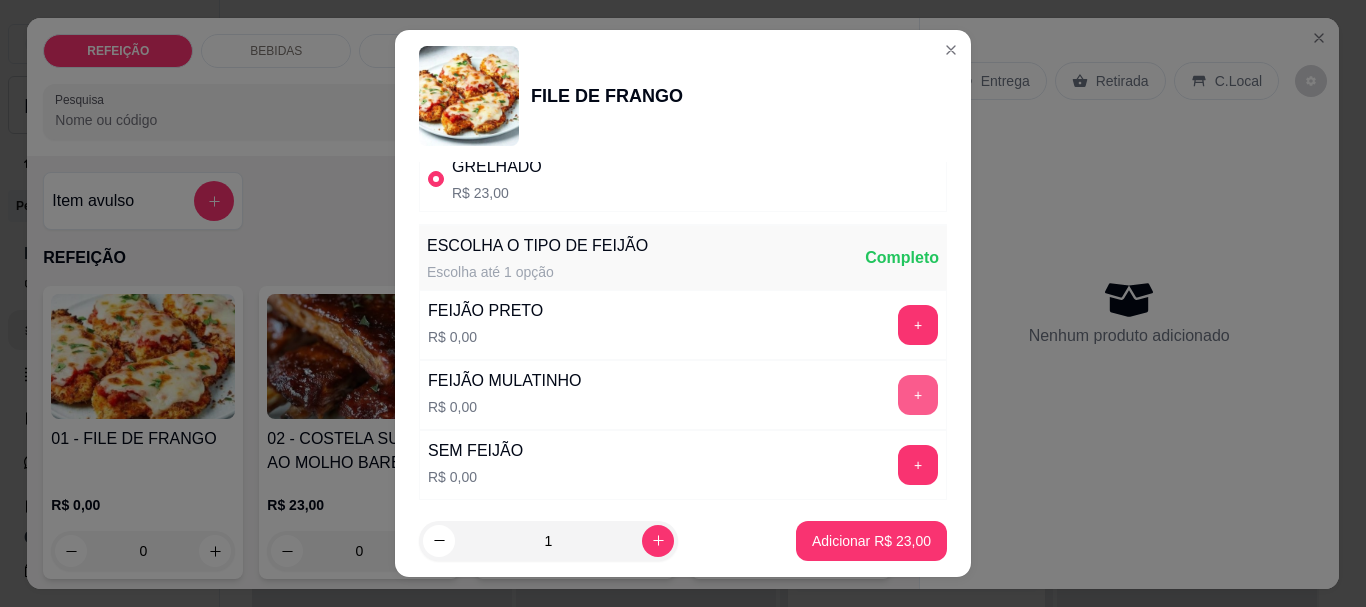 click on "+" at bounding box center (918, 395) 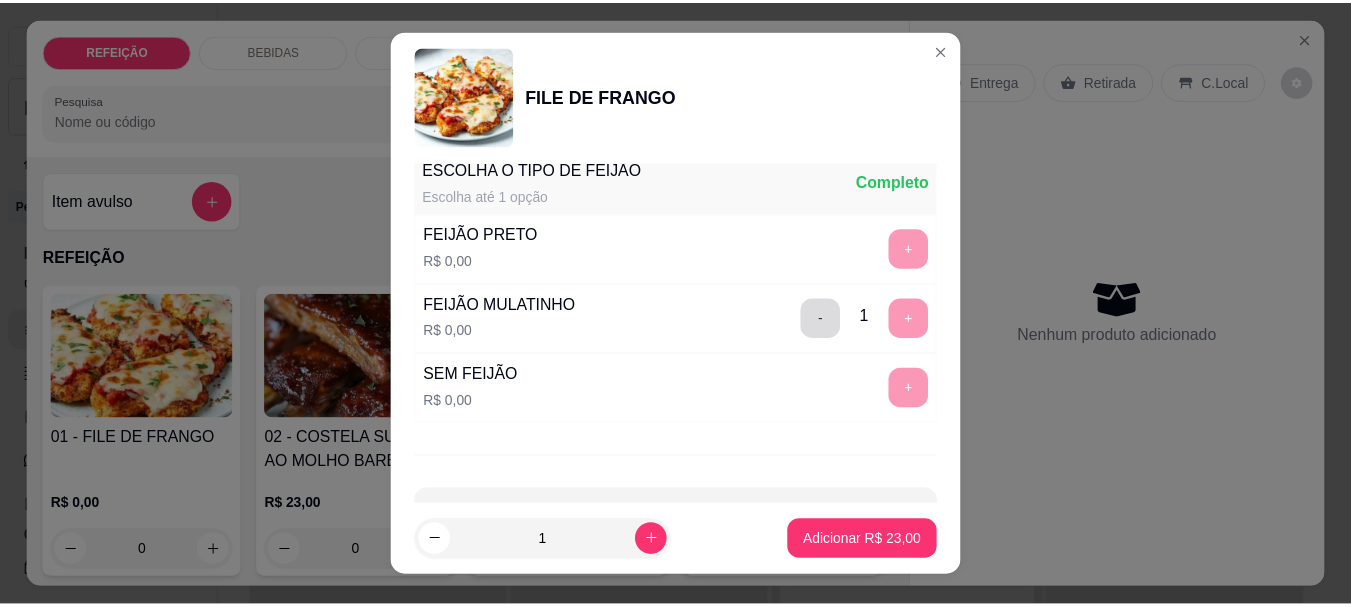 scroll, scrollTop: 345, scrollLeft: 0, axis: vertical 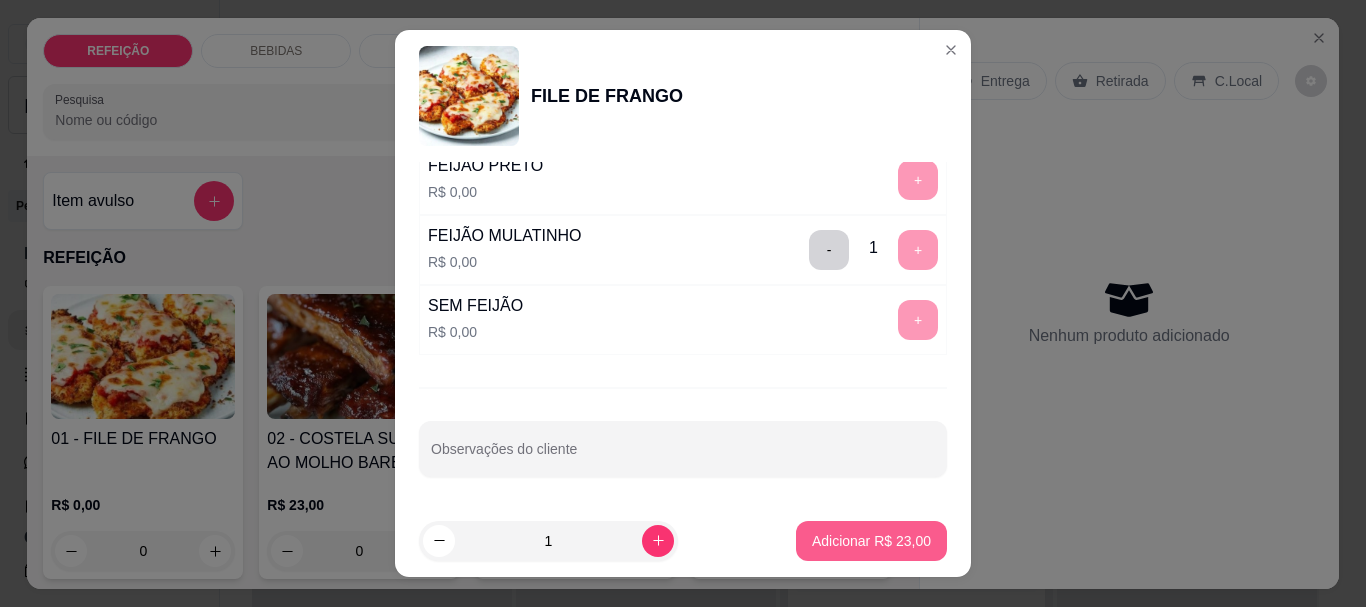 click on "Adicionar   R$ 23,00" at bounding box center [871, 541] 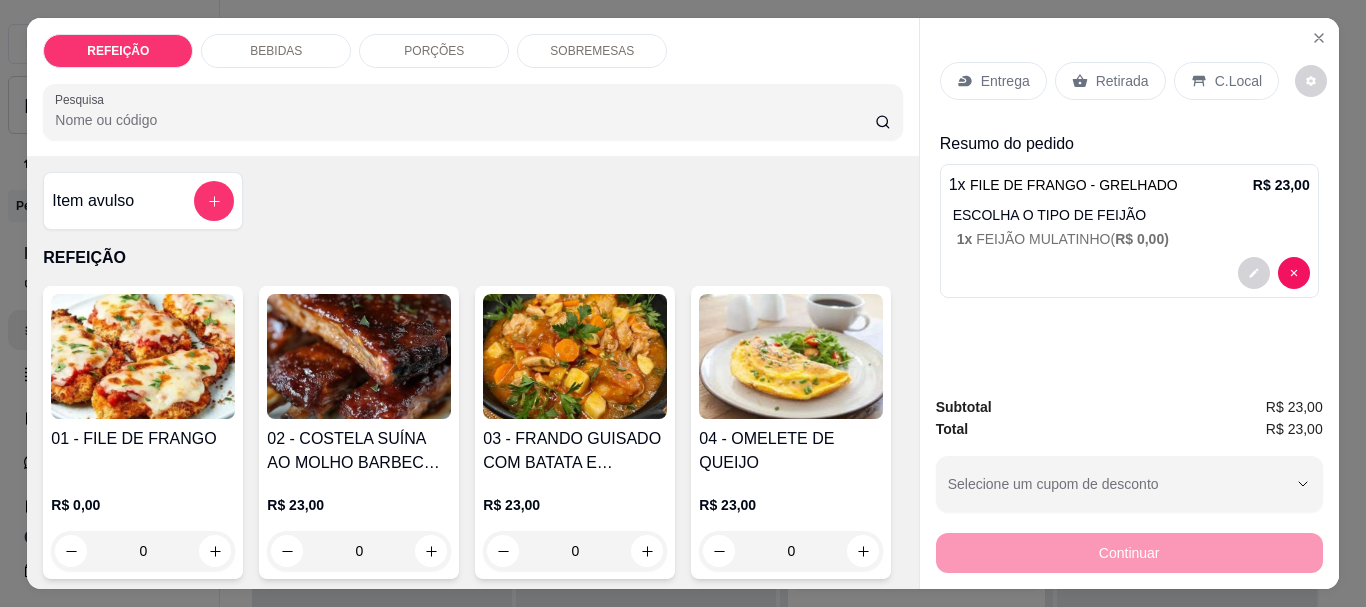 click on "Retirada" at bounding box center [1110, 81] 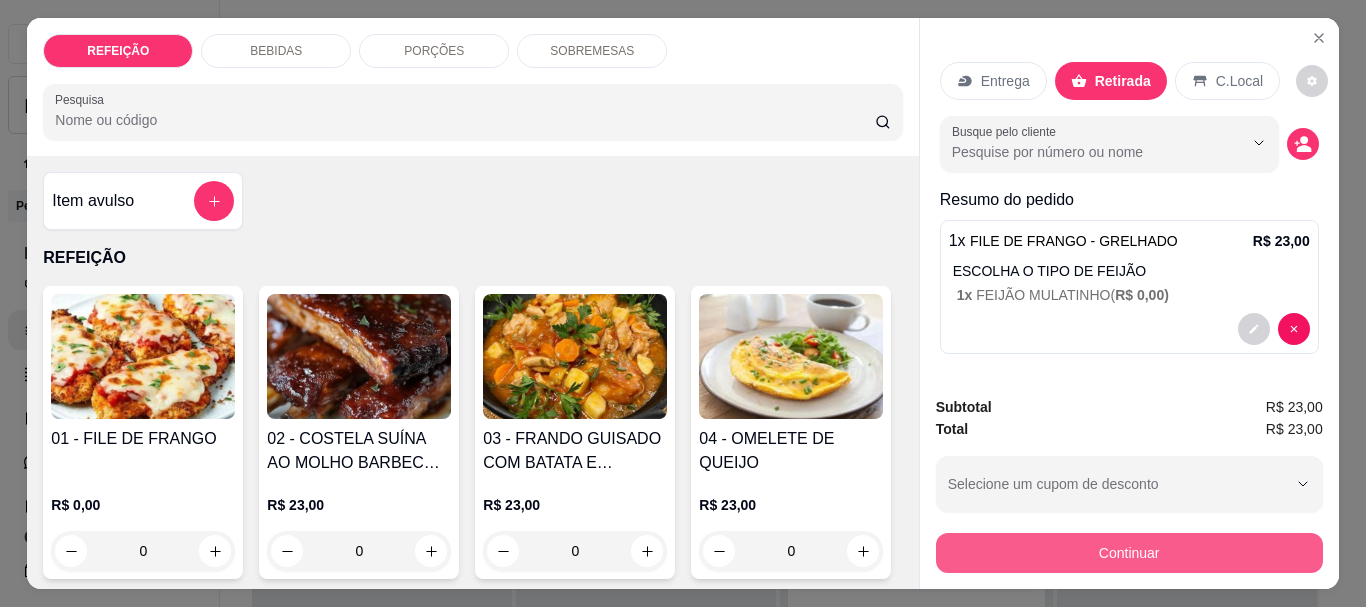 click on "Continuar" at bounding box center (1129, 553) 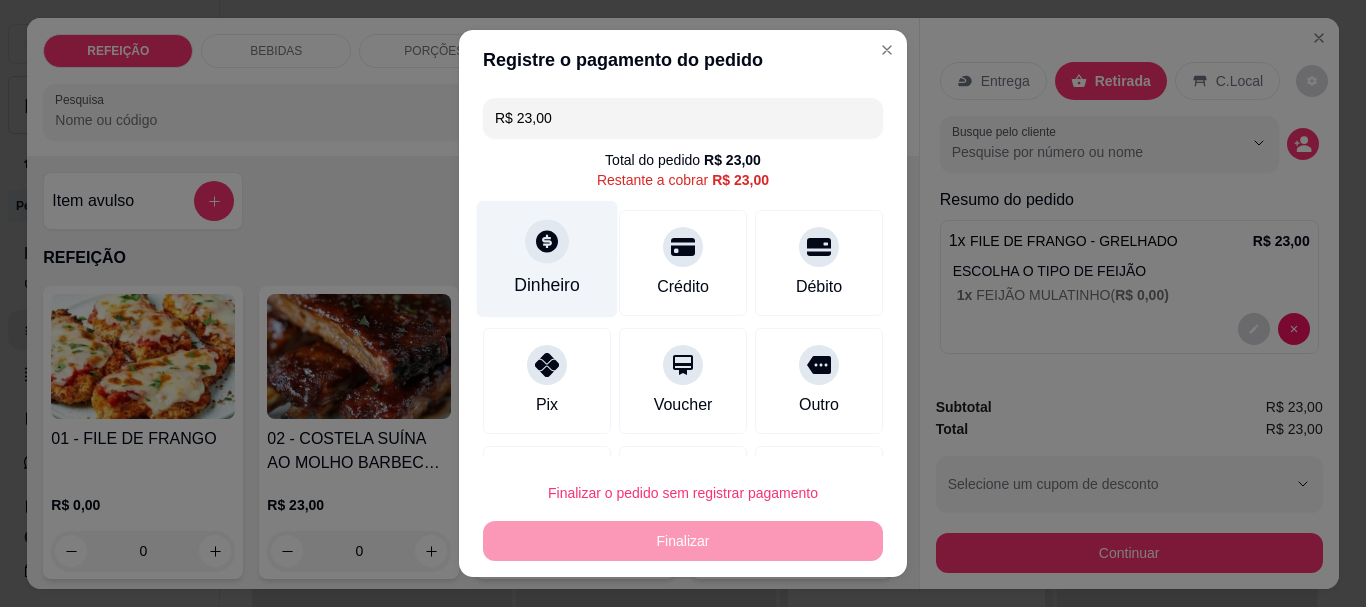 click on "Dinheiro" at bounding box center (547, 259) 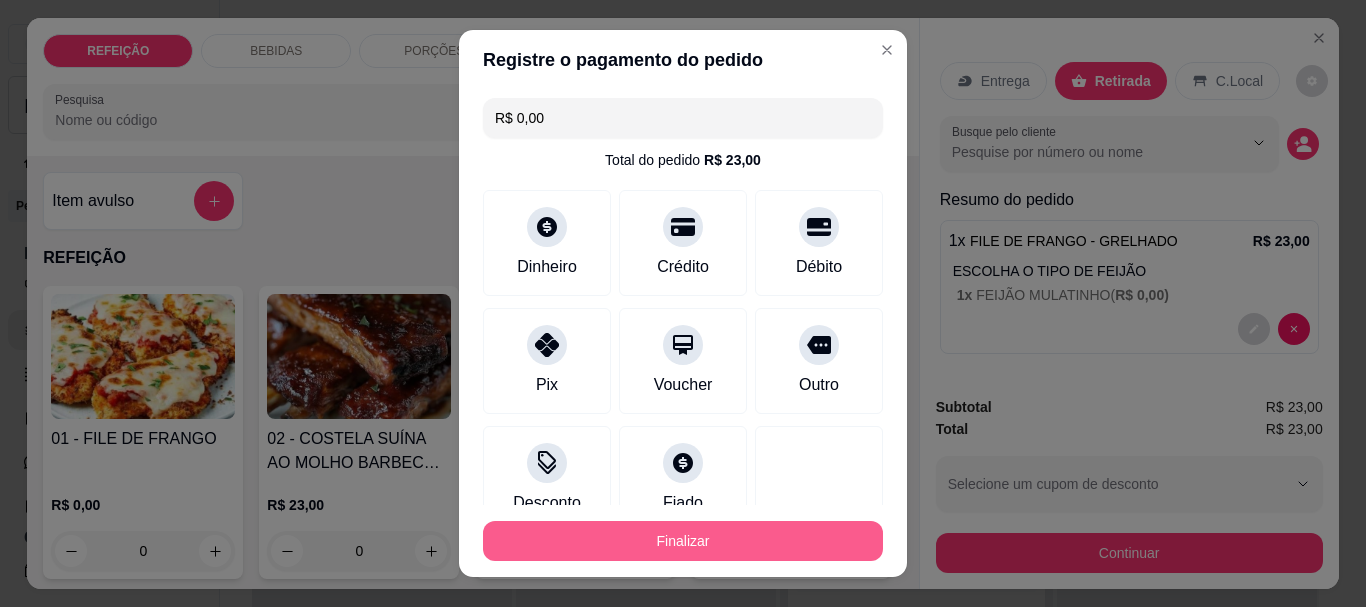 click on "Finalizar" at bounding box center (683, 541) 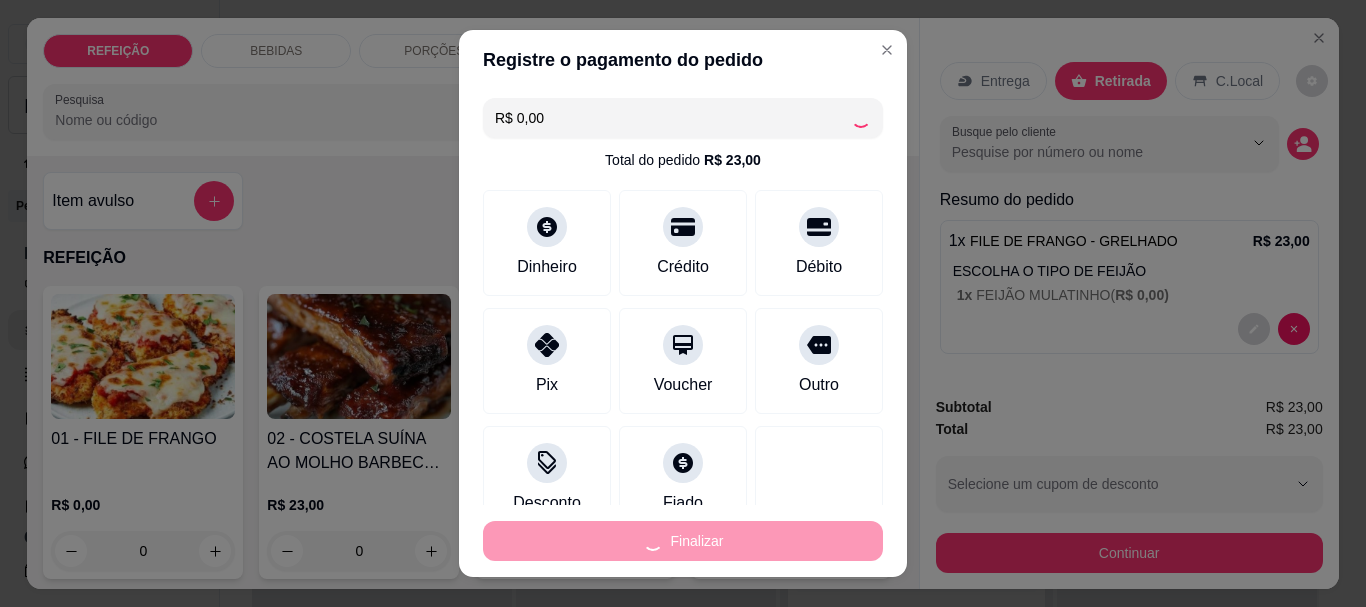 type on "-R$ 23,00" 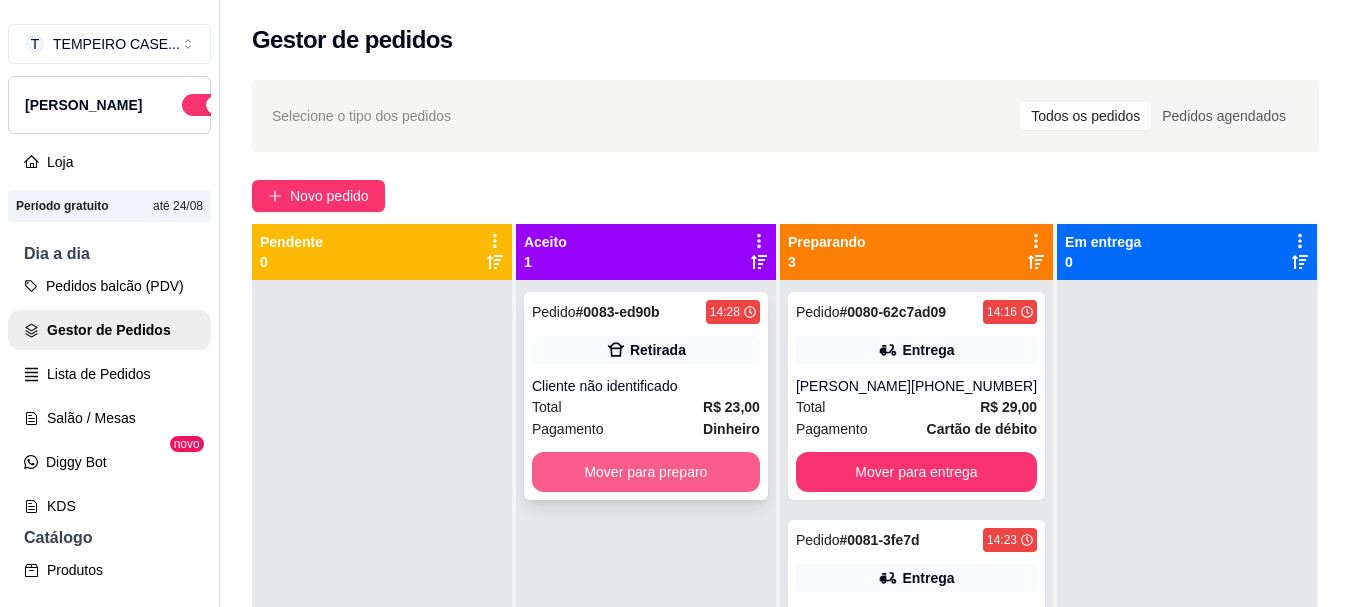click on "Mover para preparo" at bounding box center (646, 472) 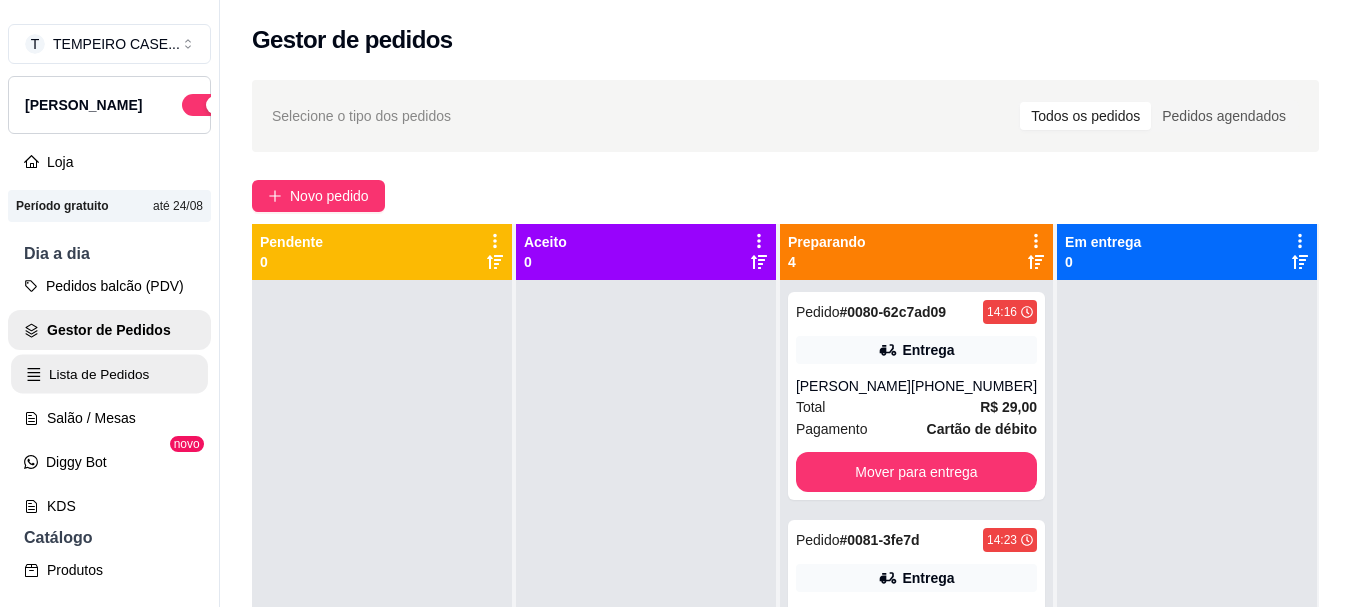 click on "Lista de Pedidos" at bounding box center [109, 374] 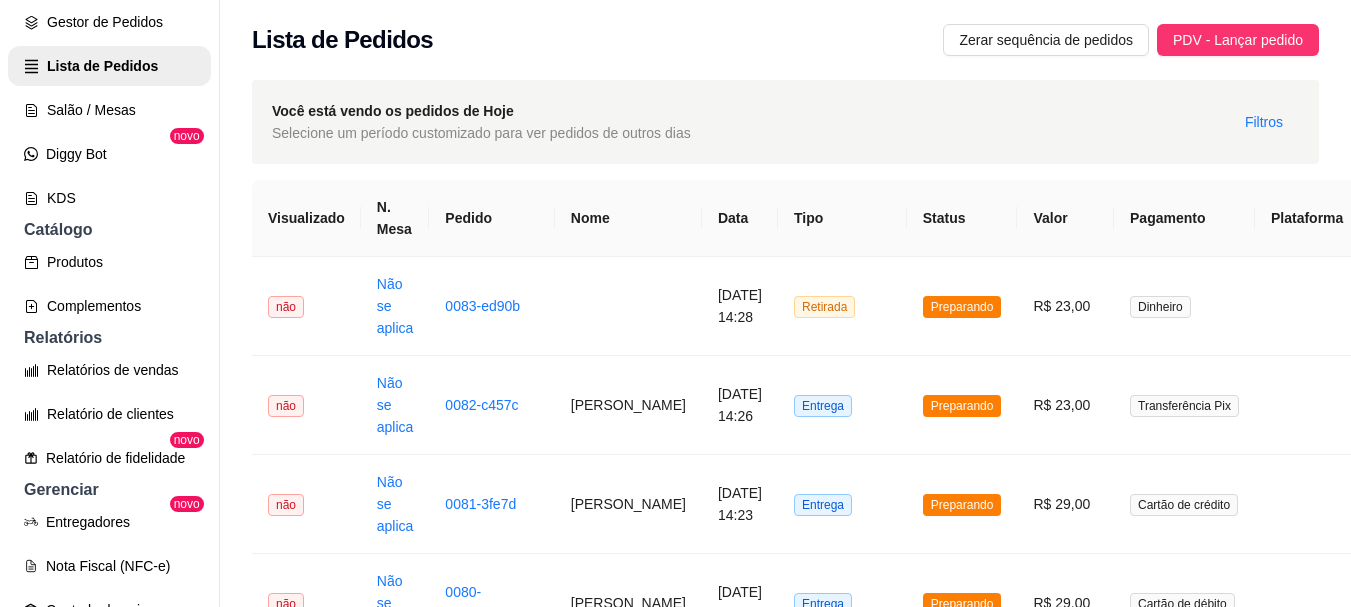 scroll, scrollTop: 200, scrollLeft: 0, axis: vertical 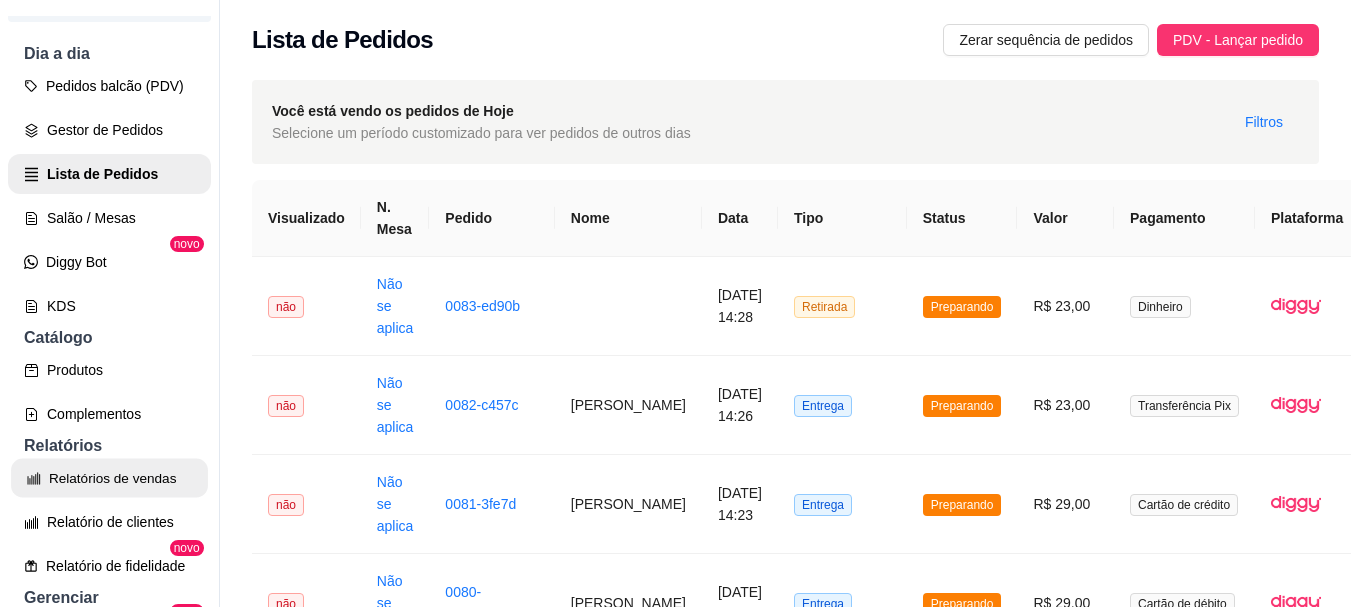 click on "Relatórios de vendas" at bounding box center [109, 478] 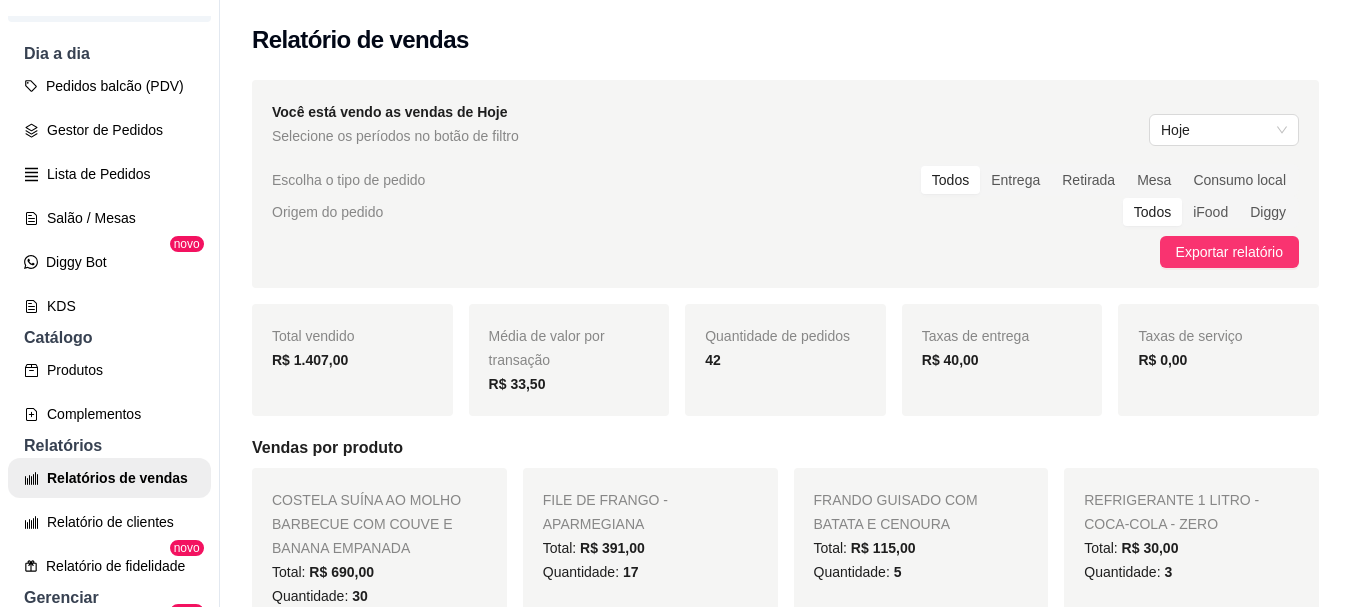 scroll, scrollTop: 100, scrollLeft: 0, axis: vertical 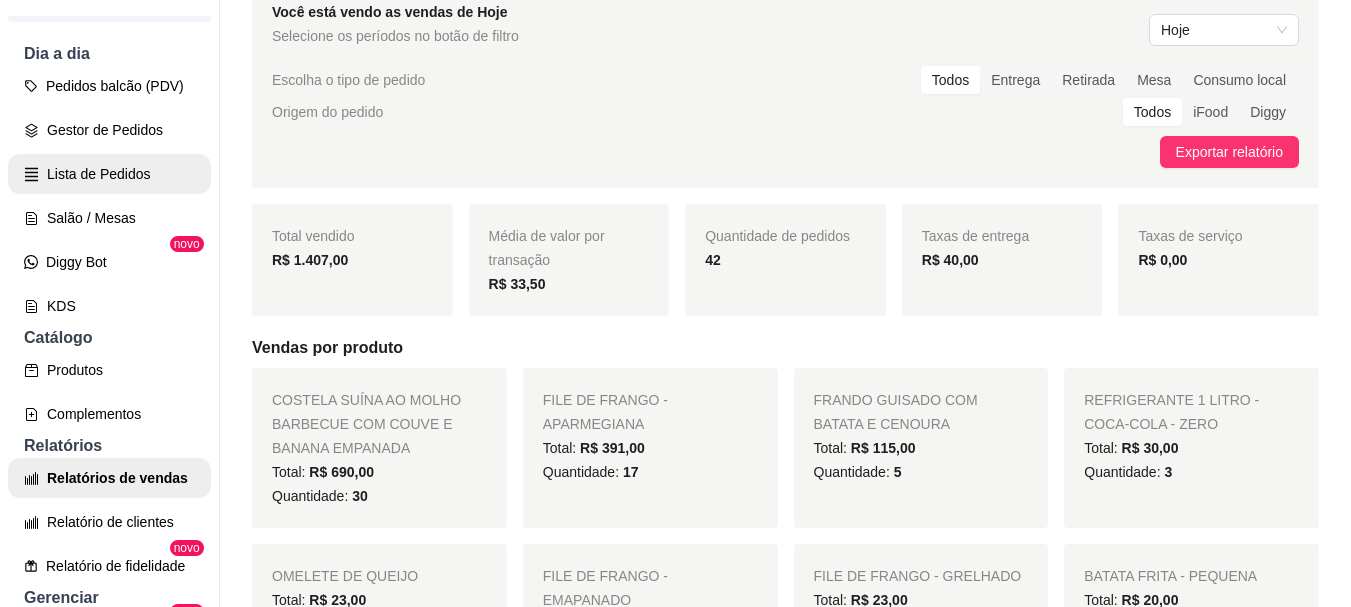 click on "Lista de Pedidos" at bounding box center (109, 174) 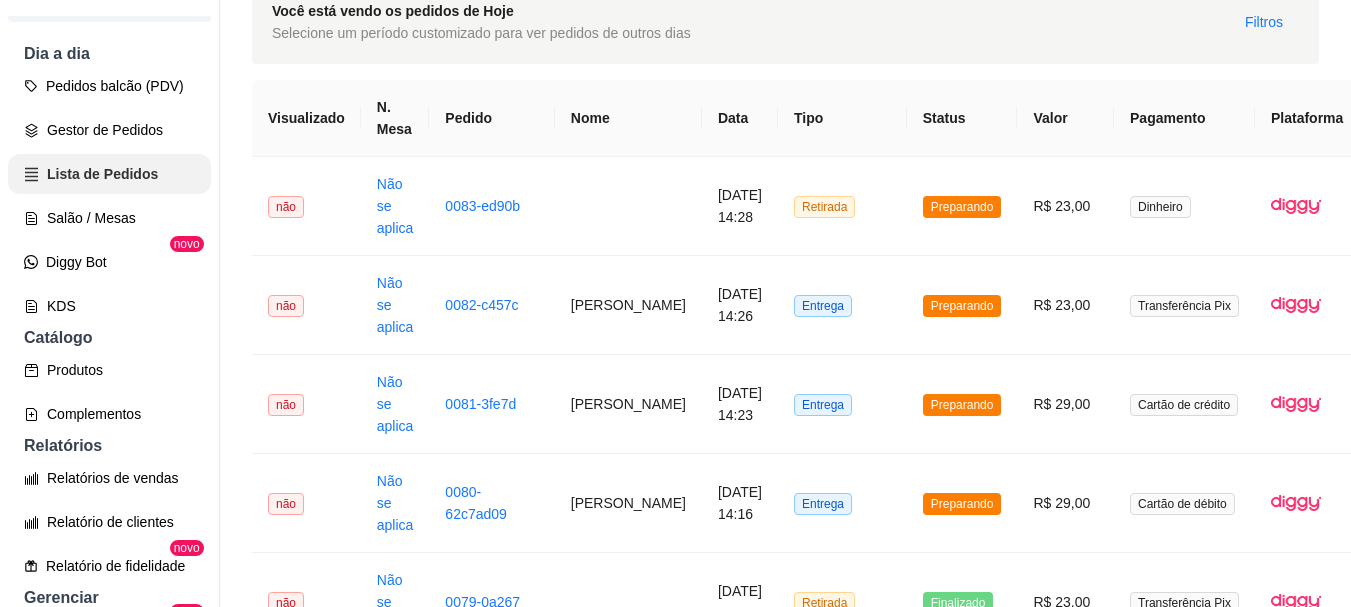 scroll, scrollTop: 0, scrollLeft: 0, axis: both 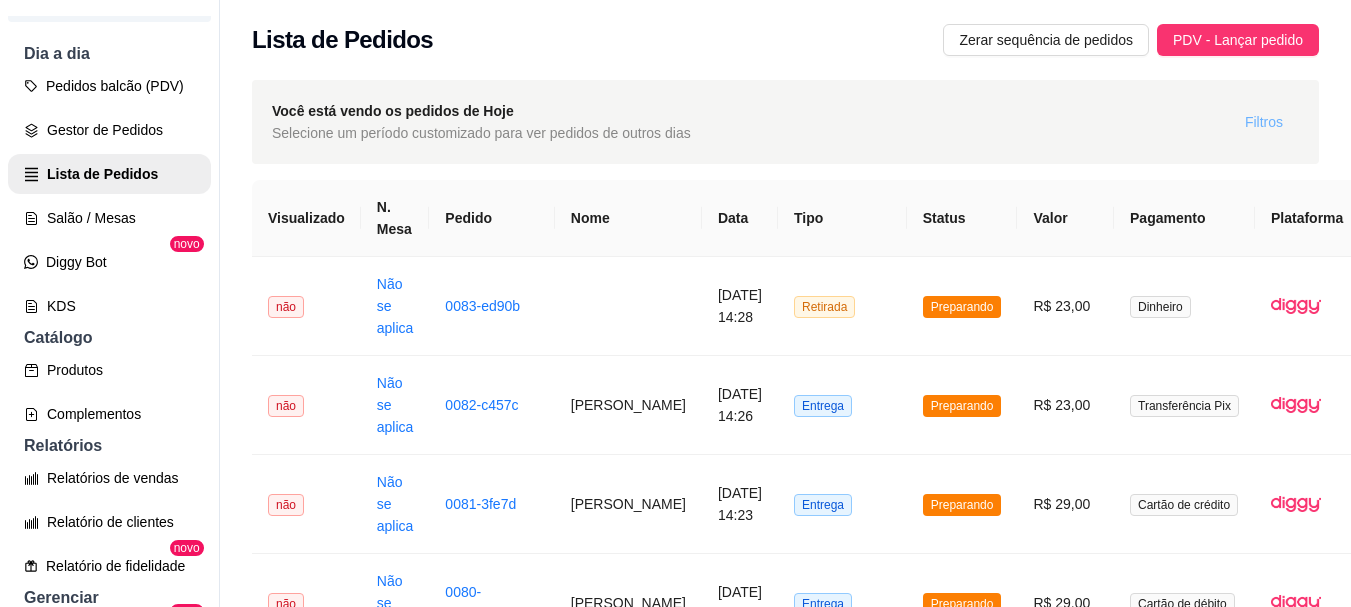 click on "Filtros" at bounding box center [1264, 122] 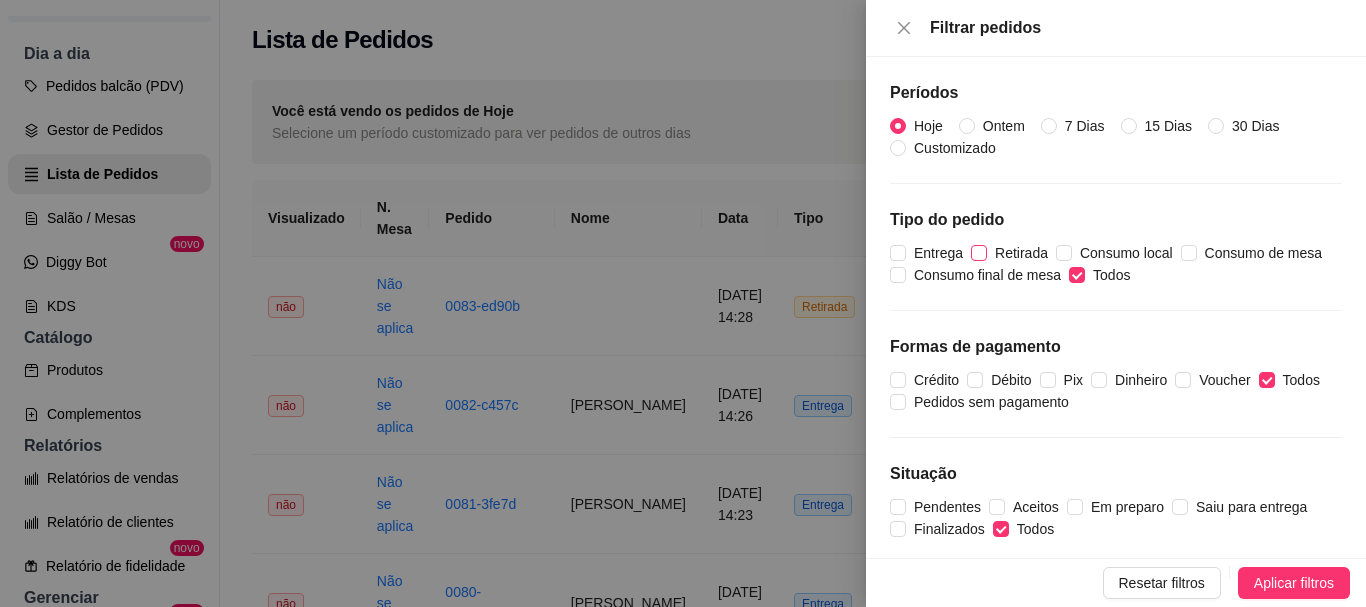 click on "Retirada" at bounding box center [979, 253] 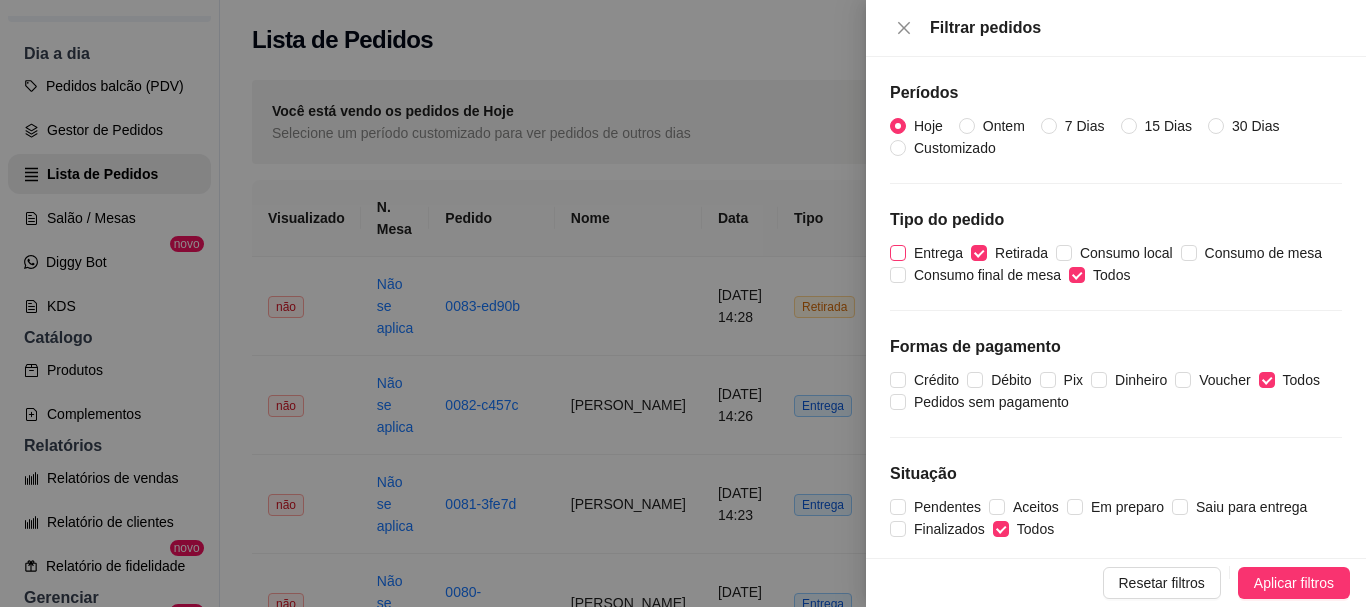 click on "Entrega" at bounding box center (938, 253) 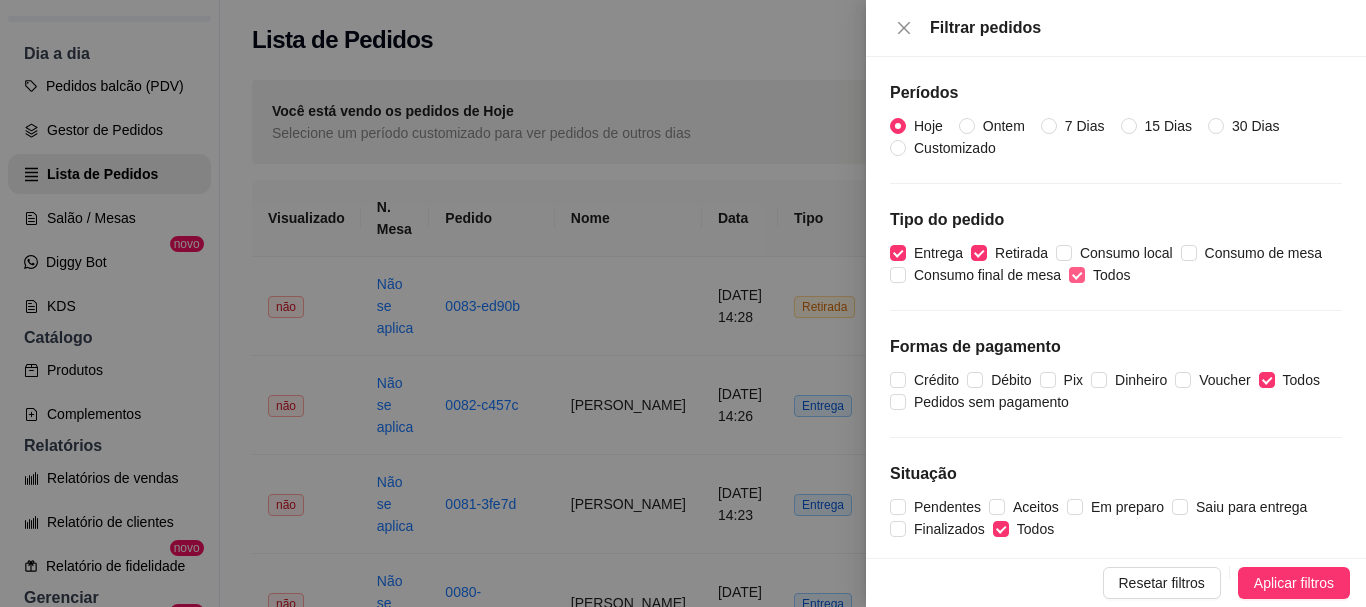 click on "Todos" at bounding box center (1077, 275) 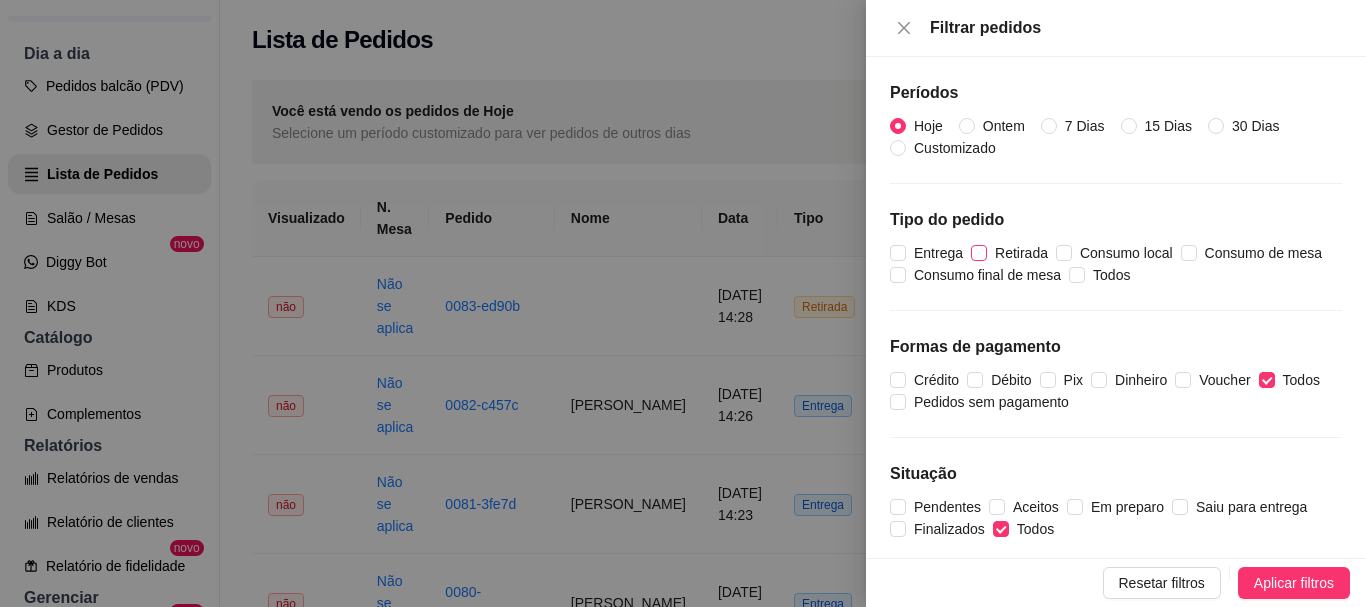 click on "Retirada" at bounding box center [979, 253] 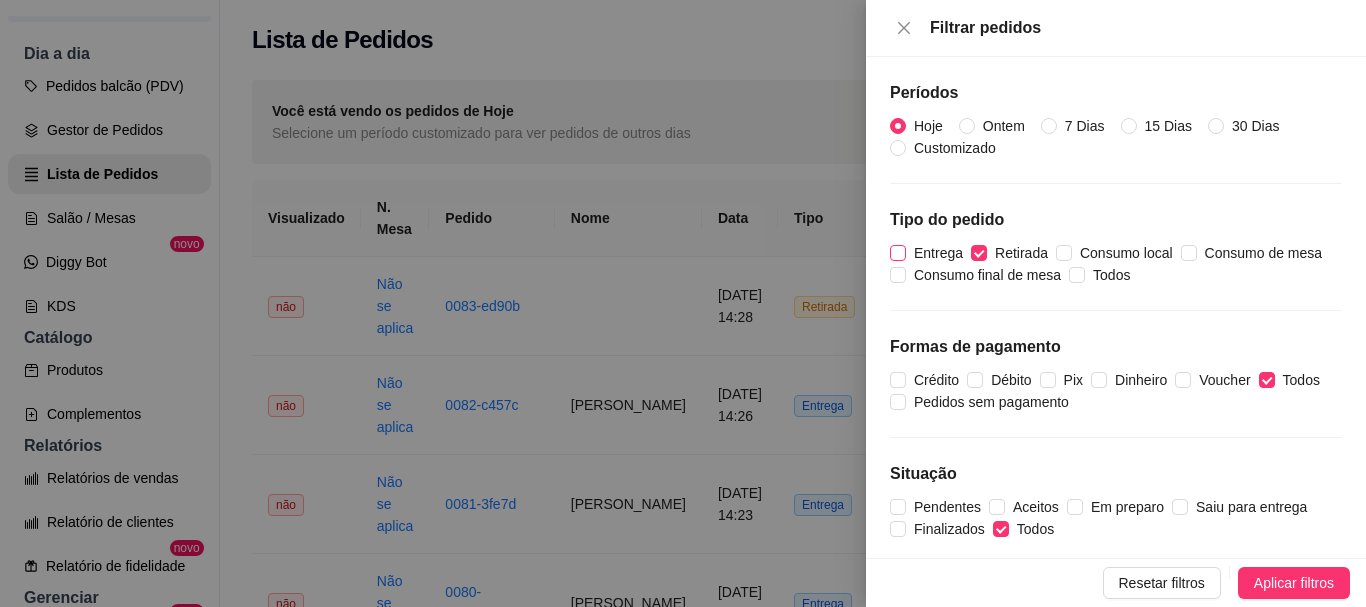 click on "Entrega" at bounding box center [938, 253] 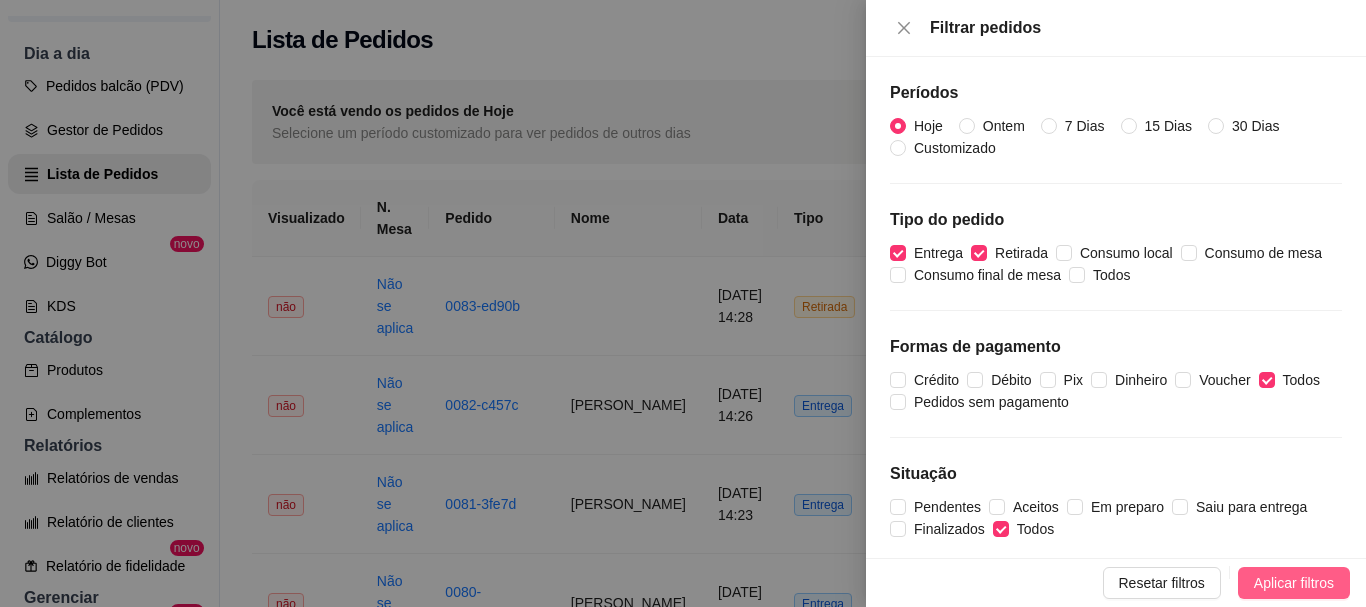 click on "Aplicar filtros" at bounding box center (1294, 583) 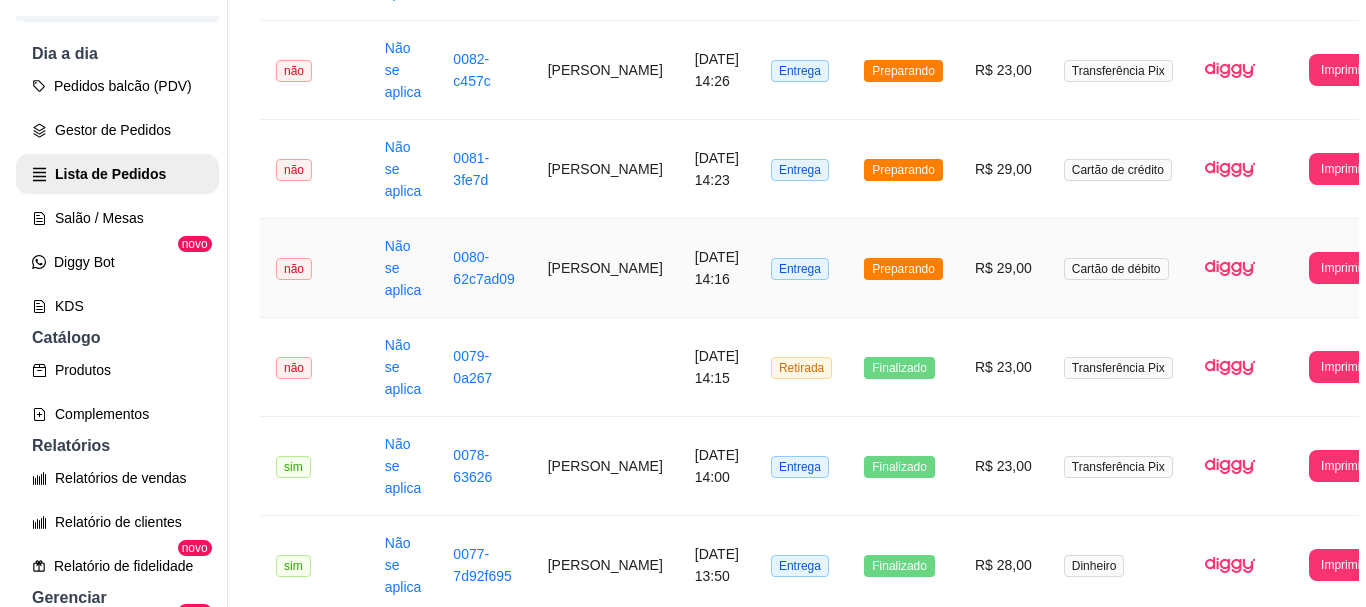 scroll, scrollTop: 300, scrollLeft: 0, axis: vertical 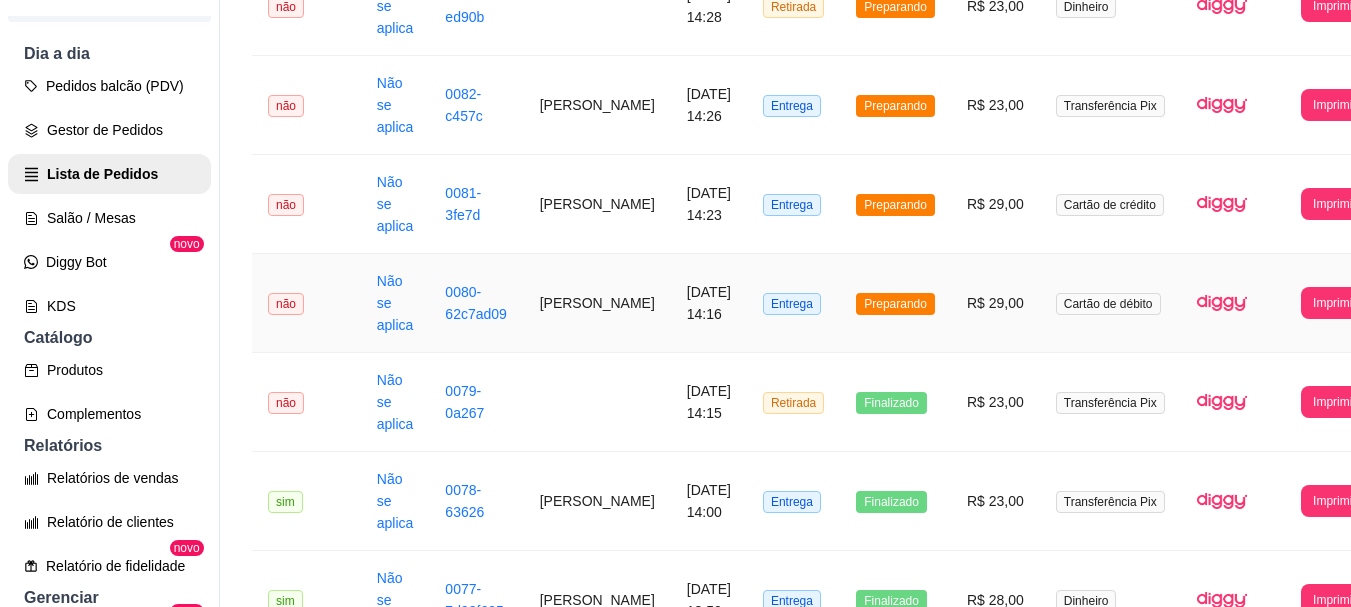 drag, startPoint x: 573, startPoint y: 316, endPoint x: 534, endPoint y: 293, distance: 45.276924 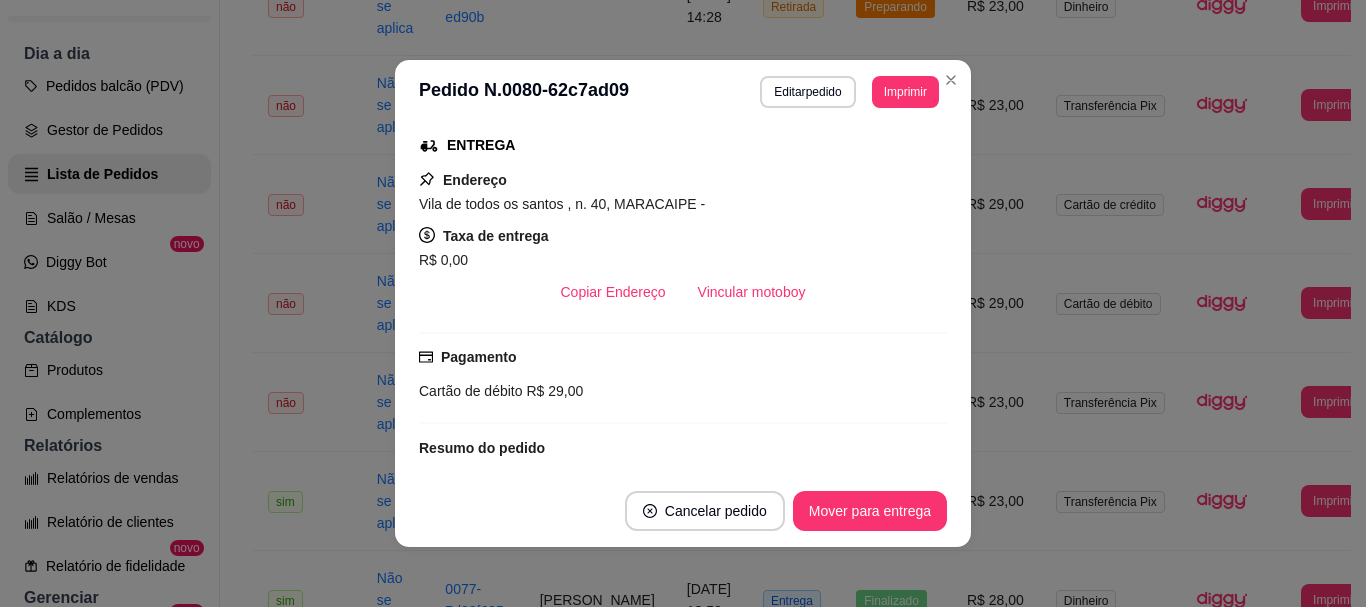 scroll, scrollTop: 562, scrollLeft: 0, axis: vertical 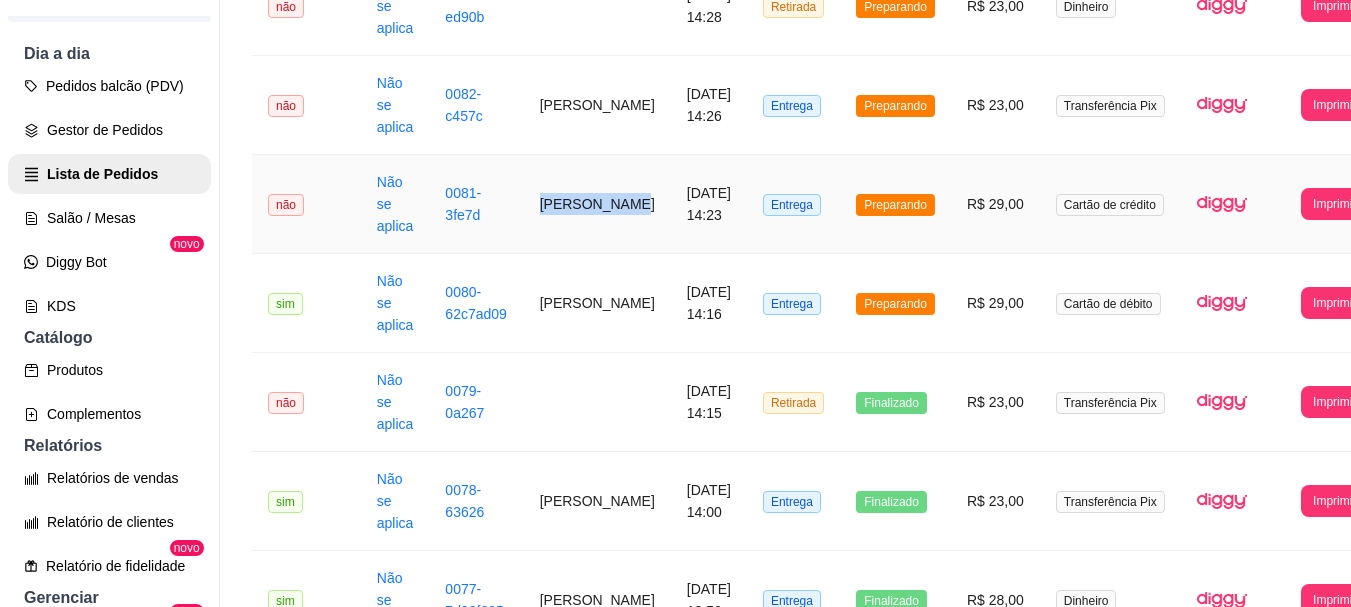 drag, startPoint x: 568, startPoint y: 216, endPoint x: 531, endPoint y: 193, distance: 43.56604 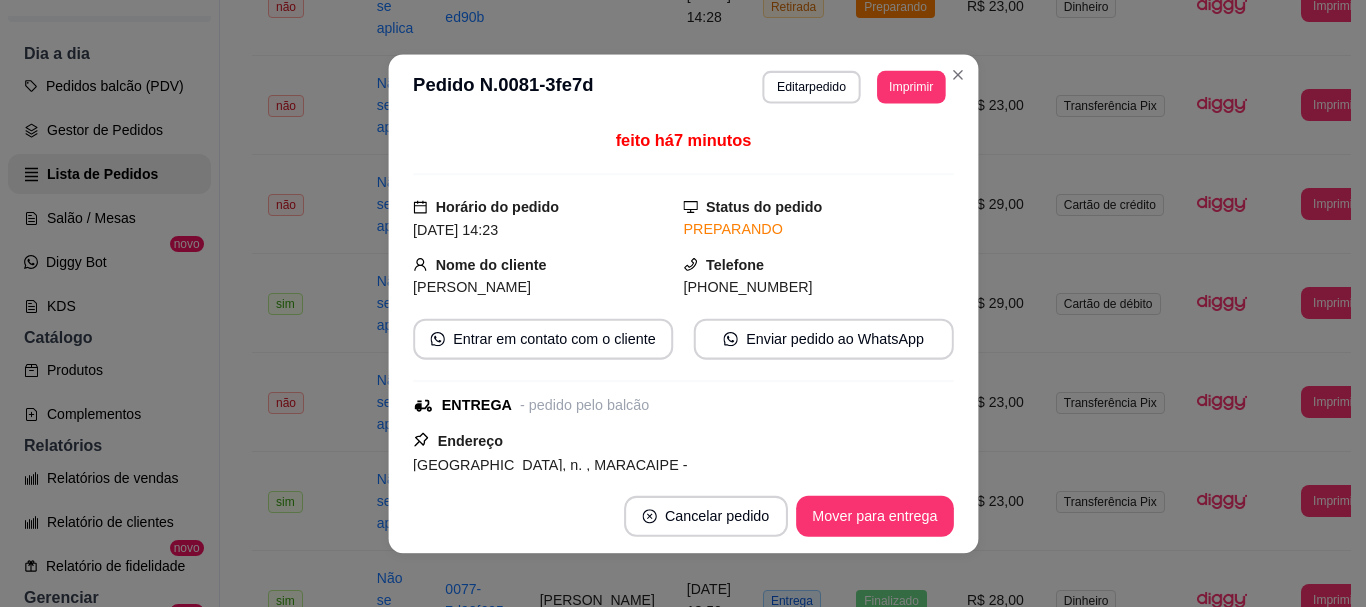 copy on "[PERSON_NAME]" 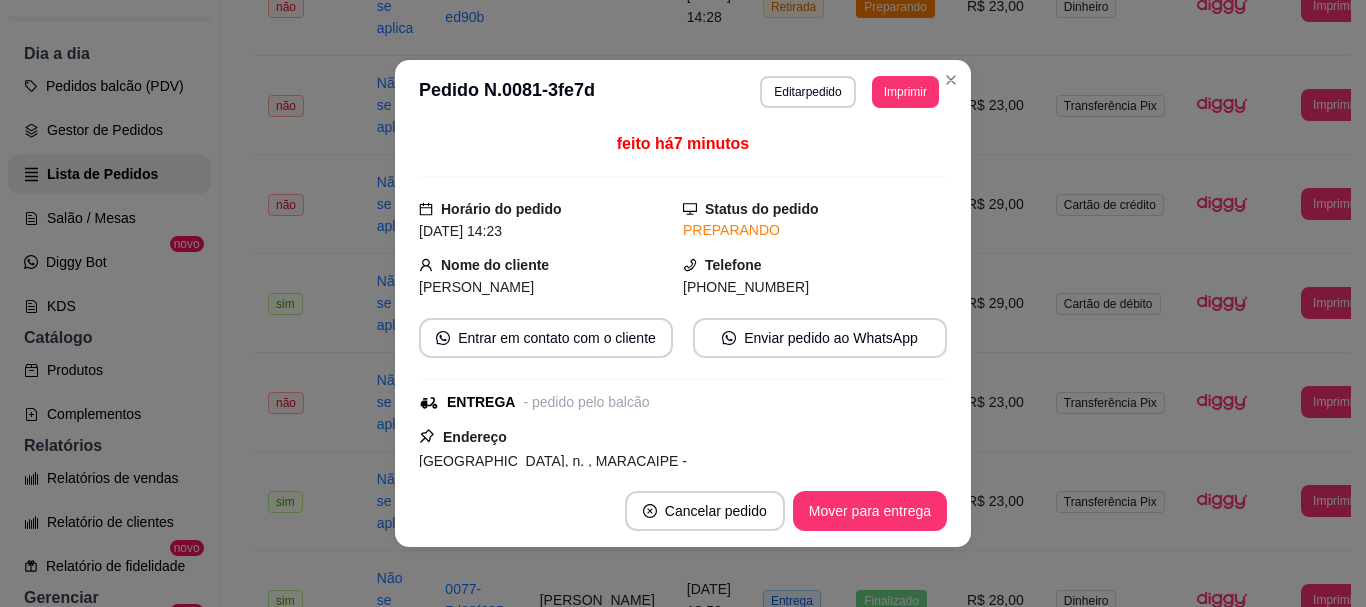 click on "[PERSON_NAME]" at bounding box center [476, 287] 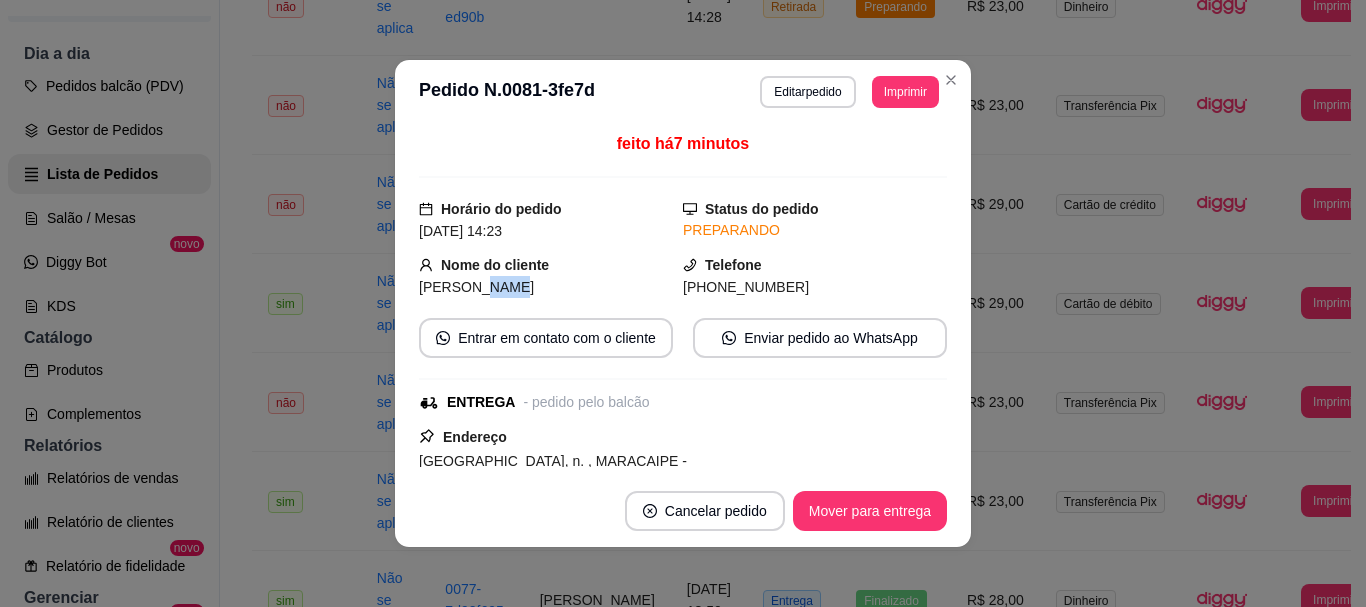 click on "[PERSON_NAME]" at bounding box center (476, 287) 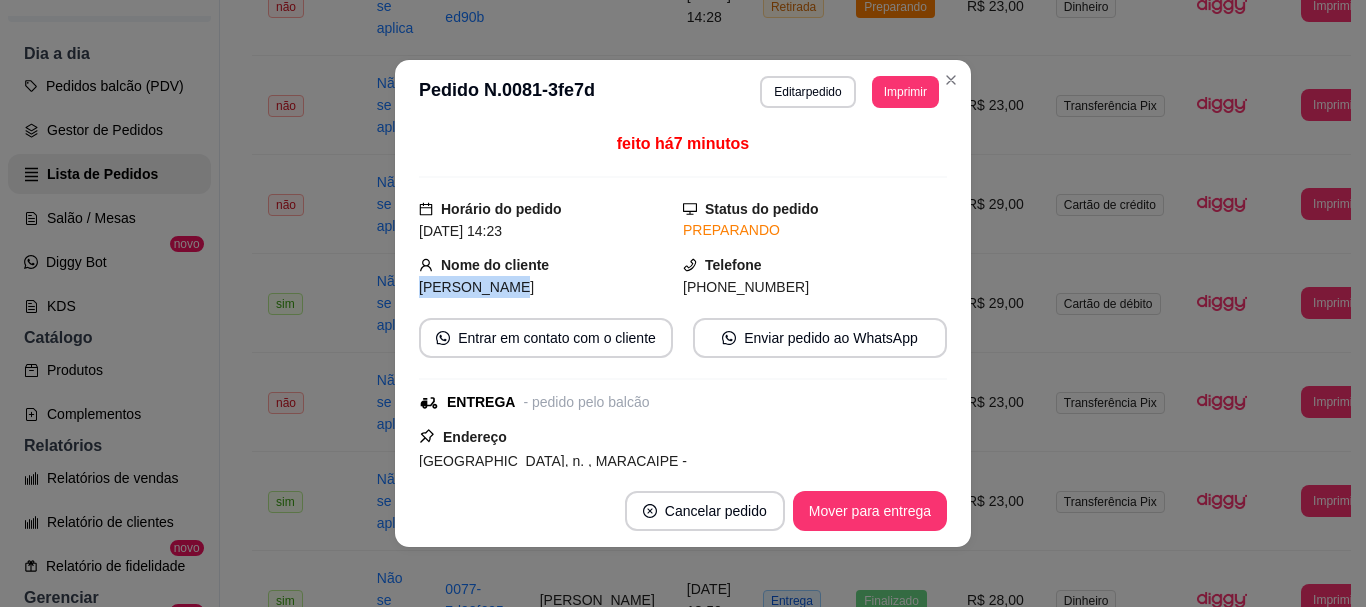 drag, startPoint x: 507, startPoint y: 290, endPoint x: 403, endPoint y: 288, distance: 104.019226 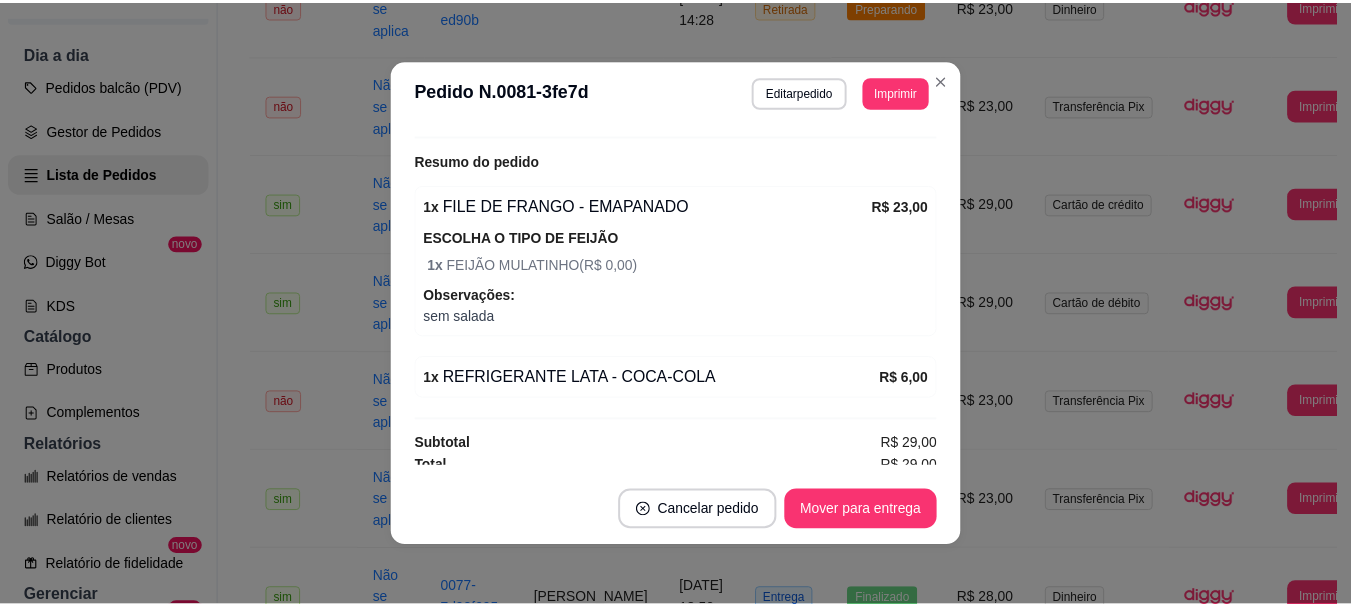 scroll, scrollTop: 554, scrollLeft: 0, axis: vertical 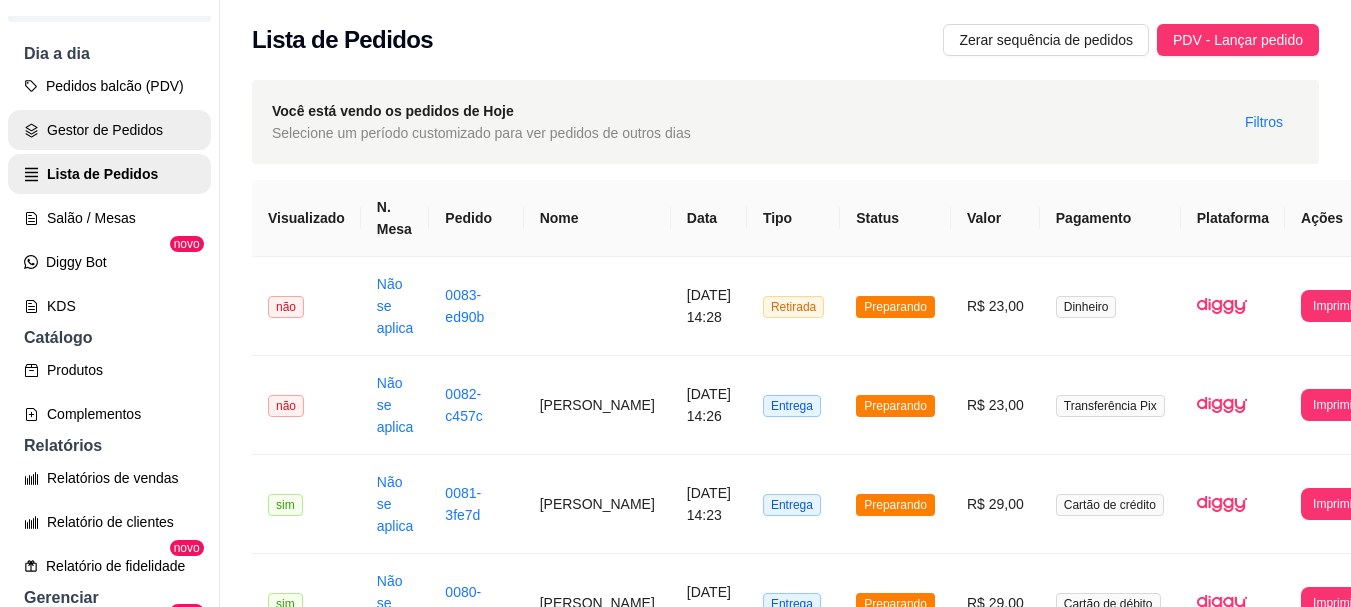 click on "Gestor de Pedidos" at bounding box center [109, 130] 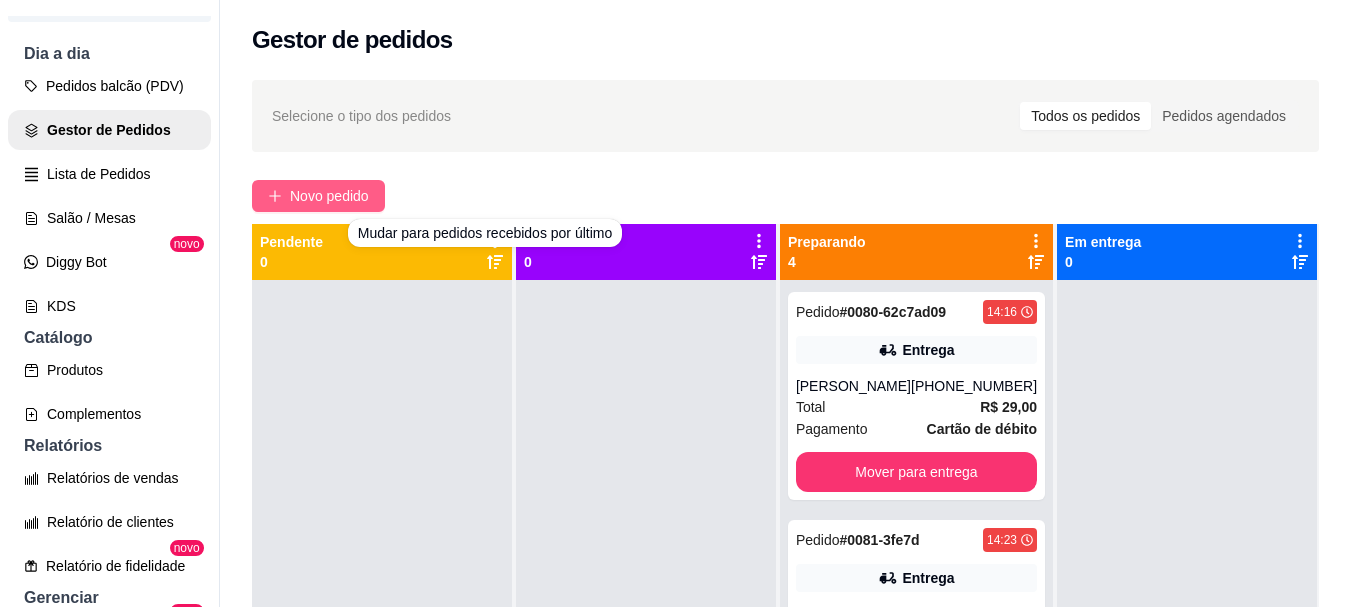 click on "Novo pedido" at bounding box center [329, 196] 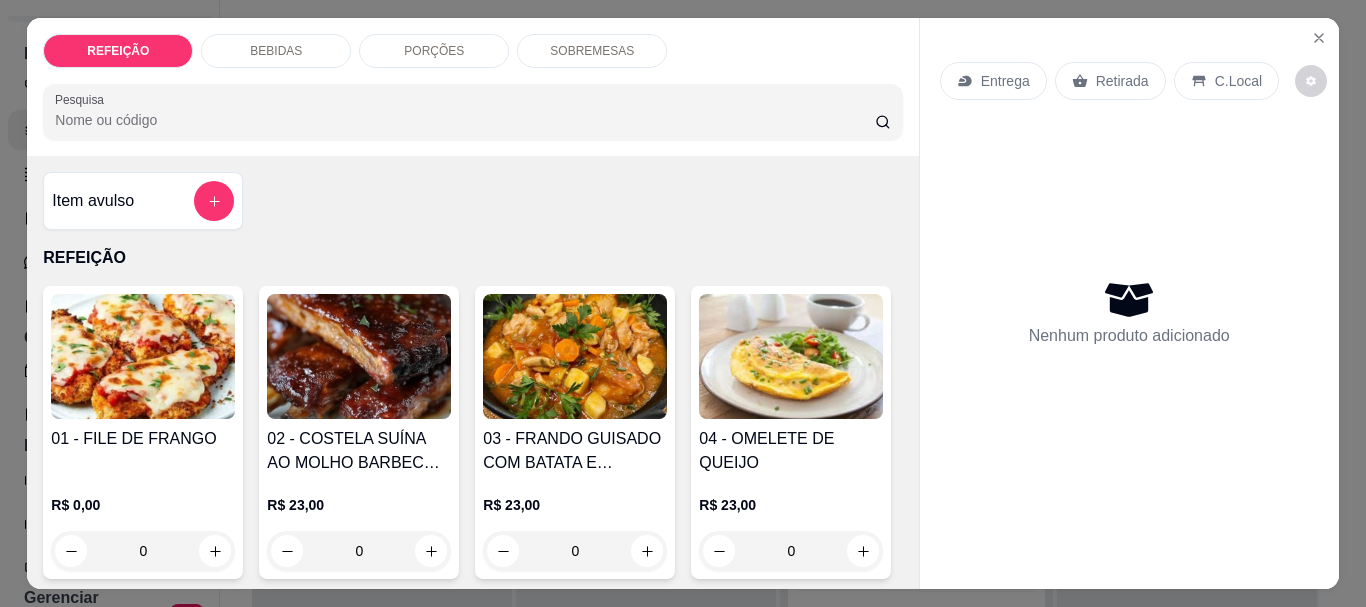 click at bounding box center (359, 356) 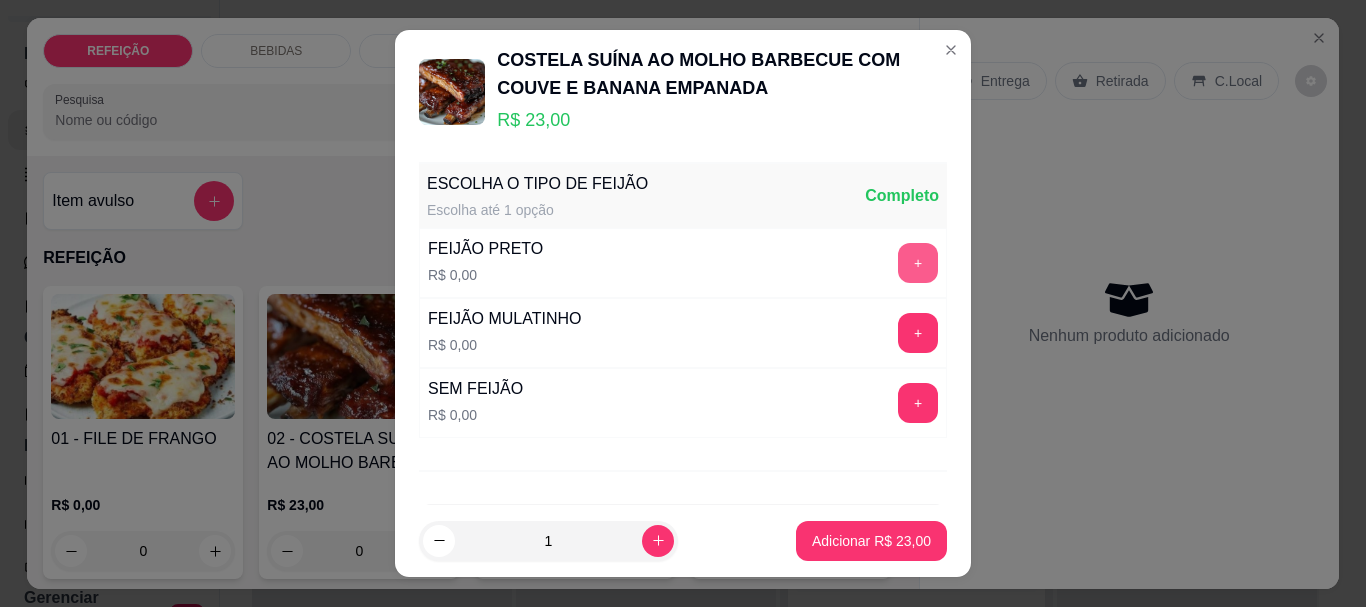 click on "+" at bounding box center [918, 263] 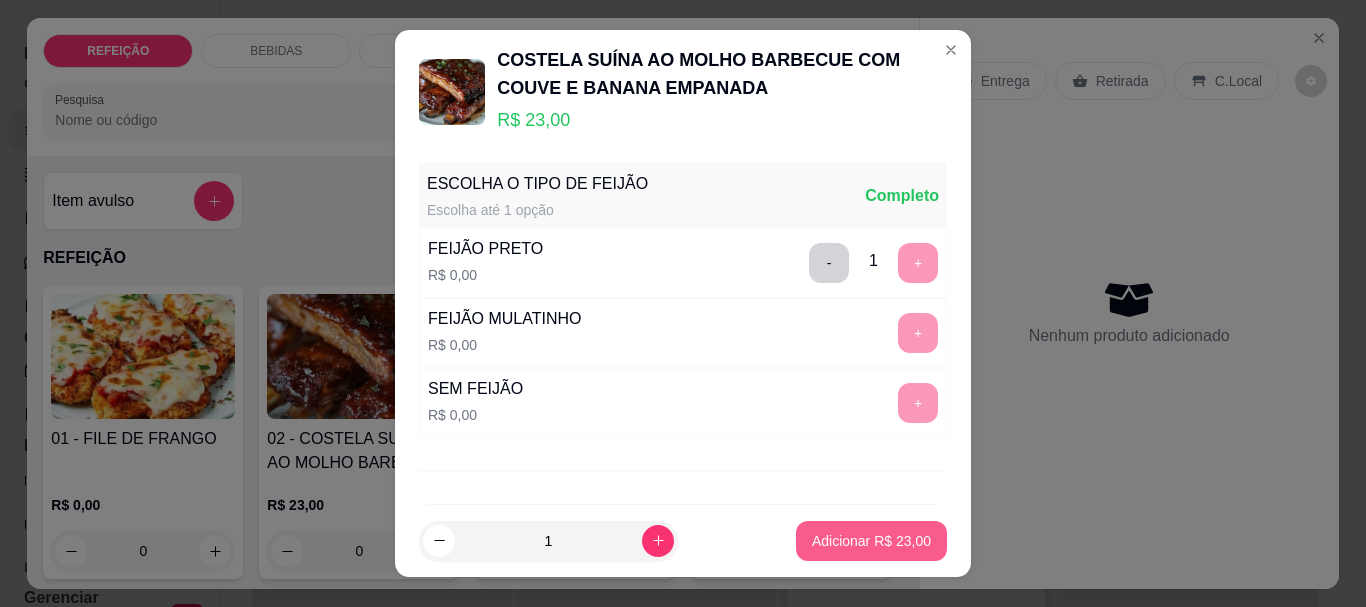 click on "Adicionar   R$ 23,00" at bounding box center [871, 541] 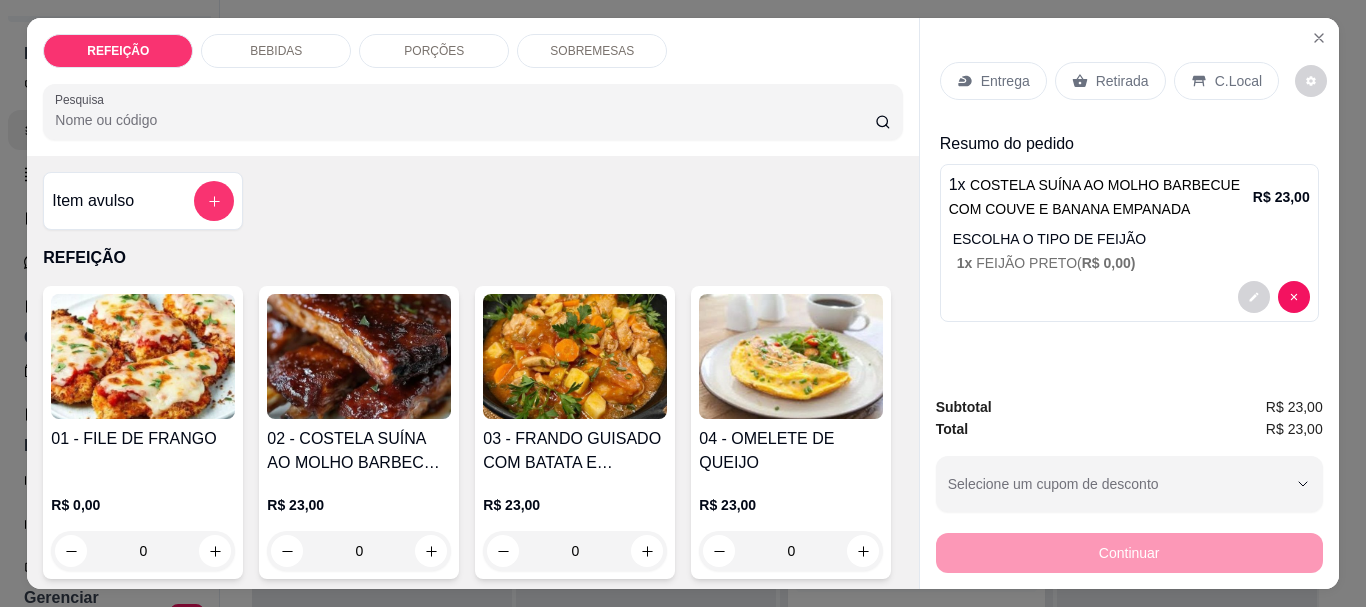 click on "Entrega" at bounding box center (1005, 81) 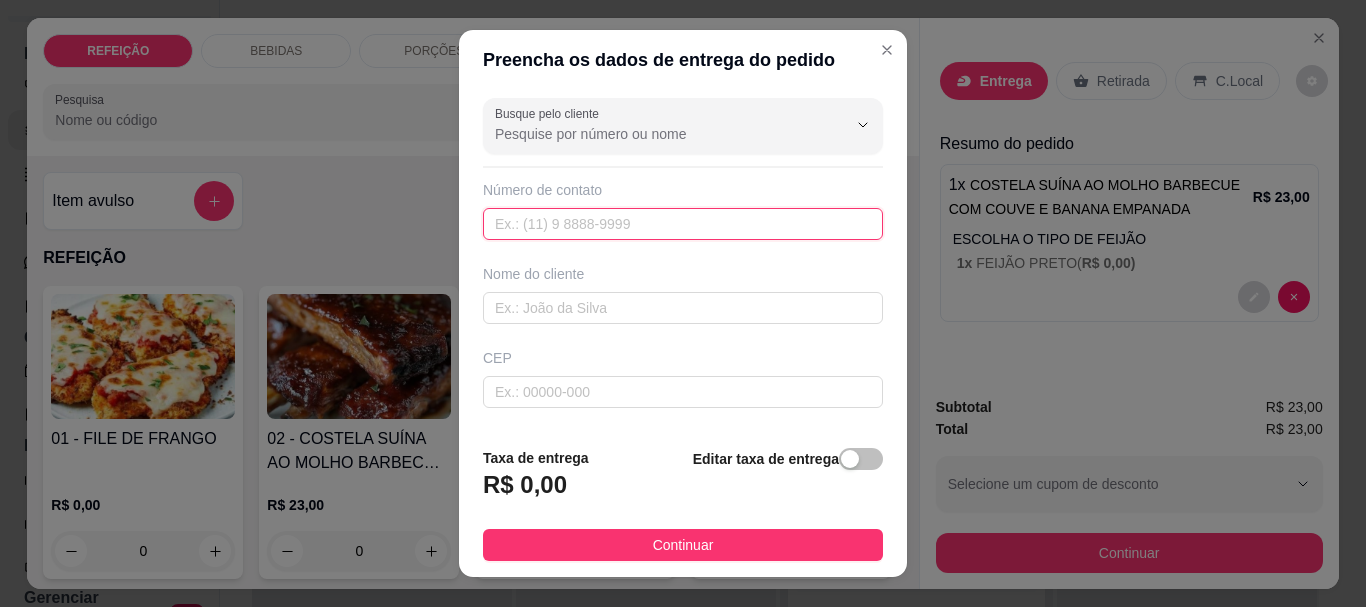 click at bounding box center (683, 224) 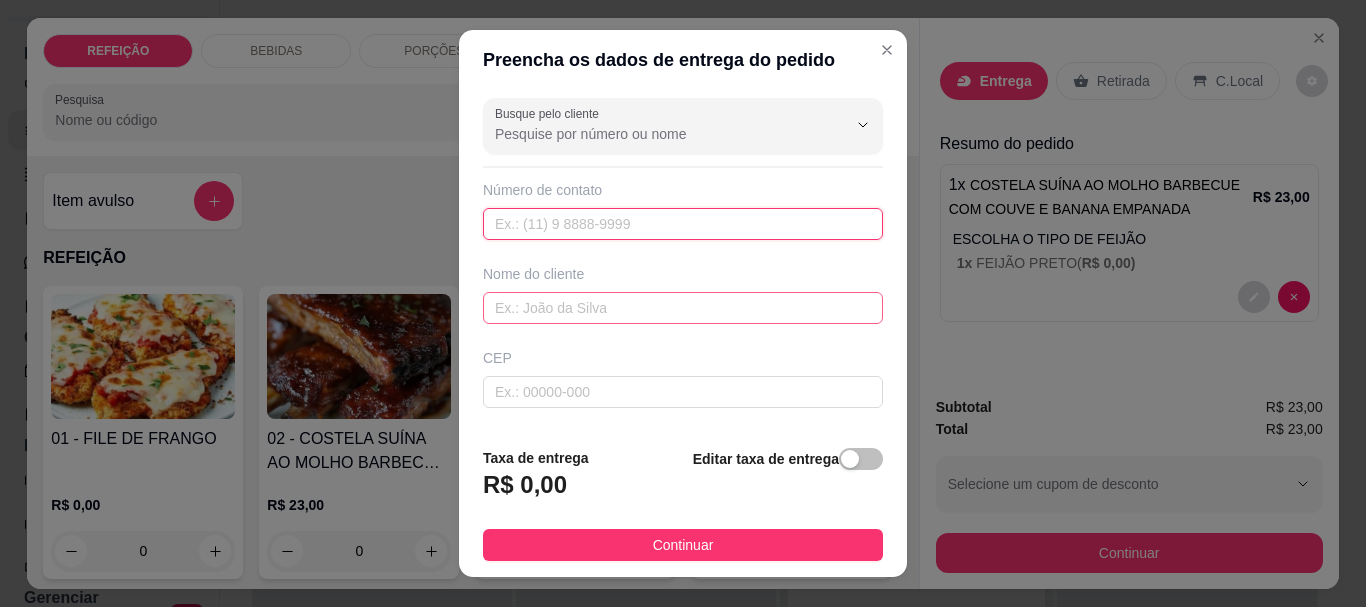 paste on "[PHONE_NUMBER]" 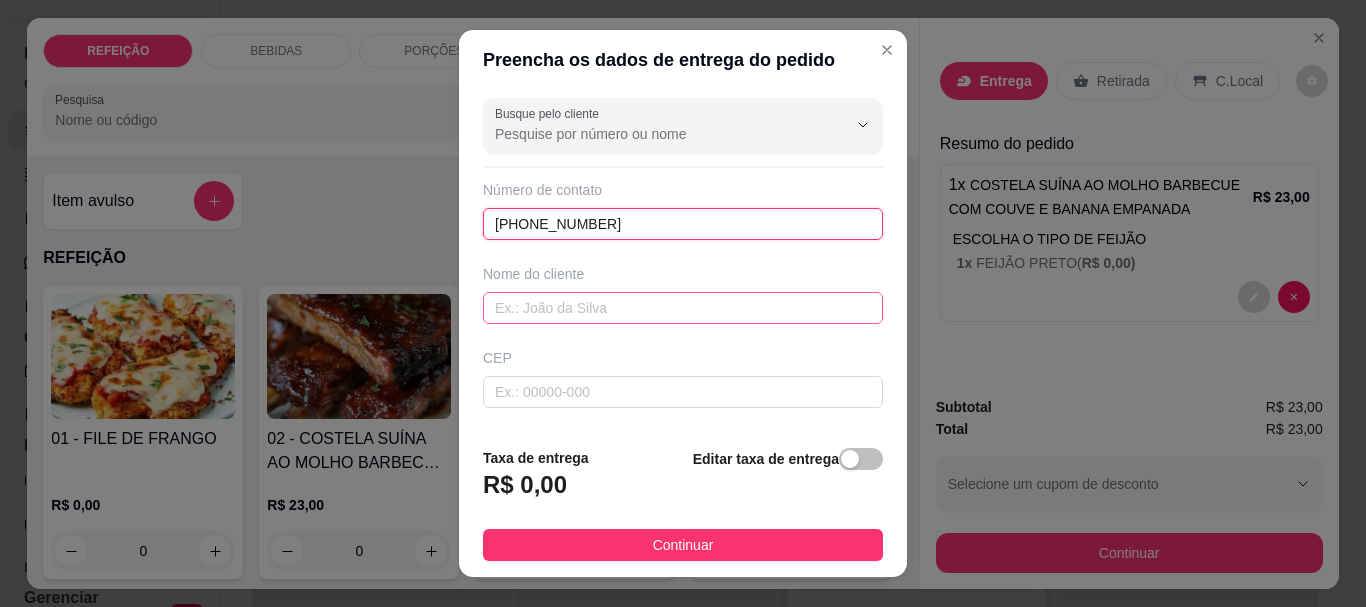 type on "[PHONE_NUMBER]" 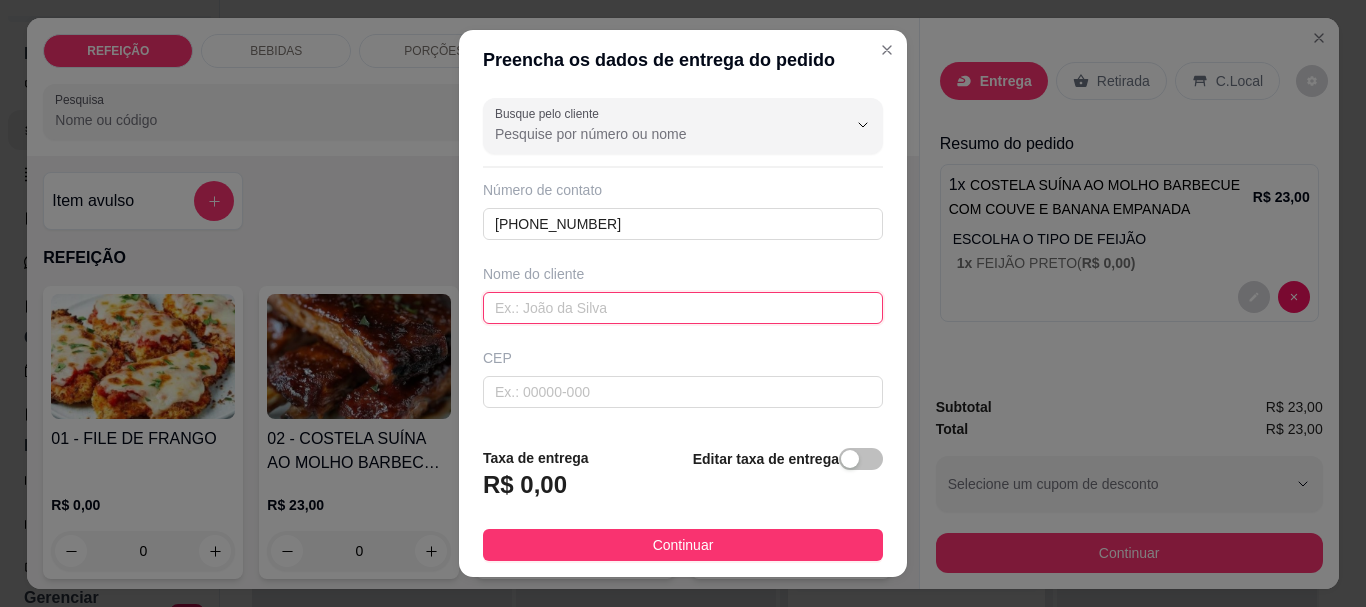 click at bounding box center (683, 308) 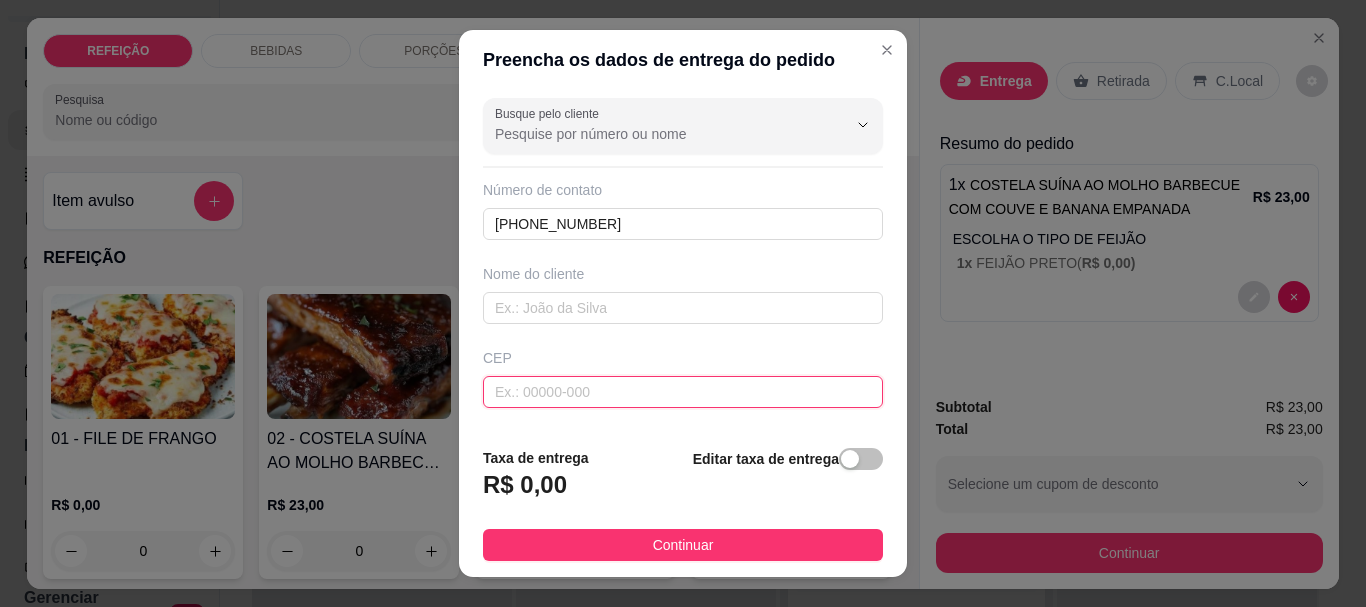 click at bounding box center [683, 392] 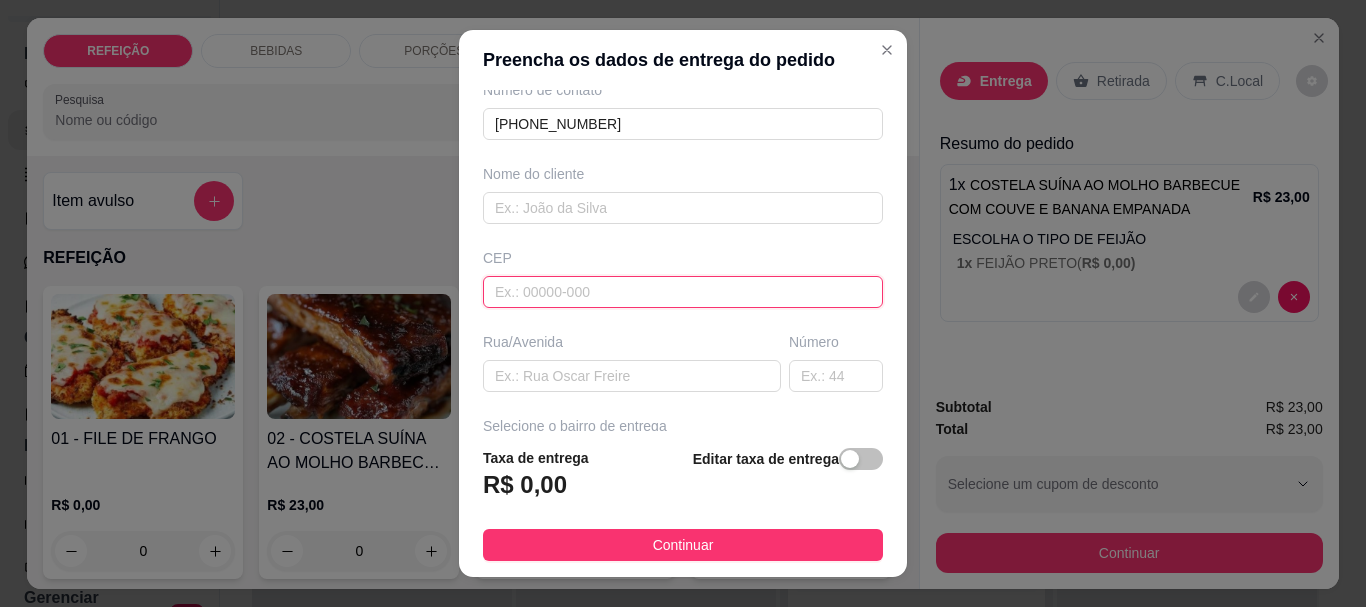 scroll, scrollTop: 200, scrollLeft: 0, axis: vertical 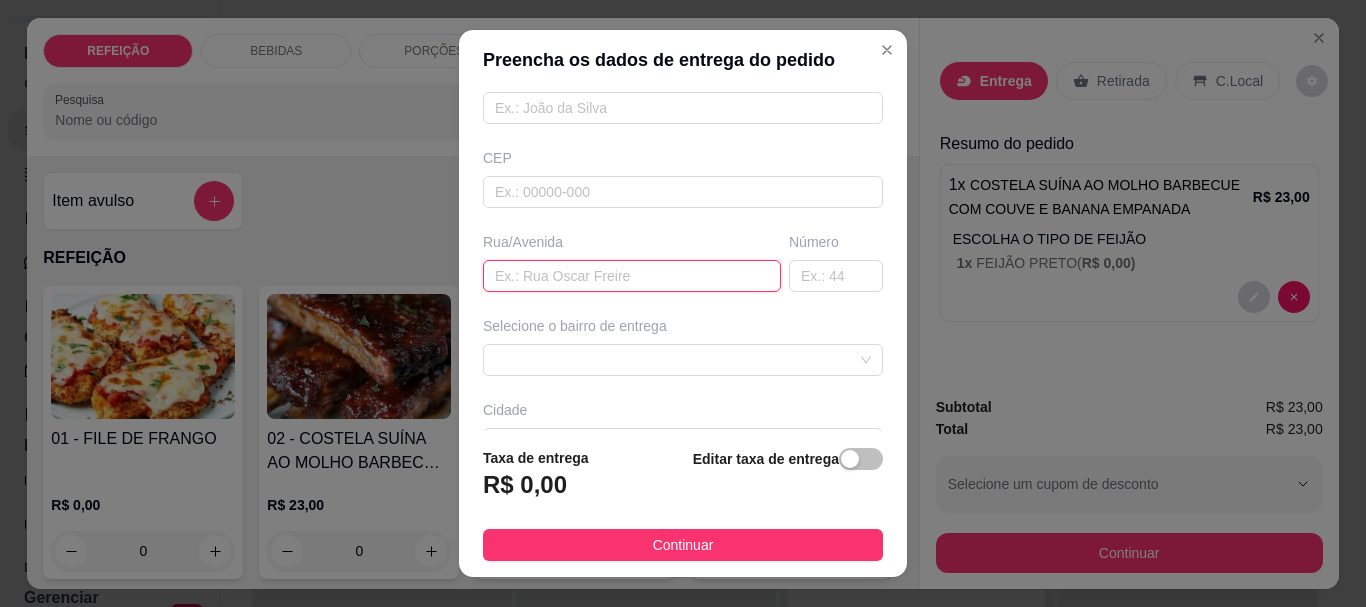 click at bounding box center [632, 276] 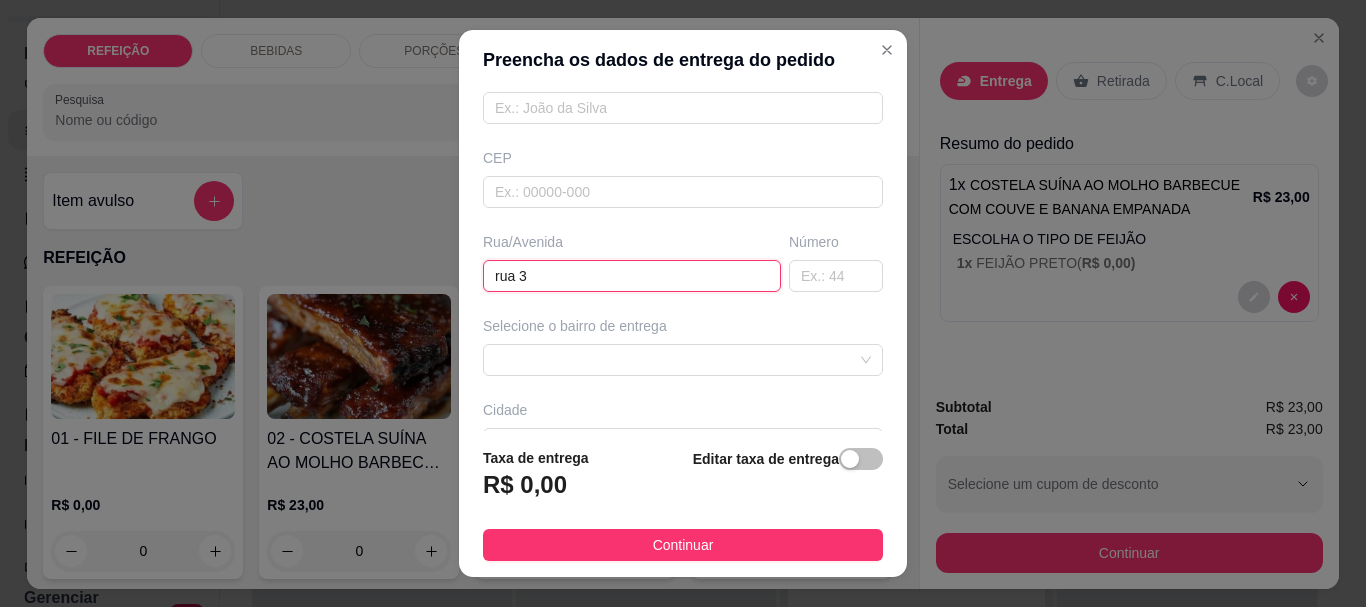 type on "rua 3" 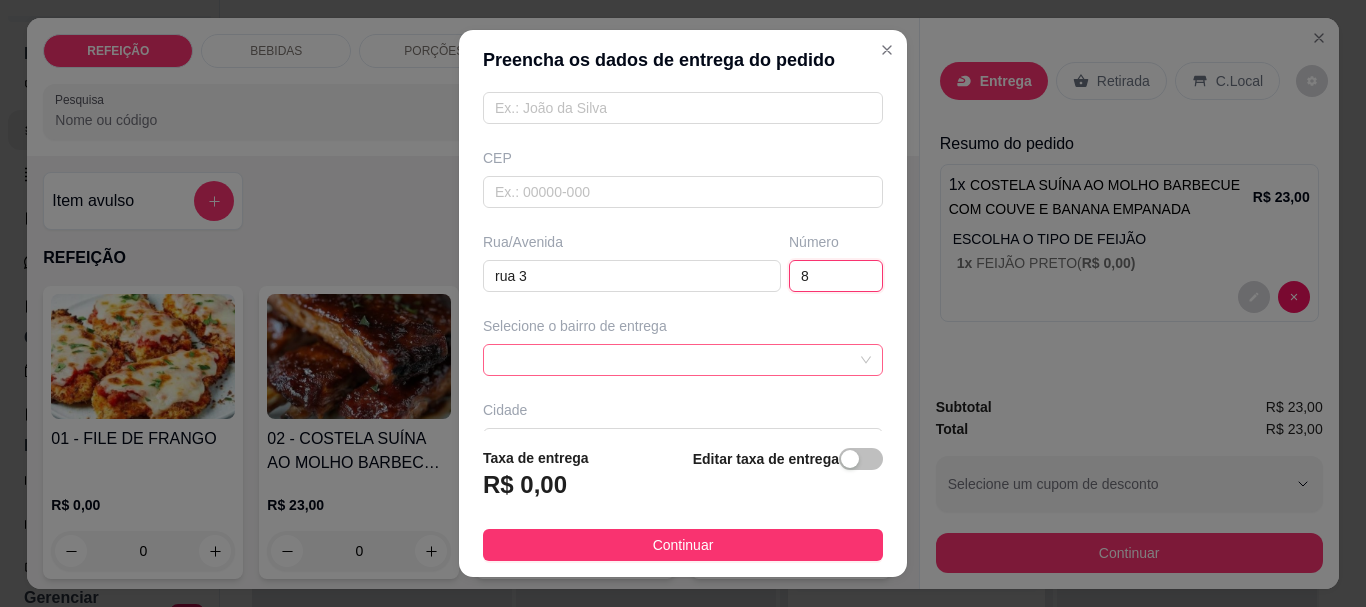 click at bounding box center (683, 360) 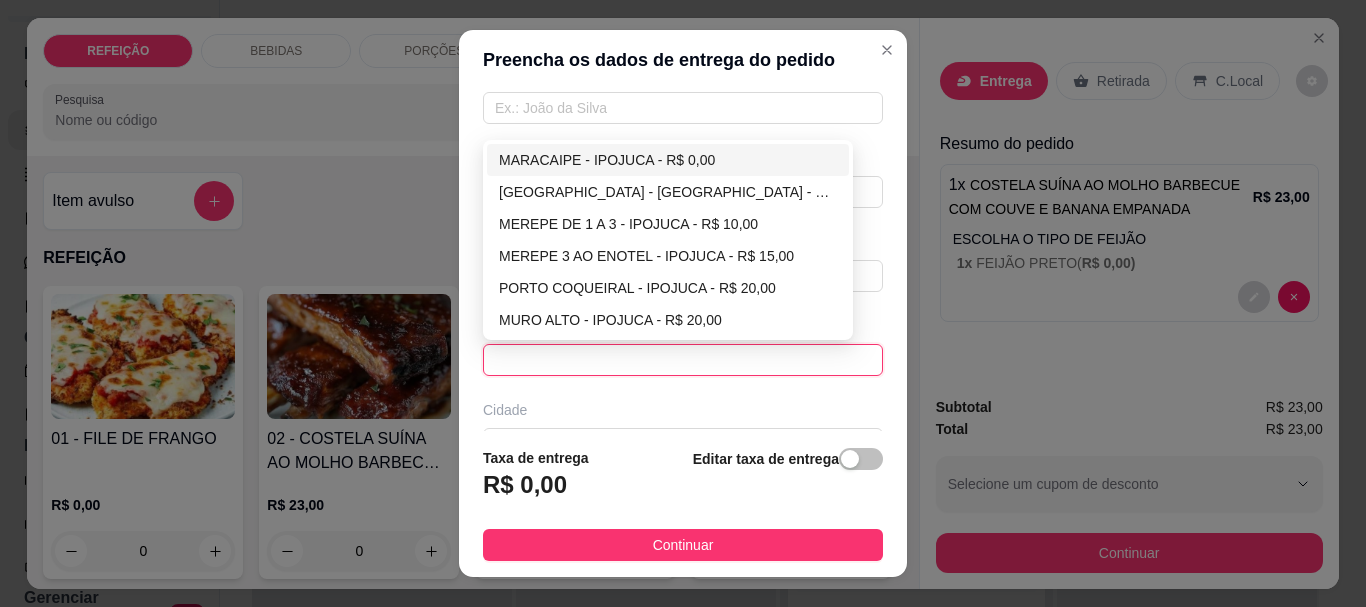click on "MARACAIPE - IPOJUCA -  R$ 0,00" at bounding box center [668, 160] 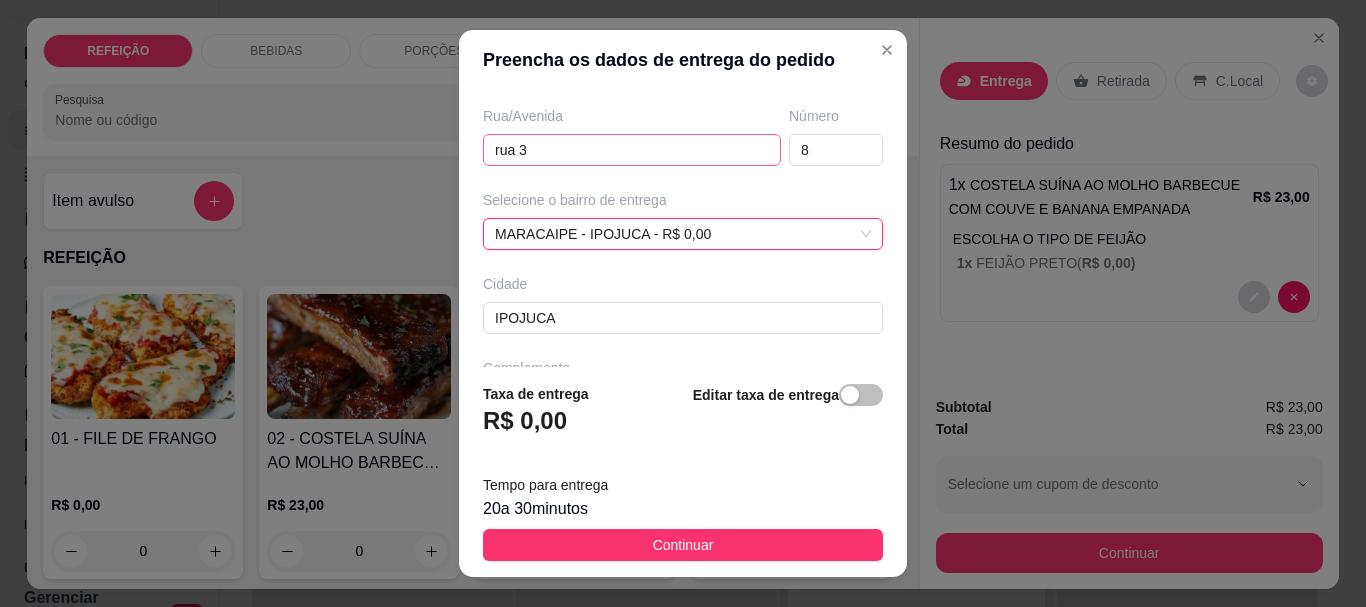 scroll, scrollTop: 397, scrollLeft: 0, axis: vertical 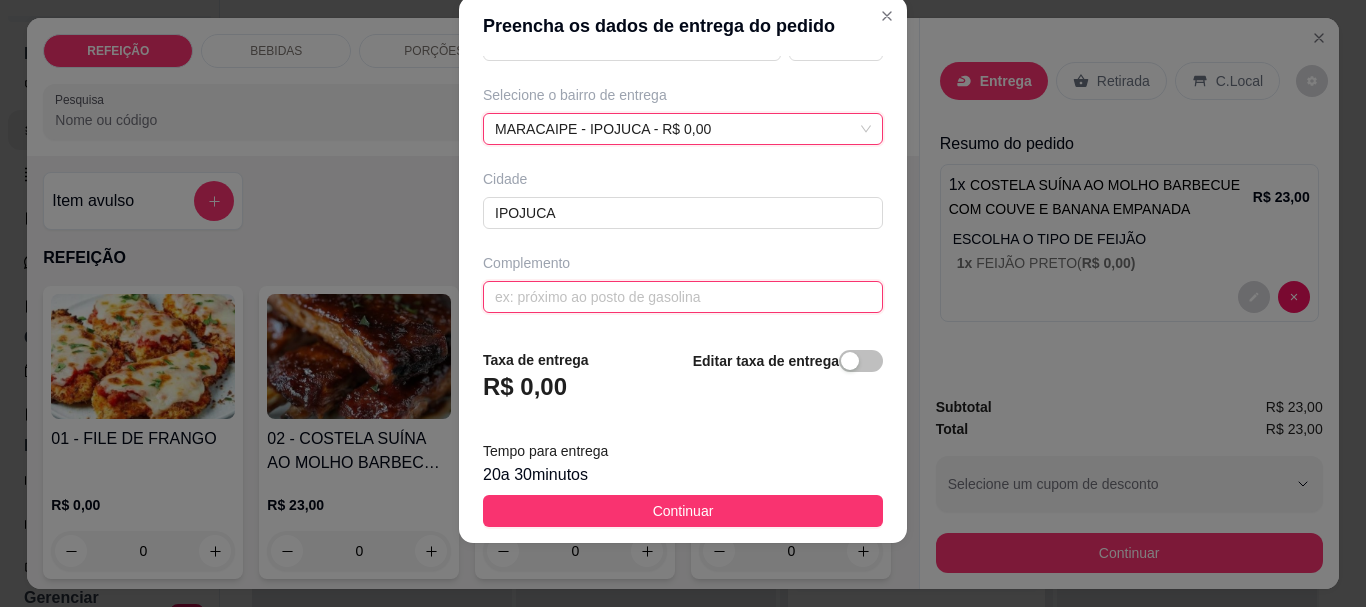 click at bounding box center [683, 297] 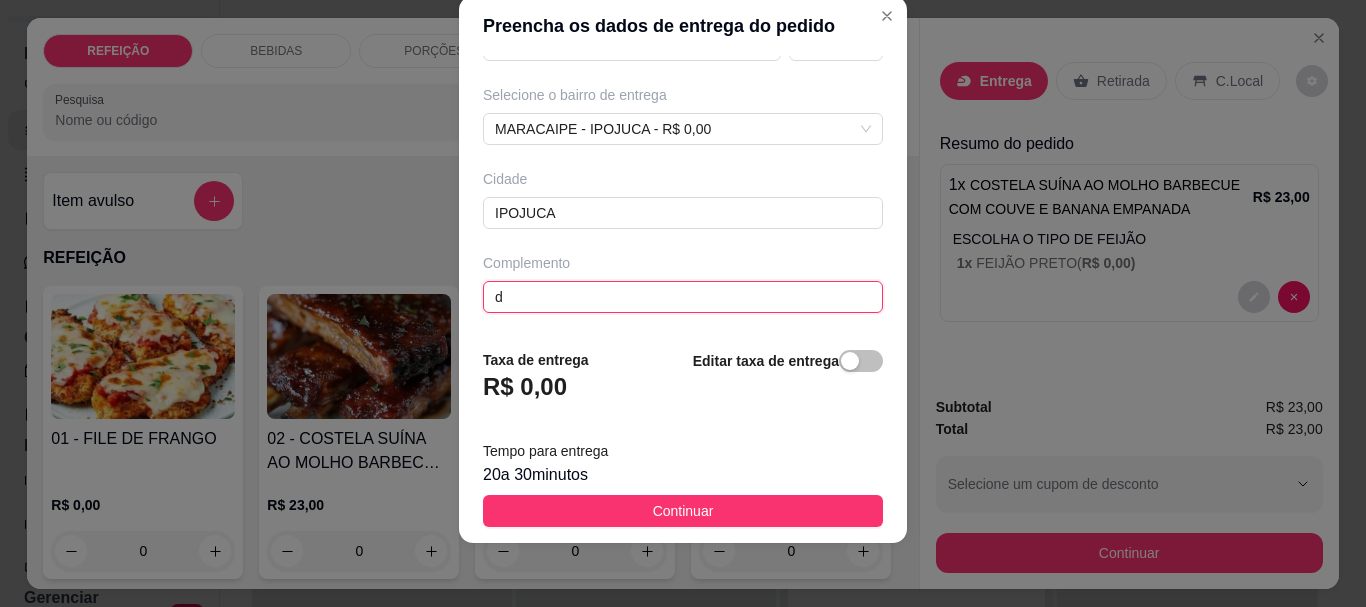 scroll, scrollTop: 334, scrollLeft: 0, axis: vertical 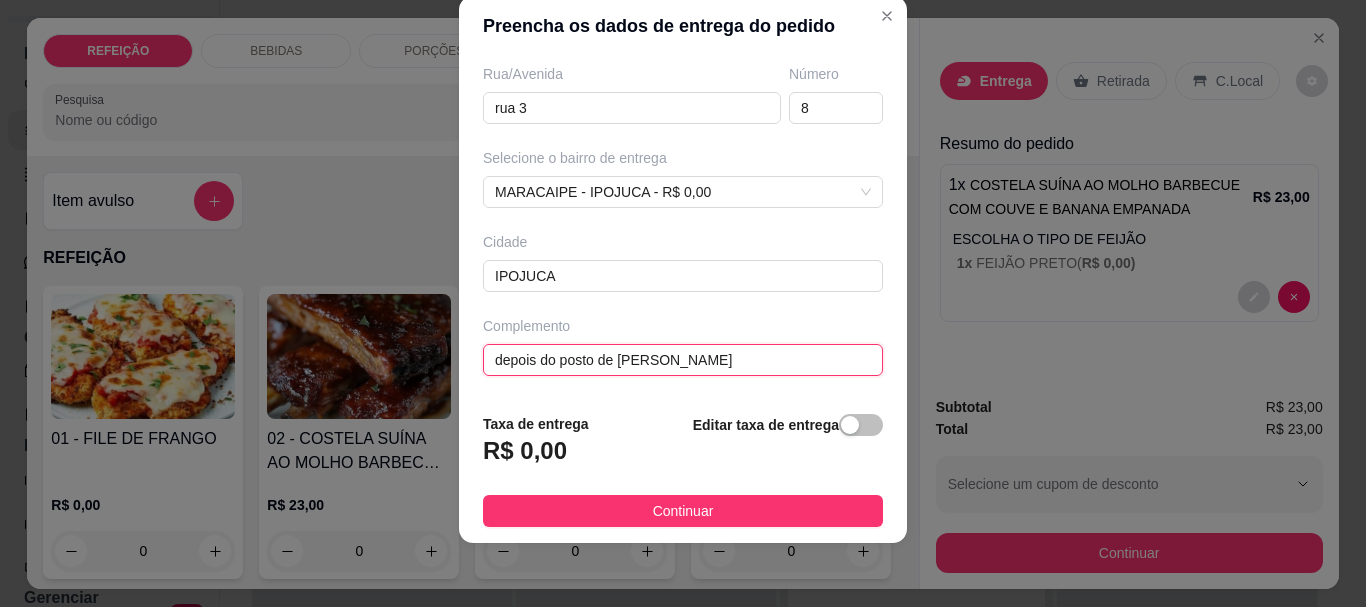 type on "depois do posto de [PERSON_NAME]" 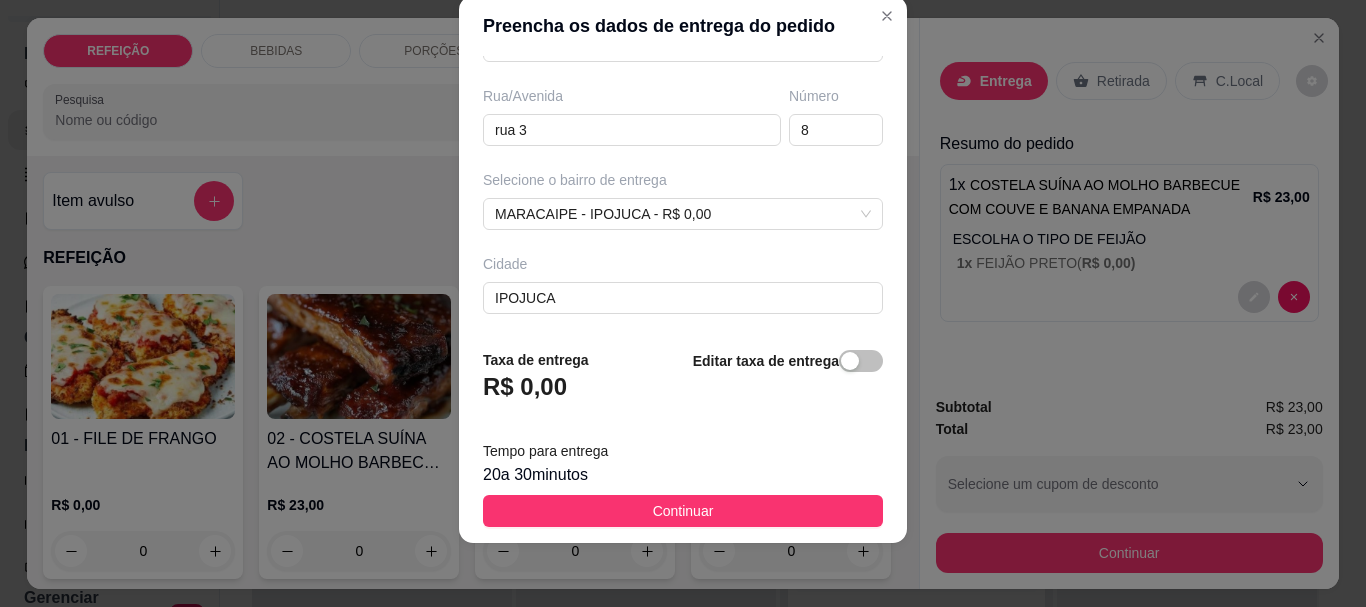 scroll, scrollTop: 397, scrollLeft: 0, axis: vertical 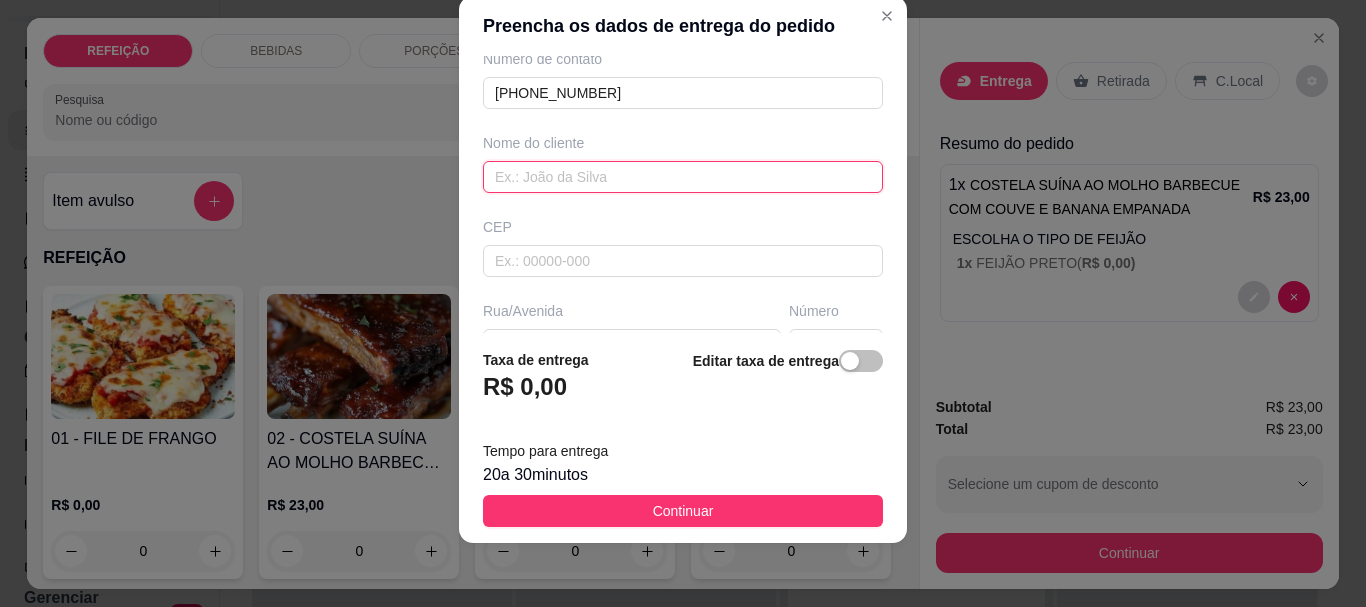 click at bounding box center (683, 177) 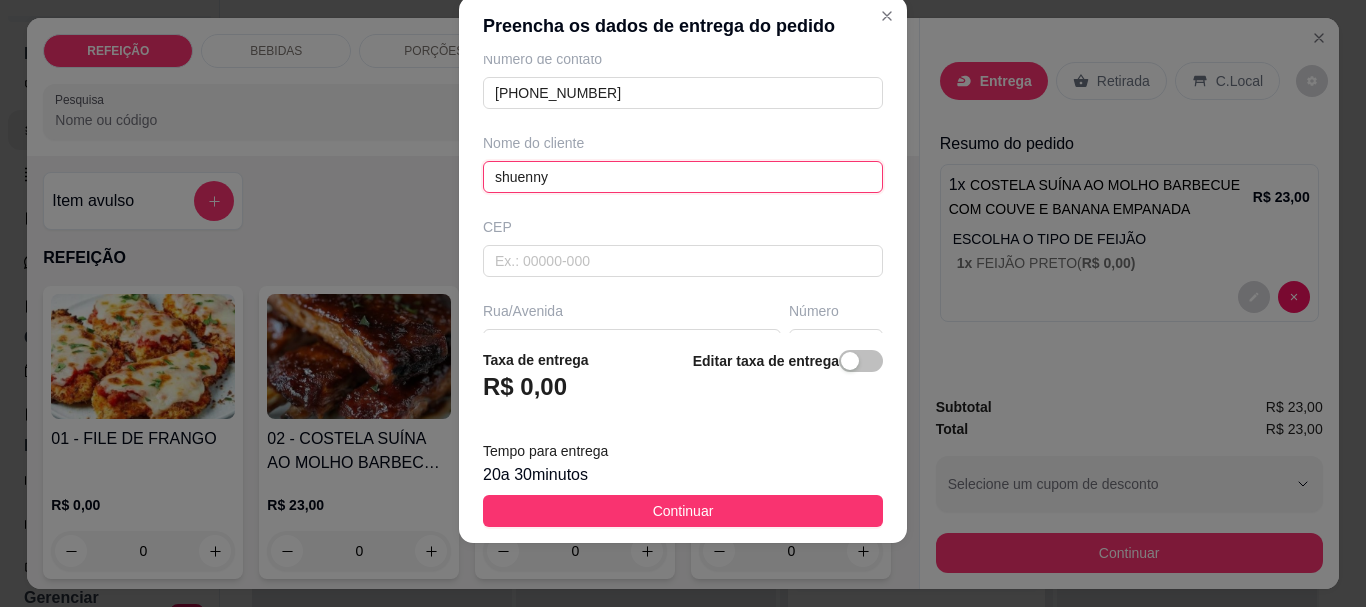click on "shuenny" at bounding box center (683, 177) 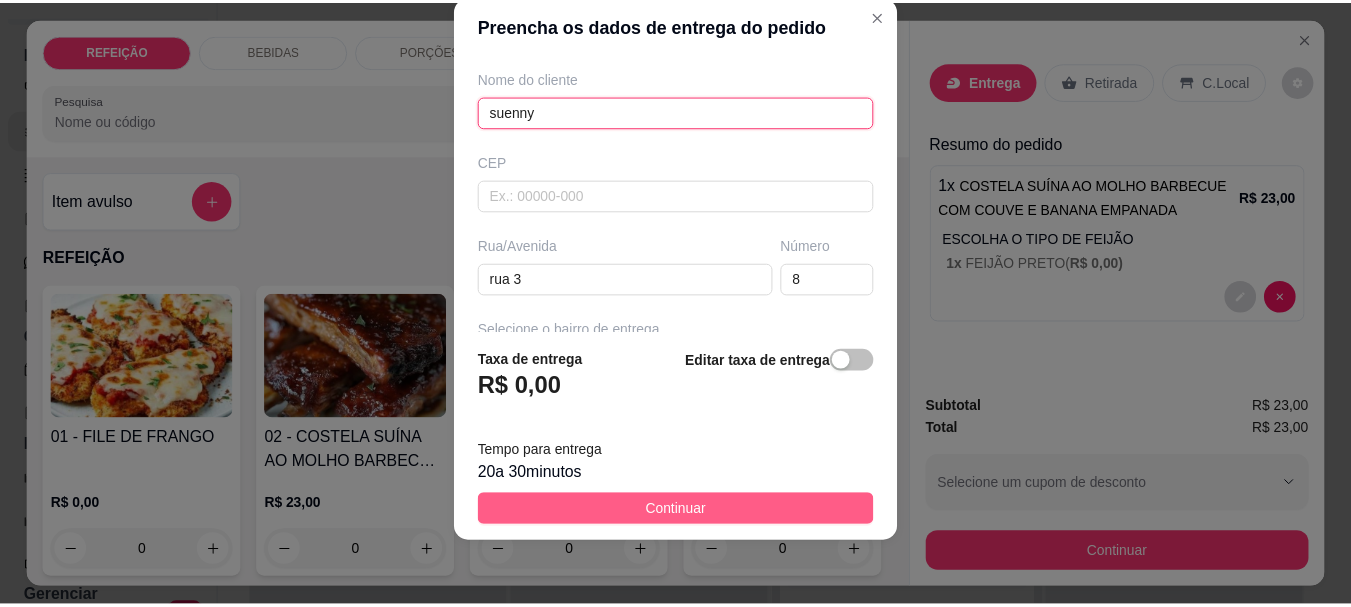 scroll, scrollTop: 197, scrollLeft: 0, axis: vertical 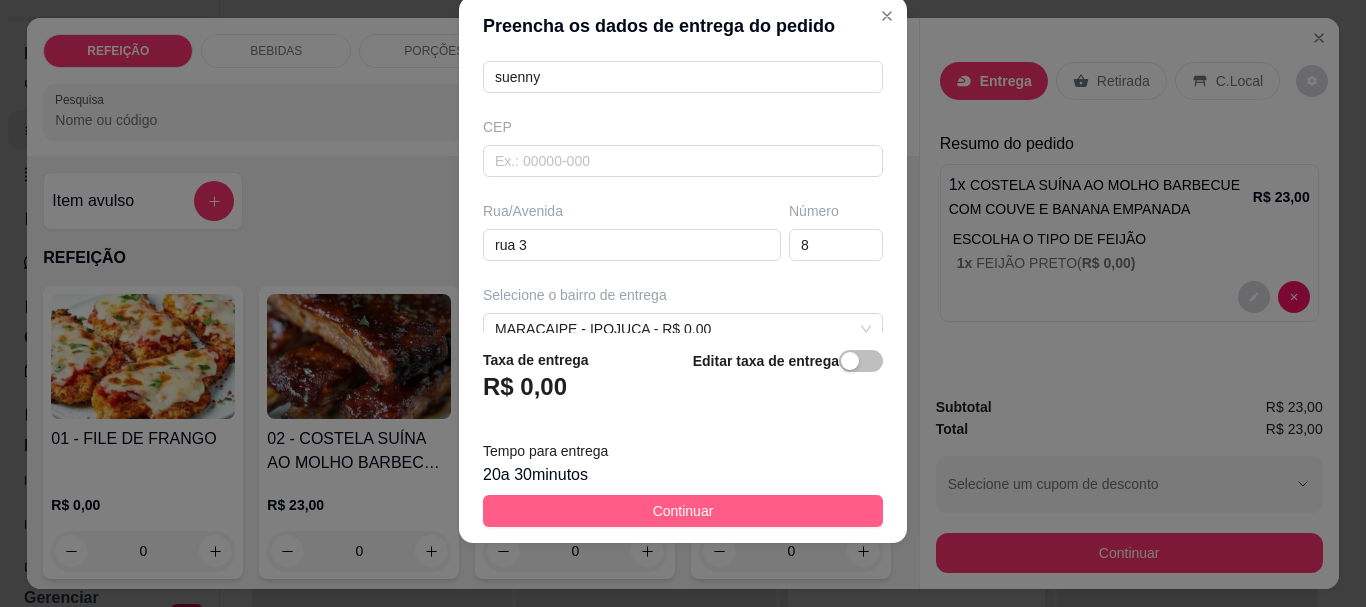 click on "Continuar" at bounding box center [683, 511] 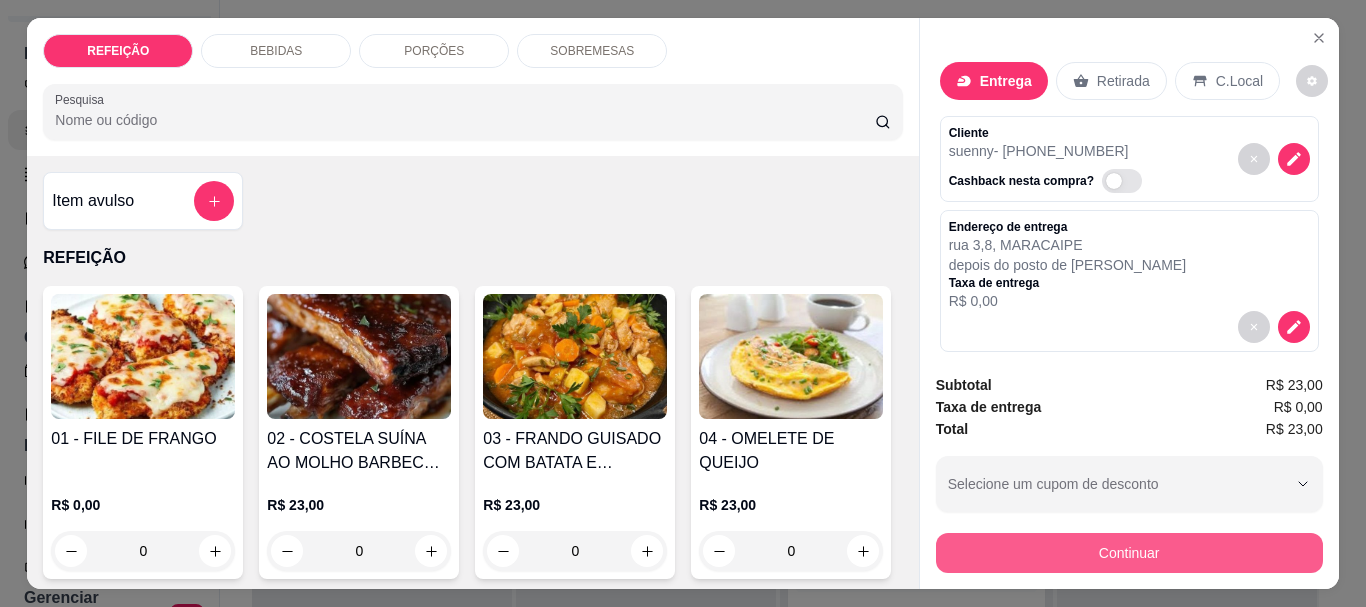 click on "Continuar" at bounding box center (1129, 553) 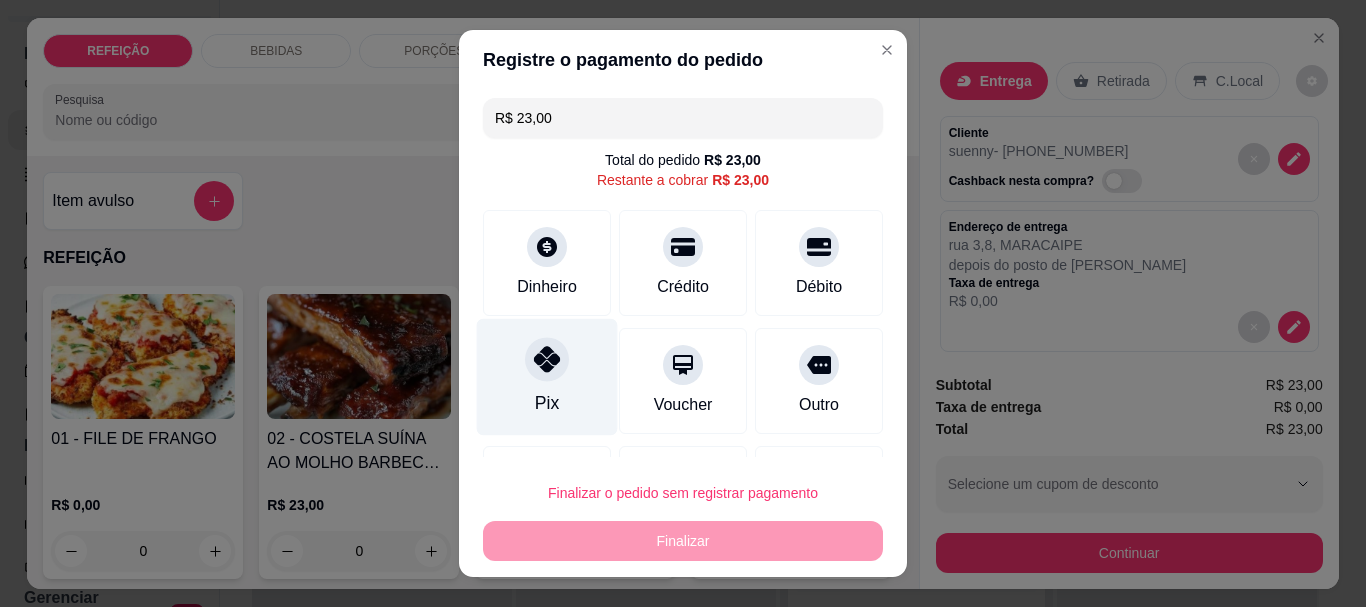 click 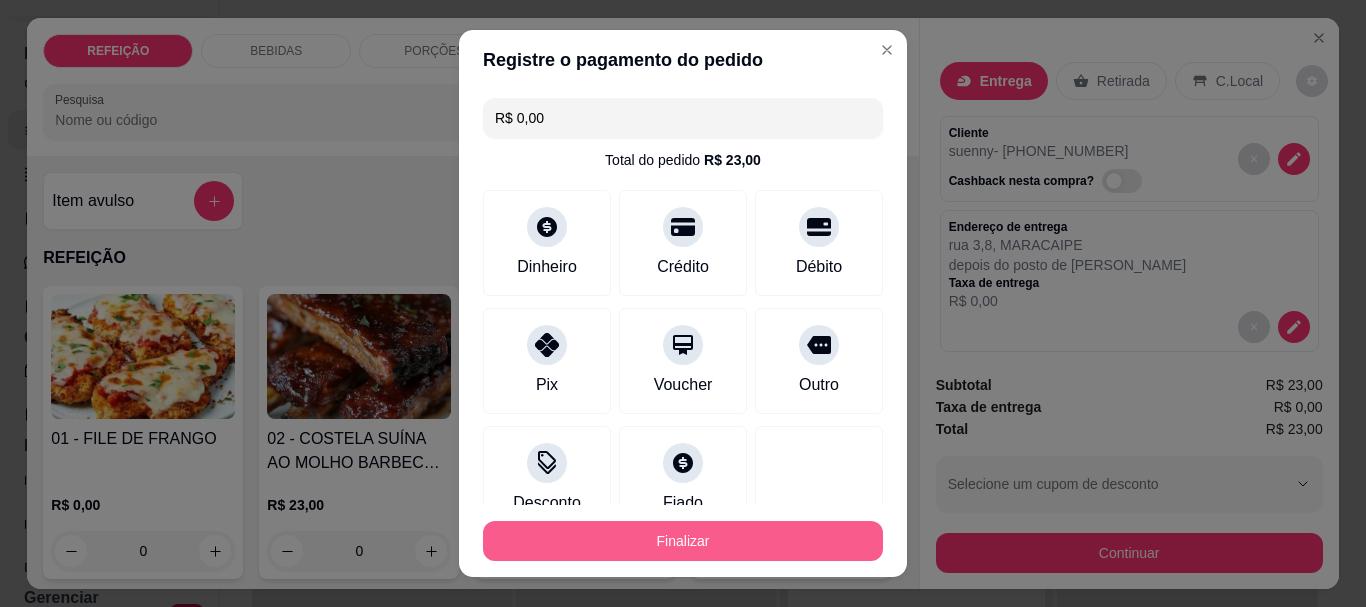 click on "Finalizar" at bounding box center [683, 541] 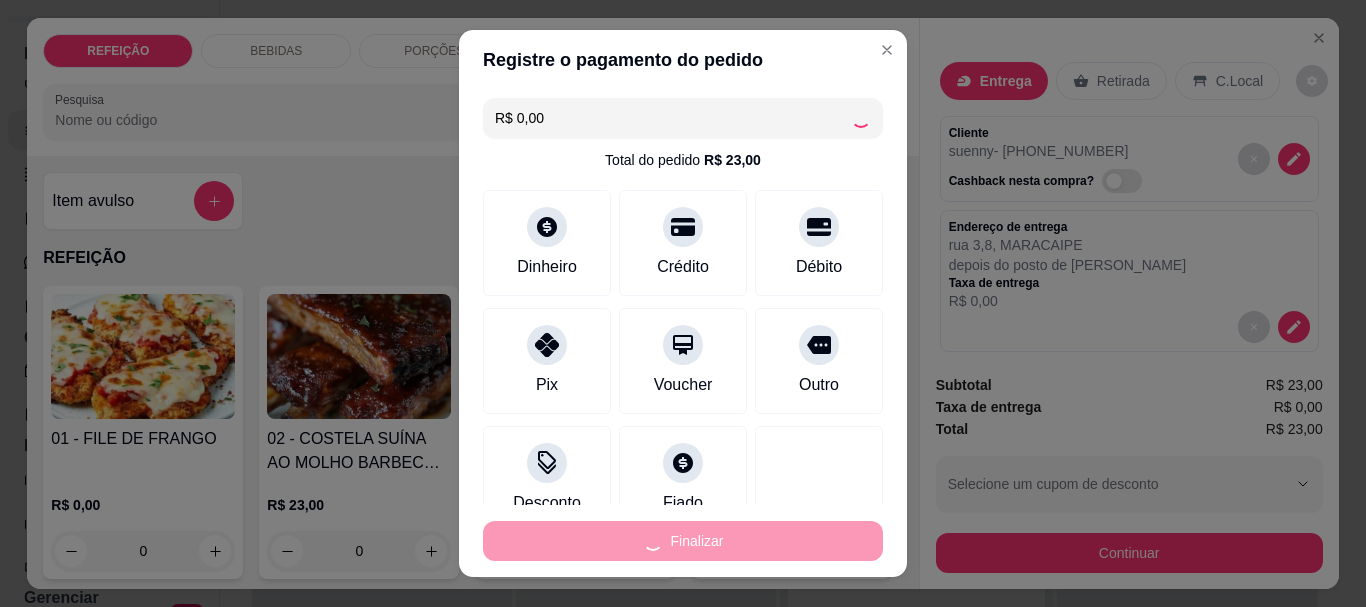 type on "-R$ 23,00" 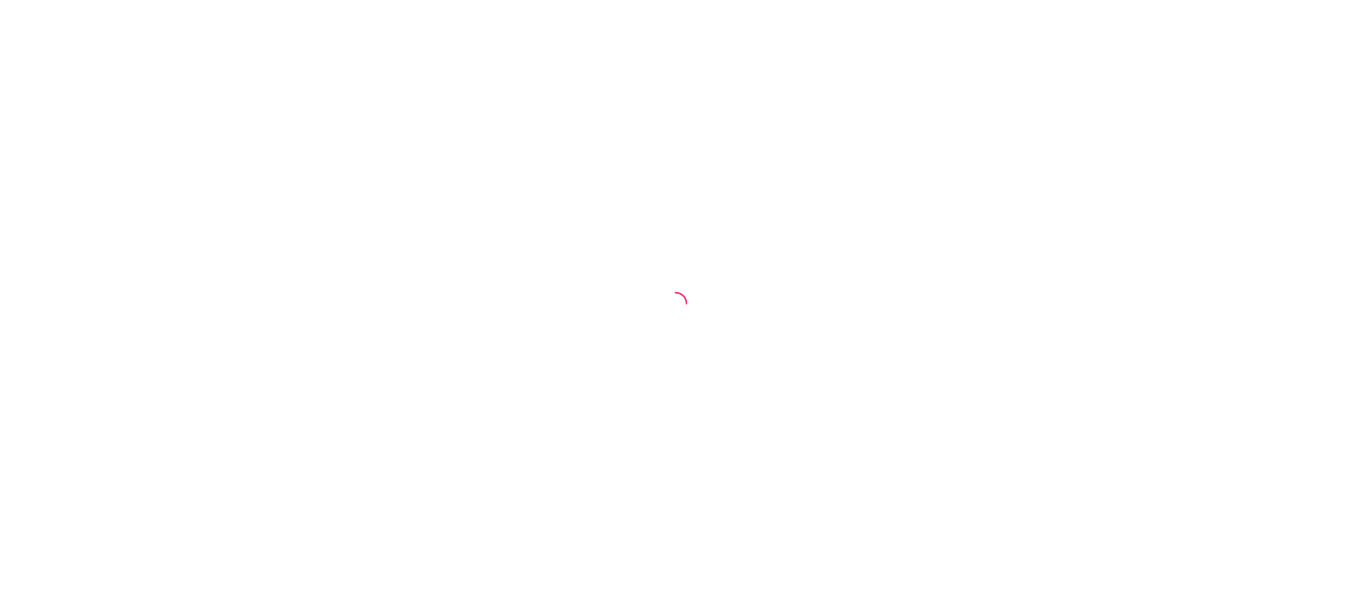 scroll, scrollTop: 0, scrollLeft: 0, axis: both 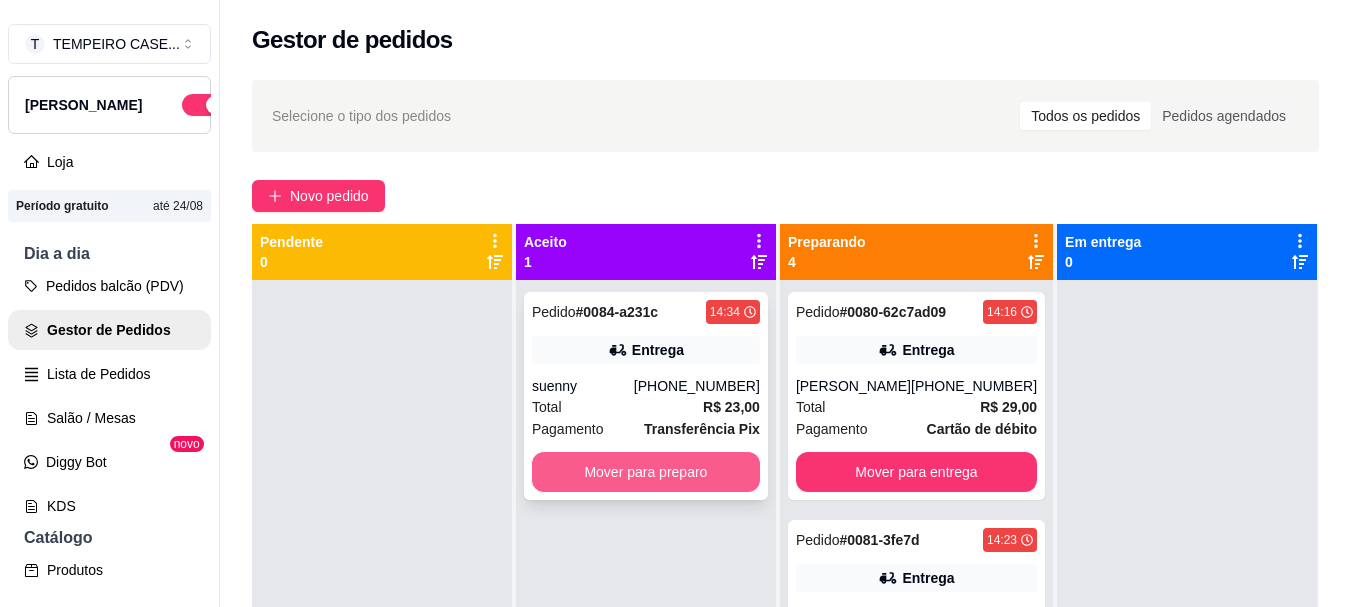 click on "Mover para preparo" at bounding box center [646, 472] 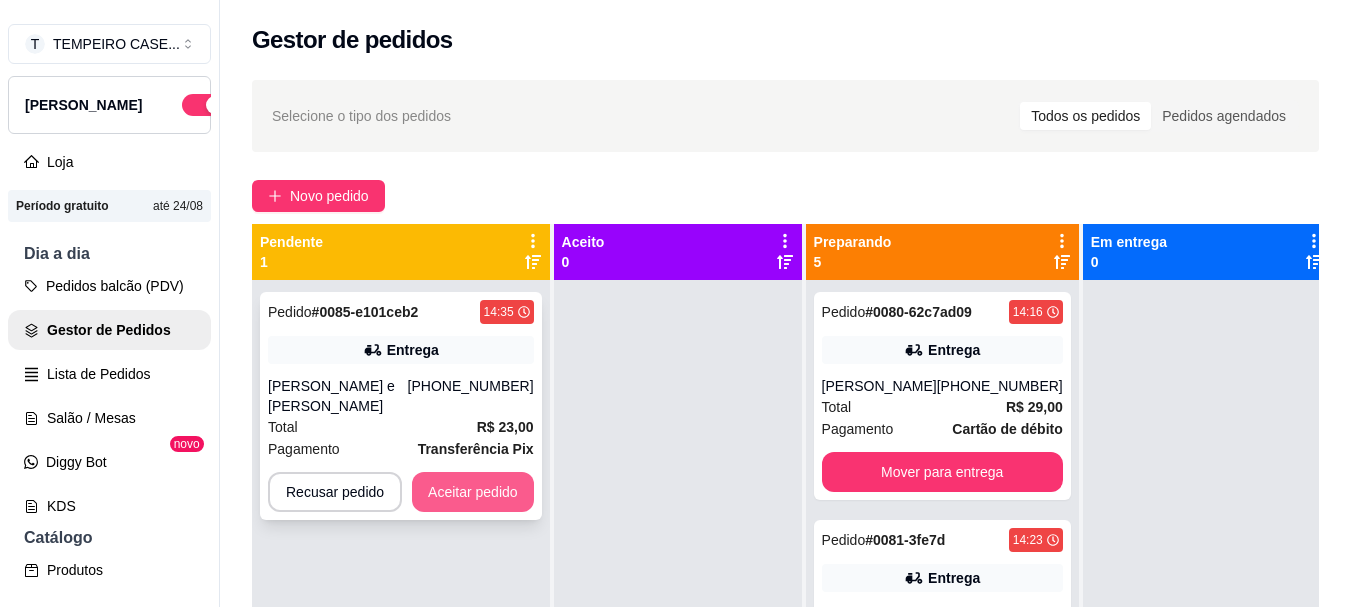 click on "Aceitar pedido" at bounding box center (473, 492) 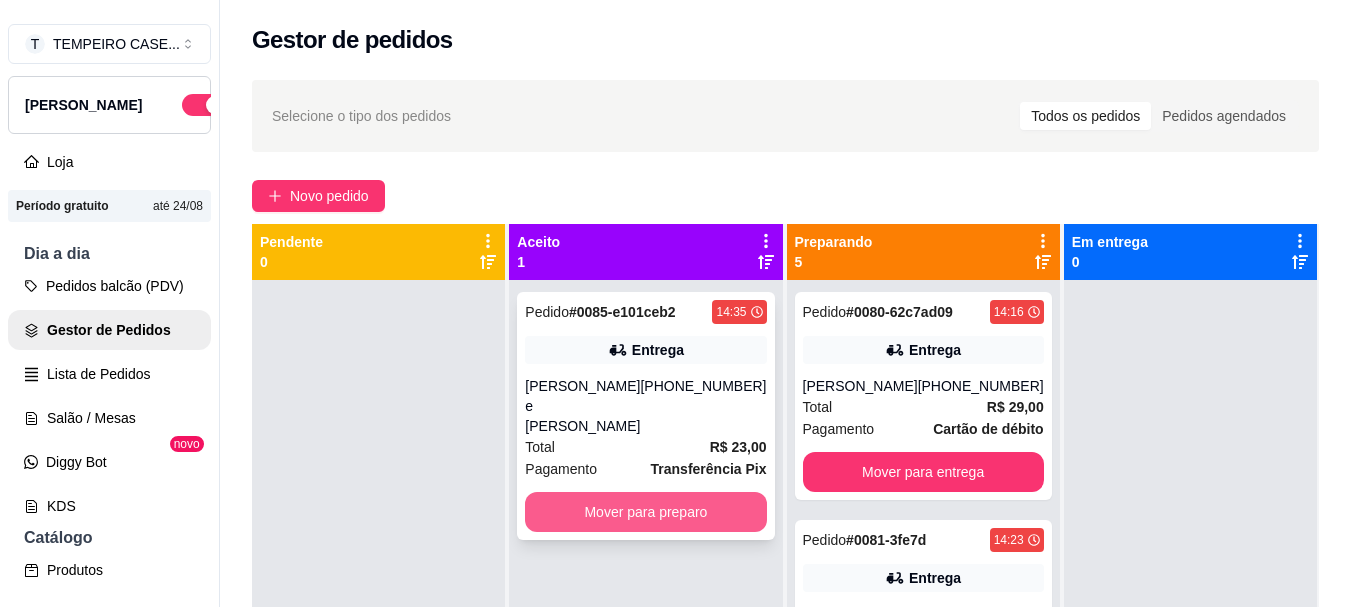 click on "Mover para preparo" at bounding box center (645, 512) 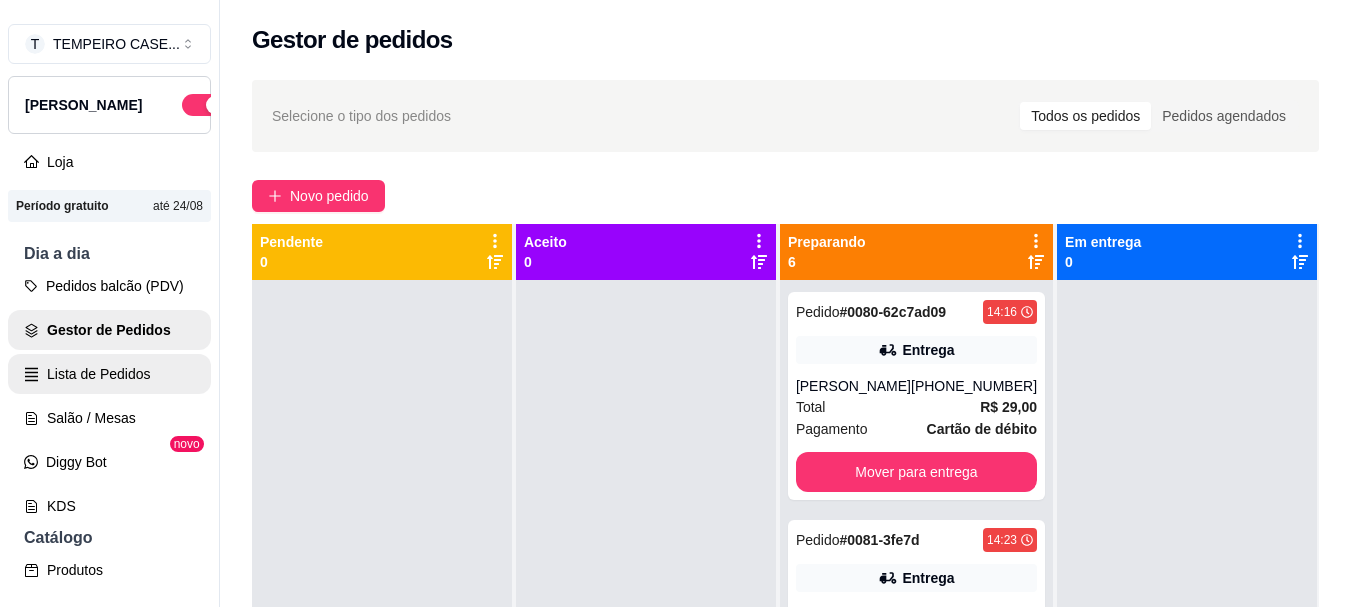 click on "Lista de Pedidos" at bounding box center [109, 374] 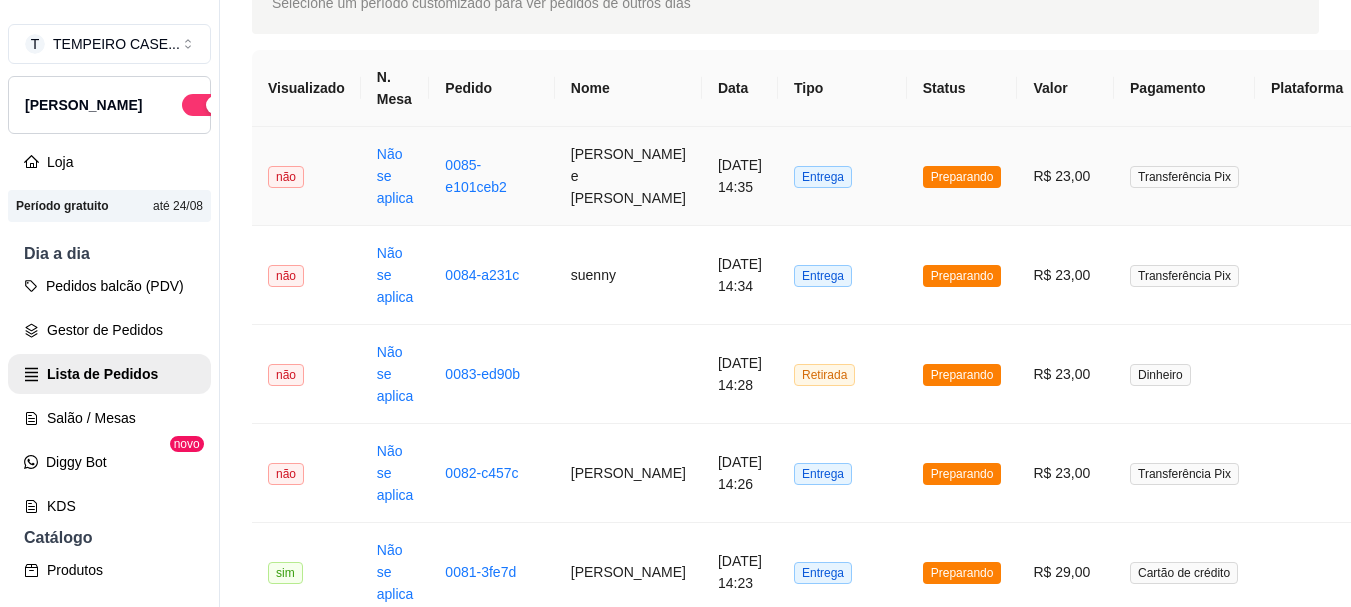 scroll, scrollTop: 100, scrollLeft: 0, axis: vertical 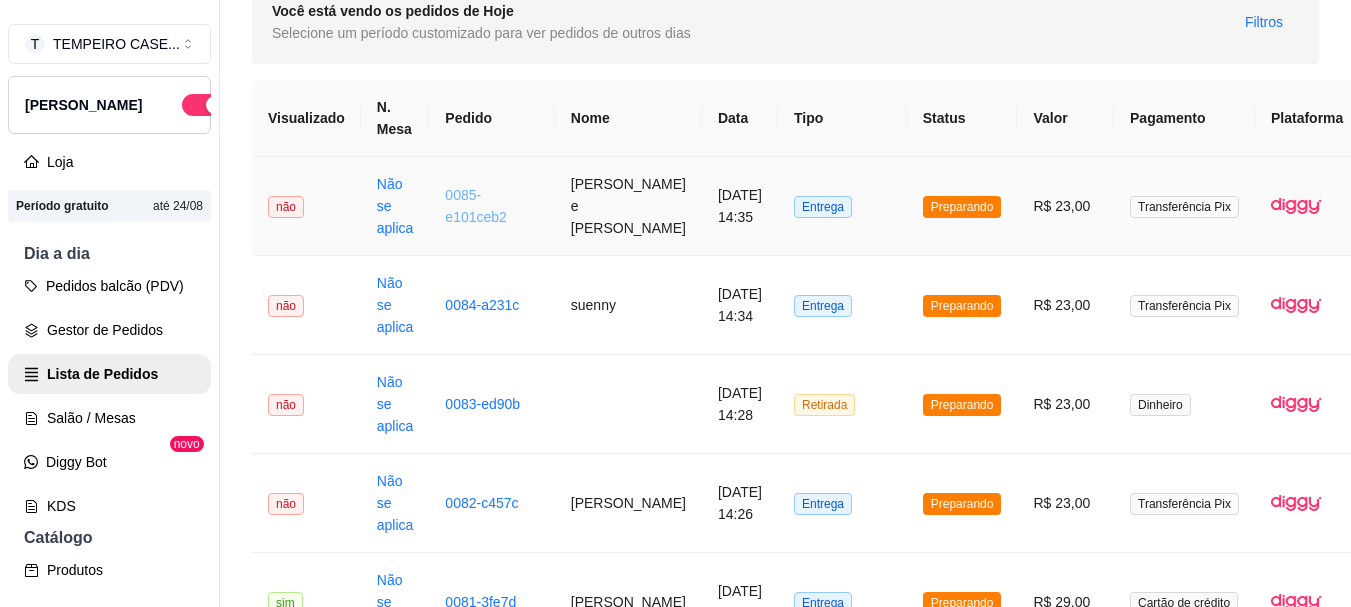 click on "0085-e101ceb2" at bounding box center [476, 206] 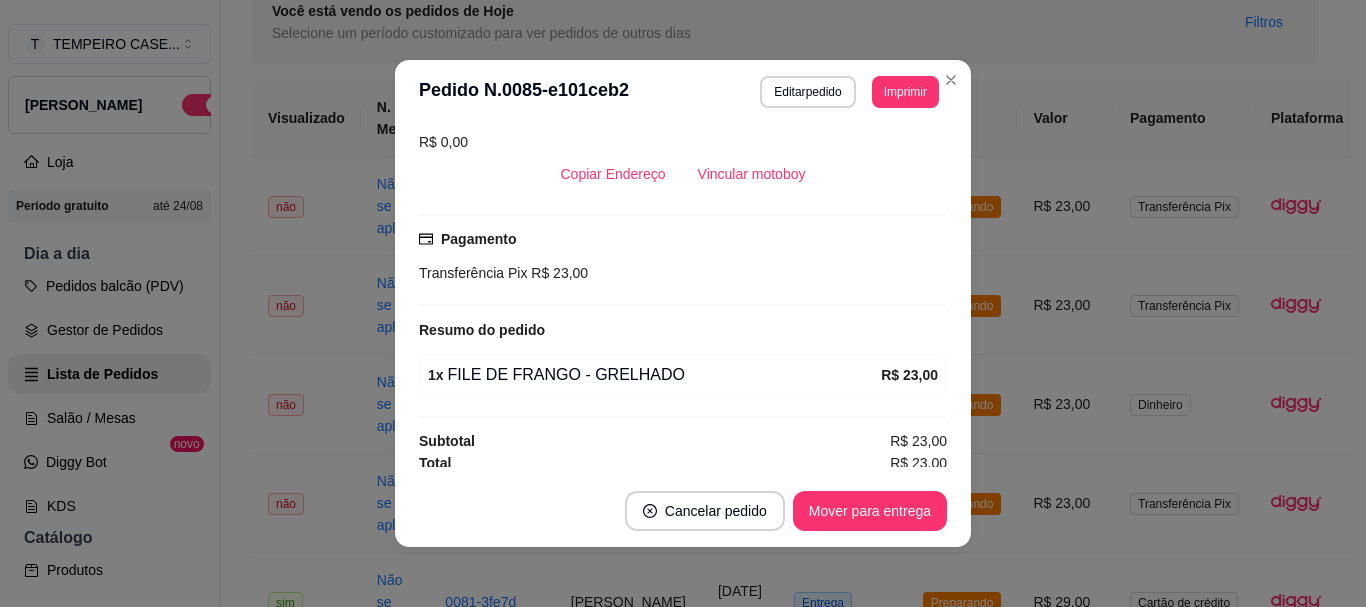 scroll, scrollTop: 466, scrollLeft: 0, axis: vertical 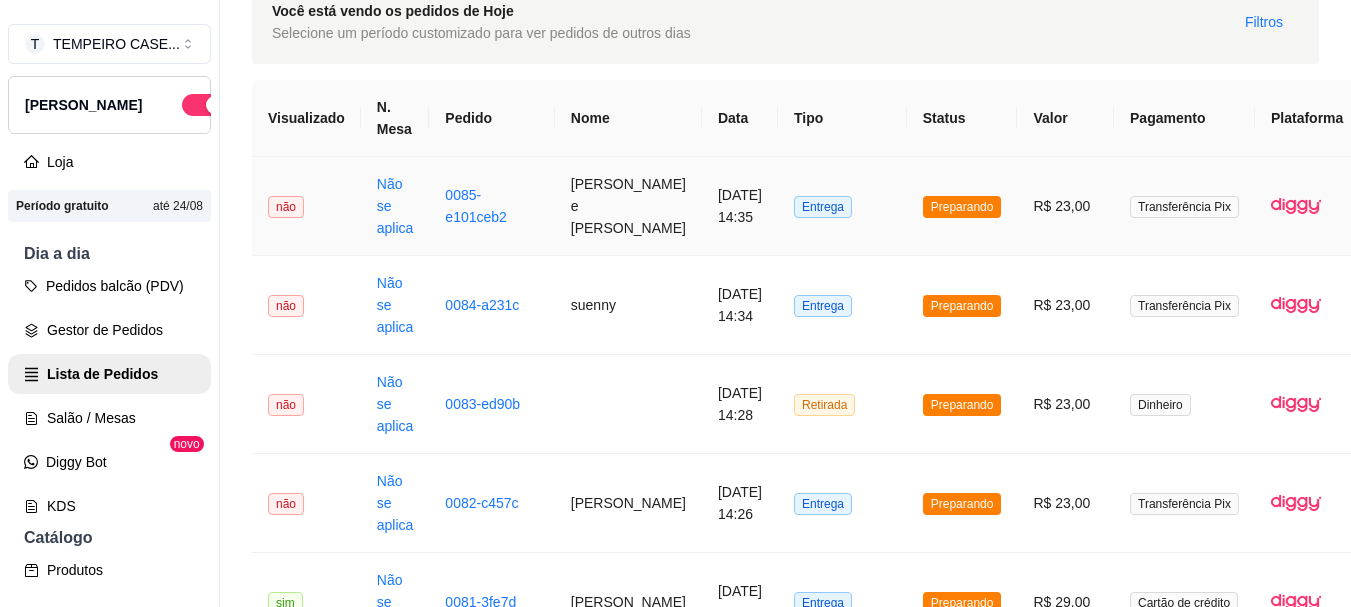 click on "[PERSON_NAME] e [PERSON_NAME]" at bounding box center [628, 206] 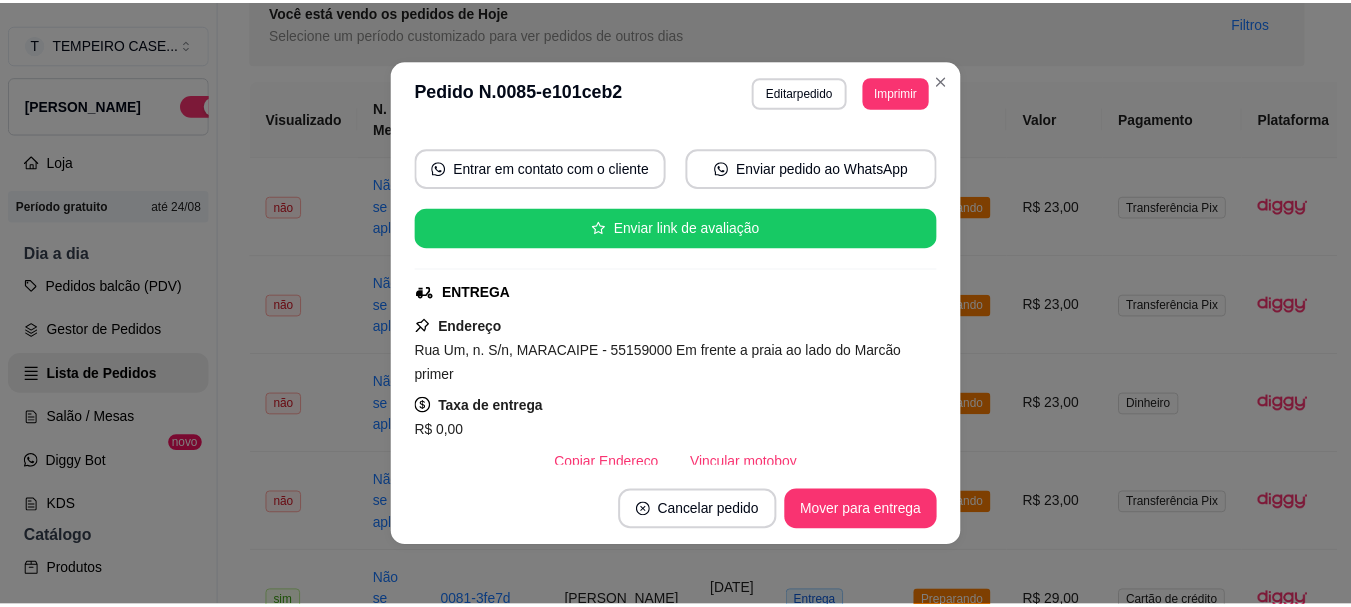 scroll, scrollTop: 166, scrollLeft: 0, axis: vertical 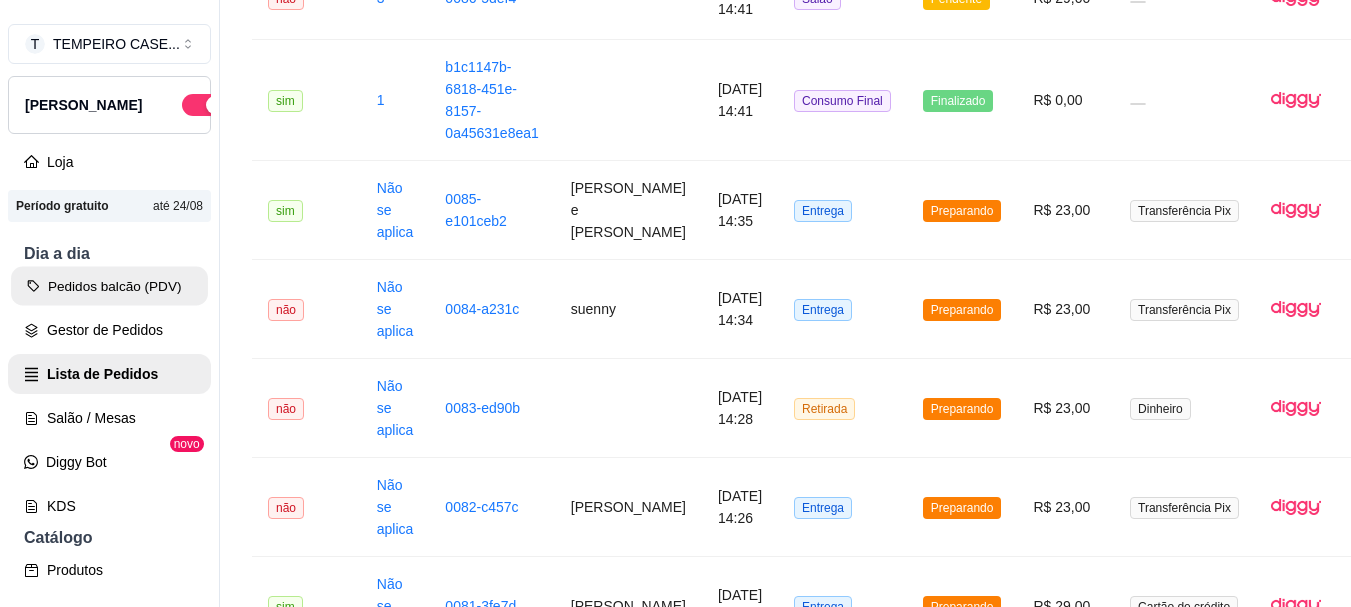 click on "Pedidos balcão (PDV)" at bounding box center [109, 286] 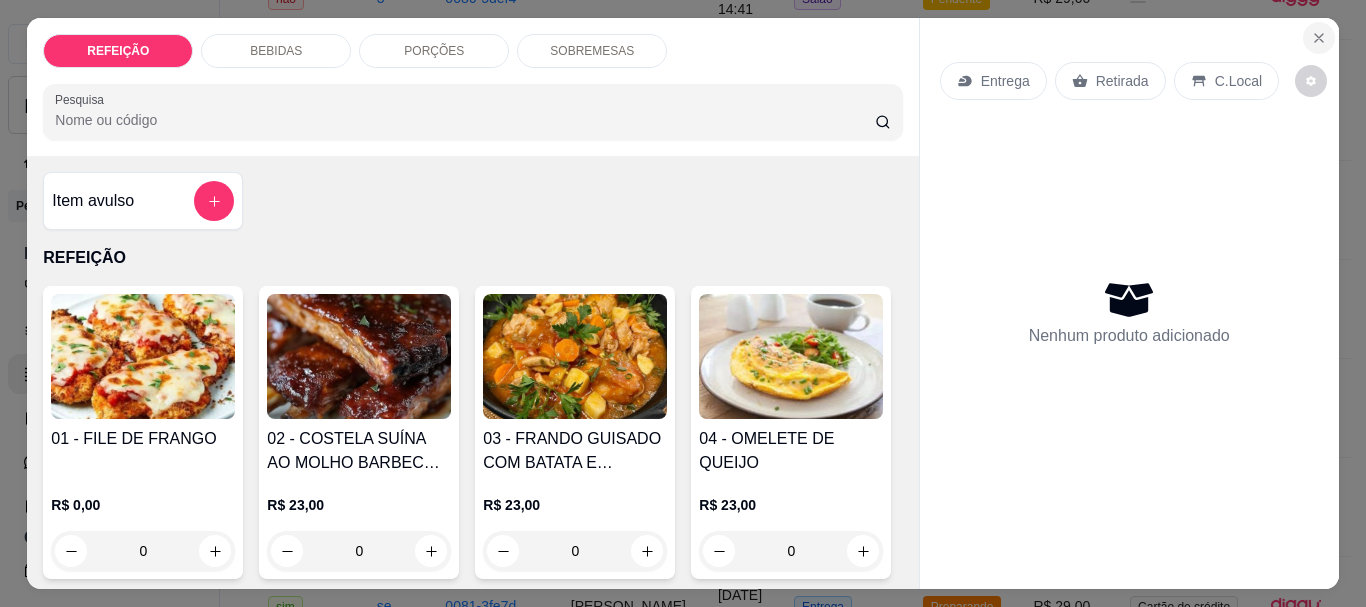 click at bounding box center [1319, 38] 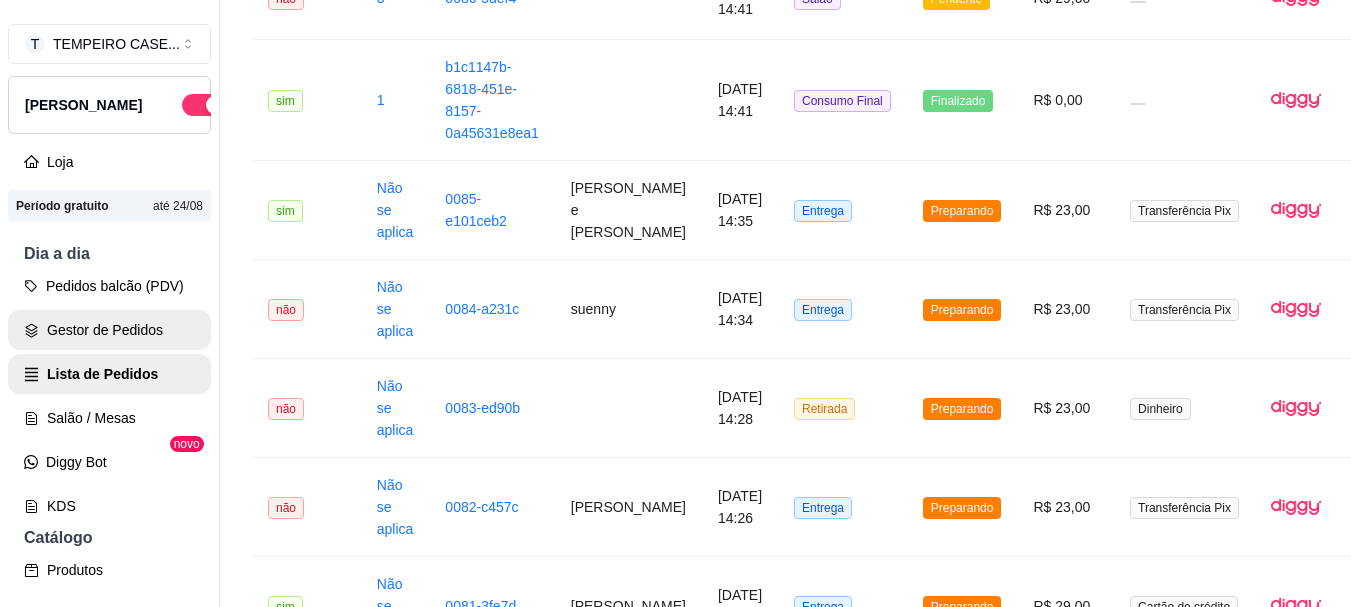 click on "Gestor de Pedidos" at bounding box center (109, 330) 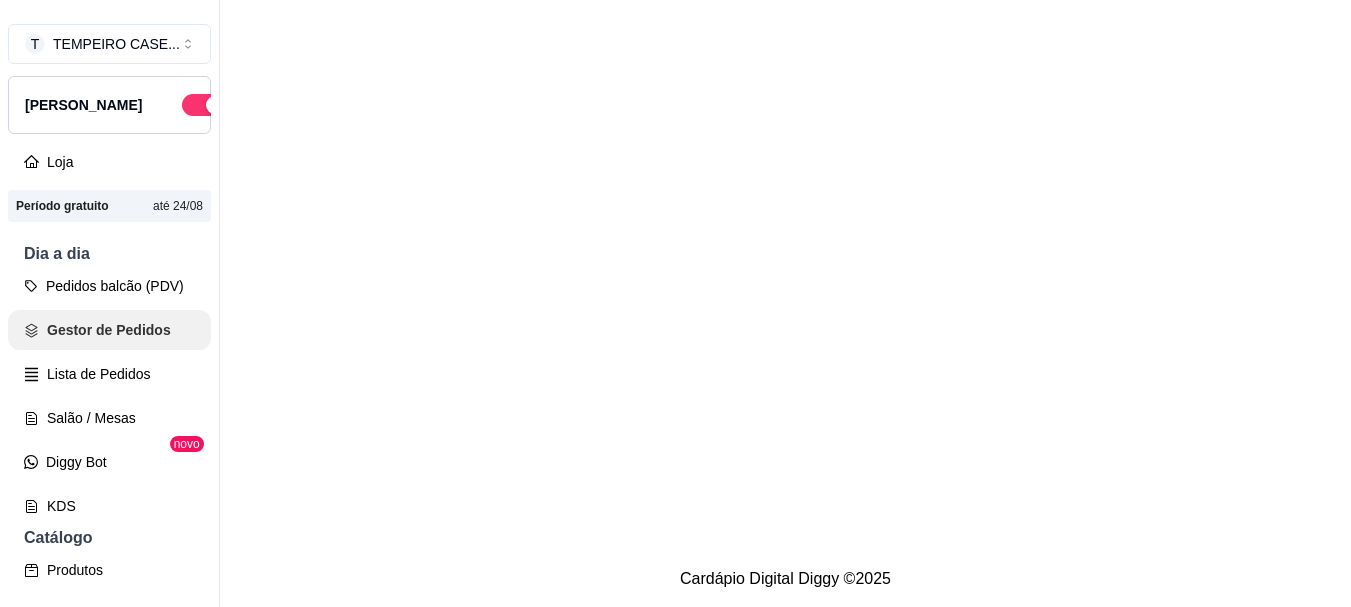 scroll, scrollTop: 0, scrollLeft: 0, axis: both 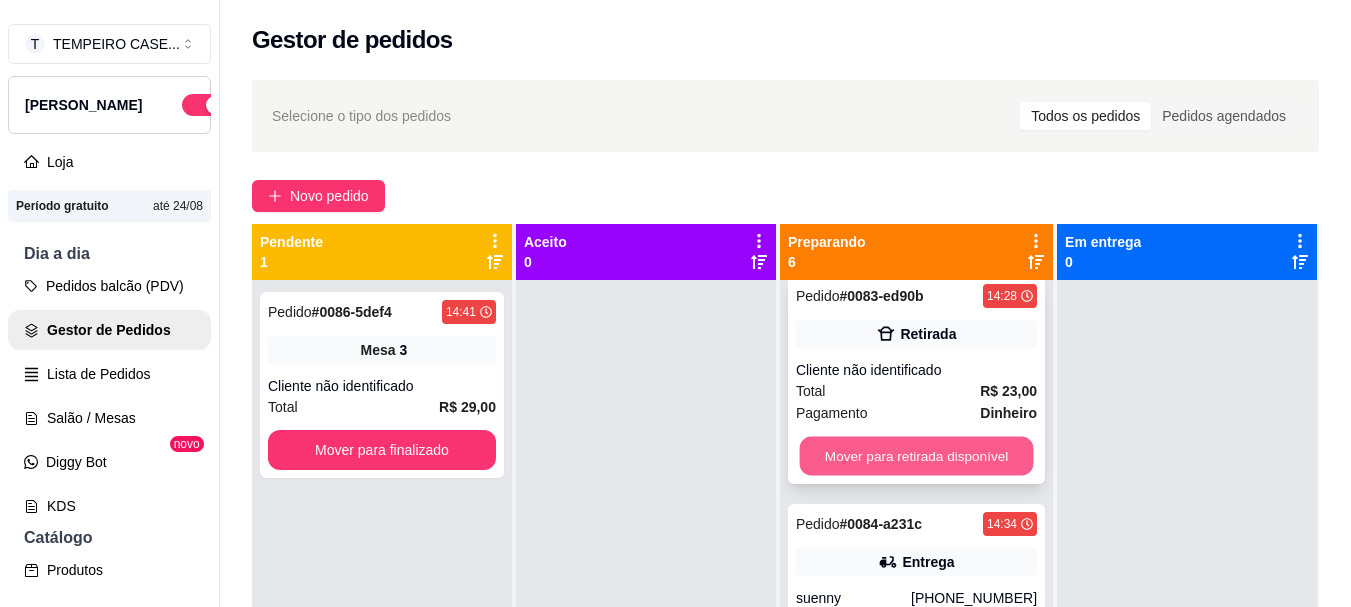 click on "Mover para retirada disponível" at bounding box center [916, 456] 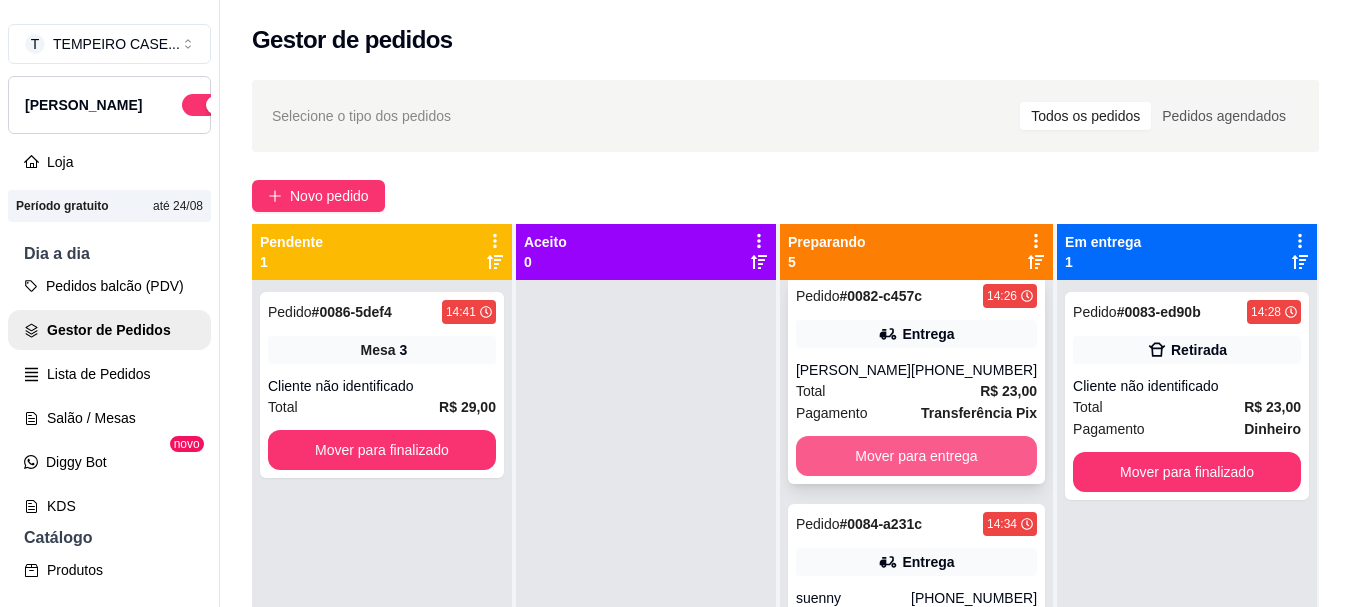scroll, scrollTop: 553, scrollLeft: 0, axis: vertical 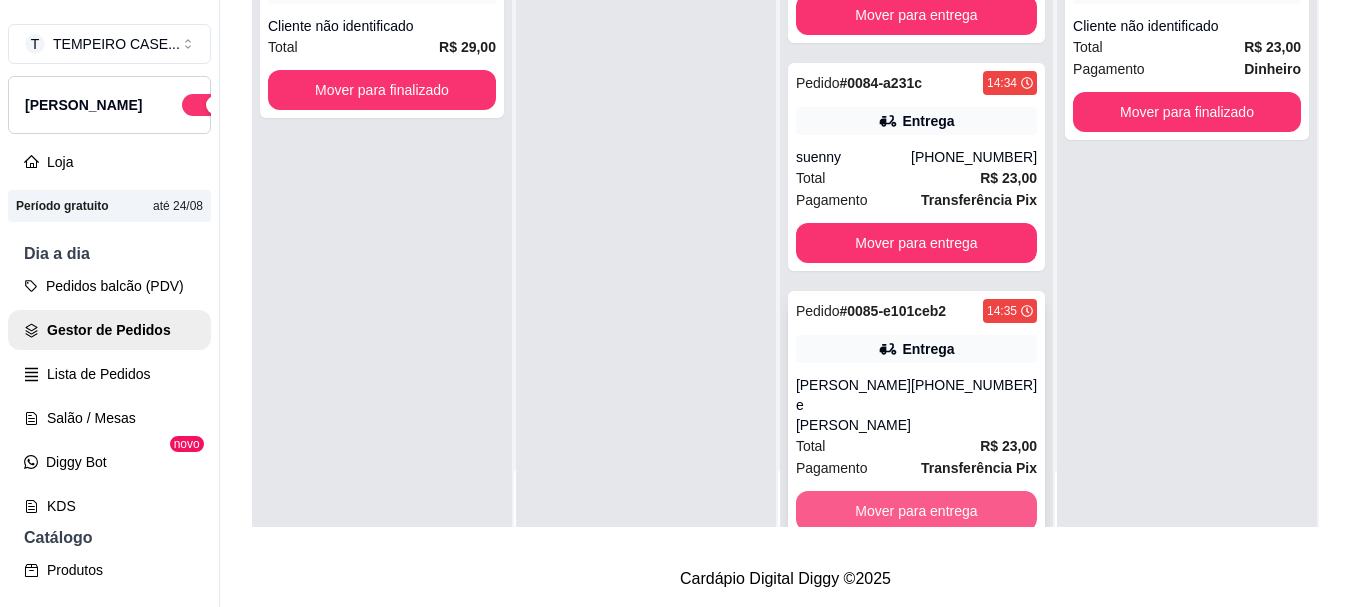 click on "Mover para entrega" at bounding box center [916, 511] 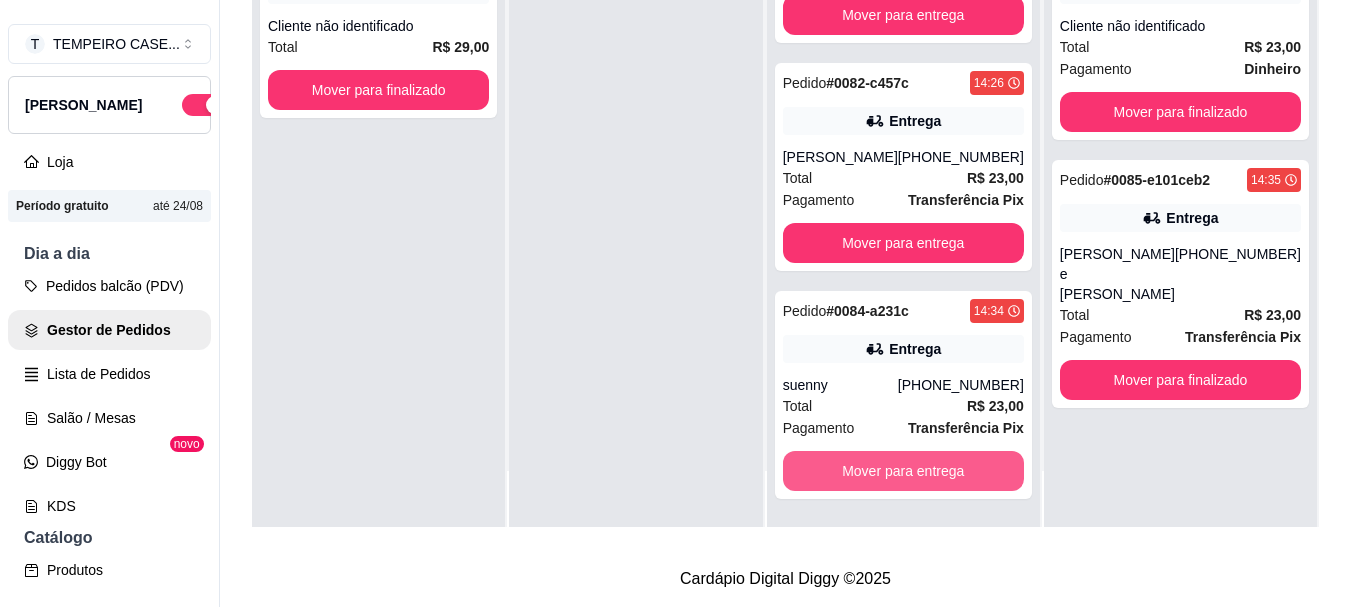 scroll, scrollTop: 325, scrollLeft: 0, axis: vertical 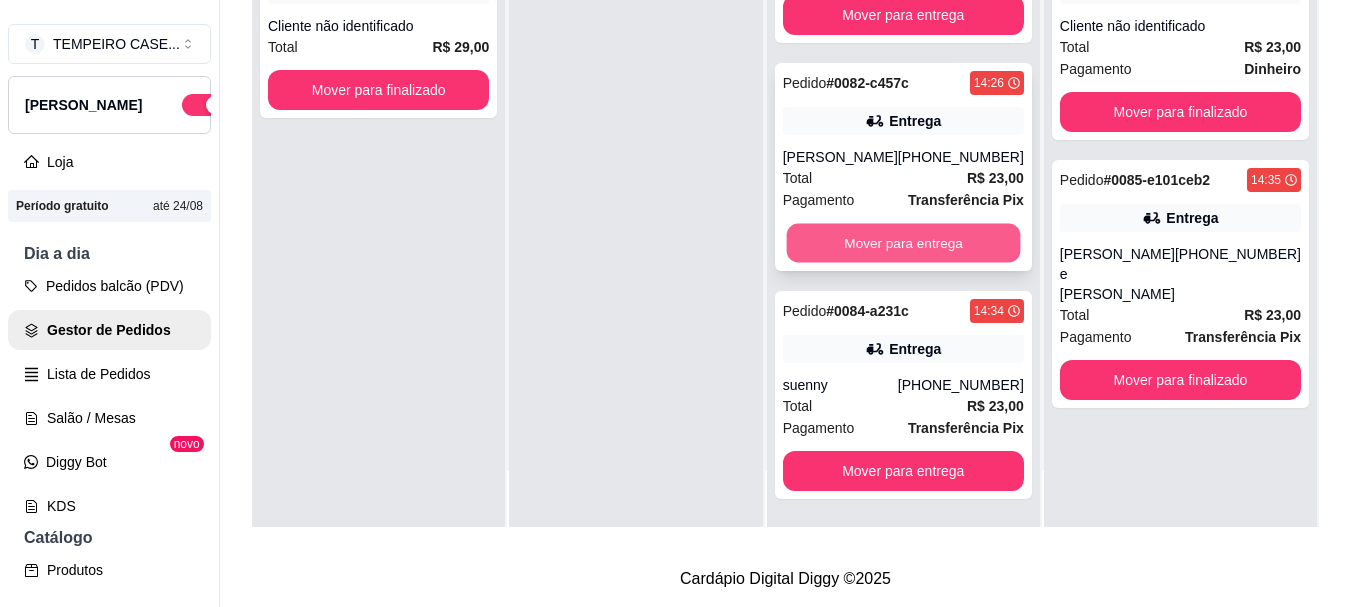 click on "Mover para entrega" at bounding box center [903, 243] 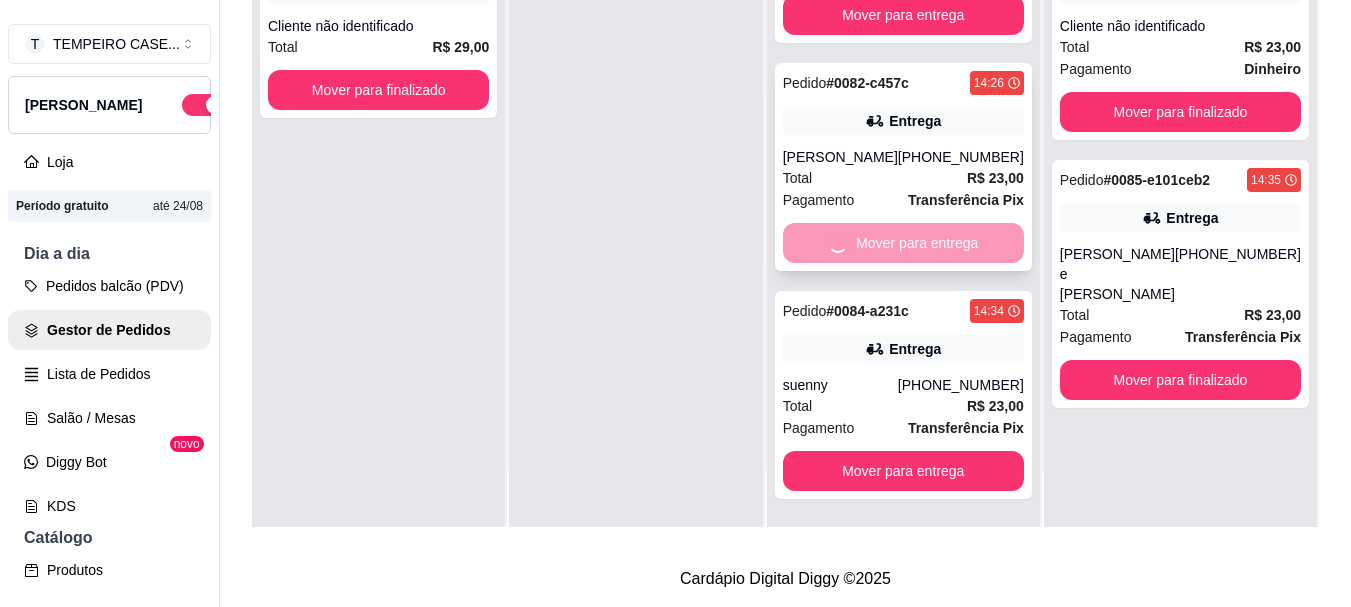 scroll, scrollTop: 97, scrollLeft: 0, axis: vertical 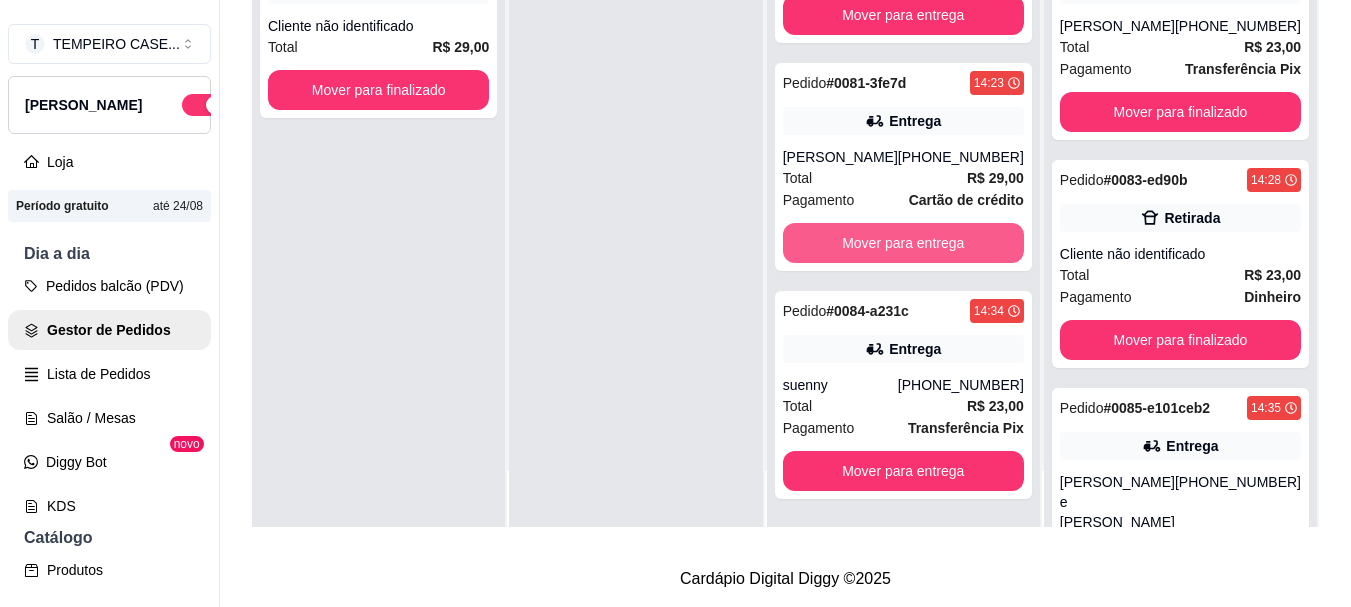 click on "Mover para entrega" at bounding box center [903, 243] 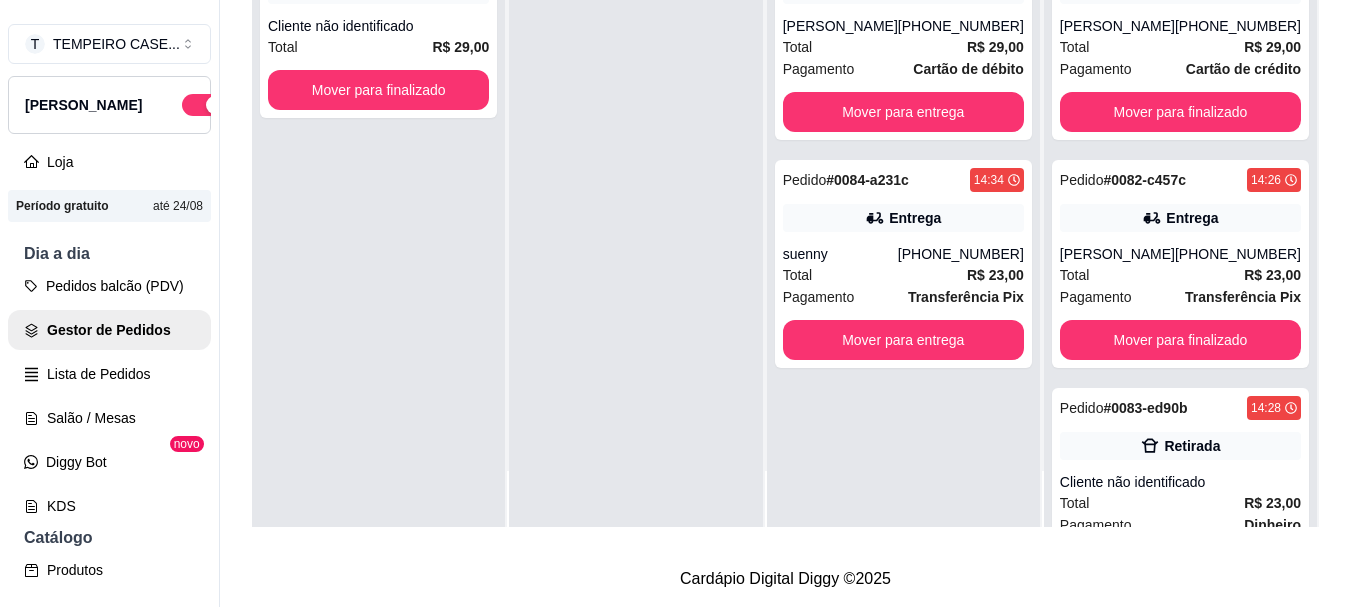 scroll, scrollTop: 0, scrollLeft: 0, axis: both 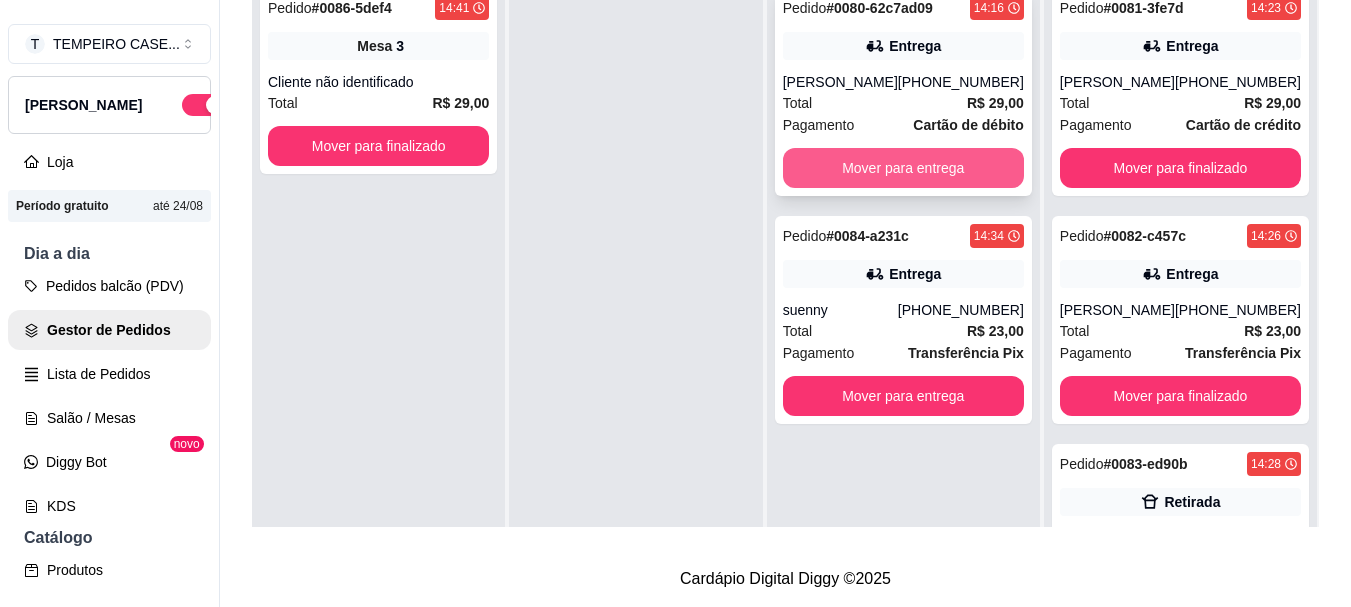 click on "Mover para entrega" at bounding box center [903, 168] 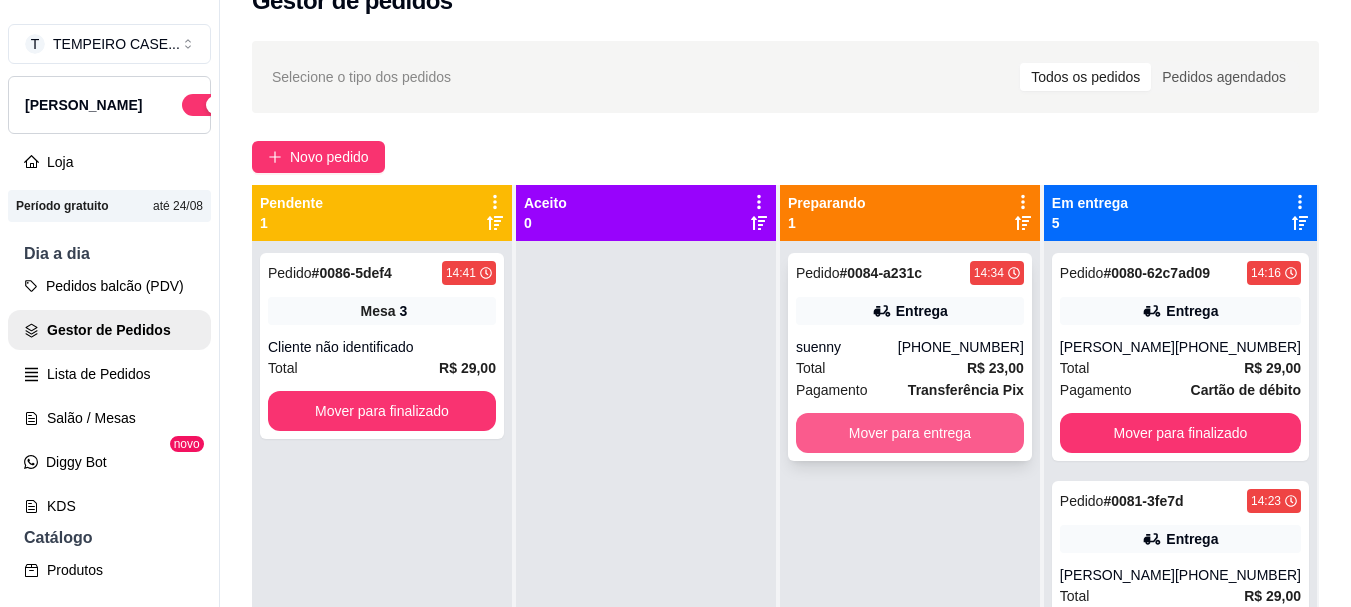 scroll, scrollTop: 0, scrollLeft: 0, axis: both 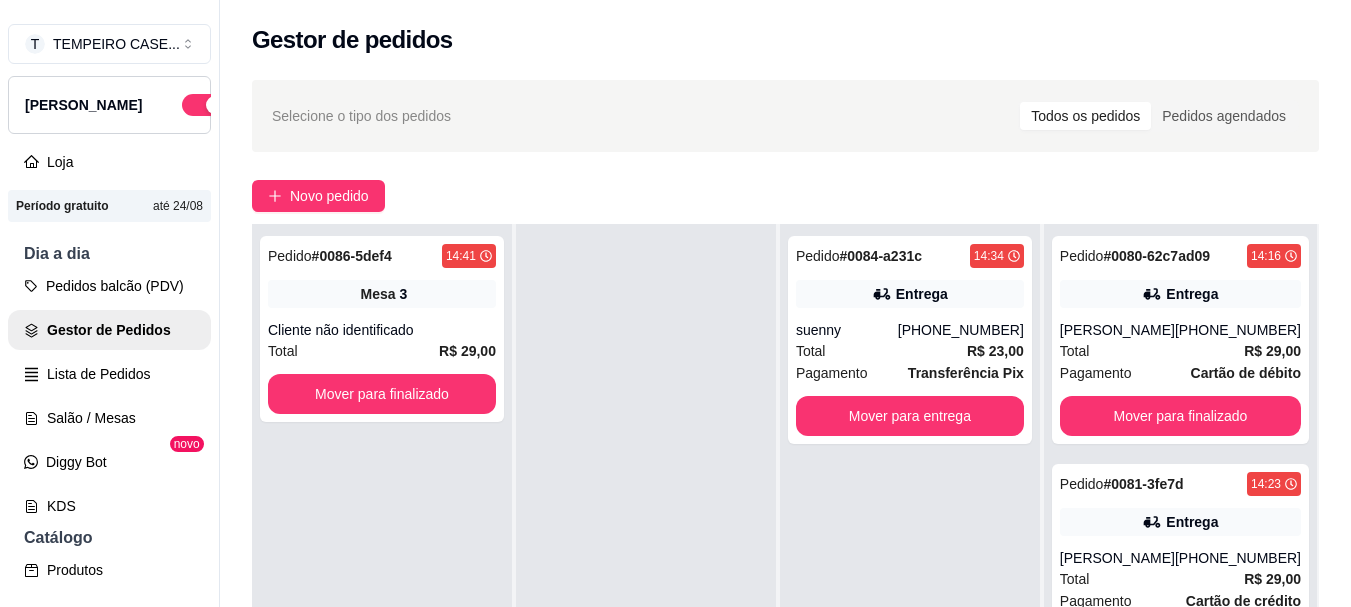 click at bounding box center (646, 527) 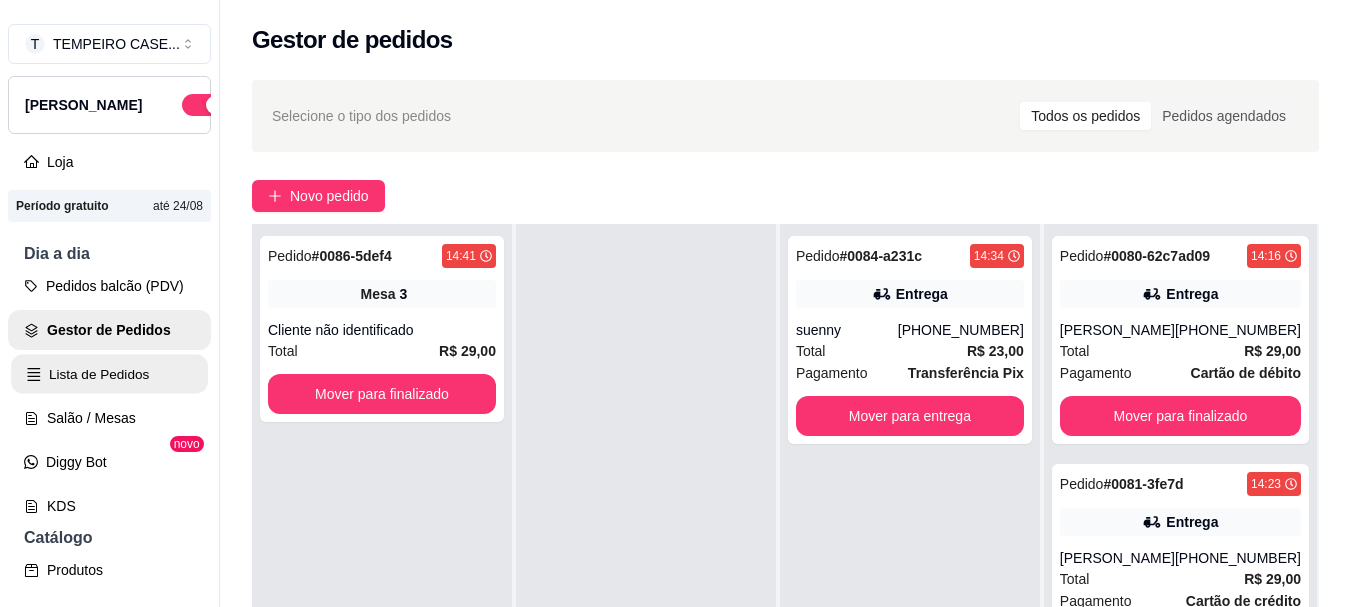 click on "Lista de Pedidos" at bounding box center [109, 374] 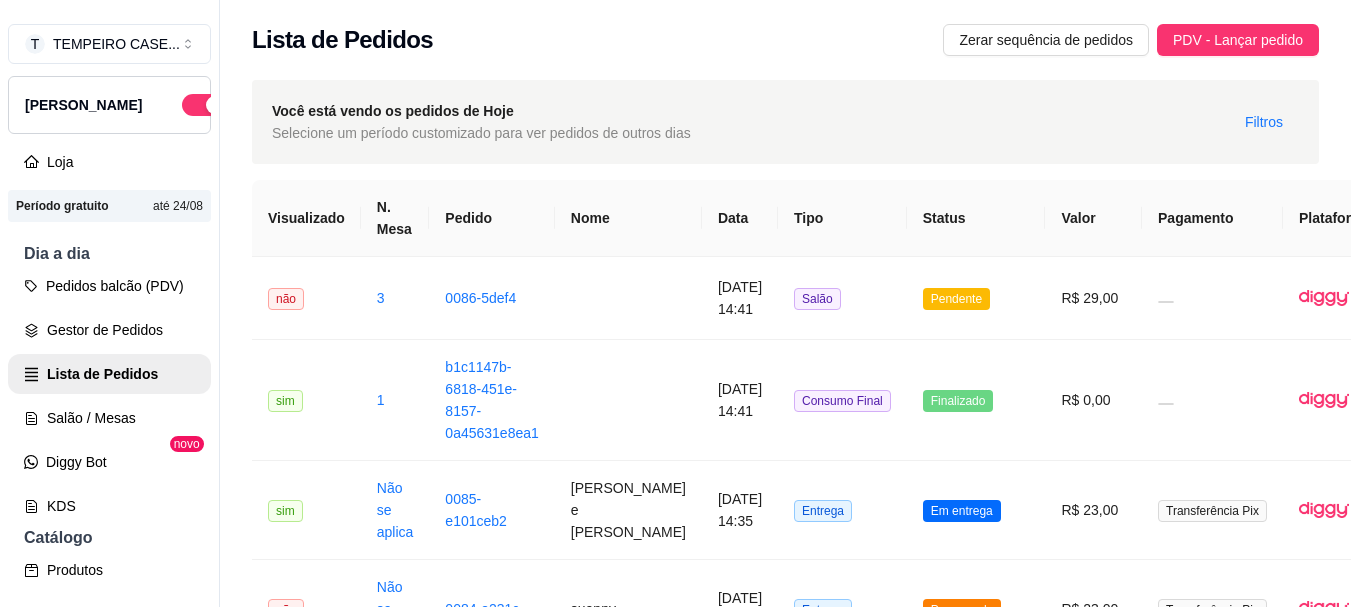 click on "Você está vendo os pedidos de   Hoje Selecione um período customizado para ver pedidos de outros dias Filtros" at bounding box center (785, 122) 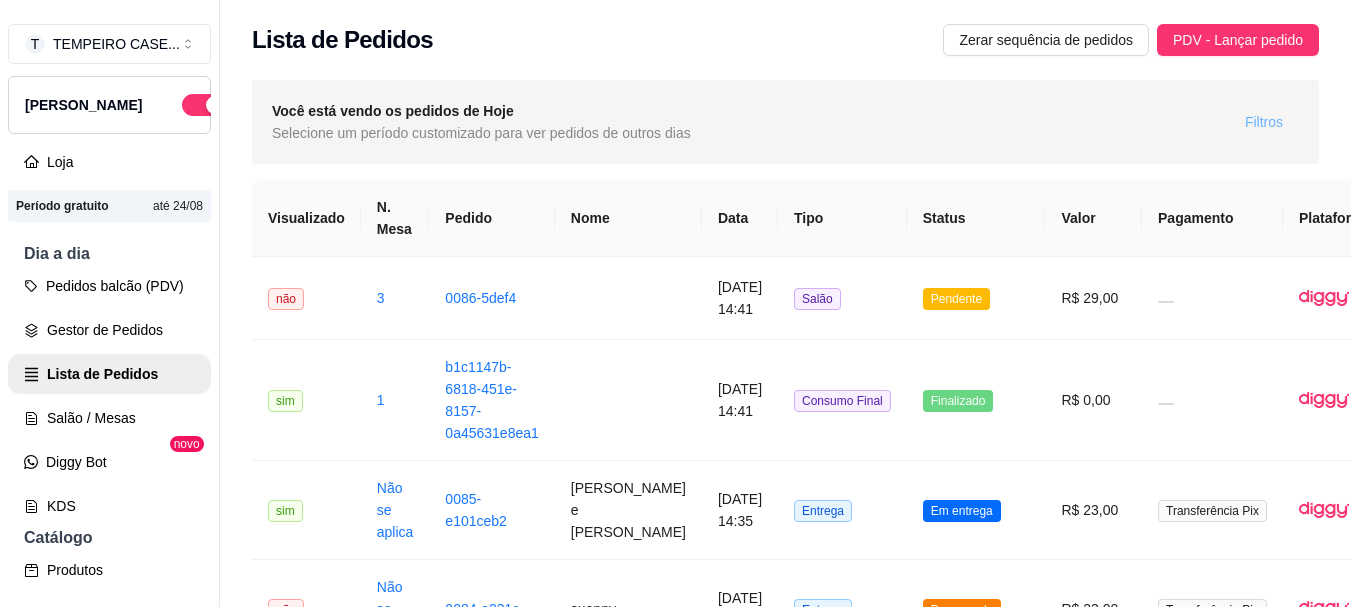 click on "Filtros" at bounding box center (1264, 122) 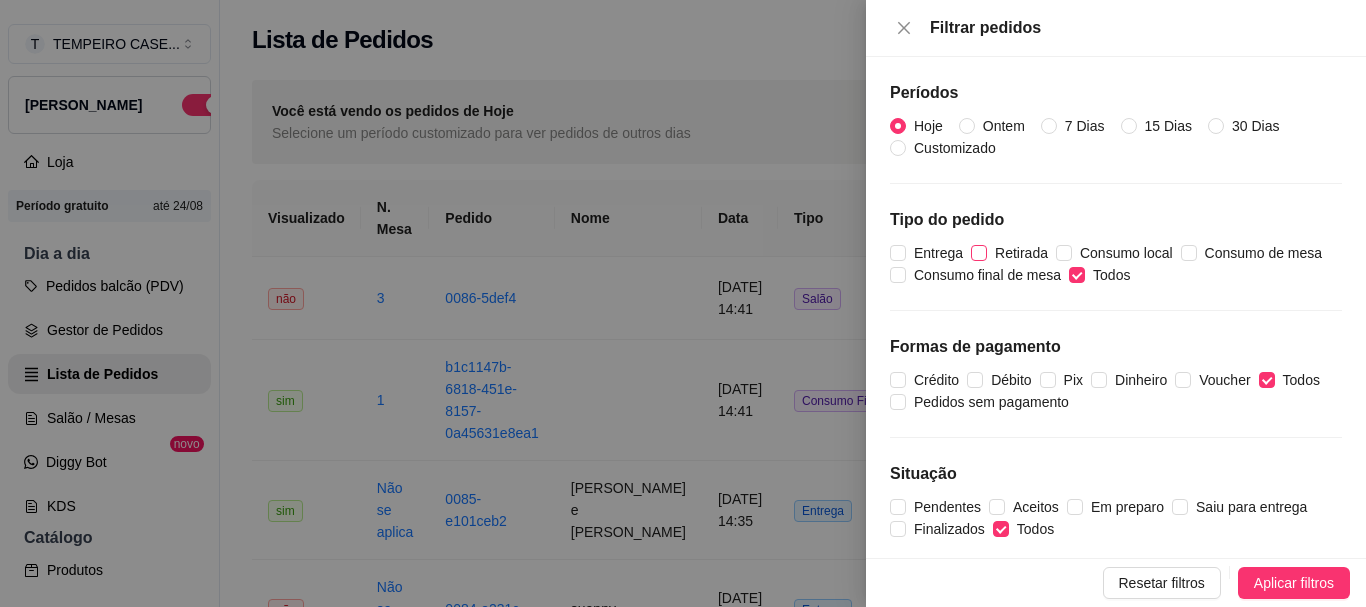 click on "Retirada" at bounding box center [1021, 253] 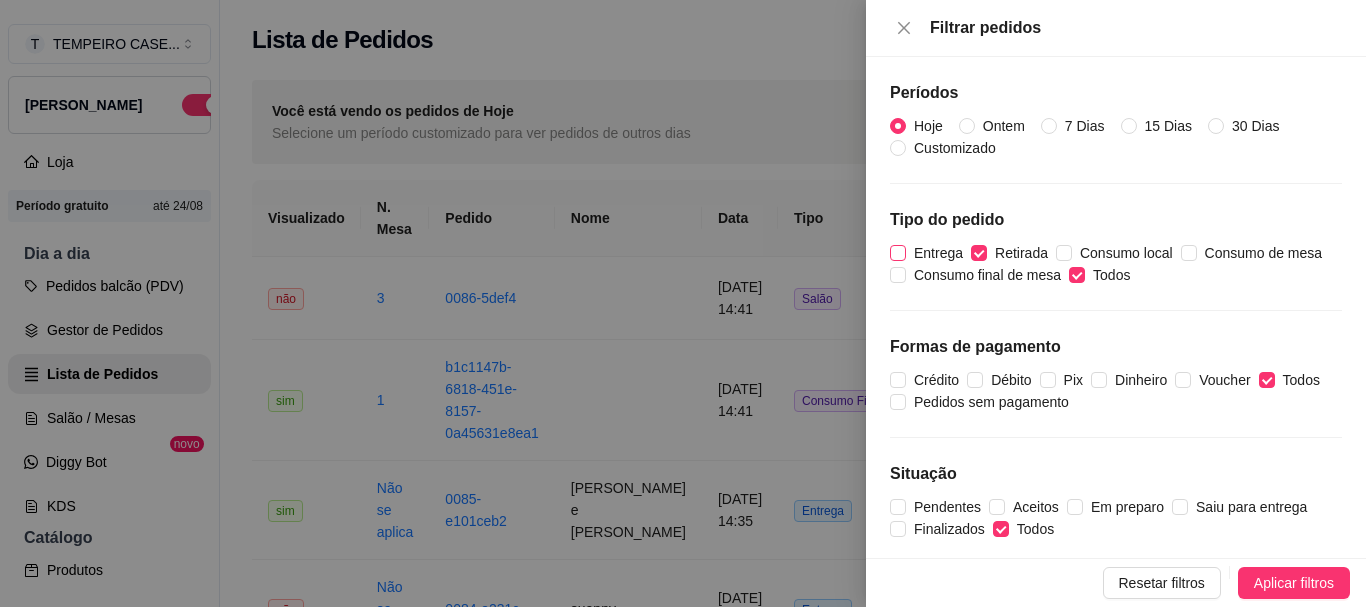 click on "Entrega" at bounding box center (938, 253) 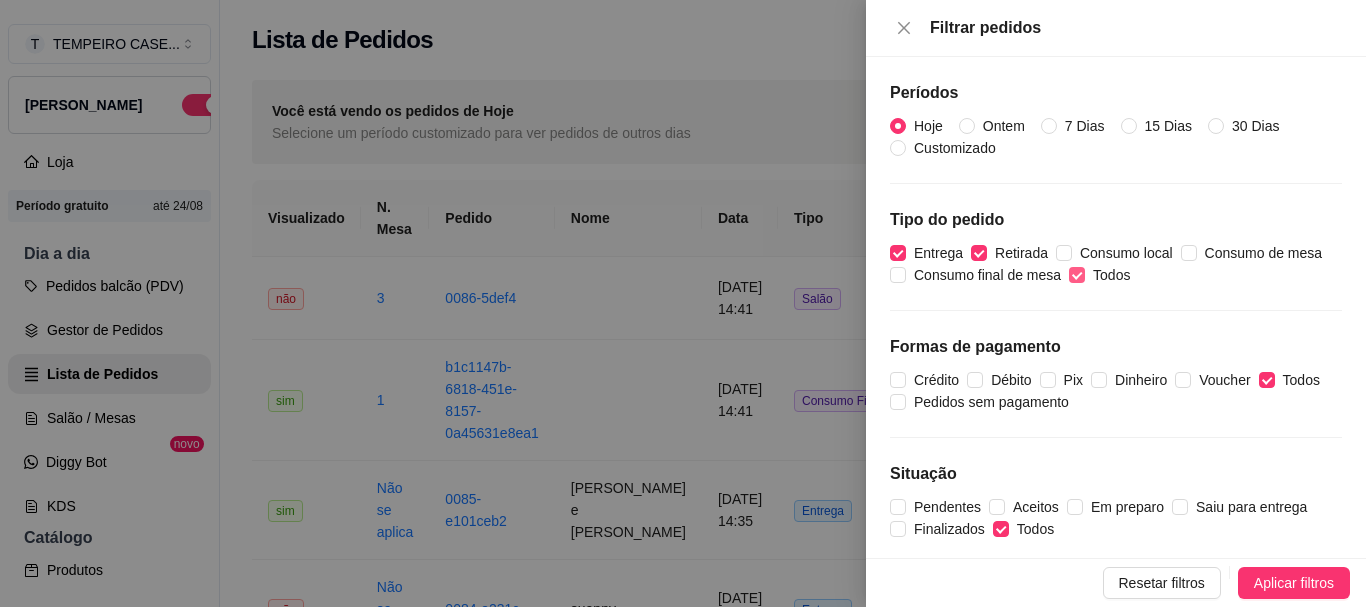 click on "Todos" at bounding box center [1111, 275] 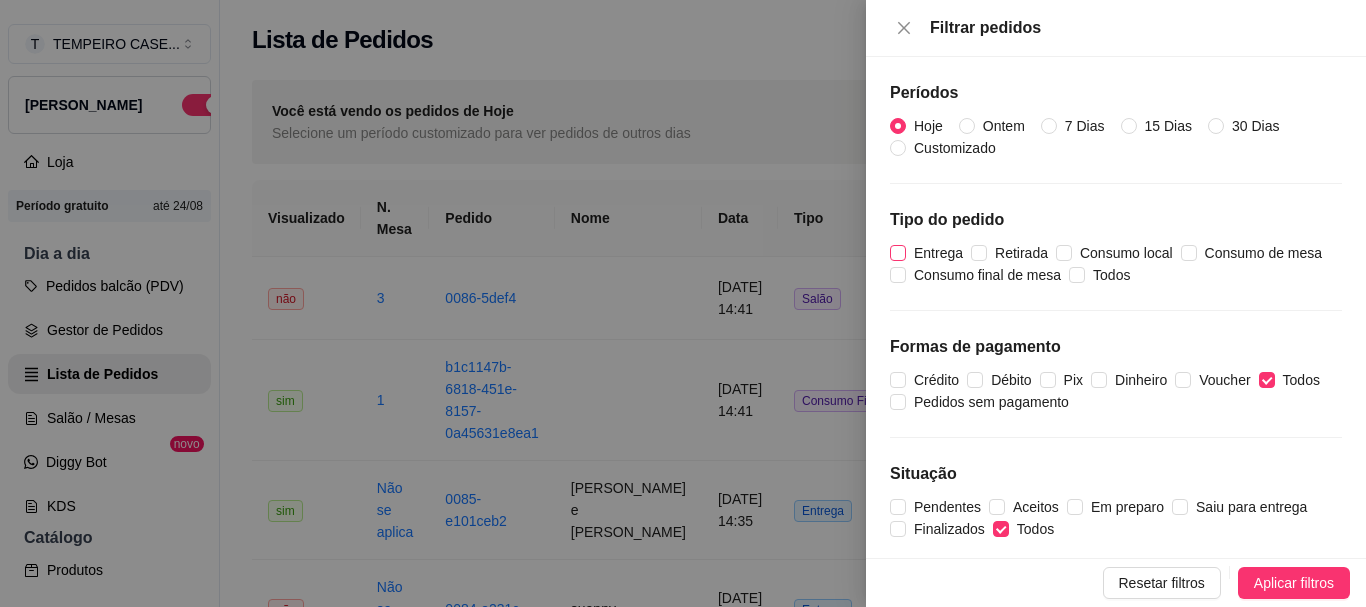 drag, startPoint x: 1005, startPoint y: 247, endPoint x: 925, endPoint y: 254, distance: 80.305664 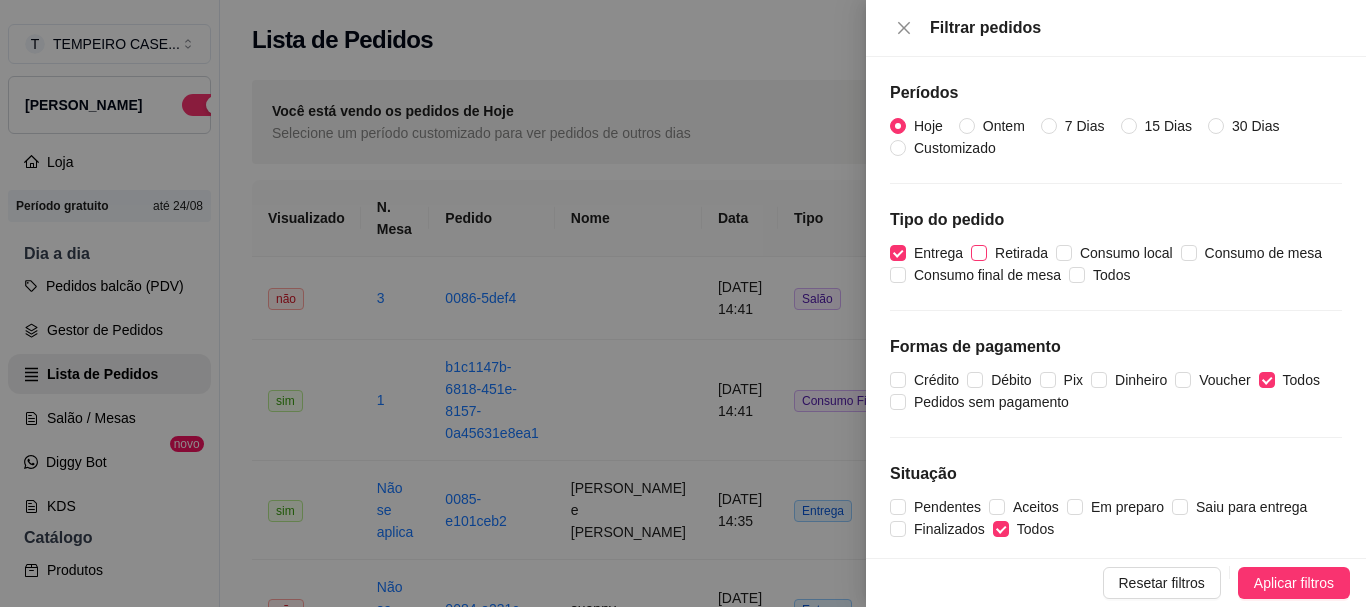 click on "Retirada" at bounding box center [1021, 253] 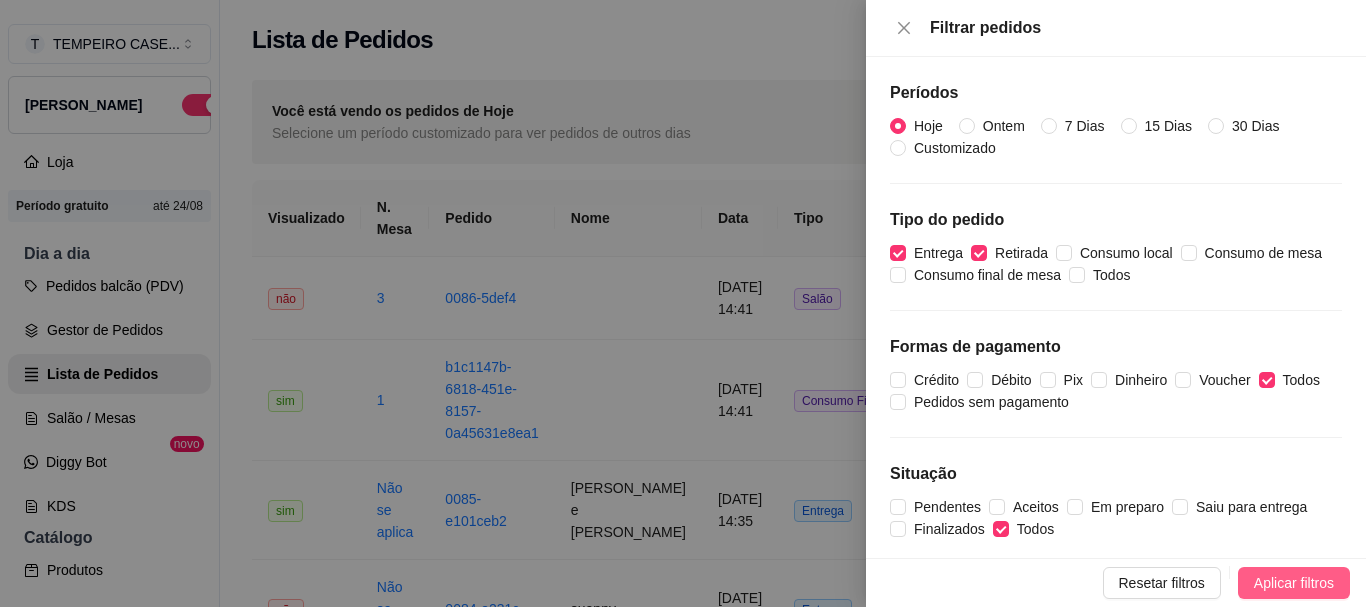 click on "Aplicar filtros" at bounding box center (1294, 583) 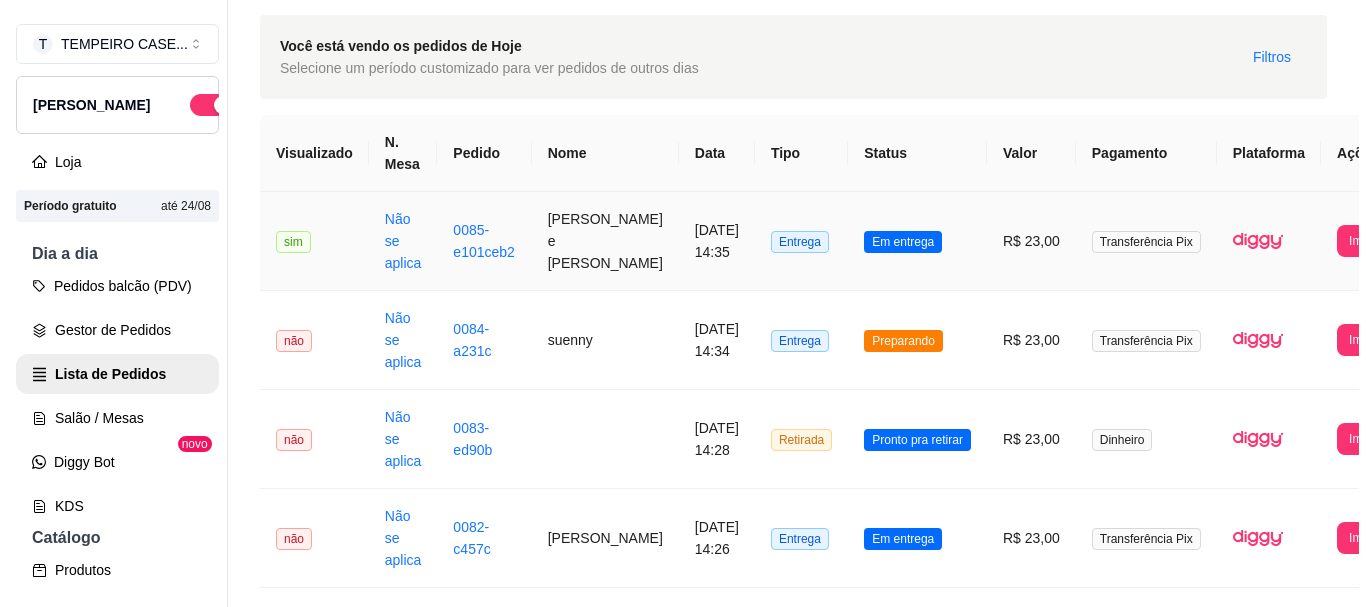 scroll, scrollTop: 100, scrollLeft: 0, axis: vertical 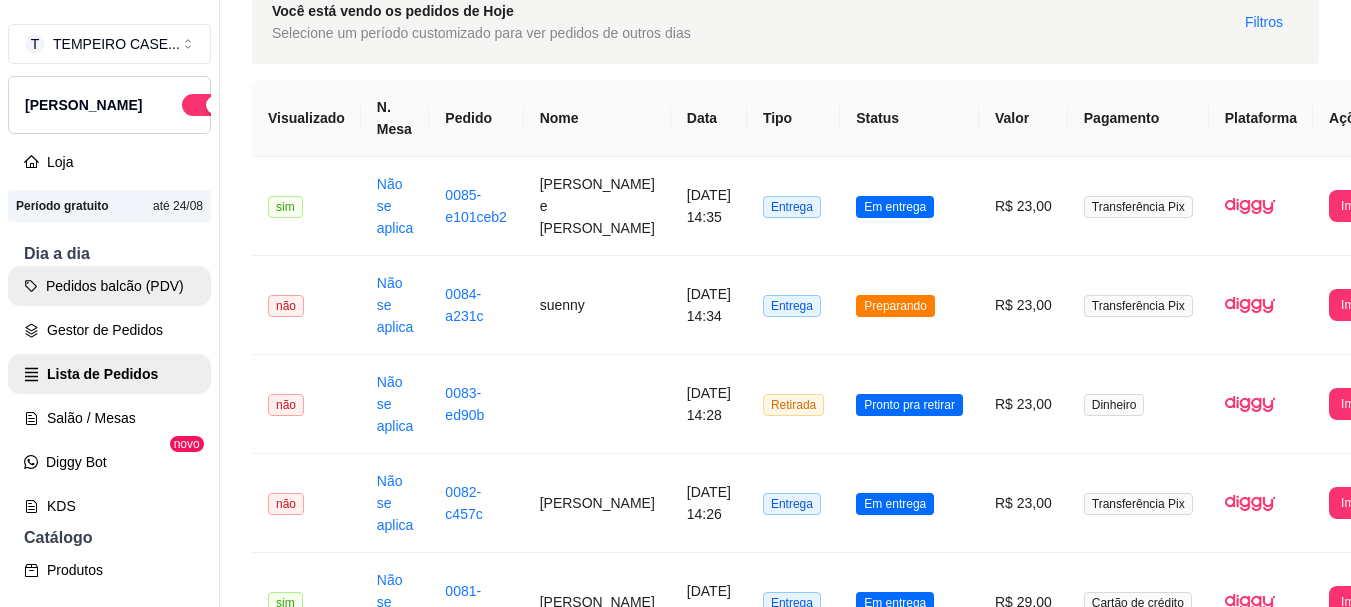 click on "Pedidos balcão (PDV)" at bounding box center [109, 286] 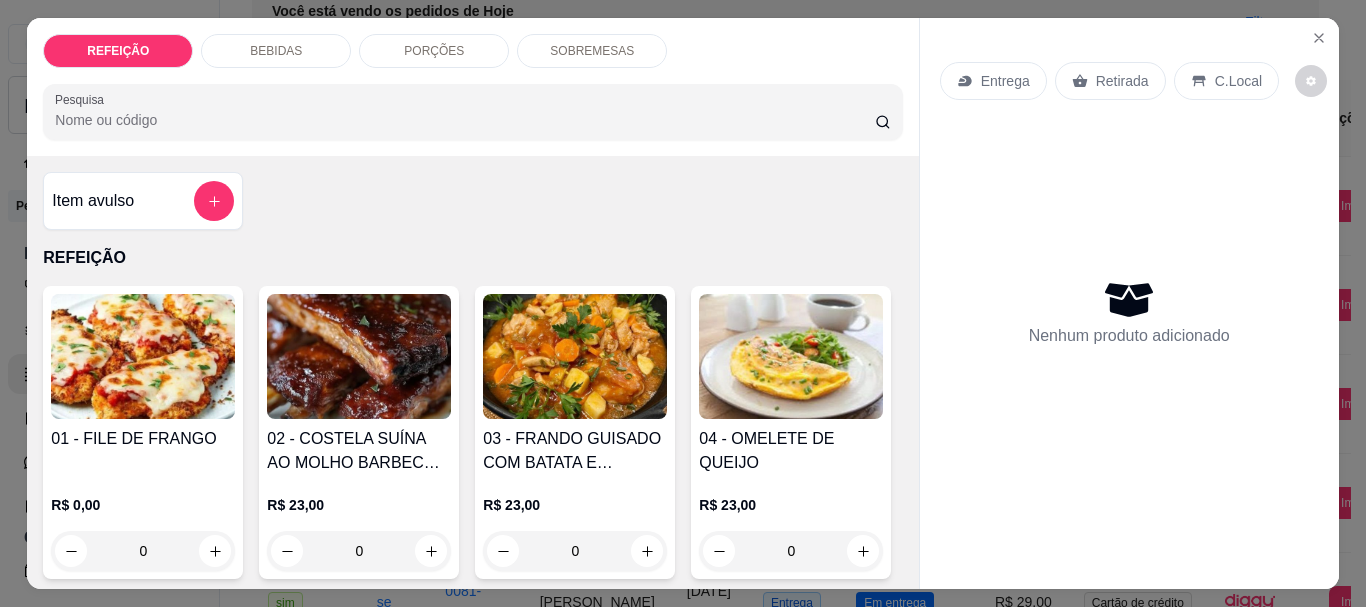 click at bounding box center [143, 356] 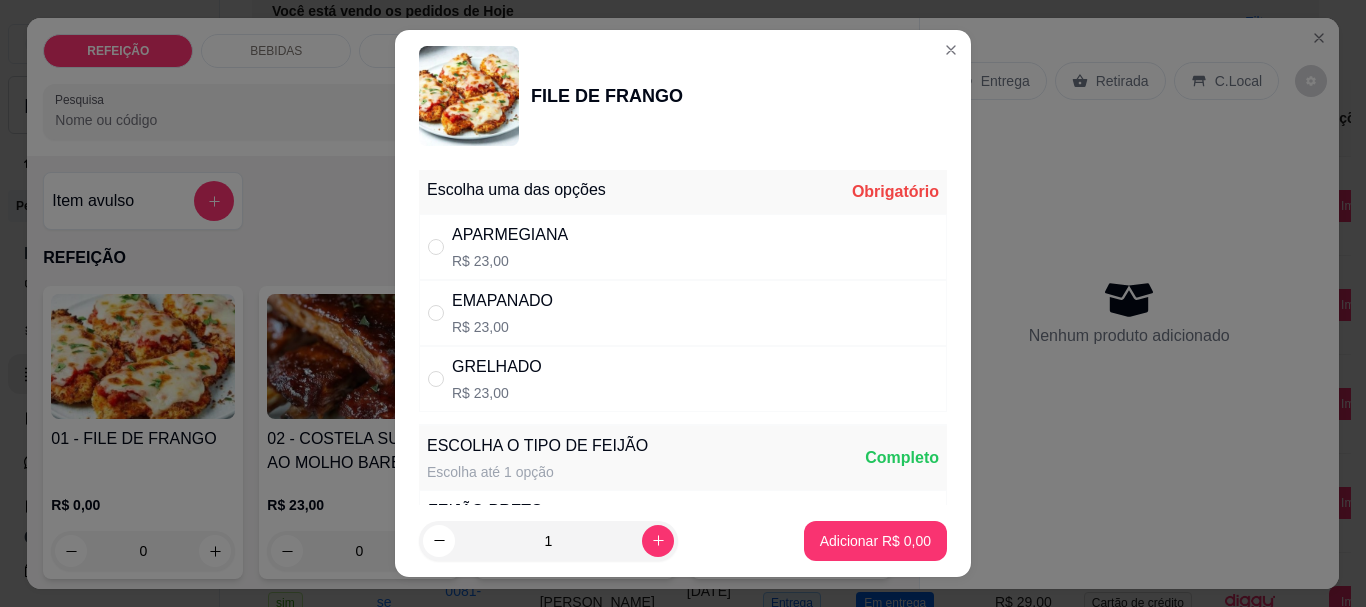 click on "APARMEGIANA" at bounding box center [510, 235] 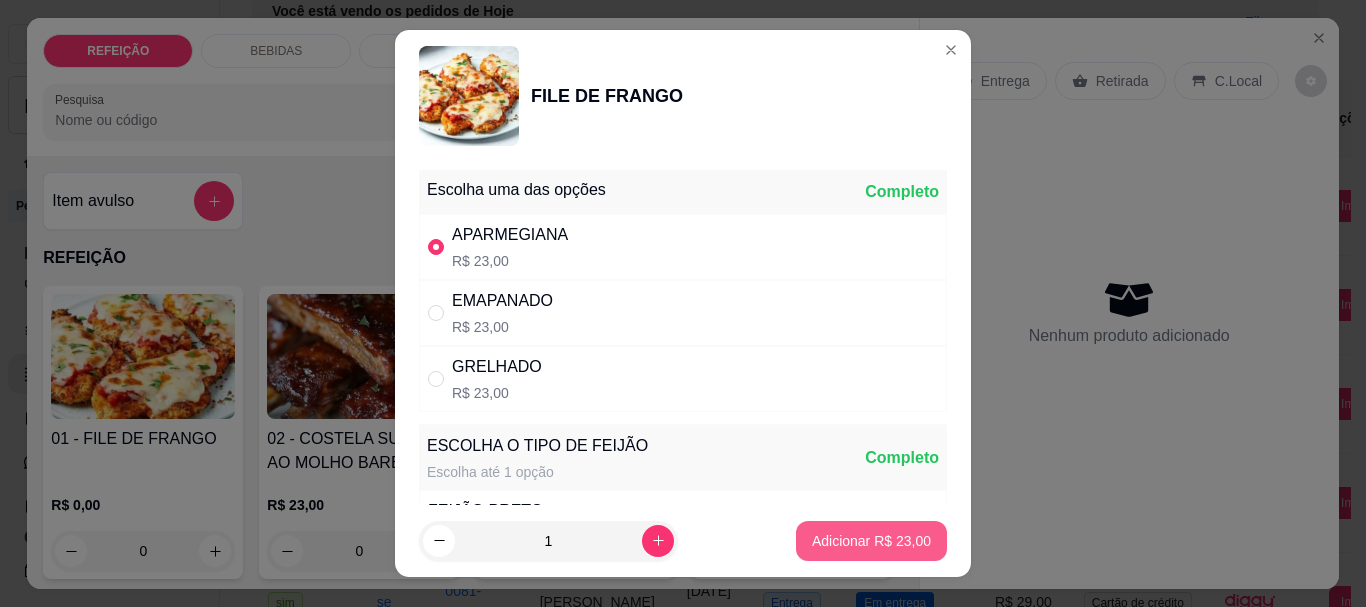 click on "1 Adicionar   R$ 23,00" at bounding box center [683, 541] 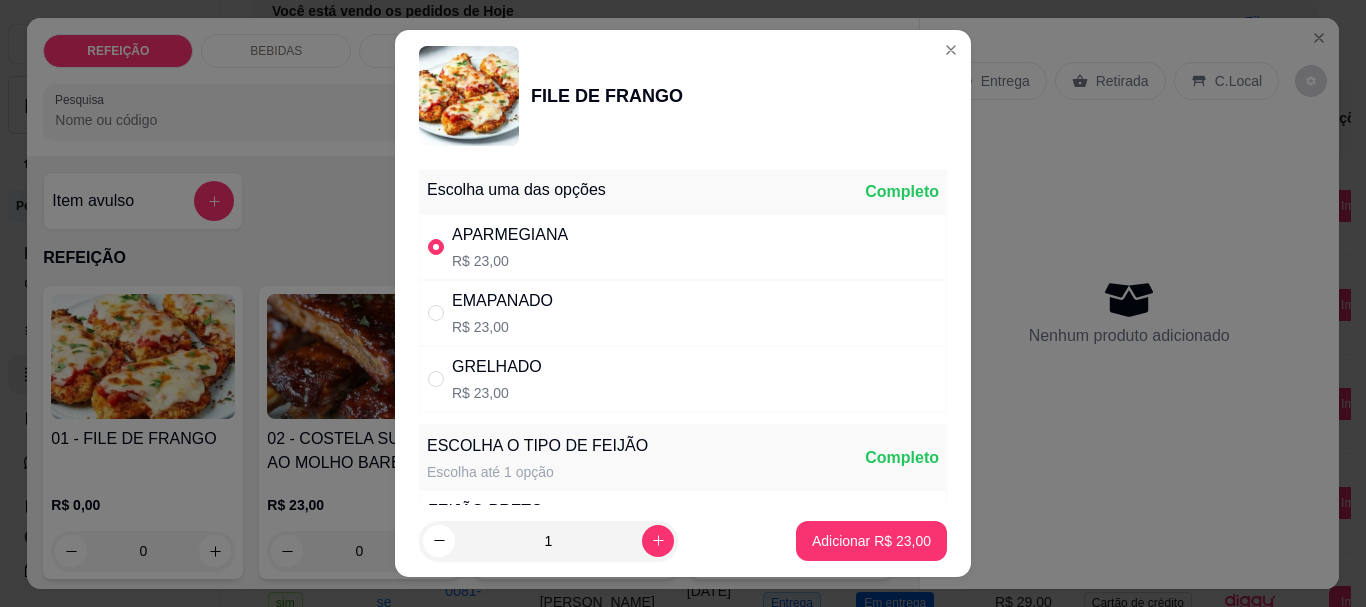 click on "Adicionar   R$ 23,00" at bounding box center (871, 541) 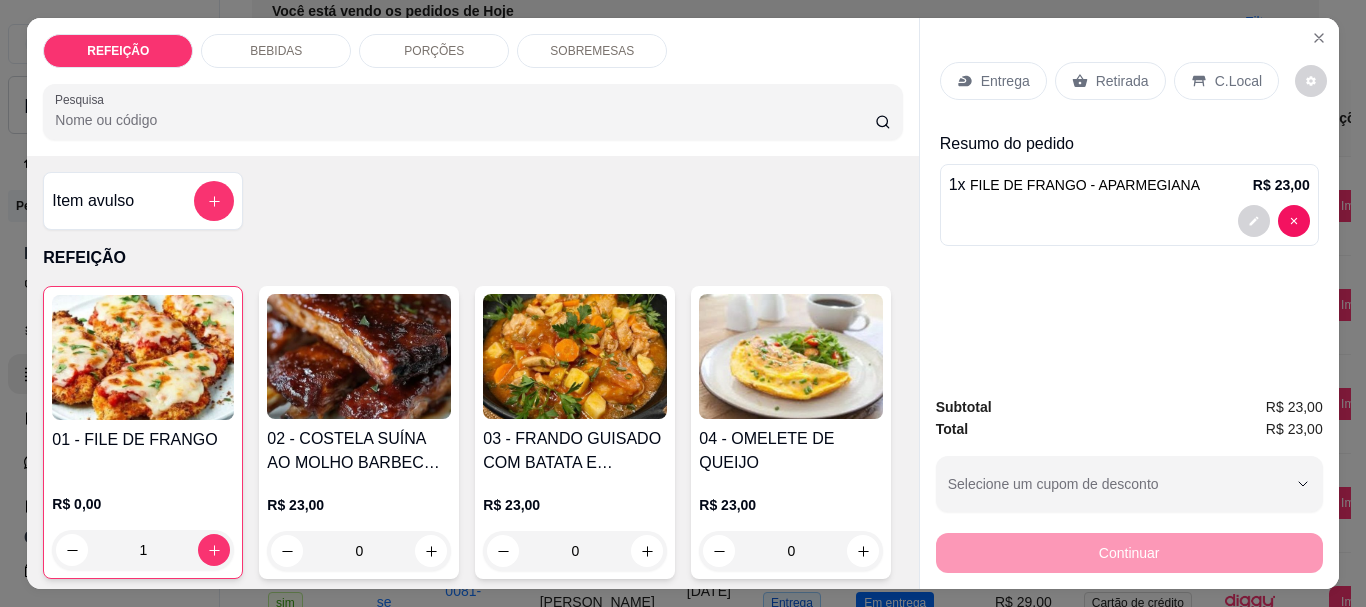 type on "1" 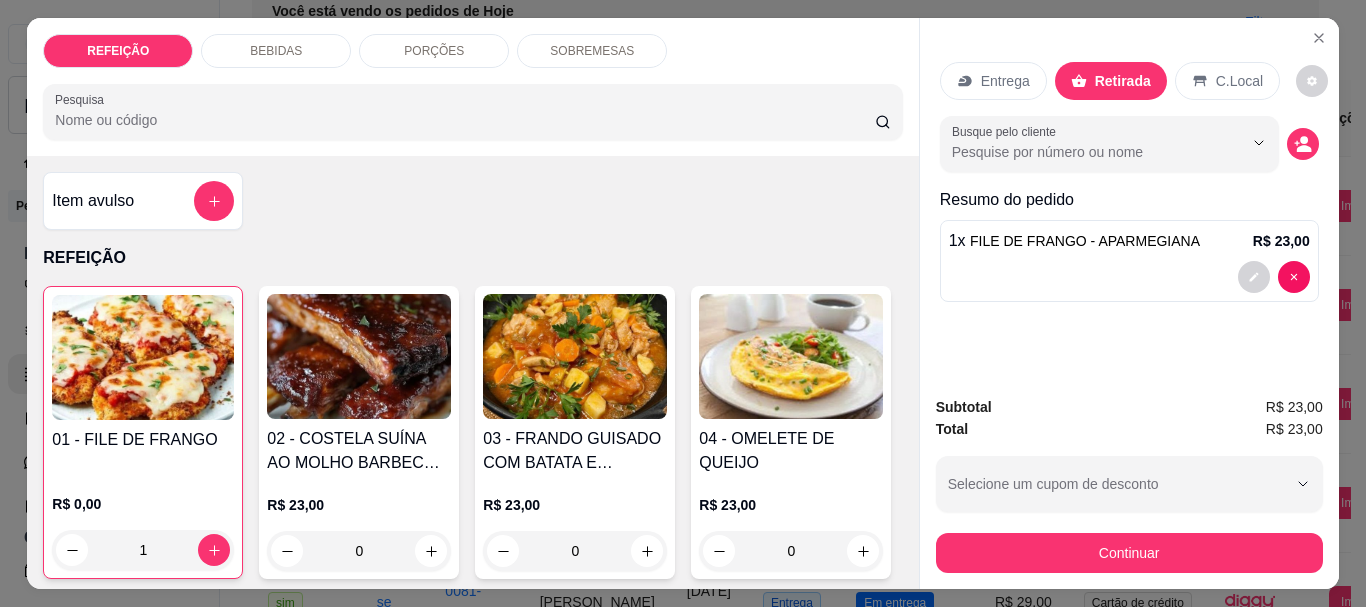 click on "Continuar" at bounding box center [1129, 553] 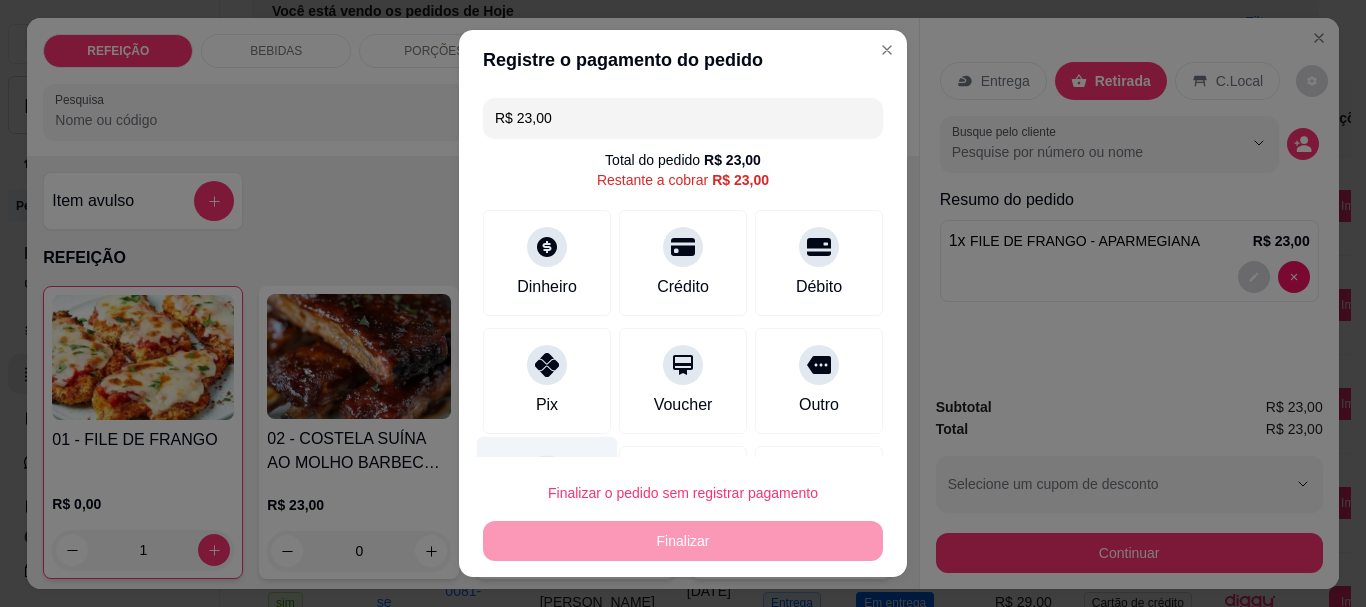 scroll, scrollTop: 103, scrollLeft: 0, axis: vertical 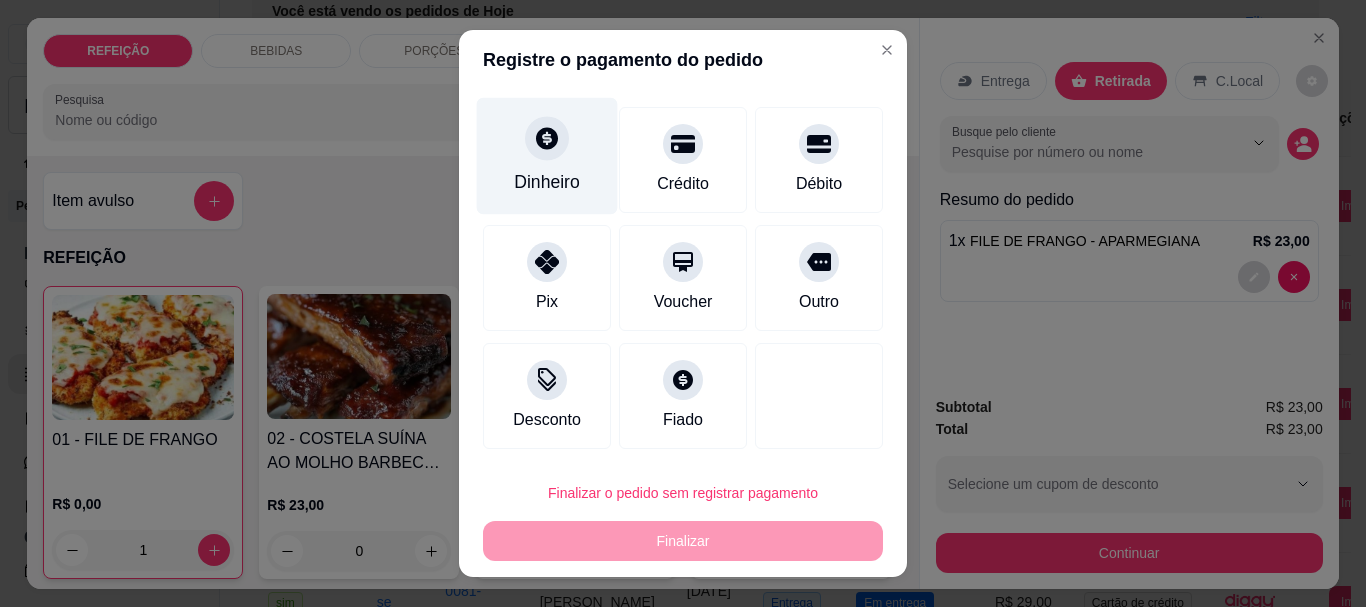 click at bounding box center [547, 139] 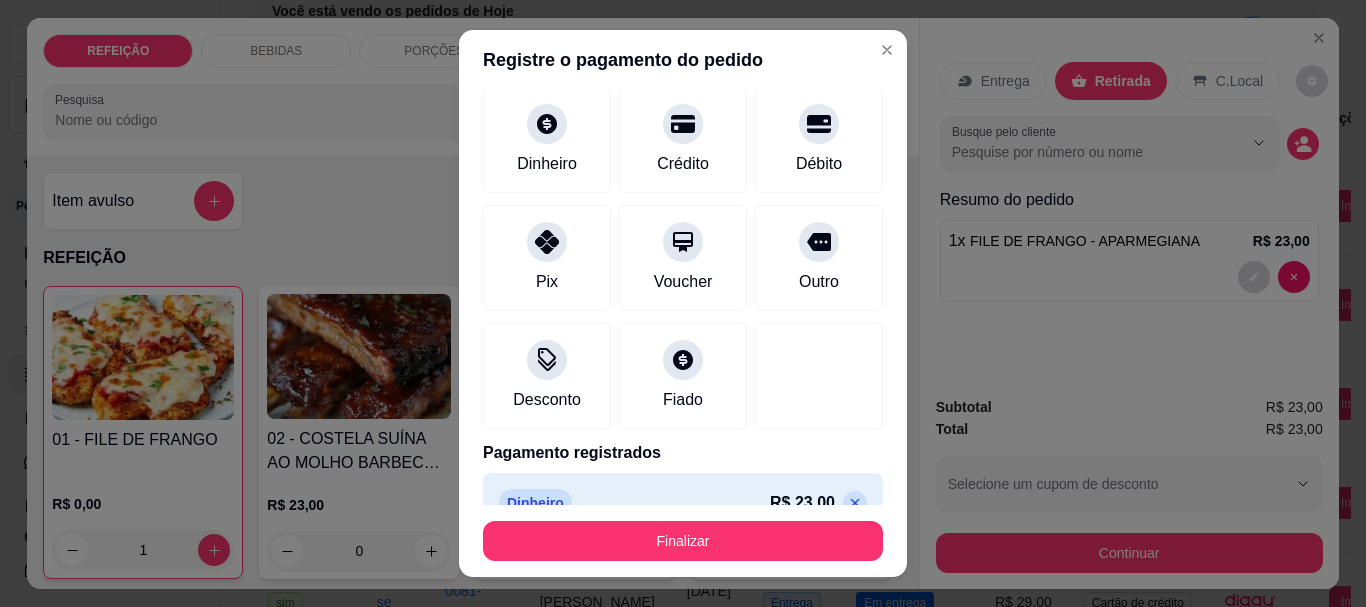 type on "R$ 0,00" 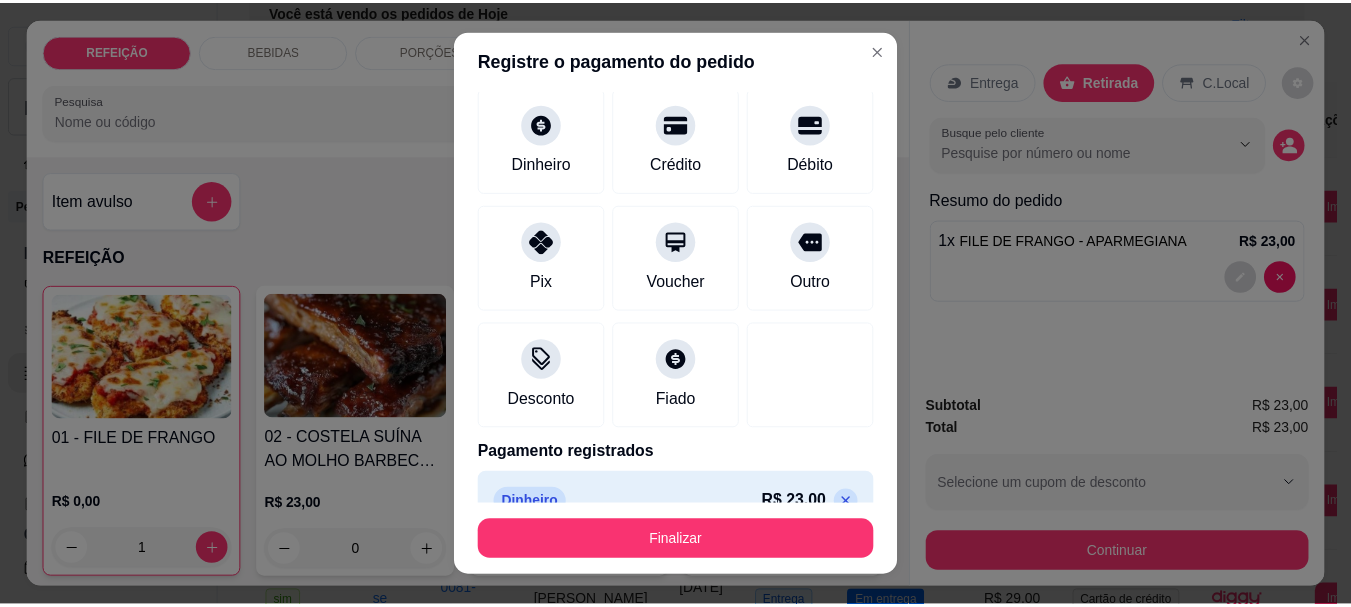 scroll, scrollTop: 83, scrollLeft: 0, axis: vertical 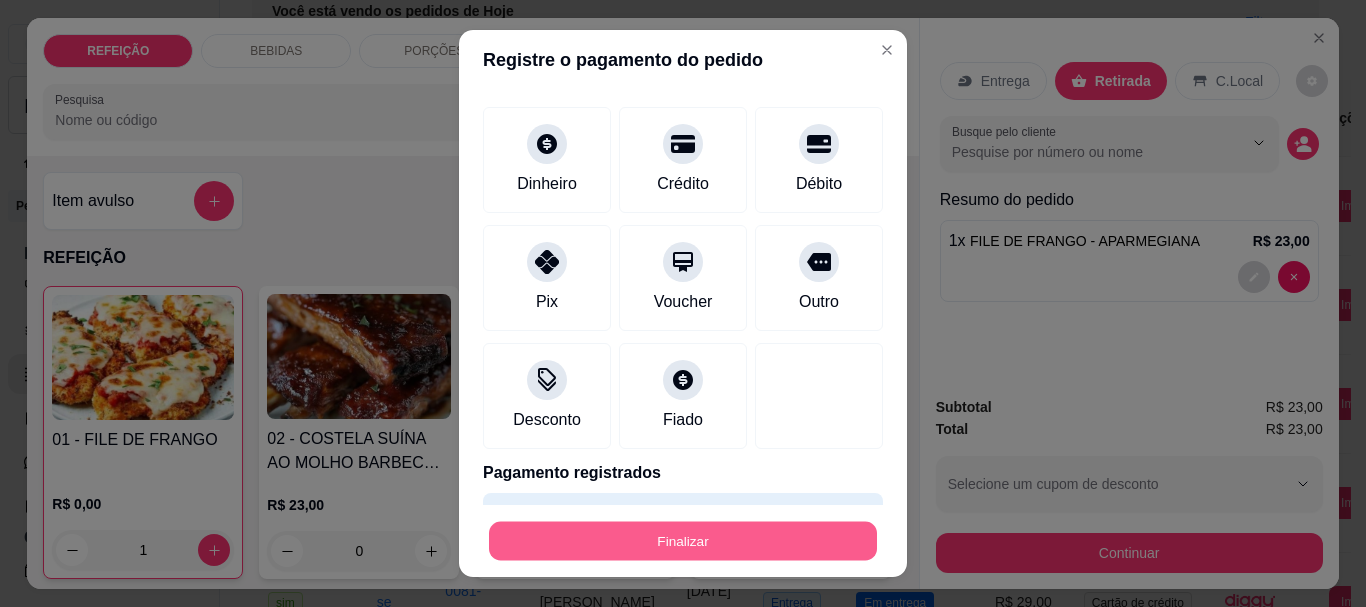 click on "Finalizar" at bounding box center [683, 540] 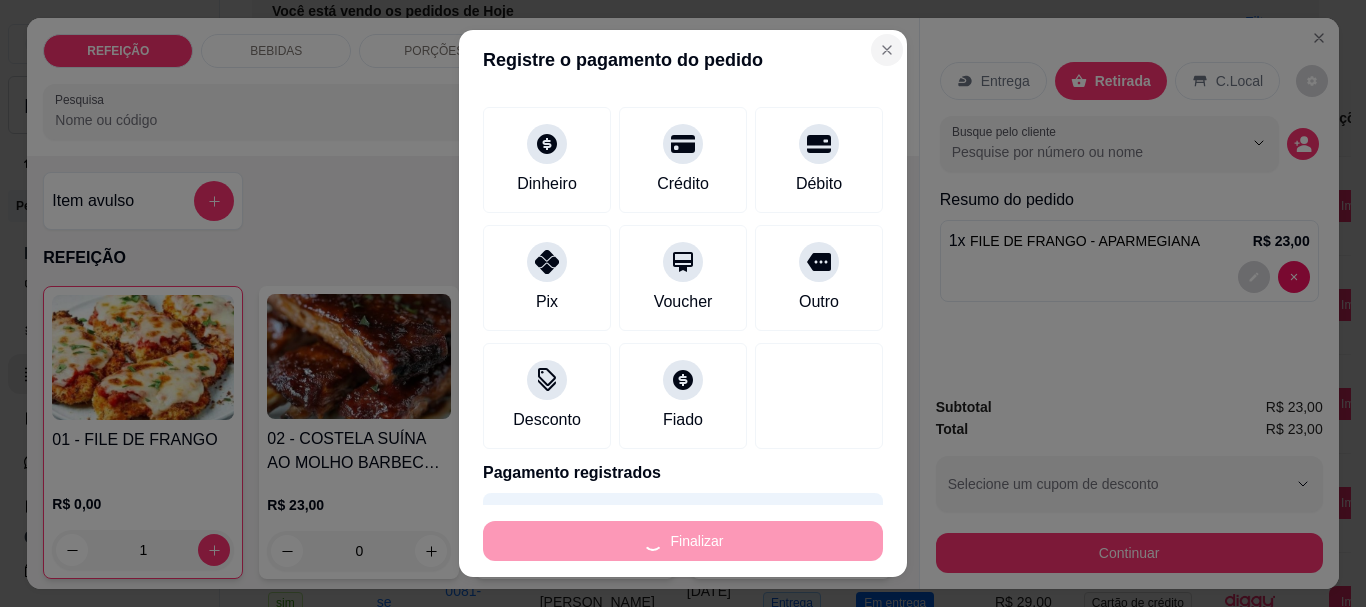 type on "0" 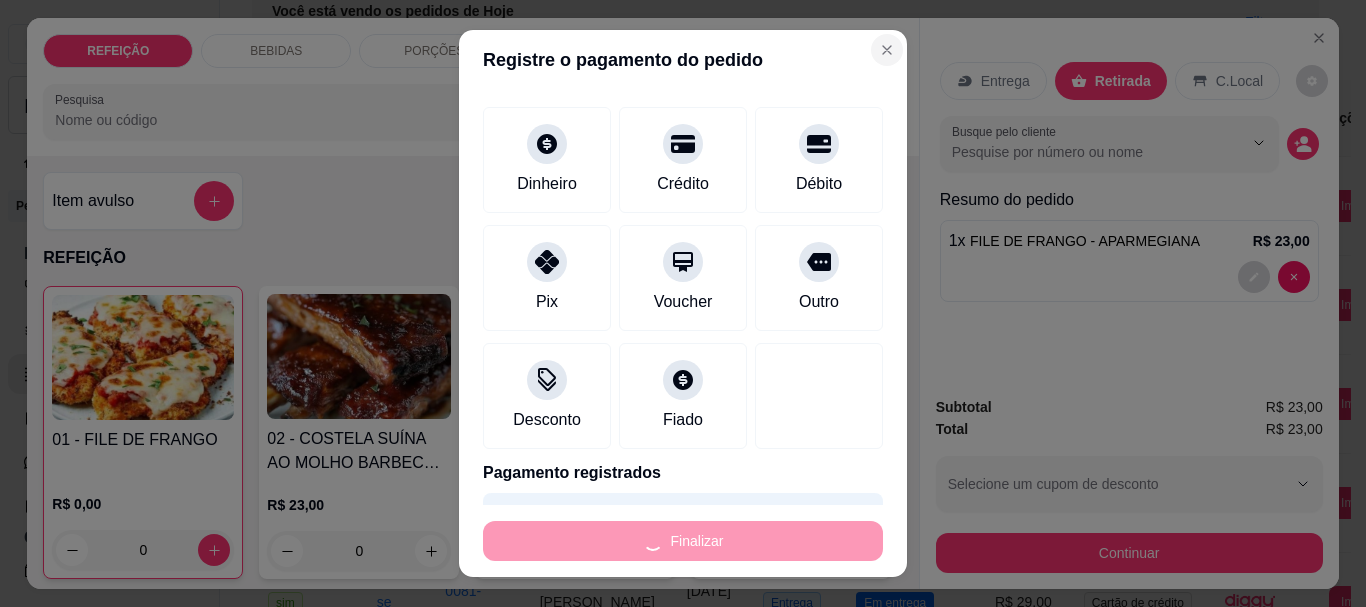 type on "-R$ 23,00" 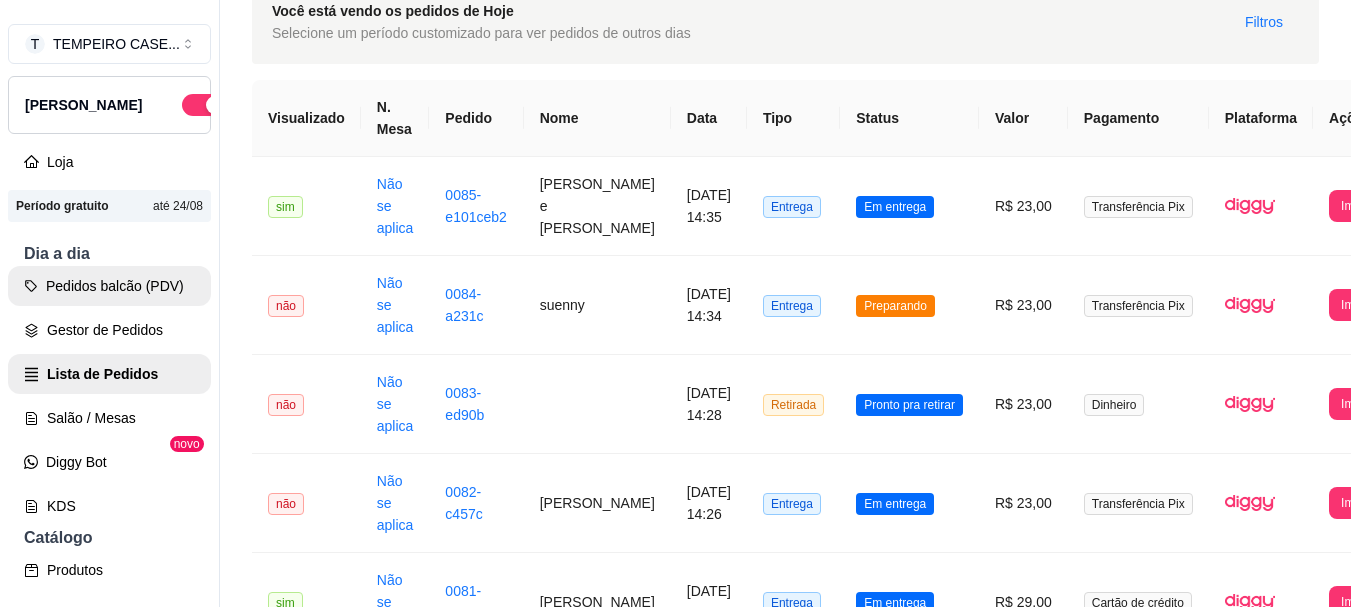 click on "Pedidos balcão (PDV)" at bounding box center [109, 286] 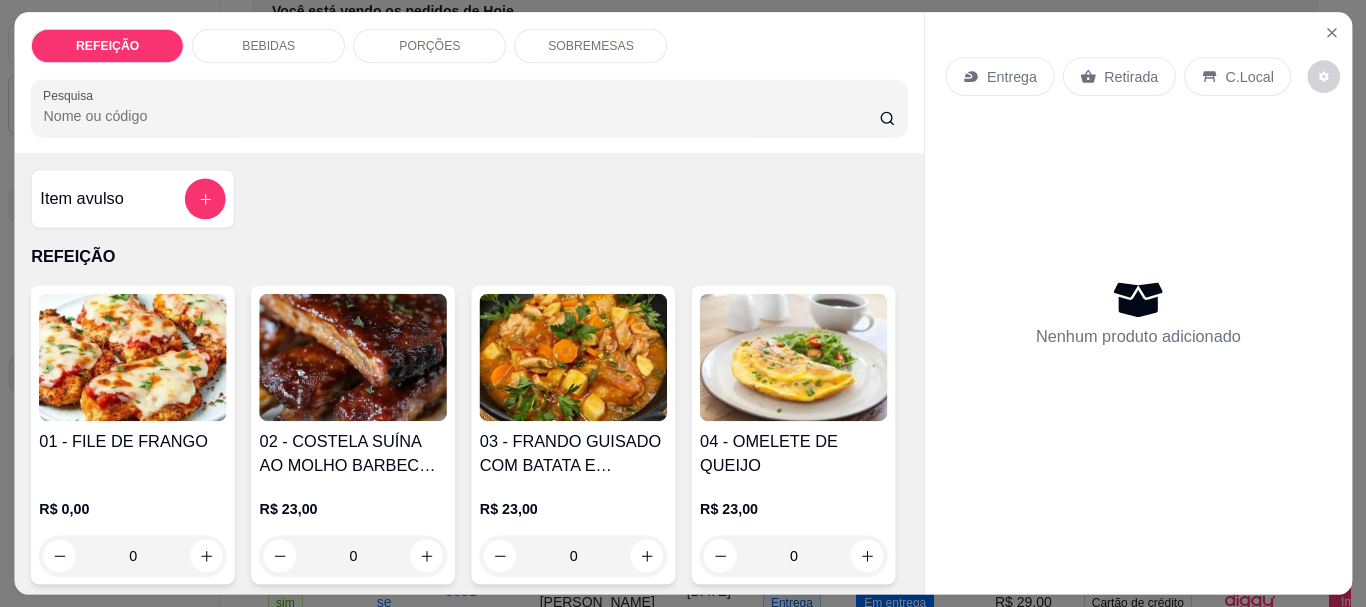 click at bounding box center [133, 357] 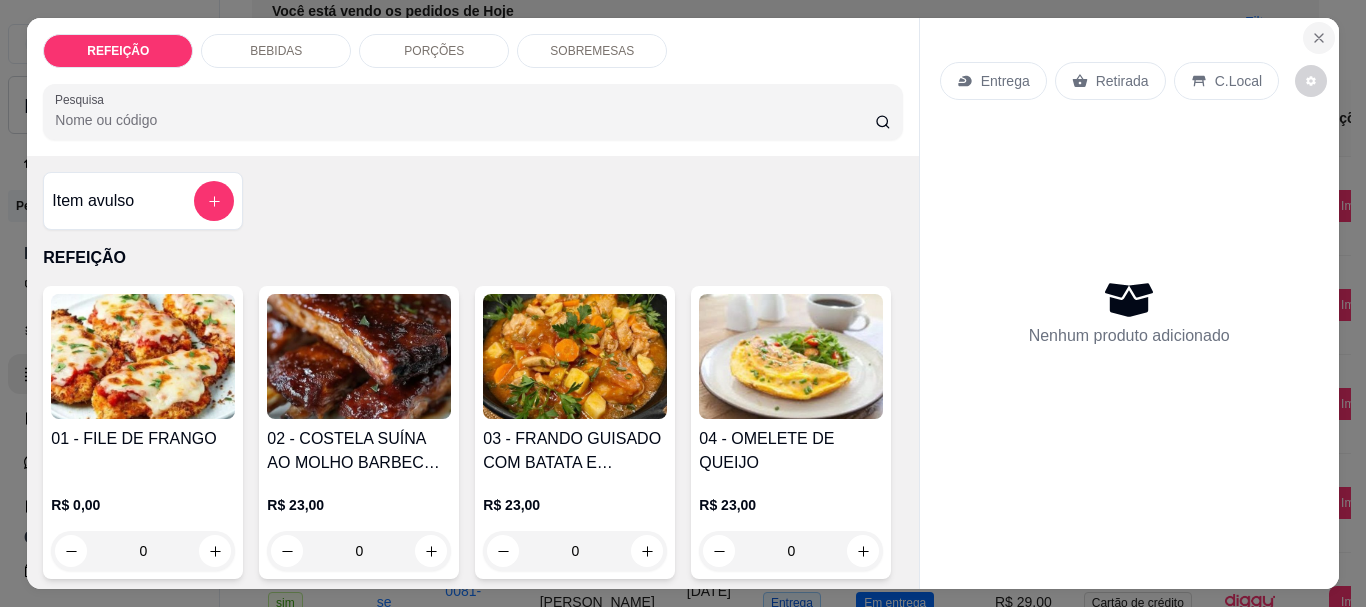 click 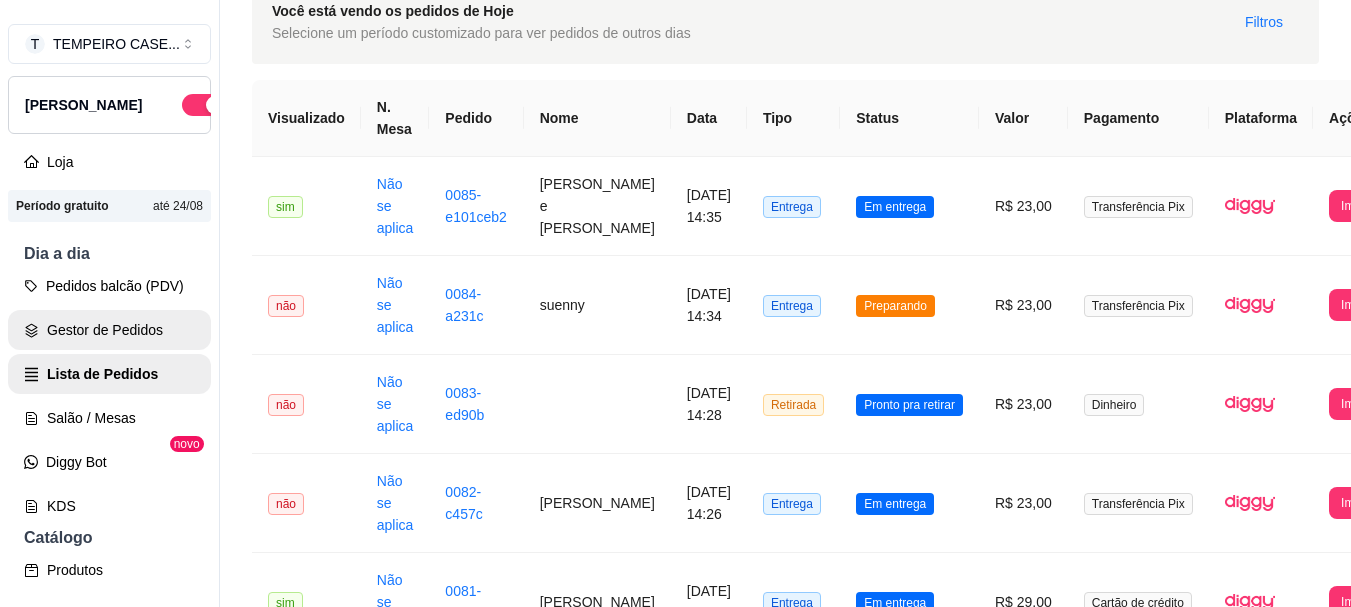 click on "Gestor de Pedidos" at bounding box center (109, 330) 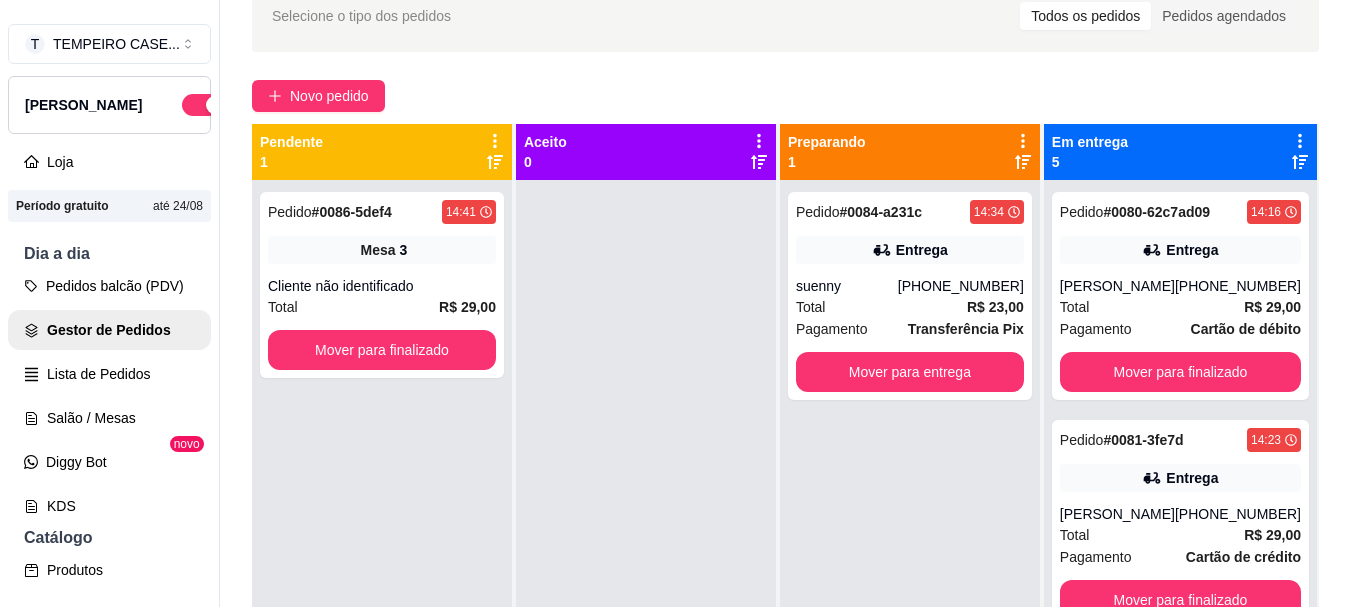 scroll, scrollTop: 0, scrollLeft: 0, axis: both 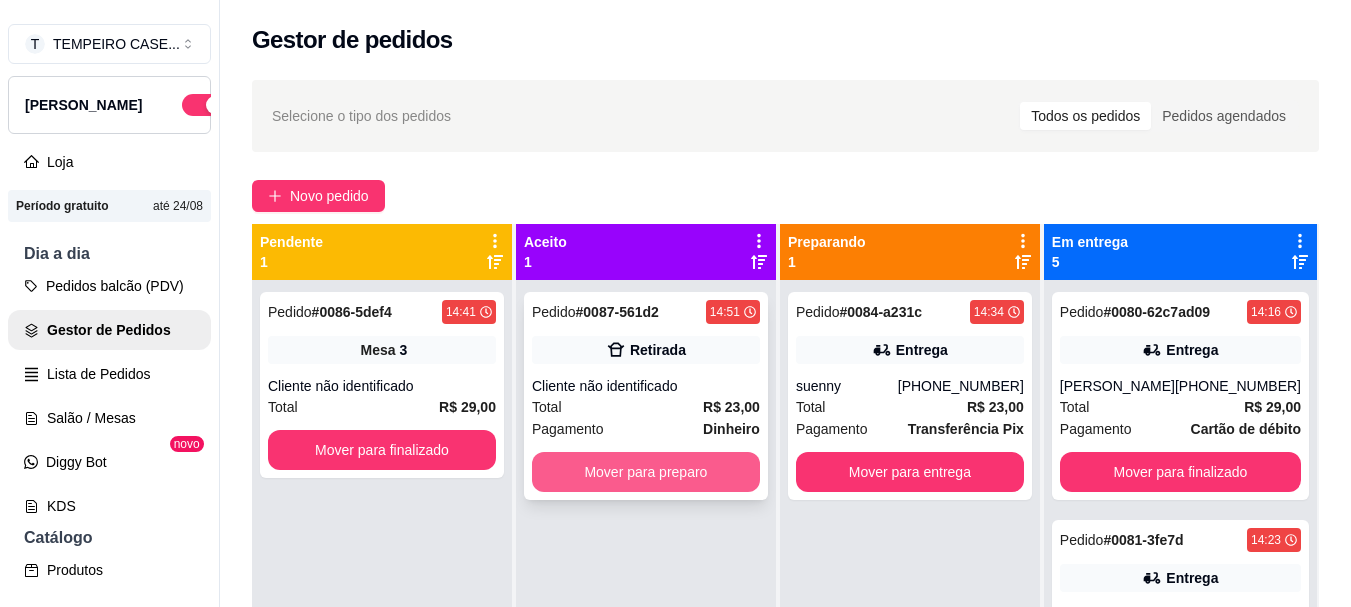 click on "Mover para preparo" at bounding box center (646, 472) 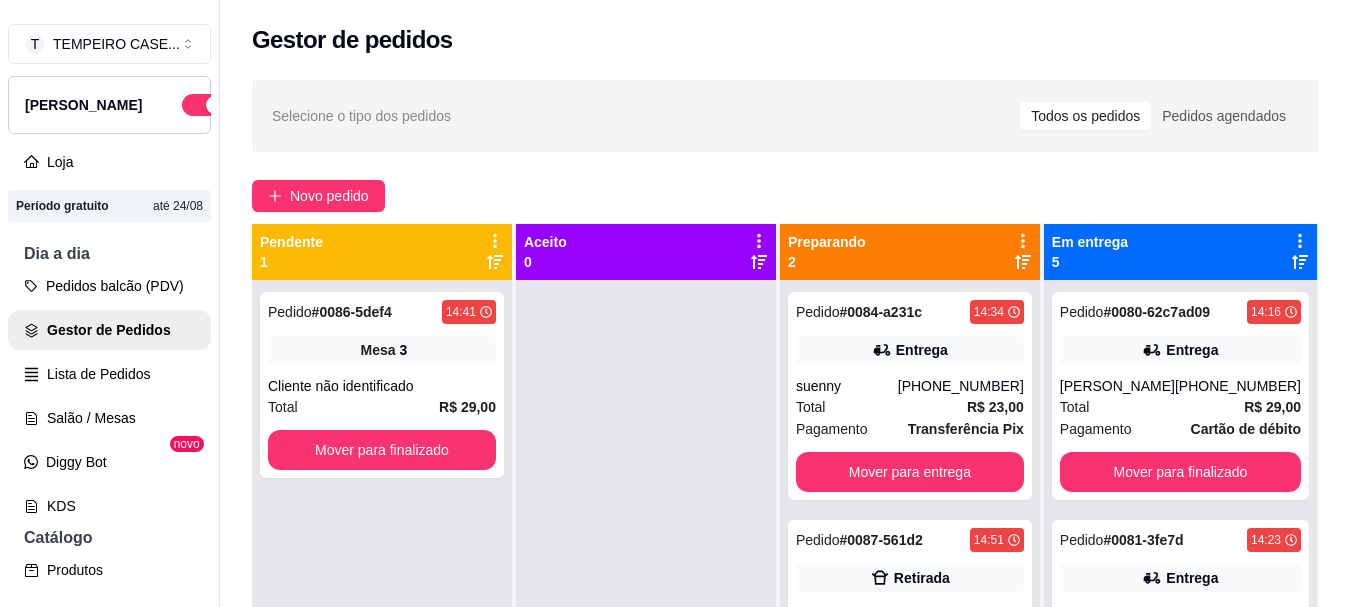 scroll, scrollTop: 56, scrollLeft: 0, axis: vertical 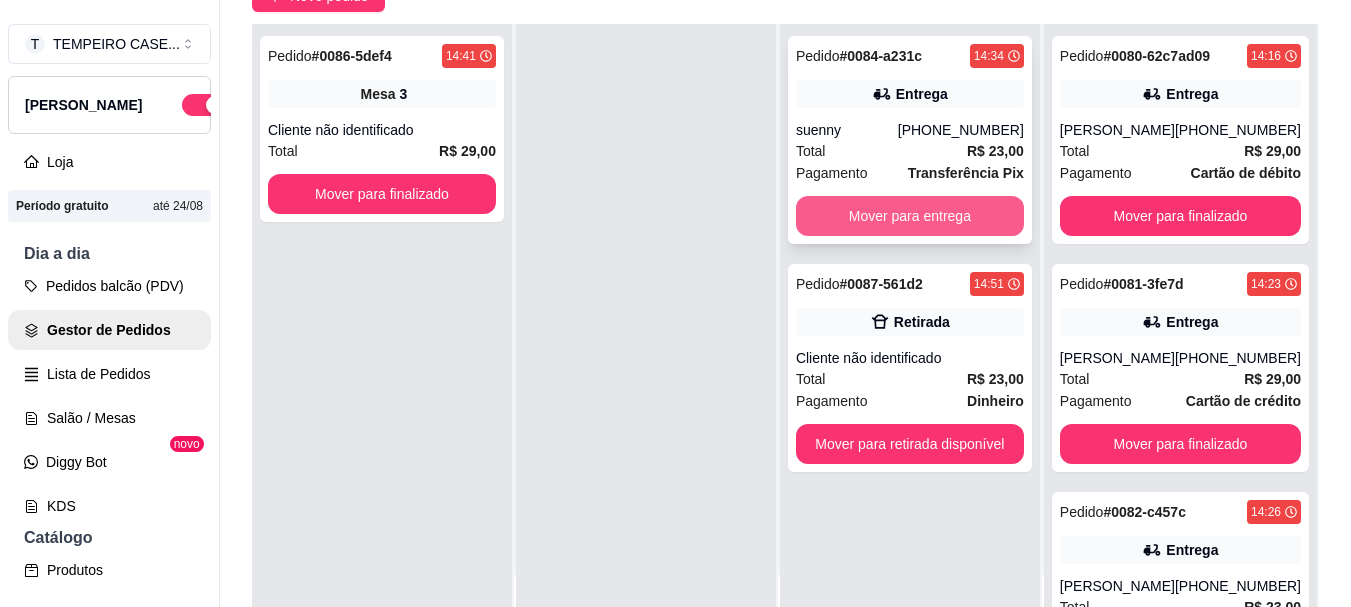 click on "Mover para entrega" at bounding box center [910, 216] 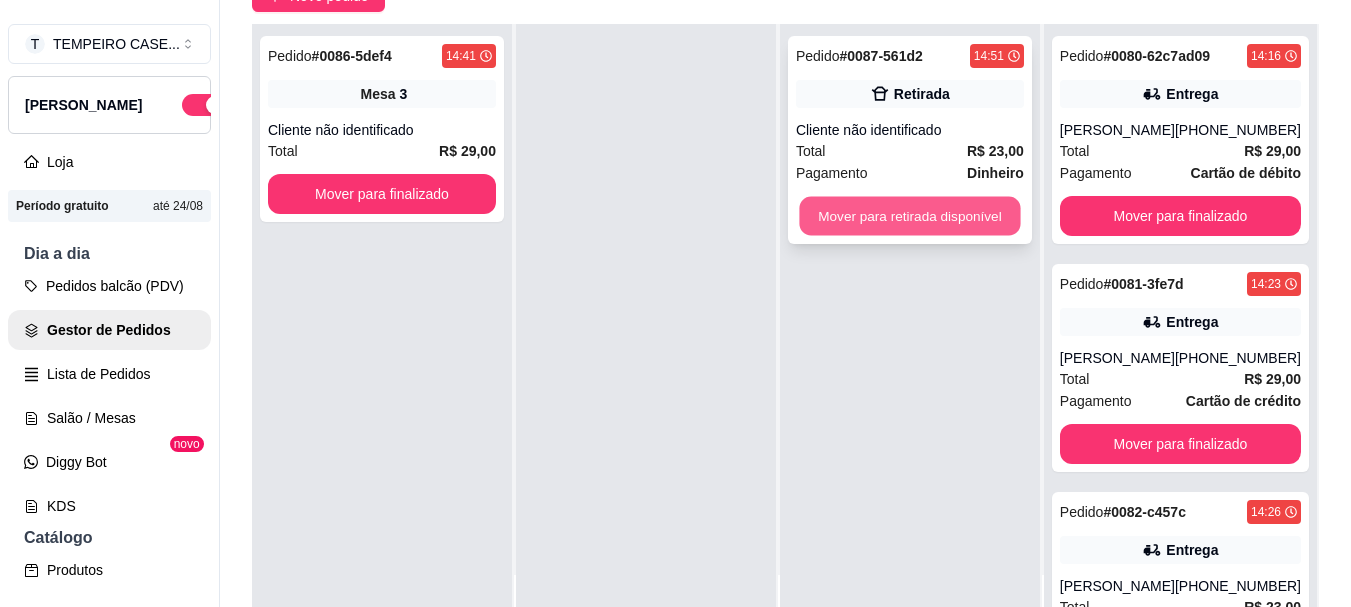 click on "Mover para retirada disponível" at bounding box center (909, 216) 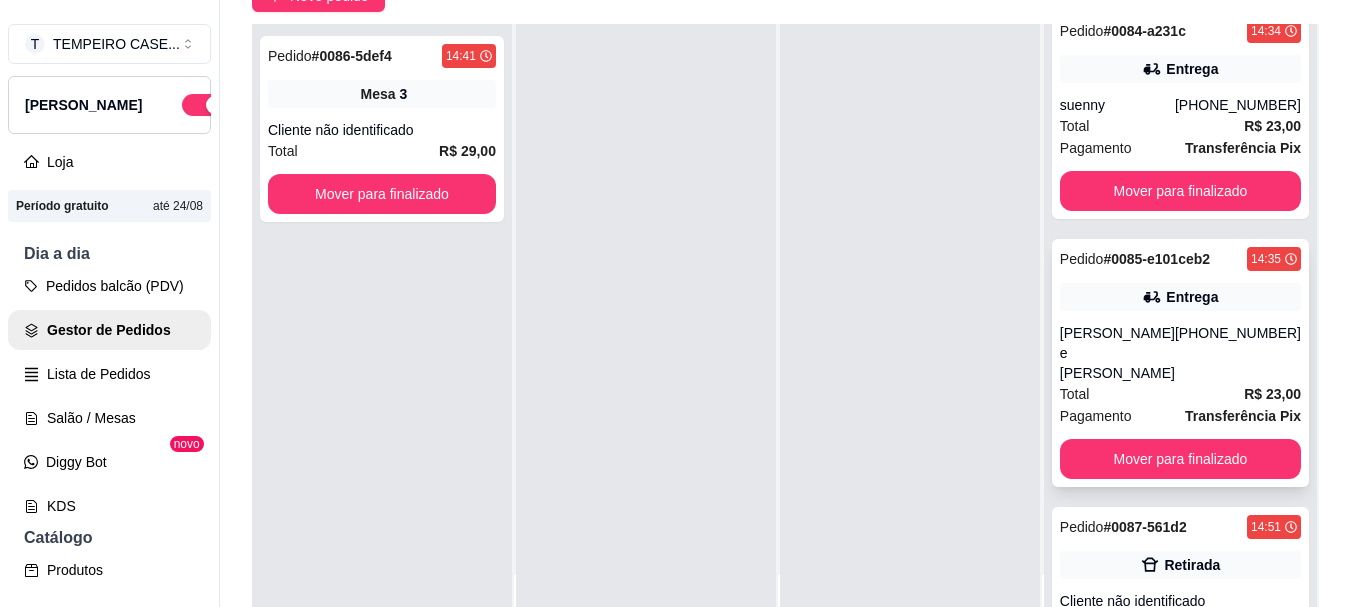 scroll, scrollTop: 1009, scrollLeft: 0, axis: vertical 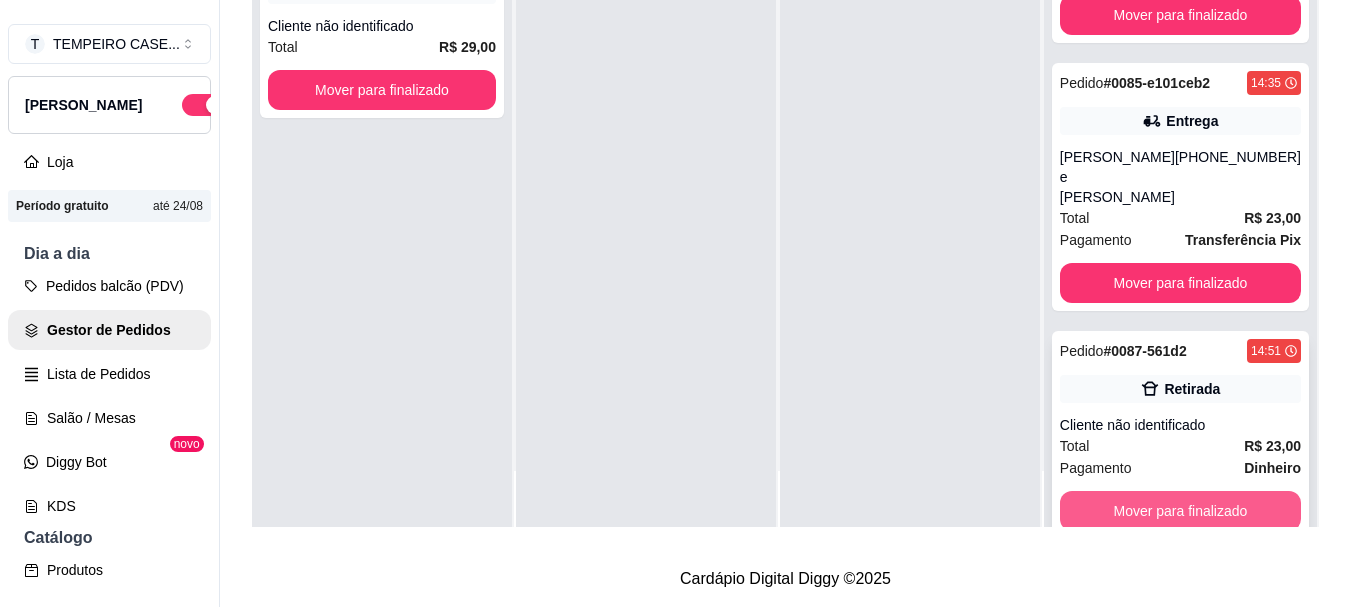 click on "Mover para finalizado" at bounding box center (1180, 511) 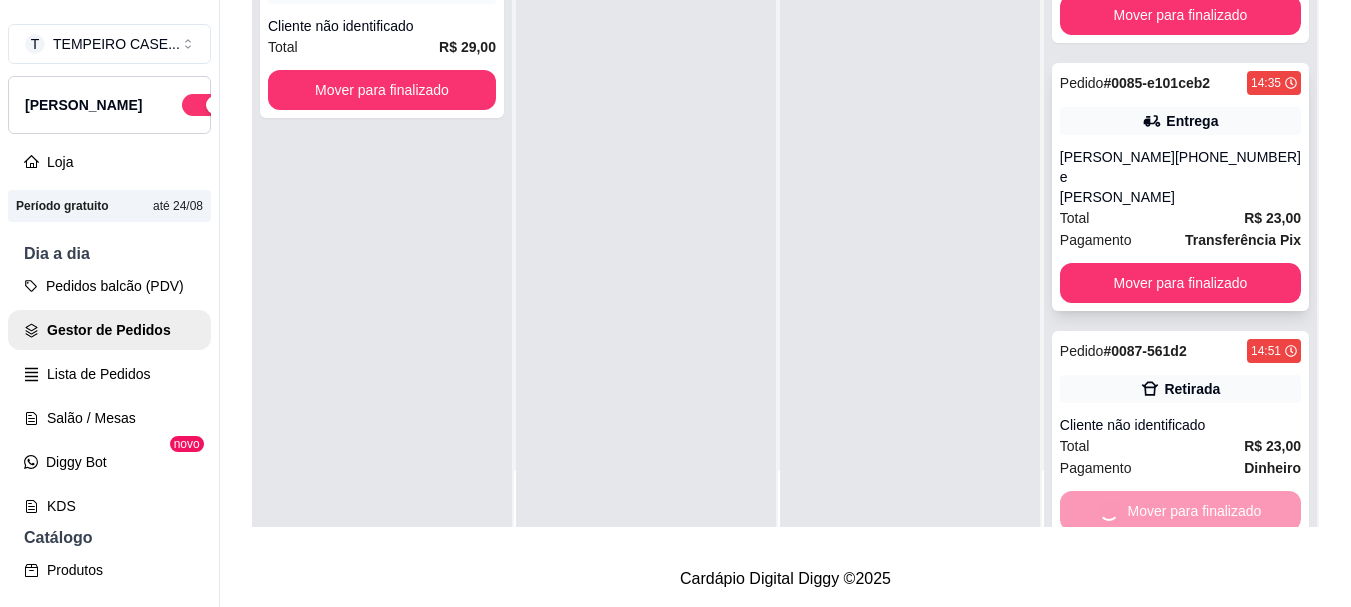 scroll, scrollTop: 781, scrollLeft: 0, axis: vertical 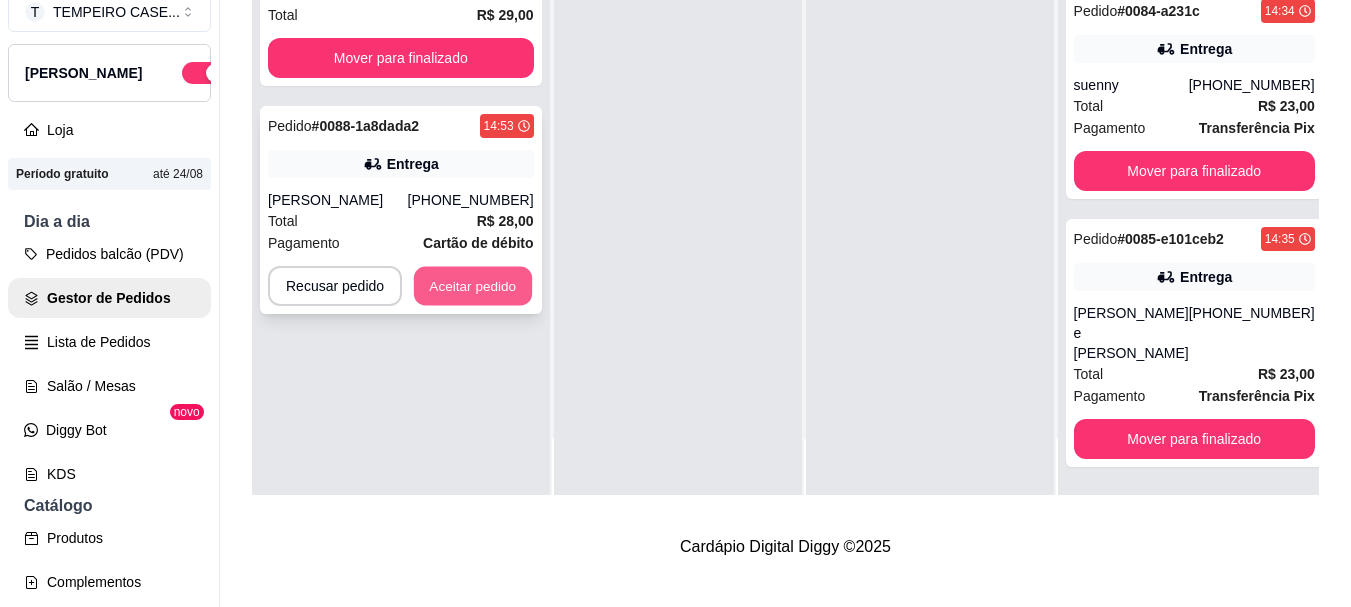 click on "Aceitar pedido" at bounding box center (473, 286) 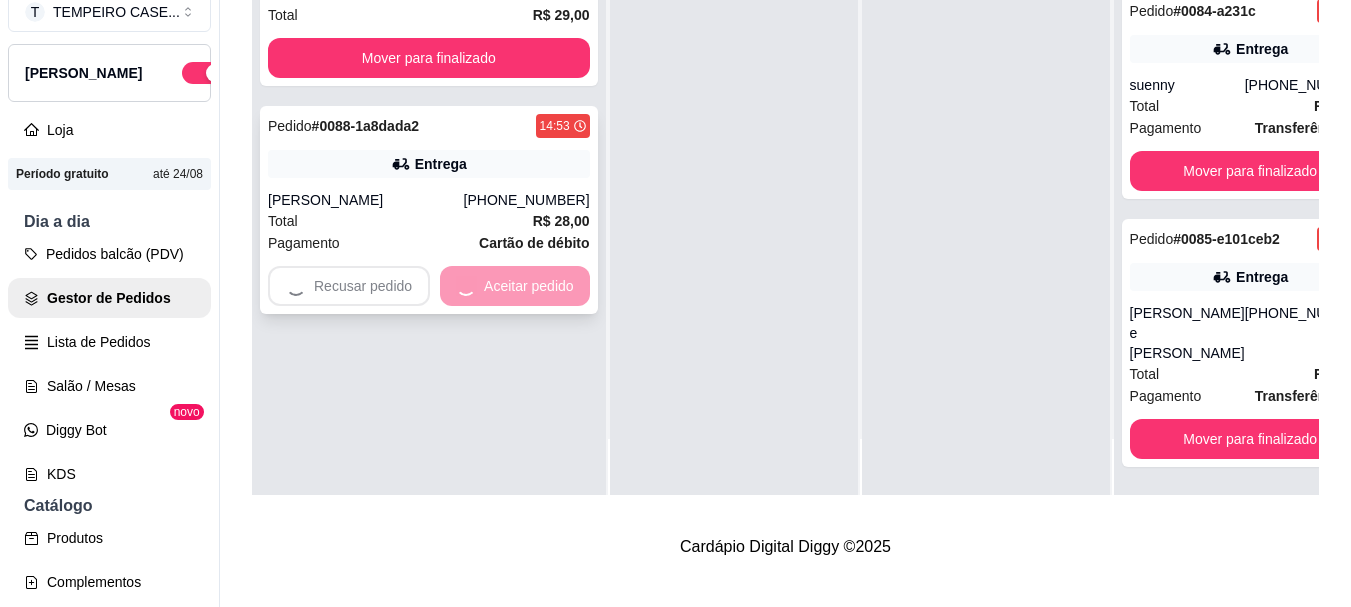 scroll, scrollTop: 781, scrollLeft: 0, axis: vertical 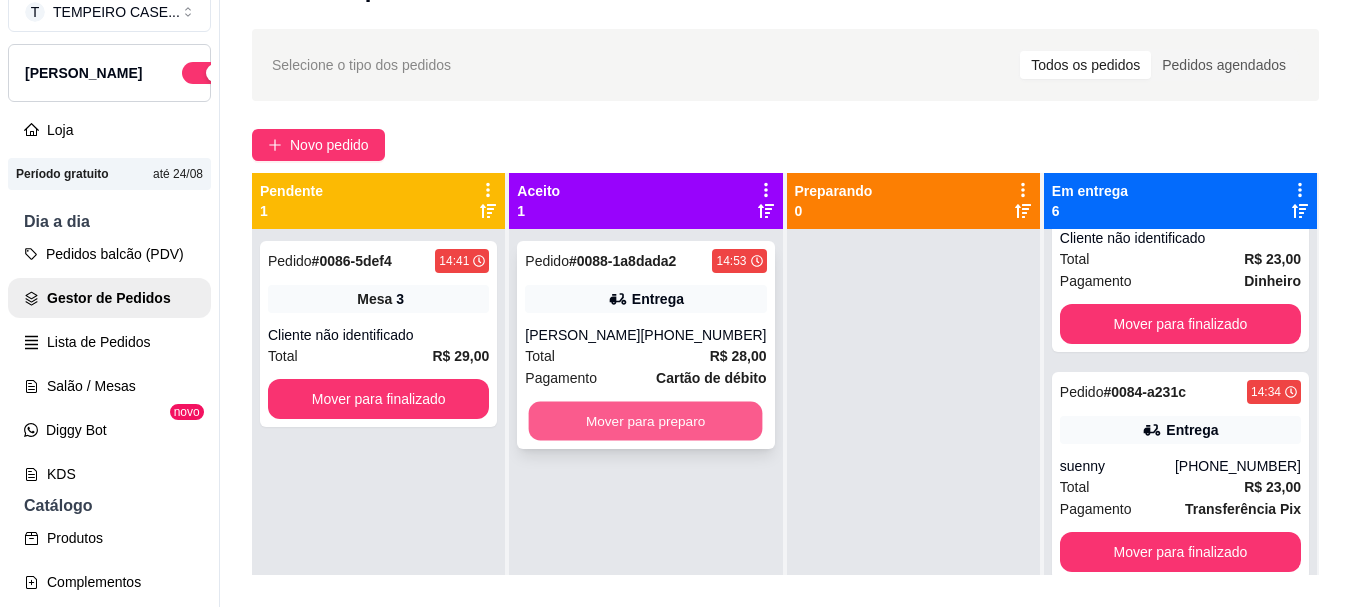 click on "Mover para preparo" at bounding box center [646, 421] 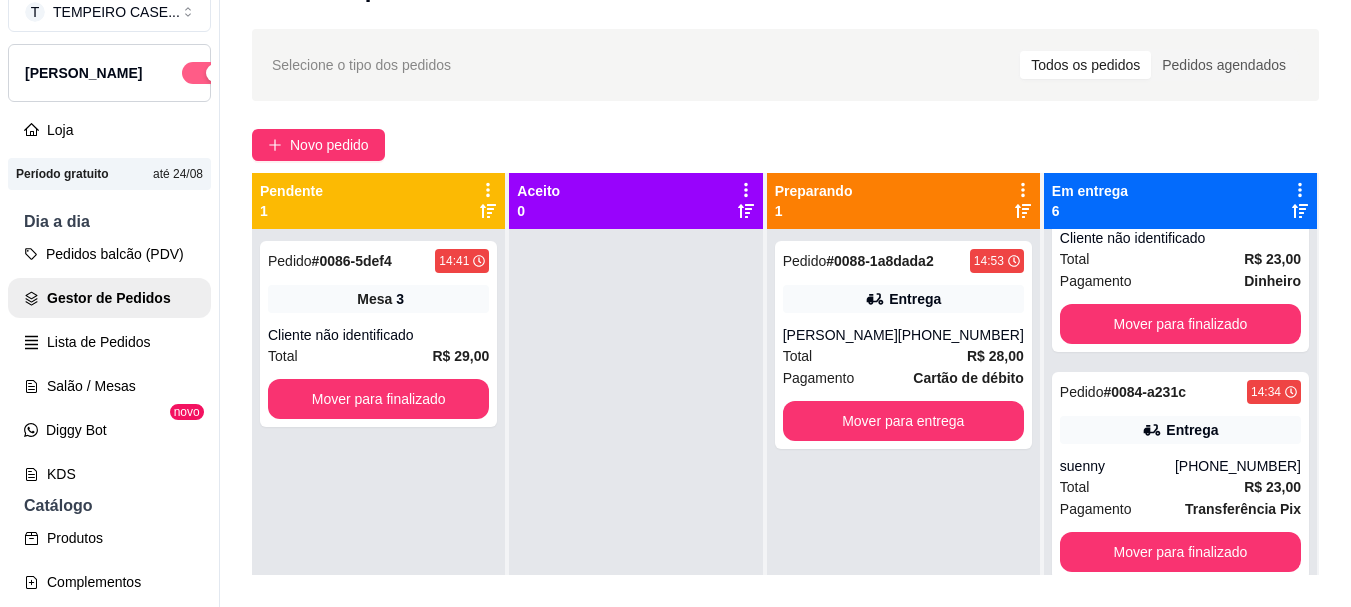 click at bounding box center [204, 73] 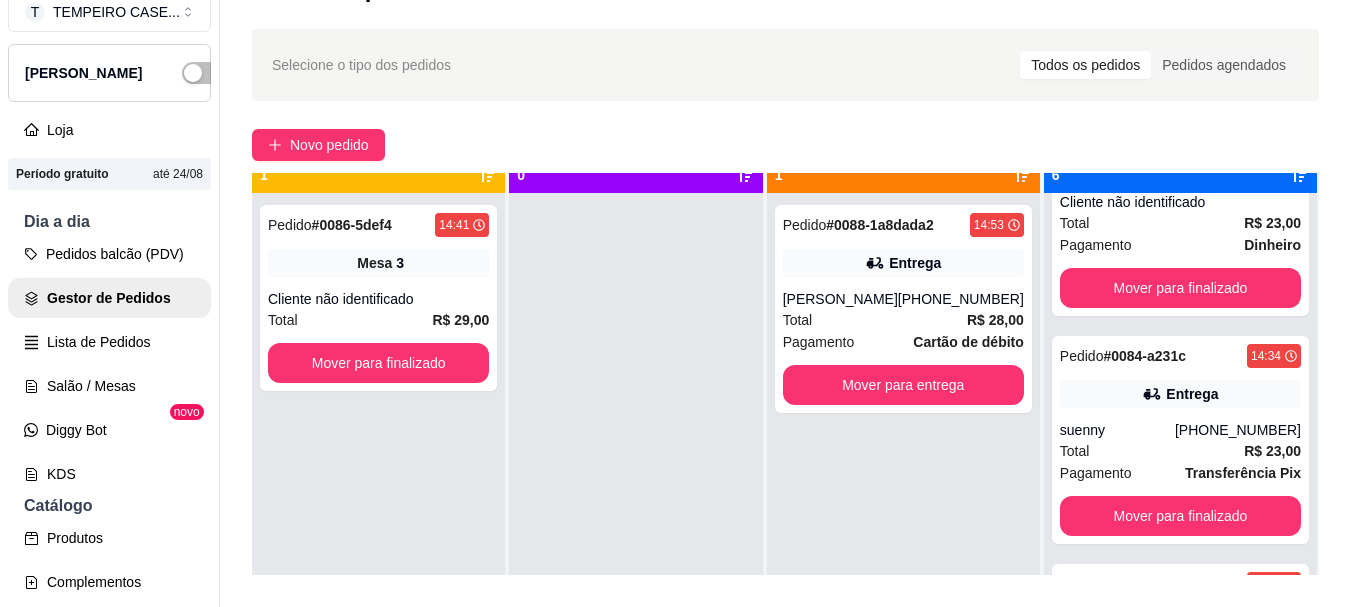 scroll, scrollTop: 56, scrollLeft: 0, axis: vertical 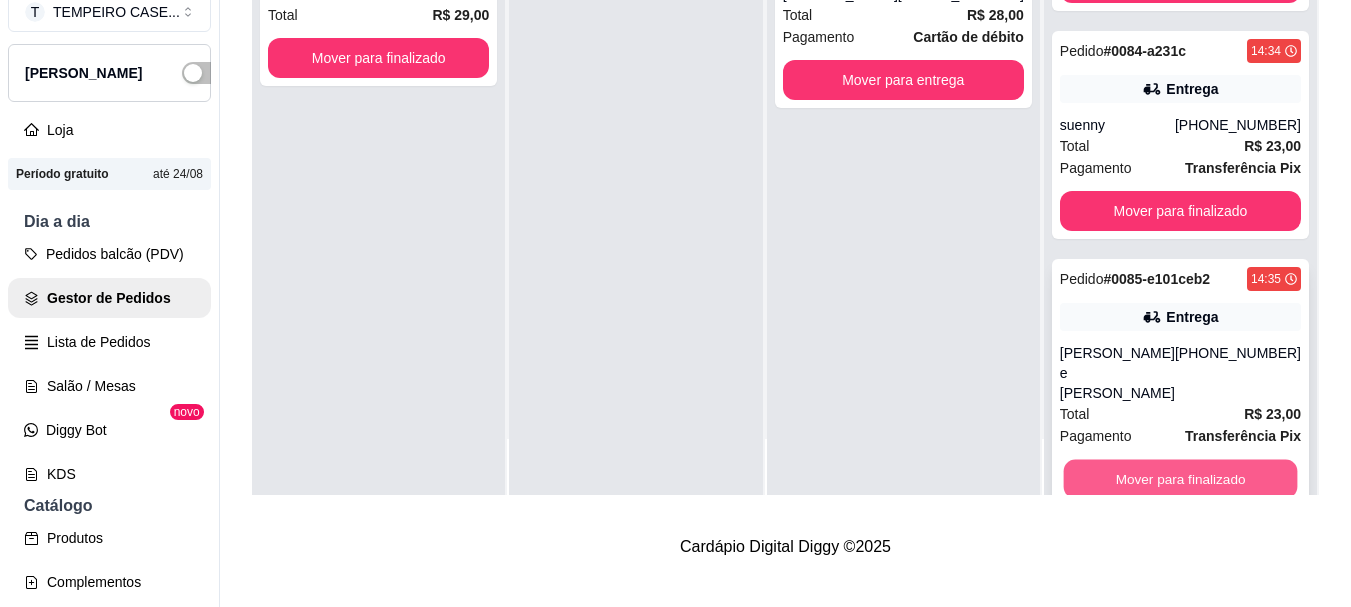 click on "Mover para finalizado" at bounding box center [1180, 479] 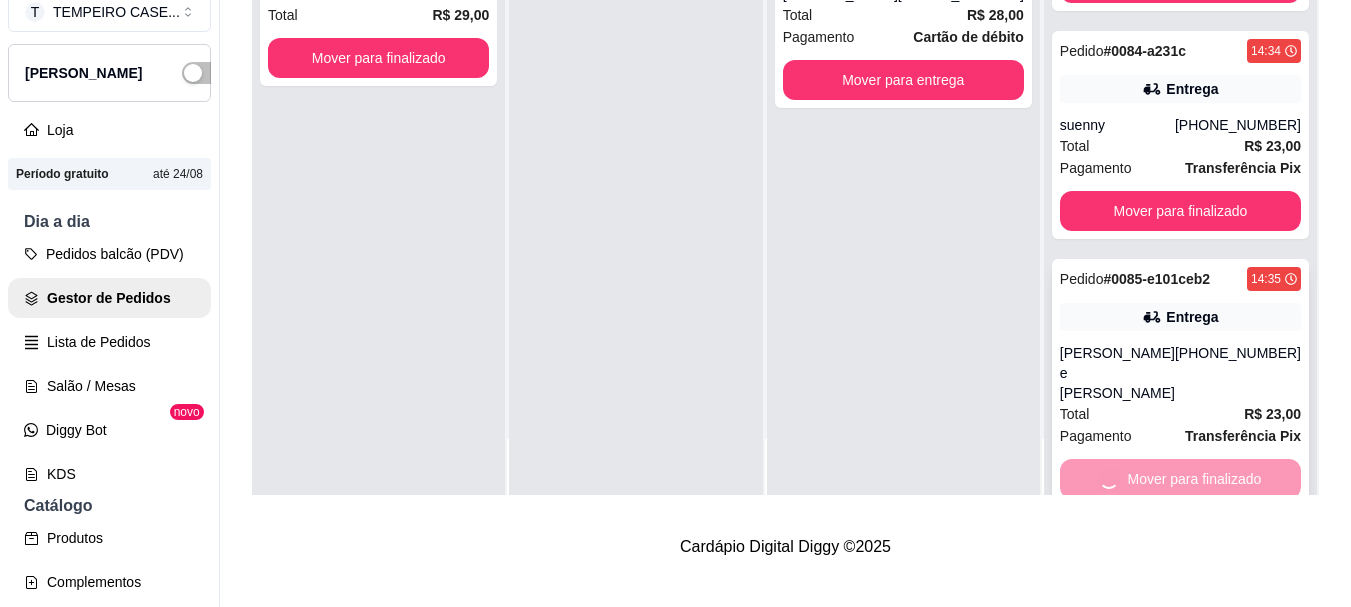 scroll, scrollTop: 553, scrollLeft: 0, axis: vertical 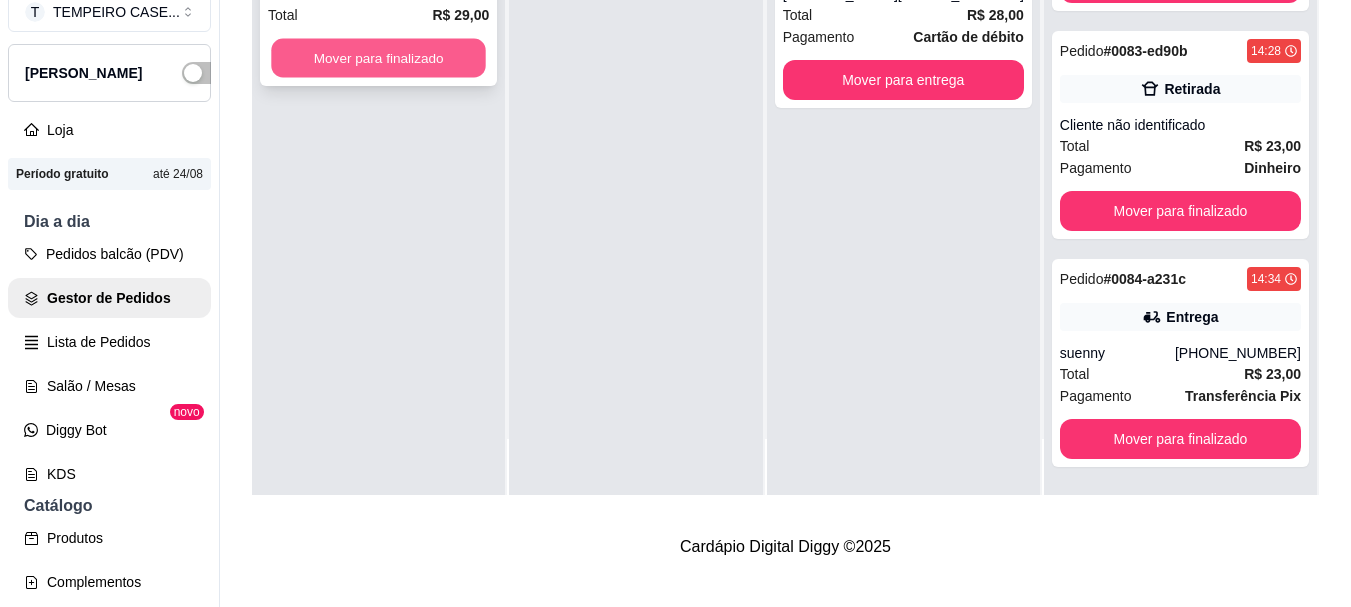 click on "Mover para finalizado" at bounding box center [378, 58] 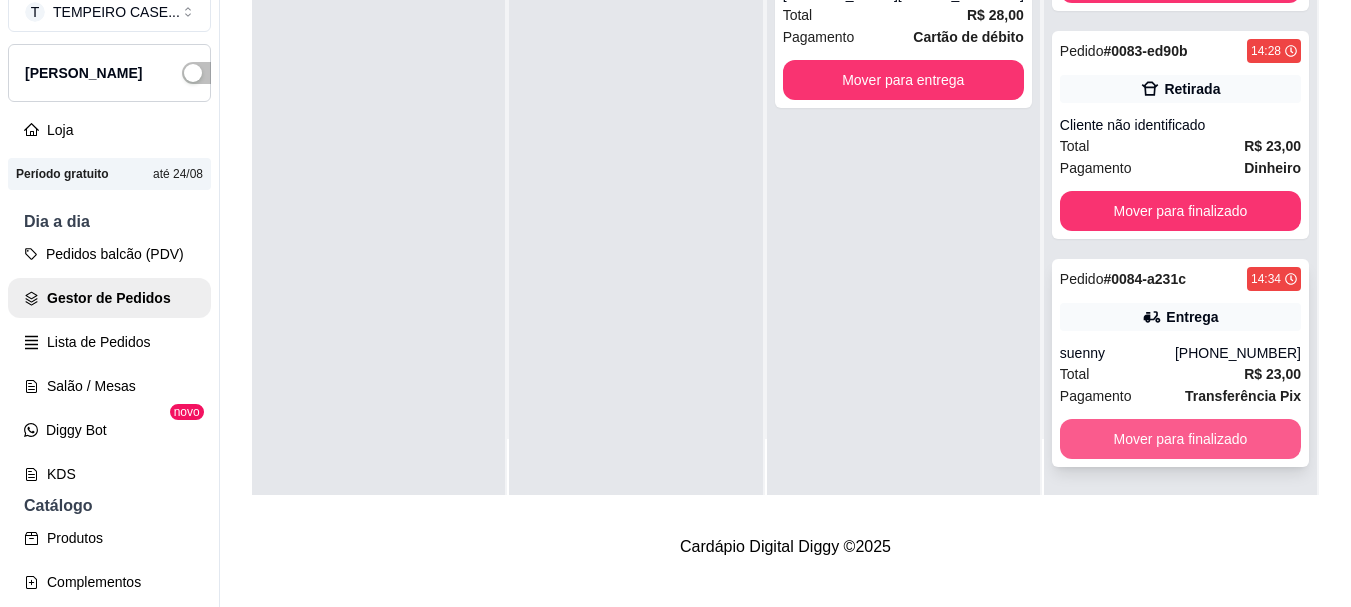 click on "Mover para finalizado" at bounding box center [1180, 439] 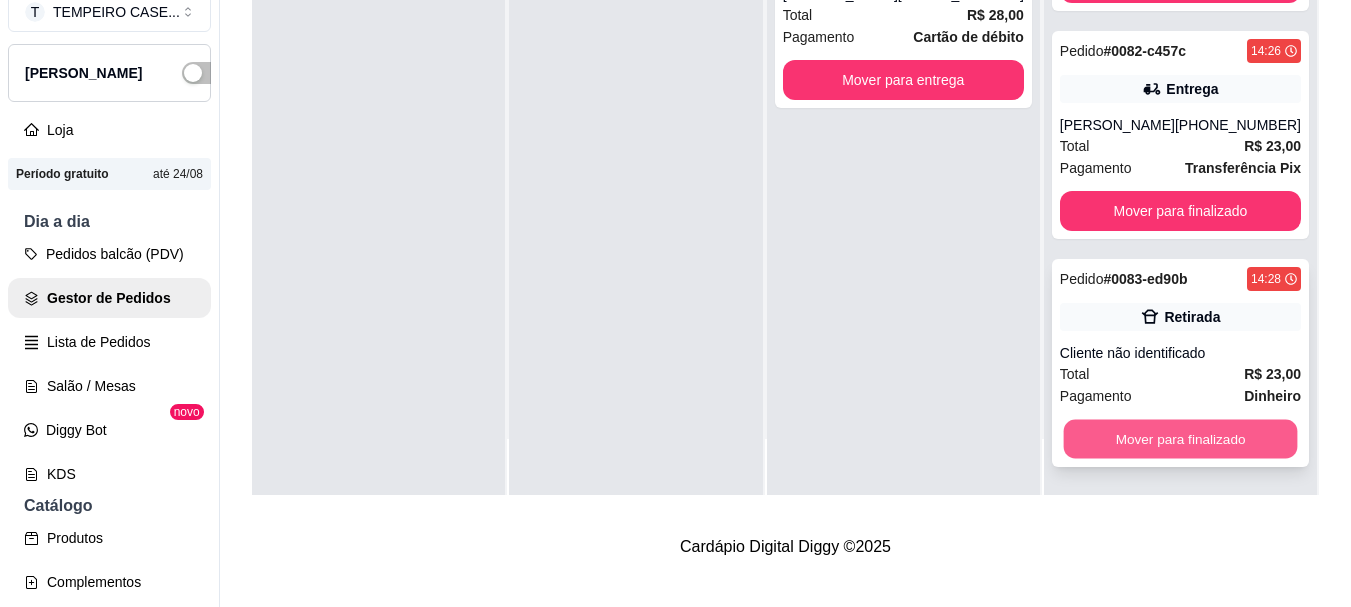 click on "Mover para finalizado" at bounding box center (1180, 439) 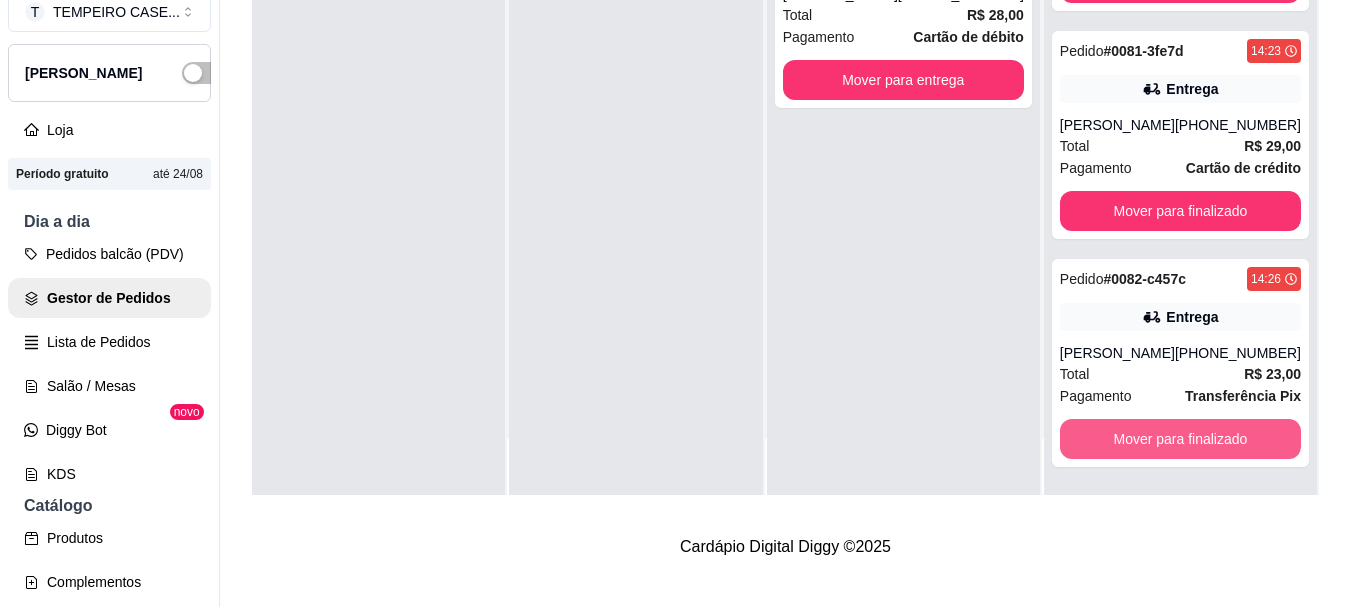 scroll, scrollTop: 97, scrollLeft: 0, axis: vertical 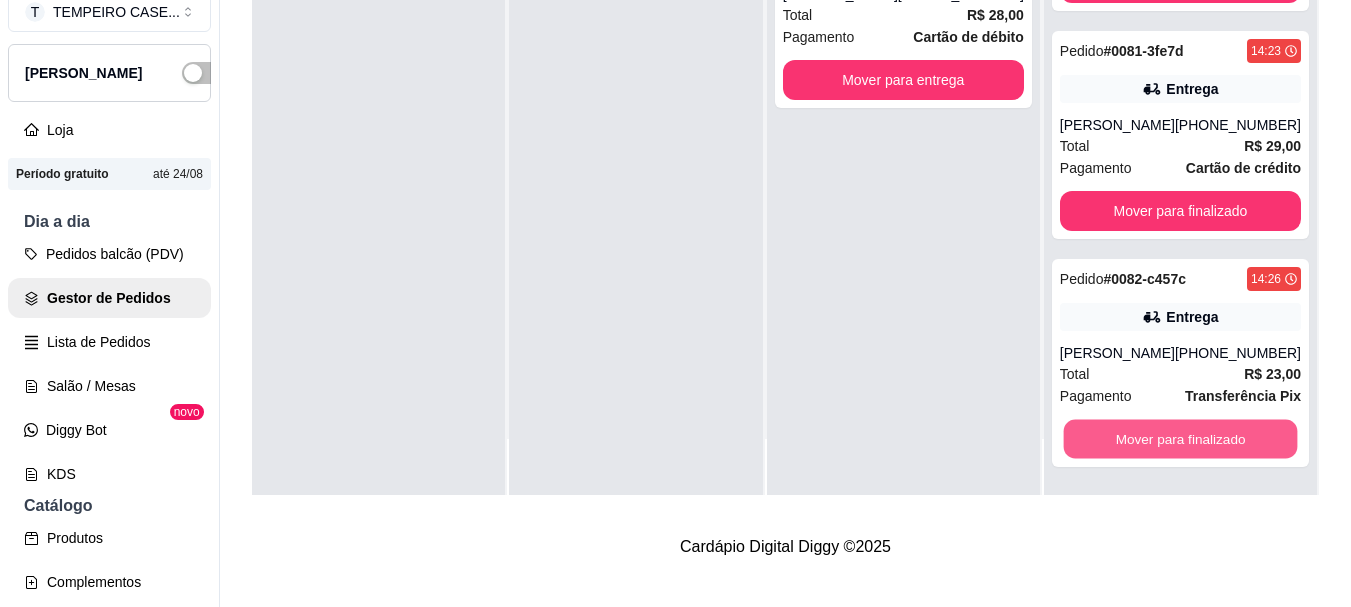 click on "Mover para finalizado" at bounding box center [1180, 439] 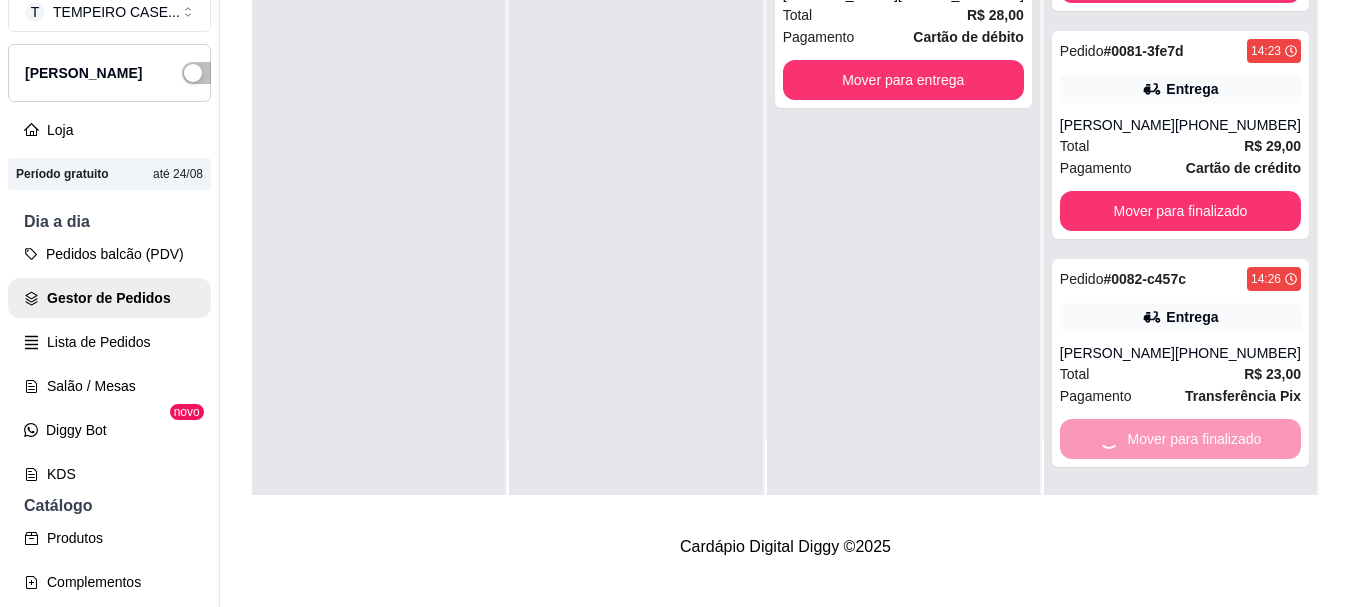scroll, scrollTop: 0, scrollLeft: 0, axis: both 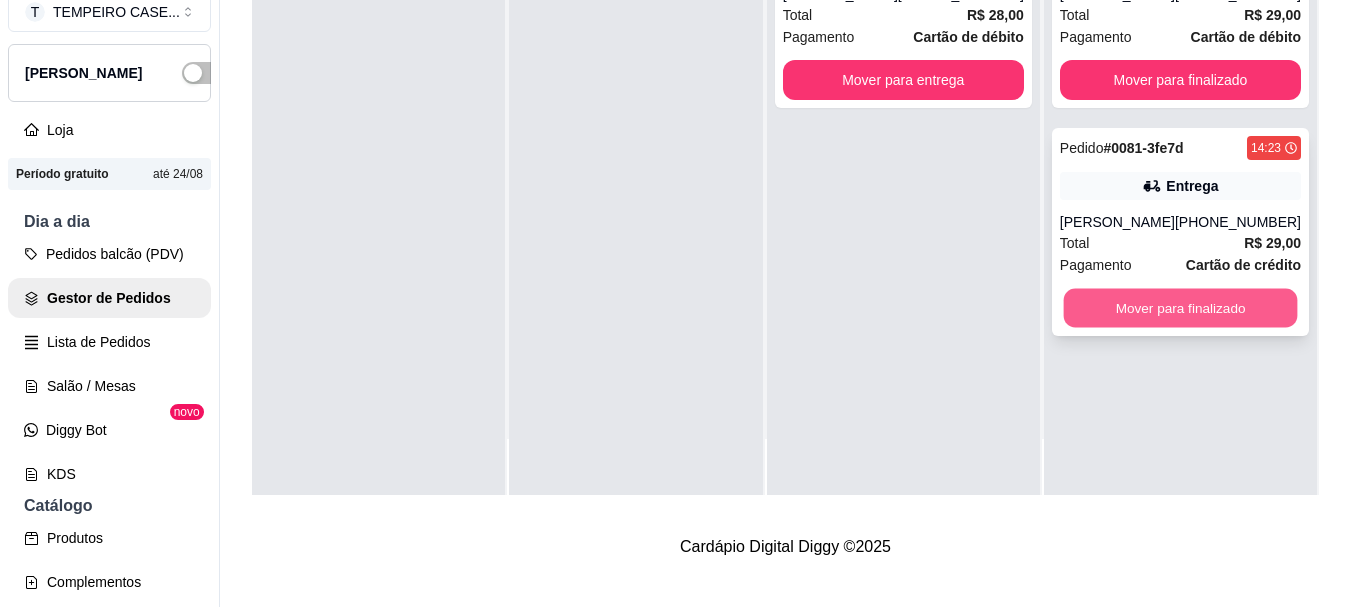 click on "Mover para finalizado" at bounding box center (1180, 308) 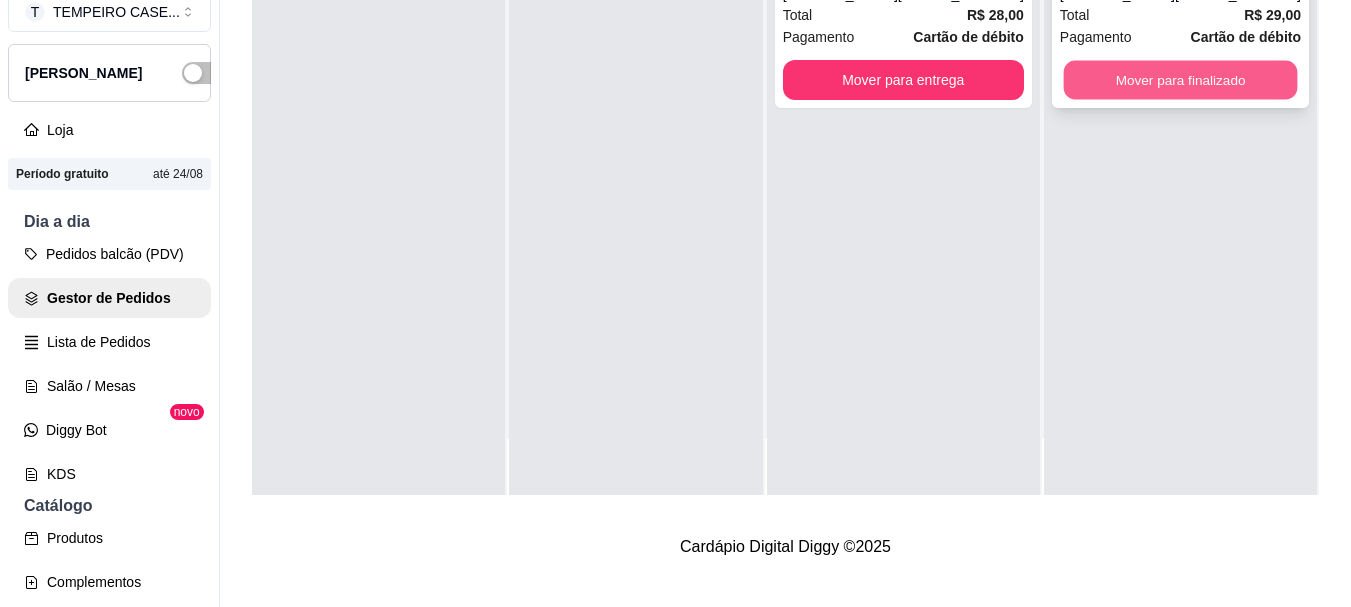 click on "Mover para finalizado" at bounding box center [1180, 80] 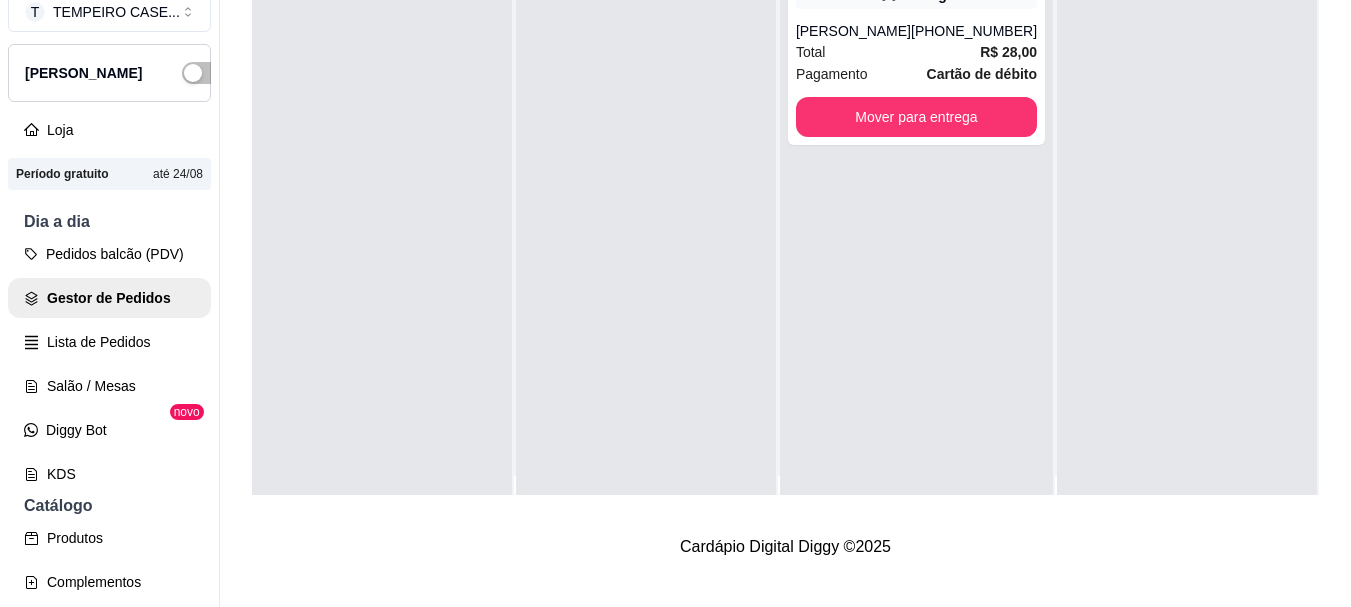 scroll, scrollTop: 0, scrollLeft: 0, axis: both 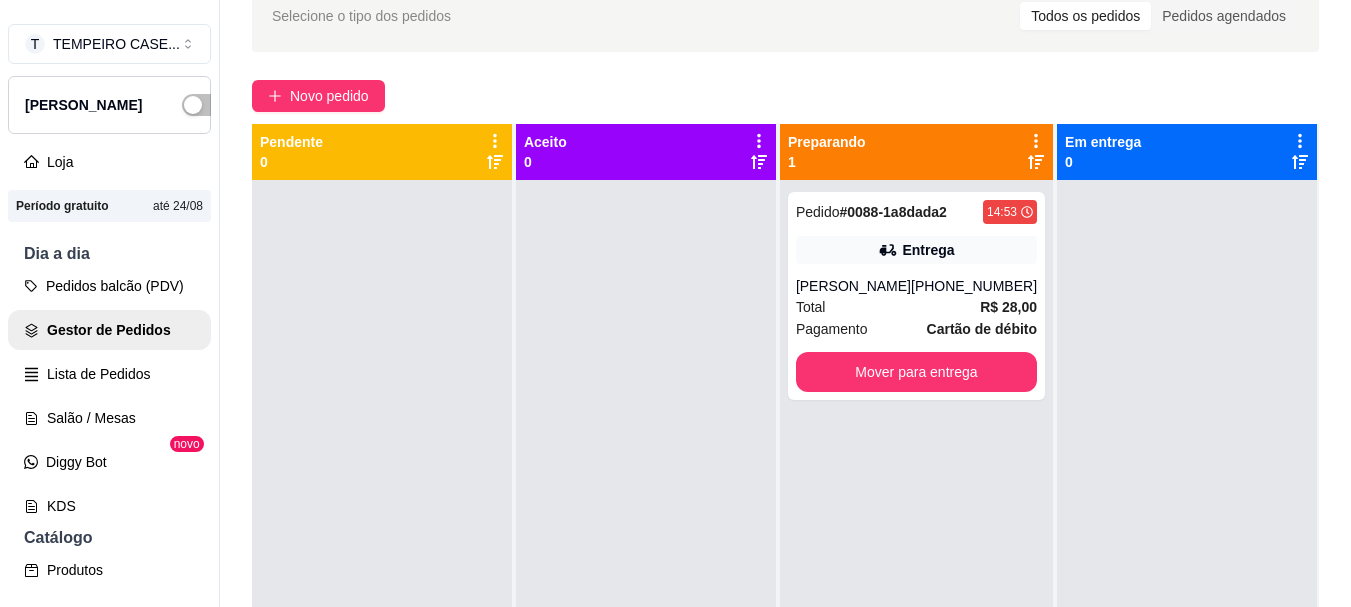 click on "Selecione o tipo dos pedidos Todos os pedidos Pedidos agendados Novo pedido Pendente 0 Aceito 0 Preparando 1 Pedido  # 0088-1a8dada2 14:53 Entrega [PERSON_NAME]  [PHONE_NUMBER] Total R$ 28,00 Pagamento Cartão de débito Mover para entrega Em entrega 0" at bounding box center [785, 361] 